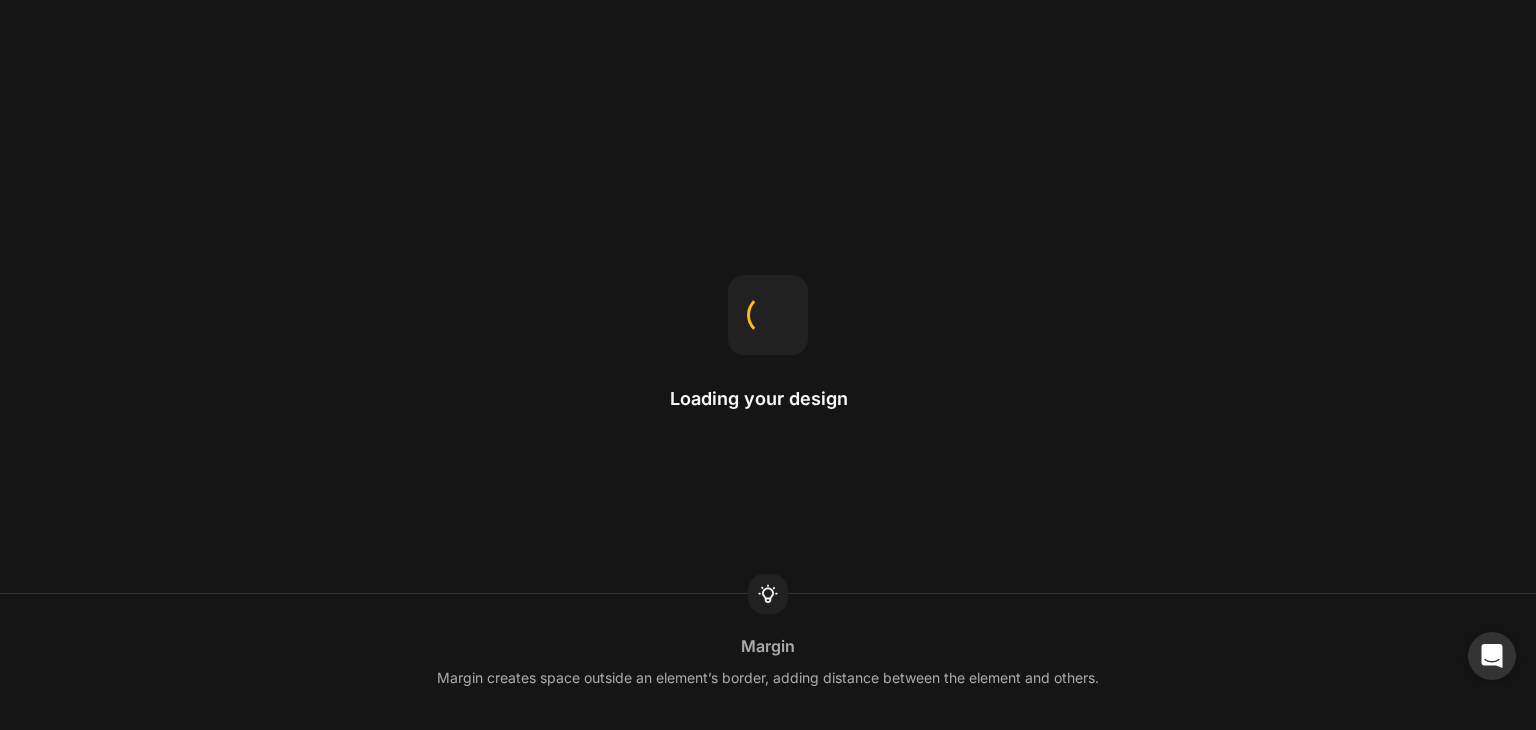 scroll, scrollTop: 0, scrollLeft: 0, axis: both 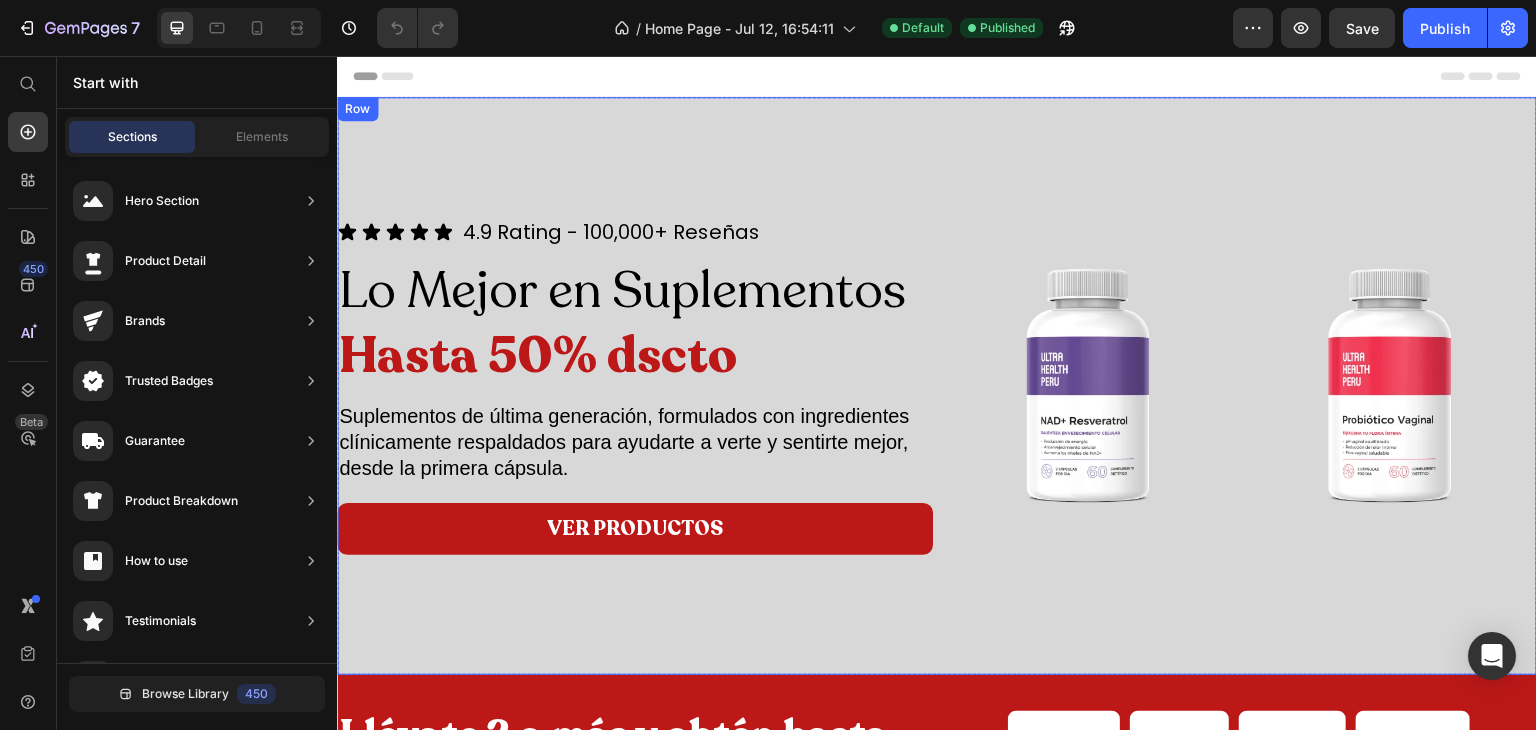 click on "Icon Icon Icon Icon Icon Icon List 4.9 Rating - 100,000+ Reseñas Heading Row Lo Mejor en Suplementos Hasta 50% dscto Heading Suplementos de última generación, formulados con ingredientes clínicamente respaldados para ayudarte a verte y sentirte mejor, desde la primera cápsula. Heading Row VER PRODUCTOS Button Image Image Row Row Row" at bounding box center (937, 386) 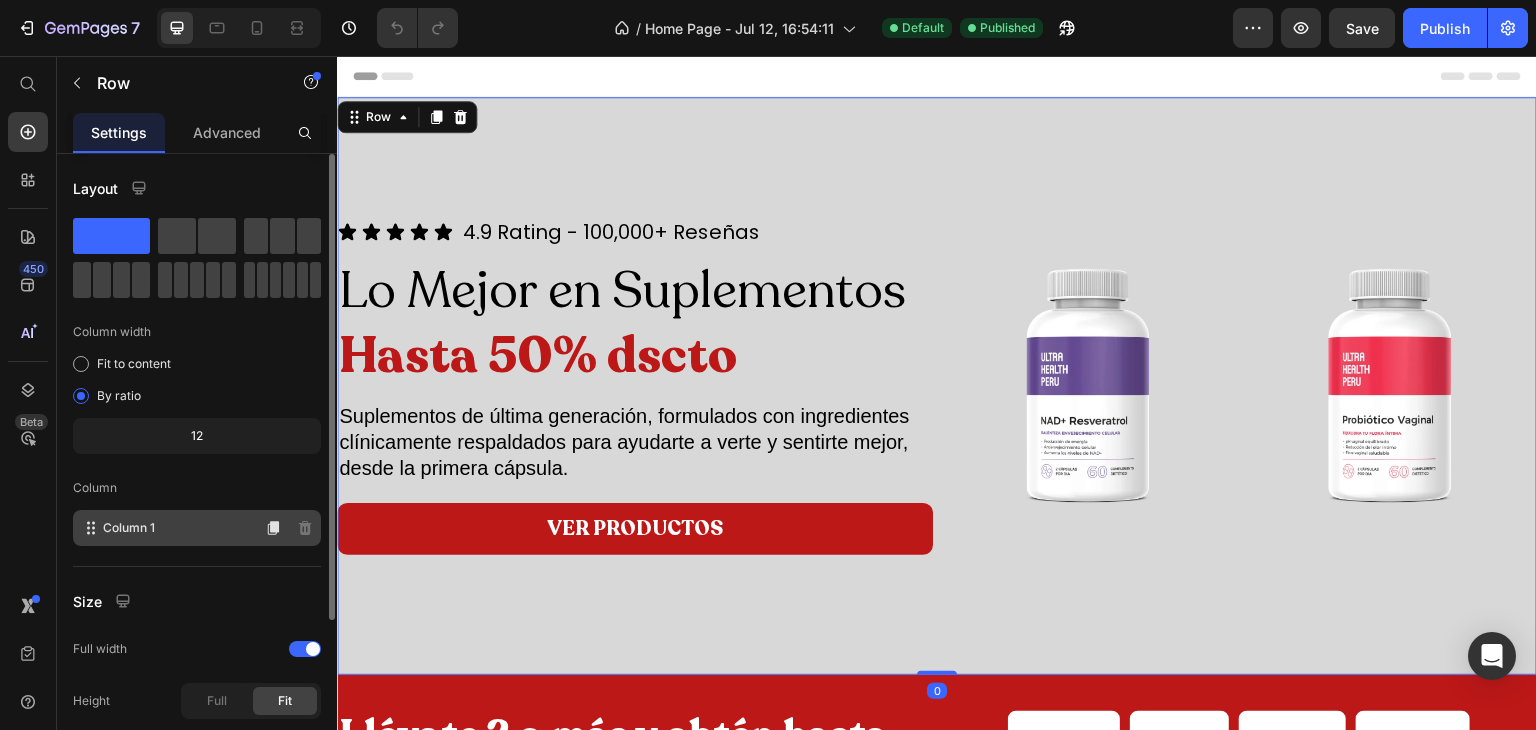 scroll, scrollTop: 225, scrollLeft: 0, axis: vertical 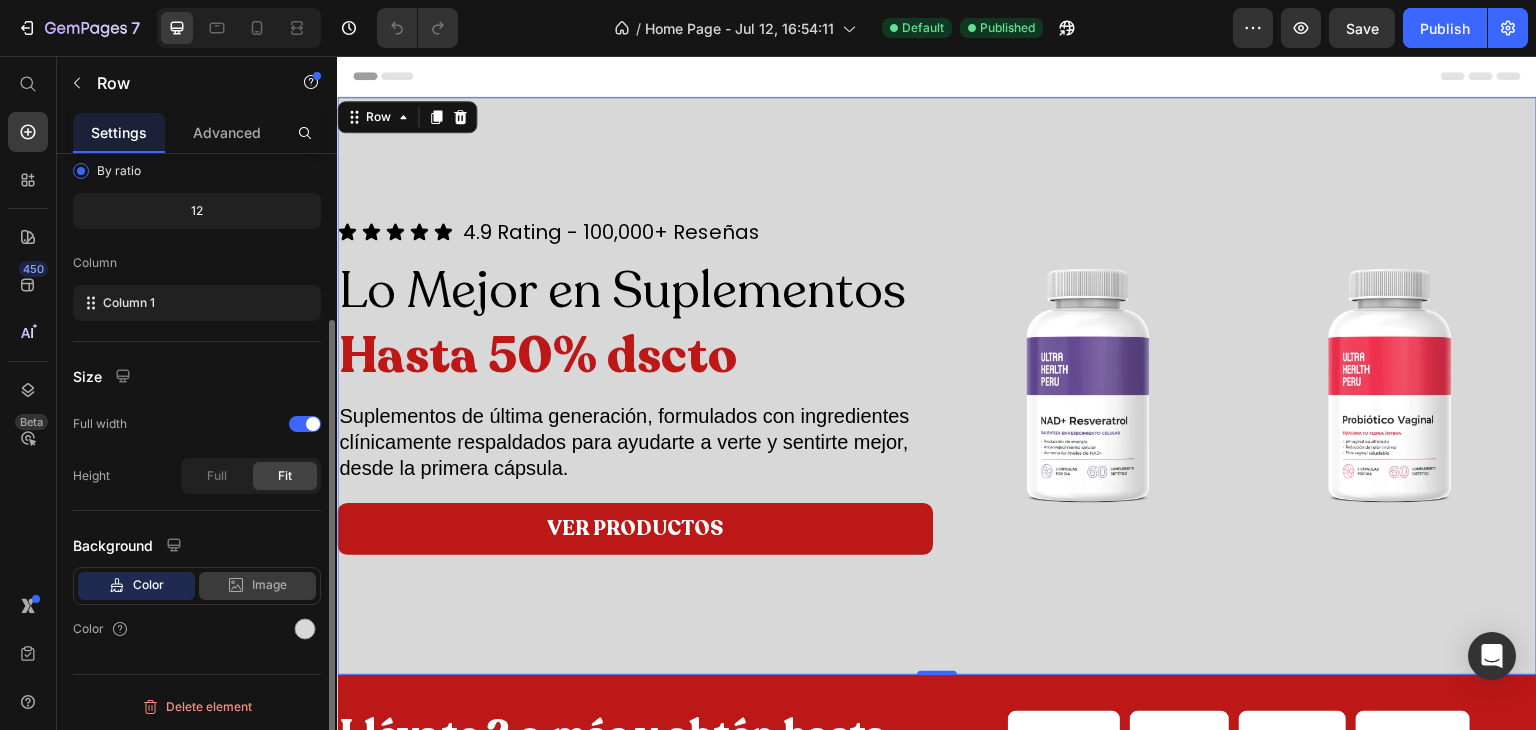 click on "Image" 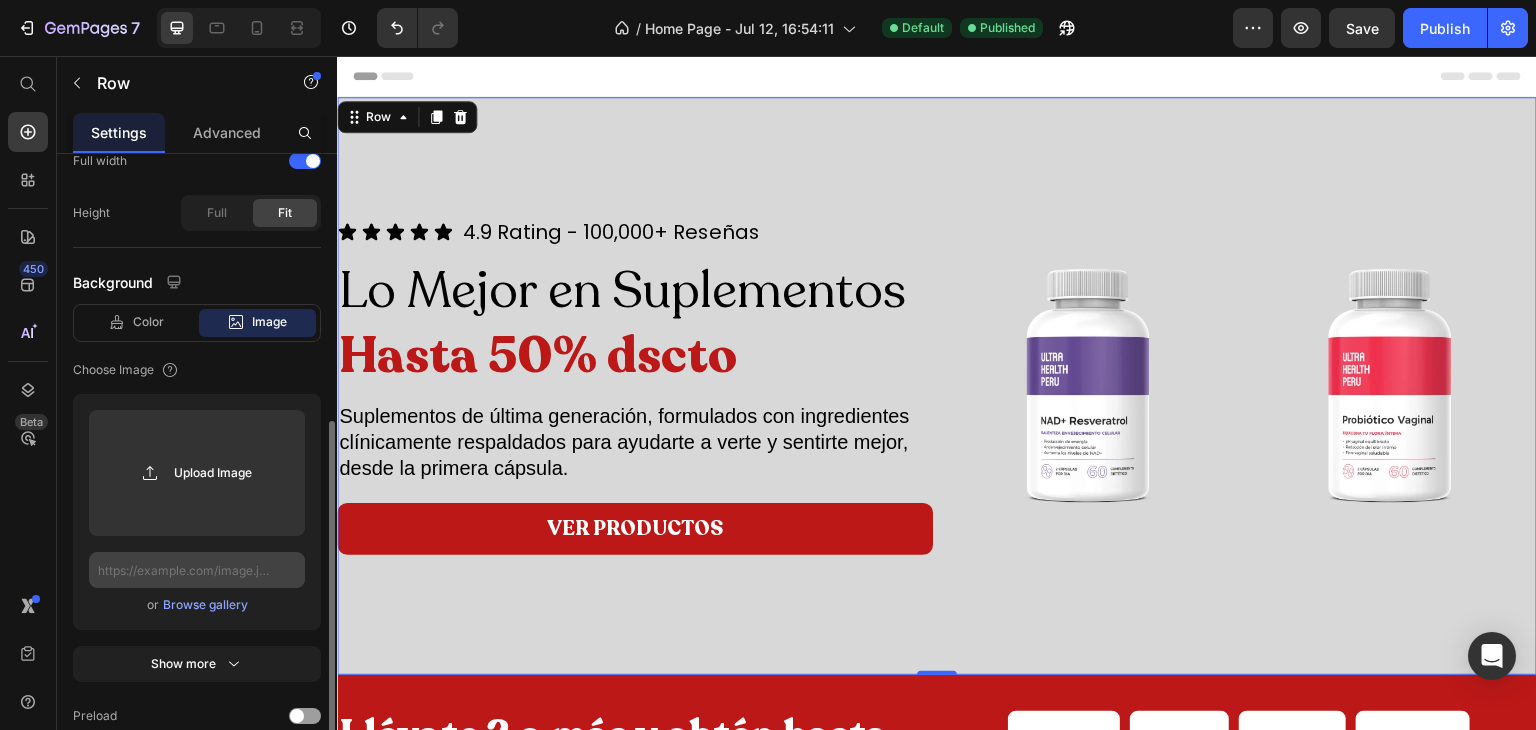 scroll, scrollTop: 496, scrollLeft: 0, axis: vertical 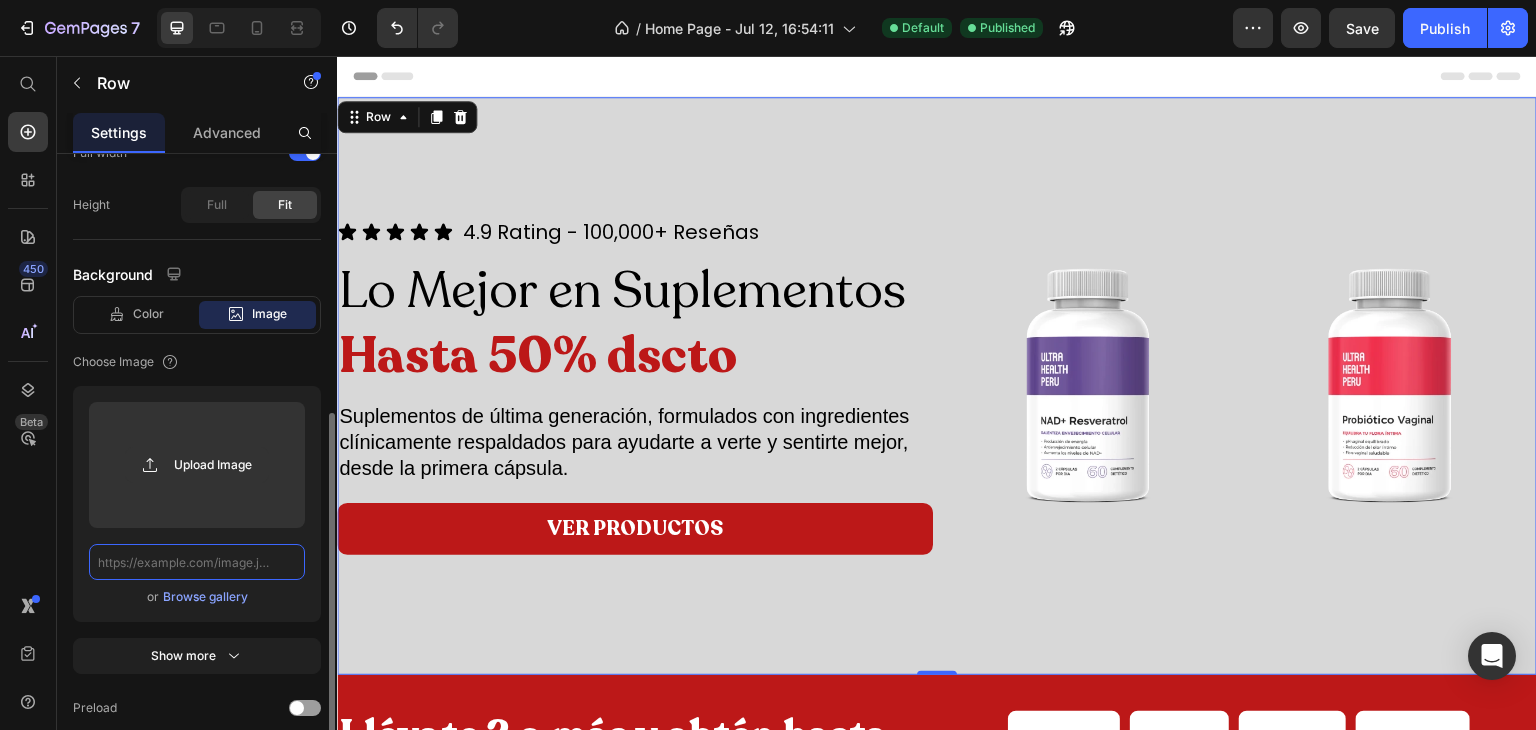 click 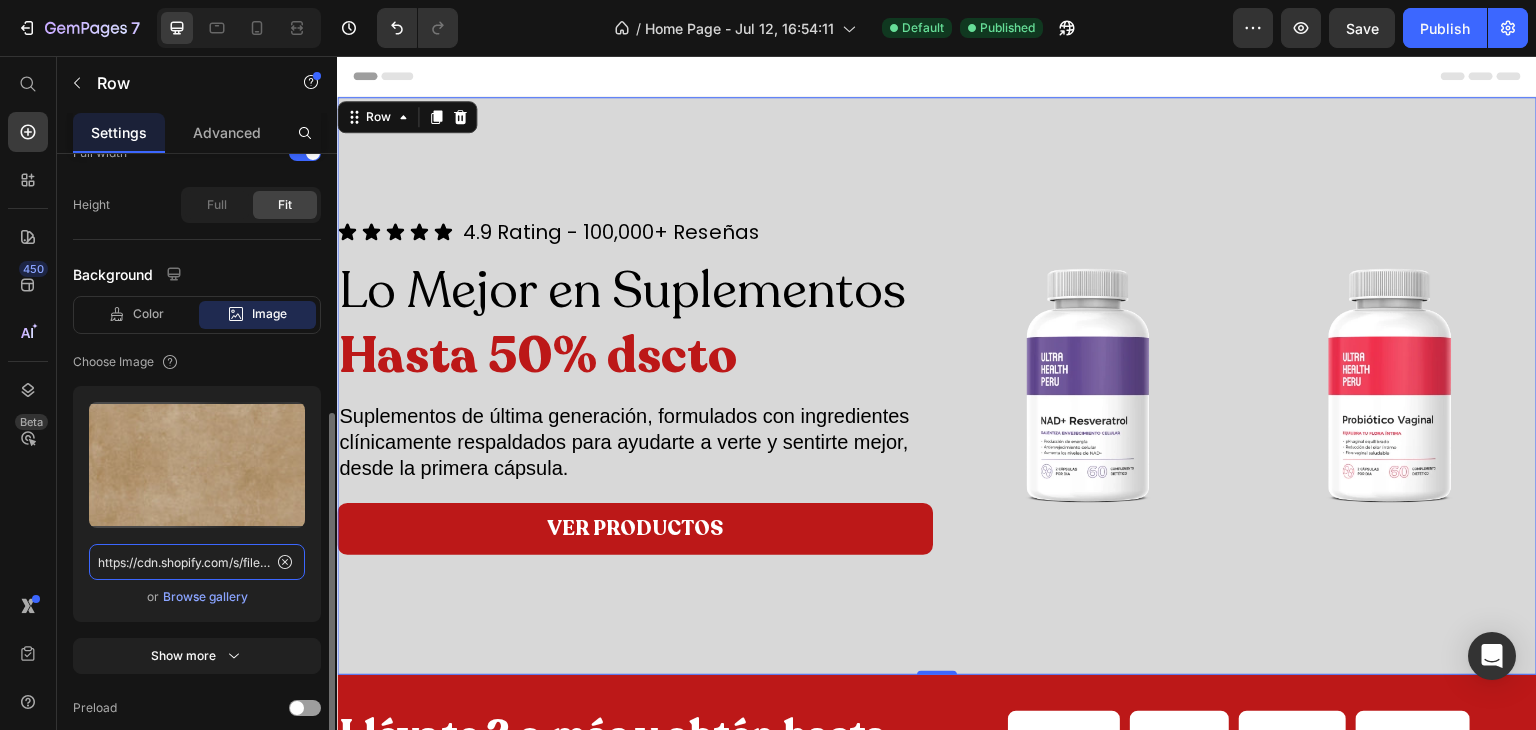 scroll, scrollTop: 0, scrollLeft: 404, axis: horizontal 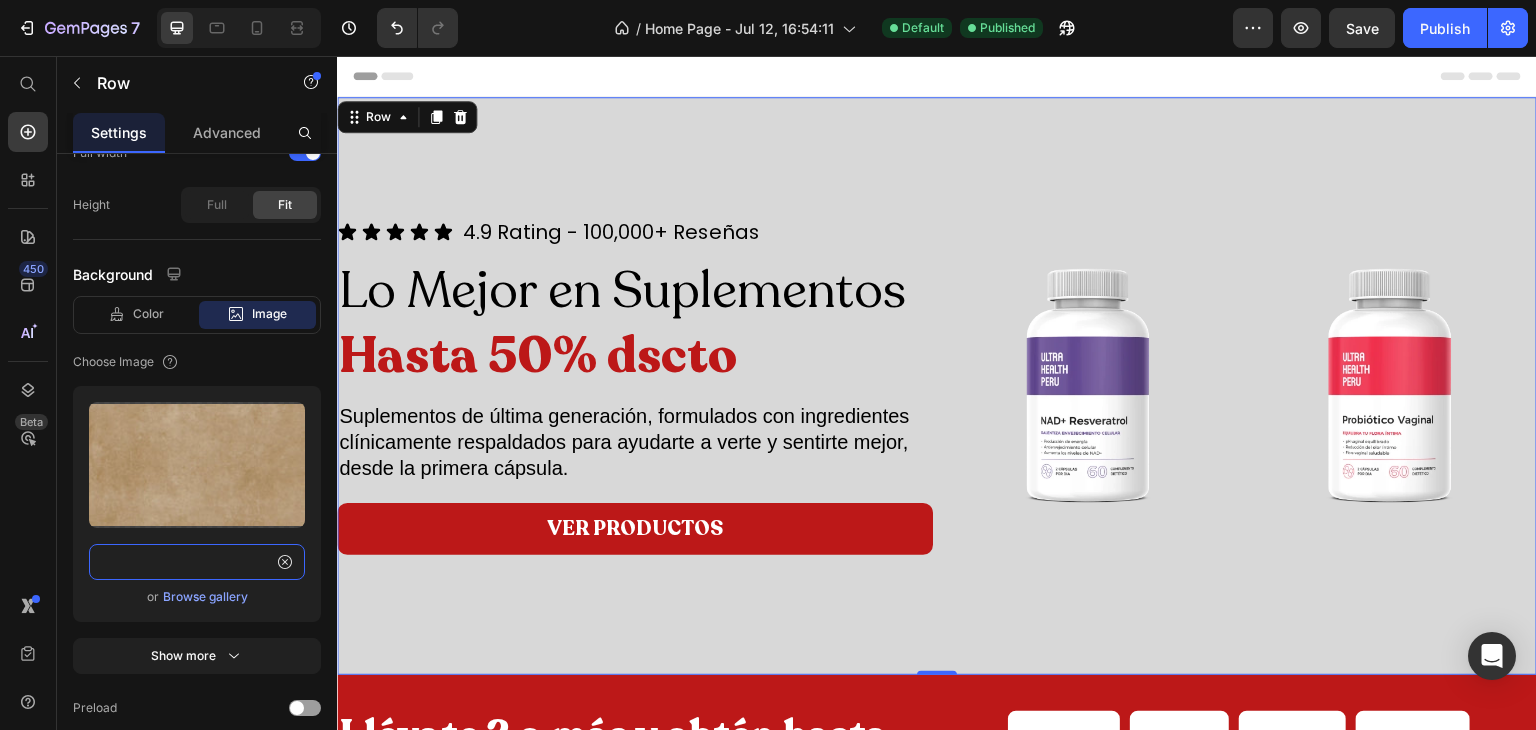type on "https://cdn.shopify.com/s/files/1/0620/9001/8910/files/Banner_Web_Homepage.webp?v=1752464243" 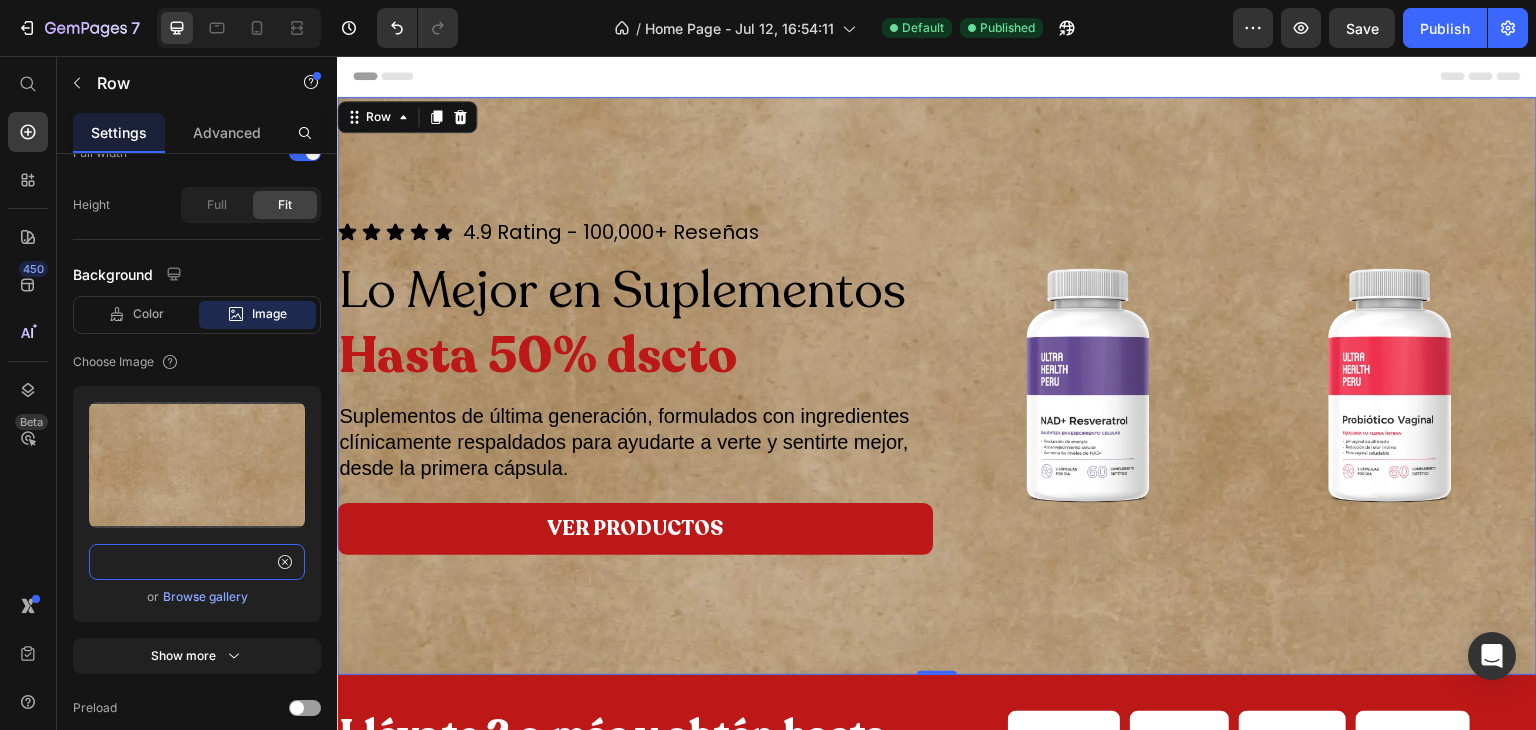 scroll, scrollTop: 0, scrollLeft: 0, axis: both 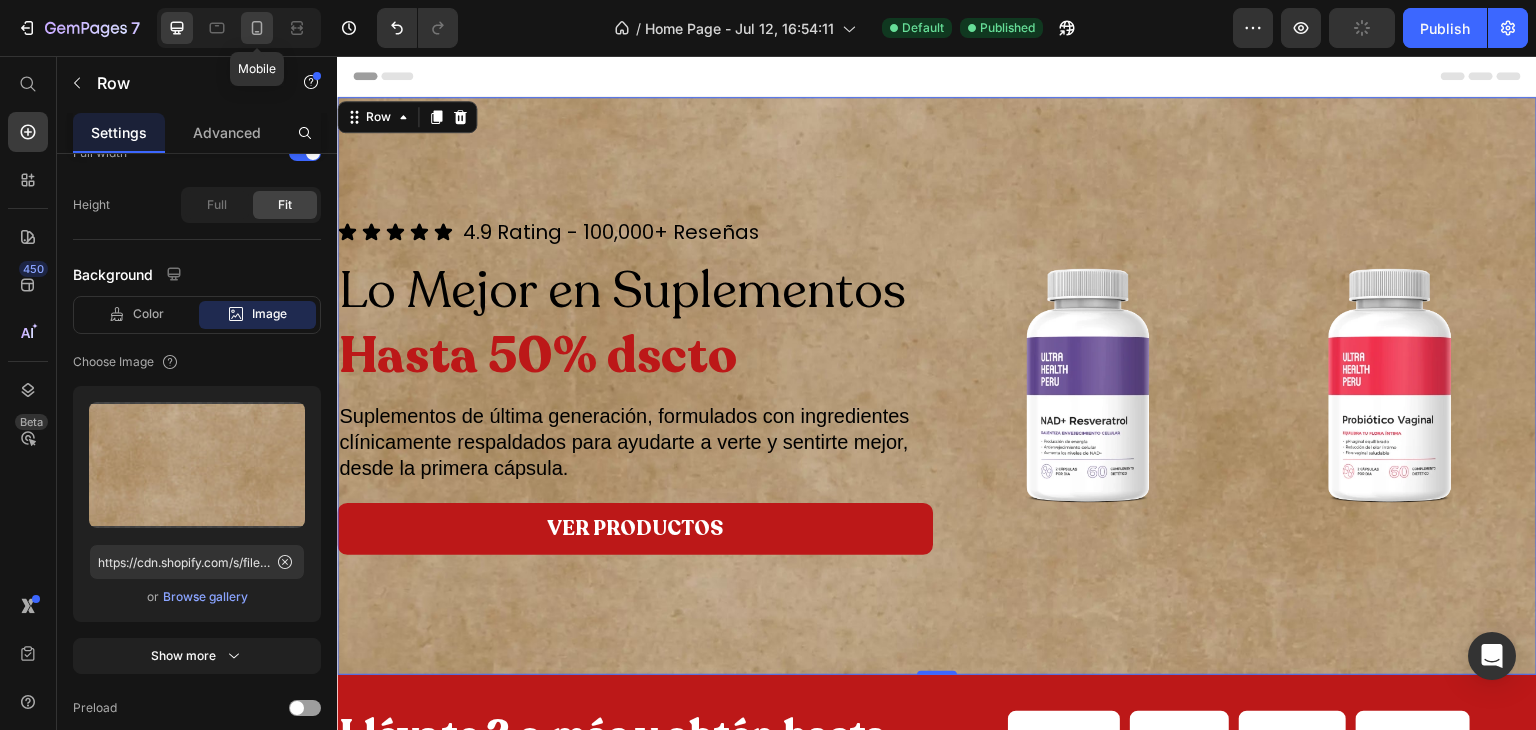 click 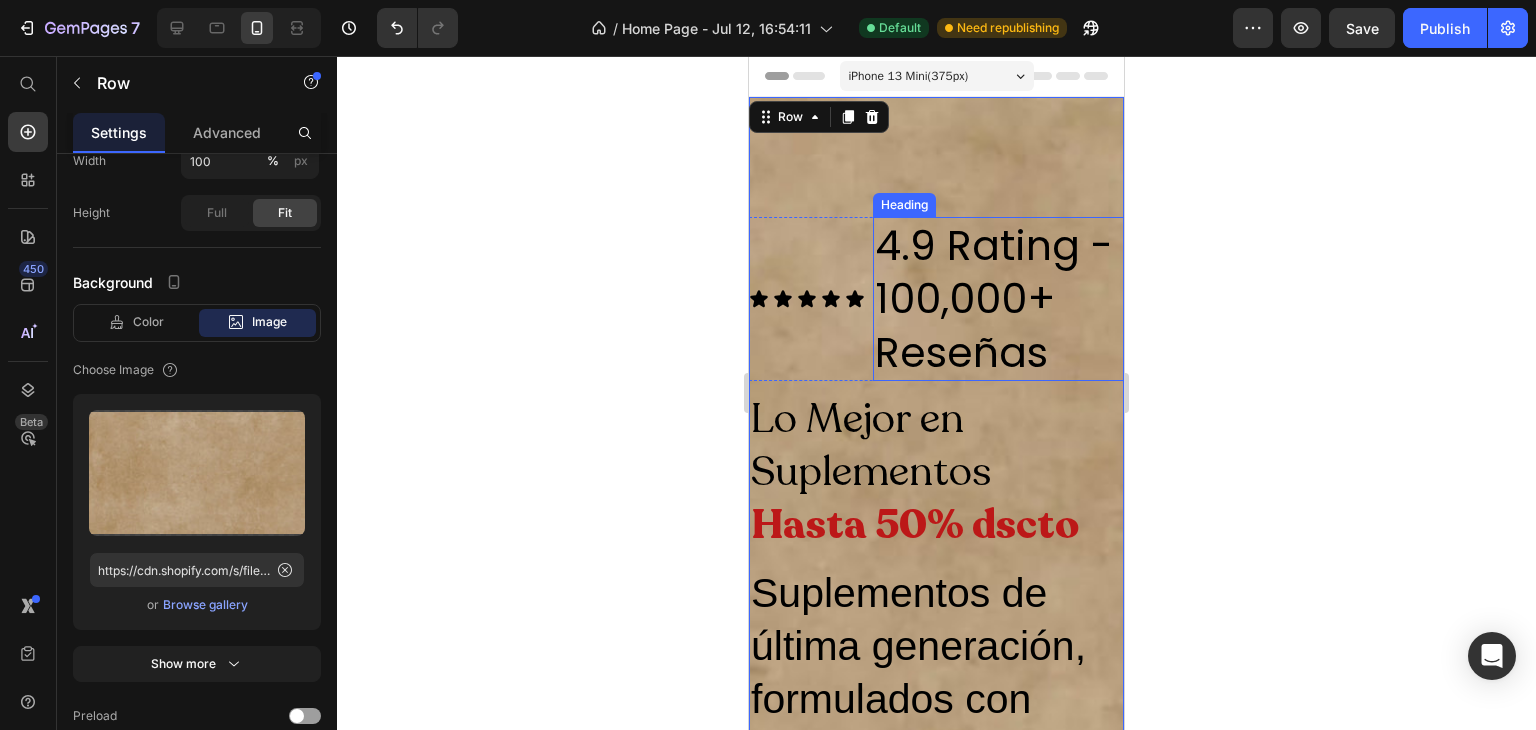 scroll, scrollTop: 0, scrollLeft: 0, axis: both 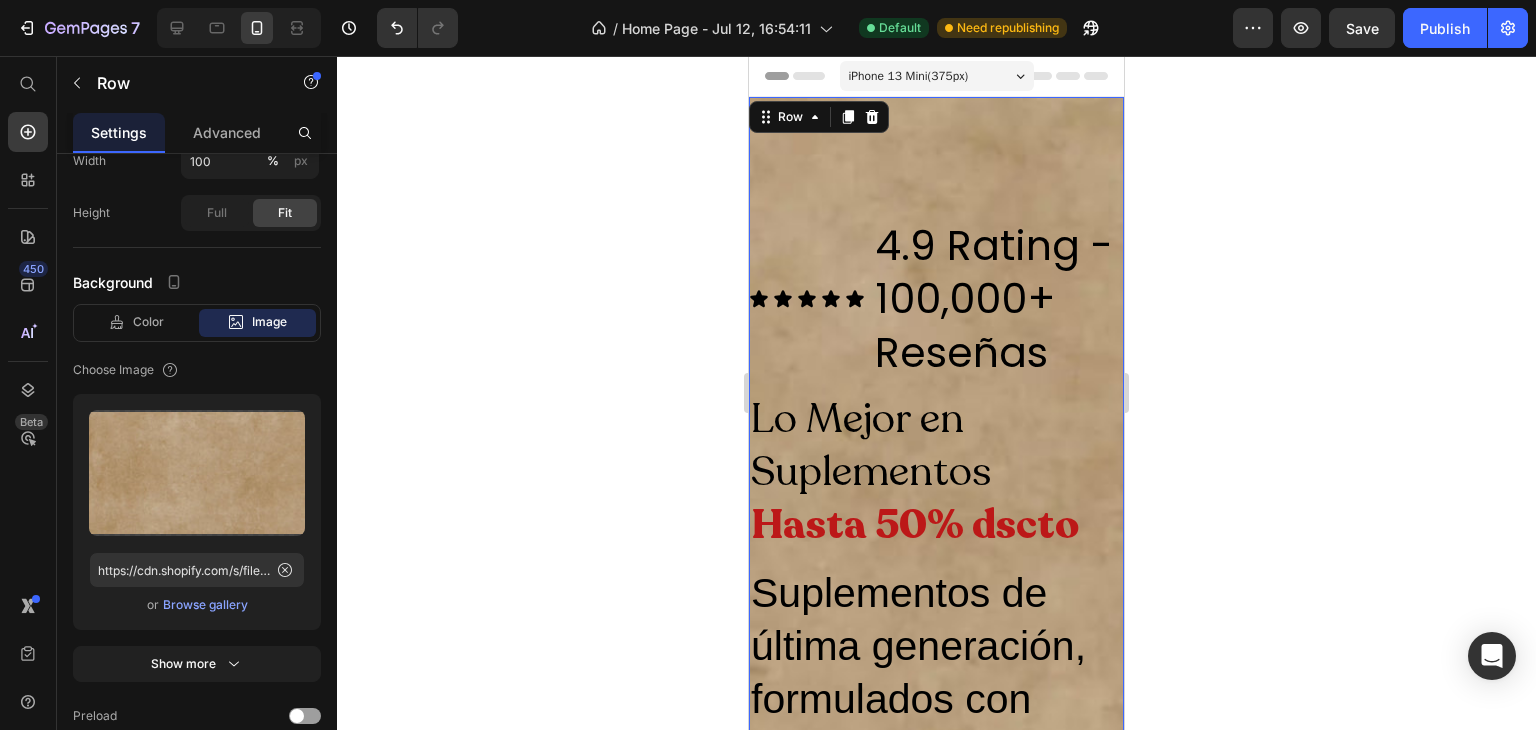 click on "Icon Icon Icon Icon Icon Icon List 4.9 Rating - 100,000+ Reseñas Heading Row Lo Mejor en Suplementos Hasta 50% dscto Heading Suplementos de última generación, formulados con ingredientes clínicamente respaldados para ayudarte a verte y sentirte mejor, desde la primera cápsula. Heading Row VER PRODUCTOS Button Image Image Row Row Row   0" at bounding box center (936, 1065) 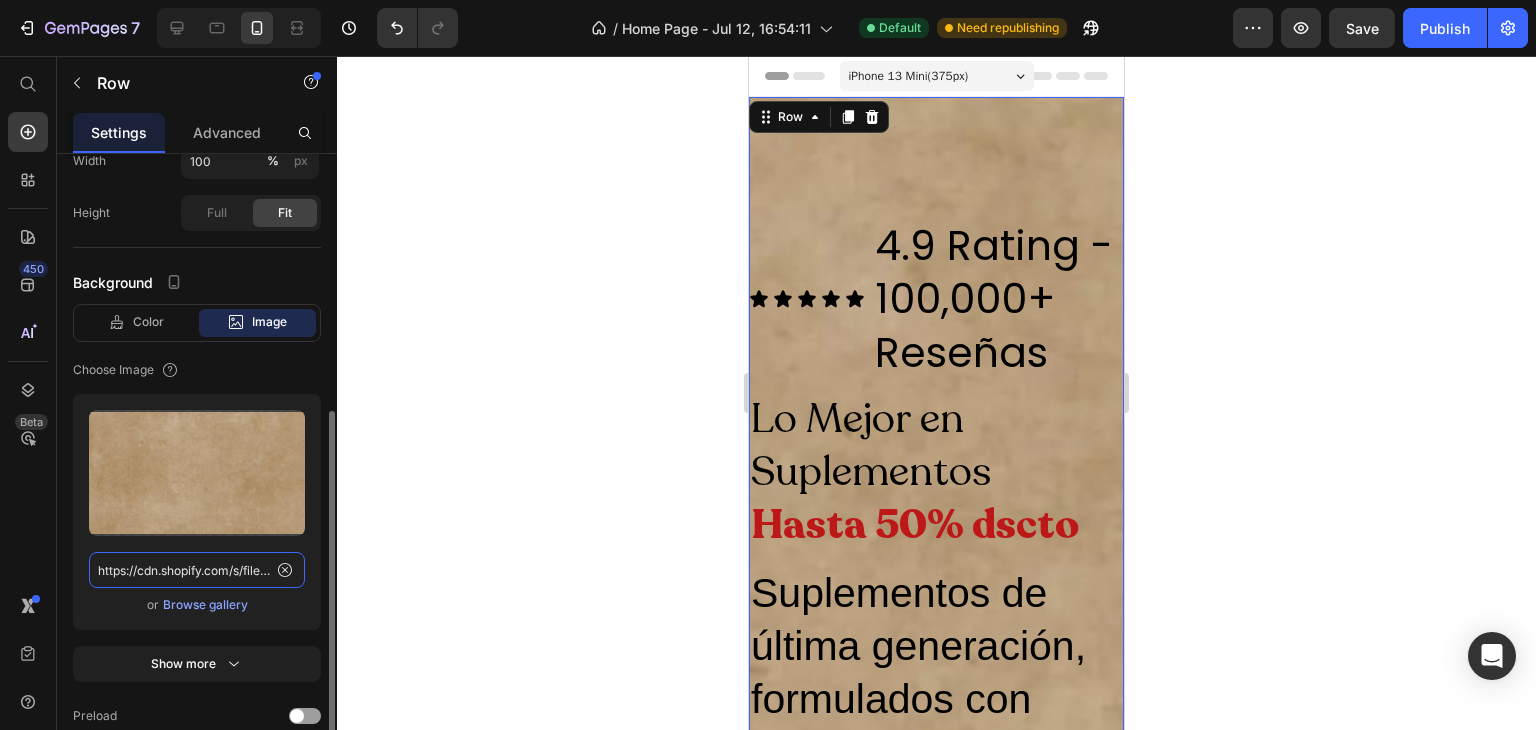 click on "https://cdn.shopify.com/s/files/1/0620/9001/8910/files/Banner_Web_Homepage.webp?v=1752464243" 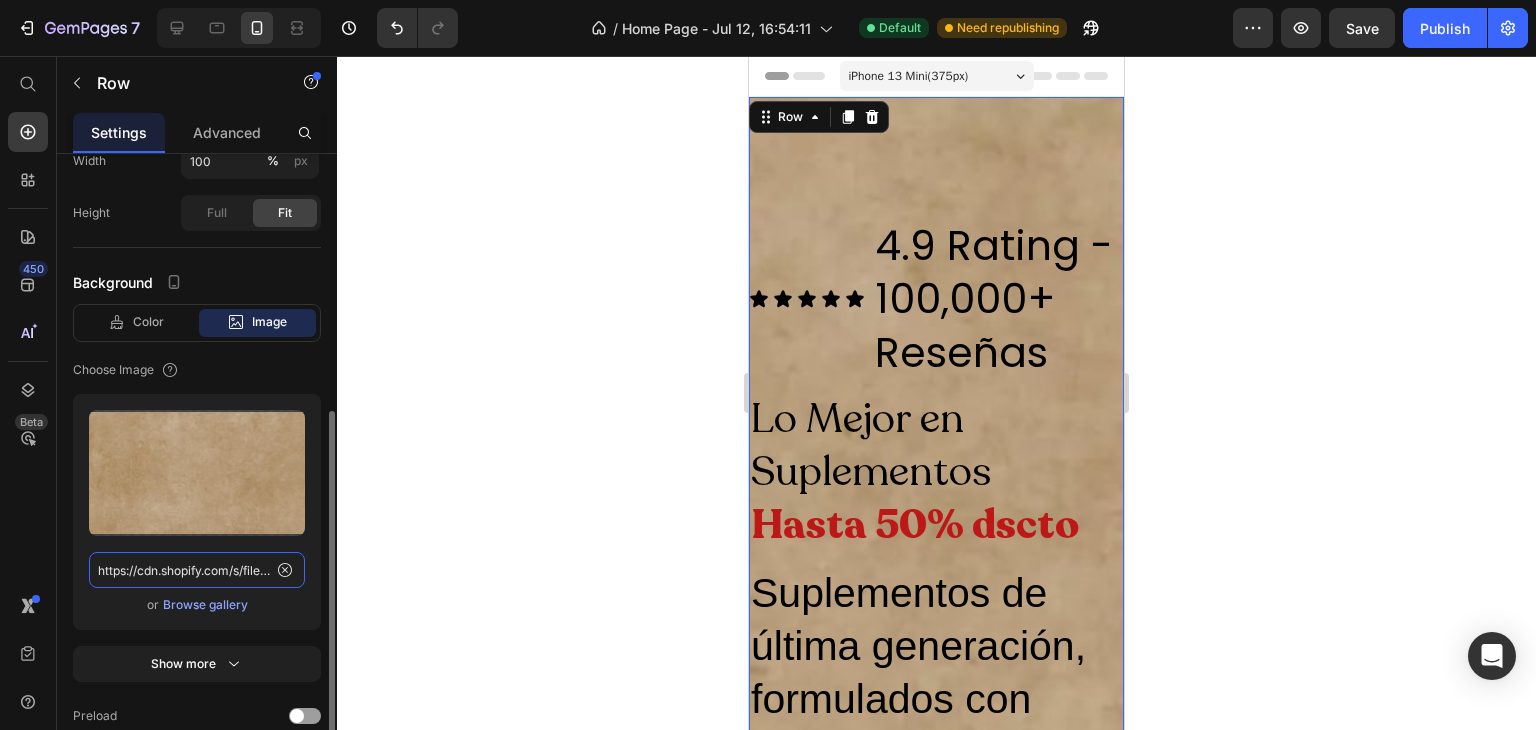 click on "https://cdn.shopify.com/s/files/1/0620/9001/8910/files/Banner_Web_Homepage.webp?v=1752464243" 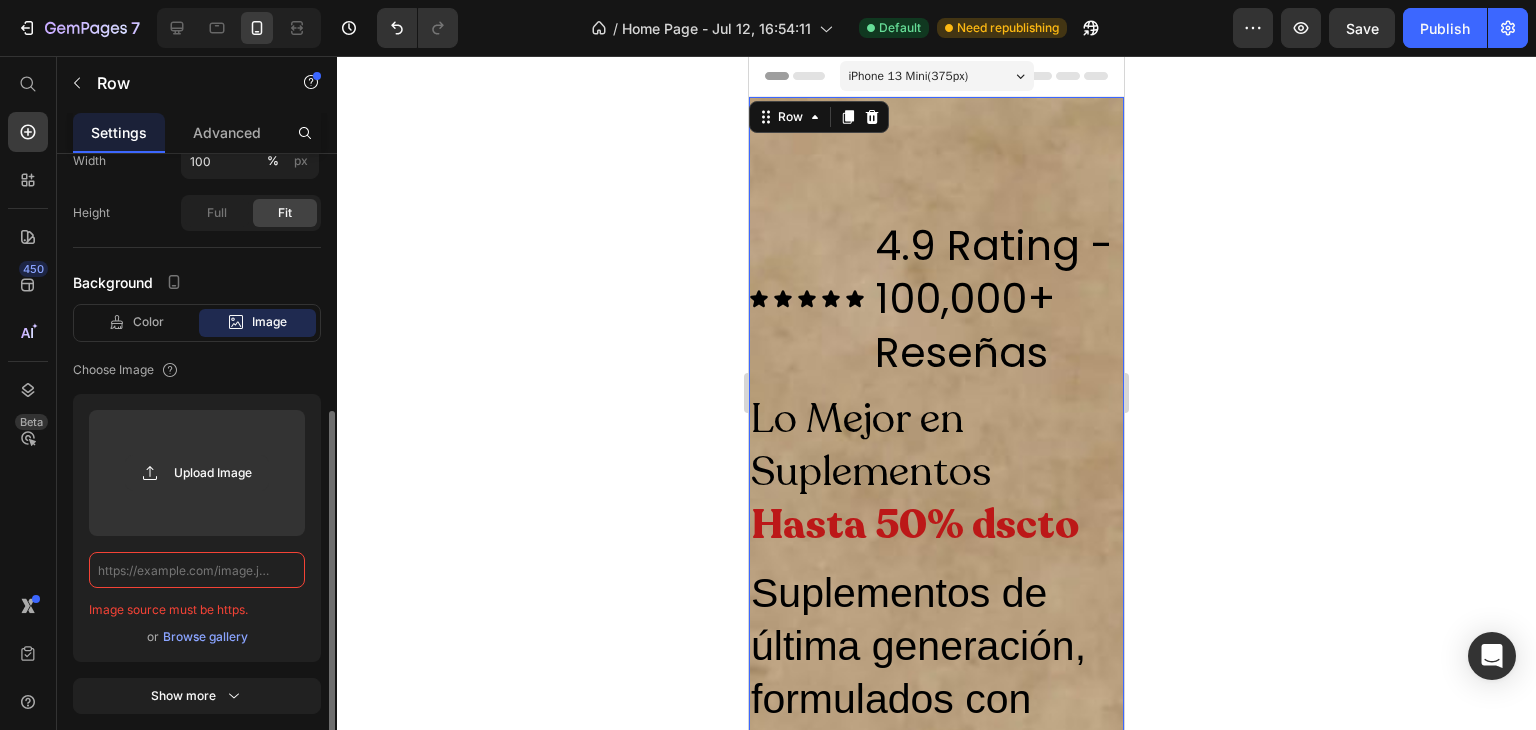 paste on "https://cdn.shopify.com/s/files/1/0620/9001/8910/files/Banner_Movil_Homepage.webp?v=1752464243" 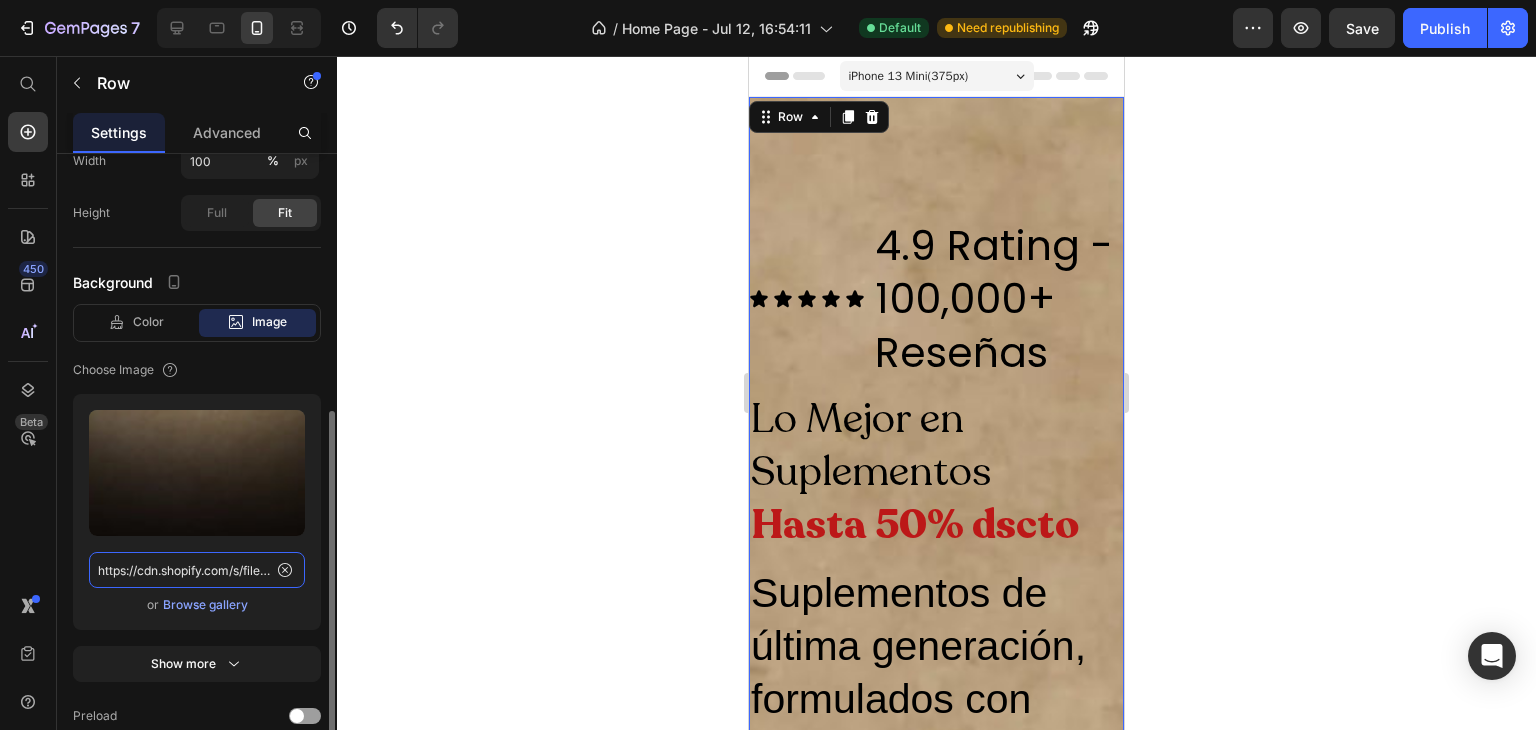 scroll, scrollTop: 0, scrollLeft: 408, axis: horizontal 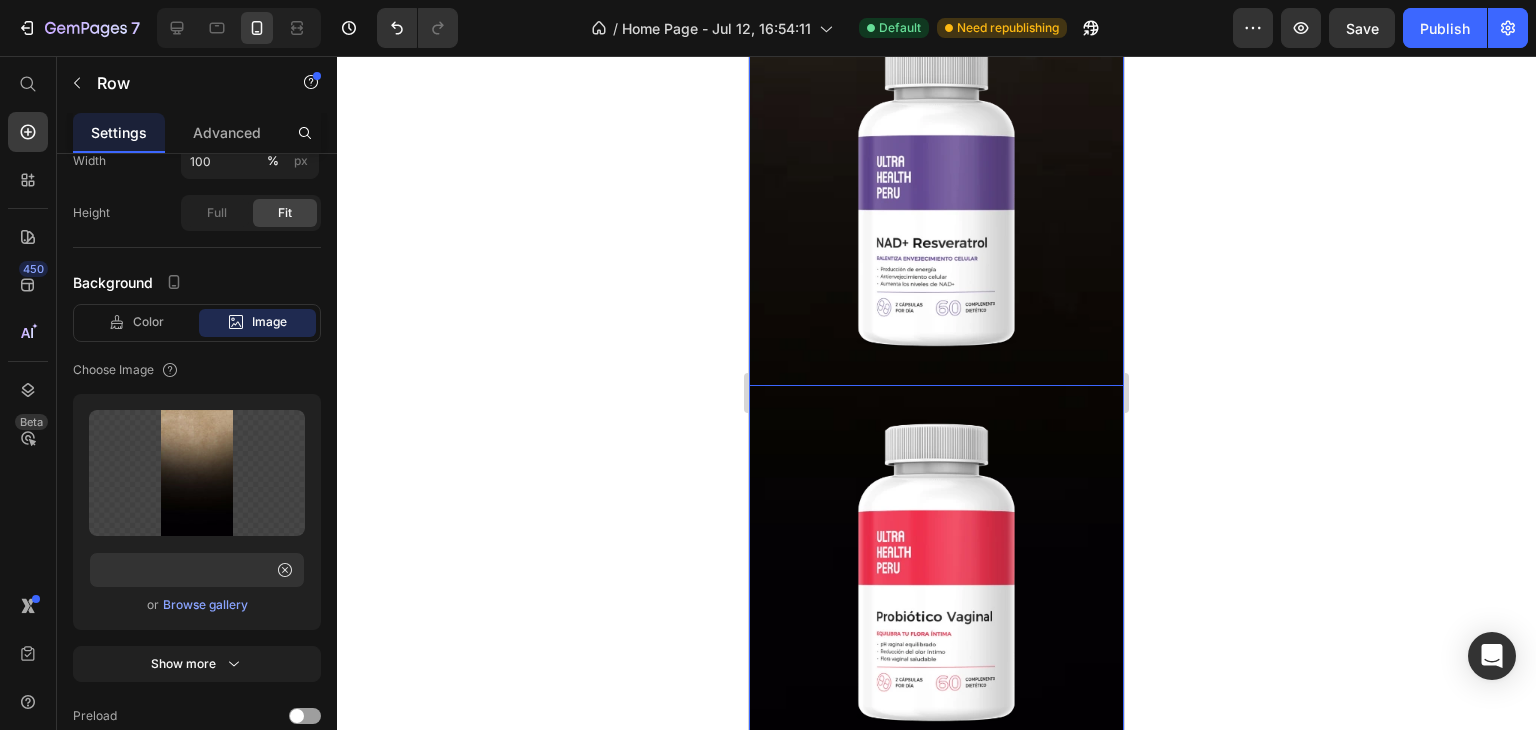 click at bounding box center [936, 198] 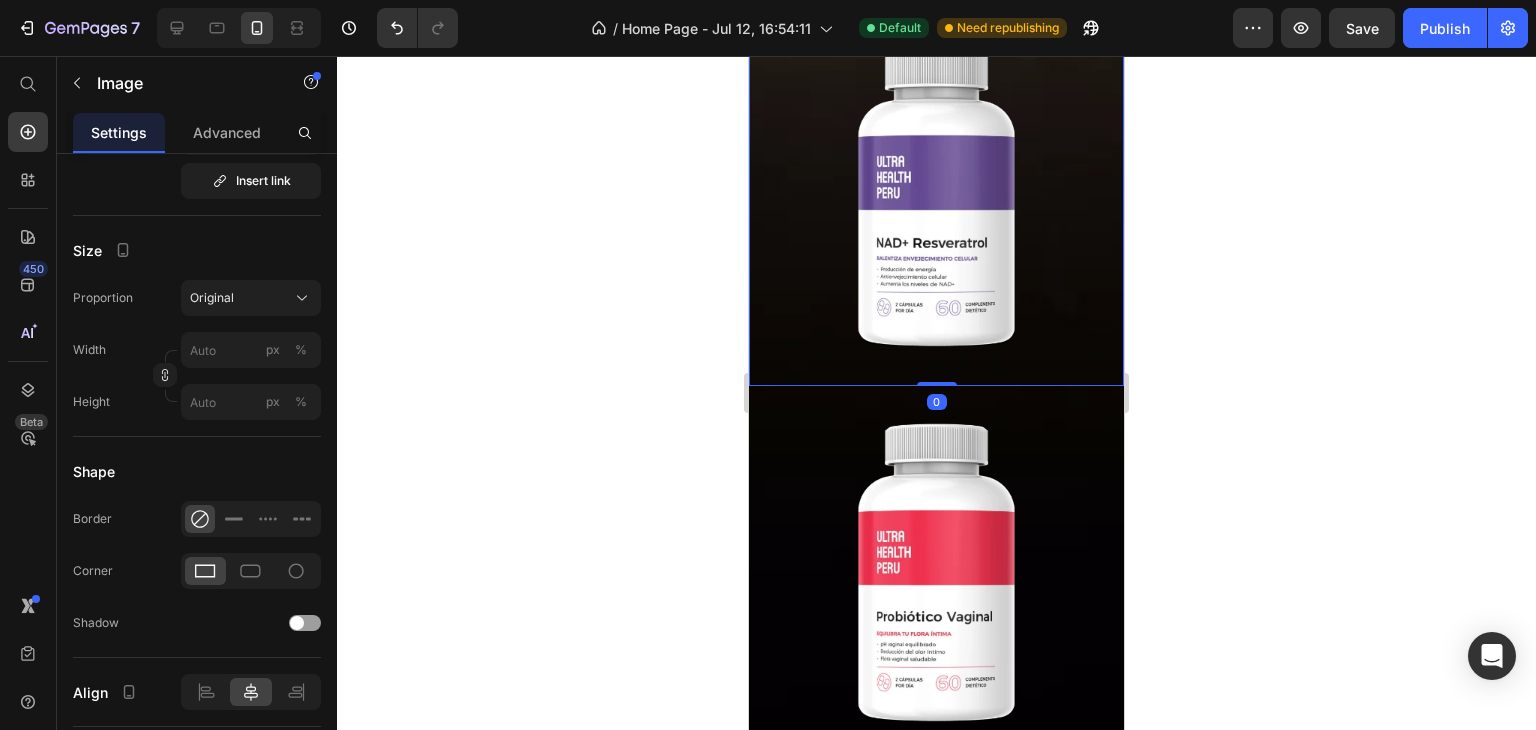 scroll, scrollTop: 0, scrollLeft: 0, axis: both 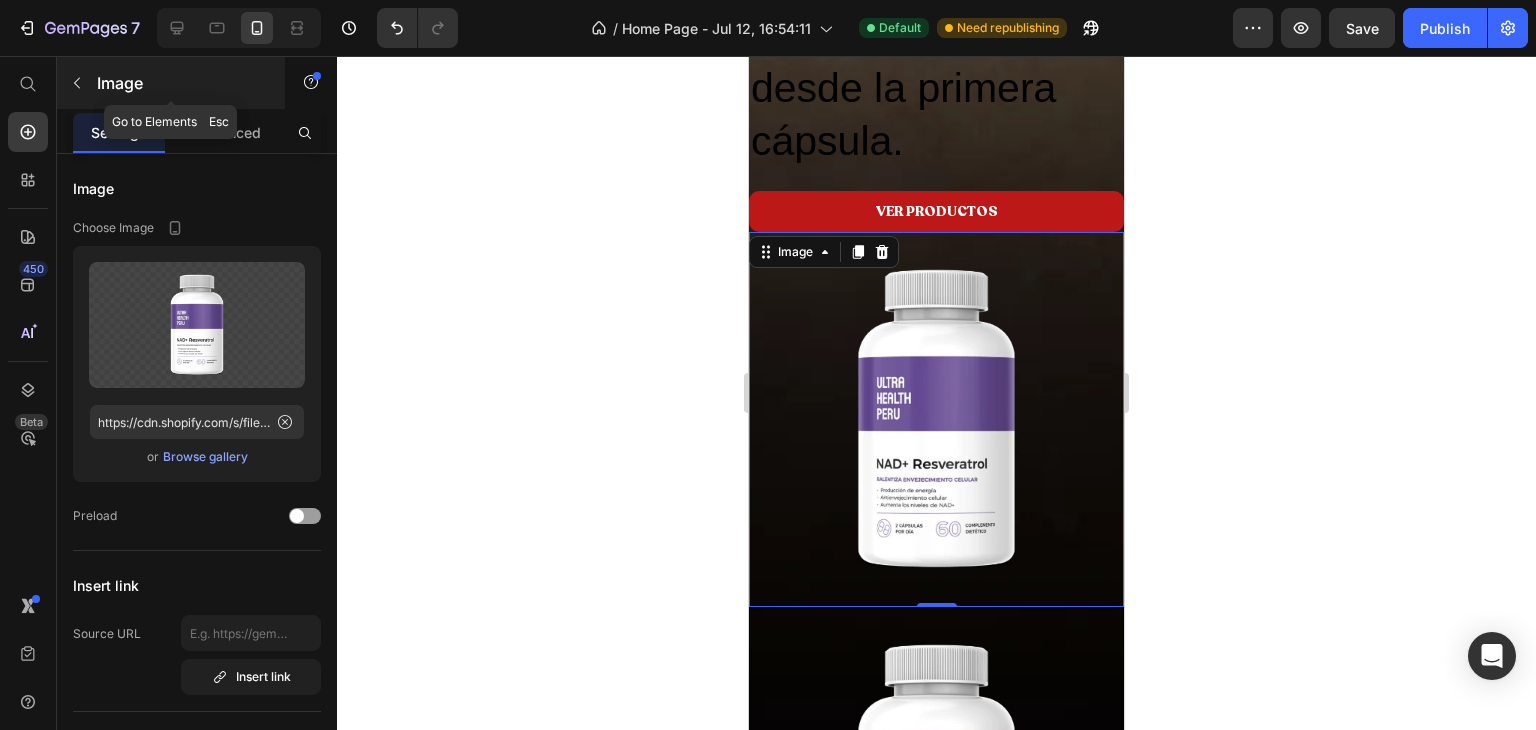 click 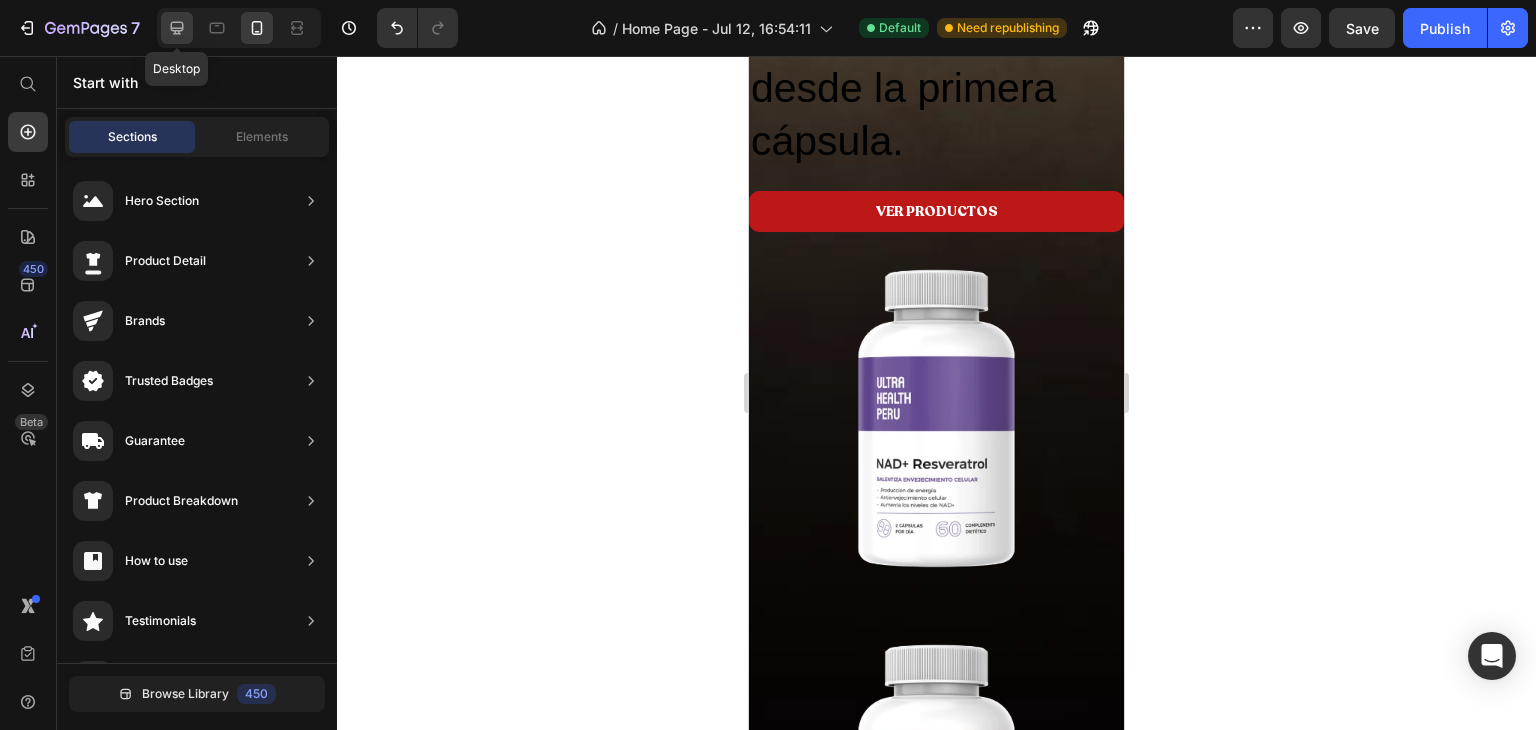 click 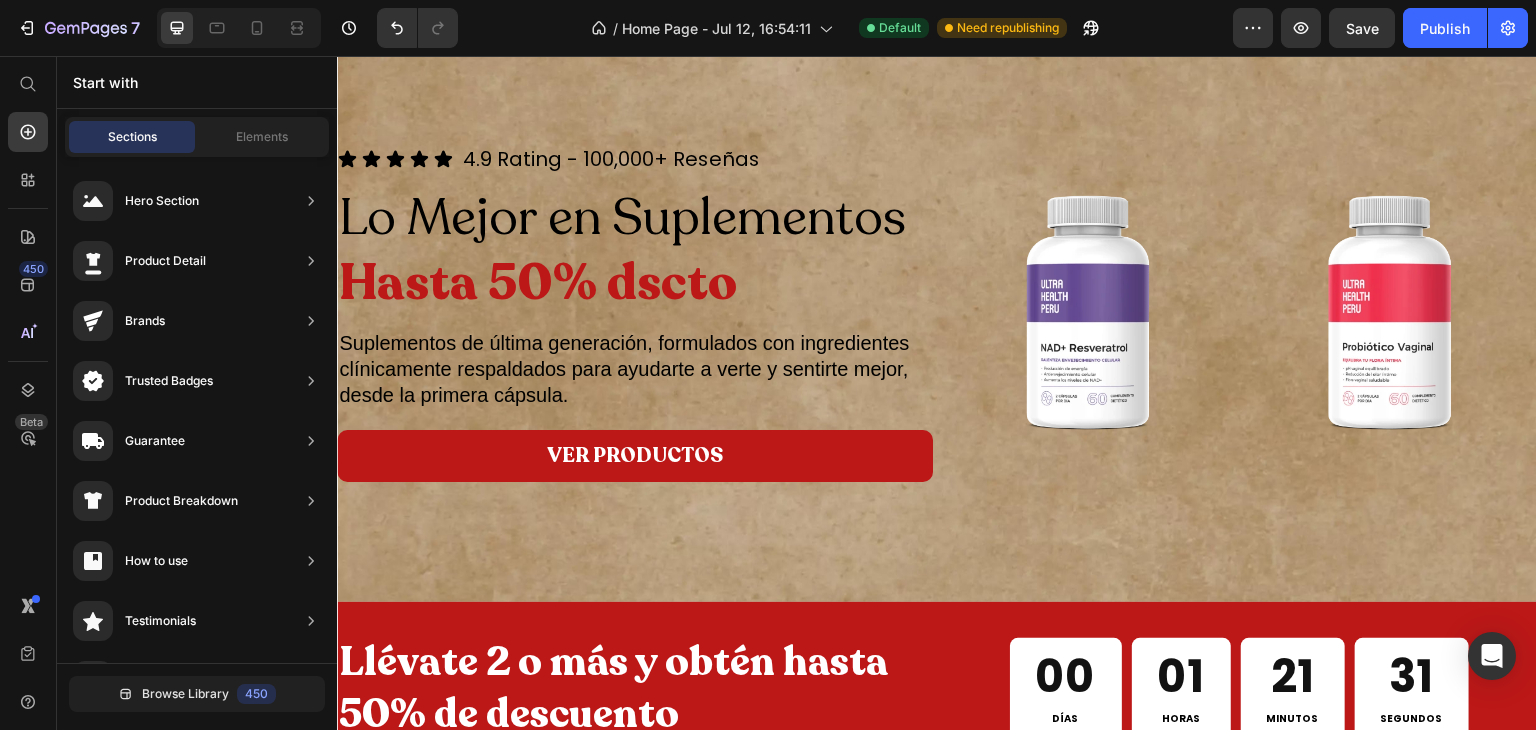 scroll, scrollTop: 0, scrollLeft: 0, axis: both 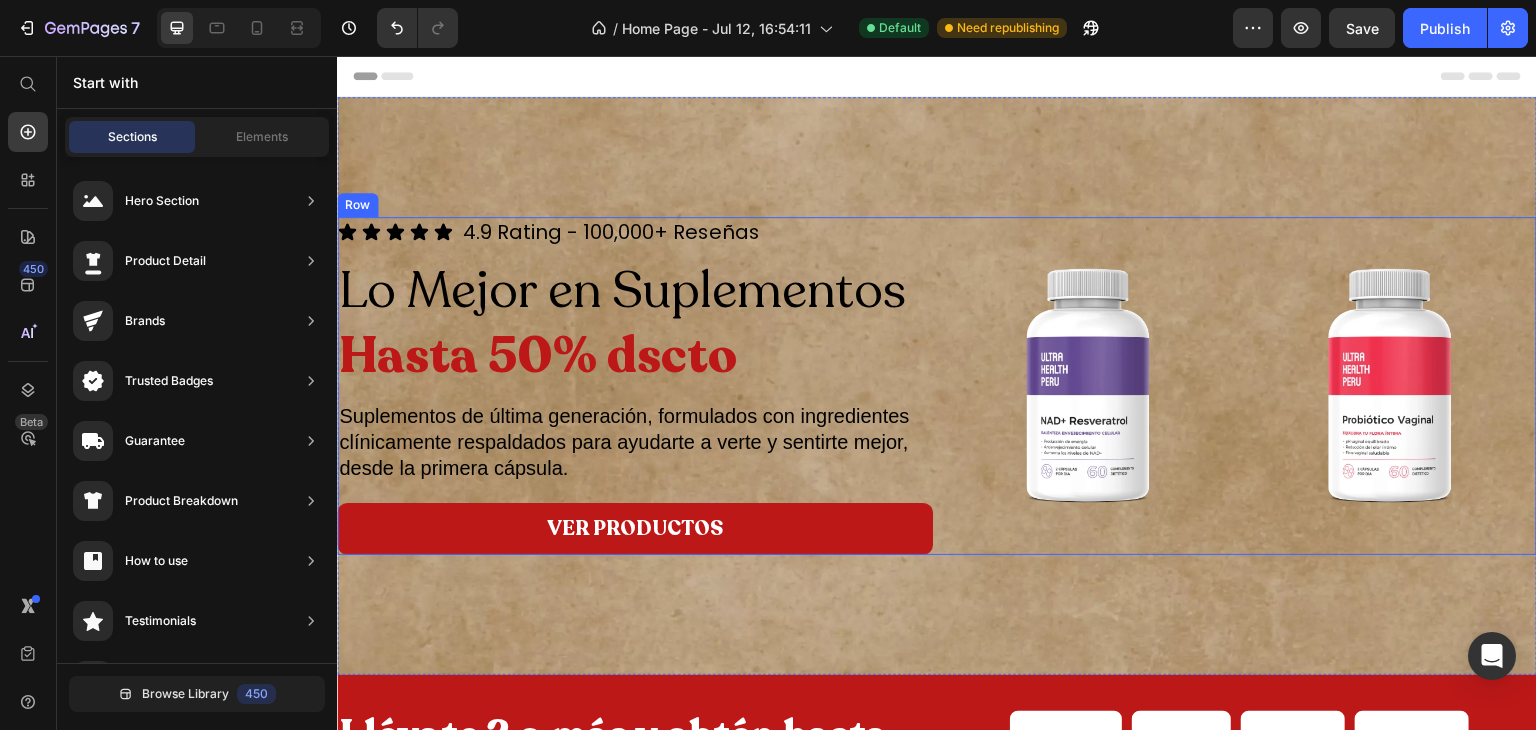 click on "Icon Icon Icon Icon Icon Icon List 4.9 Rating - 100,000+ Reseñas Heading Row Lo Mejor en Suplementos Hasta 50% dscto Heading Suplementos de última generación, formulados con ingredientes clínicamente respaldados para ayudarte a verte y sentirte mejor, desde la primera cápsula. Heading Row VER PRODUCTOS Button Image Image Row Row" at bounding box center [937, 386] 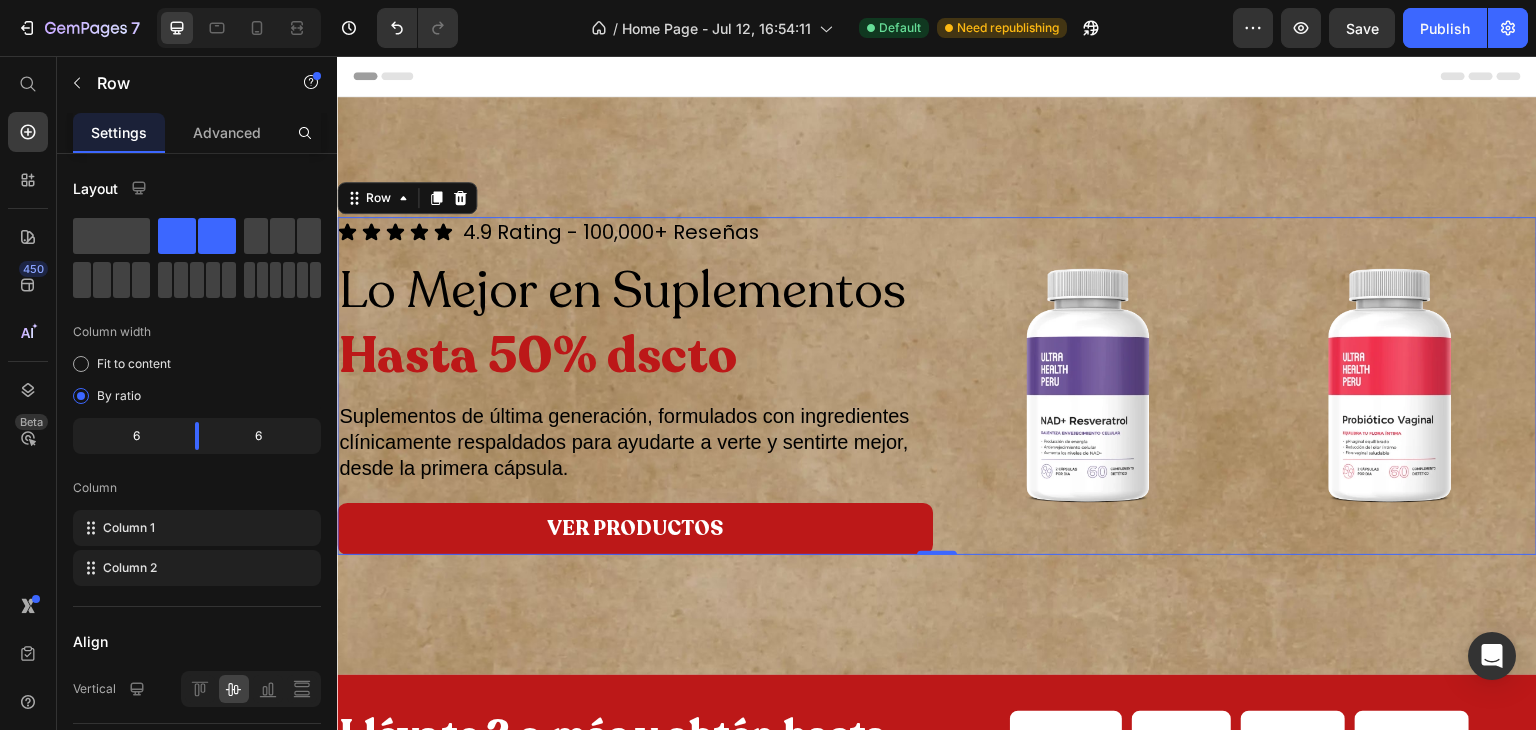 click on "Image Image Row" at bounding box center (1239, 386) 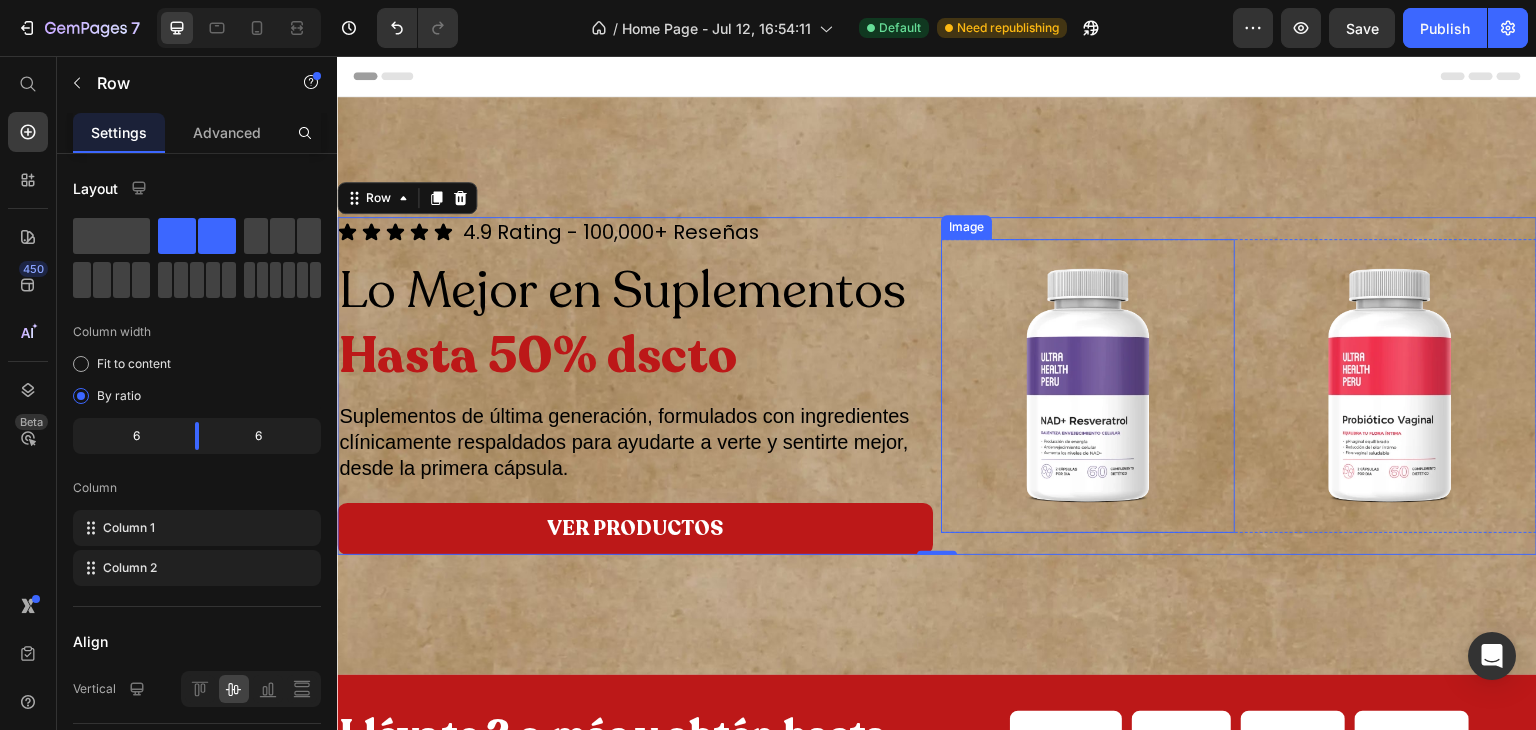 click at bounding box center (1088, 386) 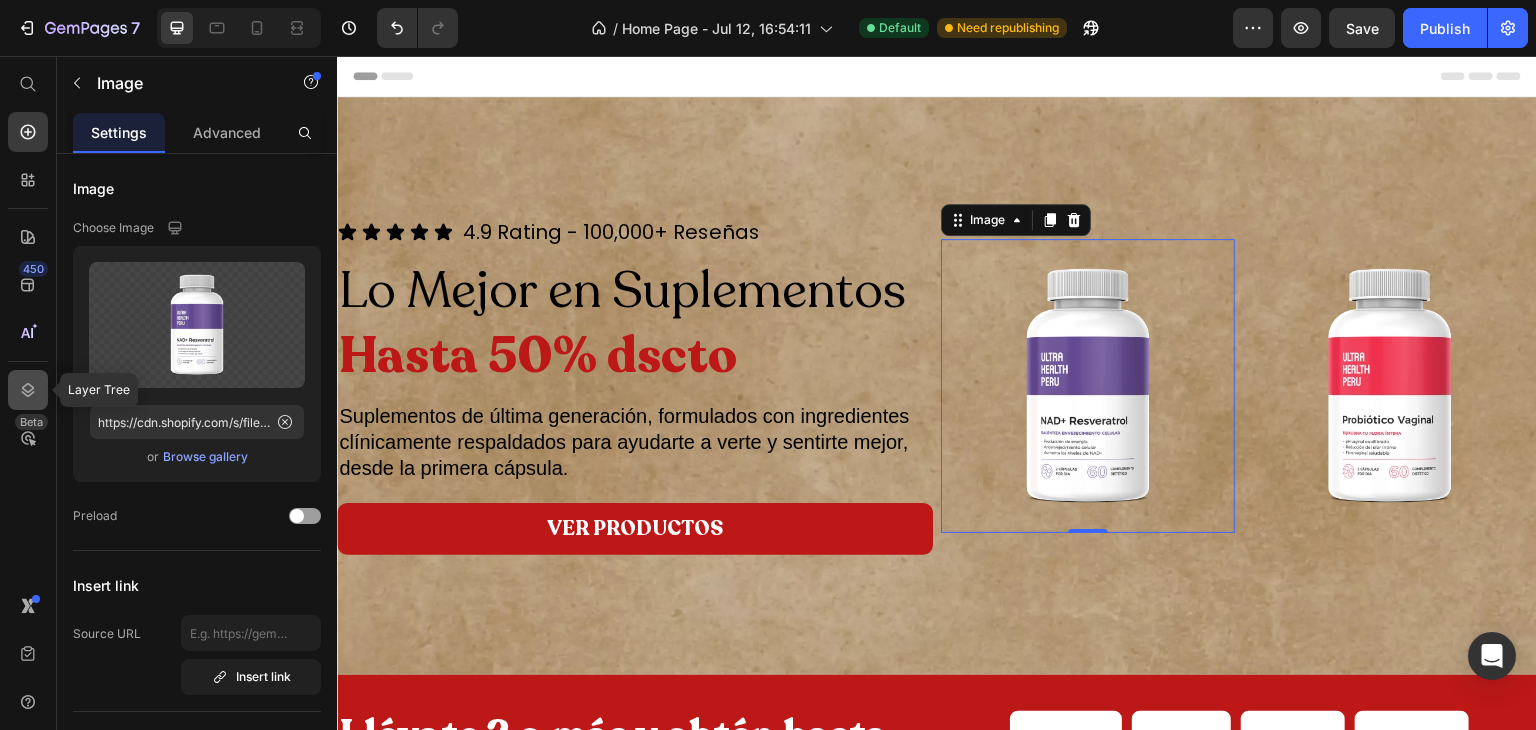 click 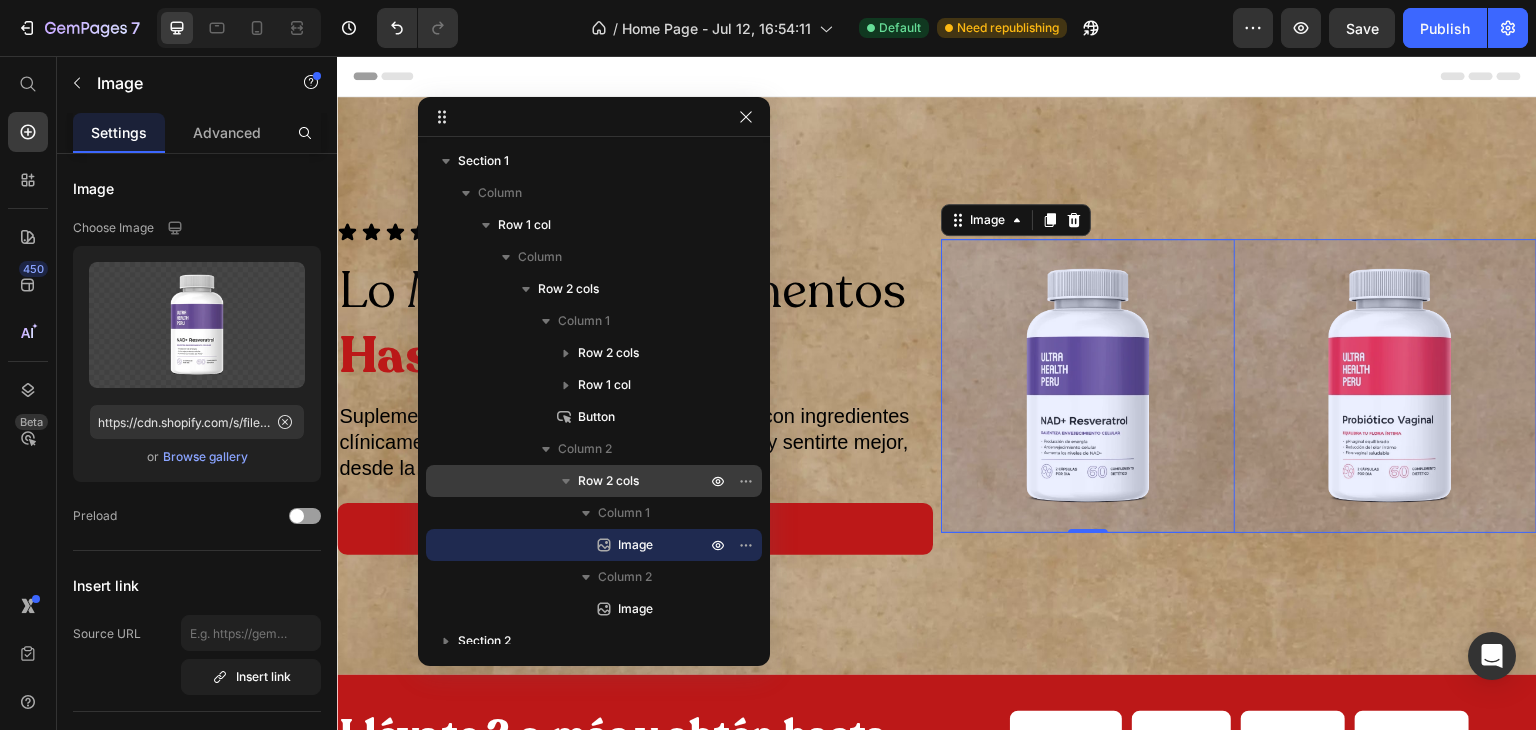 click 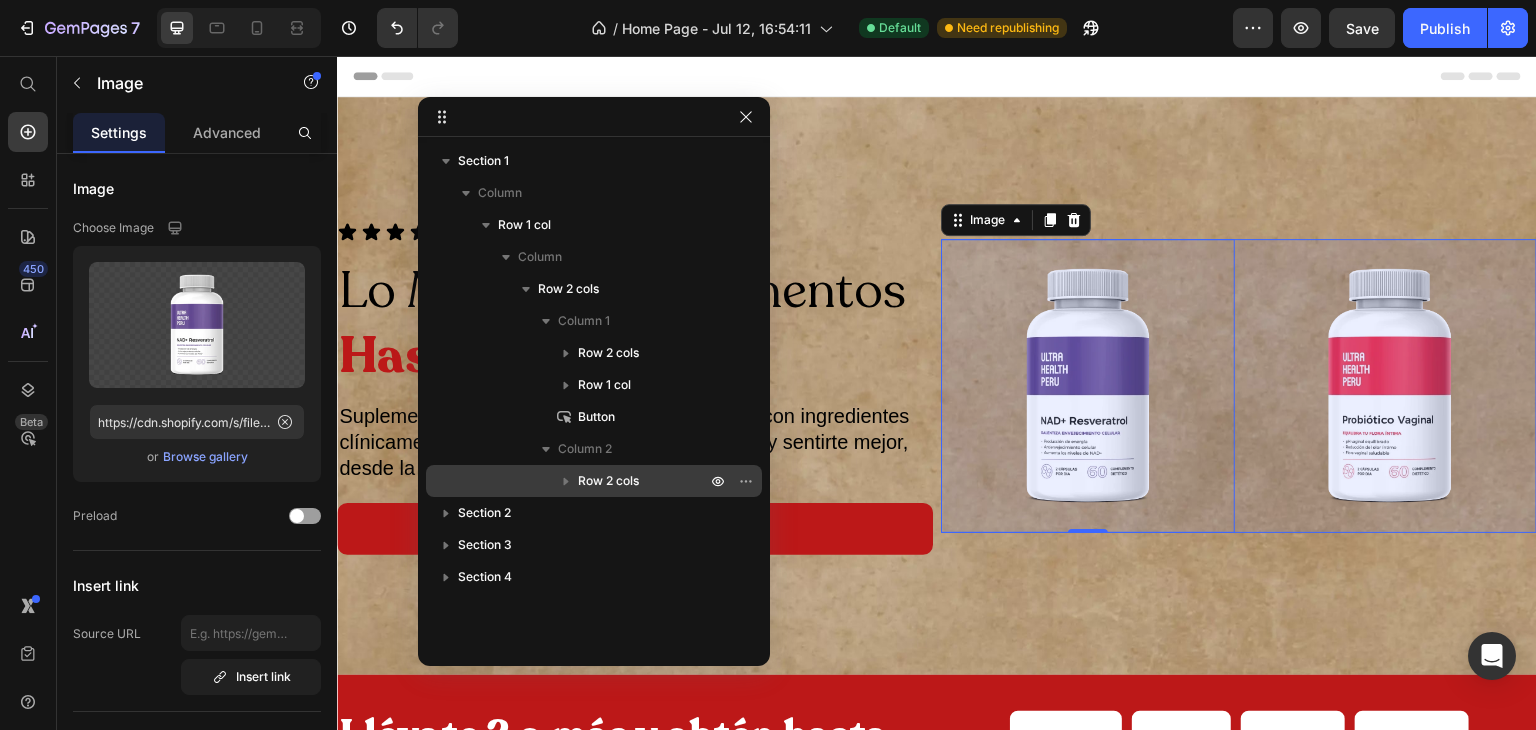 click on "Row 2 cols" at bounding box center [608, 481] 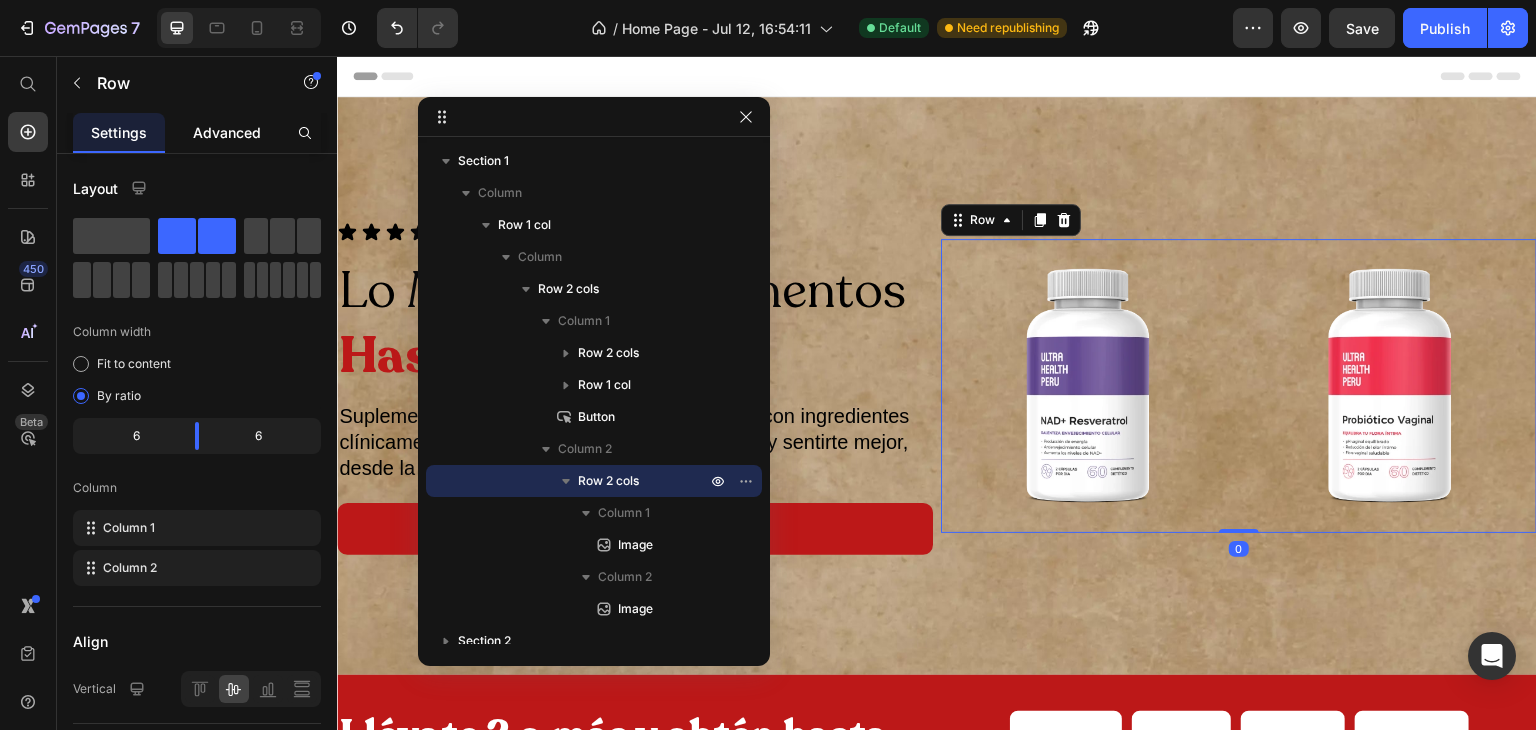 click on "Advanced" at bounding box center (227, 132) 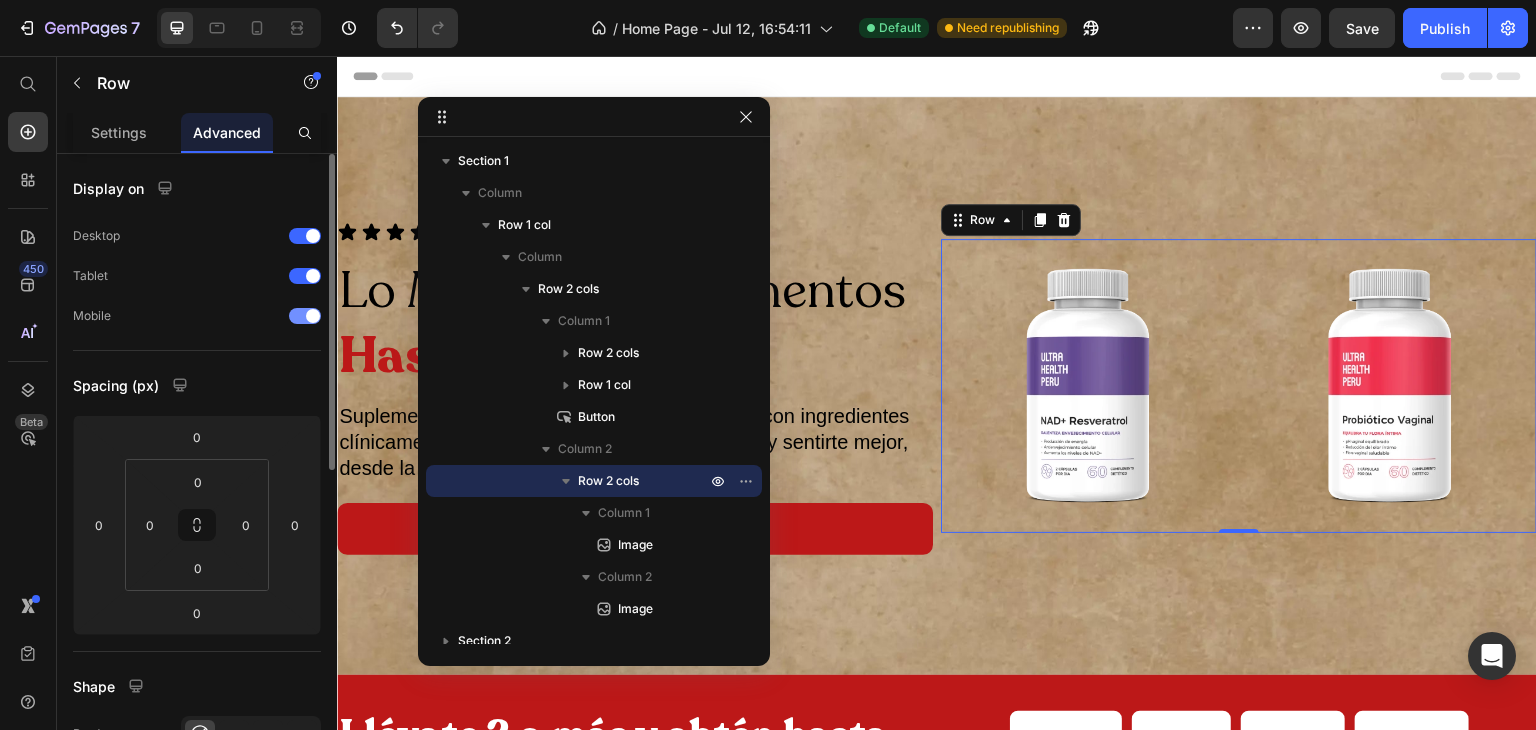 click at bounding box center [313, 316] 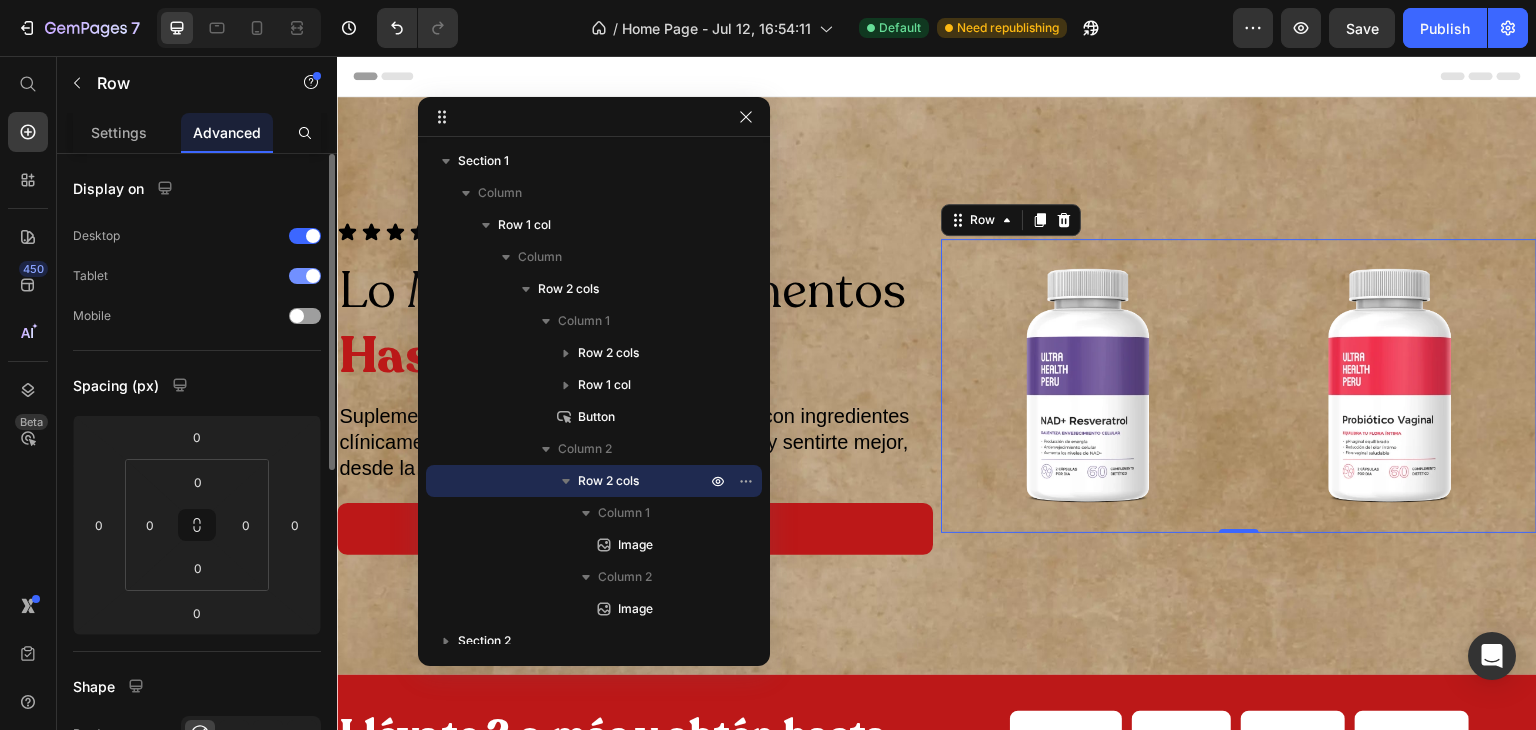 click at bounding box center [305, 276] 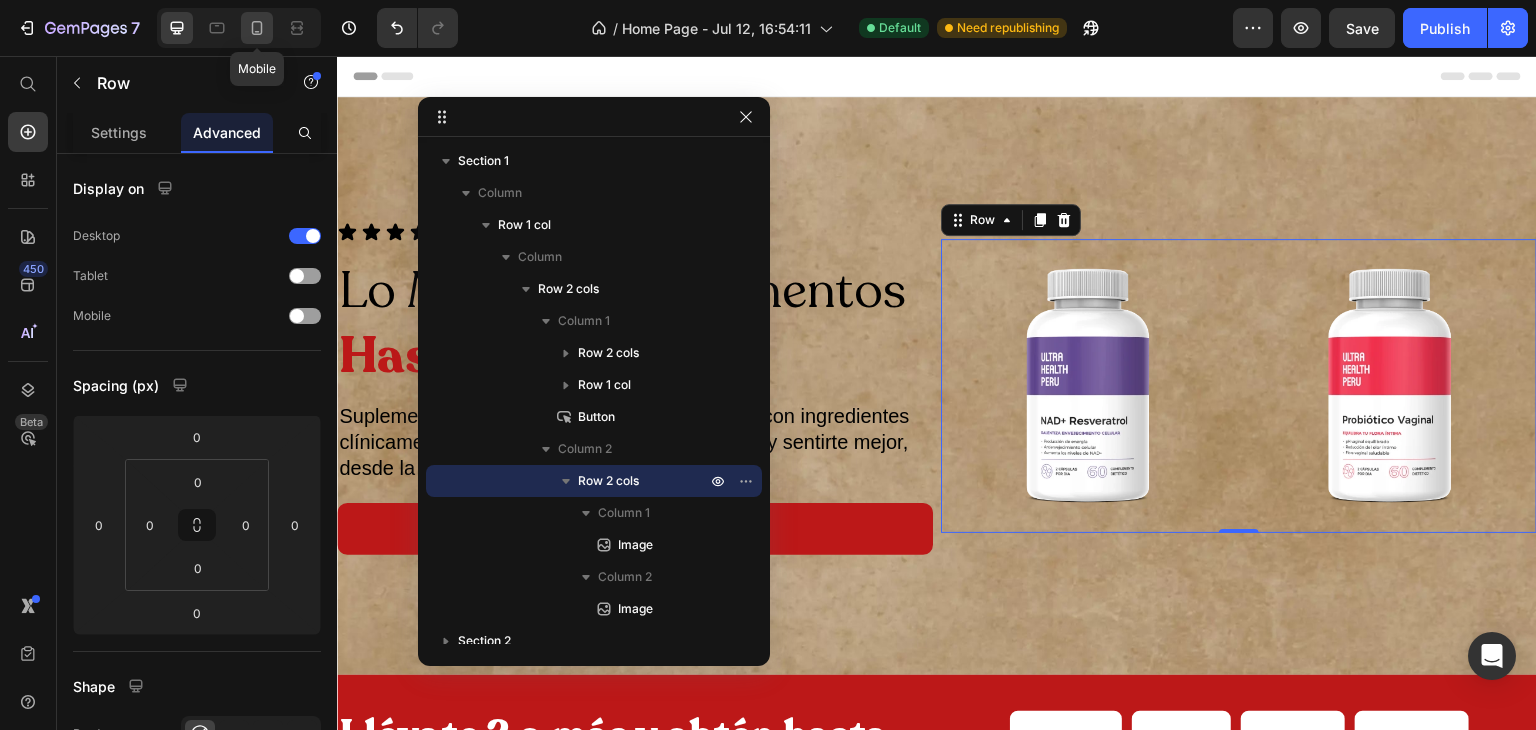 click 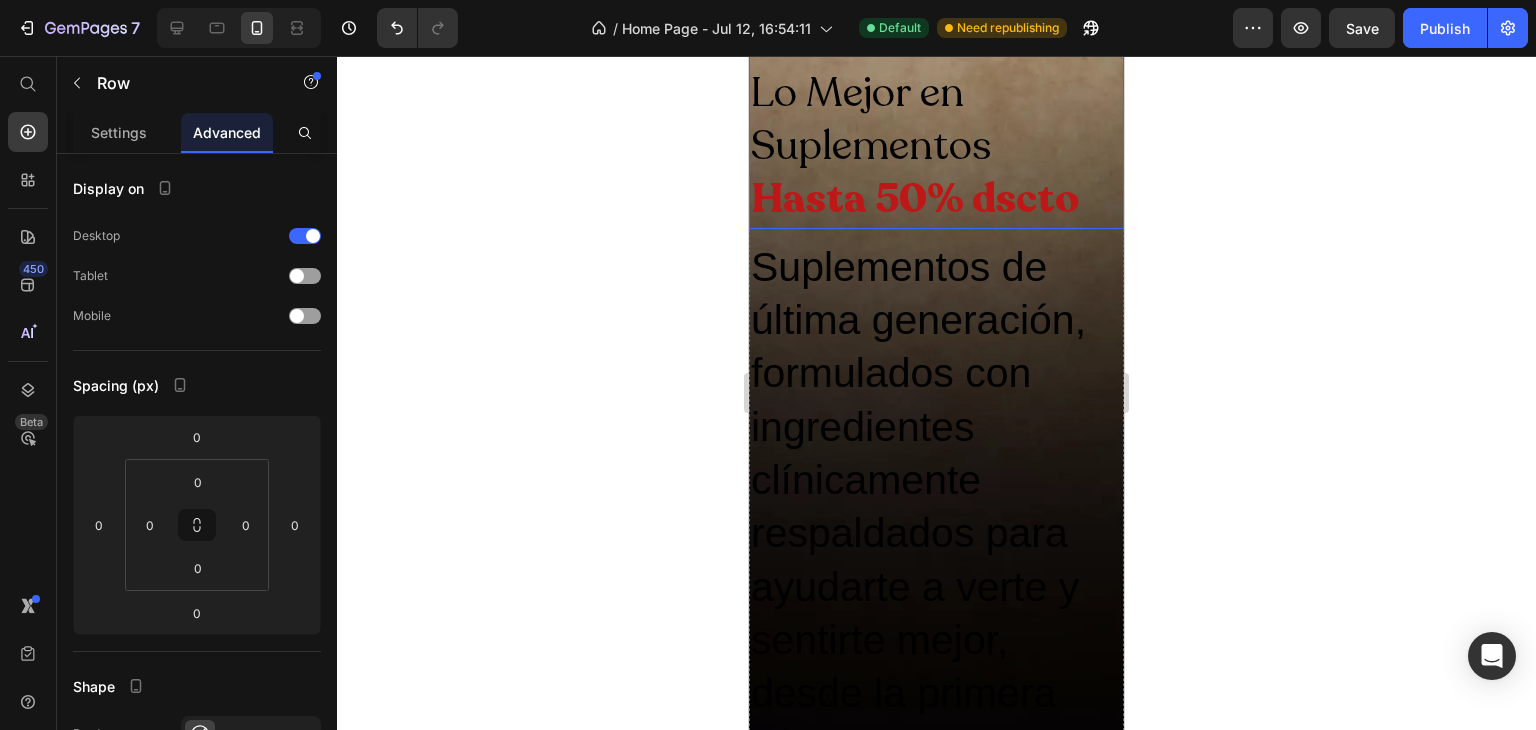 scroll, scrollTop: 324, scrollLeft: 0, axis: vertical 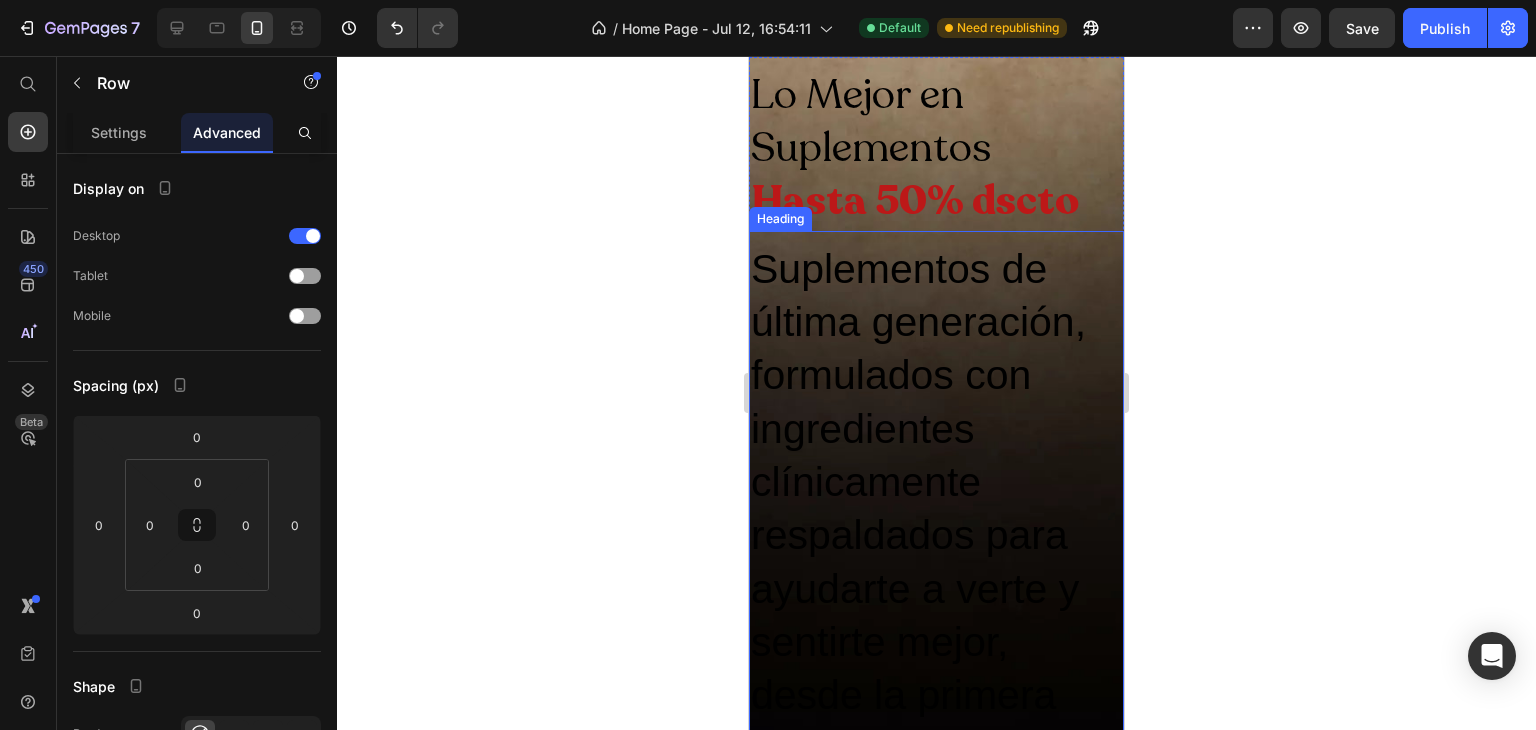 click on "Suplementos de última generación, formulados con ingredientes clínicamente respaldados para ayudarte a verte y sentirte mejor, desde la primera cápsula." at bounding box center [936, 509] 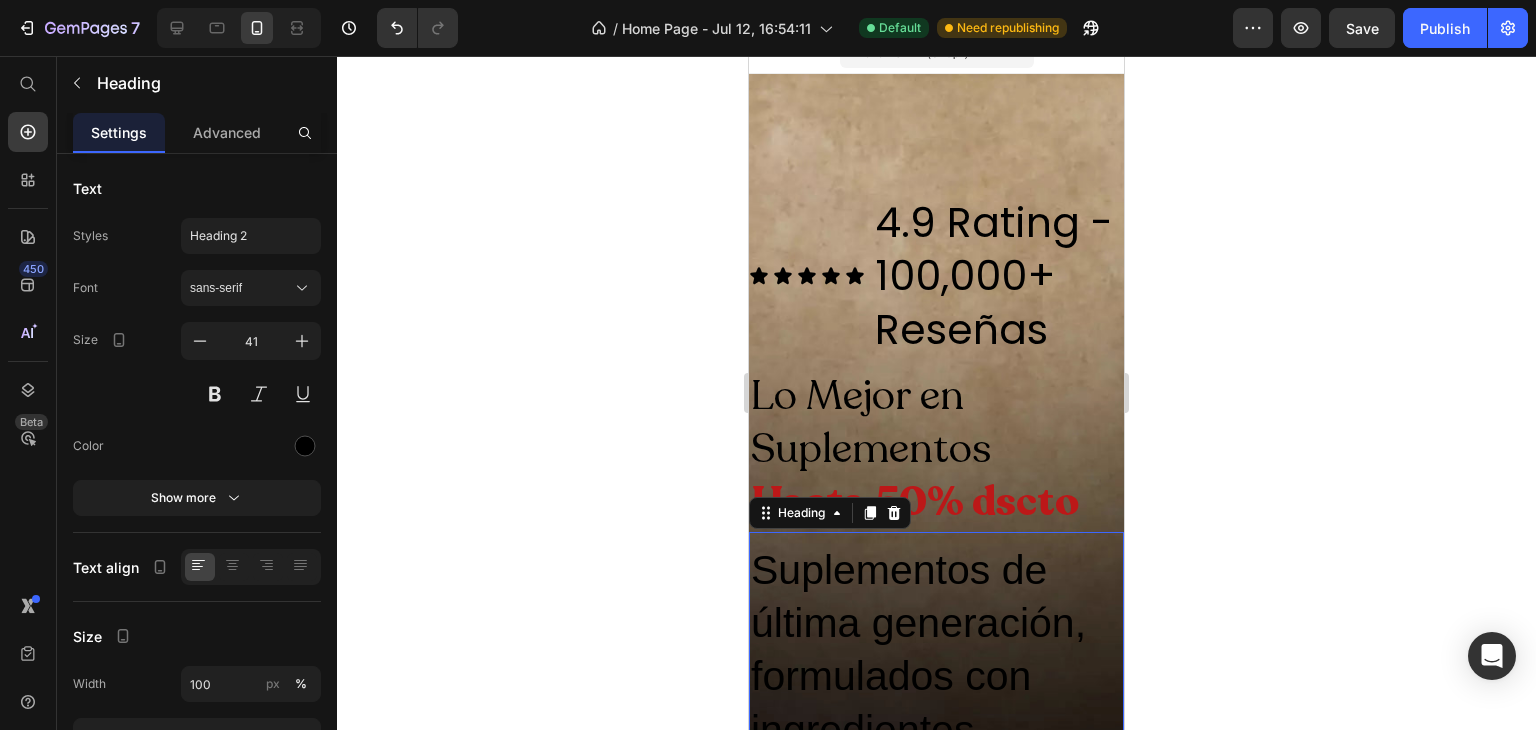 scroll, scrollTop: 0, scrollLeft: 0, axis: both 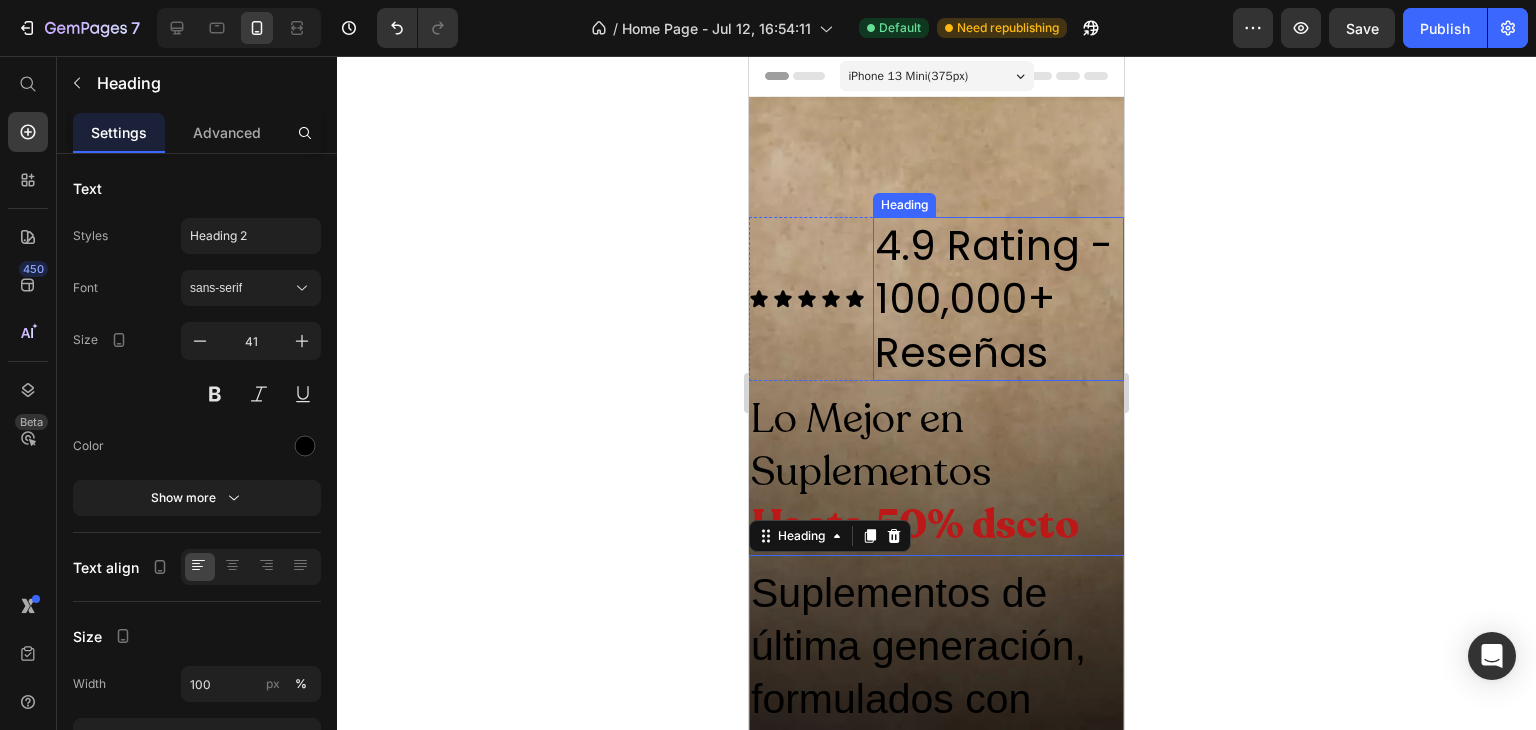 click on "4.9 Rating - 100,000+ Reseñas" at bounding box center [998, 299] 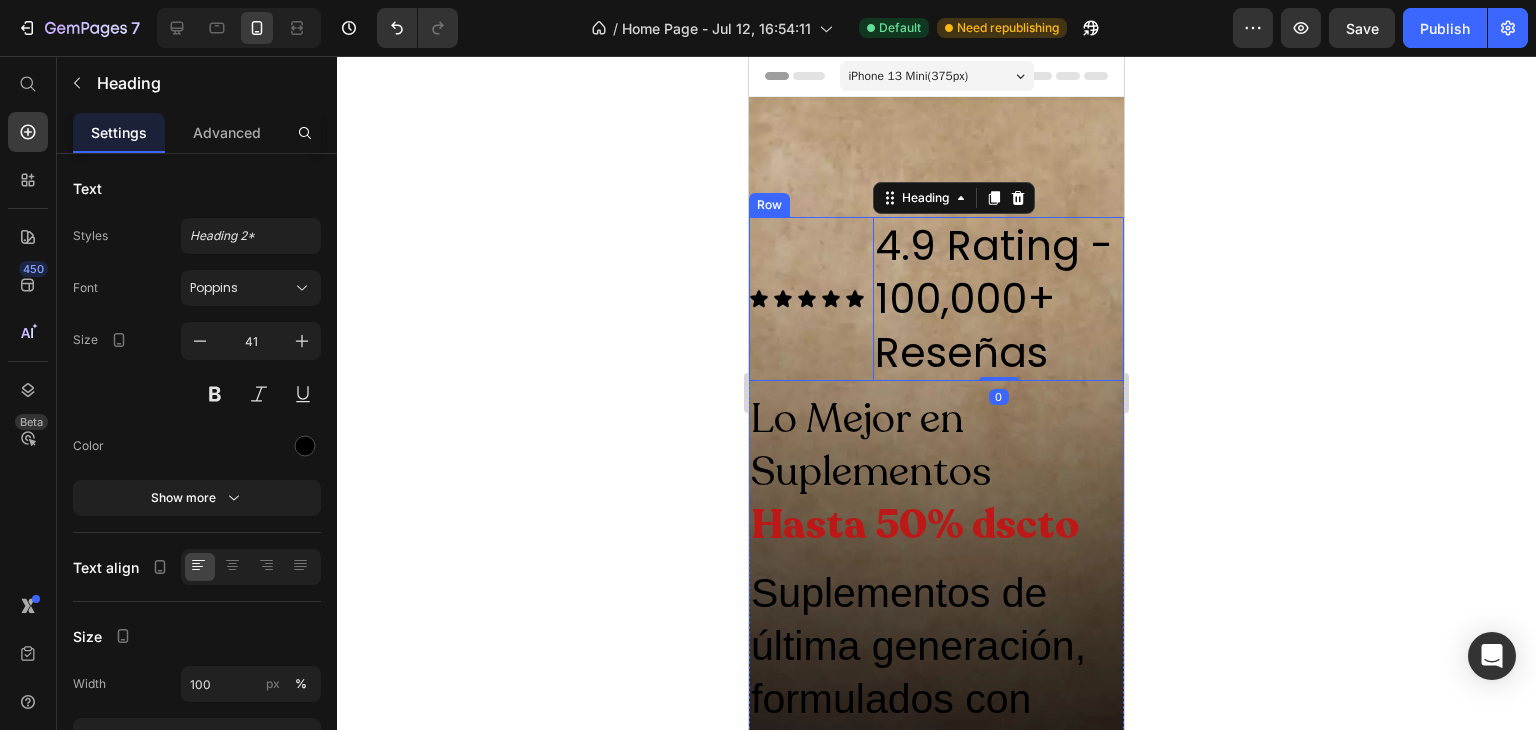 click on "Icon Icon Icon Icon Icon Icon List" at bounding box center (807, 299) 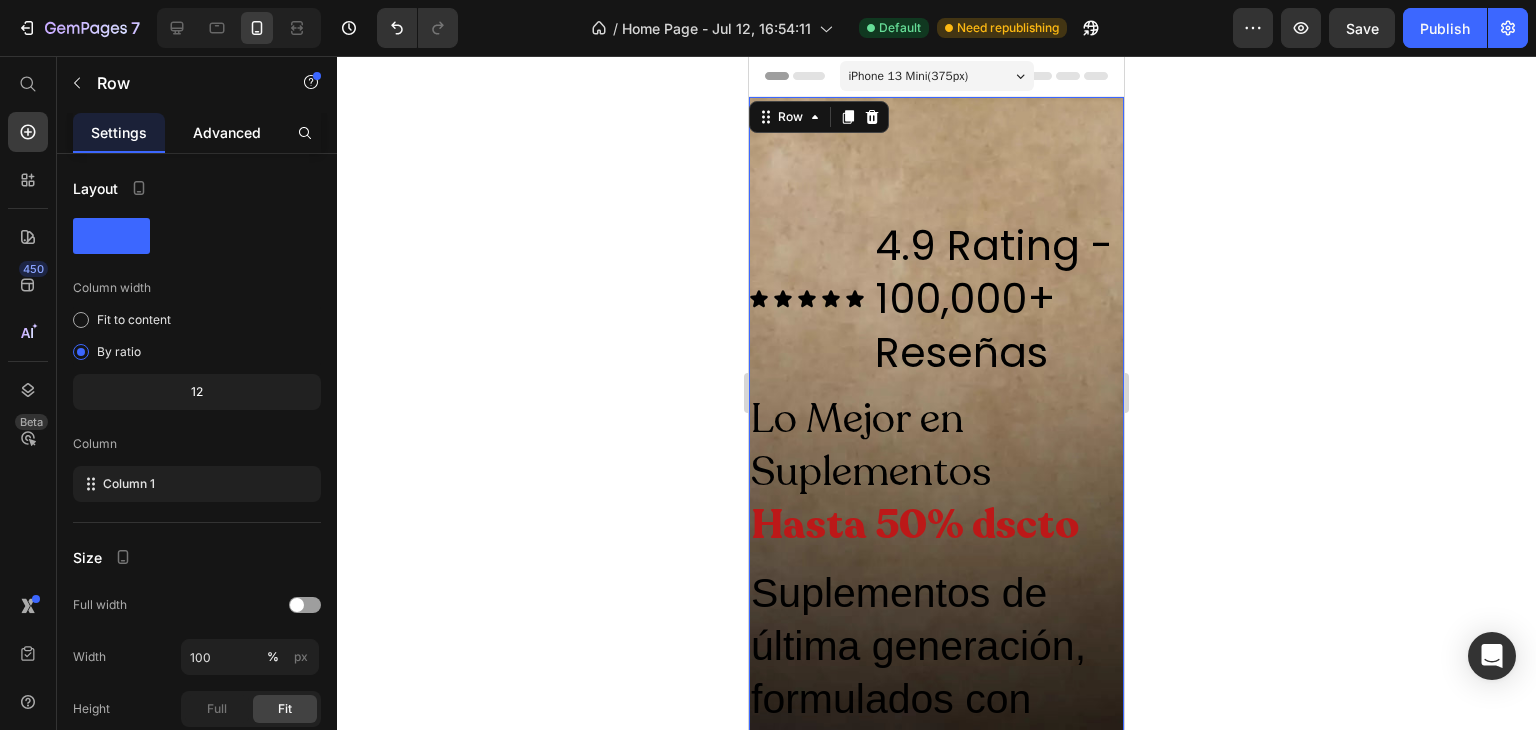 click on "Advanced" at bounding box center [227, 132] 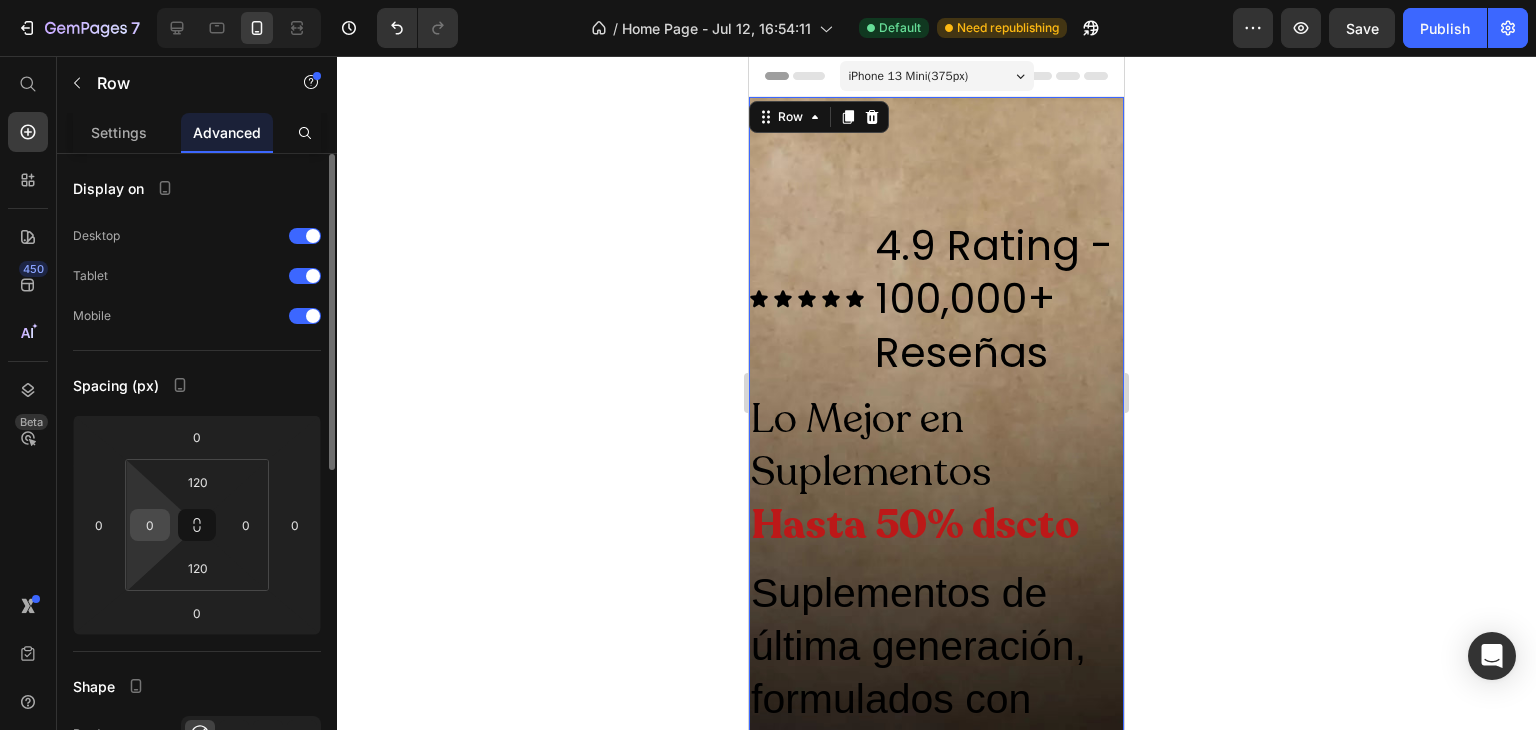 click on "0" at bounding box center (150, 525) 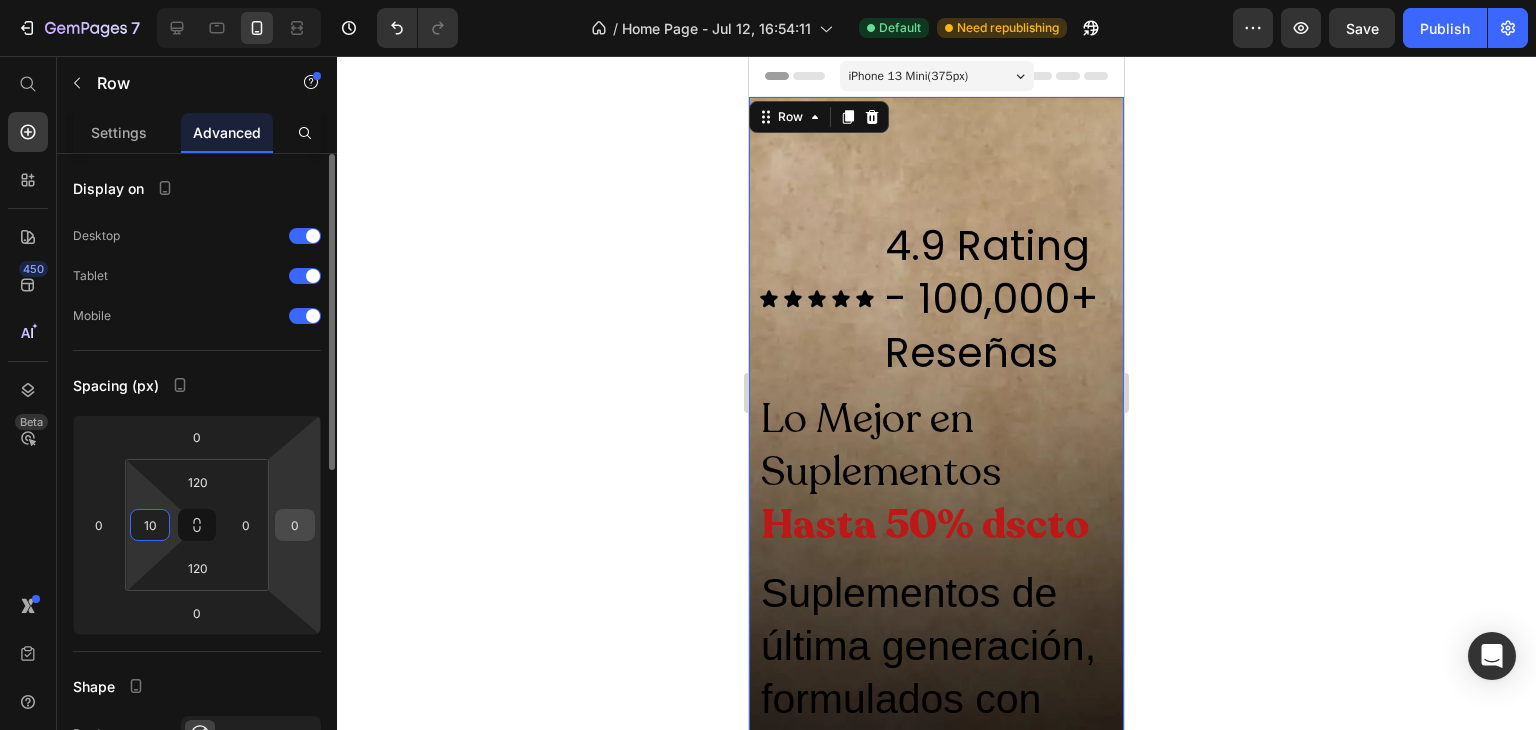type on "10" 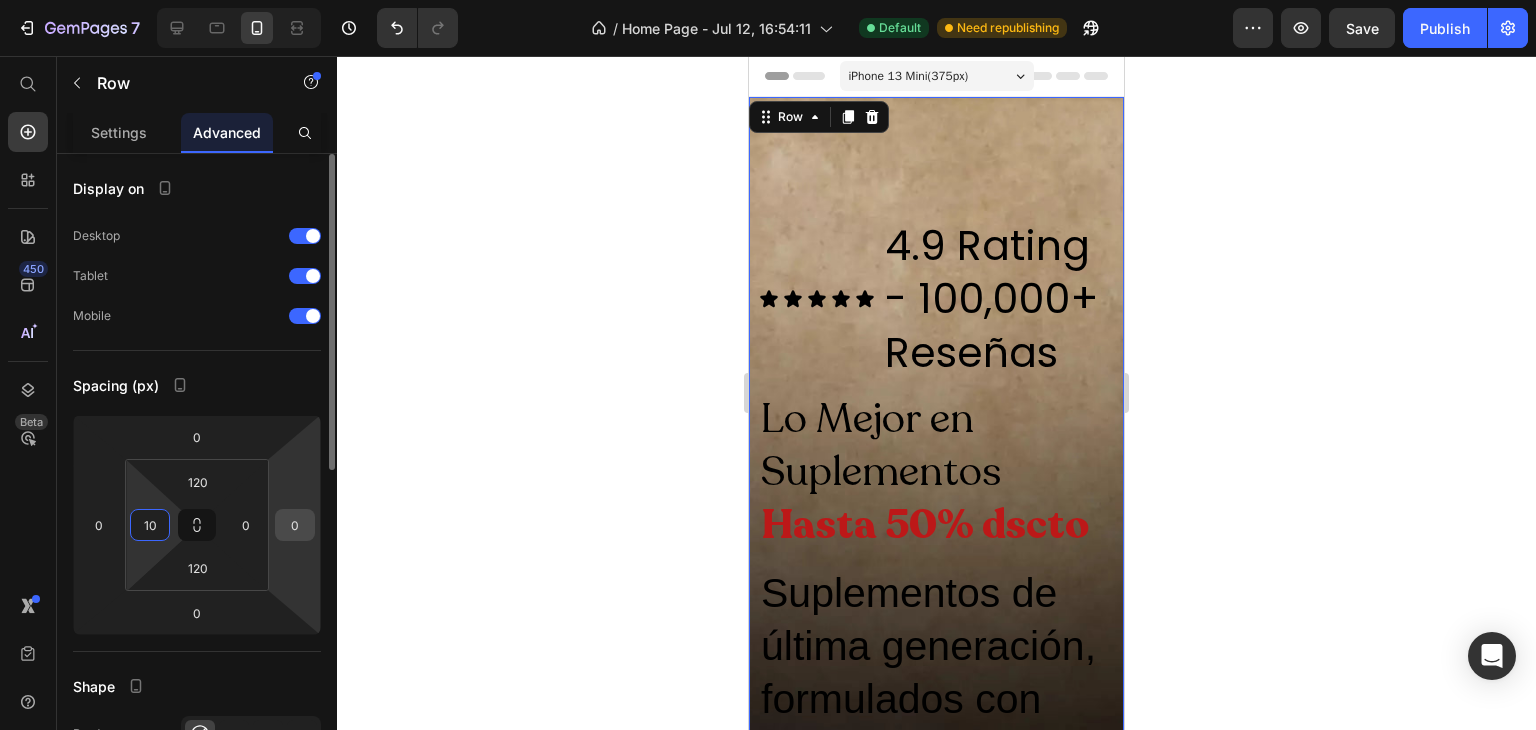 click on "0" at bounding box center (295, 525) 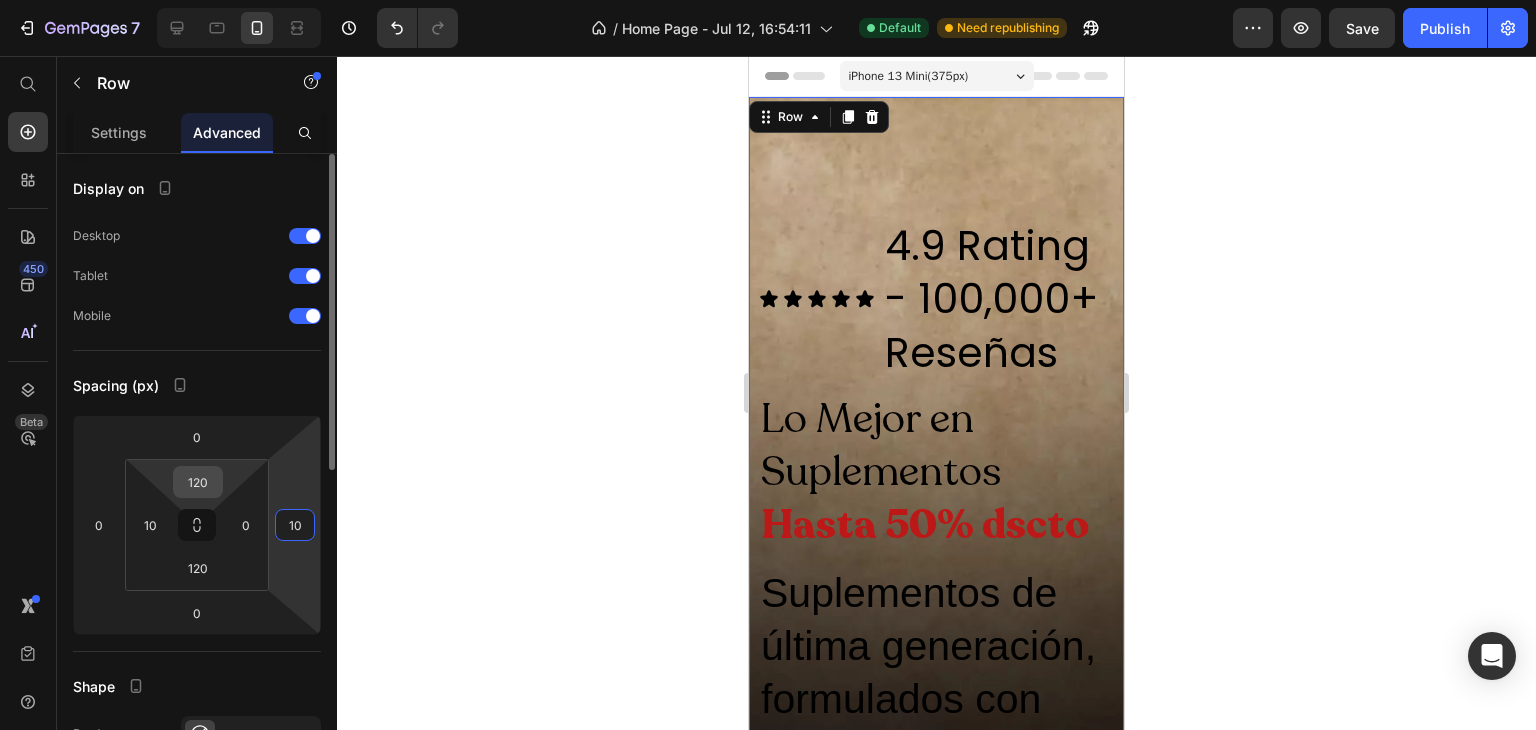 type on "10" 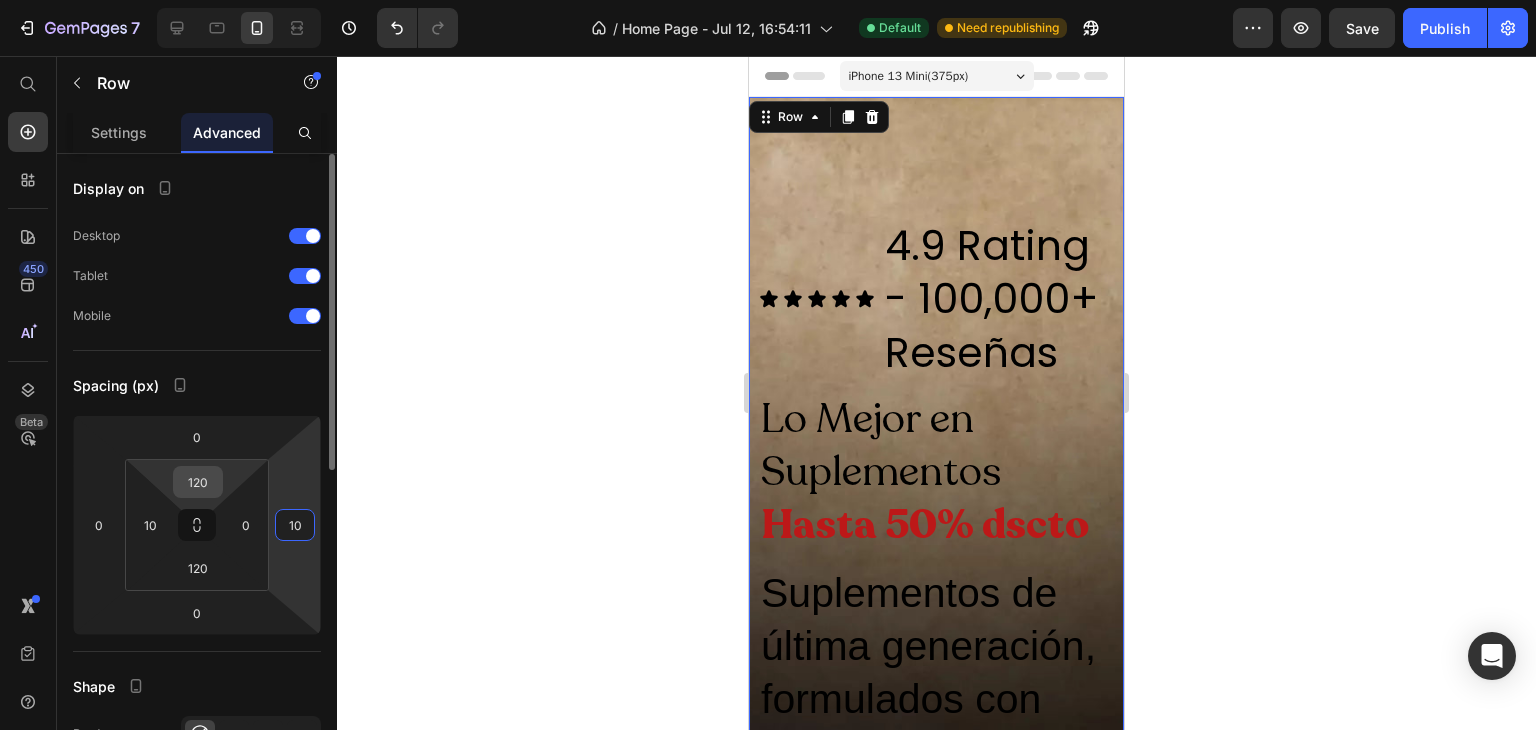 click on "120" at bounding box center [198, 482] 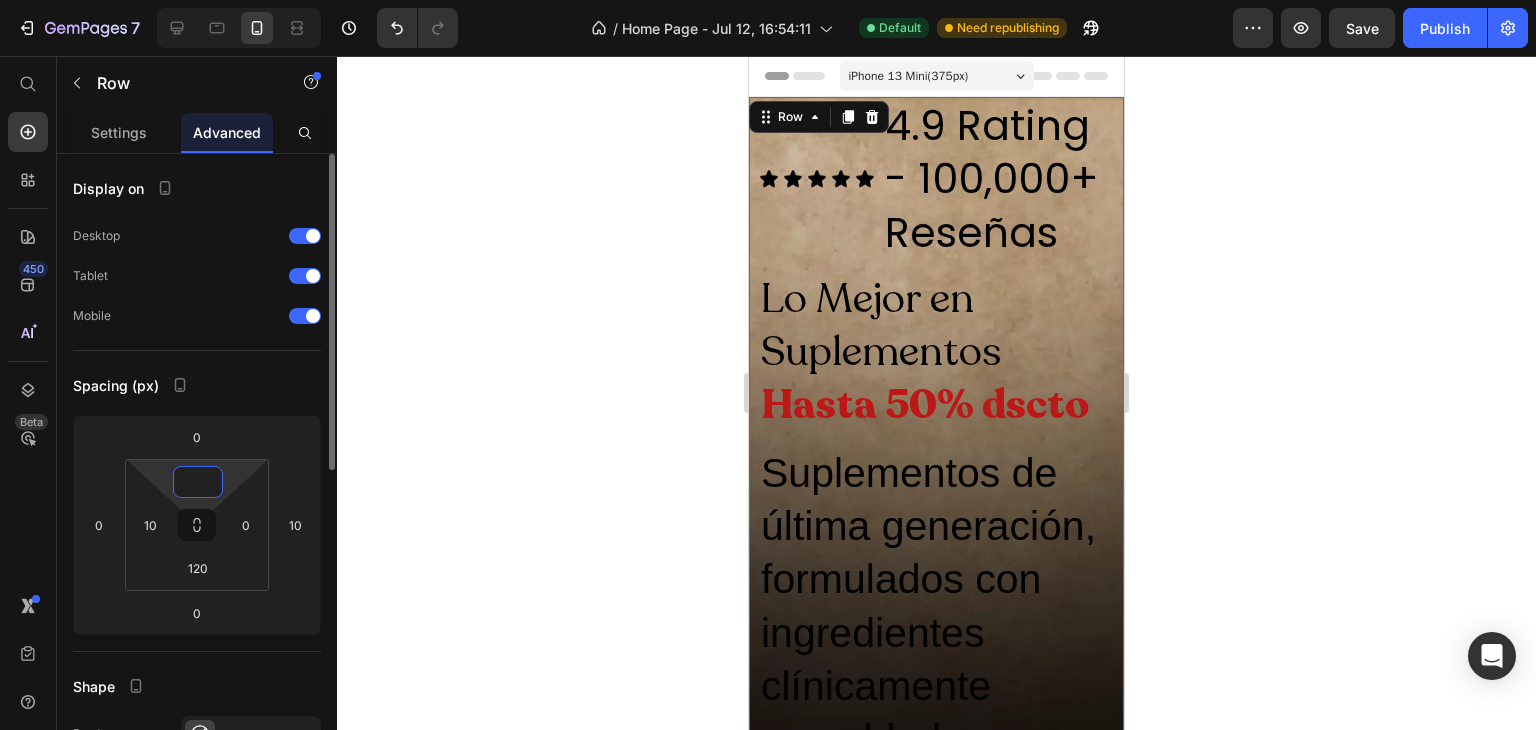click at bounding box center [198, 482] 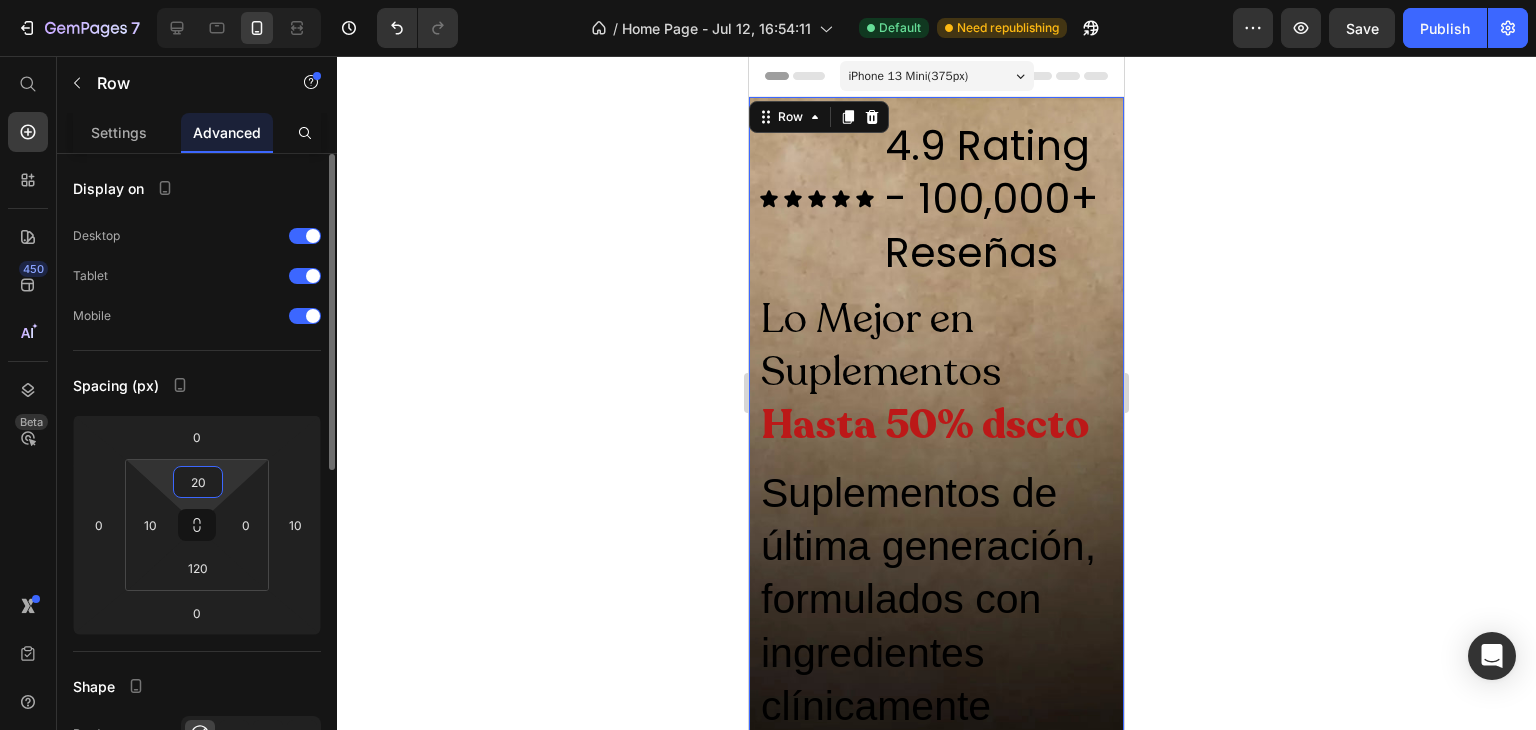 type on "2" 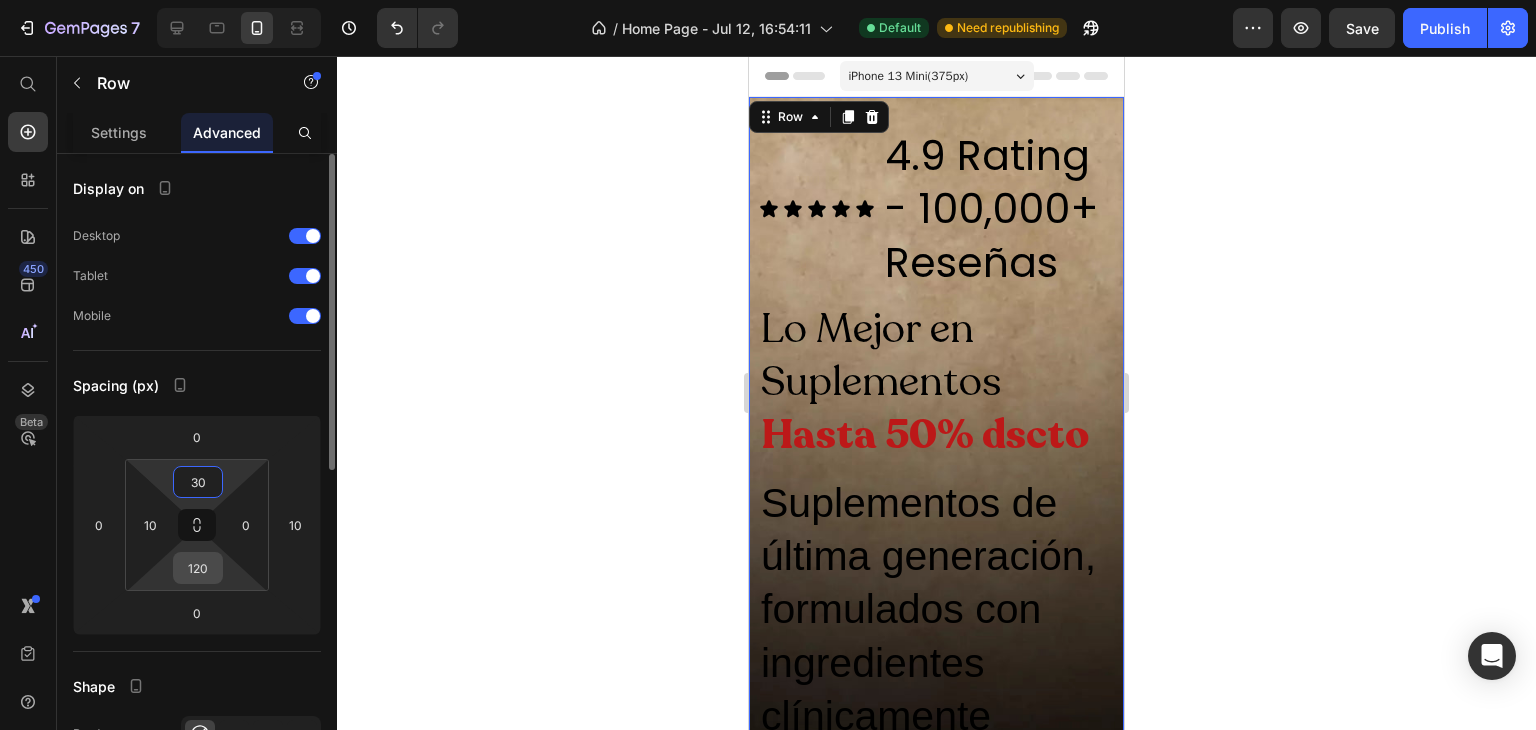 type on "30" 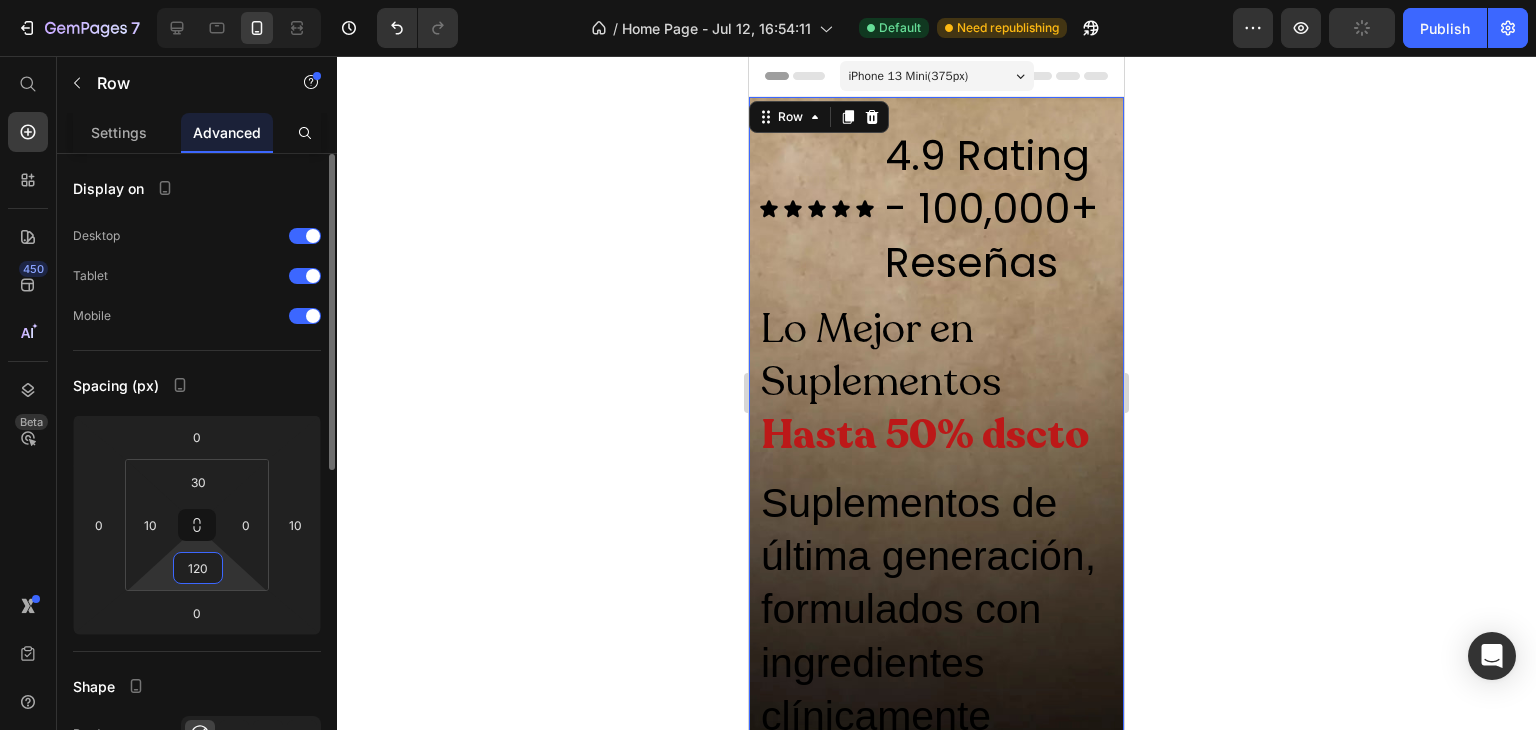 click on "120" at bounding box center (198, 568) 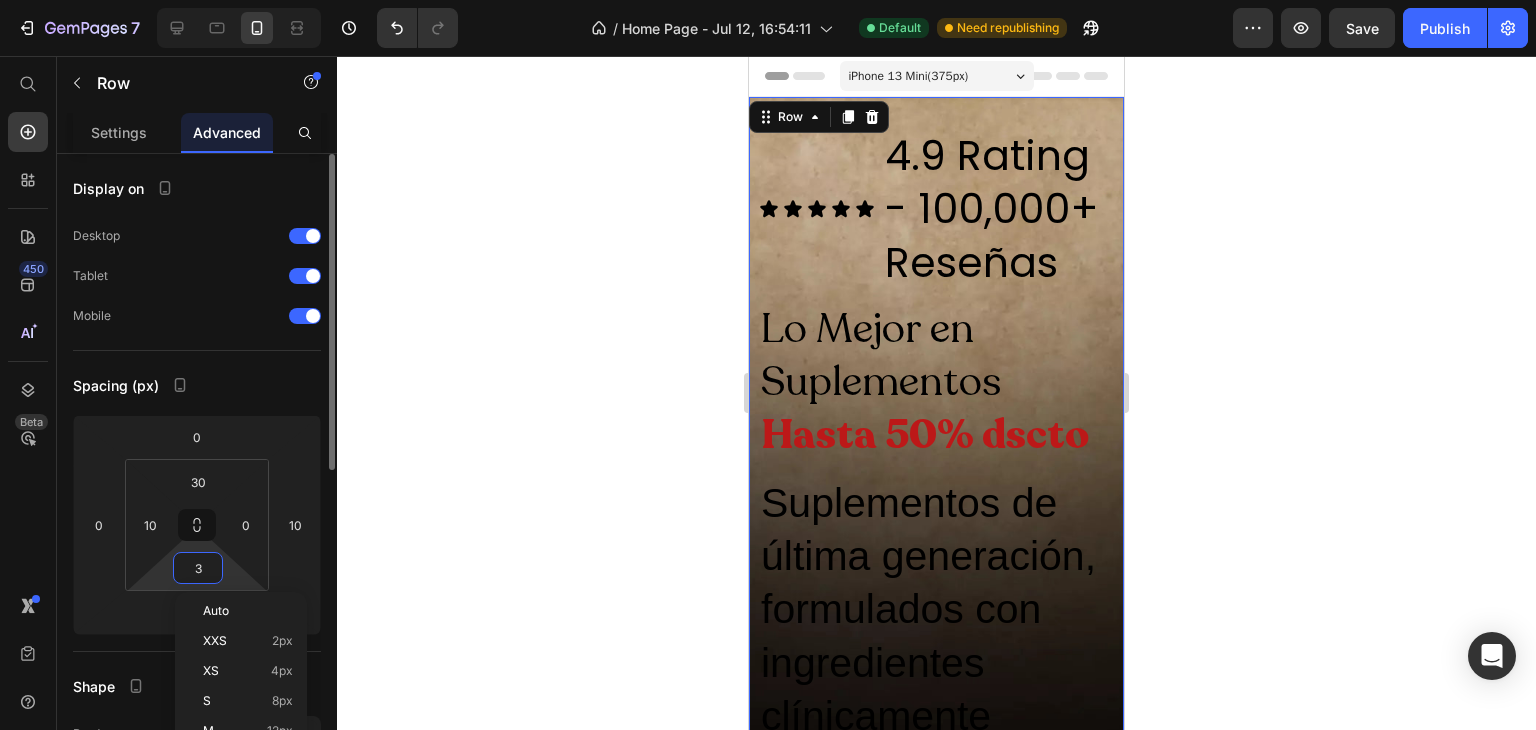 type on "30" 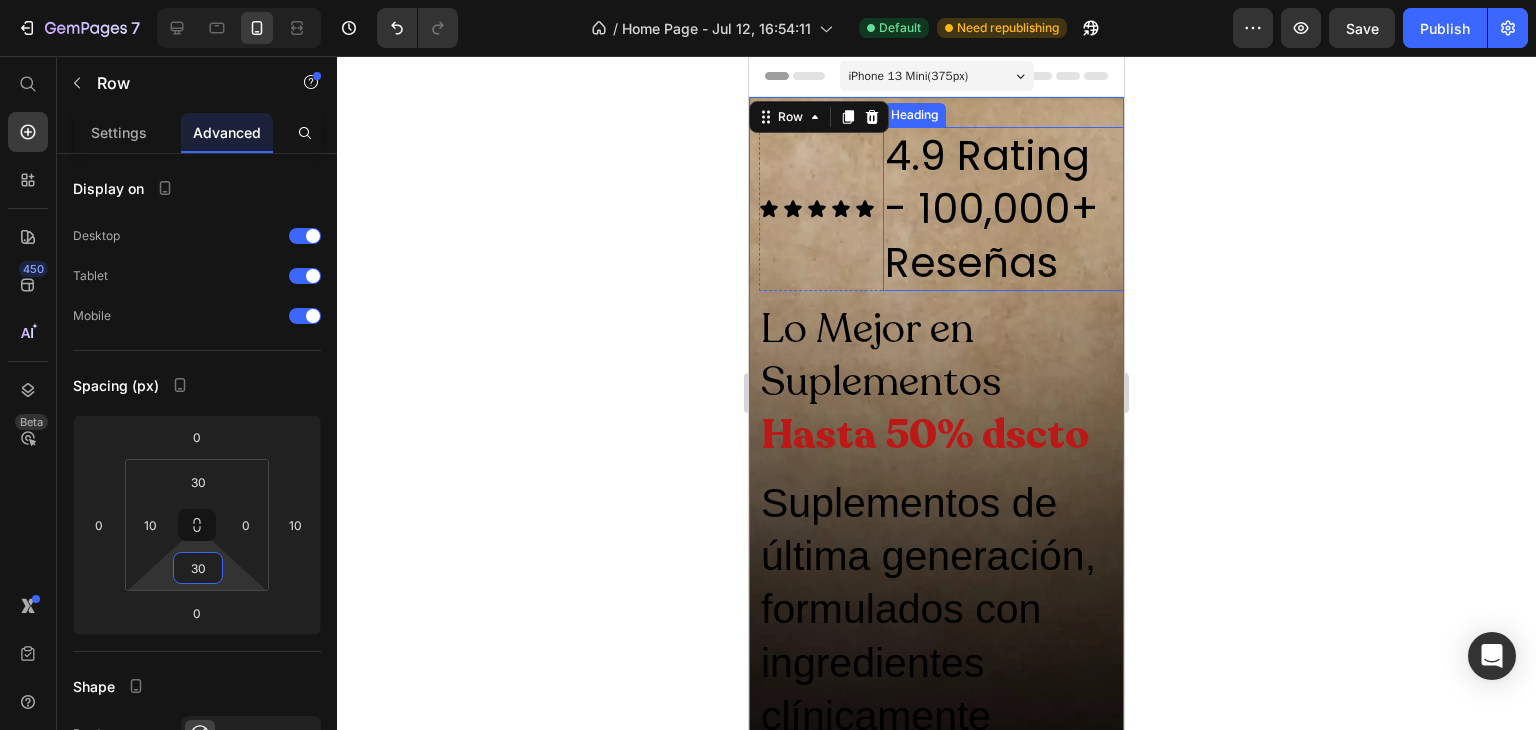 click on "4.9 Rating - 100,000+ Reseñas" at bounding box center (1003, 209) 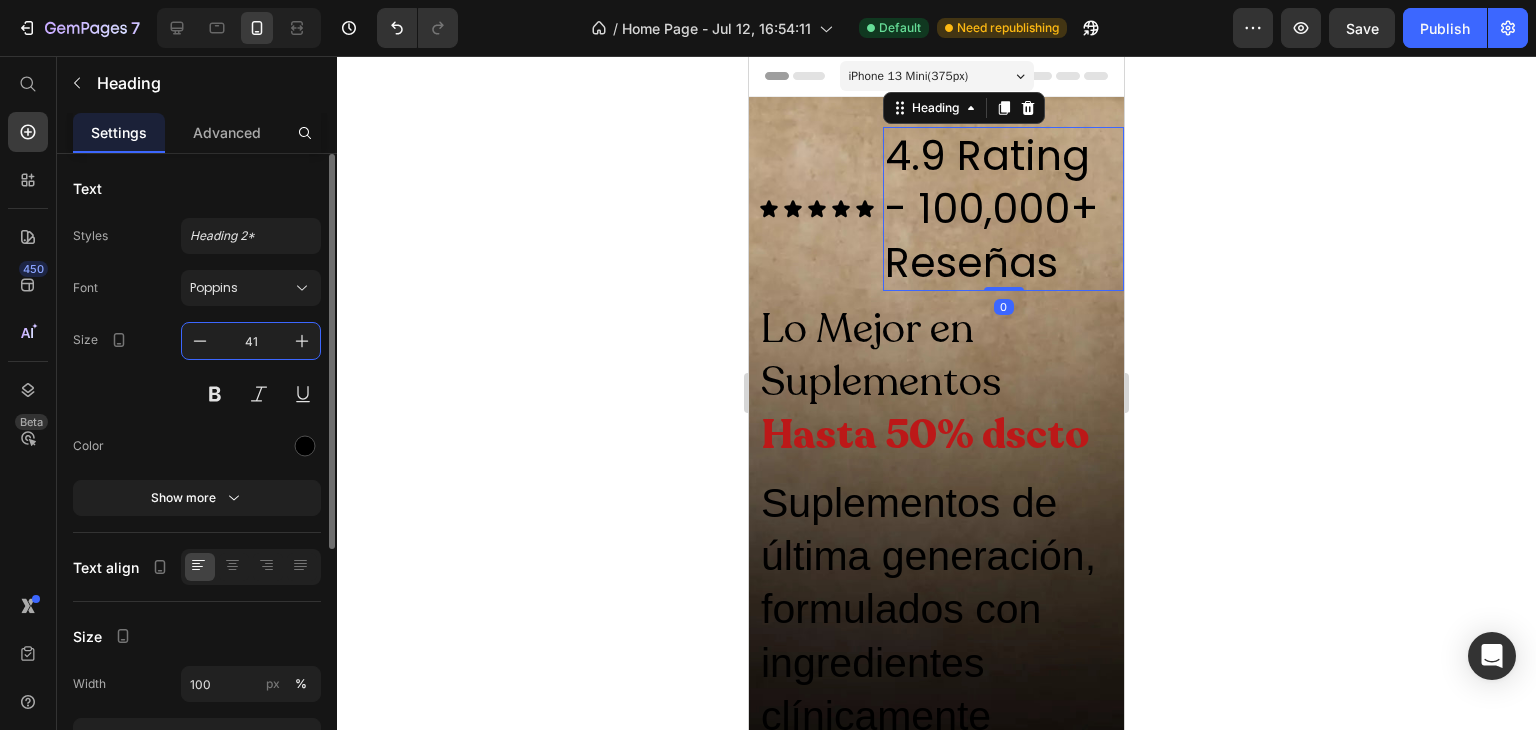 click on "41" at bounding box center (251, 341) 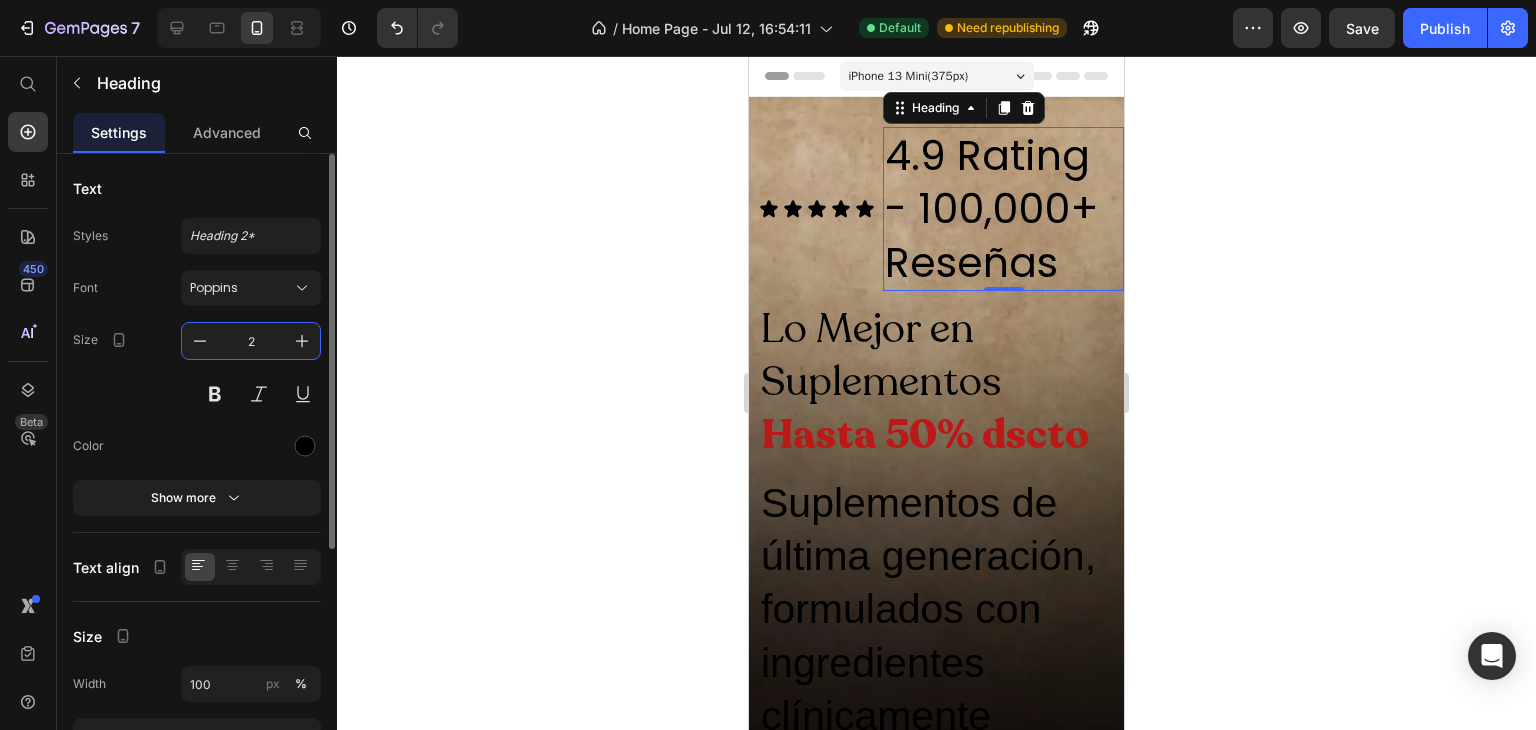 type on "20" 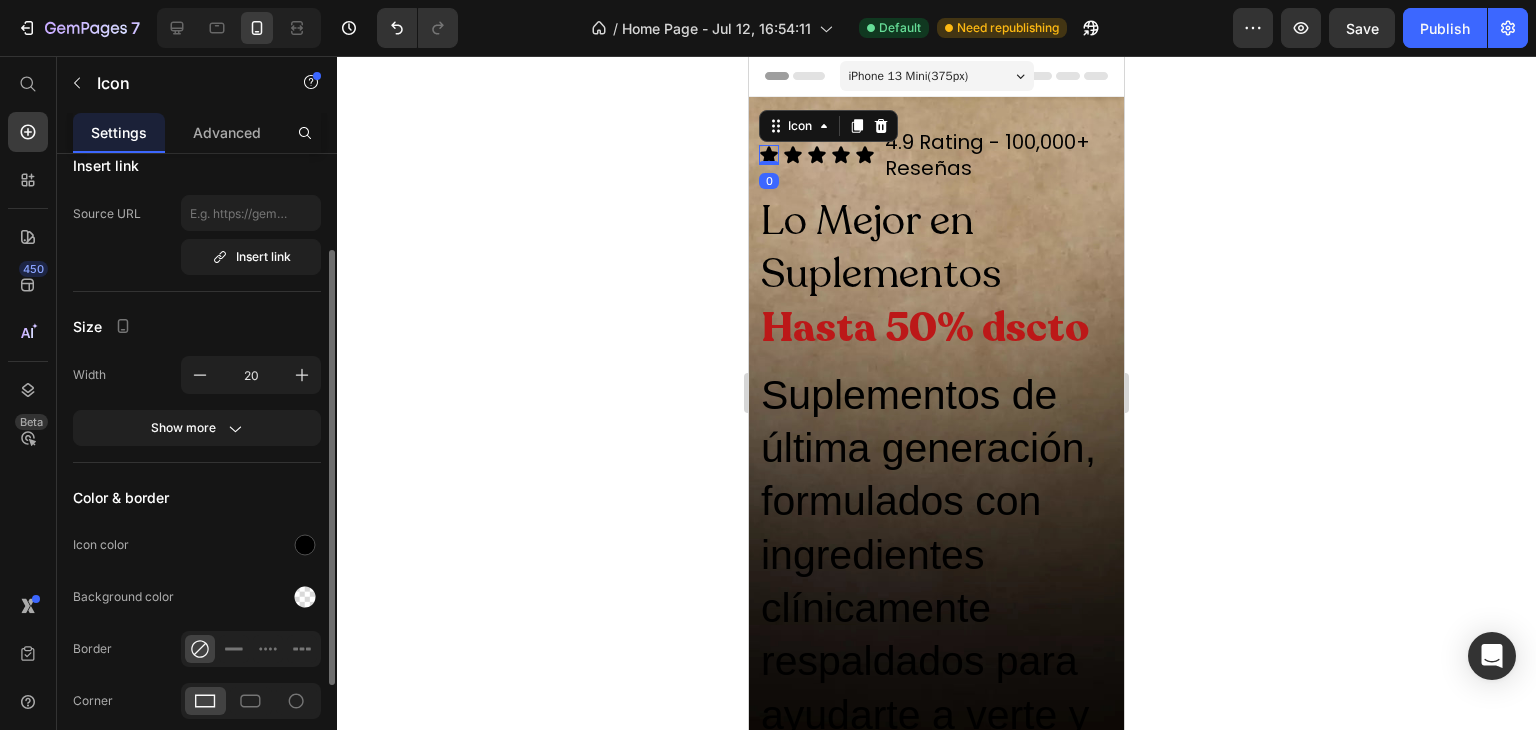 scroll, scrollTop: 87, scrollLeft: 0, axis: vertical 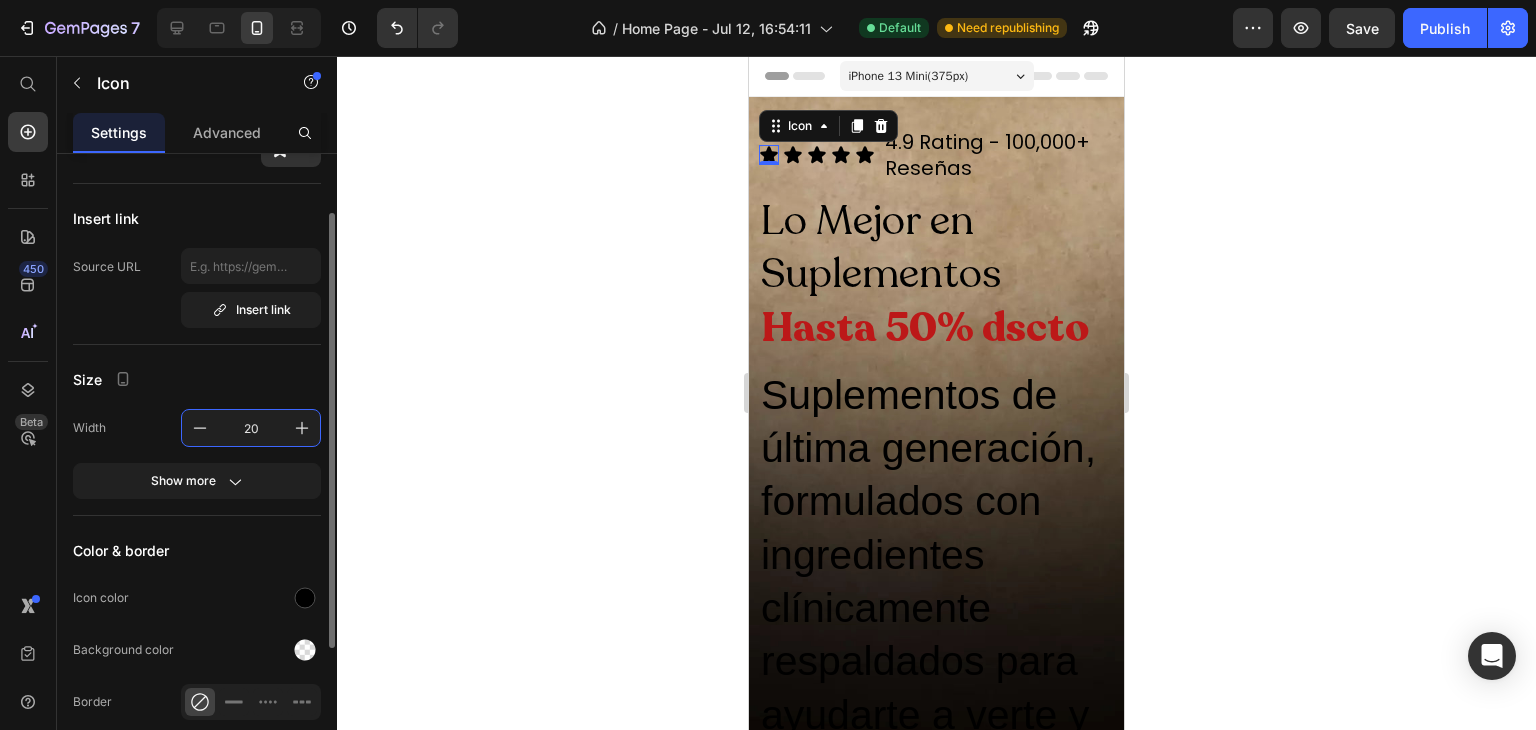 click on "20" at bounding box center [251, 428] 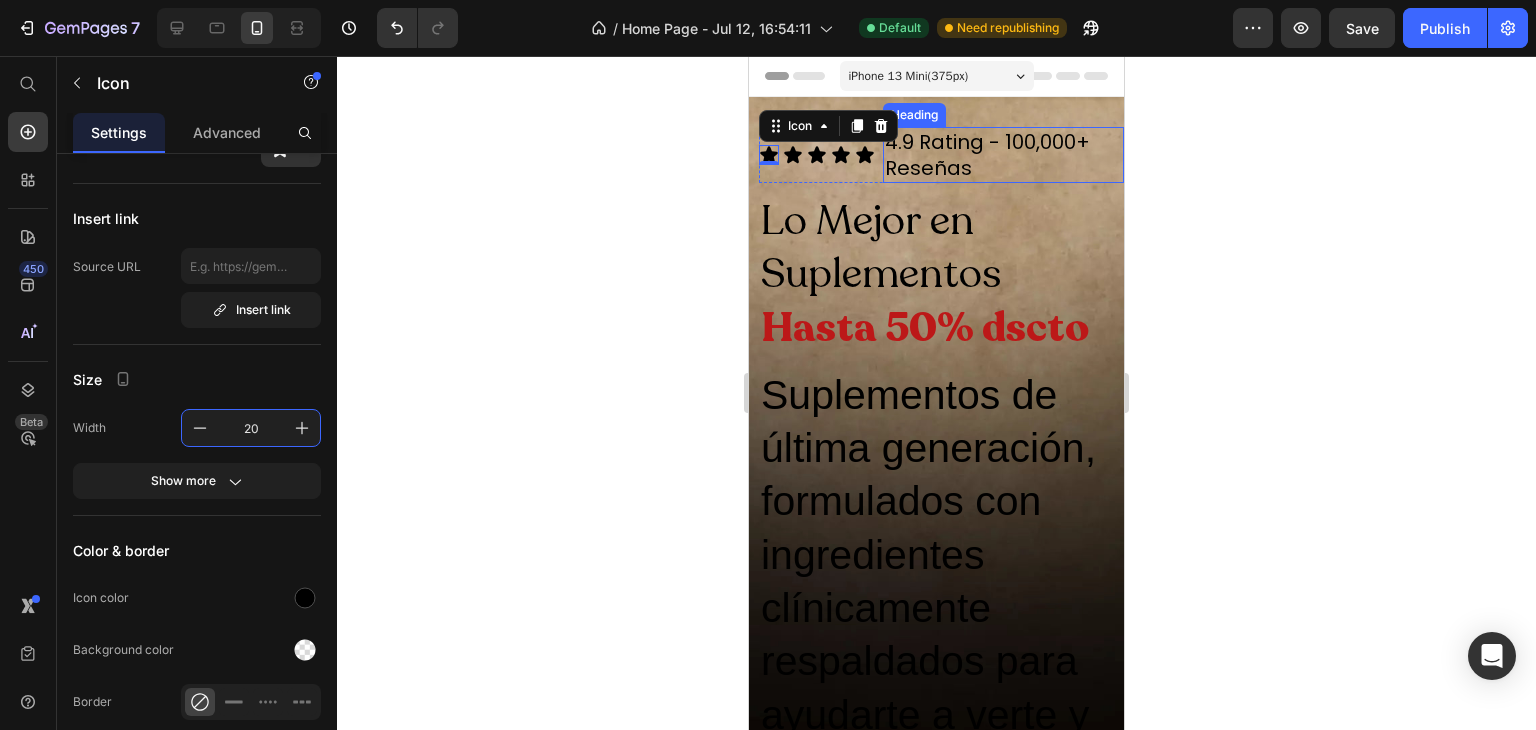 click on "4.9 Rating - 100,000+ Reseñas" at bounding box center [1003, 155] 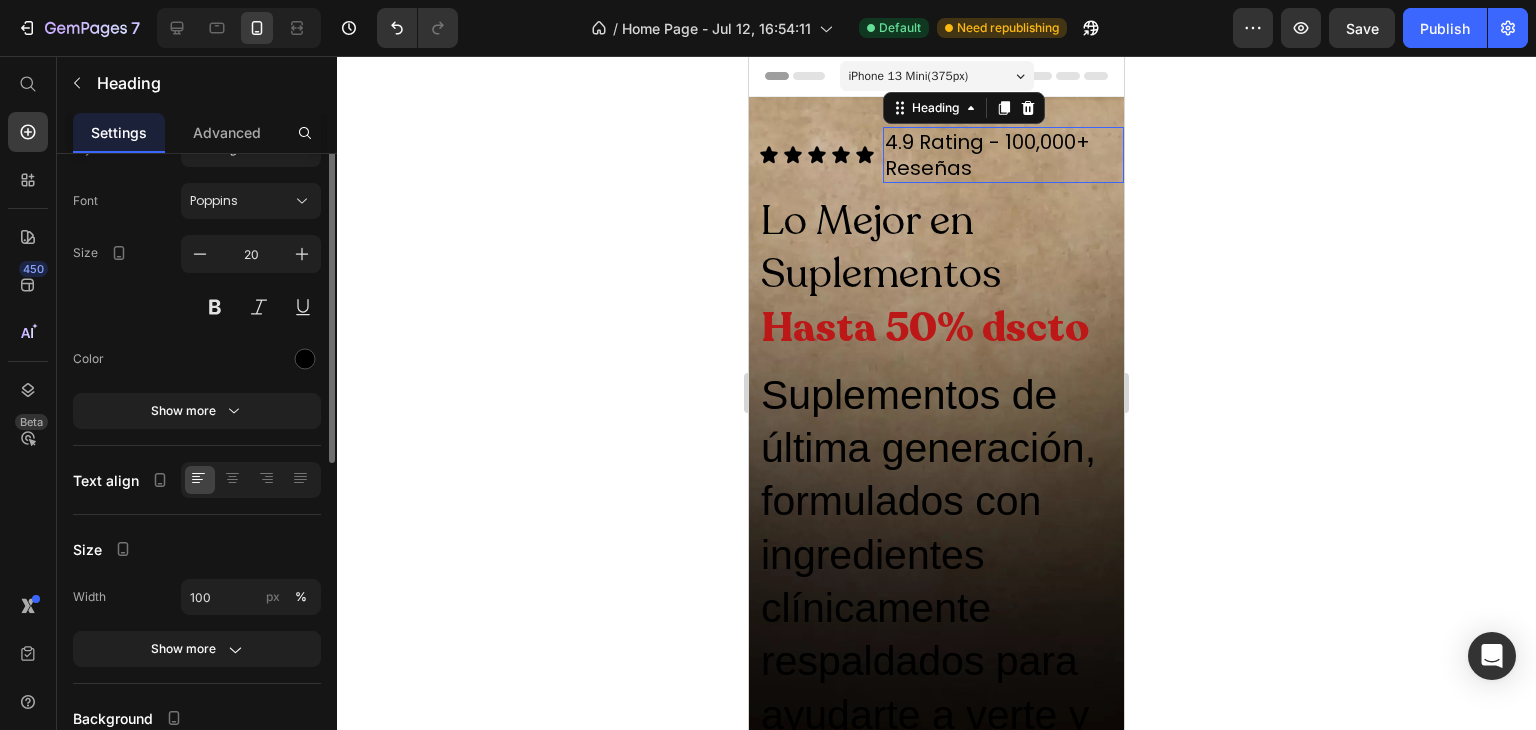 scroll, scrollTop: 0, scrollLeft: 0, axis: both 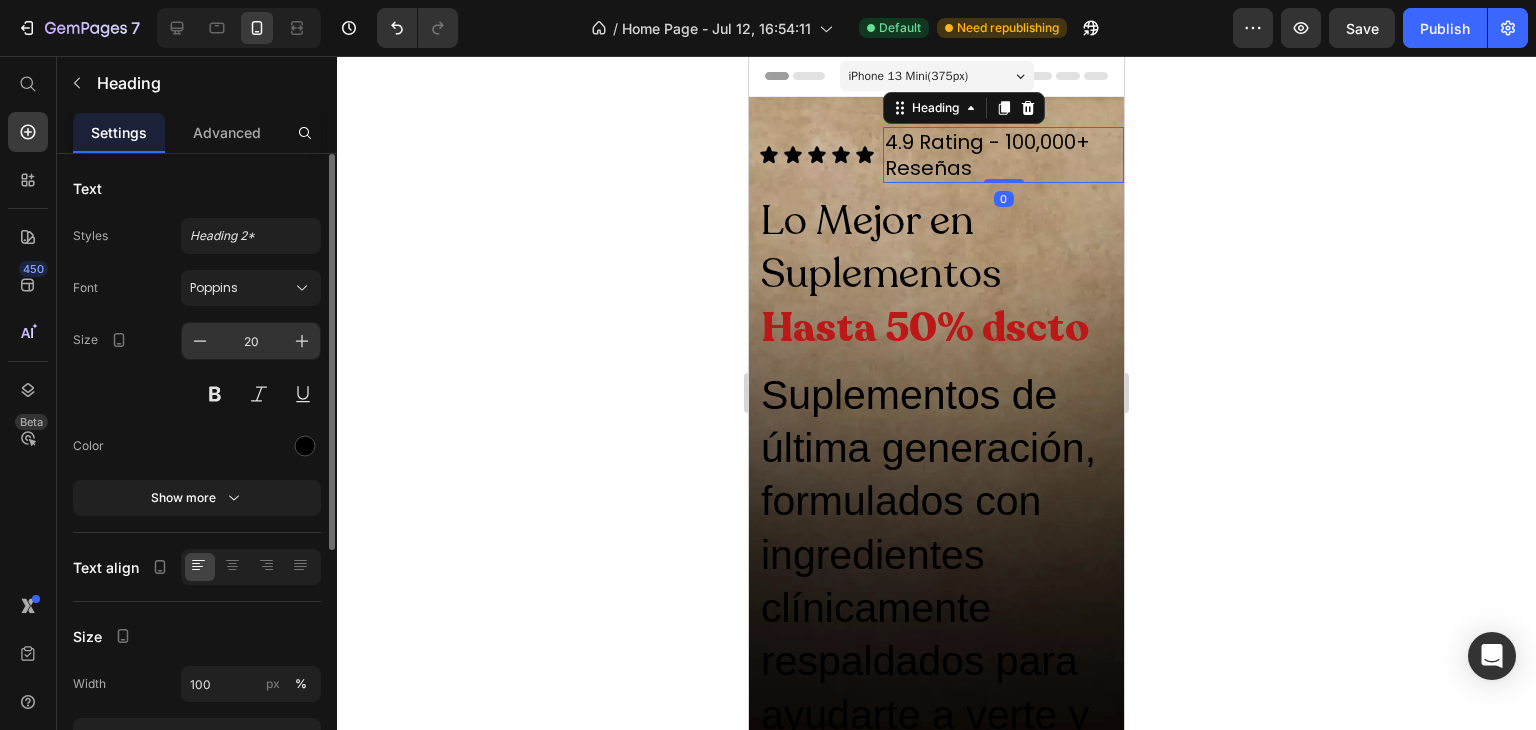 click on "20" at bounding box center (251, 341) 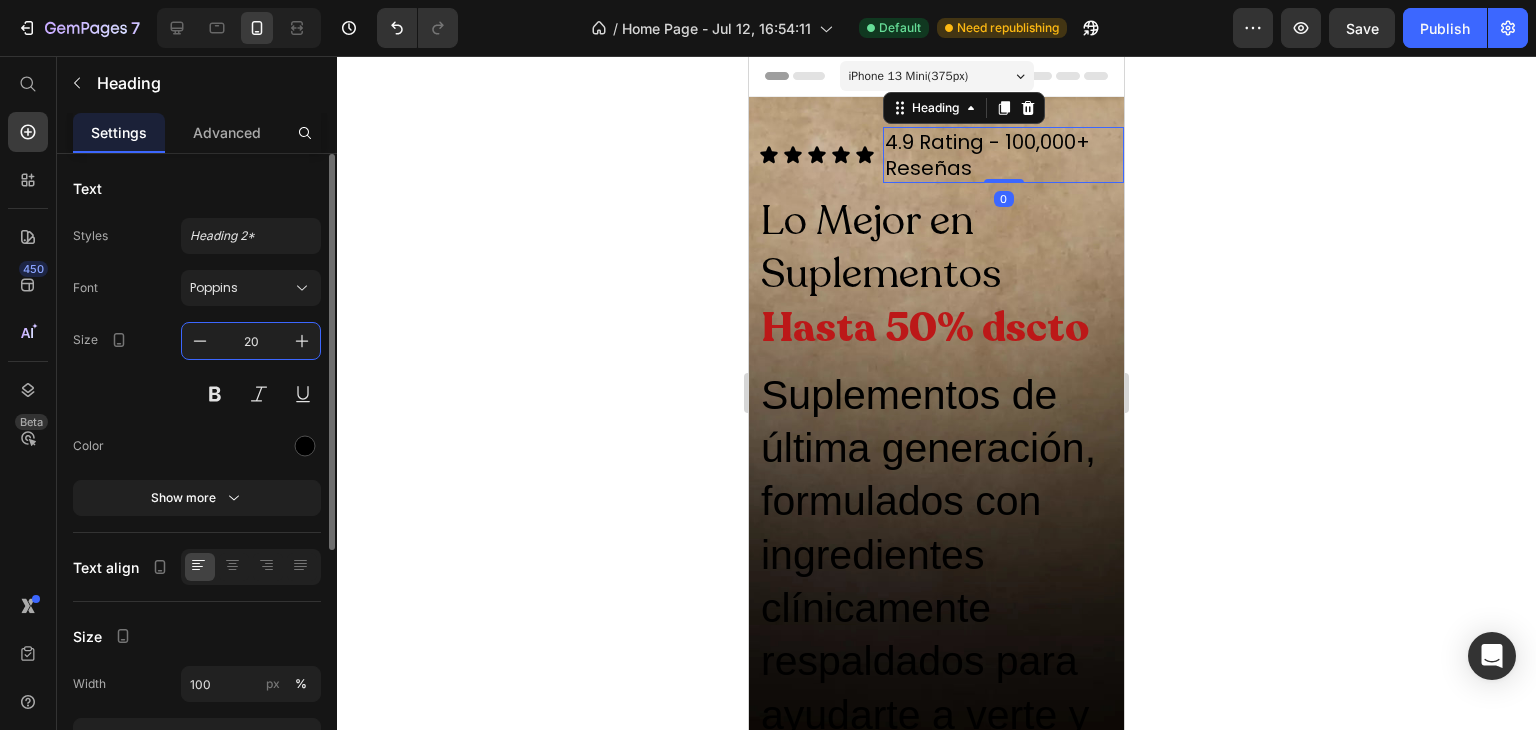 click on "20" at bounding box center (251, 341) 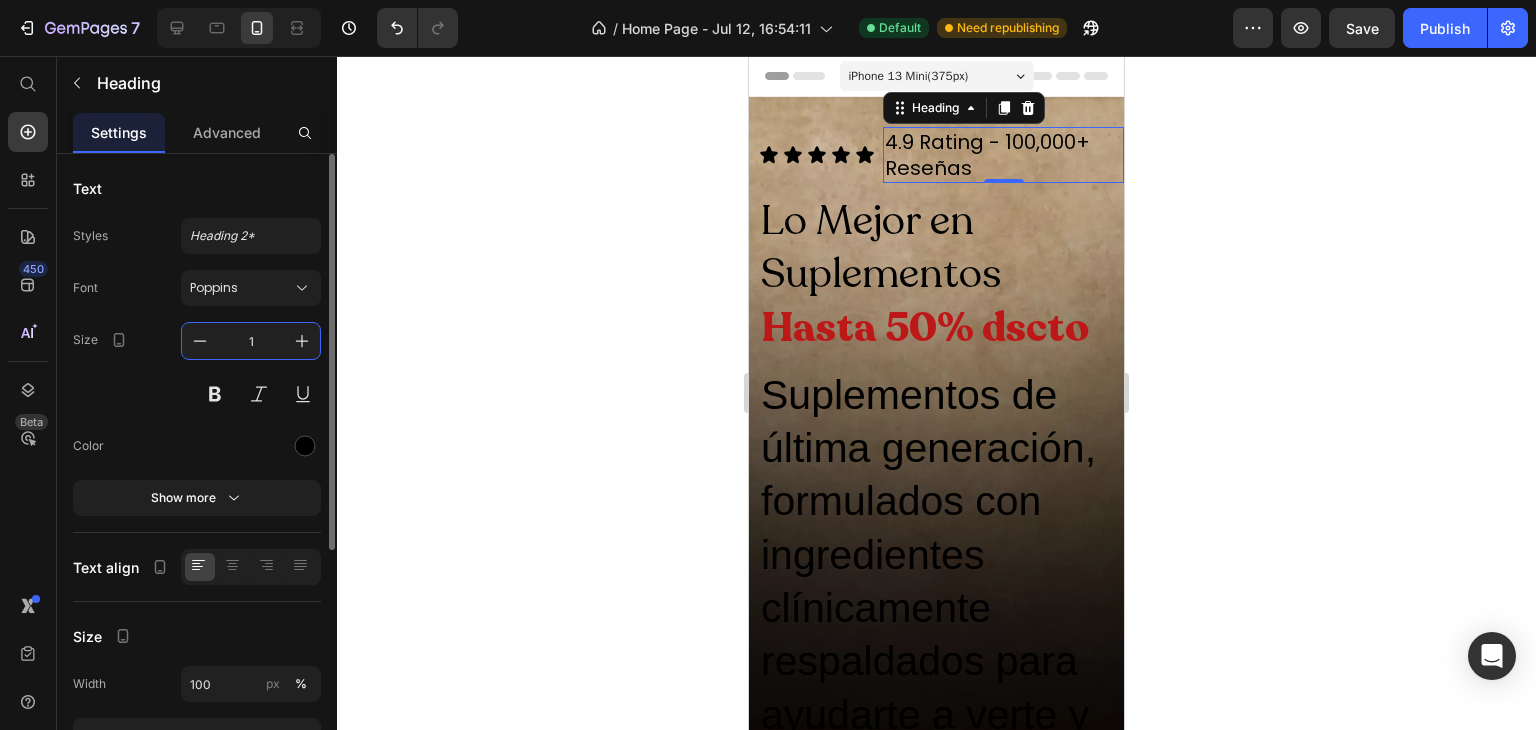 type on "13" 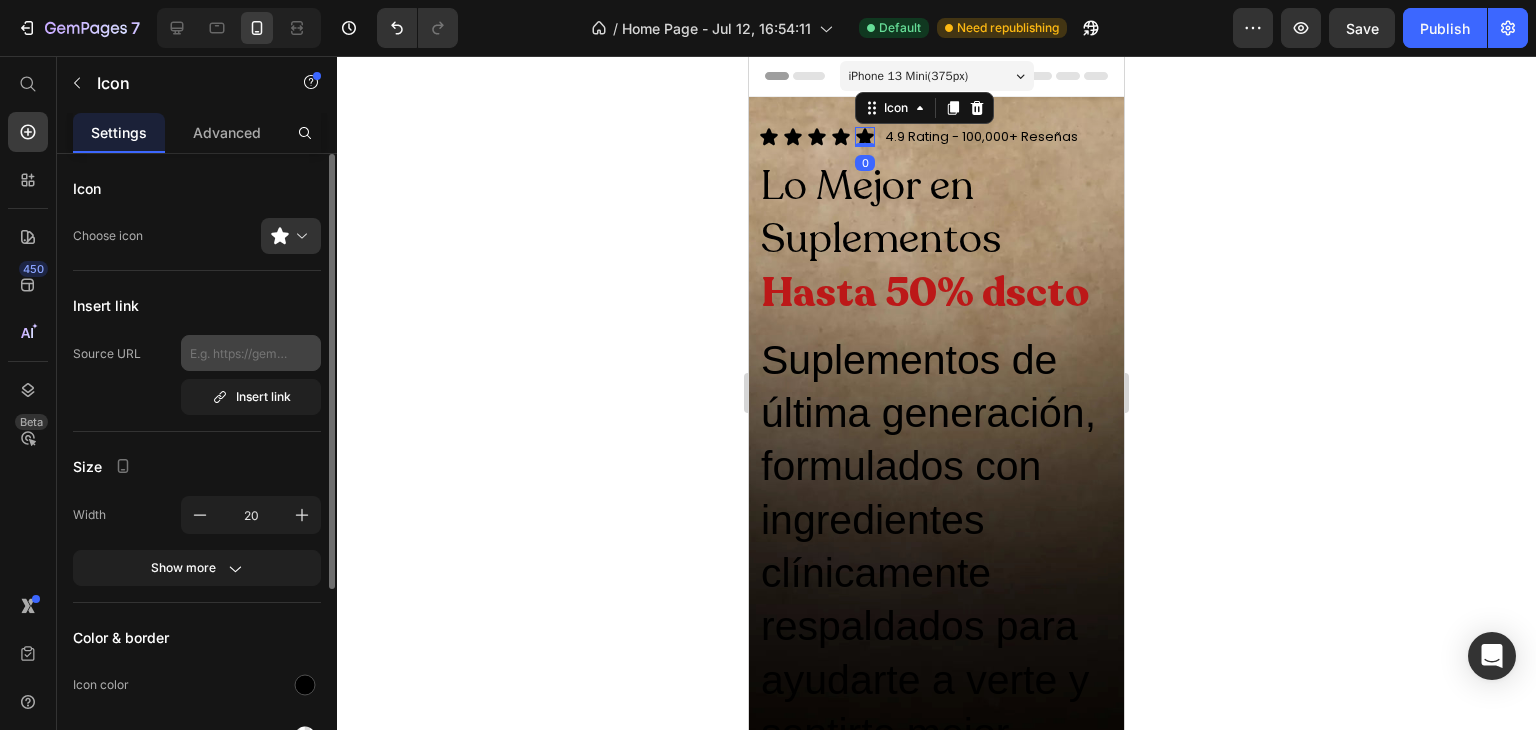 scroll, scrollTop: 93, scrollLeft: 0, axis: vertical 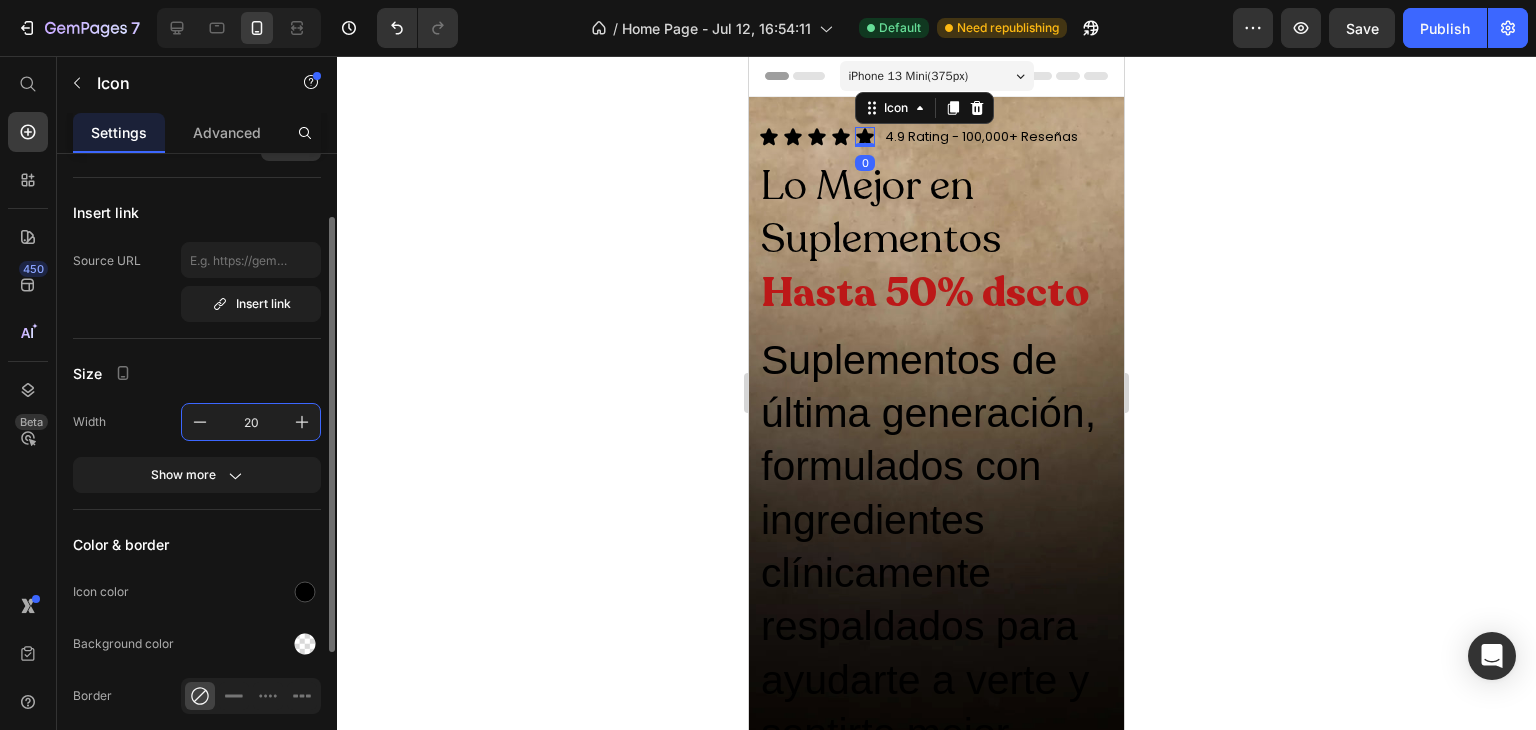 click on "20" at bounding box center (251, 422) 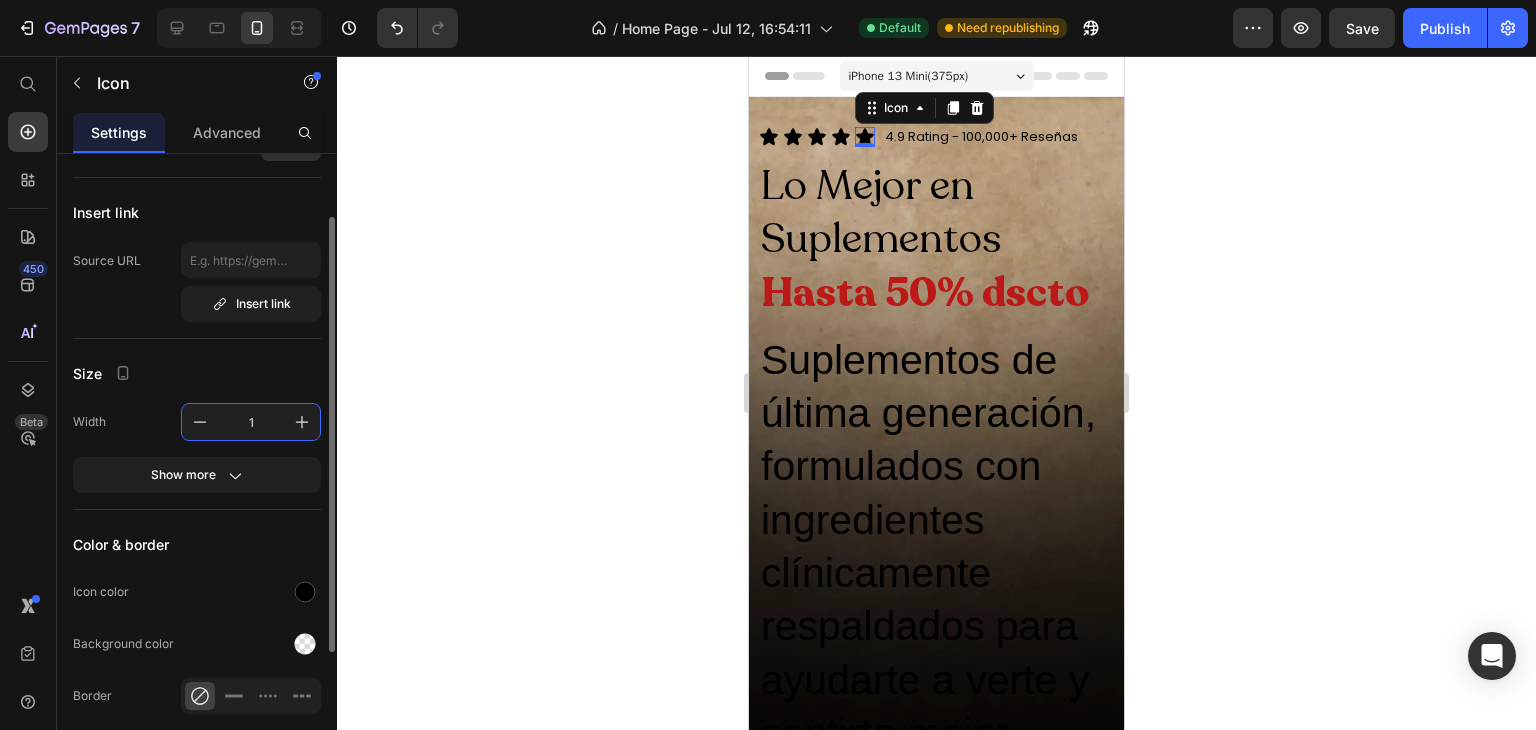 type on "14" 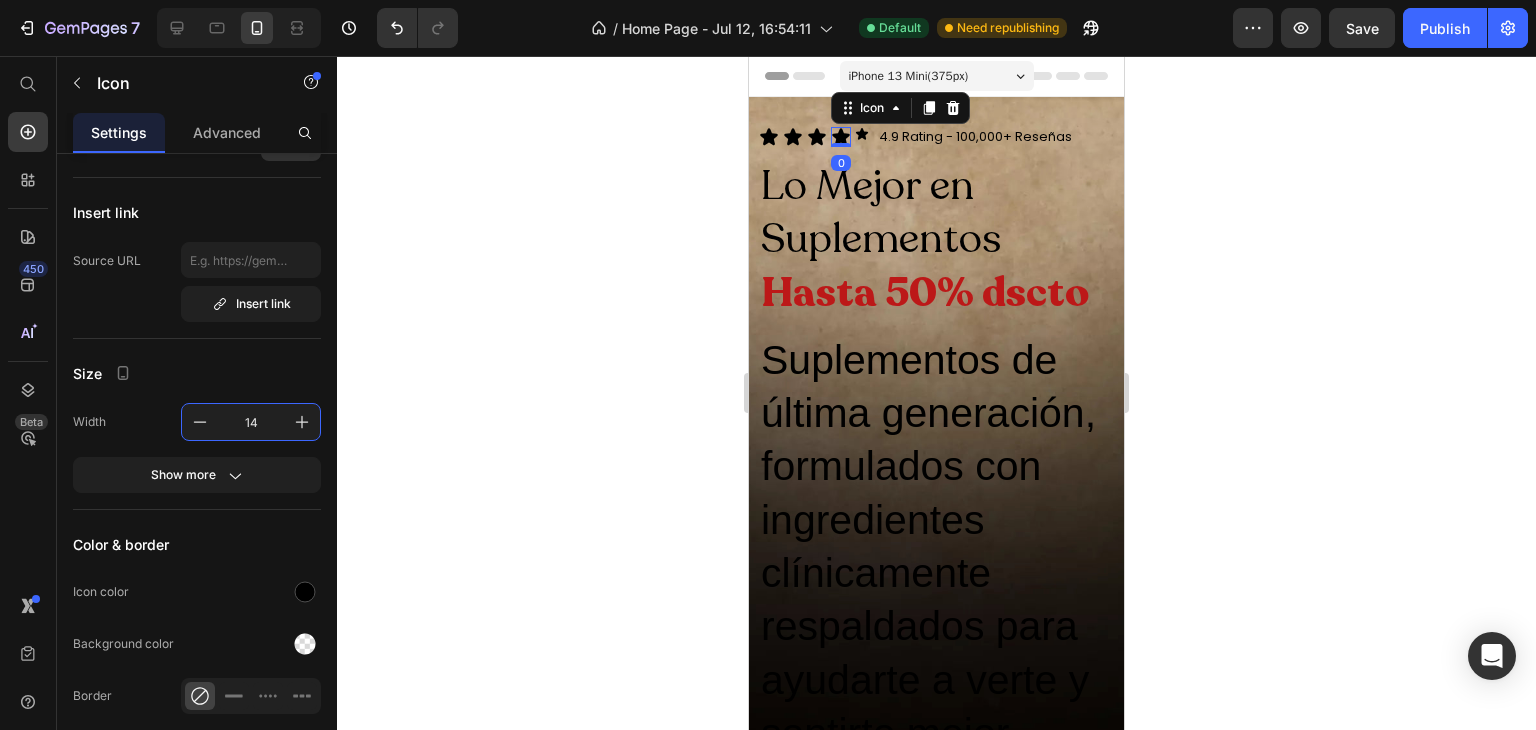 scroll, scrollTop: 92, scrollLeft: 0, axis: vertical 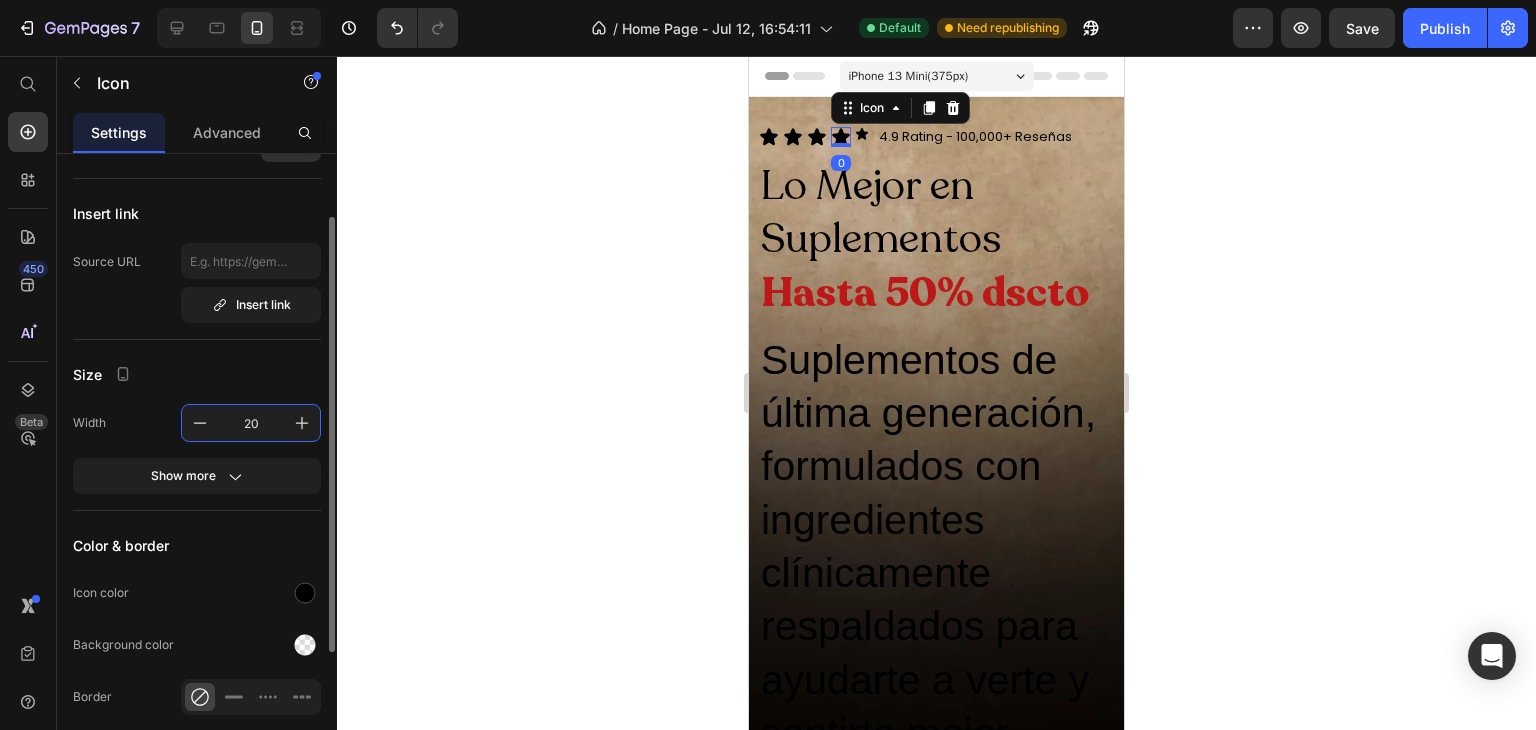 click on "20" at bounding box center [251, 423] 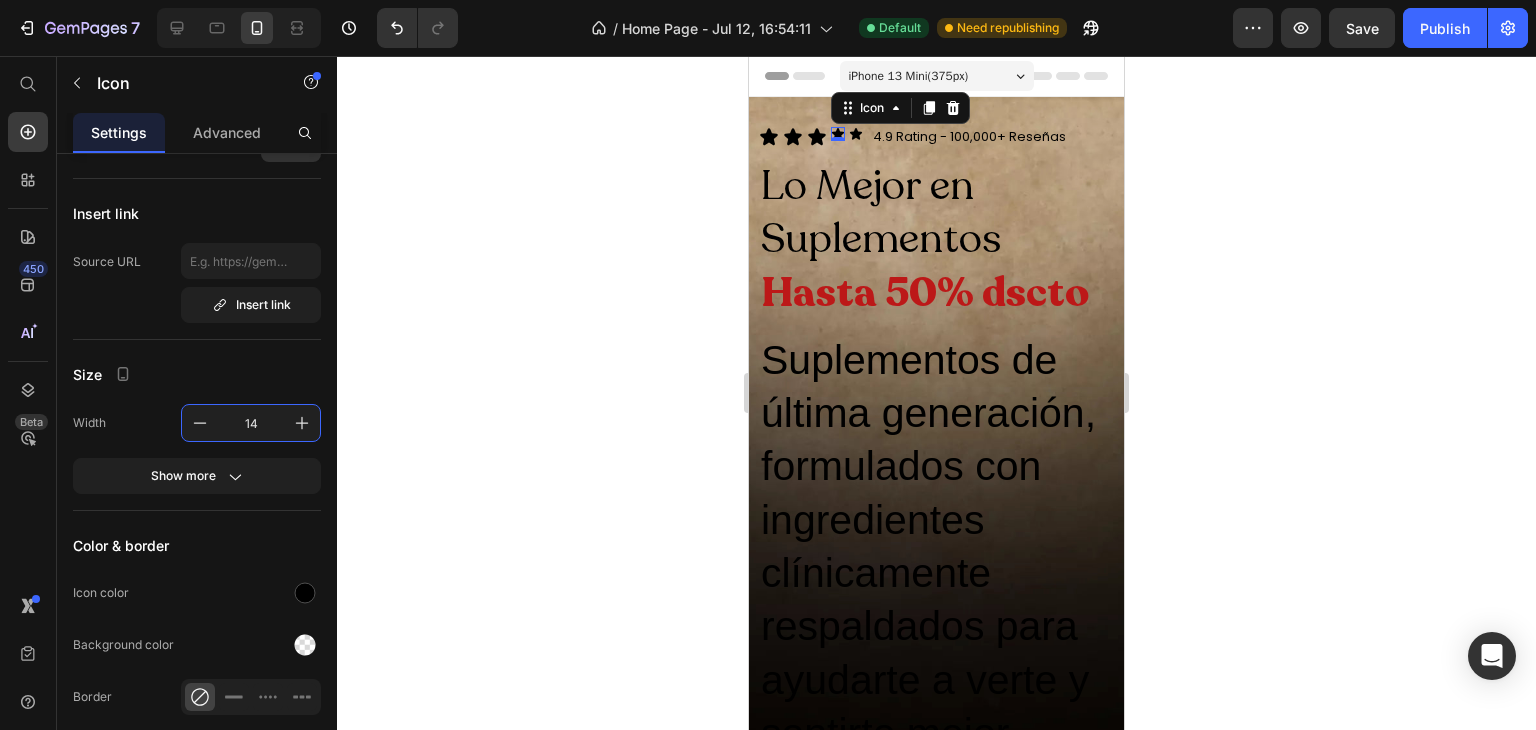 type on "14" 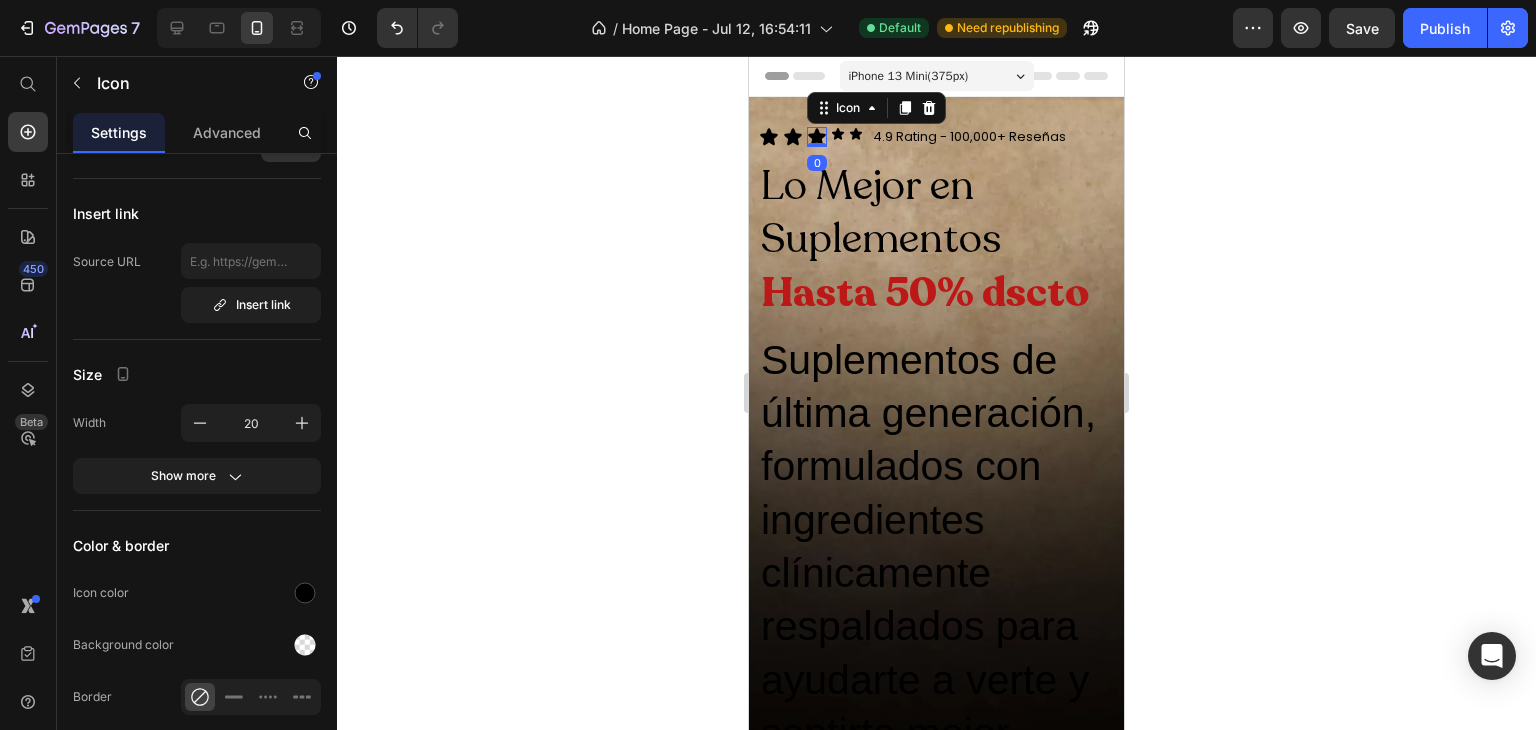 scroll, scrollTop: 92, scrollLeft: 0, axis: vertical 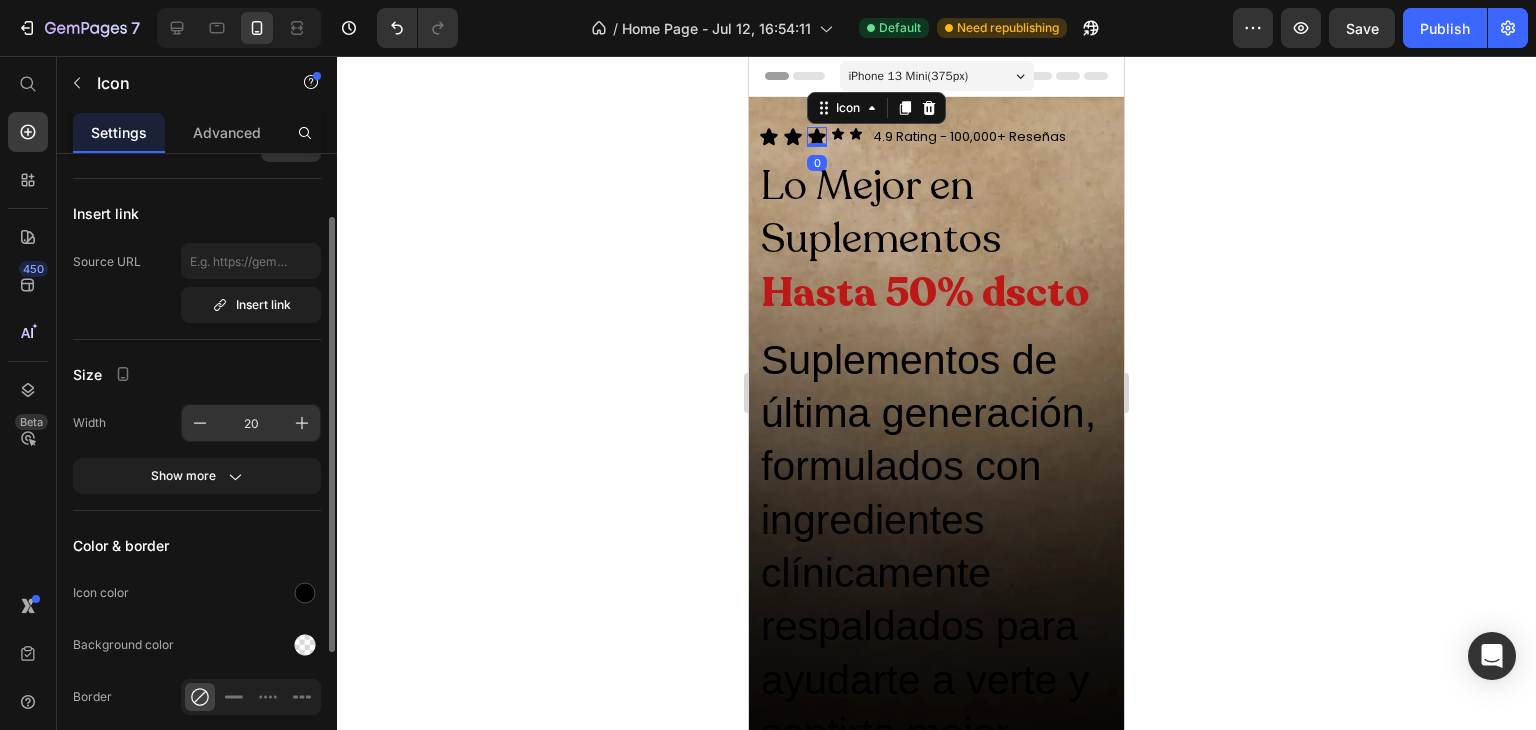 click on "20" at bounding box center [251, 423] 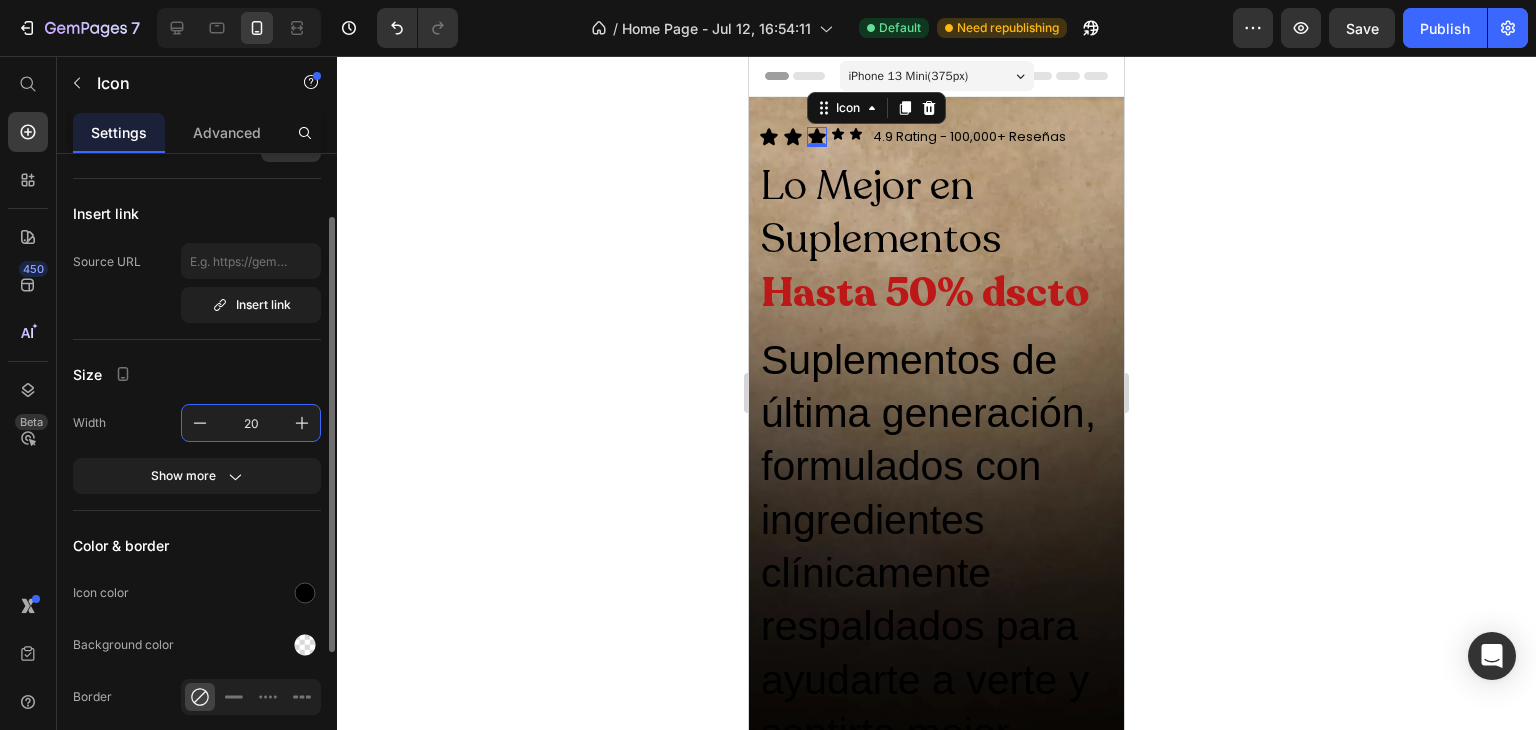 click on "20" at bounding box center (251, 423) 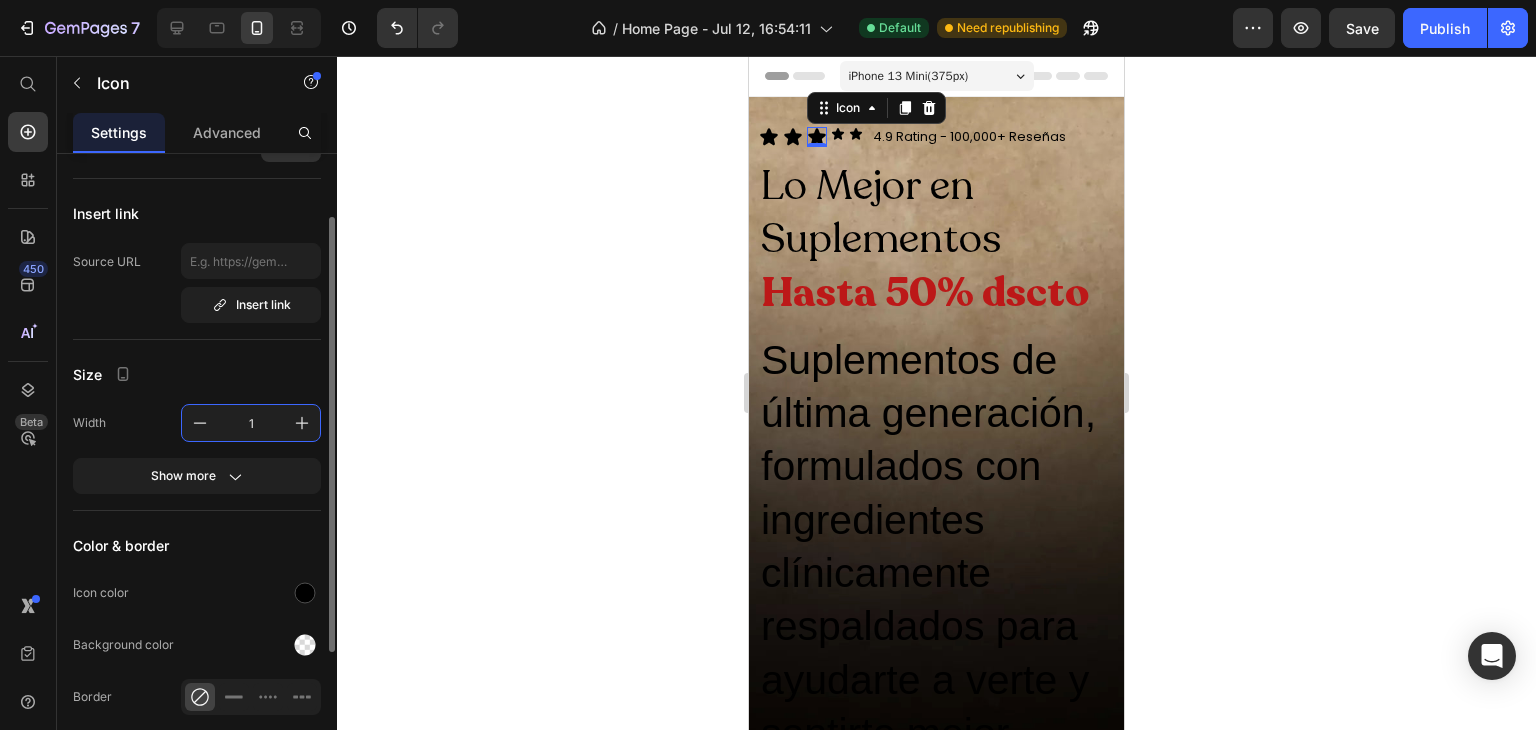 type on "15" 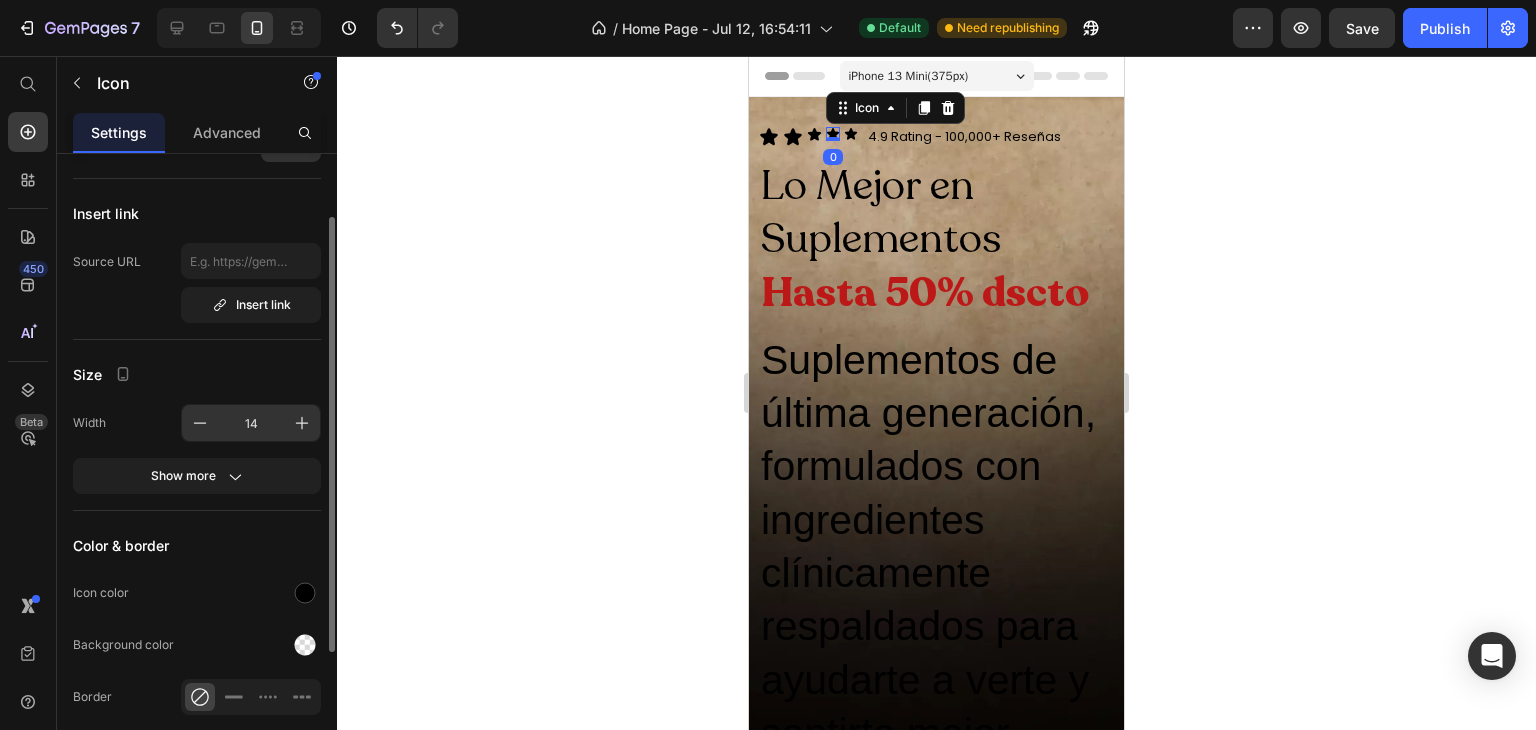 click on "14" at bounding box center [251, 423] 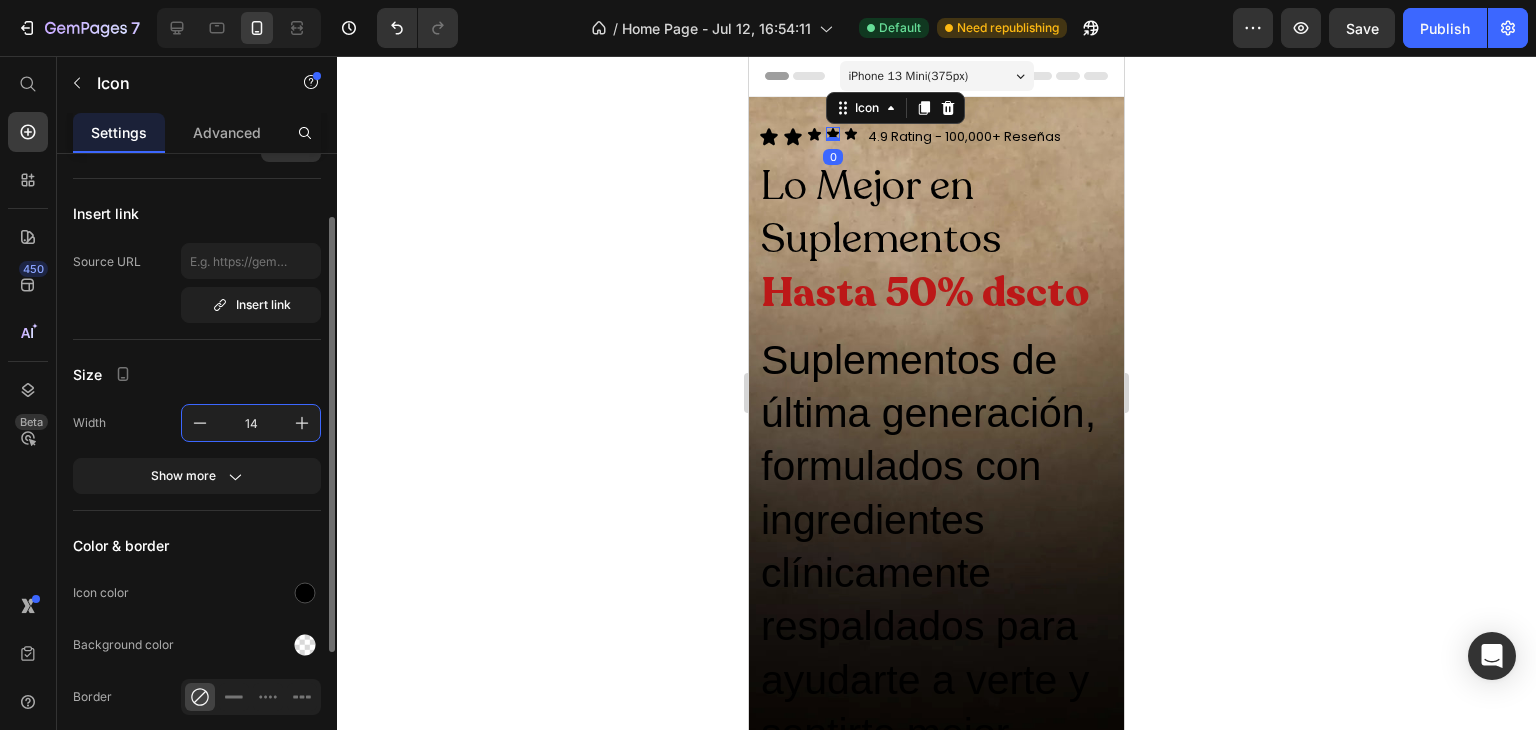 click on "14" at bounding box center [251, 423] 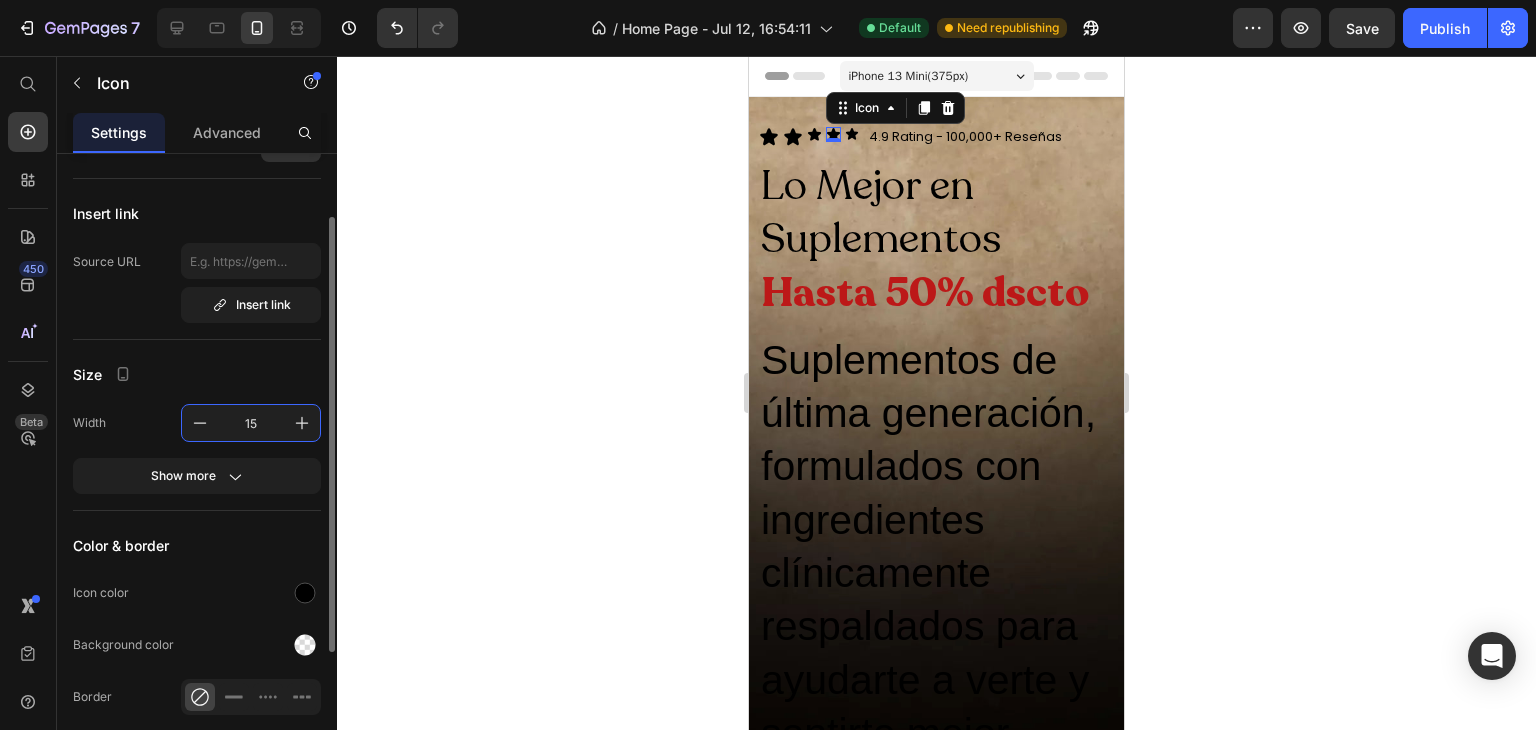 click on "15" at bounding box center (251, 423) 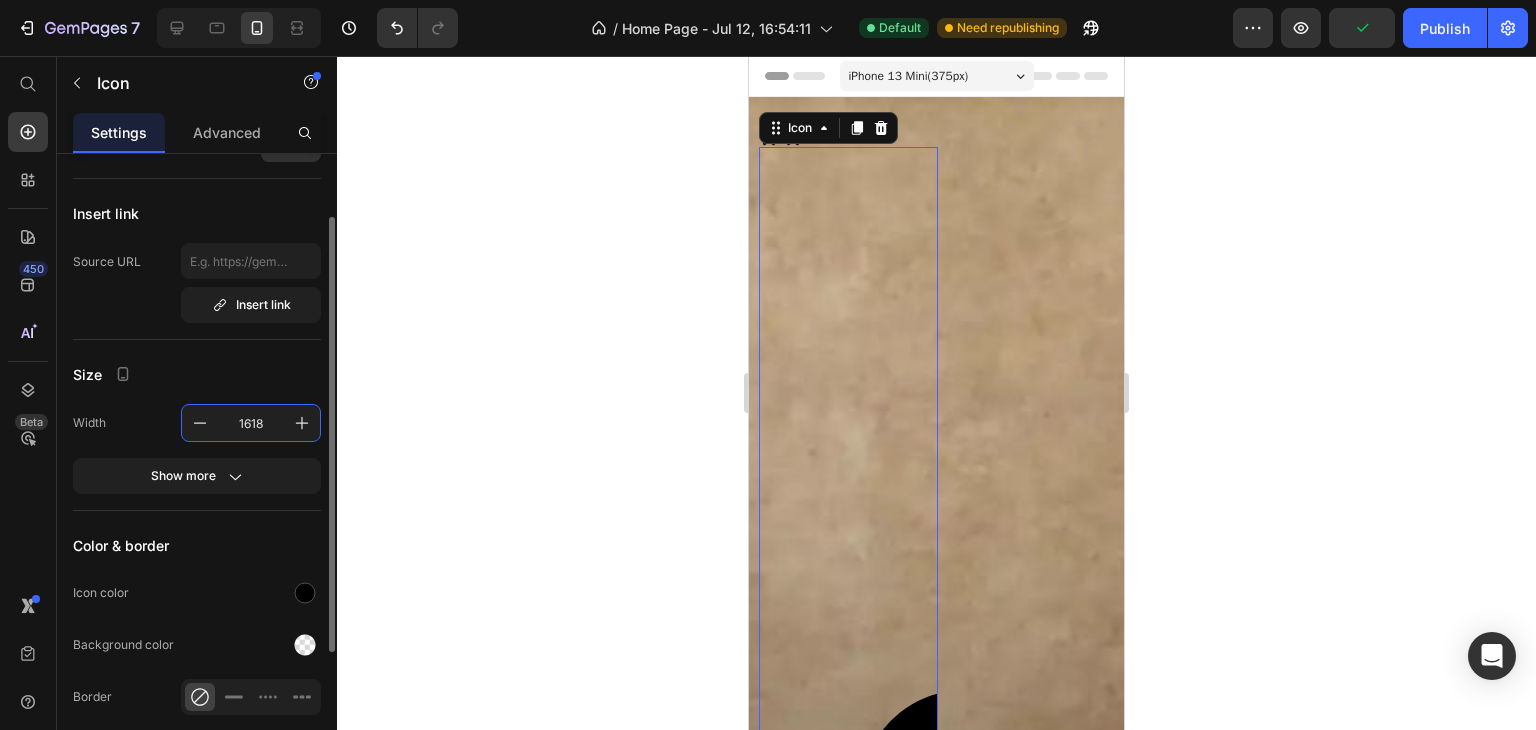 click on "1618" at bounding box center [251, 423] 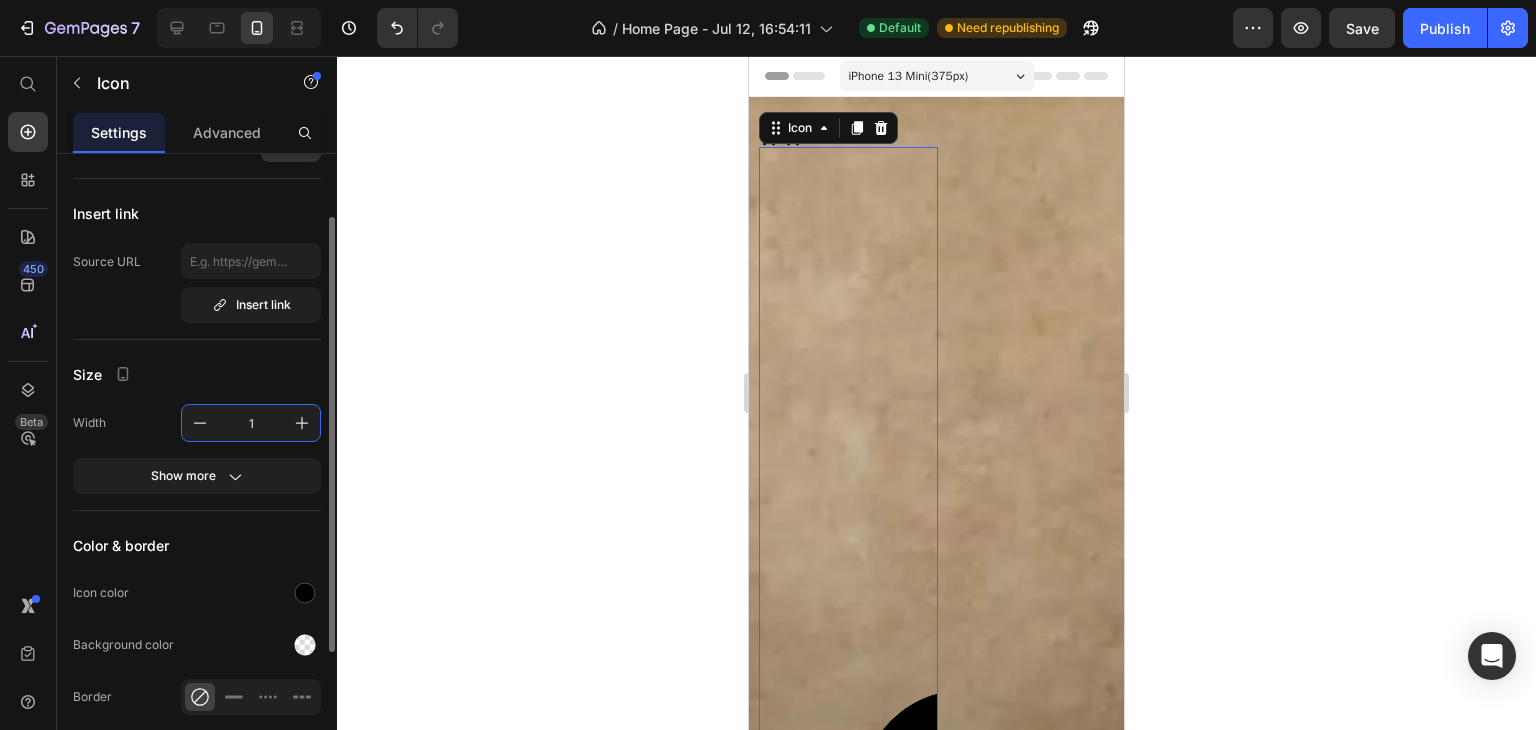 type on "18" 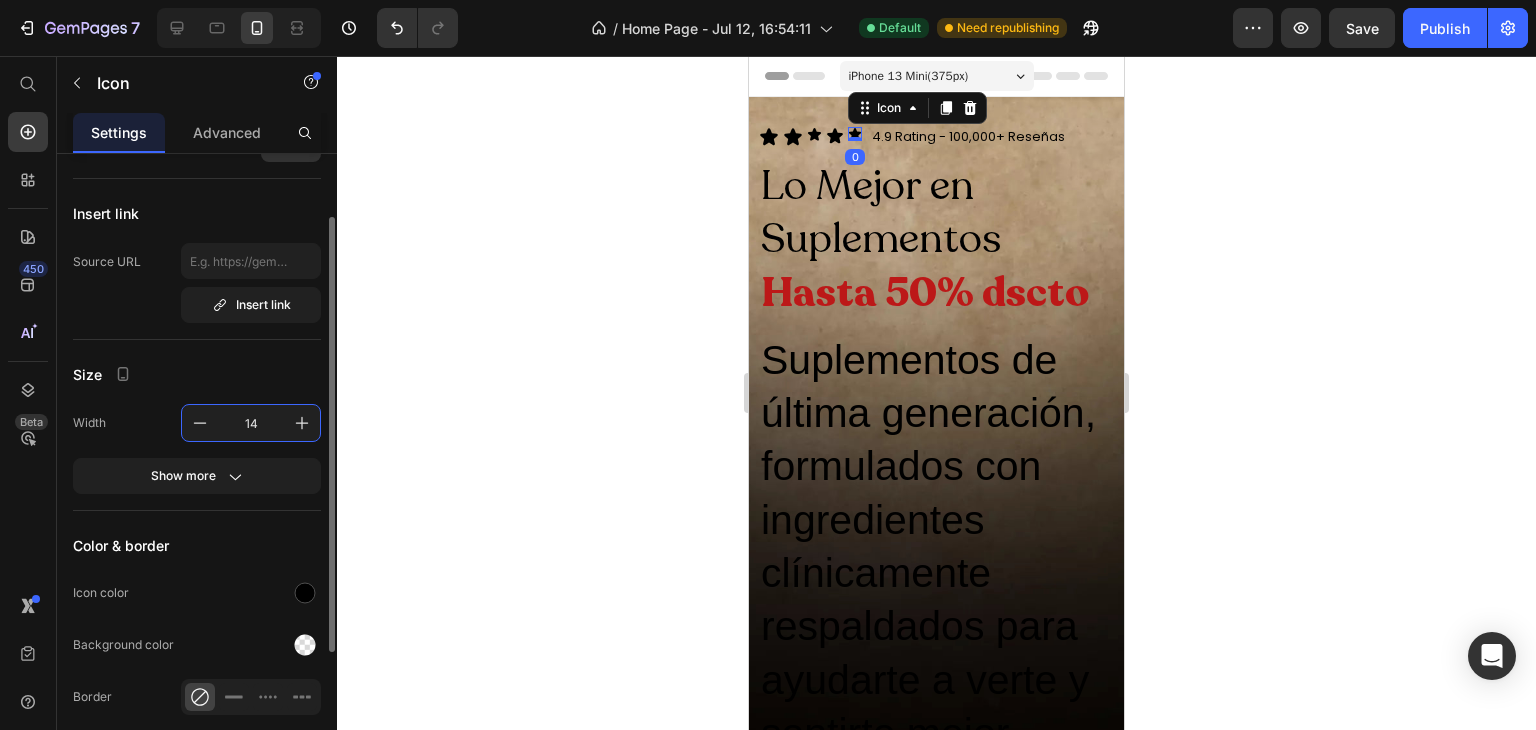 click on "14" at bounding box center [251, 423] 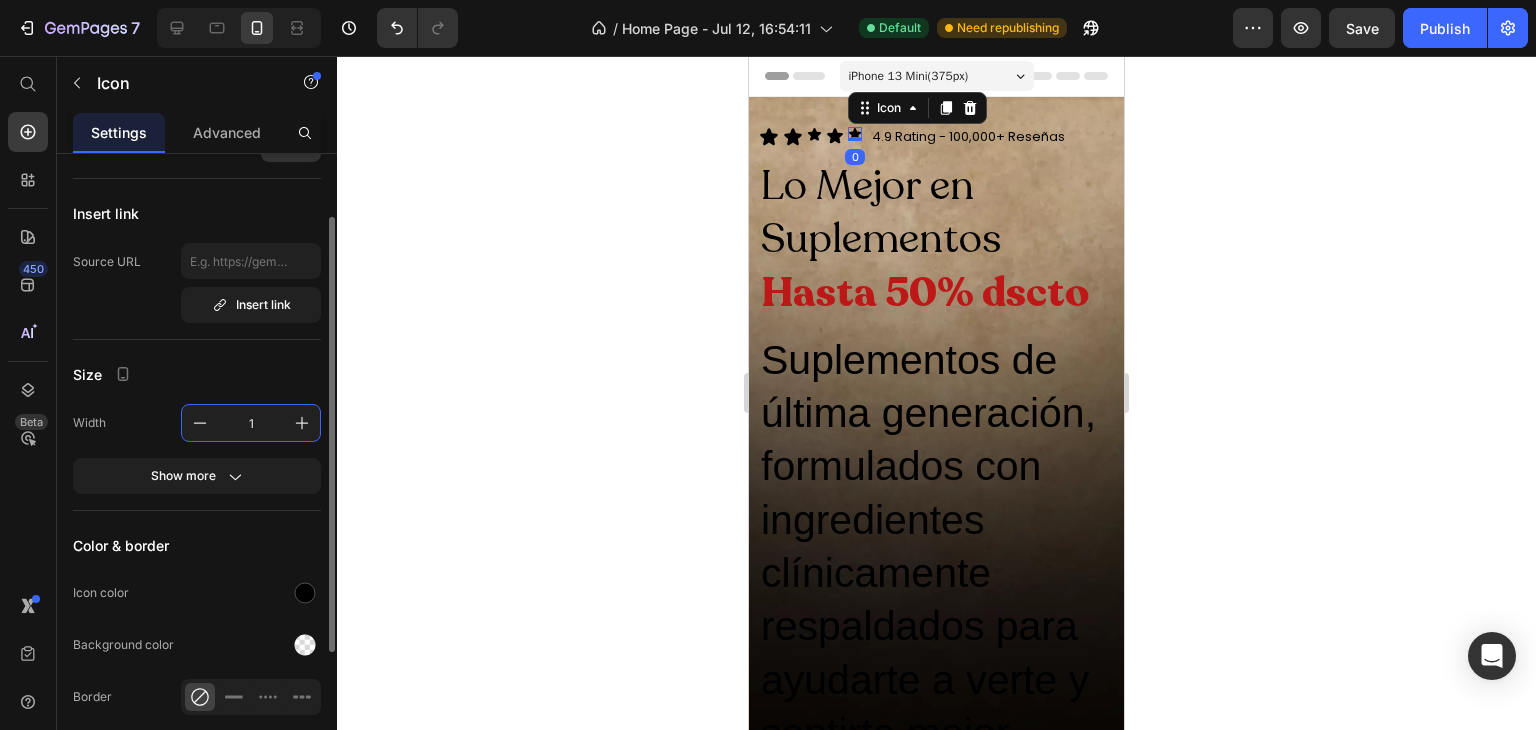 type on "18" 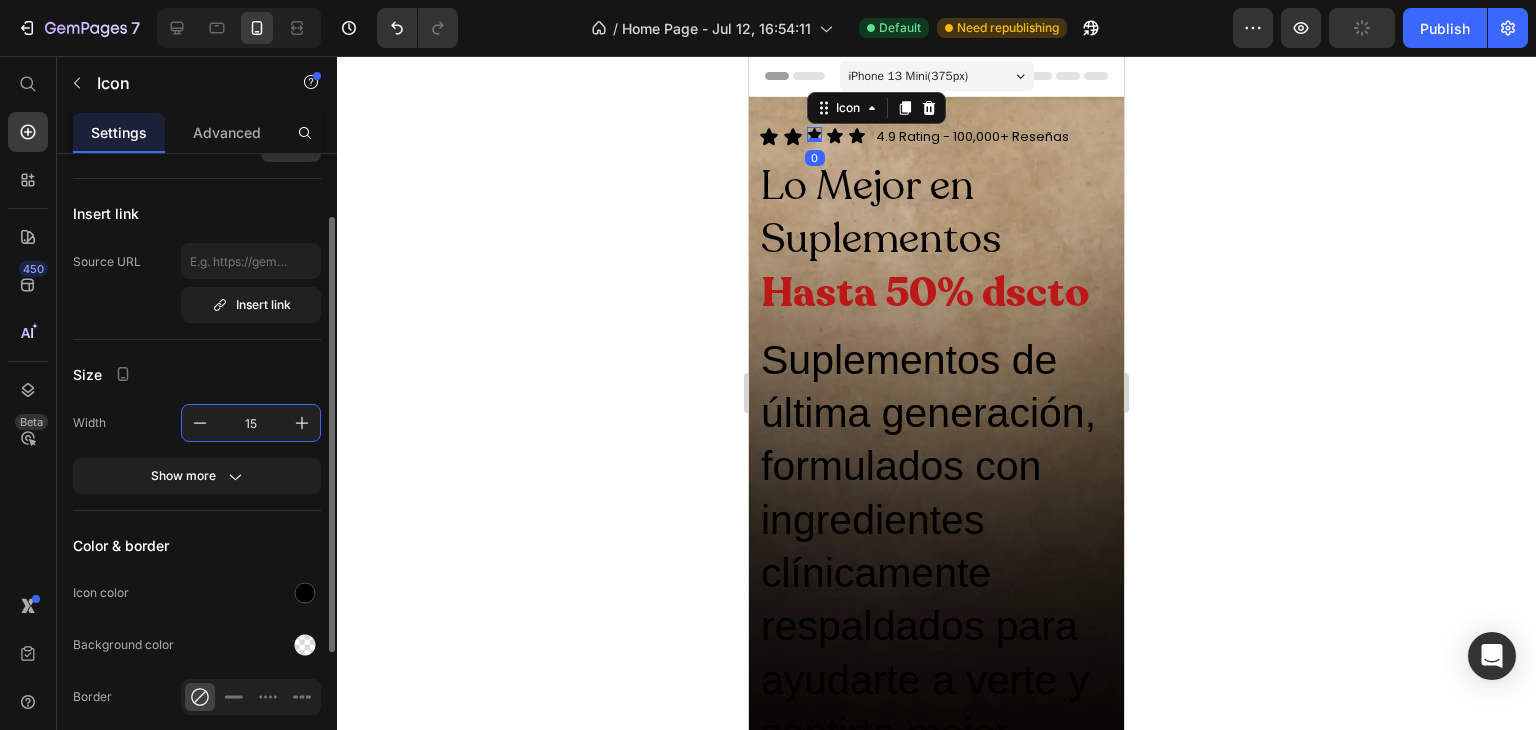 click on "15" at bounding box center [251, 423] 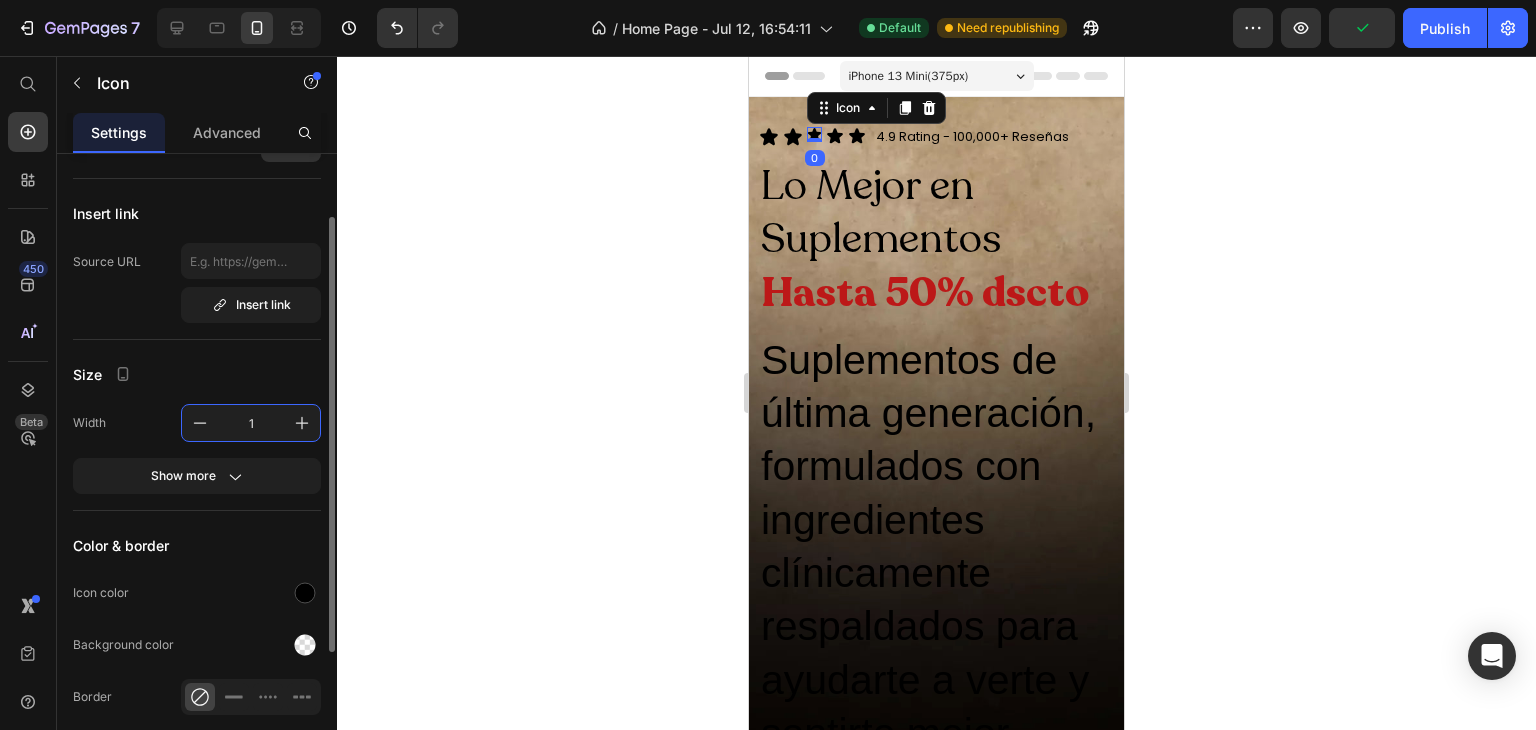 type on "18" 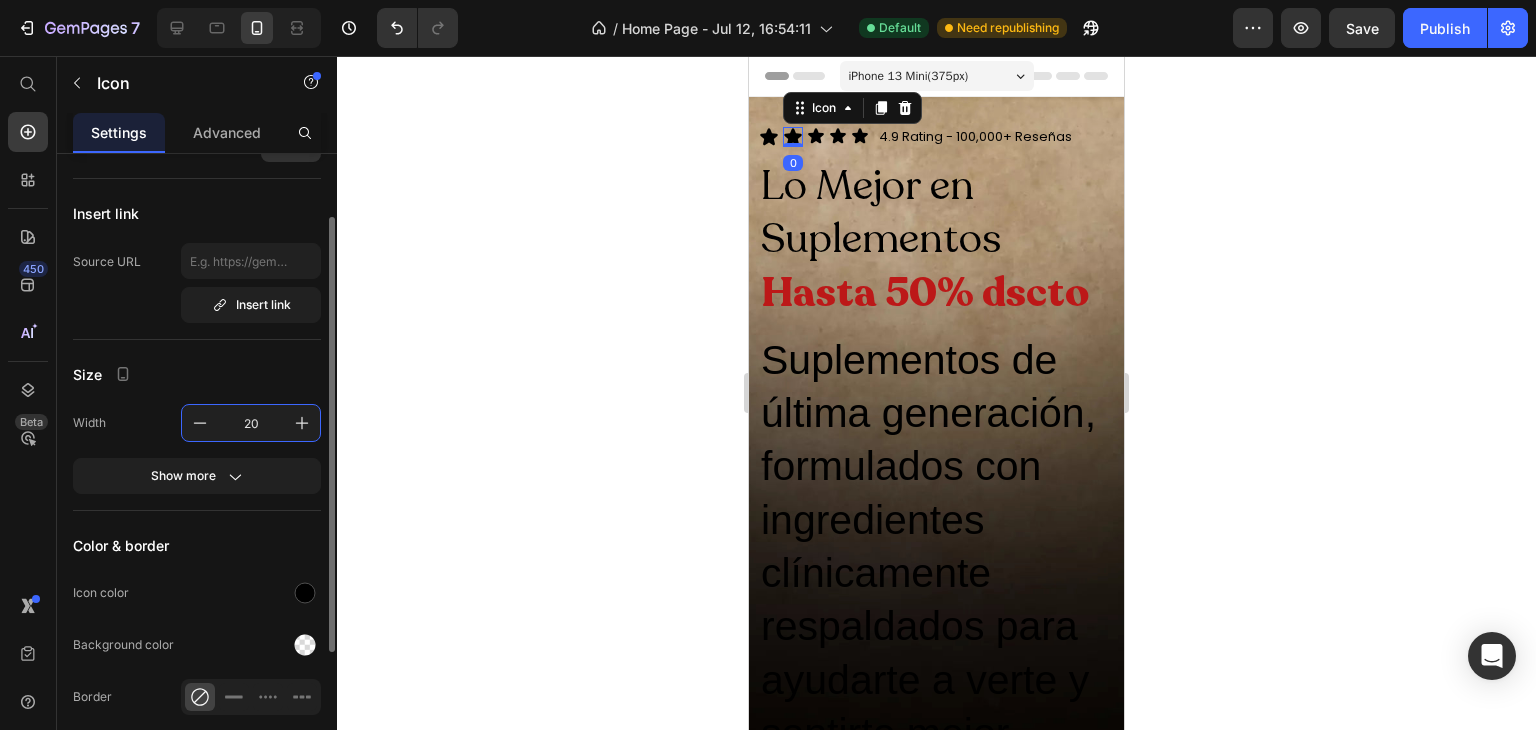 click on "20" at bounding box center (251, 423) 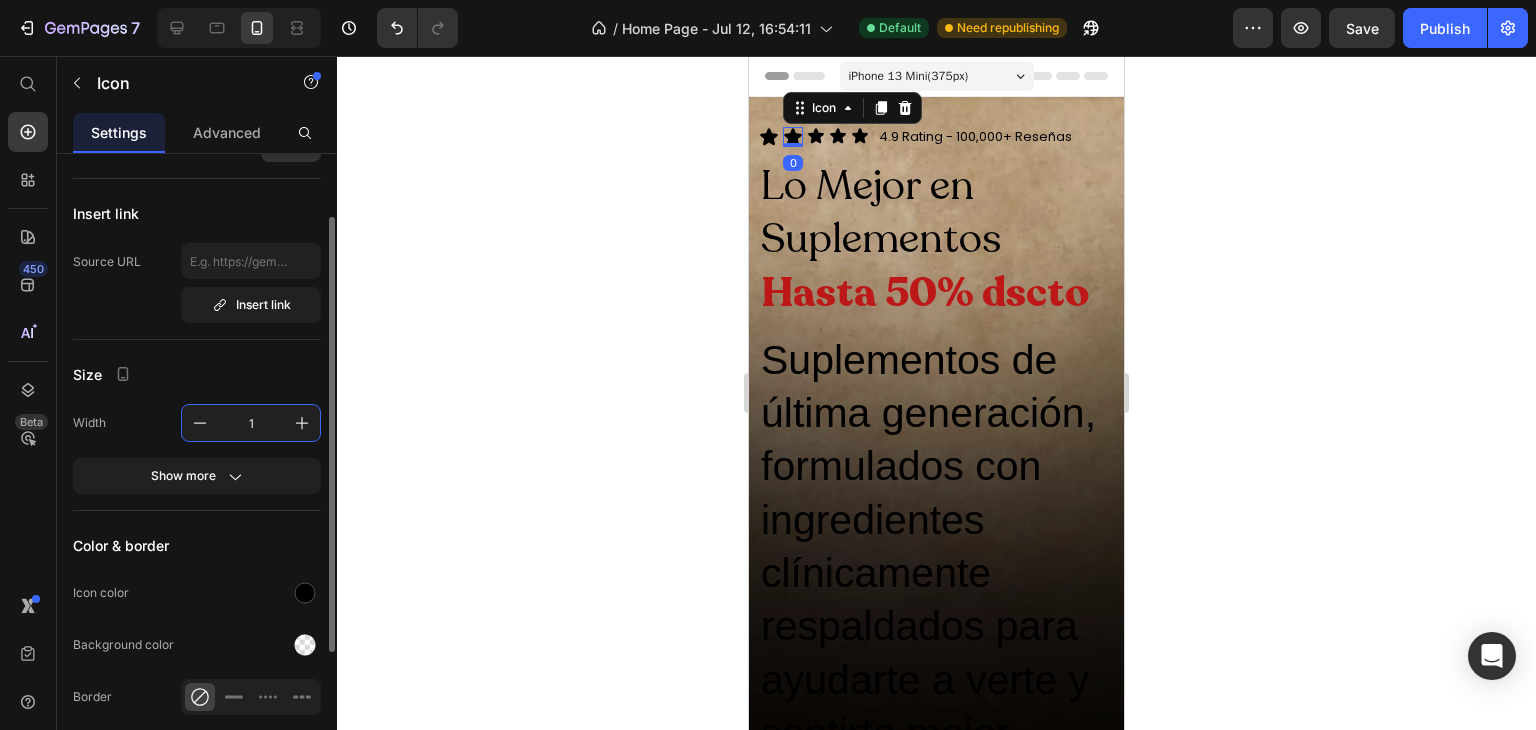 type on "18" 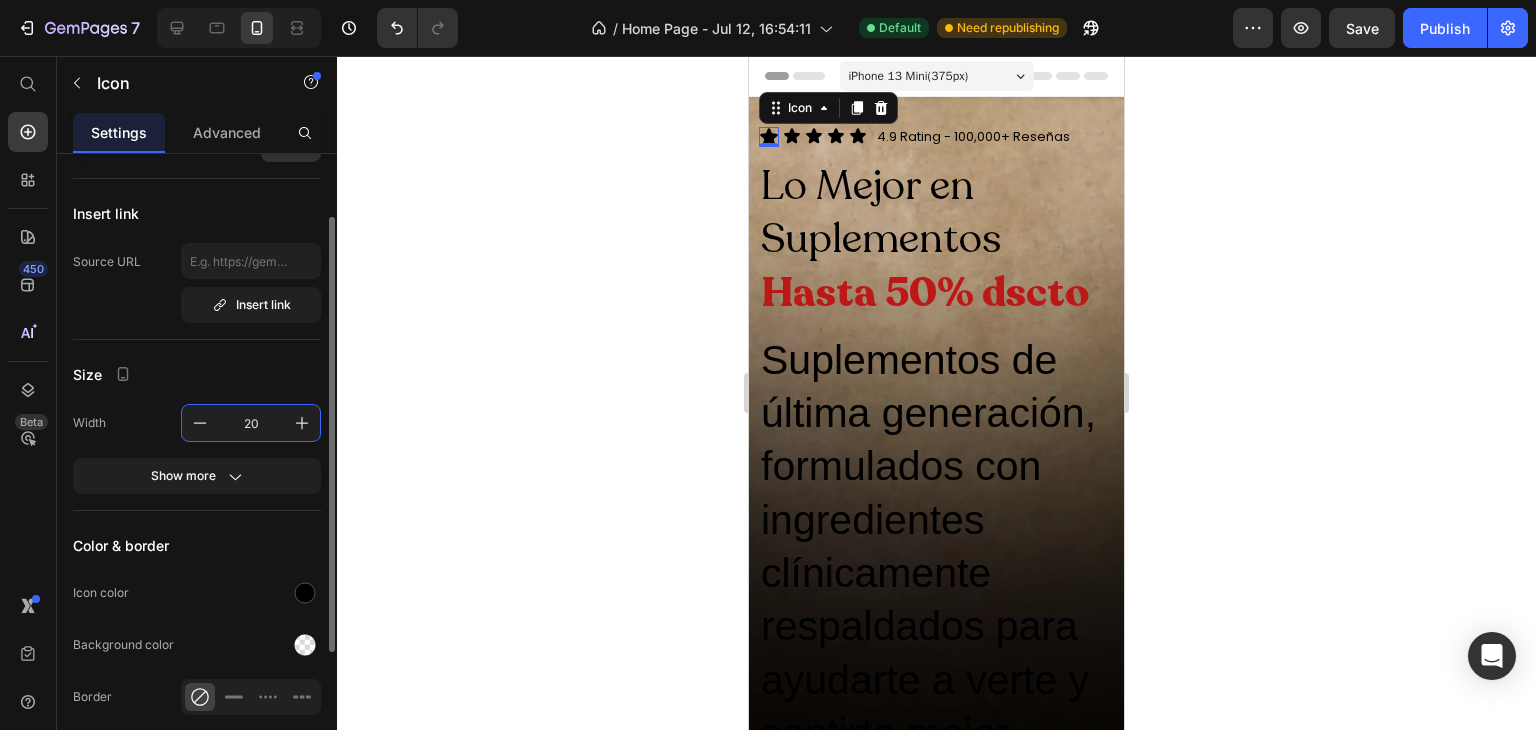 click on "20" at bounding box center (251, 423) 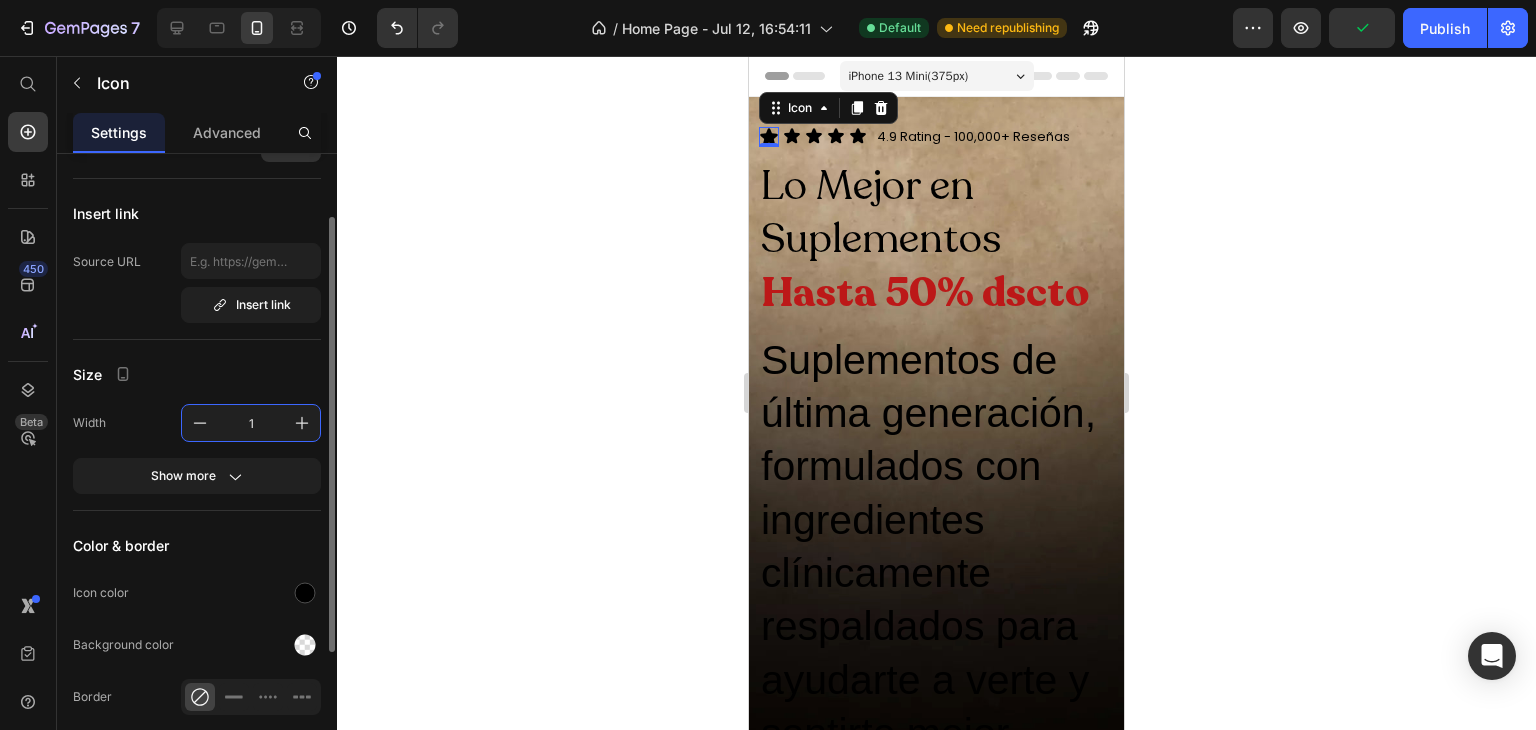 type on "18" 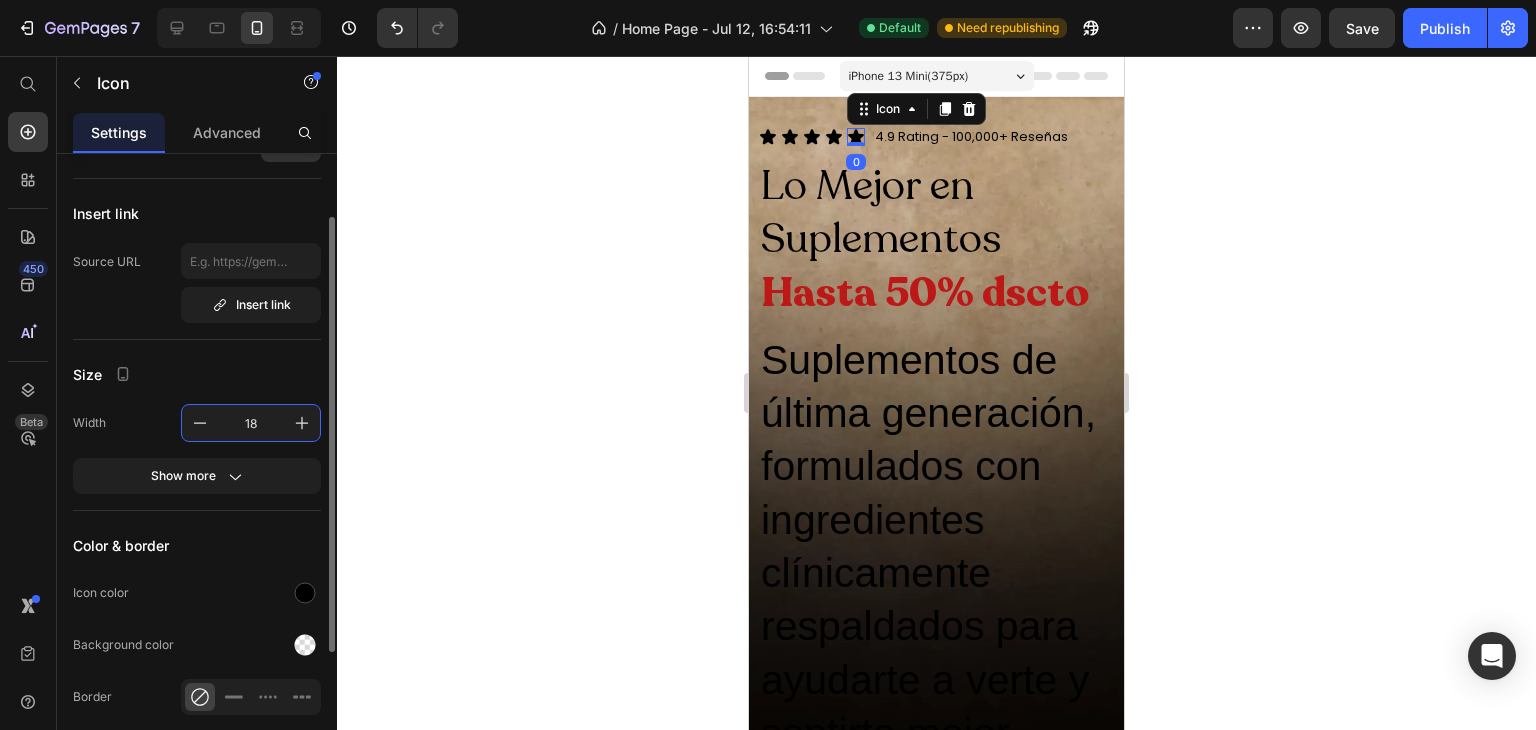 click on "18" at bounding box center [251, 423] 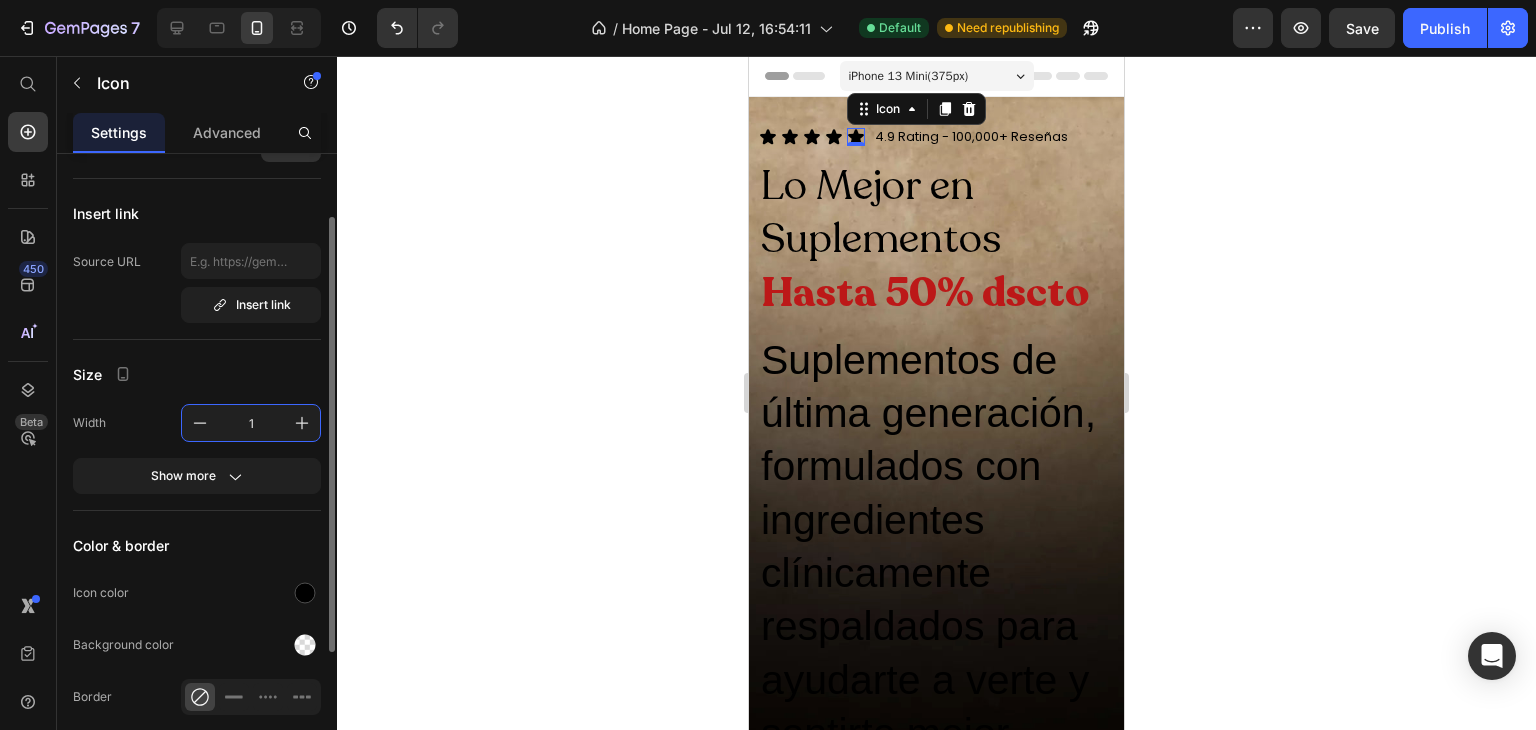 type on "16" 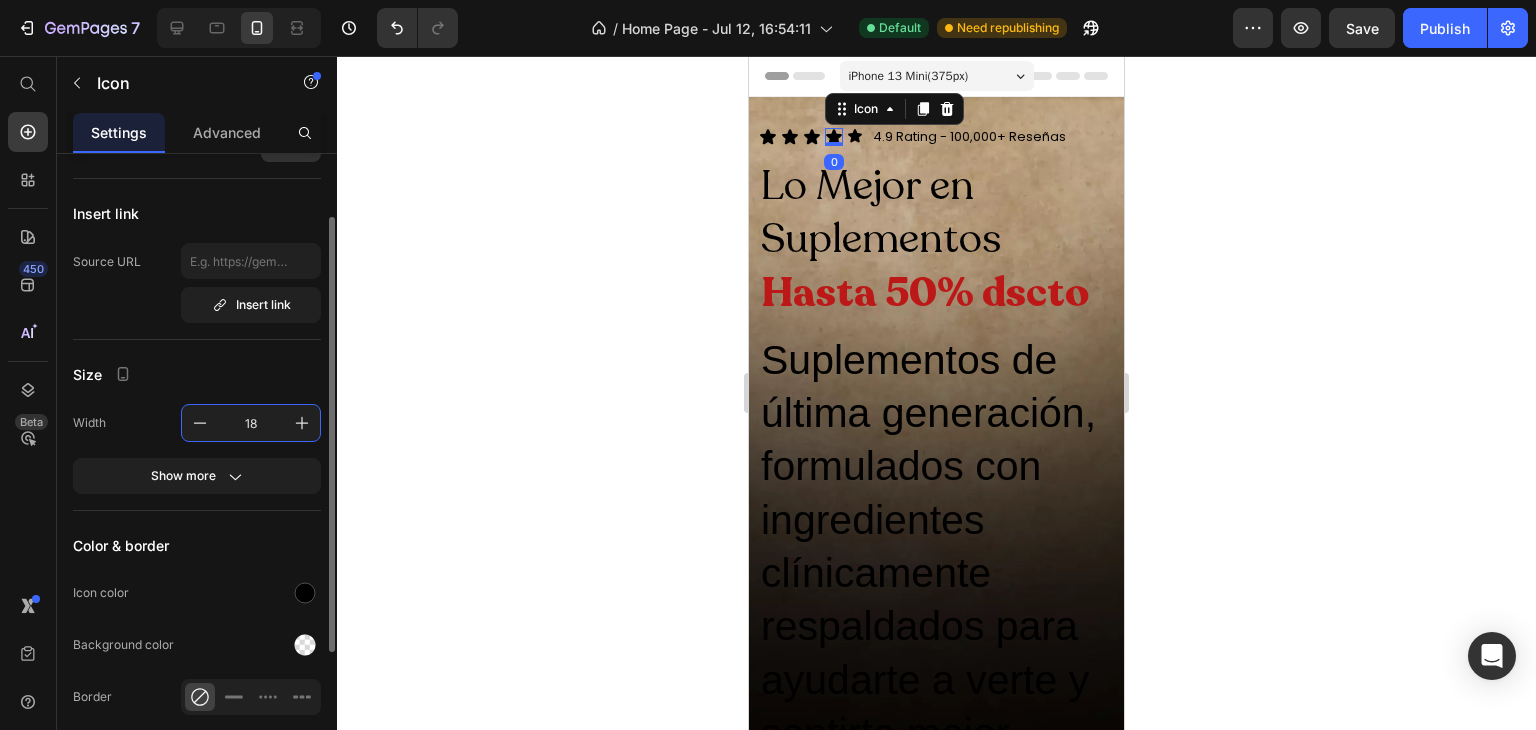 click on "18" at bounding box center [251, 423] 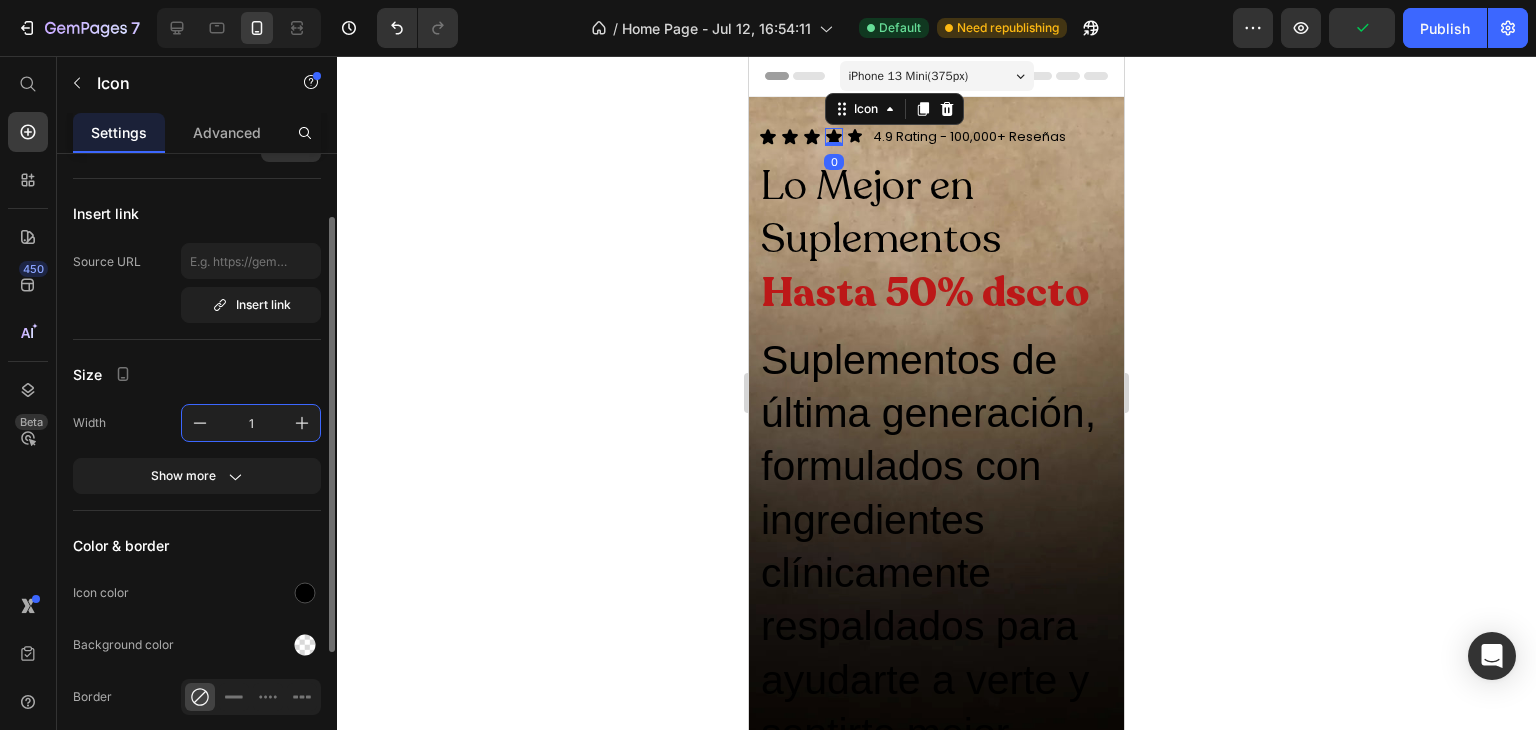 type on "16" 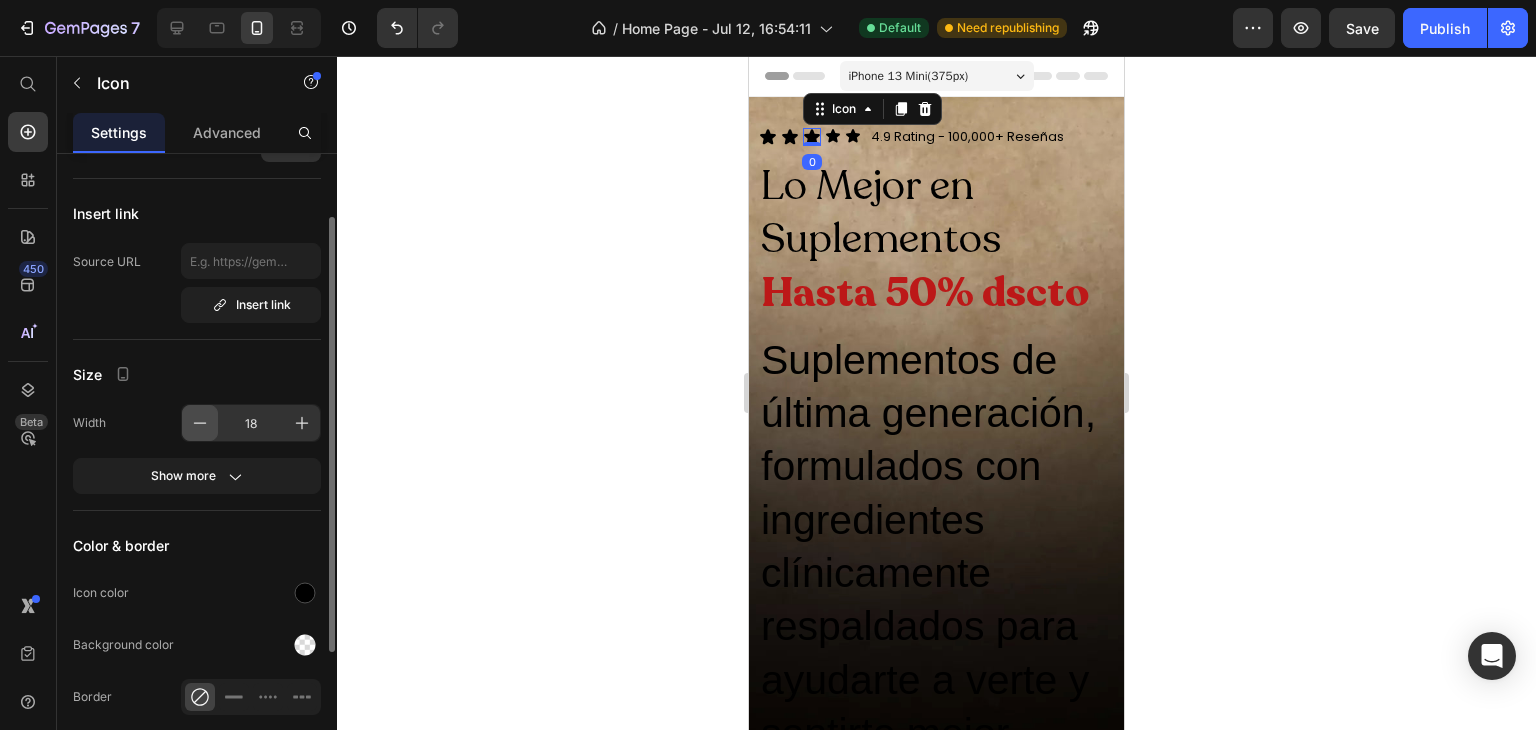 click 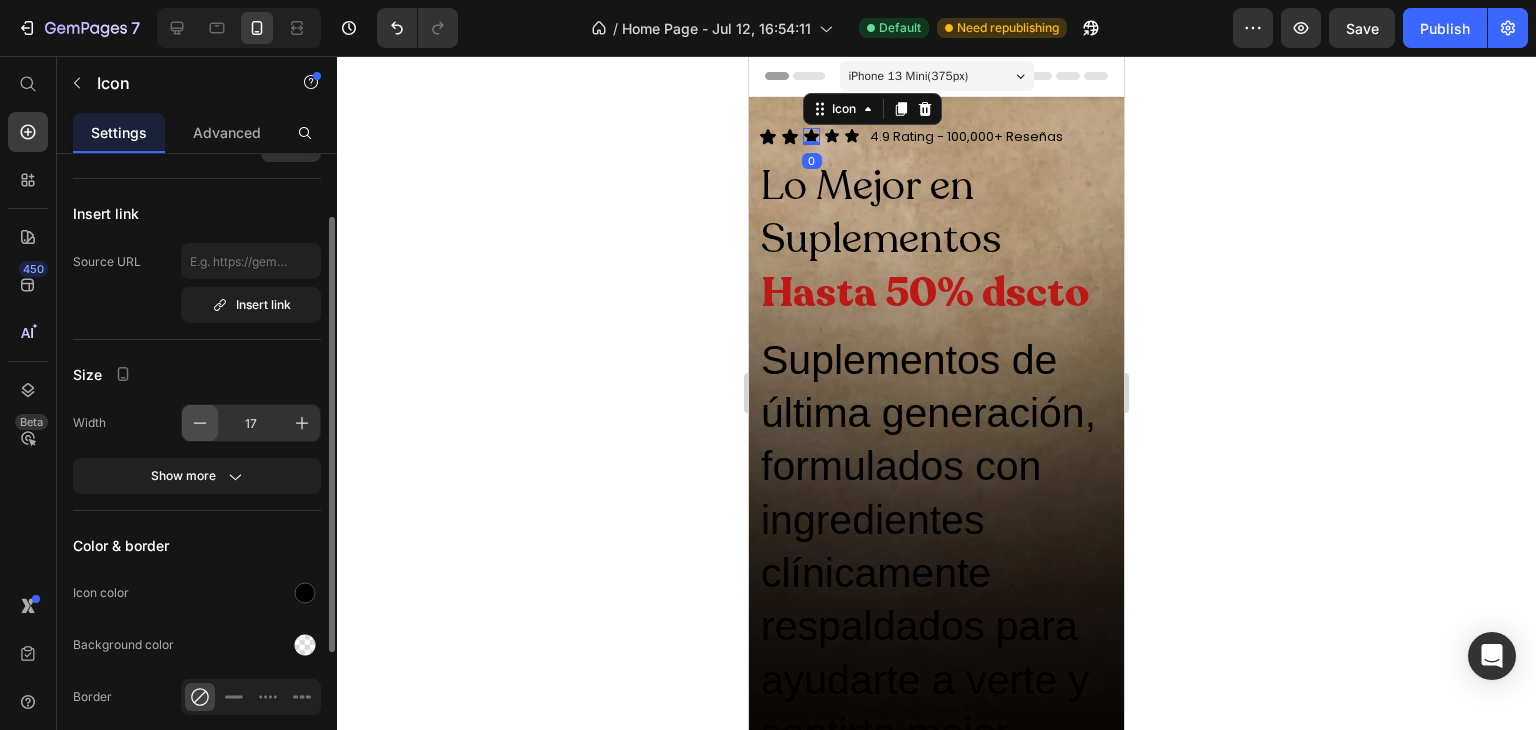 click 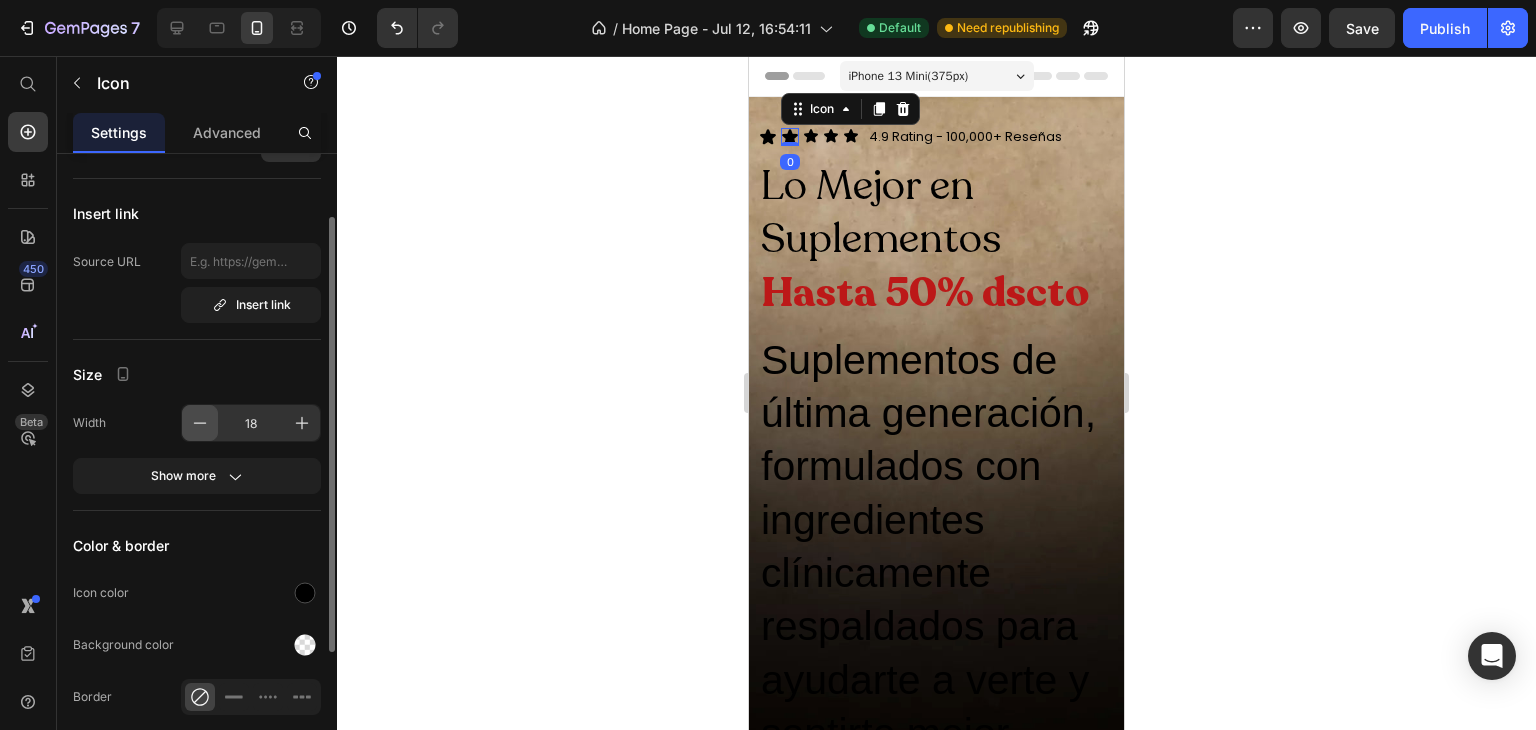 click at bounding box center (200, 423) 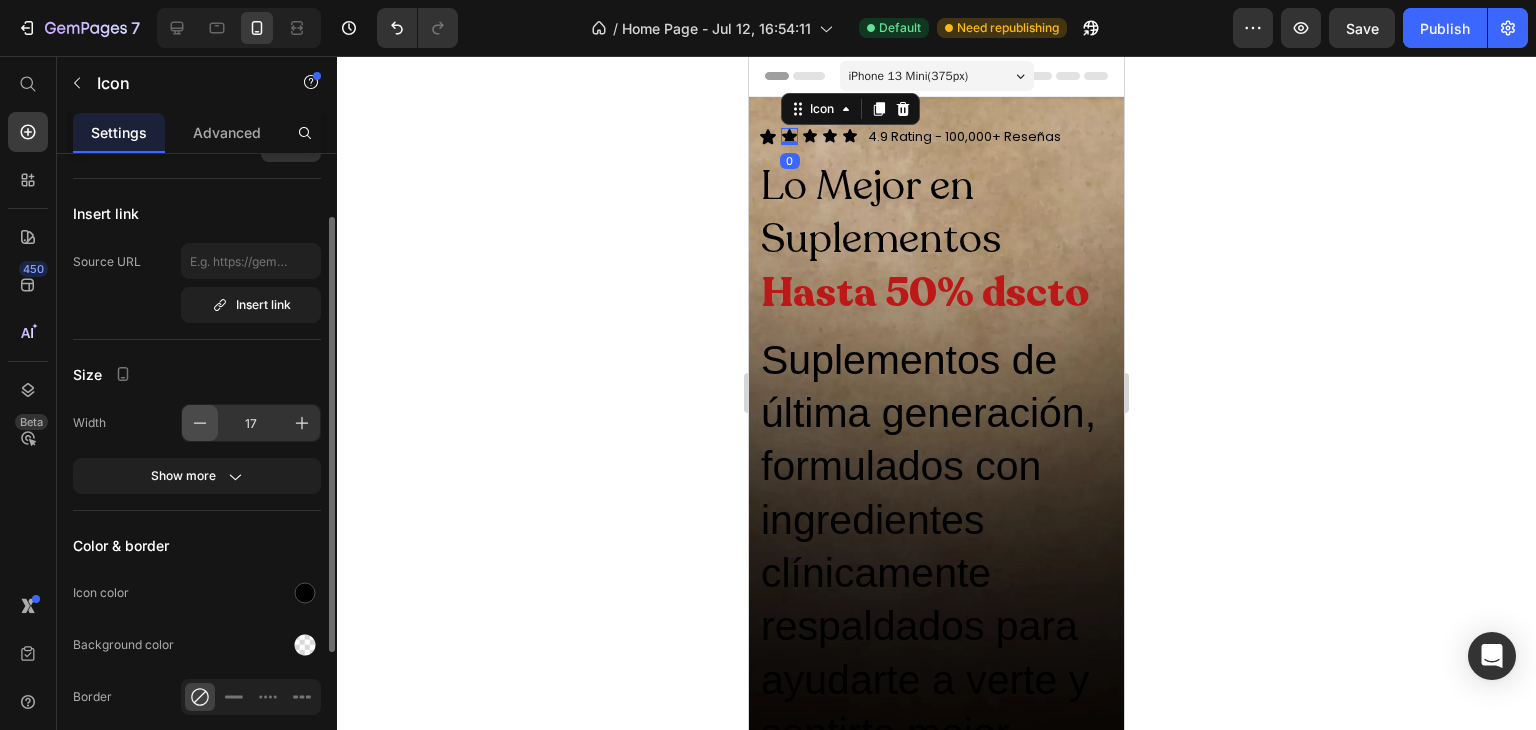 click at bounding box center (200, 423) 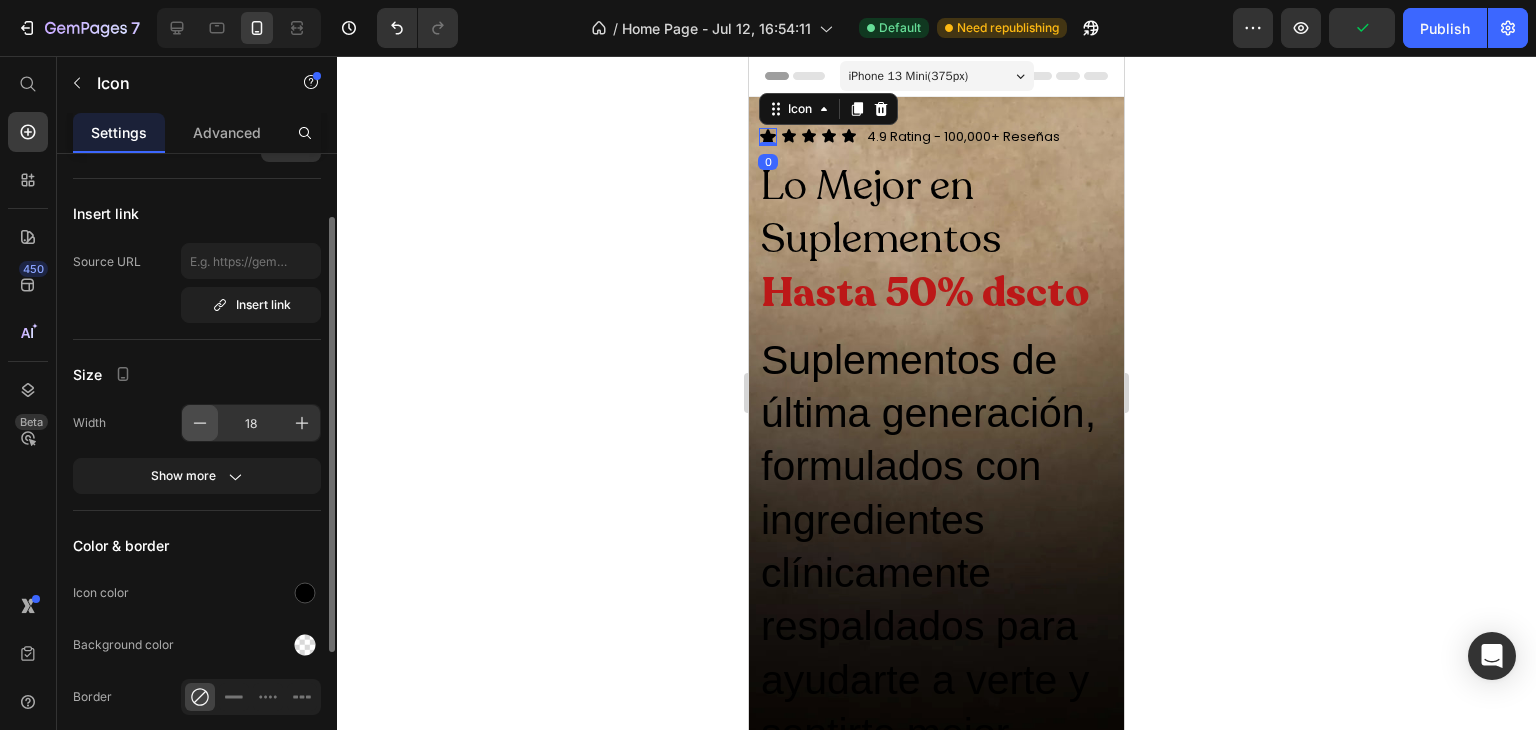 click 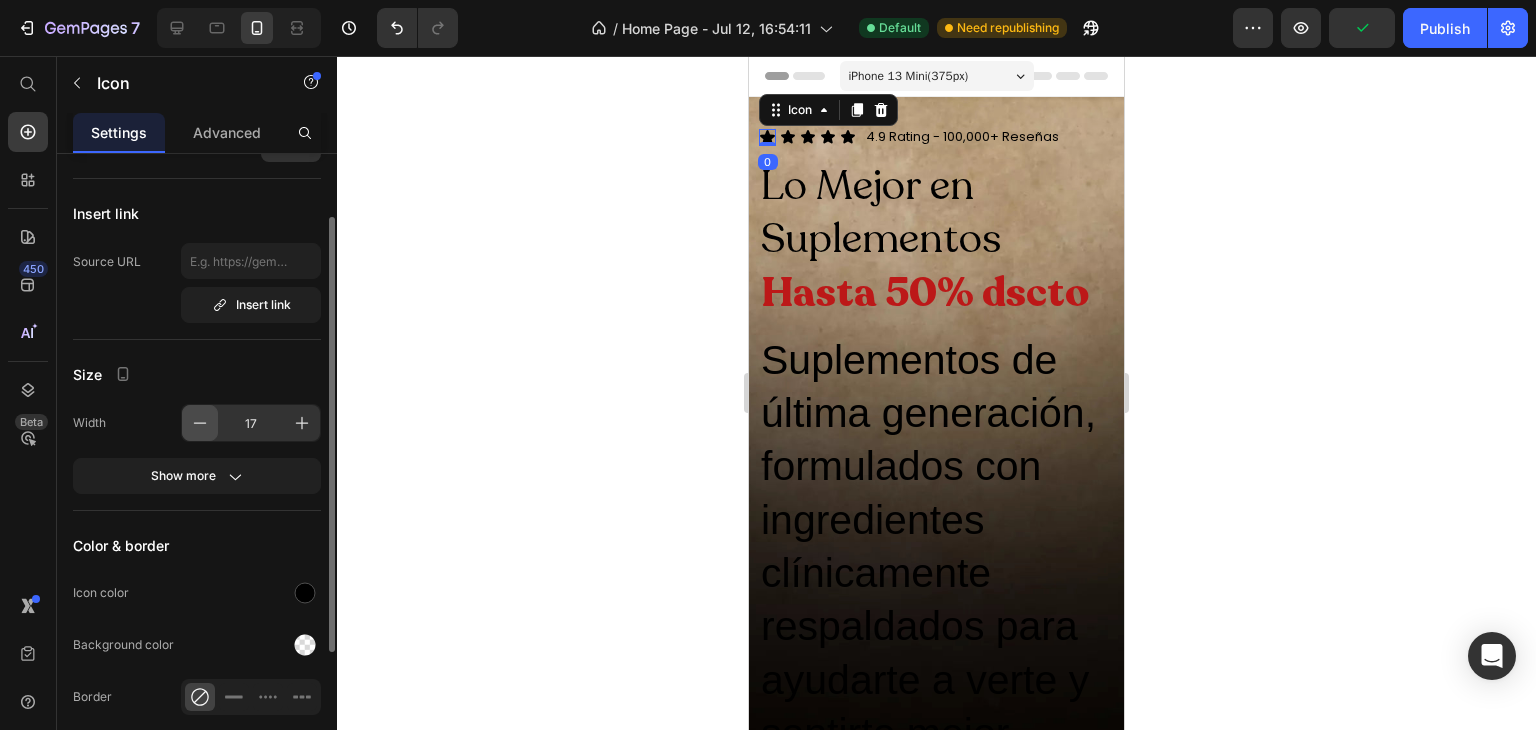 click 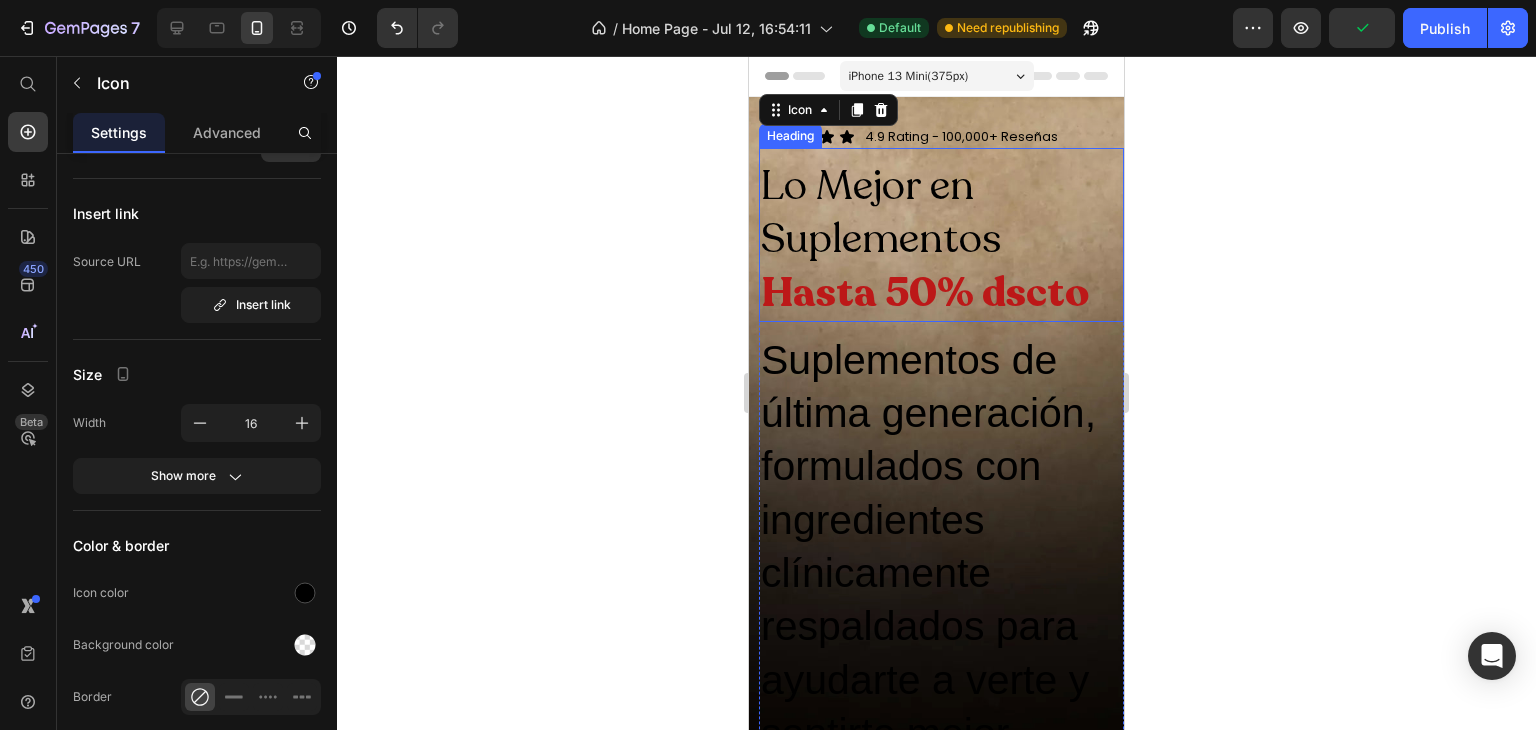 click on "Lo Mejor en Suplementos Hasta 50% dscto" at bounding box center (941, 240) 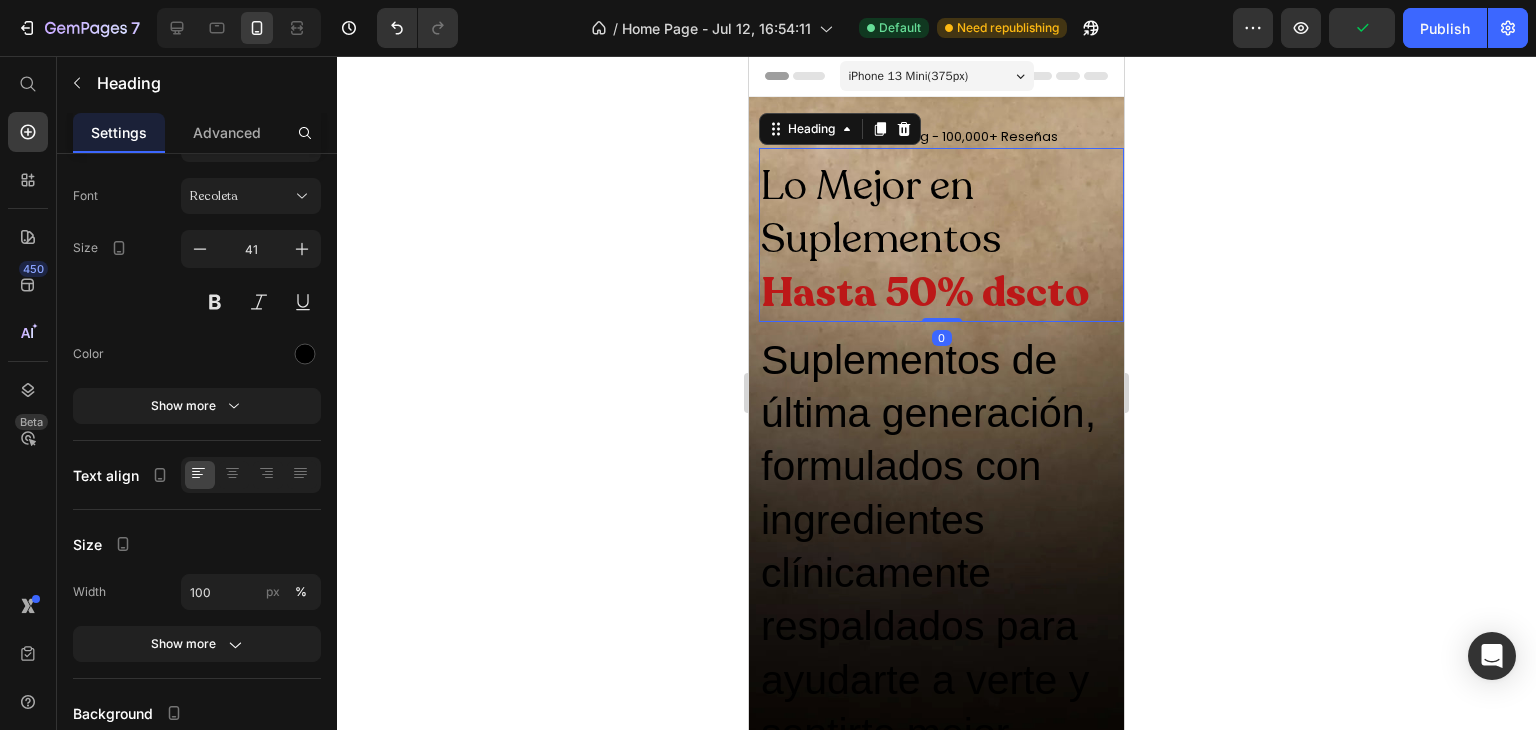 scroll, scrollTop: 0, scrollLeft: 0, axis: both 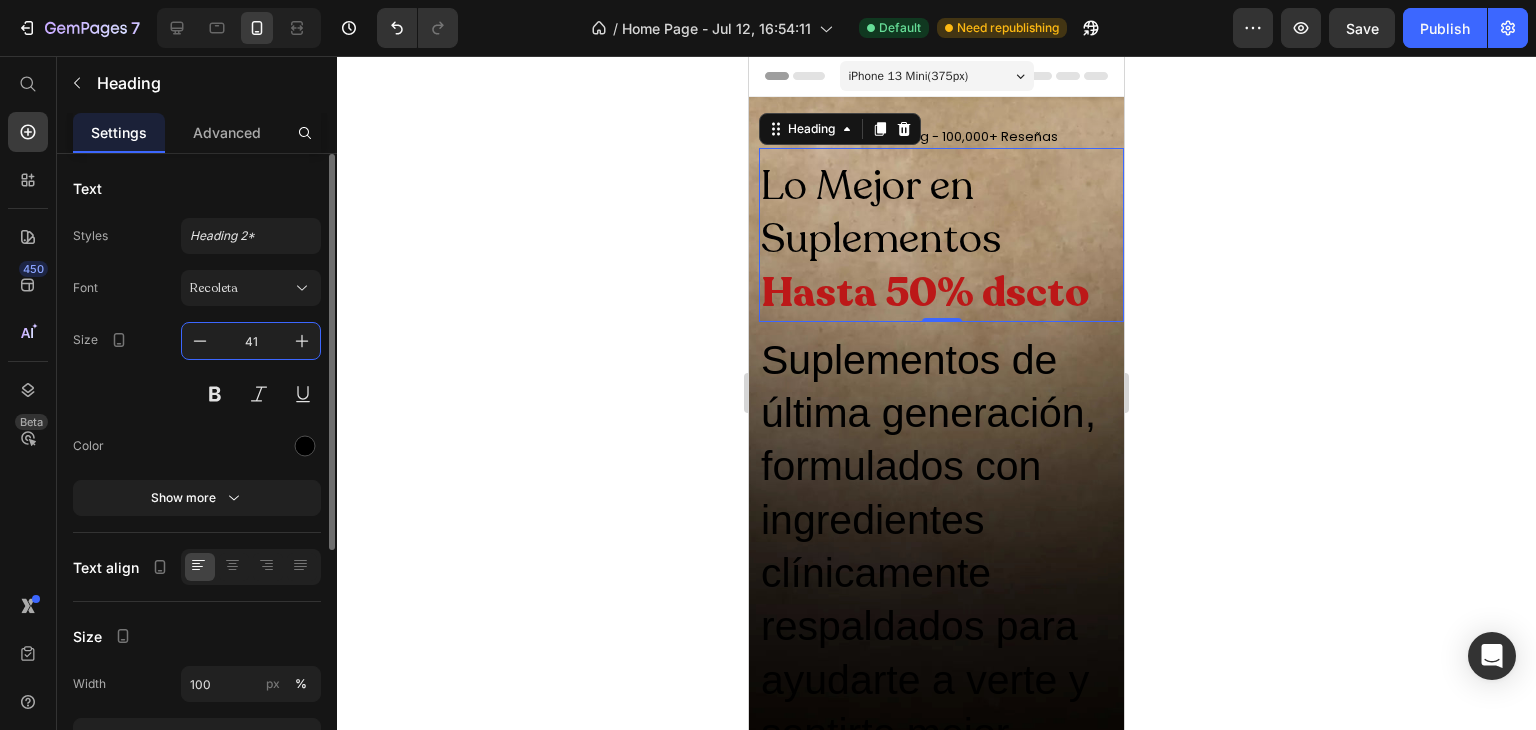 click on "41" at bounding box center [251, 341] 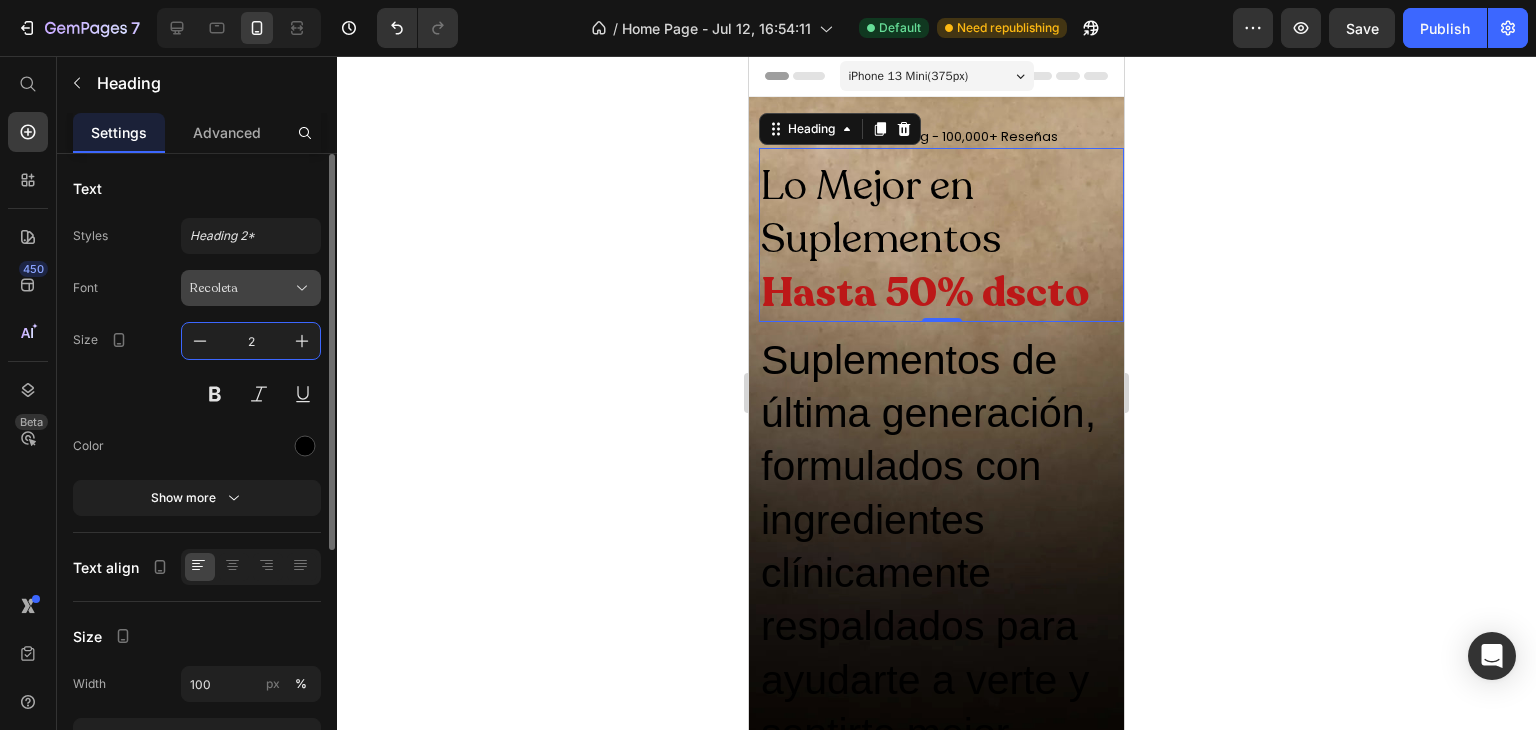 type on "26" 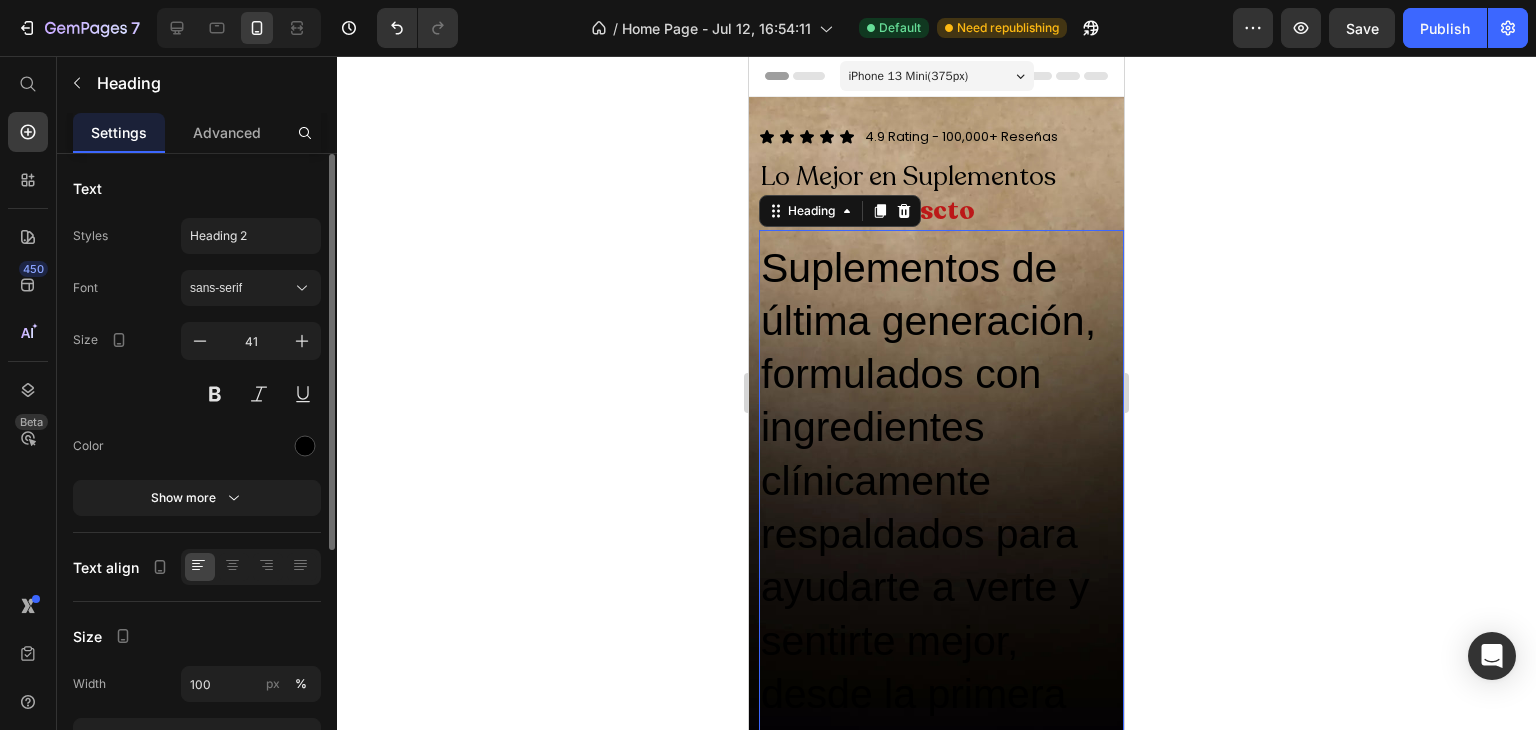 click on "Suplementos de última generación, formulados con ingredientes clínicamente respaldados para ayudarte a verte y sentirte mejor, desde la primera cápsula." at bounding box center (941, 508) 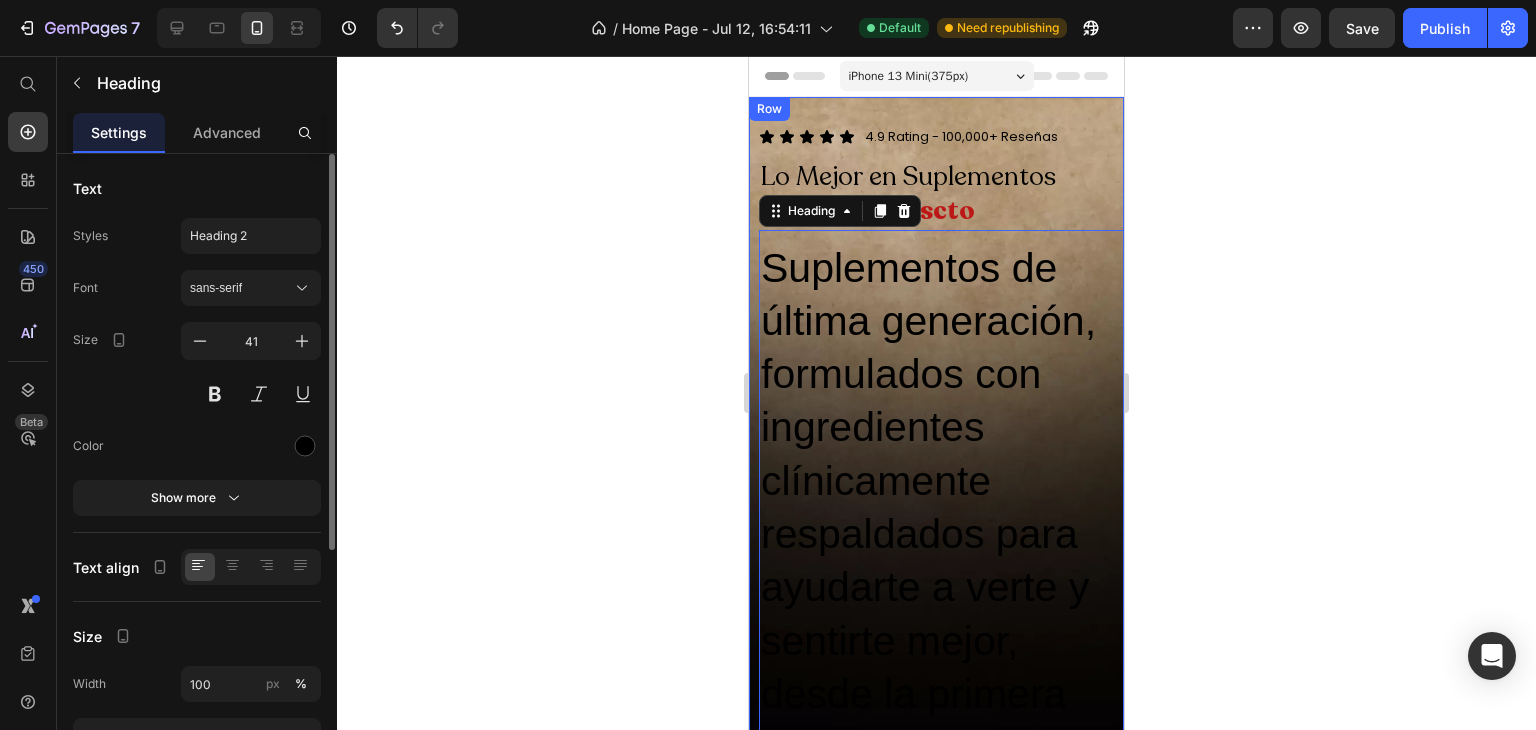 click on "Icon Icon Icon Icon Icon Icon List 4.9 Rating - 100,000+ Reseñas Heading Row Lo Mejor en Suplementos Hasta 50% dscto Heading Suplementos de última generación, formulados con ingredientes clínicamente respaldados para ayudarte a verte y sentirte mejor, desde la primera cápsula. Heading   0 Row VER PRODUCTOS Button Image Image Row Row Row" at bounding box center [936, 482] 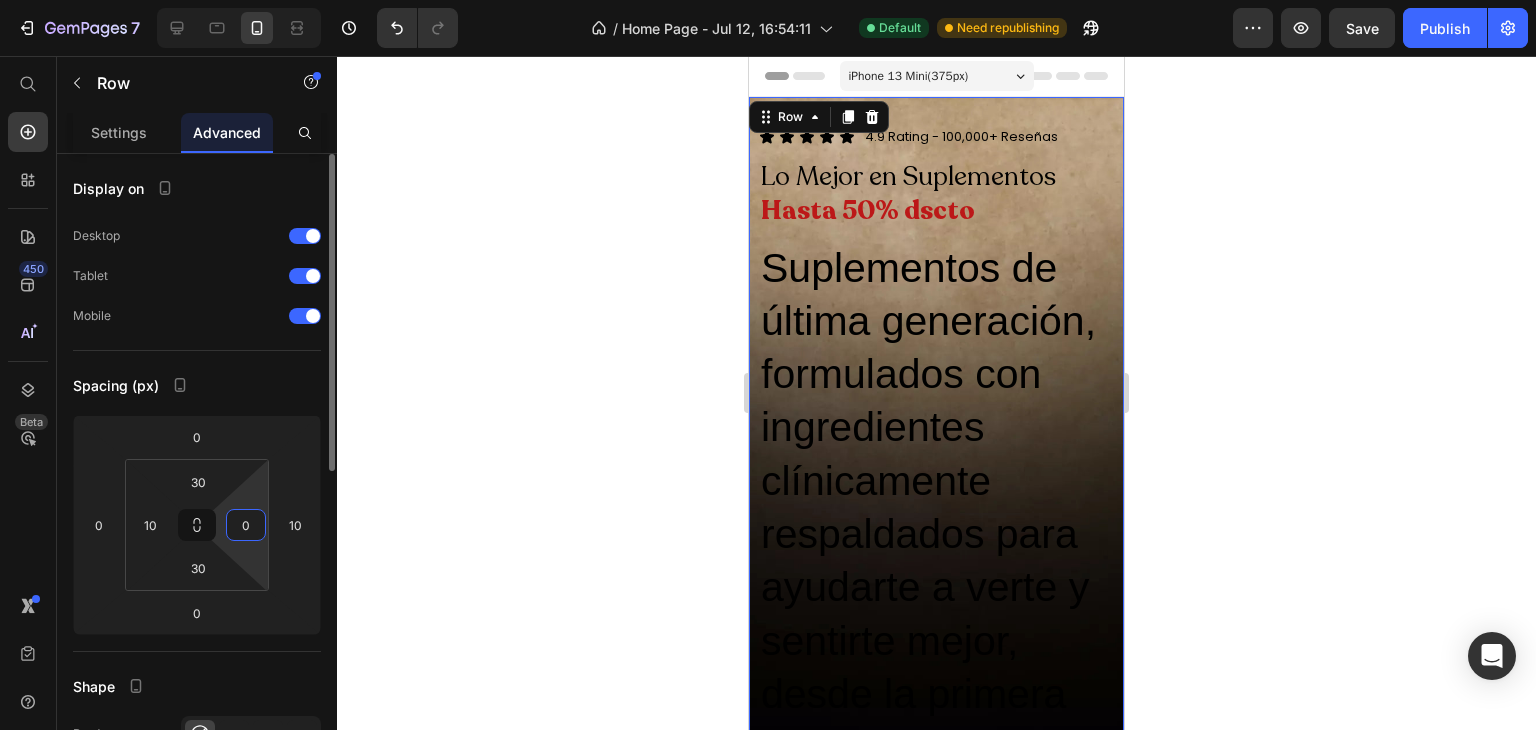click on "0" at bounding box center (246, 525) 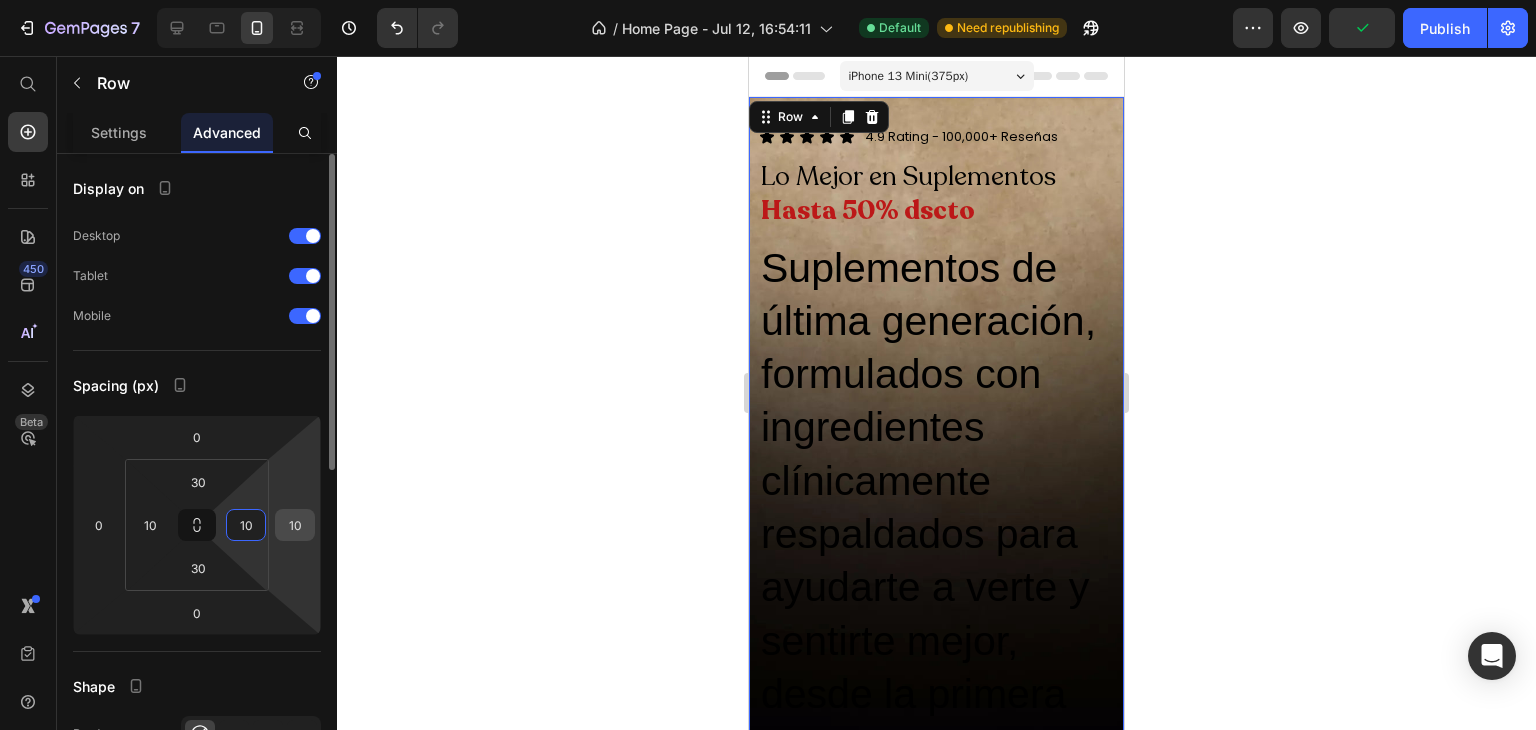 type on "10" 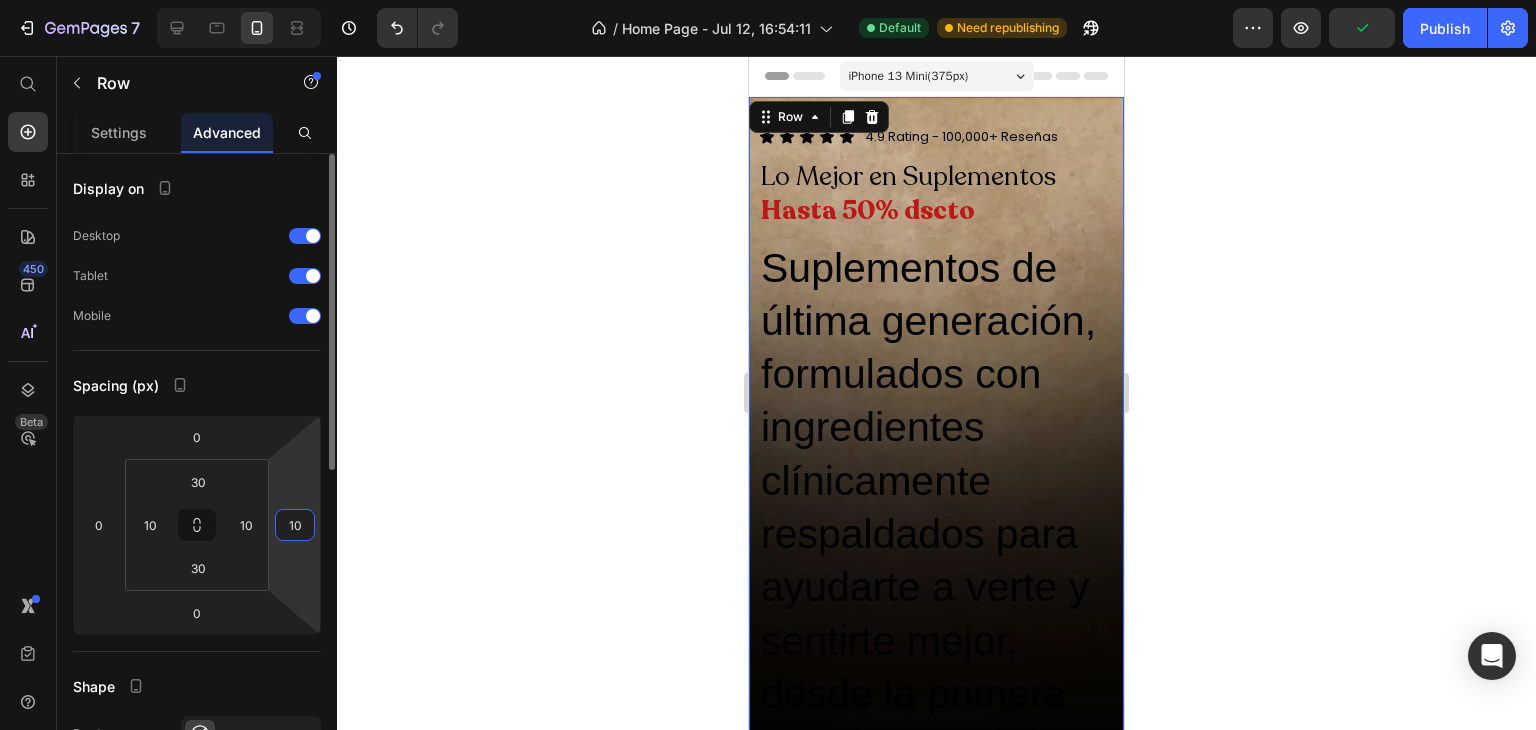 click on "10" at bounding box center [295, 525] 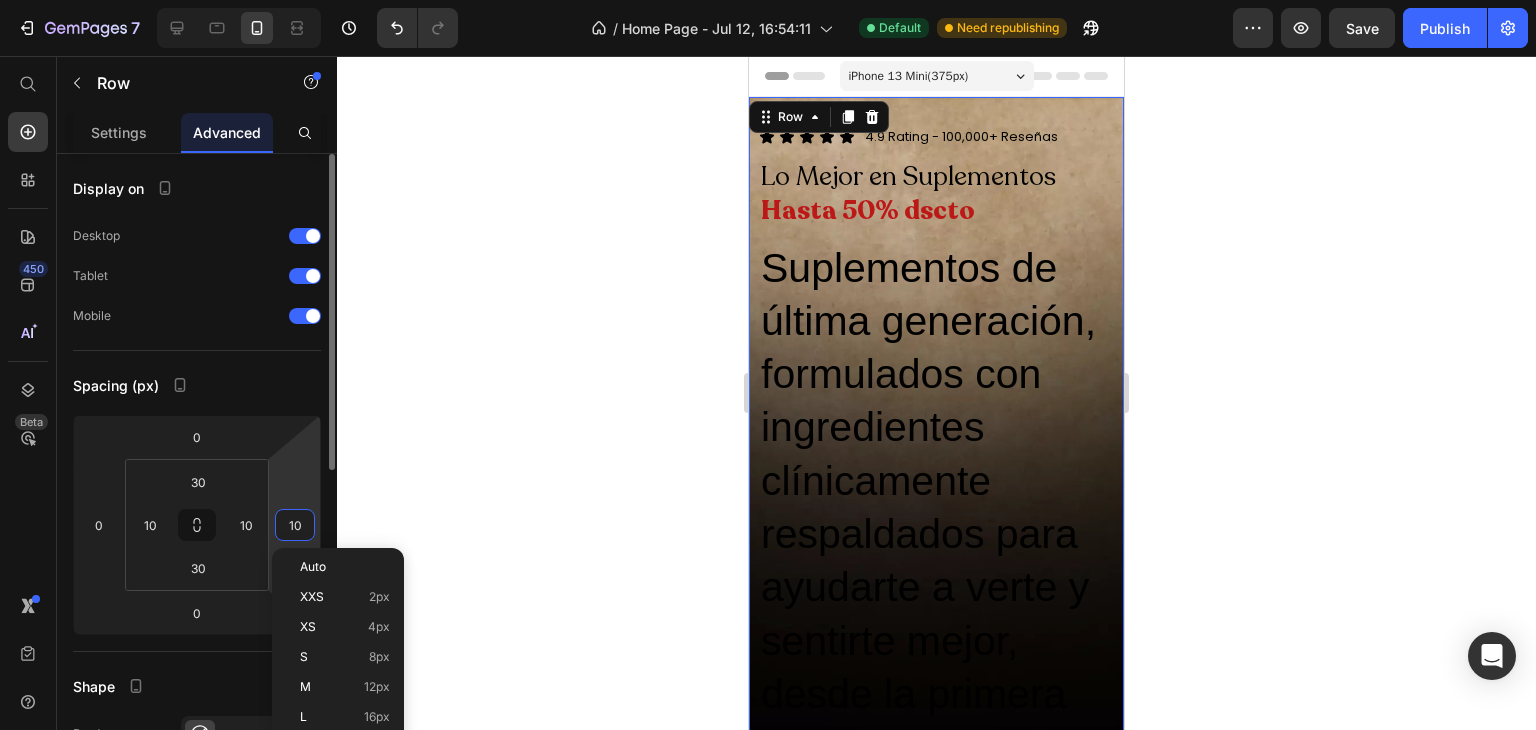 type 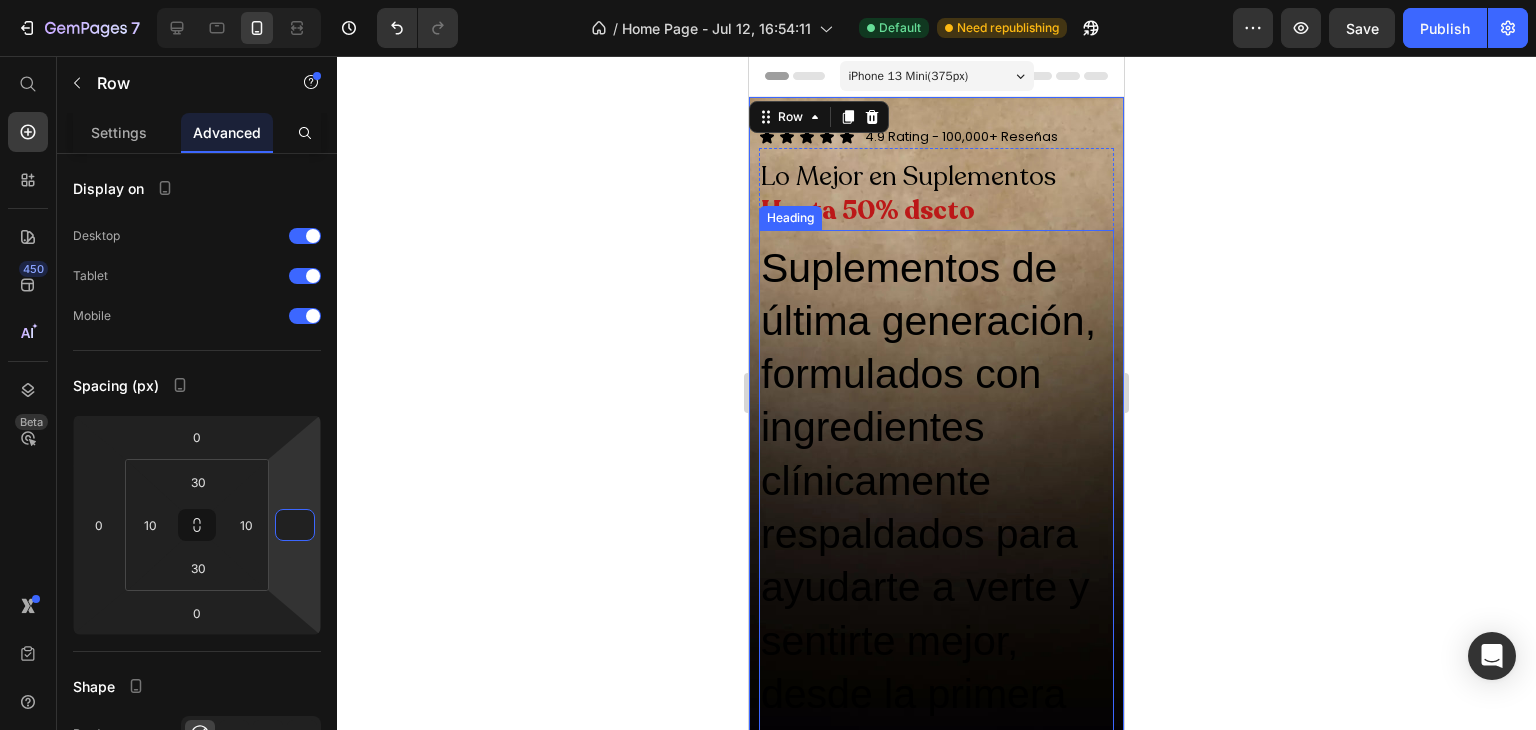 click on "Suplementos de última generación, formulados con ingredientes clínicamente respaldados para ayudarte a verte y sentirte mejor, desde la primera cápsula." at bounding box center [936, 508] 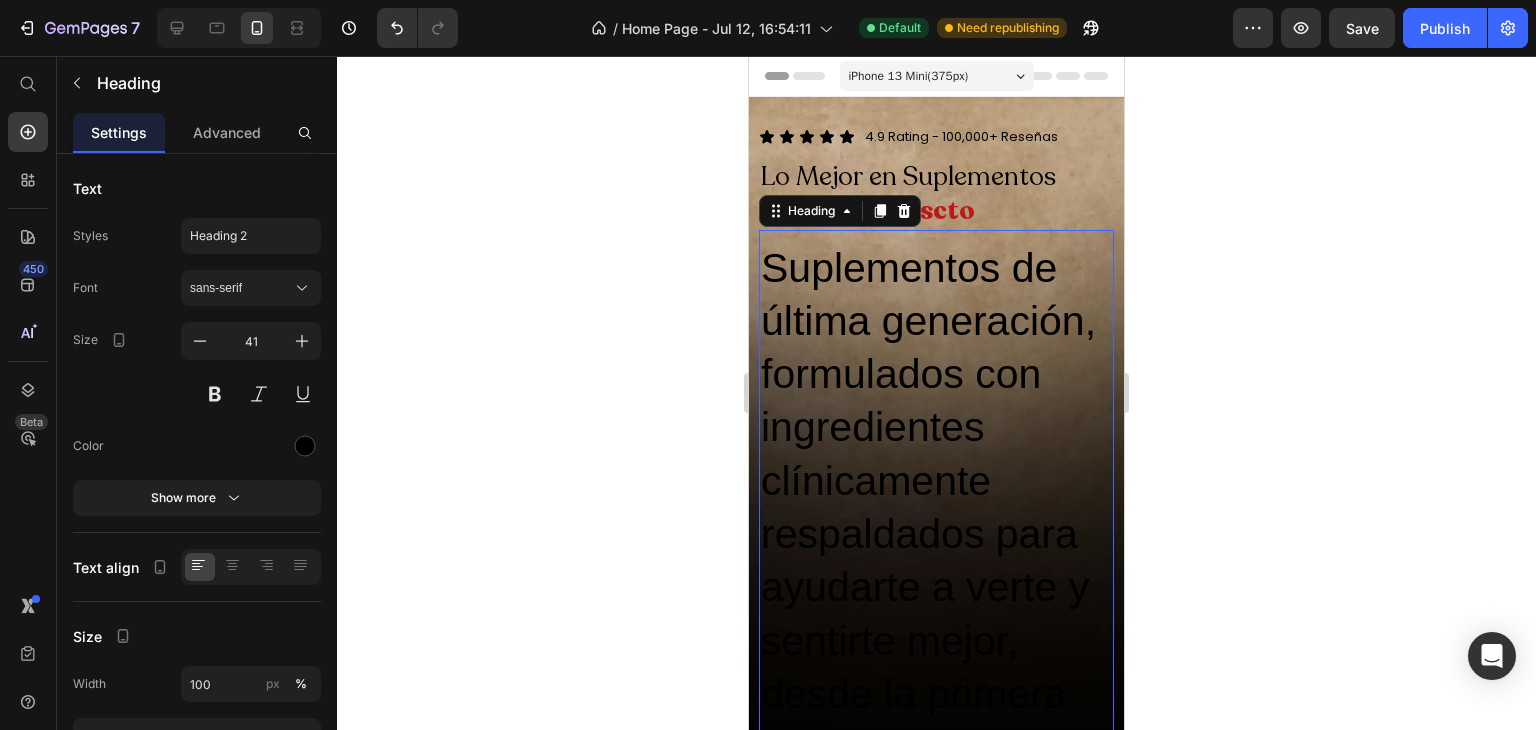 click on "Suplementos de última generación, formulados con ingredientes clínicamente respaldados para ayudarte a verte y sentirte mejor, desde la primera cápsula." at bounding box center [936, 508] 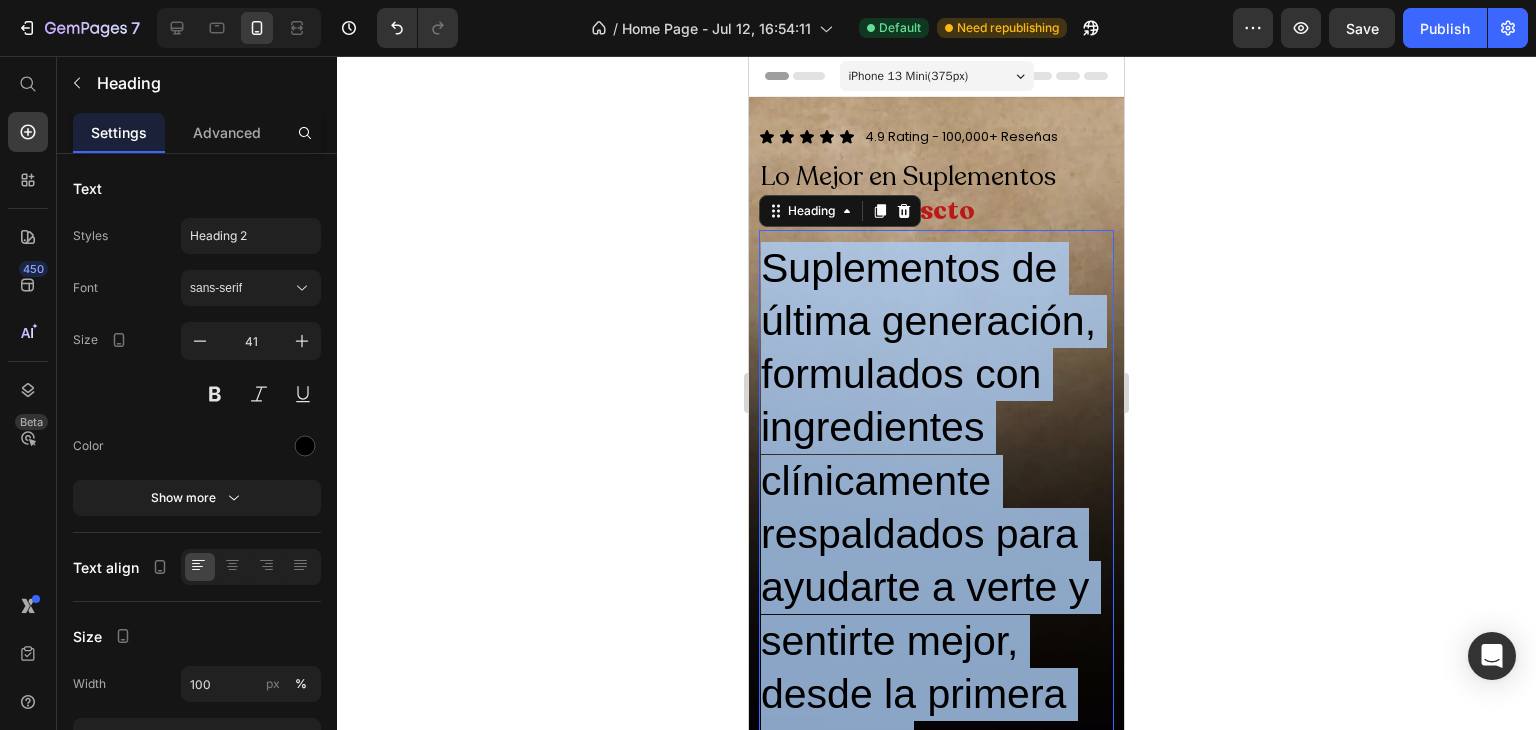 click on "Suplementos de última generación, formulados con ingredientes clínicamente respaldados para ayudarte a verte y sentirte mejor, desde la primera cápsula." at bounding box center (936, 508) 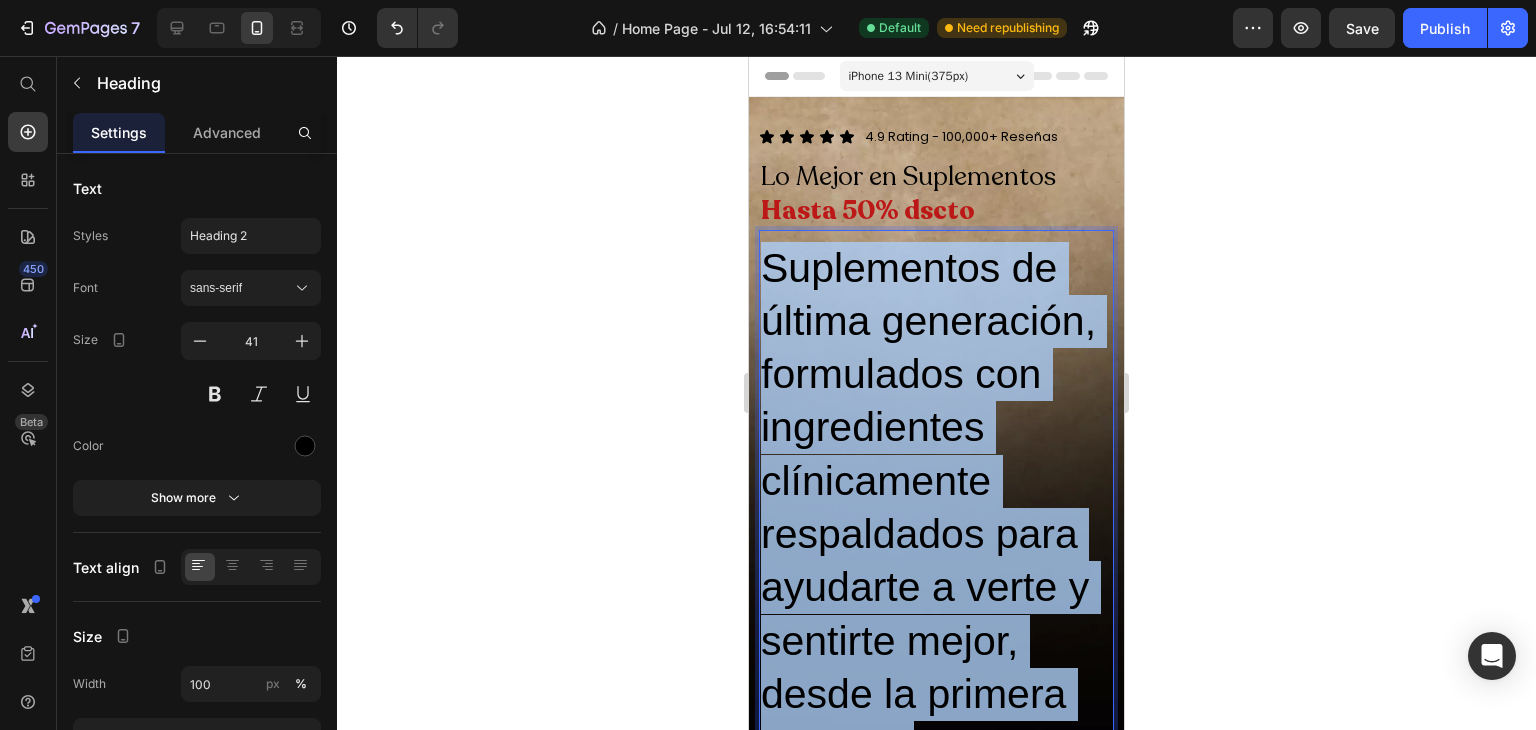 click on "Suplementos de última generación, formulados con ingredientes clínicamente respaldados para ayudarte a verte y sentirte mejor, desde la primera cápsula." at bounding box center (936, 508) 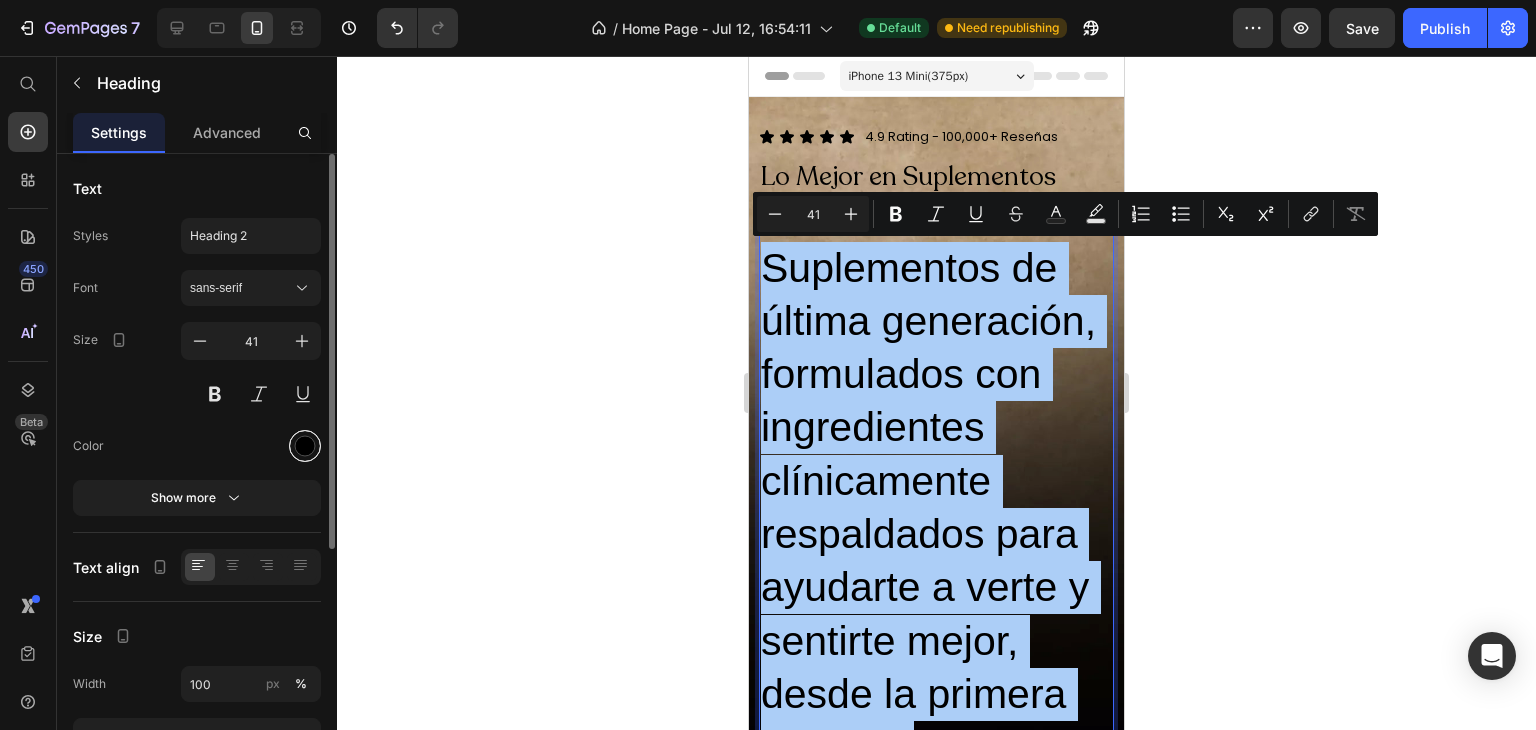 click at bounding box center [305, 446] 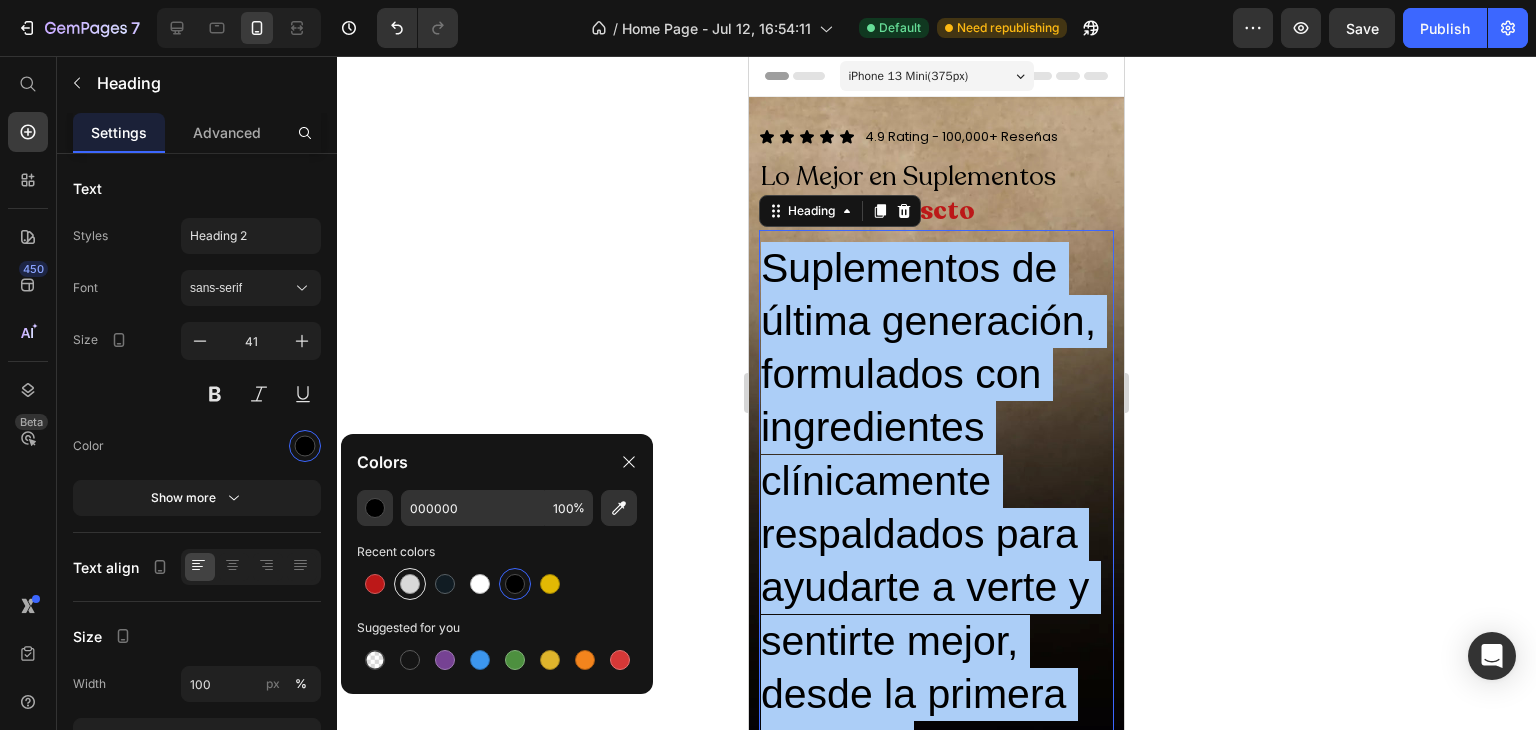 click at bounding box center (410, 584) 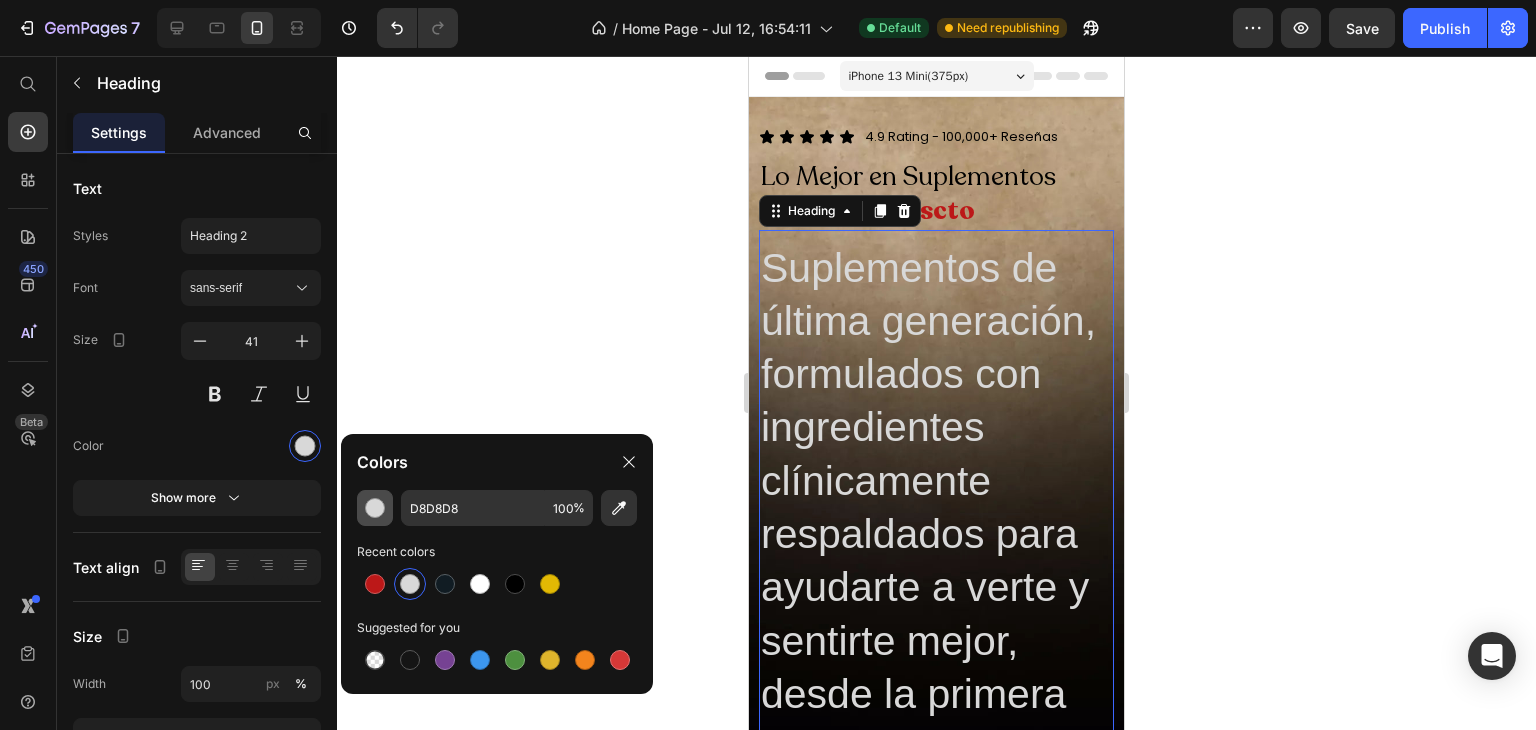click at bounding box center (375, 508) 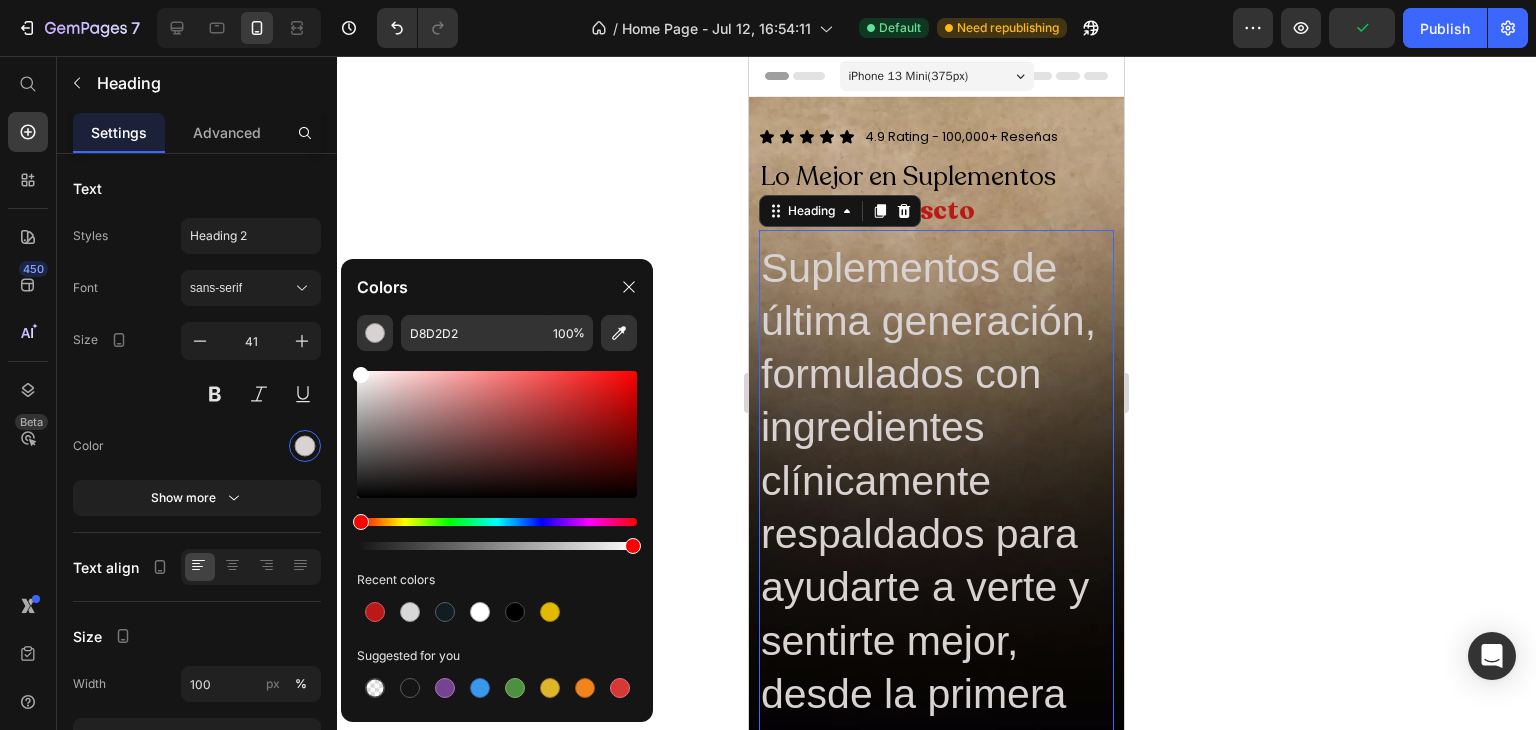 drag, startPoint x: 368, startPoint y: 389, endPoint x: 341, endPoint y: 329, distance: 65.795135 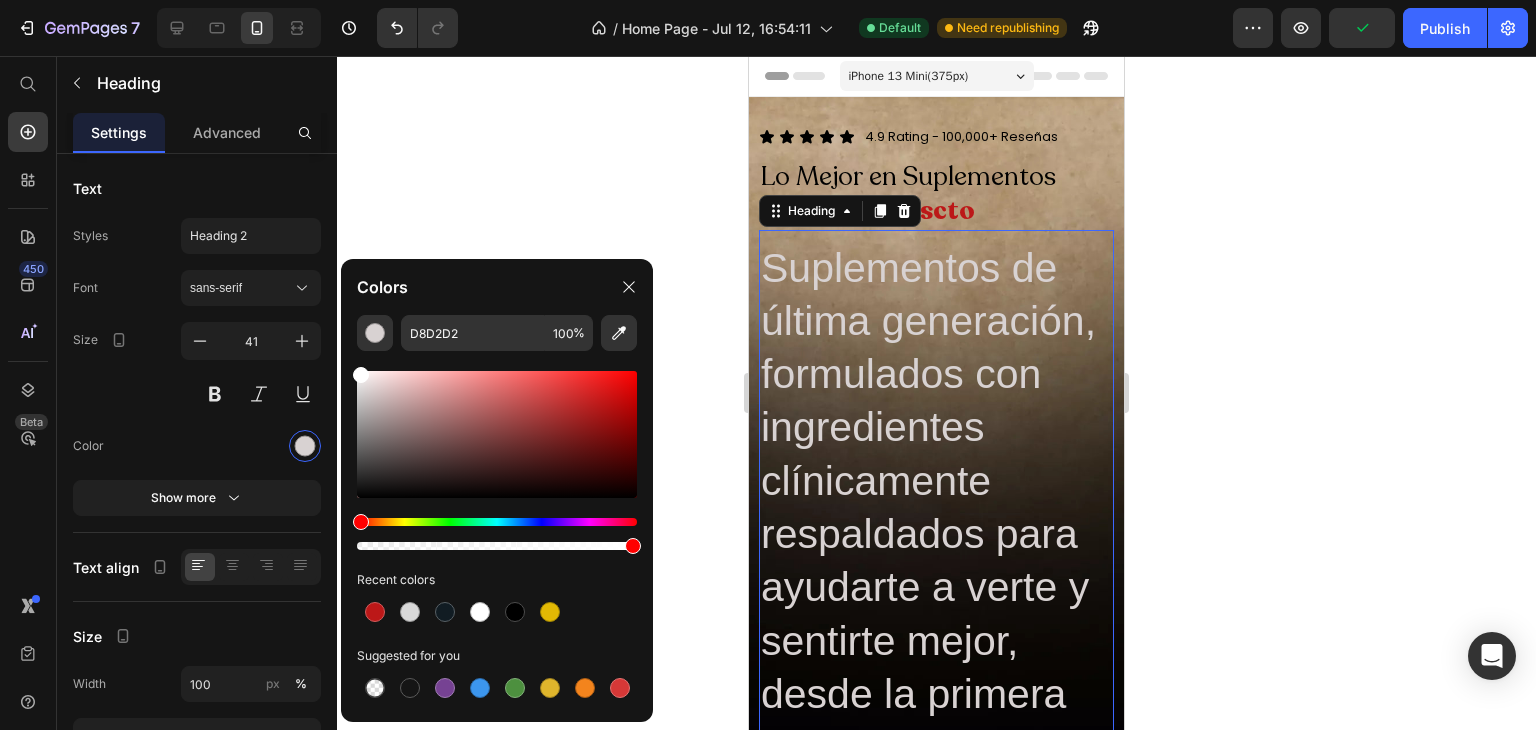 click on "D8D2D2 100 % Recent colors Suggested for you" 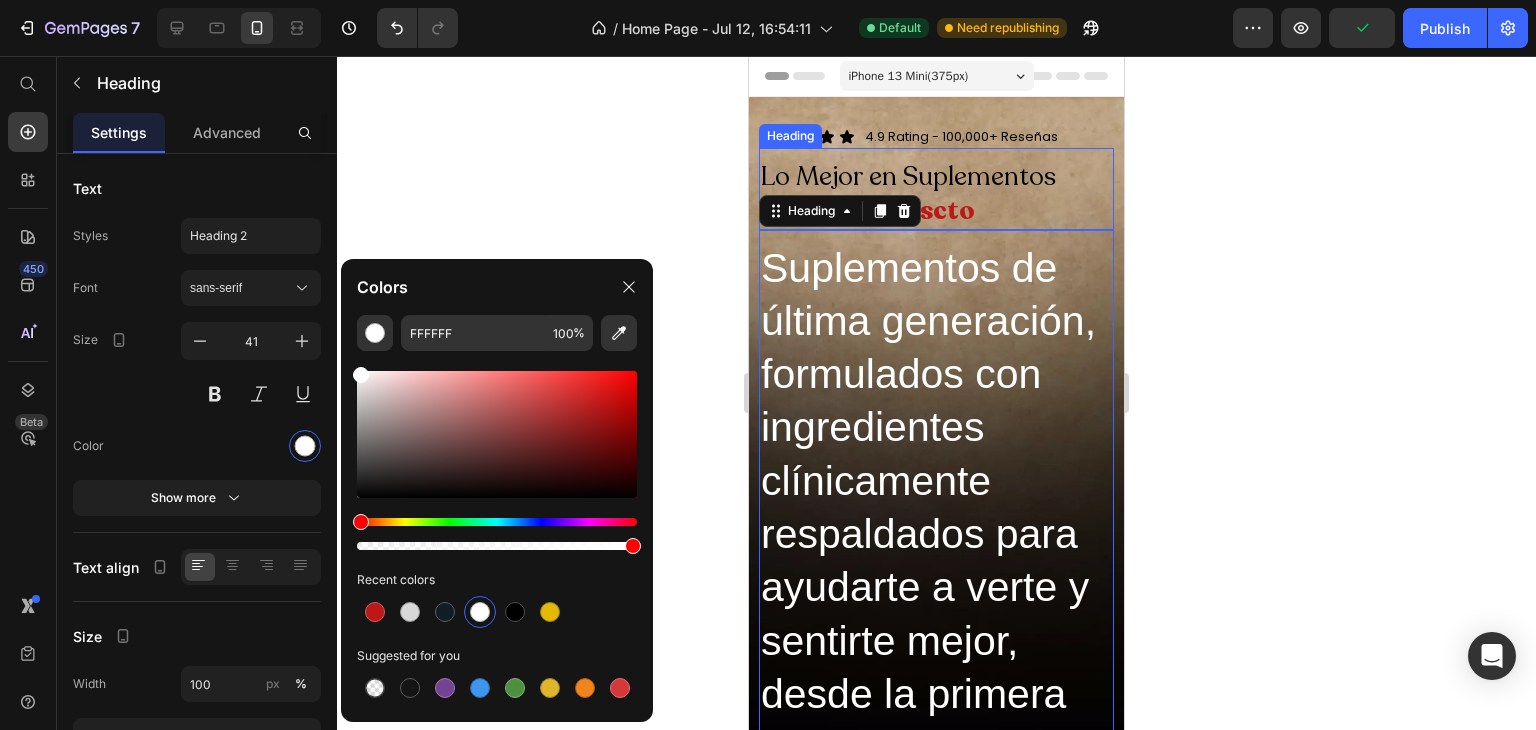 click on "Lo Mejor en Suplementos Hasta 50% dscto" at bounding box center [936, 194] 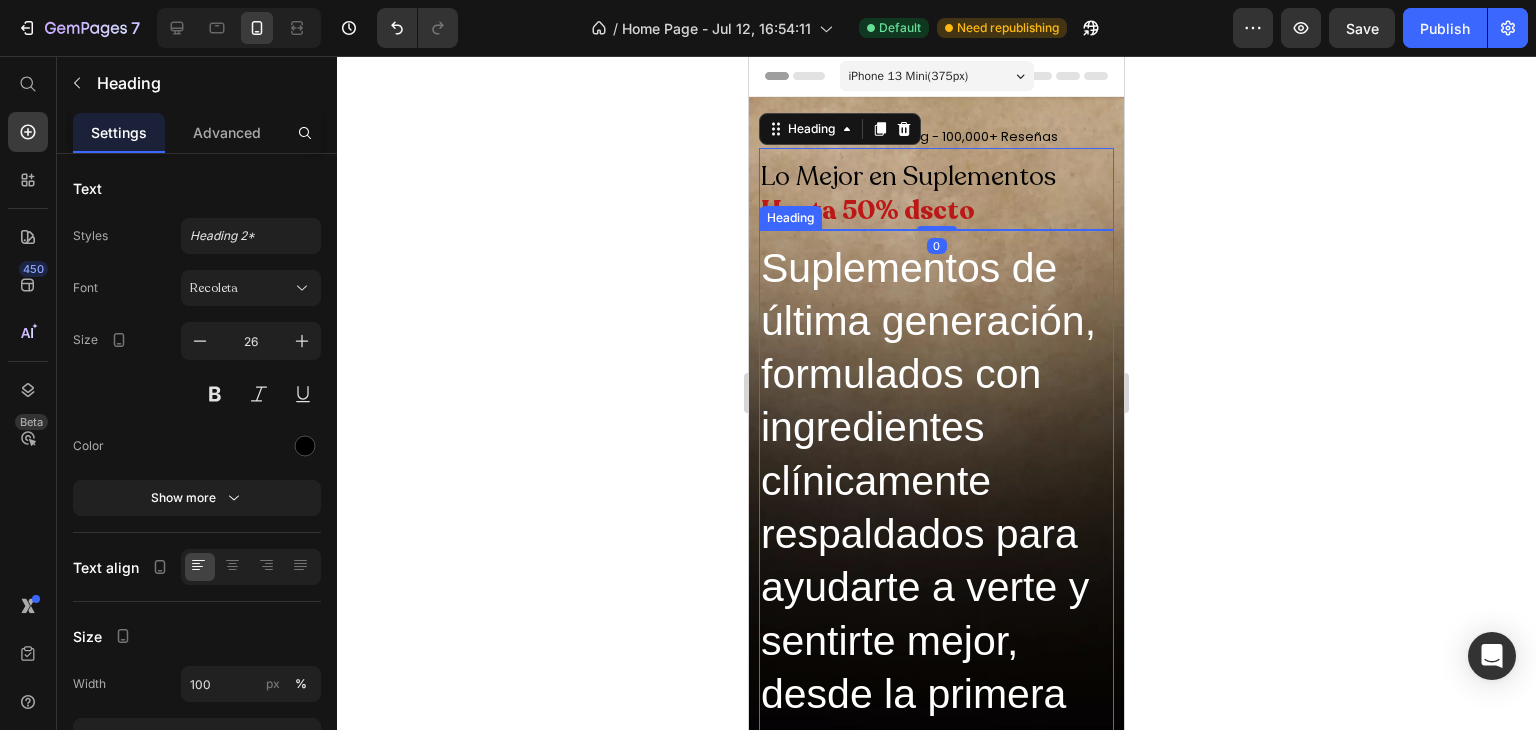 click on "Suplementos de última generación, formulados con ingredientes clínicamente respaldados para ayudarte a verte y sentirte mejor, desde la primera cápsula." at bounding box center [936, 508] 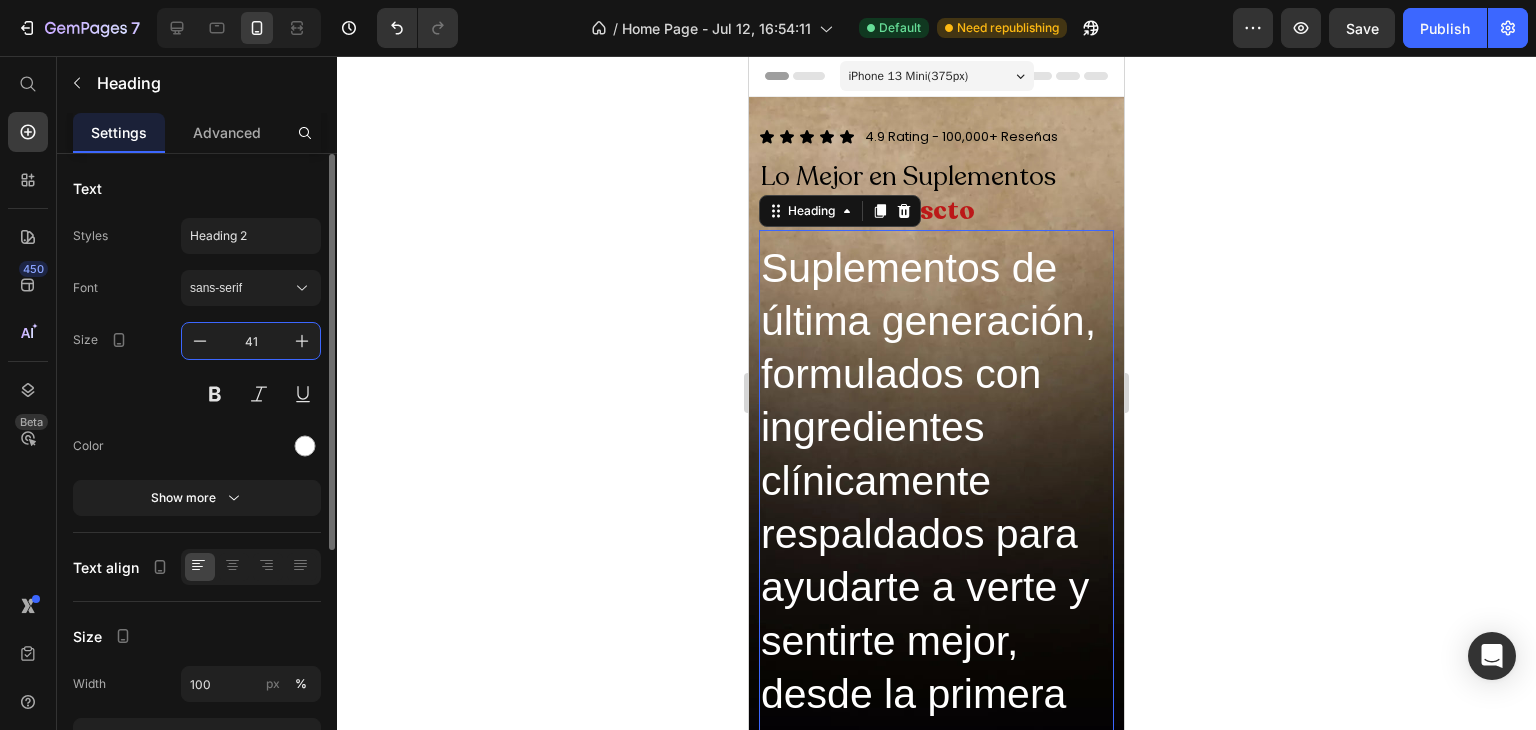 click on "41" at bounding box center (251, 341) 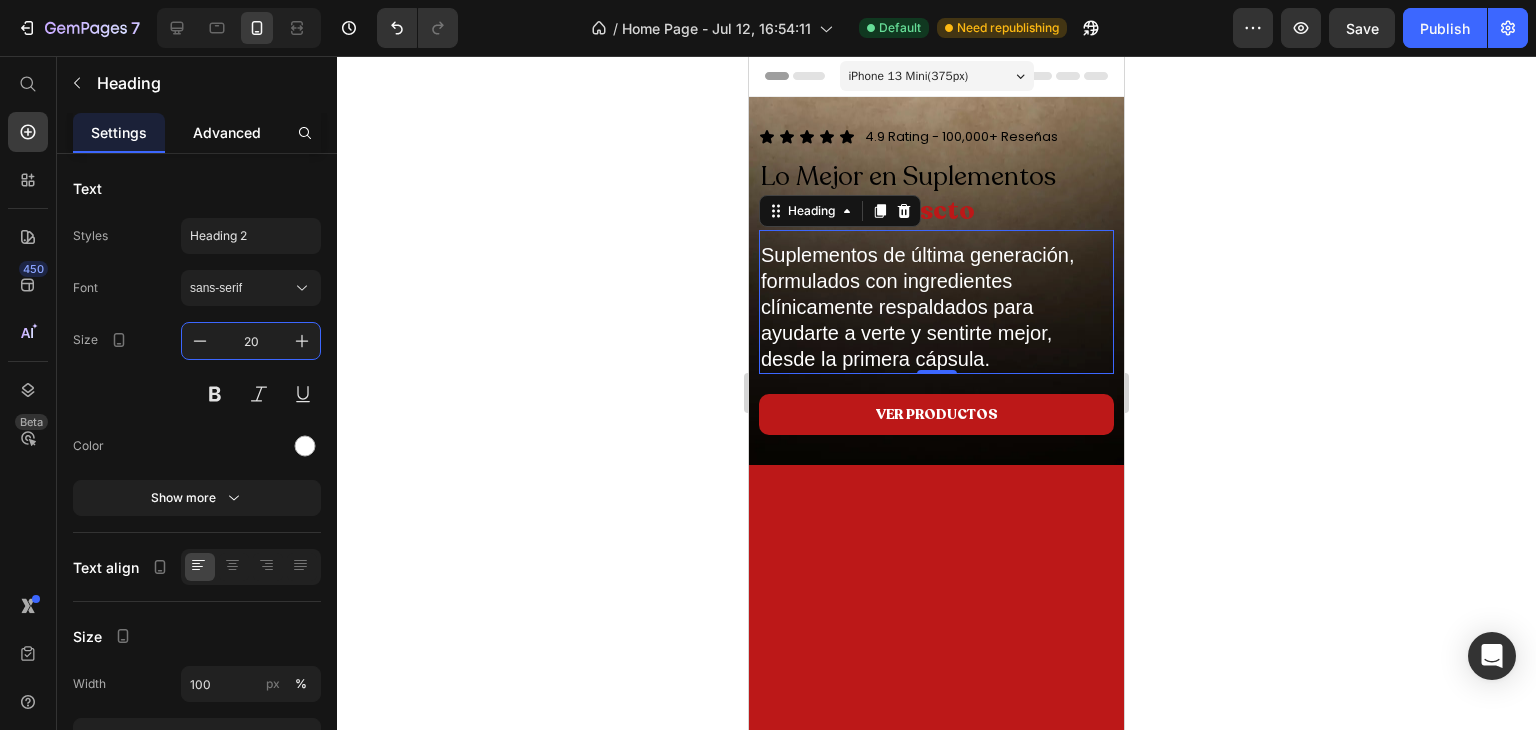 type on "20" 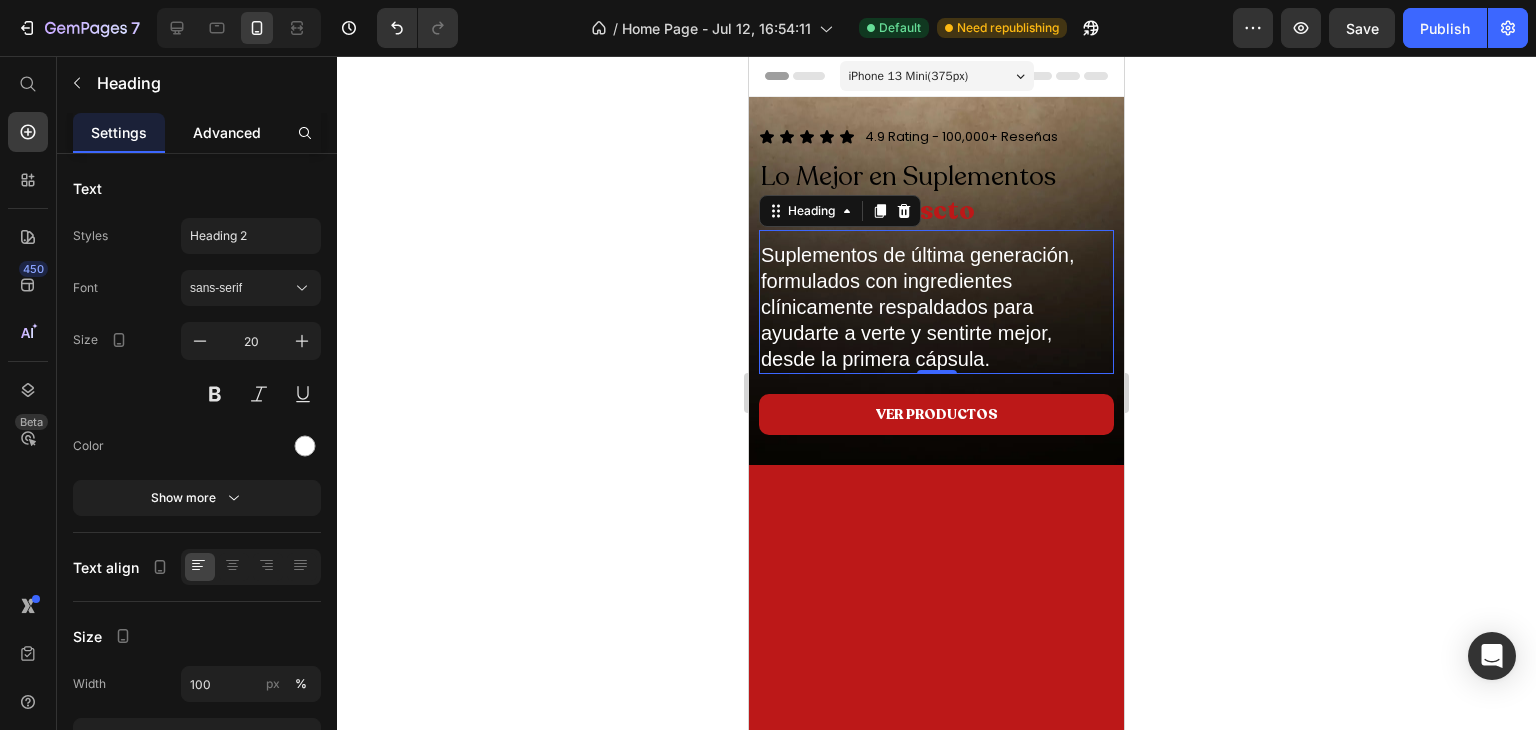 click on "Advanced" 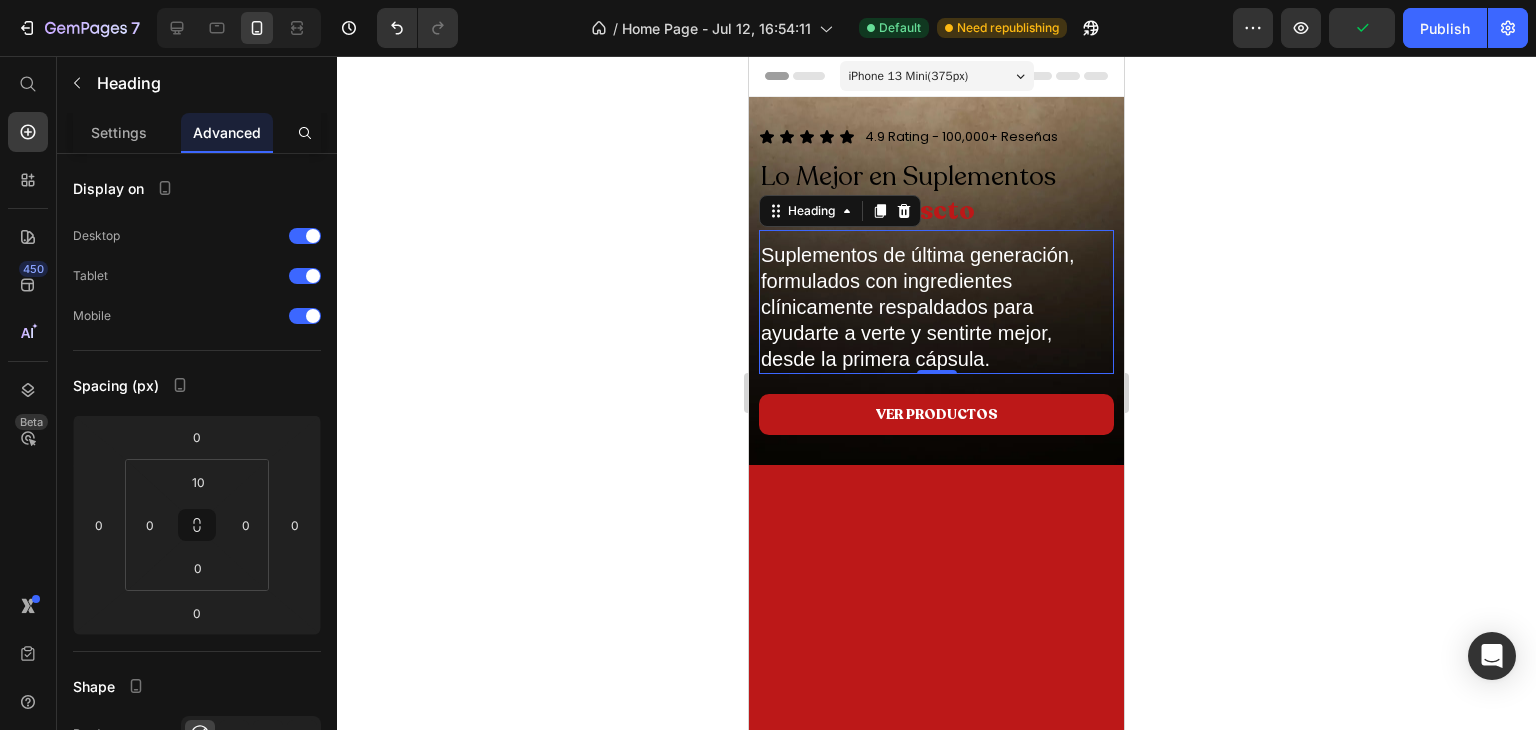click 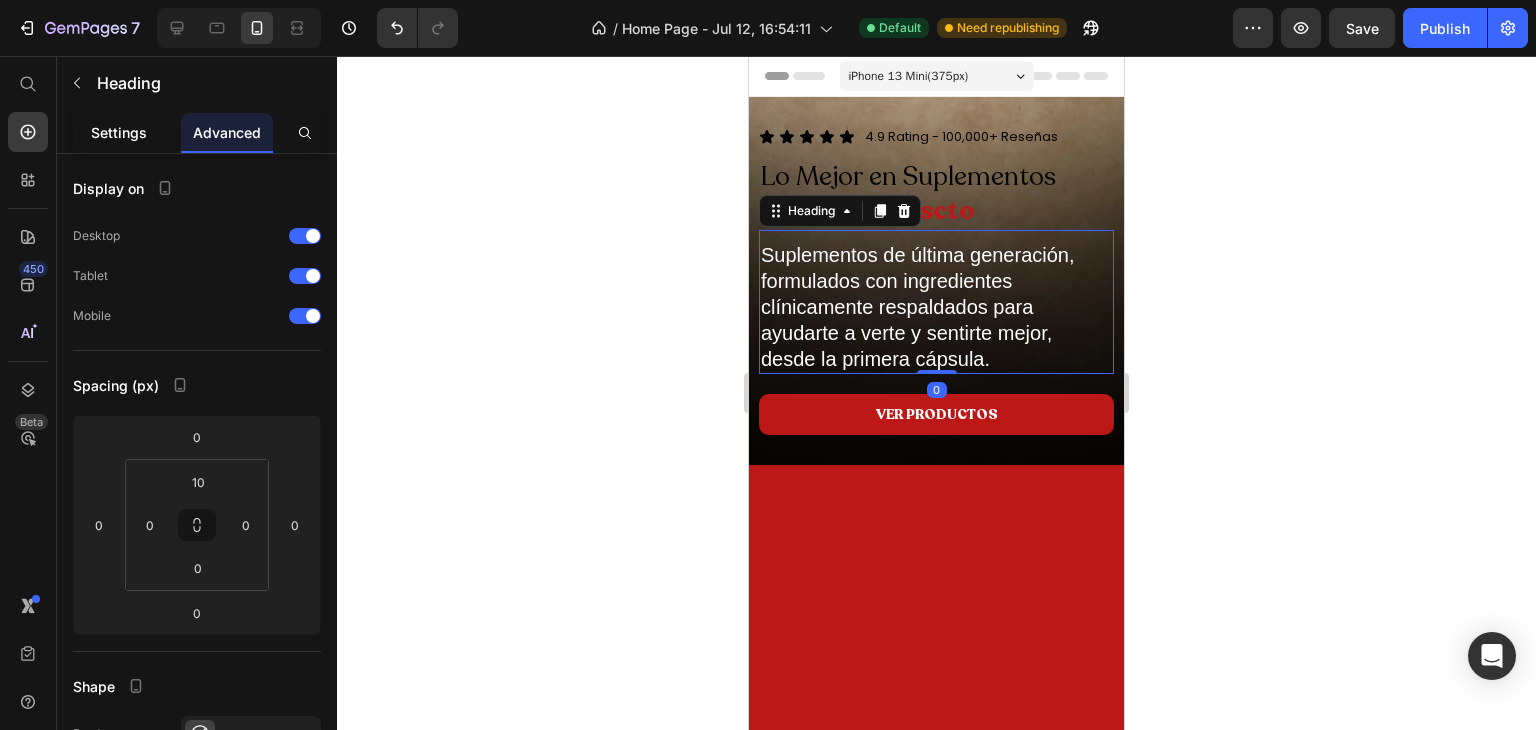 click on "Settings" 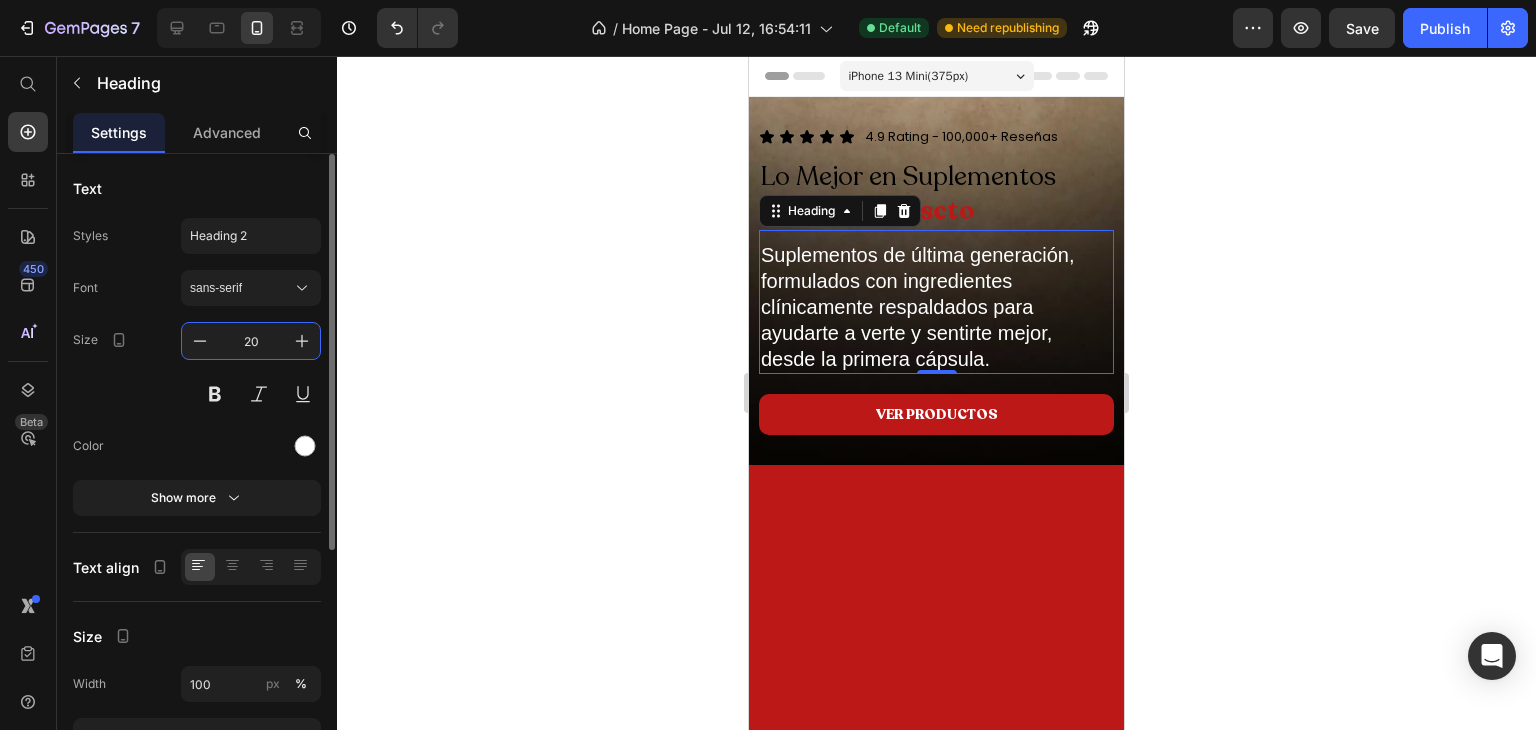 click on "20" at bounding box center (251, 341) 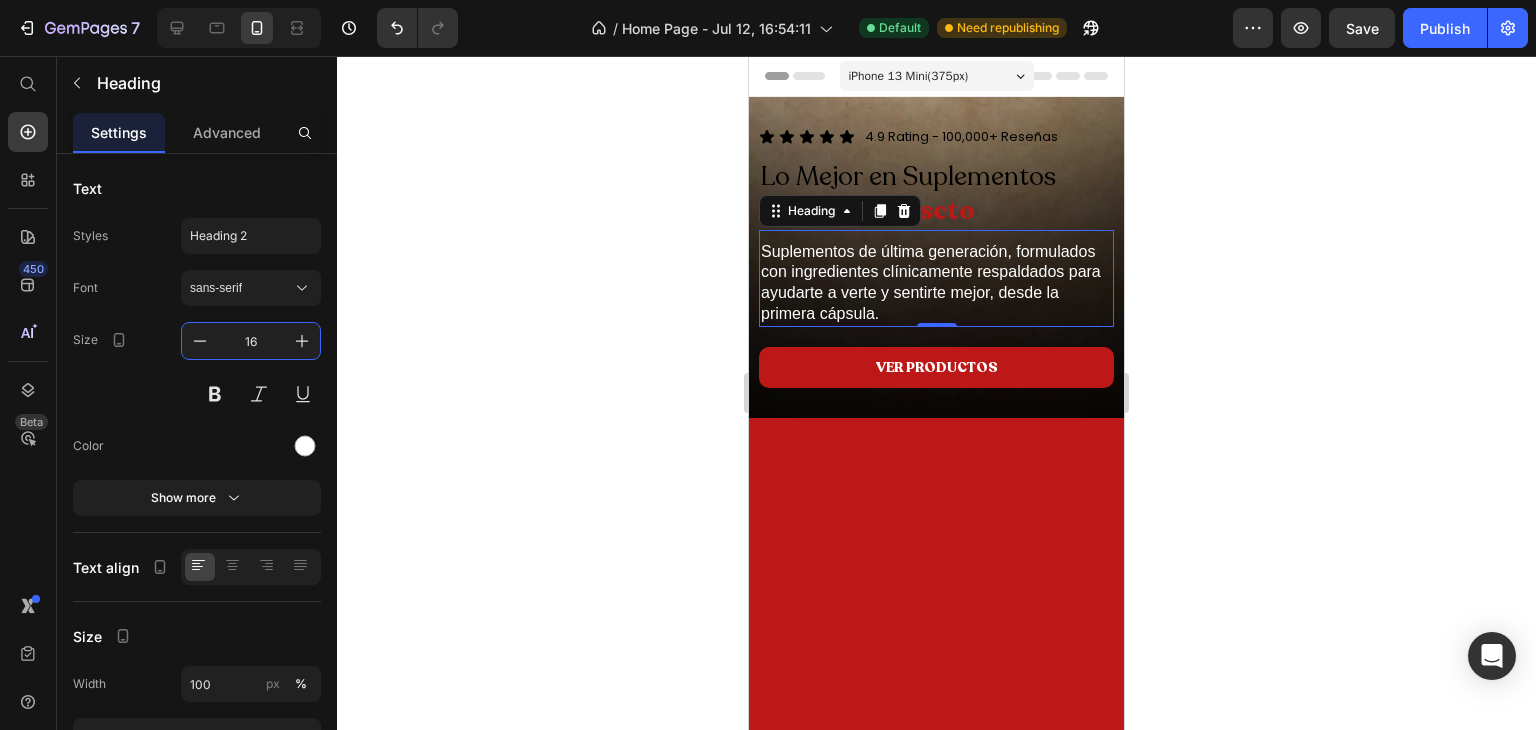 type on "16" 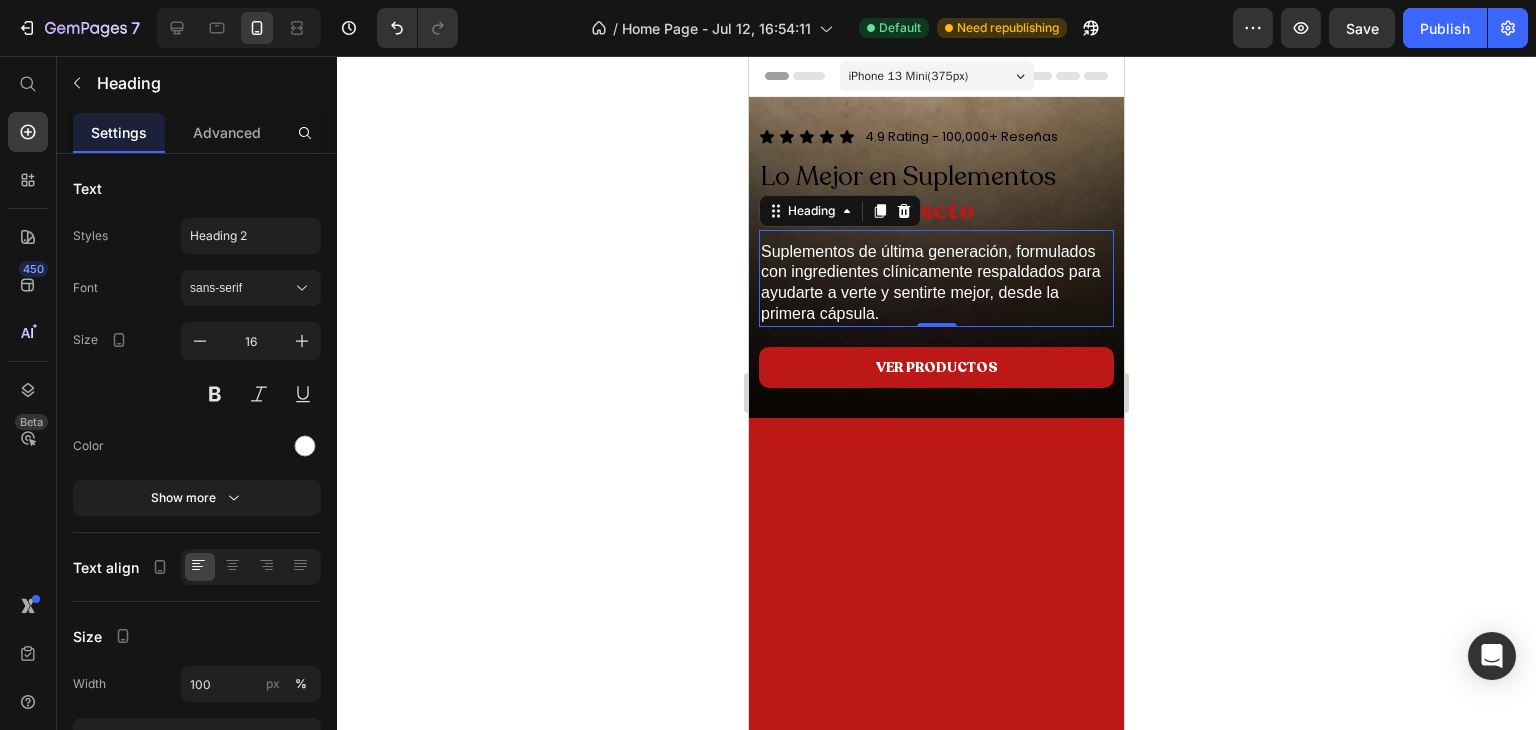 click 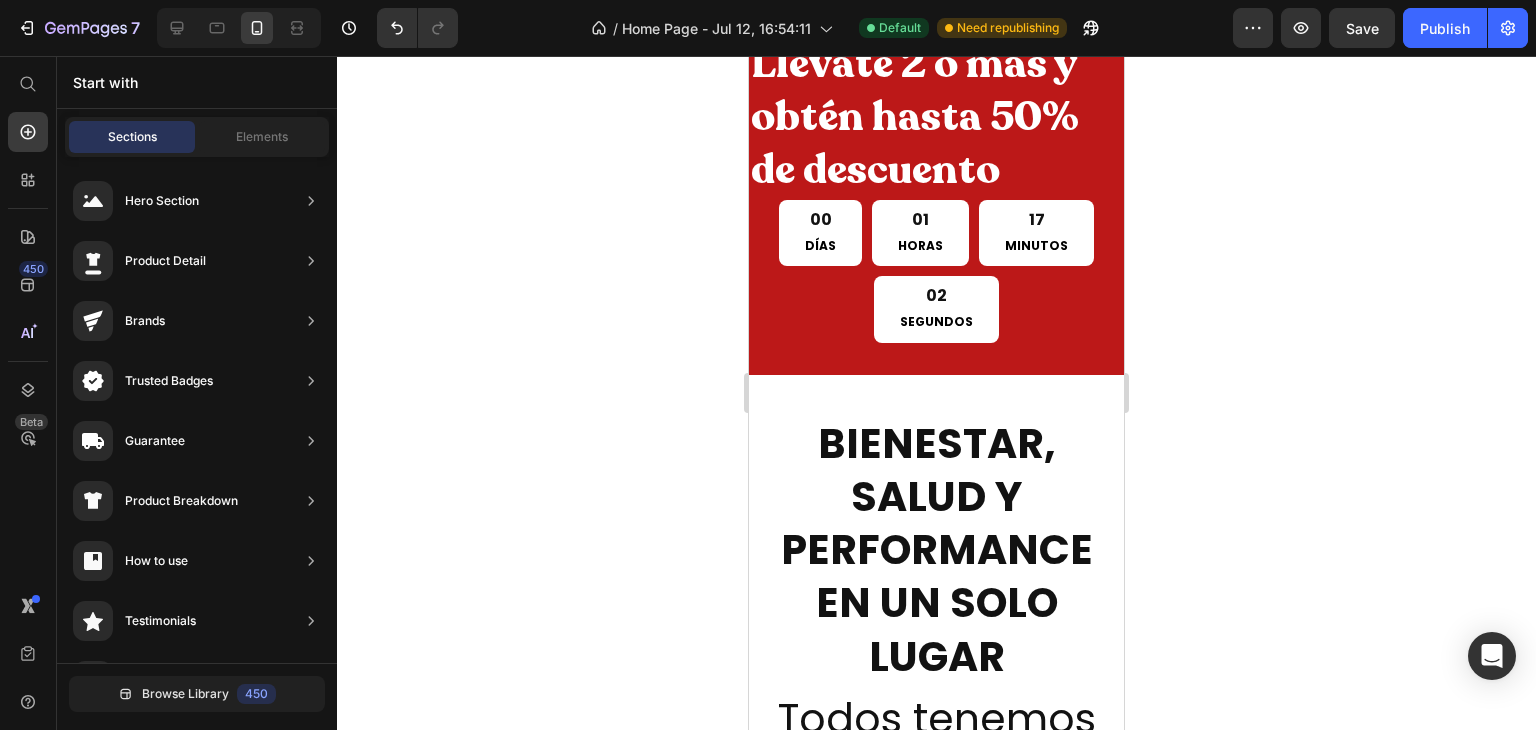 scroll, scrollTop: 0, scrollLeft: 0, axis: both 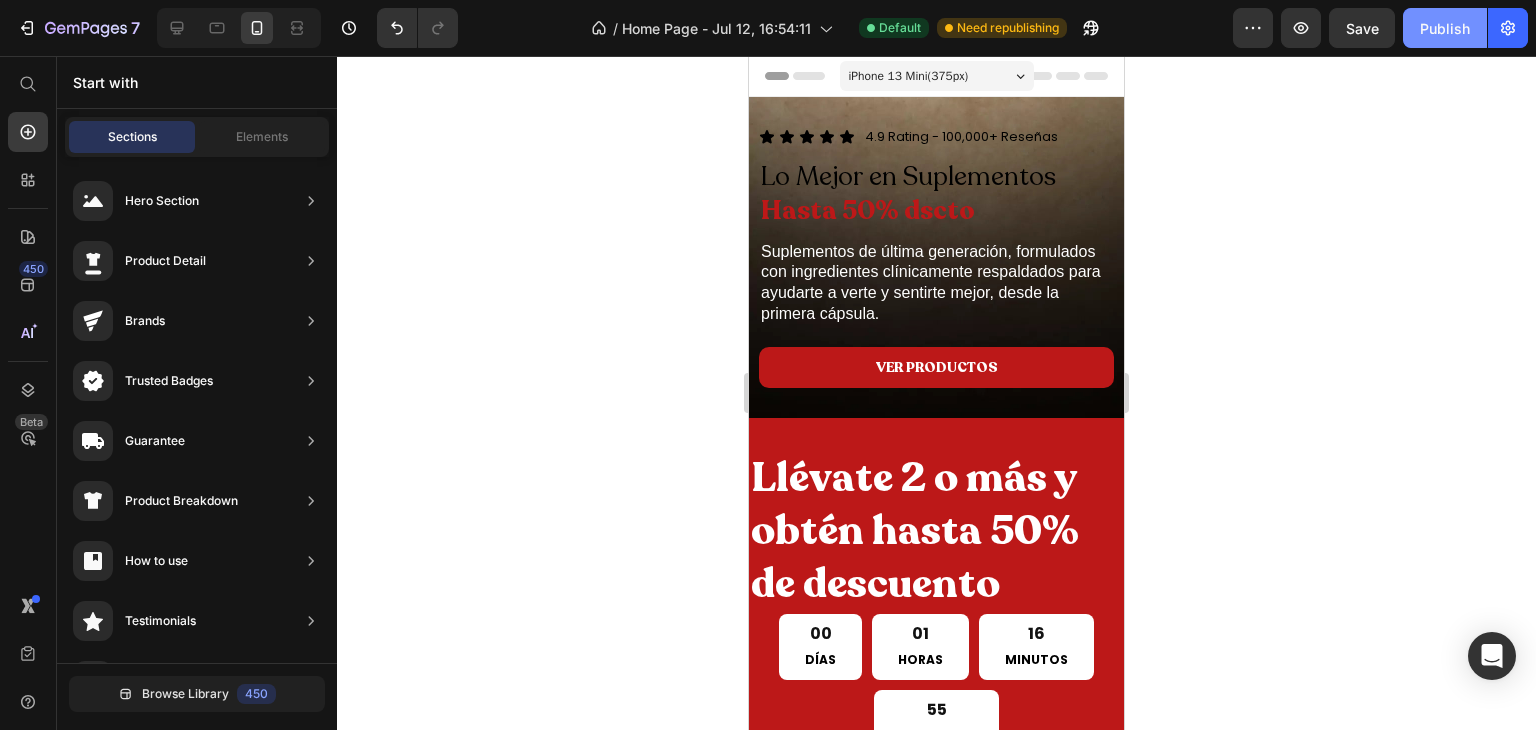 click on "Publish" at bounding box center [1445, 28] 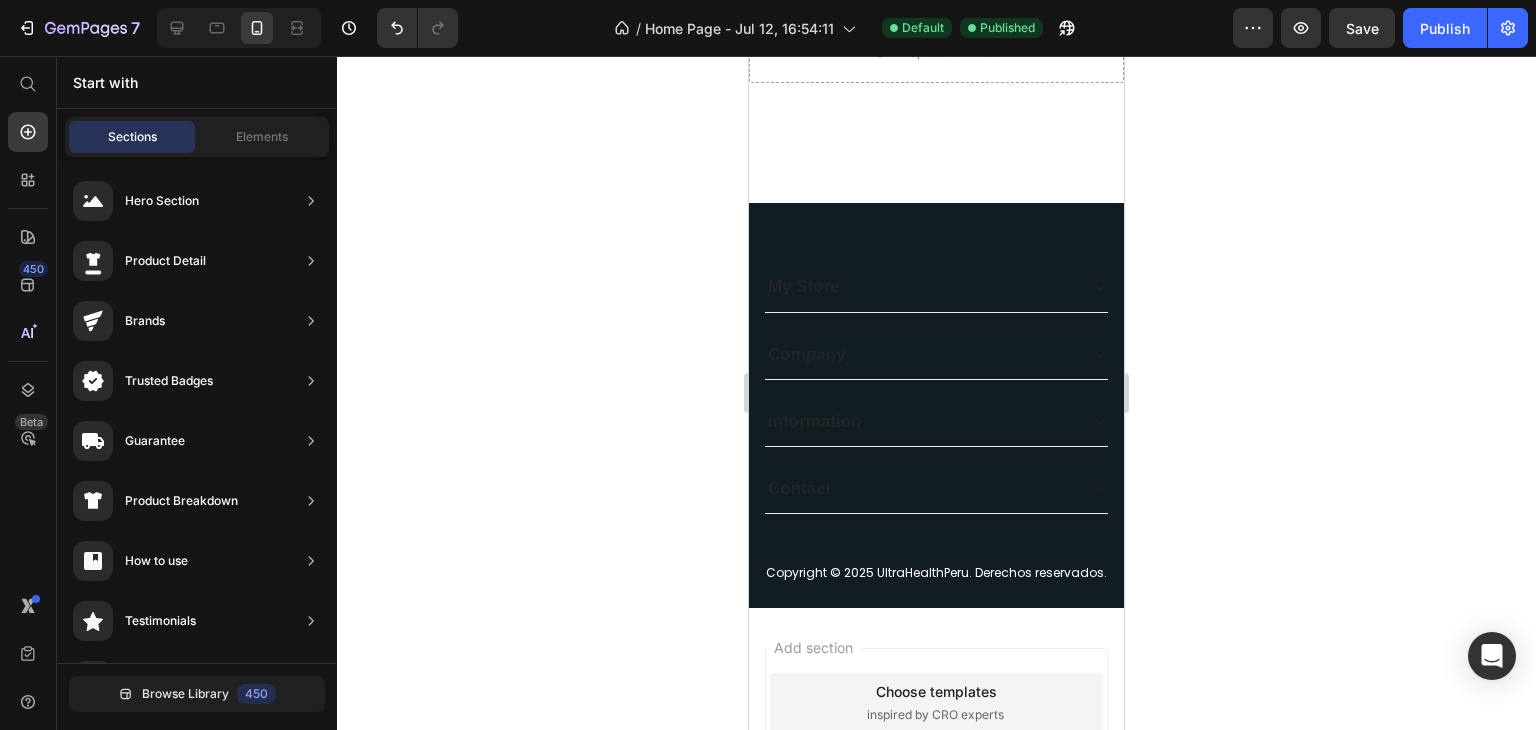 scroll, scrollTop: 2744, scrollLeft: 0, axis: vertical 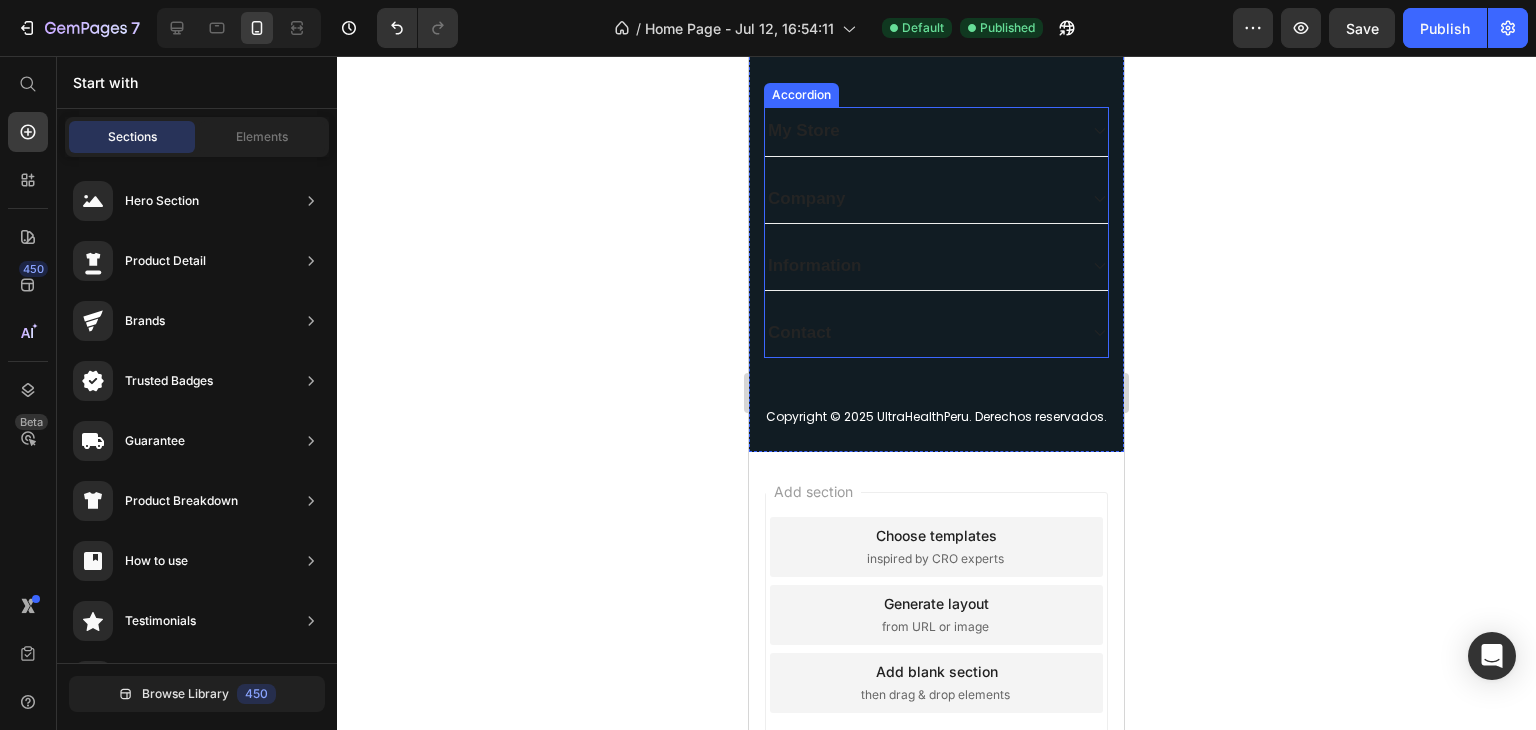 click on "My Store" at bounding box center [936, 131] 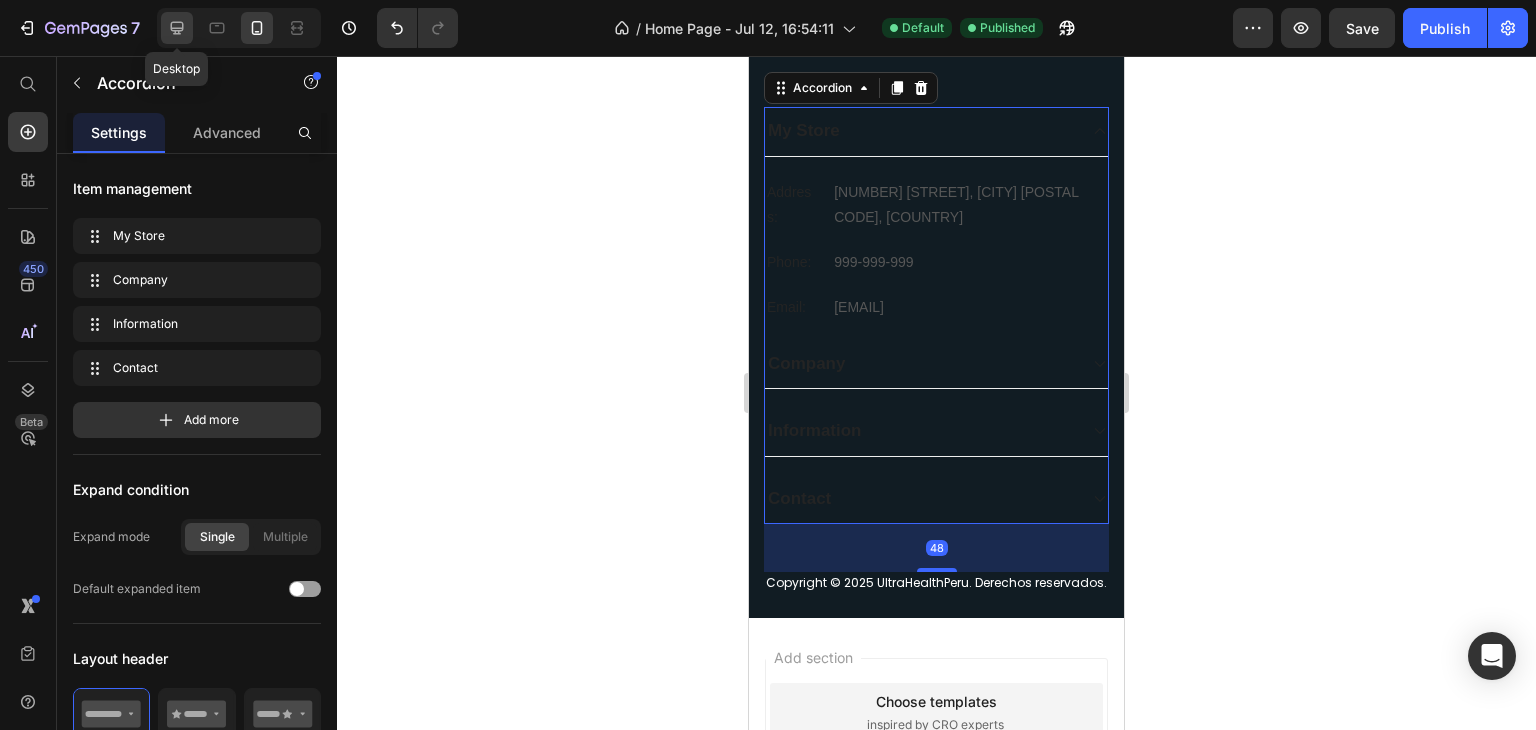 click 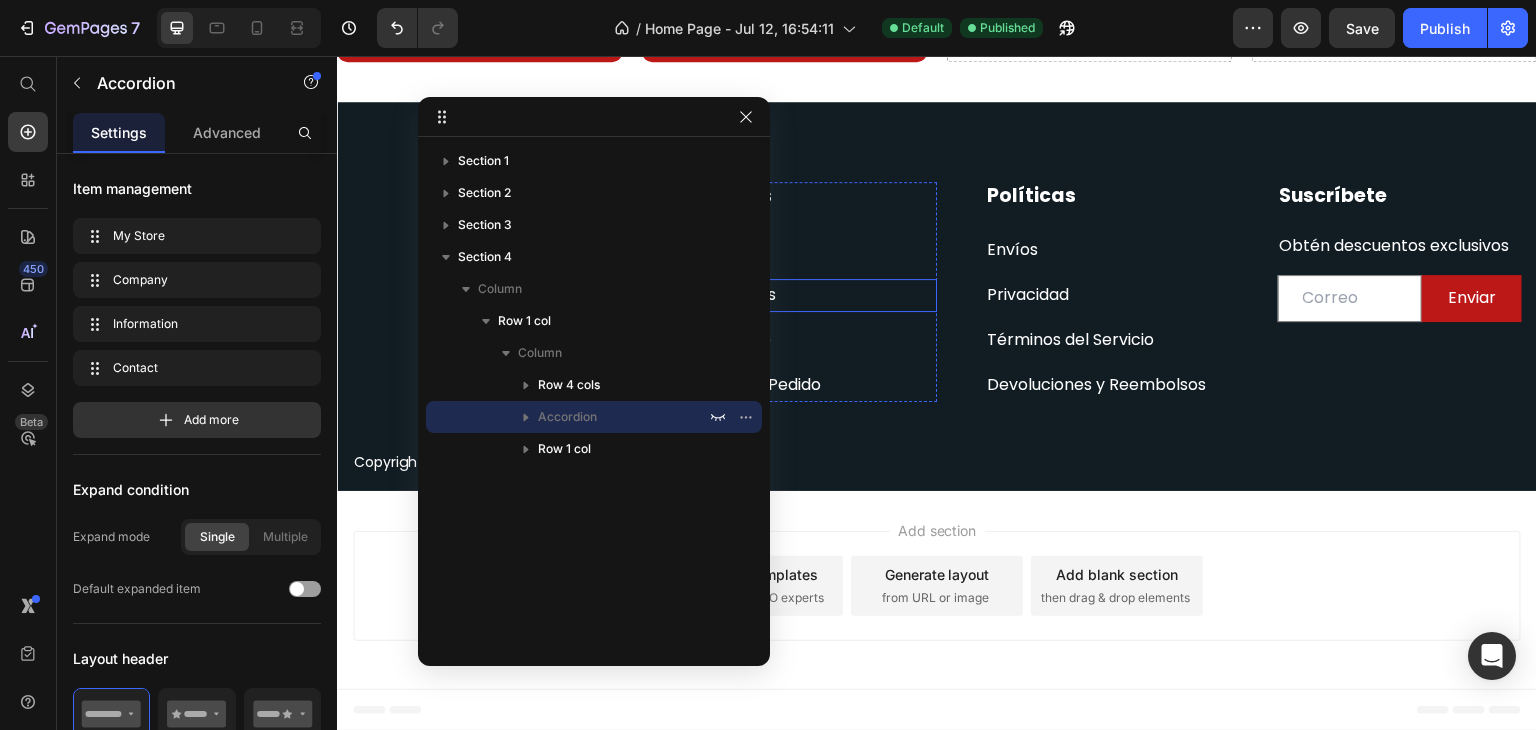 scroll, scrollTop: 1074, scrollLeft: 0, axis: vertical 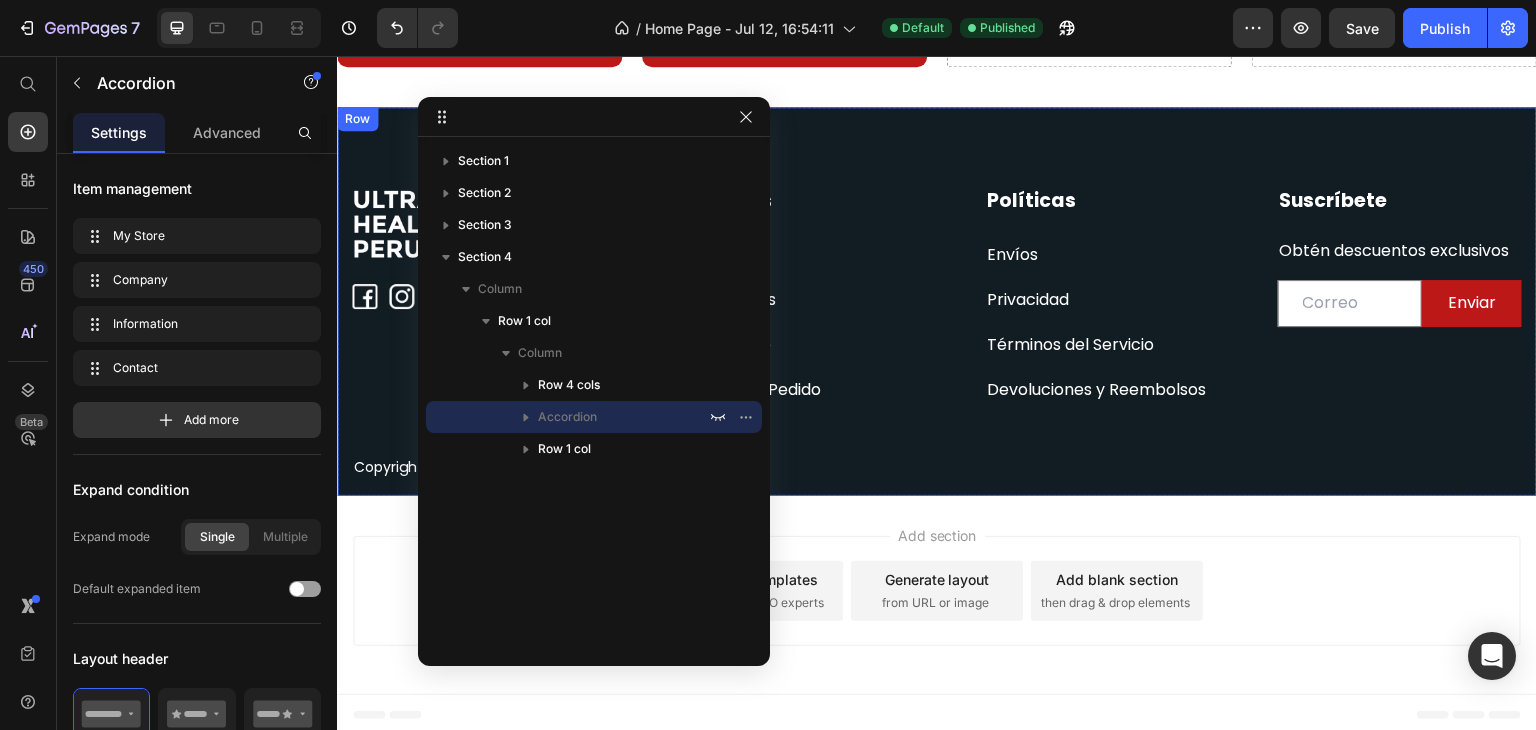 click on "Image Image Image Image Row Enlaces Heading Inicio Text block Productos Text block Contacto Text block Rastrear Pedido Text block Row Políticas Heading Envío s Text block Privacidad Text block Términos del Servicio Text block Devoluciones y Reembolsos Text block Row Suscríbete Heading Obtén descuentos exclusivos Heading Email Field Enviar Submit Button Row Newsletter Row Row
My Store Address: Text block 184 Main Rd E, St Albans VIC 3021, Australia Text block Row Phone: Text block 999-999-999 Text block Row Email: Text block gemthemes@gmail.com Text block Row
Company
Information
Contact Accordion   48 Copyright © 2025 UltraHealthPeru. Derechos reservados. Text block Row Row" at bounding box center [937, 301] 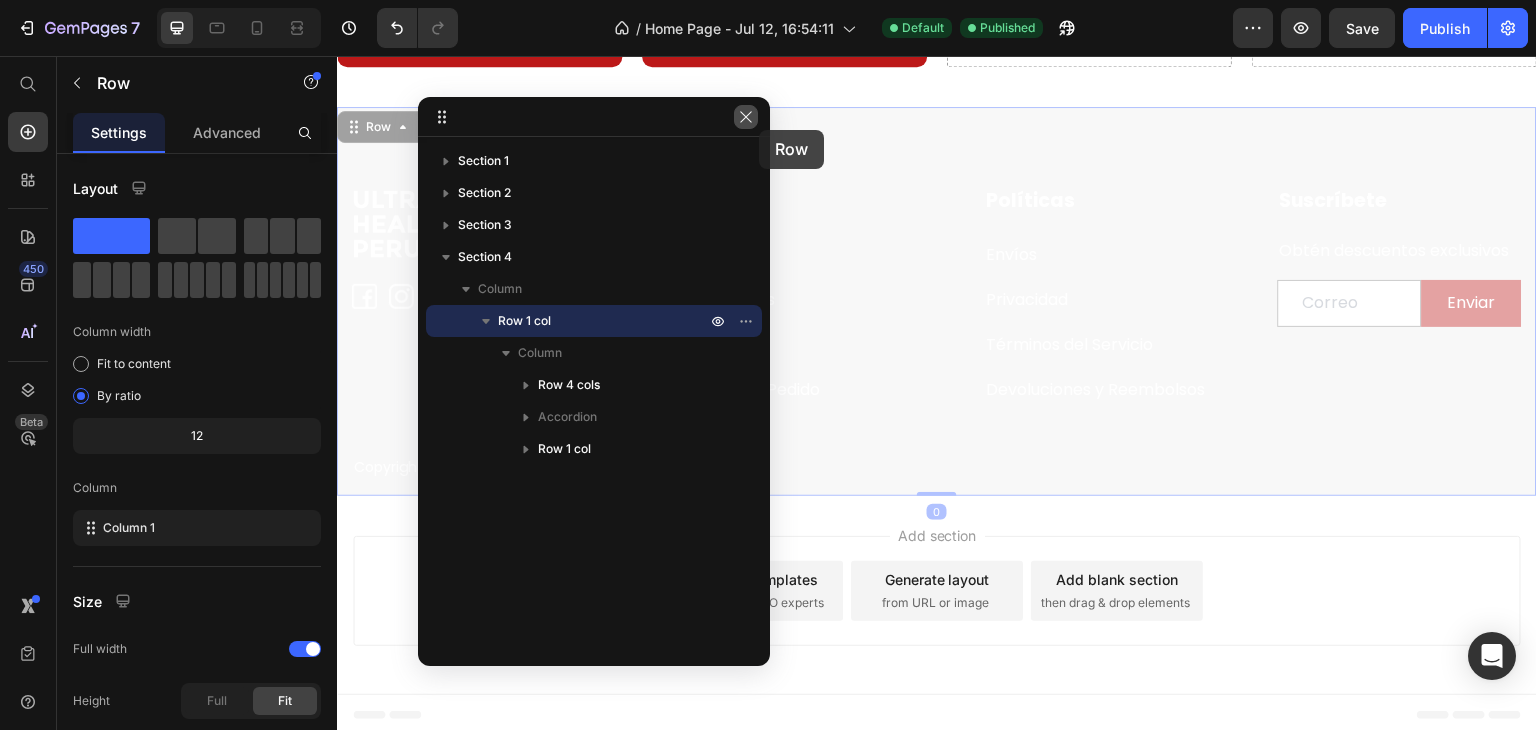 click at bounding box center (746, 117) 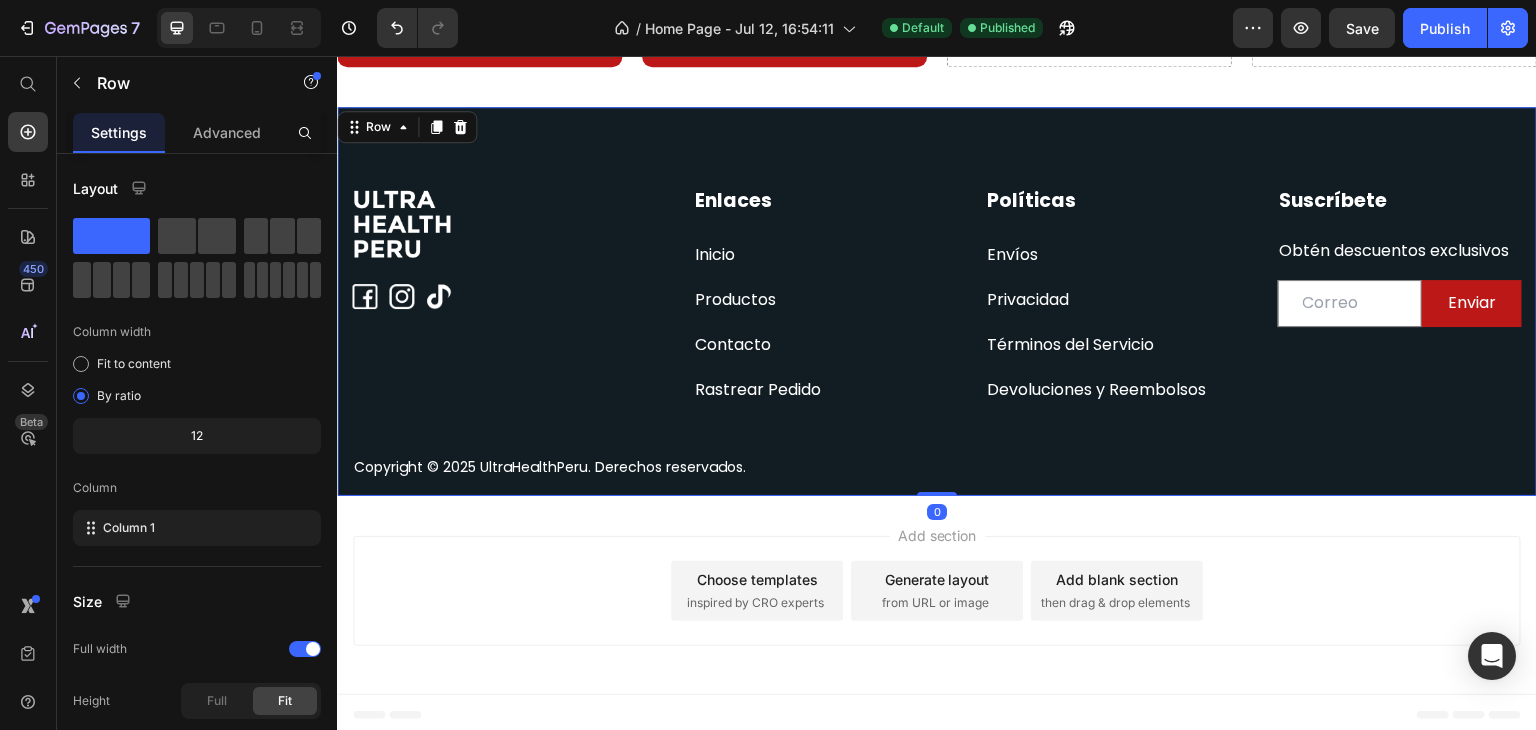 scroll, scrollTop: 1068, scrollLeft: 0, axis: vertical 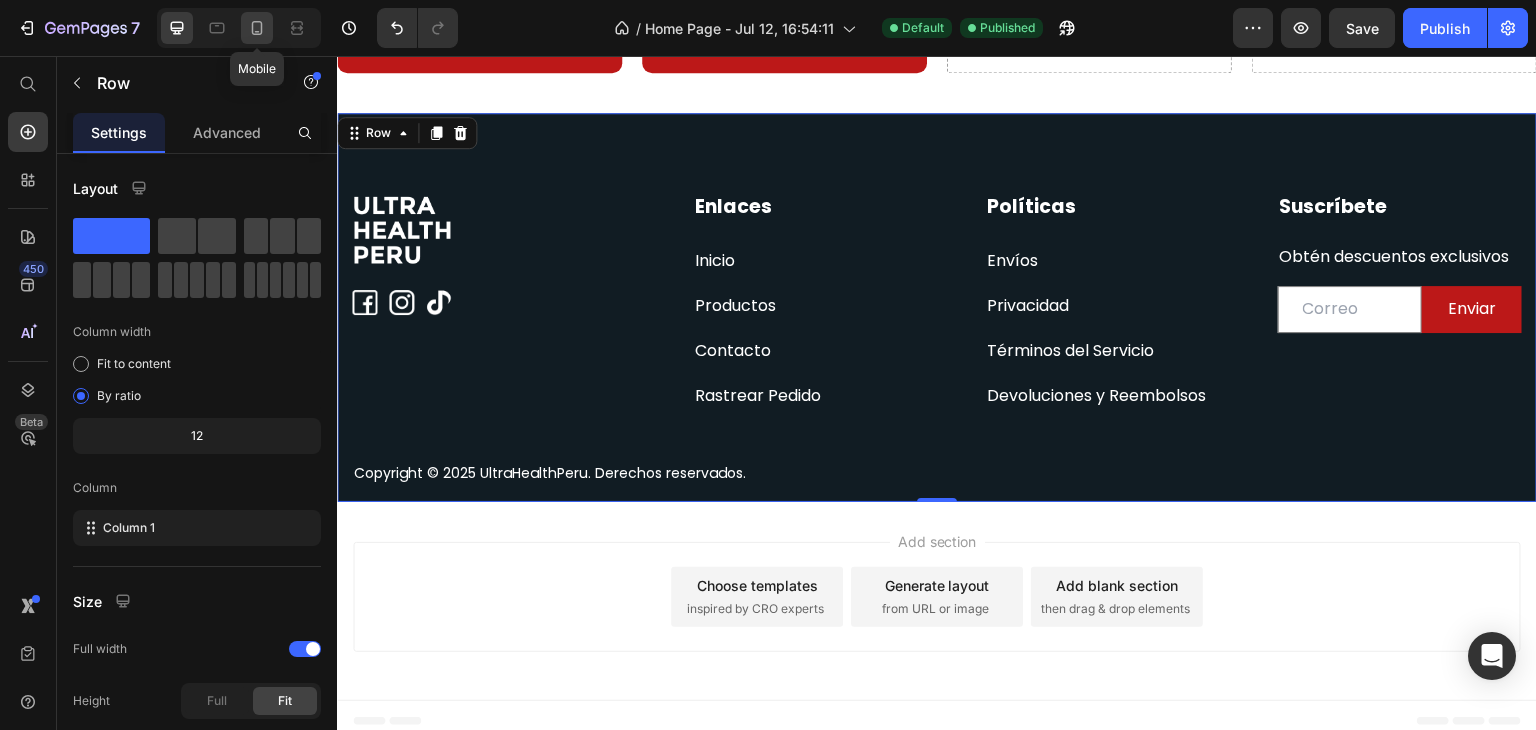 click 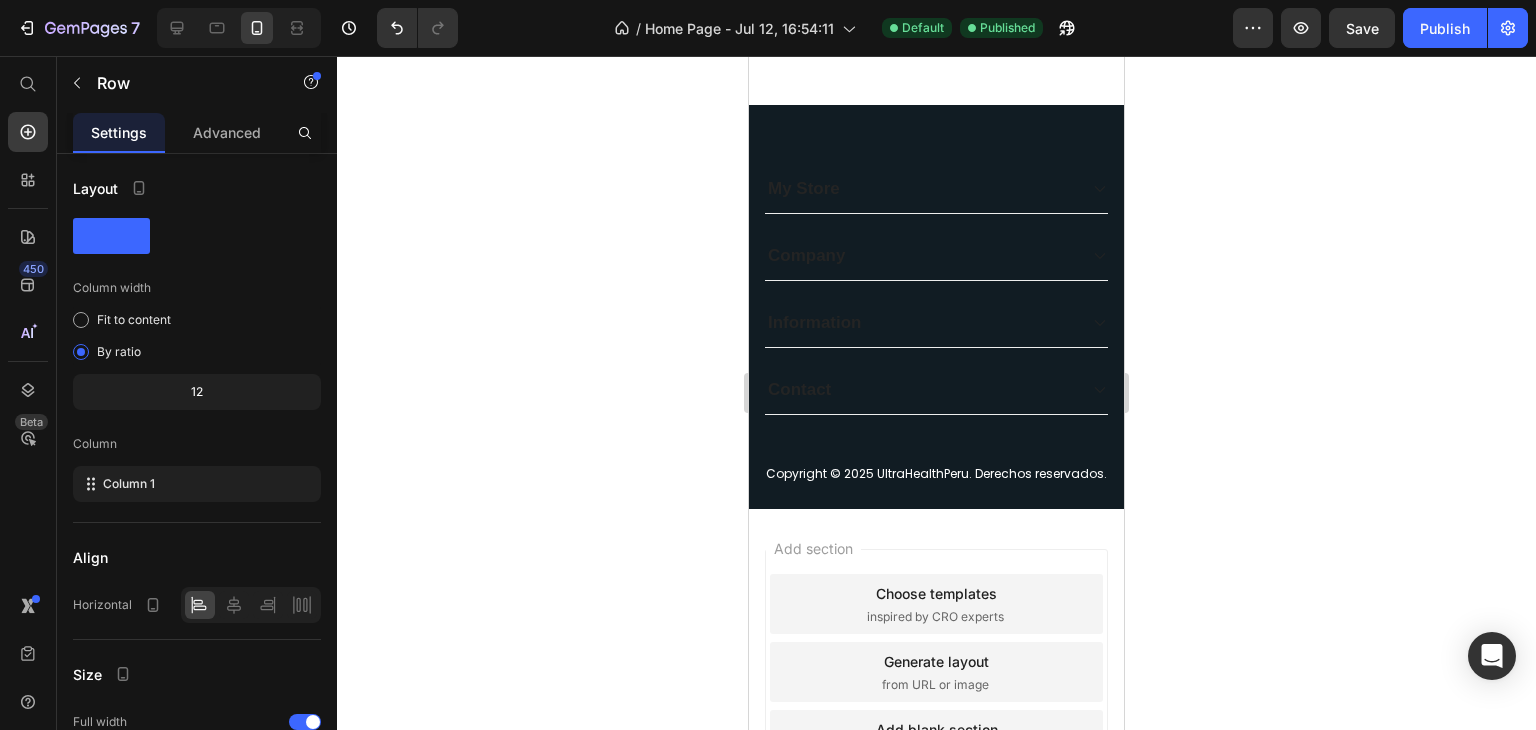 scroll, scrollTop: 2489, scrollLeft: 0, axis: vertical 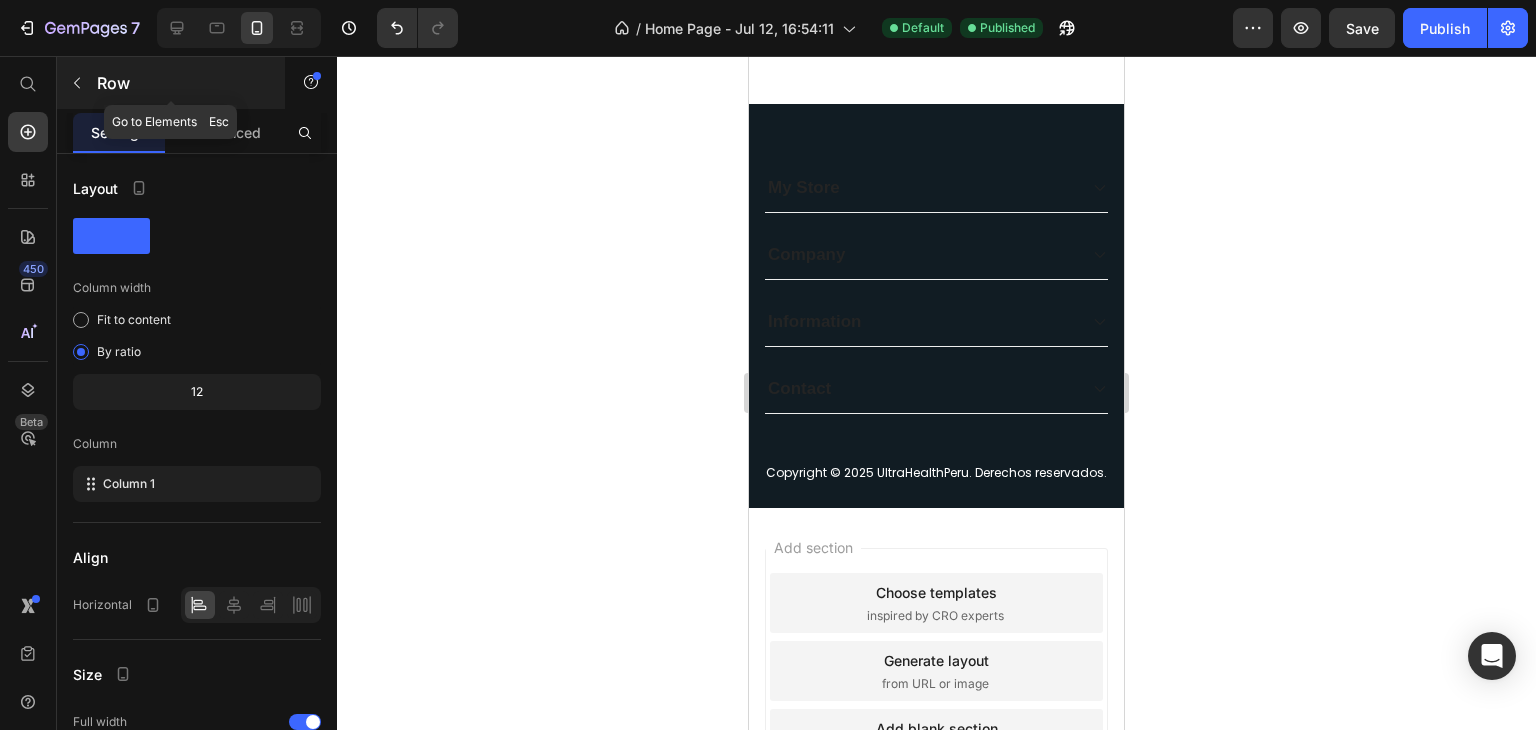 click 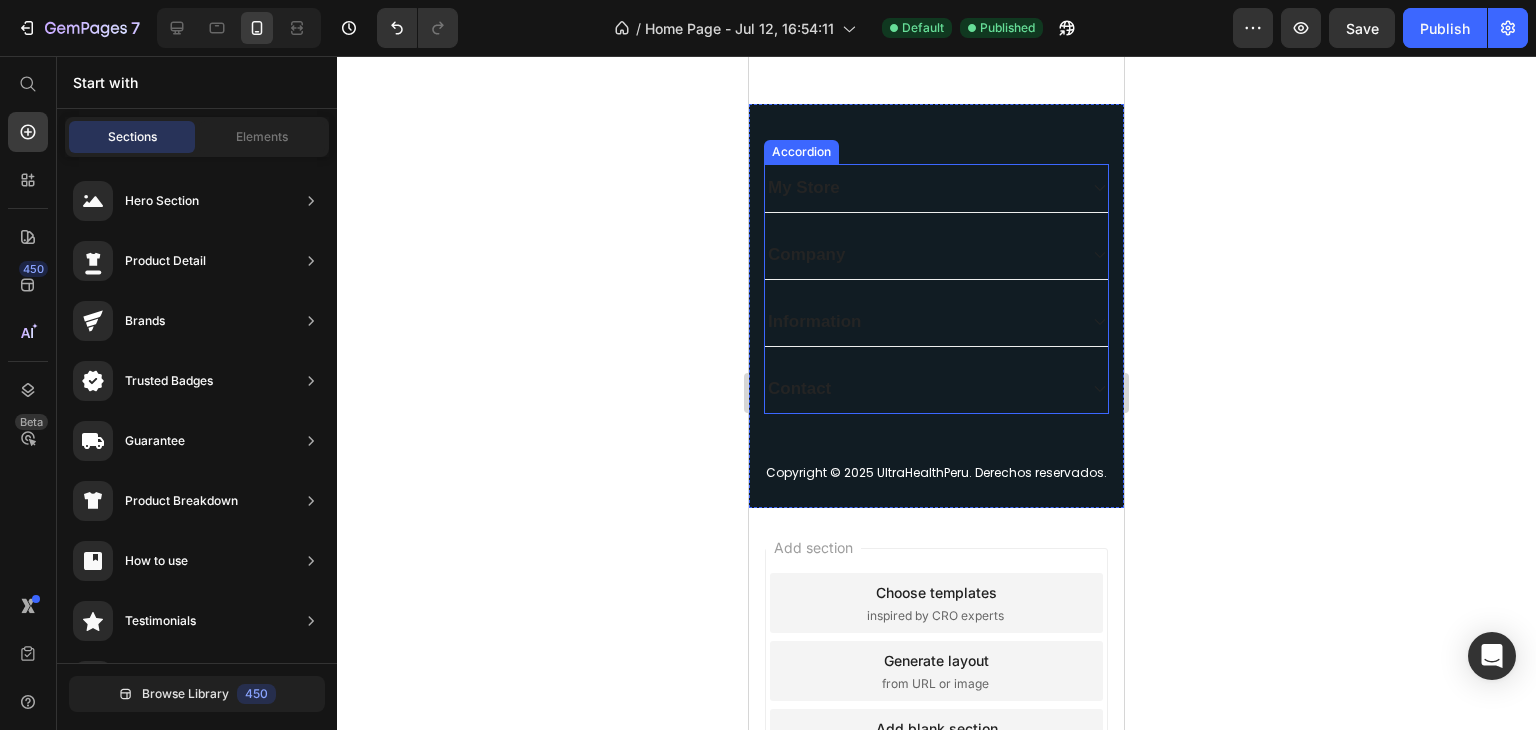 scroll, scrollTop: 2396, scrollLeft: 0, axis: vertical 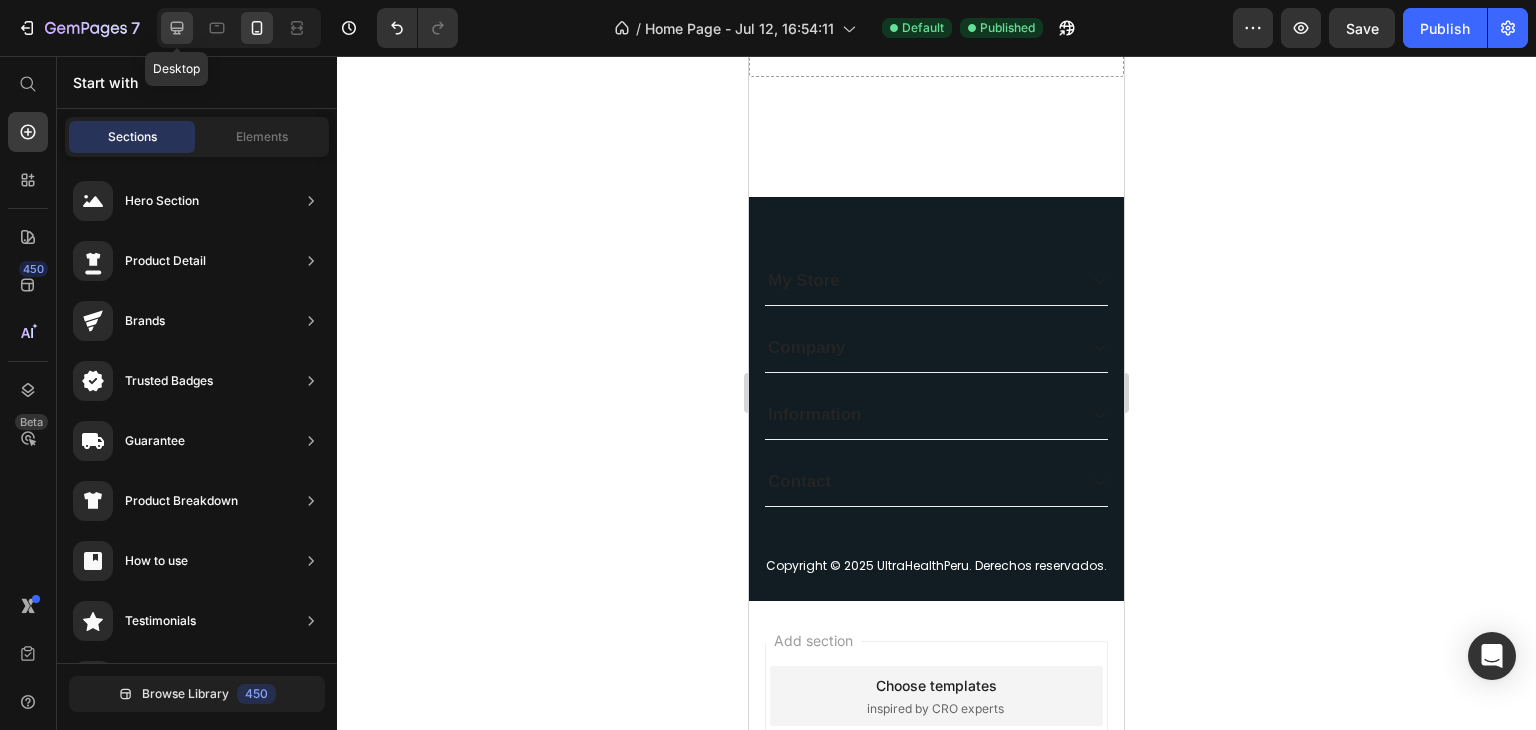 click 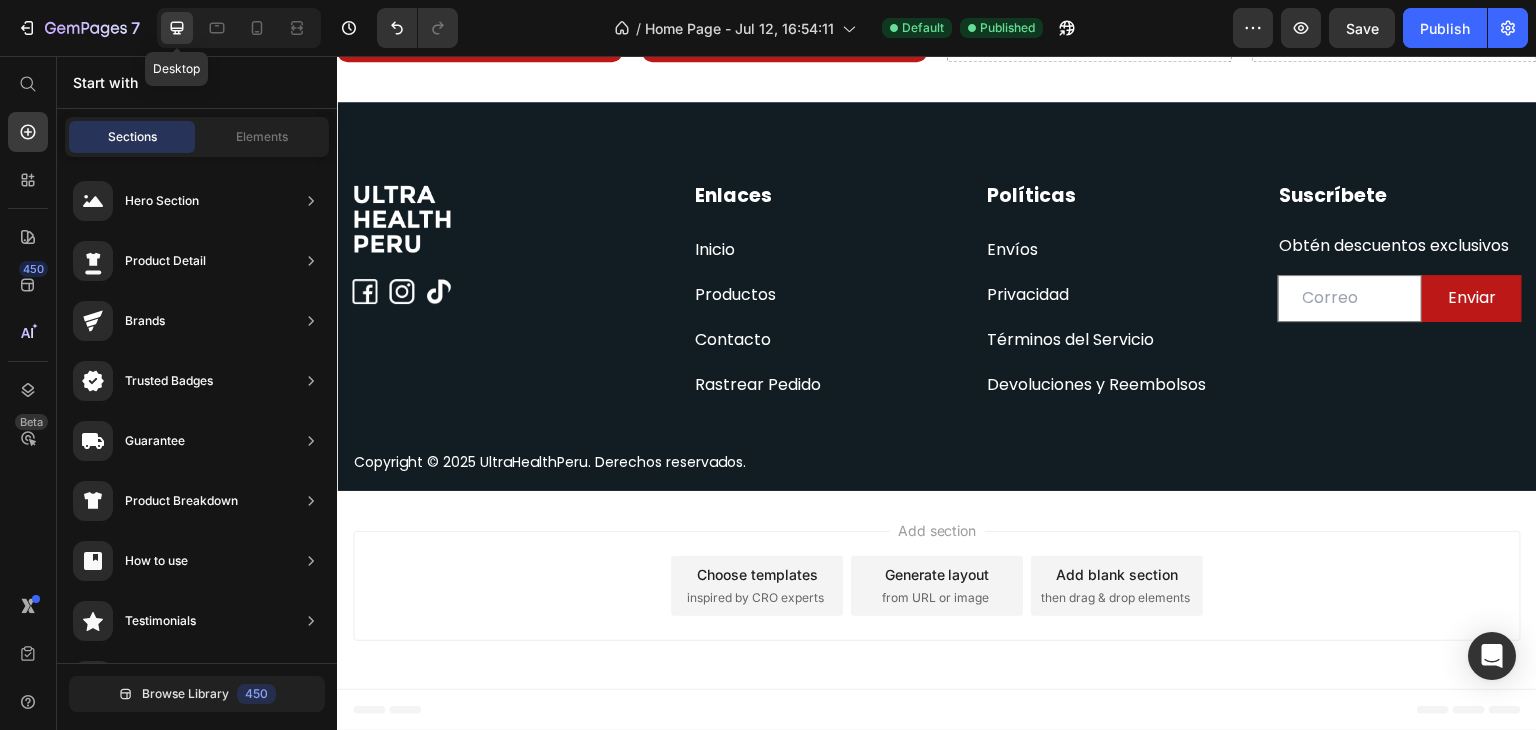 scroll, scrollTop: 1062, scrollLeft: 0, axis: vertical 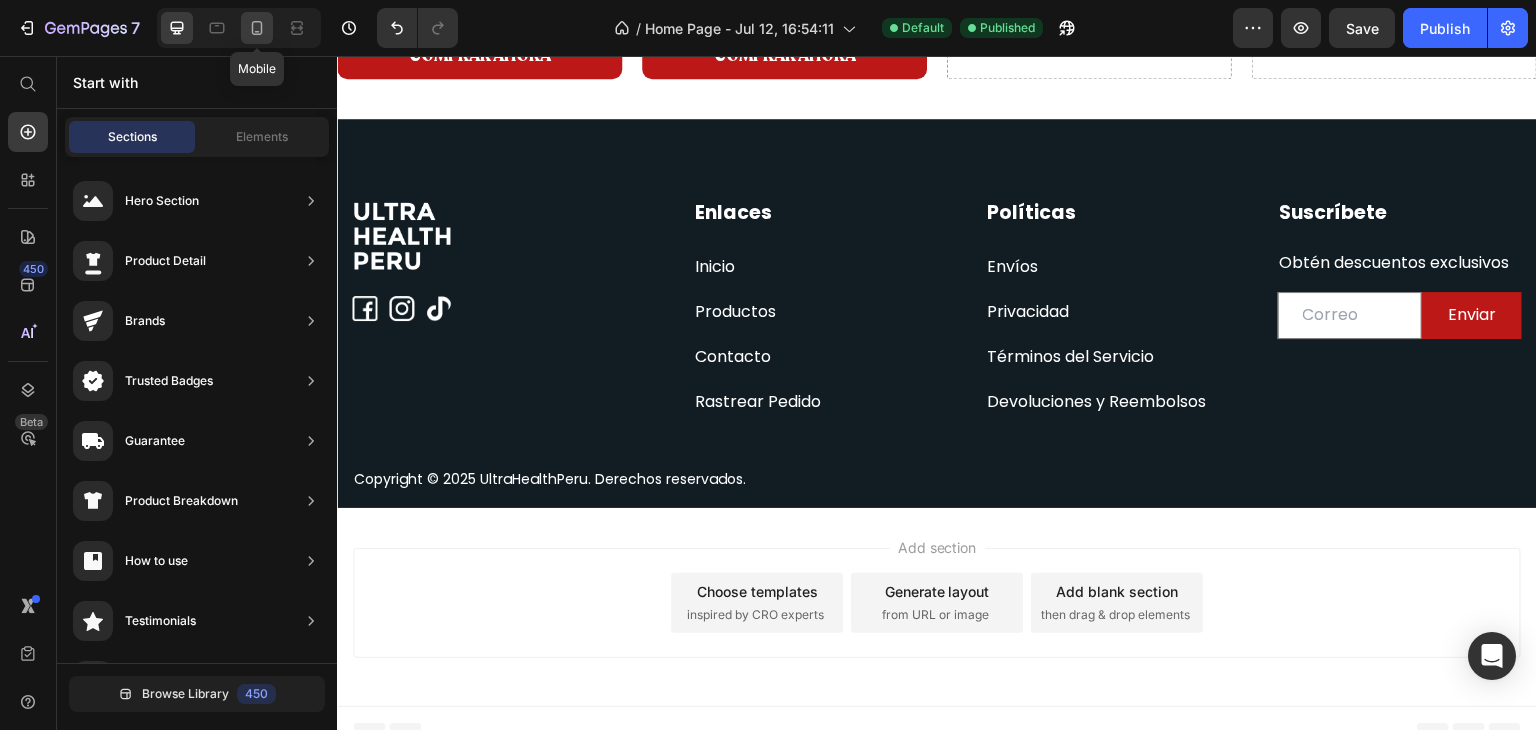 click 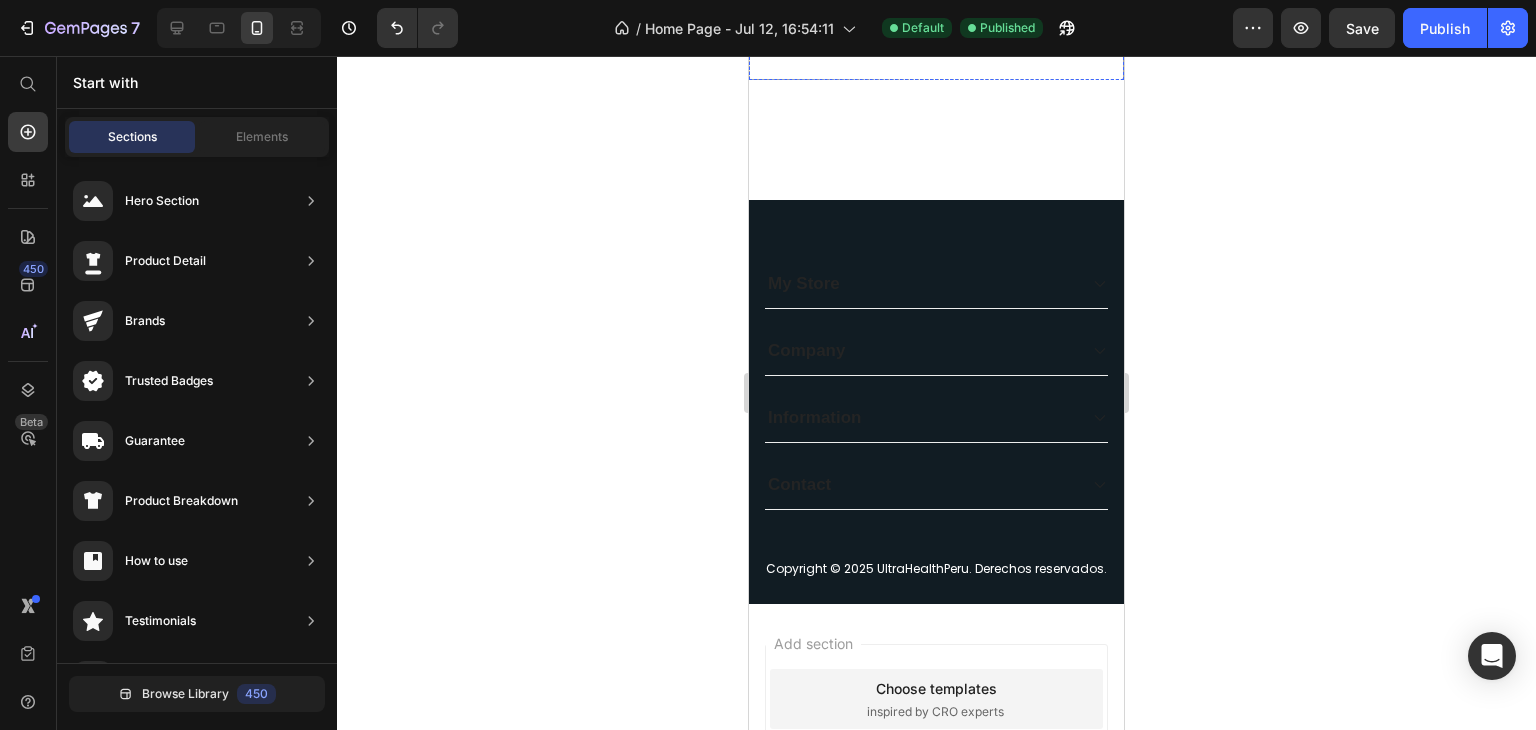 scroll, scrollTop: 2388, scrollLeft: 0, axis: vertical 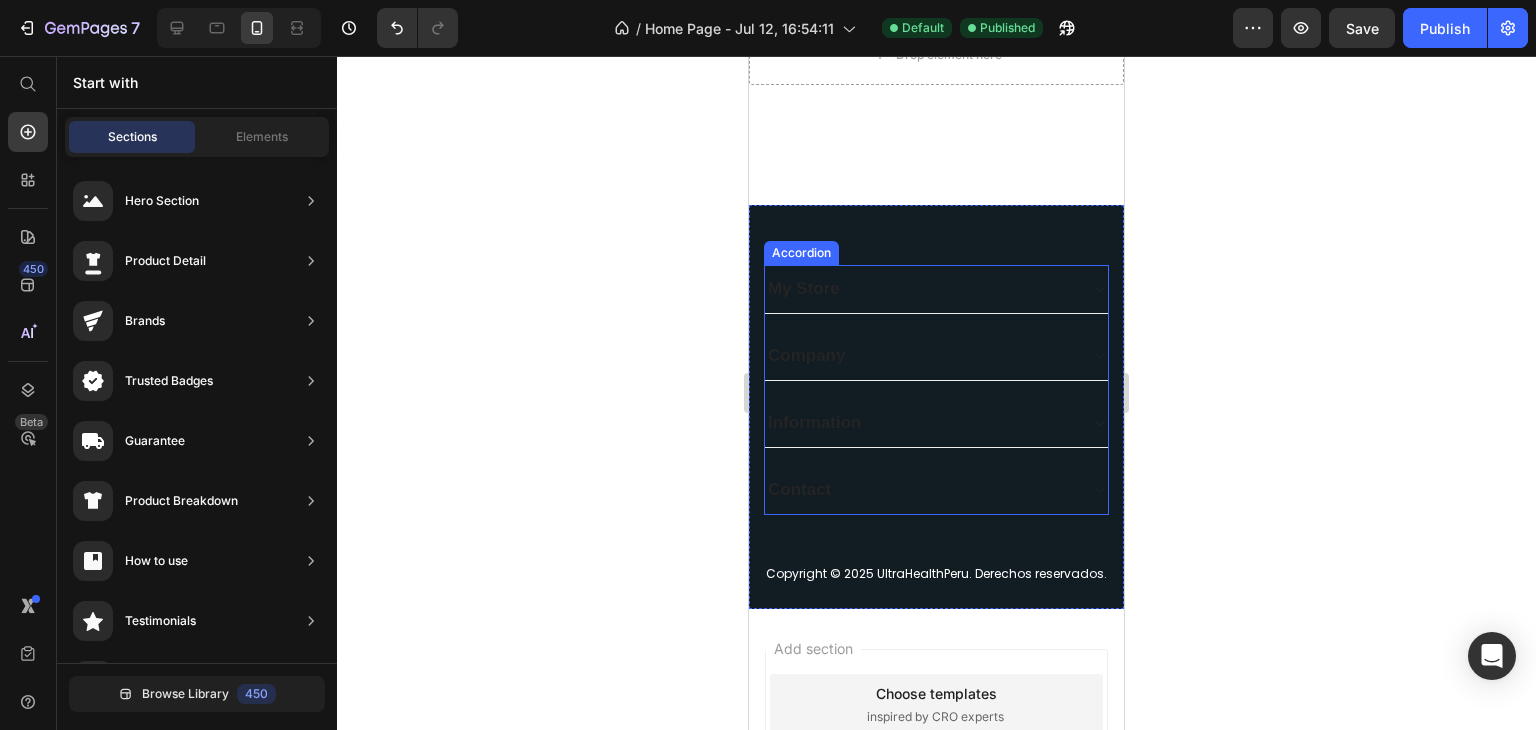 click 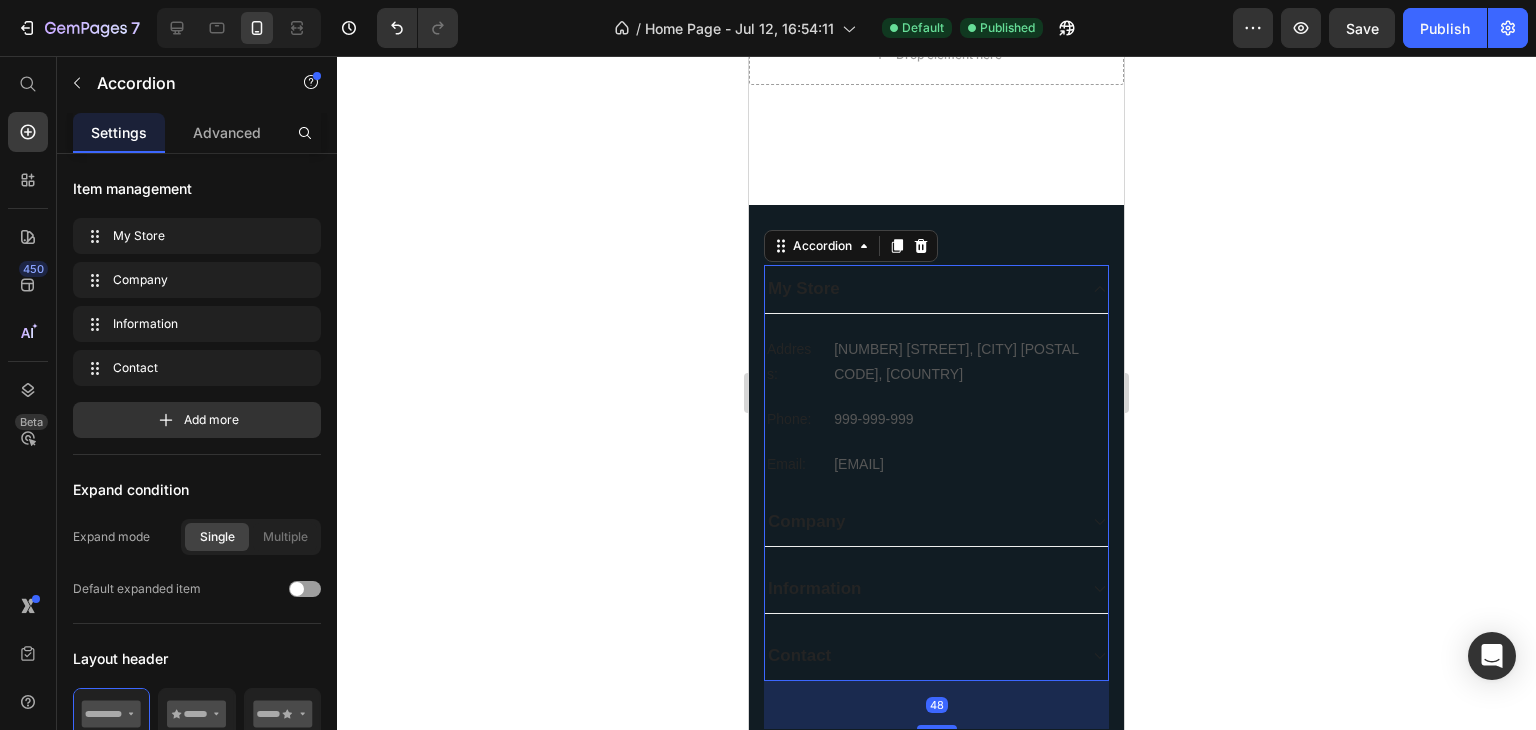 click on "My Store" at bounding box center (804, 289) 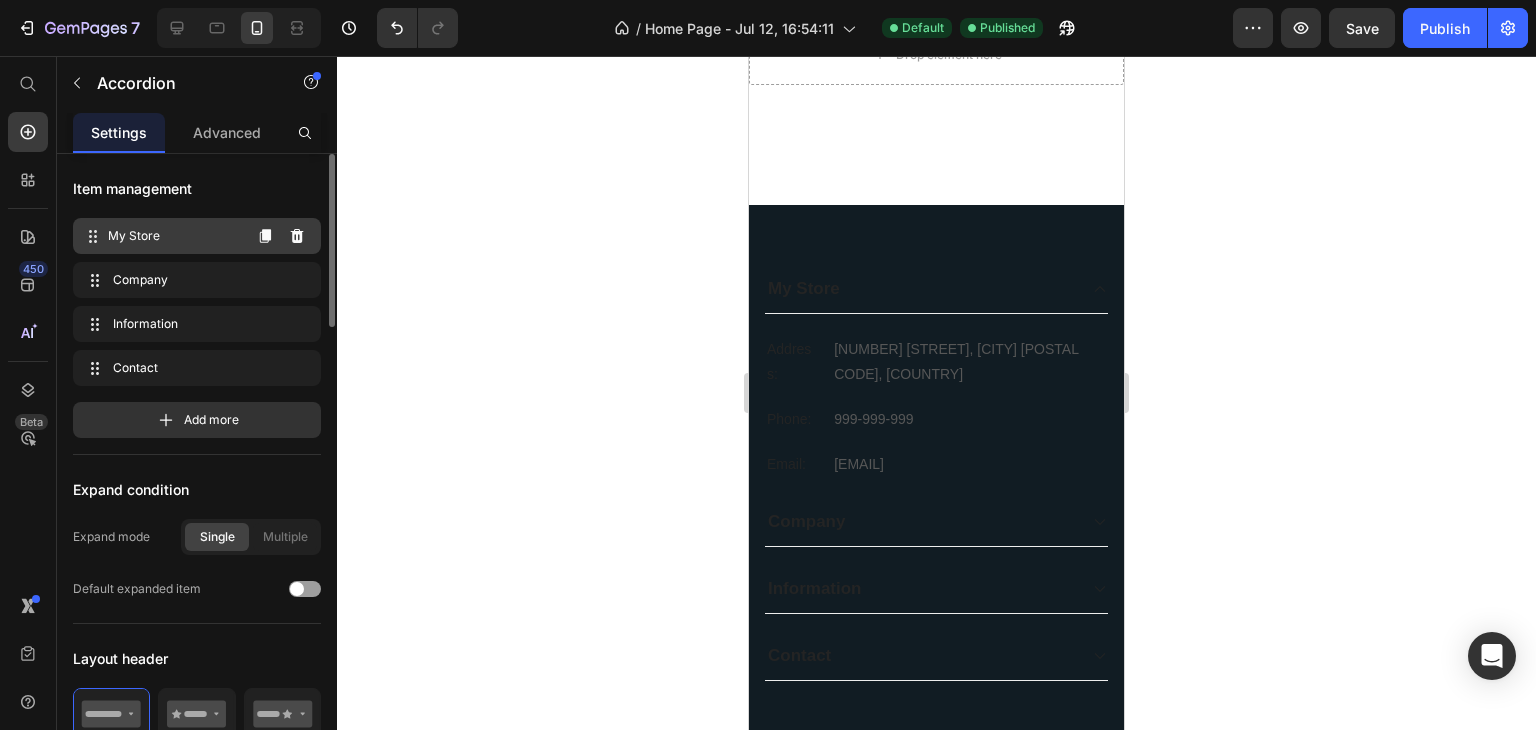 click on "My Store" at bounding box center (174, 236) 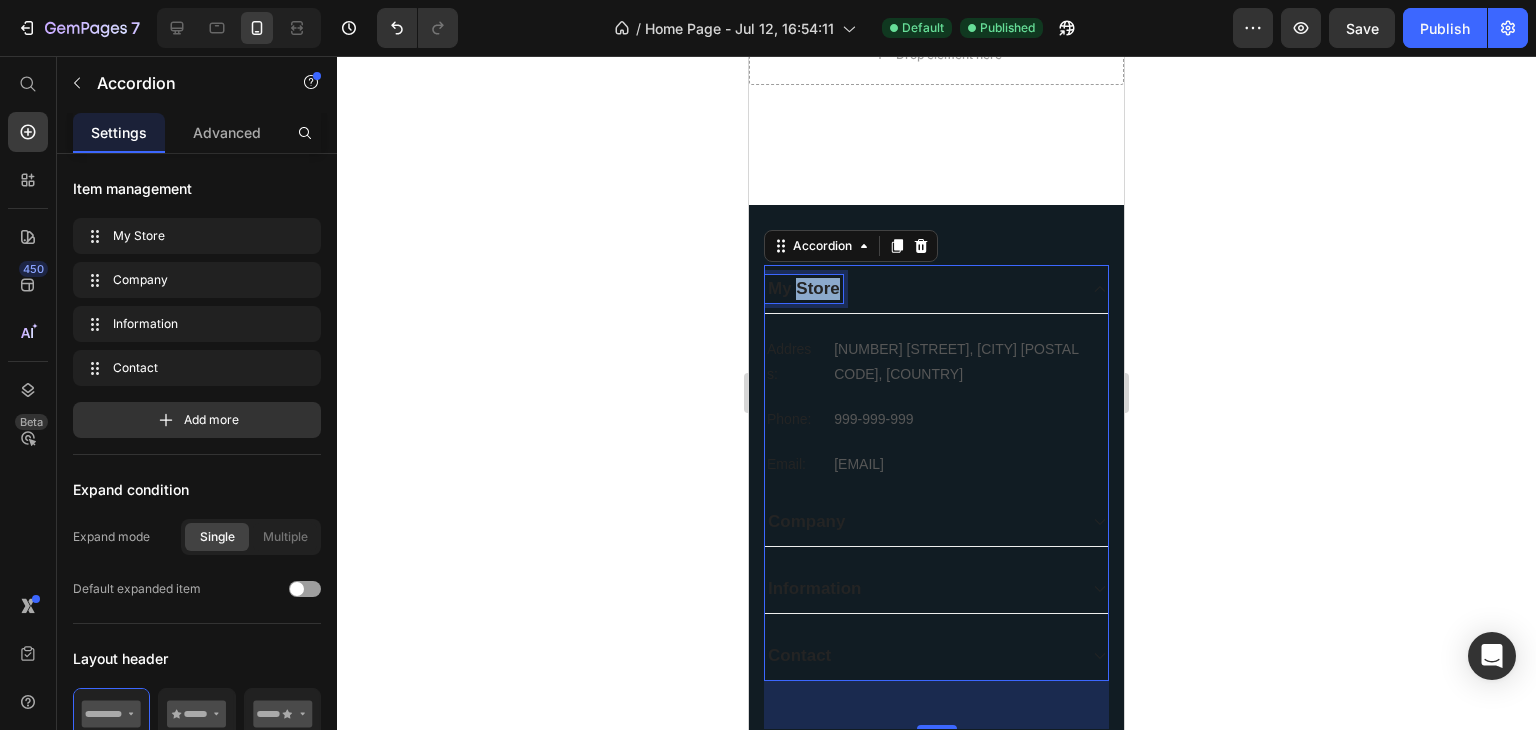 click on "My Store" at bounding box center [804, 289] 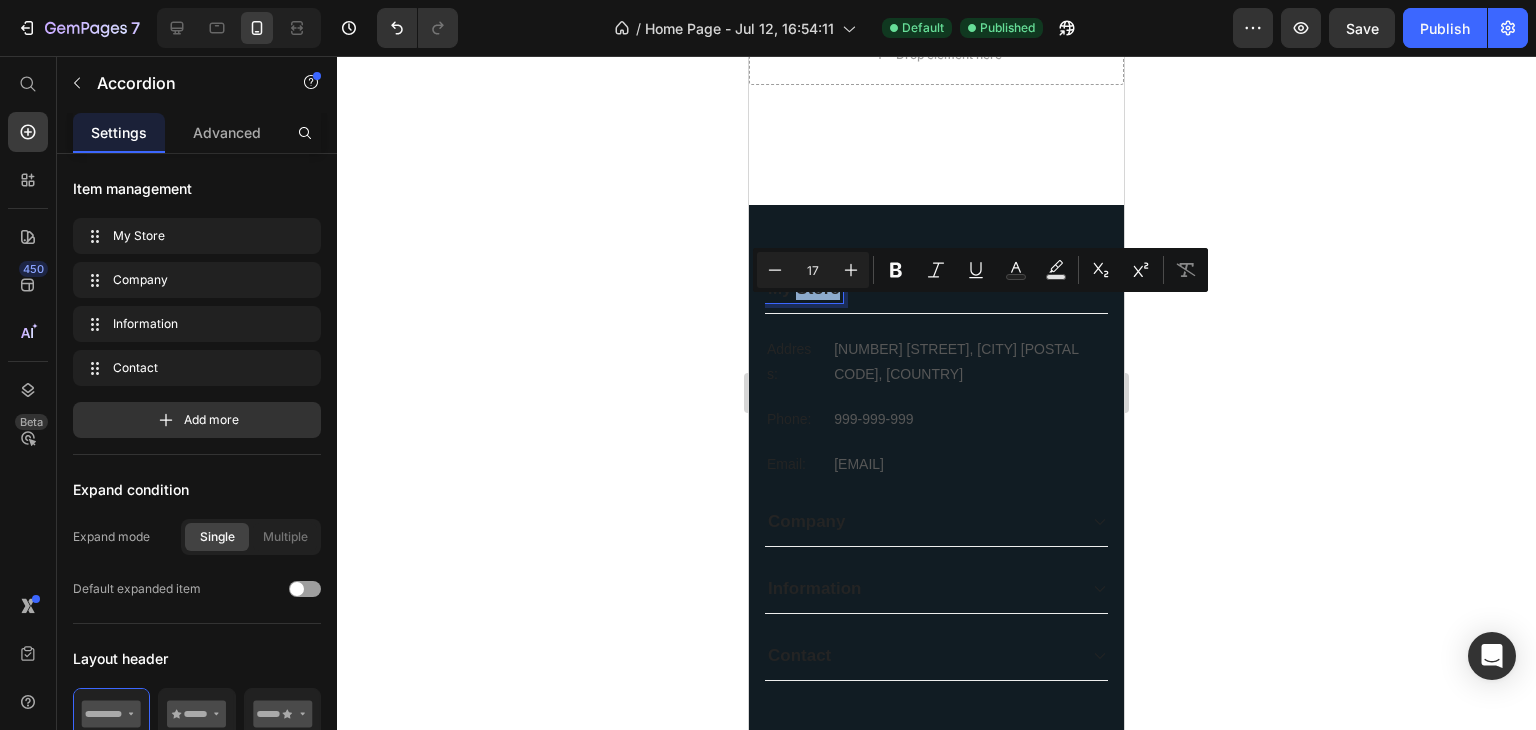 click on "My Store" at bounding box center (920, 289) 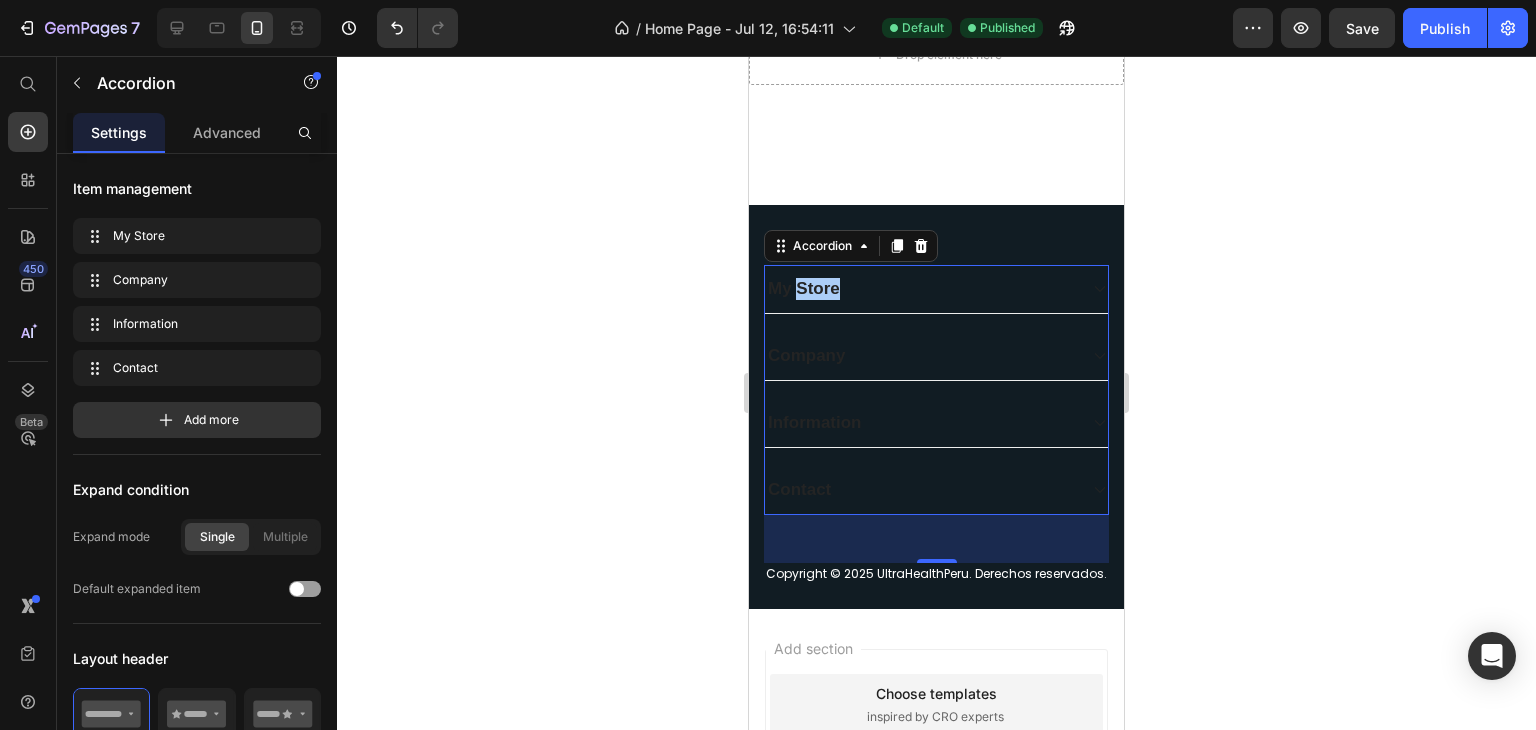 click 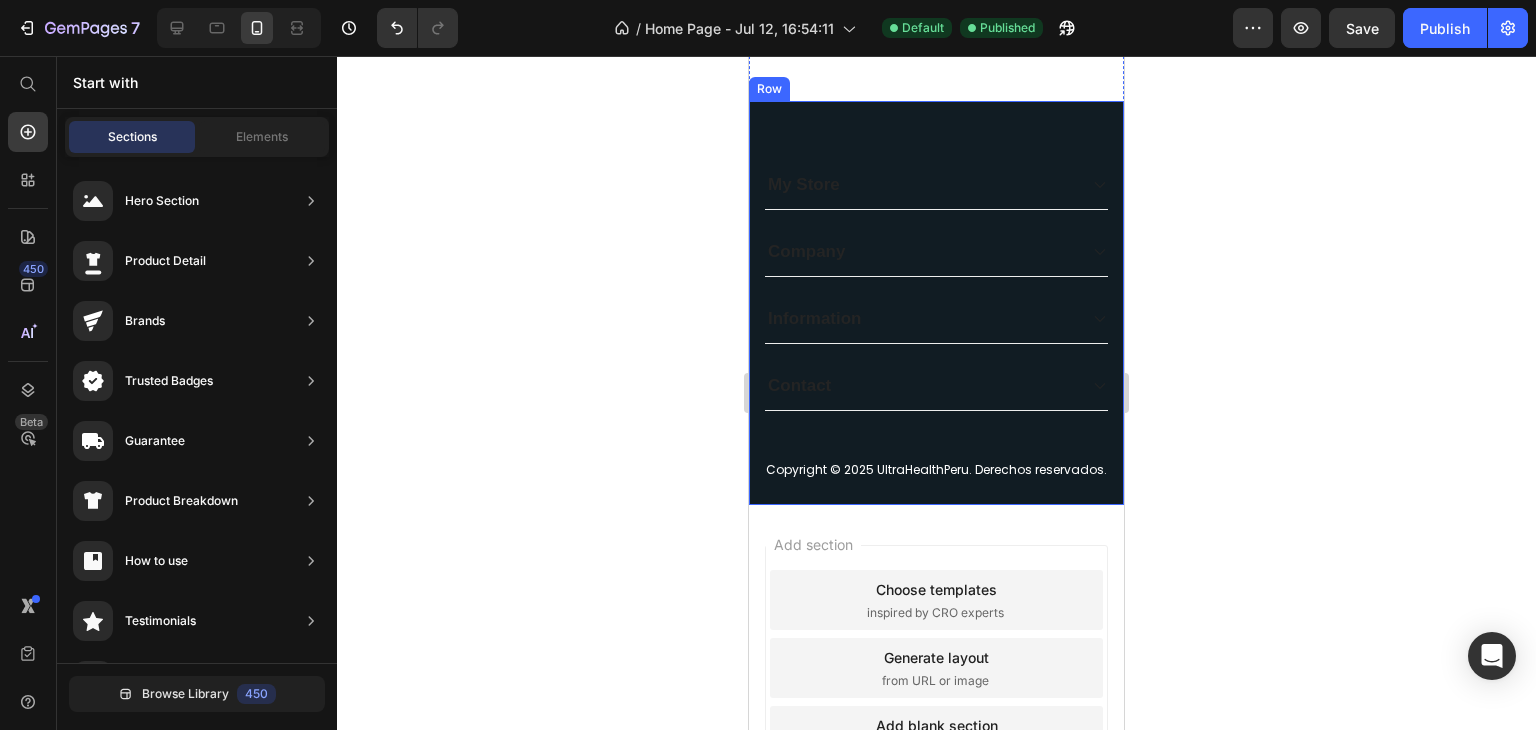 scroll, scrollTop: 2496, scrollLeft: 0, axis: vertical 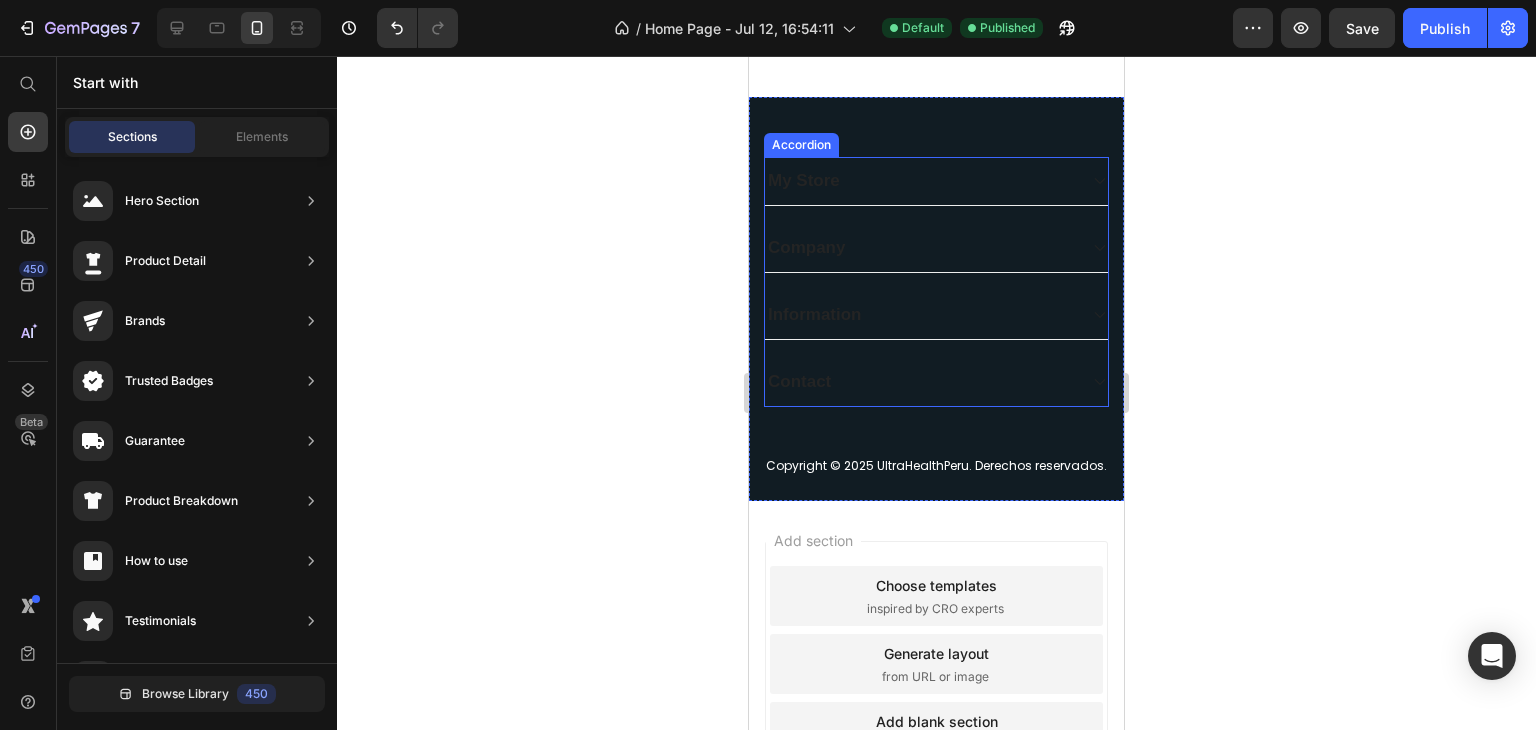 click on "My Store" at bounding box center [804, 181] 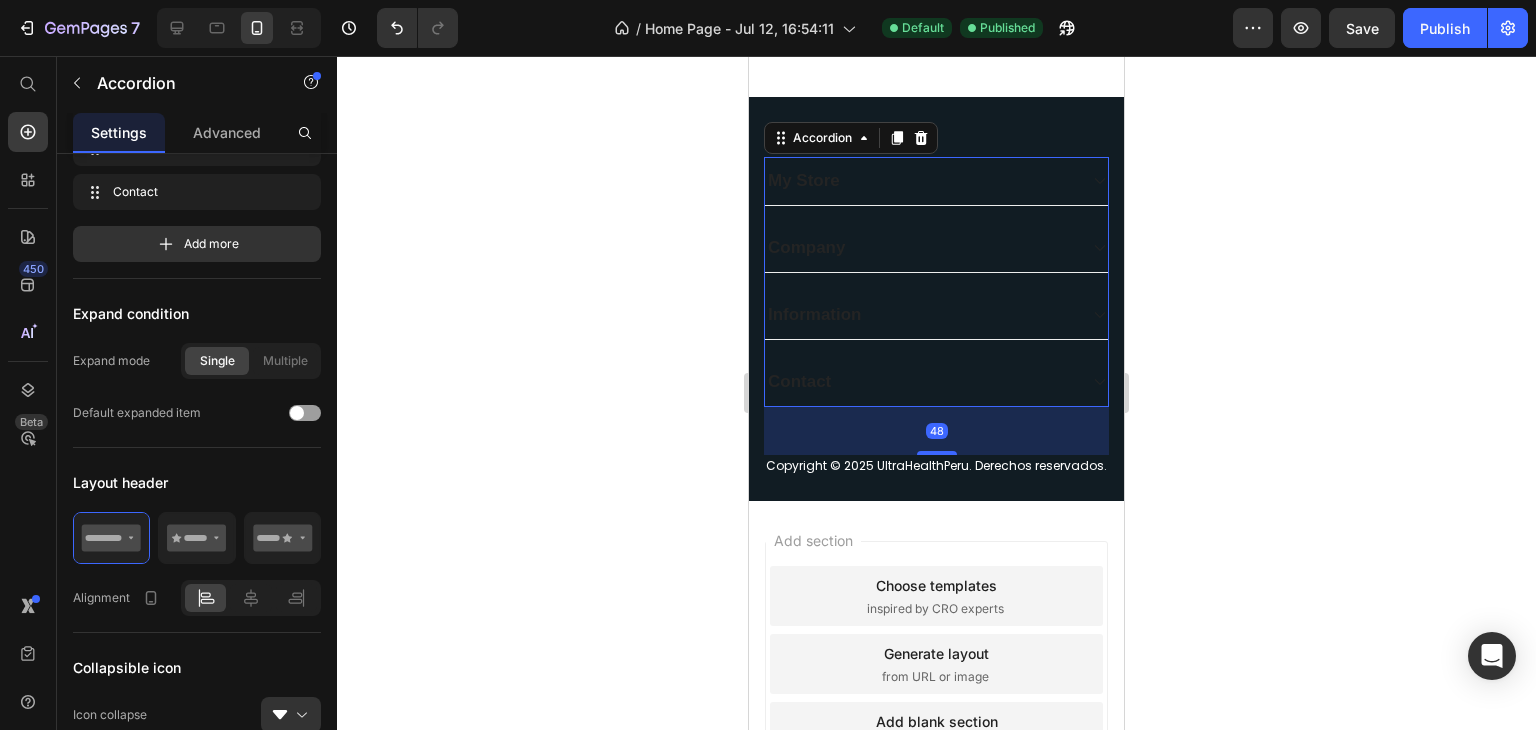 scroll, scrollTop: 0, scrollLeft: 0, axis: both 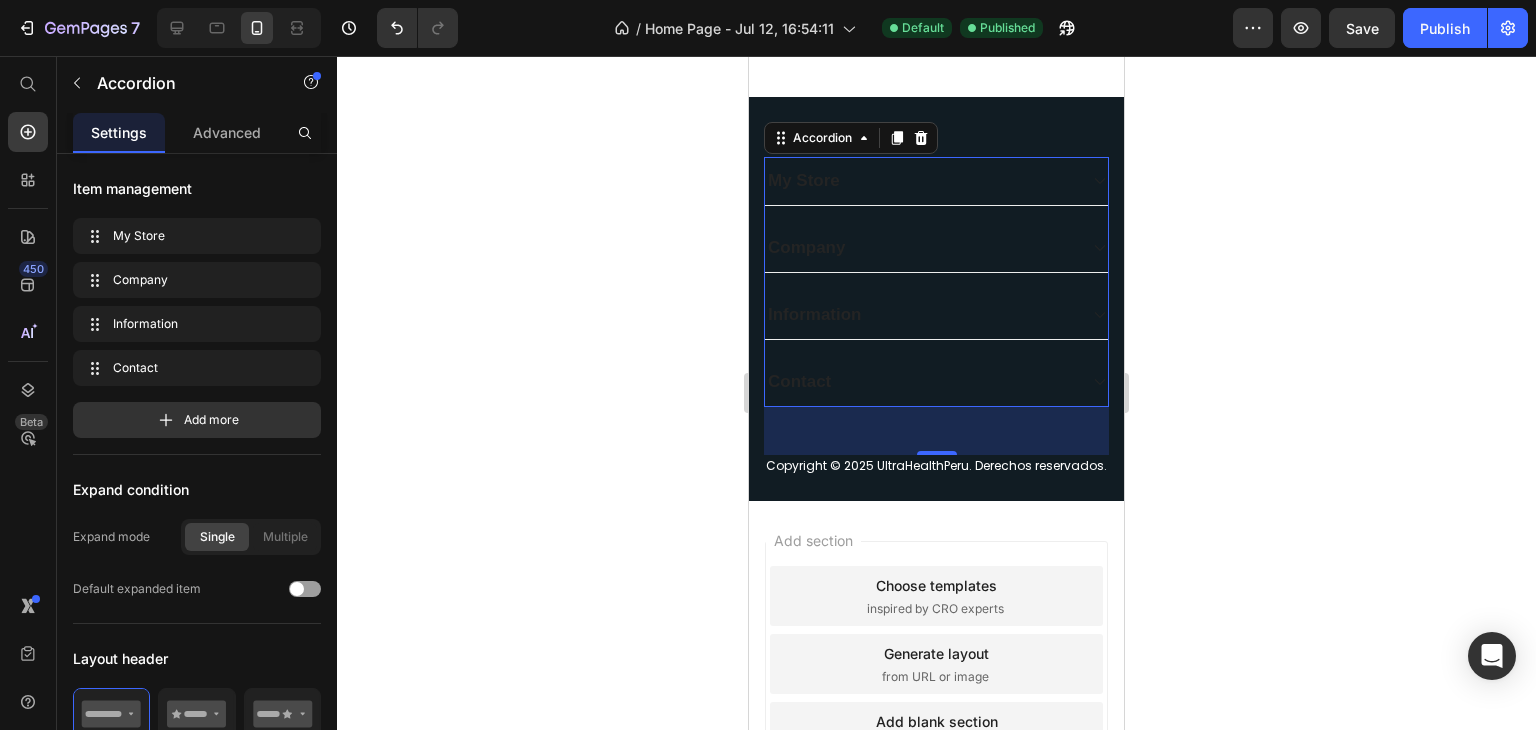 click 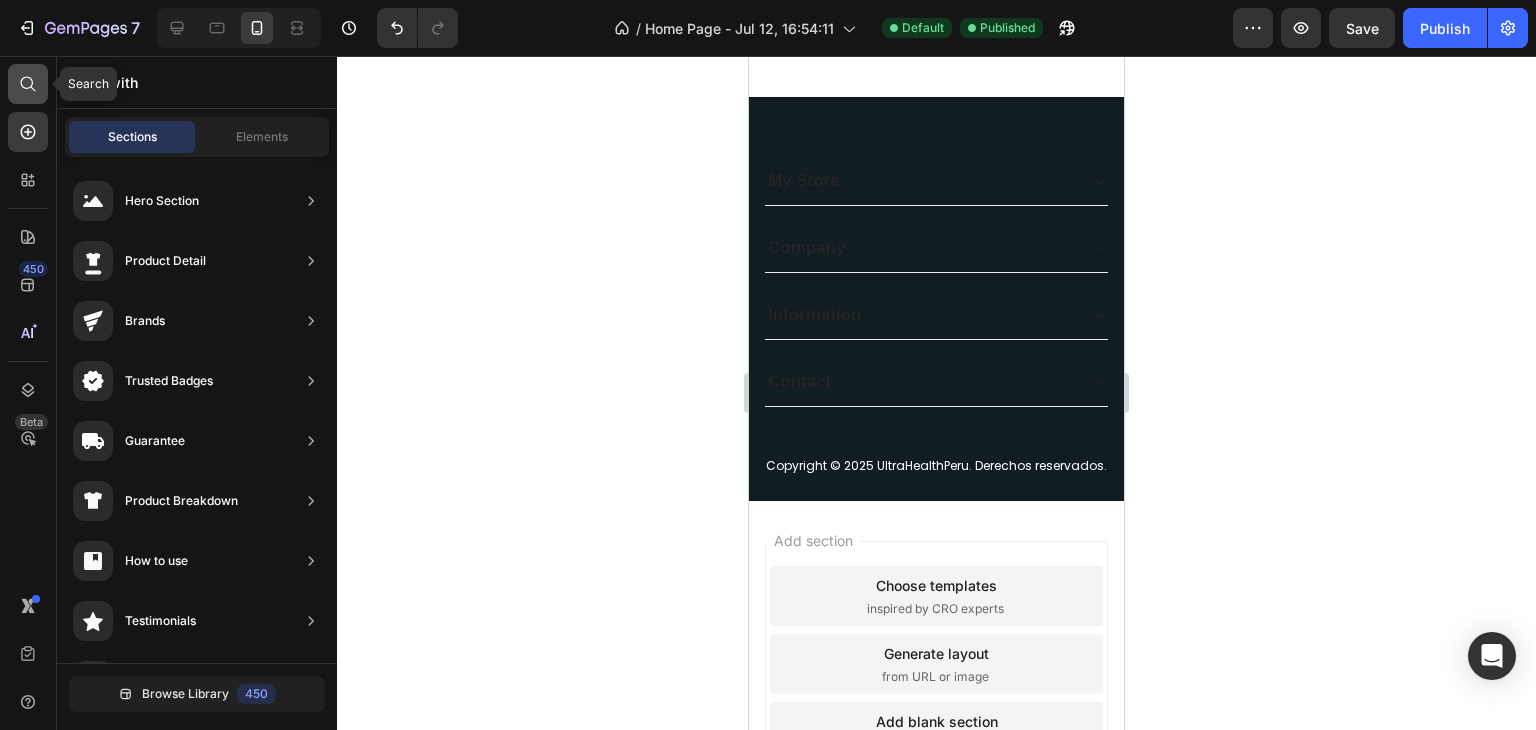 click 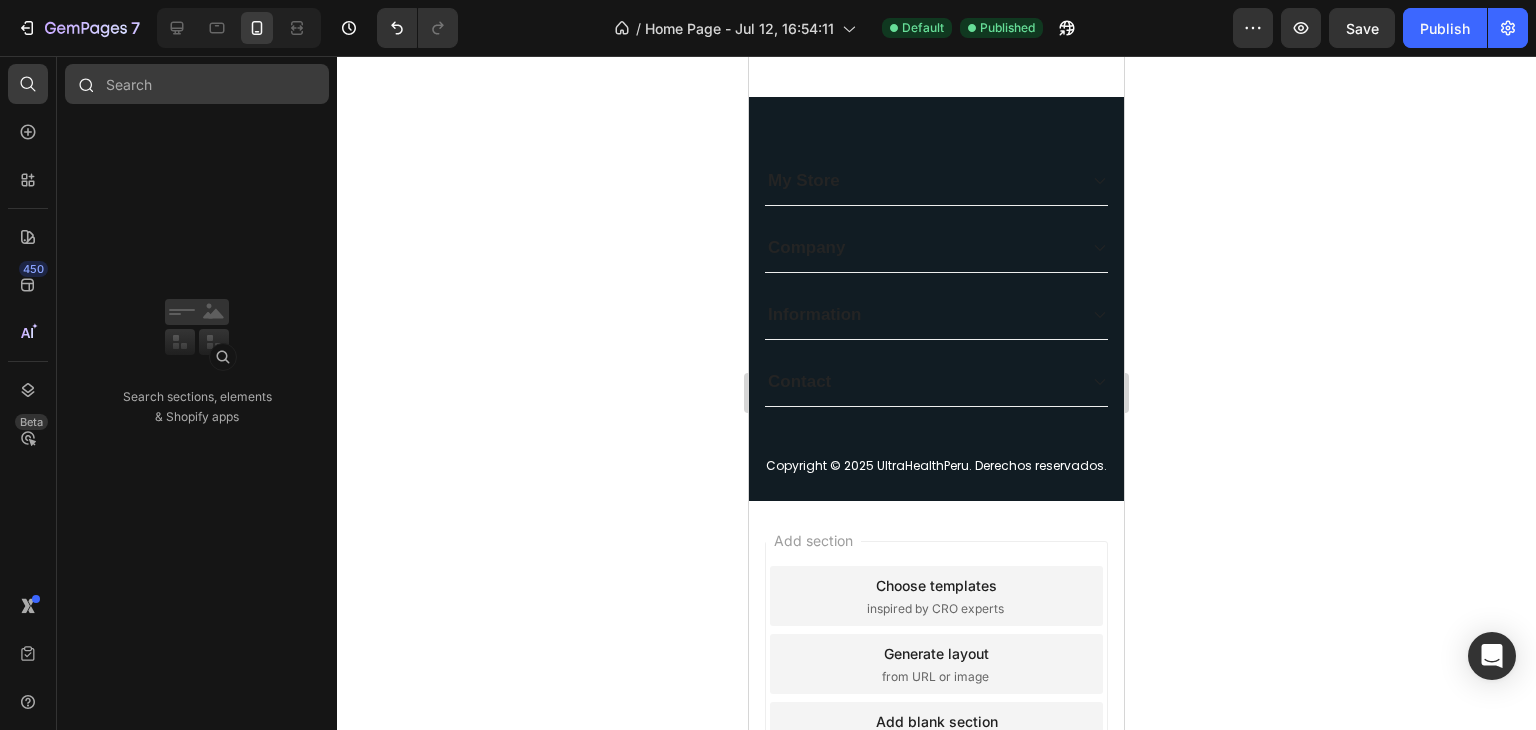 click at bounding box center [197, 84] 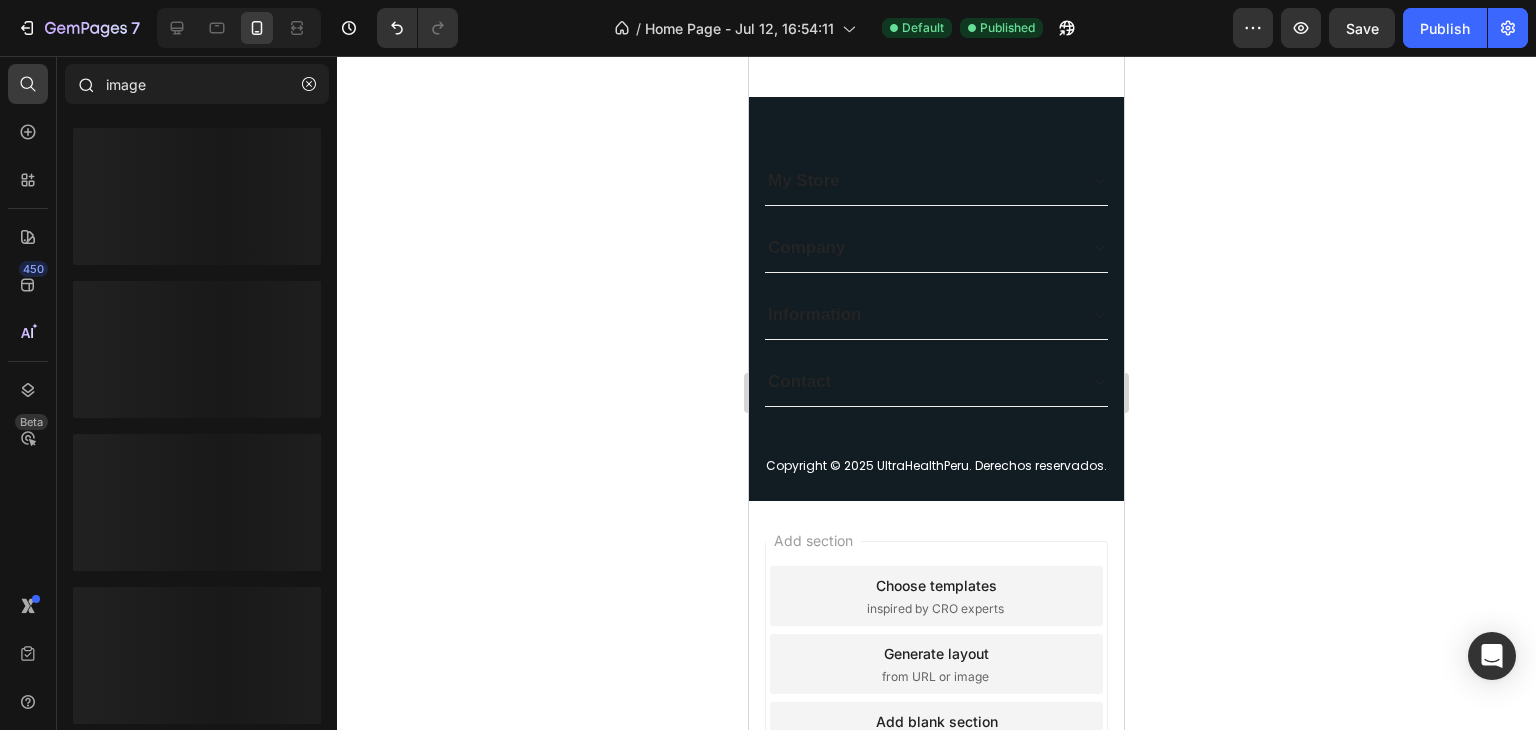 type on "image" 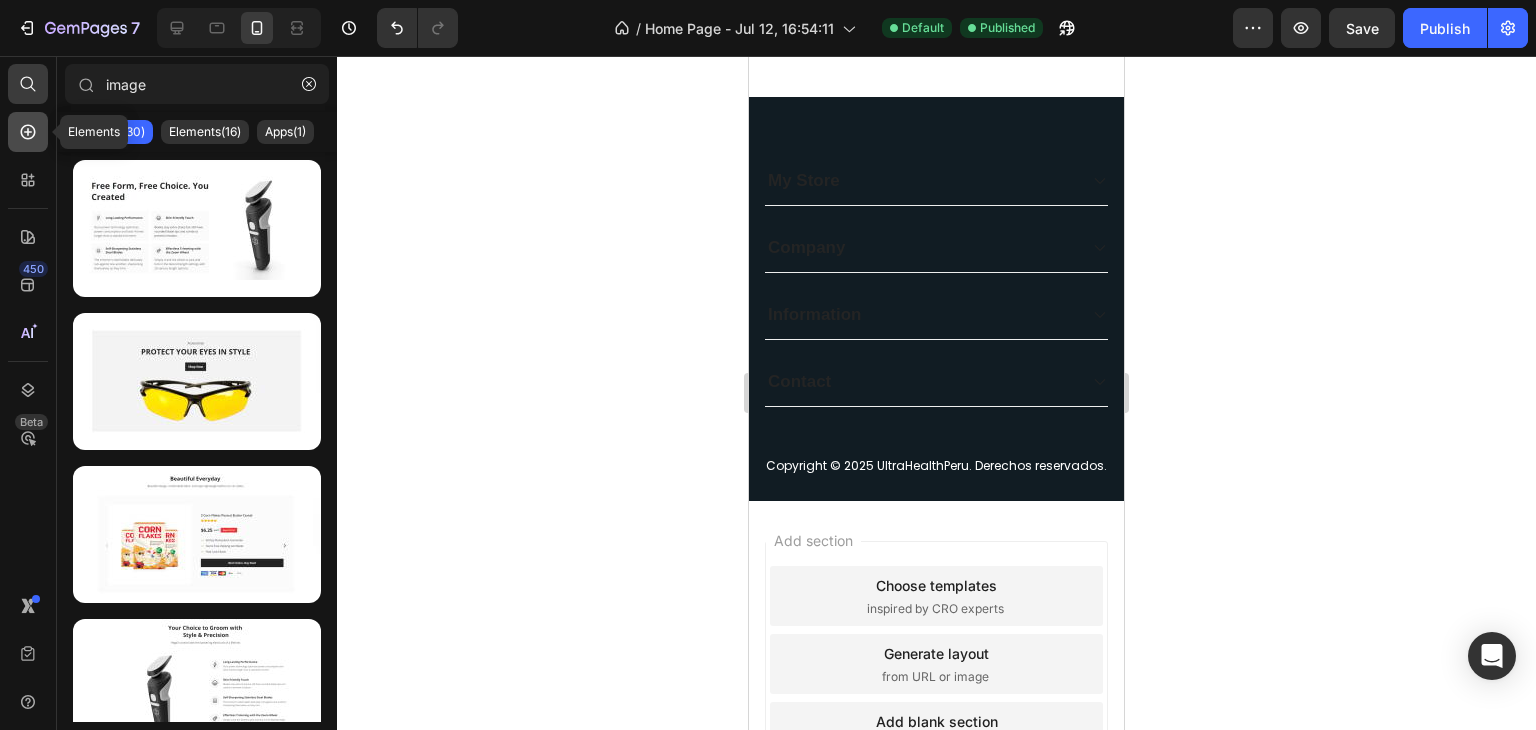click 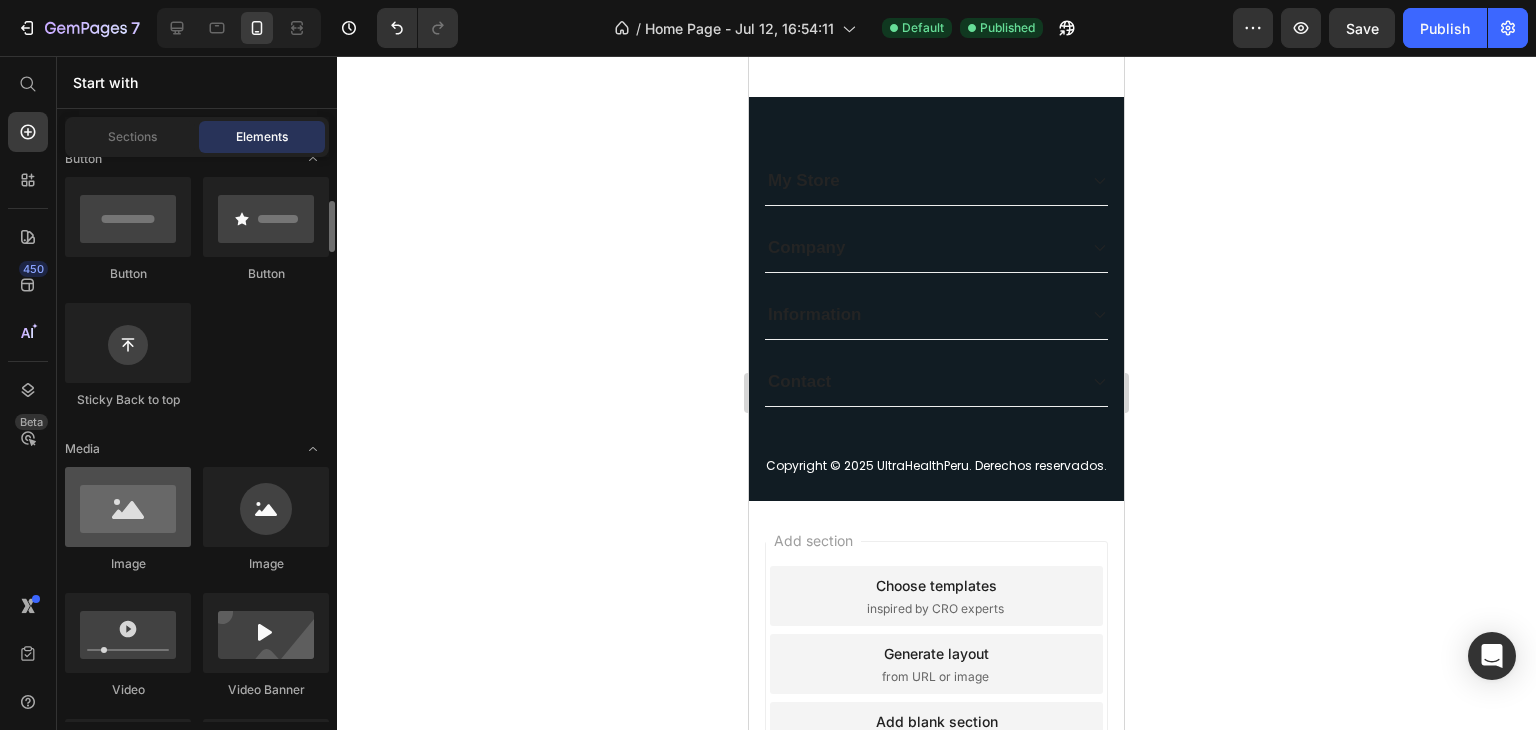 scroll, scrollTop: 479, scrollLeft: 0, axis: vertical 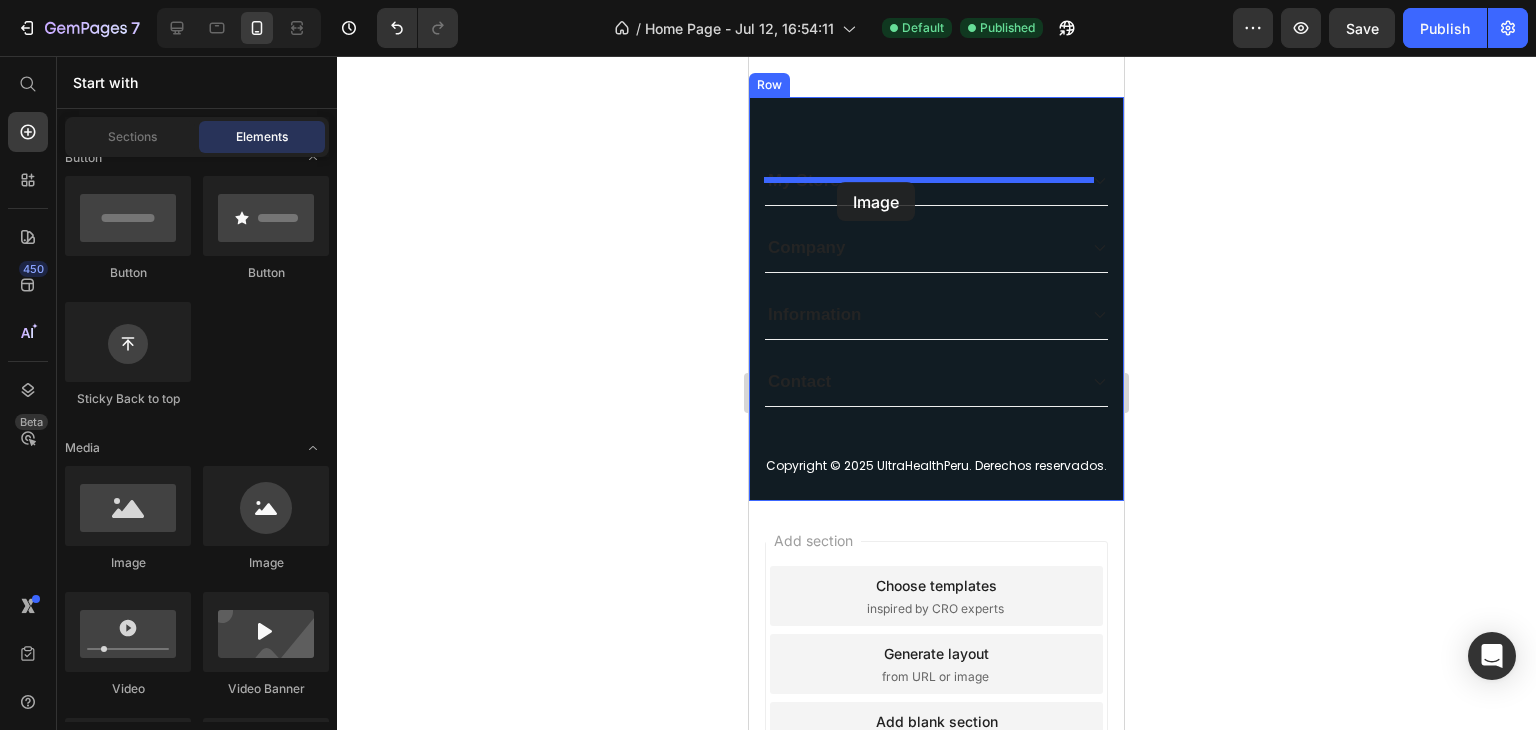 drag, startPoint x: 864, startPoint y: 601, endPoint x: 837, endPoint y: 182, distance: 419.86902 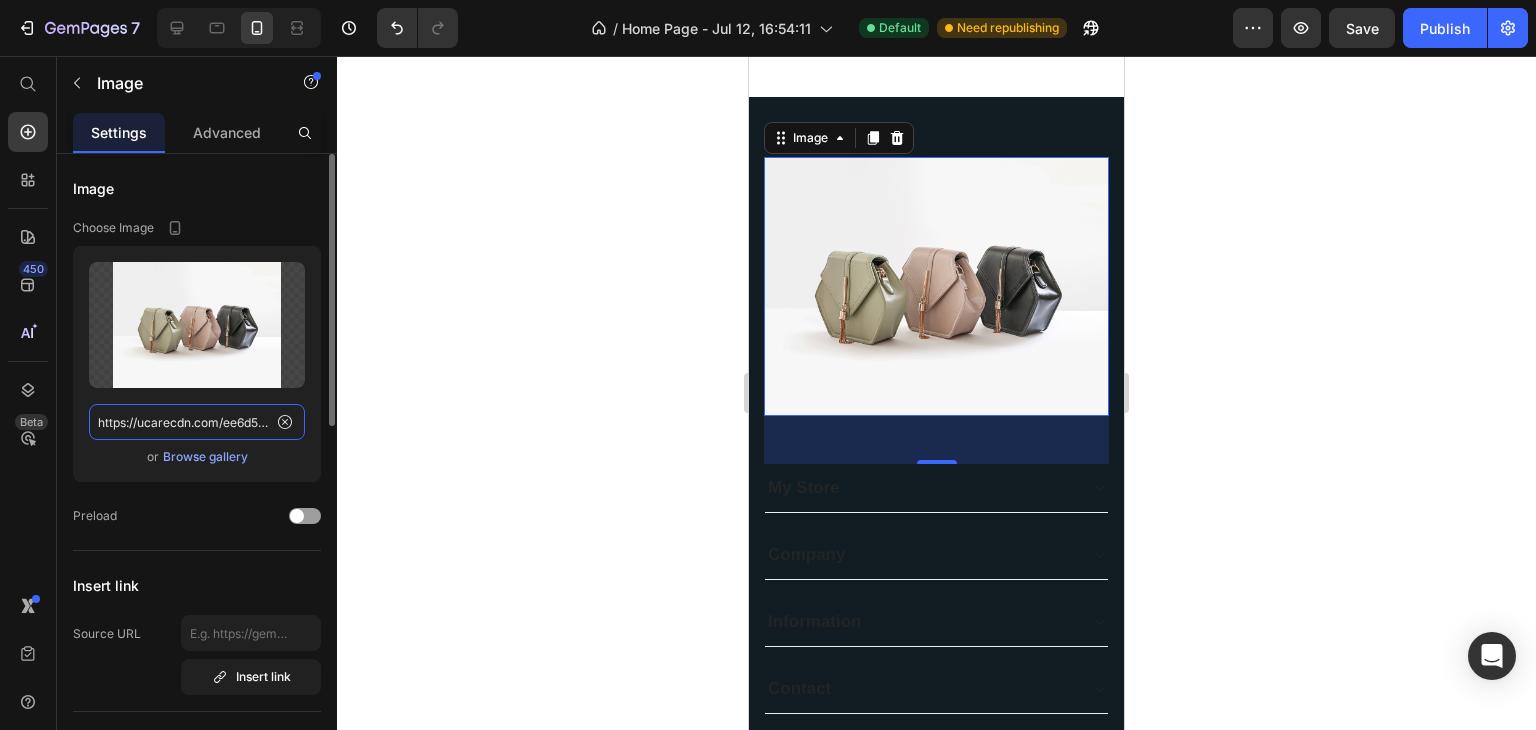 click on "https://ucarecdn.com/ee6d5074-1640-4cc7-8933-47c8589c3dee/-/format/auto/" 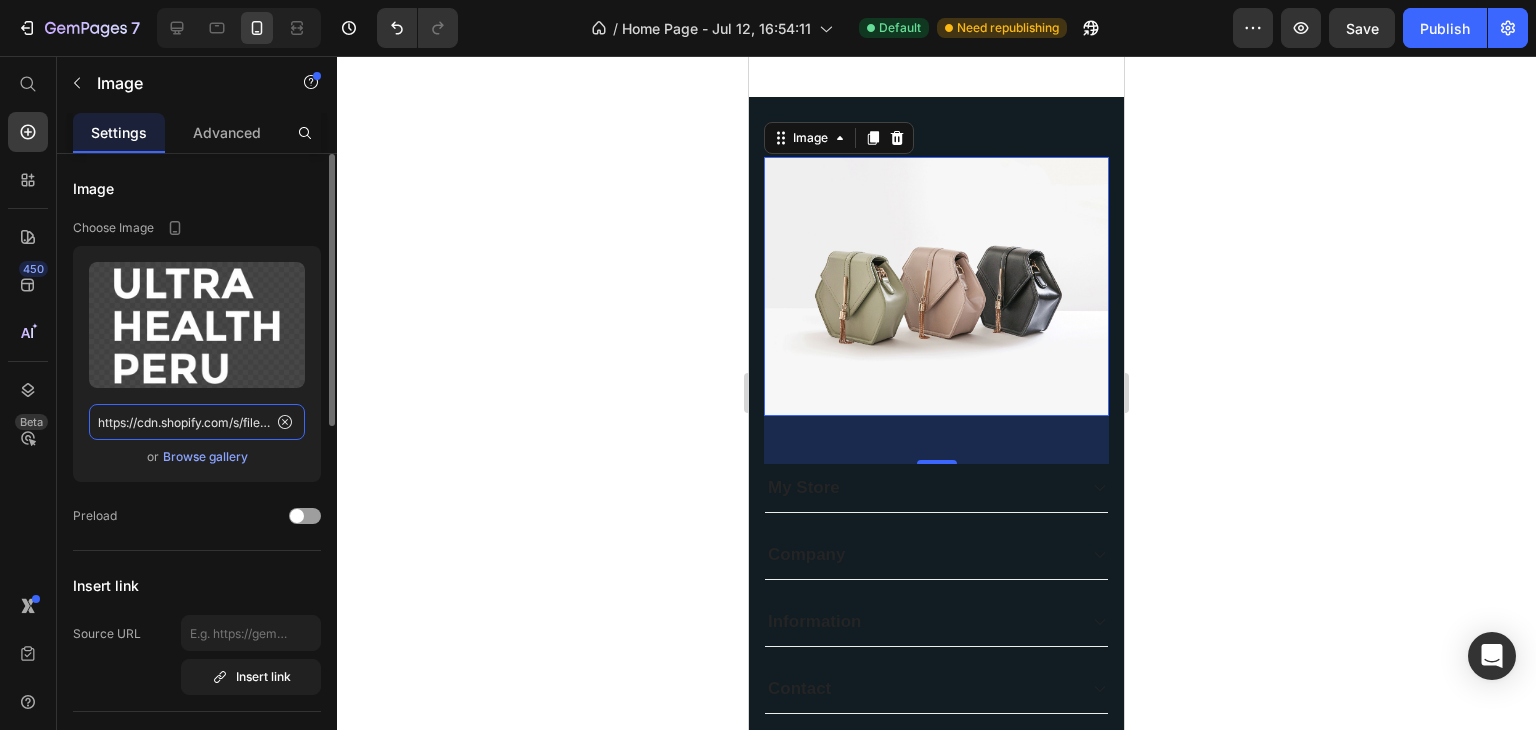 scroll, scrollTop: 0, scrollLeft: 279, axis: horizontal 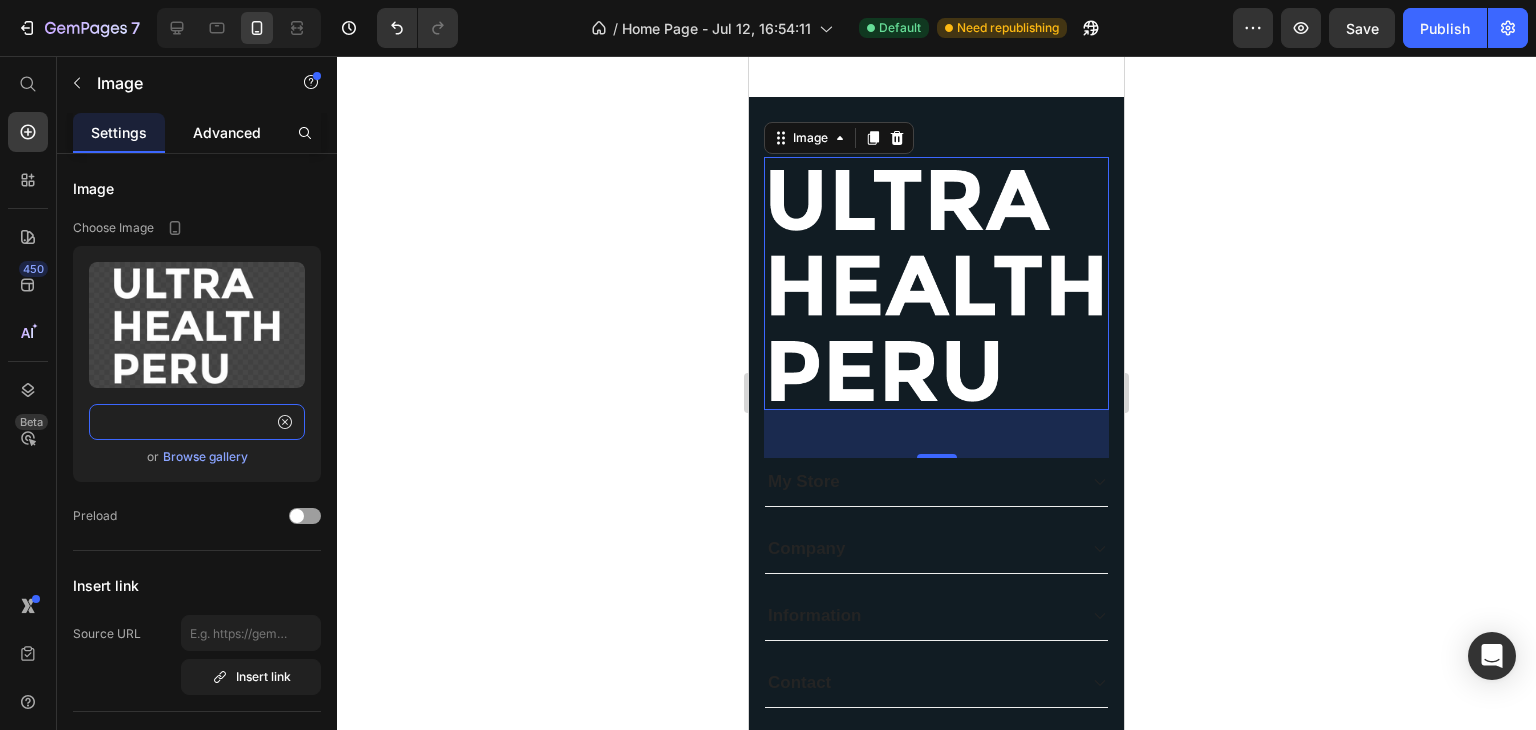type on "https://cdn.shopify.com/s/files/1/0620/9001/8910/files/LOGO.png?v=1751071105" 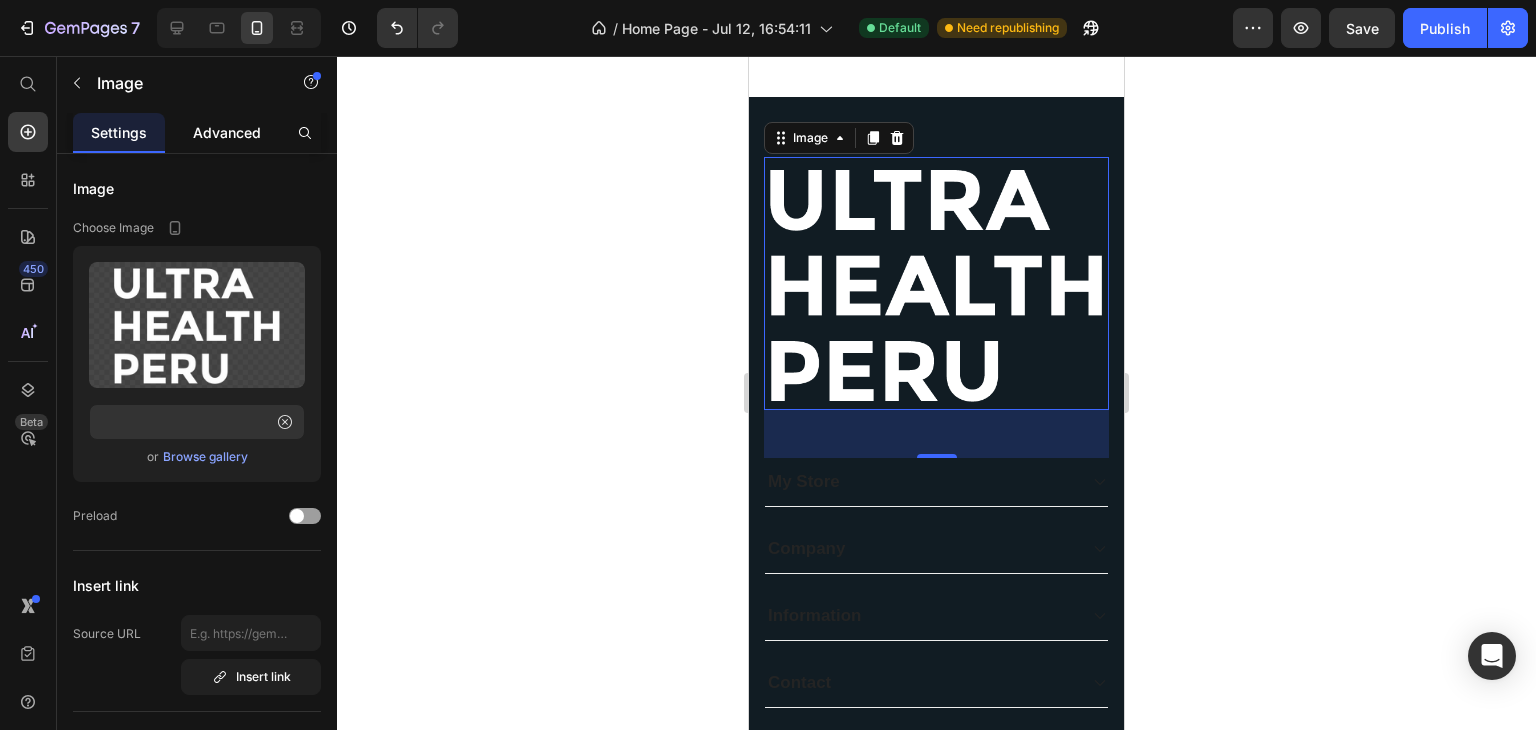 scroll, scrollTop: 0, scrollLeft: 0, axis: both 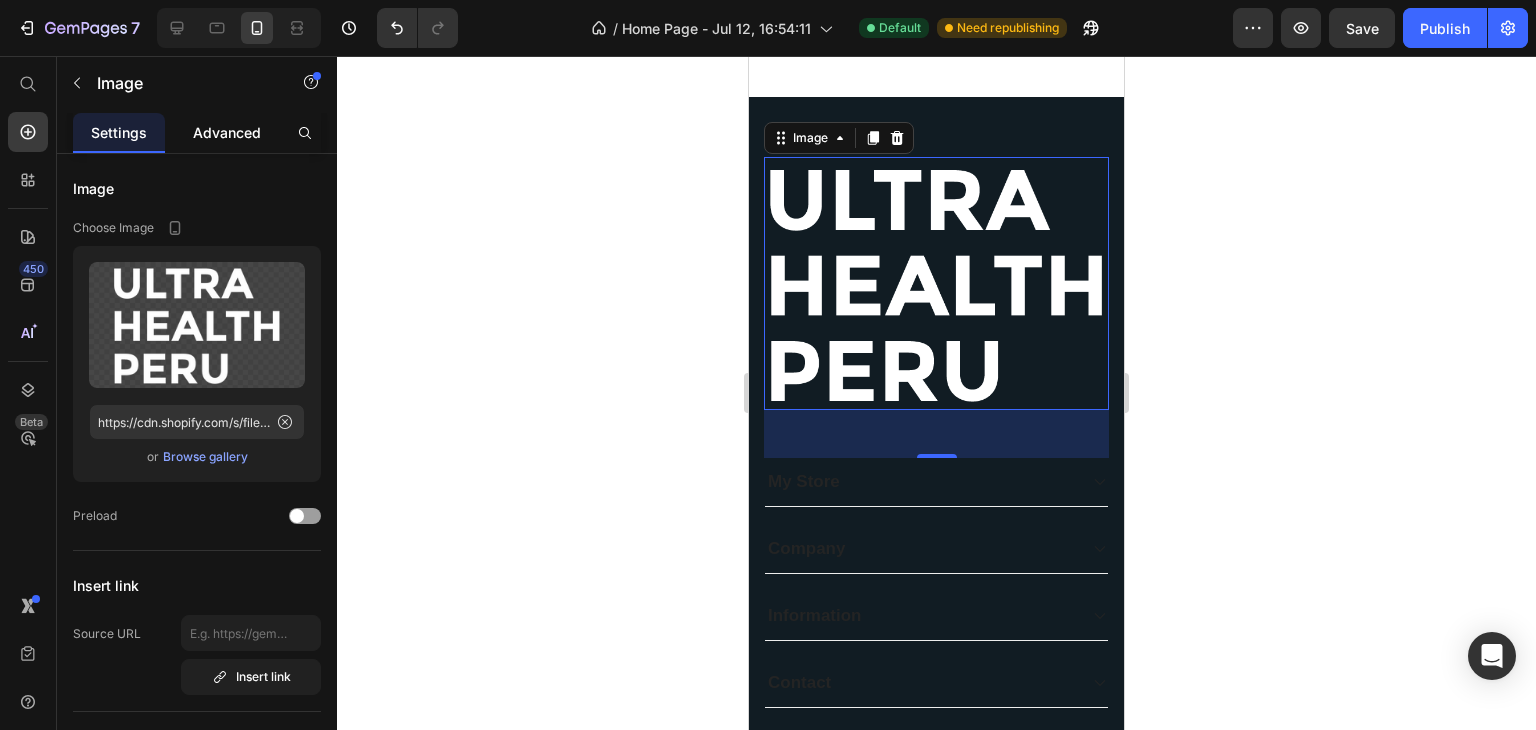 click on "Advanced" at bounding box center [227, 132] 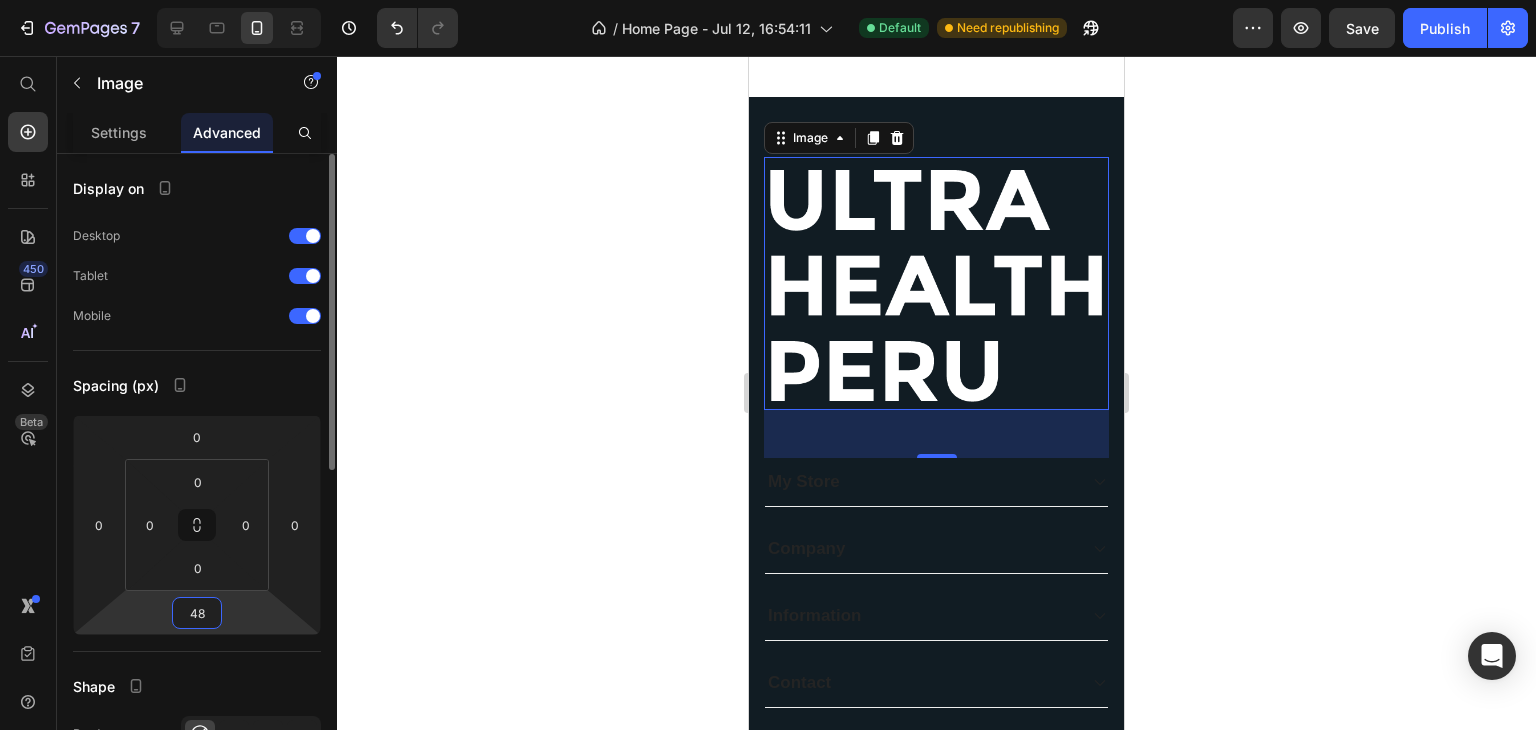 click on "48" at bounding box center (197, 613) 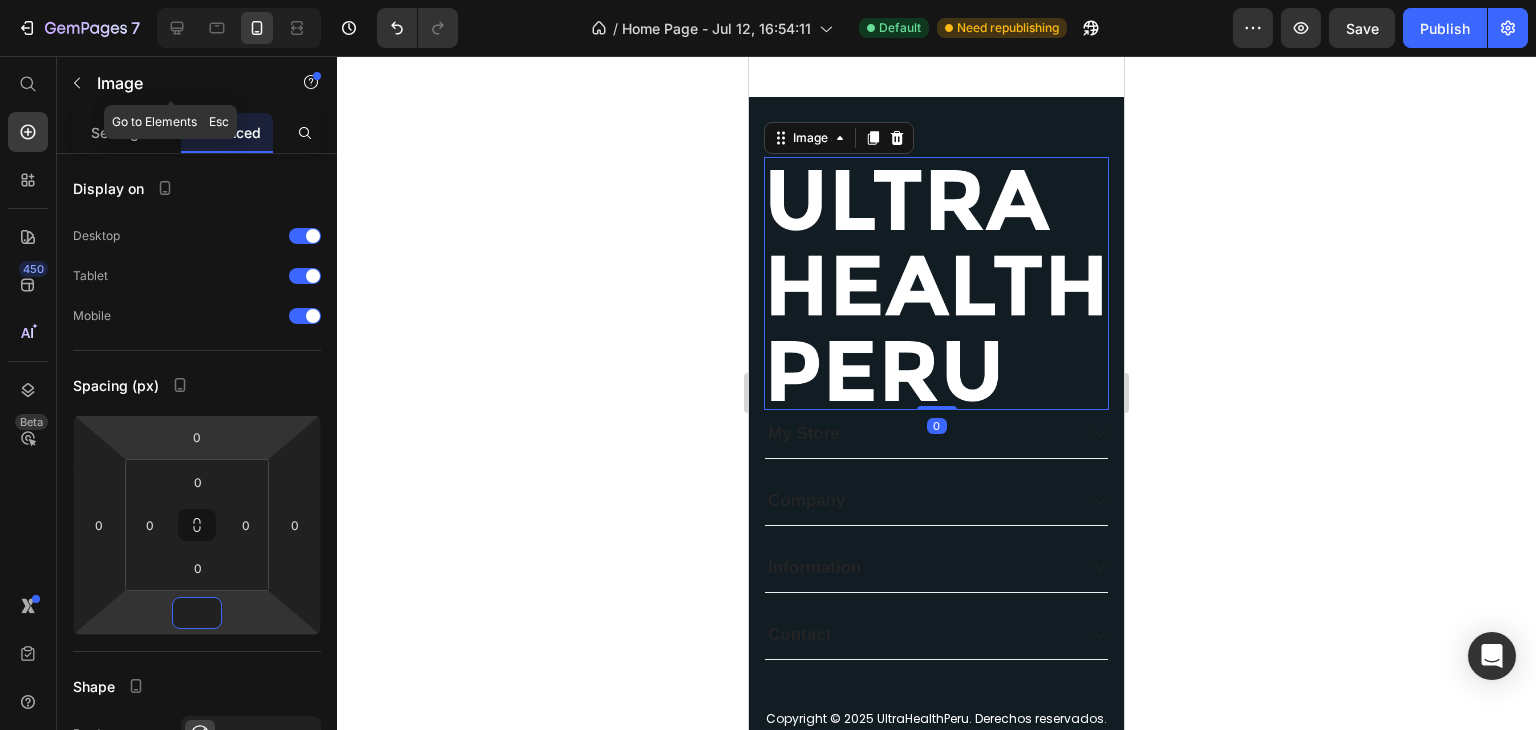 type on "0" 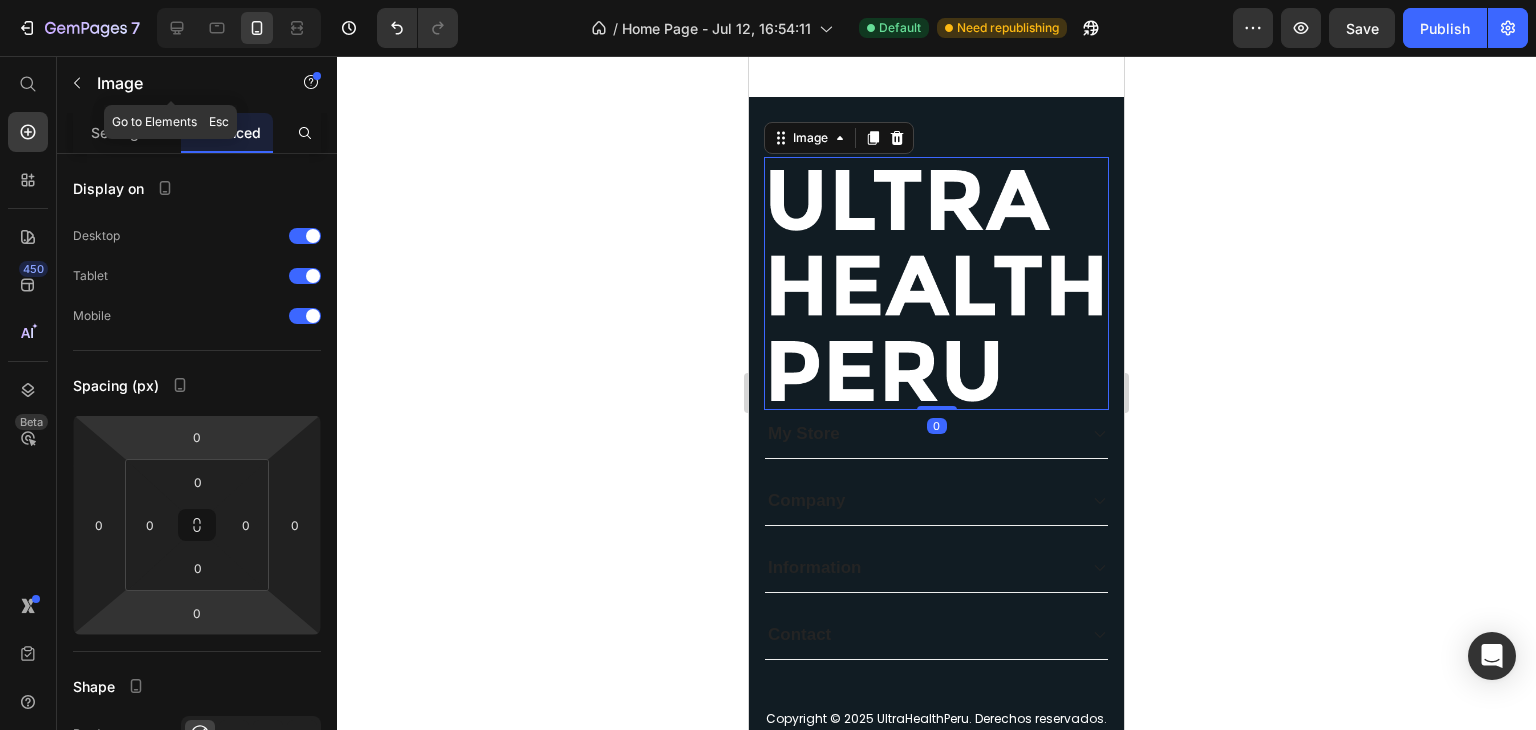 click on "Image" 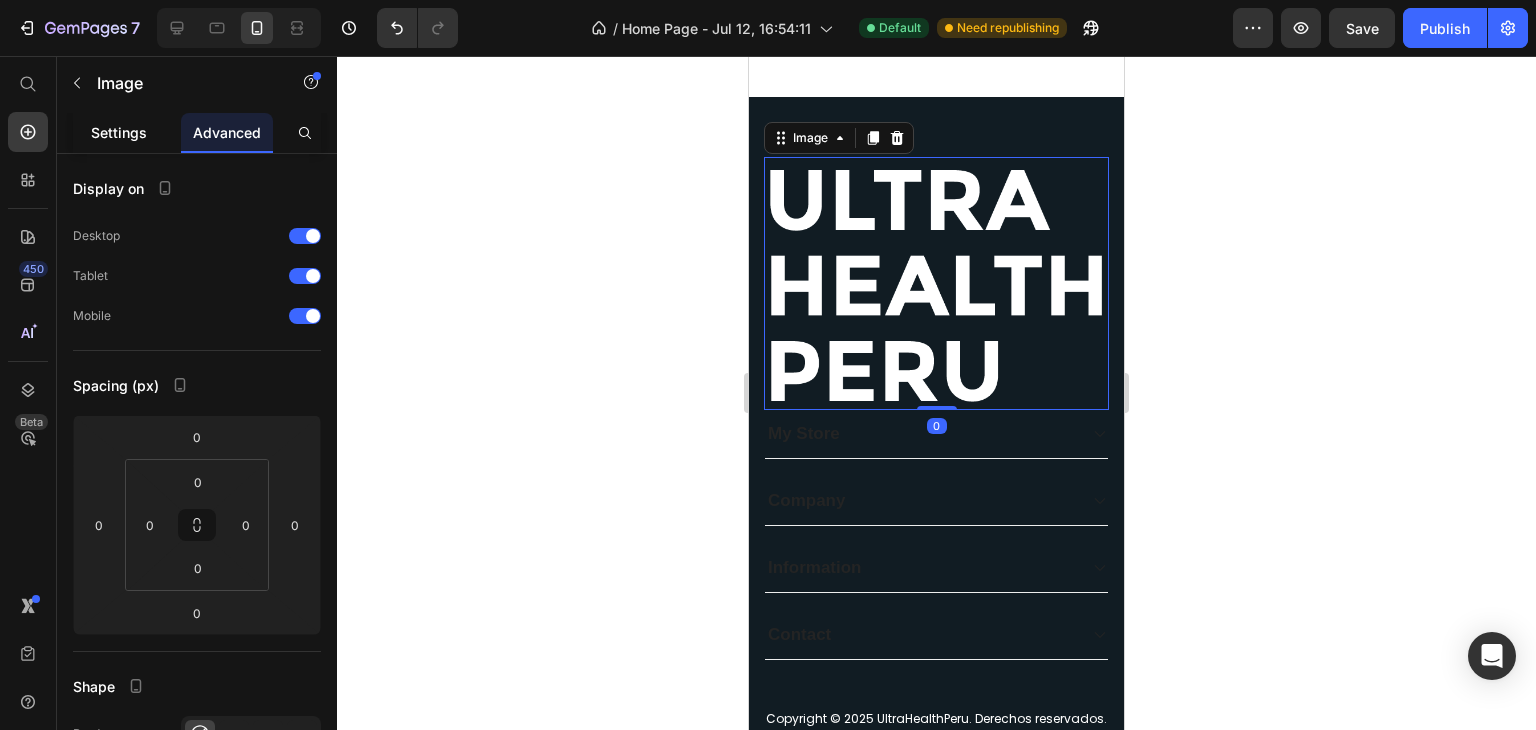 click on "Settings" at bounding box center [119, 132] 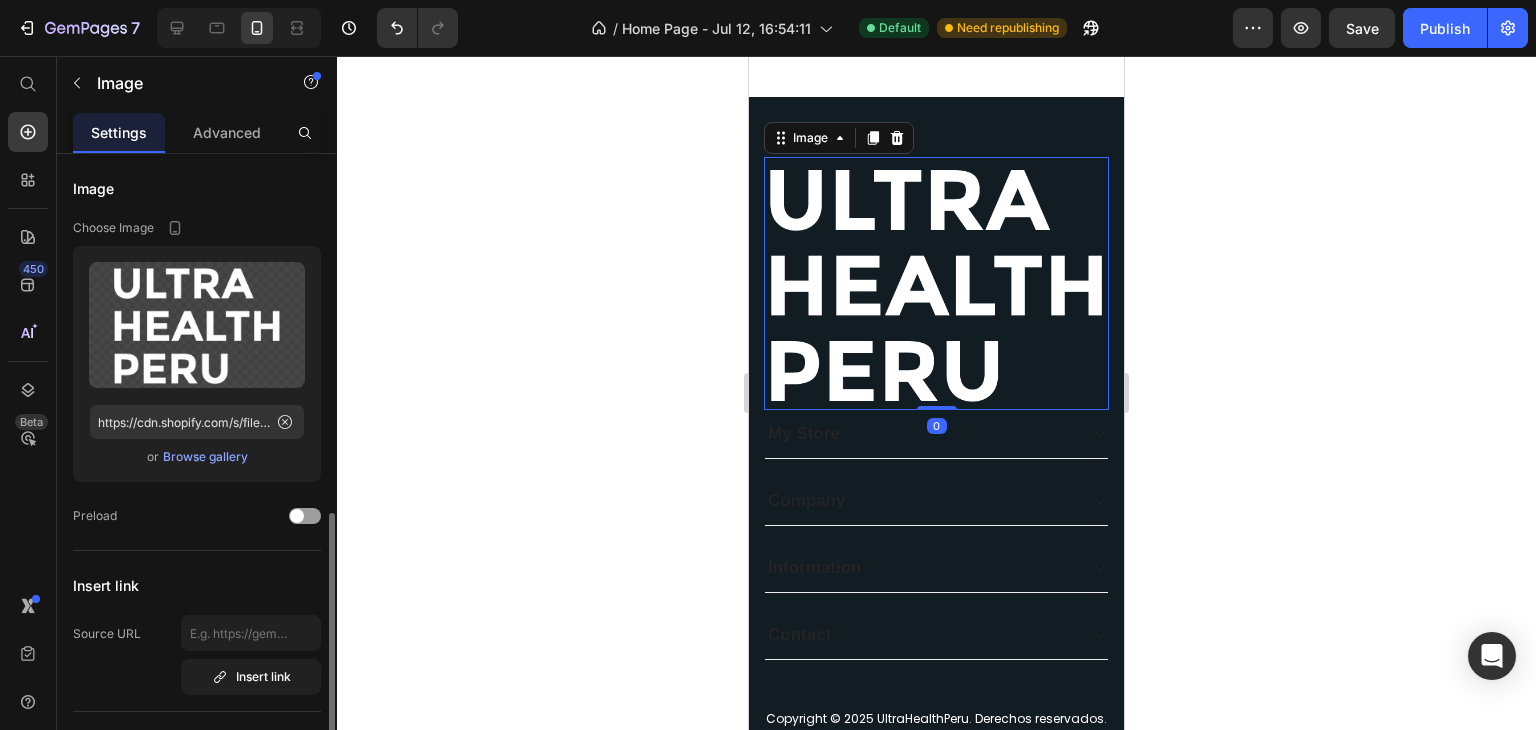 scroll, scrollTop: 258, scrollLeft: 0, axis: vertical 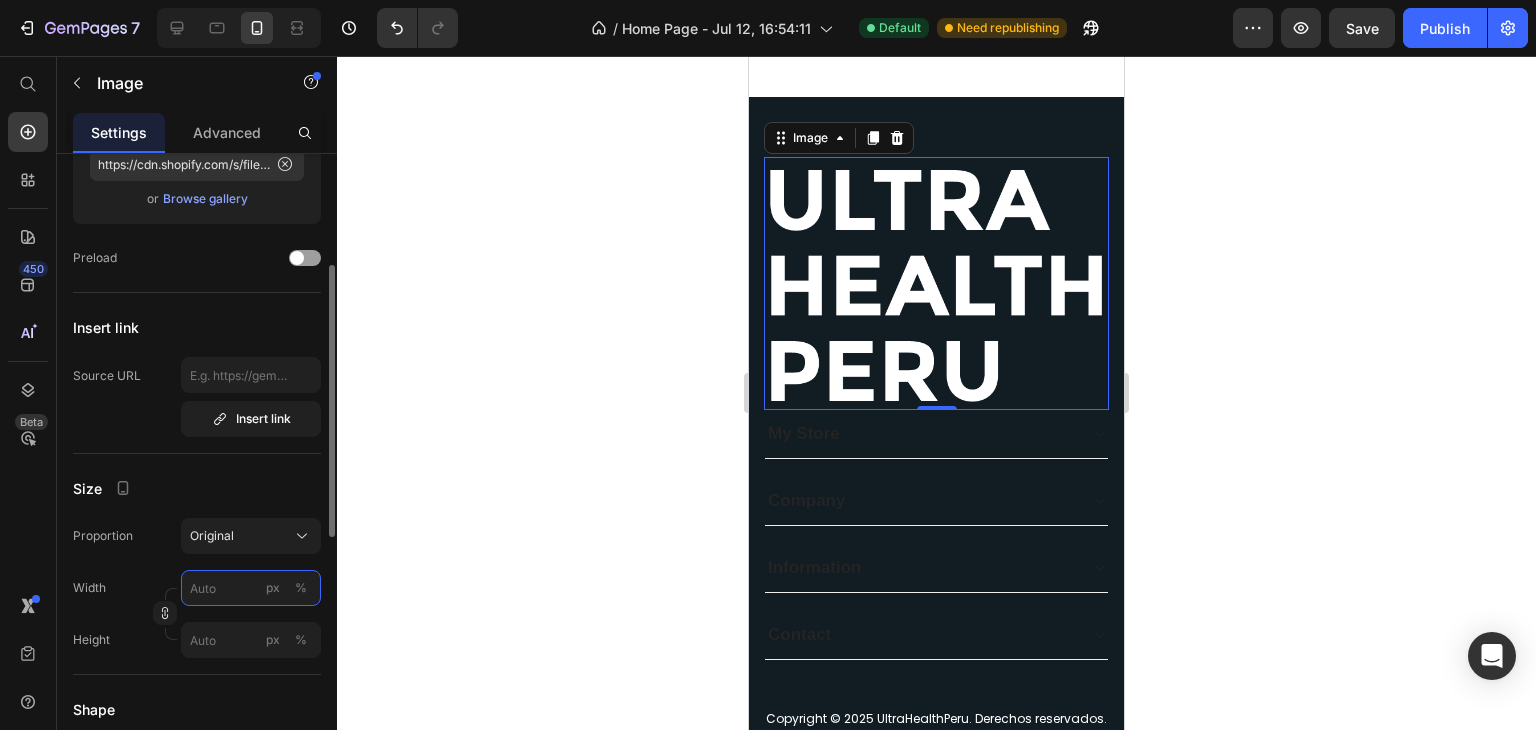 click on "px %" at bounding box center [251, 588] 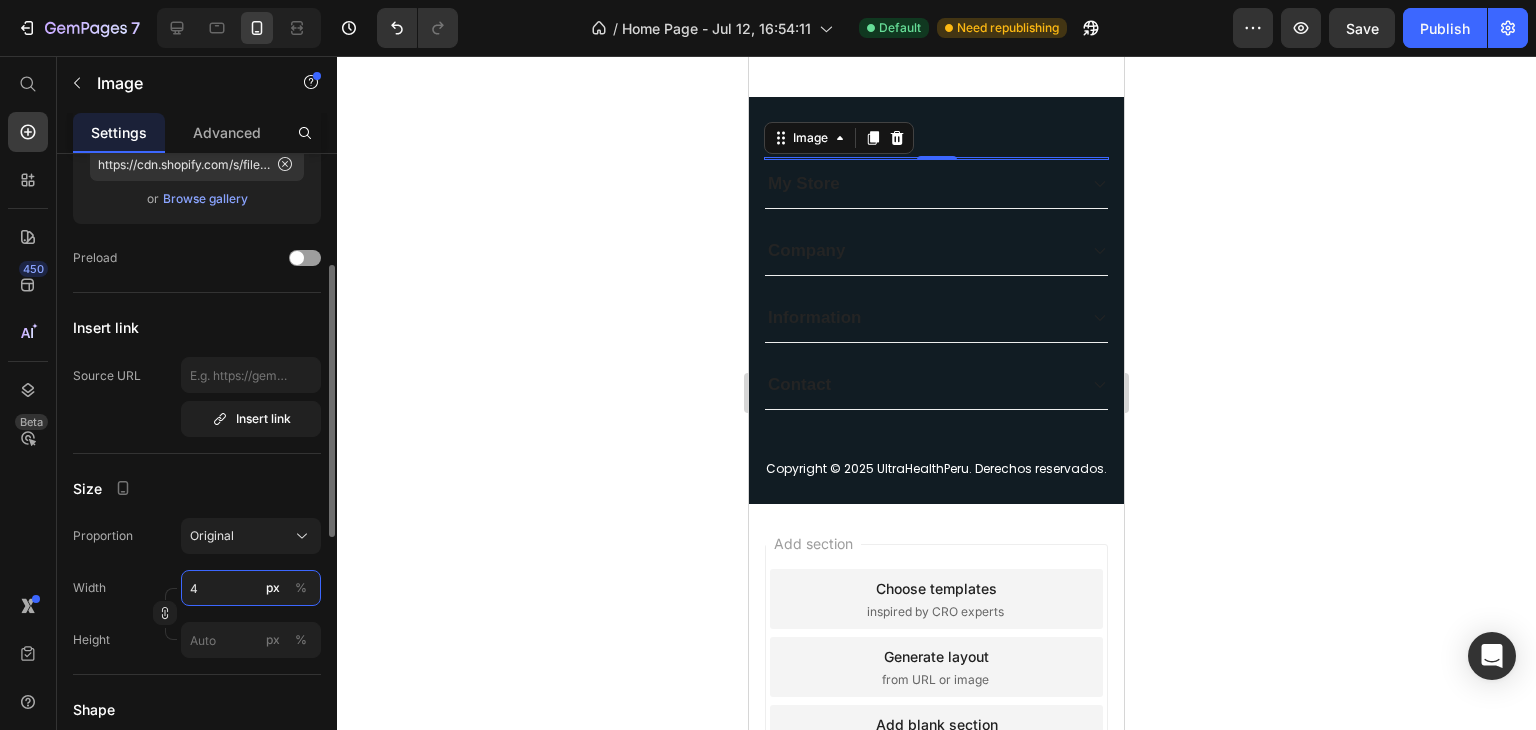 type on "40" 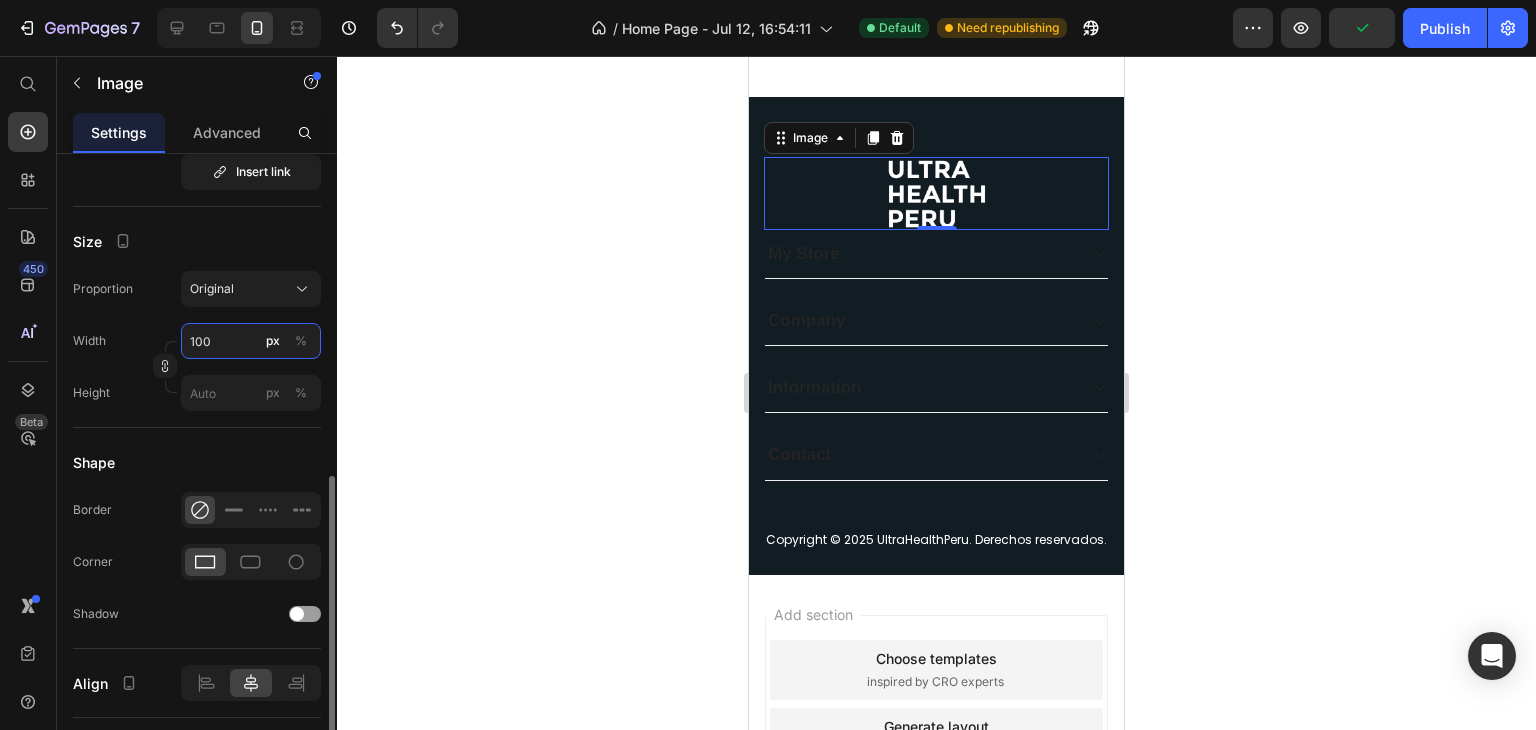 scroll, scrollTop: 704, scrollLeft: 0, axis: vertical 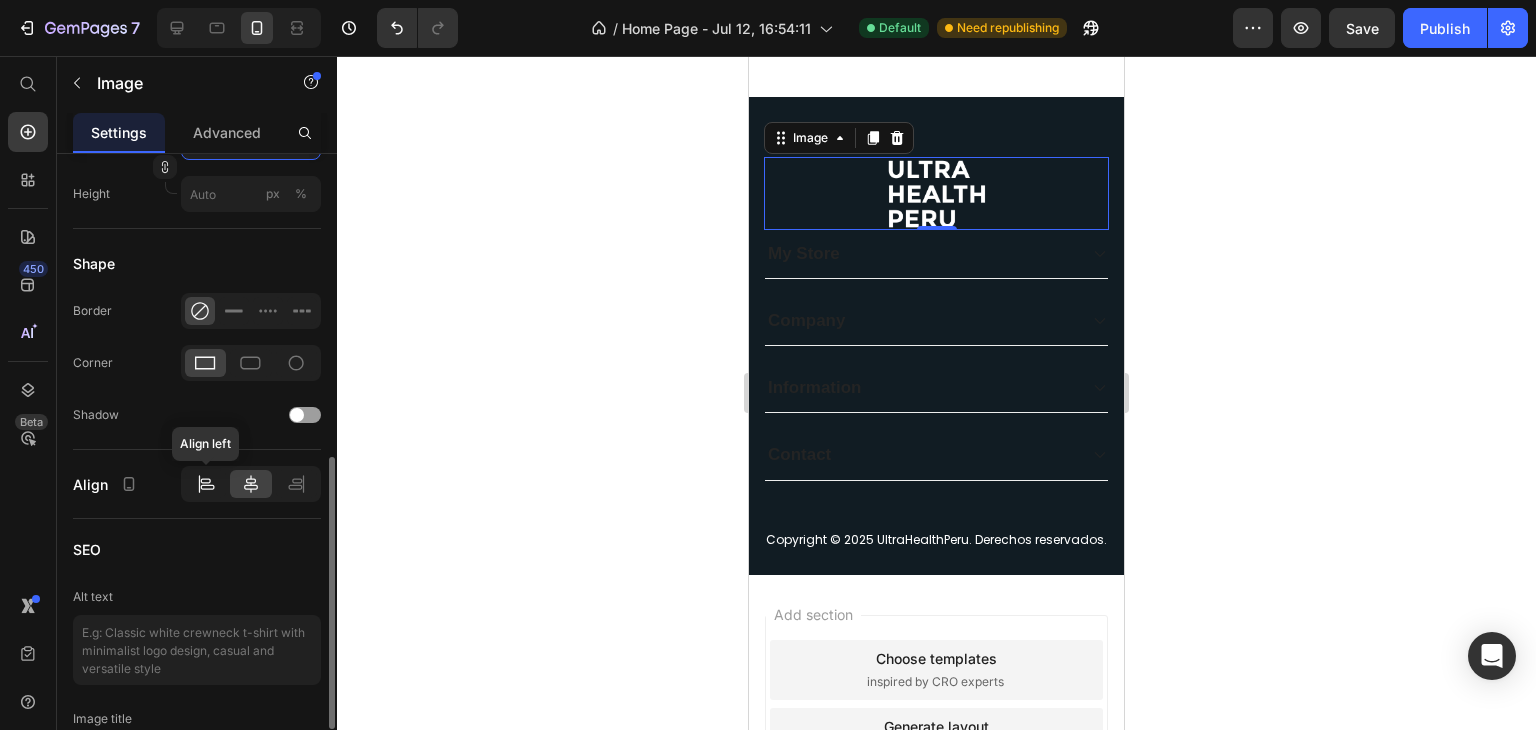 type on "100" 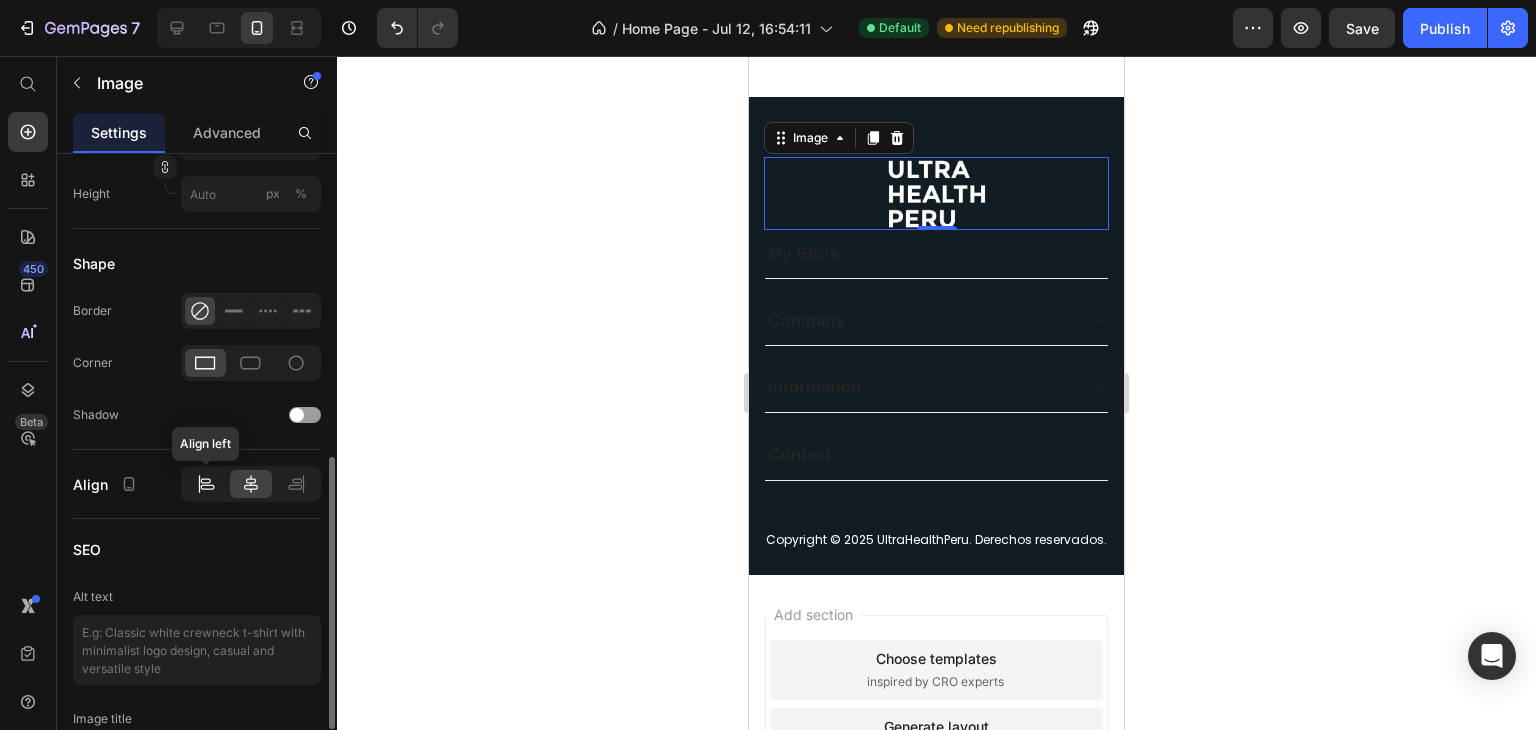 click 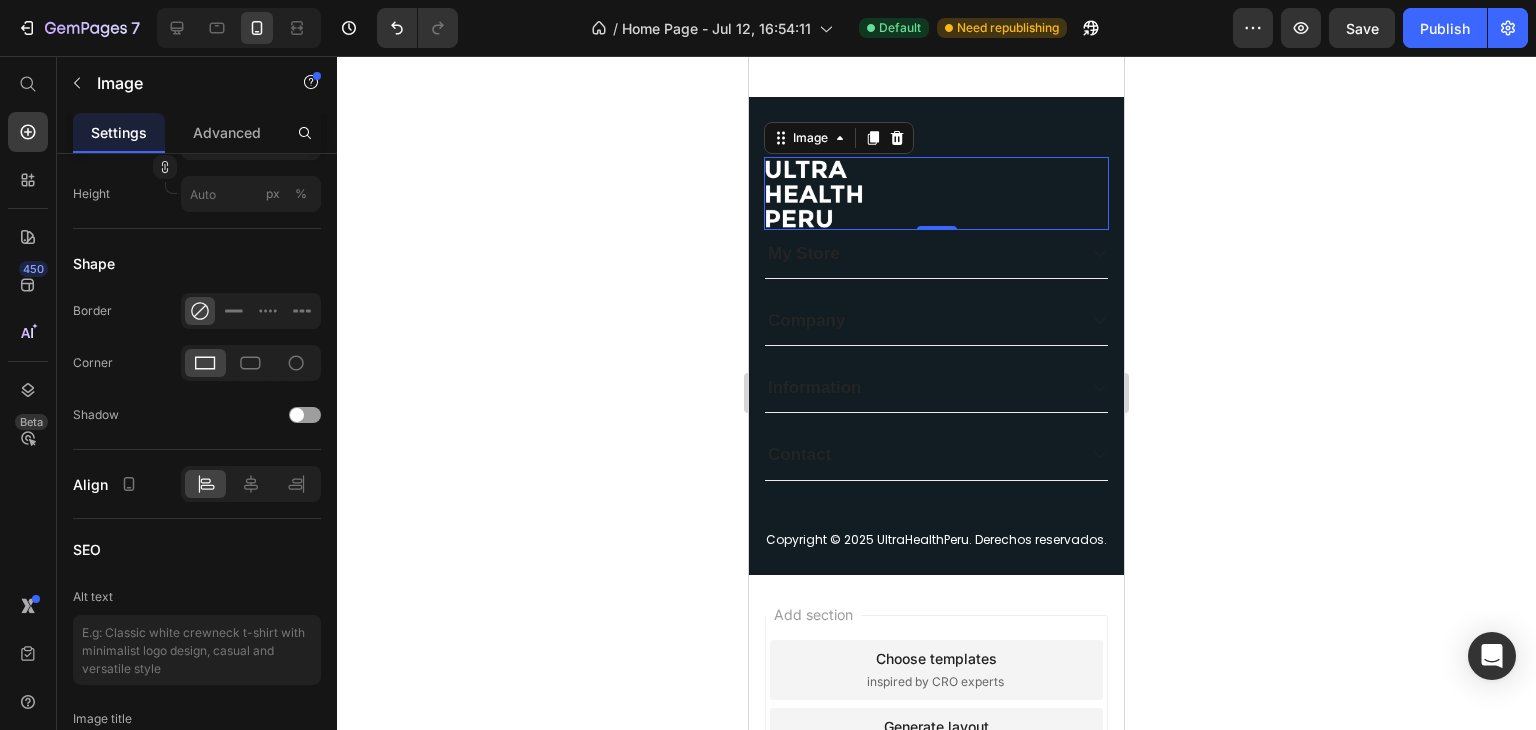click 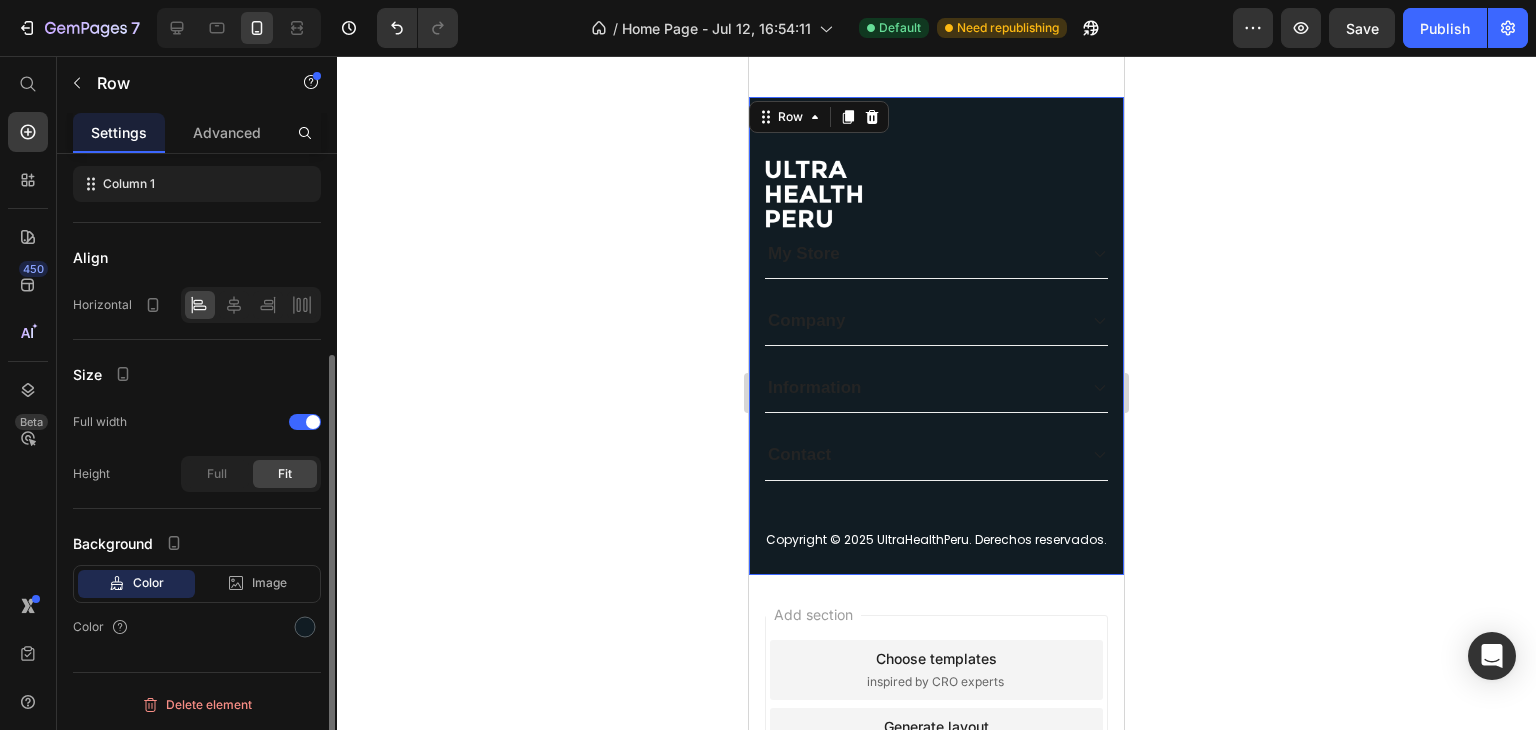 scroll, scrollTop: 0, scrollLeft: 0, axis: both 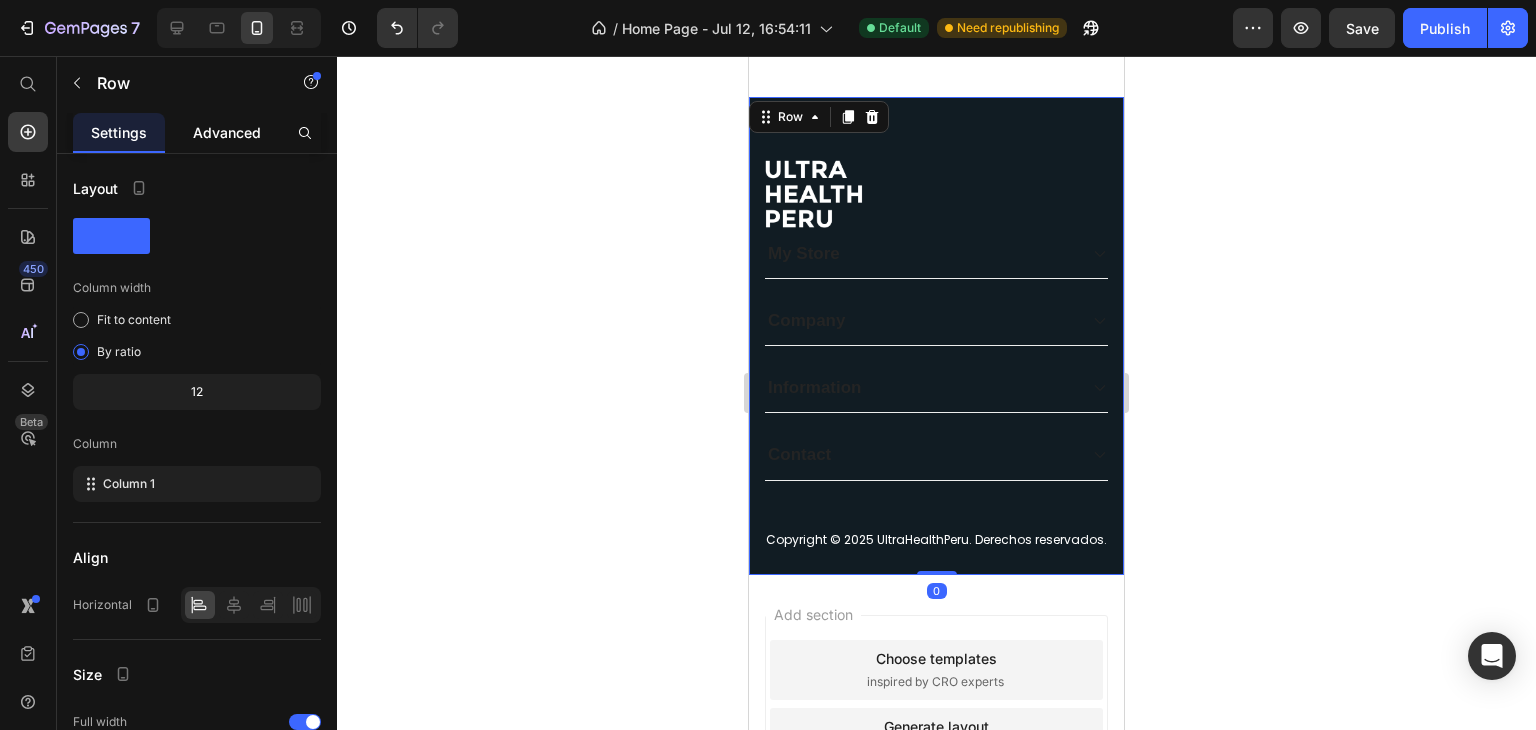 click on "Advanced" at bounding box center (227, 132) 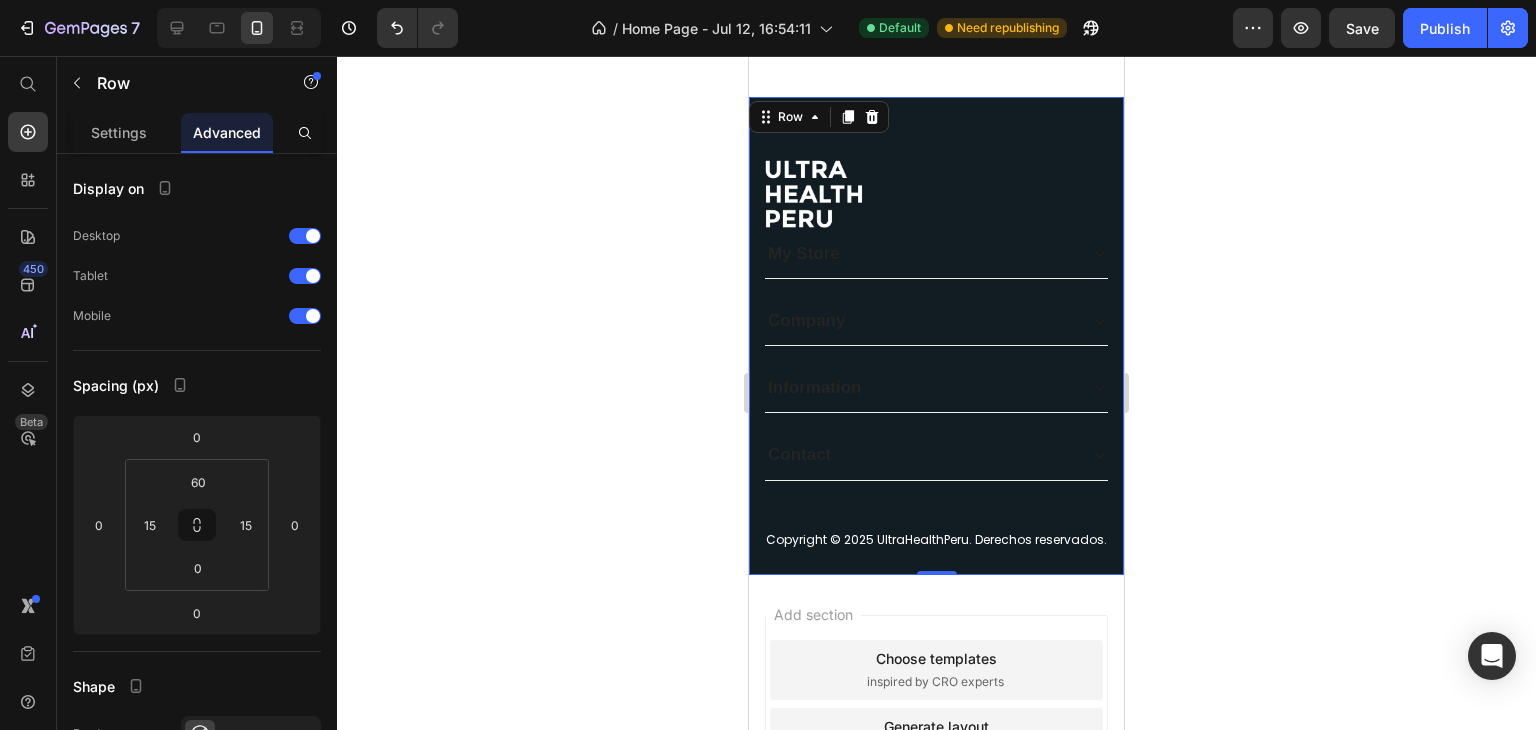 click on "Image Image Image Image Row Enlaces Heading Inicio Text block Productos Text block Contacto Text block Rastrear Pedido Text block Row Políticas Heading Envío s Text block Privacidad Text block Términos del Servicio Text block Devoluciones y Reembolsos Text block Row Suscríbete Heading Obtén descuentos exclusivos Heading Email Field Enviar Submit Button Row Newsletter Row Row Image
My Store
Company
Information
Contact Accordion Copyright © 2025 UltraHealthPeru. Derechos reservados. Text block Row Row   0" at bounding box center [936, 336] 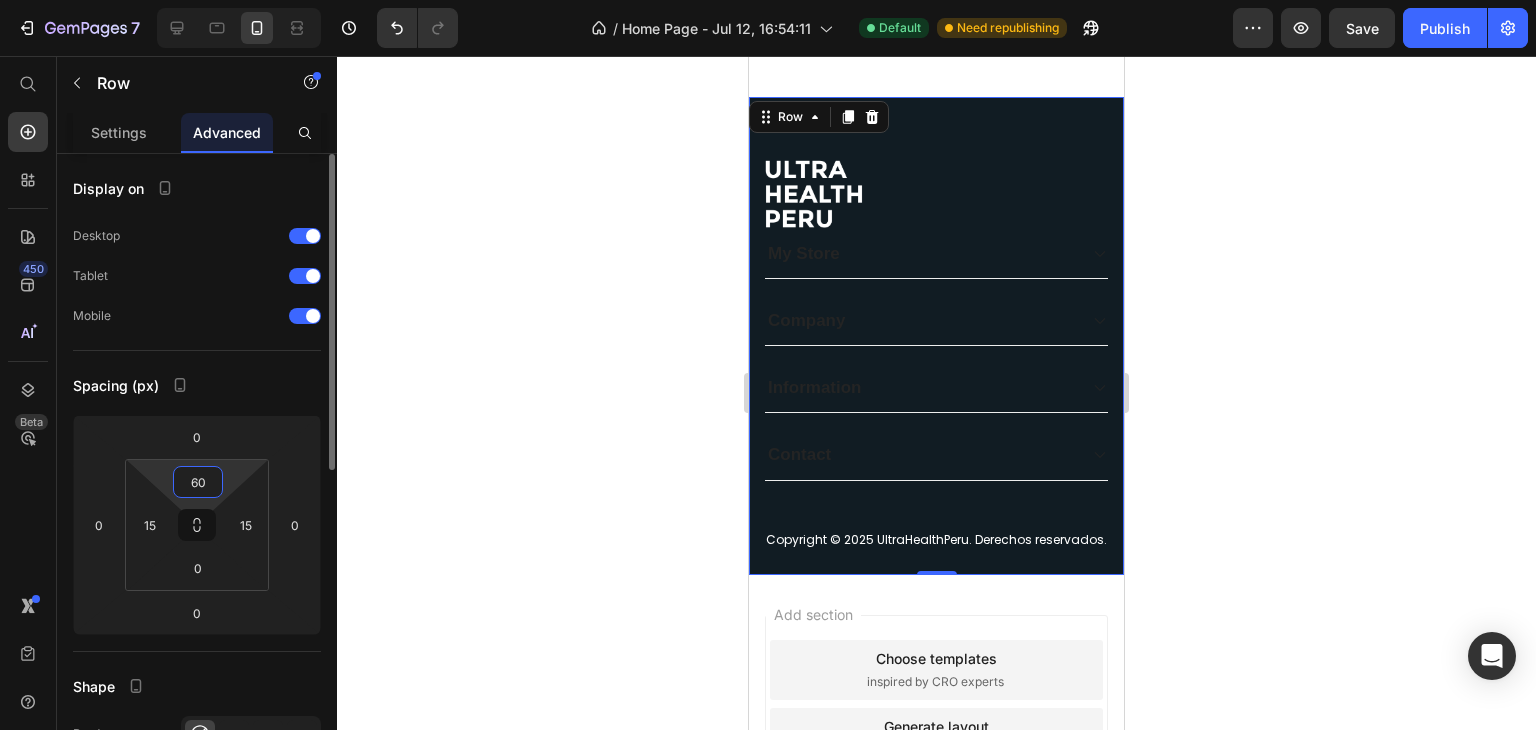 click on "60" at bounding box center (198, 482) 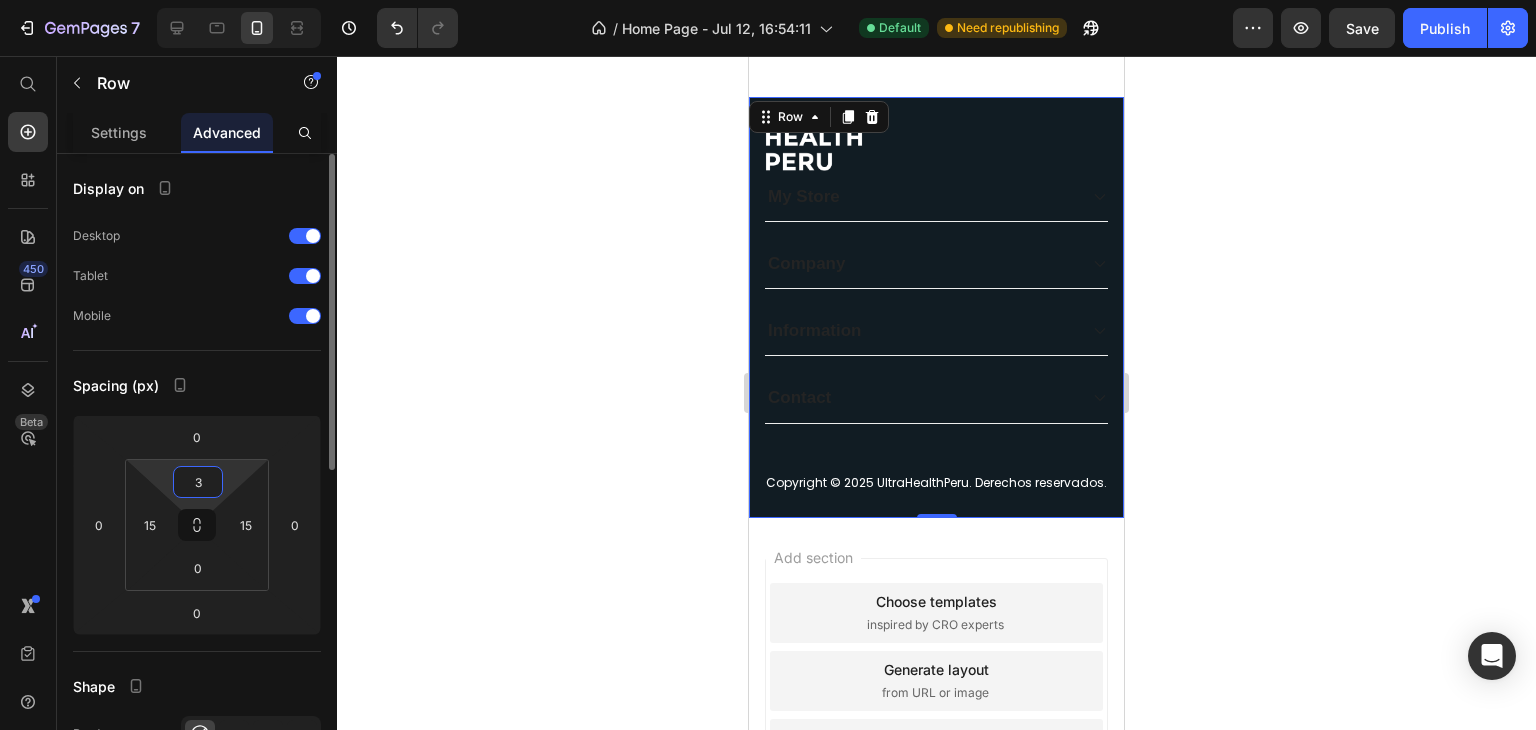 type on "30" 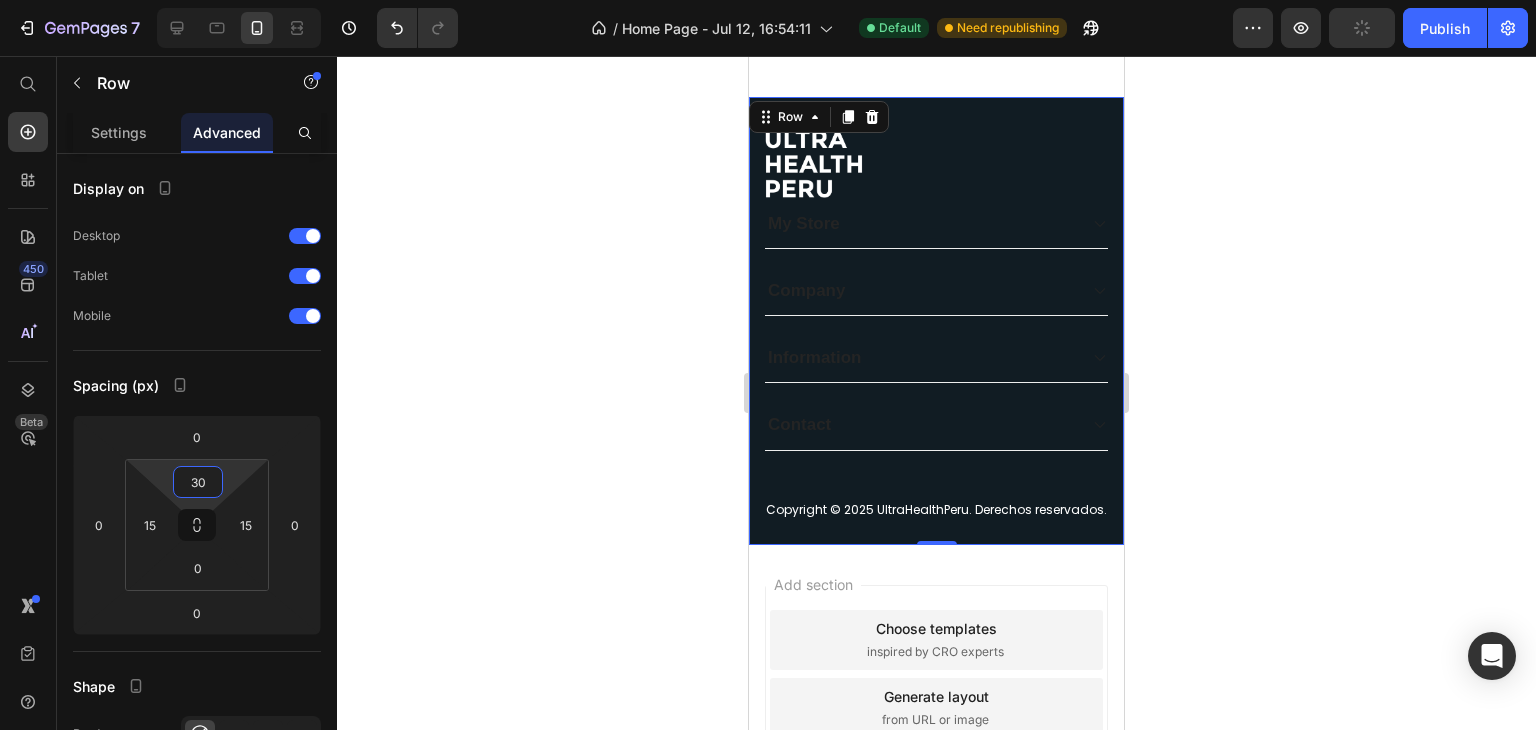 click 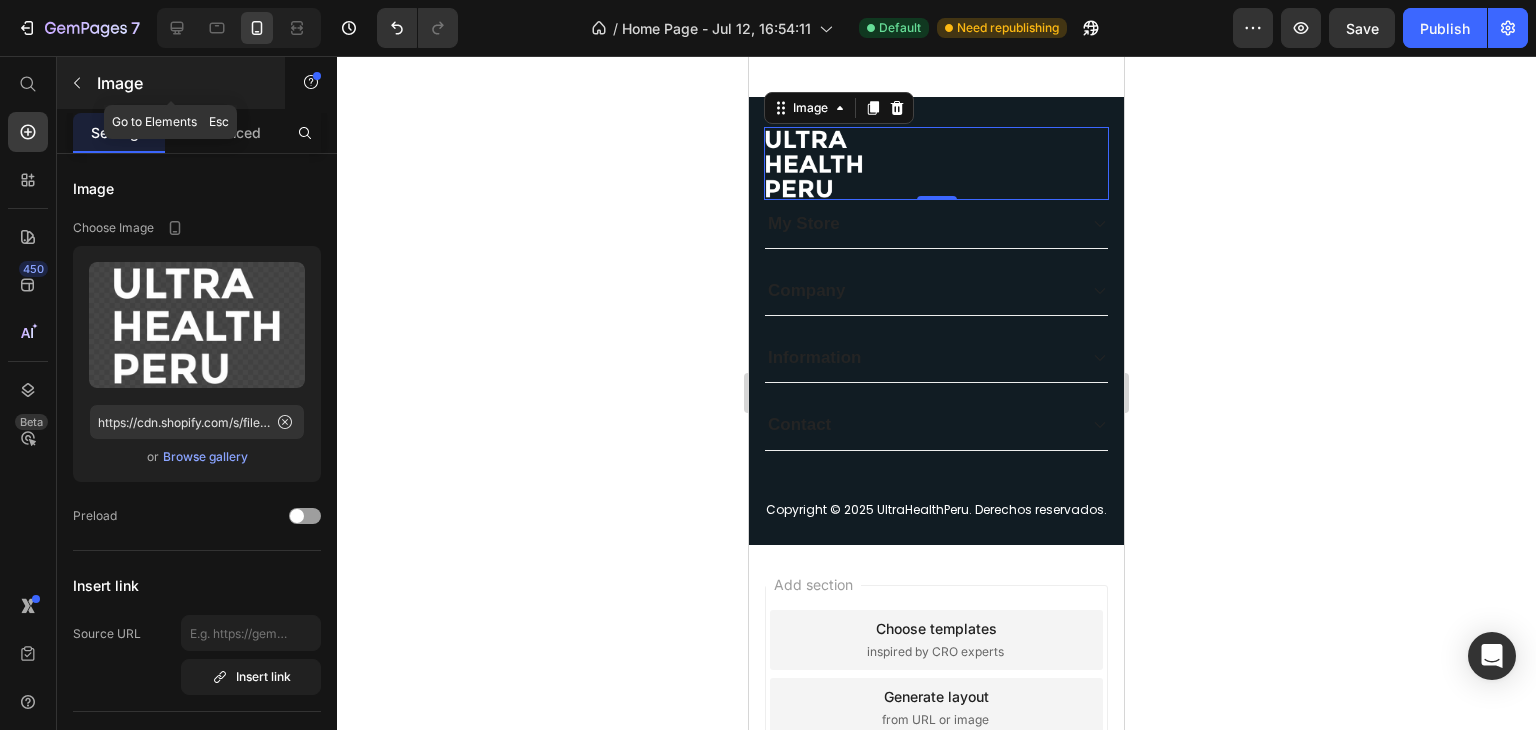 click at bounding box center [77, 83] 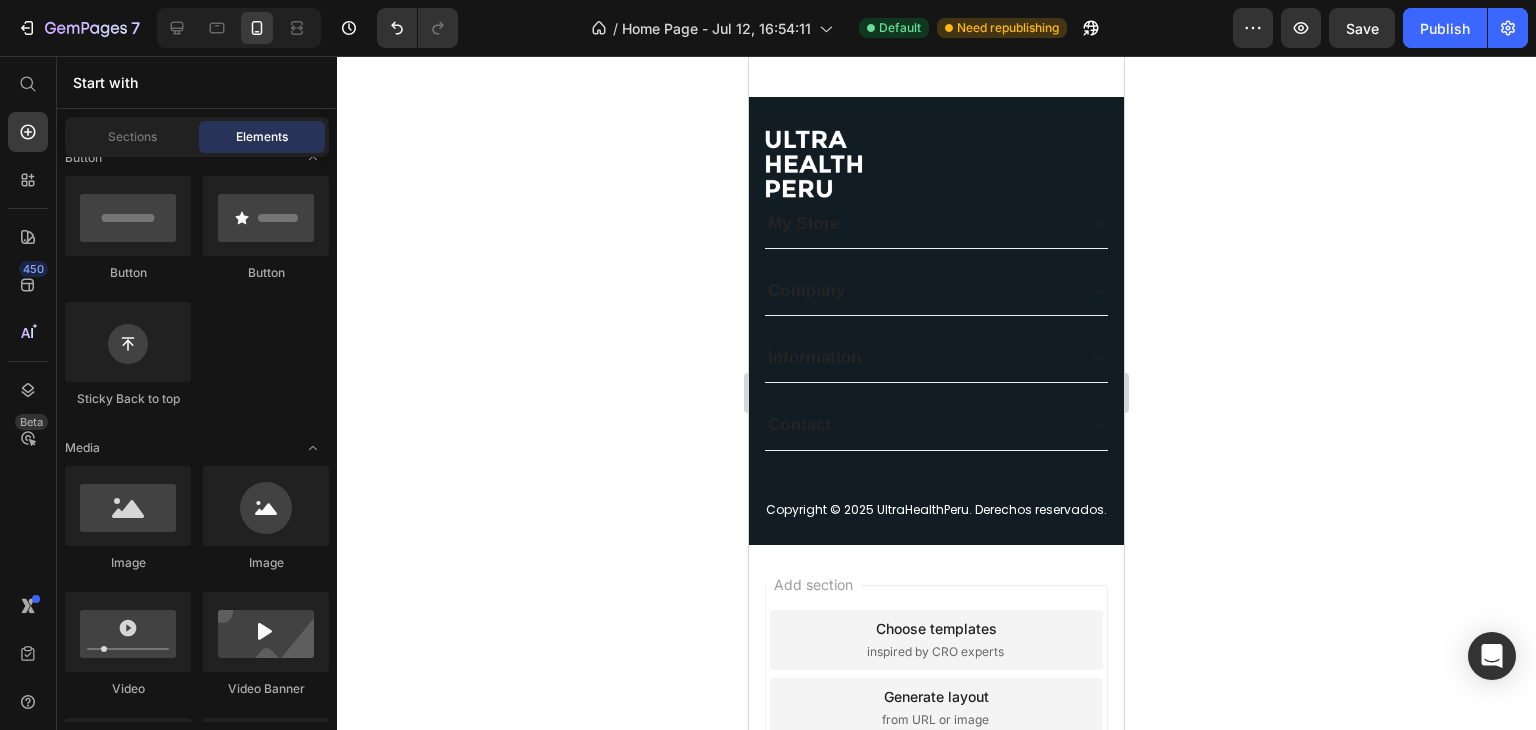 scroll, scrollTop: 0, scrollLeft: 0, axis: both 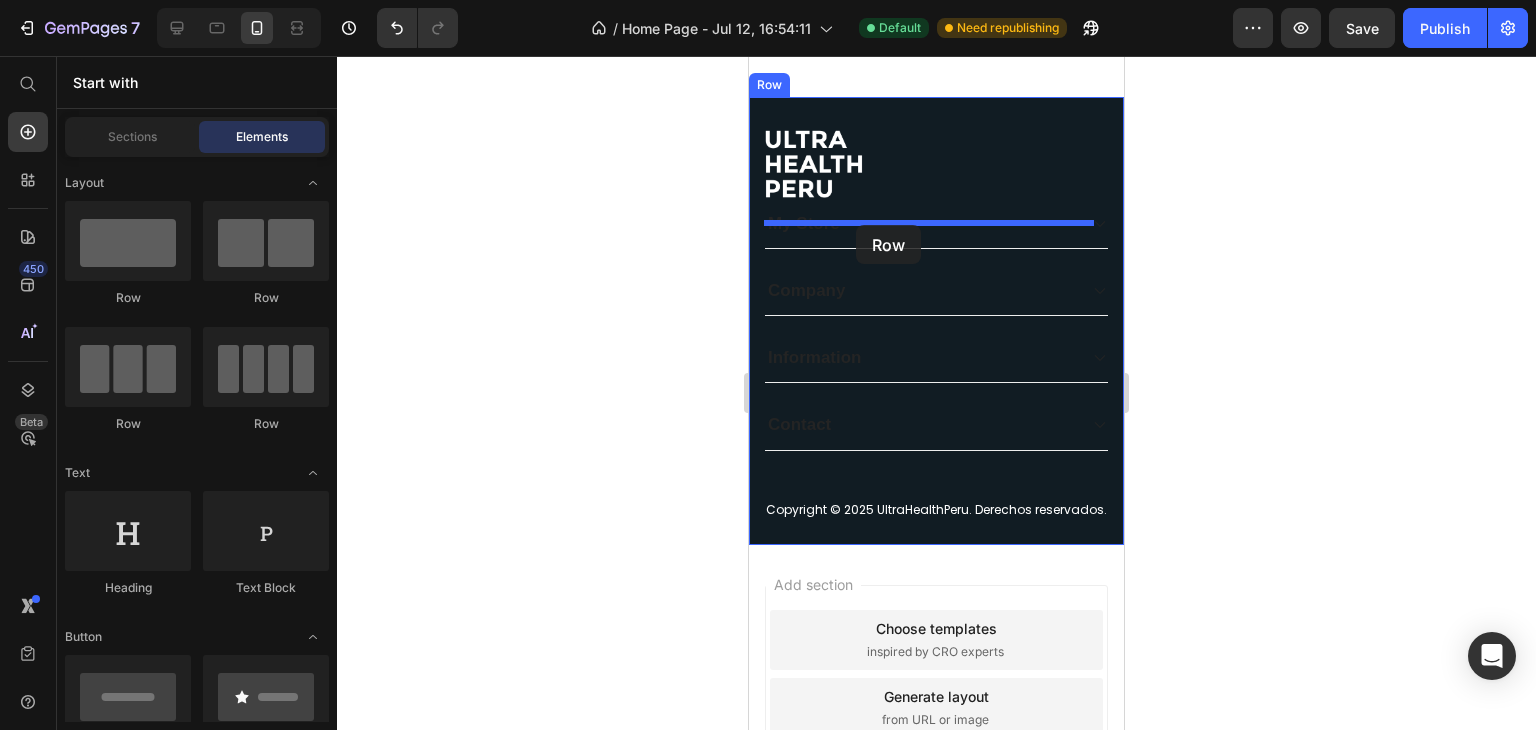 drag, startPoint x: 998, startPoint y: 321, endPoint x: 856, endPoint y: 225, distance: 171.40594 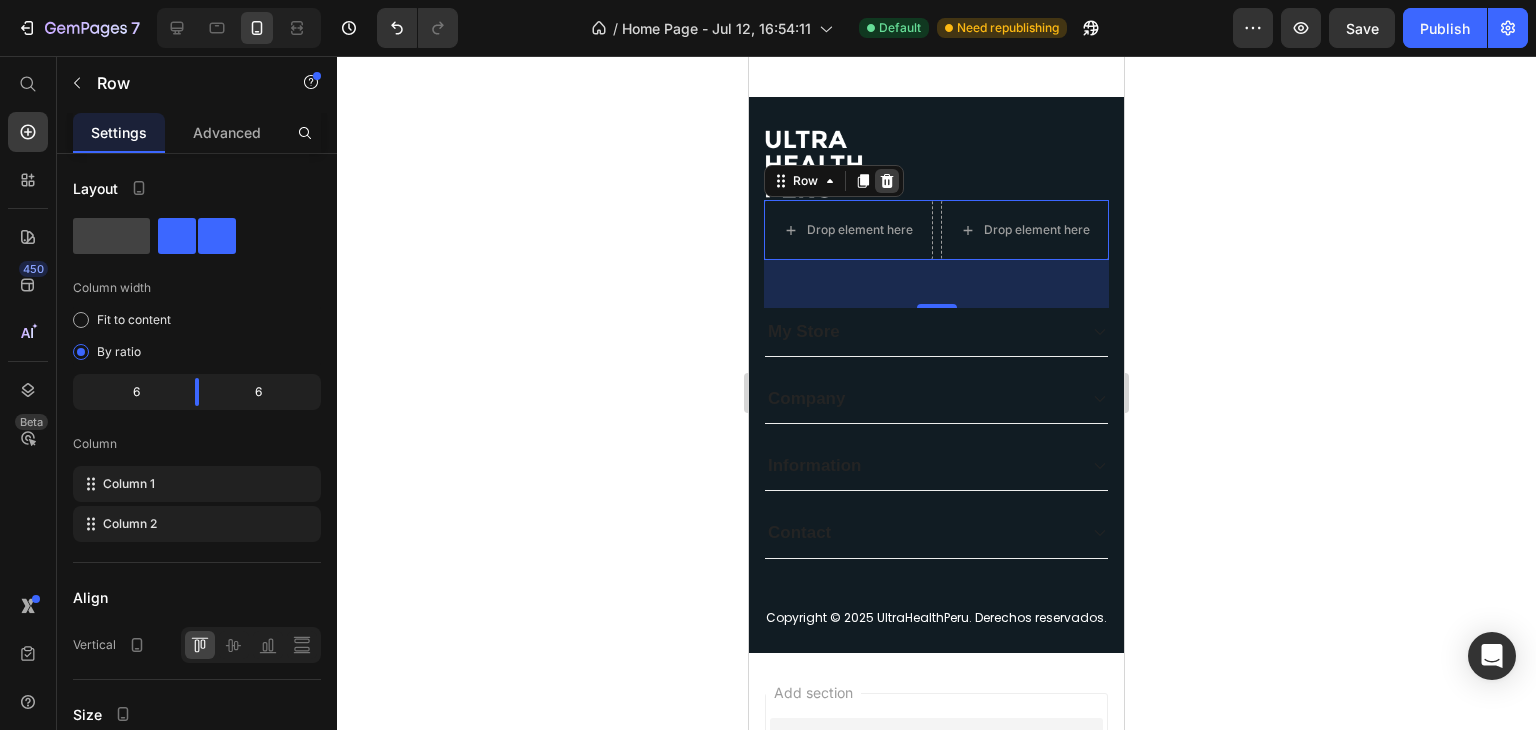 click 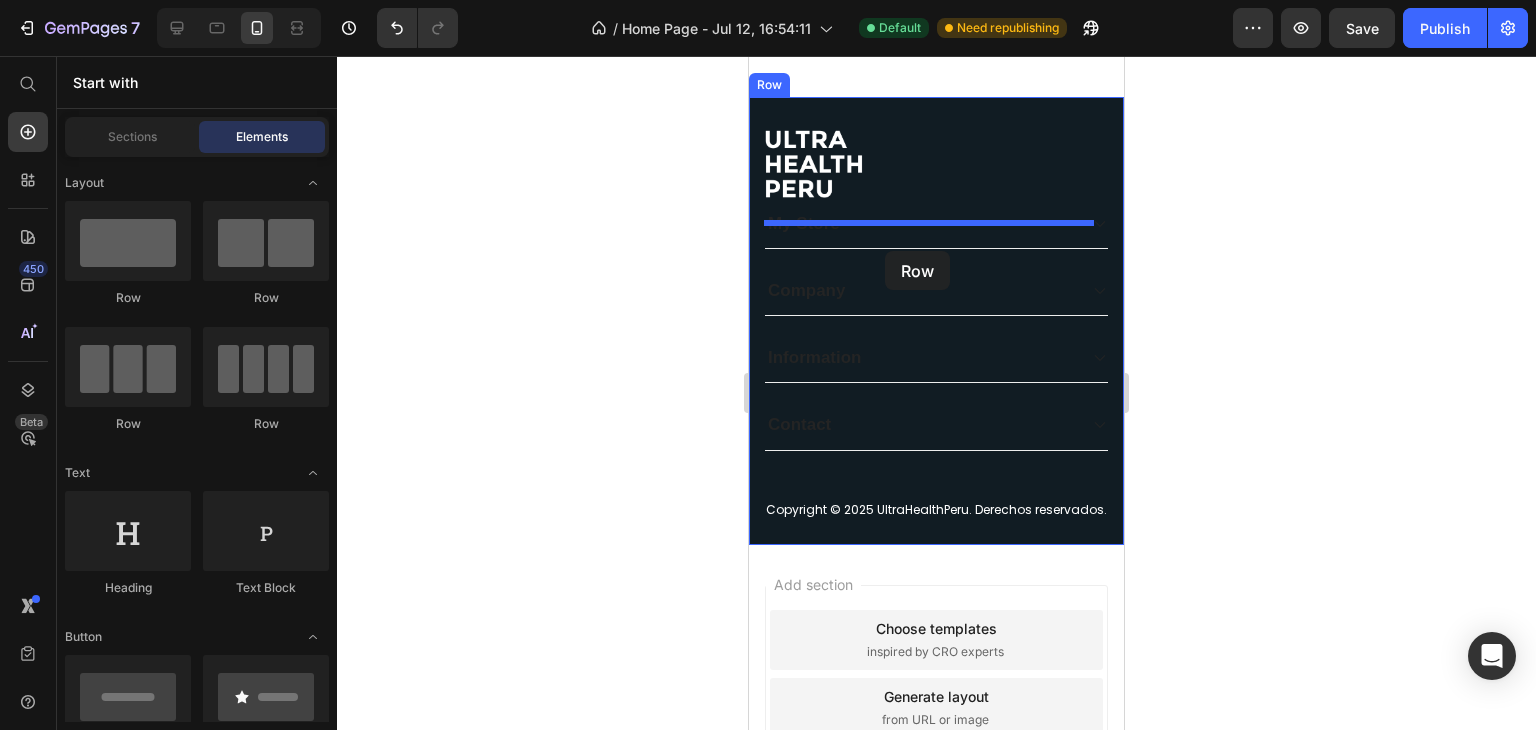 drag, startPoint x: 865, startPoint y: 431, endPoint x: 885, endPoint y: 251, distance: 181.1077 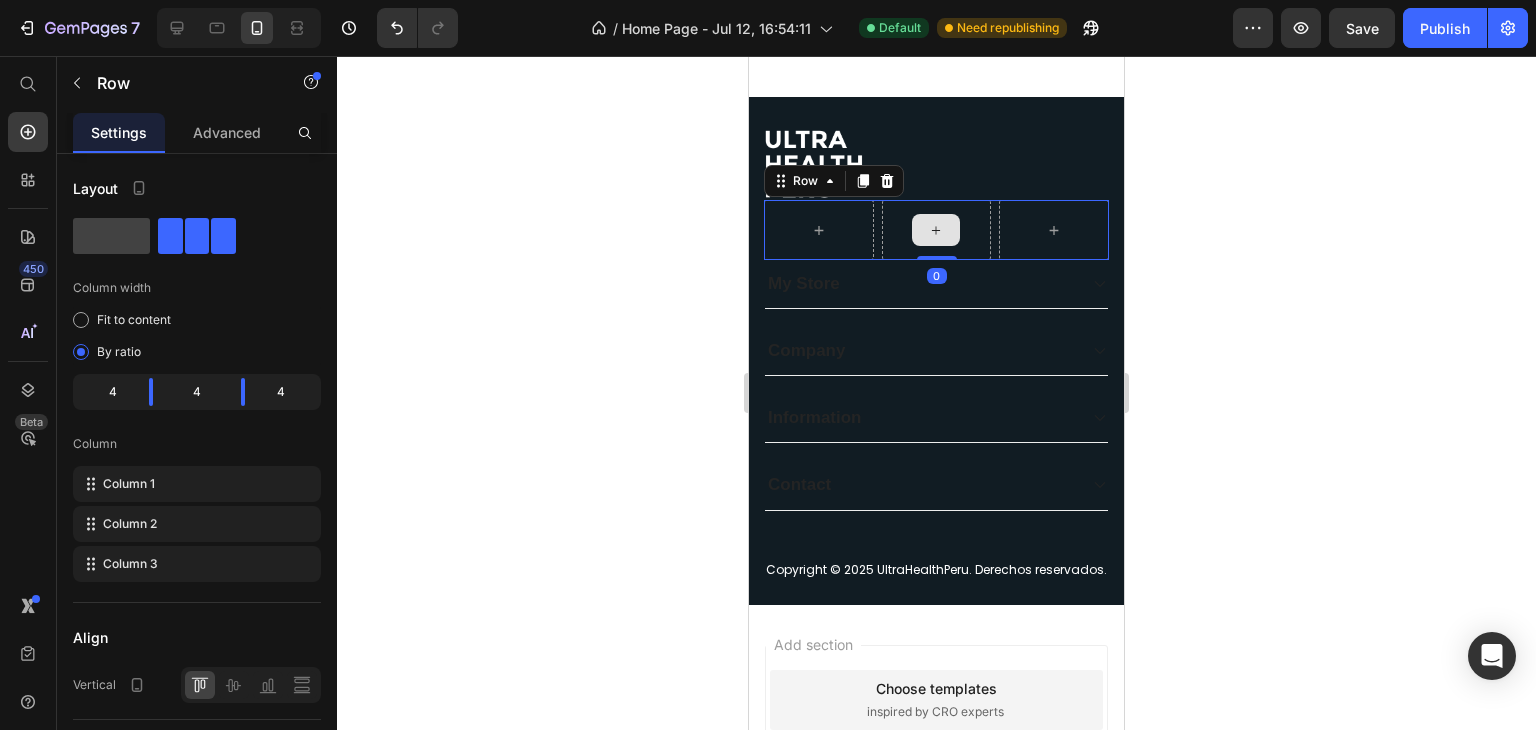 drag, startPoint x: 932, startPoint y: 326, endPoint x: 957, endPoint y: 262, distance: 68.70953 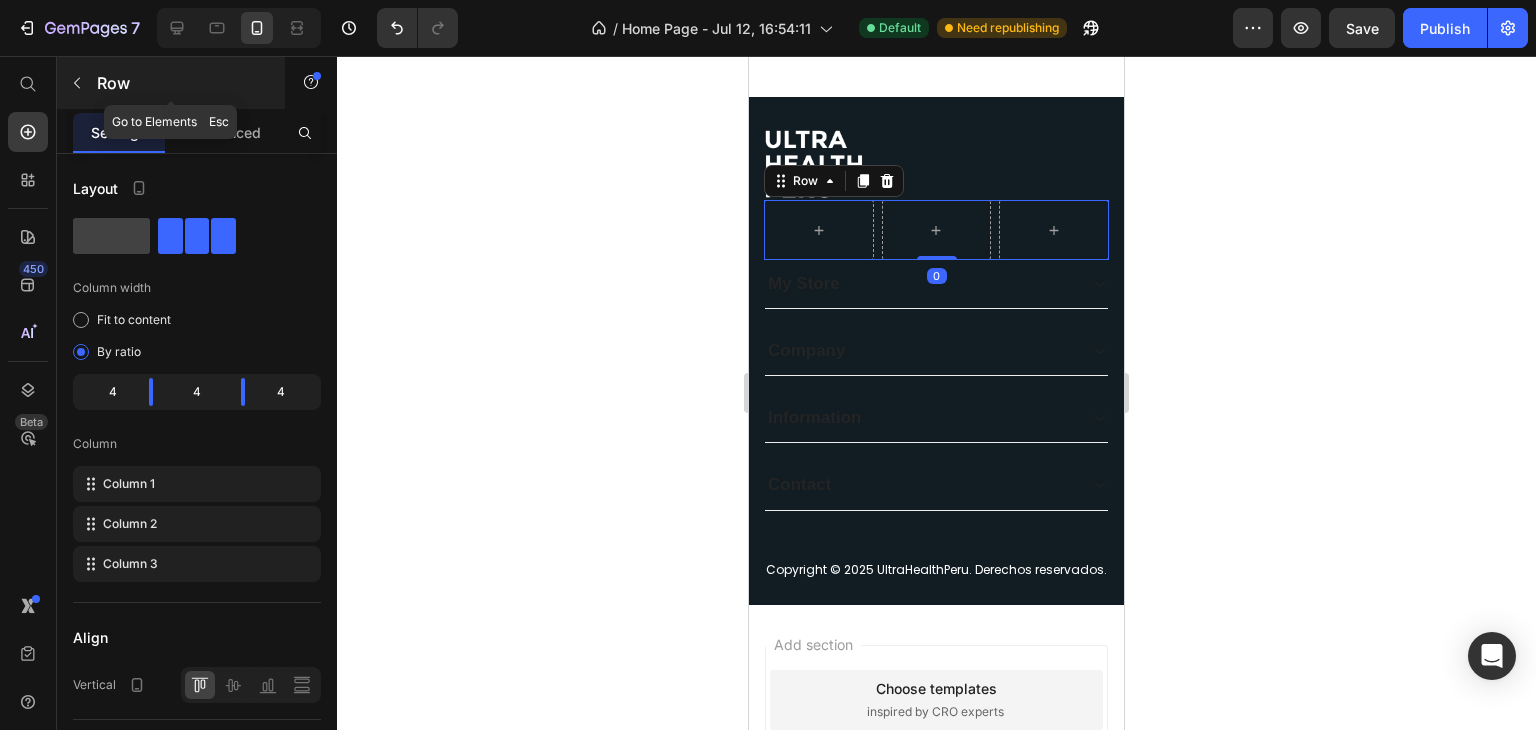 click on "Row" at bounding box center (171, 83) 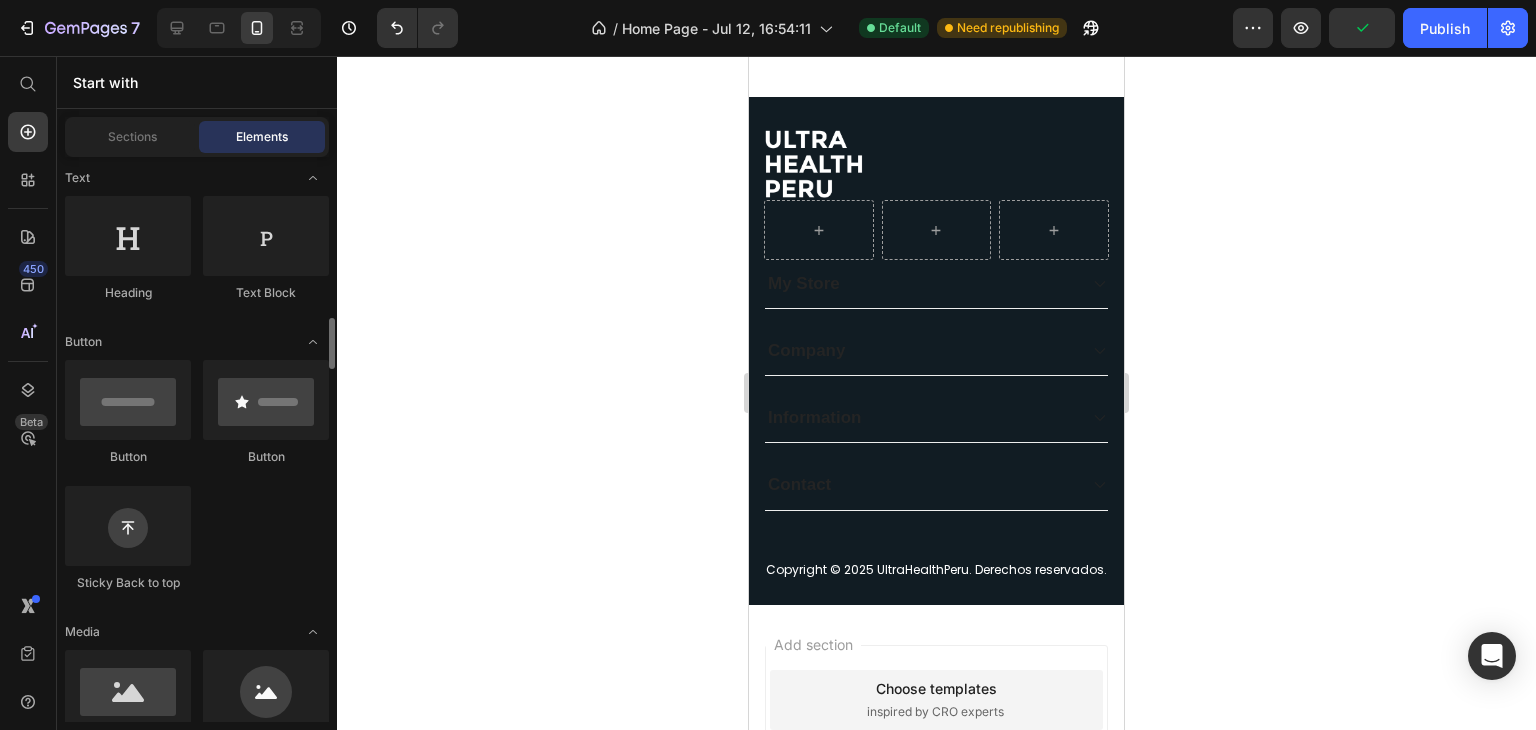 scroll, scrollTop: 536, scrollLeft: 0, axis: vertical 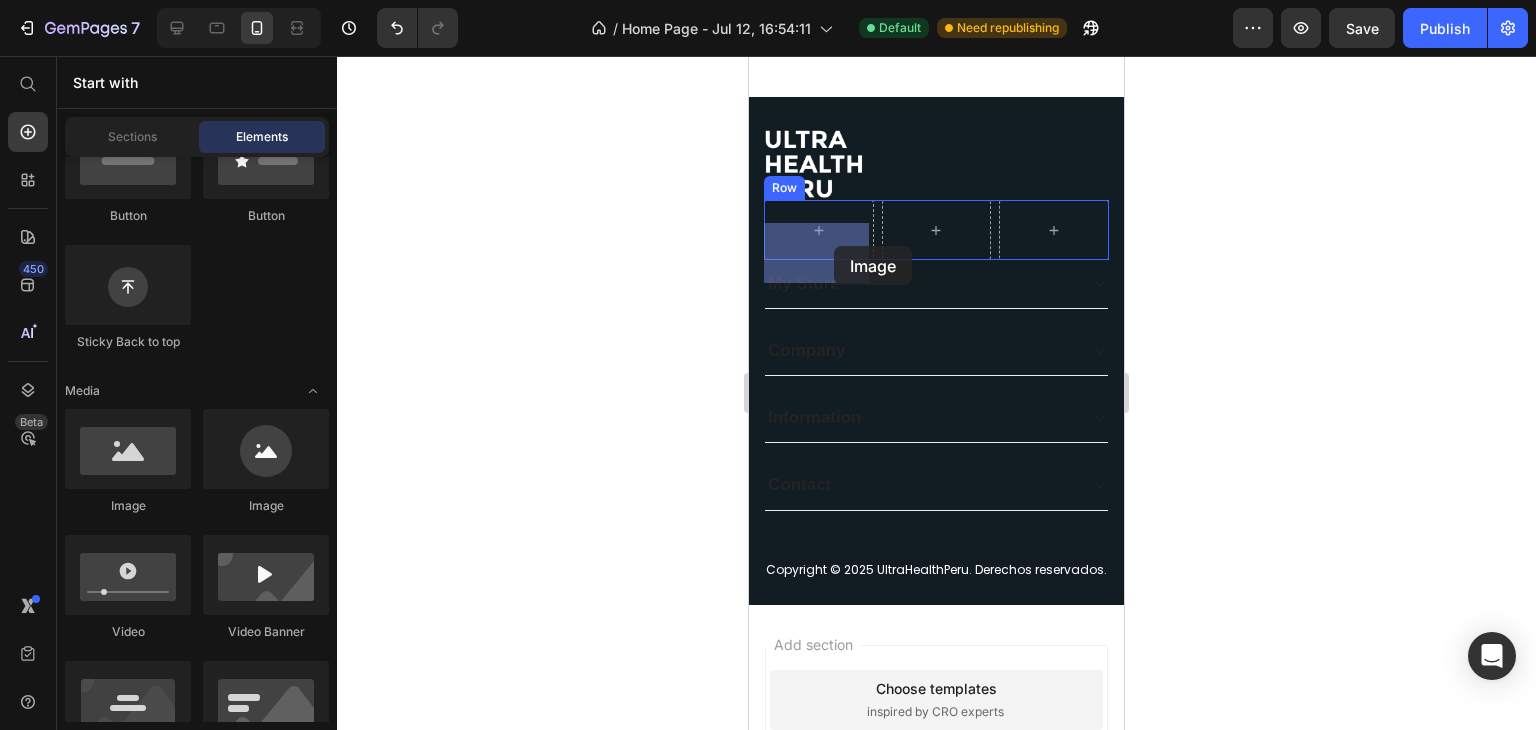 drag, startPoint x: 890, startPoint y: 500, endPoint x: 834, endPoint y: 246, distance: 260.09998 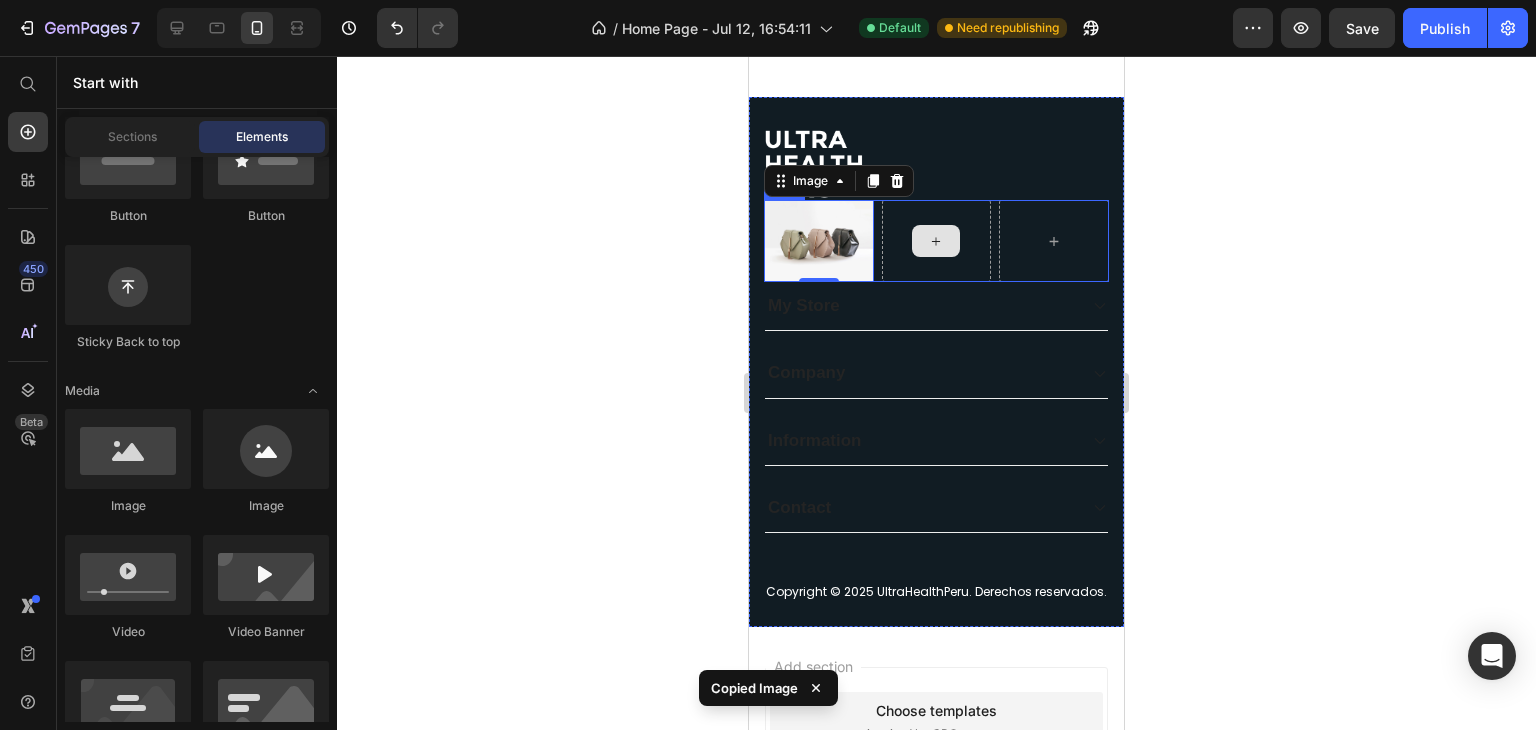 click at bounding box center [936, 241] 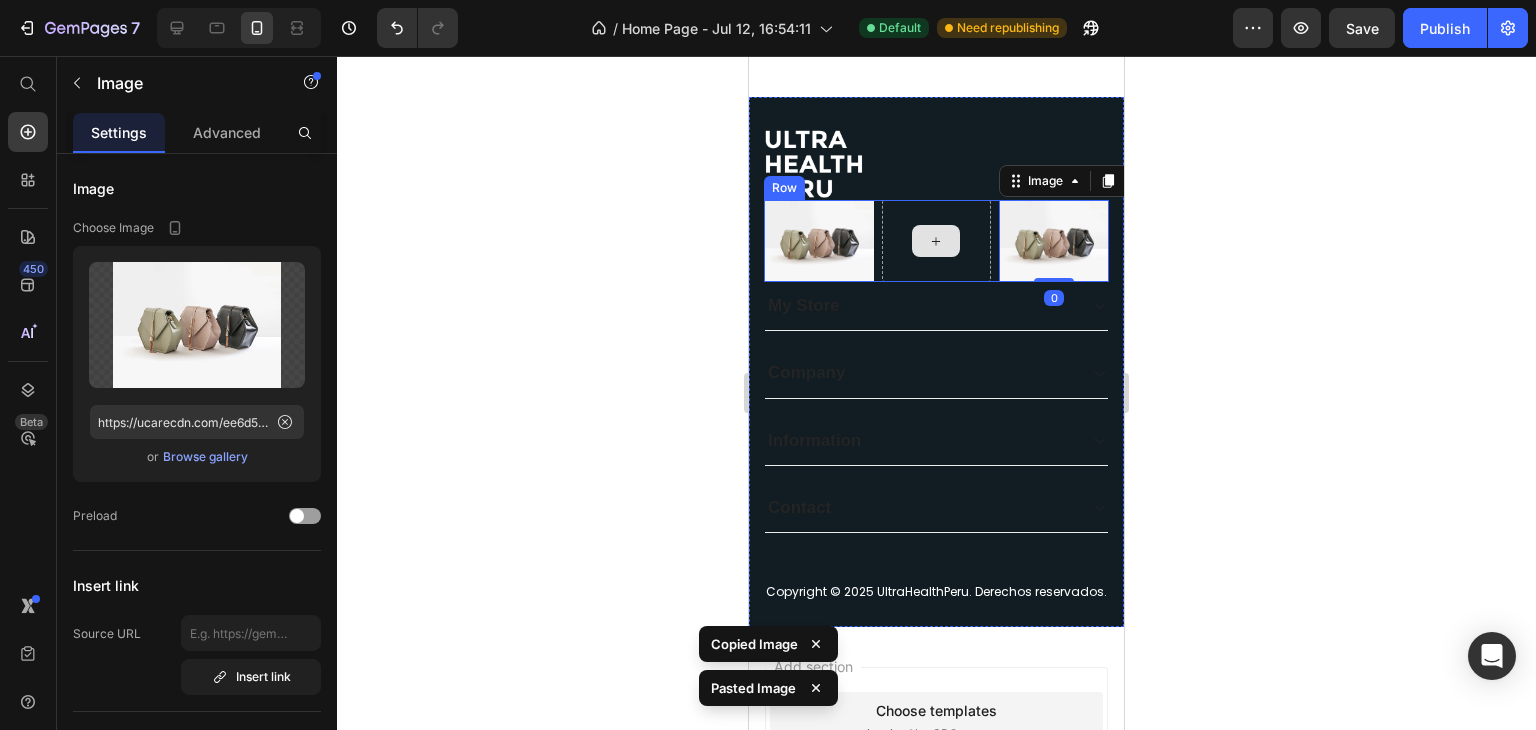 click at bounding box center [936, 241] 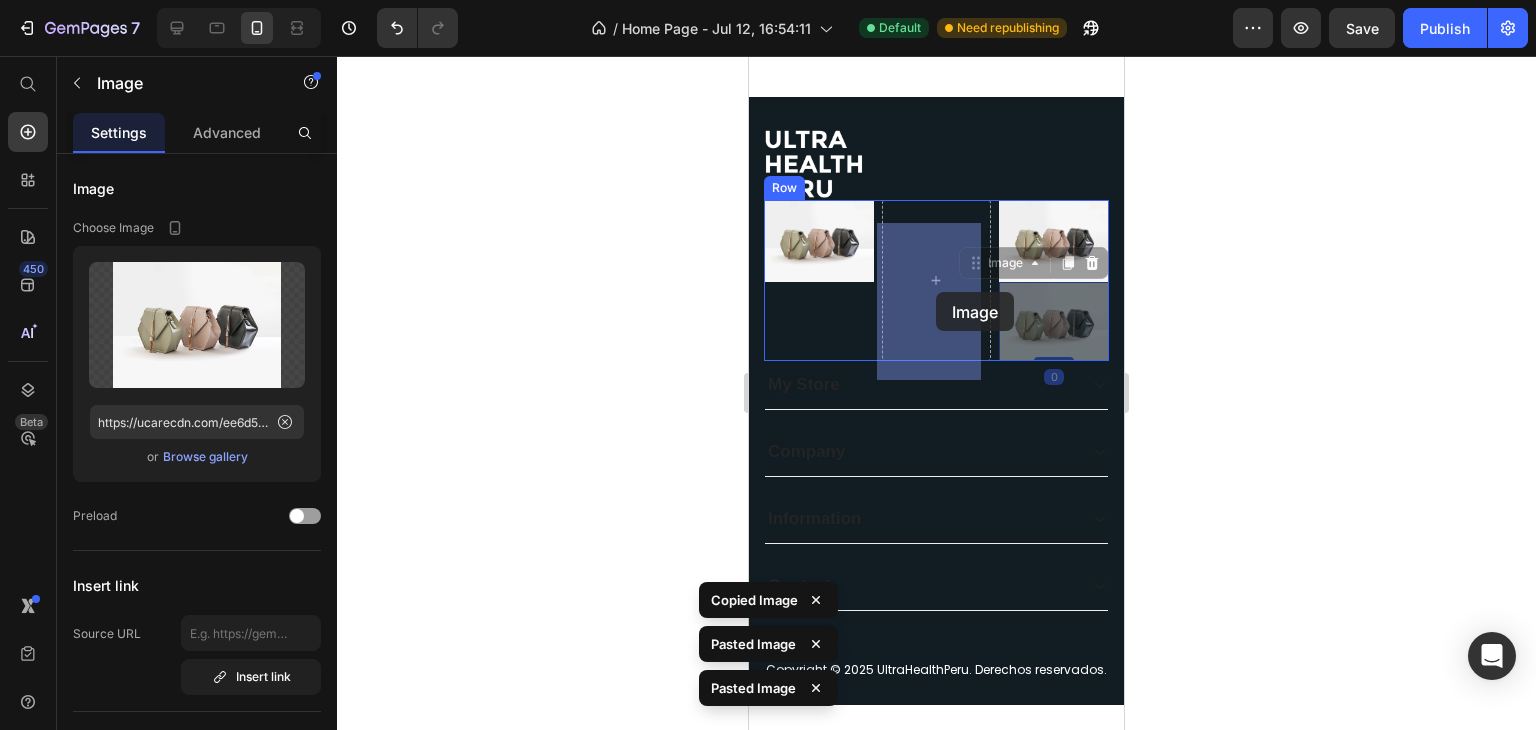 drag, startPoint x: 1056, startPoint y: 345, endPoint x: 936, endPoint y: 292, distance: 131.18307 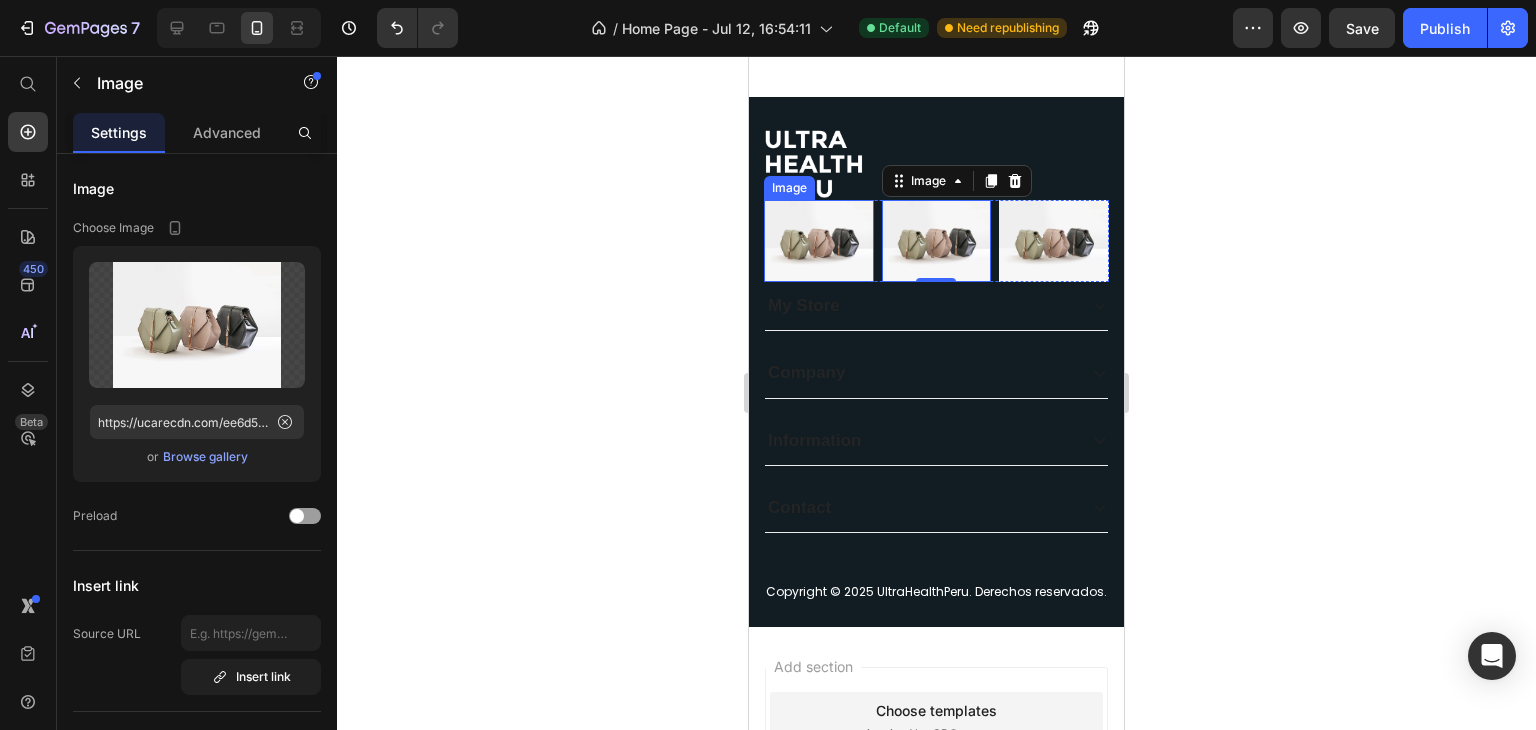 click at bounding box center [819, 241] 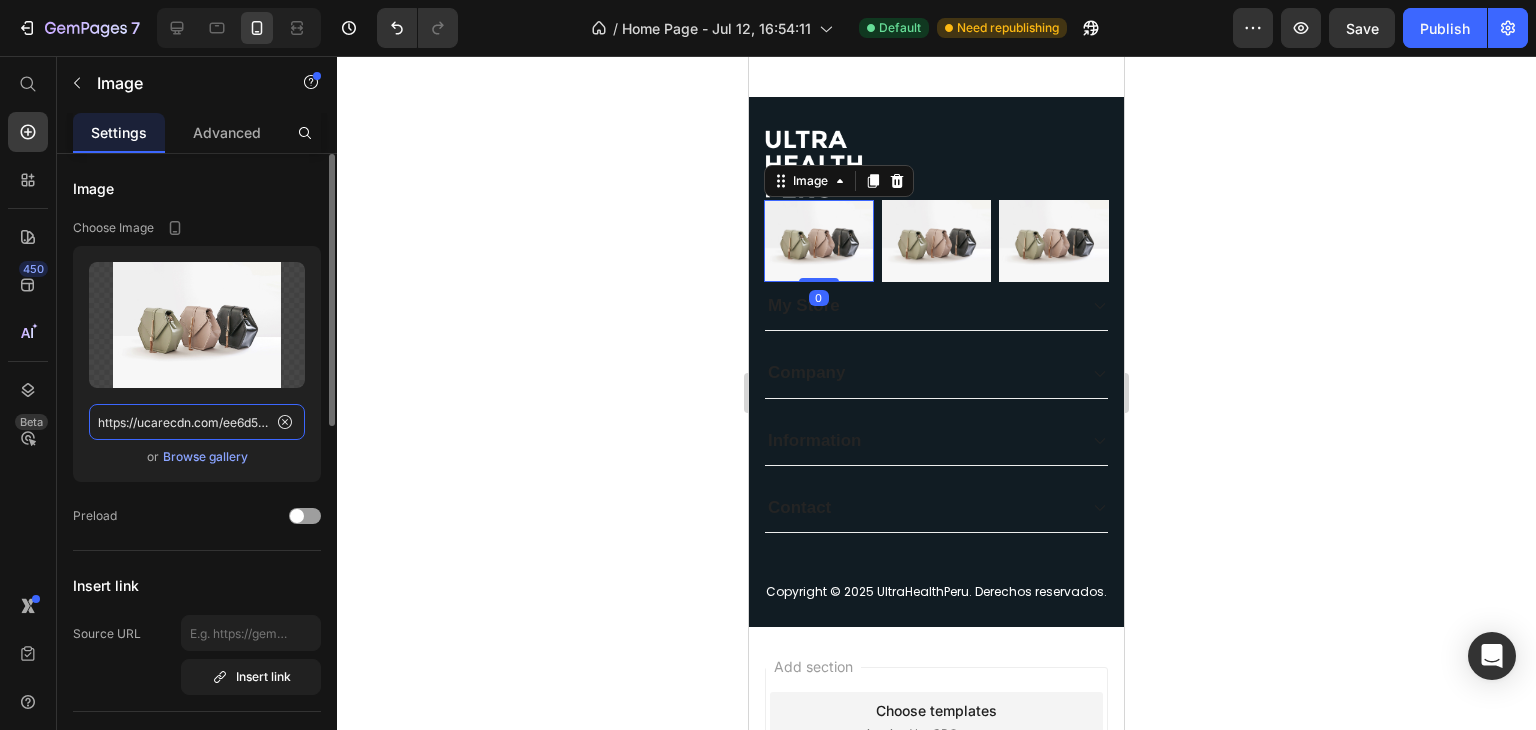 click on "https://ucarecdn.com/ee6d5074-1640-4cc7-8933-47c8589c3dee/-/format/auto/" 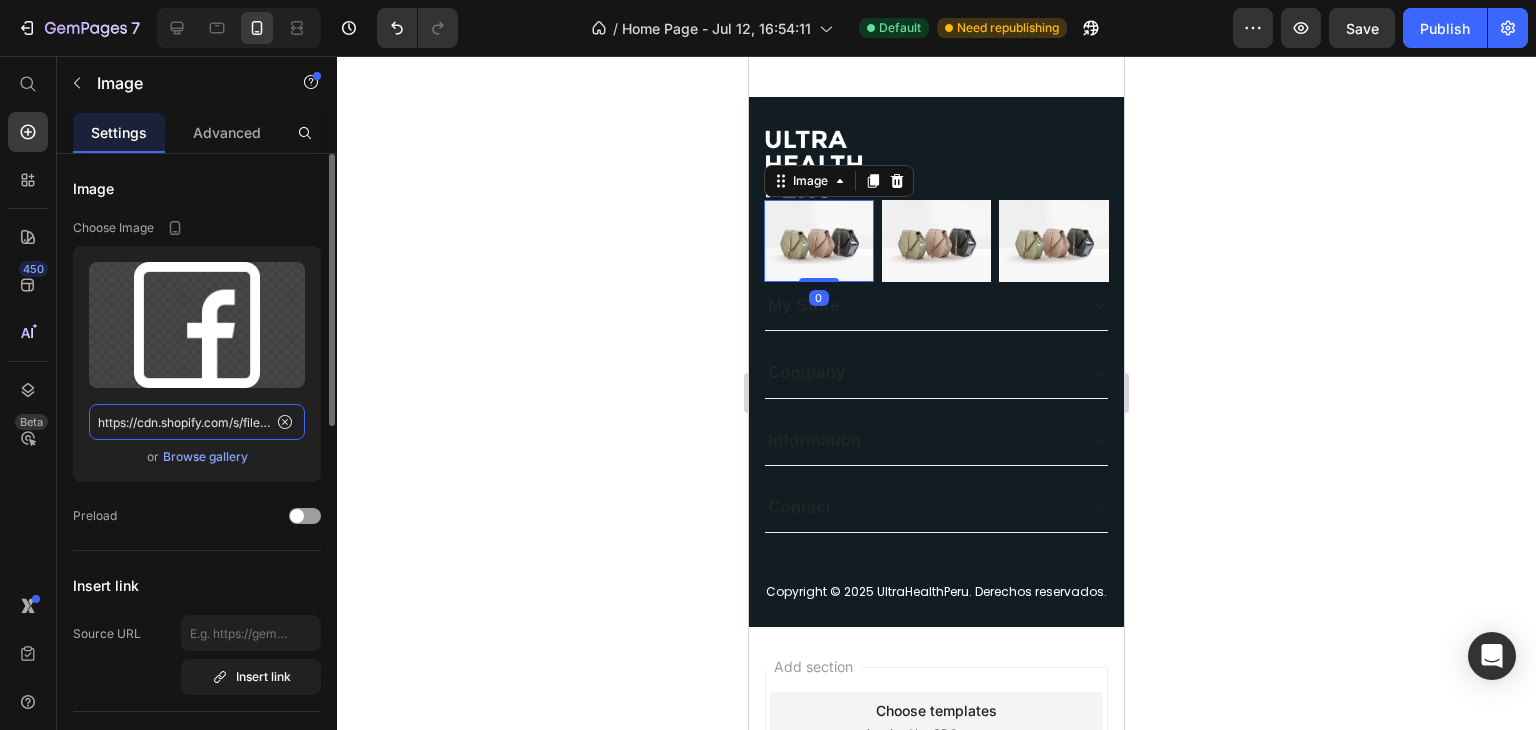 scroll, scrollTop: 0, scrollLeft: 314, axis: horizontal 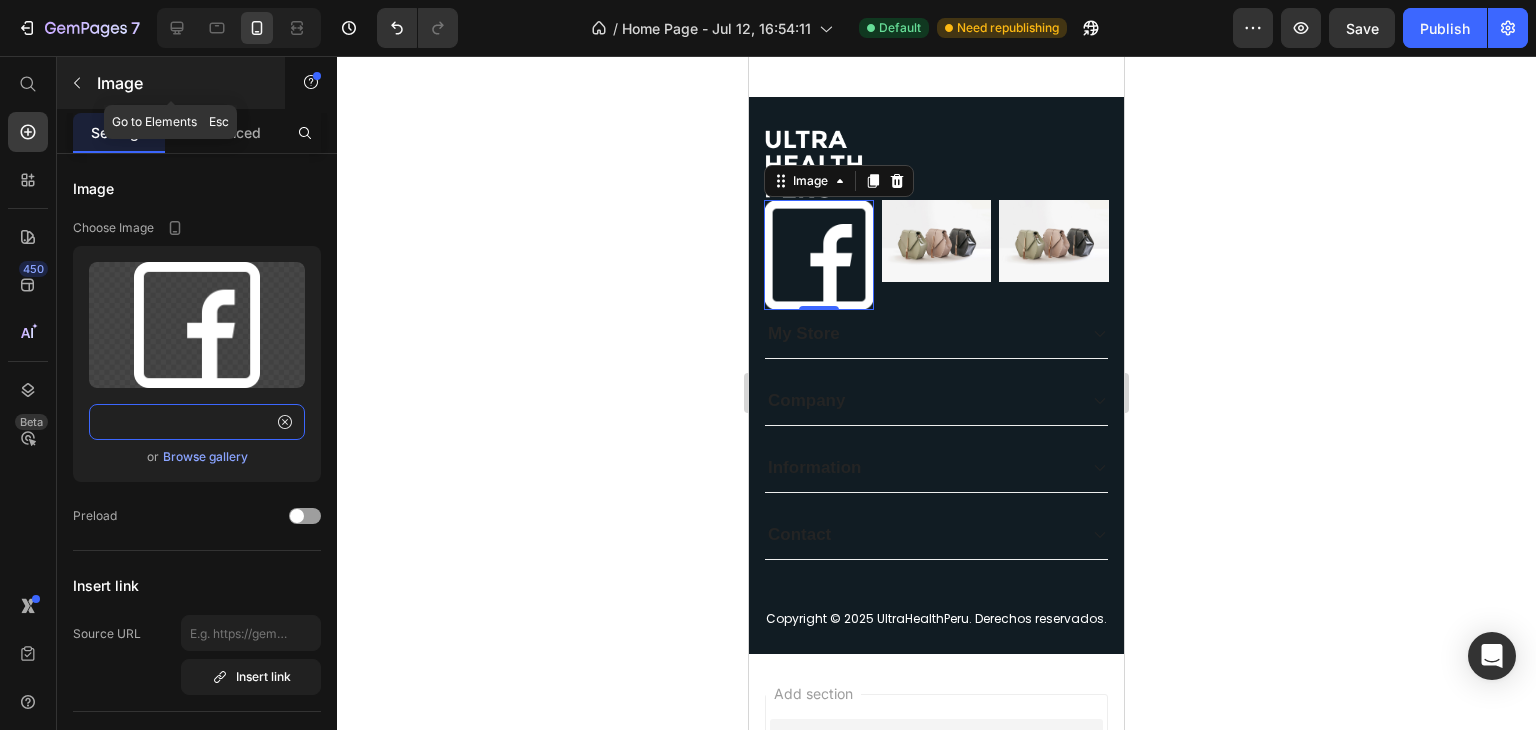 type on "https://cdn.shopify.com/s/files/1/0620/9001/8910/files/FACEBOOK.png?v=1752370713" 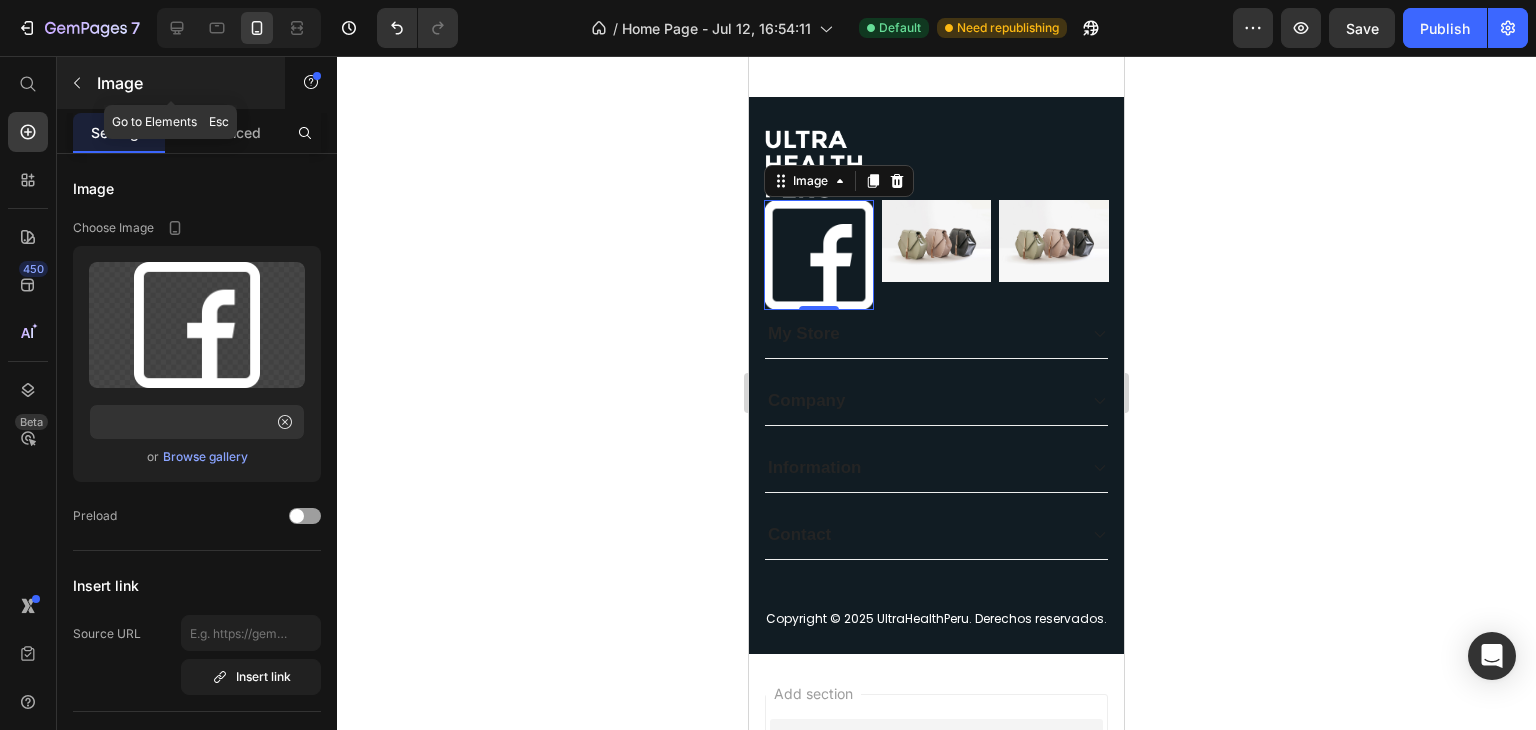 scroll, scrollTop: 0, scrollLeft: 0, axis: both 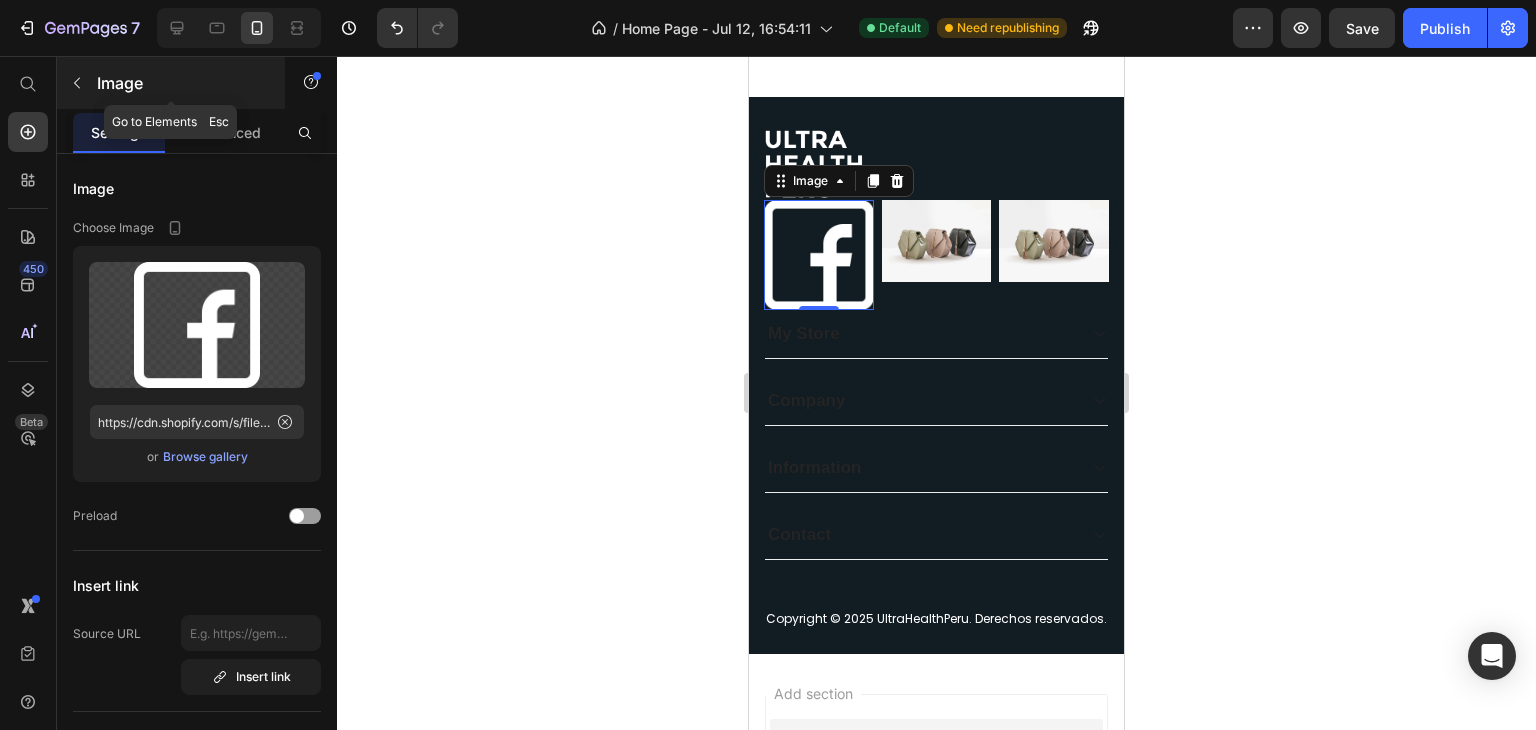 click on "Image" at bounding box center (171, 83) 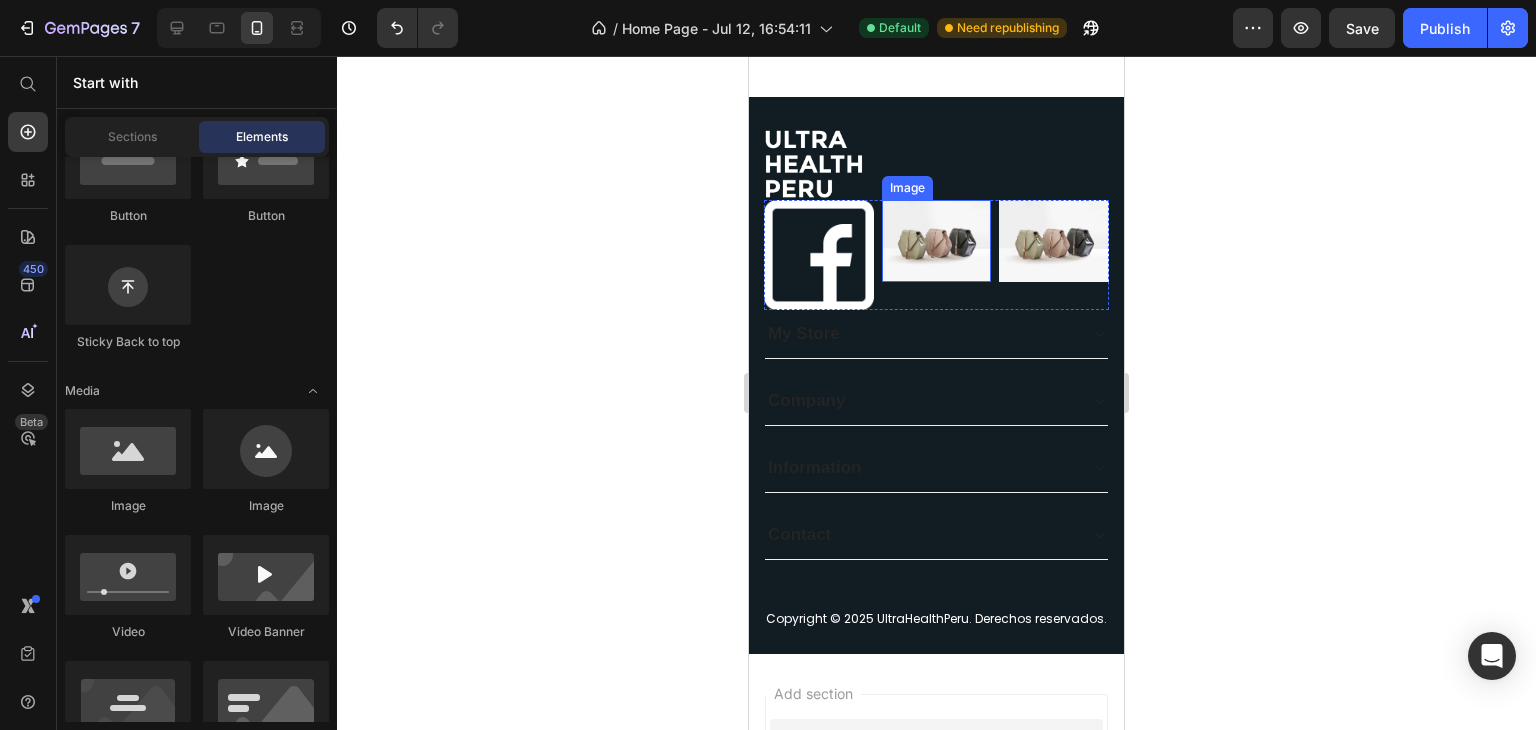 click at bounding box center (937, 241) 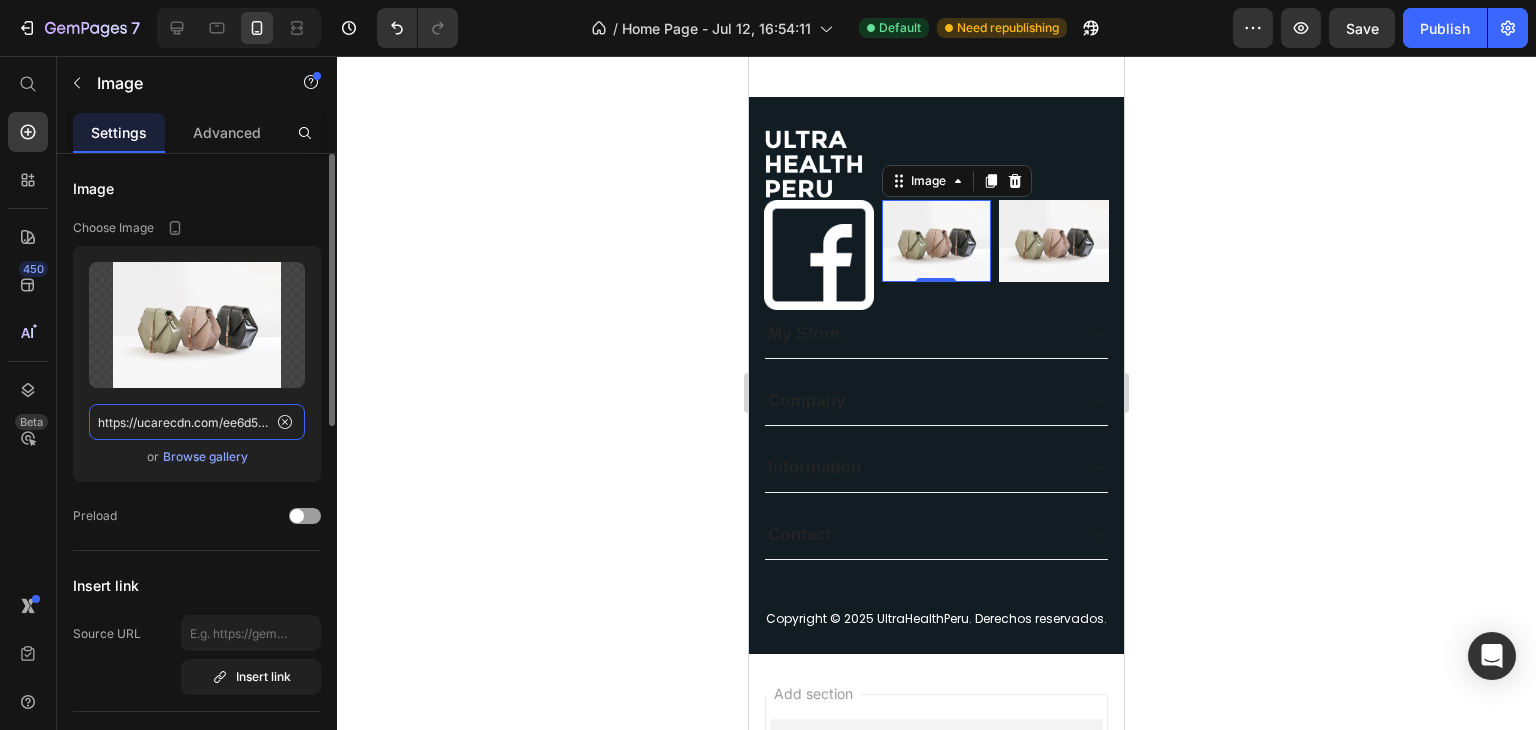 click on "https://ucarecdn.com/ee6d5074-1640-4cc7-8933-47c8589c3dee/-/format/auto/" 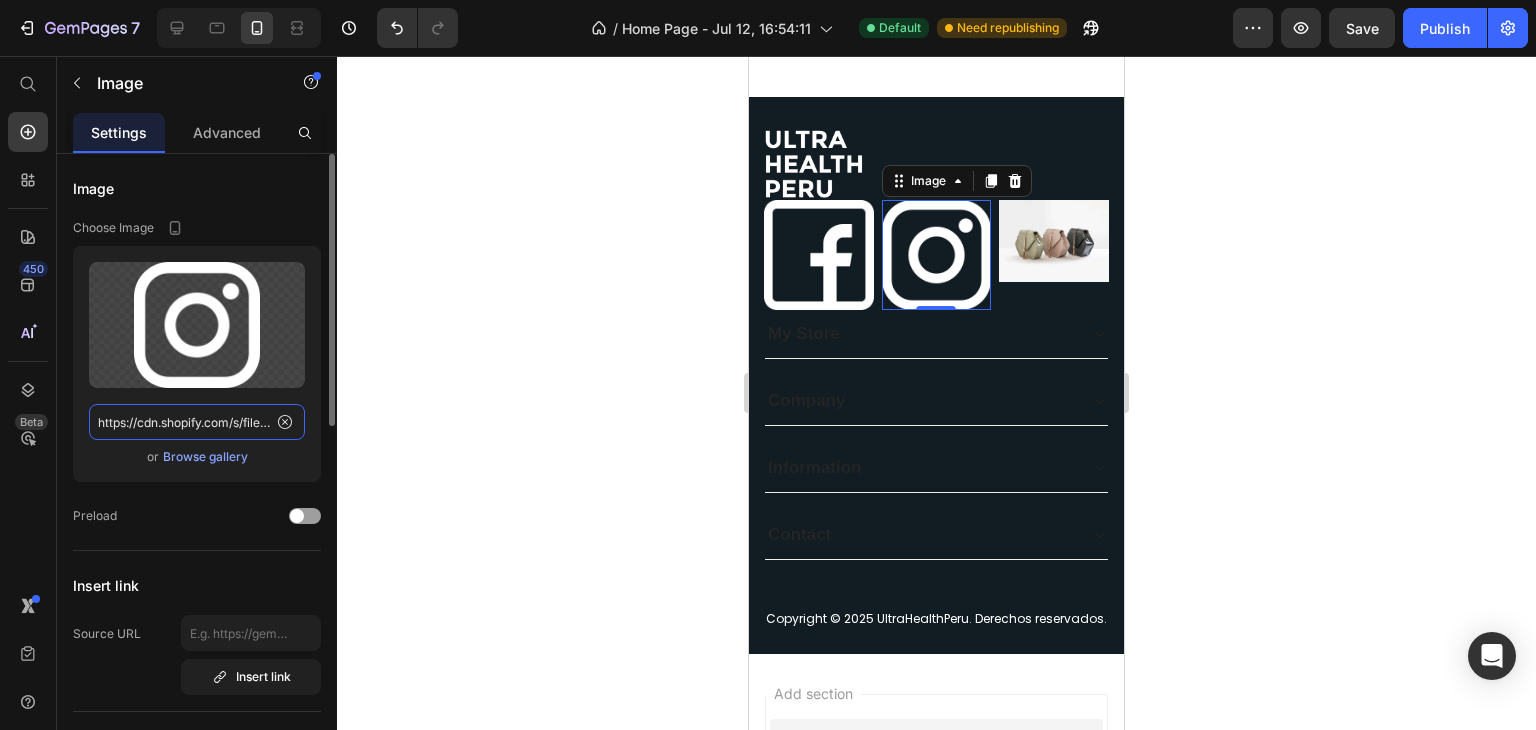 scroll, scrollTop: 0, scrollLeft: 320, axis: horizontal 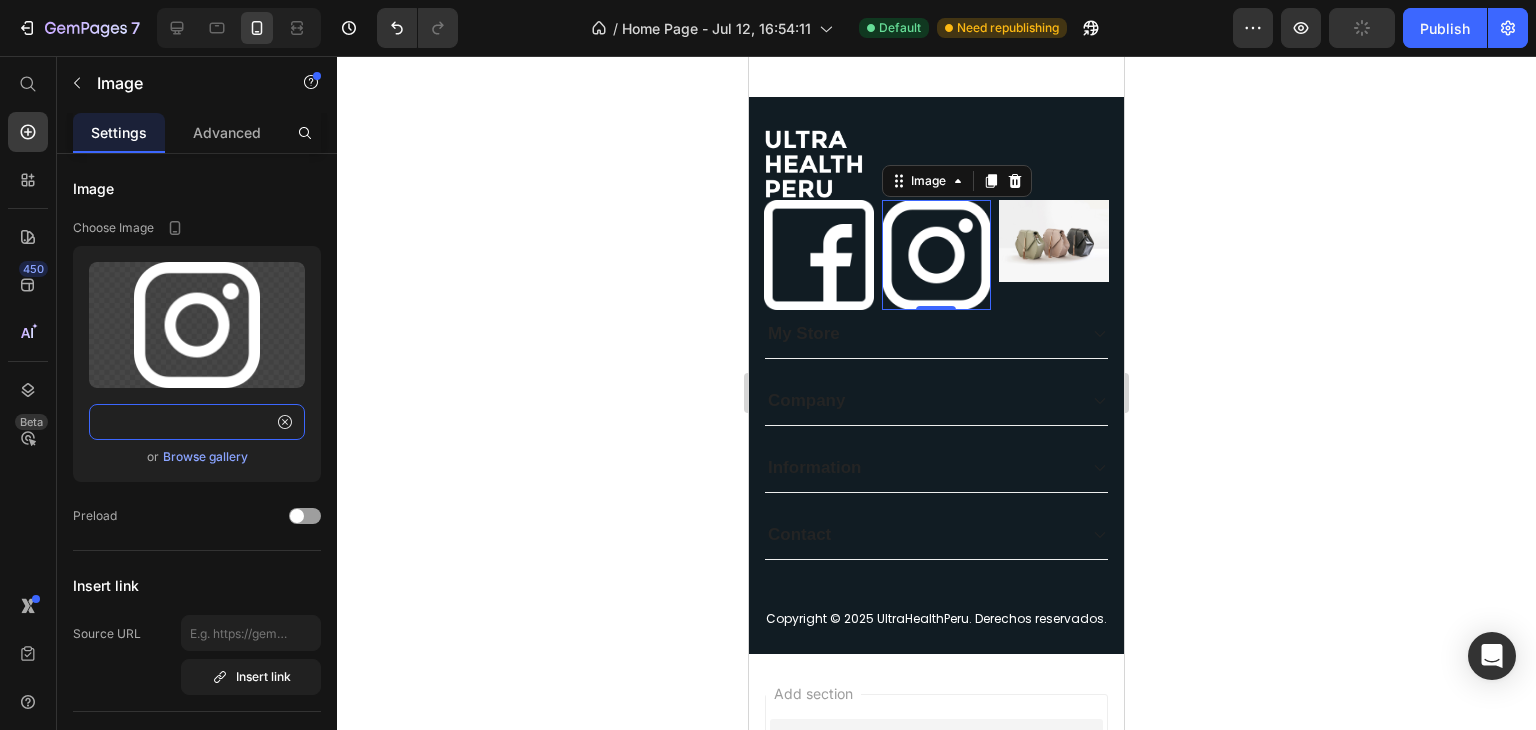 type on "https://cdn.shopify.com/s/files/1/0620/9001/8910/files/INSTAGRAM.png?v=1752370713" 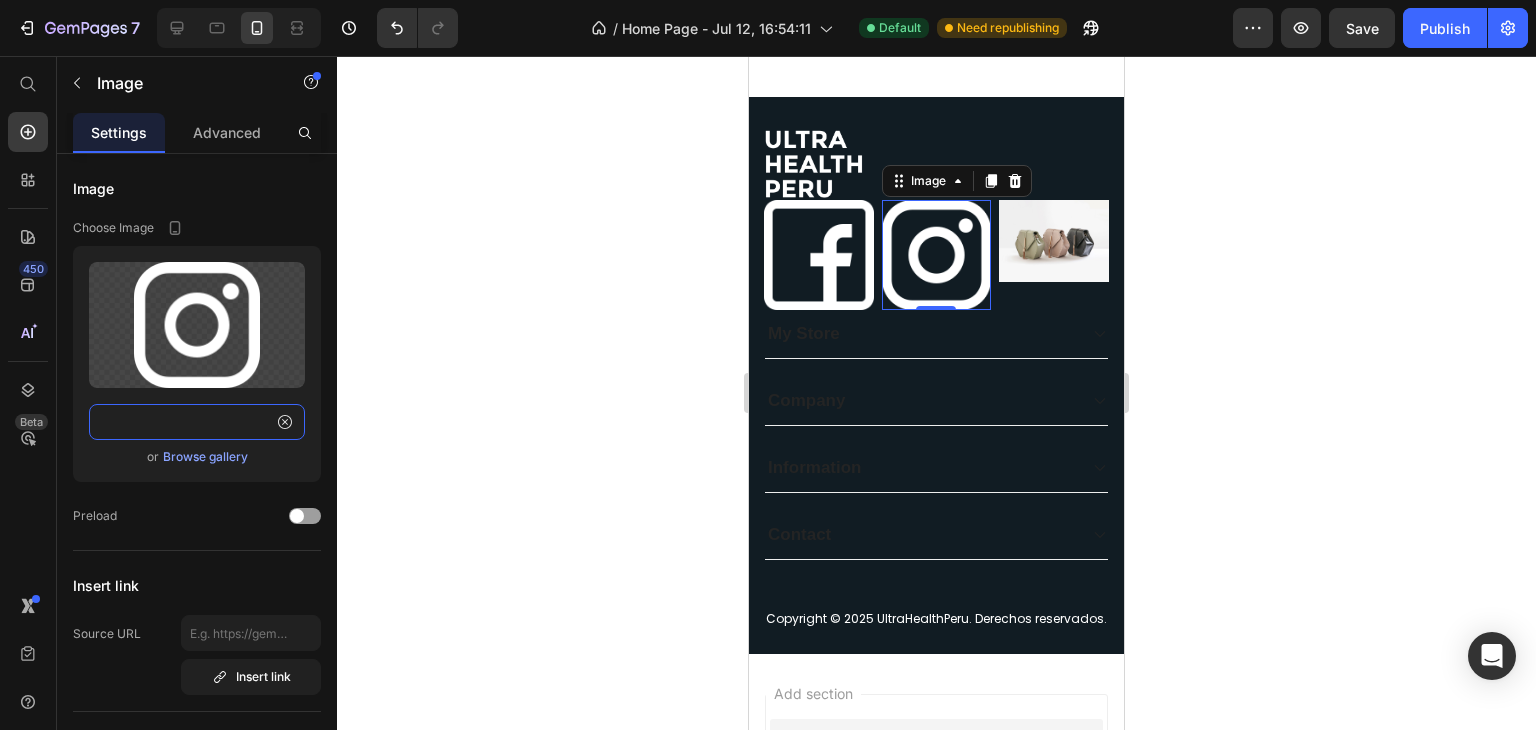 scroll, scrollTop: 0, scrollLeft: 0, axis: both 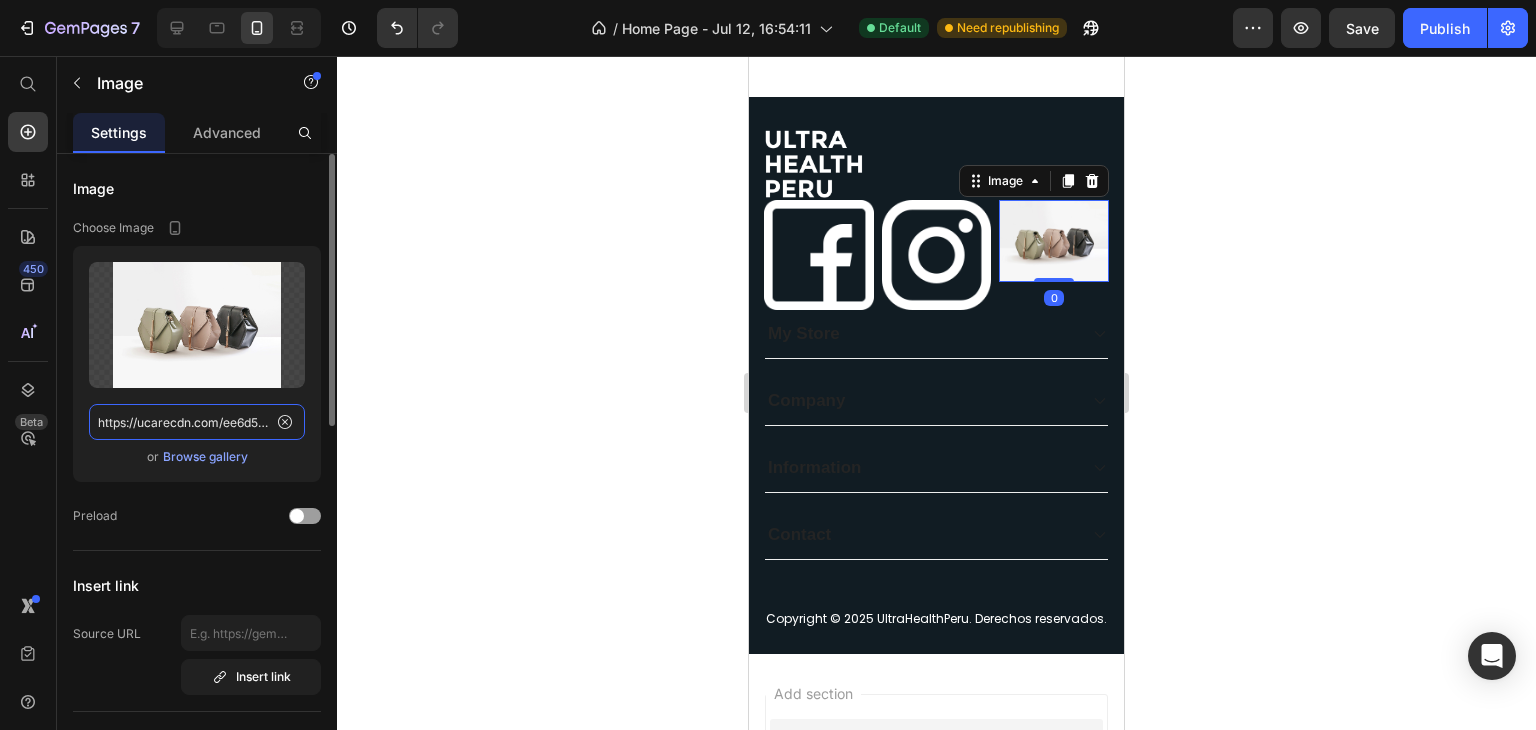click on "https://ucarecdn.com/ee6d5074-1640-4cc7-8933-47c8589c3dee/-/format/auto/" 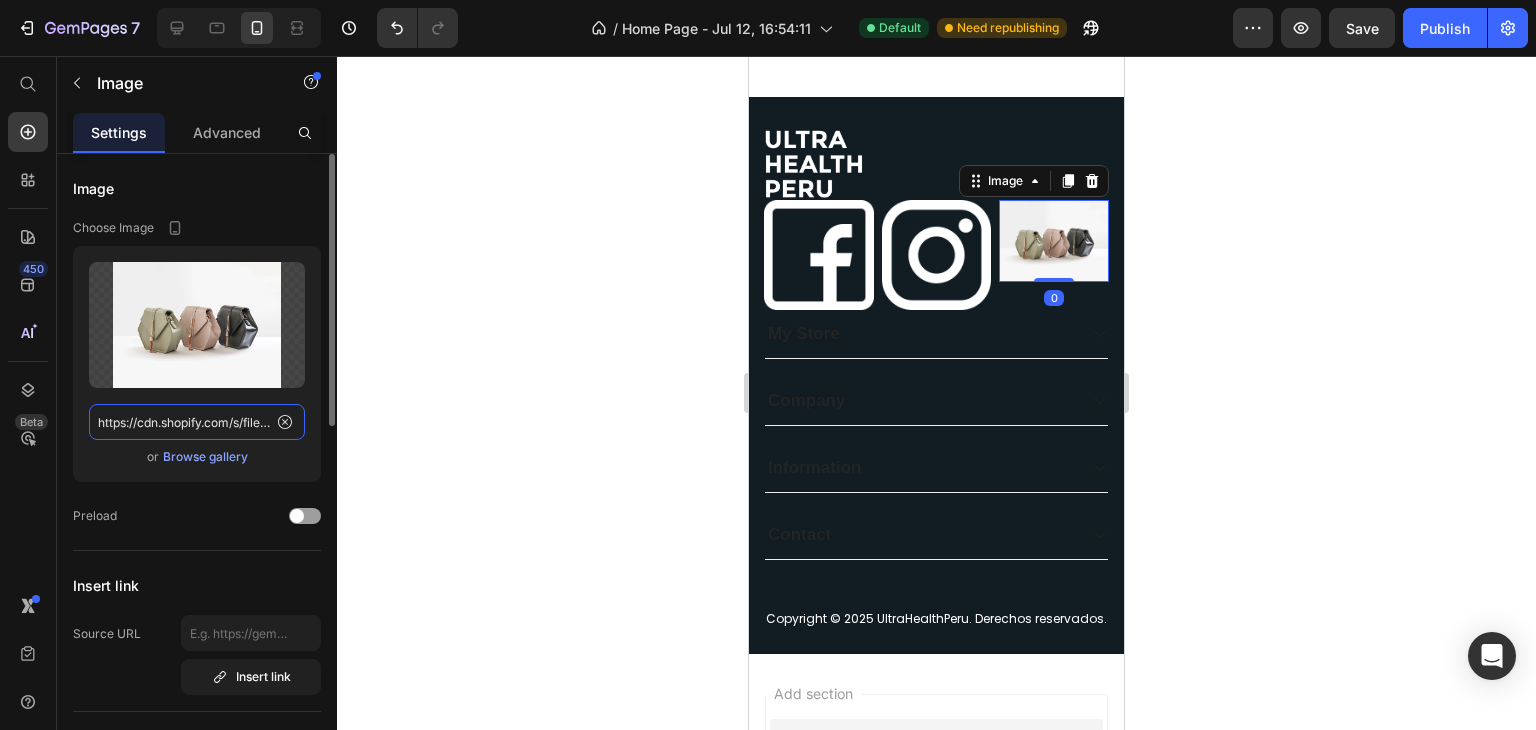 scroll, scrollTop: 0, scrollLeft: 293, axis: horizontal 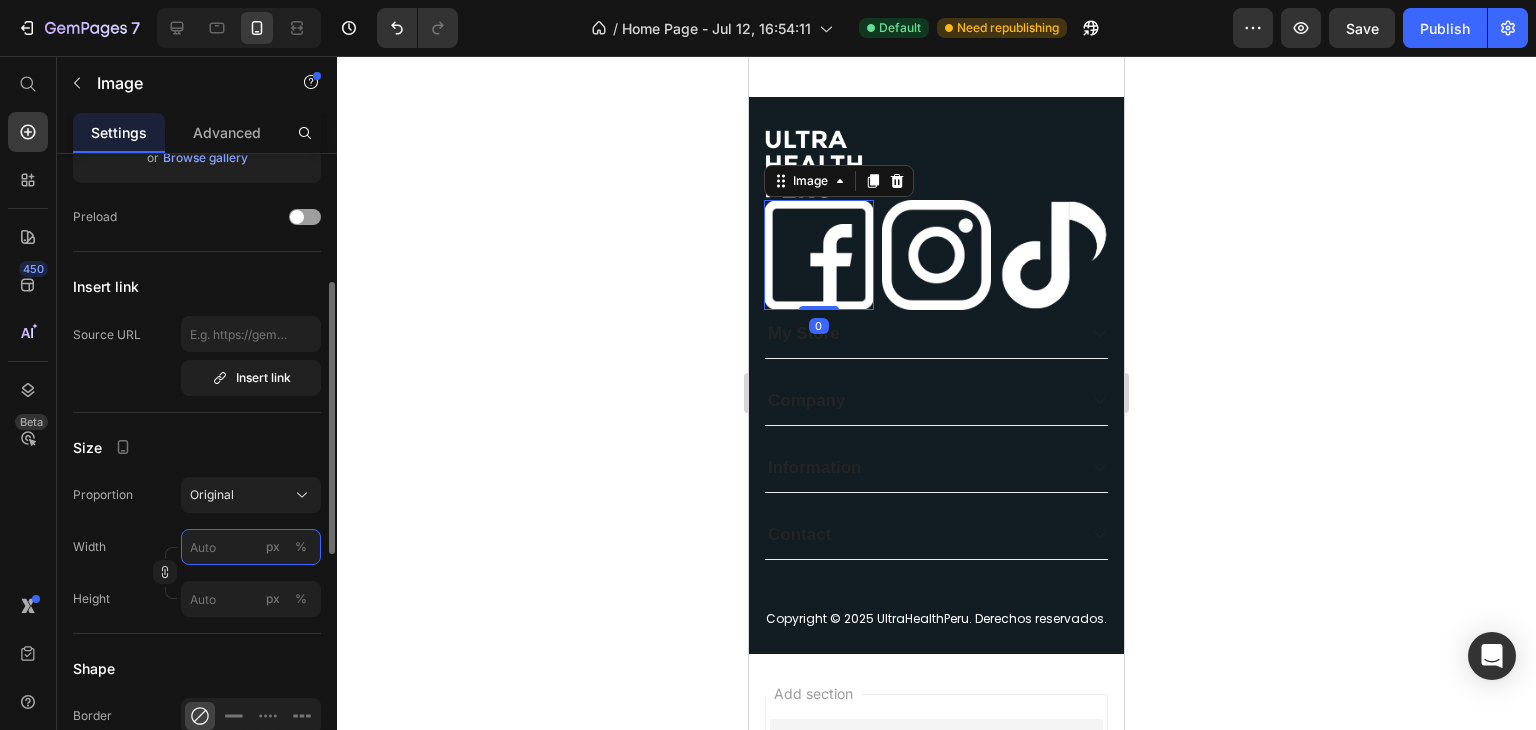 click on "px %" at bounding box center [251, 547] 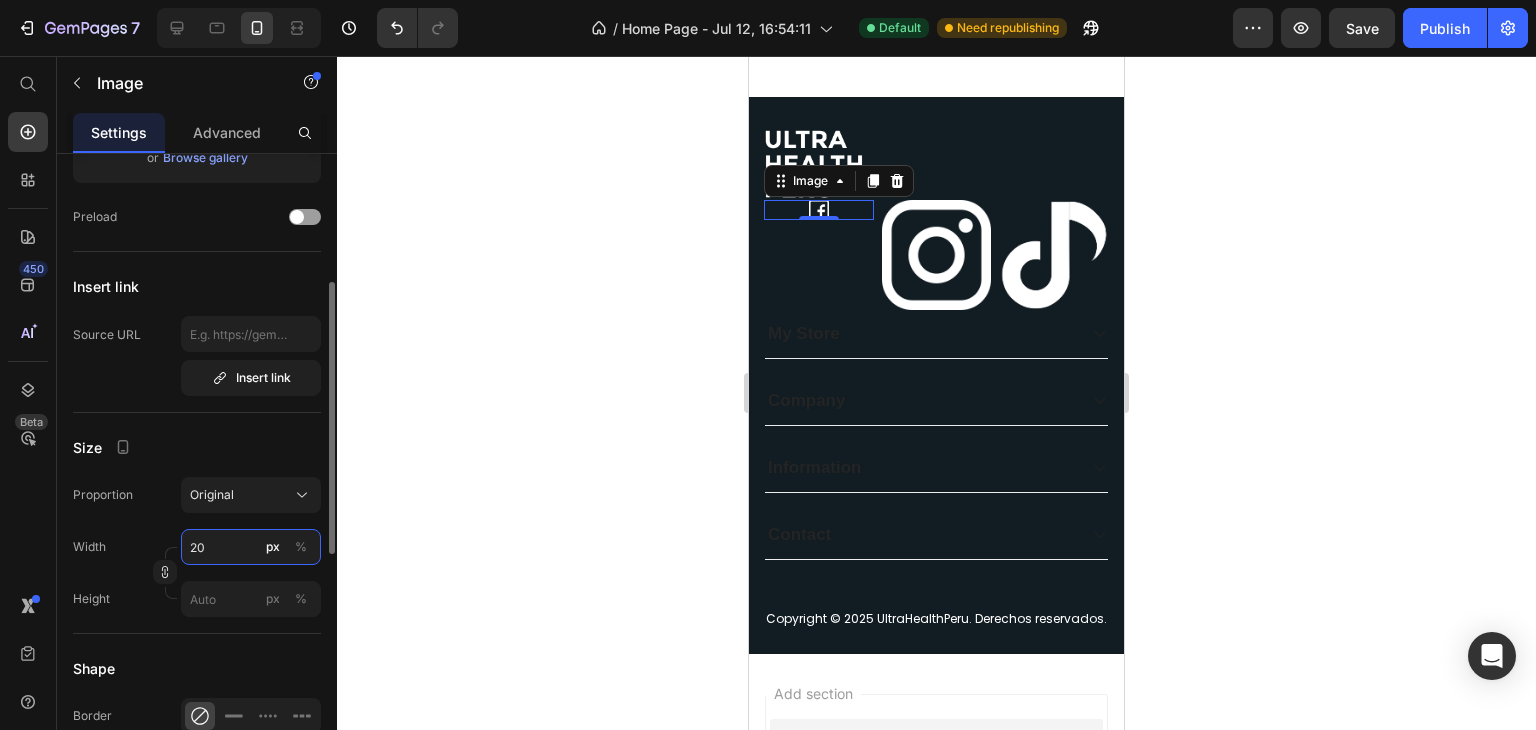 type on "2" 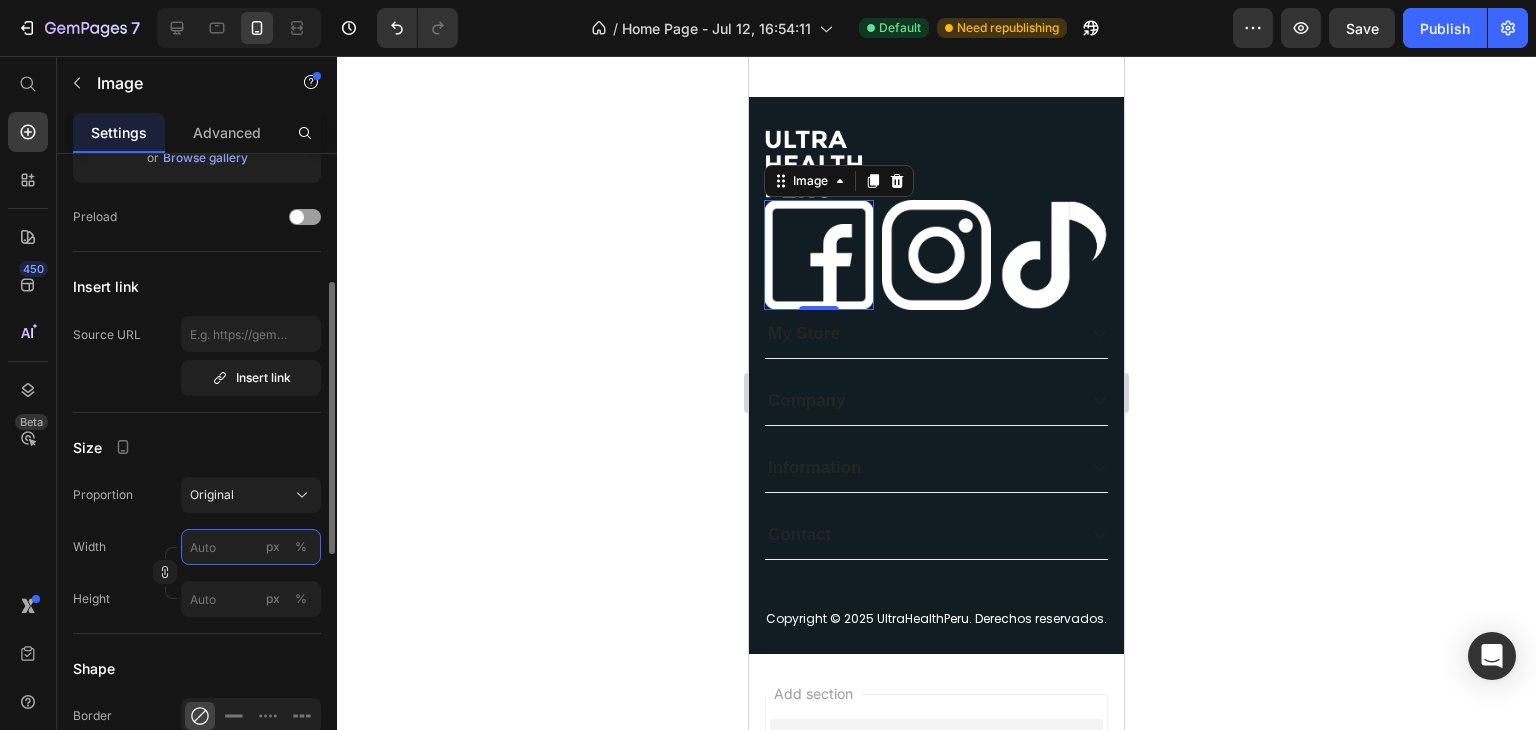 type on "2" 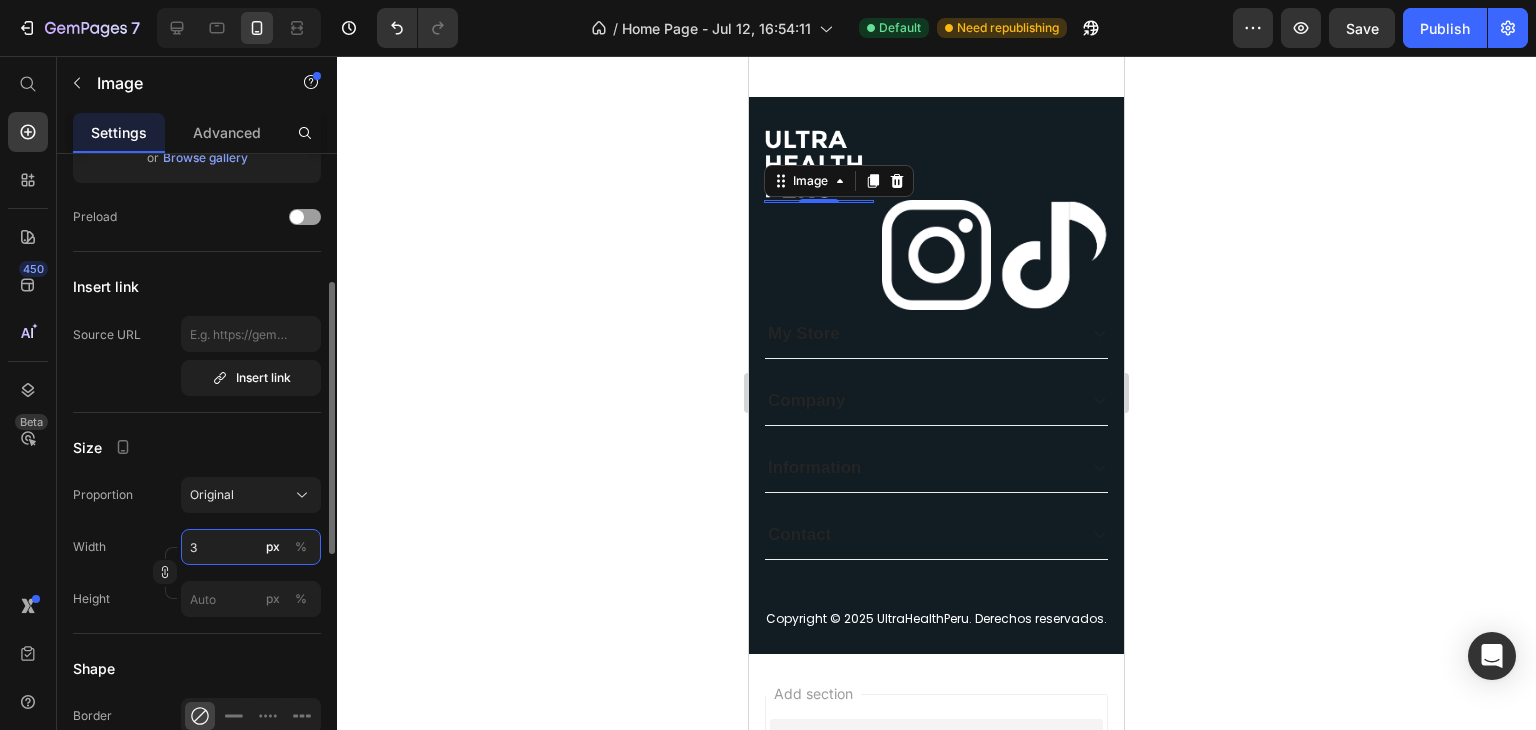 type on "30" 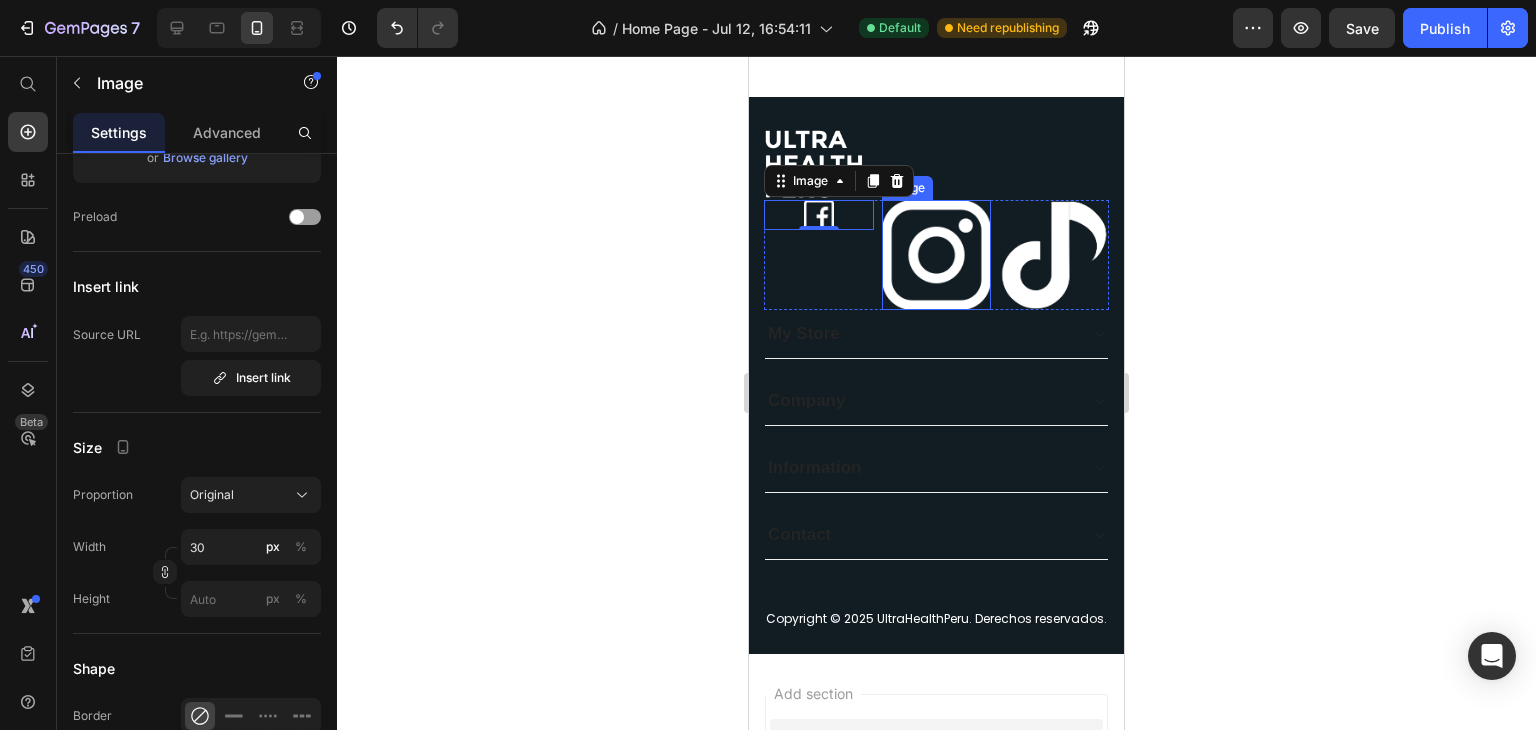 click at bounding box center [937, 255] 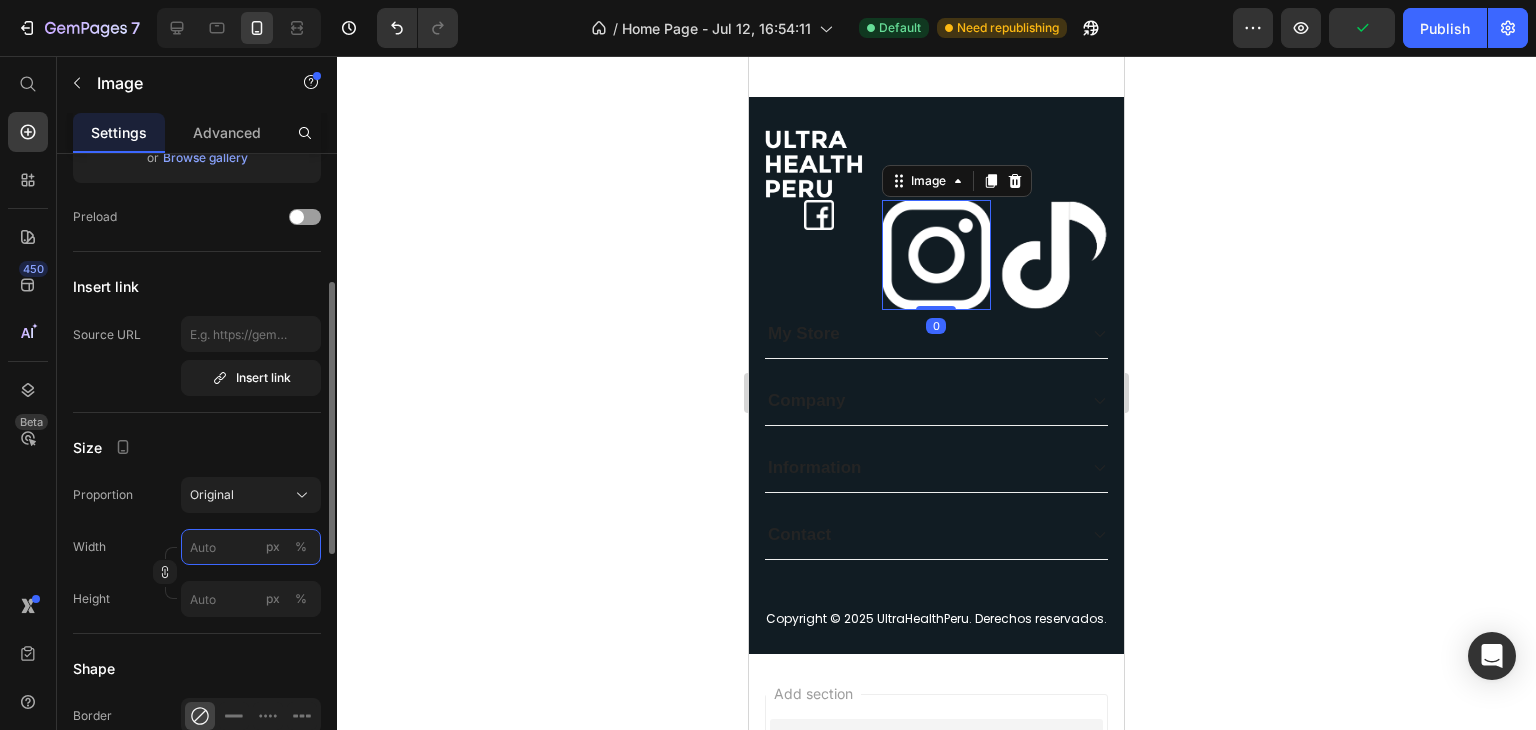 click on "px %" at bounding box center (251, 547) 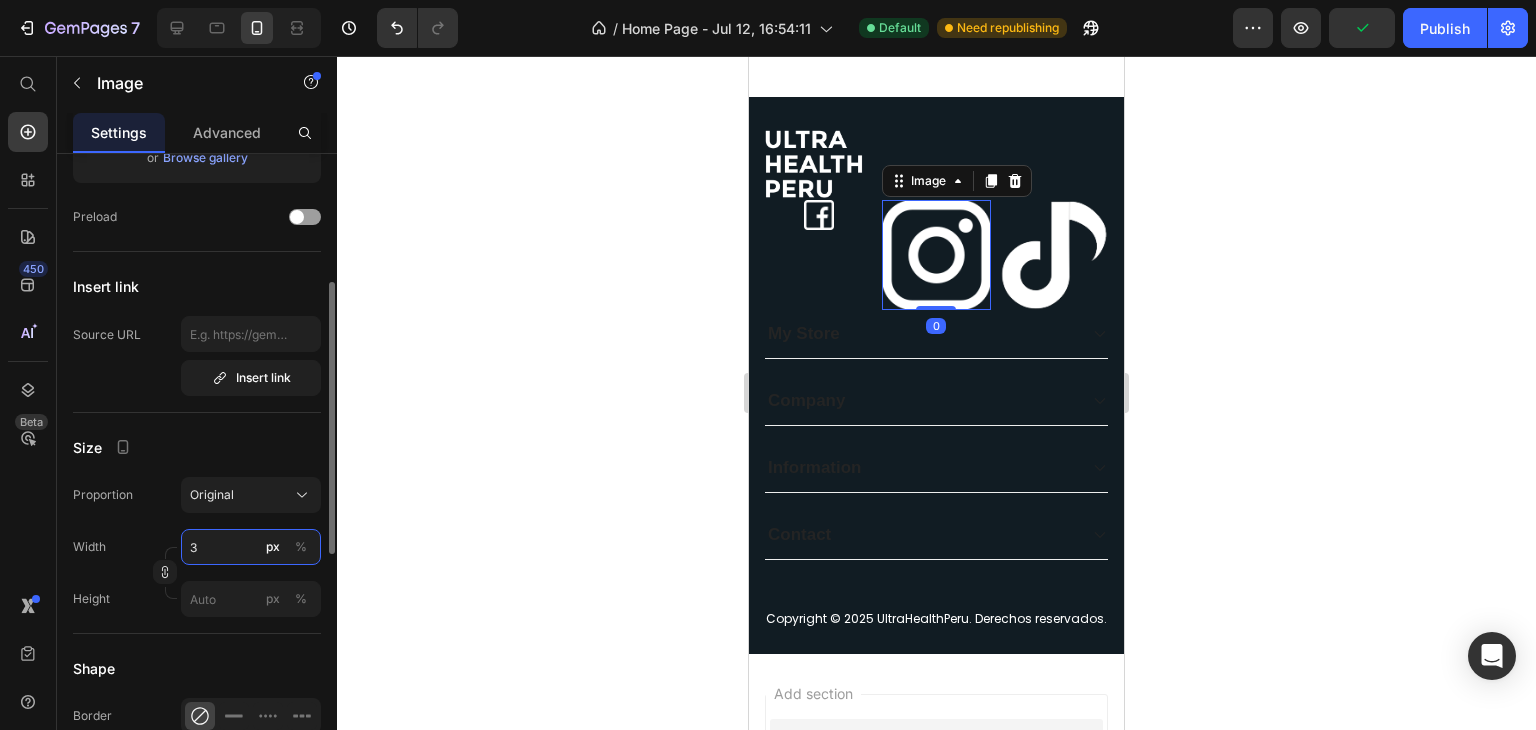 type on "30" 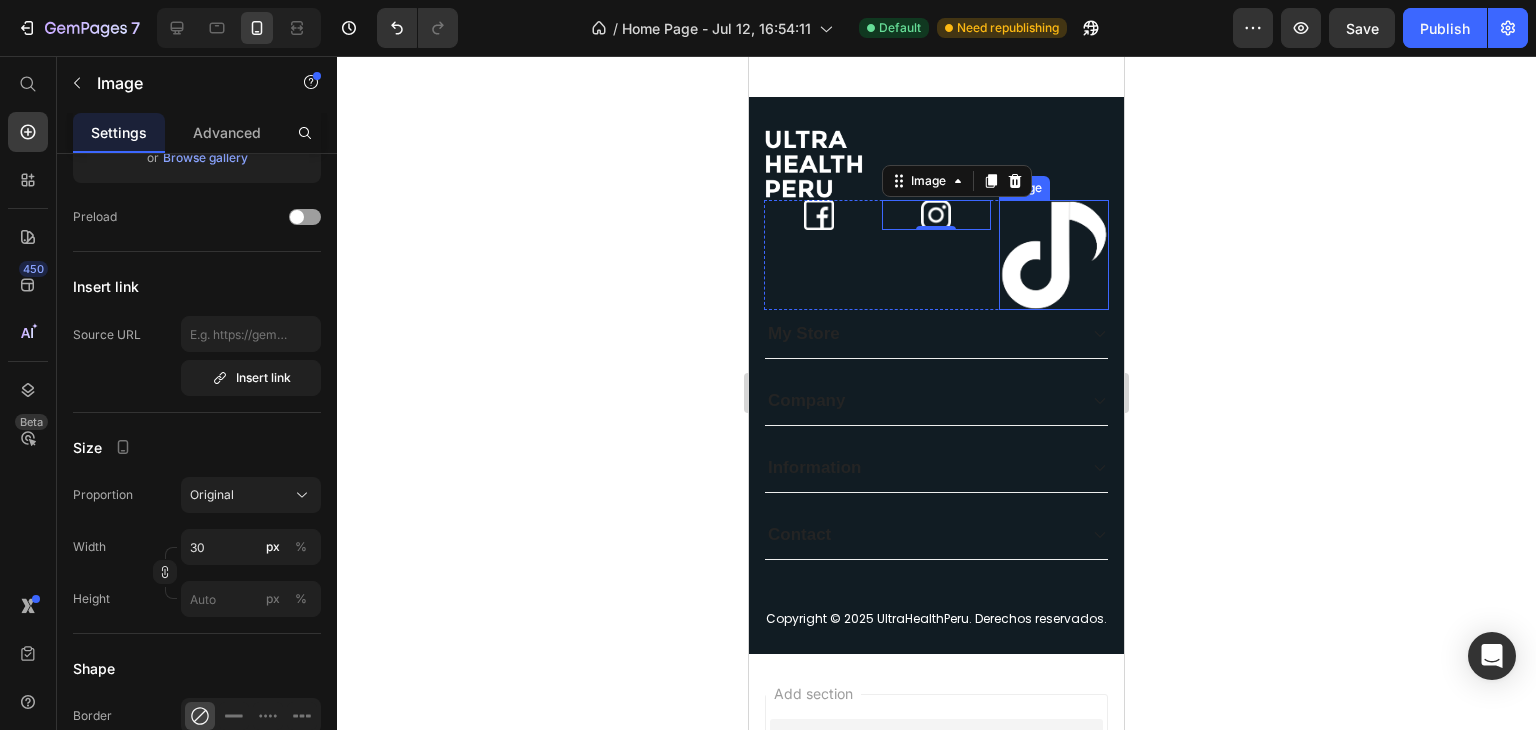 click at bounding box center [1054, 255] 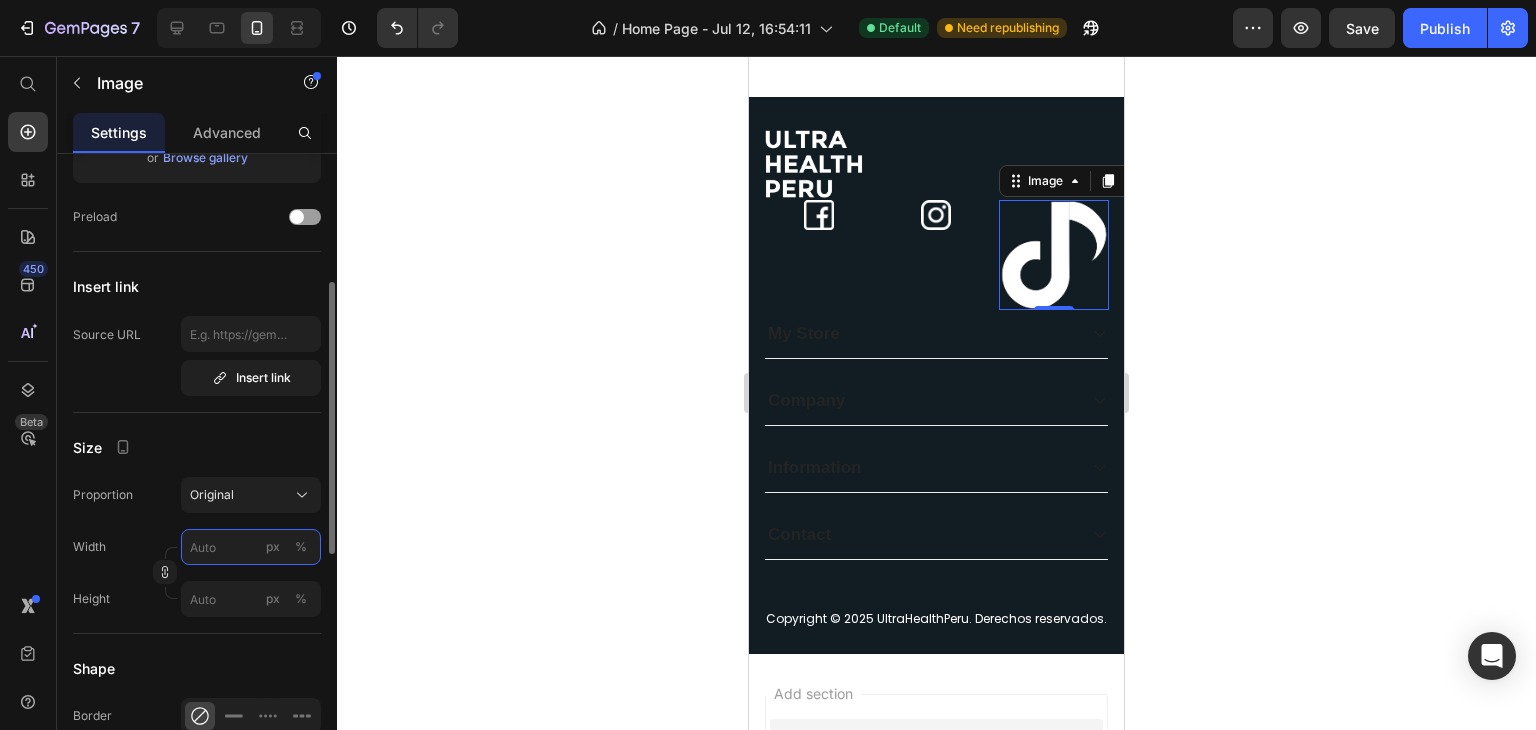 click on "px %" at bounding box center [251, 547] 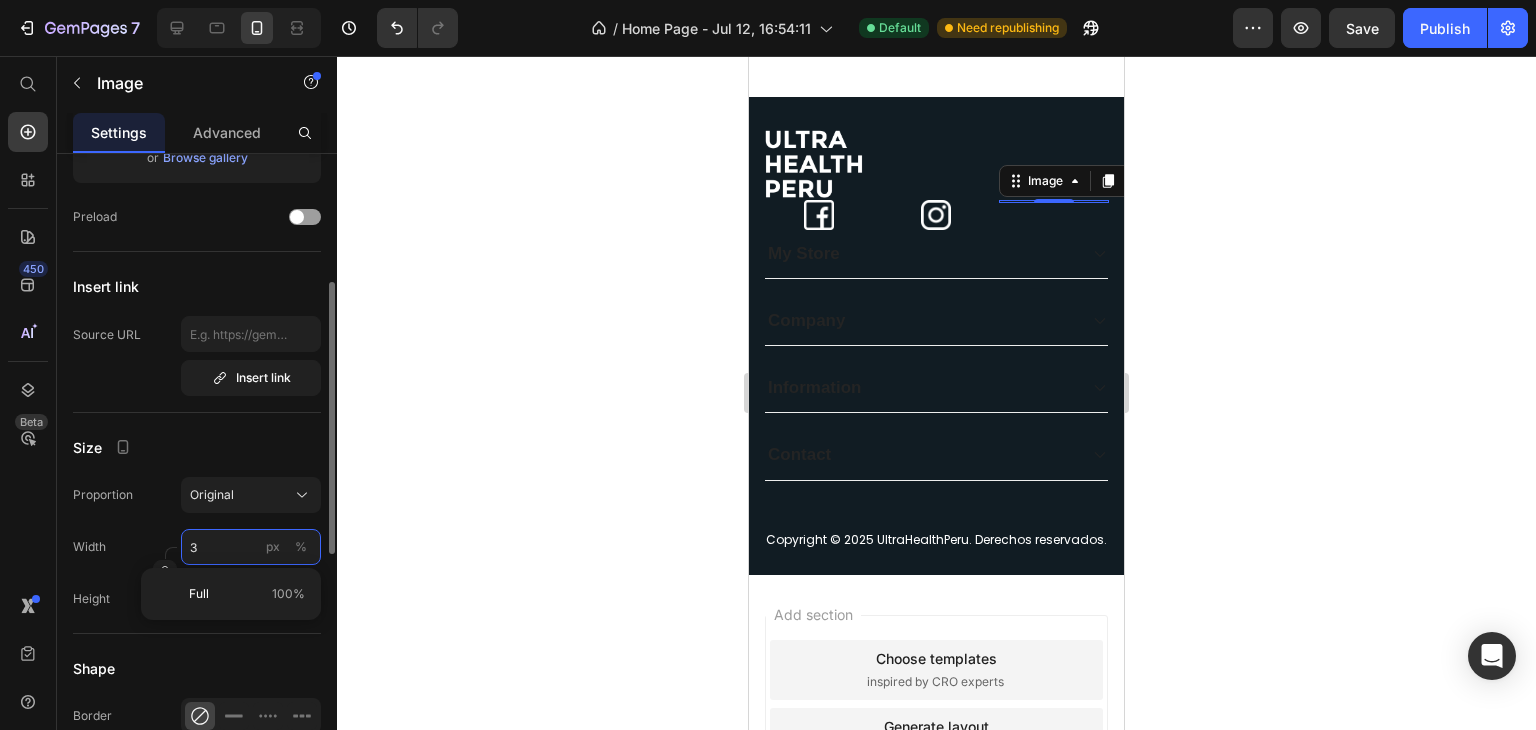 type on "30" 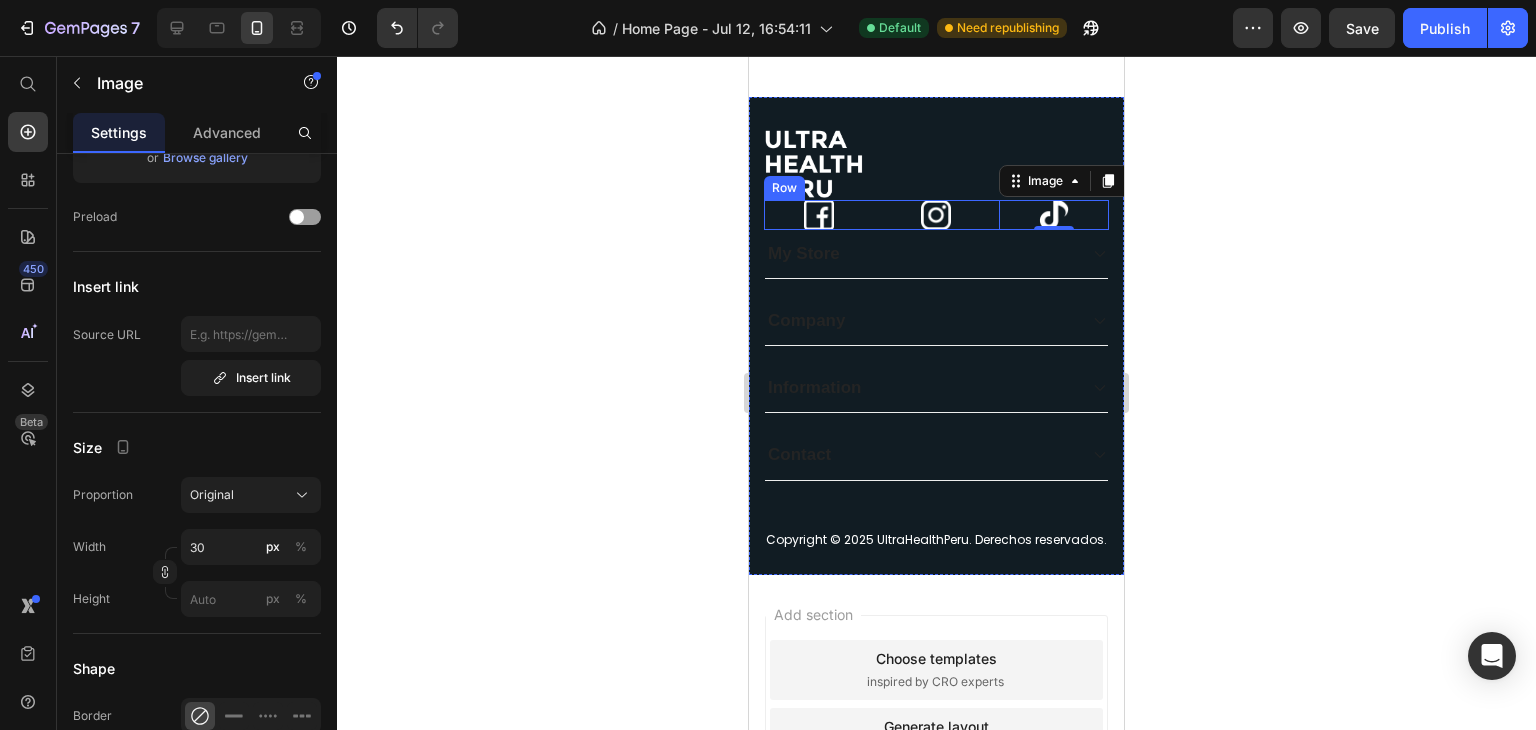 click on "Image Image Image   0 Row" at bounding box center [936, 215] 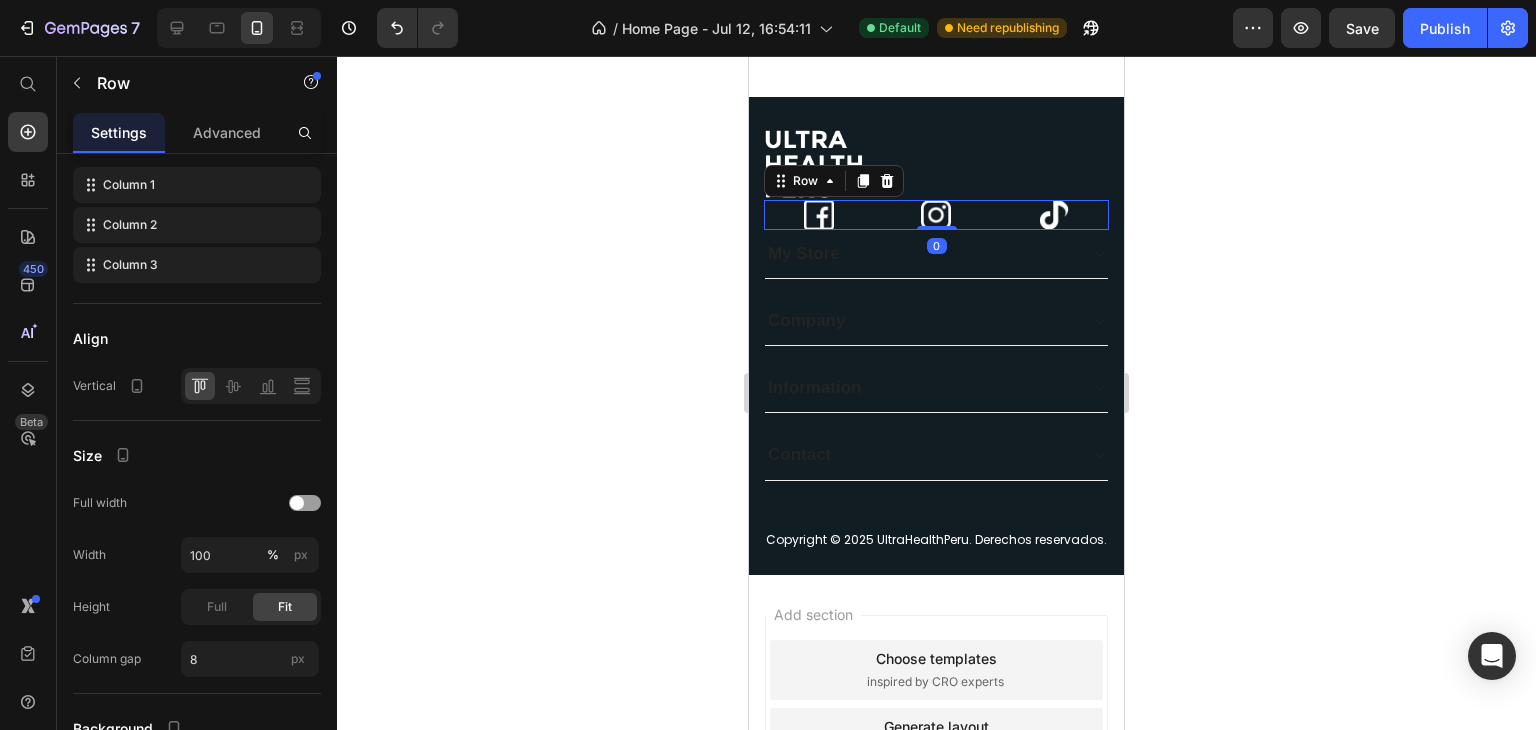 scroll, scrollTop: 0, scrollLeft: 0, axis: both 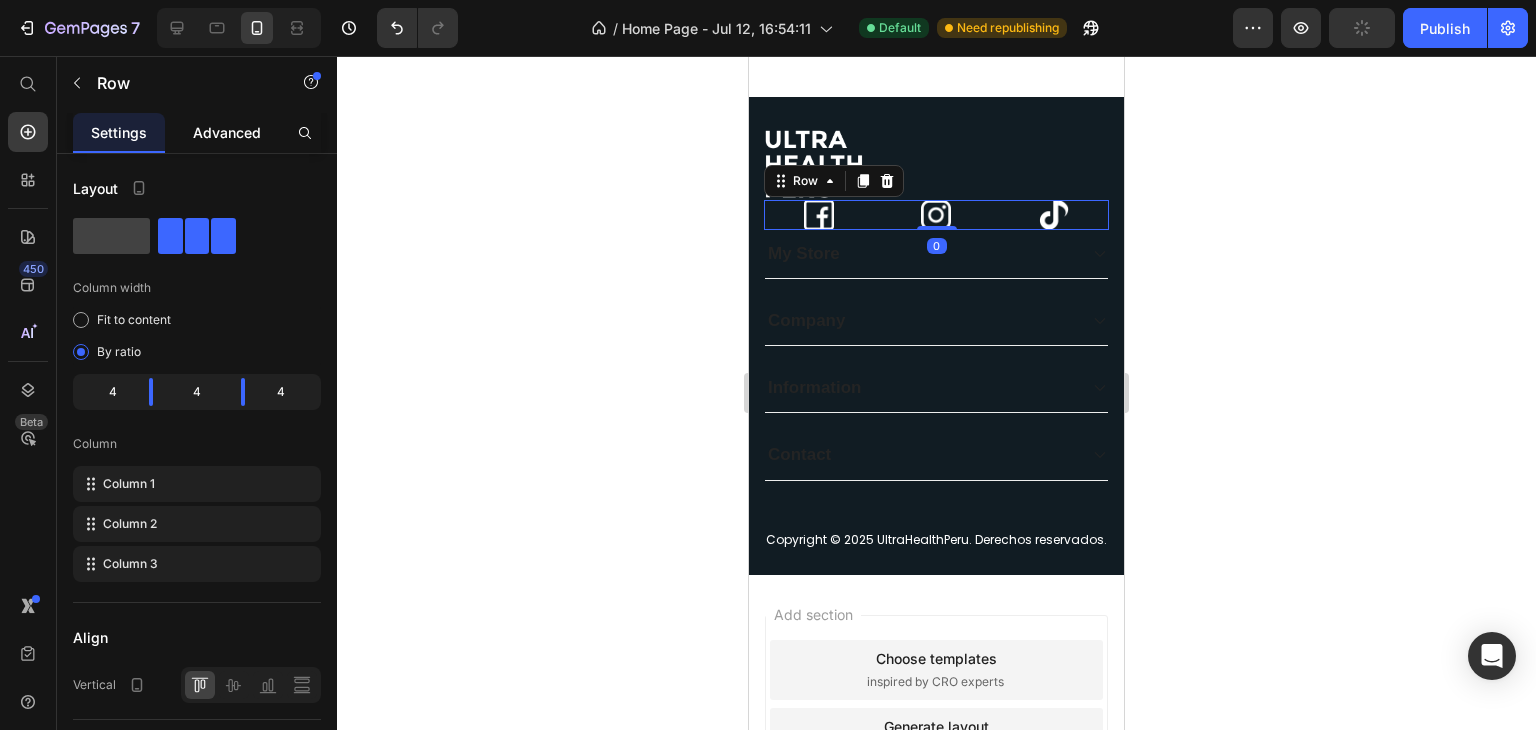 click on "Advanced" at bounding box center (227, 132) 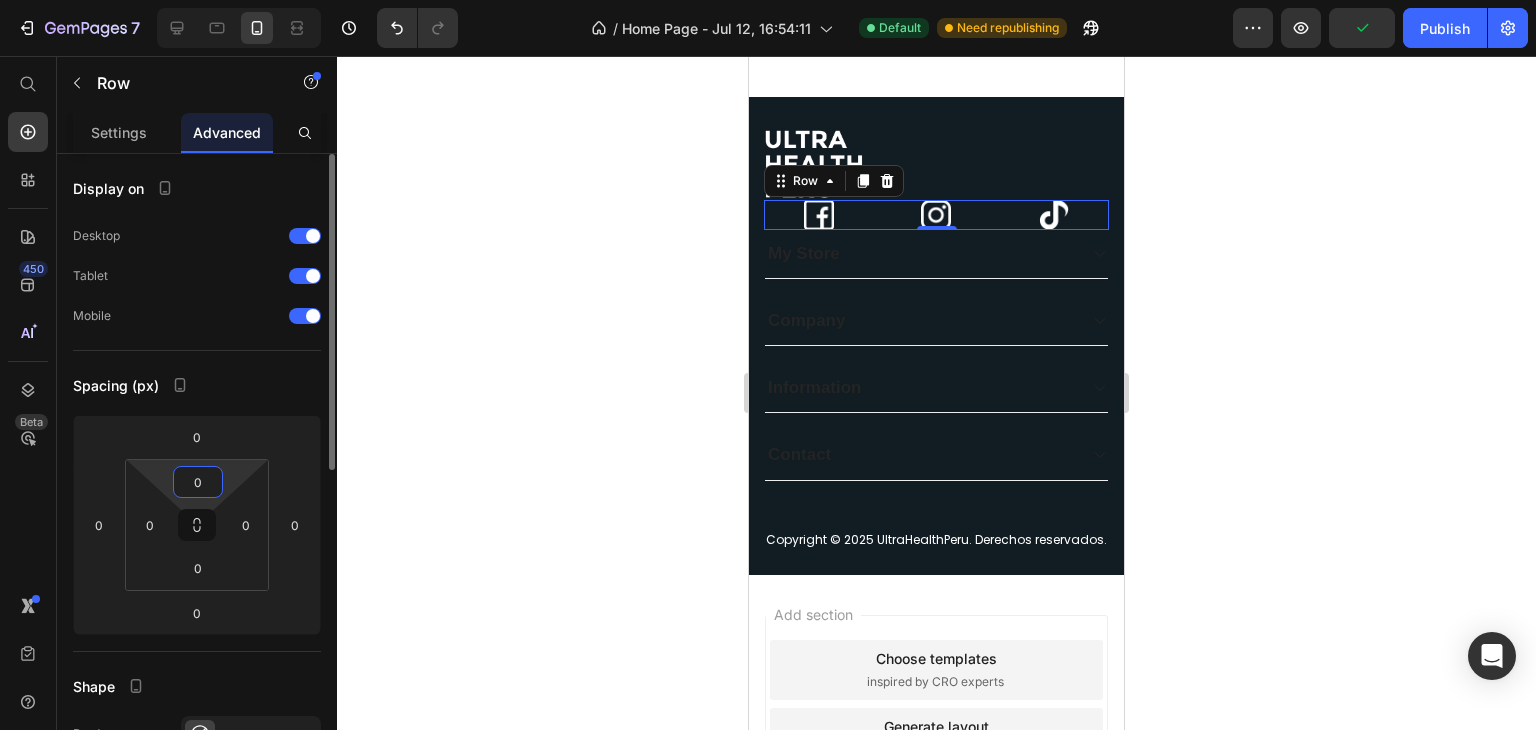 click on "0" at bounding box center [198, 482] 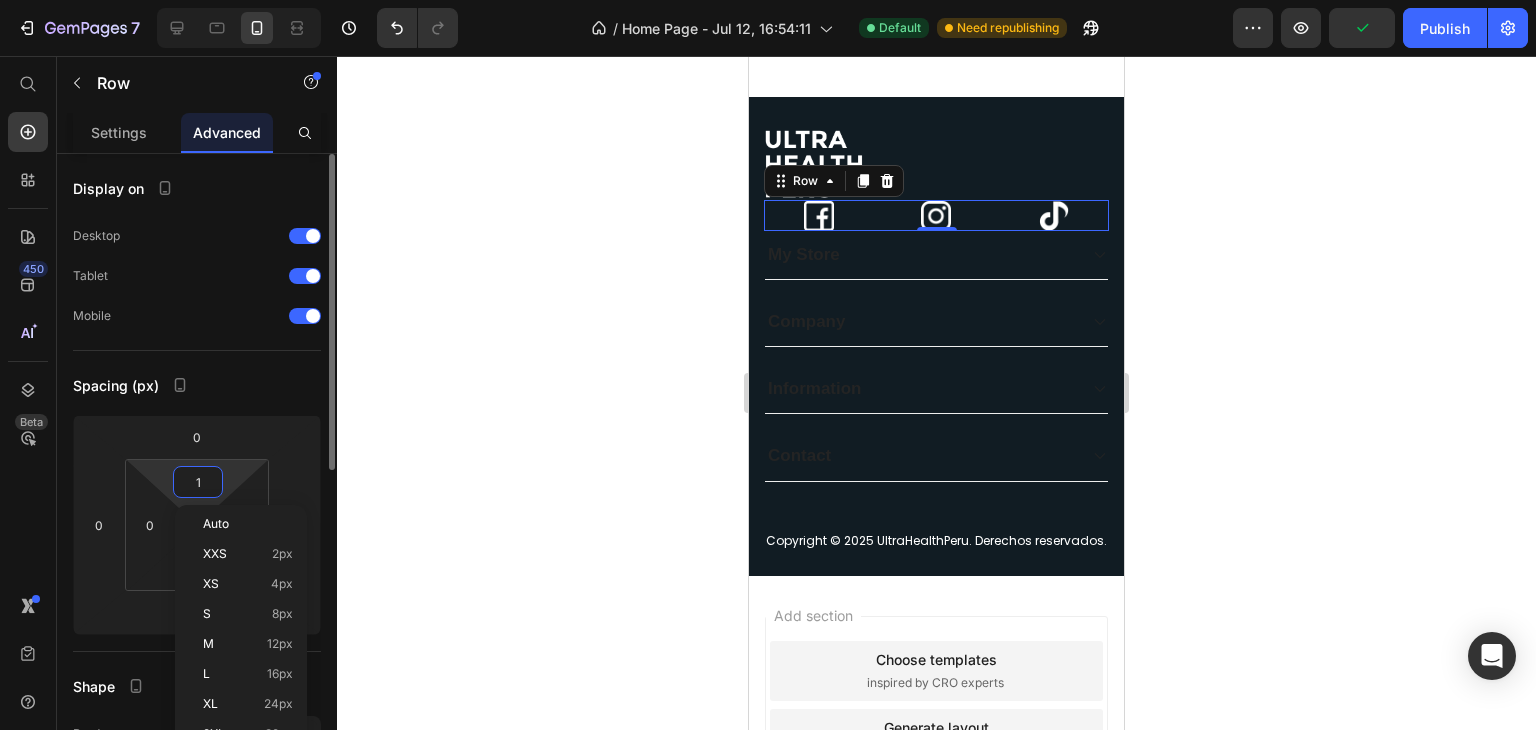 type on "15" 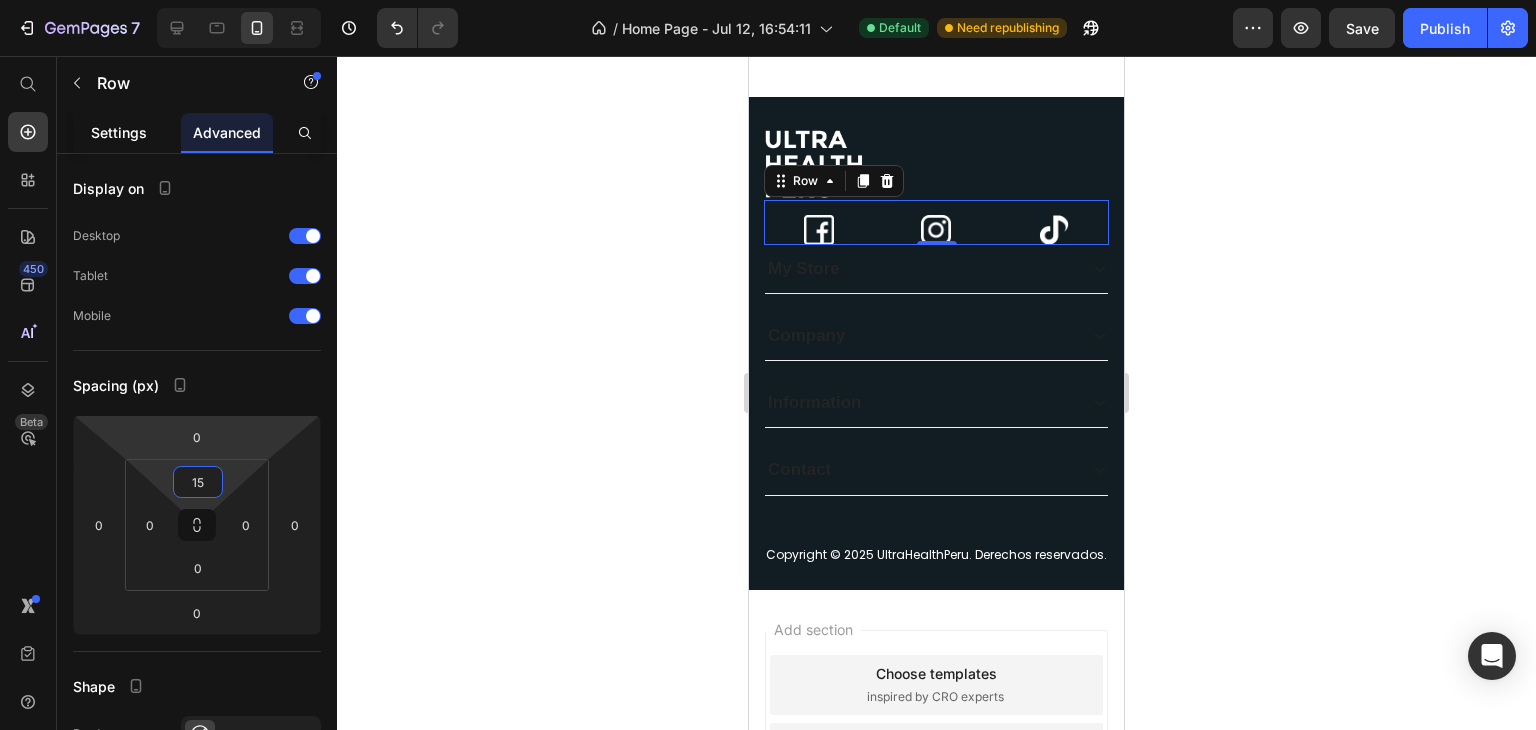 click on "Settings" at bounding box center [119, 132] 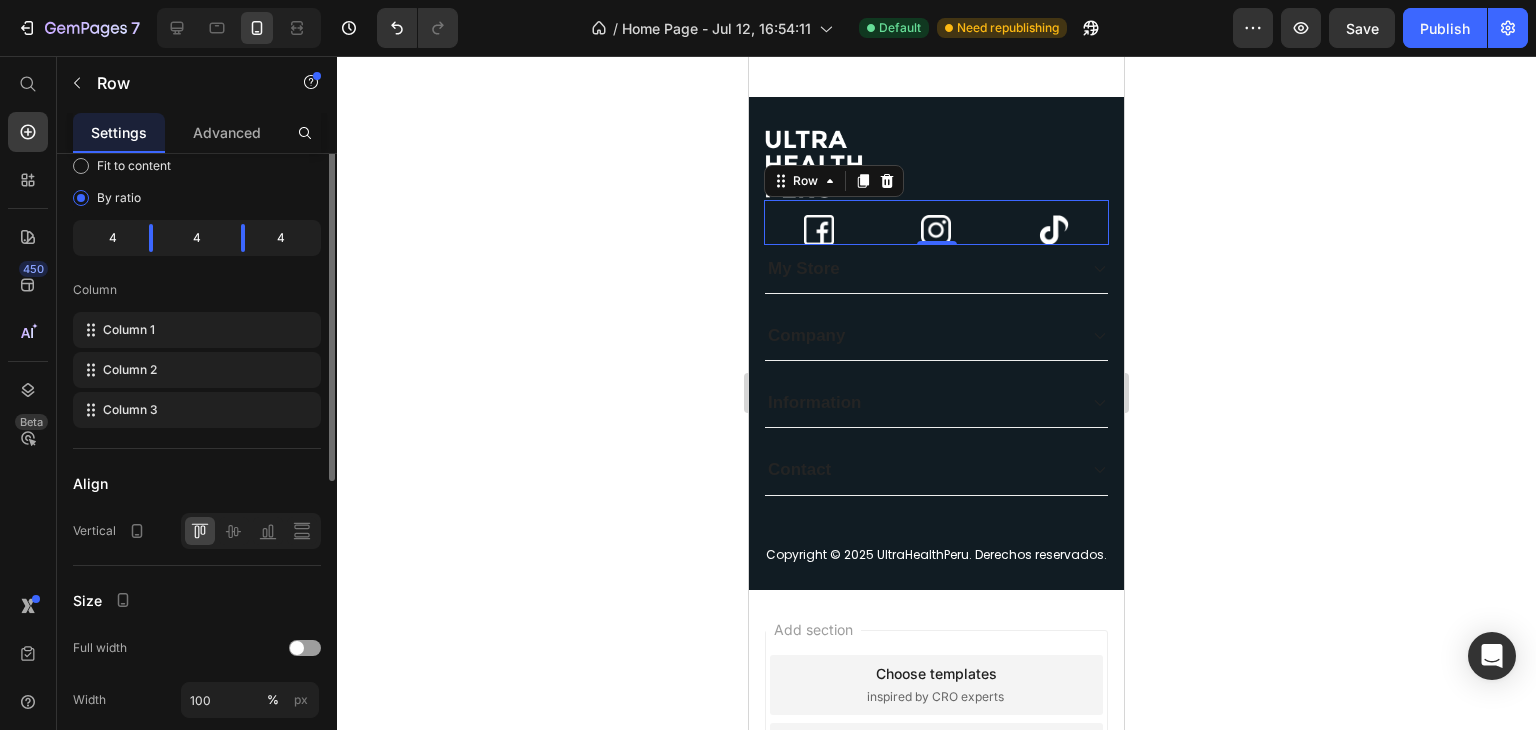 scroll, scrollTop: 46, scrollLeft: 0, axis: vertical 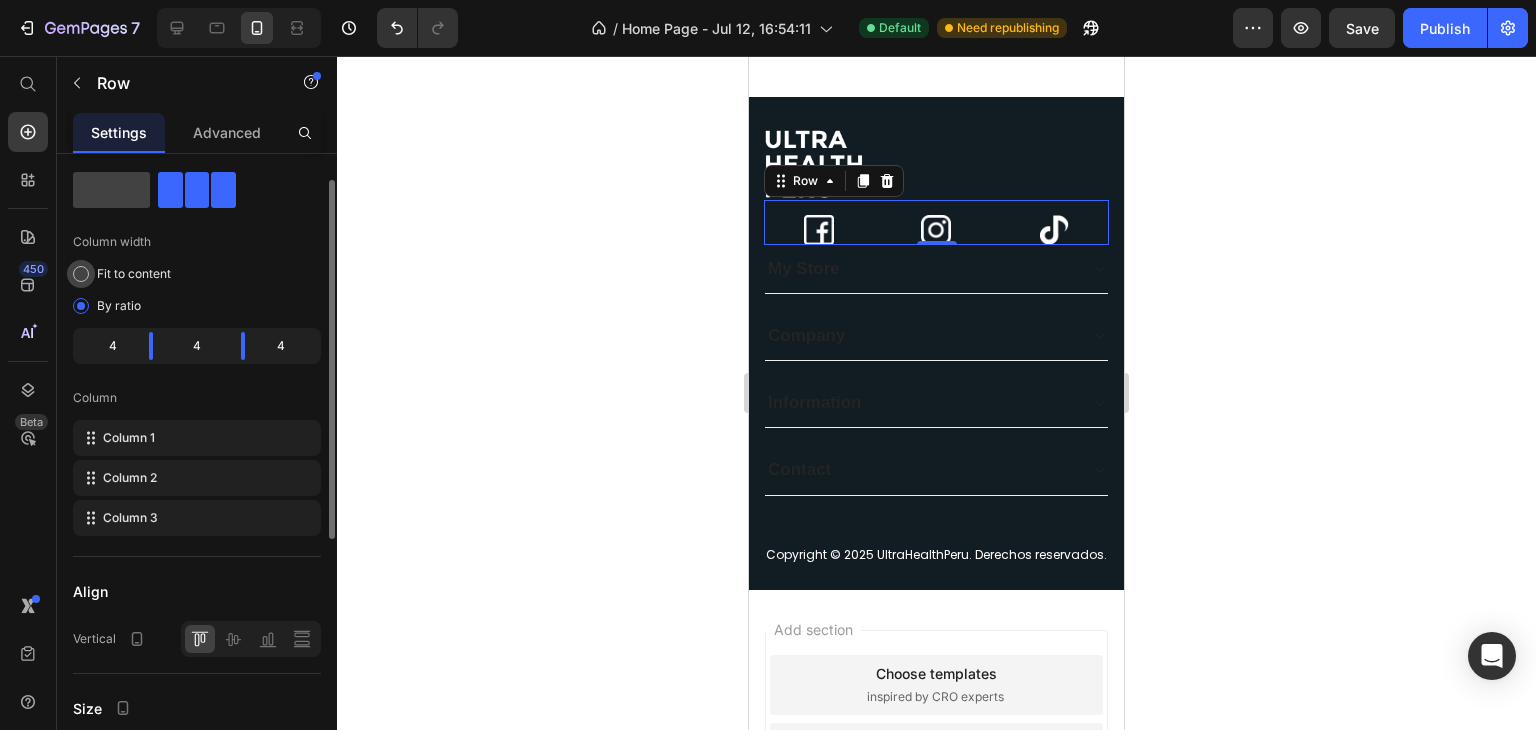 click on "Fit to content" at bounding box center [134, 274] 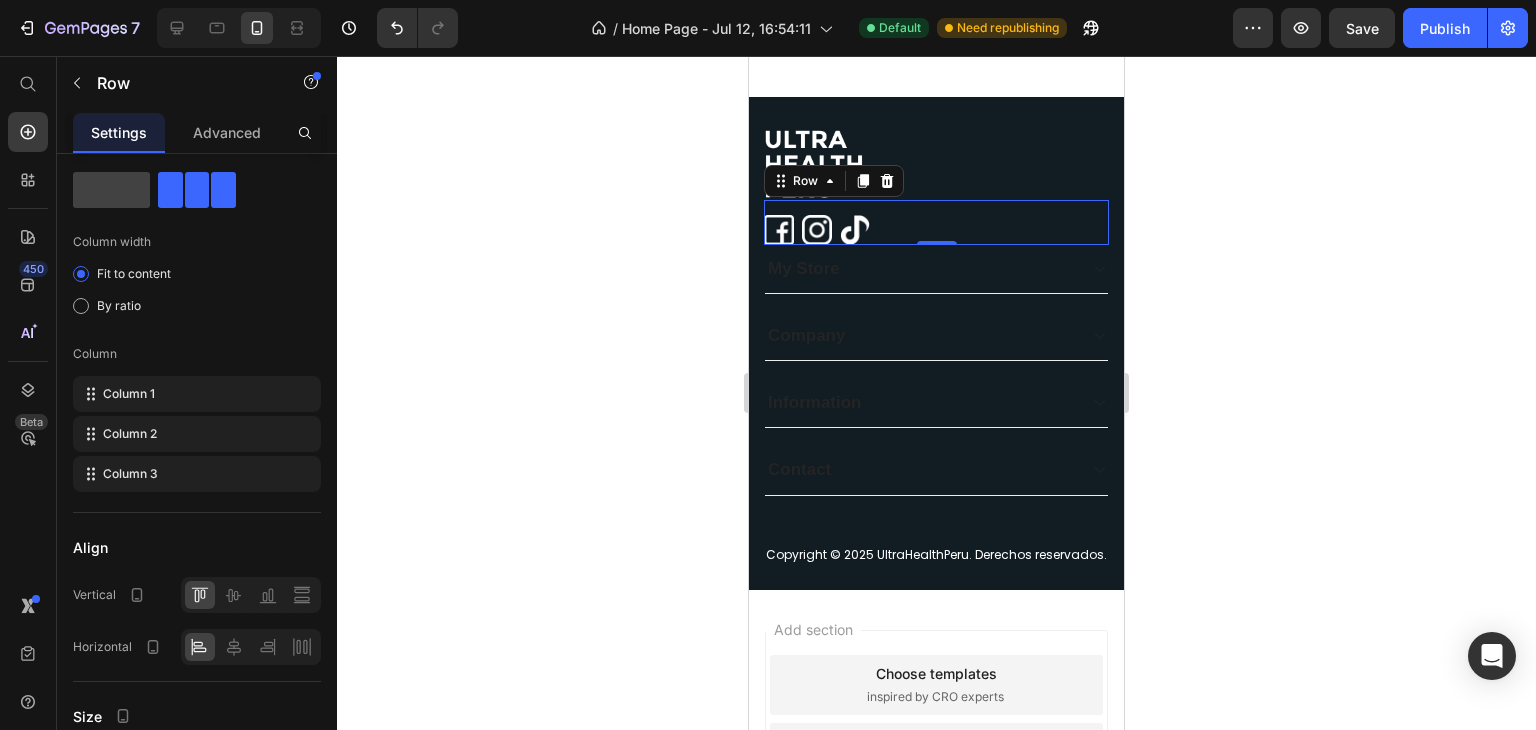 click 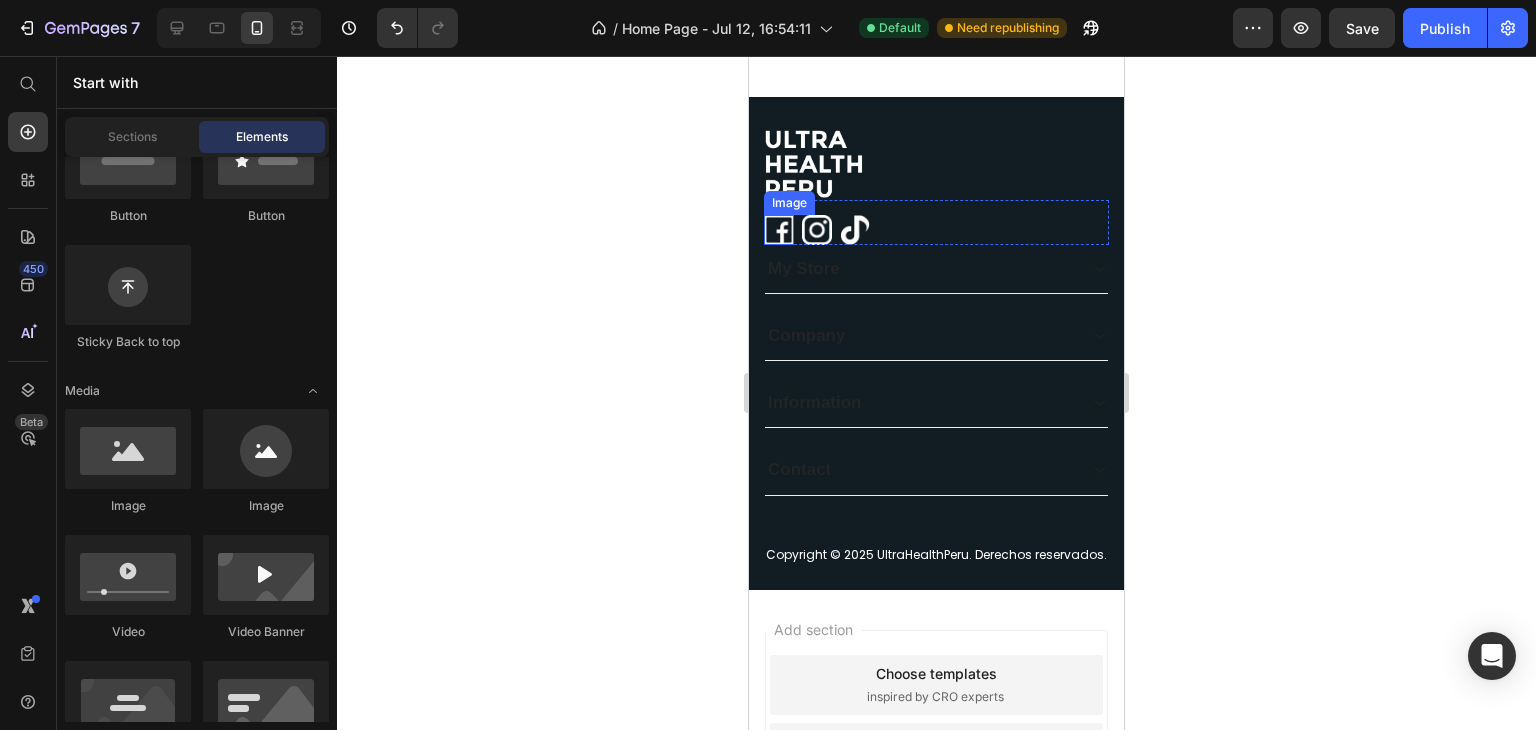 click at bounding box center [779, 230] 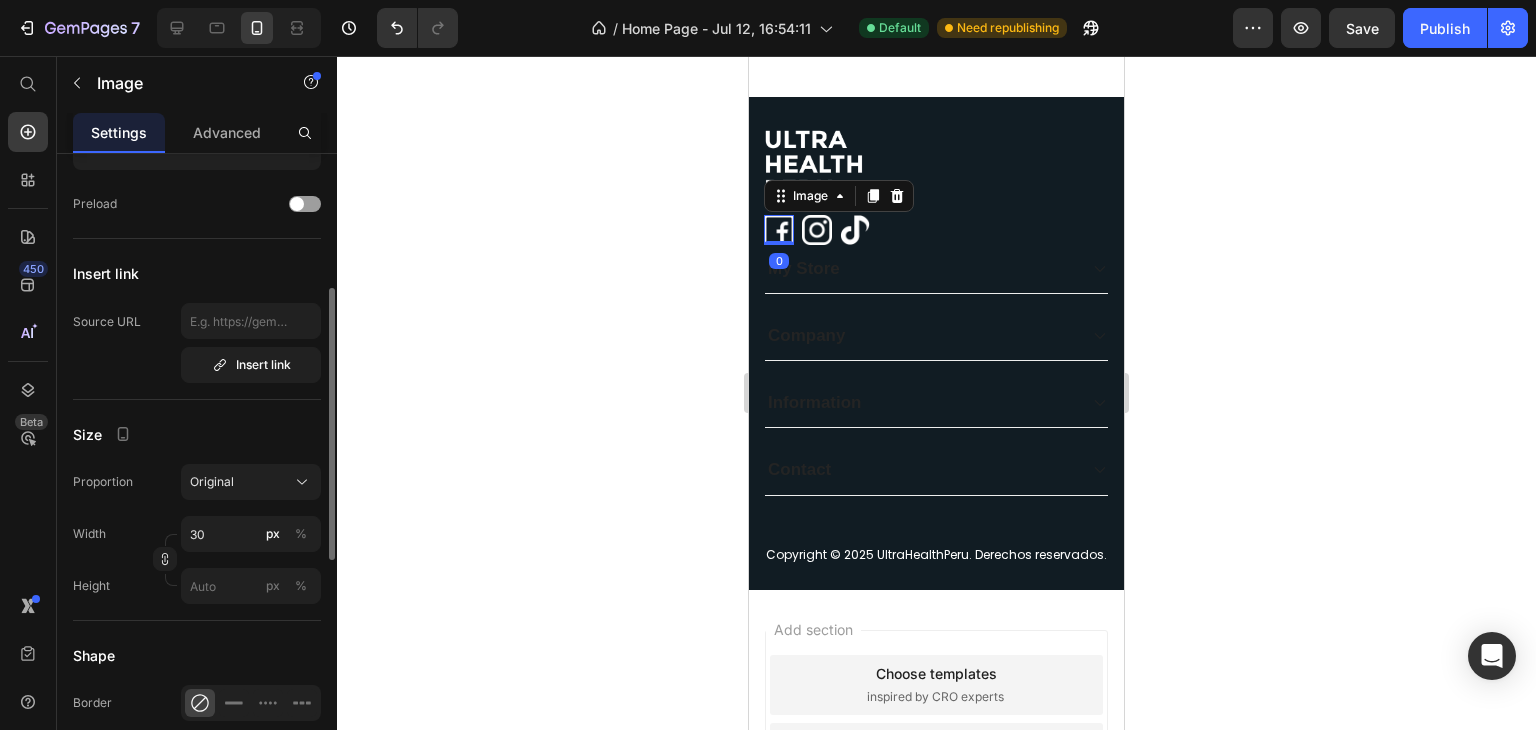 scroll, scrollTop: 400, scrollLeft: 0, axis: vertical 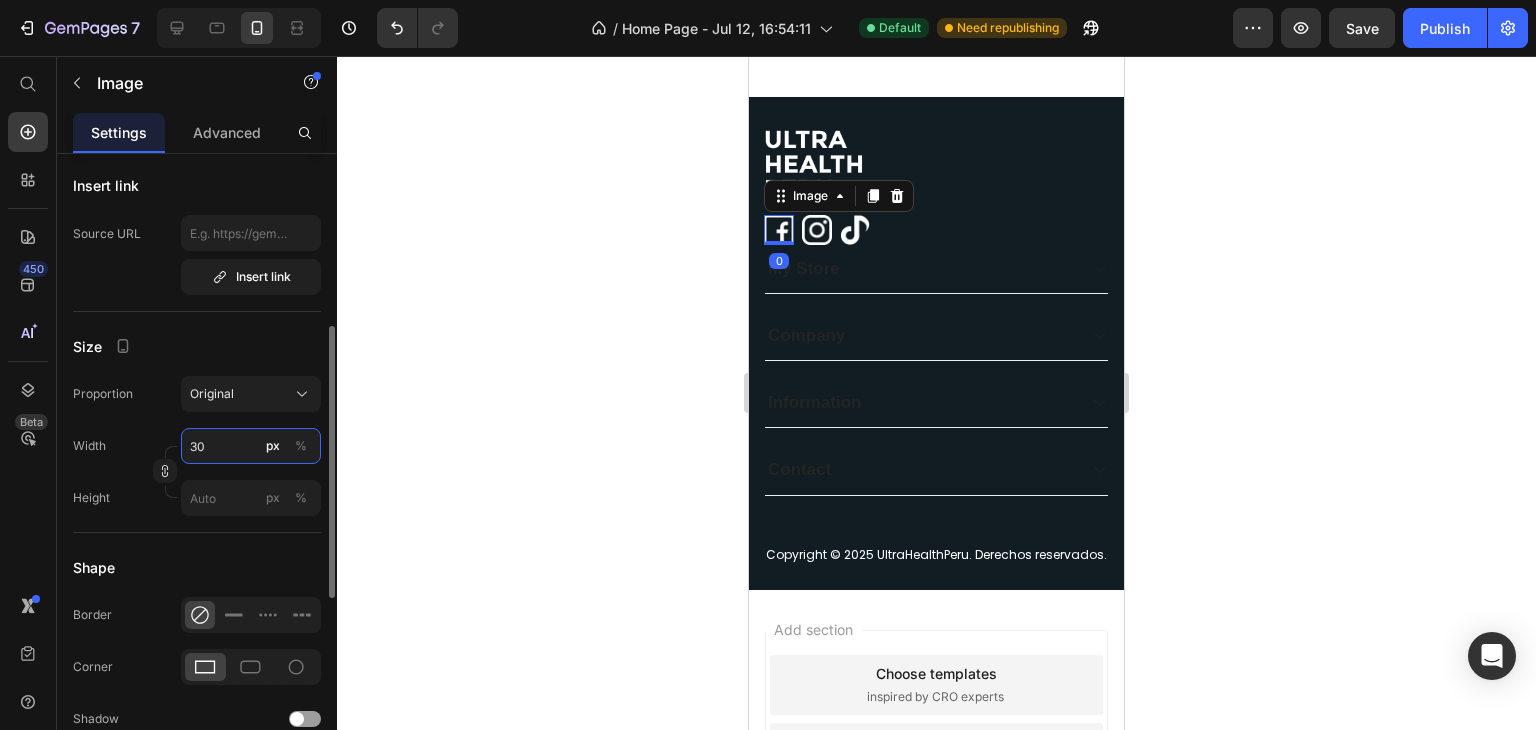click on "30" at bounding box center (251, 446) 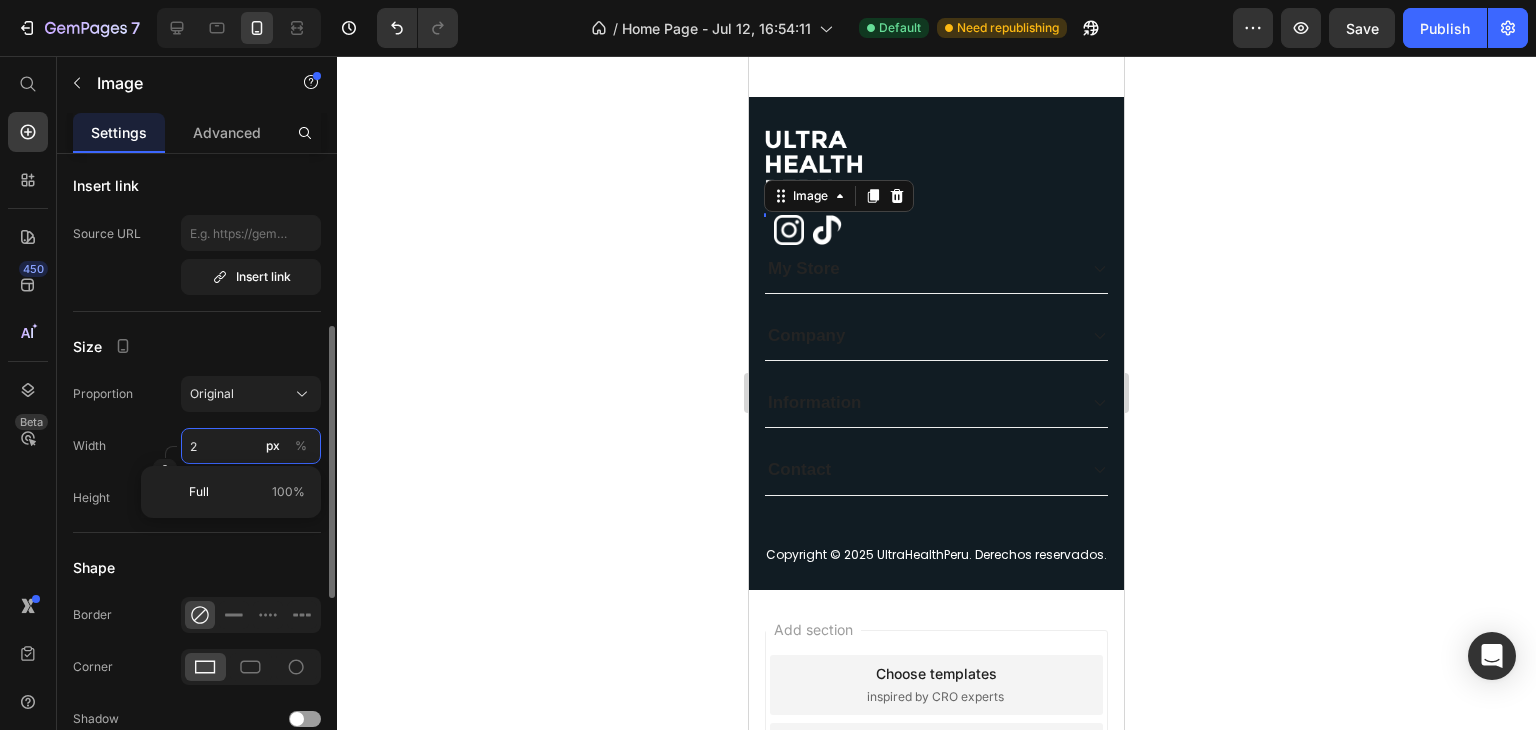 type on "20" 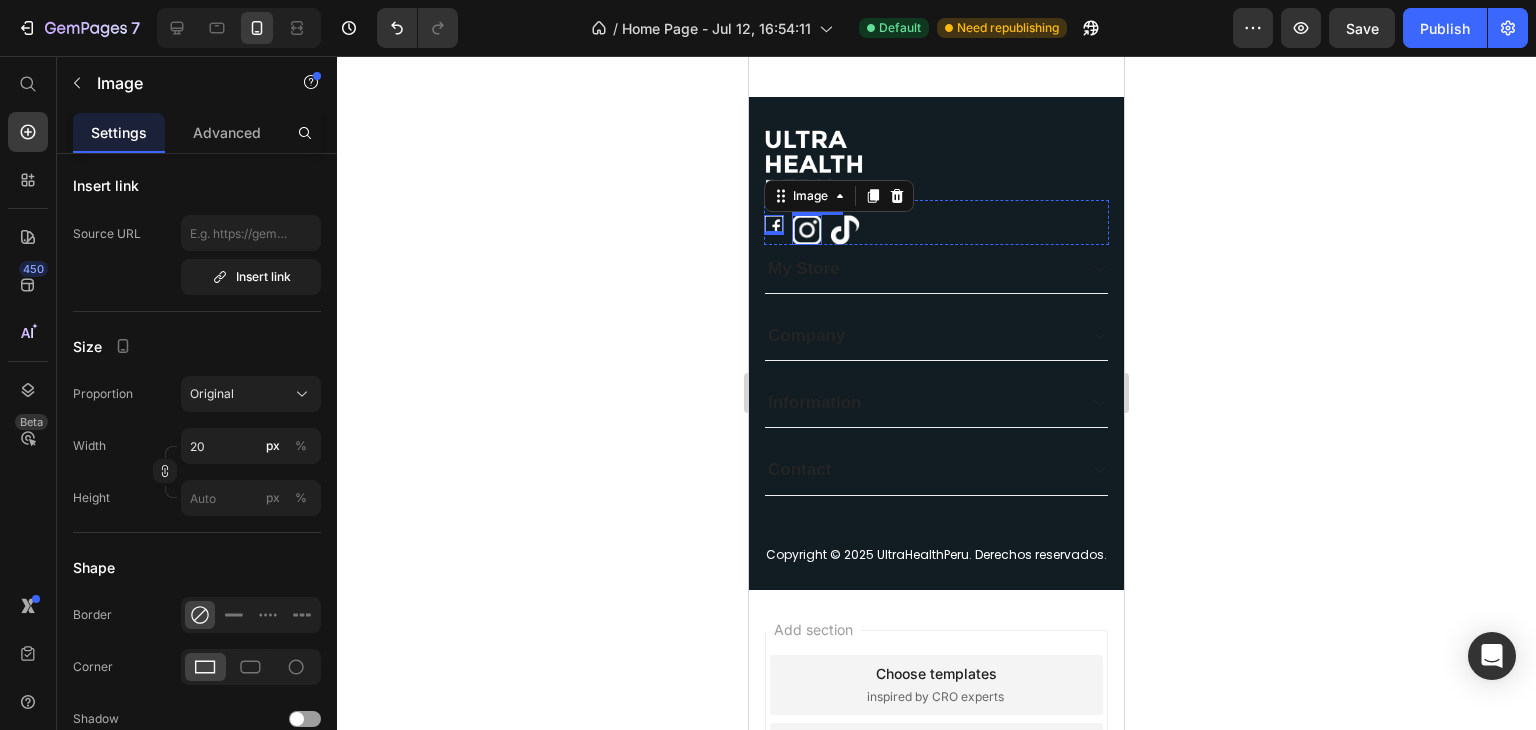 click at bounding box center [807, 230] 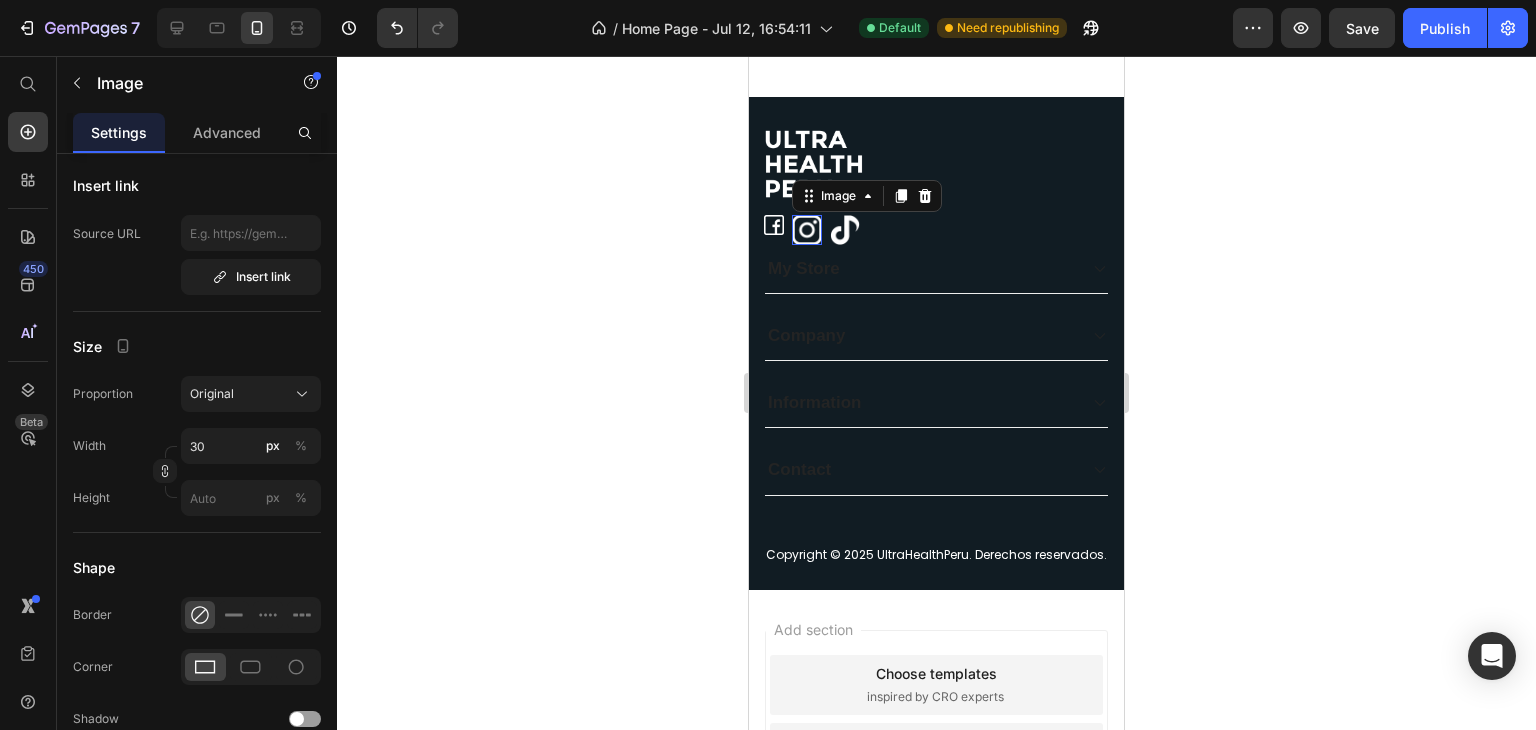 scroll, scrollTop: 400, scrollLeft: 0, axis: vertical 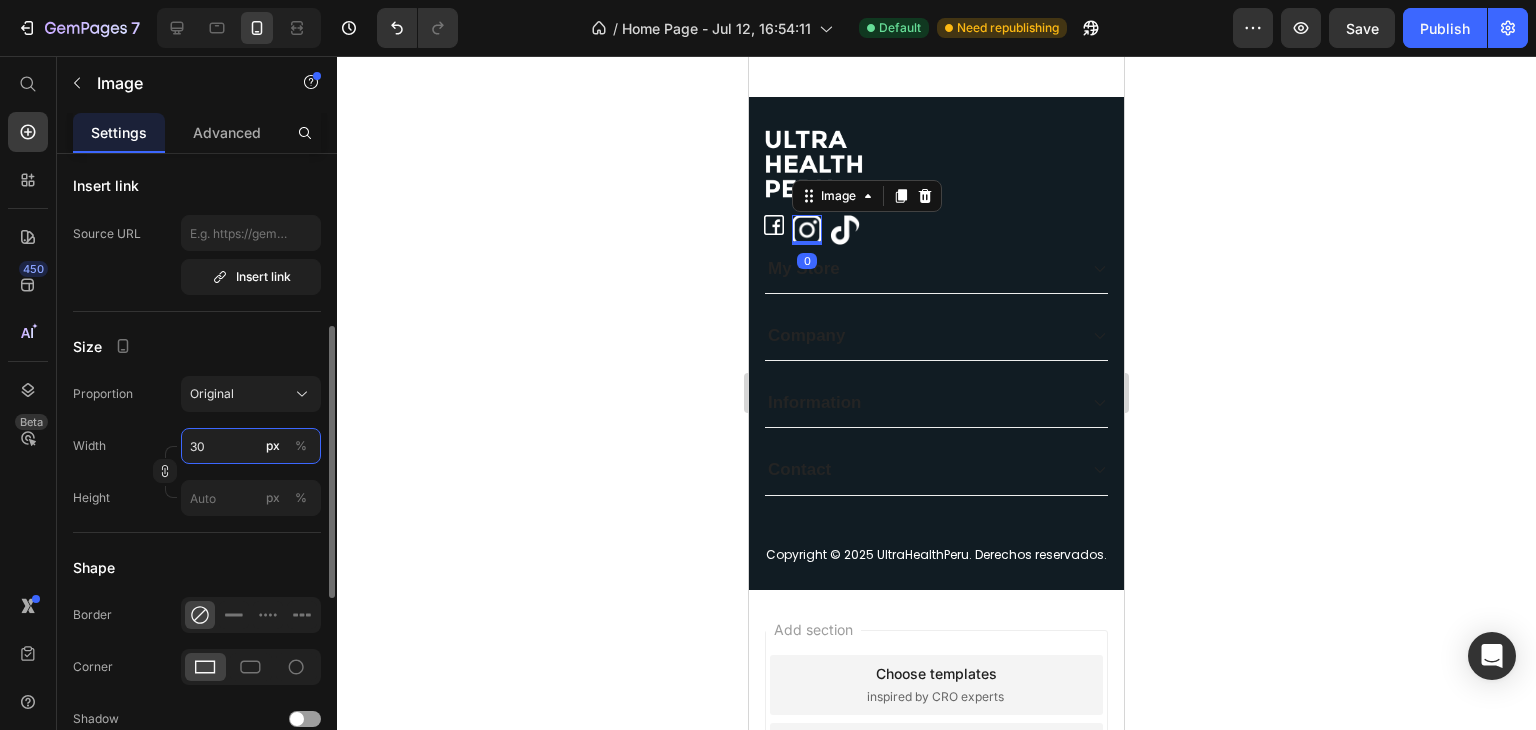 click on "30" at bounding box center (251, 446) 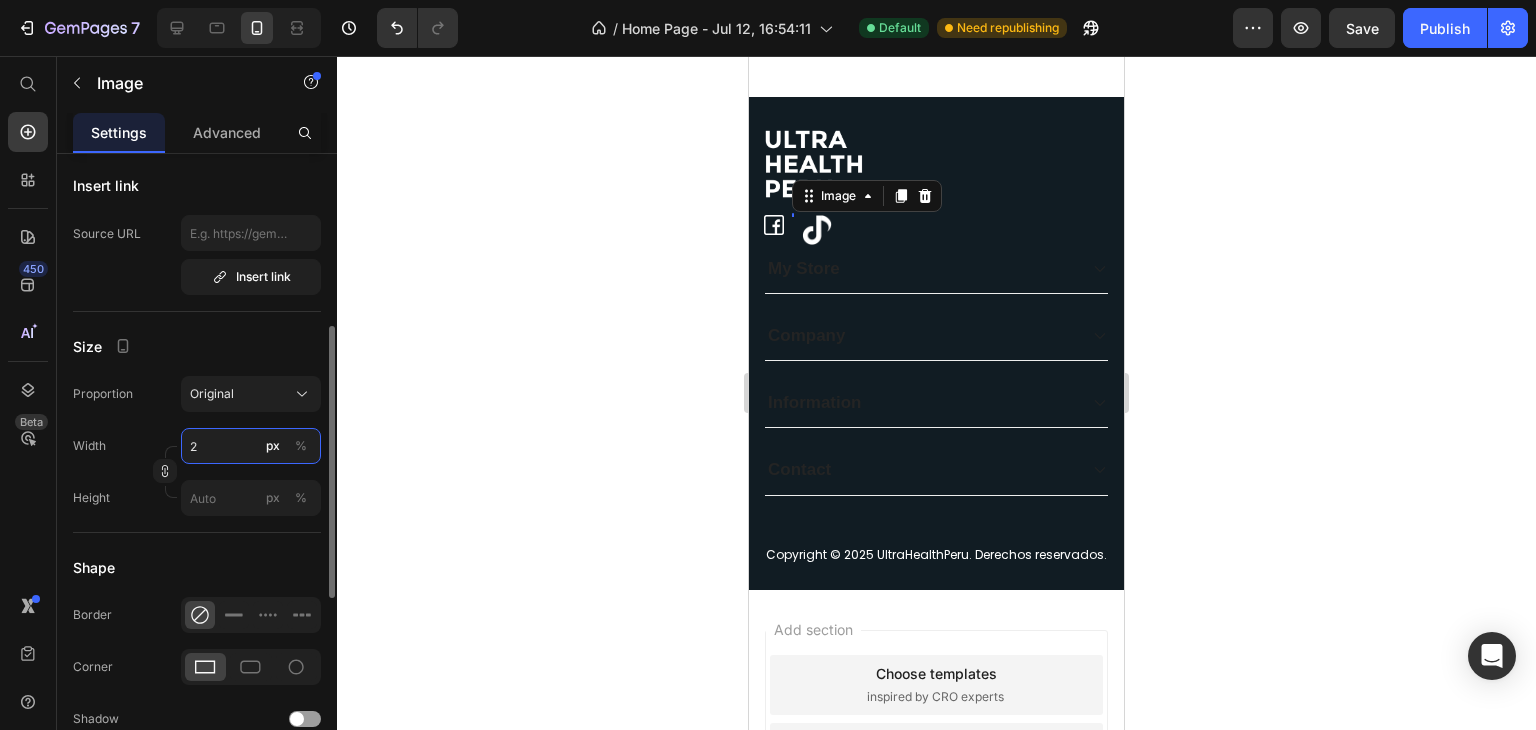 type on "20" 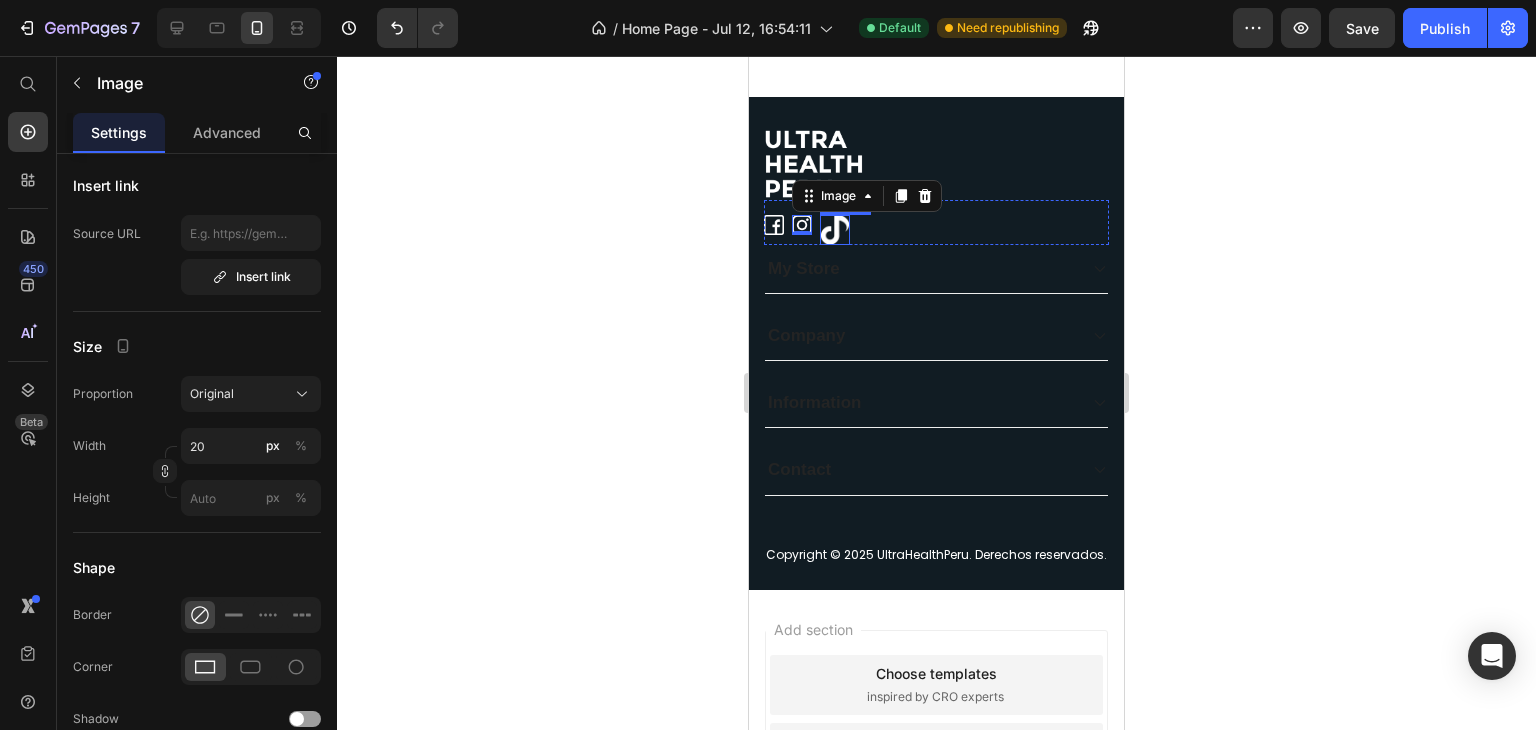 click at bounding box center [835, 230] 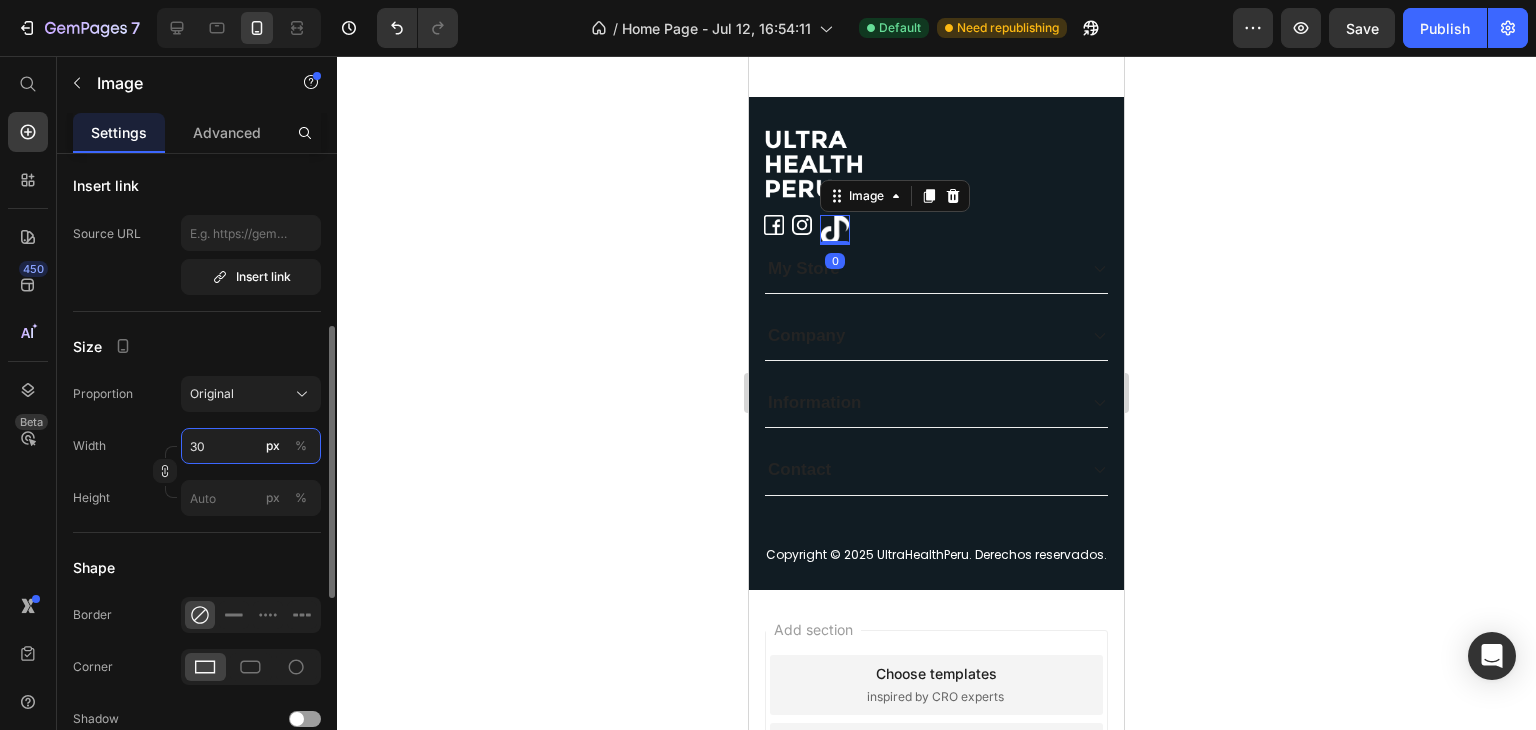 click on "30" at bounding box center (251, 446) 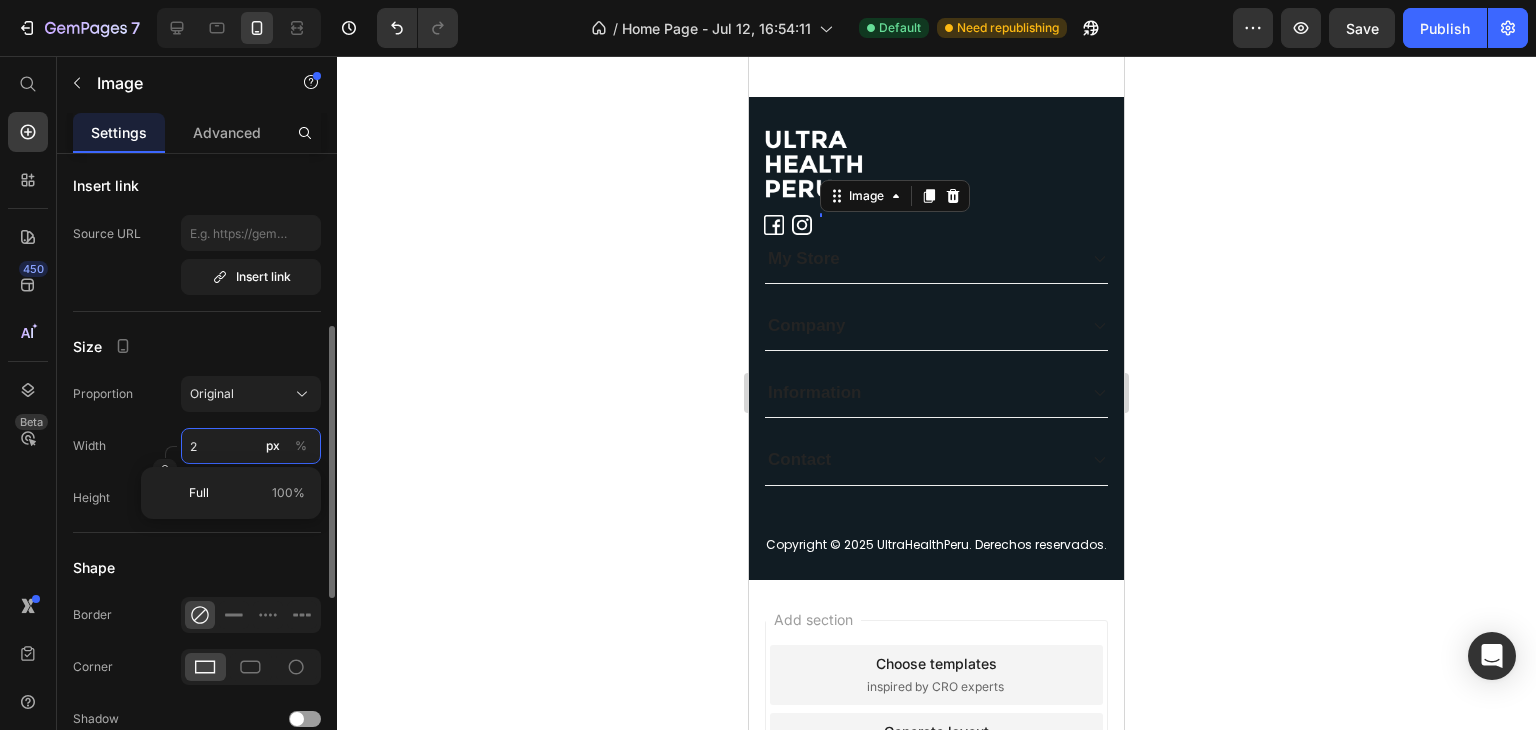 type on "20" 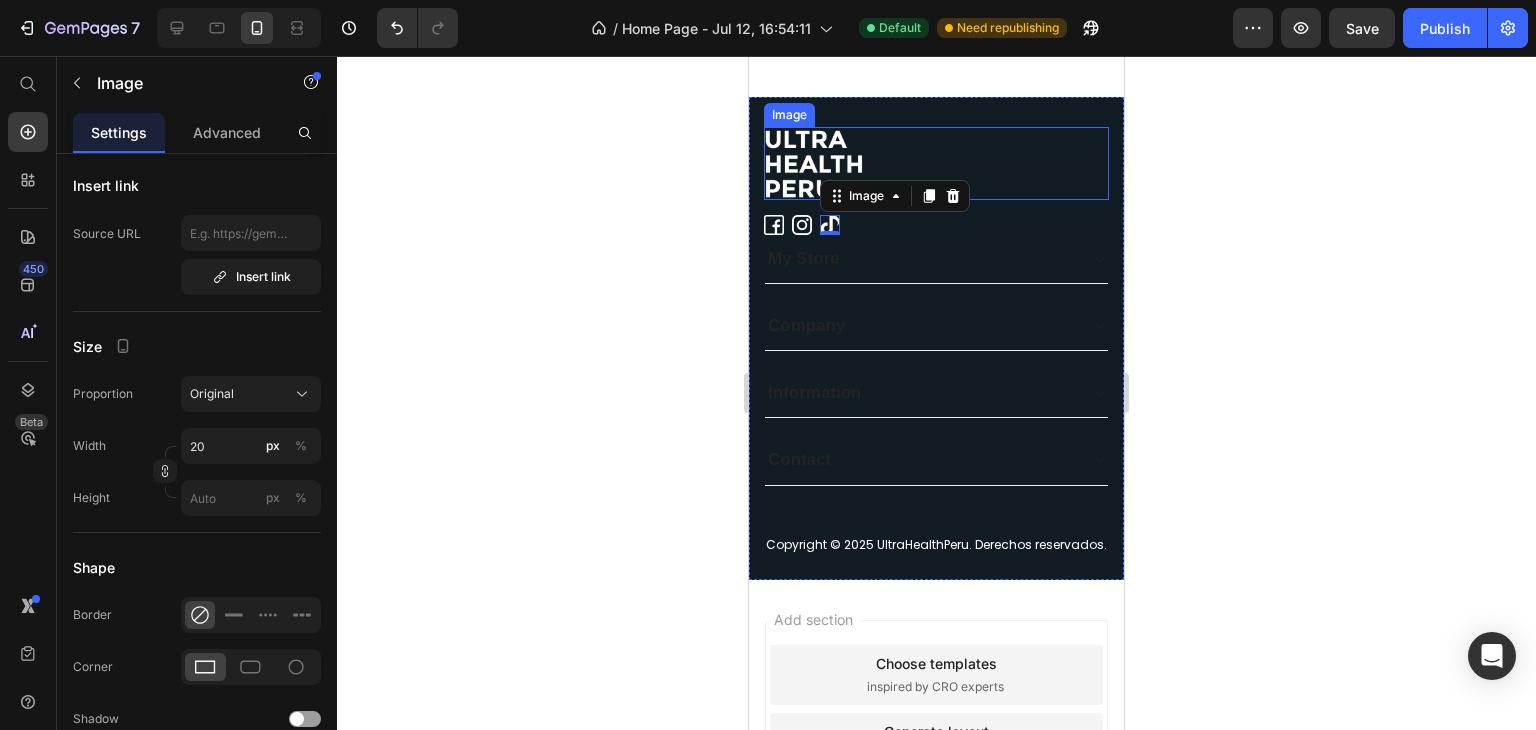 click at bounding box center (936, 163) 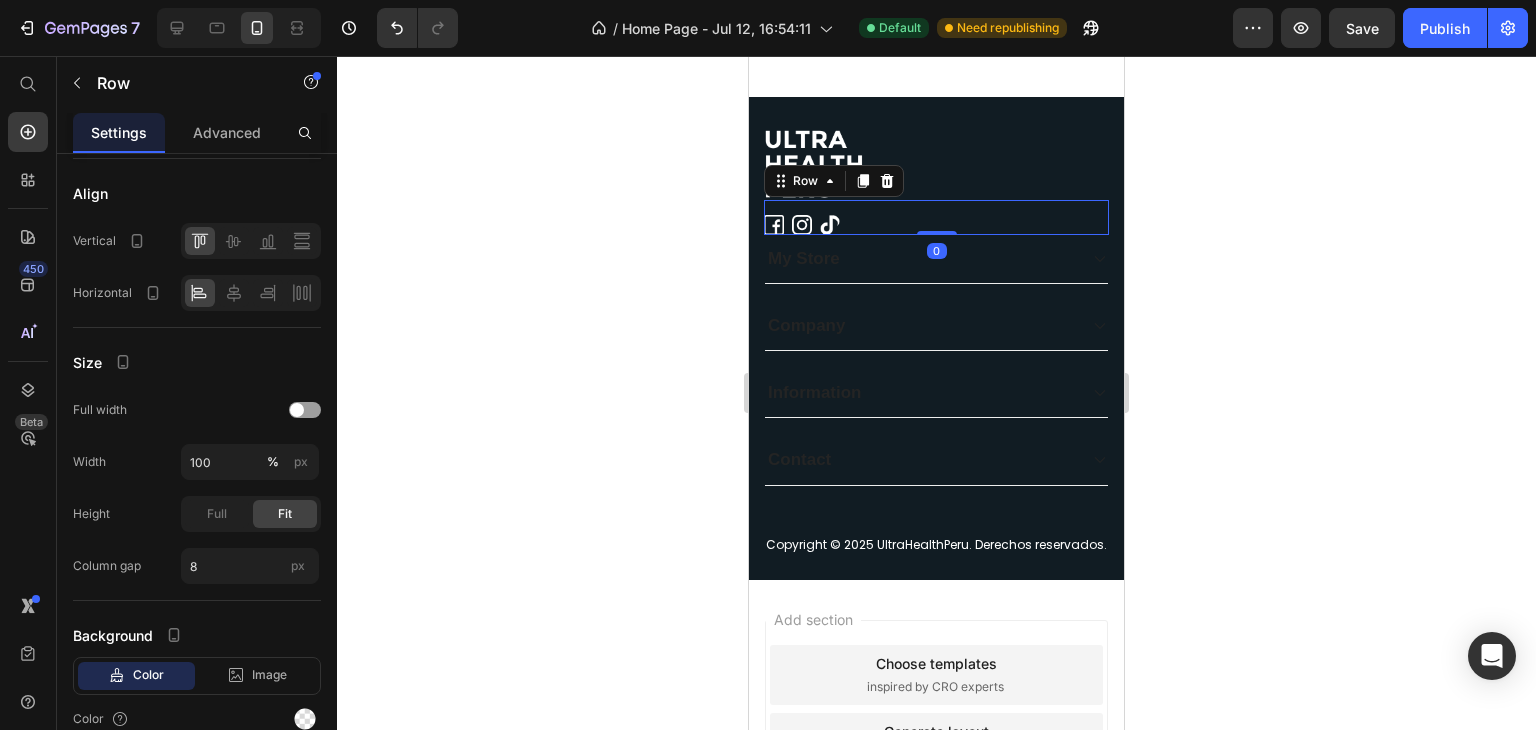 scroll, scrollTop: 0, scrollLeft: 0, axis: both 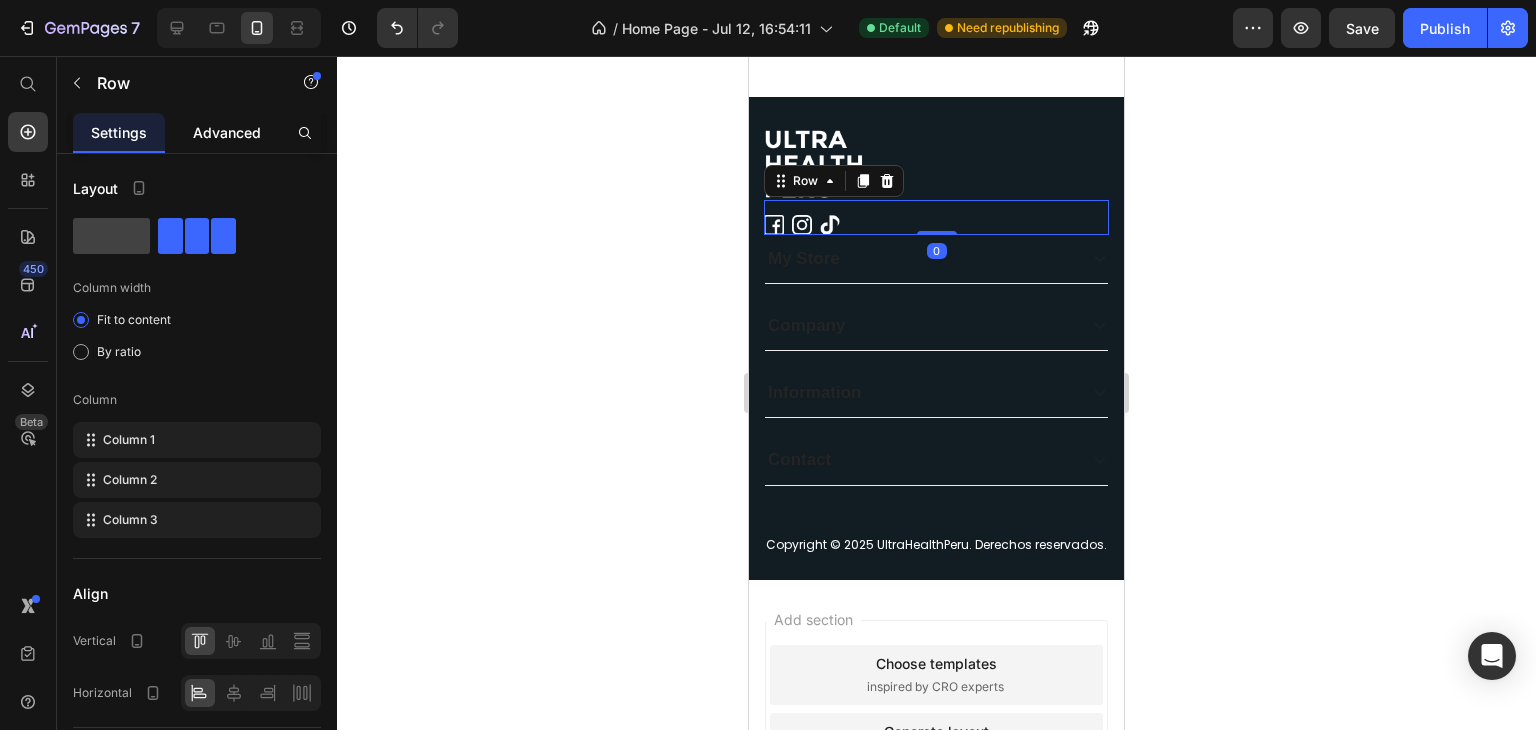 click on "Advanced" at bounding box center (227, 132) 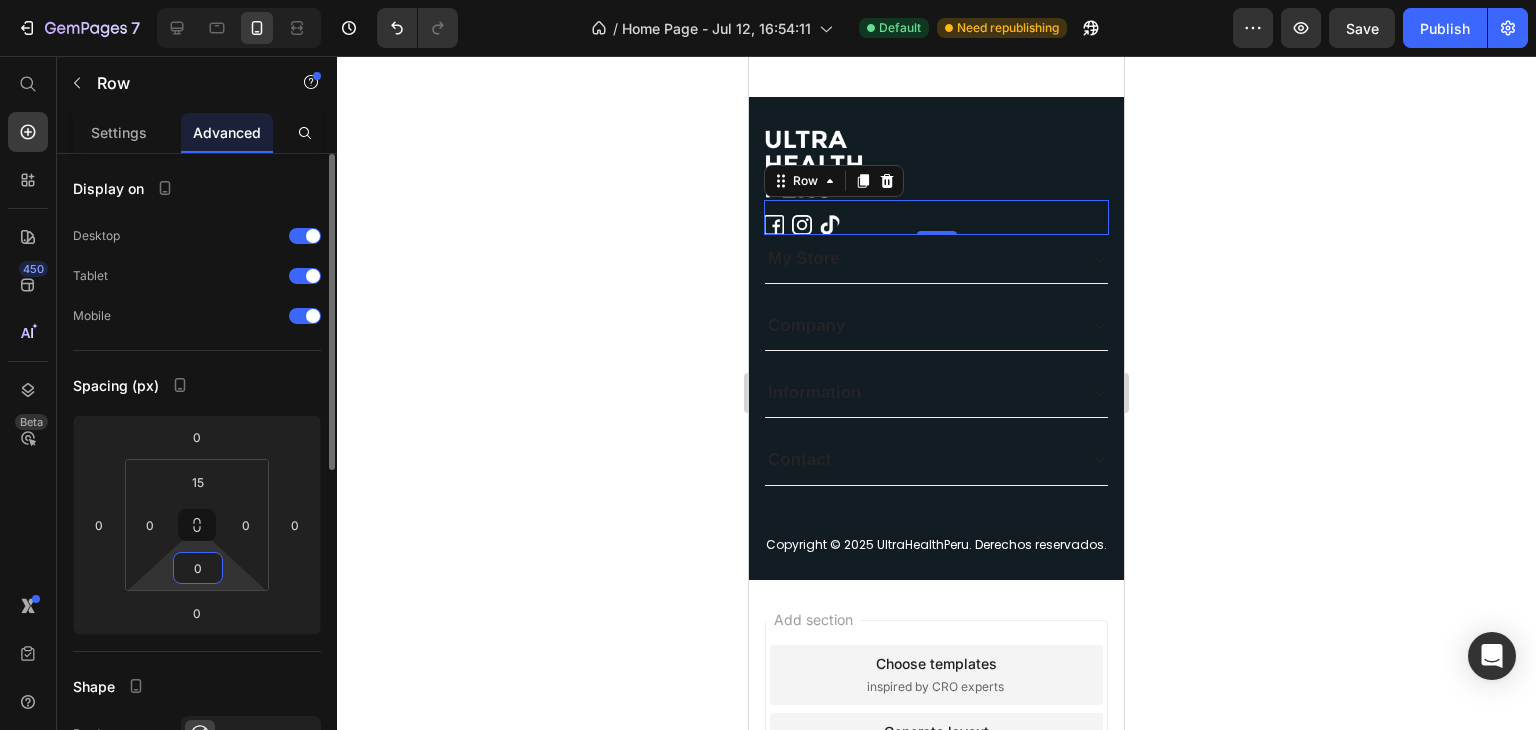 click on "0" at bounding box center (198, 568) 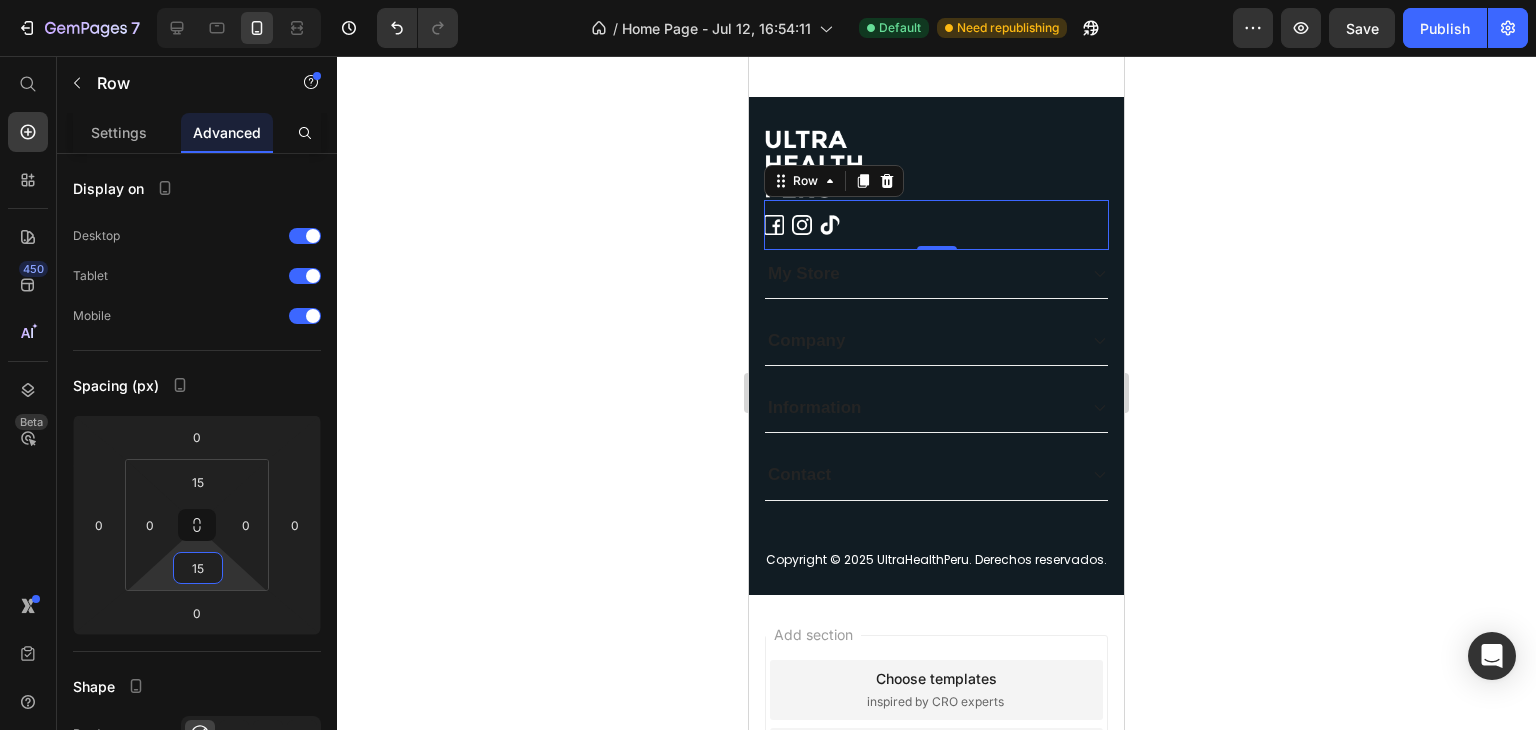 type on "15" 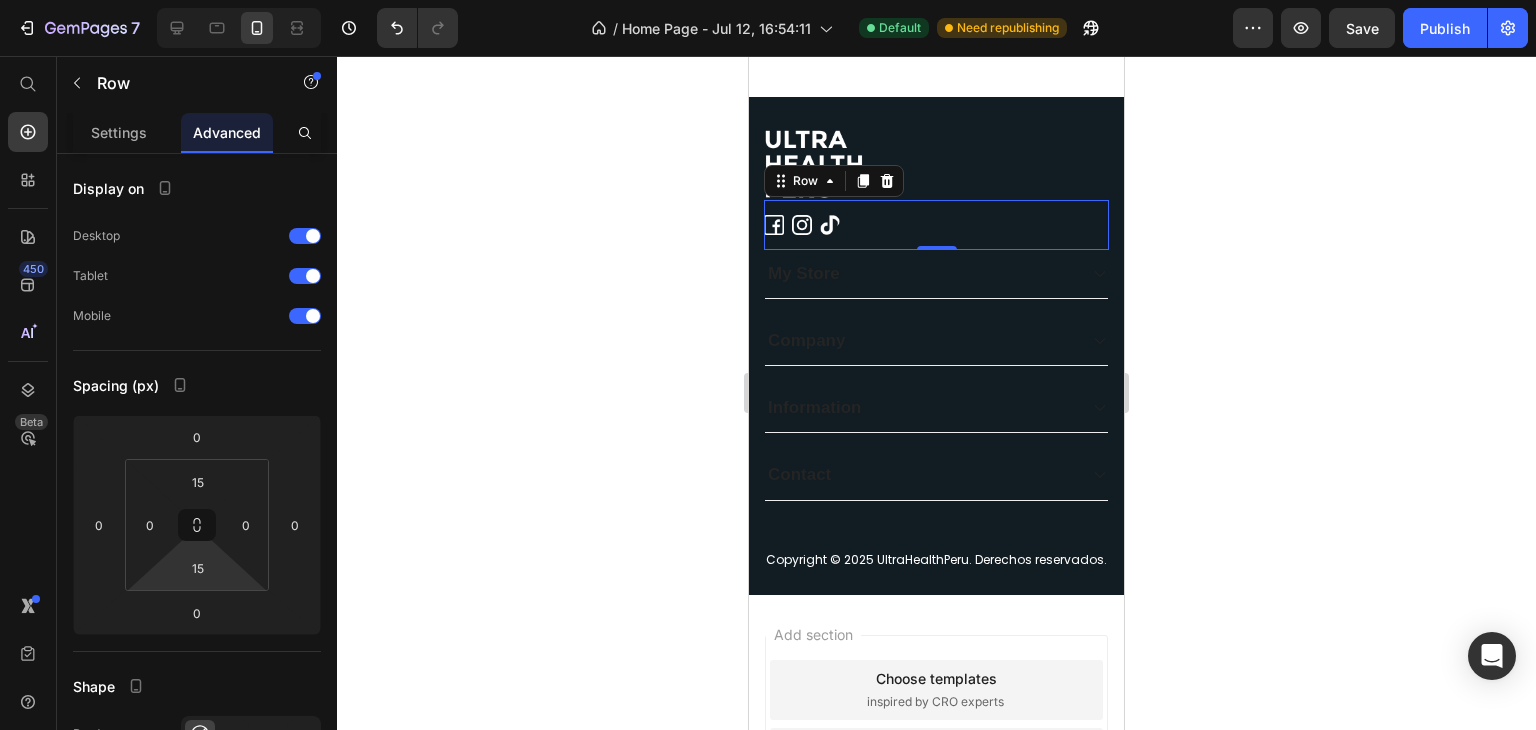 click 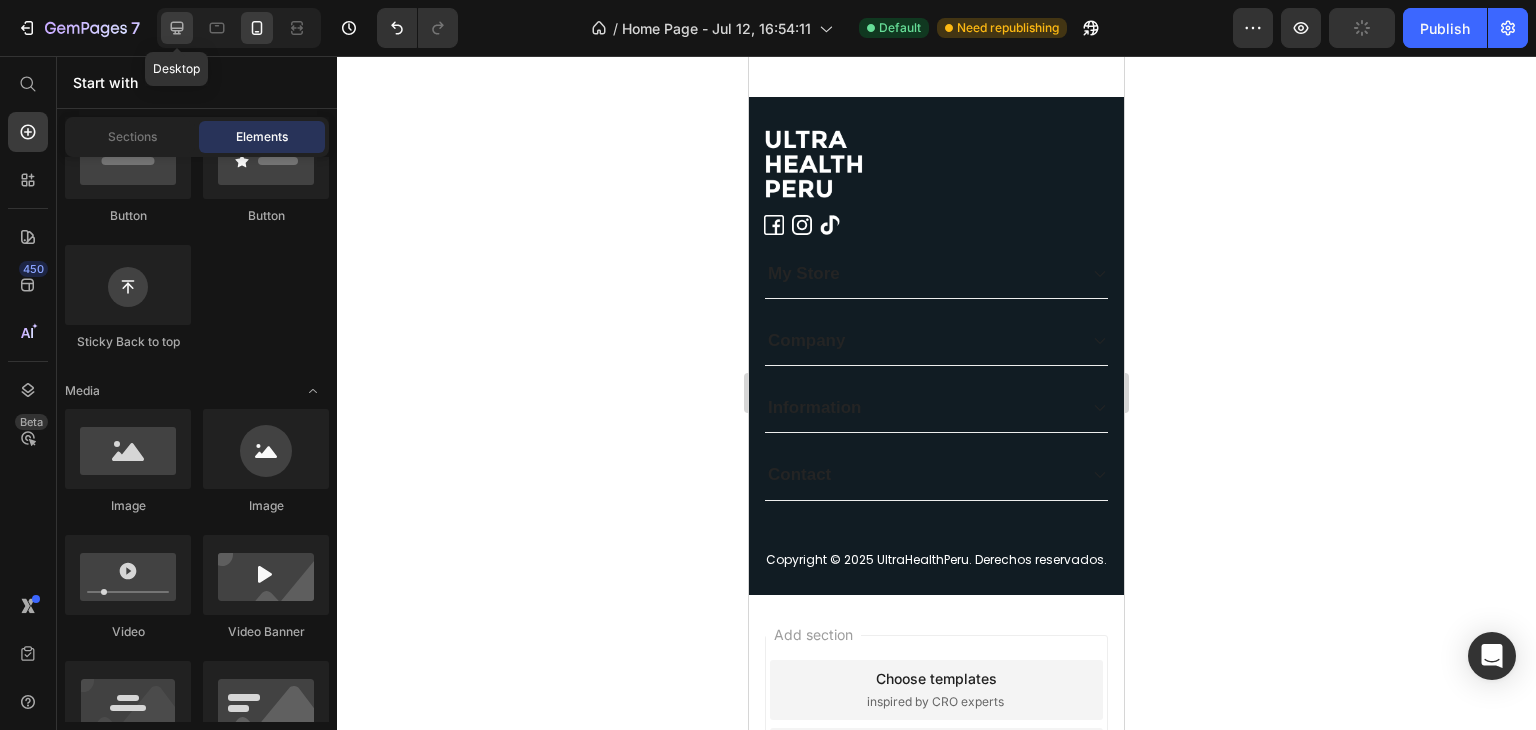 click 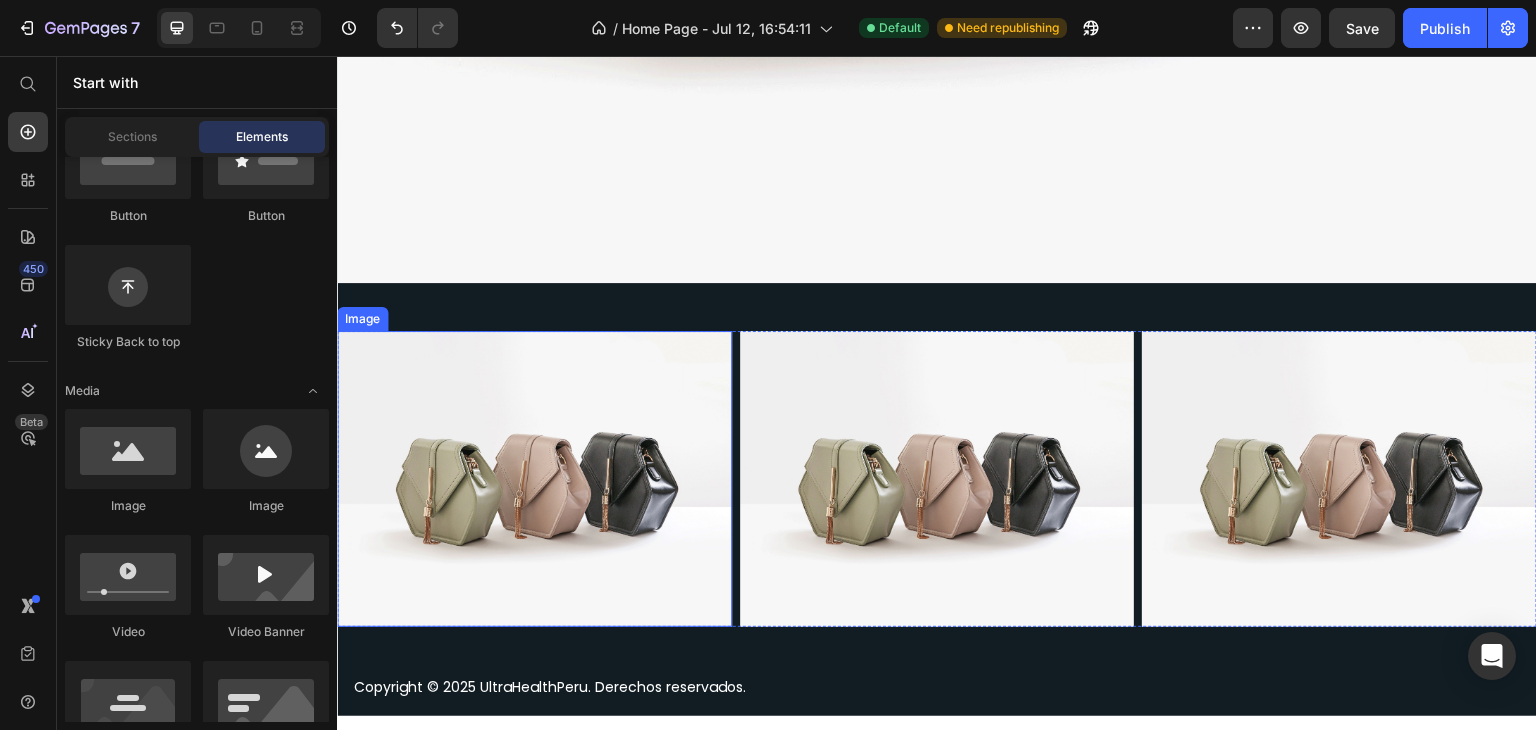 scroll, scrollTop: 2141, scrollLeft: 0, axis: vertical 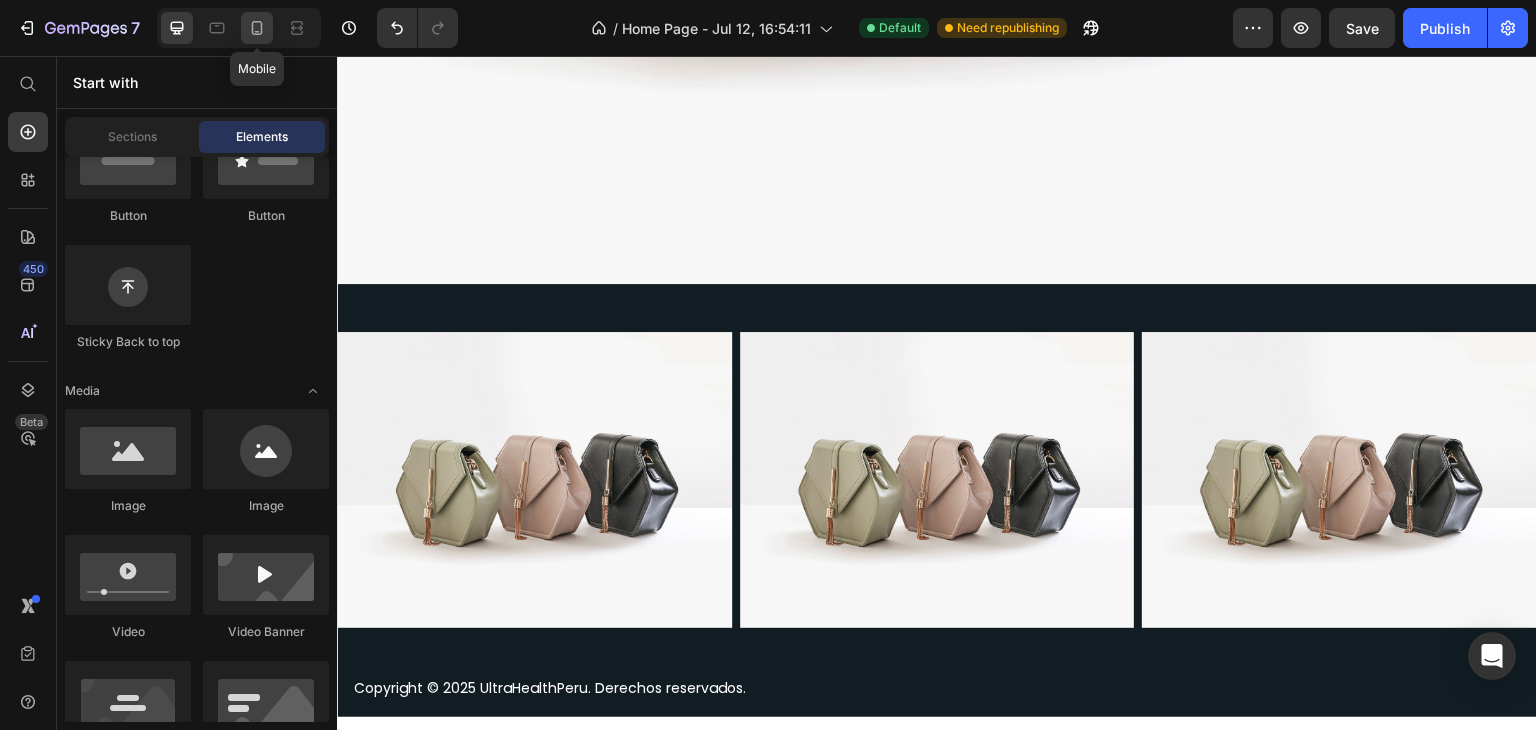click 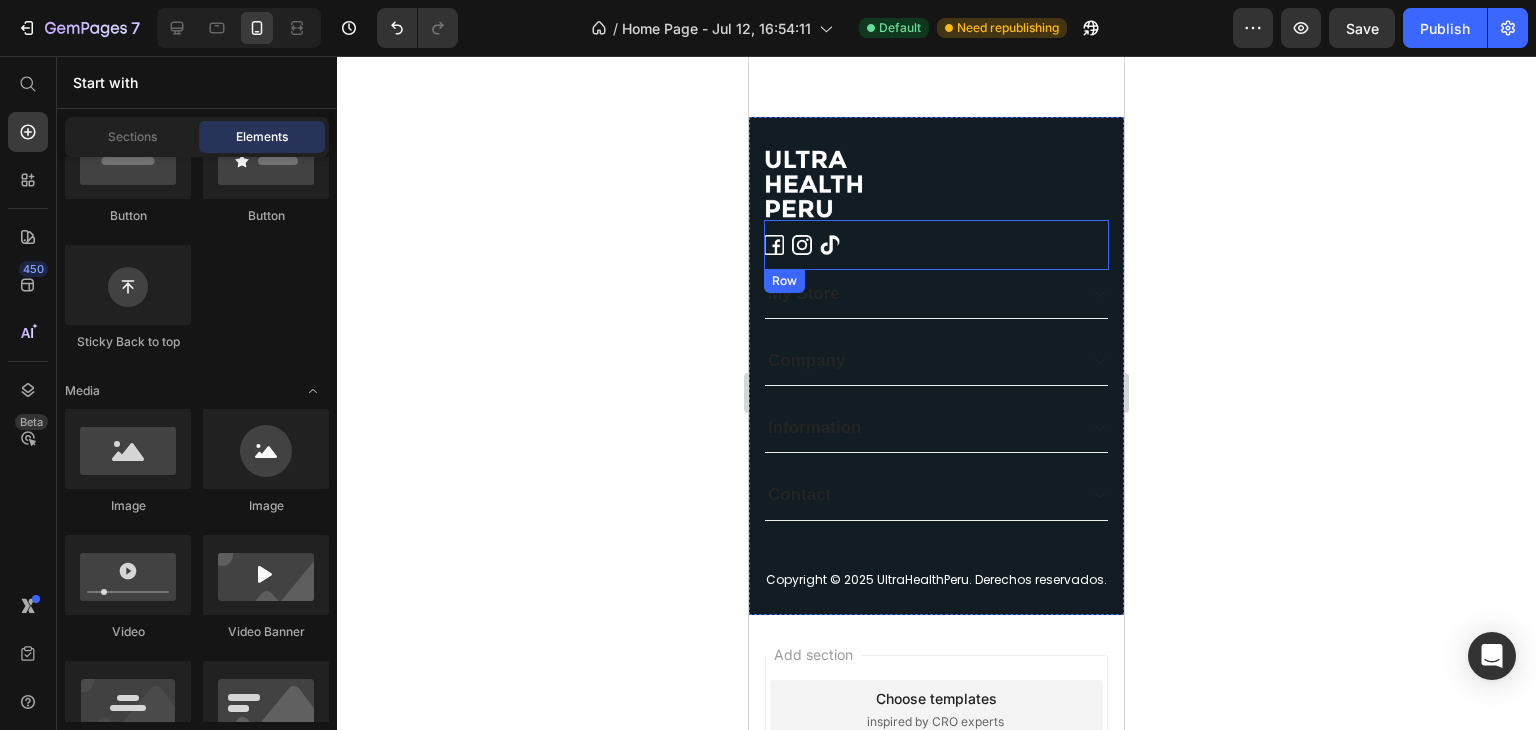 scroll, scrollTop: 2475, scrollLeft: 0, axis: vertical 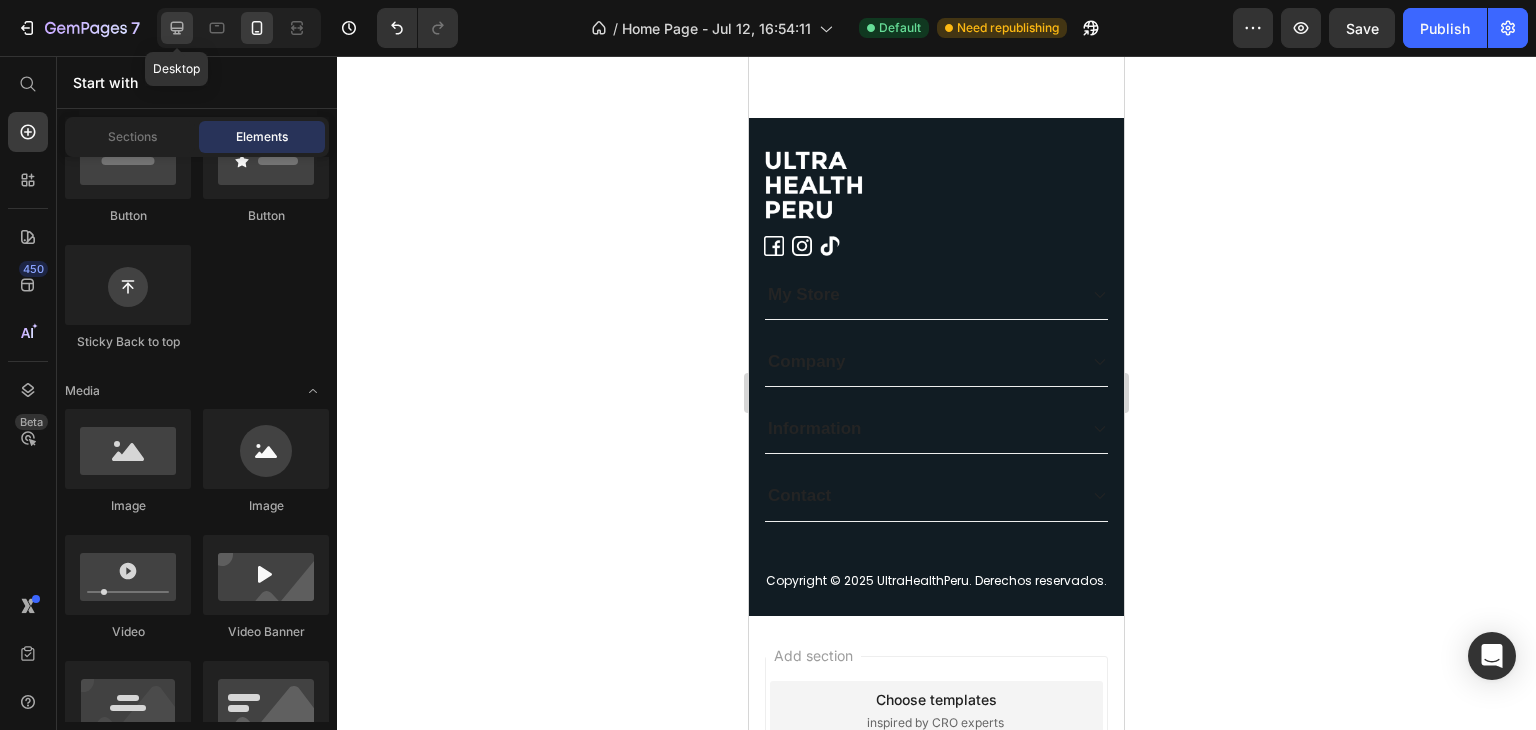 click 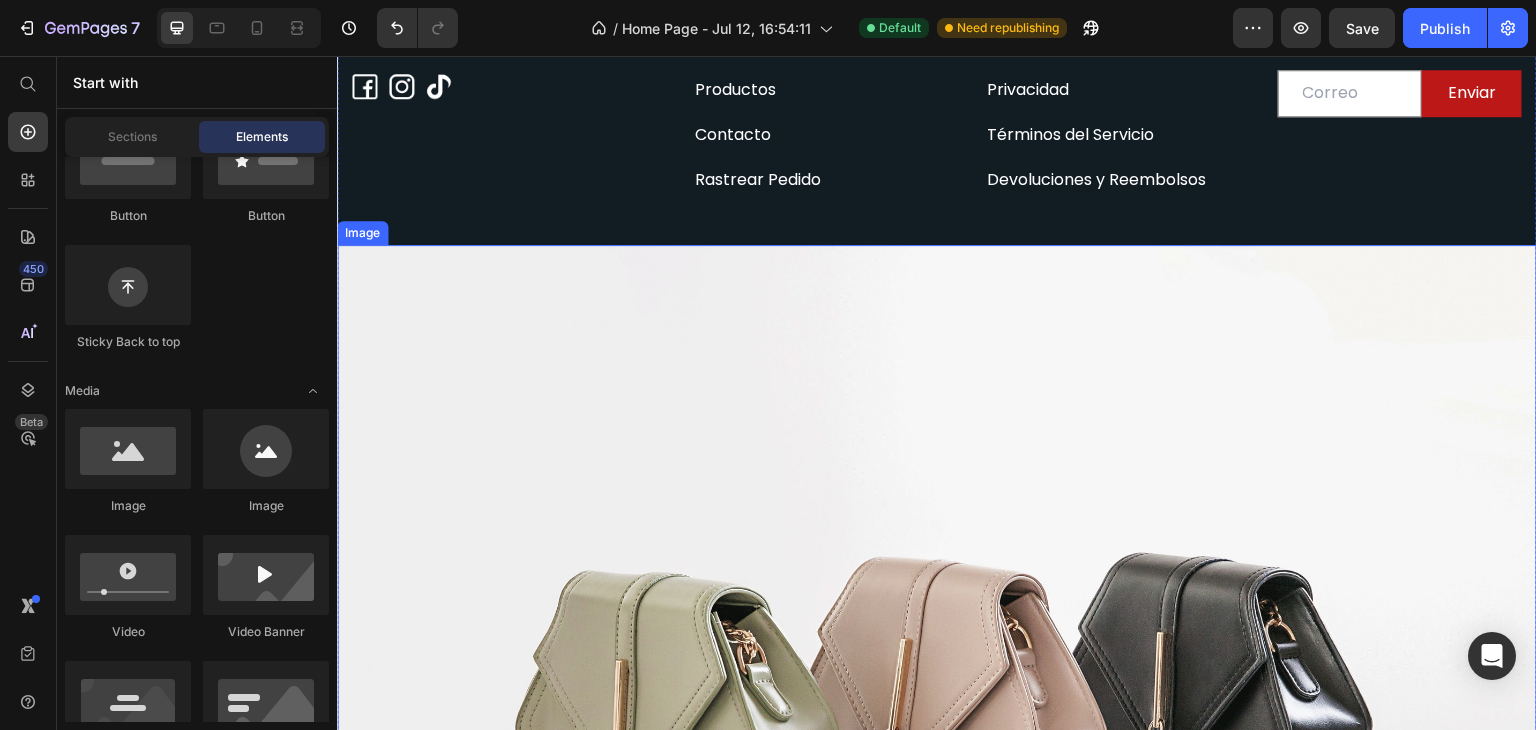 scroll, scrollTop: 1484, scrollLeft: 0, axis: vertical 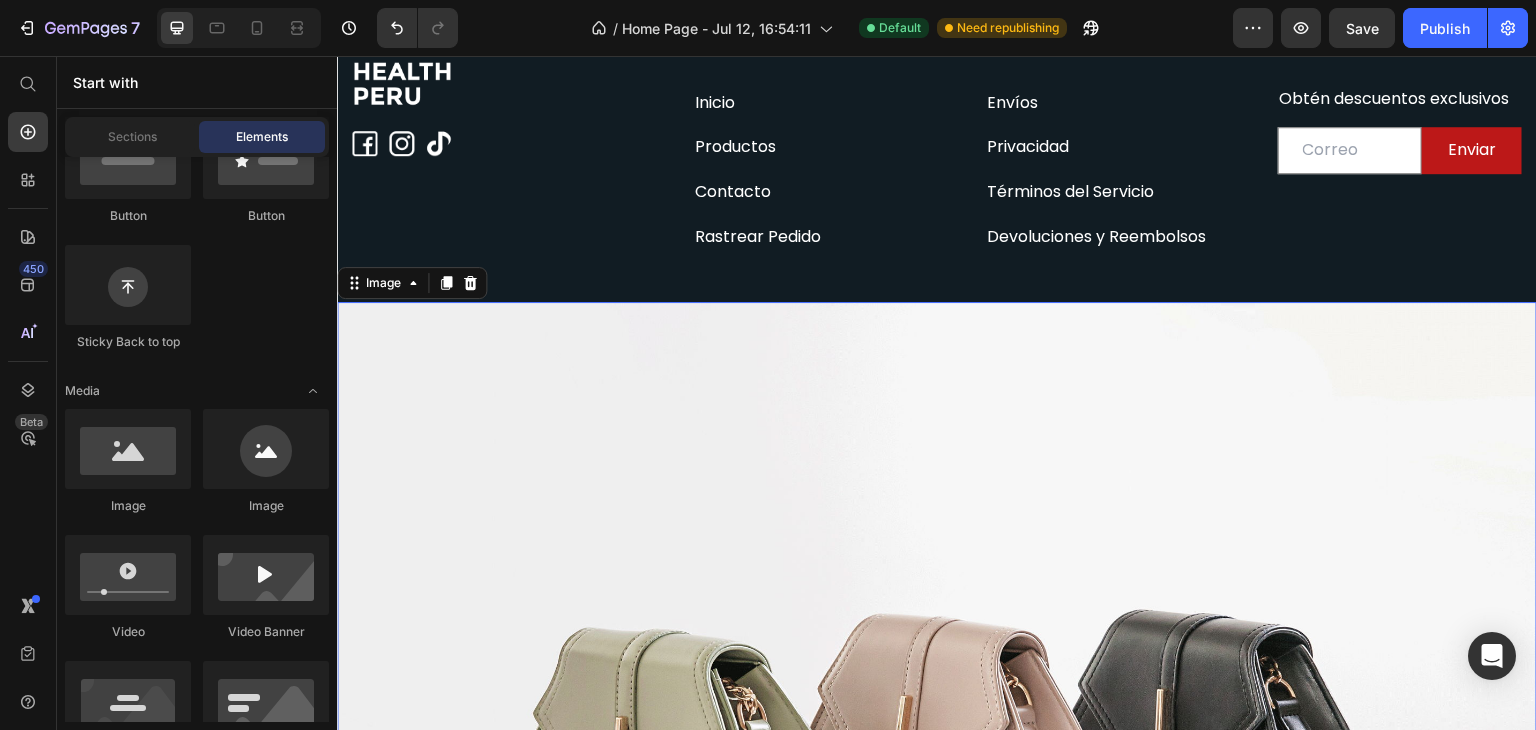 click at bounding box center (937, 752) 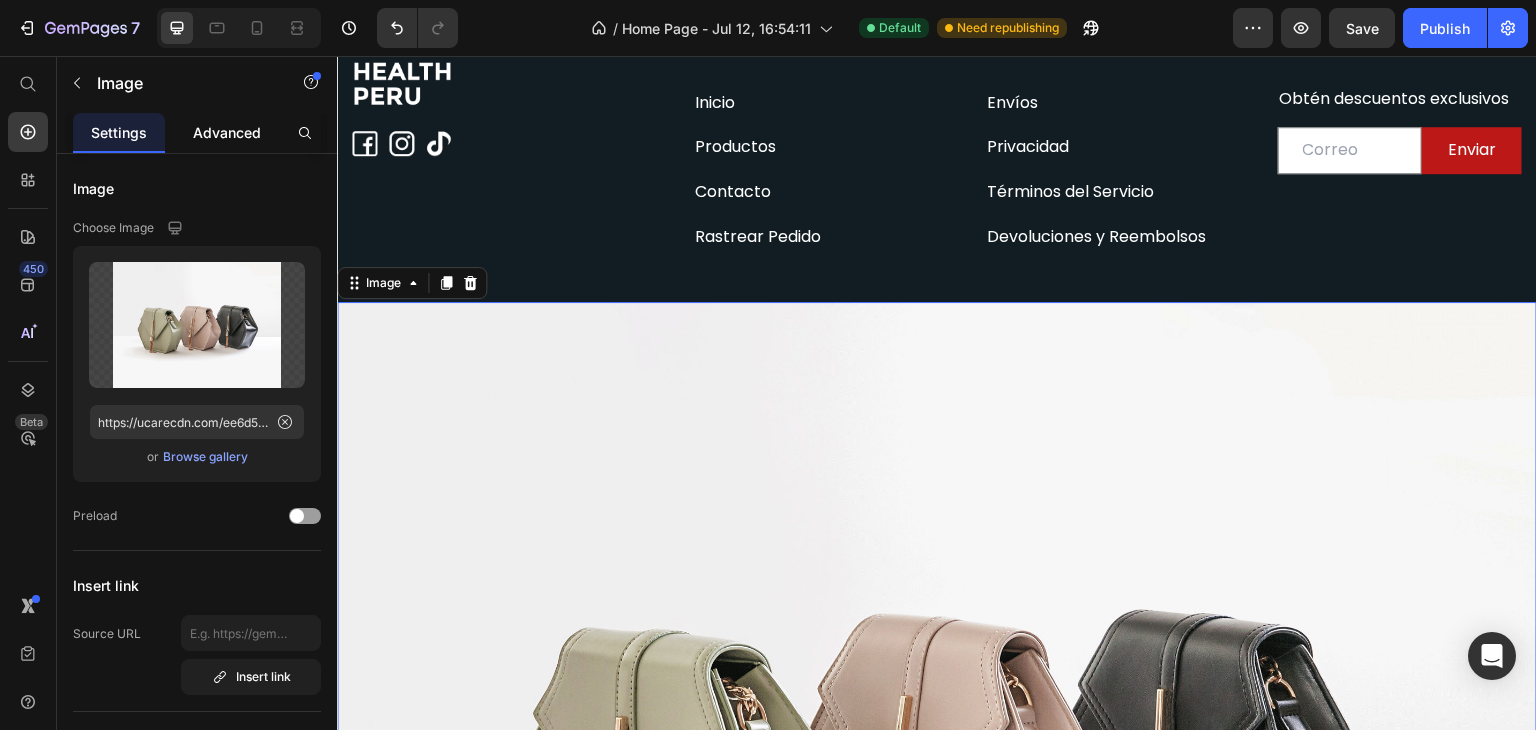 click on "Advanced" at bounding box center (227, 132) 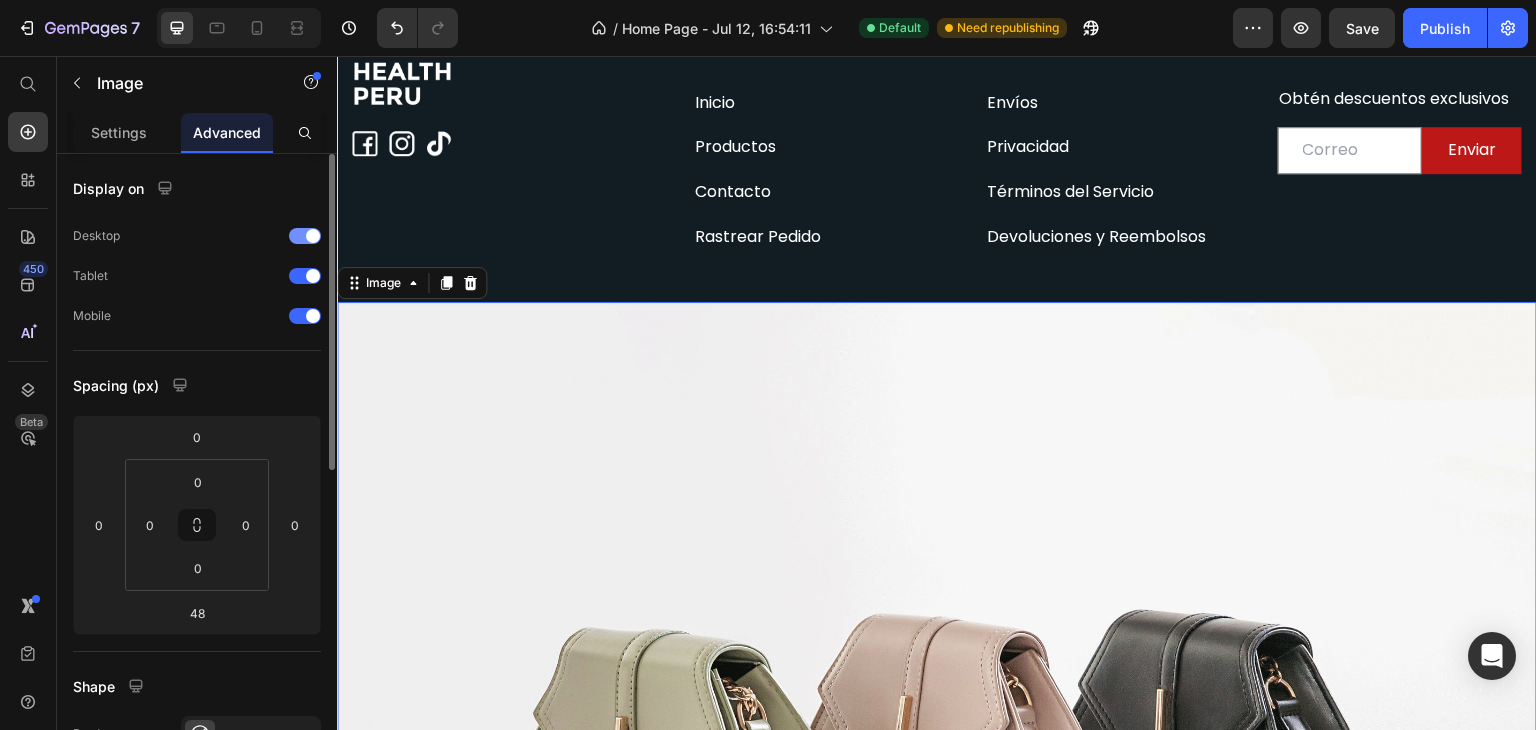 click at bounding box center (313, 236) 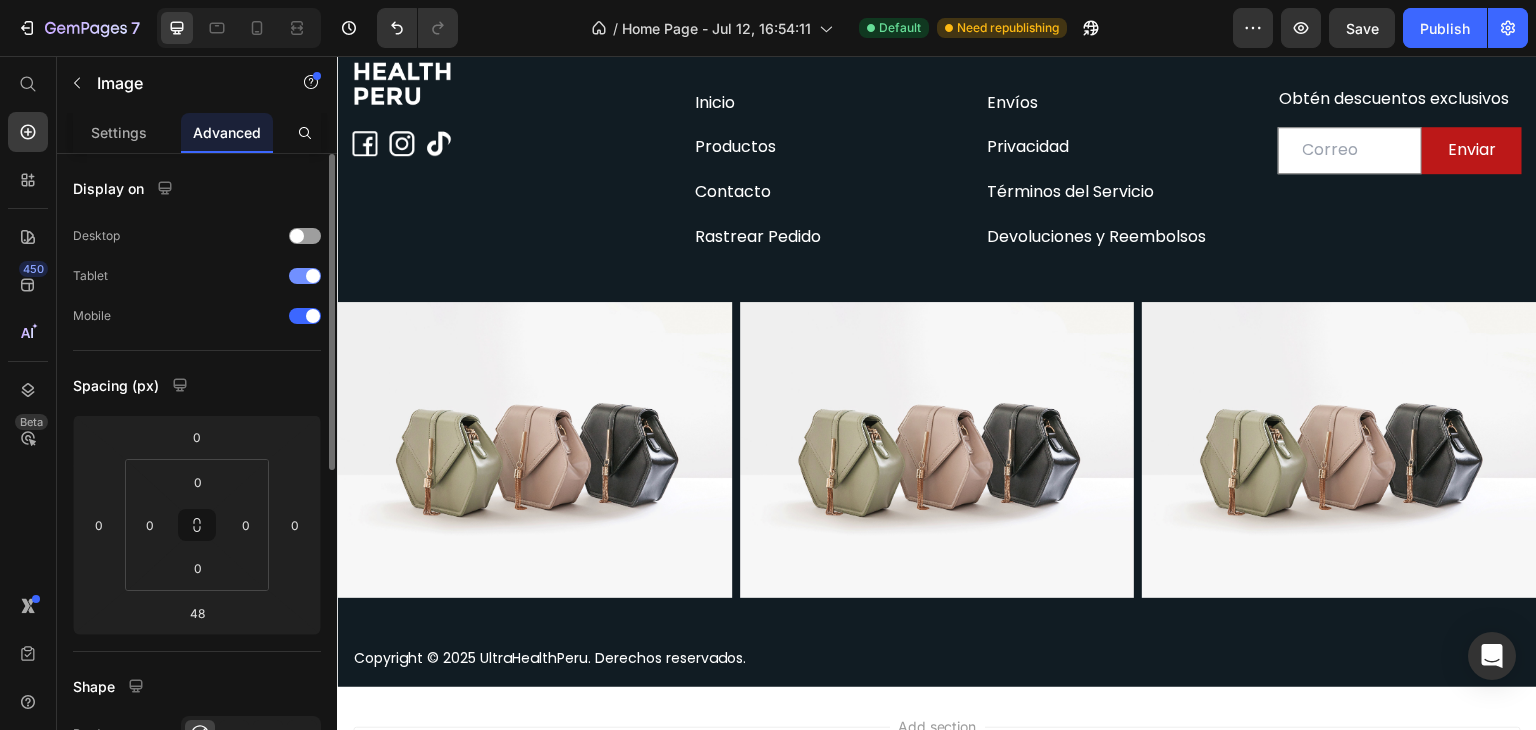 click at bounding box center [313, 276] 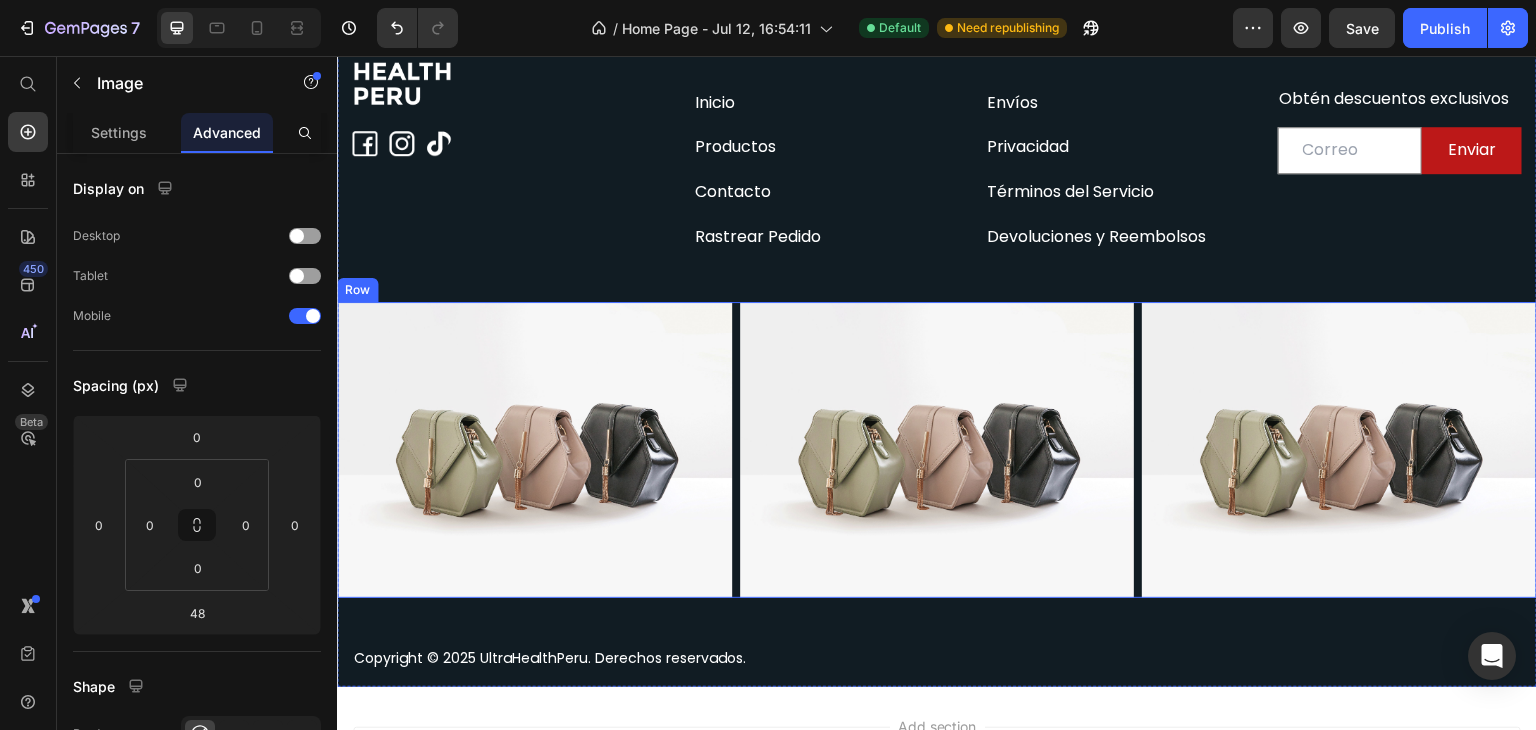 click on "Image Image Image Row" at bounding box center (937, 450) 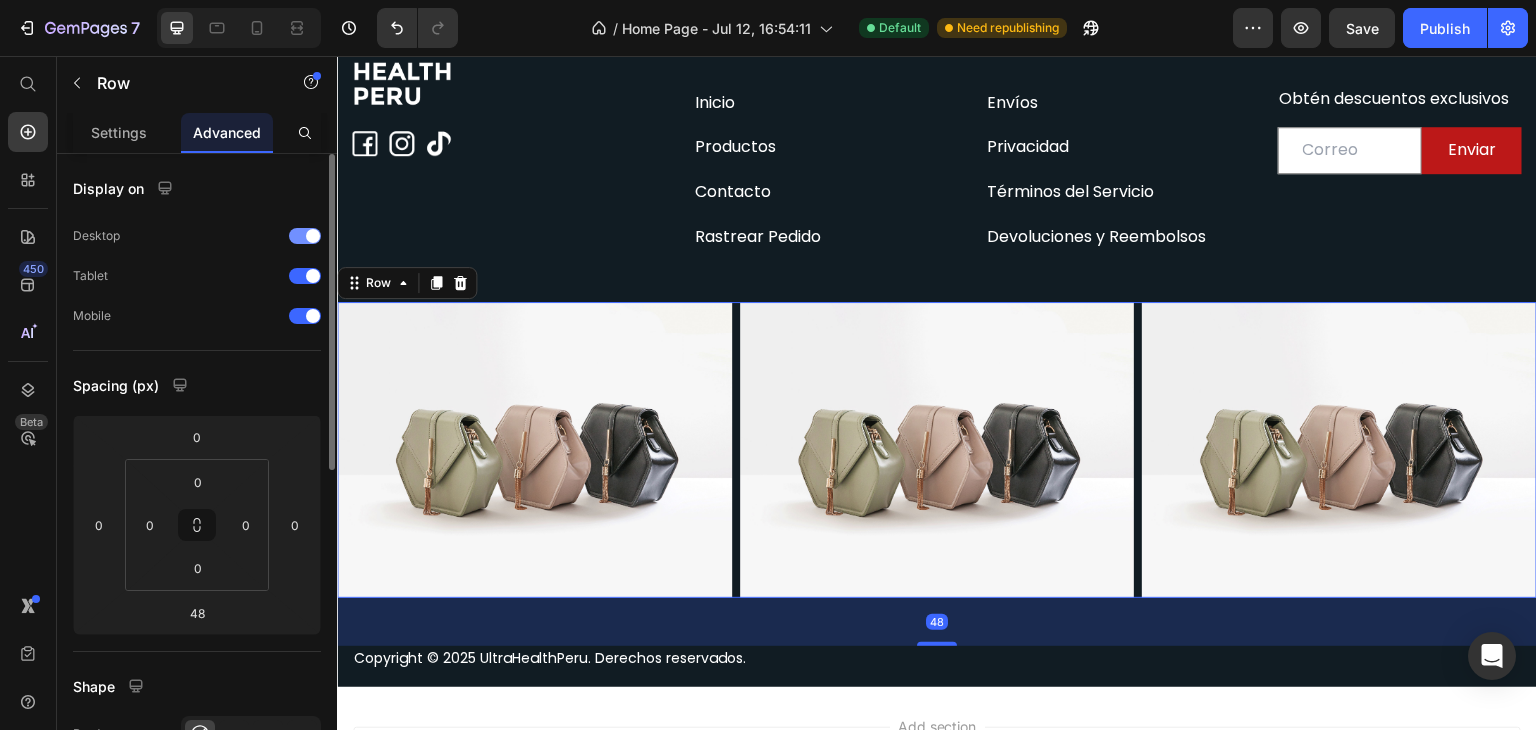 click at bounding box center [313, 236] 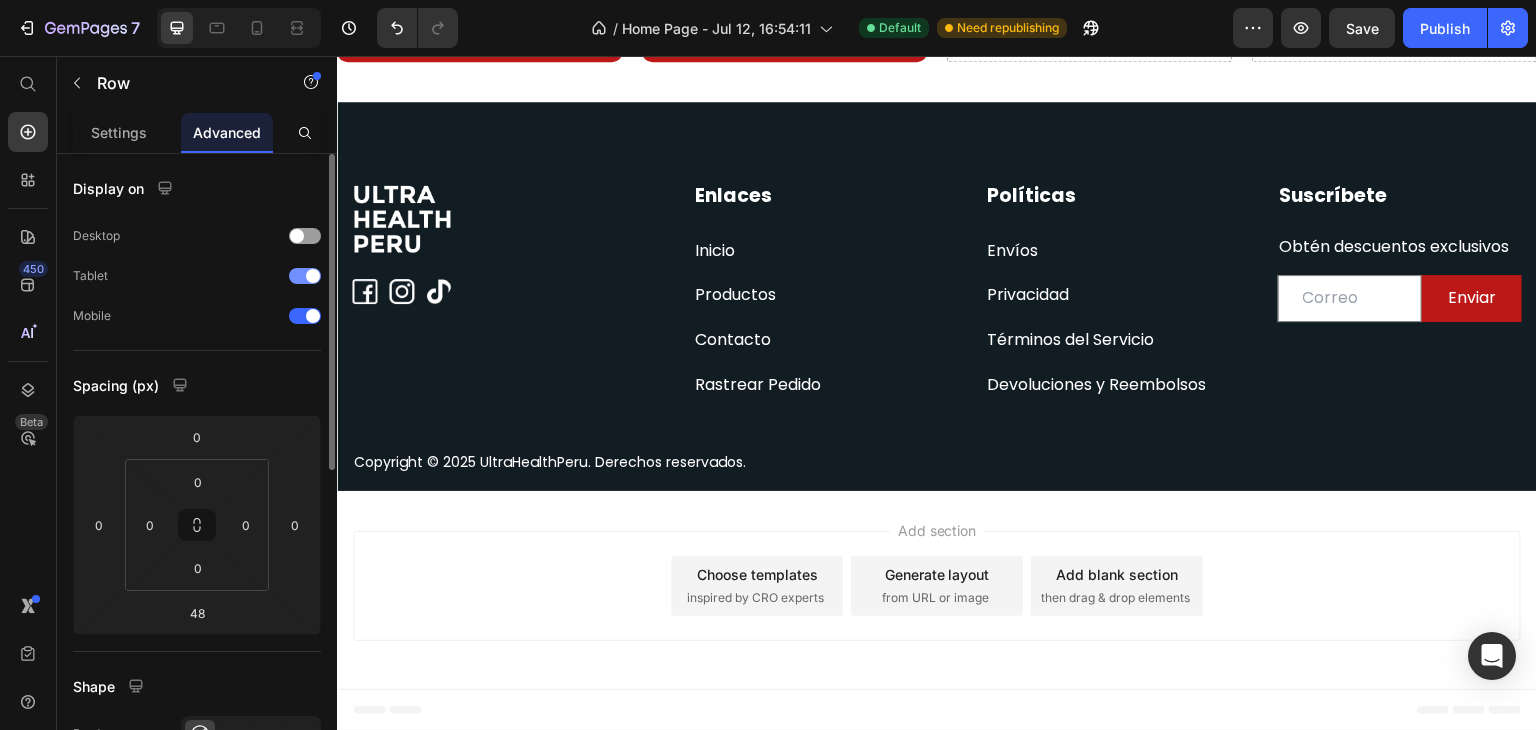 scroll, scrollTop: 1332, scrollLeft: 0, axis: vertical 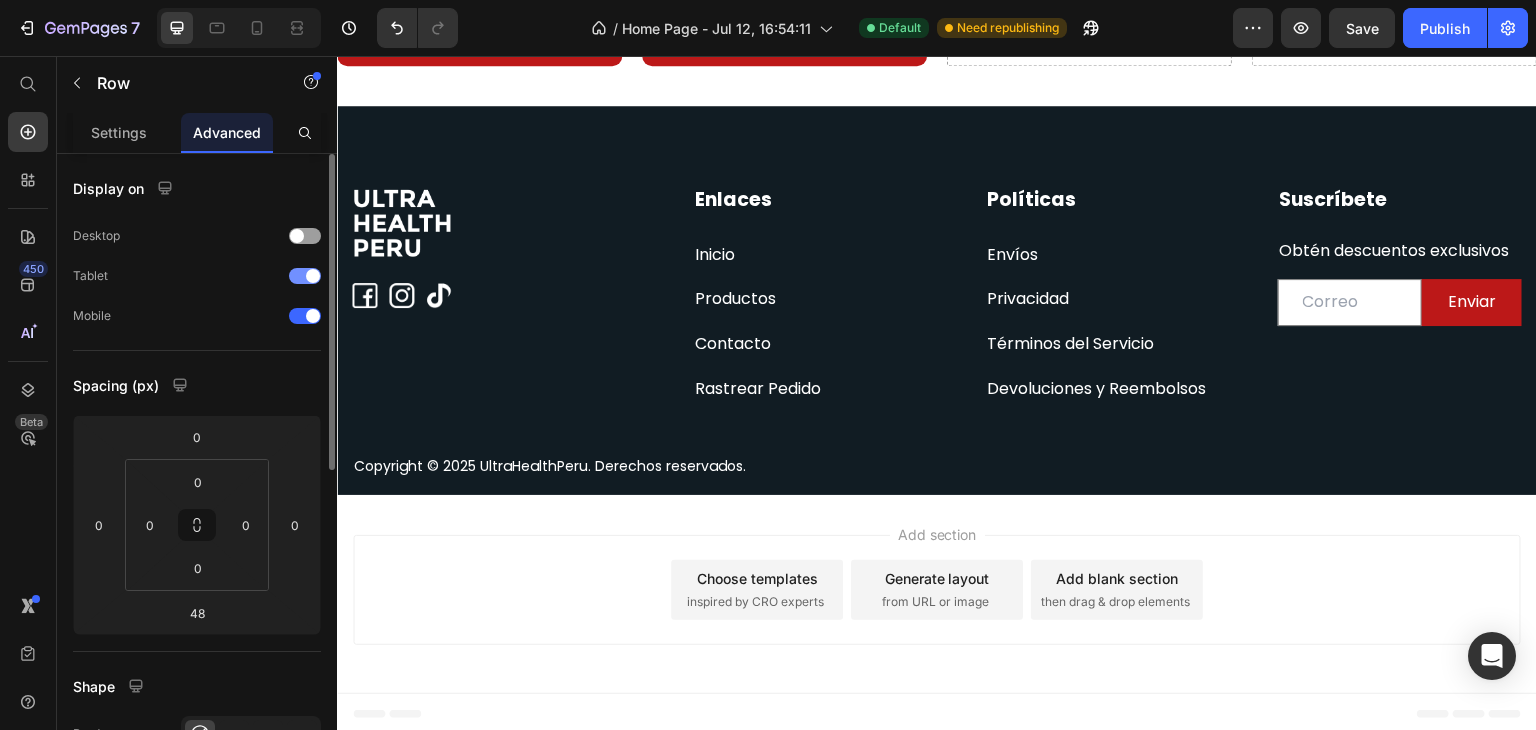 click at bounding box center (305, 276) 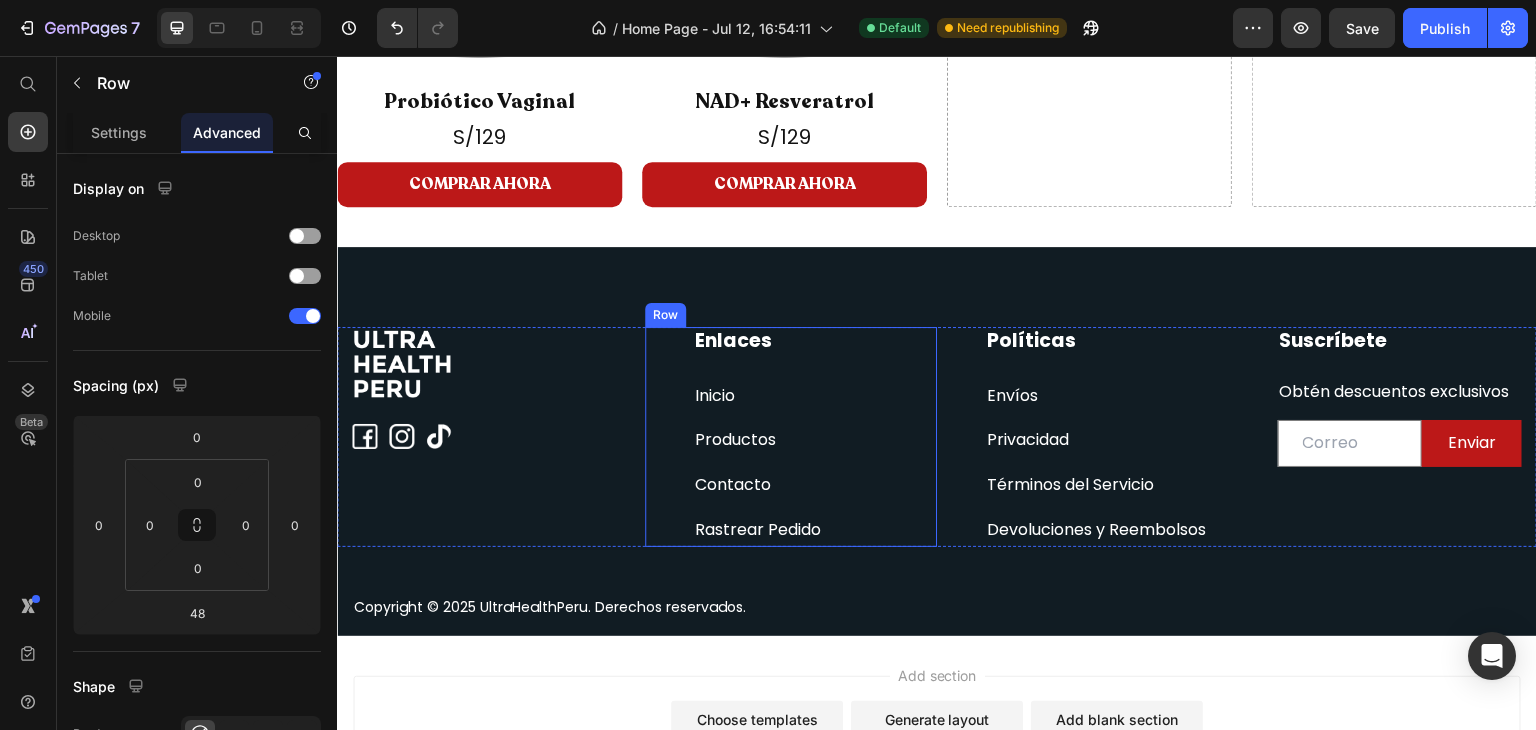 scroll, scrollTop: 1189, scrollLeft: 0, axis: vertical 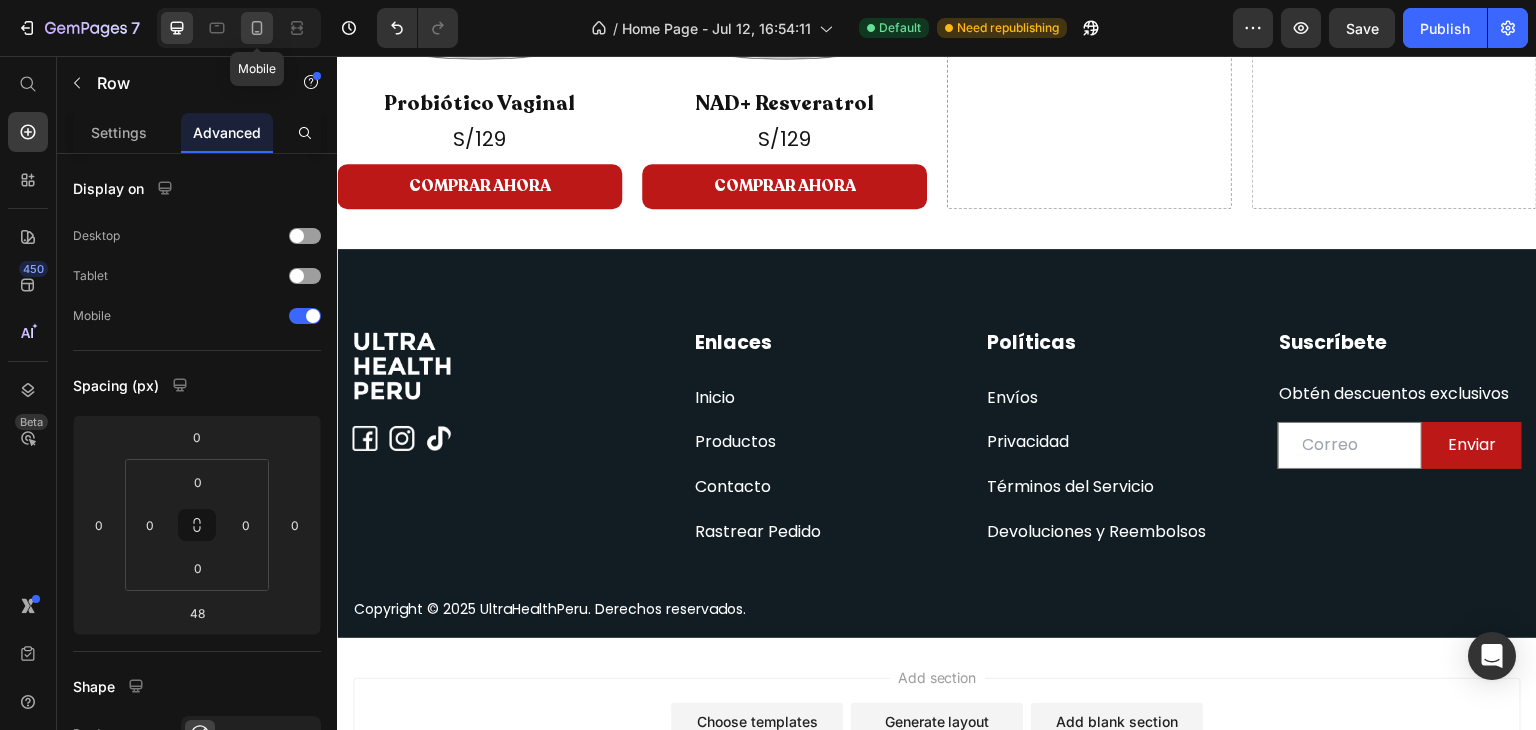 click 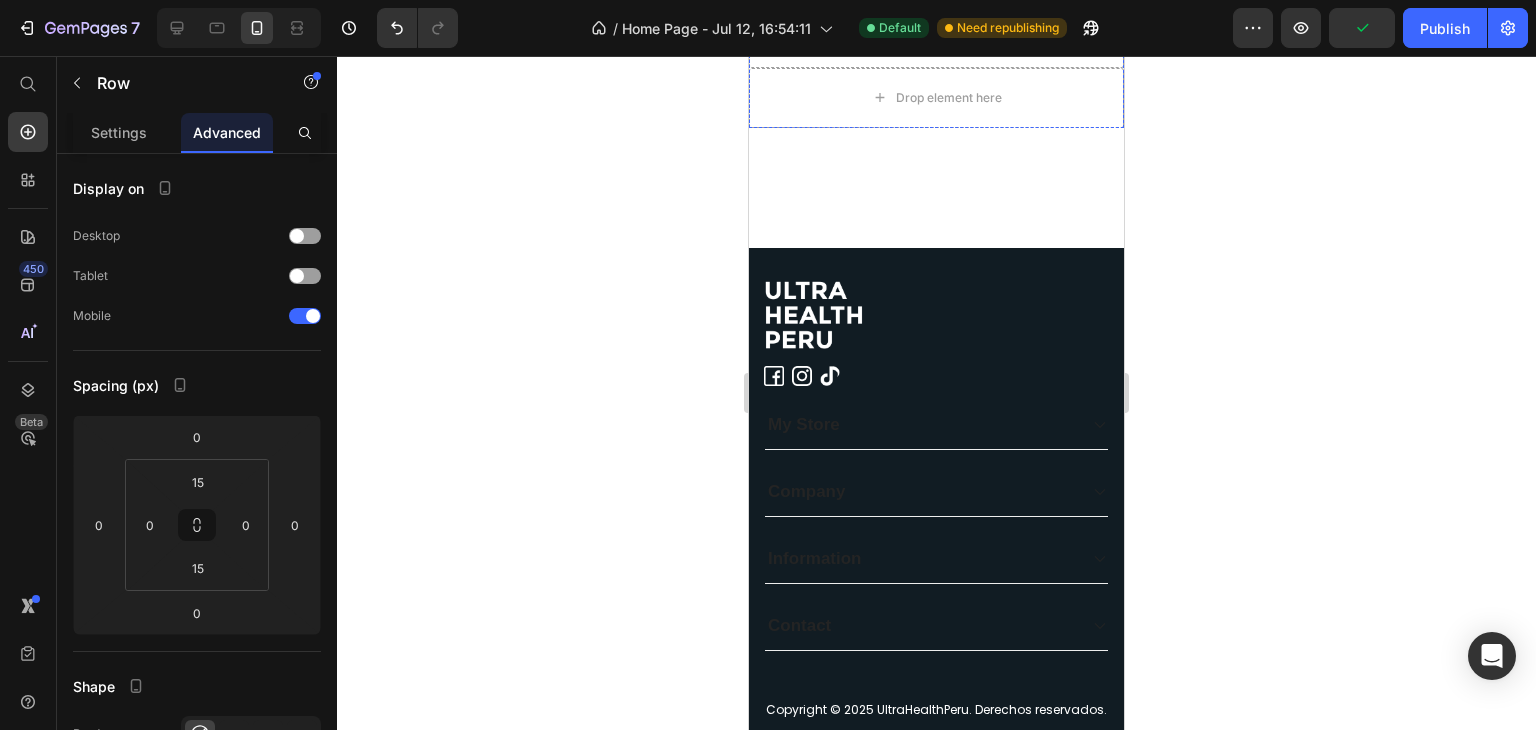 scroll, scrollTop: 2757, scrollLeft: 0, axis: vertical 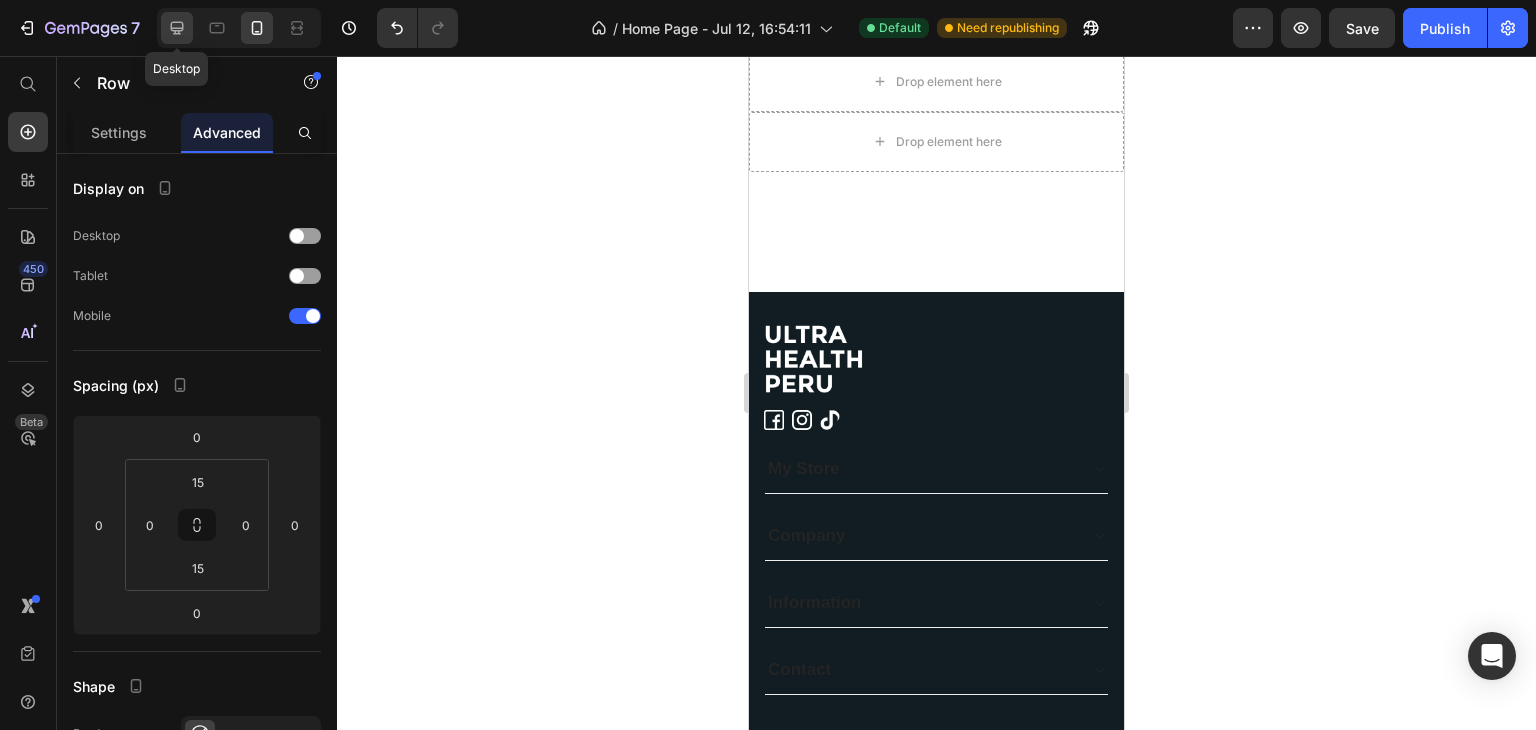 click 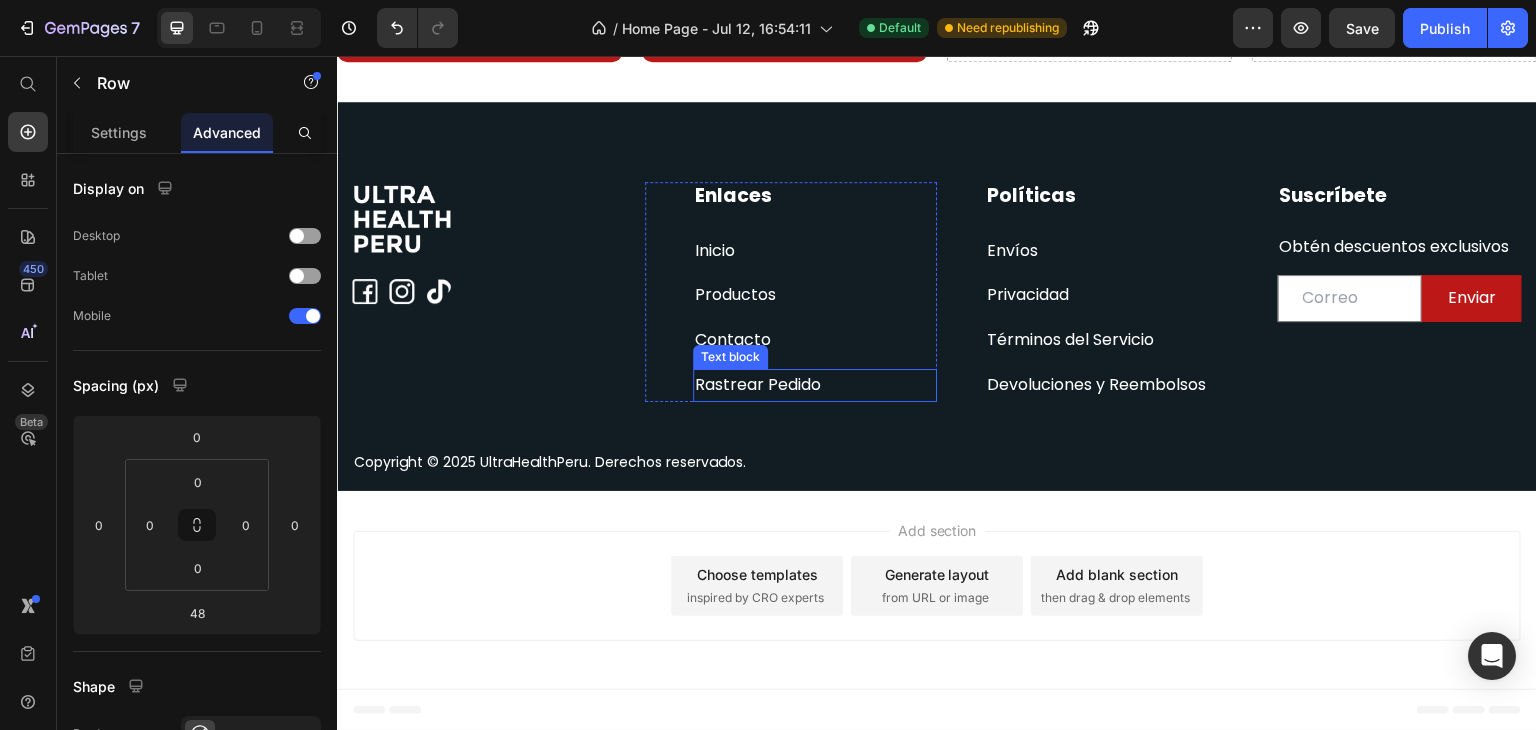 scroll, scrollTop: 1332, scrollLeft: 0, axis: vertical 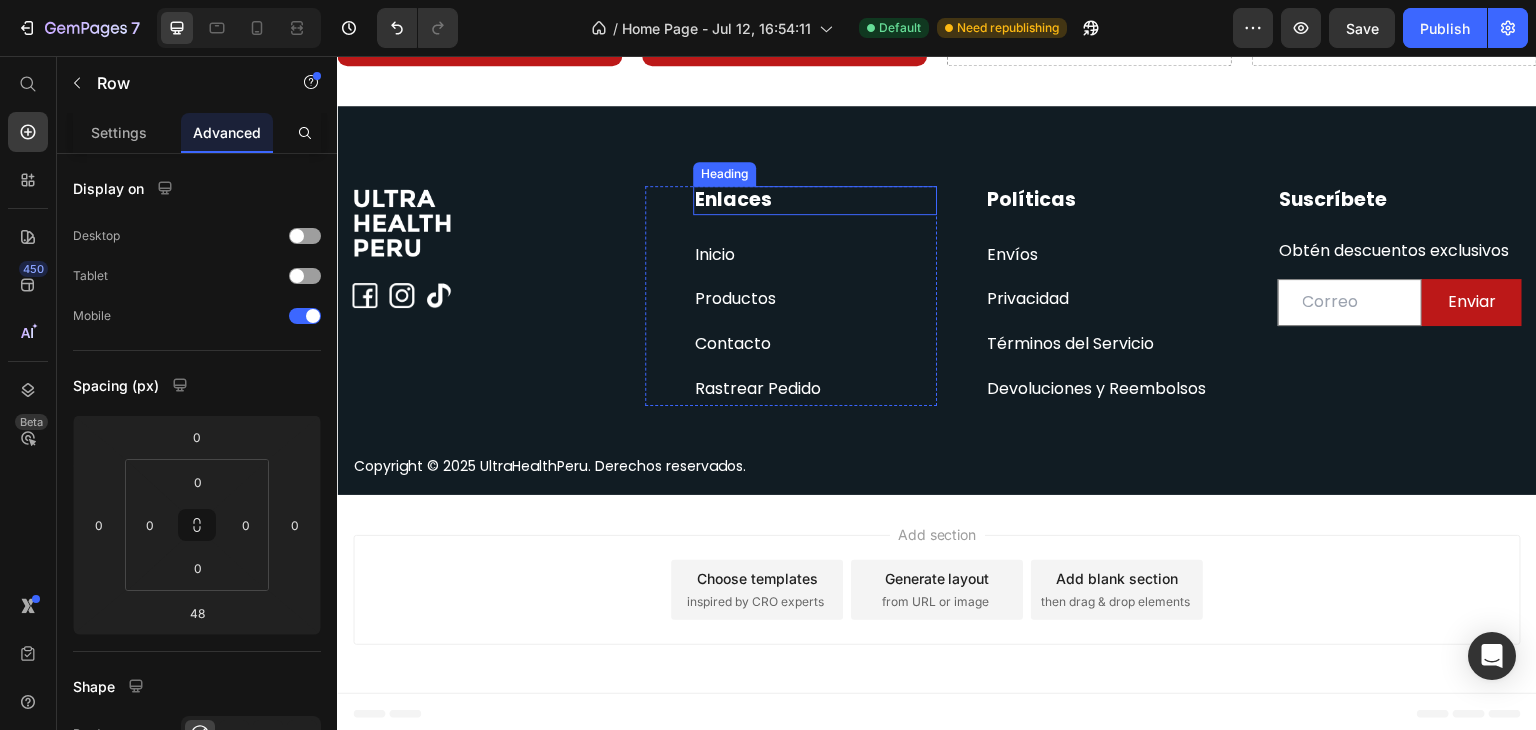 click on "Enlaces" at bounding box center (815, 200) 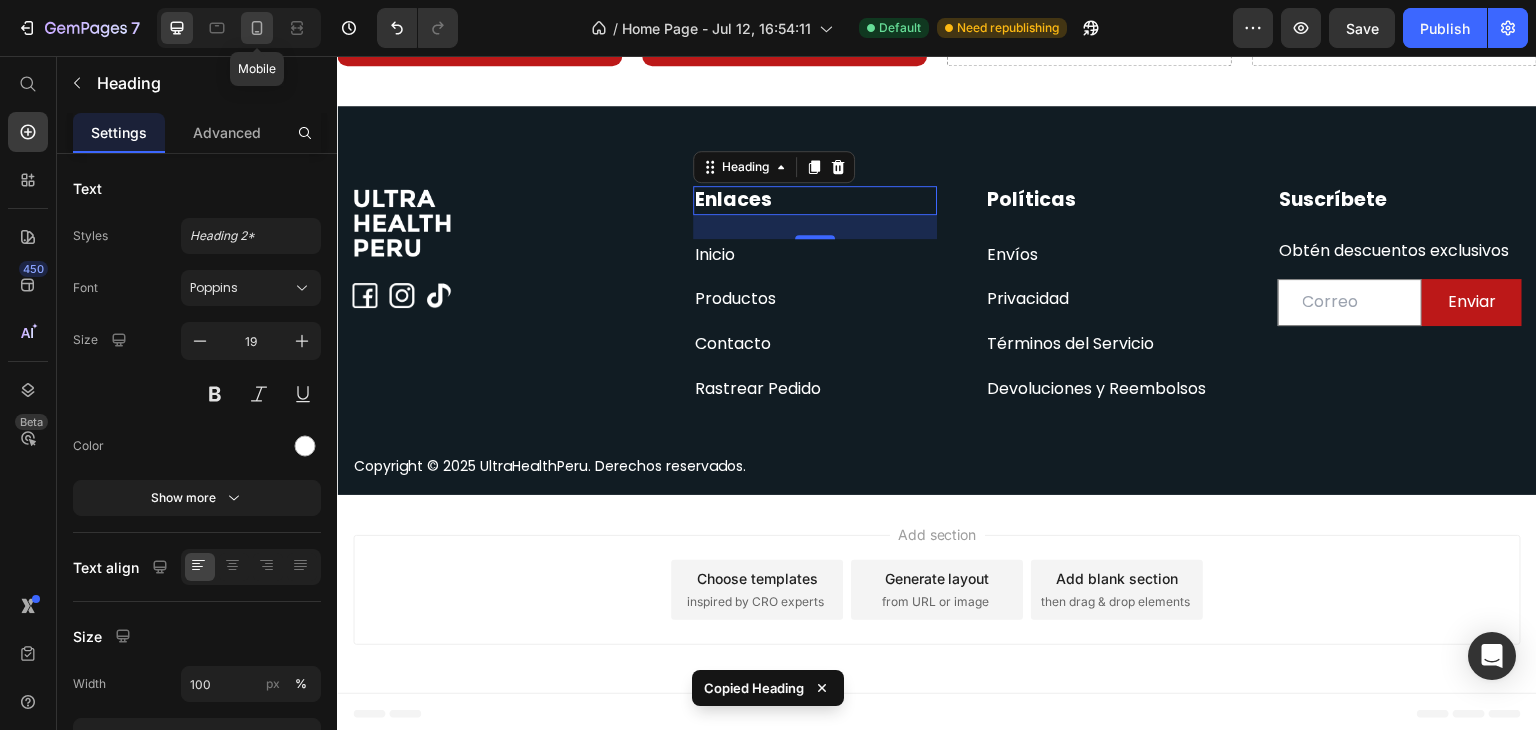 click 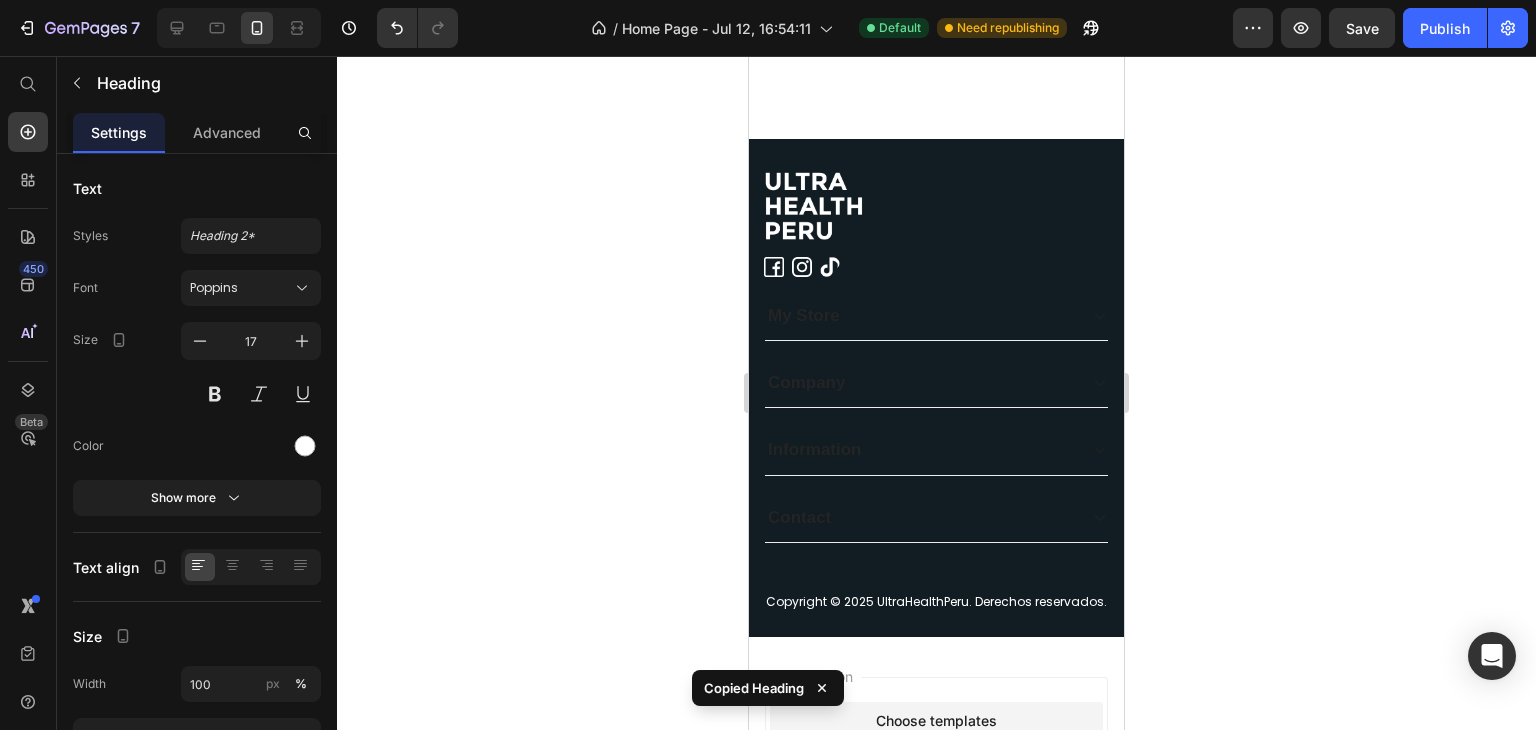 scroll, scrollTop: 2704, scrollLeft: 0, axis: vertical 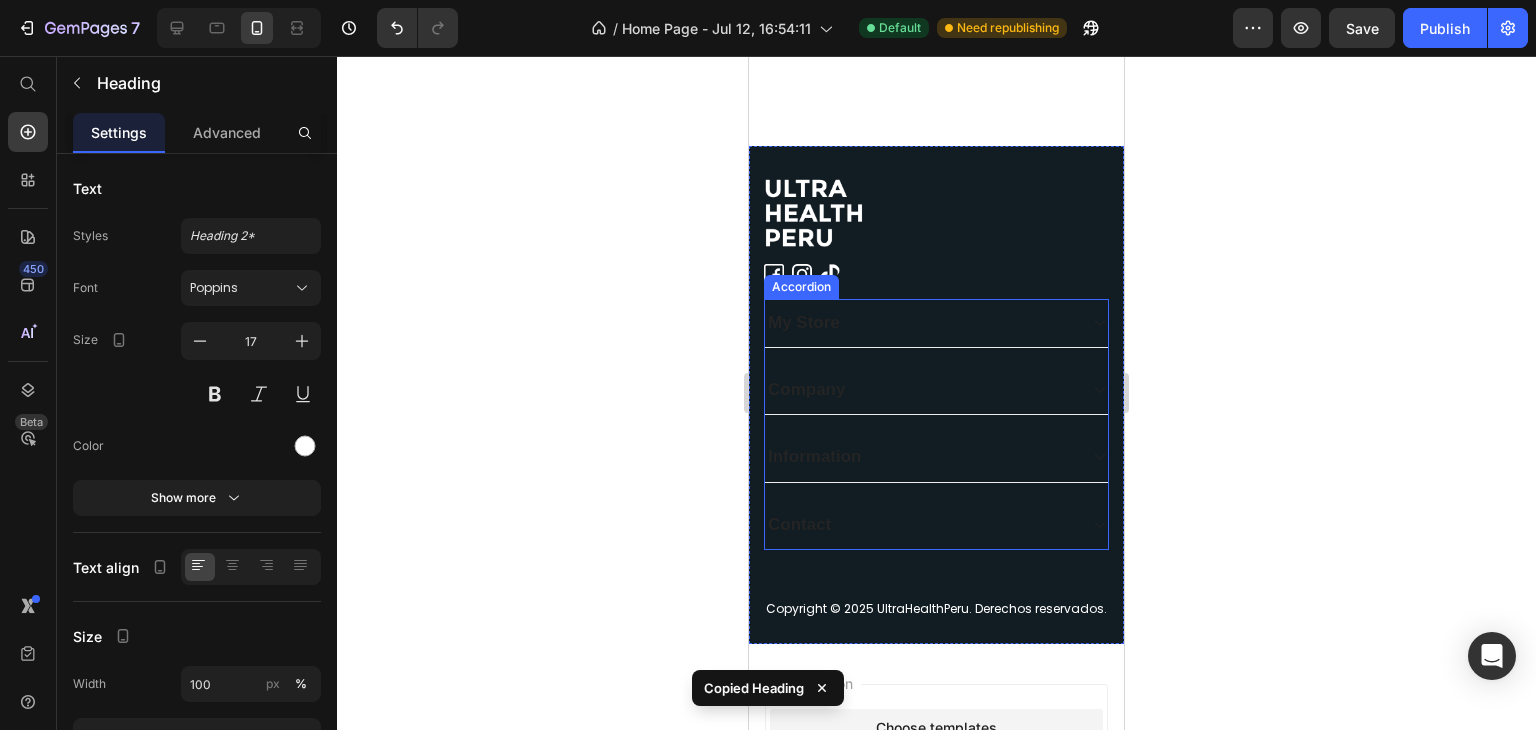 click on "My Store" at bounding box center [920, 323] 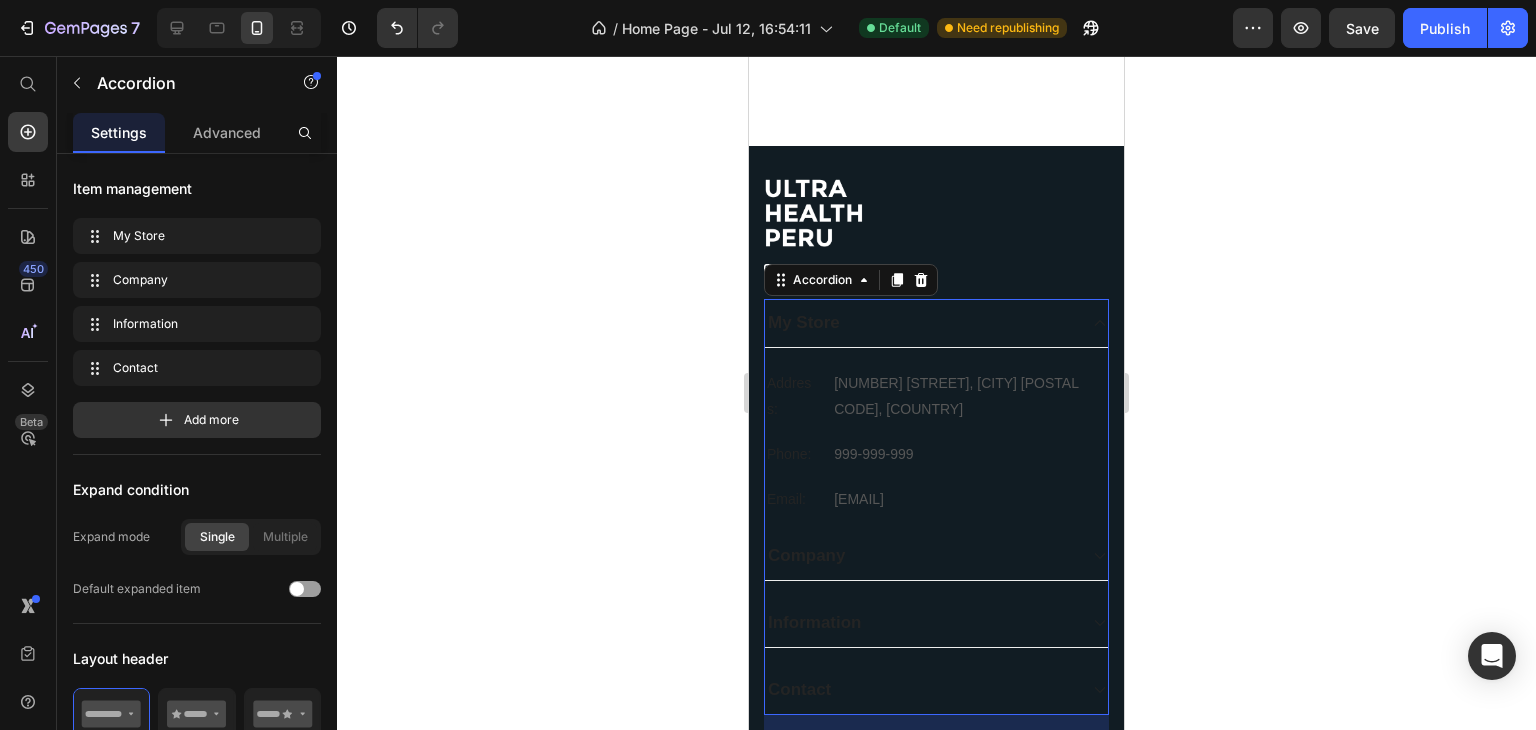 click on "My Store" at bounding box center [804, 323] 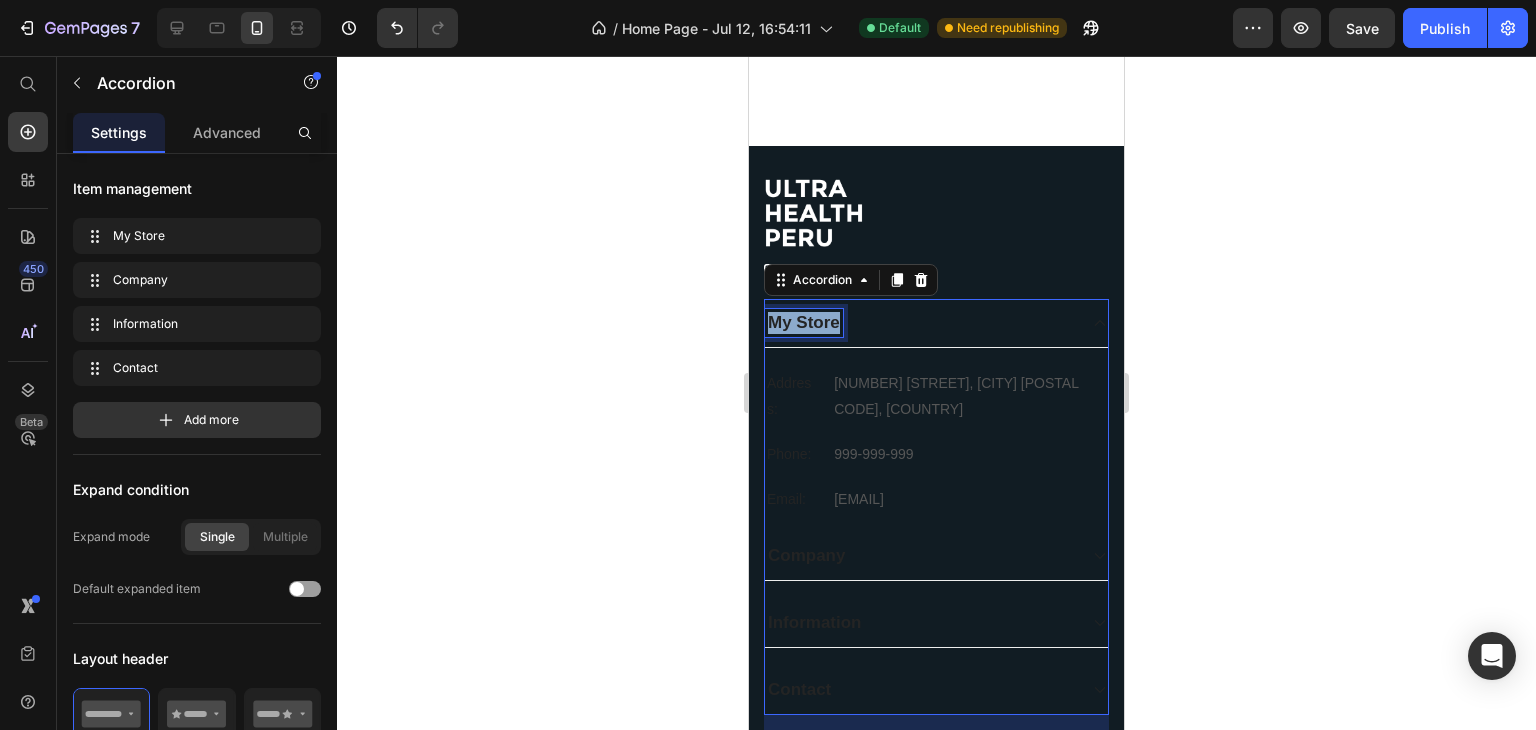 click on "My Store" at bounding box center (804, 323) 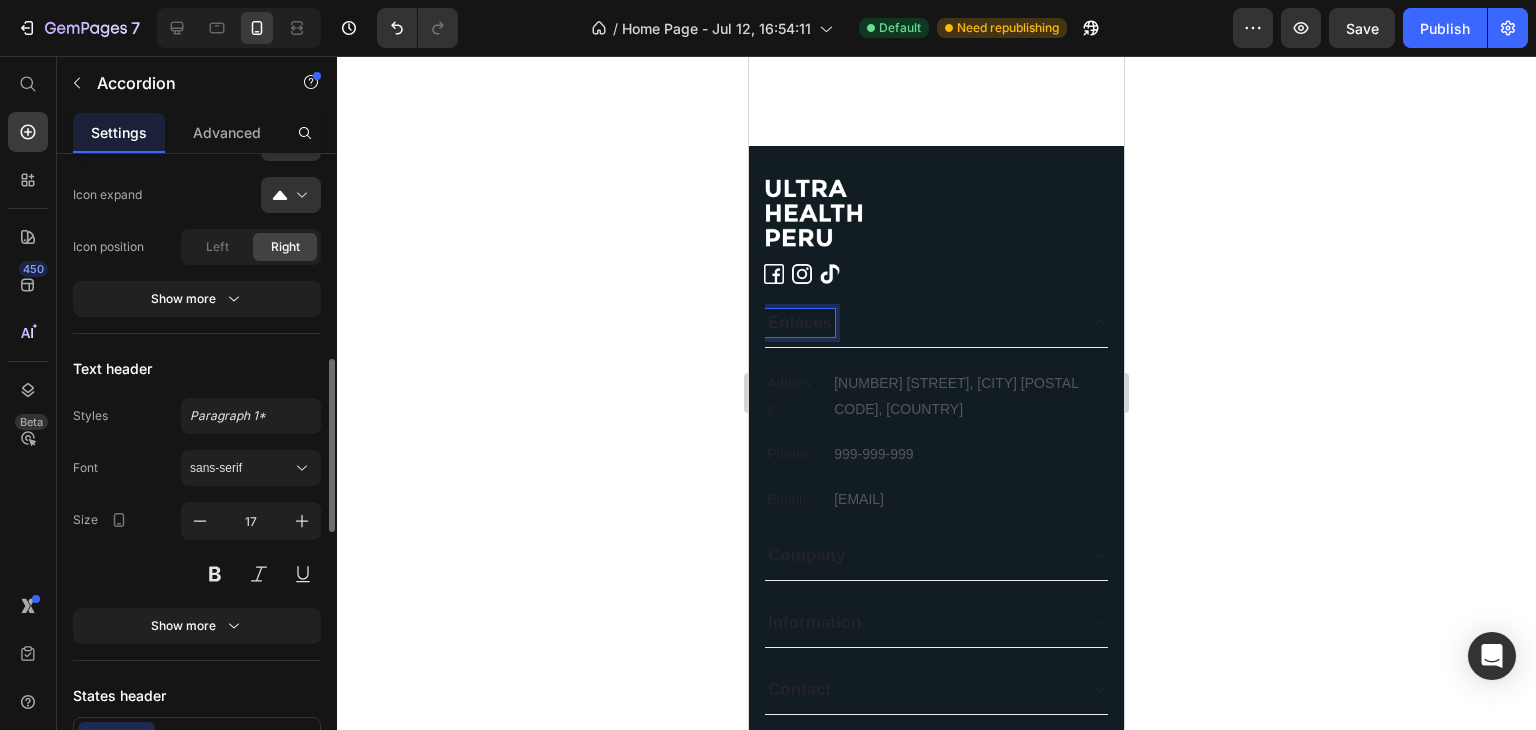 scroll, scrollTop: 800, scrollLeft: 0, axis: vertical 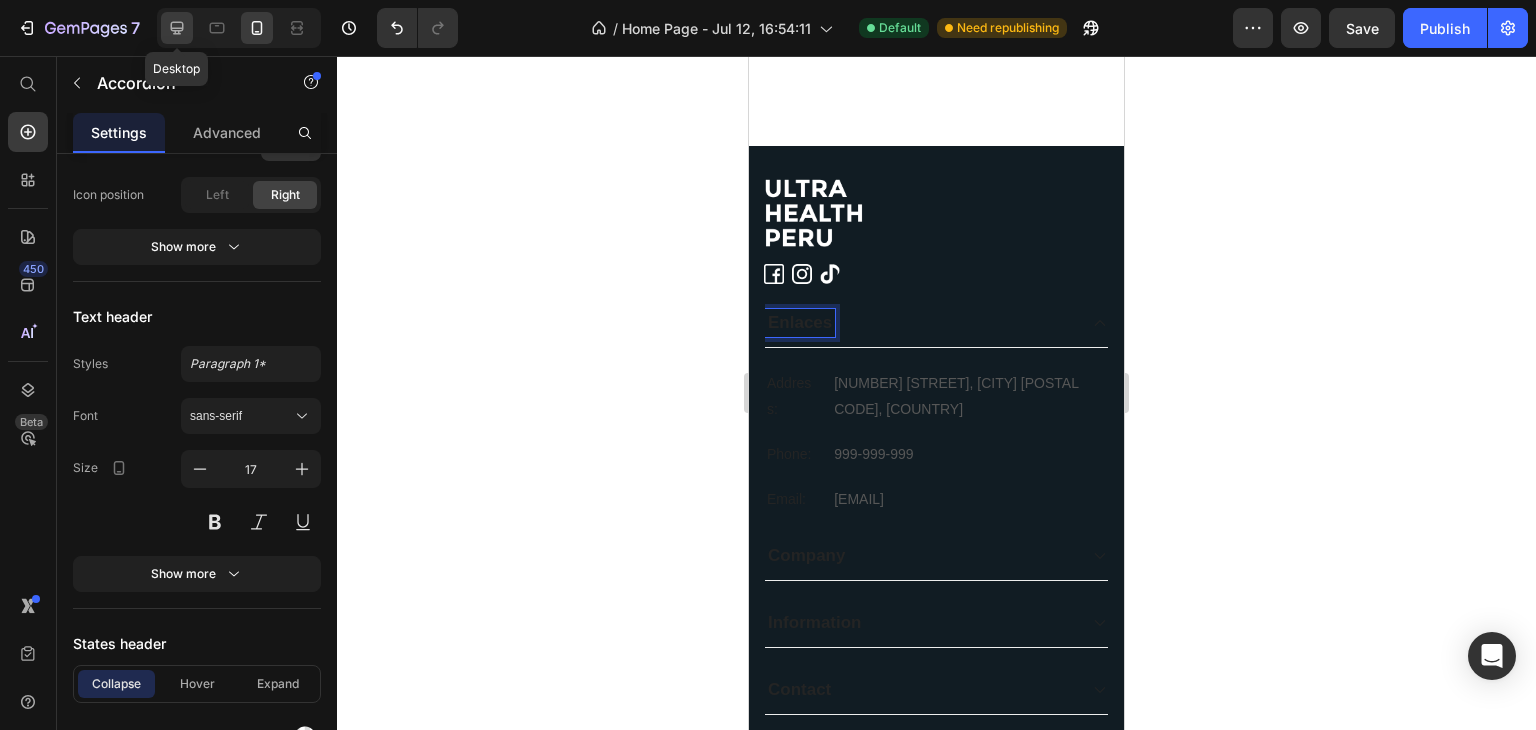 drag, startPoint x: 172, startPoint y: 37, endPoint x: 600, endPoint y: 92, distance: 431.5194 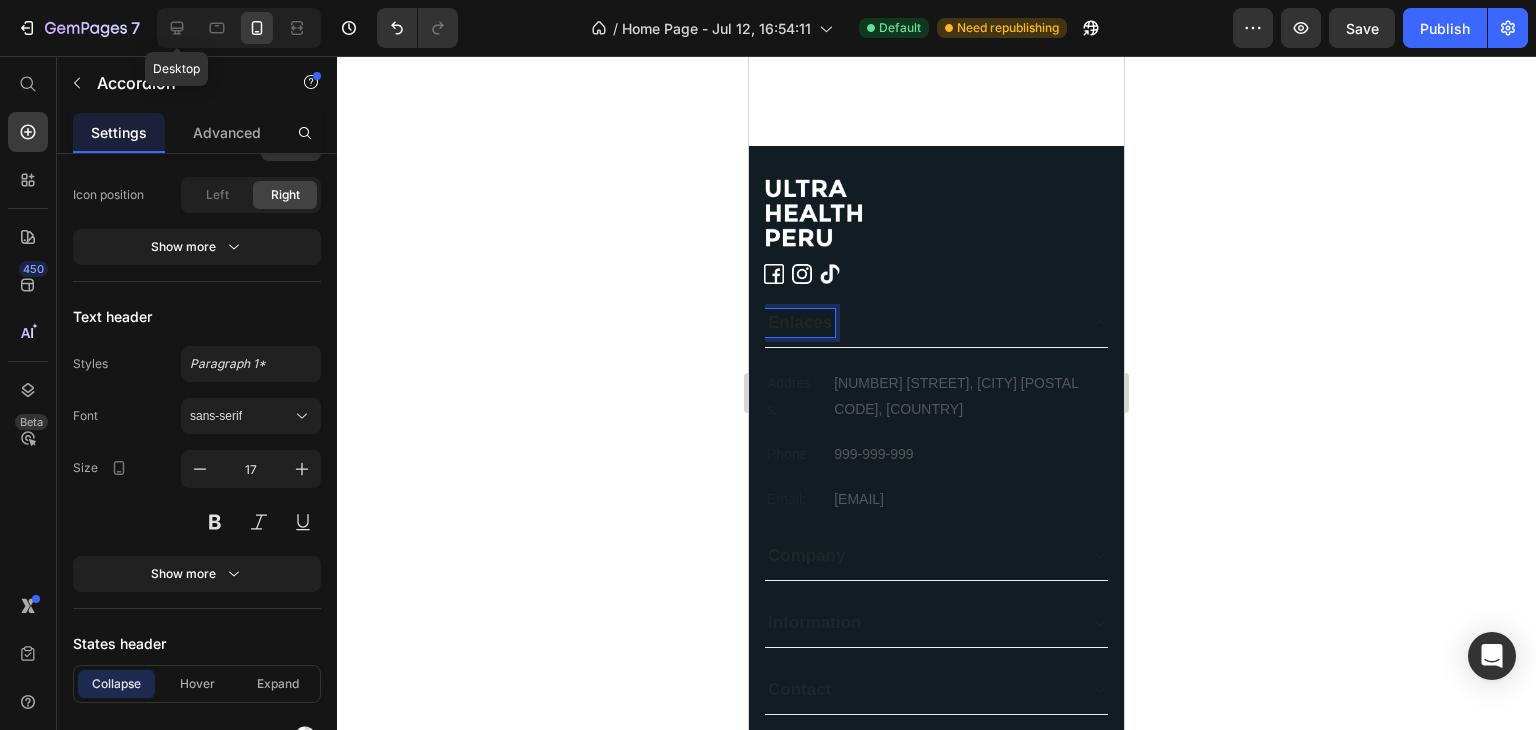 click 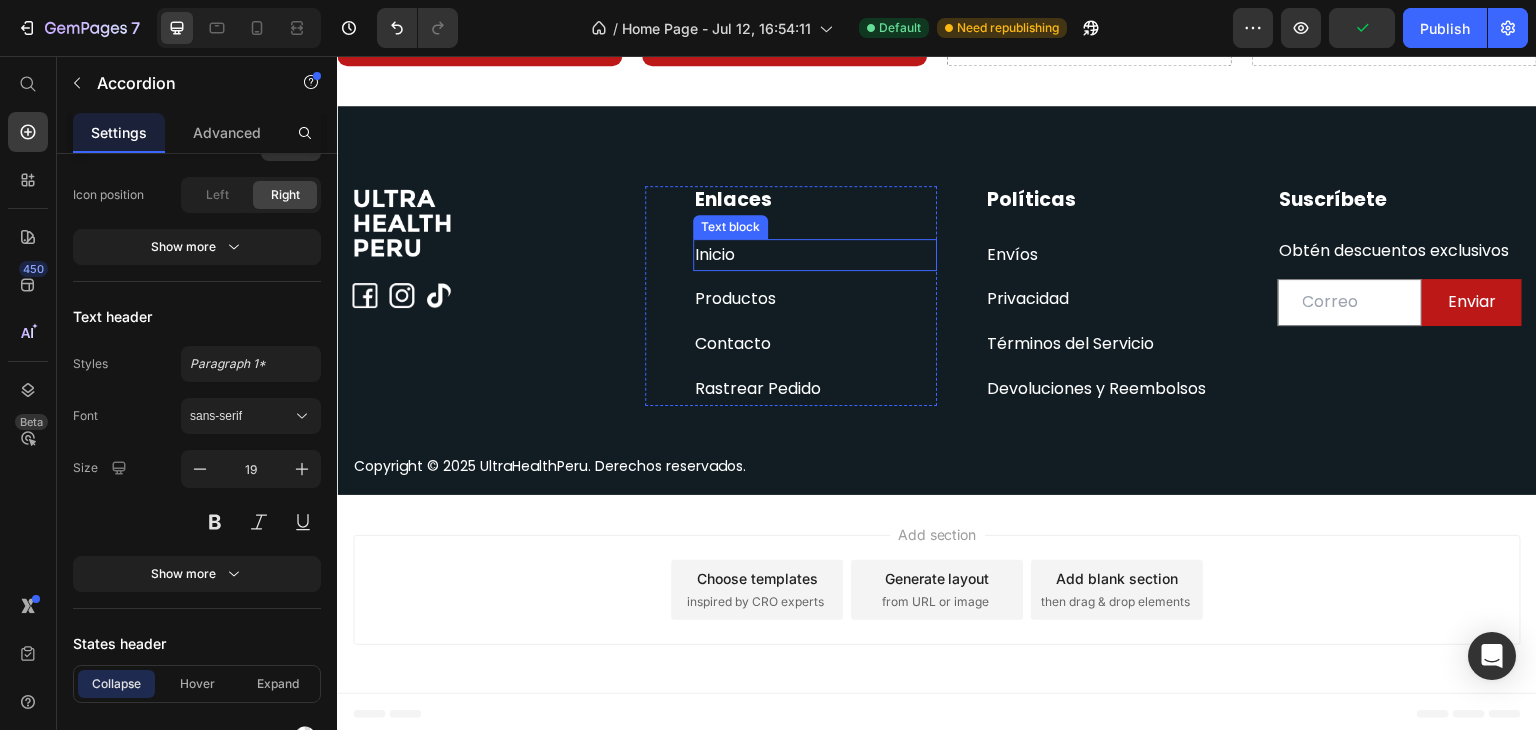 scroll, scrollTop: 1262, scrollLeft: 0, axis: vertical 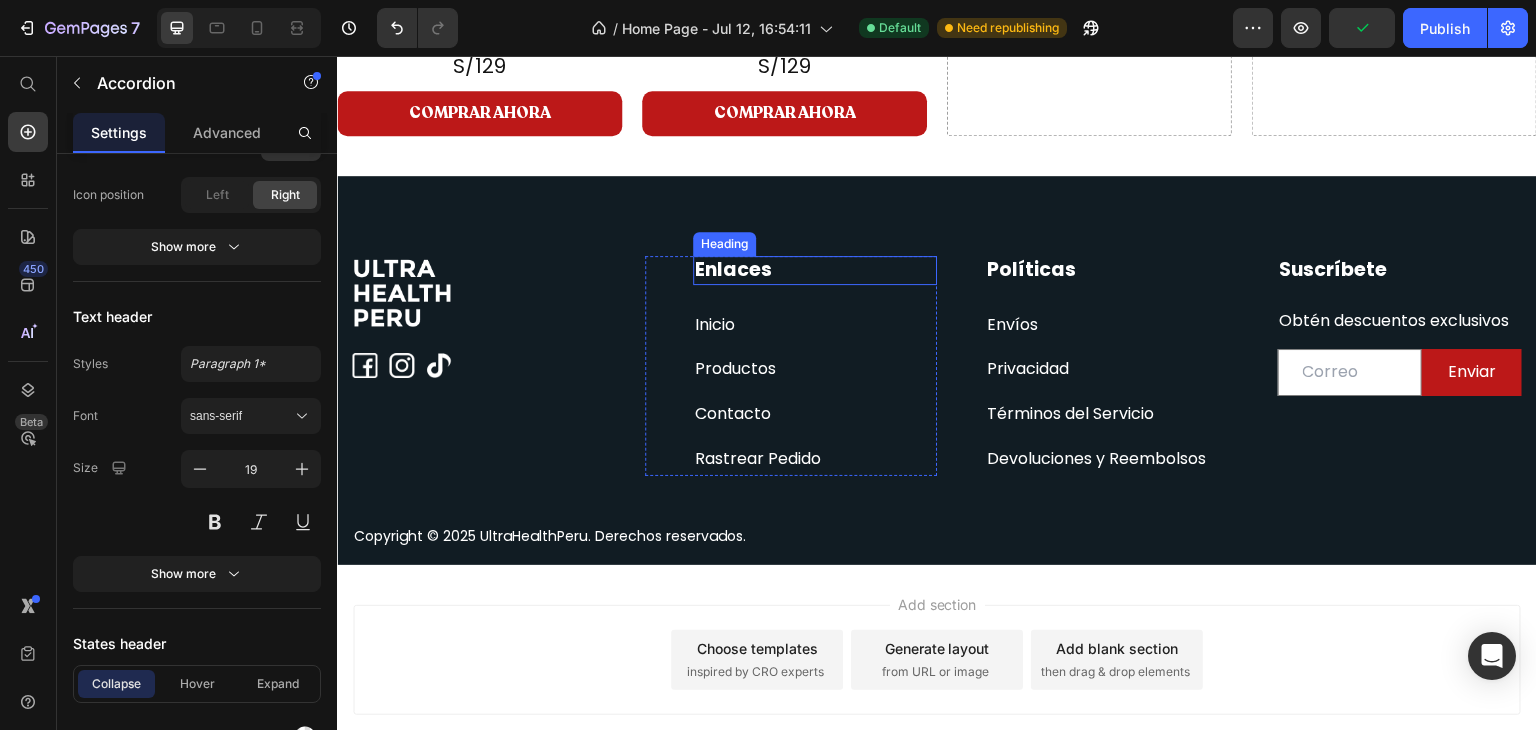 click on "Enlaces" at bounding box center (815, 270) 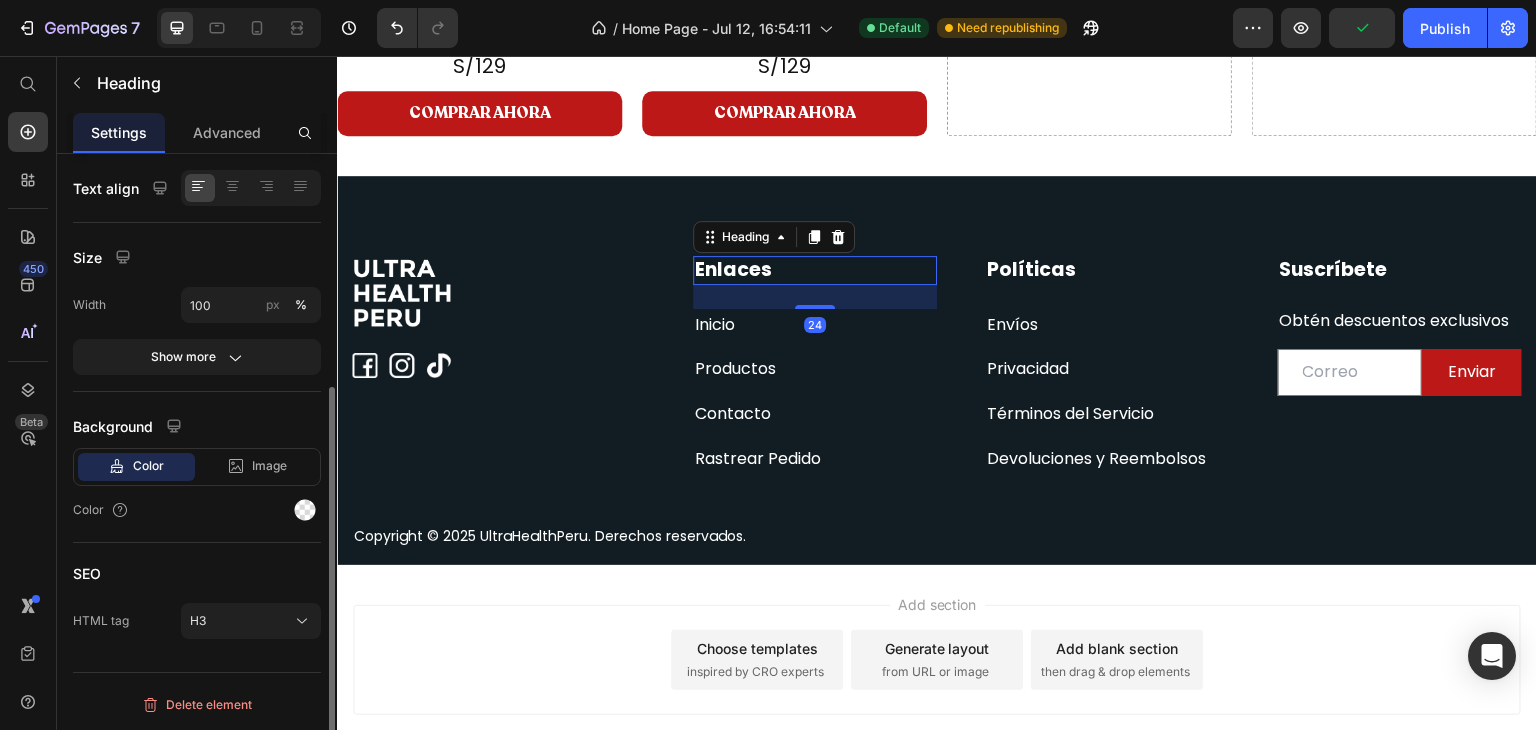 scroll, scrollTop: 0, scrollLeft: 0, axis: both 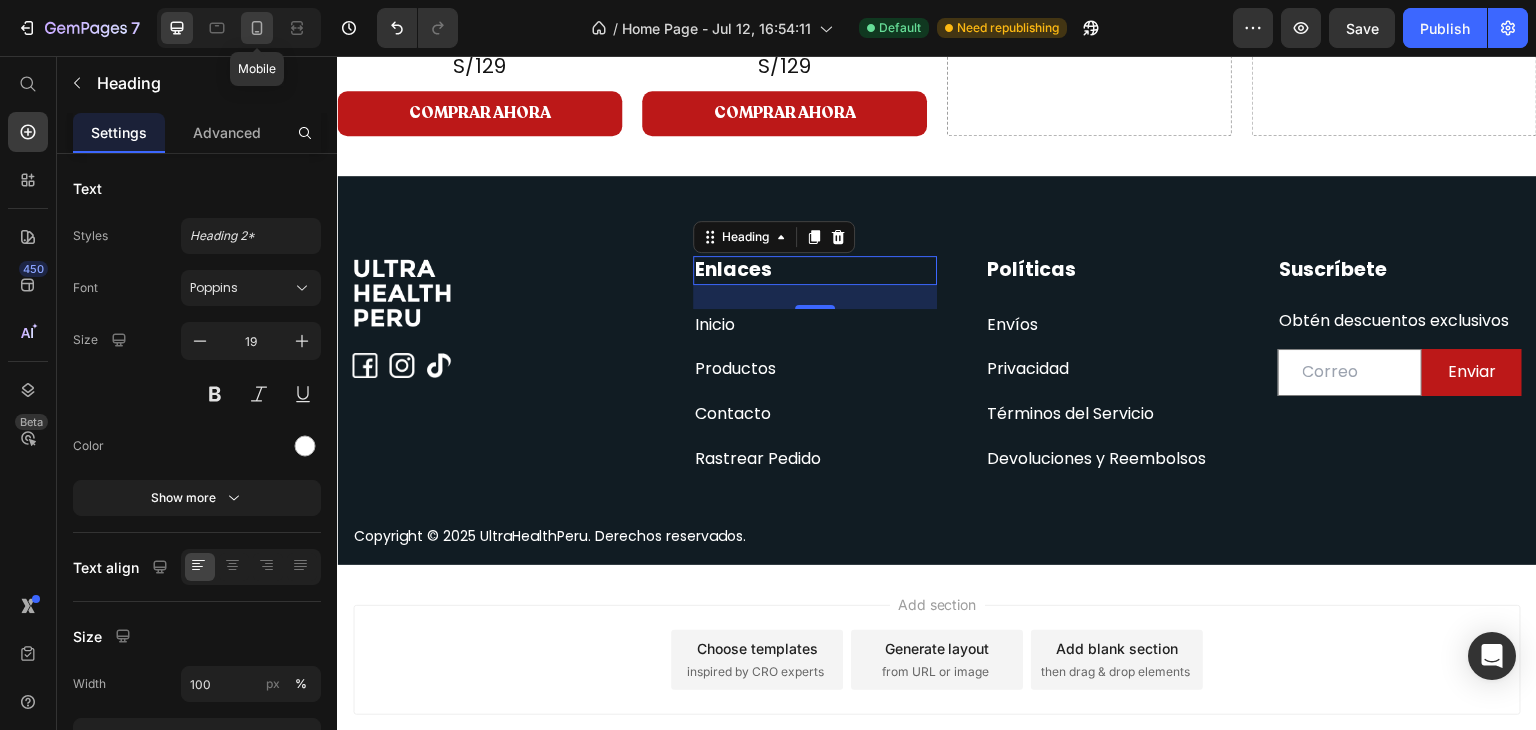 click 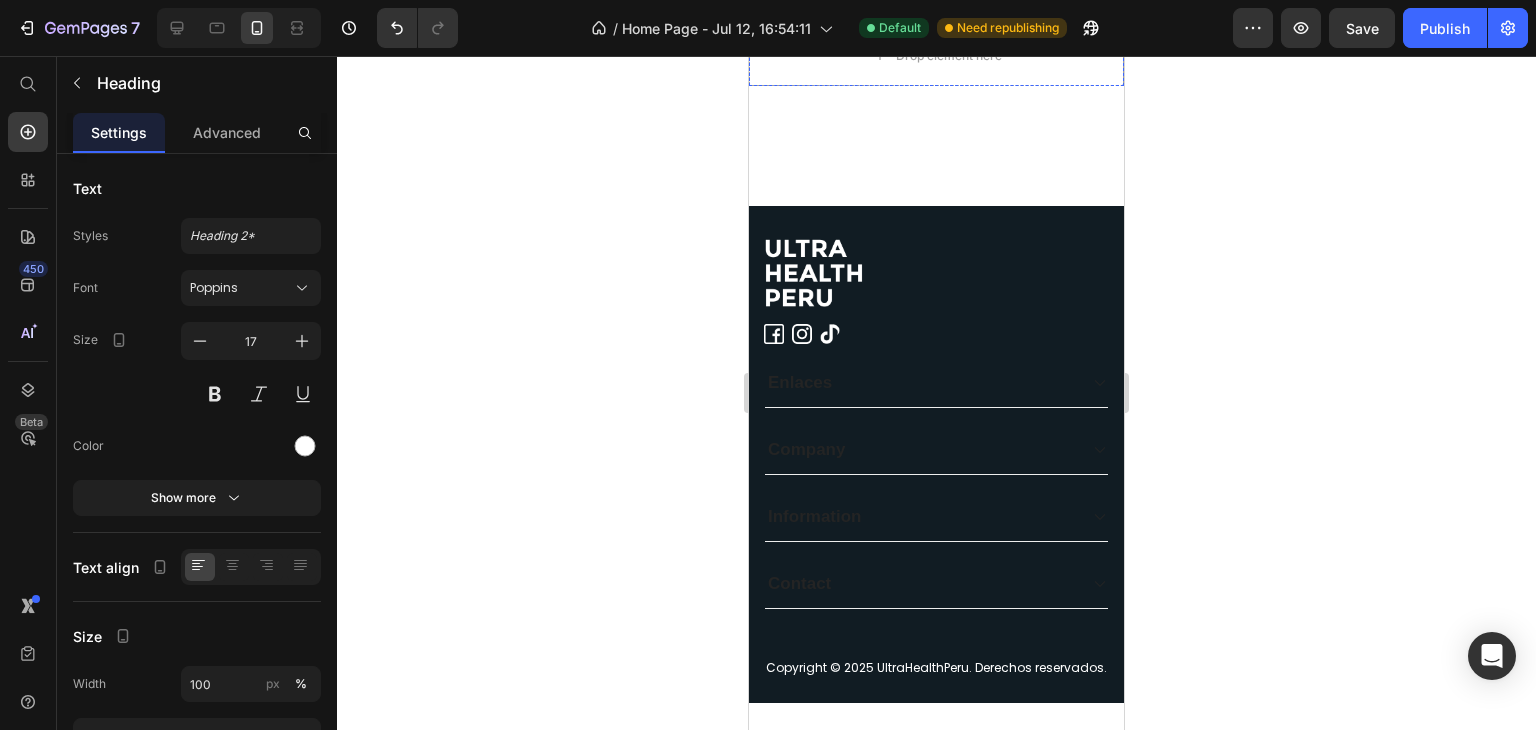 scroll, scrollTop: 2842, scrollLeft: 0, axis: vertical 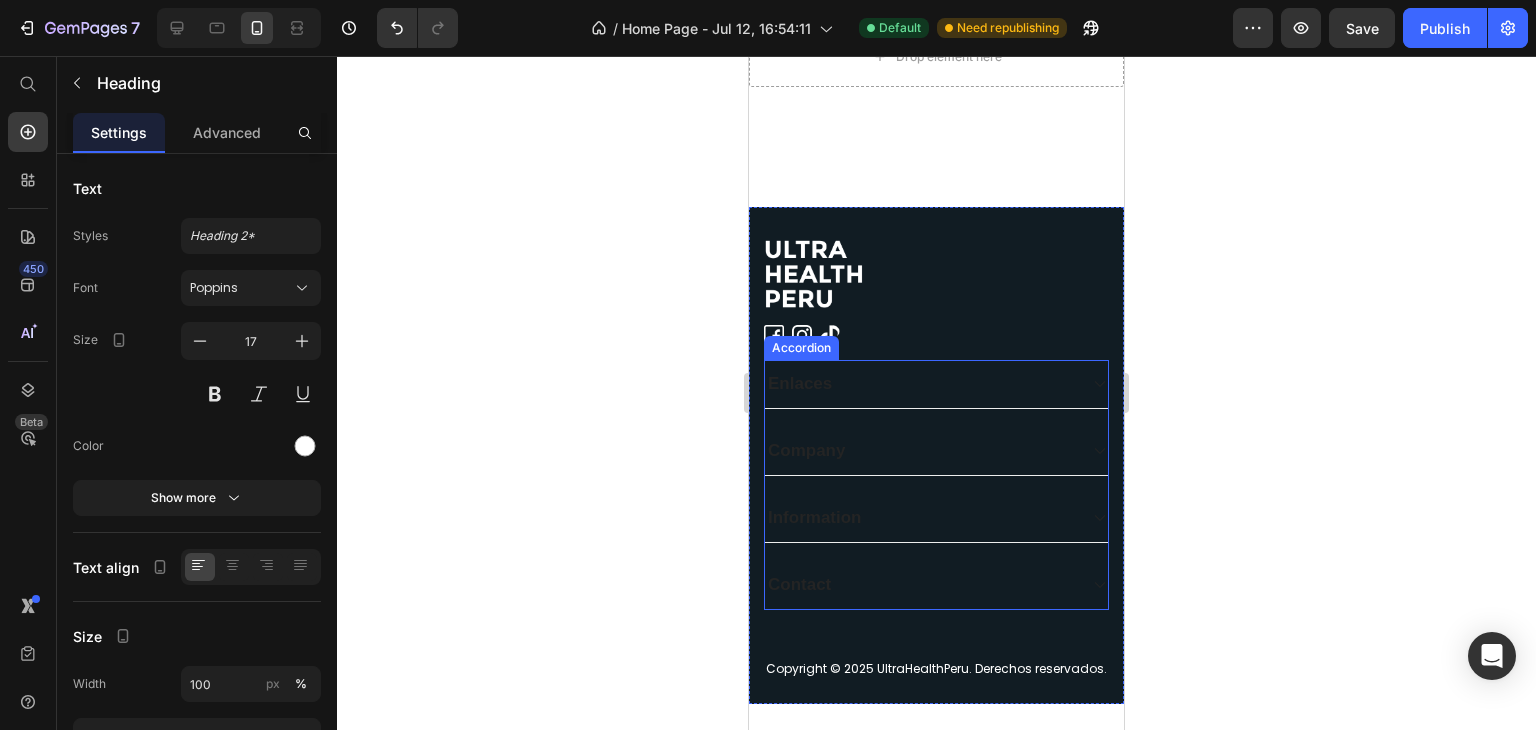 click on "Enlaces" at bounding box center (800, 384) 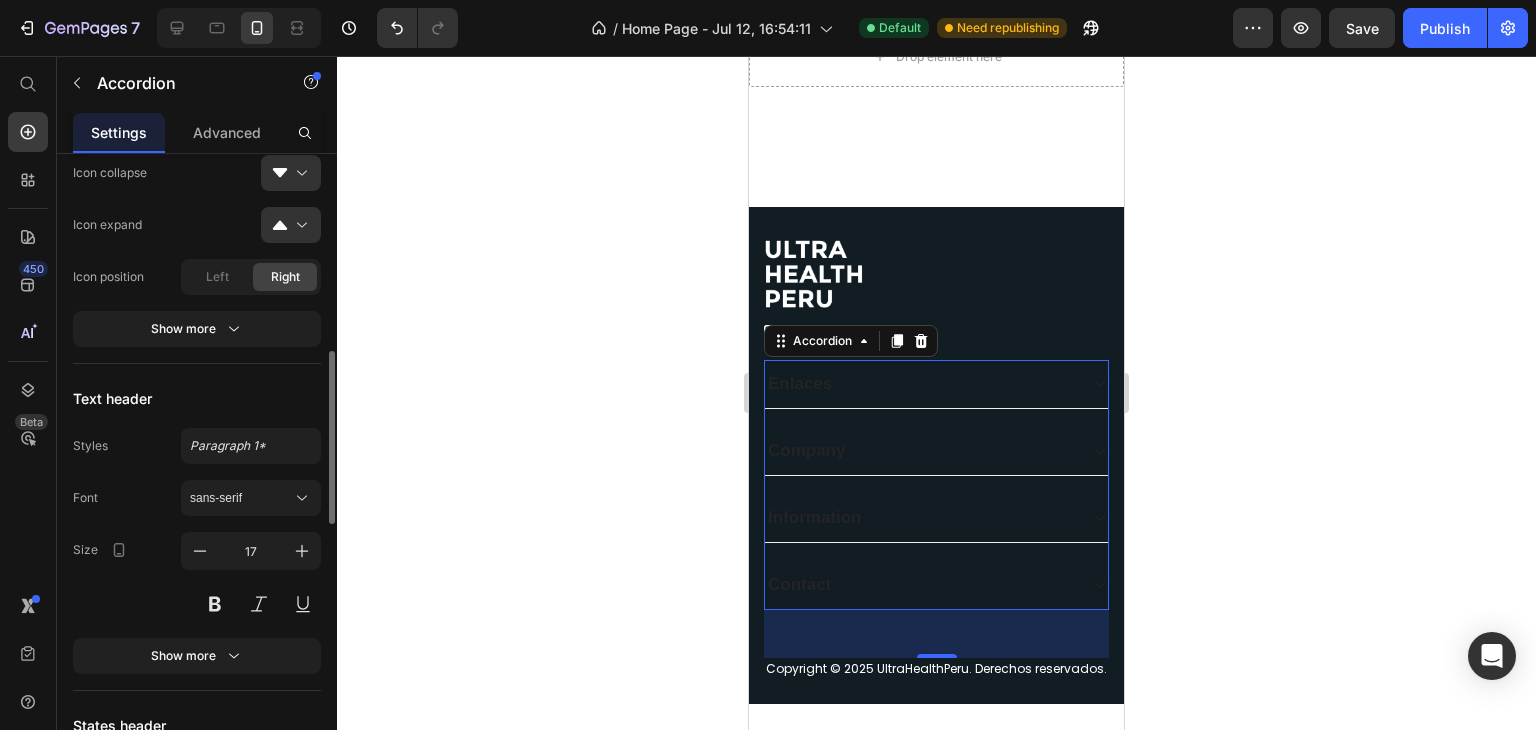 scroll, scrollTop: 788, scrollLeft: 0, axis: vertical 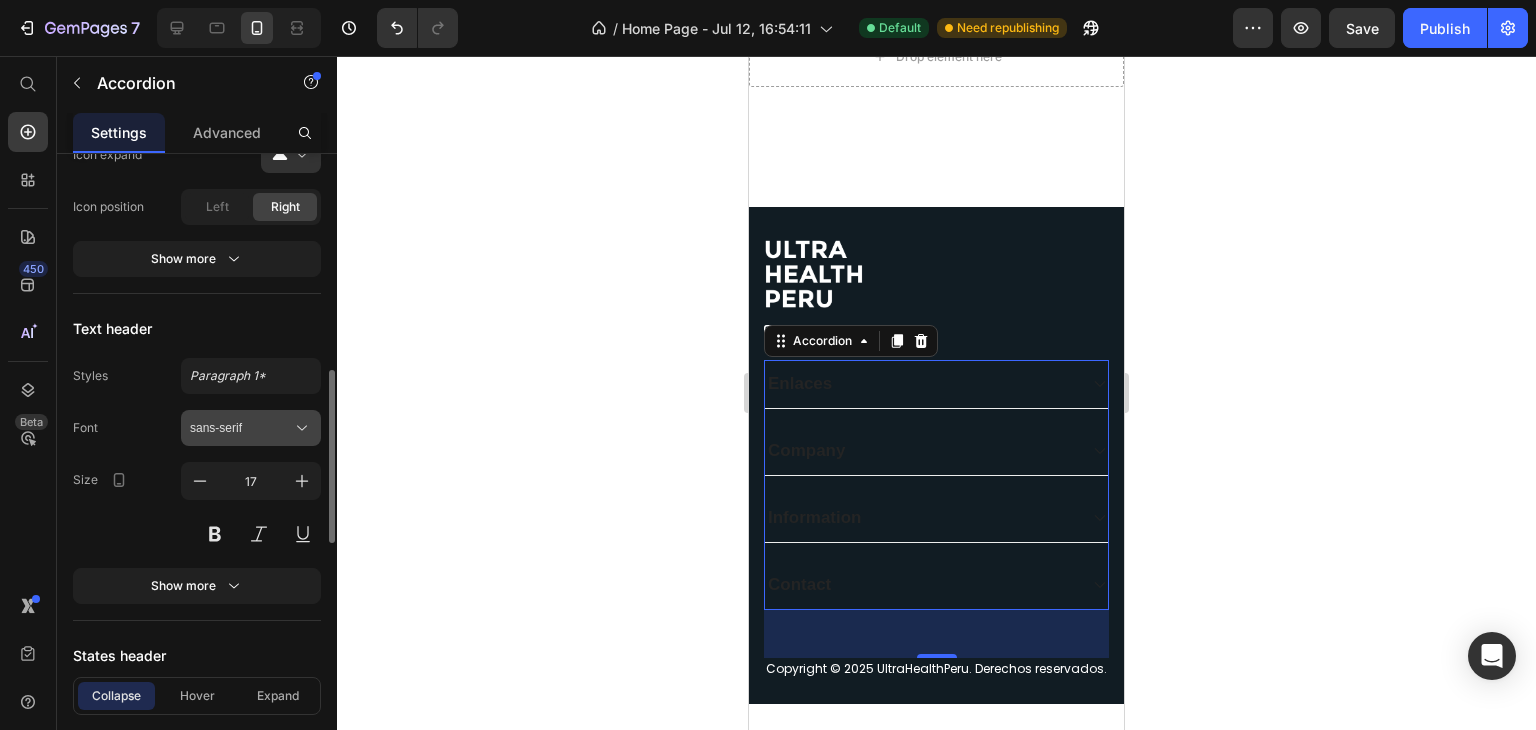 click on "sans-serif" at bounding box center [241, 428] 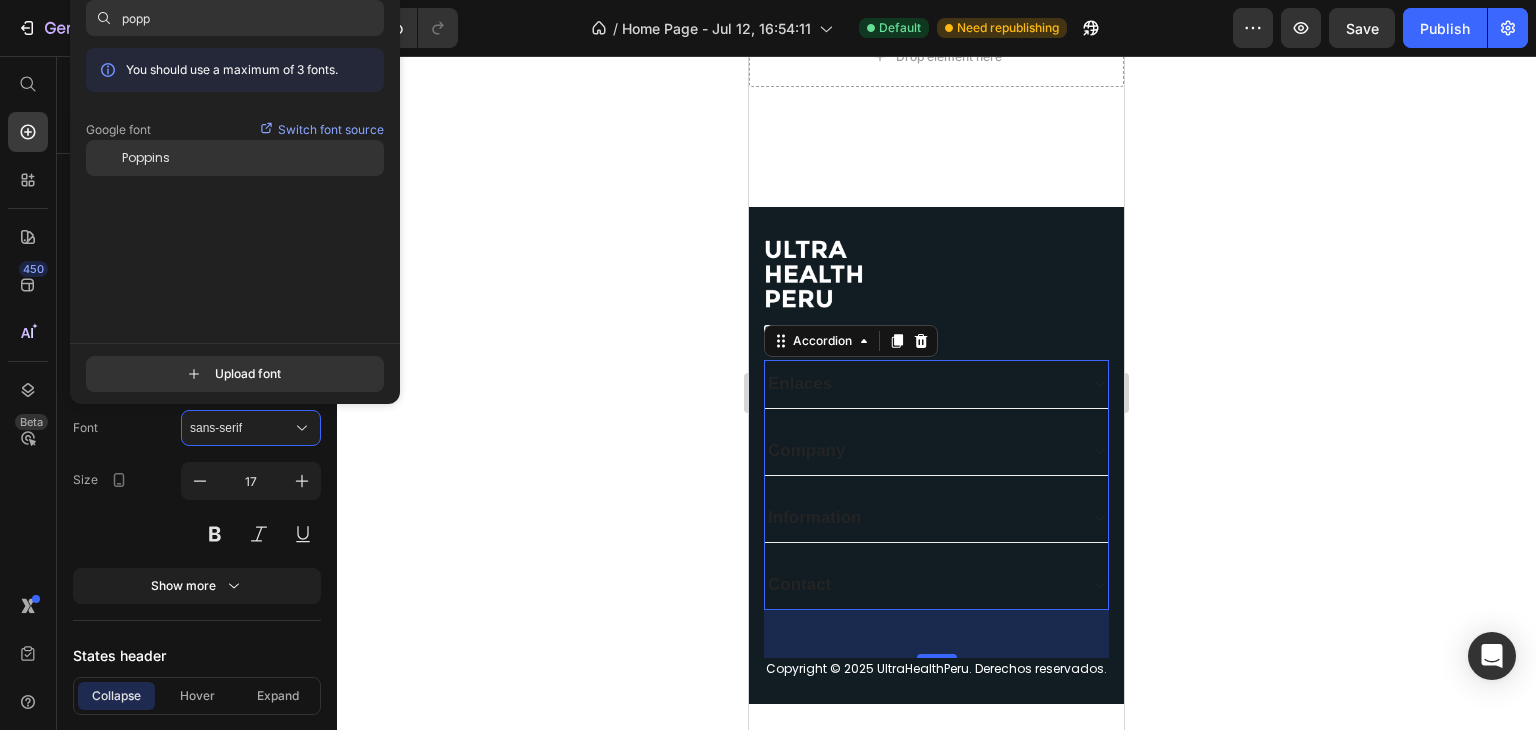 type on "popp" 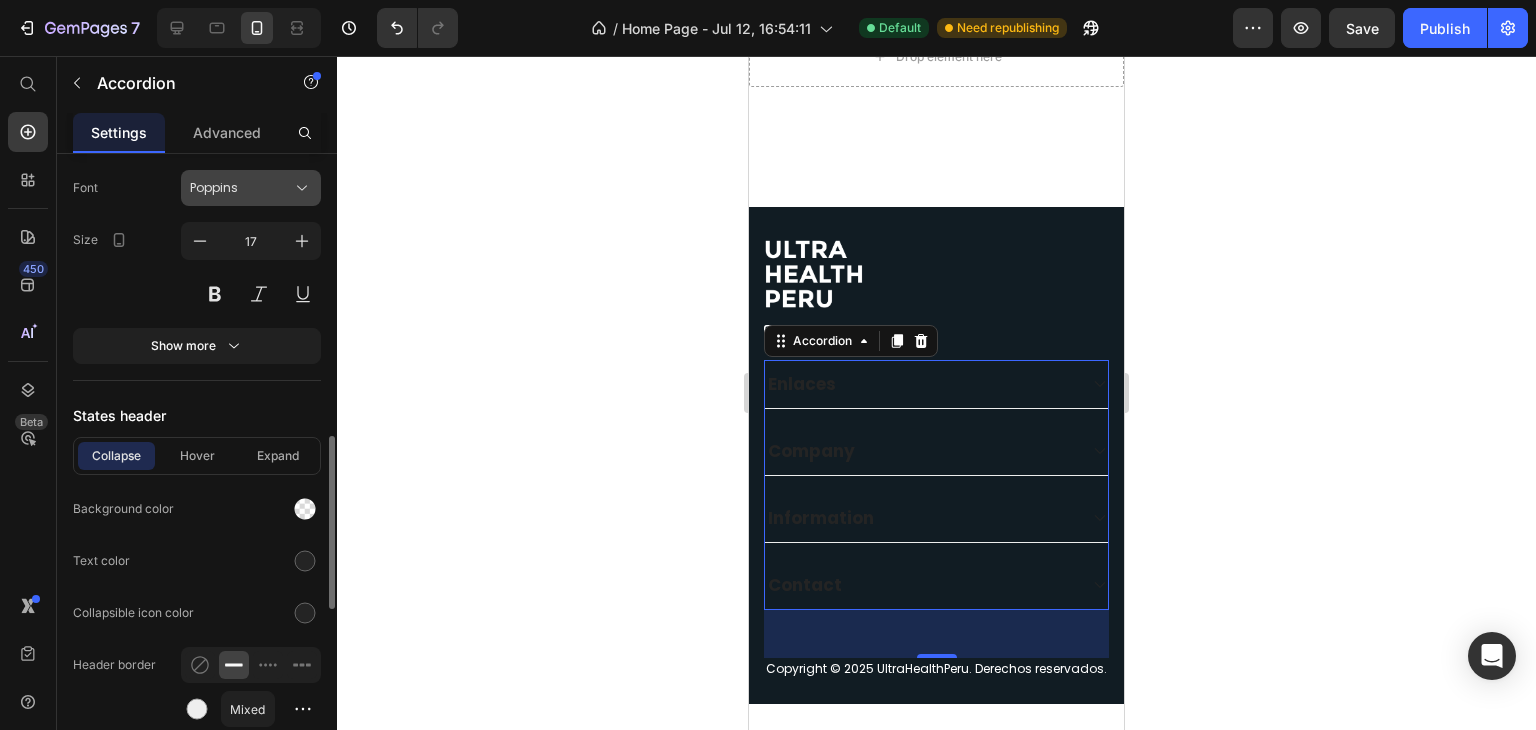 scroll, scrollTop: 1085, scrollLeft: 0, axis: vertical 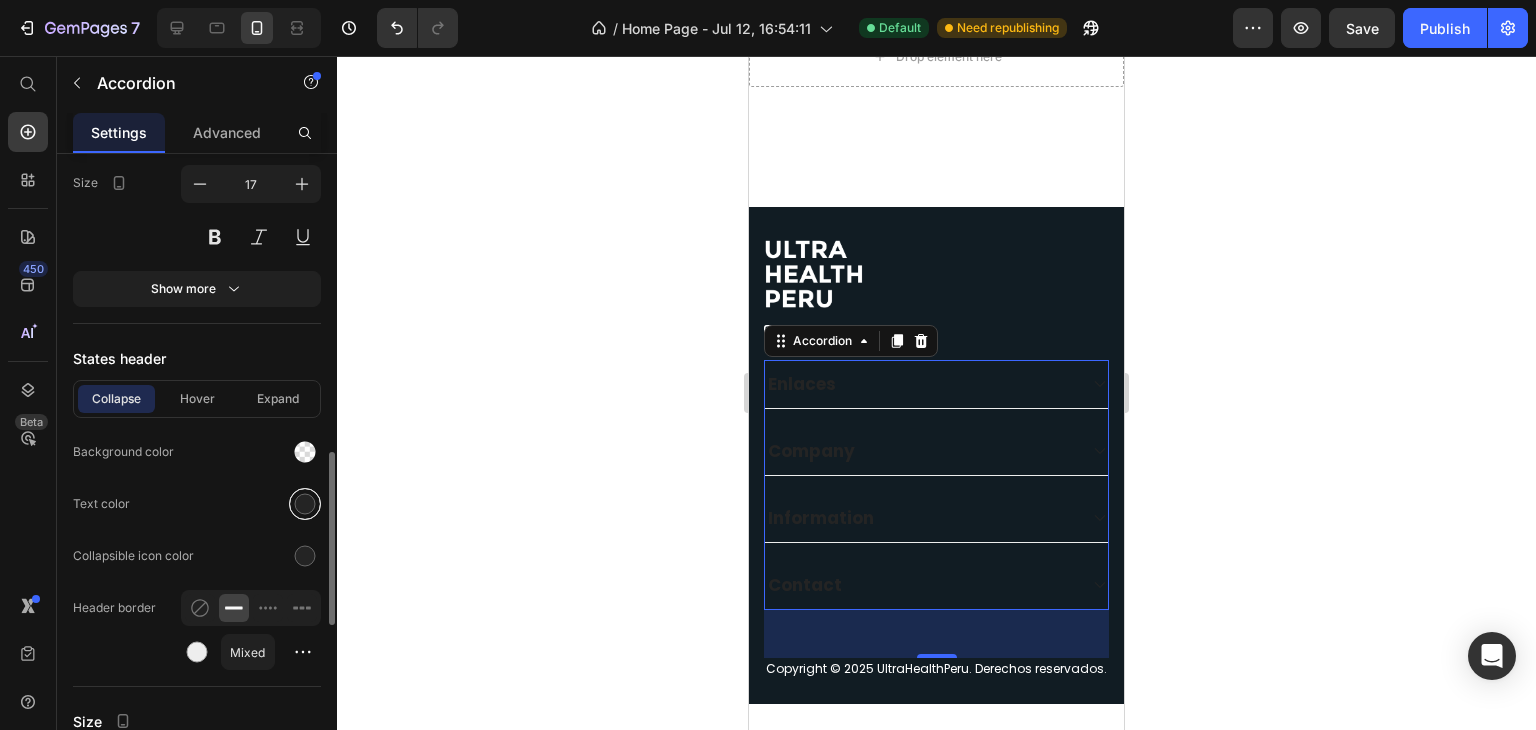 click at bounding box center [305, 504] 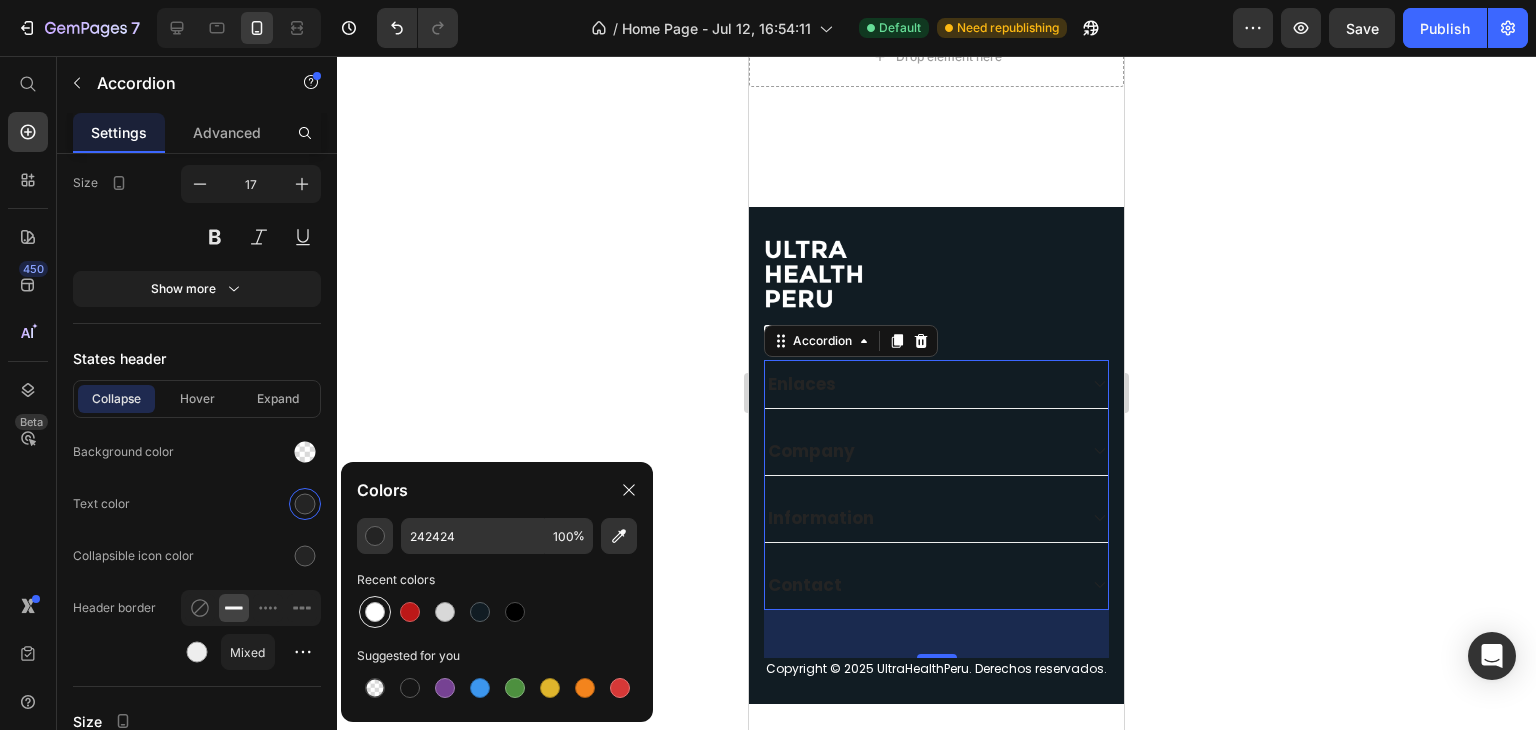 click at bounding box center [375, 612] 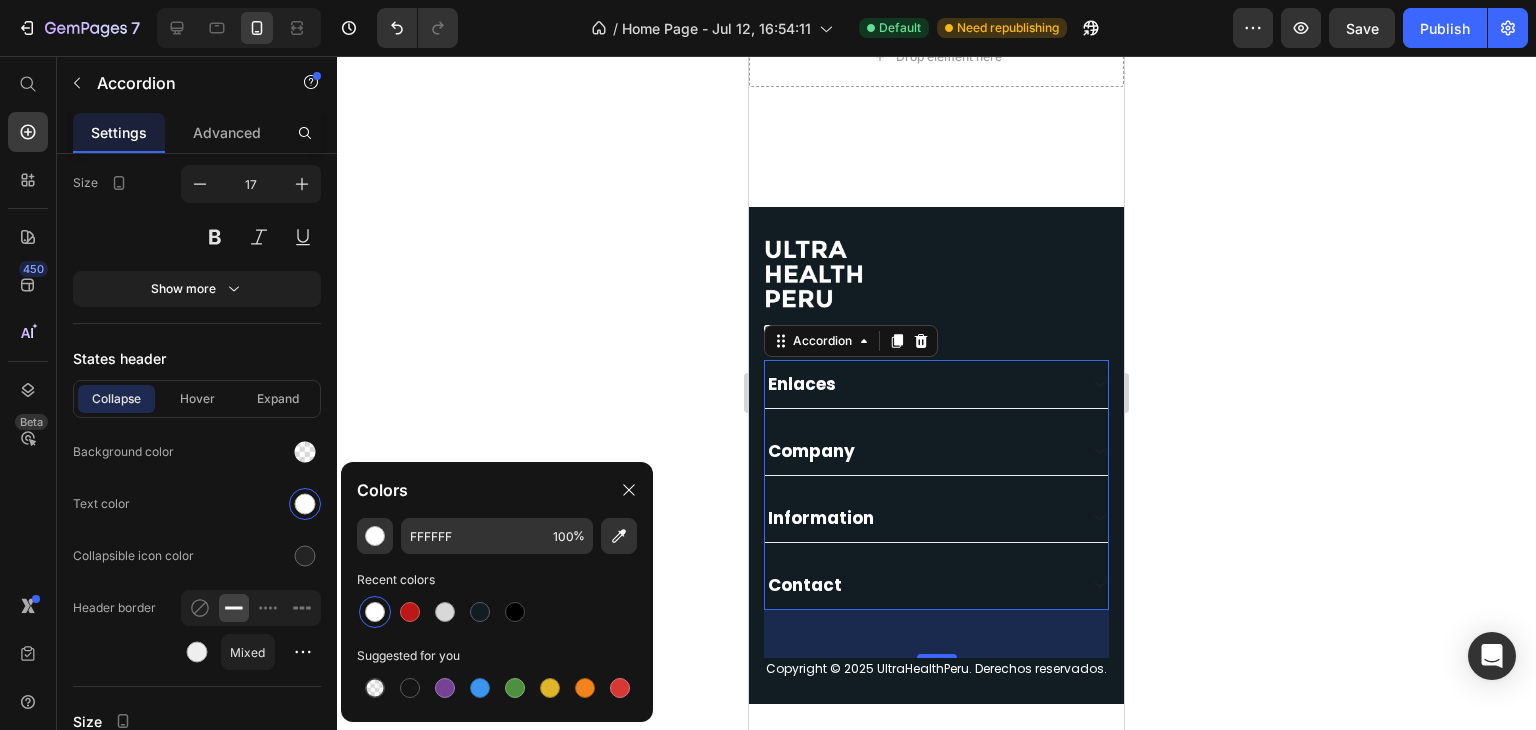 click 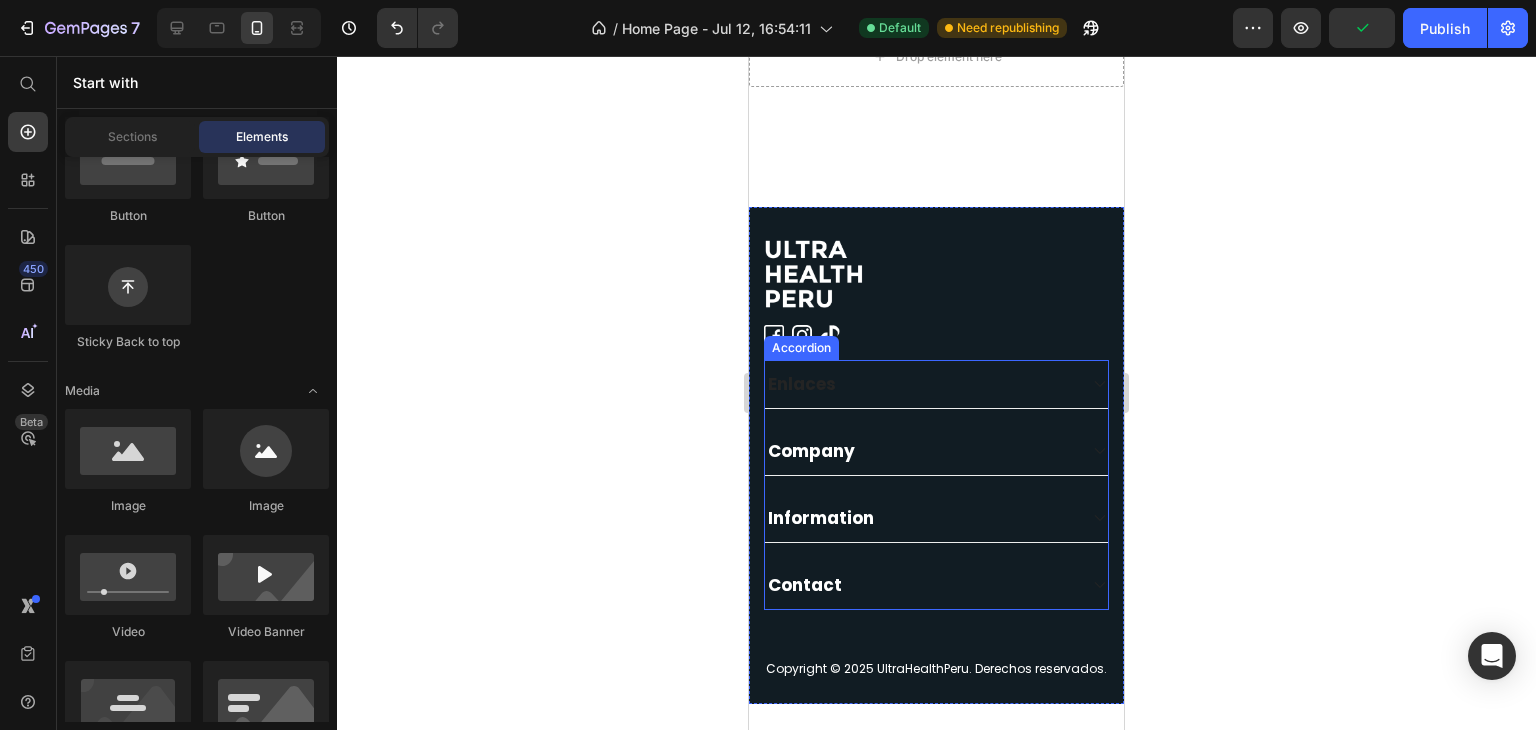 click on "Enlaces" at bounding box center [920, 384] 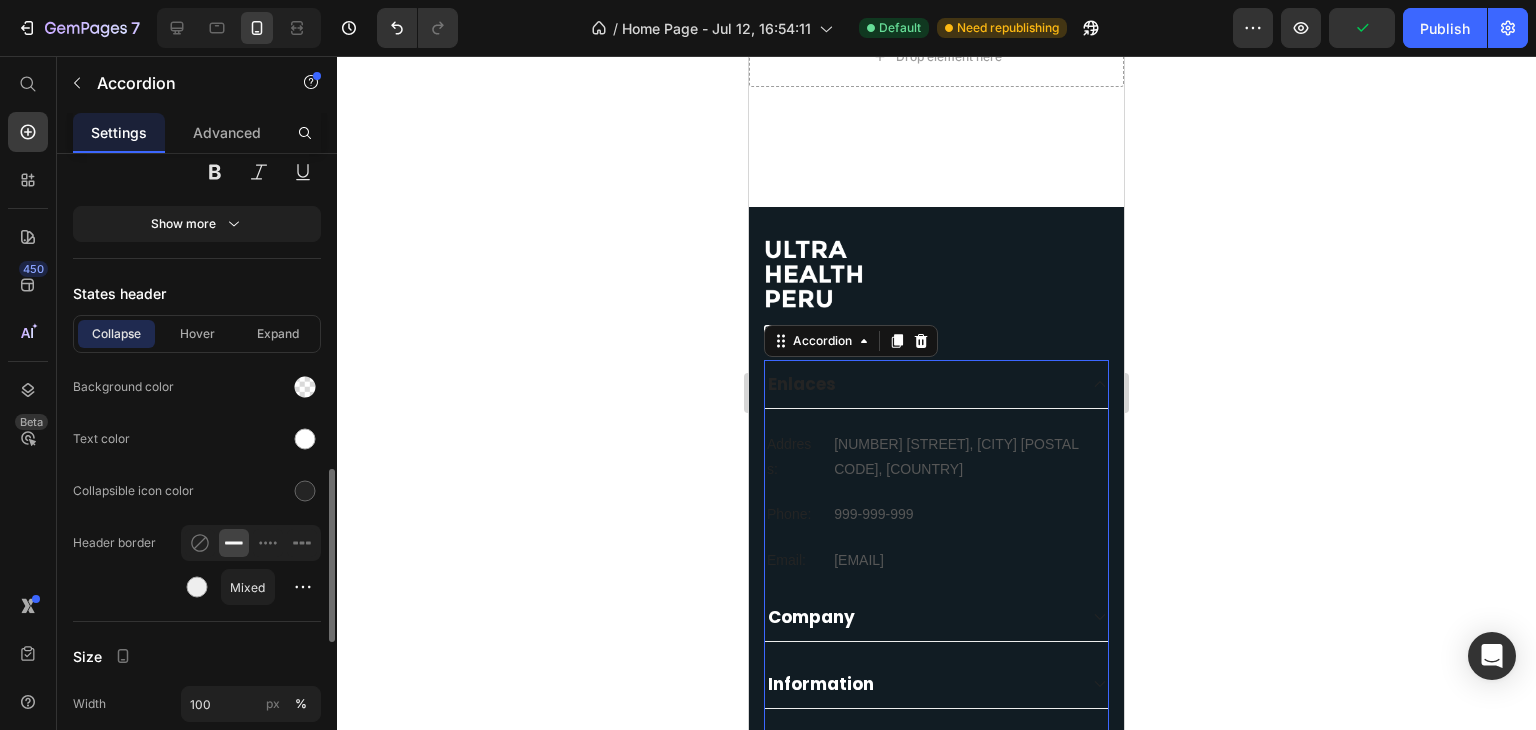 scroll, scrollTop: 1149, scrollLeft: 0, axis: vertical 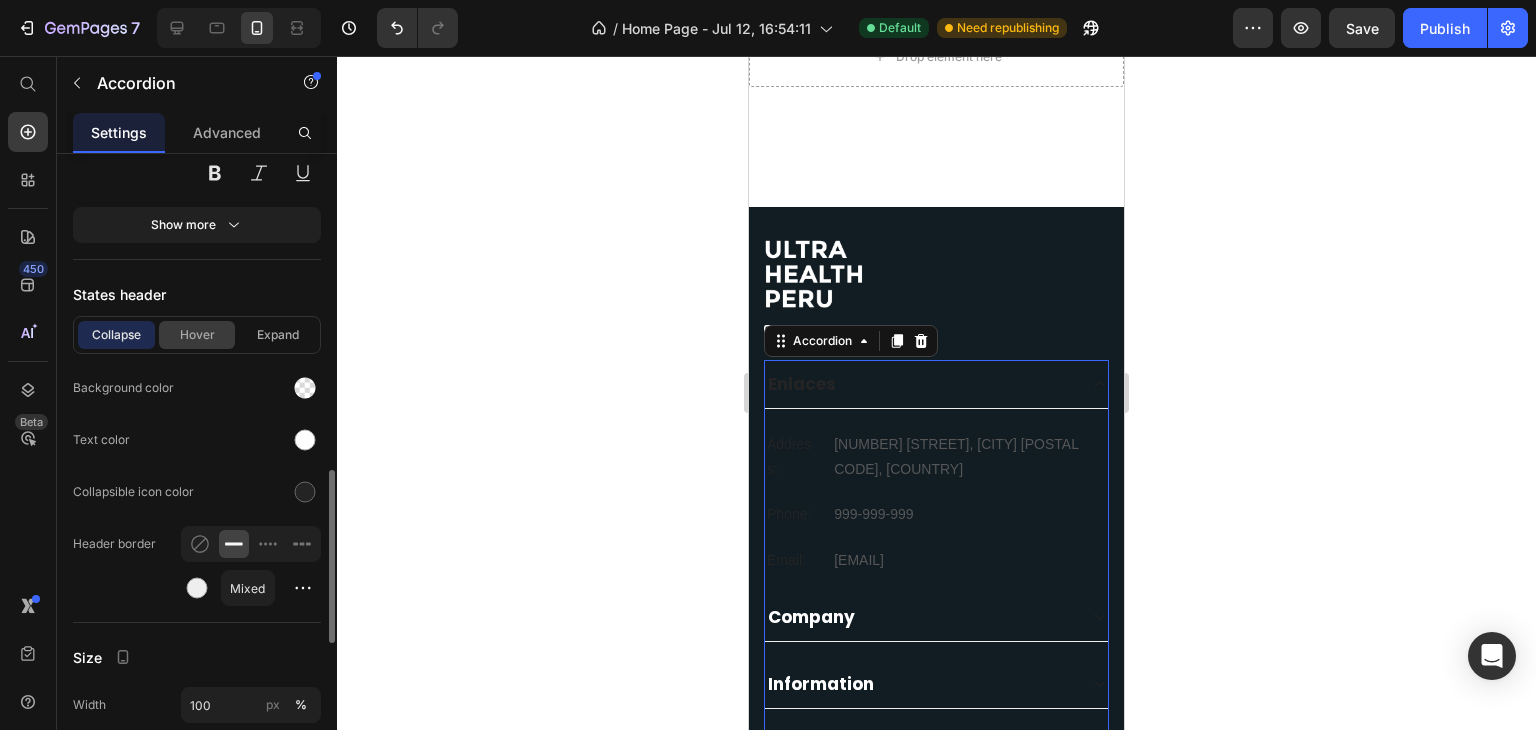 click on "Hover" at bounding box center [197, 335] 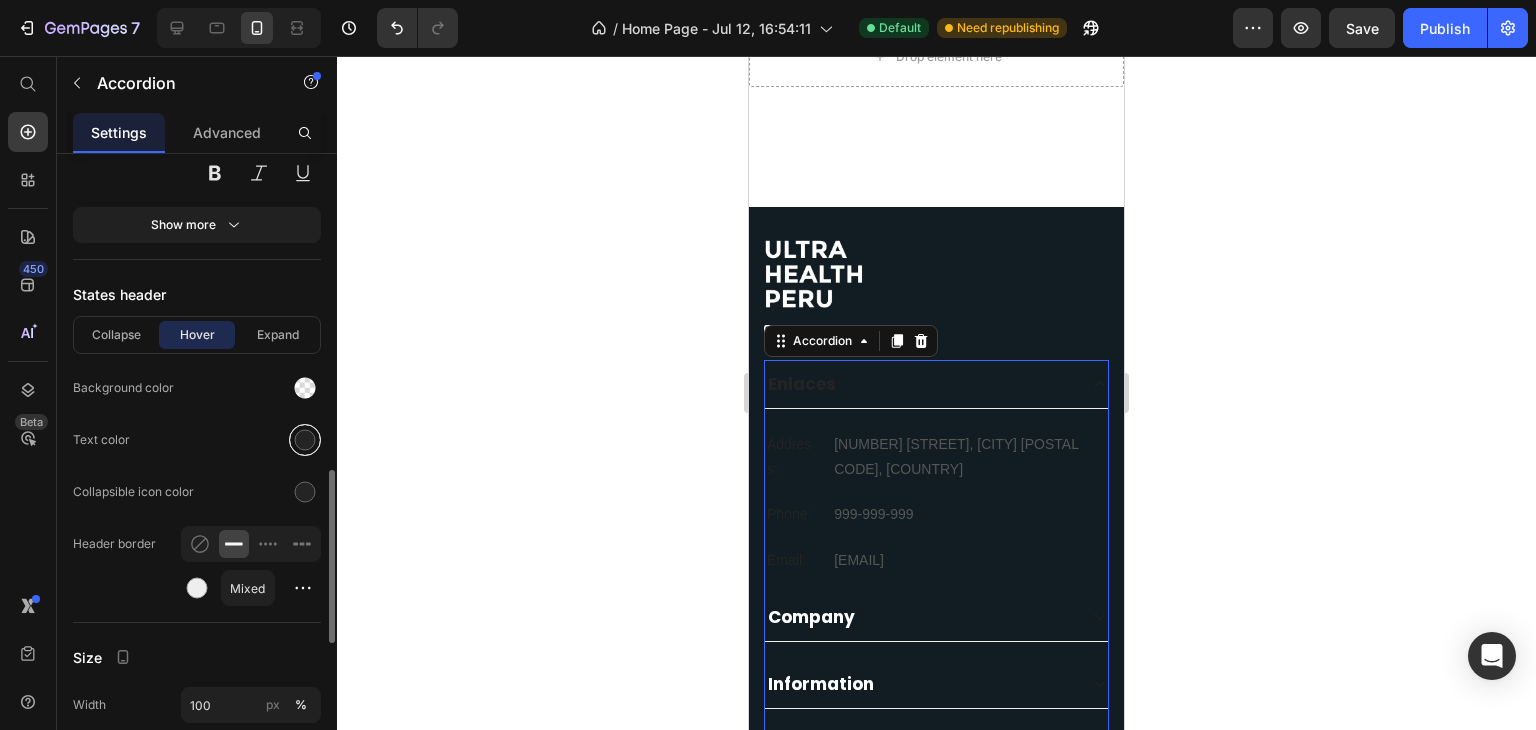 click at bounding box center (305, 440) 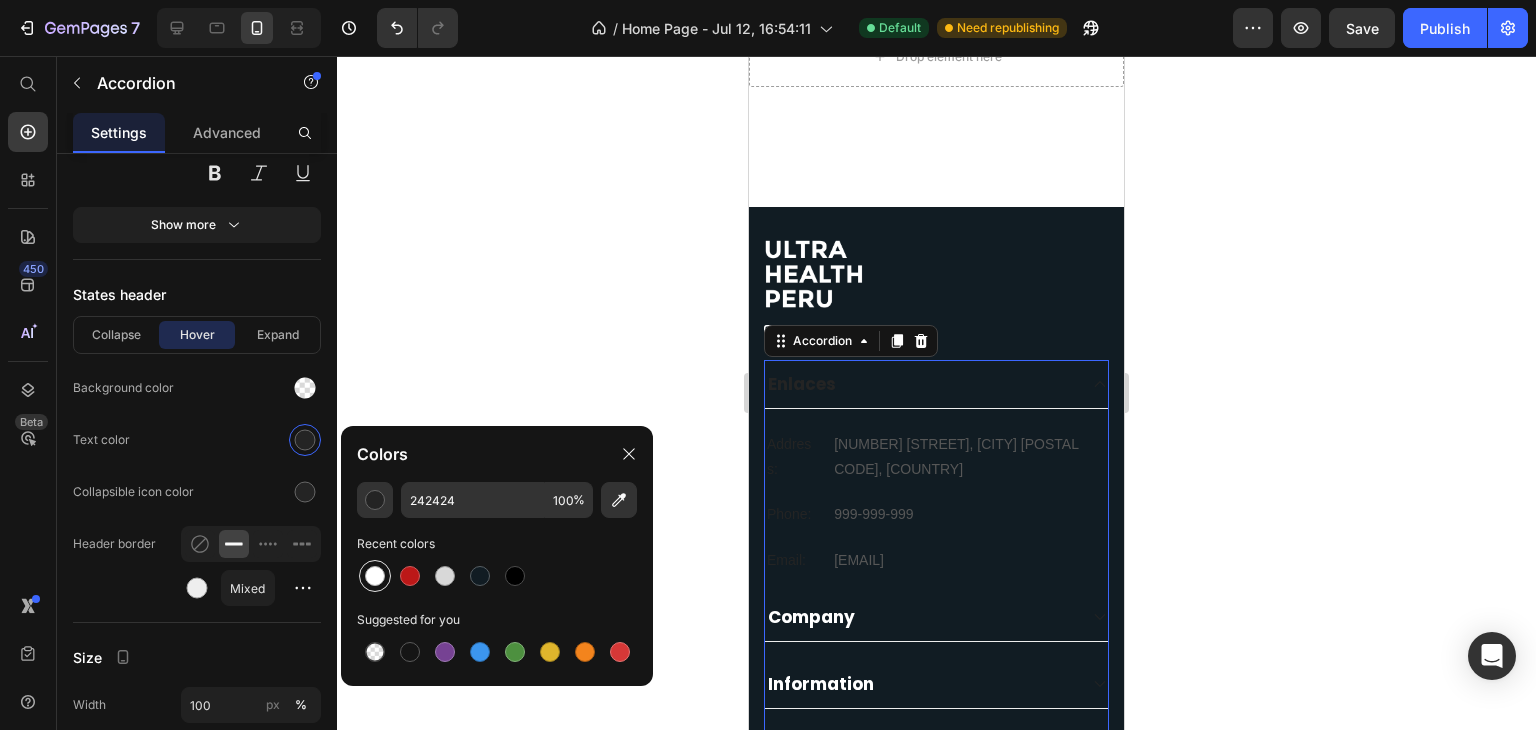 click at bounding box center (375, 576) 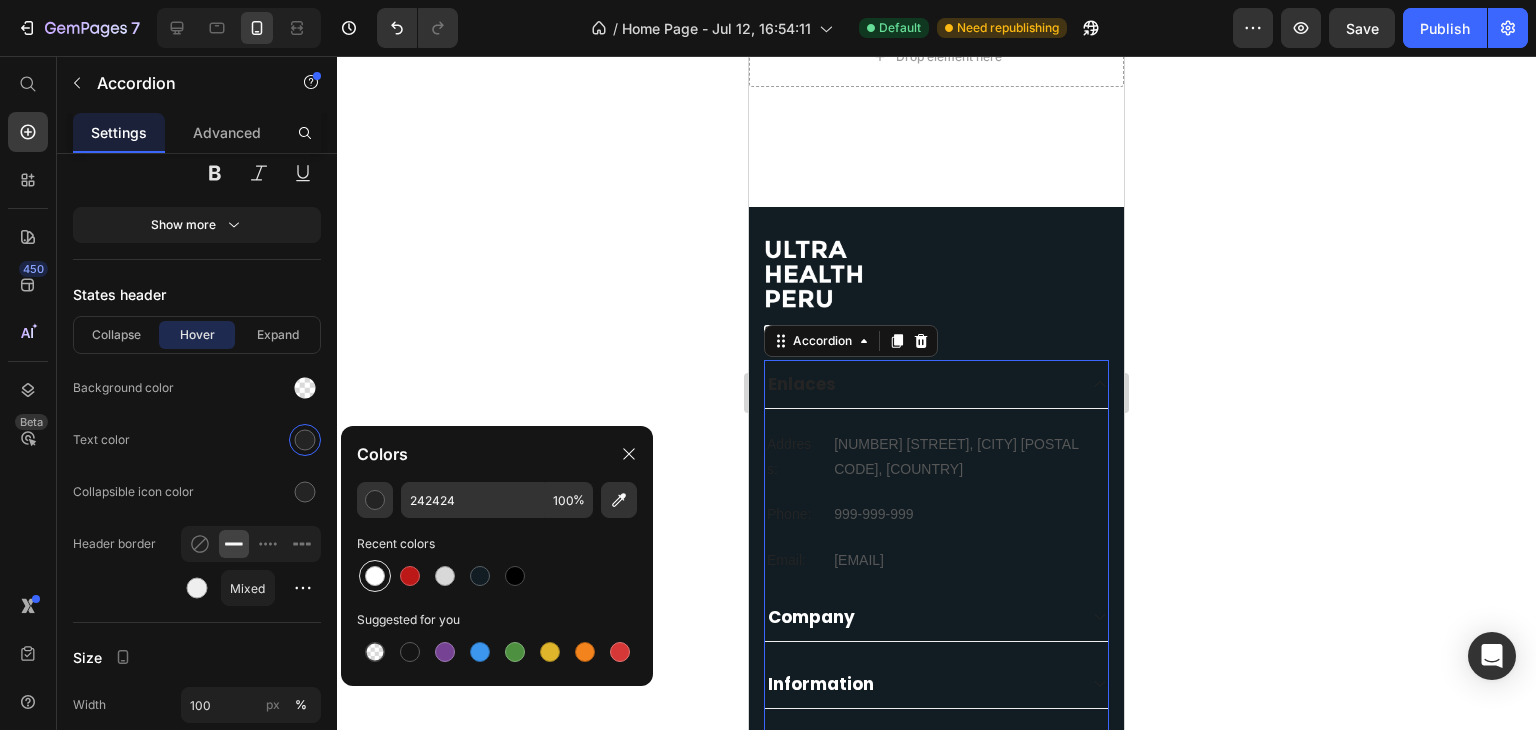 type on "FFFFFF" 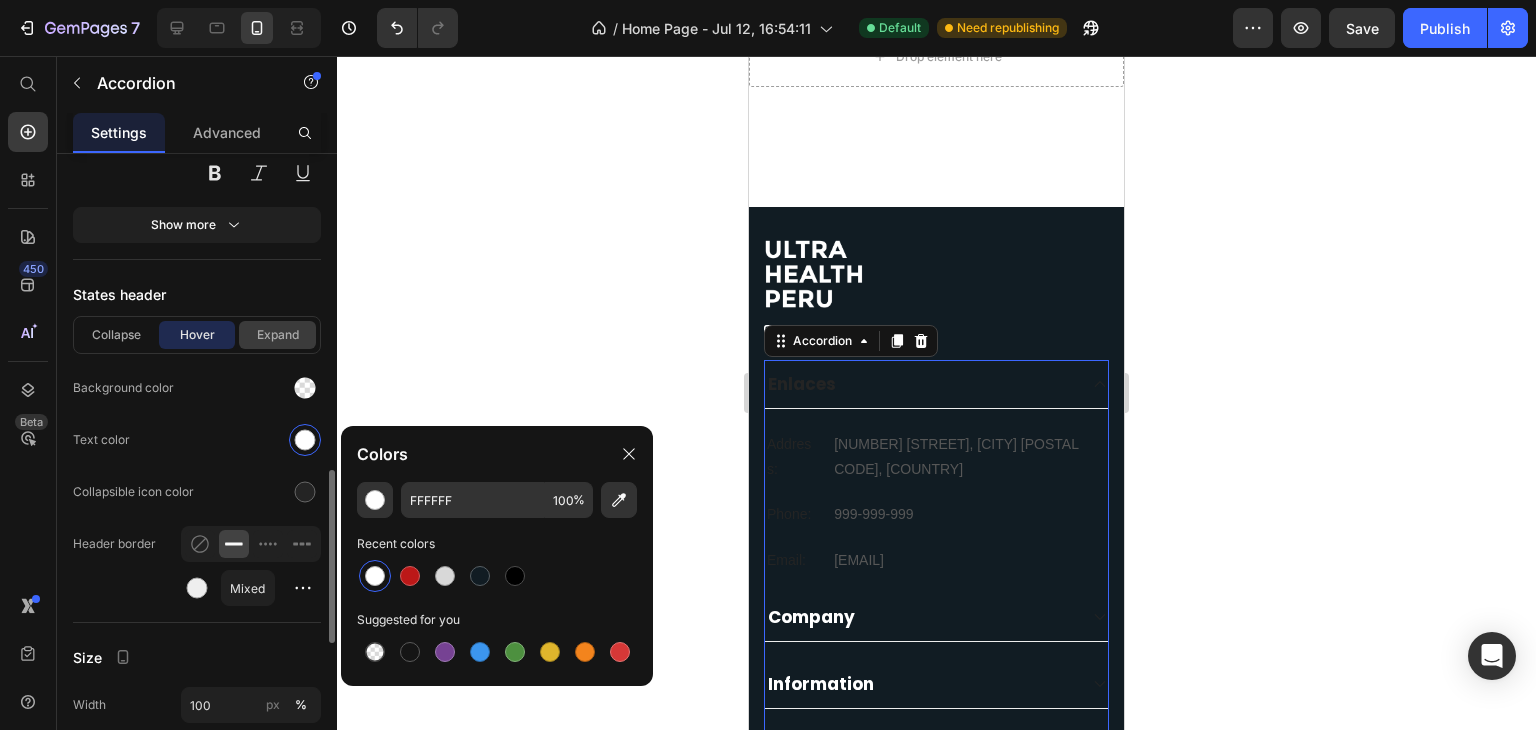 click on "Expand" at bounding box center [277, 335] 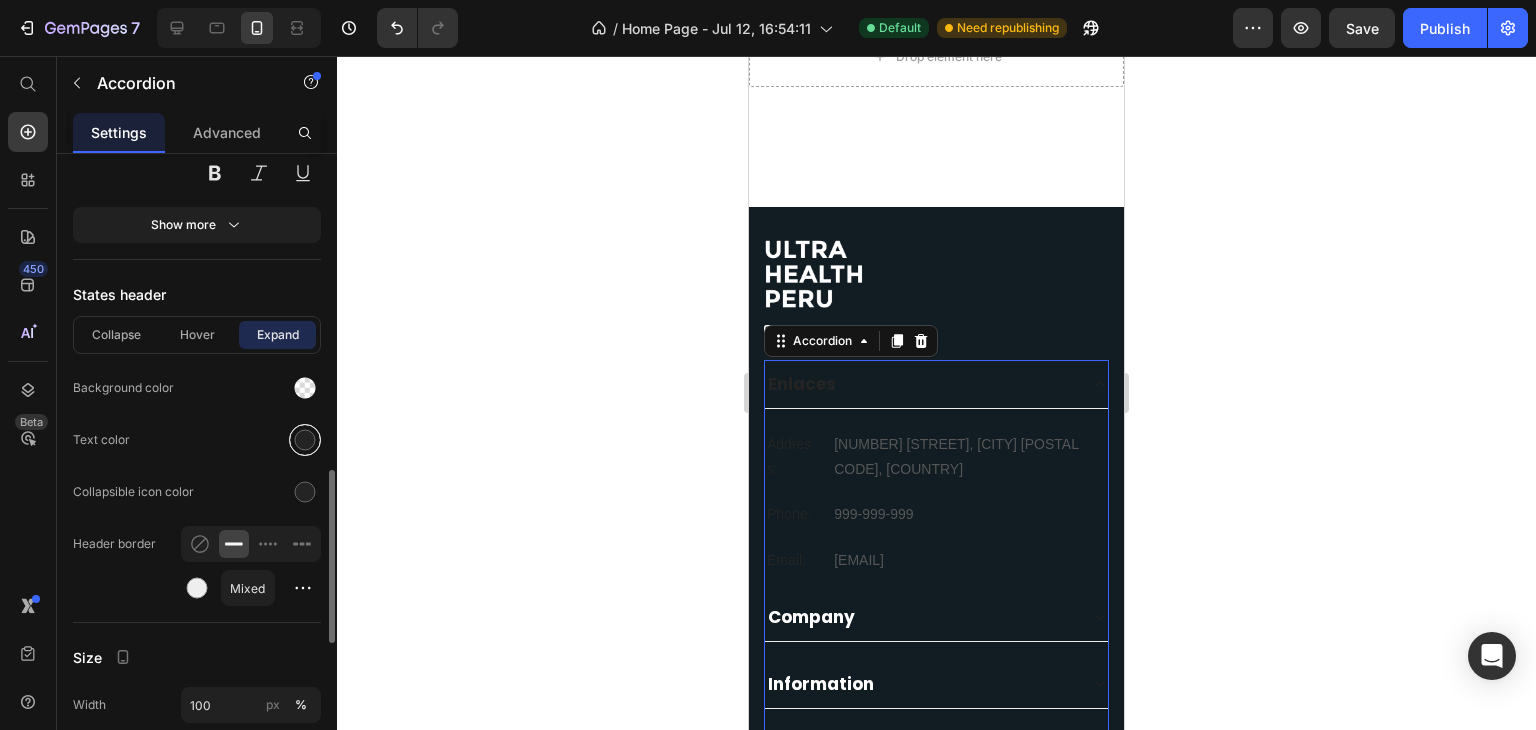 click at bounding box center [305, 440] 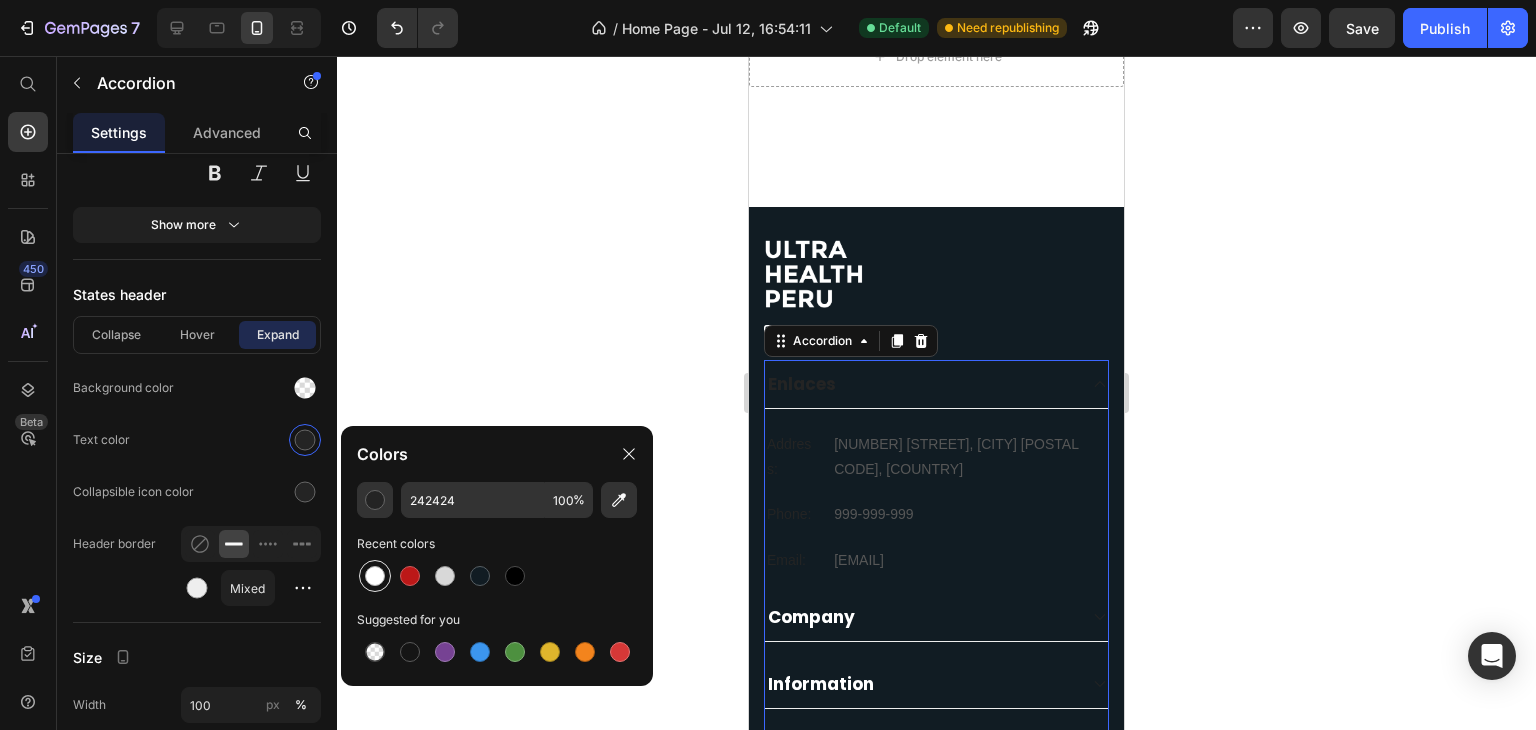 click at bounding box center (375, 576) 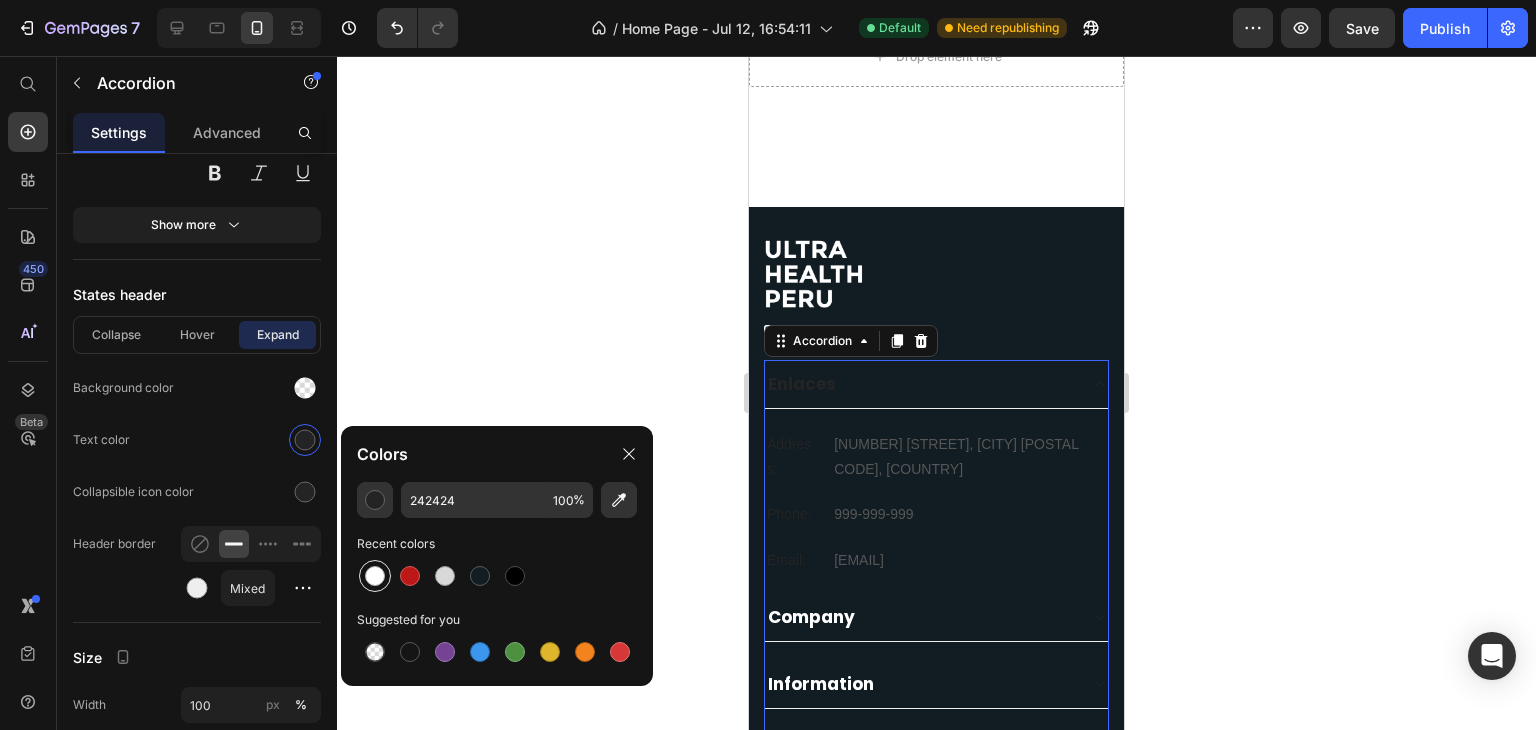 type on "FFFFFF" 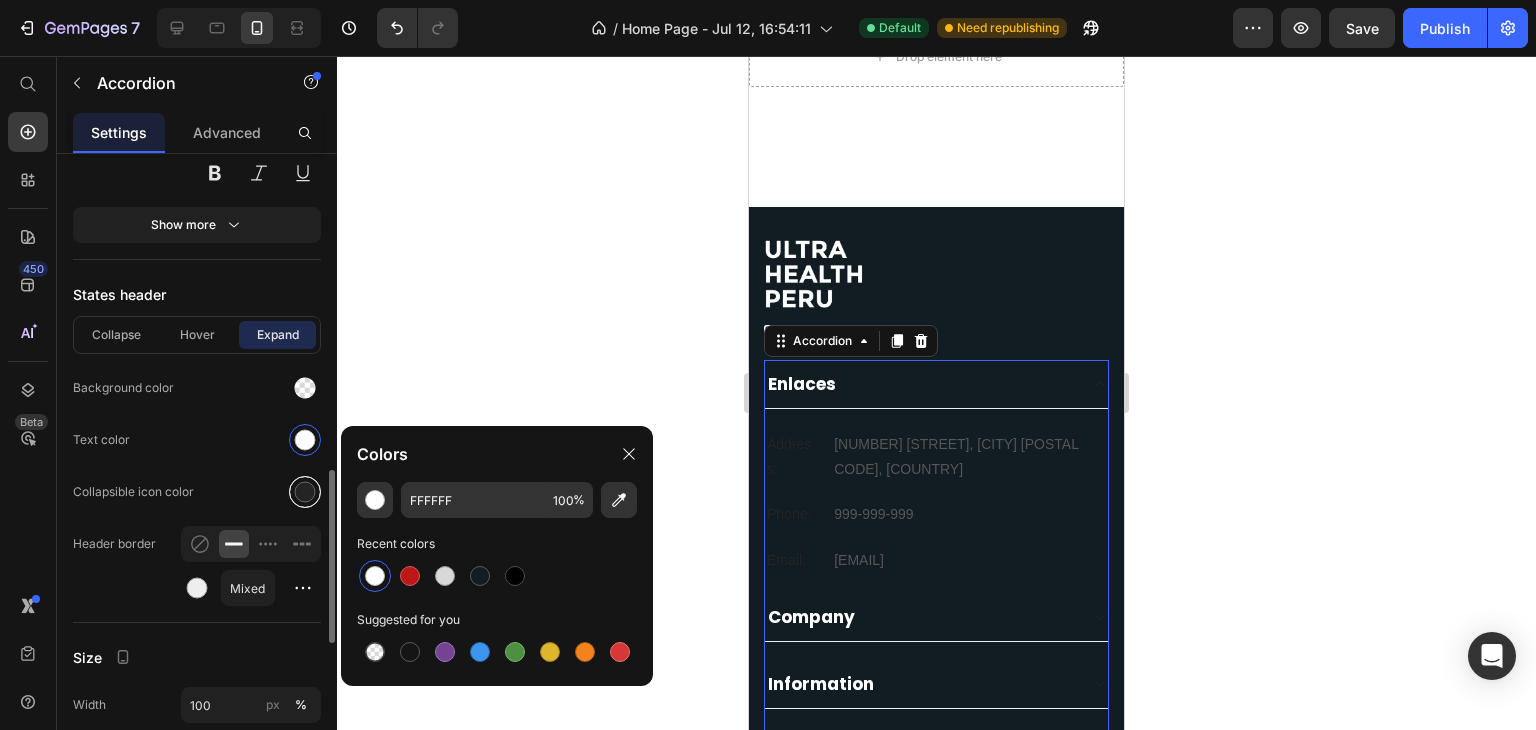 click at bounding box center (305, 492) 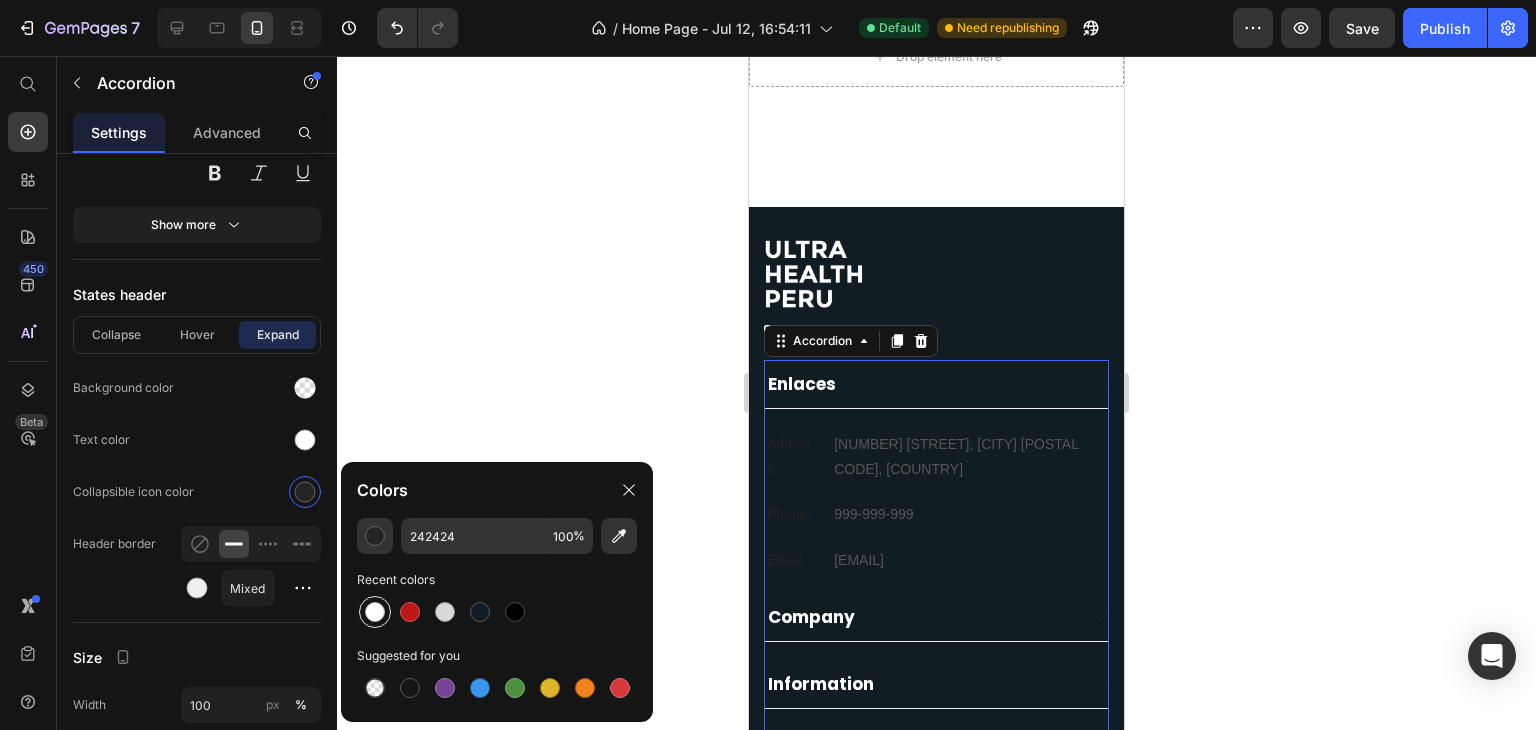 click at bounding box center (375, 612) 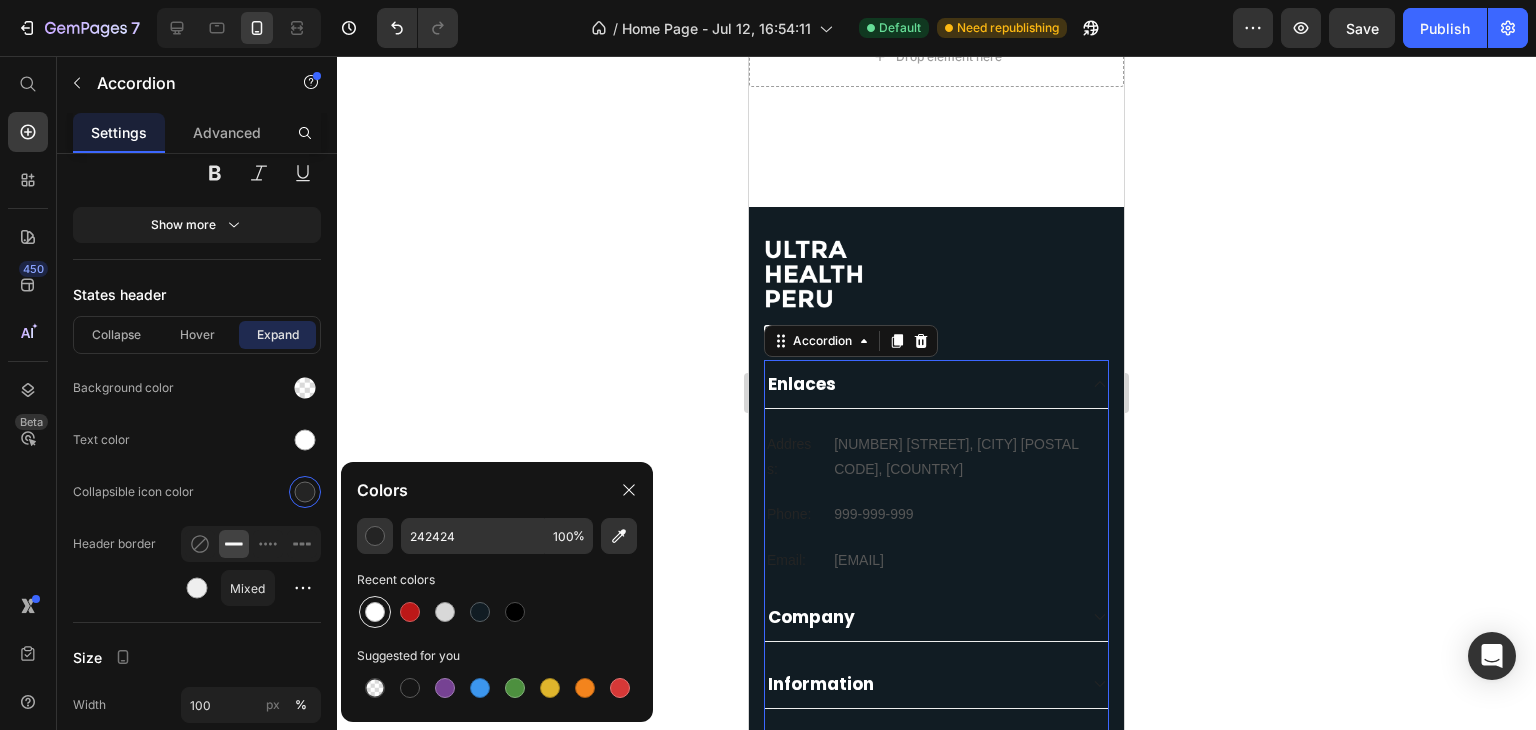 type on "FFFFFF" 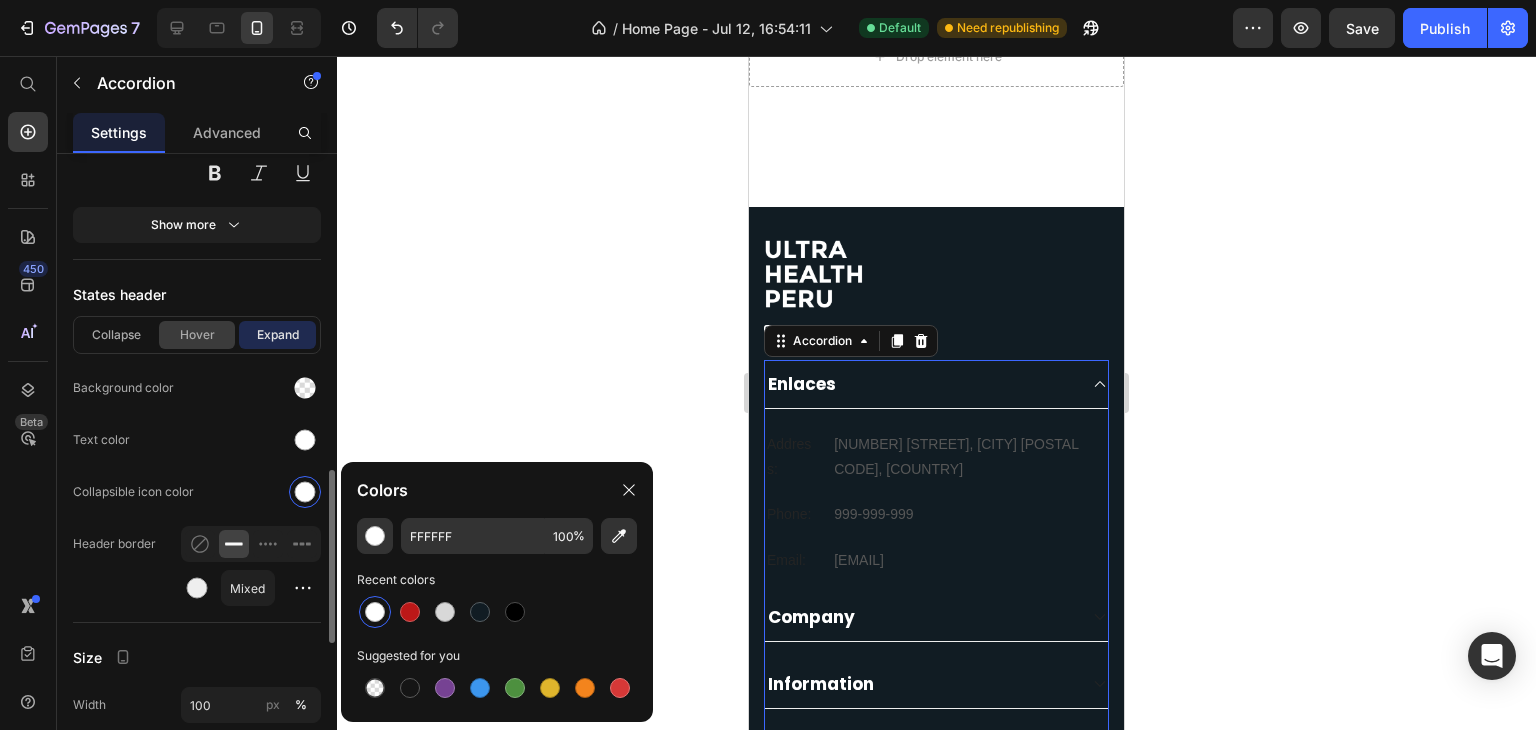 click on "Hover" at bounding box center (197, 335) 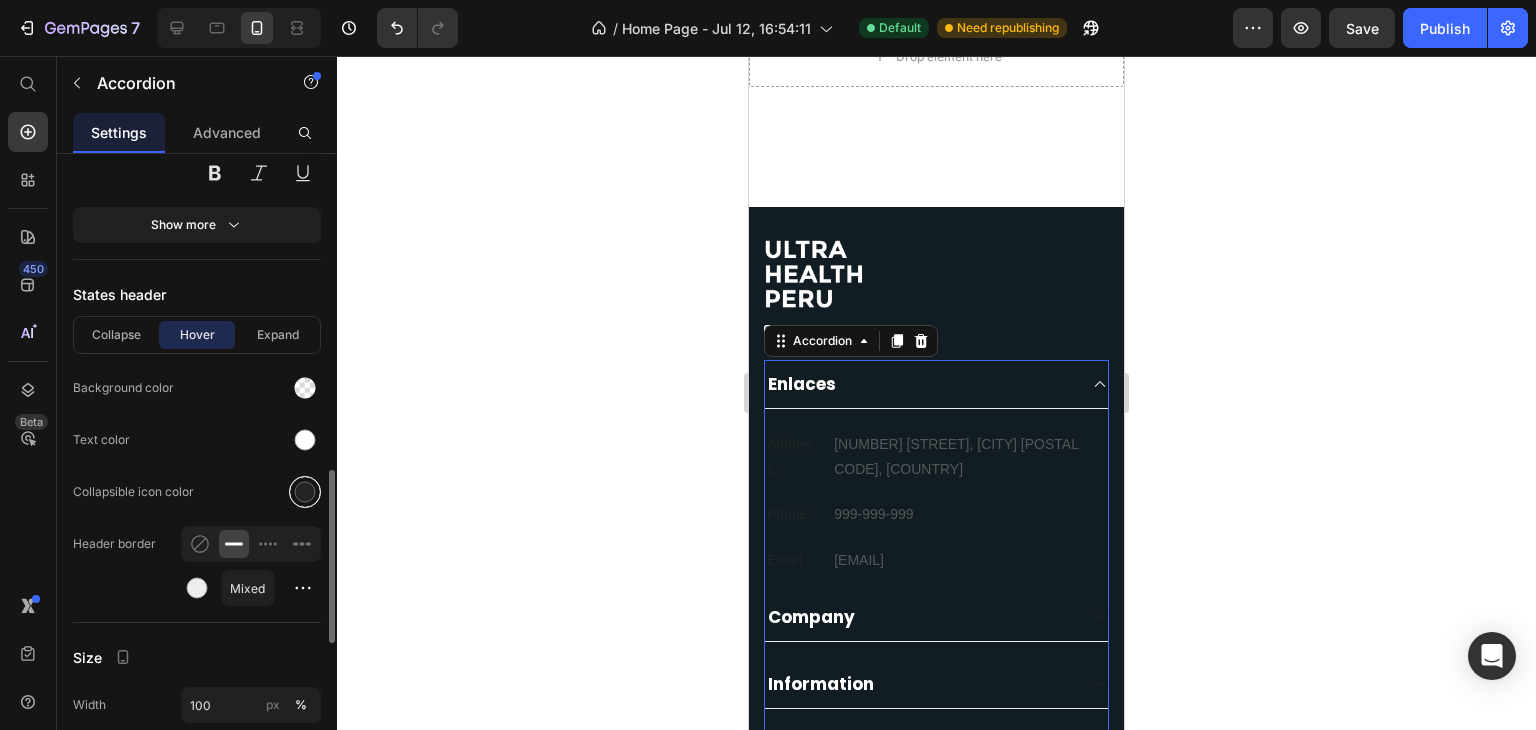 click at bounding box center (305, 492) 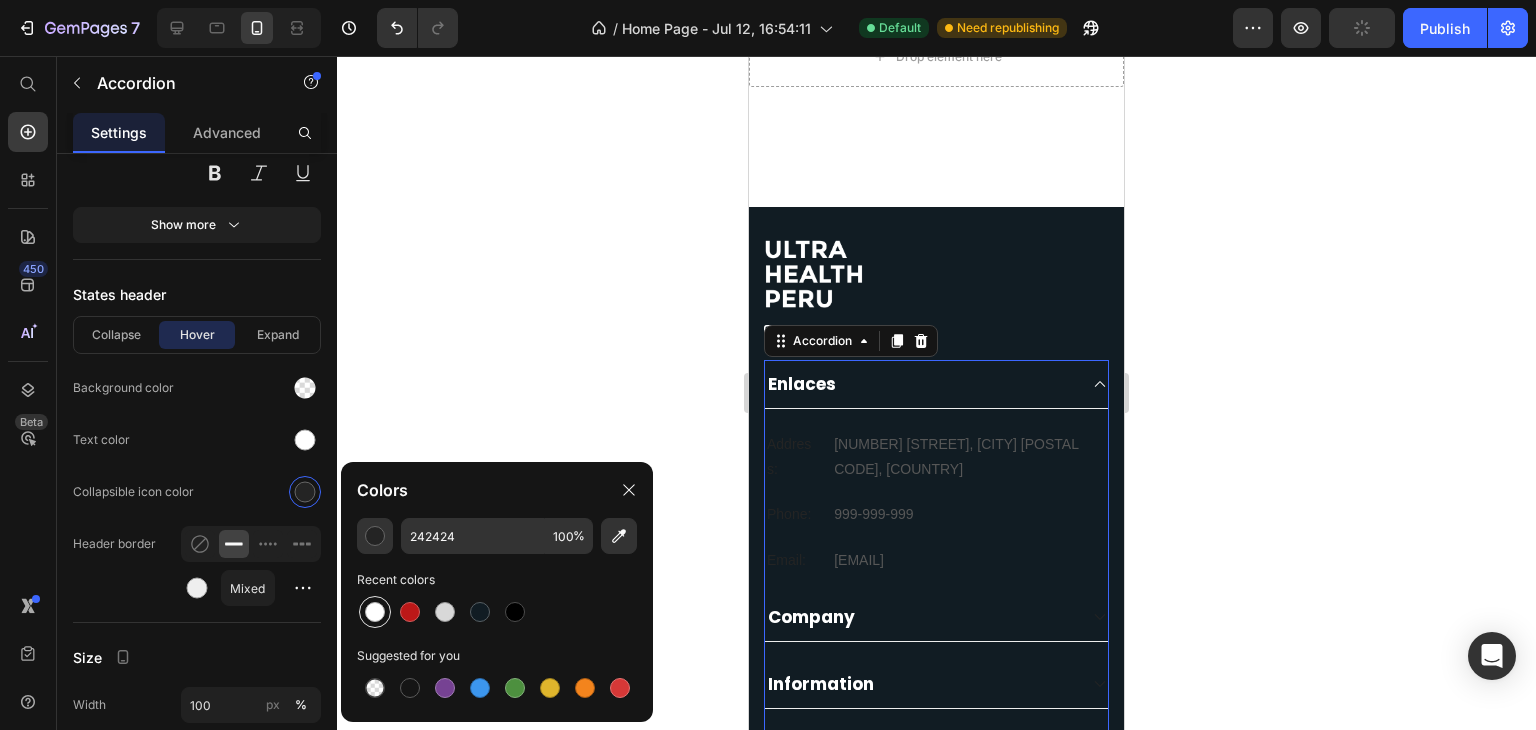 click at bounding box center (375, 612) 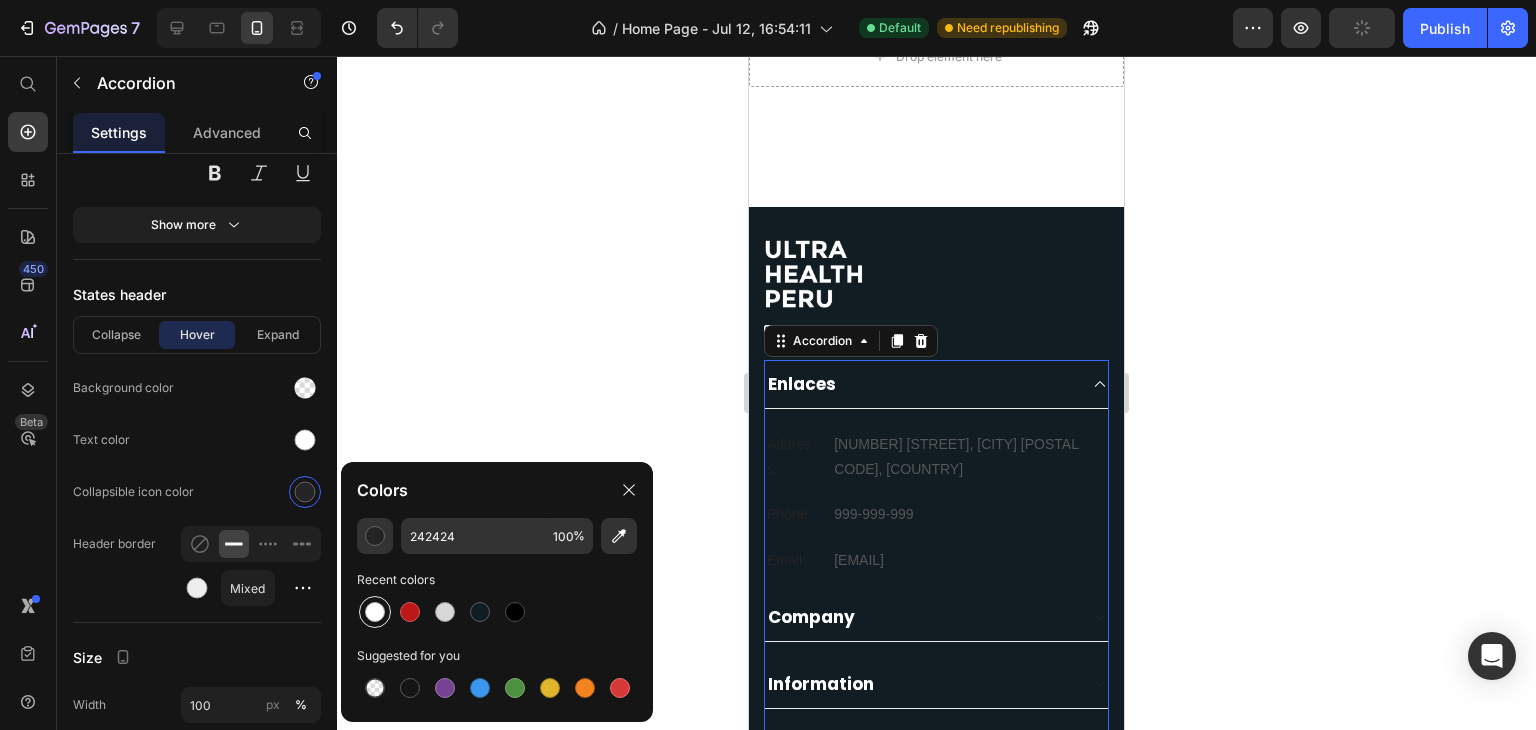 type on "FFFFFF" 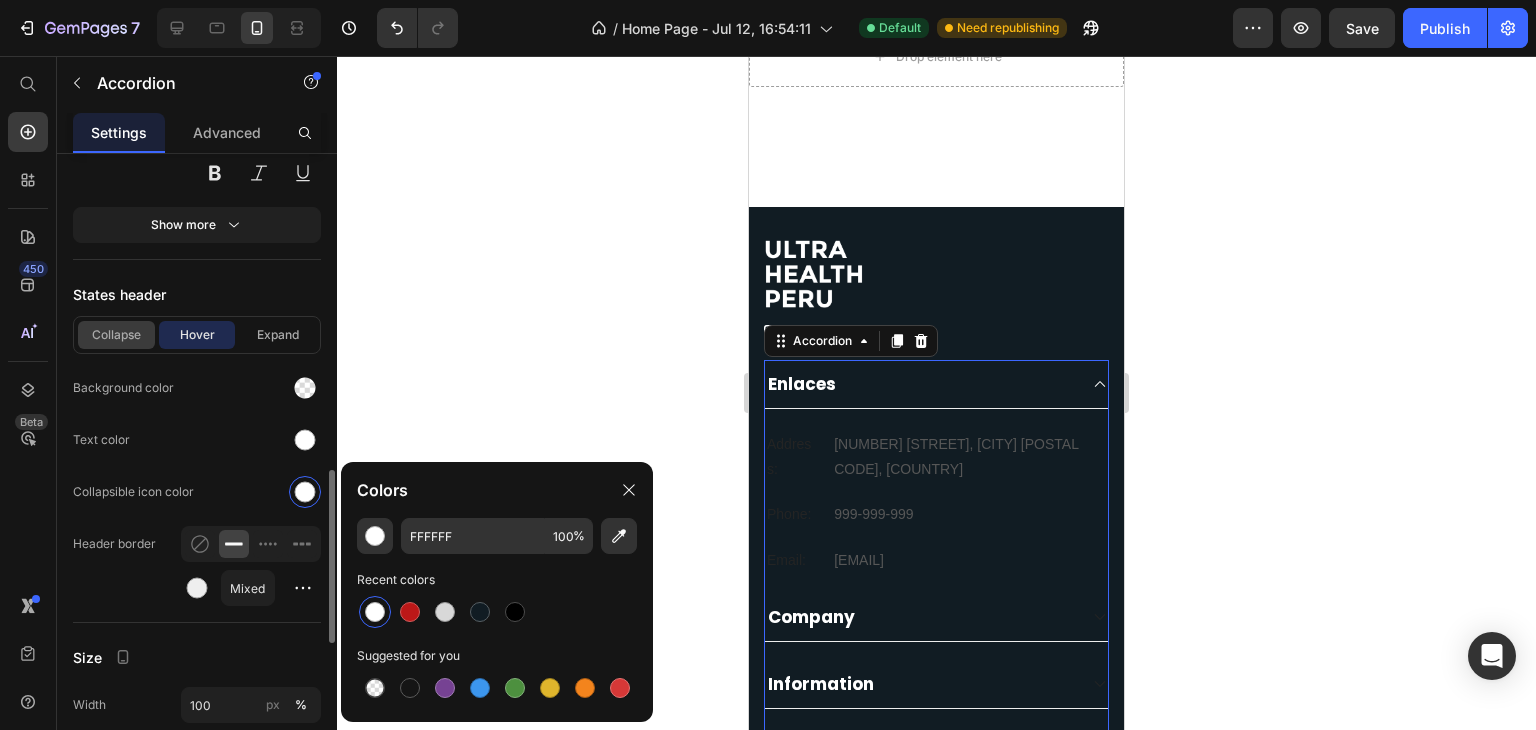 click on "Collapse" at bounding box center (116, 335) 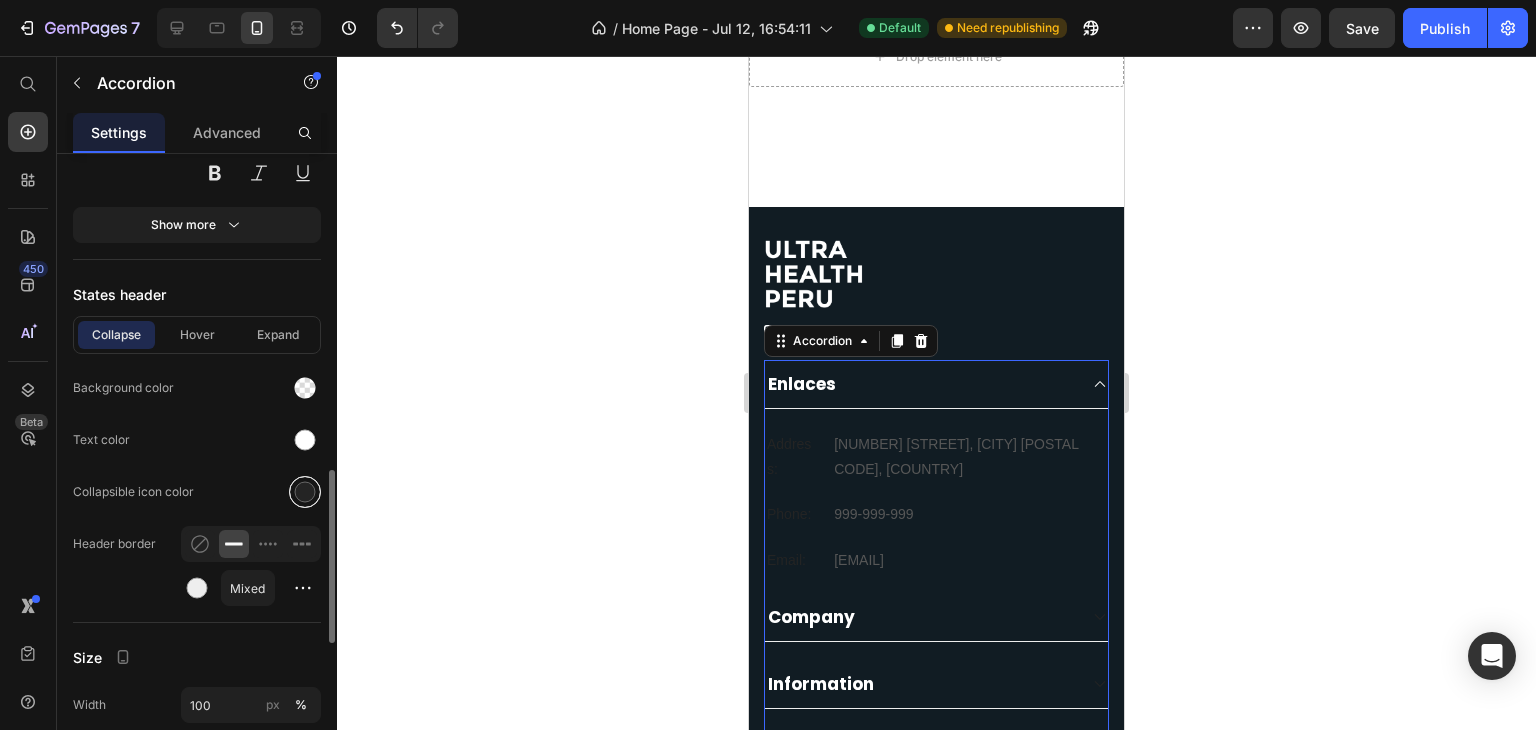 click at bounding box center [305, 492] 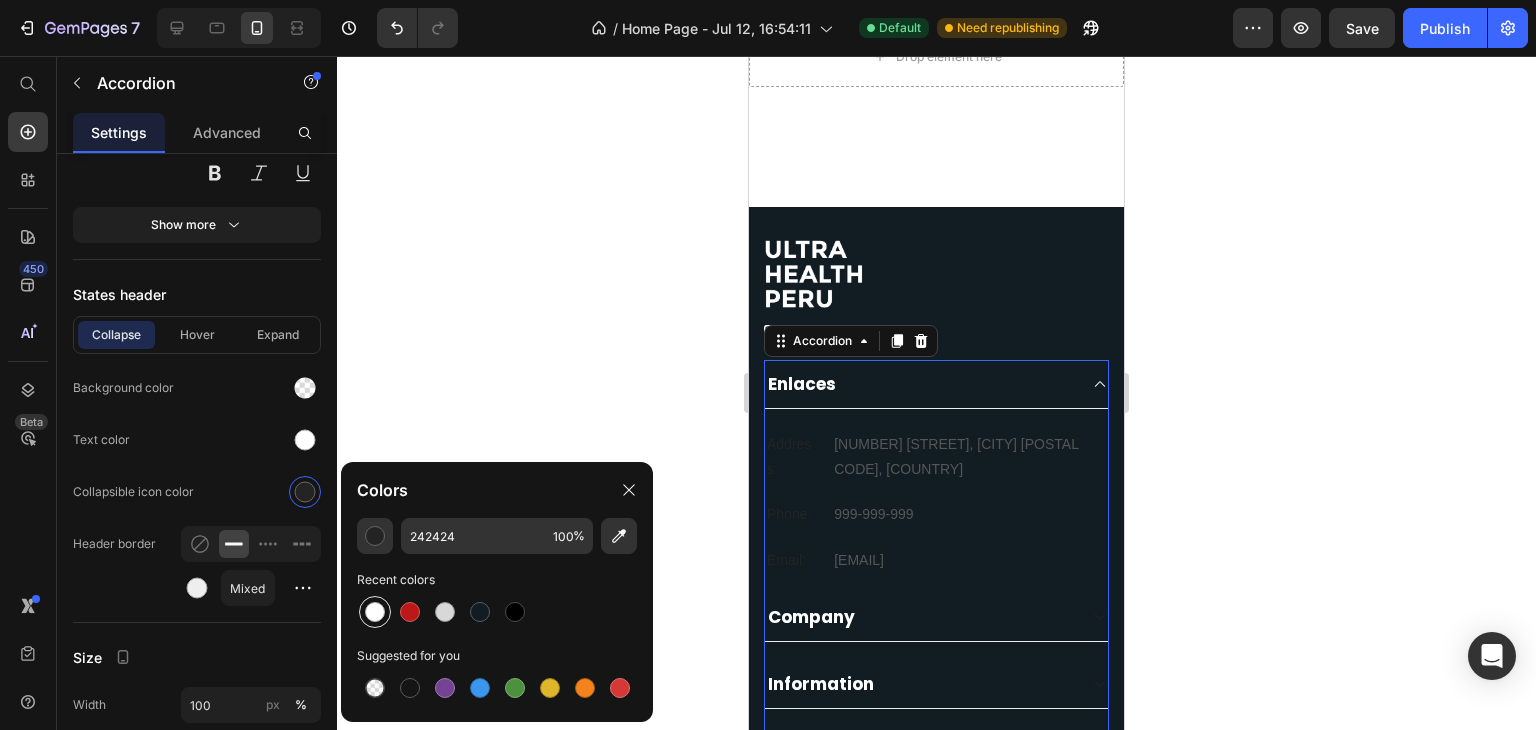 click at bounding box center (375, 612) 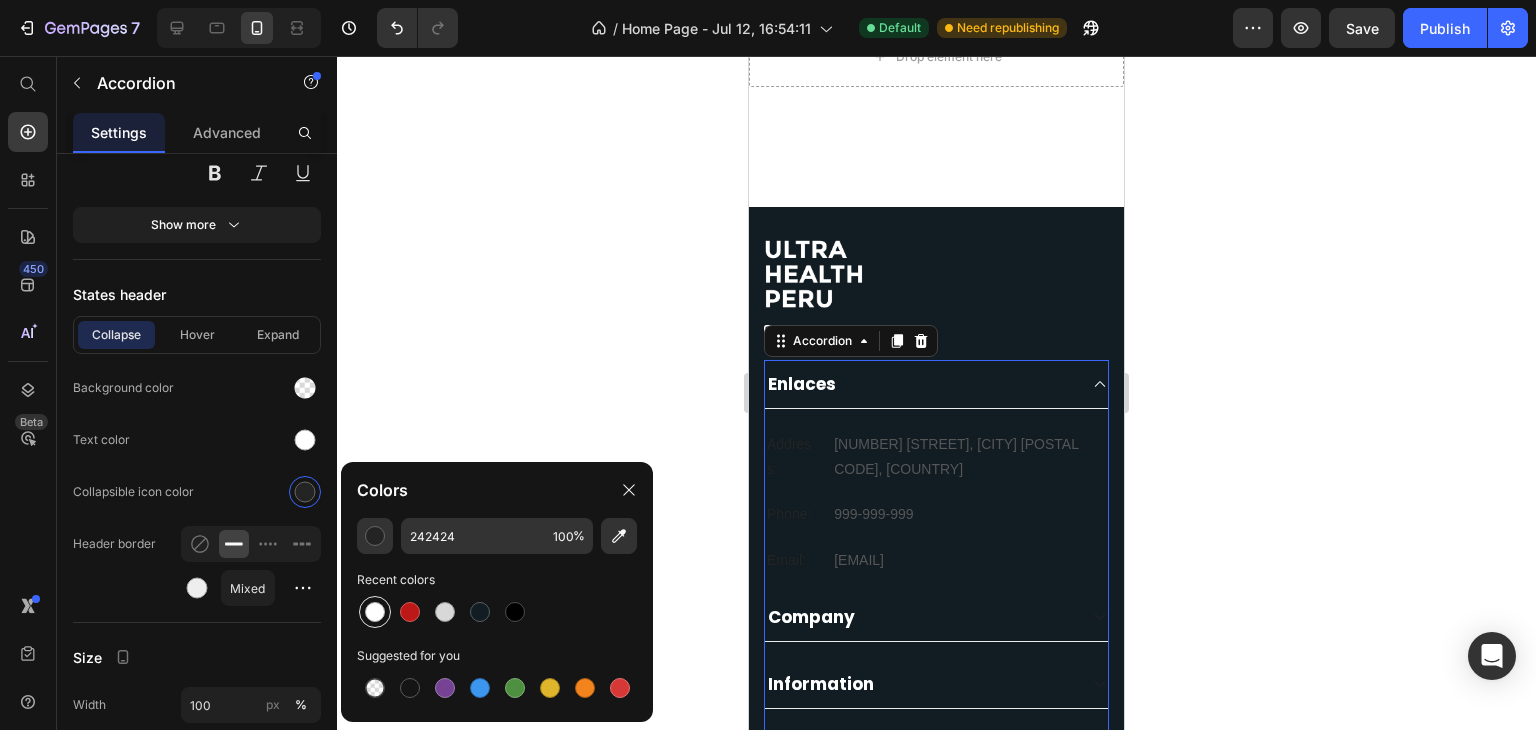type on "FFFFFF" 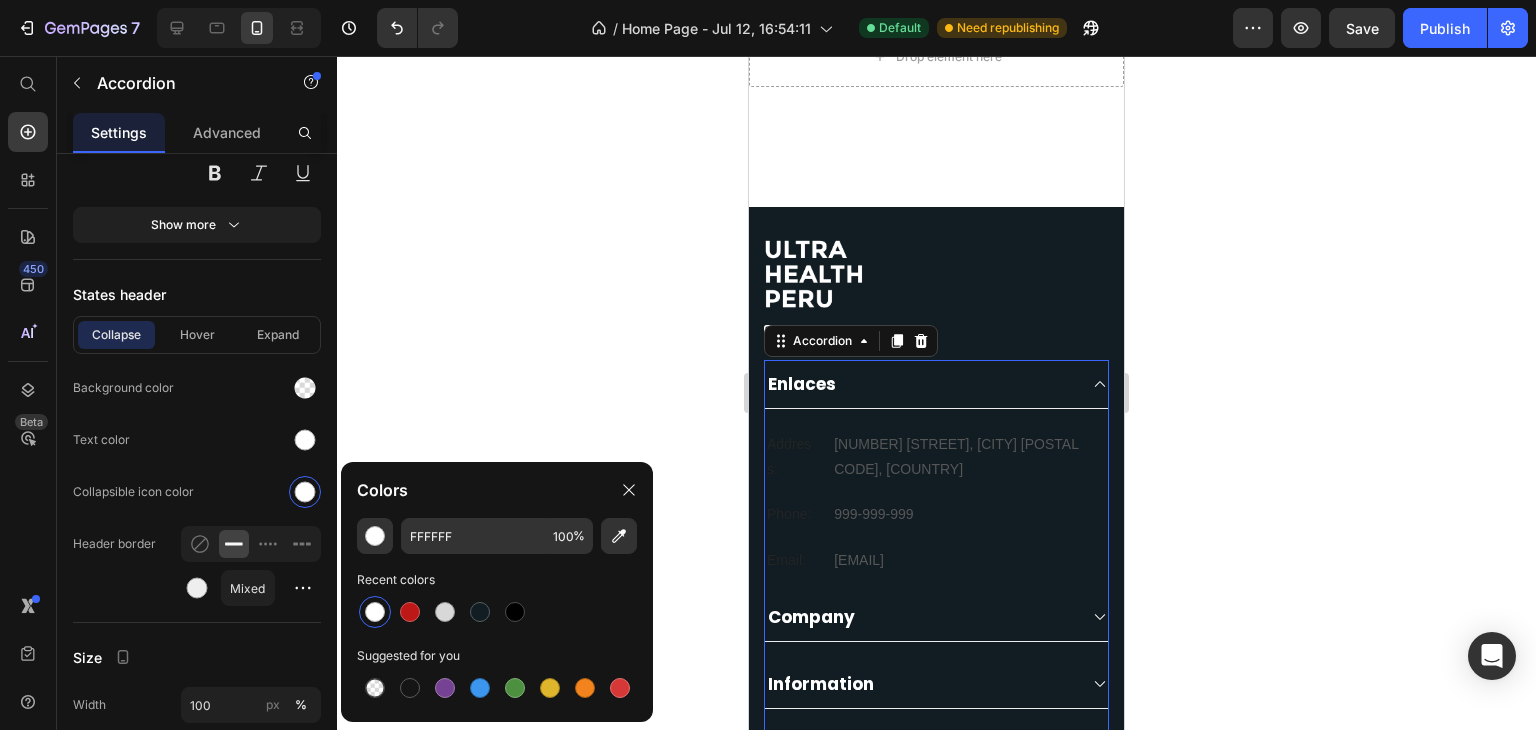 click 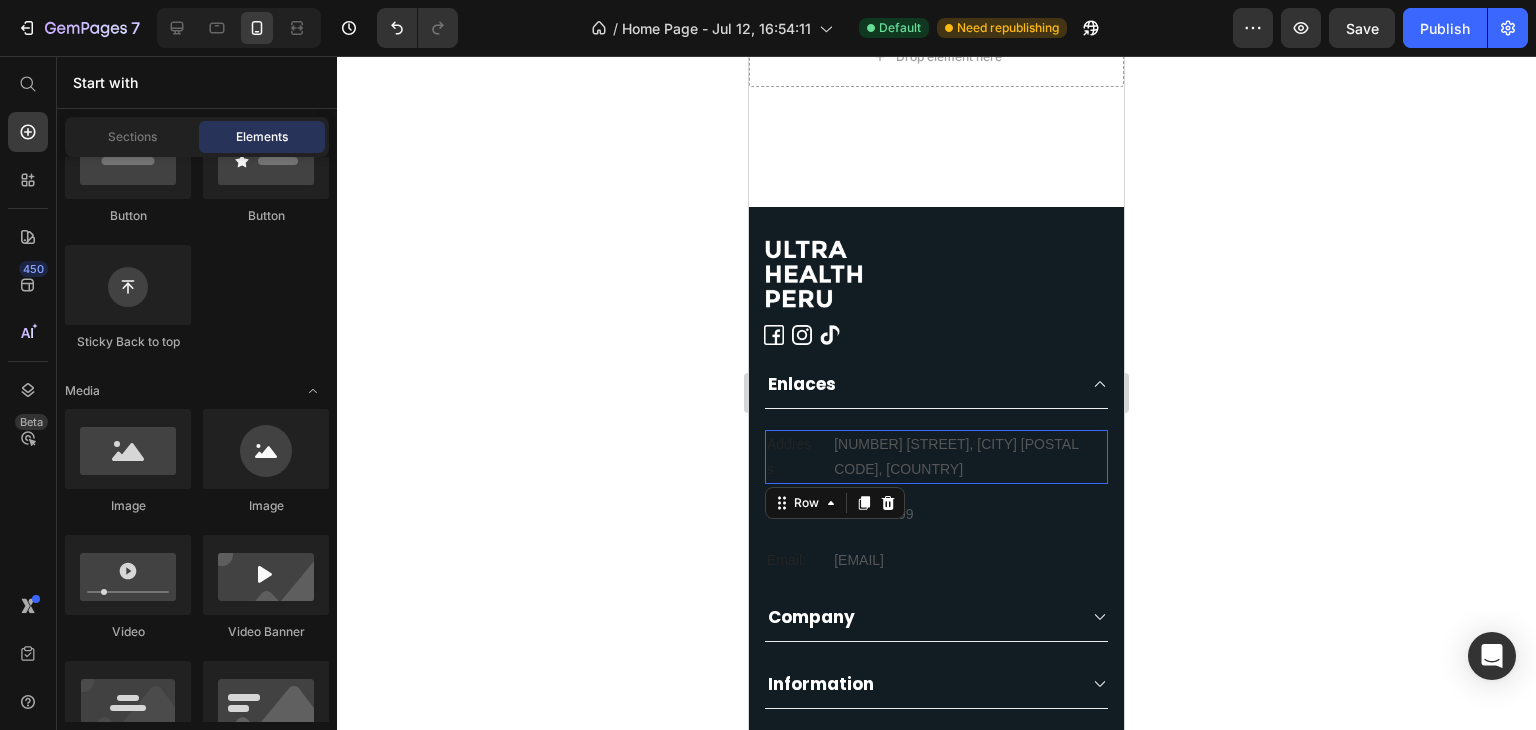 click on "Address: Text block 184 Main Rd E, St Albans VIC 3021, Australia Text block Row   0" at bounding box center (936, 457) 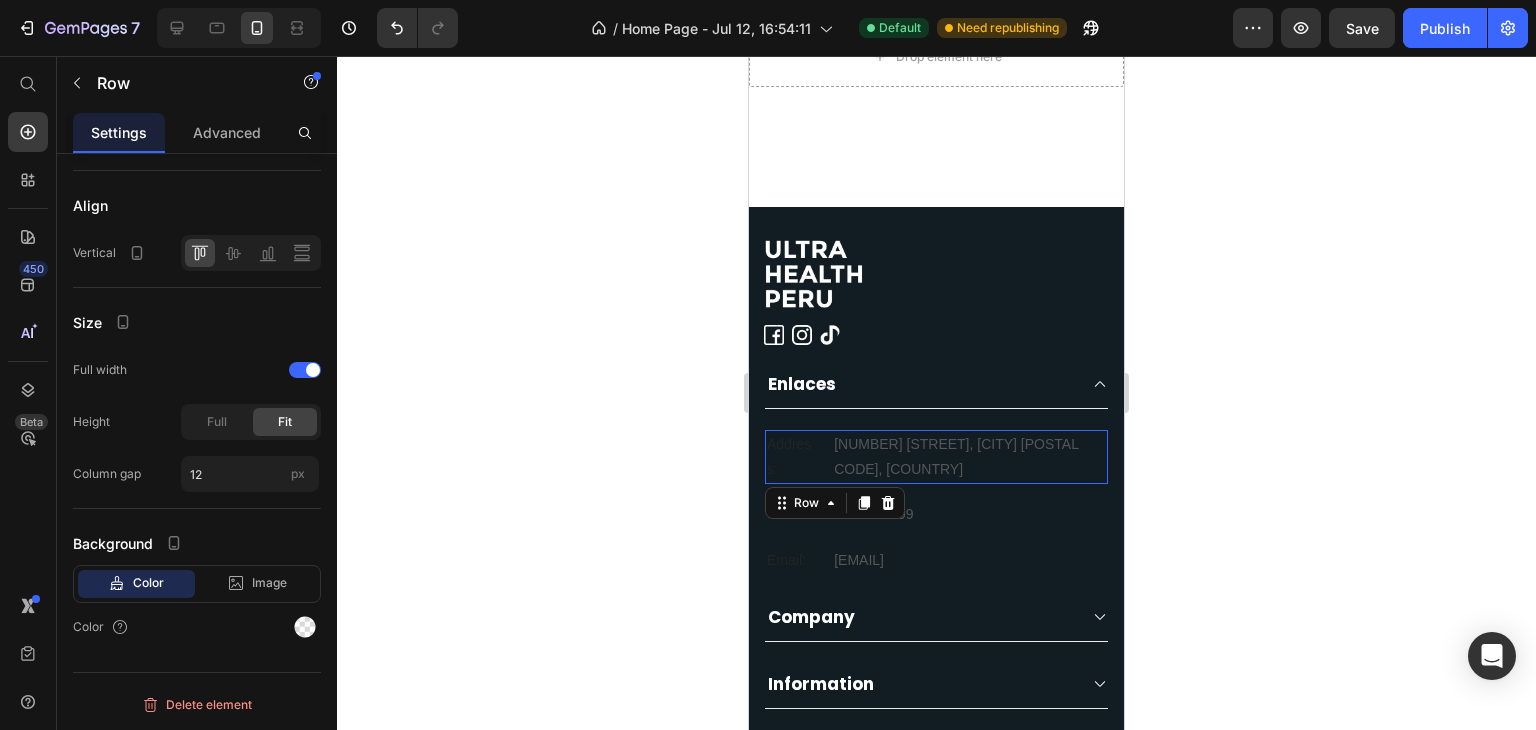 scroll, scrollTop: 0, scrollLeft: 0, axis: both 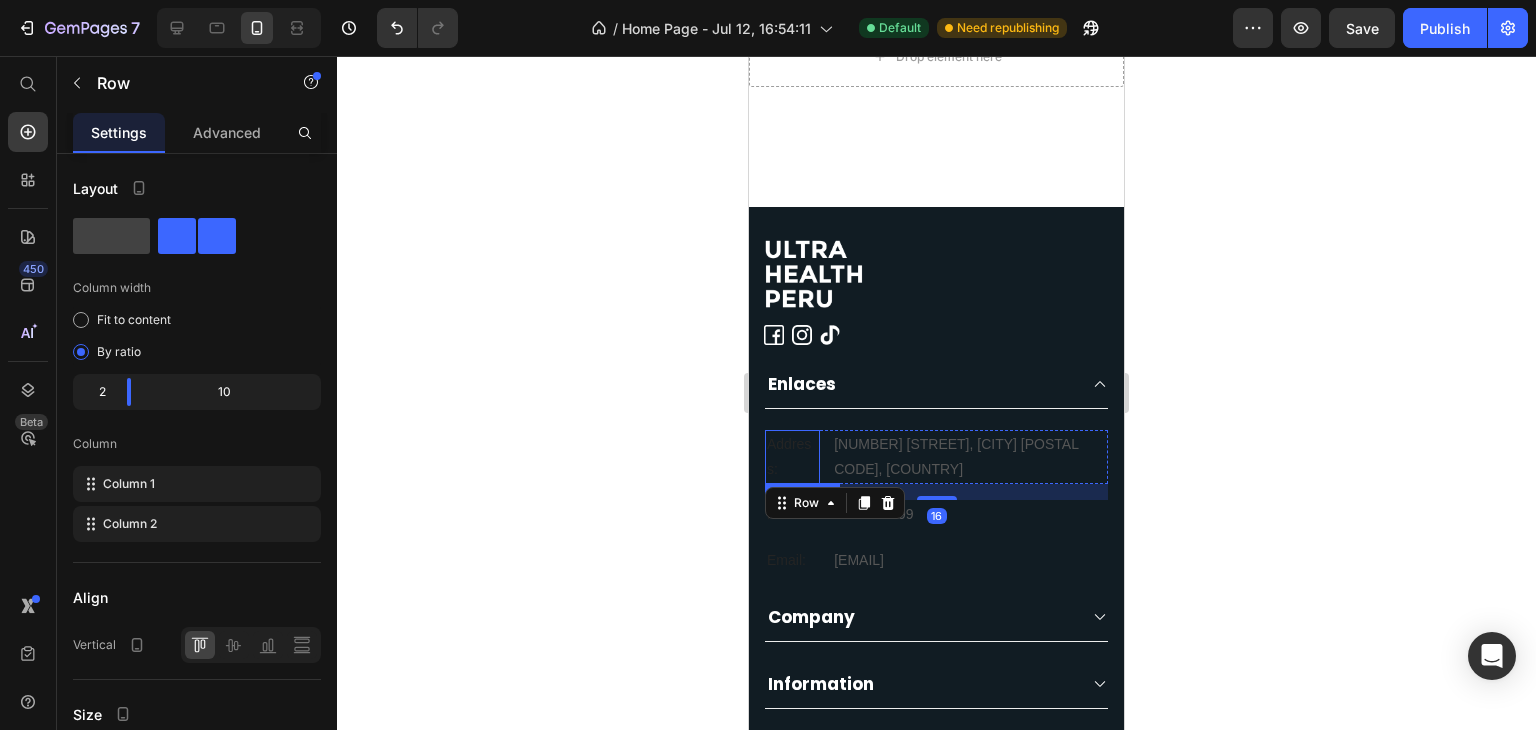 click on "Address:" at bounding box center [792, 457] 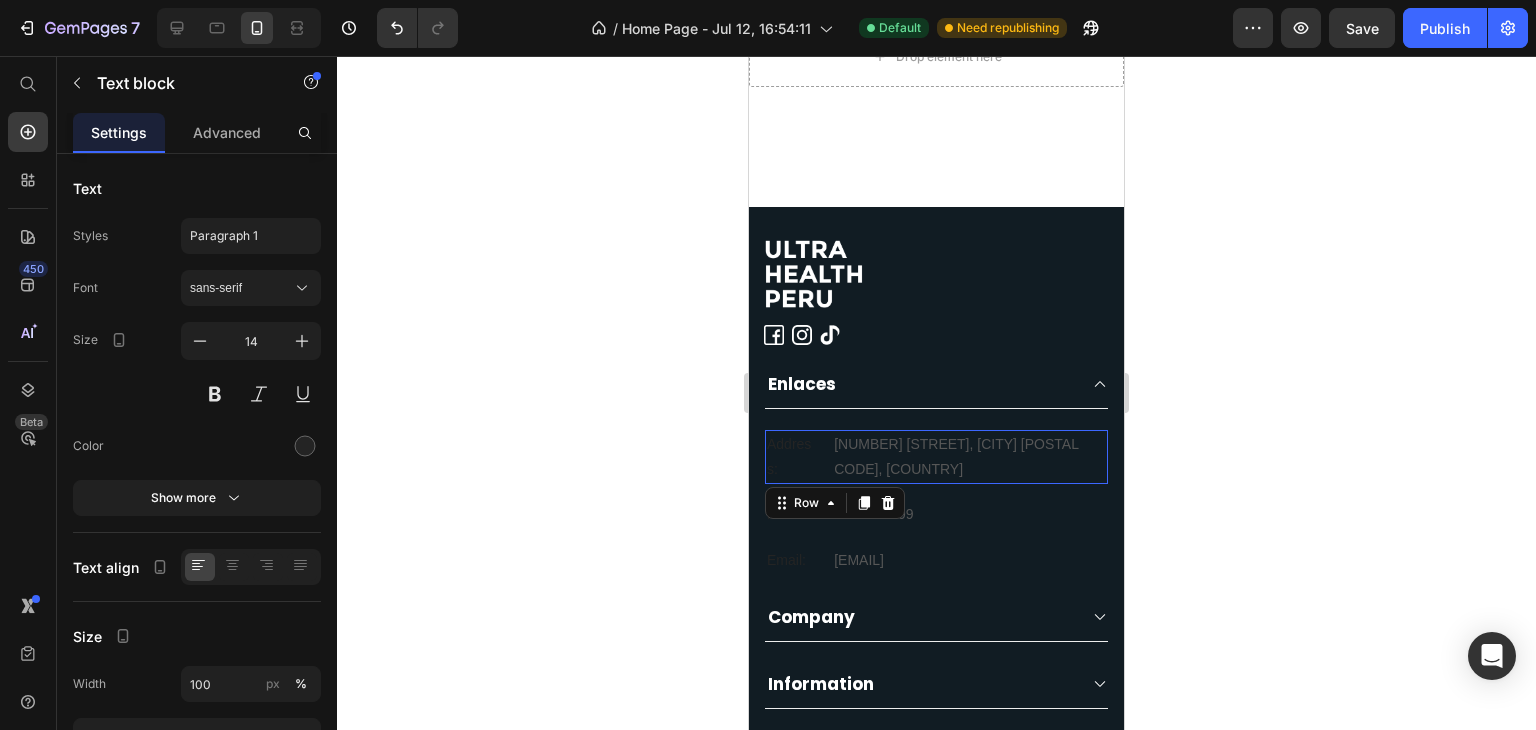 click on "Address: Text block 184 Main Rd E, St Albans VIC 3021, Australia Text block Row   0" at bounding box center [936, 457] 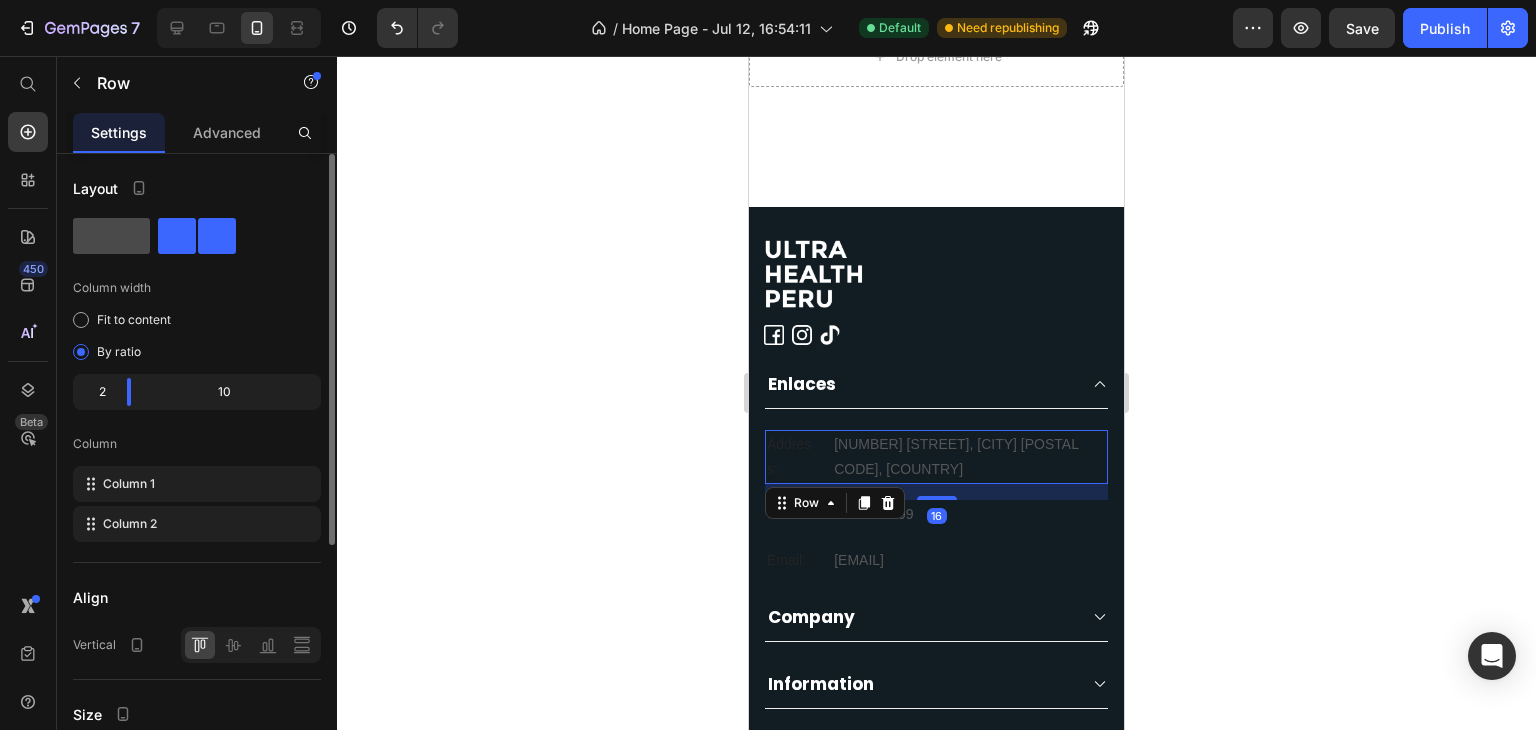 click 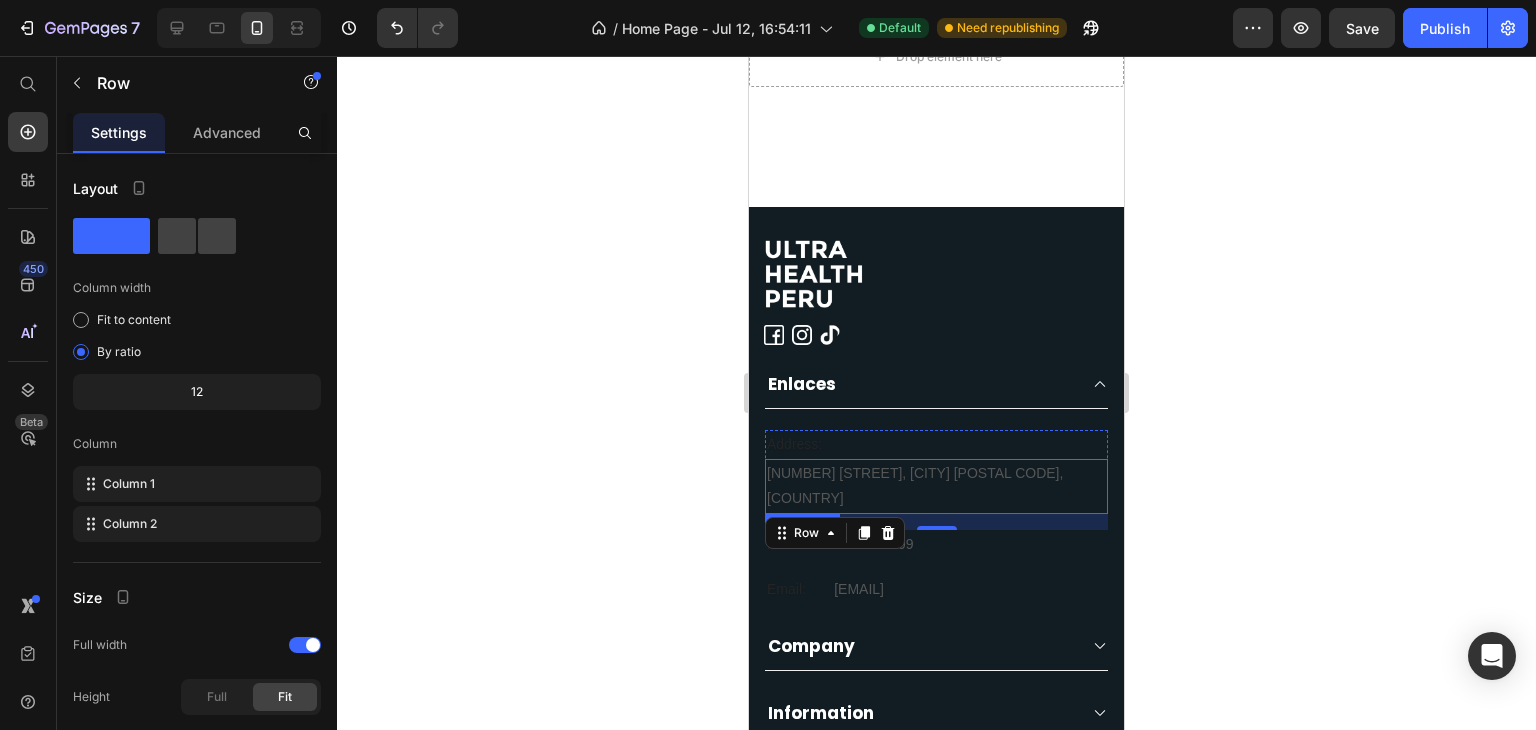 click on "184 Main Rd E, St Albans VIC 3021, Australia" at bounding box center (936, 486) 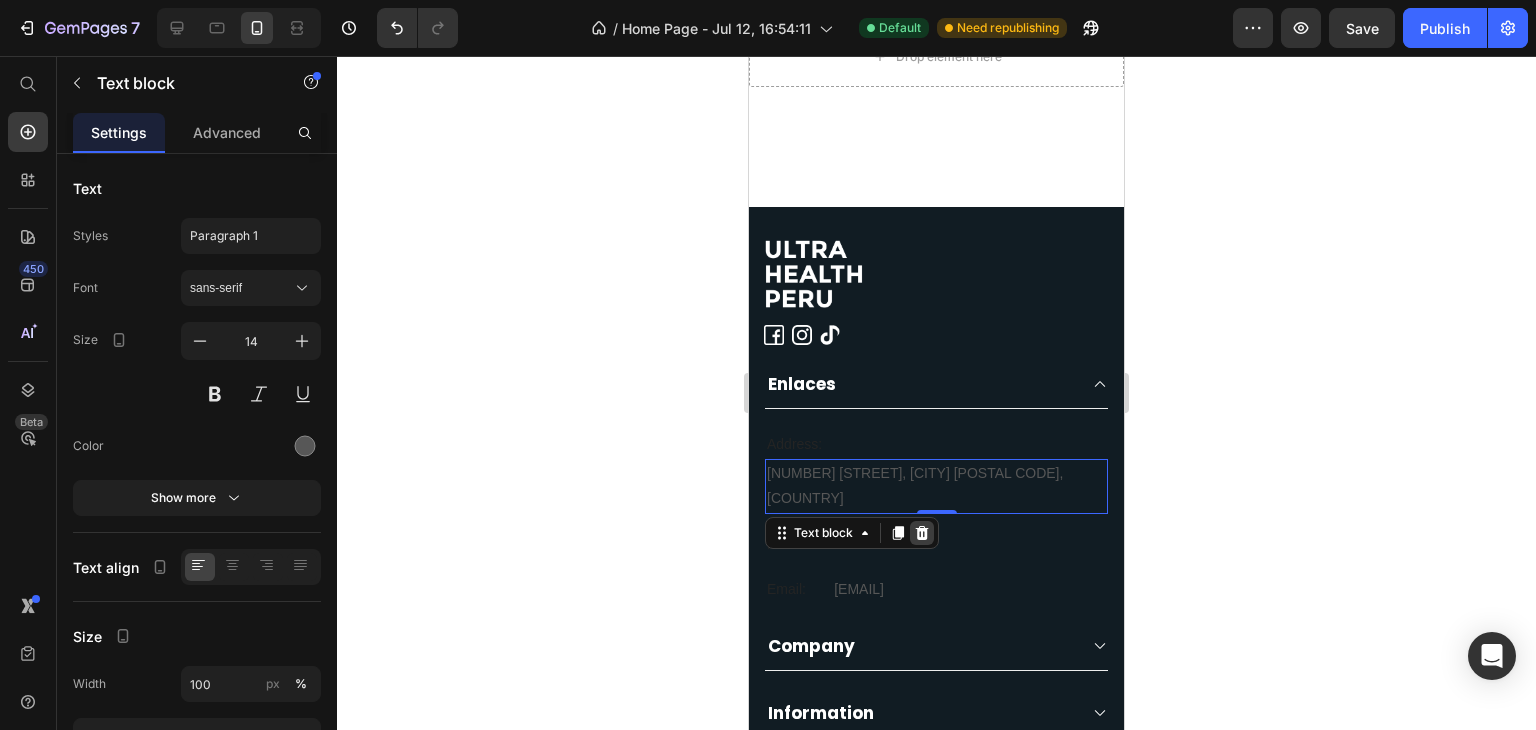 click 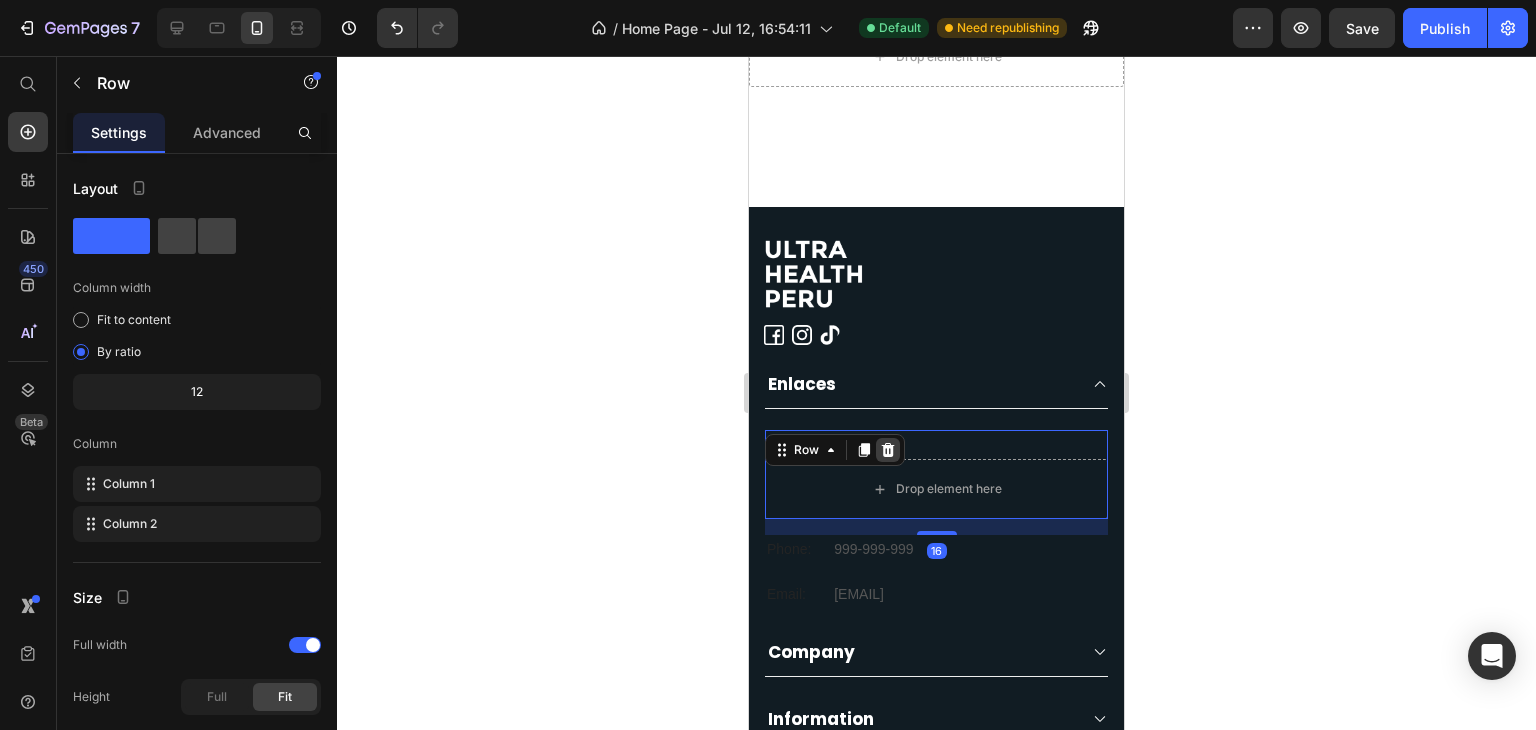 click 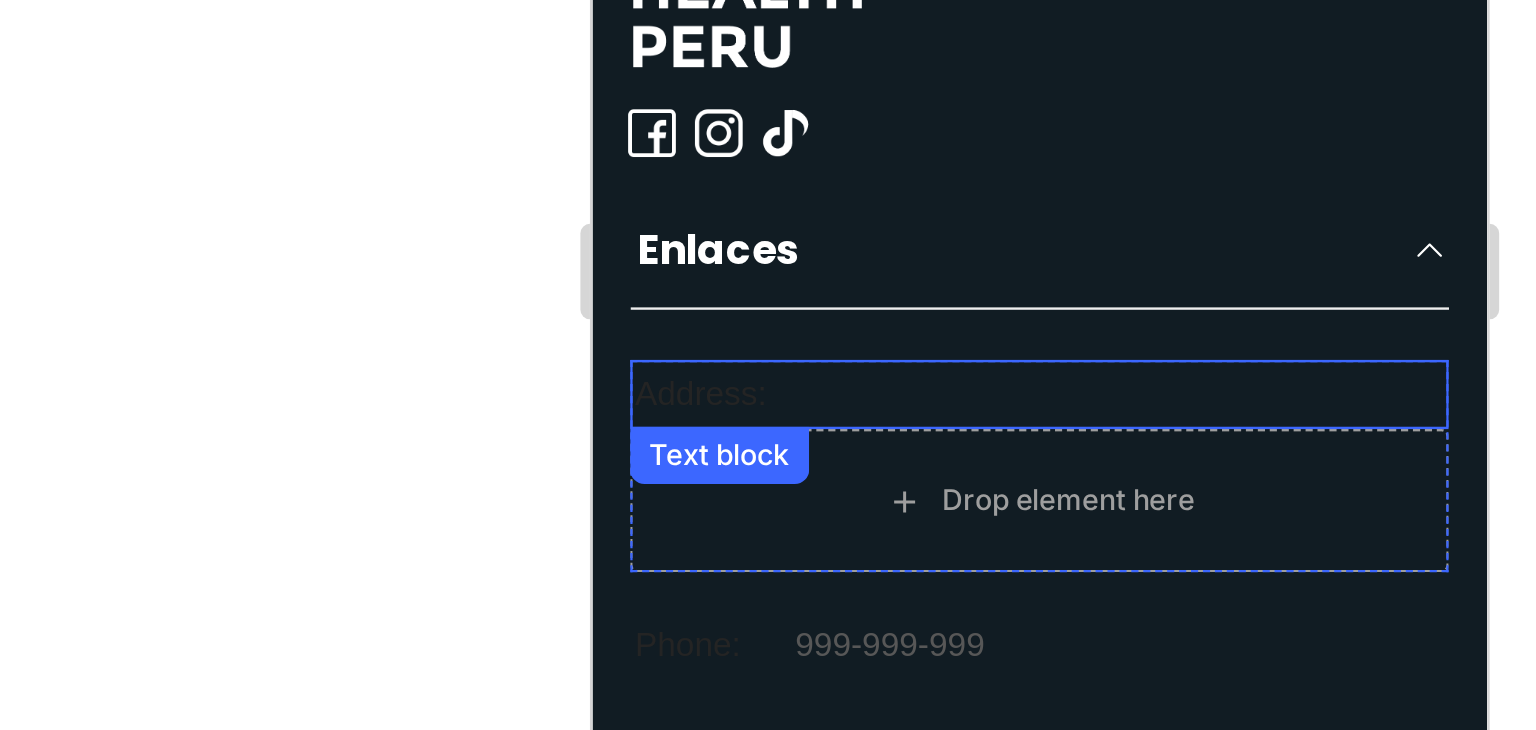 click on "Address:" at bounding box center [779, -144] 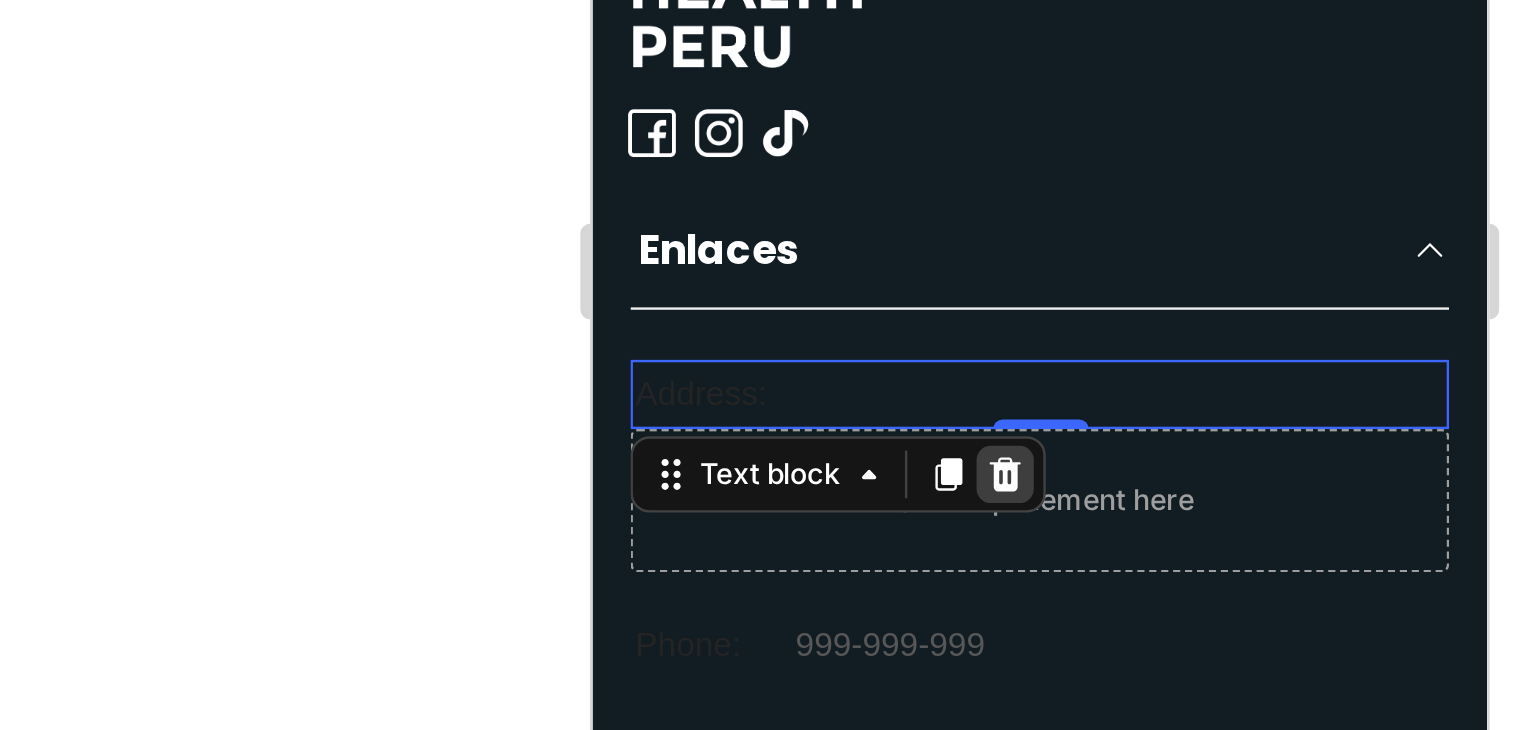 click 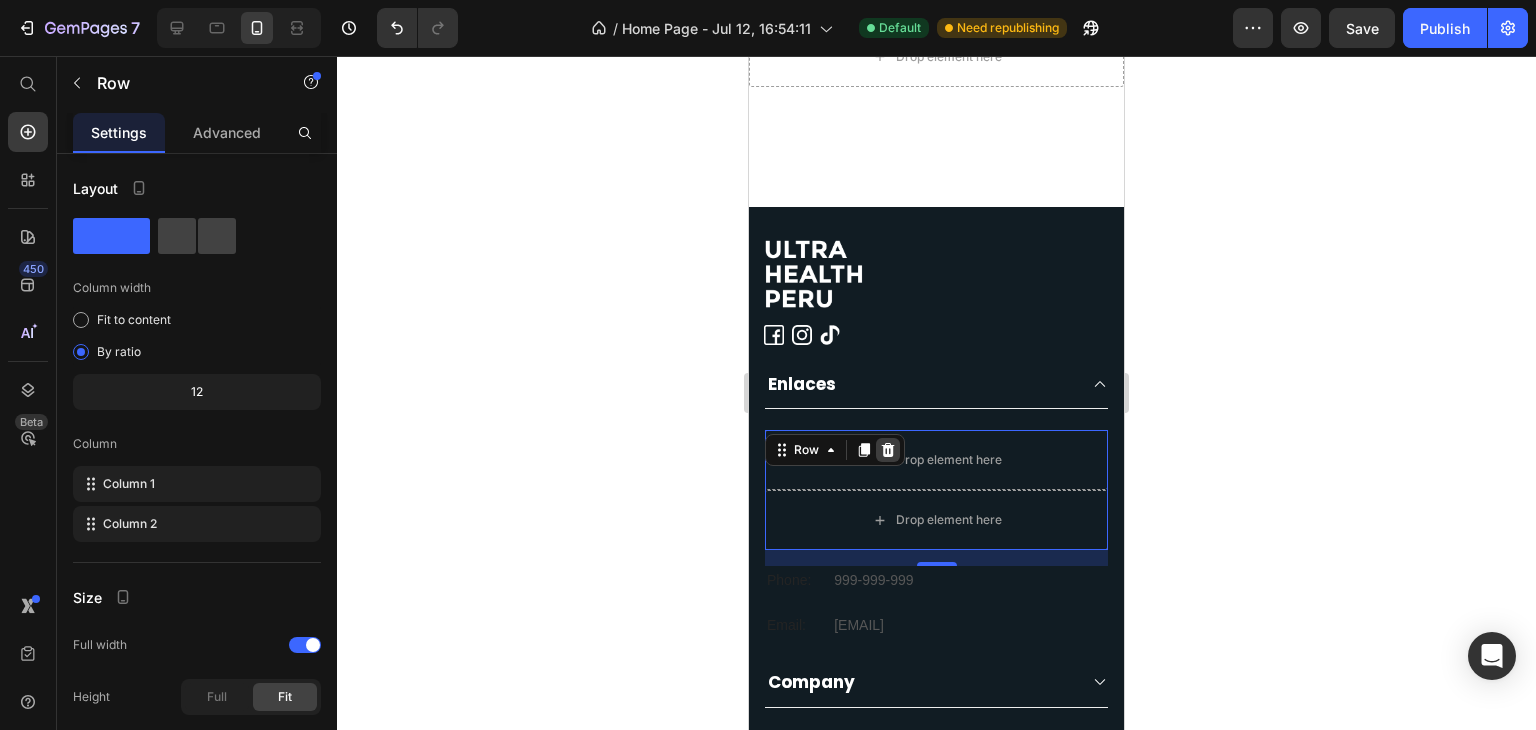 click 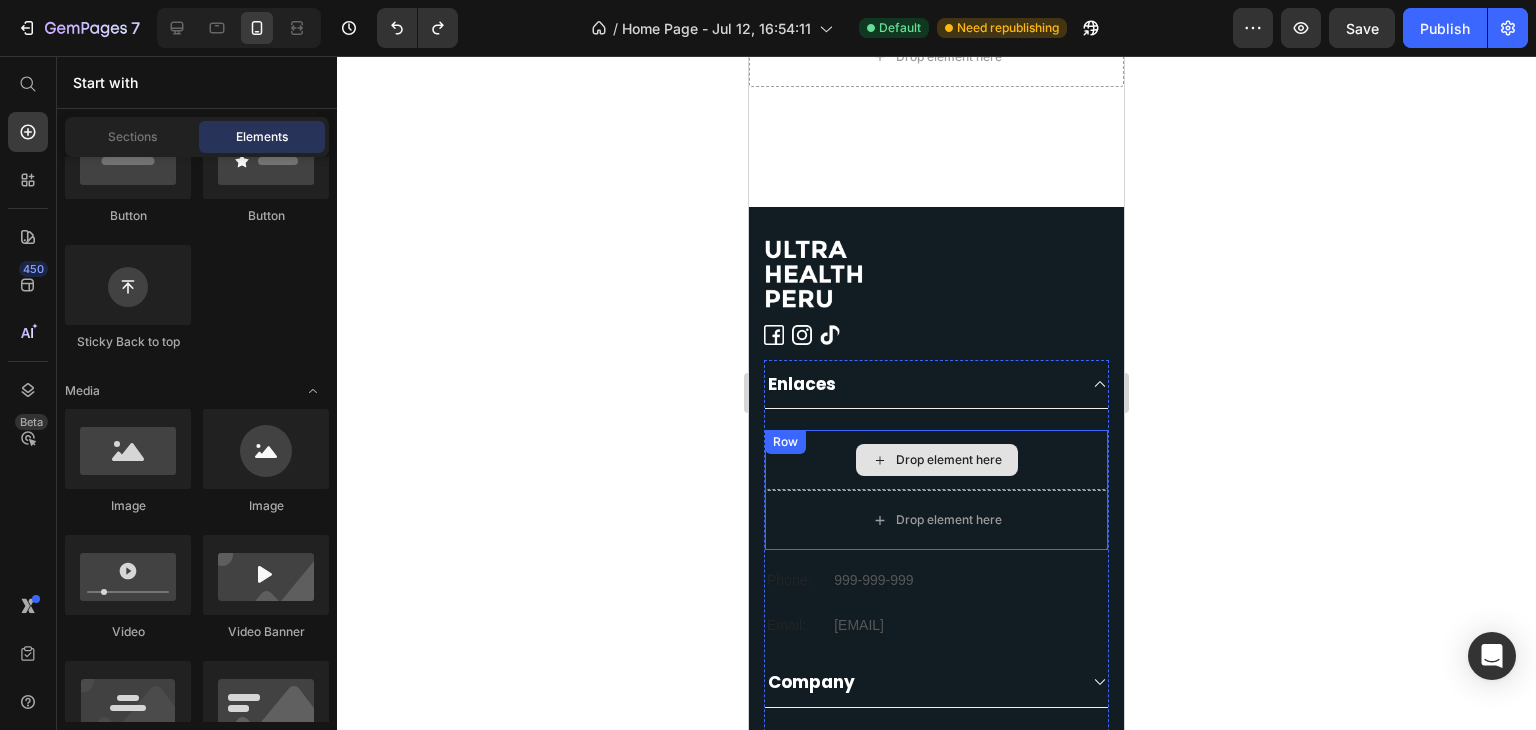 click on "Drop element here" at bounding box center [936, 460] 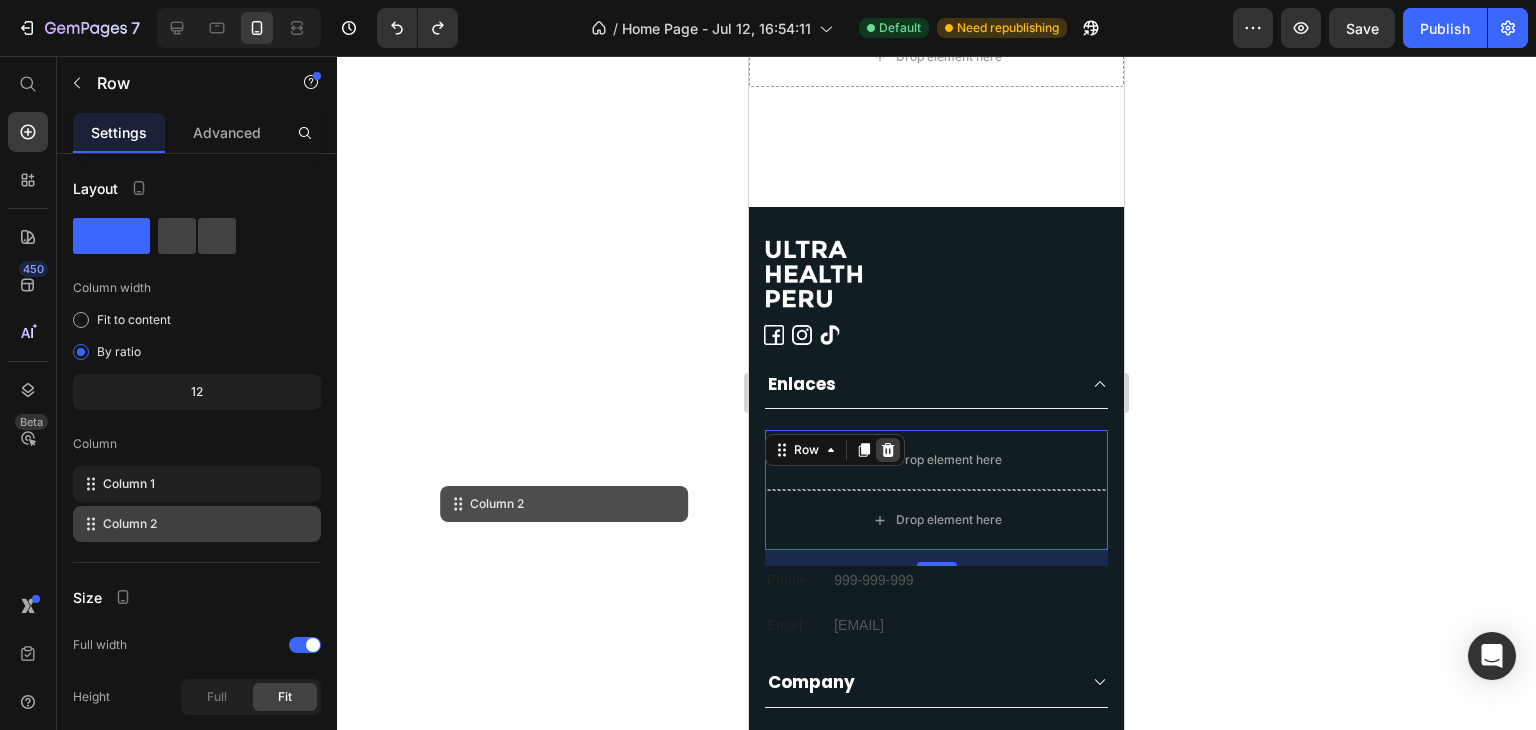 click 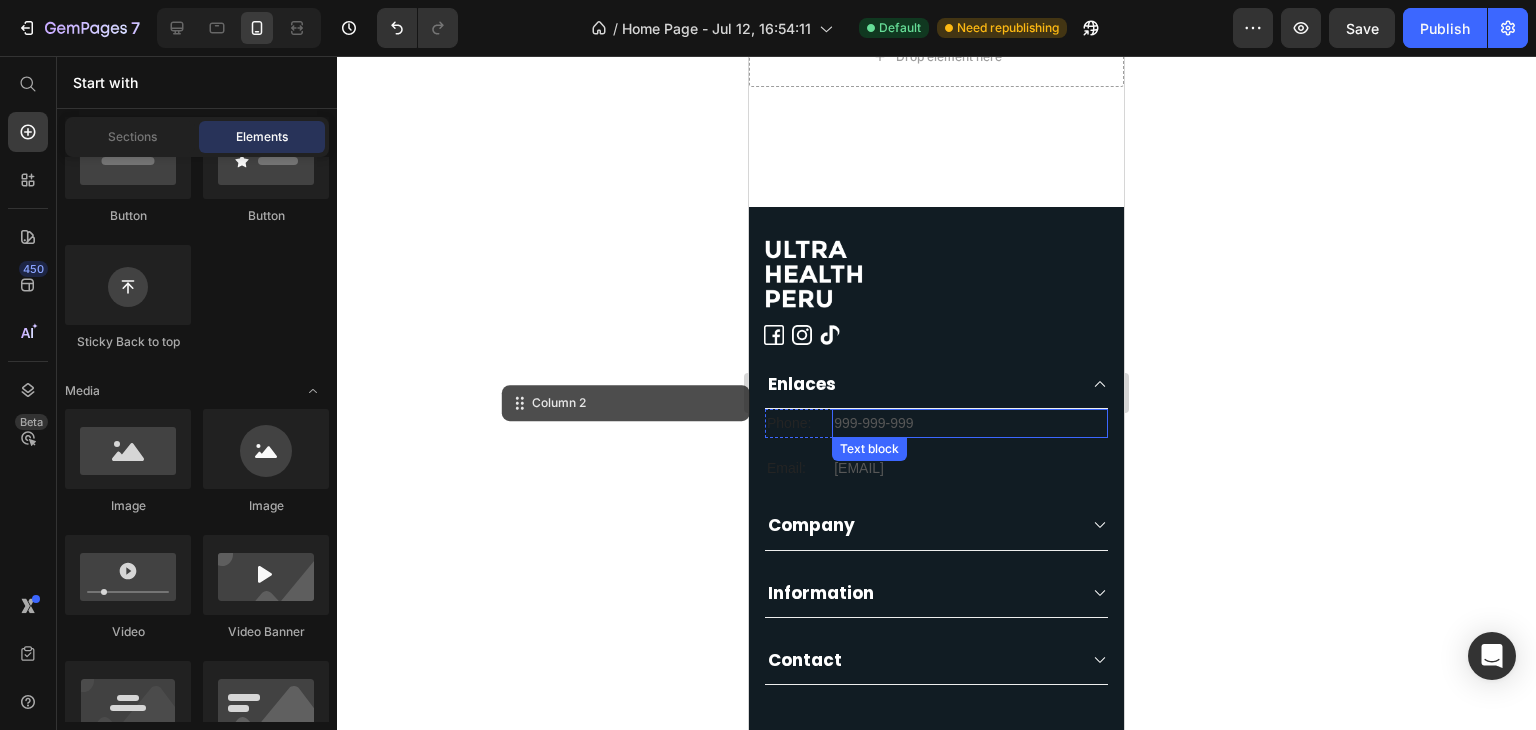 click on "999-999-999" at bounding box center (970, 423) 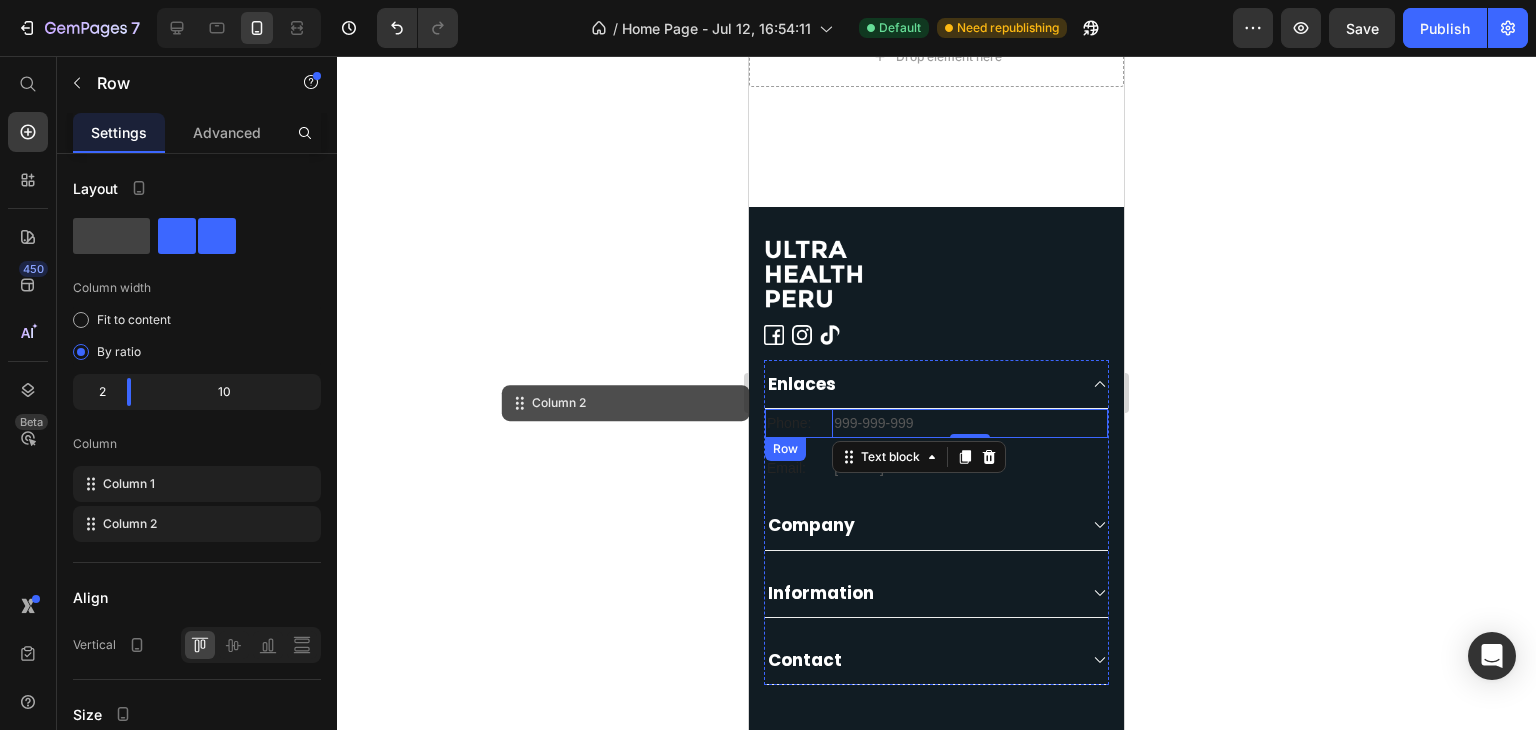 click on "Phone: Text block 999-999-999 Text block   0 Row" at bounding box center (936, 423) 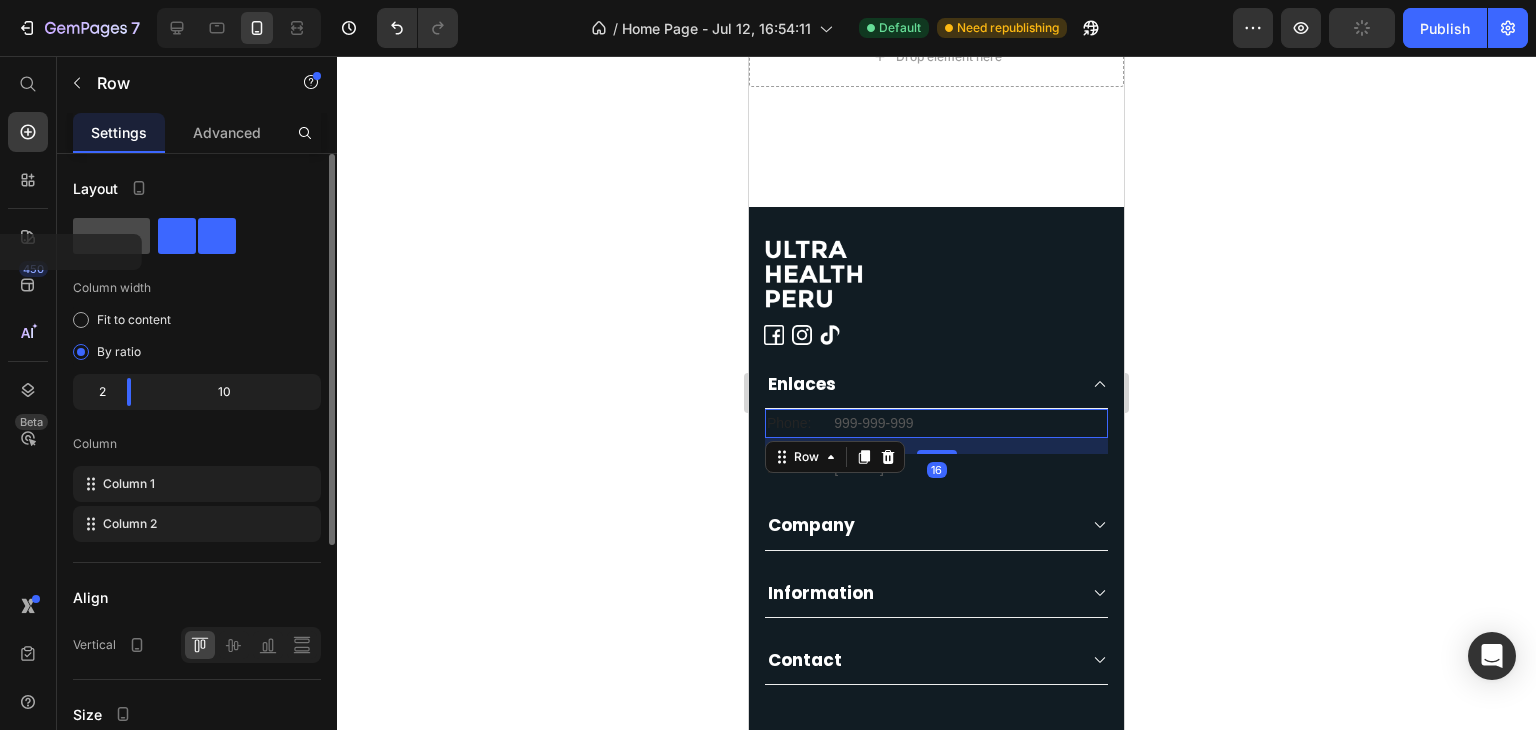 click 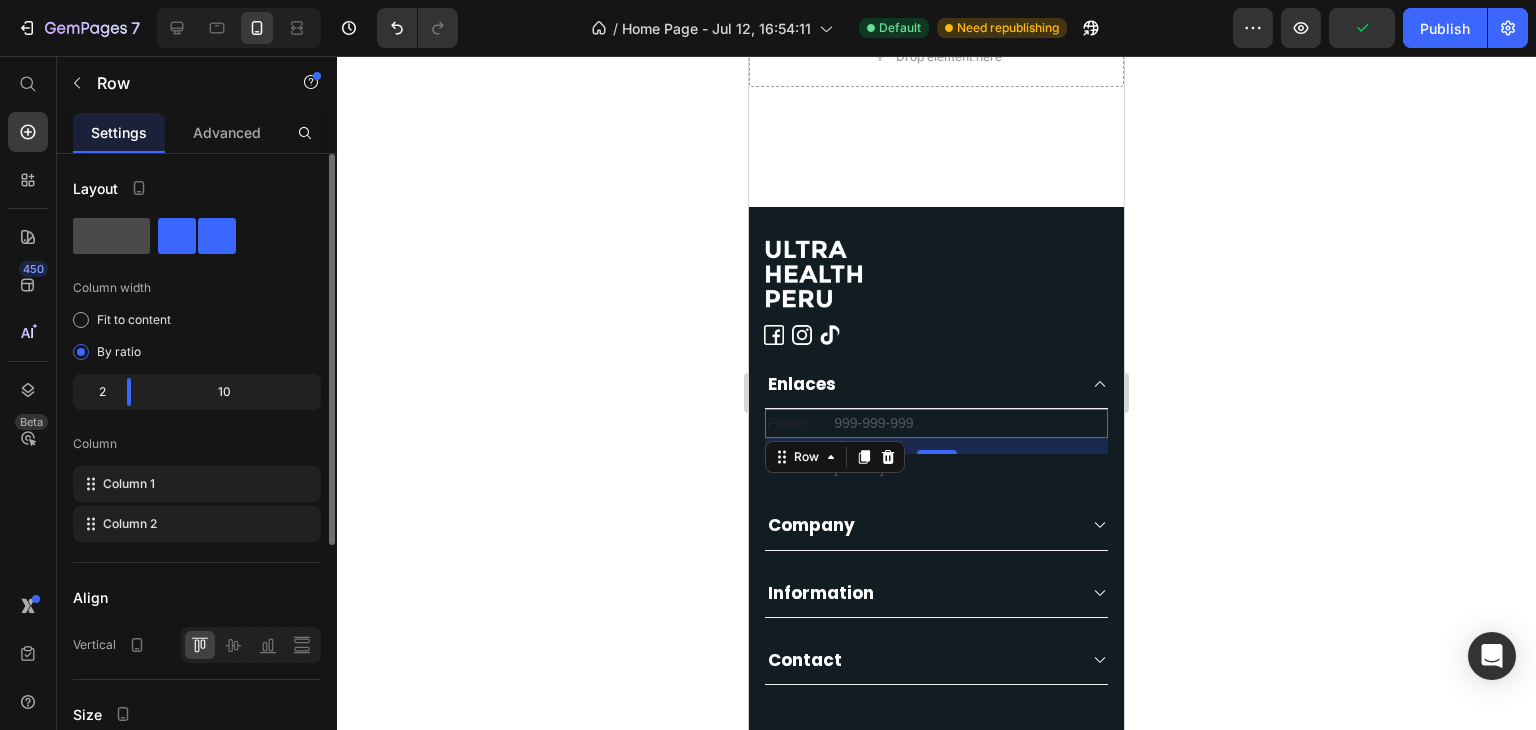 click 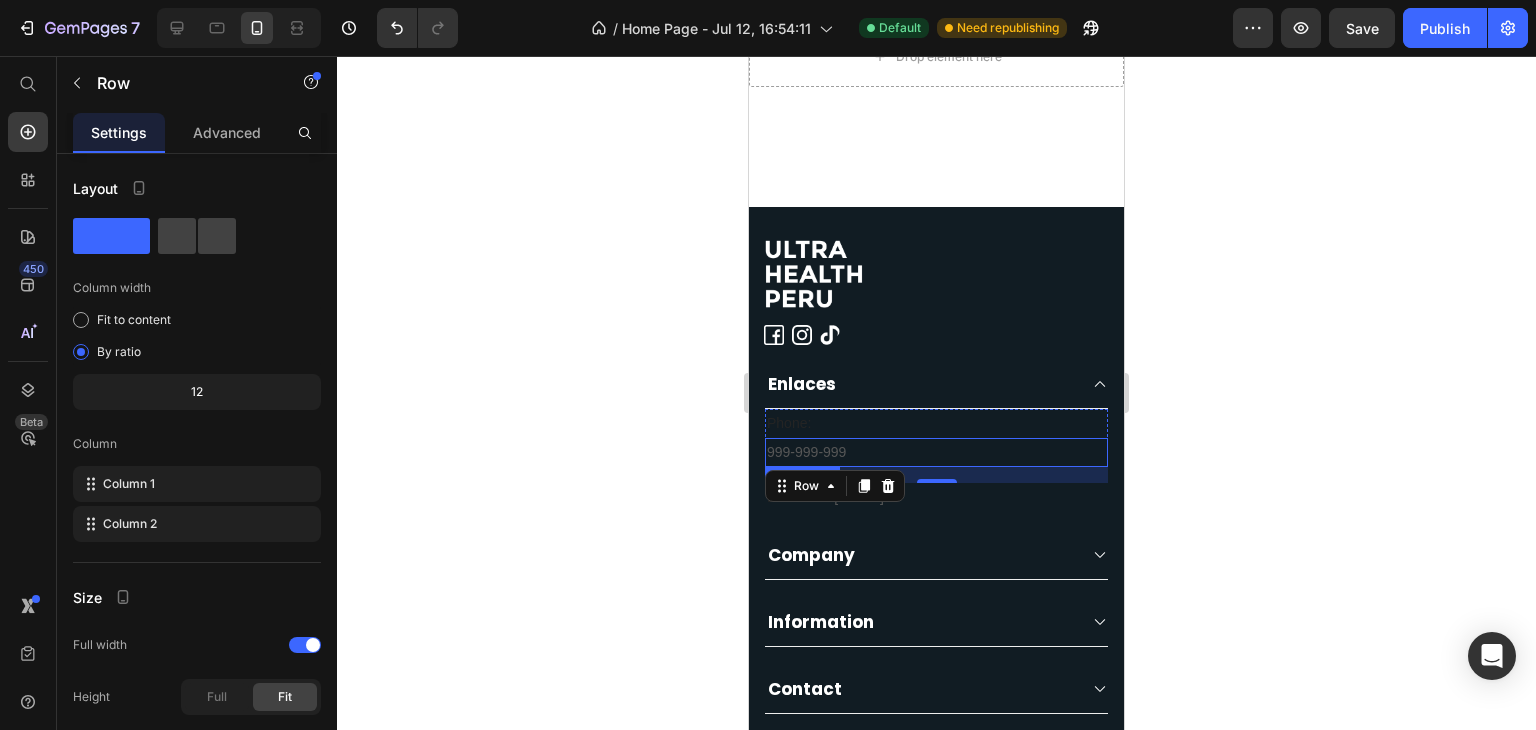 click on "999-999-999" at bounding box center [936, 452] 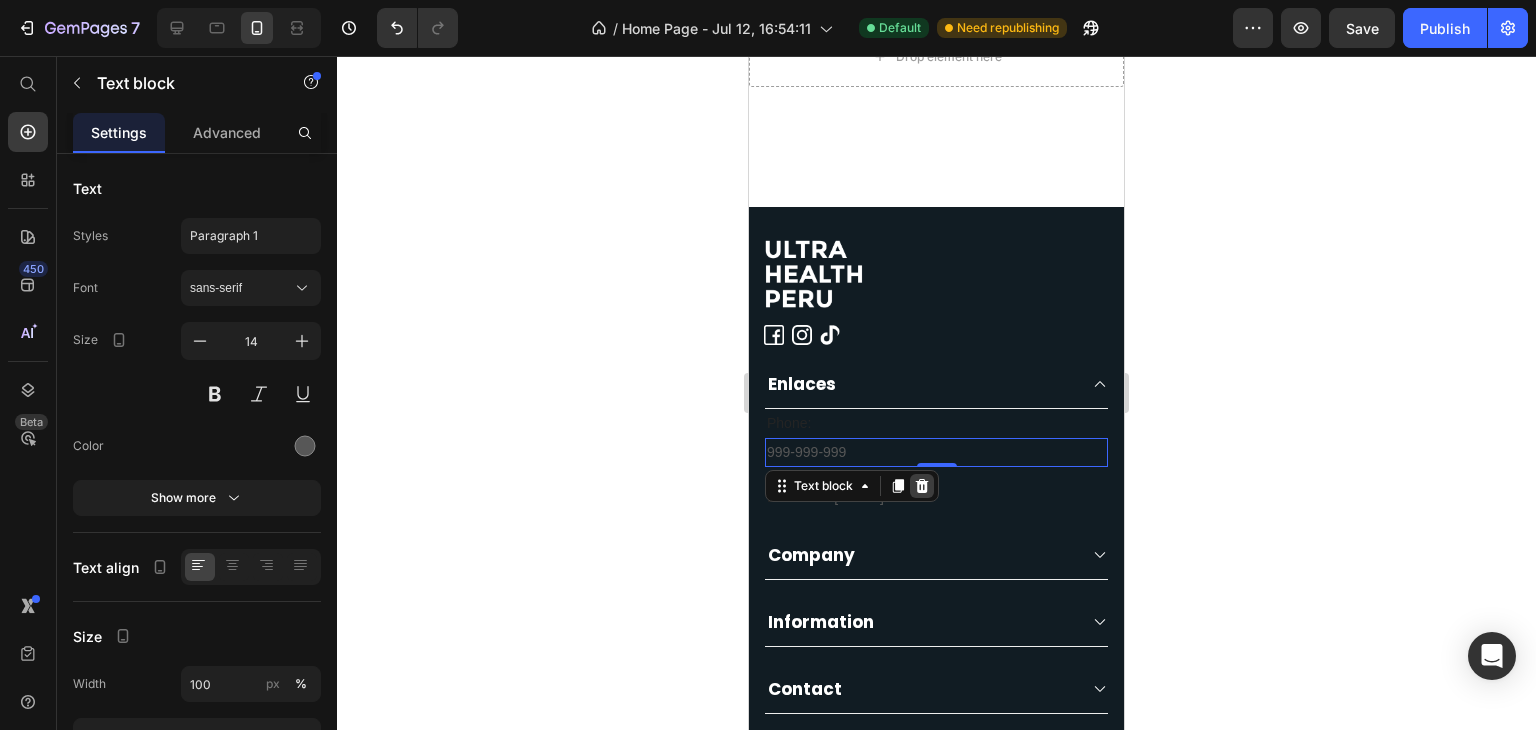 click 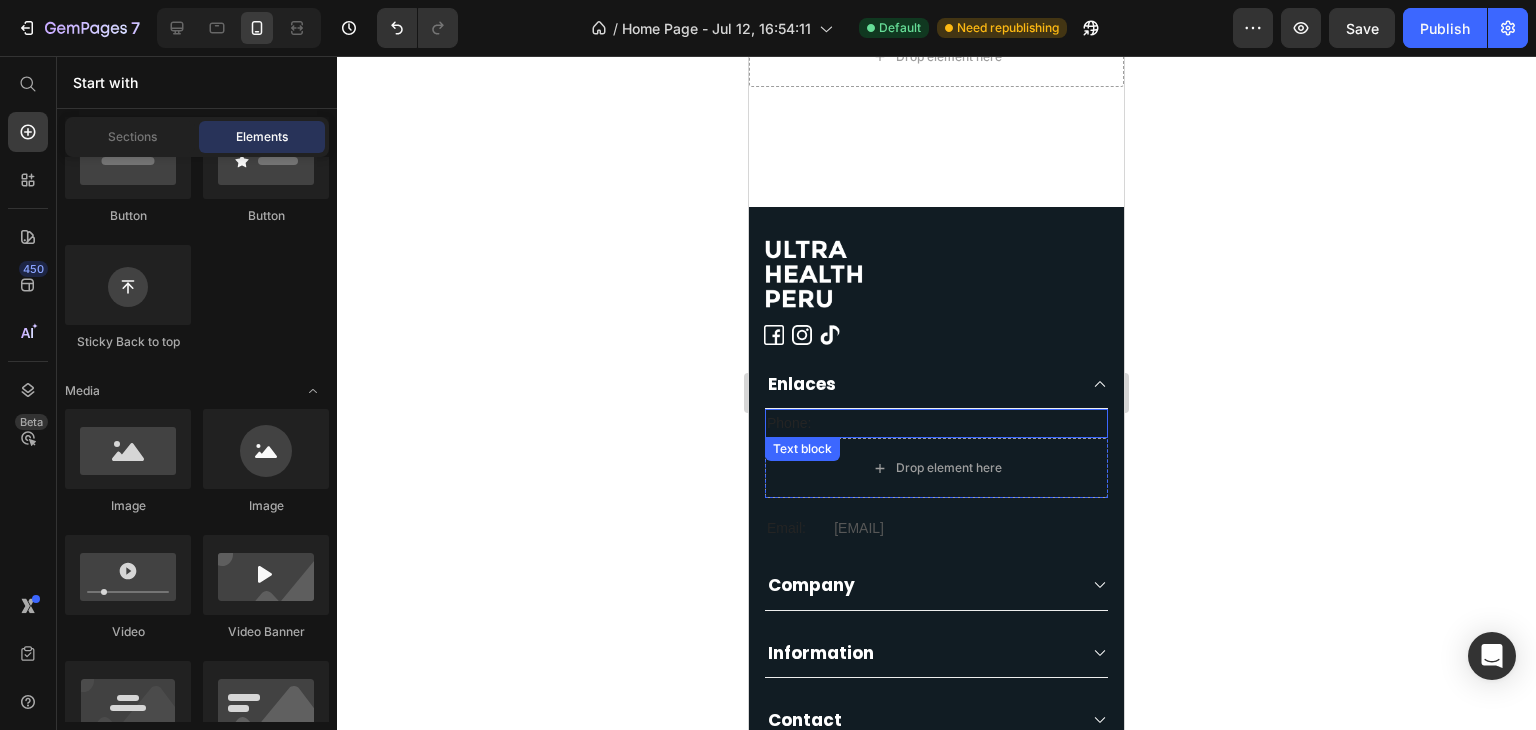 click on "Phone:" at bounding box center (936, 423) 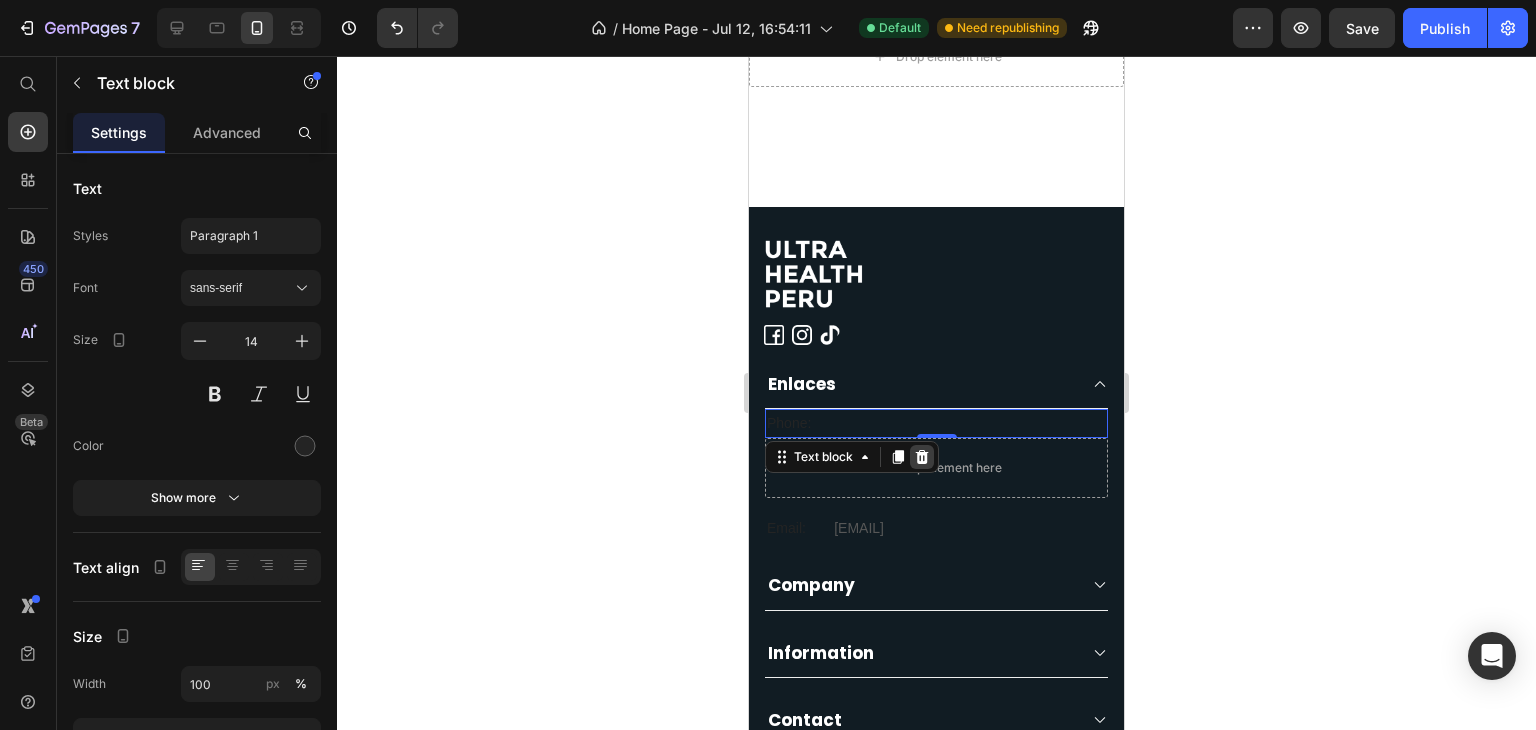 click 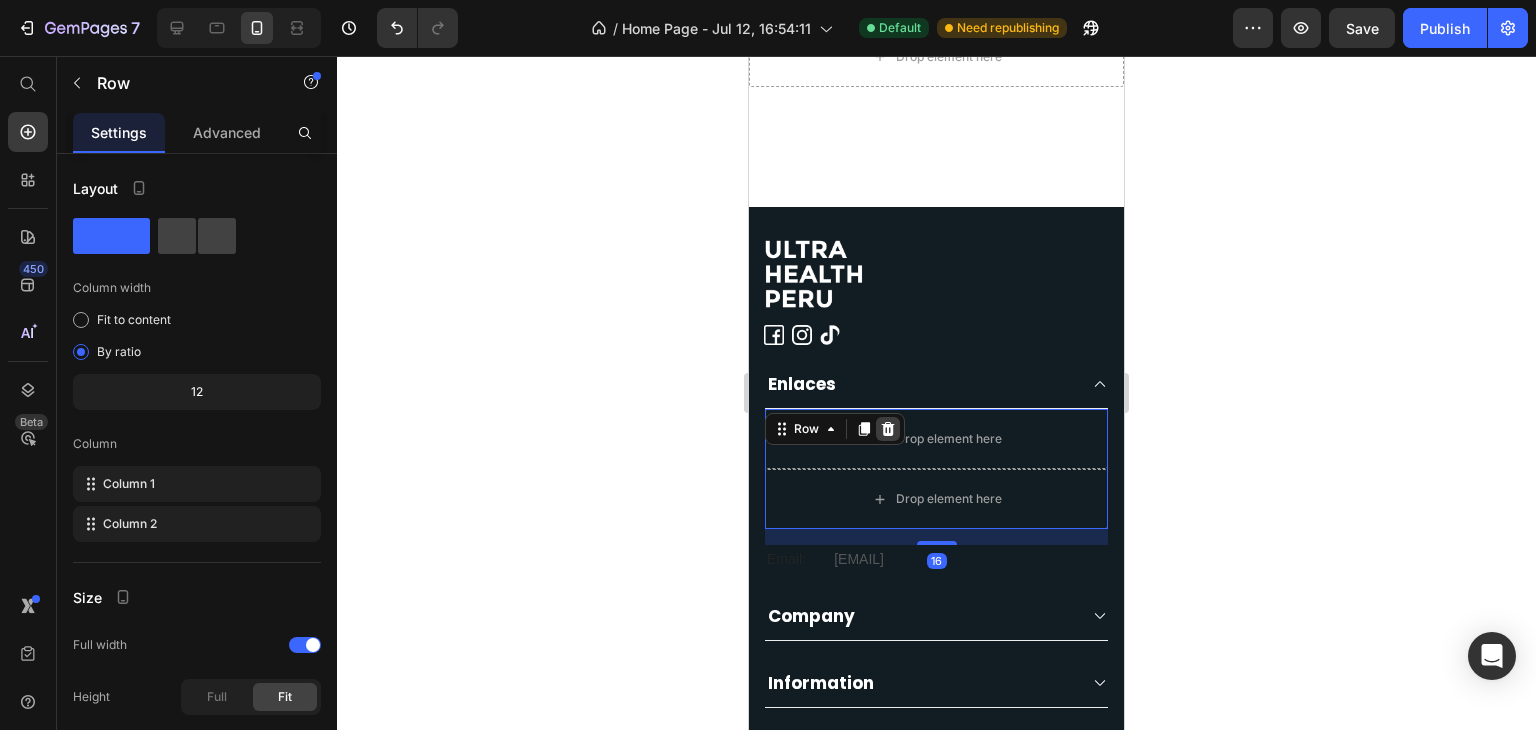 click 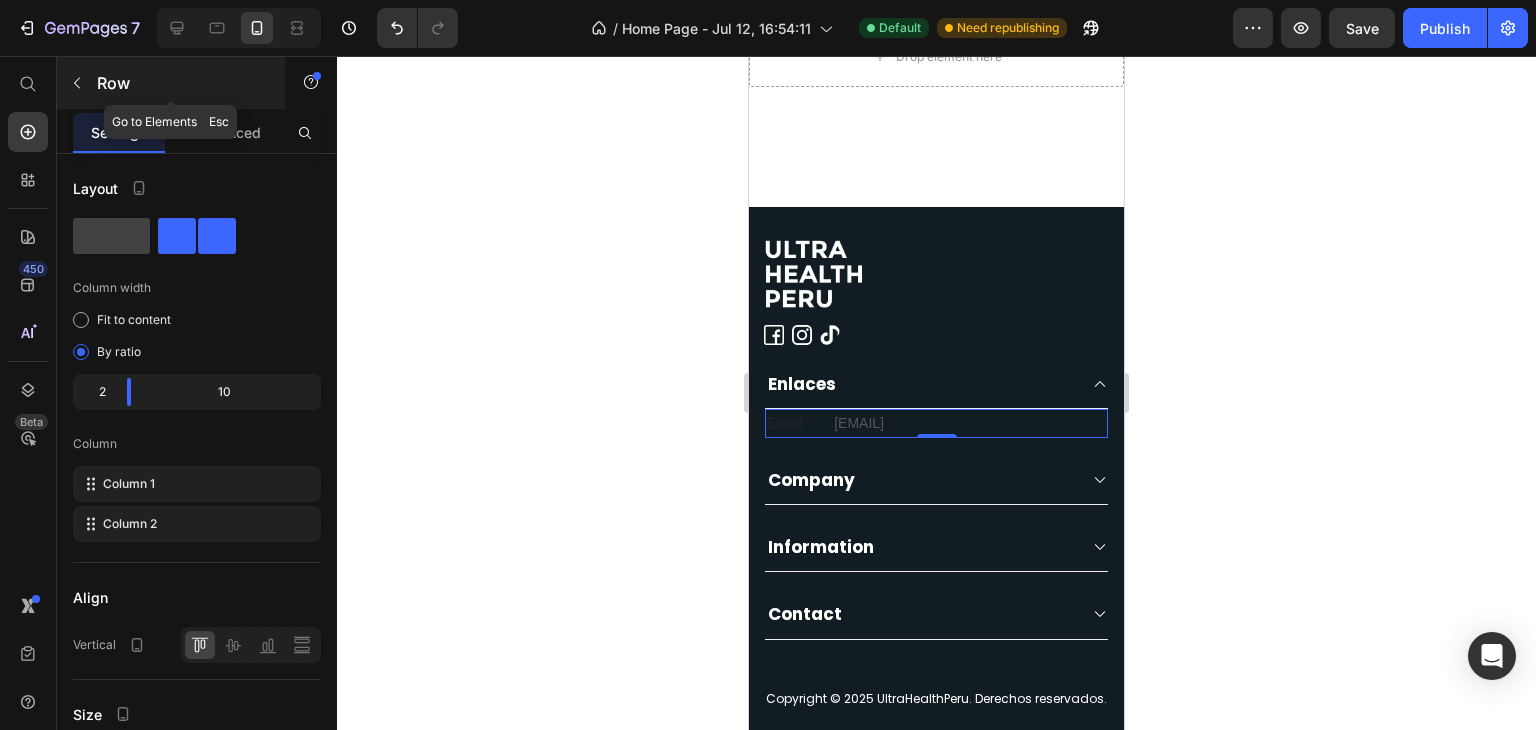click at bounding box center (77, 83) 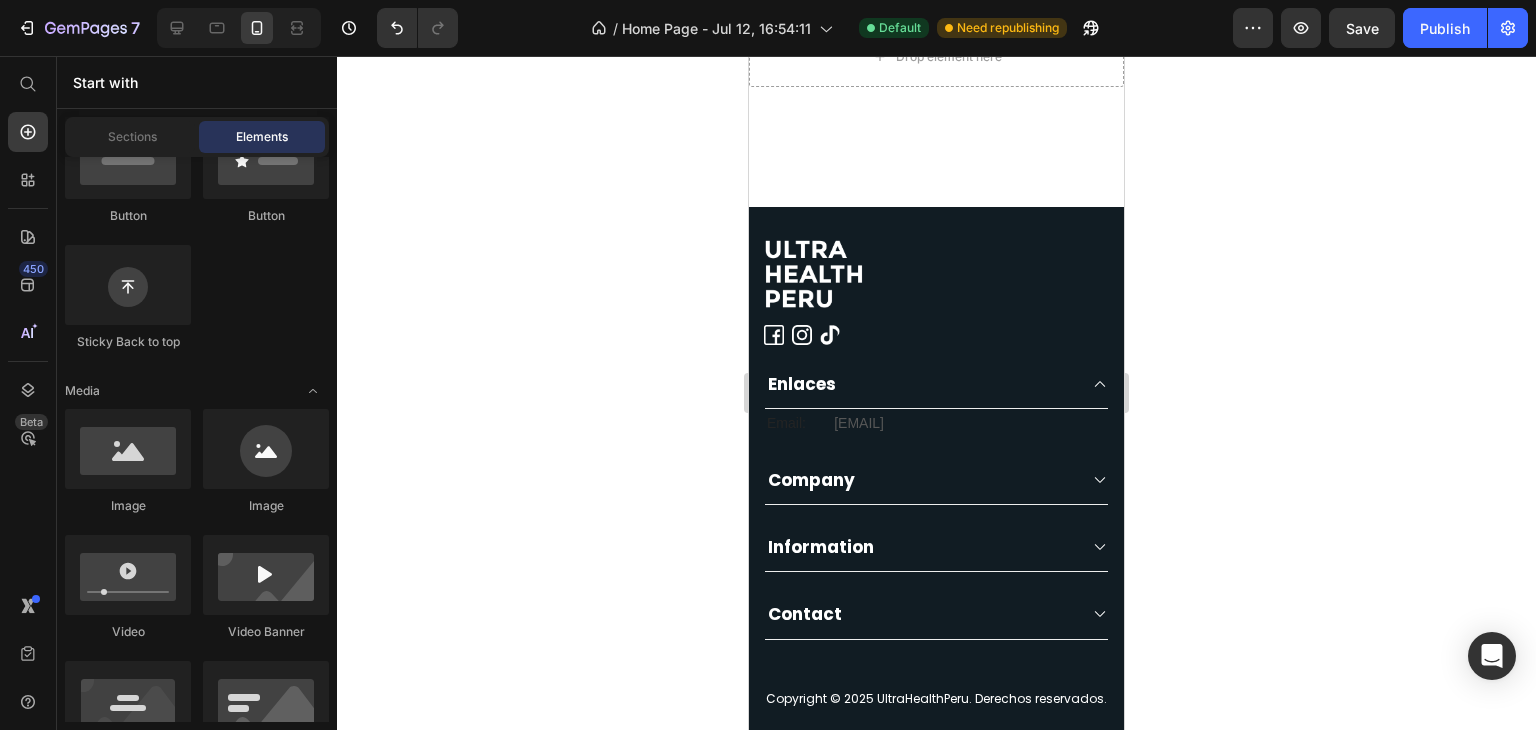 scroll, scrollTop: 0, scrollLeft: 0, axis: both 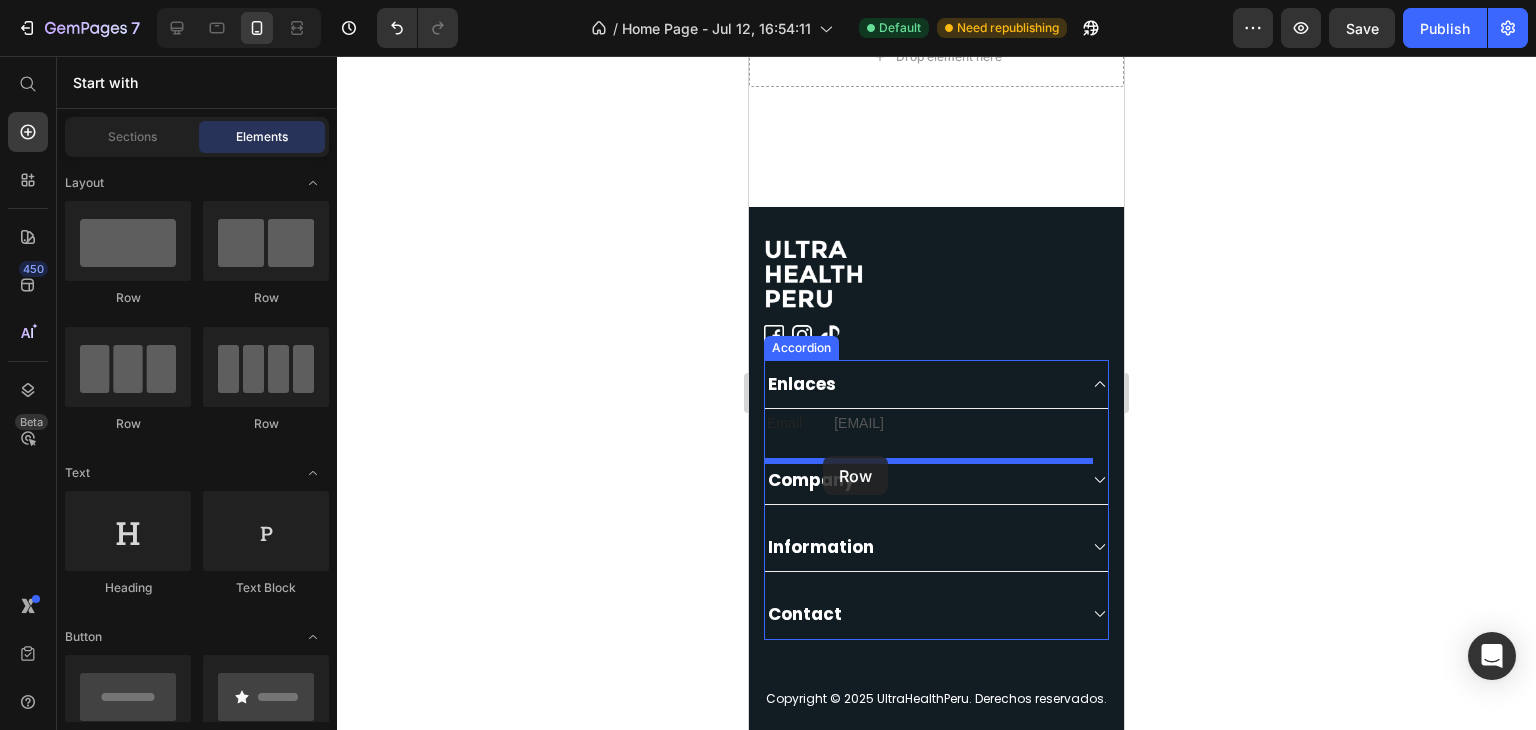 drag, startPoint x: 915, startPoint y: 319, endPoint x: 823, endPoint y: 456, distance: 165.02425 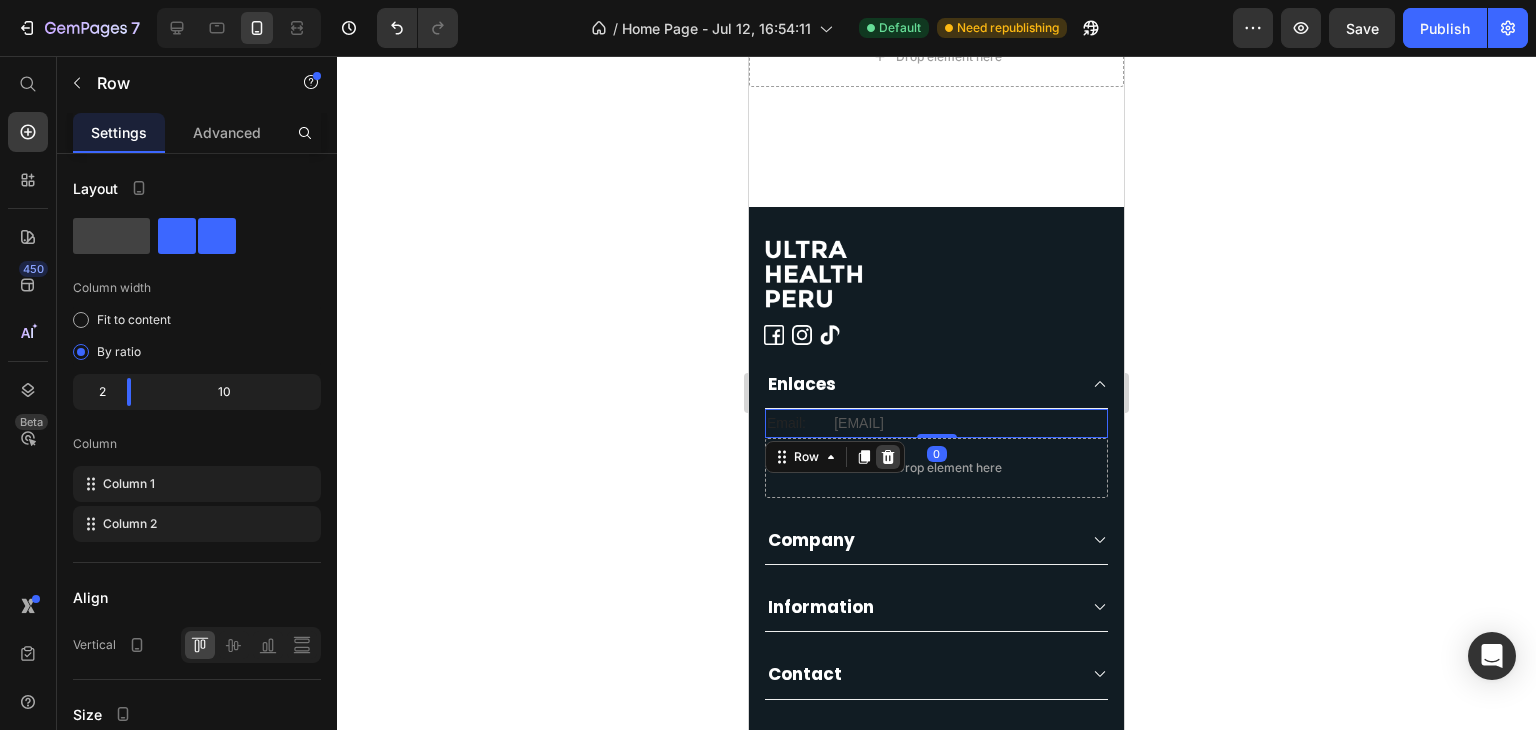 click 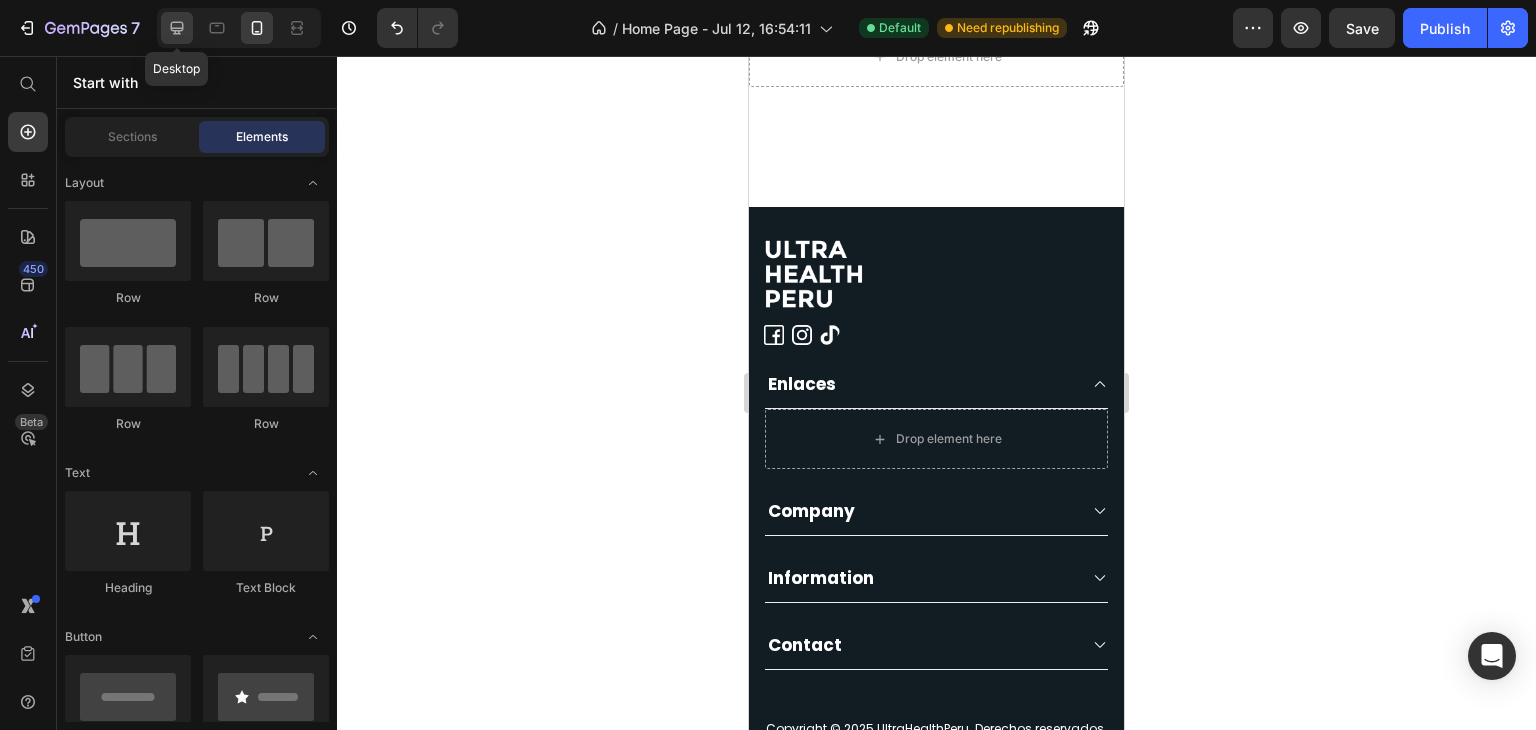 click 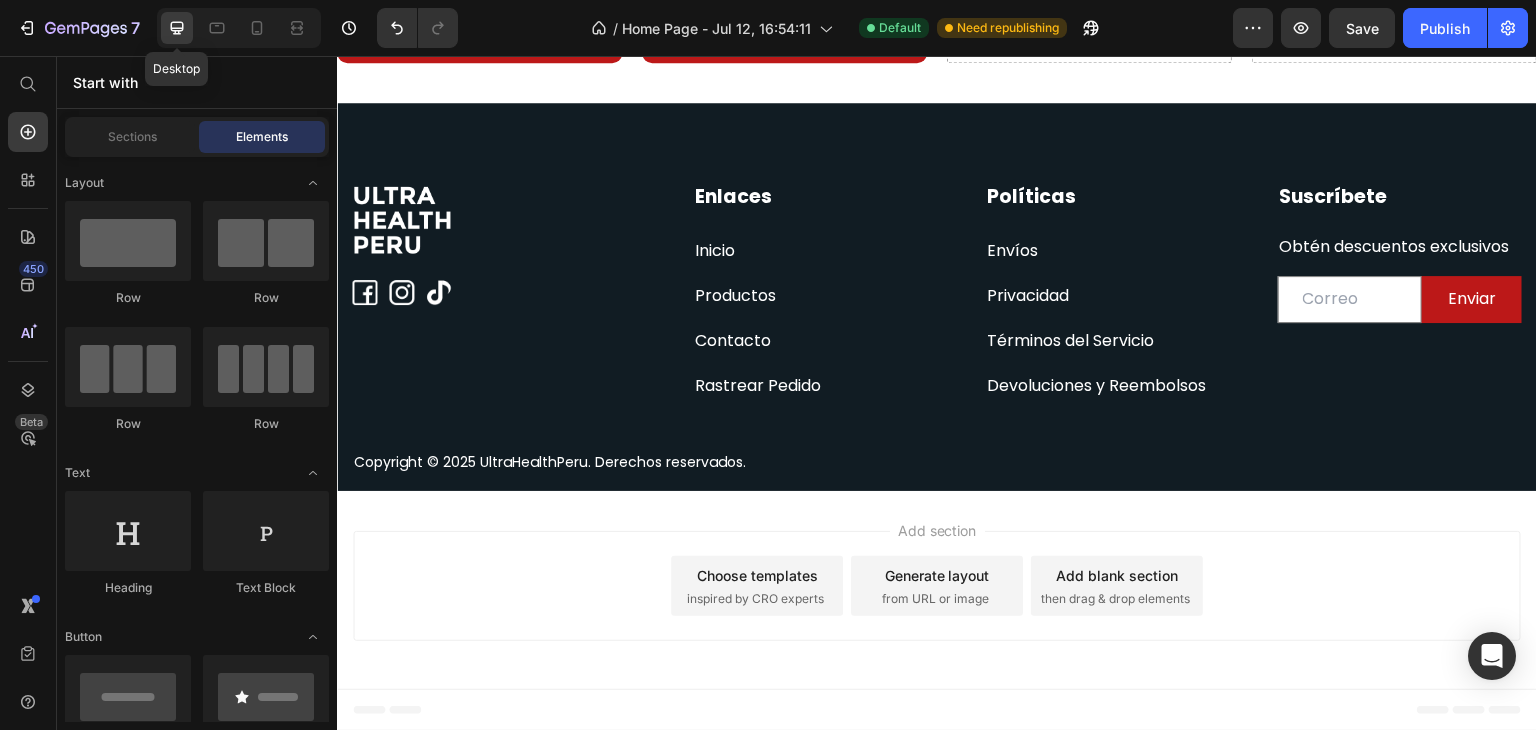 scroll, scrollTop: 1530, scrollLeft: 0, axis: vertical 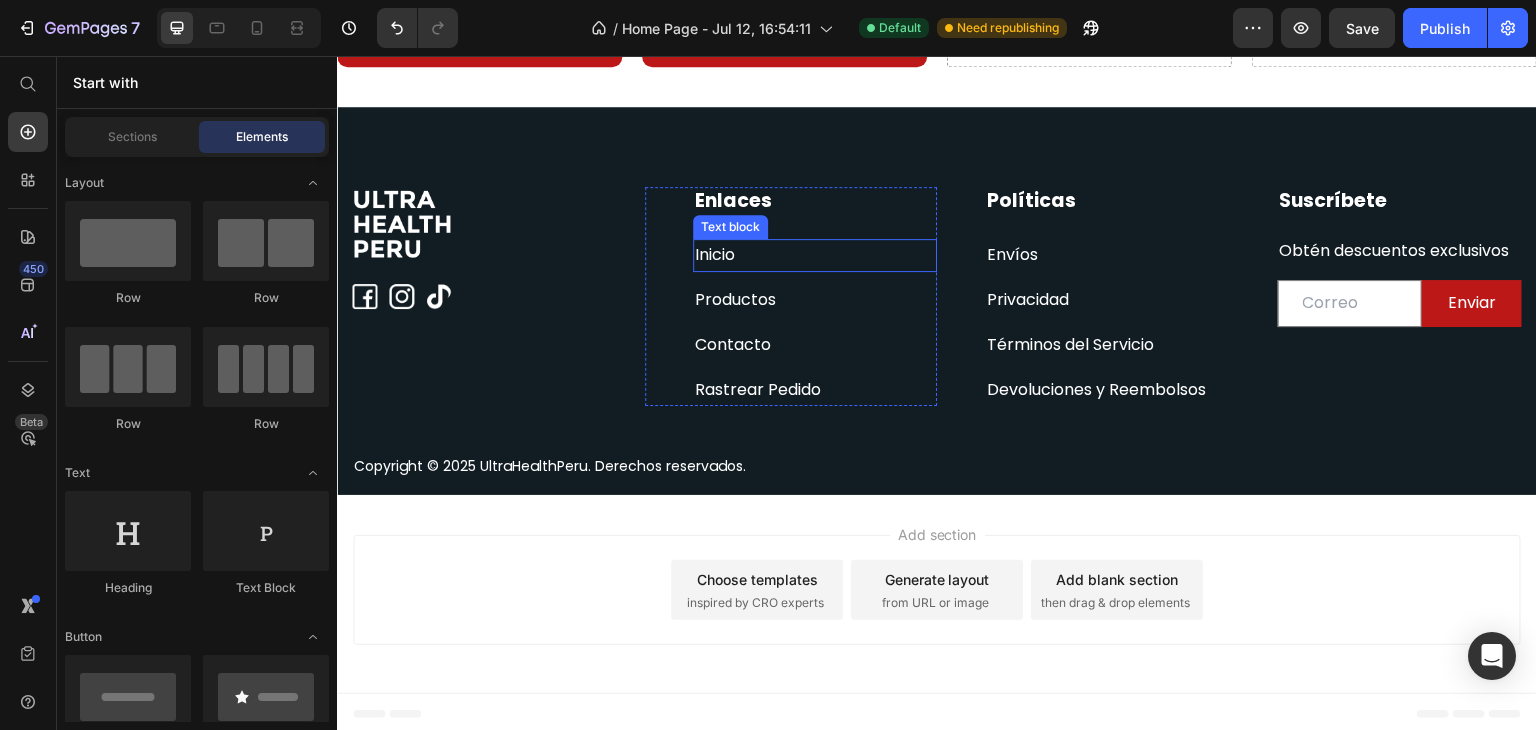 click on "Inicio" at bounding box center [815, 255] 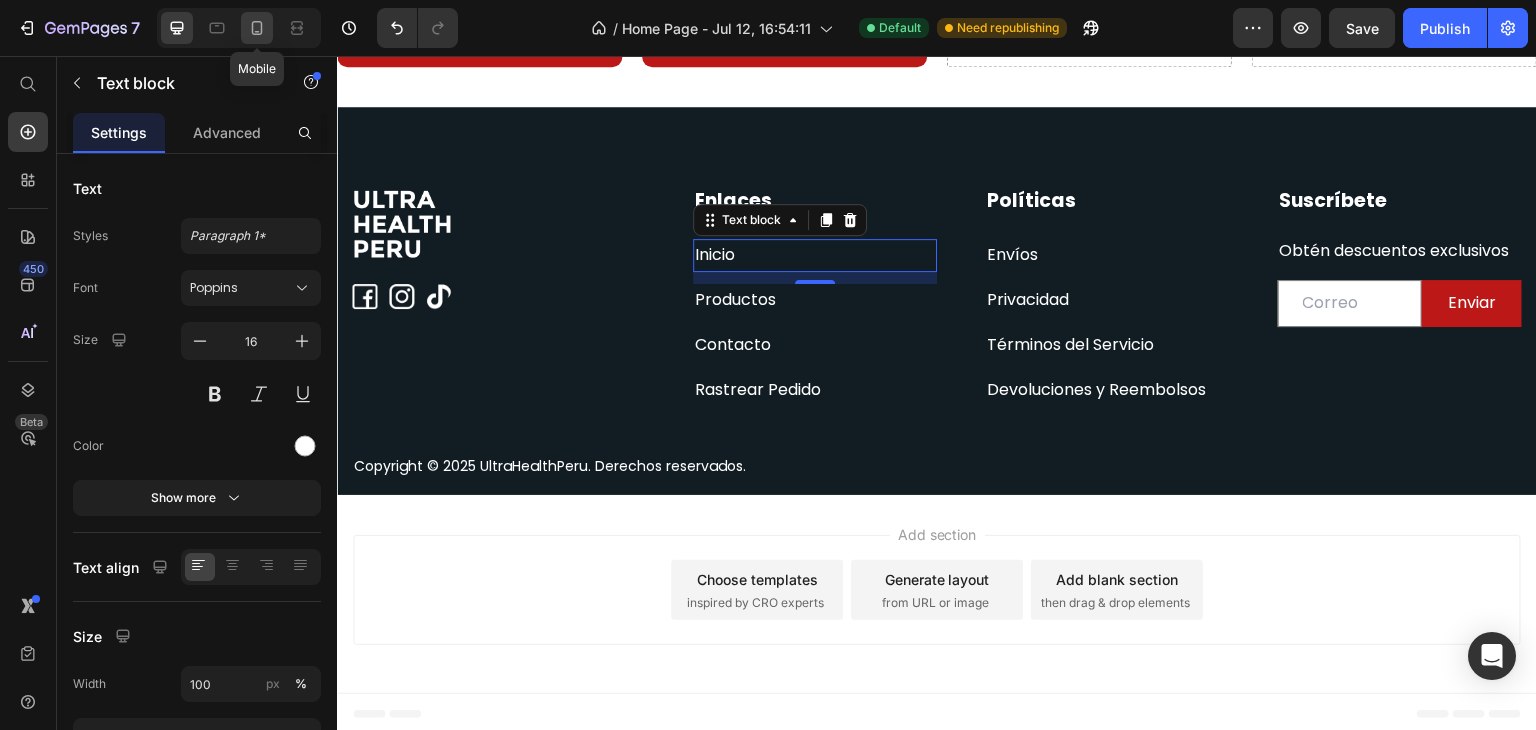 click 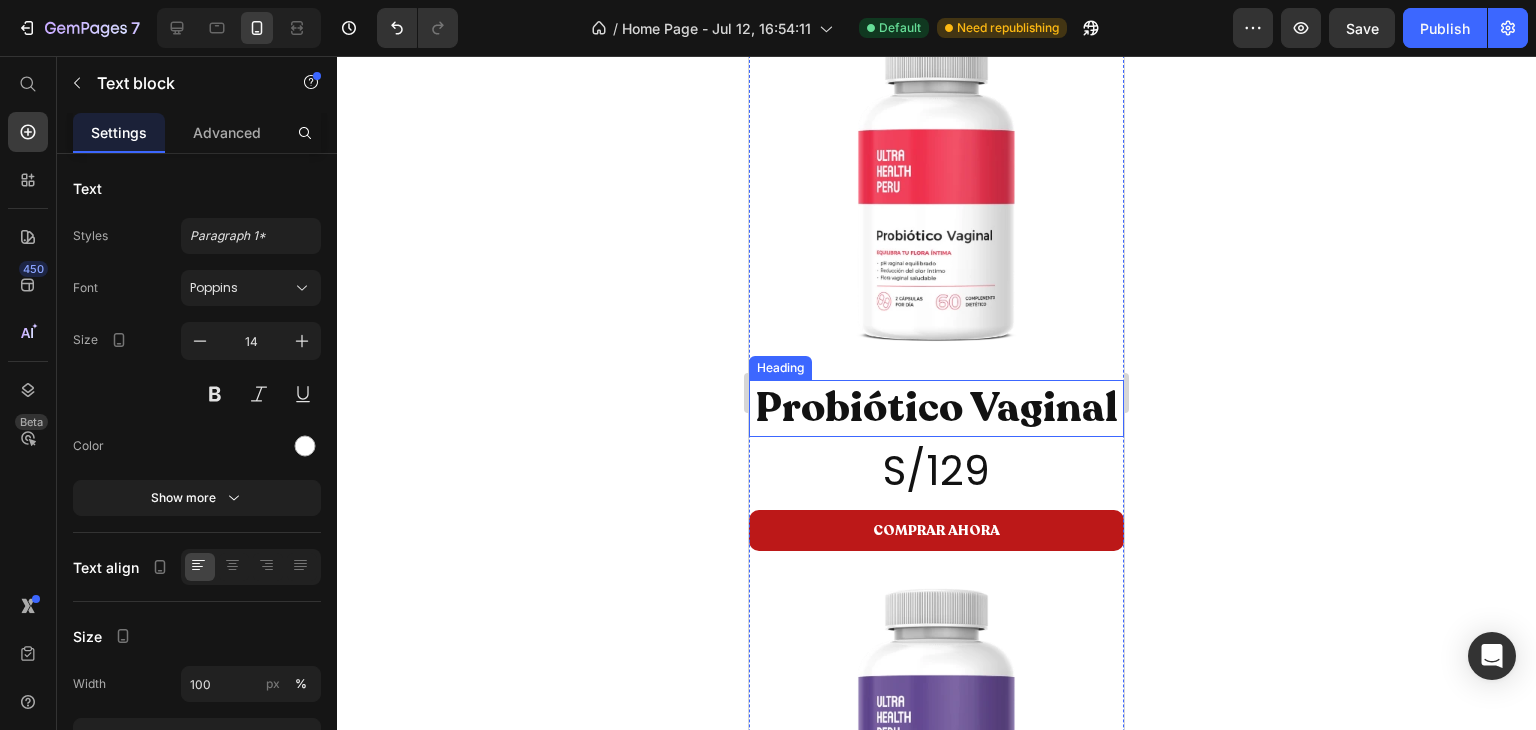 scroll, scrollTop: 3094, scrollLeft: 0, axis: vertical 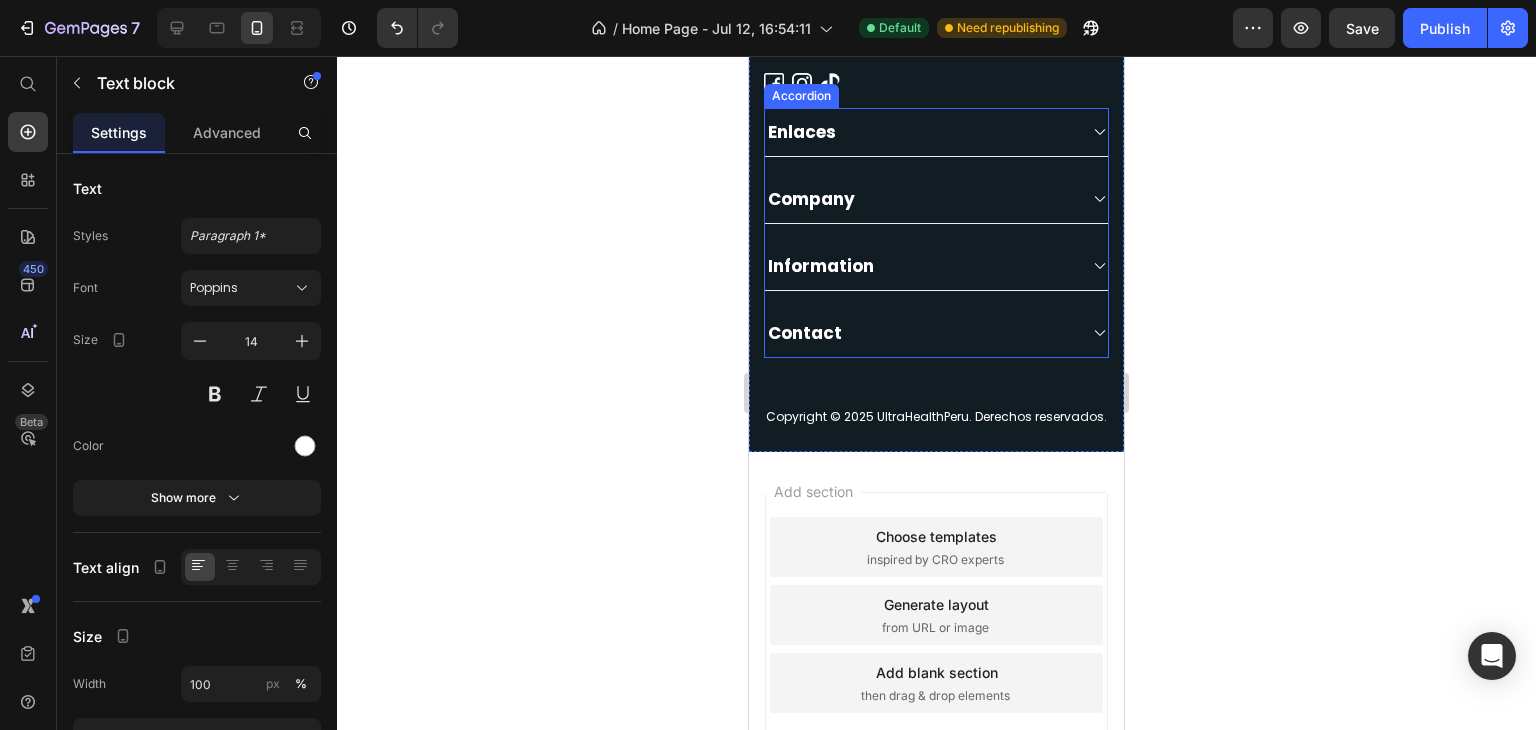 click 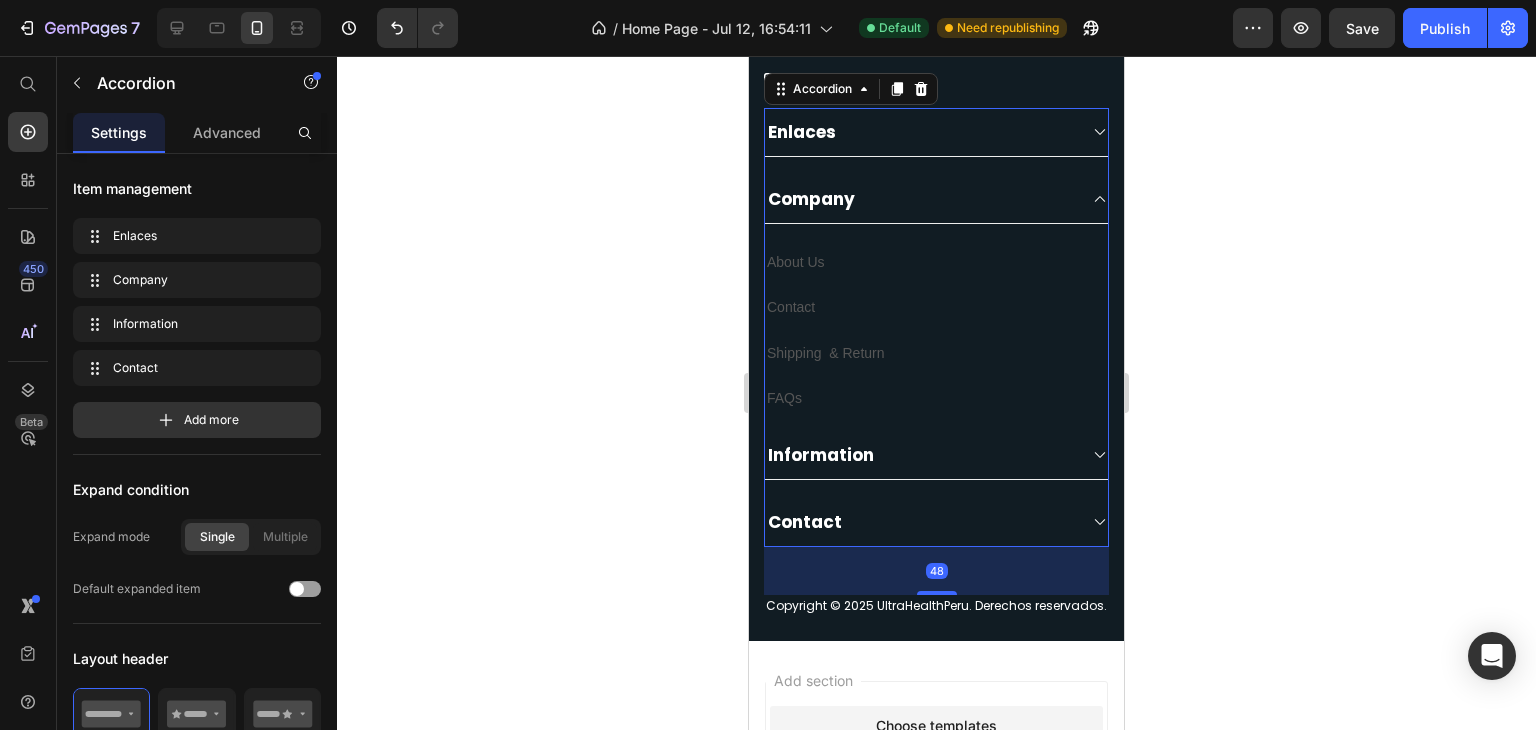 click 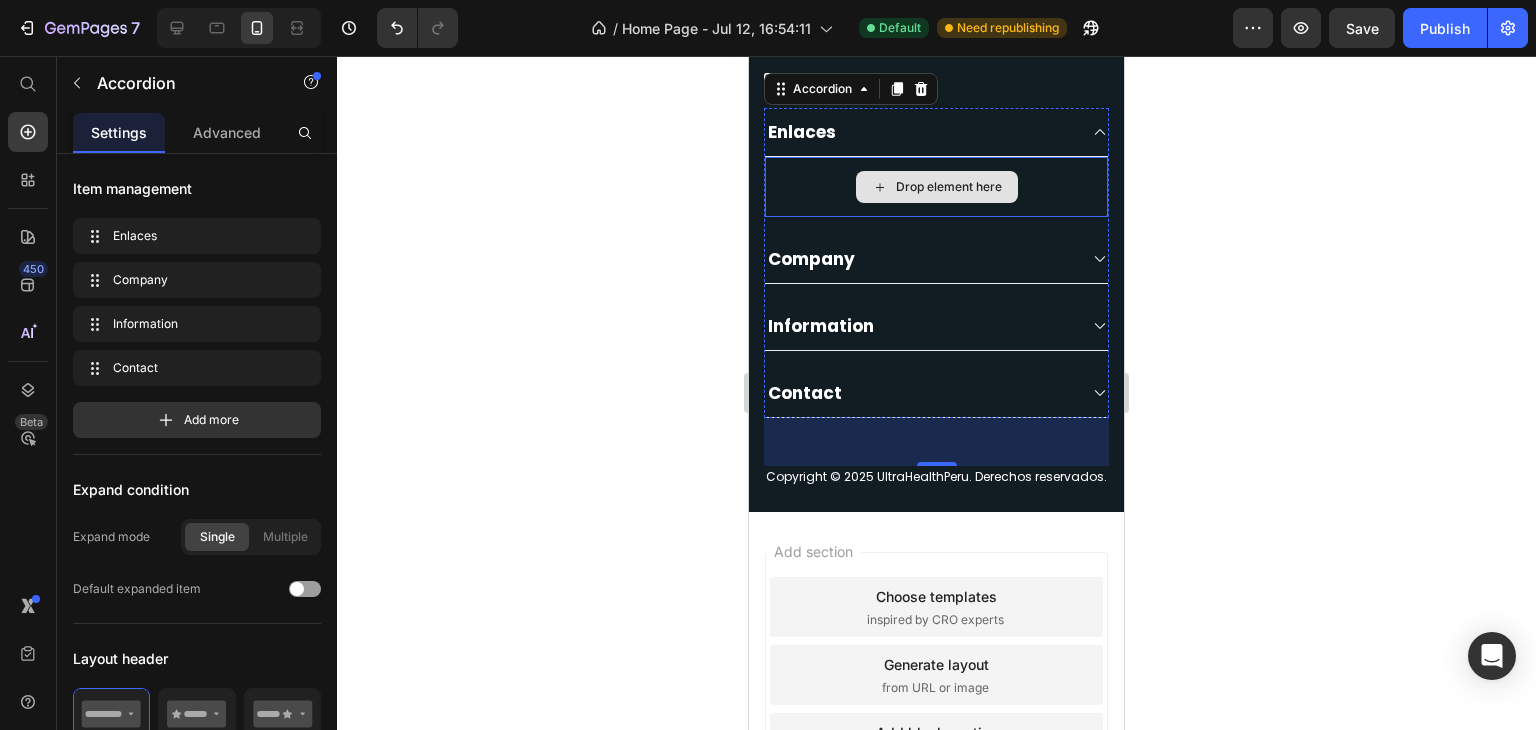 click on "Drop element here" at bounding box center (936, 187) 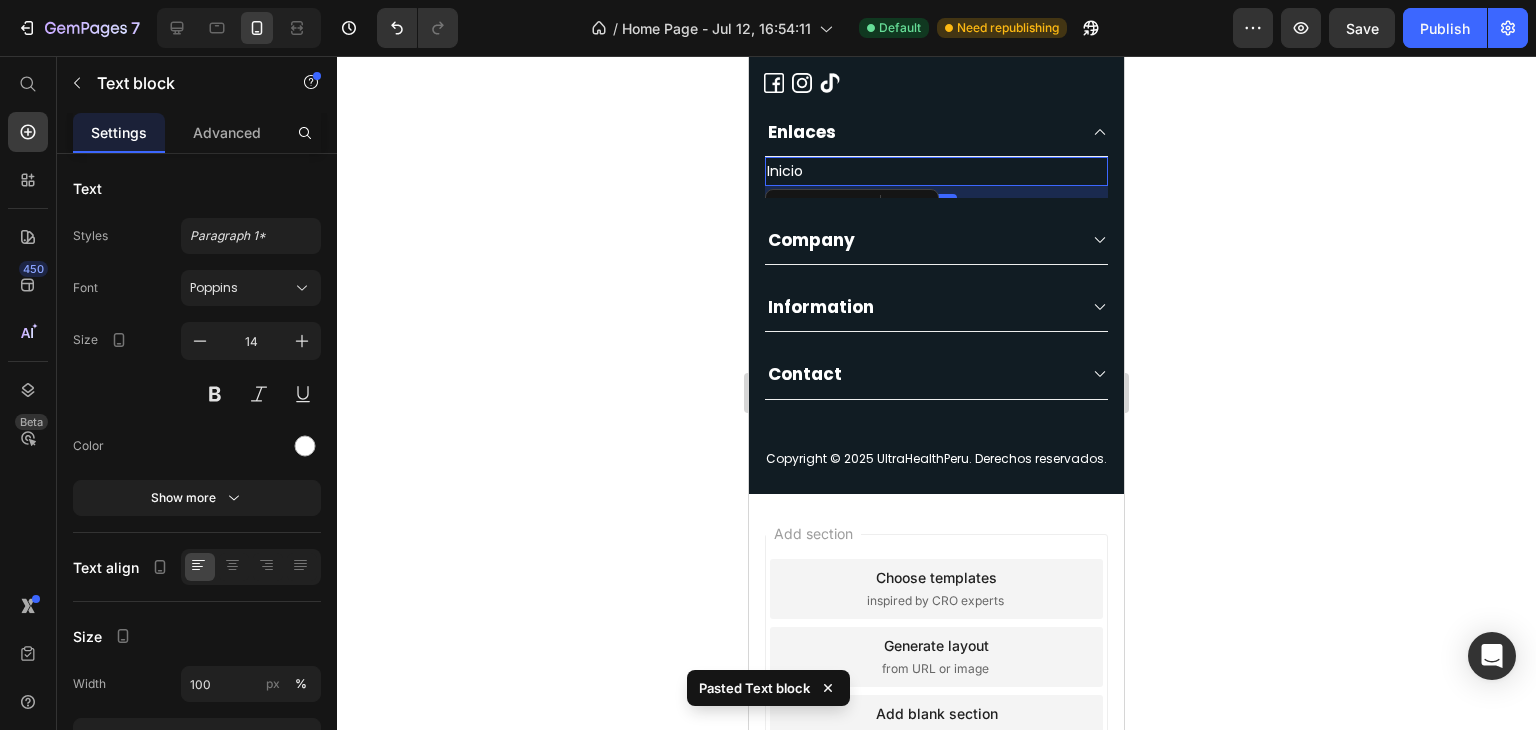 click 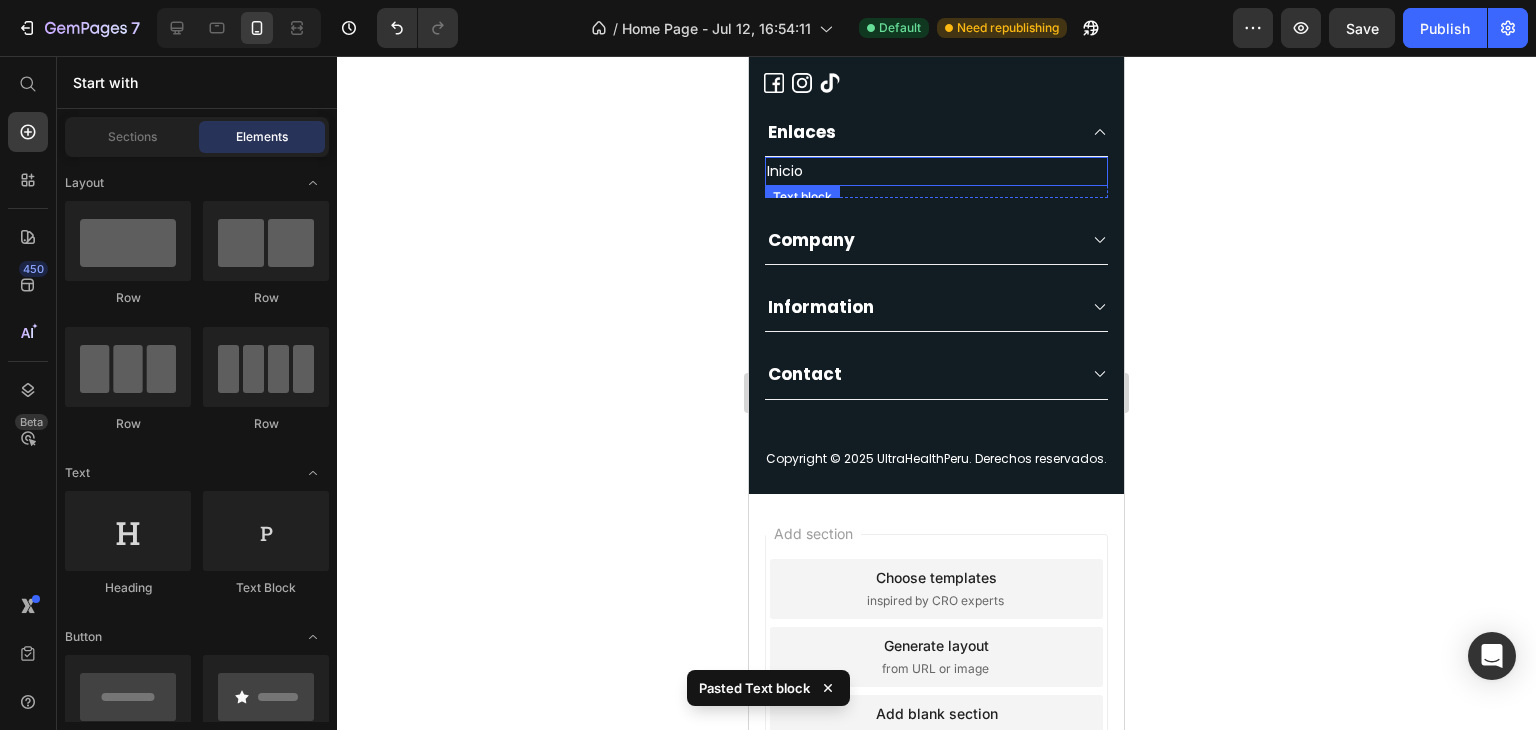 click on "Inicio" at bounding box center (936, 171) 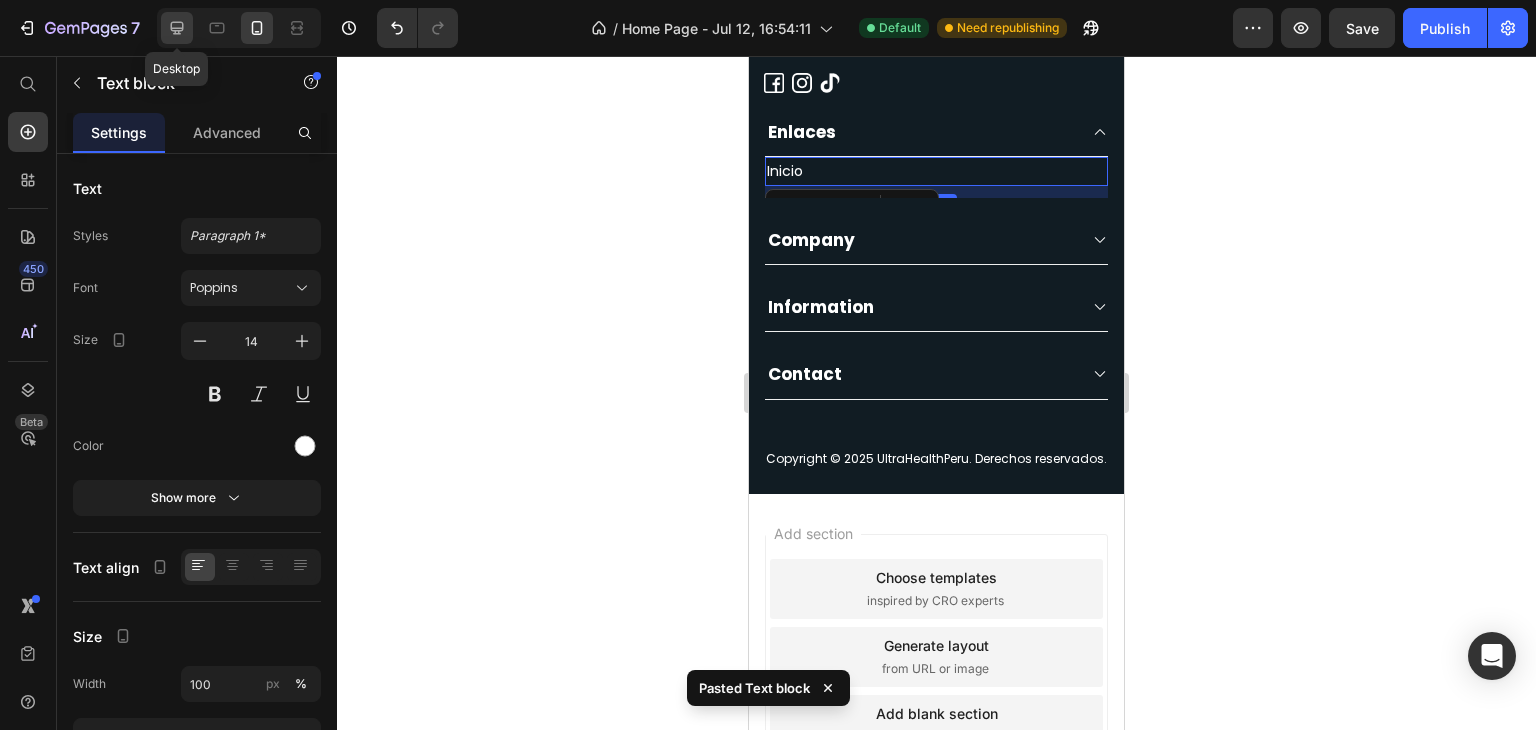 click 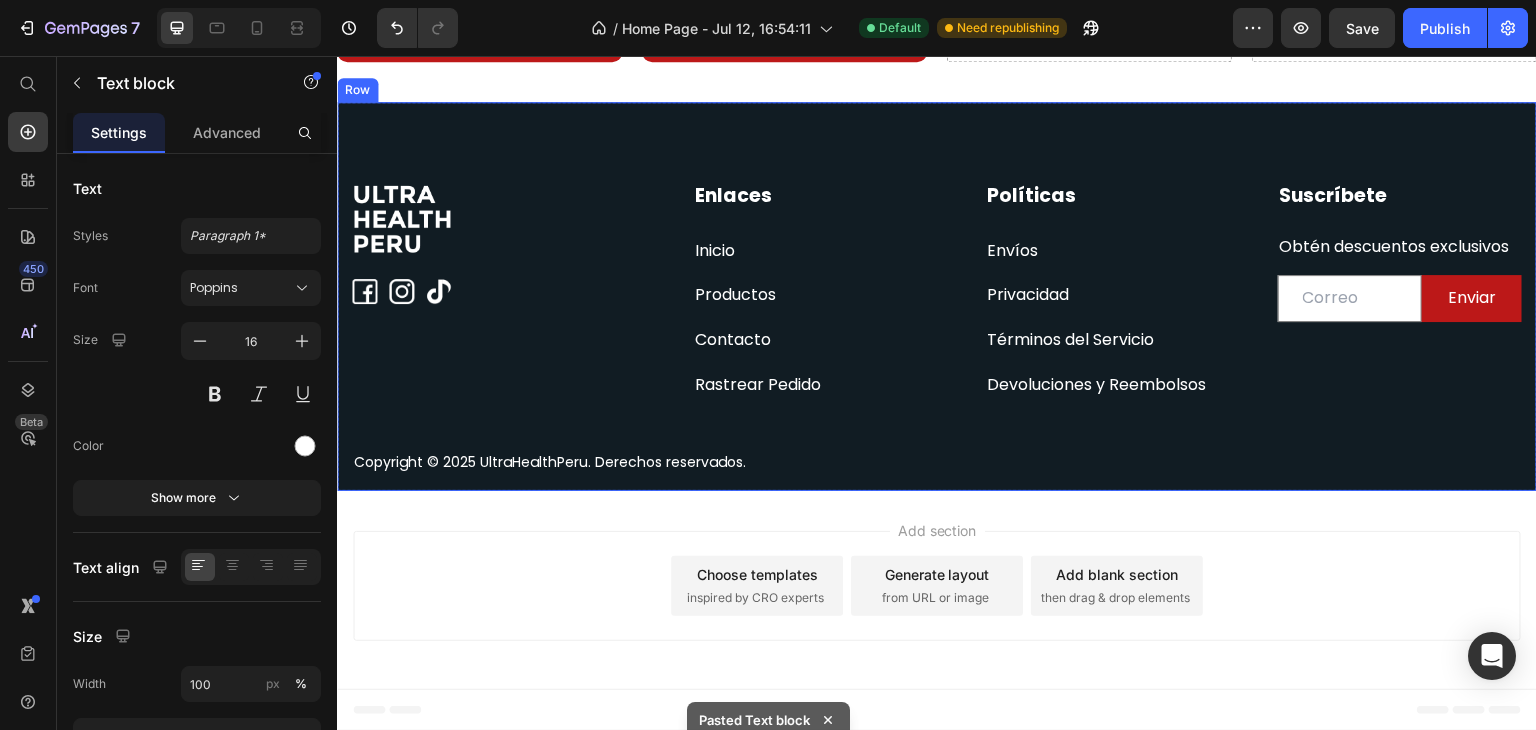 scroll, scrollTop: 1332, scrollLeft: 0, axis: vertical 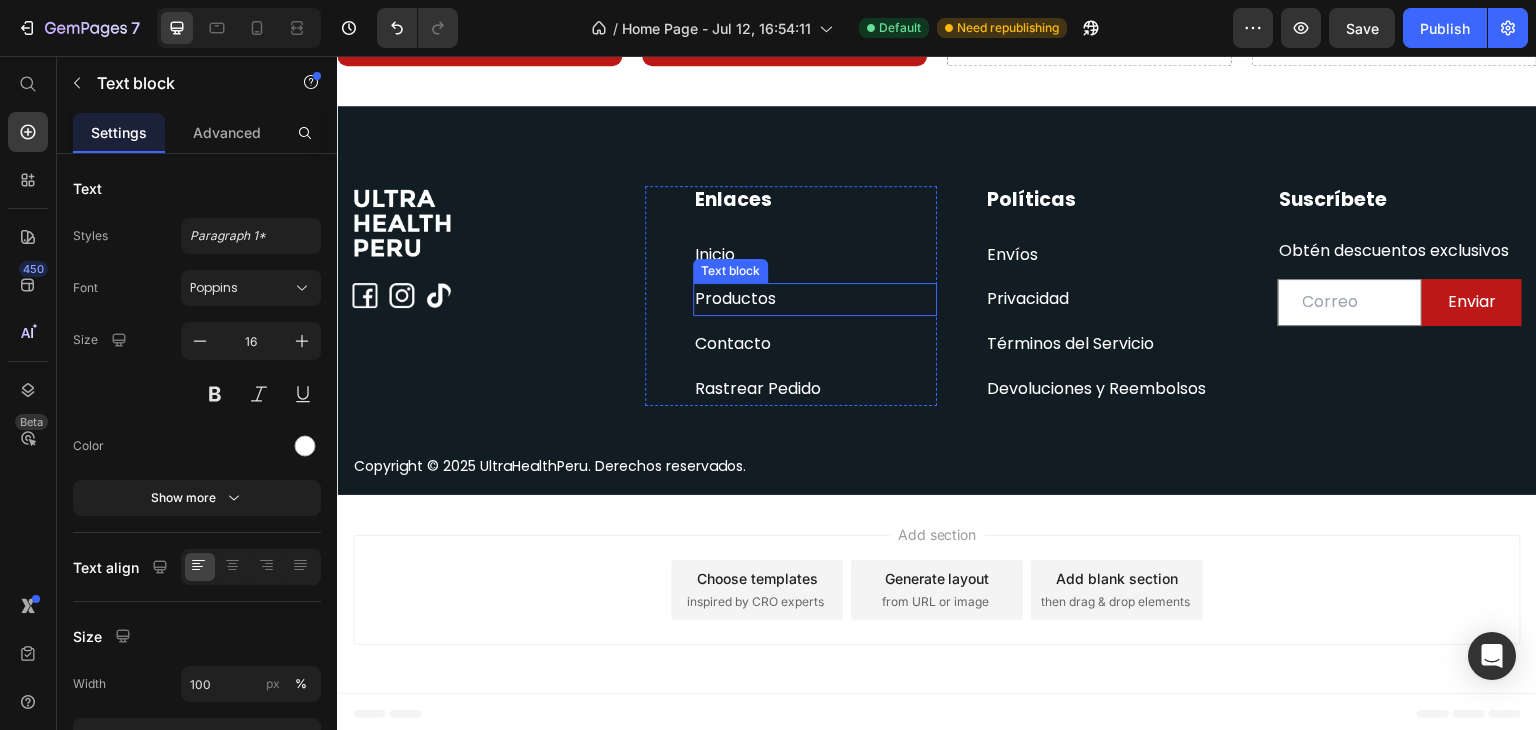 click on "Productos" at bounding box center [735, 298] 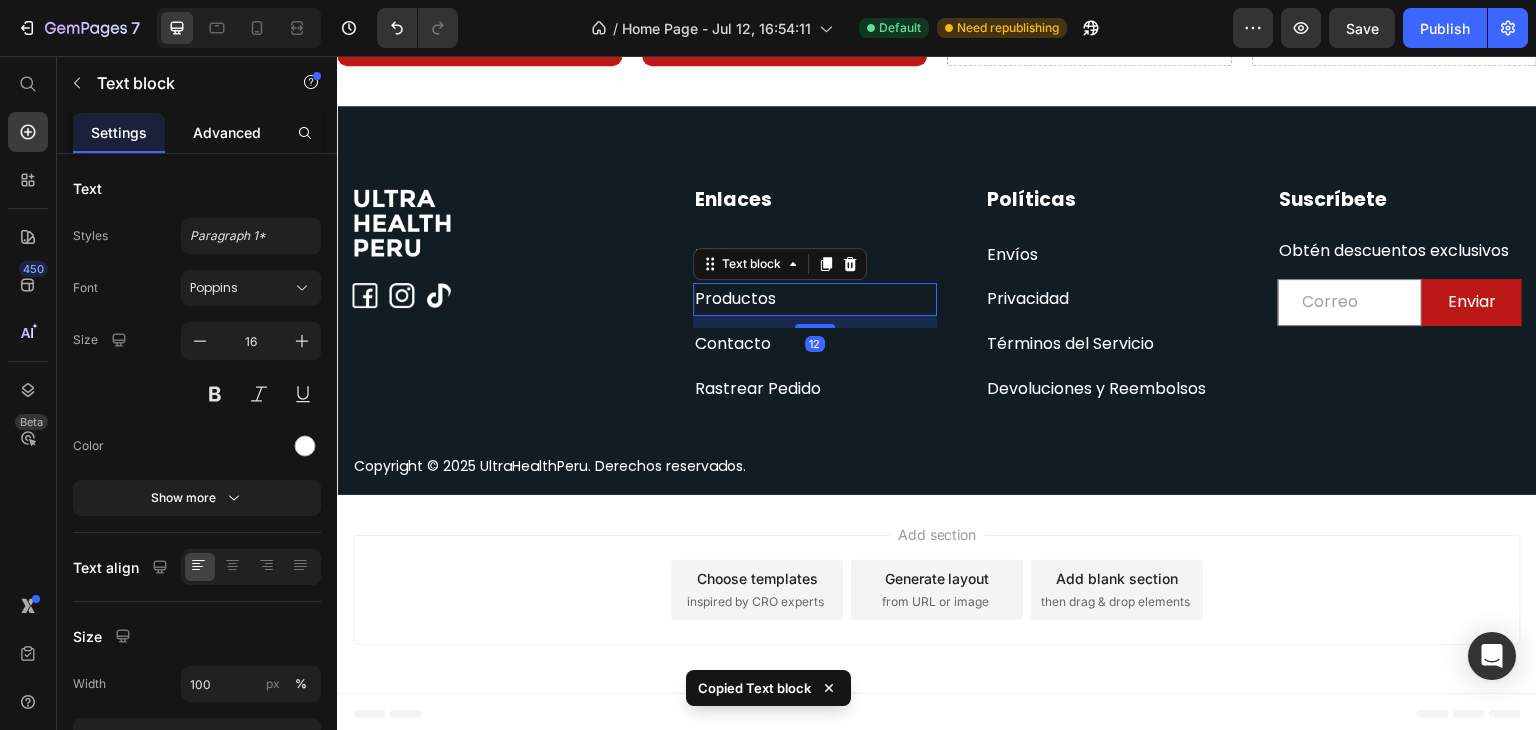 click on "Advanced" 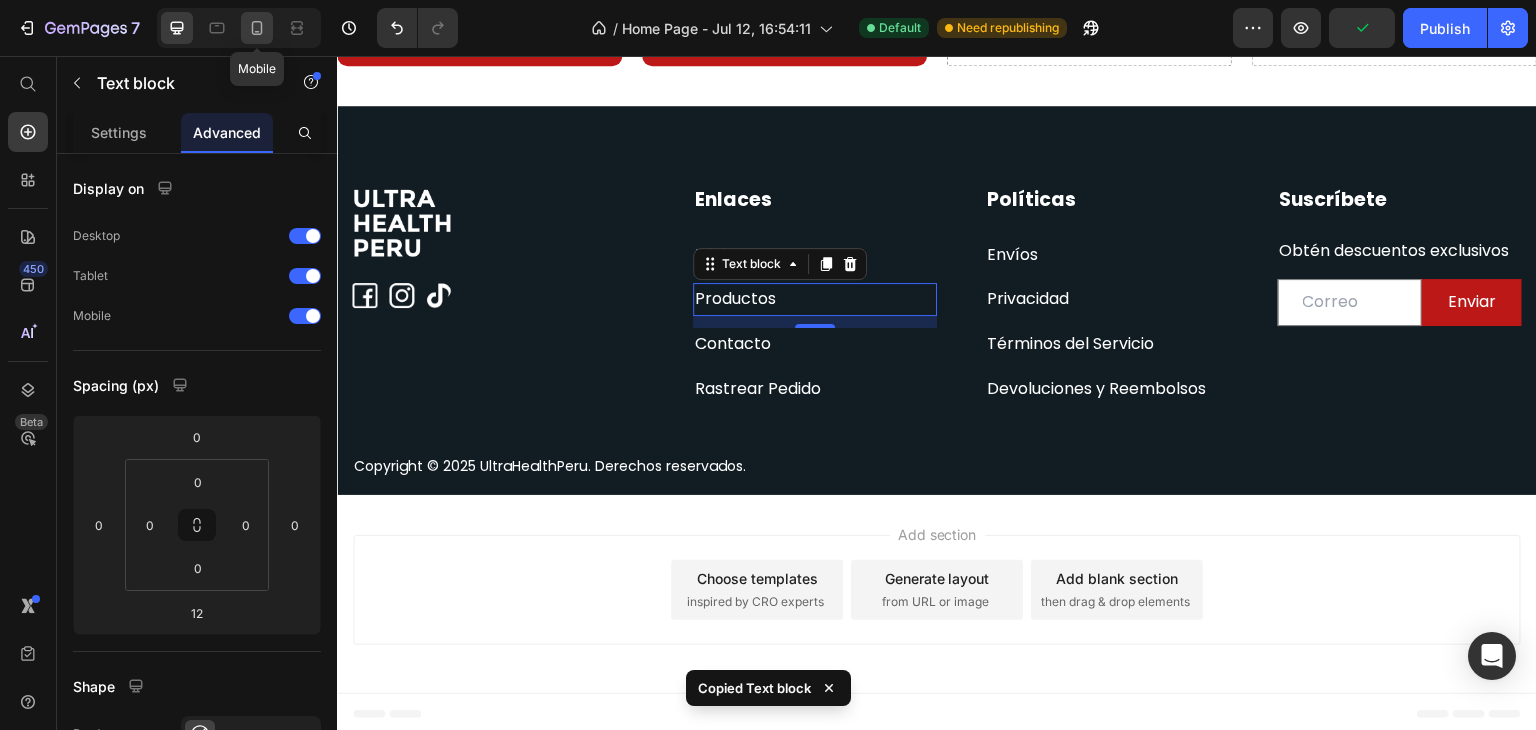 click 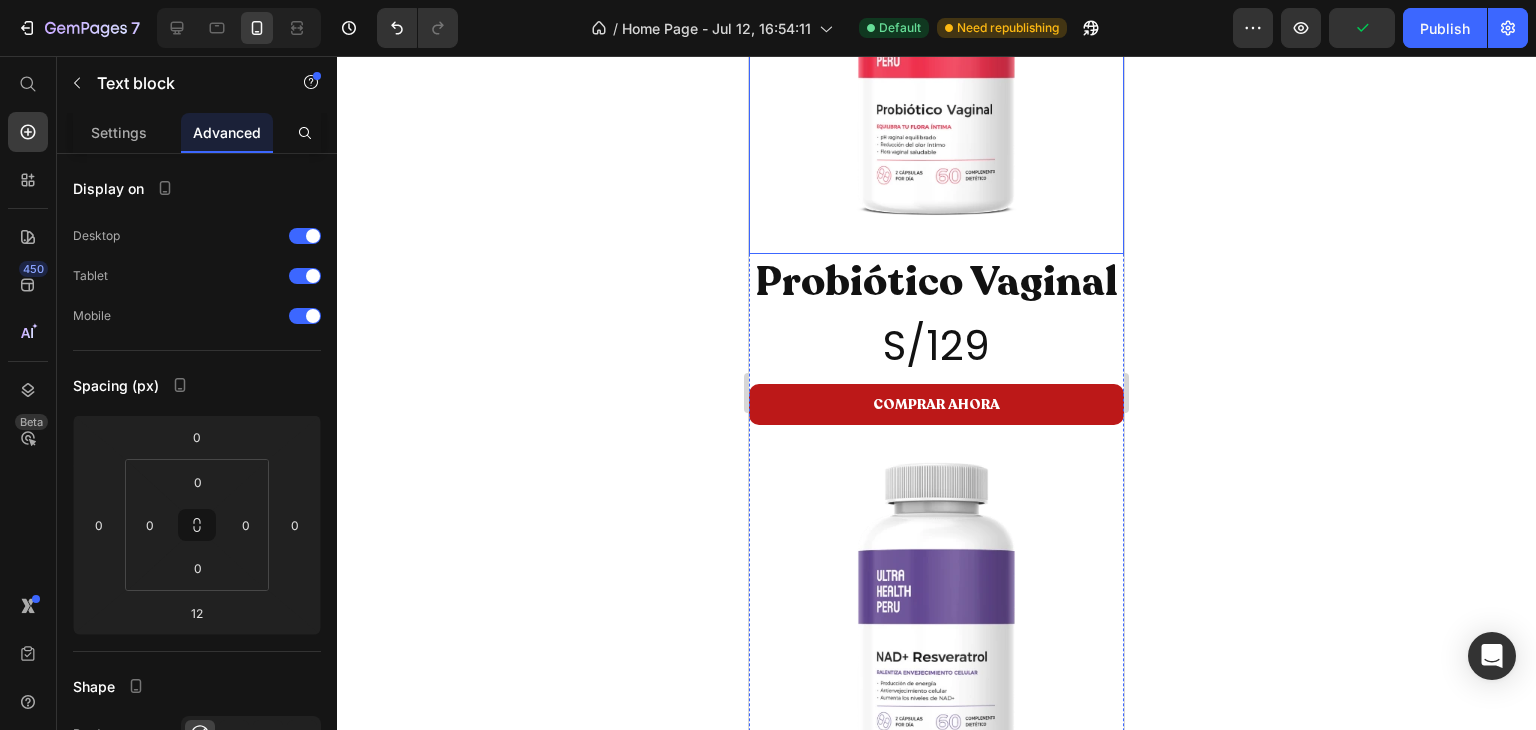 scroll, scrollTop: 2896, scrollLeft: 0, axis: vertical 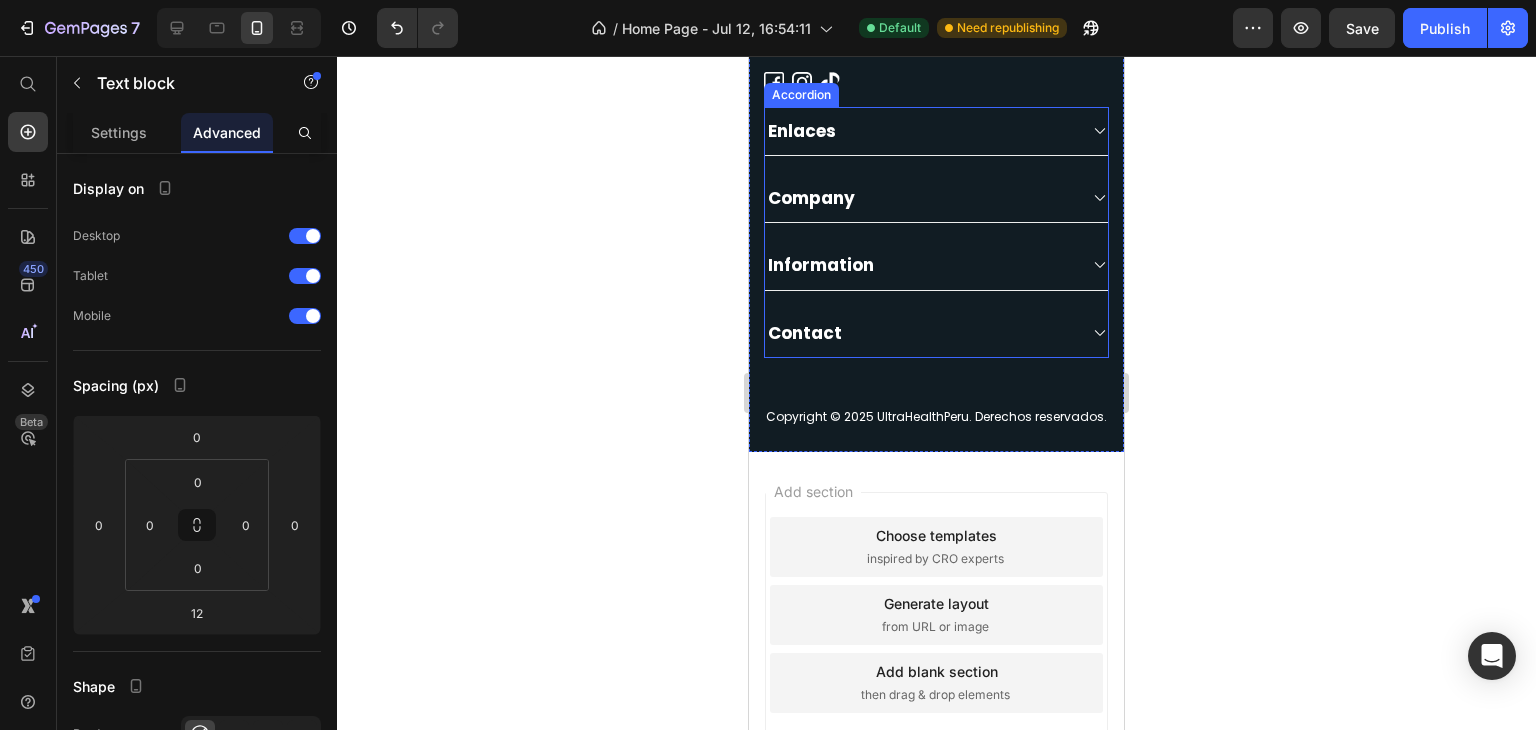 click on "Enlaces" at bounding box center (936, 131) 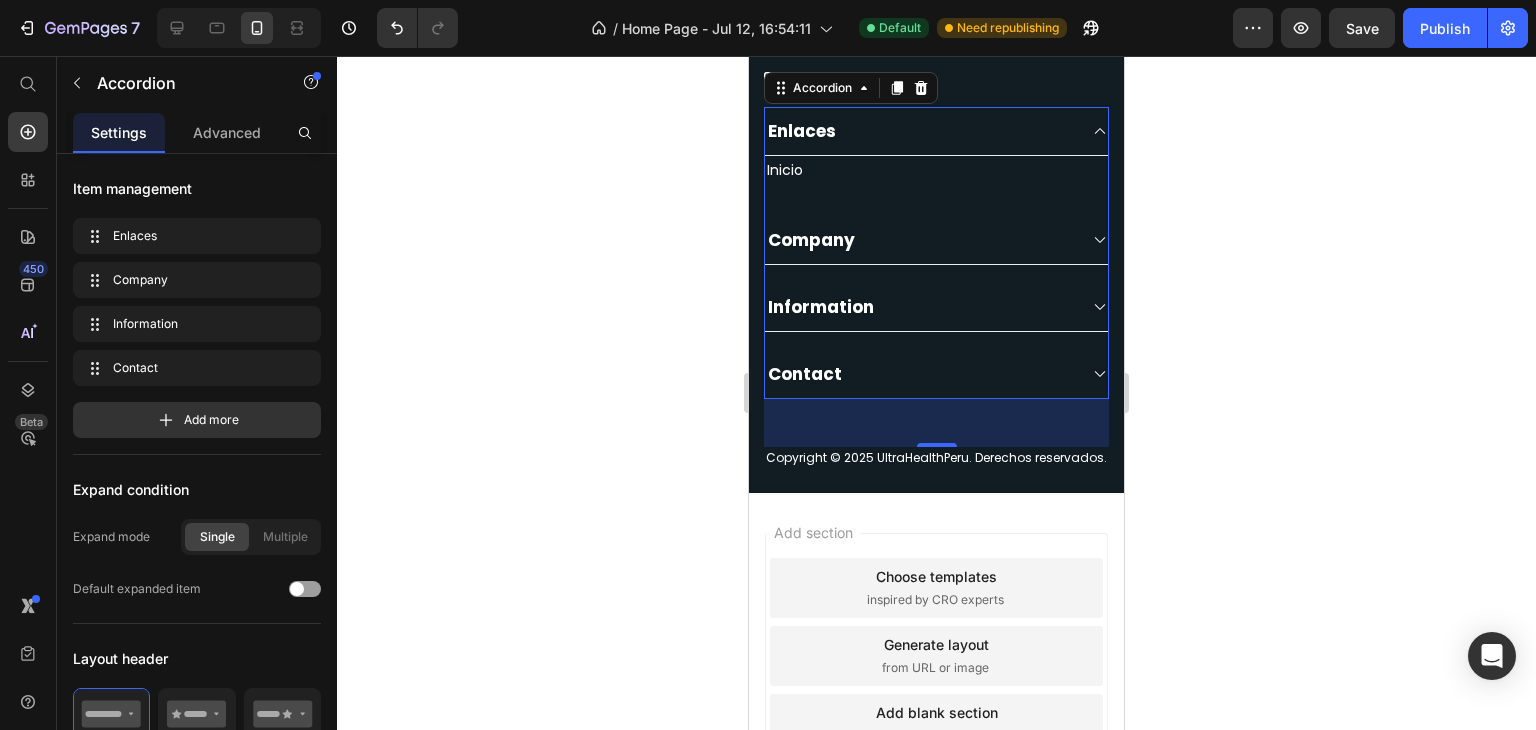 click 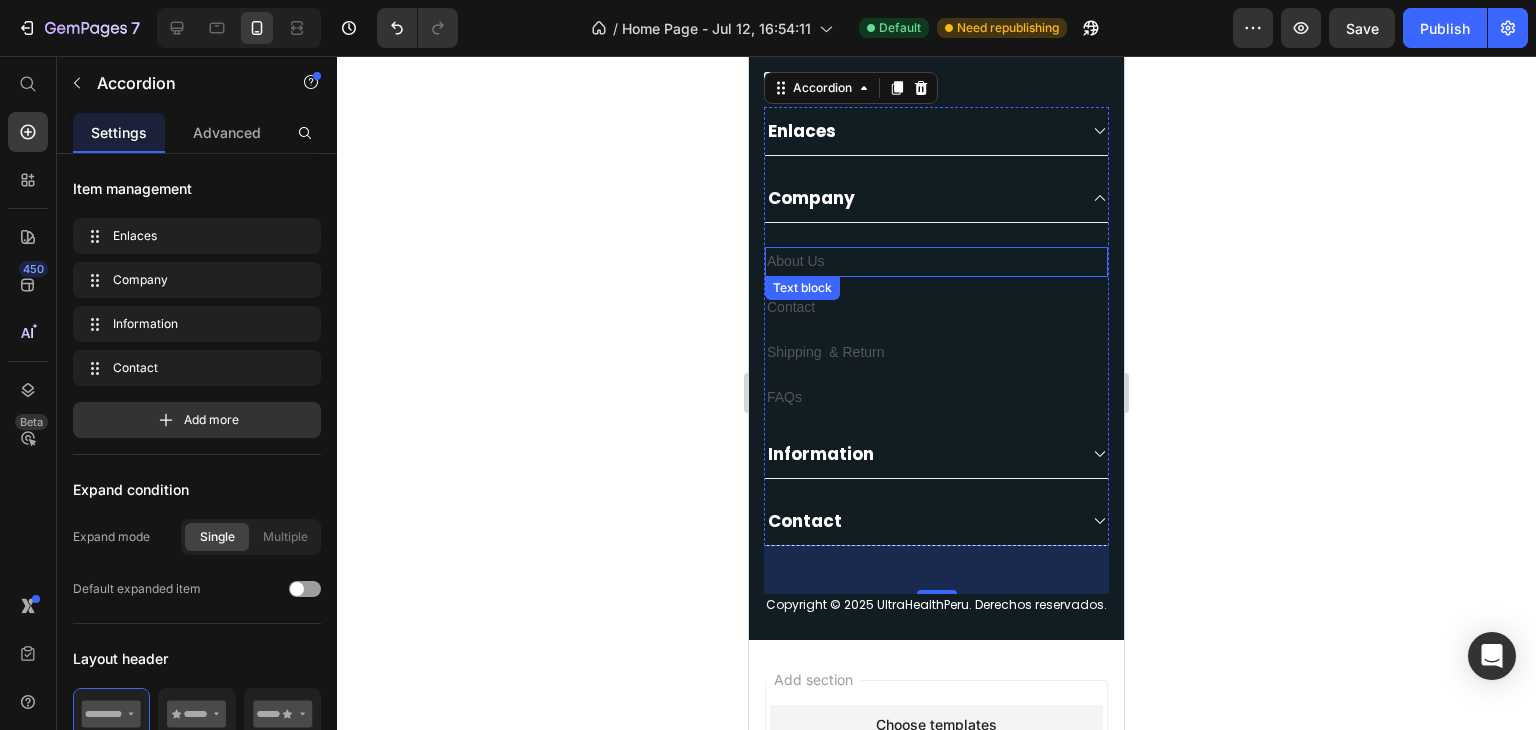 click on "About Us" at bounding box center [936, 261] 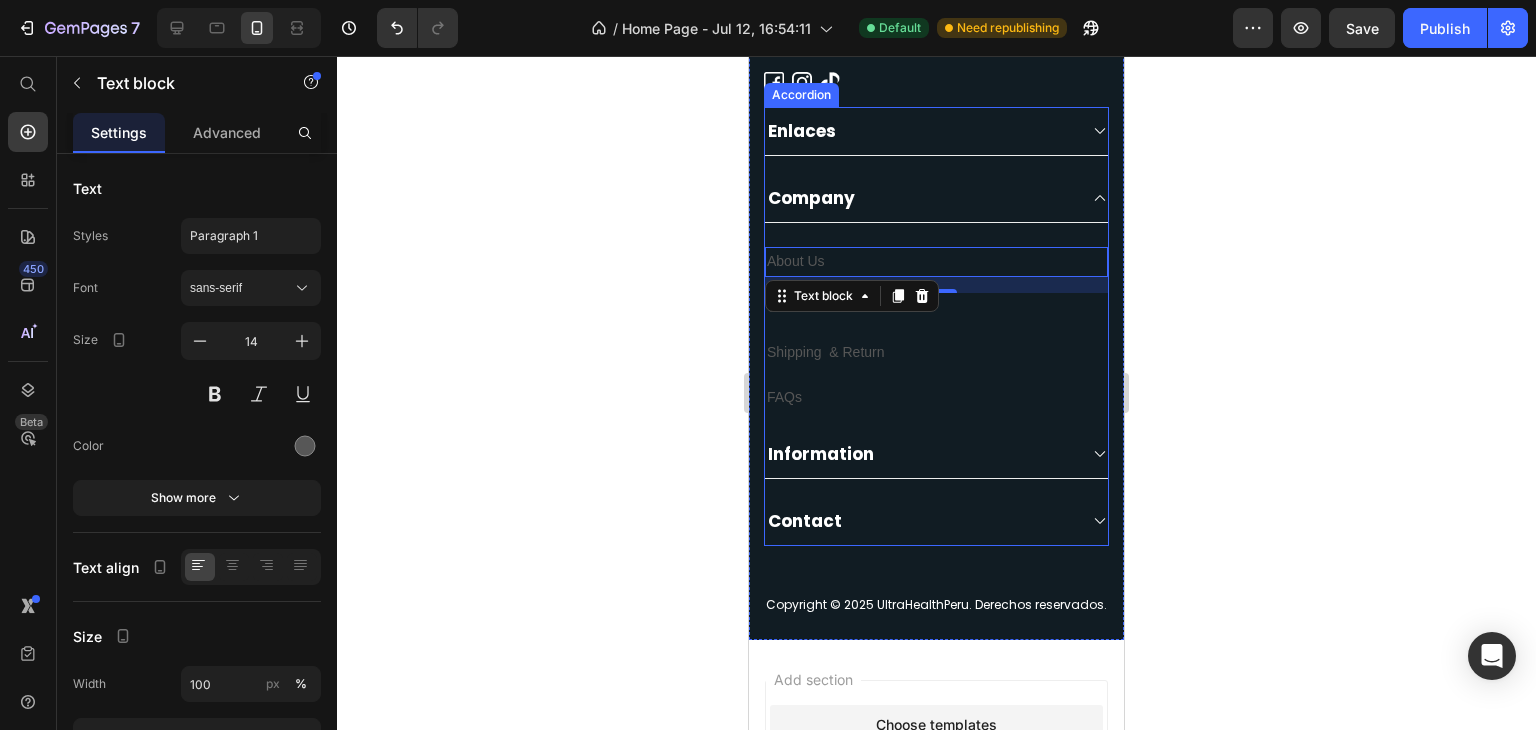click 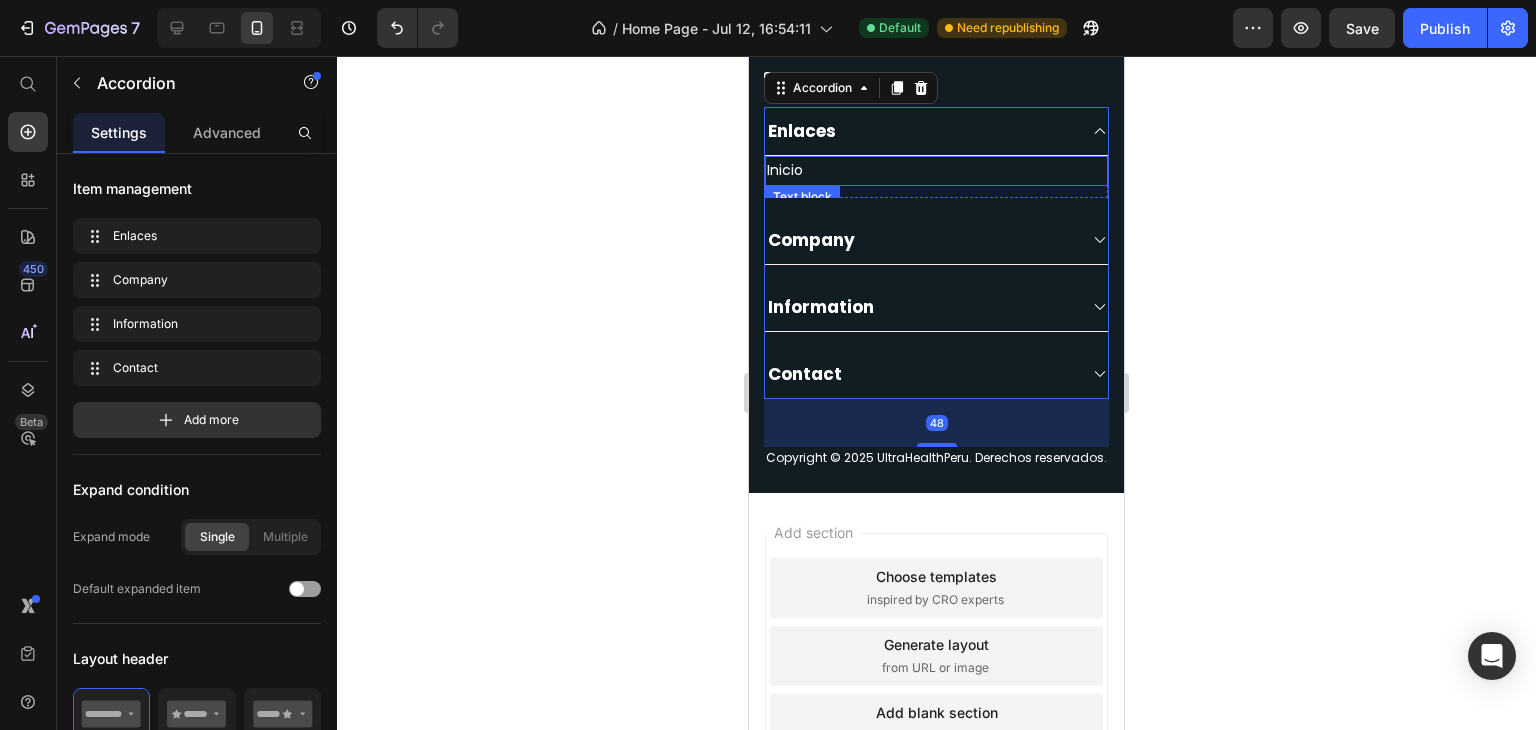 click on "Inicio" at bounding box center [936, 170] 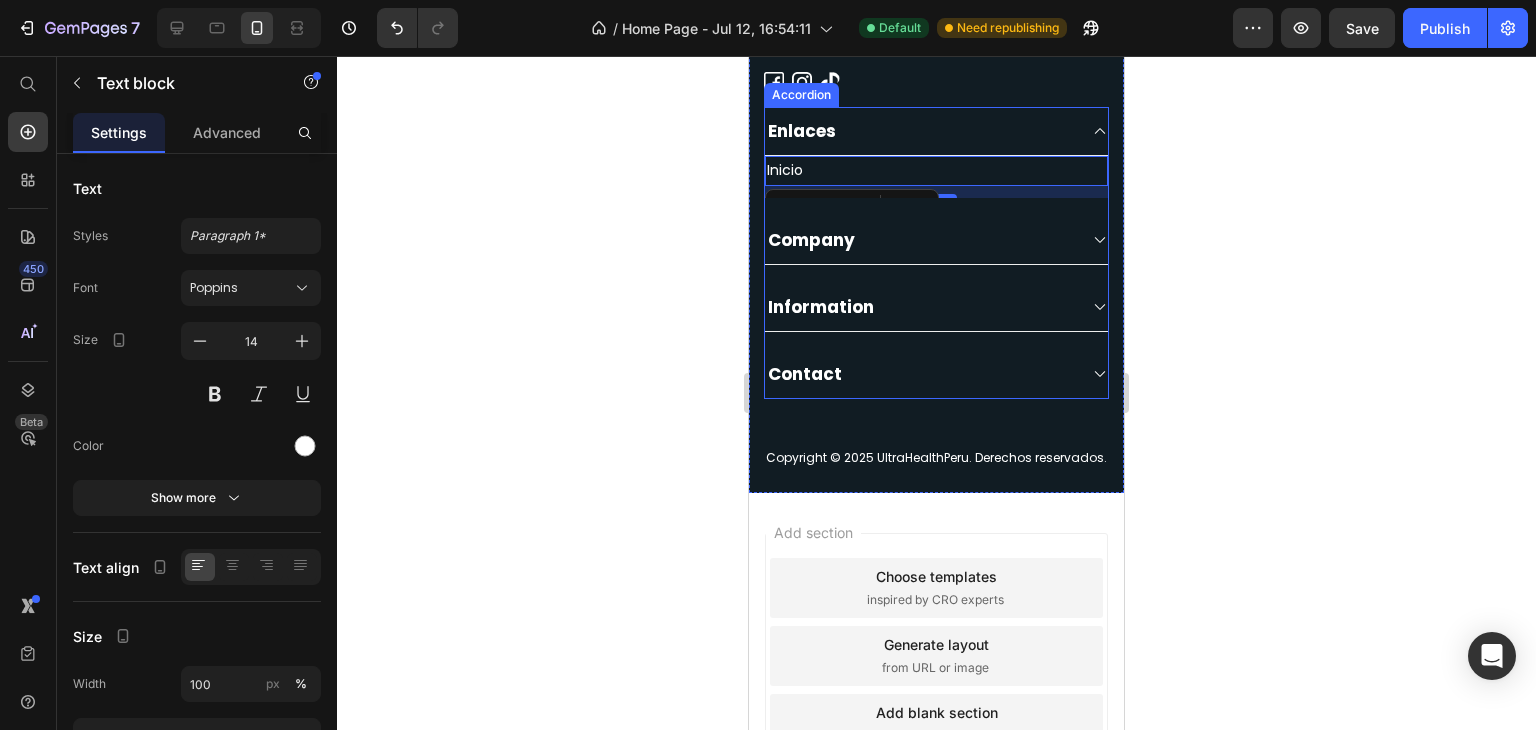 click on "Company" at bounding box center [920, 240] 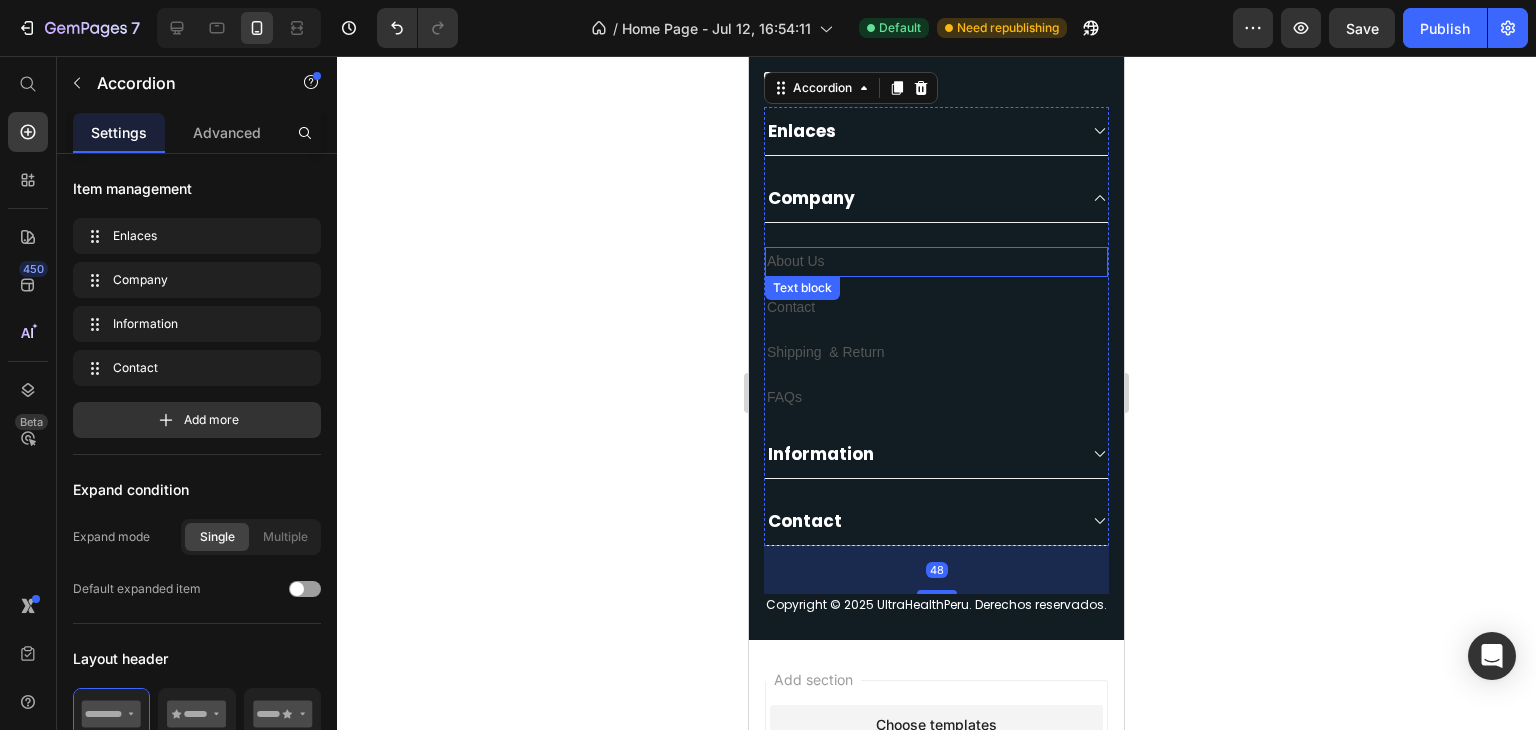 click on "About Us" at bounding box center [936, 261] 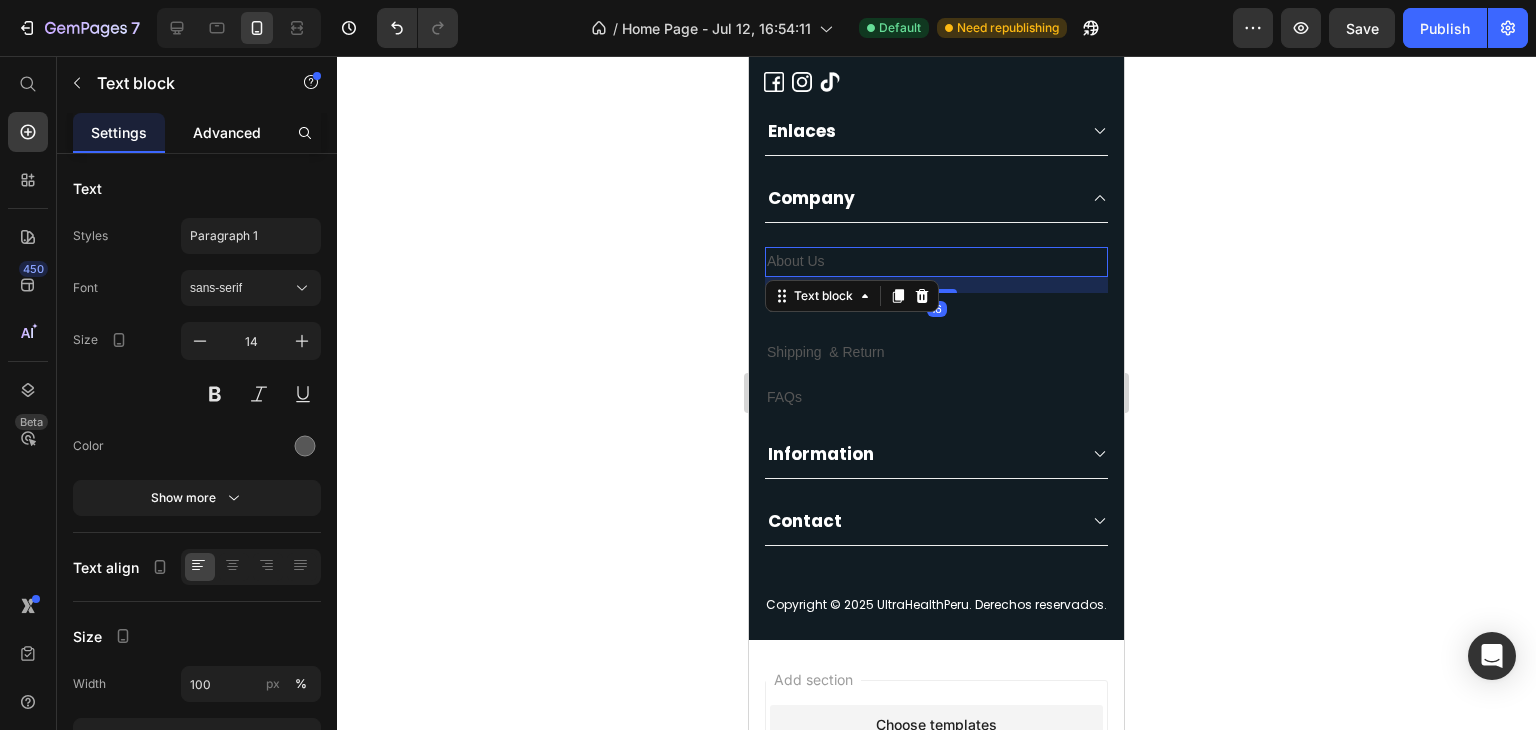click on "Advanced" at bounding box center [227, 132] 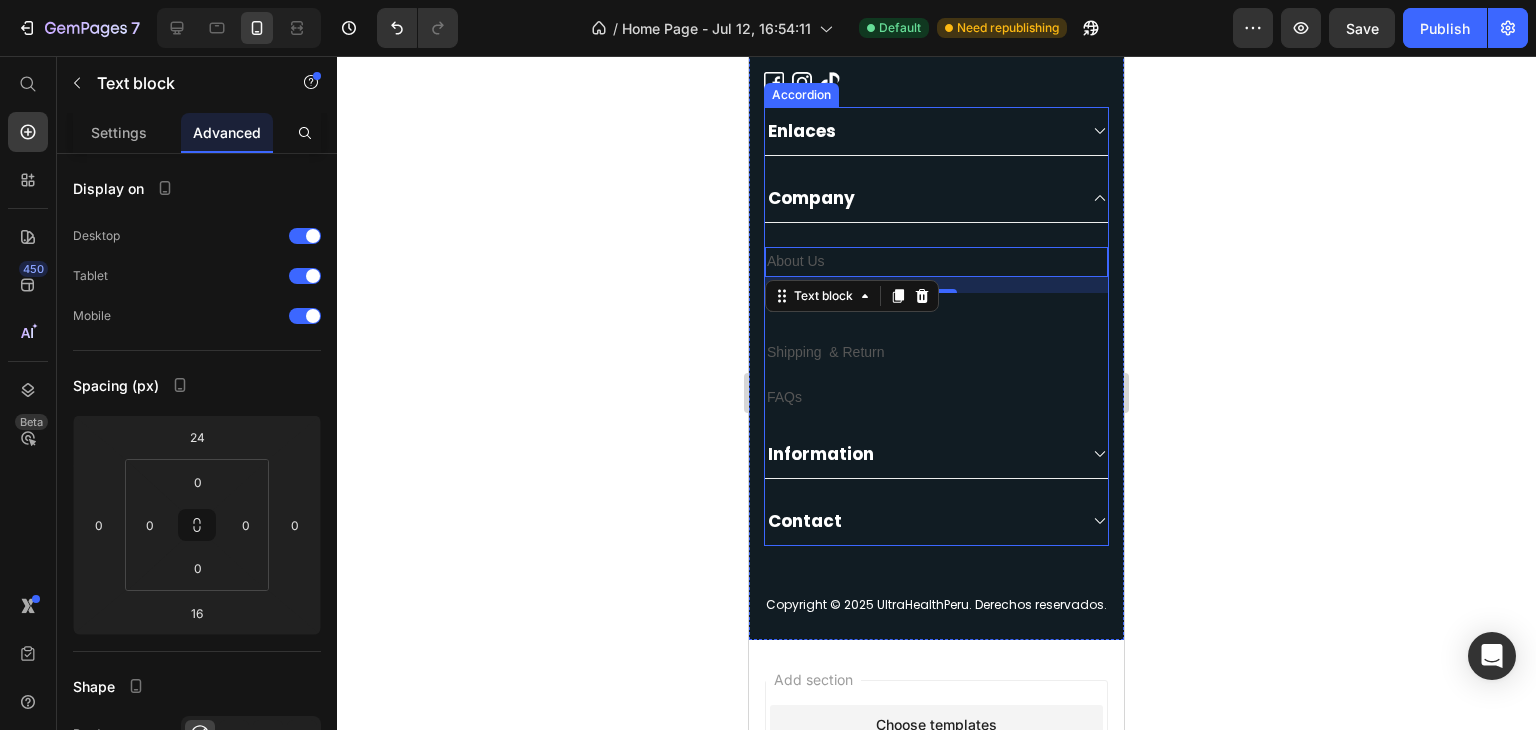 scroll, scrollTop: 2860, scrollLeft: 0, axis: vertical 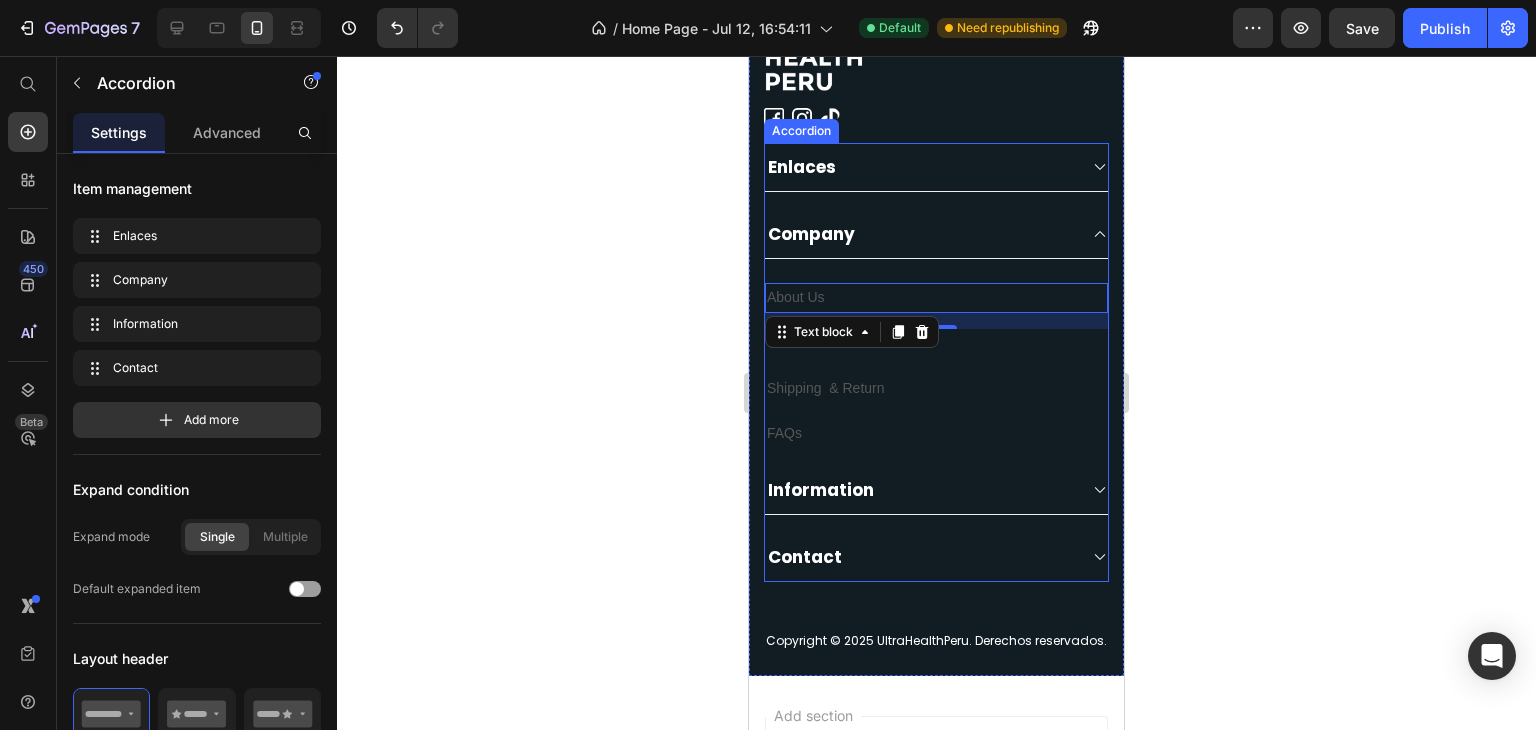 click 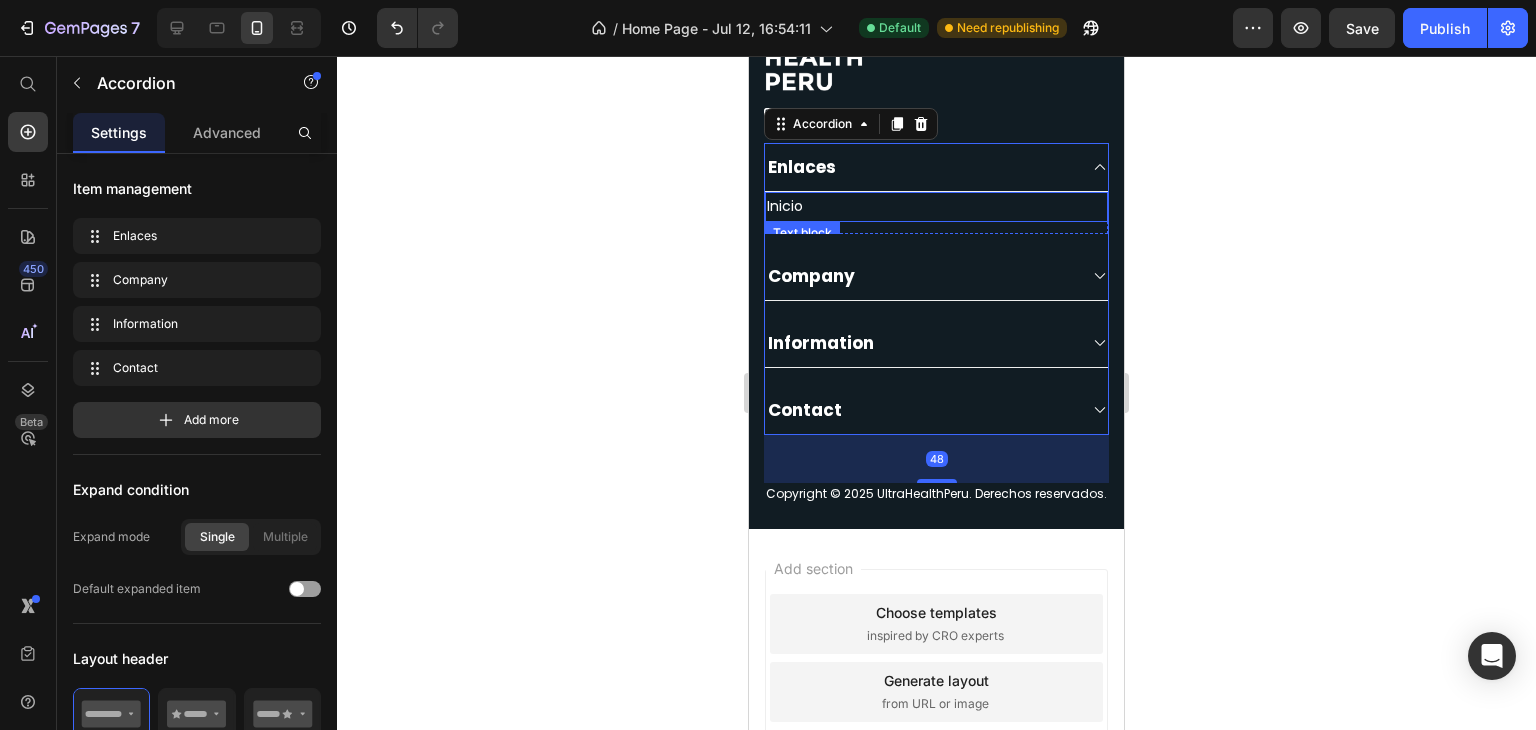 click on "Inicio" at bounding box center [936, 206] 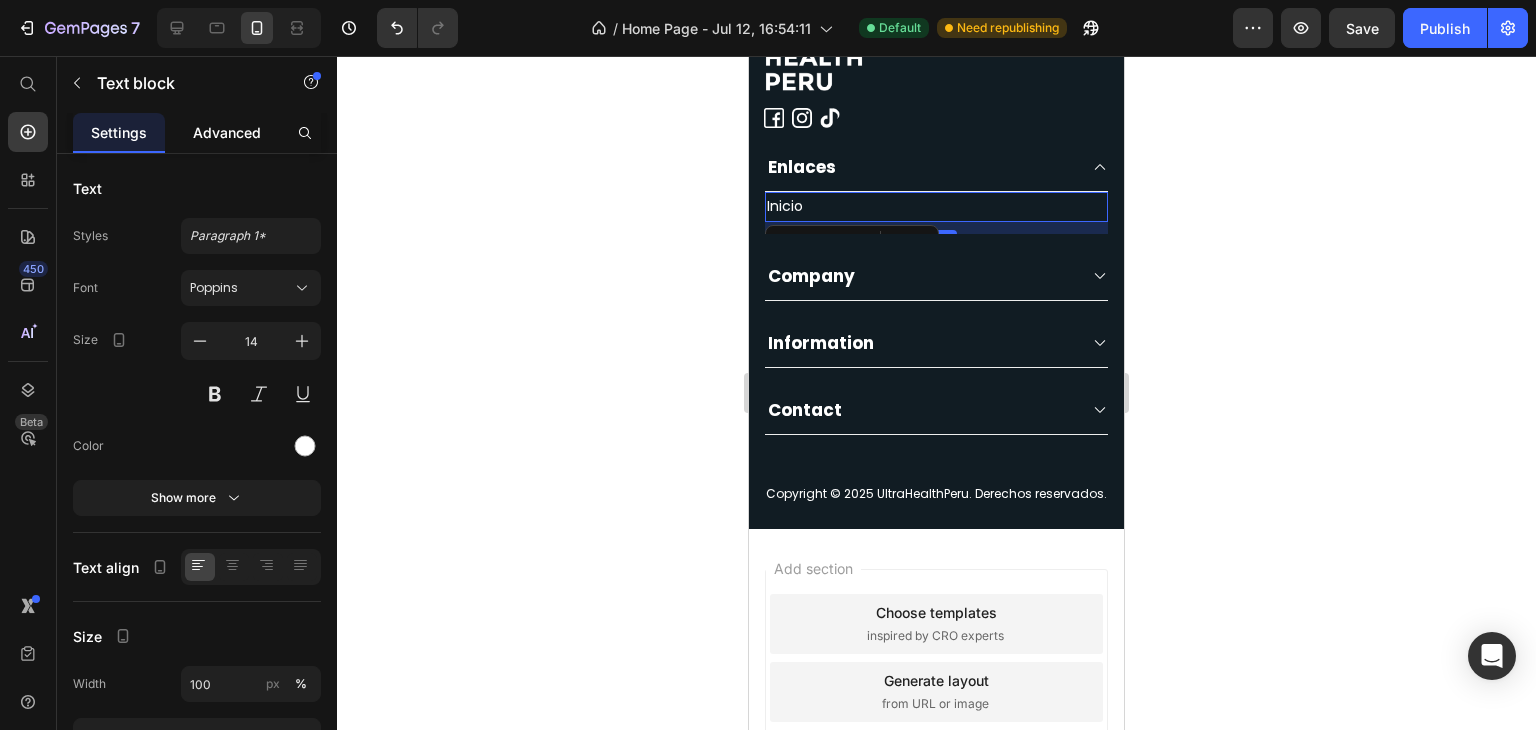 click on "Advanced" at bounding box center (227, 132) 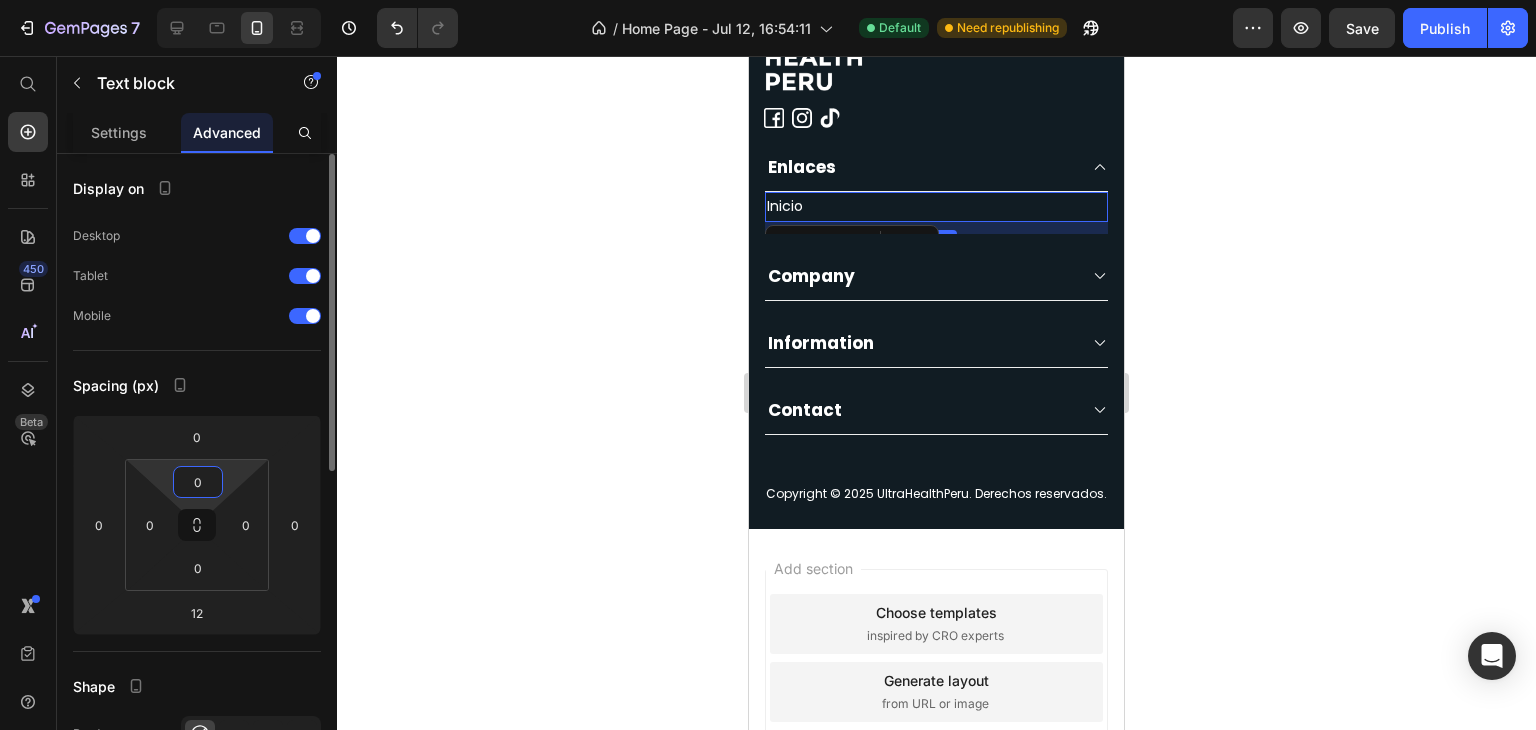 click on "0" at bounding box center (198, 482) 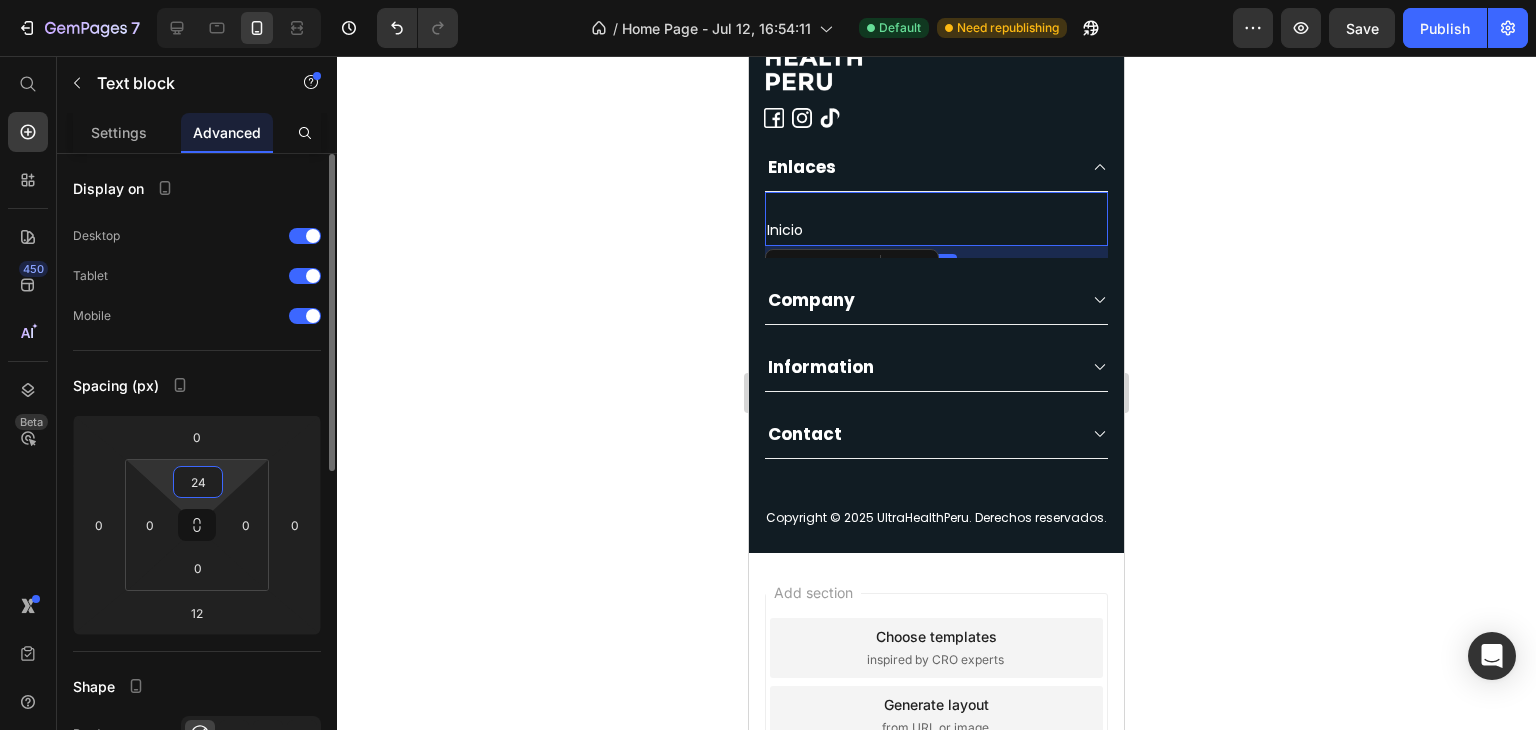 type on "2" 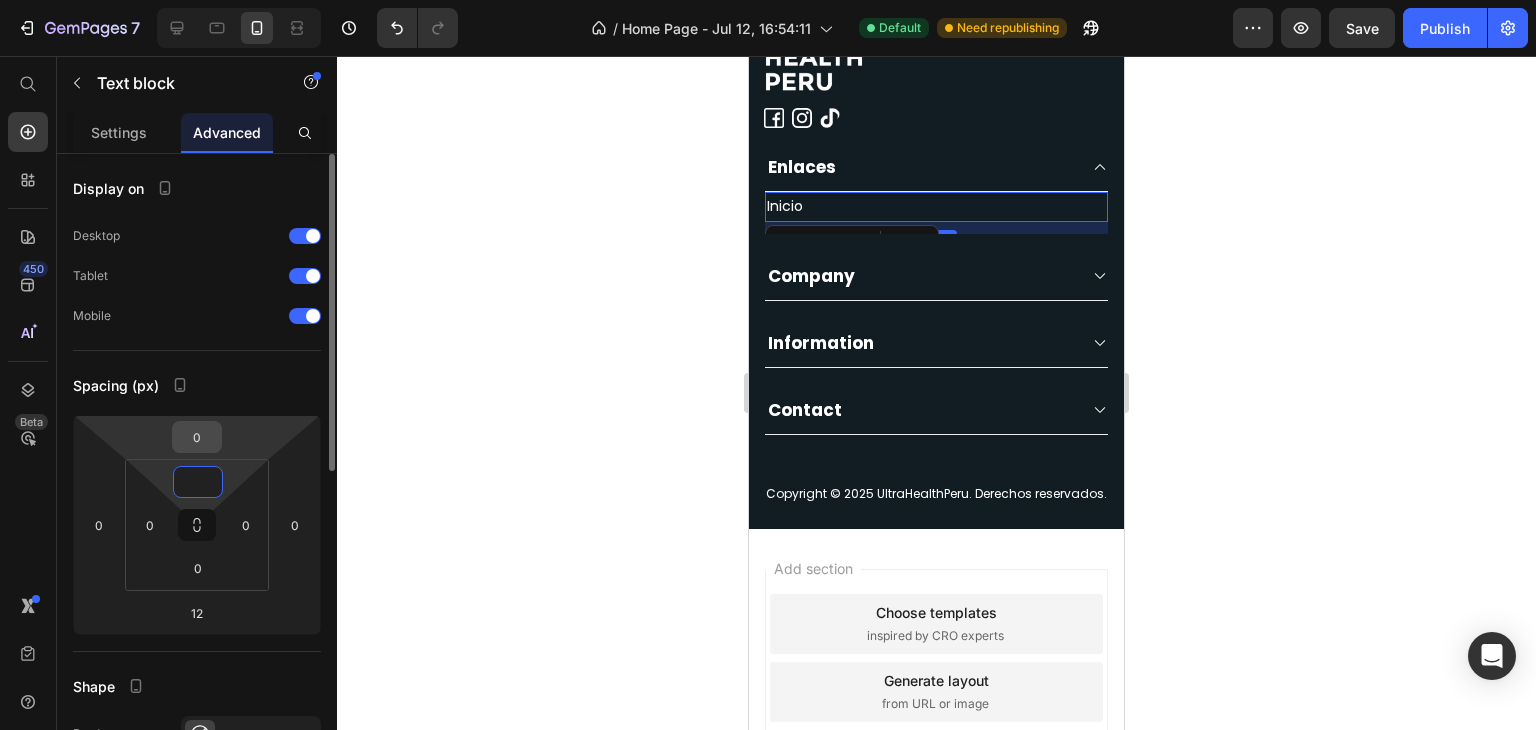 type on "0" 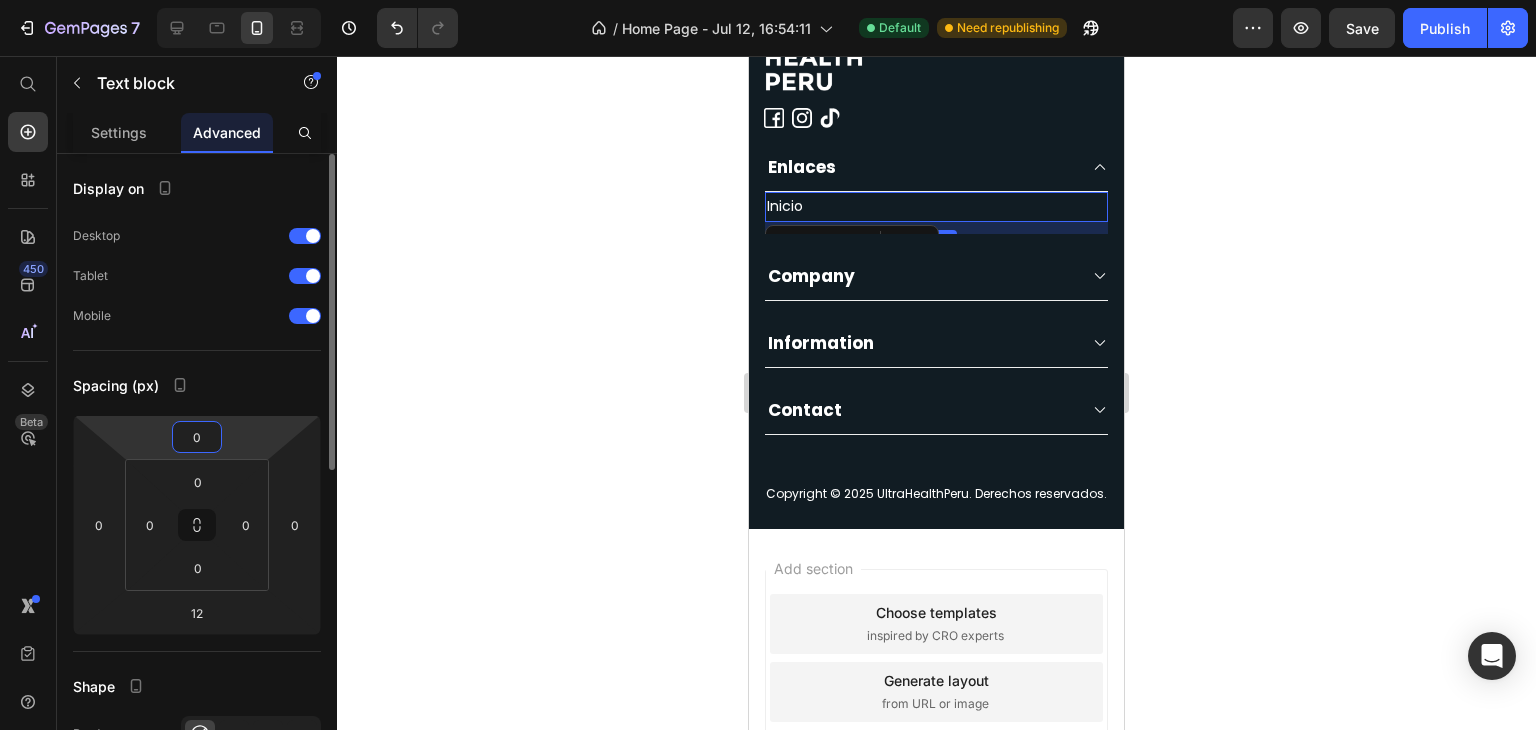 click on "0" at bounding box center (197, 437) 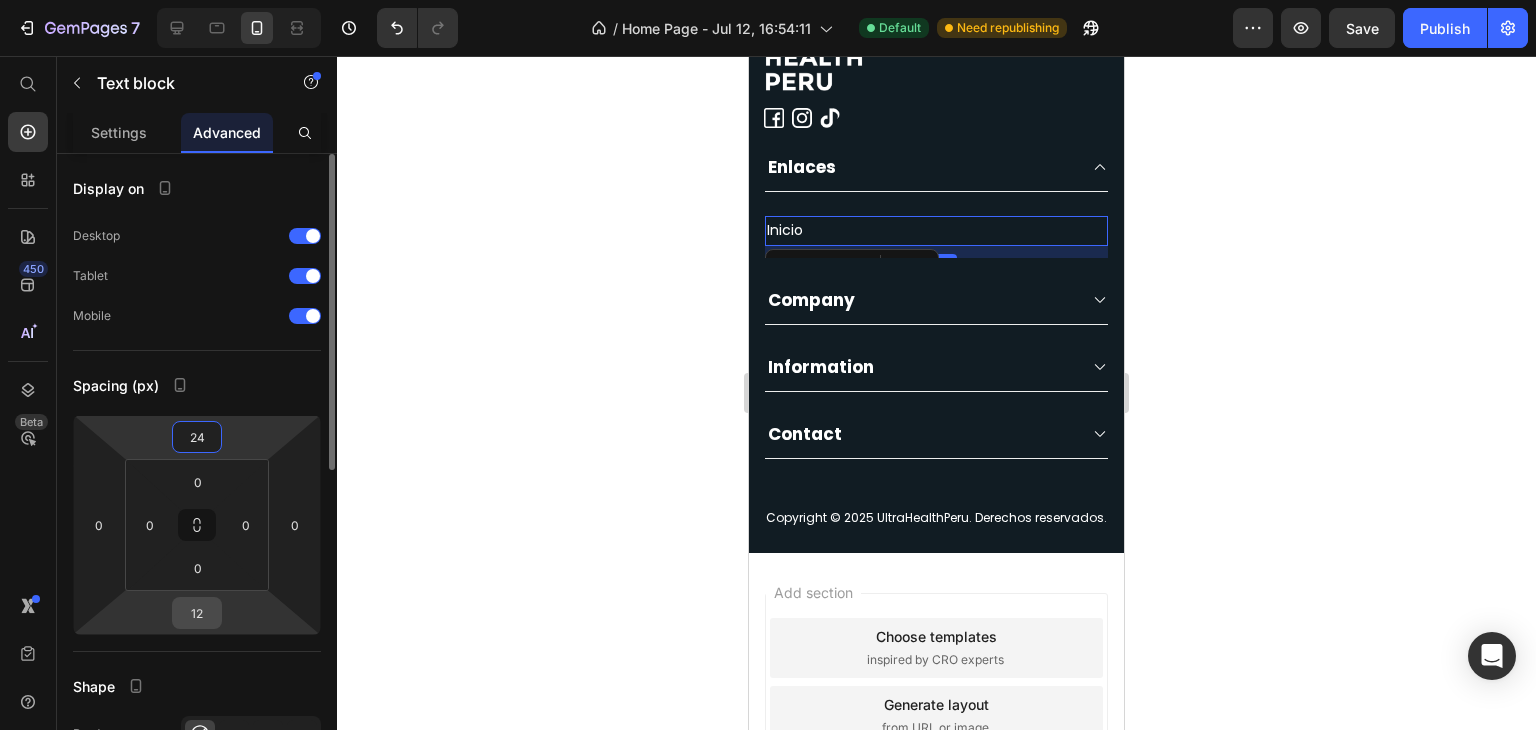 type on "24" 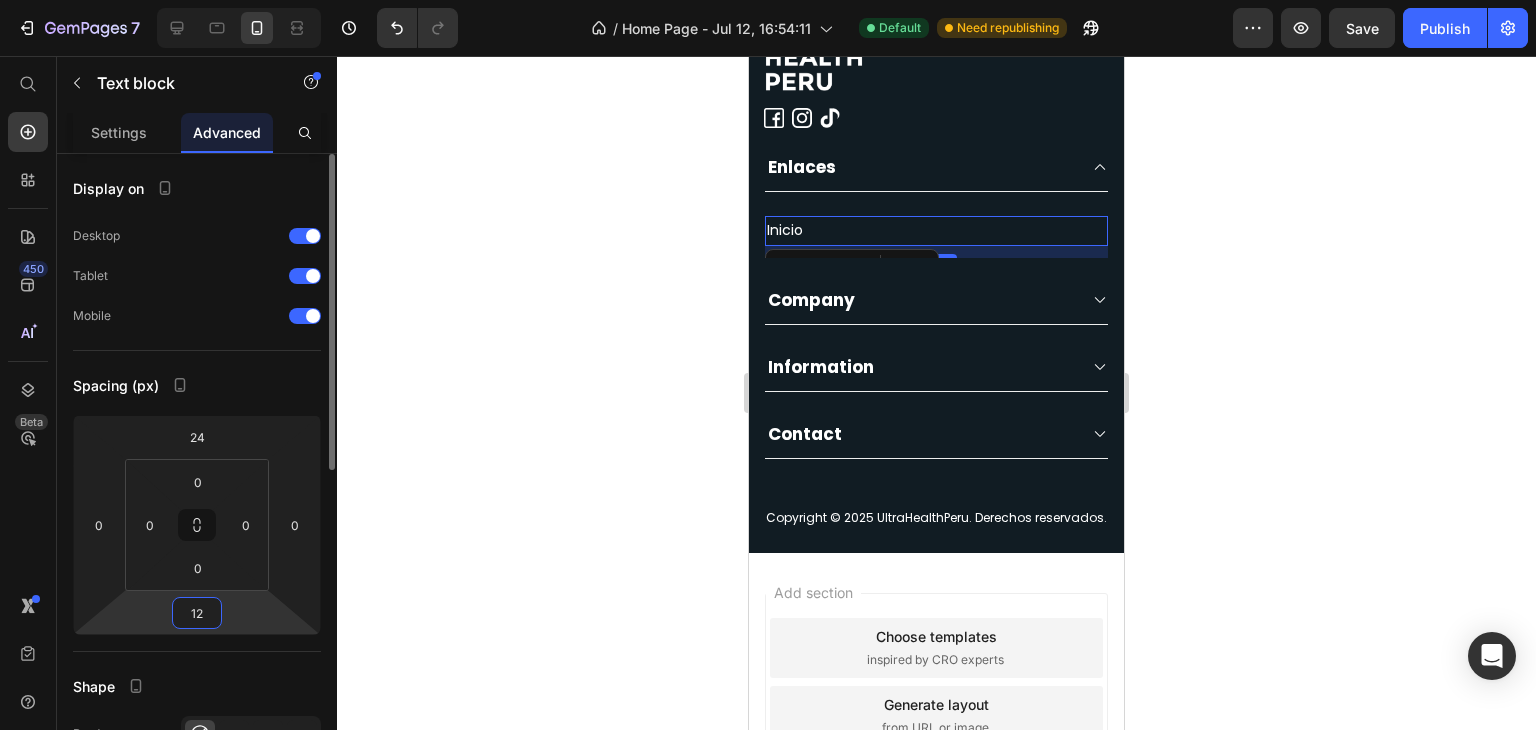 click on "12" at bounding box center [197, 613] 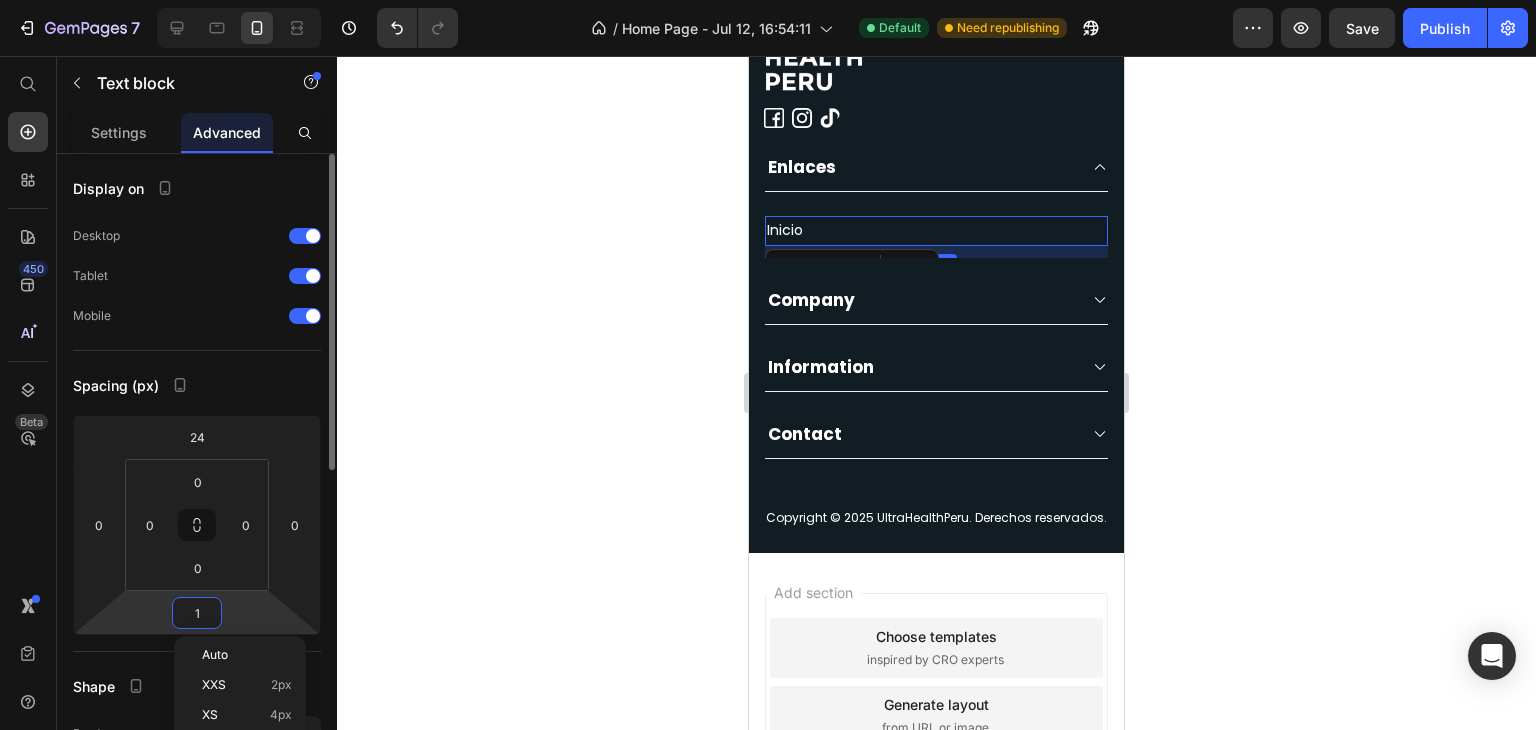 type on "16" 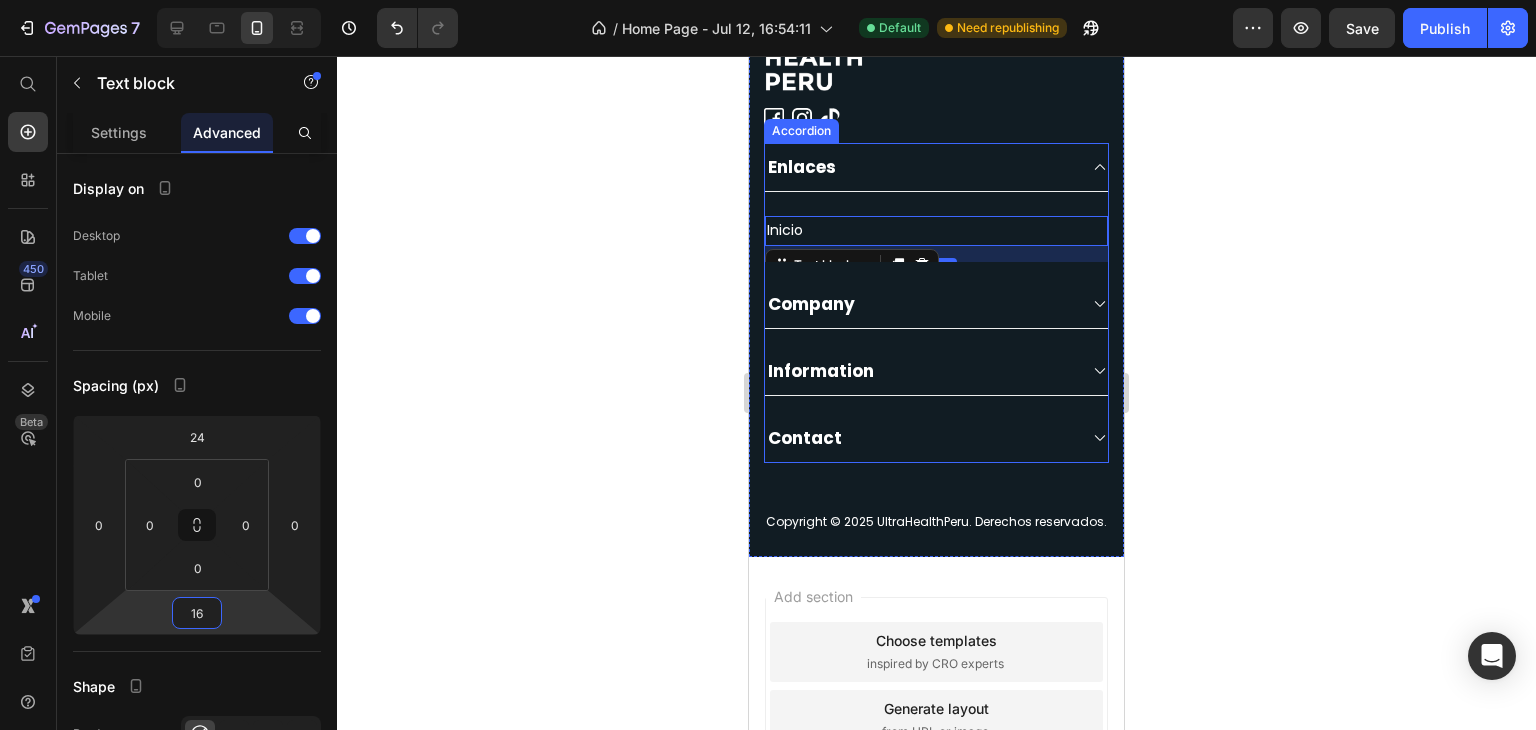 click 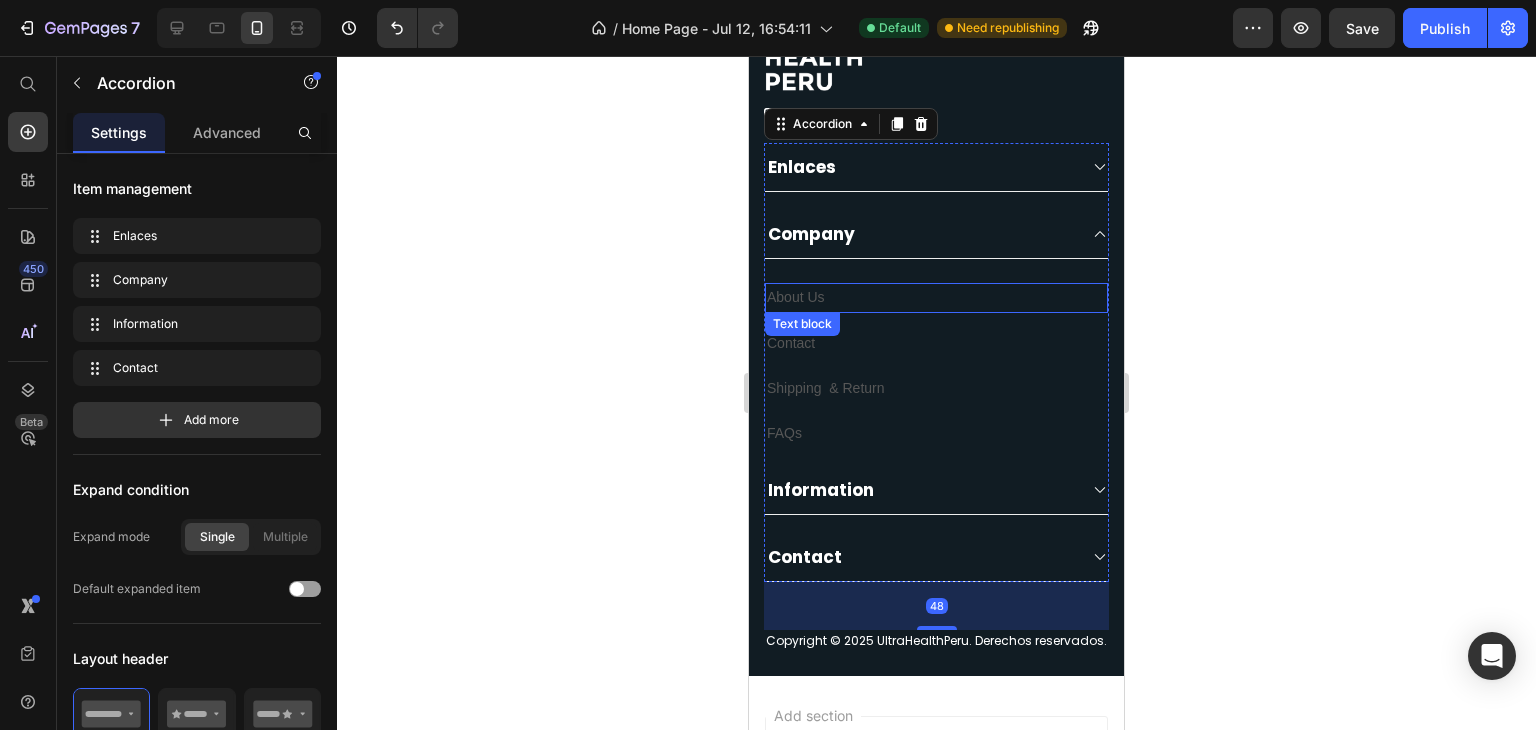 click on "About Us" at bounding box center (936, 297) 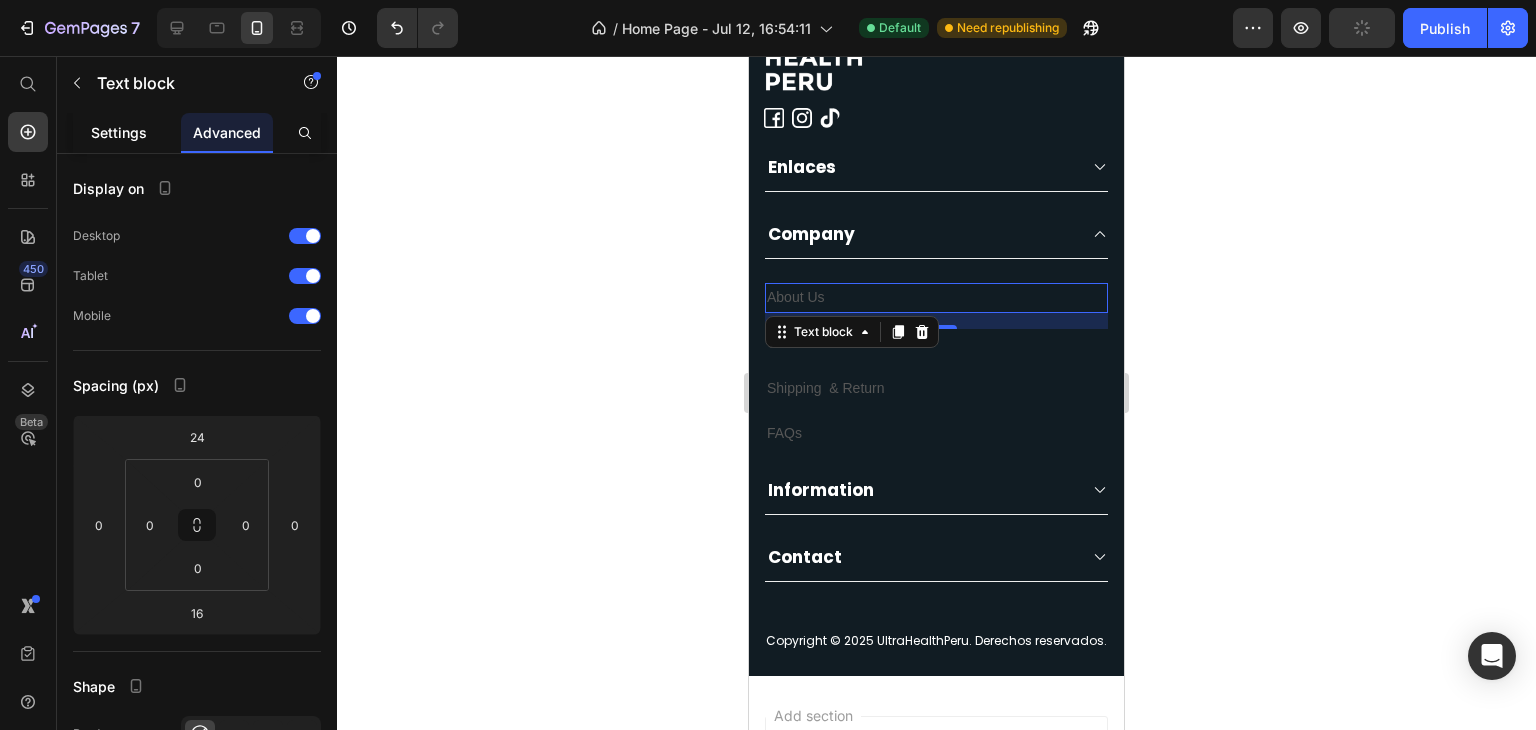 click on "Settings" at bounding box center (119, 132) 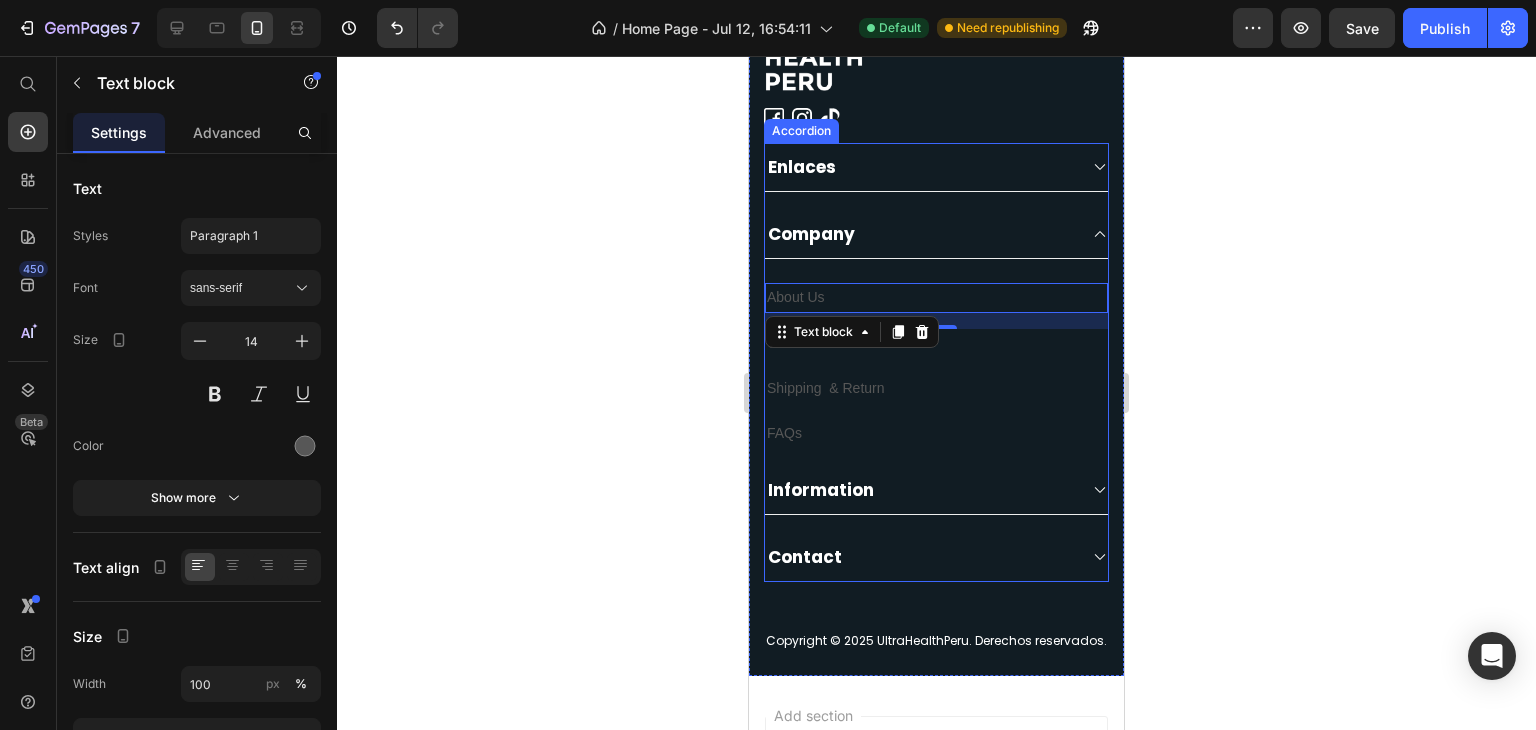 click on "Enlaces" at bounding box center [936, 167] 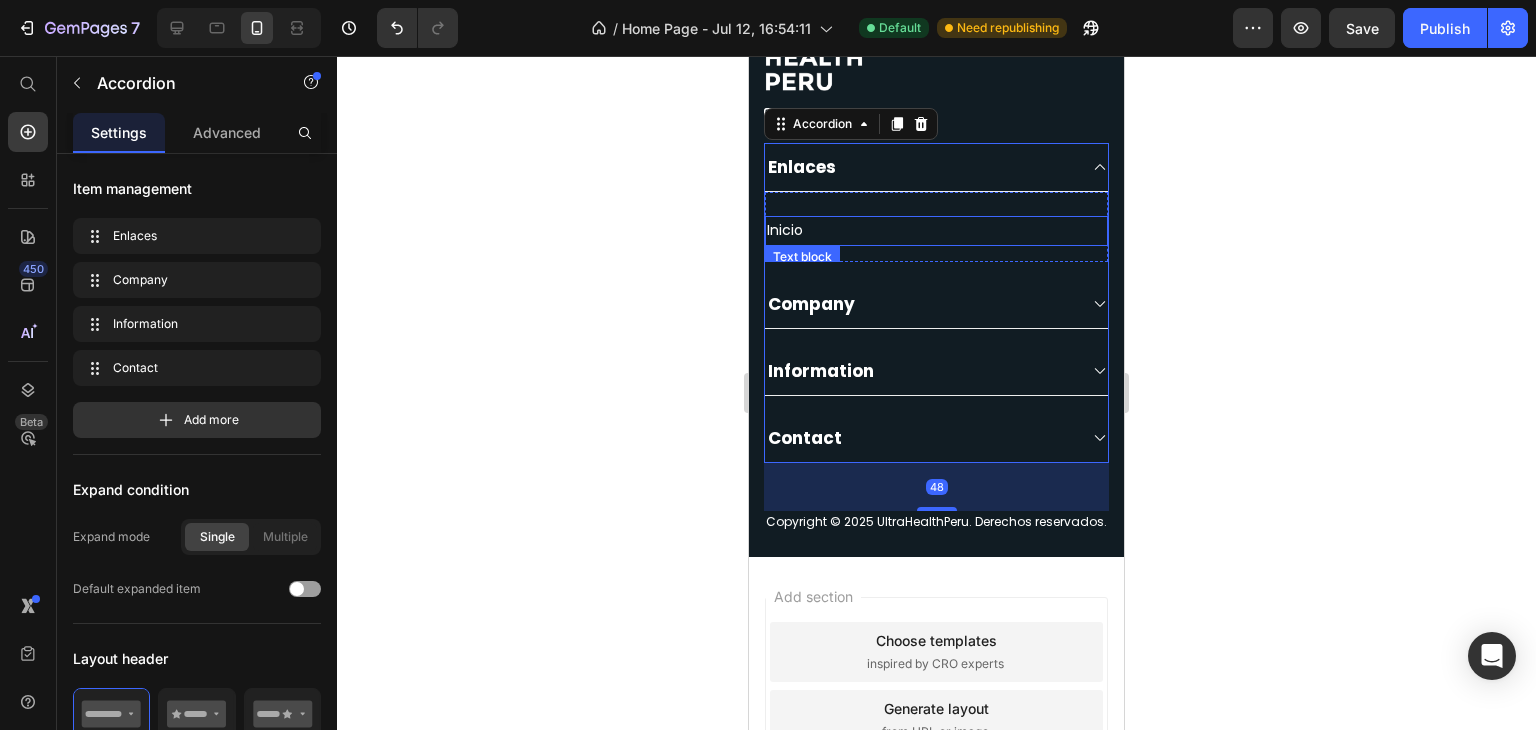 click on "Inicio" at bounding box center [936, 230] 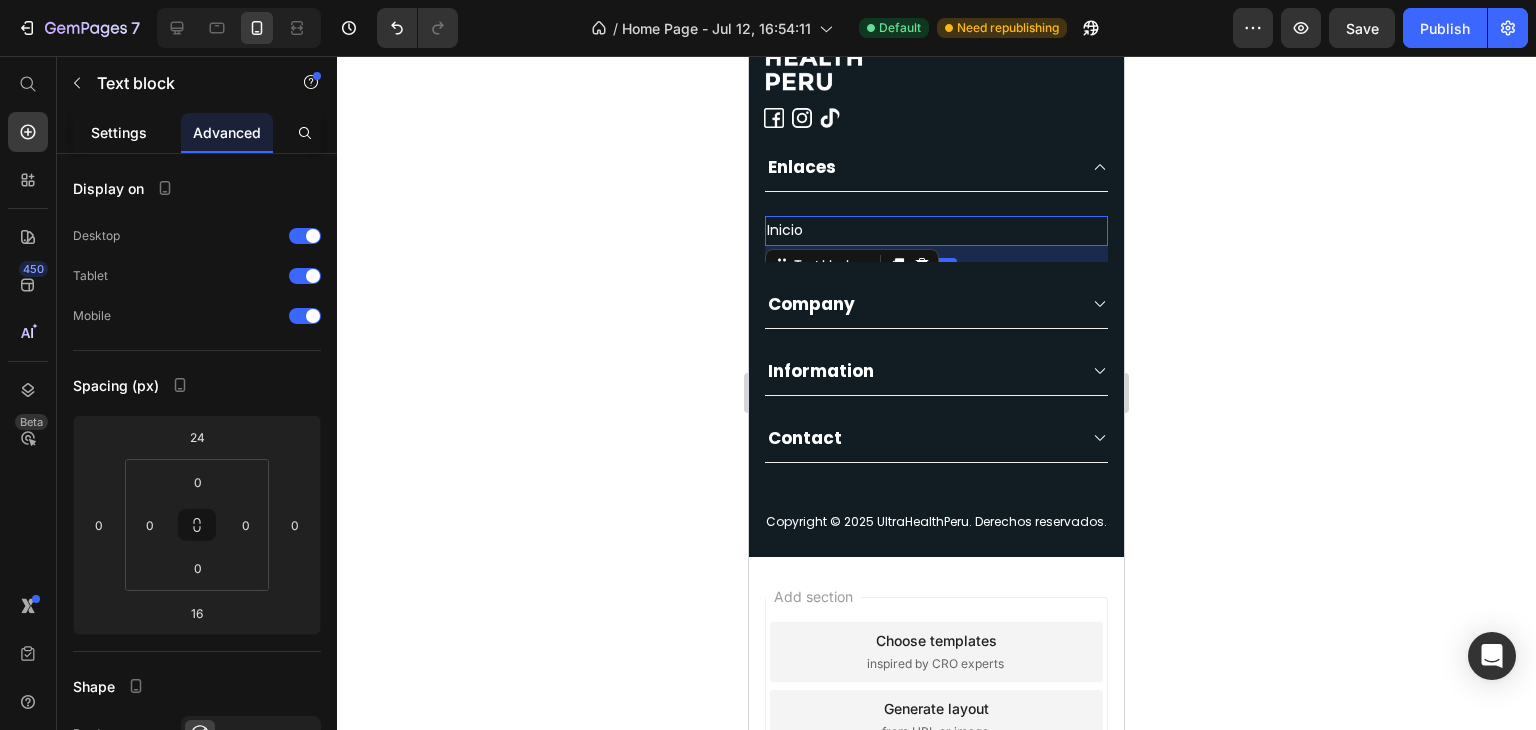 click on "Settings" at bounding box center (119, 132) 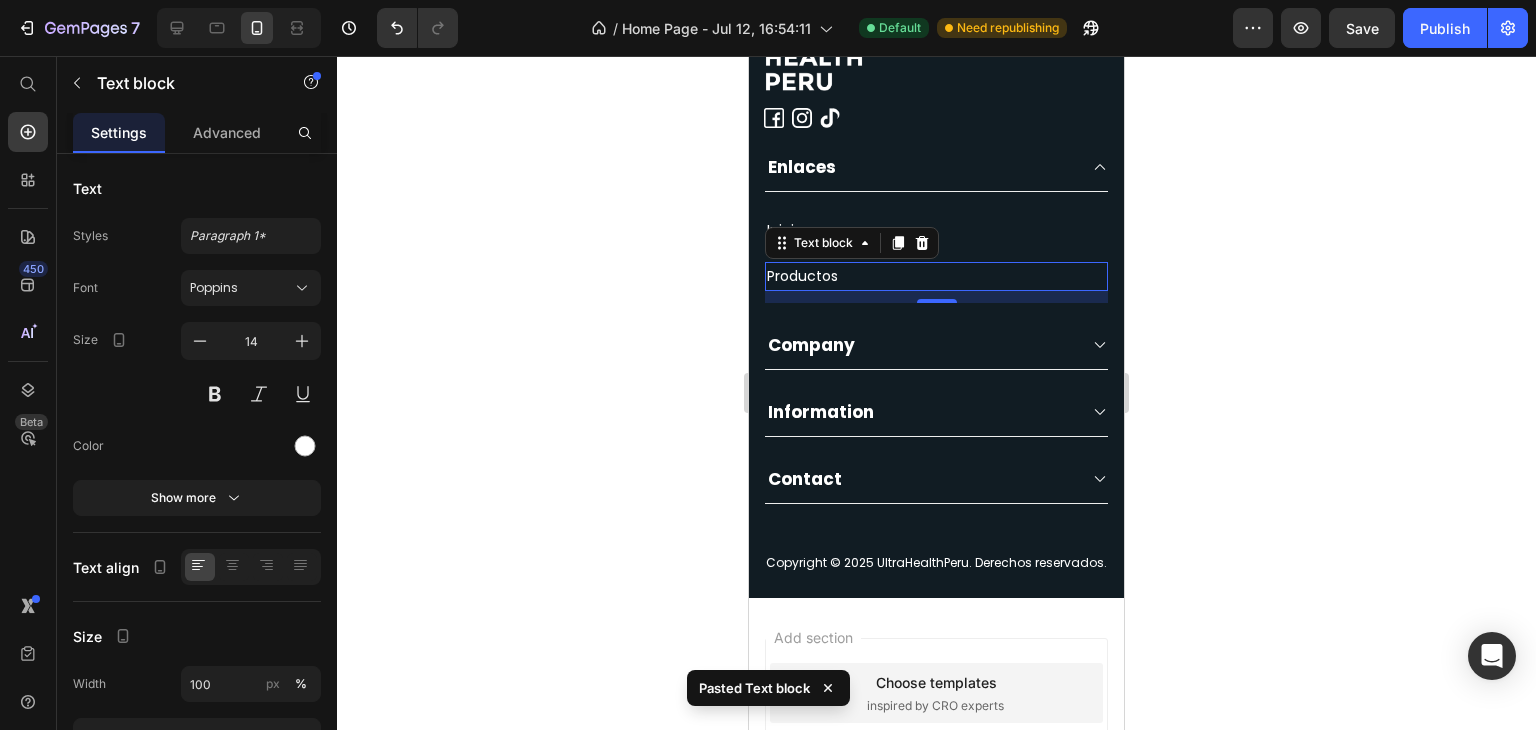 click 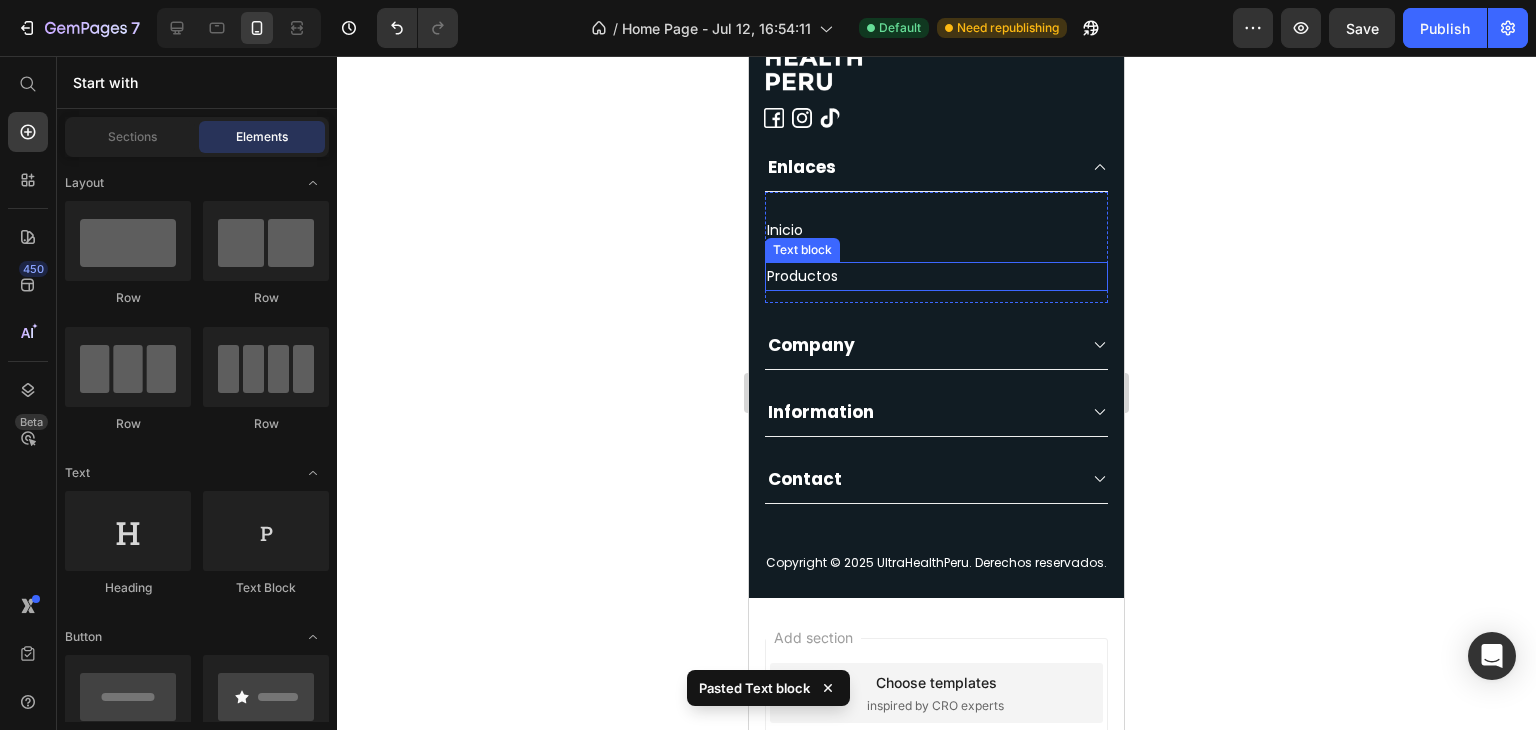 click on "Productos" at bounding box center (936, 276) 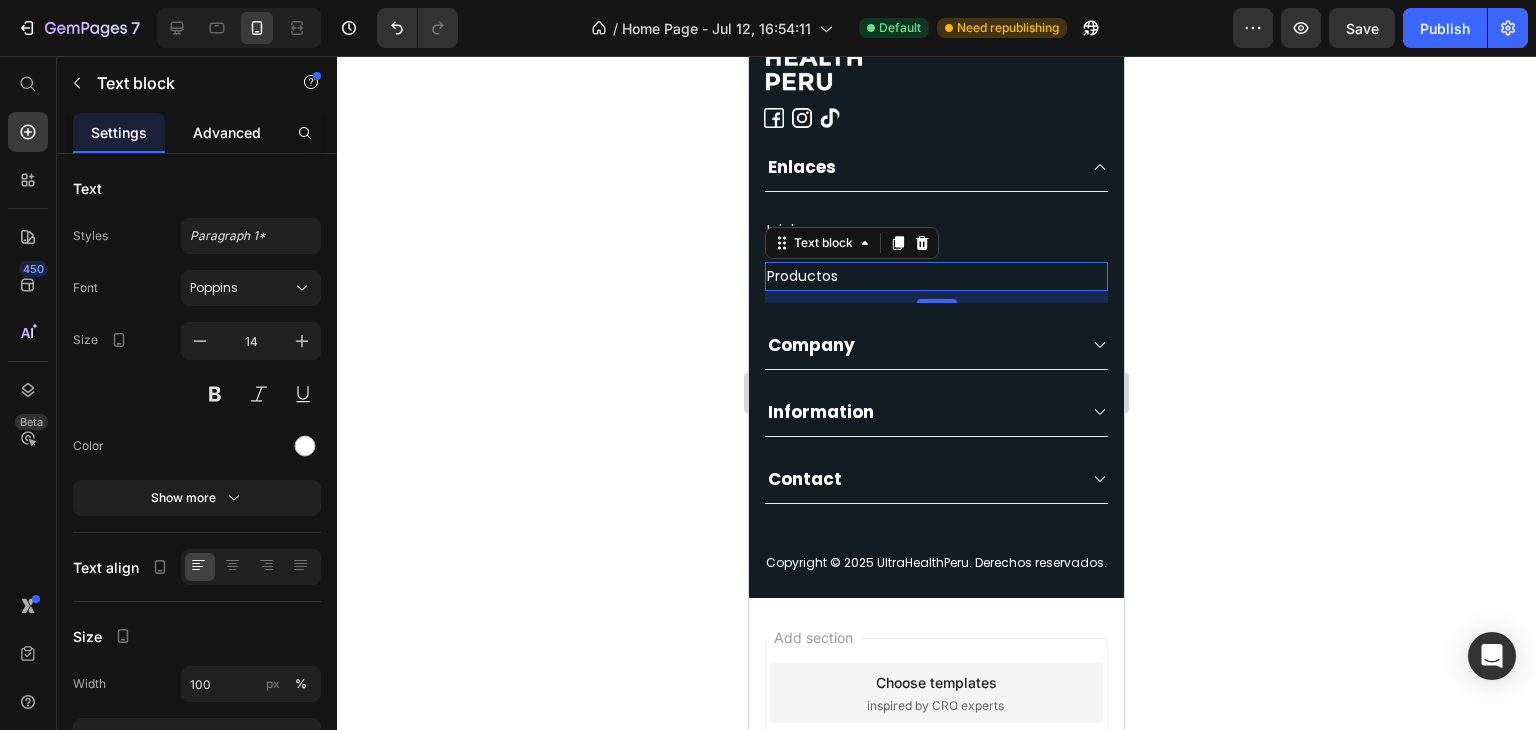 click on "Advanced" at bounding box center (227, 132) 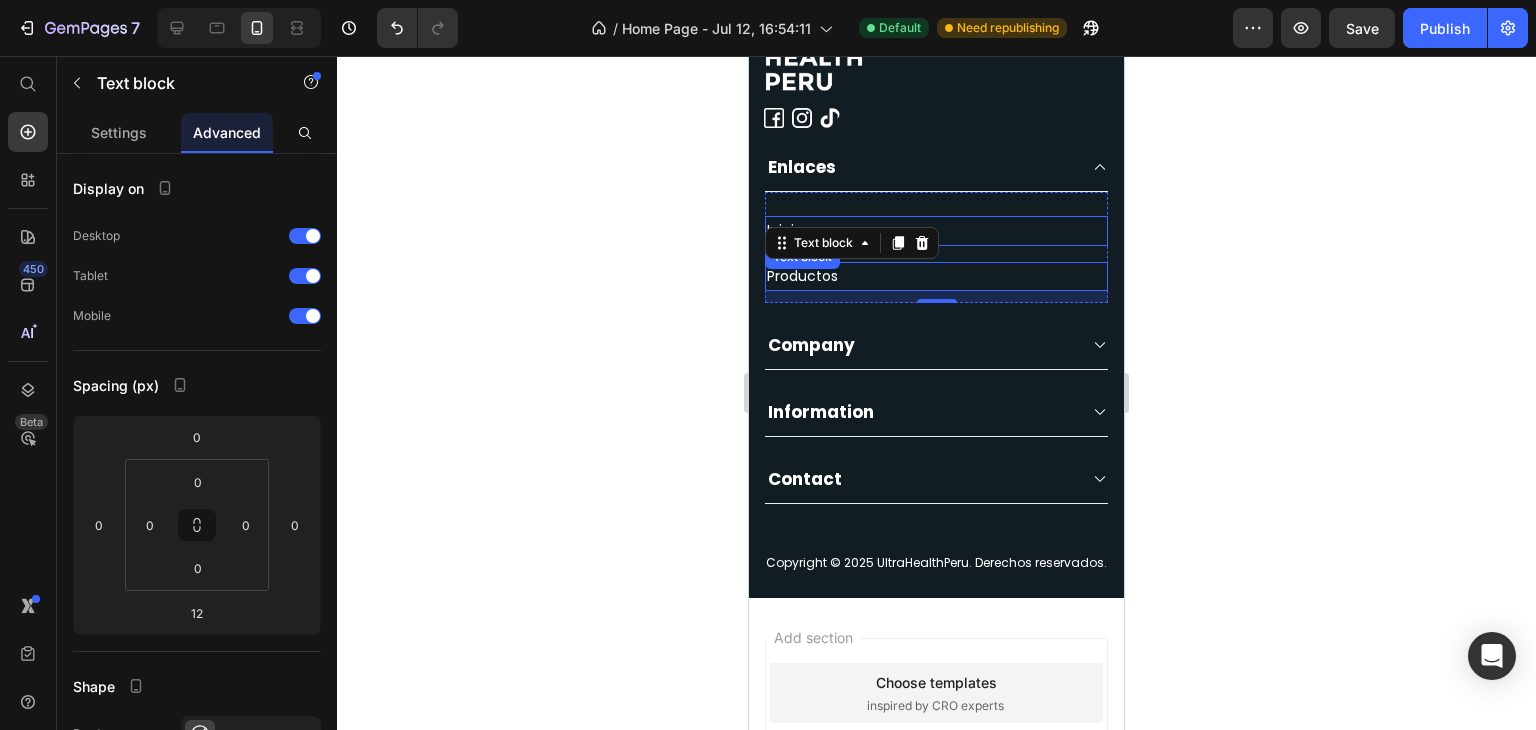click on "Inicio" at bounding box center (936, 230) 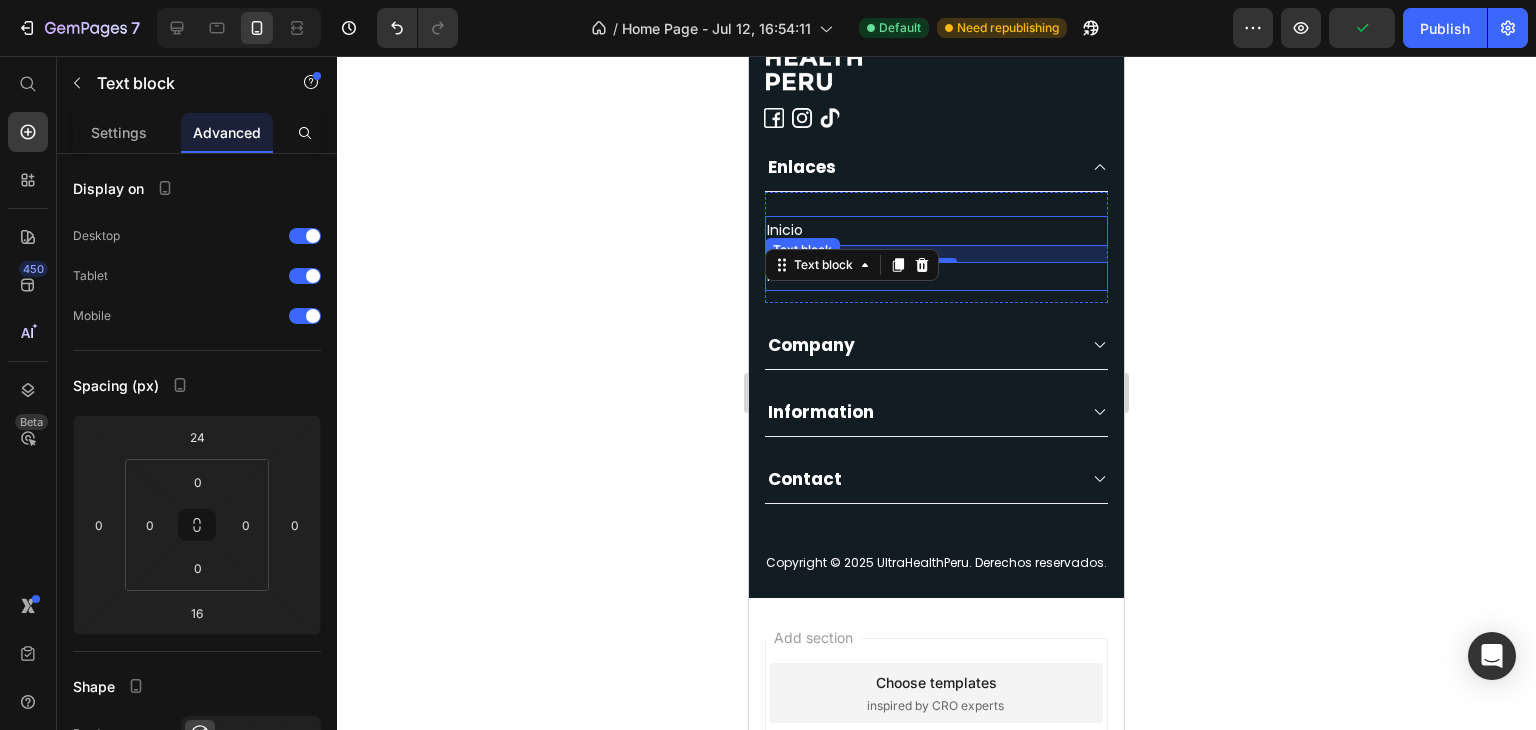 click on "Productos" at bounding box center [936, 276] 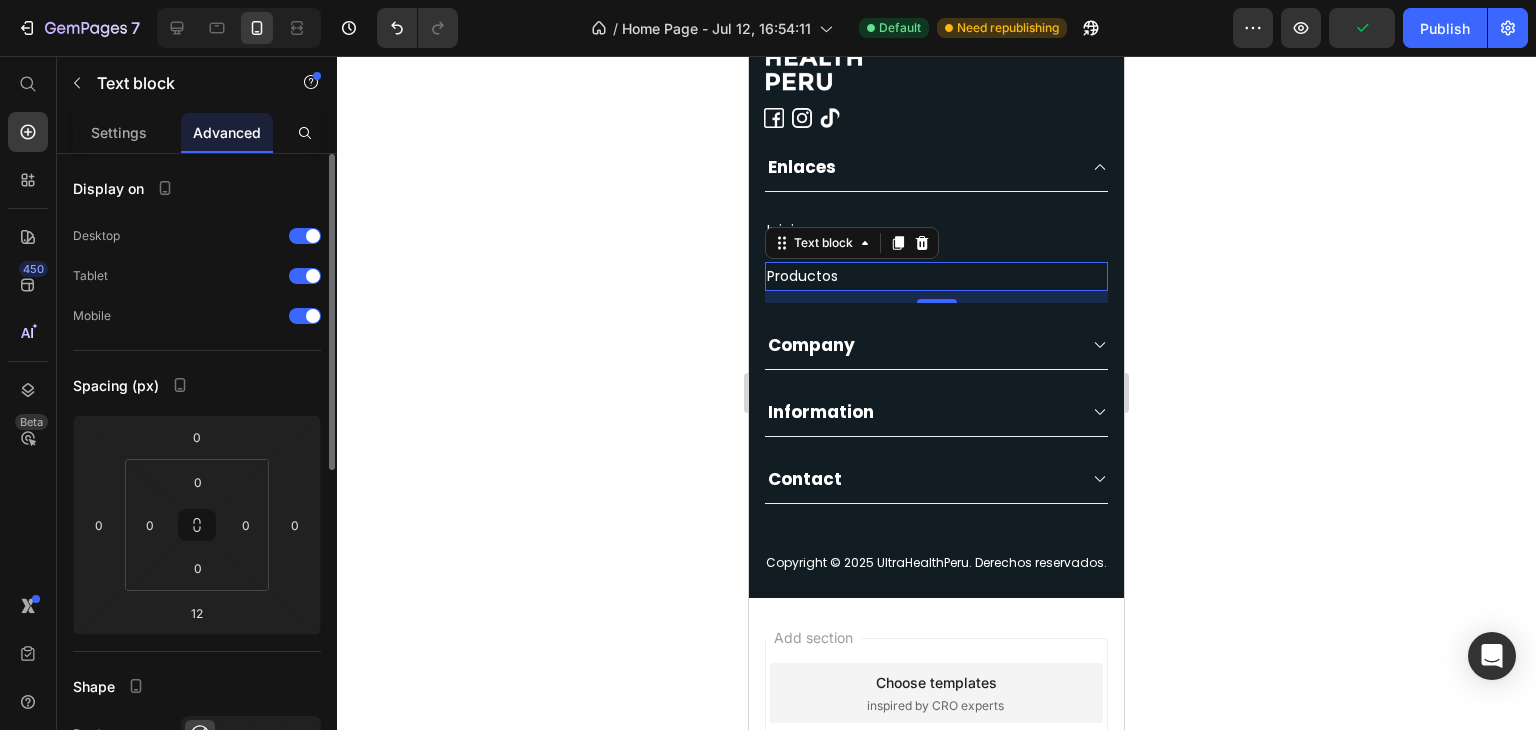 click on "Spacing (px) 0 0 12 0 0 0 0 0" 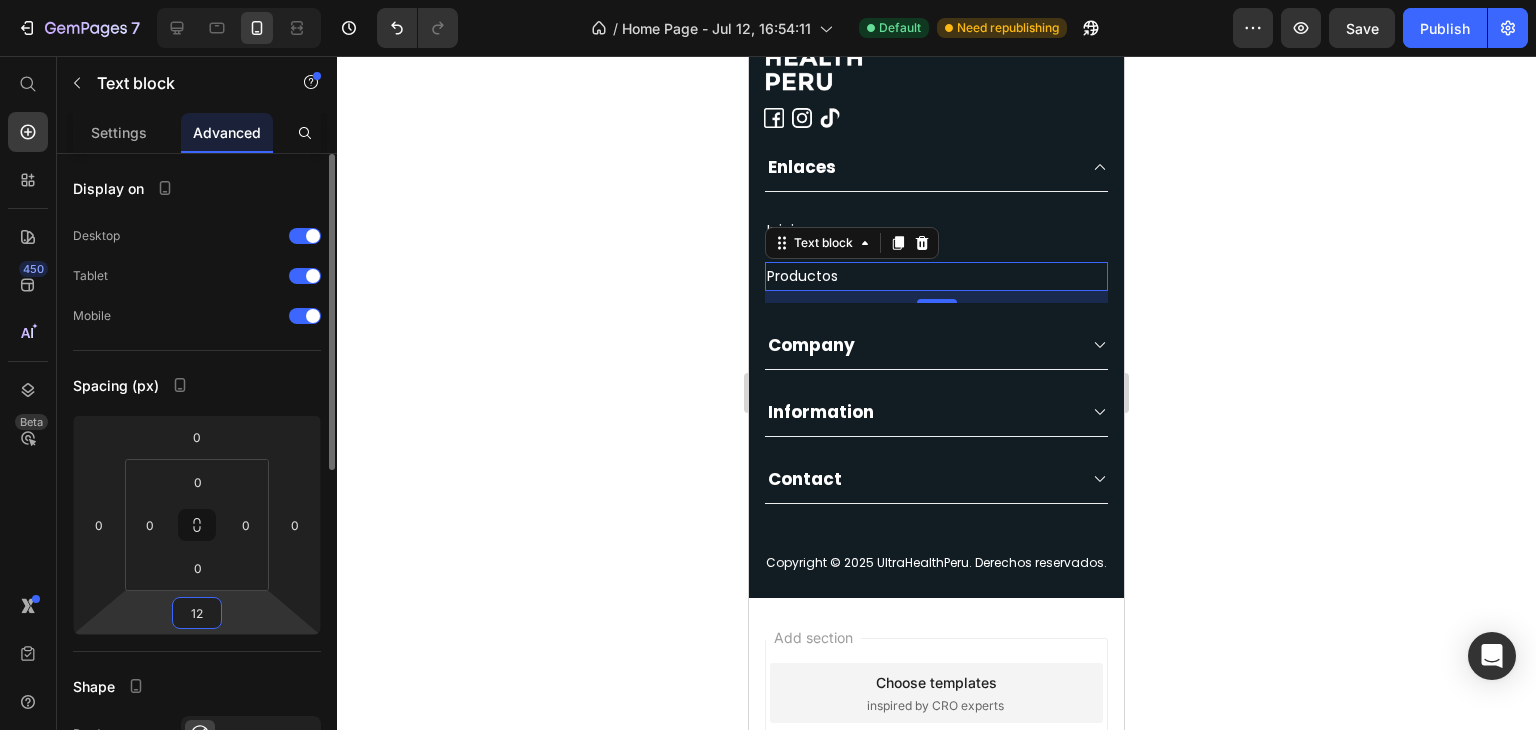 click on "12" at bounding box center [197, 613] 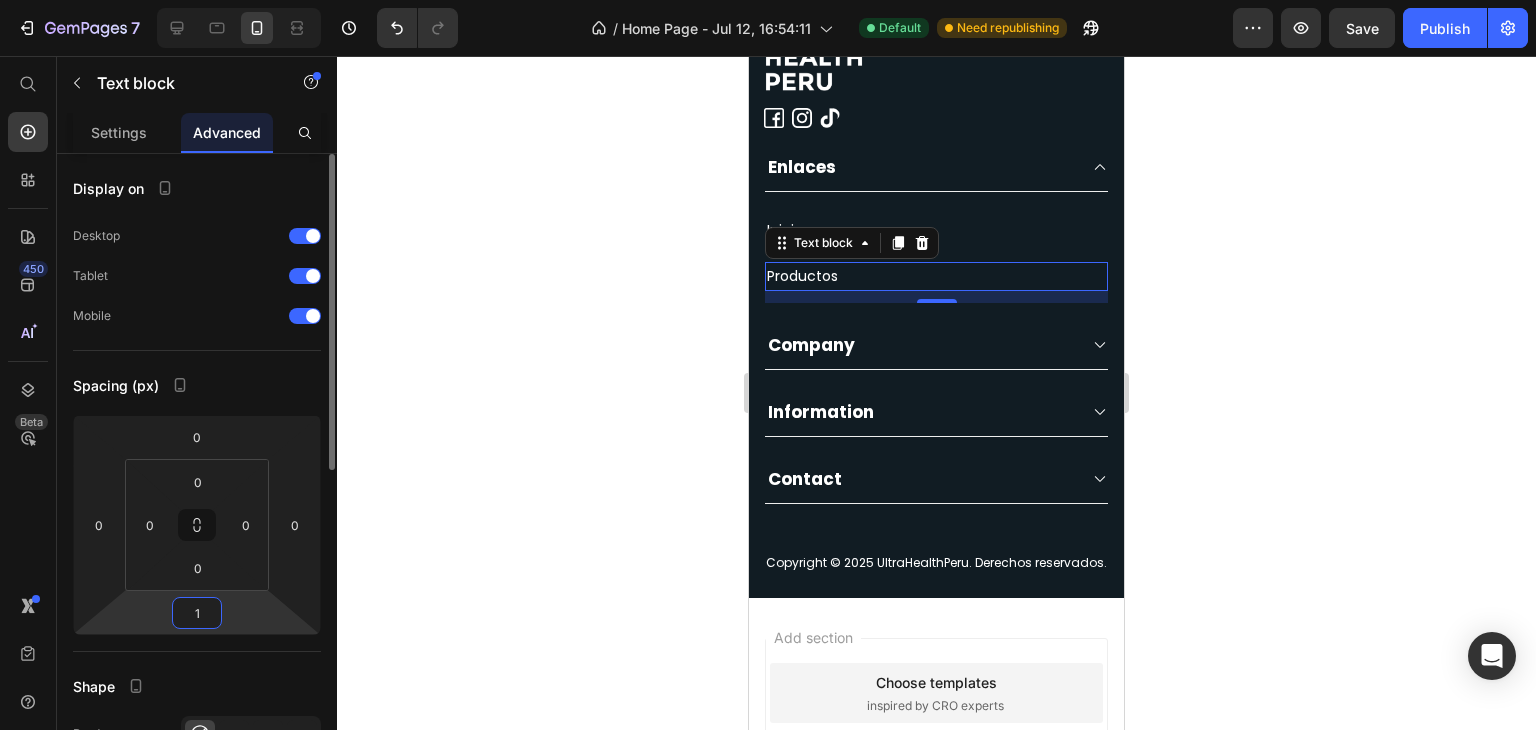 type on "16" 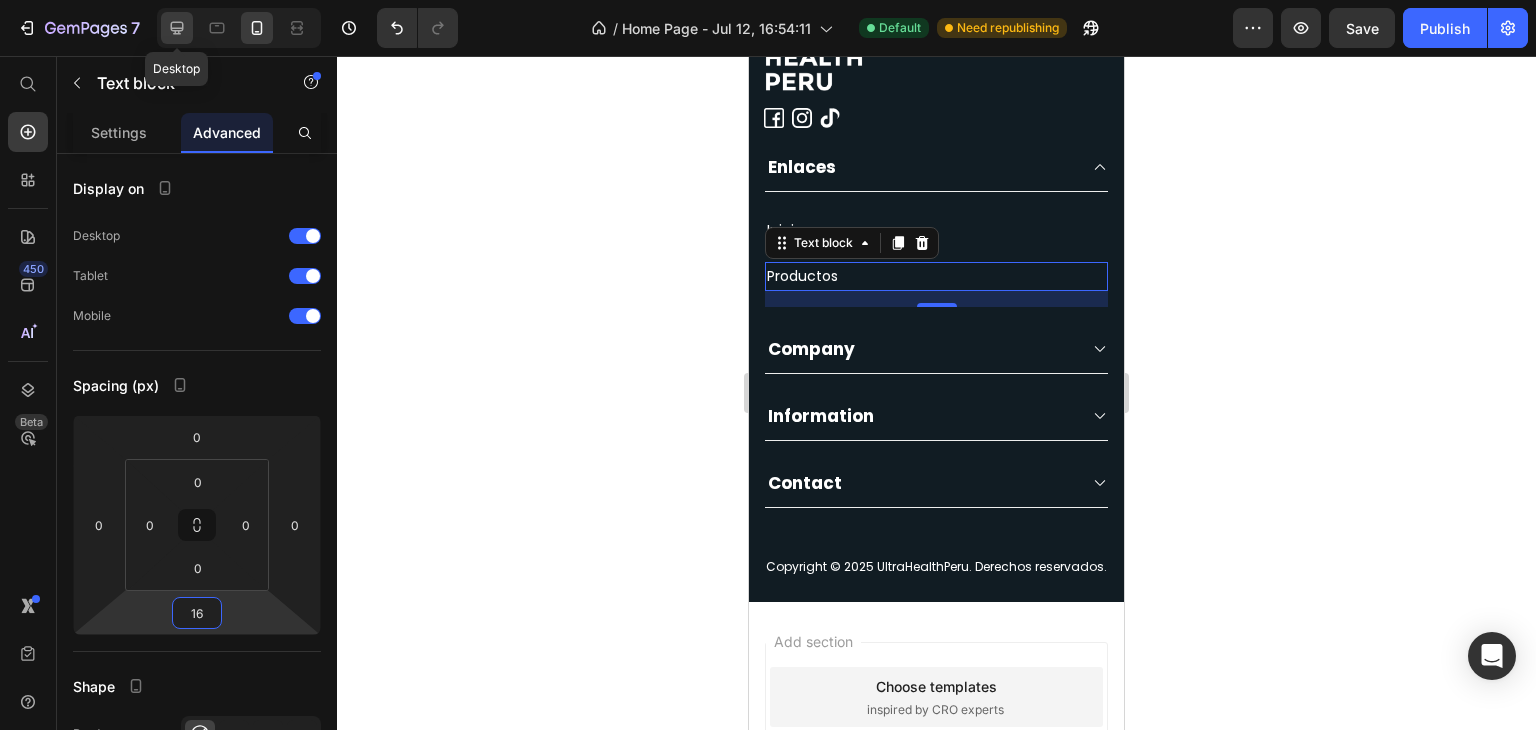 click 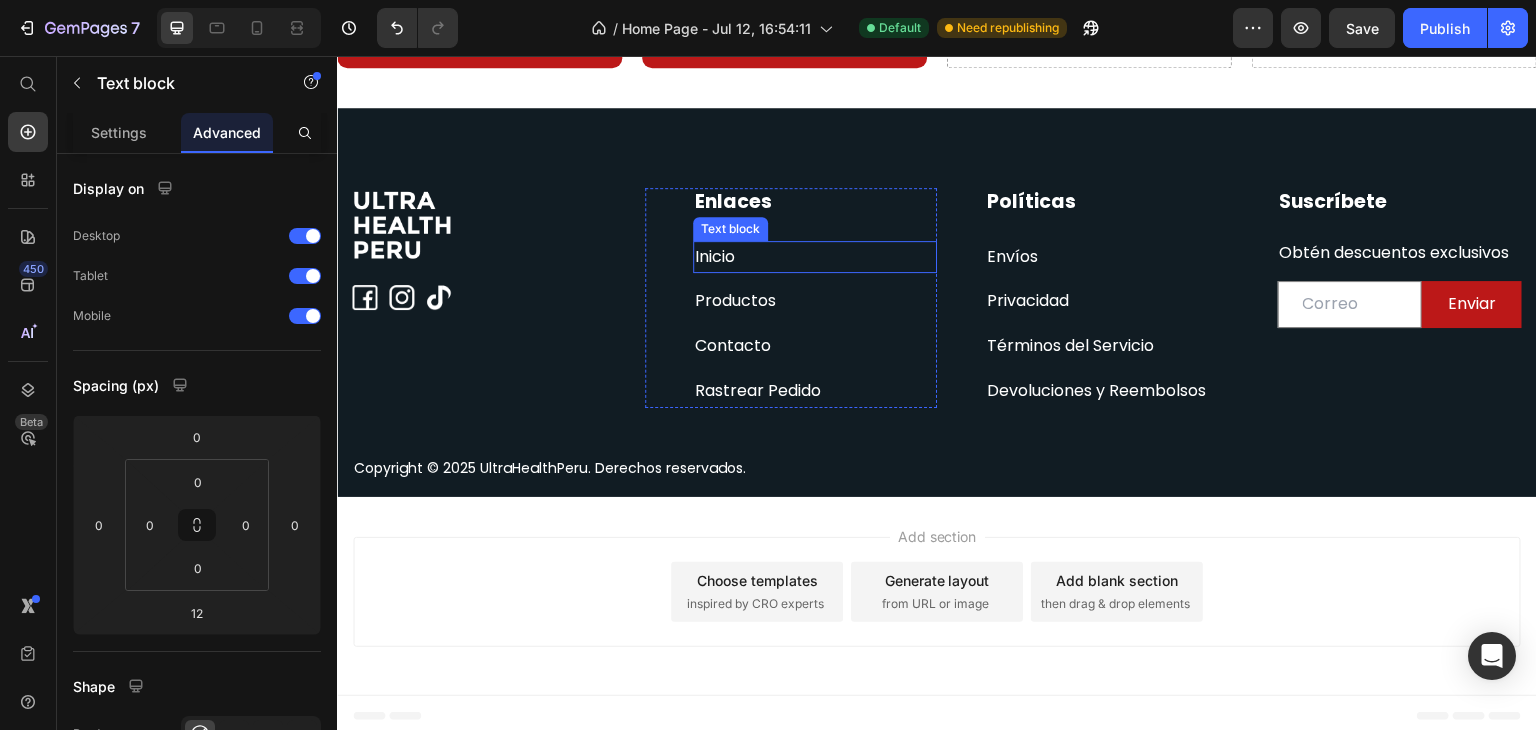 scroll, scrollTop: 1262, scrollLeft: 0, axis: vertical 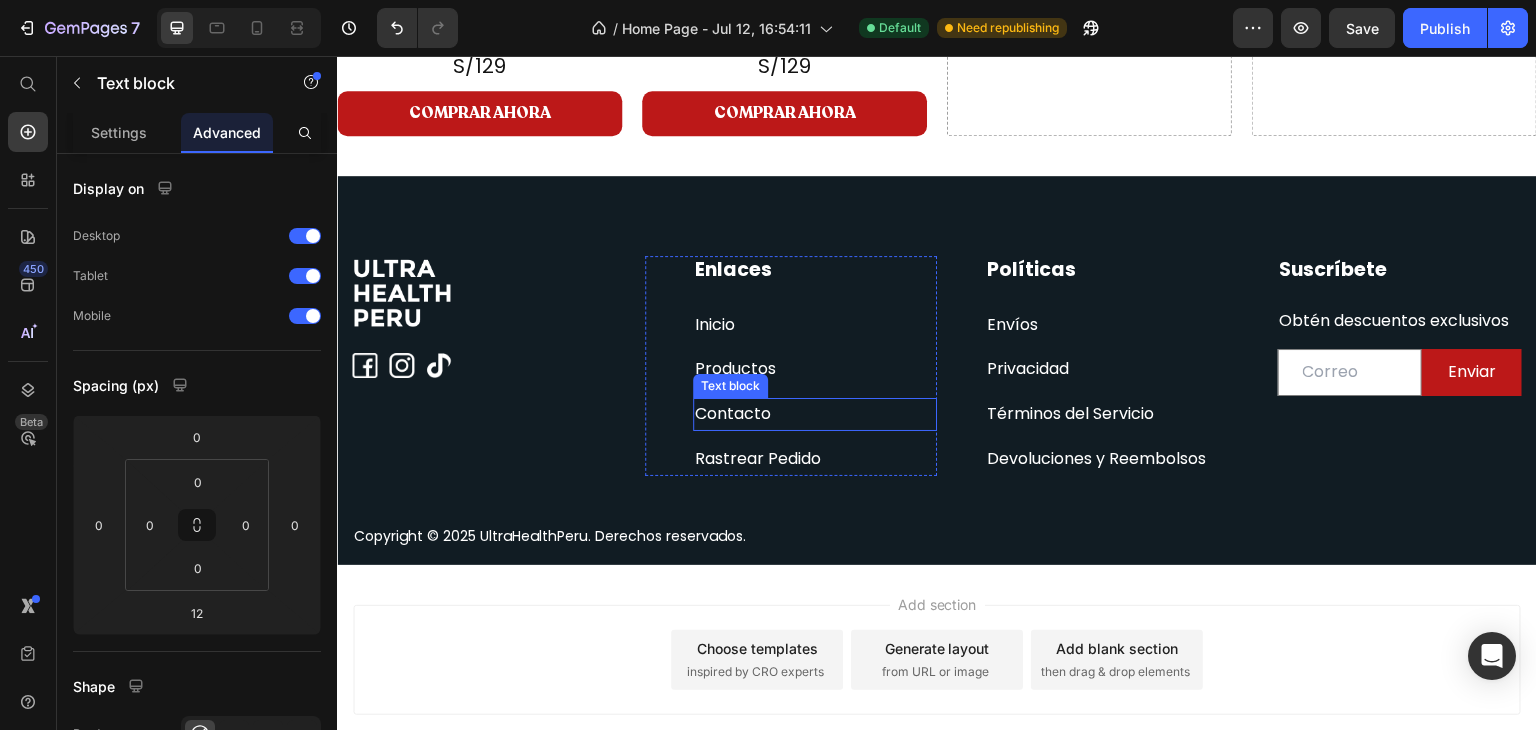 click on "Contacto" at bounding box center [815, 414] 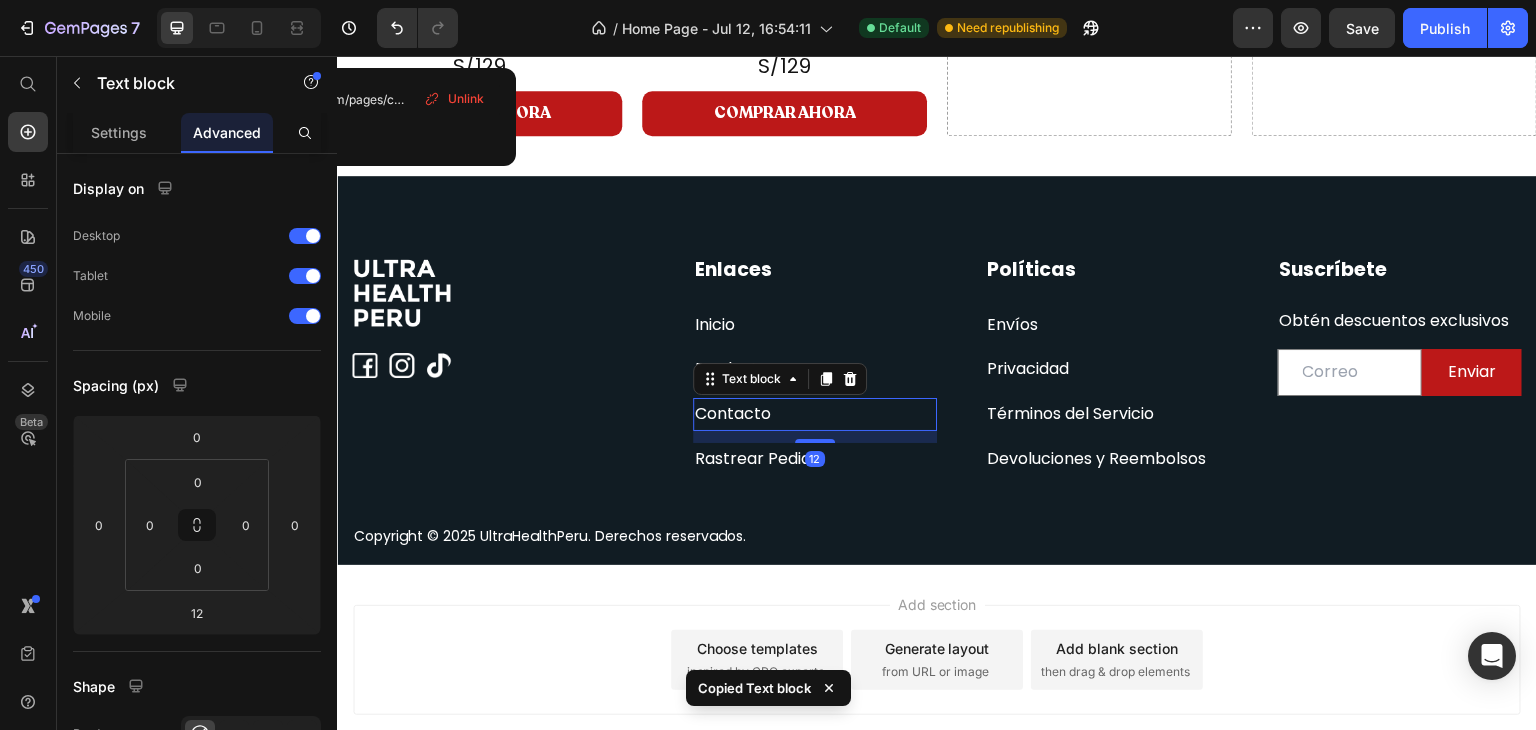 click on "Contacto" at bounding box center [815, 414] 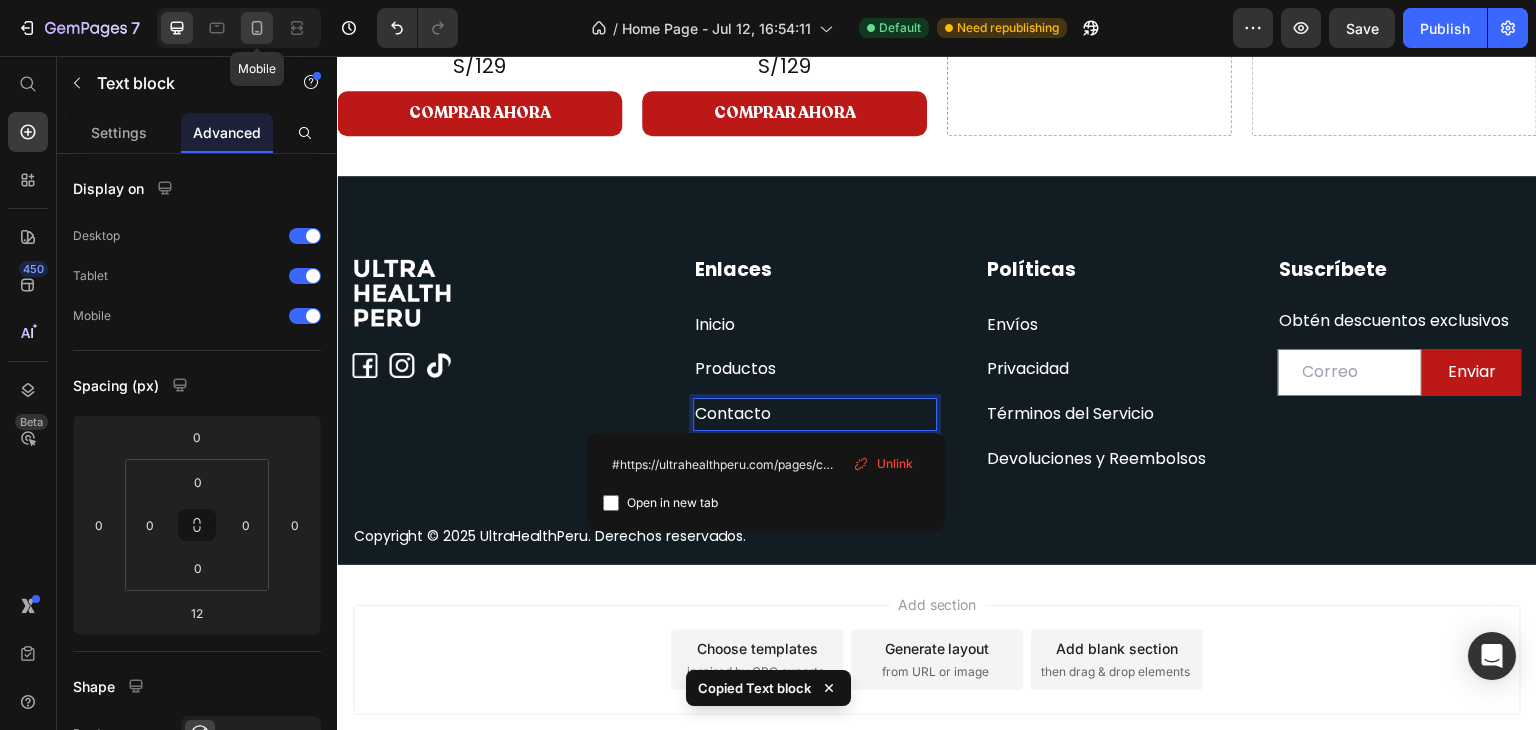 click 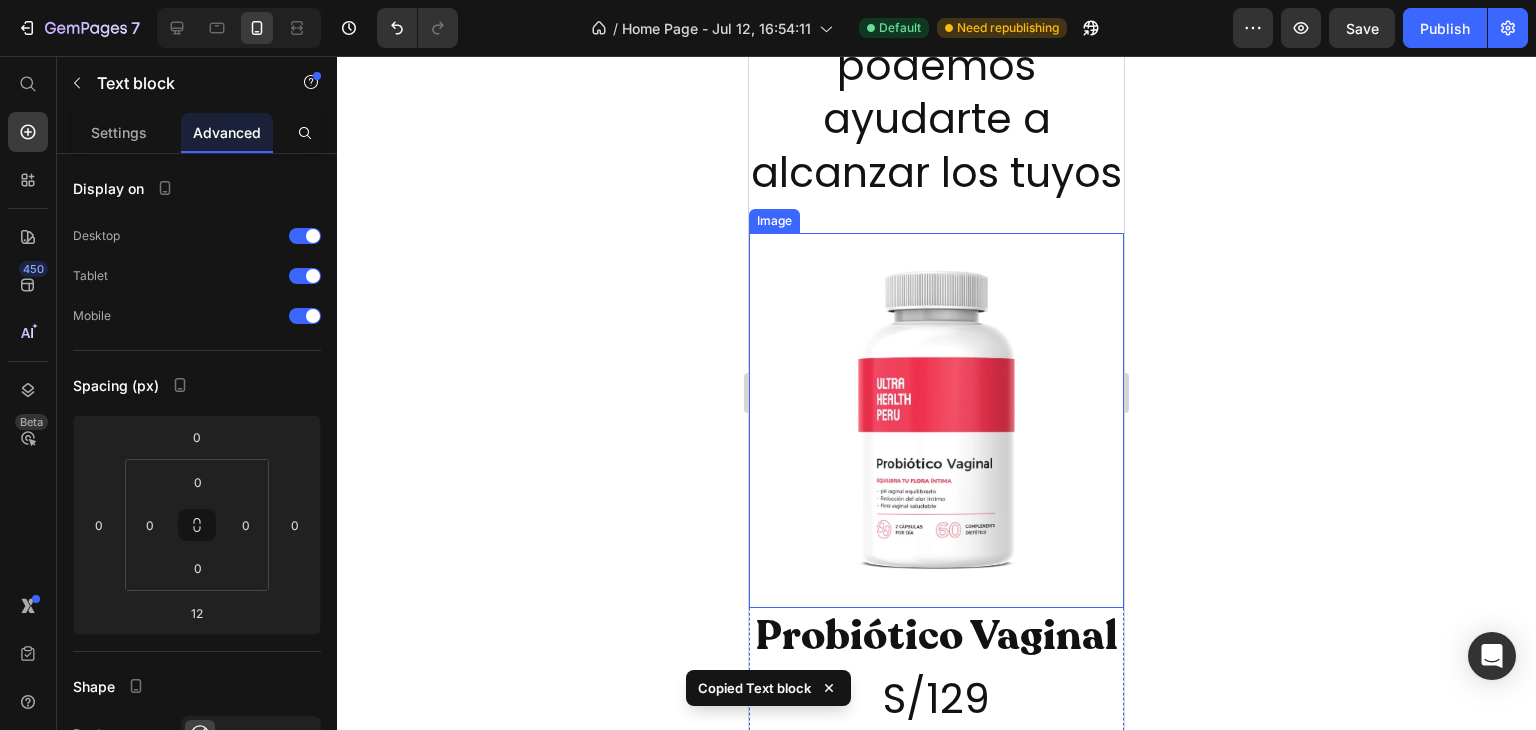 scroll, scrollTop: 3094, scrollLeft: 0, axis: vertical 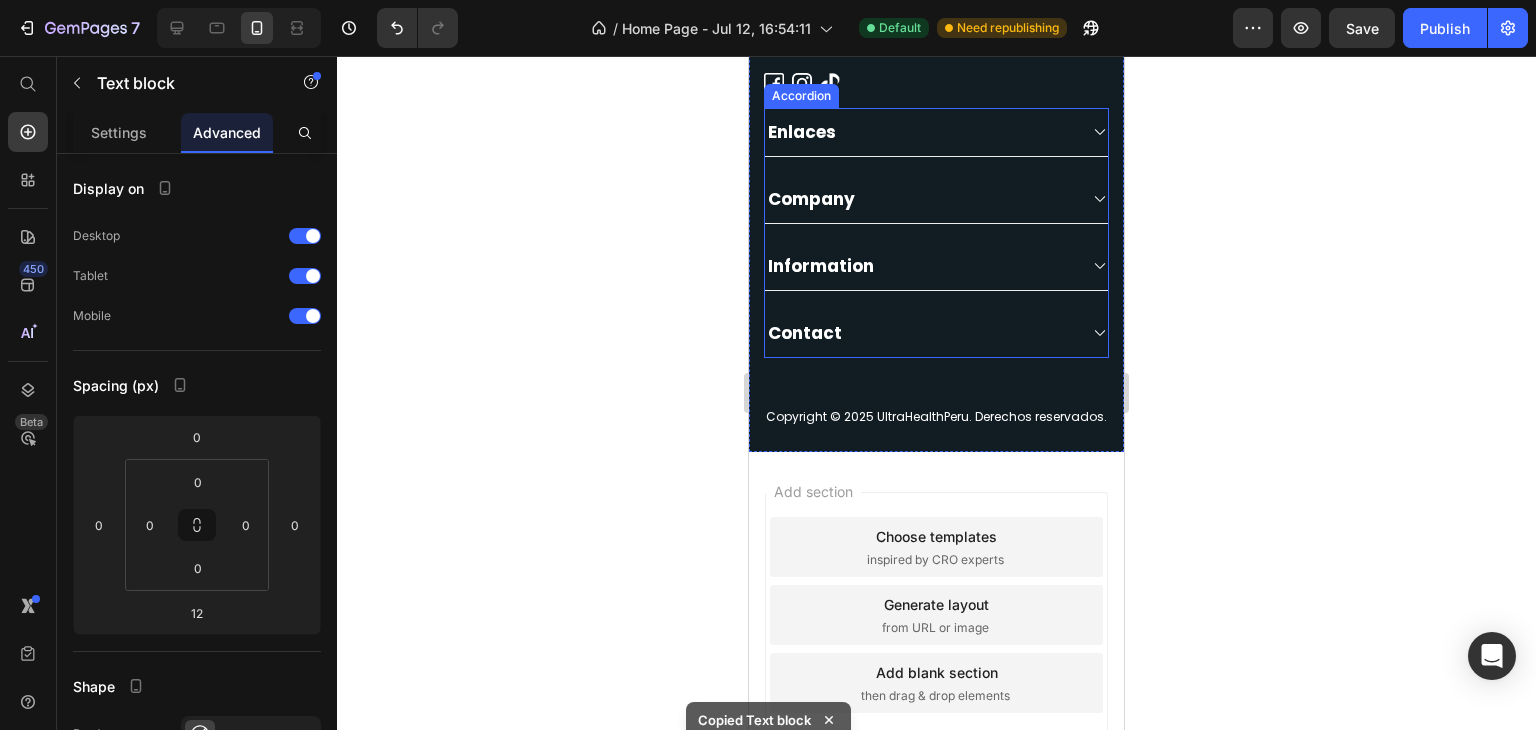 click on "Enlaces" at bounding box center (936, 132) 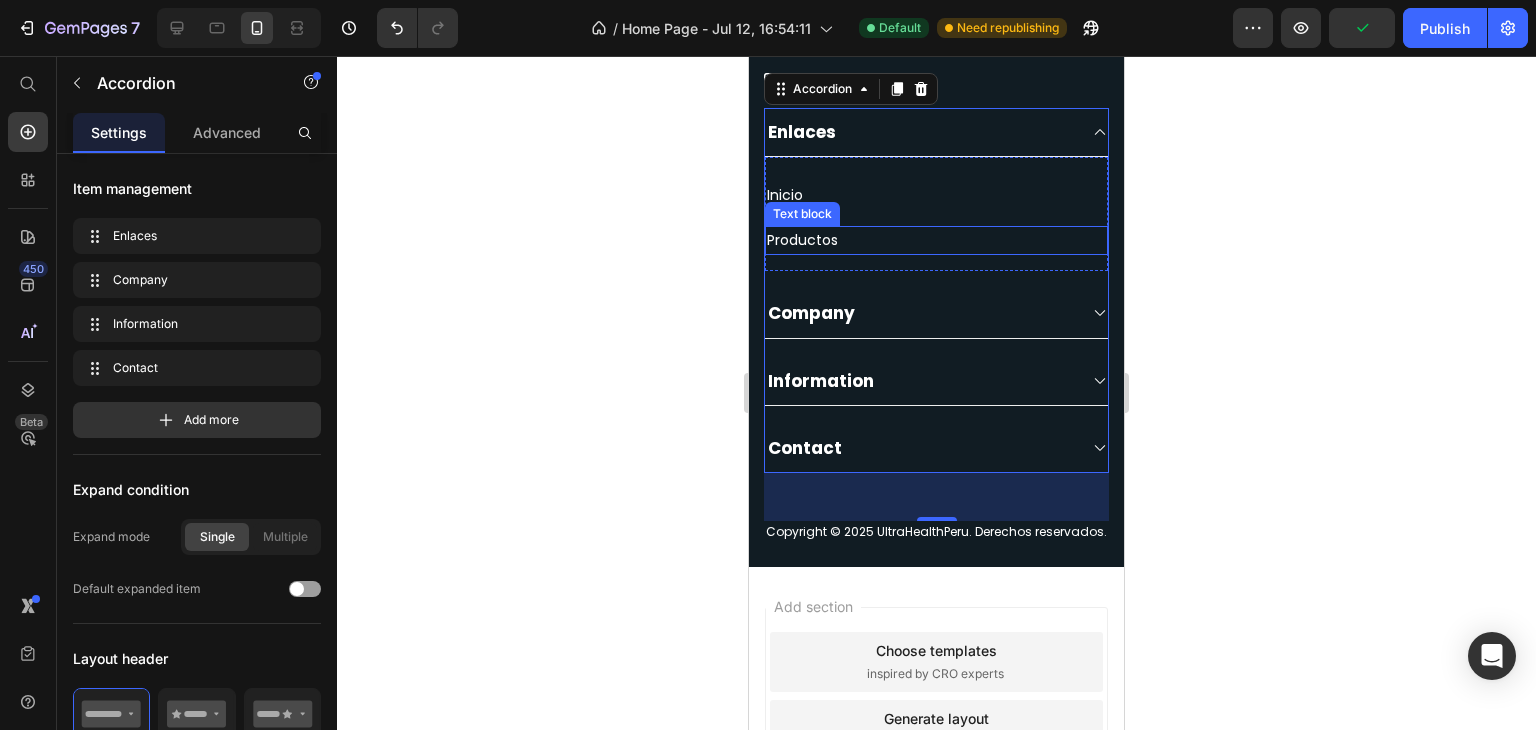 click on "Productos" at bounding box center (936, 240) 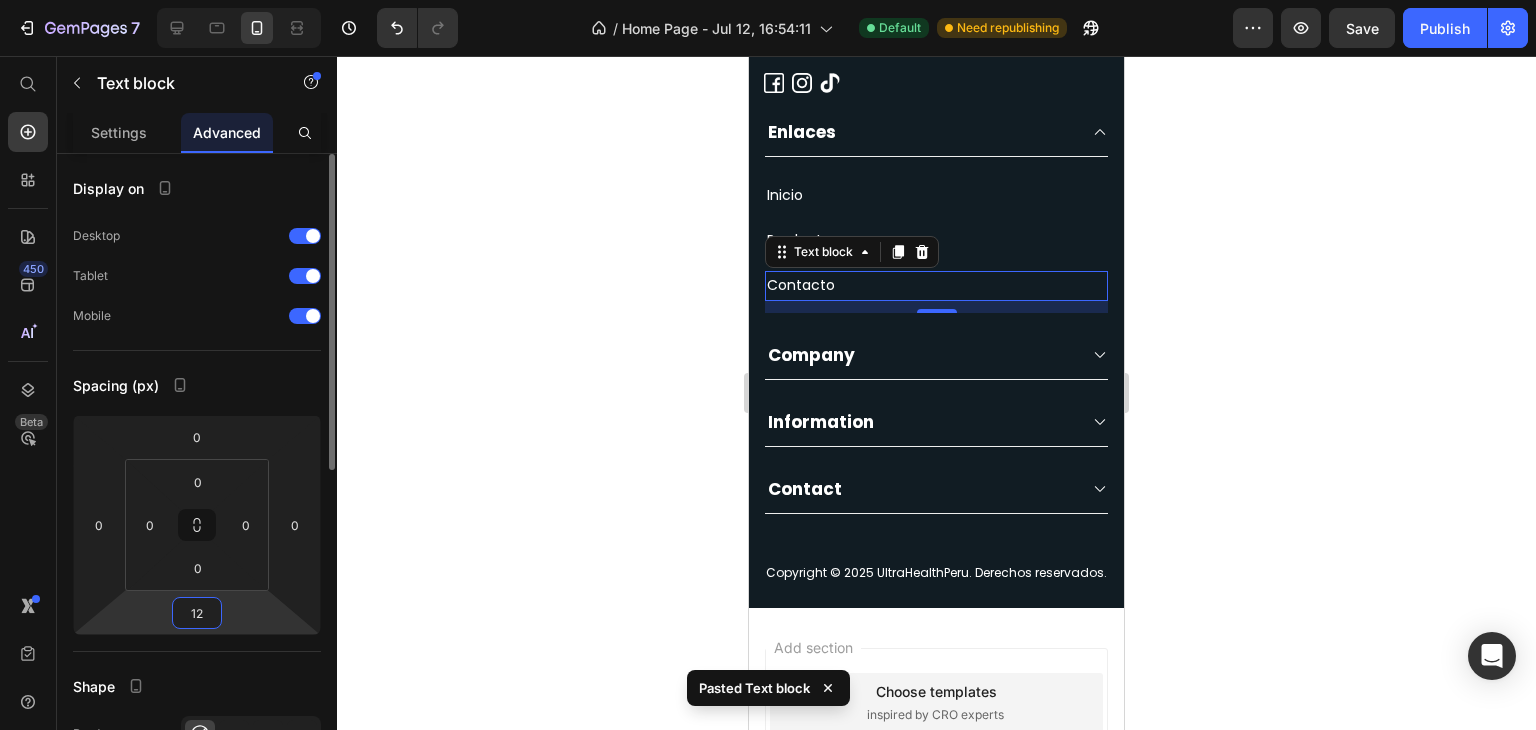 click on "12" at bounding box center (197, 613) 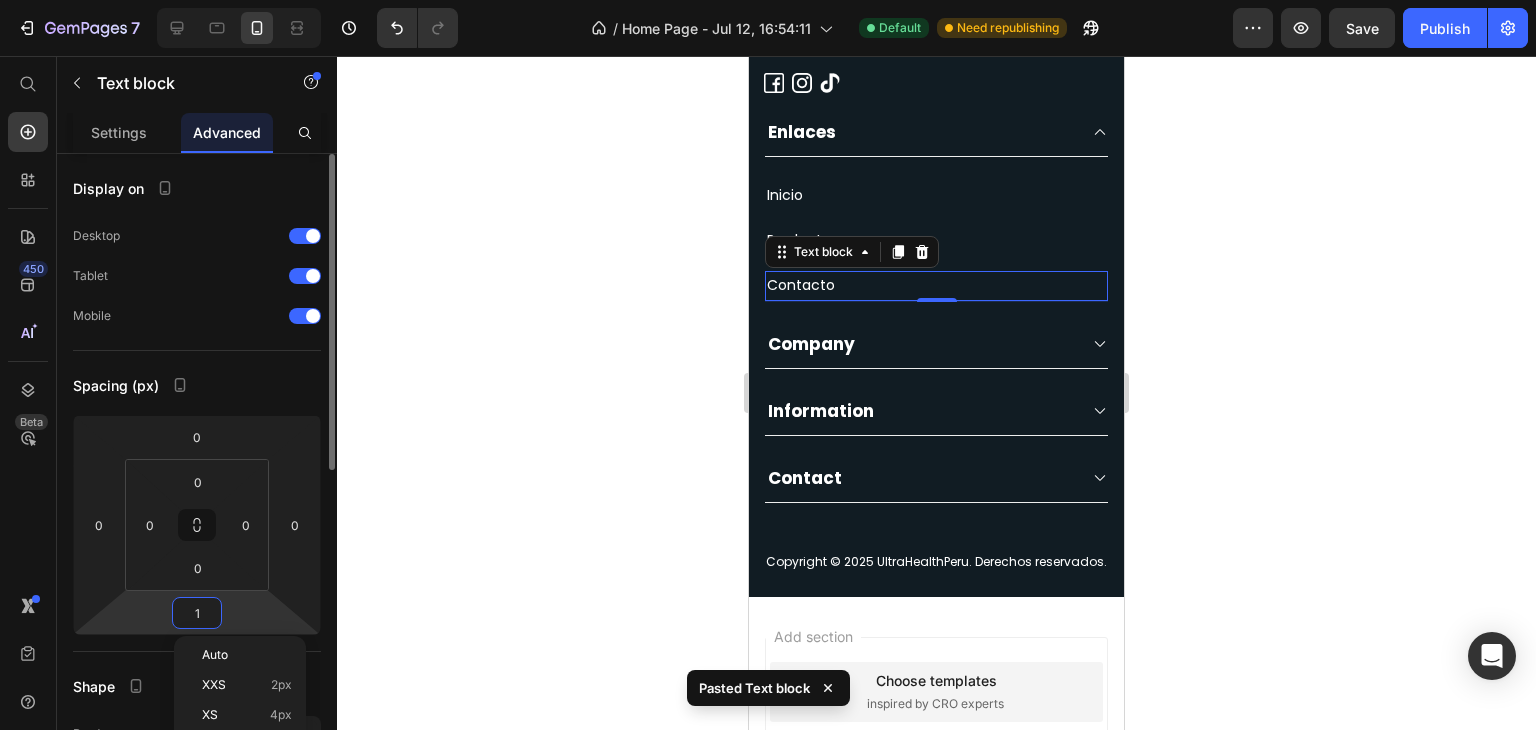 type on "16" 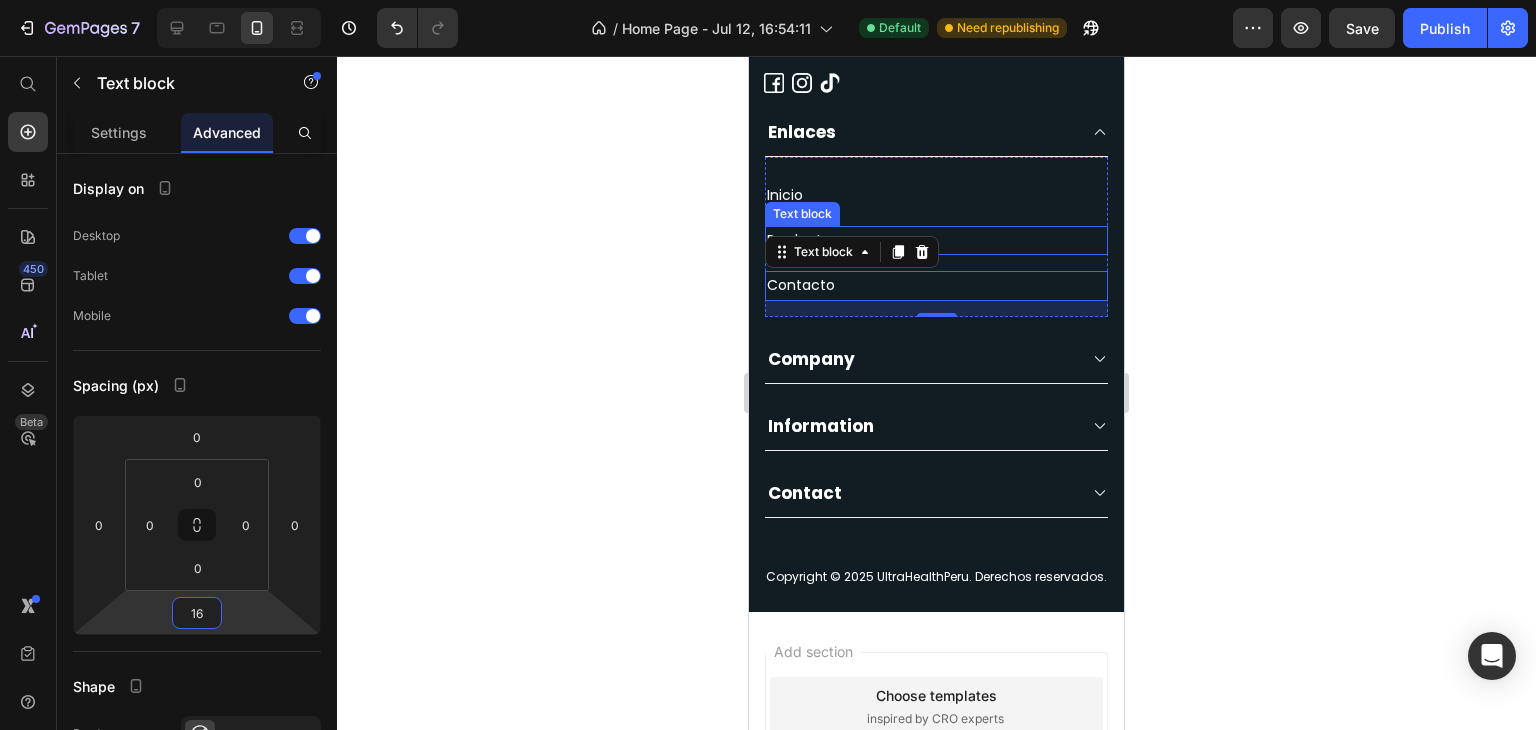 click on "Productos" at bounding box center (936, 240) 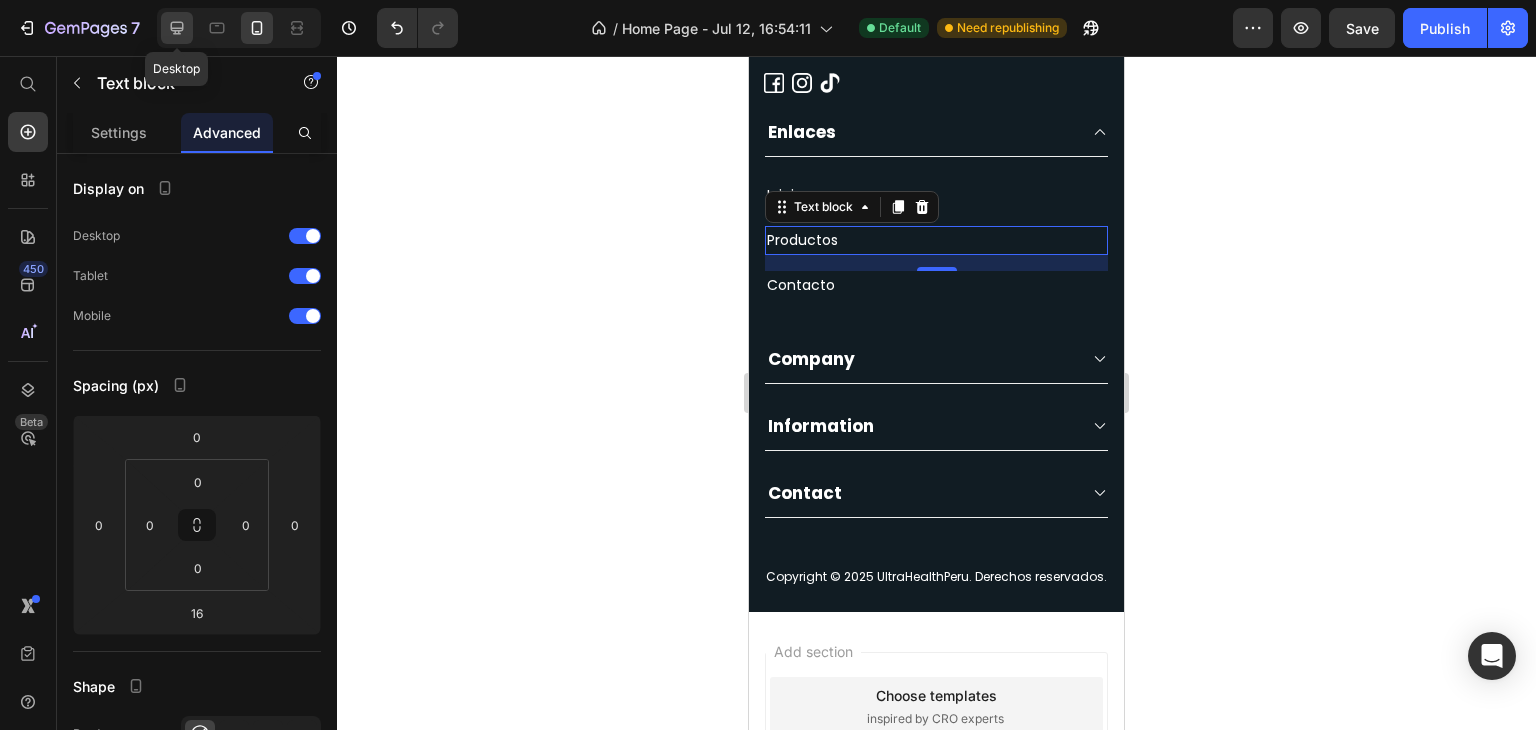 click 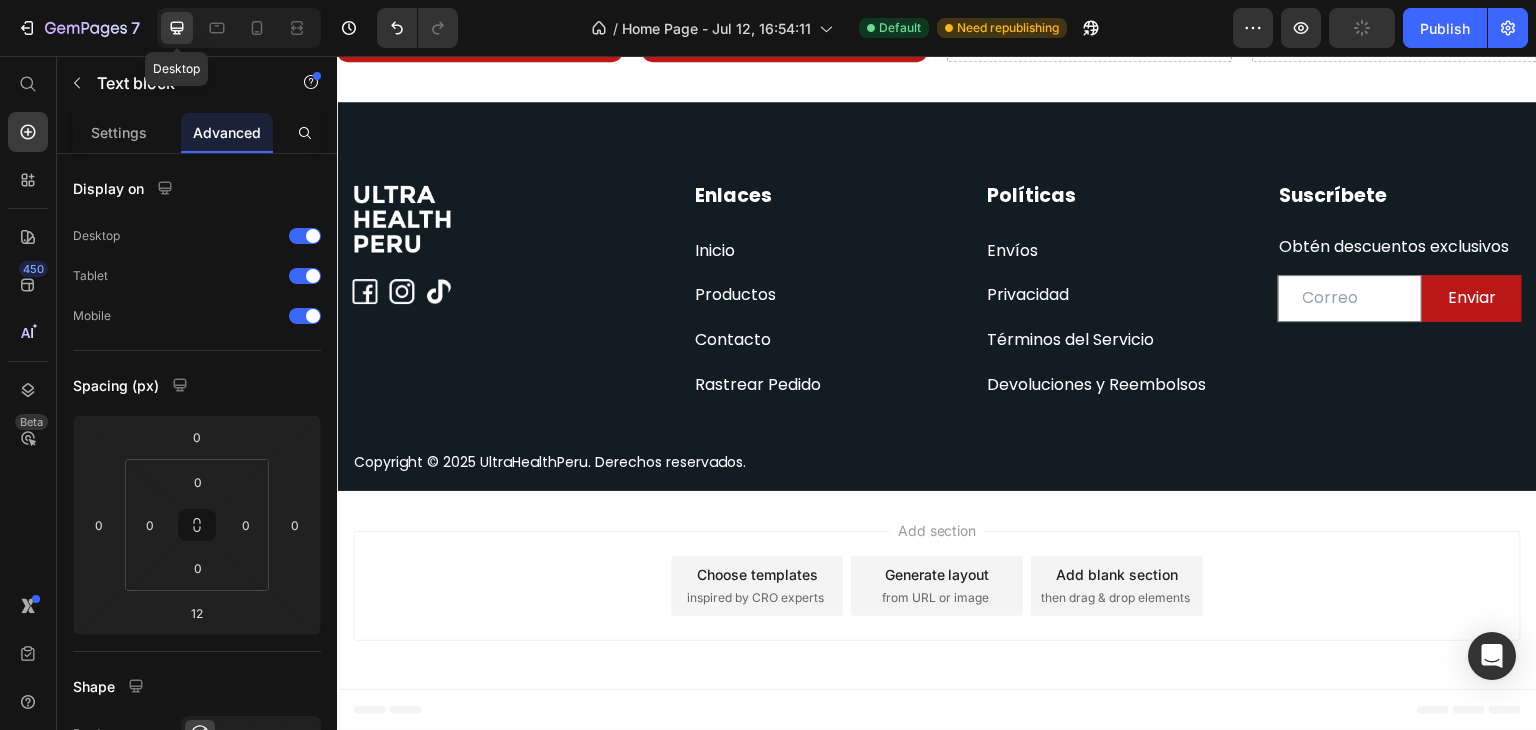 scroll, scrollTop: 1332, scrollLeft: 0, axis: vertical 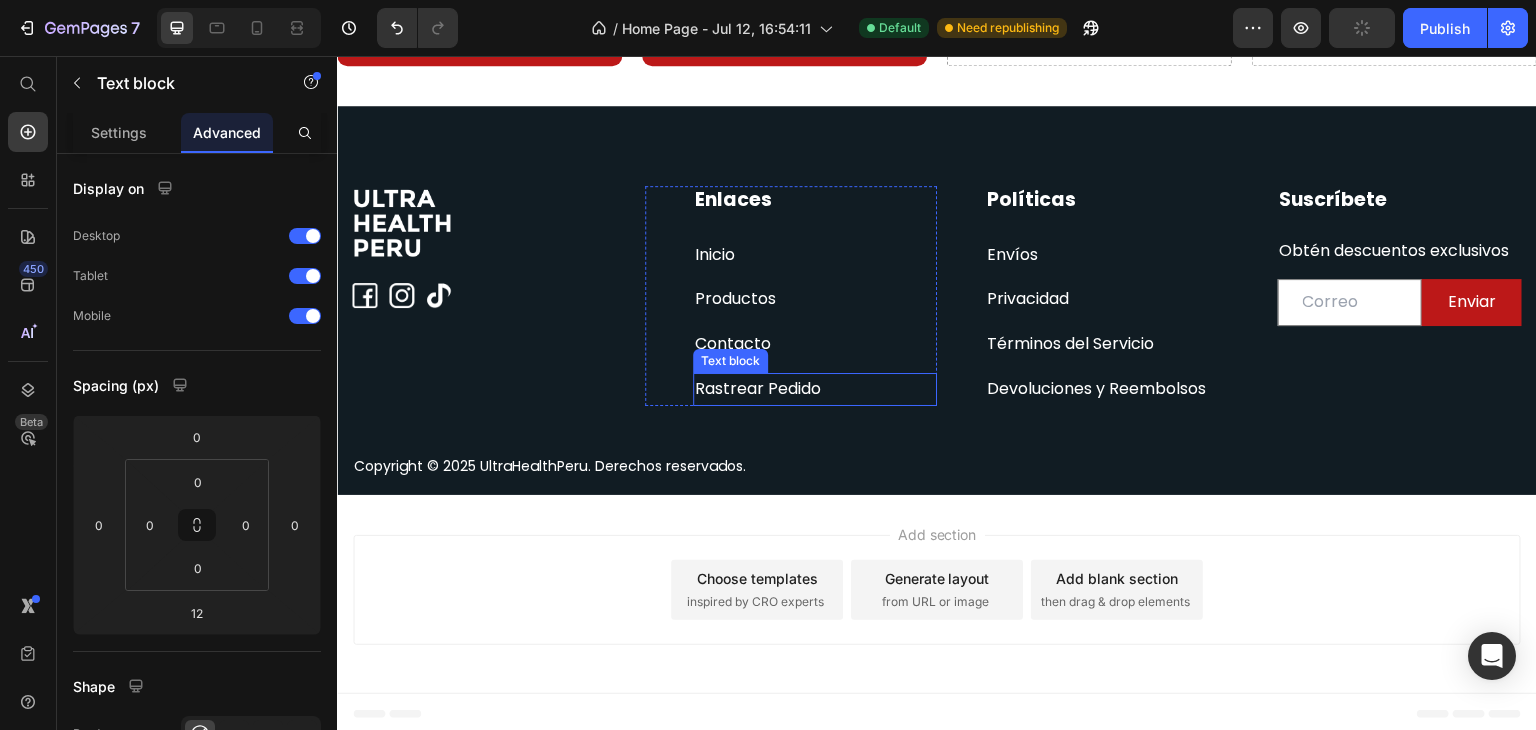 click on "Rastrear Pedido" at bounding box center [758, 388] 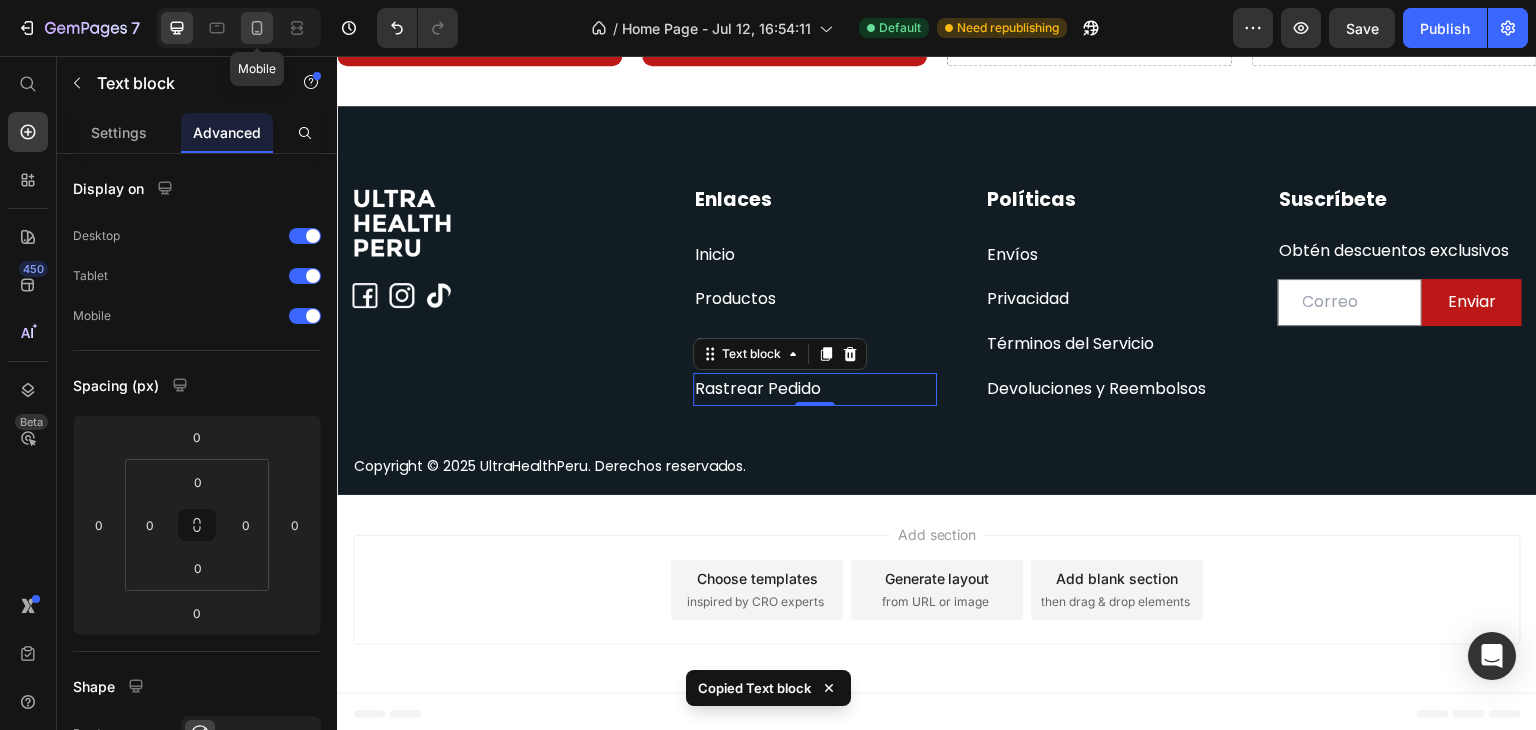click 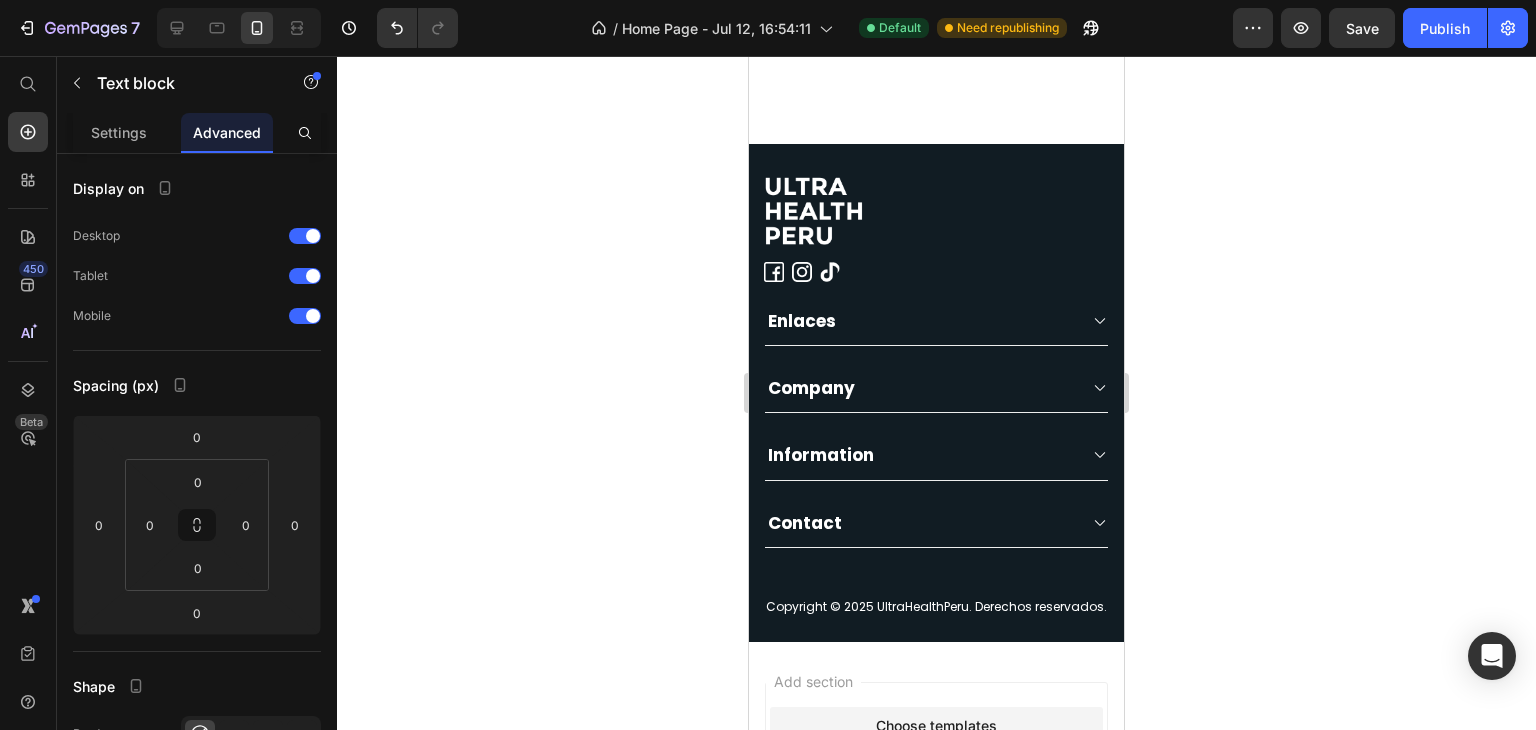 scroll, scrollTop: 2704, scrollLeft: 0, axis: vertical 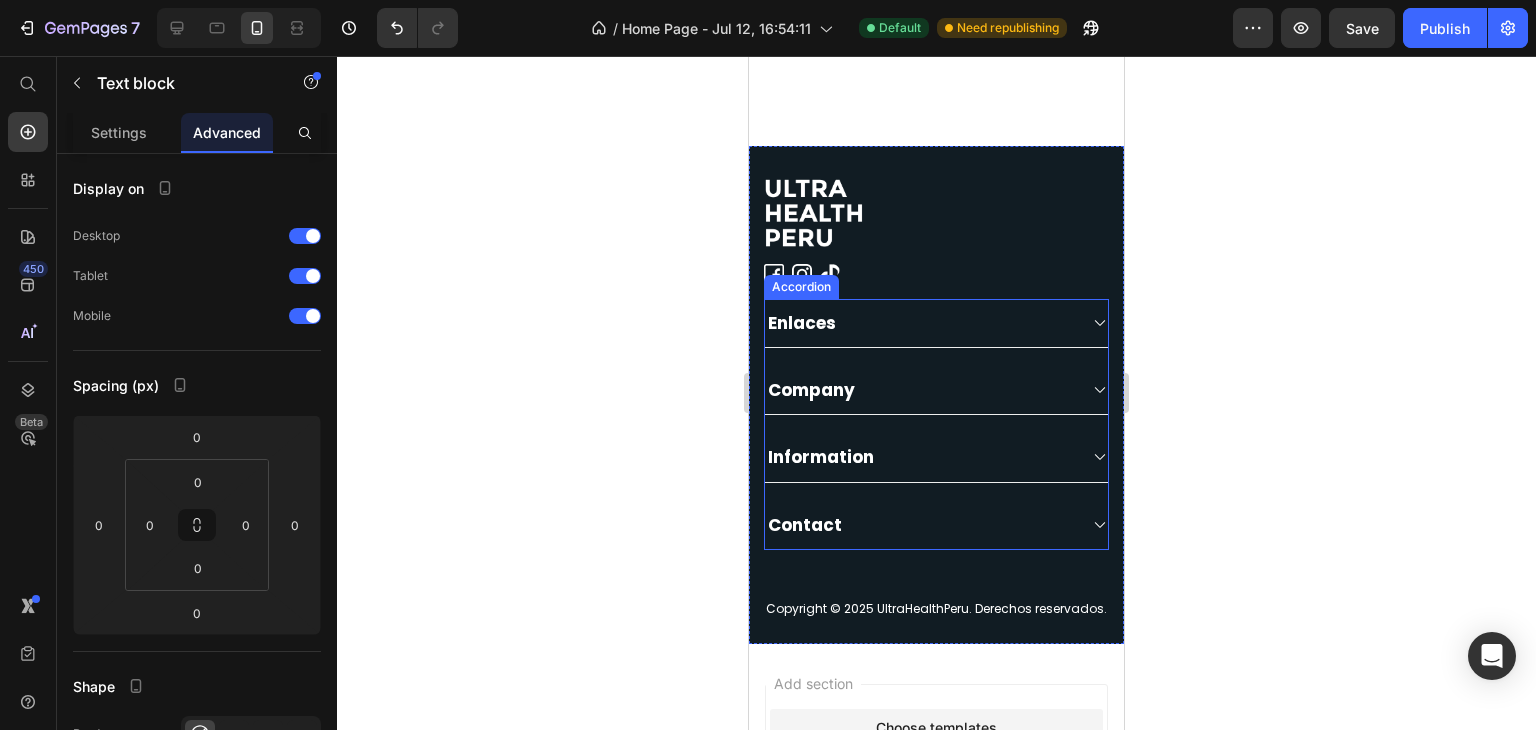 click 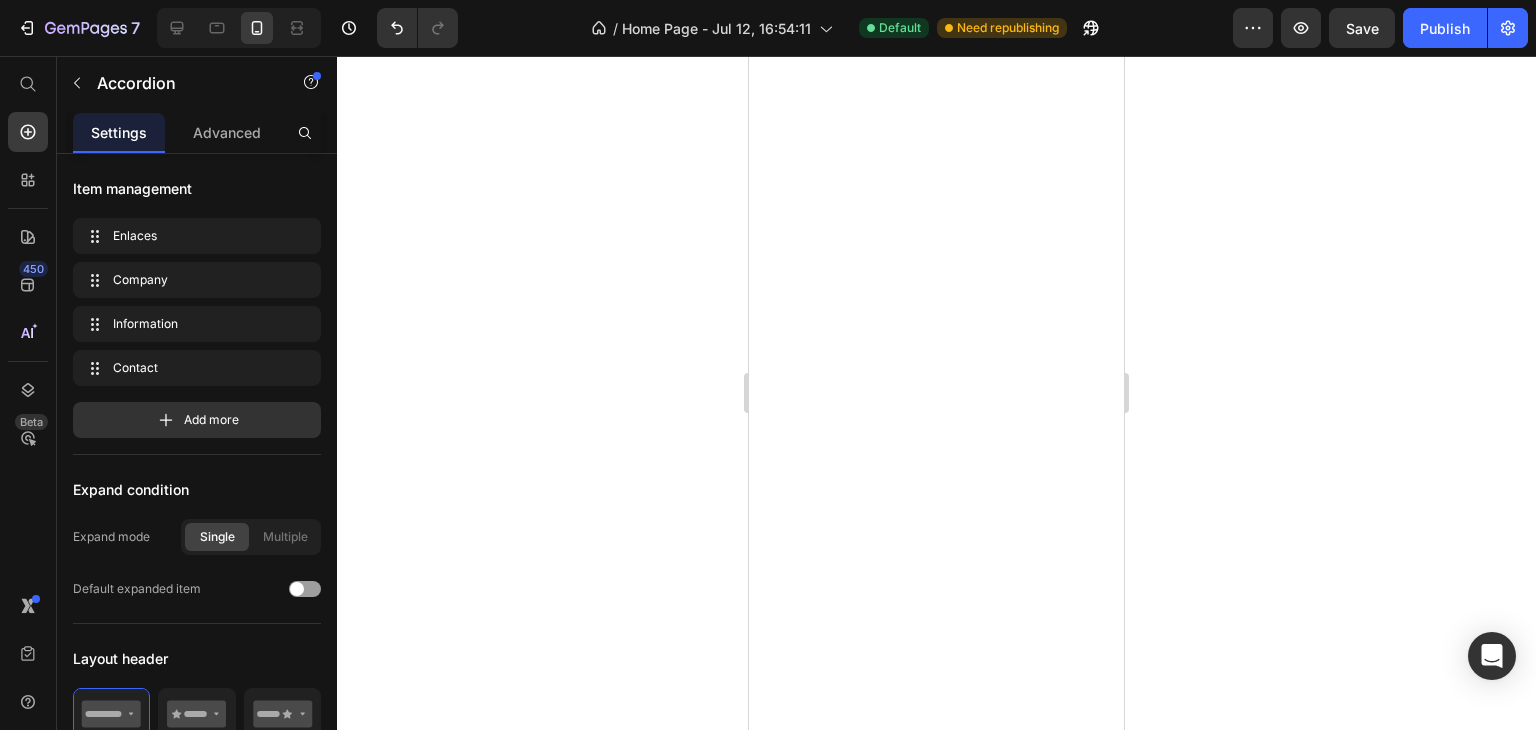 scroll, scrollTop: 0, scrollLeft: 0, axis: both 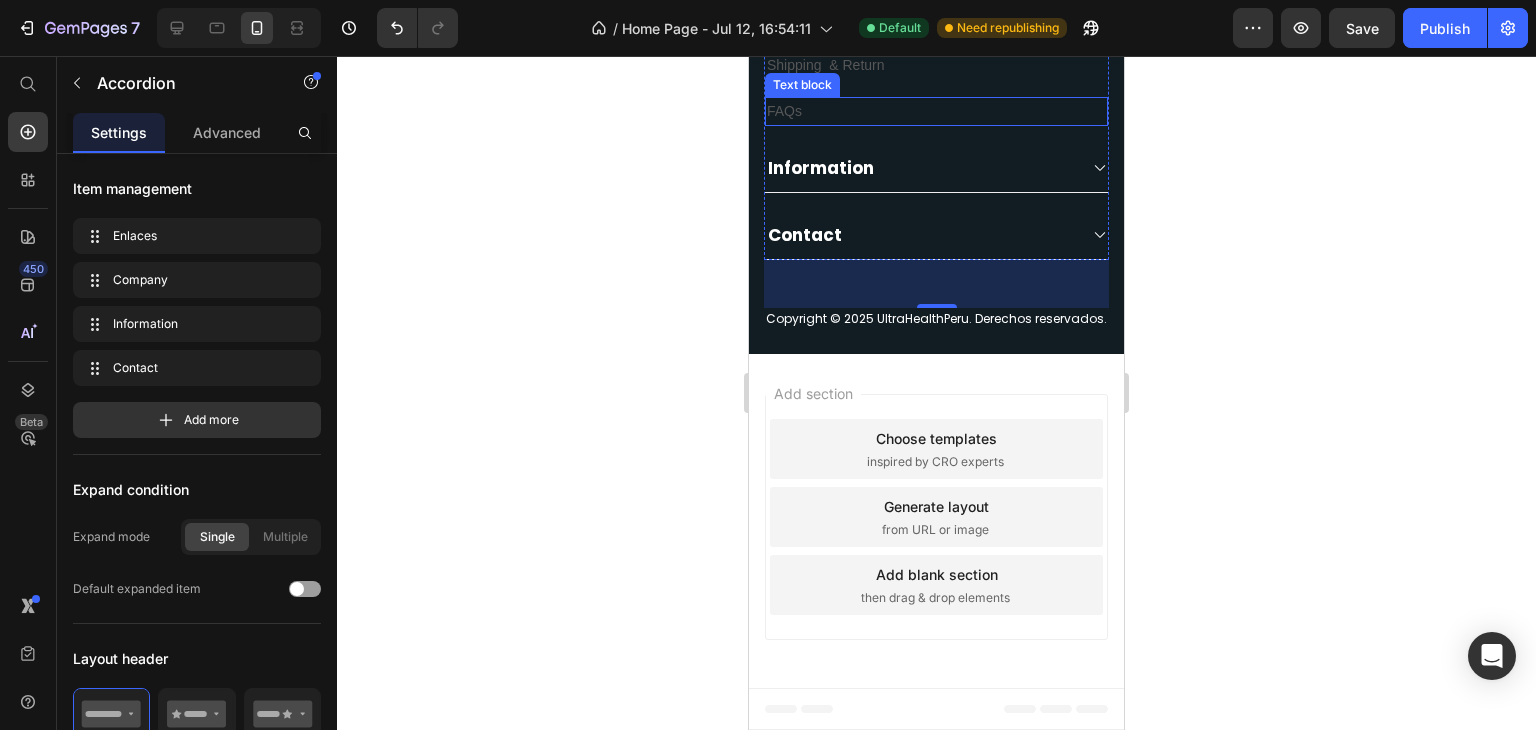 click on "FAQs" at bounding box center [936, 111] 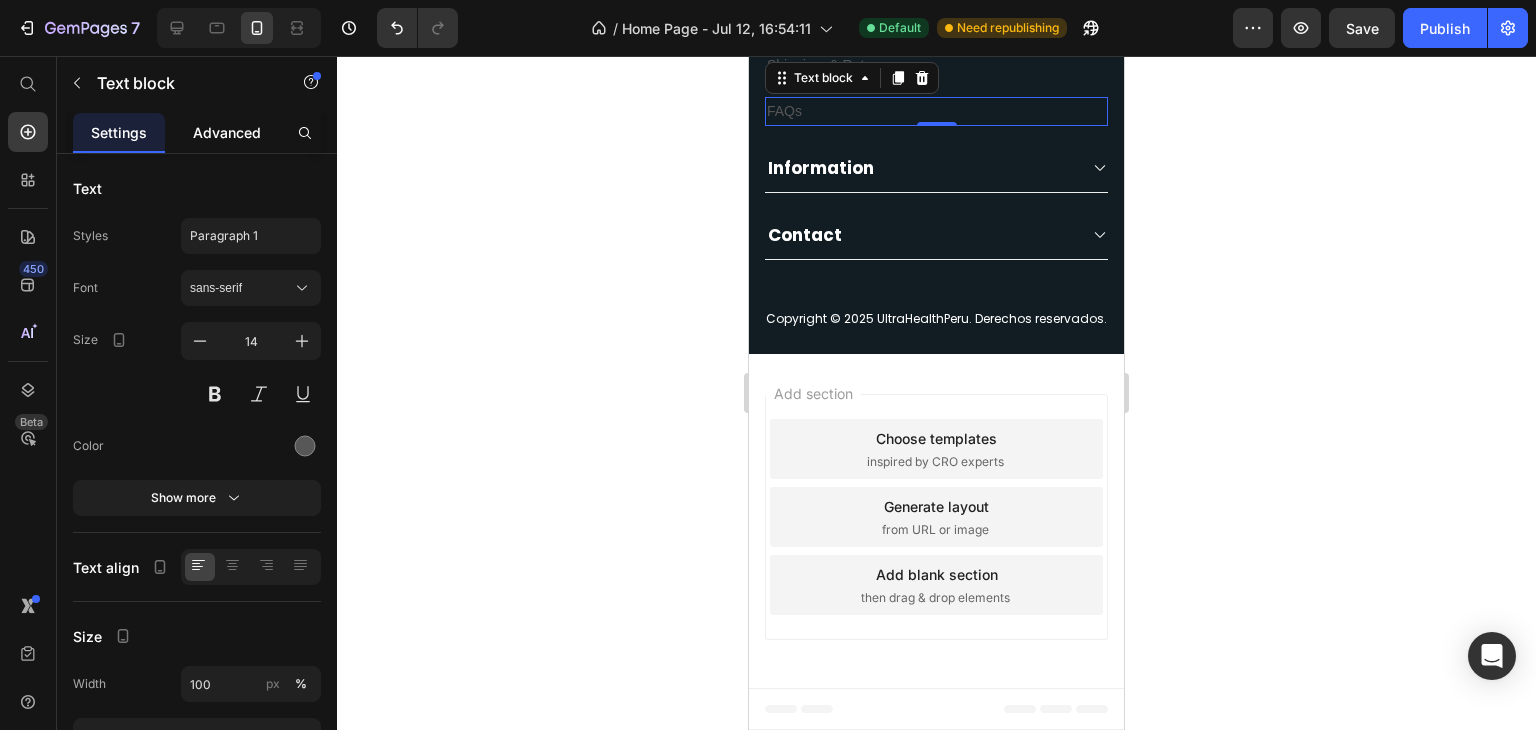 click on "Advanced" at bounding box center (227, 132) 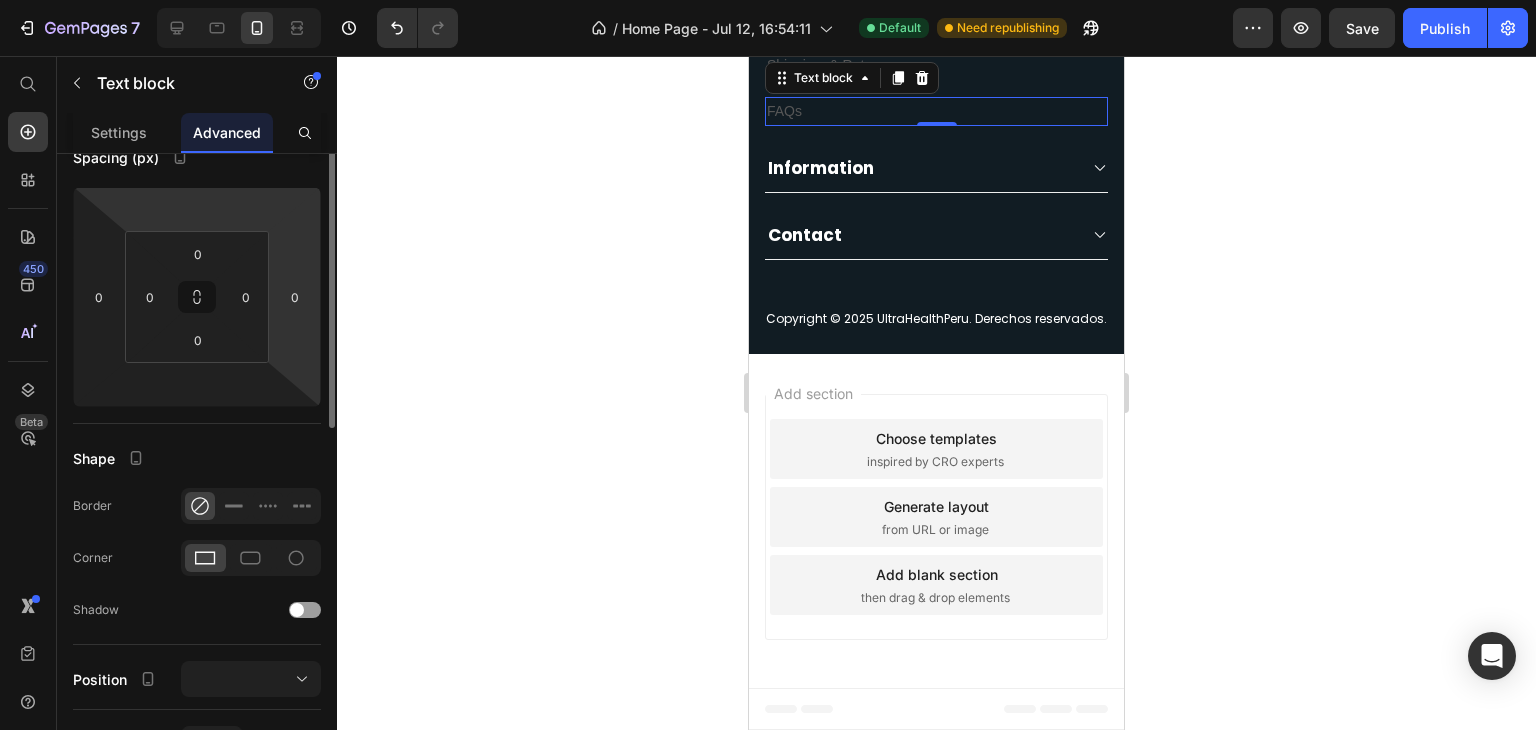 scroll, scrollTop: 88, scrollLeft: 0, axis: vertical 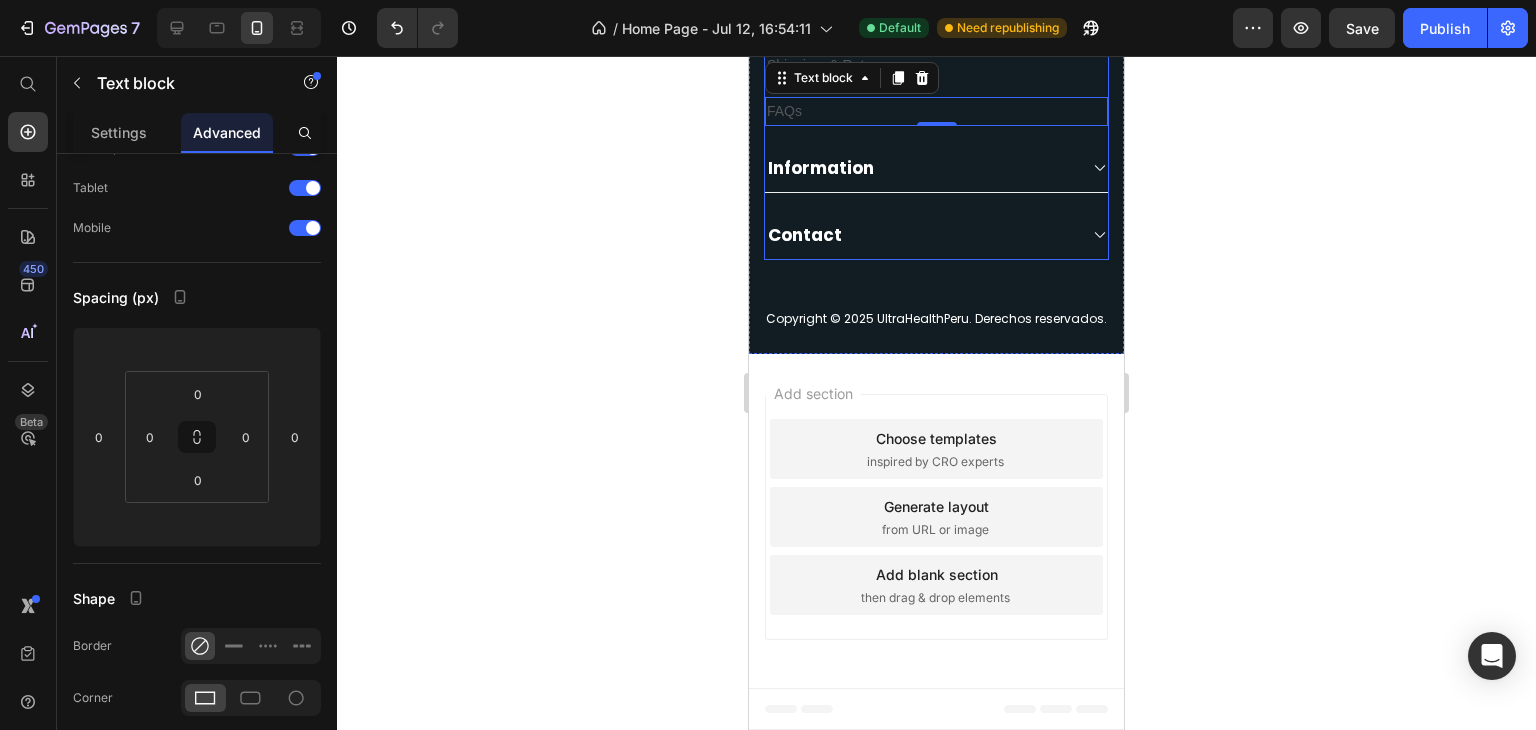 click on "Company" at bounding box center (936, -88) 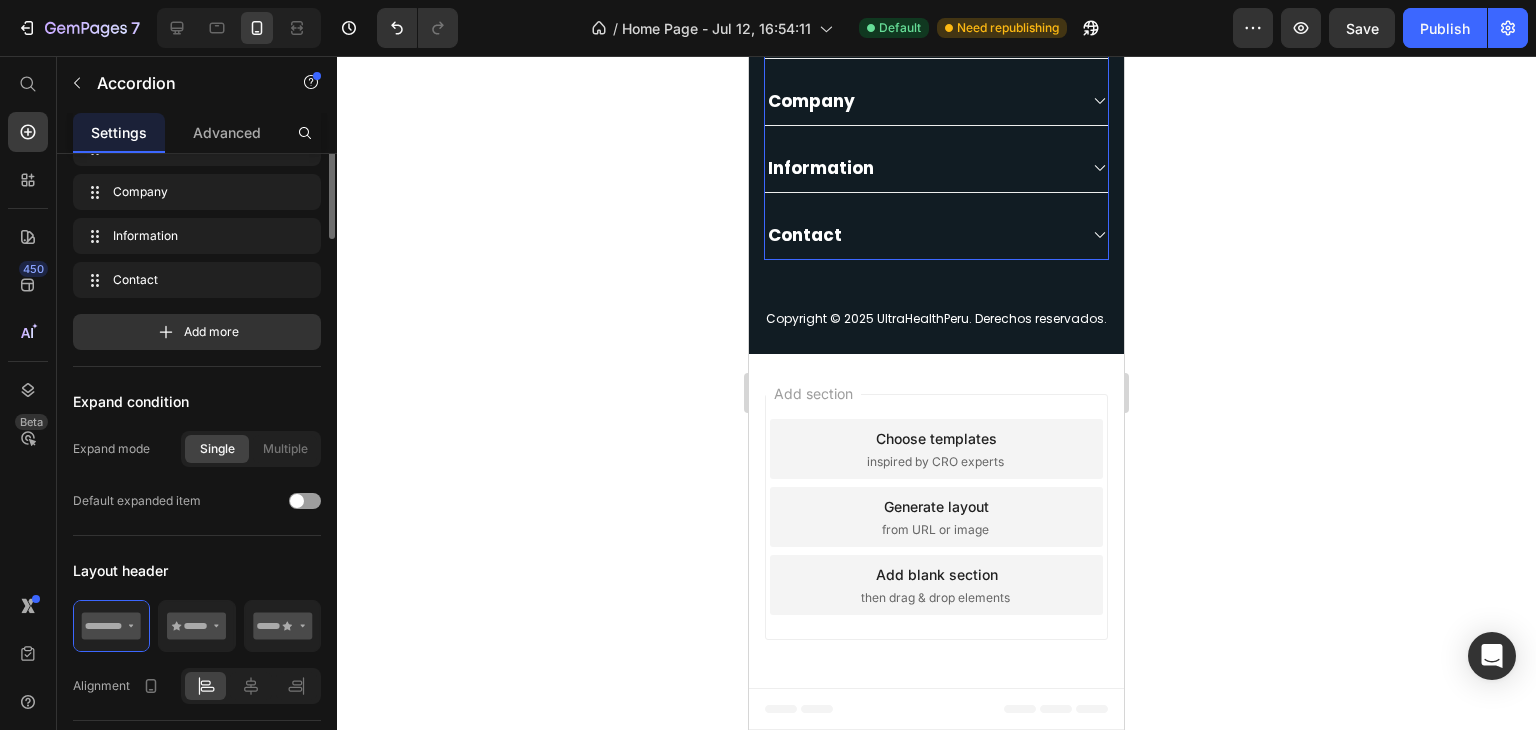 scroll, scrollTop: 0, scrollLeft: 0, axis: both 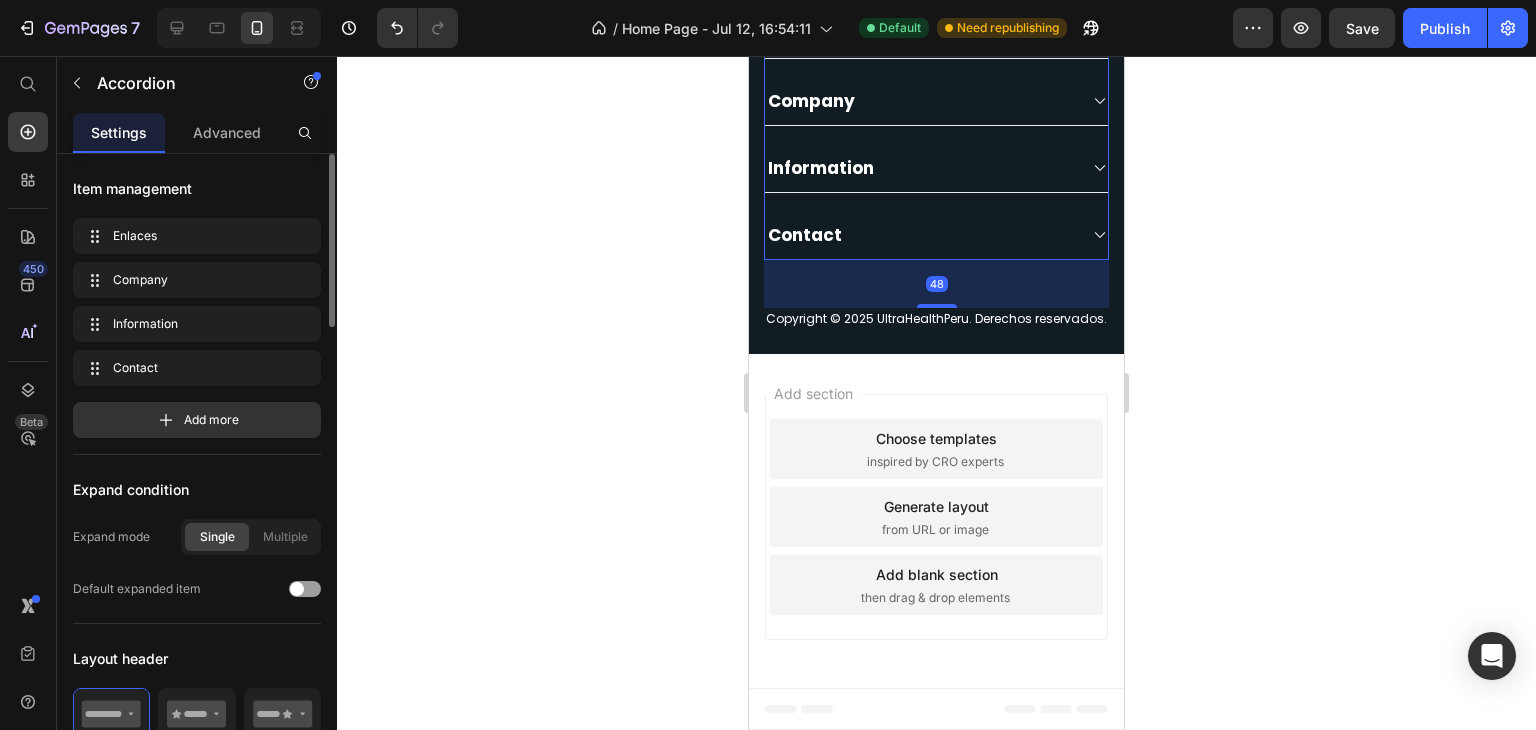 click on "Enlaces" at bounding box center [936, 34] 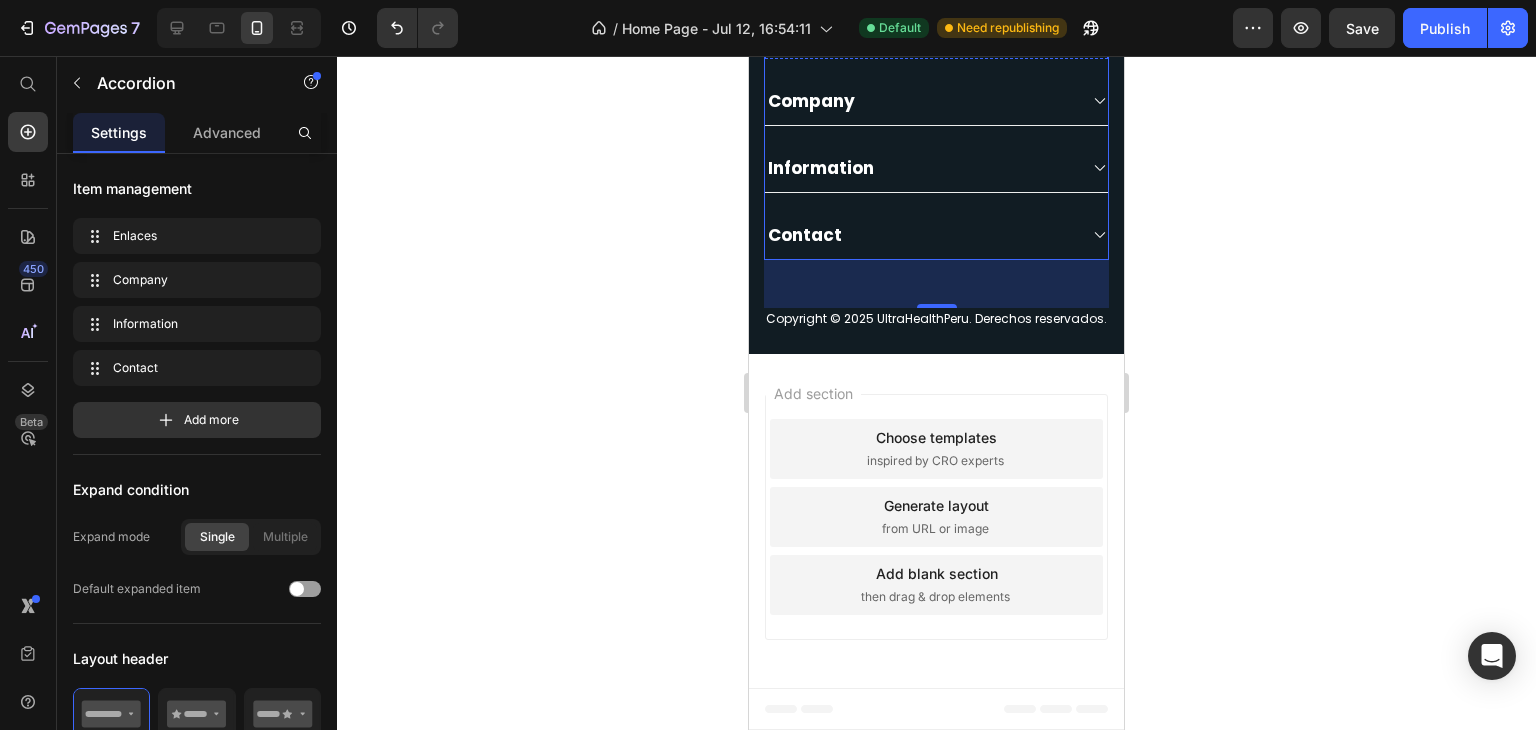 click on "Contacto" at bounding box center (936, 27) 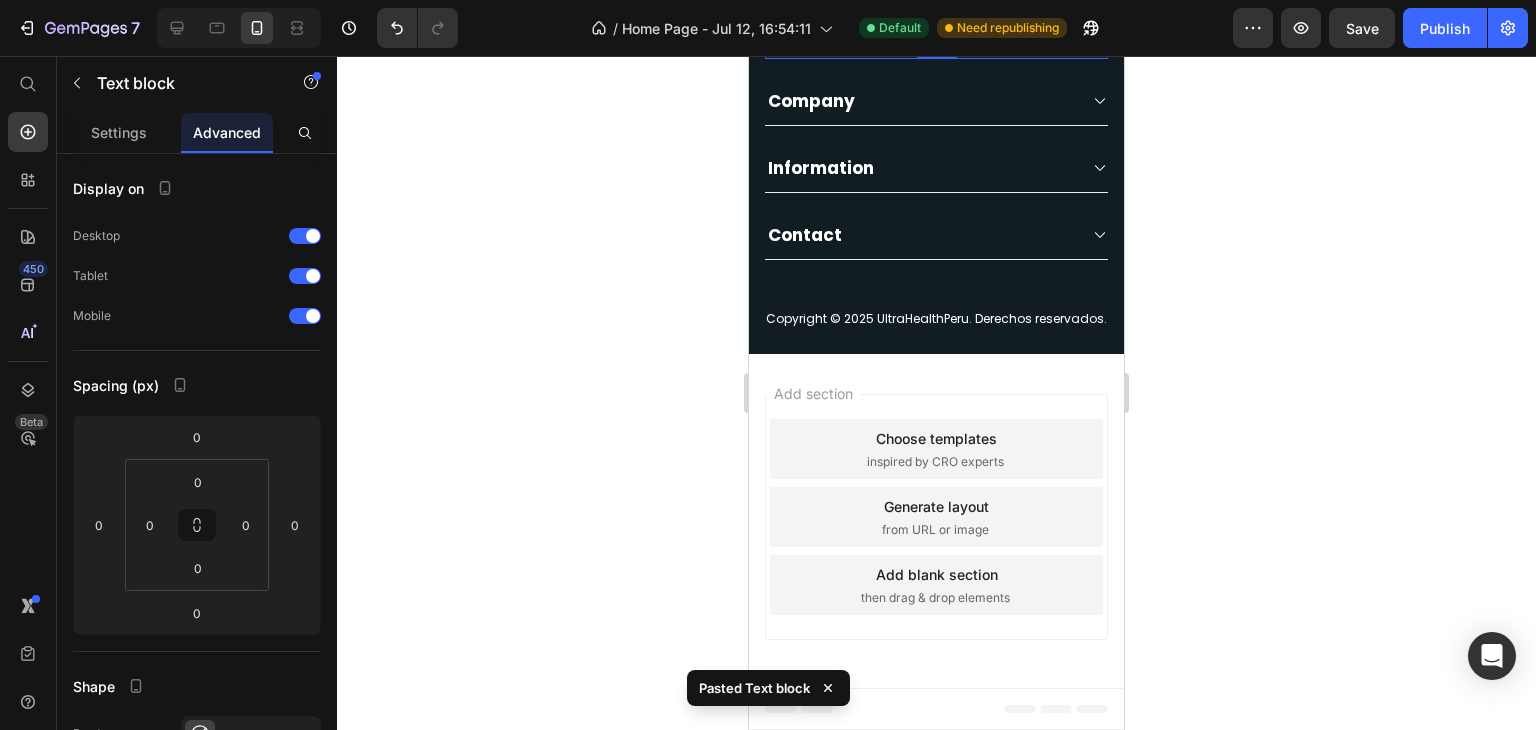 click 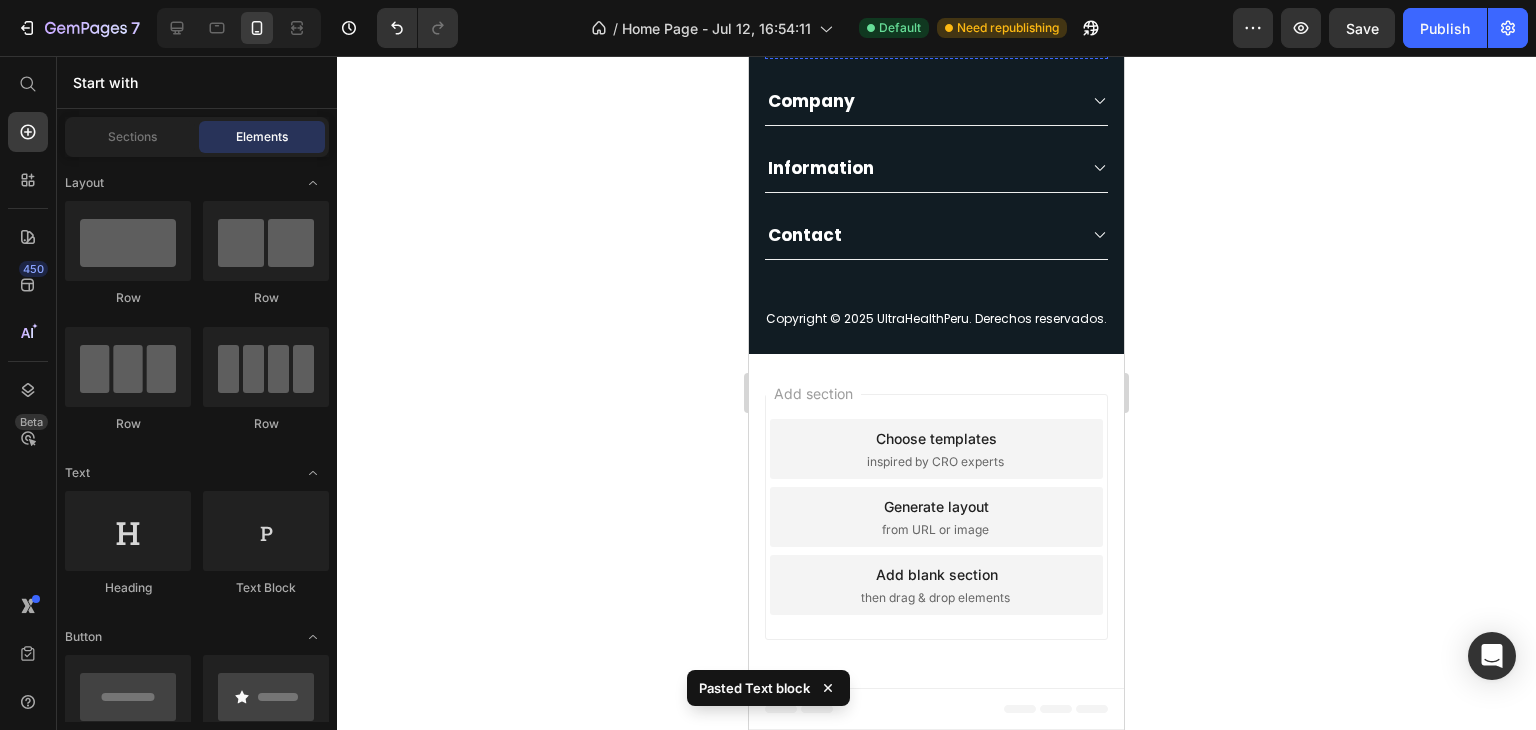 click on "Contacto" at bounding box center (936, -2) 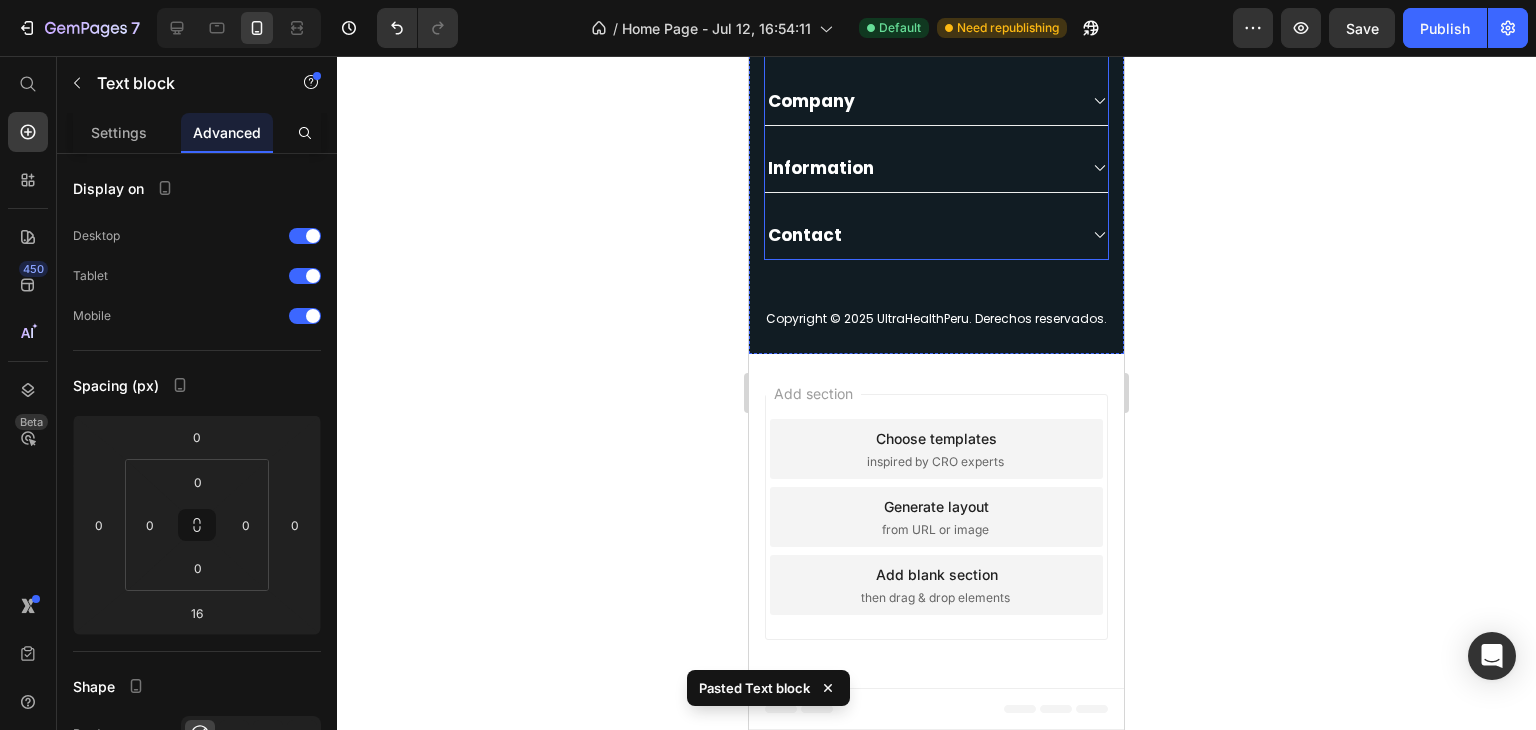 click on "Company" at bounding box center [936, 101] 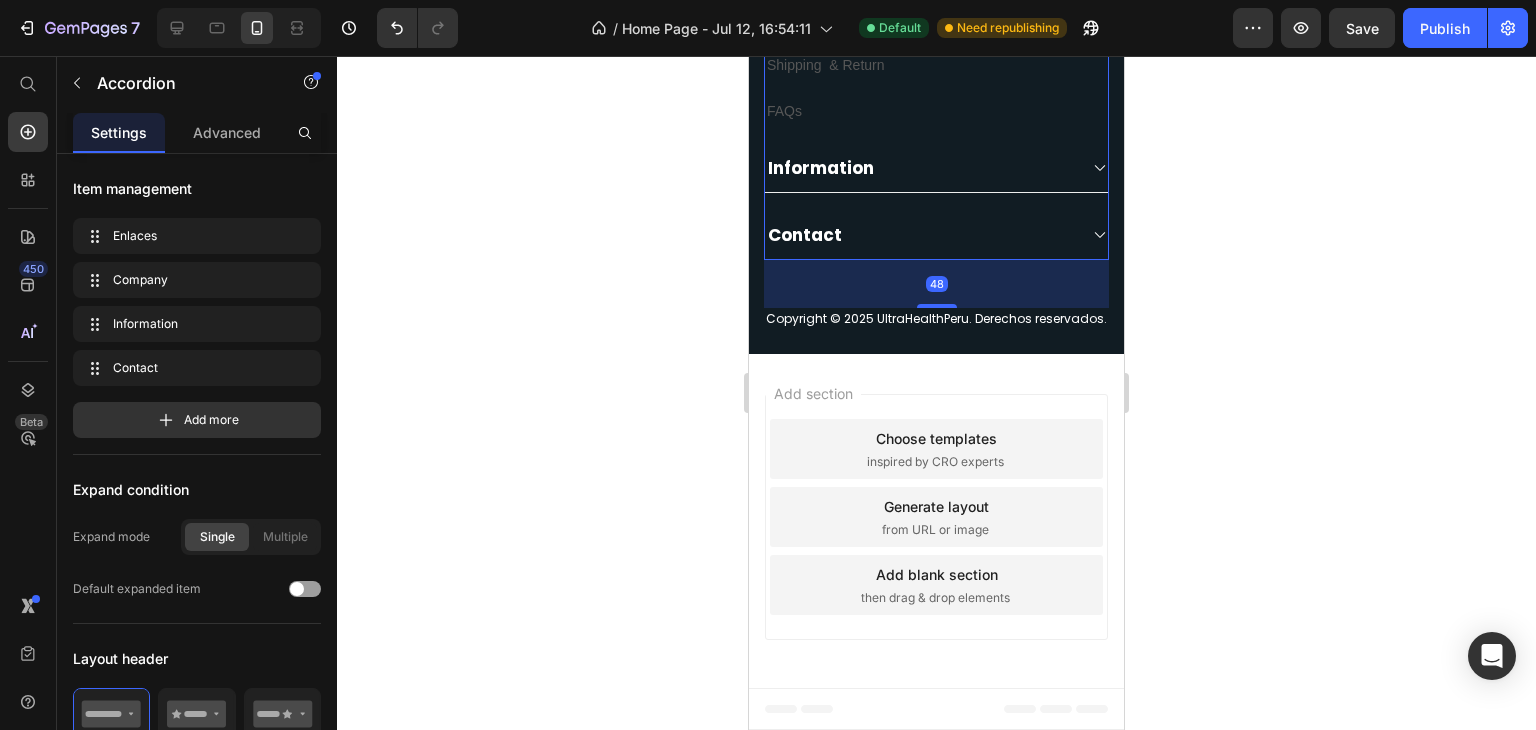 scroll, scrollTop: 2744, scrollLeft: 0, axis: vertical 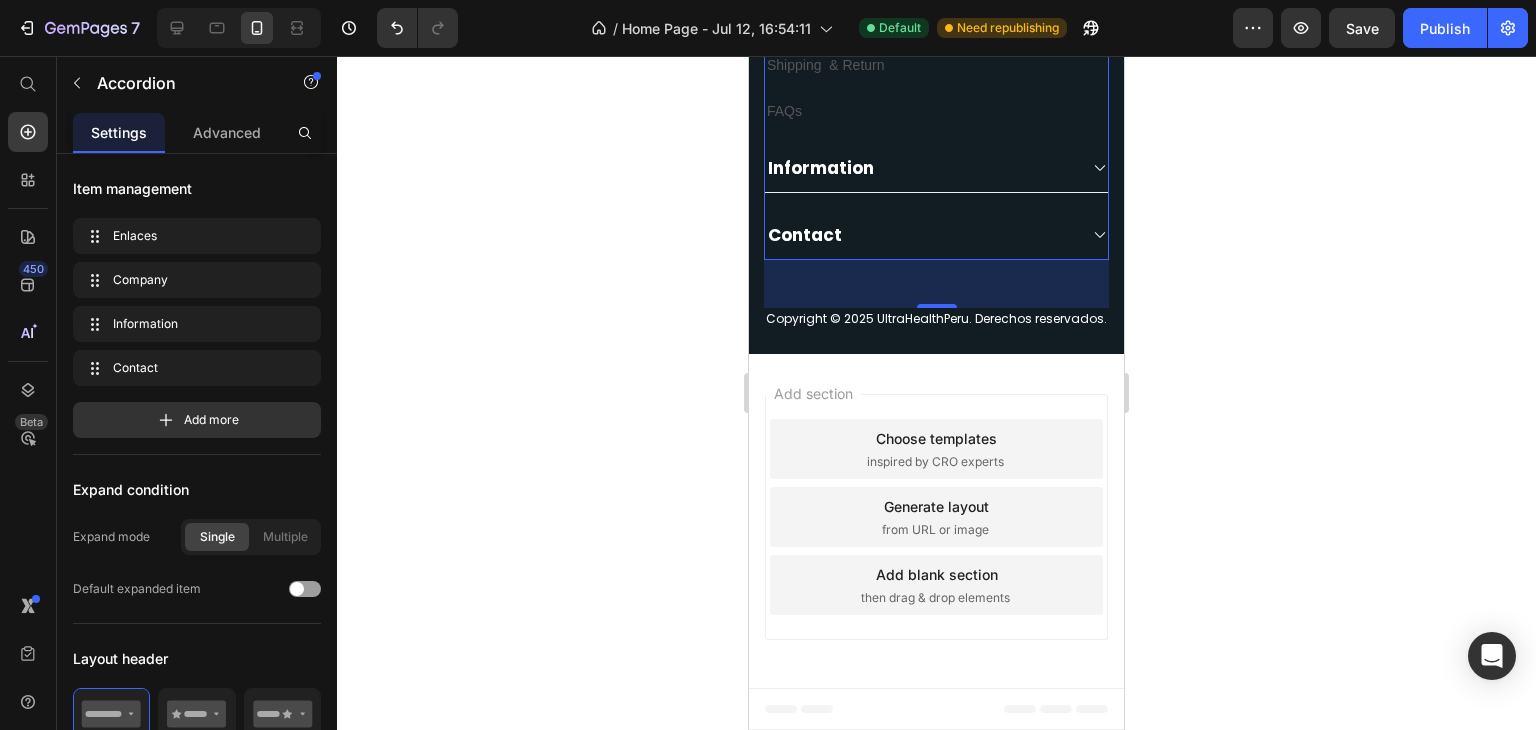 click on "Enlaces" at bounding box center (936, -155) 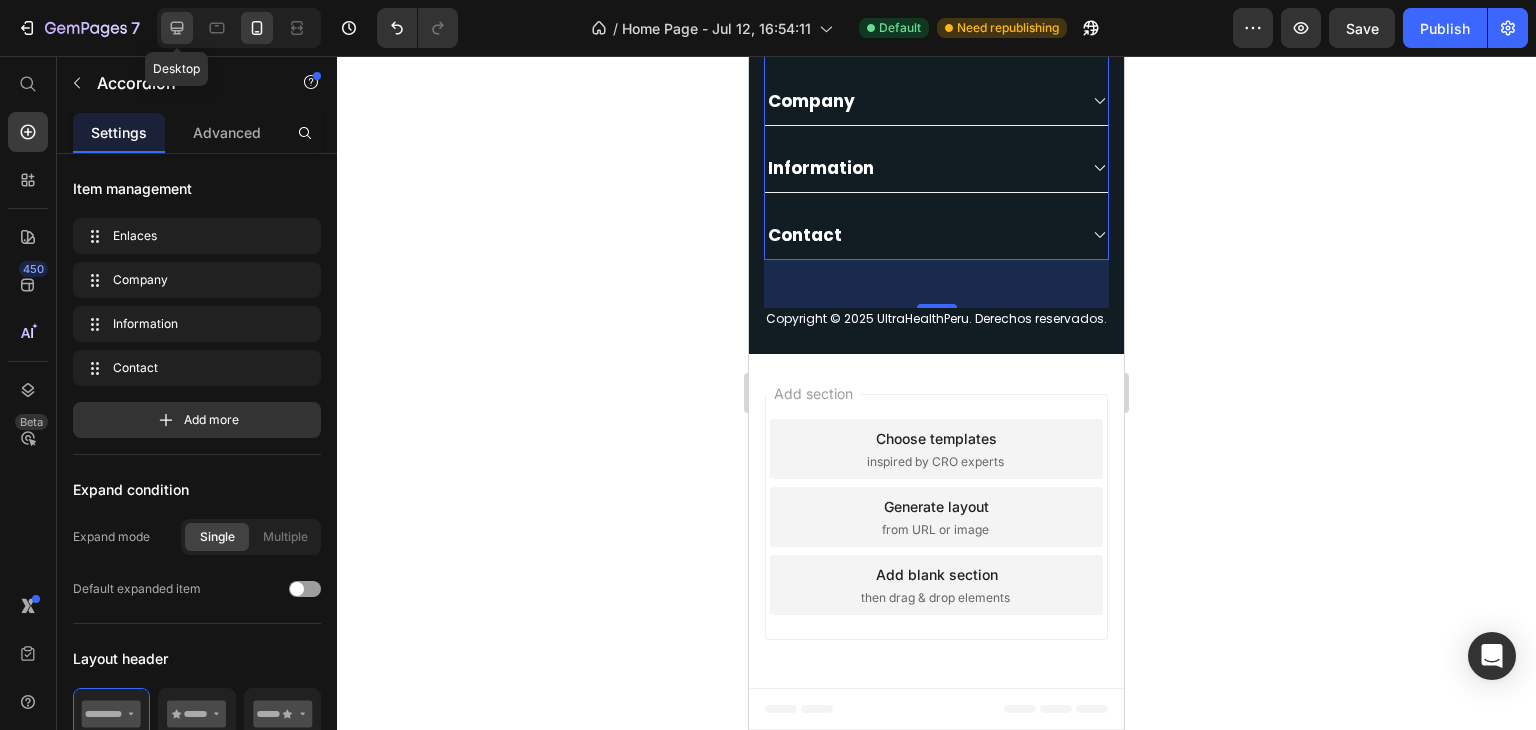 click 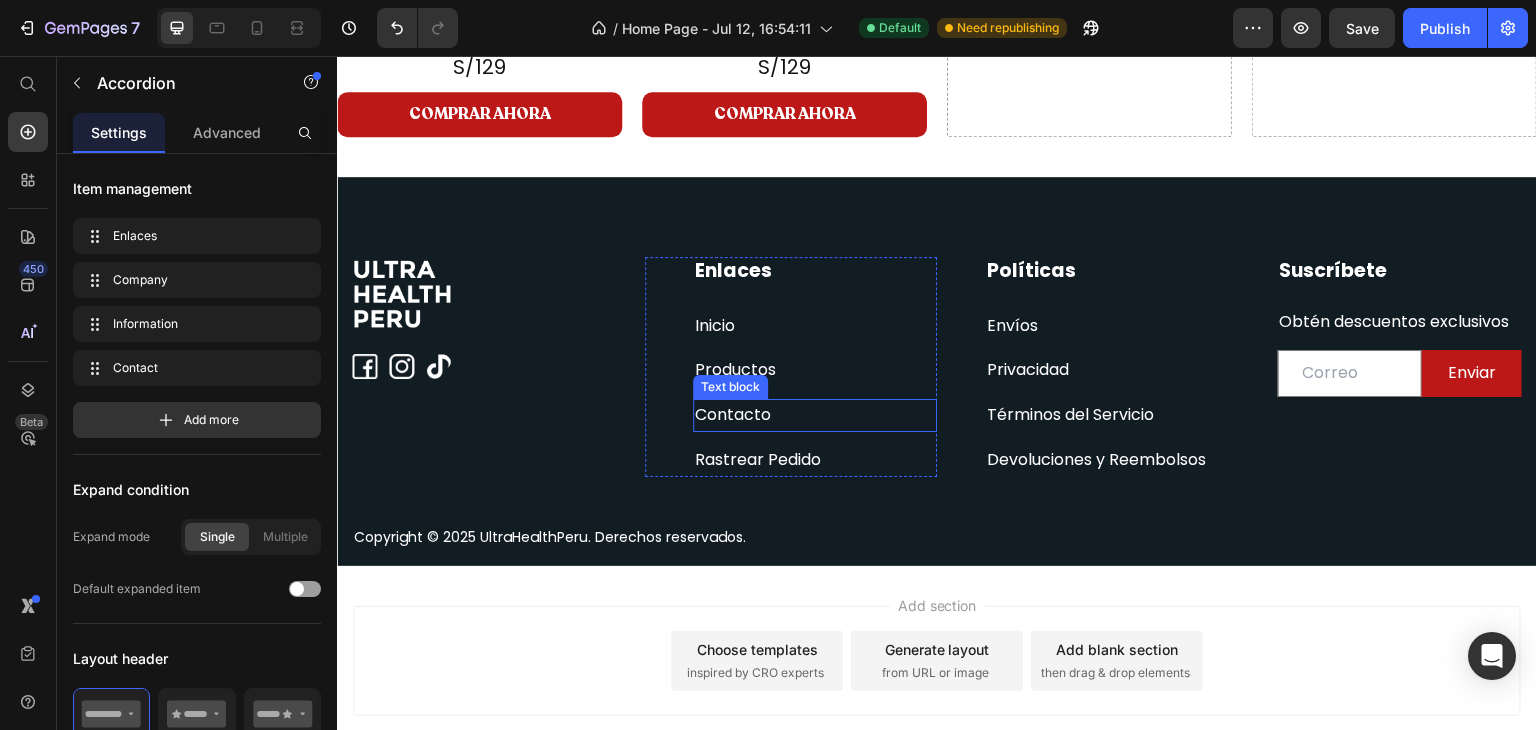 scroll, scrollTop: 1266, scrollLeft: 0, axis: vertical 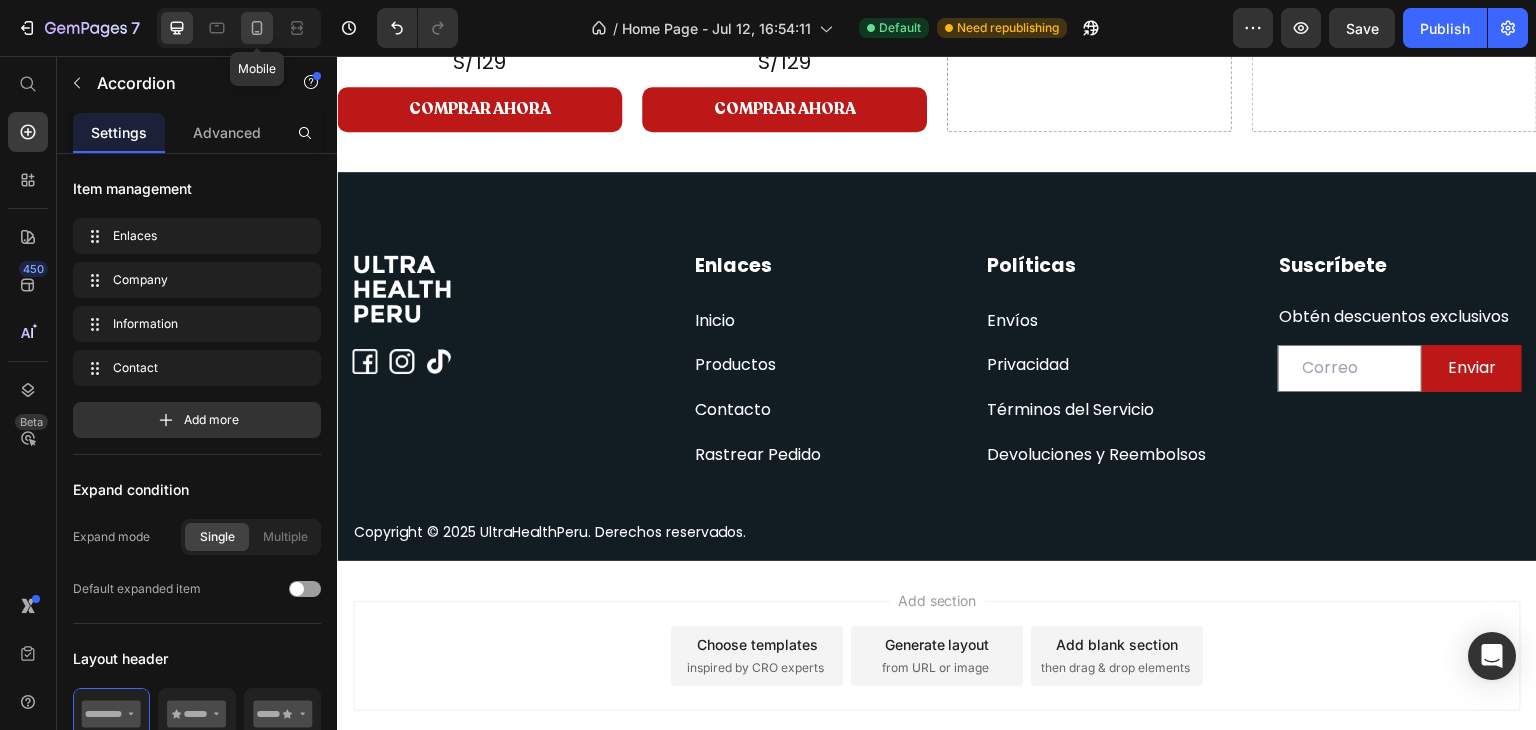 click 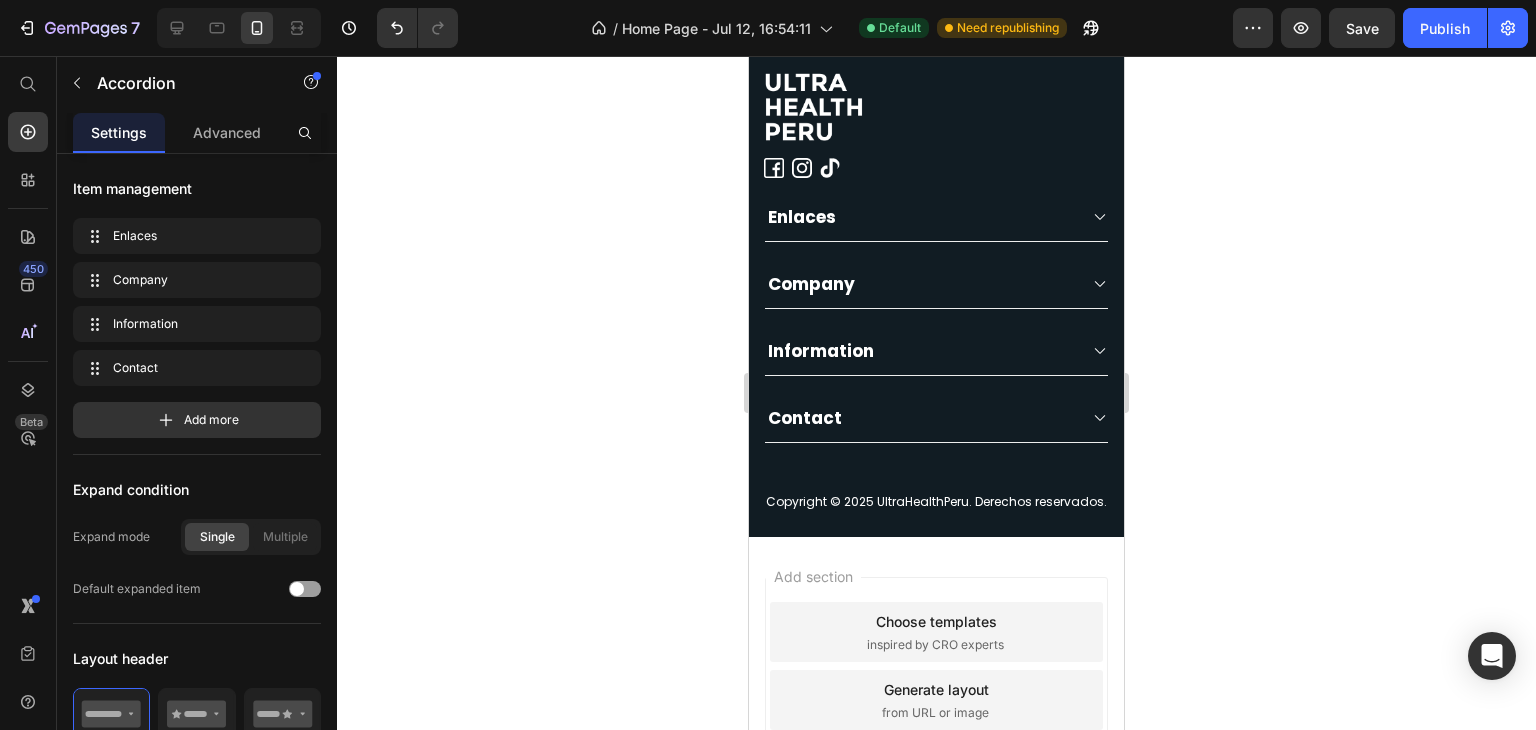 scroll, scrollTop: 3007, scrollLeft: 0, axis: vertical 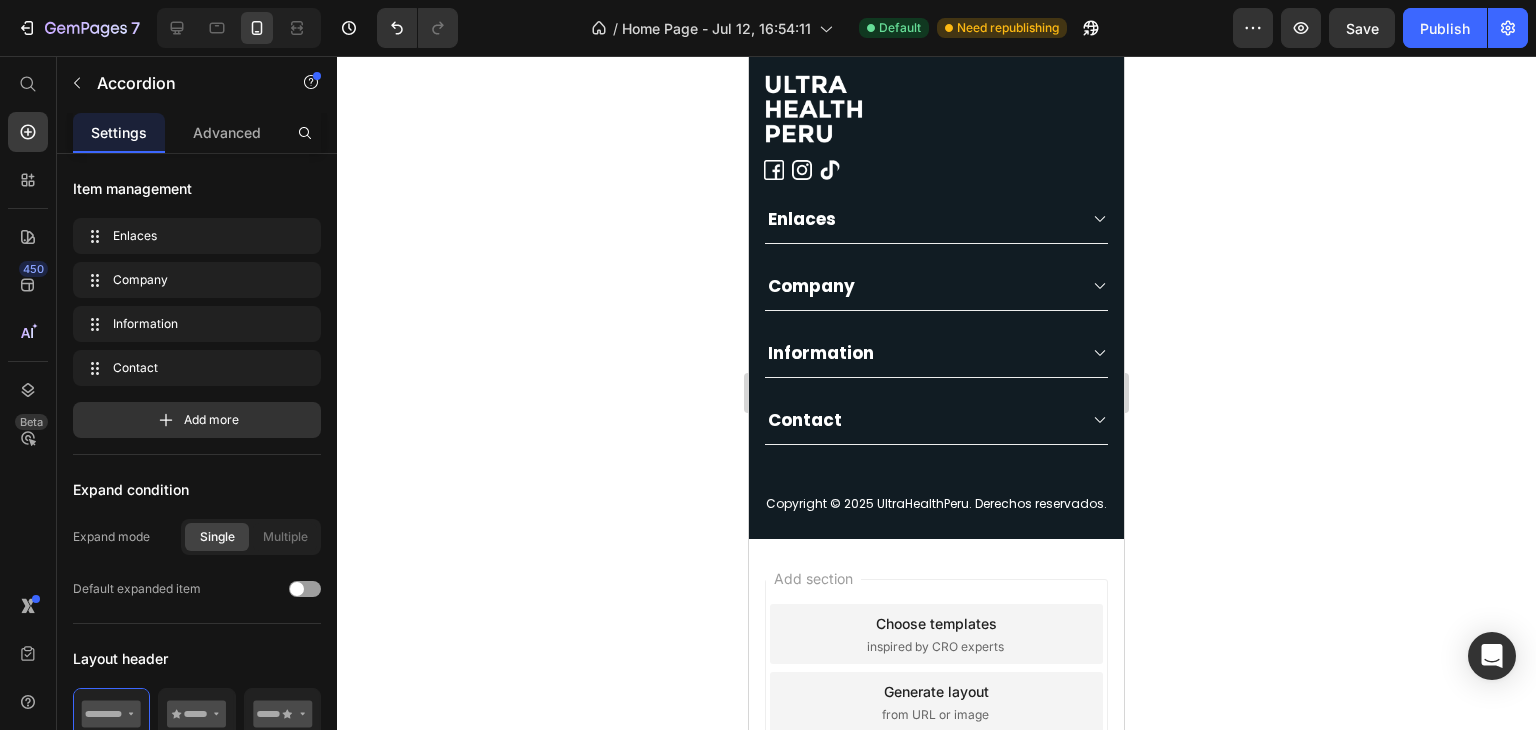 click on "Company" at bounding box center [811, 286] 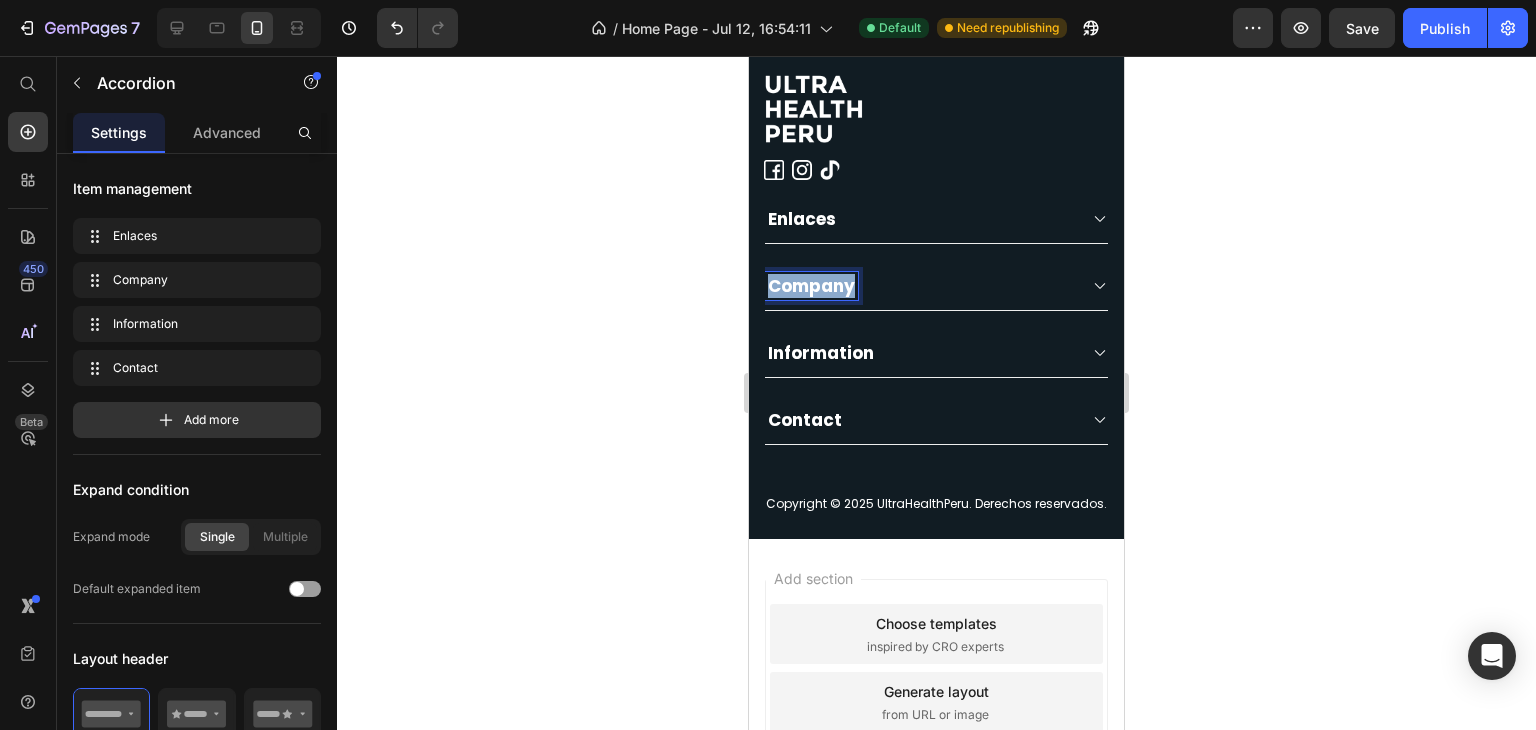 click on "Company" at bounding box center [811, 286] 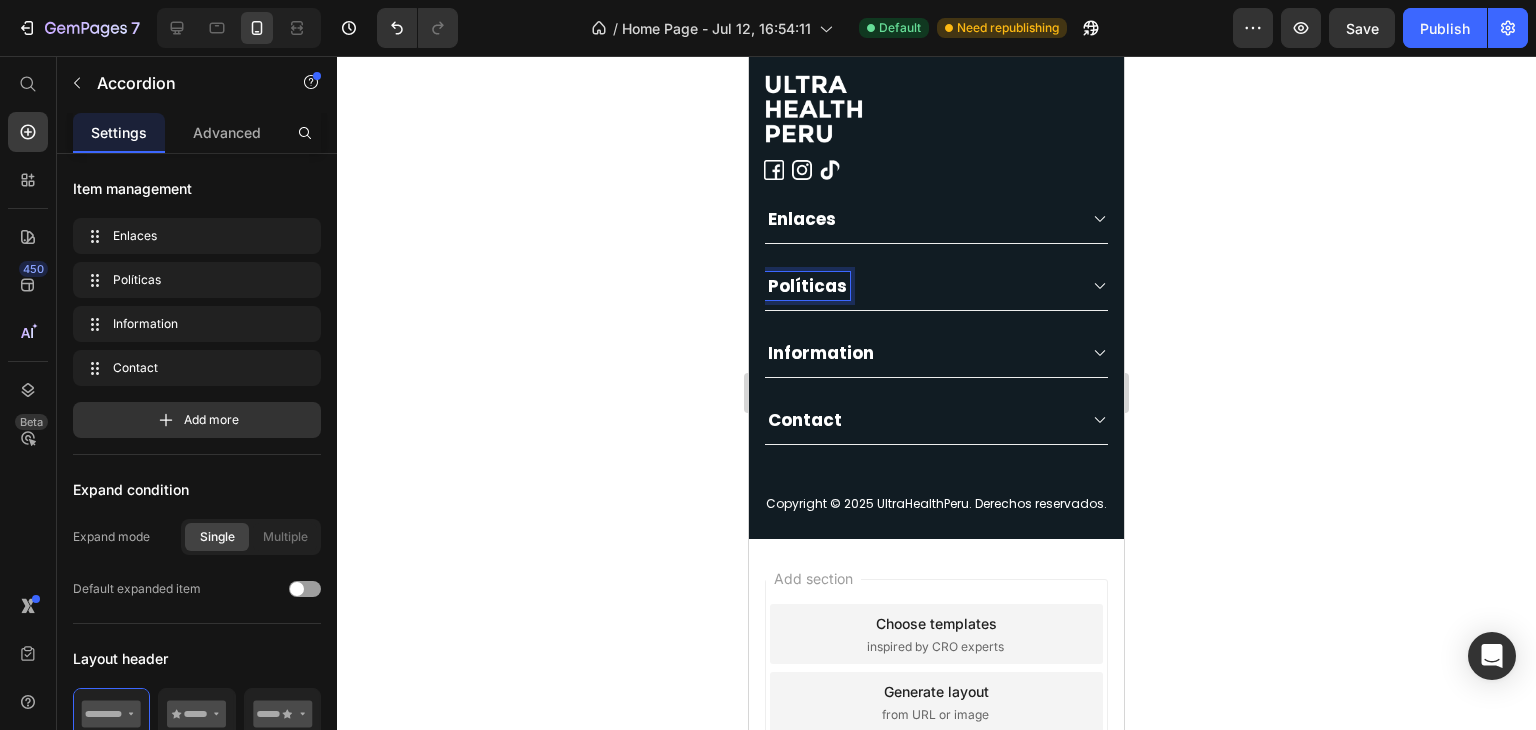click 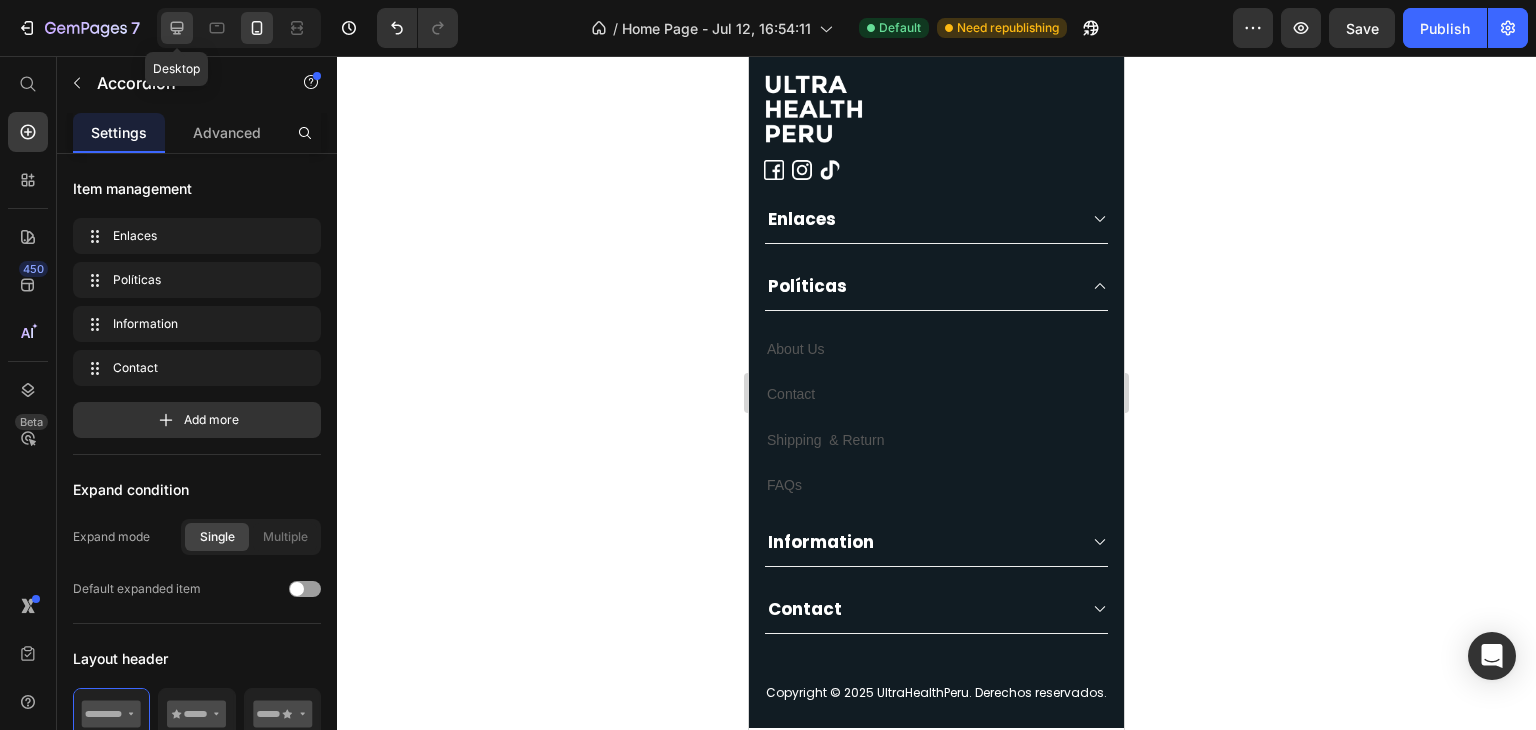 click 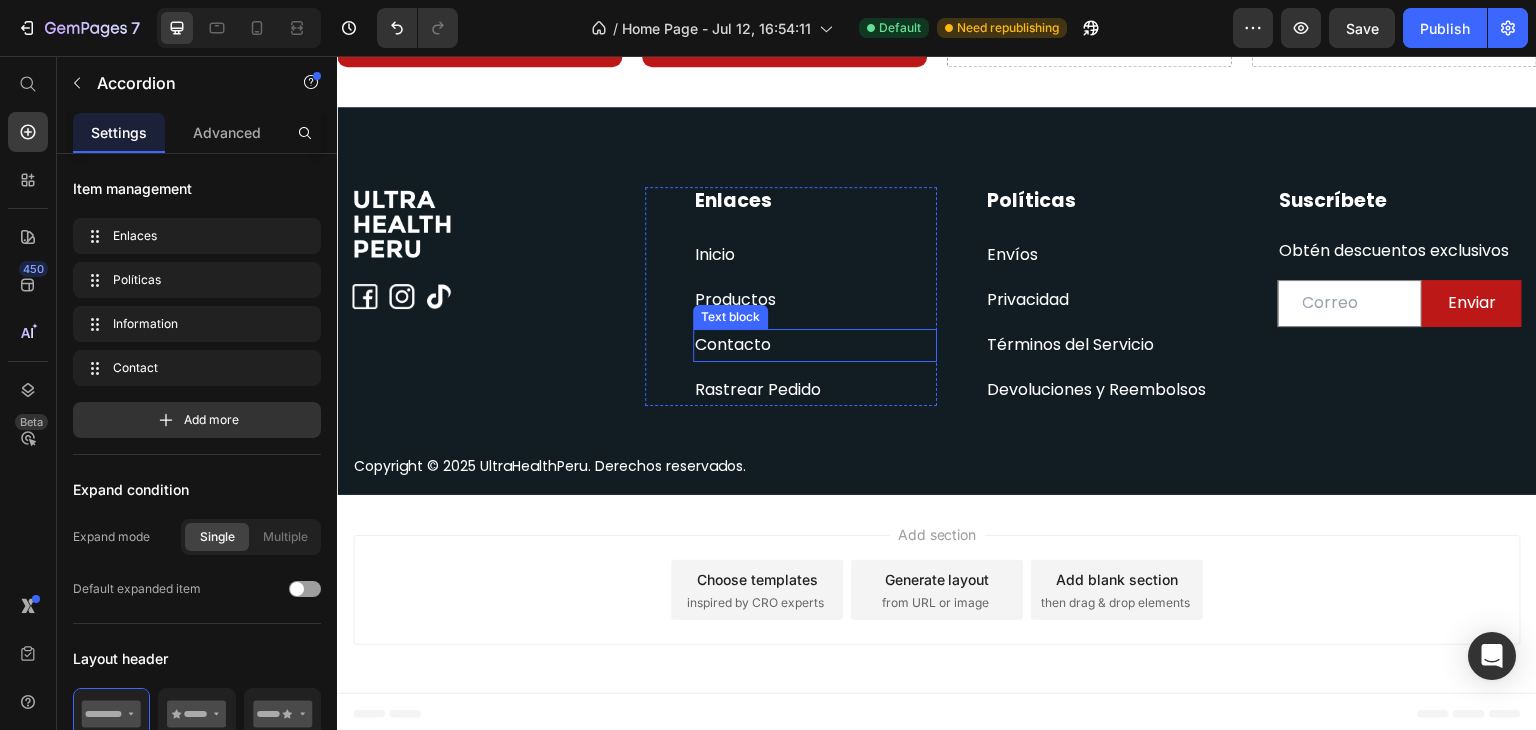 scroll, scrollTop: 1332, scrollLeft: 0, axis: vertical 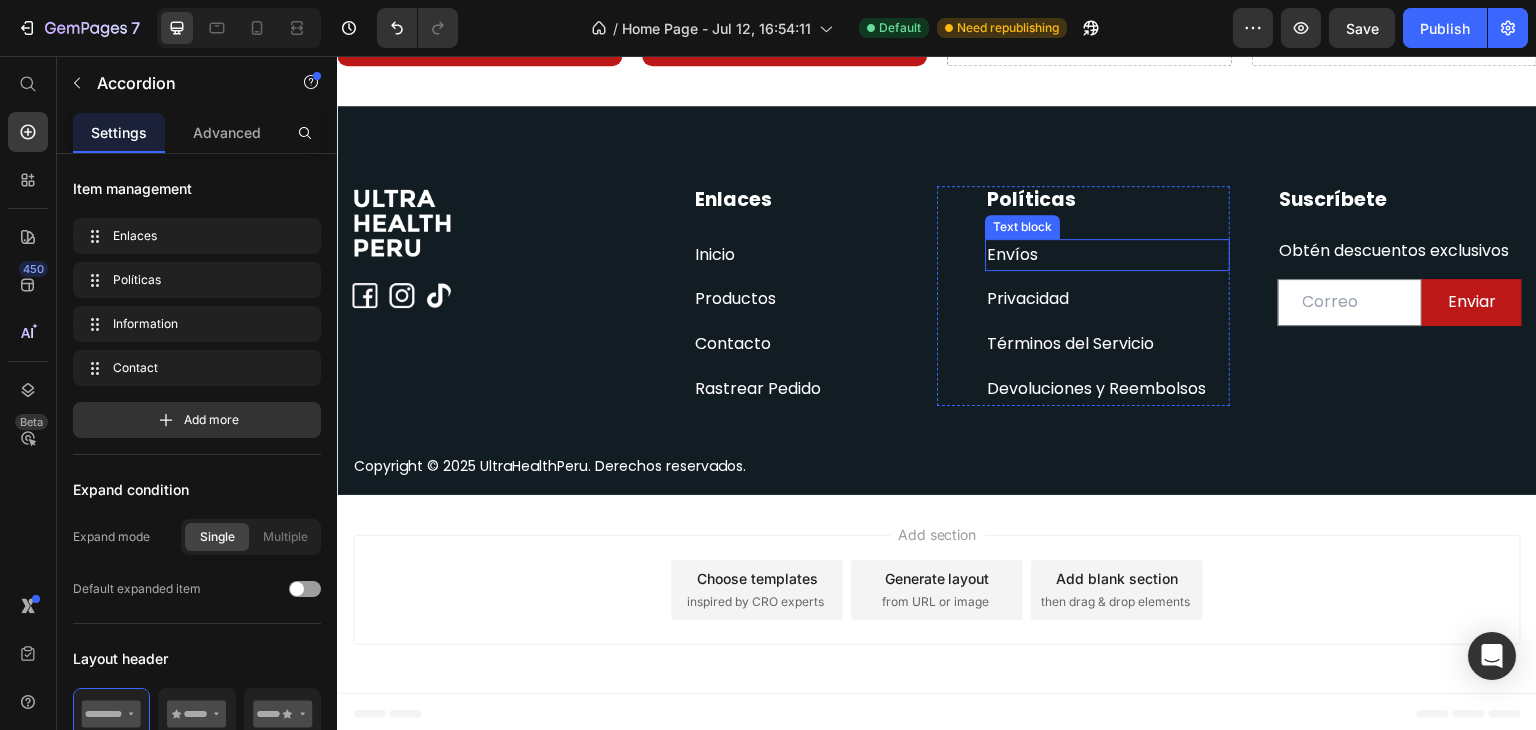 click on "Envío" at bounding box center (1008, 254) 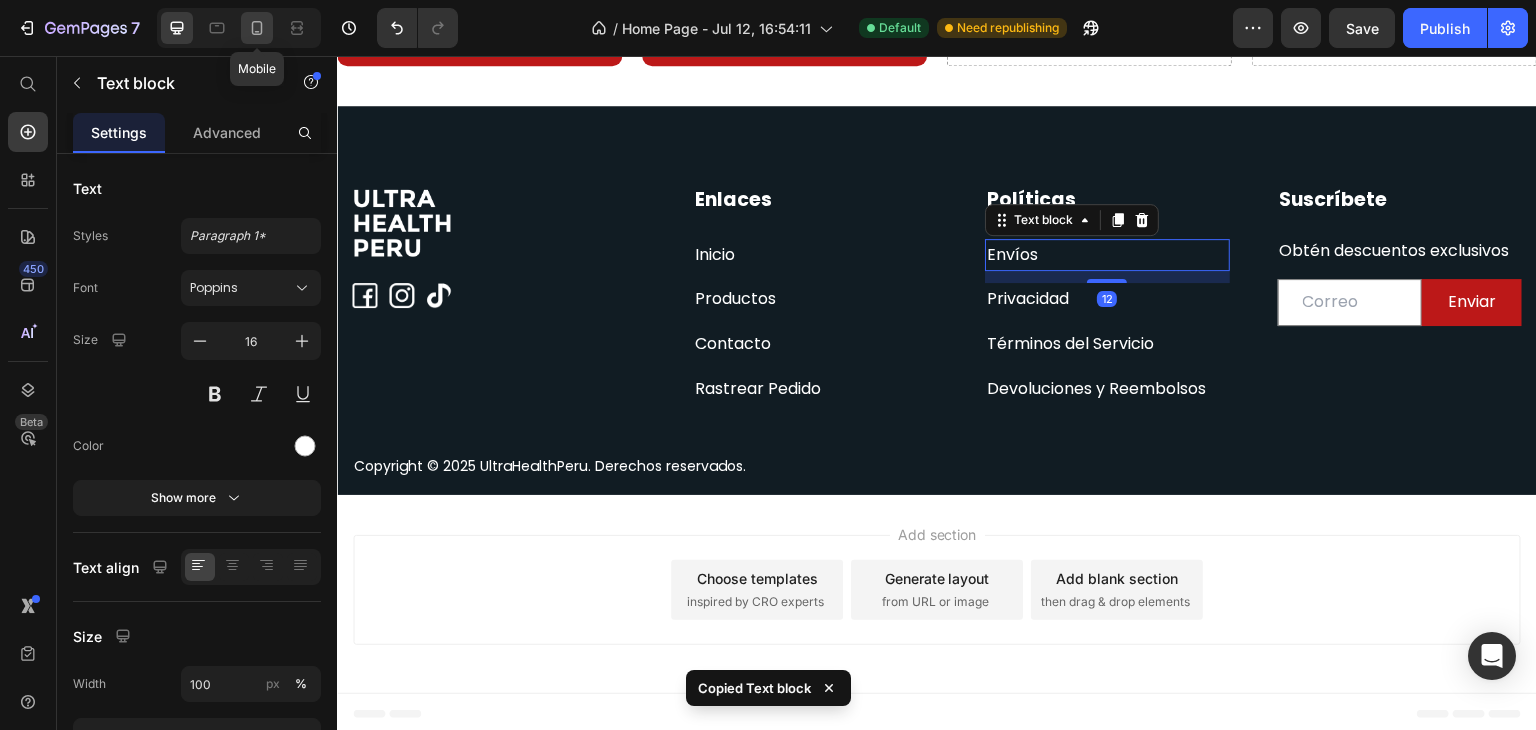 click 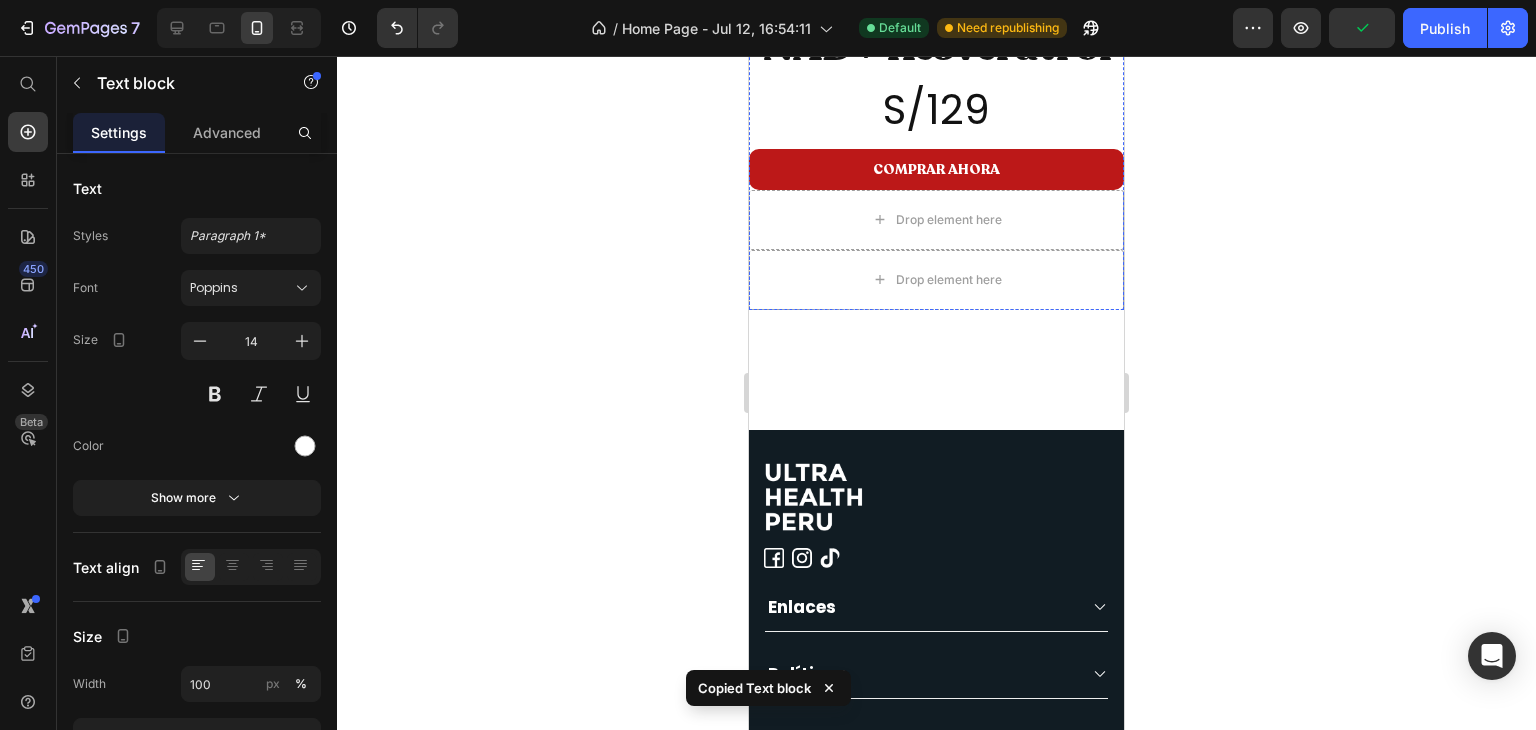 scroll, scrollTop: 2896, scrollLeft: 0, axis: vertical 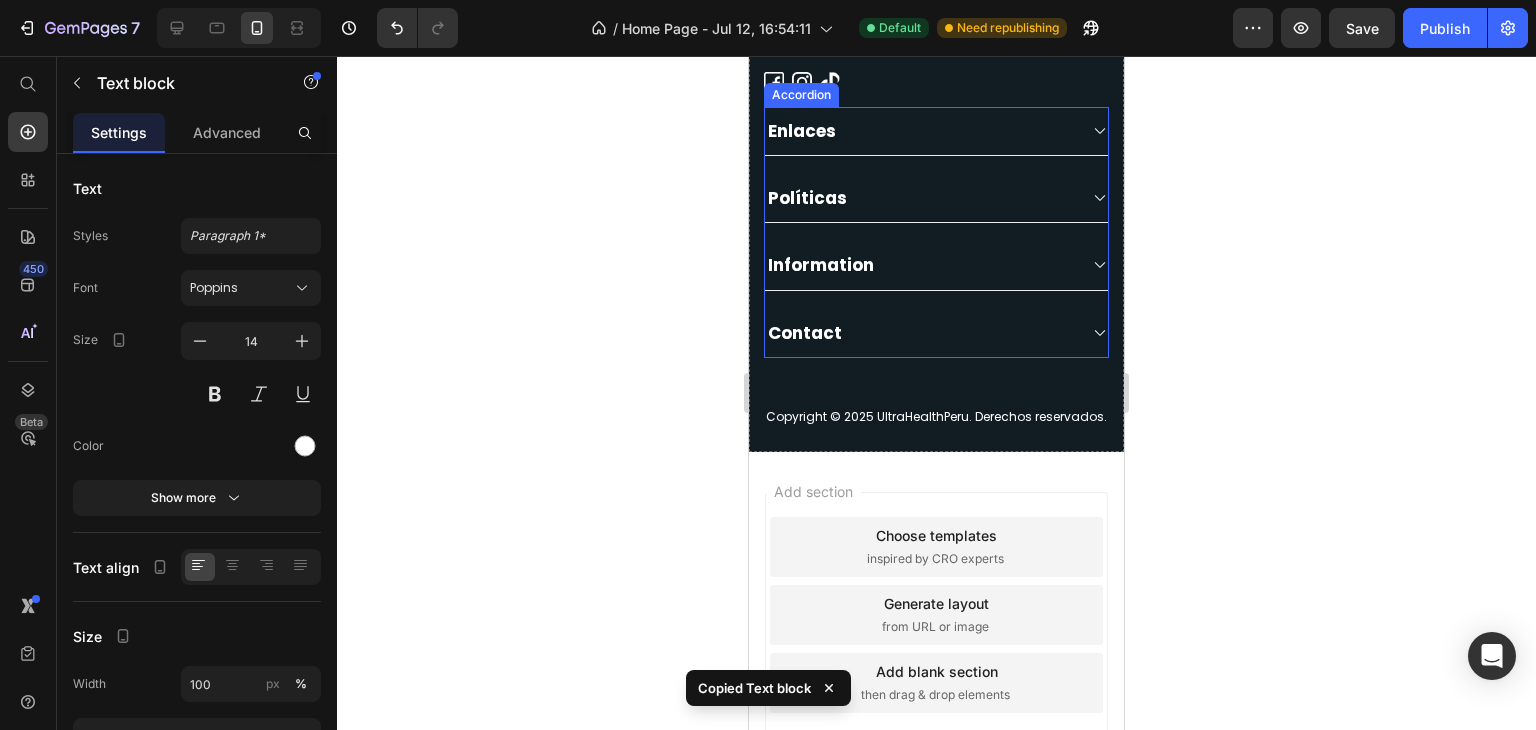 click 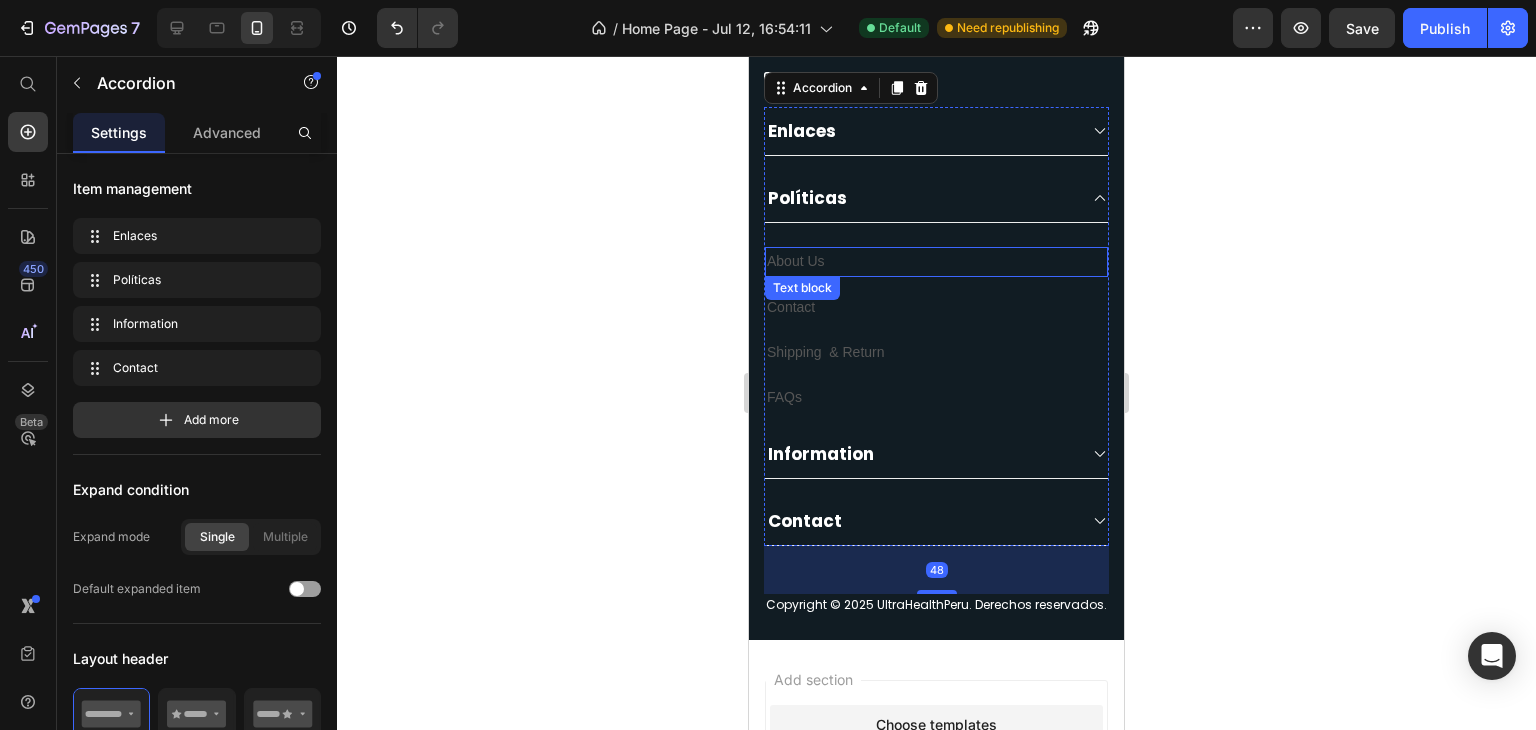 click on "About Us" at bounding box center (936, 261) 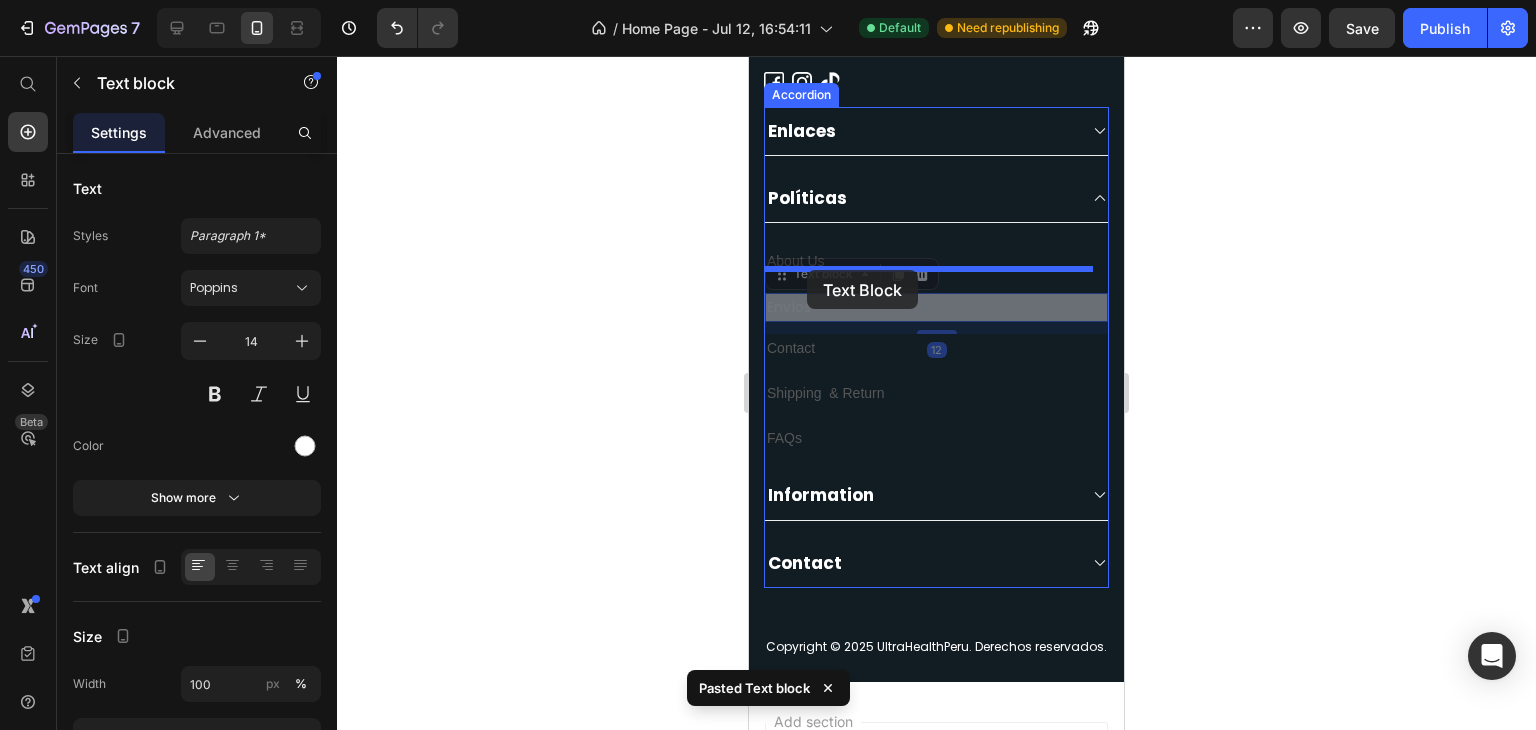 drag, startPoint x: 787, startPoint y: 301, endPoint x: 807, endPoint y: 270, distance: 36.891735 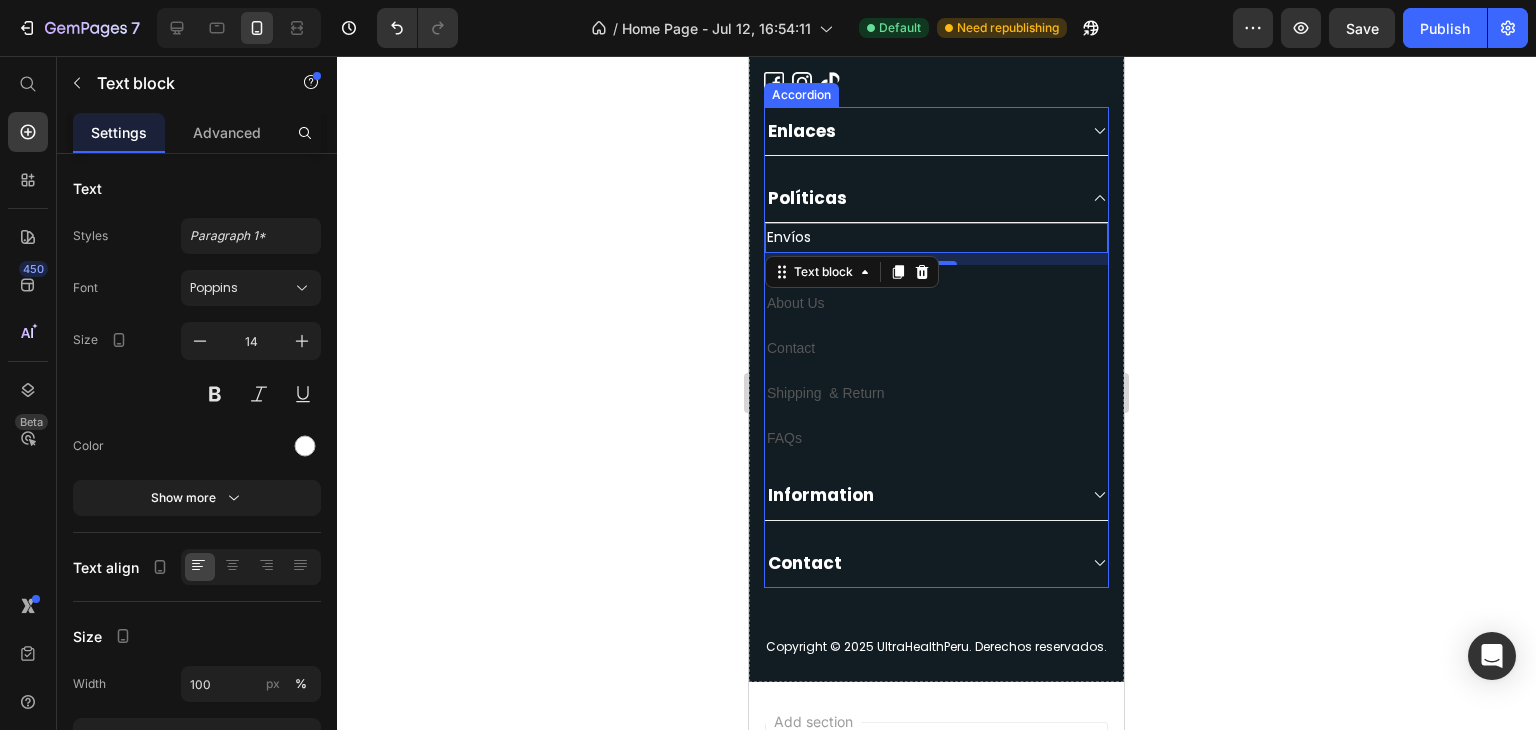 click on "Enlaces" at bounding box center [920, 131] 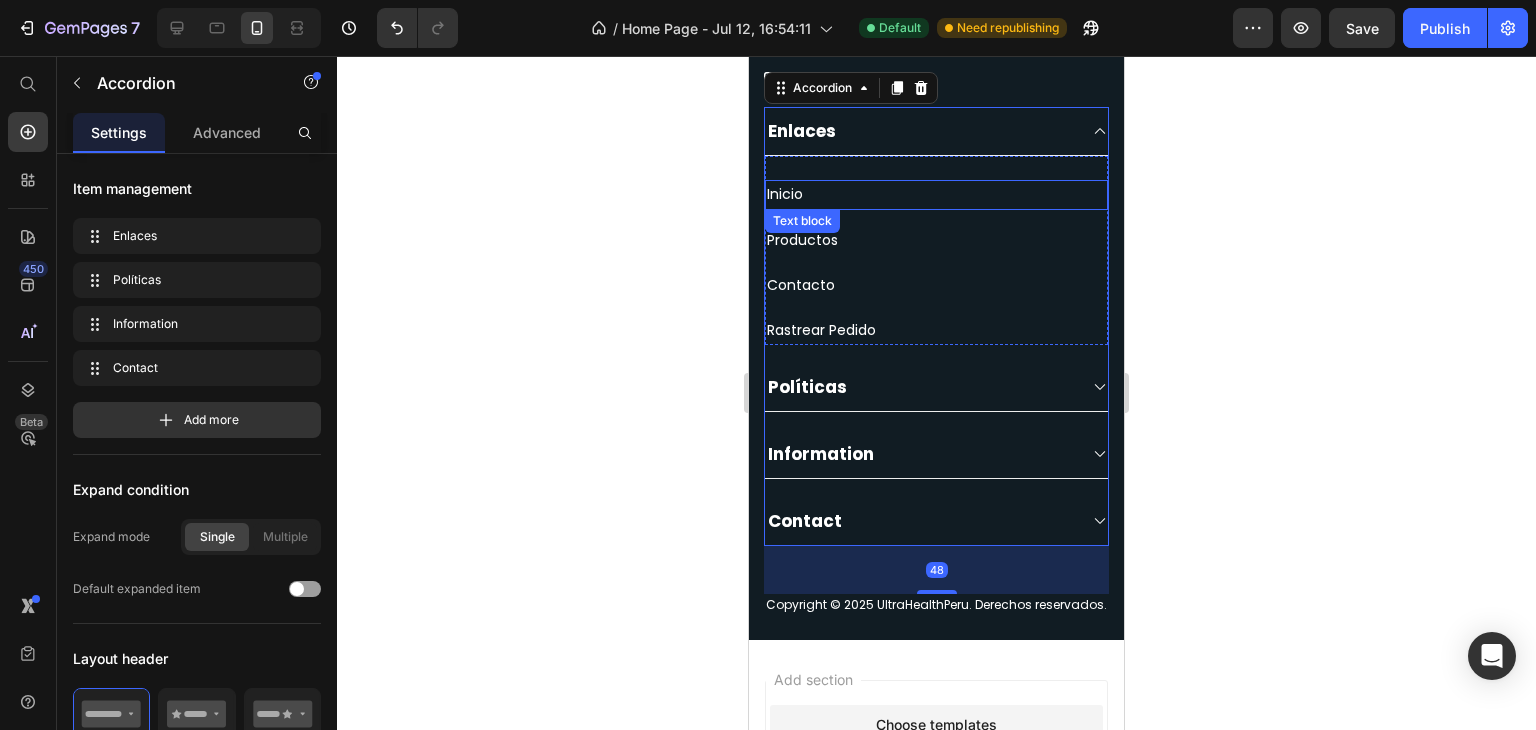 click on "Inicio" at bounding box center (936, 194) 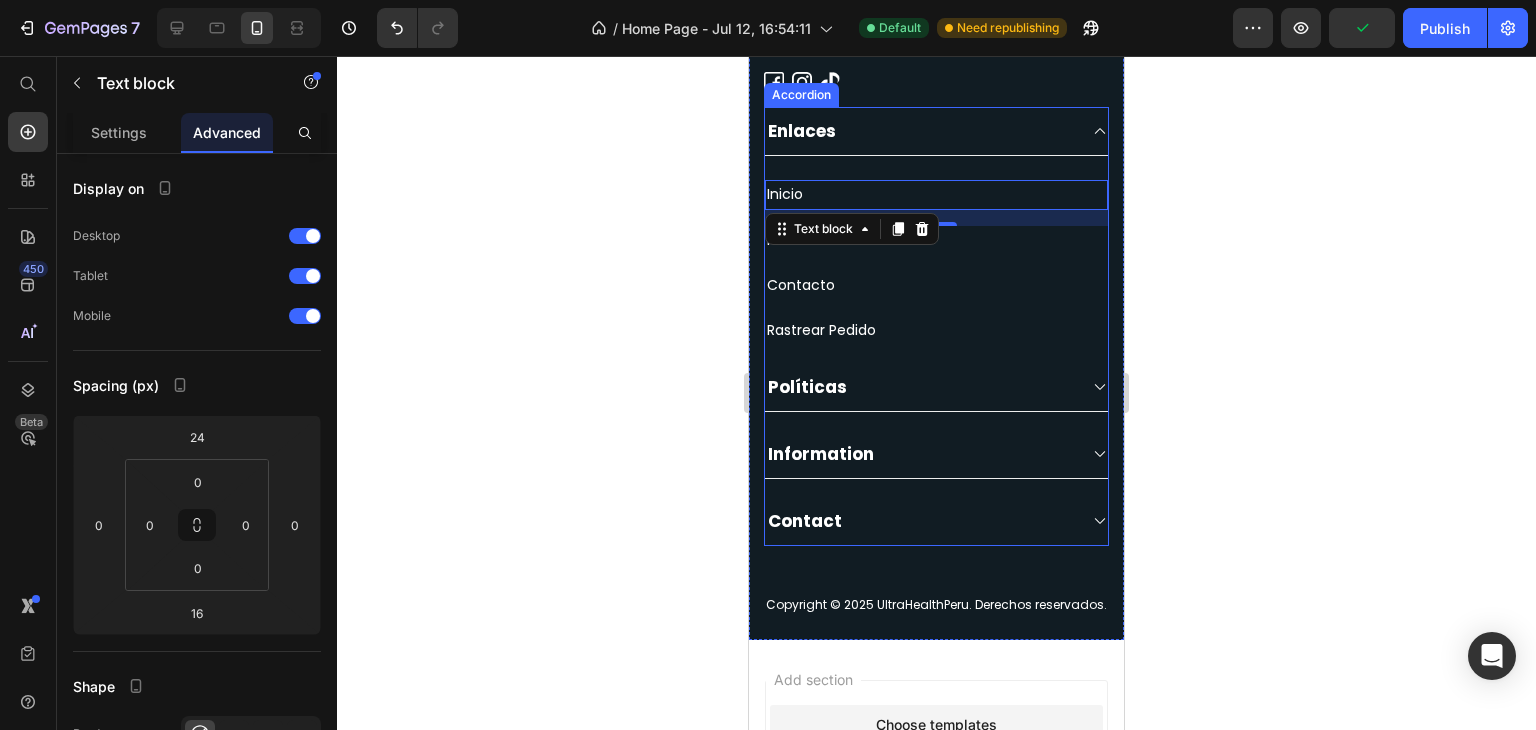 click 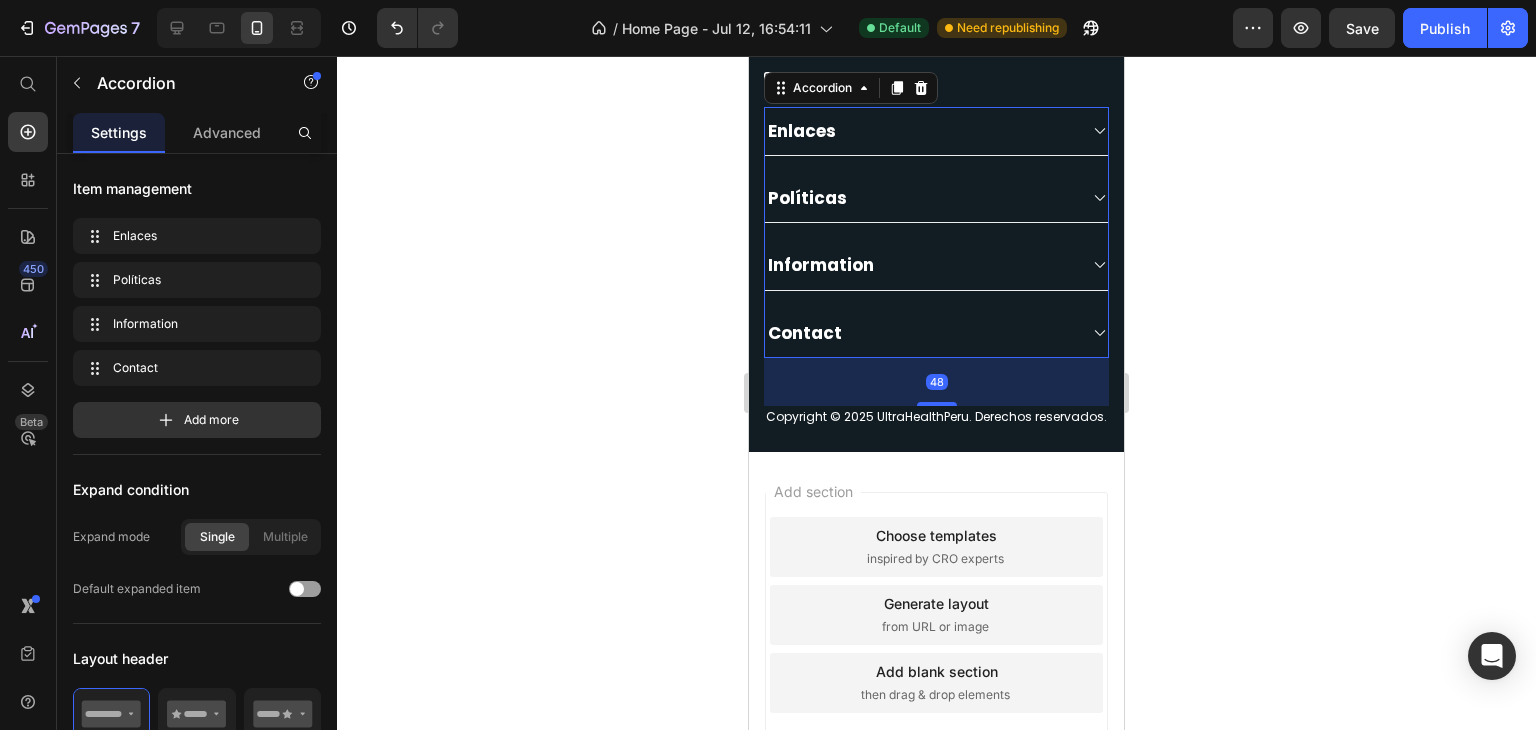 click on "Políticas" at bounding box center (936, 198) 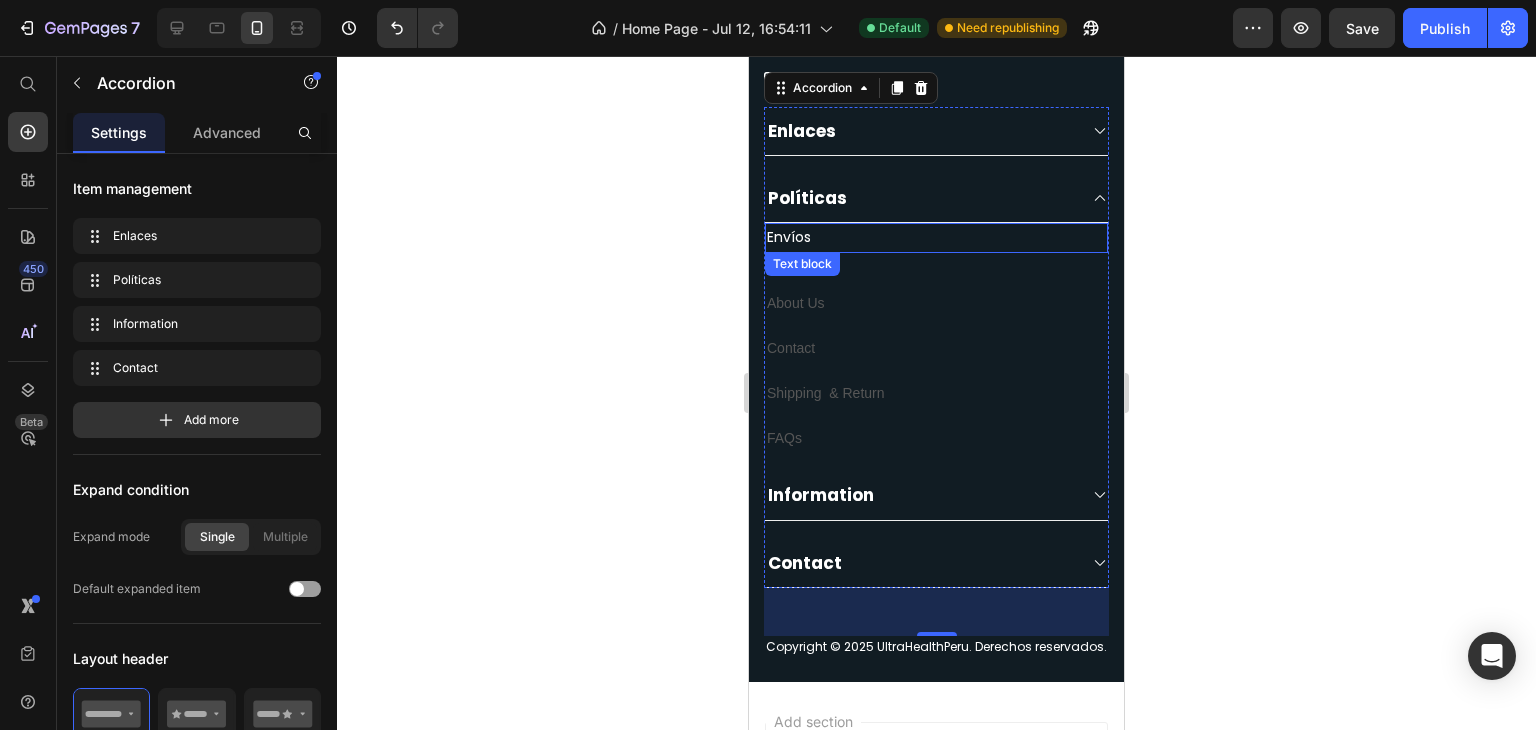 click on "Envío s" at bounding box center (936, 237) 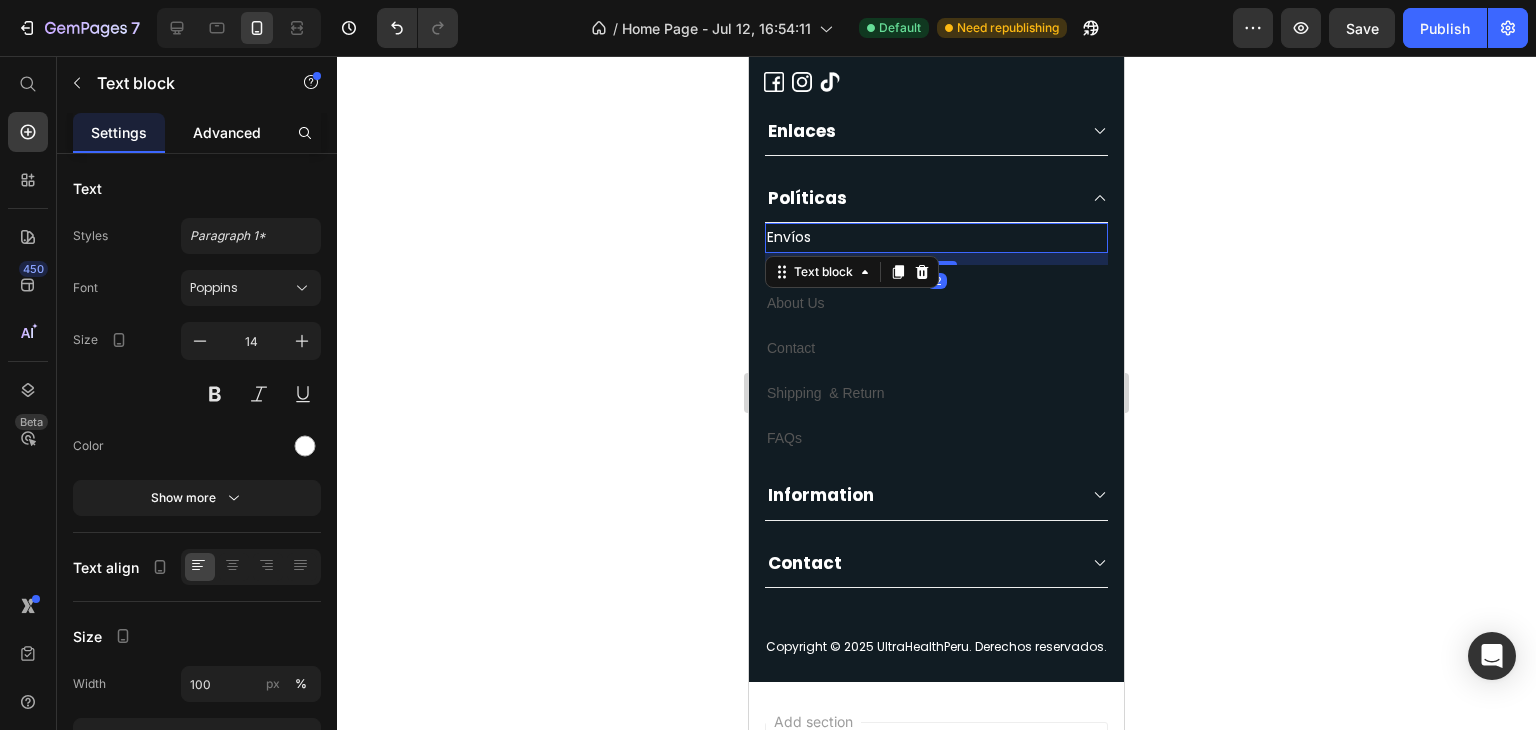 click on "Advanced" 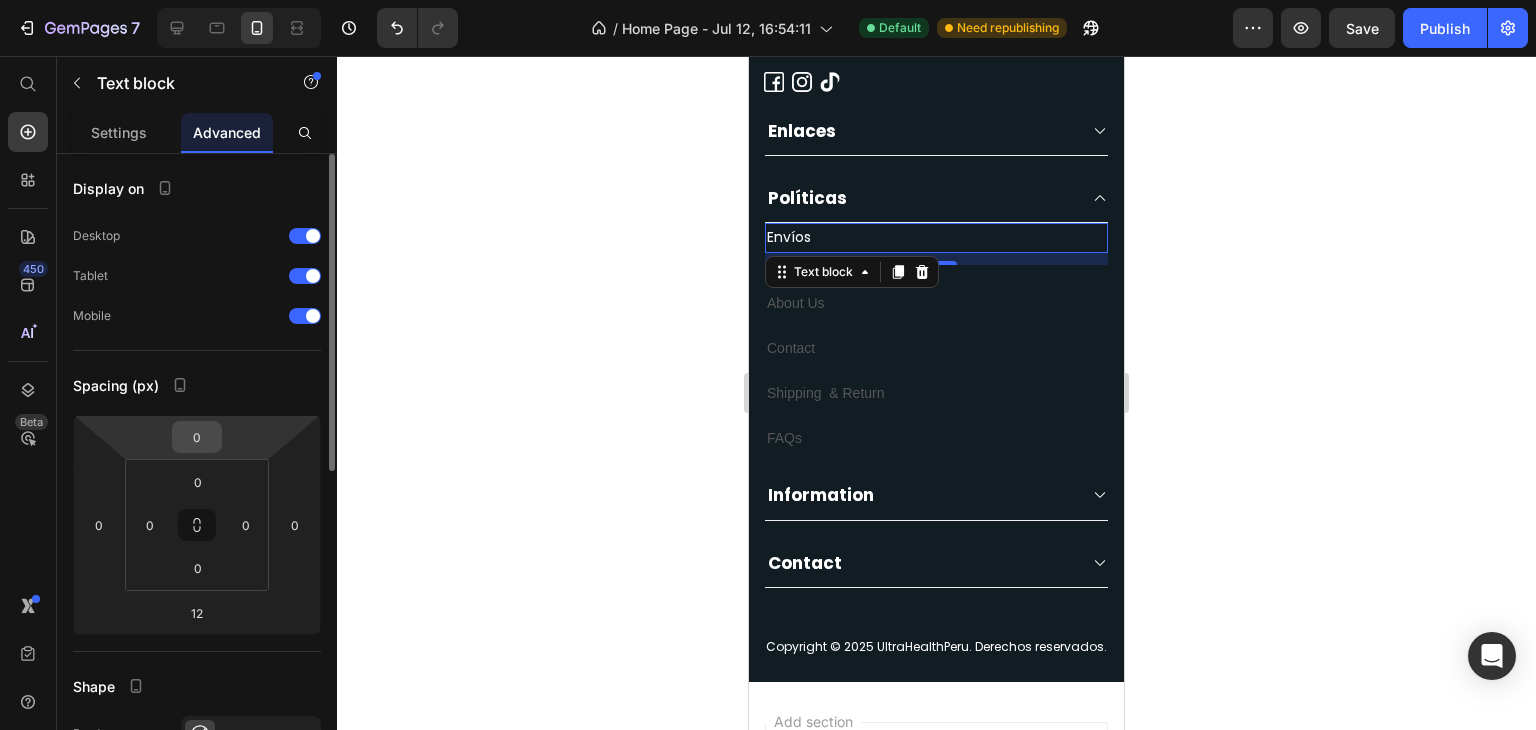 click on "0" at bounding box center (197, 437) 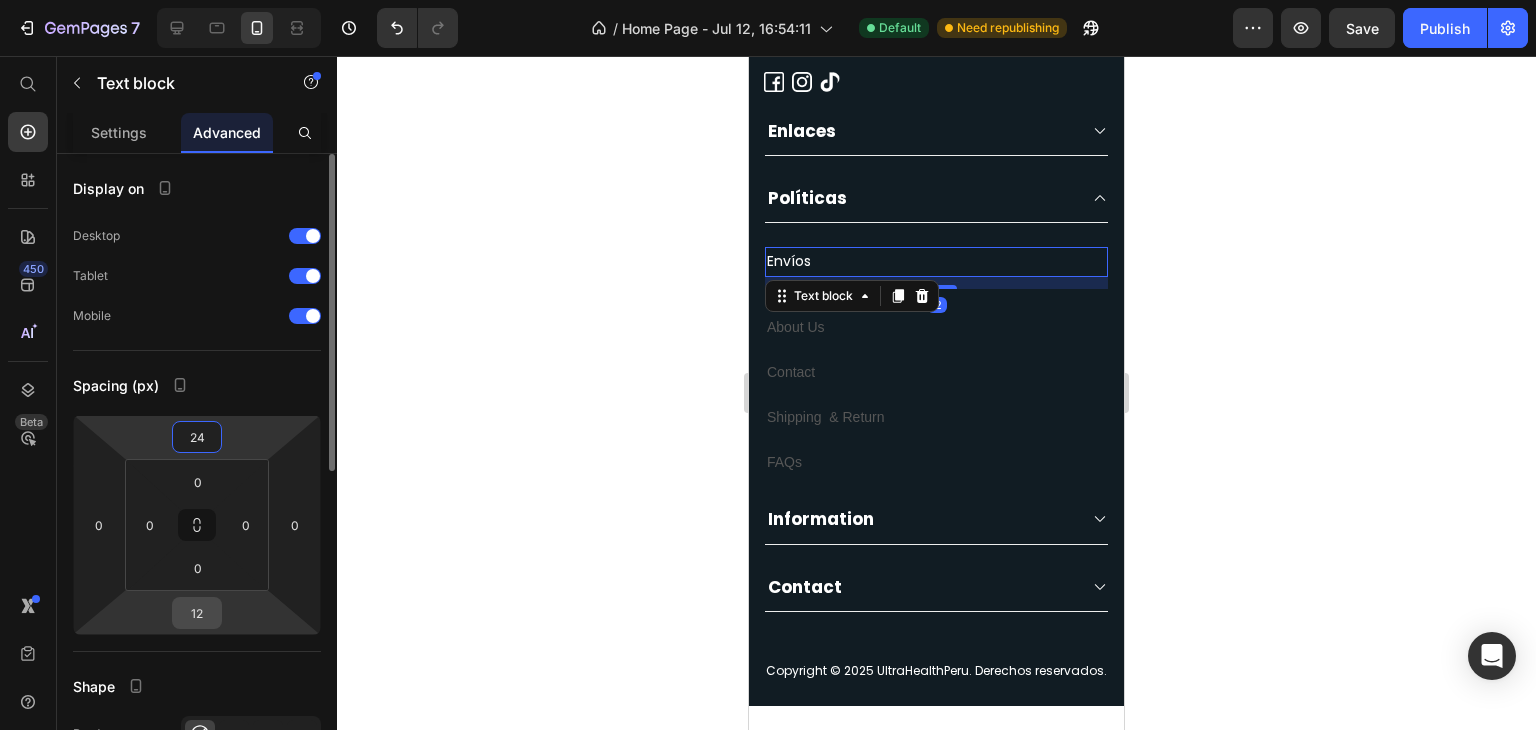 type on "24" 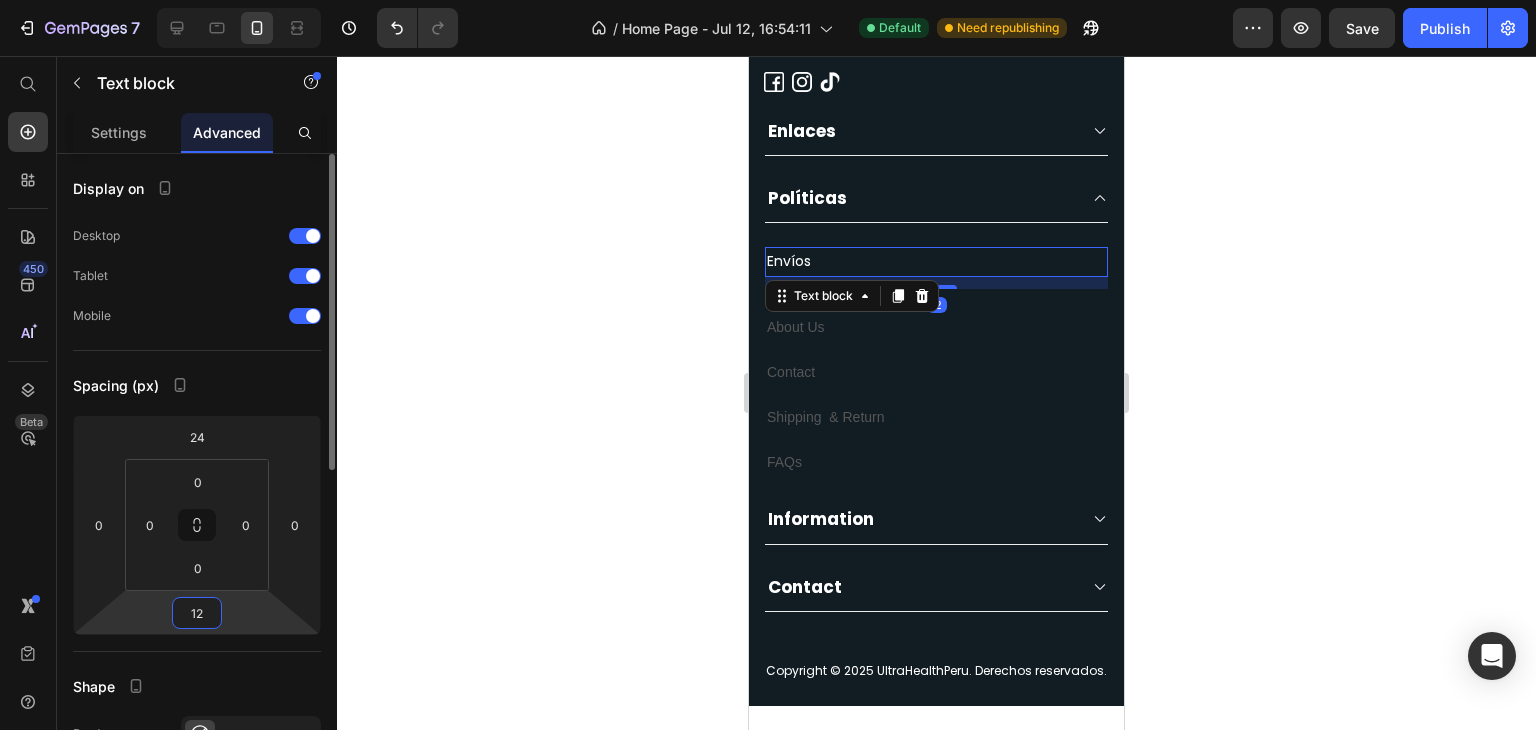 click on "12" at bounding box center [197, 613] 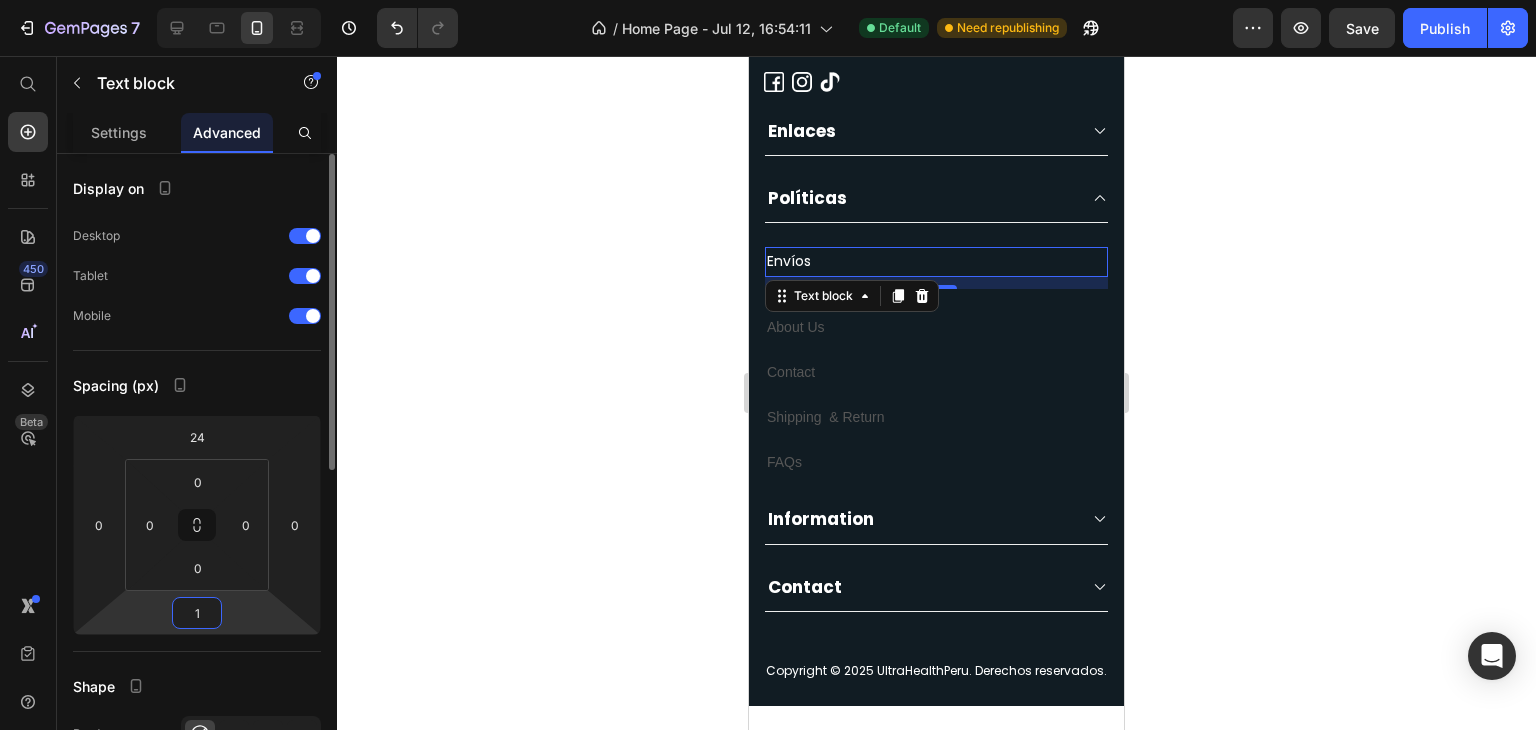 type on "16" 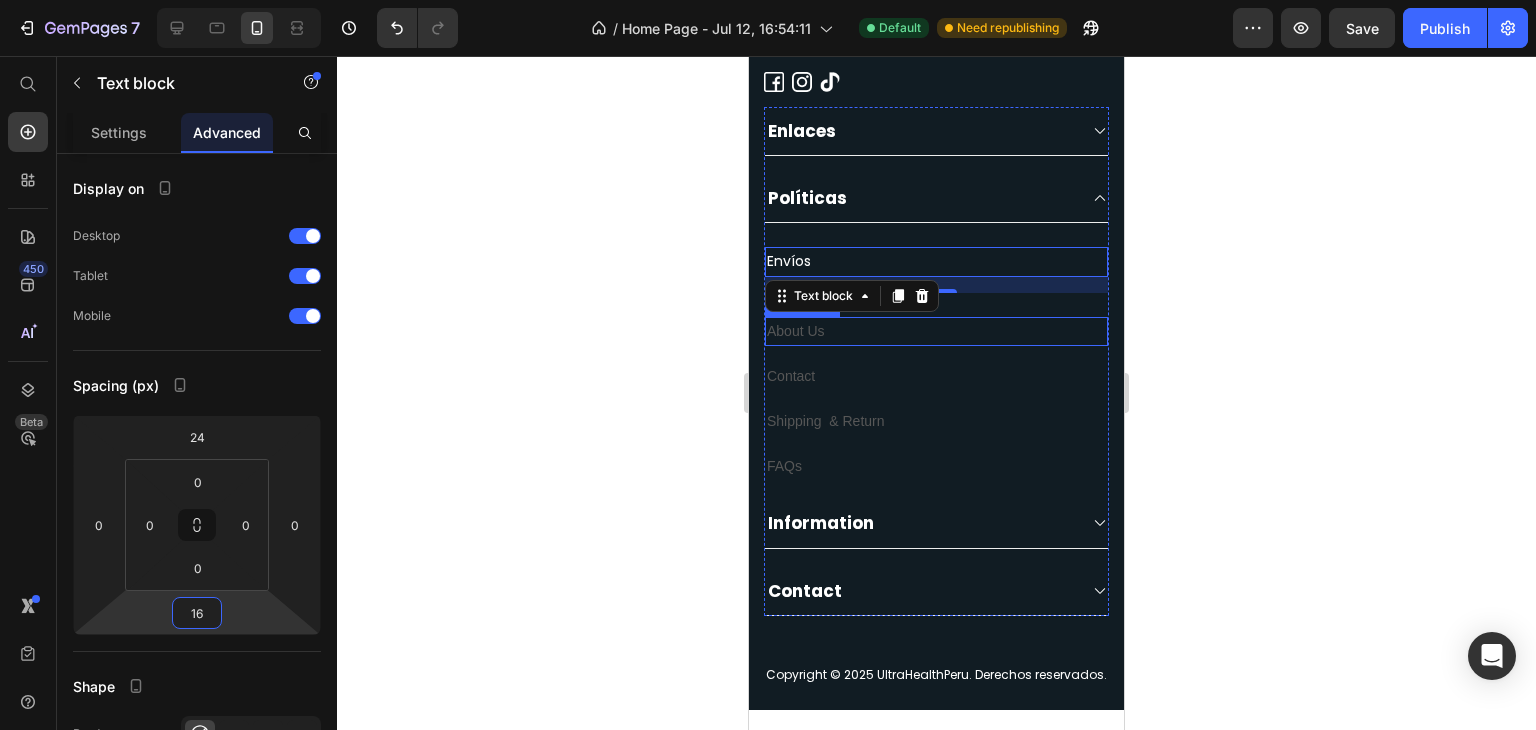 click on "About Us" at bounding box center (936, 331) 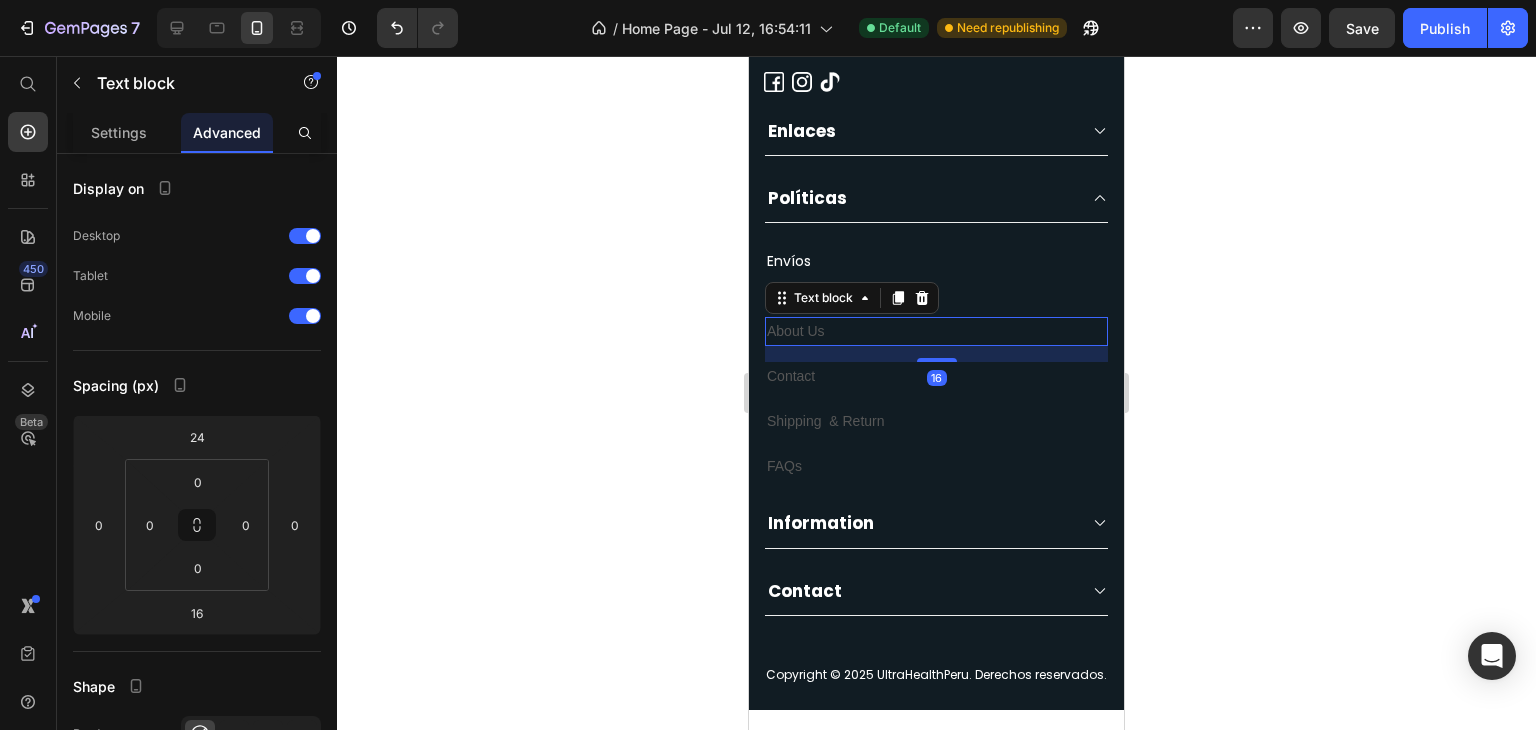 click on "Text block" at bounding box center [852, 298] 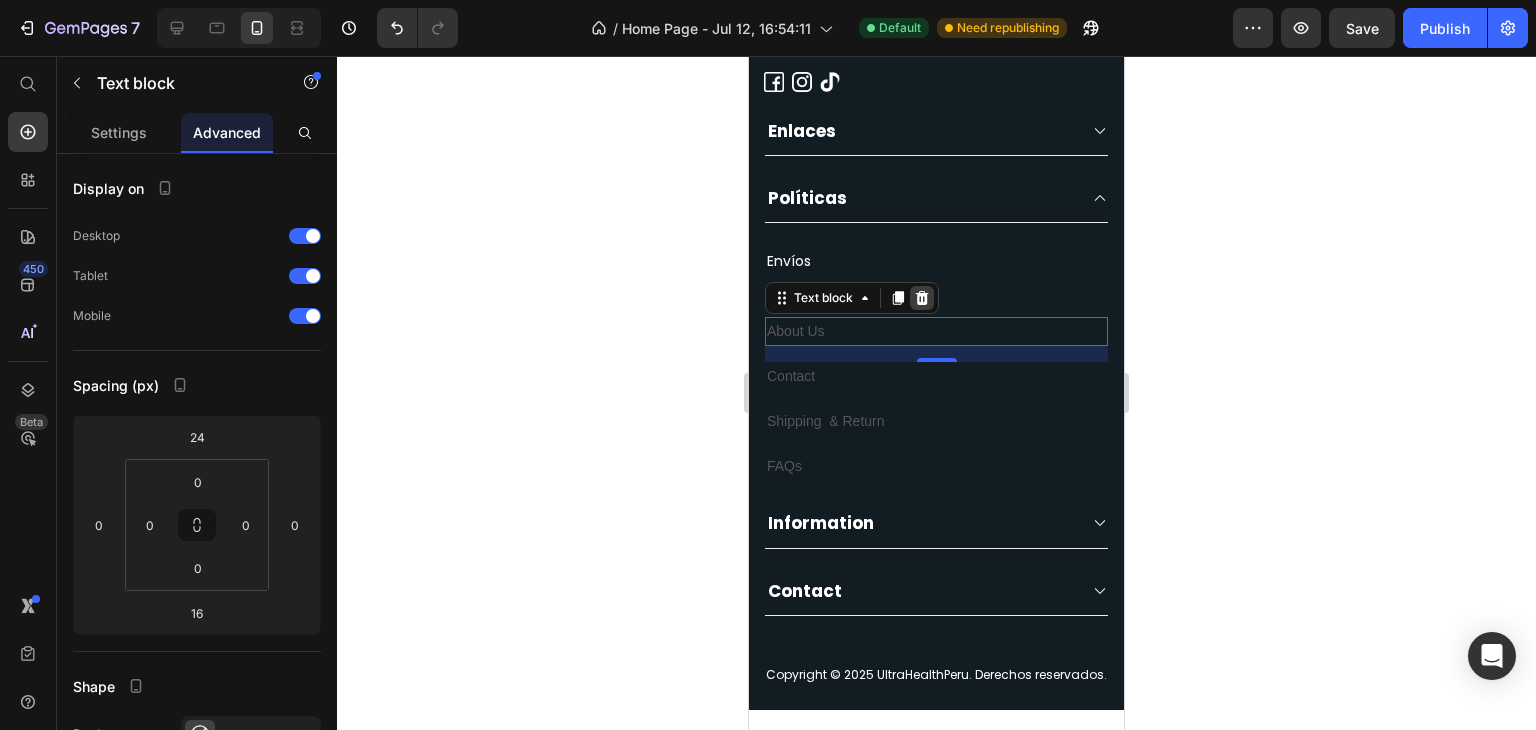 click 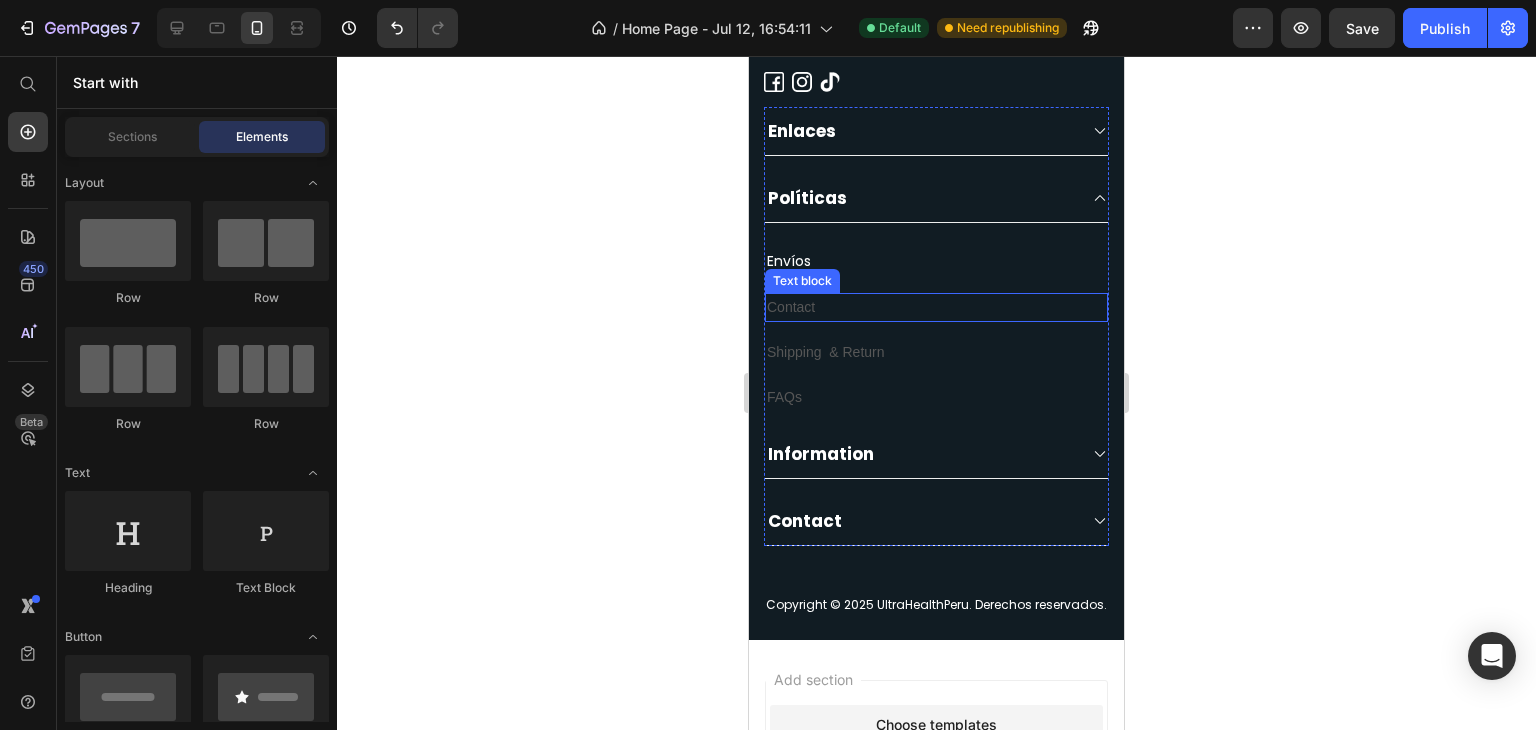 click on "Contact" at bounding box center [936, 307] 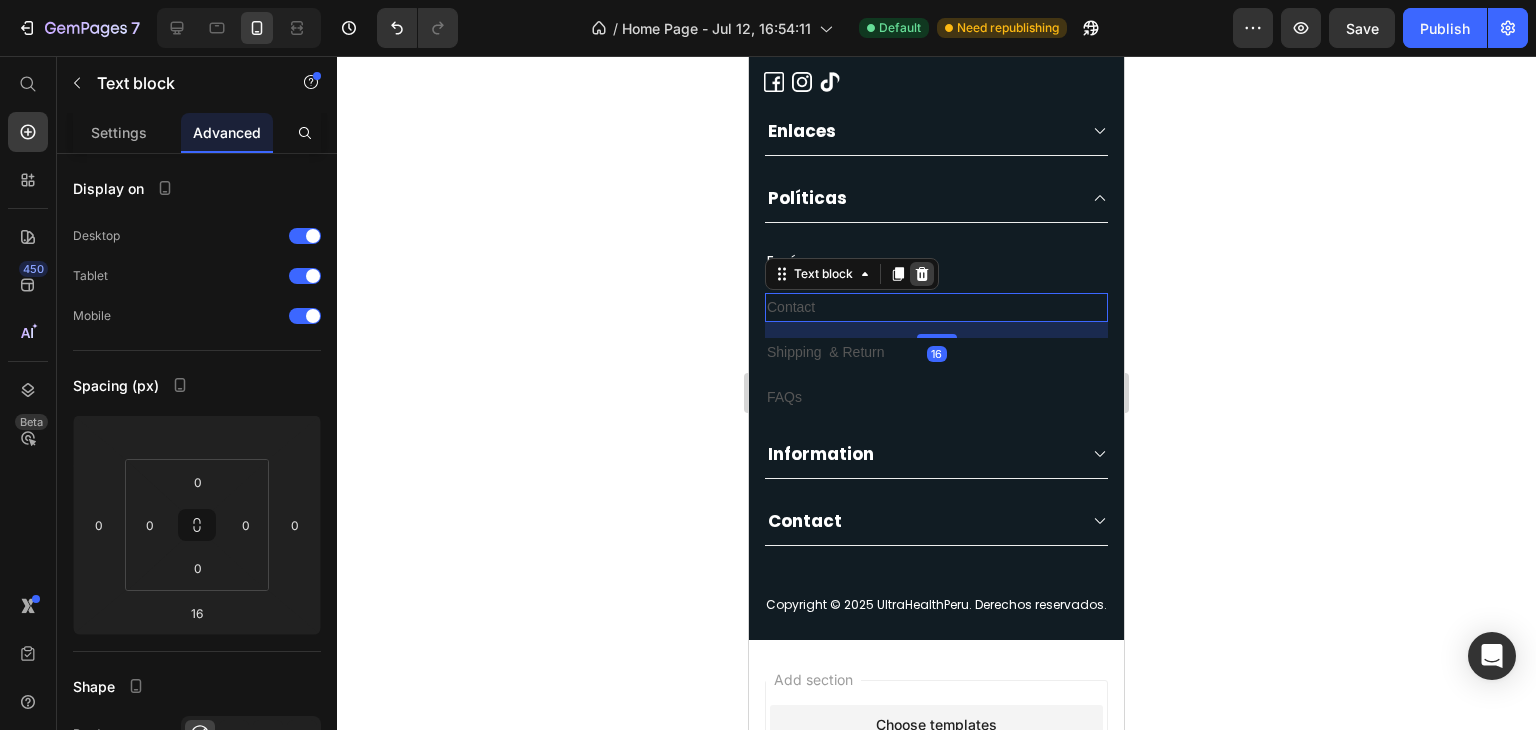 click 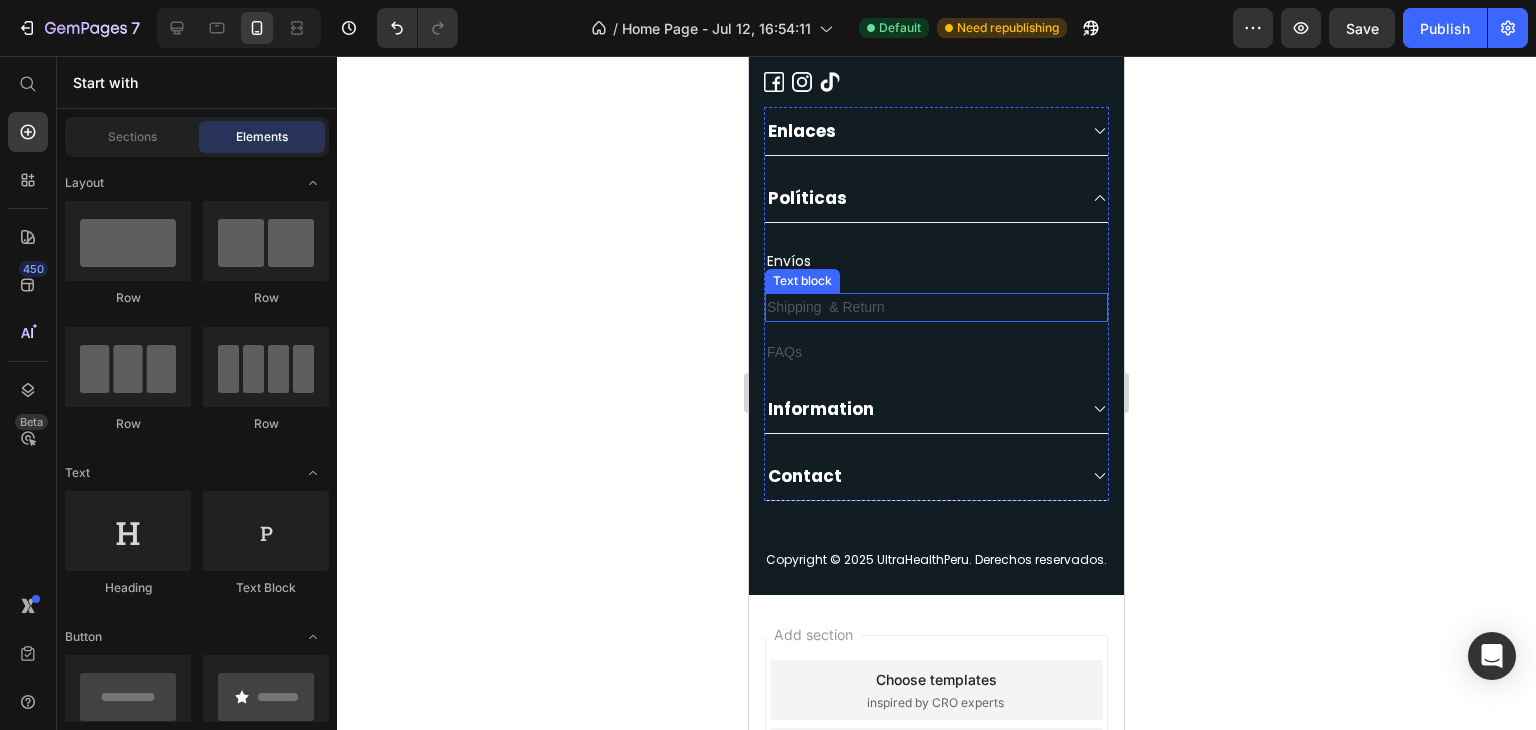 click on "Shipping  & Return" at bounding box center [936, 307] 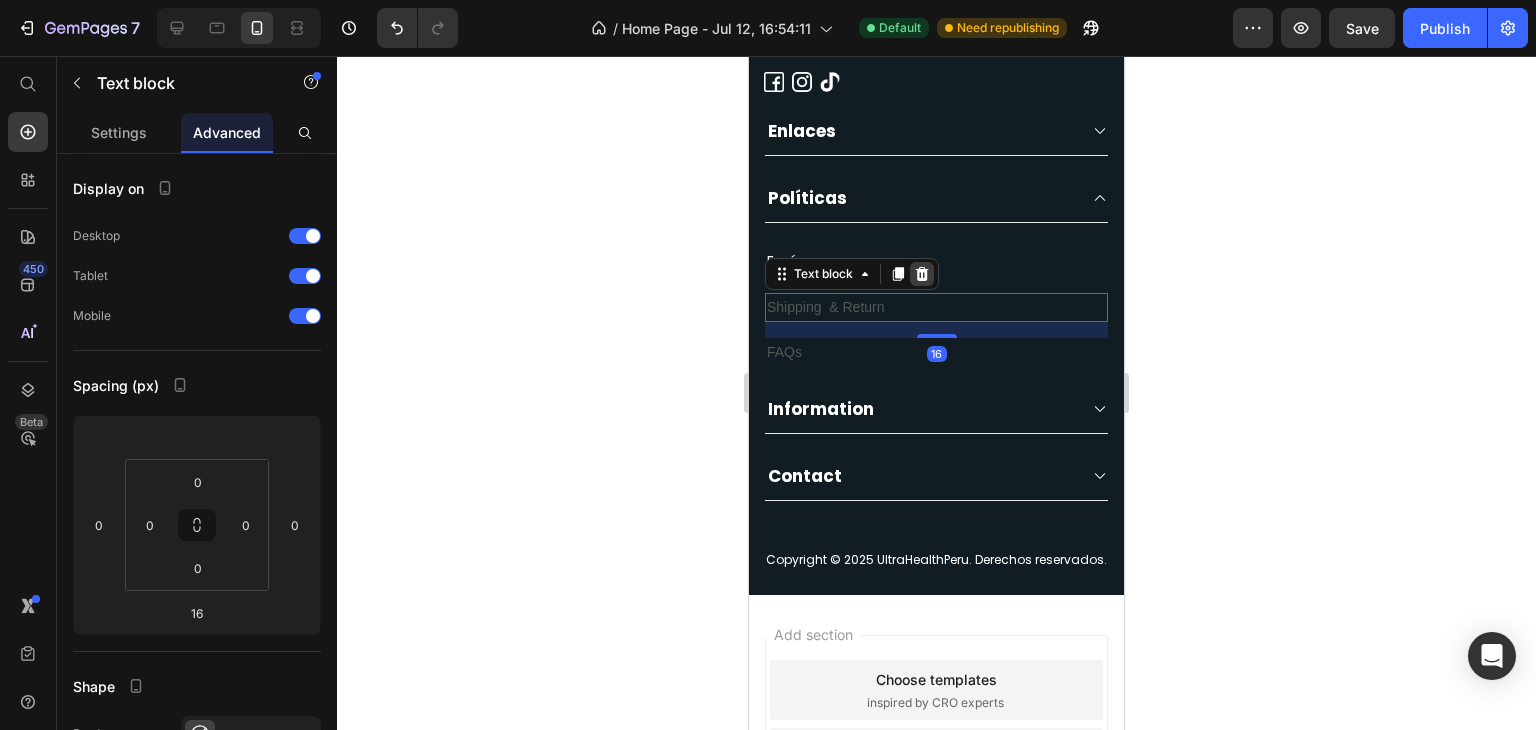 click 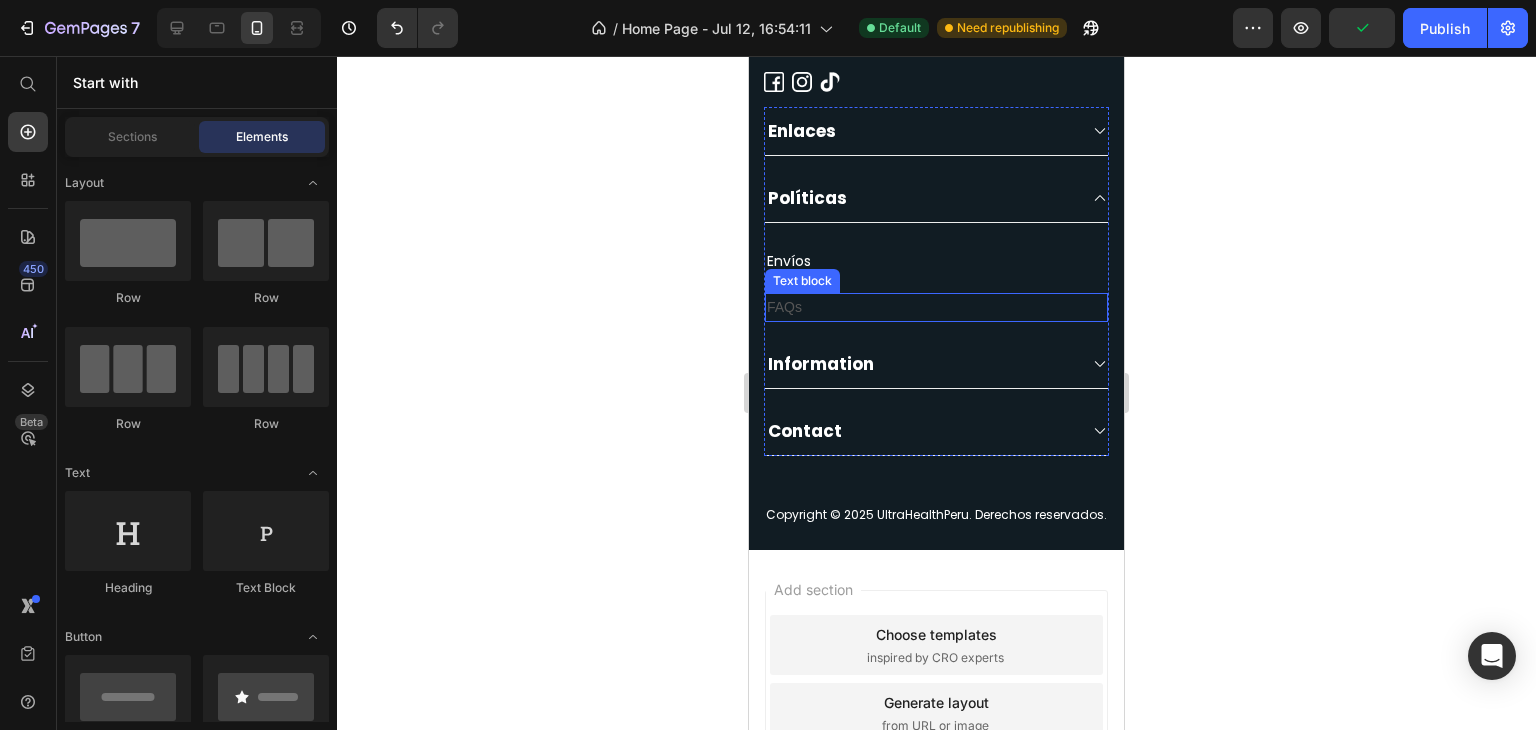 click on "FAQs" at bounding box center [936, 307] 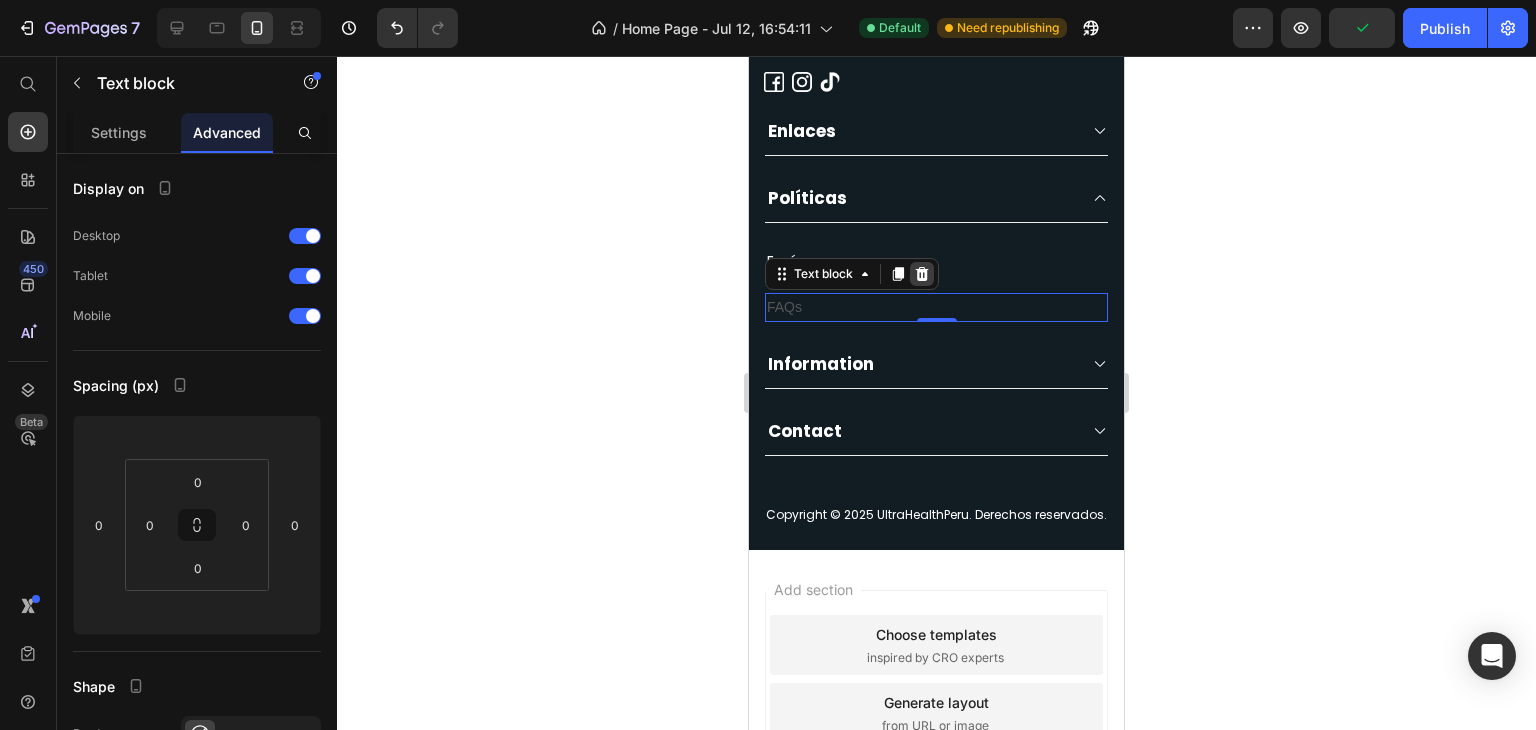 click 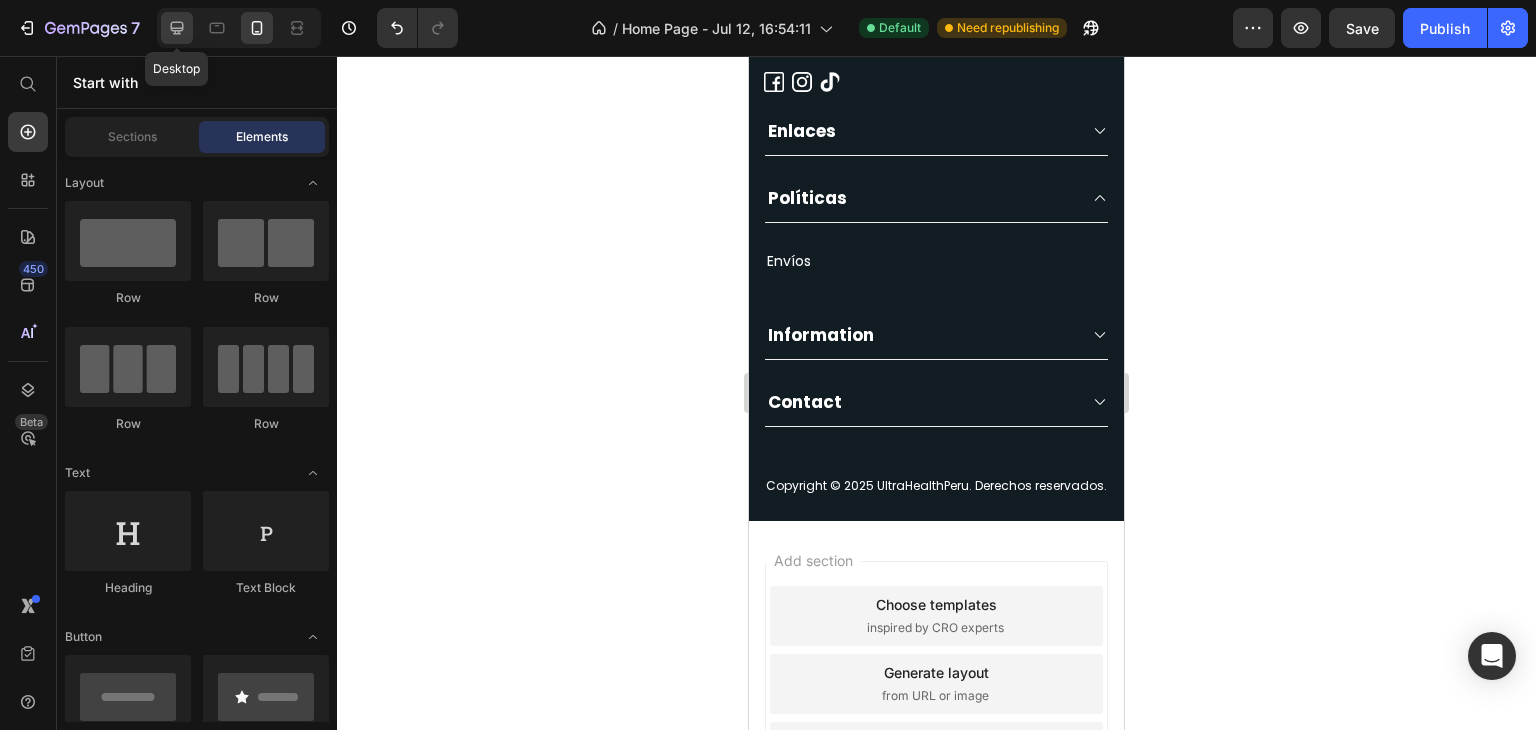 click 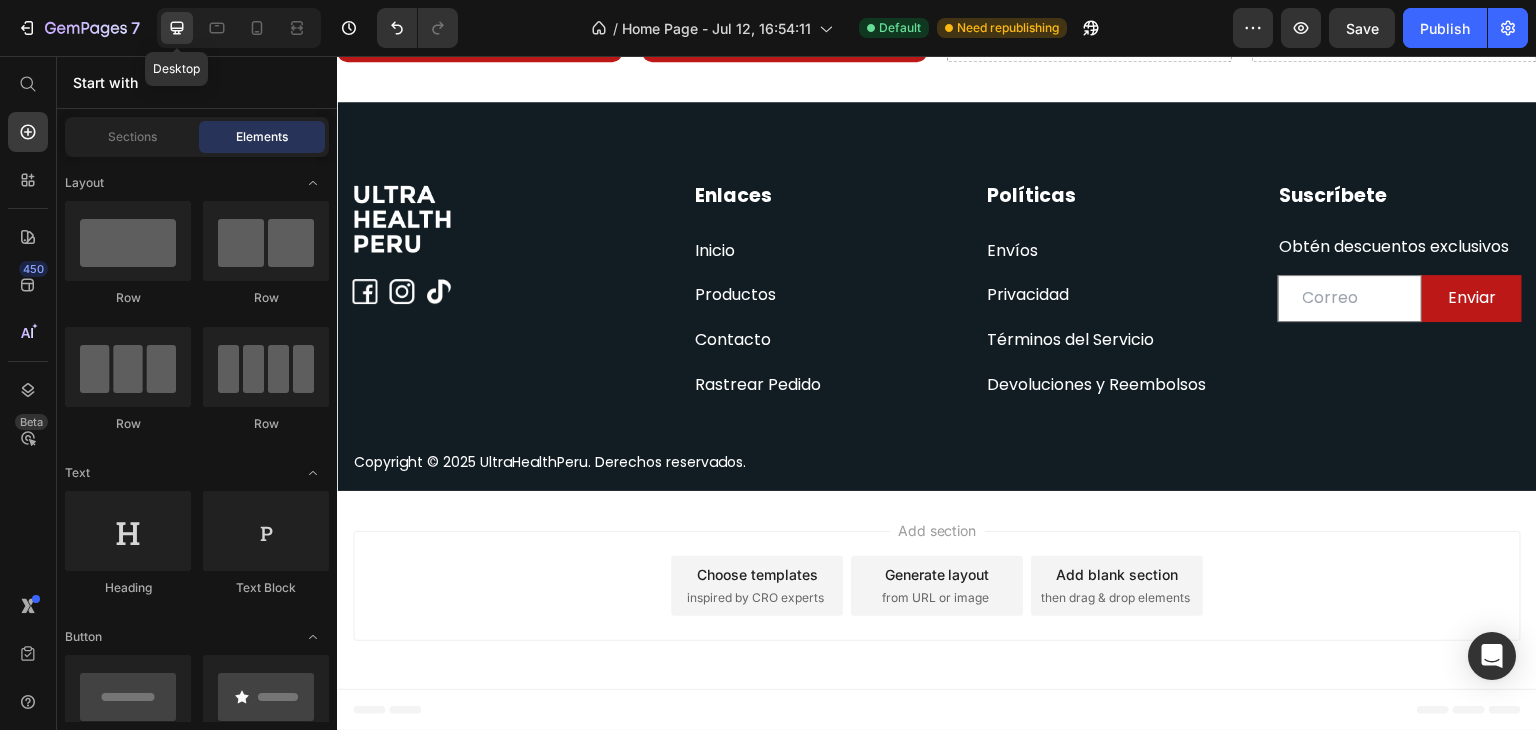 scroll, scrollTop: 1331, scrollLeft: 0, axis: vertical 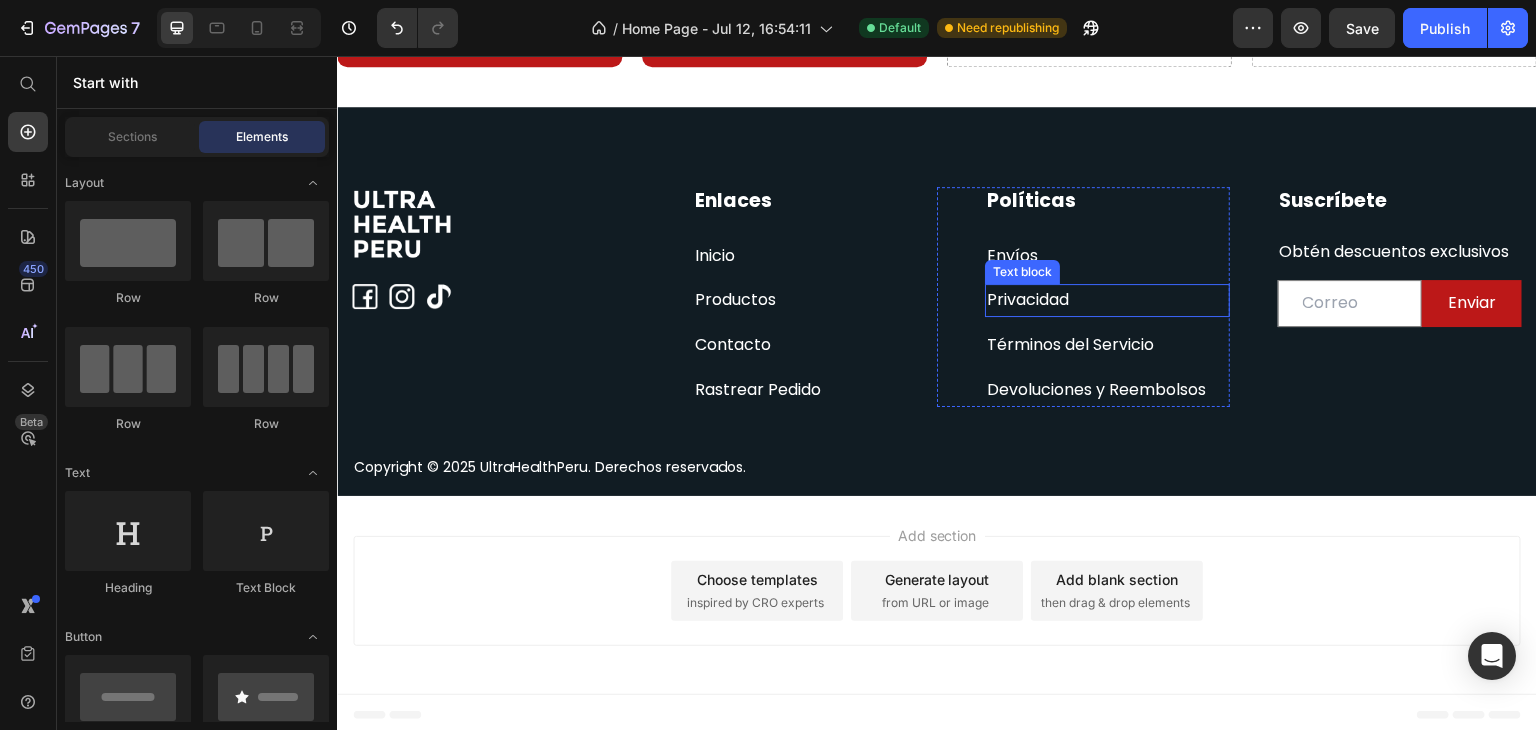 click on "Privacidad" at bounding box center [1028, 299] 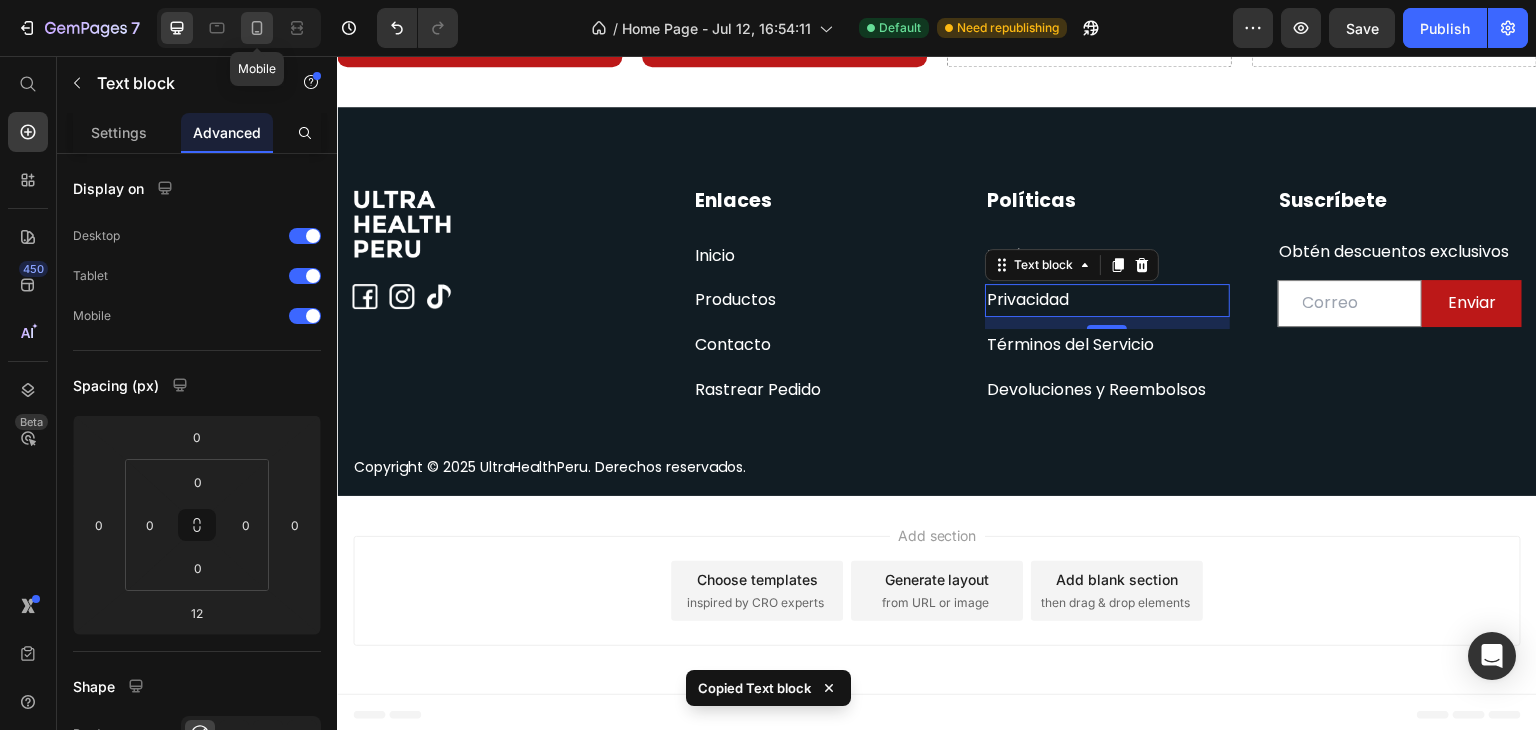click 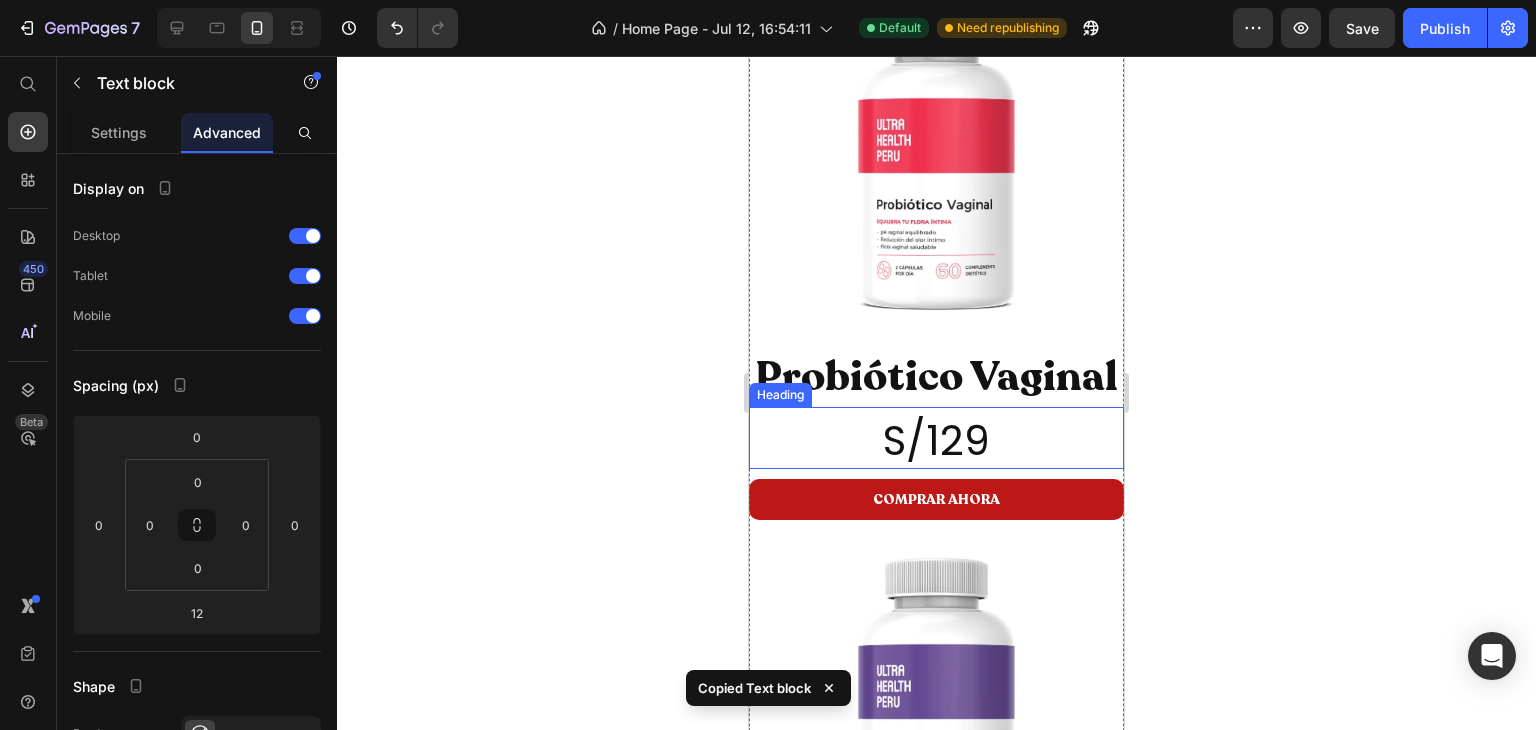 scroll, scrollTop: 2896, scrollLeft: 0, axis: vertical 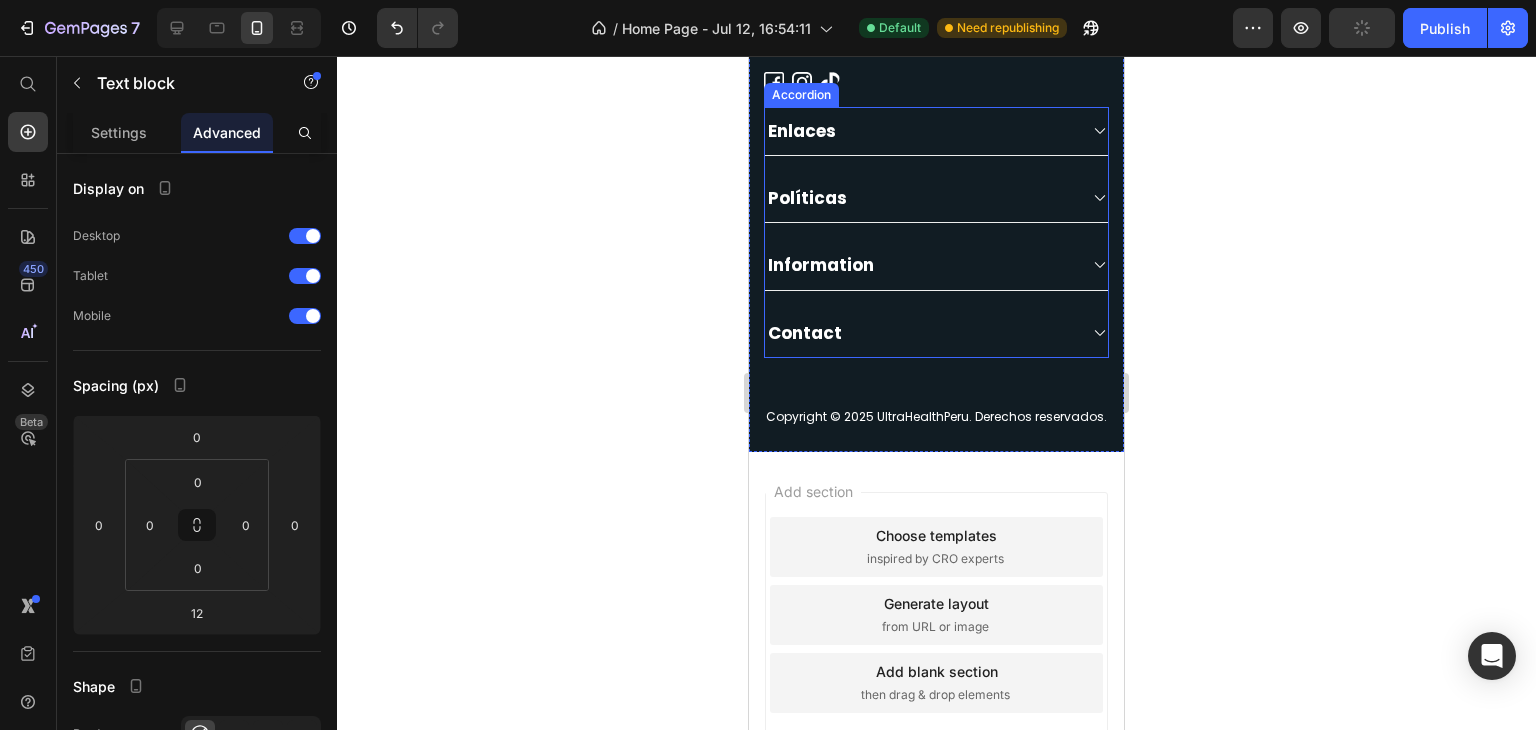 click 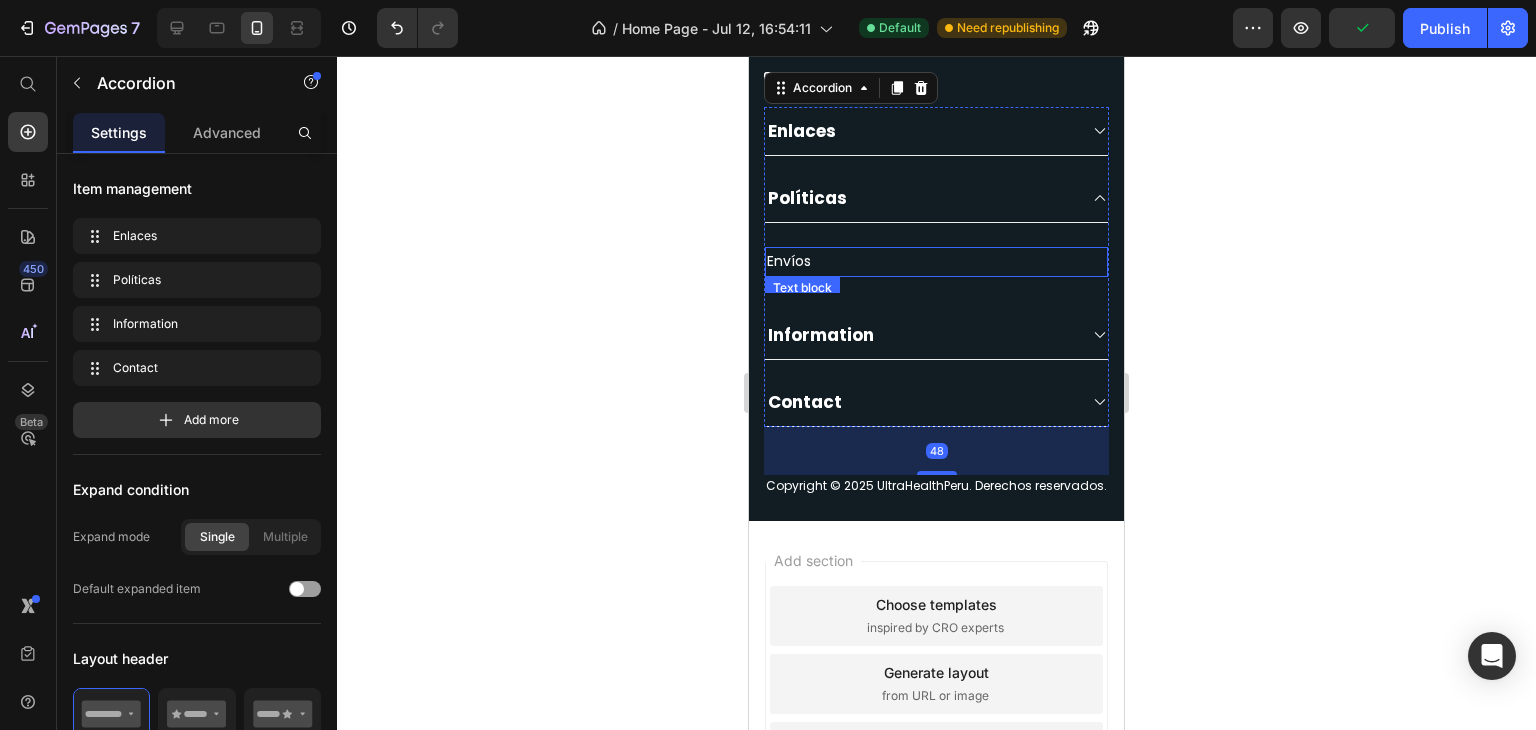 click on "Envío s" at bounding box center [936, 261] 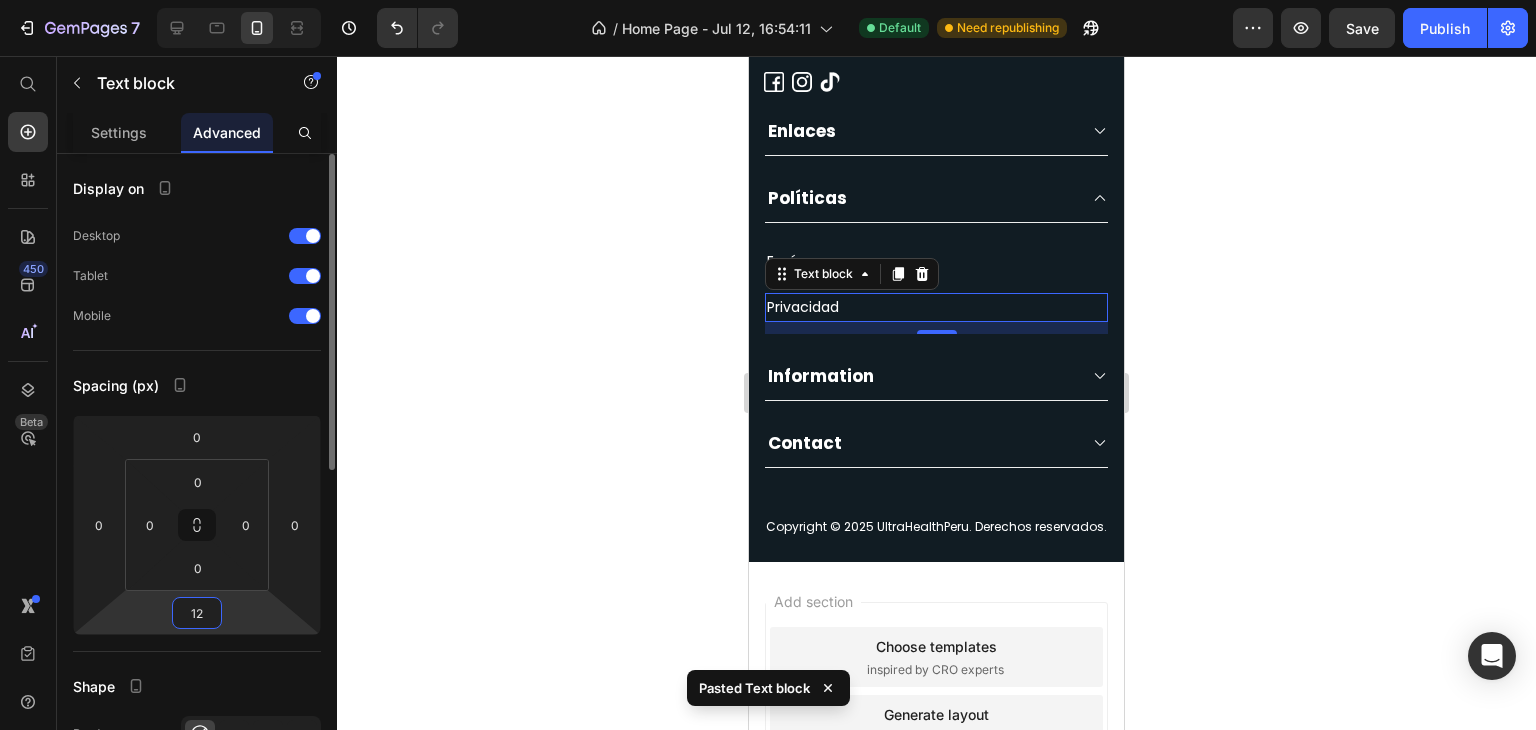 click on "12" at bounding box center (197, 613) 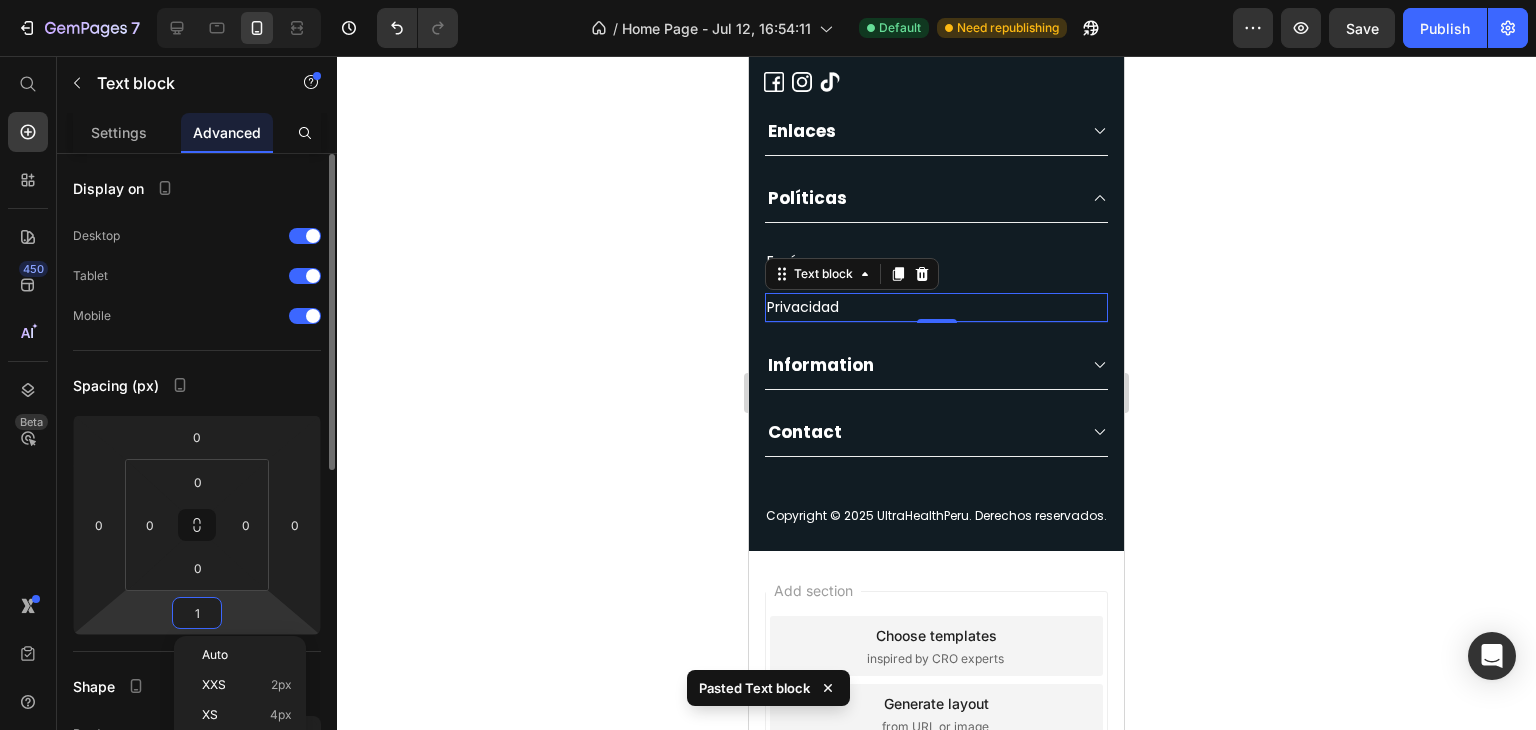 type on "16" 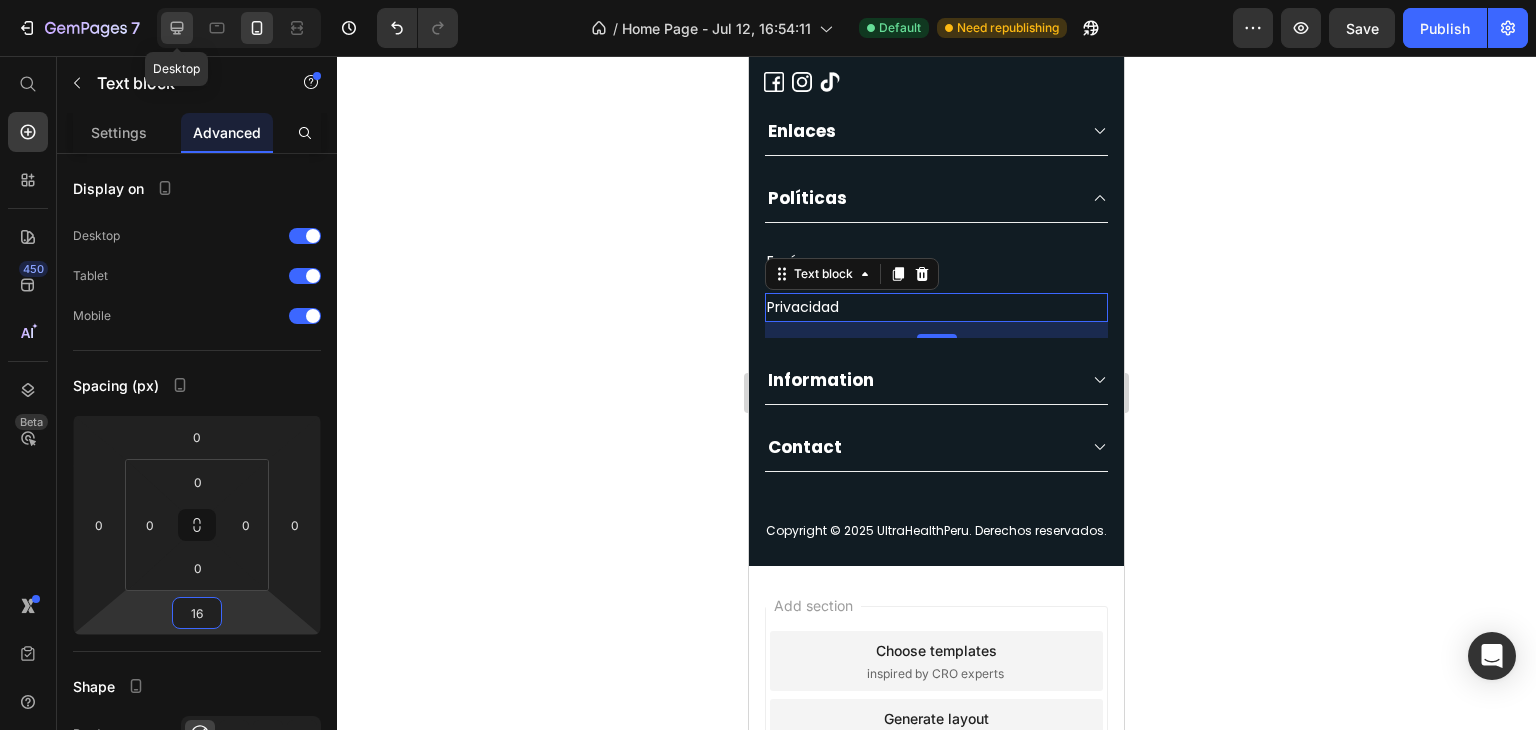 click 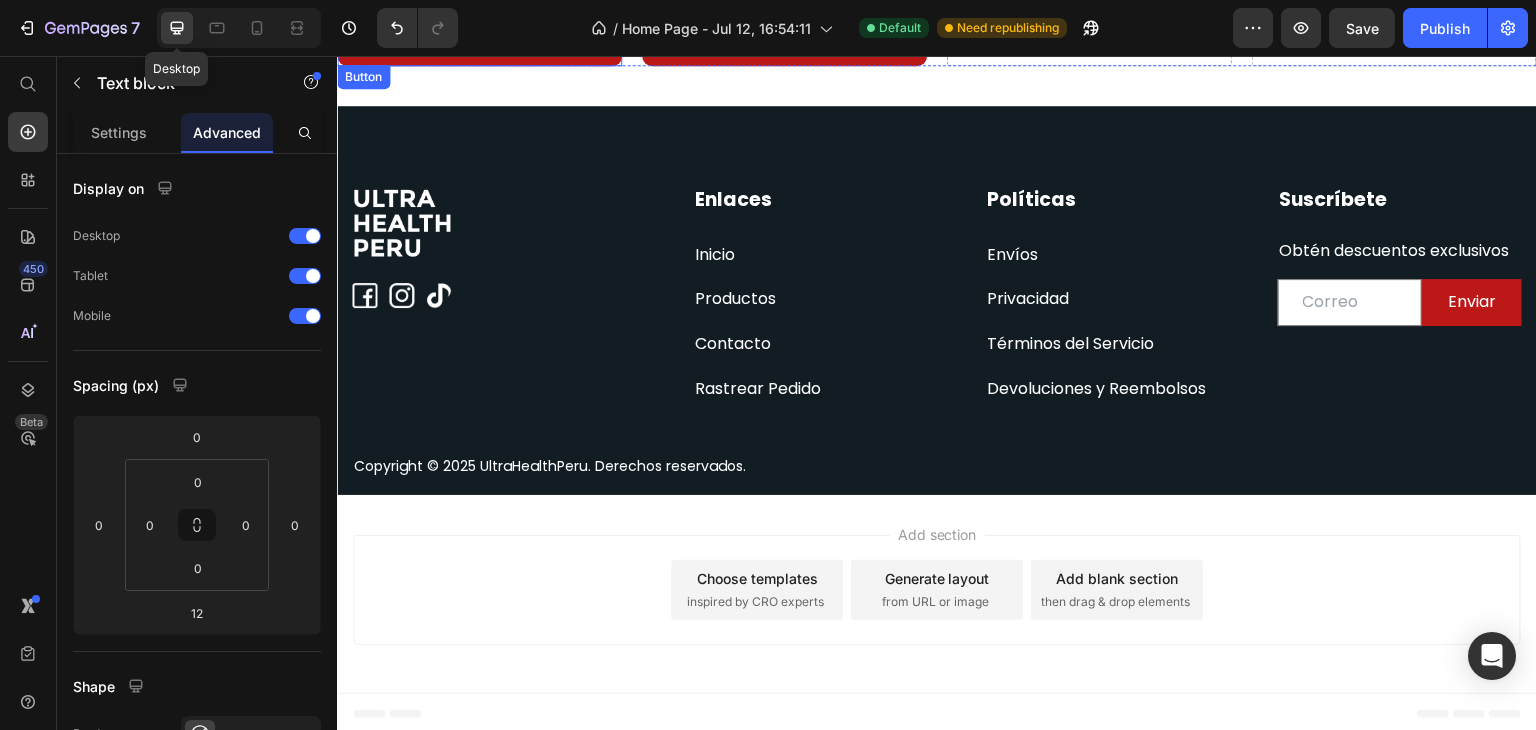 scroll, scrollTop: 1262, scrollLeft: 0, axis: vertical 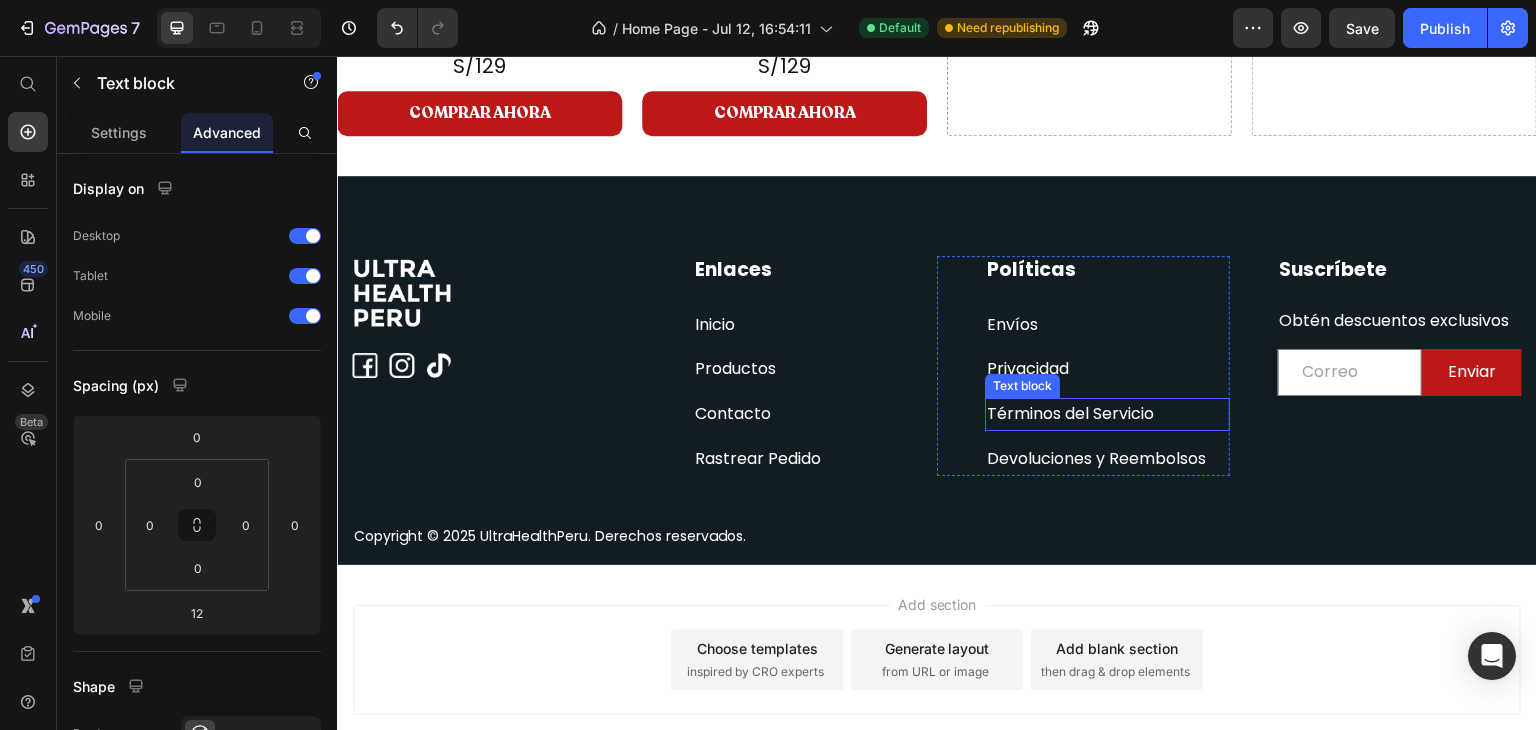 click on "Términos del Servicio" at bounding box center (1070, 413) 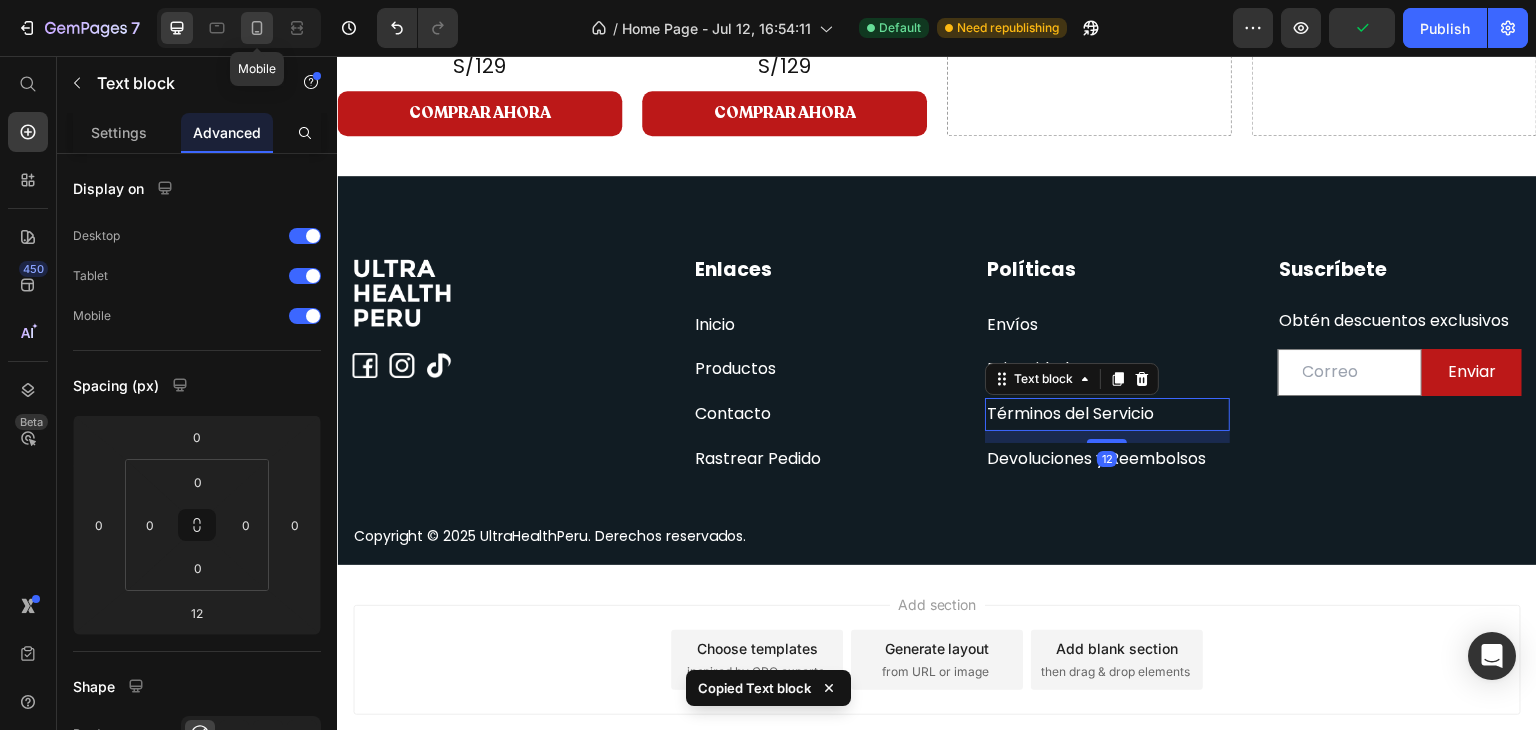 click 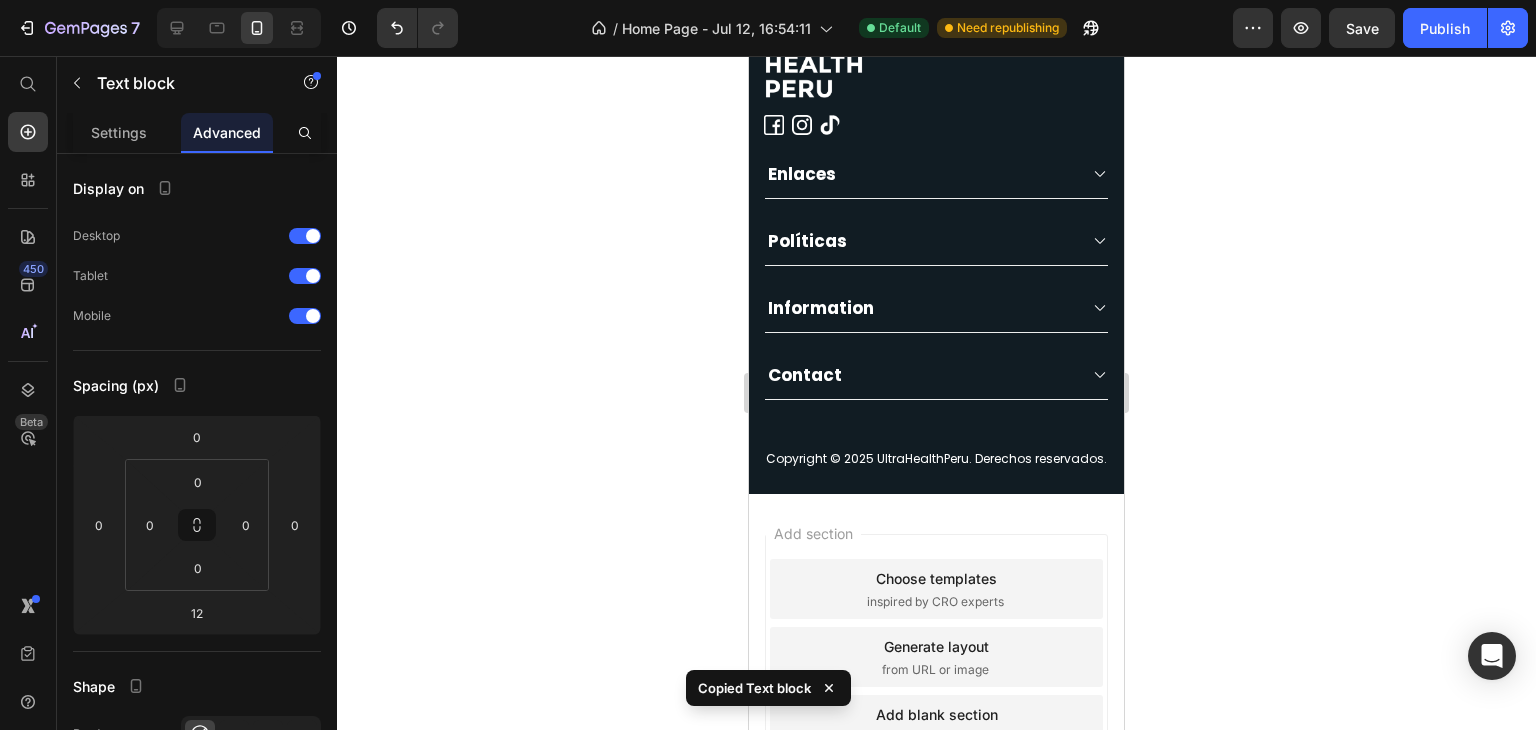 scroll, scrollTop: 3094, scrollLeft: 0, axis: vertical 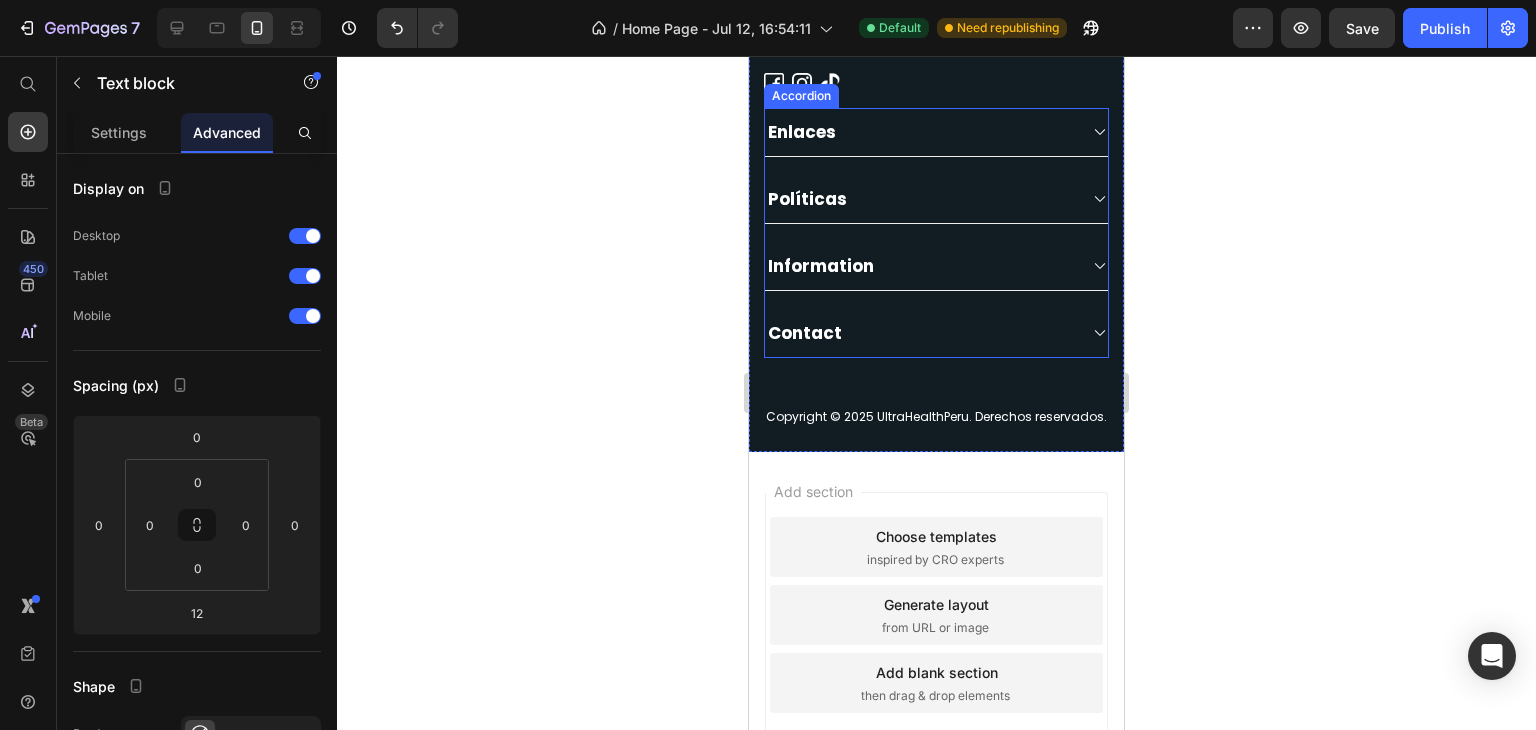 click on "Políticas" at bounding box center [936, 199] 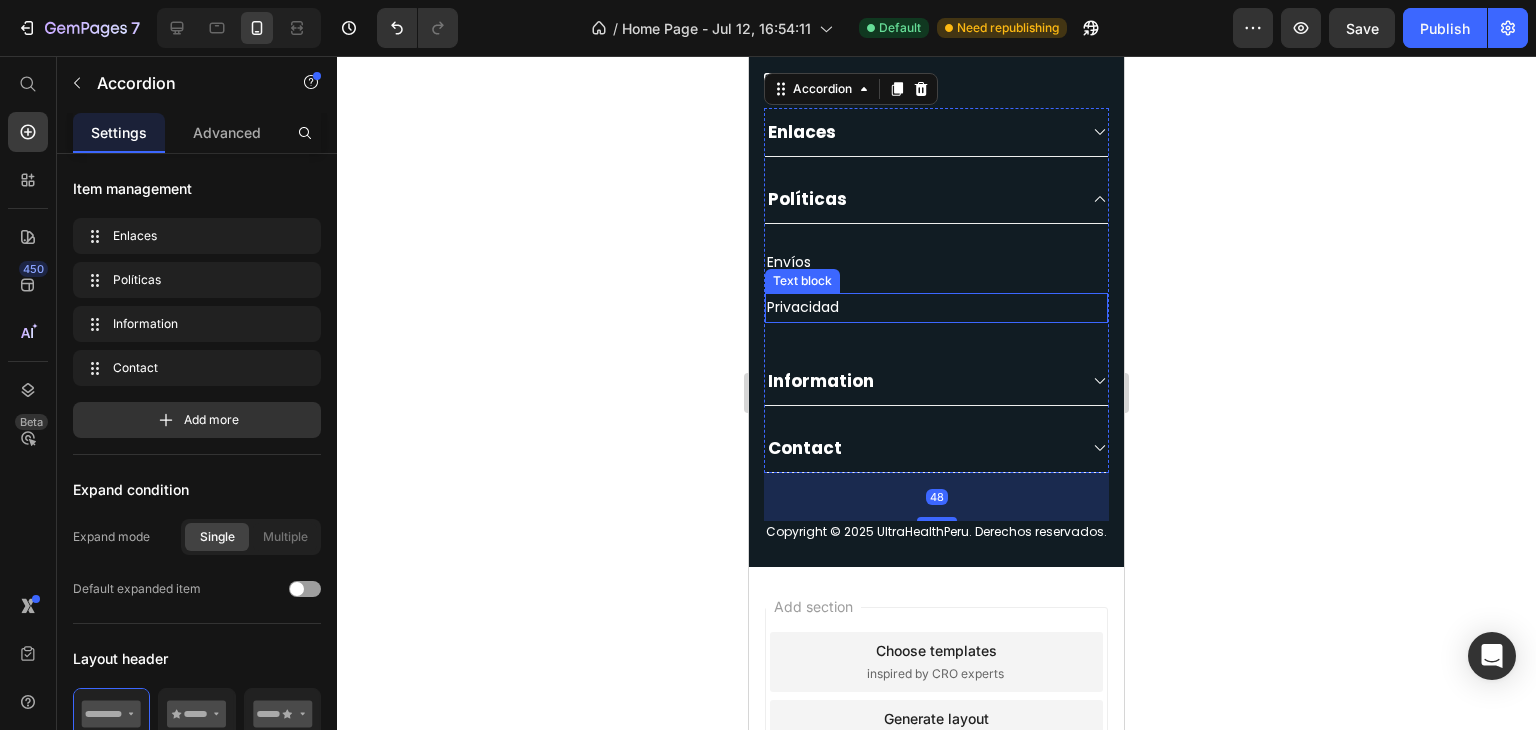 click on "Privacidad" at bounding box center (936, 307) 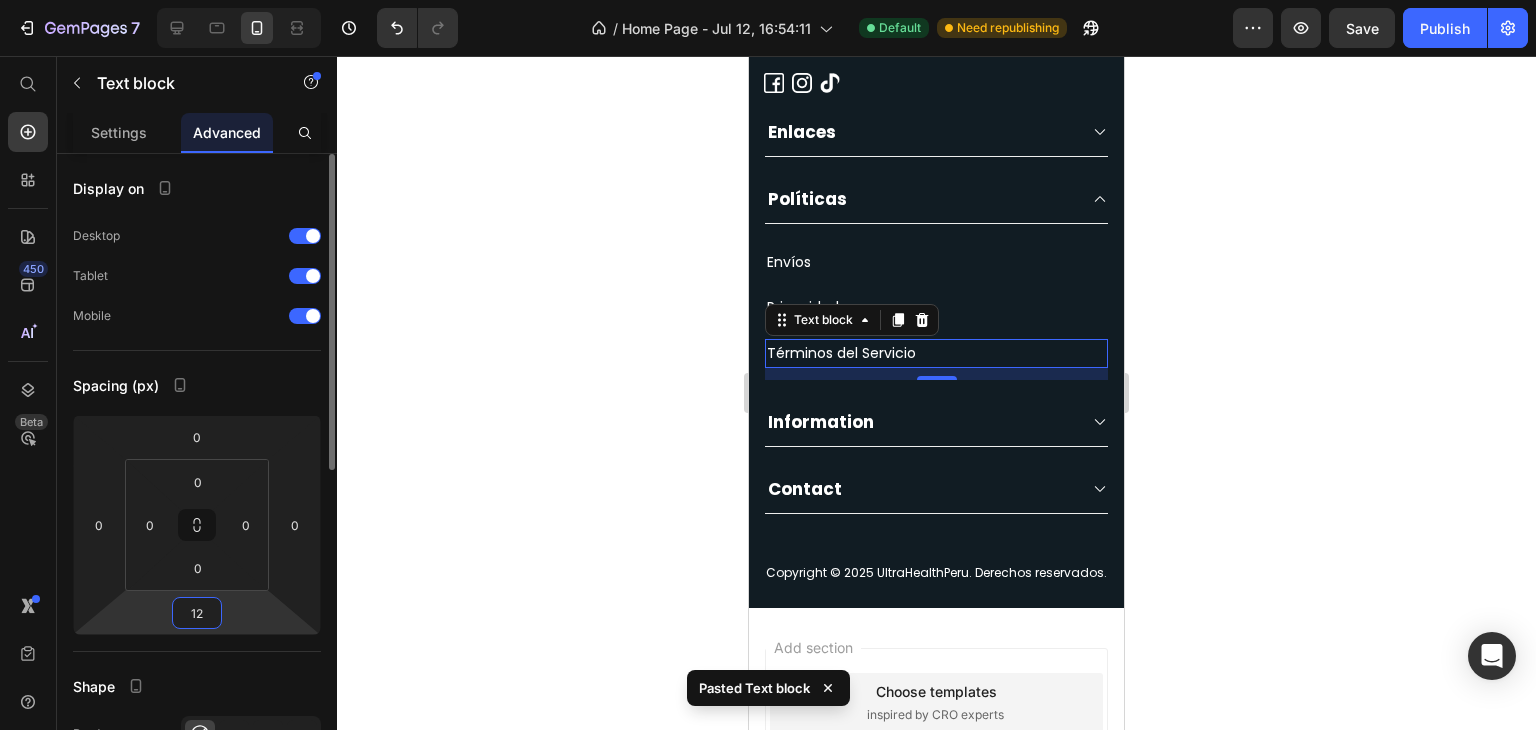 click on "12" at bounding box center [197, 613] 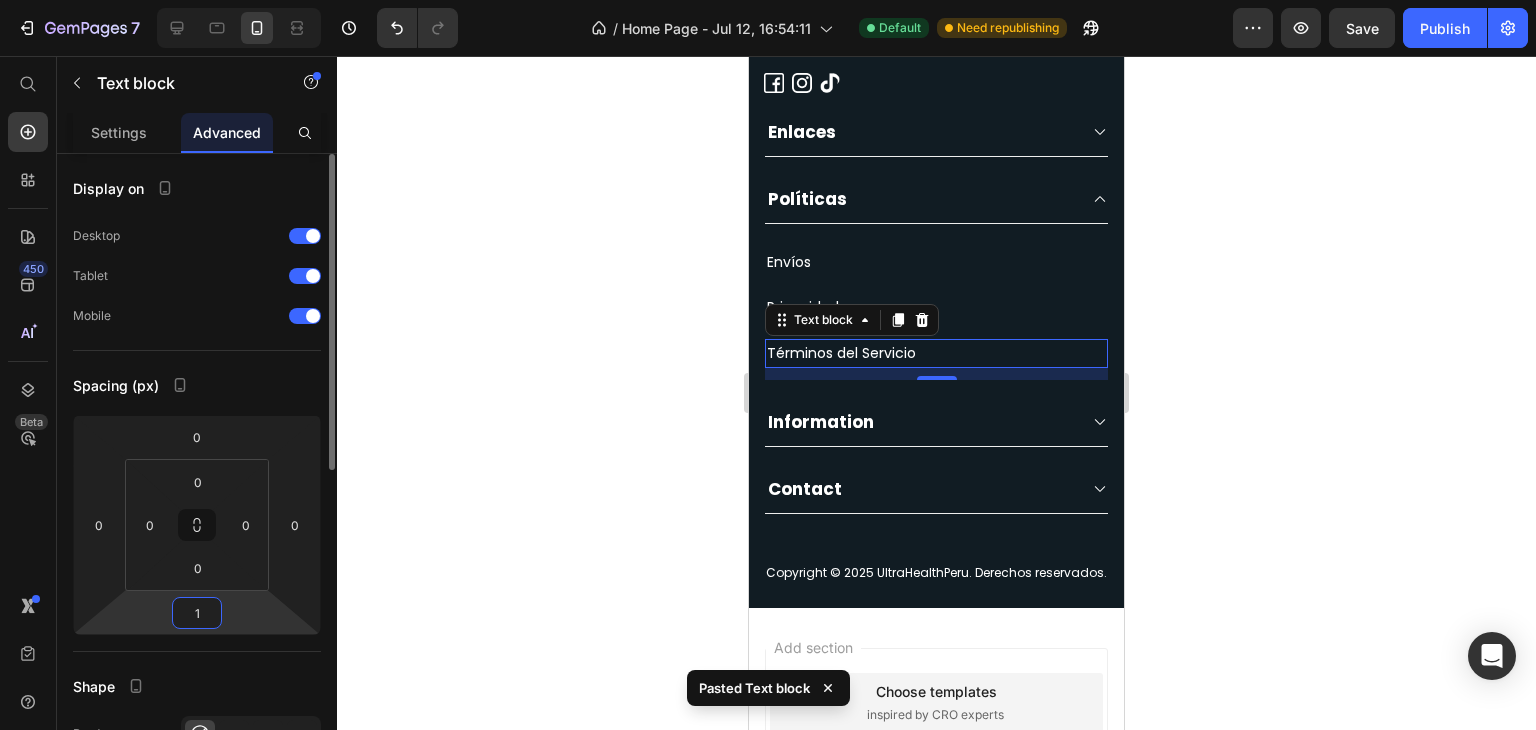 type on "16" 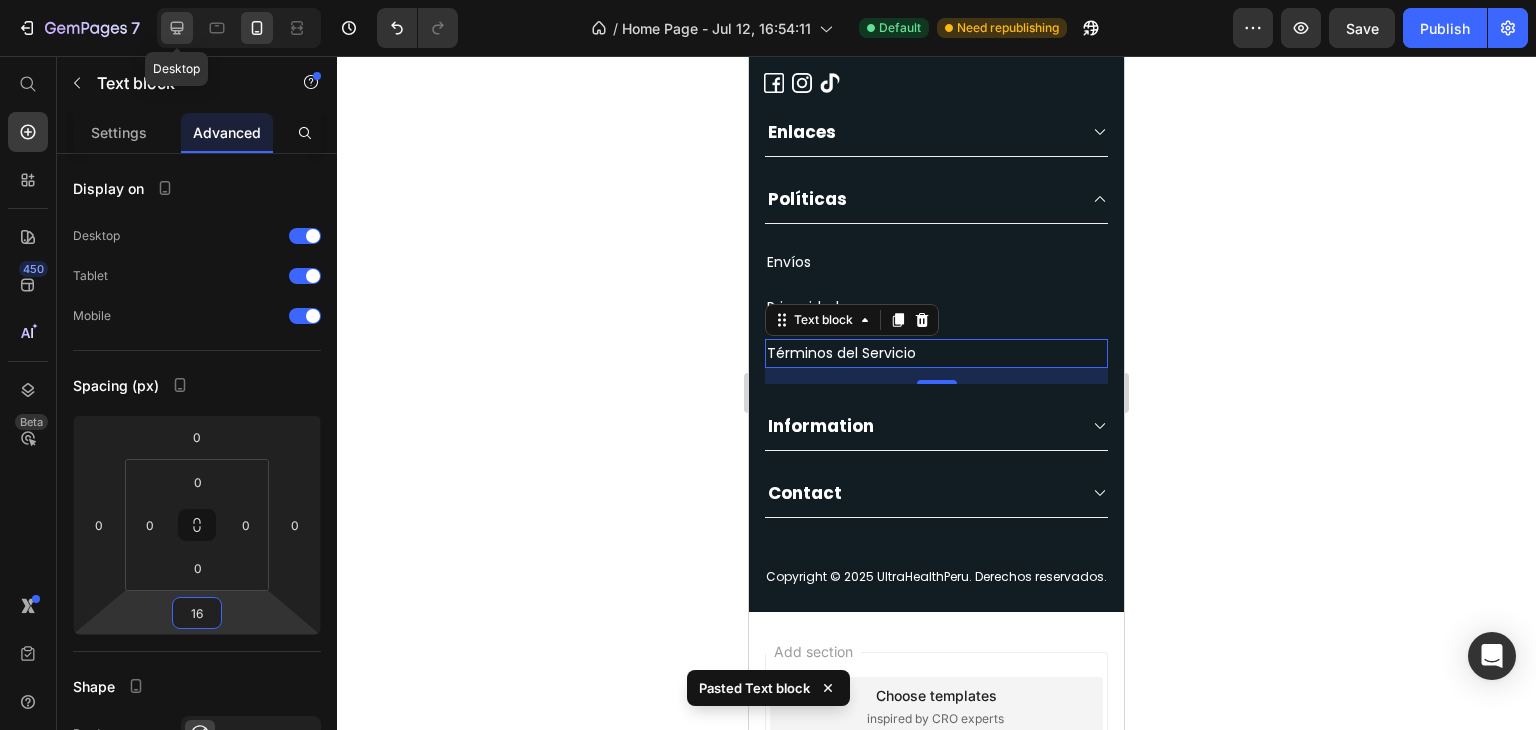 click 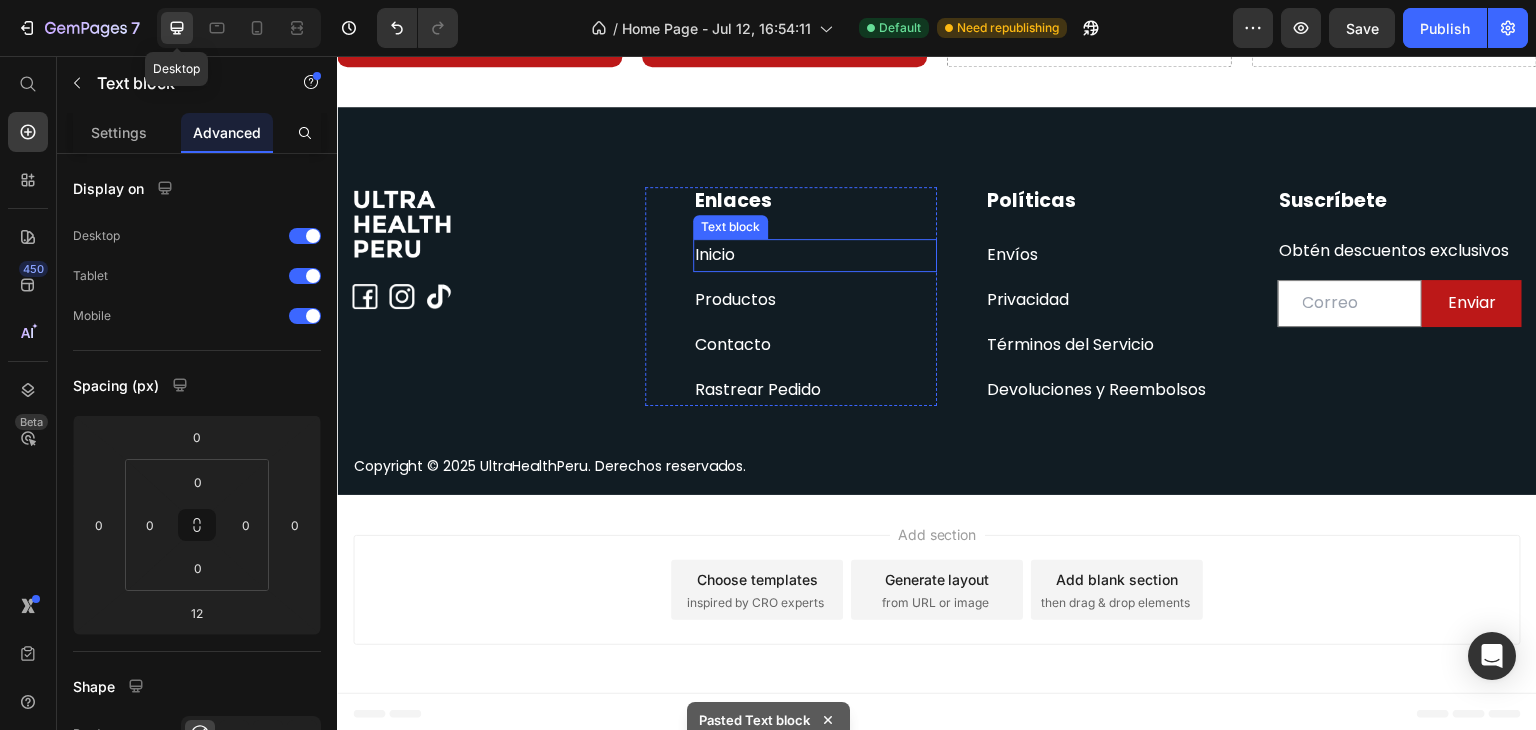 scroll, scrollTop: 1332, scrollLeft: 0, axis: vertical 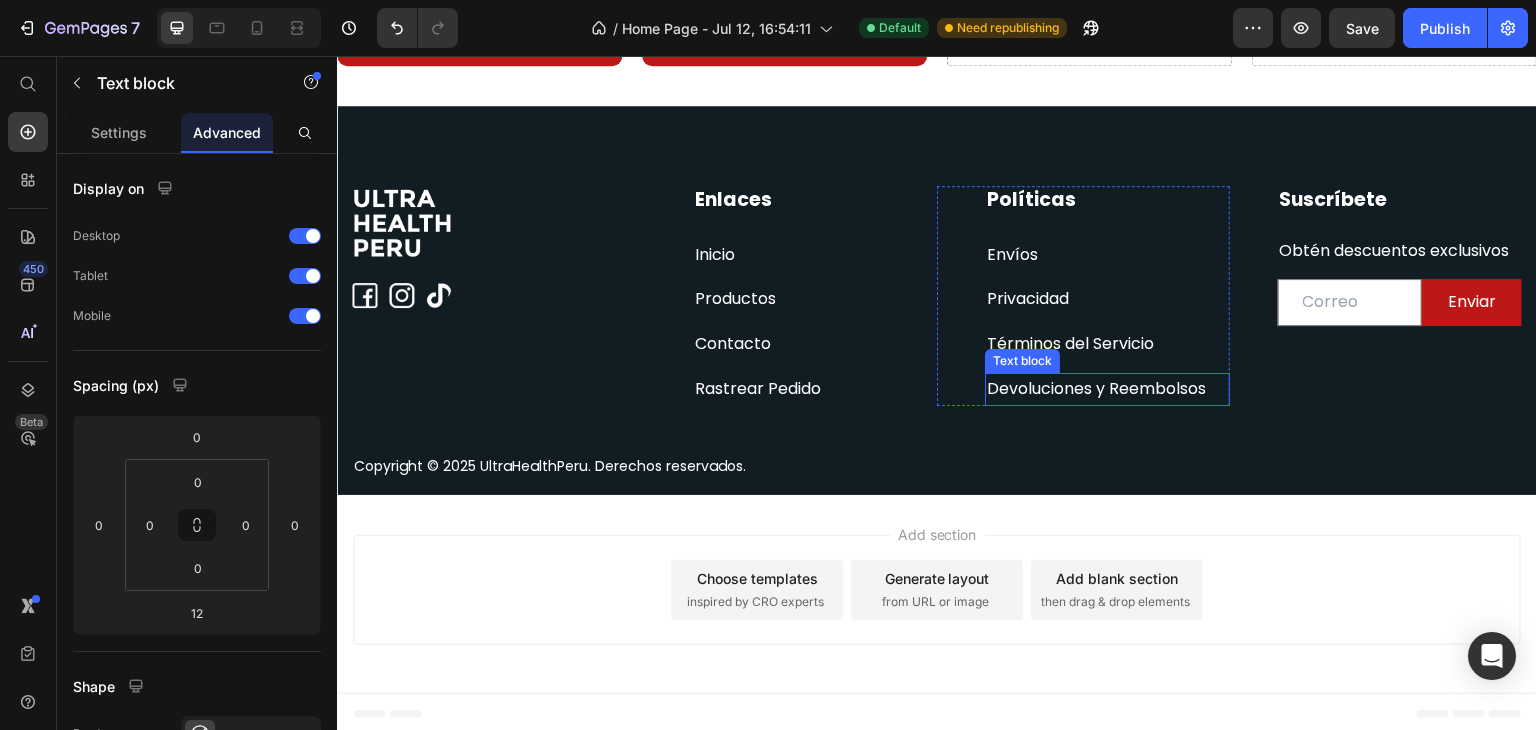 click on "Devoluciones y Reembolsos" at bounding box center [1096, 388] 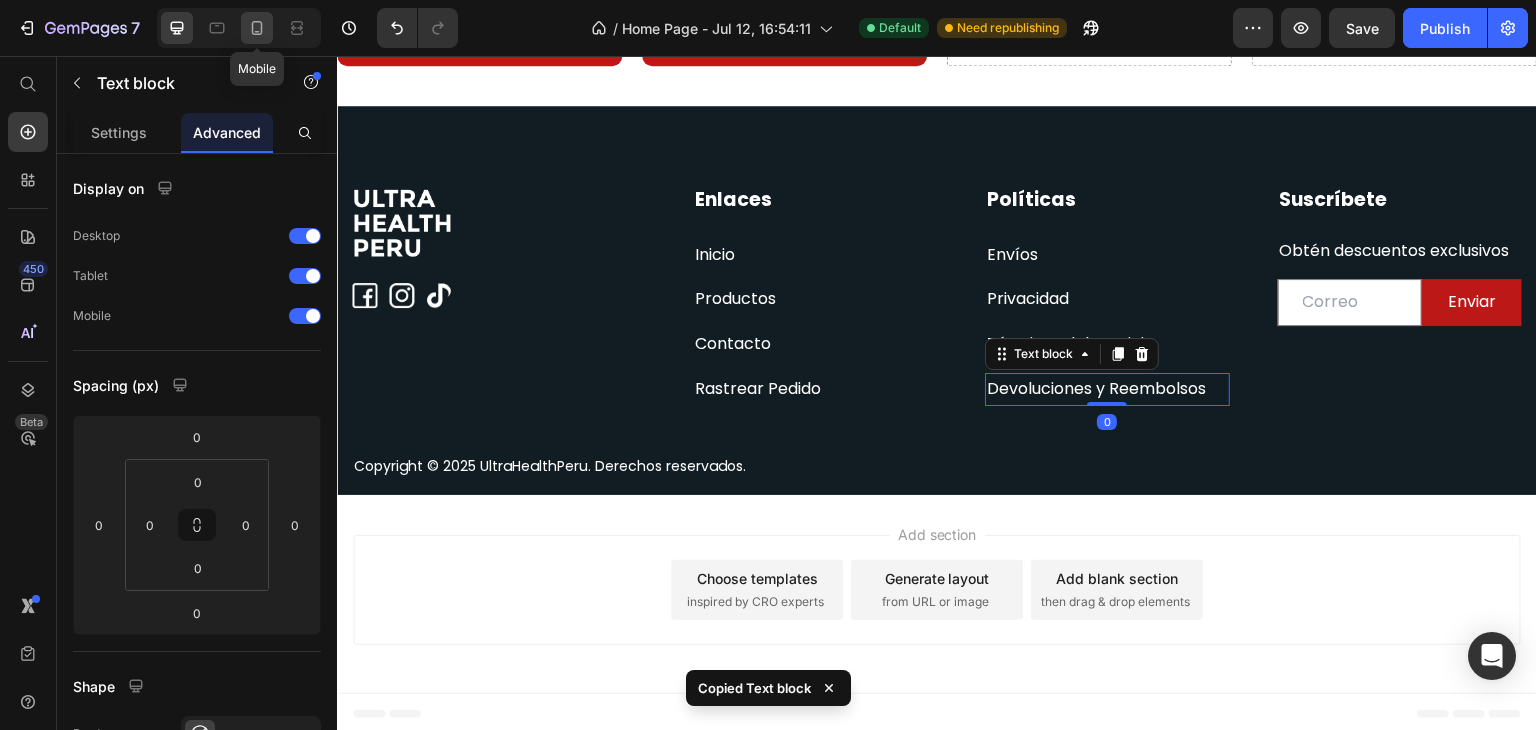 click 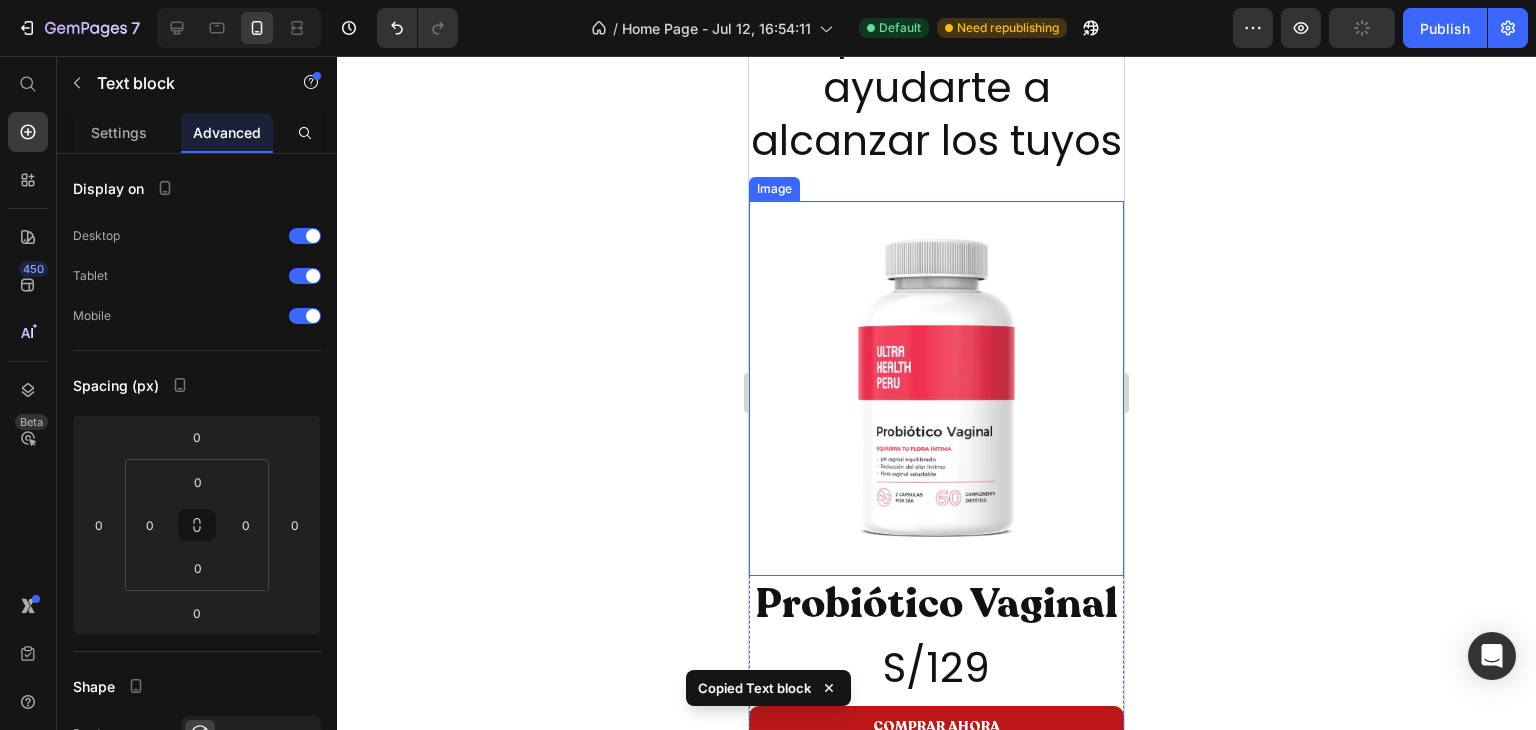 scroll, scrollTop: 2896, scrollLeft: 0, axis: vertical 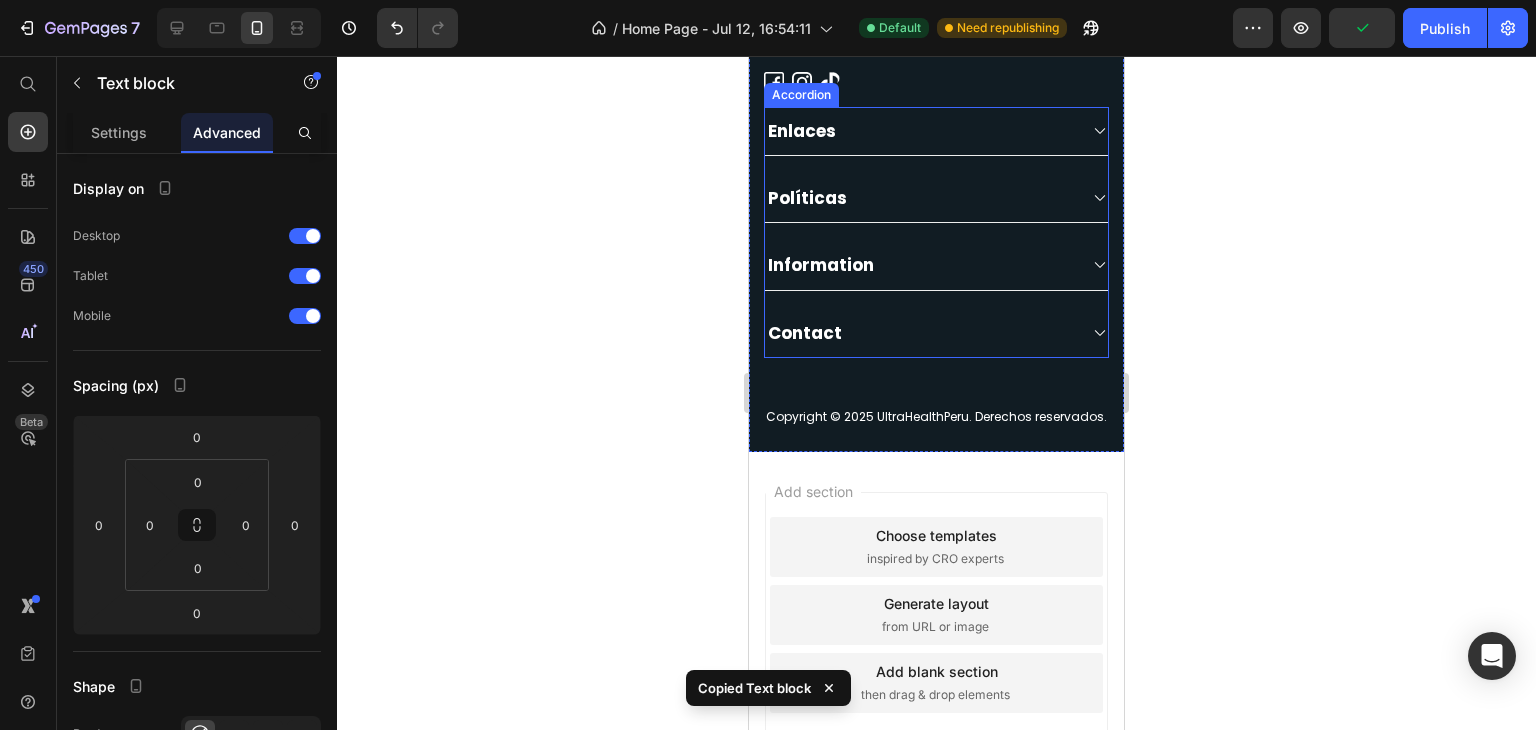 click 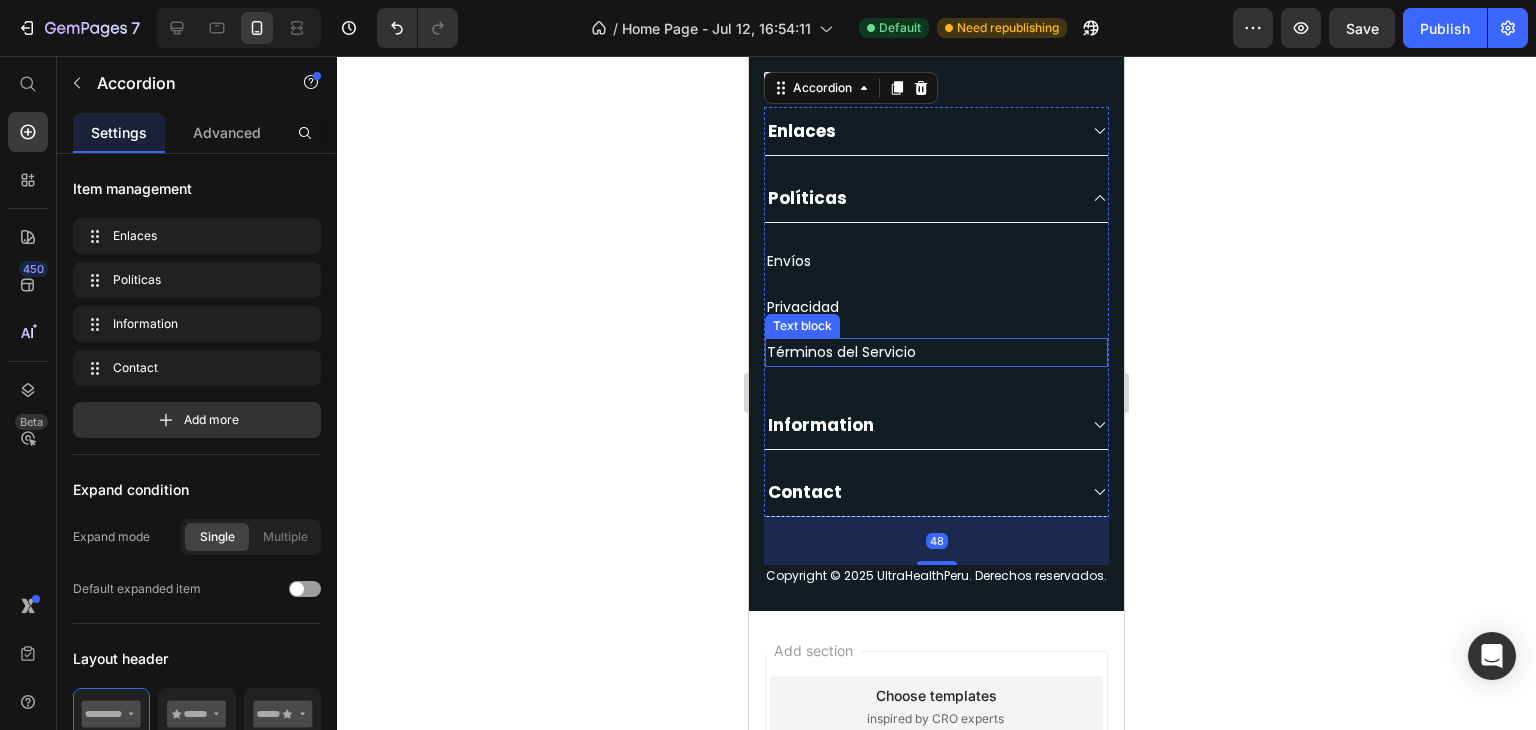 click on "Términos del Servicio" at bounding box center [936, 352] 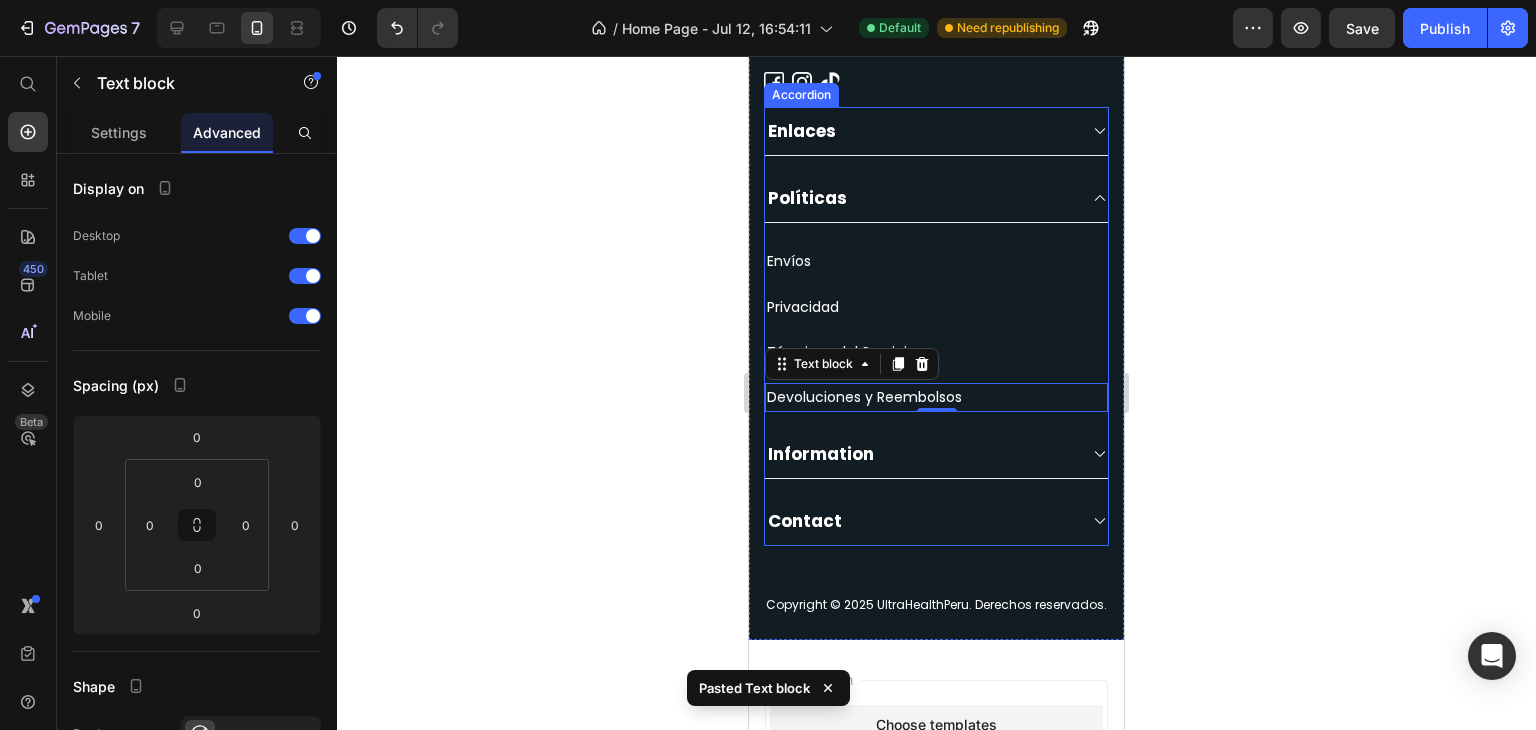 click on "Envío s Text block Privacidad Text block Términos del Servicio Text block Devoluciones y Reembolsos Text block   0" at bounding box center (936, 317) 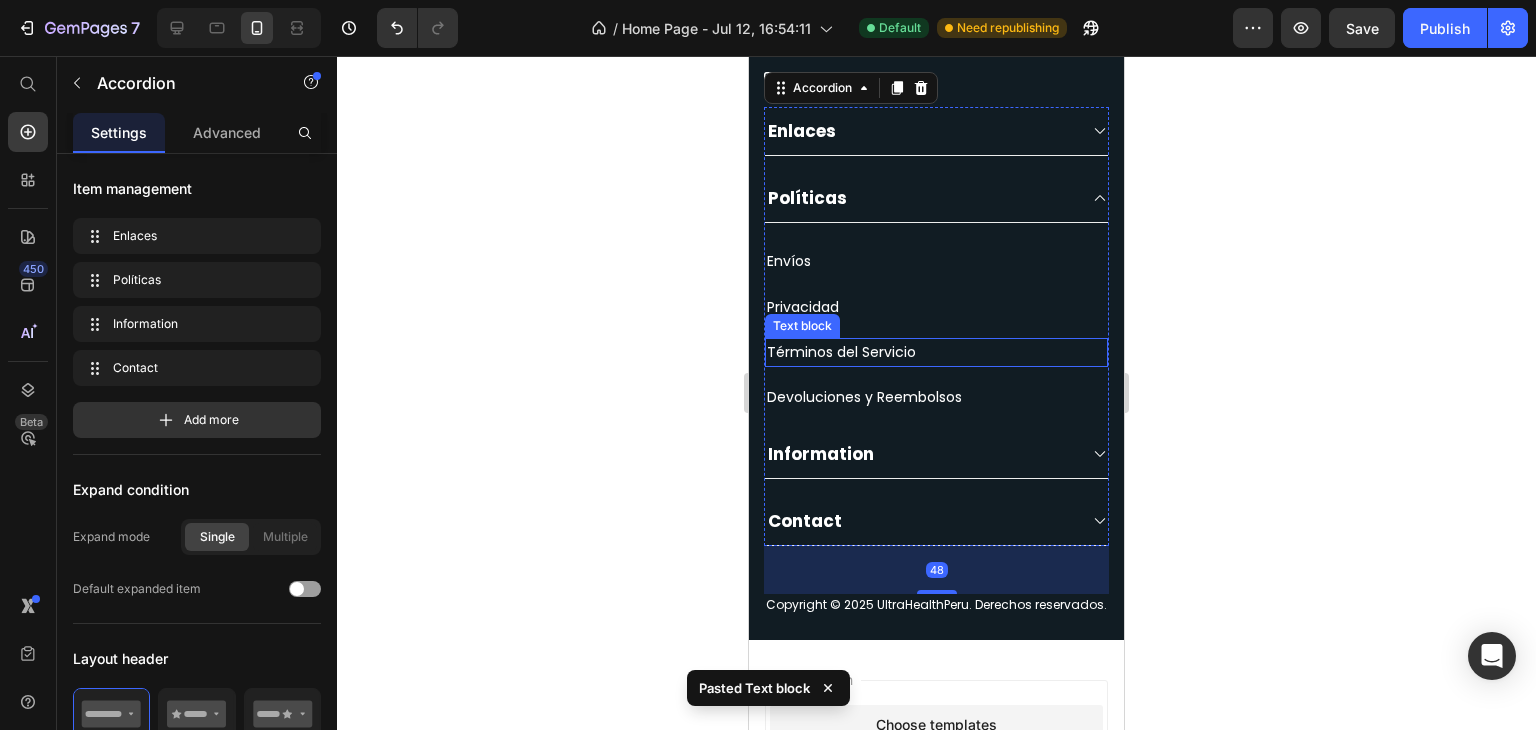 click on "Términos del Servicio" at bounding box center (936, 352) 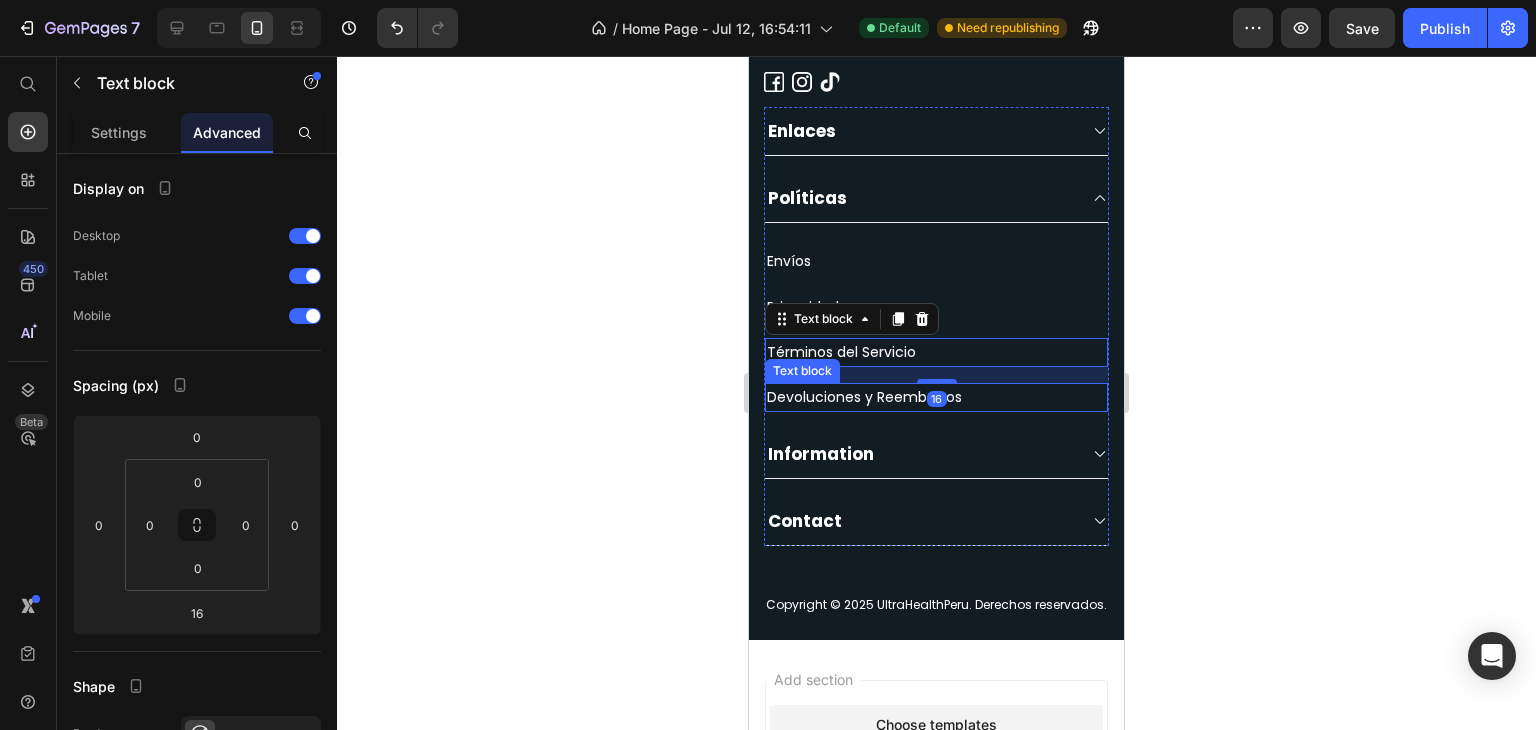 click on "Devoluciones y Reembolsos" at bounding box center [936, 397] 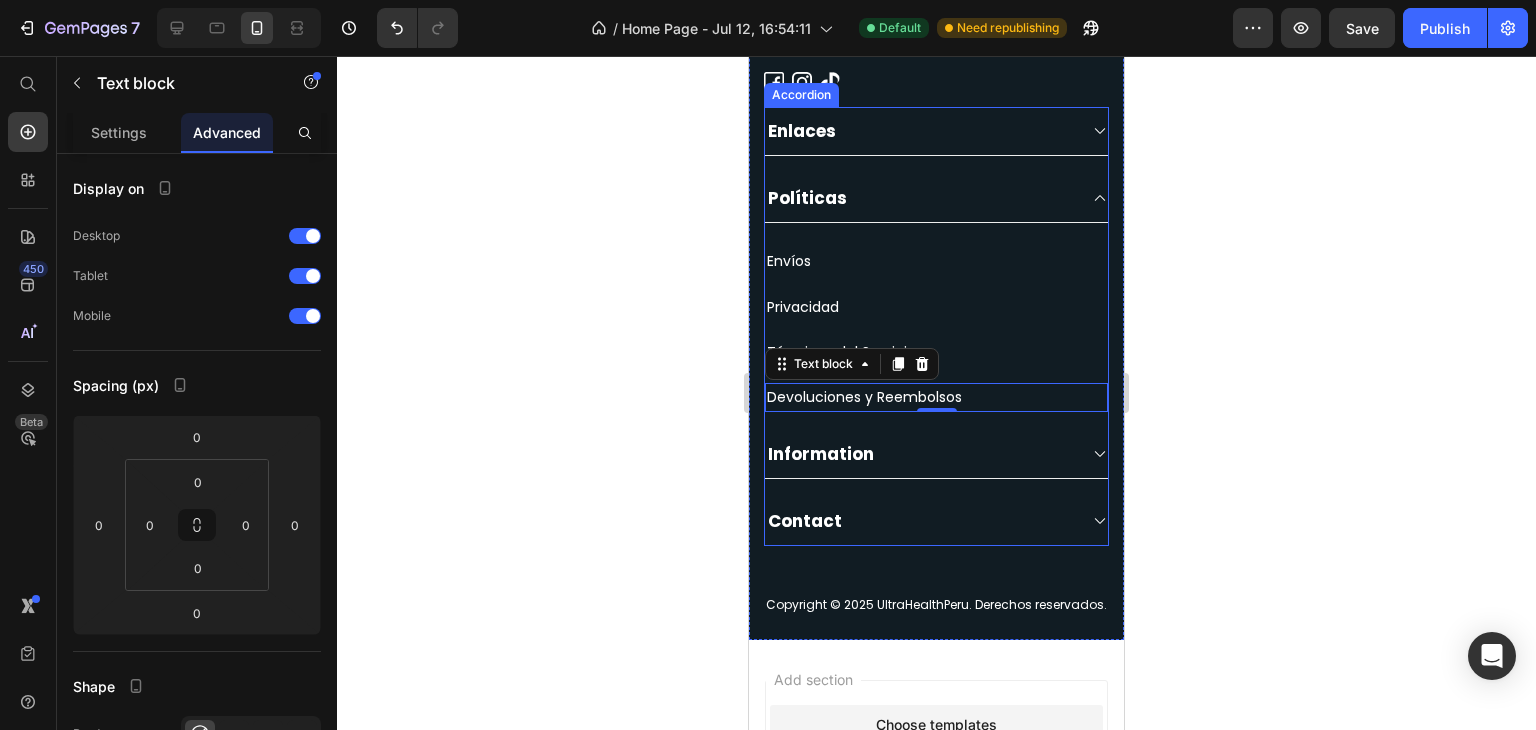 click 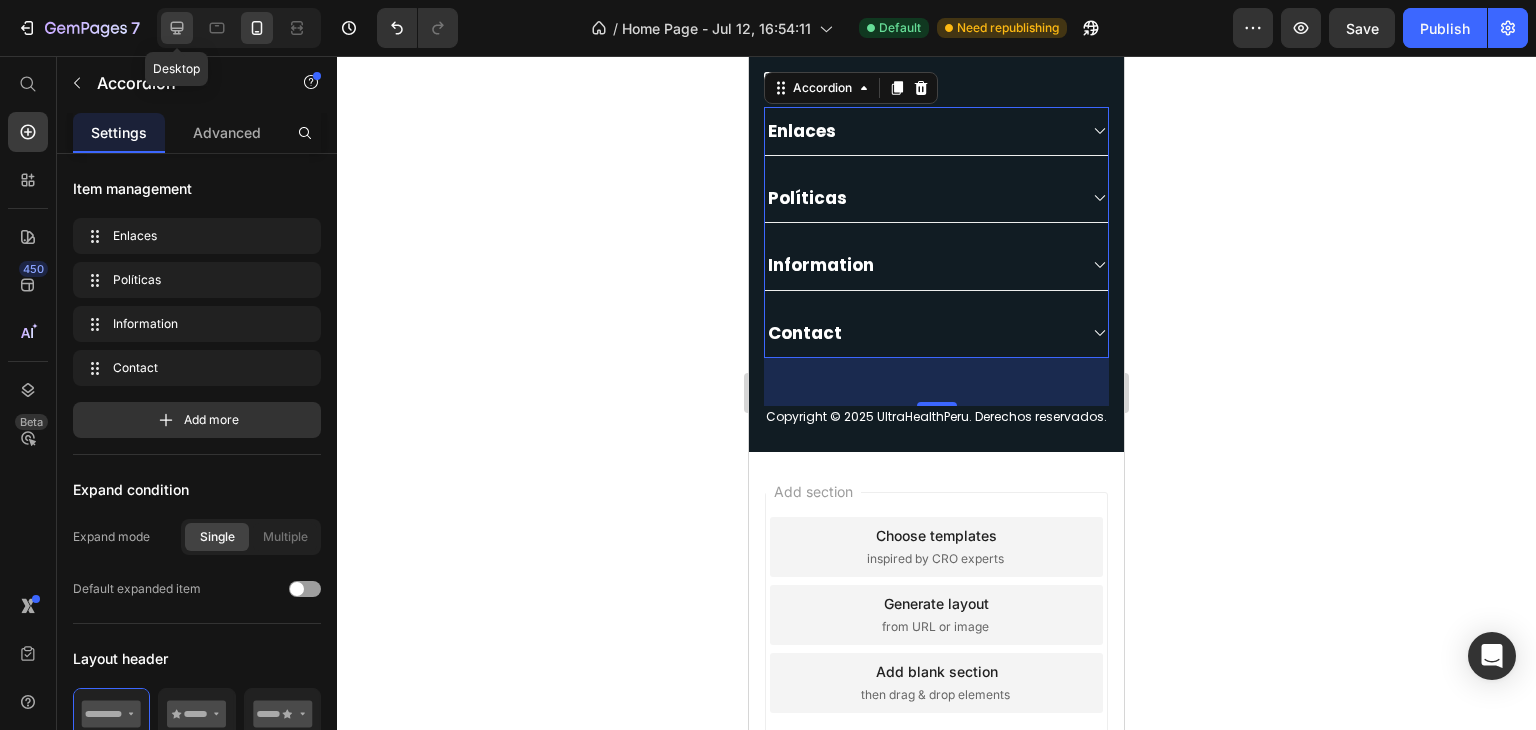 click 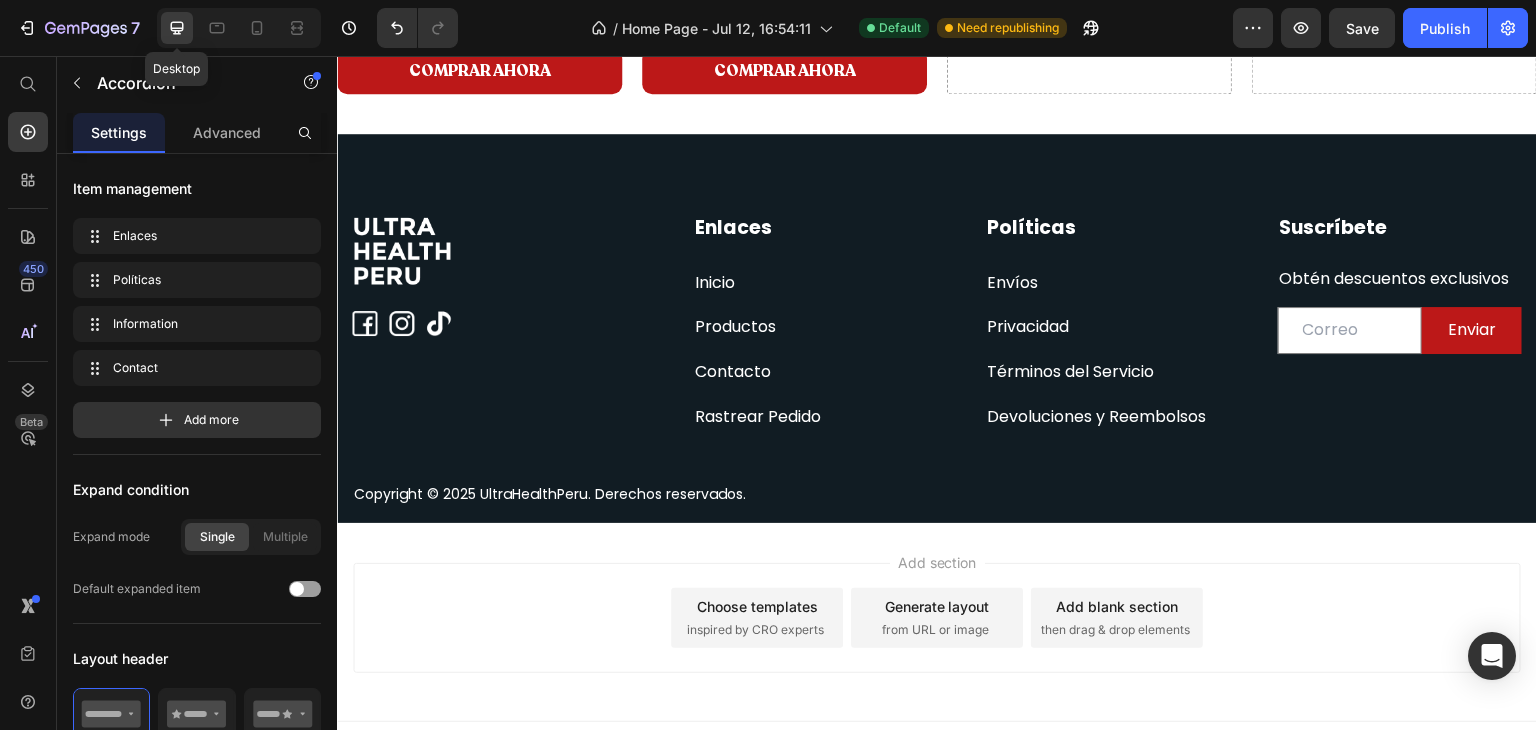 scroll, scrollTop: 1261, scrollLeft: 0, axis: vertical 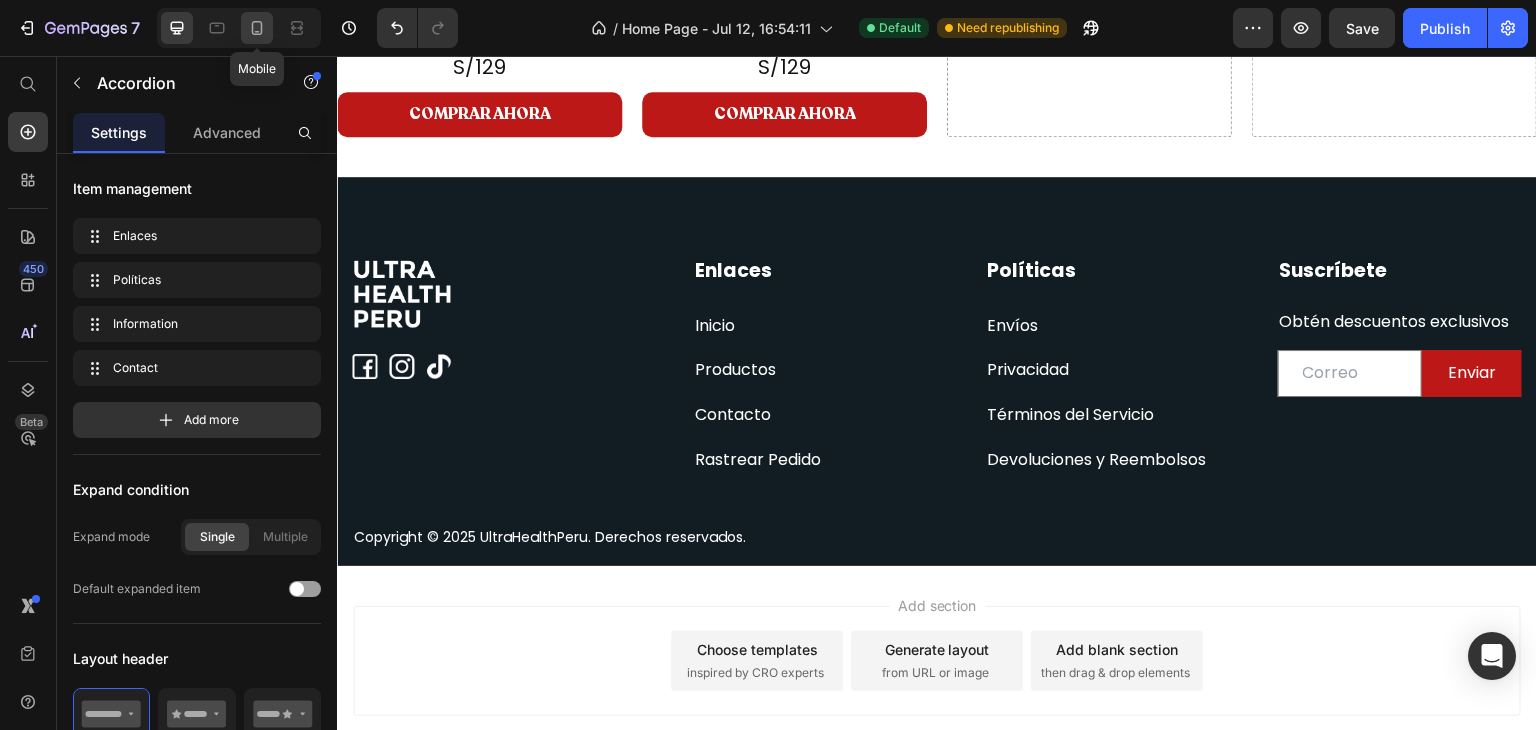 click 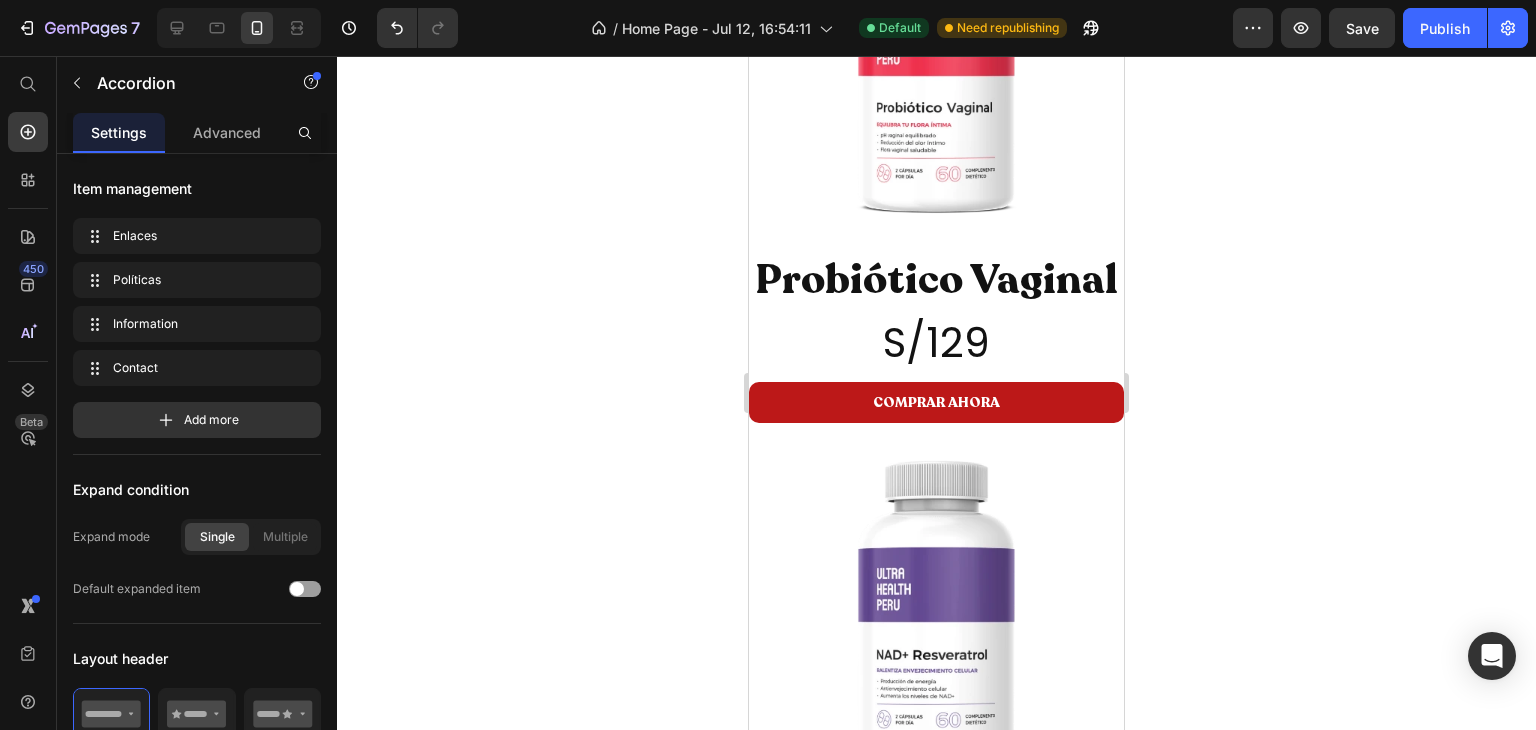 scroll, scrollTop: 3094, scrollLeft: 0, axis: vertical 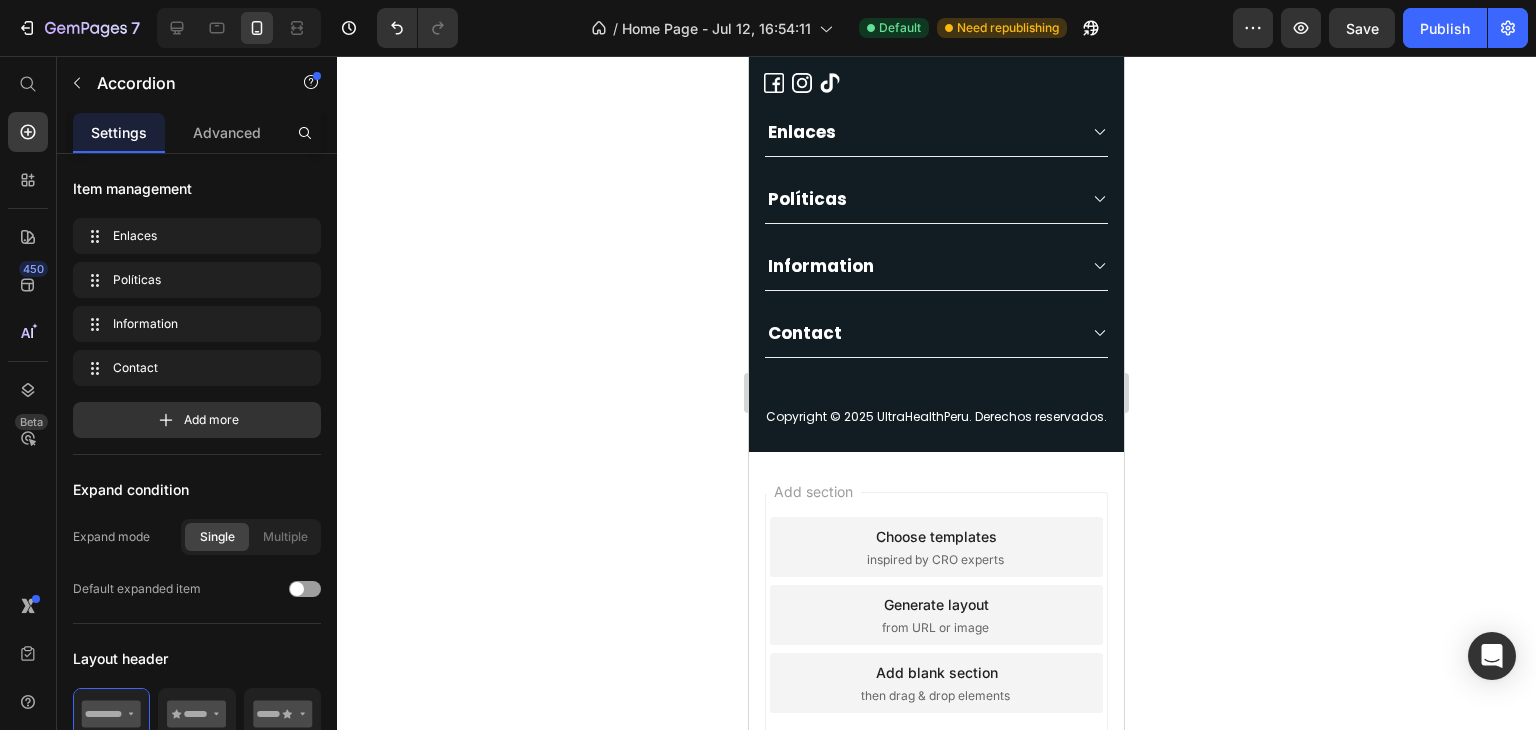 click on "Contact" at bounding box center (936, 333) 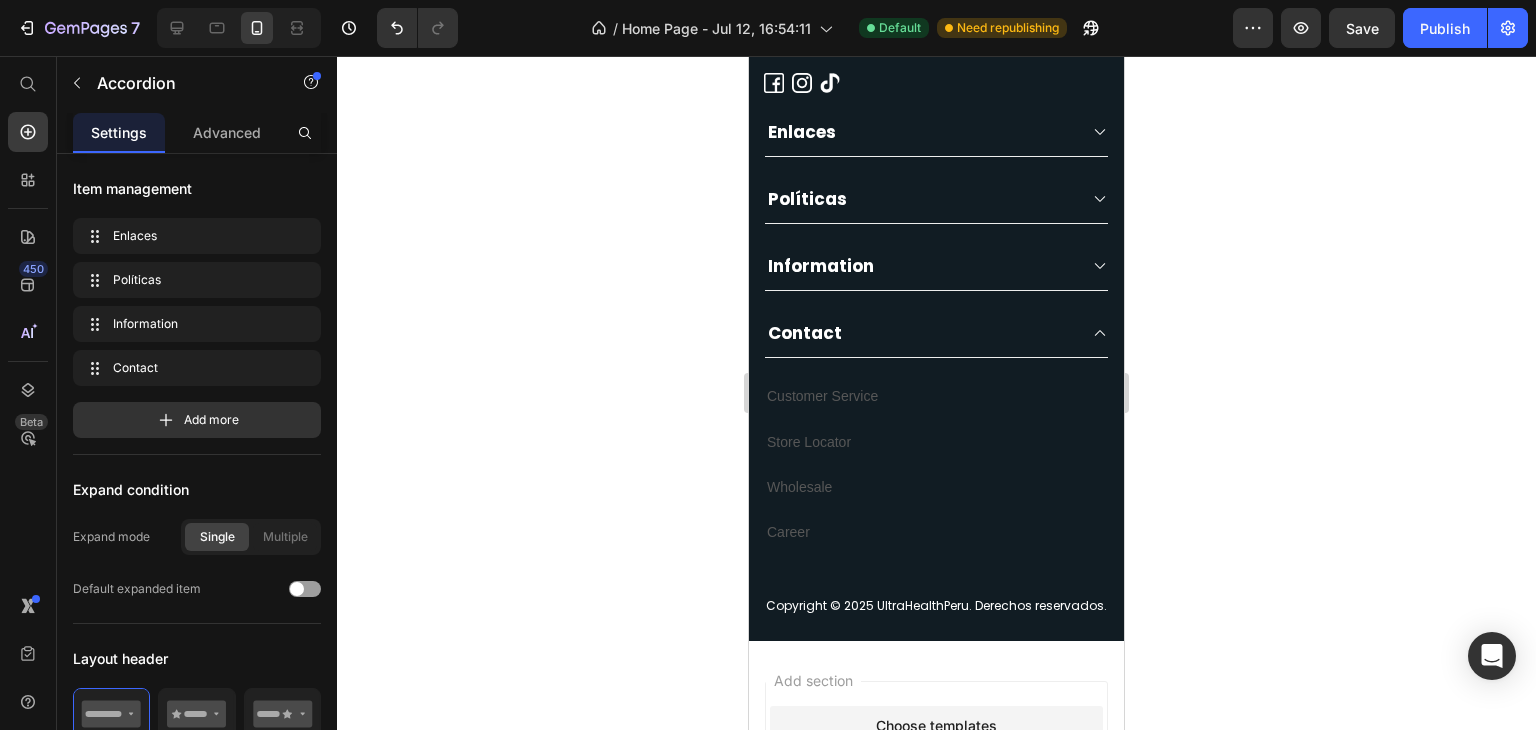 click on "Contact" at bounding box center (805, 333) 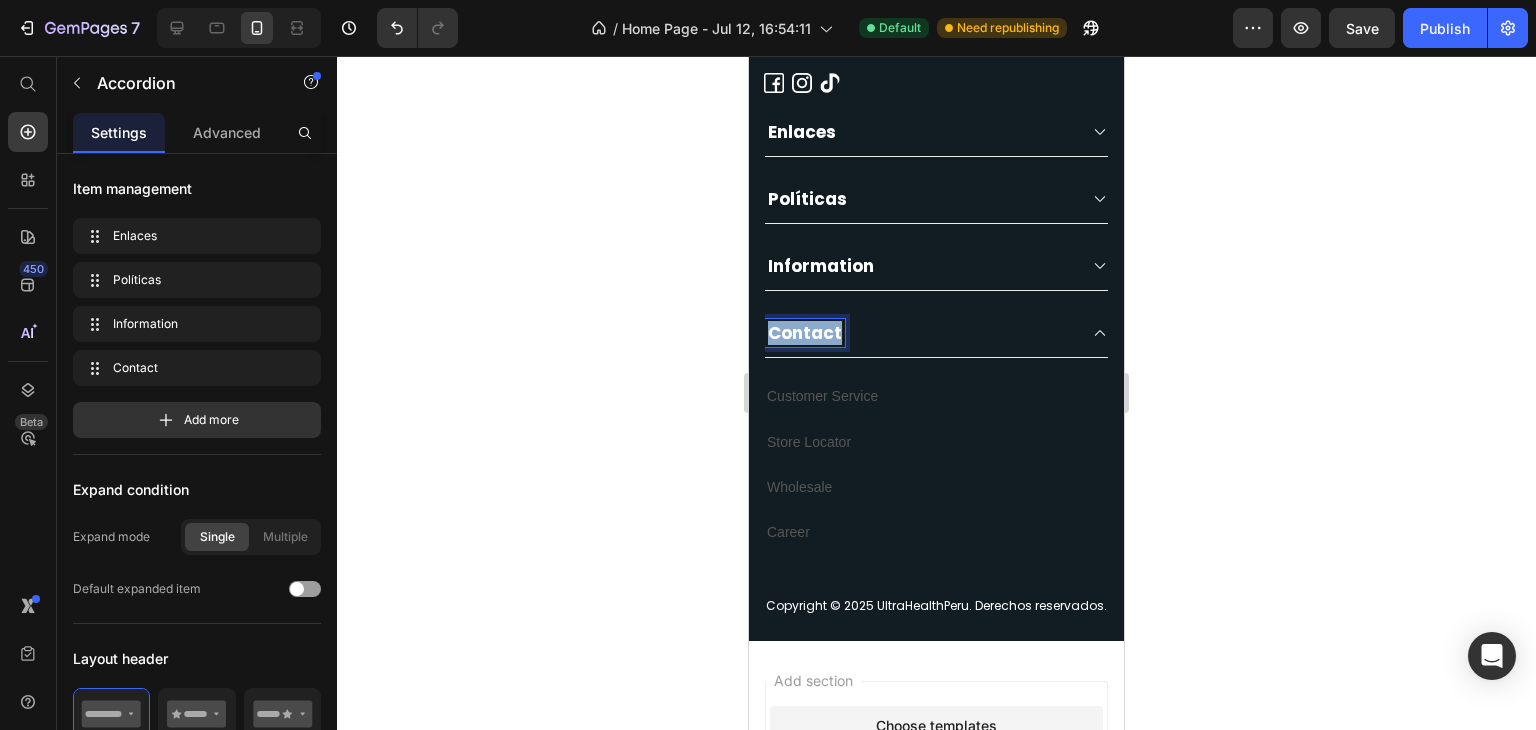 click on "Contact" at bounding box center [805, 333] 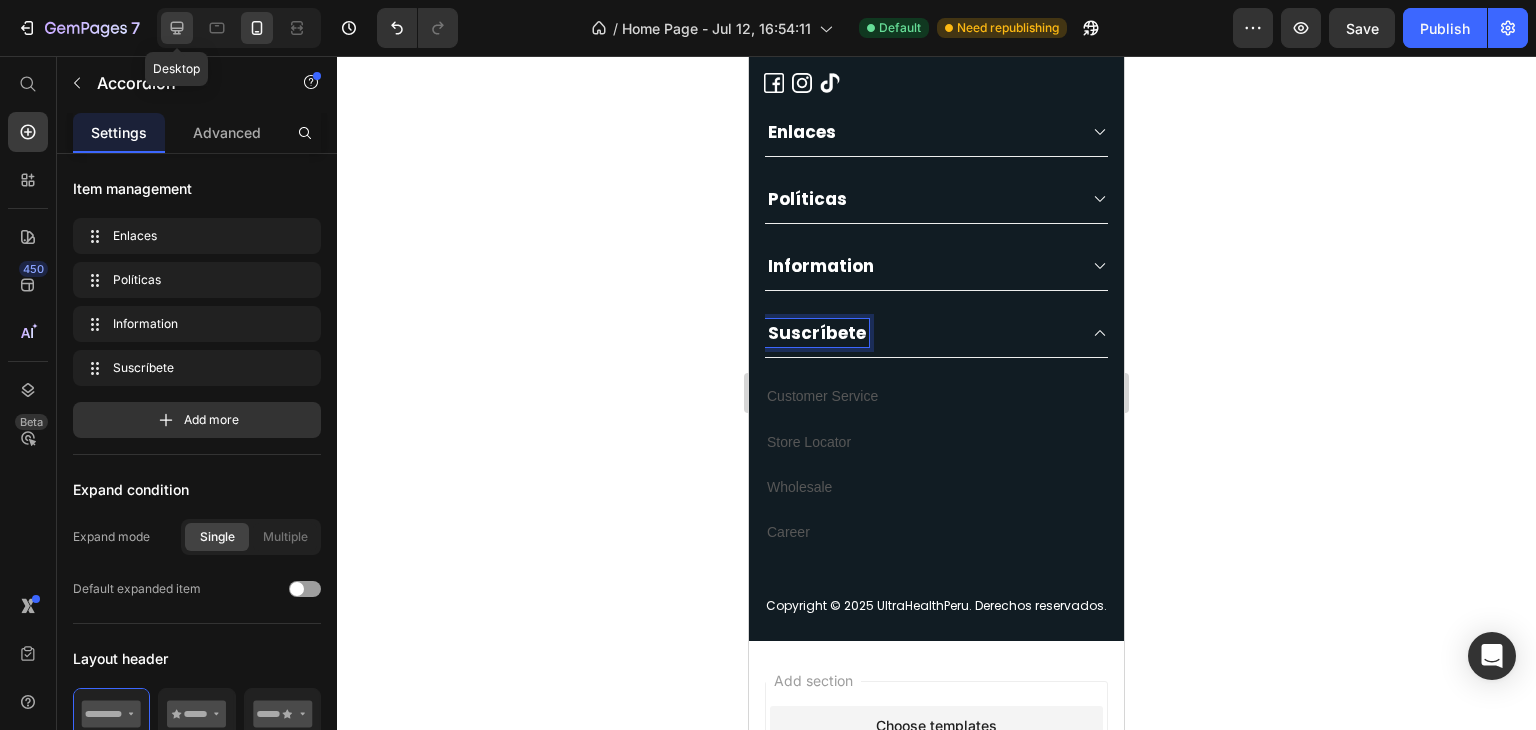 click 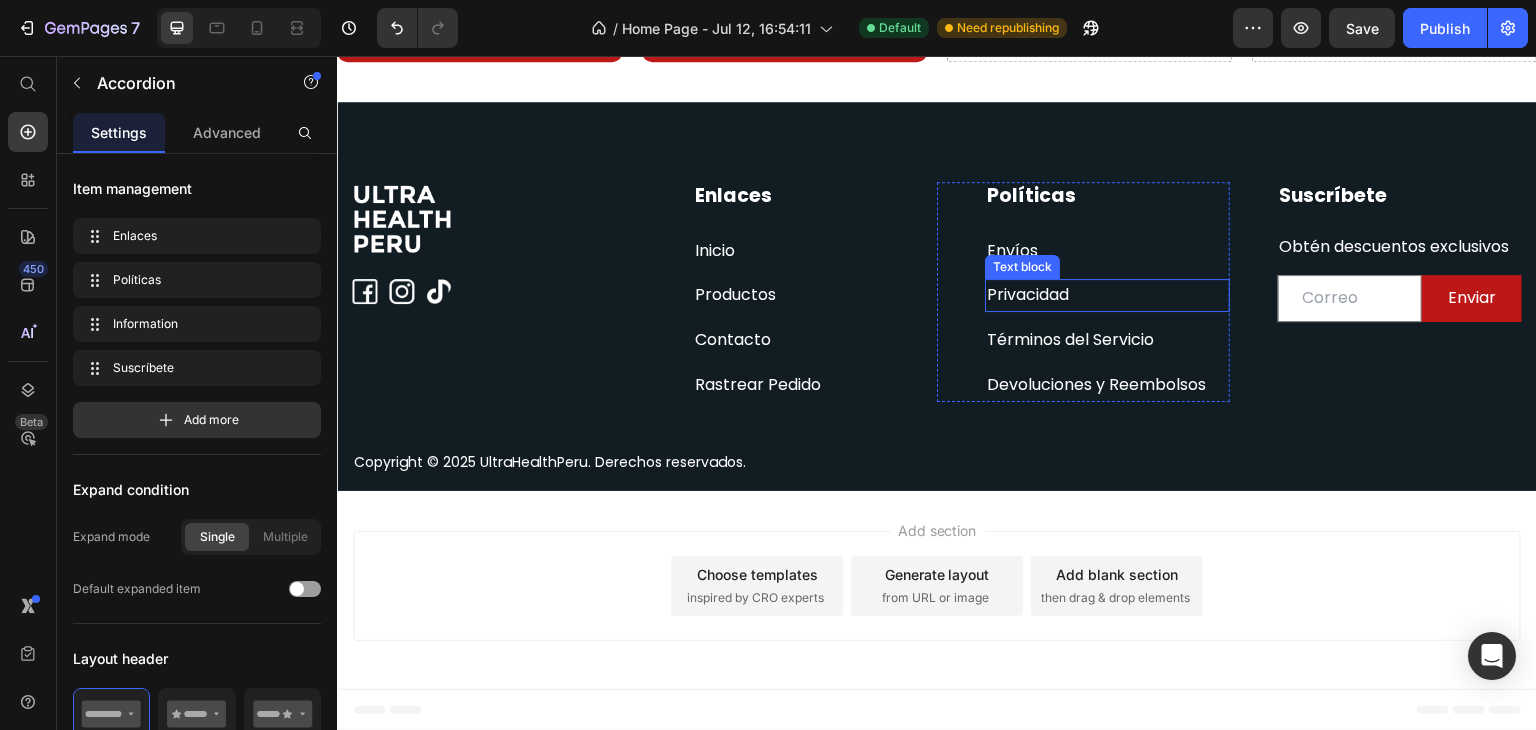scroll, scrollTop: 1332, scrollLeft: 0, axis: vertical 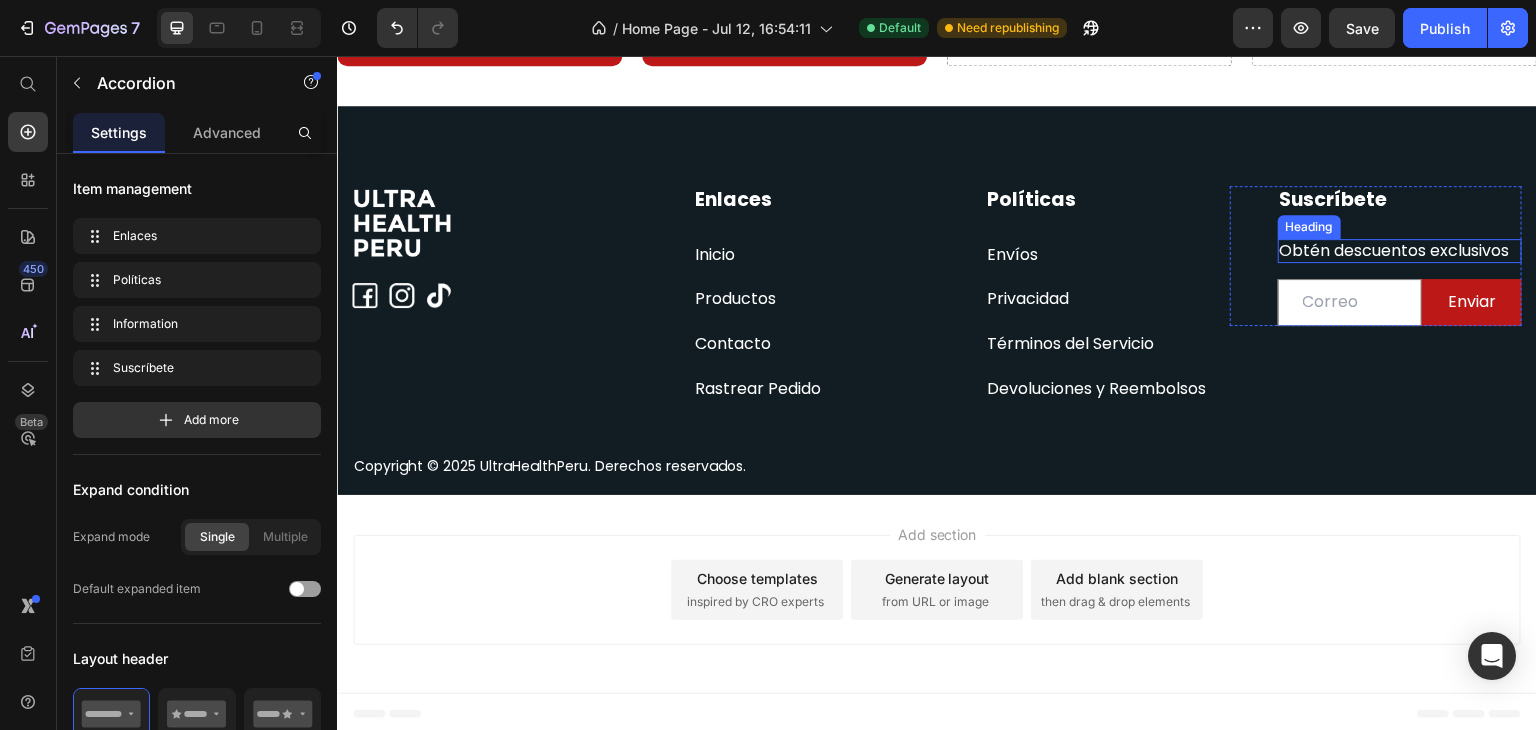 click on "Obtén descuentos exclusivos" at bounding box center (1400, 251) 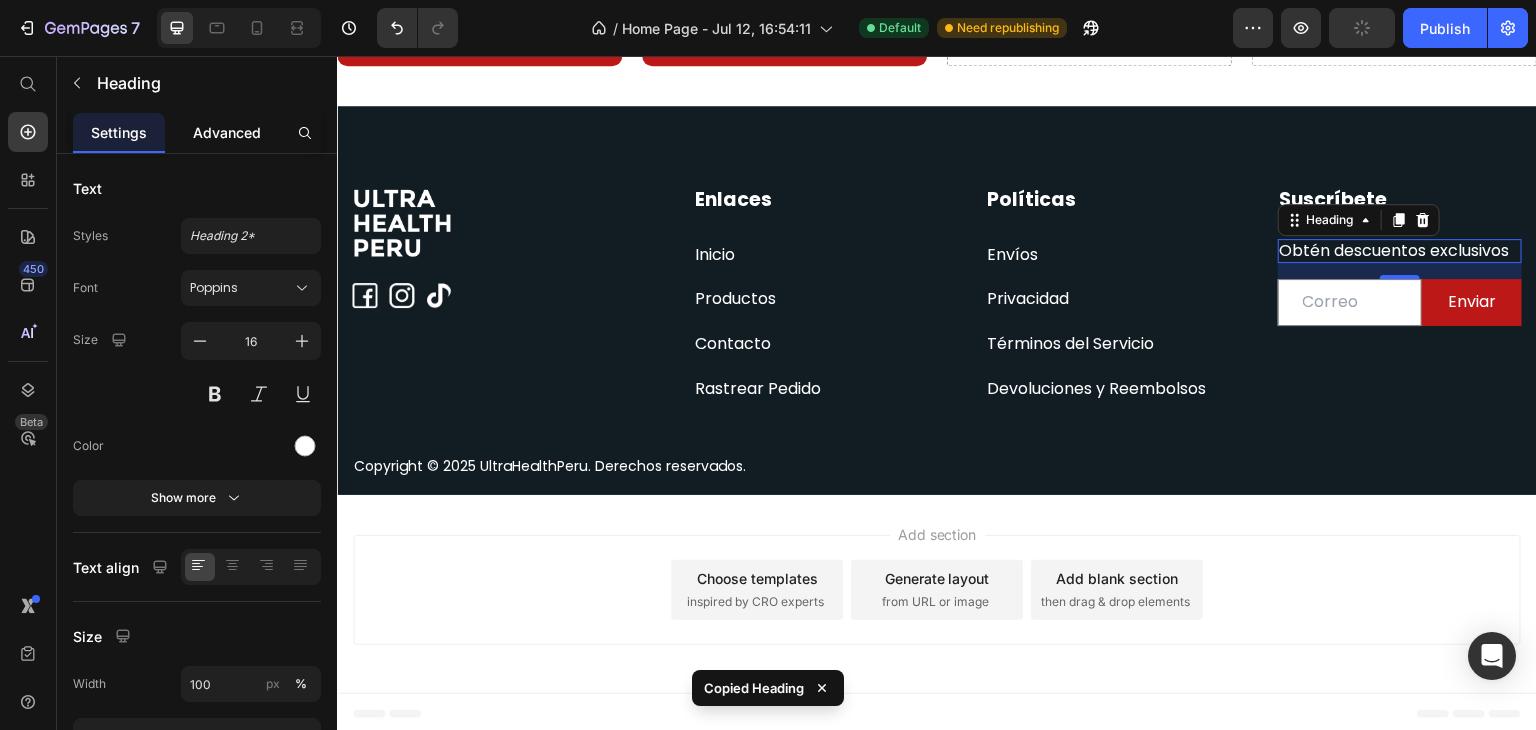 click on "Advanced" at bounding box center (227, 132) 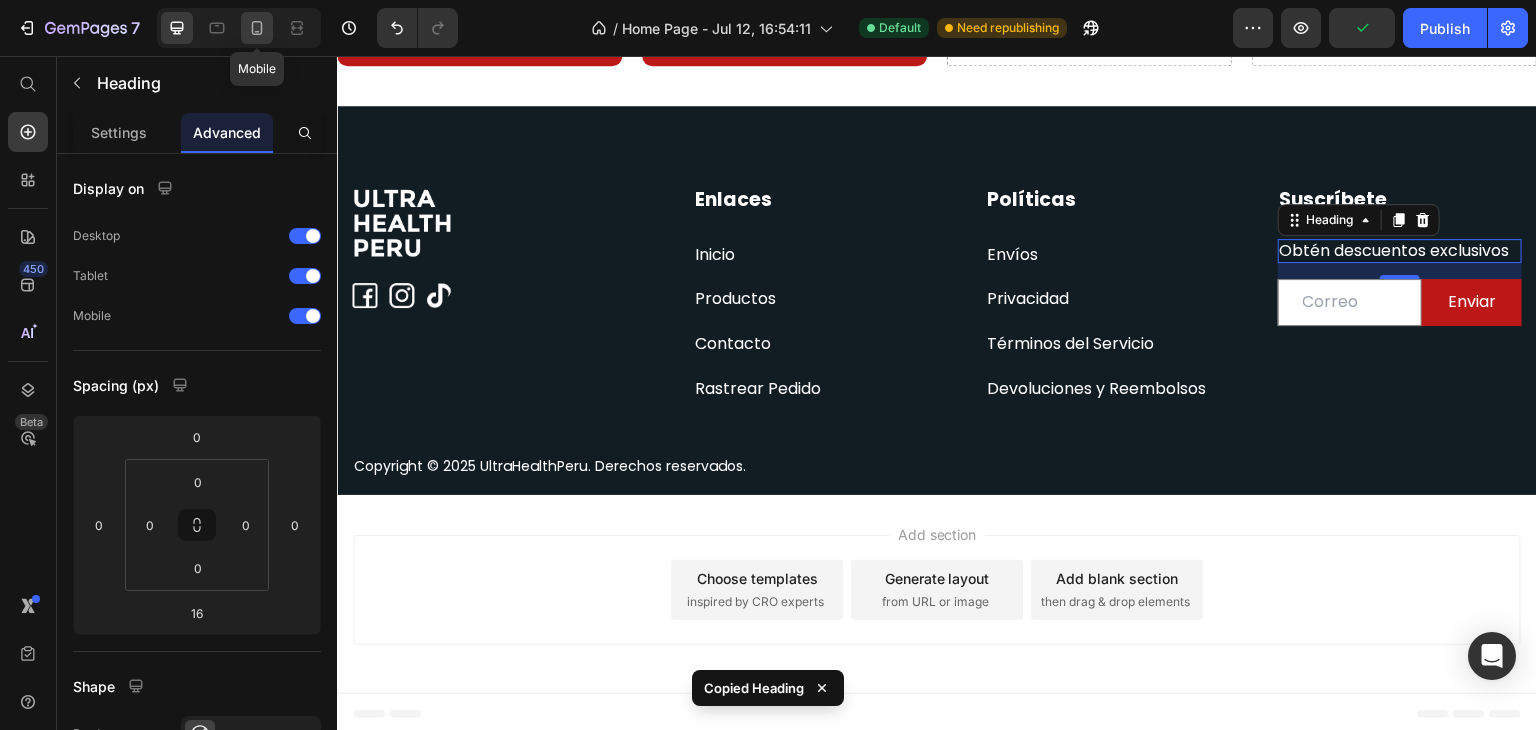 click 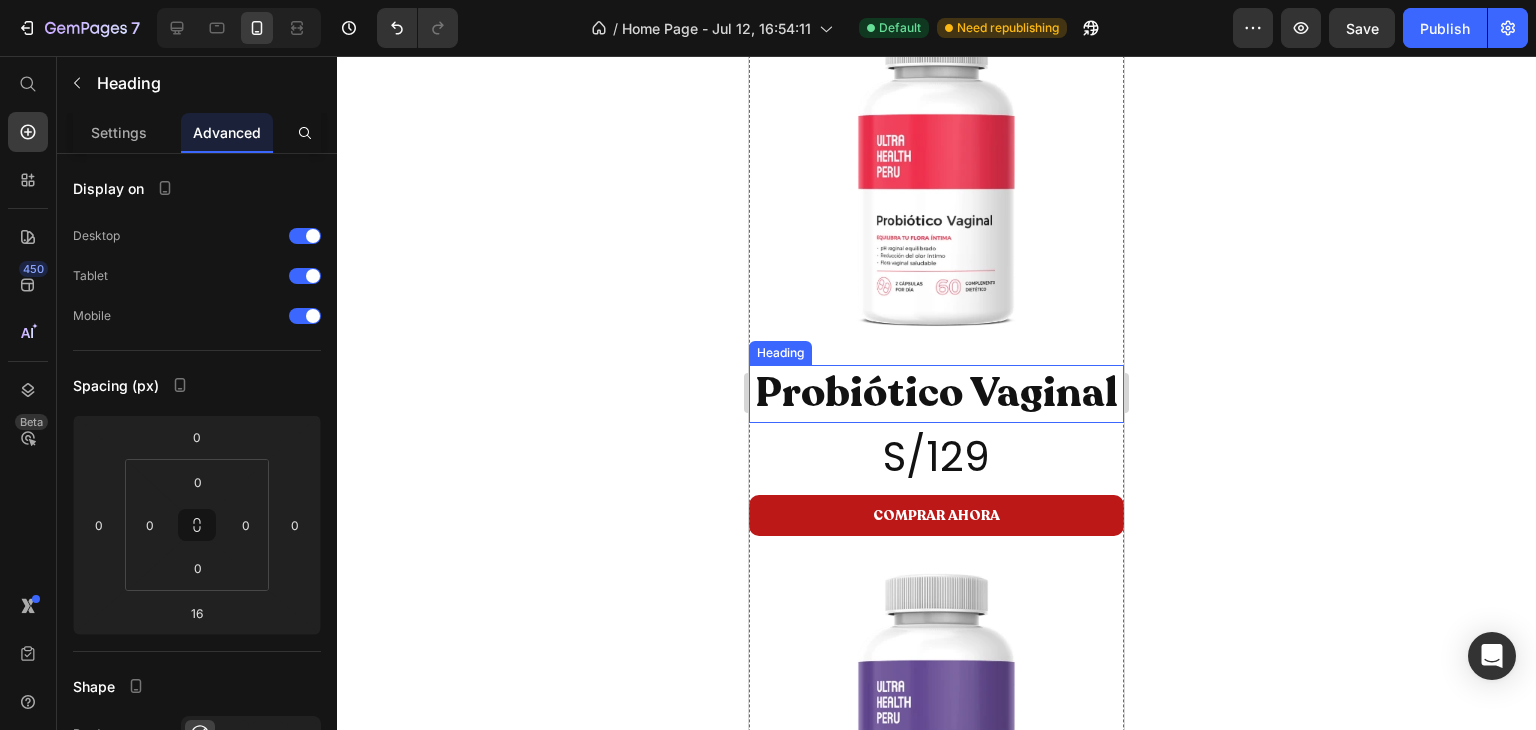 scroll, scrollTop: 2896, scrollLeft: 0, axis: vertical 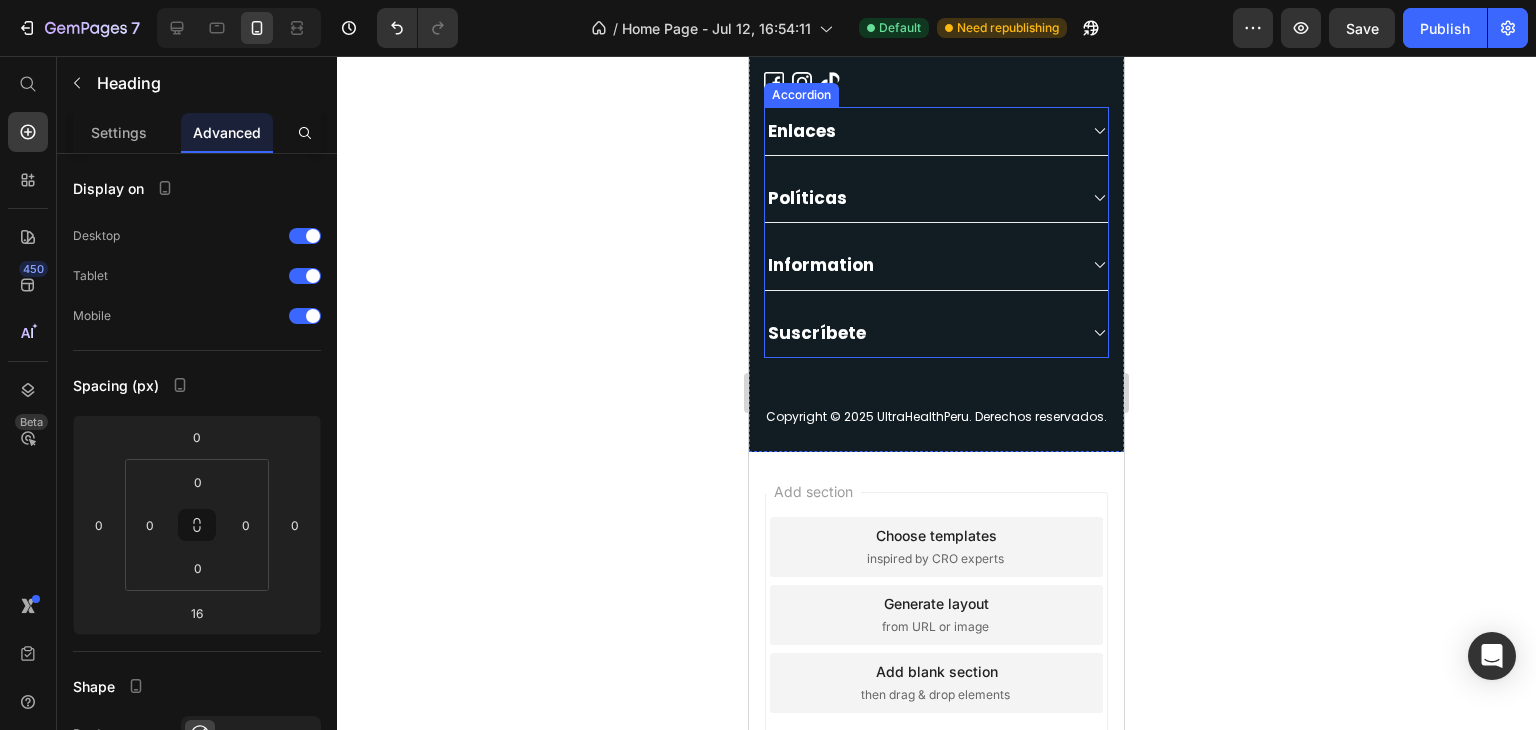 click on "Information" at bounding box center (821, 265) 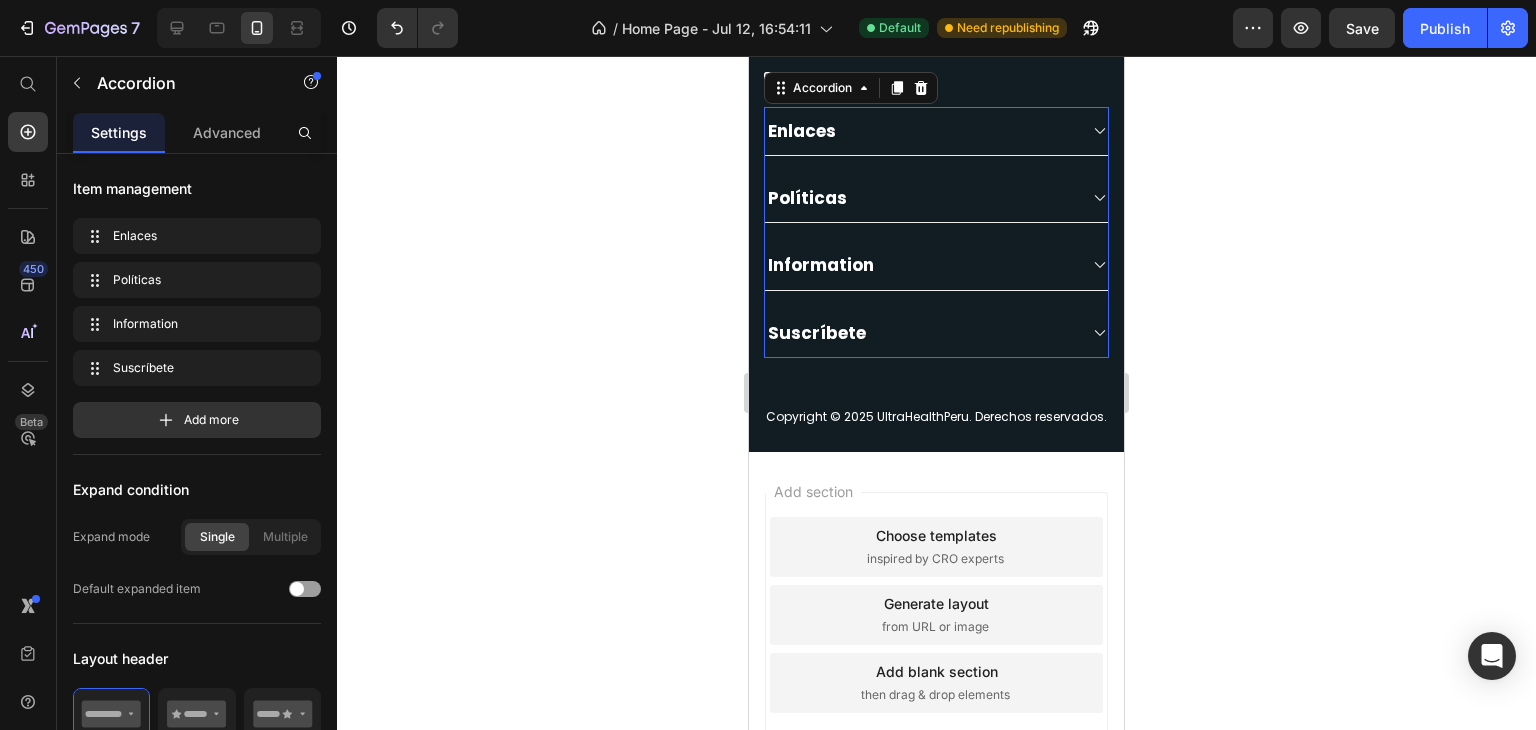 click on "Information" at bounding box center [821, 265] 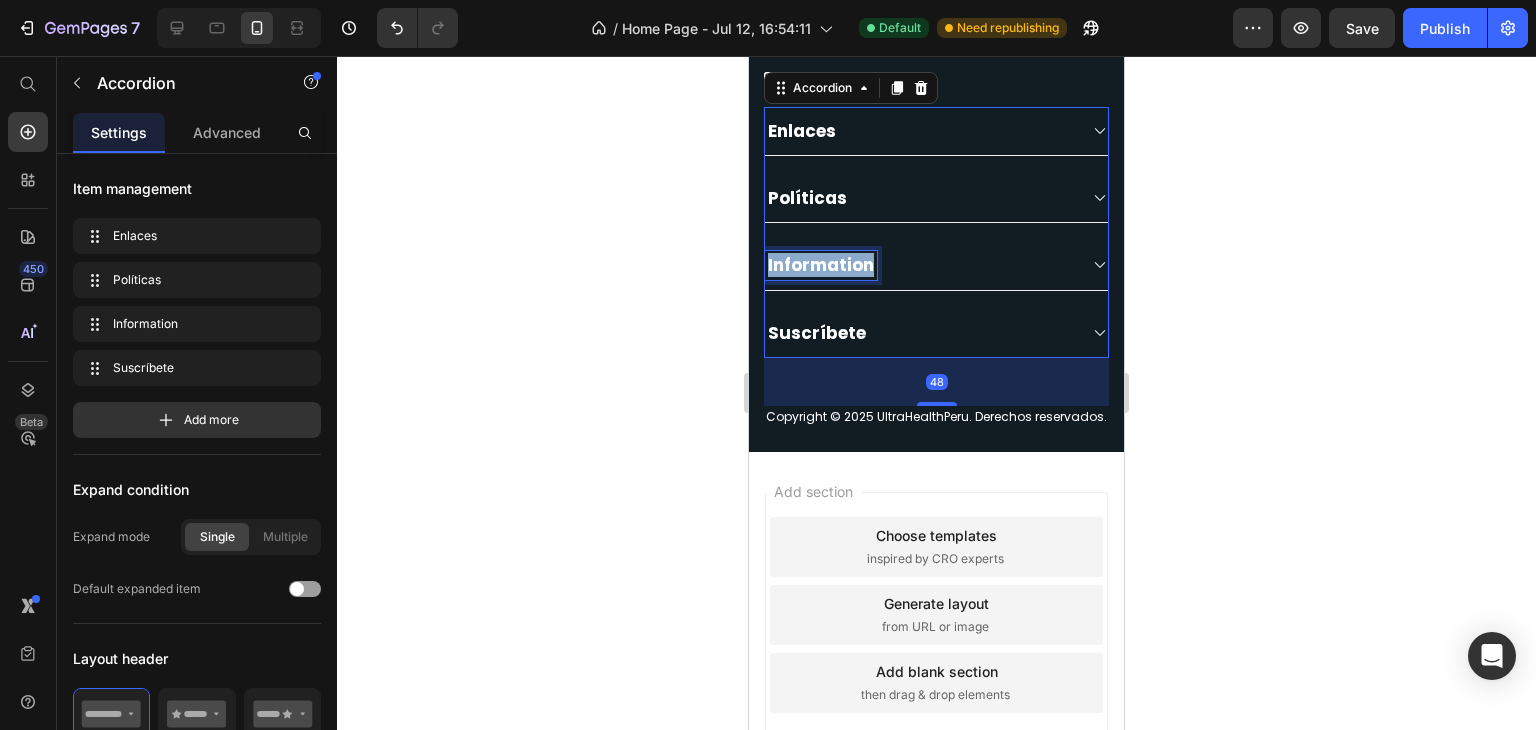 click on "Information" at bounding box center [821, 265] 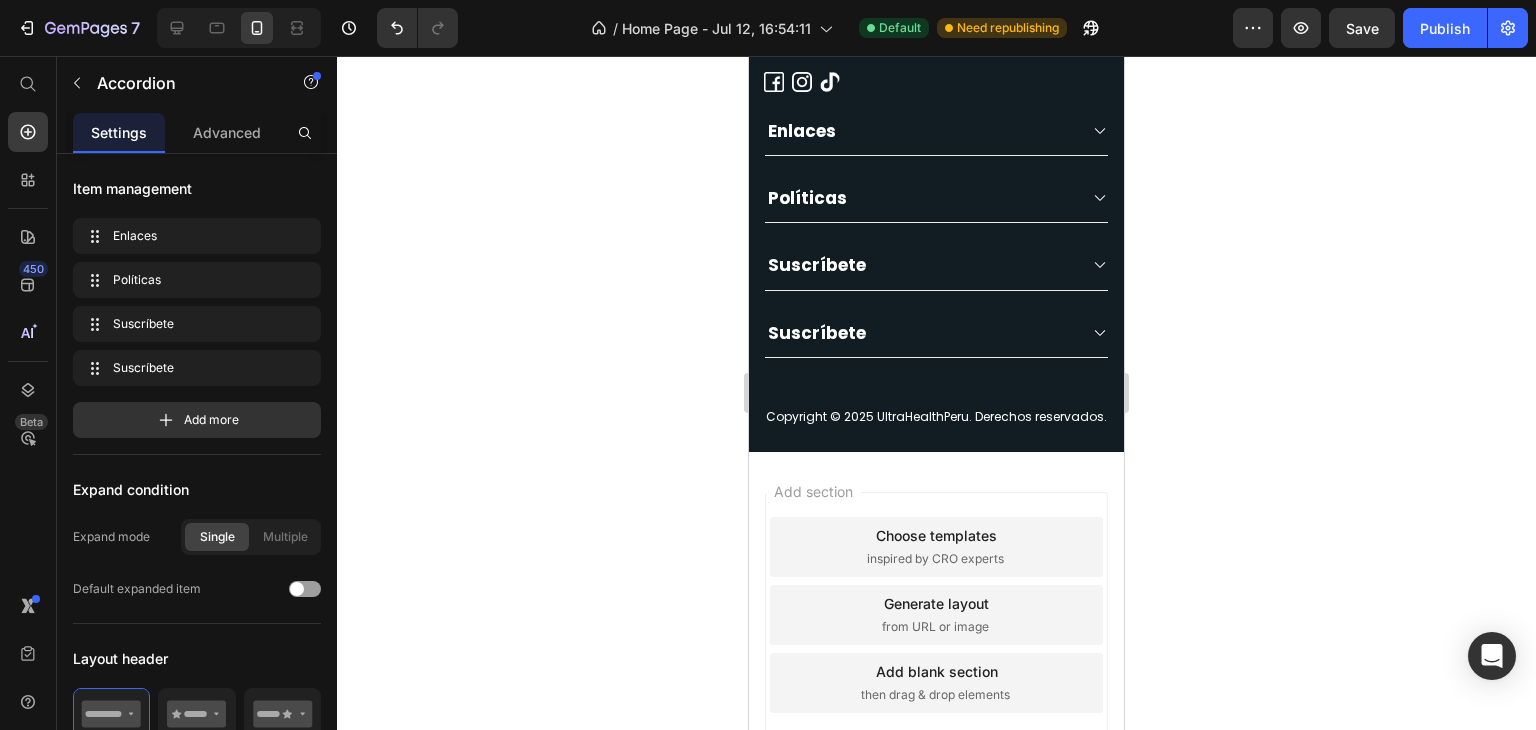 click 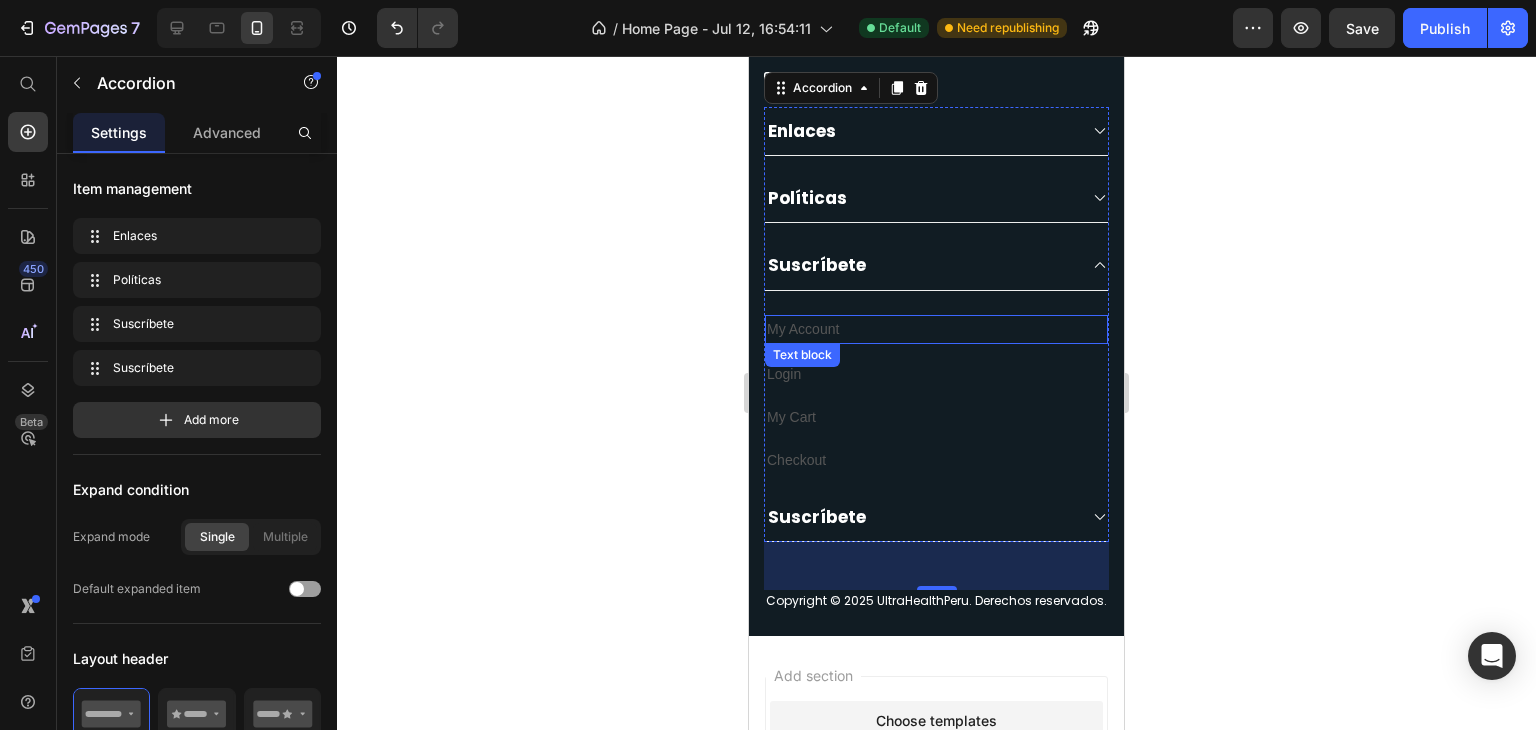 click on "My Account" at bounding box center (936, 329) 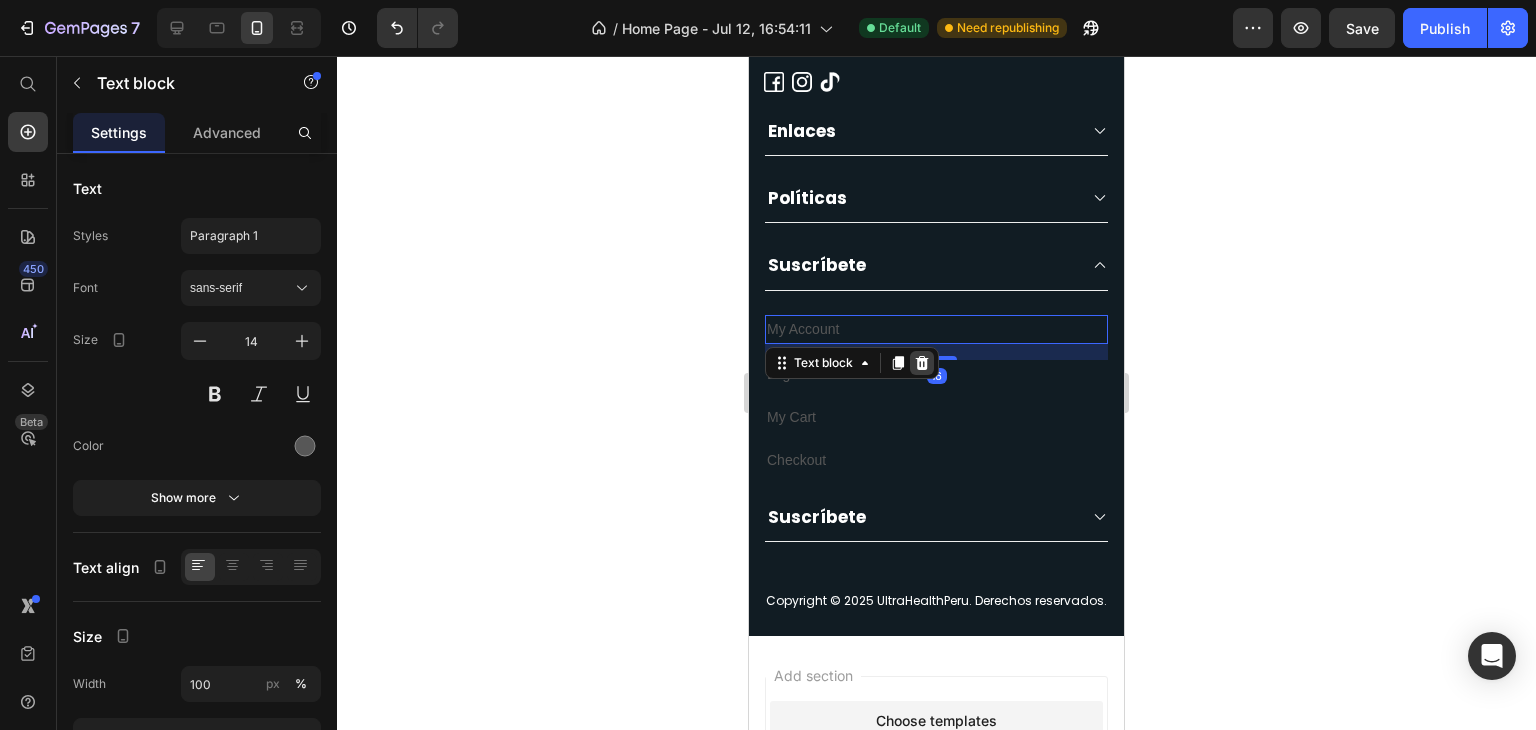 click at bounding box center (922, 363) 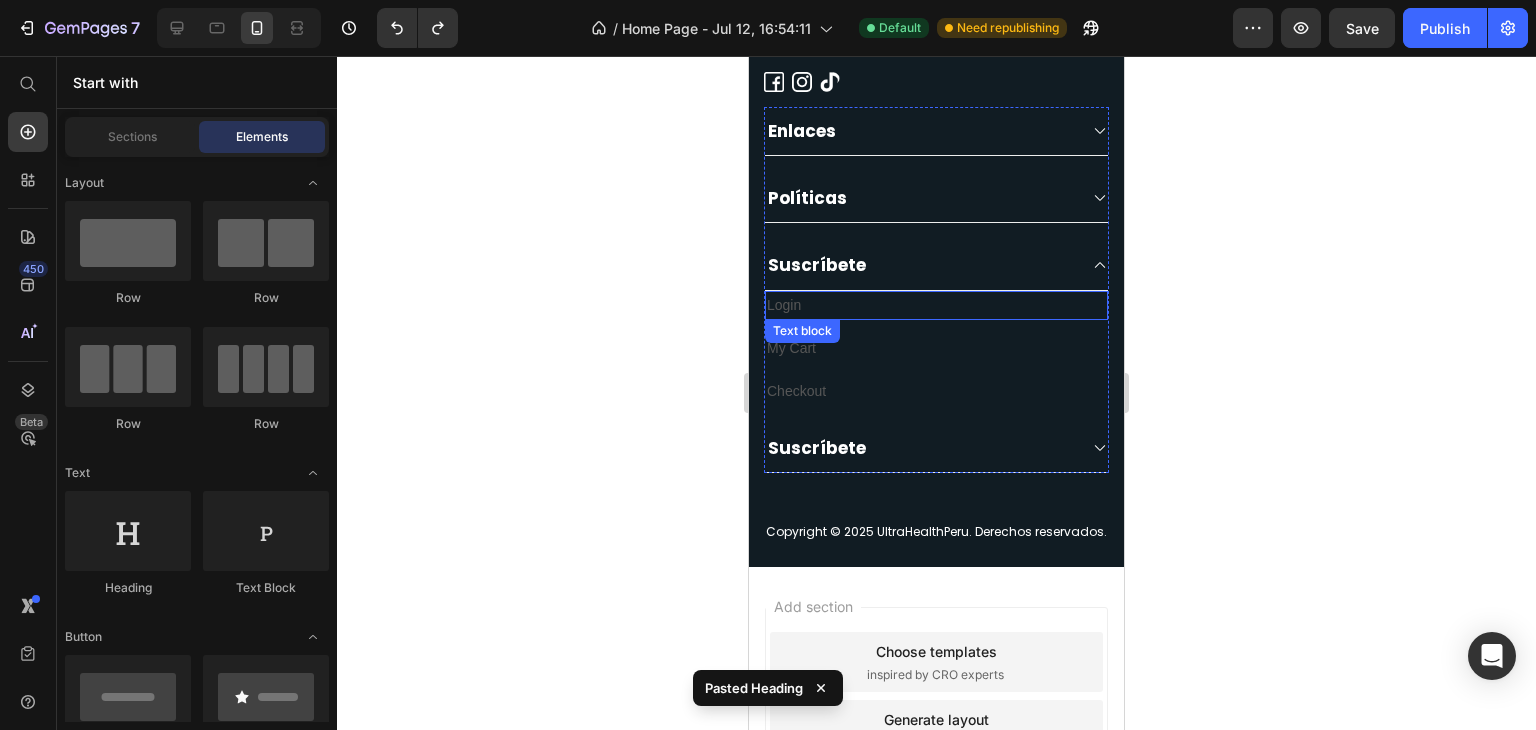 click on "Login" at bounding box center (936, 305) 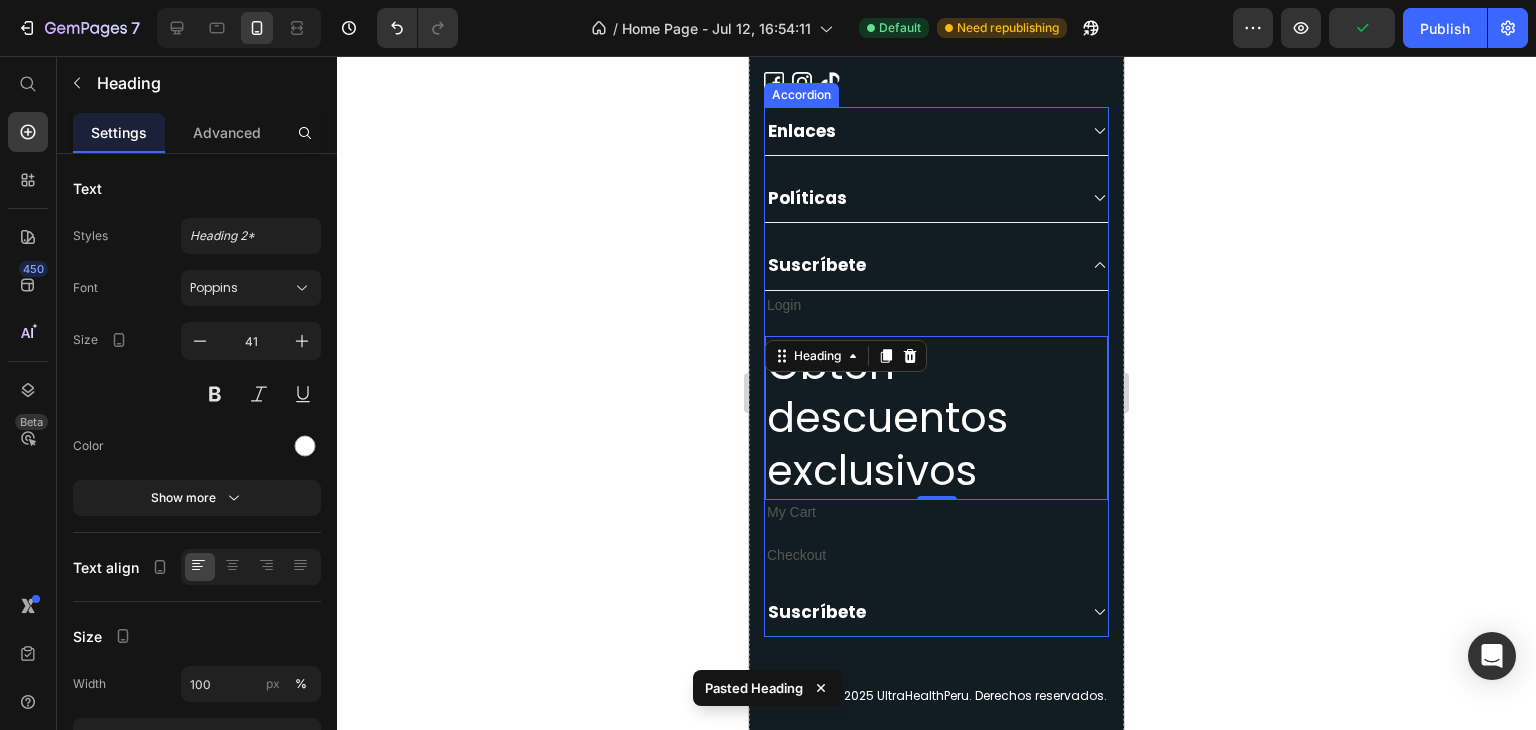 click on "Suscríbete" at bounding box center [936, 265] 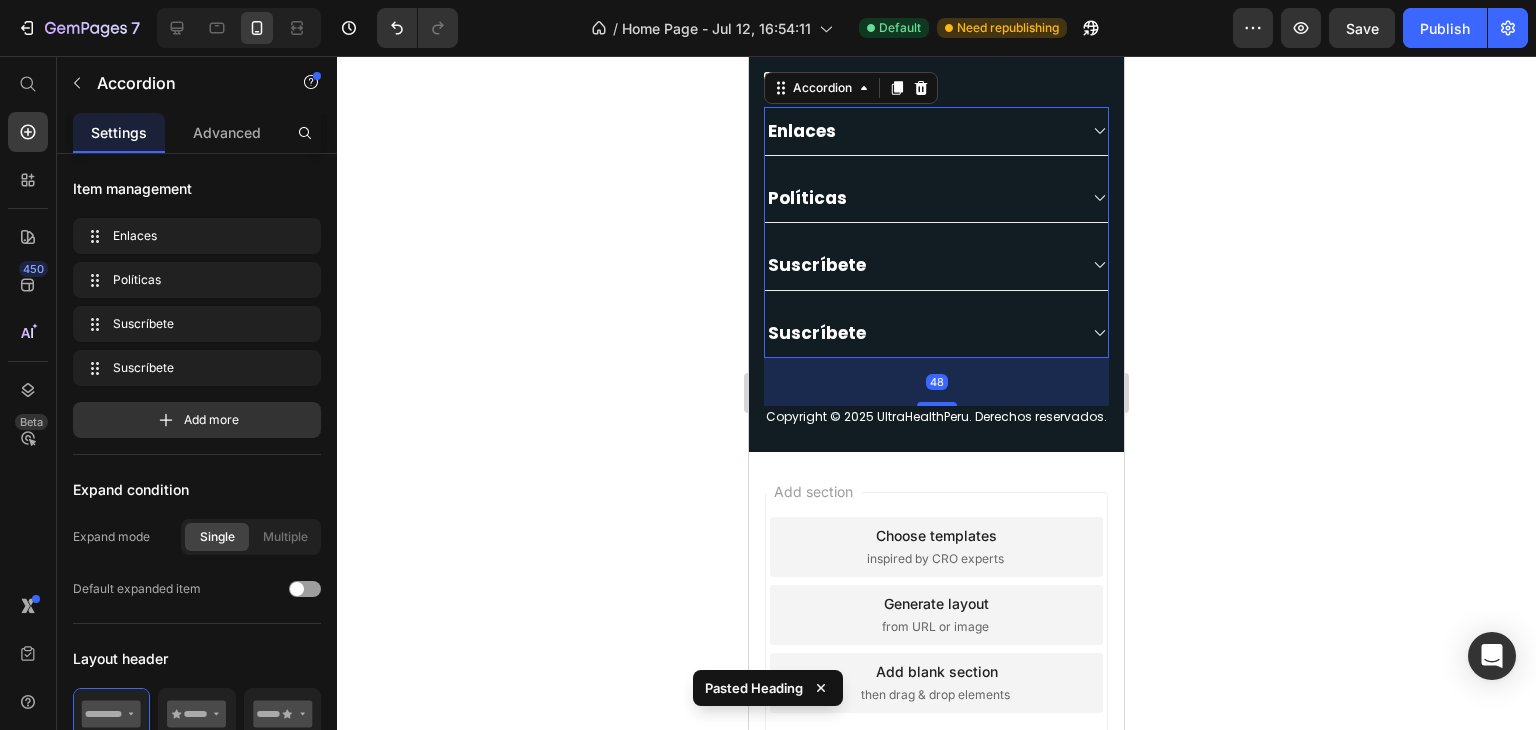 click 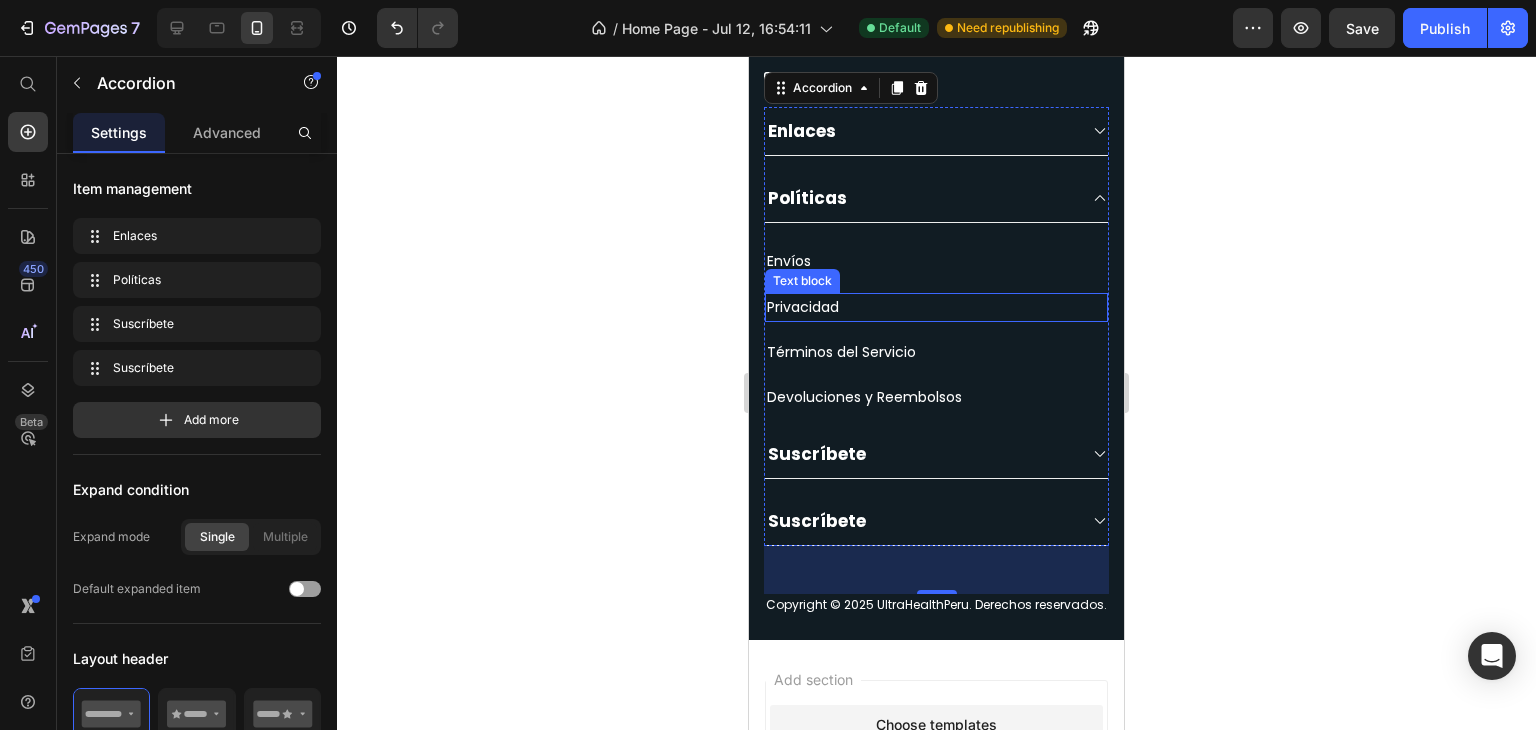 click on "Privacidad" at bounding box center [803, 307] 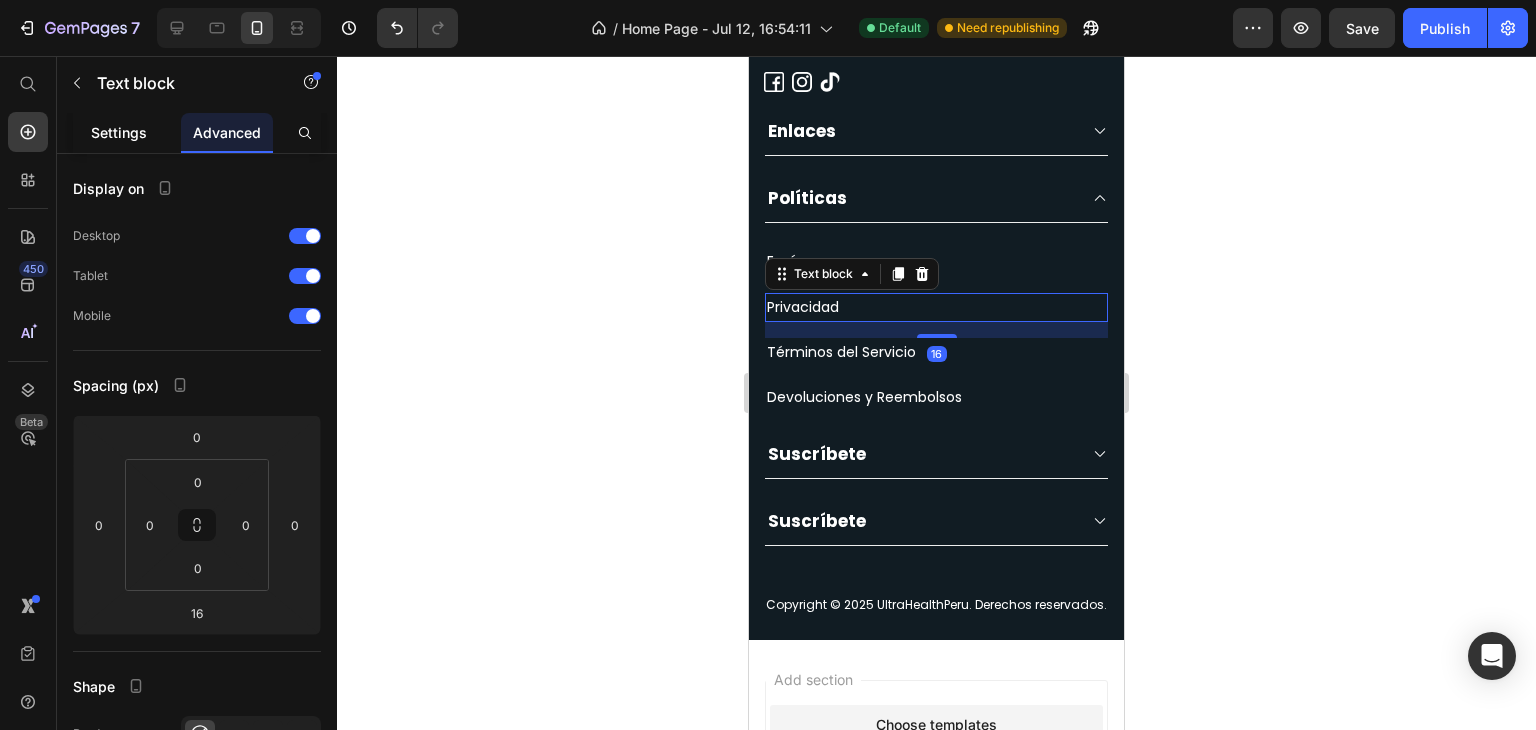 click on "Settings" 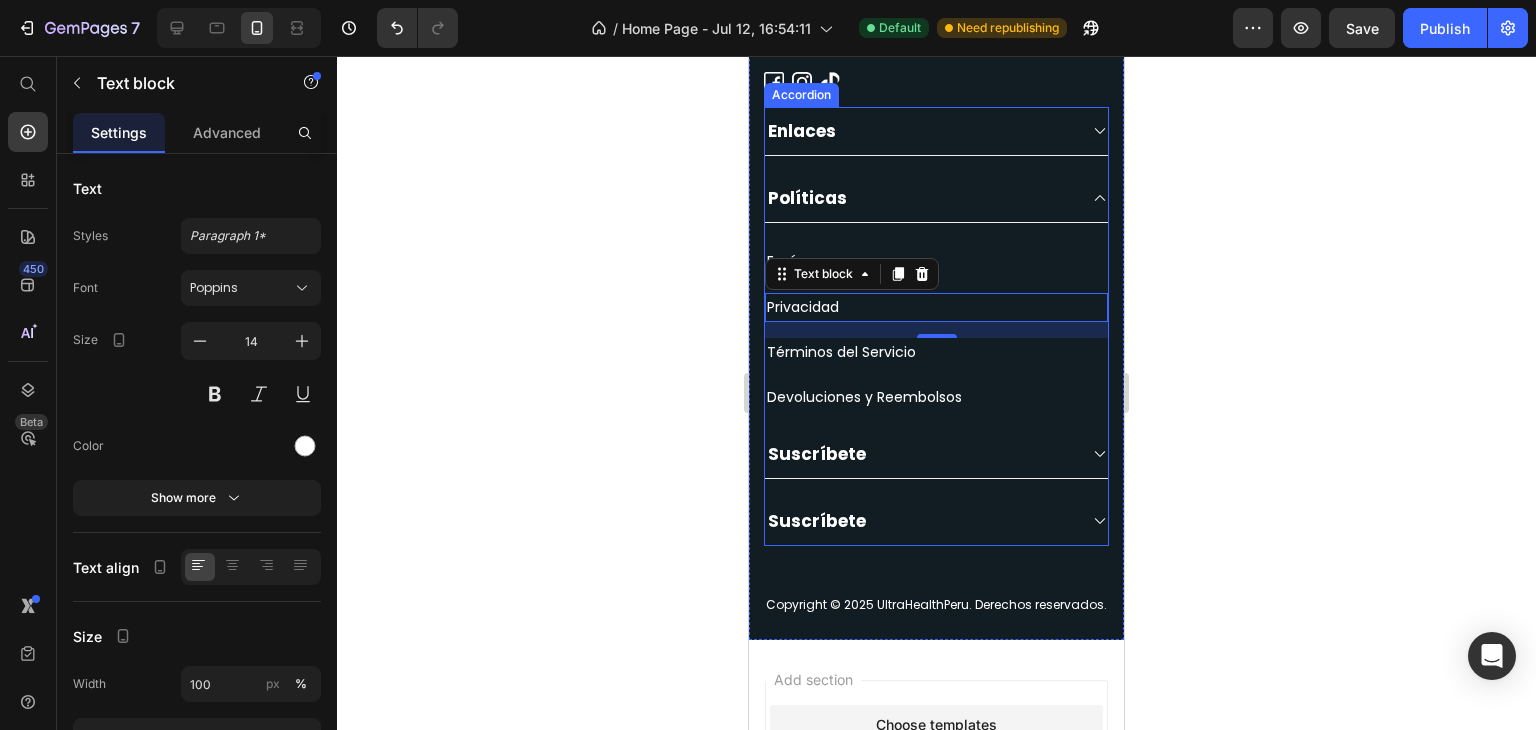 click 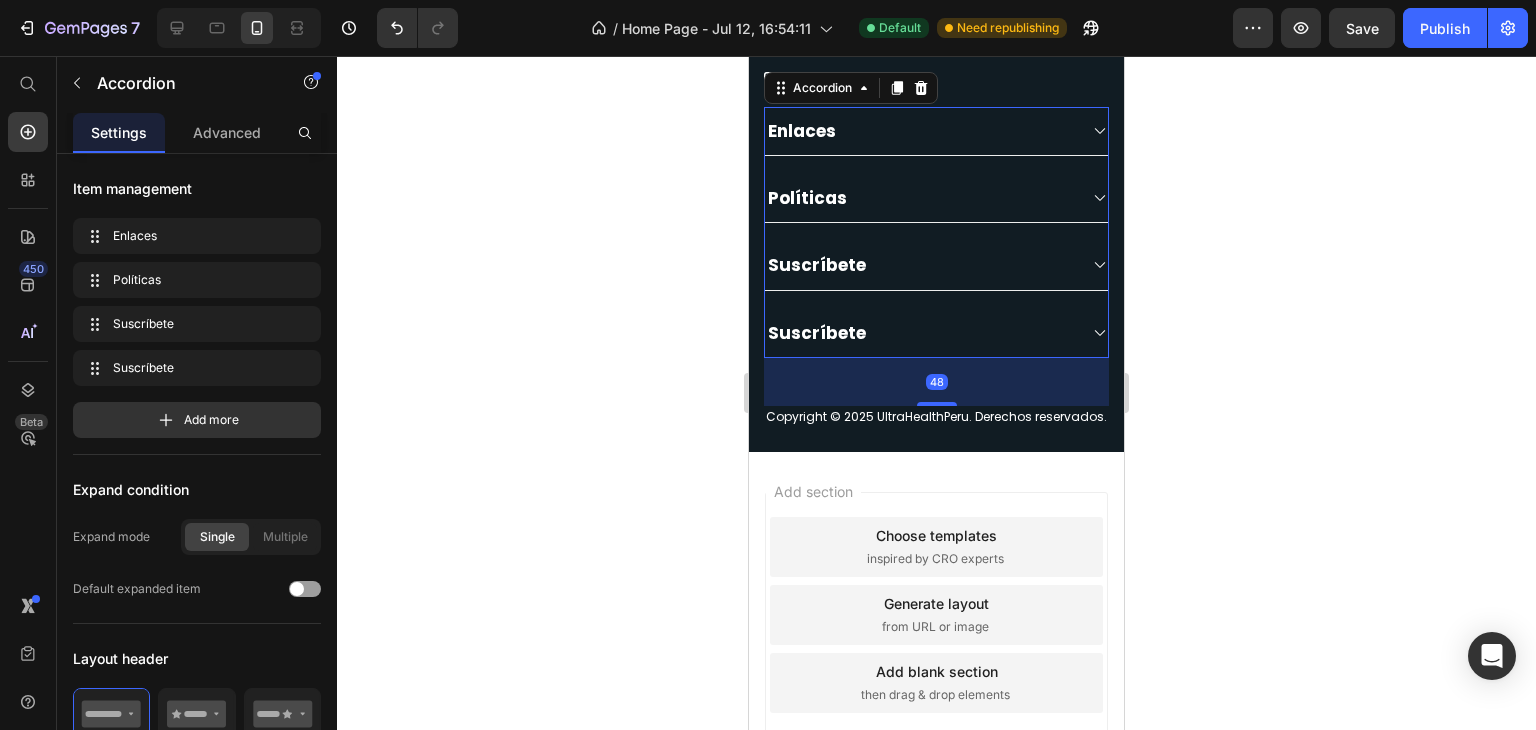 click 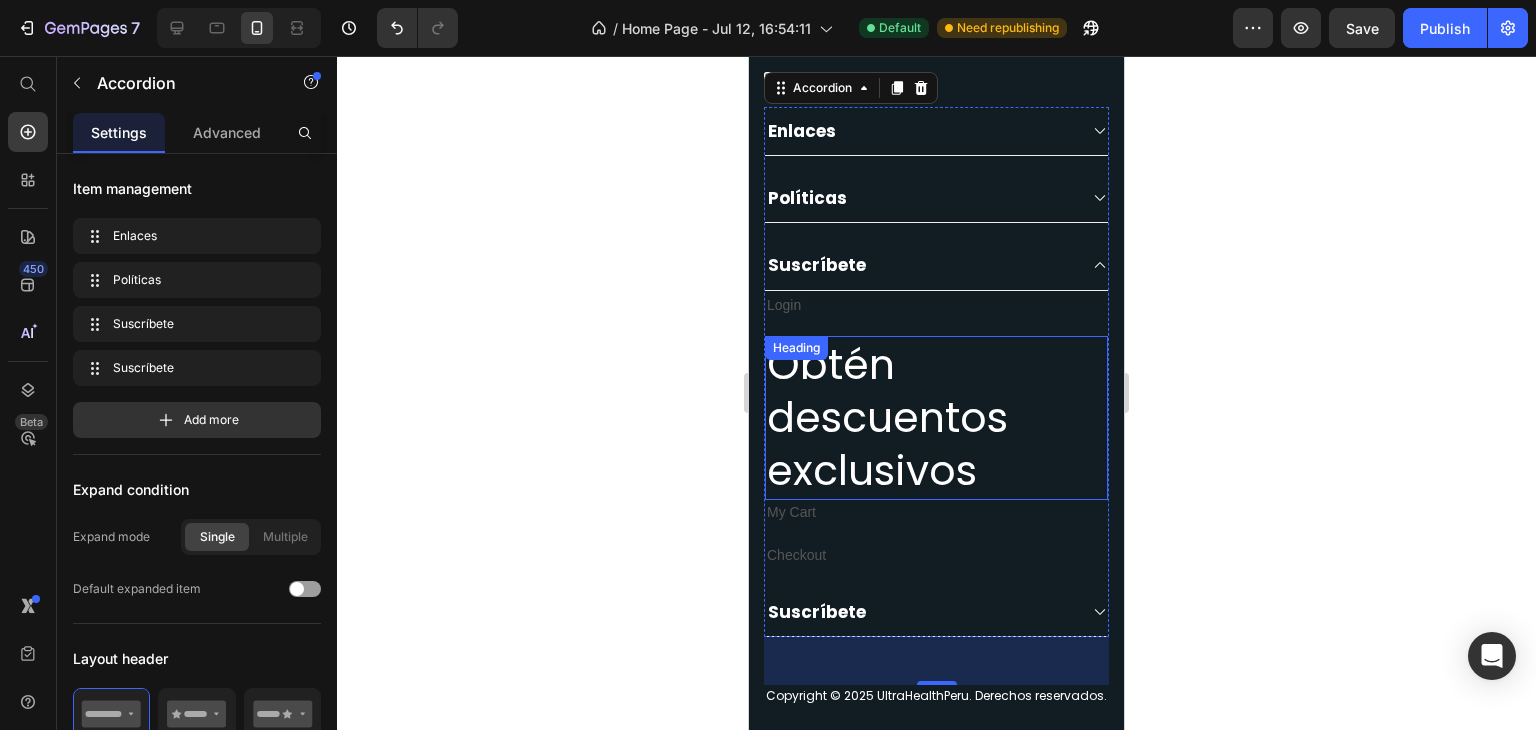 click on "Obtén descuentos exclusivos" at bounding box center [936, 418] 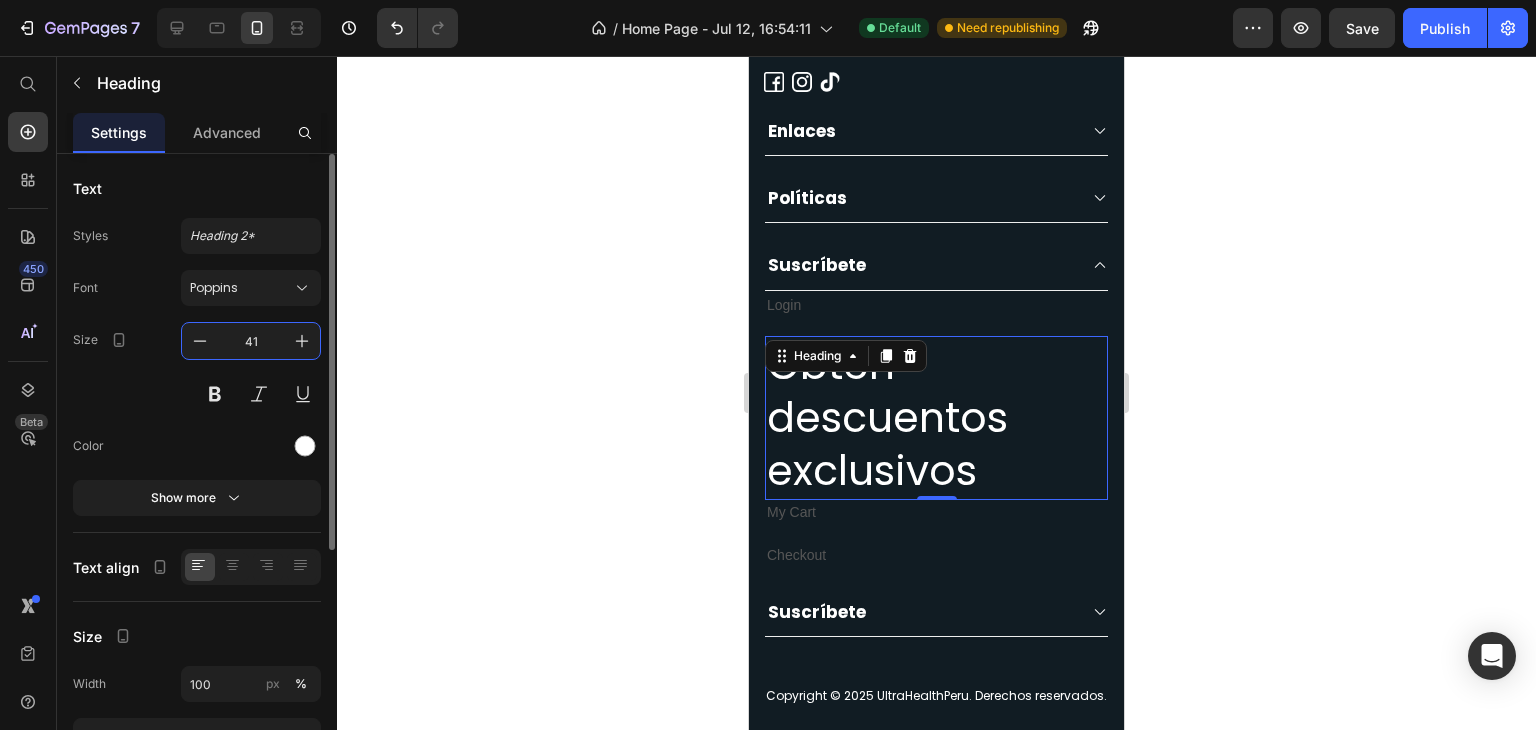 click on "41" at bounding box center [251, 341] 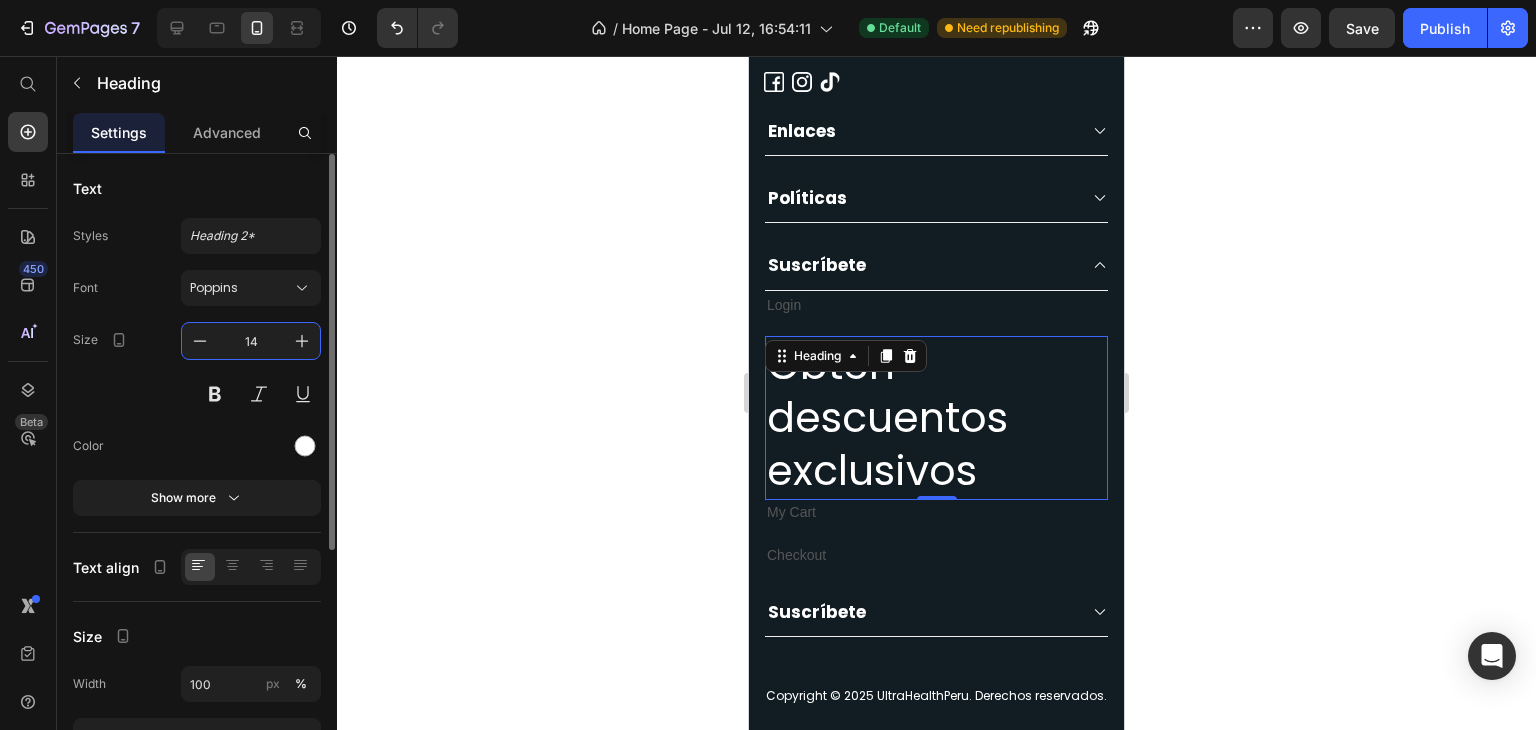 type on "14" 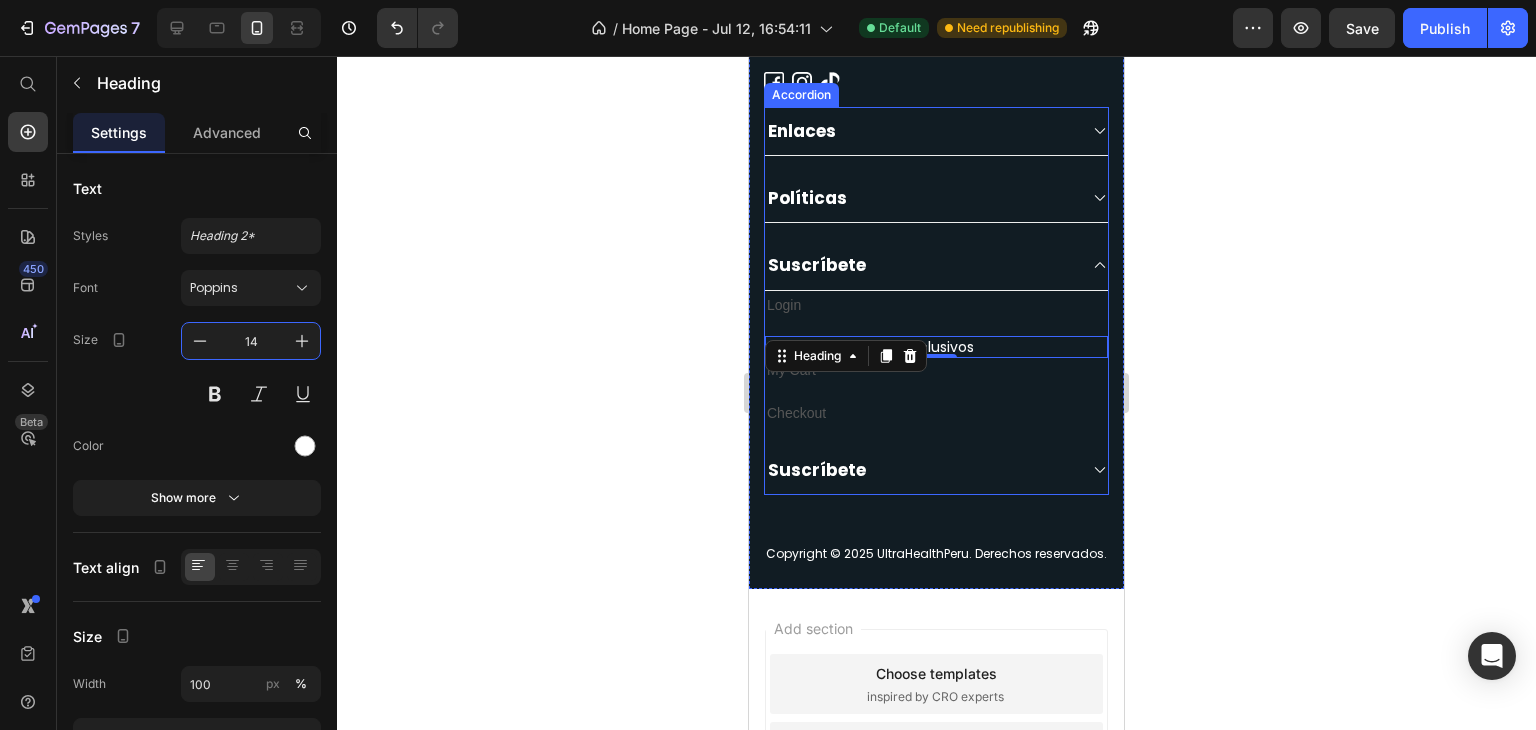 click 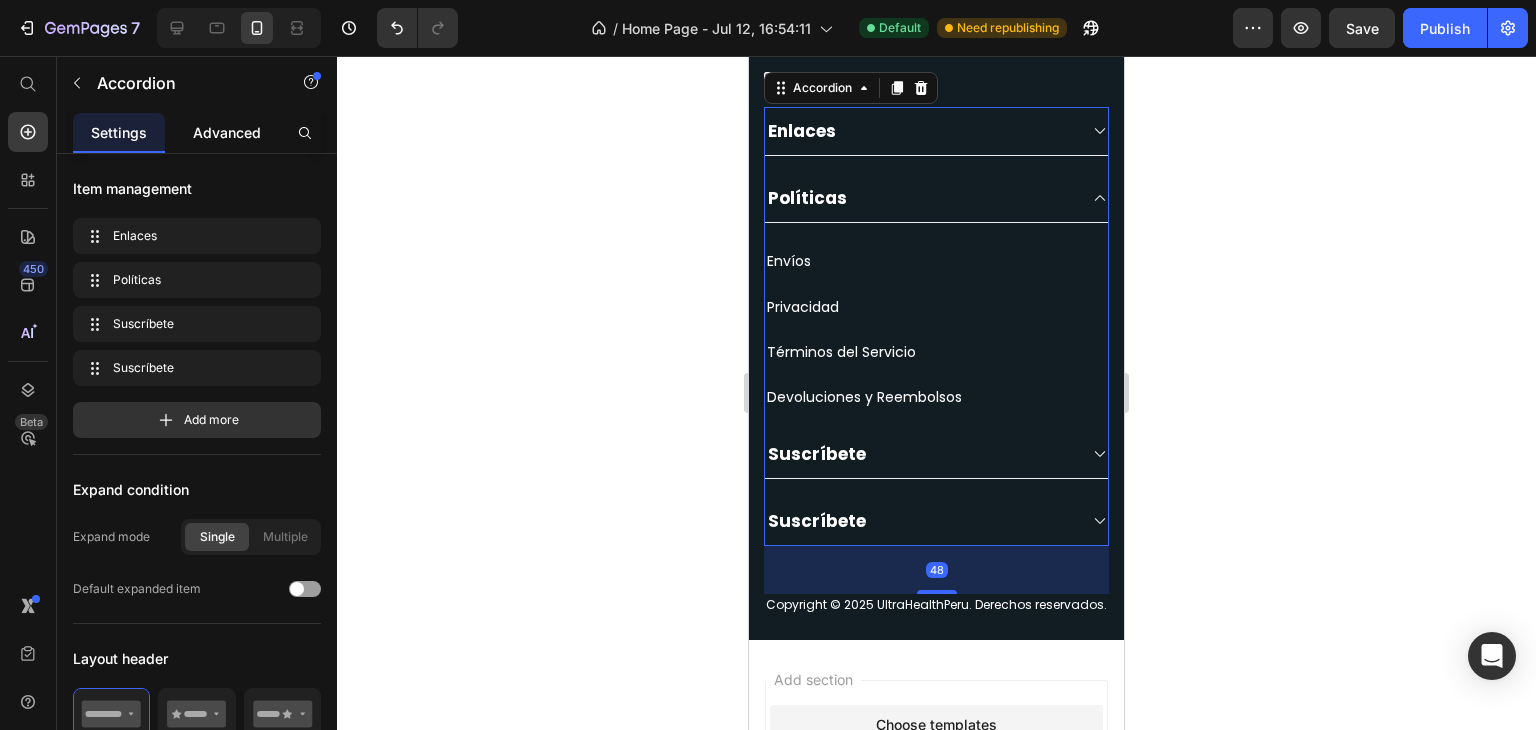 click on "Advanced" at bounding box center (227, 132) 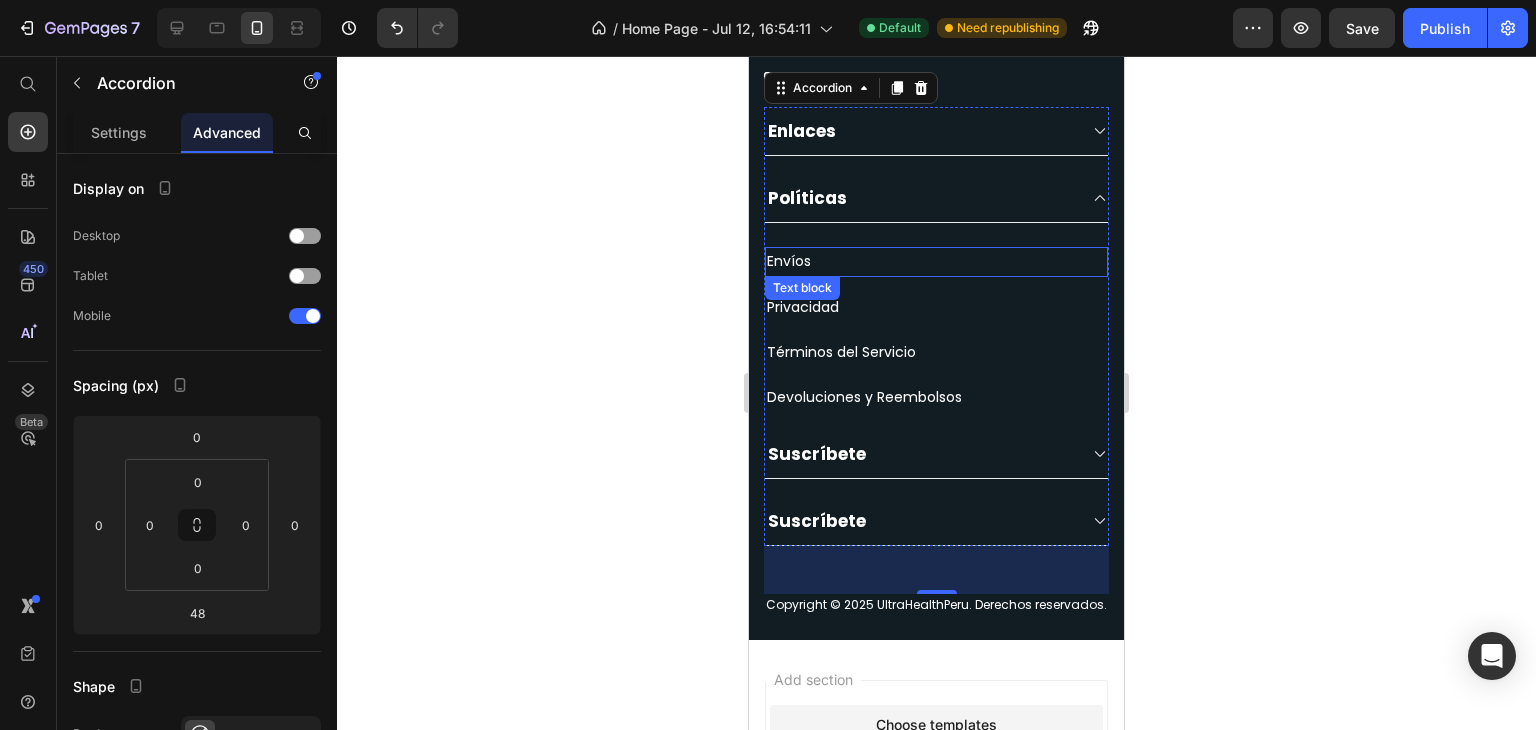 click on "Envío s" at bounding box center (936, 261) 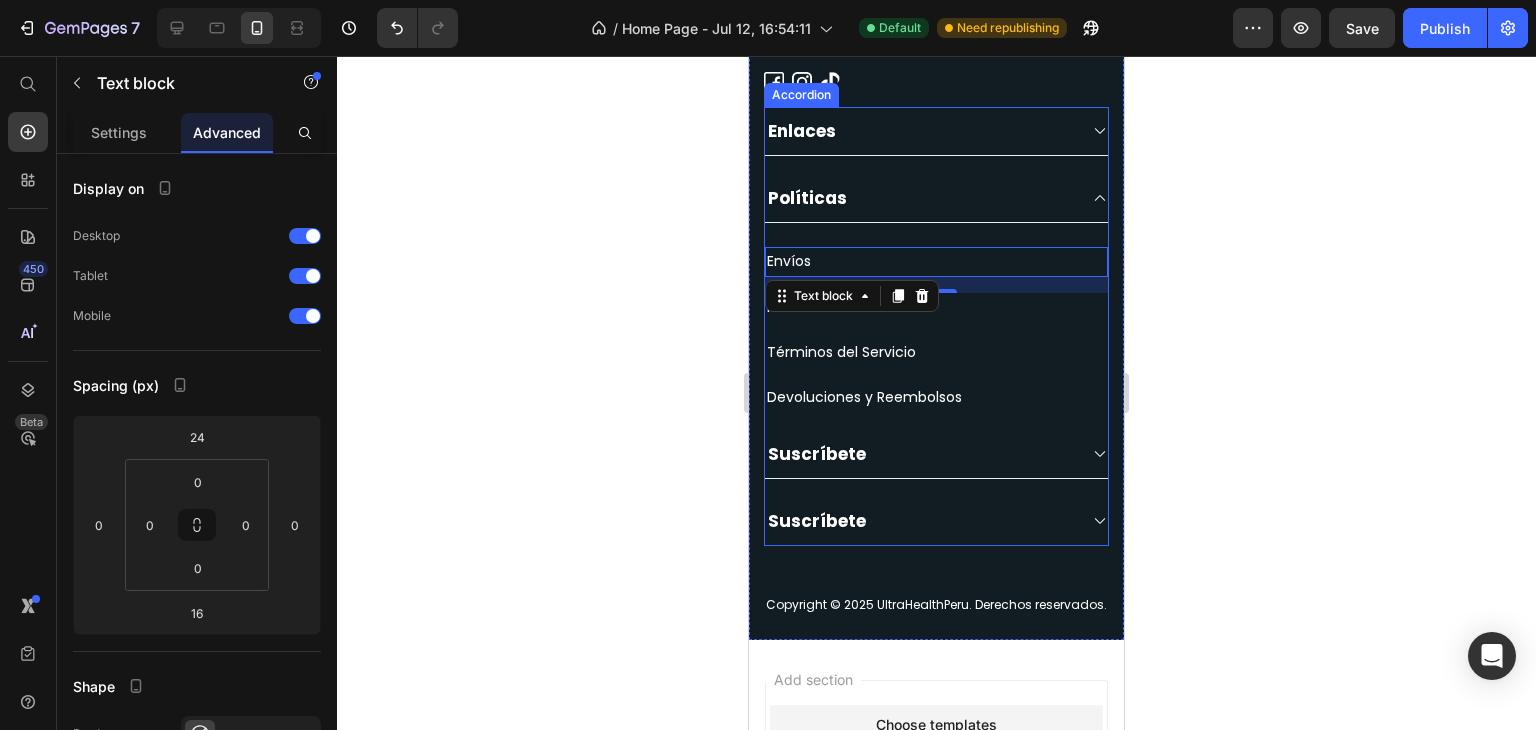 click 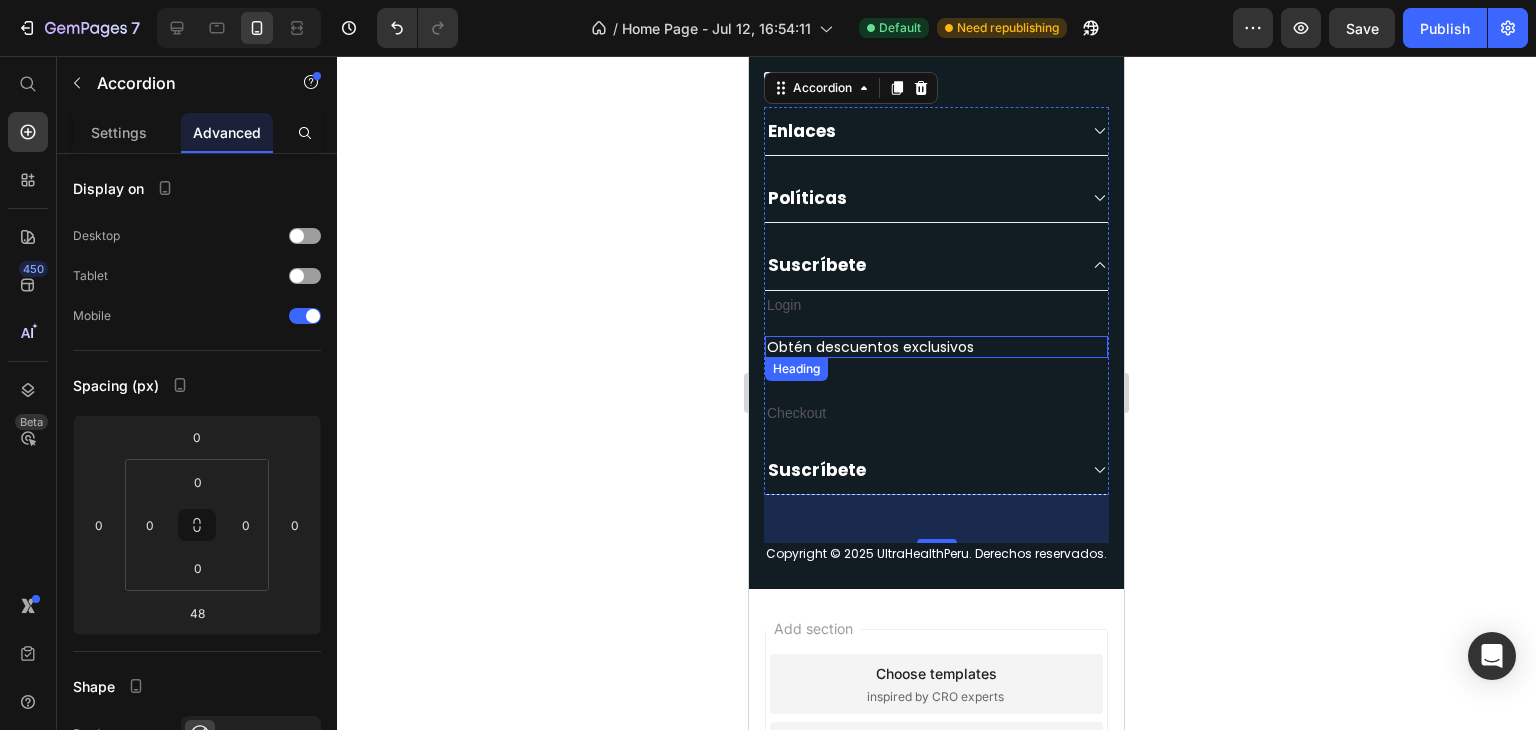 click on "Obtén descuentos exclusivos" at bounding box center (936, 347) 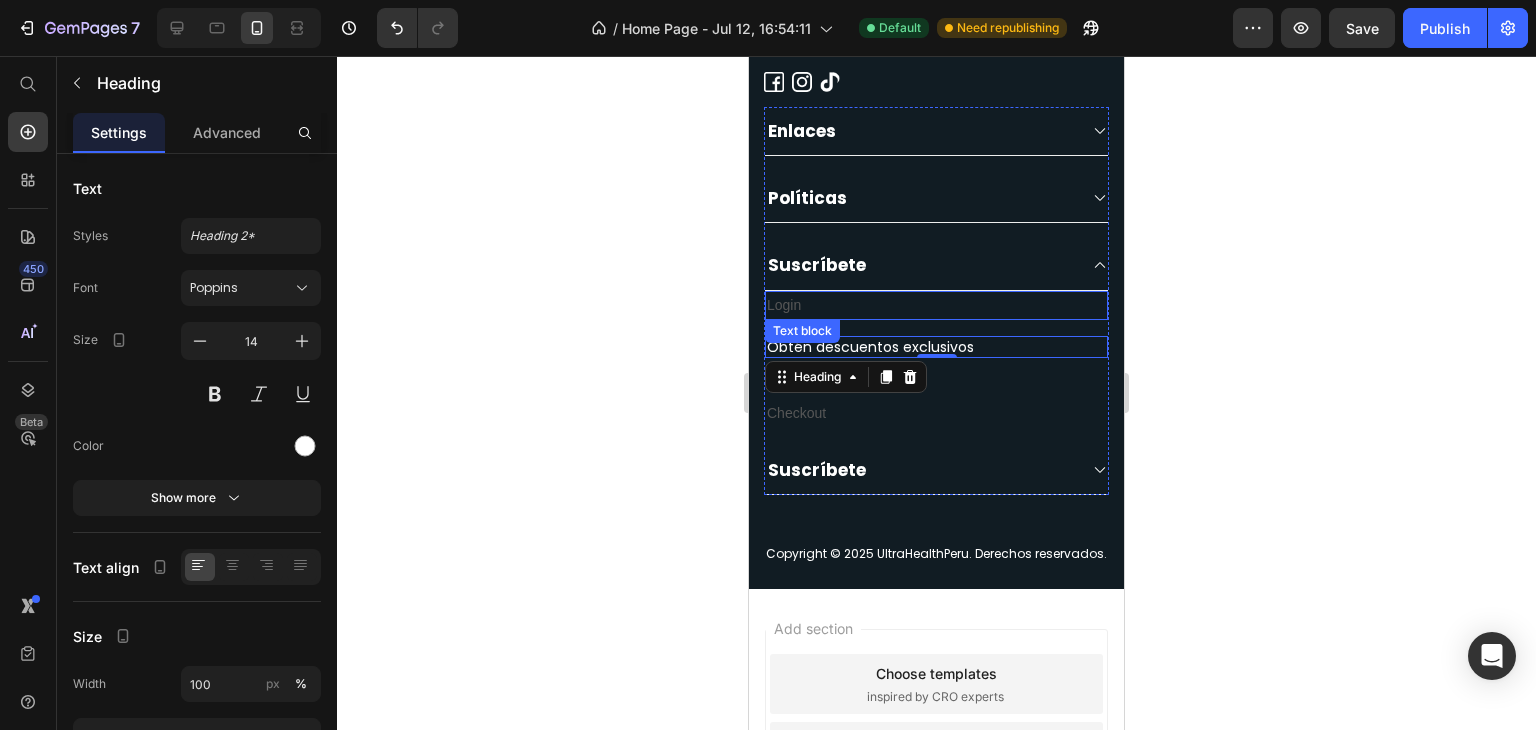click on "Login" at bounding box center [936, 305] 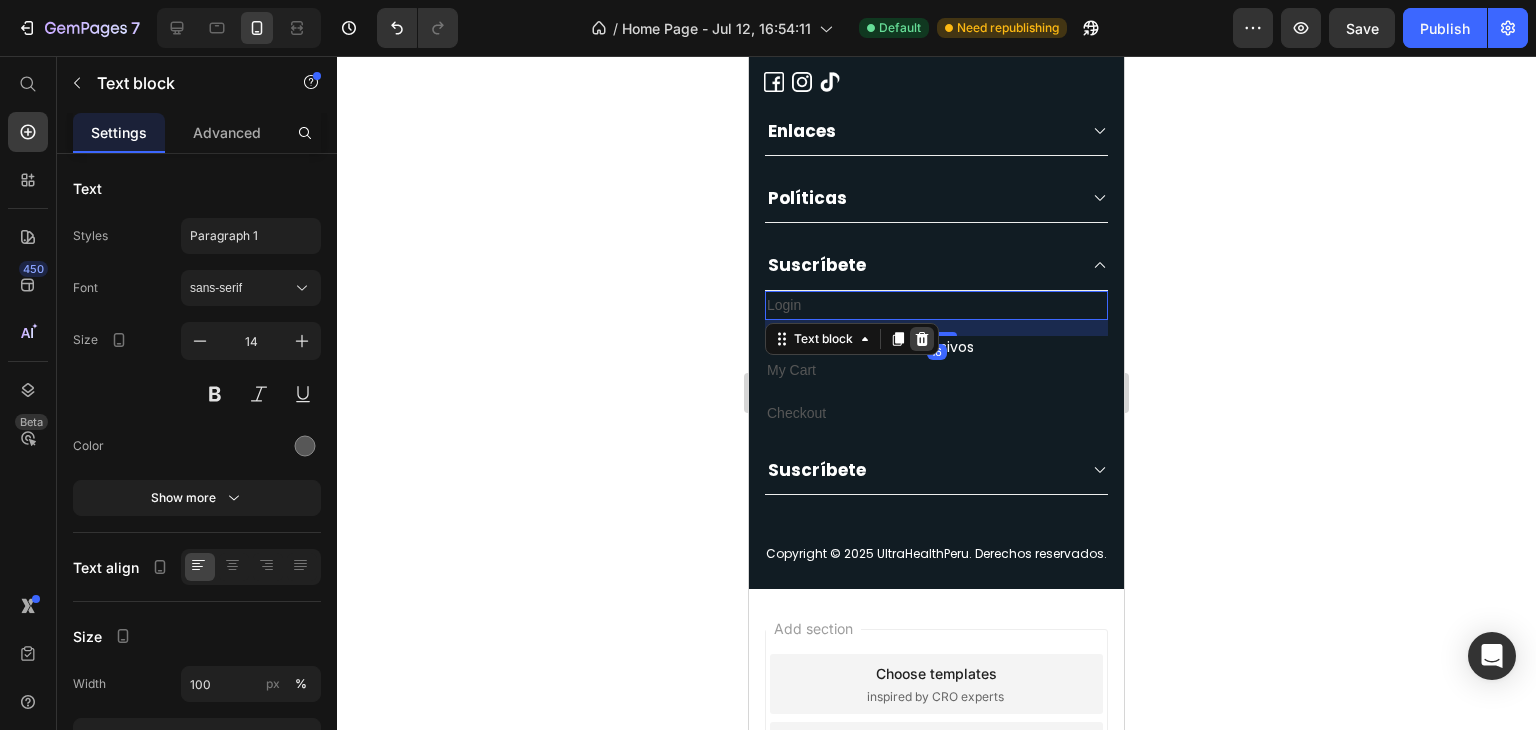 click 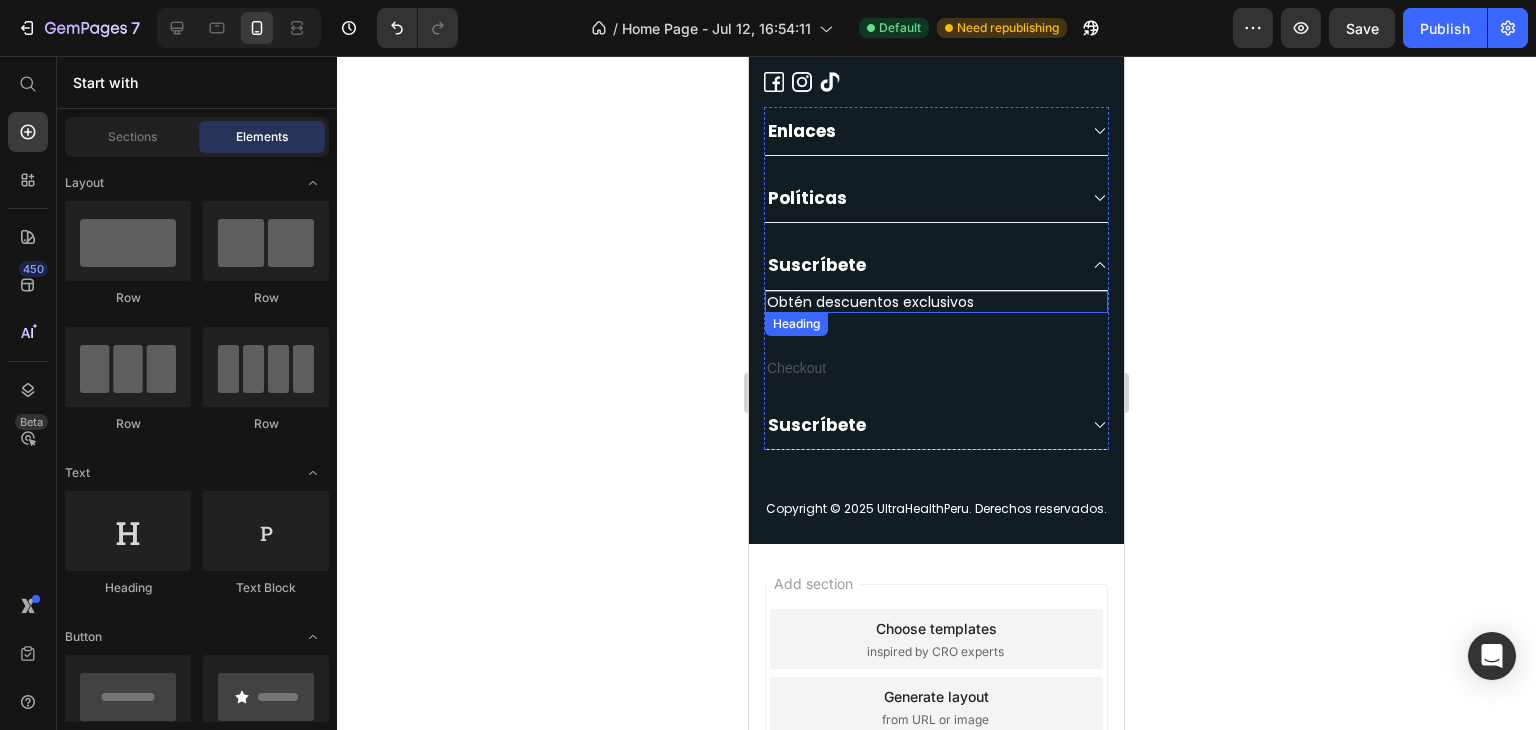 click on "Obtén descuentos exclusivos" at bounding box center (936, 302) 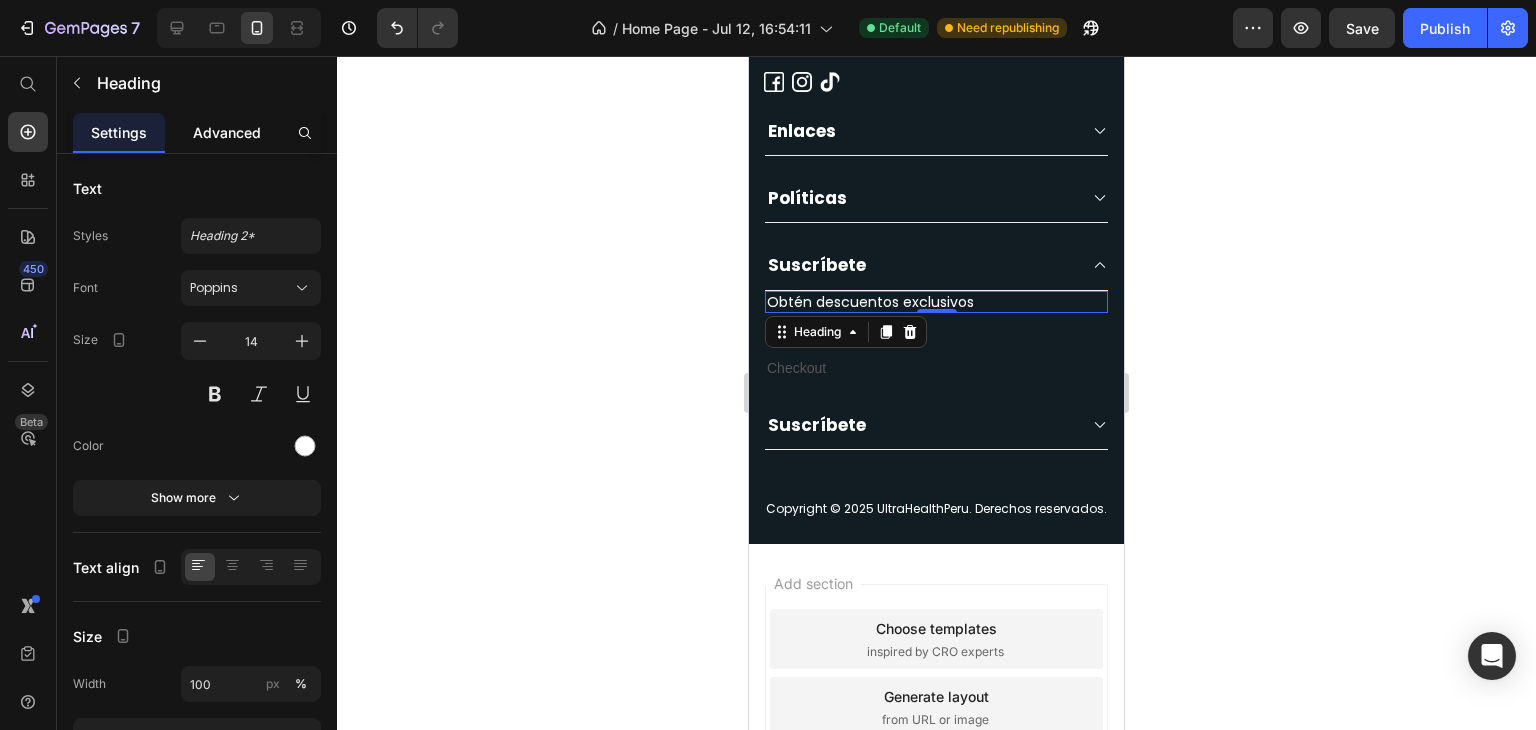click on "Advanced" at bounding box center [227, 132] 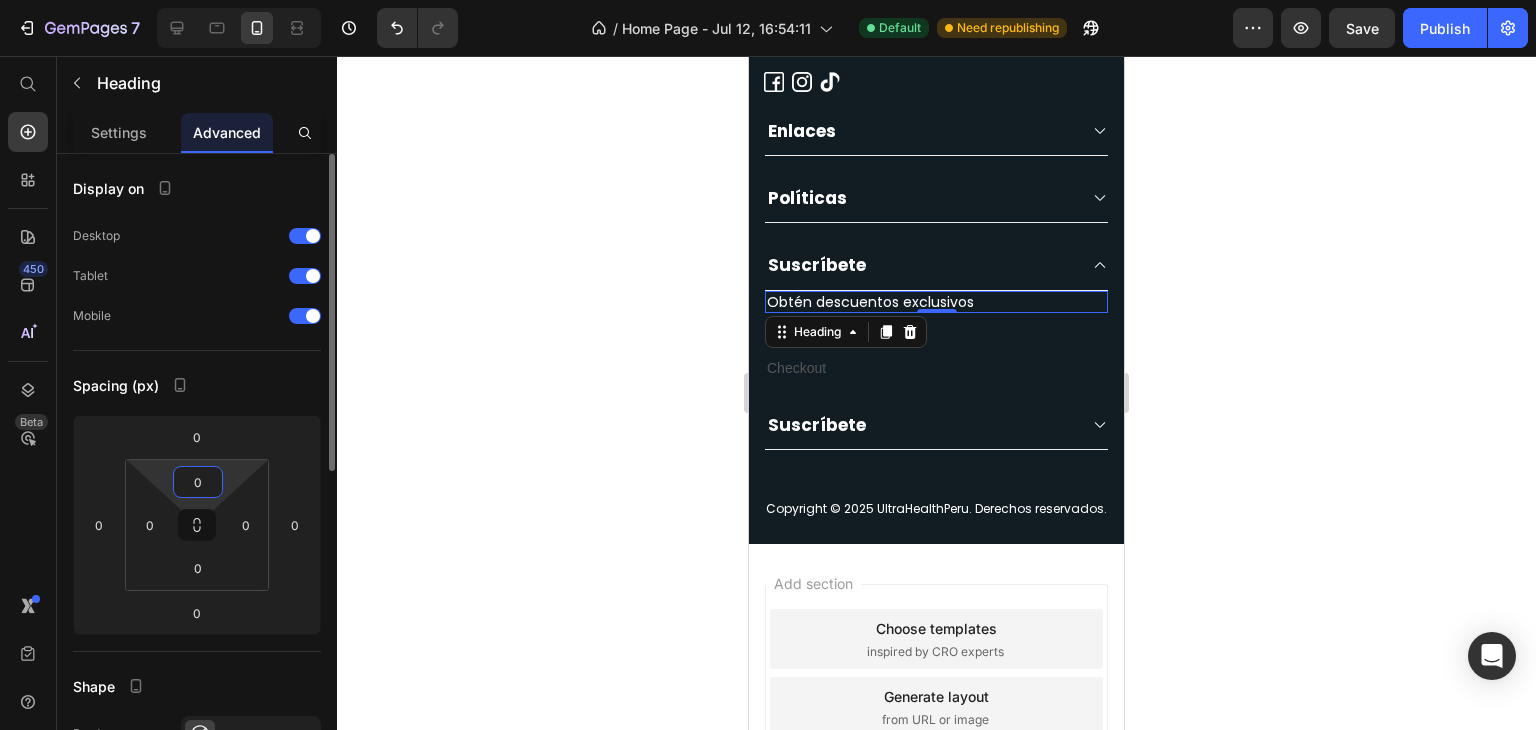 click on "0" at bounding box center (198, 482) 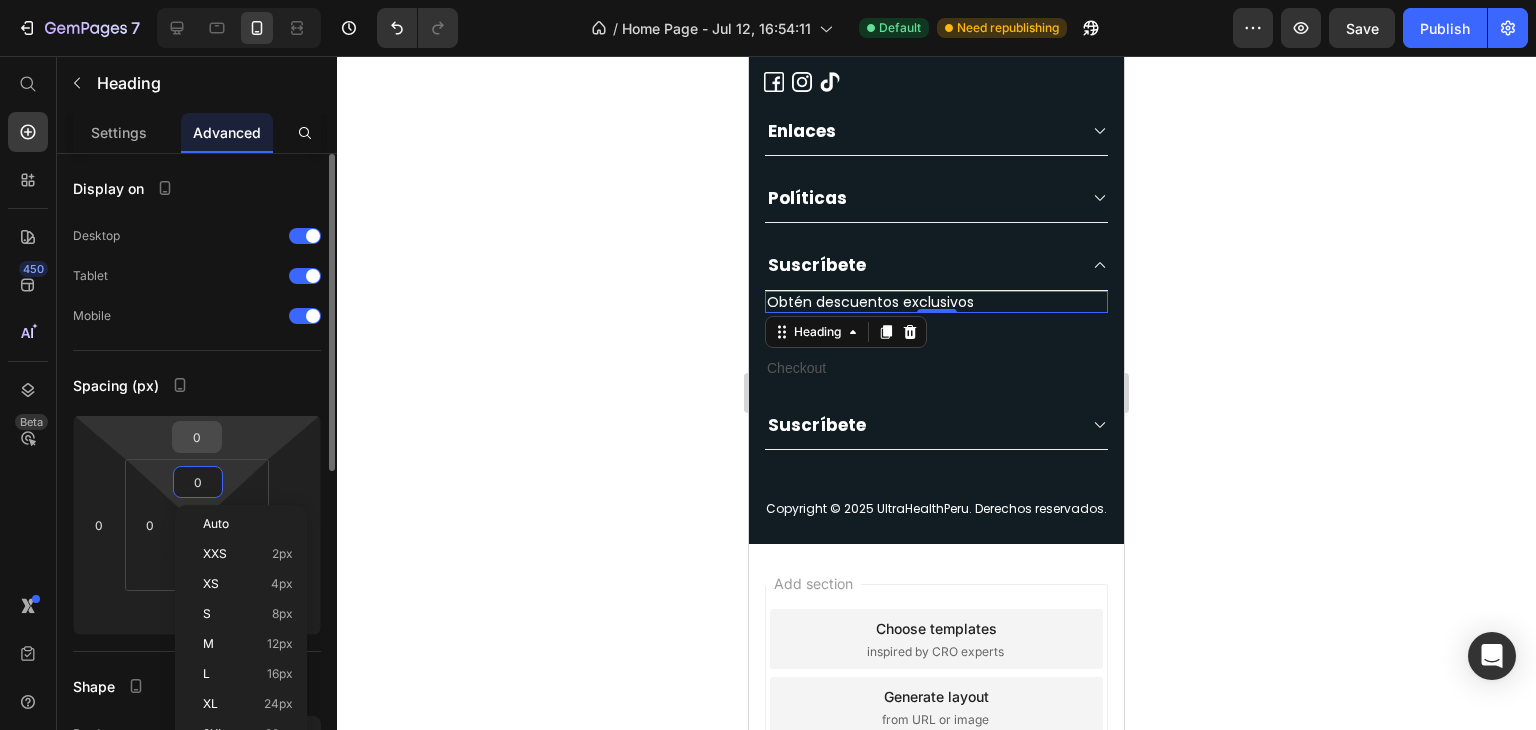 click on "0" at bounding box center (197, 437) 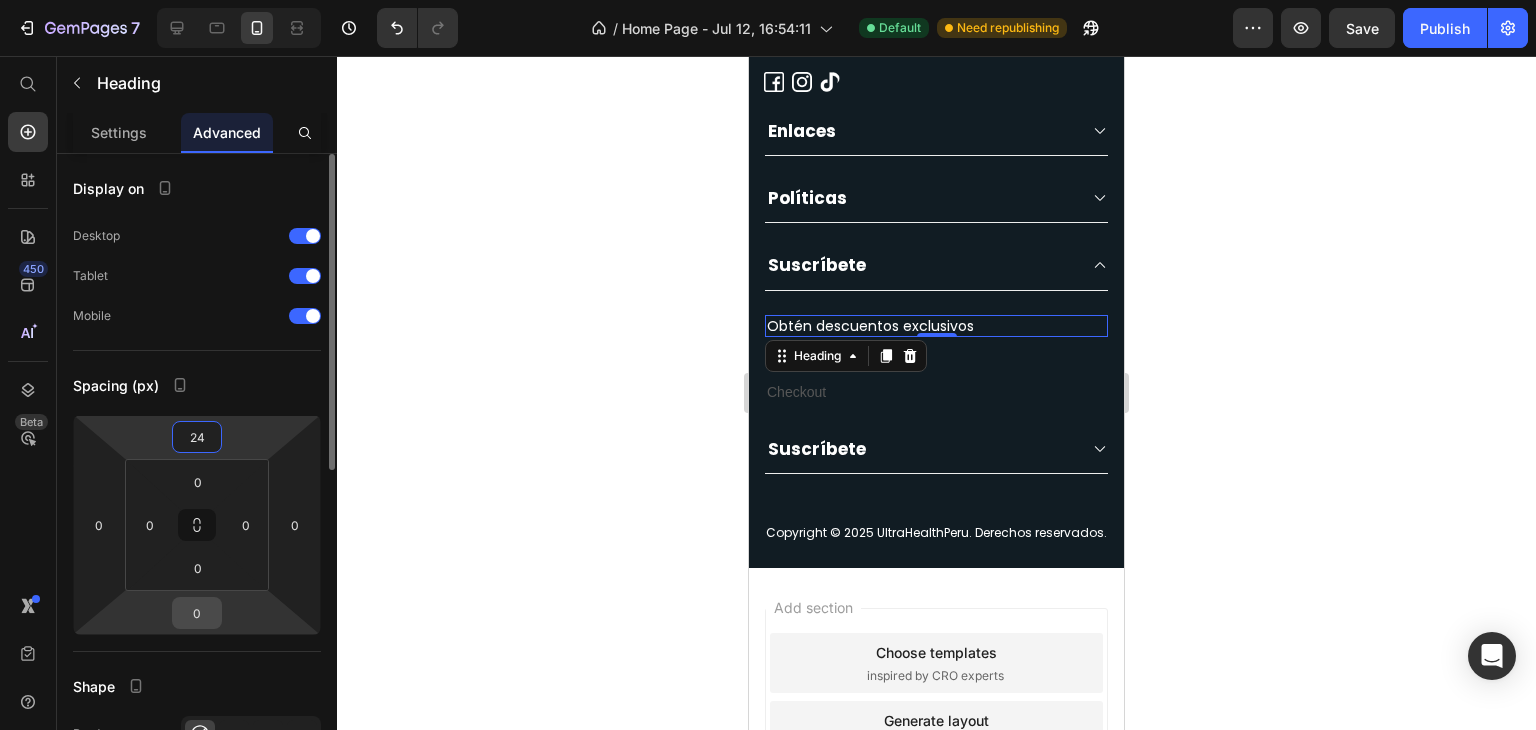 type on "24" 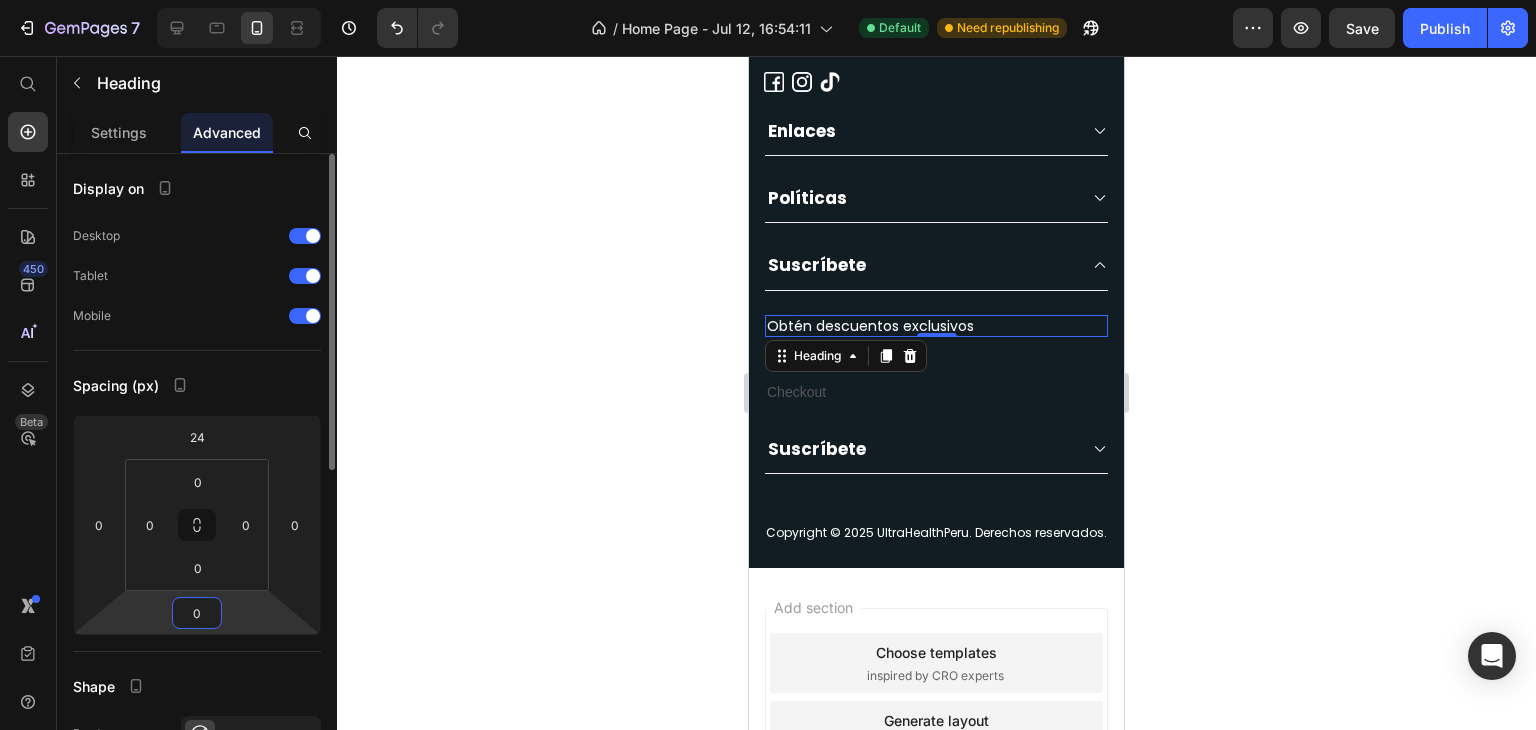 click on "0" at bounding box center [197, 613] 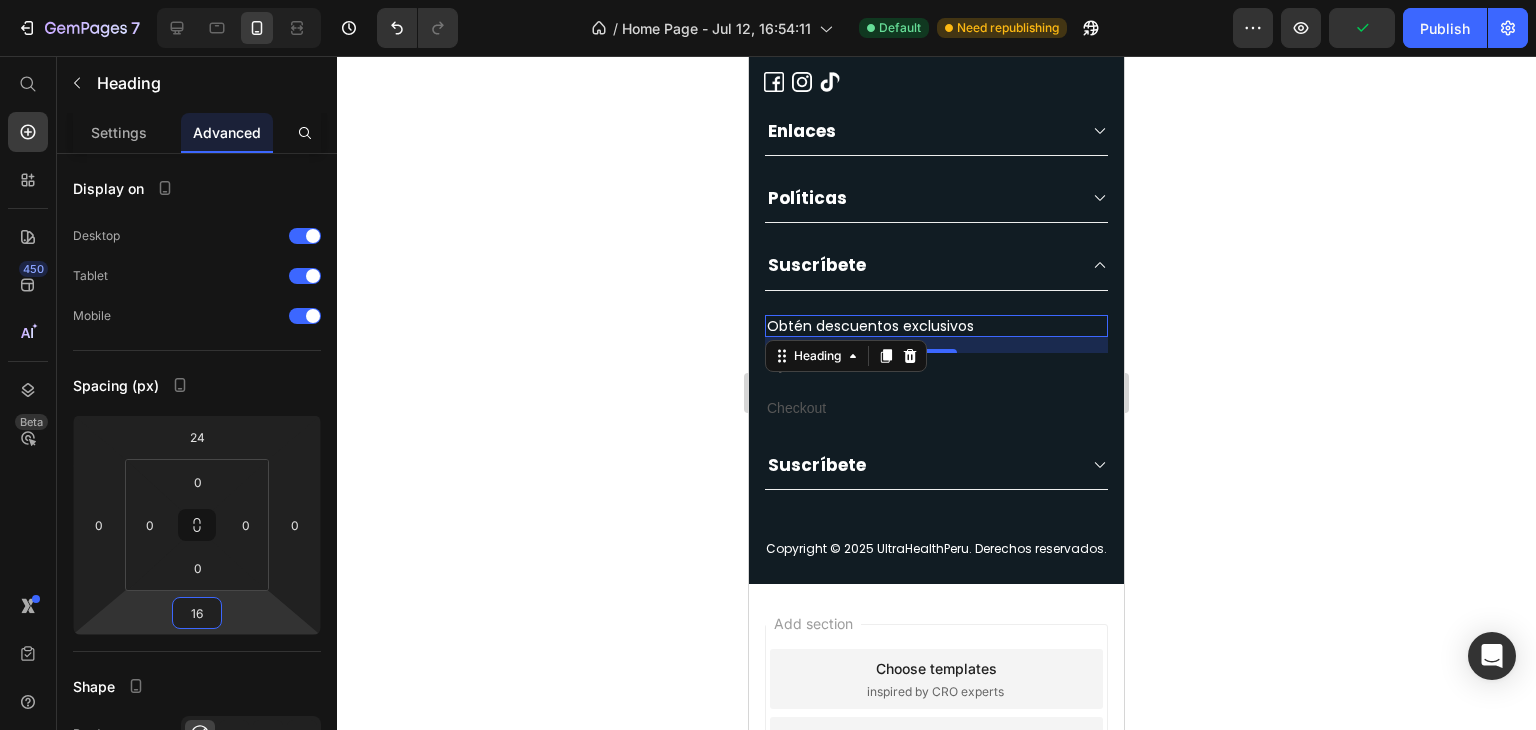 type on "16" 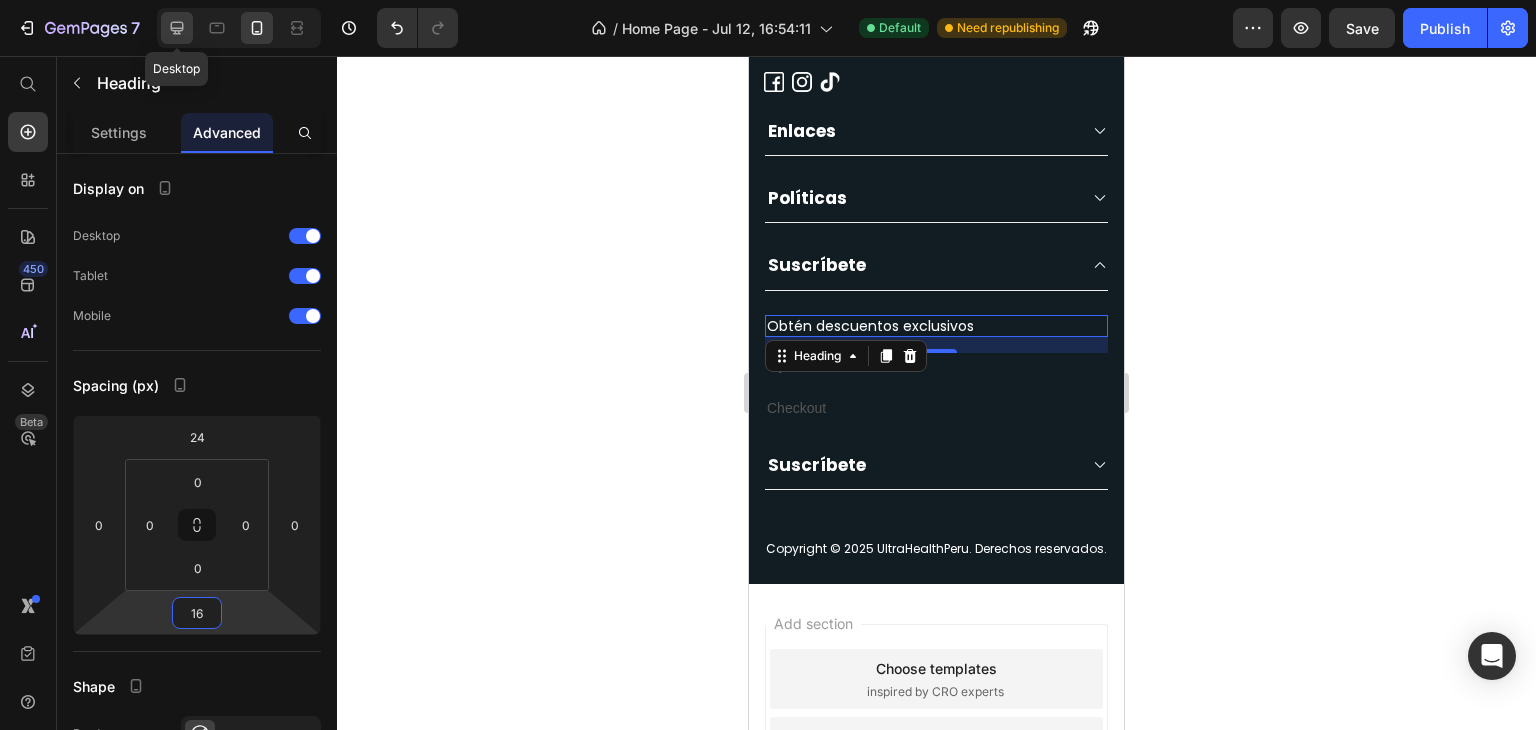 click 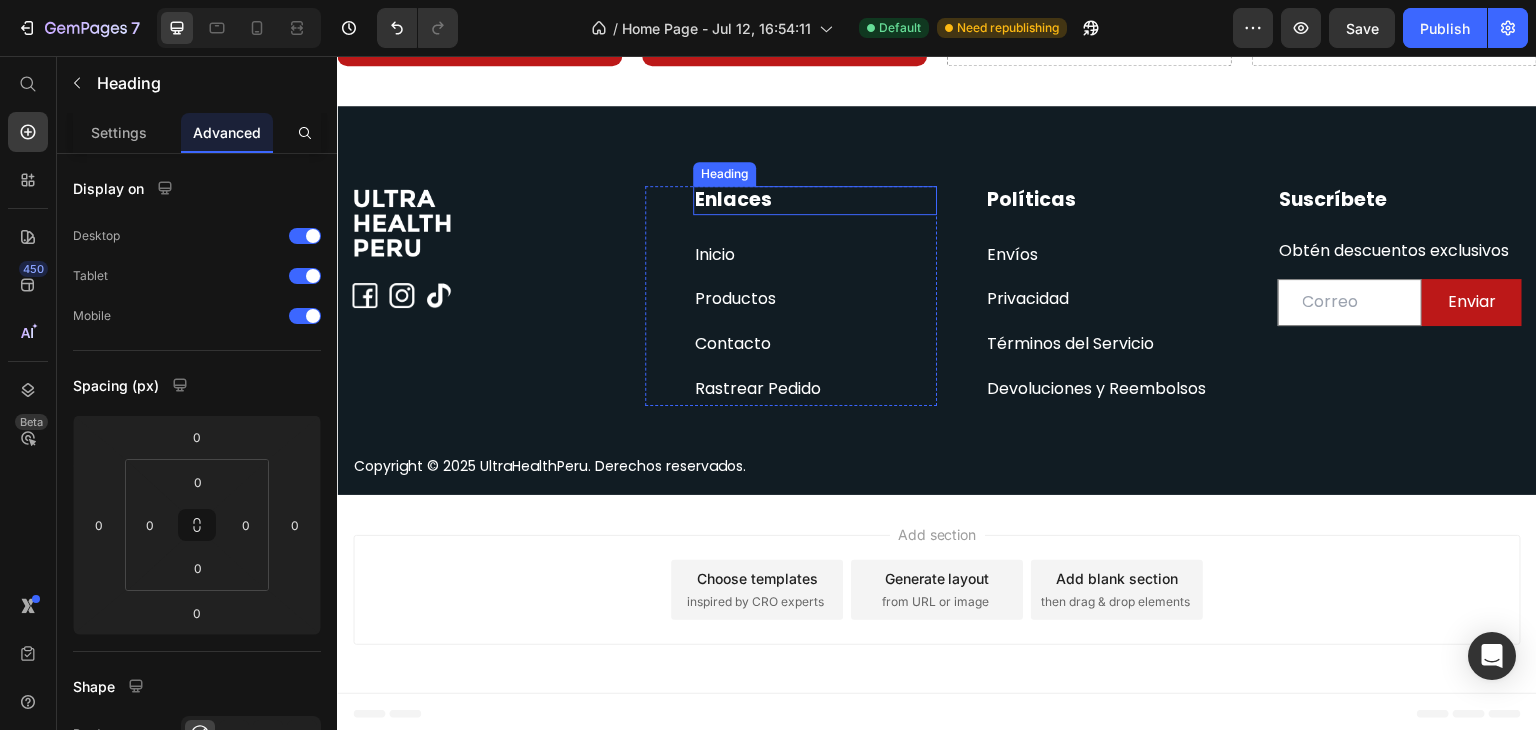 scroll, scrollTop: 1262, scrollLeft: 0, axis: vertical 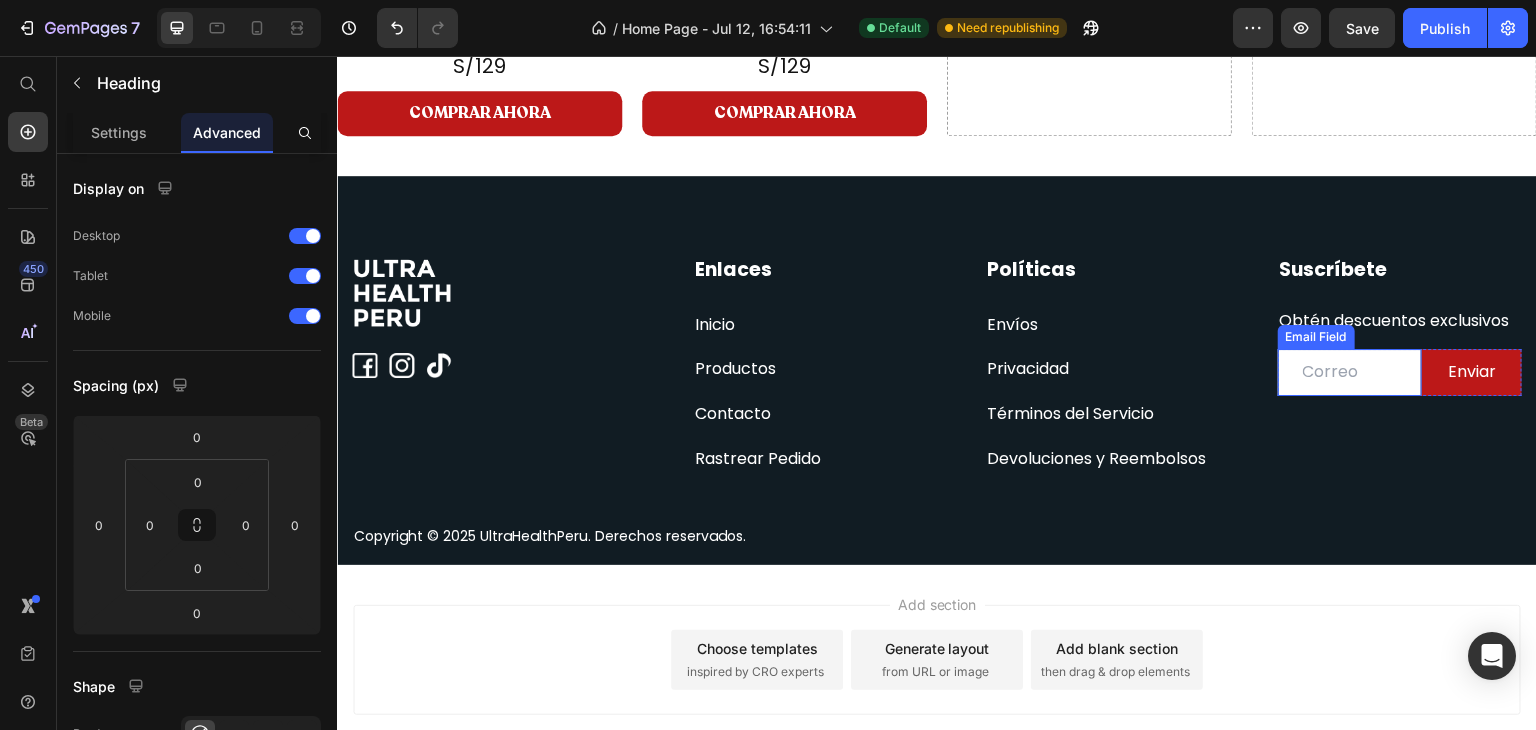 click at bounding box center (1350, 372) 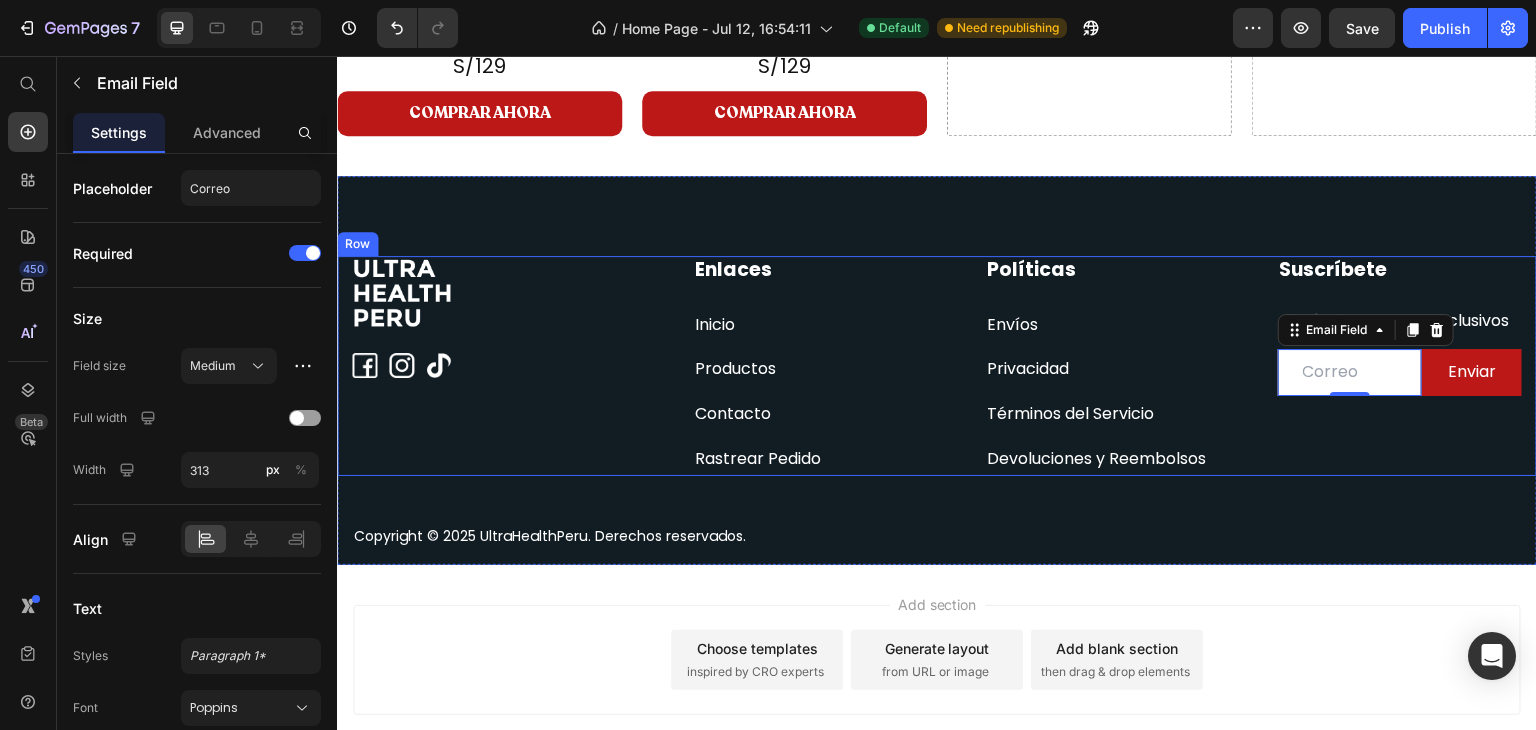 click on "Suscríbete Heading Obtén descuentos exclusivos Heading Email Field   0 Enviar Submit Button Row Newsletter Row" at bounding box center [1376, 366] 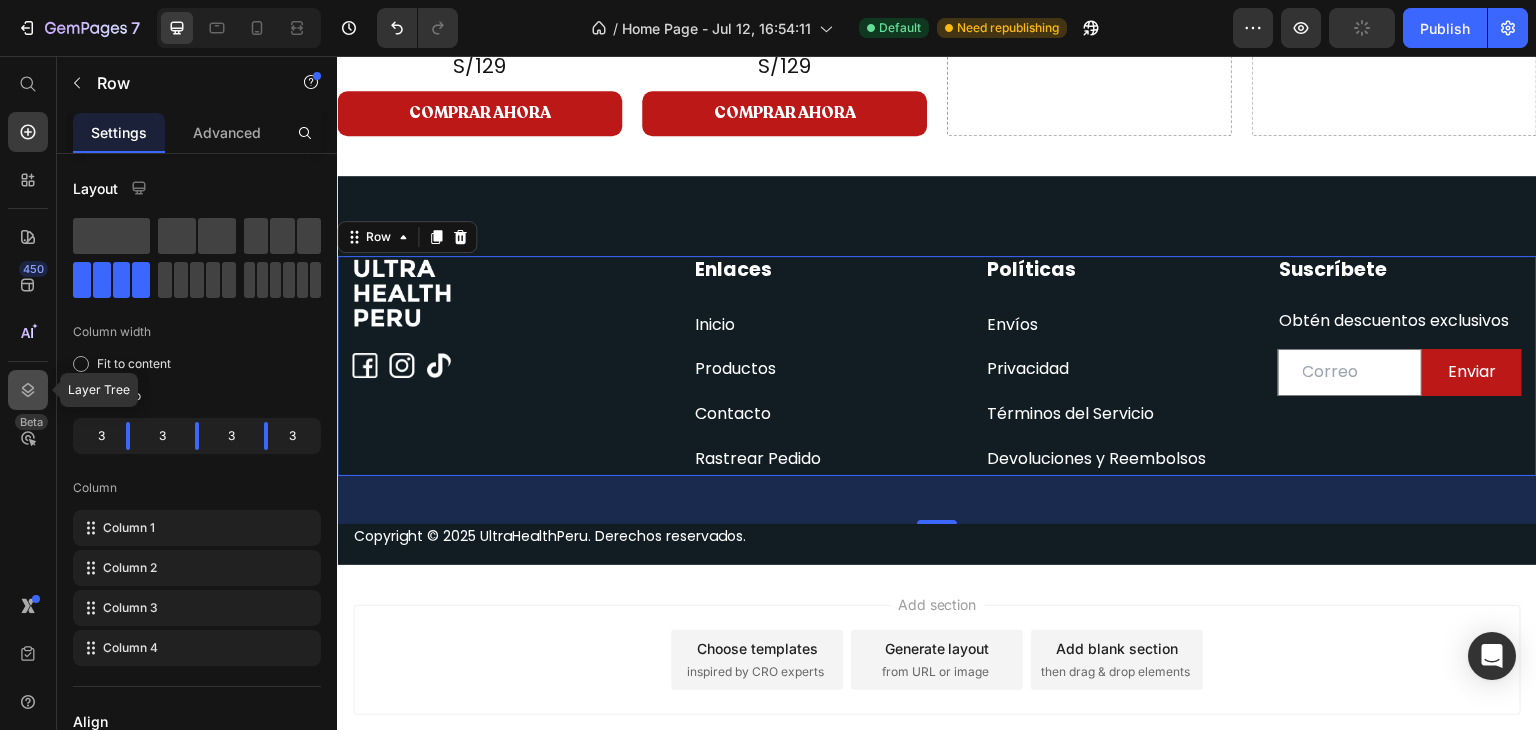 click 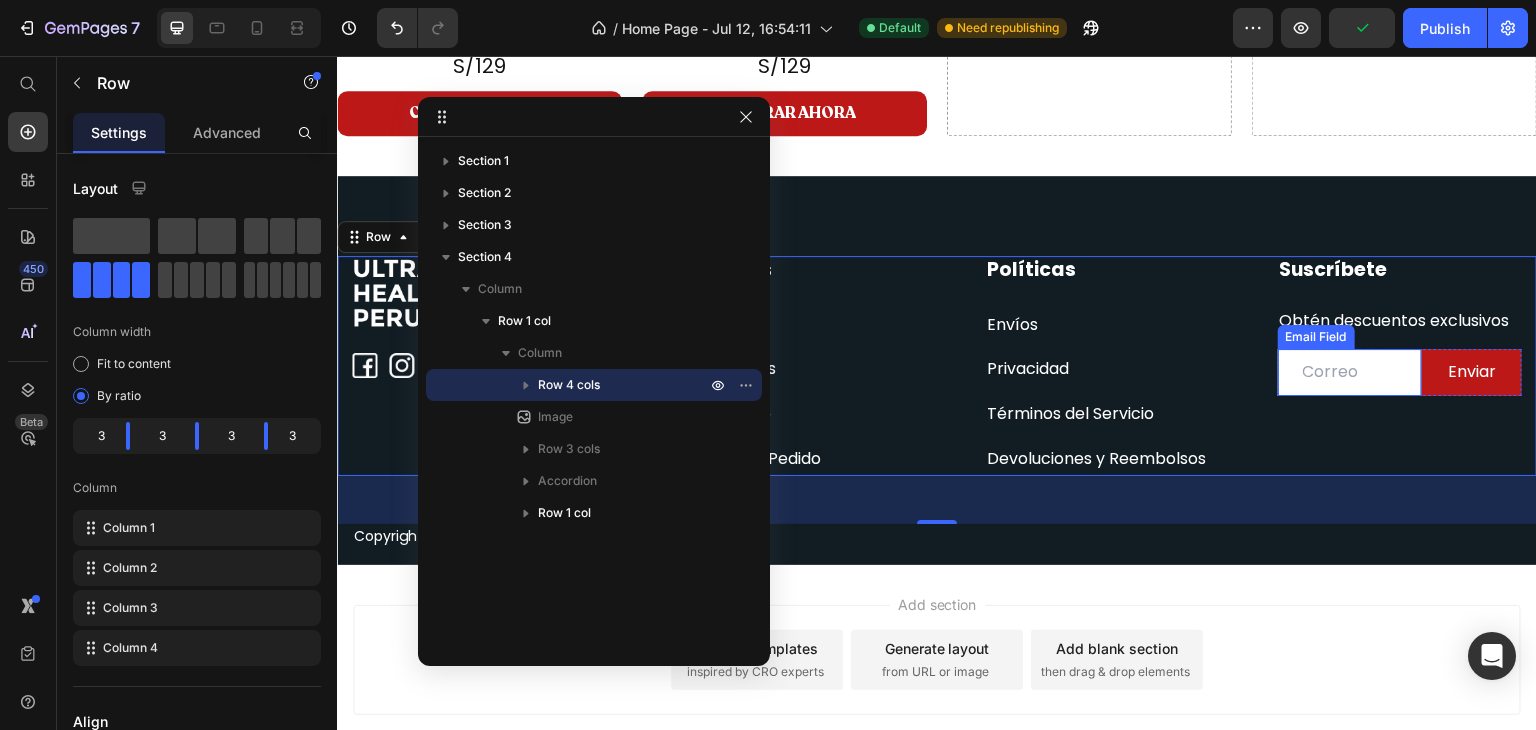 click at bounding box center [1350, 372] 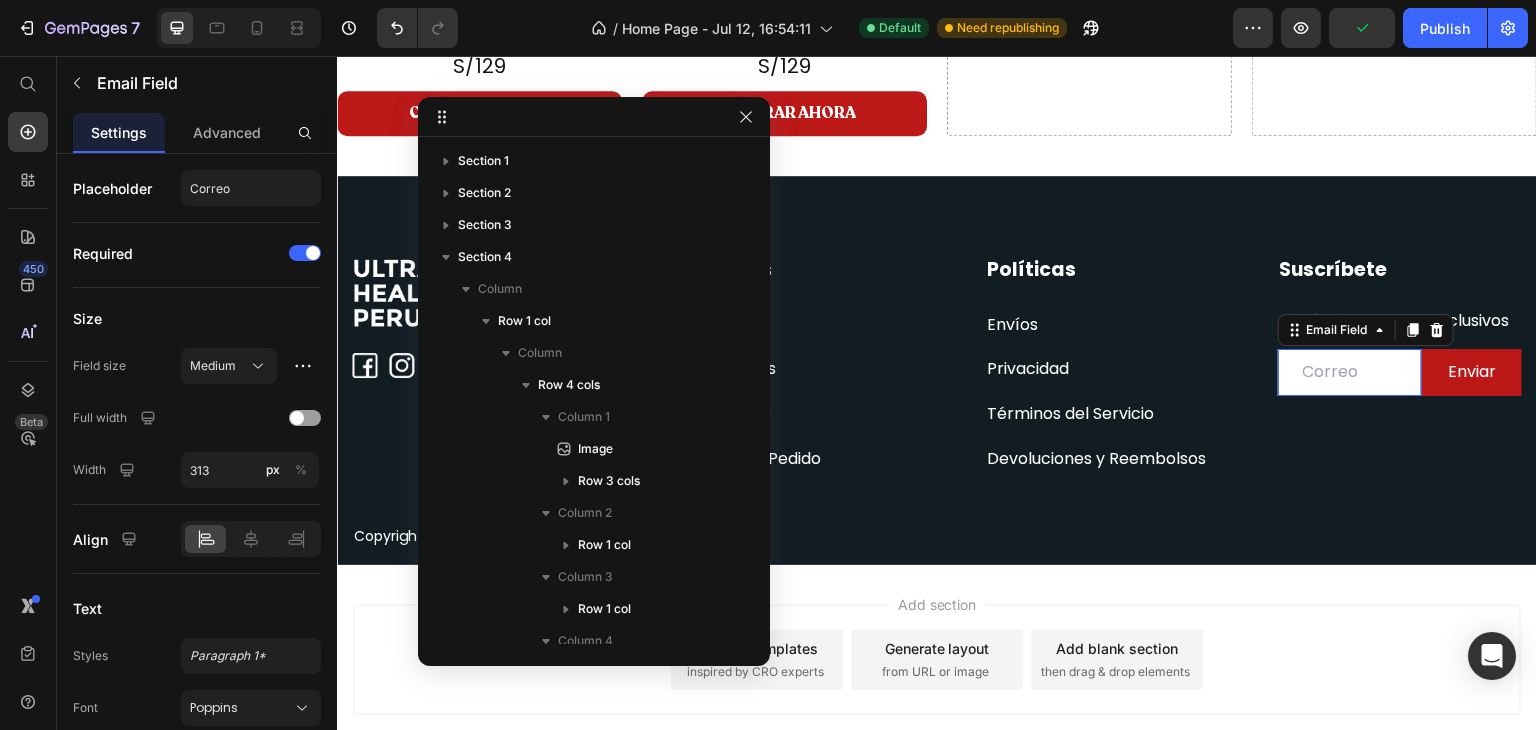scroll, scrollTop: 460, scrollLeft: 0, axis: vertical 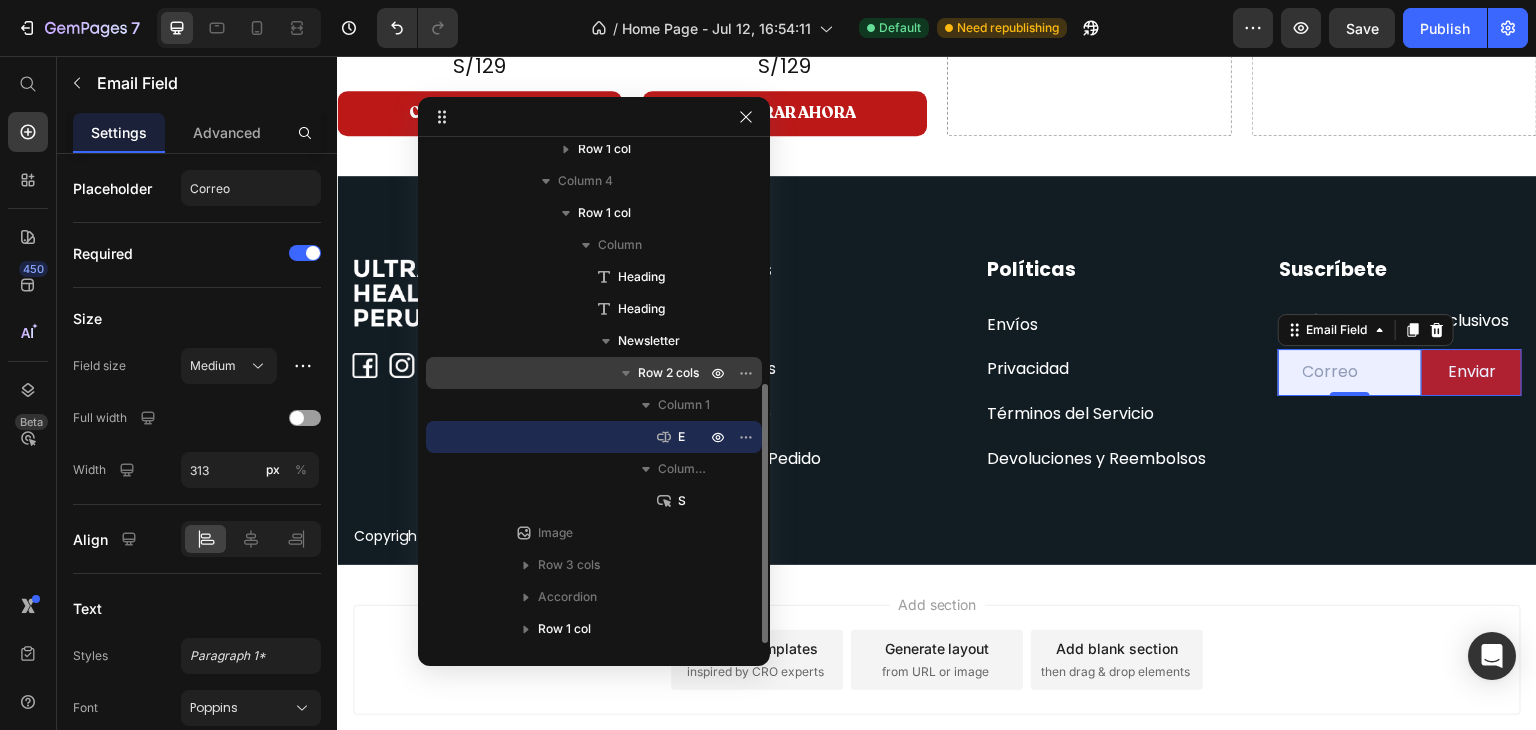 click on "Row 2 cols" at bounding box center [668, 373] 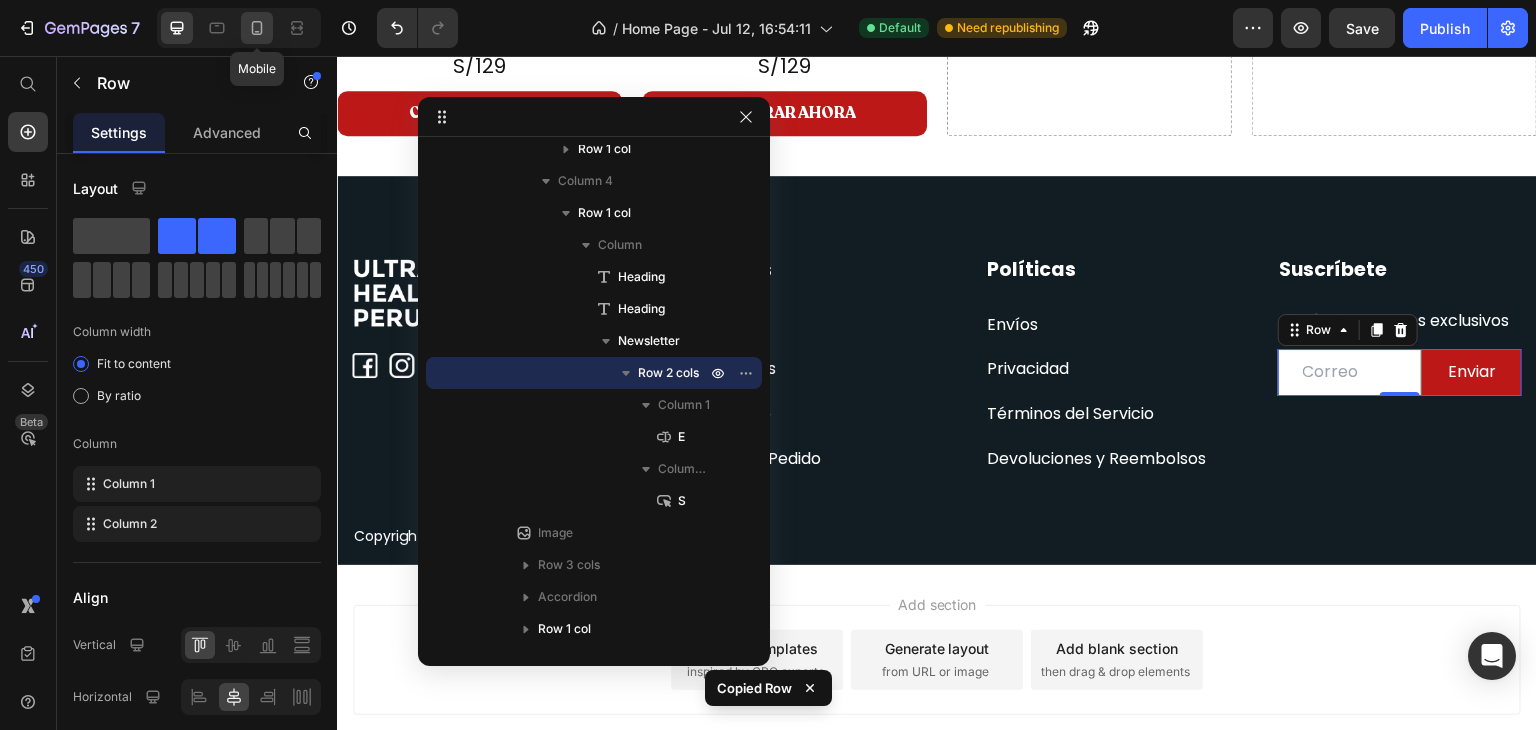 click 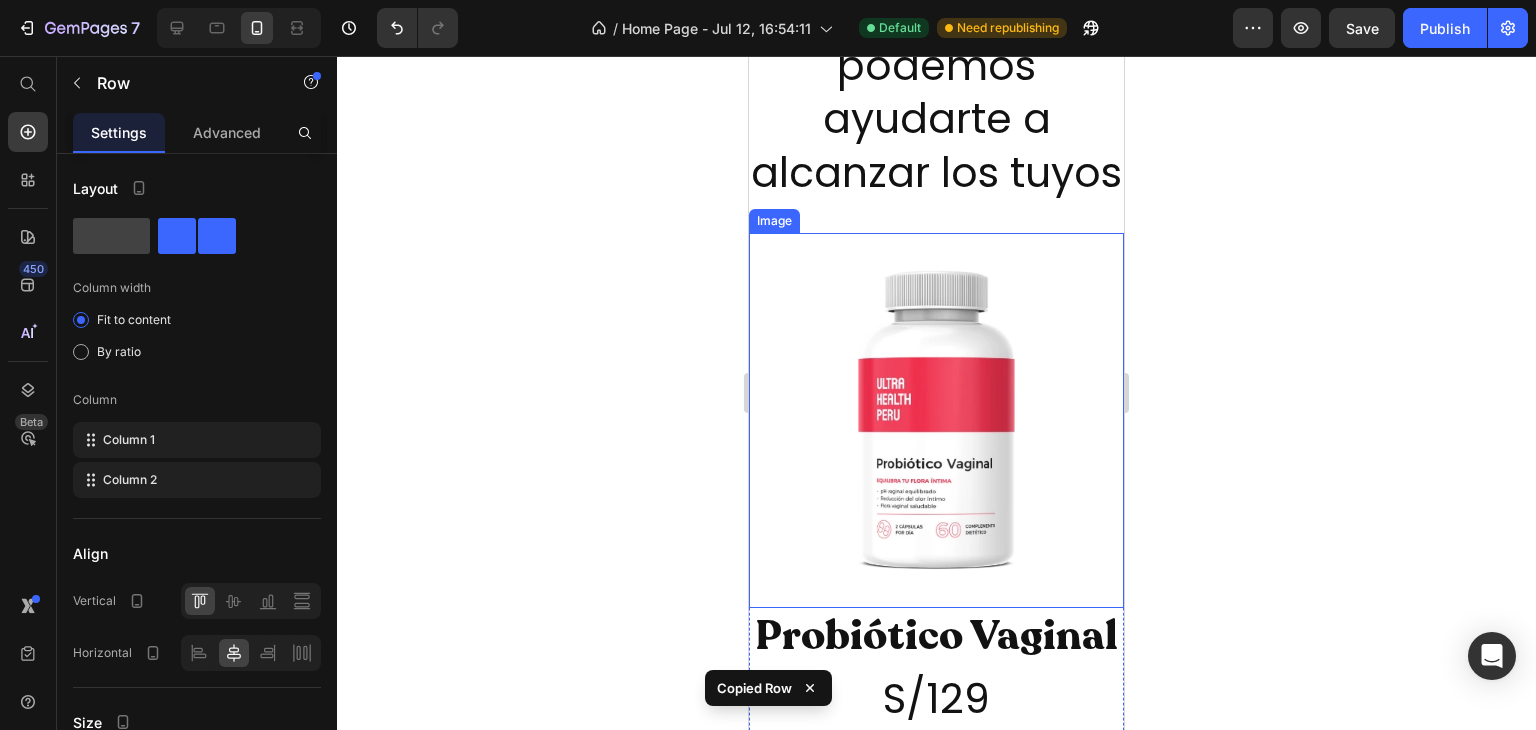 scroll, scrollTop: 3094, scrollLeft: 0, axis: vertical 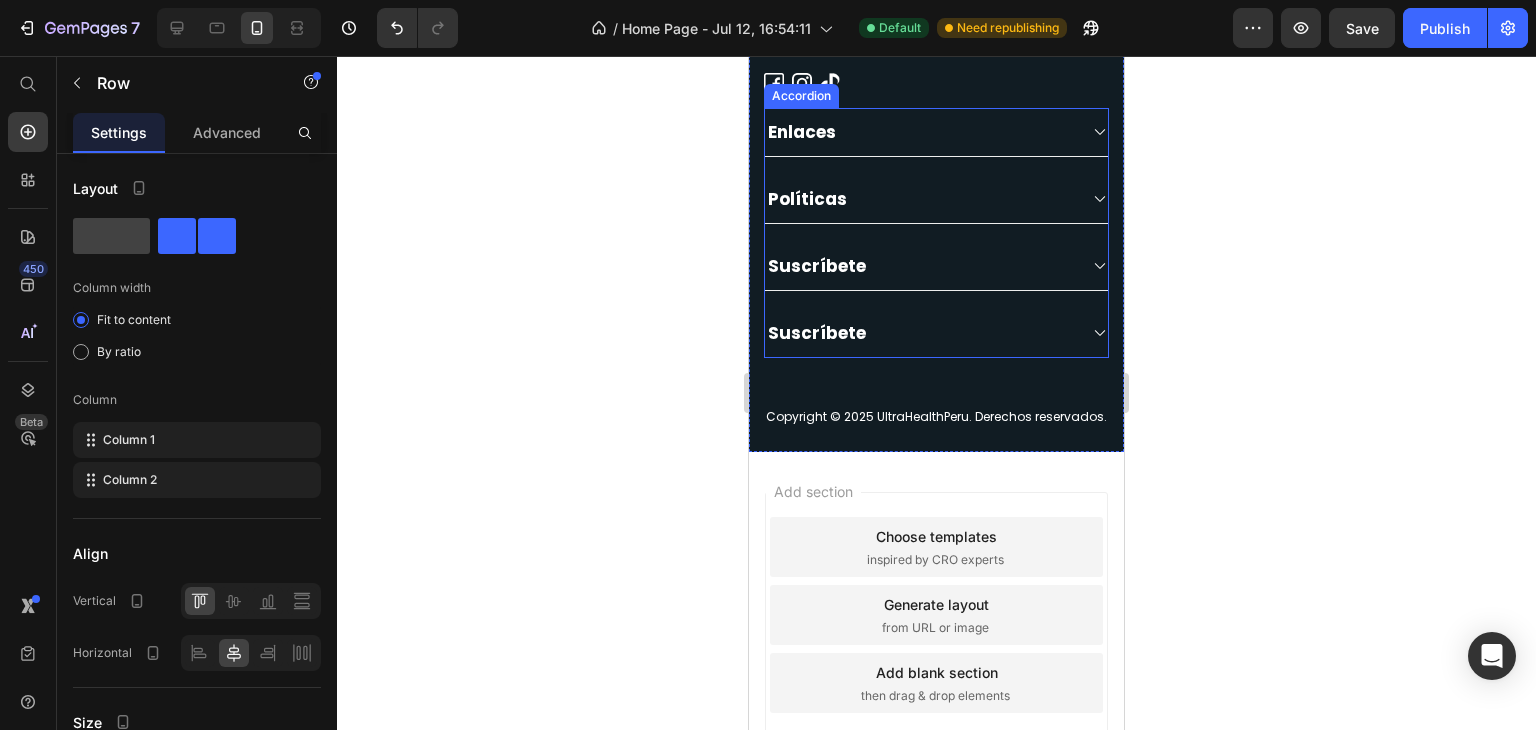 click 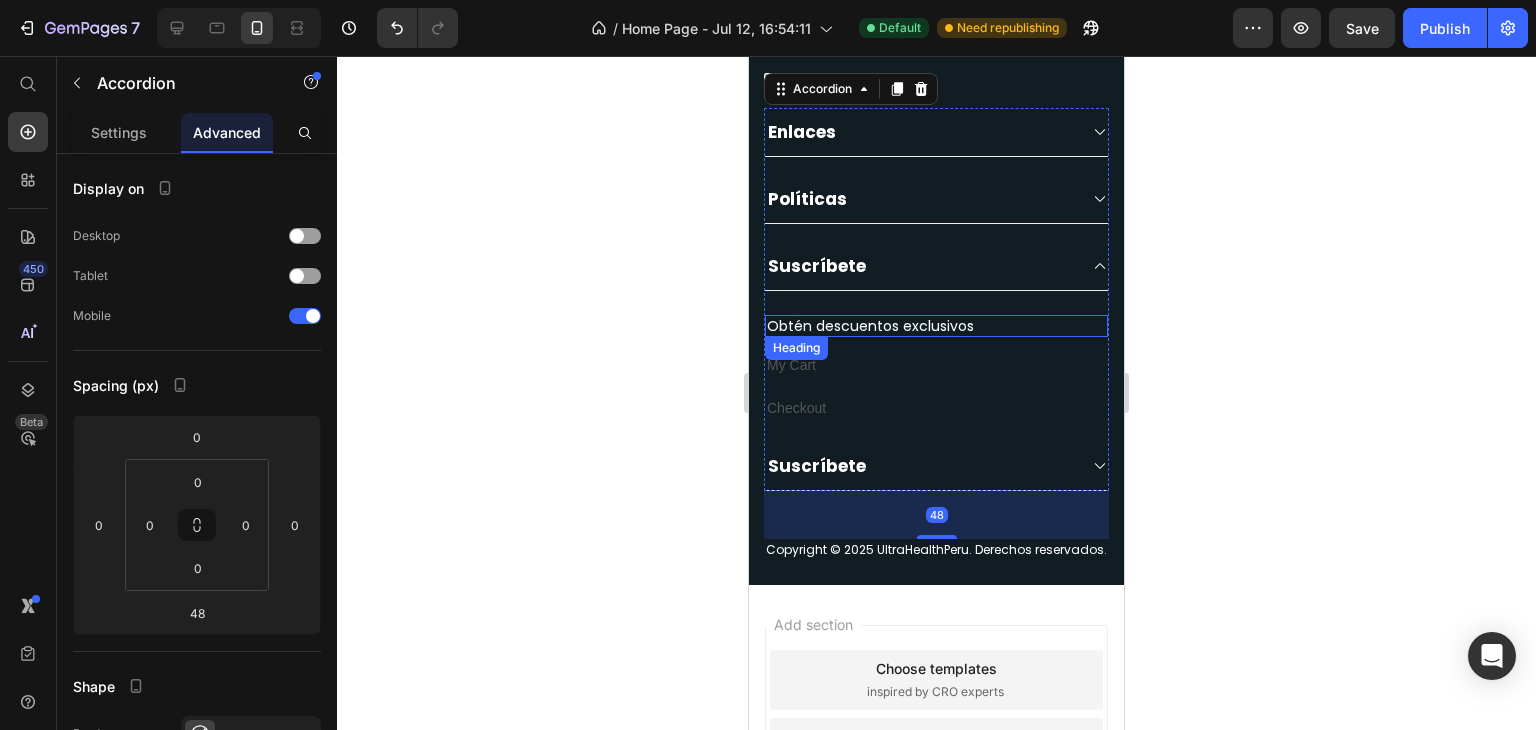 click on "Obtén descuentos exclusivos" at bounding box center [936, 326] 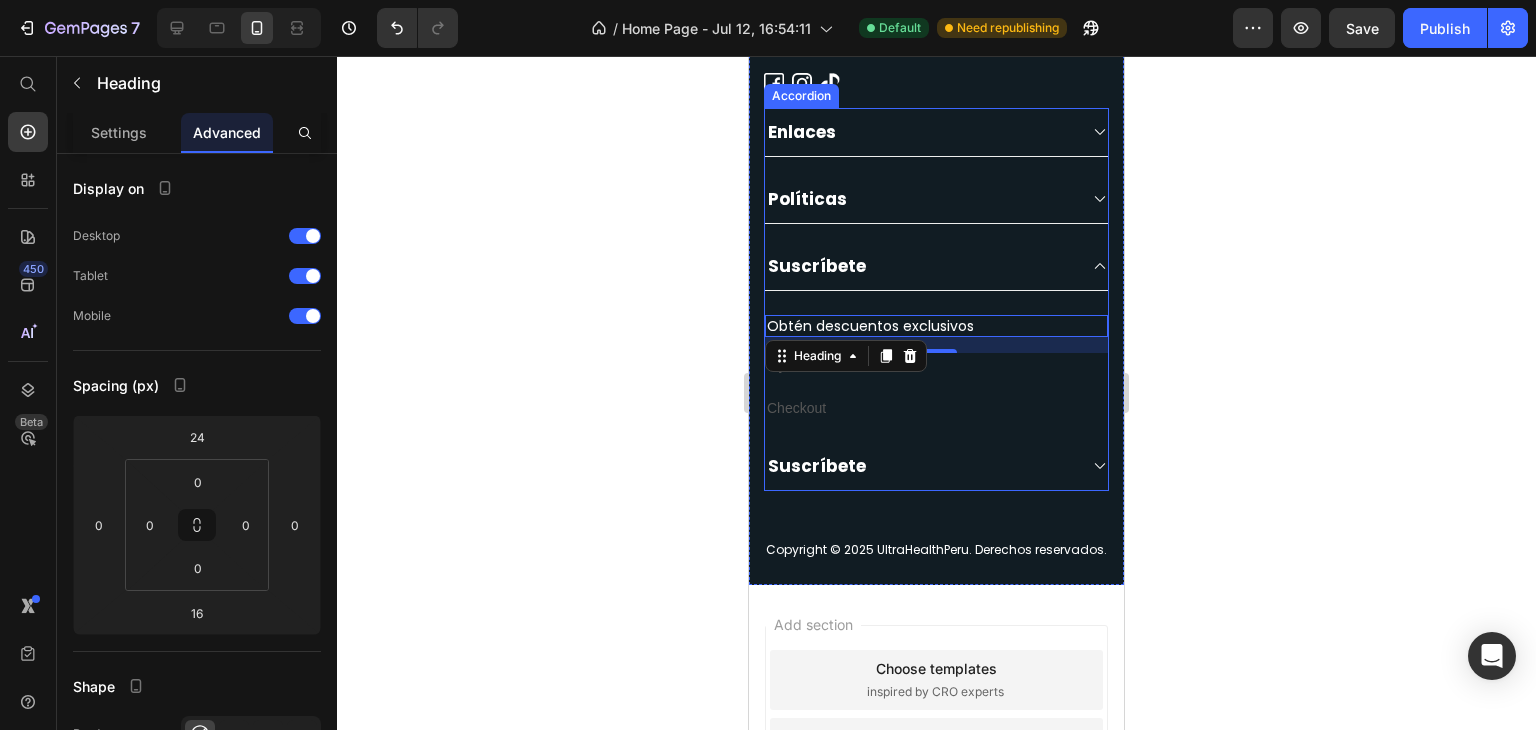 click on "Obtén descuentos exclusivos Heading   16 My Cart Text block Checkout Text block" at bounding box center [936, 357] 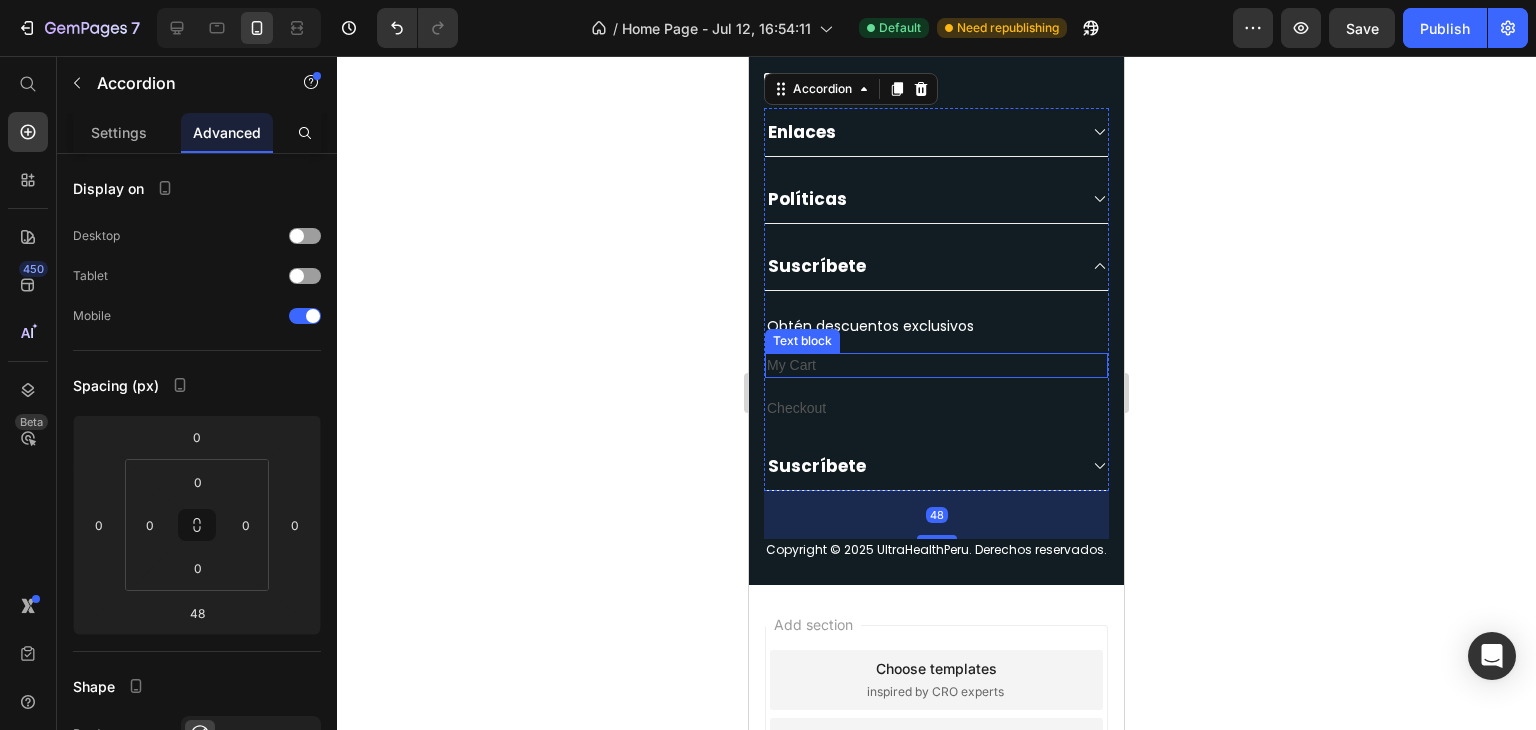 click on "My Cart" at bounding box center [936, 365] 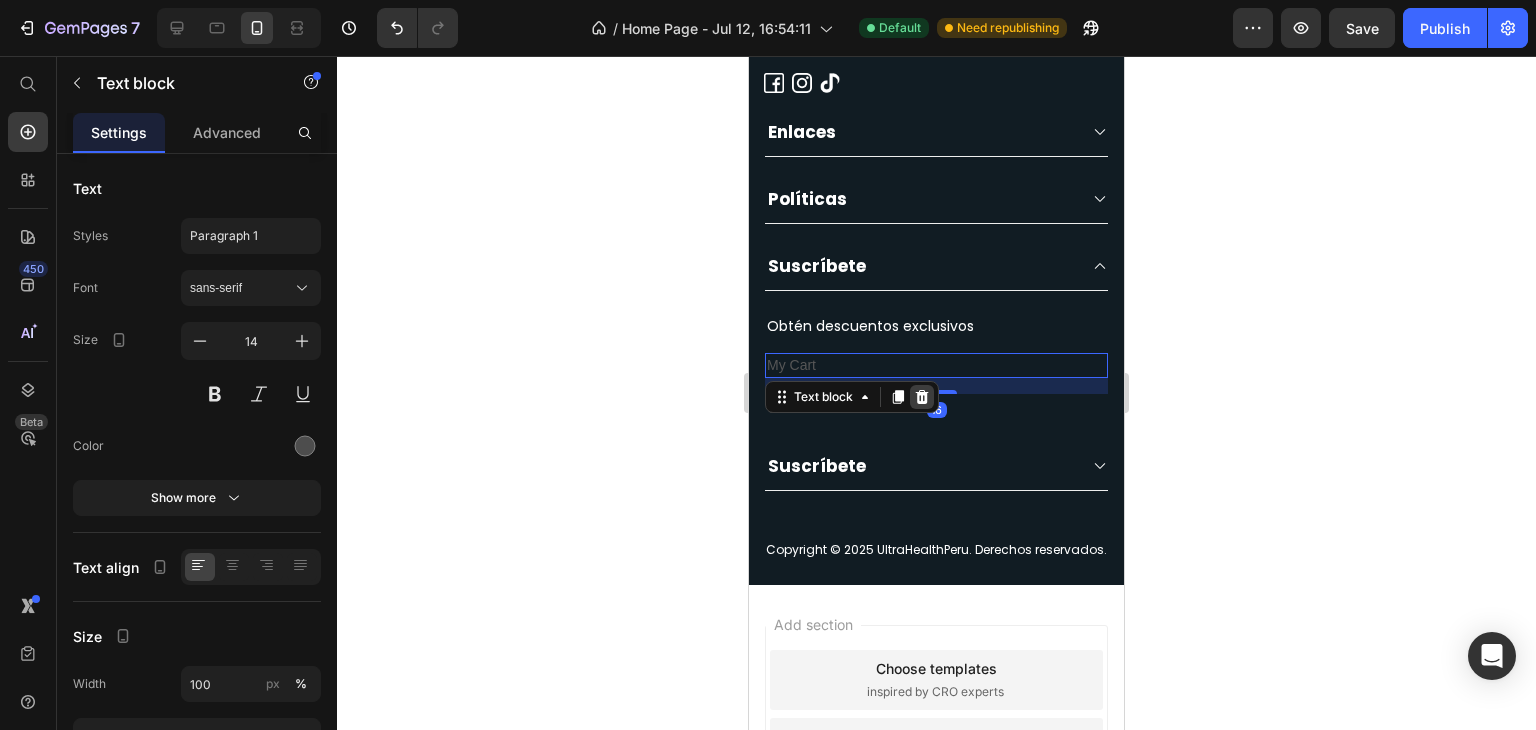 click 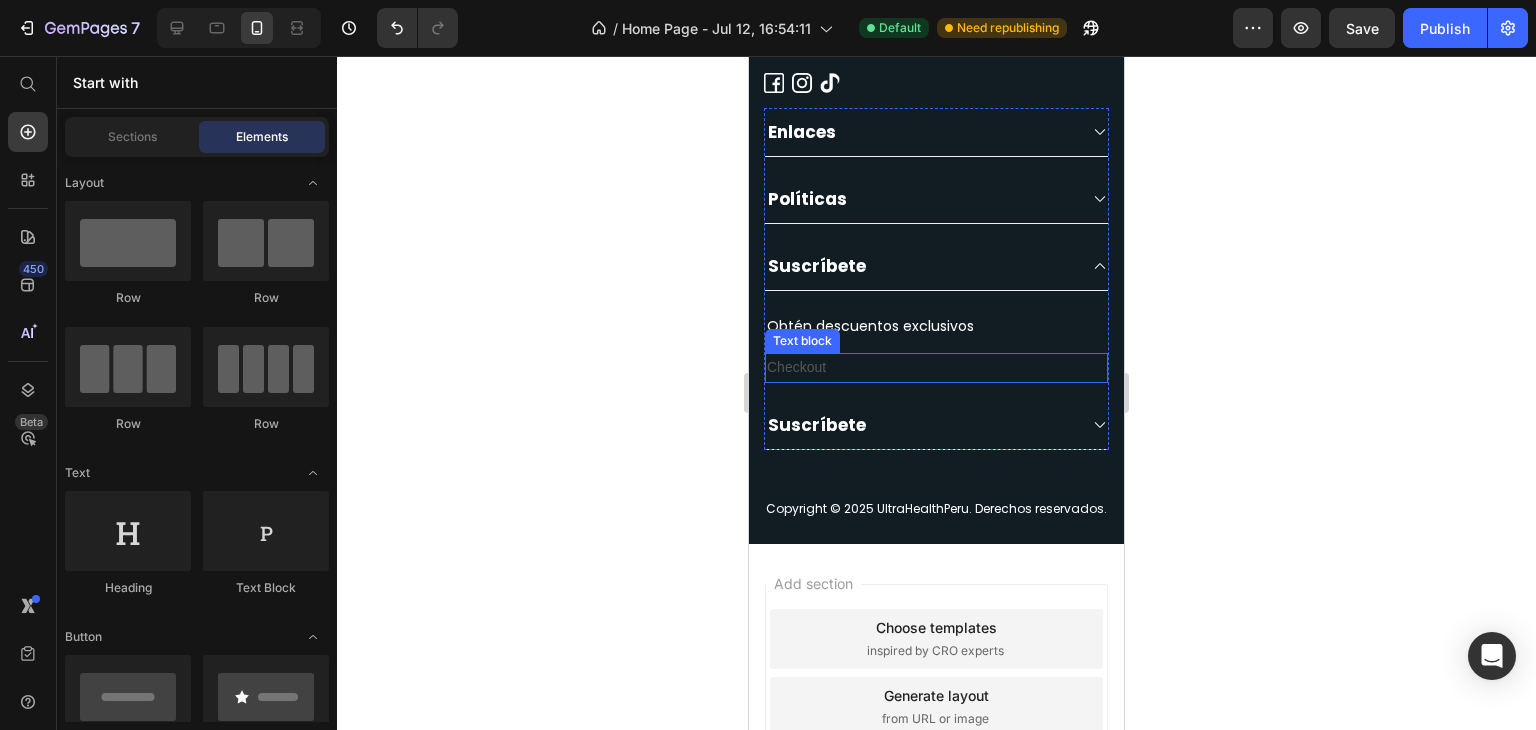 click on "Checkout" at bounding box center [936, 367] 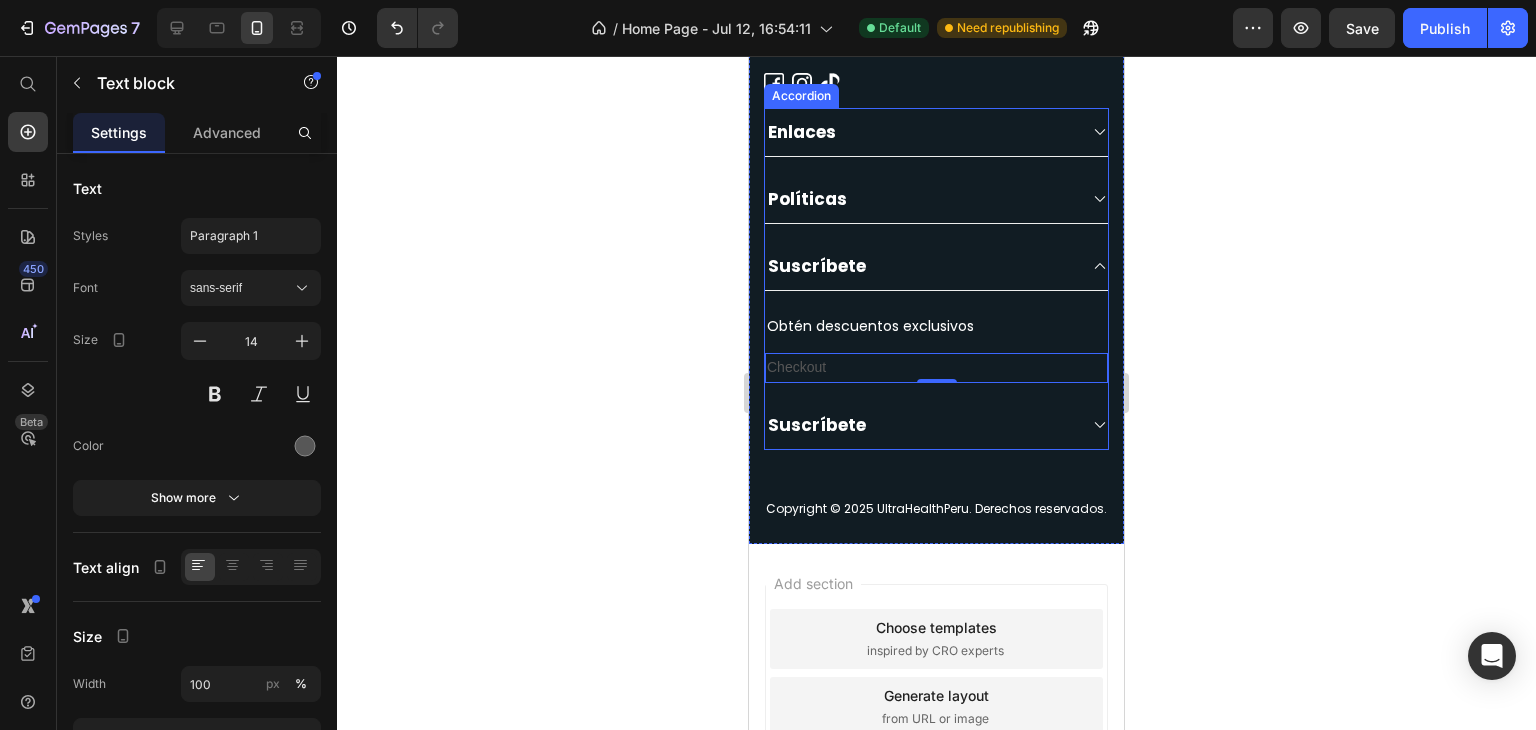 click on "Enlaces
Políticas
Suscríbete Obtén descuentos exclusivos Heading Checkout Text block   0
Suscríbete" at bounding box center (936, 279) 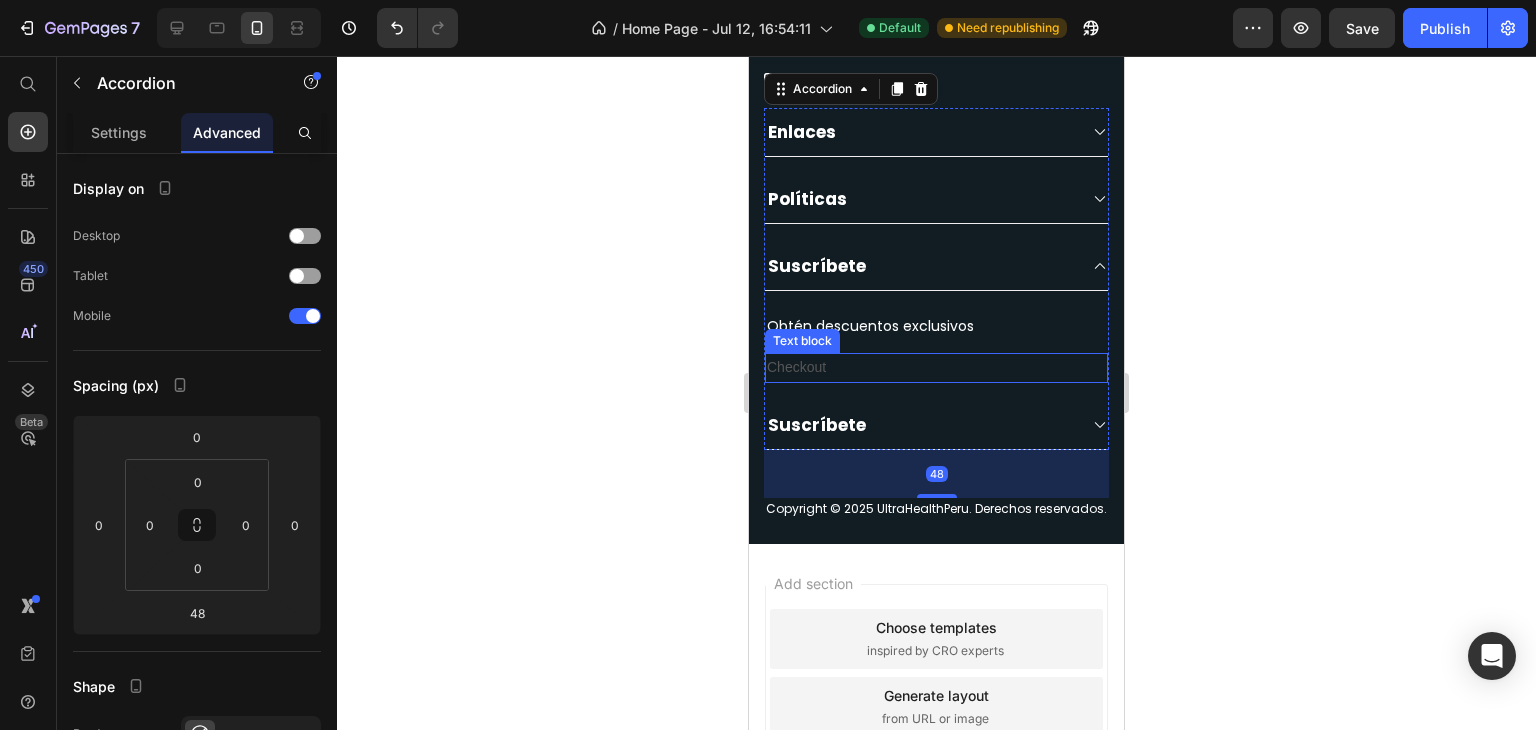 click on "Checkout" at bounding box center (936, 367) 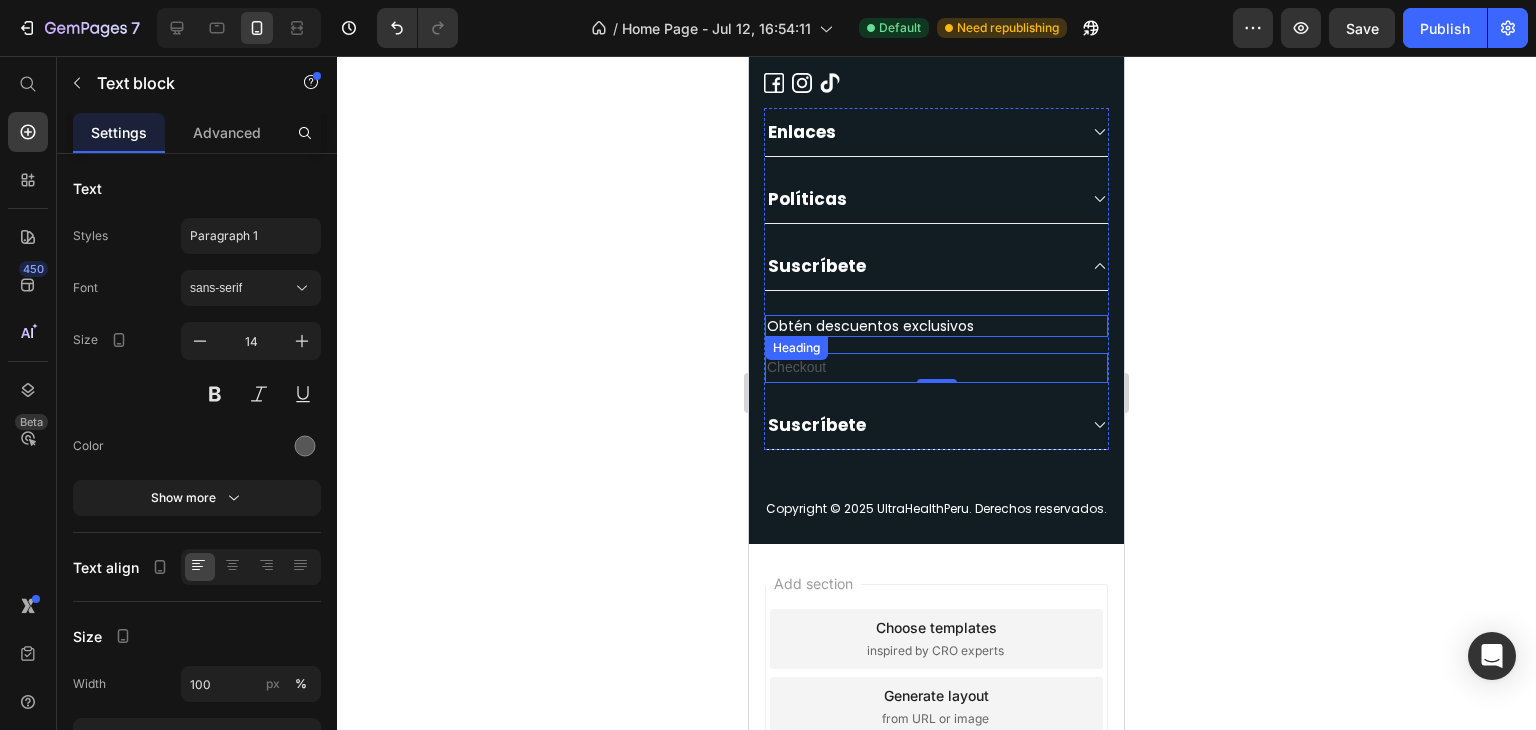 click on "Obtén descuentos exclusivos" at bounding box center (936, 326) 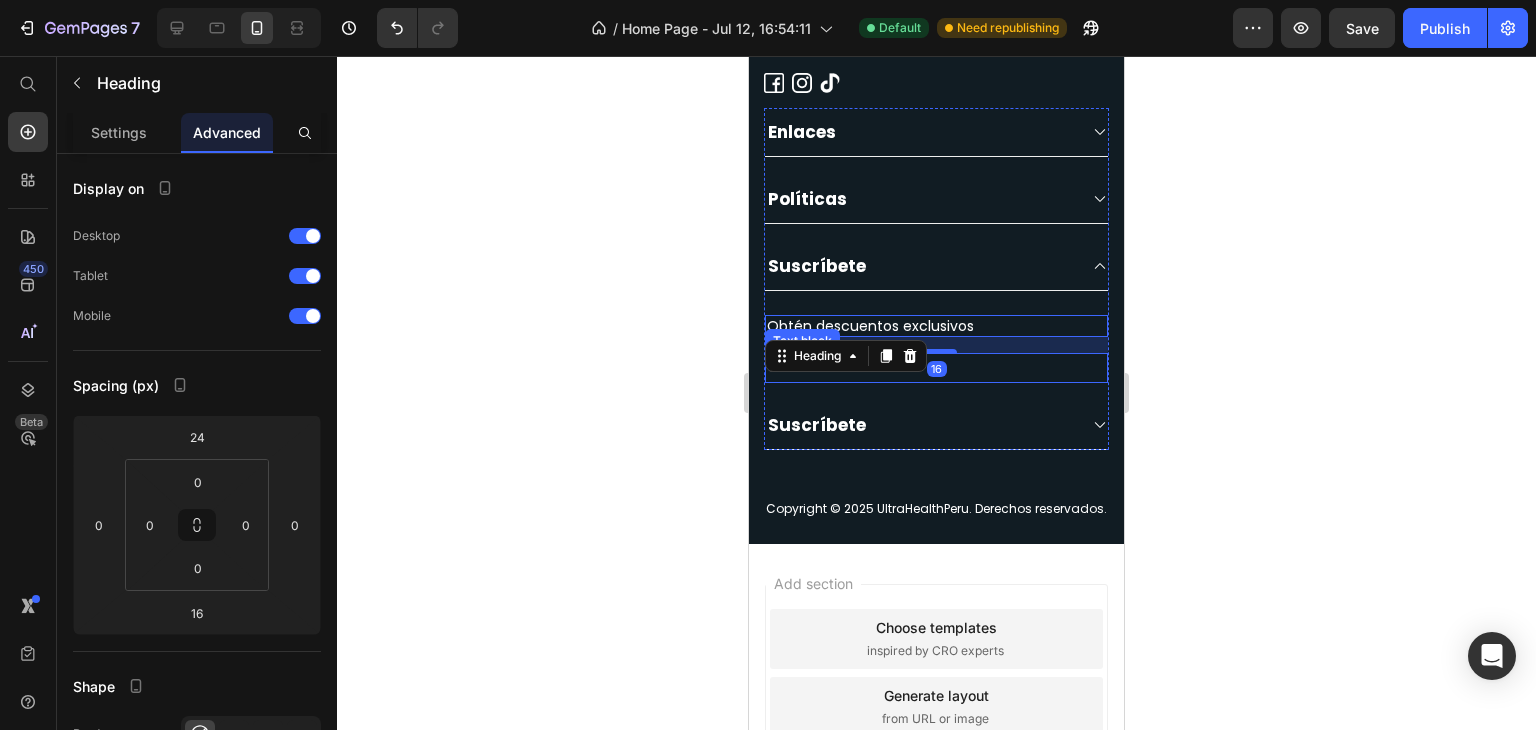 click on "Checkout" at bounding box center (936, 367) 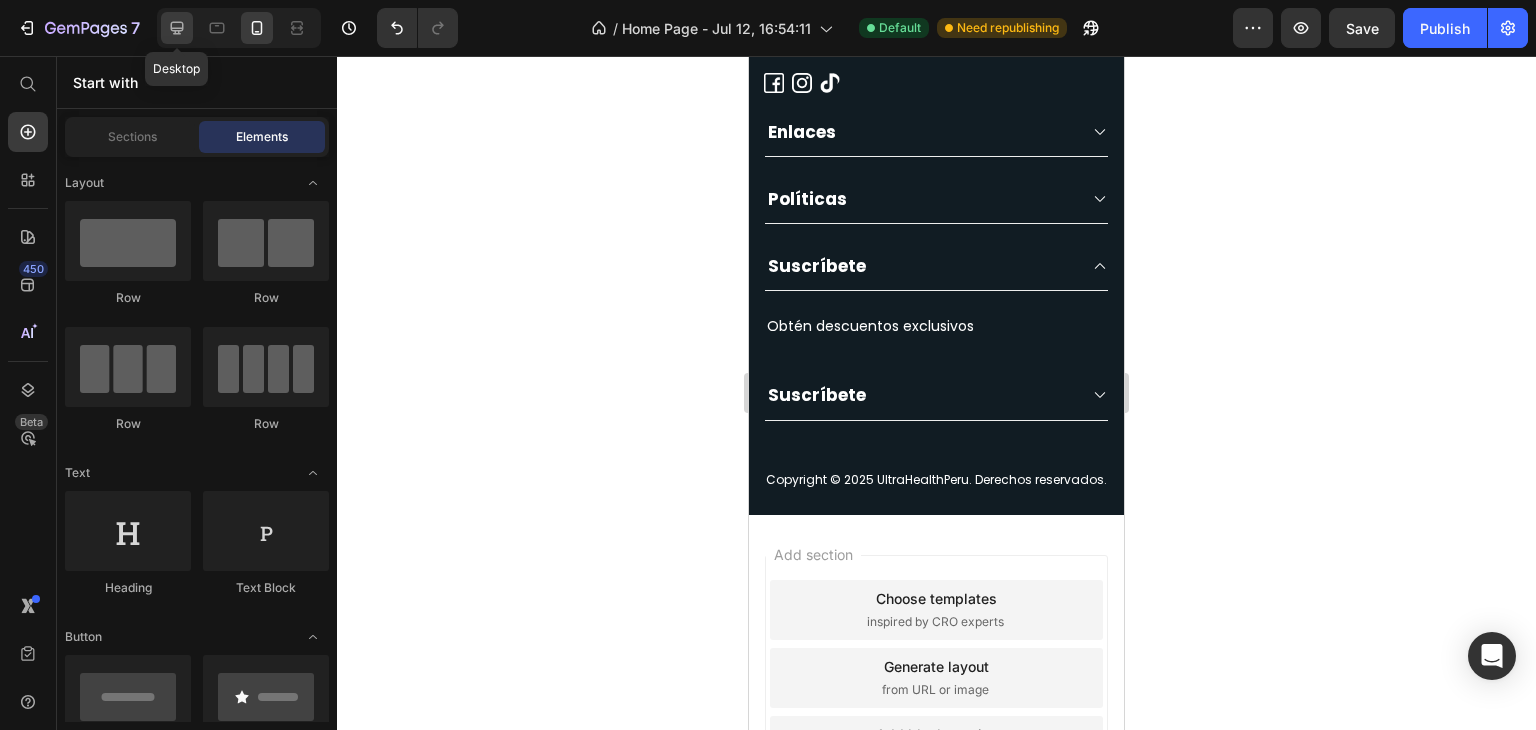 click 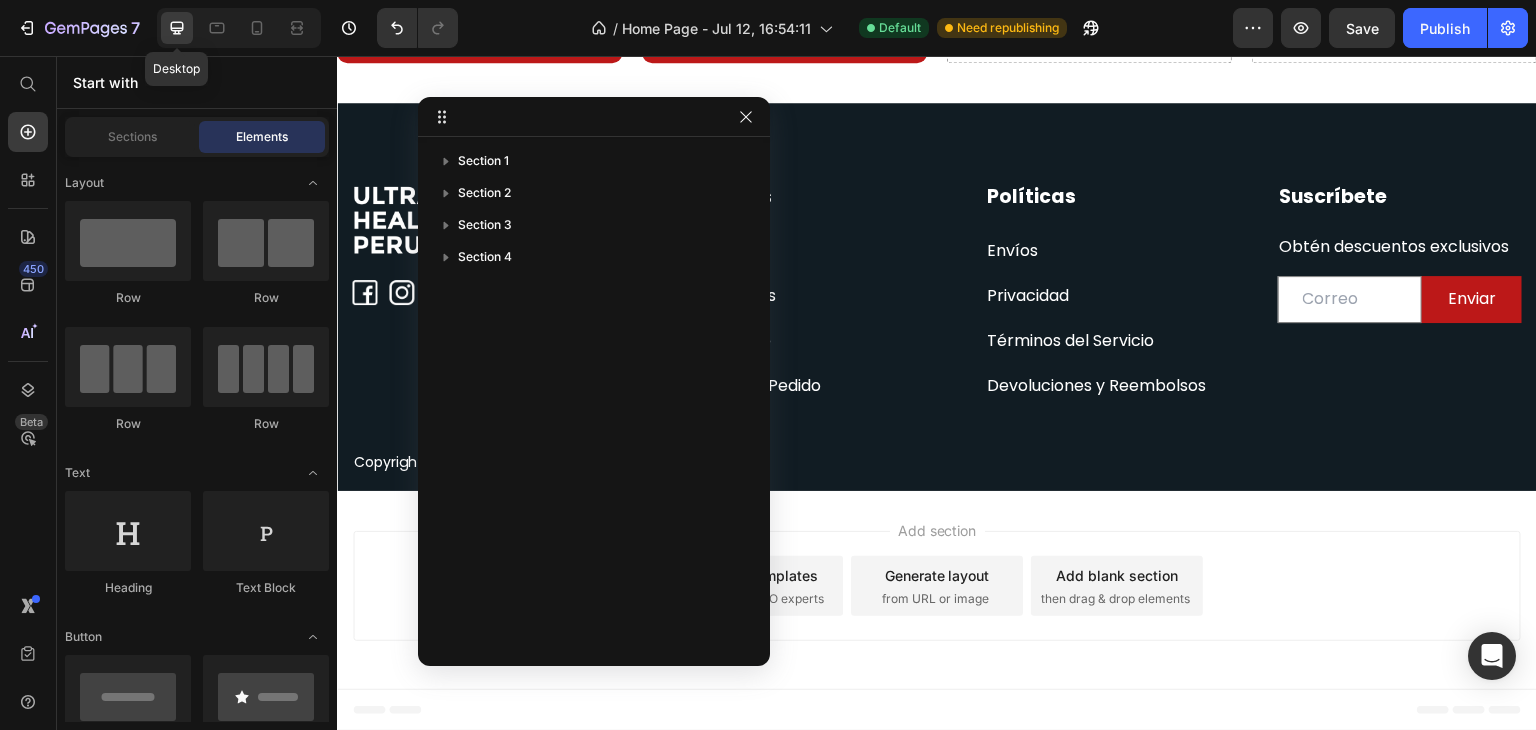 scroll, scrollTop: 1530, scrollLeft: 0, axis: vertical 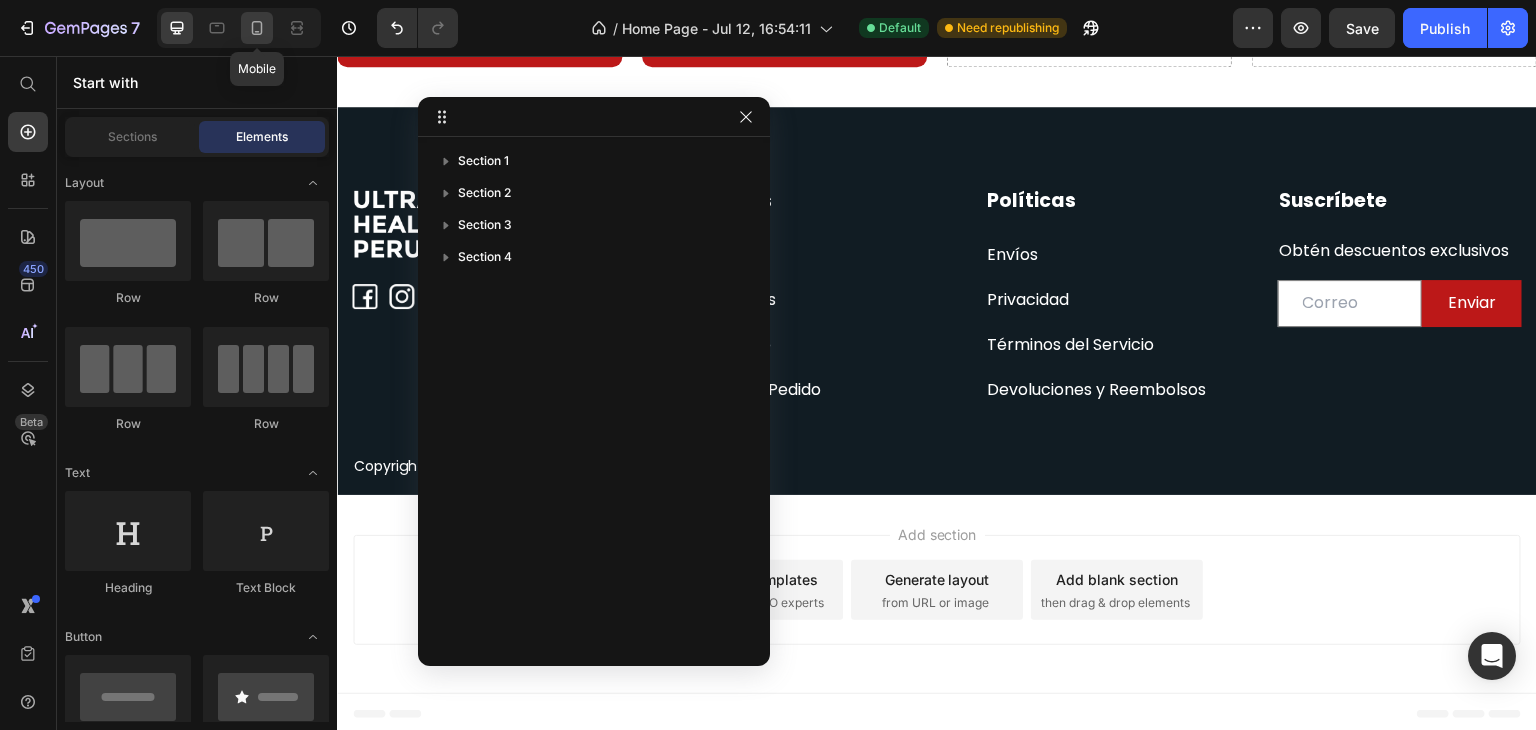click 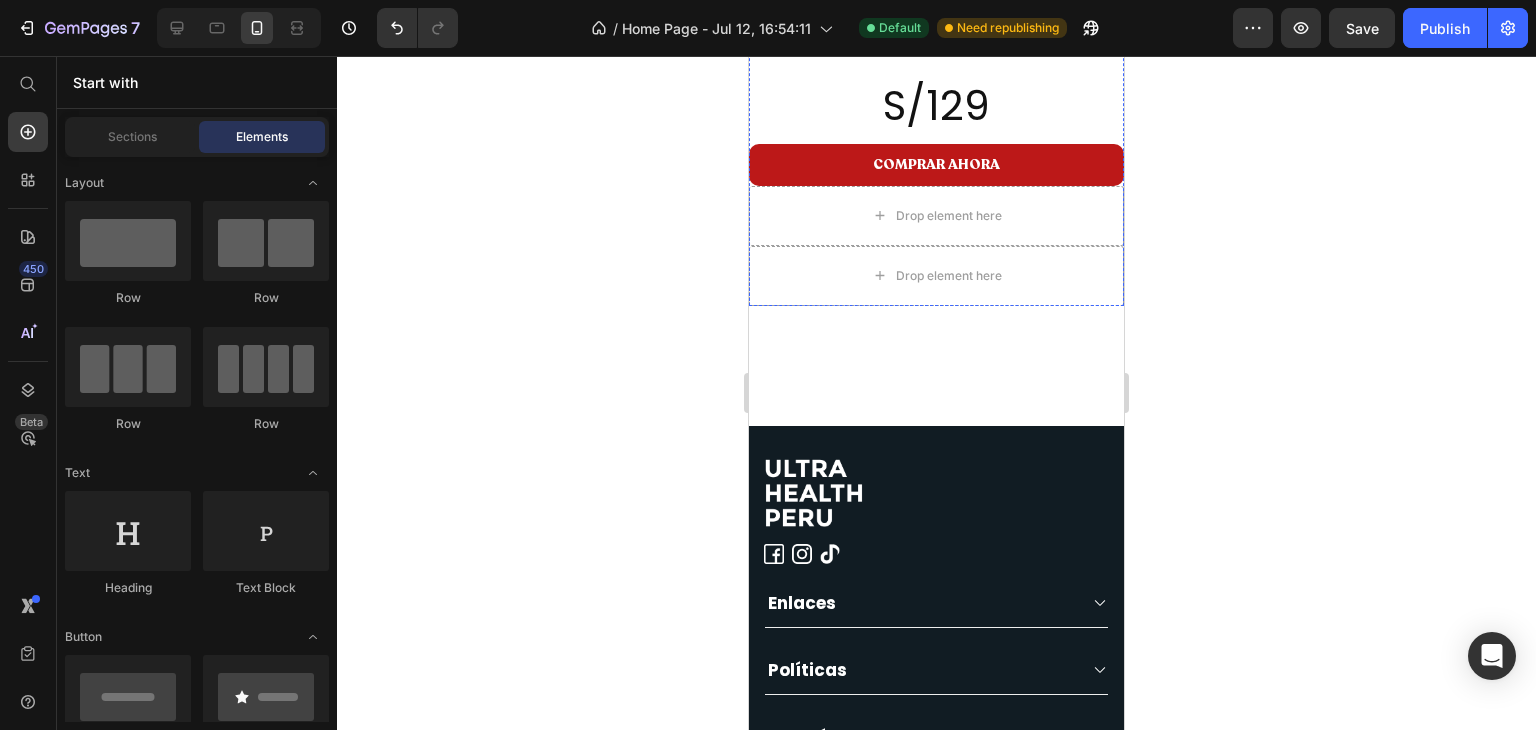 scroll, scrollTop: 3094, scrollLeft: 0, axis: vertical 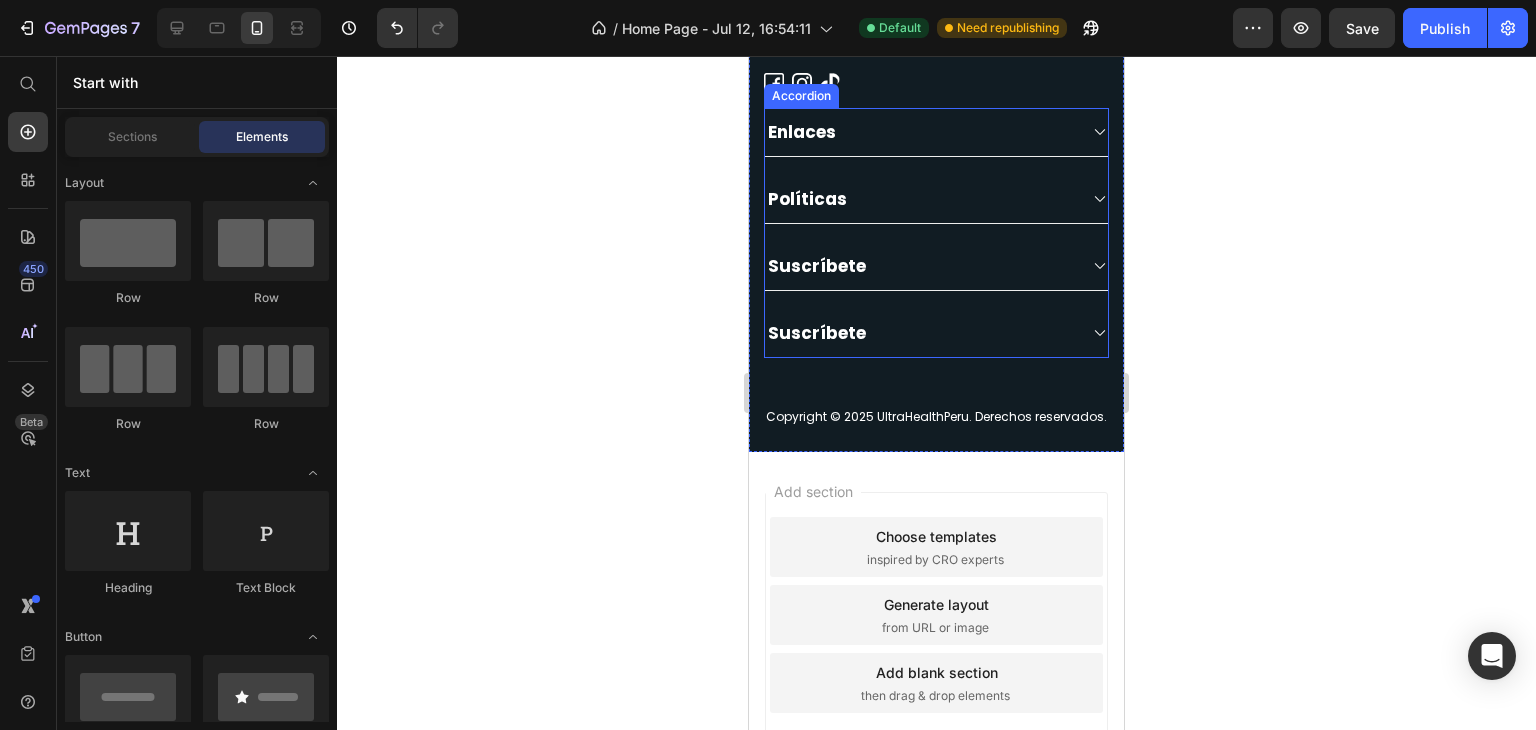 click at bounding box center [1100, 266] 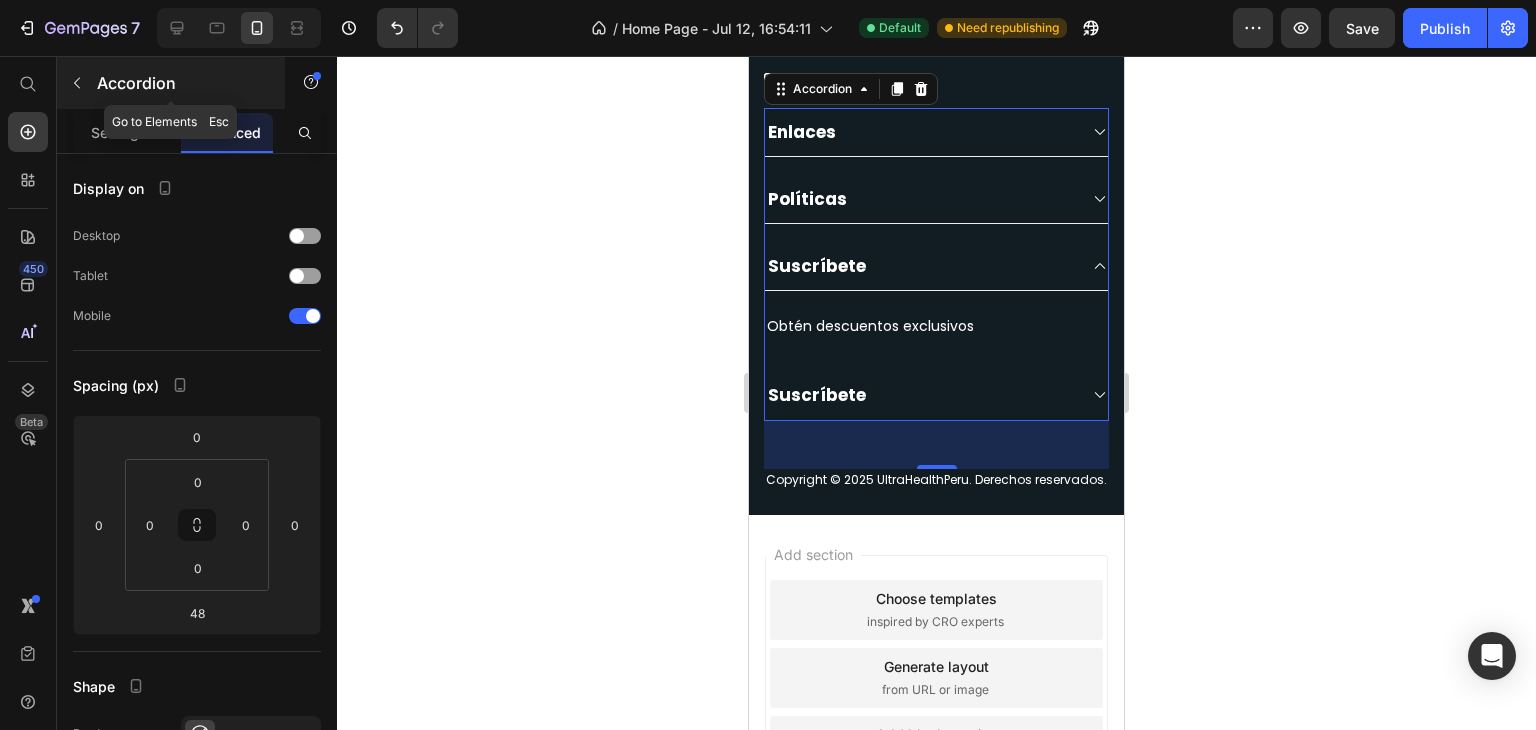 click 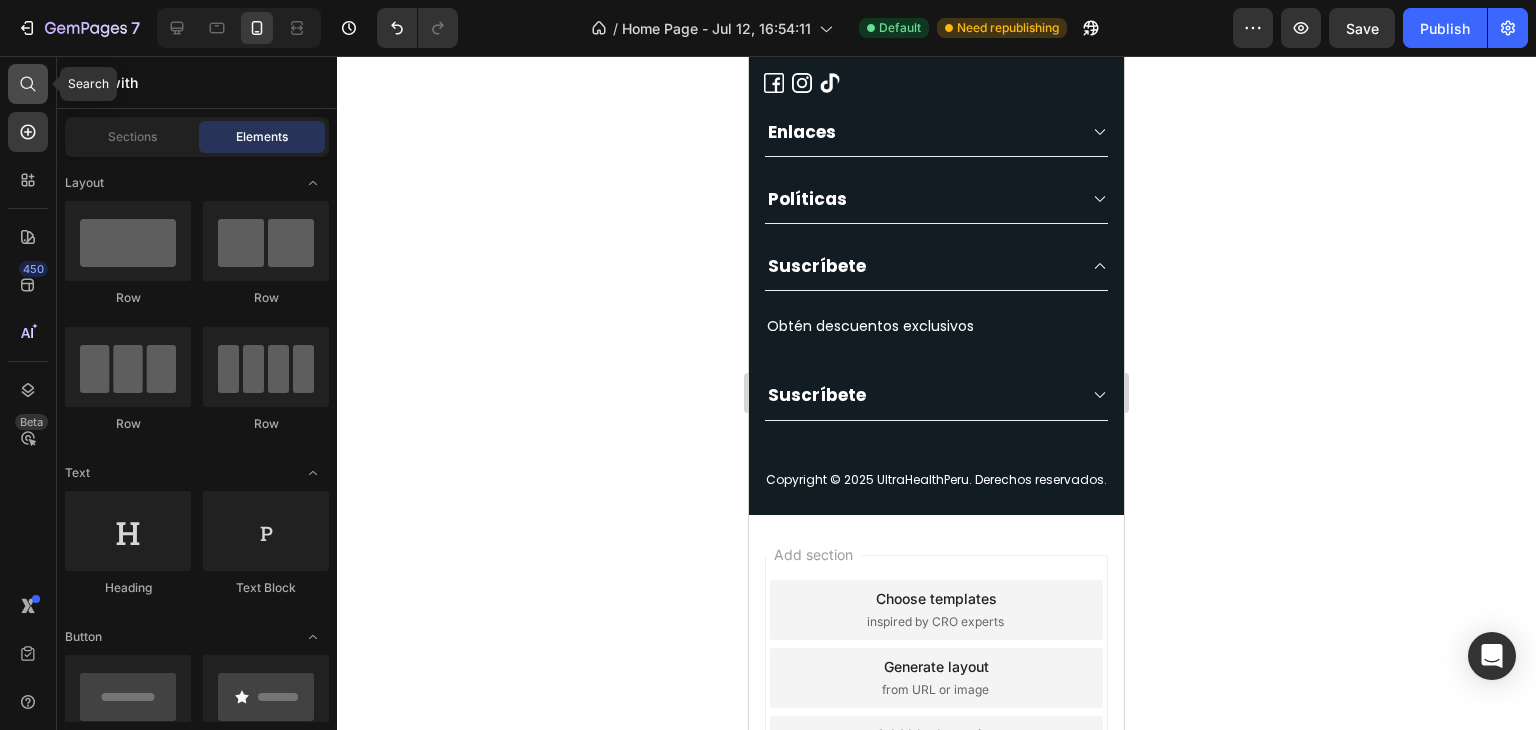 click 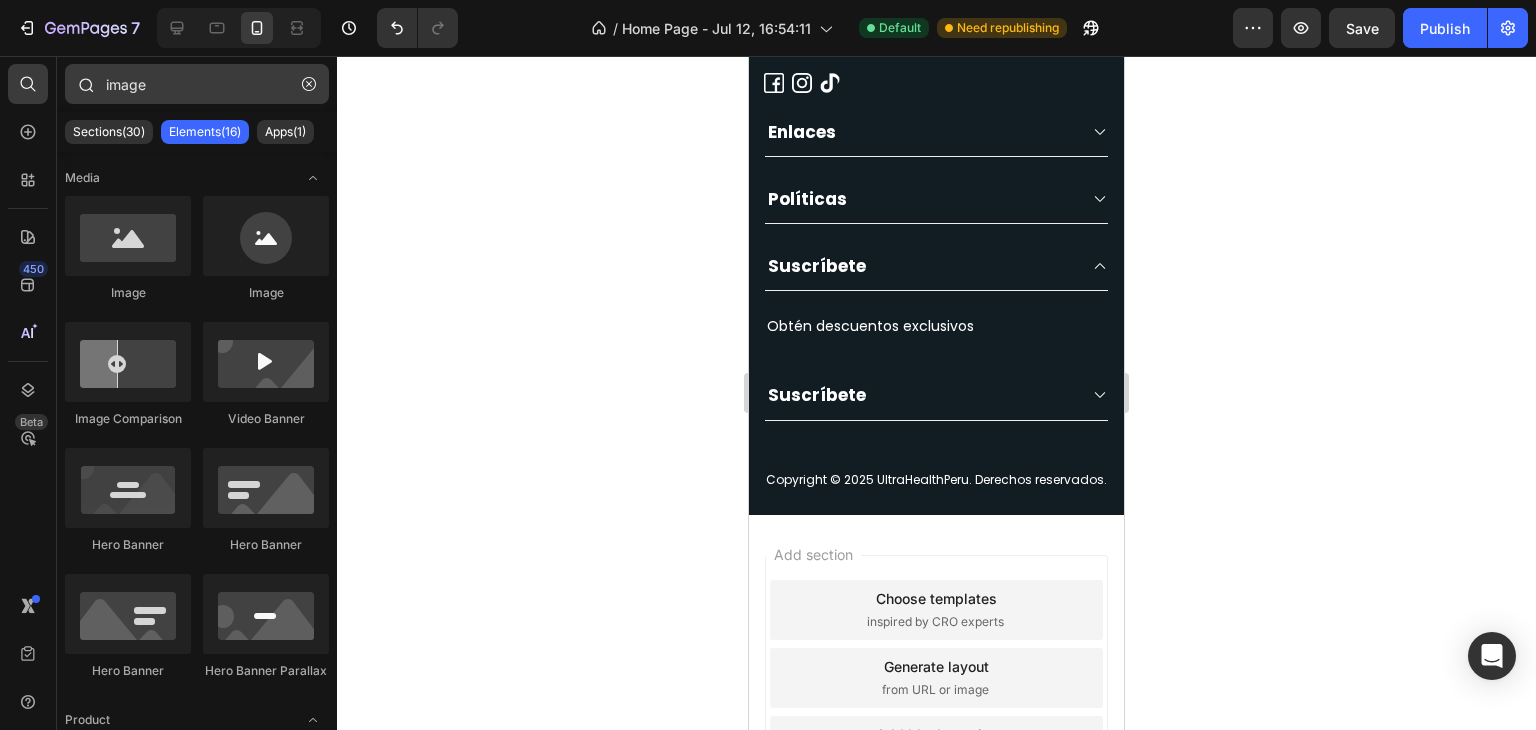 click on "image" at bounding box center [197, 84] 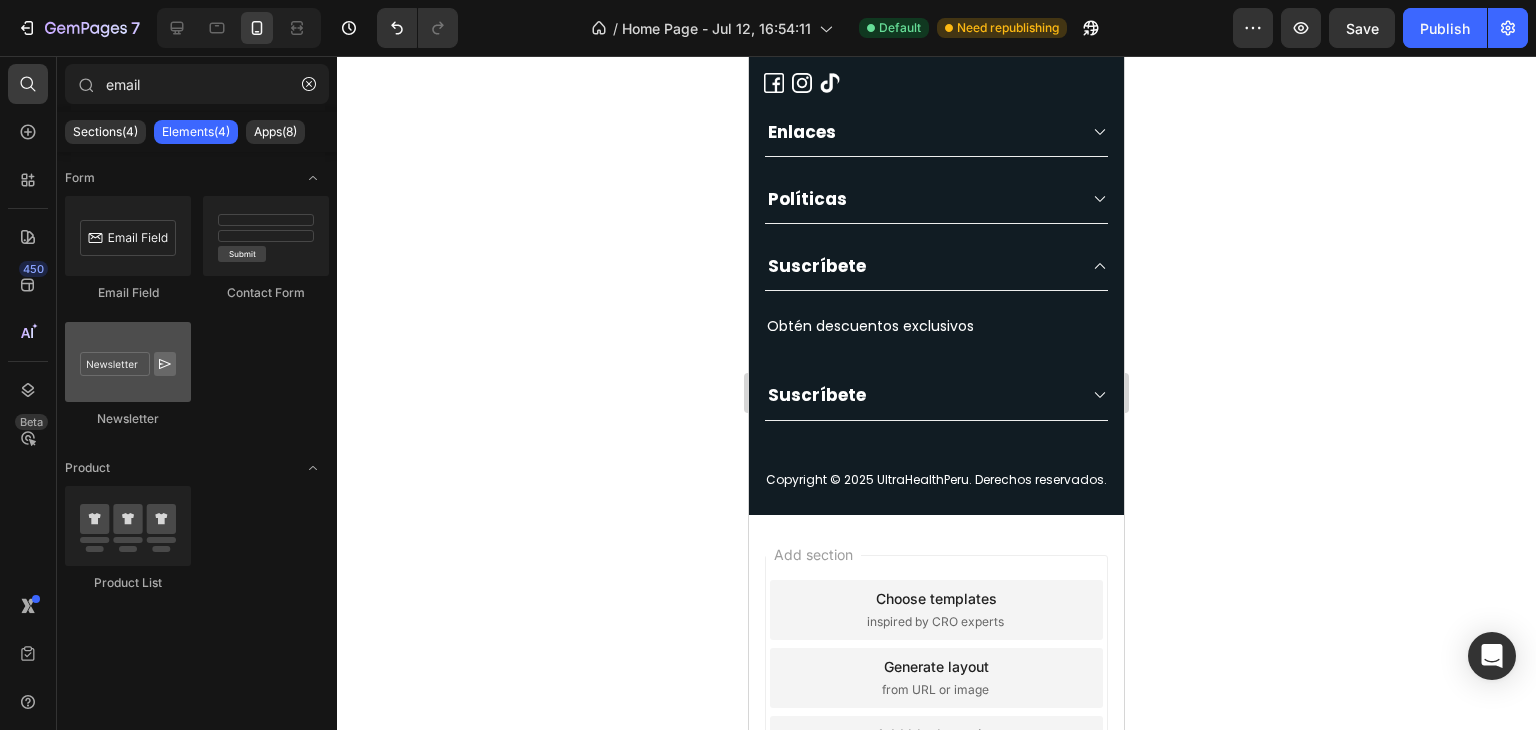 type on "email" 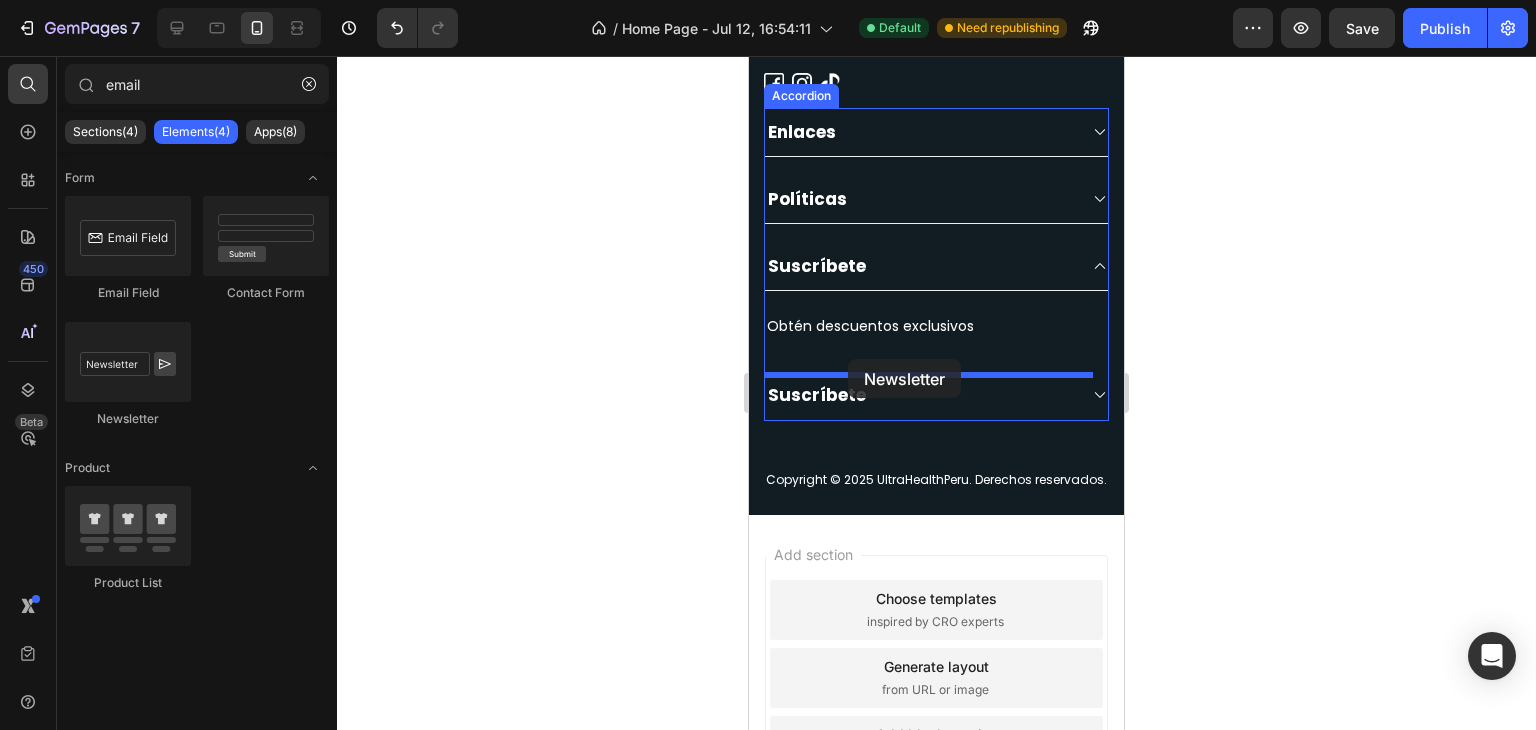 drag, startPoint x: 881, startPoint y: 437, endPoint x: 848, endPoint y: 359, distance: 84.693565 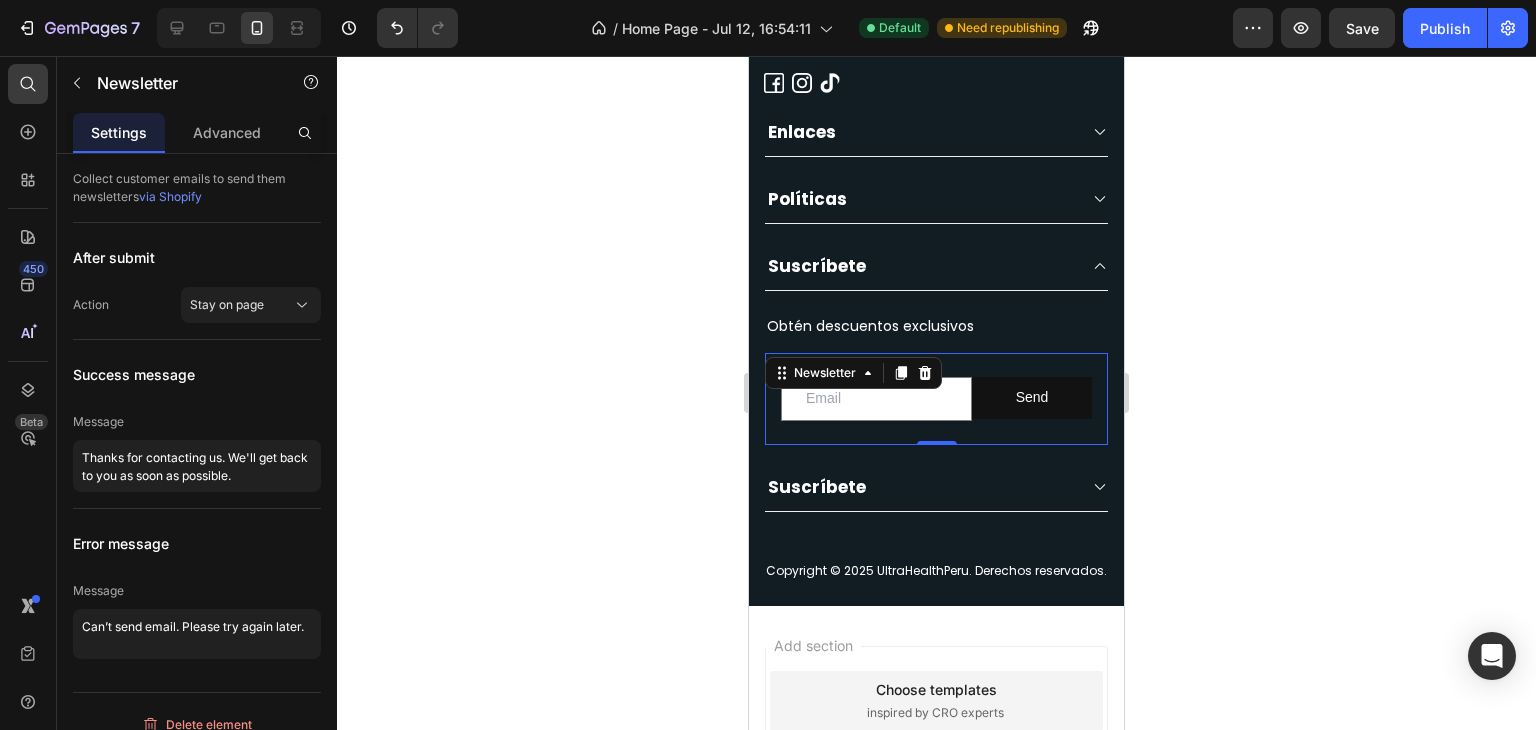 click 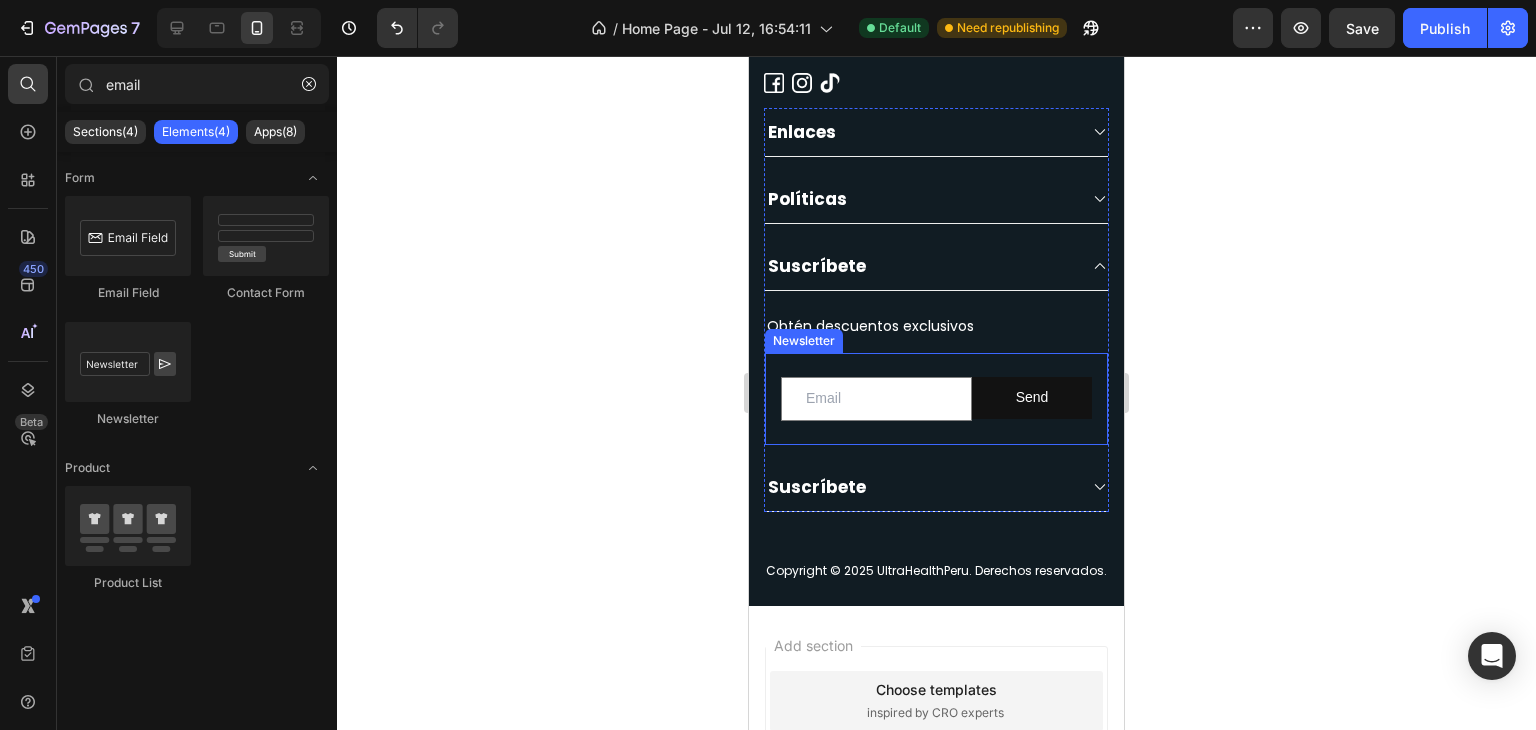 click on "Email Field Send Submit Button Row Newsletter" at bounding box center [936, 398] 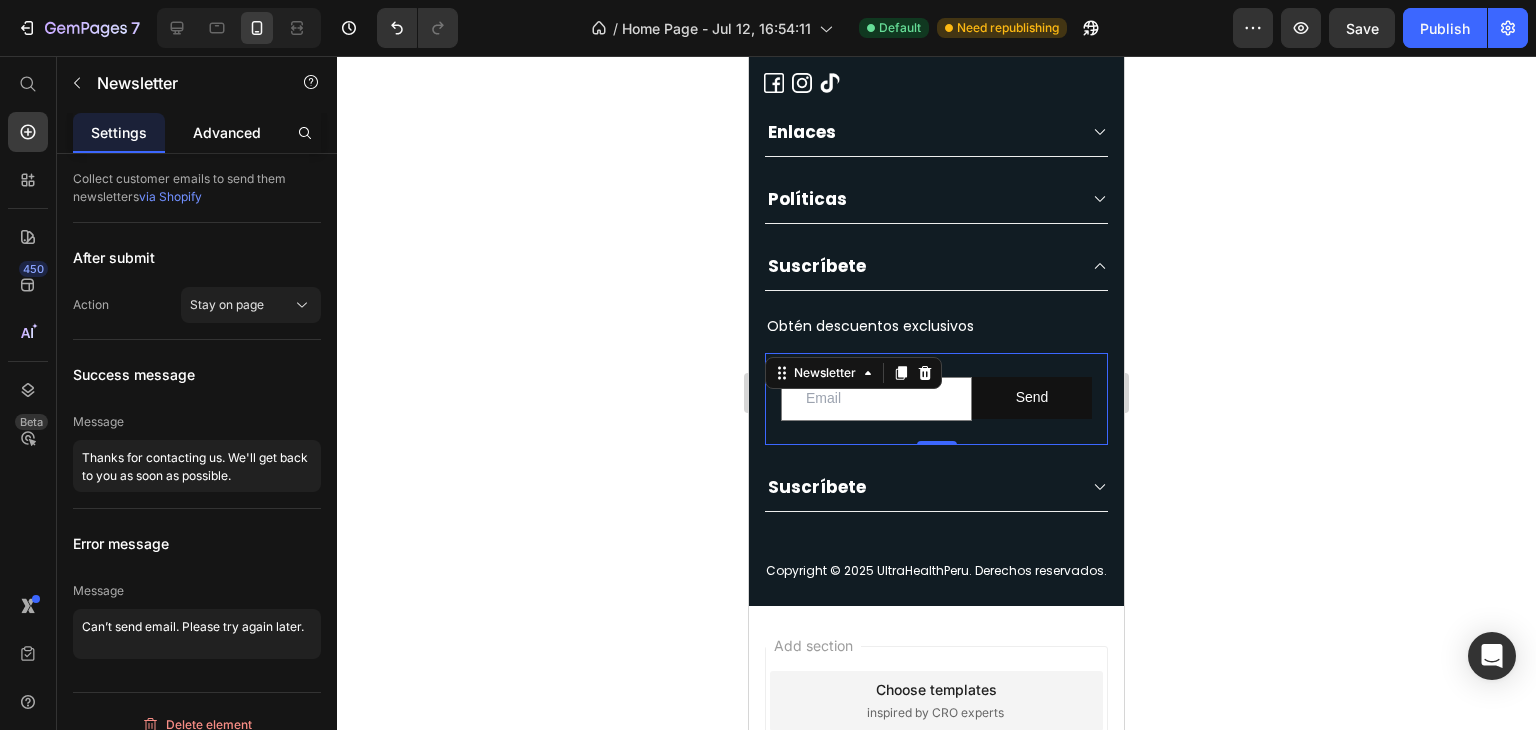 click on "Advanced" at bounding box center [227, 132] 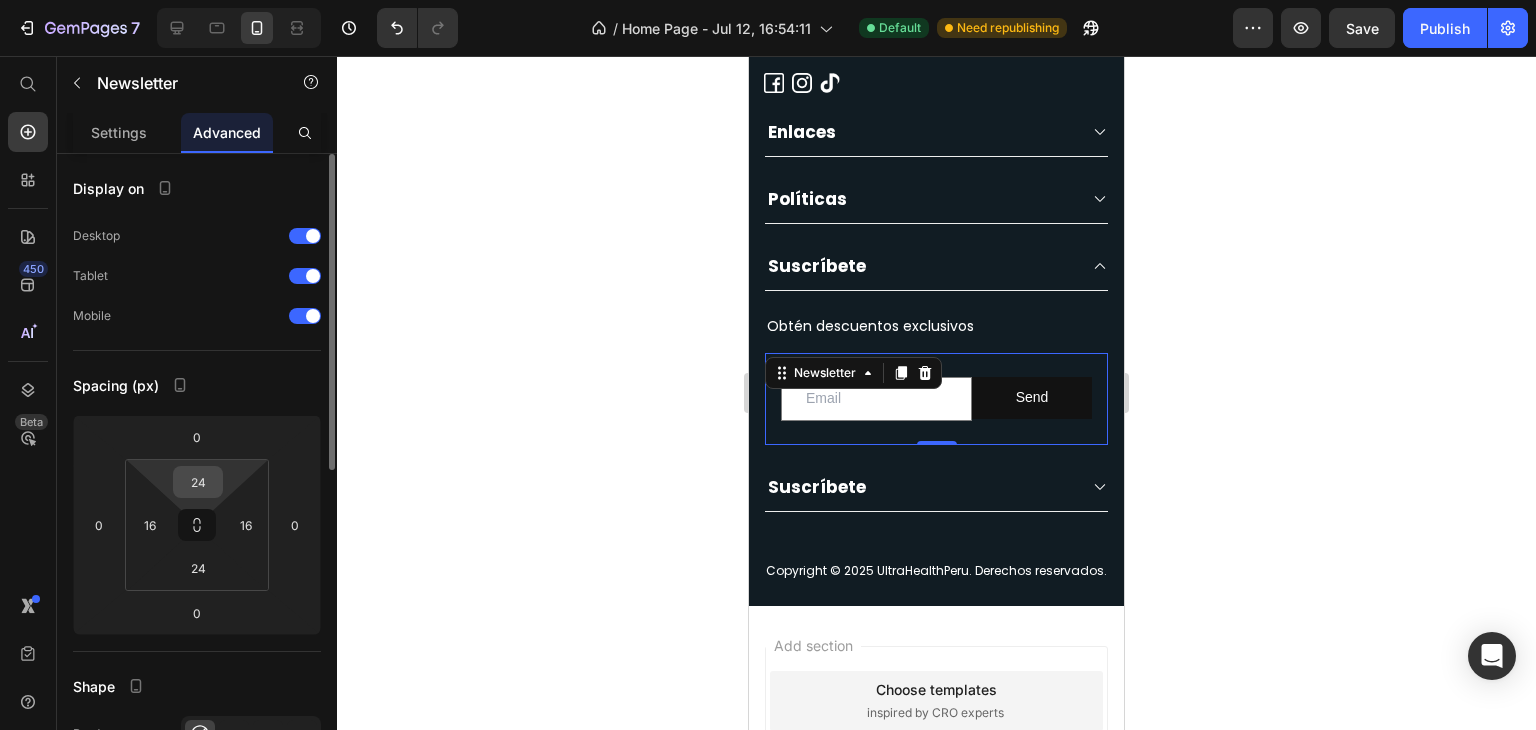 click on "24" at bounding box center [198, 482] 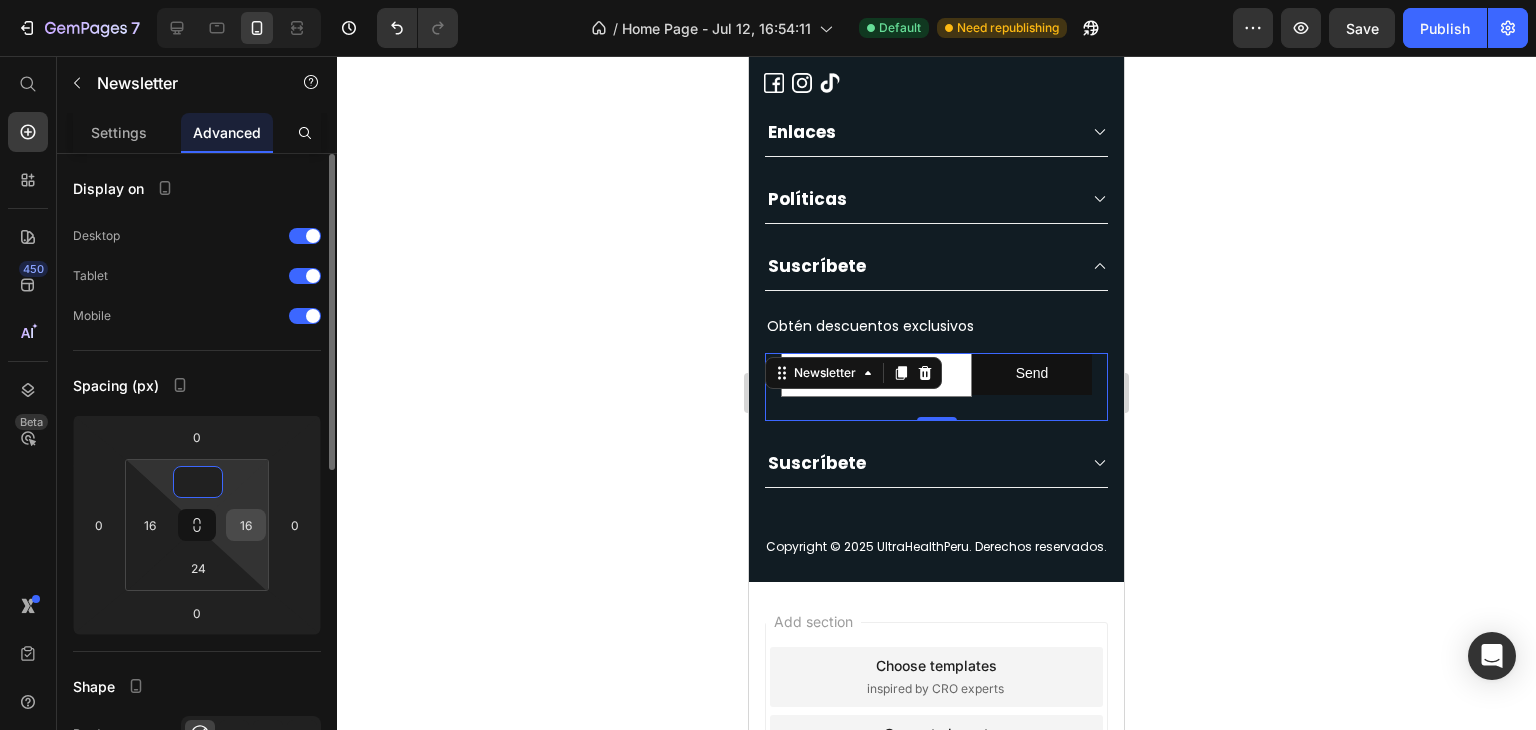 type on "0" 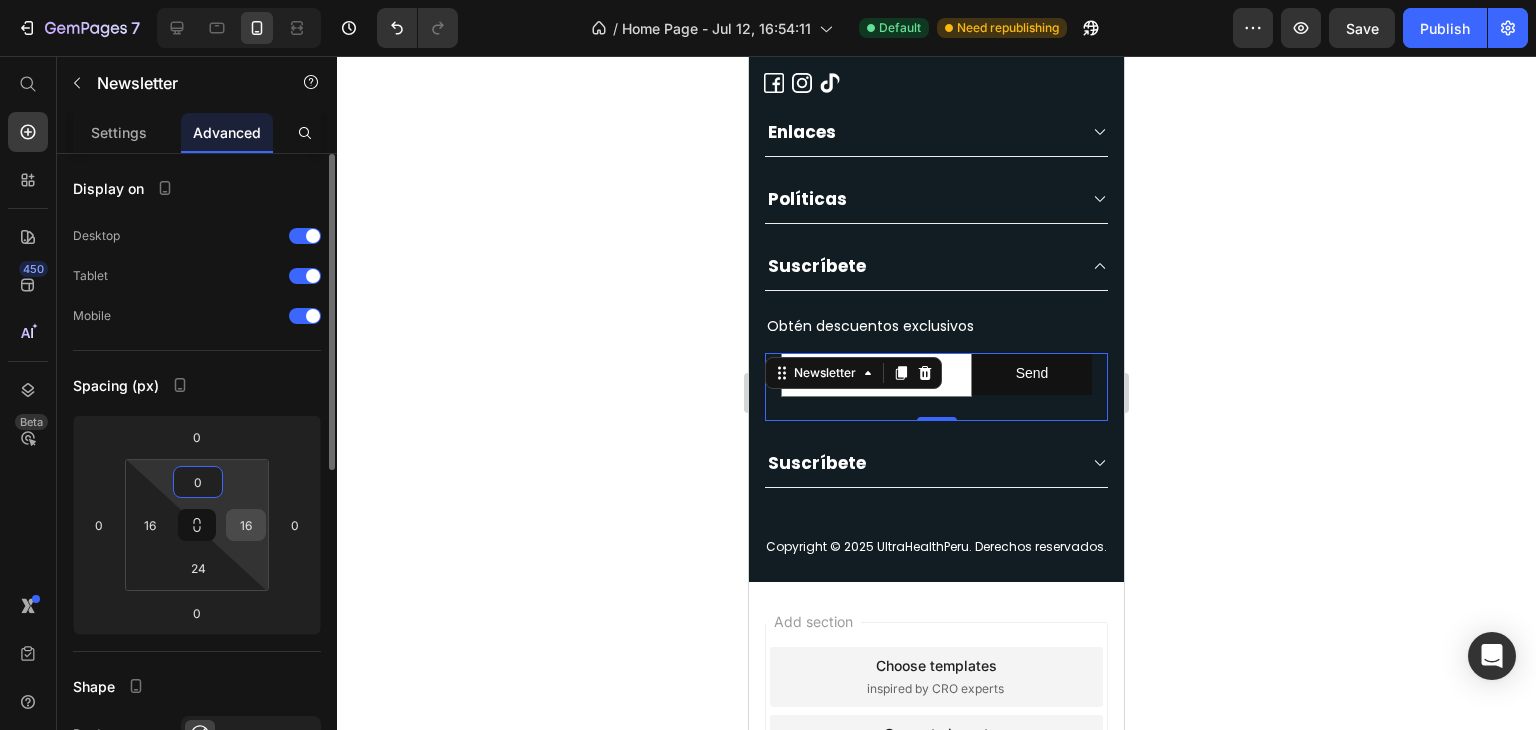 click on "16" at bounding box center [246, 525] 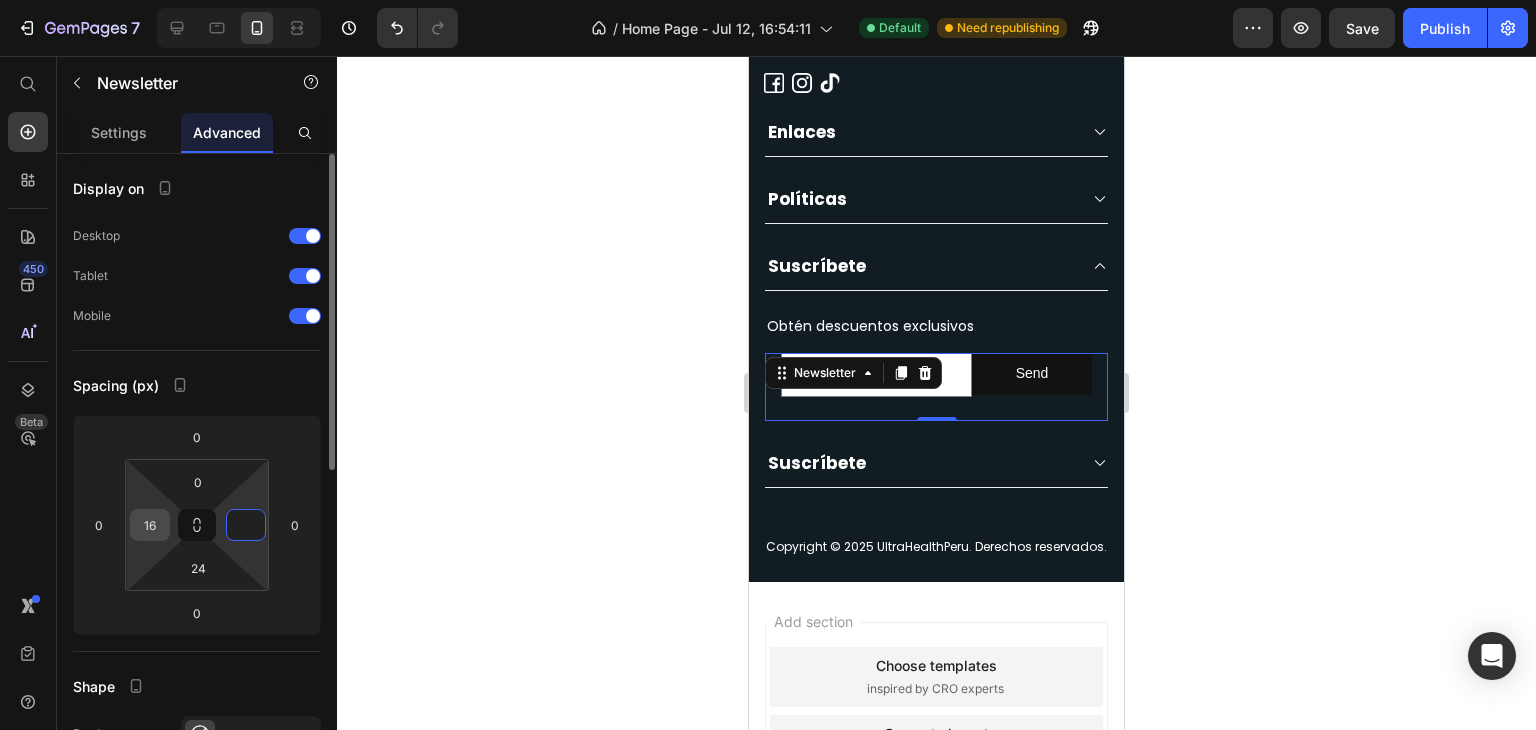 type on "0" 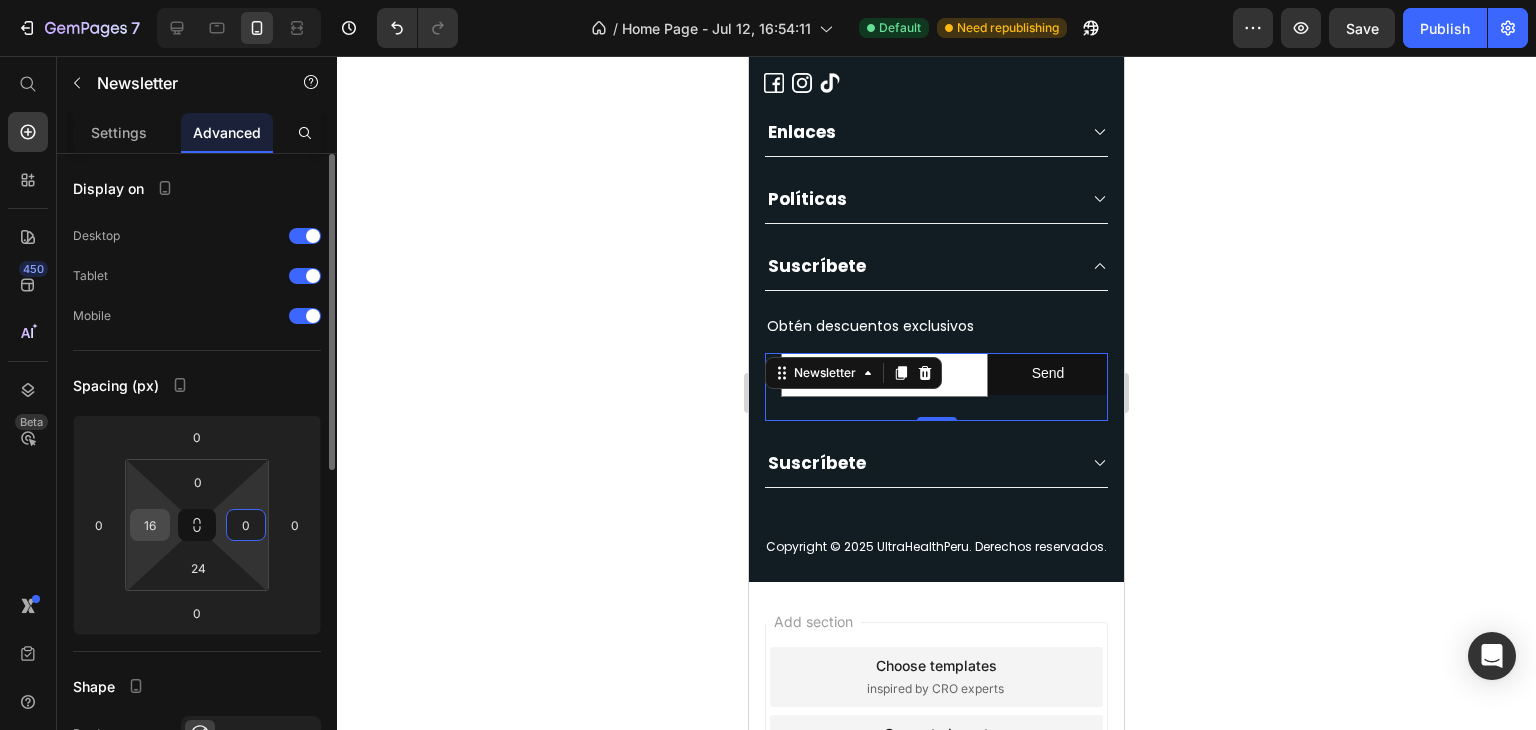 click on "16" at bounding box center (150, 525) 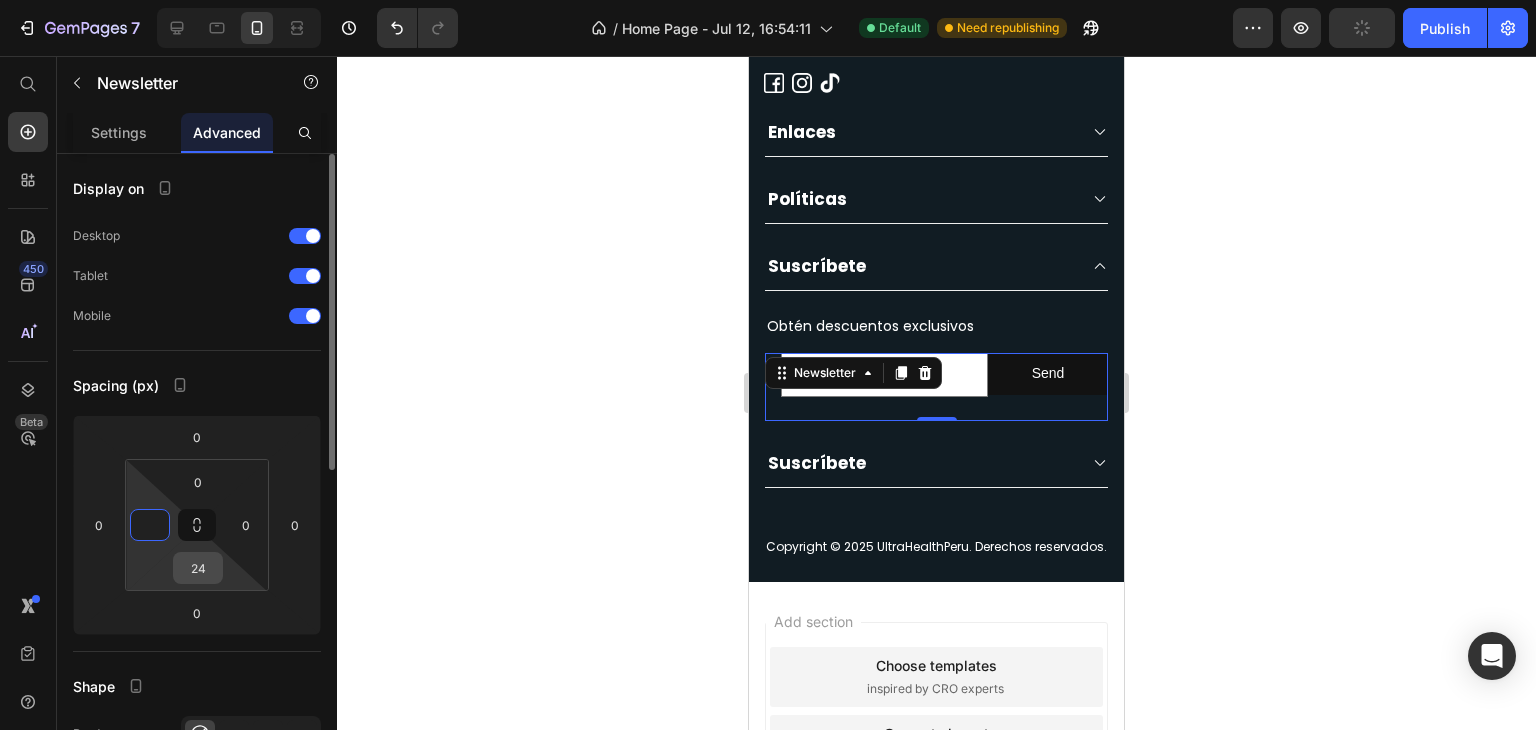 type on "0" 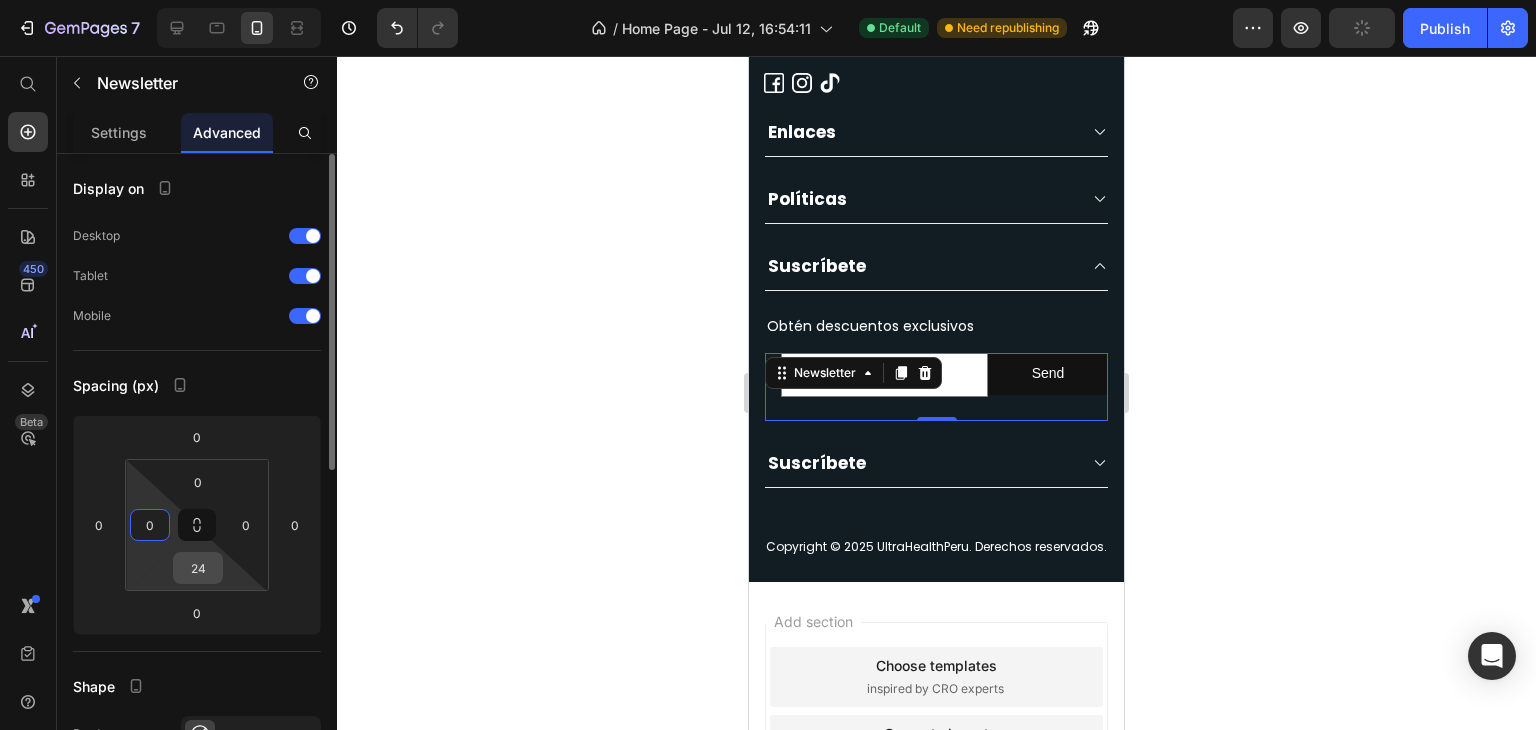 click on "24" at bounding box center [198, 568] 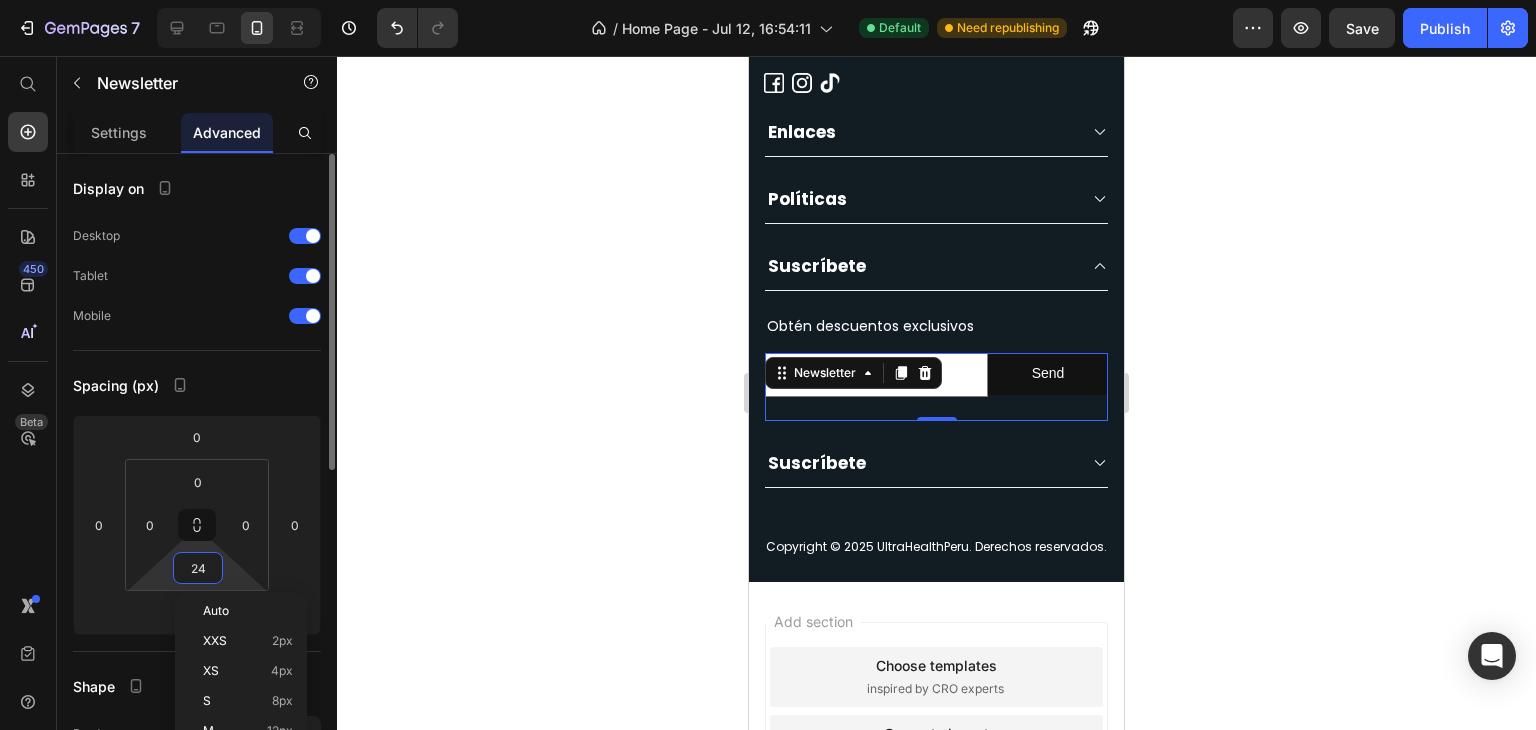 type 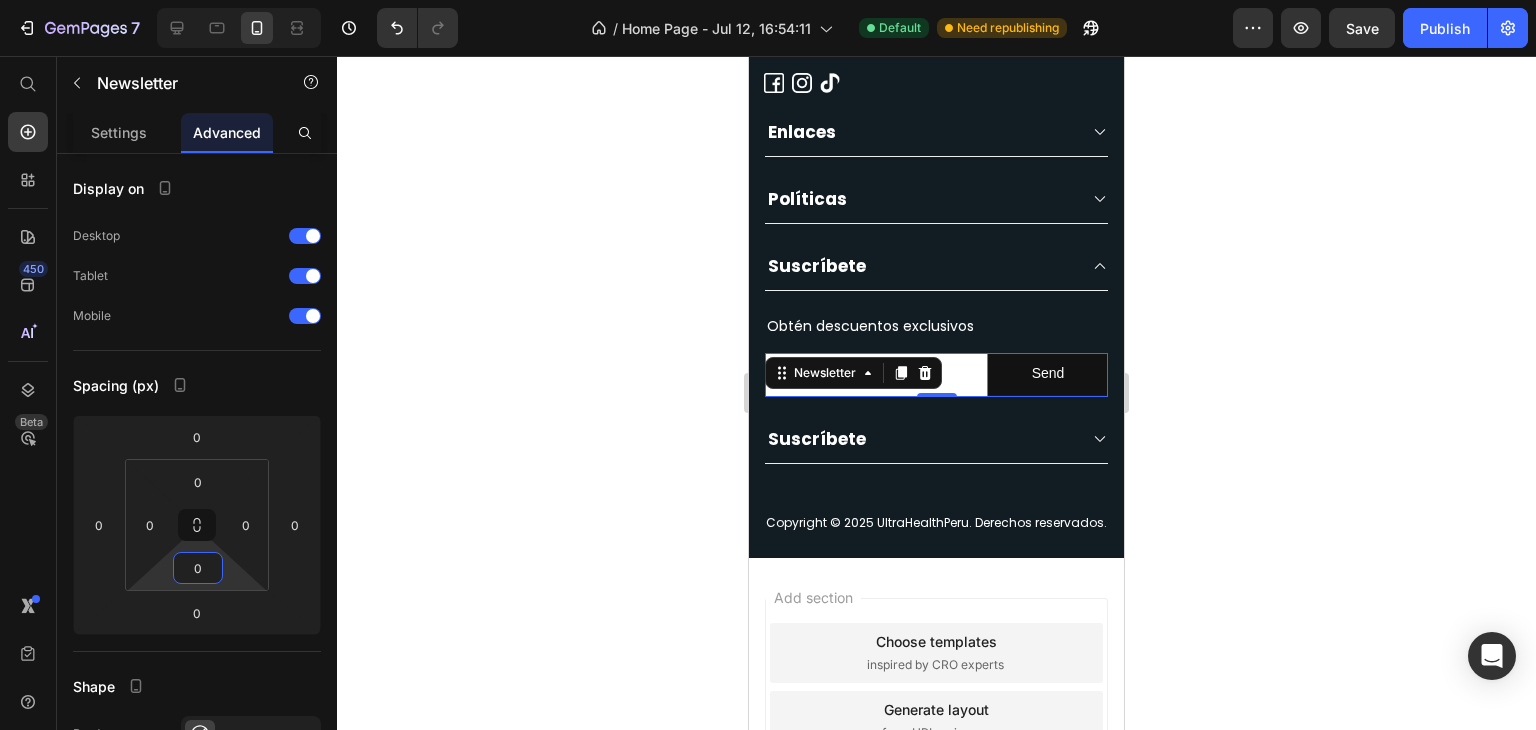 click 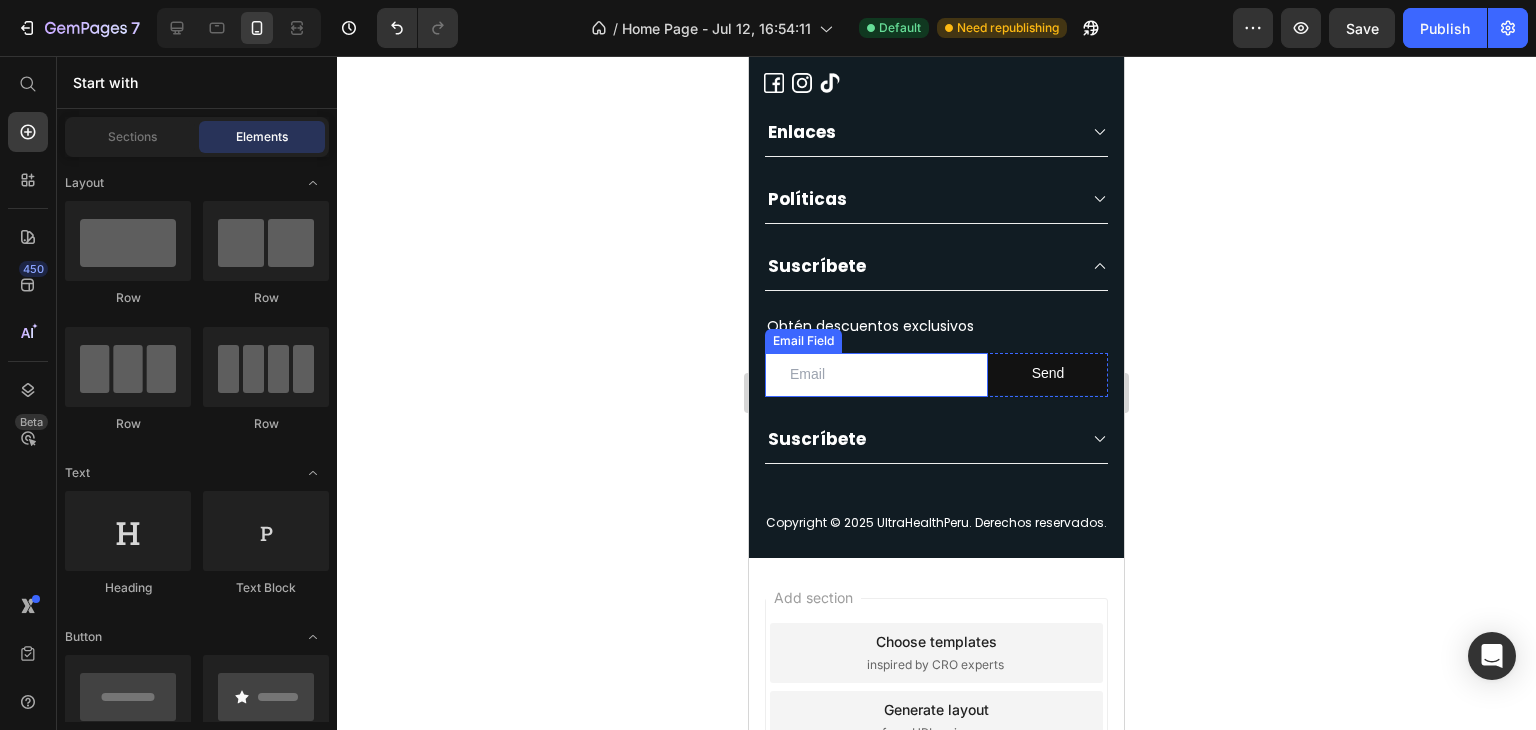 click at bounding box center [876, 374] 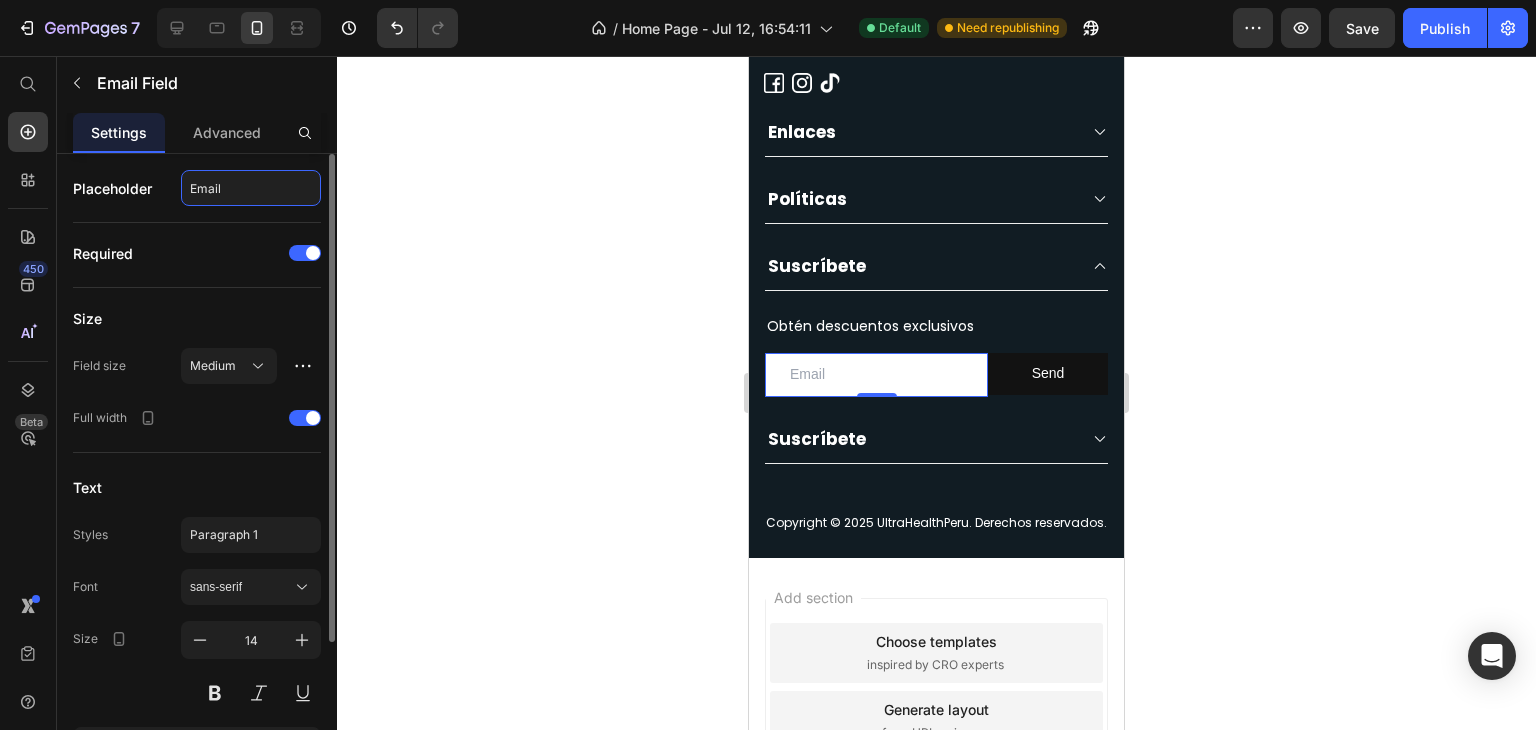 click on "Email" 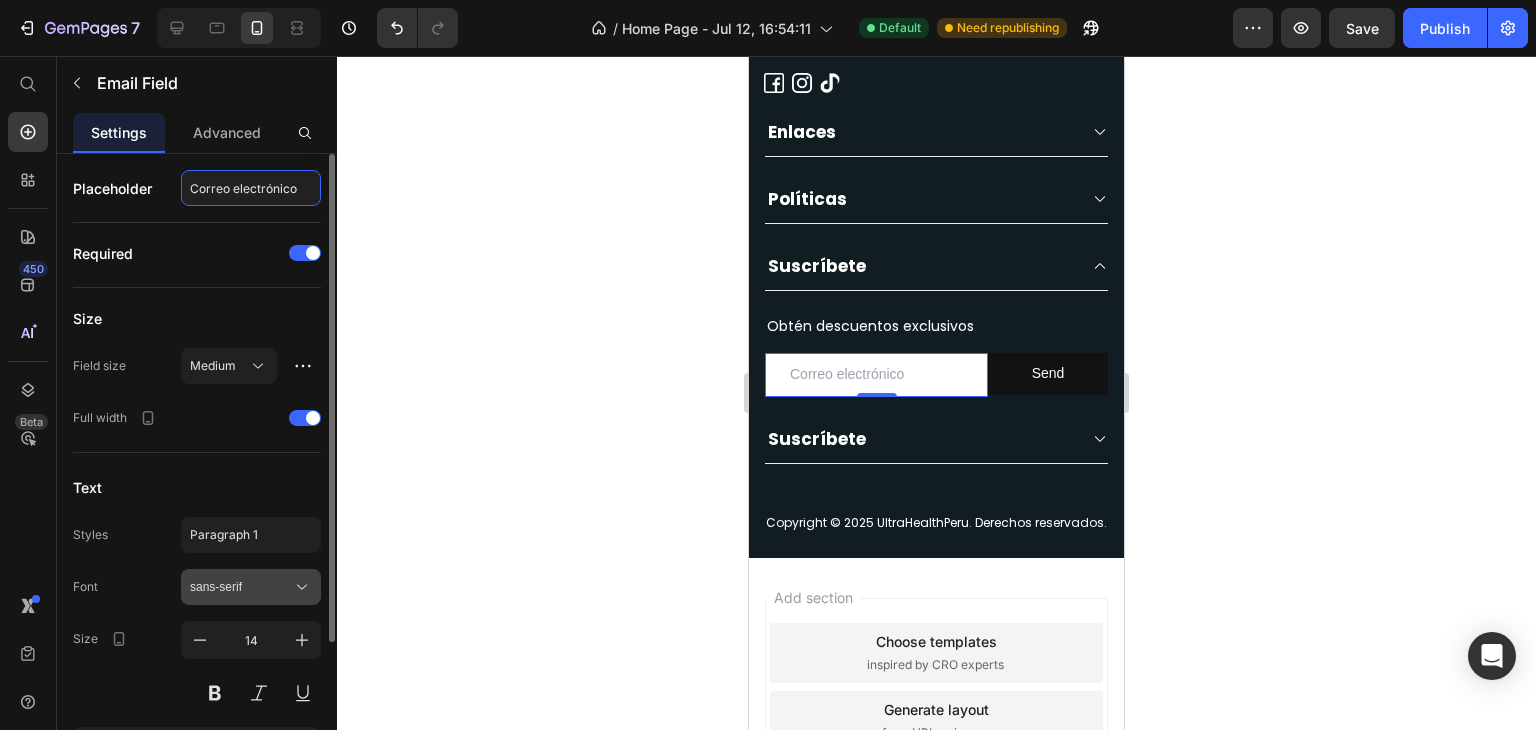 type on "Correo electrónico" 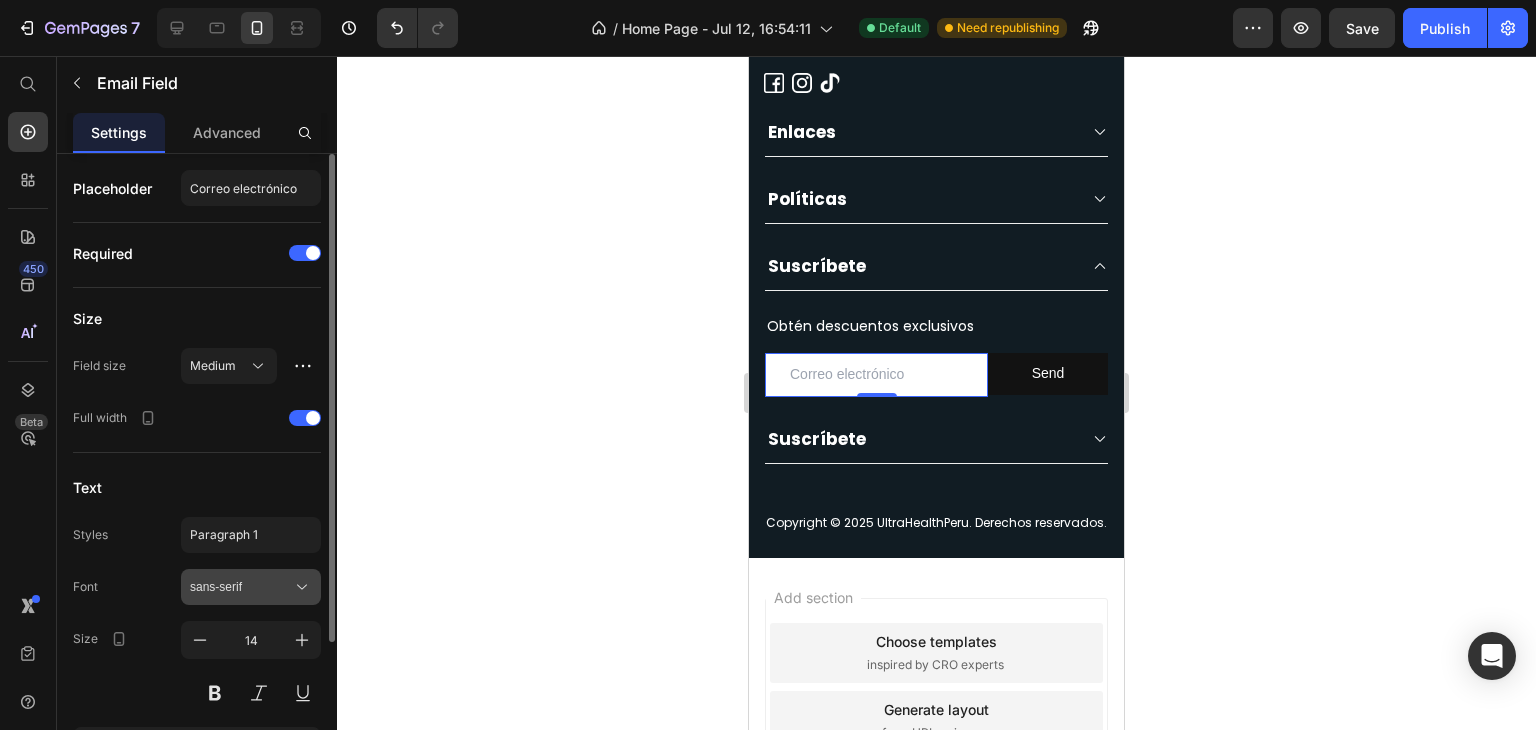 click on "sans-serif" at bounding box center [251, 587] 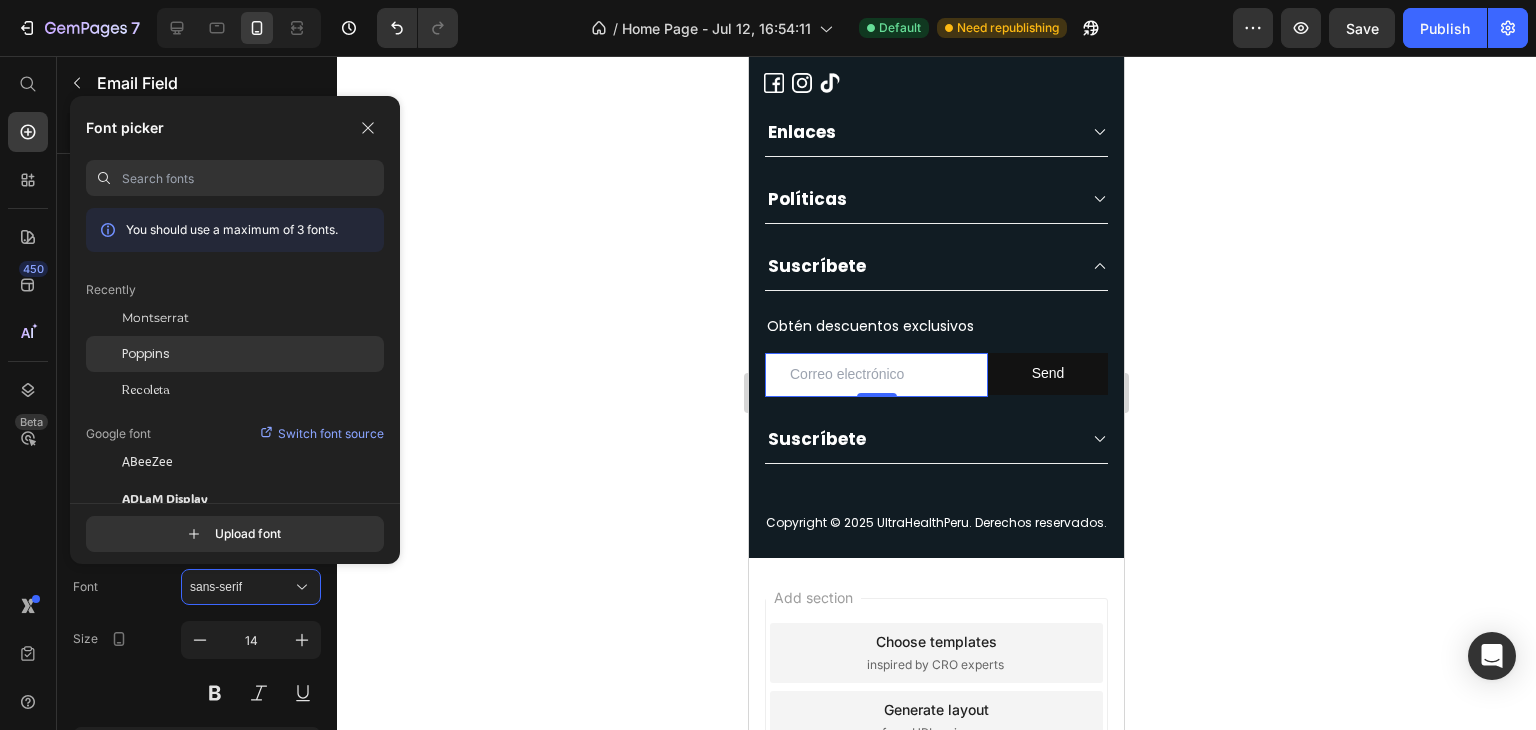 click on "Poppins" 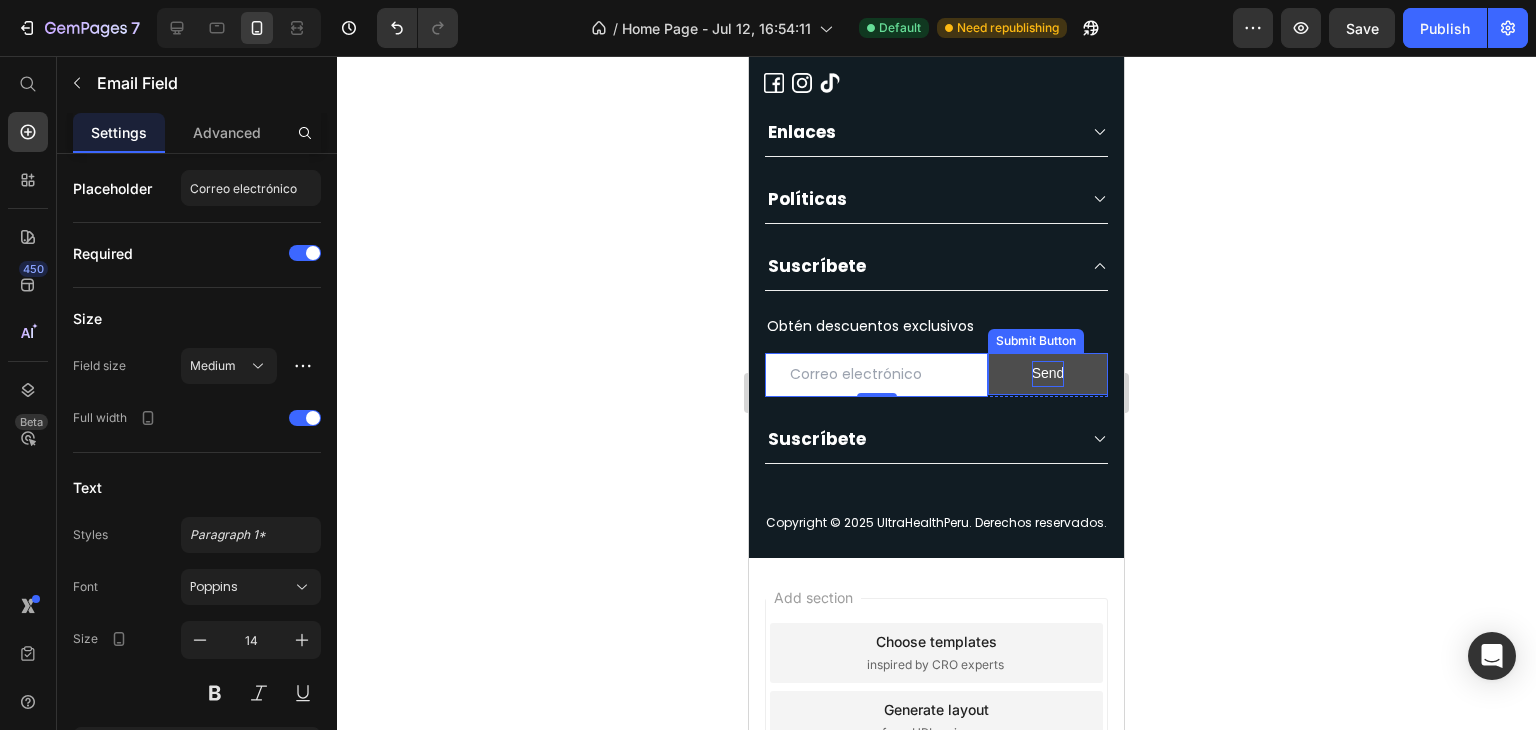 click on "Send" at bounding box center [1048, 373] 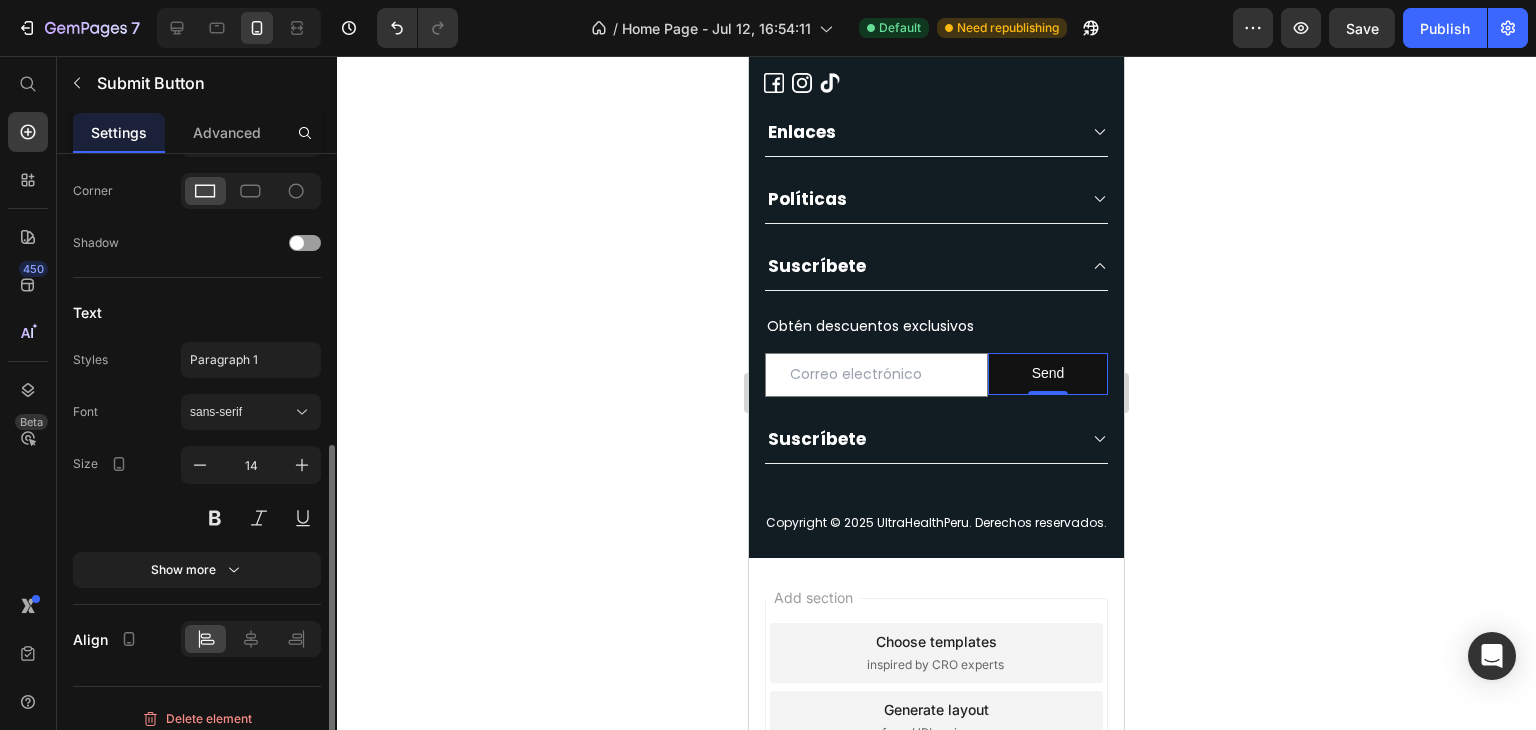 scroll, scrollTop: 536, scrollLeft: 0, axis: vertical 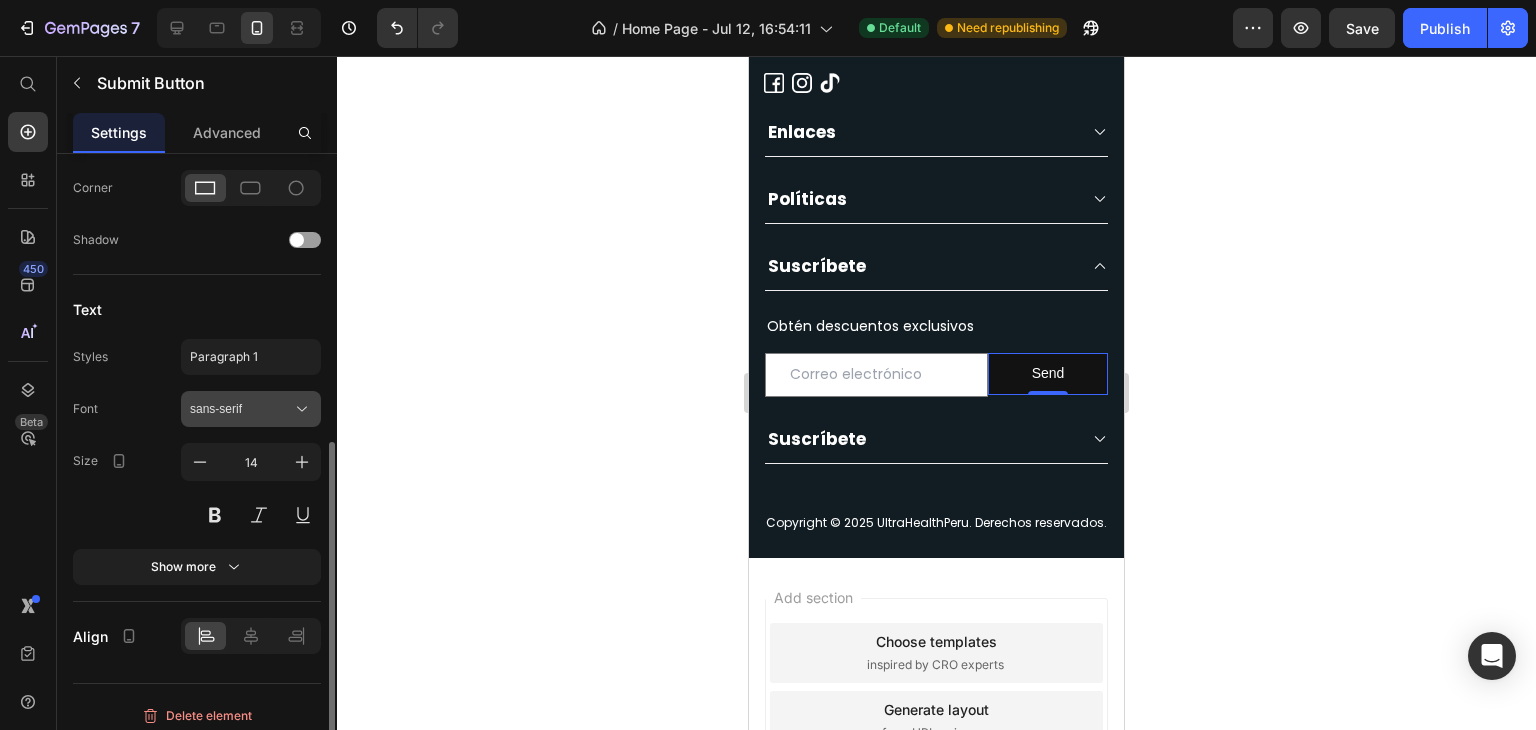 click on "sans-serif" at bounding box center (251, 409) 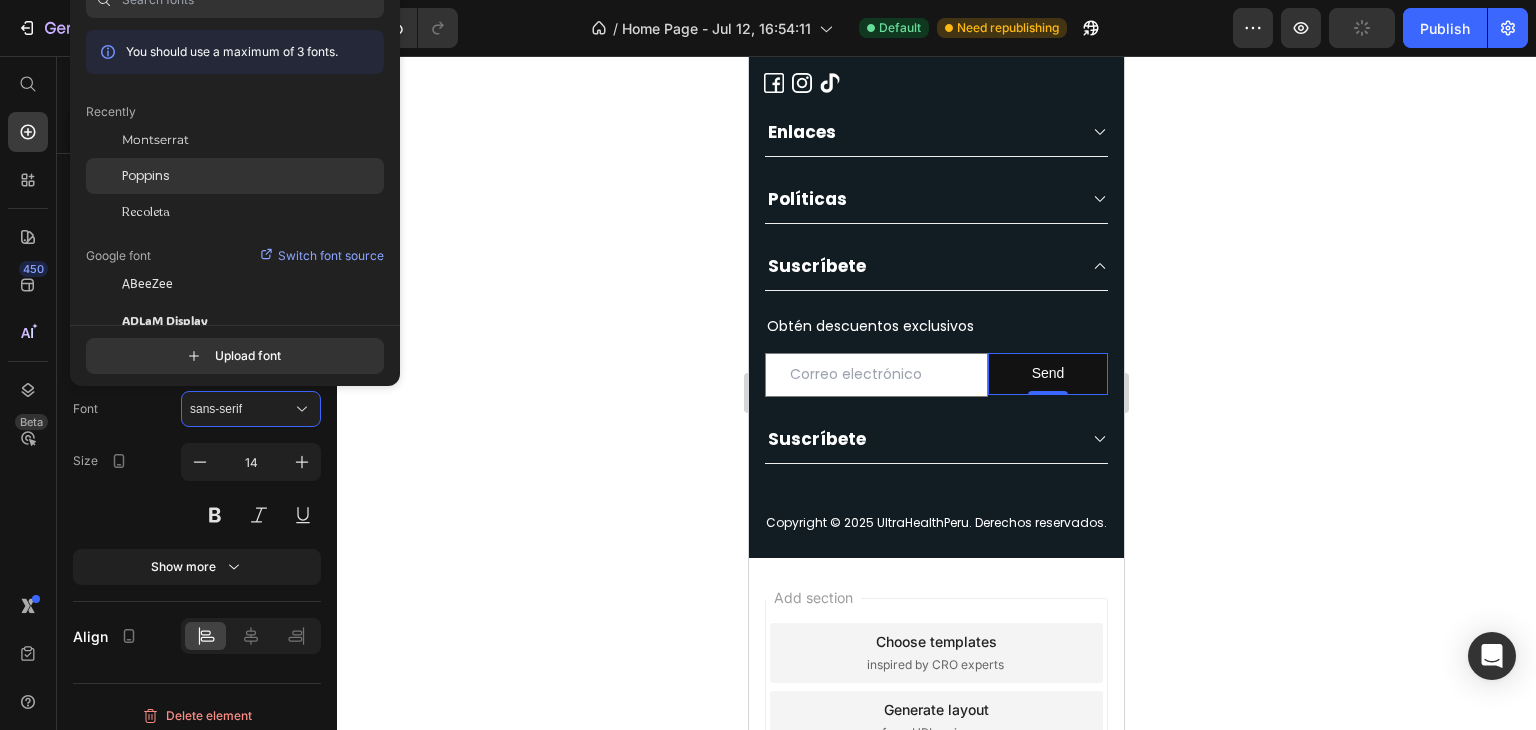 click on "Poppins" 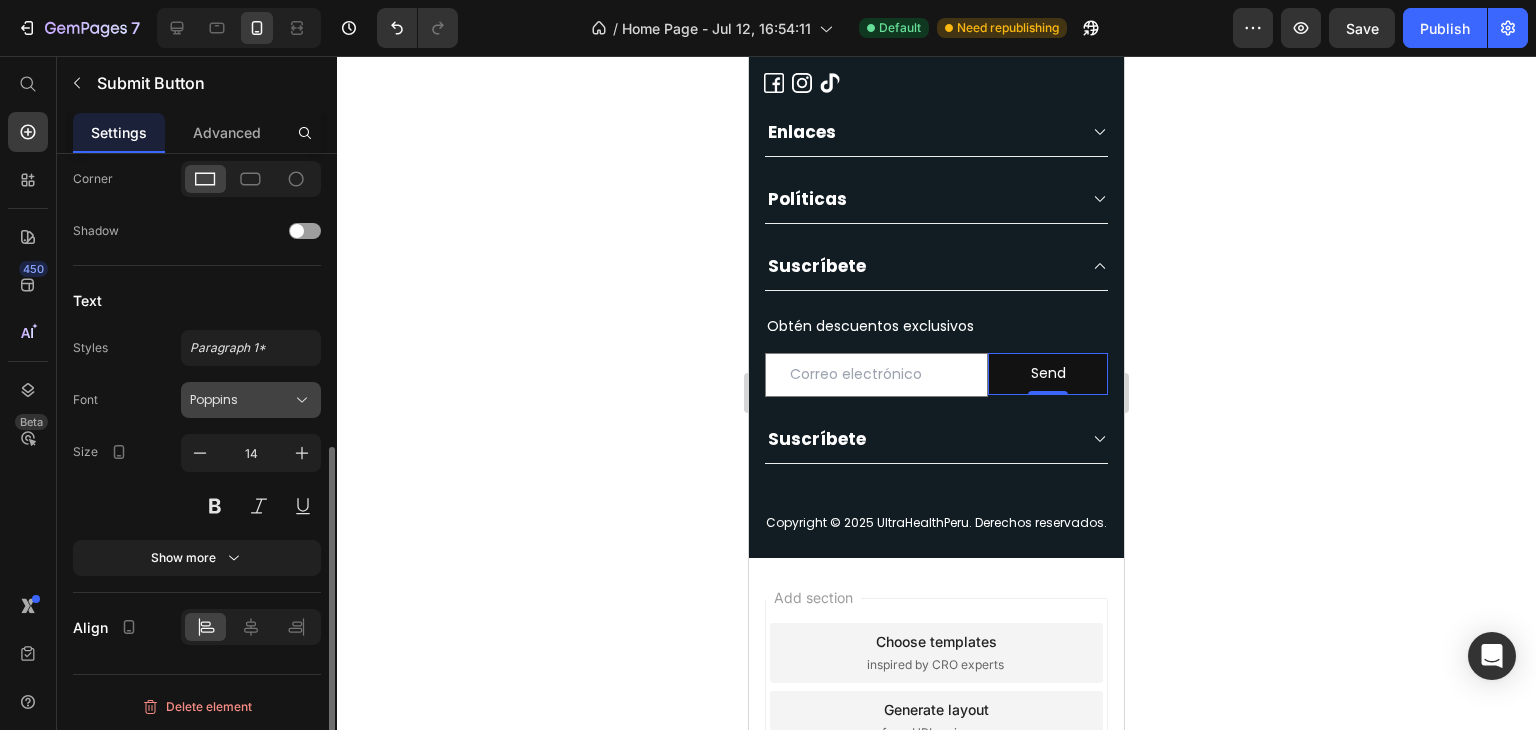scroll, scrollTop: 544, scrollLeft: 0, axis: vertical 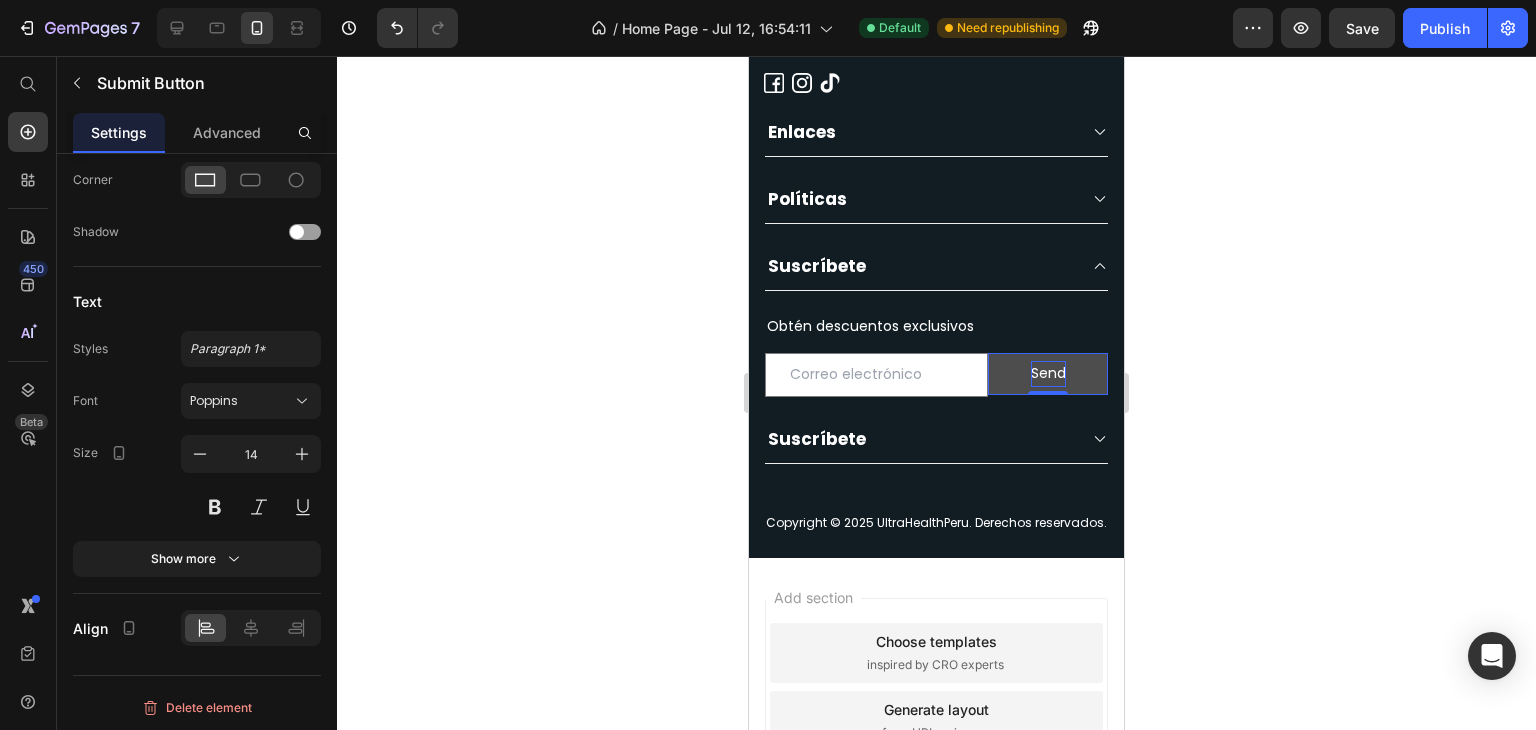 click on "Send" at bounding box center [1048, 373] 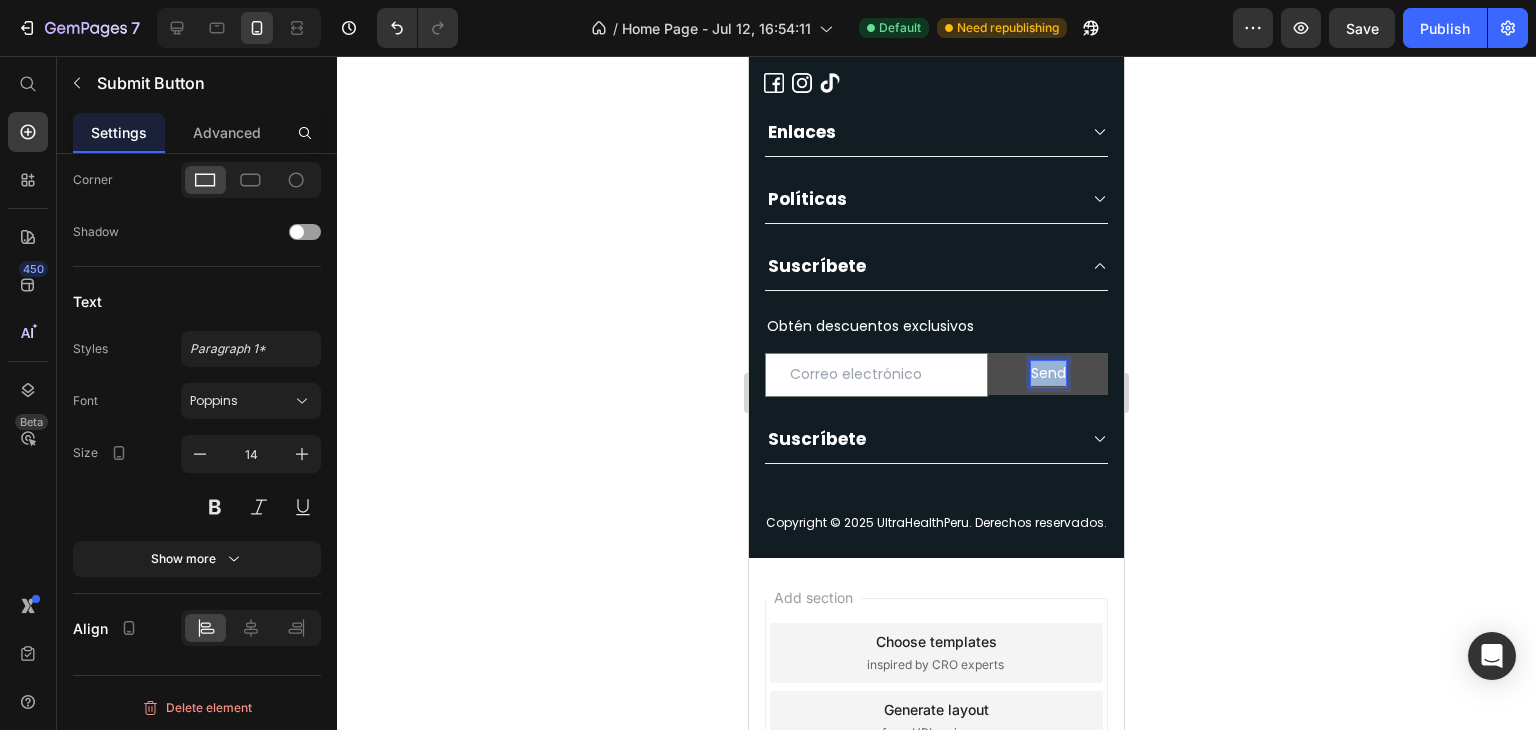 click on "Send" at bounding box center [1048, 373] 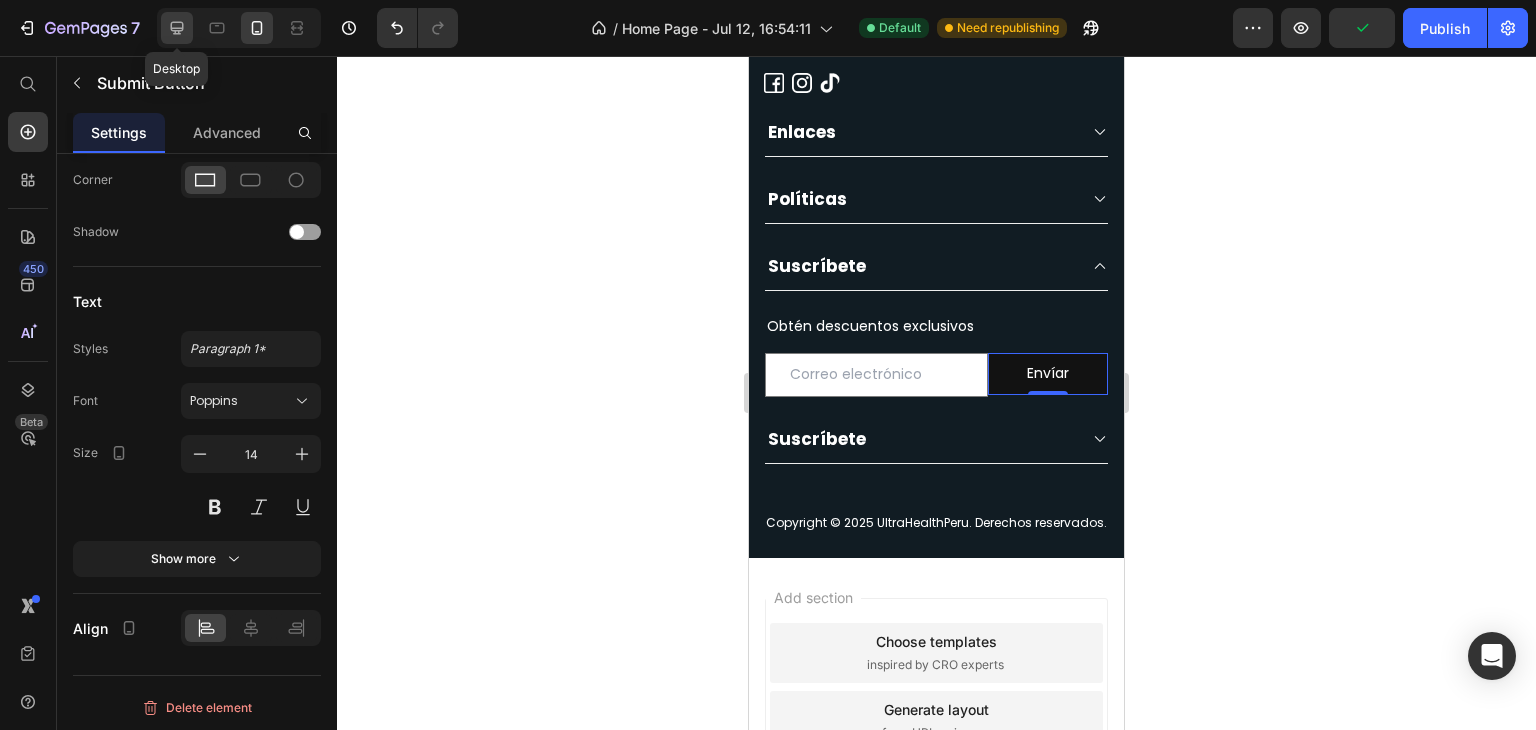 click 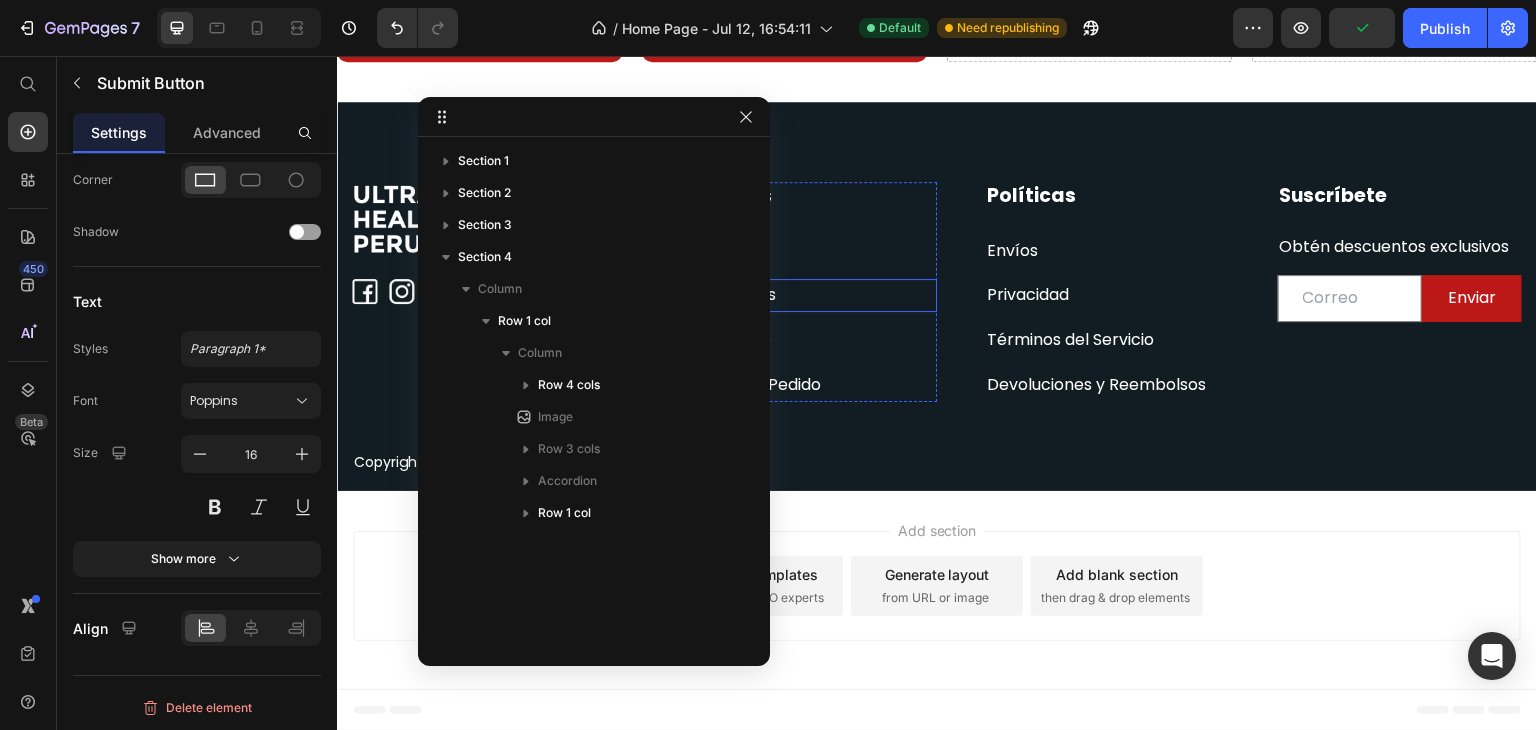 scroll, scrollTop: 1332, scrollLeft: 0, axis: vertical 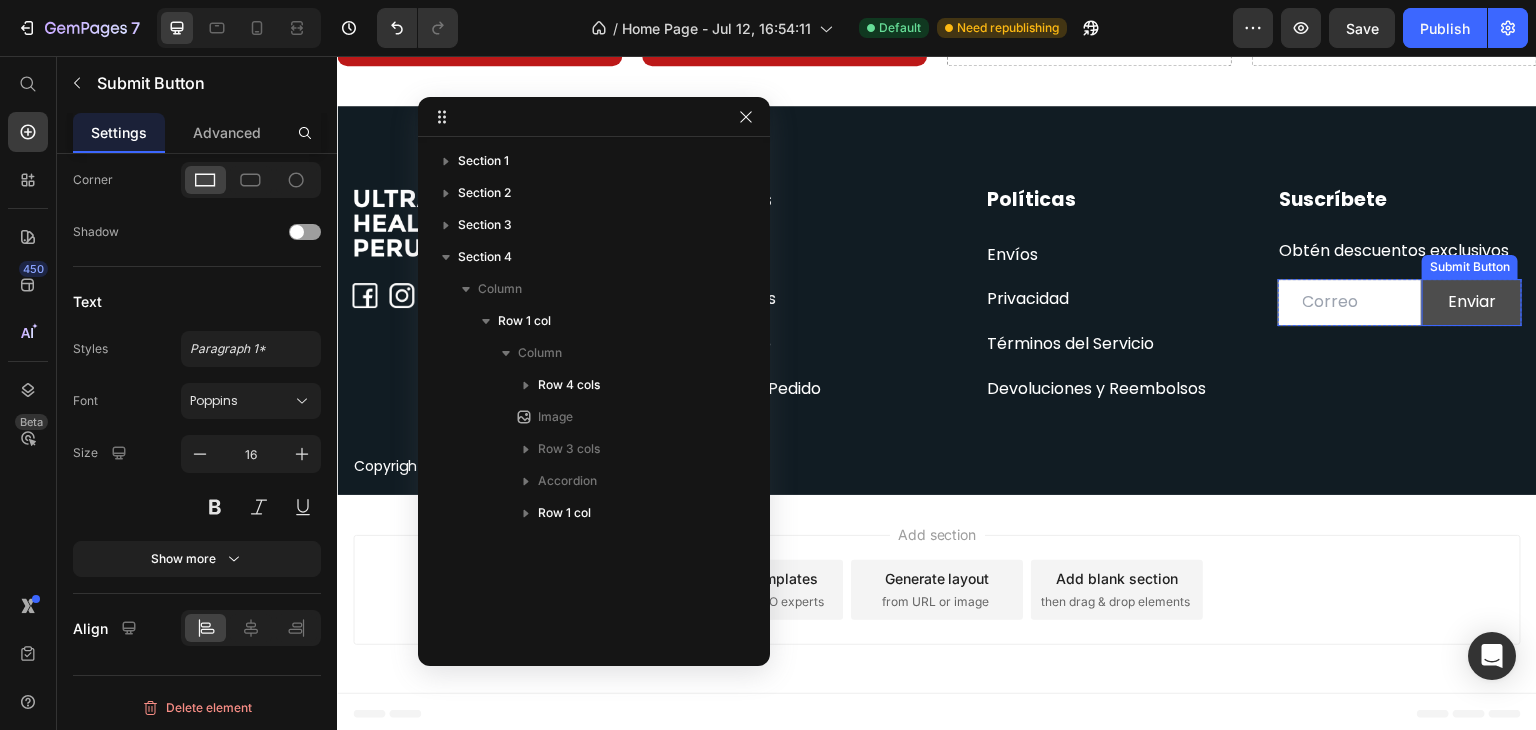 click on "Enviar" at bounding box center (1472, 302) 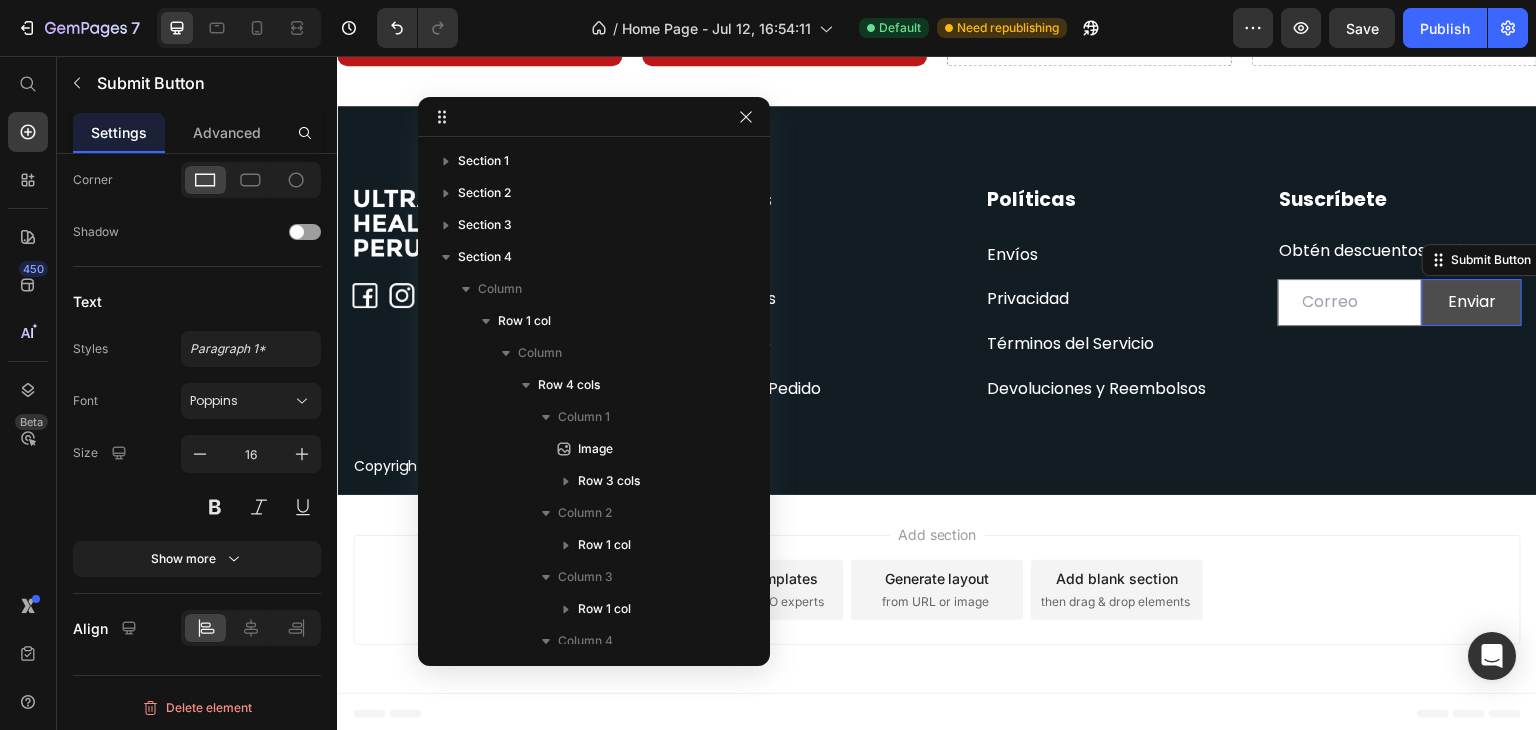 scroll, scrollTop: 544, scrollLeft: 0, axis: vertical 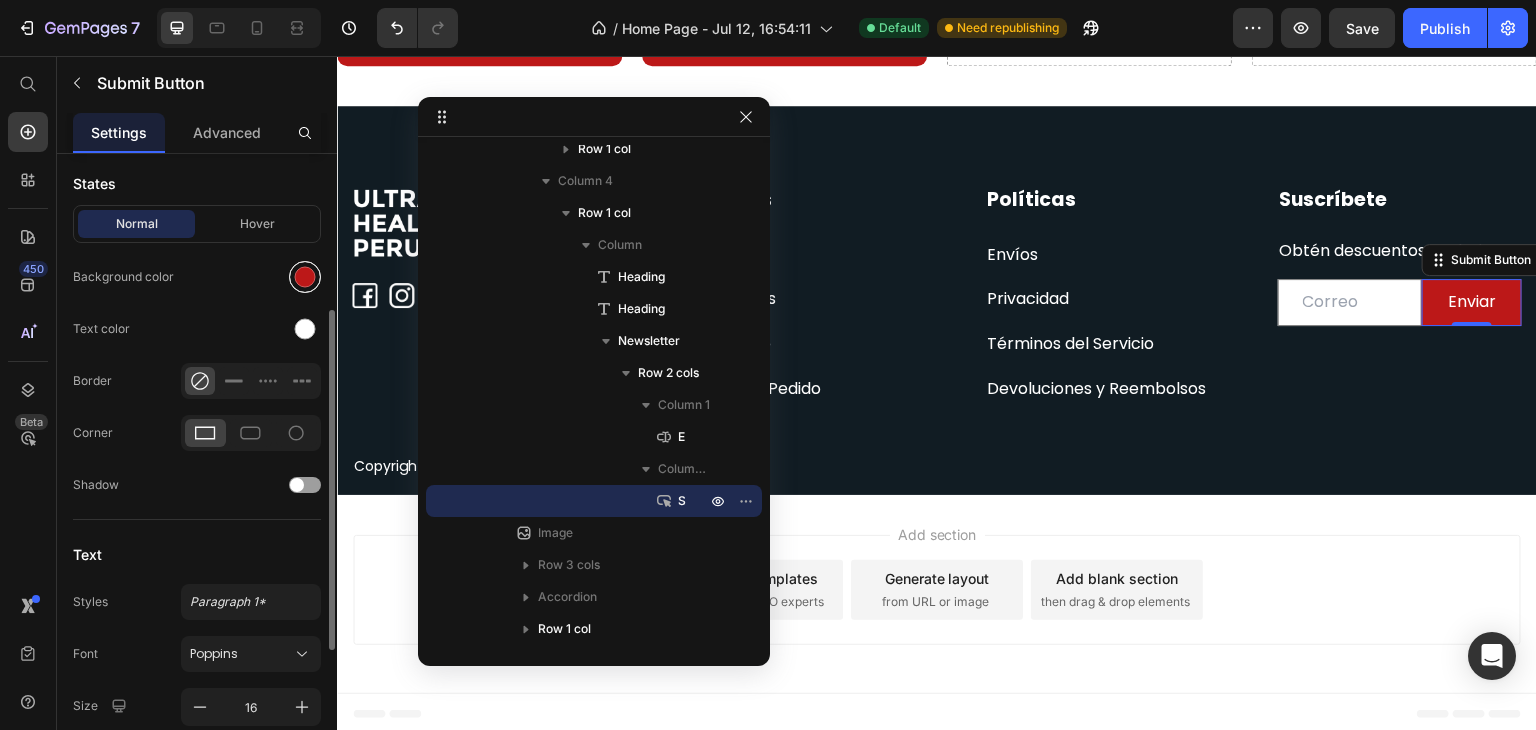 click at bounding box center [305, 277] 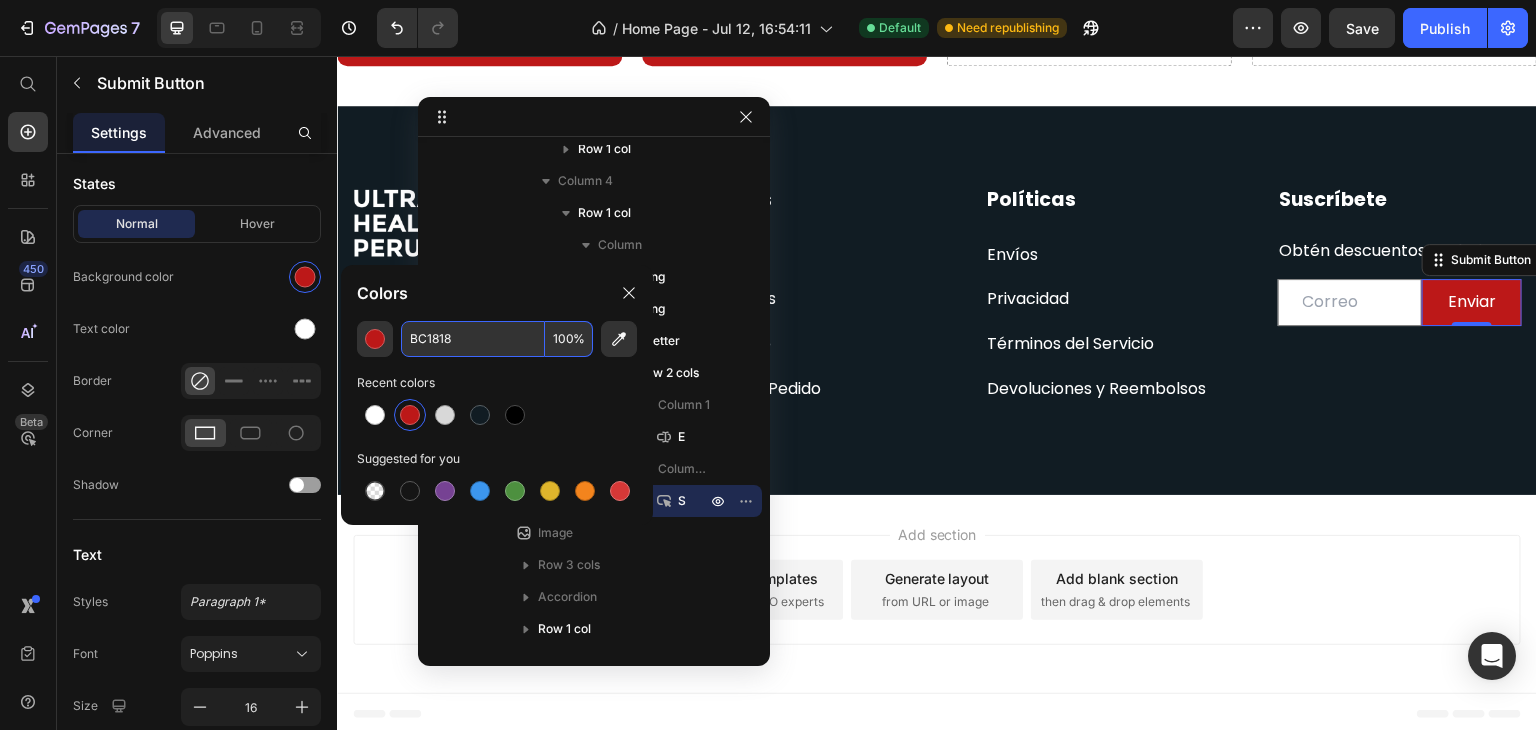 click on "BC1818" at bounding box center (473, 339) 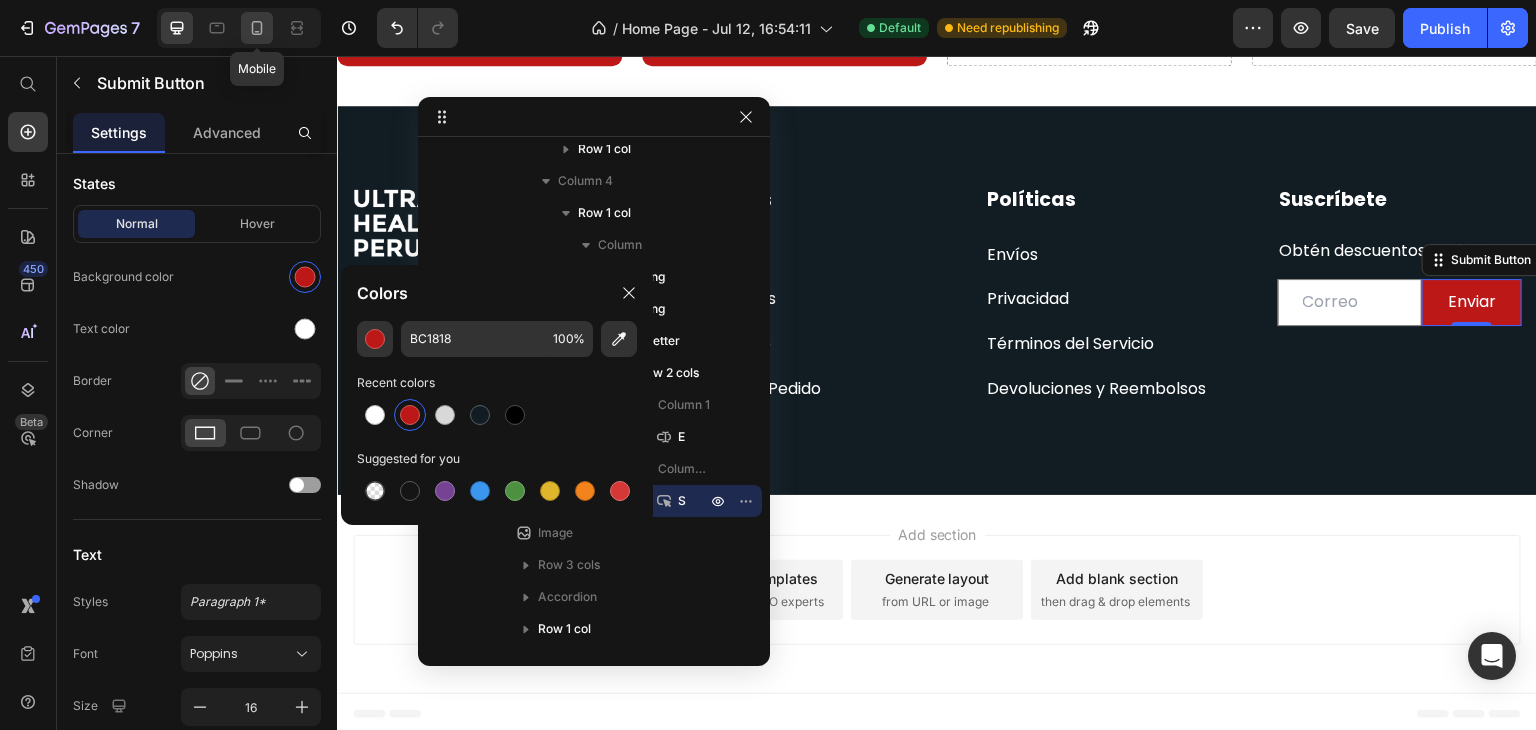click 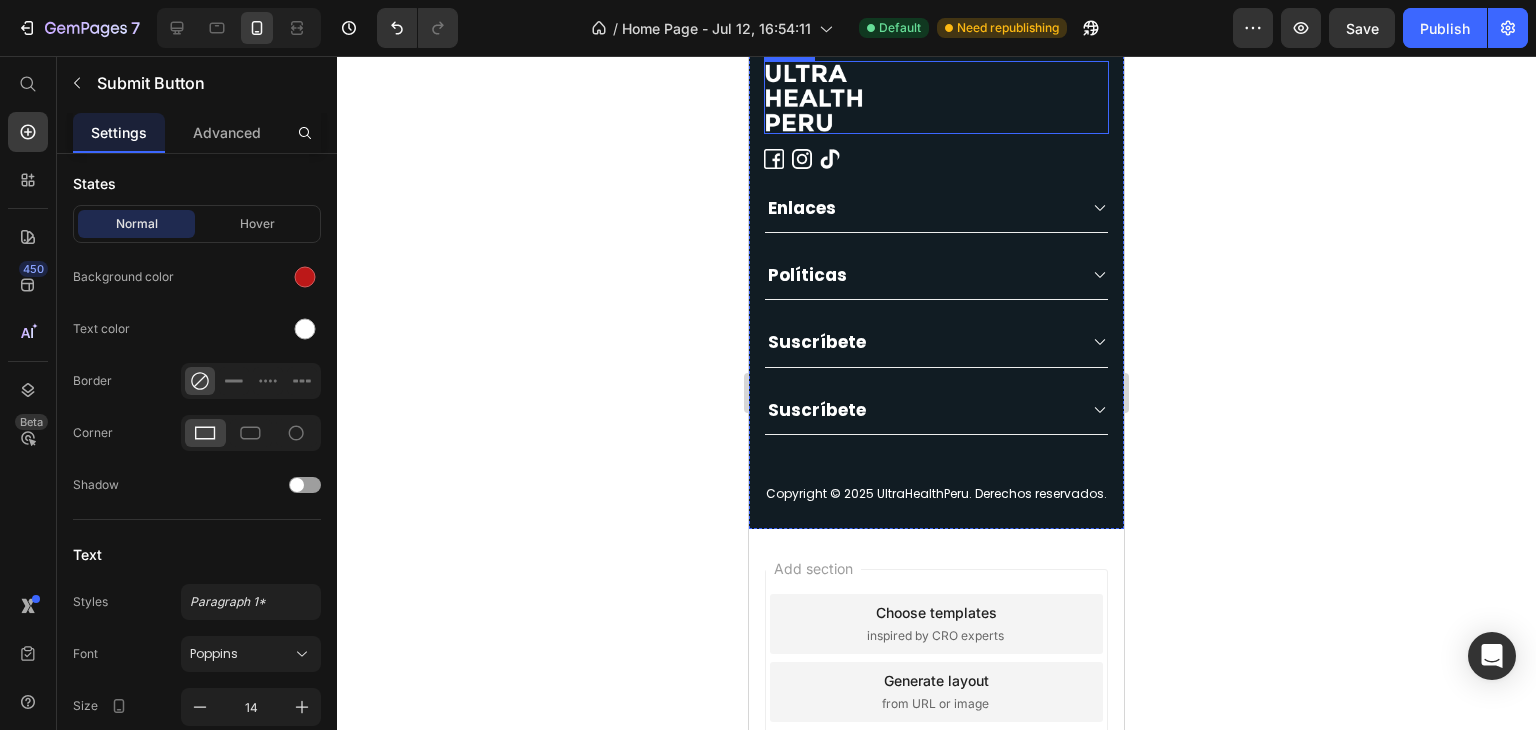 scroll, scrollTop: 2820, scrollLeft: 0, axis: vertical 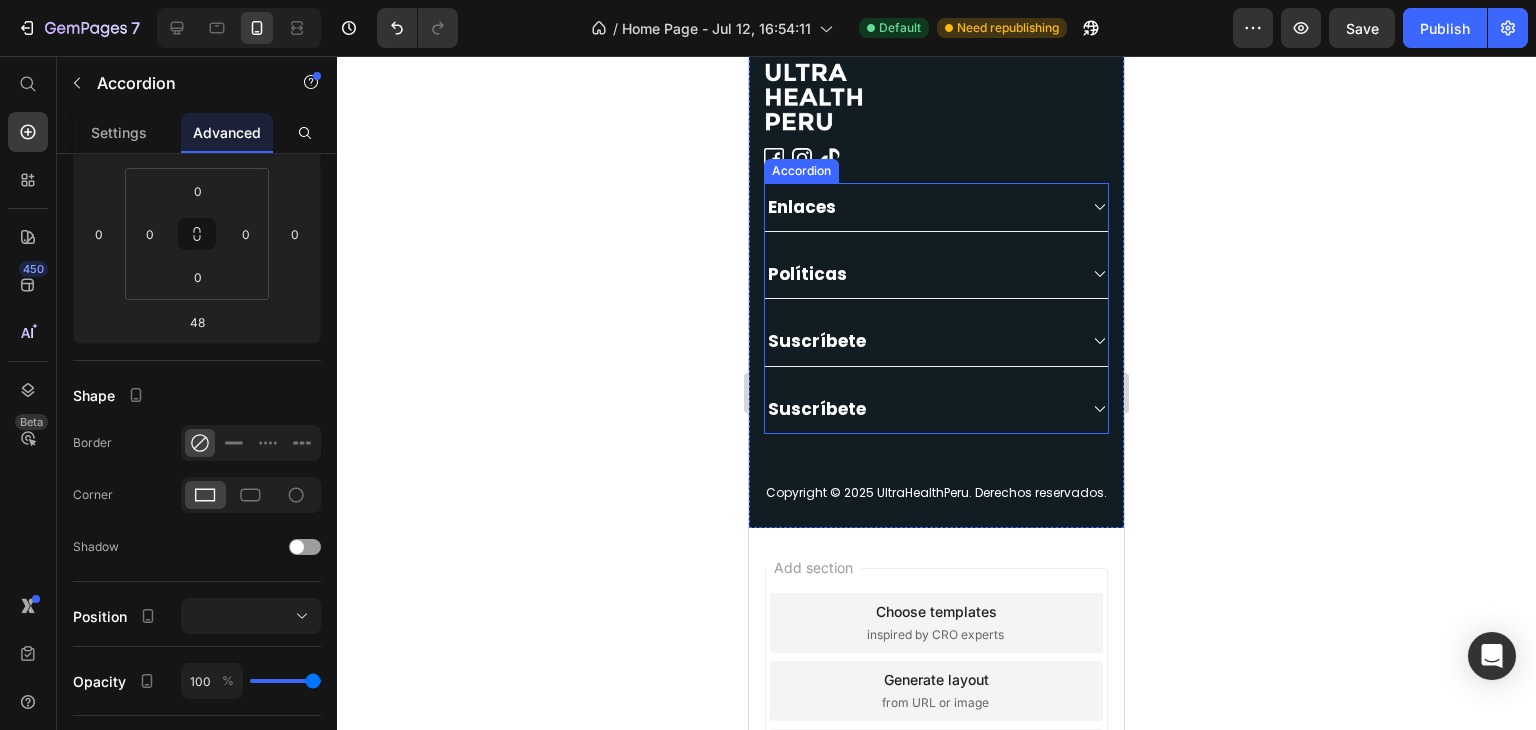 click 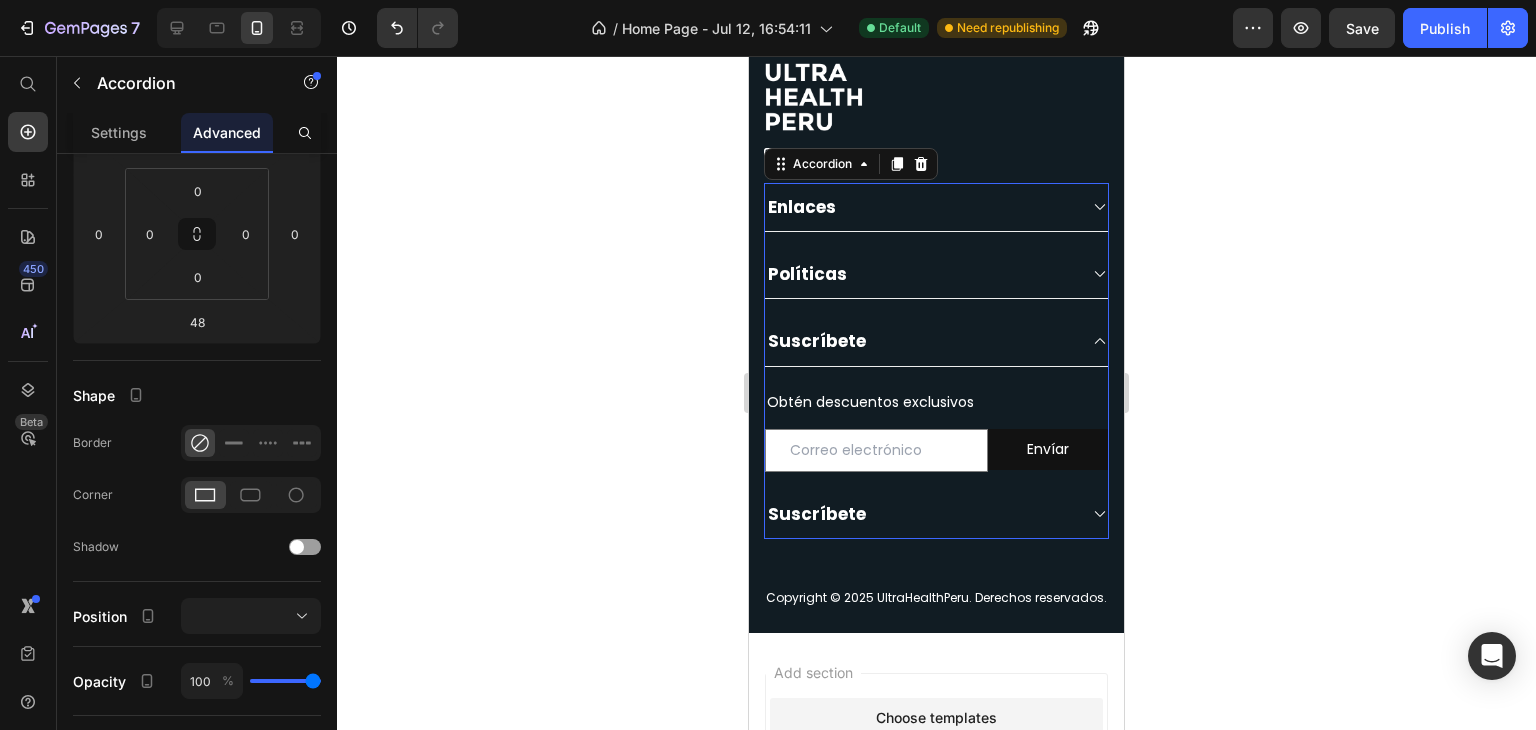 scroll, scrollTop: 0, scrollLeft: 0, axis: both 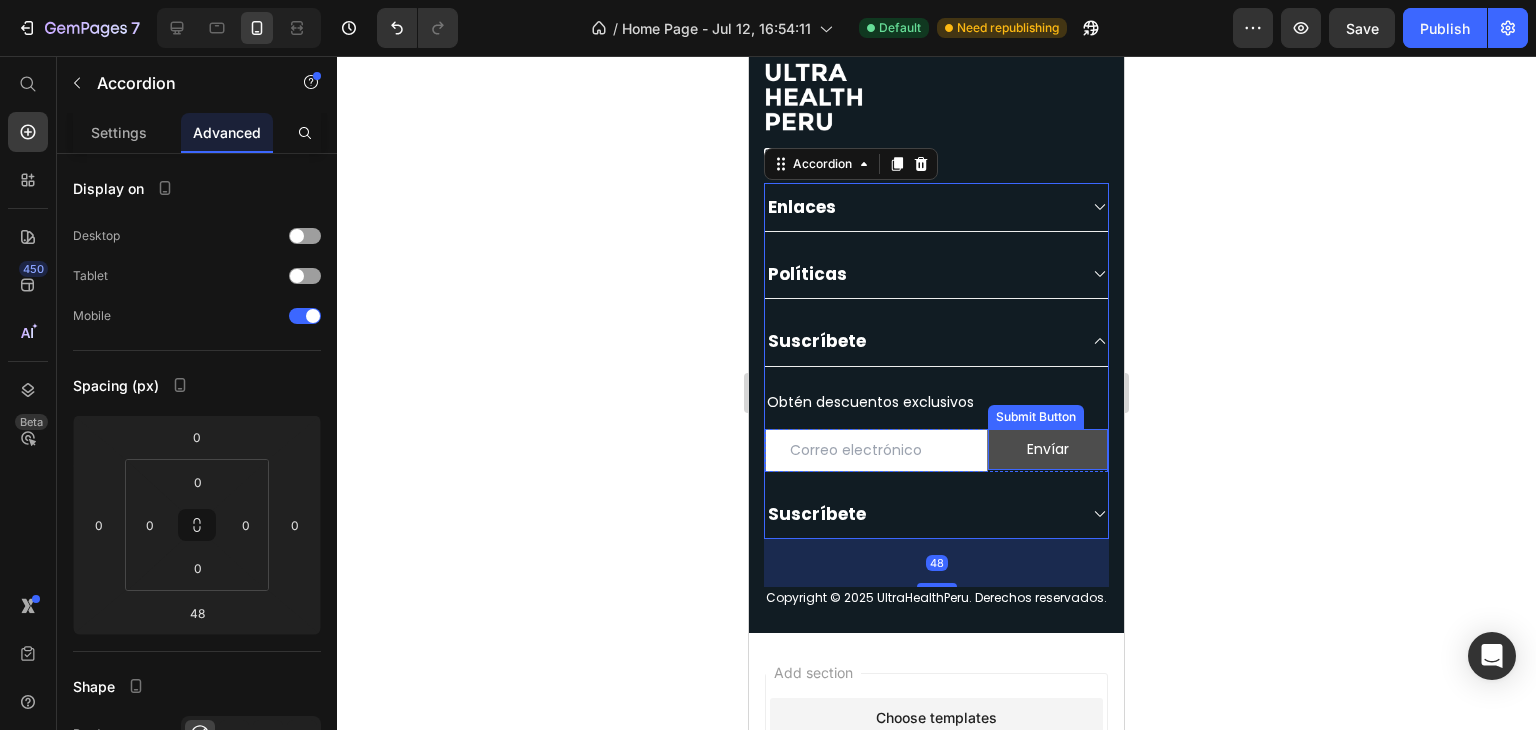 click on "Envíar" at bounding box center [1048, 449] 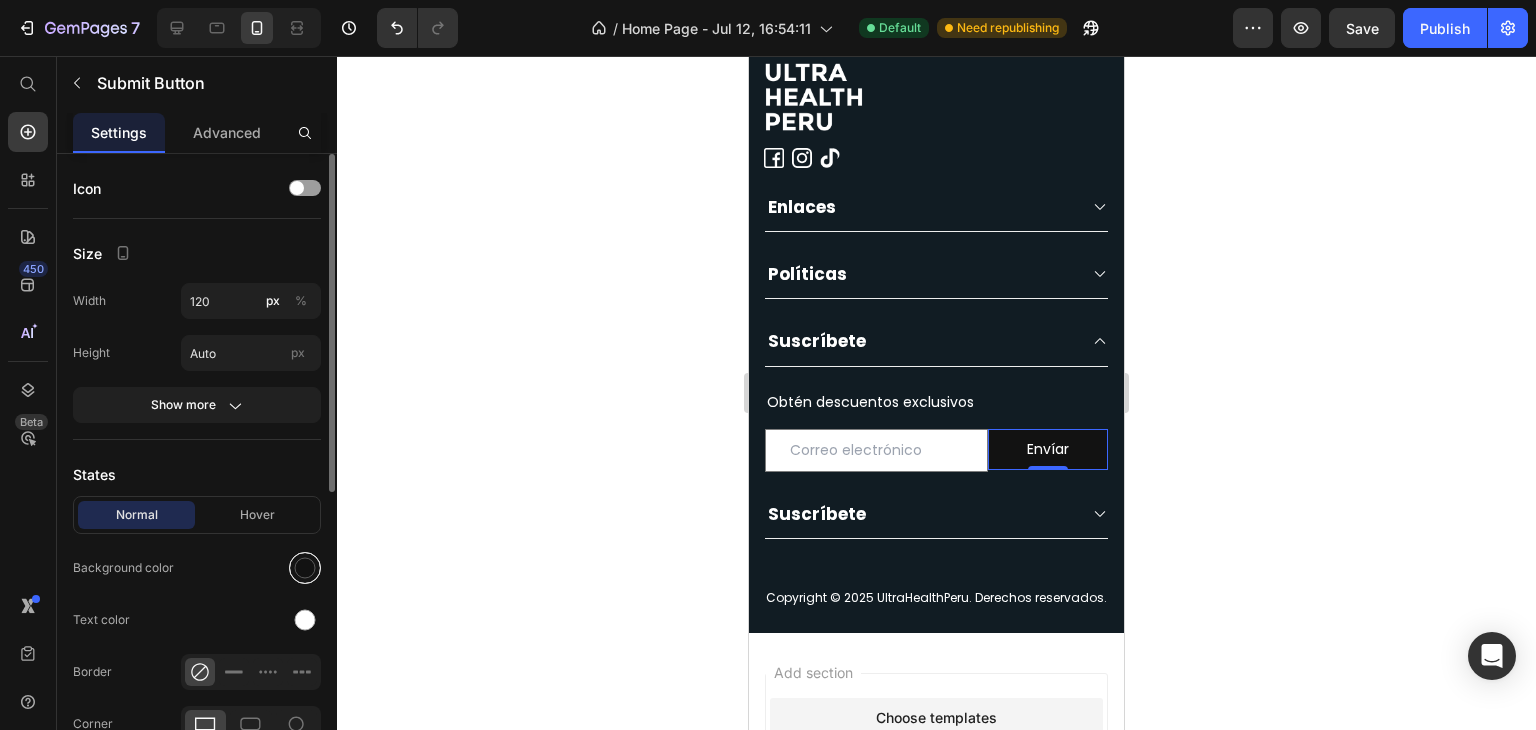 click at bounding box center (305, 568) 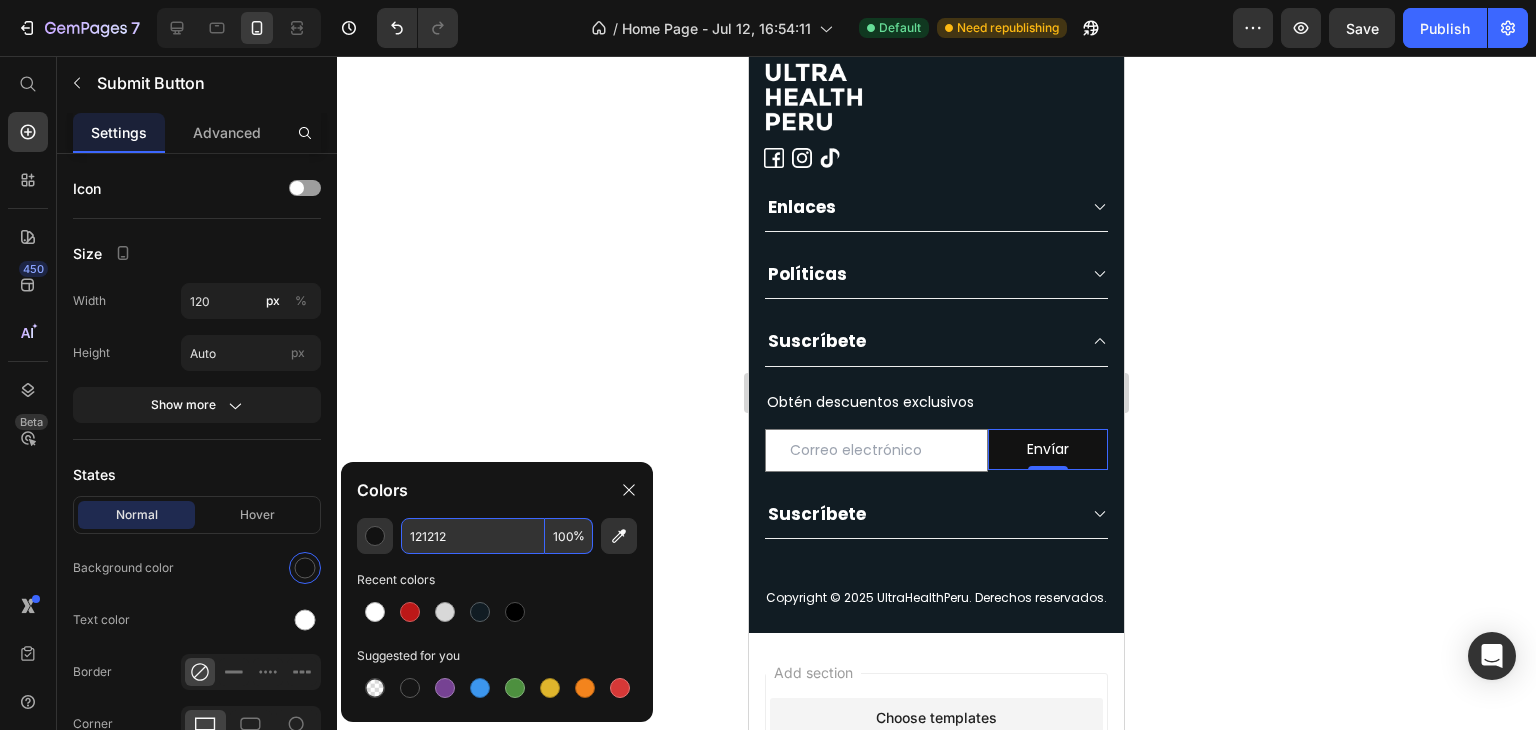 click on "121212" at bounding box center [473, 536] 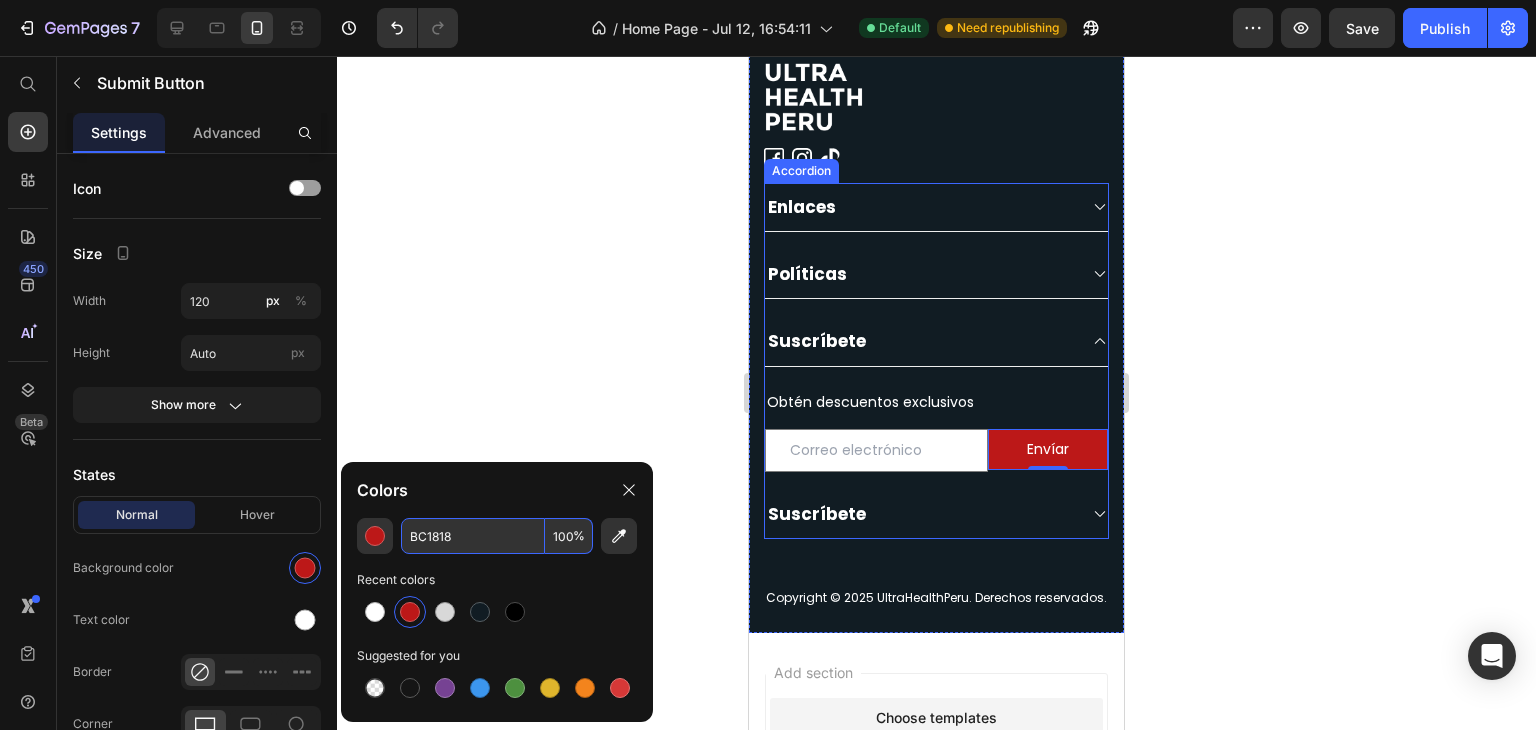 click on "Enlaces" at bounding box center [920, 207] 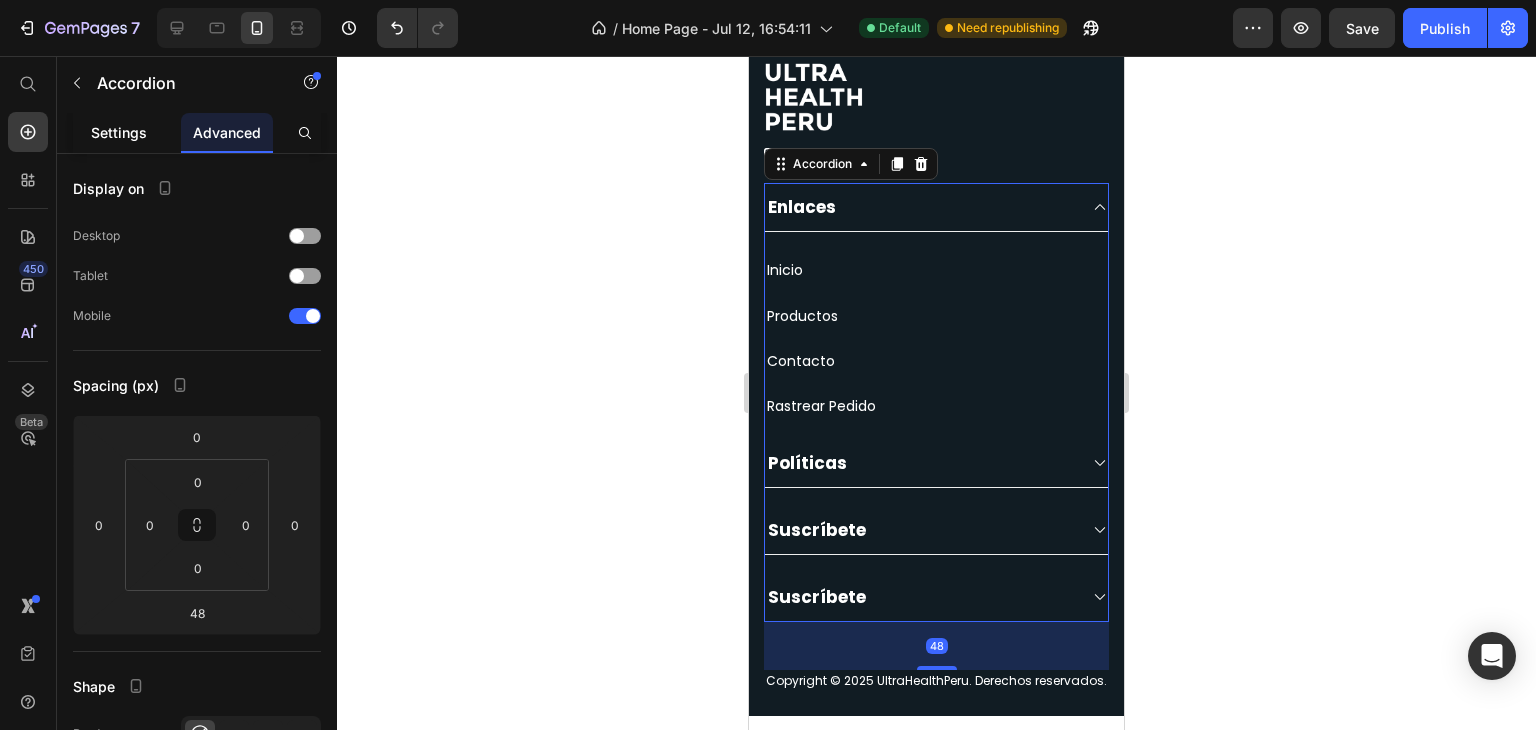 click on "Settings" at bounding box center [119, 132] 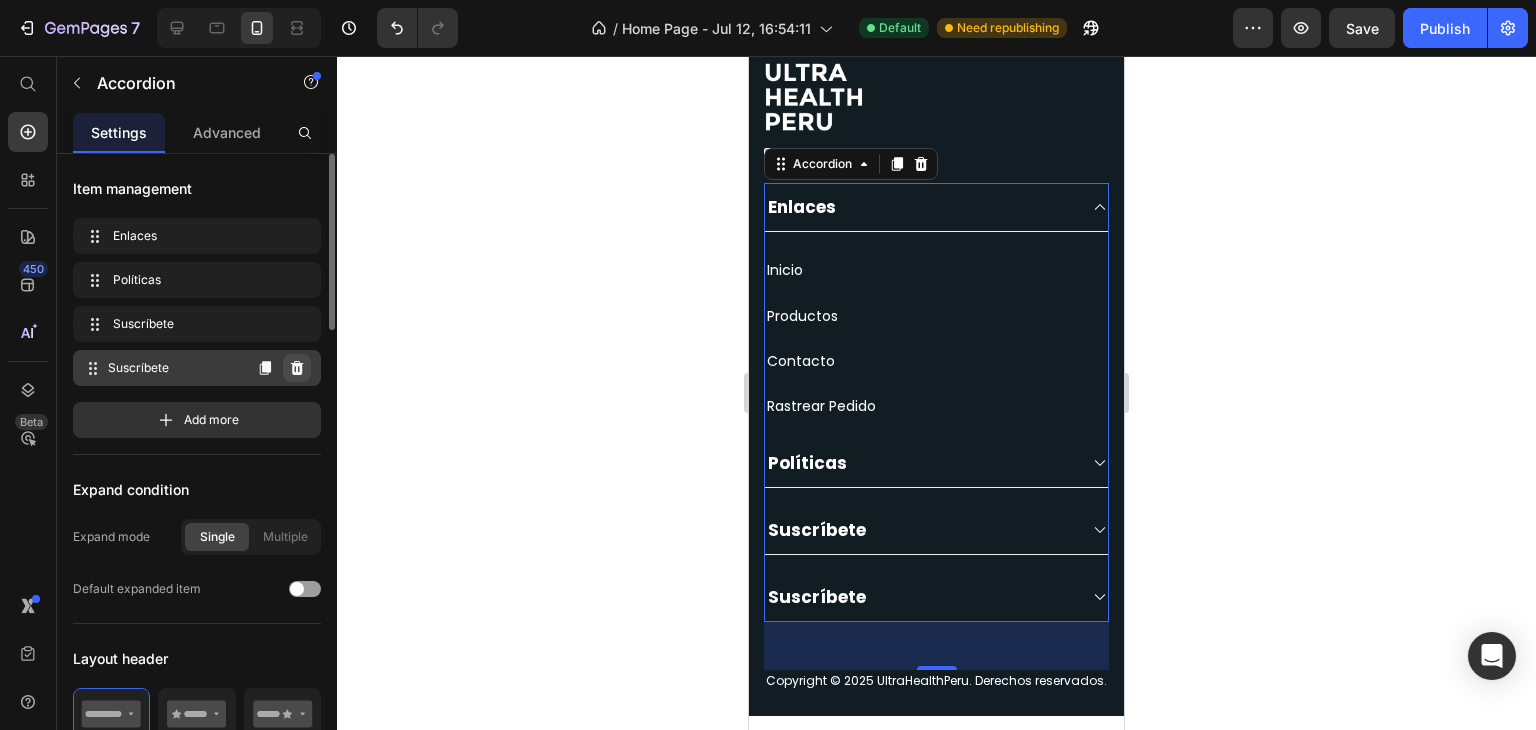 click 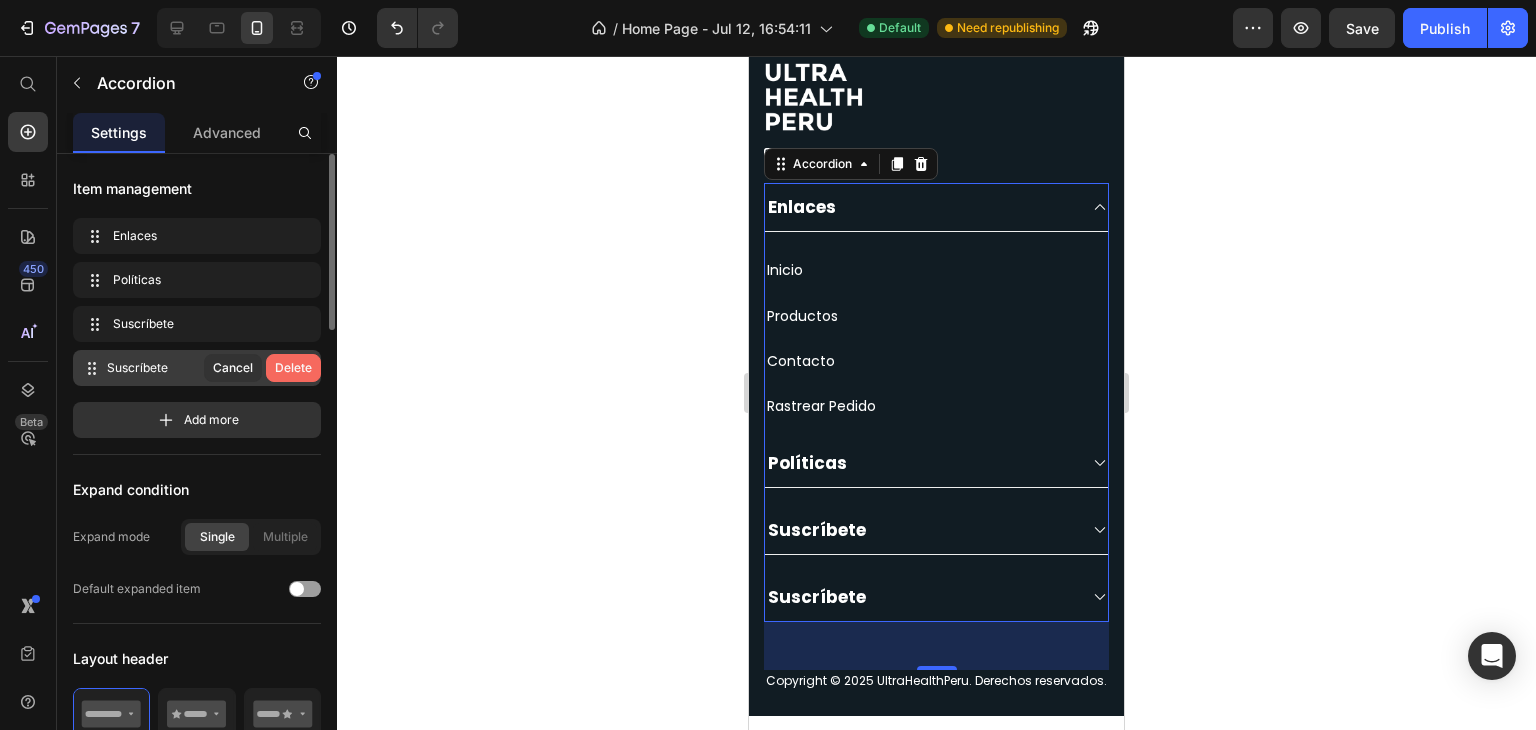 click on "Delete" at bounding box center (293, 368) 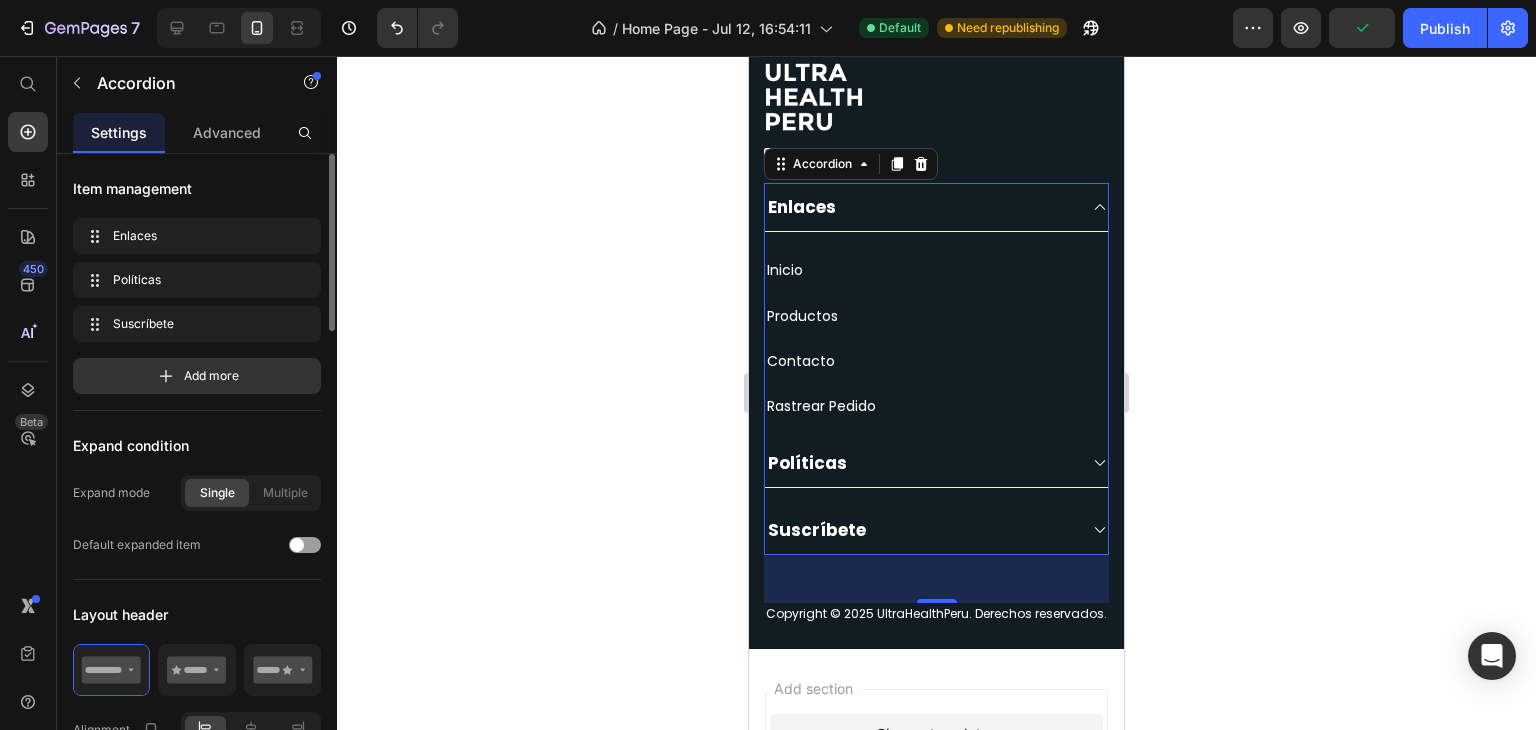 click 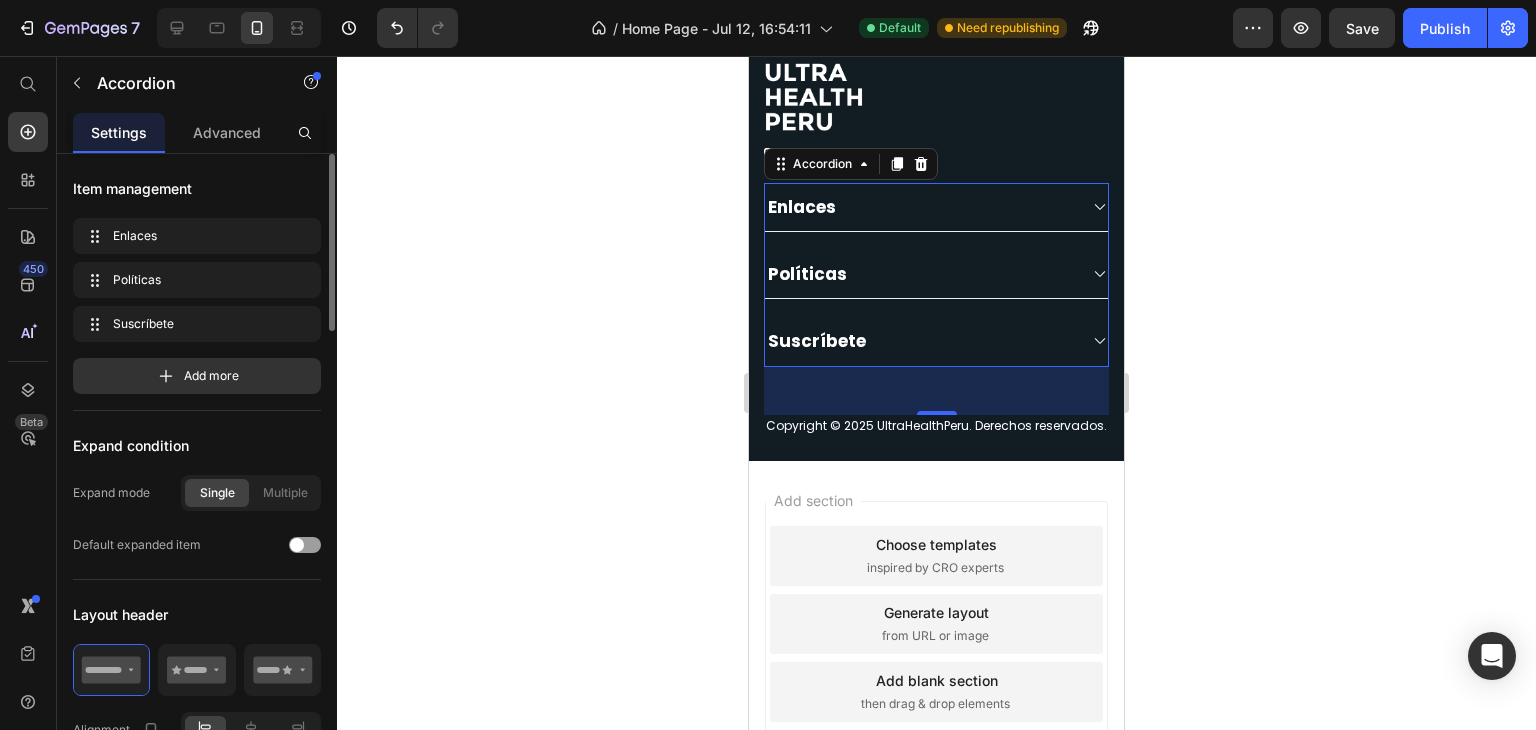 click 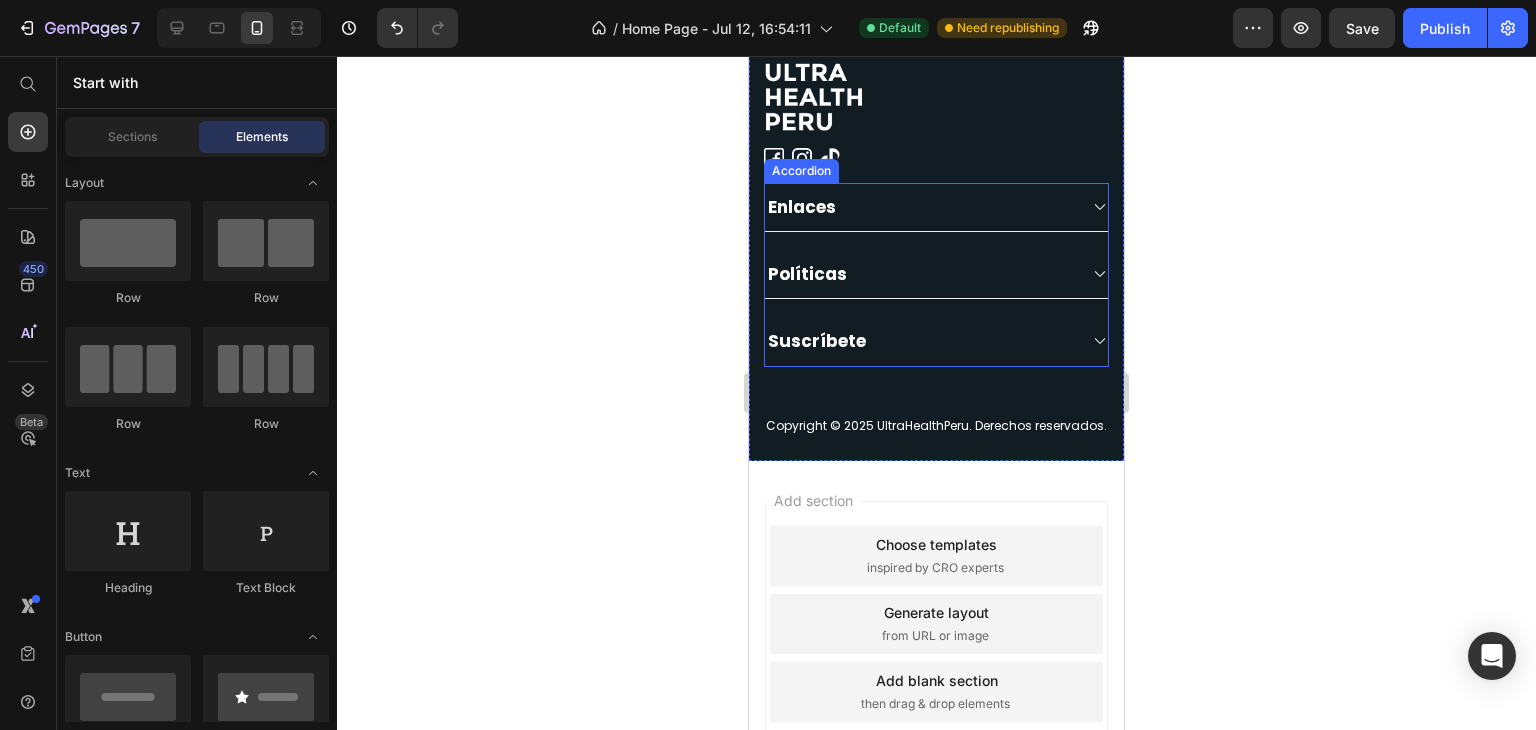 scroll, scrollTop: 2675, scrollLeft: 0, axis: vertical 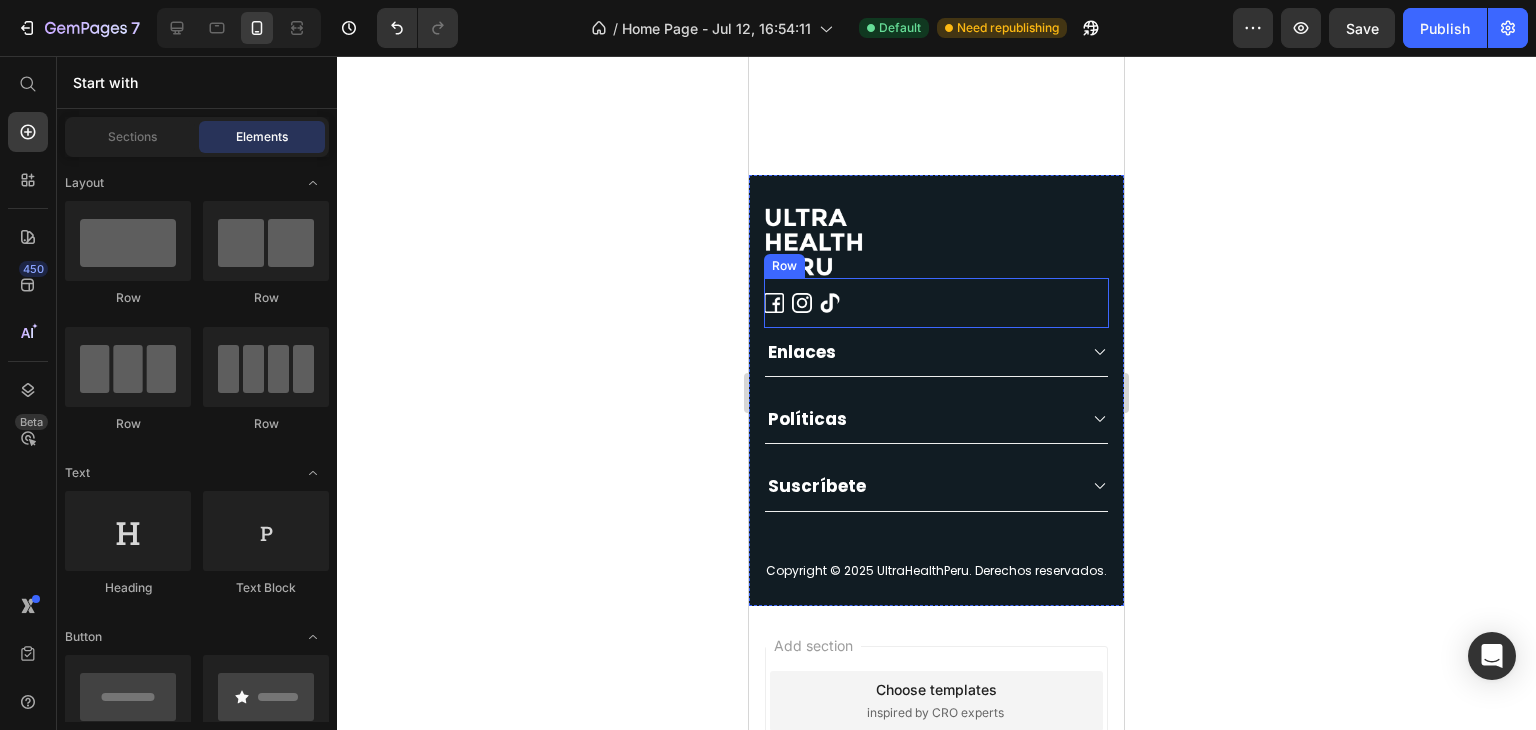click on "Image Image Image Row" at bounding box center (936, 303) 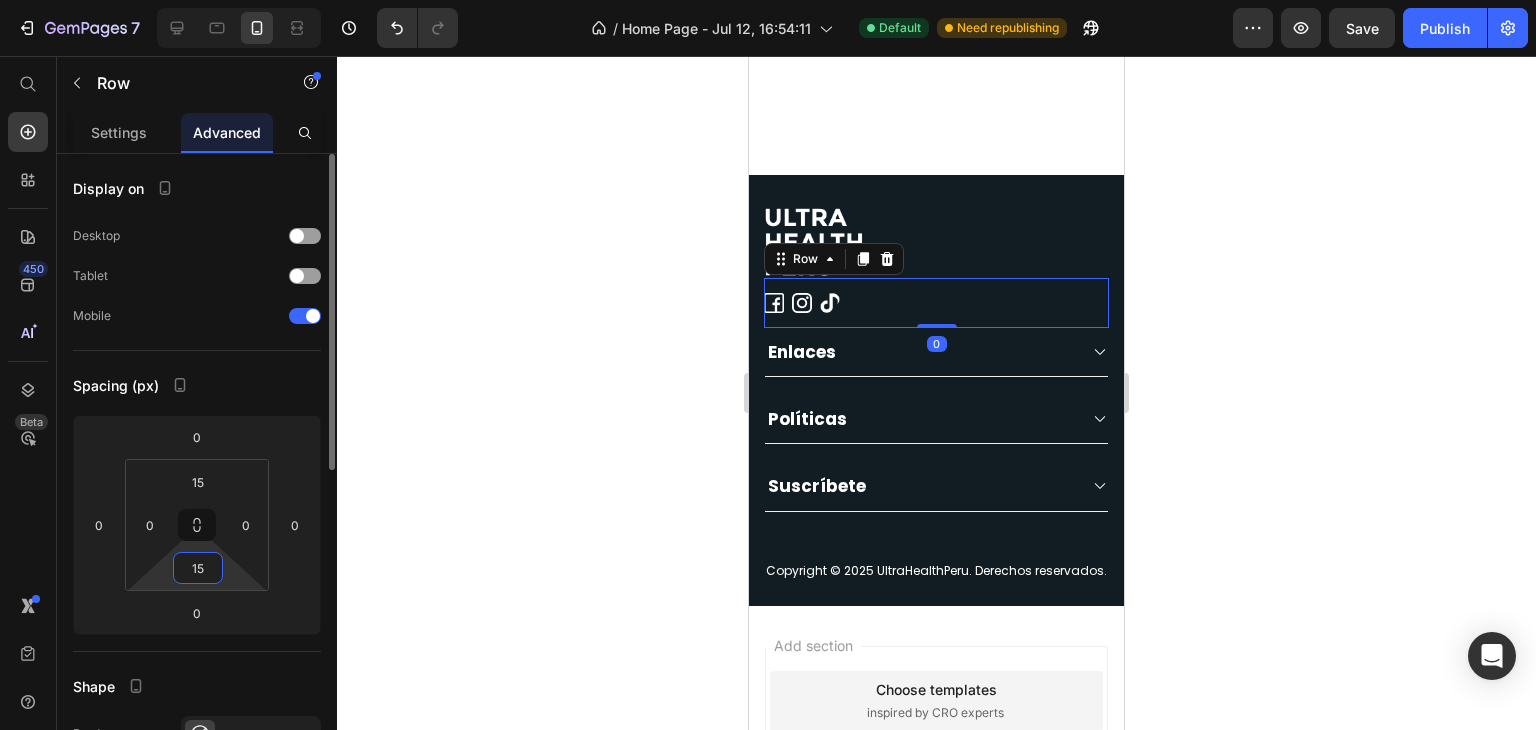click on "15" at bounding box center (198, 568) 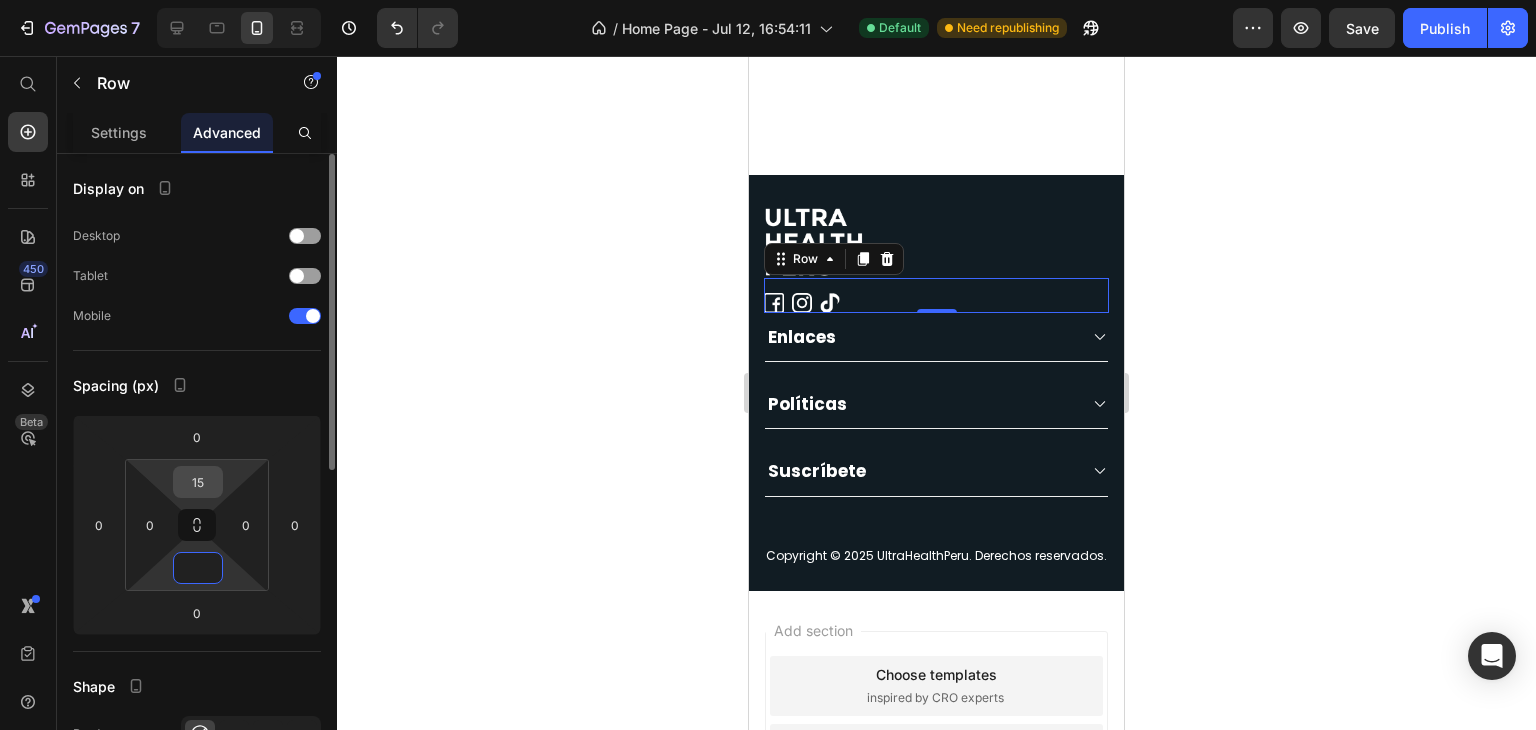 type on "0" 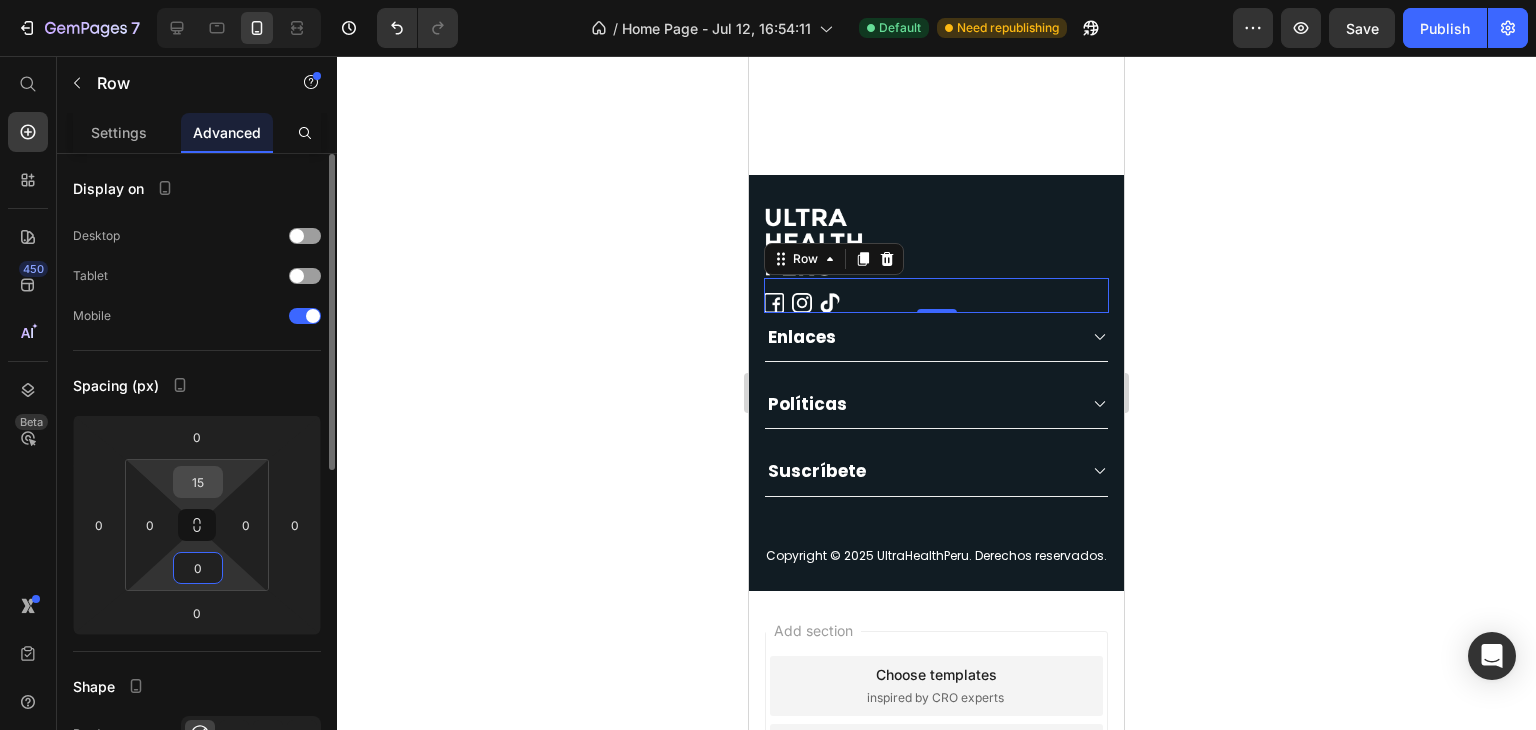 click on "15" at bounding box center (198, 482) 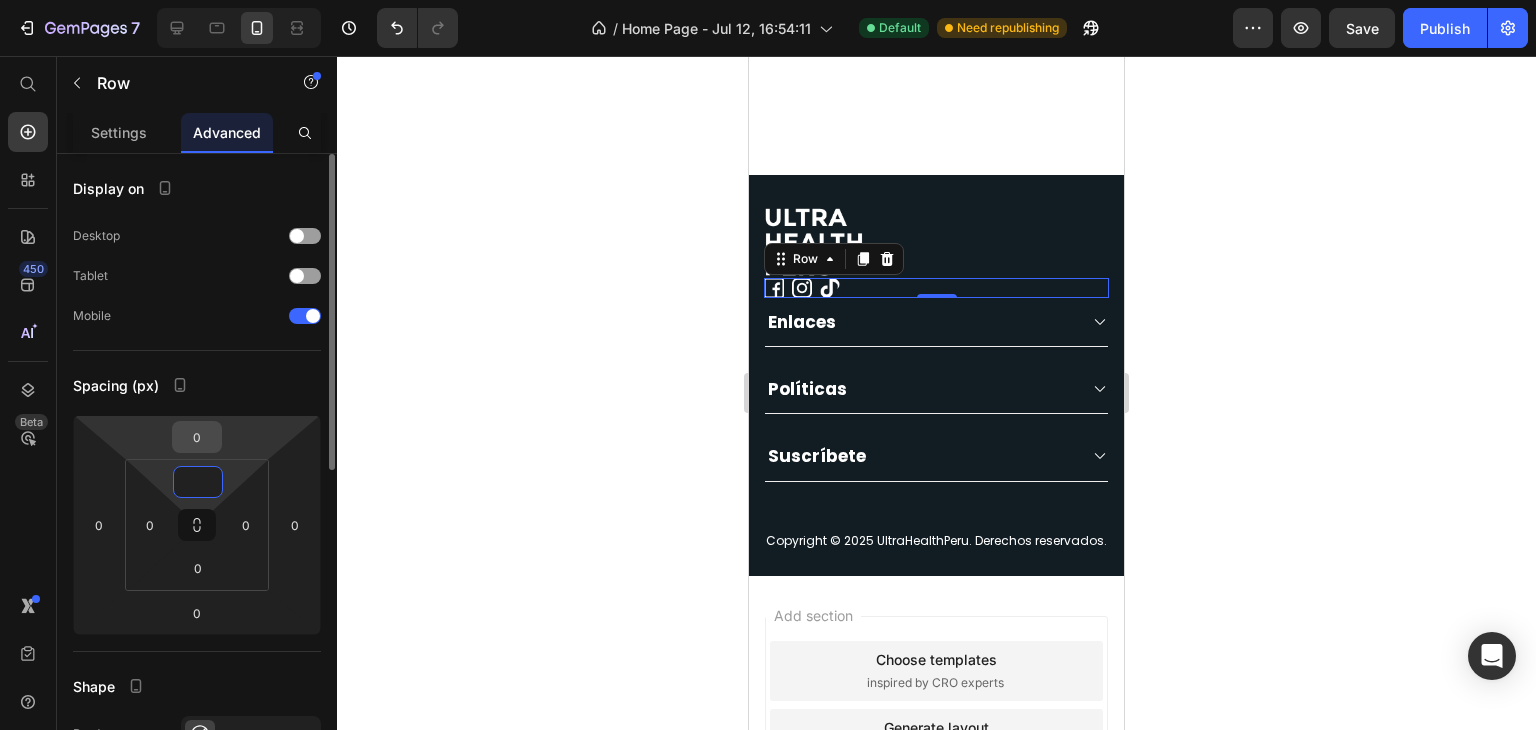type on "0" 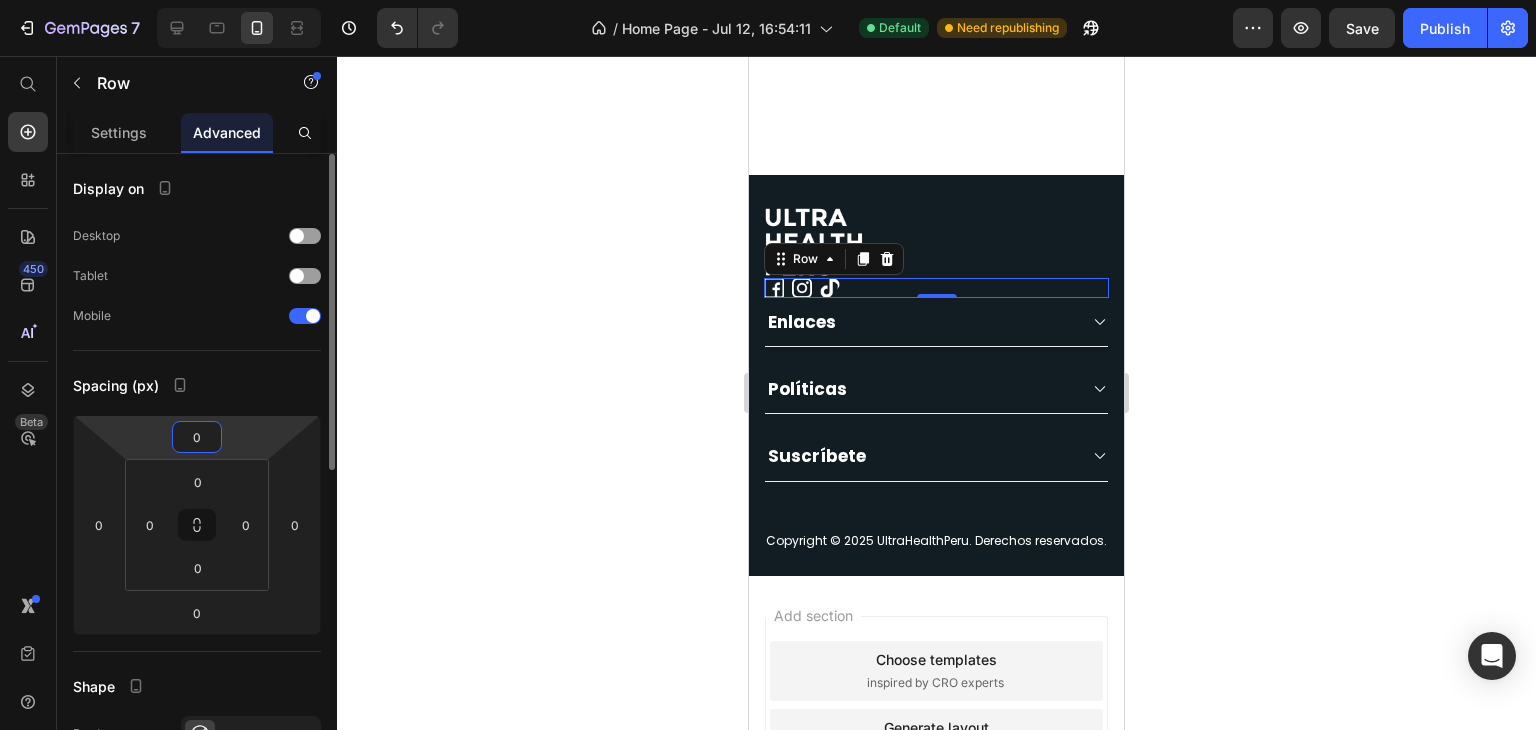 click on "0" at bounding box center [197, 437] 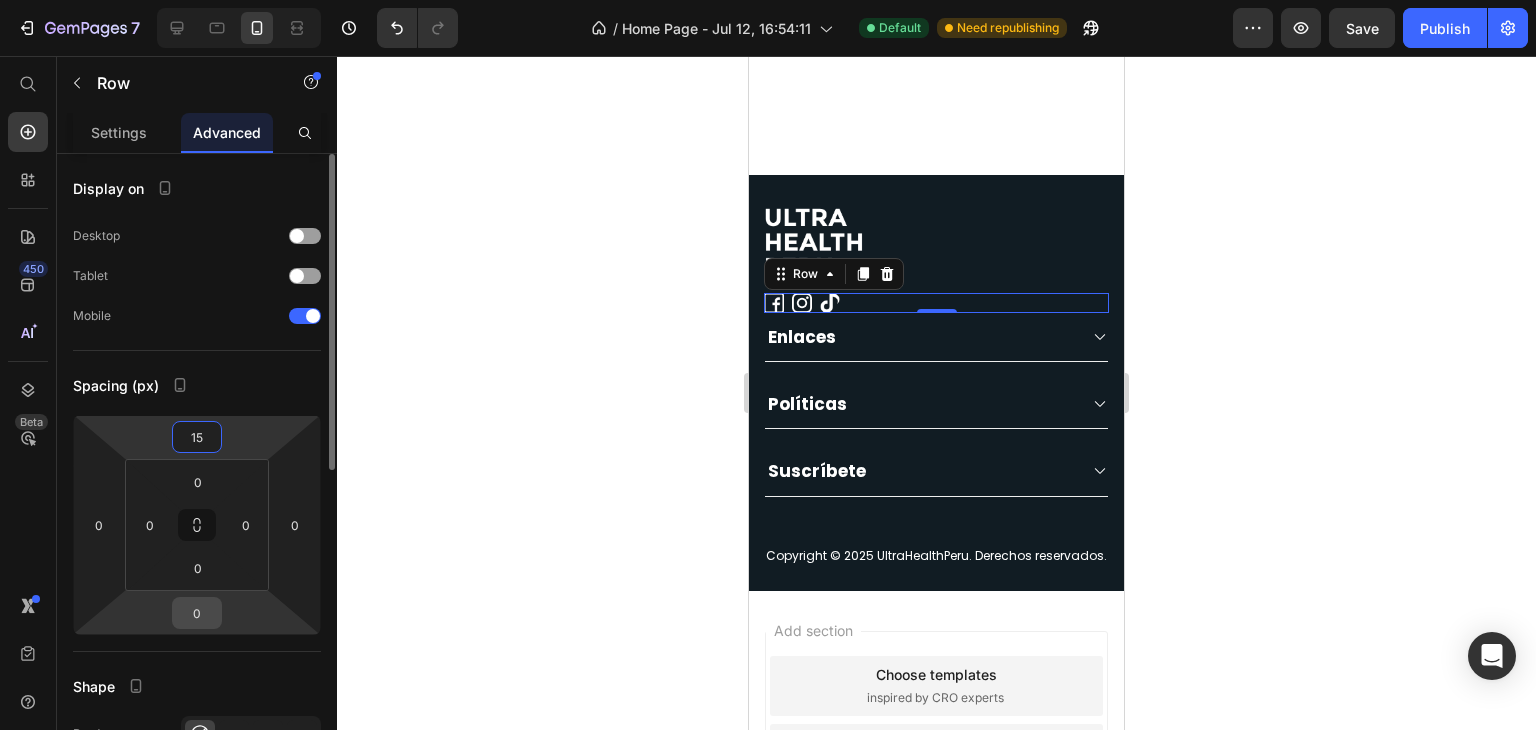 type on "15" 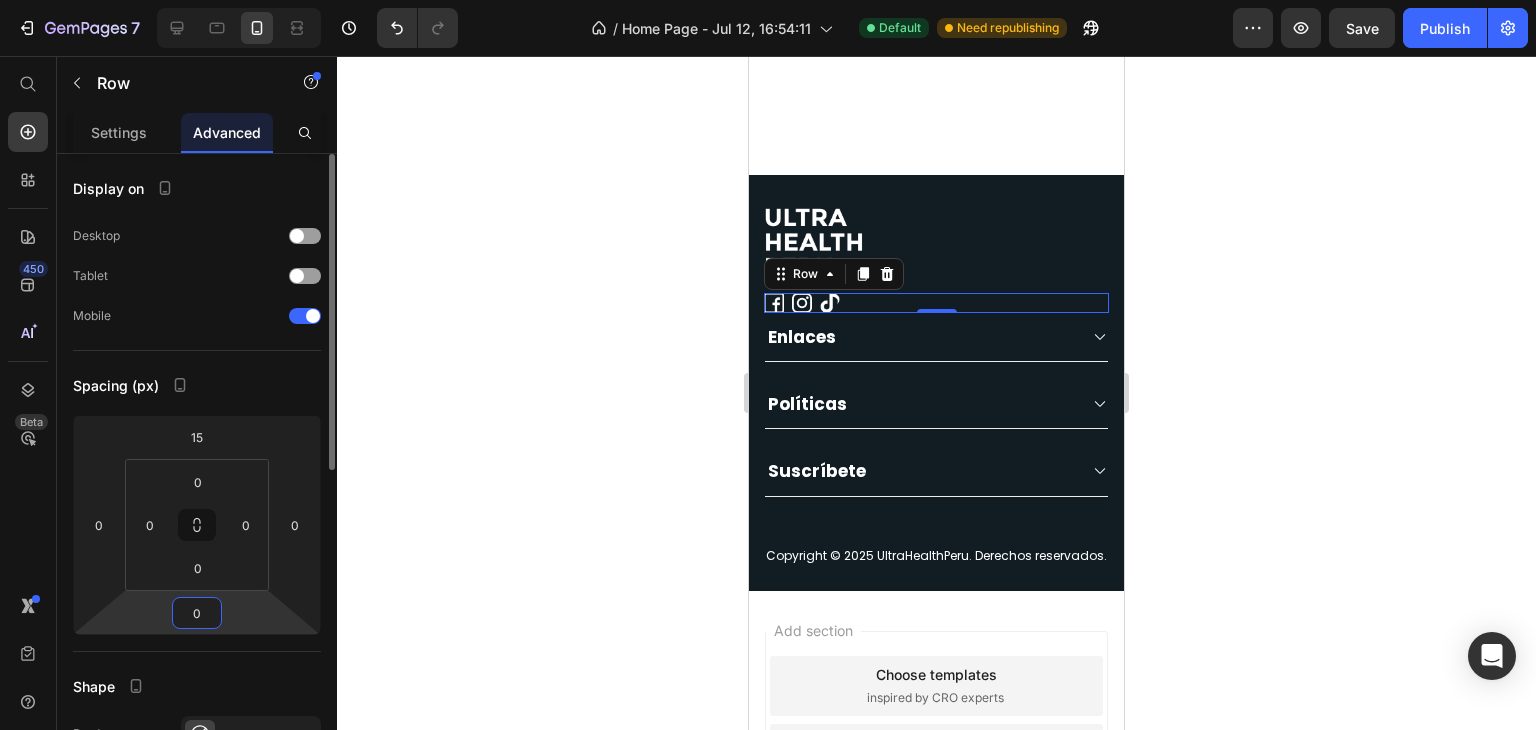 click on "0" at bounding box center (197, 613) 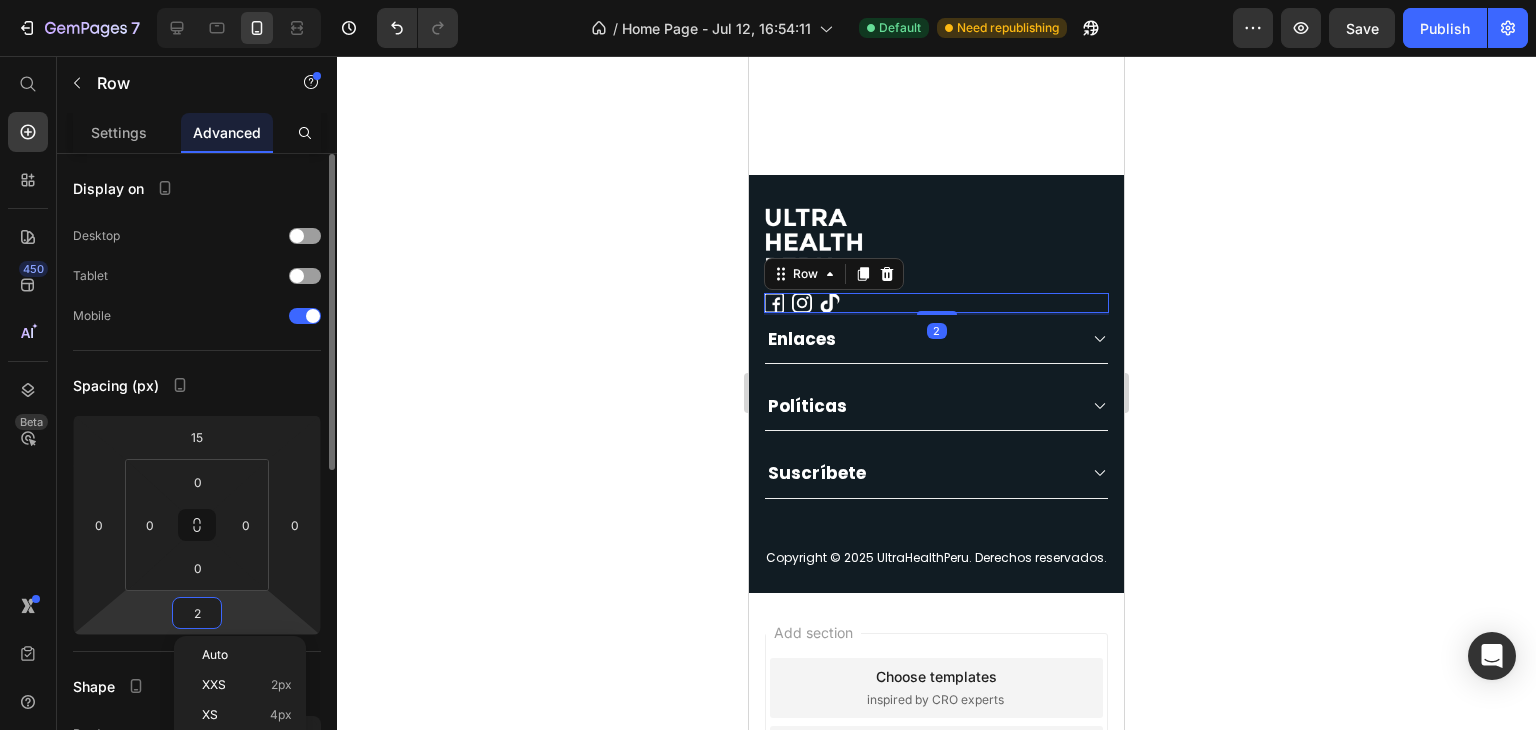 type on "25" 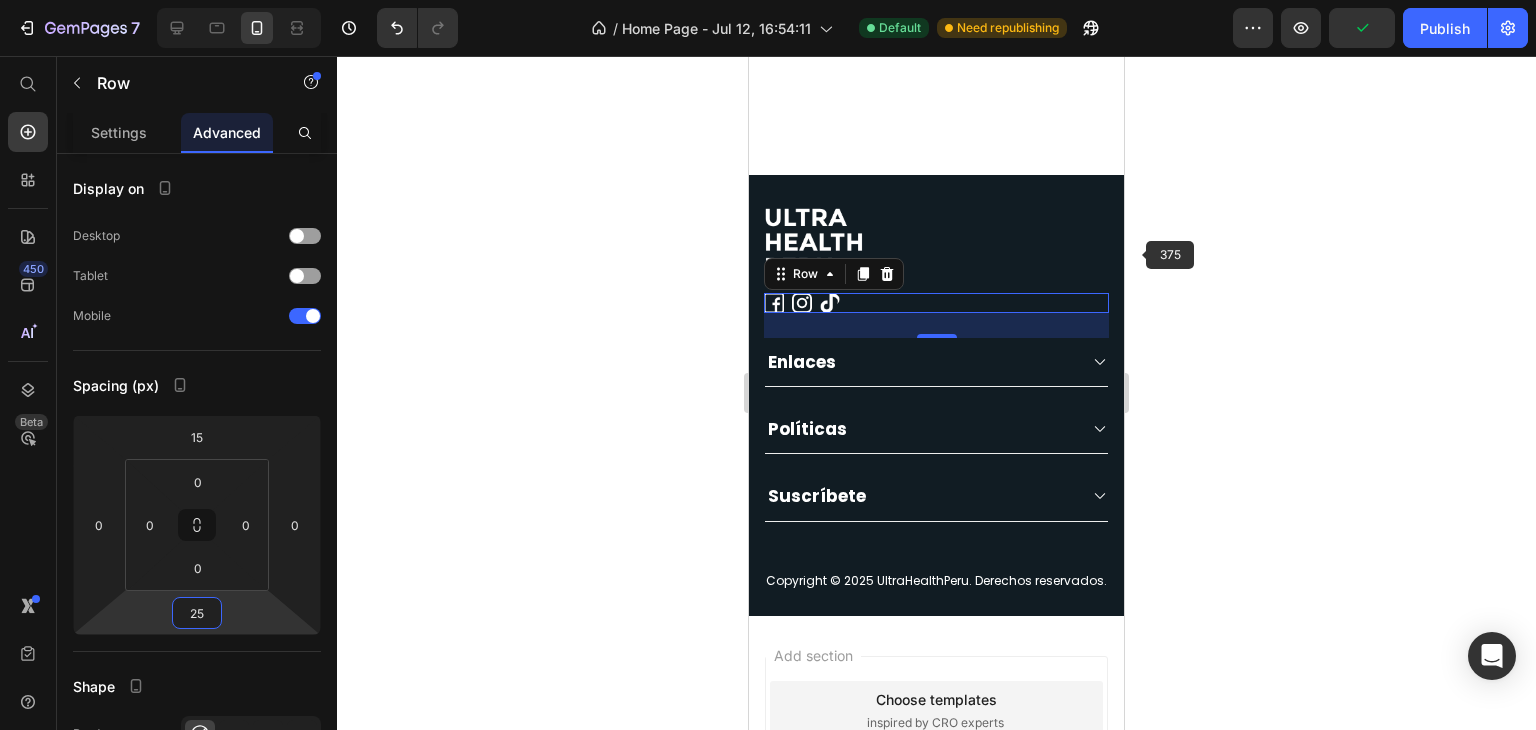click 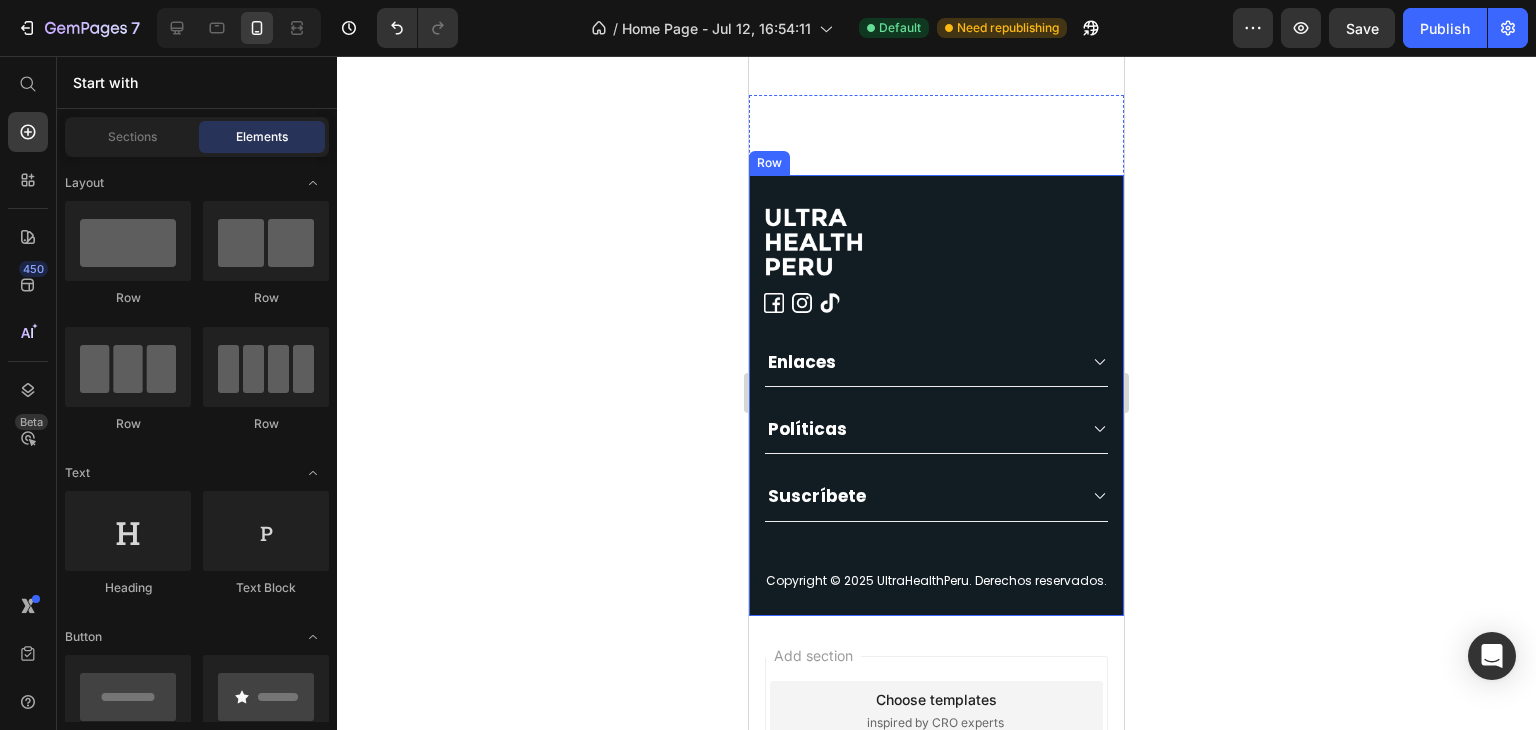 scroll, scrollTop: 2838, scrollLeft: 0, axis: vertical 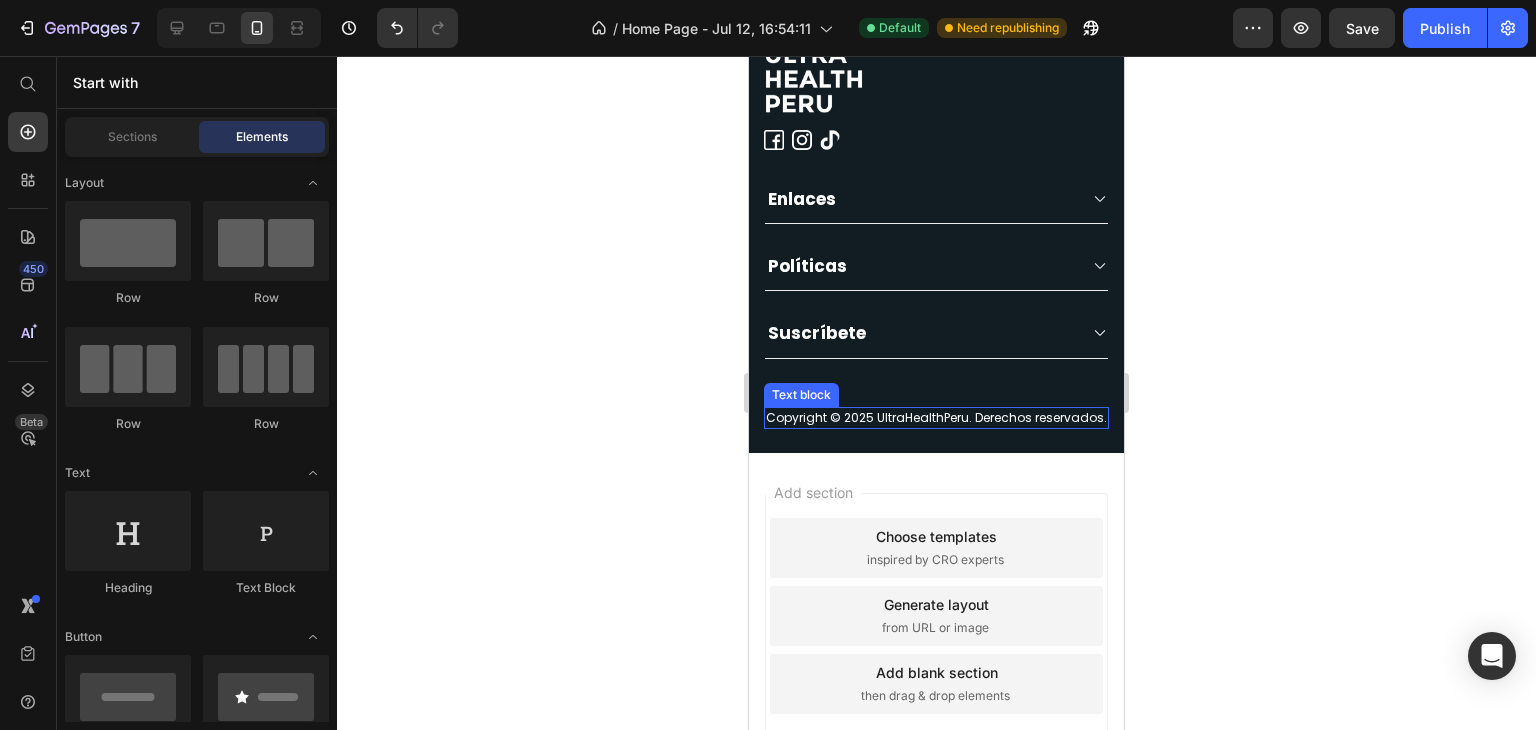 click on "Copyright © 2025 UltraHealthPeru. Derechos reservados." at bounding box center (936, 418) 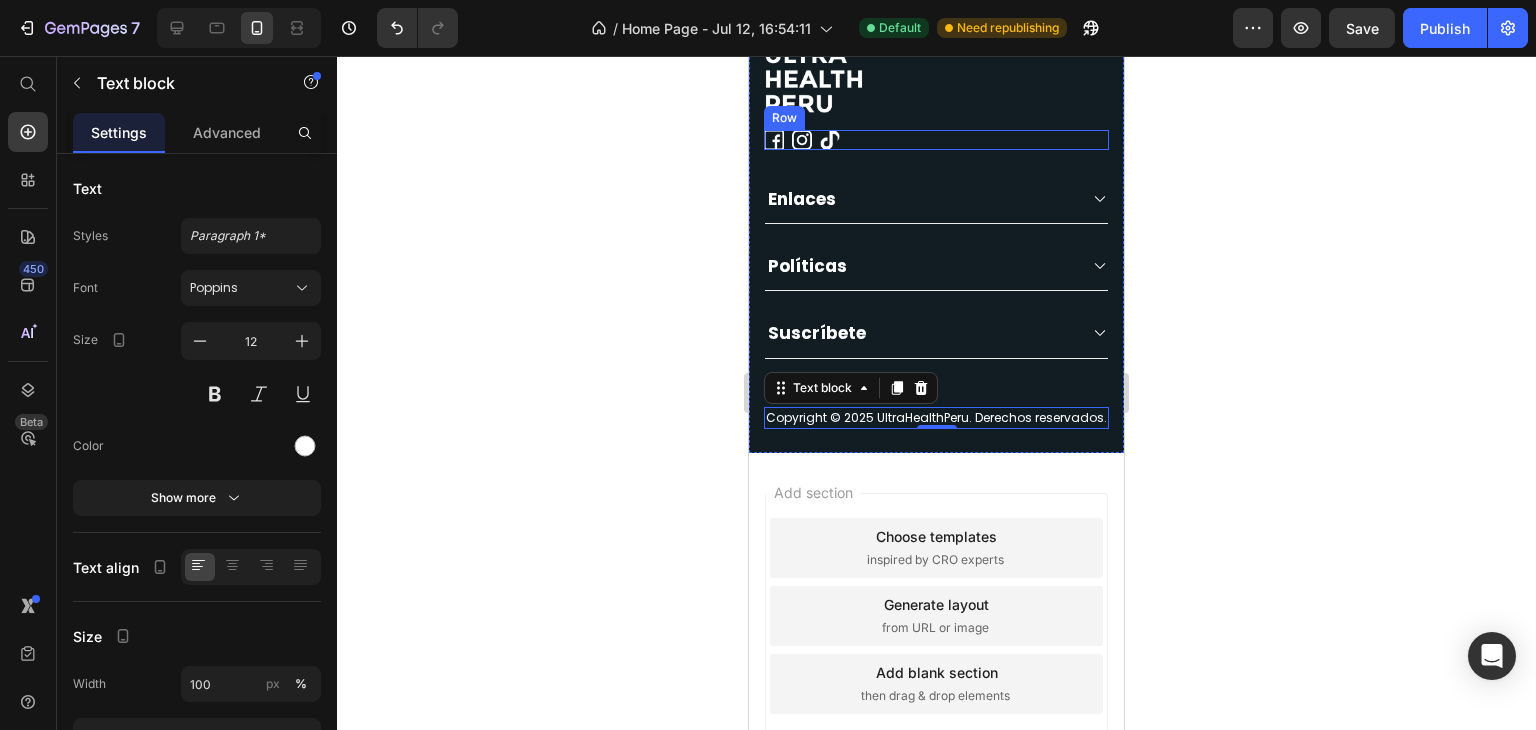 scroll, scrollTop: 2658, scrollLeft: 0, axis: vertical 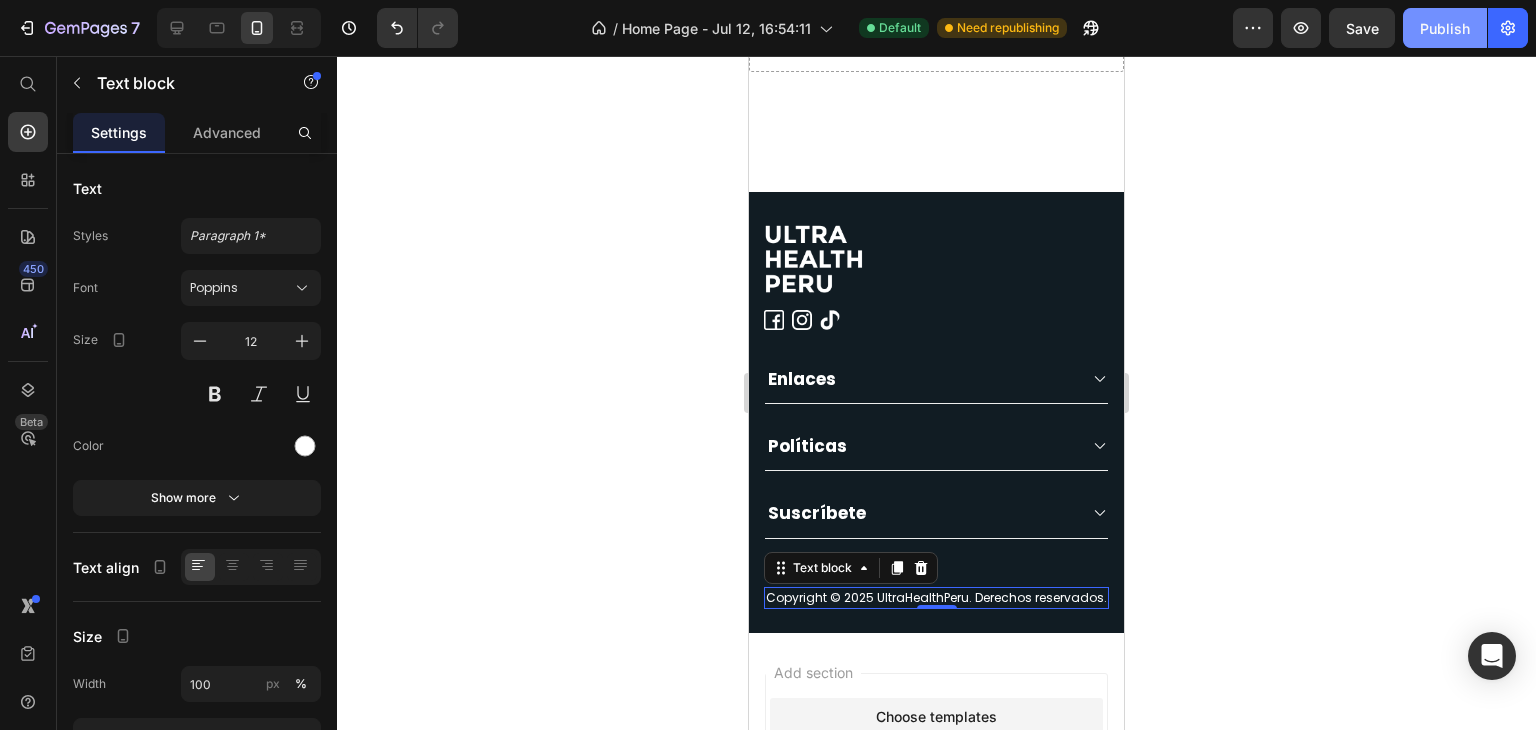 click on "Publish" at bounding box center [1445, 28] 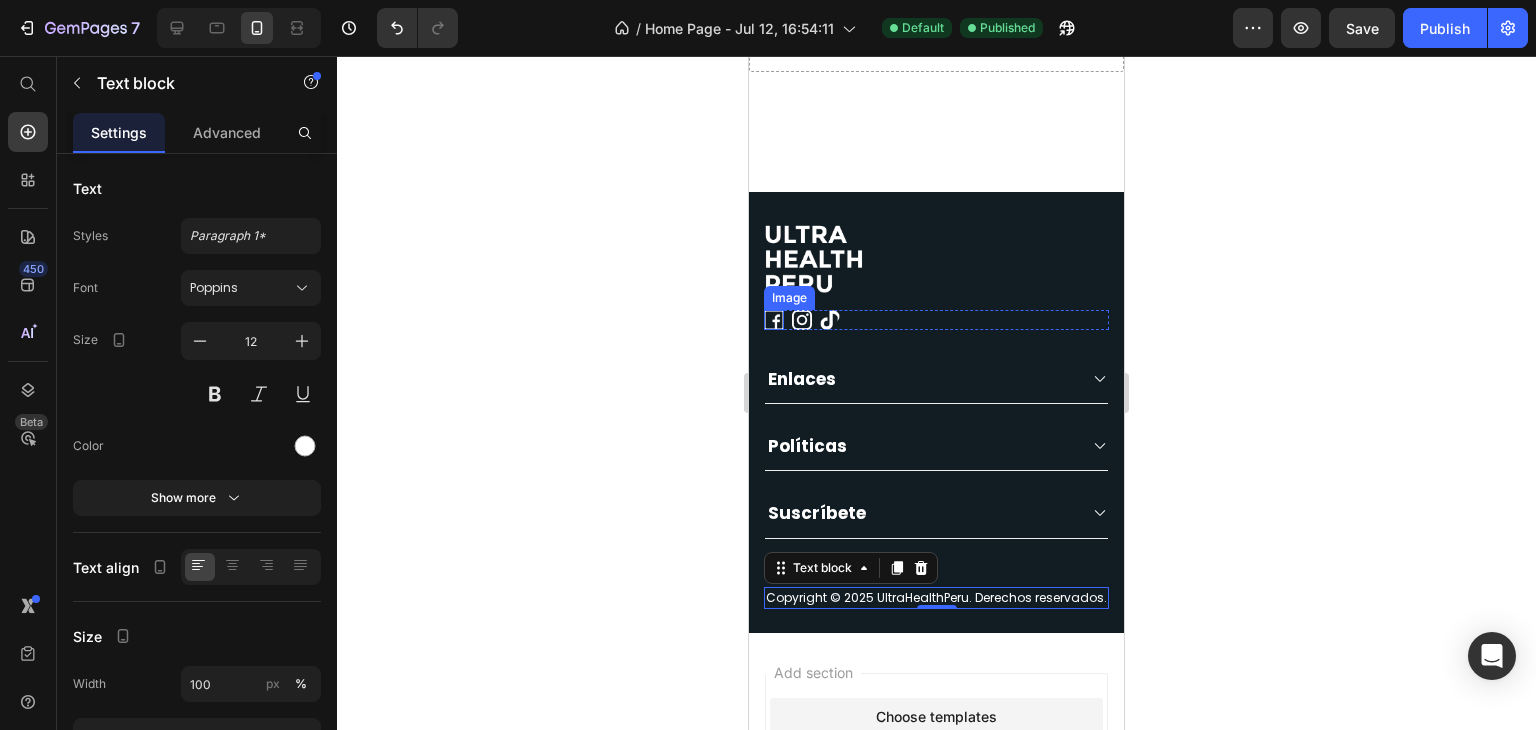 click at bounding box center [774, 320] 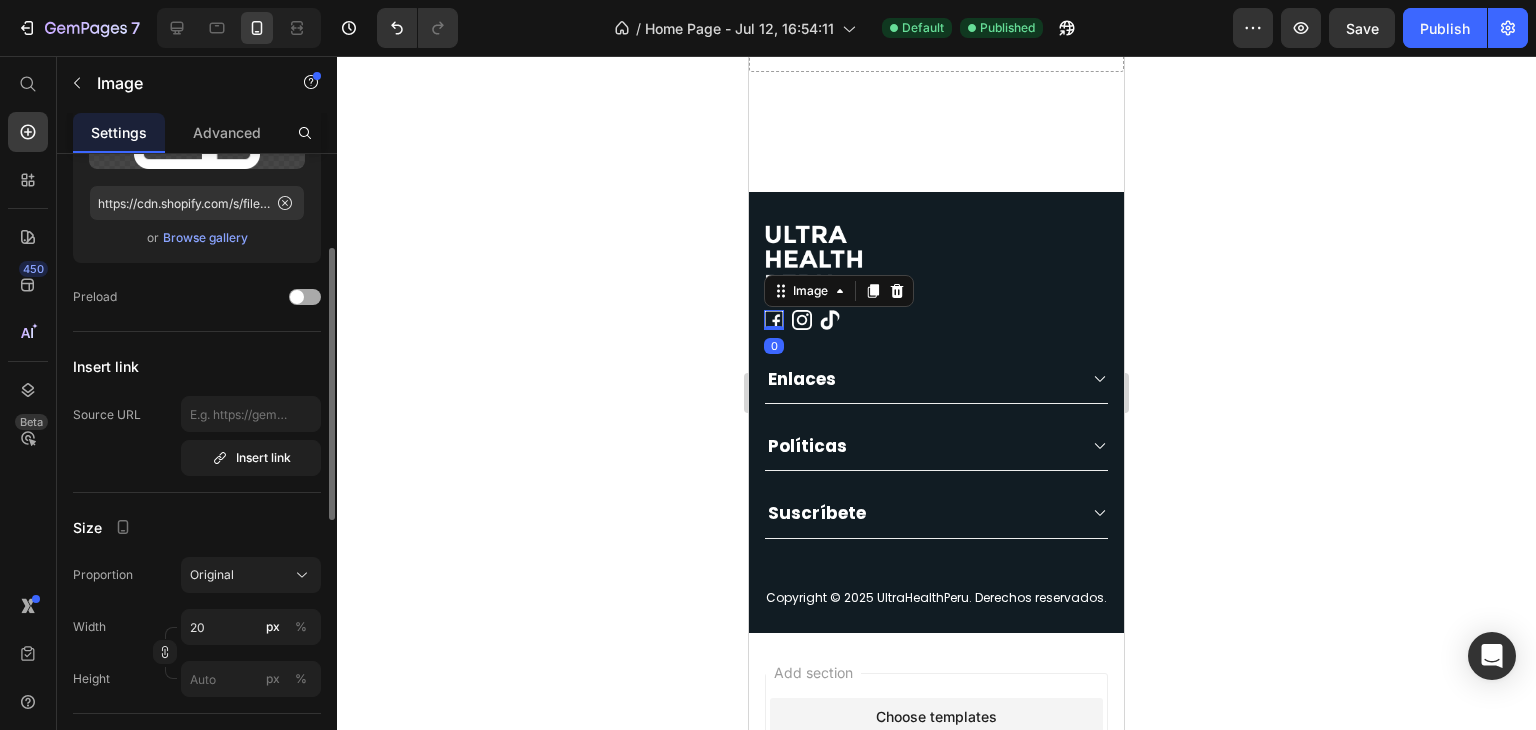 scroll, scrollTop: 291, scrollLeft: 0, axis: vertical 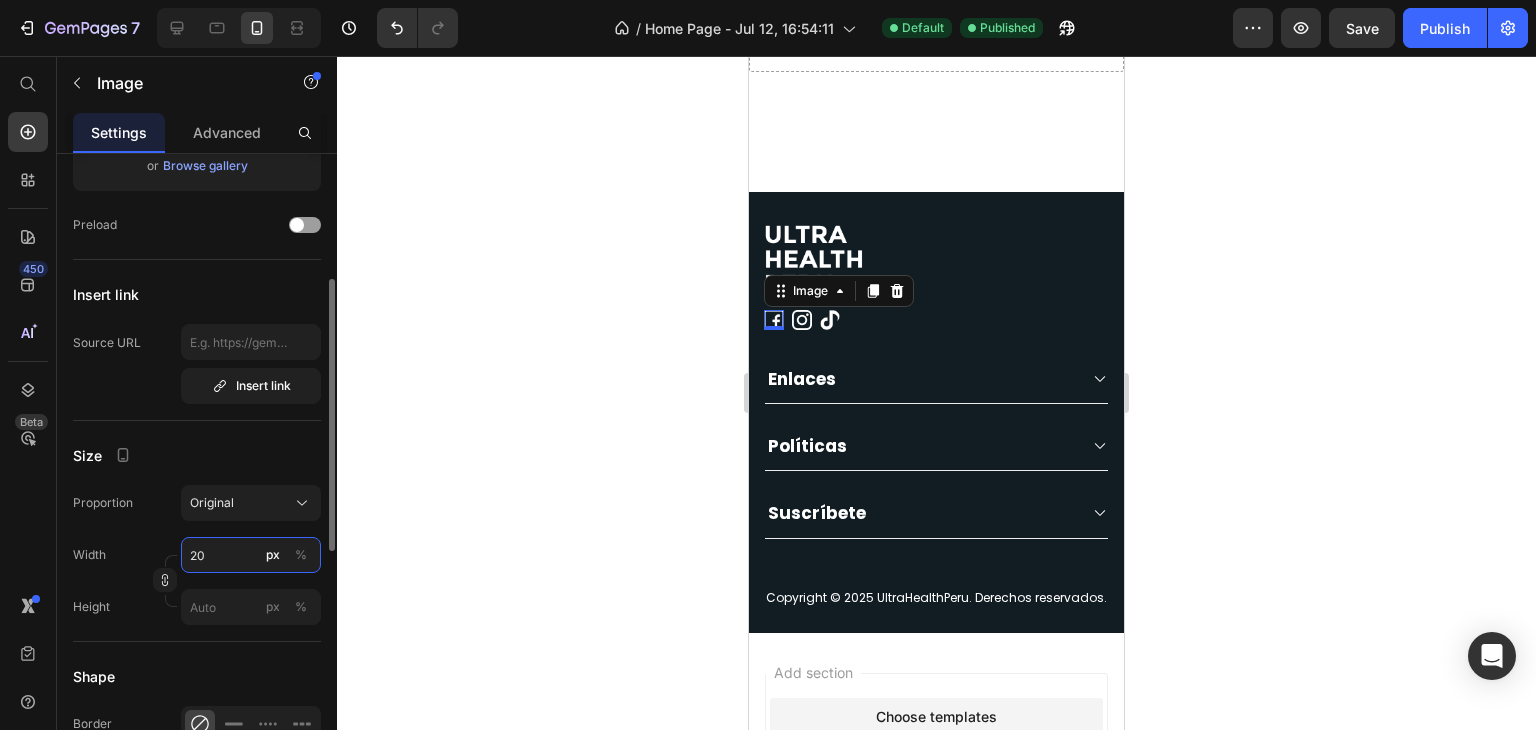 click on "20" at bounding box center (251, 555) 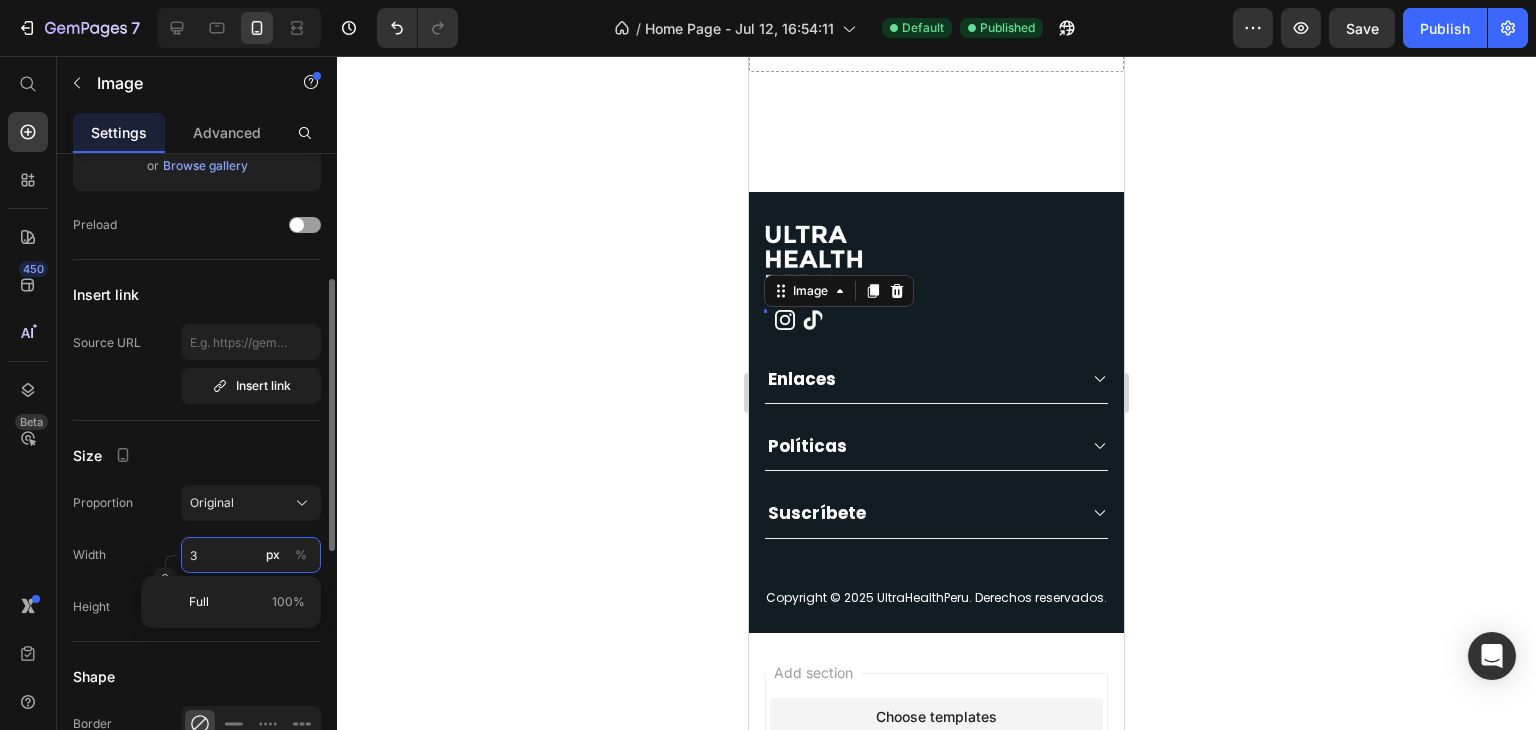 type on "30" 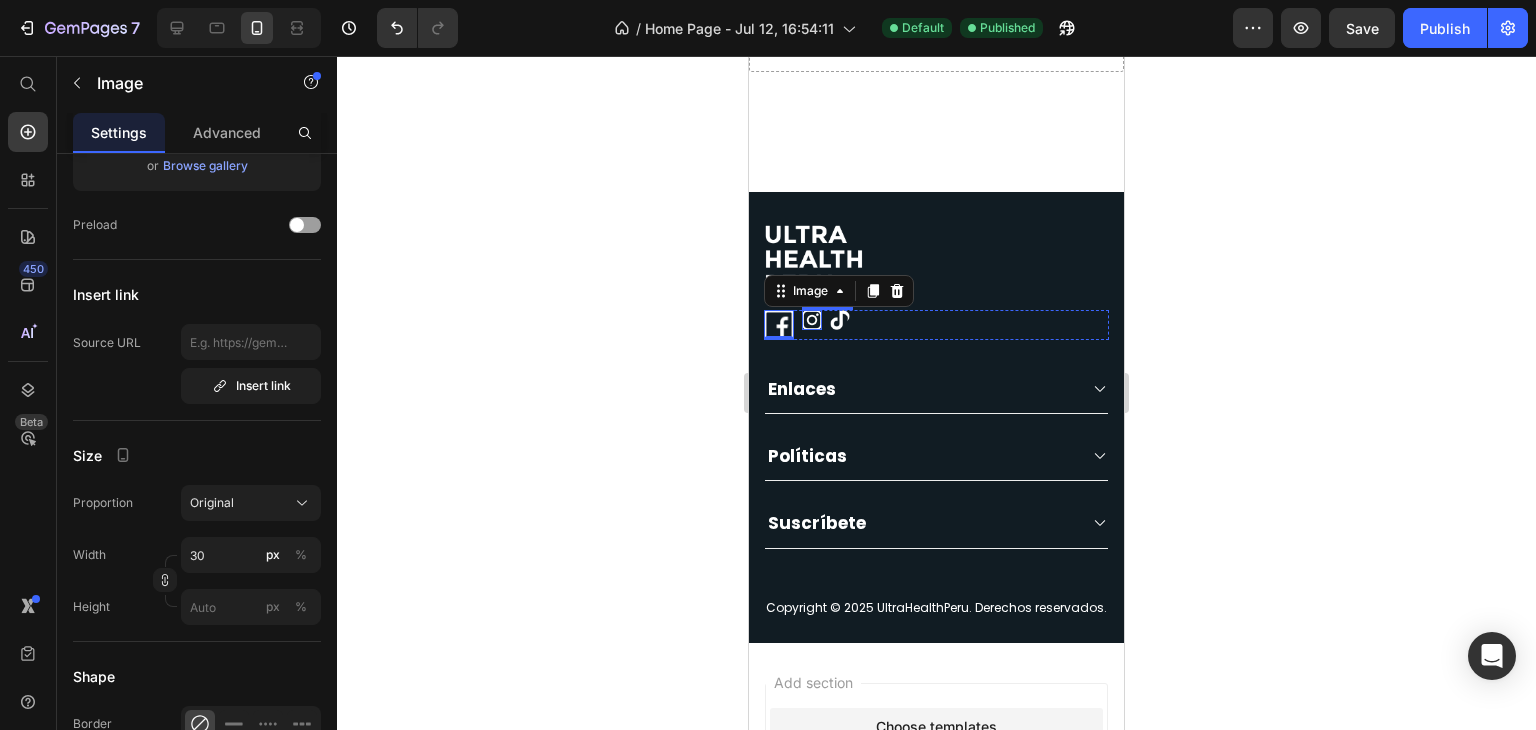 click at bounding box center [812, 320] 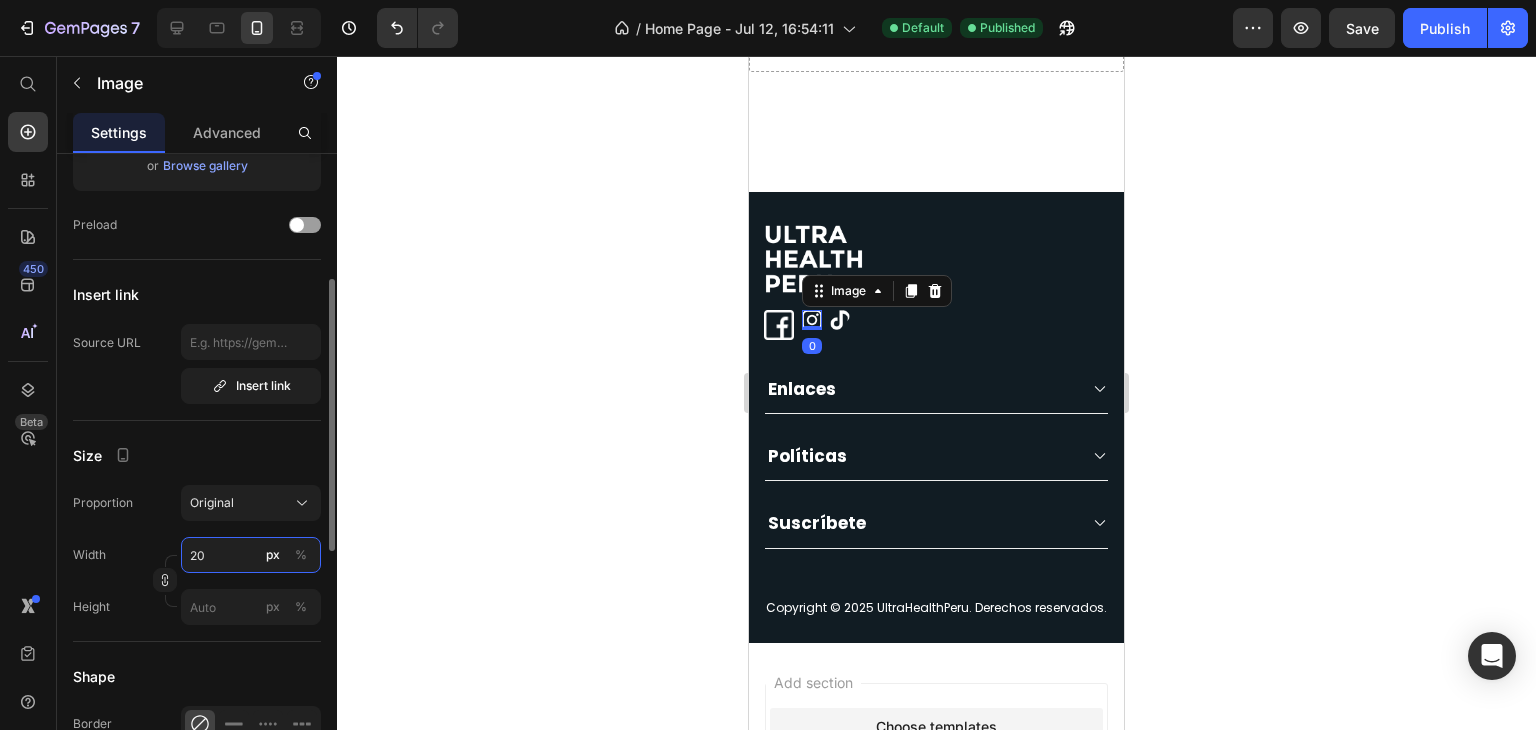click on "20" at bounding box center (251, 555) 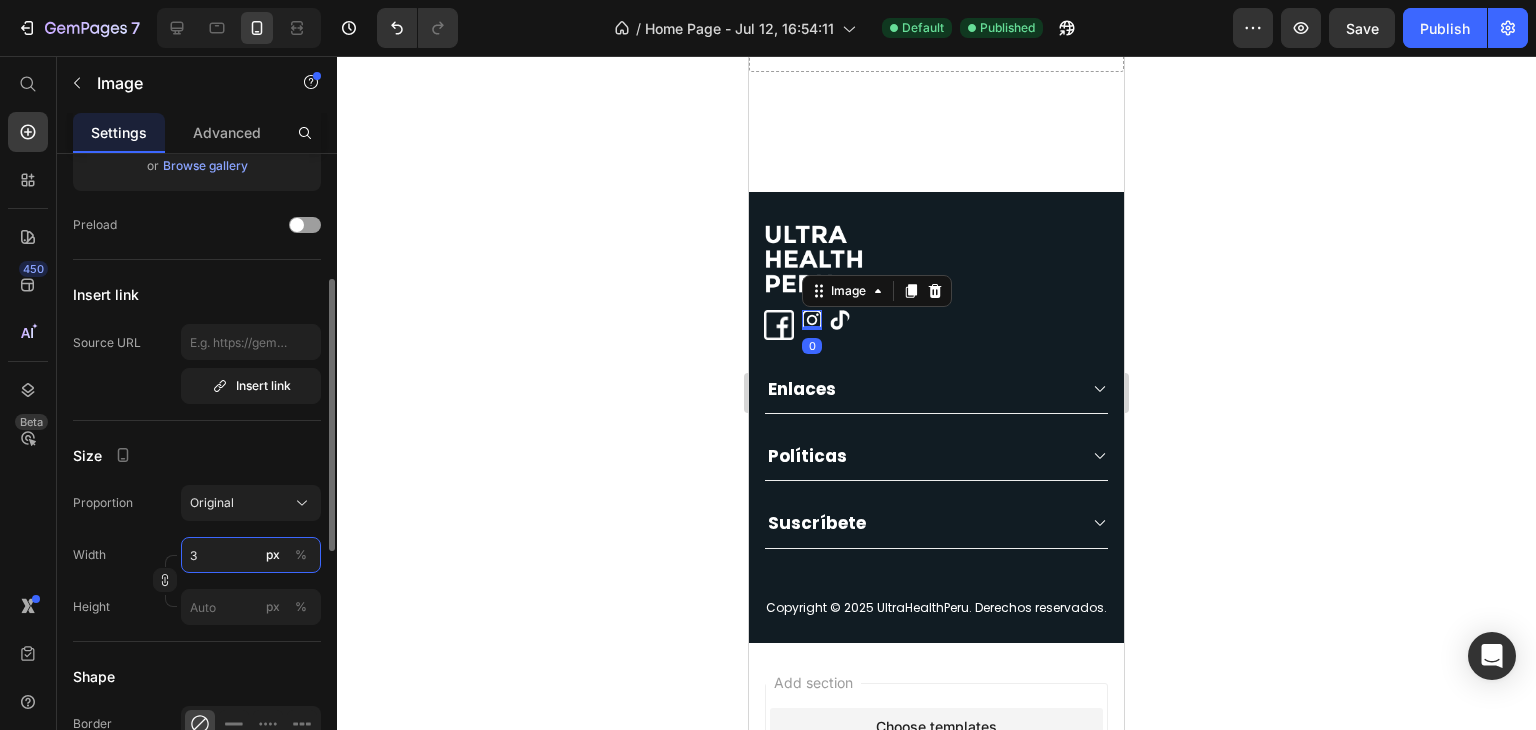 type on "30" 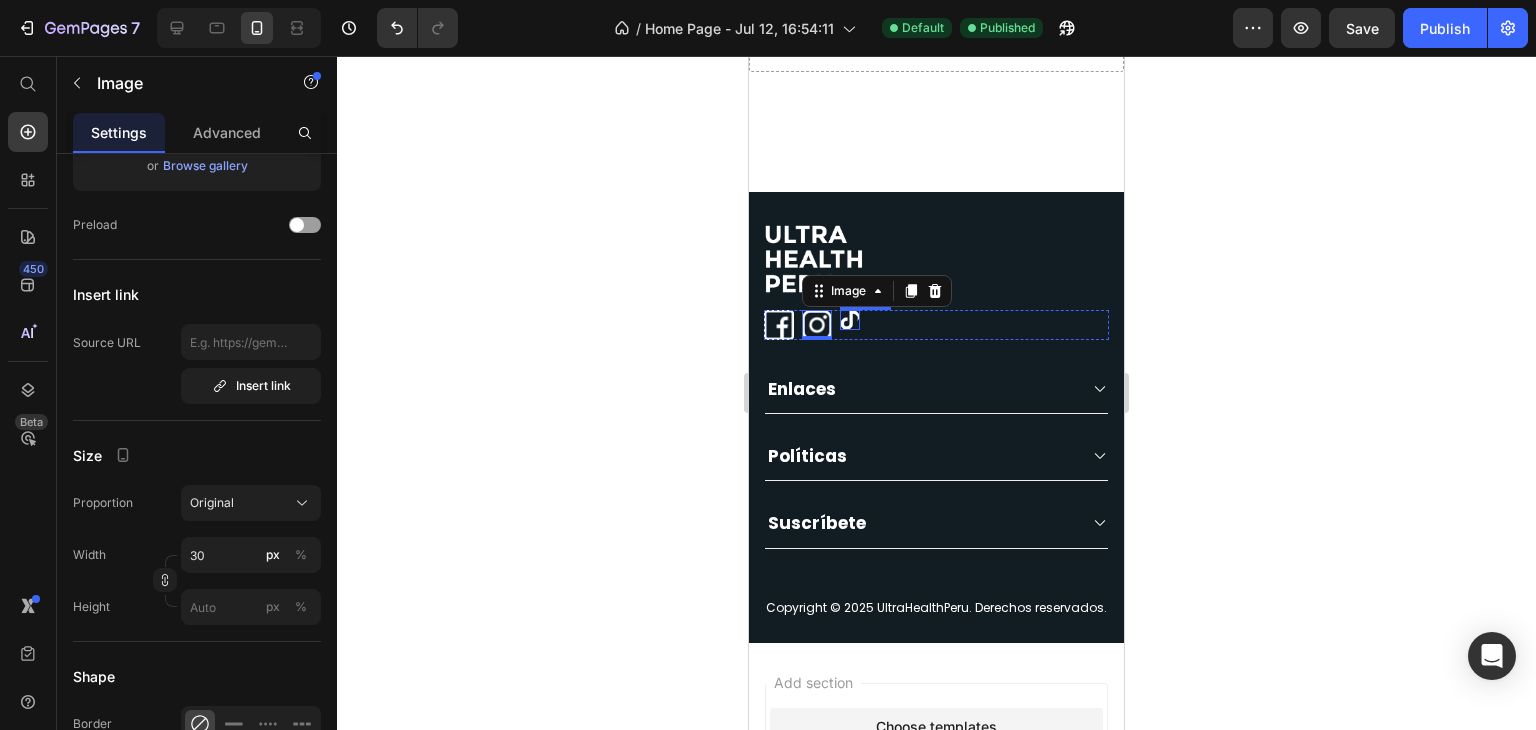 click at bounding box center (850, 320) 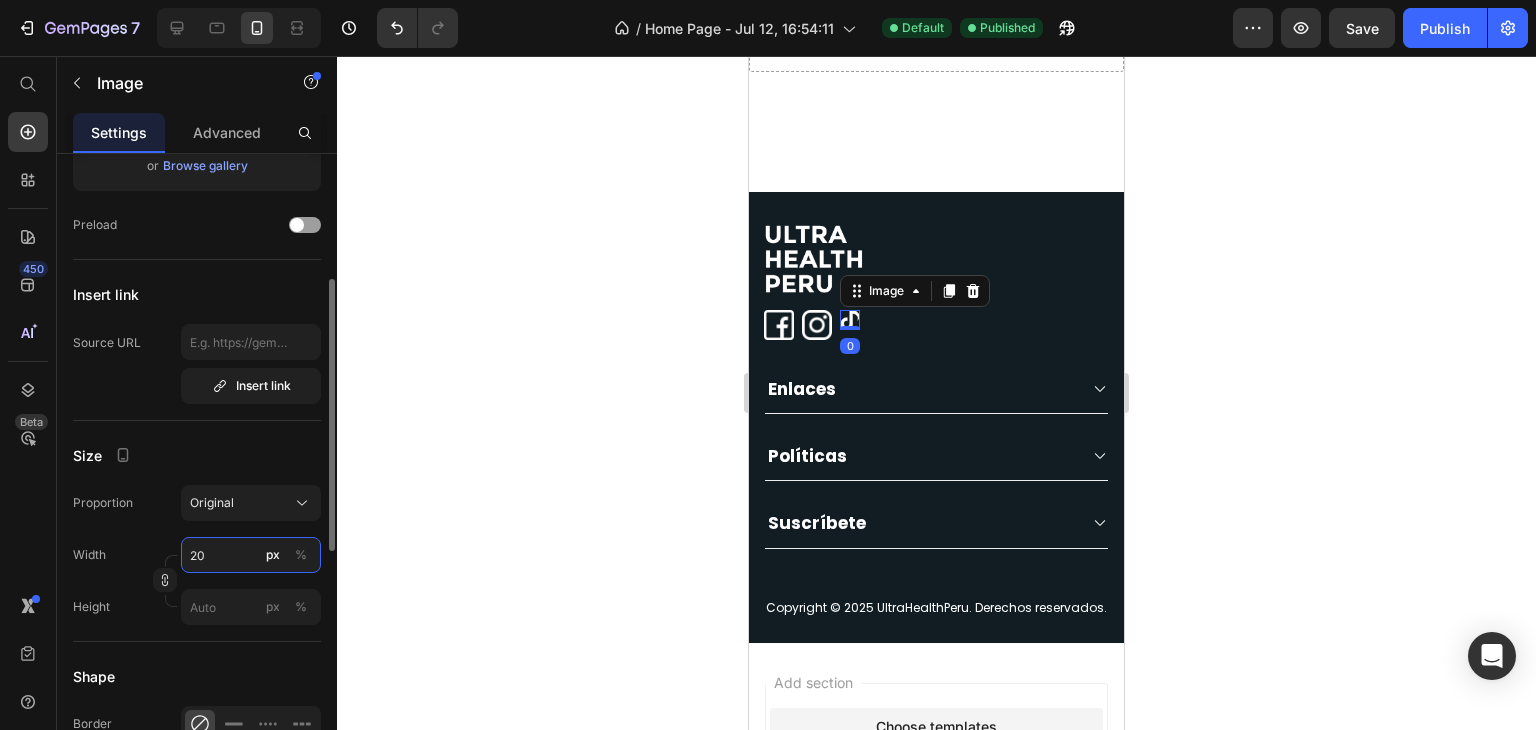 click on "20" at bounding box center (251, 555) 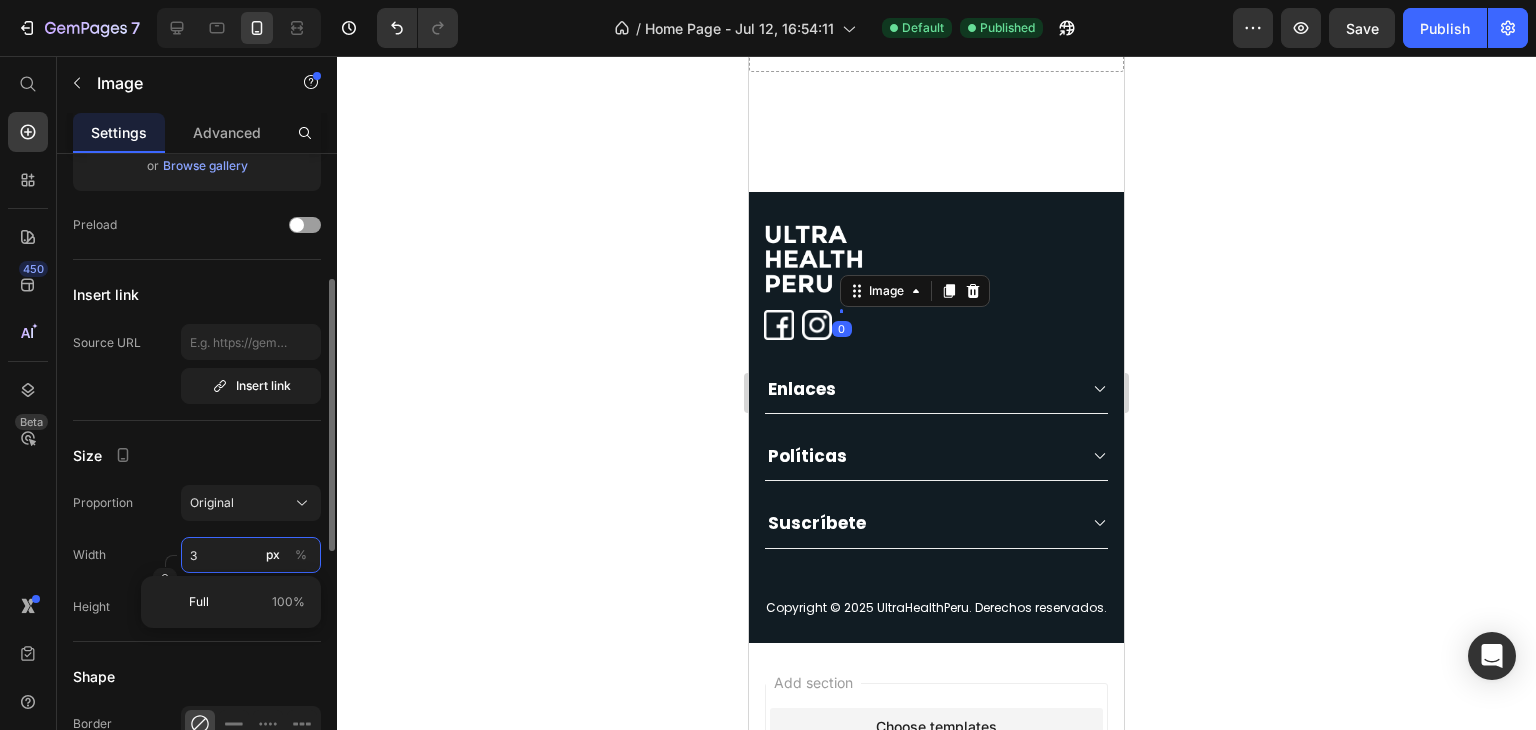 type on "30" 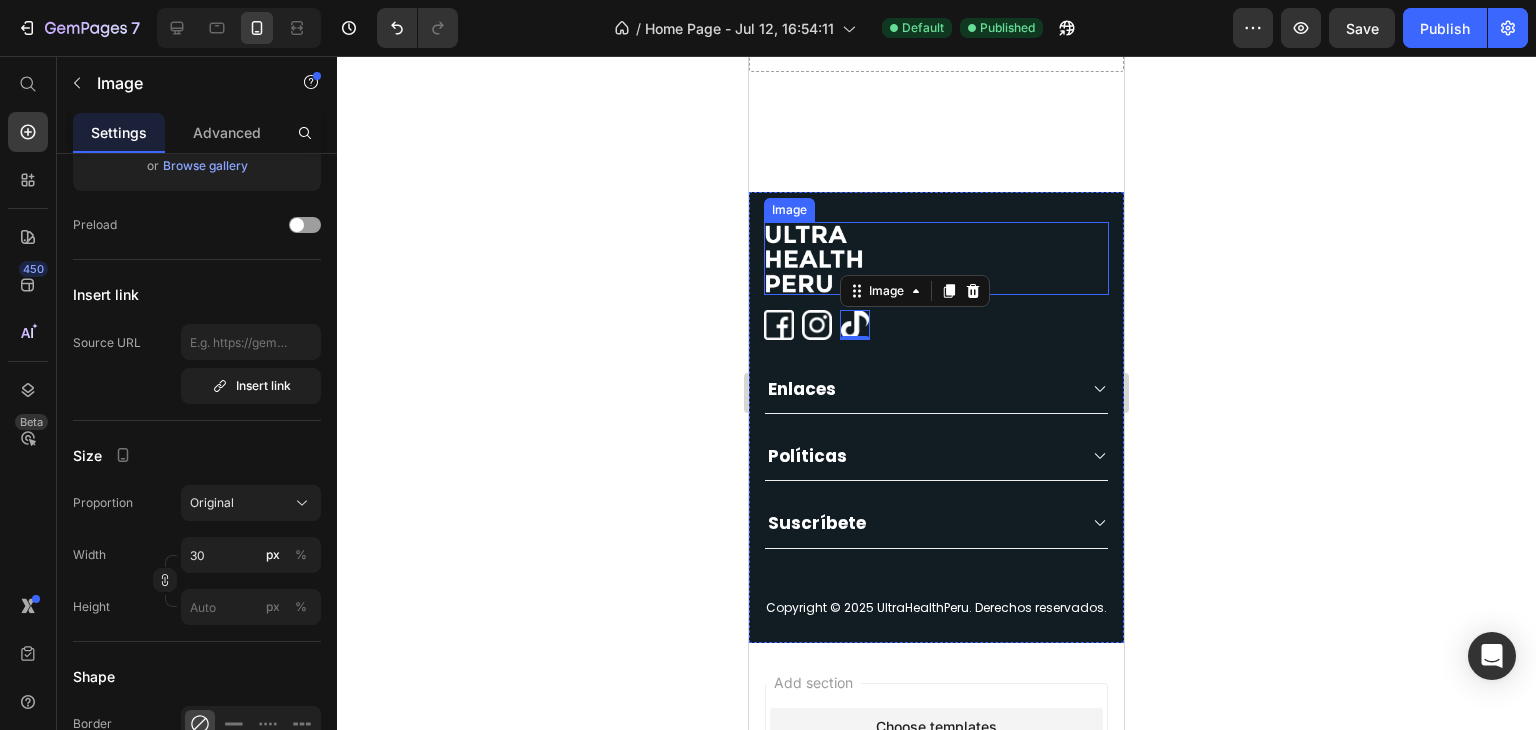 click at bounding box center [936, 258] 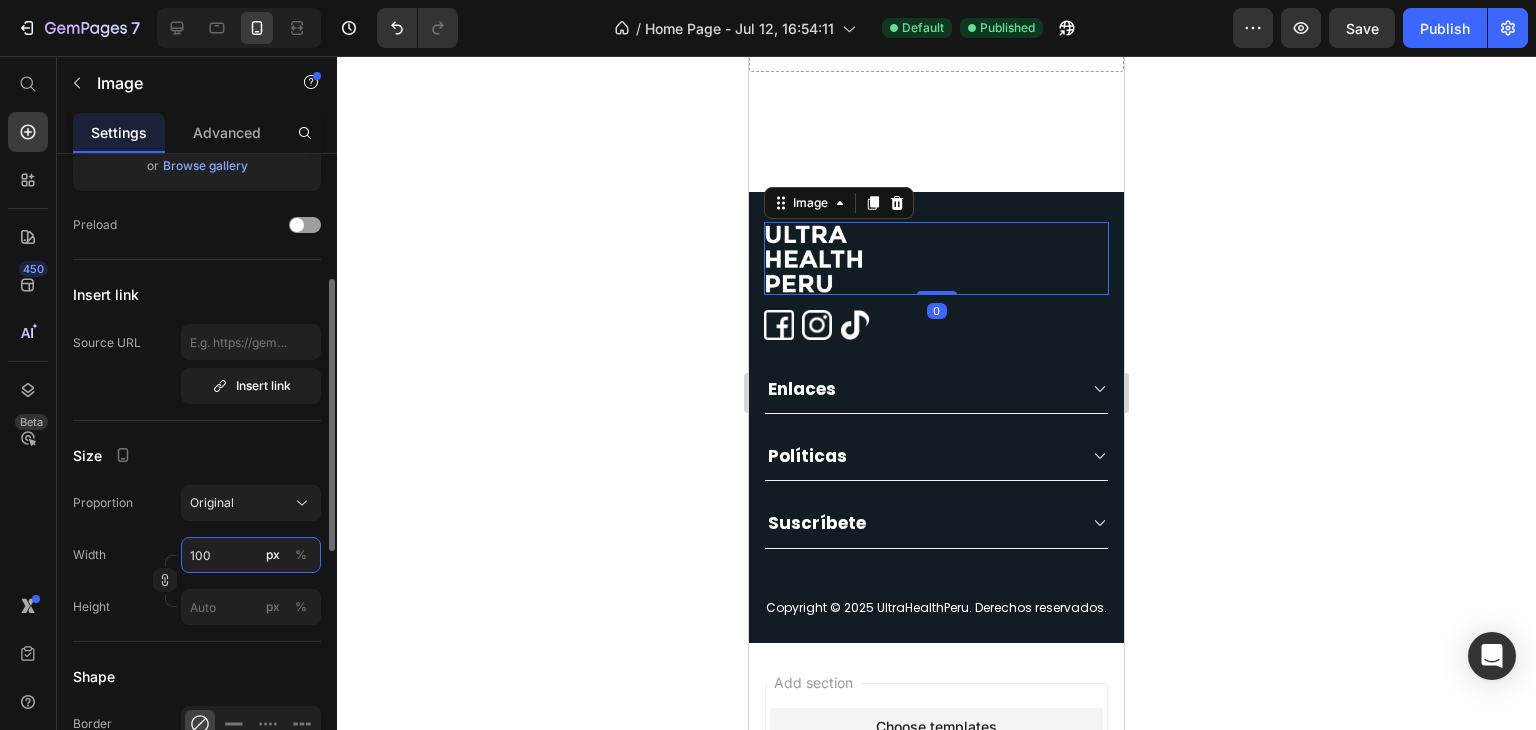 click on "100" at bounding box center [251, 555] 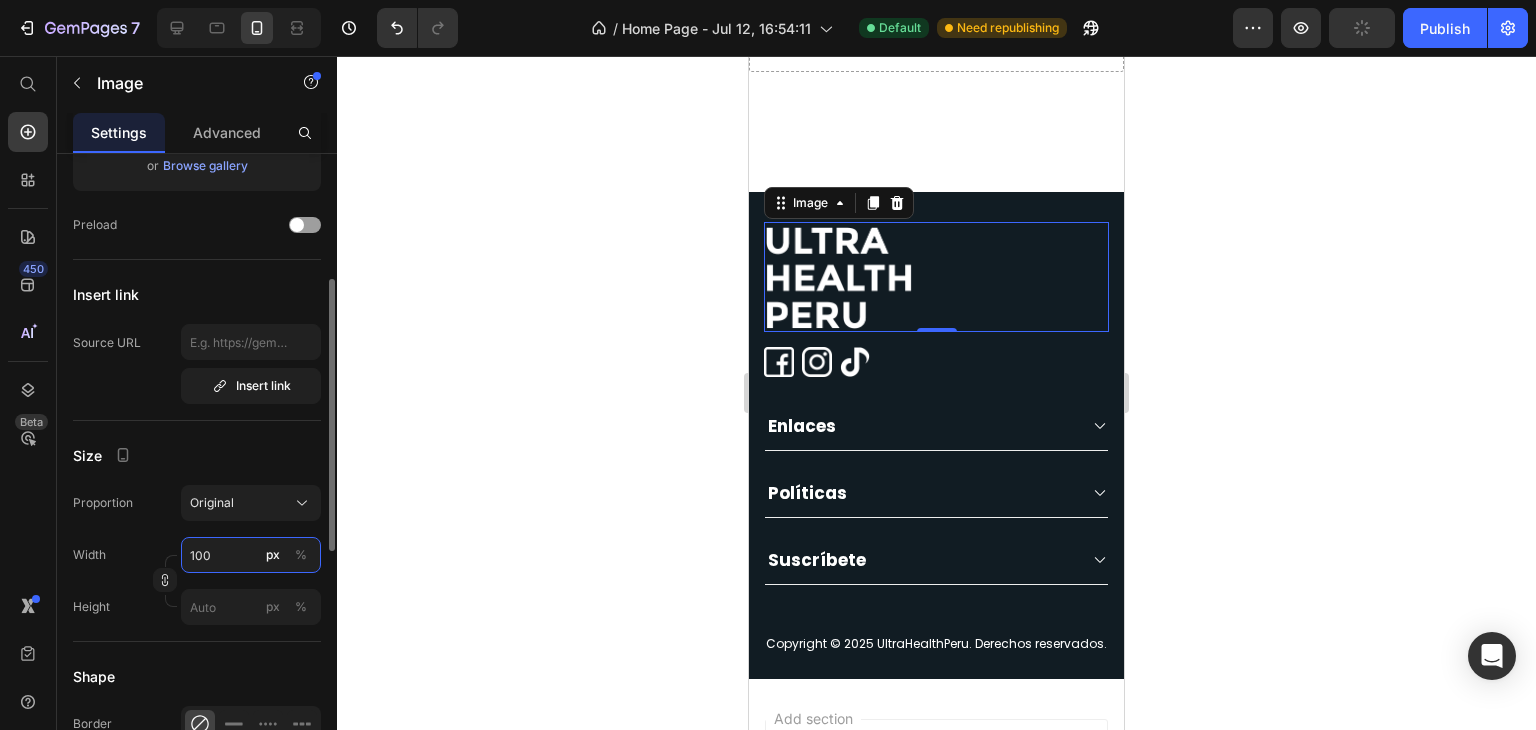 type on "150" 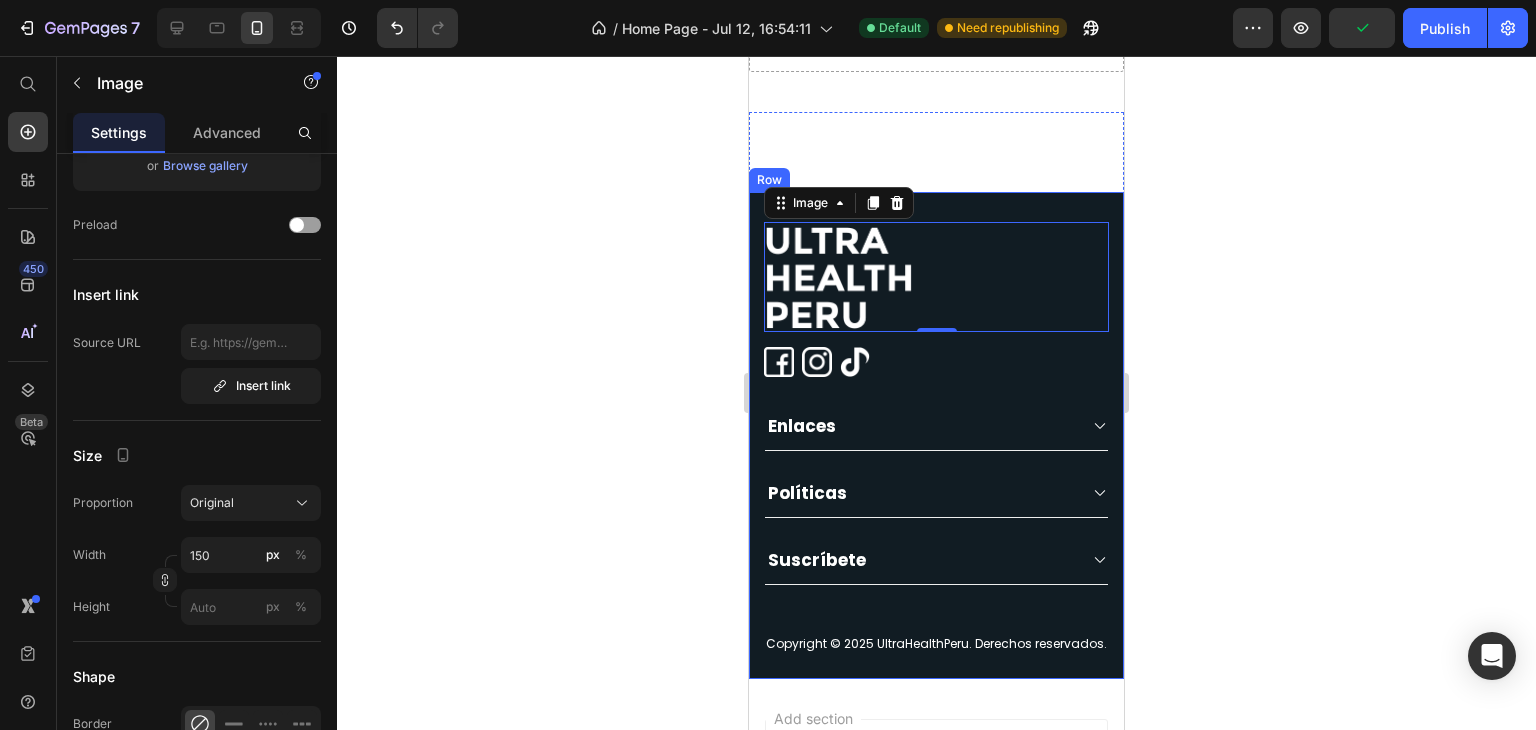 click on "Image Image Image Image Row Enlaces Heading Inicio Text block Productos Text block Contacto Text block Rastrear Pedido Text block Row Políticas Heading Envío s Text block Privacidad Text block Términos del Servicio Text block Devoluciones y Reembolsos Text block Row Suscríbete Heading Obtén descuentos exclusivos Heading Email Field Enviar Submit Button Row Newsletter Row Row Image   0 Image Image Image Row
Enlaces
Políticas
Suscríbete Accordion Copyright © 2025 UltraHealthPeru. Derechos reservados. Text block Row" at bounding box center (936, 450) 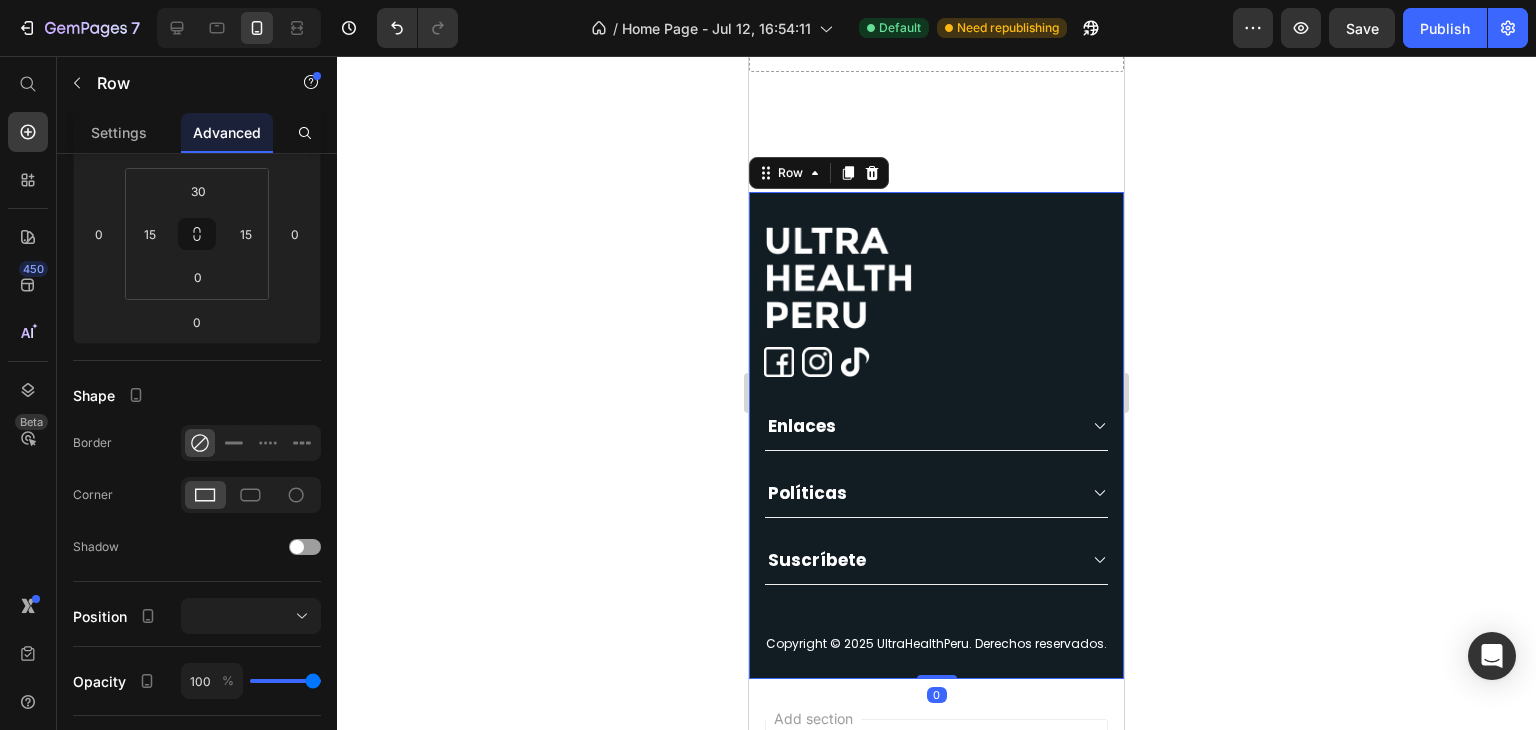scroll, scrollTop: 0, scrollLeft: 0, axis: both 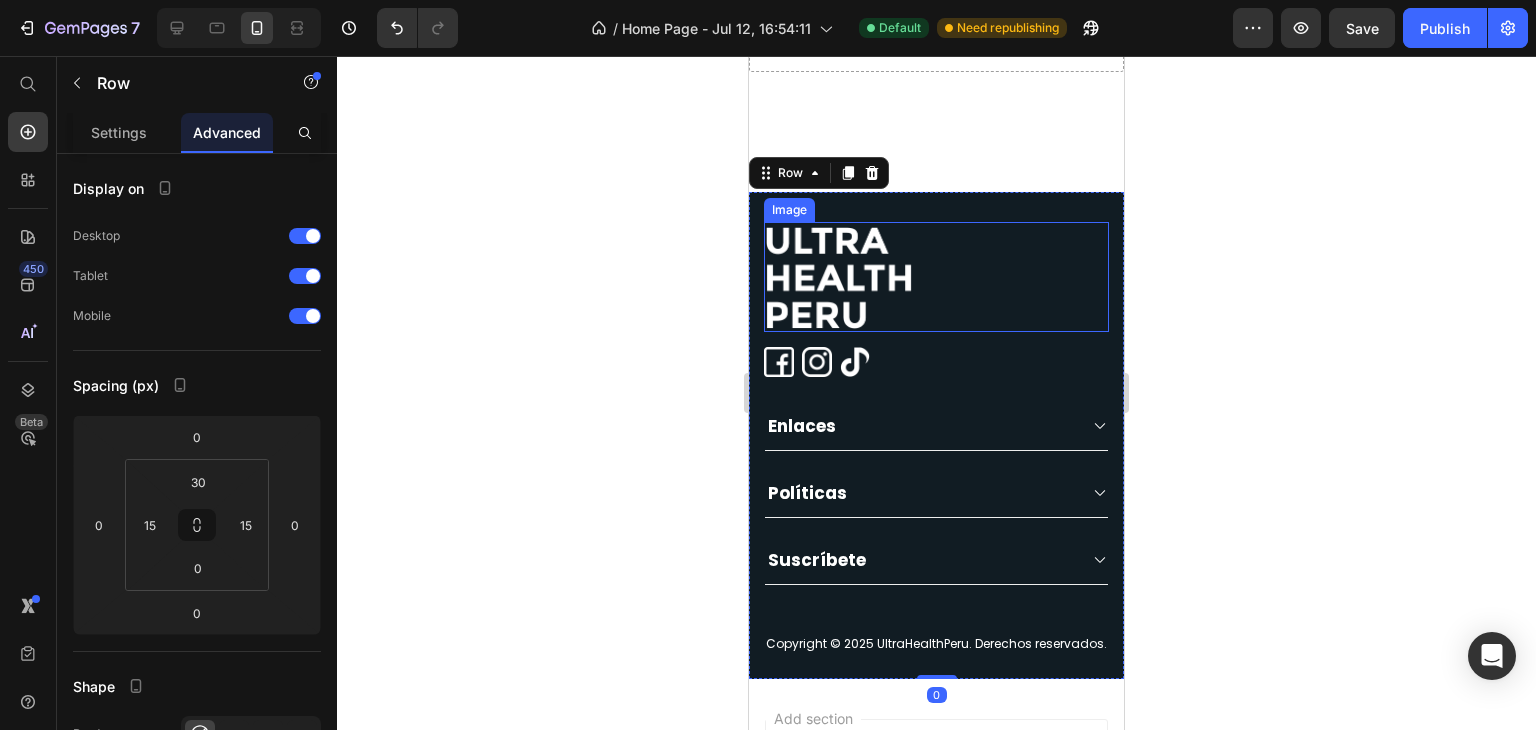 click at bounding box center (936, 277) 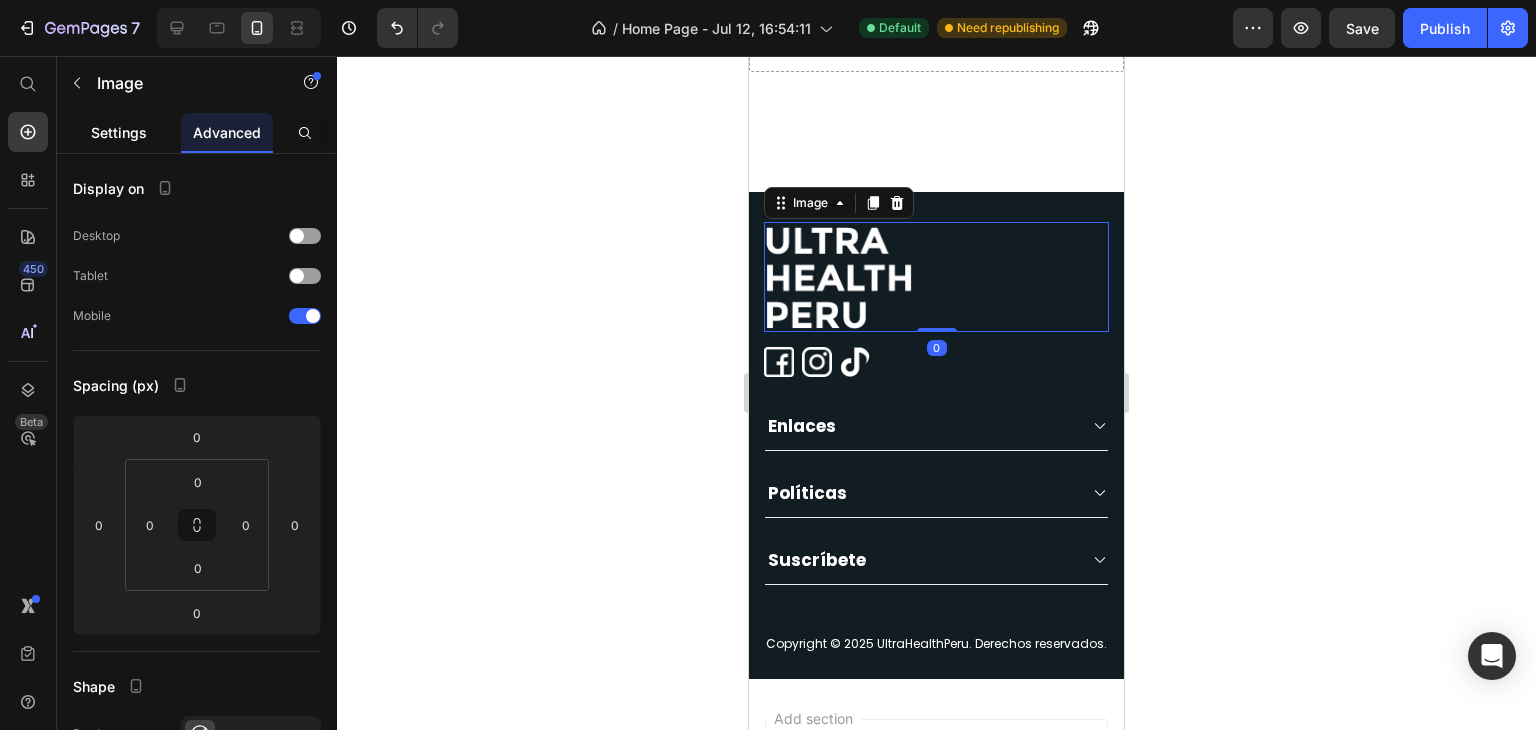 click on "Settings" at bounding box center [119, 132] 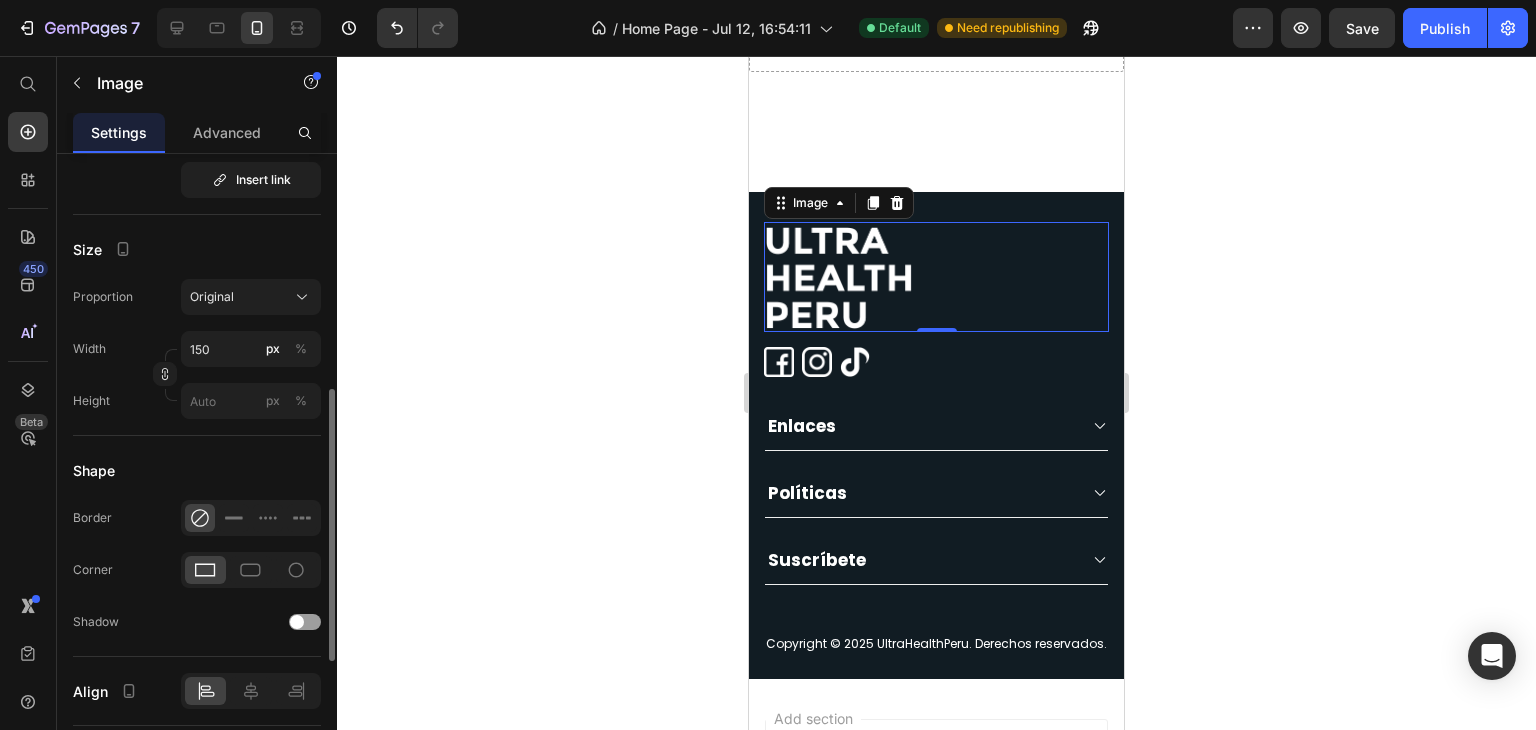 scroll, scrollTop: 517, scrollLeft: 0, axis: vertical 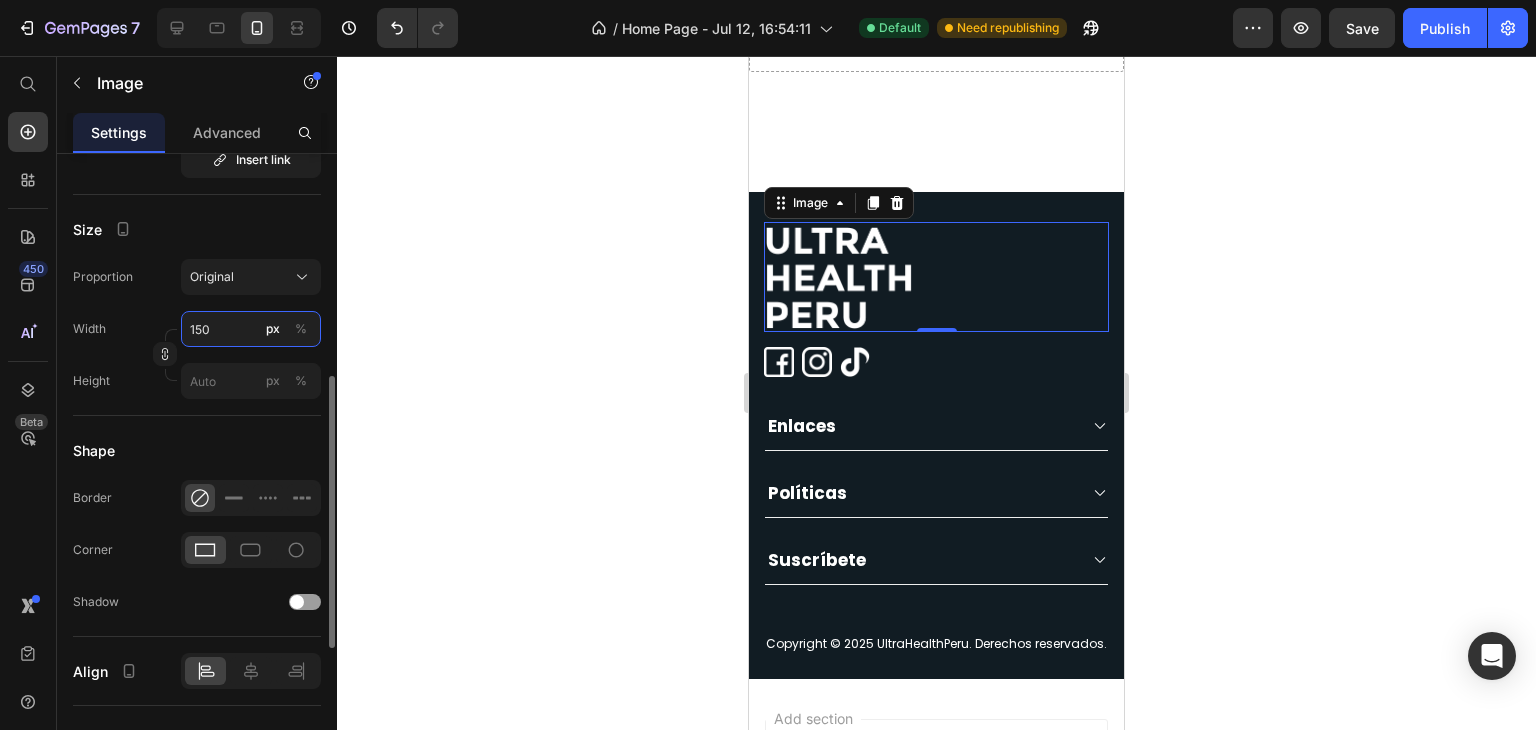 click on "150" at bounding box center [251, 329] 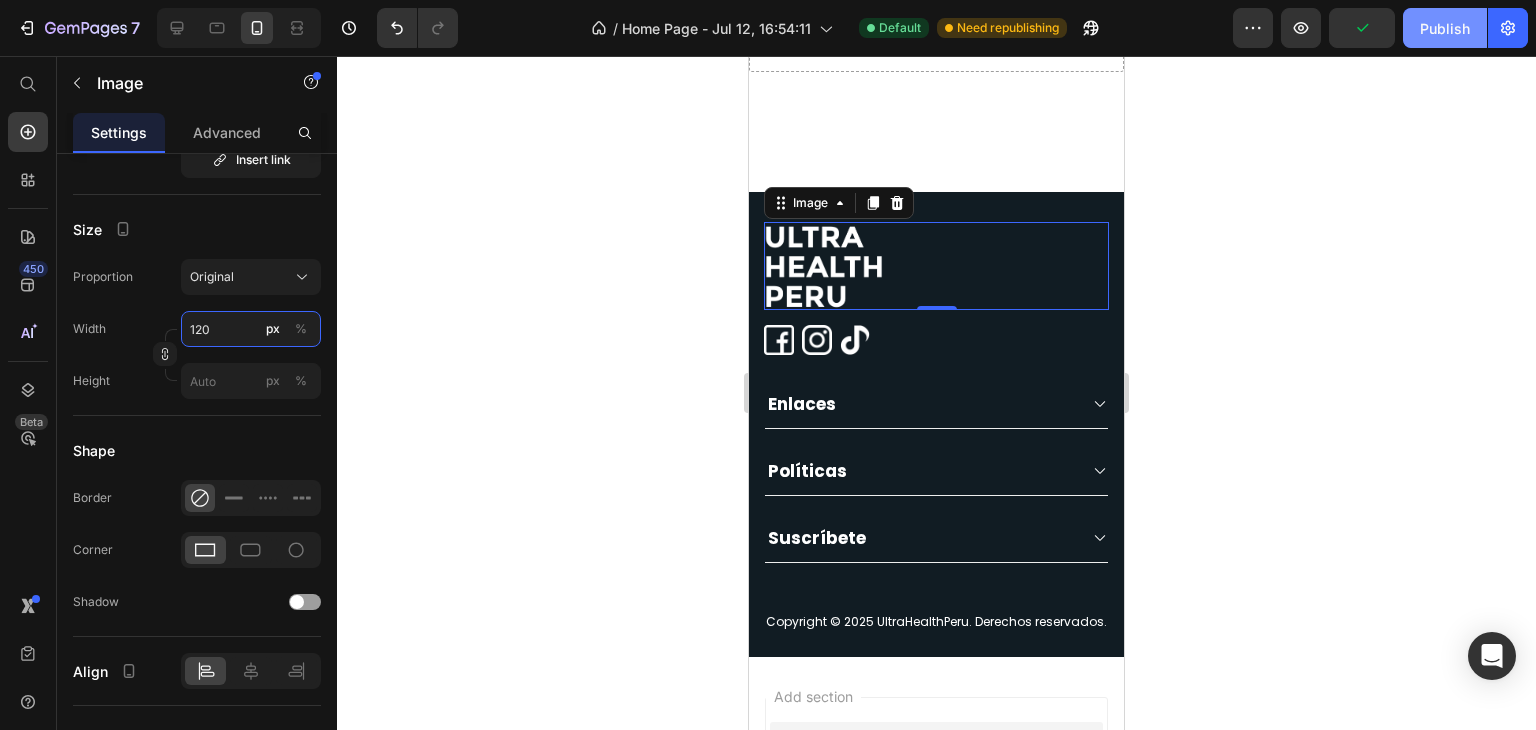 type on "120" 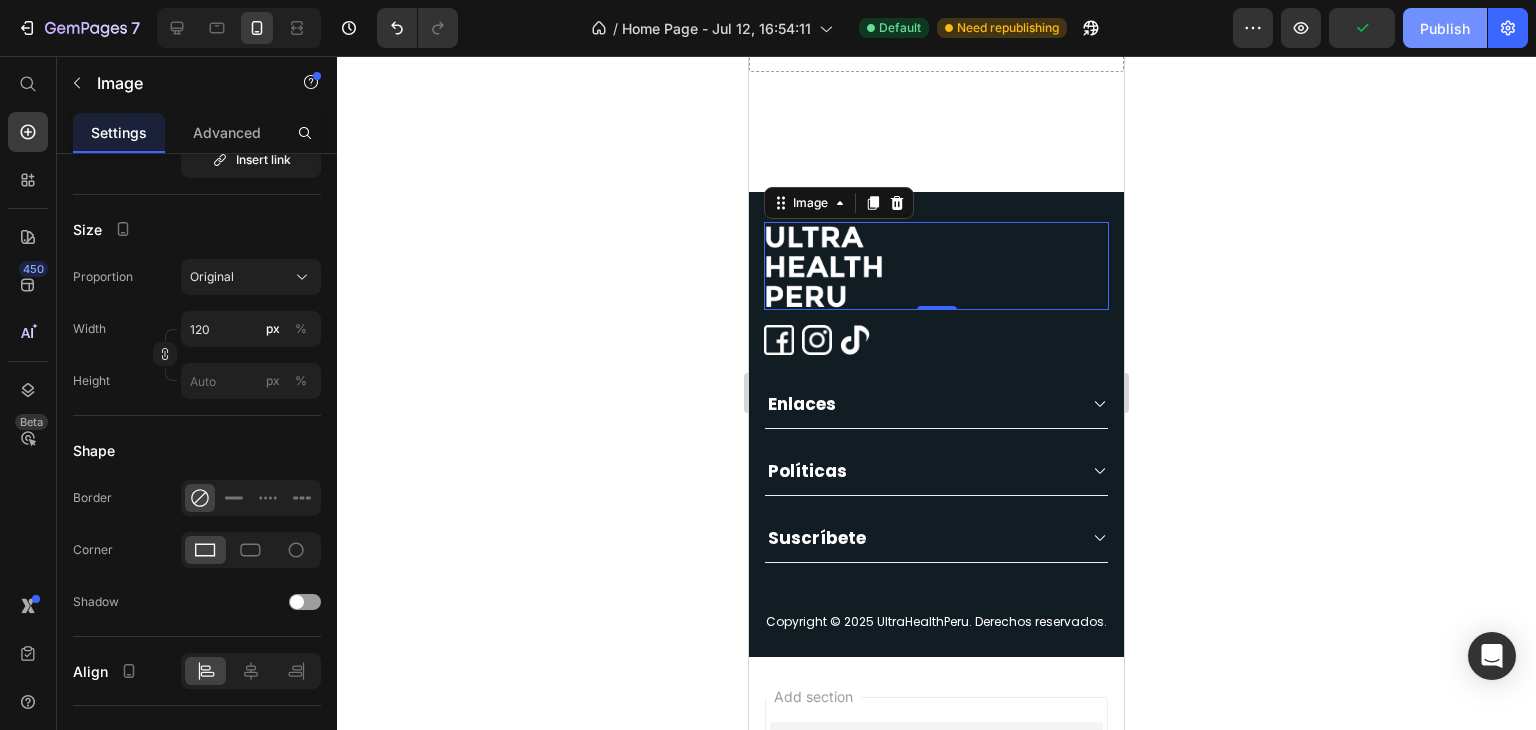 click on "Publish" 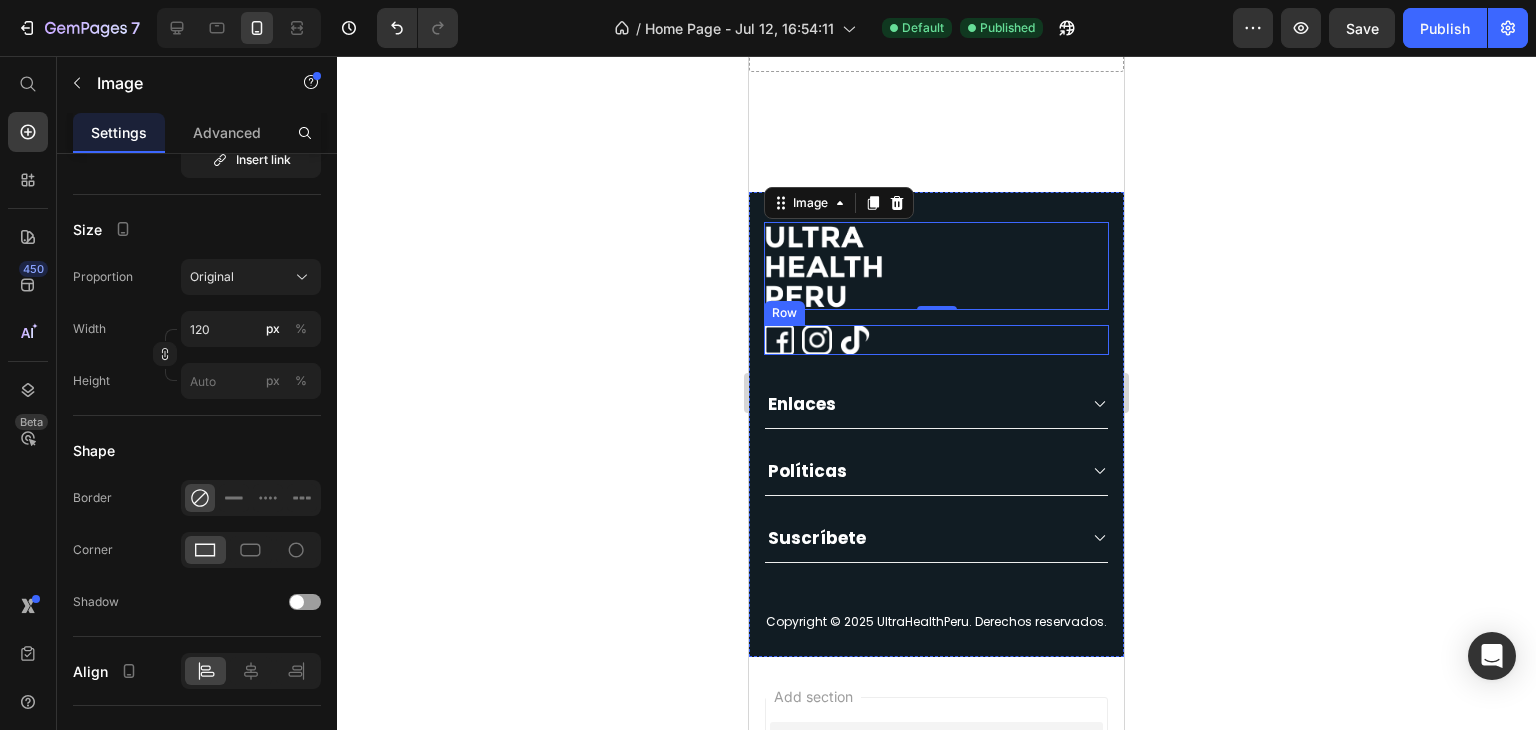 click on "Image Image Image Row" at bounding box center [936, 340] 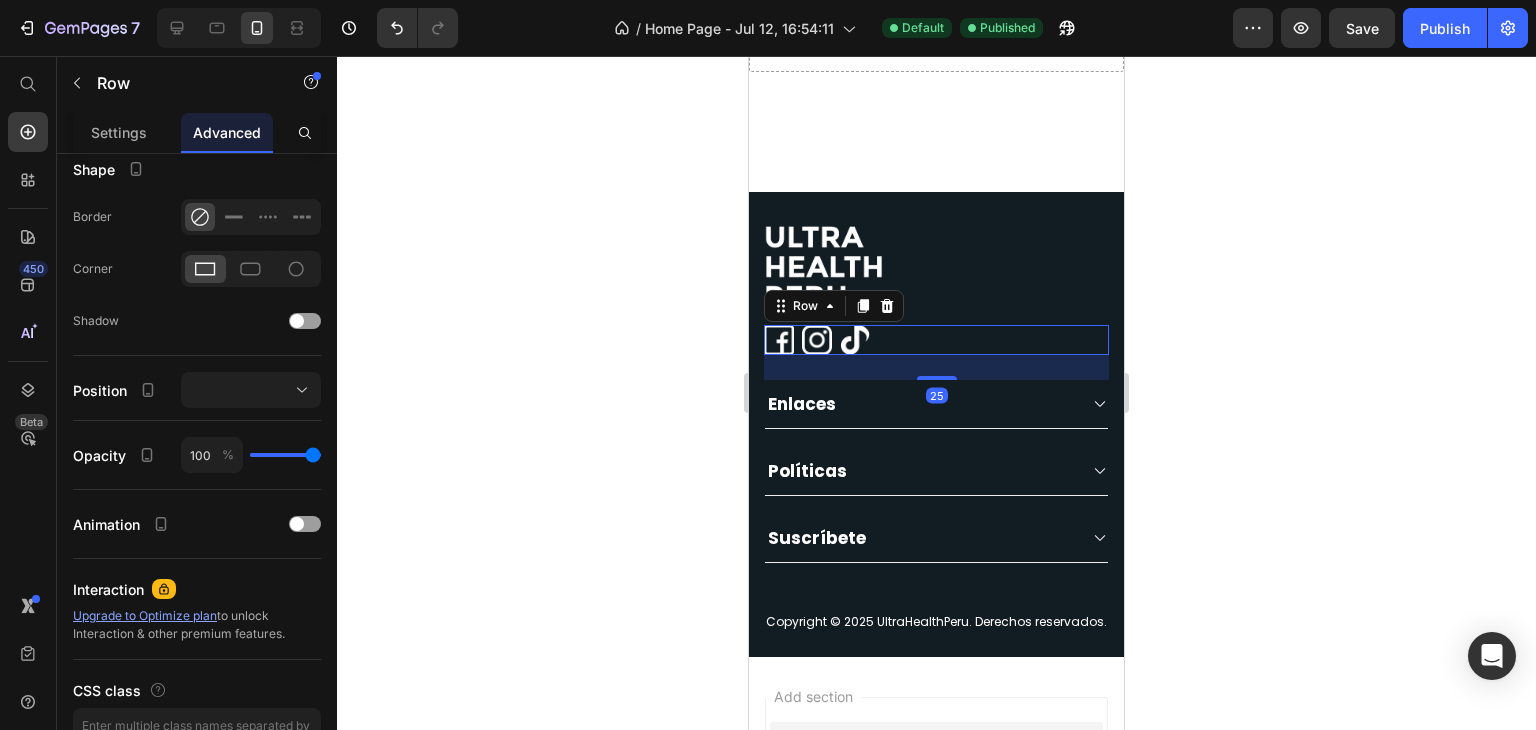 scroll, scrollTop: 0, scrollLeft: 0, axis: both 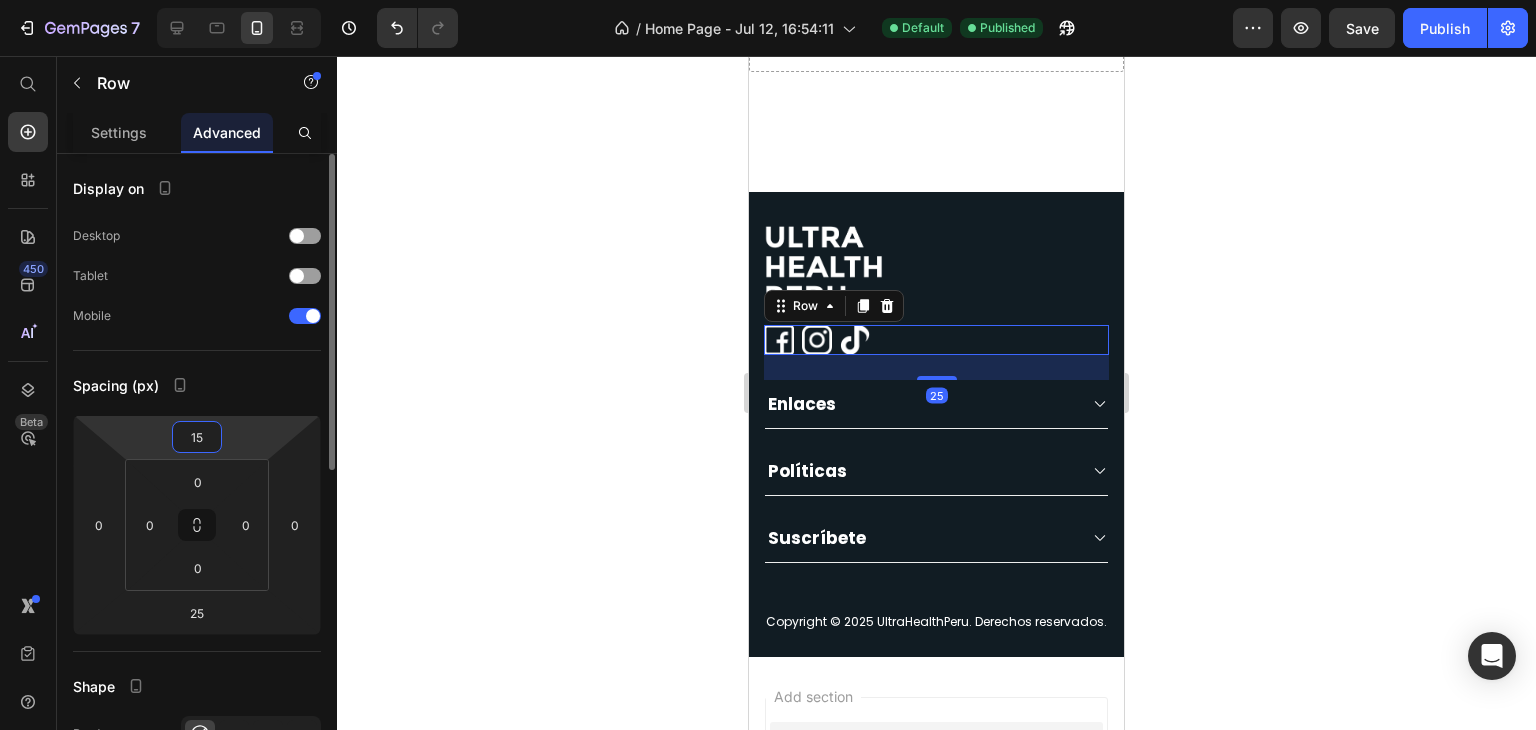 click on "15" at bounding box center [197, 437] 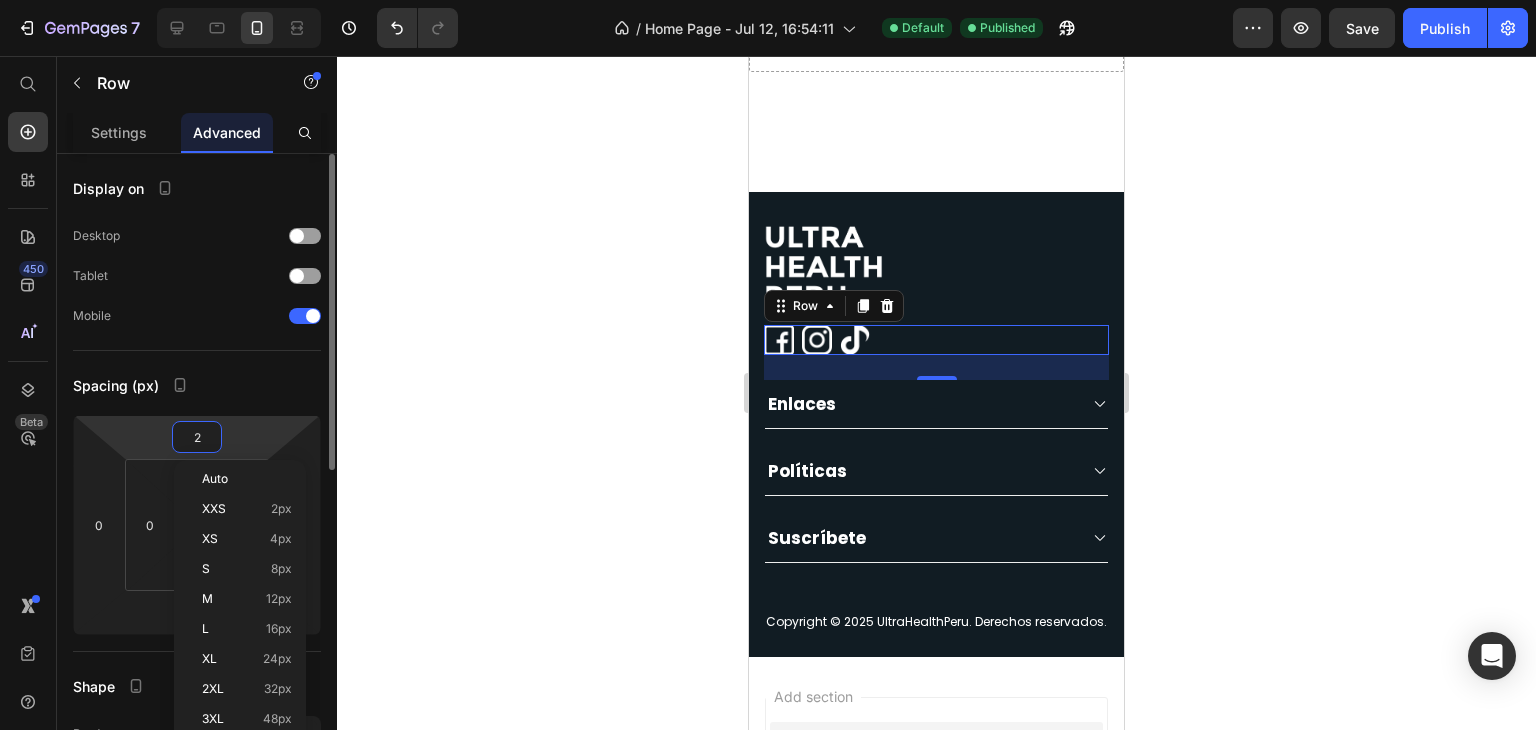 type on "25" 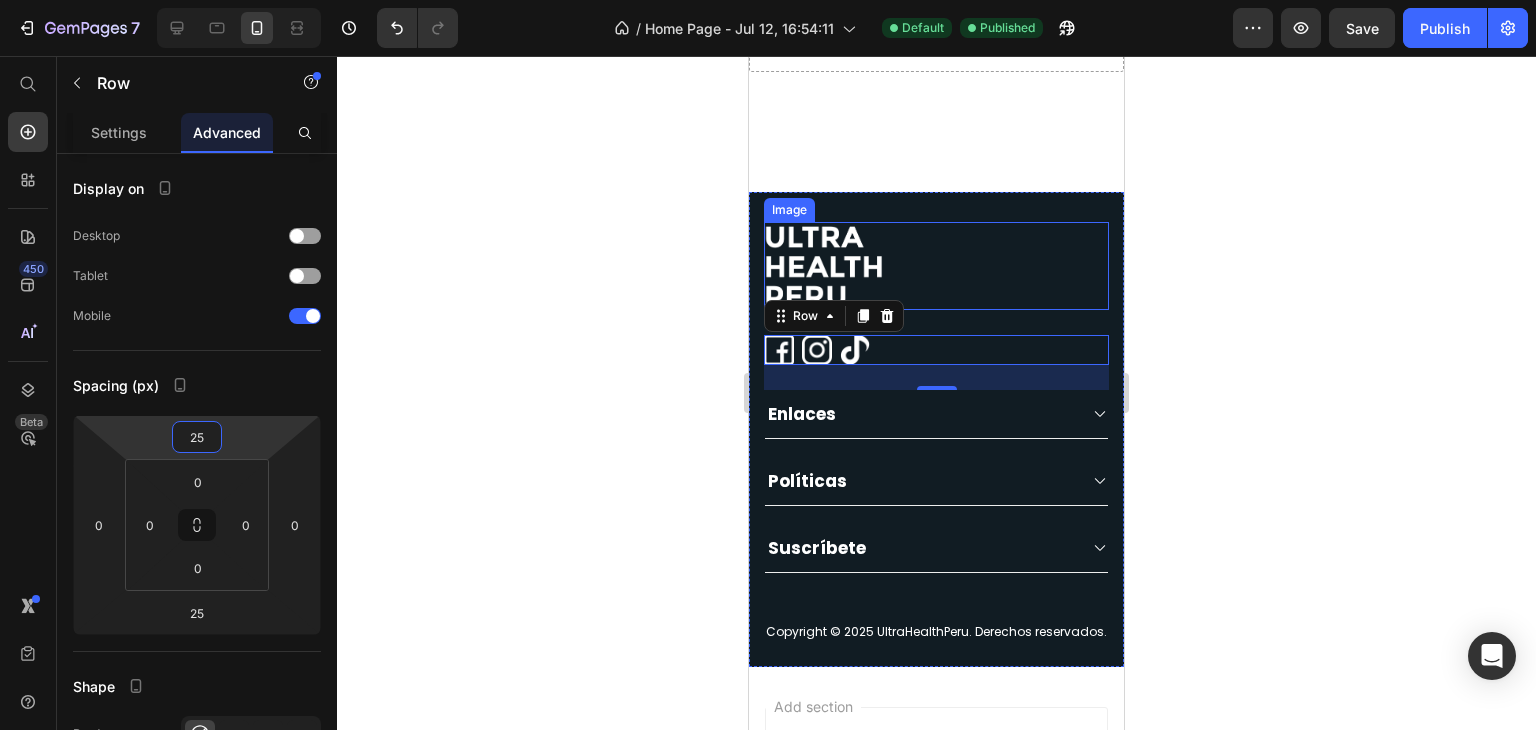 click at bounding box center [936, 266] 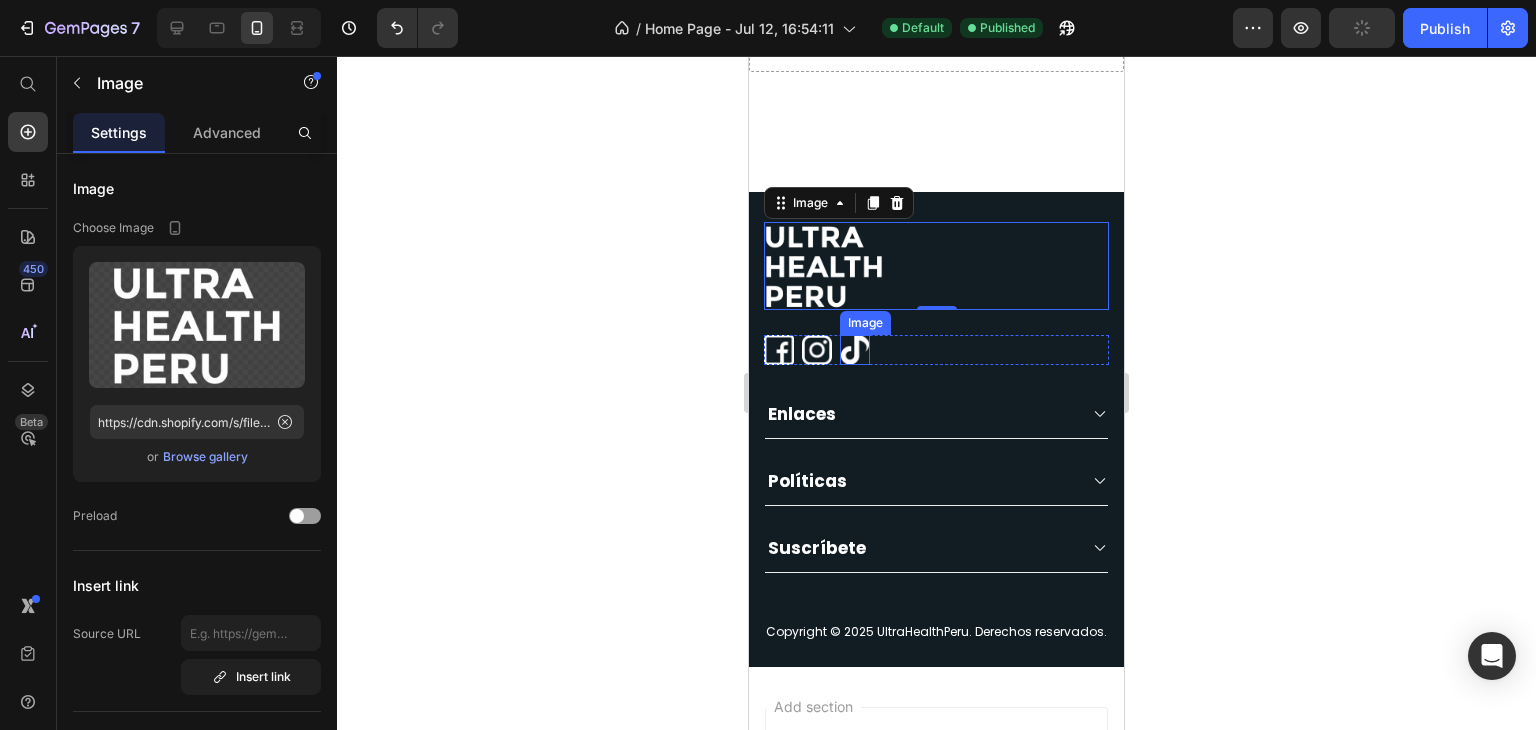 click at bounding box center [855, 350] 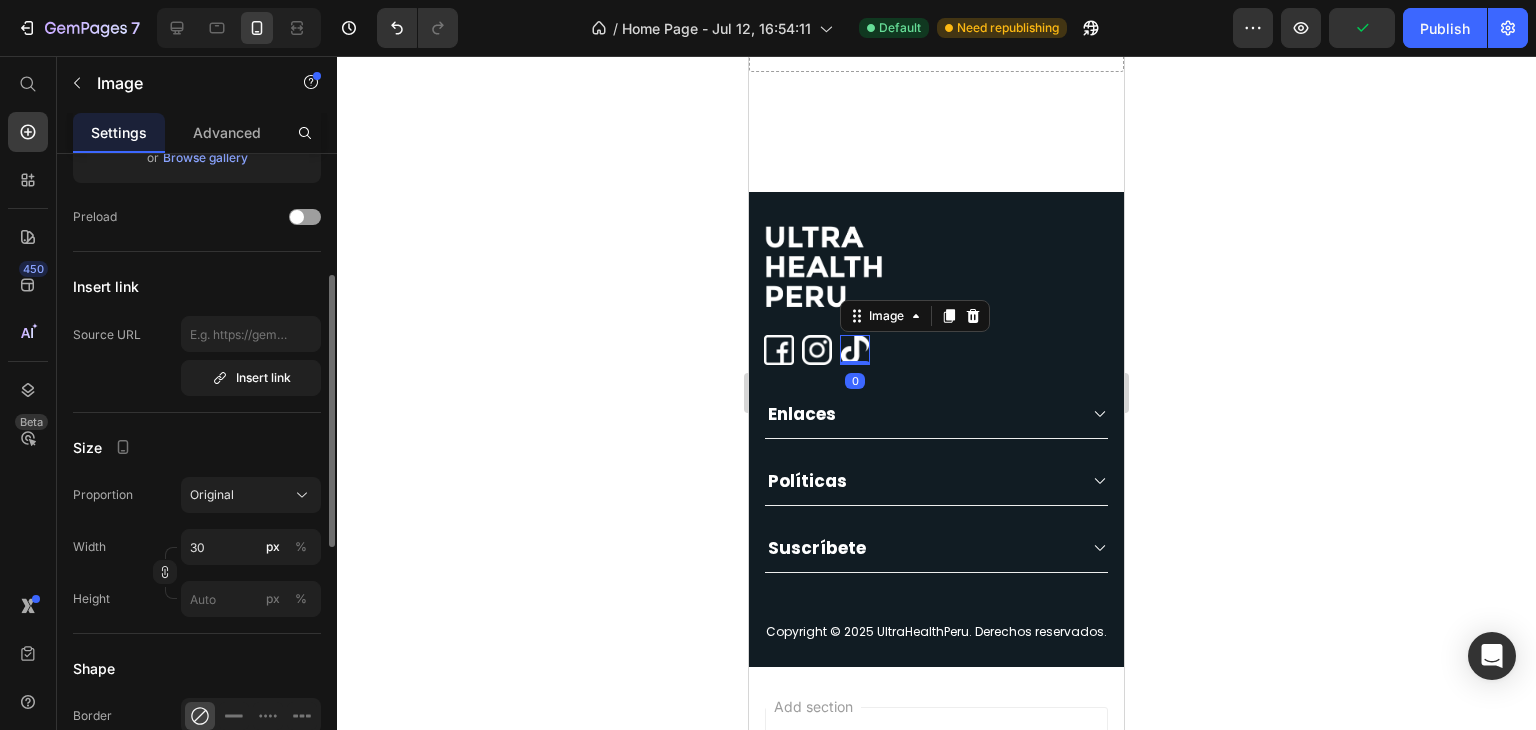 scroll, scrollTop: 300, scrollLeft: 0, axis: vertical 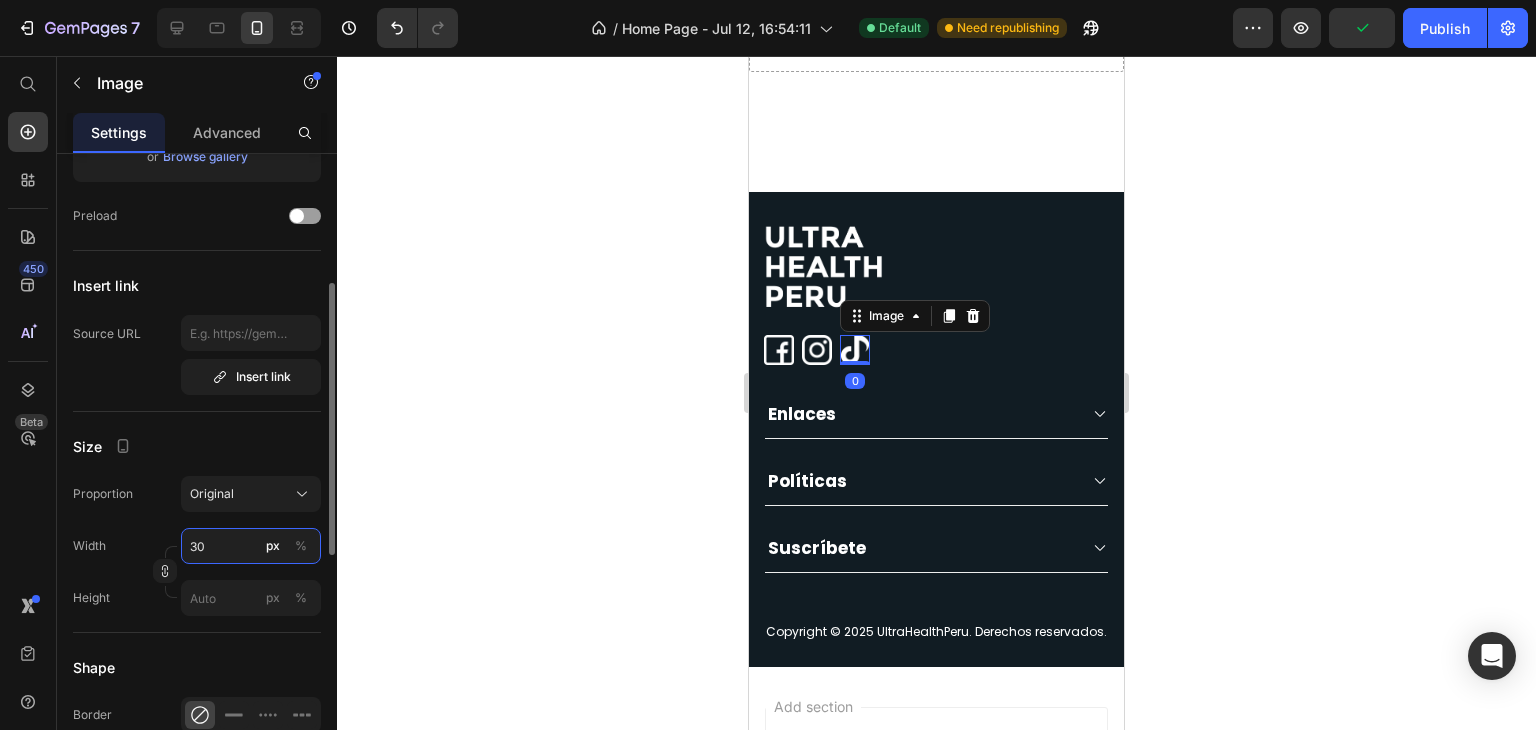 click on "30" at bounding box center [251, 546] 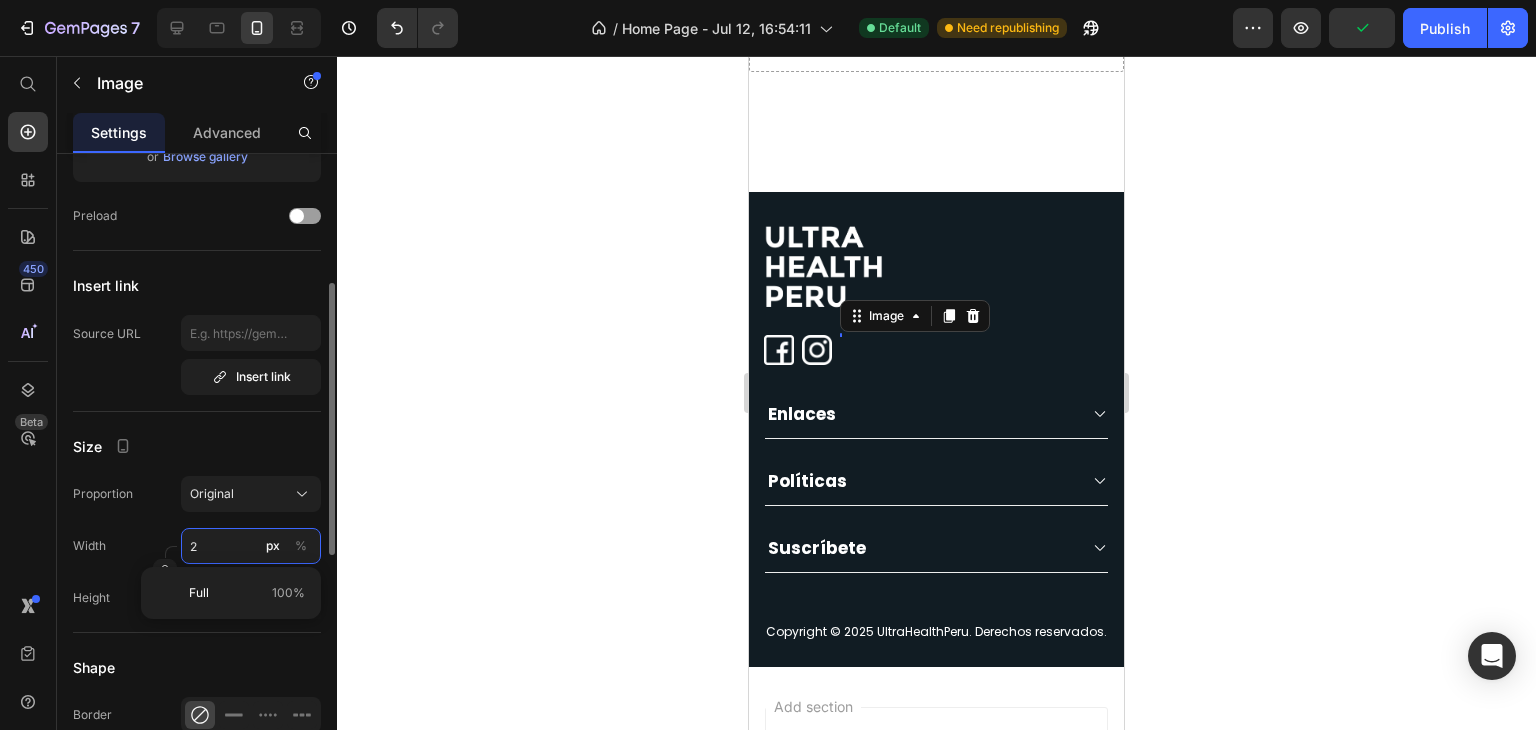 type on "25" 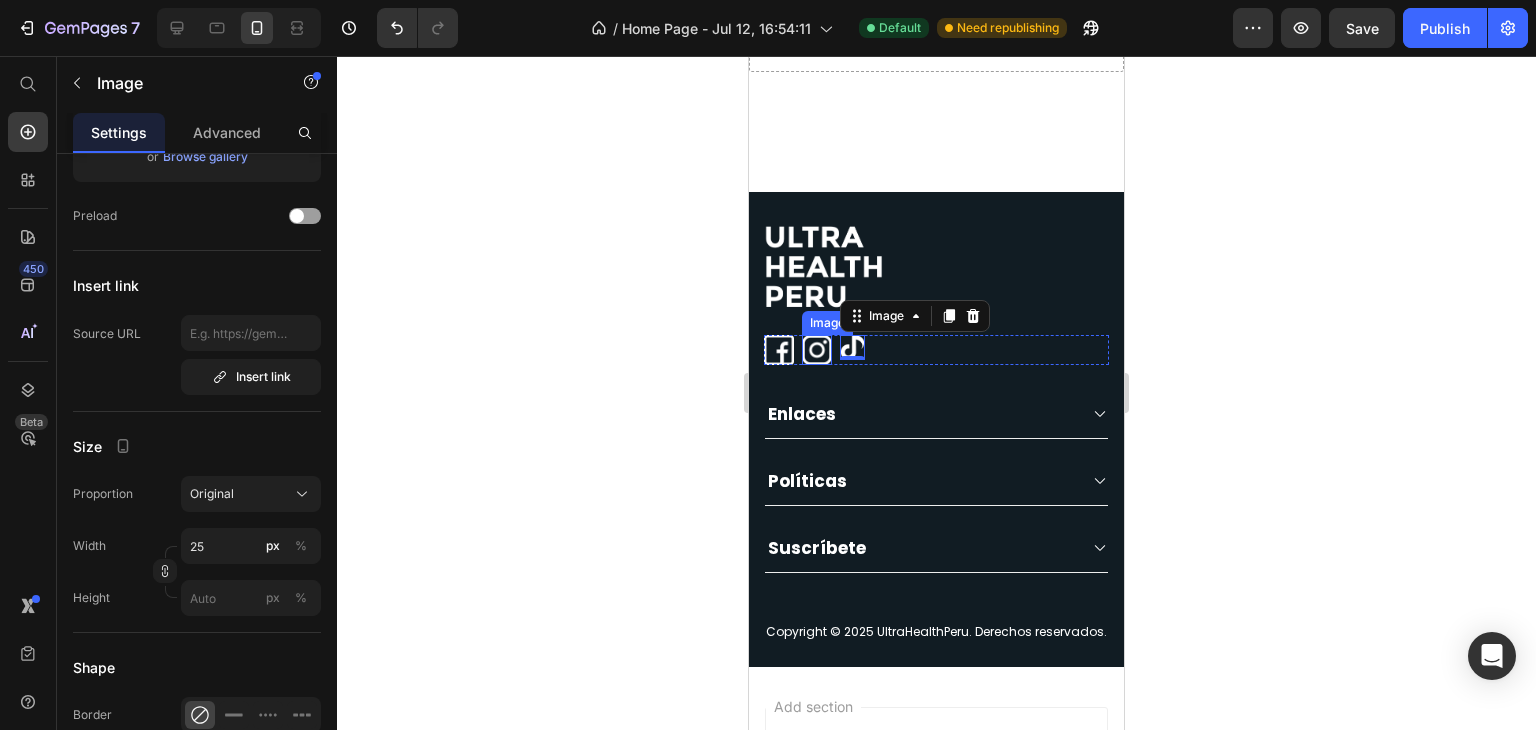 click at bounding box center (817, 350) 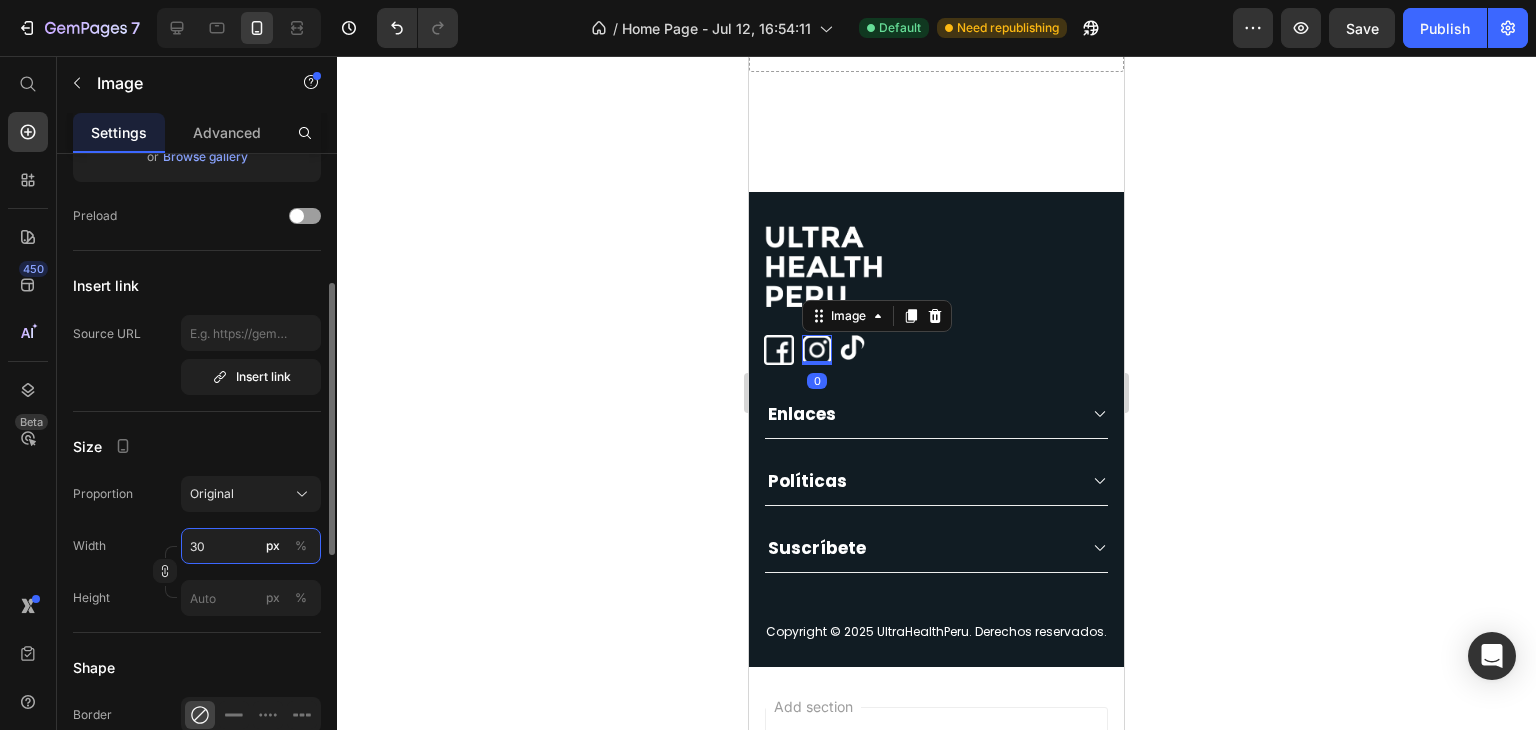click on "30" at bounding box center (251, 546) 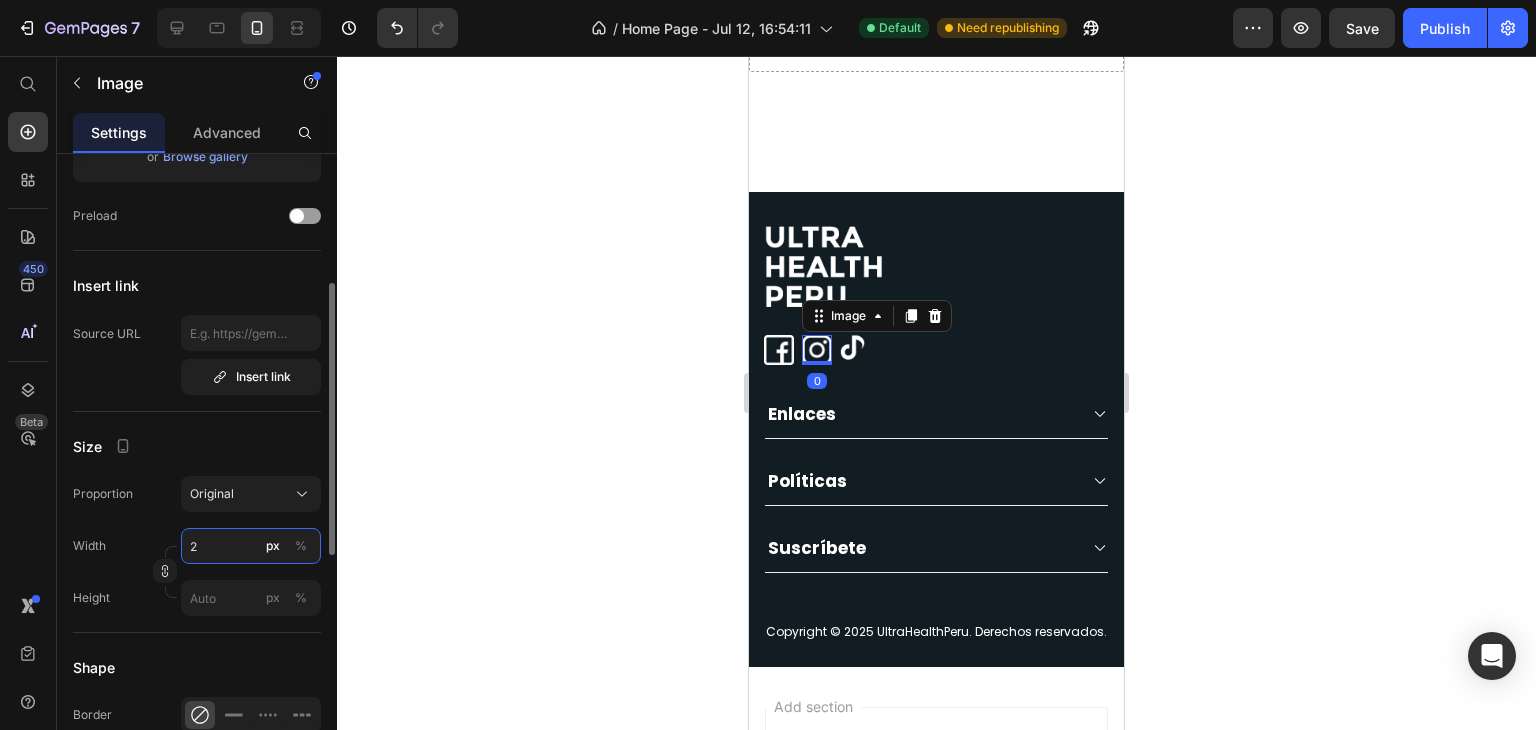 type on "25" 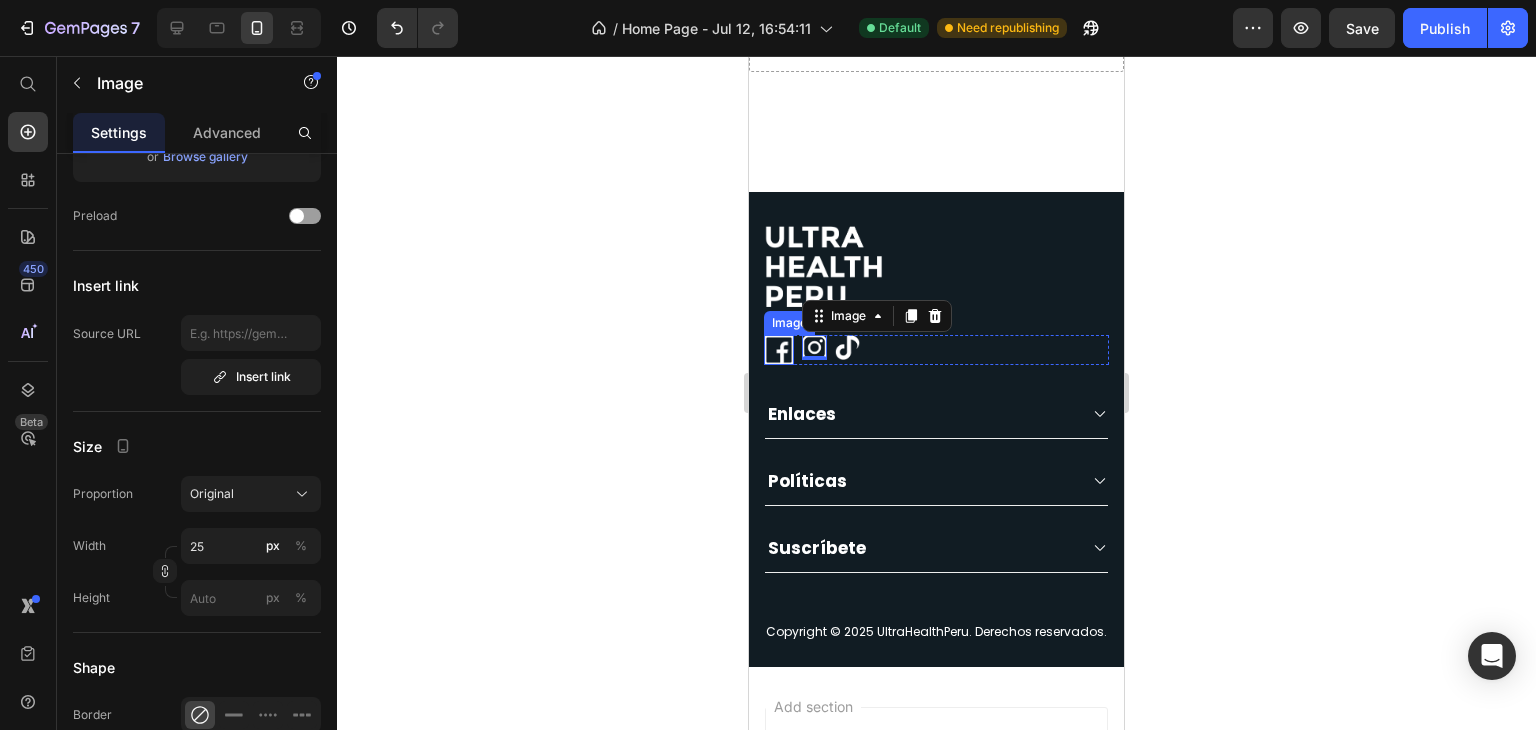 click at bounding box center (779, 350) 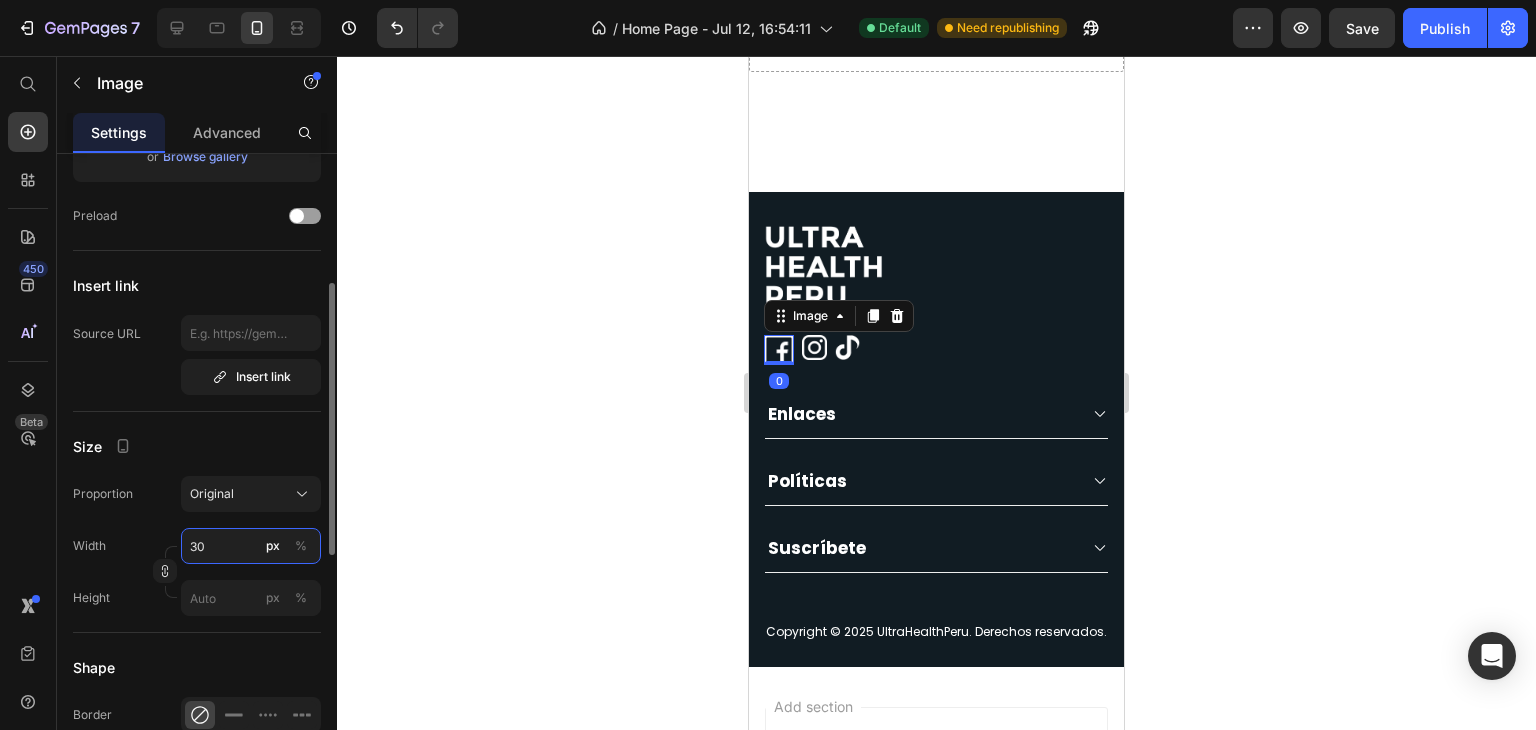 click on "30" at bounding box center [251, 546] 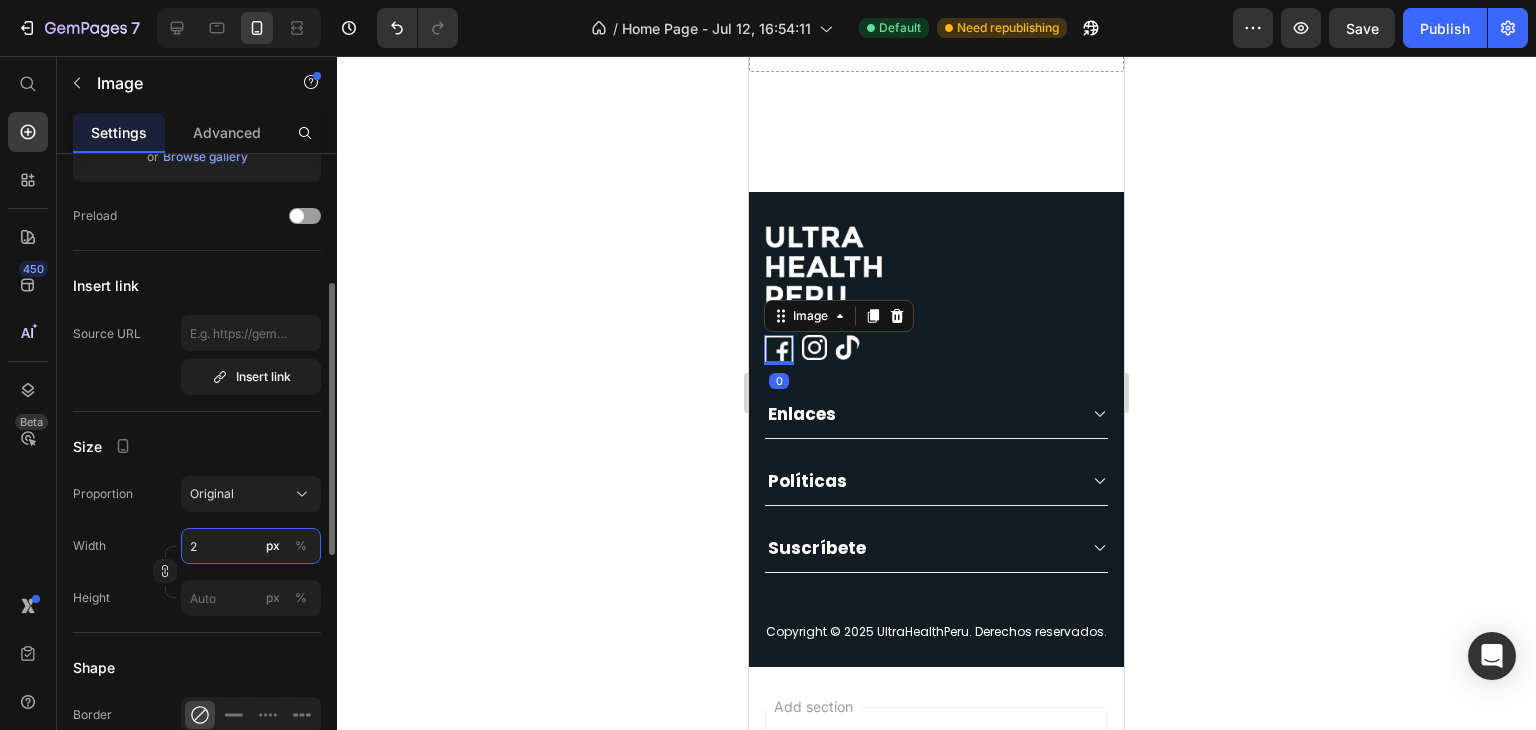 type on "25" 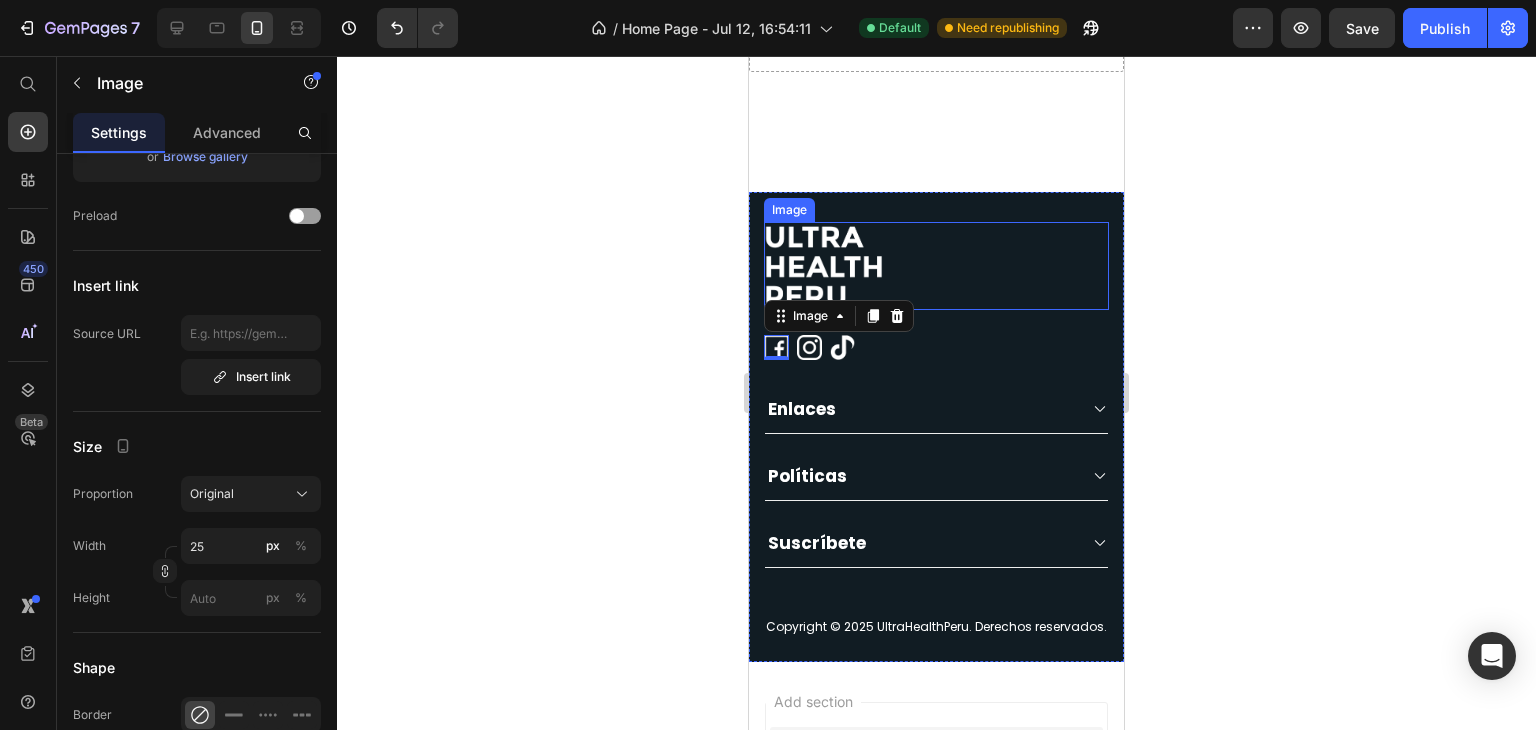 click at bounding box center [936, 266] 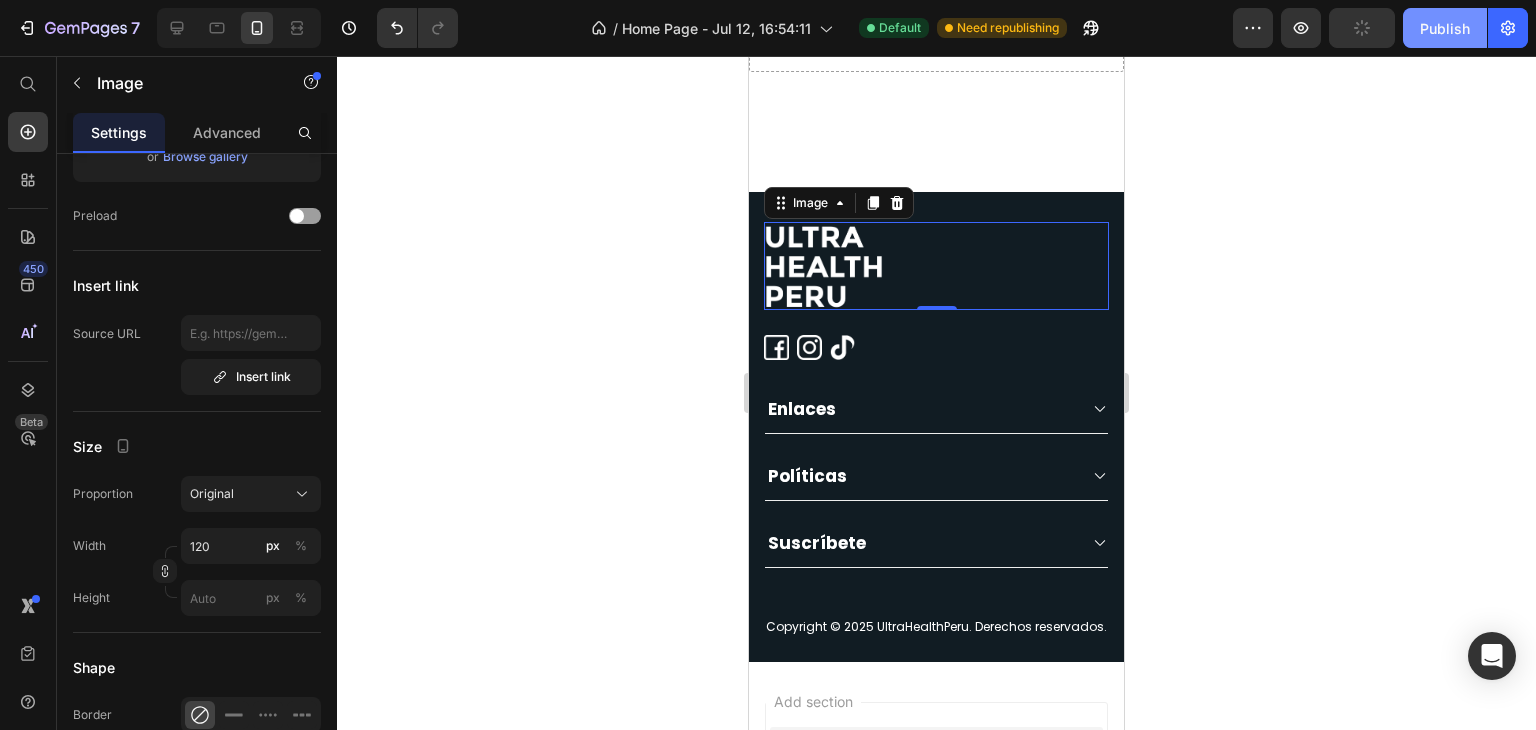 click on "Publish" 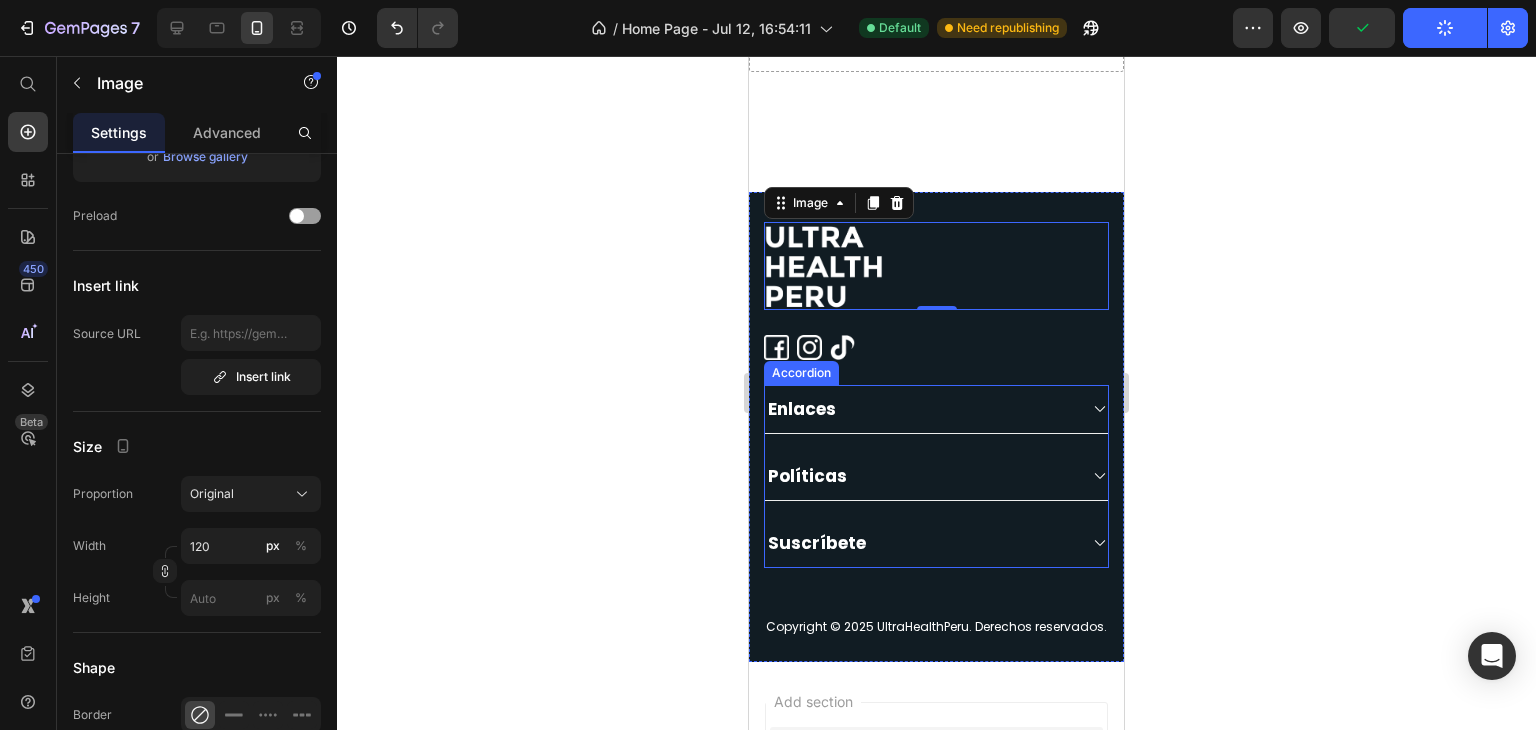 scroll, scrollTop: 2868, scrollLeft: 0, axis: vertical 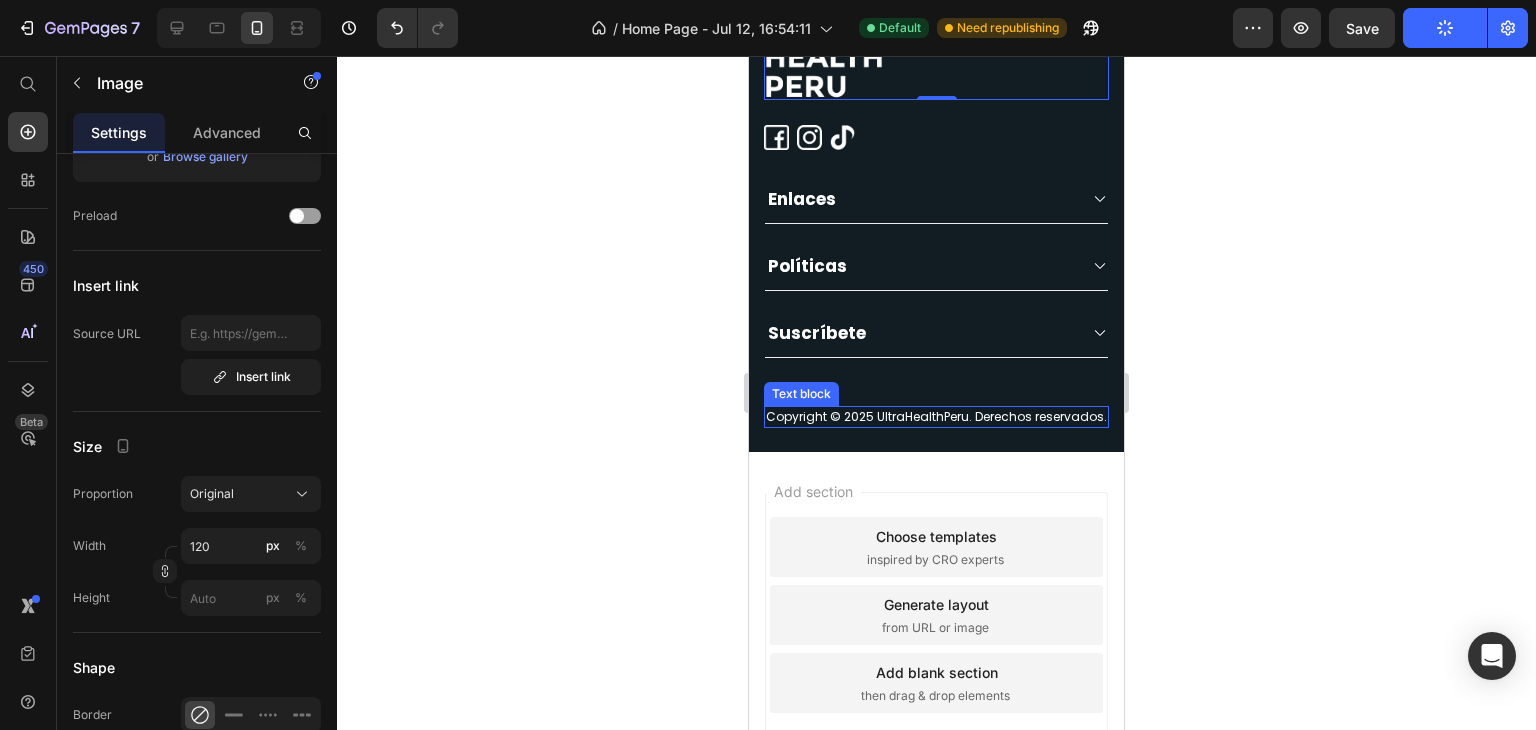 click on "Copyright © 2025 UltraHealthPeru. Derechos reservados." at bounding box center (936, 417) 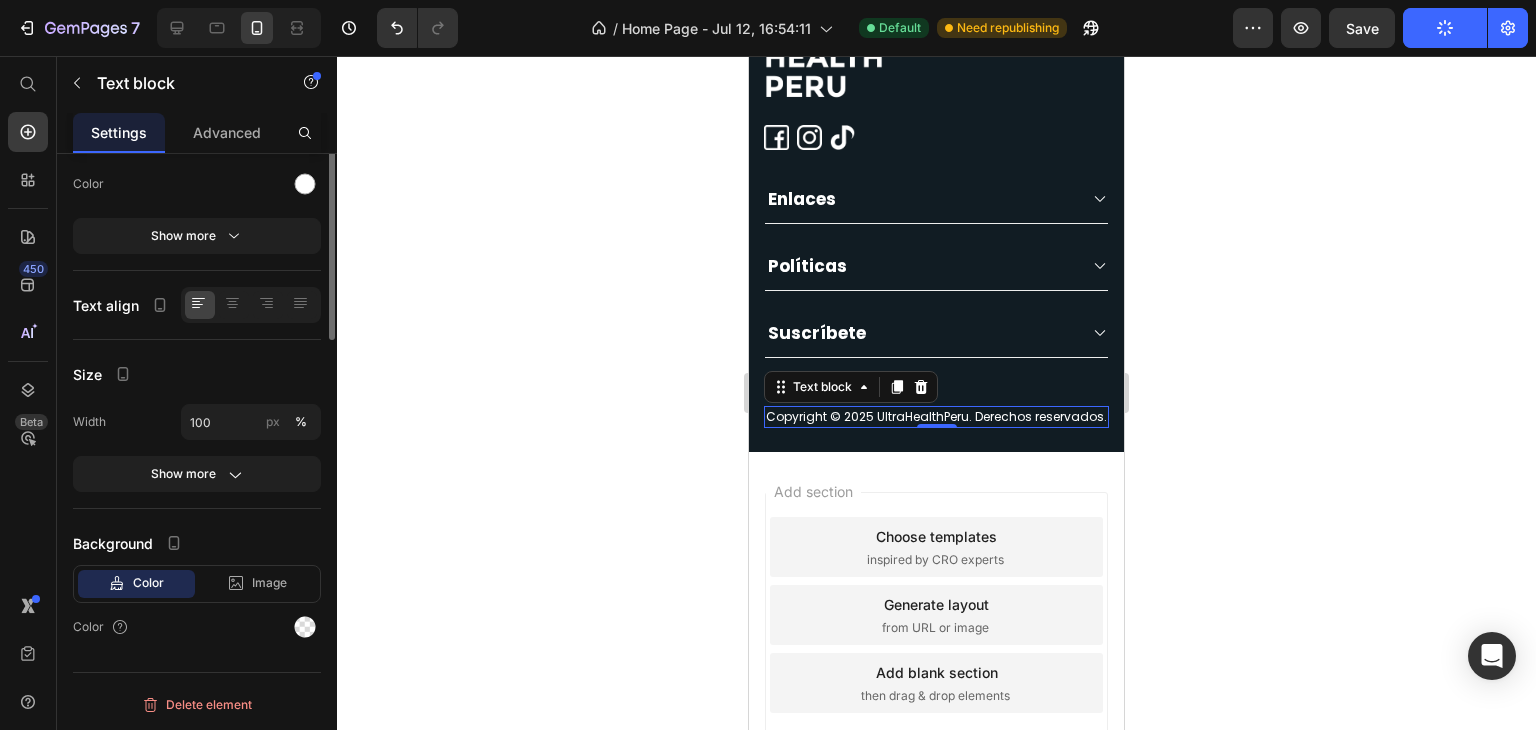scroll, scrollTop: 0, scrollLeft: 0, axis: both 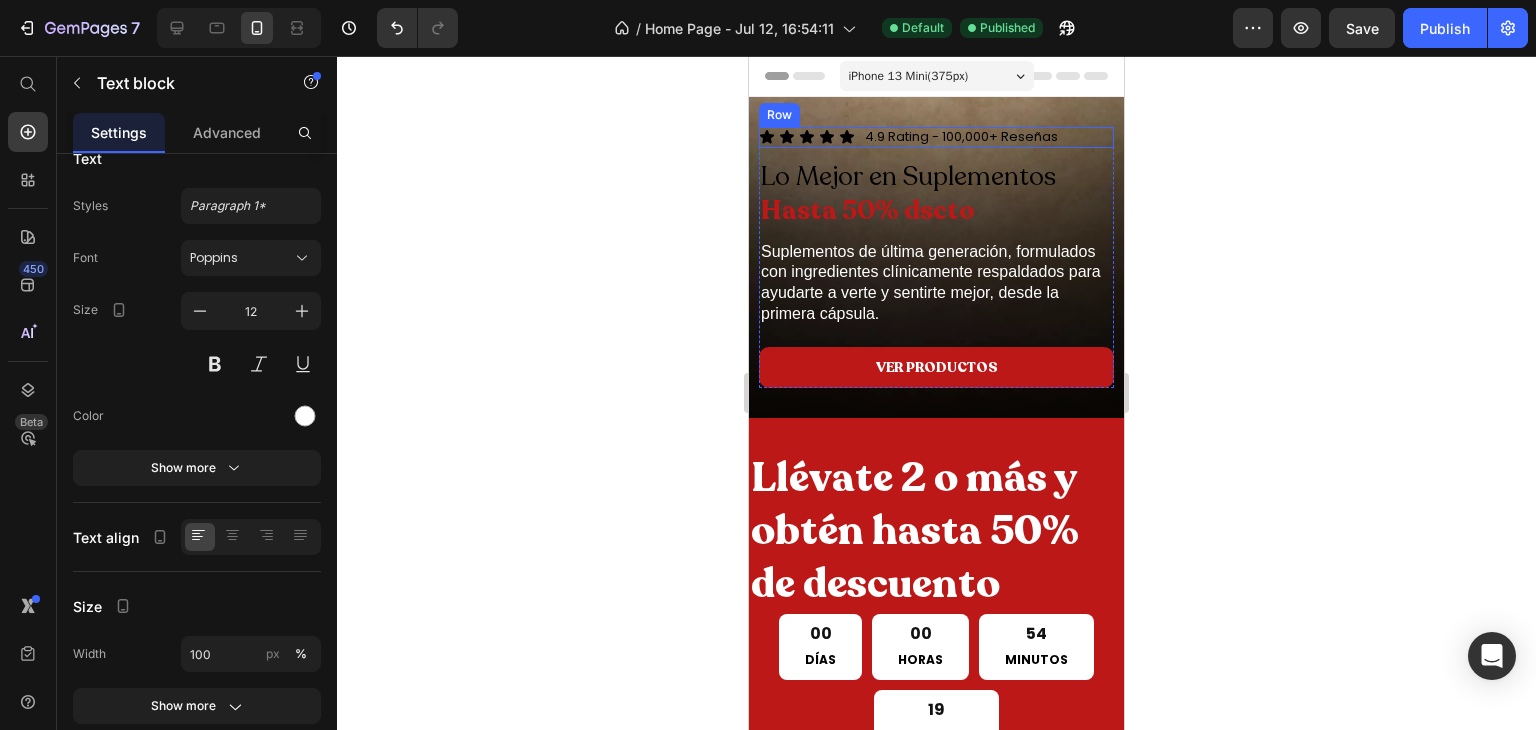click on "Icon Icon Icon Icon Icon Icon List 4.9 Rating - 100,000+ Reseñas Heading Row" at bounding box center [936, 137] 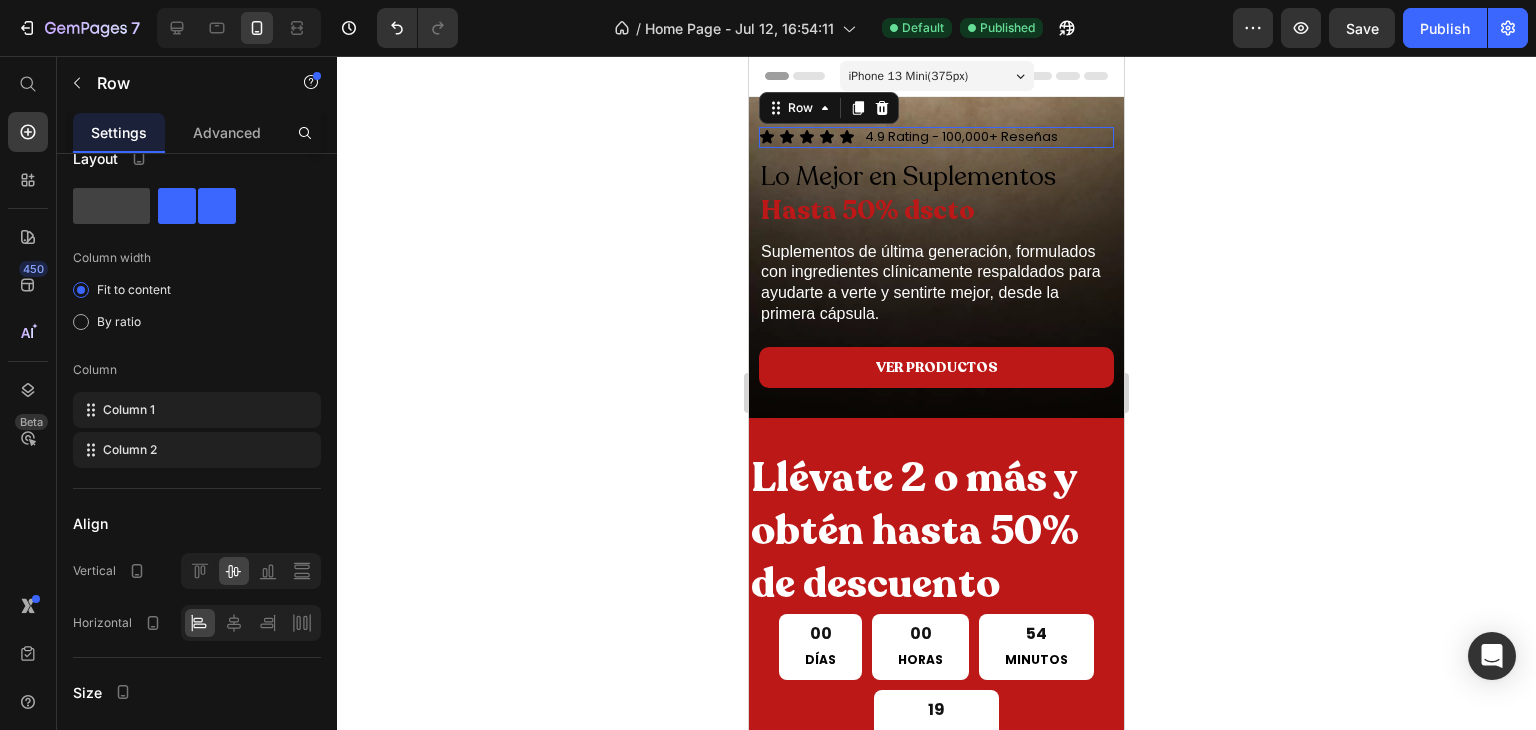 scroll, scrollTop: 0, scrollLeft: 0, axis: both 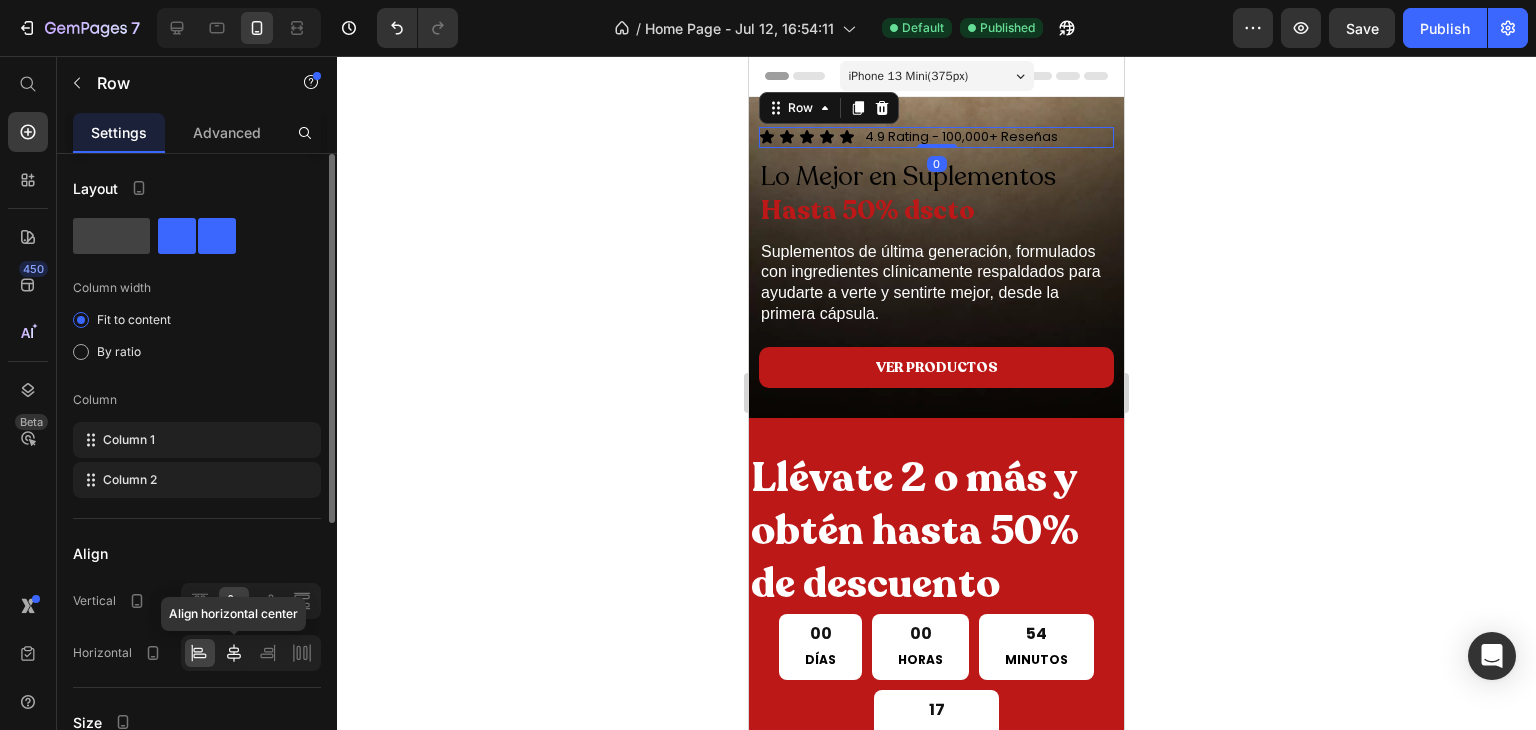 click 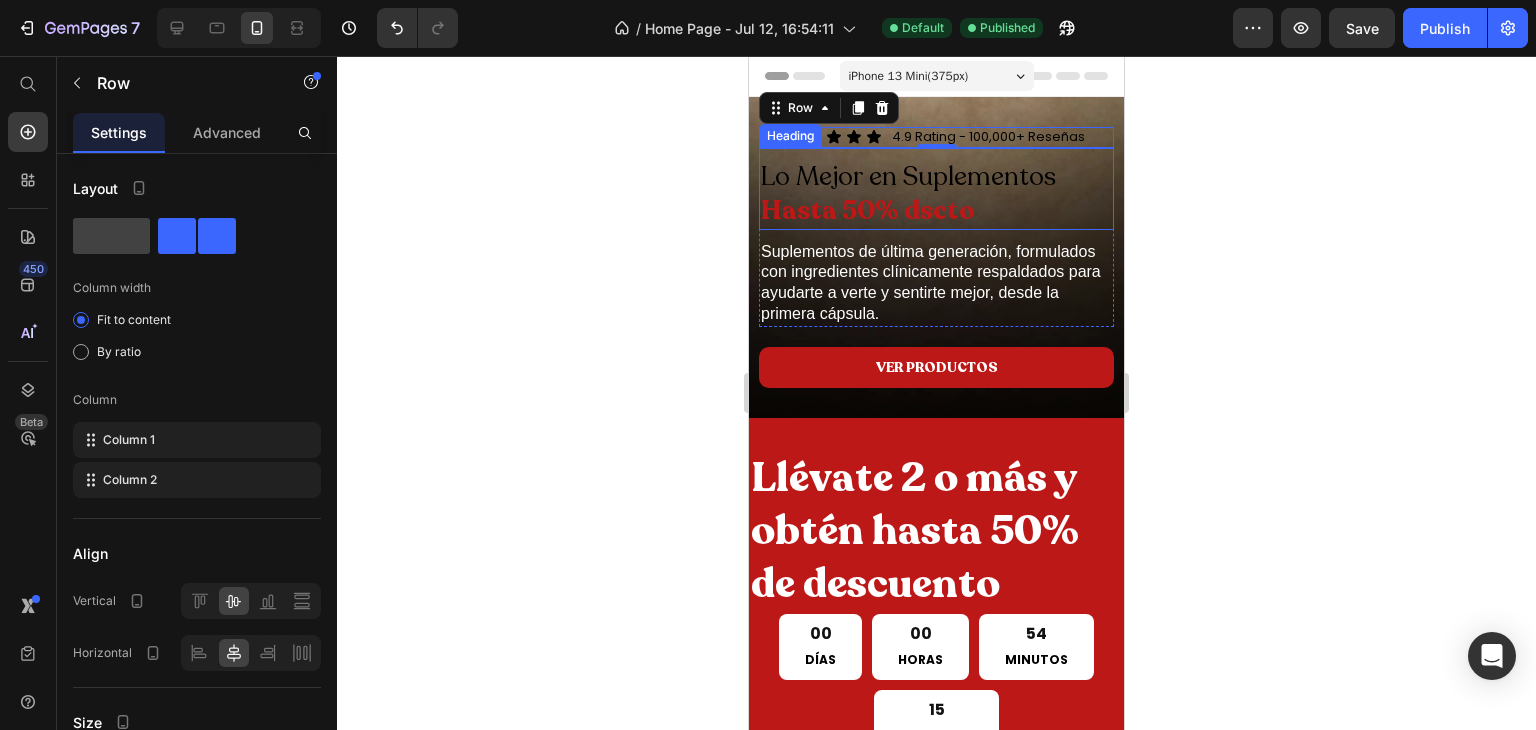 click on "Hasta 50% dscto" at bounding box center (868, 210) 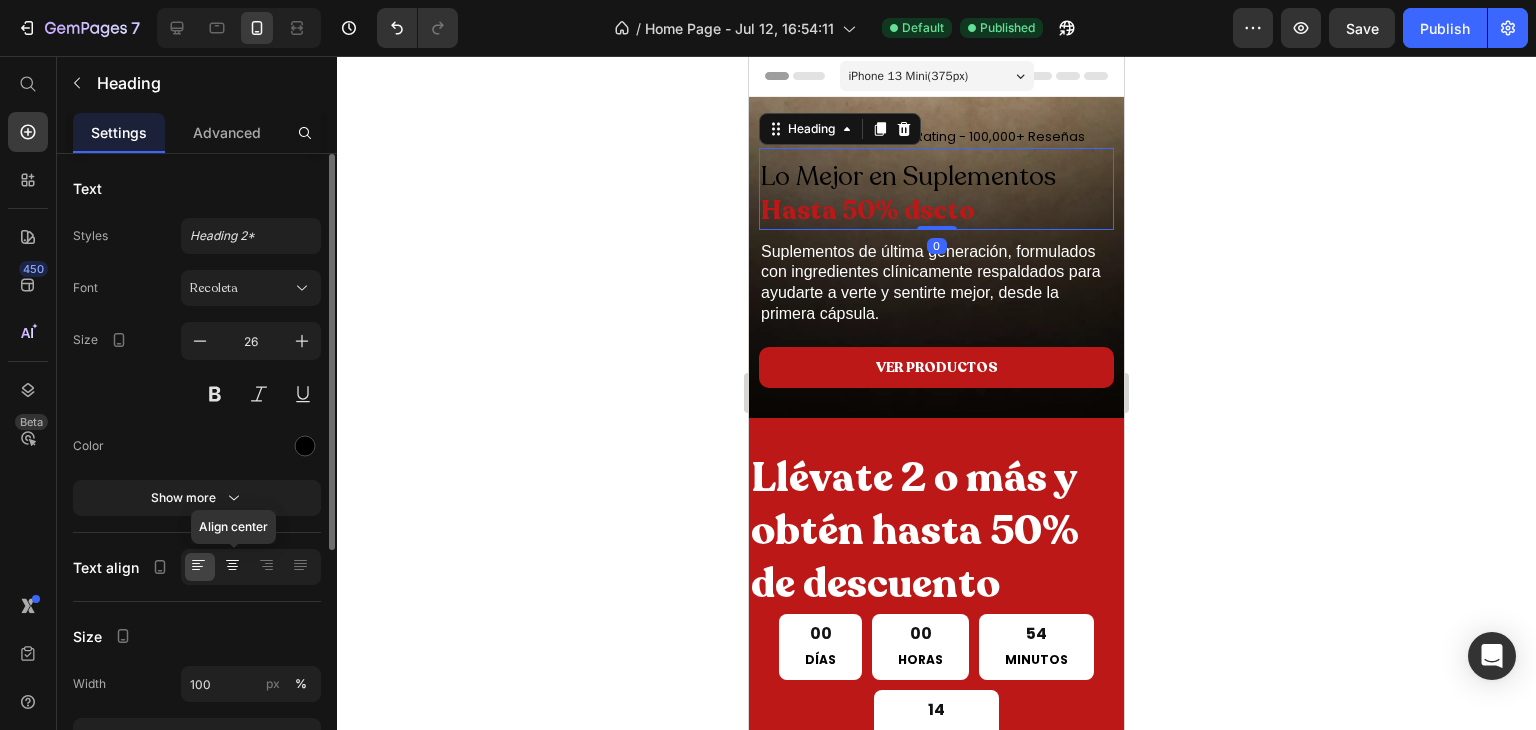 click 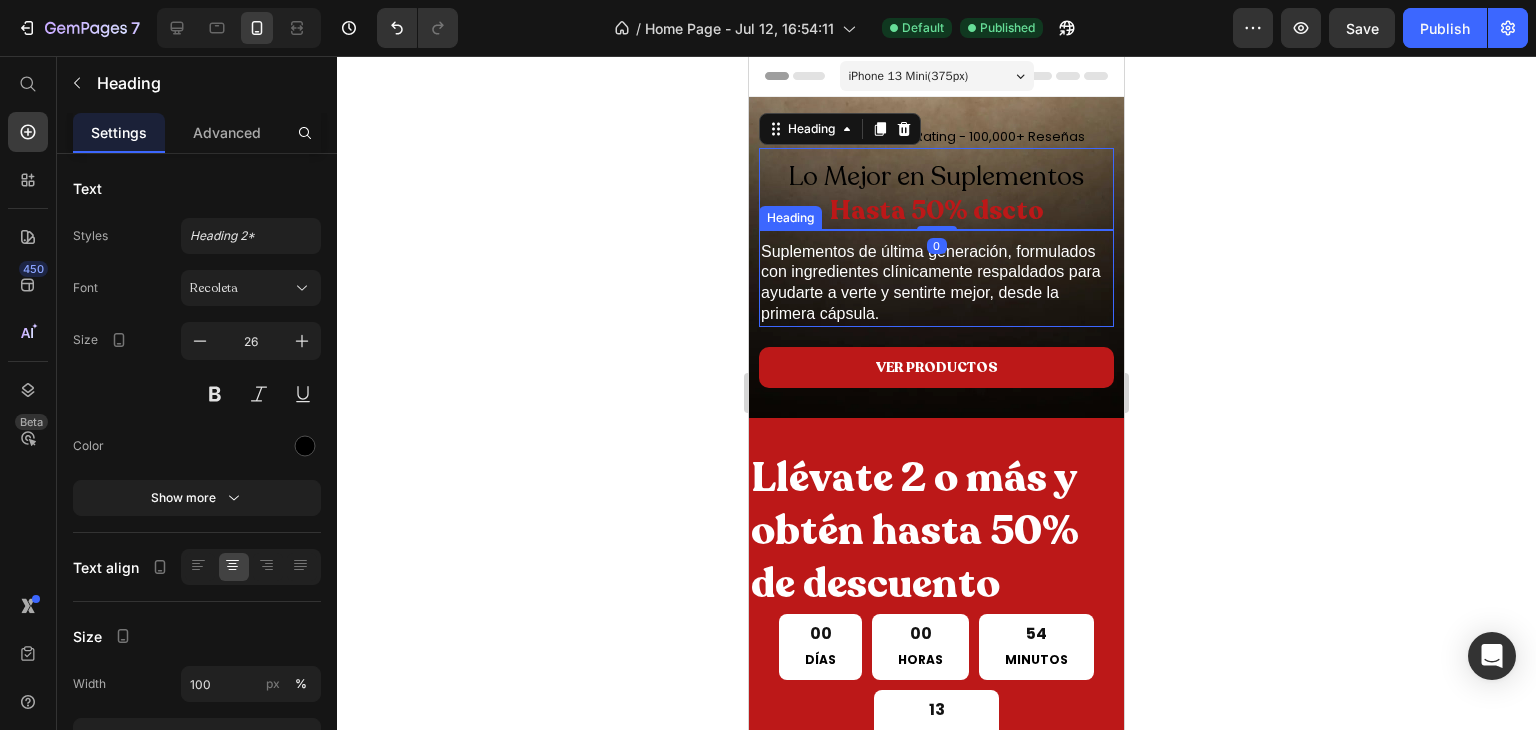 click on "Suplementos de última generación, formulados con ingredientes clínicamente respaldados para ayudarte a verte y sentirte mejor, desde la primera cápsula." at bounding box center (936, 283) 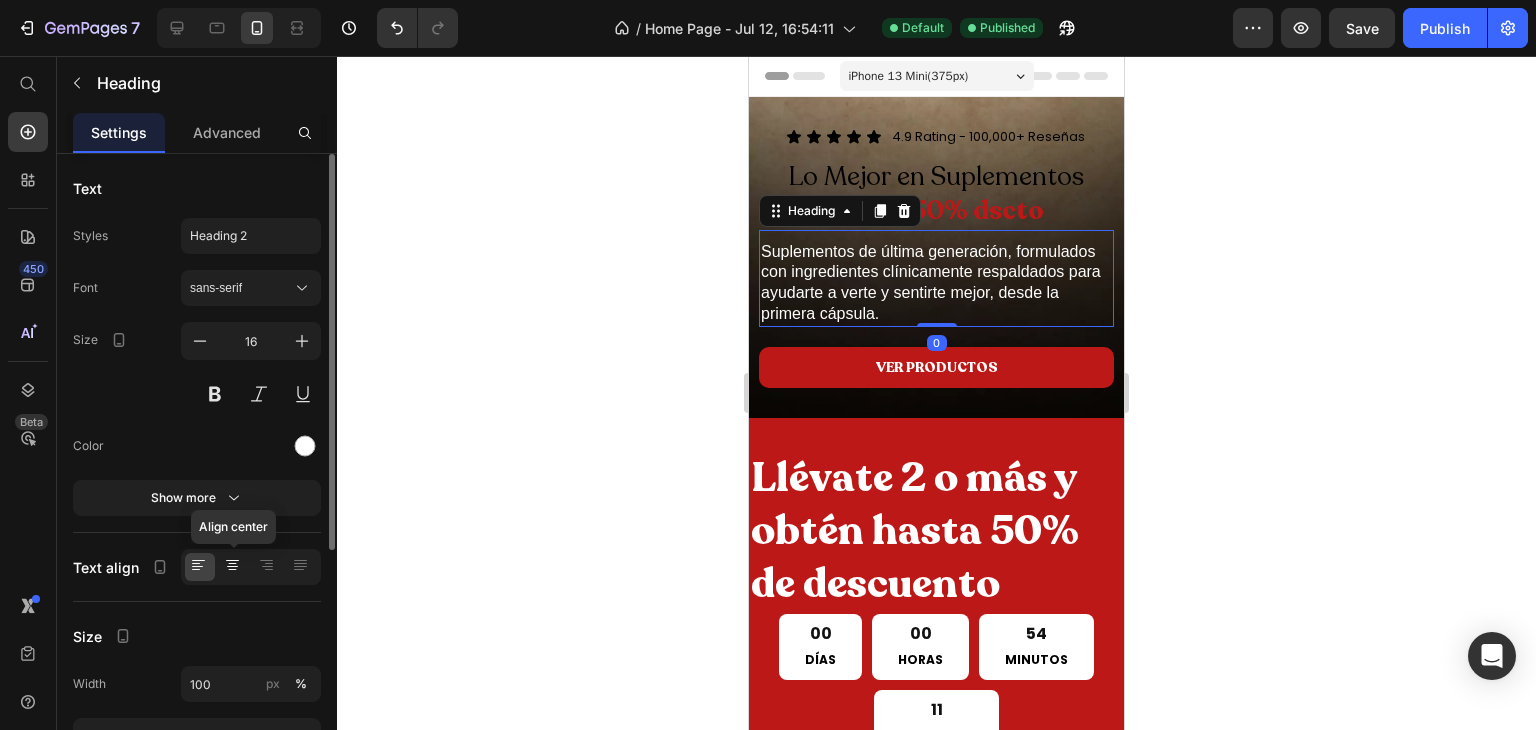 click 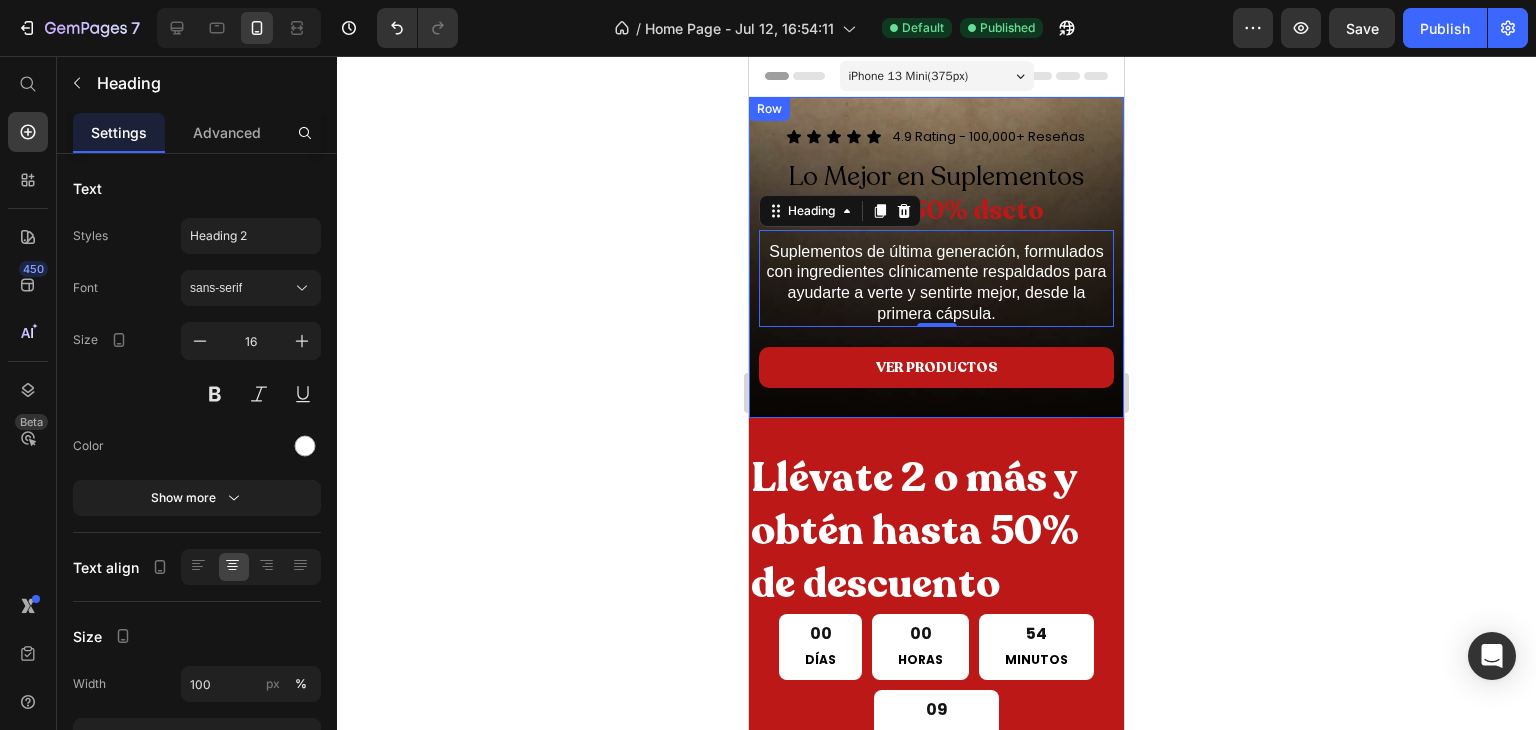 click on "Icon Icon Icon Icon Icon Icon List 4.9 Rating - 100,000+ Reseñas Heading Row Lo Mejor en Suplementos Hasta 50% dscto Heading Suplementos de última generación, formulados con ingredientes clínicamente respaldados para ayudarte a verte y sentirte mejor, desde la primera cápsula. Heading   0 Row VER PRODUCTOS Button Image Image Row Row Row" at bounding box center [936, 257] 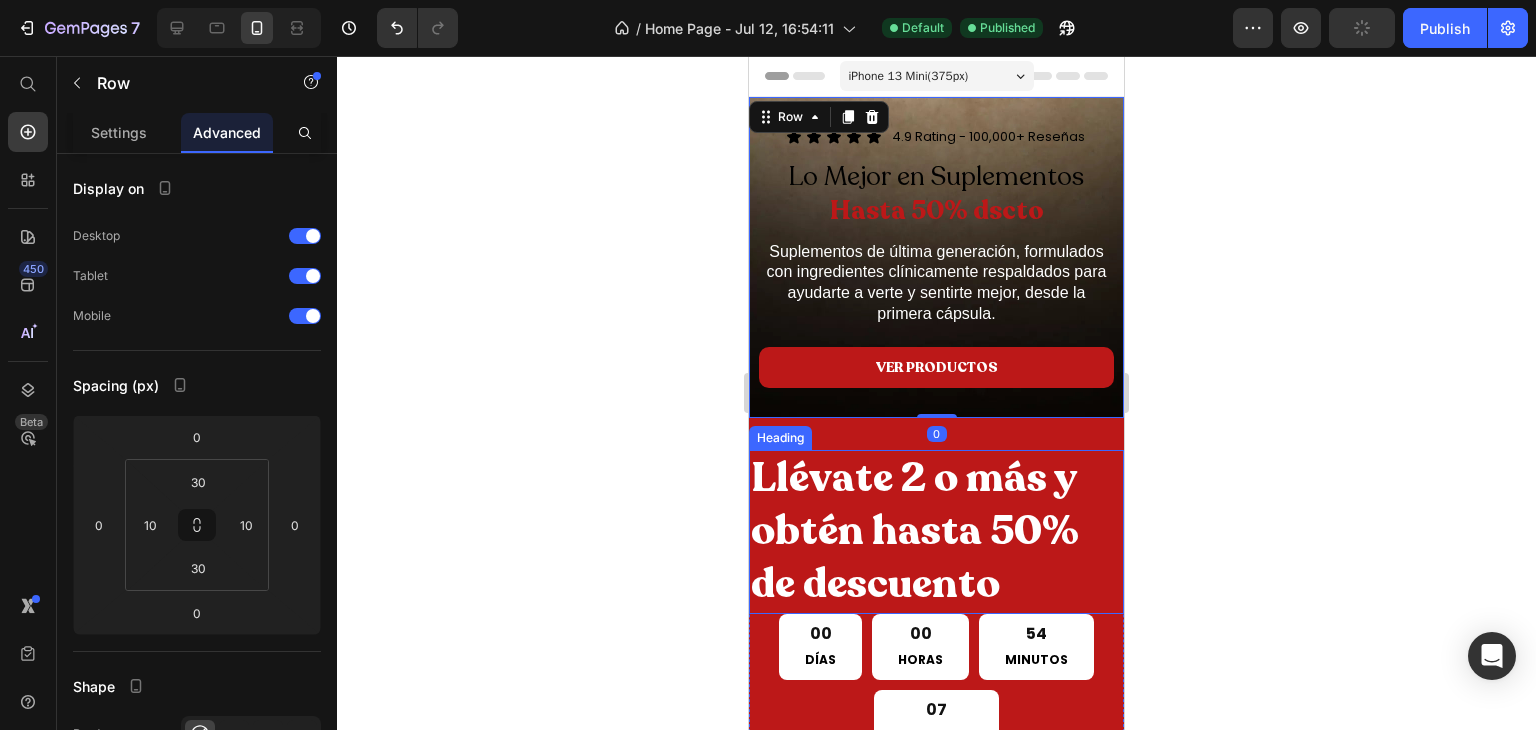 click on "Llévate 2 o más y obtén hasta 50% de descuento" at bounding box center (936, 532) 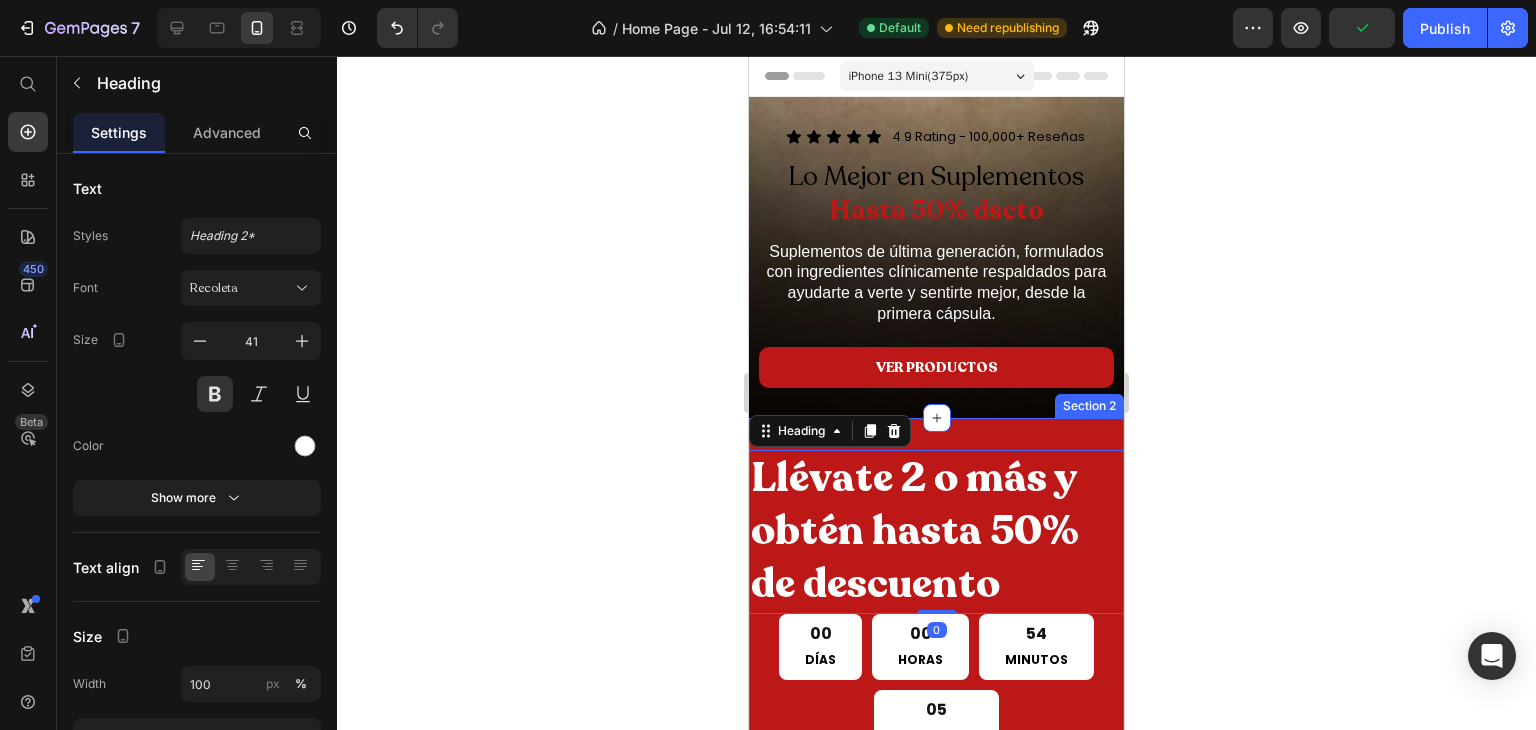 click on "Llévate 2 o más y obtén hasta 50% de descuento Heading   0 00 DÍAS 00 HORAS 54 MINUTOS 05 SEGUNDOS Countdown Timer Row Row Section 2" at bounding box center [936, 603] 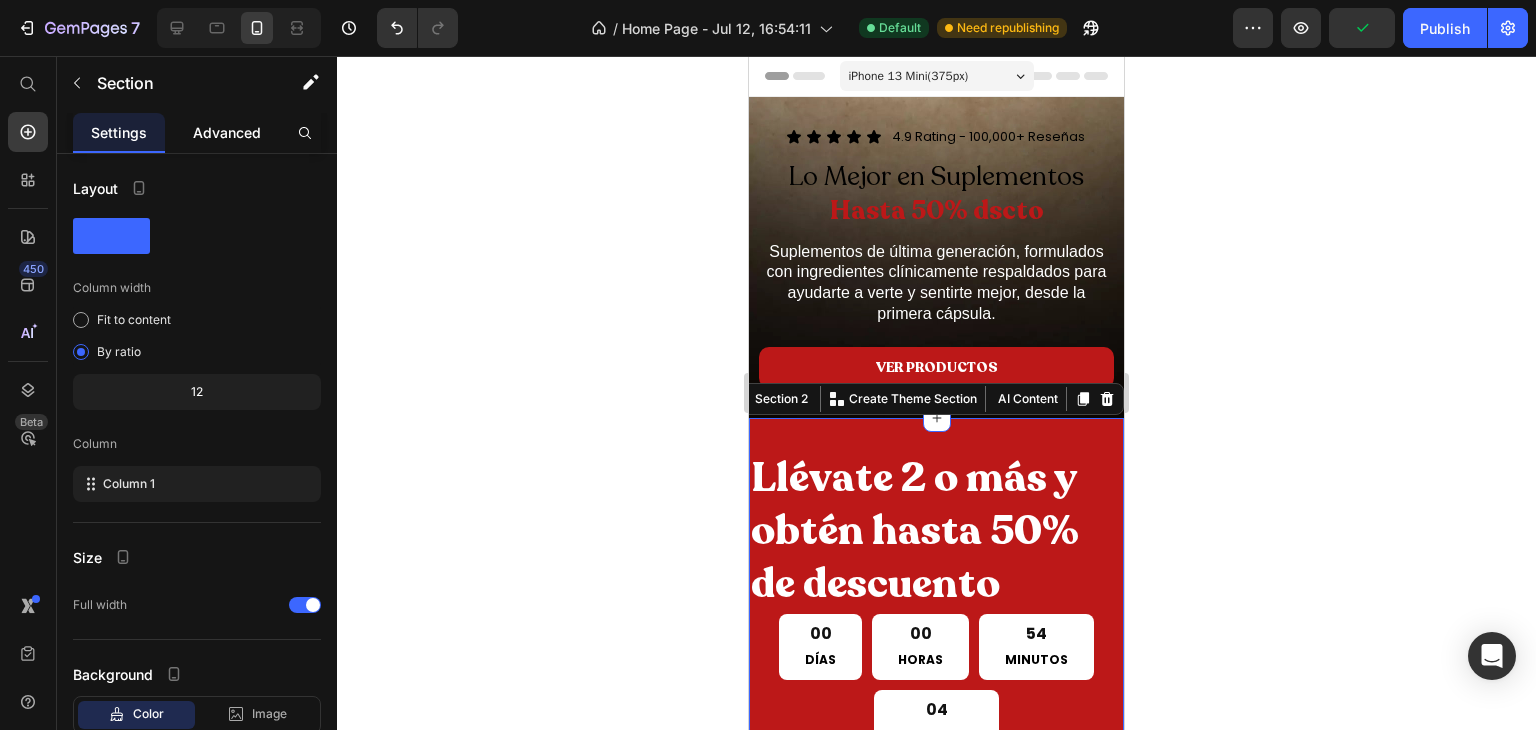 click on "Advanced" at bounding box center [227, 132] 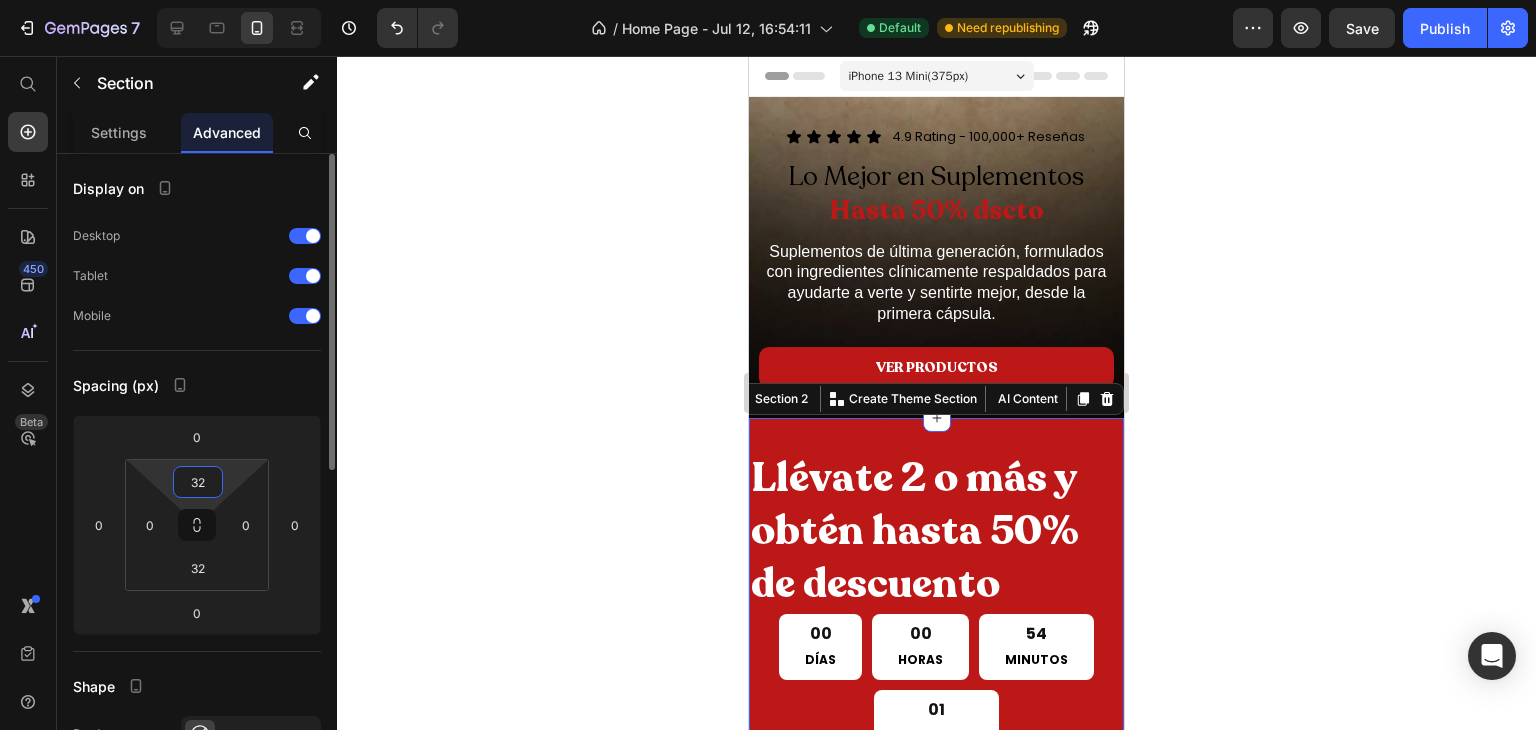 click on "32" at bounding box center (198, 482) 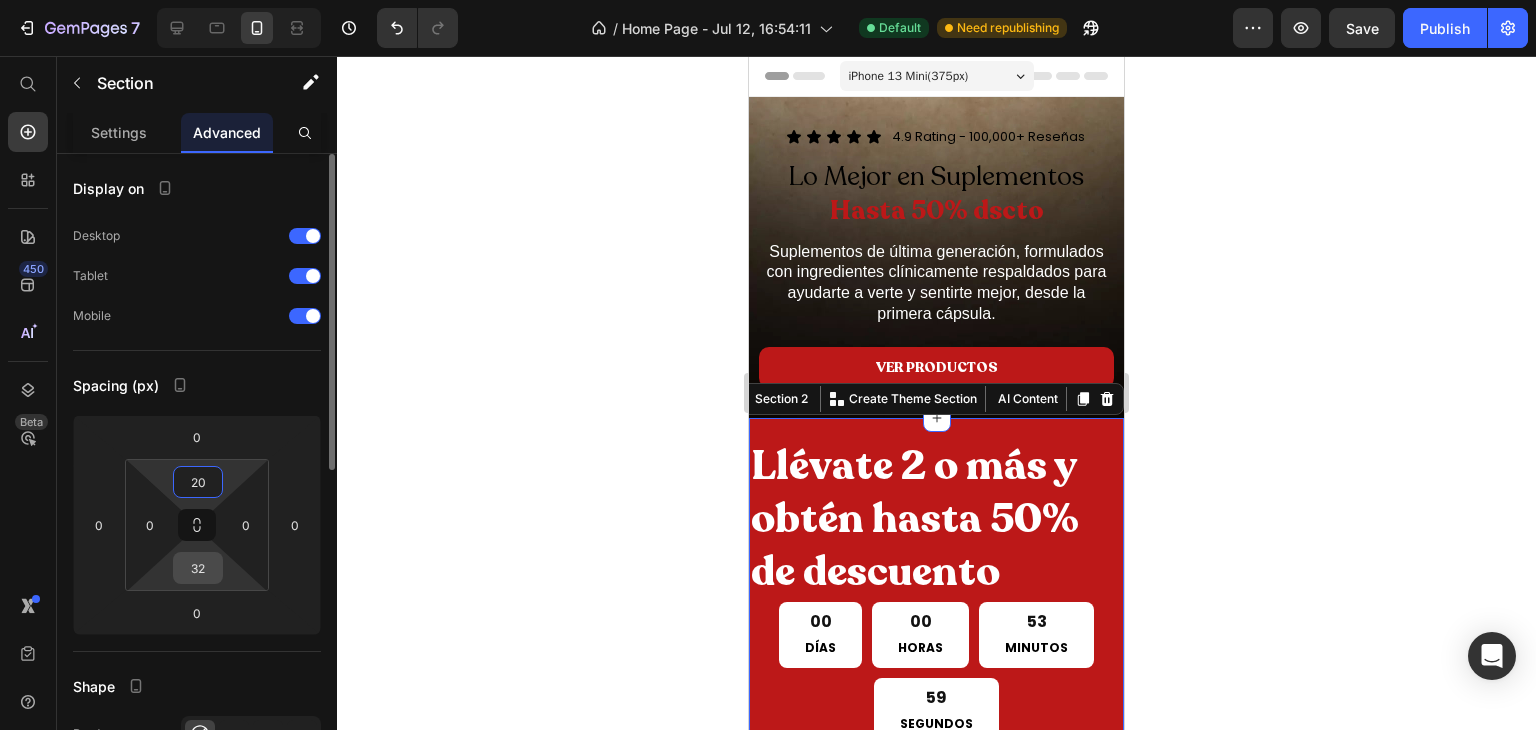 type on "20" 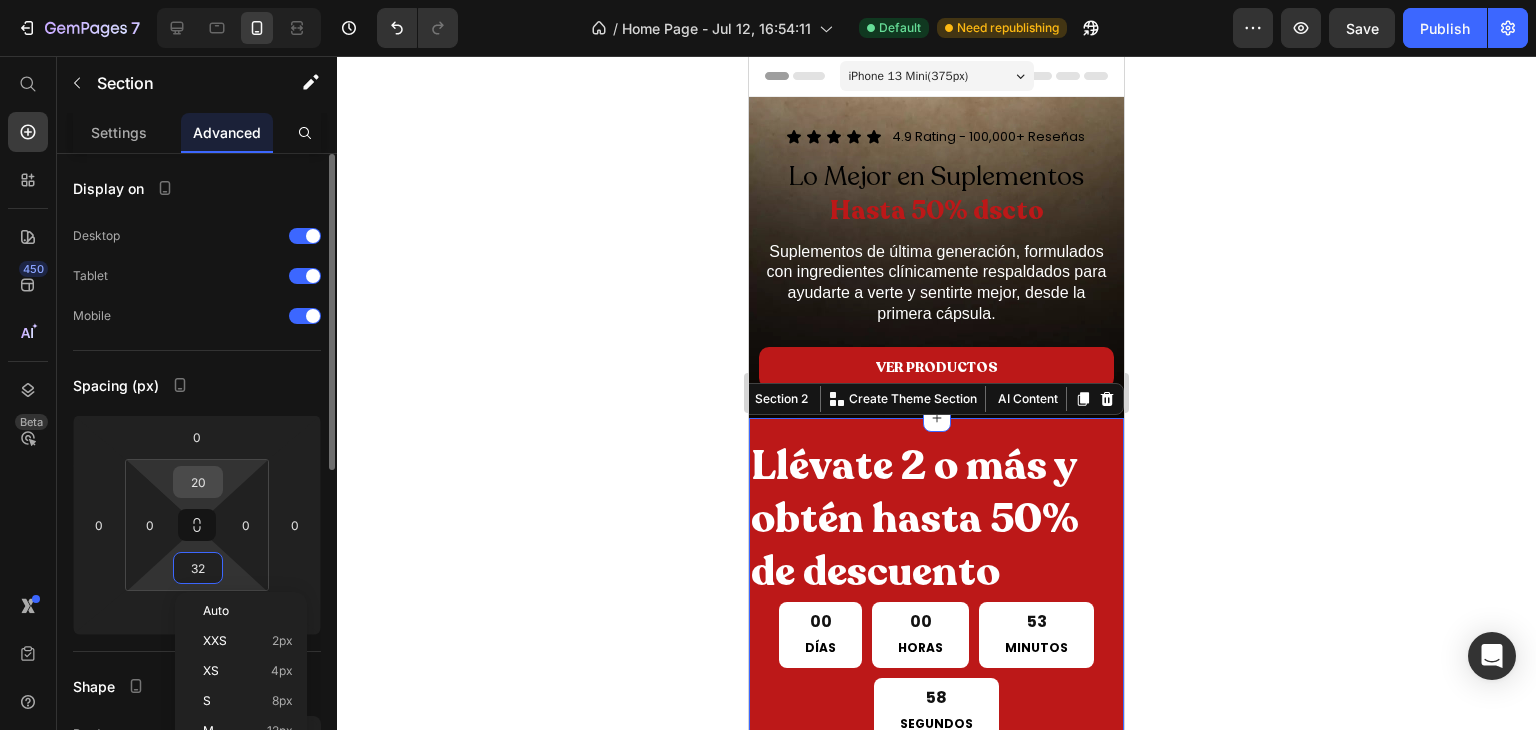 click on "20" at bounding box center [198, 482] 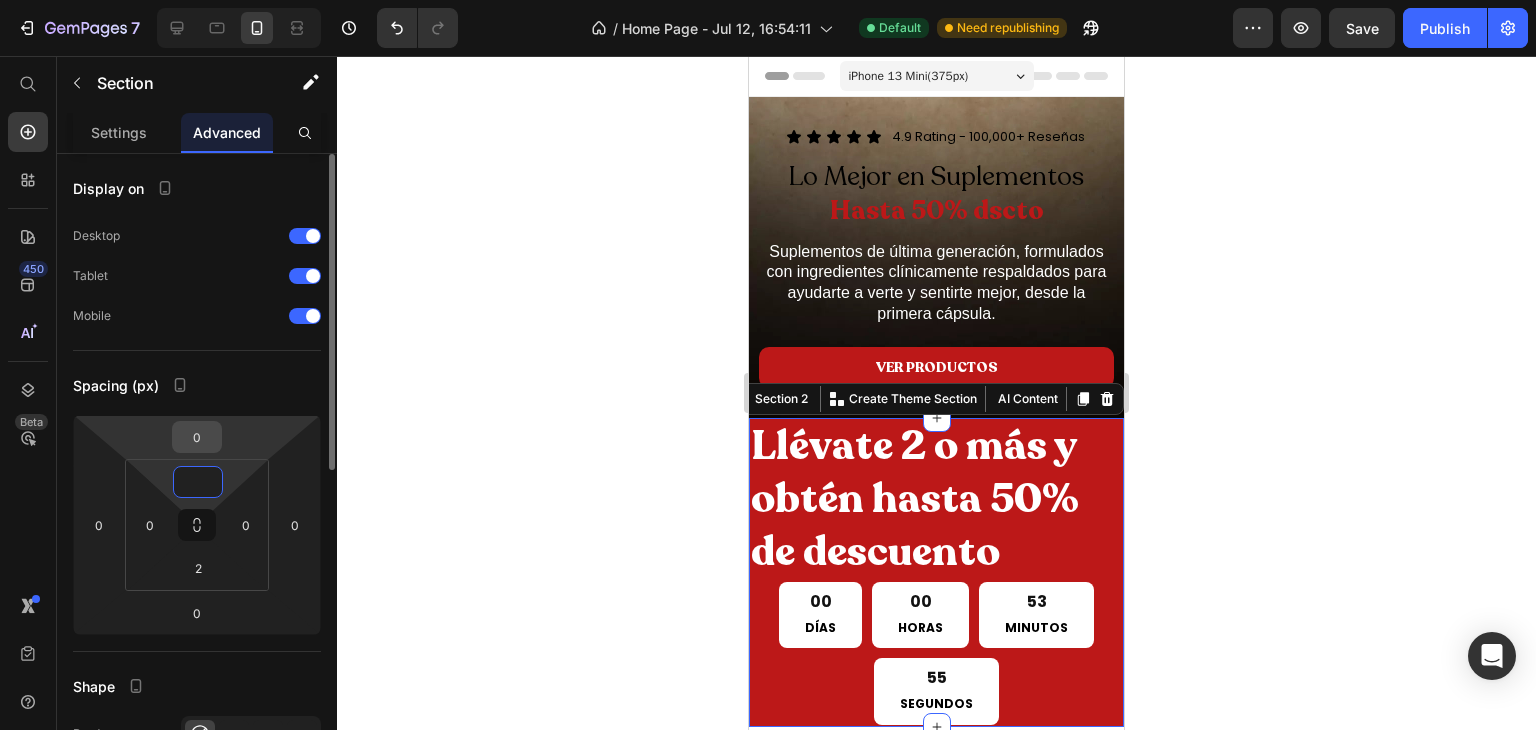 type on "0" 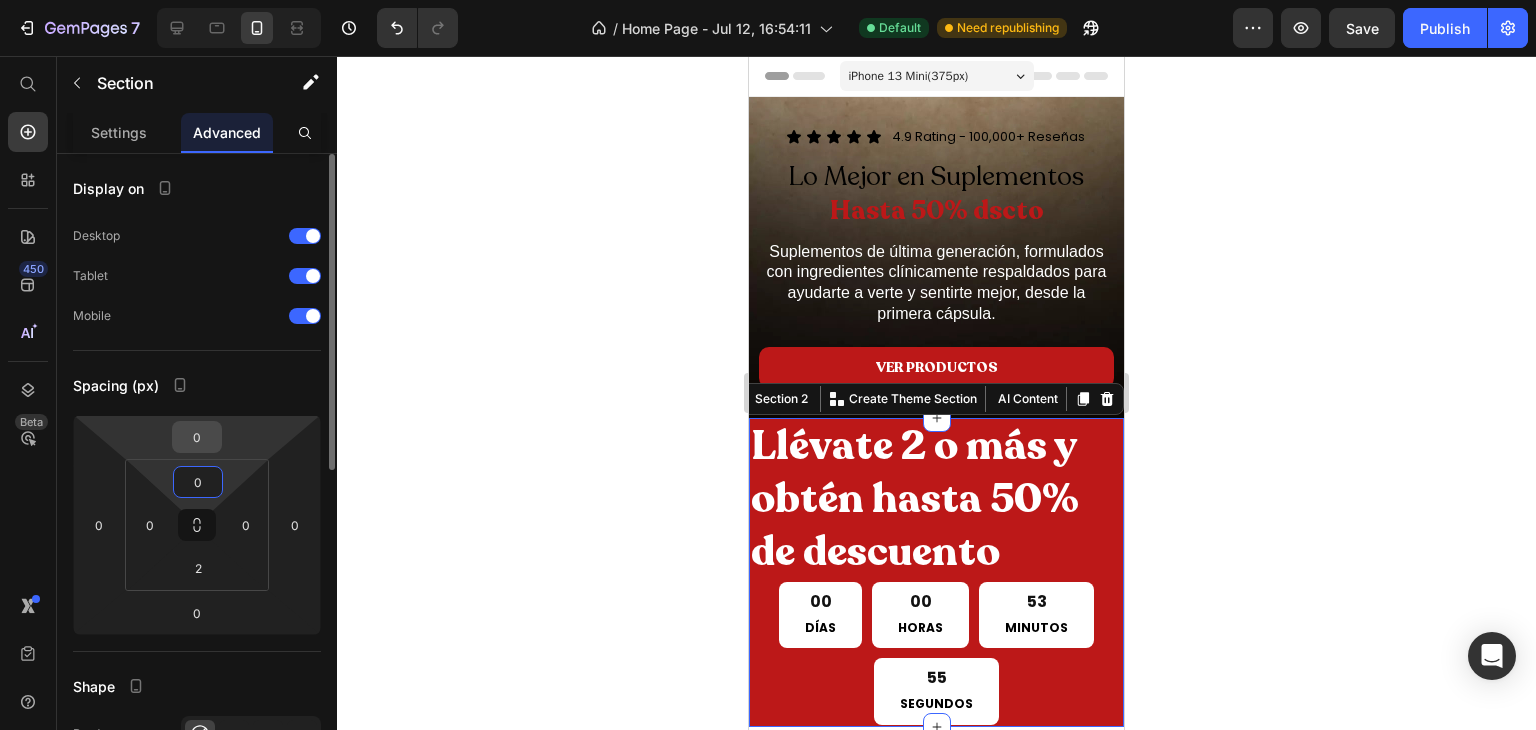 click on "0" at bounding box center [197, 437] 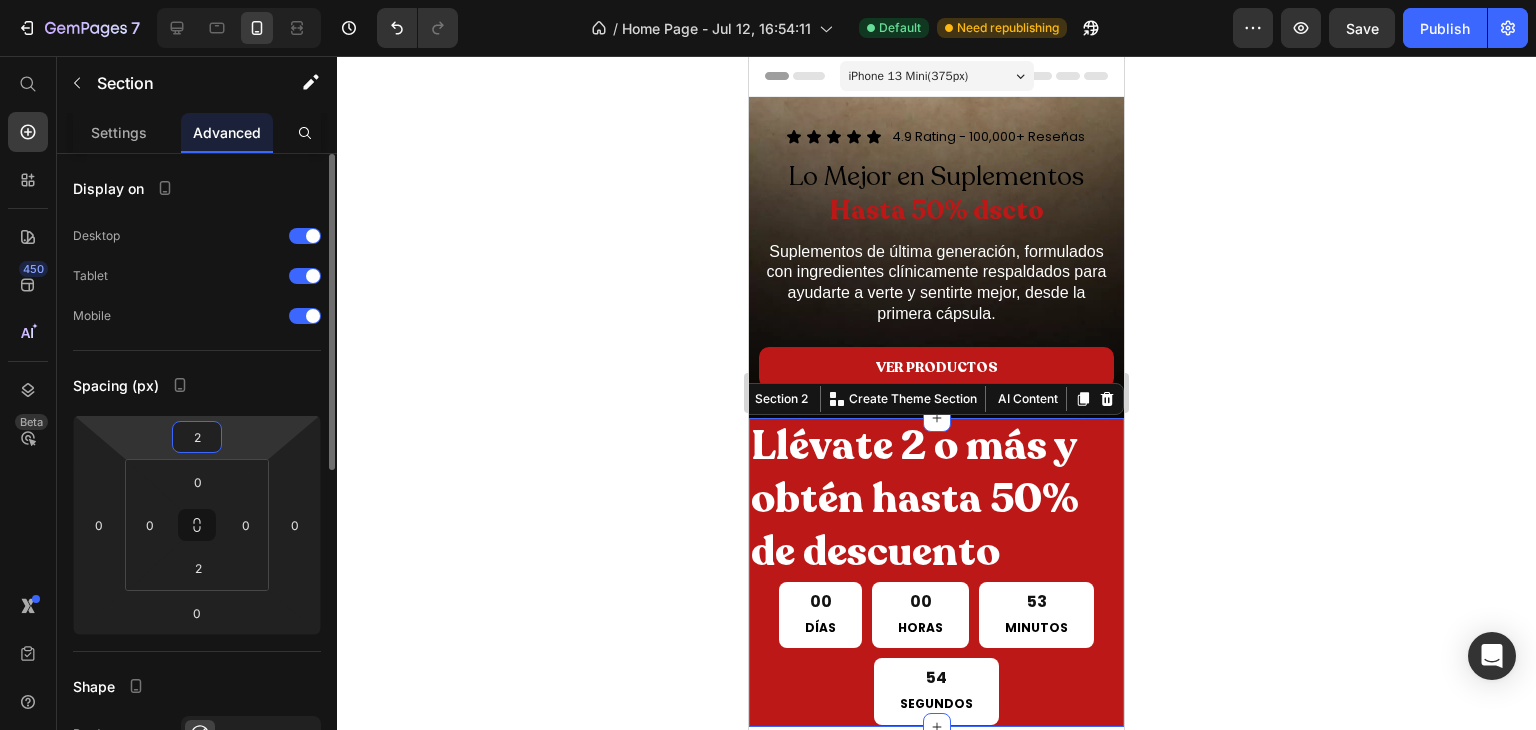 type on "20" 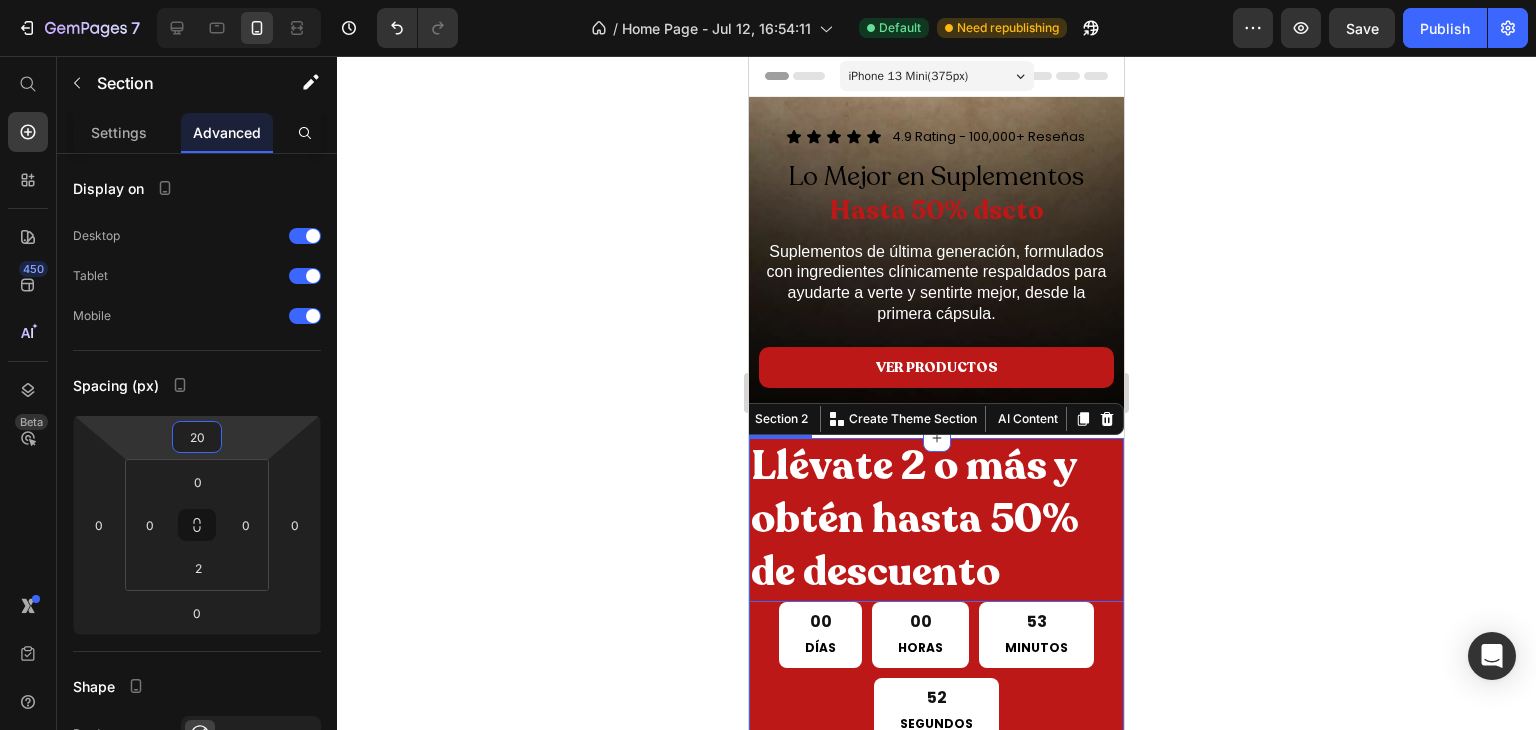 click 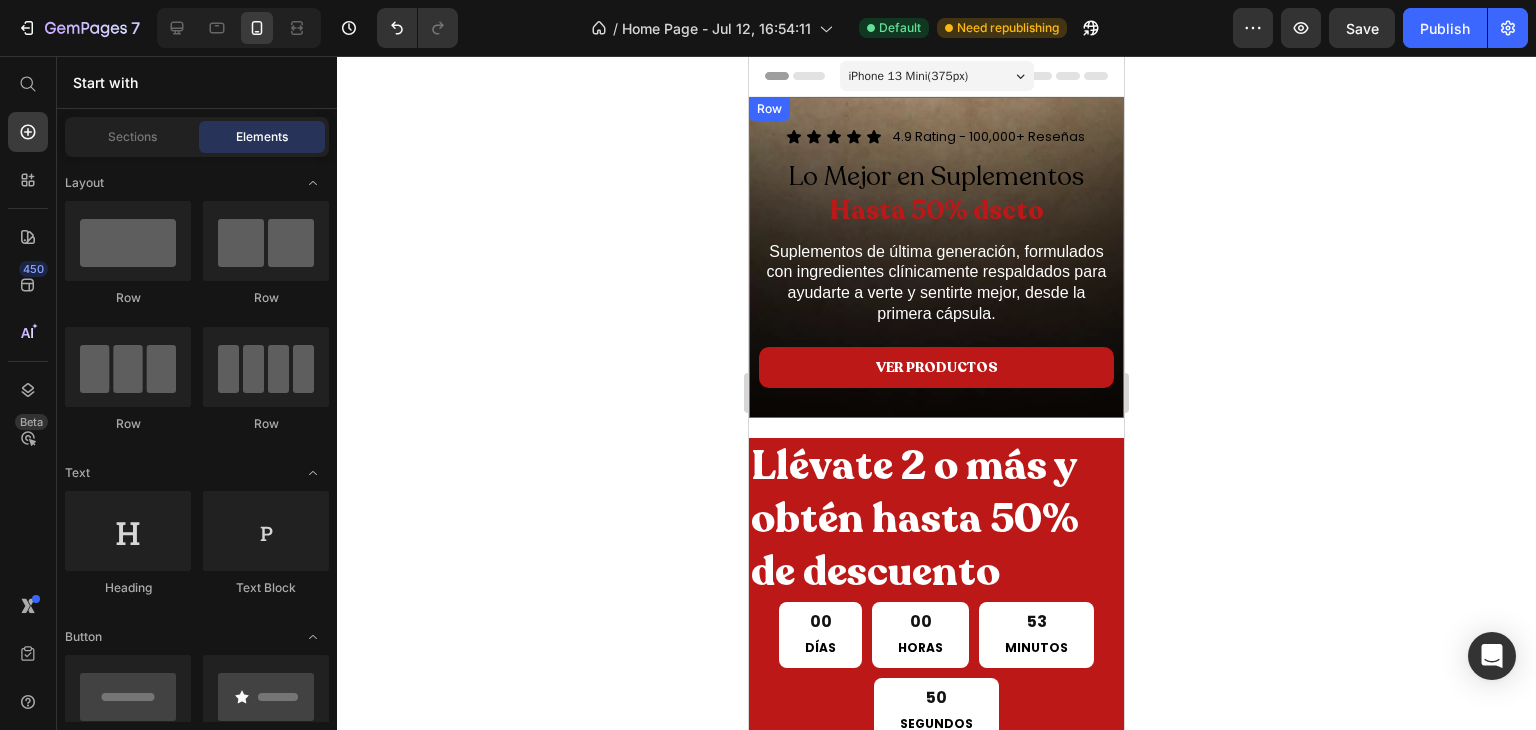 click on "Icon Icon Icon Icon Icon Icon List 4.9 Rating - 100,000+ Reseñas Heading Row Lo Mejor en Suplementos Hasta 50% dscto Heading Suplementos de última generación, formulados con ingredientes clínicamente respaldados para ayudarte a verte y sentirte mejor, desde la primera cápsula. Heading Row VER PRODUCTOS Button Image Image Row Row Row" at bounding box center [936, 257] 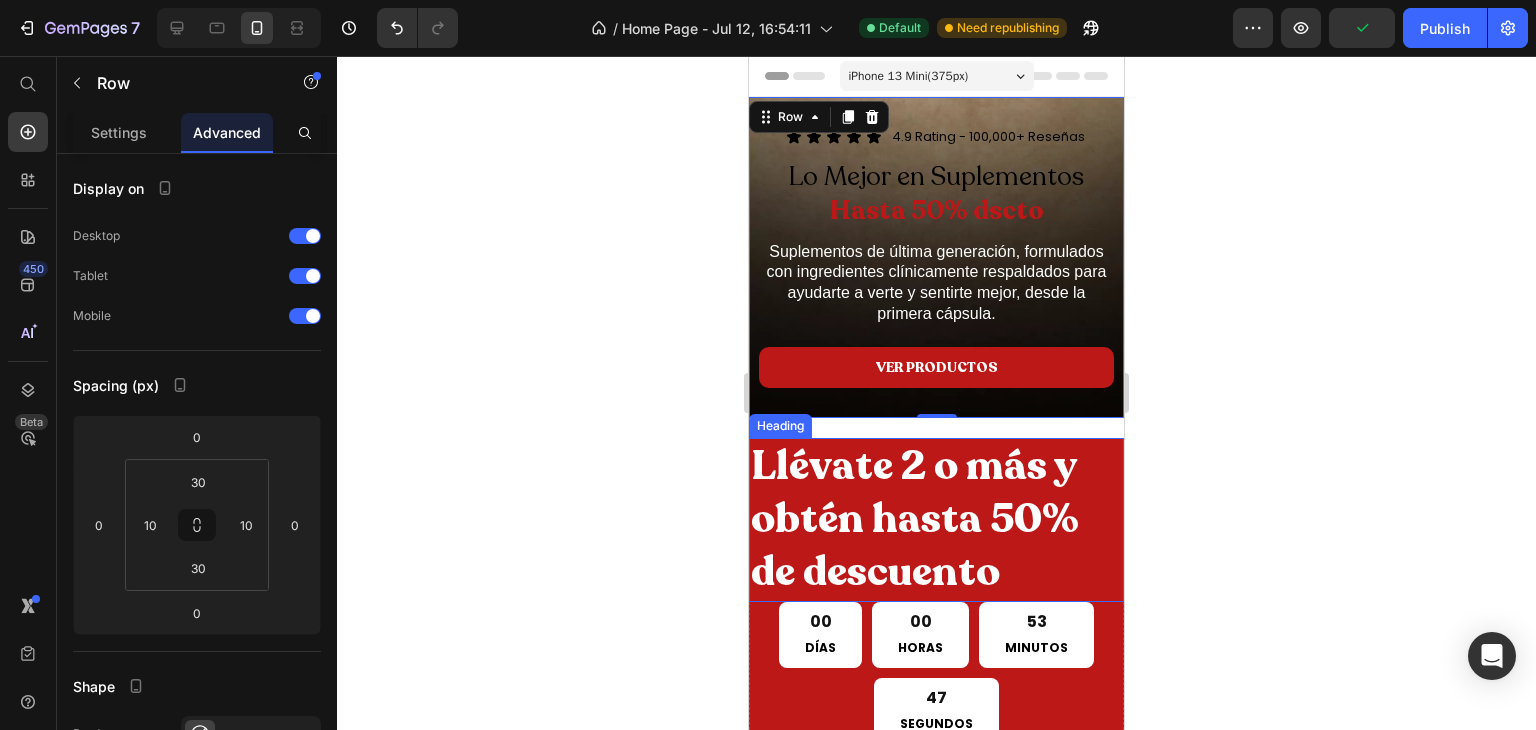 click on "Llévate 2 o más y obtén hasta 50% de descuento" at bounding box center [936, 520] 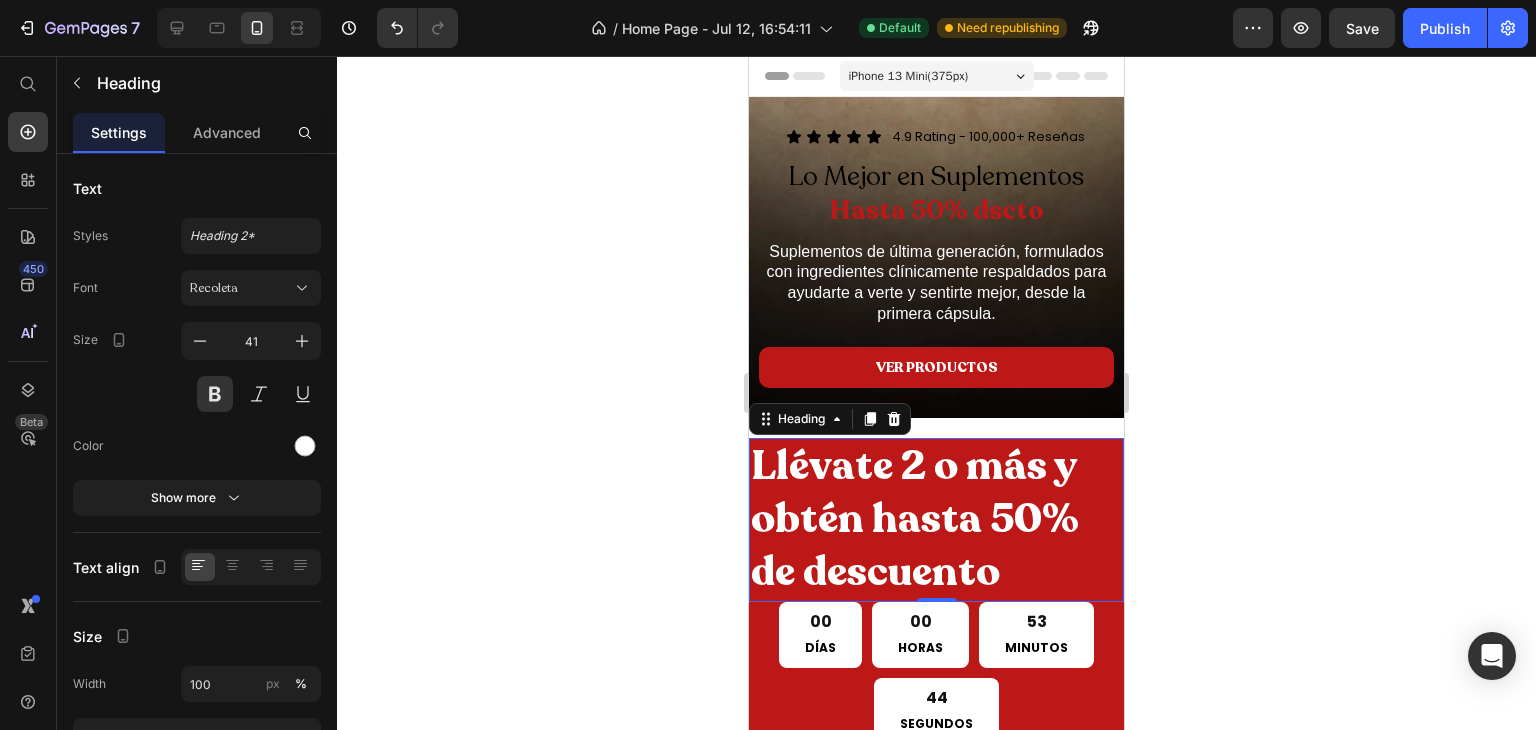 click on "Icon Icon Icon Icon Icon Icon List 4.9 Rating - 100,000+ Reseñas Heading Row Lo Mejor en Suplementos Hasta 50% dscto Heading Suplementos de última generación, formulados con ingredientes clínicamente respaldados para ayudarte a verte y sentirte mejor, desde la primera cápsula. Heading Row VER PRODUCTOS Button Image Image Row Row Row Section 1 Llévate 2 o más y obtén hasta 50% de descuento Heading   0 00 DÍAS 00 HORAS 53 MINUTOS 44 SEGUNDOS Countdown Timer Row Row Section 2 BIENESTAR, SALUD Y PERFORMANCE EN UN SOLO LUGAR Heading Todos tenemos objetivos. Nosotros te podemos ayudarte a alcanzar los tuyos Heading Row Image Probiótico Vaginal Heading S/129 Heading COMPRAR AHORA Button Image NAD+ Resveratrol Heading S/129 Heading COMPRAR AHORA Button
Drop element here
Drop element here Row Section 3 Root" at bounding box center (936, 1666) 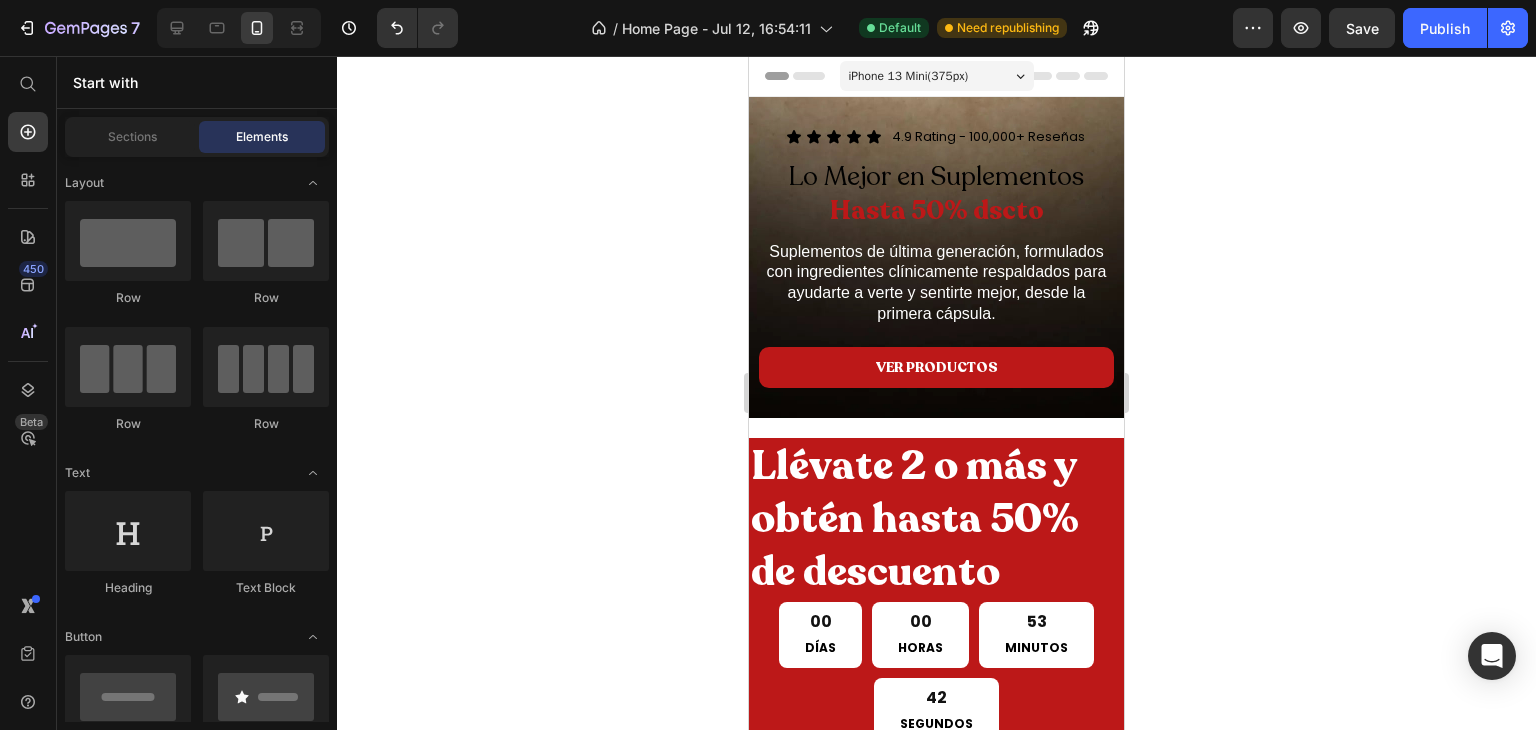 click on "Icon Icon Icon Icon Icon Icon List 4.9 Rating - 100,000+ Reseñas Heading Row Lo Mejor en Suplementos Hasta 50% dscto Heading Suplementos de última generación, formulados con ingredientes clínicamente respaldados para ayudarte a verte y sentirte mejor, desde la primera cápsula. Heading Row VER PRODUCTOS Button Image Image Row Row Row Section 1 Llévate 2 o más y obtén hasta 50% de descuento Heading 00 DÍAS 00 HORAS 53 MINUTOS 42 SEGUNDOS Countdown Timer Row Row Section 2 BIENESTAR, SALUD Y PERFORMANCE EN UN SOLO LUGAR Heading Todos tenemos objetivos. Nosotros te podemos ayudarte a alcanzar los tuyos Heading Row Image Probiótico Vaginal Heading S/129 Heading COMPRAR AHORA Button Image NAD+ Resveratrol Heading S/129 Heading COMPRAR AHORA Button
Drop element here
Drop element here Row Section 3 Root" at bounding box center (936, 1666) 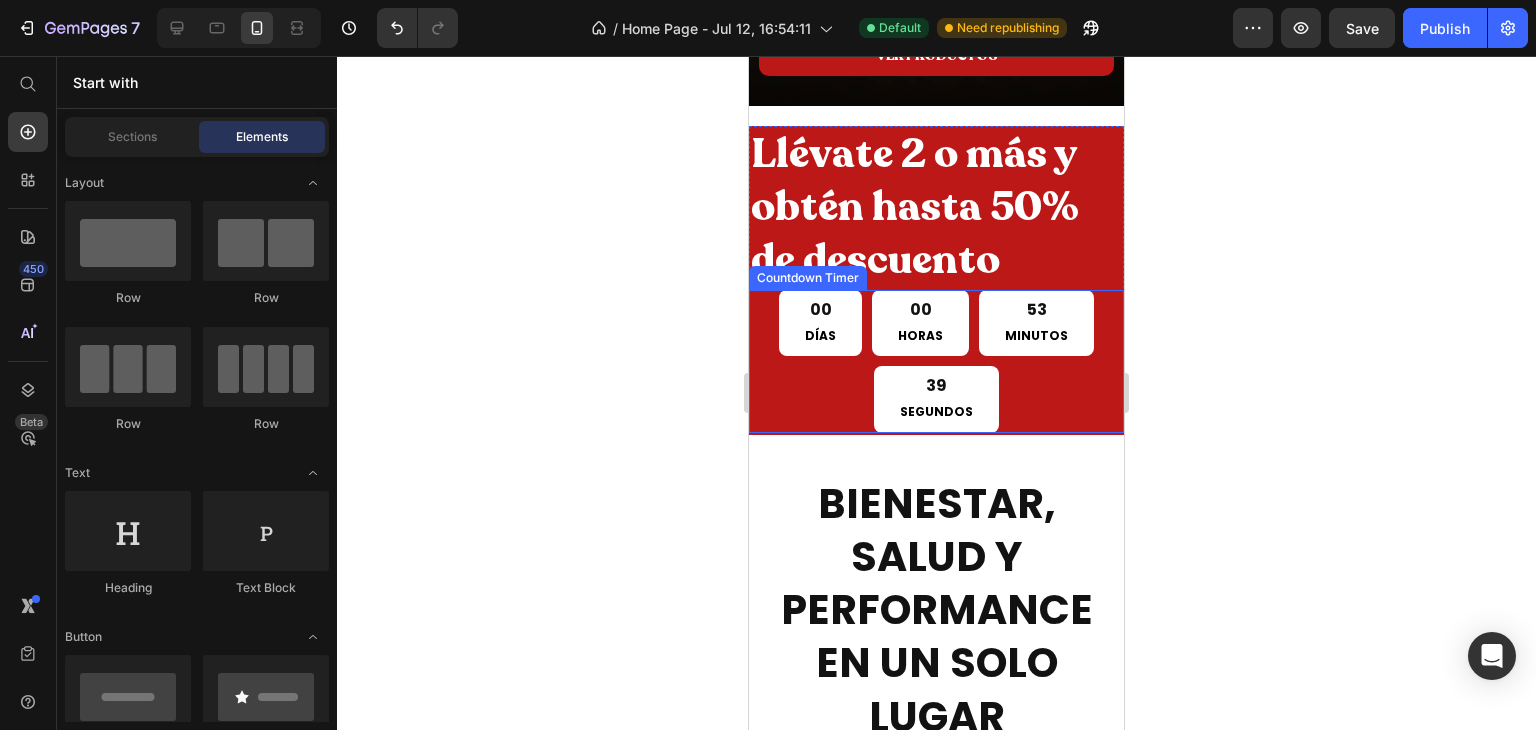 scroll, scrollTop: 326, scrollLeft: 0, axis: vertical 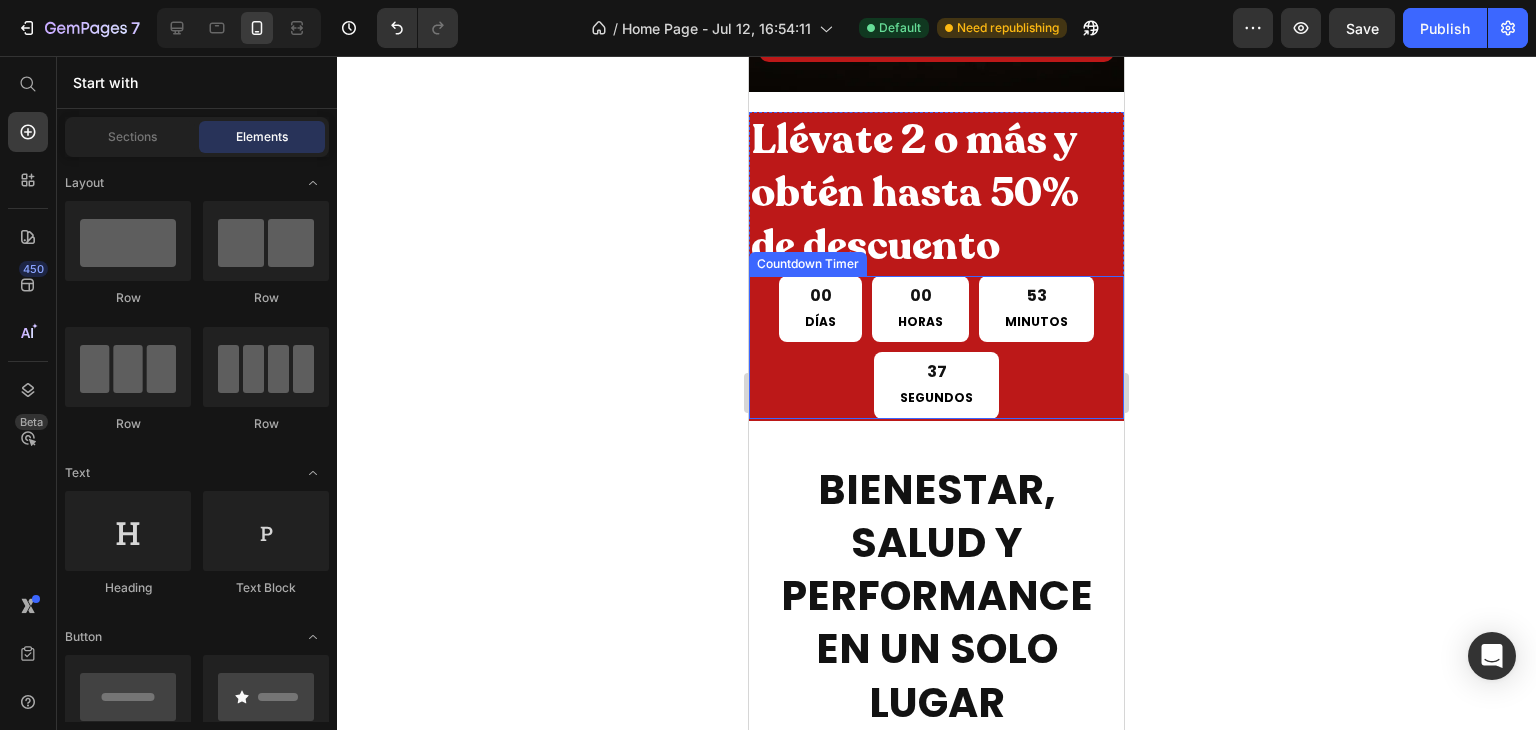 click on "00 DÍAS 00 HORAS 53 MINUTOS 37 SEGUNDOS" at bounding box center (936, 347) 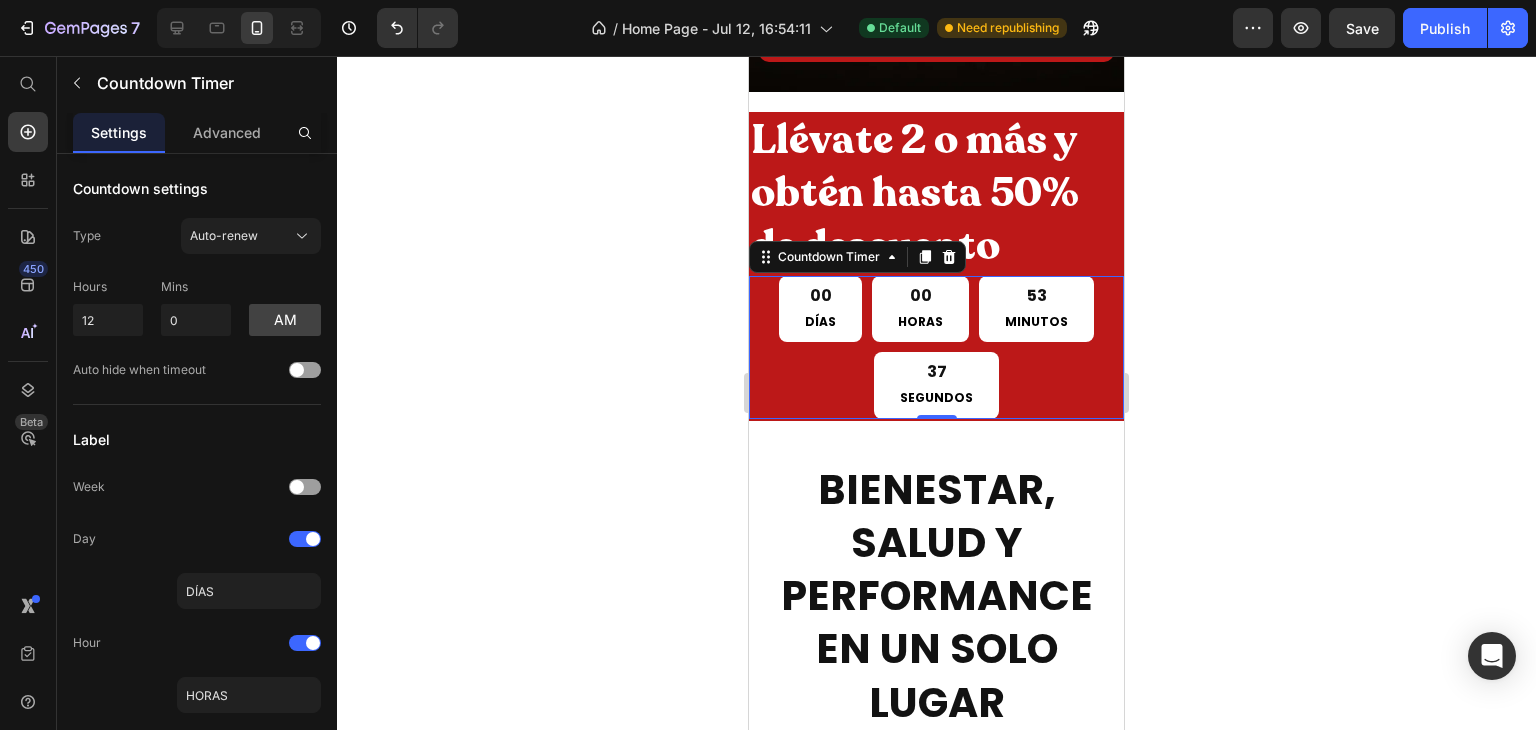 scroll, scrollTop: 218, scrollLeft: 0, axis: vertical 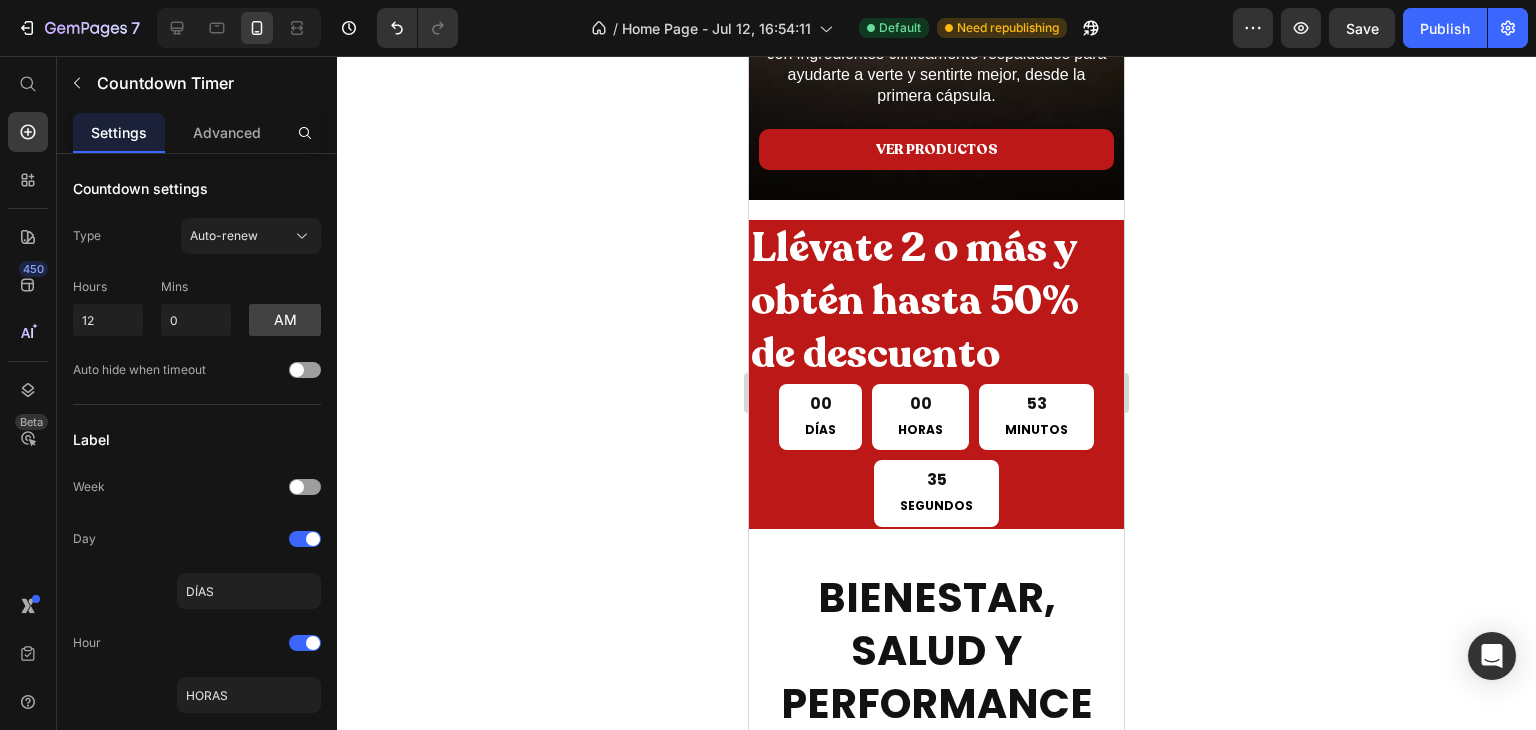 click on "Icon Icon Icon Icon Icon Icon List 4.9 Rating - 100,000+ Reseñas Heading Row Lo Mejor en Suplementos Hasta 50% dscto Heading Suplementos de última generación, formulados con ingredientes clínicamente respaldados para ayudarte a verte y sentirte mejor, desde la primera cápsula. Heading Row VER PRODUCTOS Button Image Image Row Row Row Section 1 Llévate 2 o más y obtén hasta 50% de descuento Heading 00 DÍAS 00 HORAS 53 MINUTOS 35 SEGUNDOS Countdown Timer Row Row Section 2 BIENESTAR, SALUD Y PERFORMANCE EN UN SOLO LUGAR Heading Todos tenemos objetivos. Nosotros te podemos ayudarte a alcanzar los tuyos Heading Row Image Probiótico Vaginal Heading S/129 Heading COMPRAR AHORA Button Image NAD+ Resveratrol Heading S/129 Heading COMPRAR AHORA Button
Drop element here
Drop element here Row Section 3 Root" at bounding box center [936, 1448] 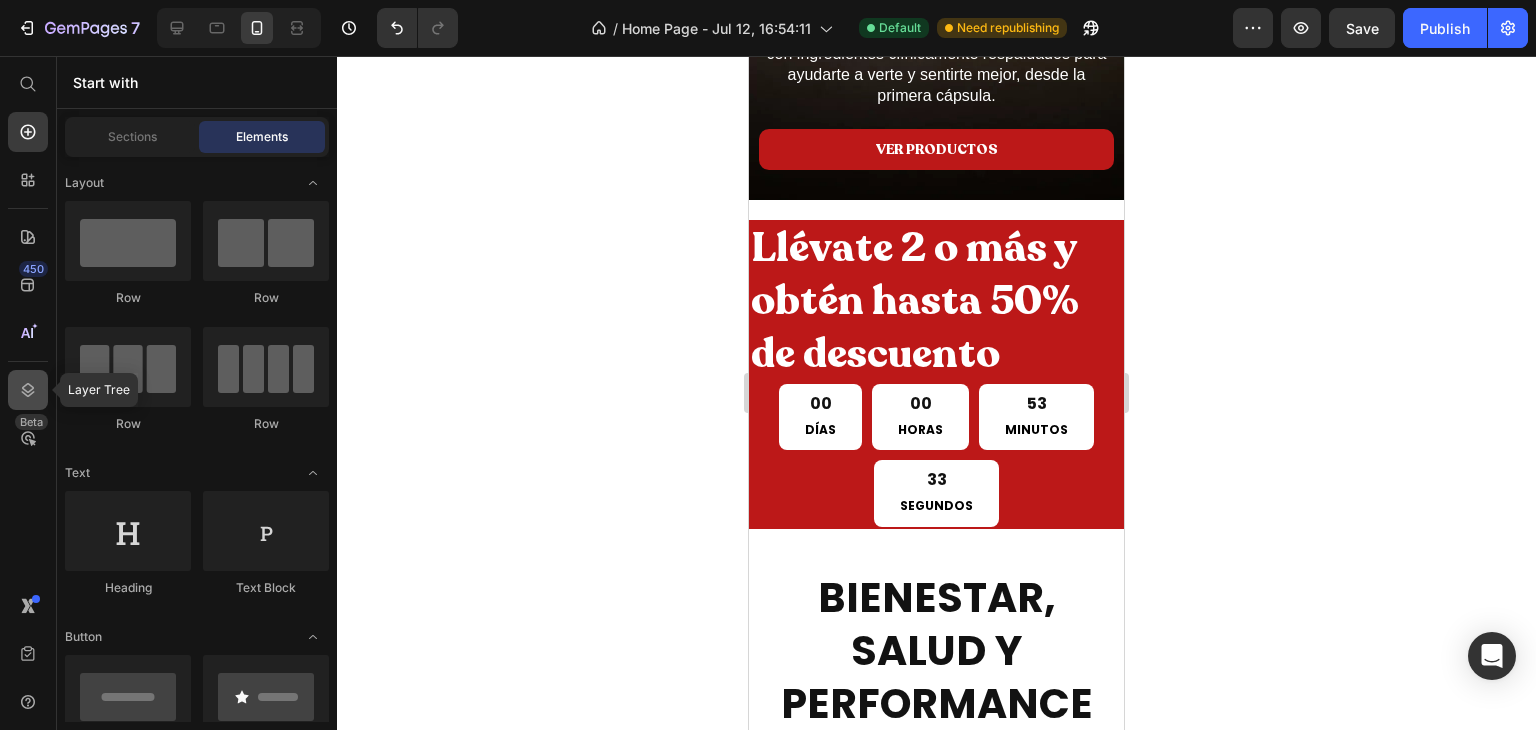 click 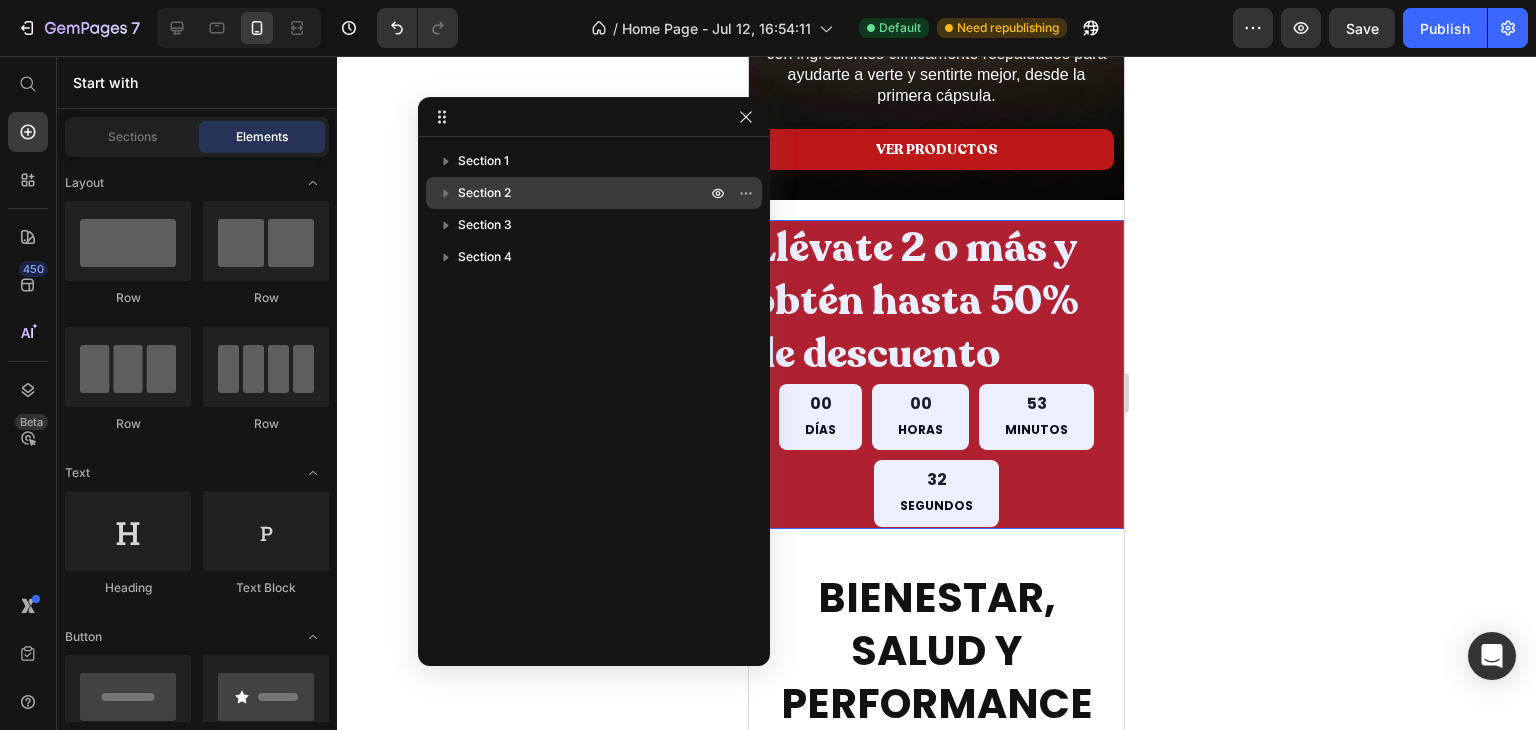 click on "Section 2" at bounding box center (584, 193) 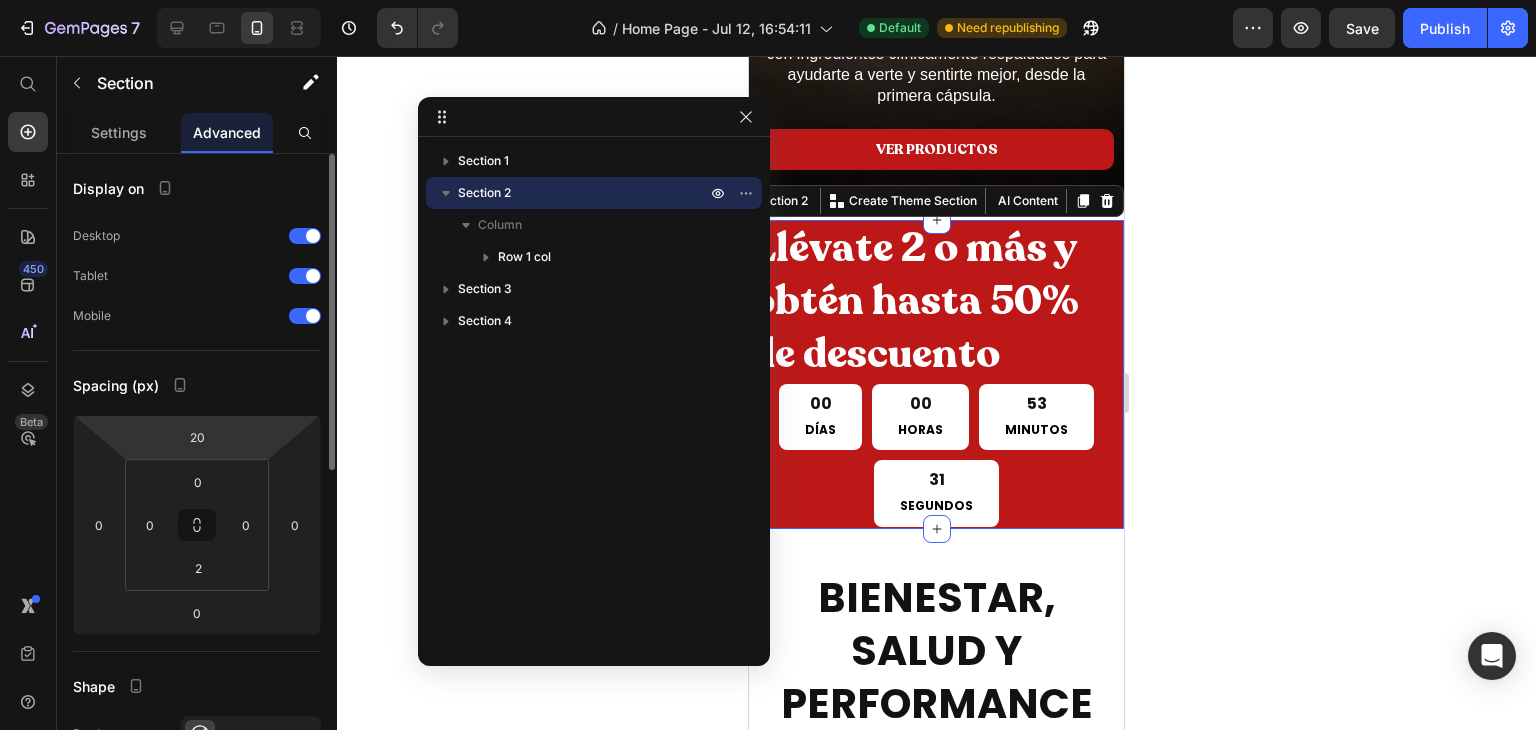 click on "7  Version history  /  Home Page - Jul 12, 16:54:11 Default Need republishing Preview  Save   Publish  450 Beta Start with Sections Elements Hero Section Product Detail Brands Trusted Badges Guarantee Product Breakdown How to use Testimonials Compare Bundle FAQs Social Proof Brand Story Product List Collection Blog List Contact Sticky Add to Cart Custom Footer Browse Library 450 Layout
Row
Row
Row
Row Text
Heading
Text Block Button
Button
Button
Sticky Back to top Media" at bounding box center [768, 0] 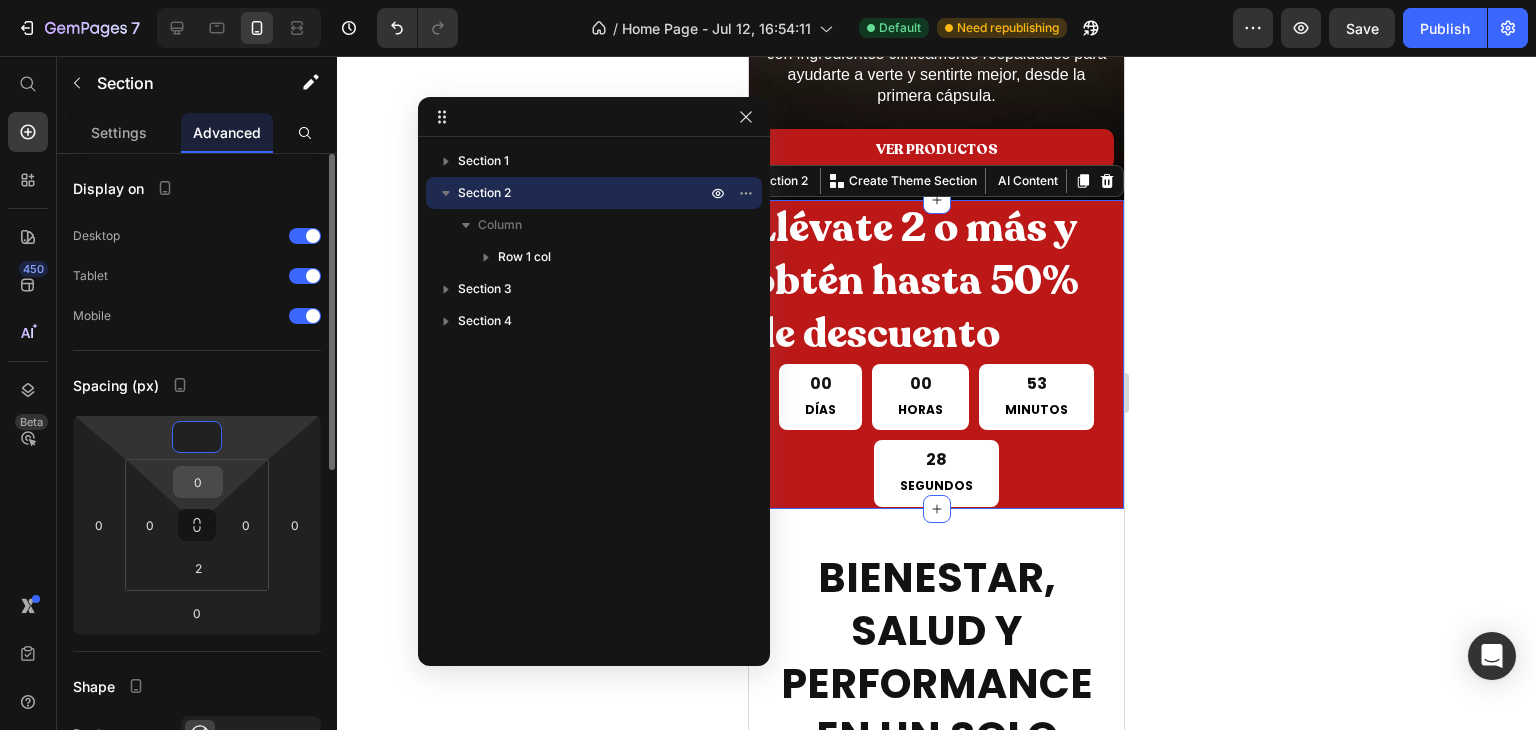 type on "0" 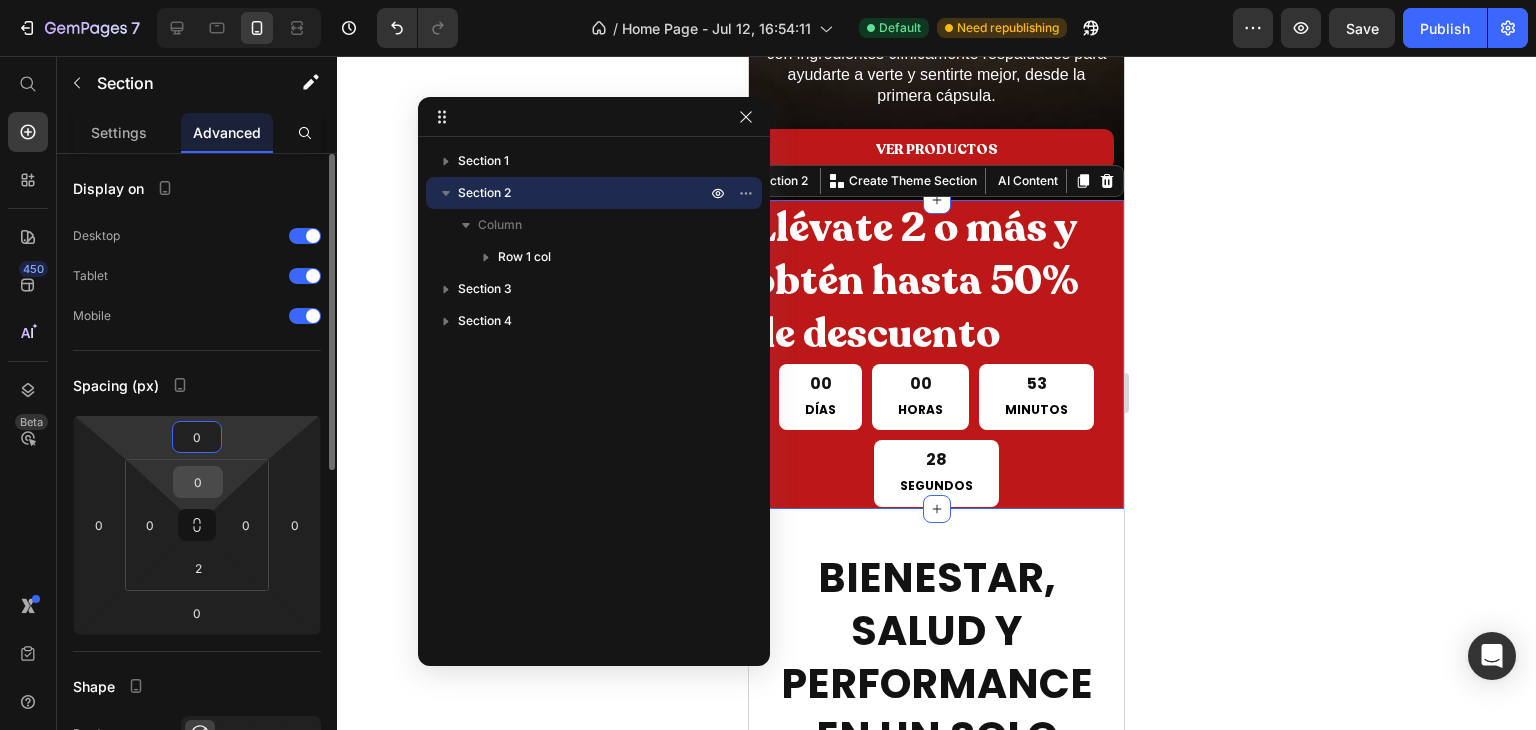 click on "0" at bounding box center (198, 482) 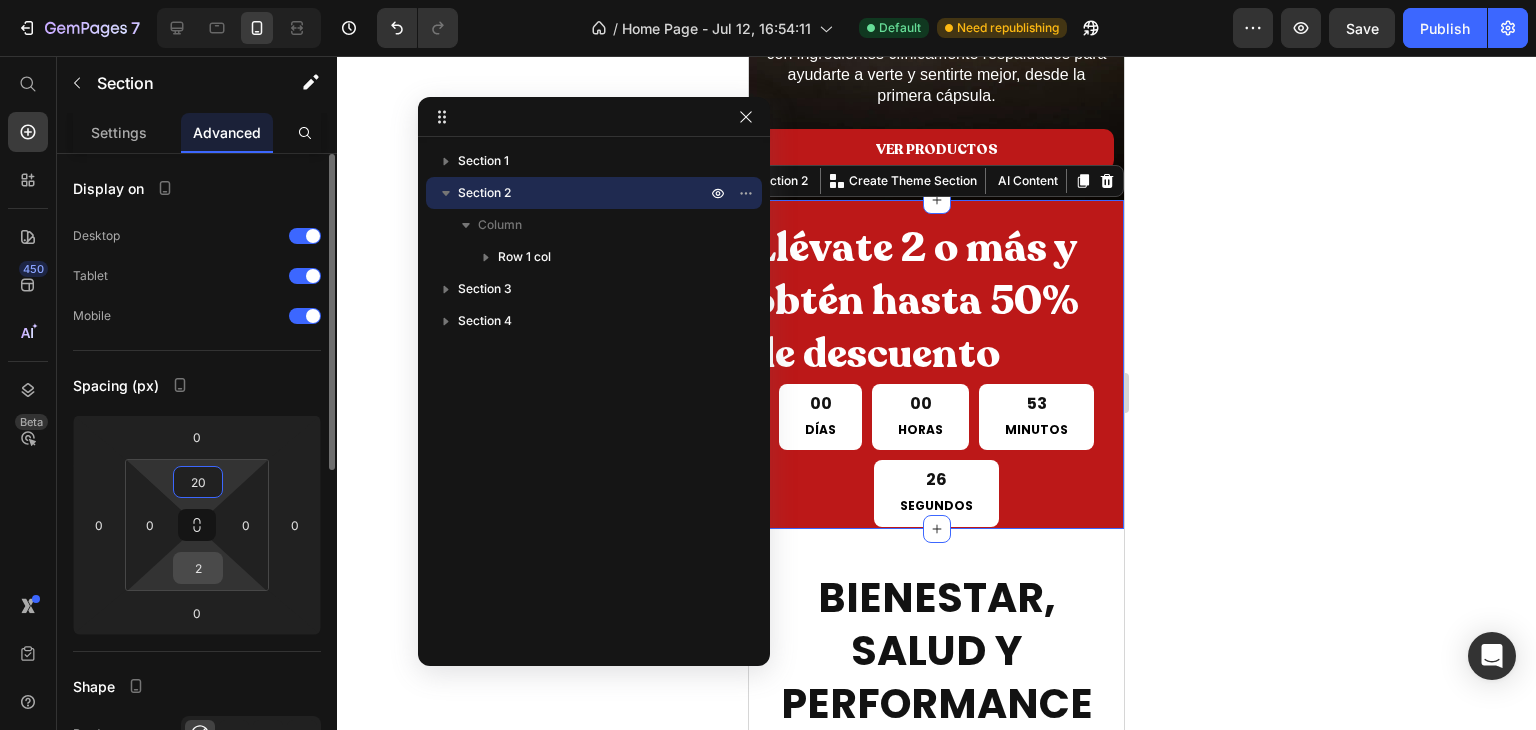 type on "20" 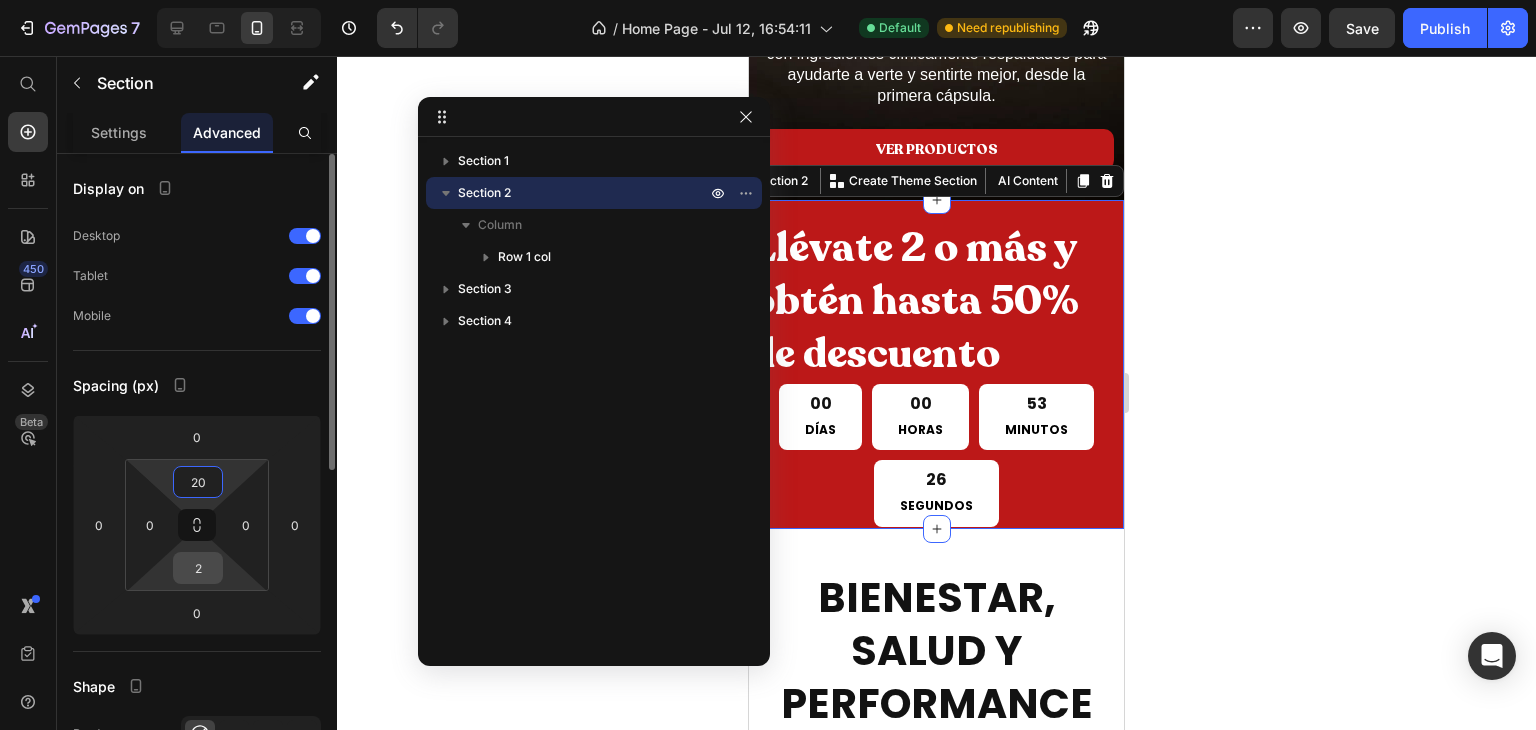 click on "2" at bounding box center (198, 568) 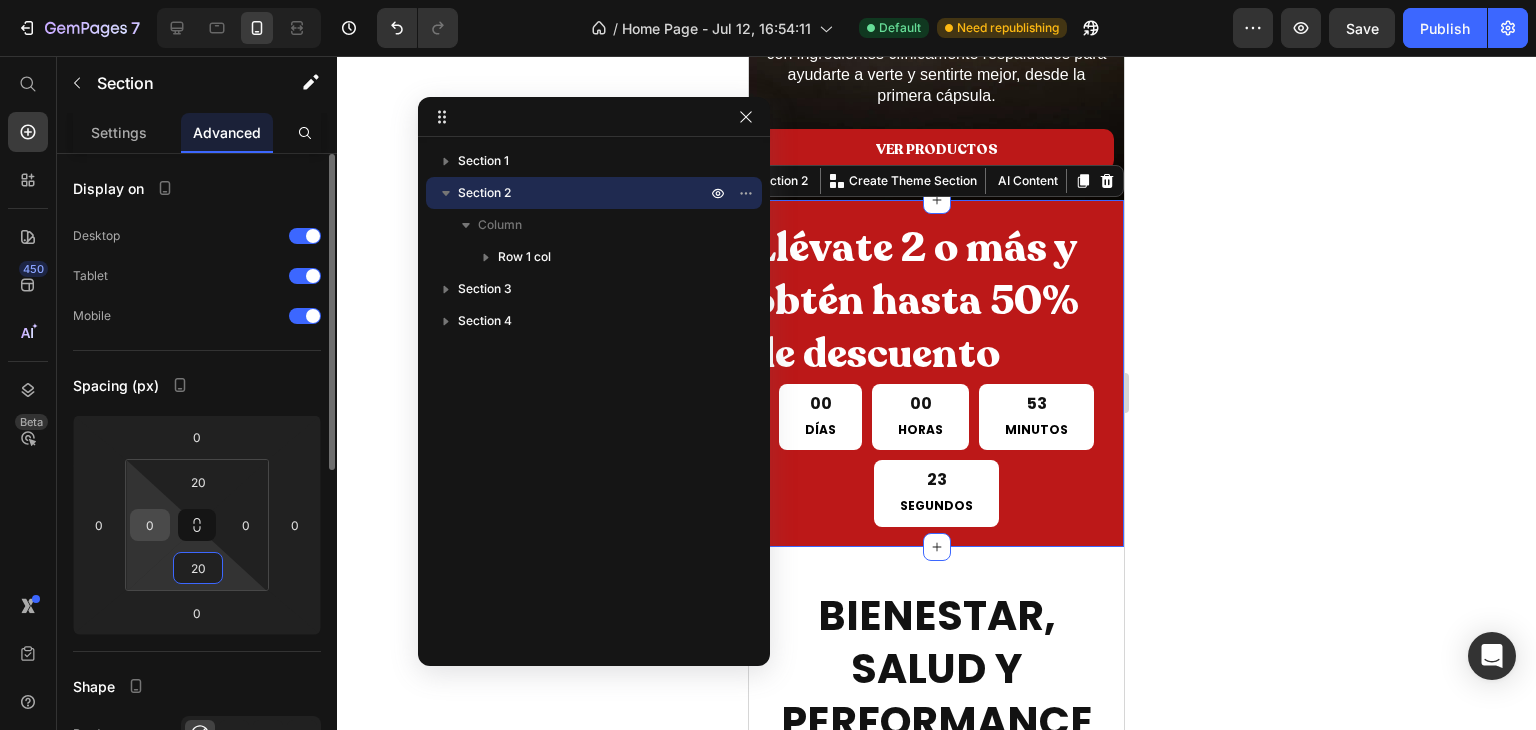 type on "20" 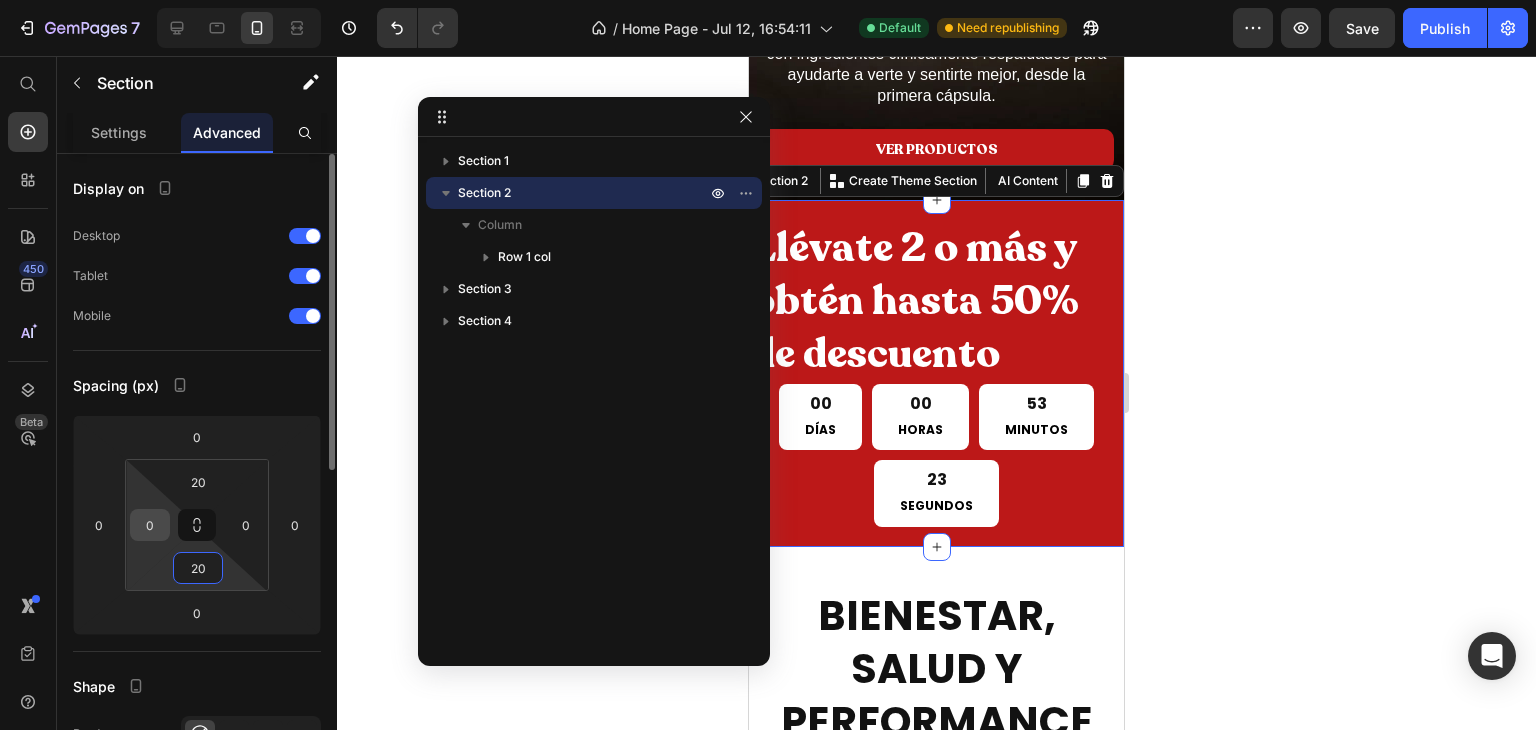 click on "0" at bounding box center (150, 525) 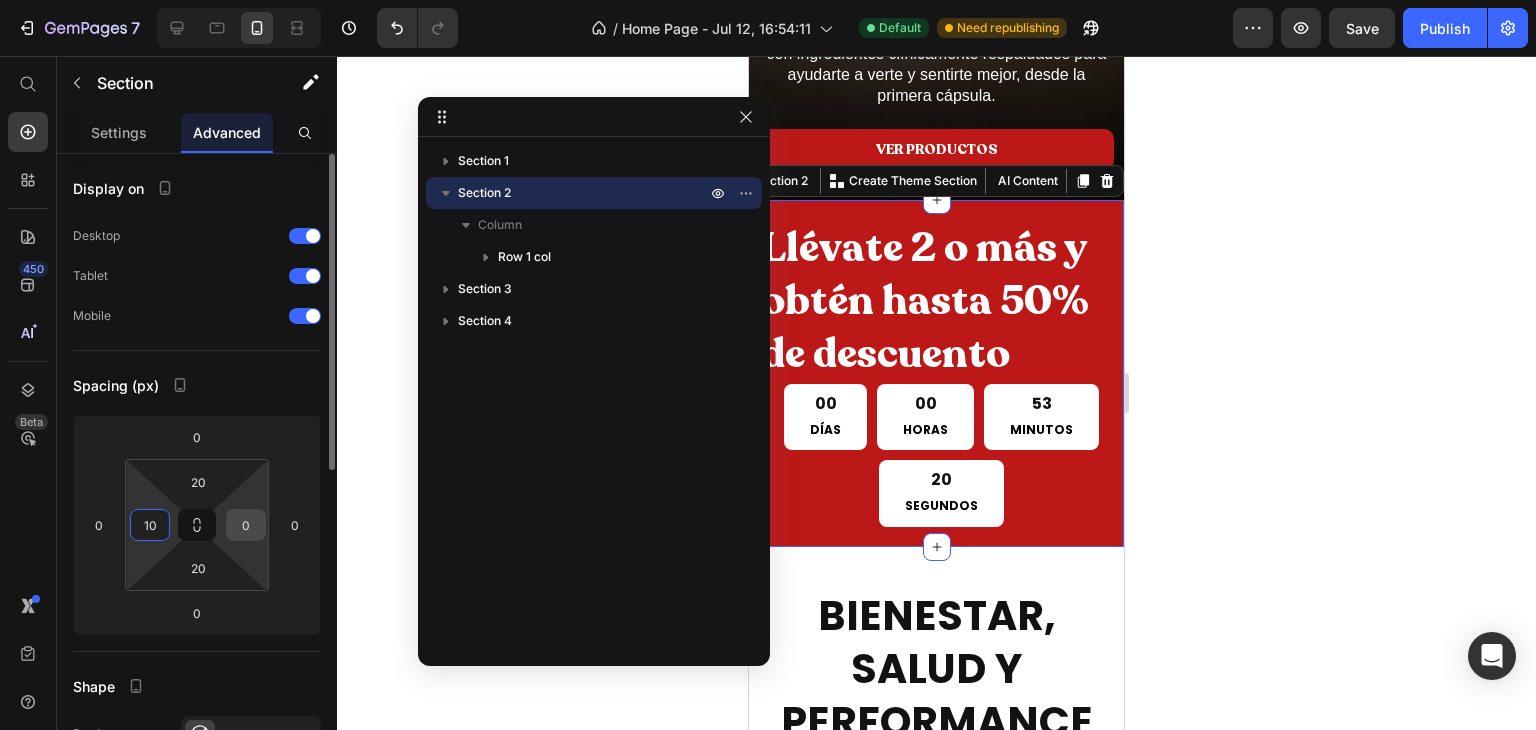 type on "10" 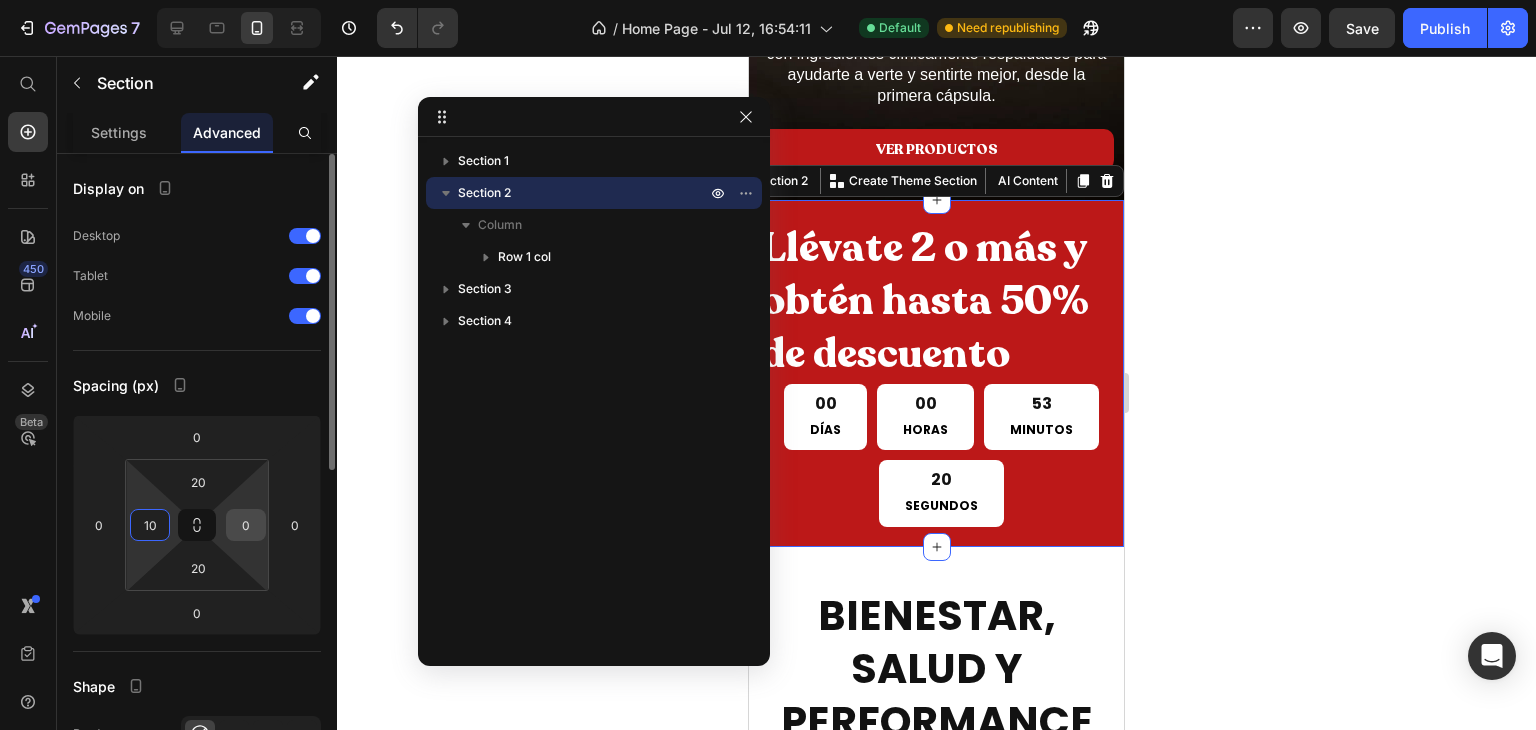 click on "0" at bounding box center [246, 525] 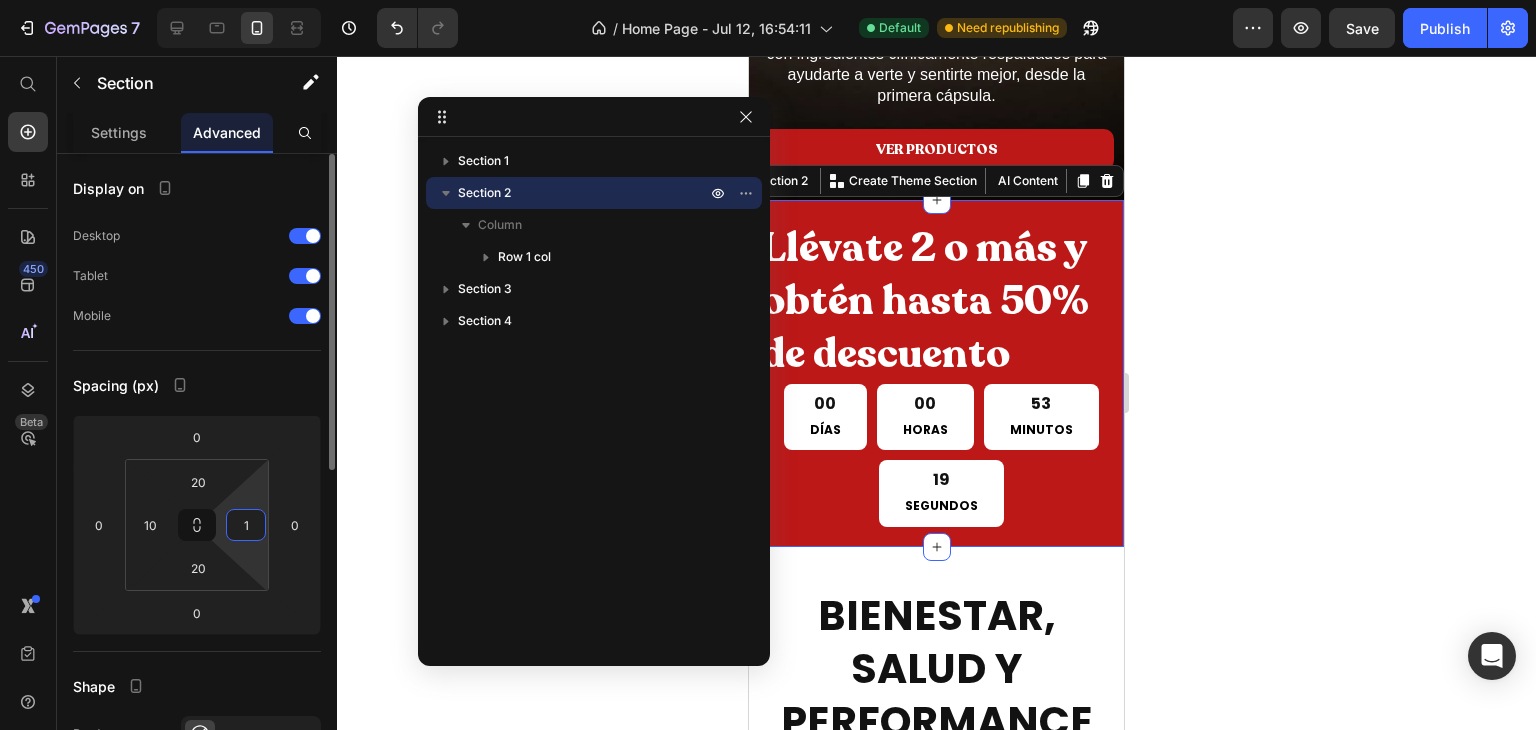 type on "10" 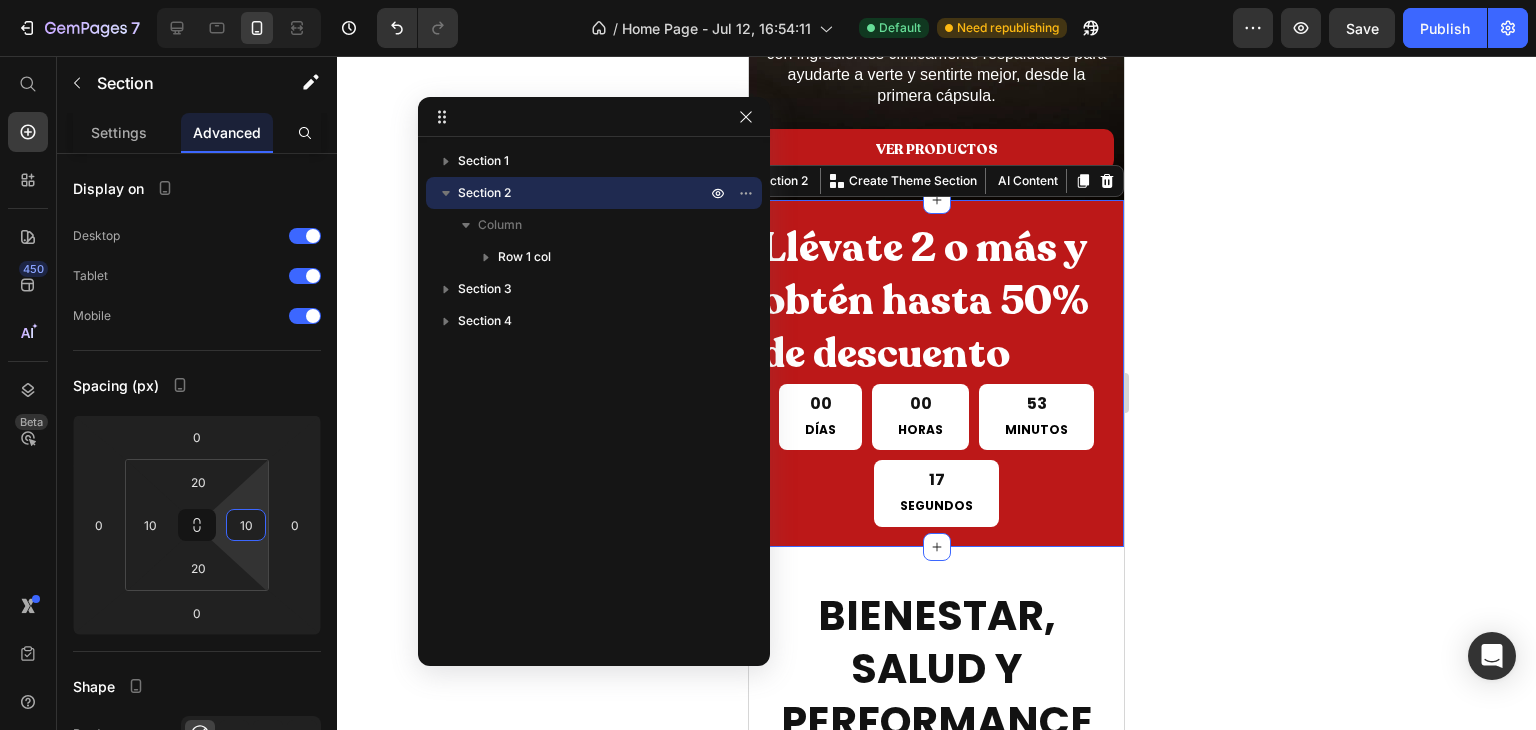 click 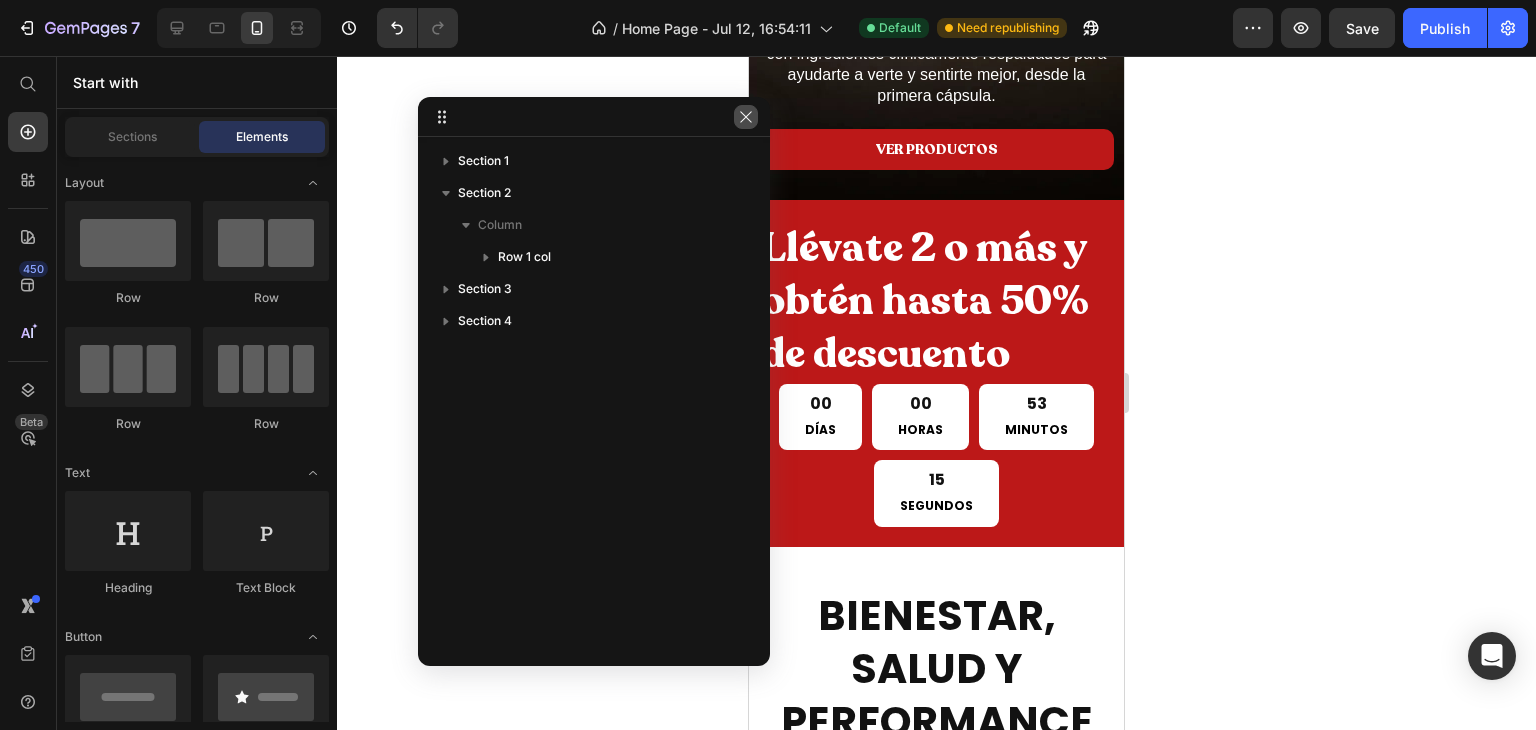click 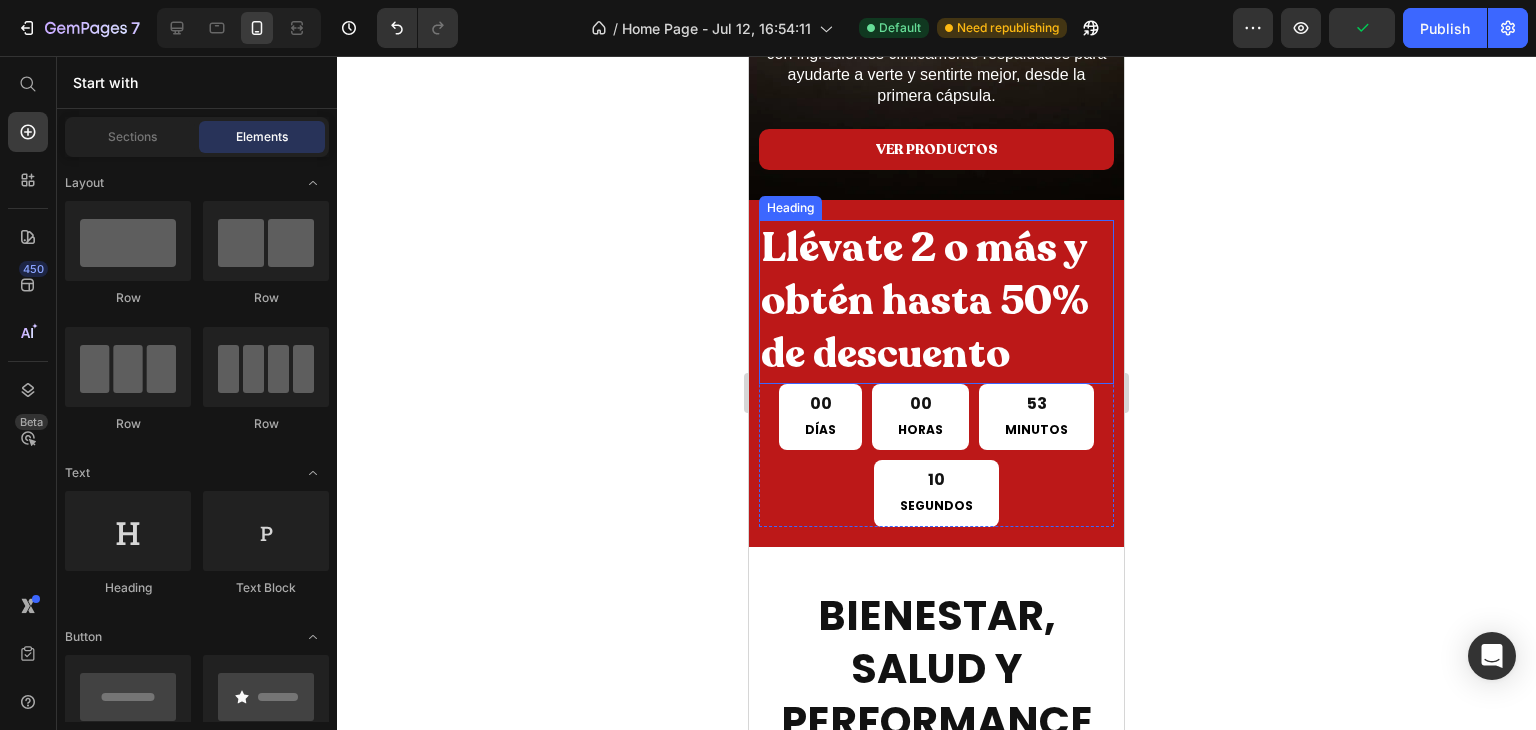 click on "Llévate 2 o más y obtén hasta 50% de descuento" at bounding box center (936, 302) 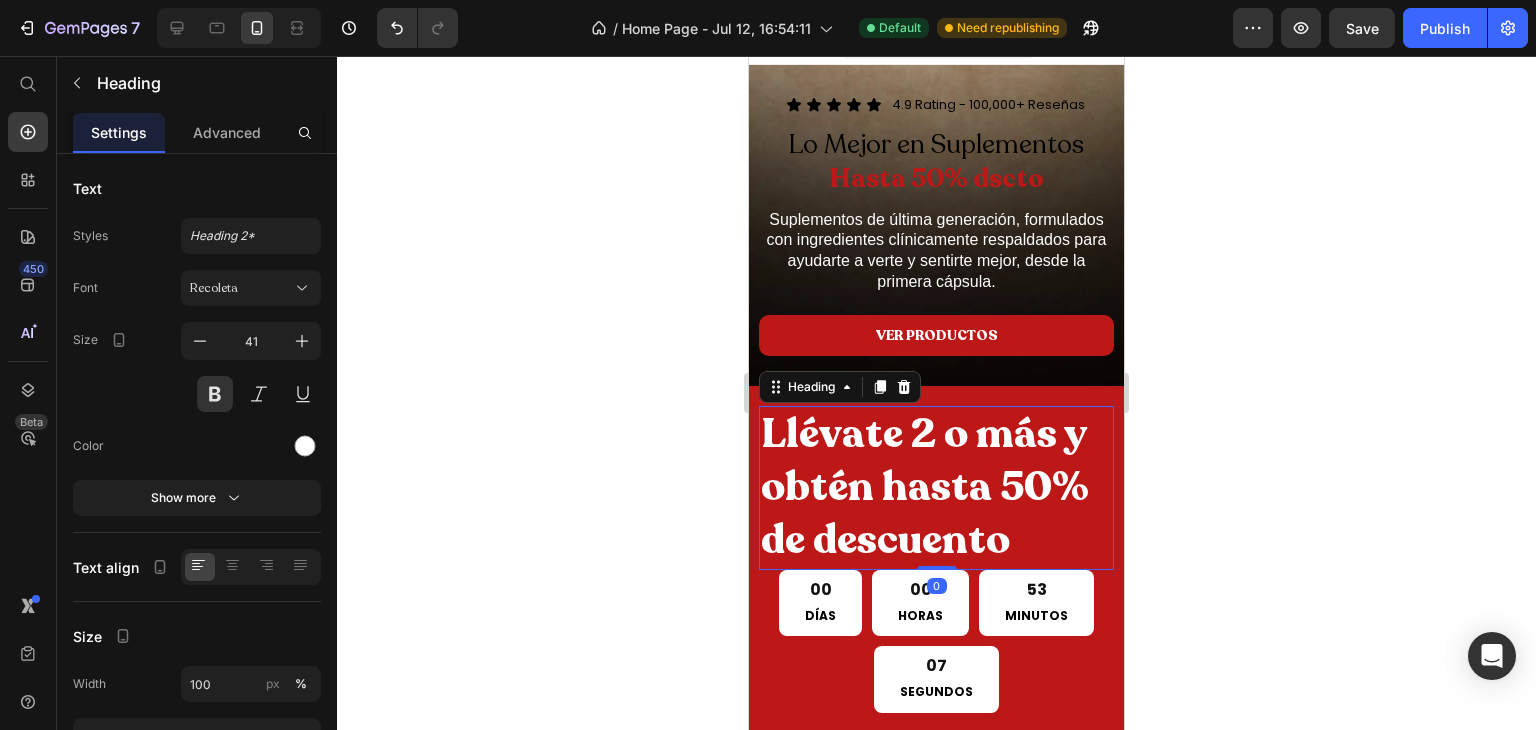 scroll, scrollTop: 8, scrollLeft: 0, axis: vertical 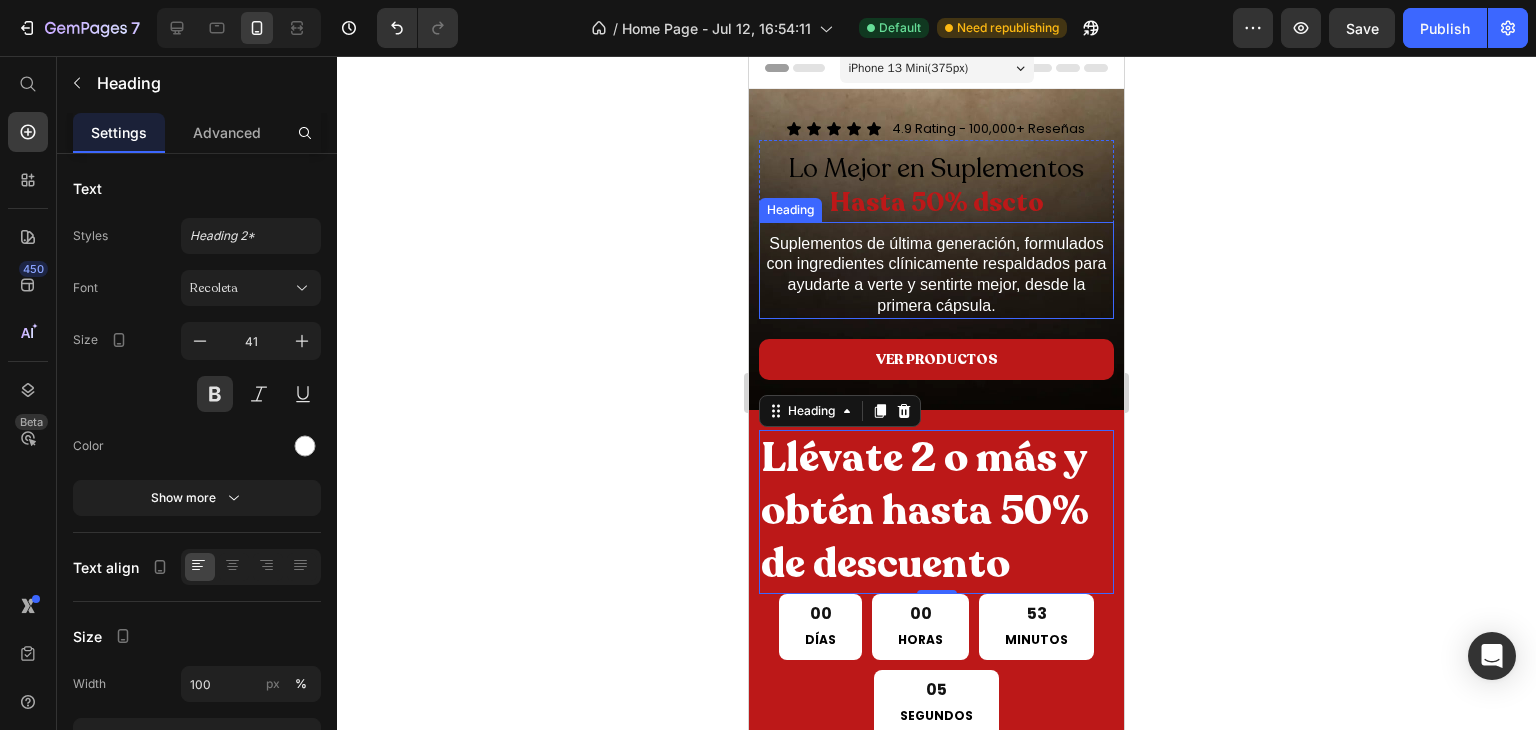 click on "Suplementos de última generación, formulados con ingredientes clínicamente respaldados para ayudarte a verte y sentirte mejor, desde la primera cápsula." at bounding box center [936, 275] 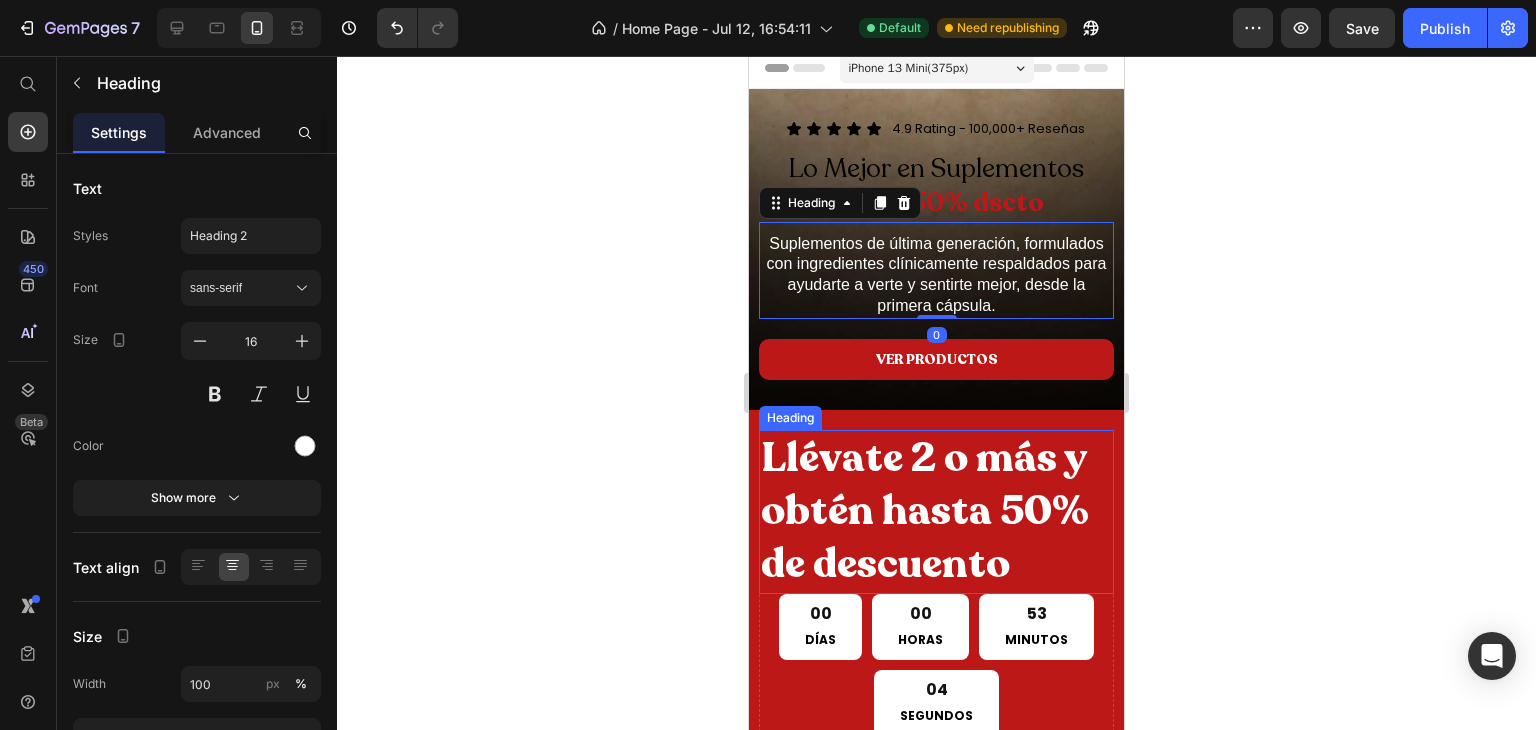 click on "Llévate 2 o más y obtén hasta 50% de descuento" at bounding box center [936, 512] 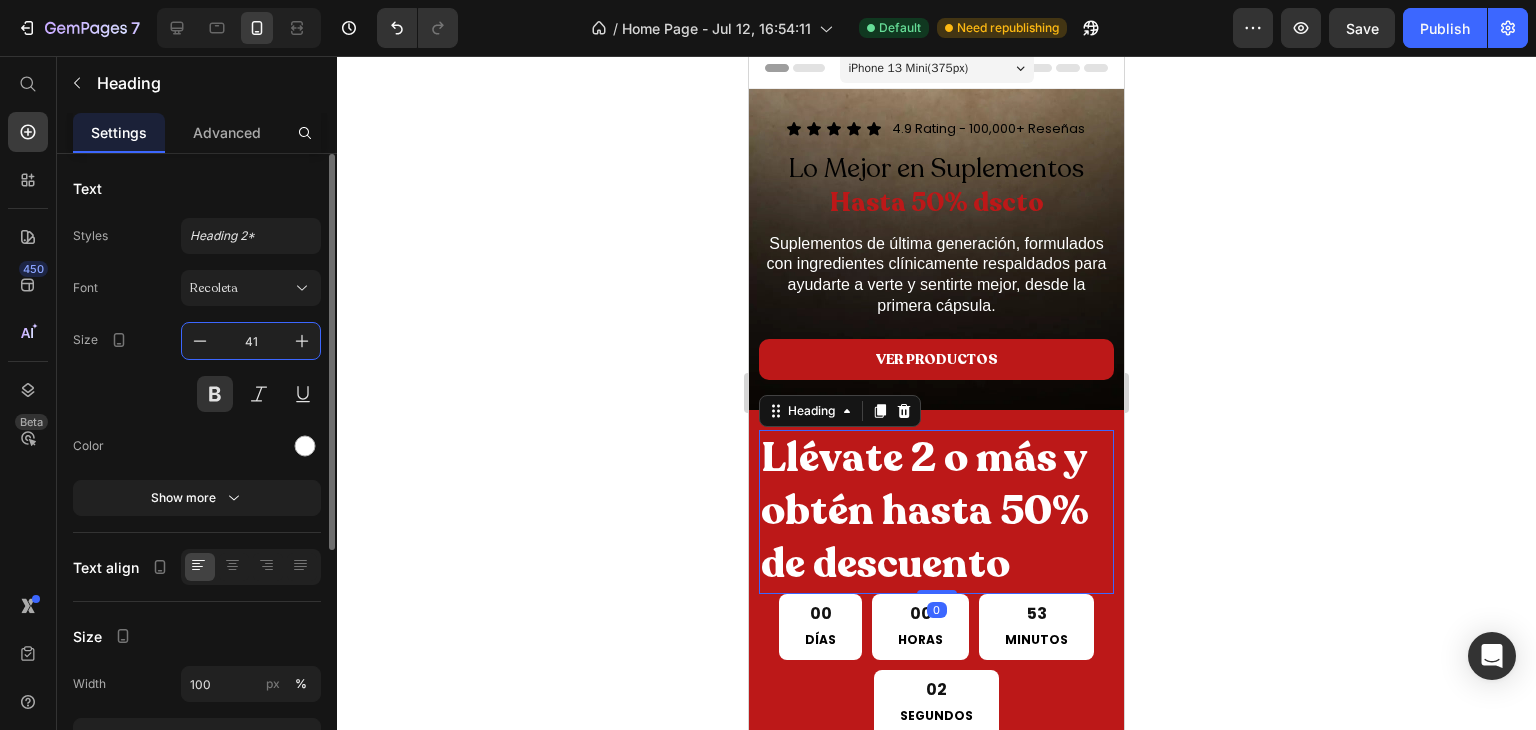 click on "41" at bounding box center (251, 341) 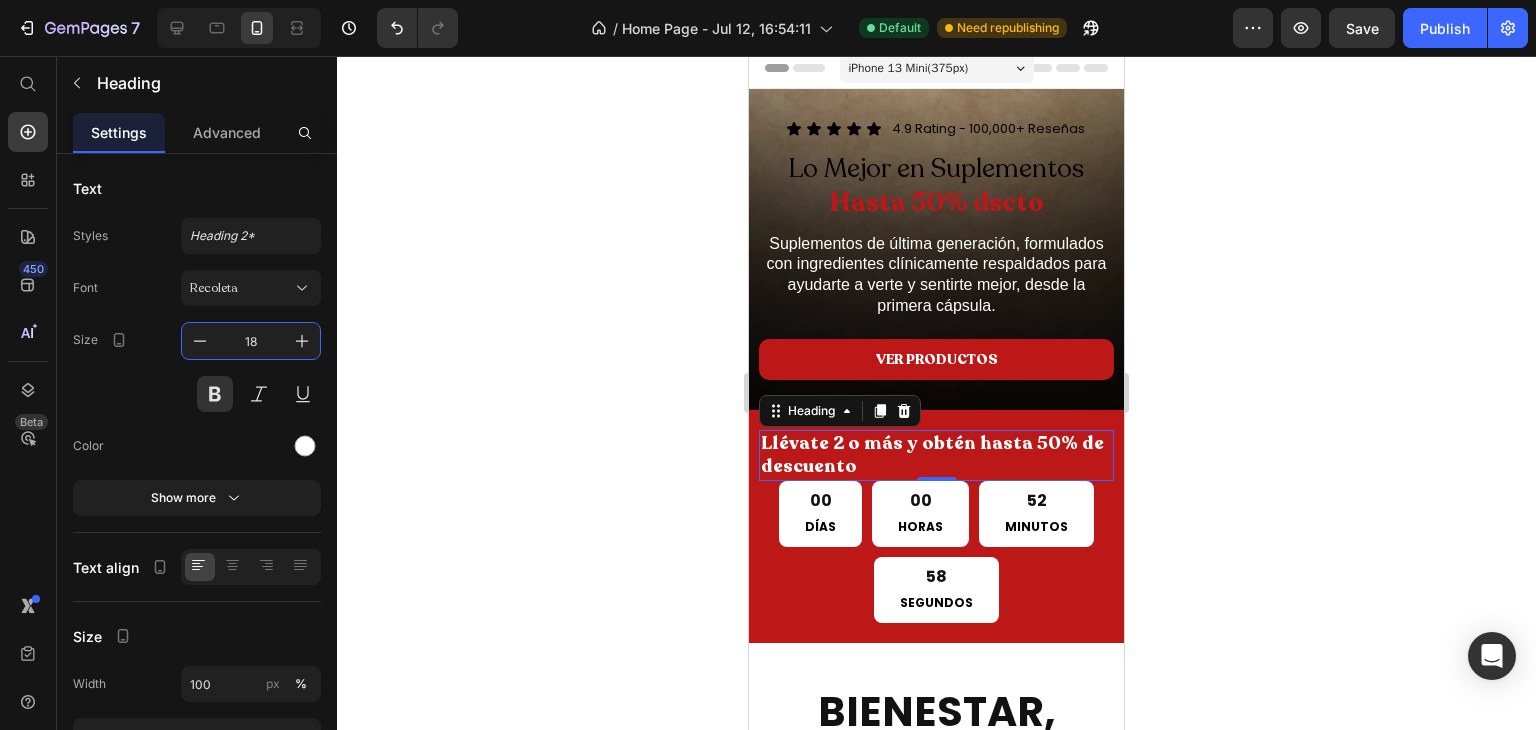 type on "18" 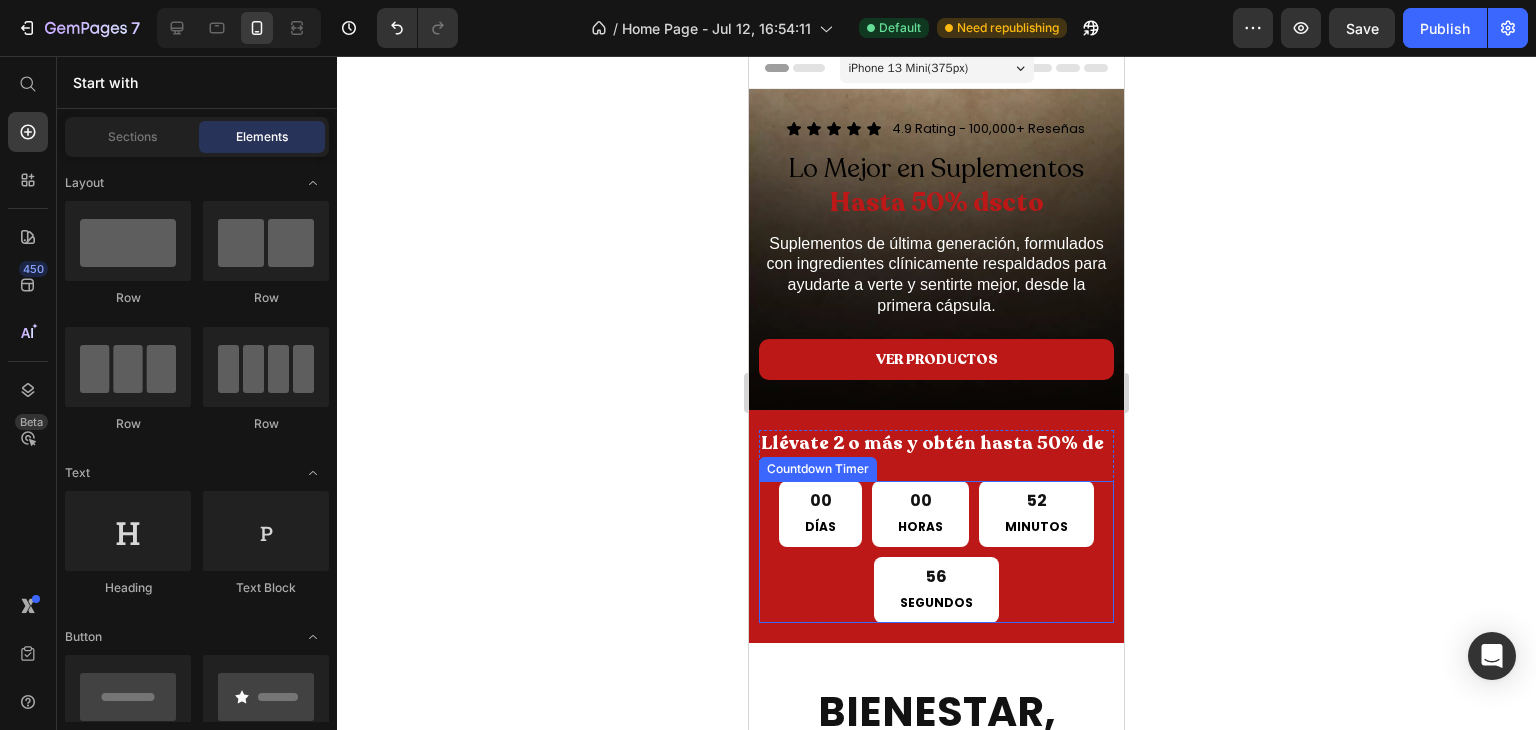 click on "00 DÍAS 00 HORAS 52 MINUTOS 56 SEGUNDOS" at bounding box center [936, 552] 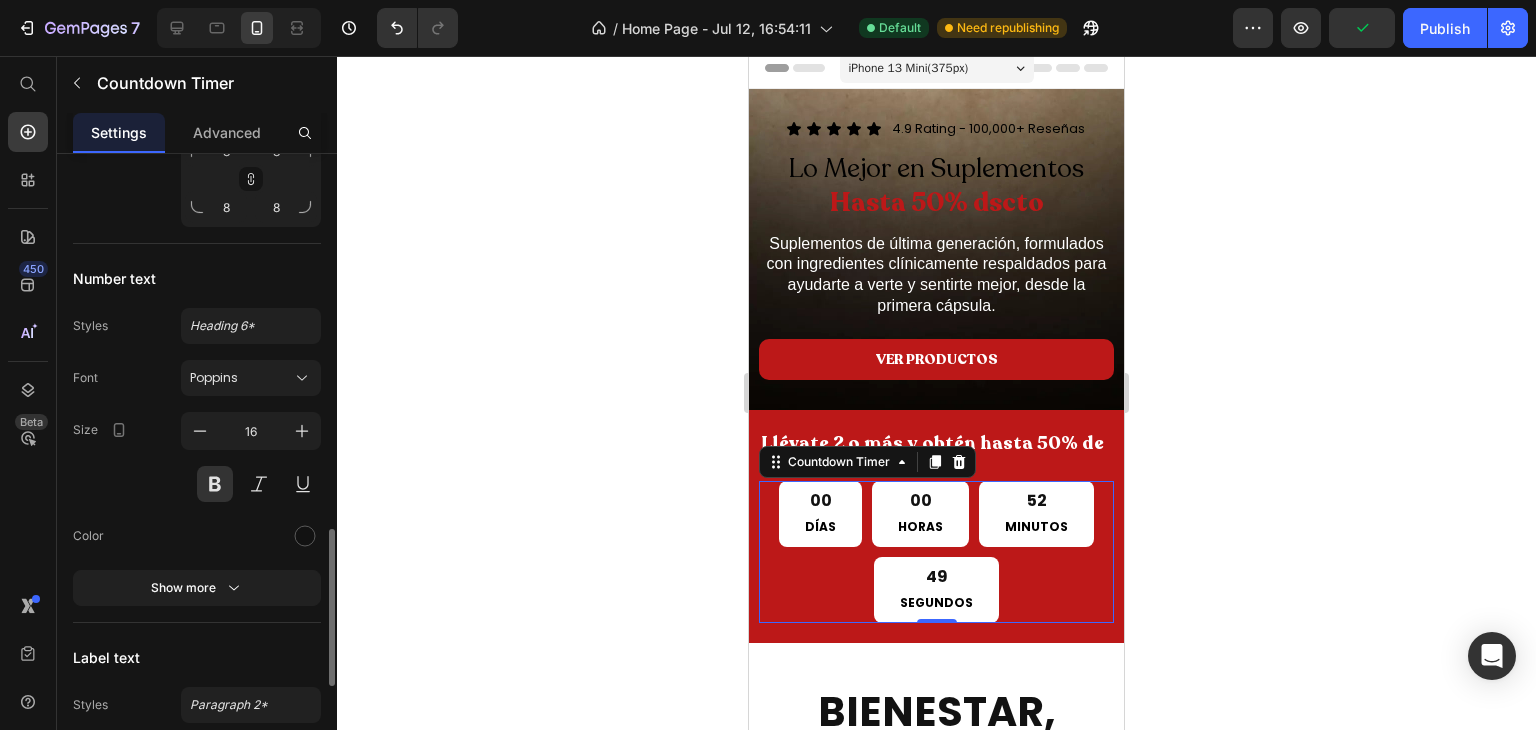 scroll, scrollTop: 1508, scrollLeft: 0, axis: vertical 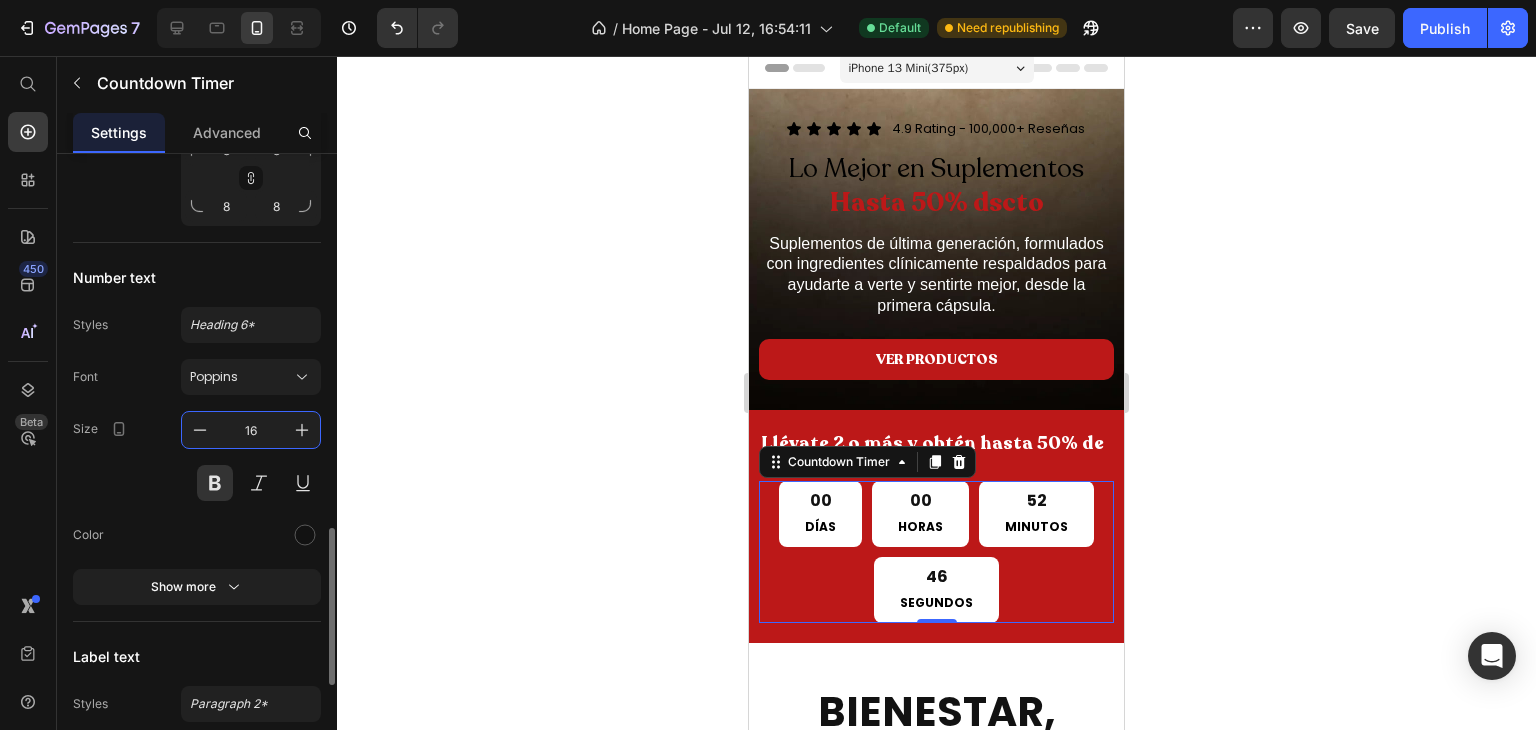 click on "16" at bounding box center [251, 430] 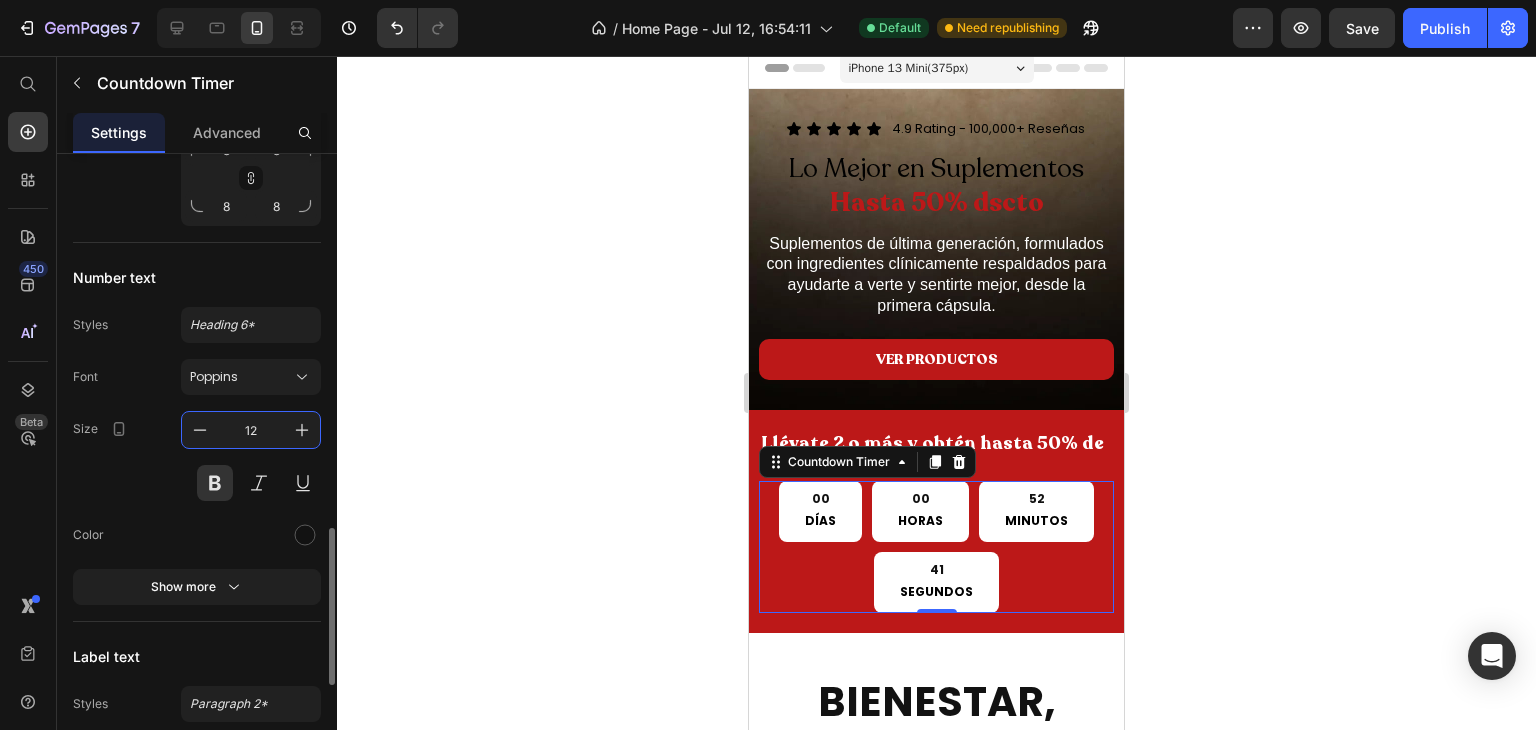 type on "16" 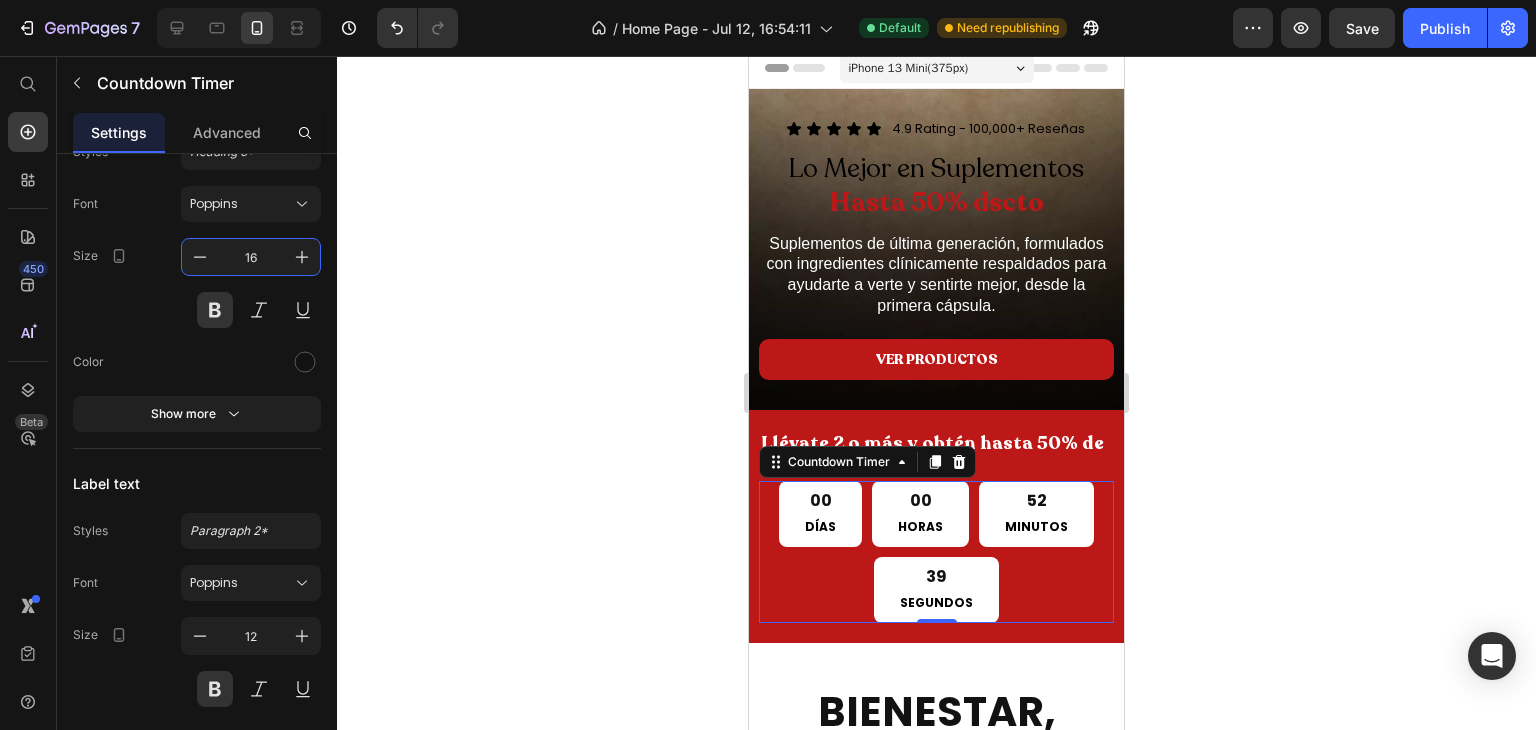 scroll, scrollTop: 1814, scrollLeft: 0, axis: vertical 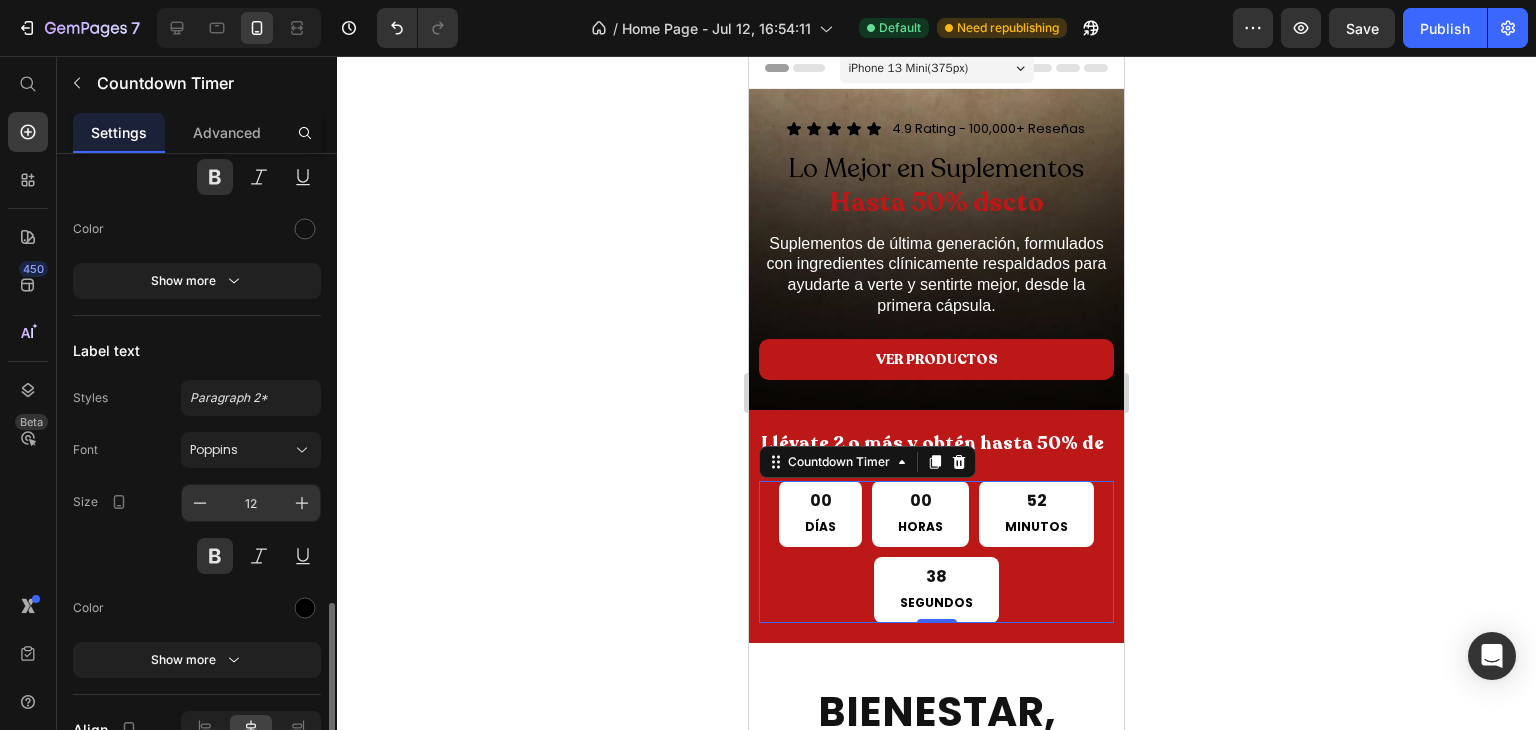 click on "12" at bounding box center [251, 503] 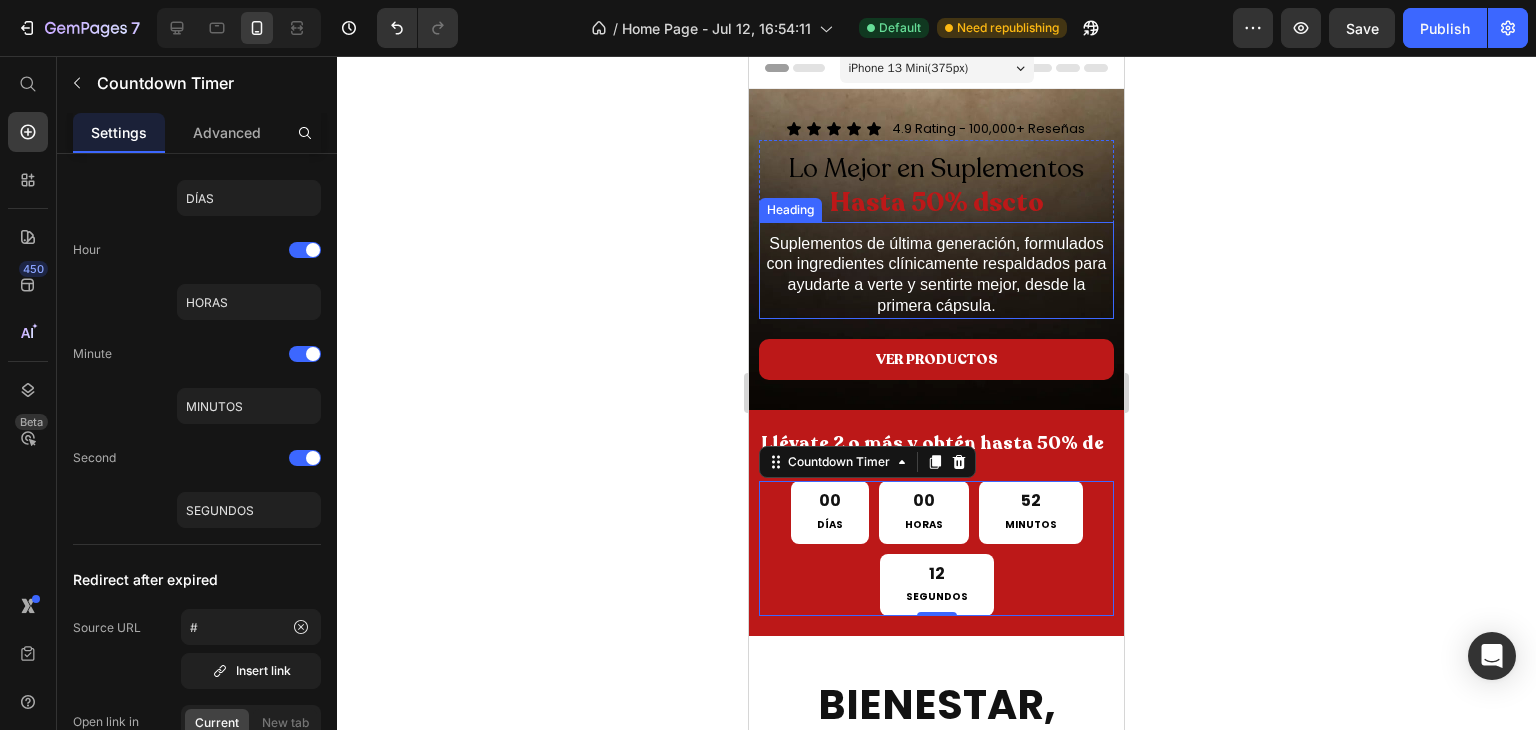 scroll, scrollTop: 0, scrollLeft: 0, axis: both 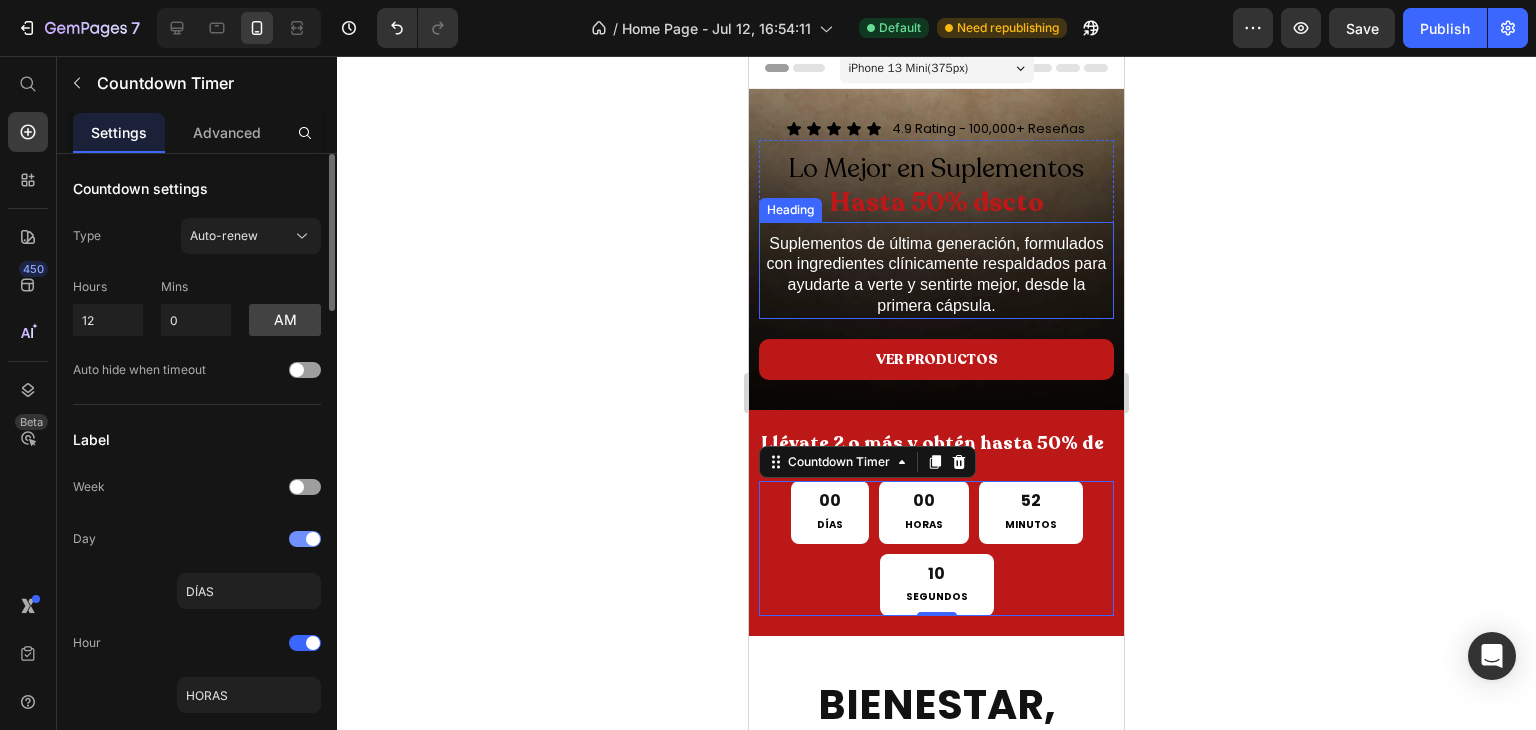 type on "10" 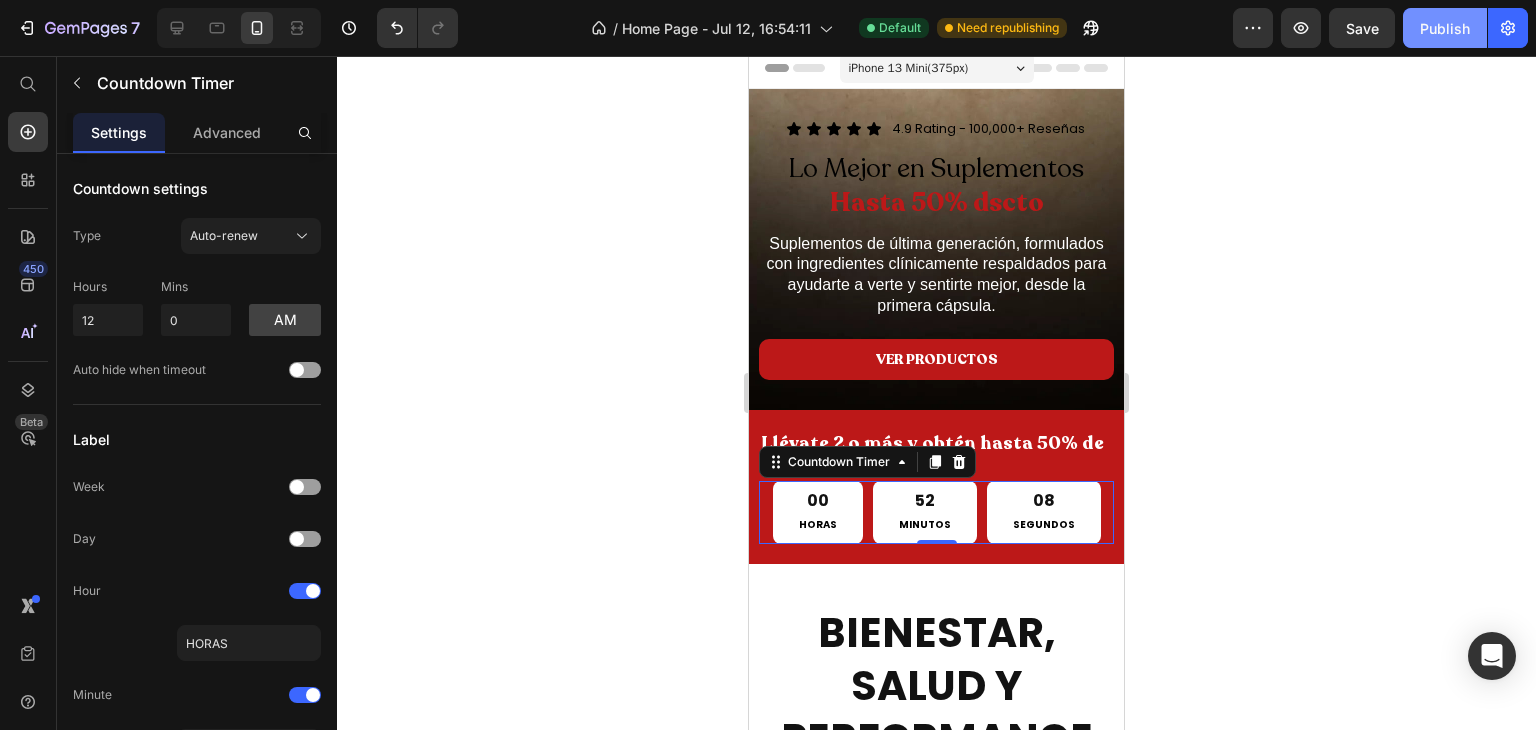 click on "Publish" at bounding box center [1445, 28] 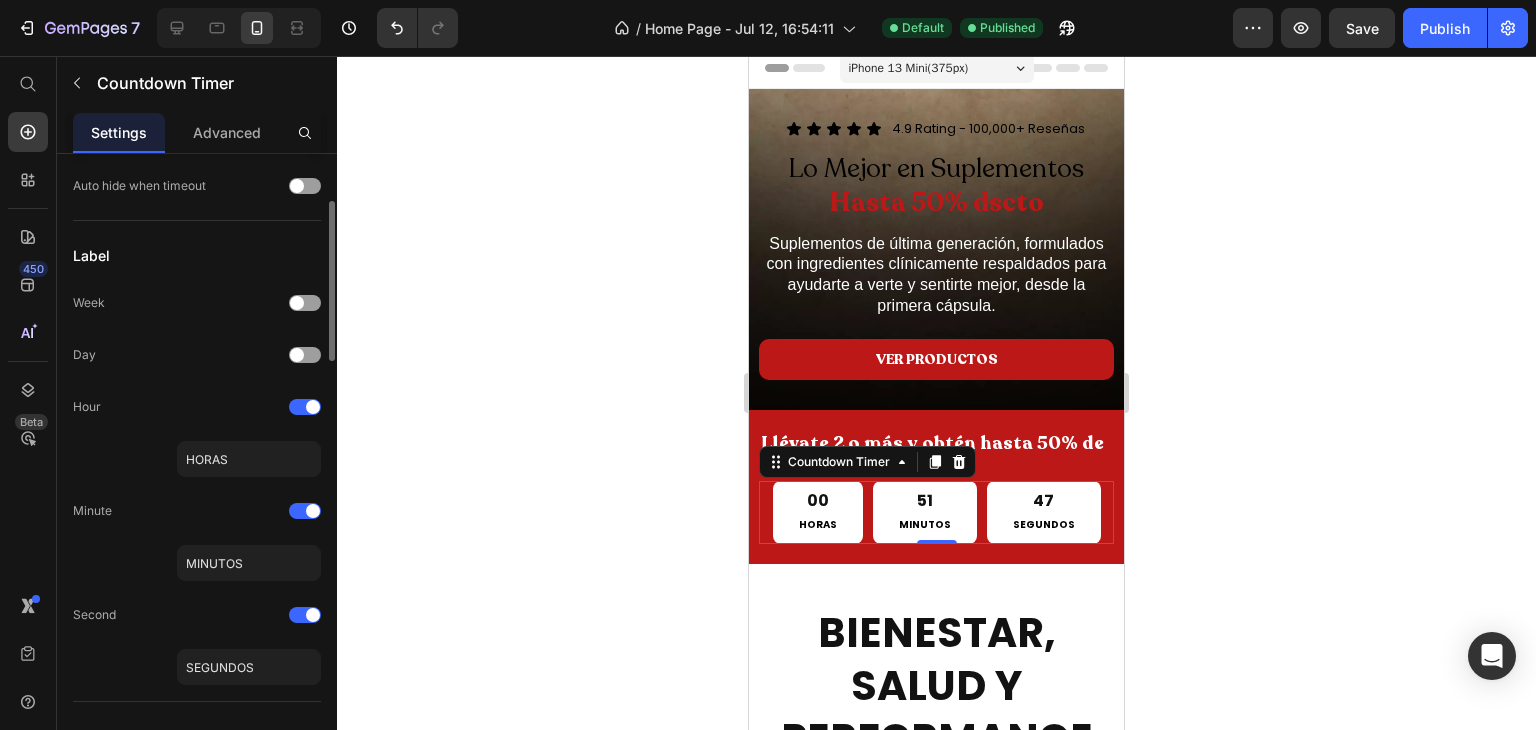 scroll, scrollTop: 274, scrollLeft: 0, axis: vertical 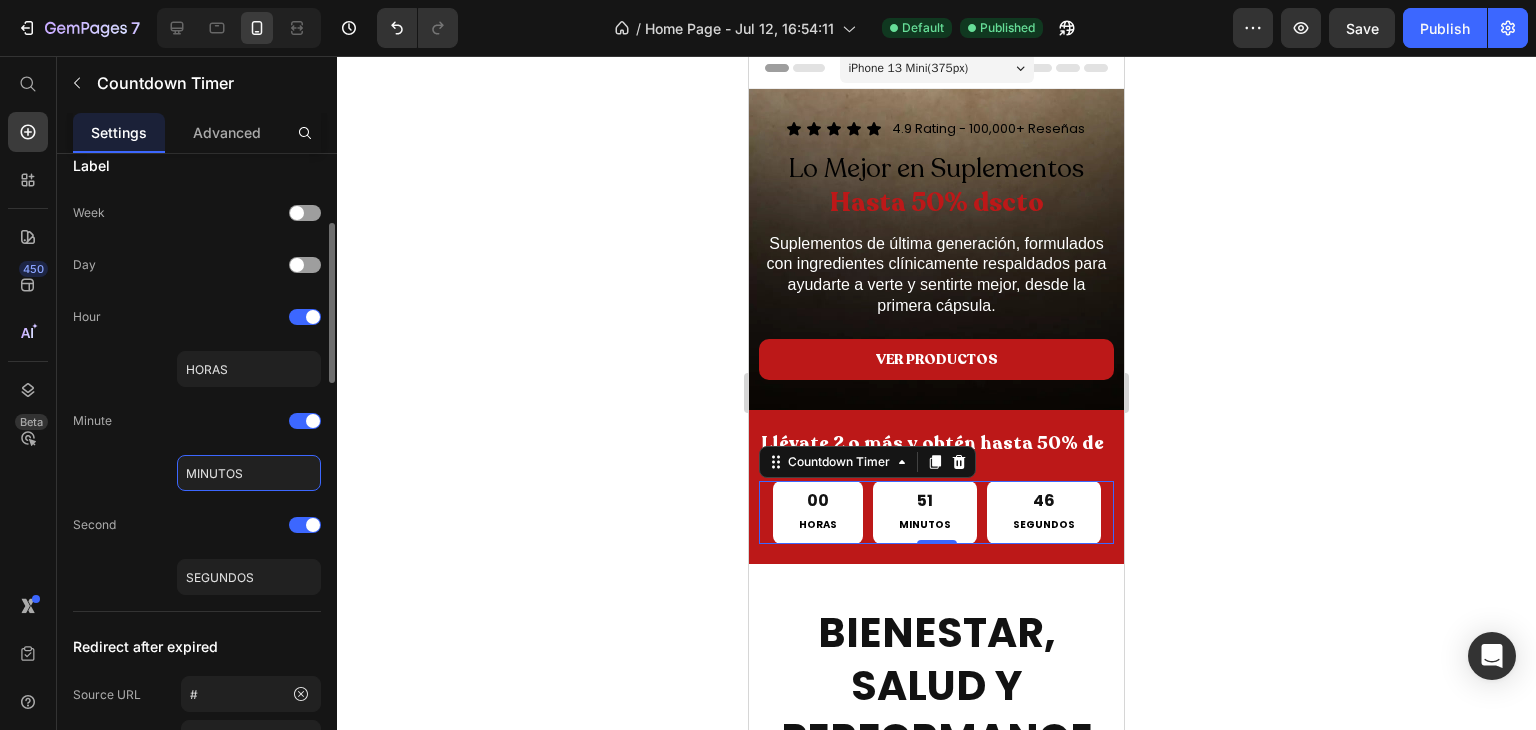 click on "MINUTOS" 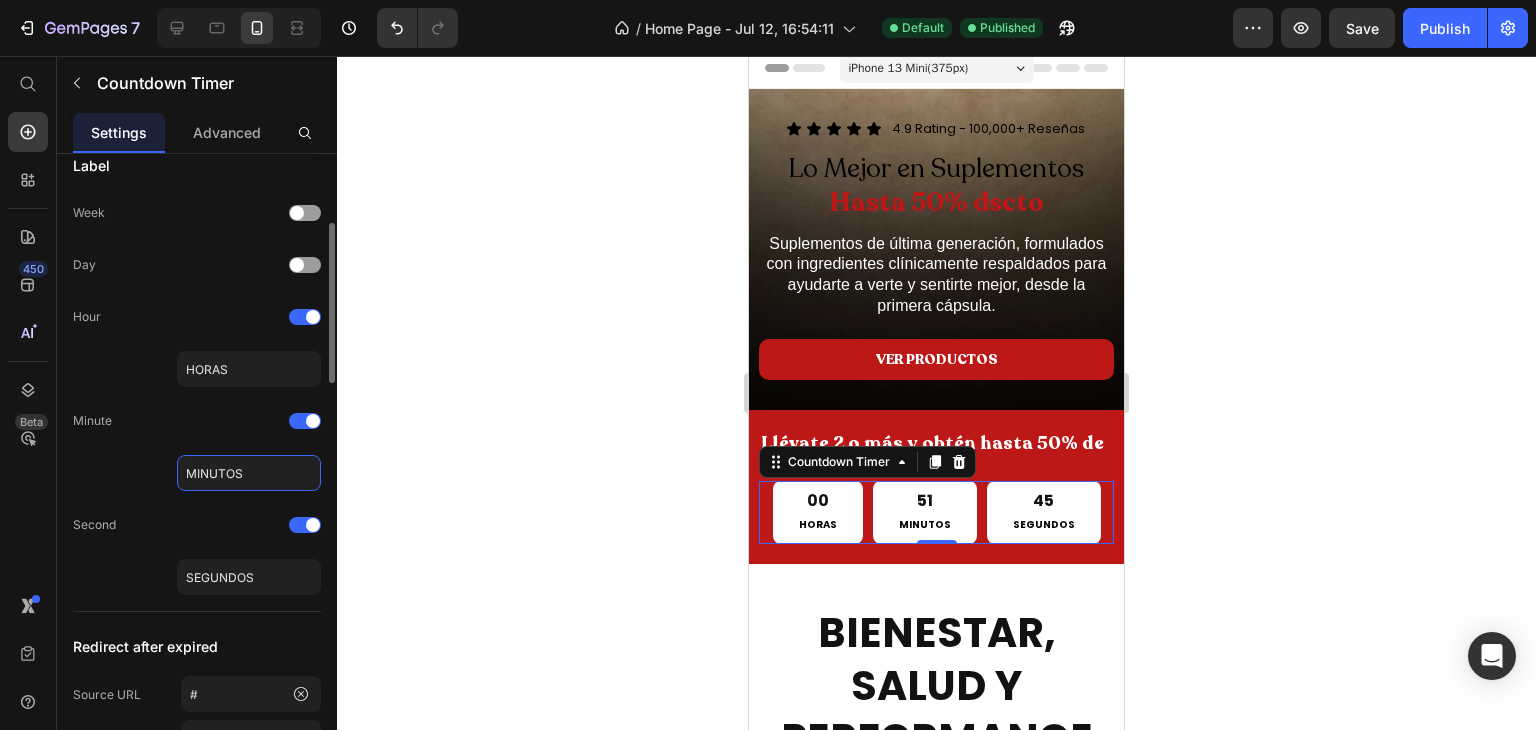 type on "m" 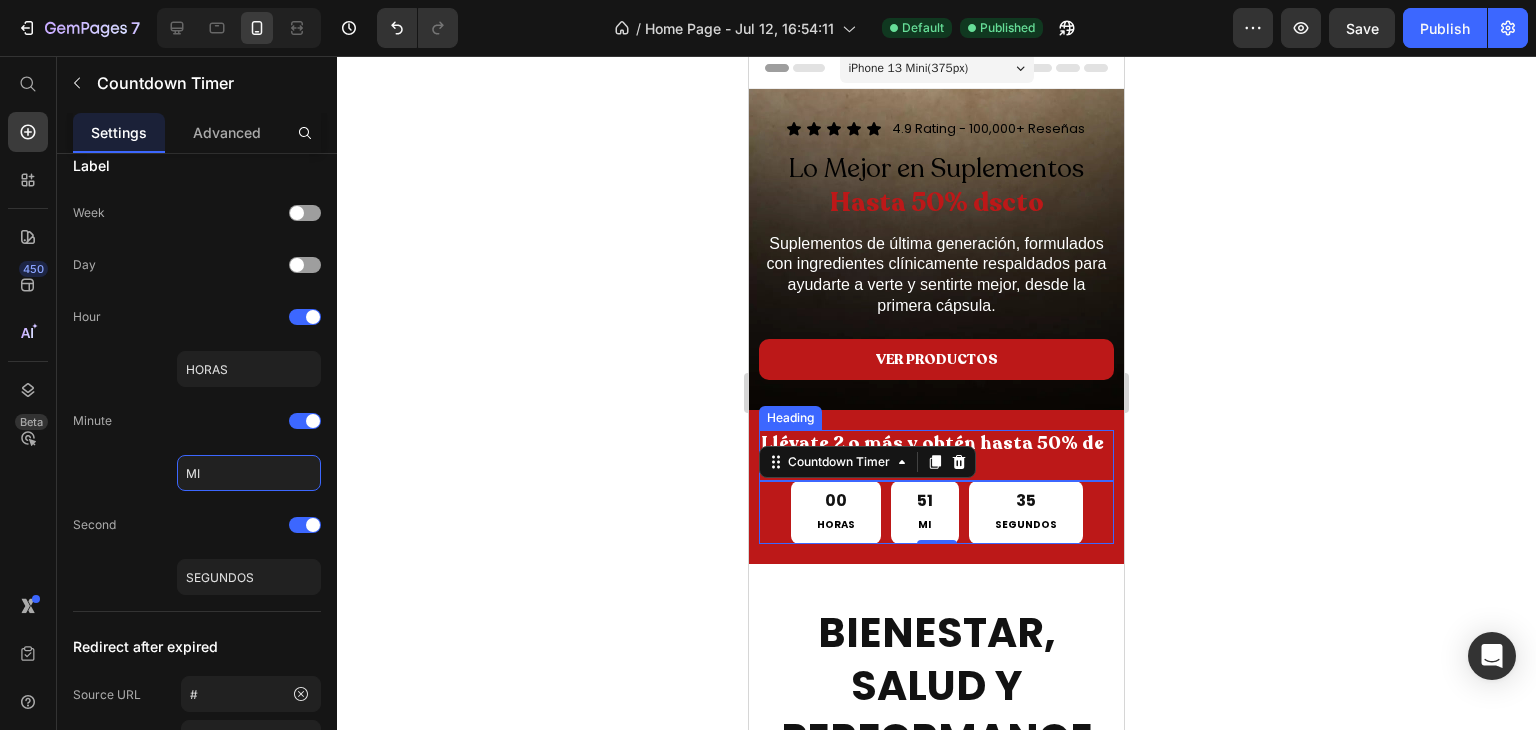 type on "M" 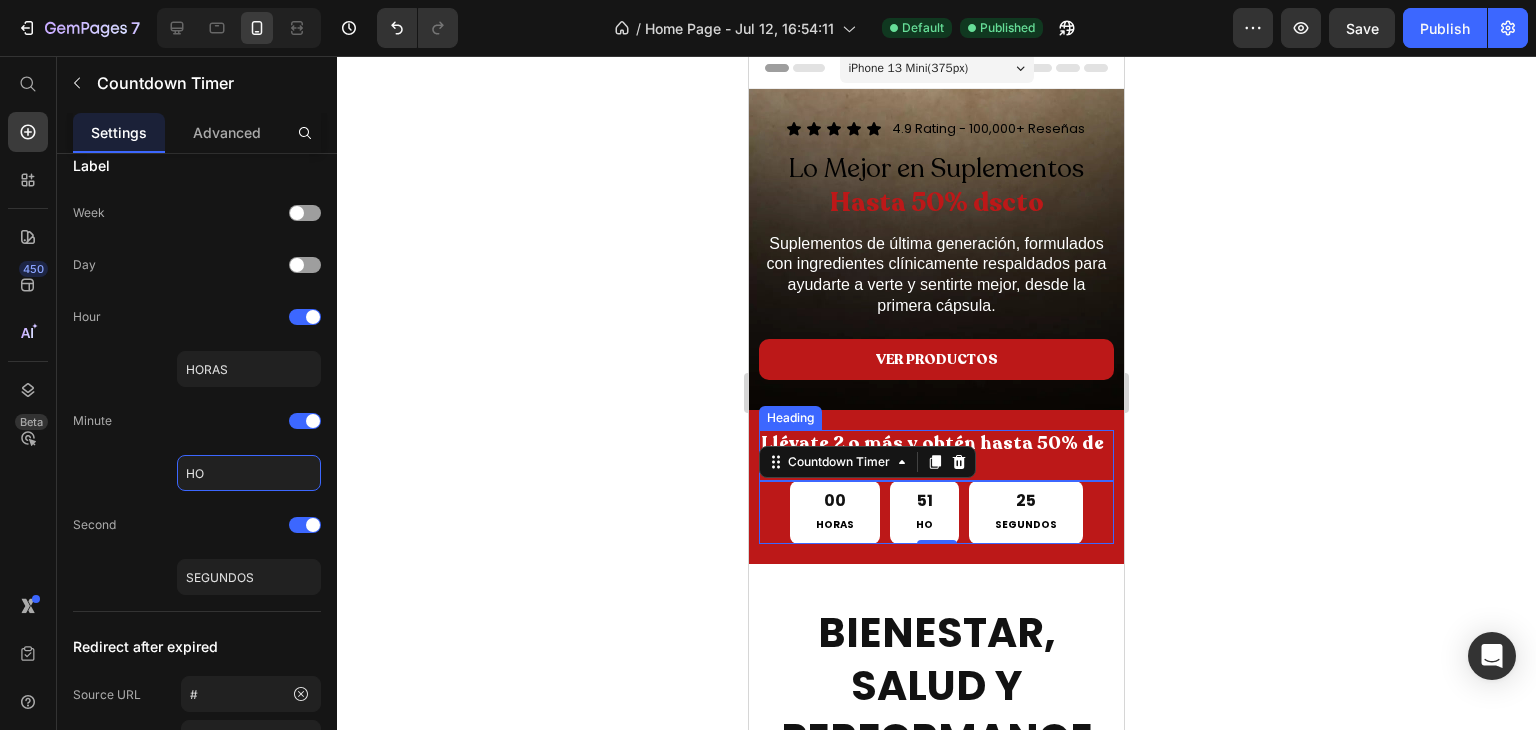 type on "H" 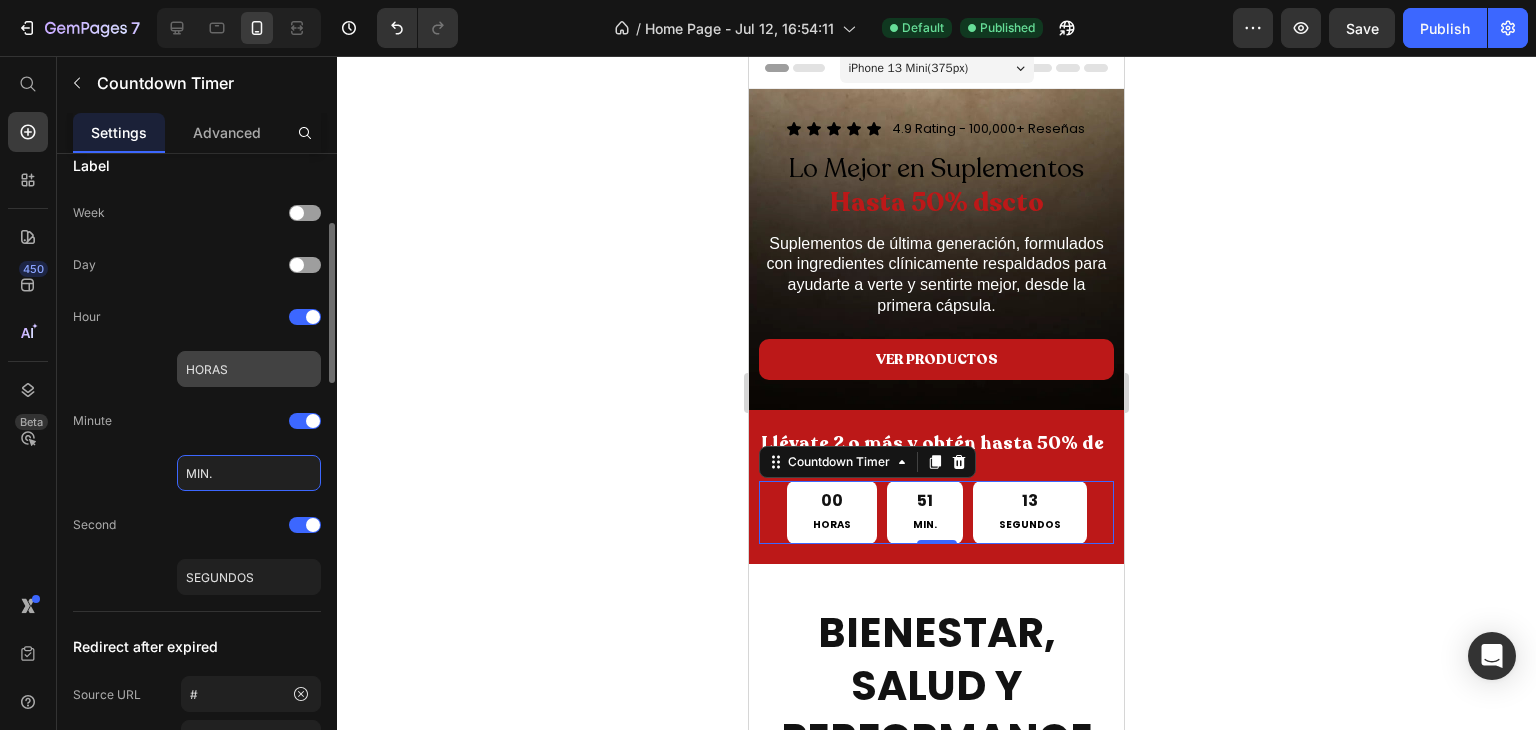 type on "MIN." 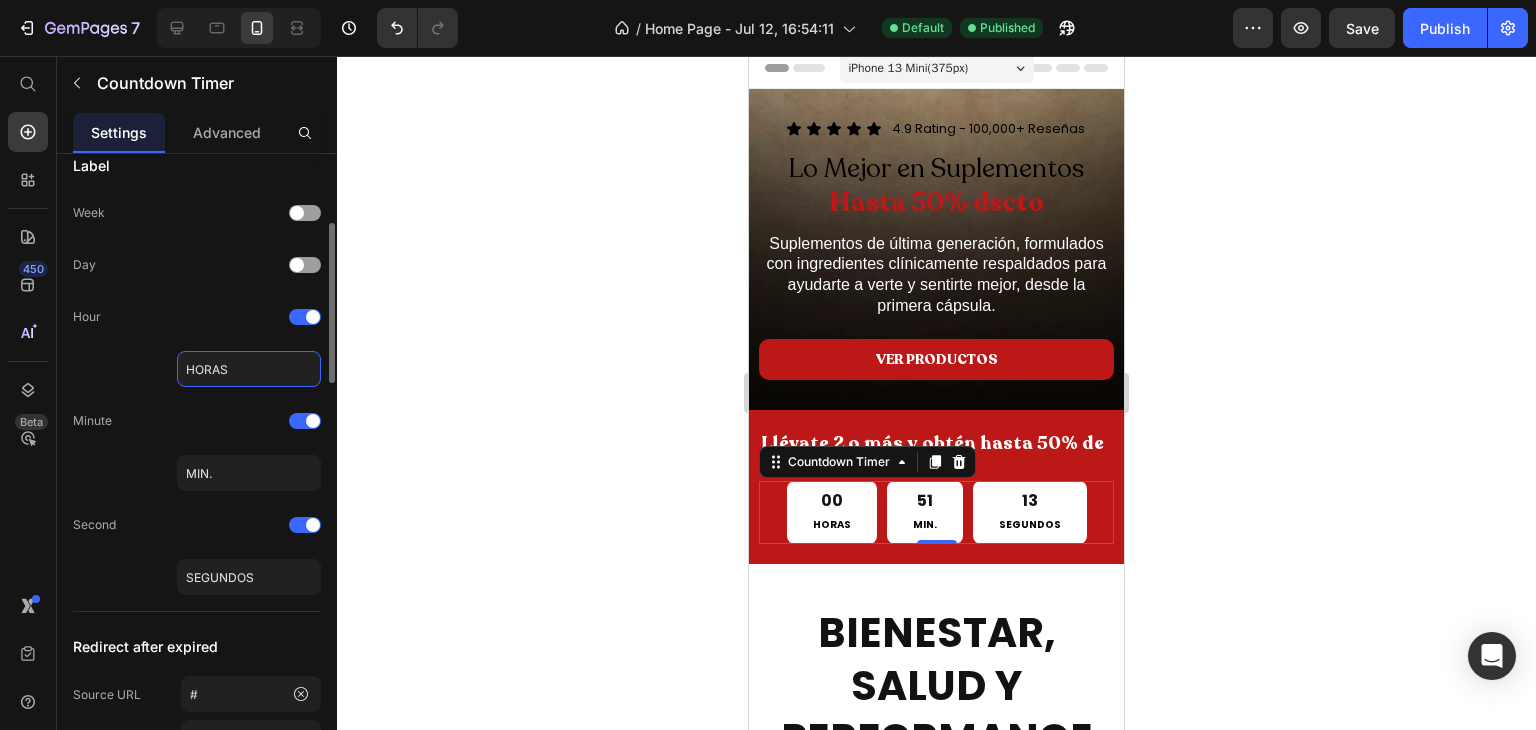 click on "HORAS" 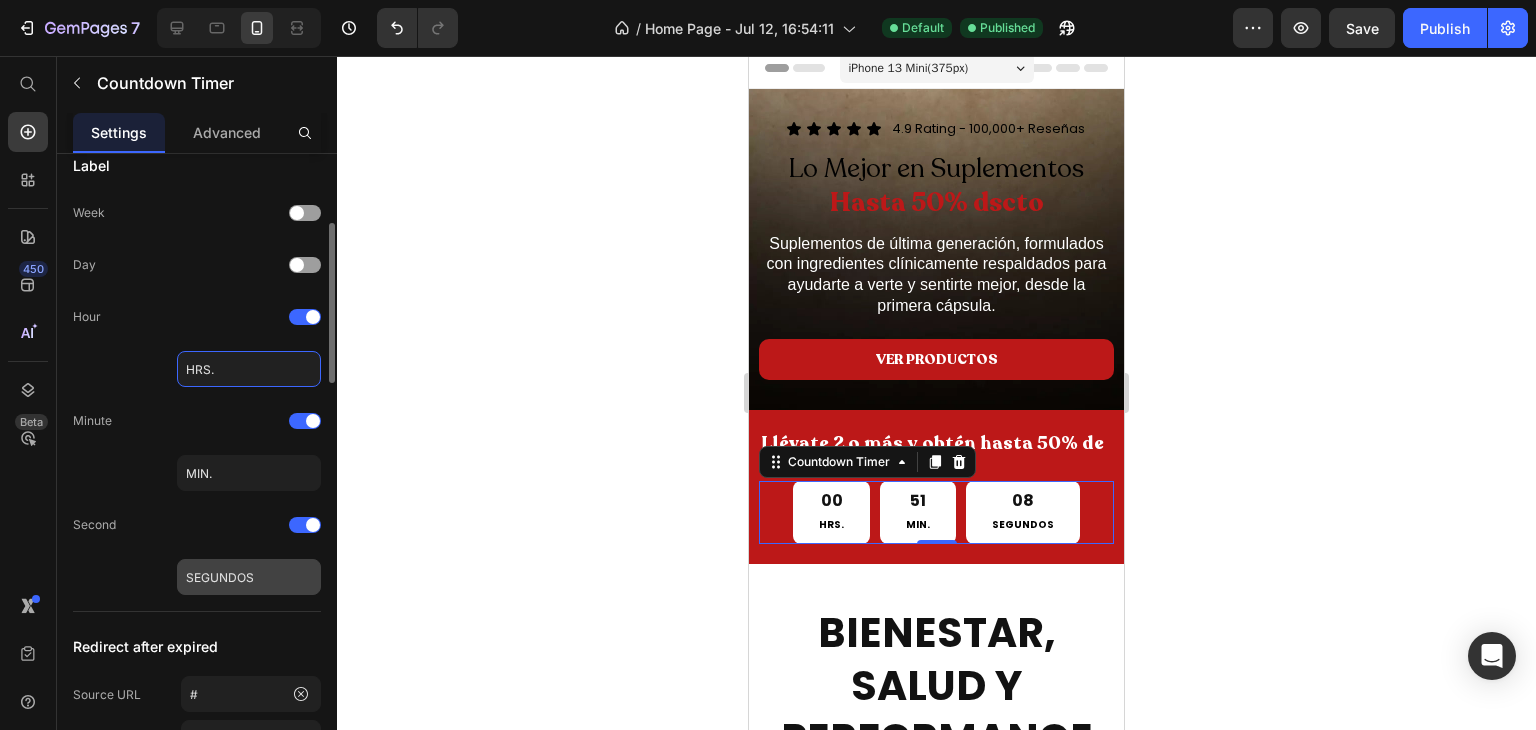 type on "HRS." 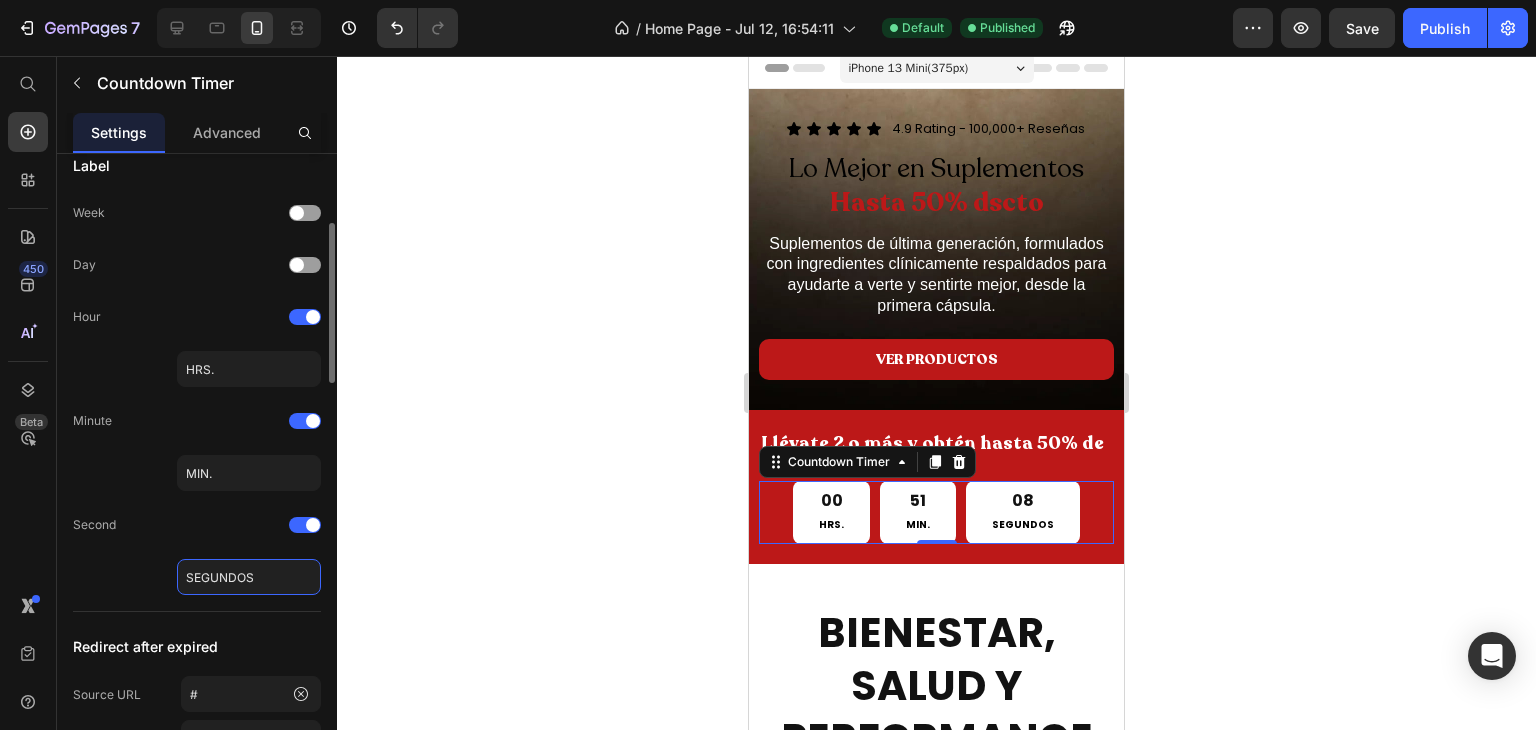 click on "SEGUNDOS" 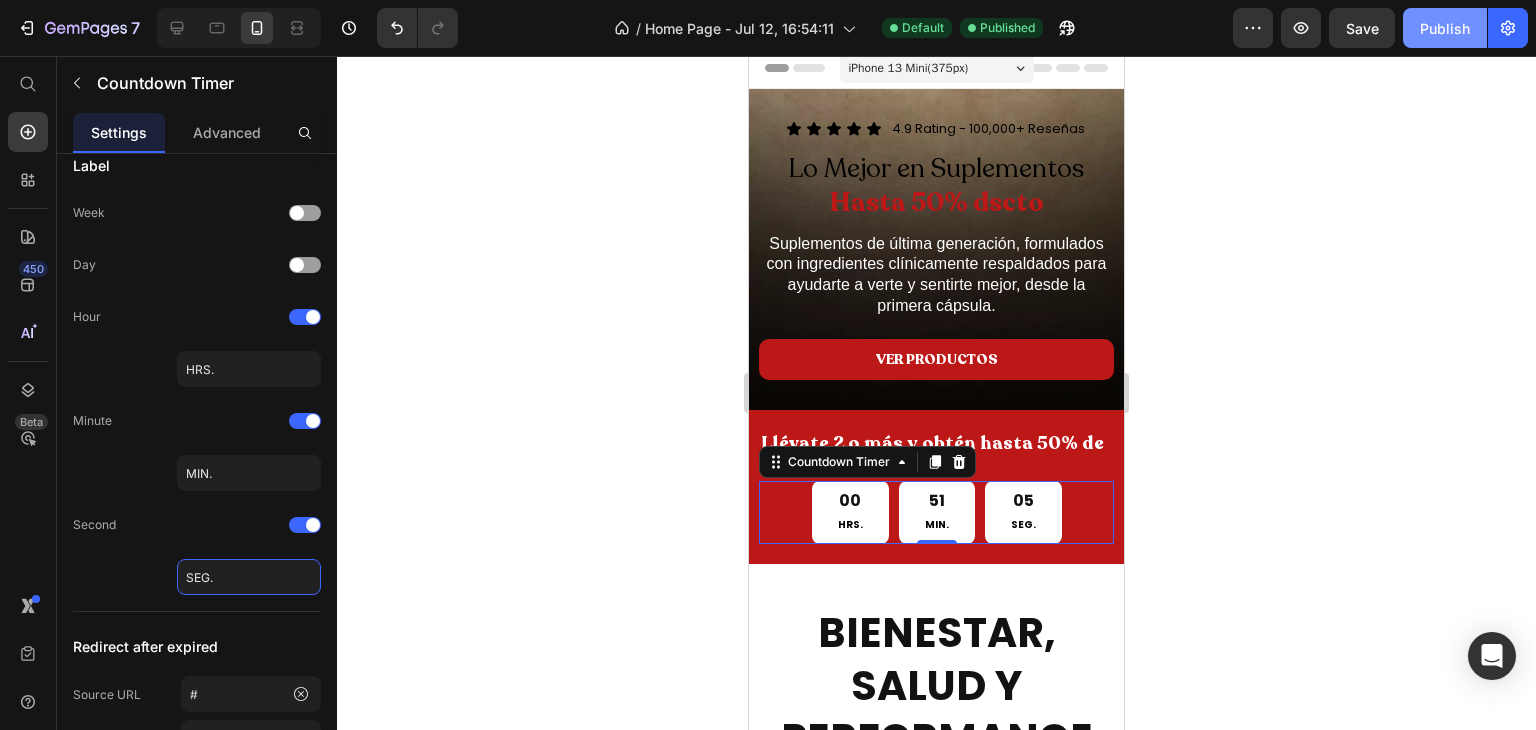 type on "SEG." 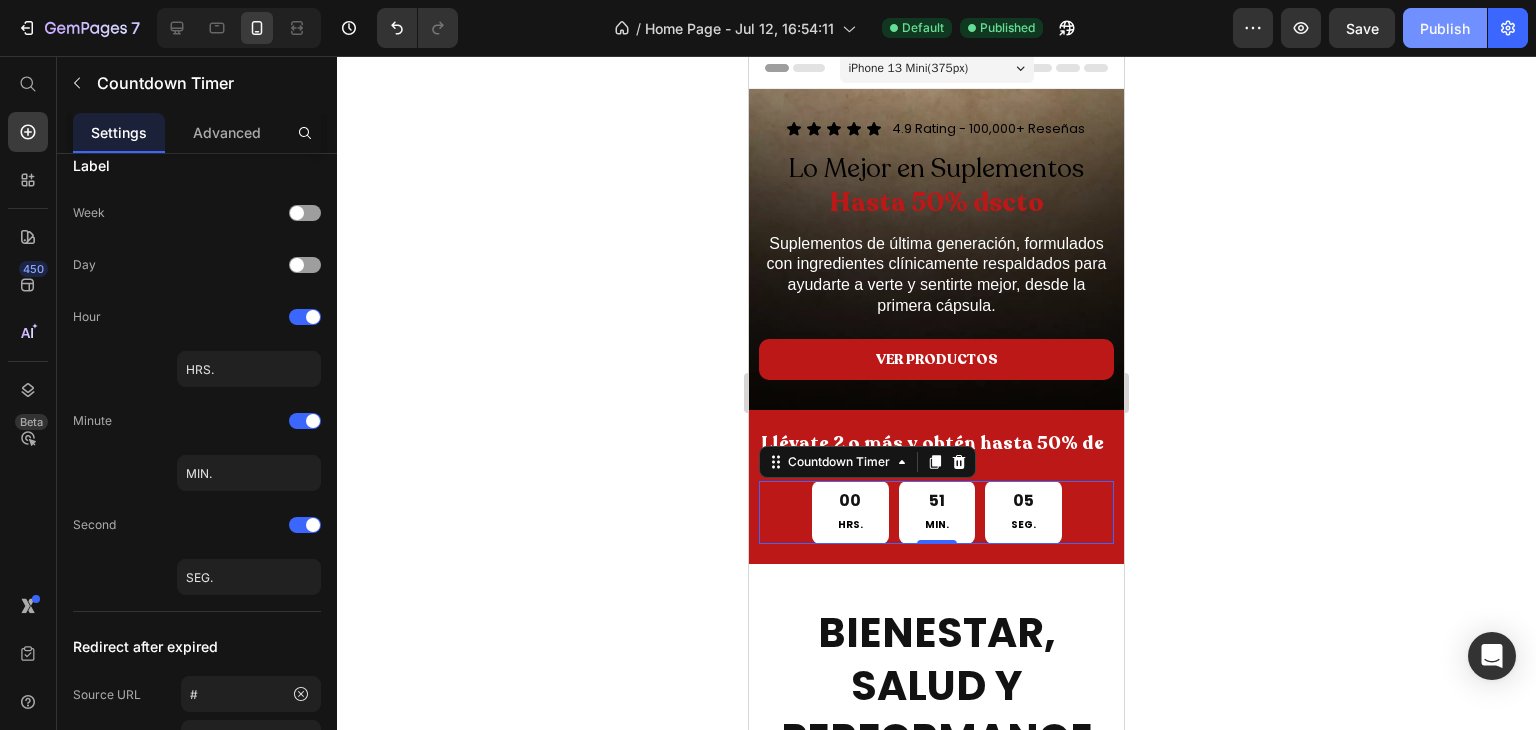 click on "Publish" at bounding box center (1445, 28) 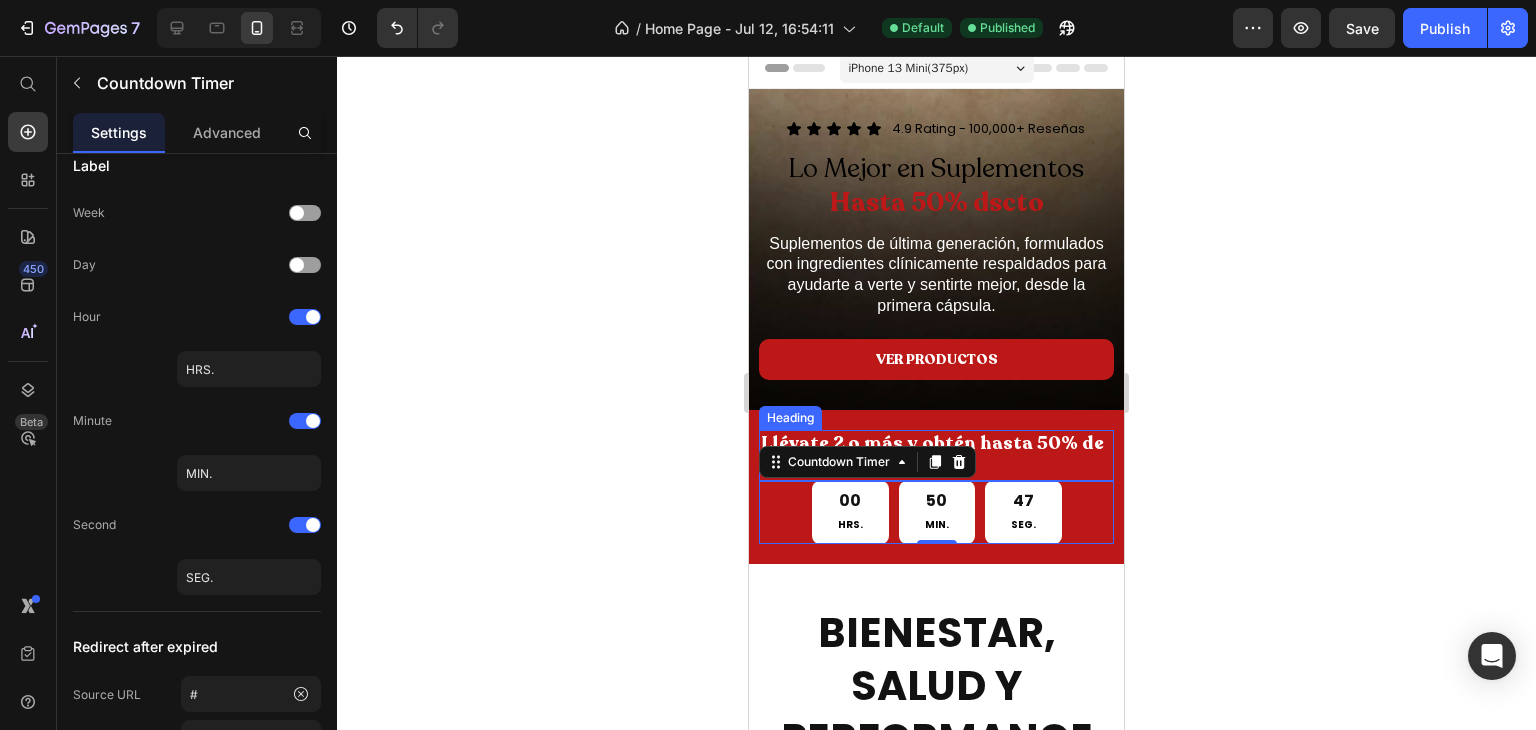 click on "Llévate 2 o más y obtén hasta 50% de descuento" at bounding box center (936, 455) 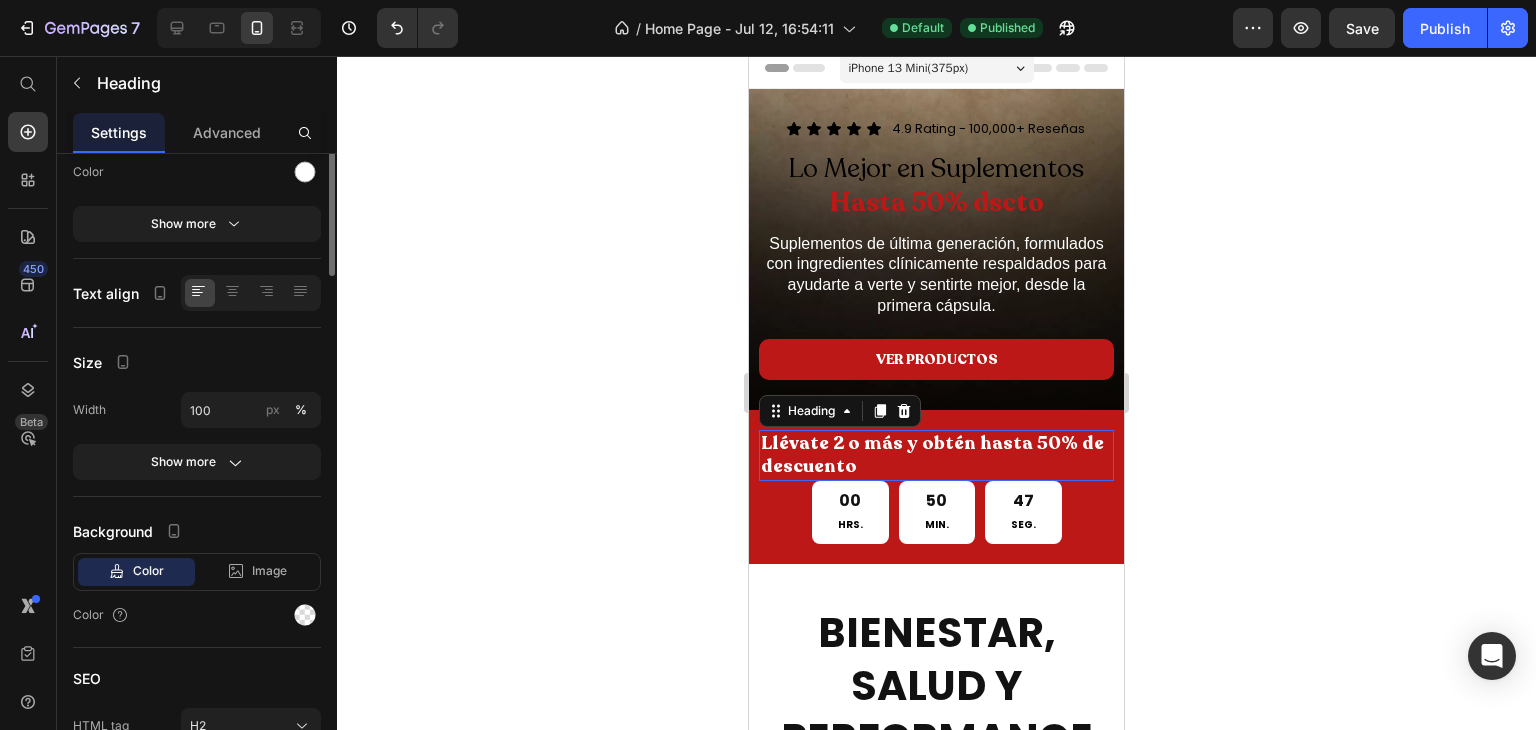 scroll, scrollTop: 0, scrollLeft: 0, axis: both 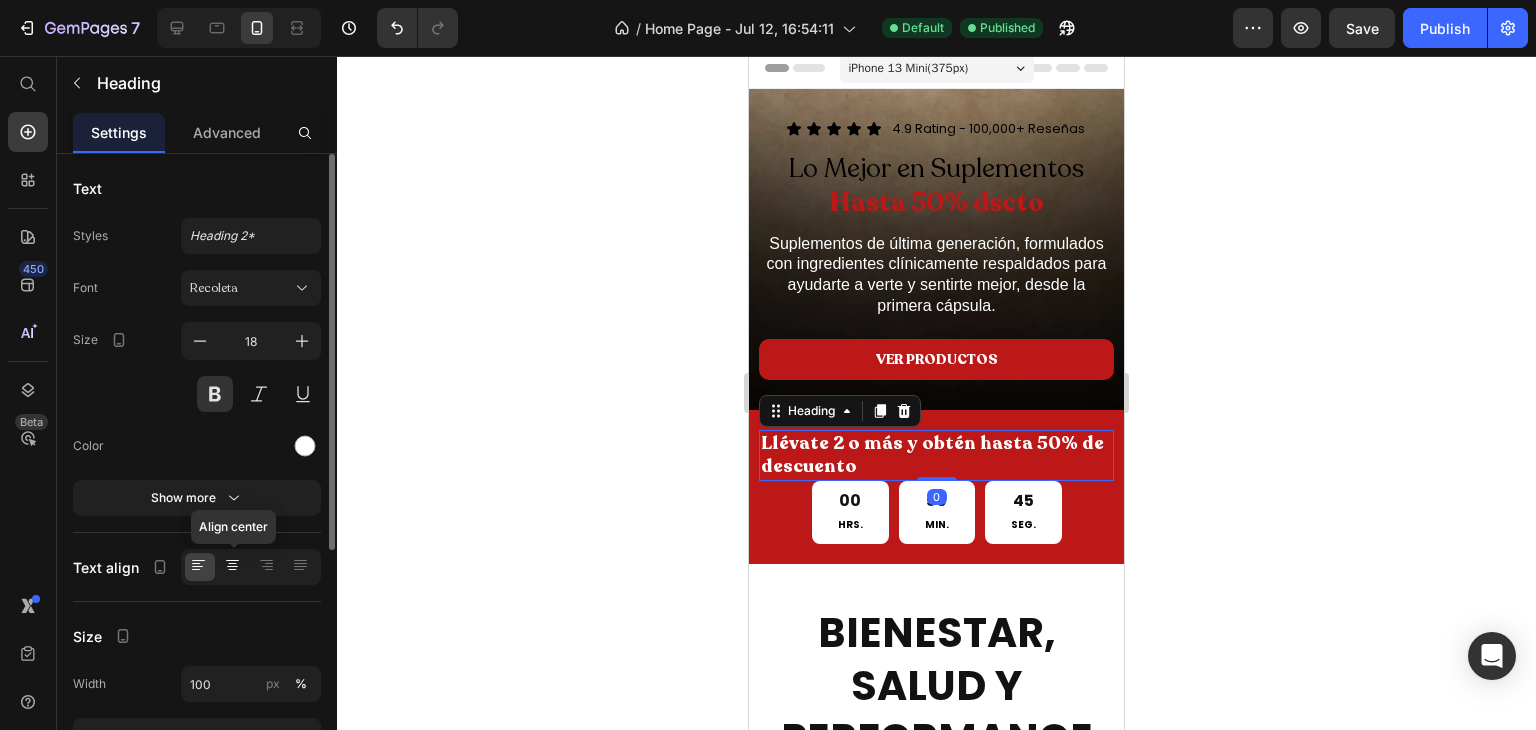 click 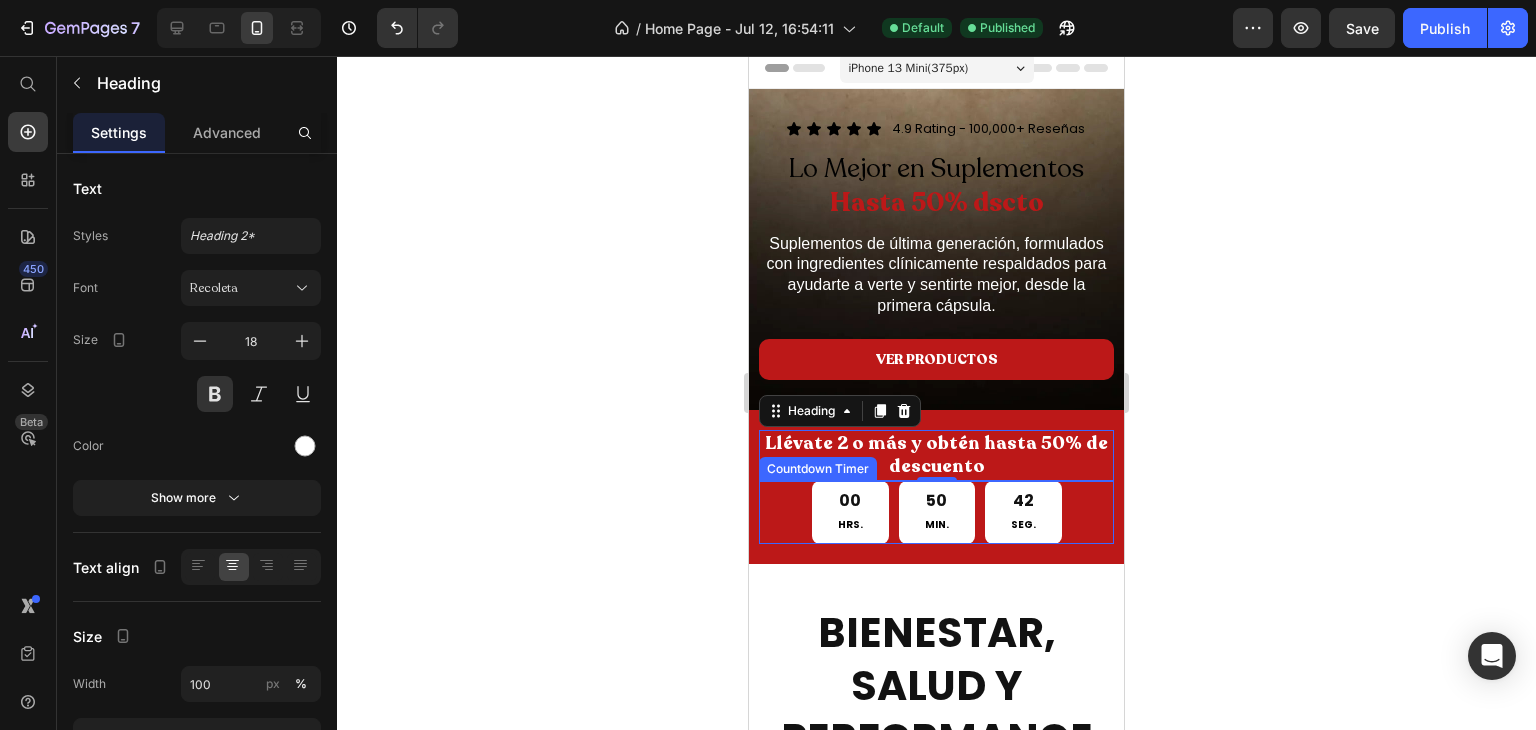 click on "00 HRS. 50 MIN. 42 SEG." at bounding box center [936, 512] 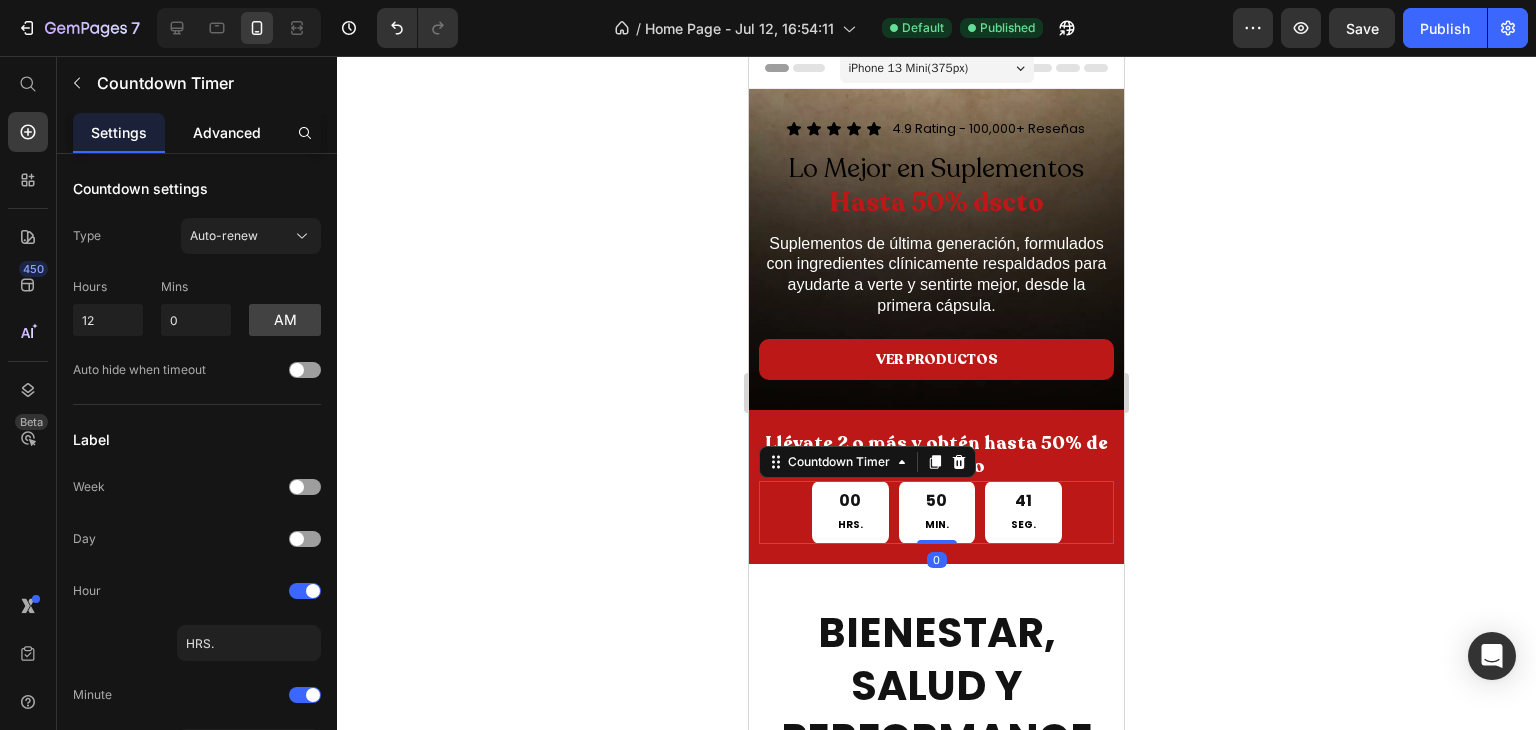 click on "Advanced" at bounding box center (227, 132) 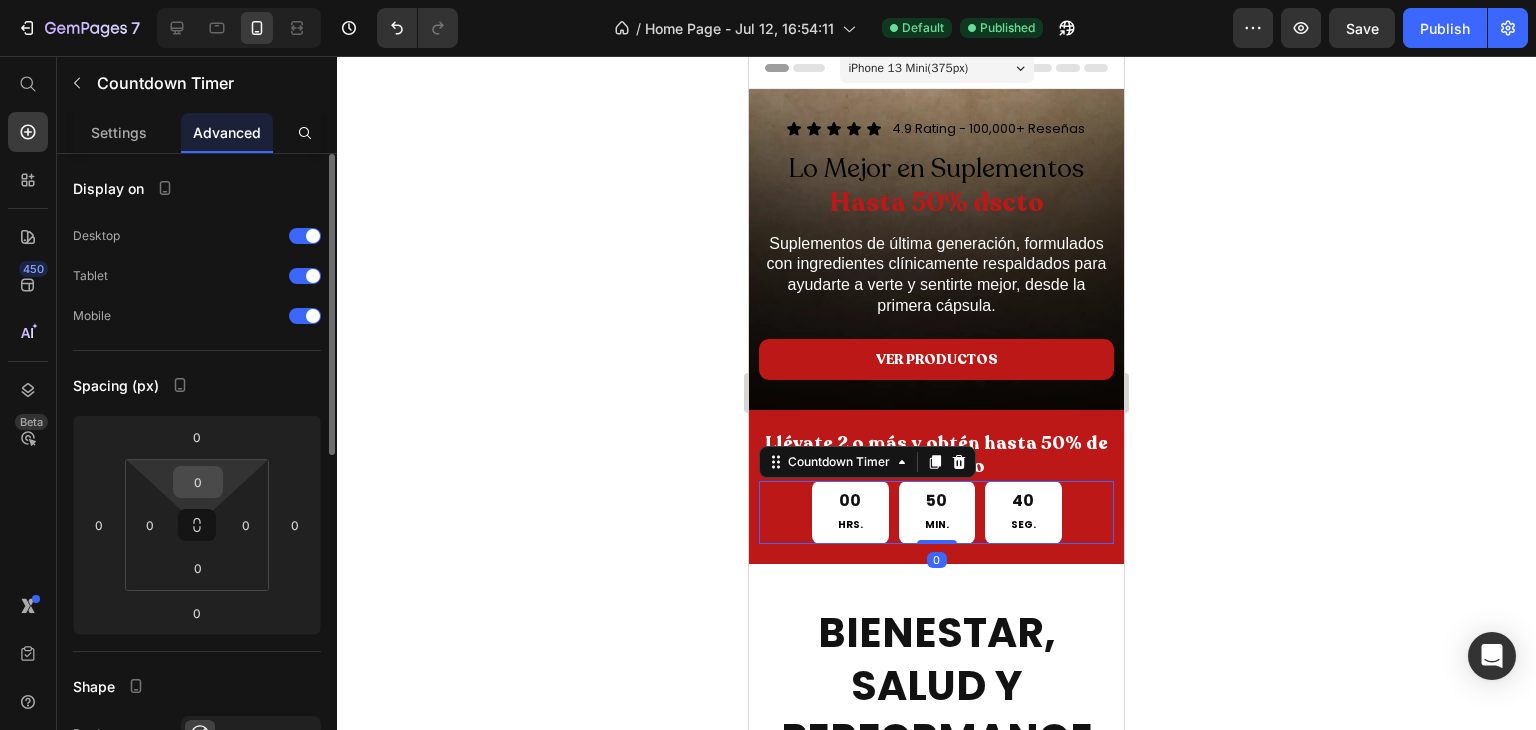 click on "0" at bounding box center [198, 482] 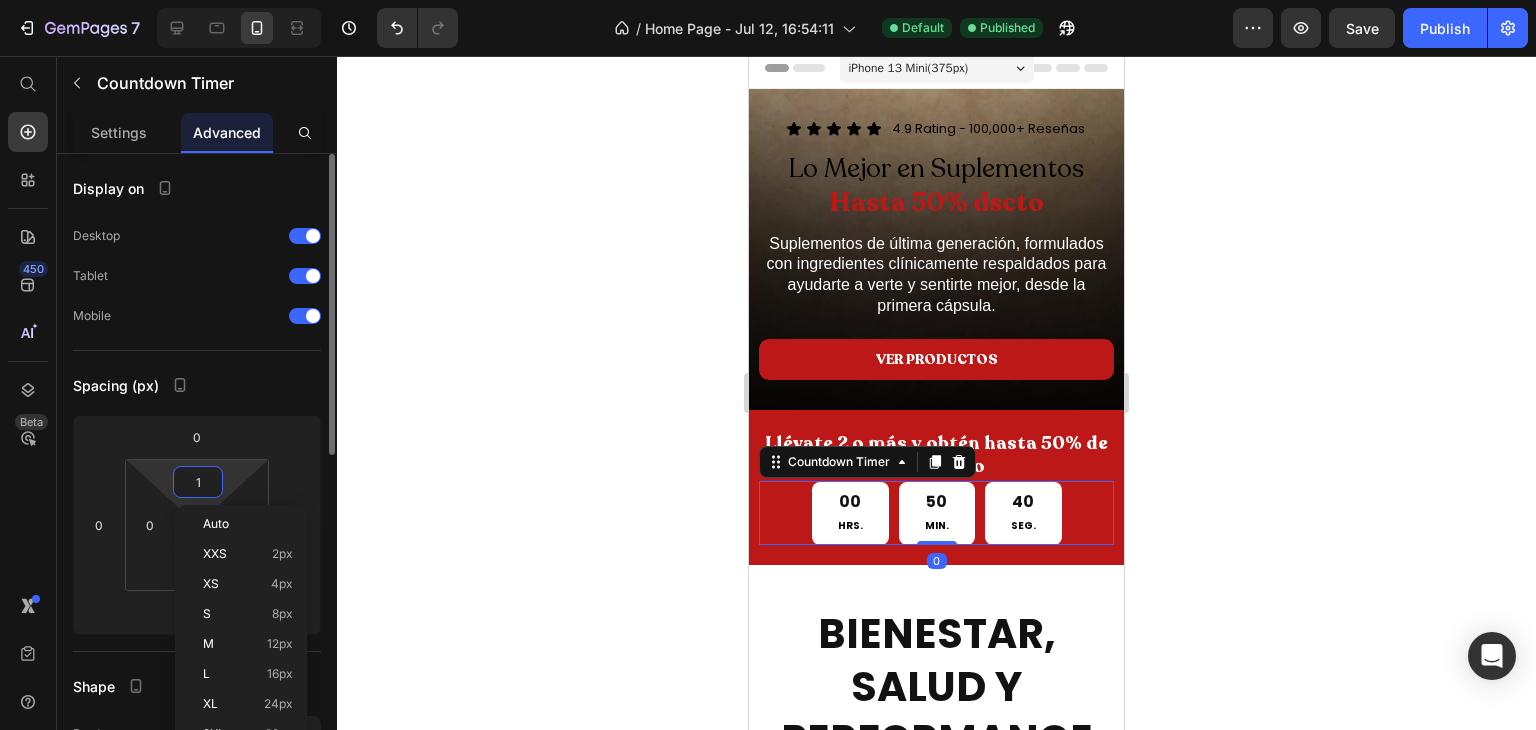 type on "15" 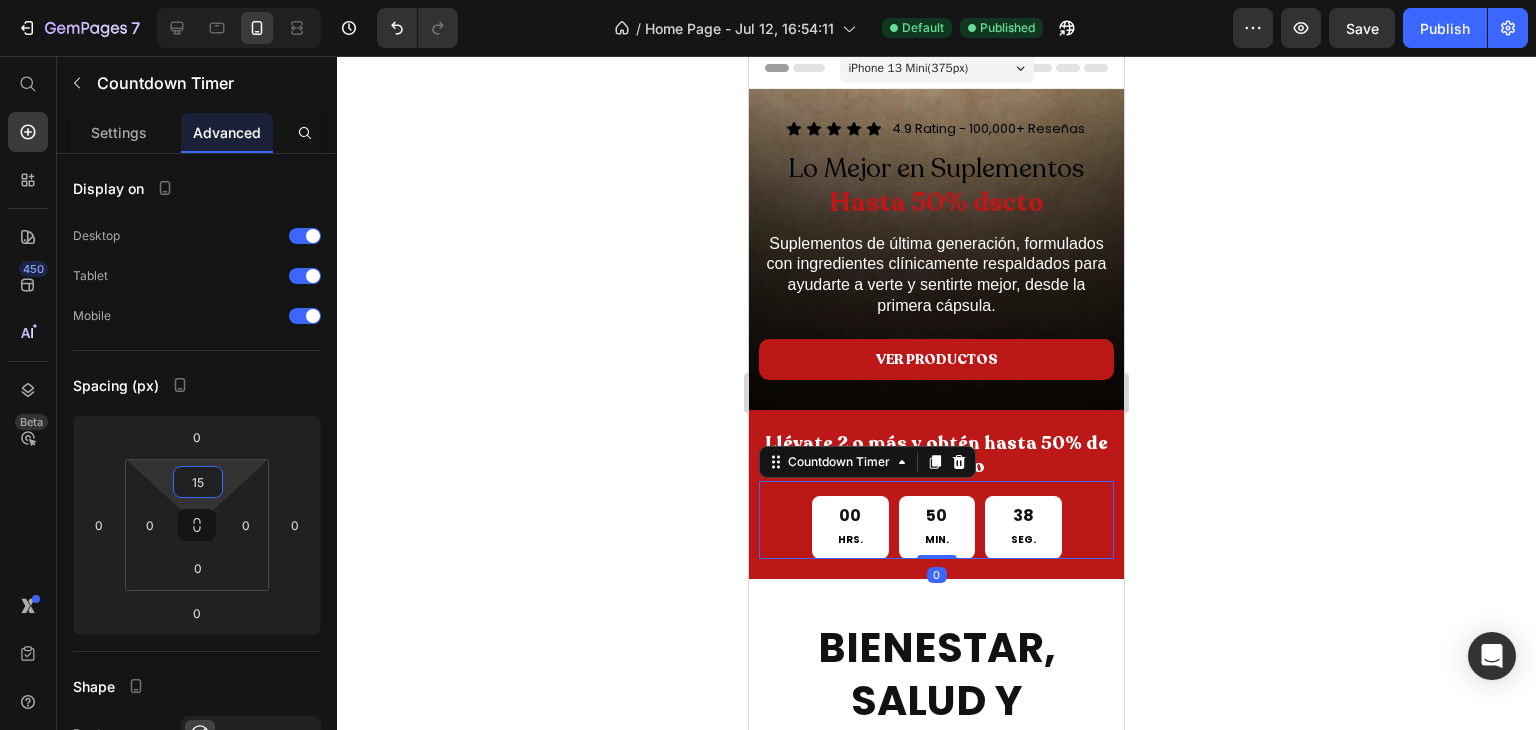 click 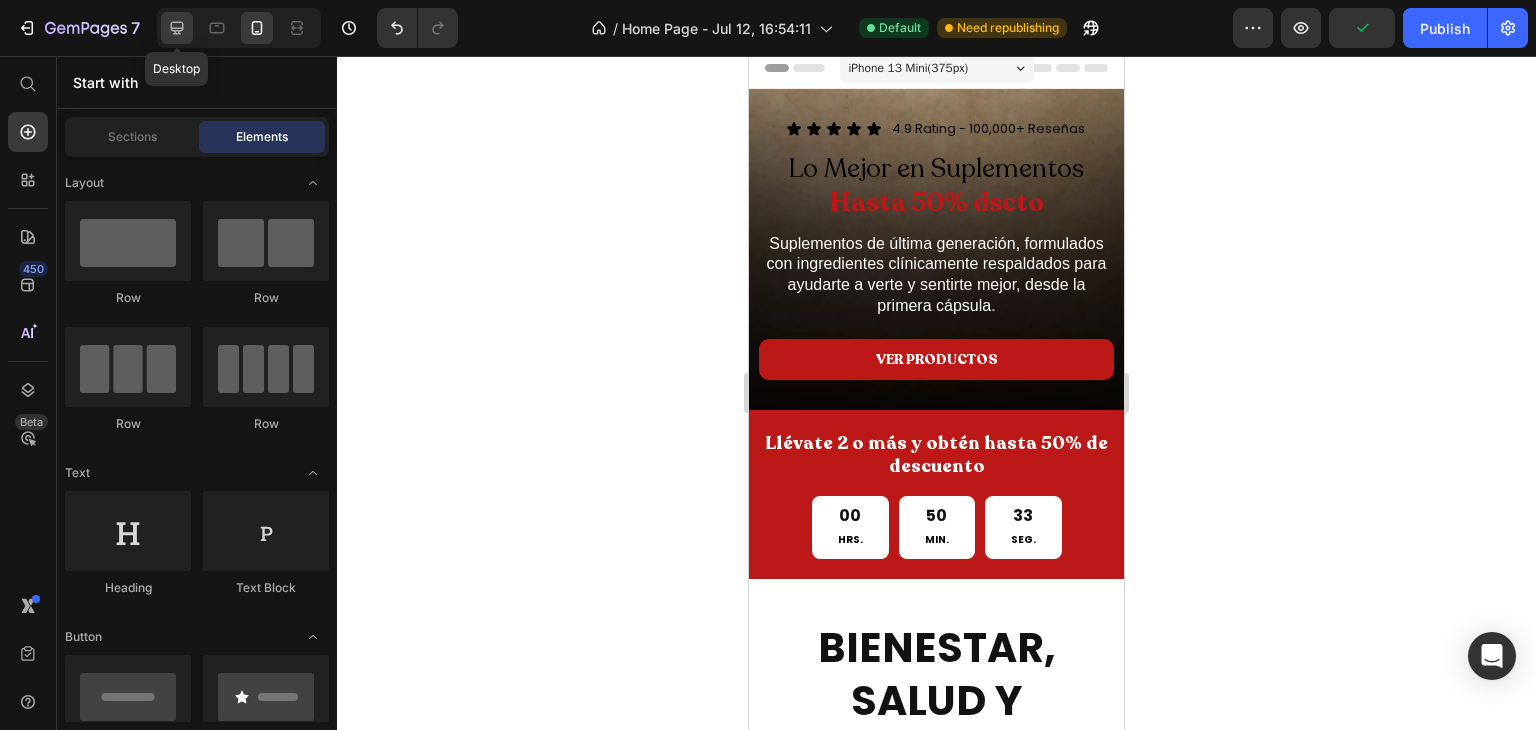 click 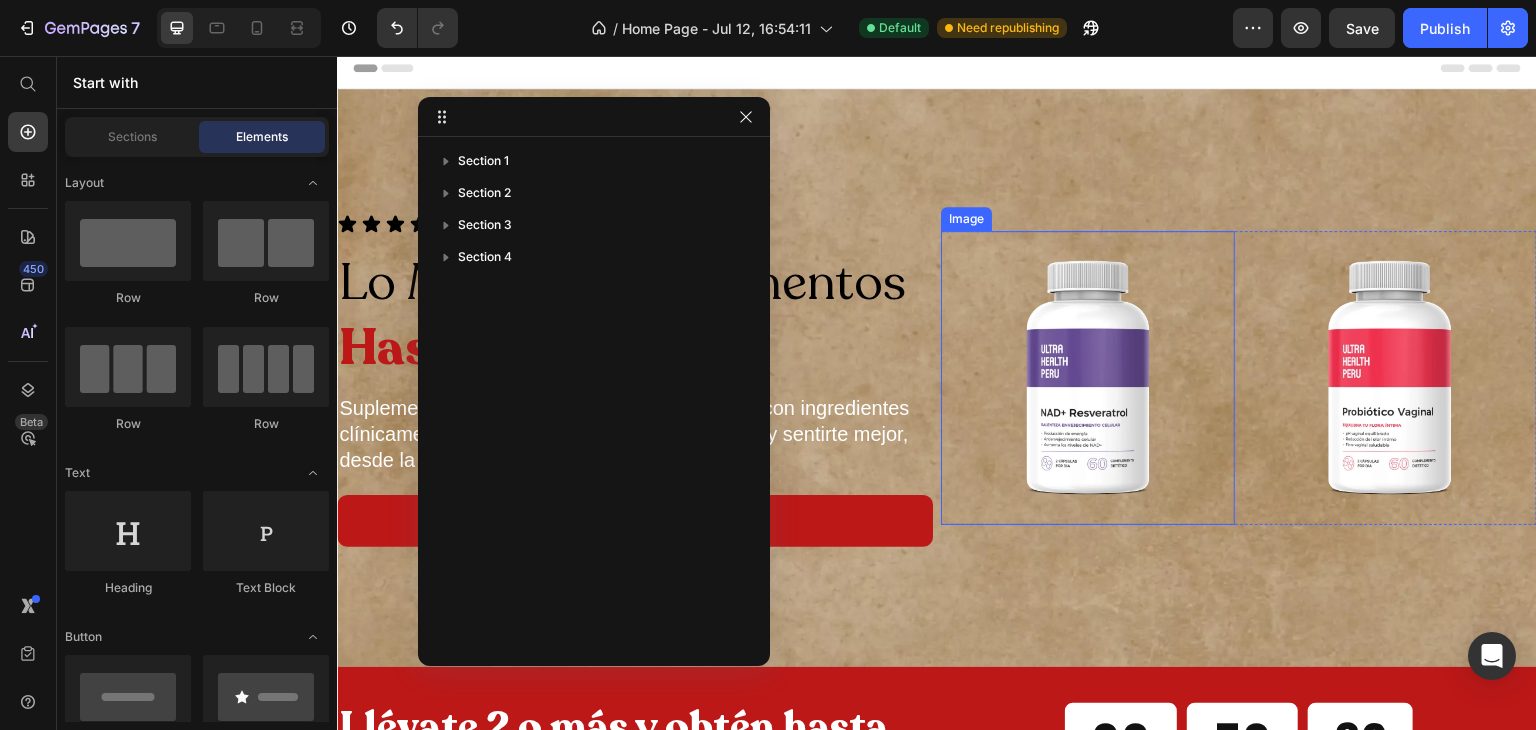 scroll, scrollTop: 388, scrollLeft: 0, axis: vertical 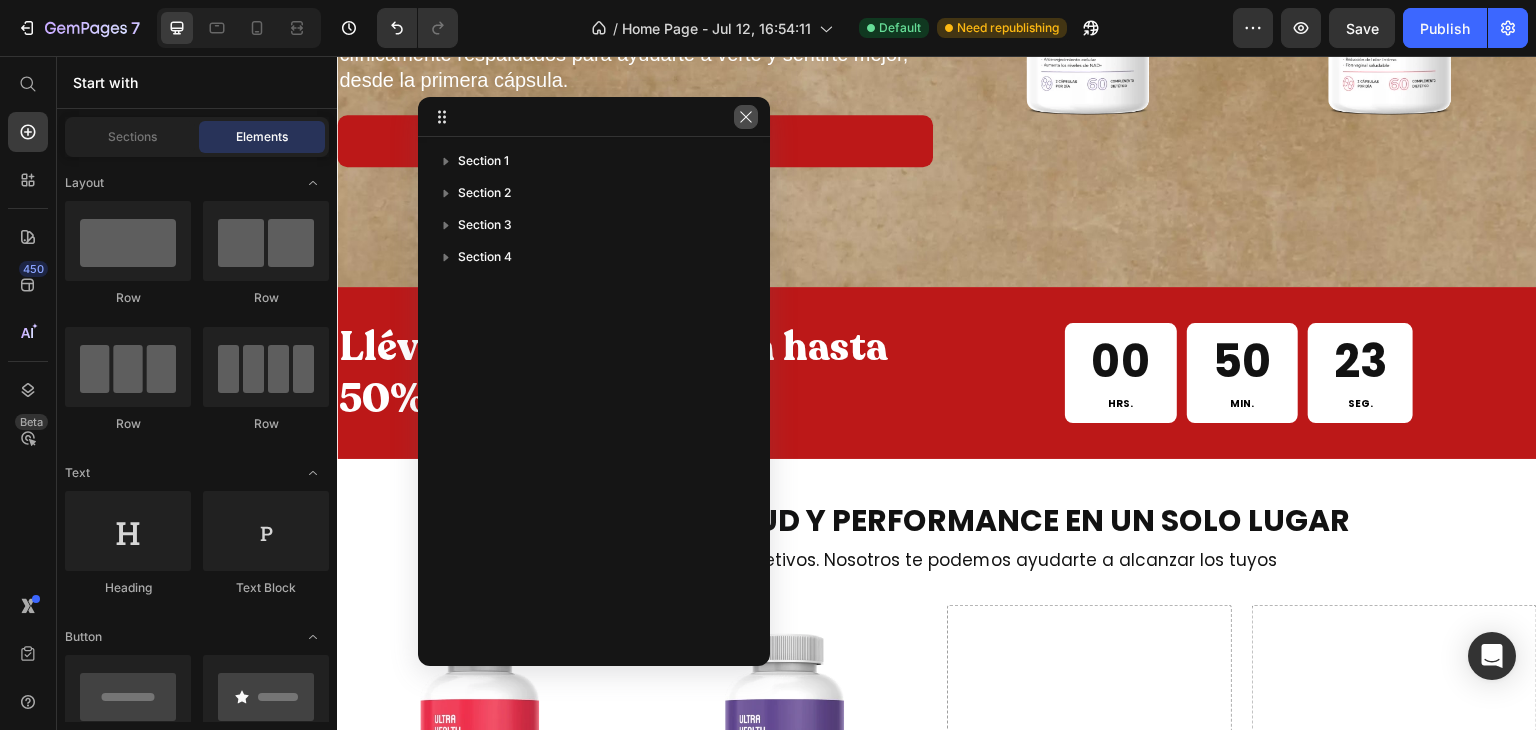 click 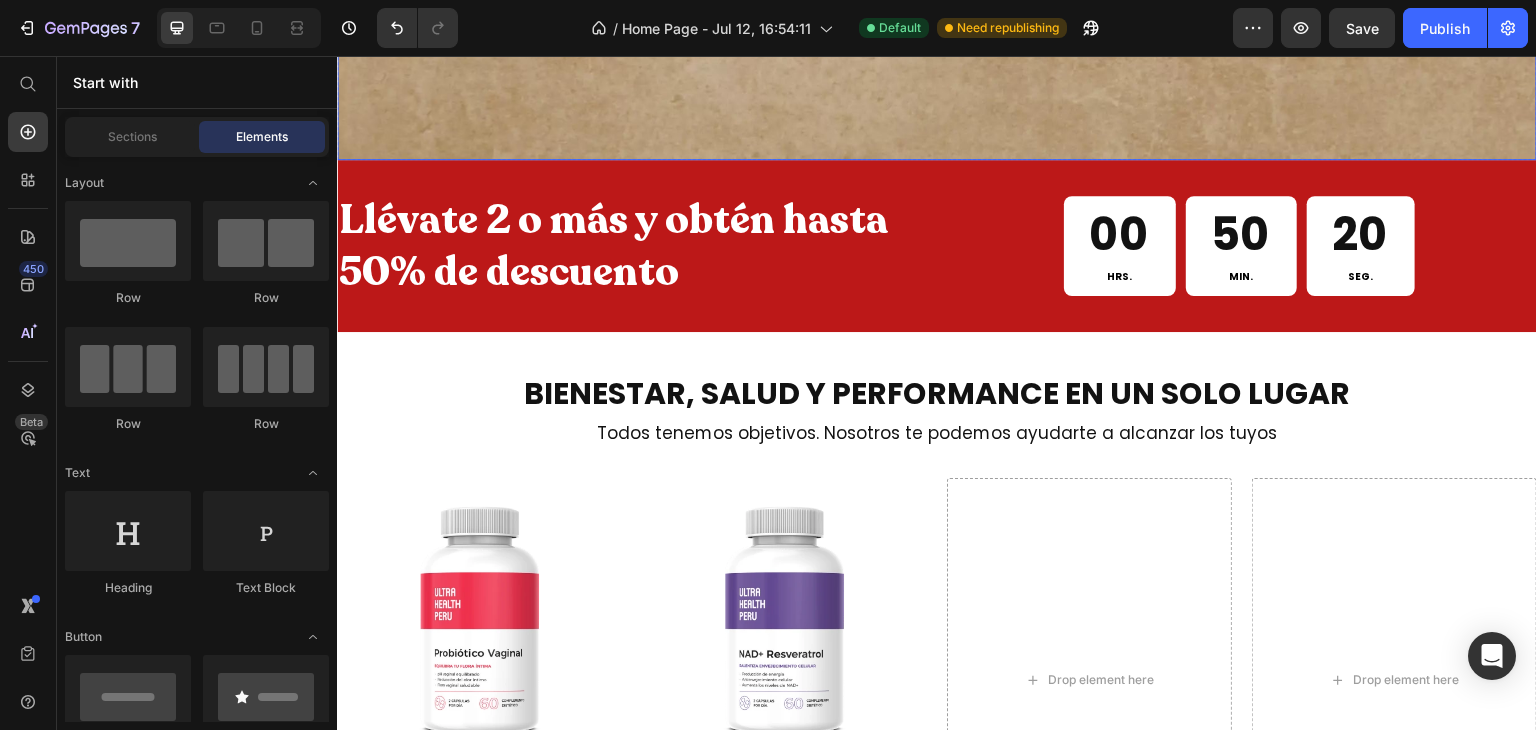 scroll, scrollTop: 448, scrollLeft: 0, axis: vertical 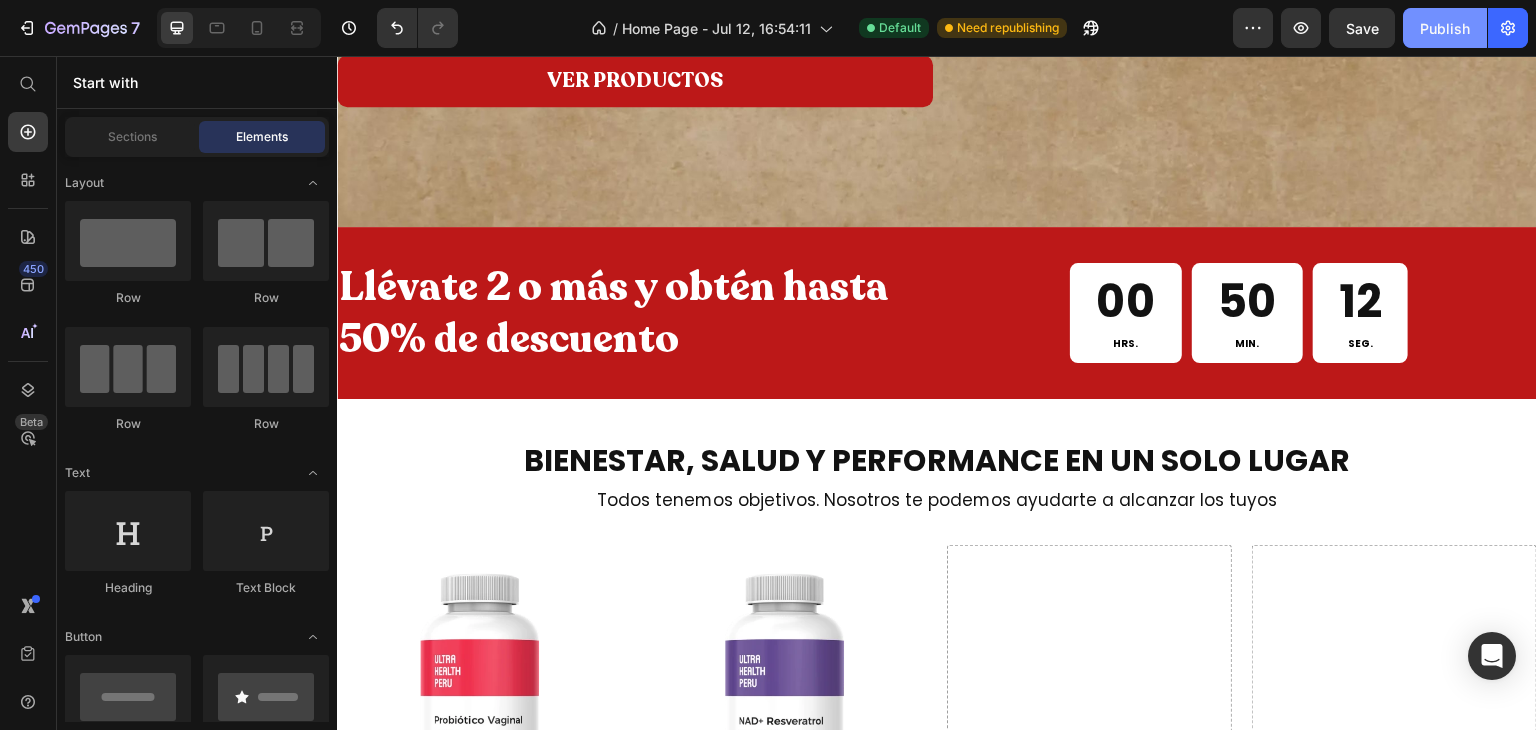 click on "Publish" at bounding box center (1445, 28) 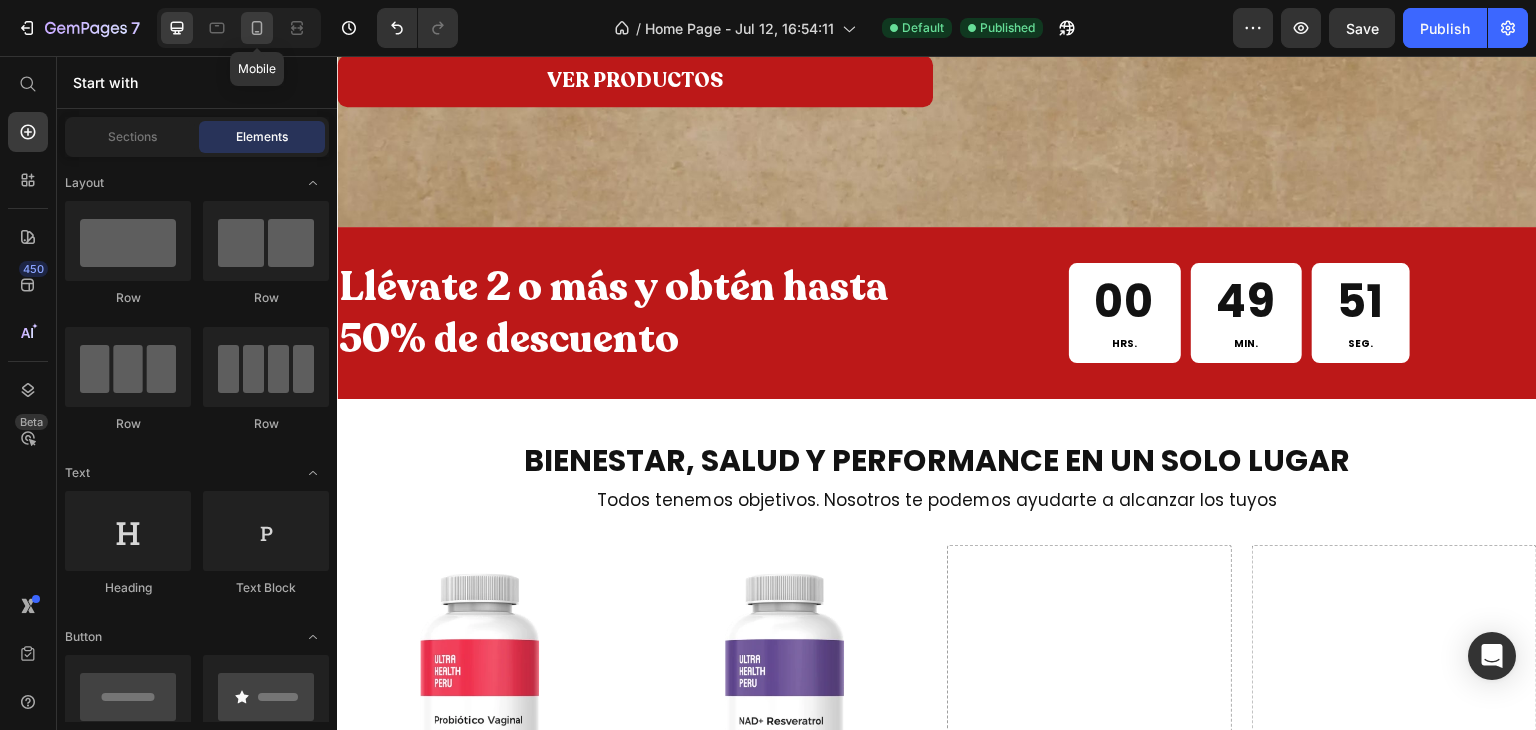 click 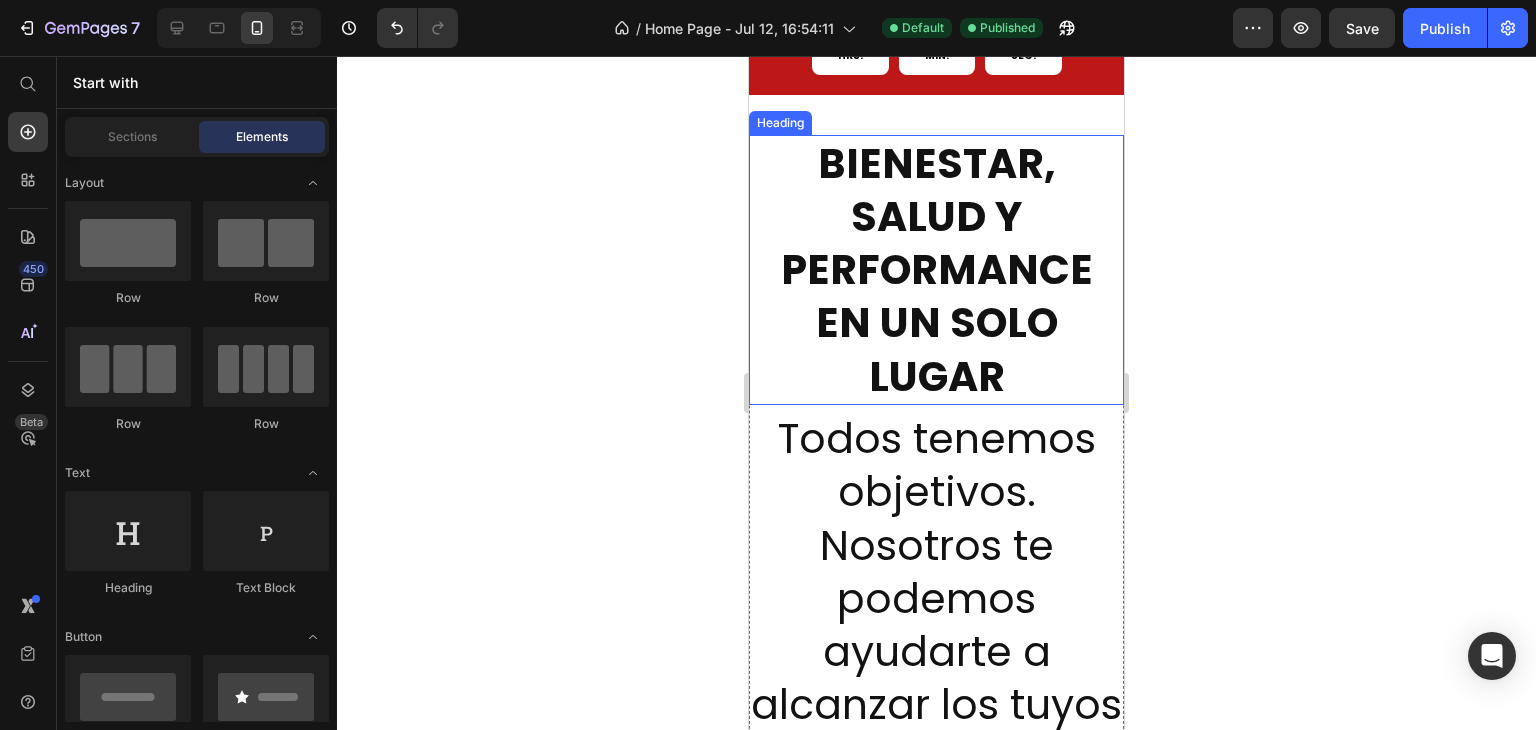 scroll, scrollTop: 238, scrollLeft: 0, axis: vertical 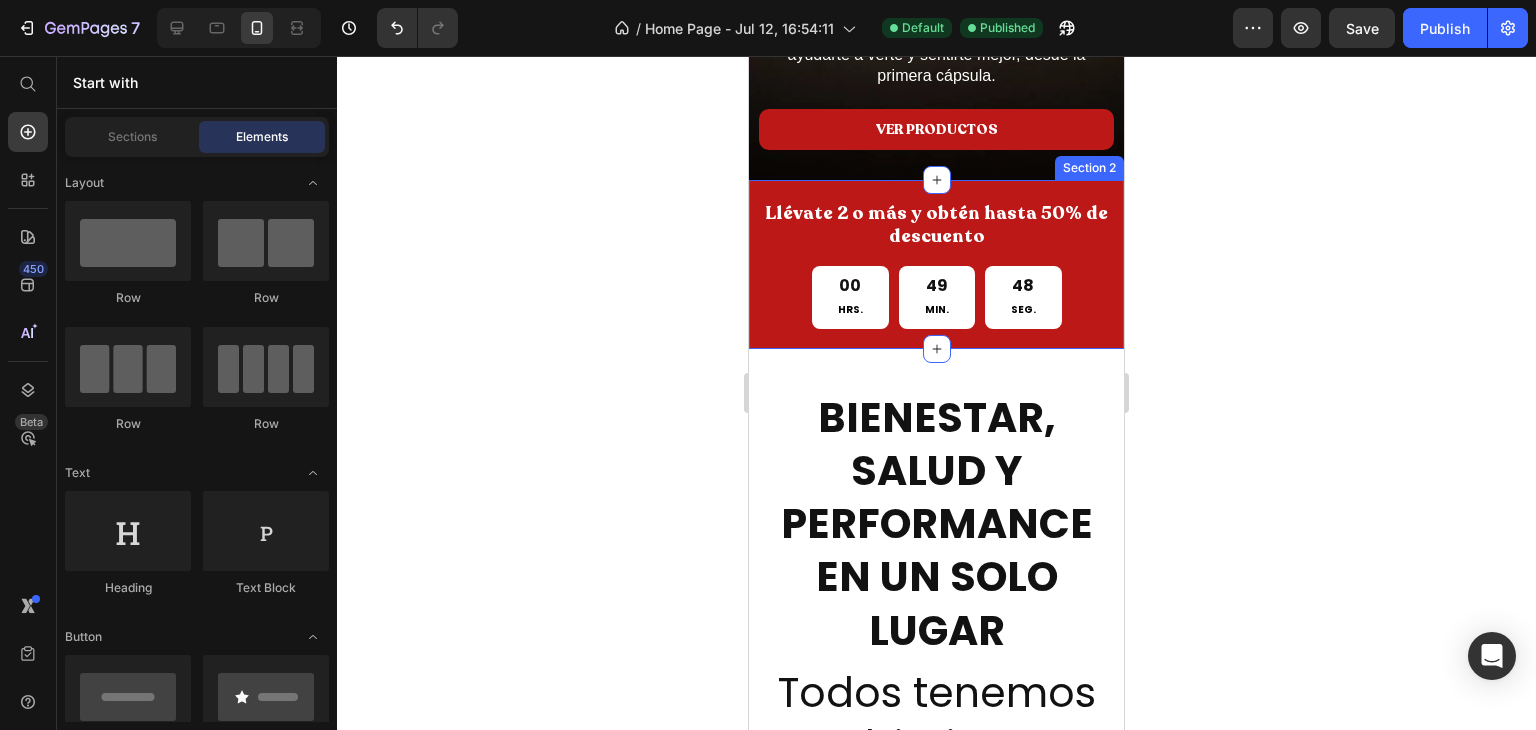 click on "Llévate 2 o más y obtén hasta 50% de descuento Heading 00 HRS. 49 MIN. 48 SEG. Countdown Timer Row Row Section 2" at bounding box center [936, 264] 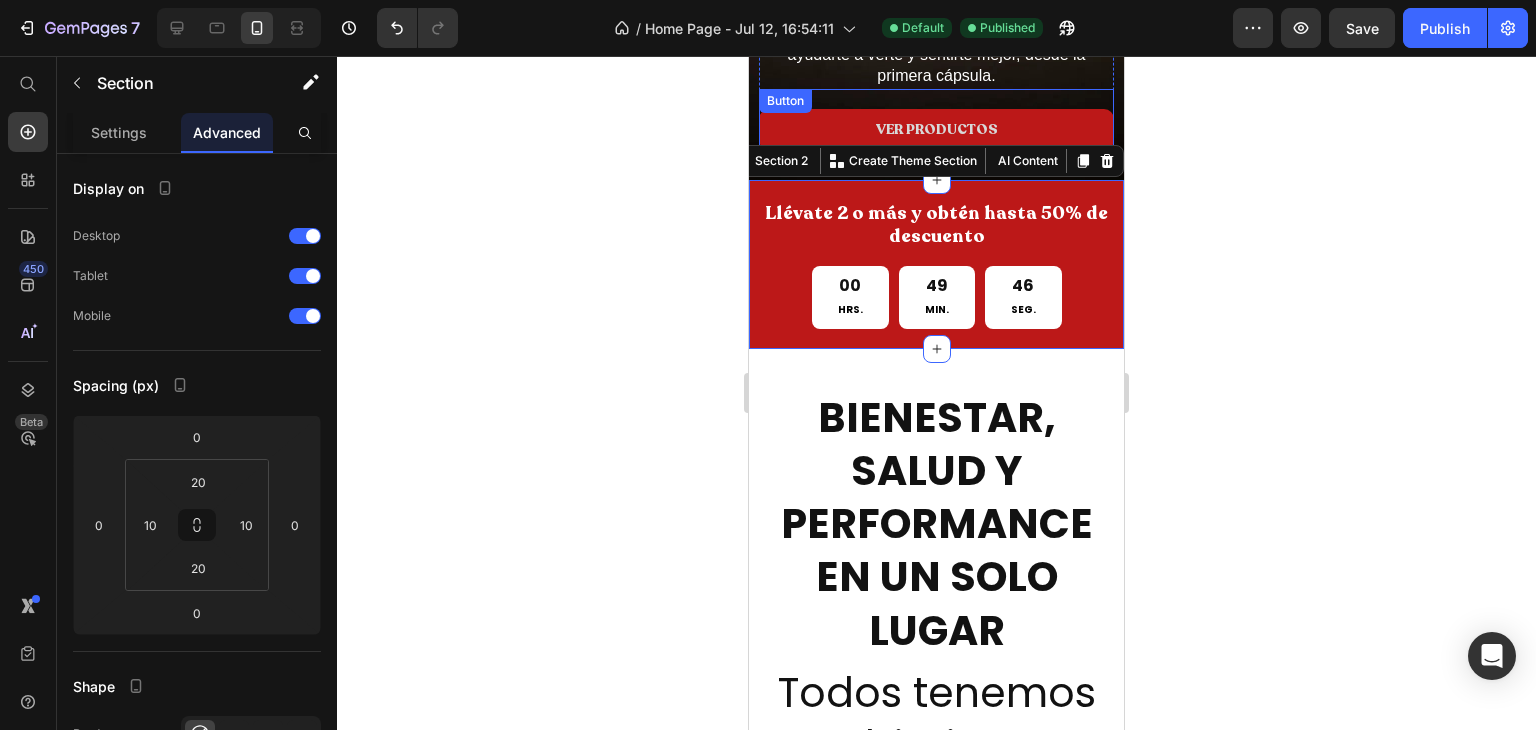 scroll, scrollTop: 0, scrollLeft: 0, axis: both 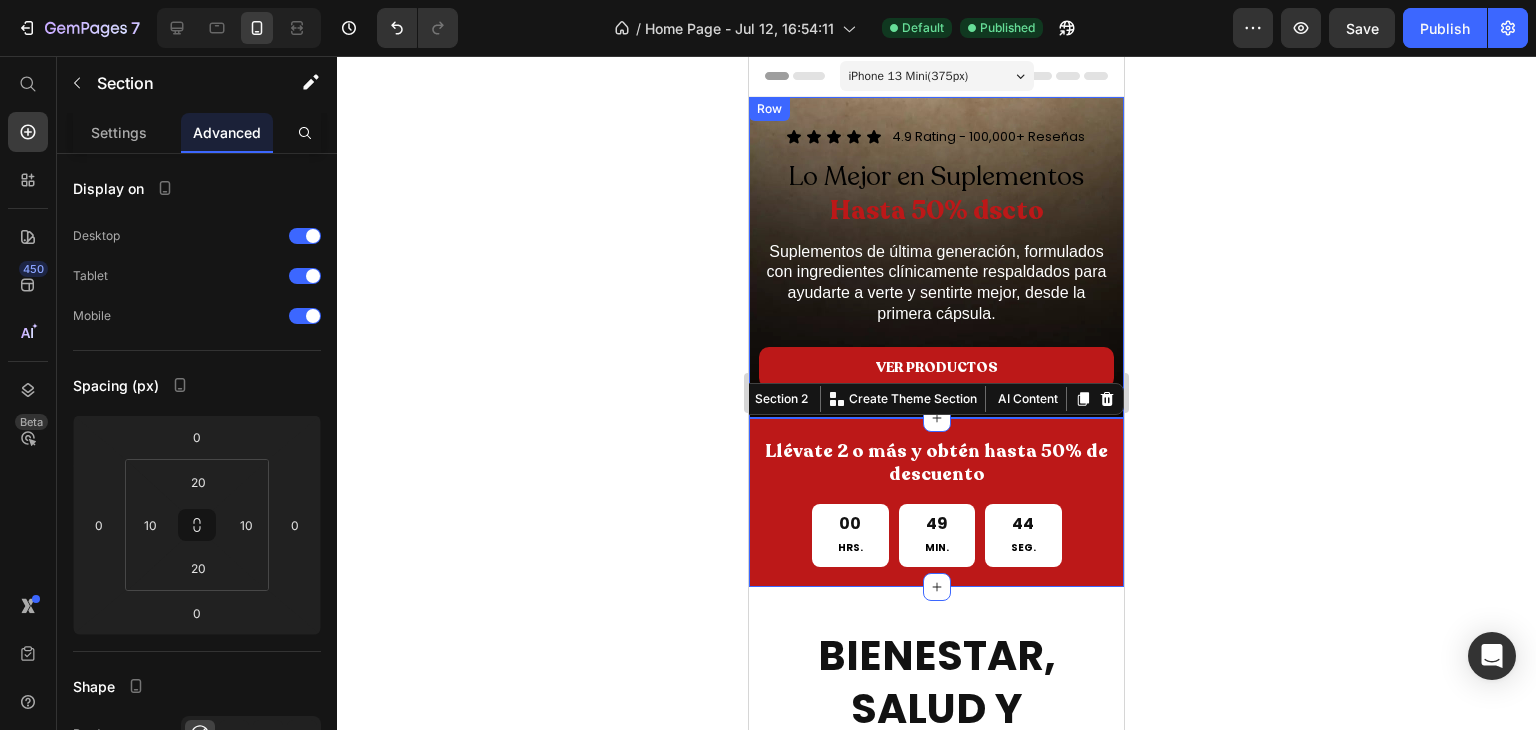 click on "Icon Icon Icon Icon Icon Icon List 4.9 Rating - 100,000+ Reseñas Heading Row Lo Mejor en Suplementos Hasta 50% dscto Heading Suplementos de última generación, formulados con ingredientes clínicamente respaldados para ayudarte a verte y sentirte mejor, desde la primera cápsula. Heading Row VER PRODUCTOS Button Image Image Row Row Row" at bounding box center (936, 257) 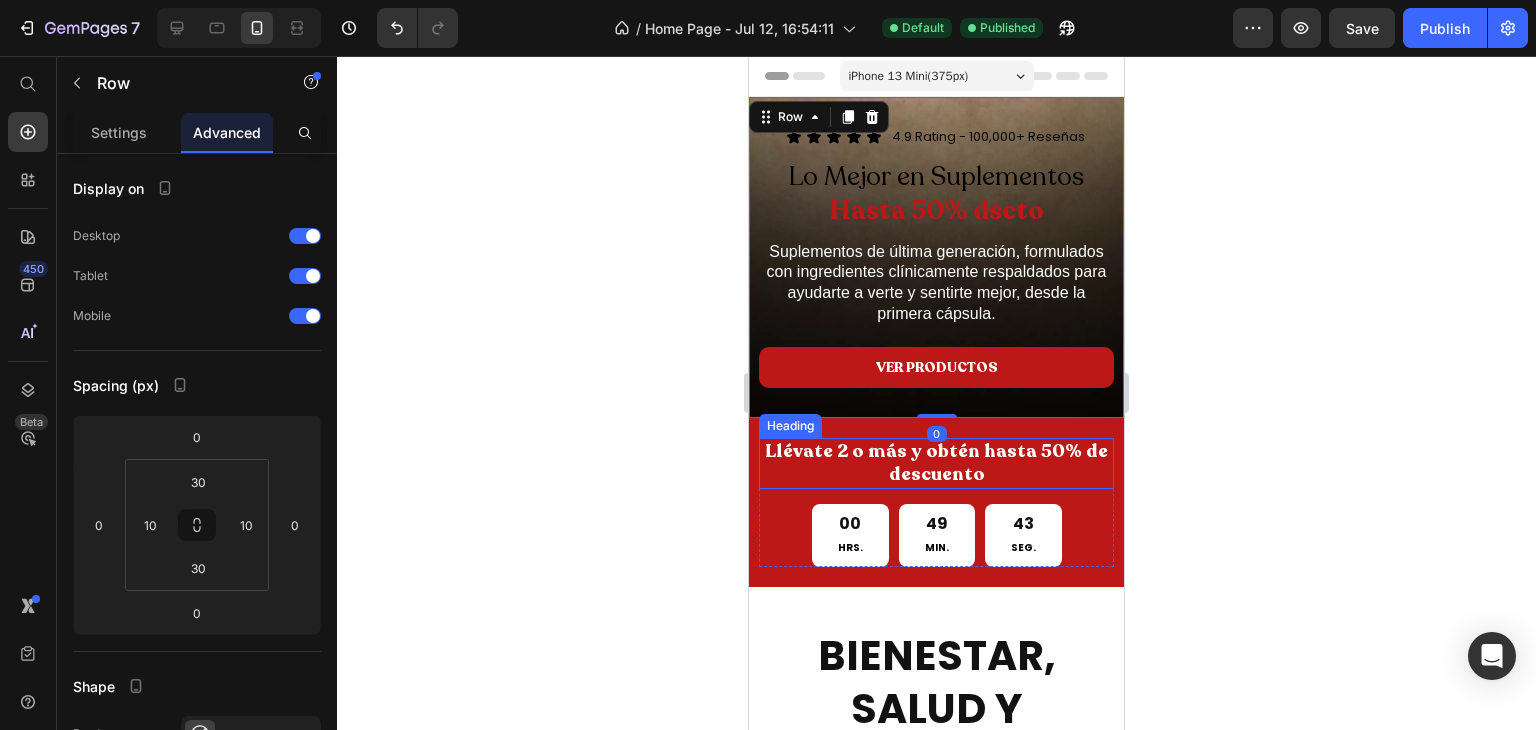 click on "Llévate 2 o más y obtén hasta 50% de descuento" at bounding box center [936, 463] 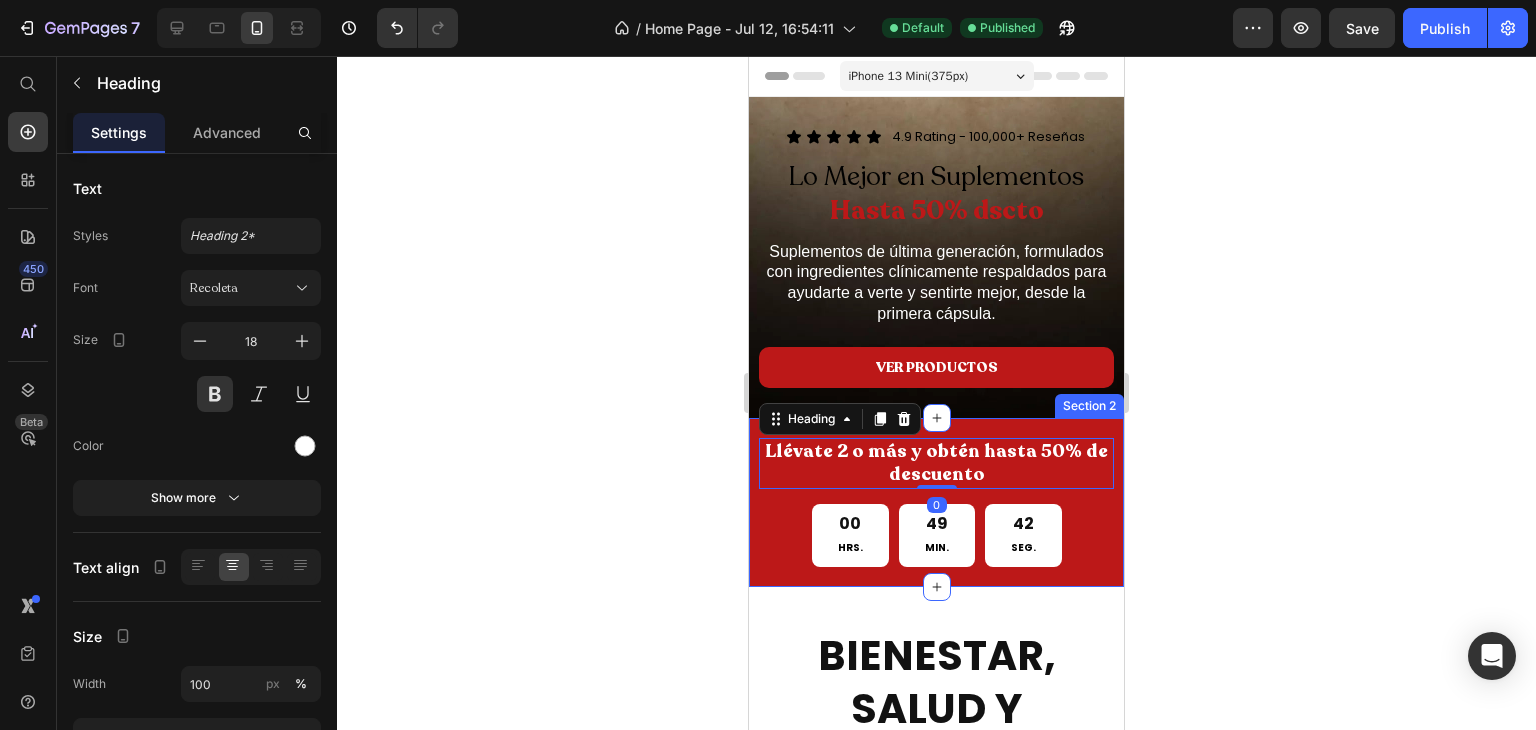click on "Llévate 2 o más y obtén hasta 50% de descuento Heading   0 00 HRS. 49 MIN. 42 SEG. Countdown Timer Row Row Section 2" at bounding box center [936, 502] 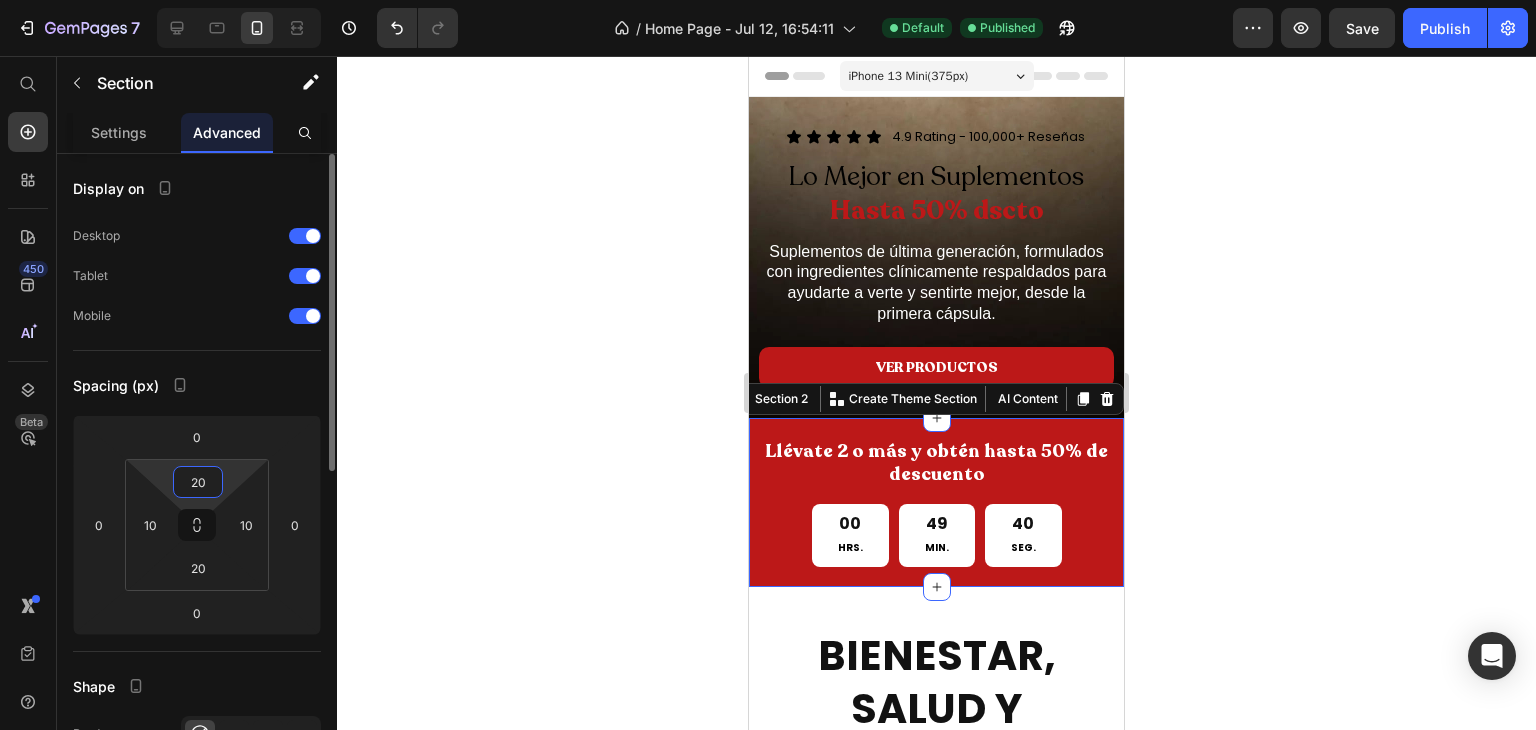 click on "20" at bounding box center [198, 482] 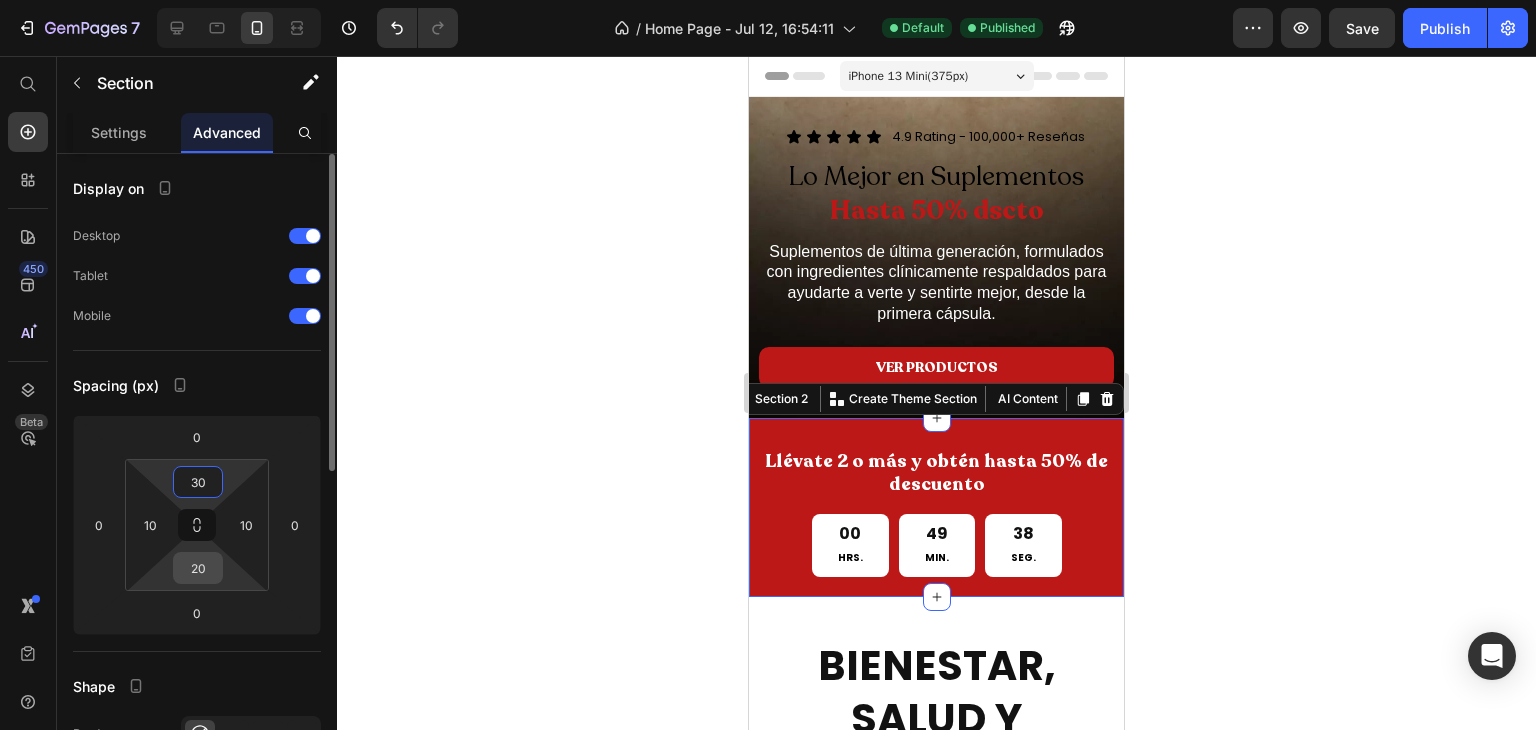type on "30" 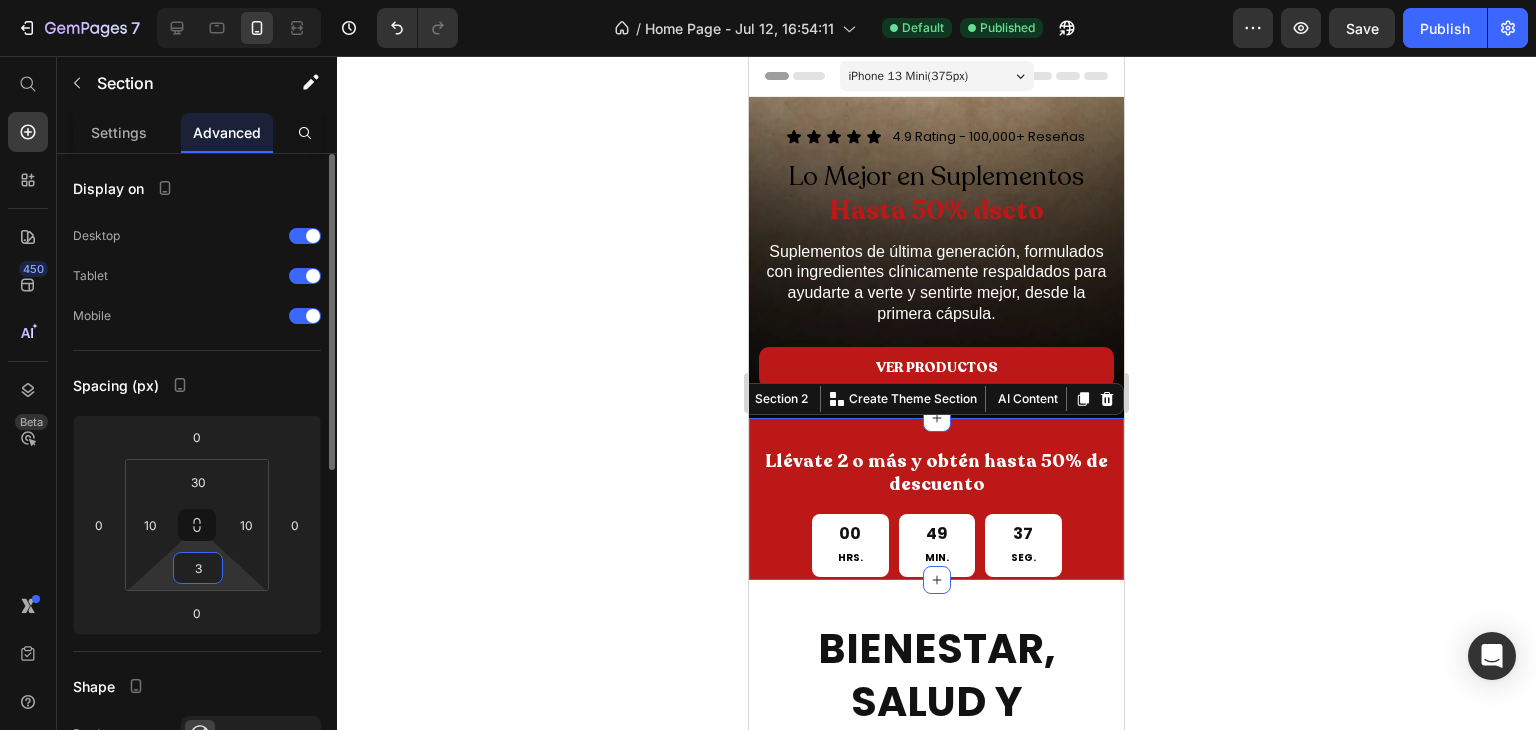 type on "30" 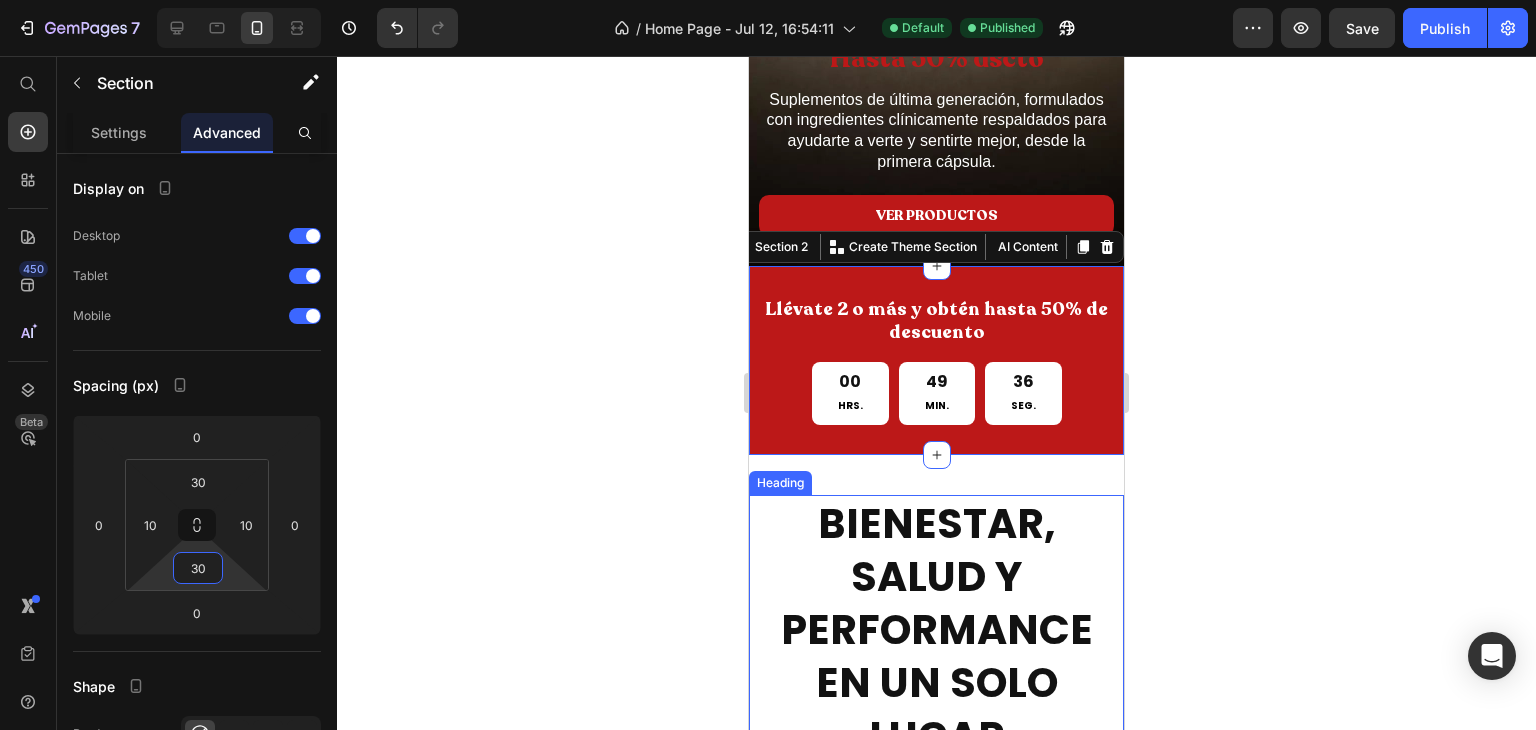 scroll, scrollTop: 159, scrollLeft: 0, axis: vertical 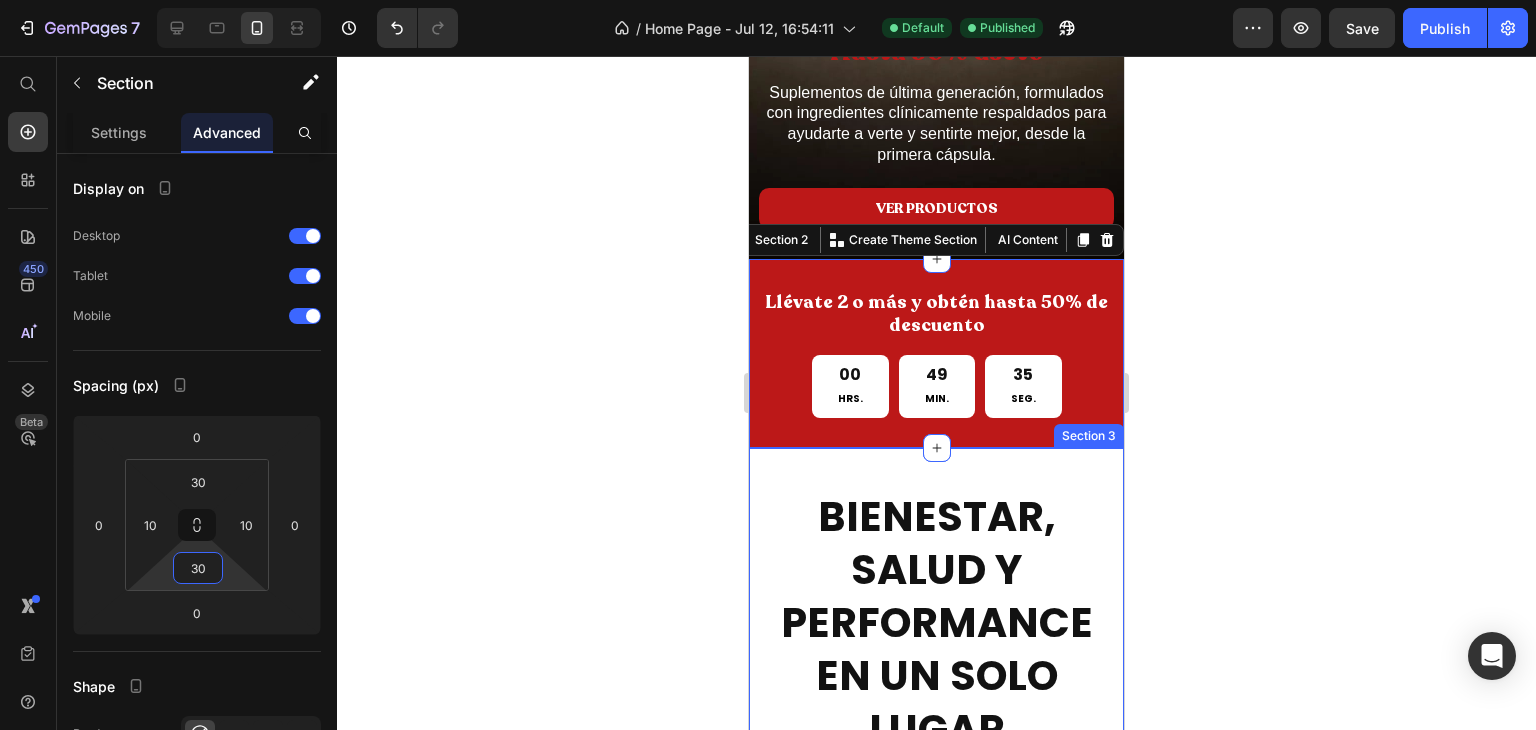 click on "BIENESTAR, SALUD Y PERFORMANCE EN UN SOLO LUGAR Heading Todos tenemos objetivos. Nosotros te podemos ayudarte a alcanzar los tuyos Heading Row Image Probiótico Vaginal Heading S/129 Heading COMPRAR AHORA Button Image NAD+ Resveratrol Heading S/129 Heading COMPRAR AHORA Button
Drop element here
Drop element here Row Section 3" at bounding box center [936, 1409] 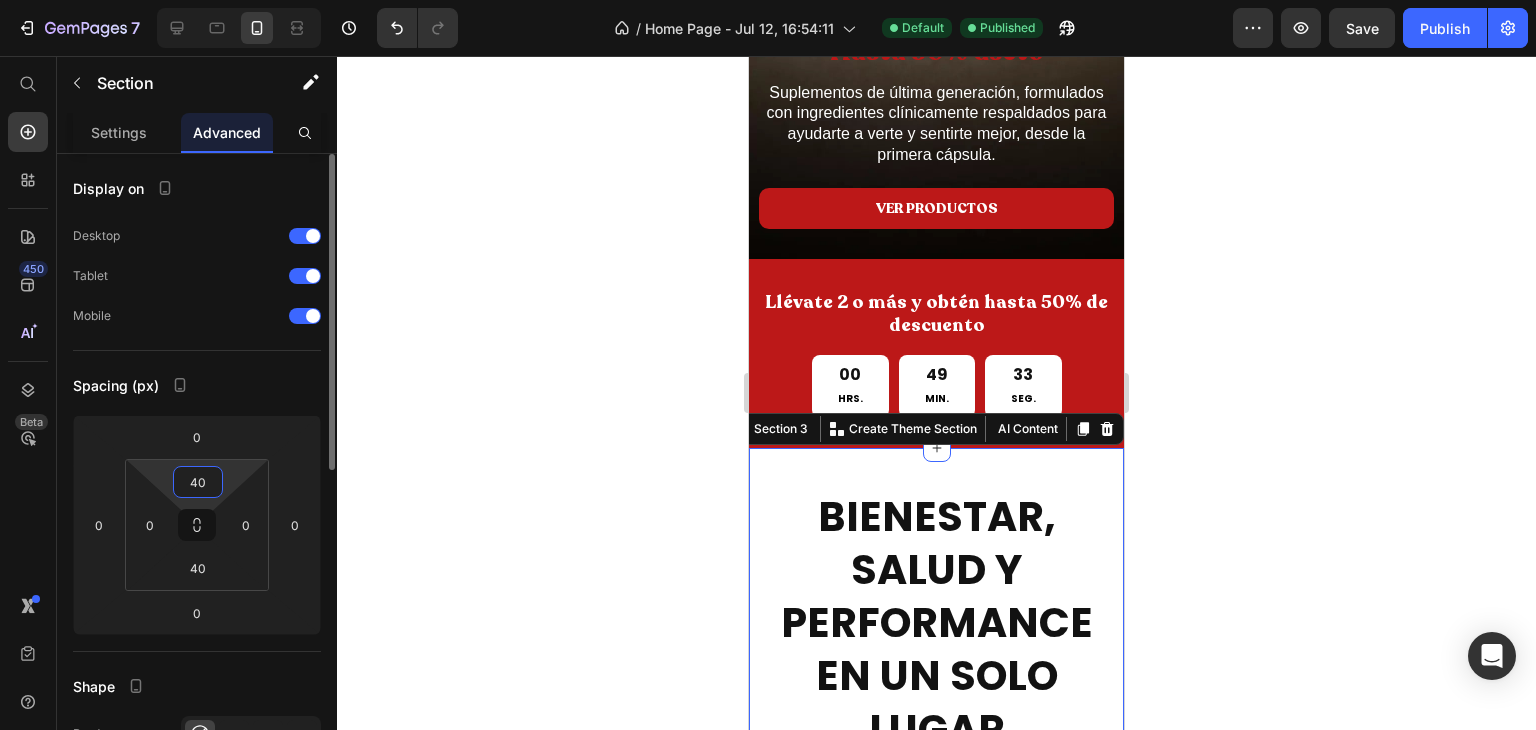 click on "40" at bounding box center (198, 482) 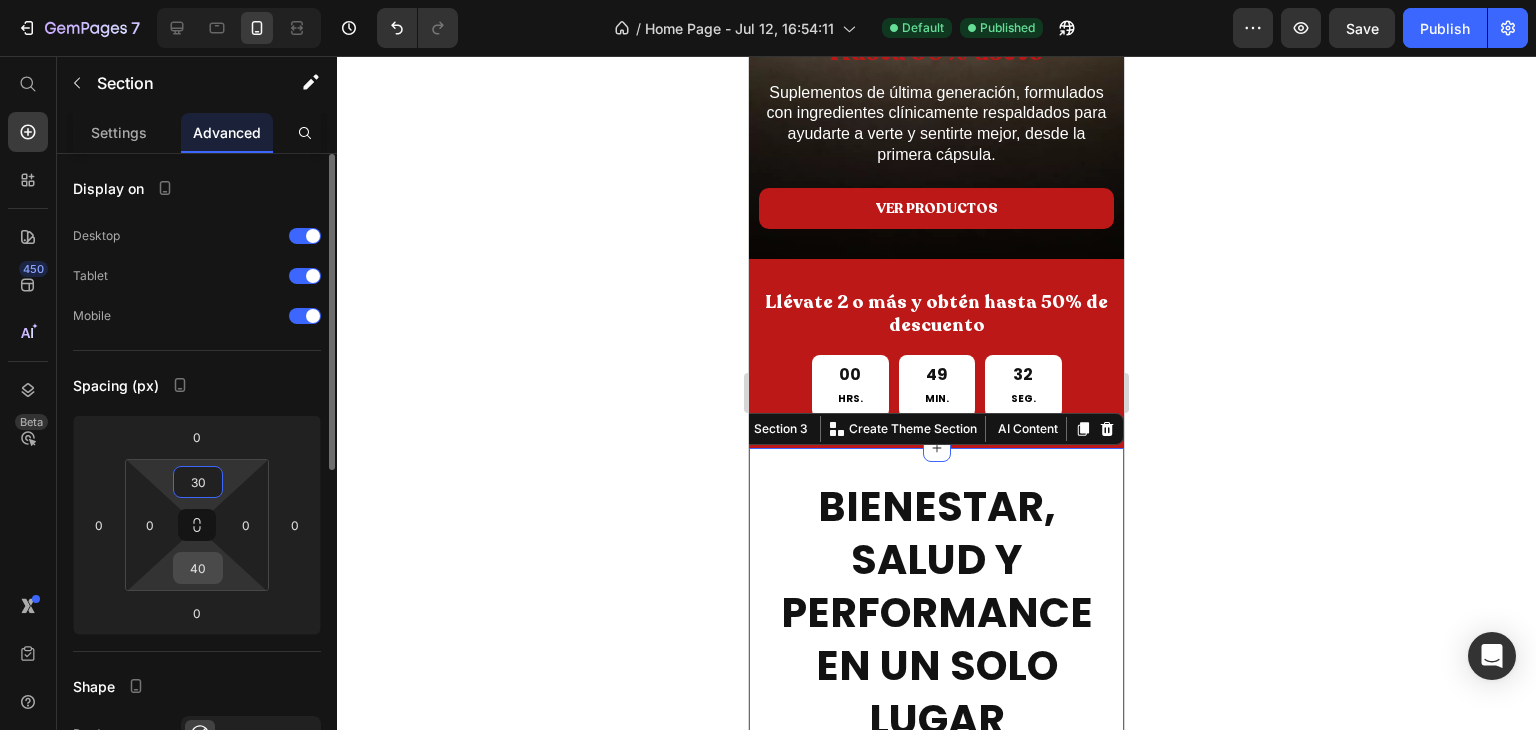 type on "30" 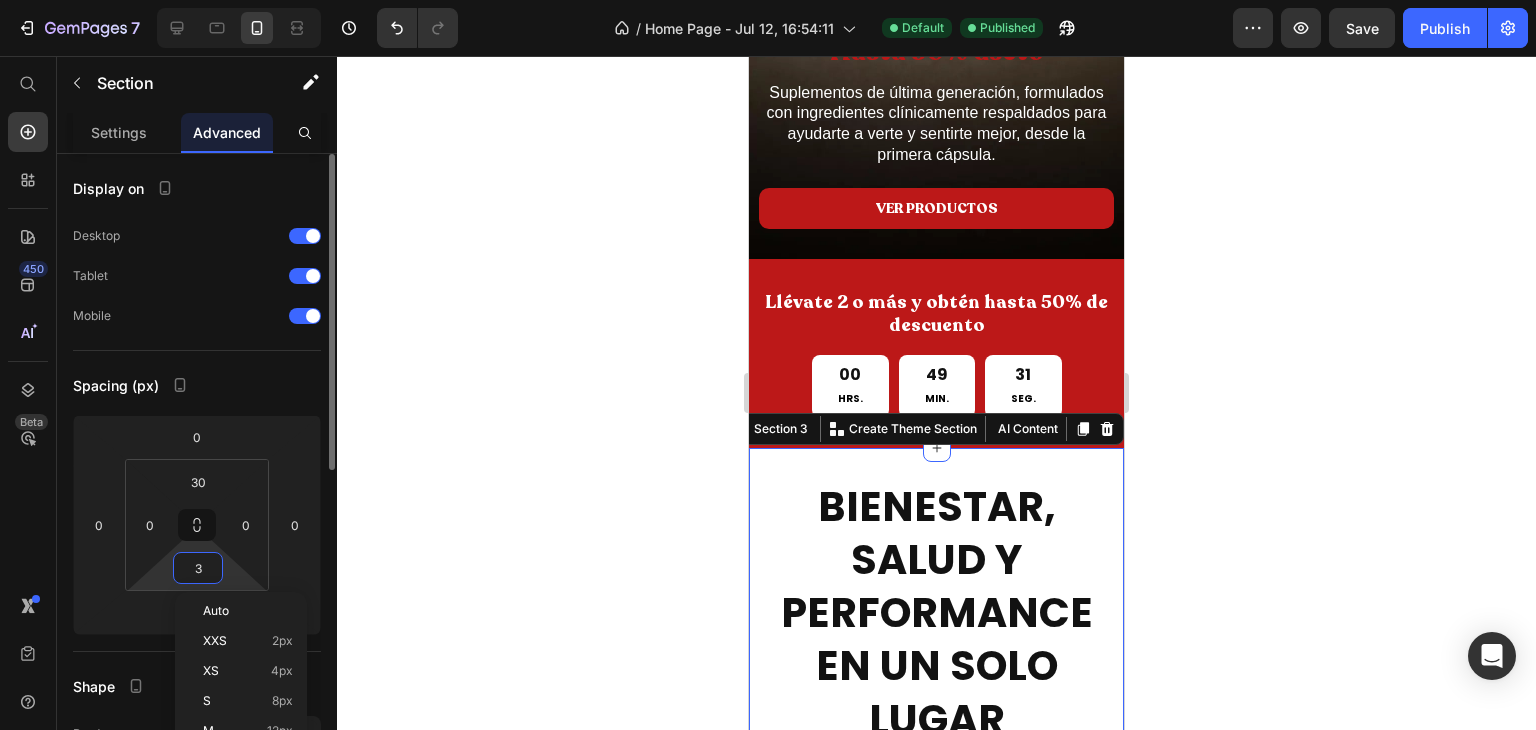 type on "30" 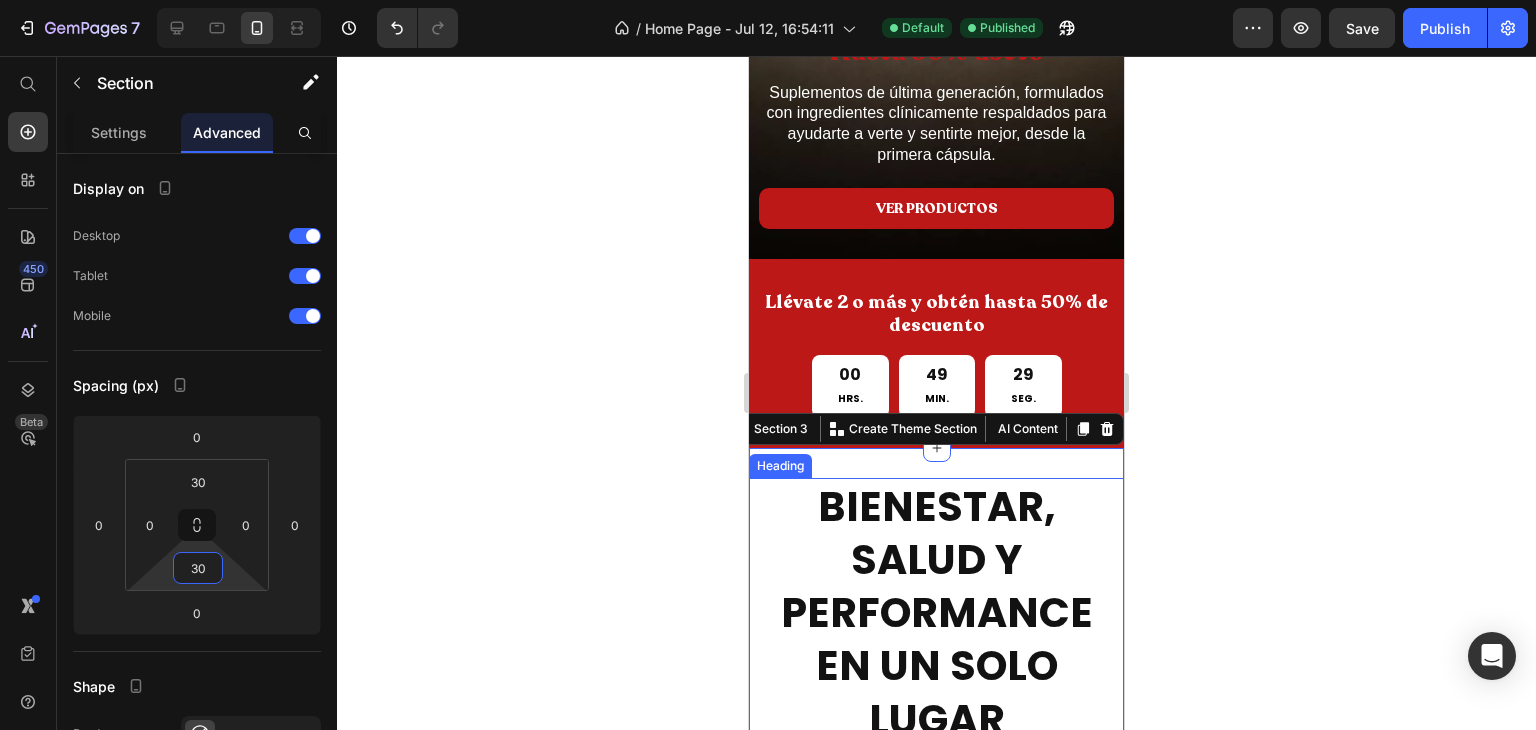 click on "BIENESTAR, SALUD Y PERFORMANCE EN UN SOLO LUGAR" at bounding box center [936, 613] 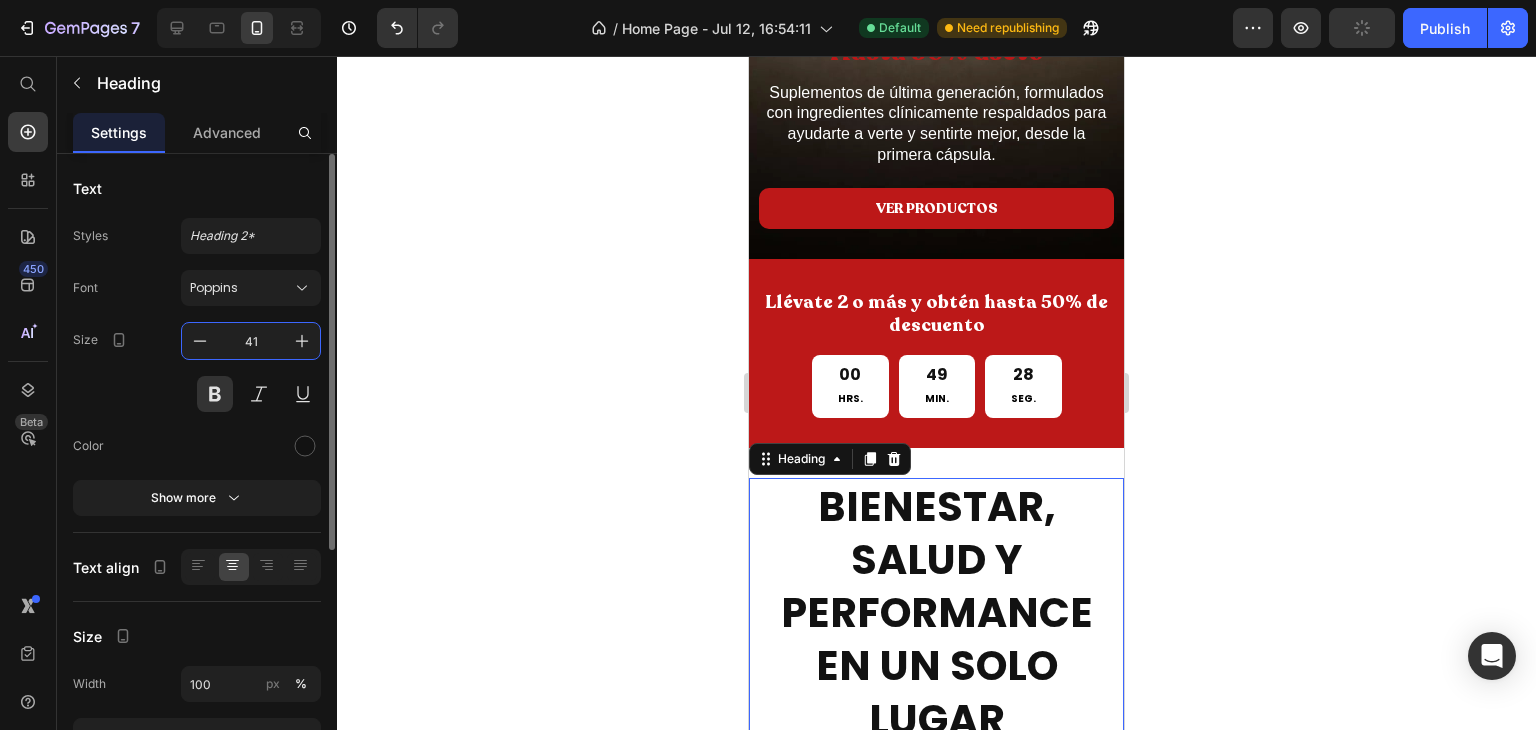 click on "41" at bounding box center (251, 341) 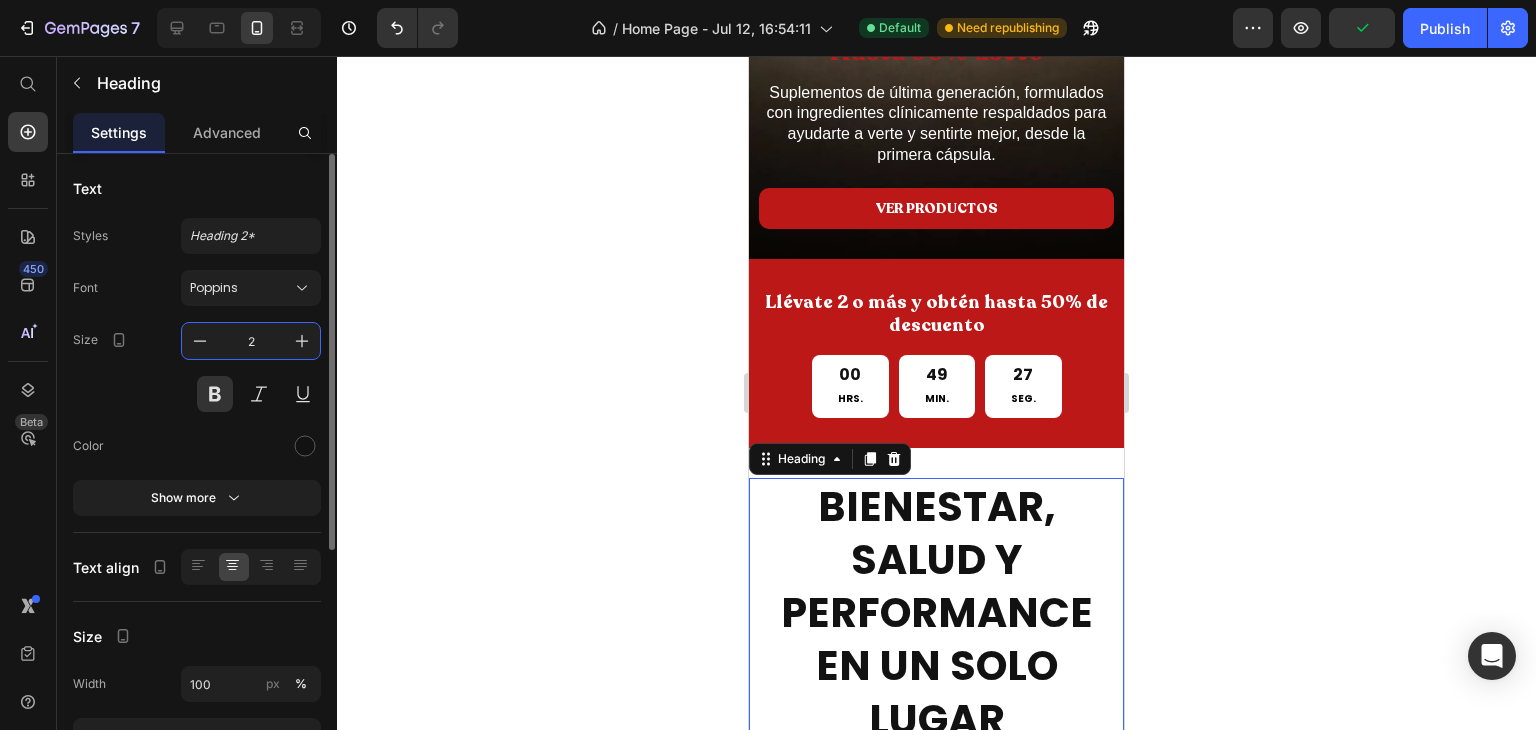 type on "20" 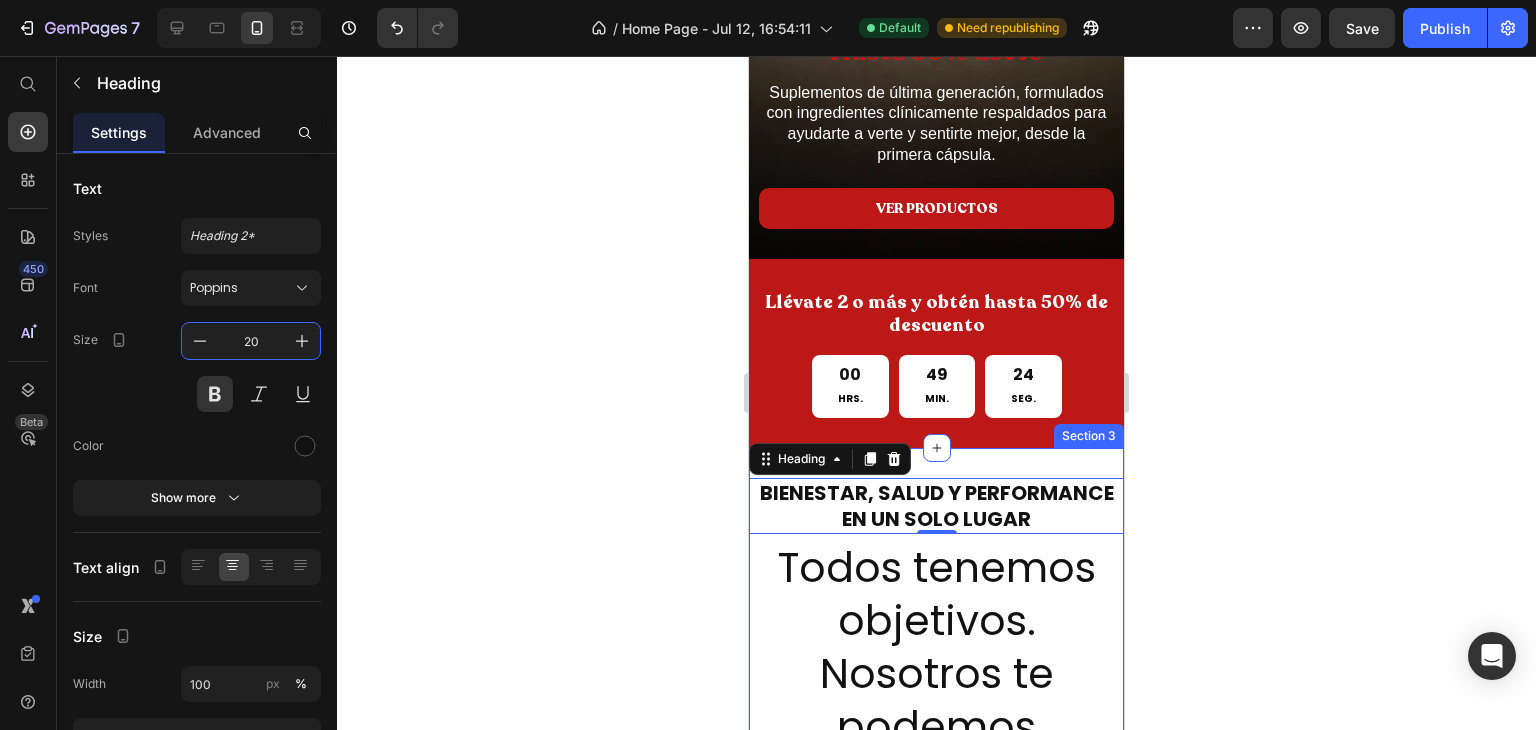 click on "BIENESTAR, SALUD Y PERFORMANCE EN UN SOLO LUGAR Heading   0 Todos tenemos objetivos. Nosotros te podemos ayudarte a alcanzar los tuyos Heading Row Image Probiótico Vaginal Heading S/129 Heading COMPRAR AHORA Button Image NAD+ Resveratrol Heading S/129 Heading COMPRAR AHORA Button
Drop element here
Drop element here Row Section 3" at bounding box center [936, 1292] 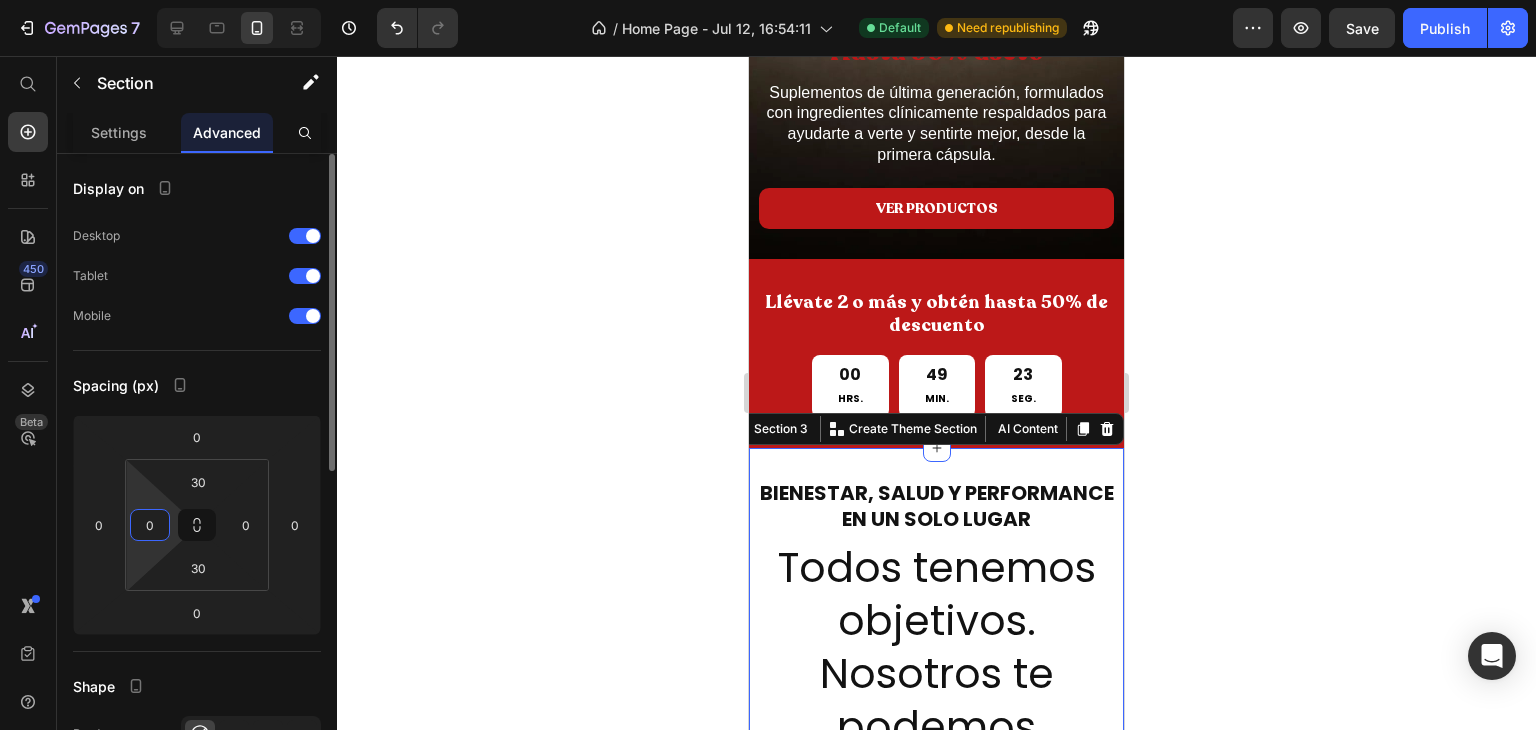 click on "0" at bounding box center [150, 525] 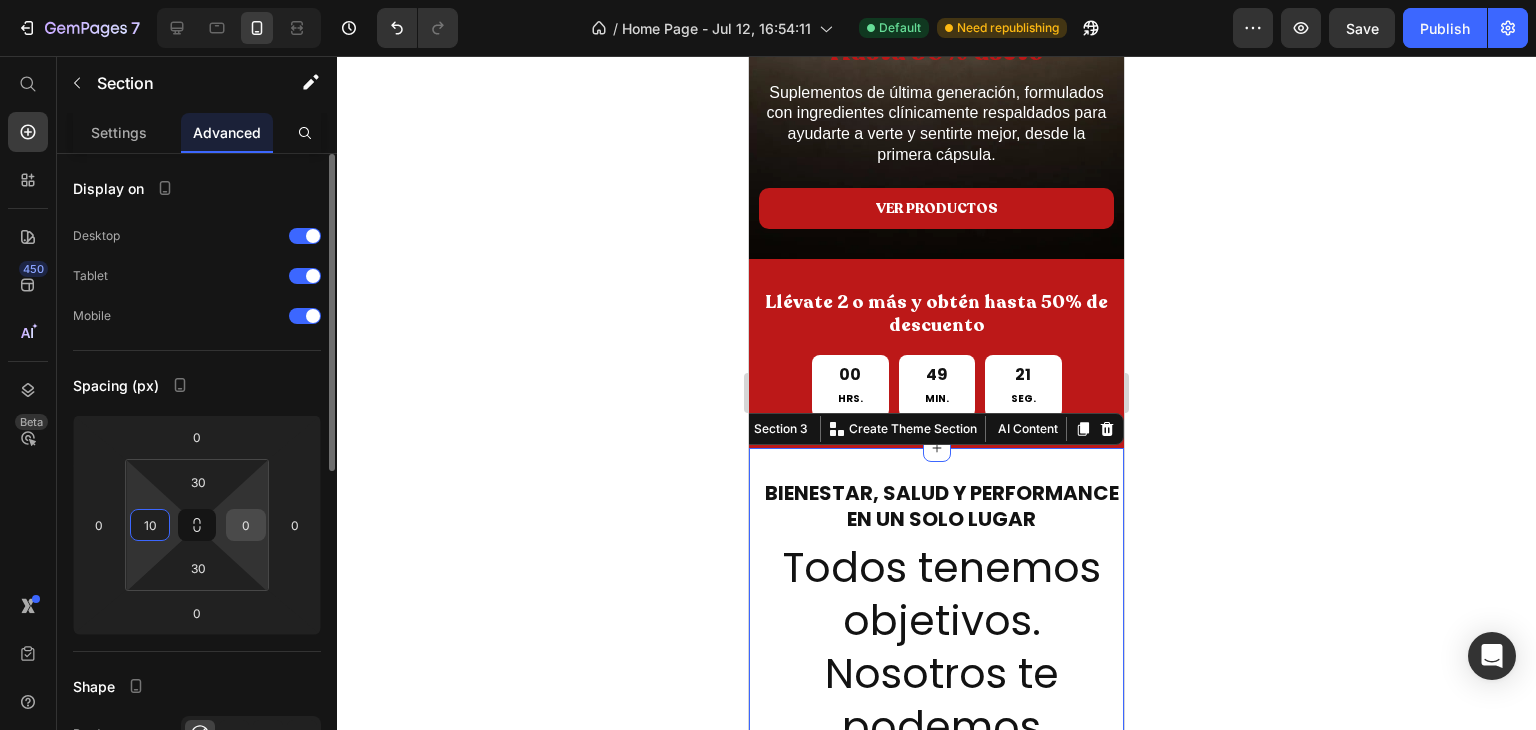 type on "10" 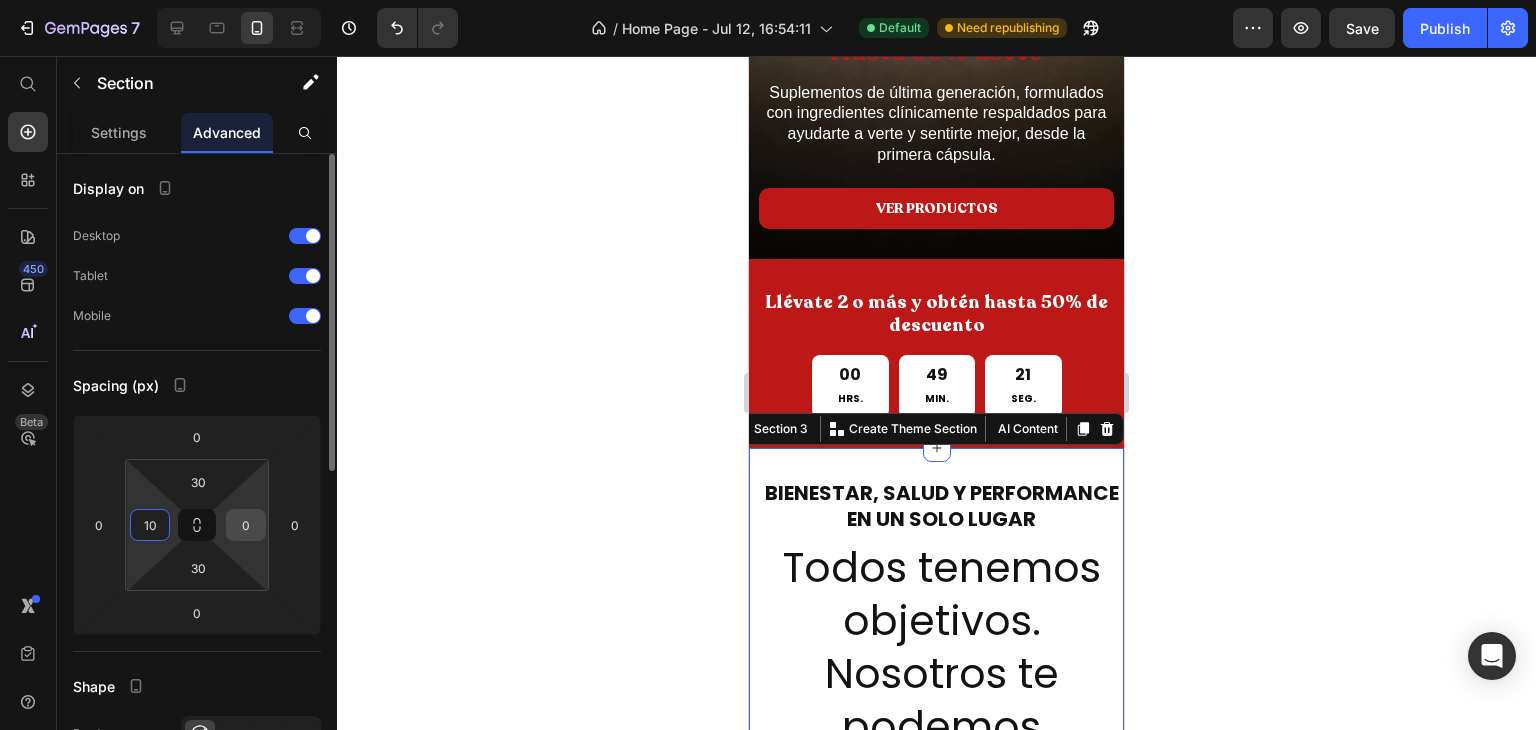 click on "0" at bounding box center [246, 525] 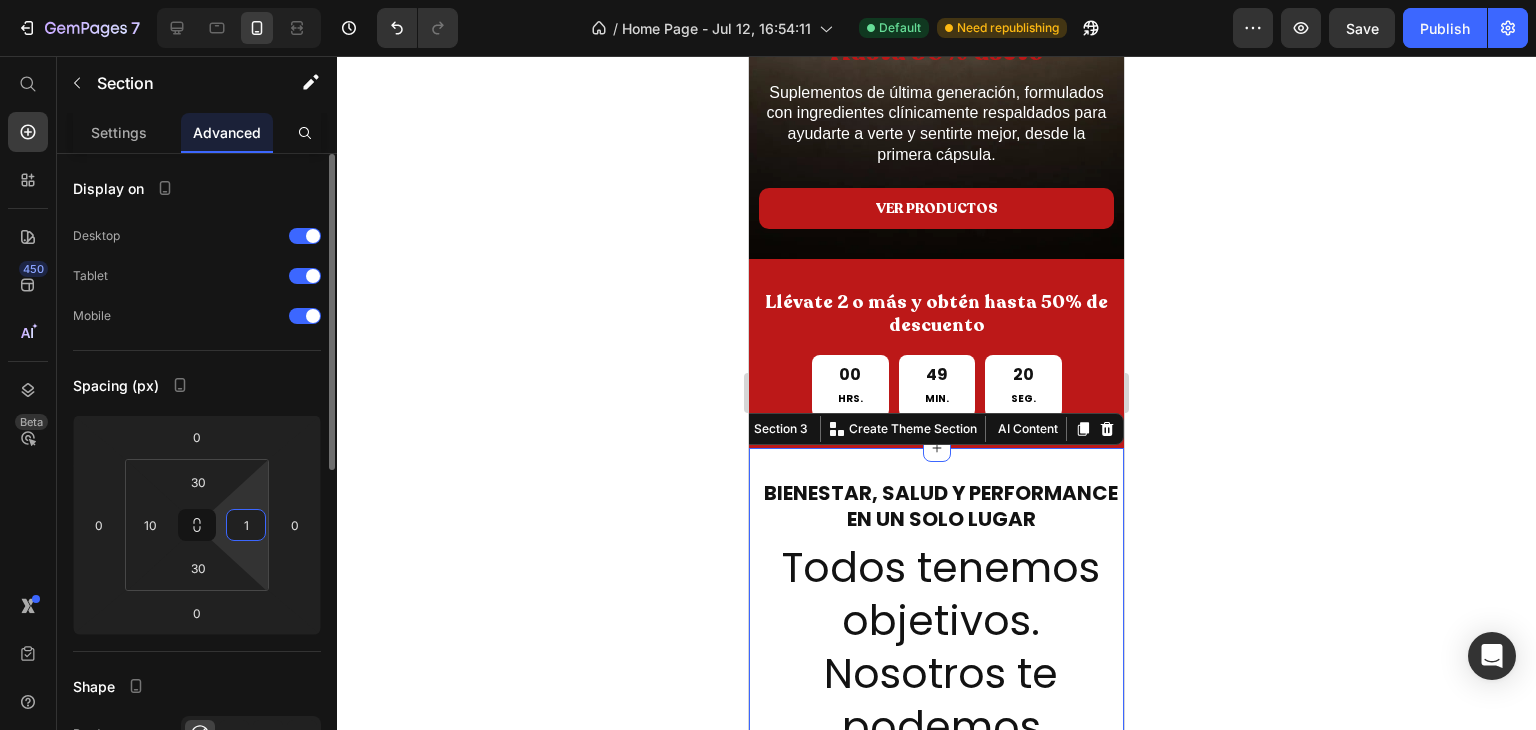 type on "10" 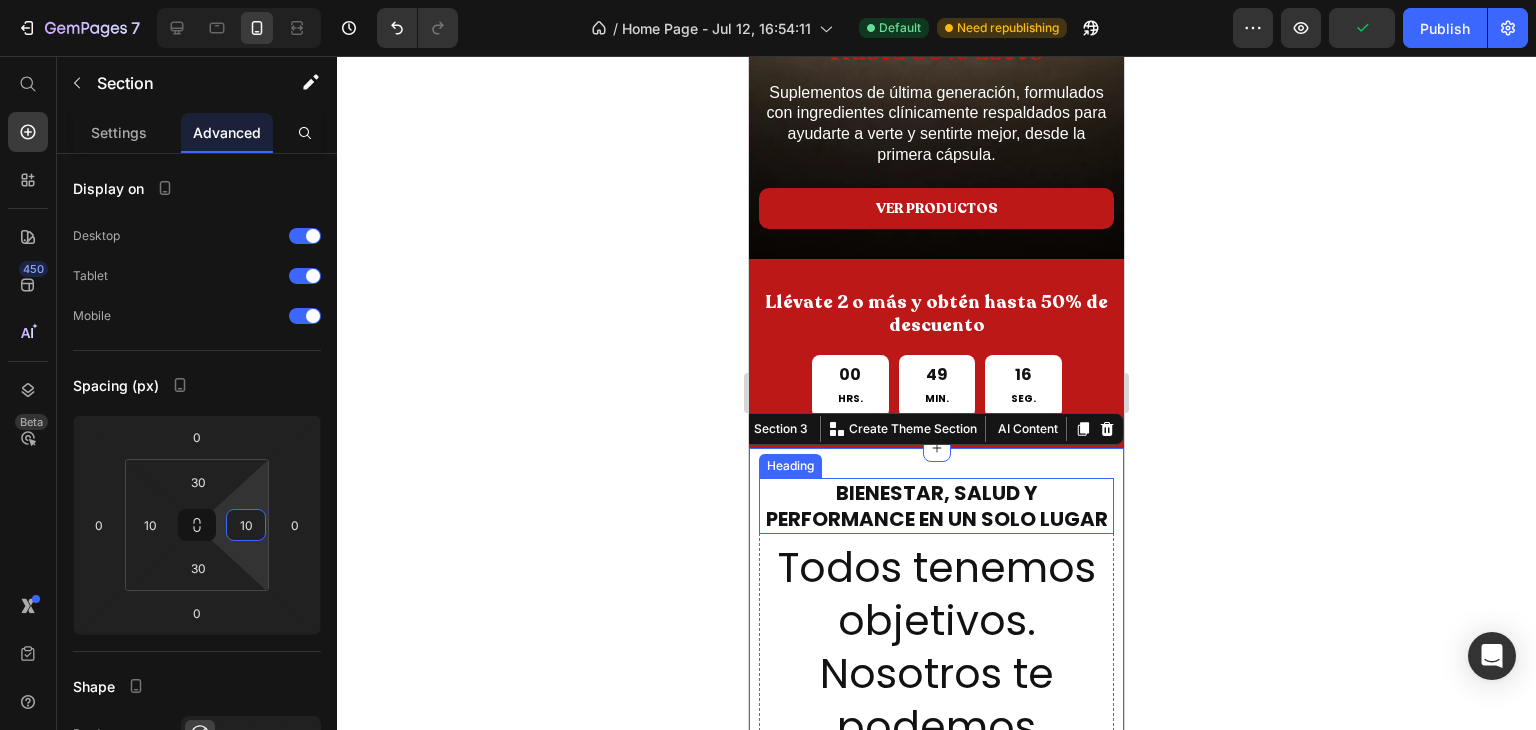 click on "BIENESTAR, SALUD Y PERFORMANCE EN UN SOLO LUGAR" at bounding box center (936, 506) 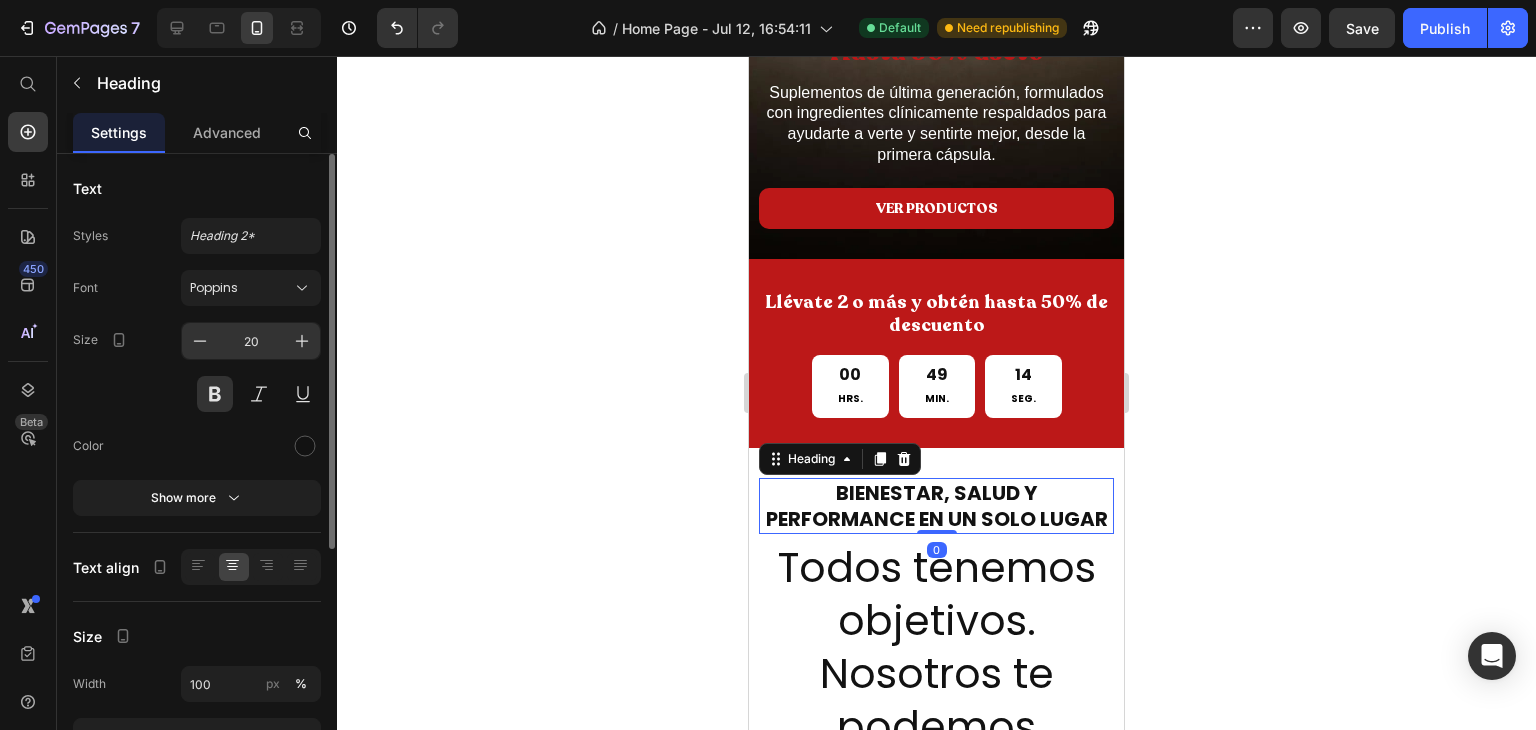 click on "20" at bounding box center [251, 341] 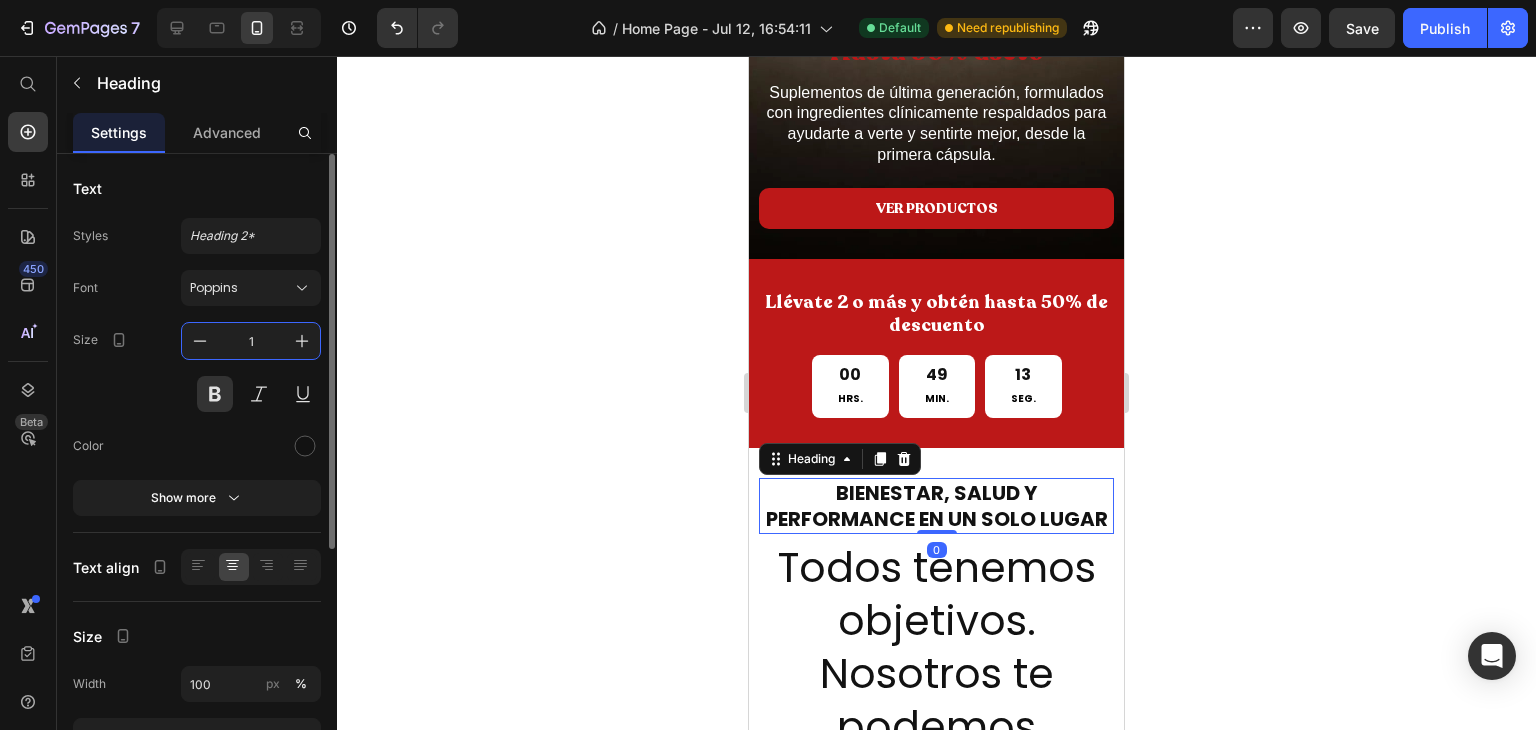 type on "18" 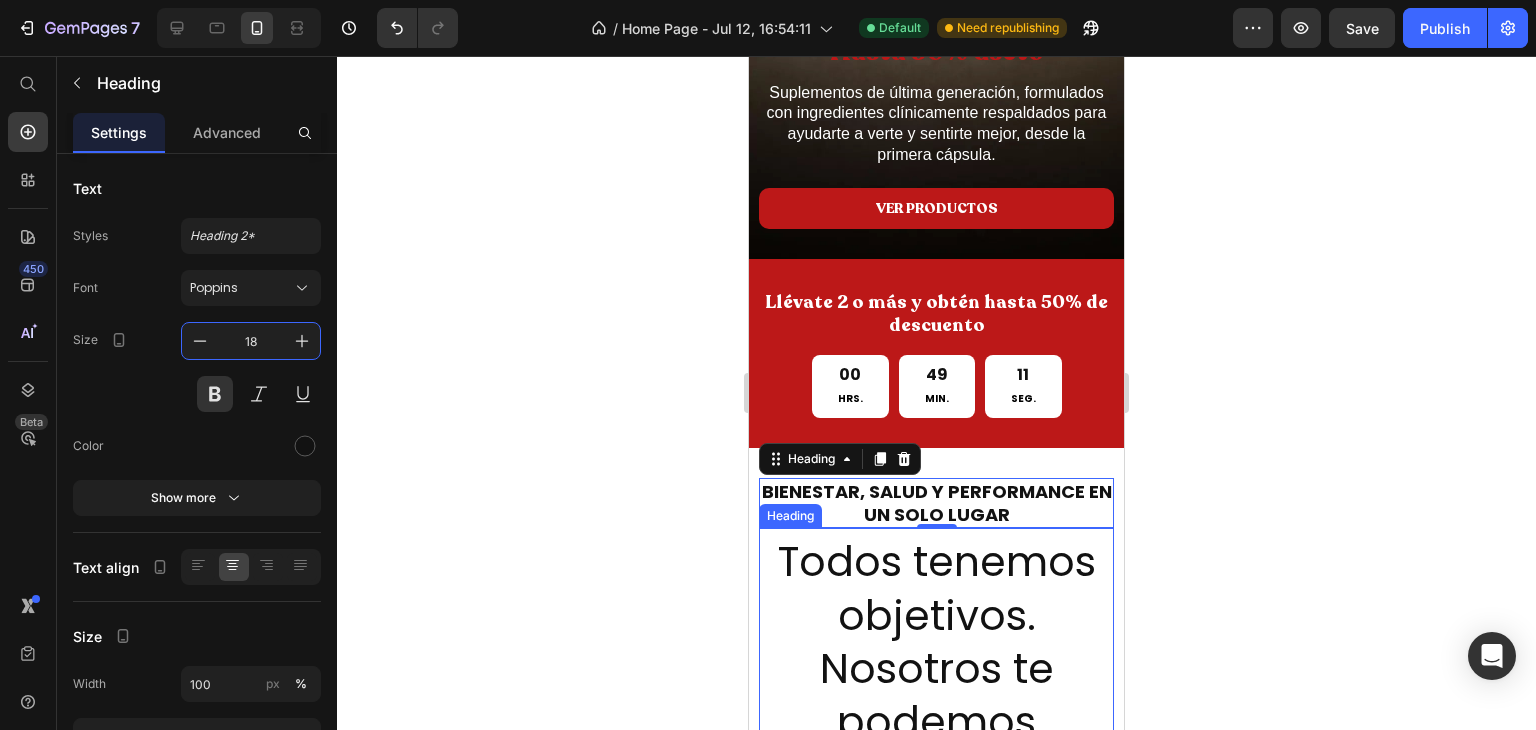 click on "Todos tenemos objetivos. Nosotros te podemos ayudarte a alcanzar los tuyos" at bounding box center (936, 721) 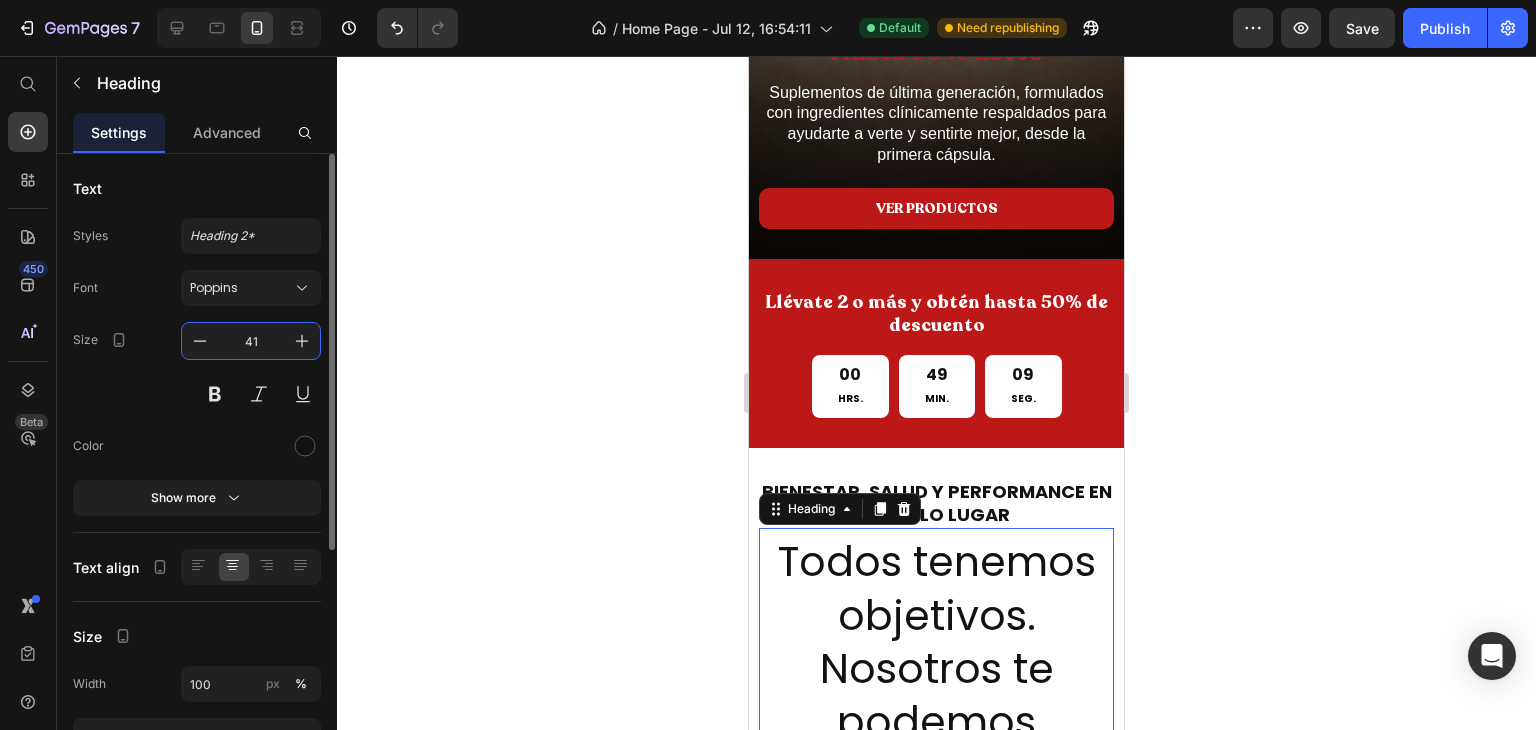 click on "41" at bounding box center (251, 341) 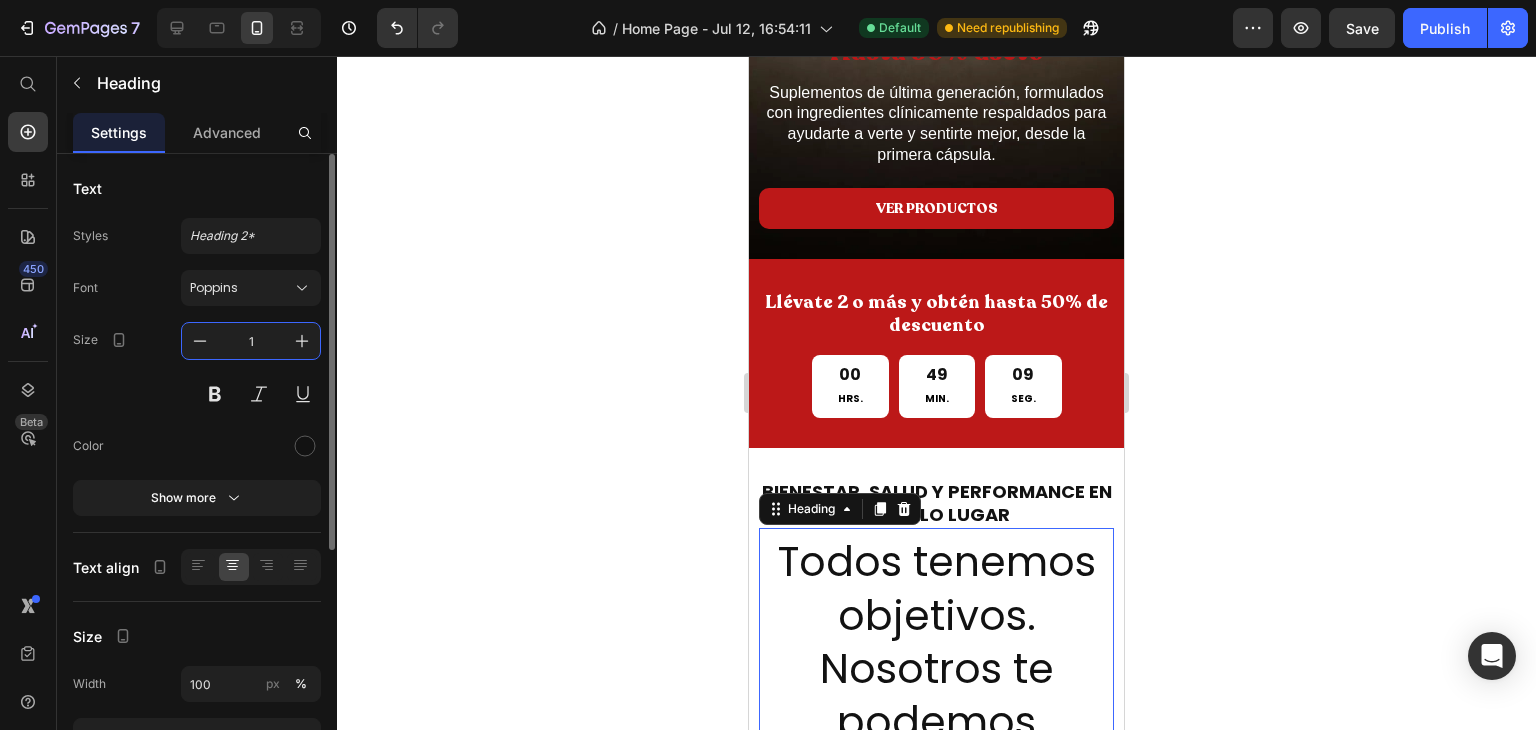 type on "16" 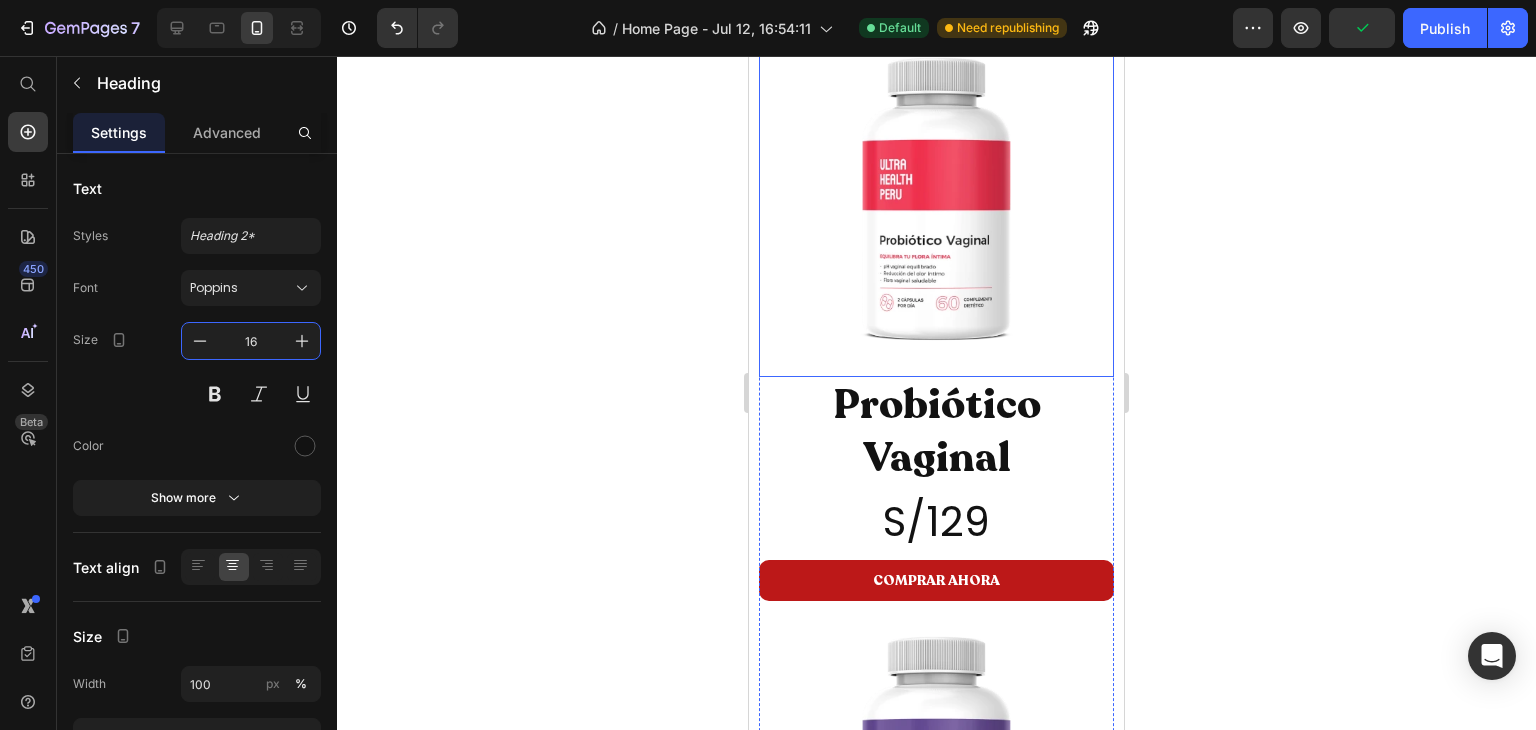 scroll, scrollTop: 418, scrollLeft: 0, axis: vertical 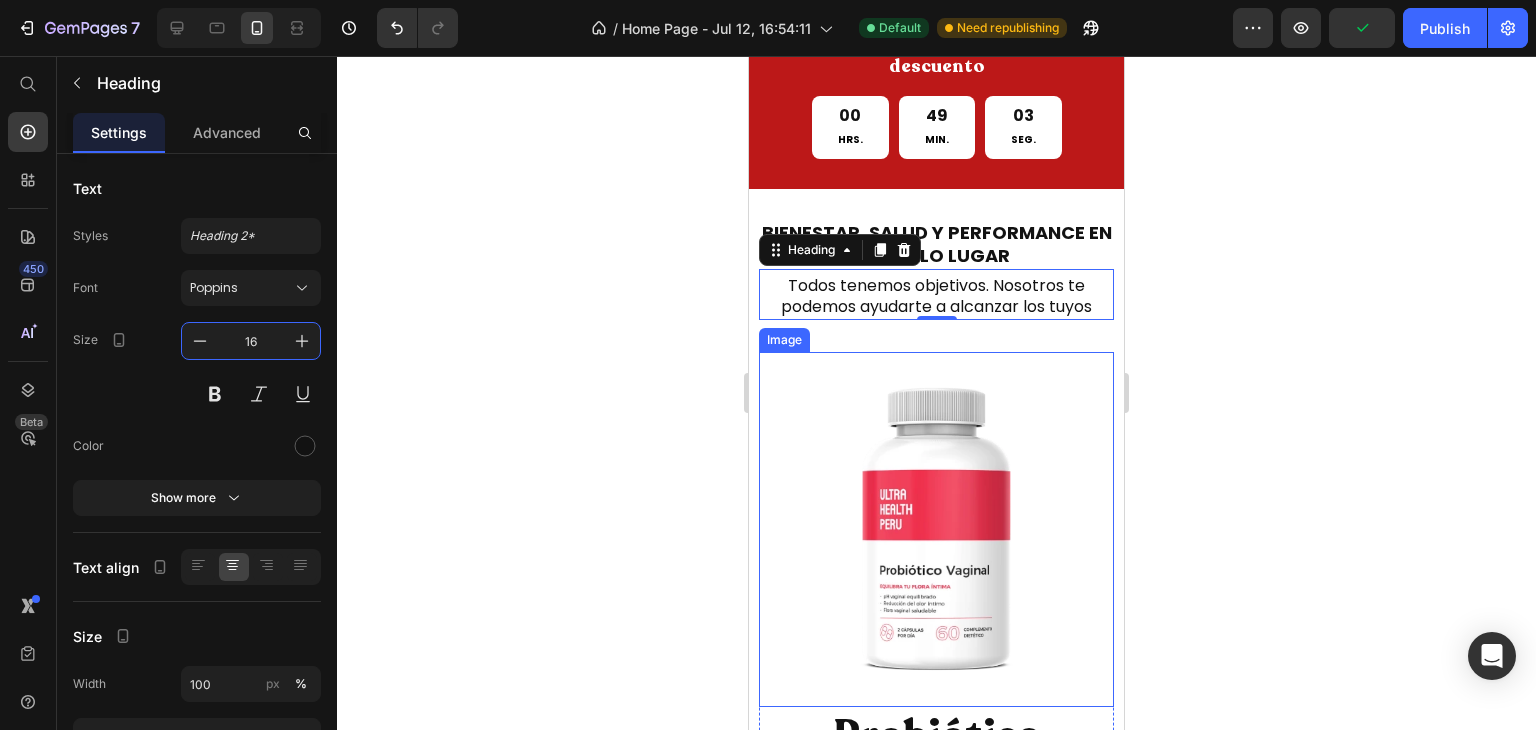 click at bounding box center [936, 529] 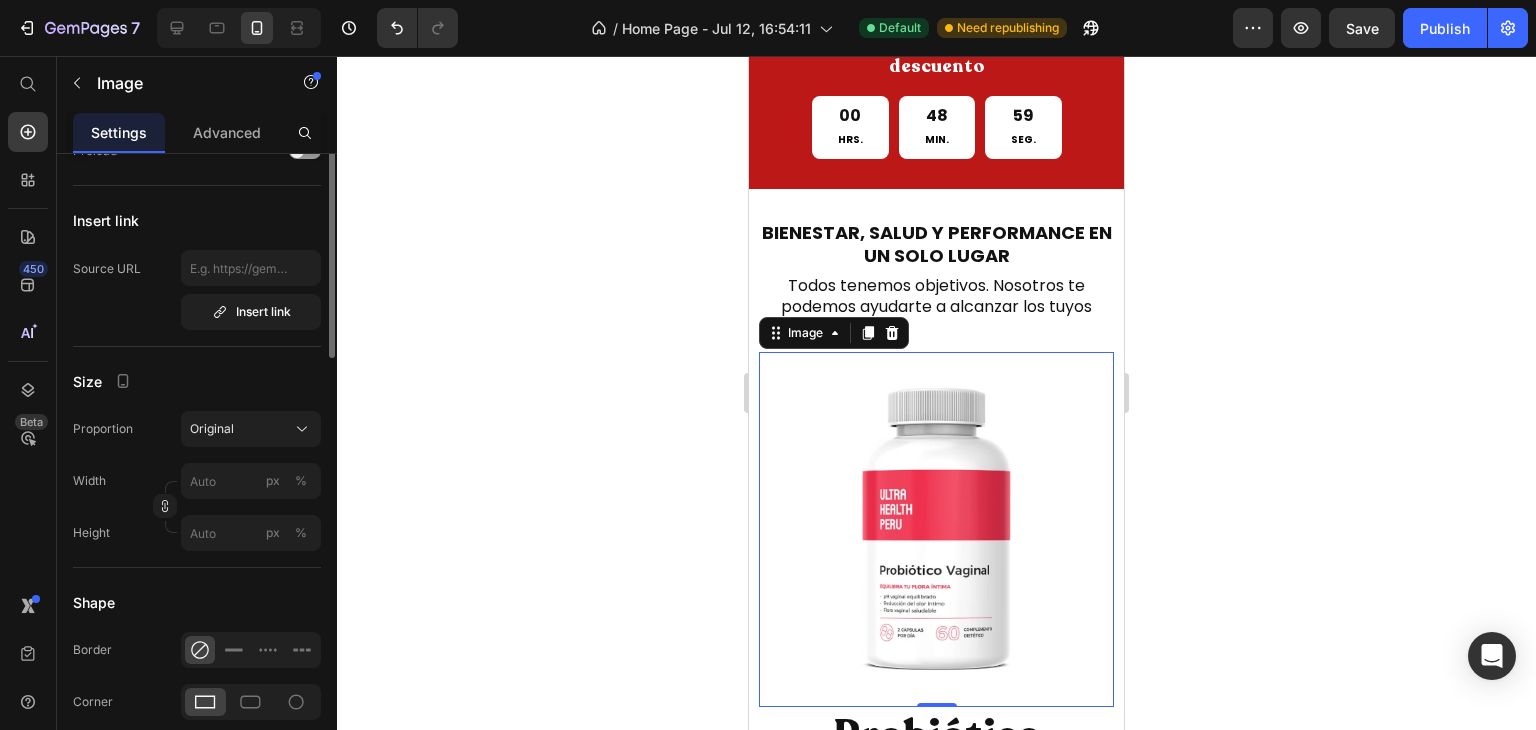 scroll, scrollTop: 0, scrollLeft: 0, axis: both 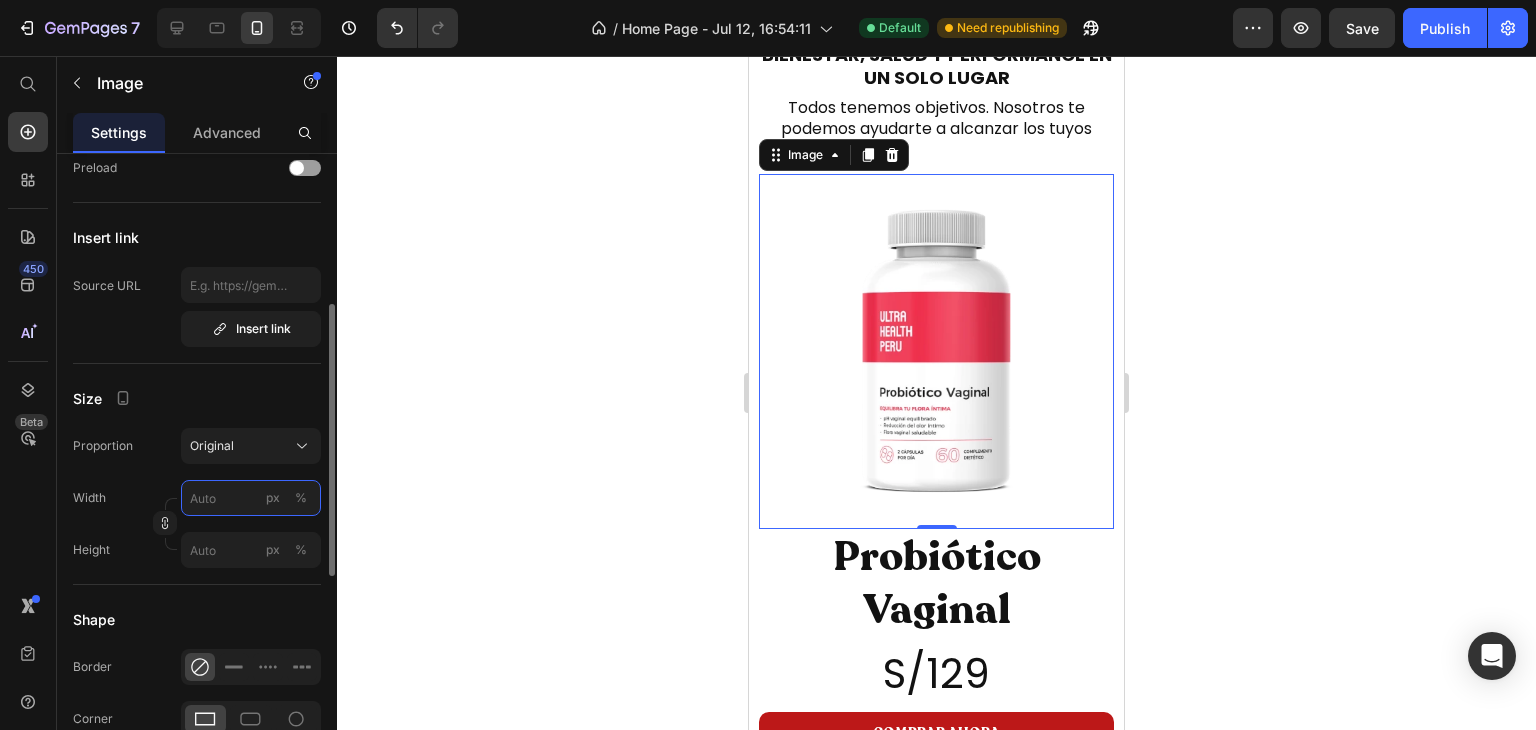 click on "px %" at bounding box center [251, 498] 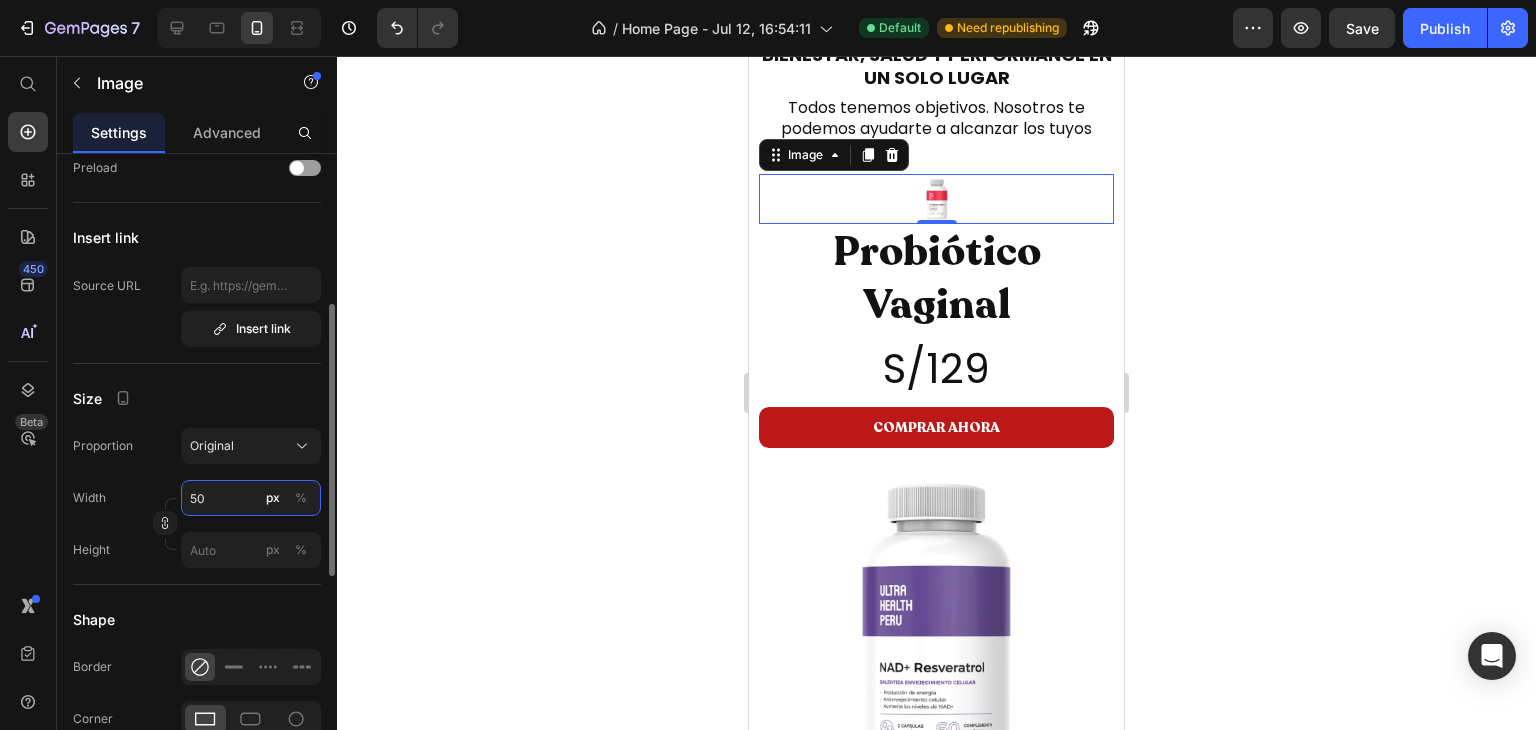 type on "5" 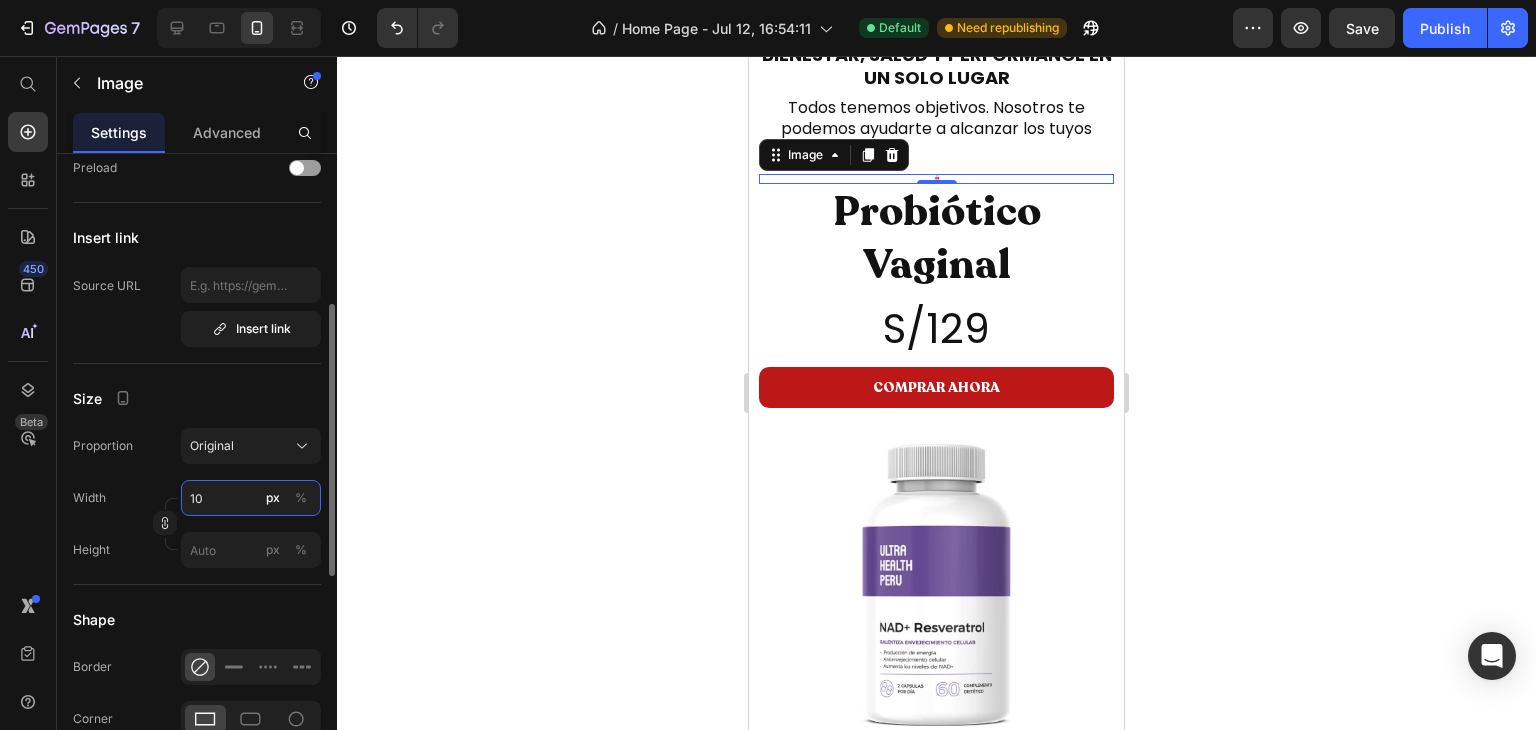 type on "1" 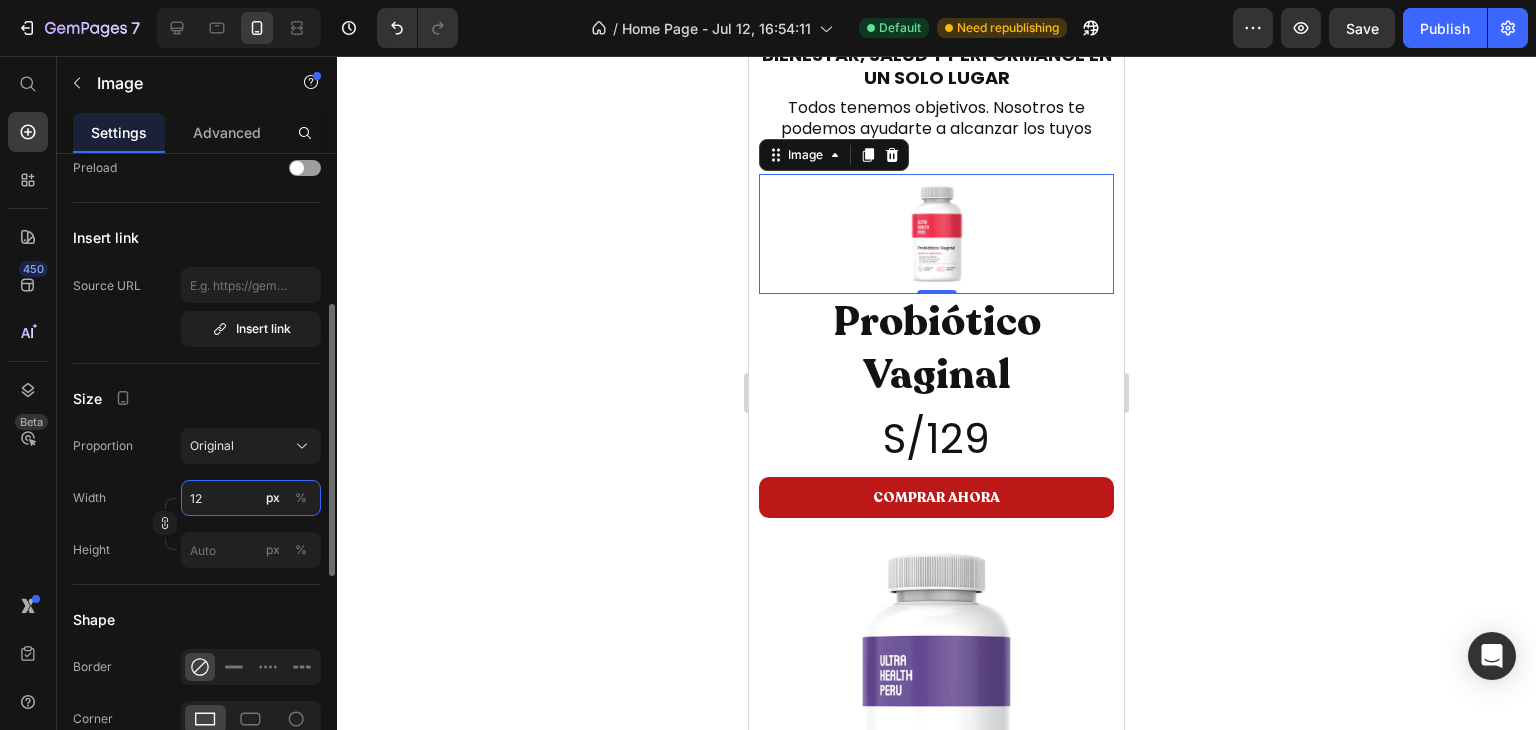 type on "1" 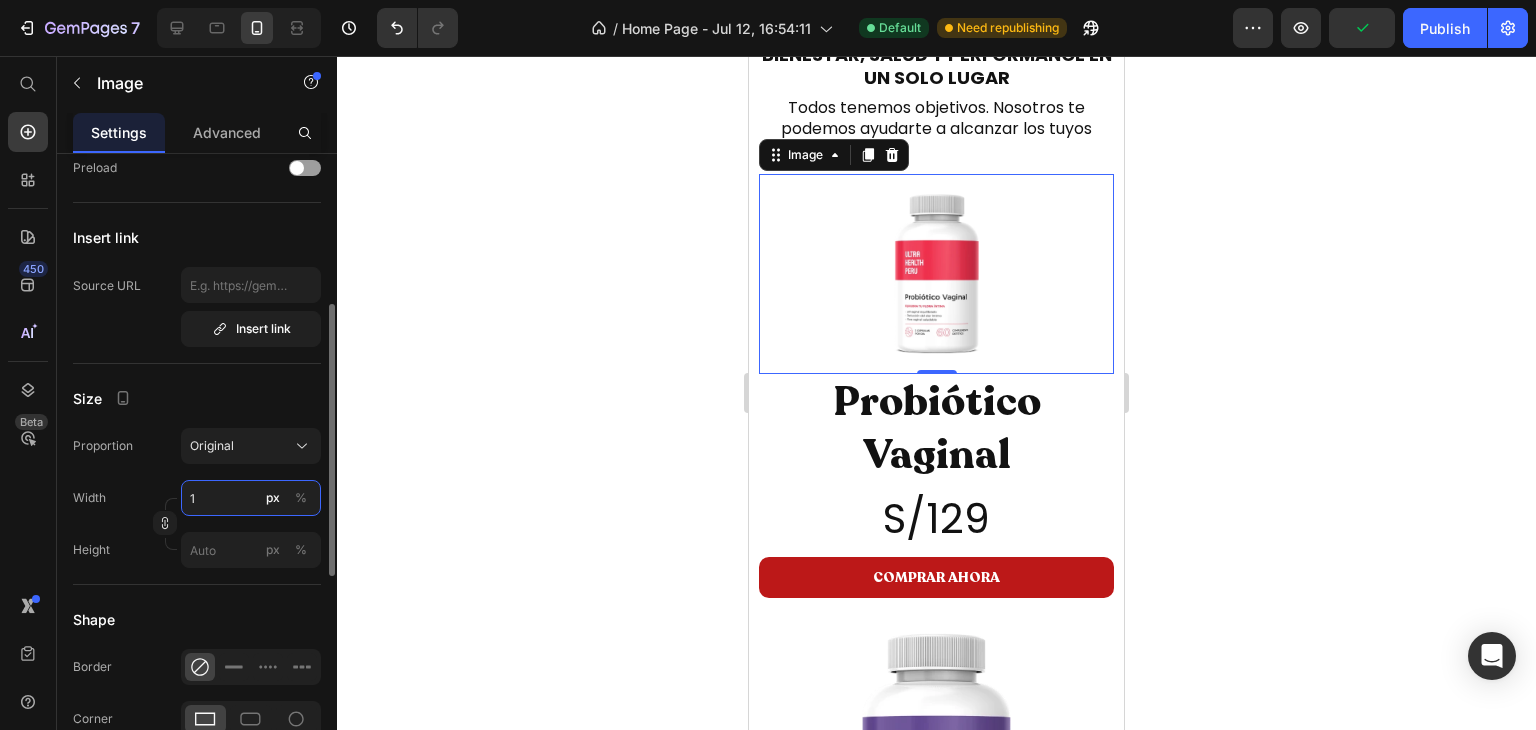 type on "200" 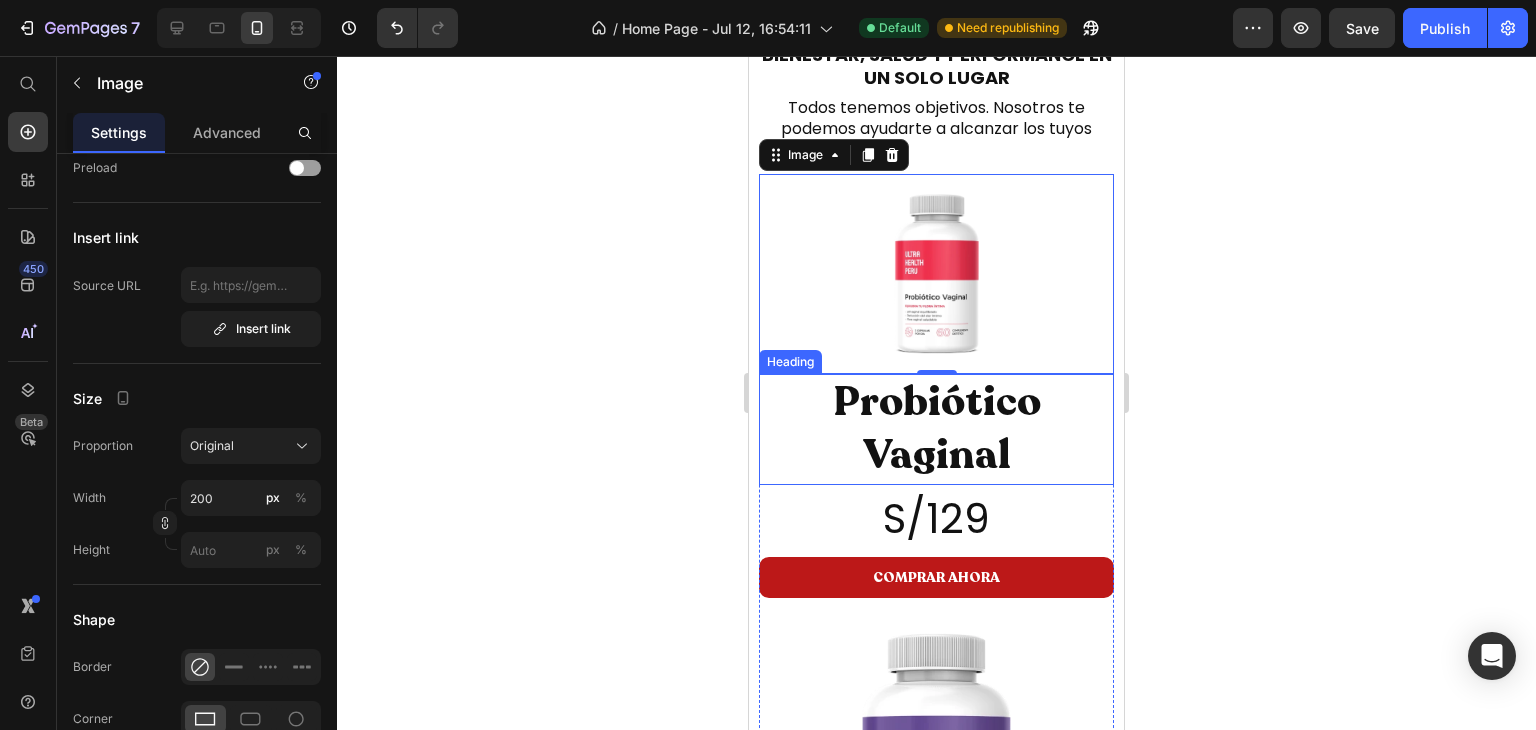 click on "Probiótico Vaginal" at bounding box center (936, 429) 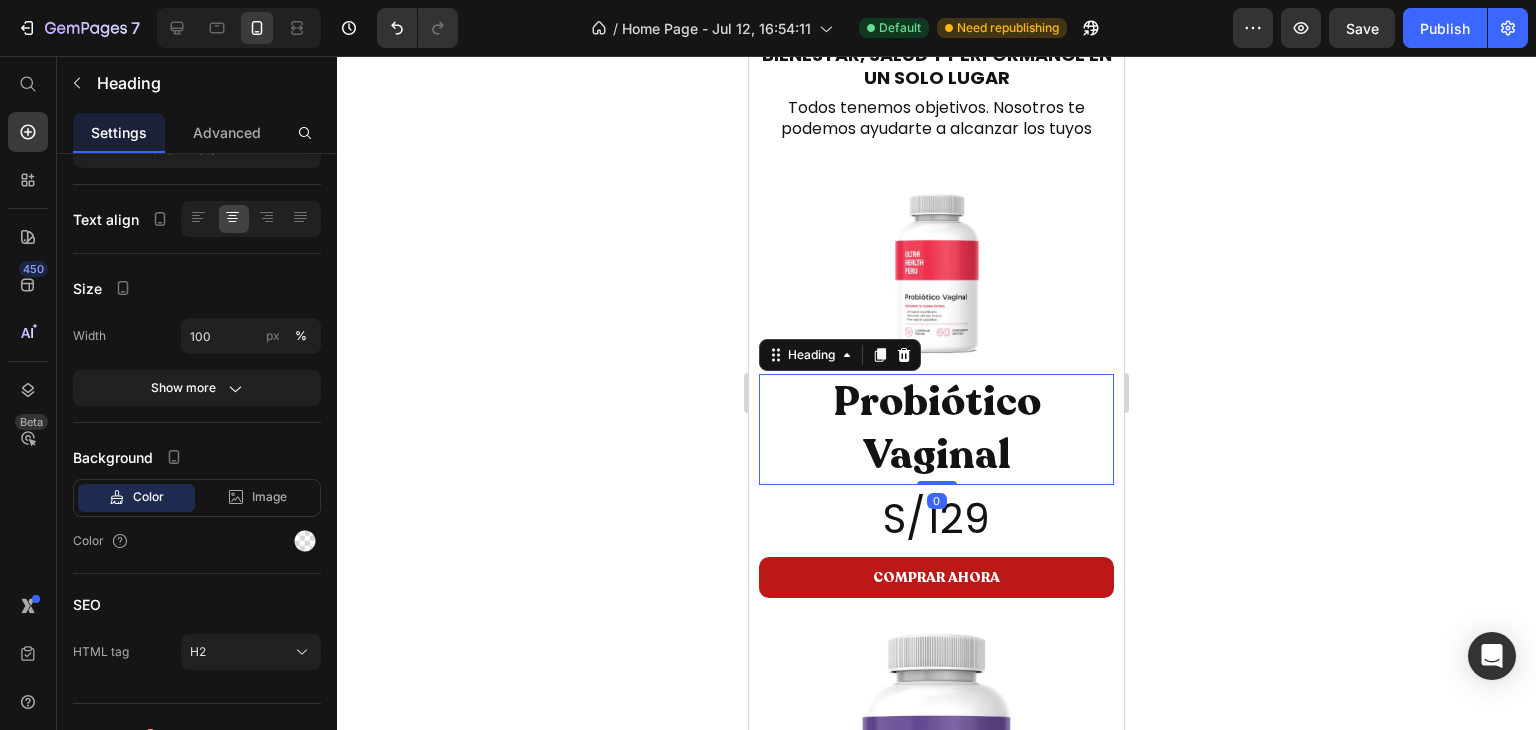 scroll, scrollTop: 0, scrollLeft: 0, axis: both 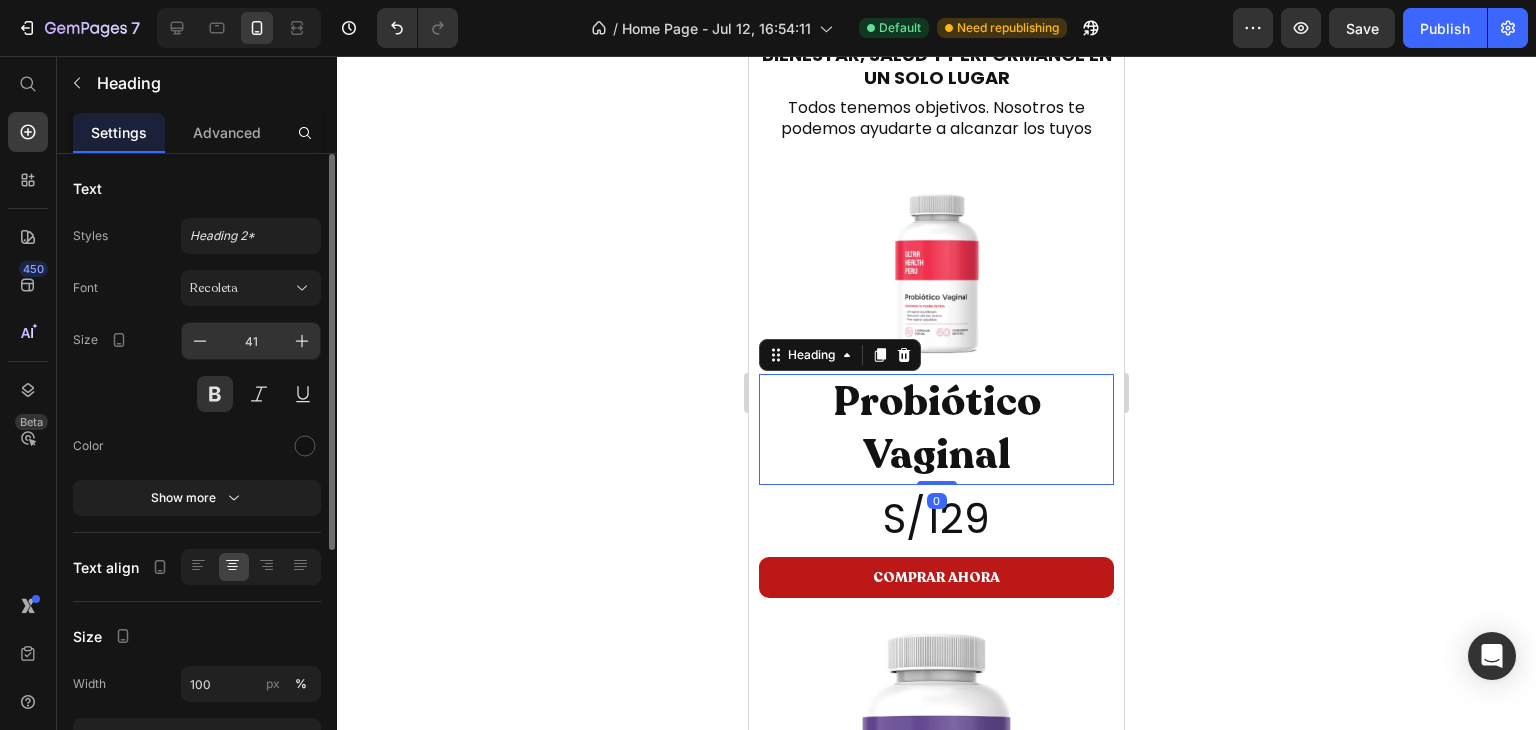 click on "41" at bounding box center (251, 341) 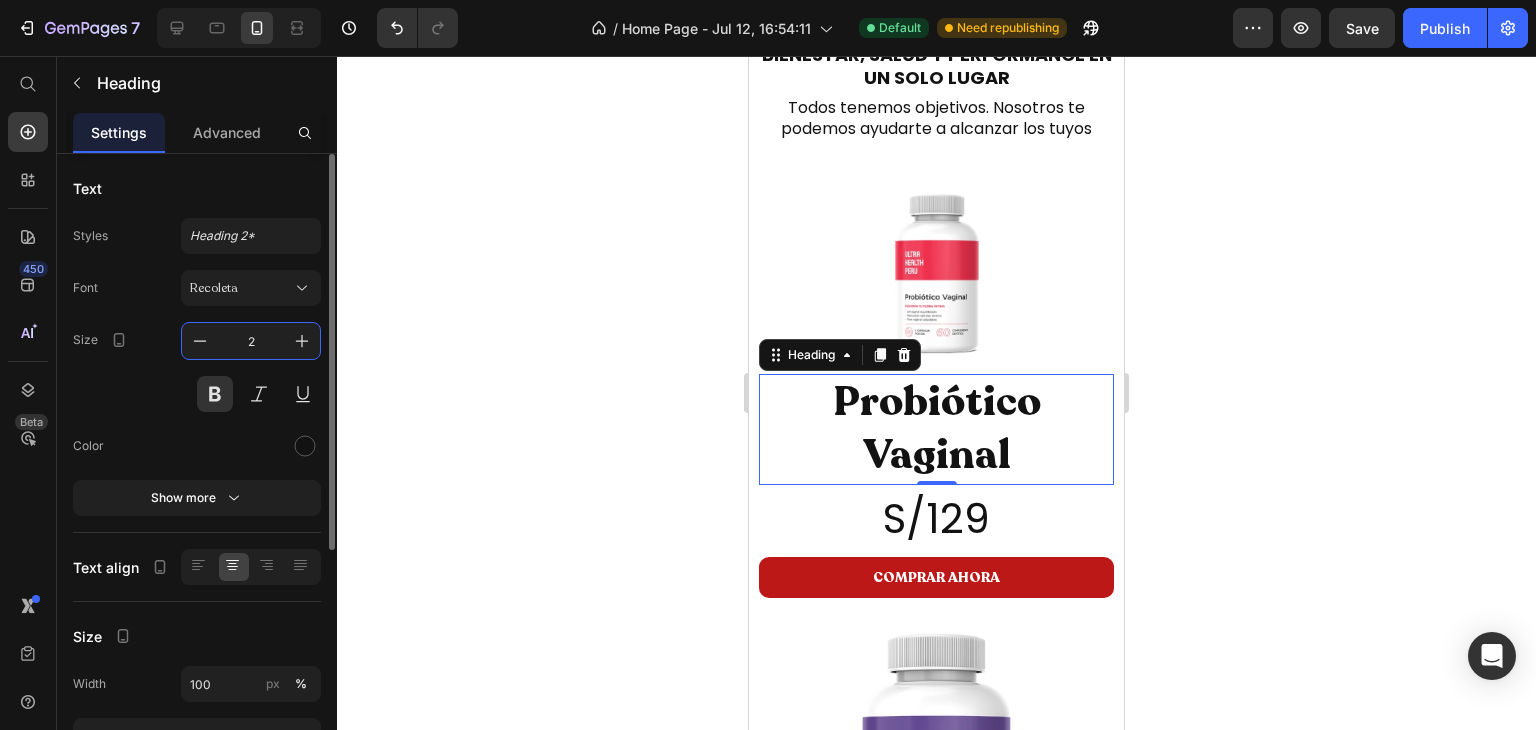 type on "20" 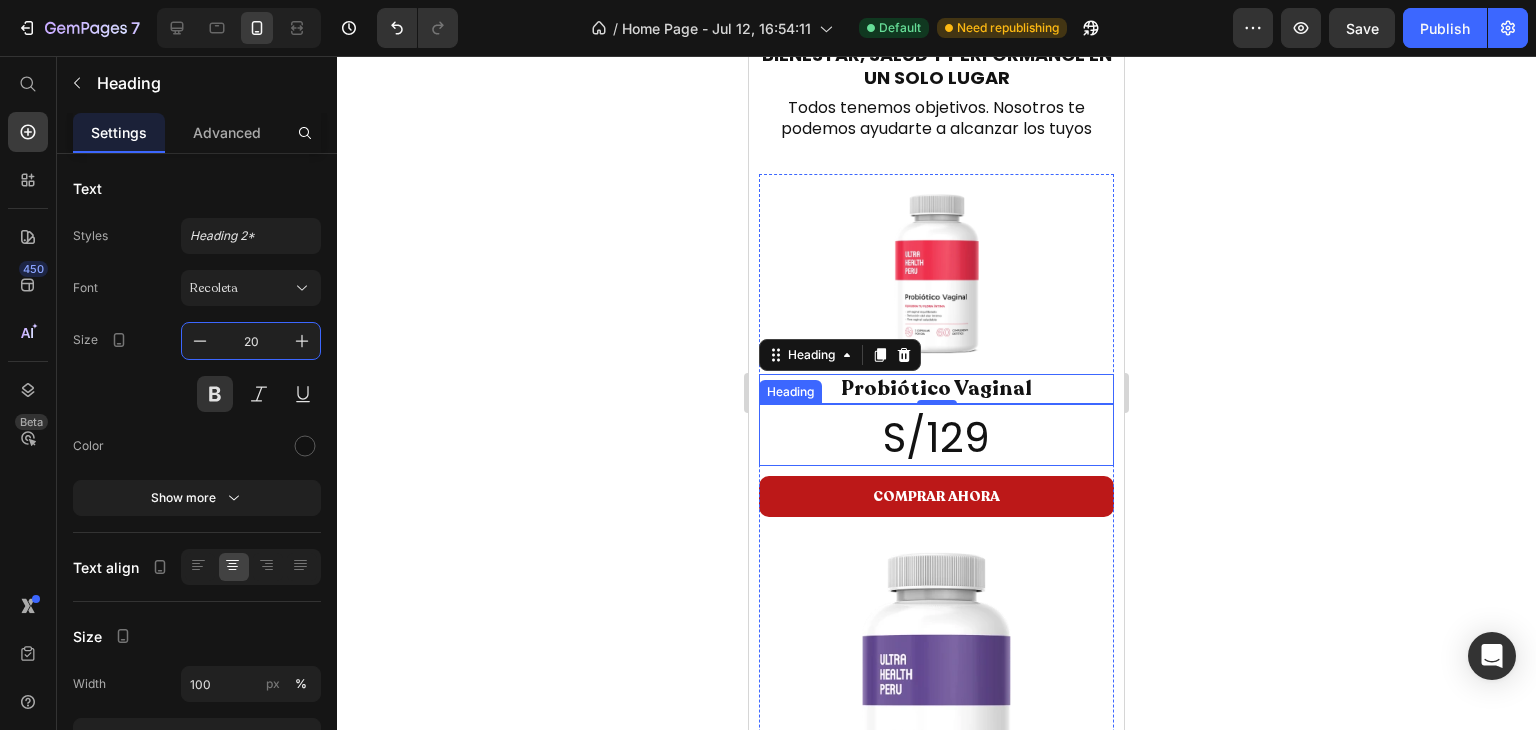 click on "S/129" at bounding box center [936, 437] 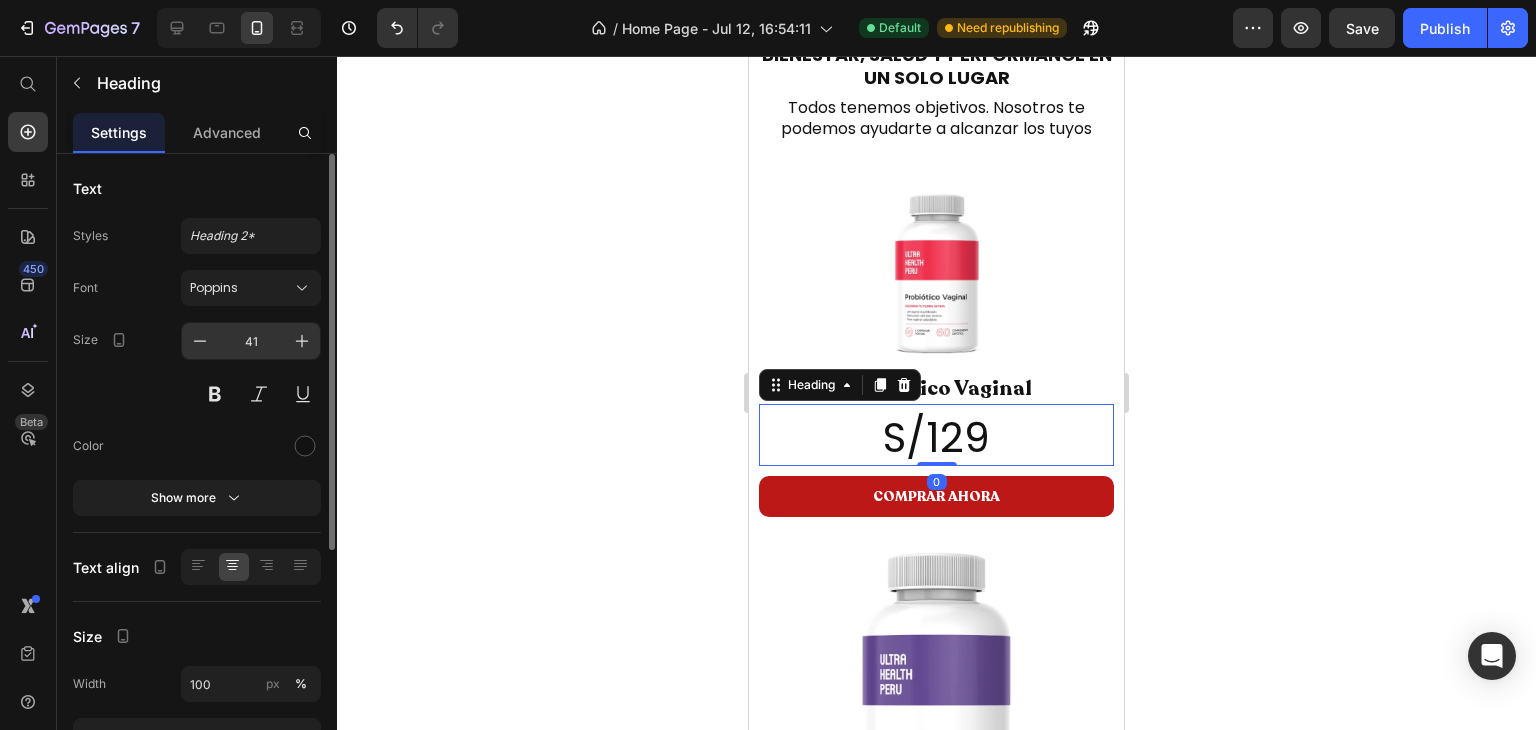 click on "41" at bounding box center (251, 341) 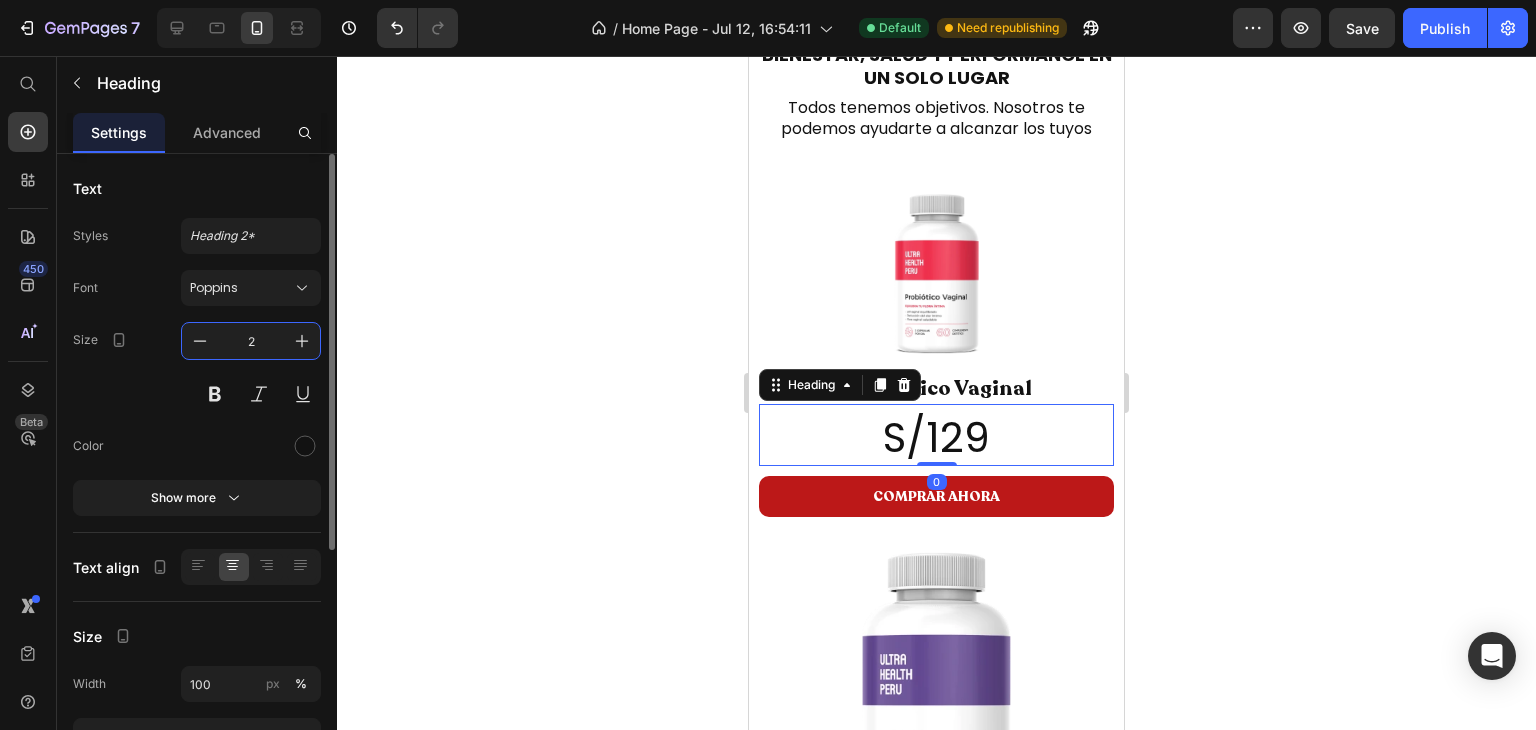 type on "20" 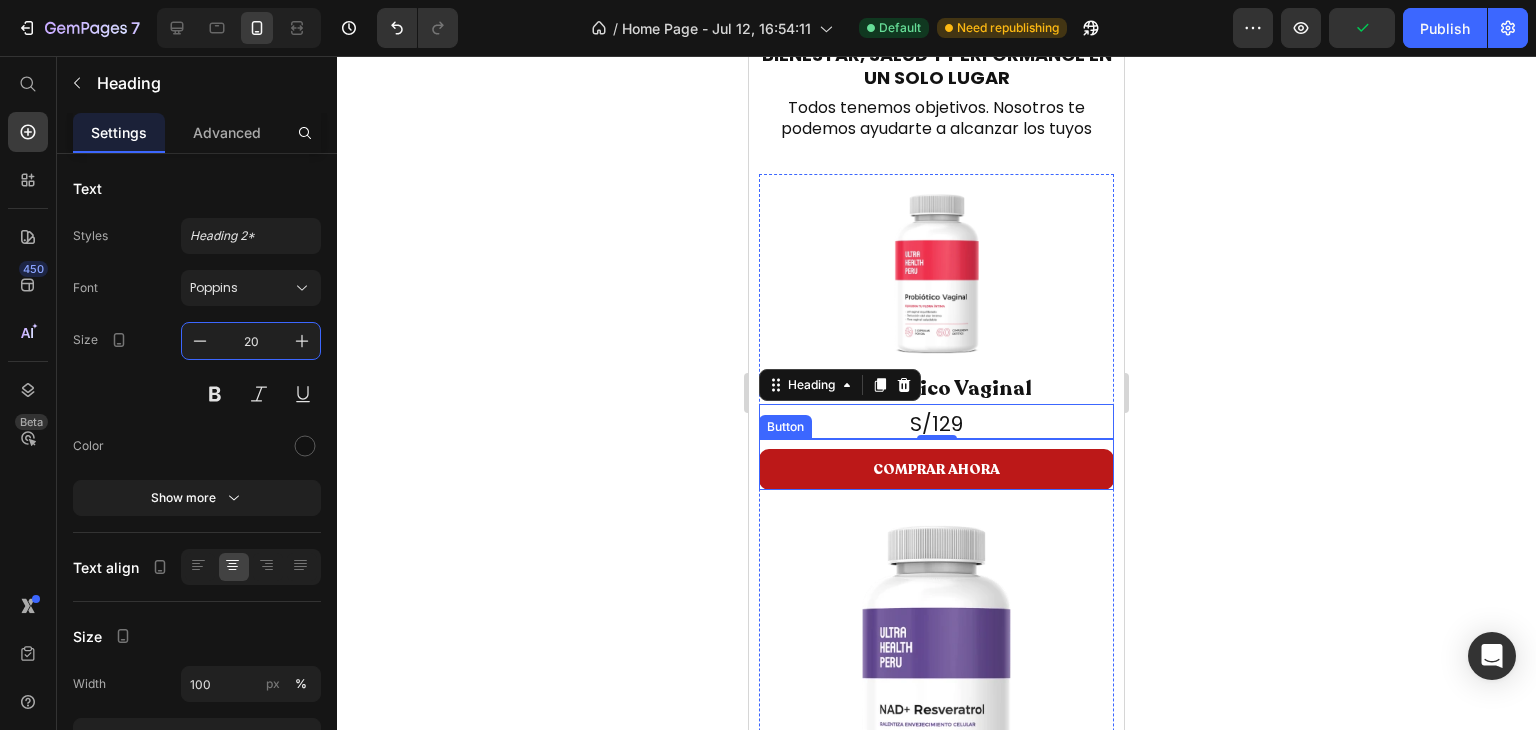 click on "COMPRAR AHORA" at bounding box center (936, 469) 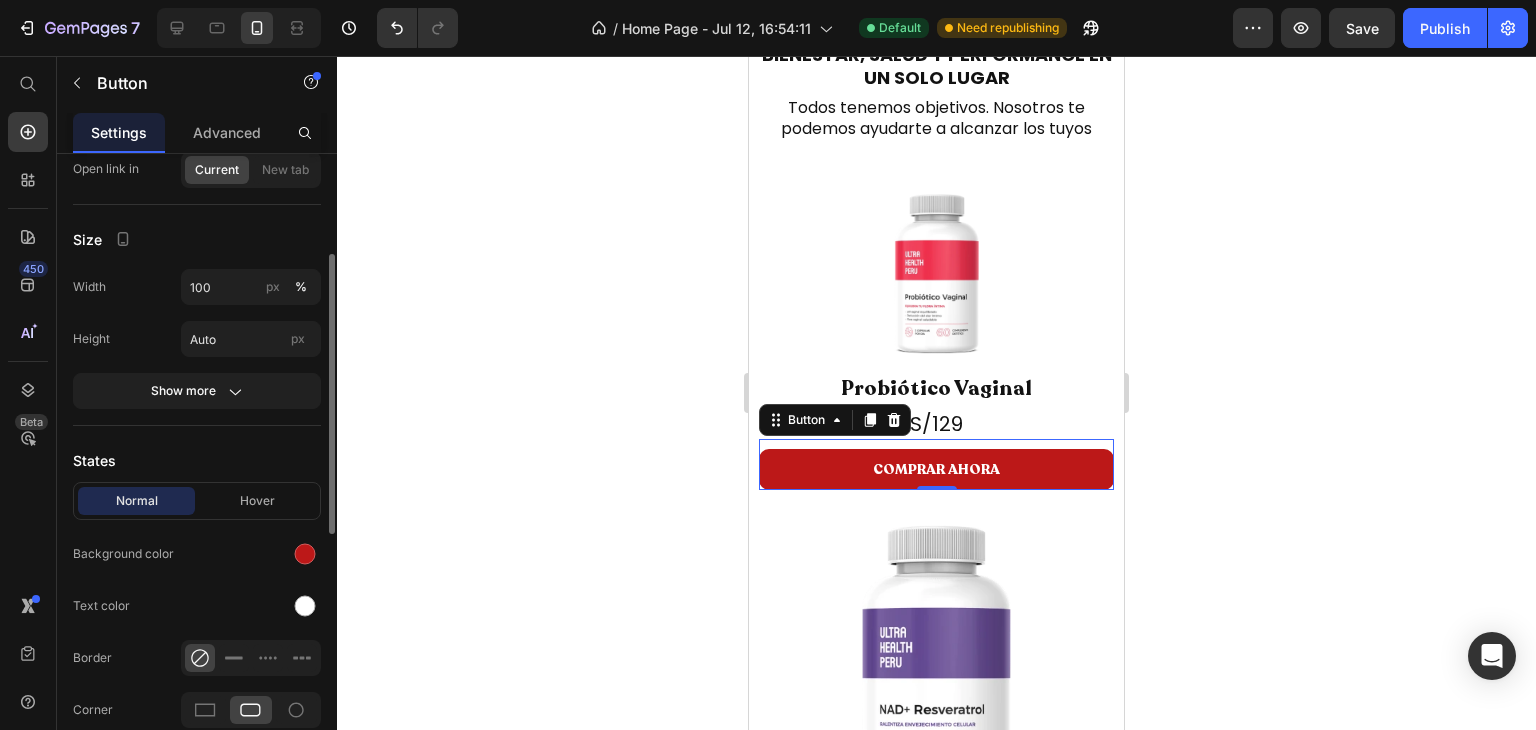 scroll, scrollTop: 114, scrollLeft: 0, axis: vertical 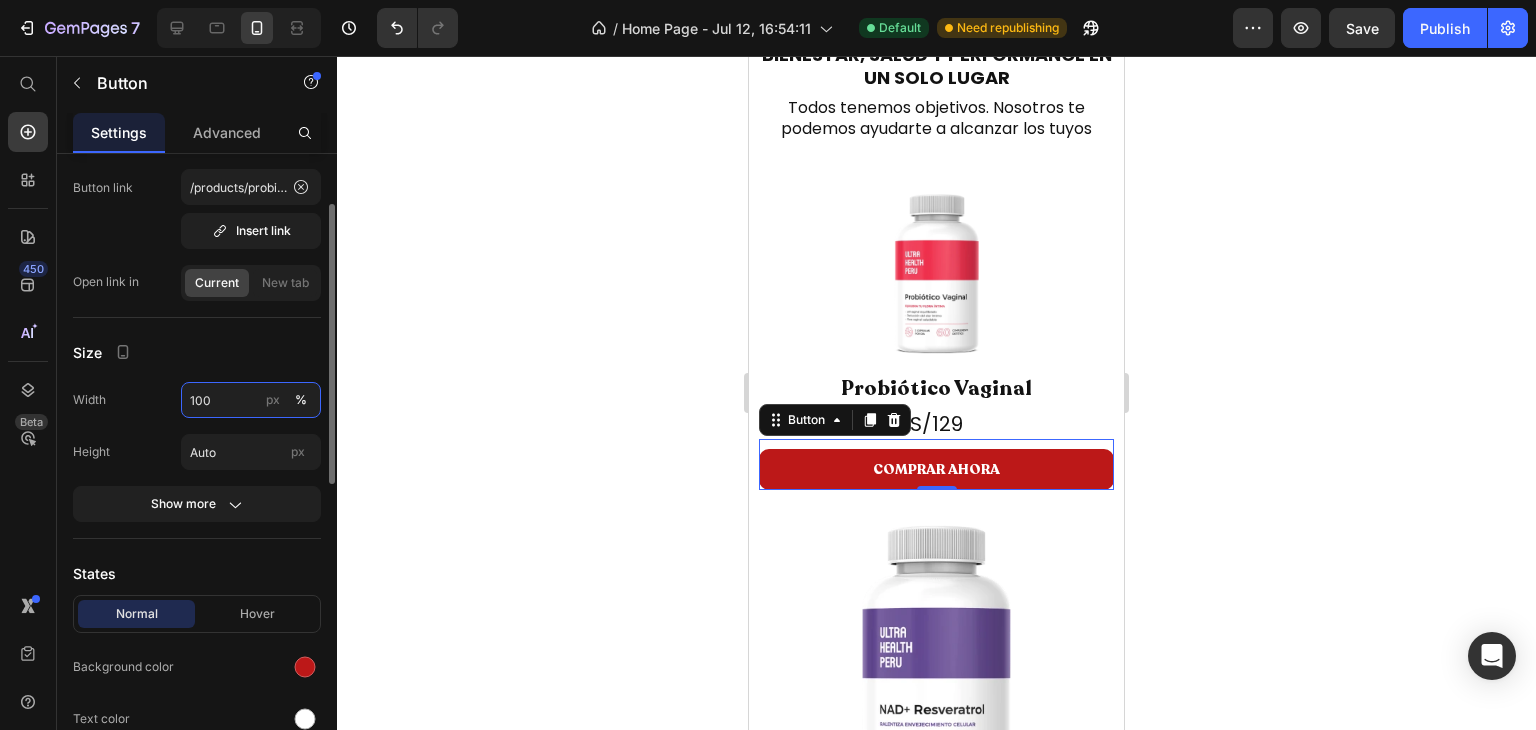 click on "100" at bounding box center (251, 400) 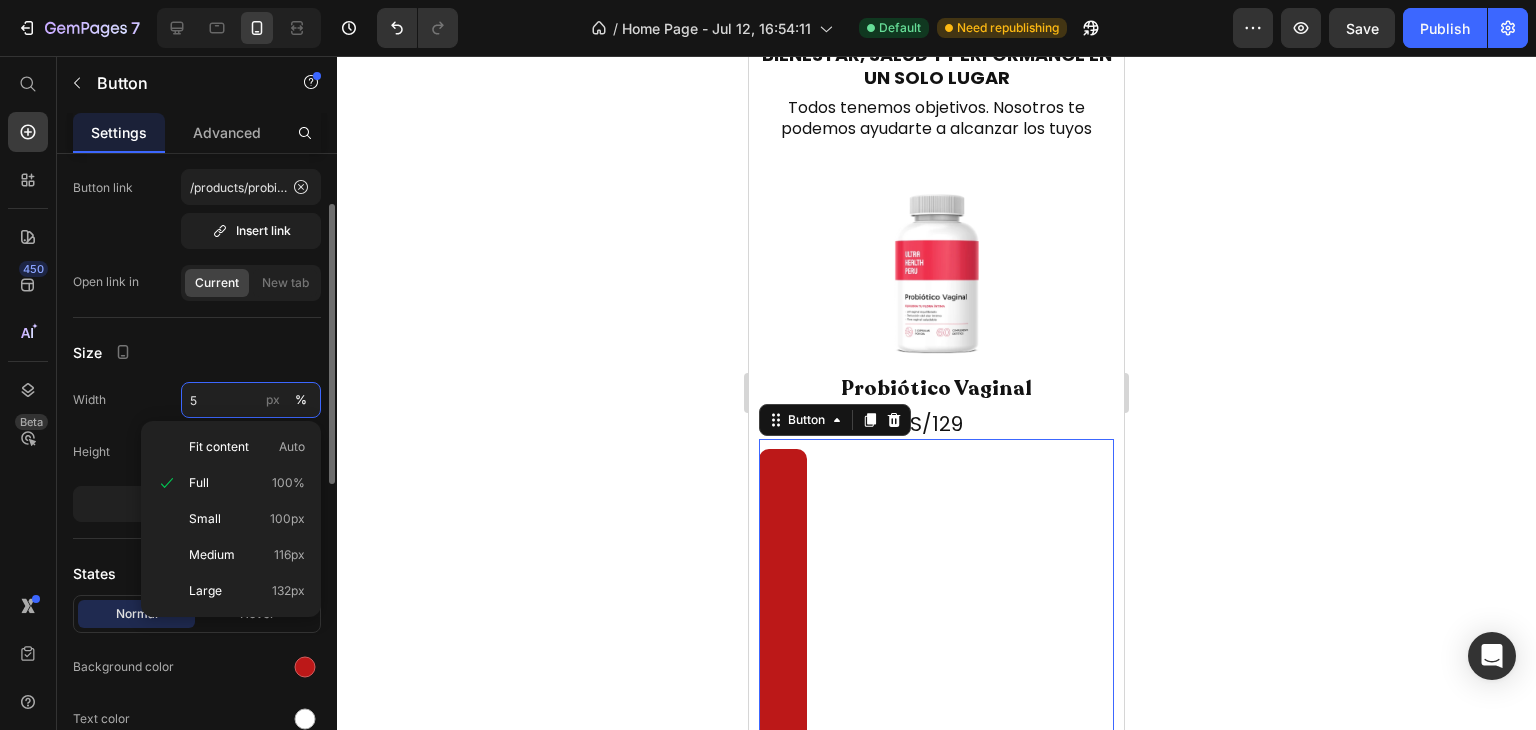 type on "50" 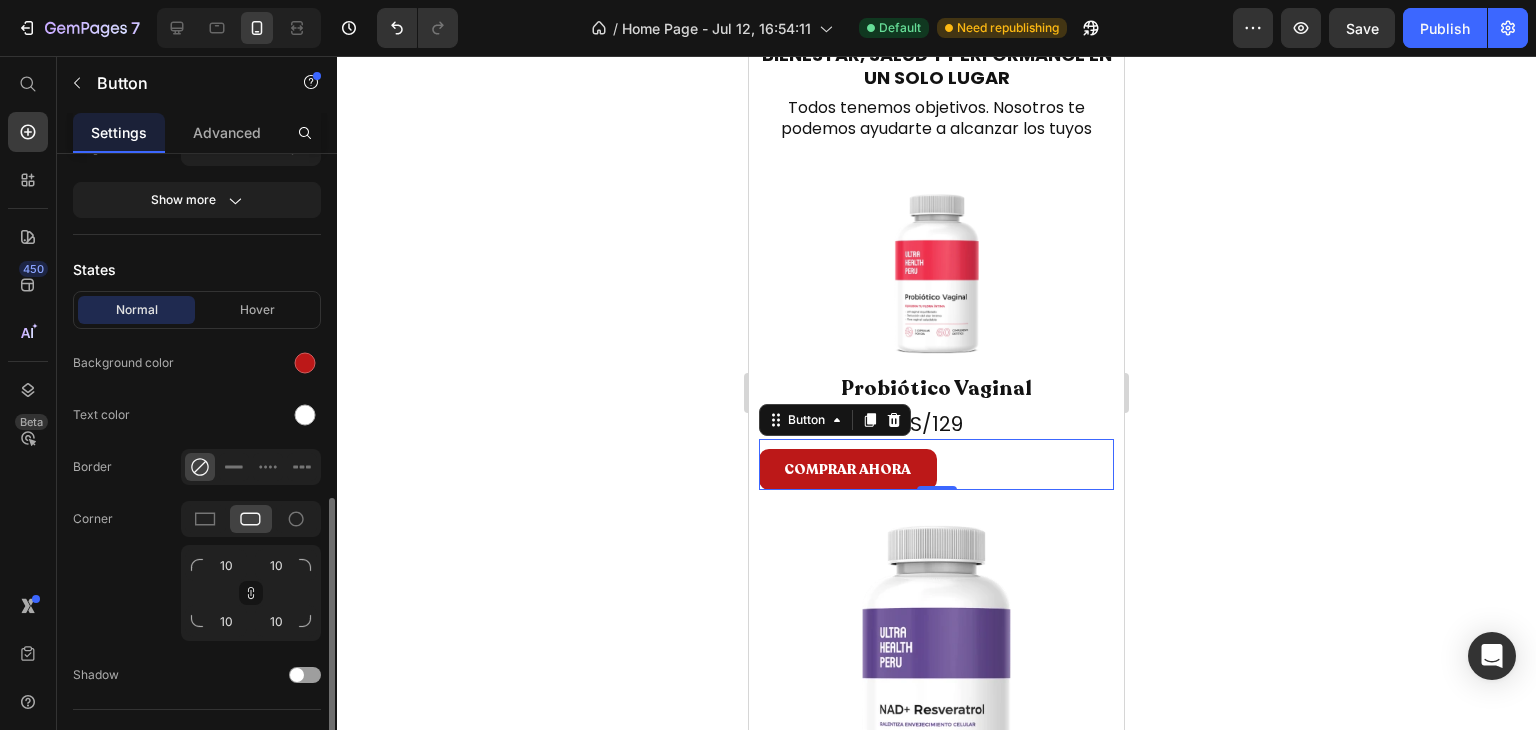 scroll, scrollTop: 552, scrollLeft: 0, axis: vertical 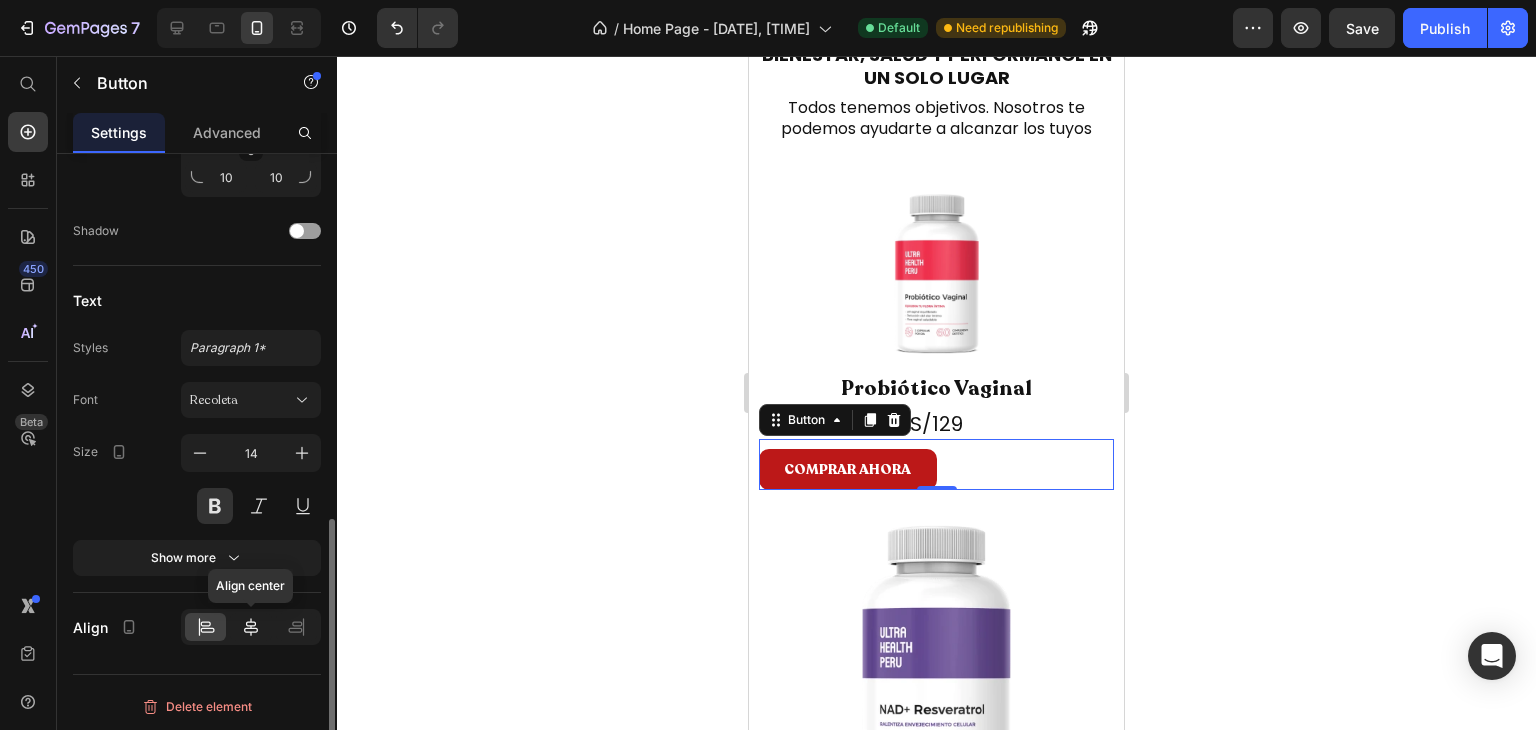 click 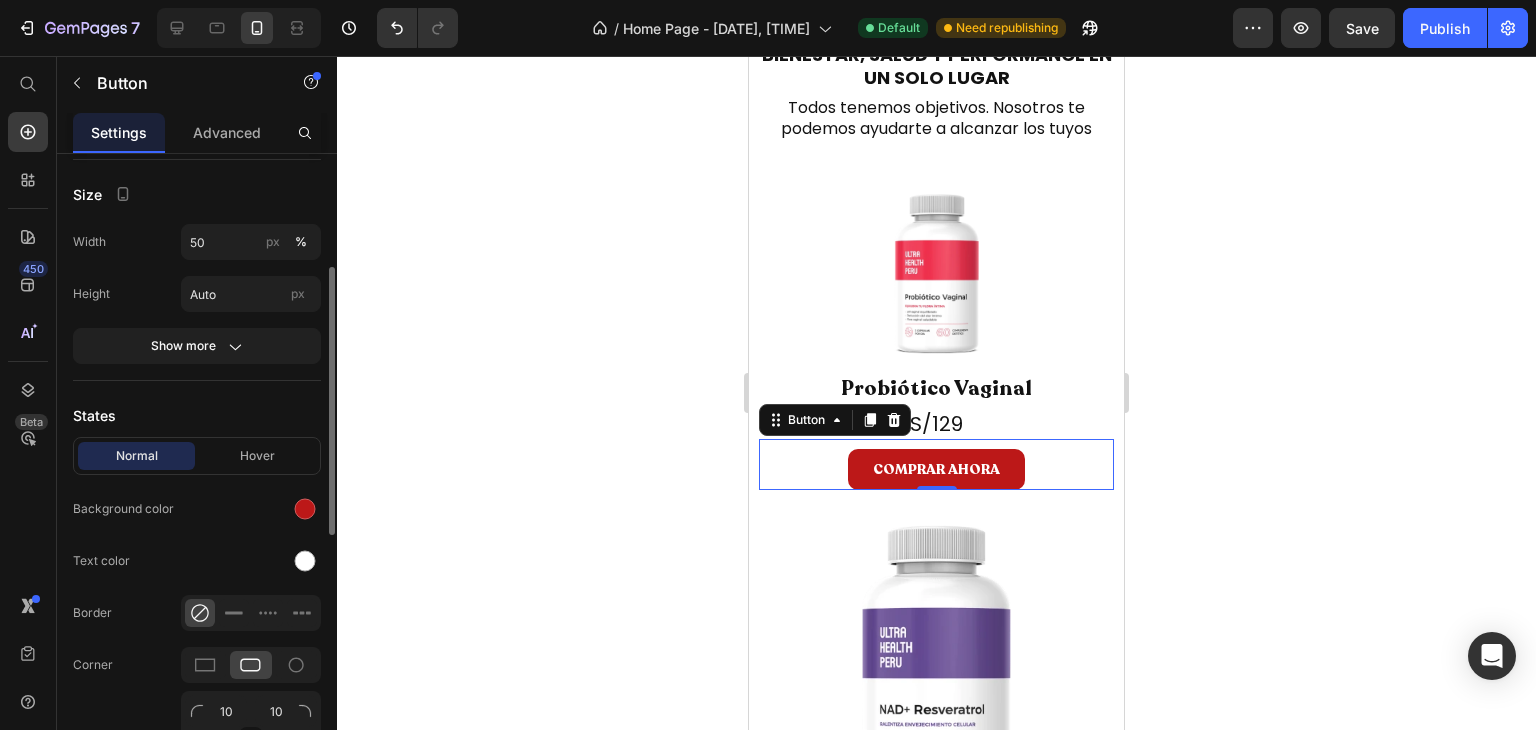 scroll, scrollTop: 271, scrollLeft: 0, axis: vertical 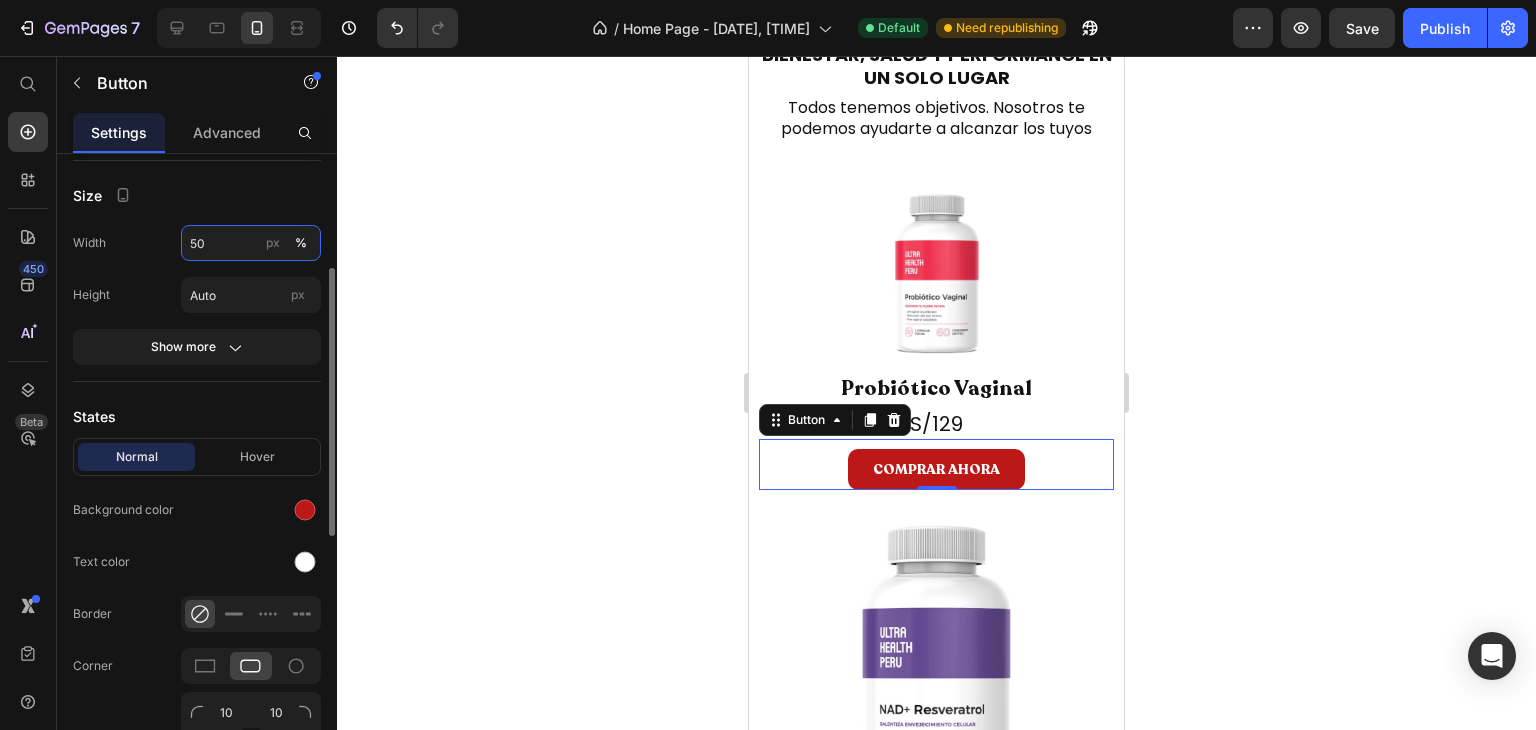 click on "50" at bounding box center (251, 243) 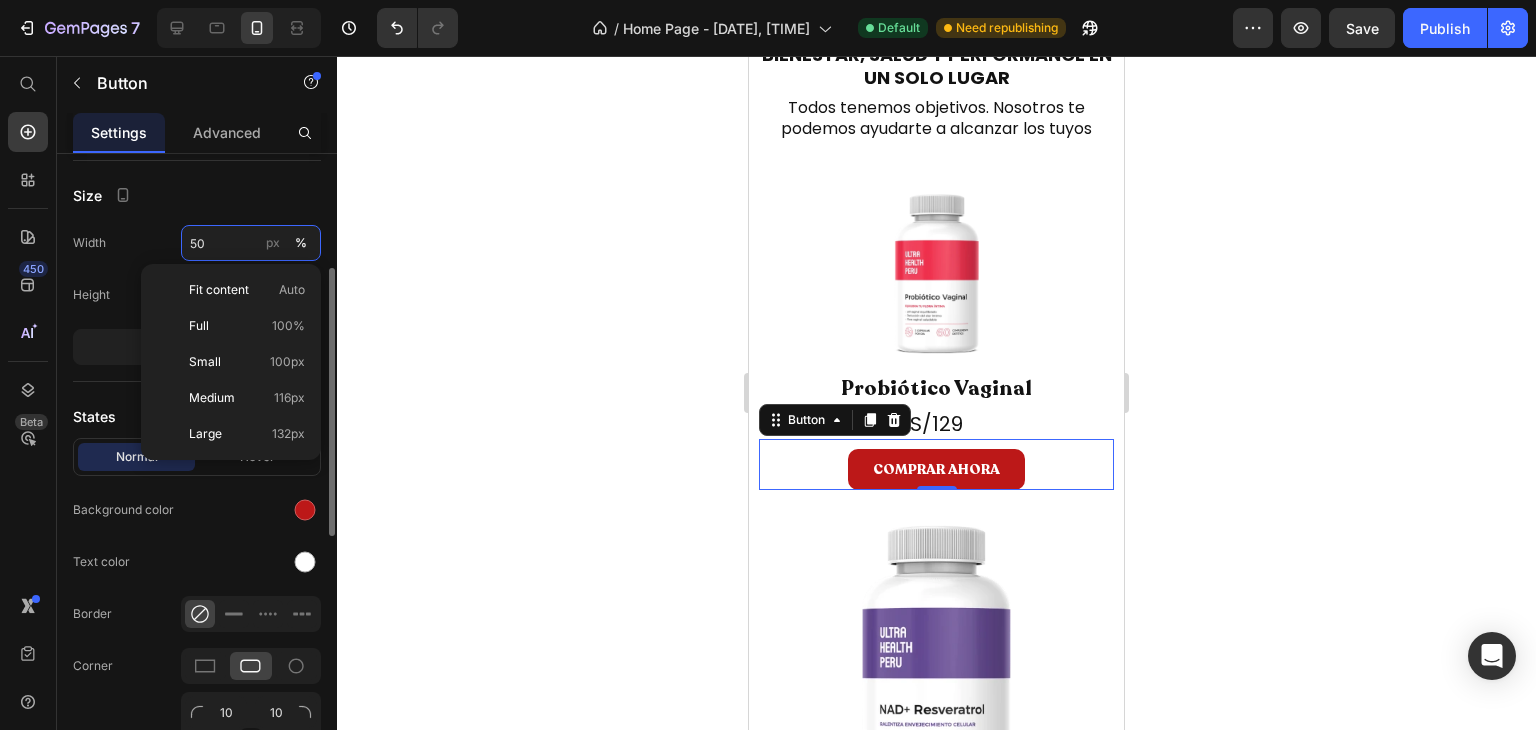 type on "9" 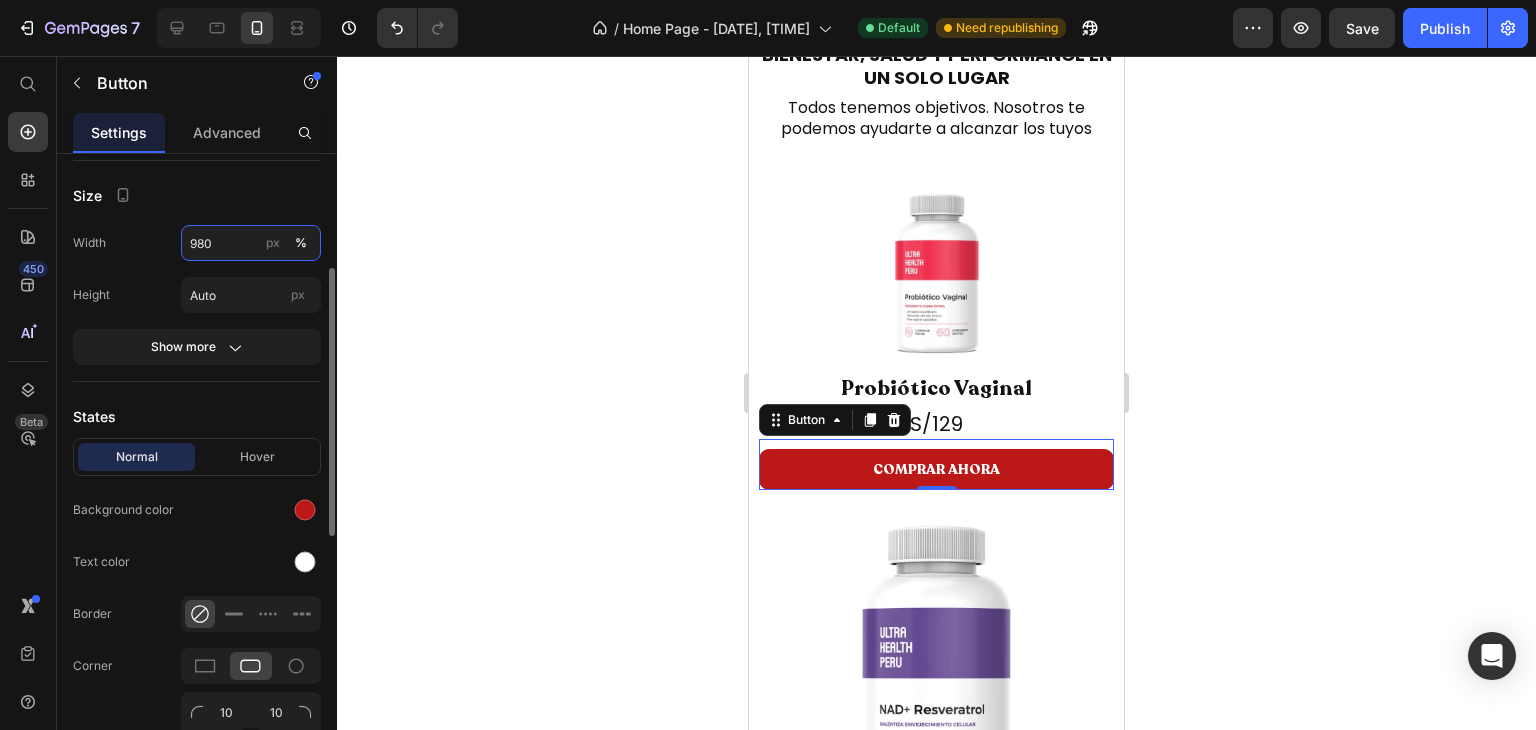 click on "980" at bounding box center (251, 243) 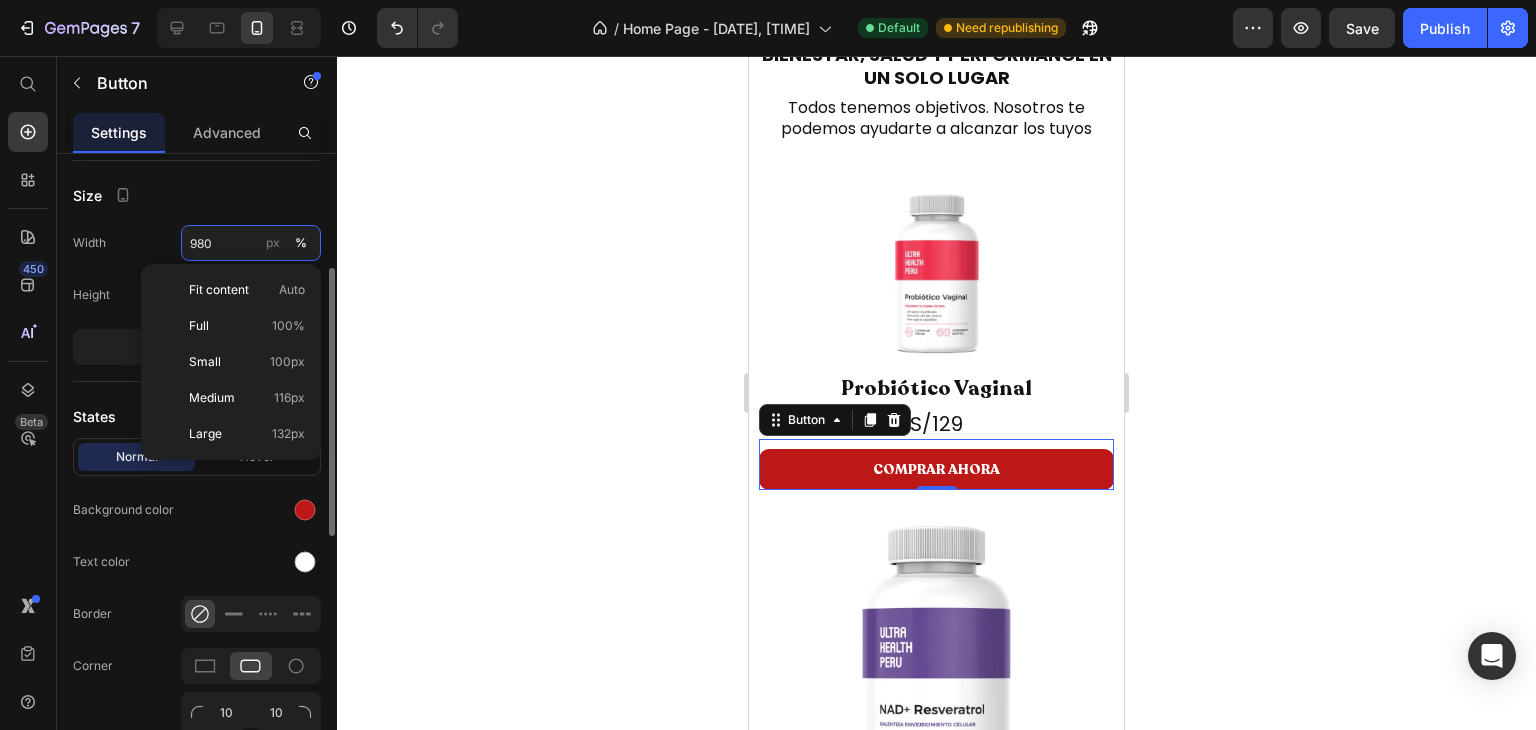 click on "980" at bounding box center [251, 243] 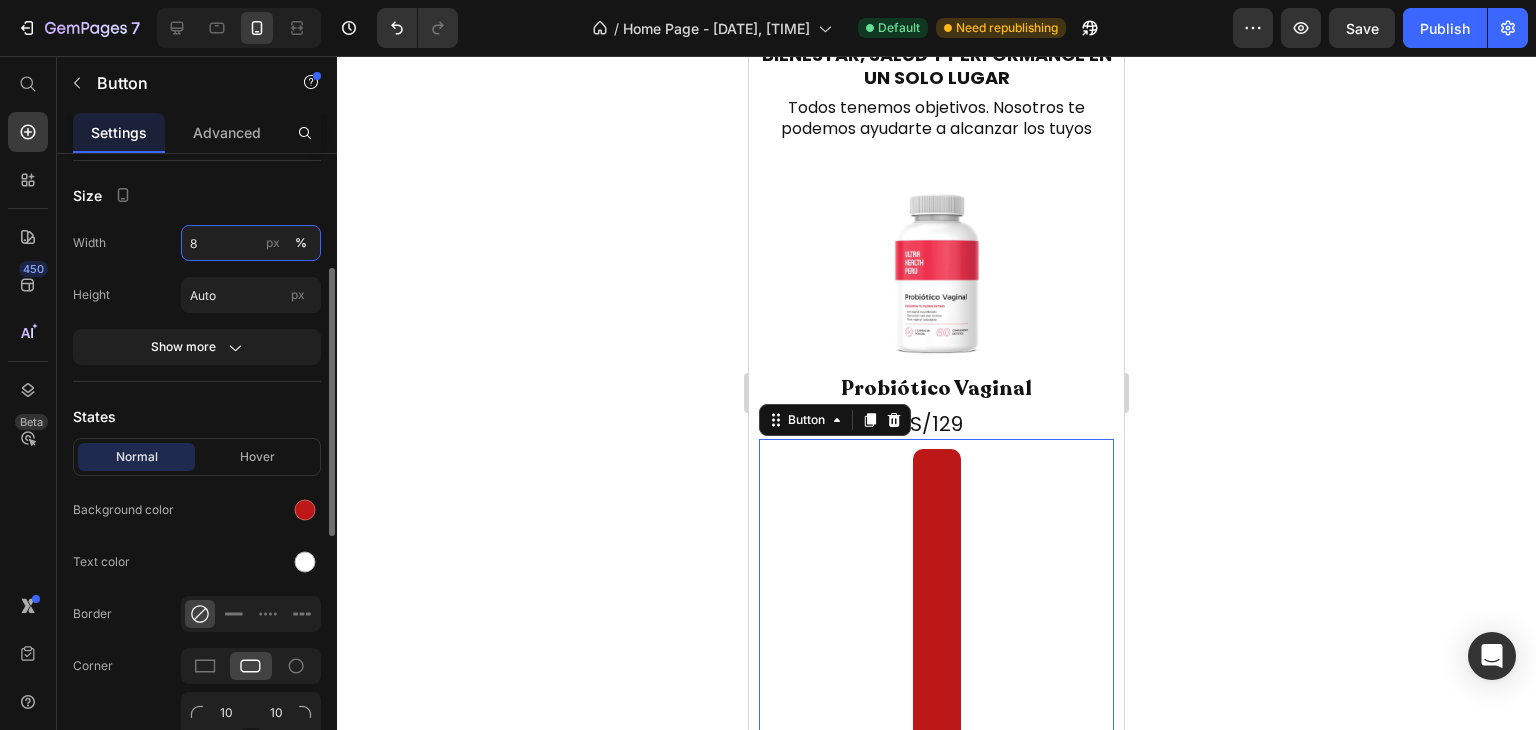 type on "80" 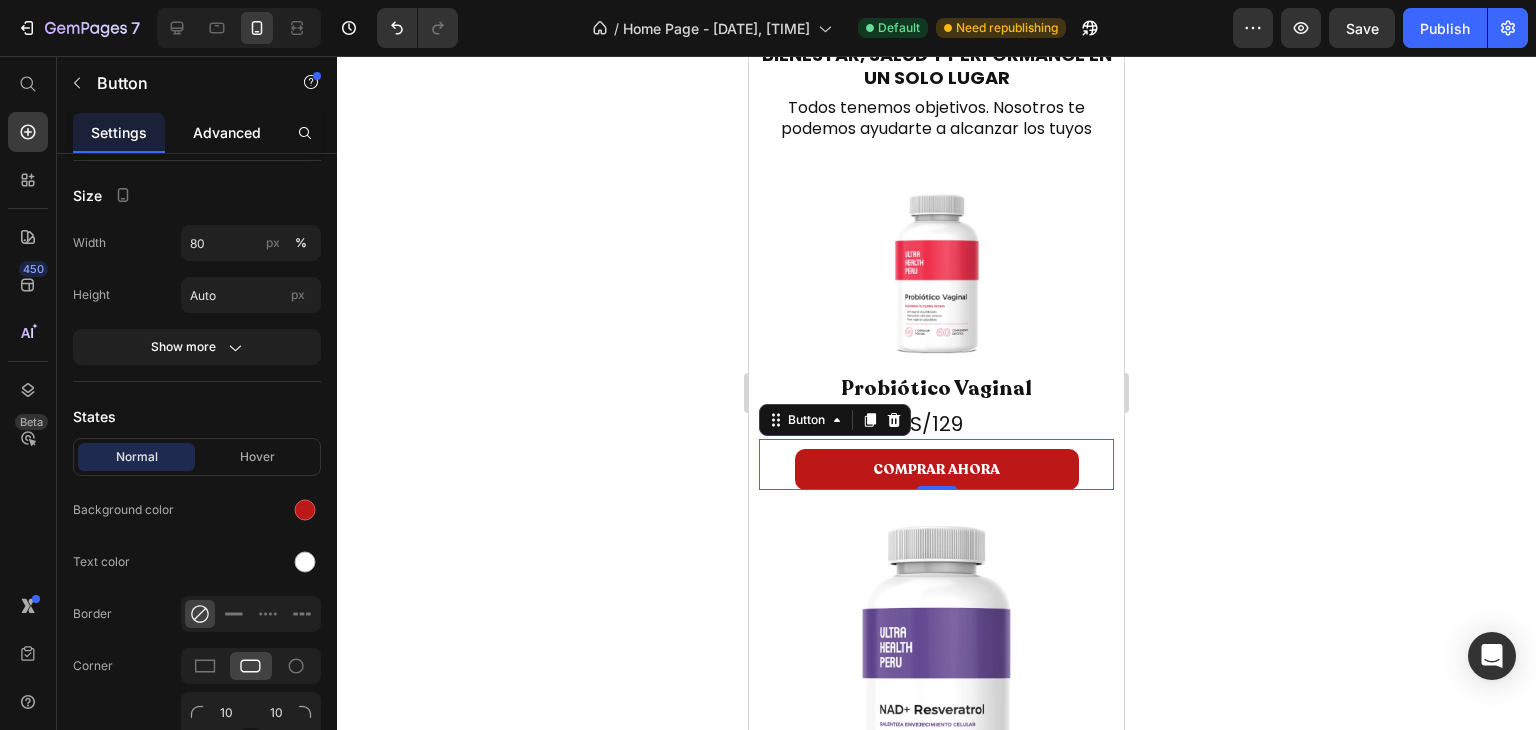 click on "Advanced" at bounding box center [227, 132] 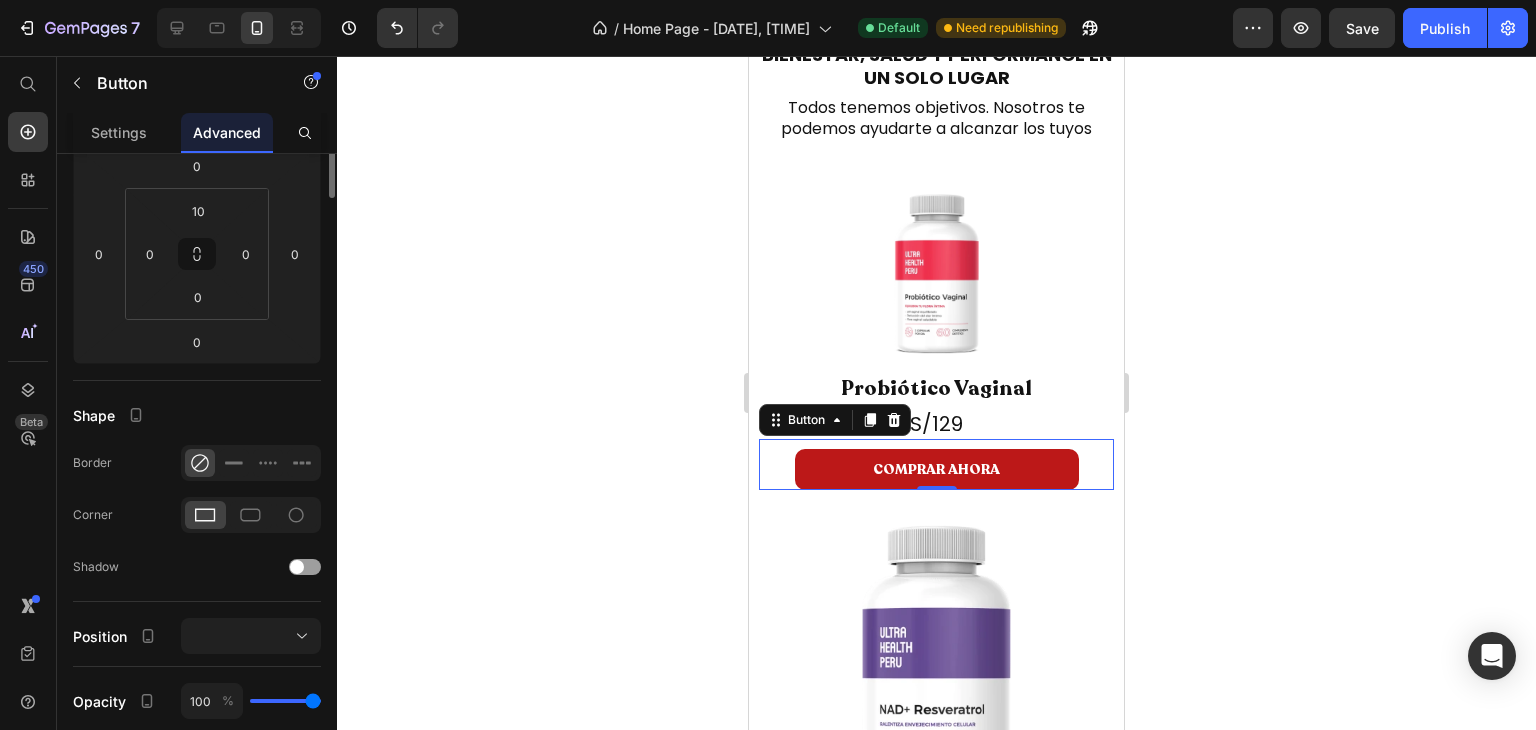 scroll, scrollTop: 0, scrollLeft: 0, axis: both 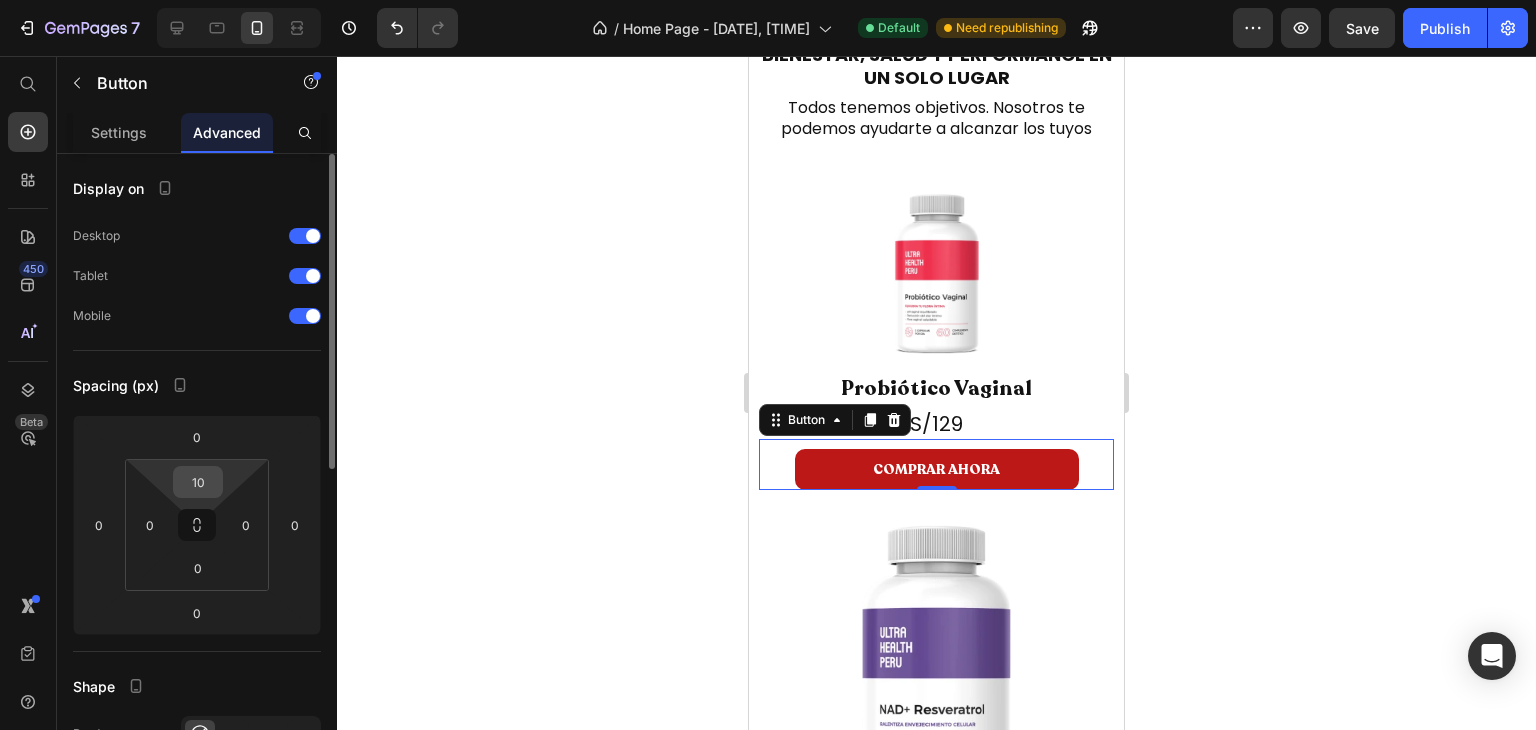 click on "10" at bounding box center (198, 482) 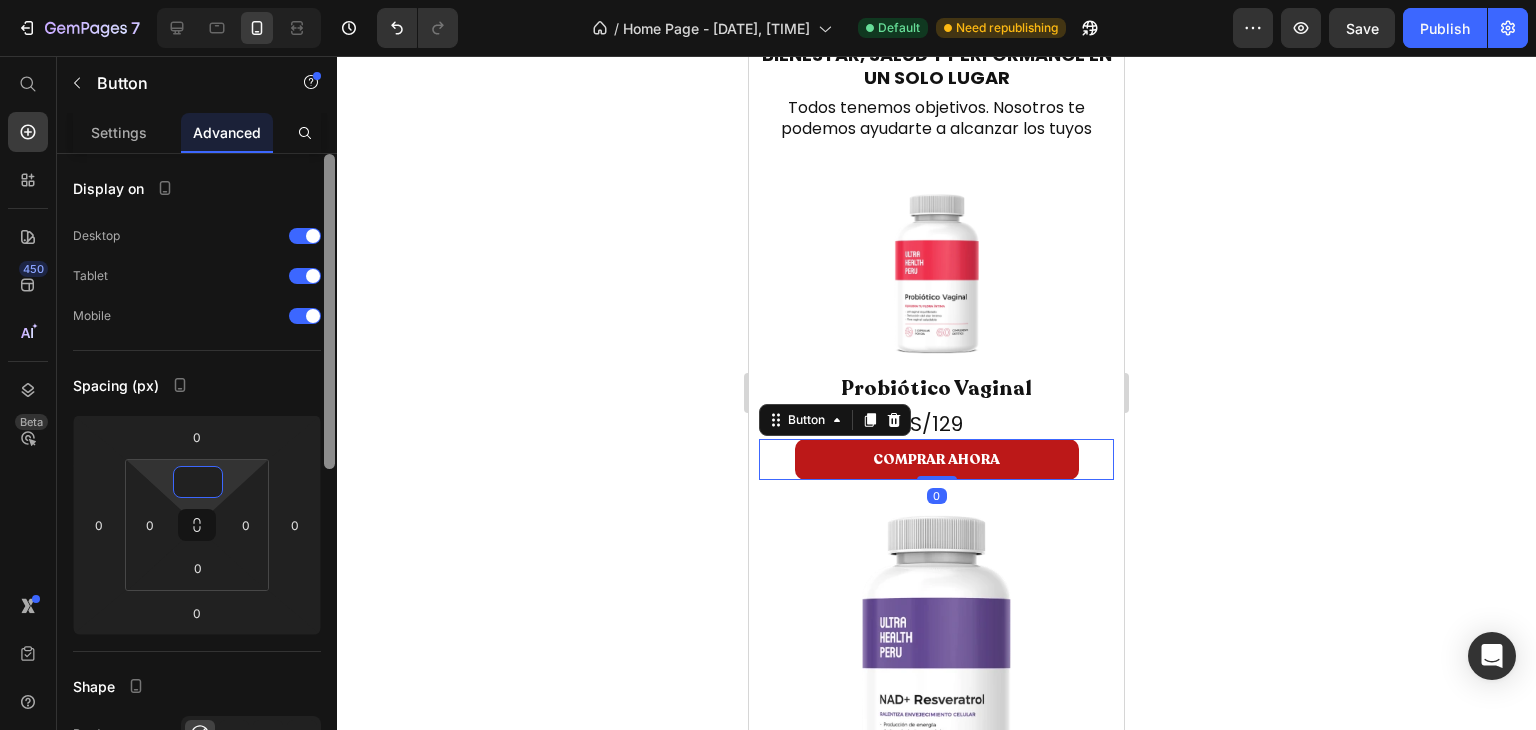 type on "5" 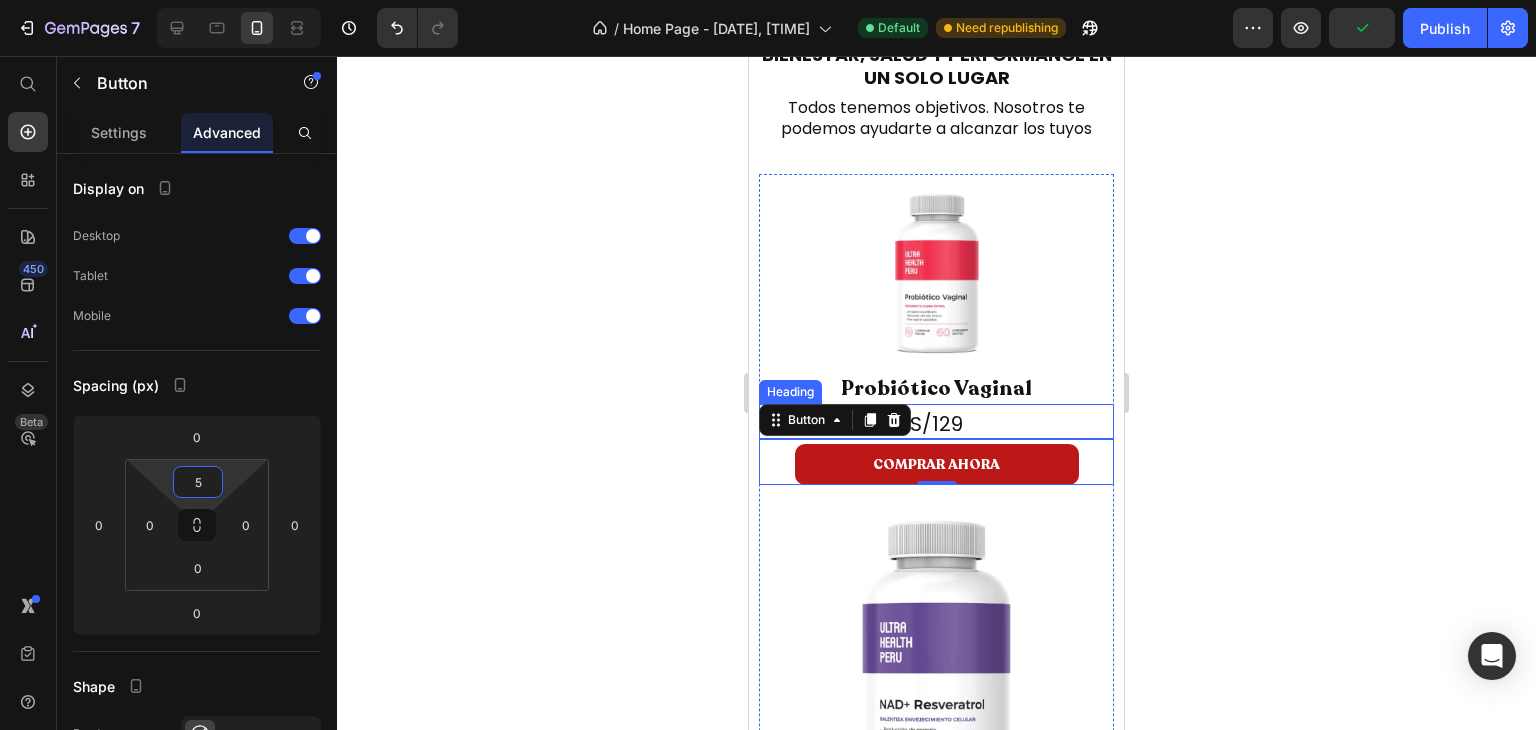click on "S/129" at bounding box center [936, 424] 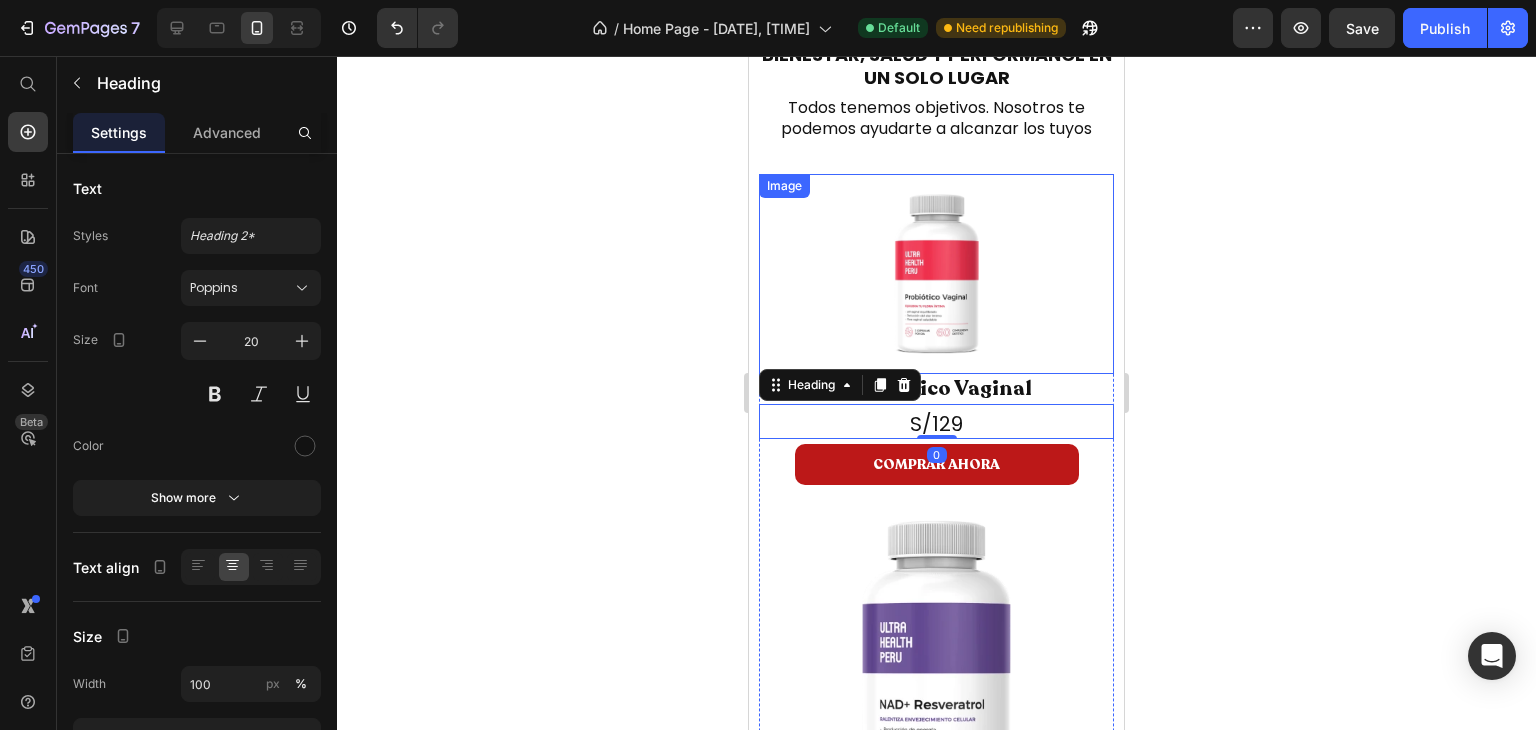 scroll, scrollTop: 668, scrollLeft: 0, axis: vertical 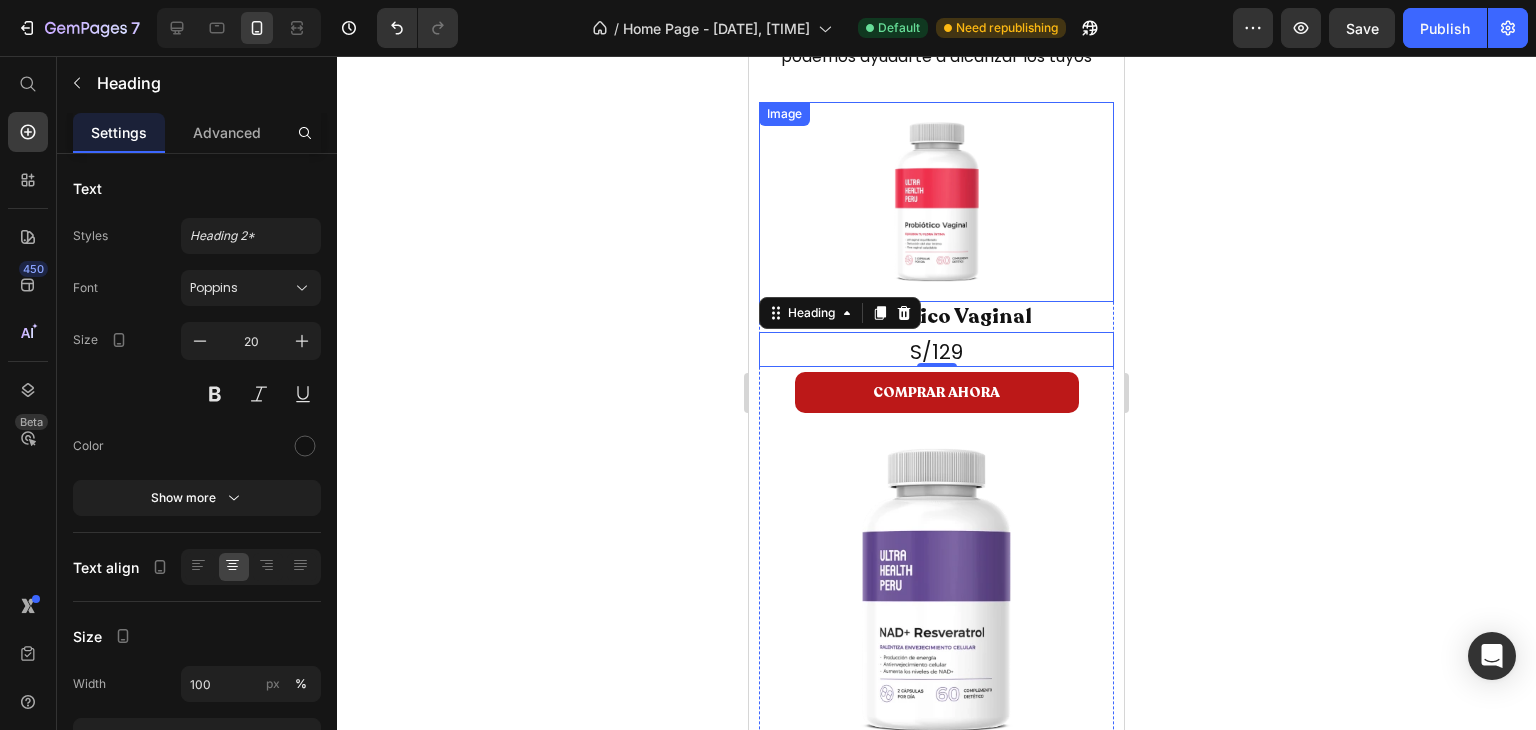 click at bounding box center [936, 202] 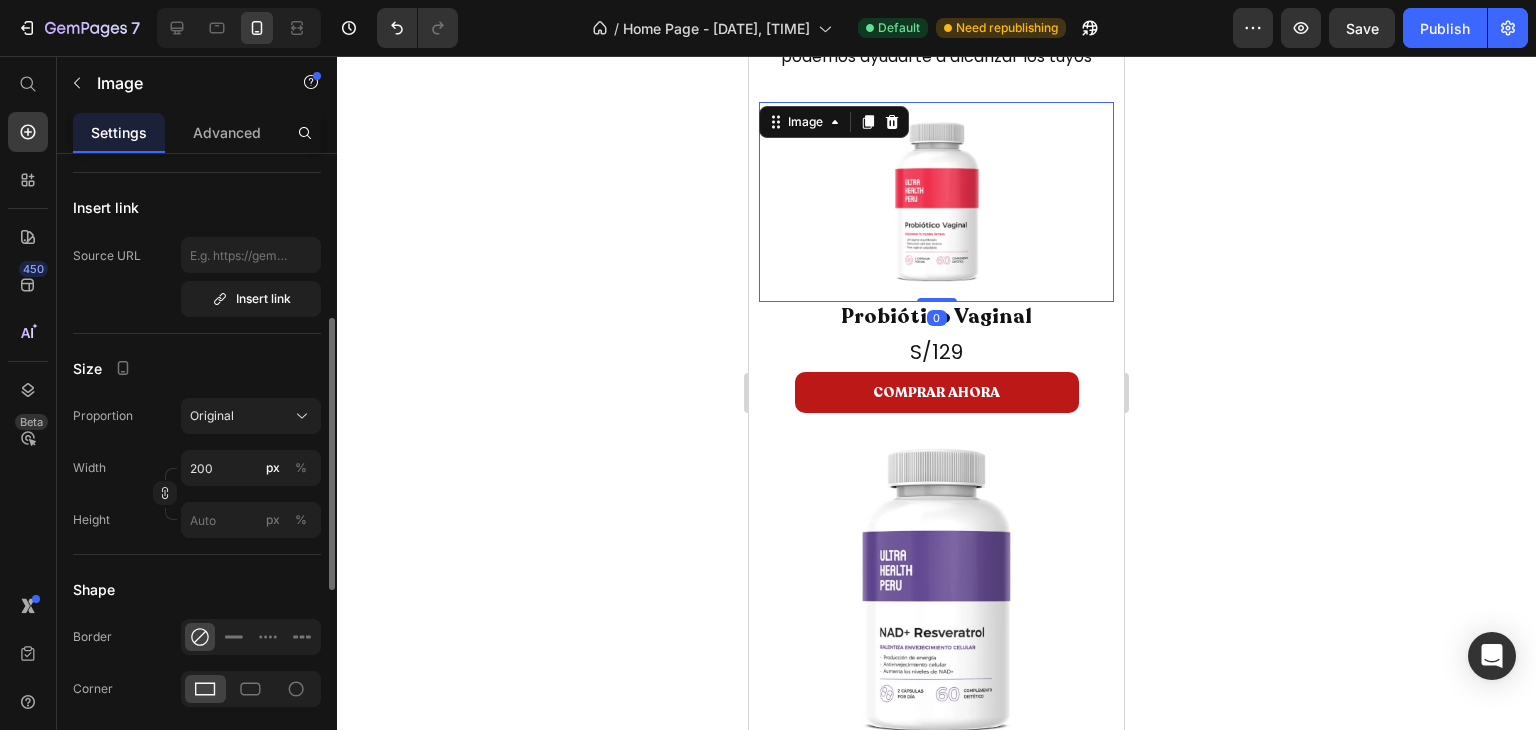 scroll, scrollTop: 379, scrollLeft: 0, axis: vertical 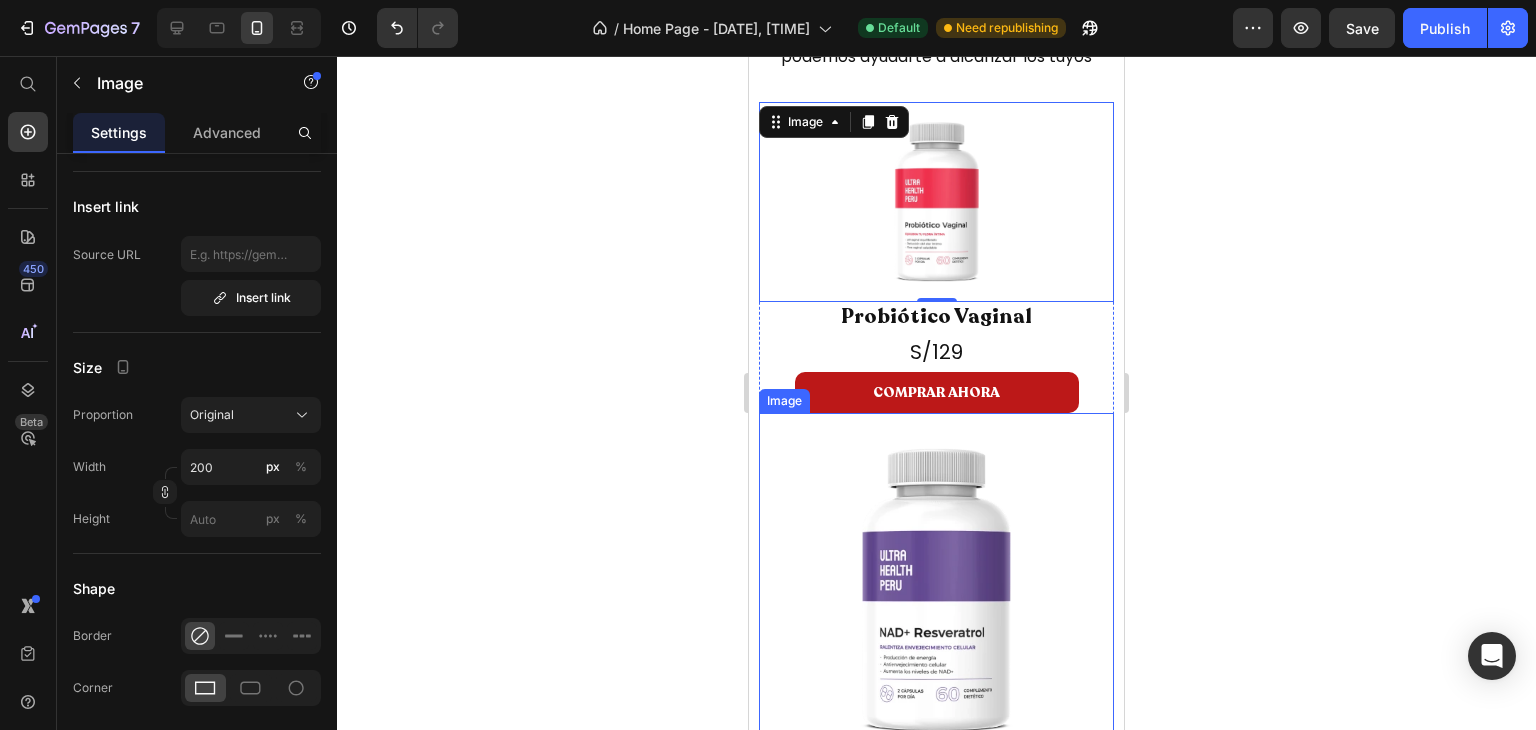 click at bounding box center (936, 590) 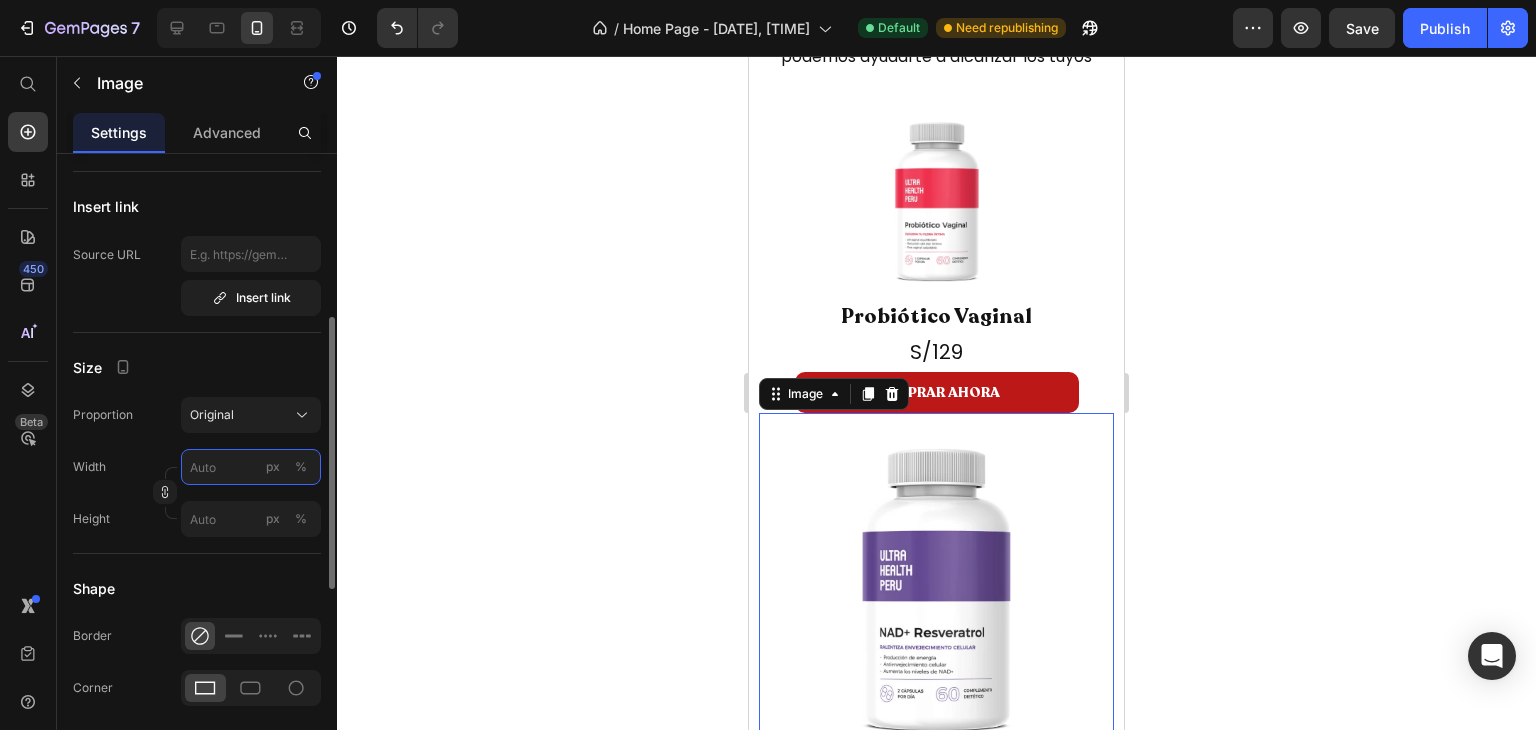 click on "px %" at bounding box center (251, 467) 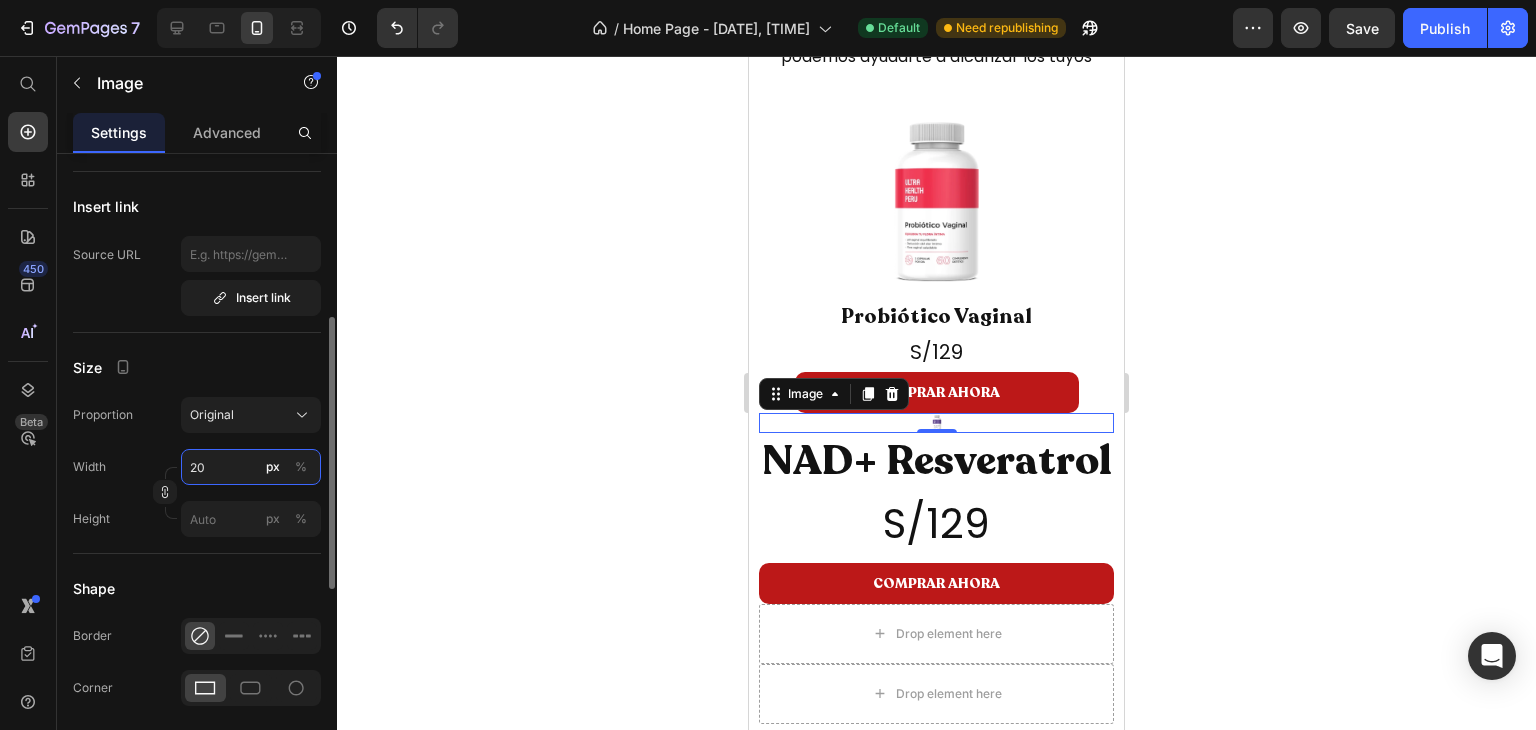 type on "200" 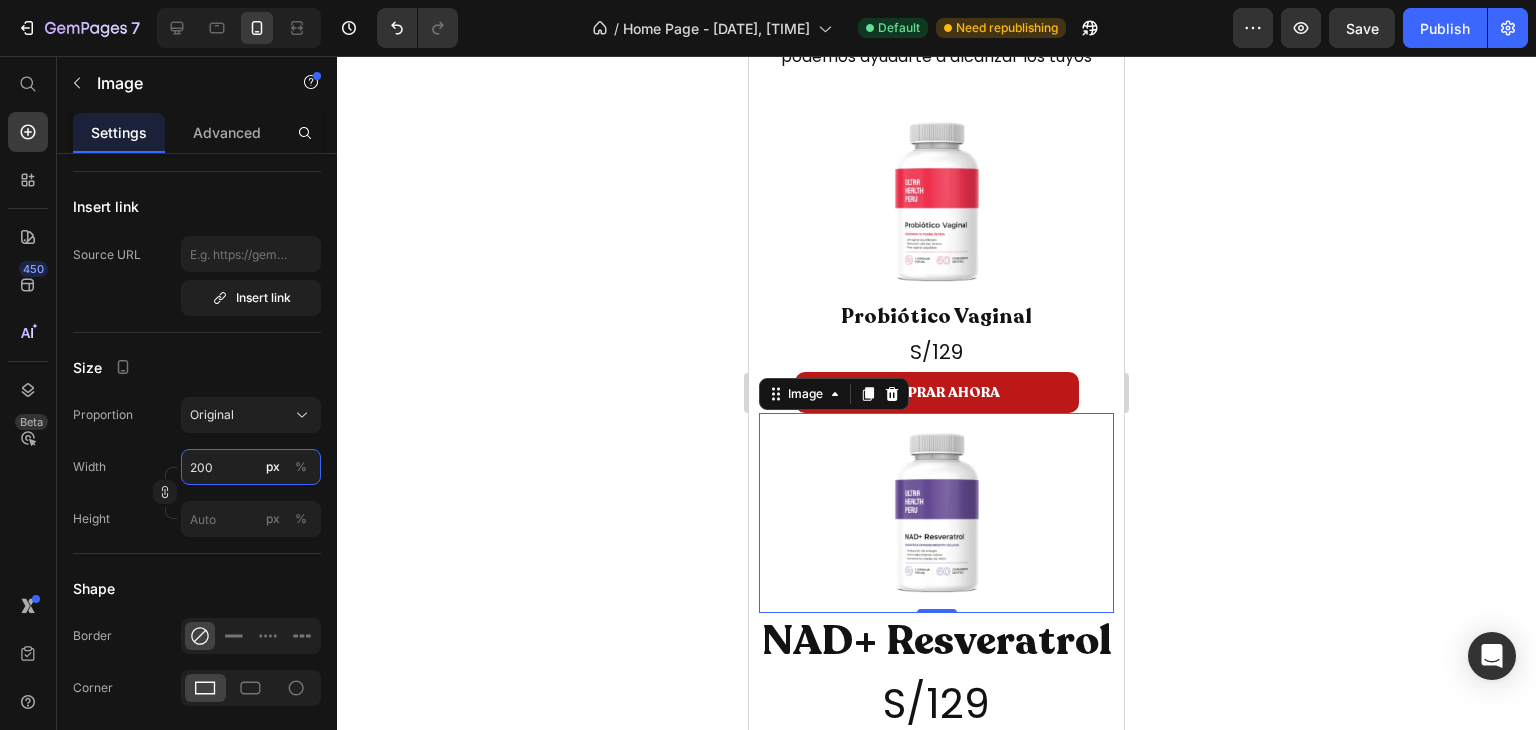 scroll, scrollTop: 794, scrollLeft: 0, axis: vertical 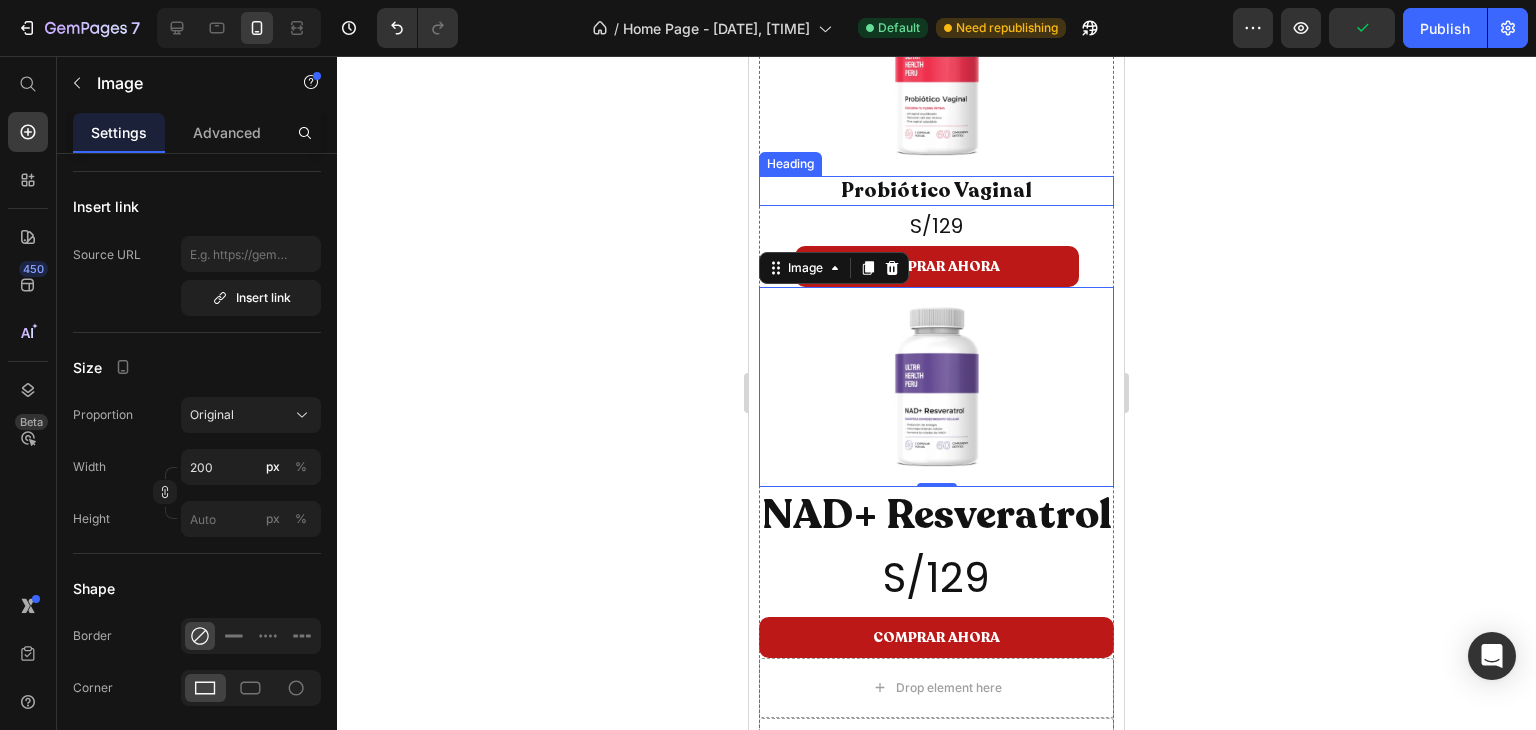 click on "Probiótico Vaginal" at bounding box center [936, 191] 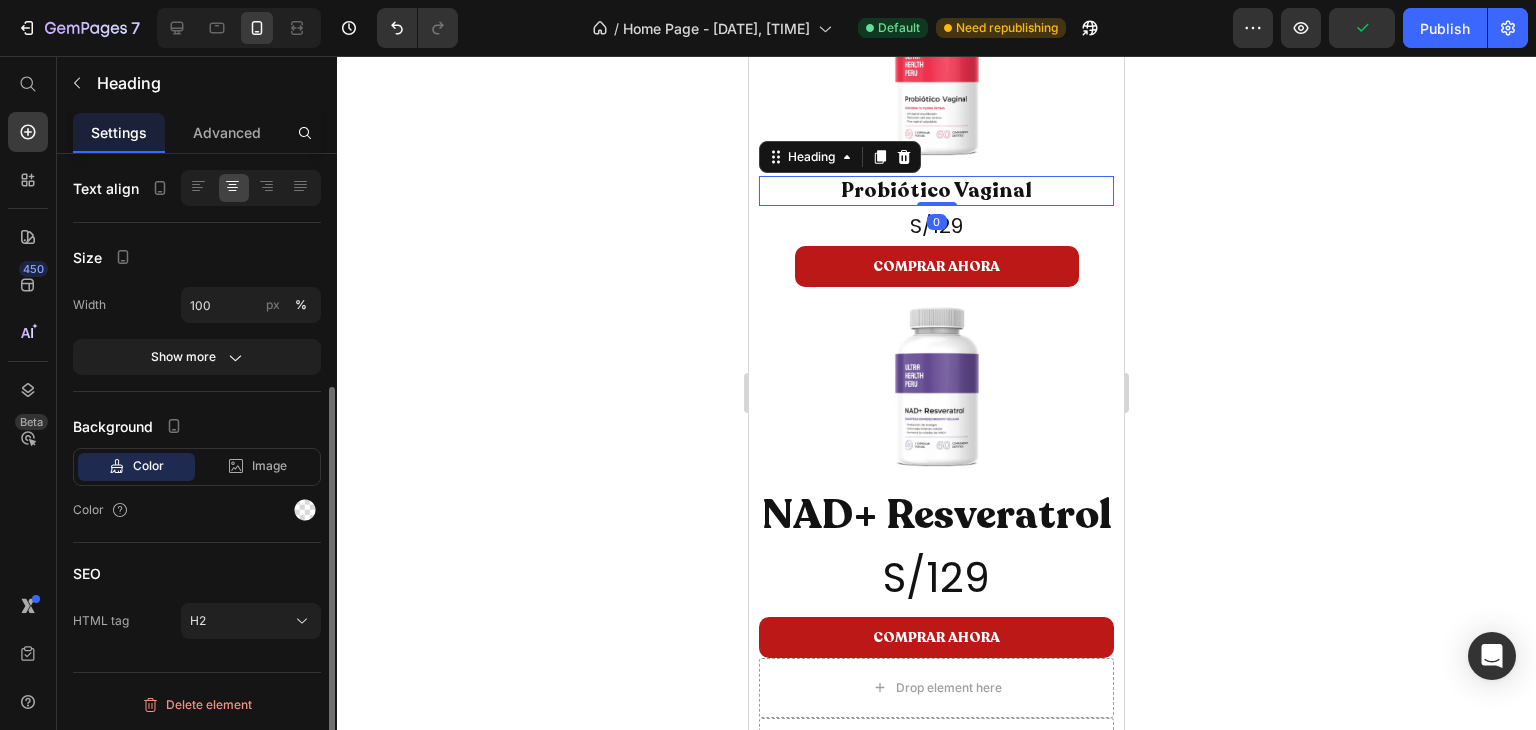 scroll, scrollTop: 0, scrollLeft: 0, axis: both 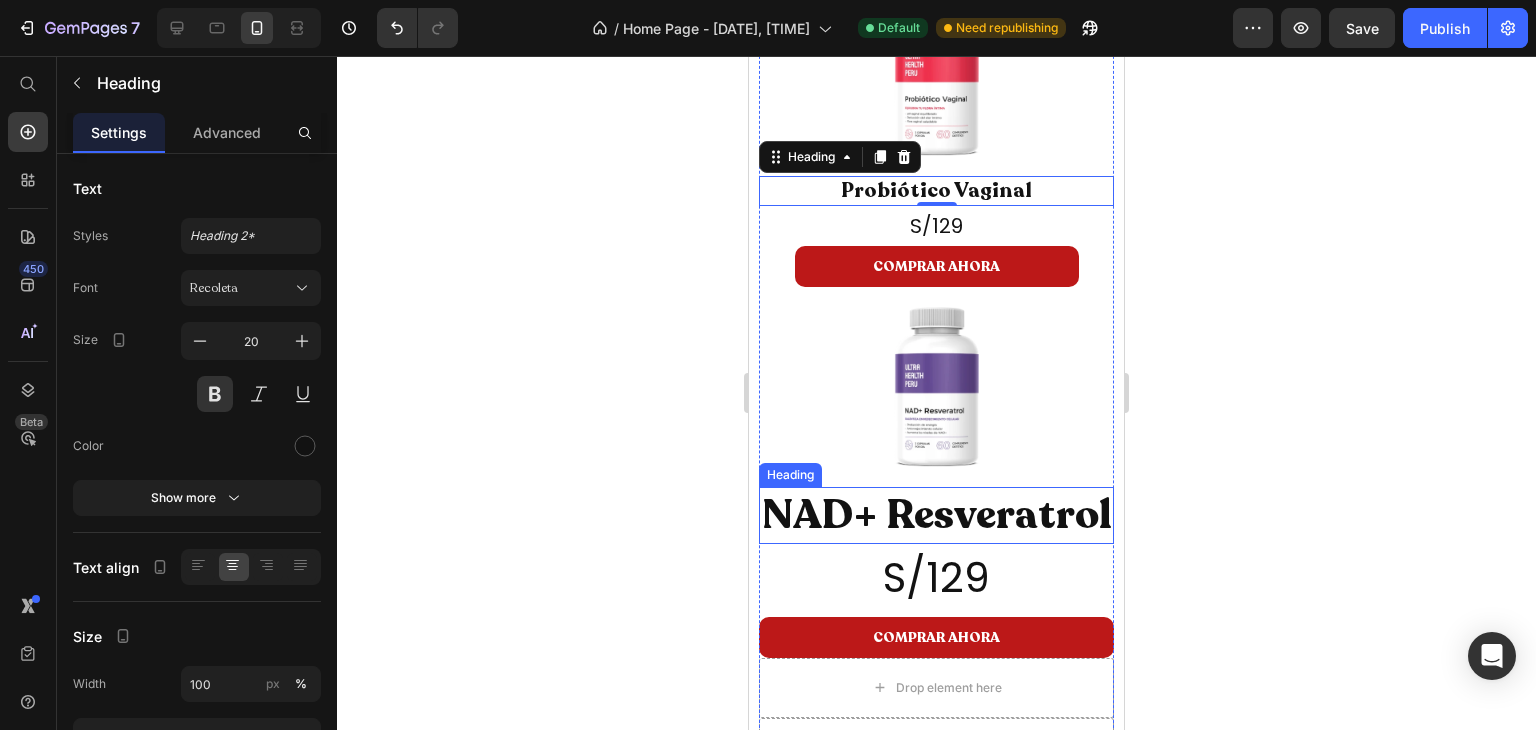 click on "NAD+ Resveratrol" at bounding box center [936, 515] 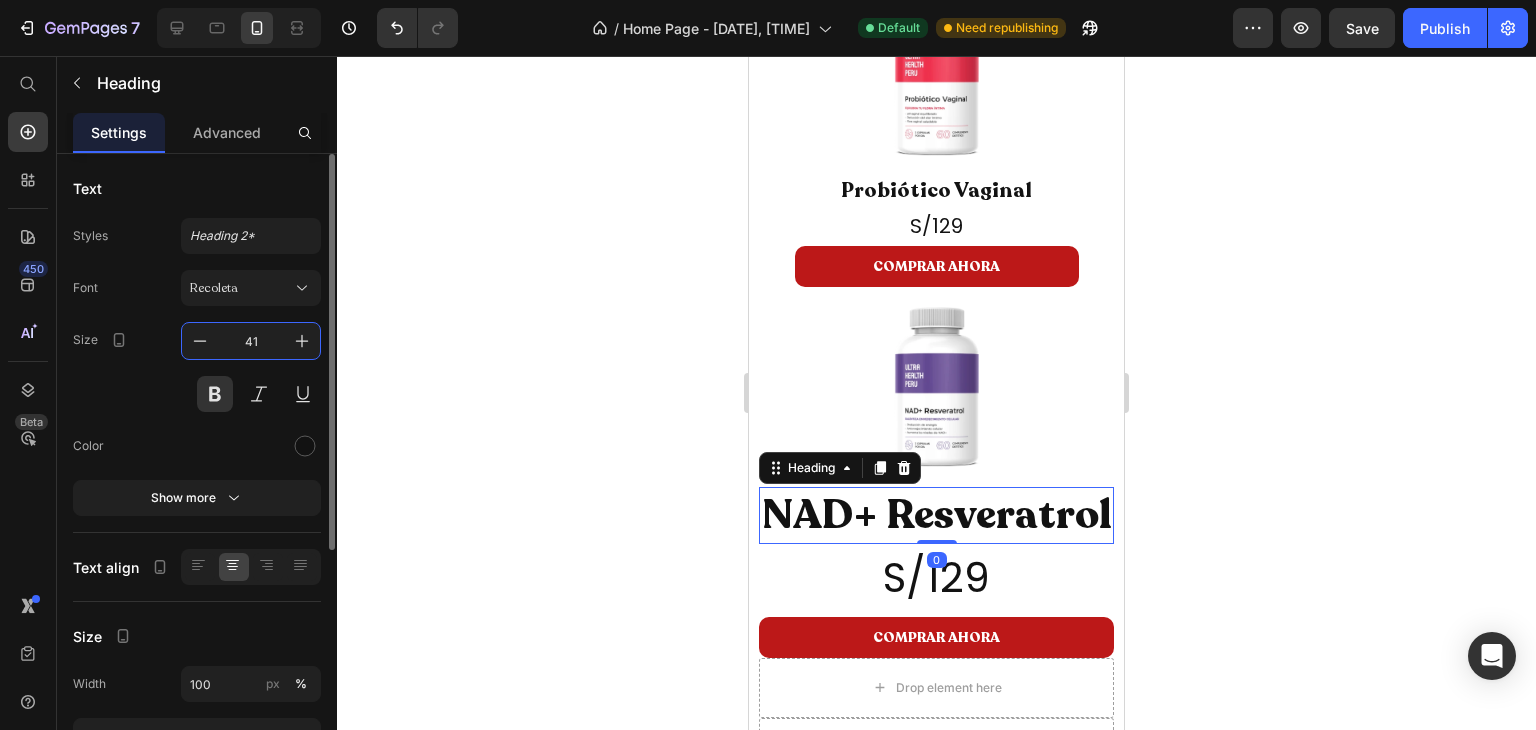 click on "41" at bounding box center [251, 341] 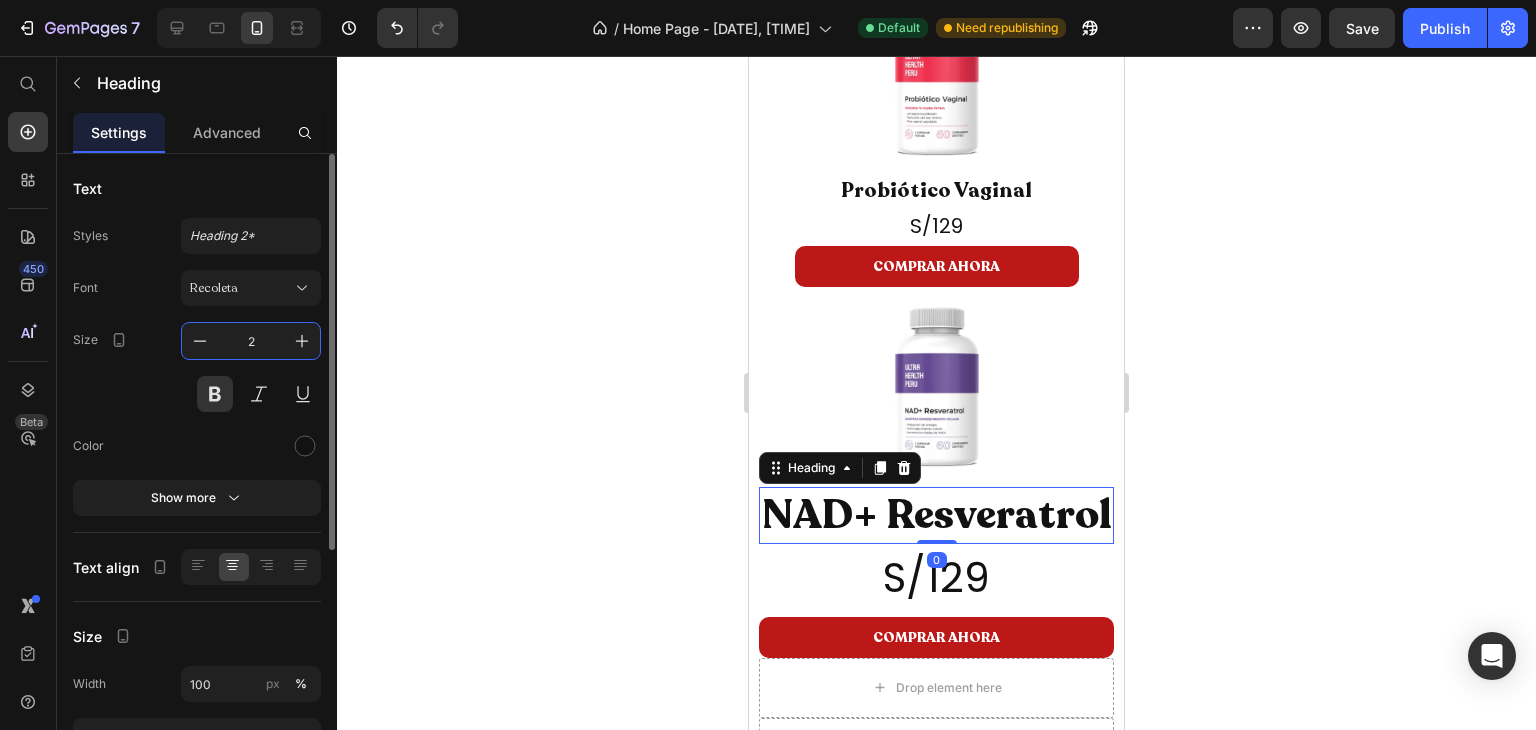 type on "20" 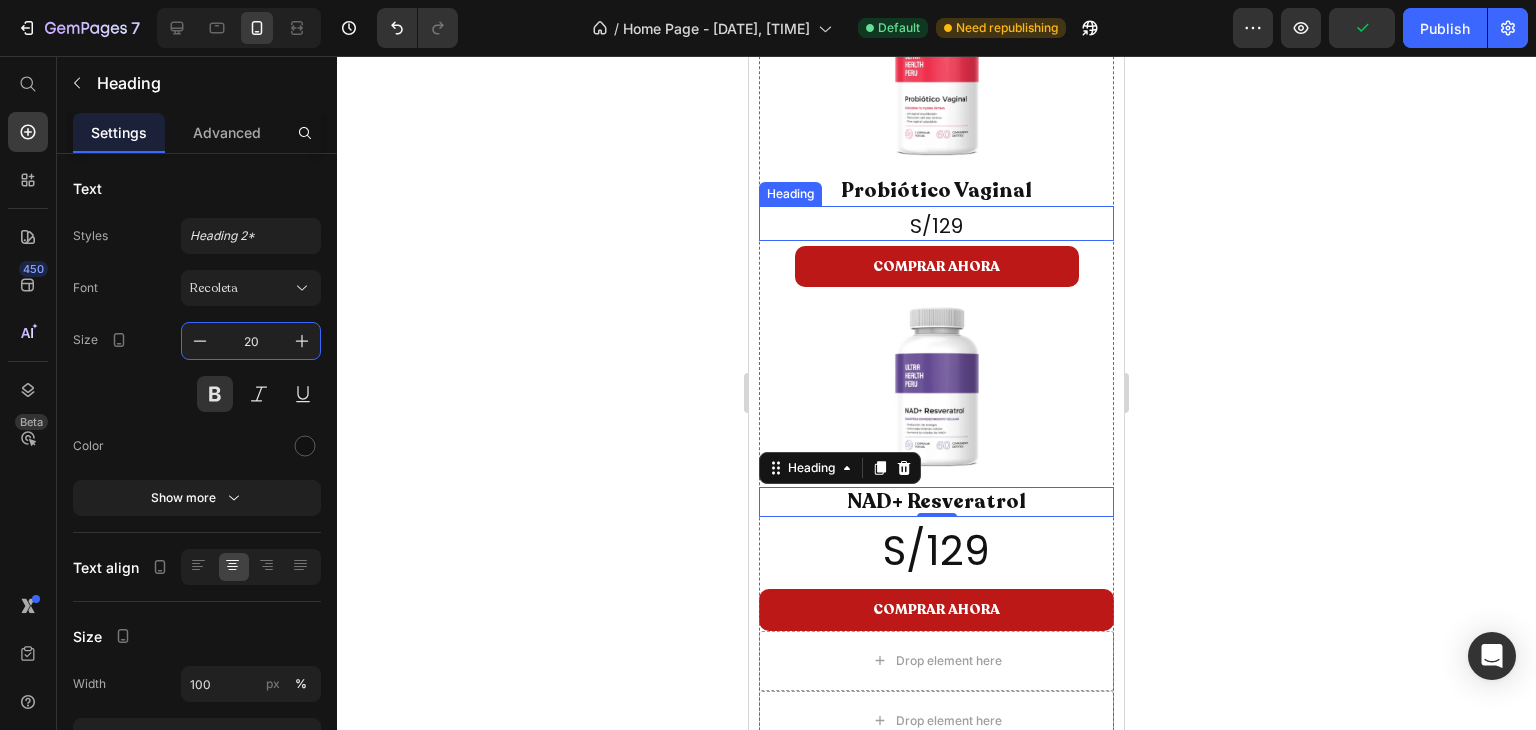 click on "S/129" at bounding box center [936, 226] 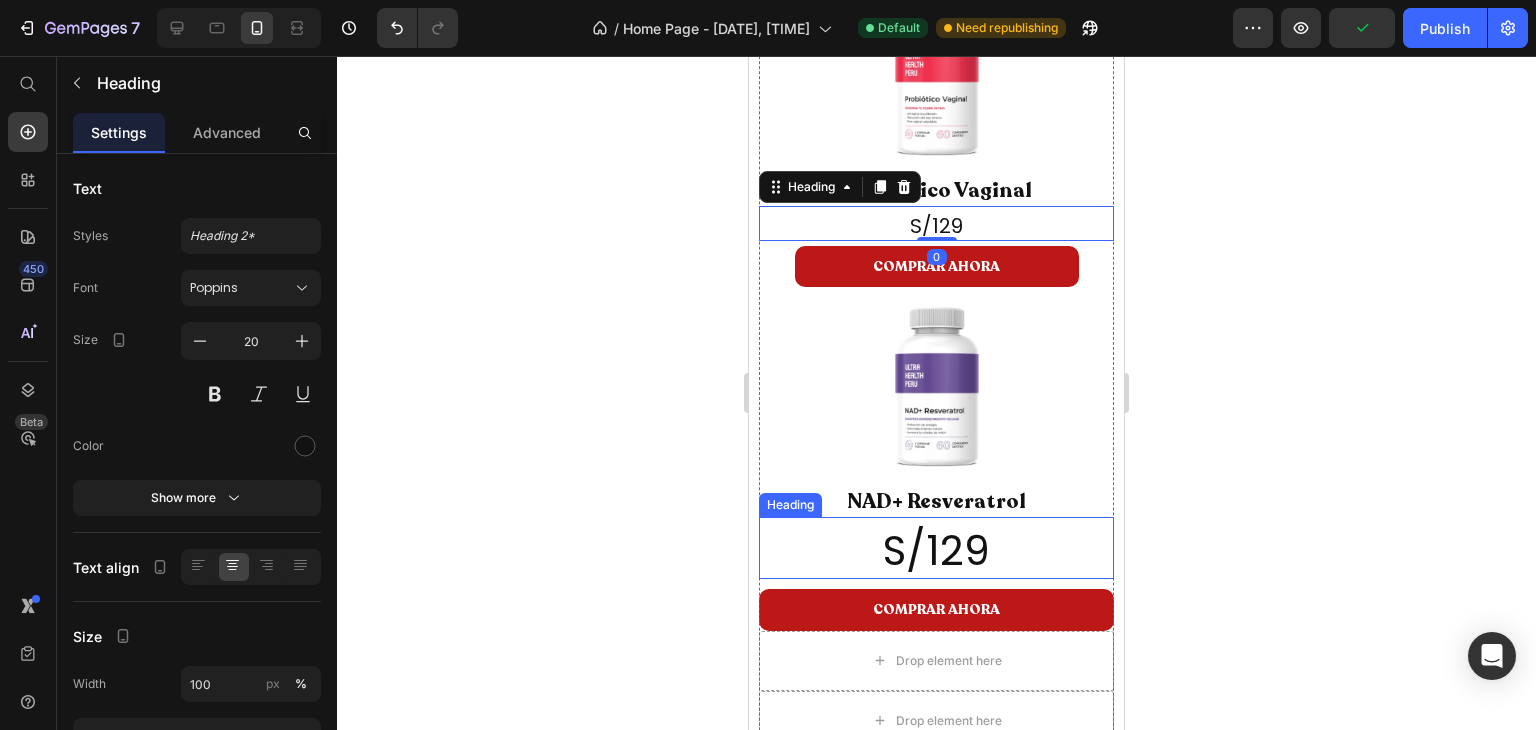 click on "S/129" at bounding box center [936, 550] 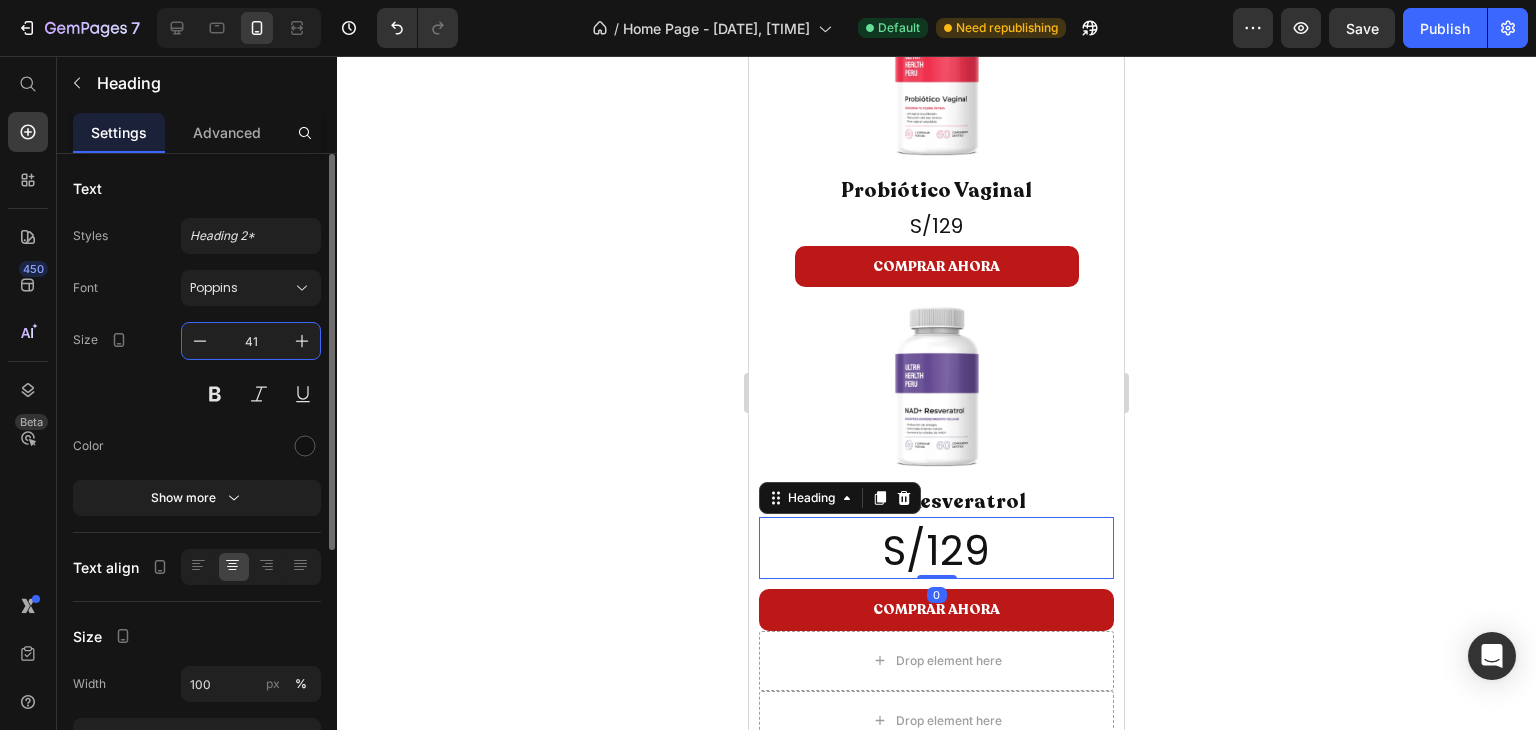 click on "41" at bounding box center [251, 341] 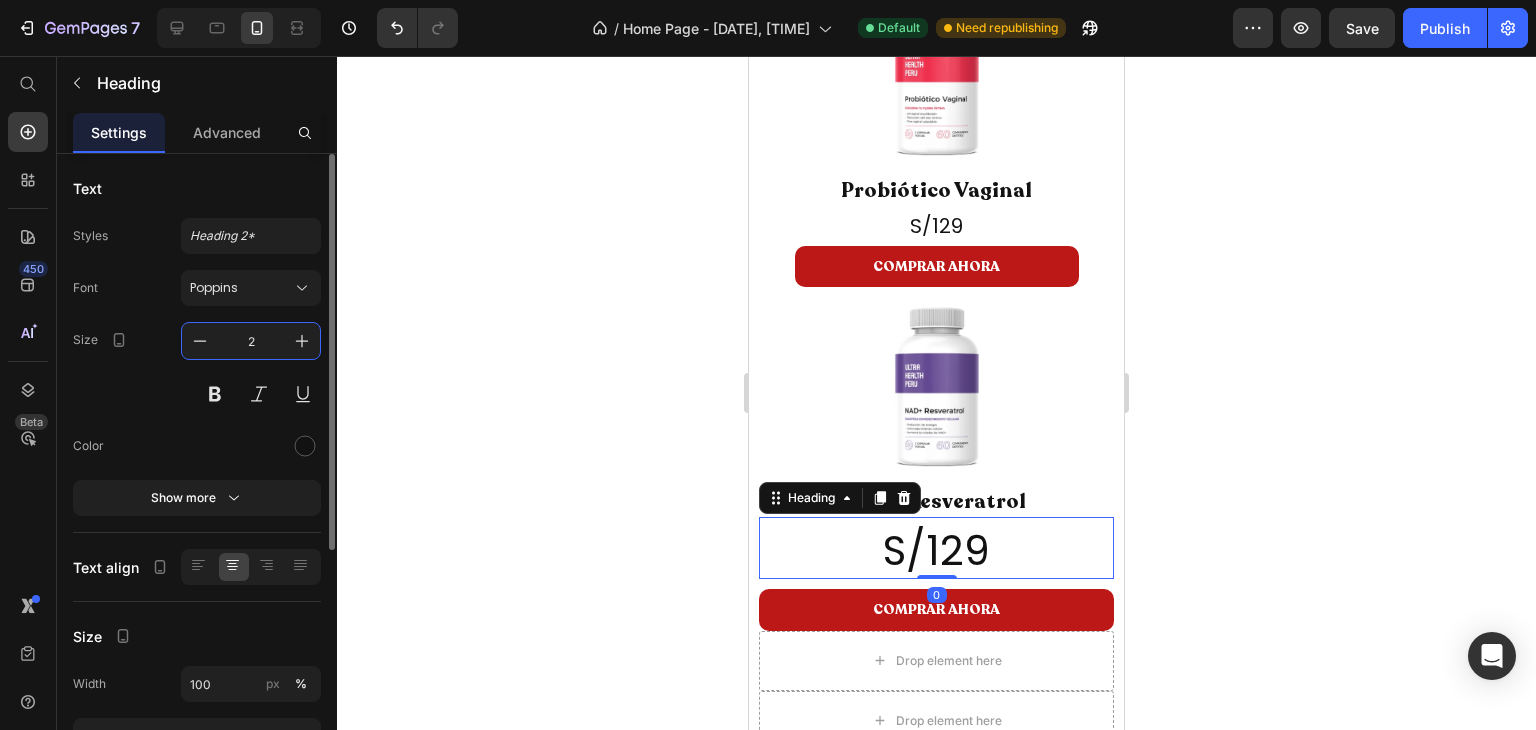 type on "20" 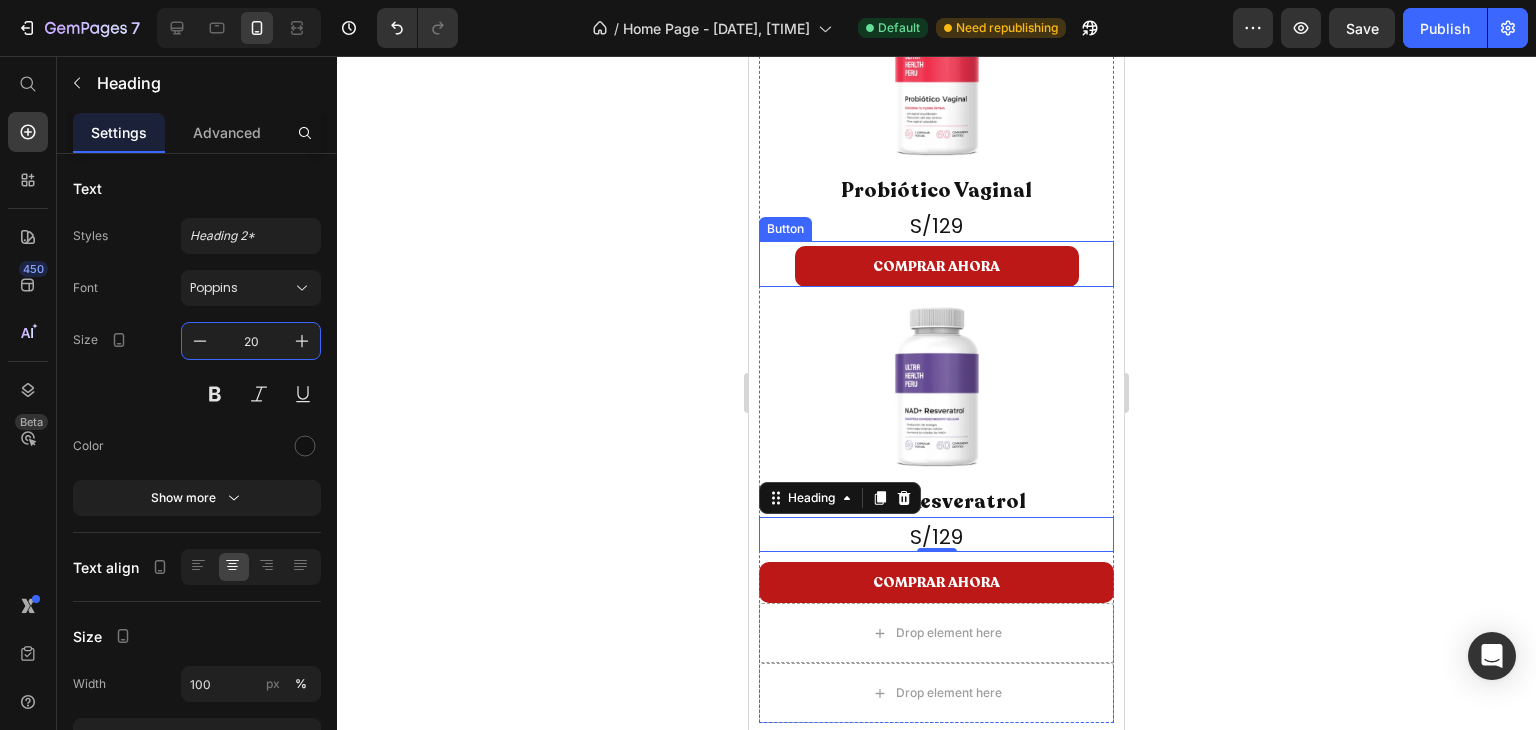 click on "COMPRAR AHORA" at bounding box center [937, 266] 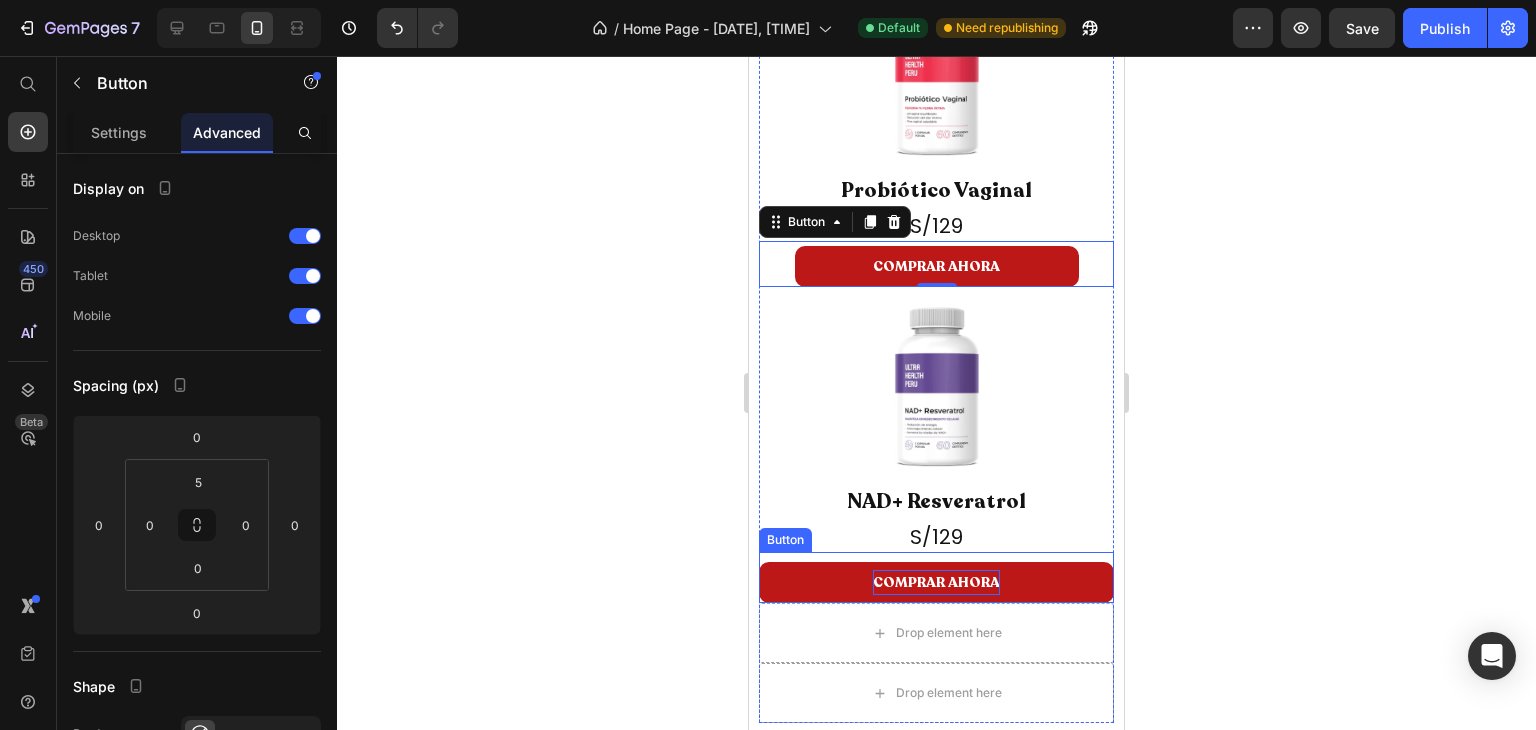 click on "COMPRAR AHORA" at bounding box center [936, 582] 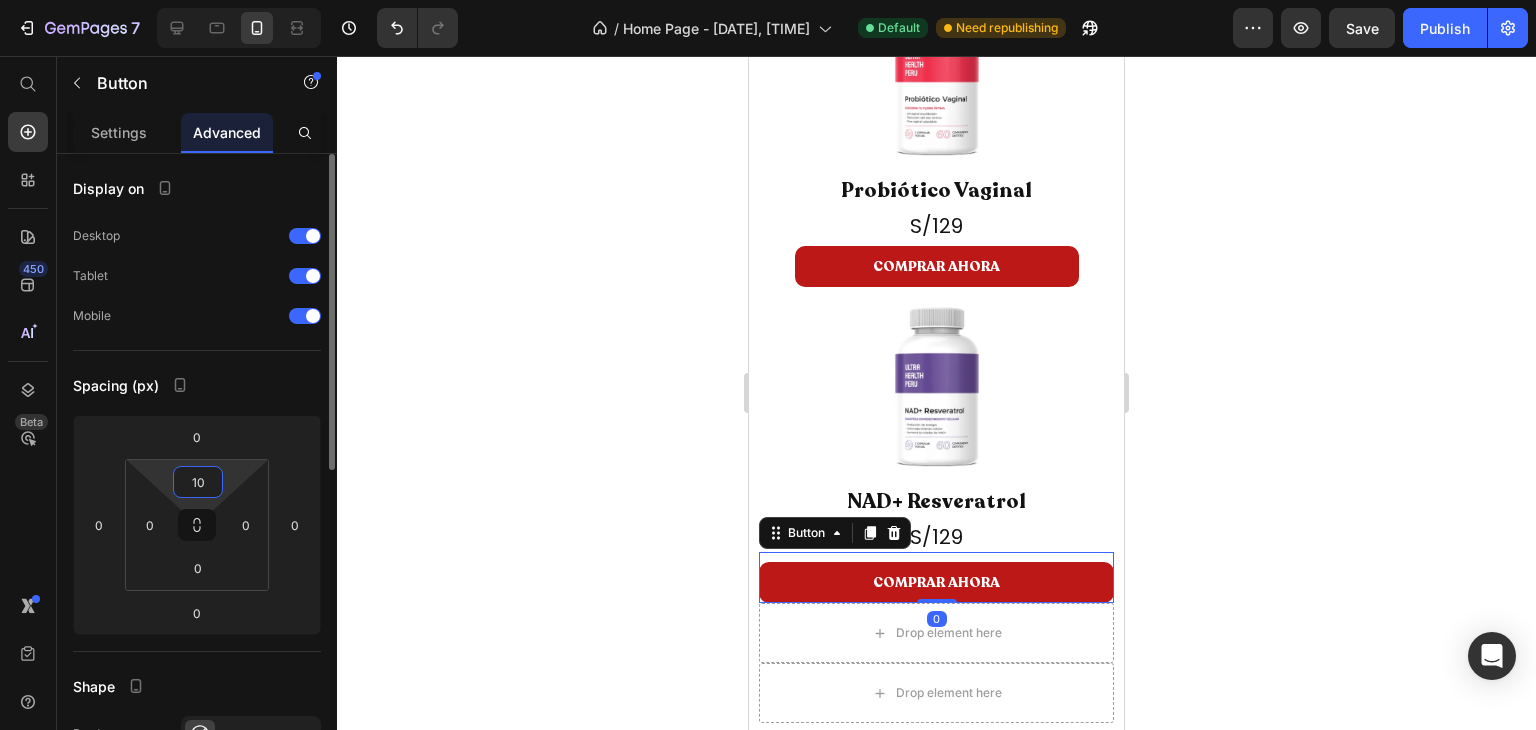 click on "10" at bounding box center (198, 482) 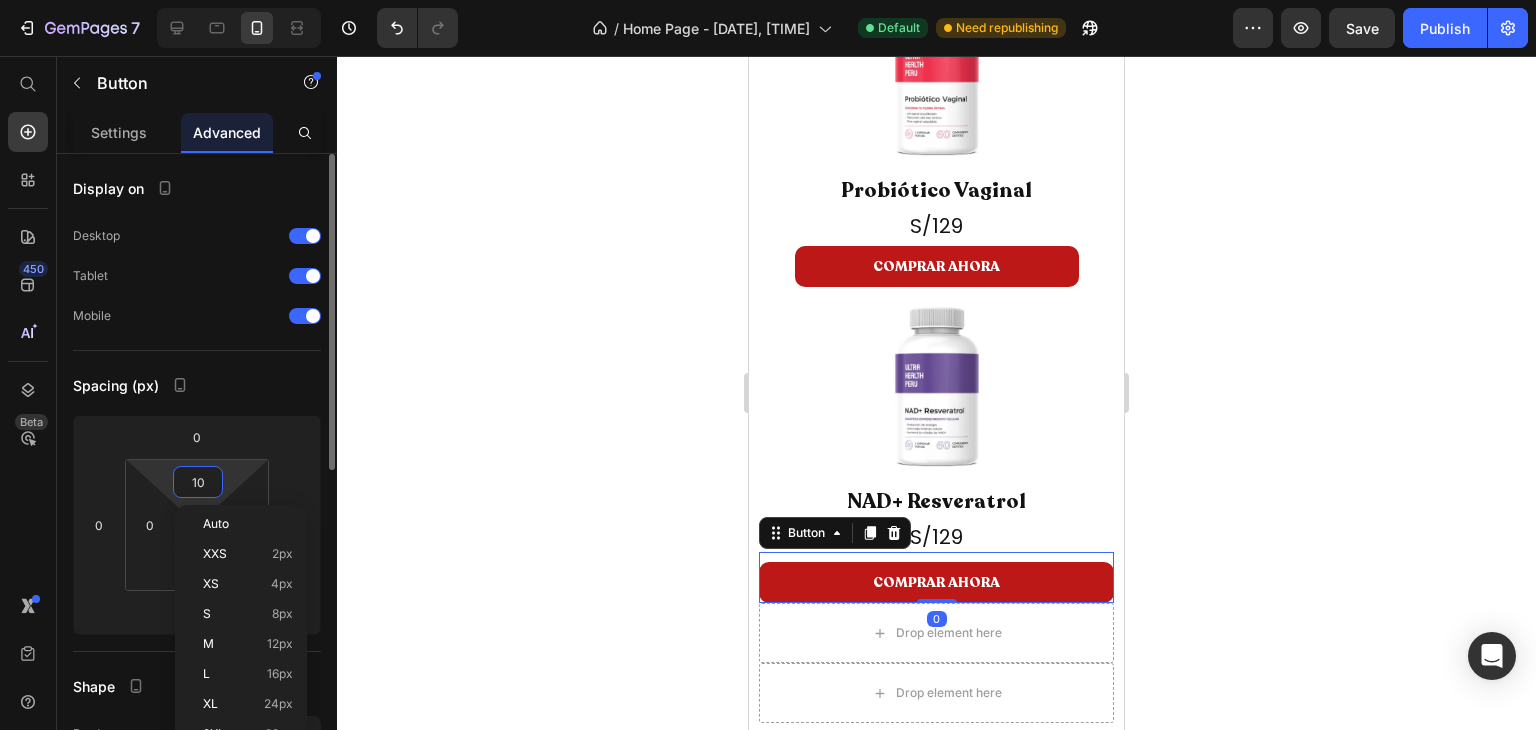 type on "5" 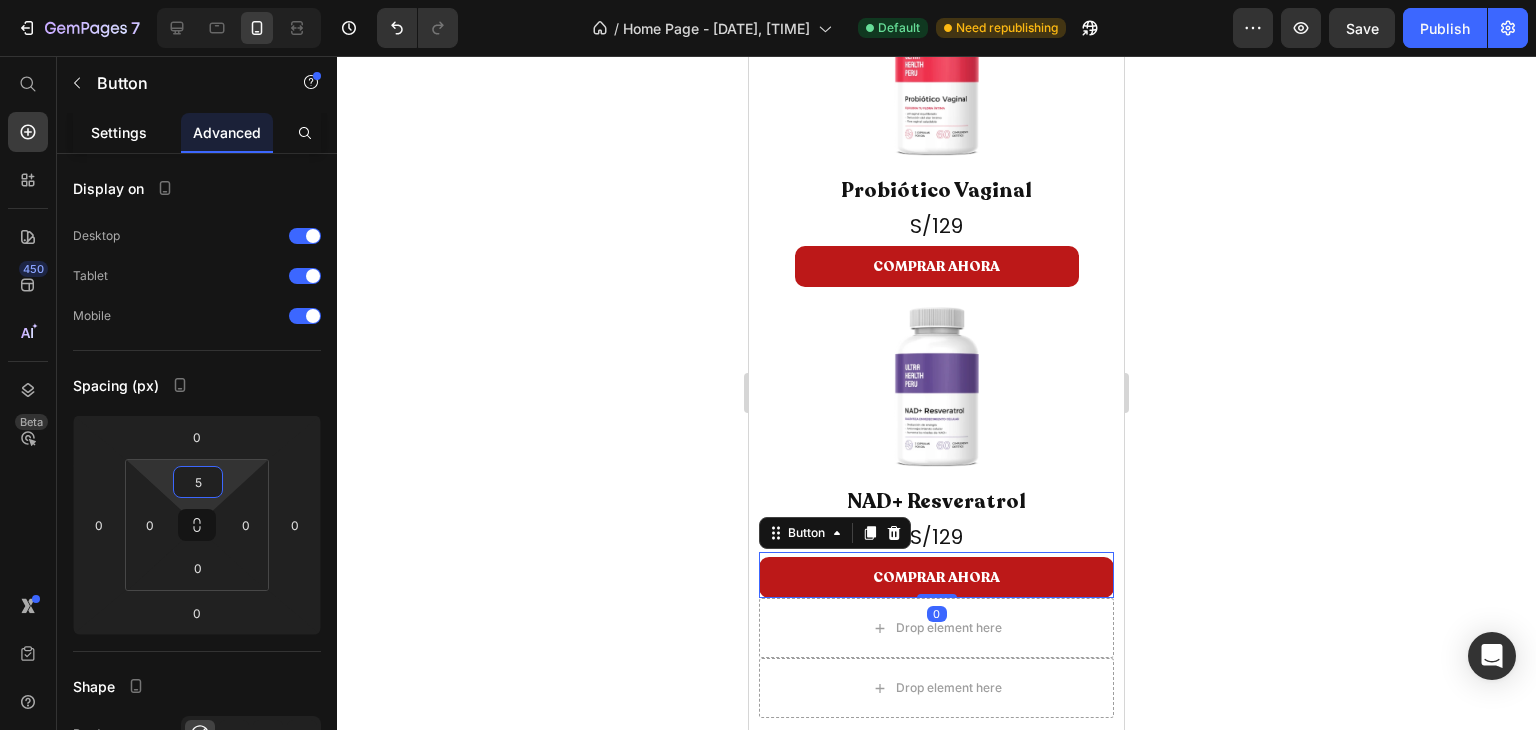 click on "Settings" at bounding box center (119, 132) 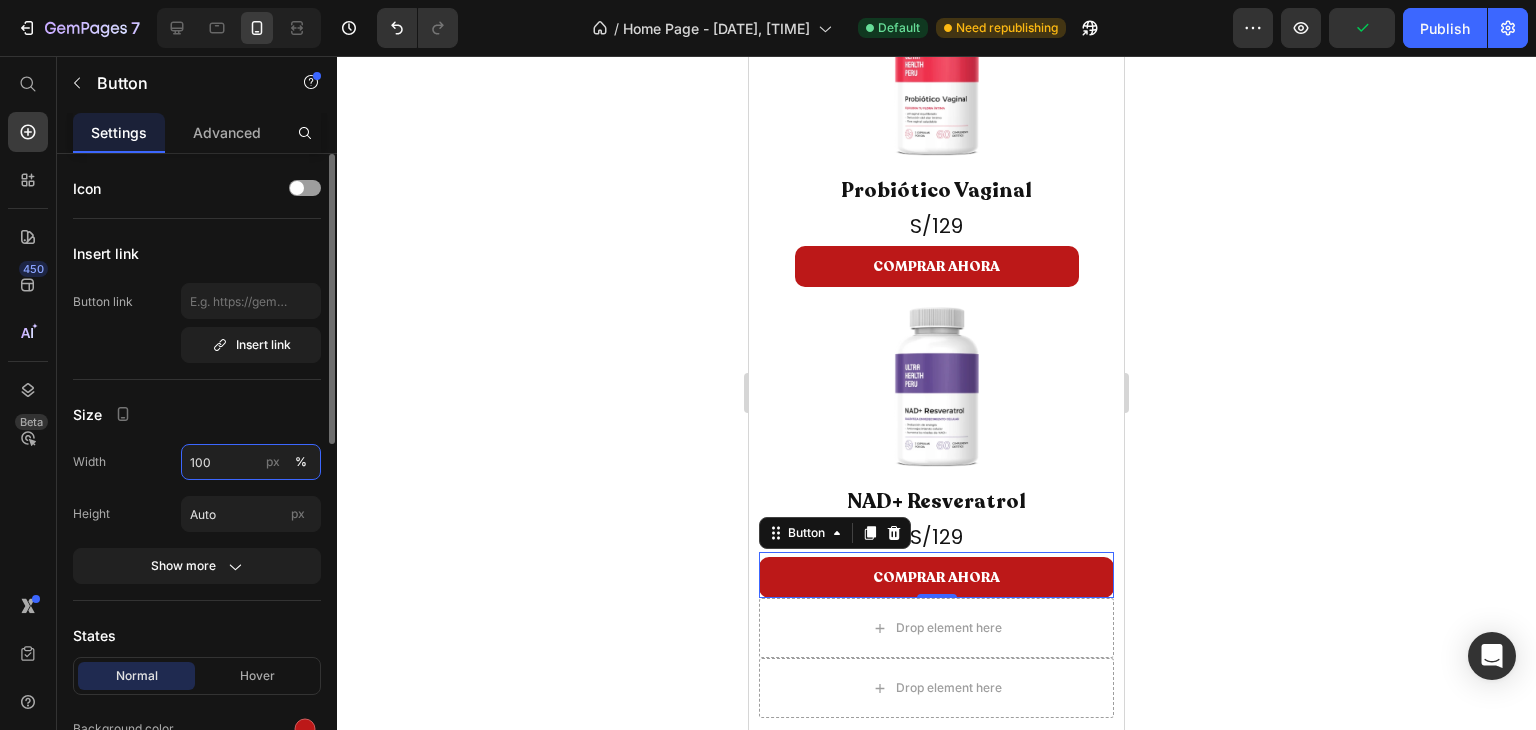 click on "100" at bounding box center [251, 462] 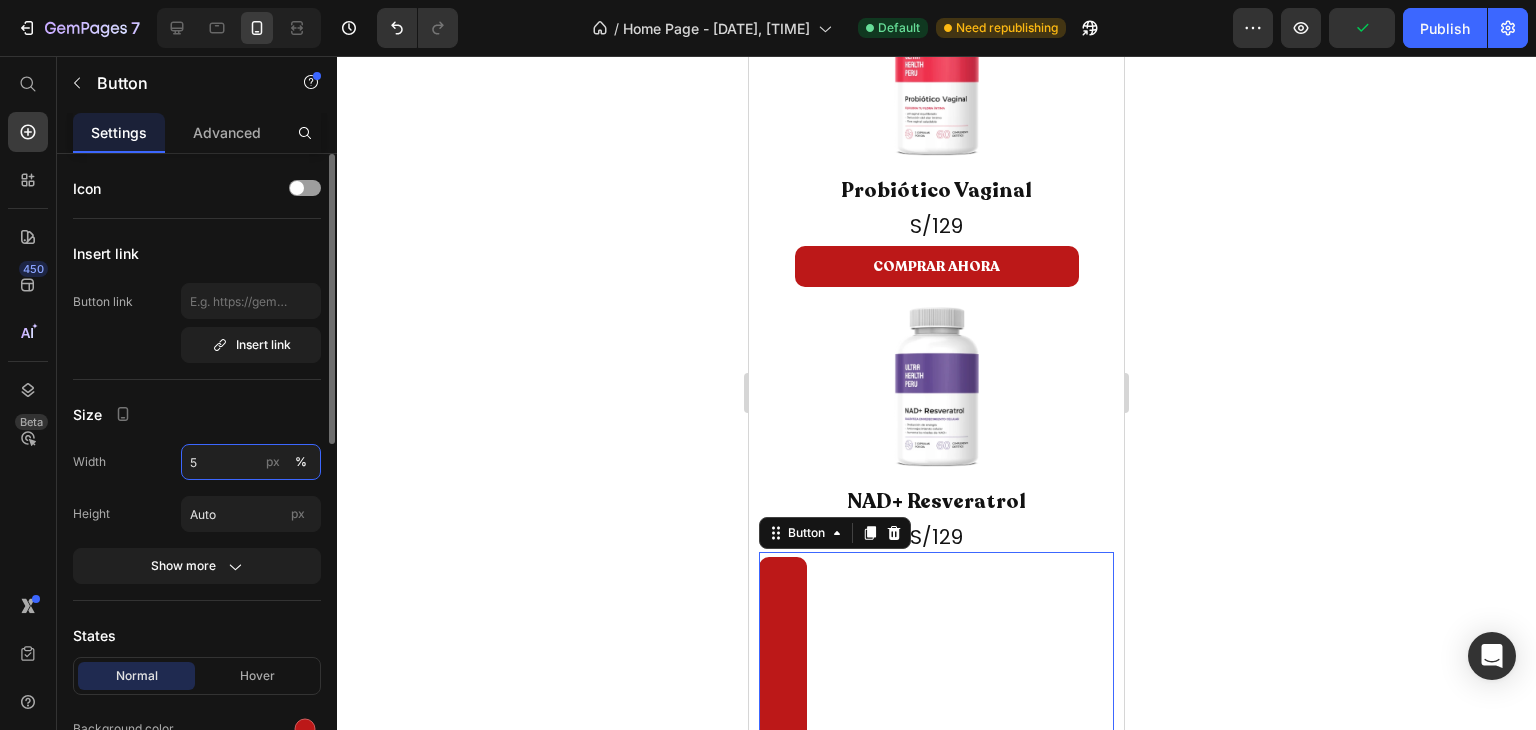 type on "50" 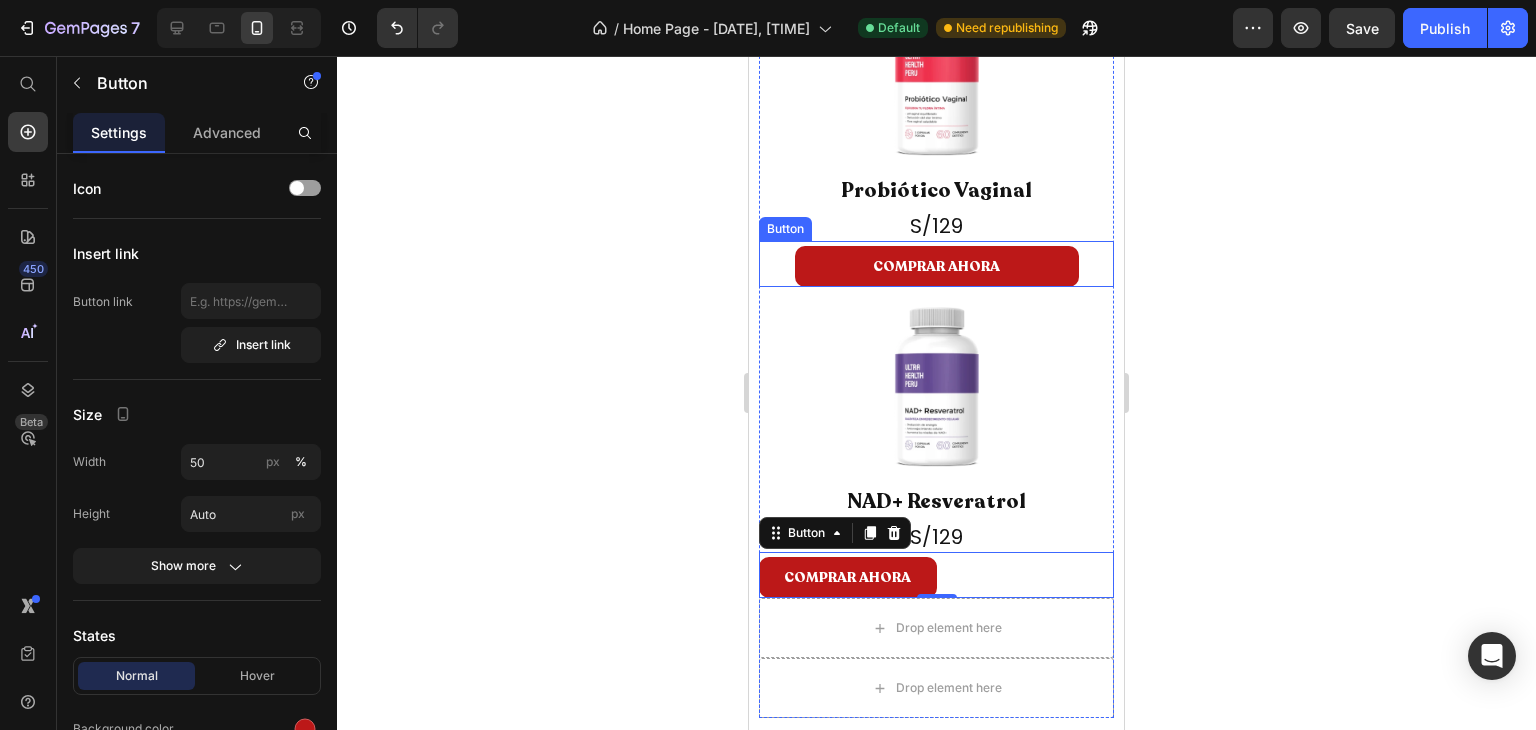 click on "COMPRAR AHORA" at bounding box center (937, 266) 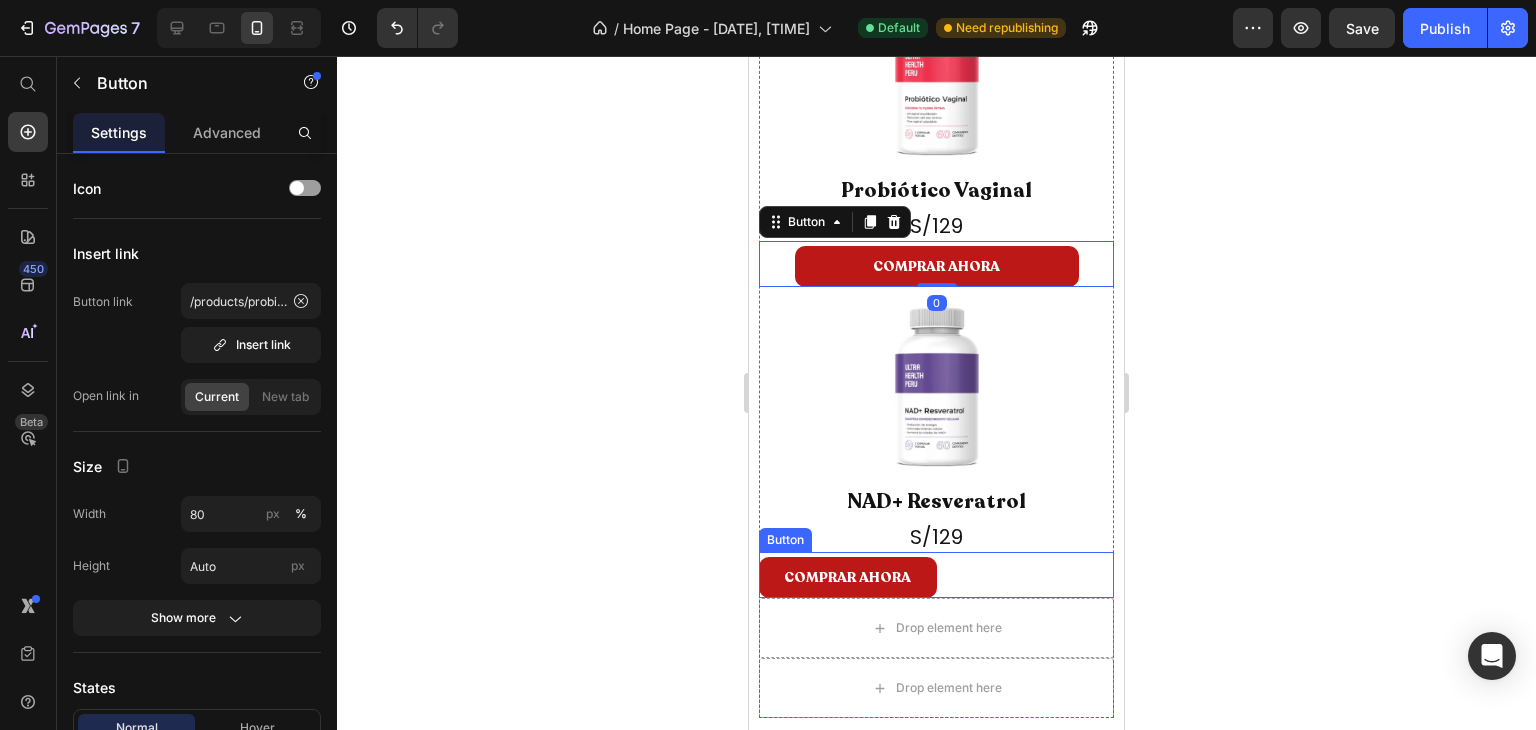 click on "COMPRAR AHORA" at bounding box center (848, 577) 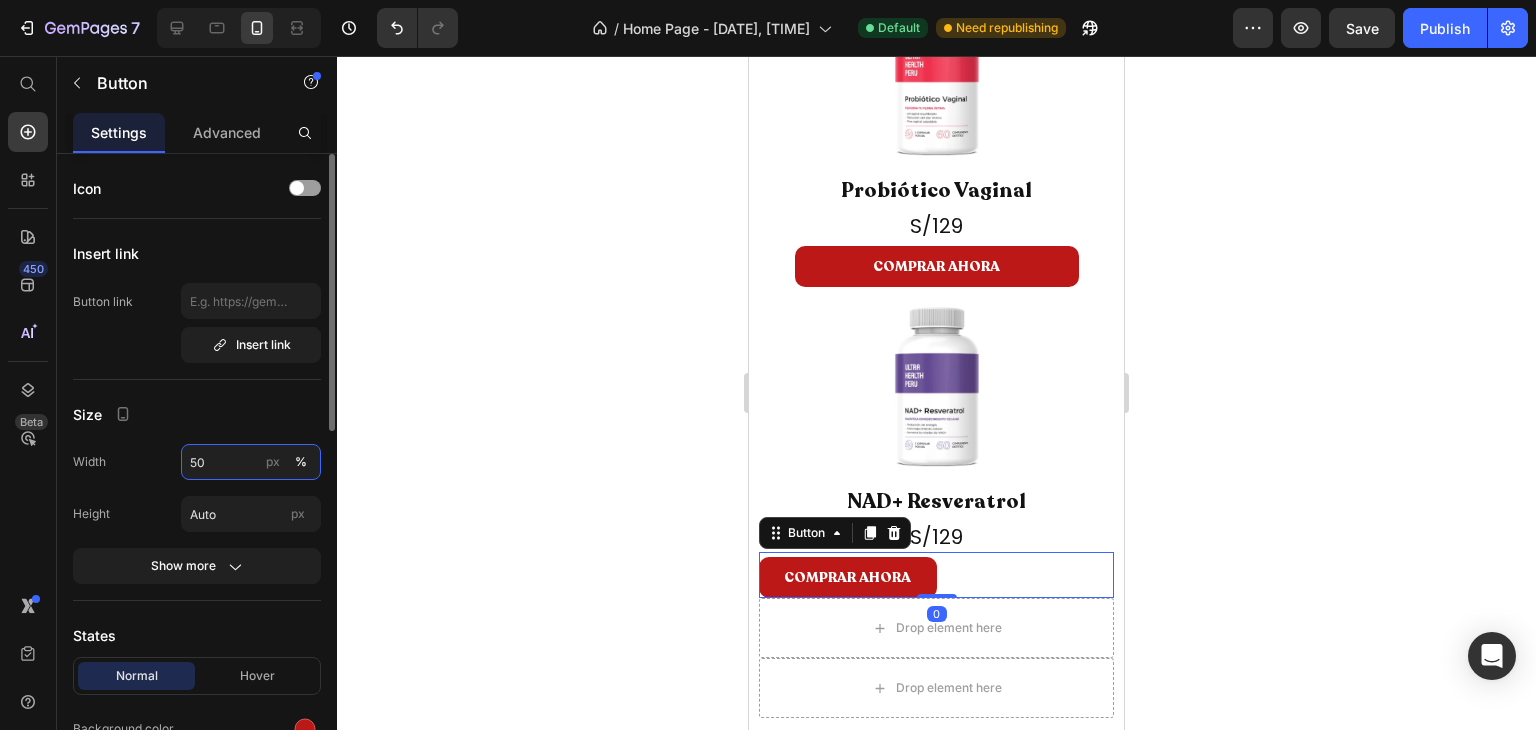 click on "50" at bounding box center [251, 462] 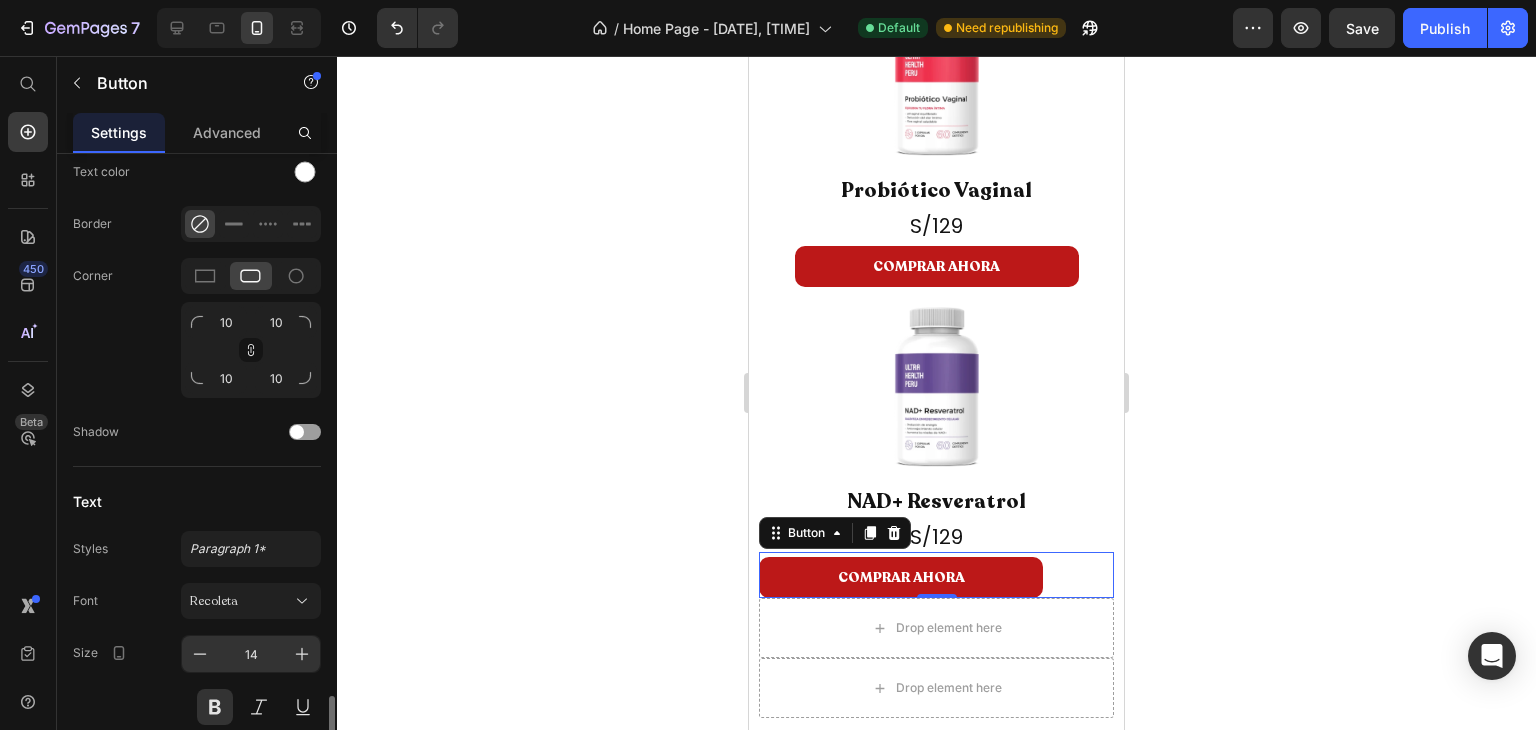 scroll, scrollTop: 810, scrollLeft: 0, axis: vertical 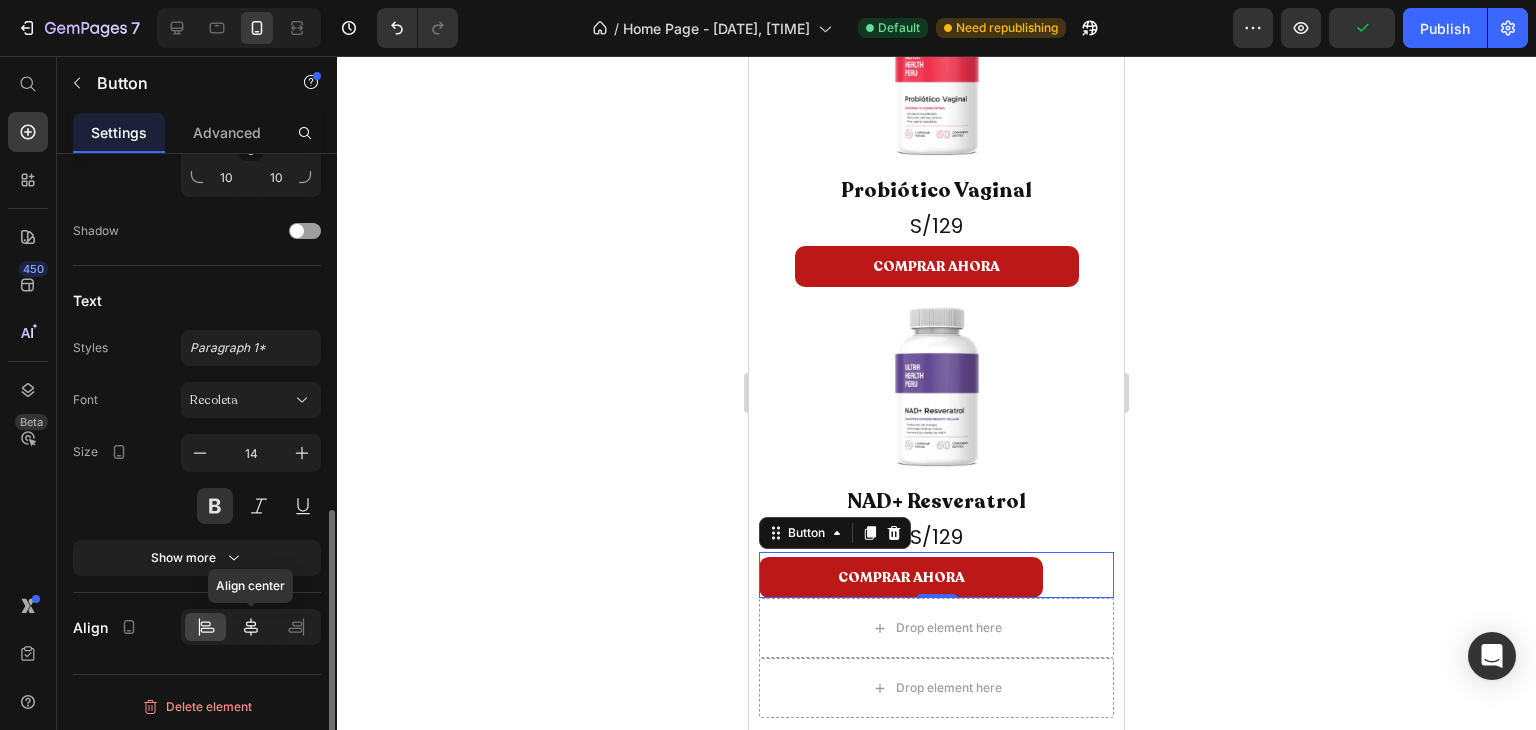 type on "80" 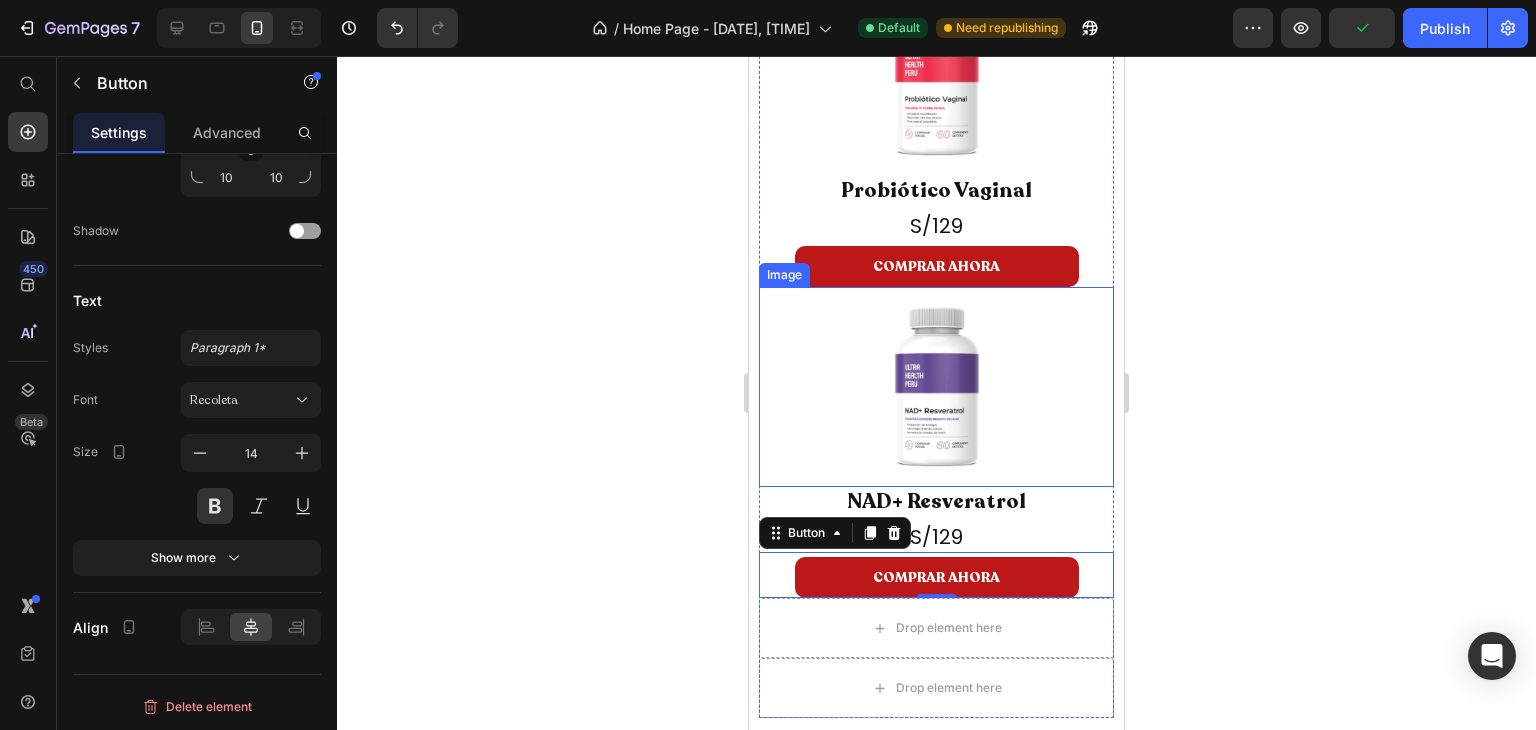 click at bounding box center (936, 387) 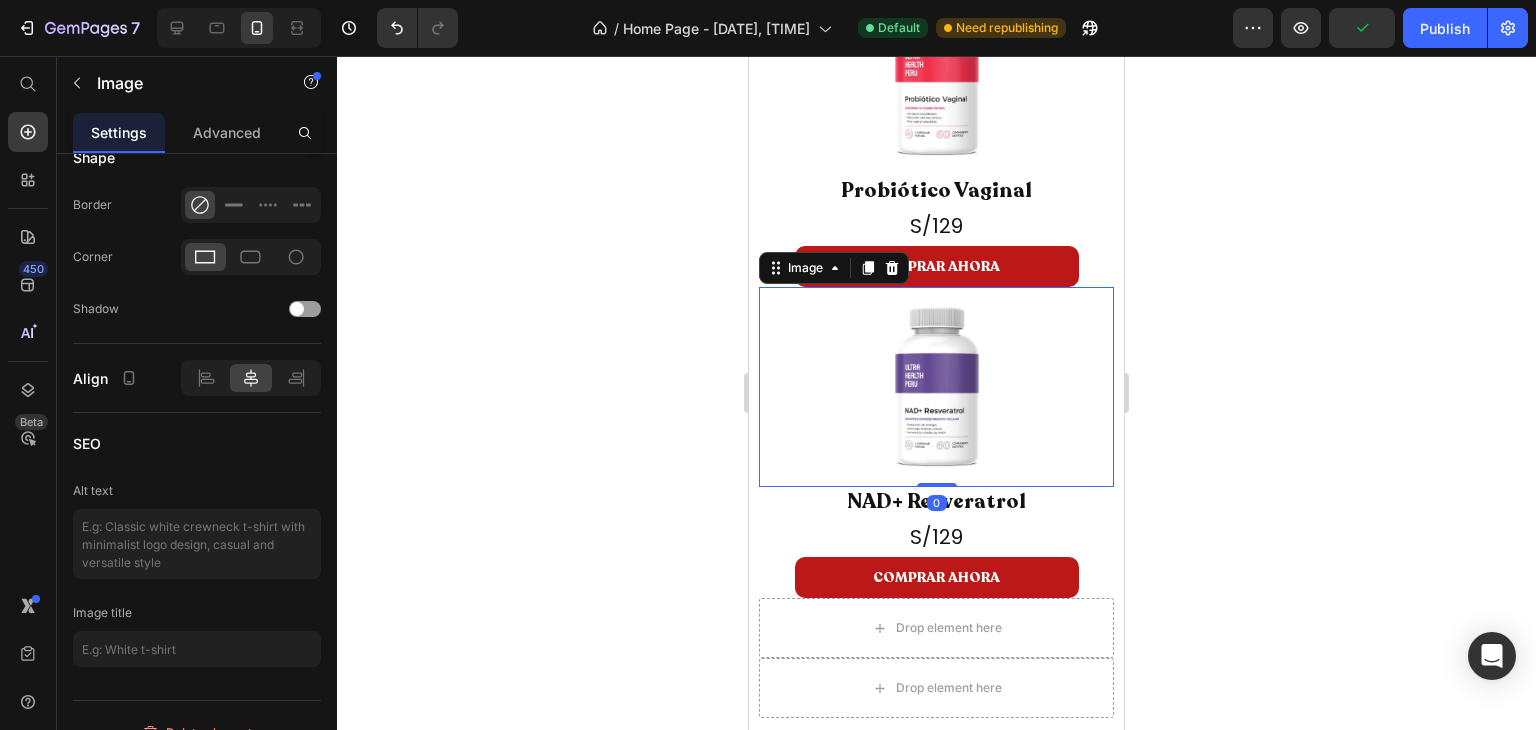 scroll, scrollTop: 0, scrollLeft: 0, axis: both 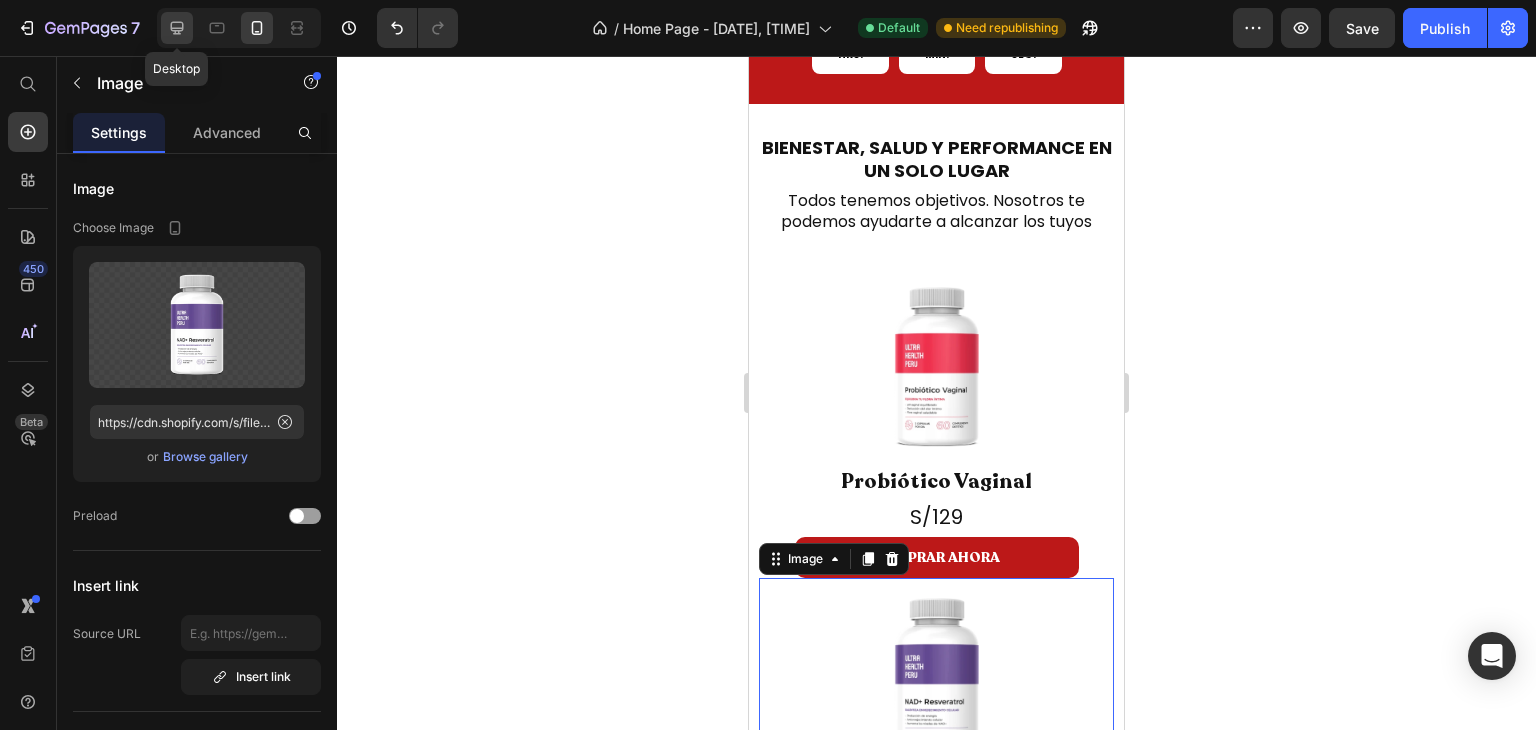 click 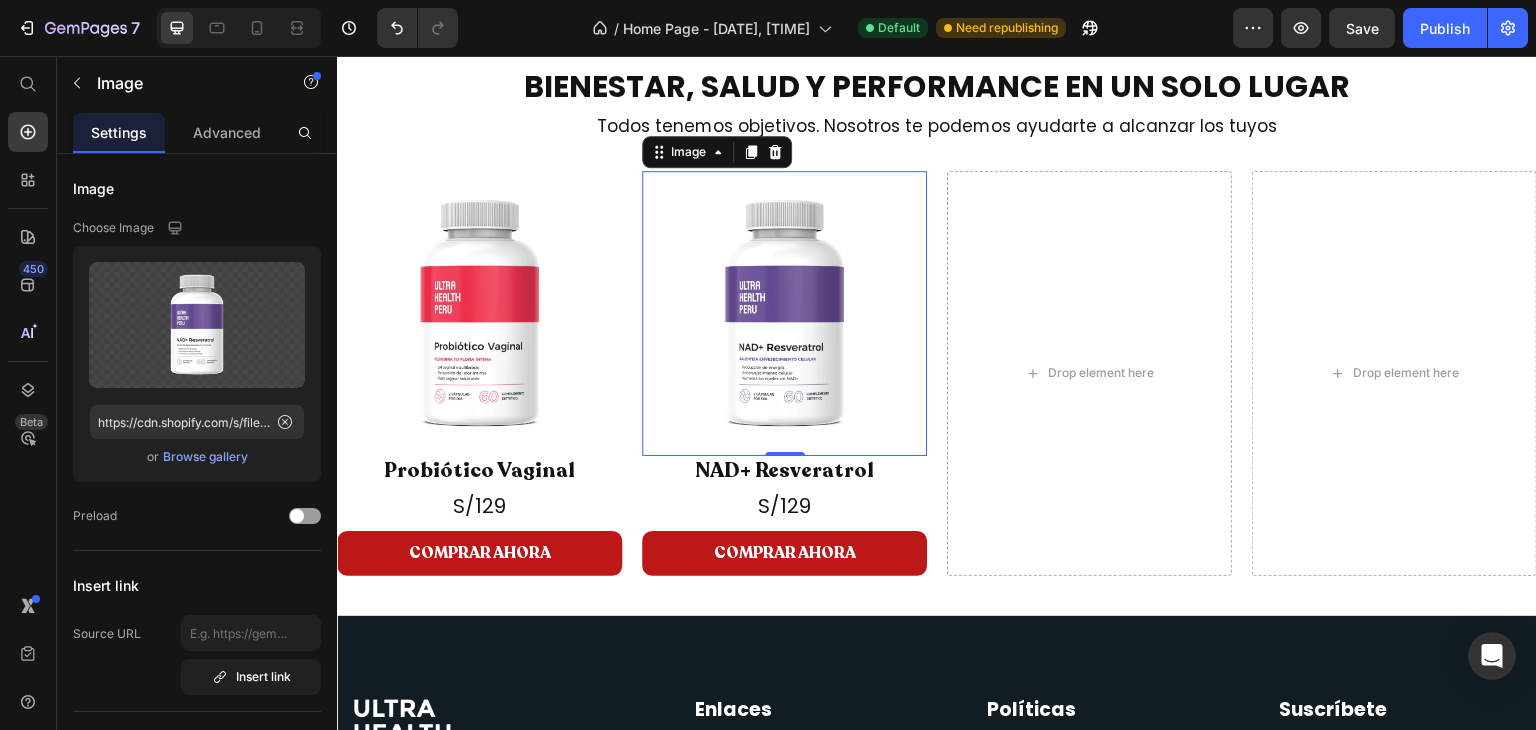 scroll, scrollTop: 820, scrollLeft: 0, axis: vertical 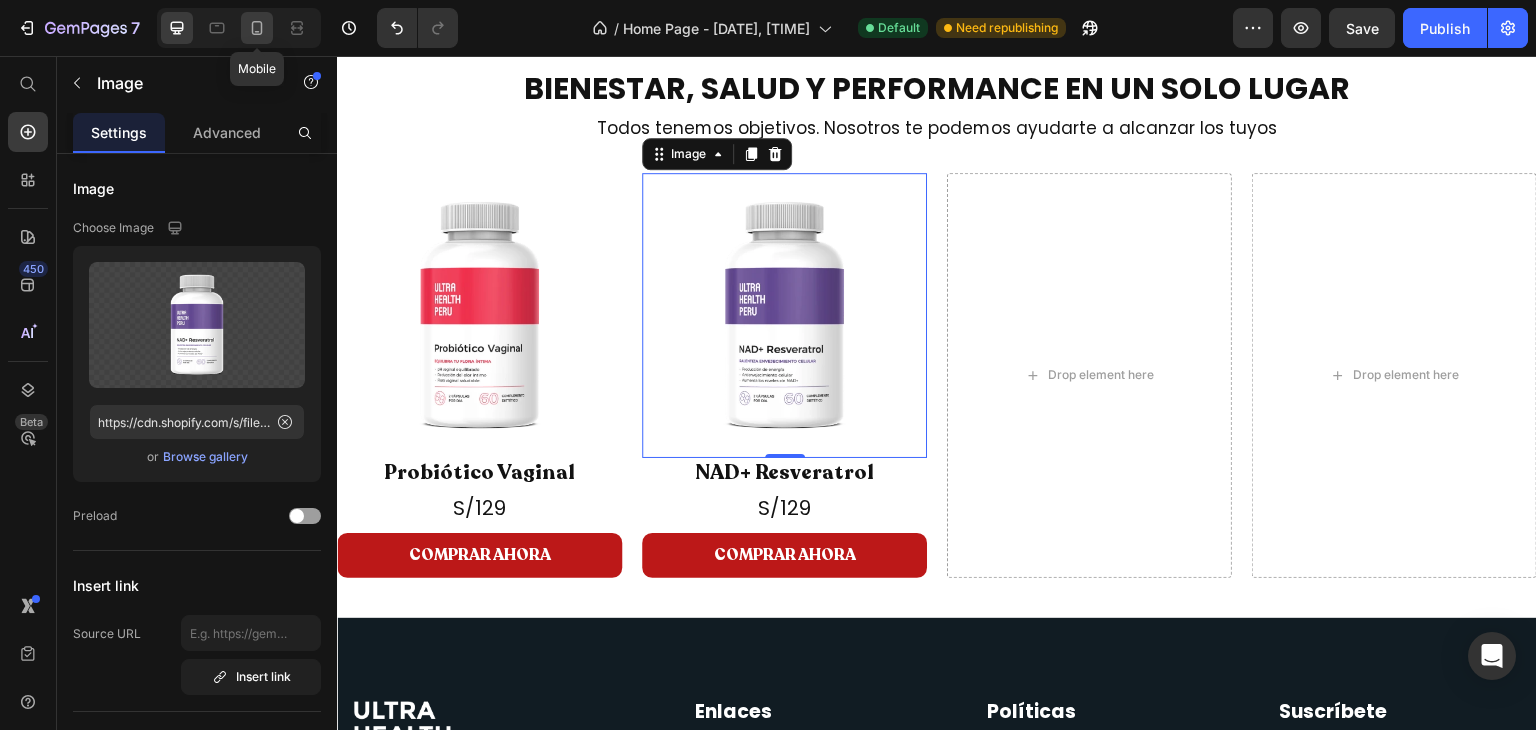click 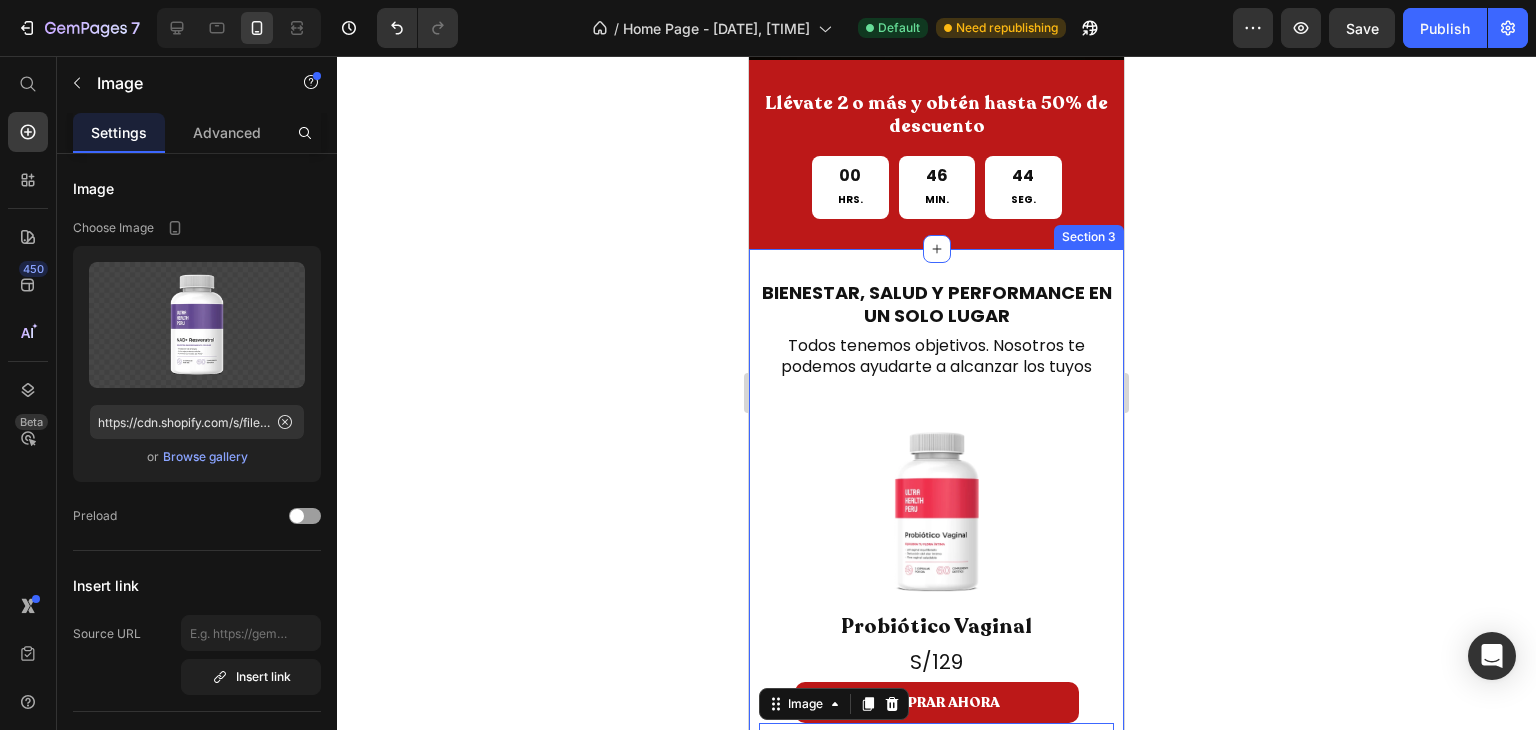 scroll, scrollTop: 0, scrollLeft: 0, axis: both 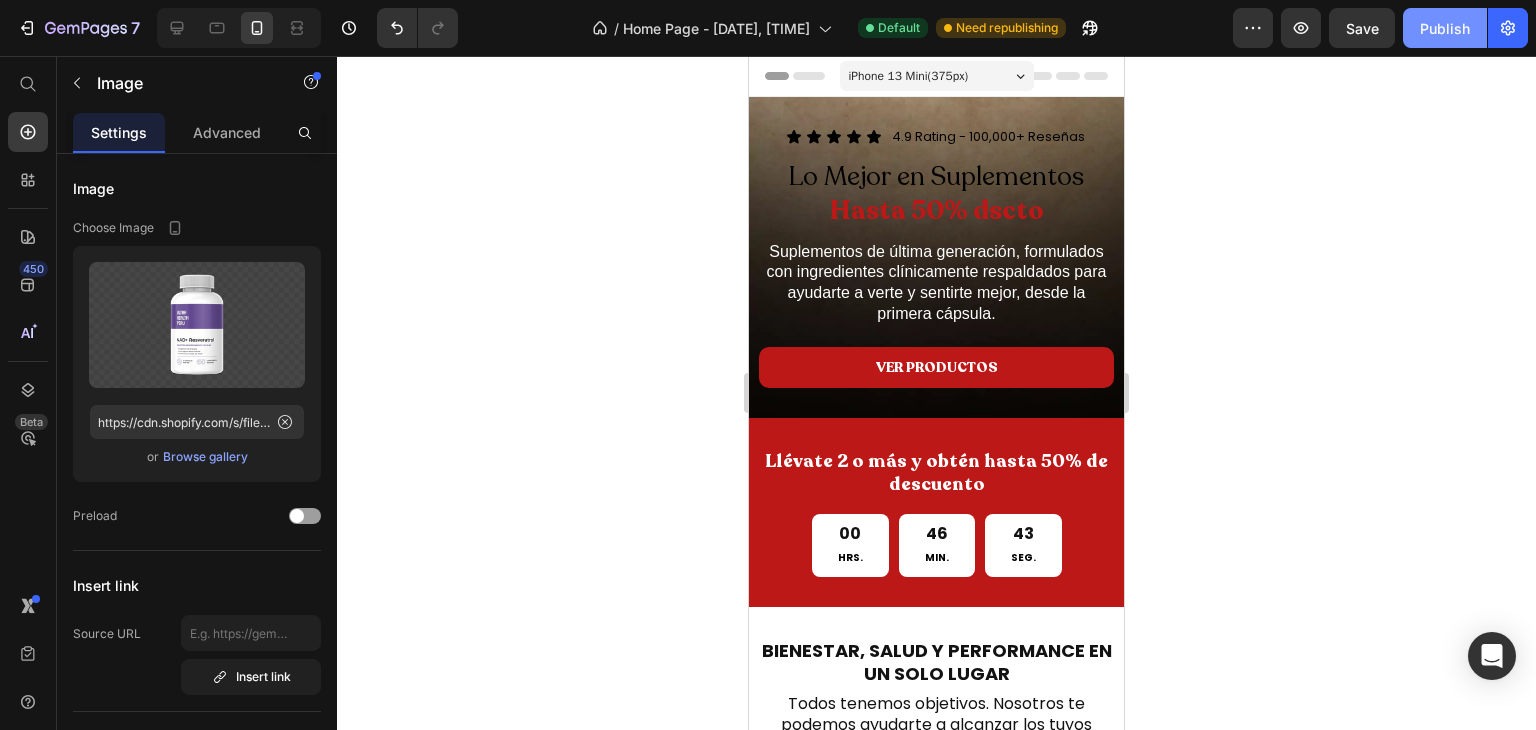 click on "Publish" at bounding box center [1445, 28] 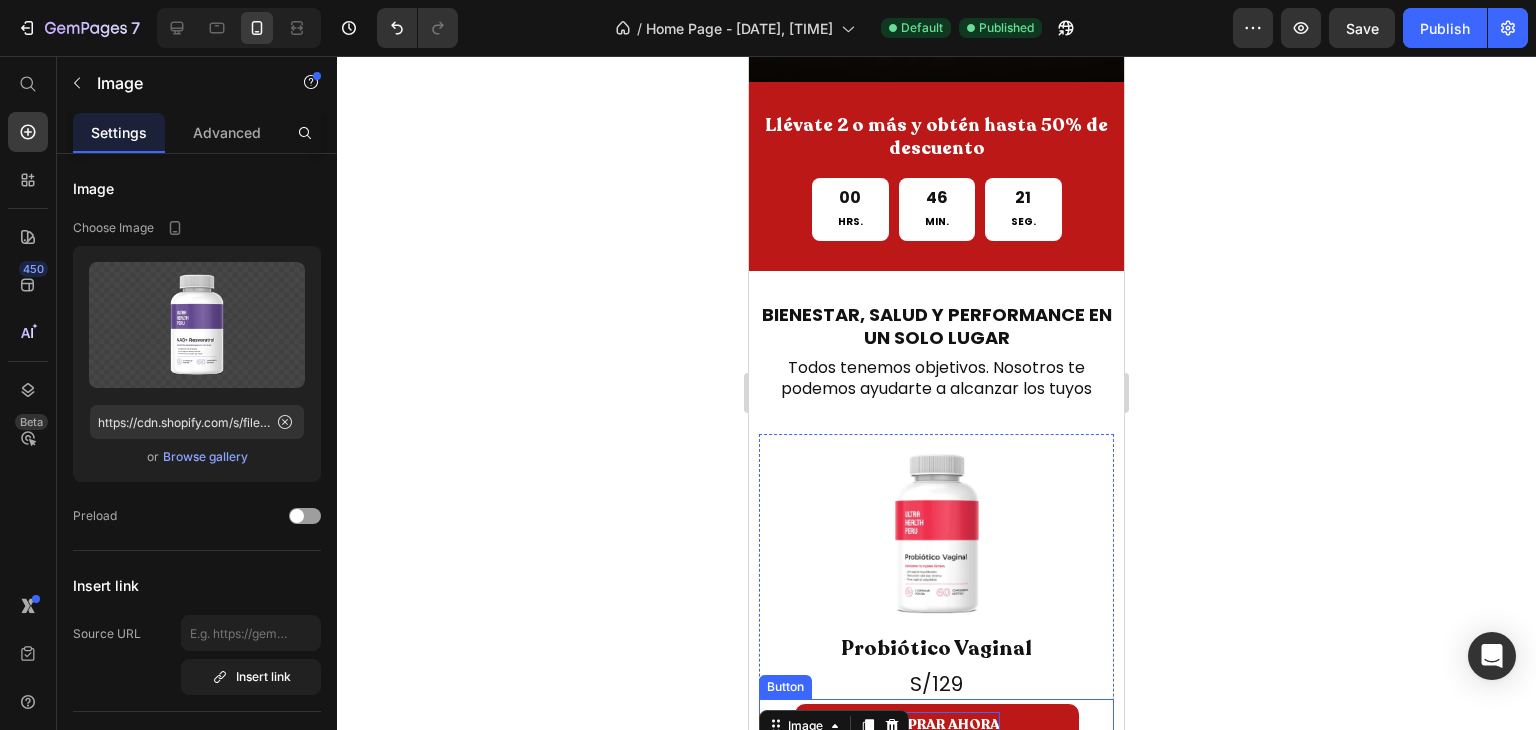 scroll, scrollTop: 622, scrollLeft: 0, axis: vertical 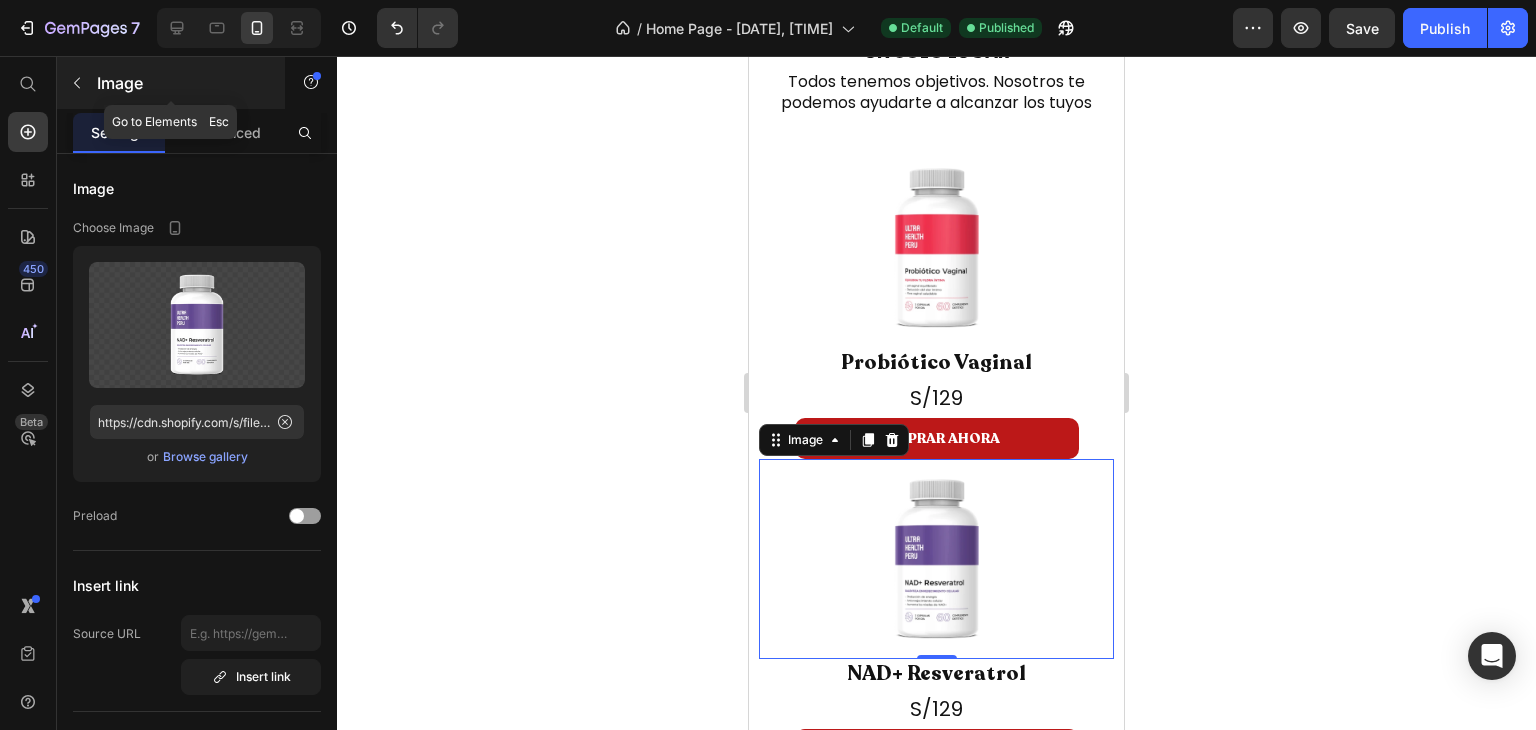 click 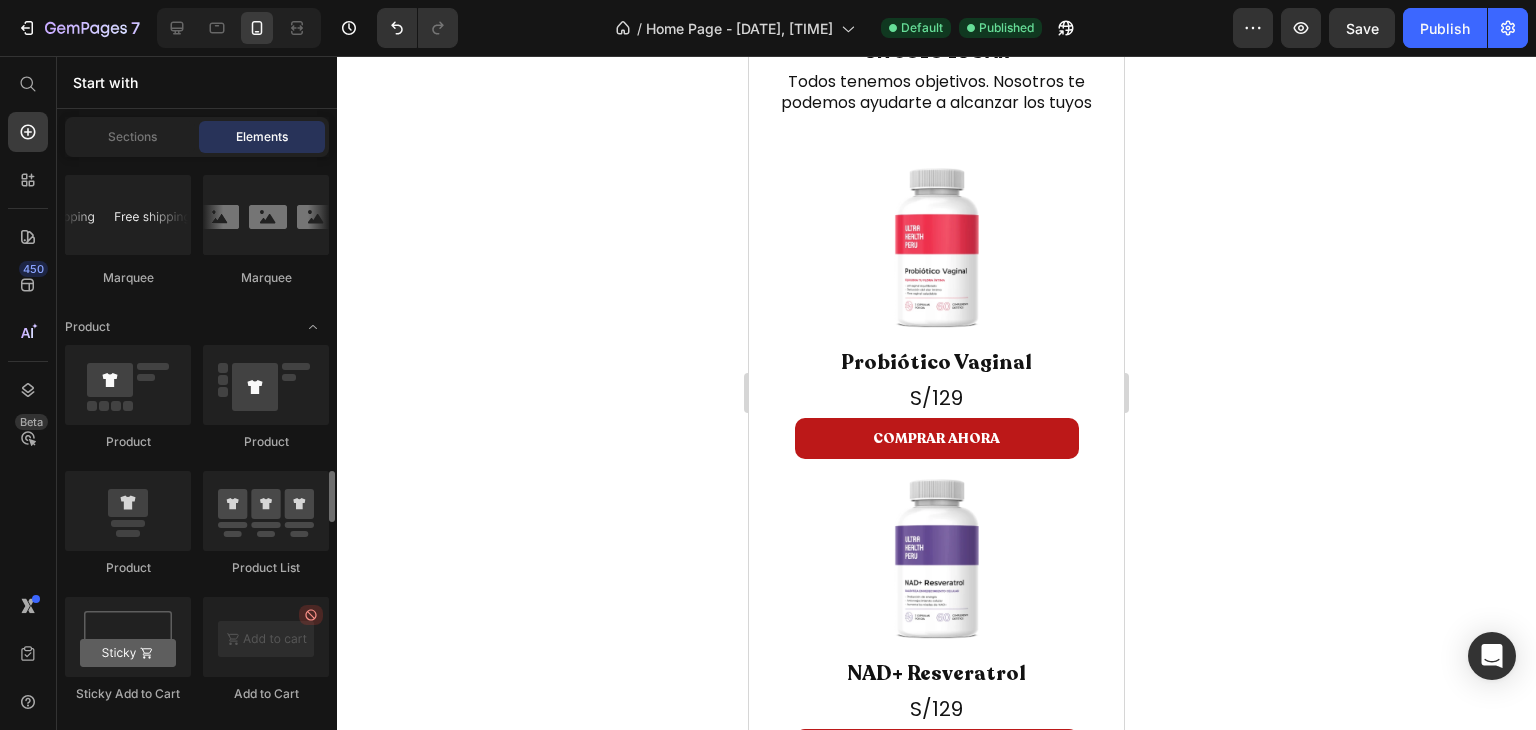 scroll, scrollTop: 2661, scrollLeft: 0, axis: vertical 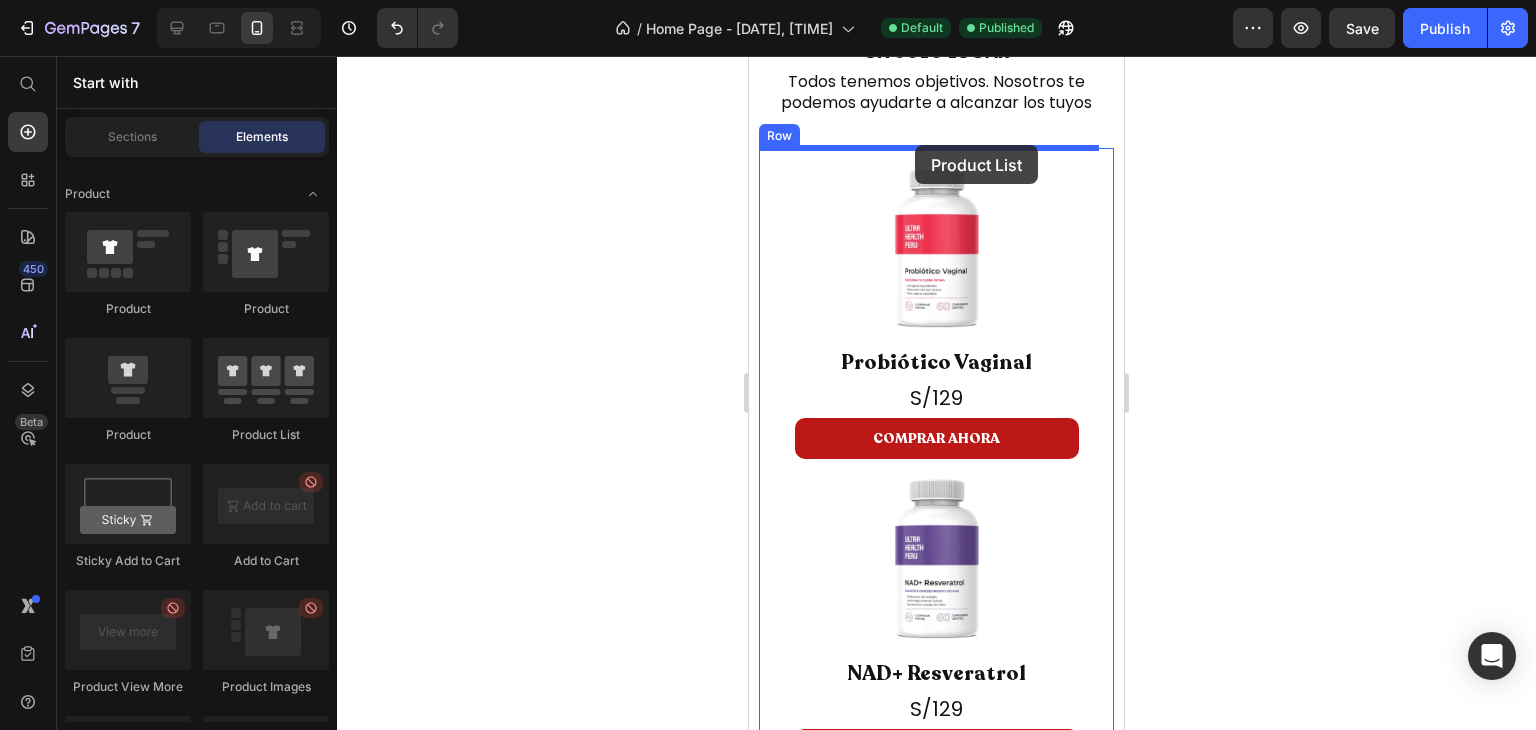 drag, startPoint x: 1012, startPoint y: 433, endPoint x: 915, endPoint y: 145, distance: 303.89636 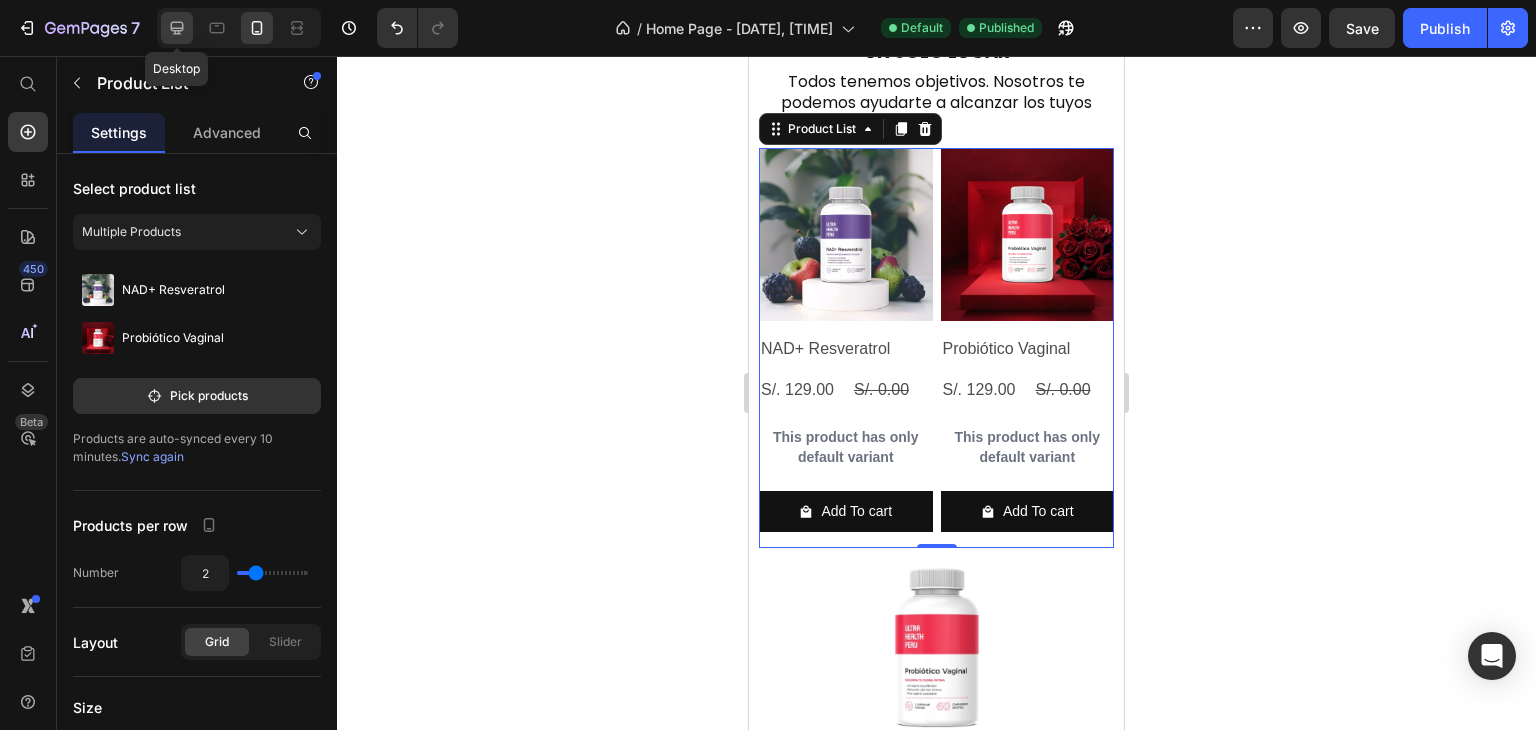 click 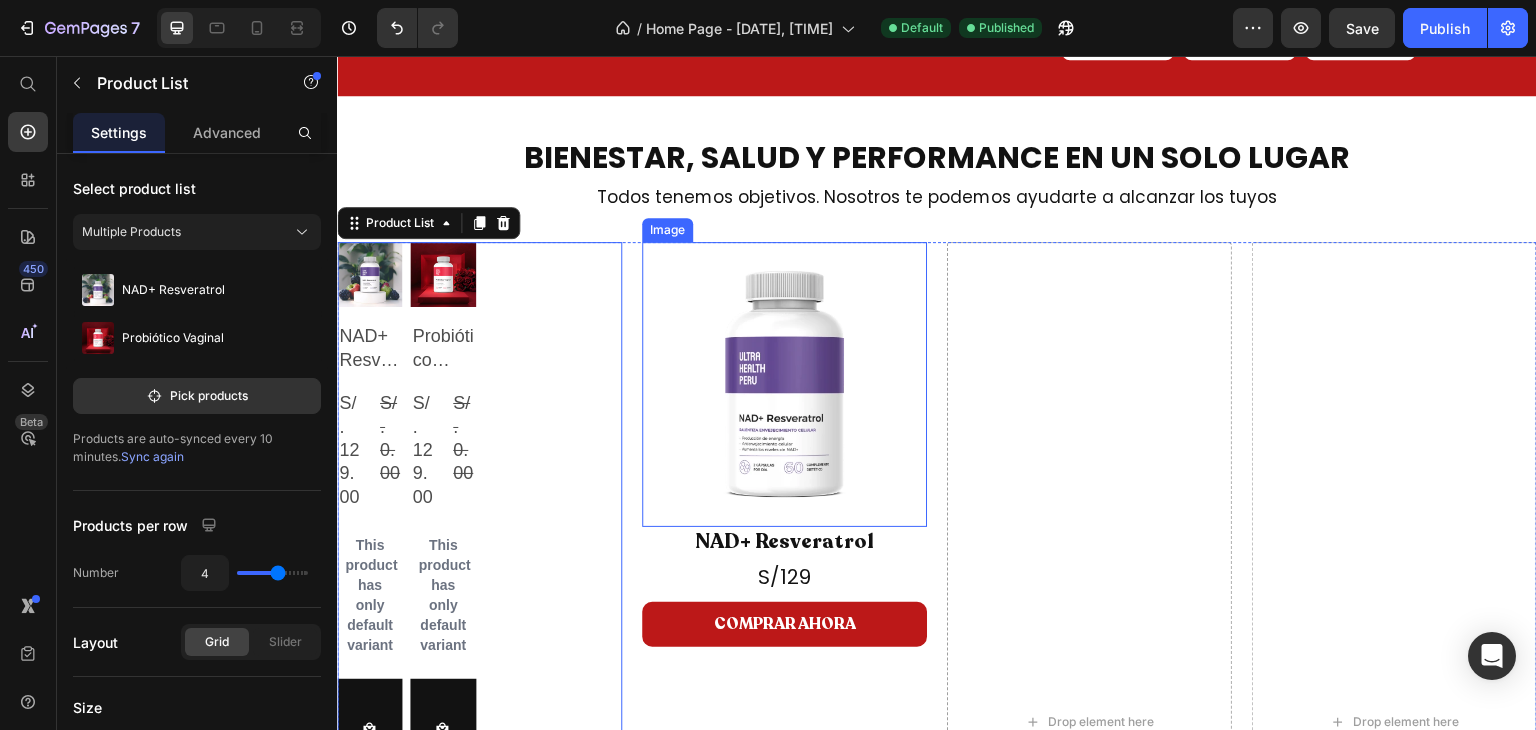 scroll, scrollTop: 867, scrollLeft: 0, axis: vertical 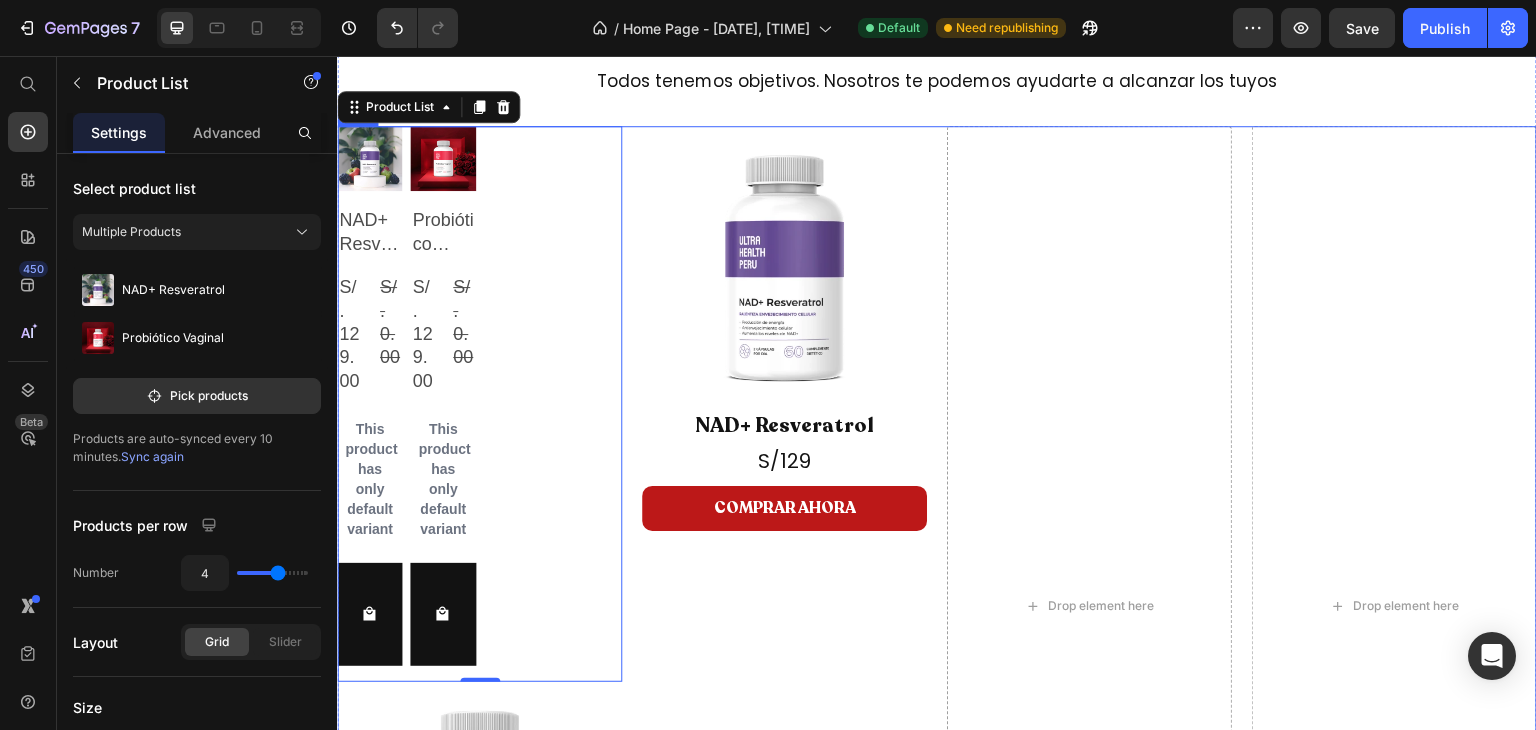 click on "Product Images NAD+ Resveratrol Product Title S/. 129.00 Product Price S/. 0.00 Product Price Row This product has only default variant Product Variants & Swatches Add To cart Product Cart Button Row Product Images Probiótico Vaginal Product Title S/. 129.00 Product Price S/. 0.00 Product Price Row This product has only default variant Product Variants & Swatches Add To cart Product Cart Button Row Product List   0 Image Probiótico Vaginal Heading S/129 Heading COMPRAR AHORA Button Image NAD+ Resveratrol Heading S/129 Heading COMPRAR AHORA Button
Drop element here
Drop element here Row" at bounding box center [937, 606] 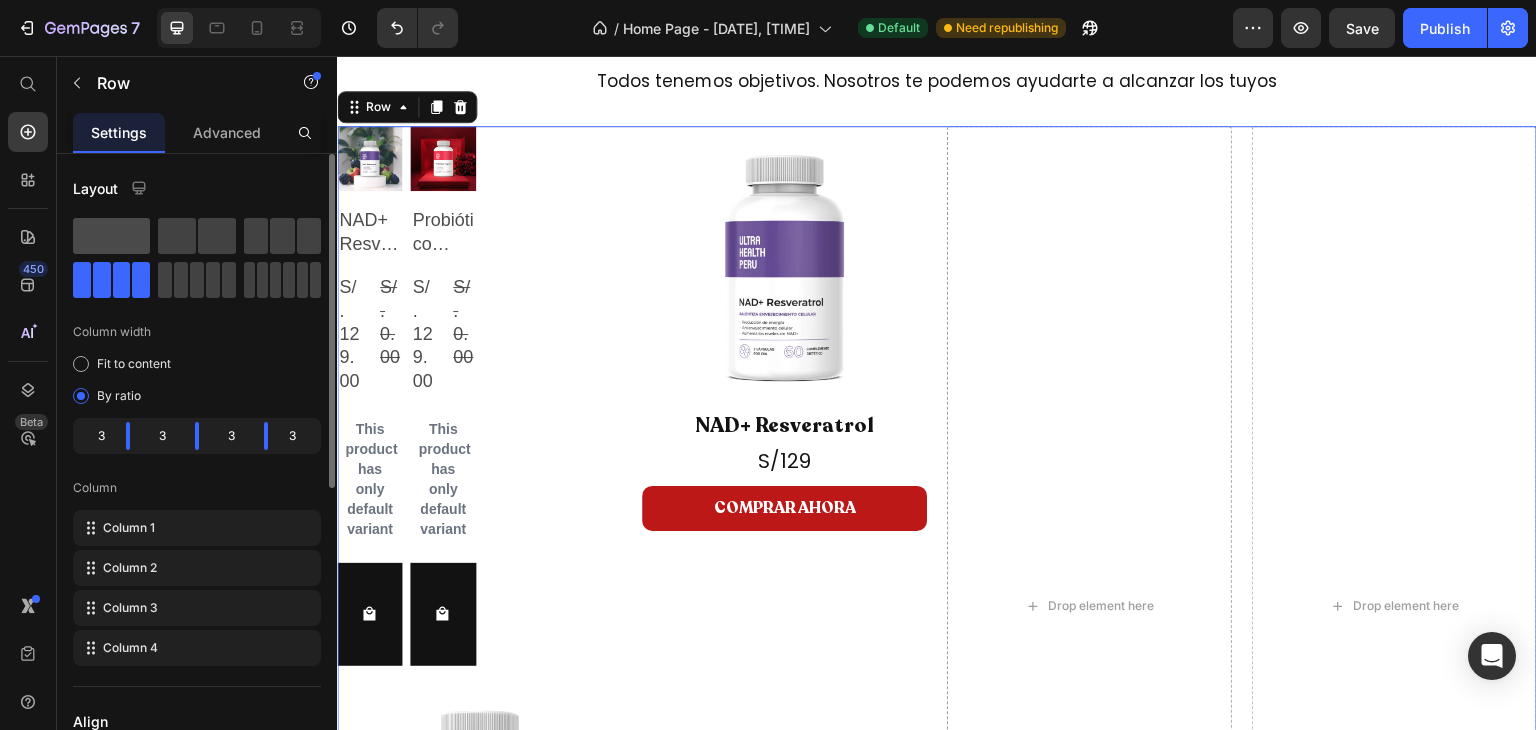 click 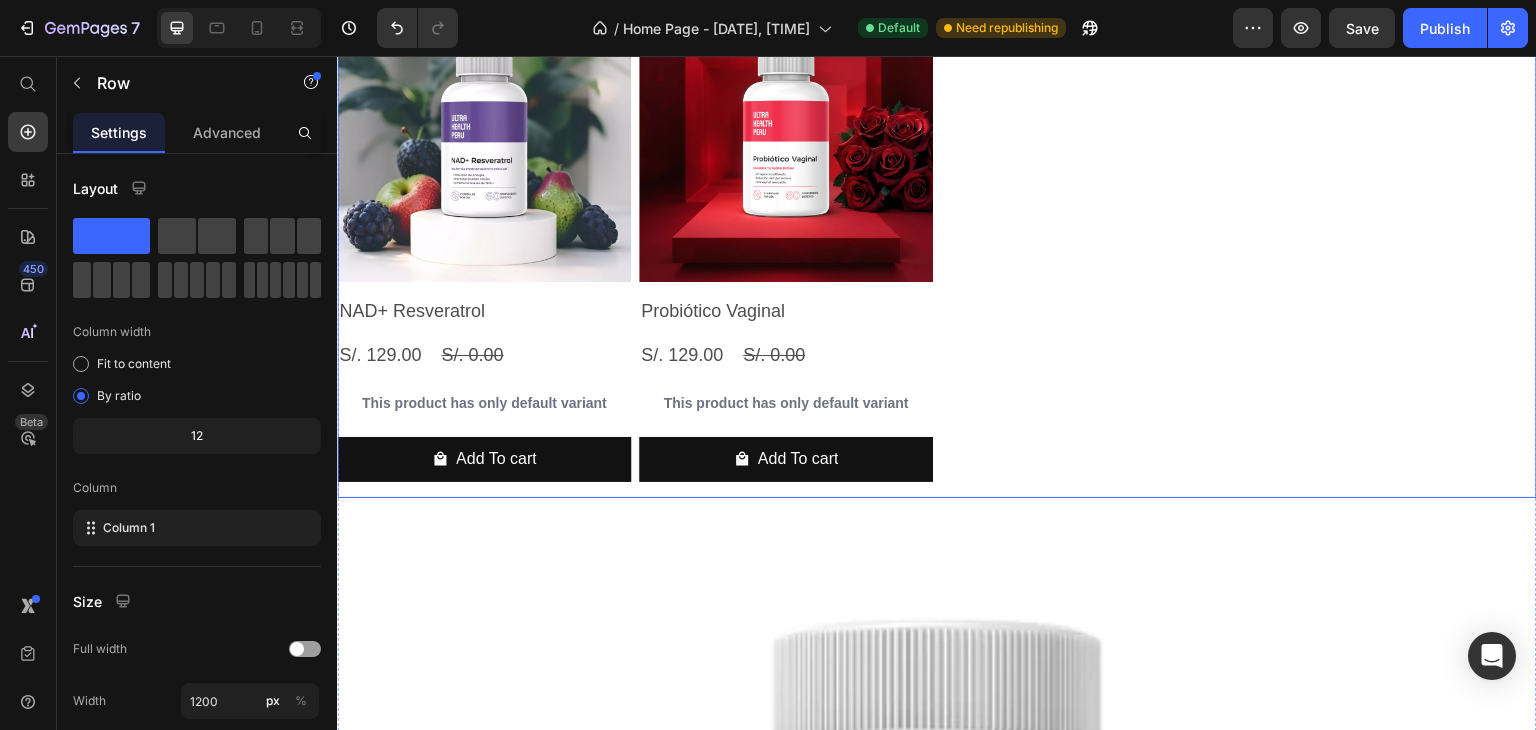 scroll, scrollTop: 549, scrollLeft: 0, axis: vertical 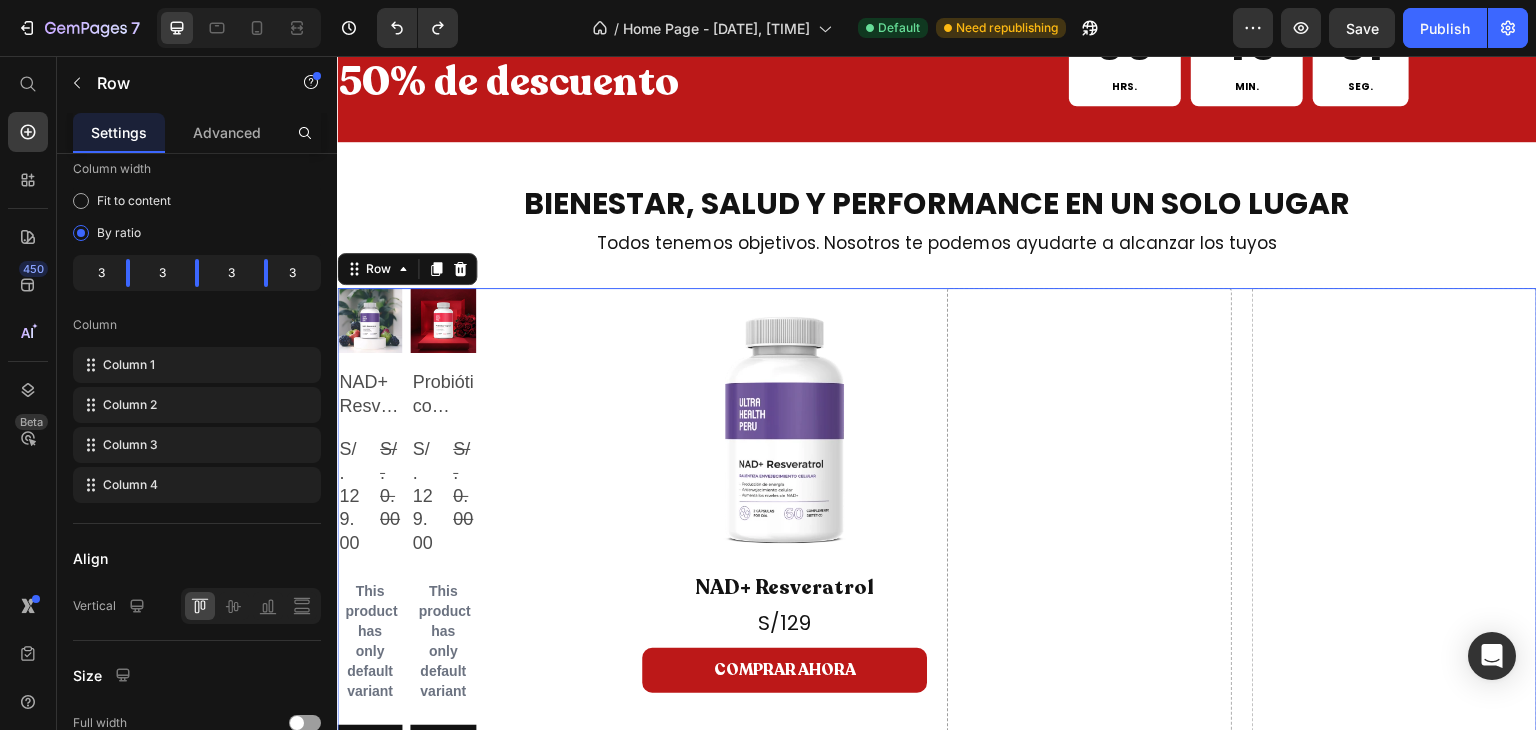 click on "Product Images NAD+ Resveratrol Product Title S/. 129.00 Product Price S/. 0.00 Product Price Row This product has only default variant Product Variants & Swatches Add To cart Product Cart Button Row Product Images Probiótico Vaginal Product Title S/. 129.00 Product Price S/. 0.00 Product Price Row This product has only default variant Product Variants & Swatches Add To cart Product Cart Button Row Product List Image Probiótico Vaginal Heading S/129 Heading COMPRAR AHORA Button Image NAD+ Resveratrol Heading S/129 Heading COMPRAR AHORA Button
Drop element here
Drop element here Row   0" at bounding box center (937, 768) 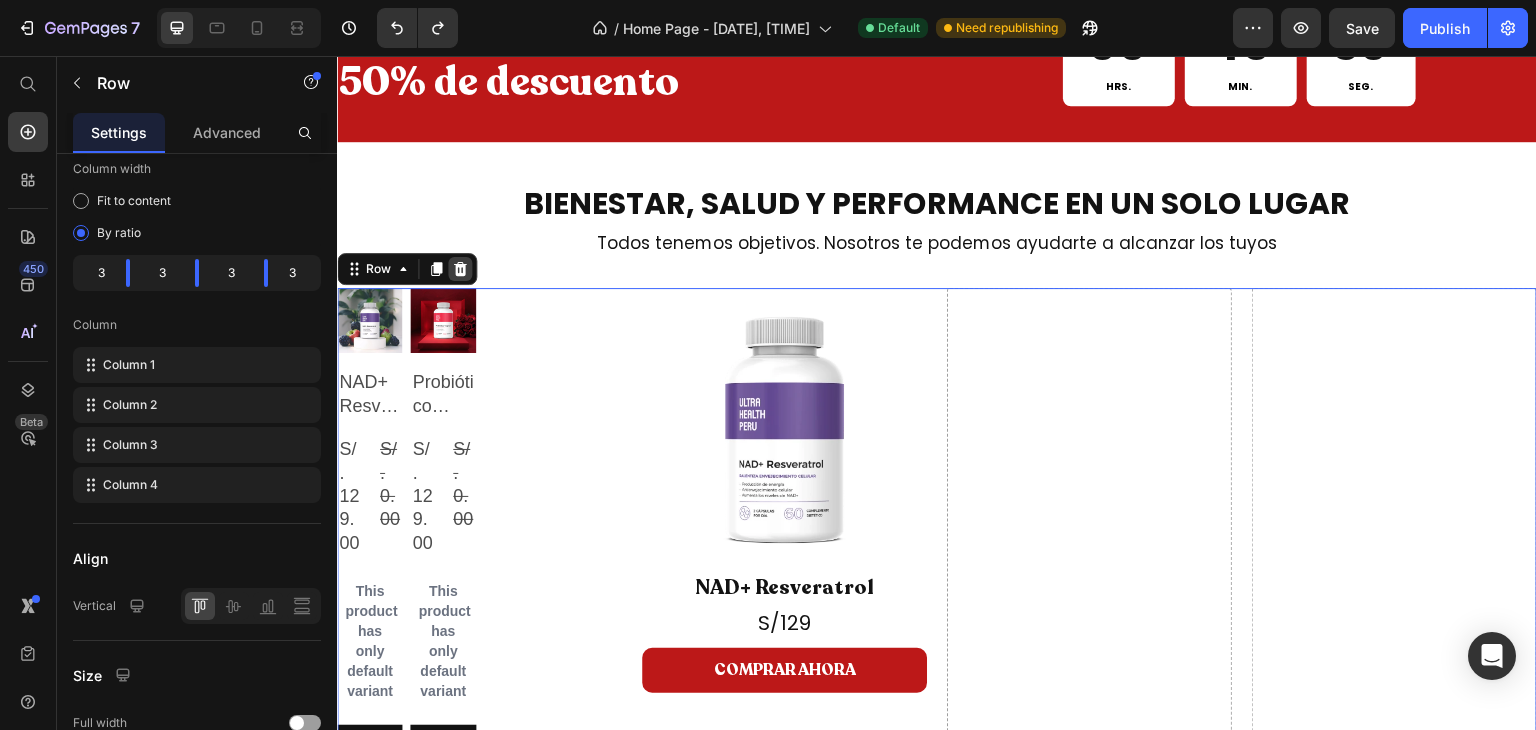 click 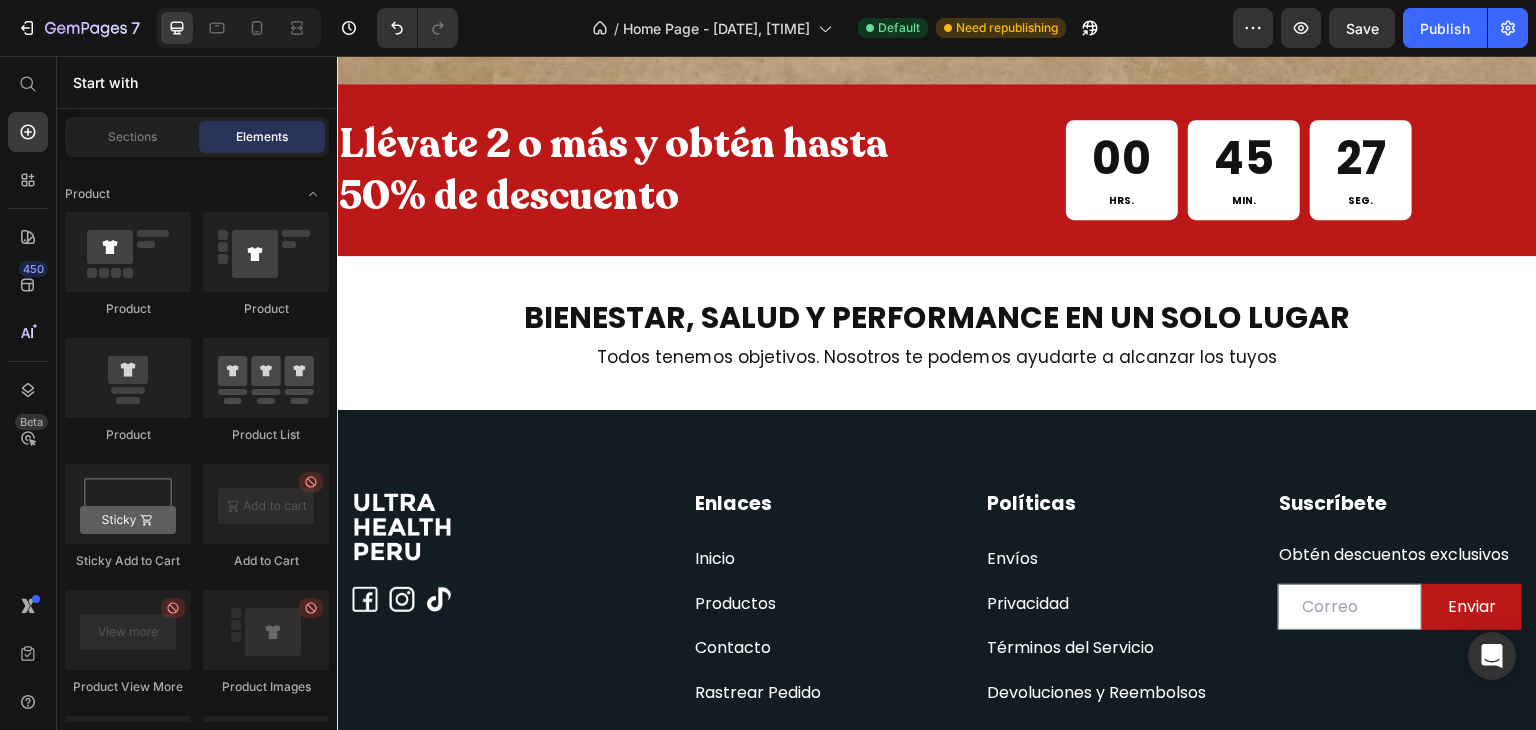 scroll, scrollTop: 592, scrollLeft: 0, axis: vertical 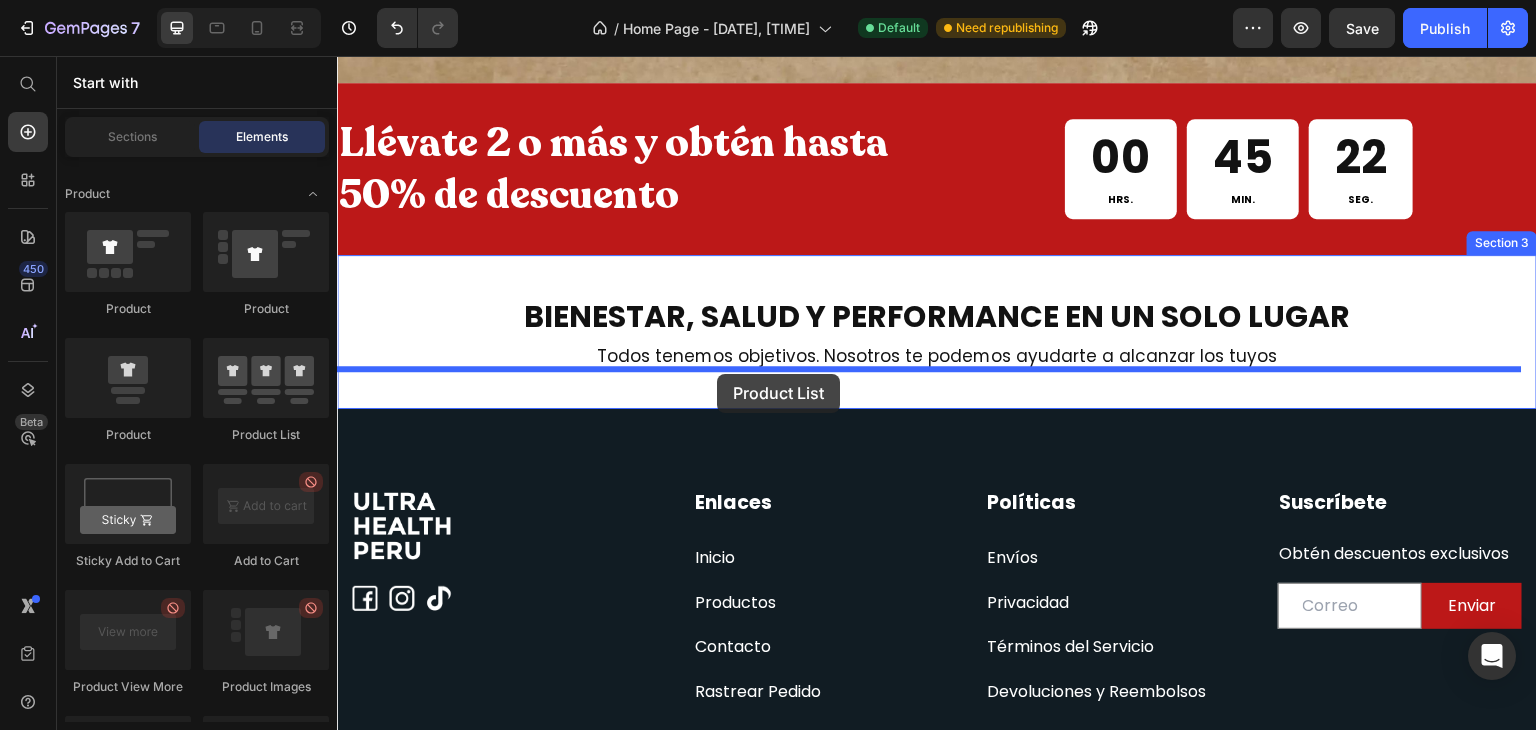 drag, startPoint x: 596, startPoint y: 465, endPoint x: 717, endPoint y: 374, distance: 151.40013 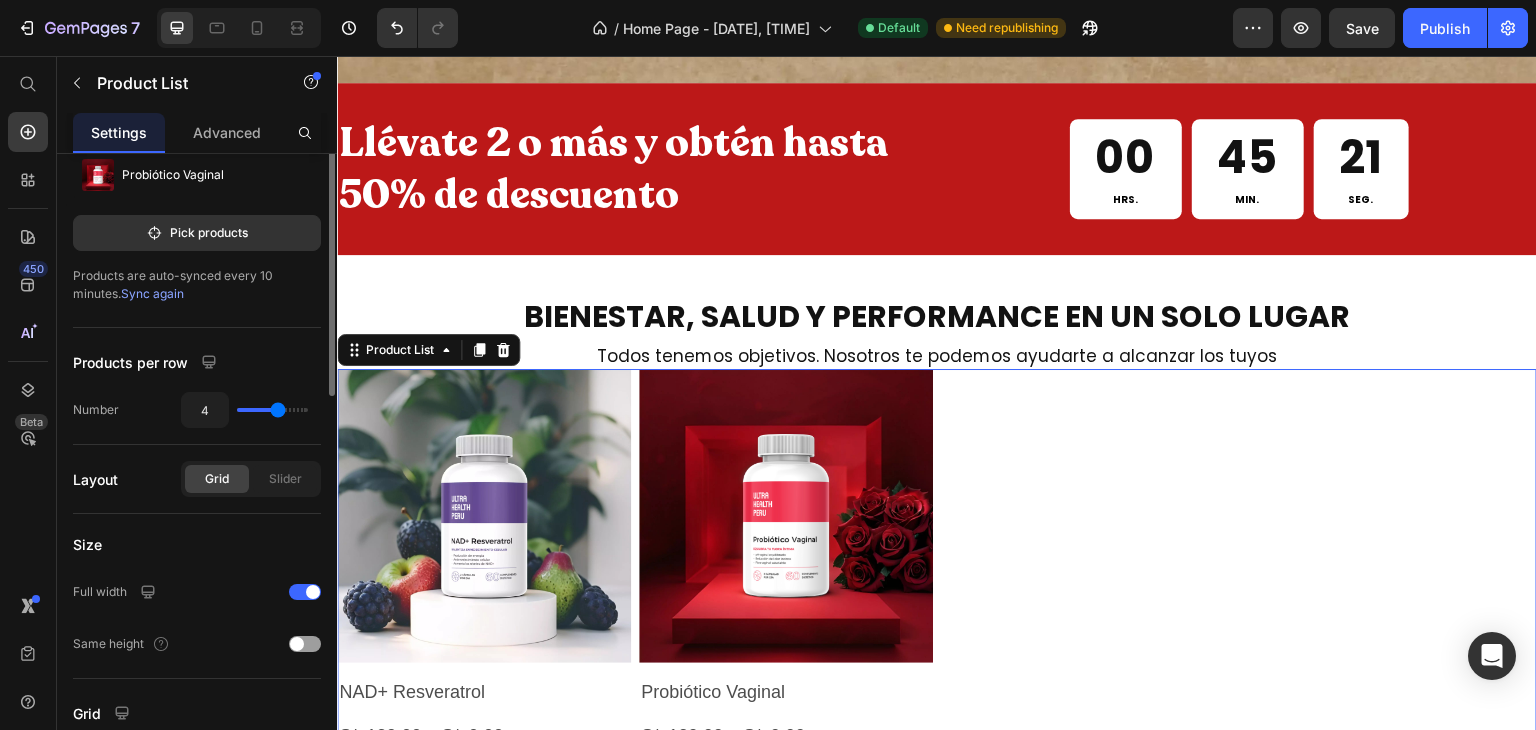 scroll, scrollTop: 0, scrollLeft: 0, axis: both 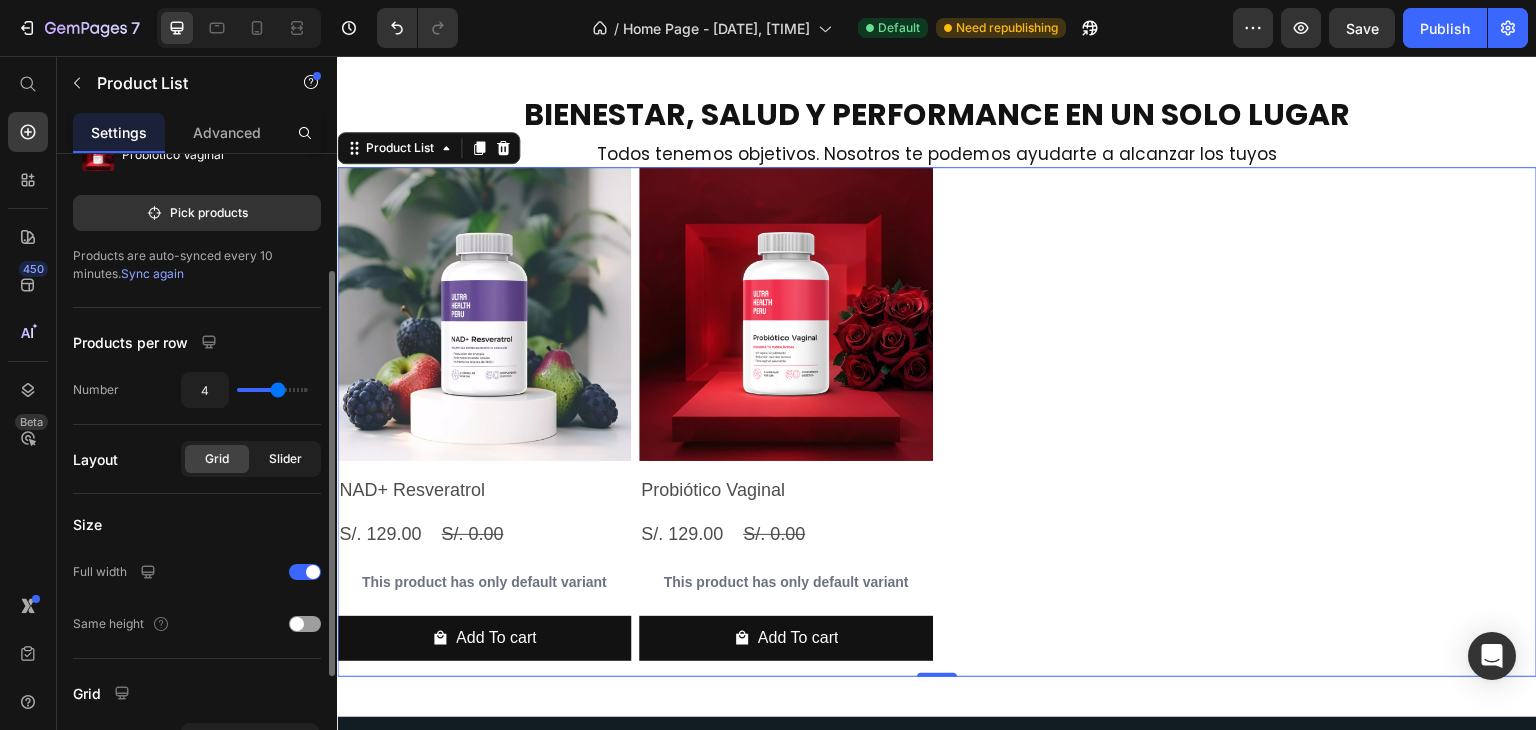 click on "Slider" 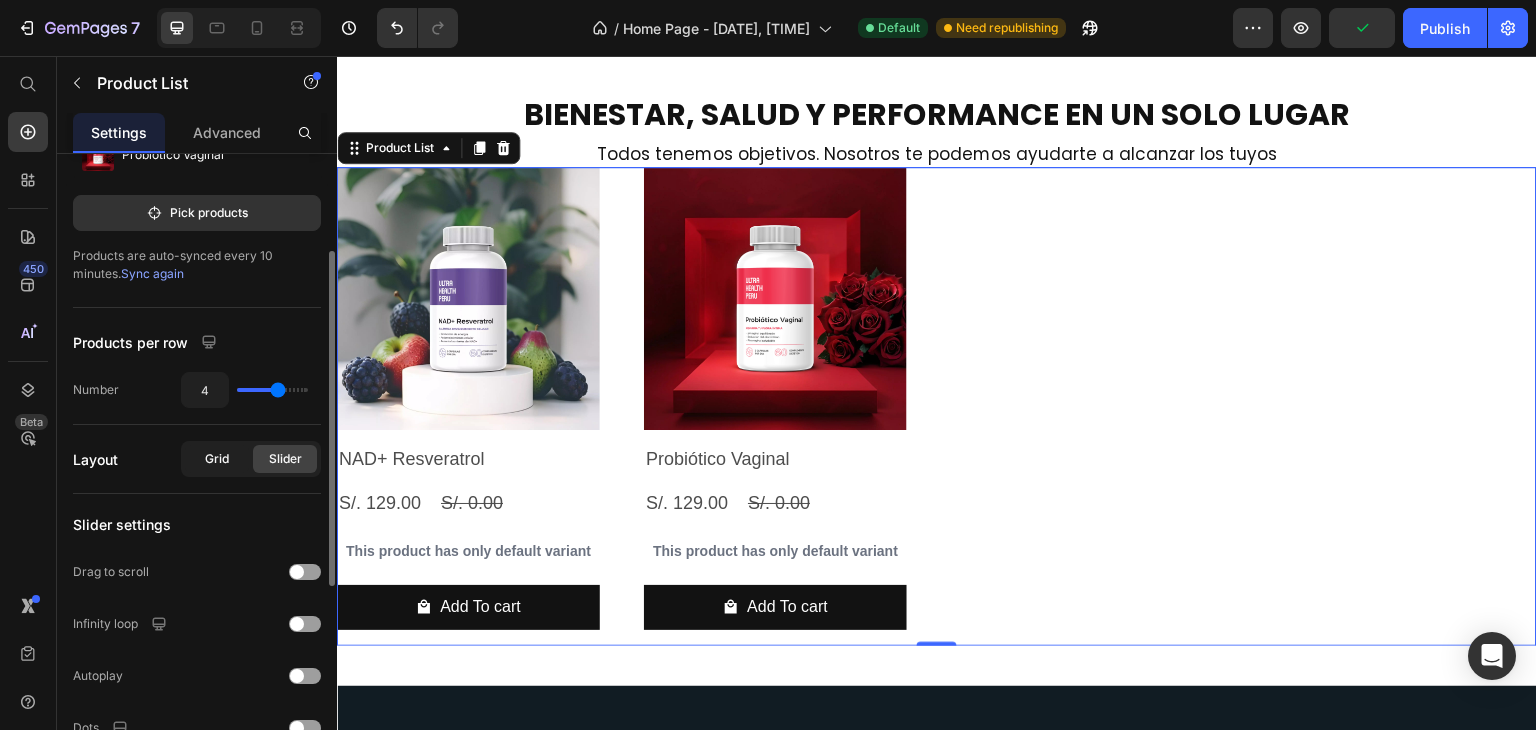 click on "Grid" 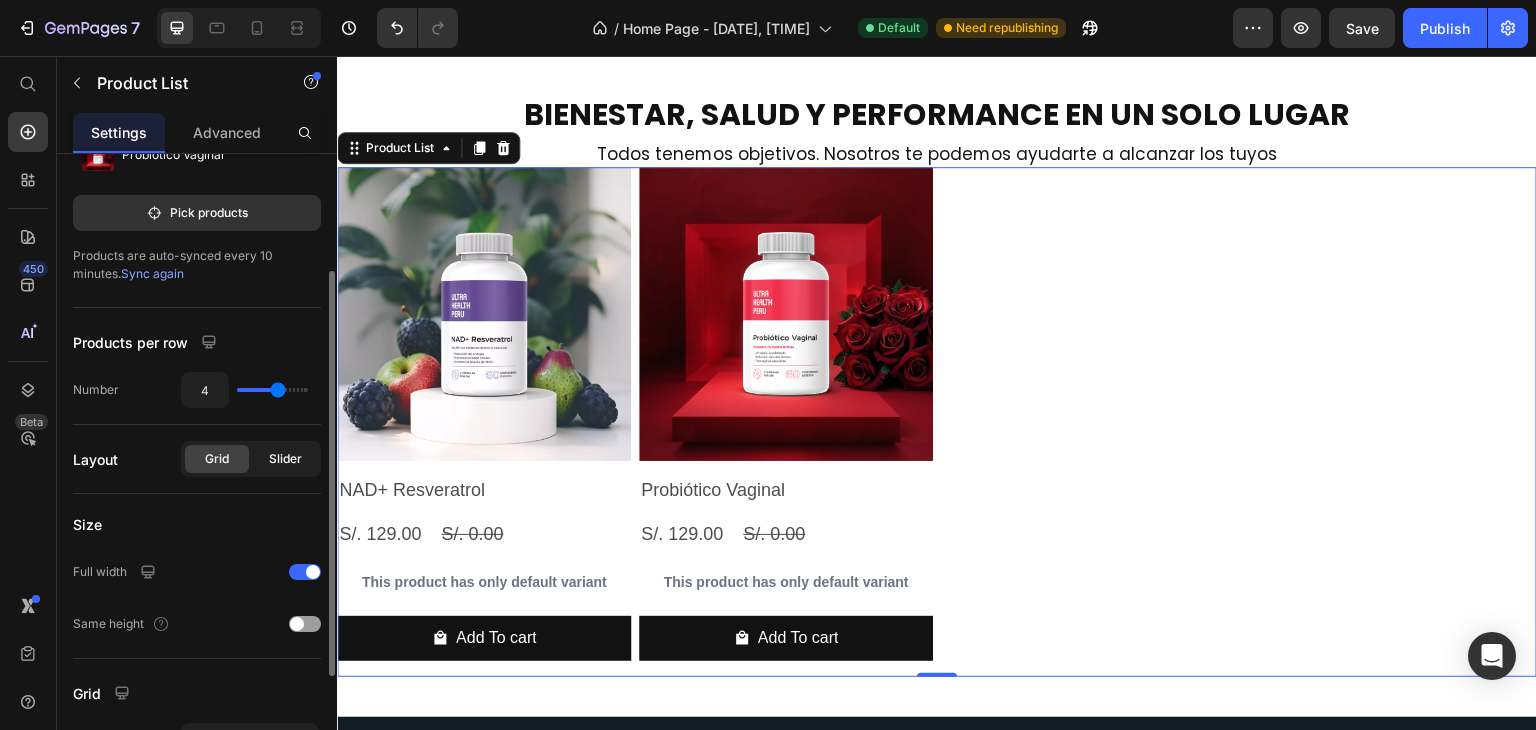 click on "Slider" 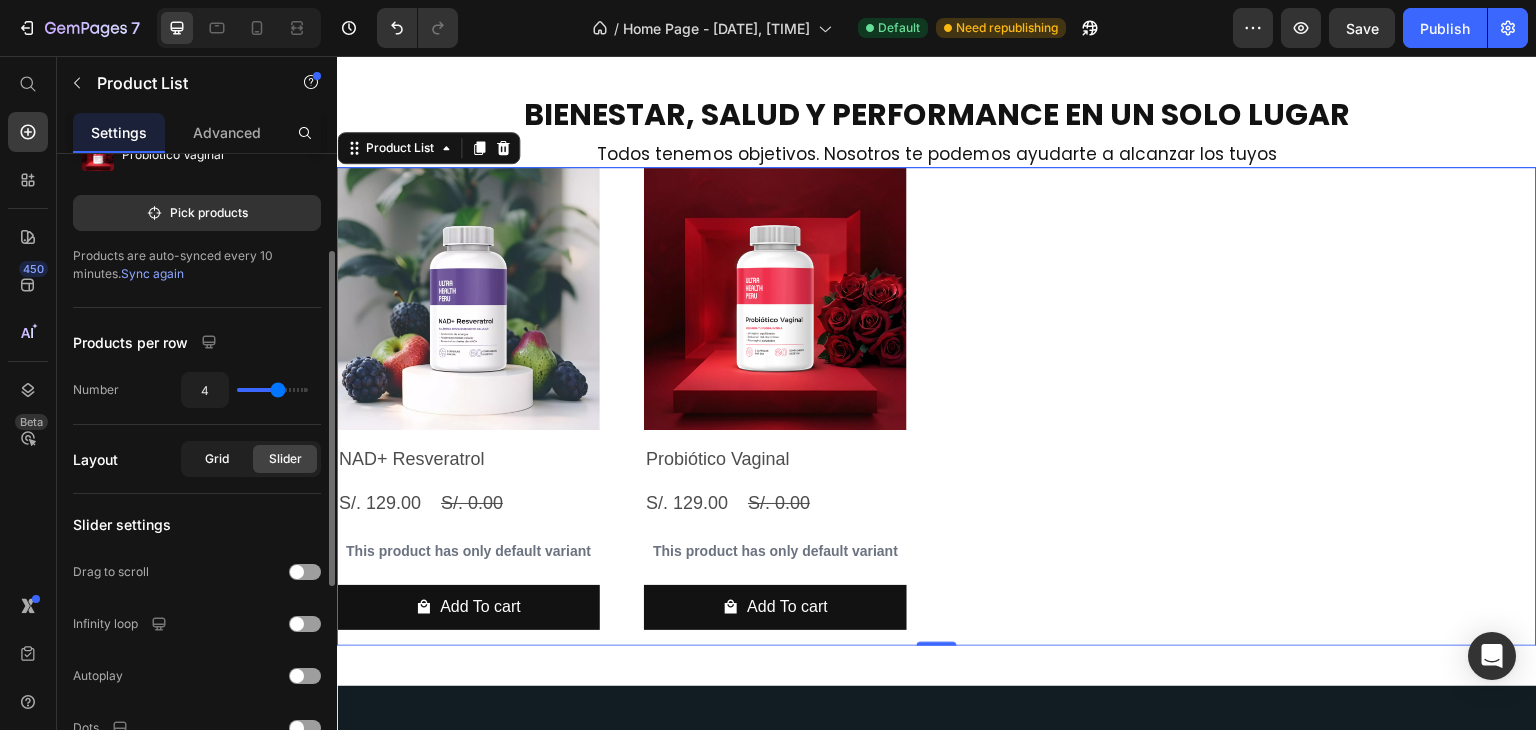 click on "Grid" 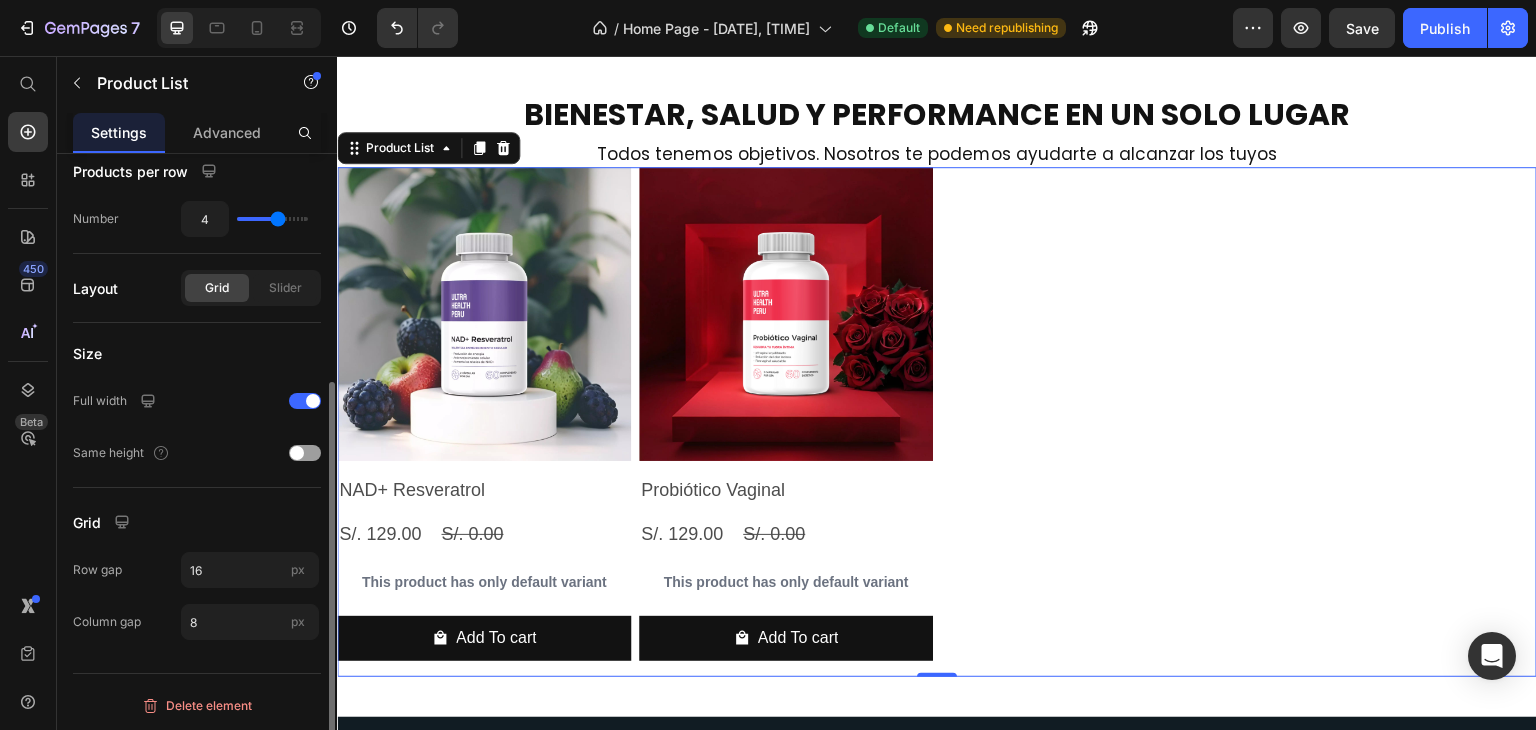 scroll, scrollTop: 354, scrollLeft: 0, axis: vertical 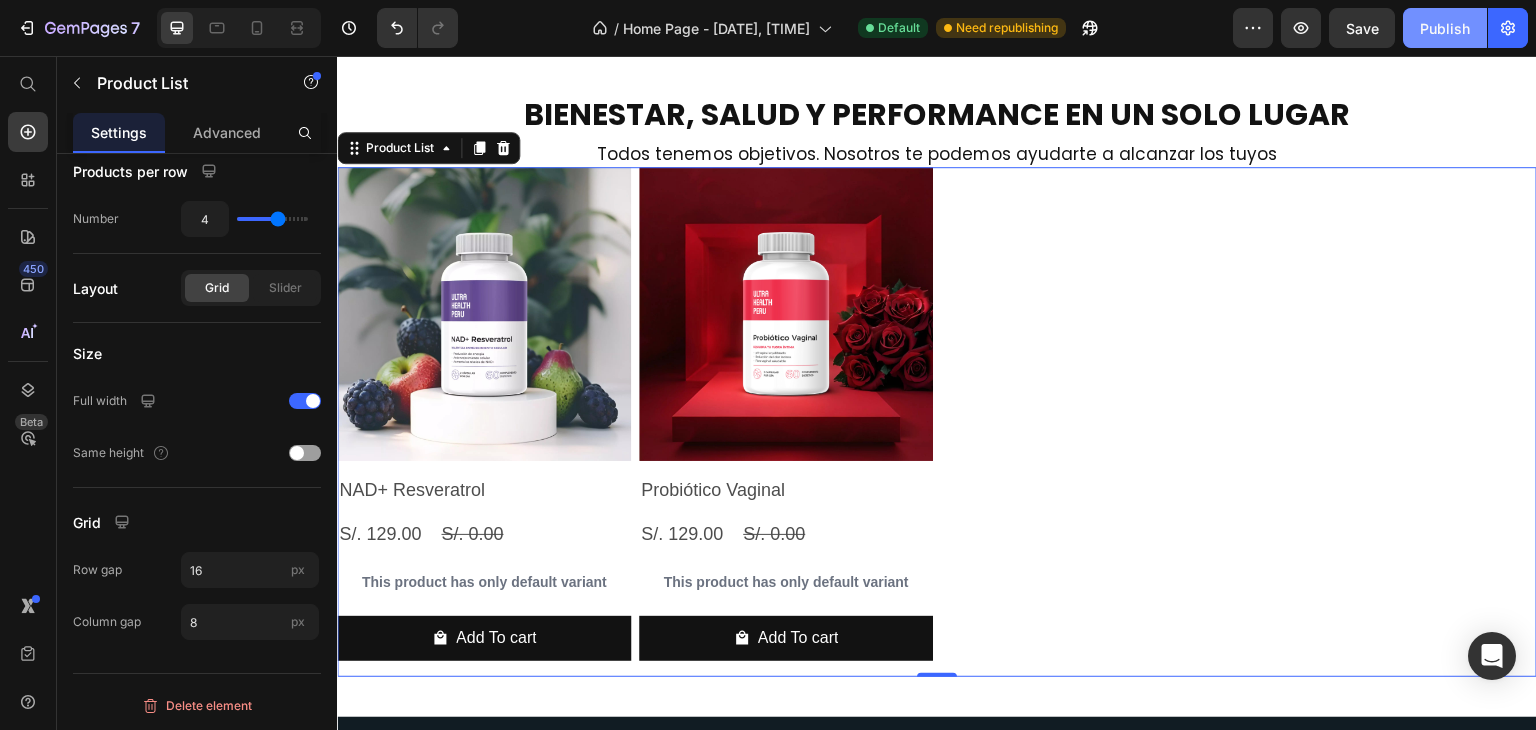 click on "Publish" at bounding box center (1445, 28) 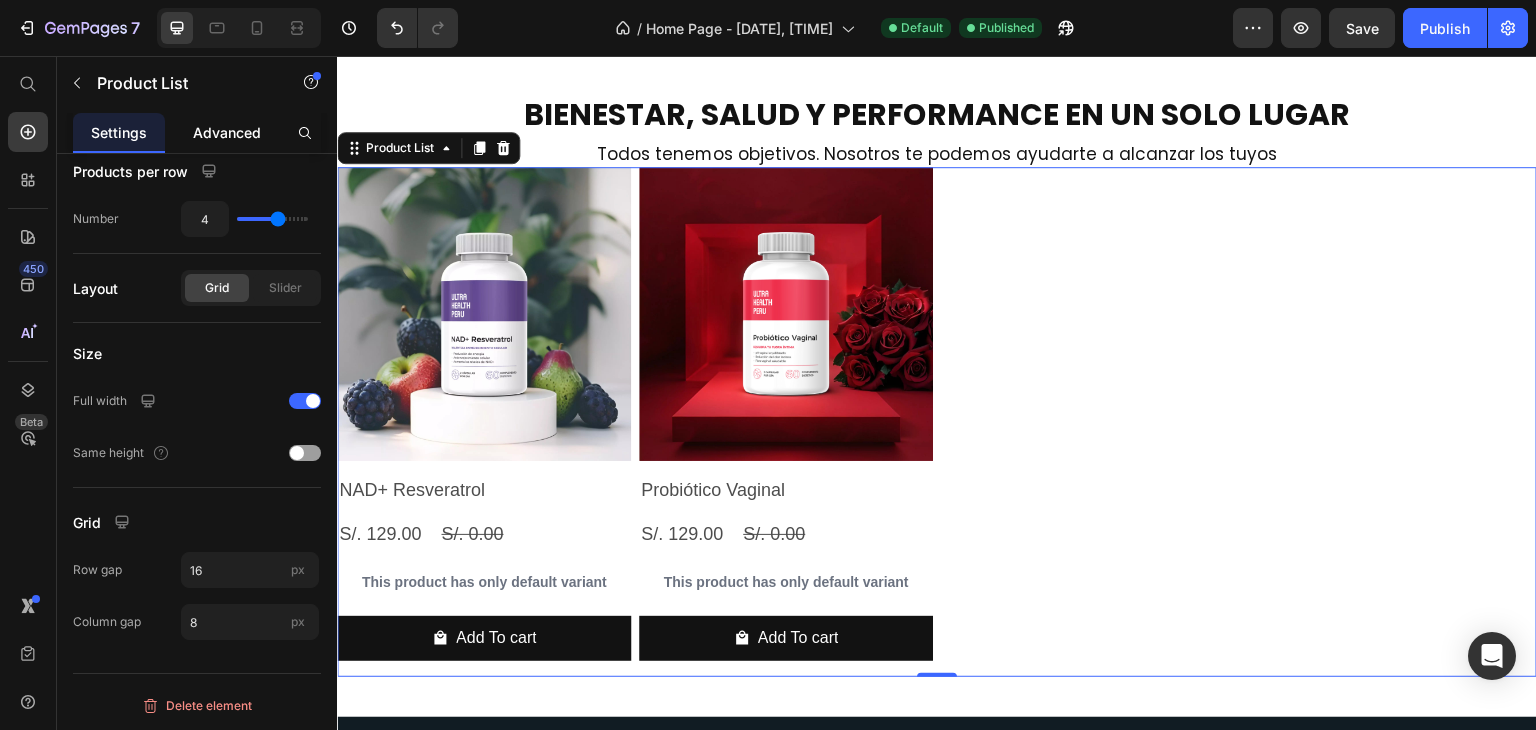 click on "Advanced" at bounding box center [227, 132] 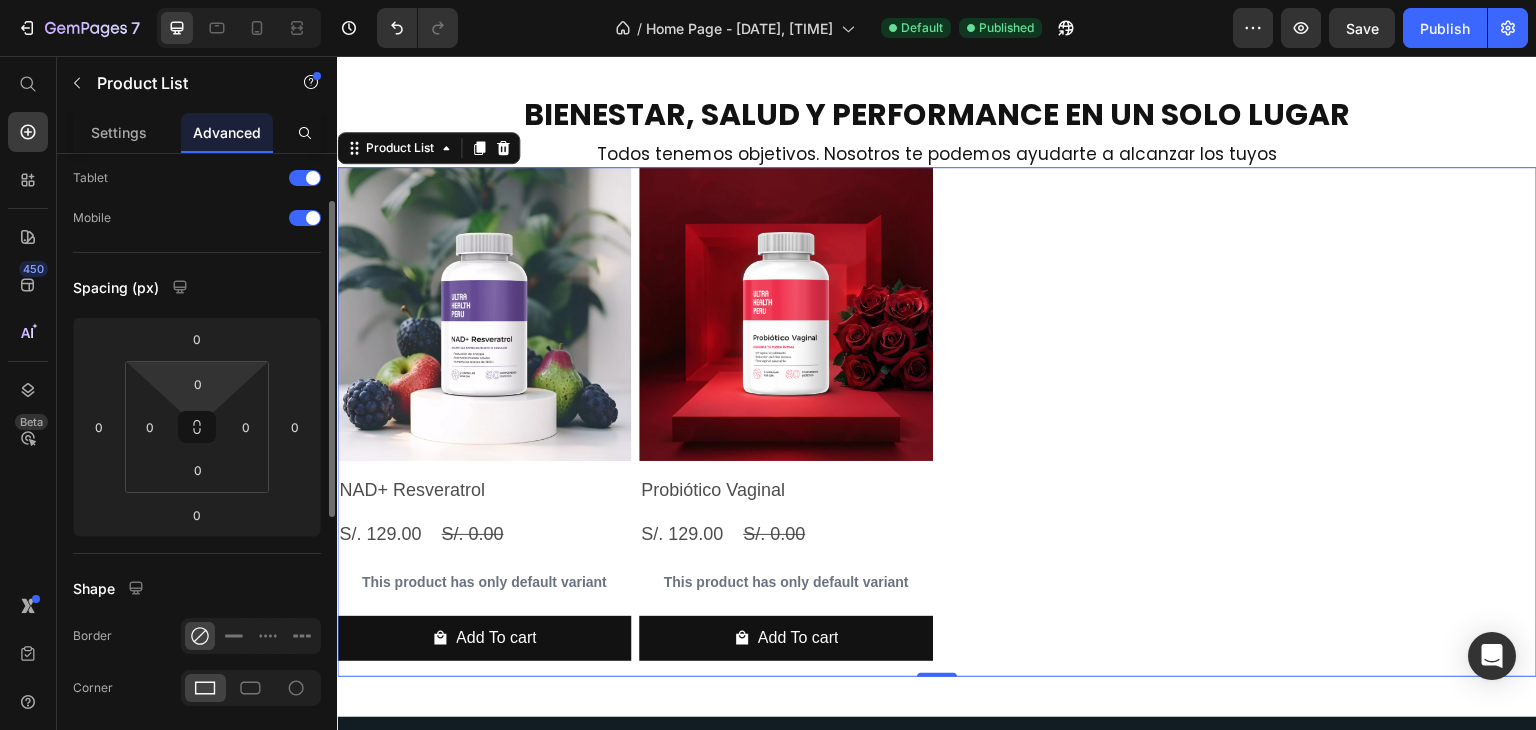 scroll, scrollTop: 97, scrollLeft: 0, axis: vertical 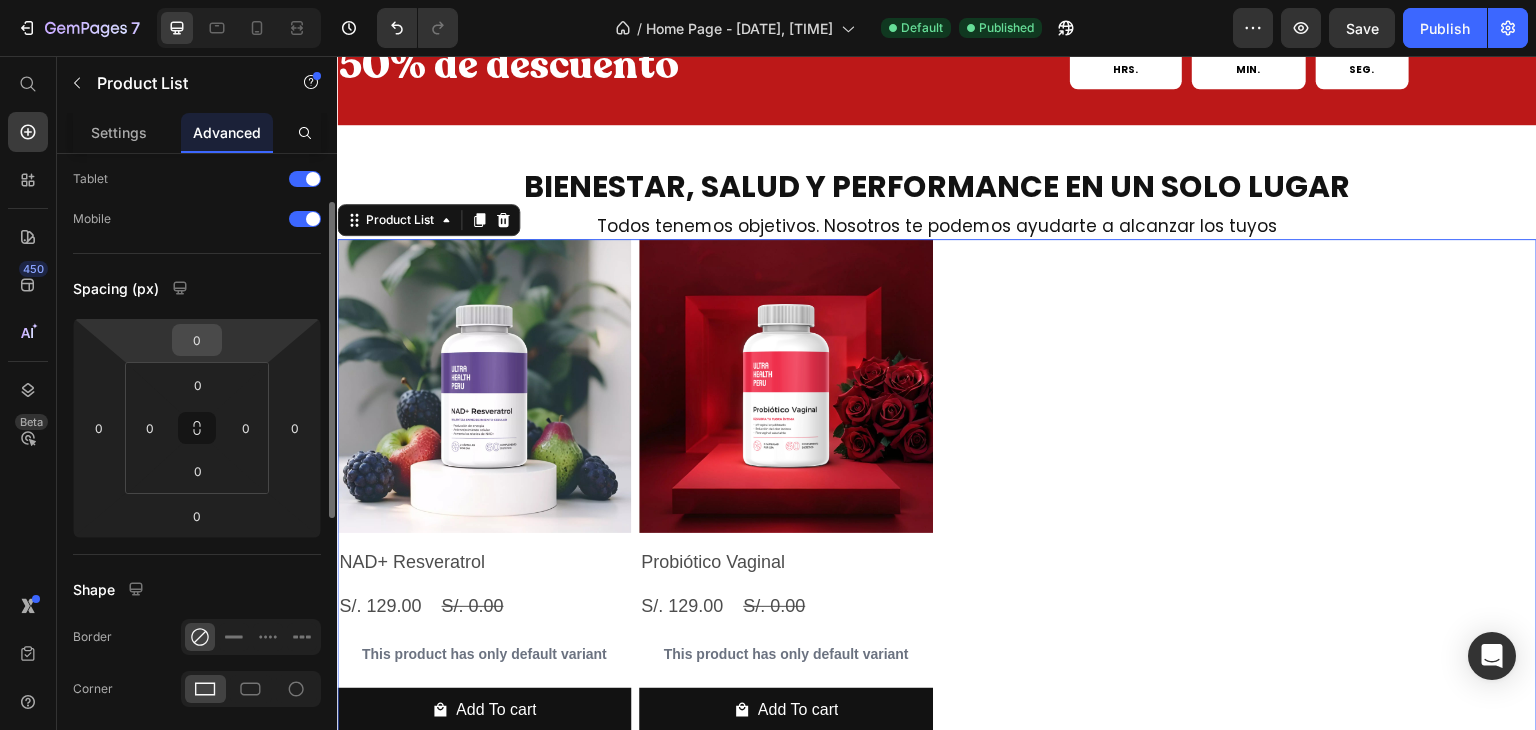 click on "0" at bounding box center (197, 340) 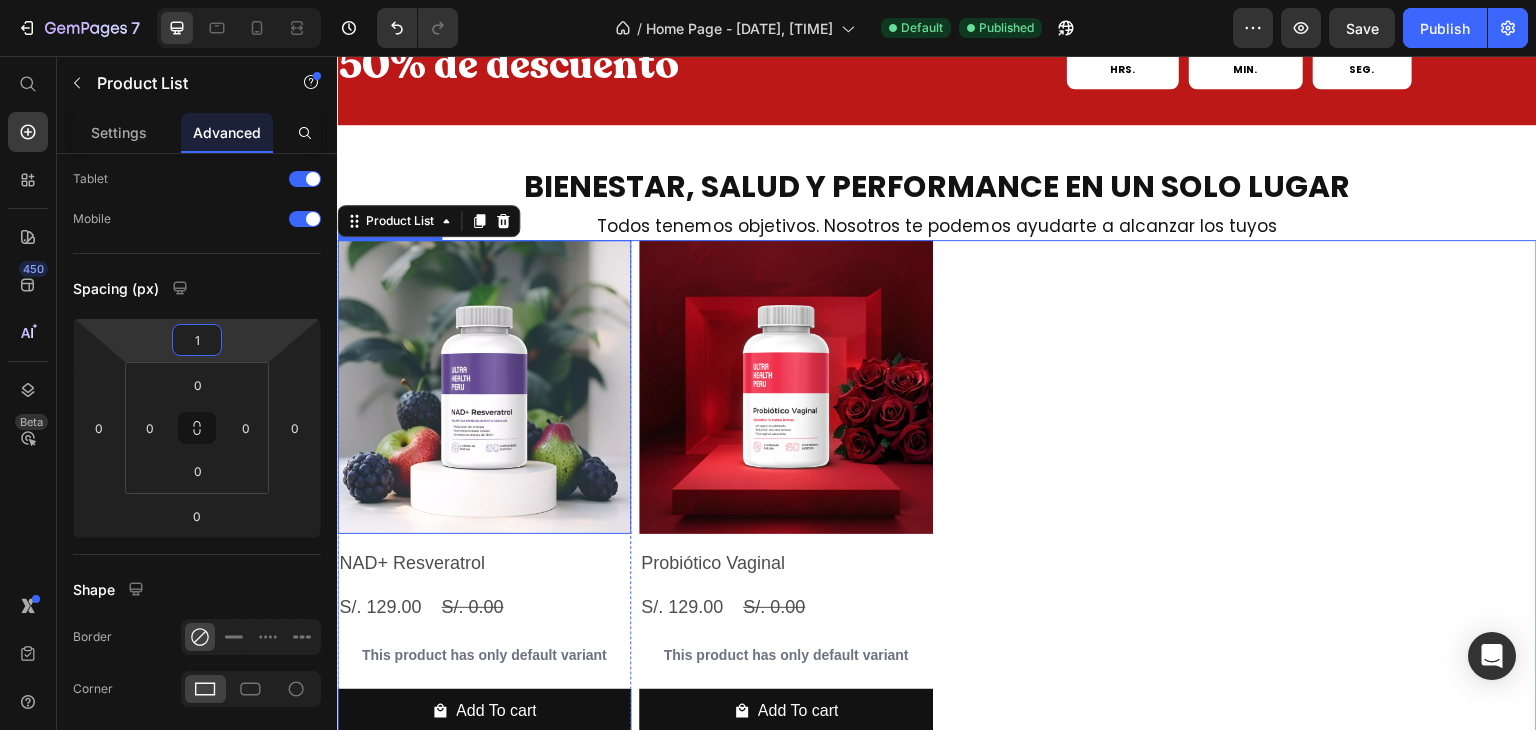 type on "15" 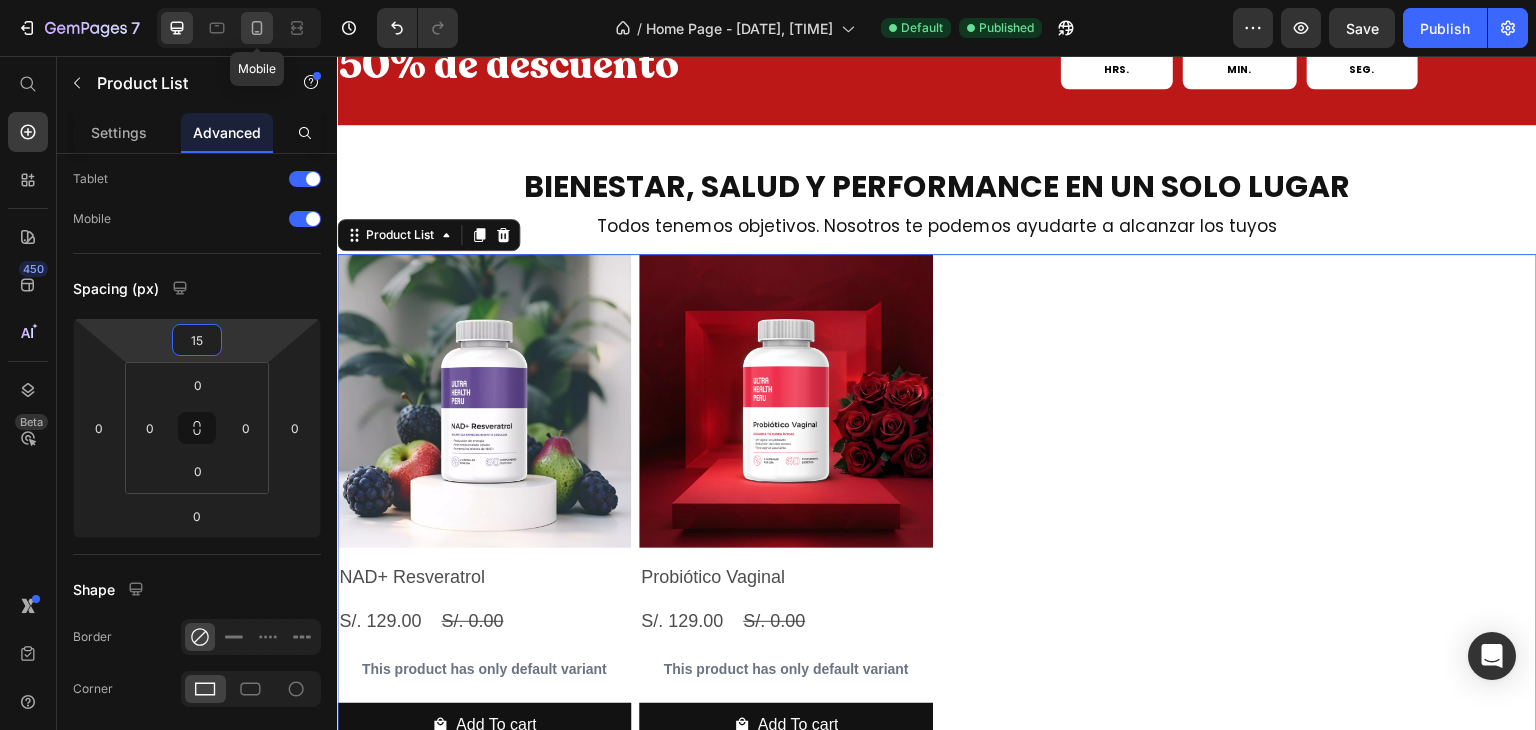 click 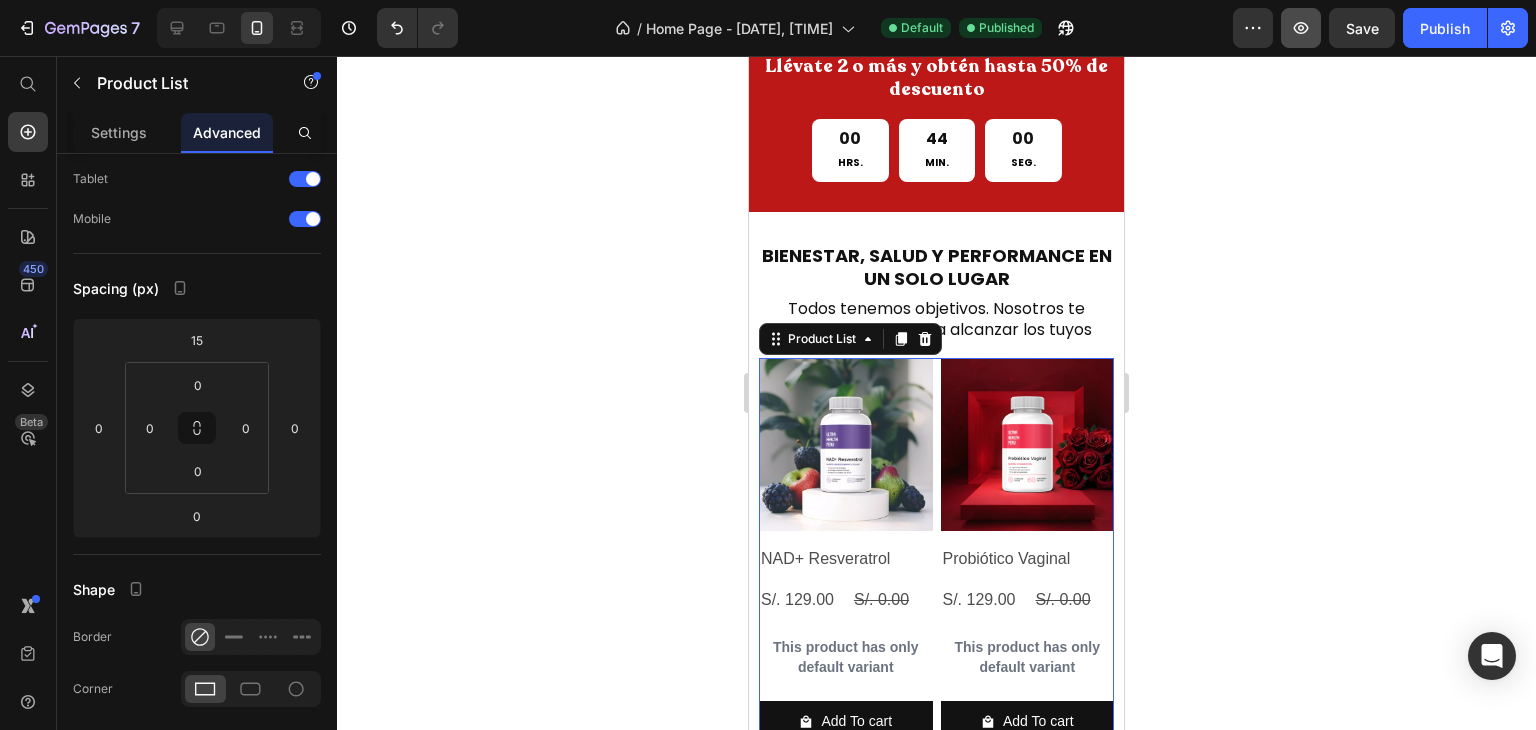 scroll, scrollTop: 384, scrollLeft: 0, axis: vertical 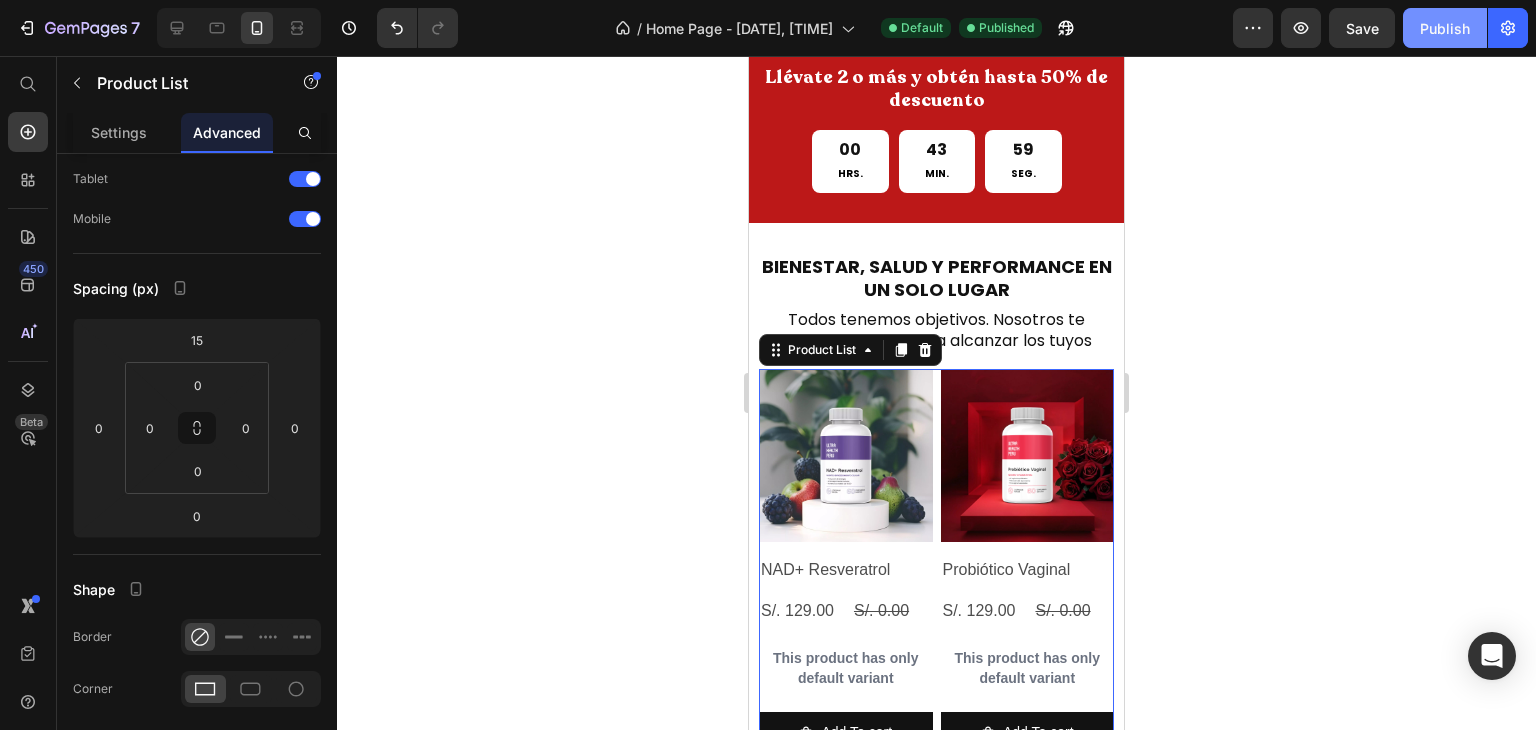 click on "Publish" 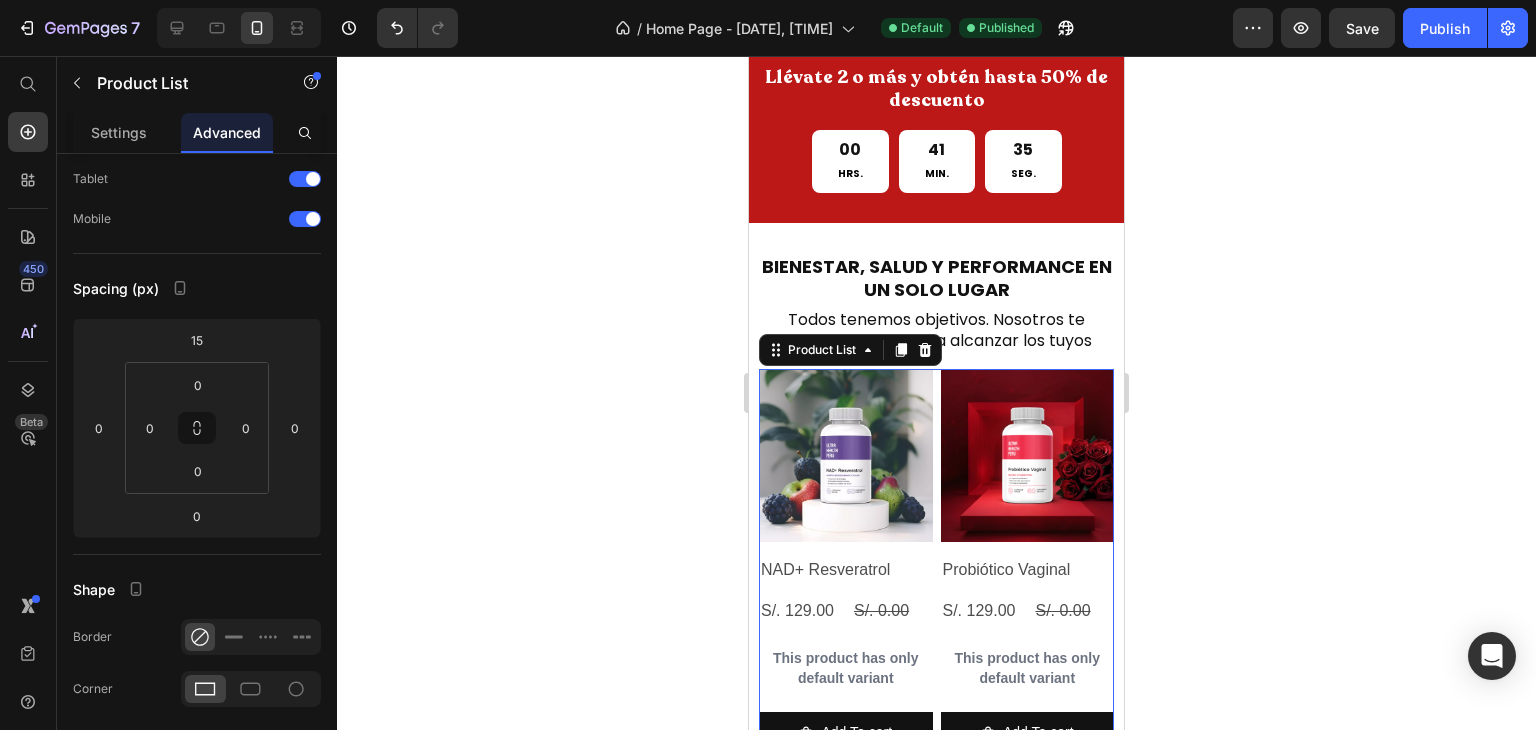 scroll, scrollTop: 778, scrollLeft: 0, axis: vertical 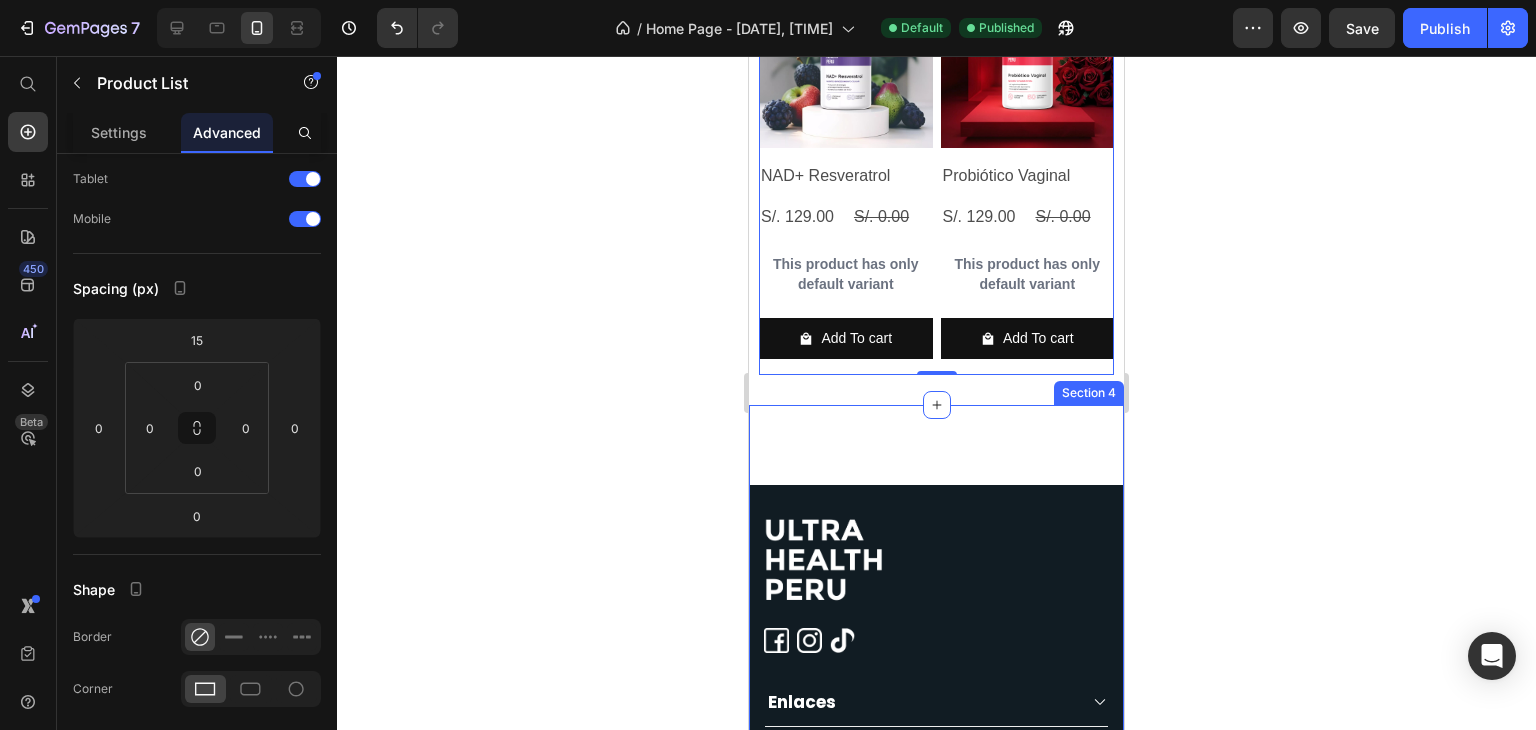 click on "Image Image Image Image Row Enlaces Heading Inicio Text block Productos Text block Contacto Text block Rastrear Pedido Text block Row Políticas Heading Envío s Text block Privacidad Text block Términos del Servicio Text block Devoluciones y Reembolsos Text block Row Suscríbete Heading Obtén descuentos exclusivos Heading Email Field Enviar Submit Button Row Newsletter Row Row Image Image Image Image Row
Enlaces
Políticas
Suscríbete Accordion Copyright © 2025 UltraHealthPeru. Derechos reservados. Text block Row Row Section 4" at bounding box center (936, 680) 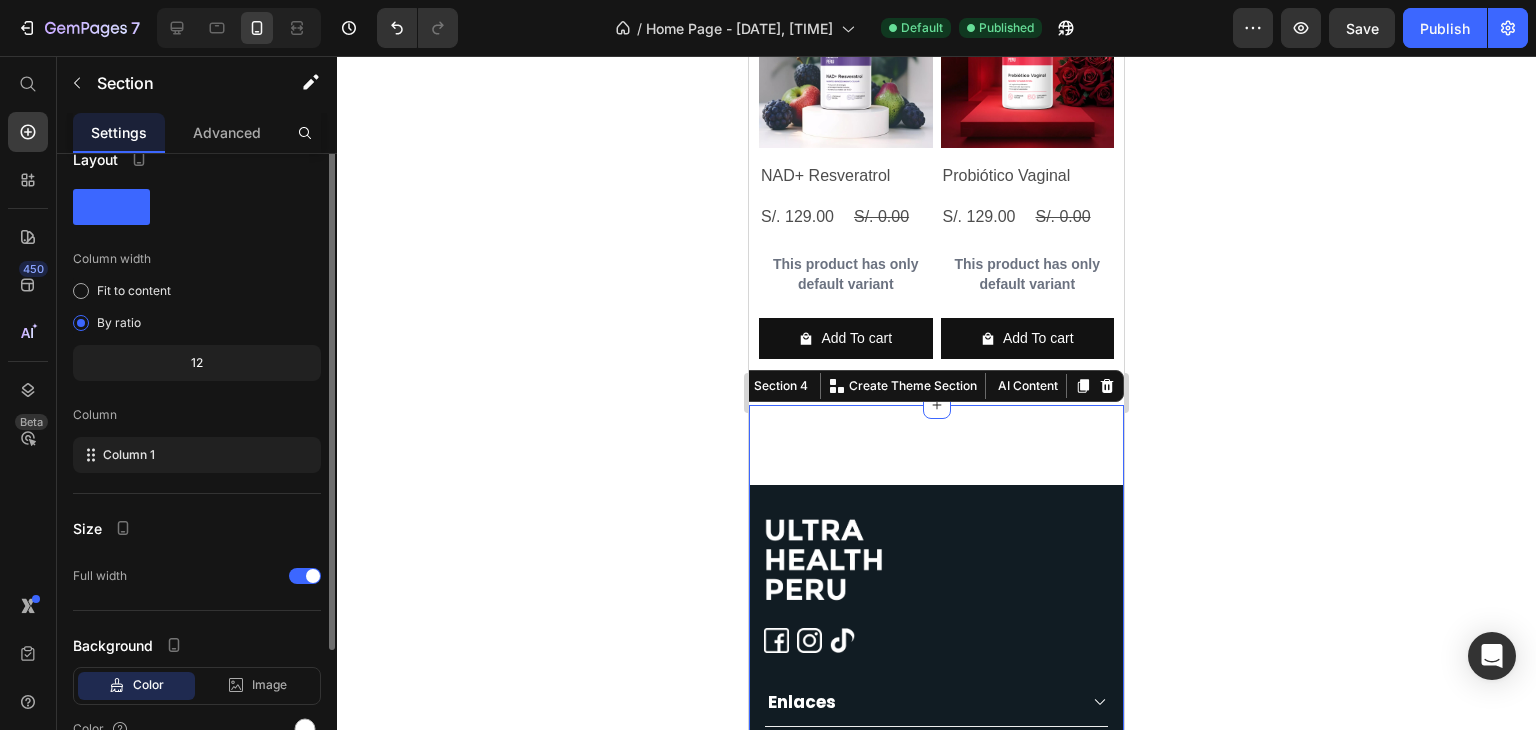 scroll, scrollTop: 0, scrollLeft: 0, axis: both 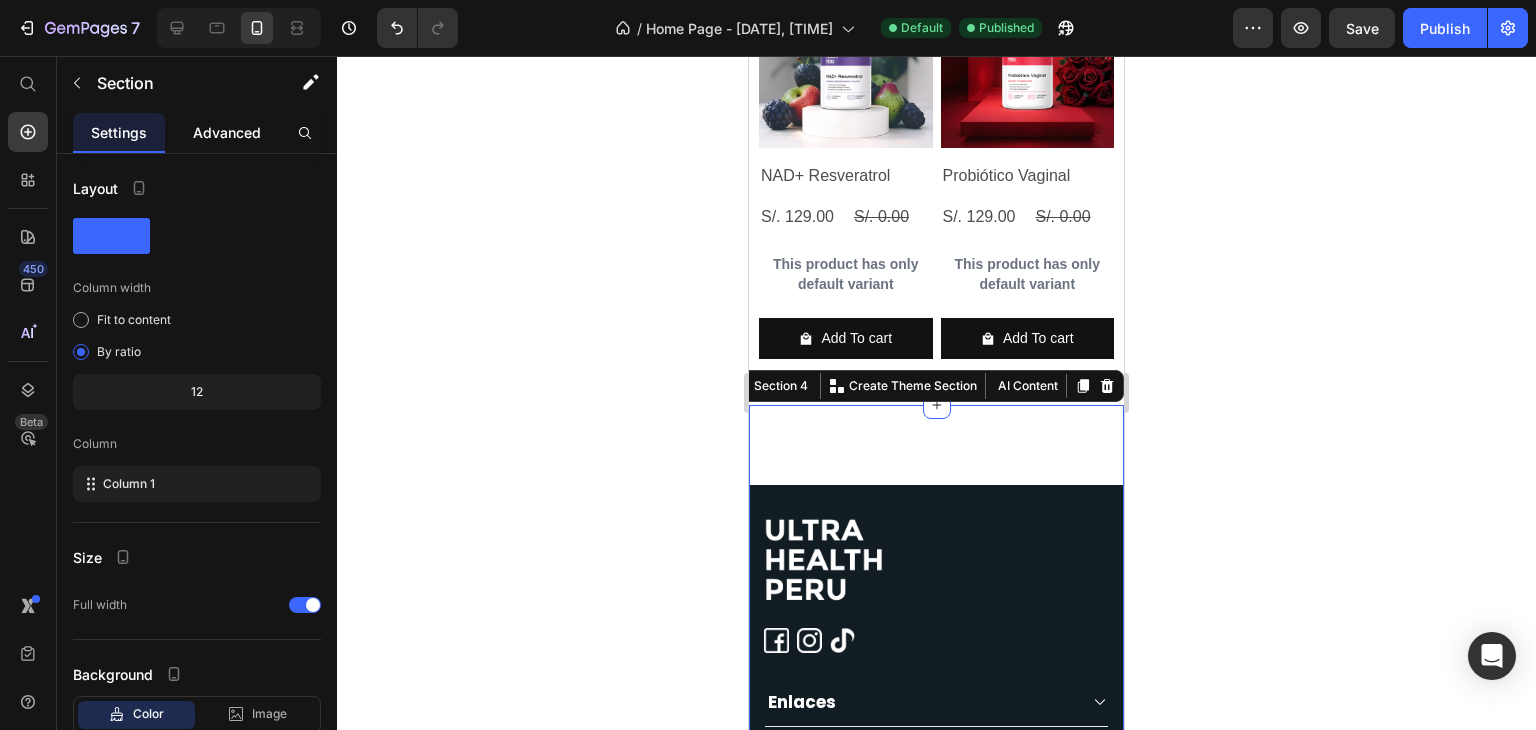 click on "Advanced" at bounding box center (227, 132) 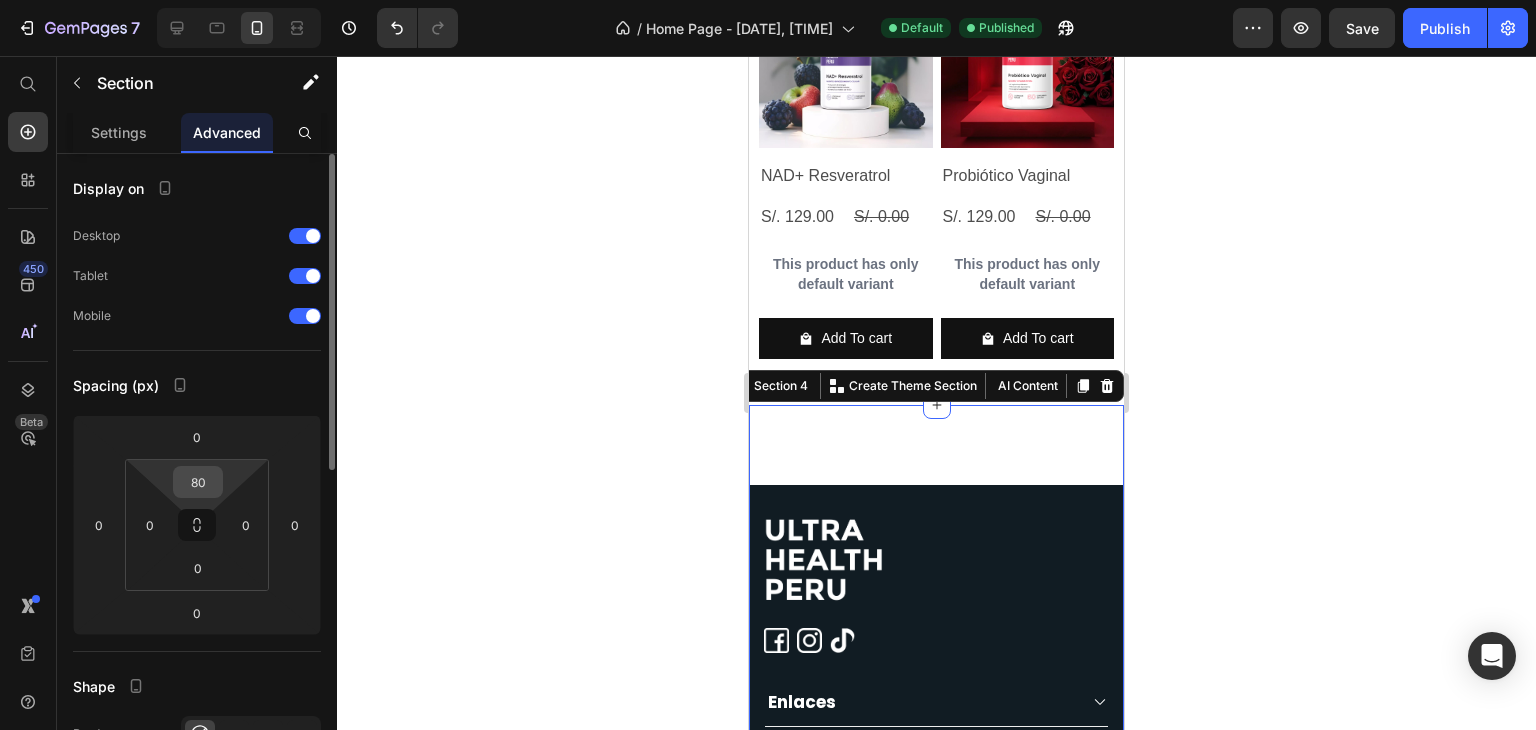 click on "80" at bounding box center [198, 482] 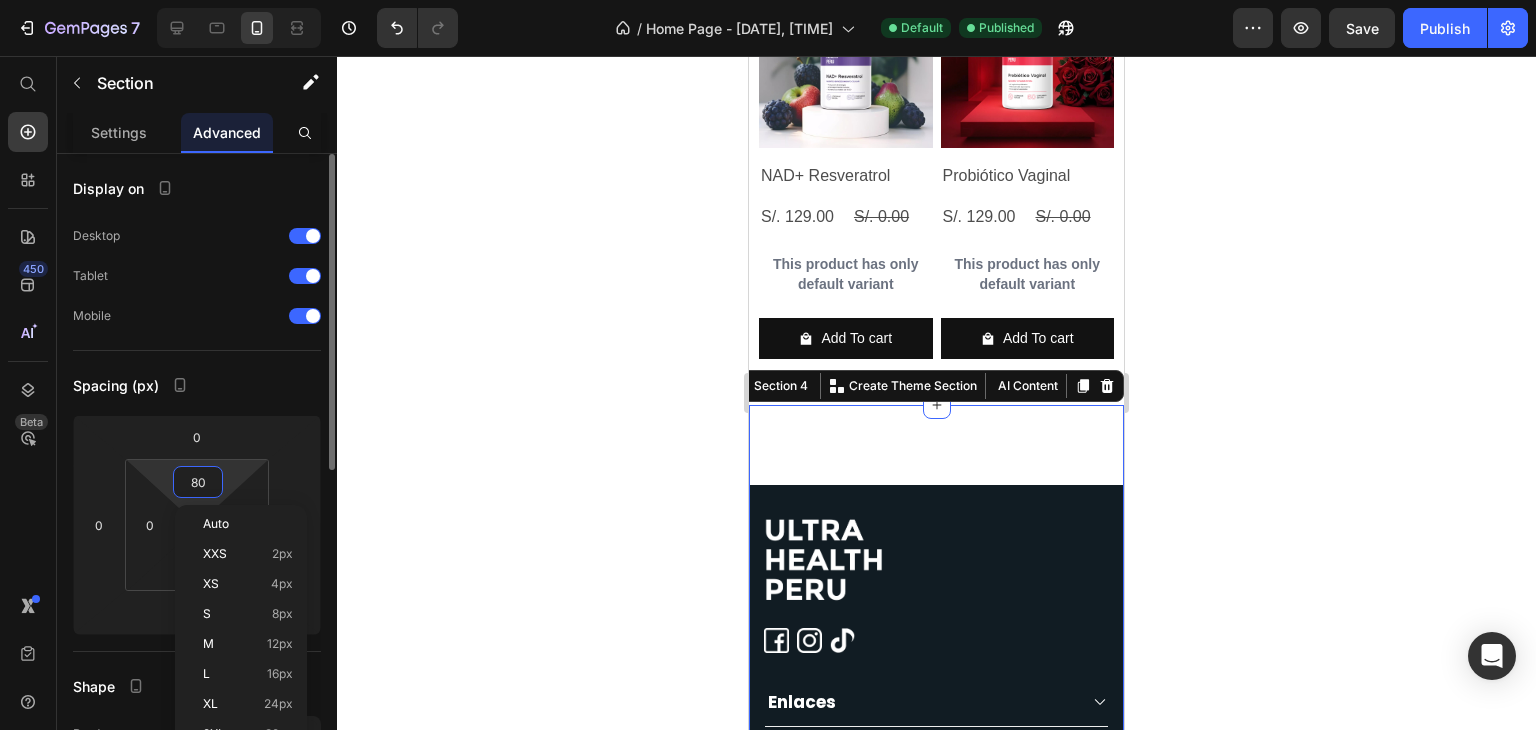 type 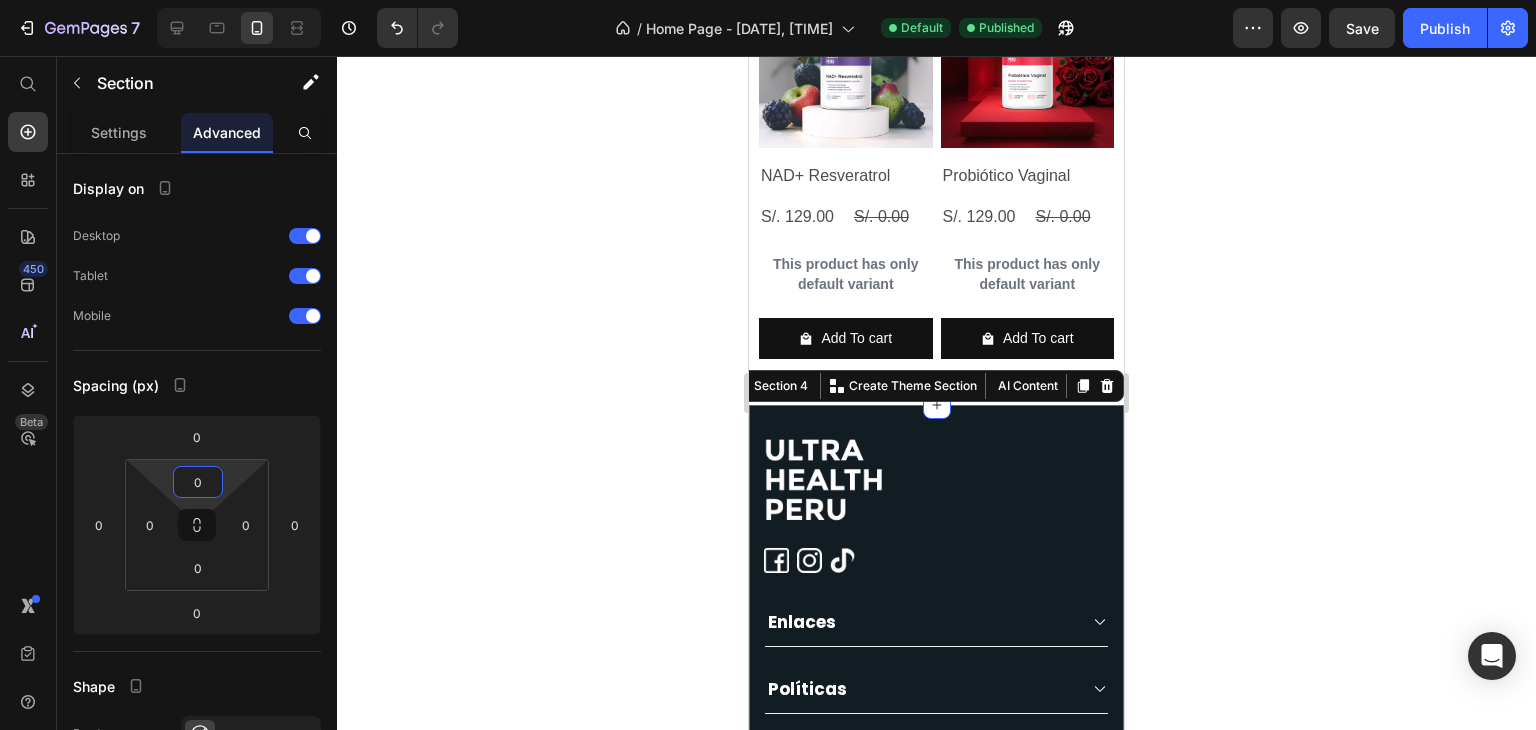 click 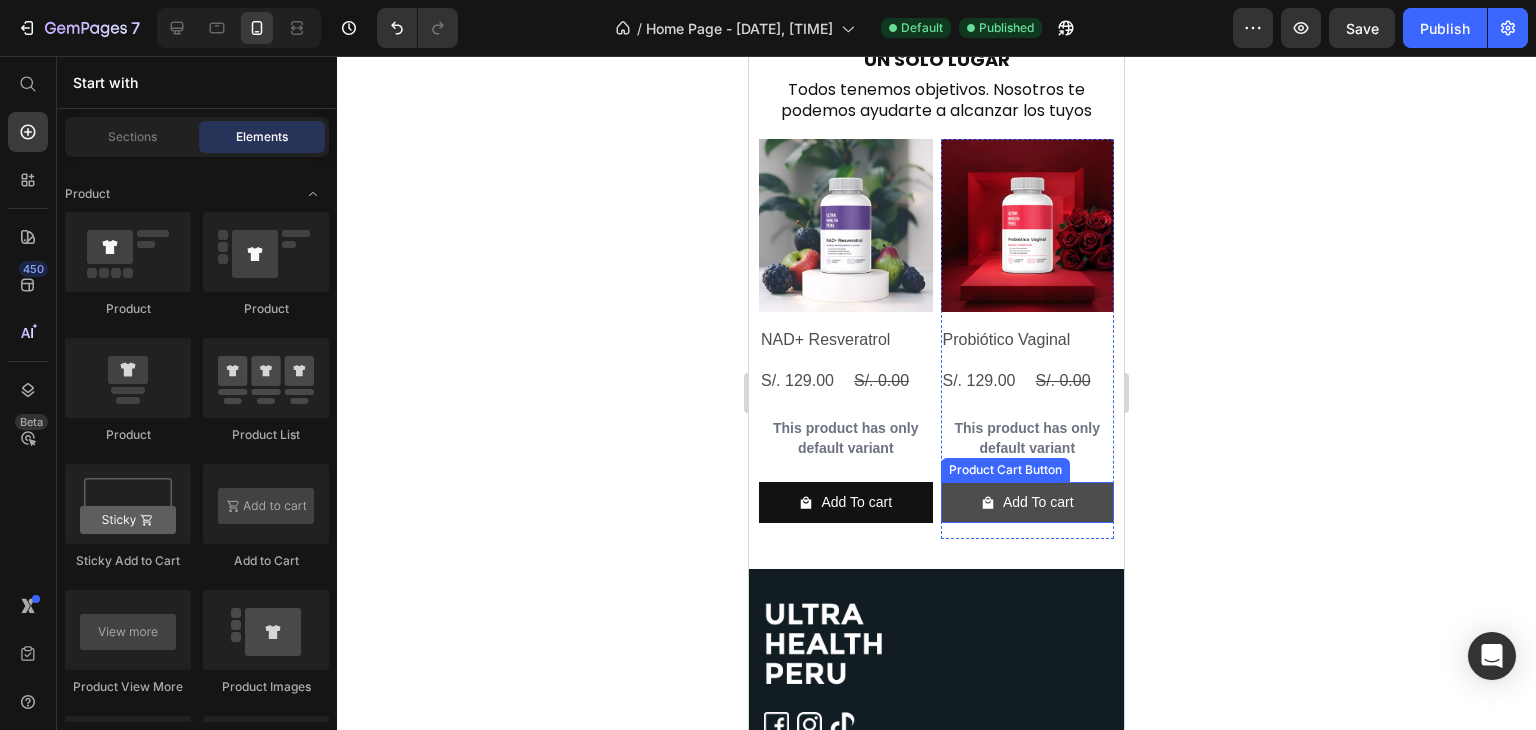 scroll, scrollTop: 538, scrollLeft: 0, axis: vertical 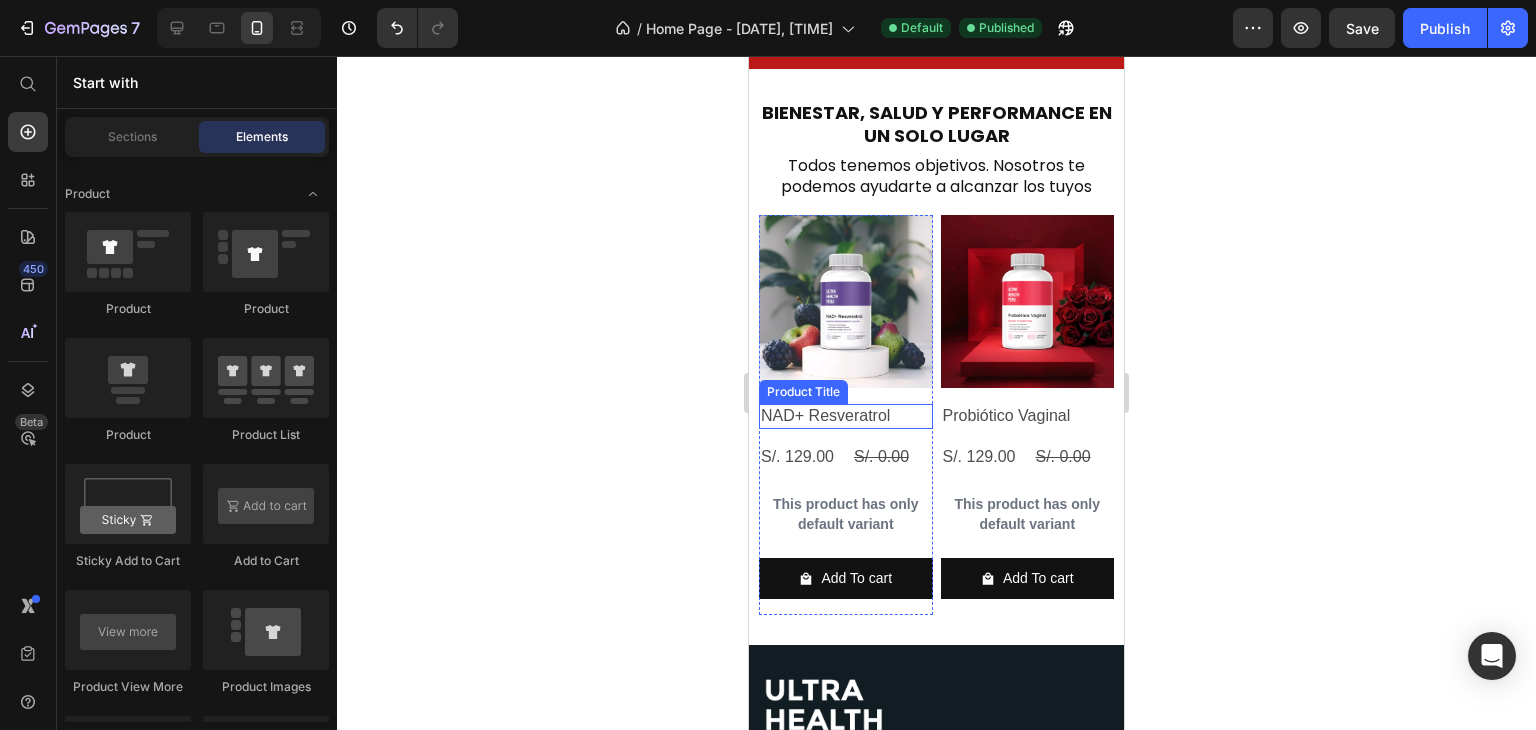 click on "NAD+ Resveratrol" at bounding box center (846, 416) 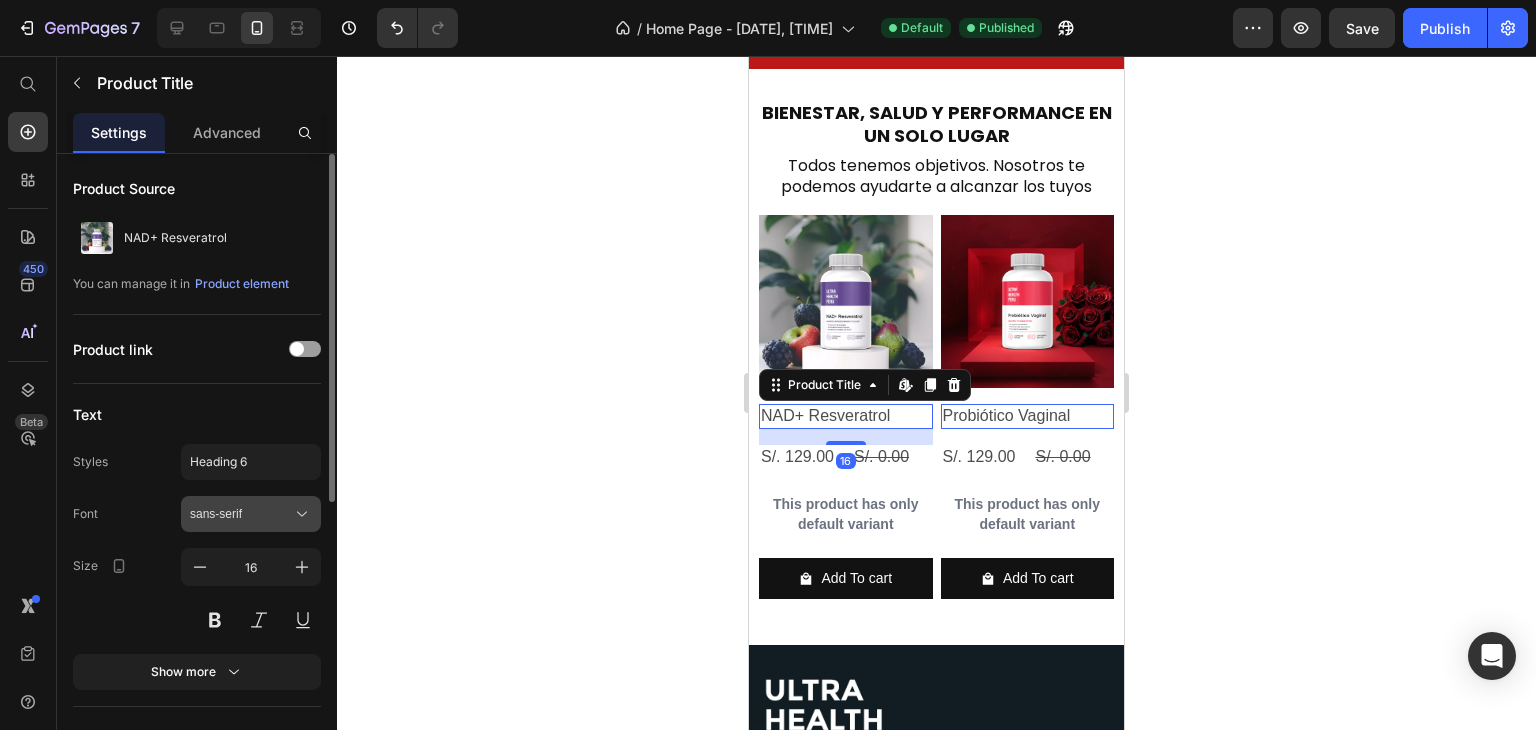 scroll, scrollTop: 79, scrollLeft: 0, axis: vertical 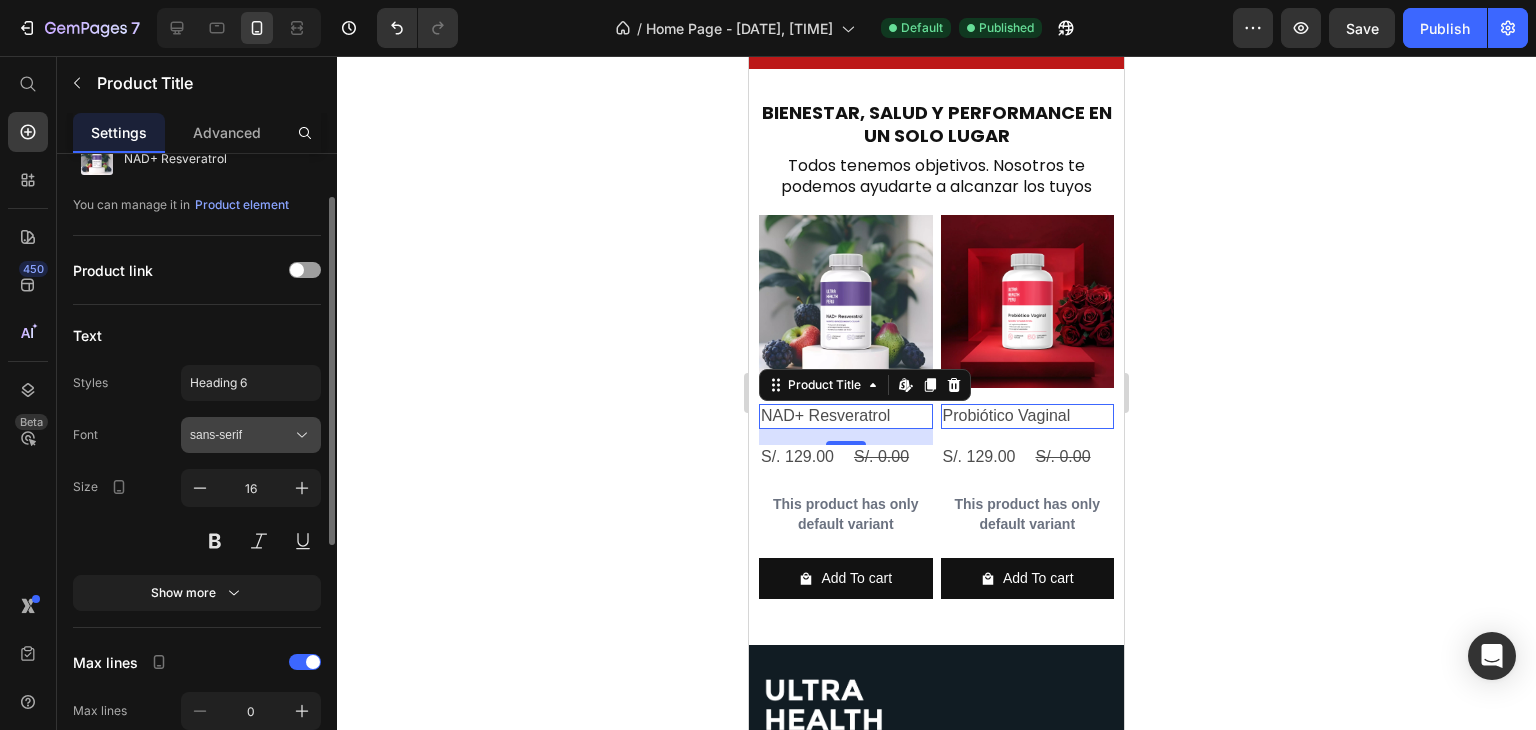 click on "sans-serif" at bounding box center [251, 435] 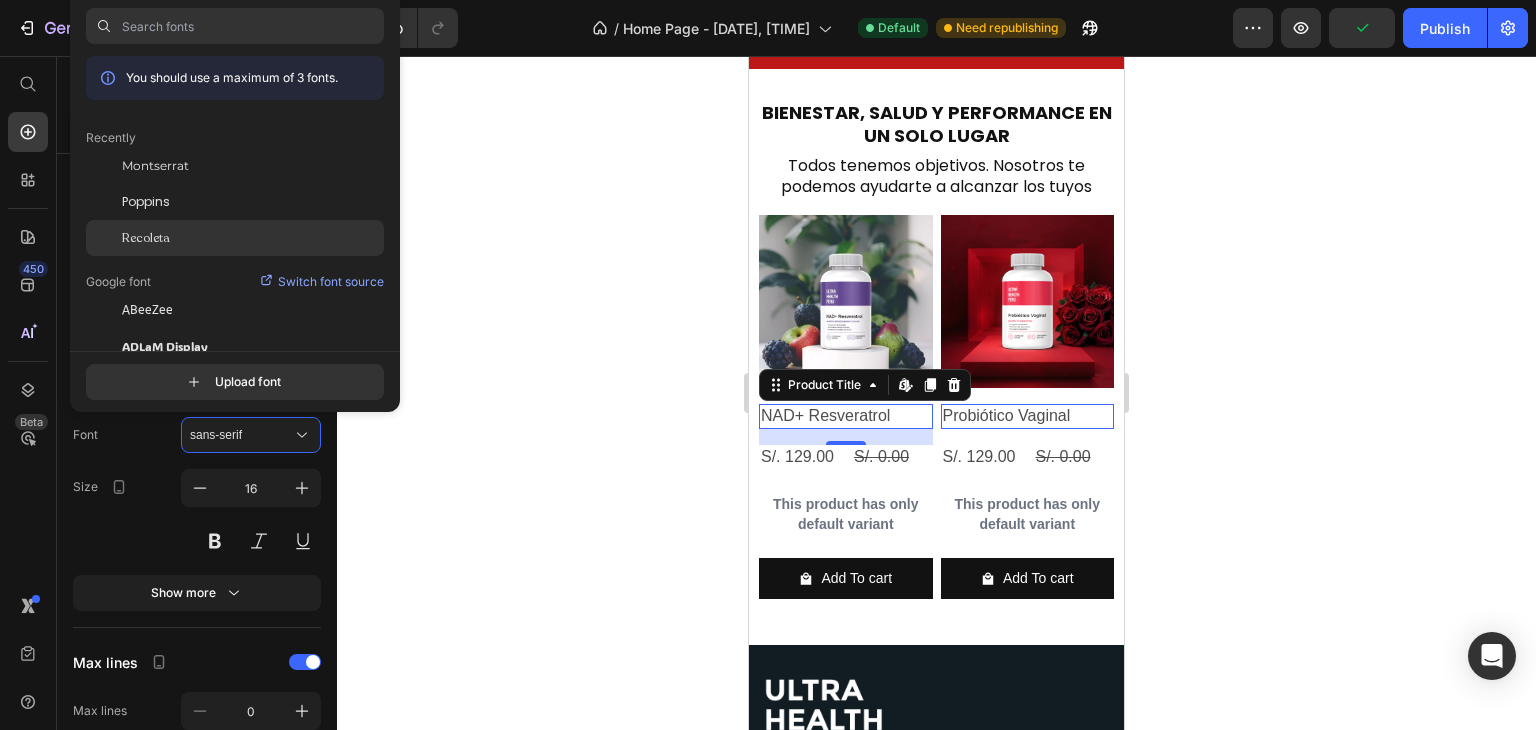 click on "Recoleta" 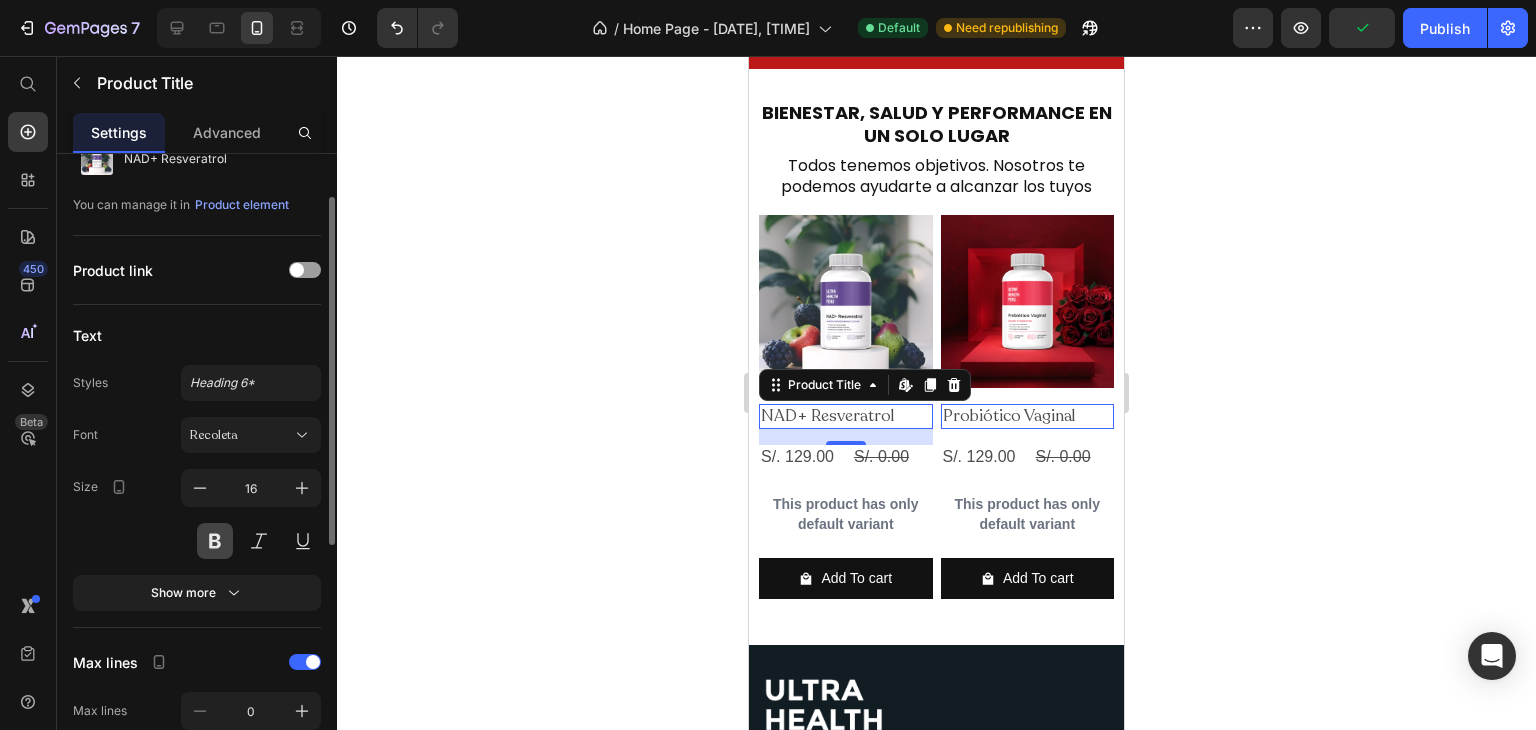 click at bounding box center [215, 541] 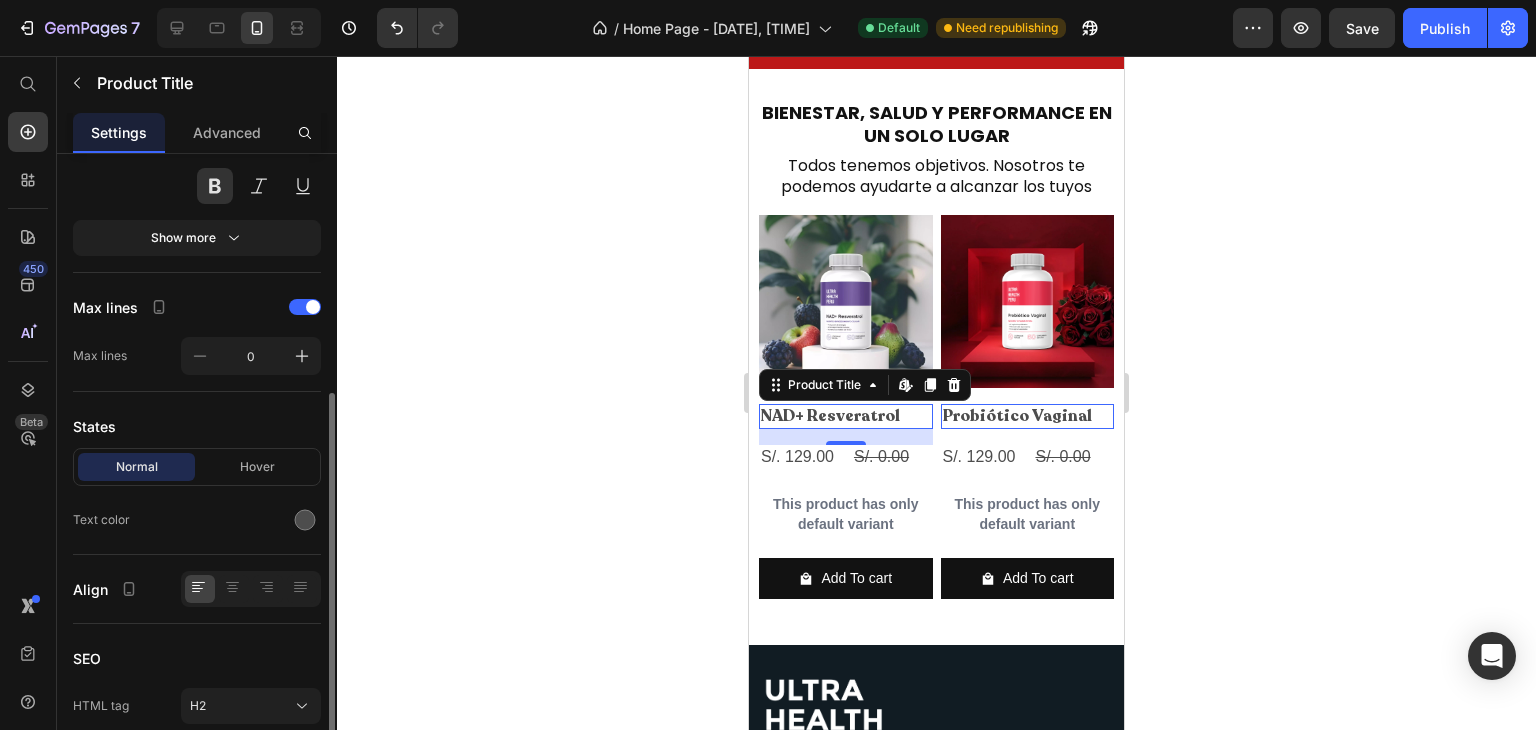 scroll, scrollTop: 433, scrollLeft: 0, axis: vertical 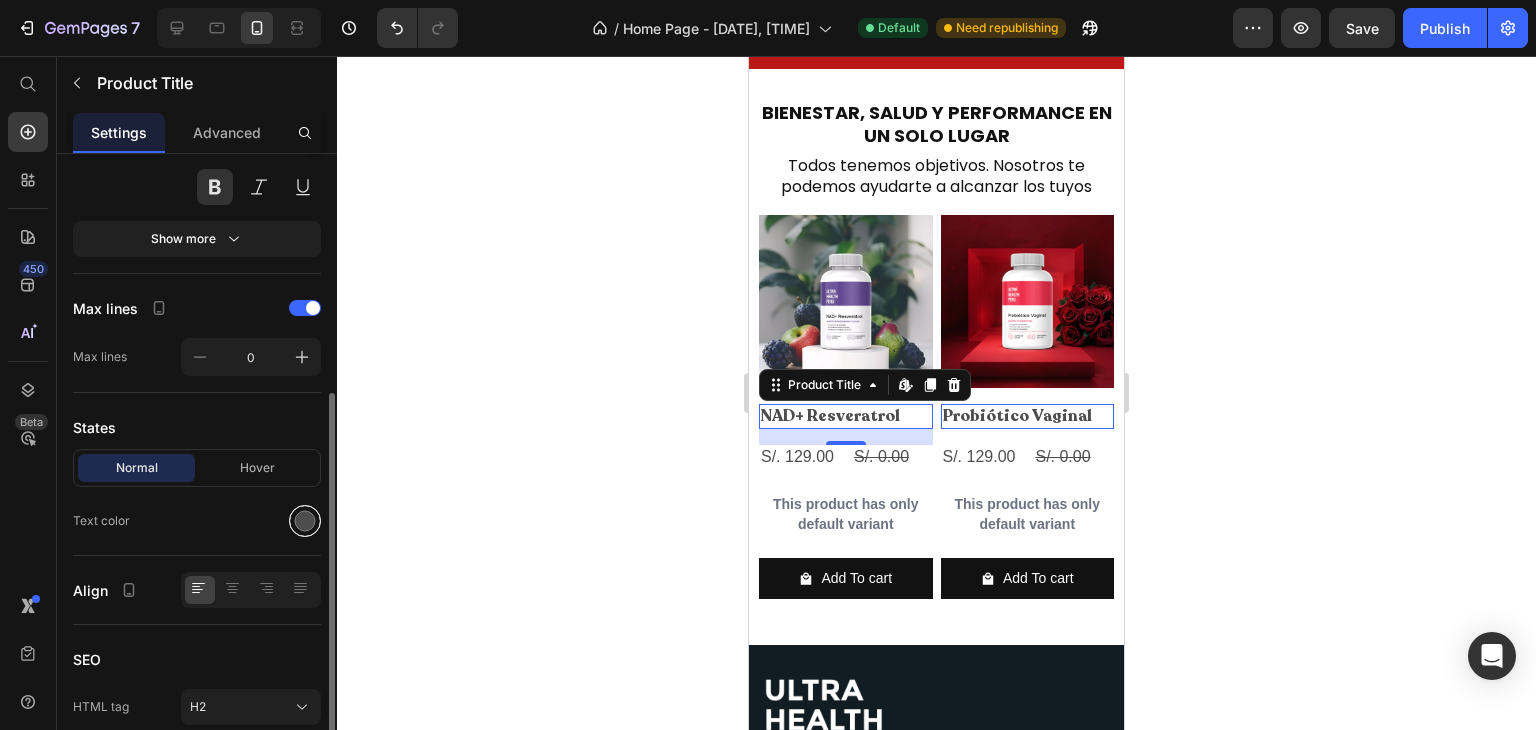 click at bounding box center (305, 521) 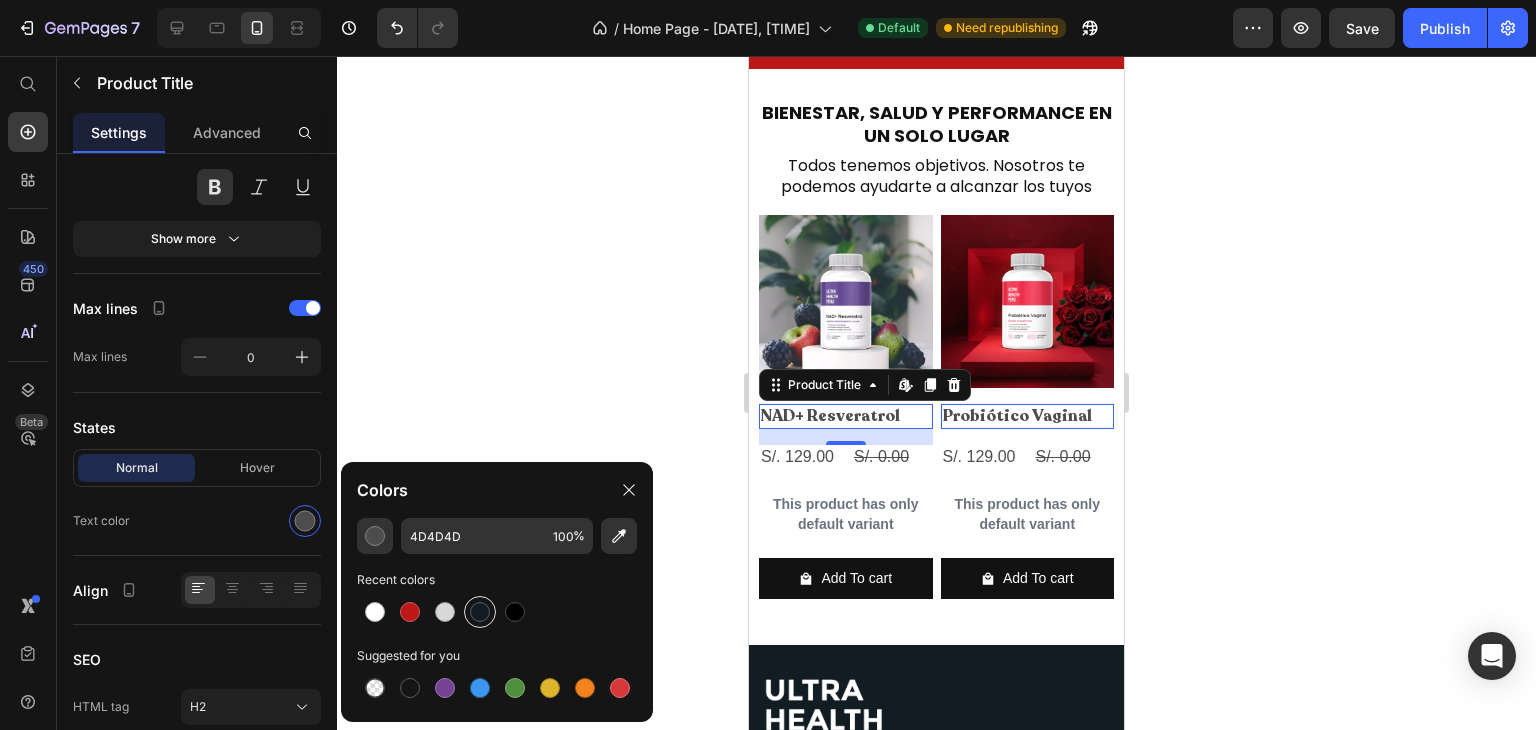 click at bounding box center [480, 612] 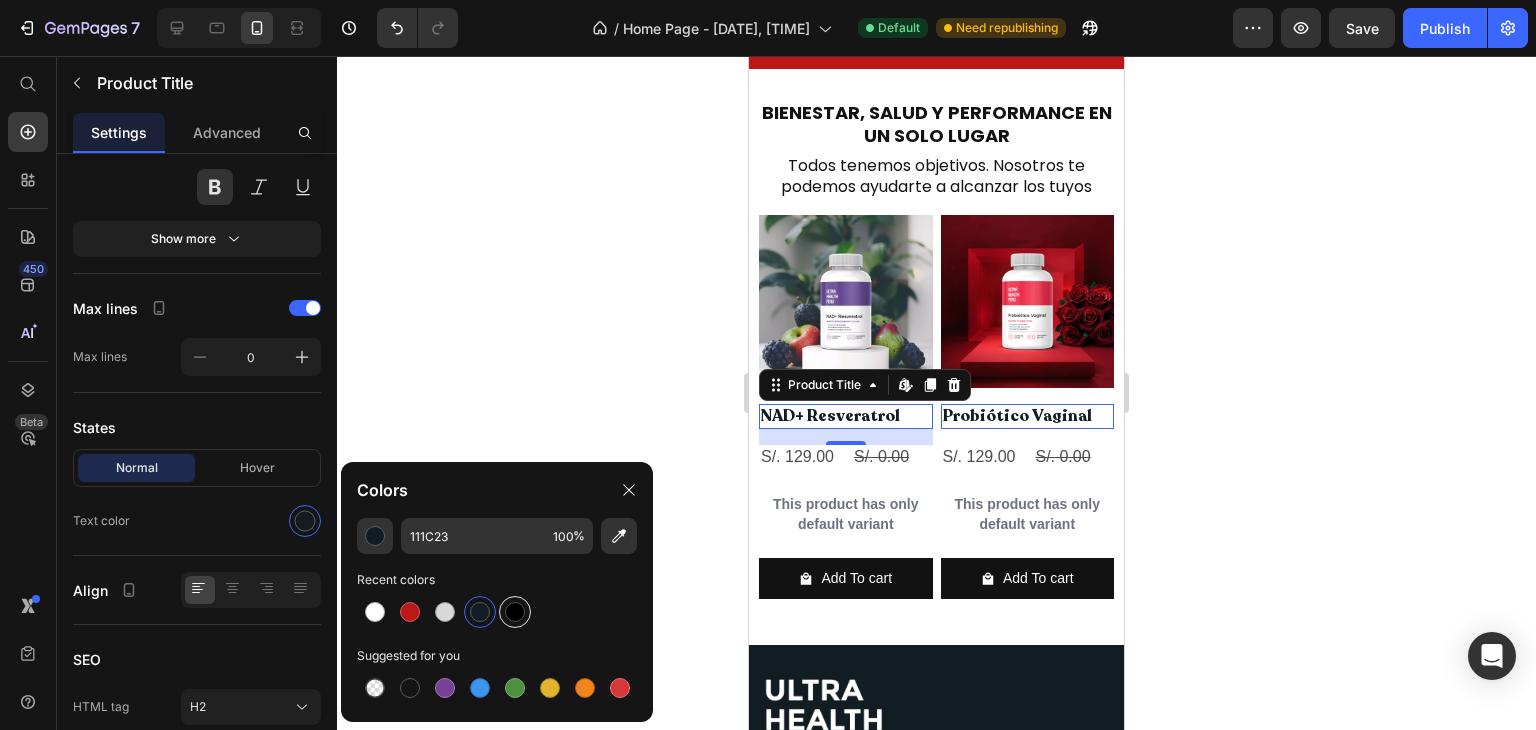 click at bounding box center [515, 612] 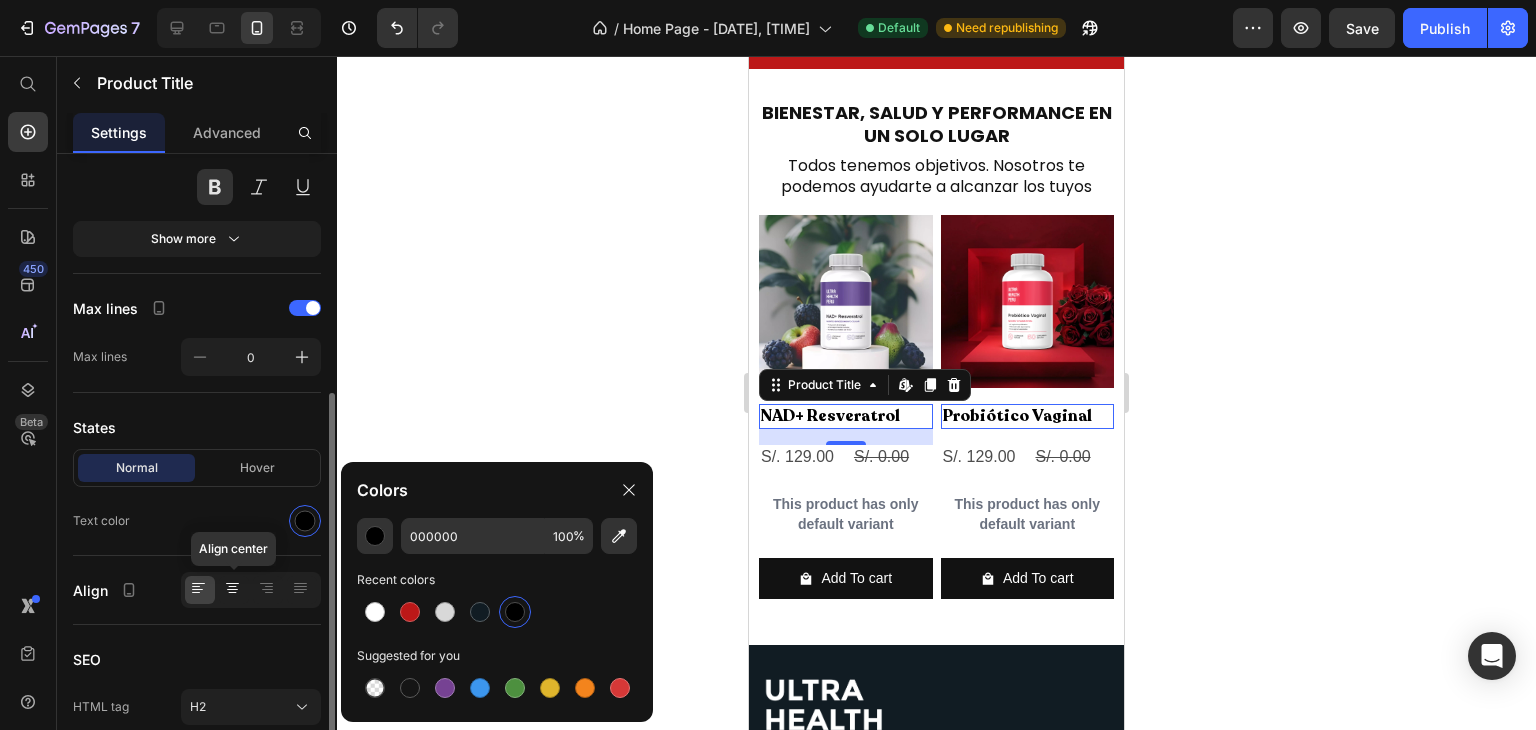 click 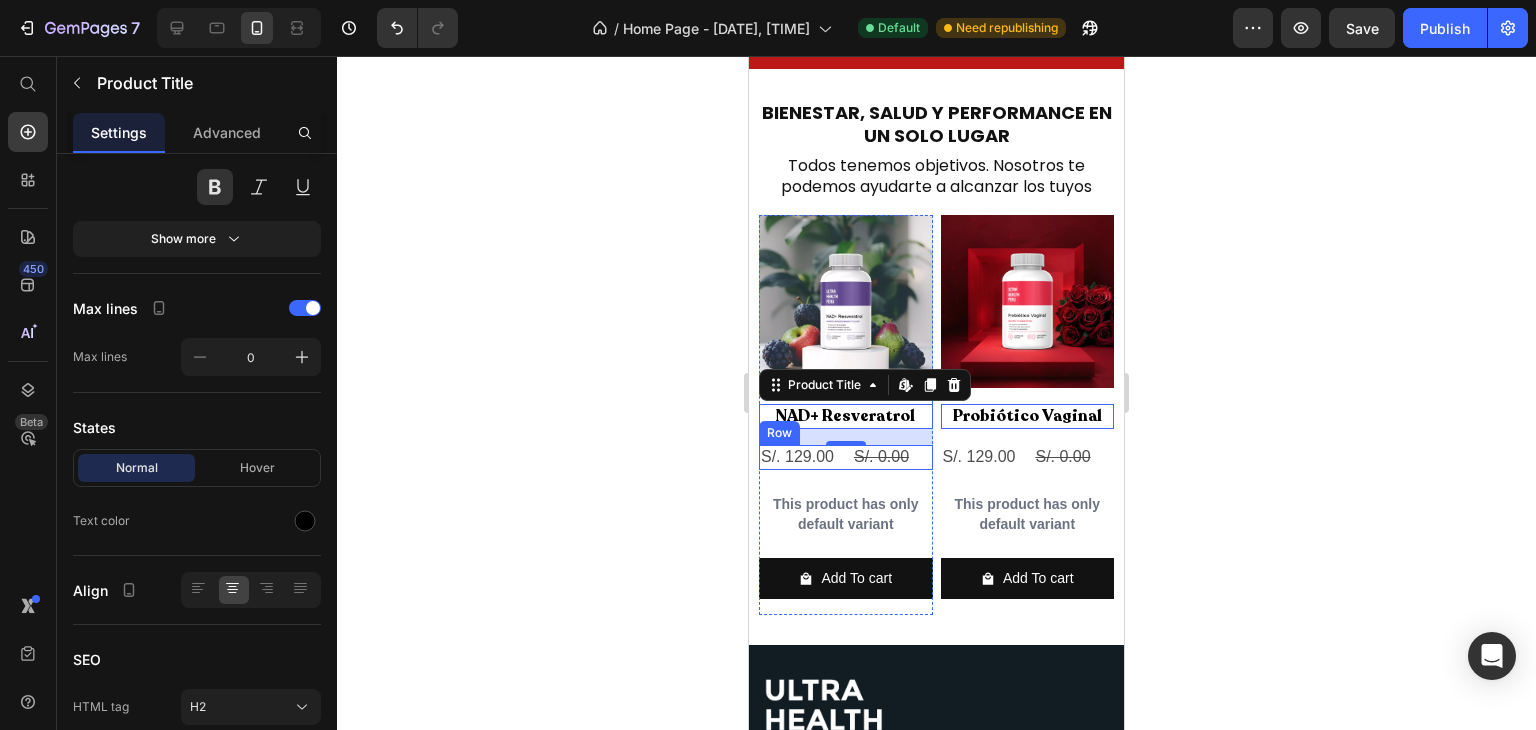 click on "S/. 129.00 Product Price S/. 0.00 Product Price Row" at bounding box center (846, 457) 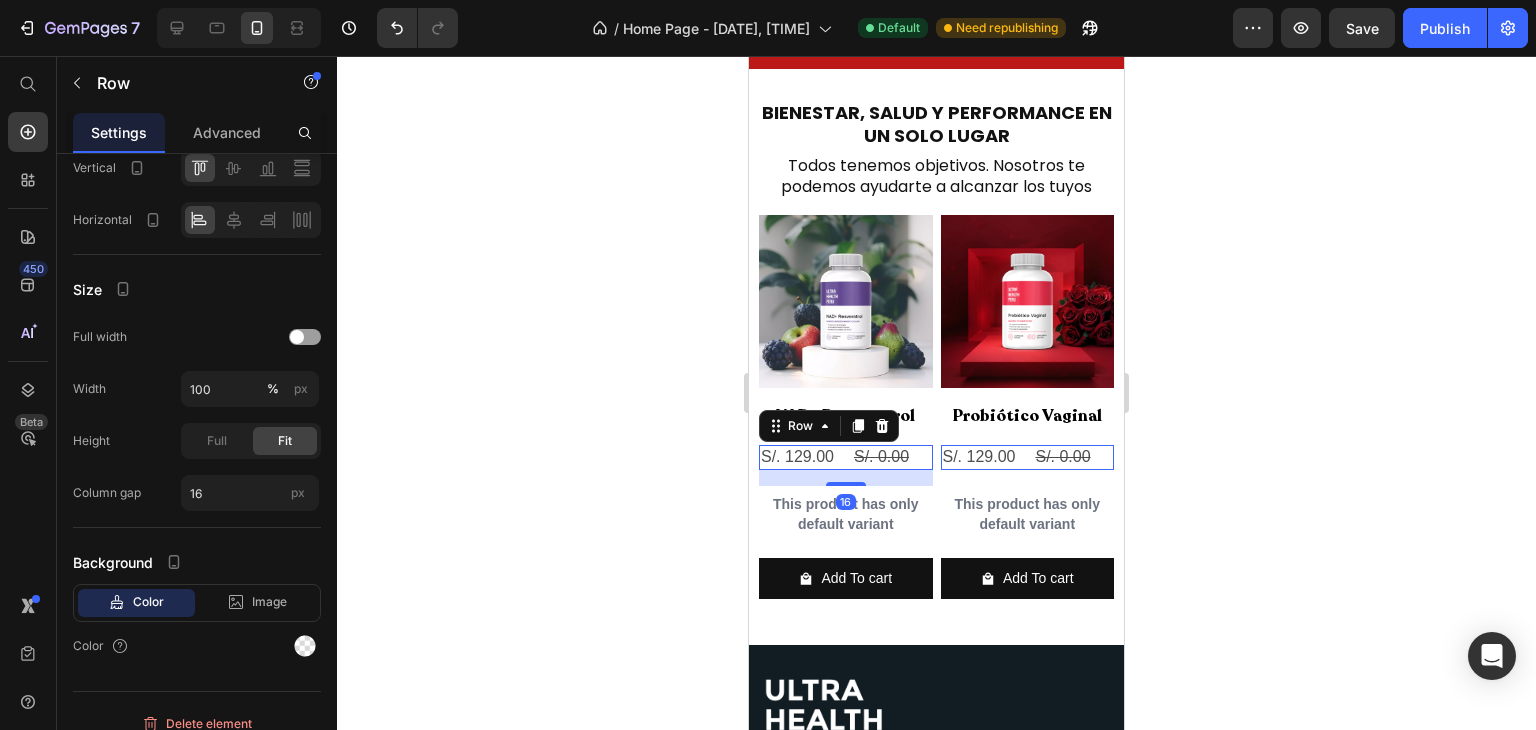 scroll, scrollTop: 0, scrollLeft: 0, axis: both 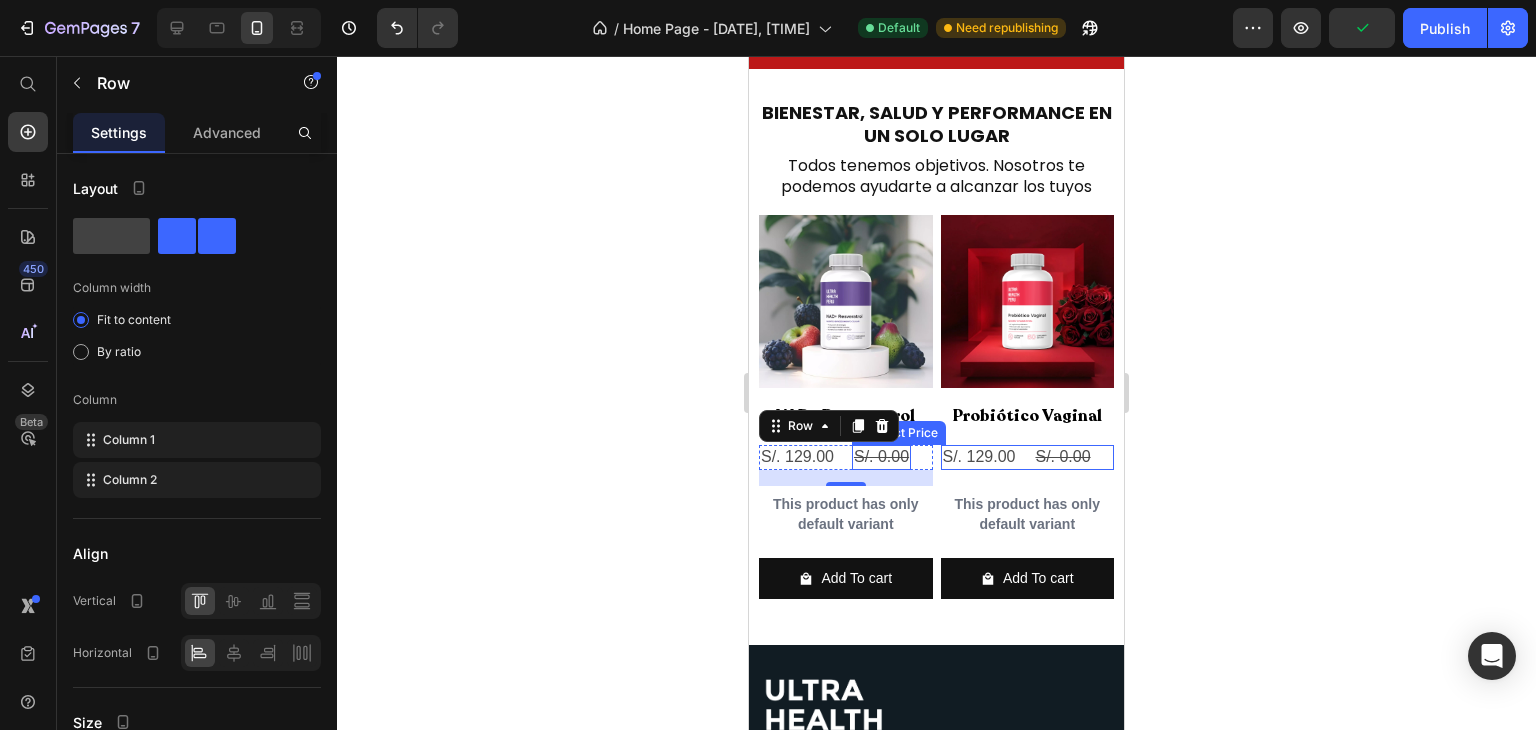 click on "S/. 0.00" at bounding box center (881, 457) 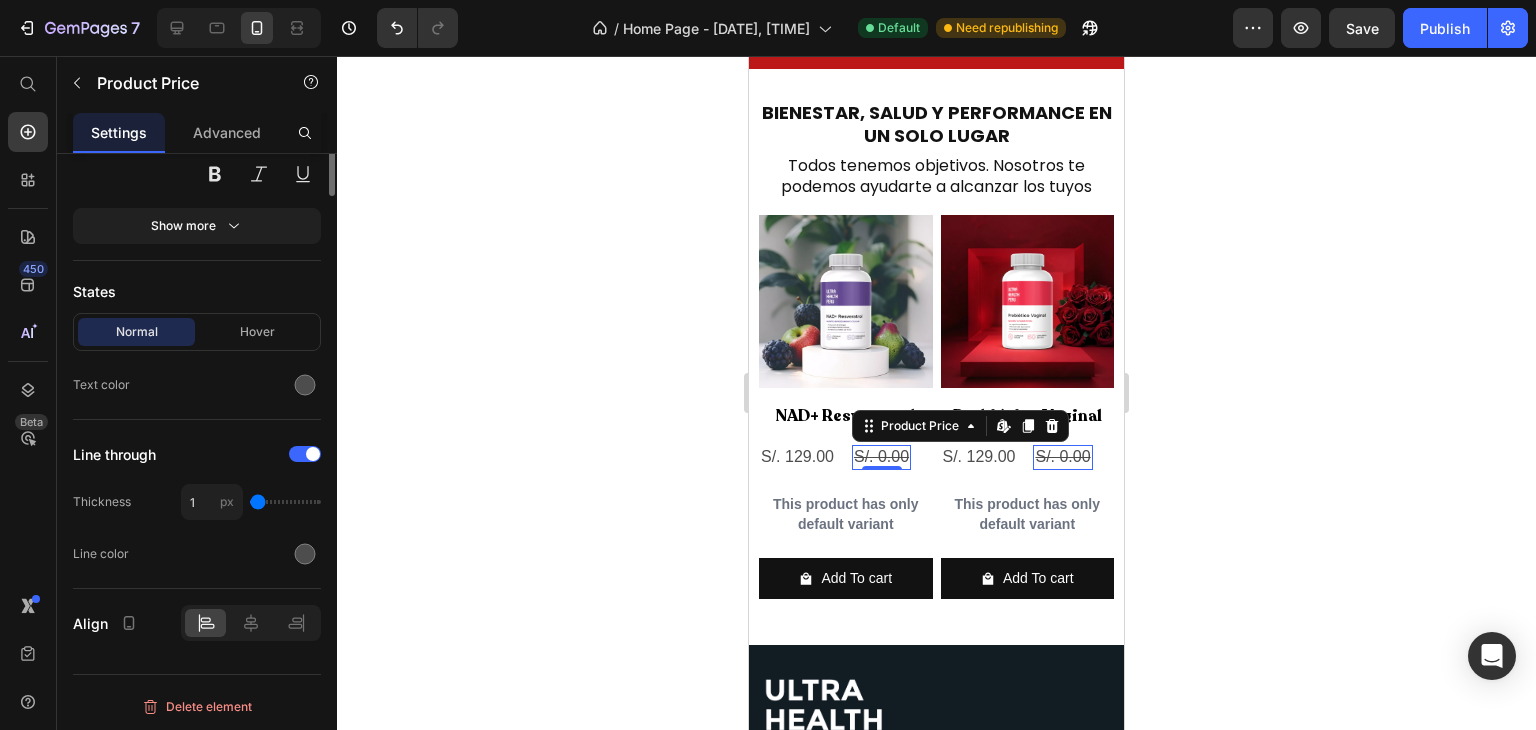 scroll, scrollTop: 0, scrollLeft: 0, axis: both 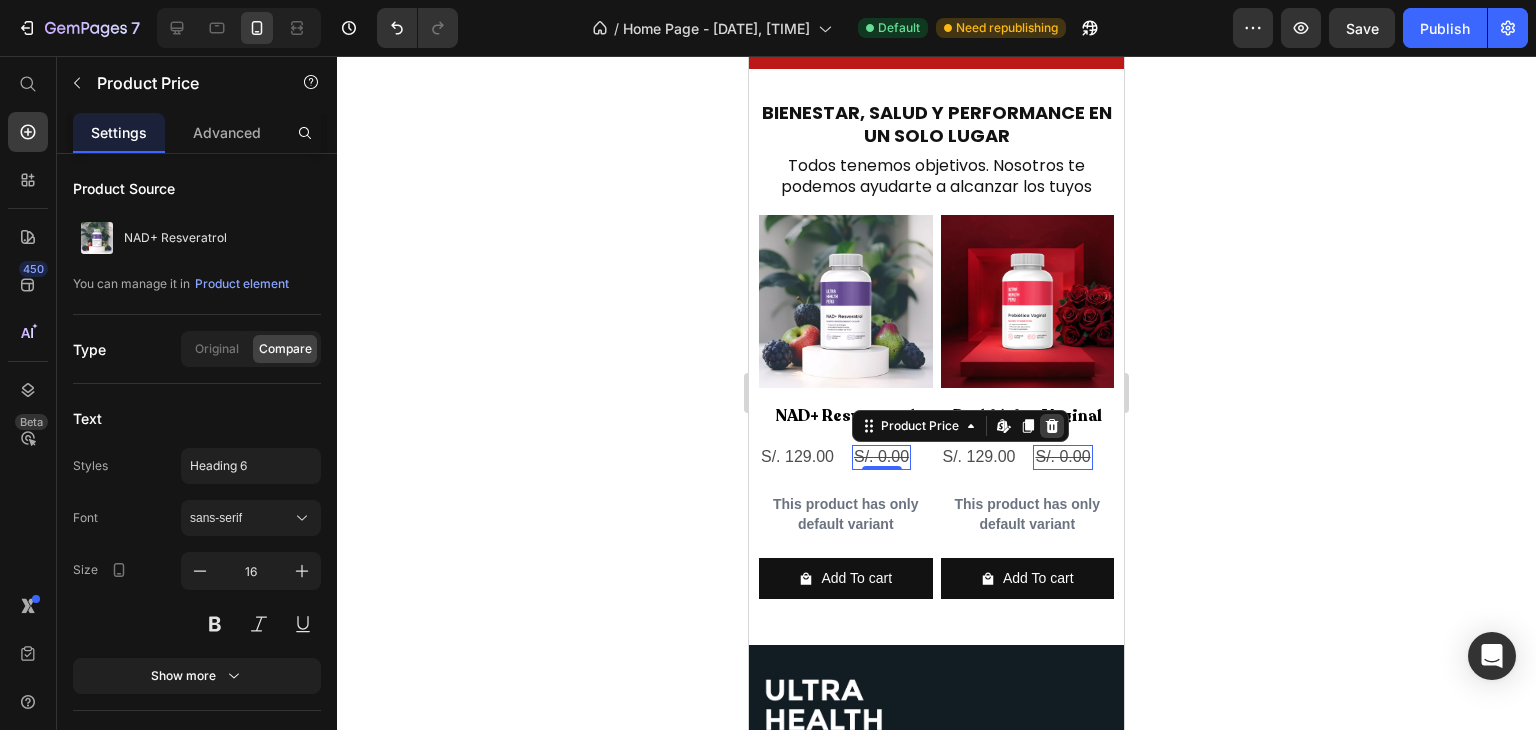 click 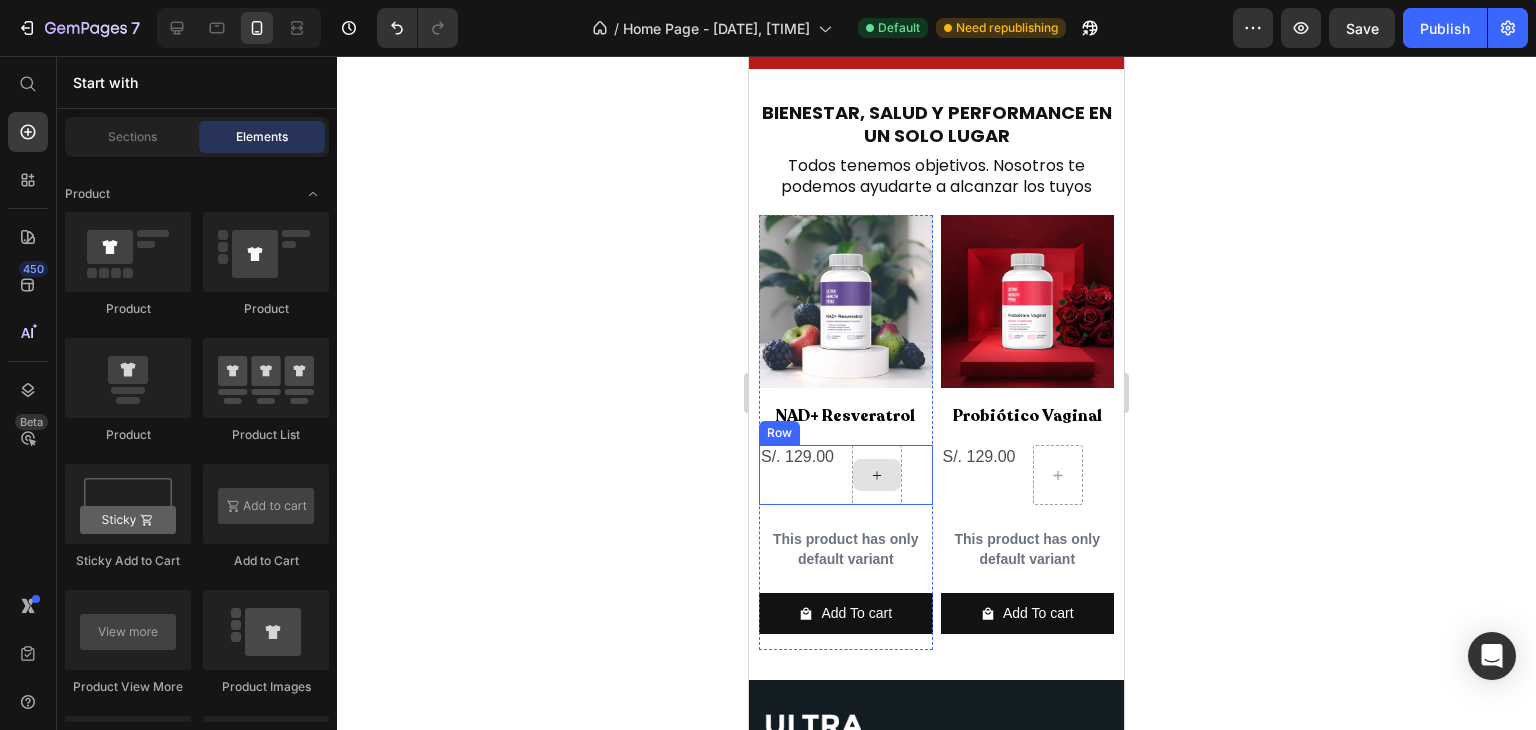 click at bounding box center [877, 475] 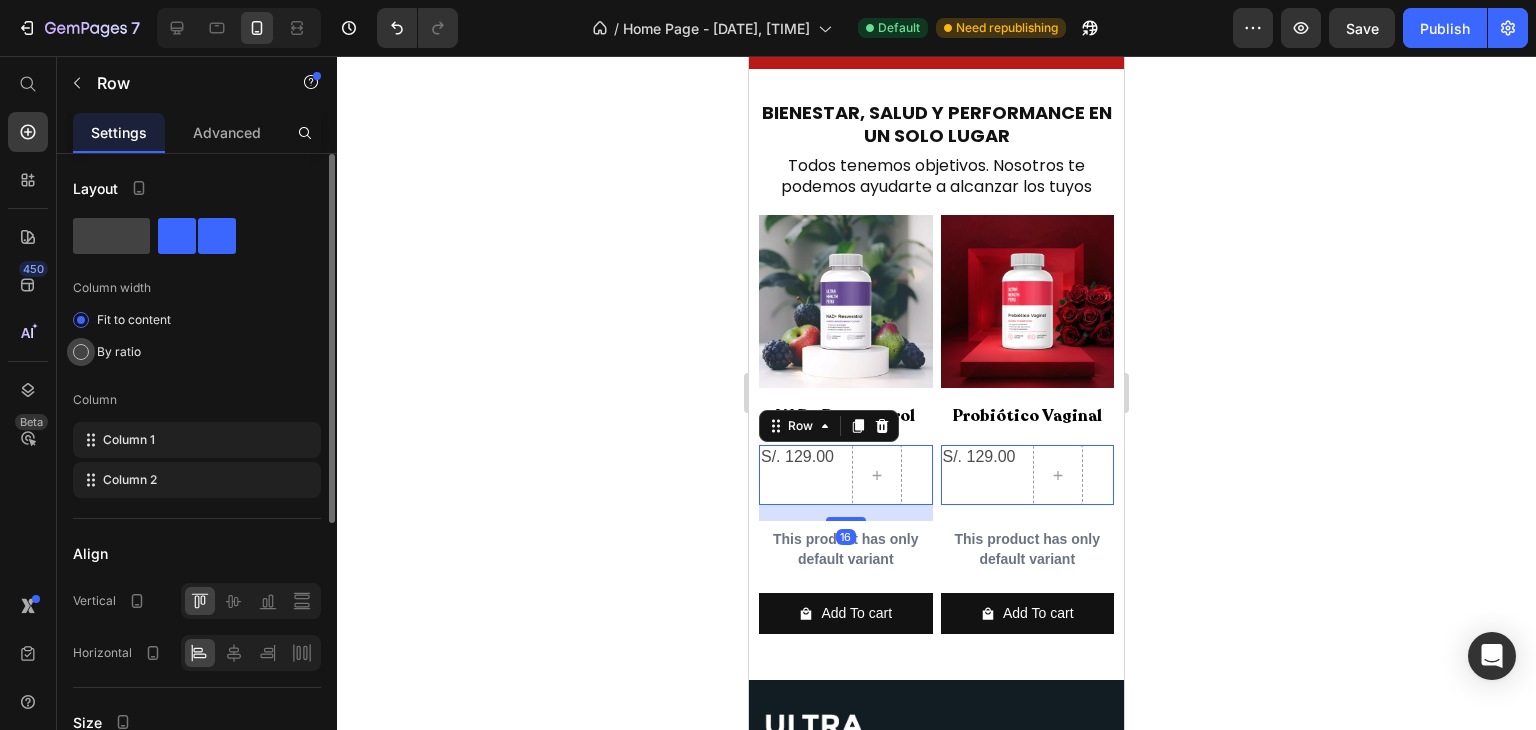 click on "By ratio" at bounding box center [119, 352] 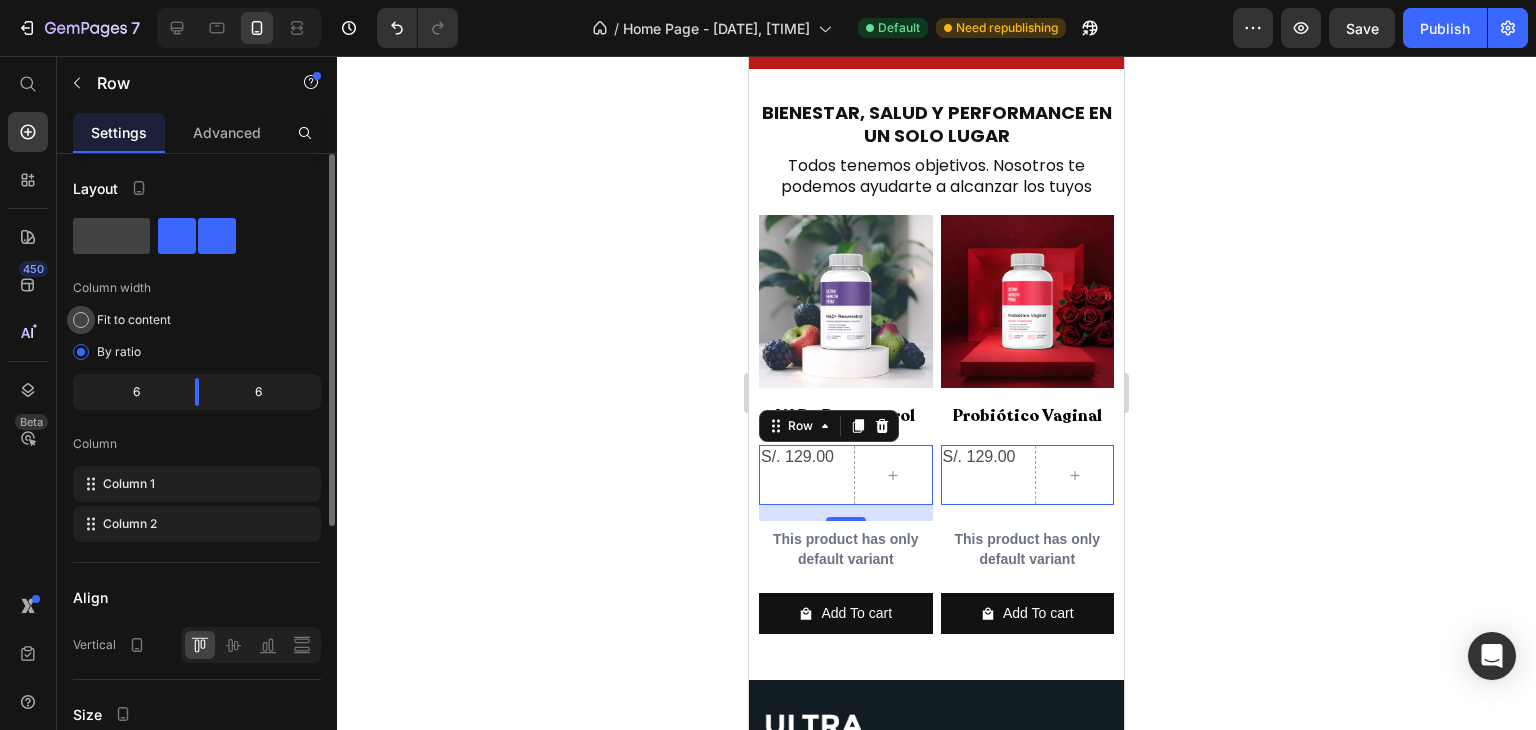 click on "Fit to content" at bounding box center (134, 320) 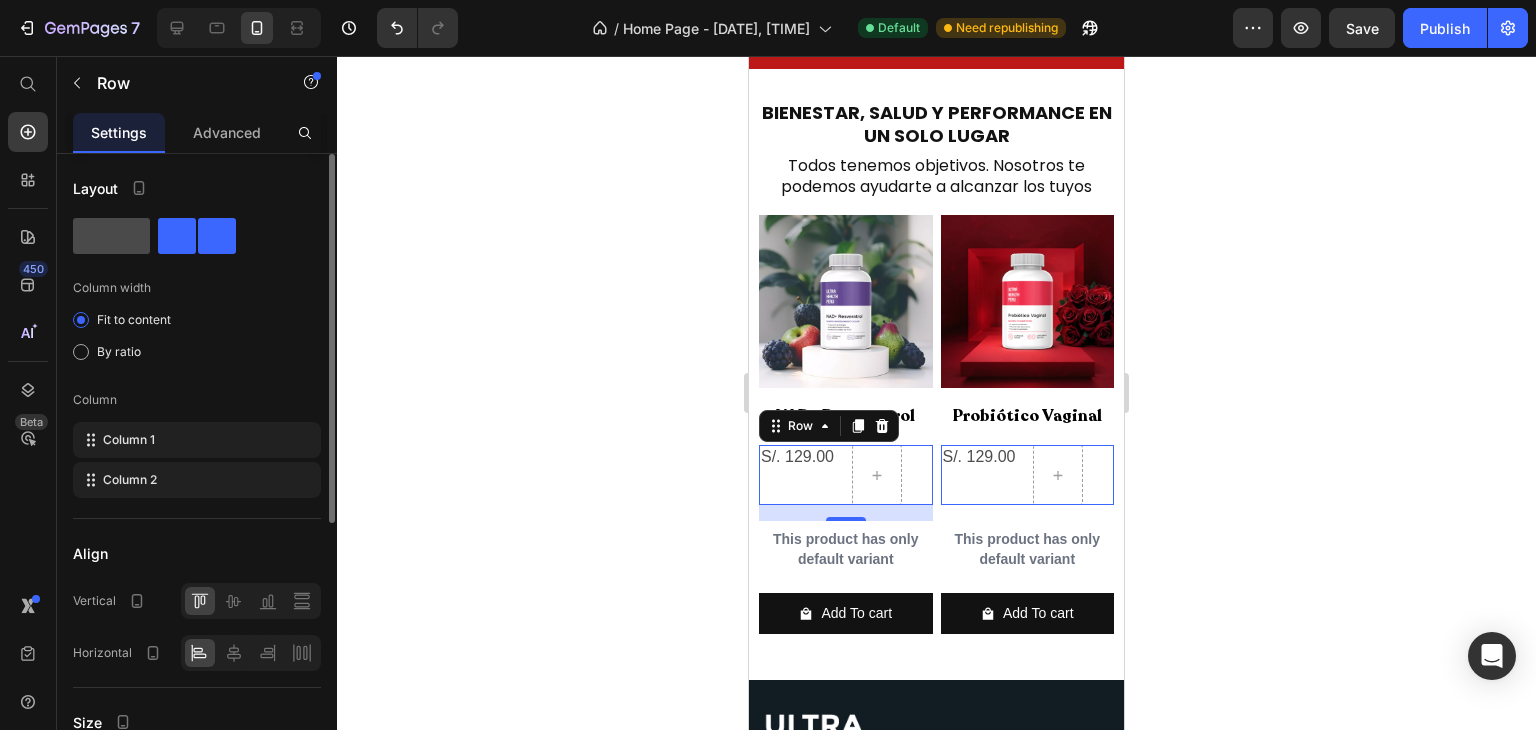 click 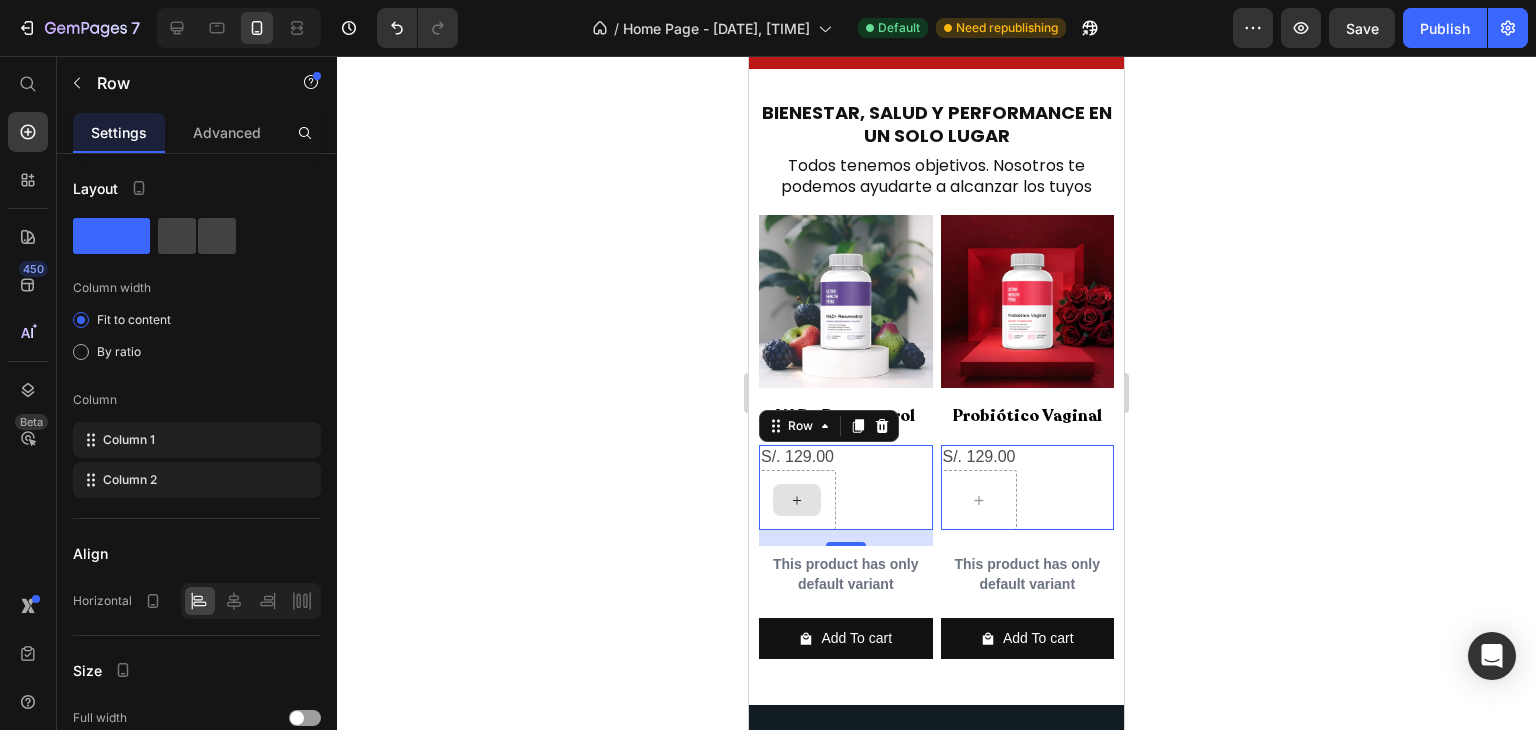 click at bounding box center (797, 500) 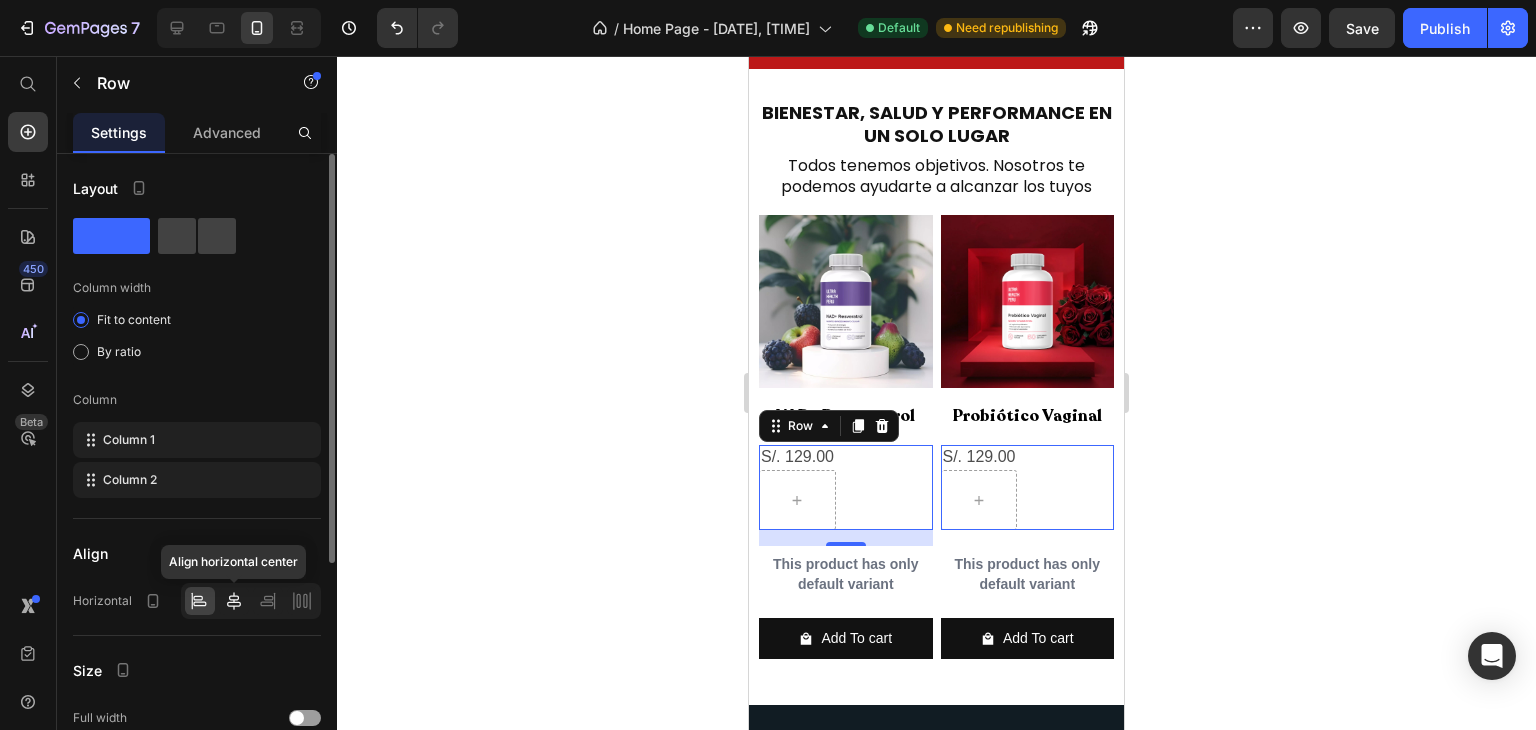 click 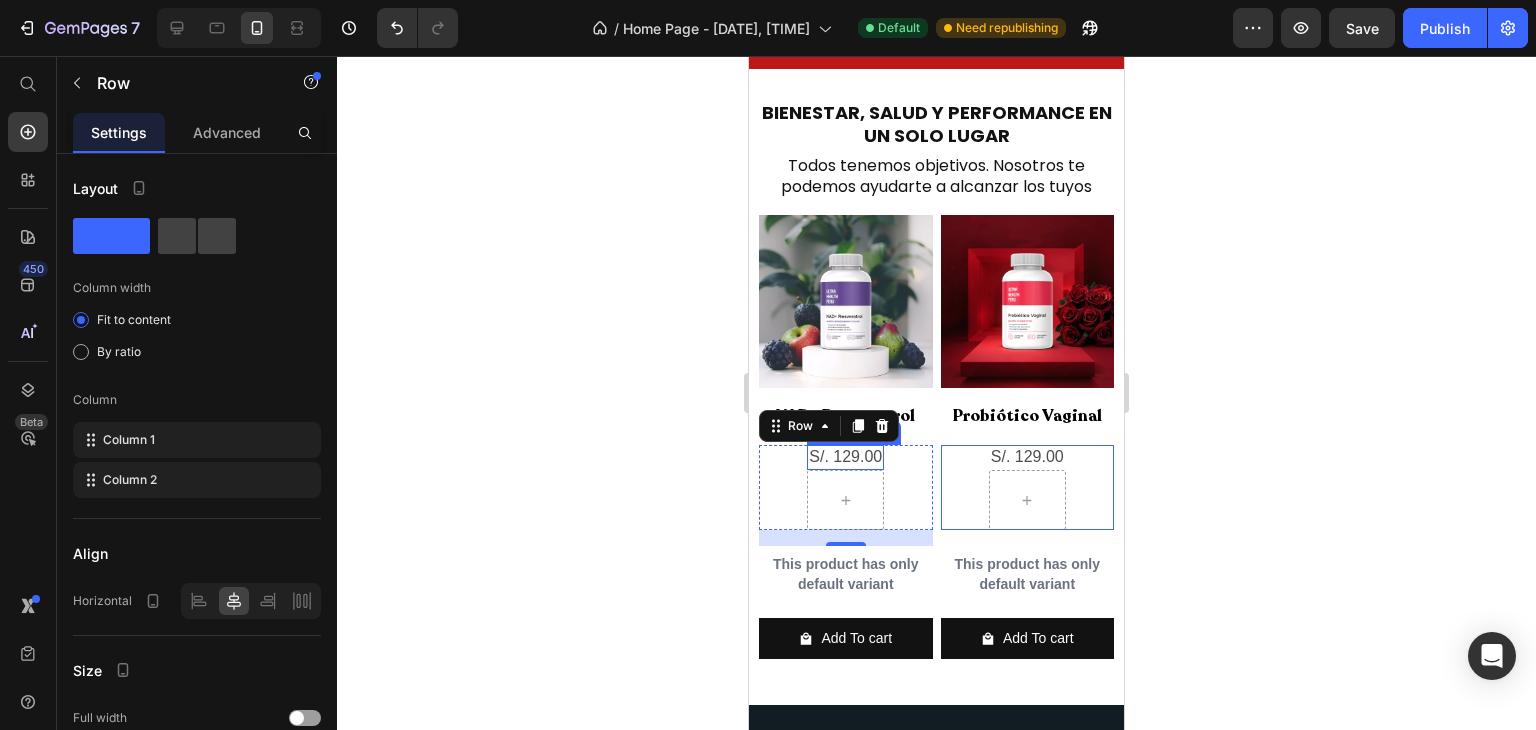 click on "S/. 129.00" at bounding box center (845, 457) 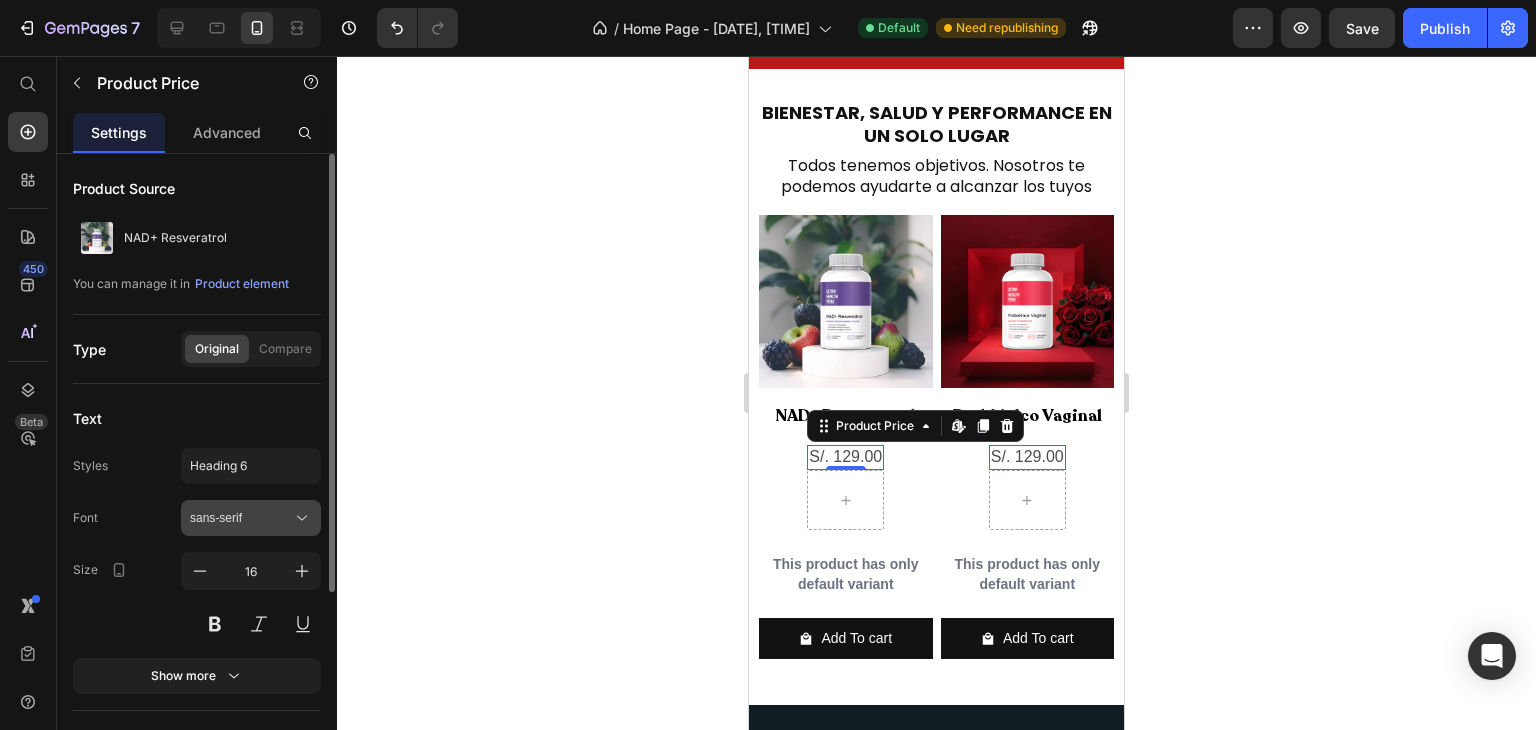 click on "sans-serif" at bounding box center (251, 518) 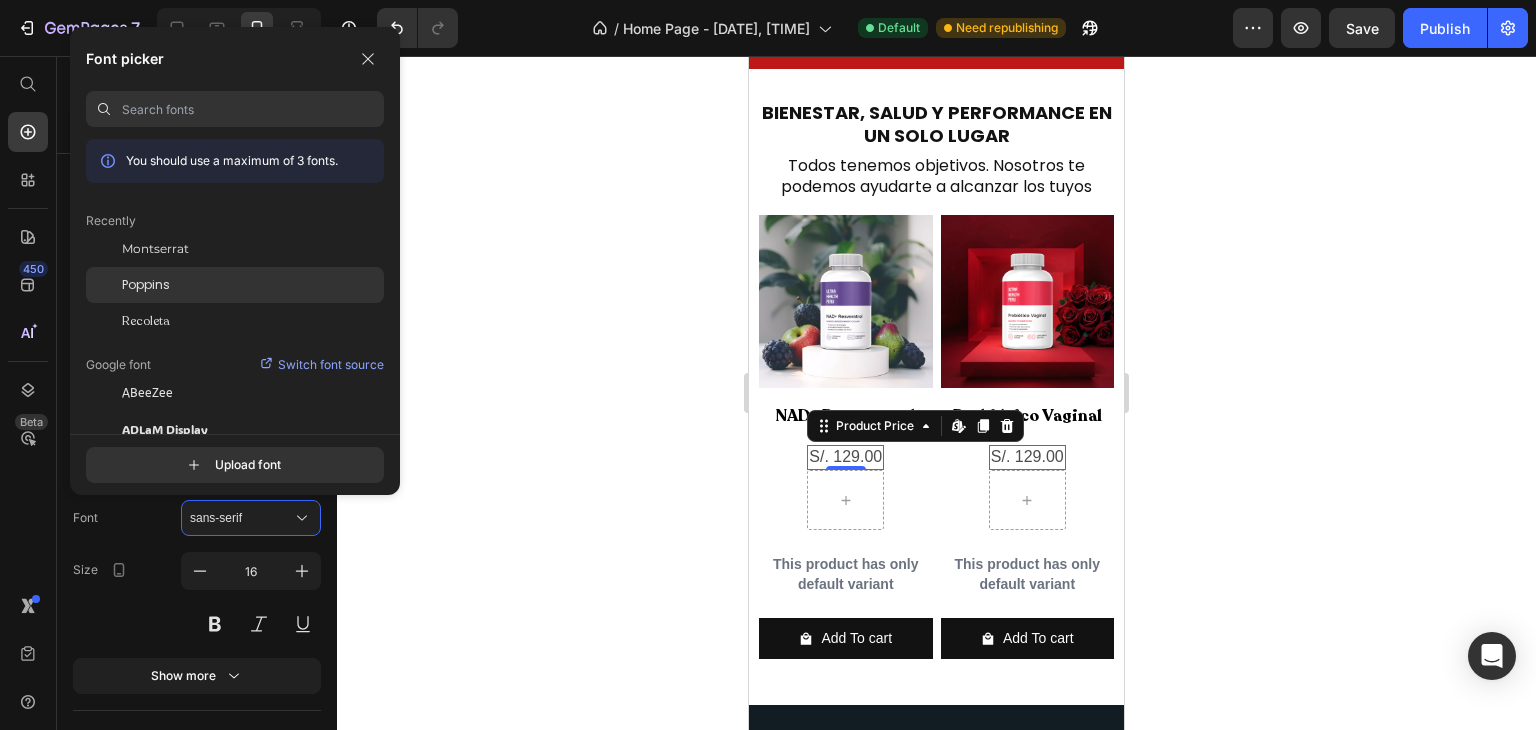 click on "Poppins" 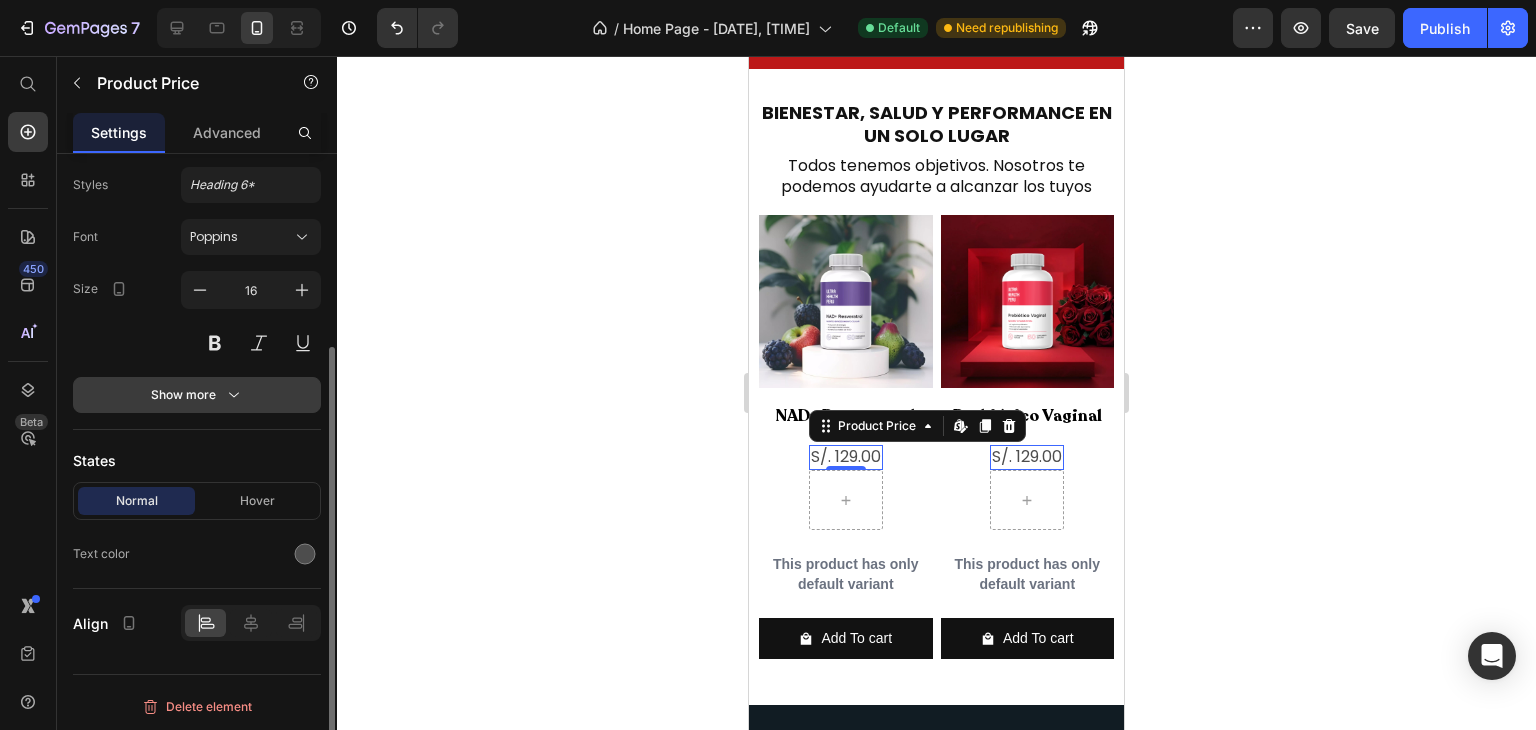 scroll, scrollTop: 281, scrollLeft: 0, axis: vertical 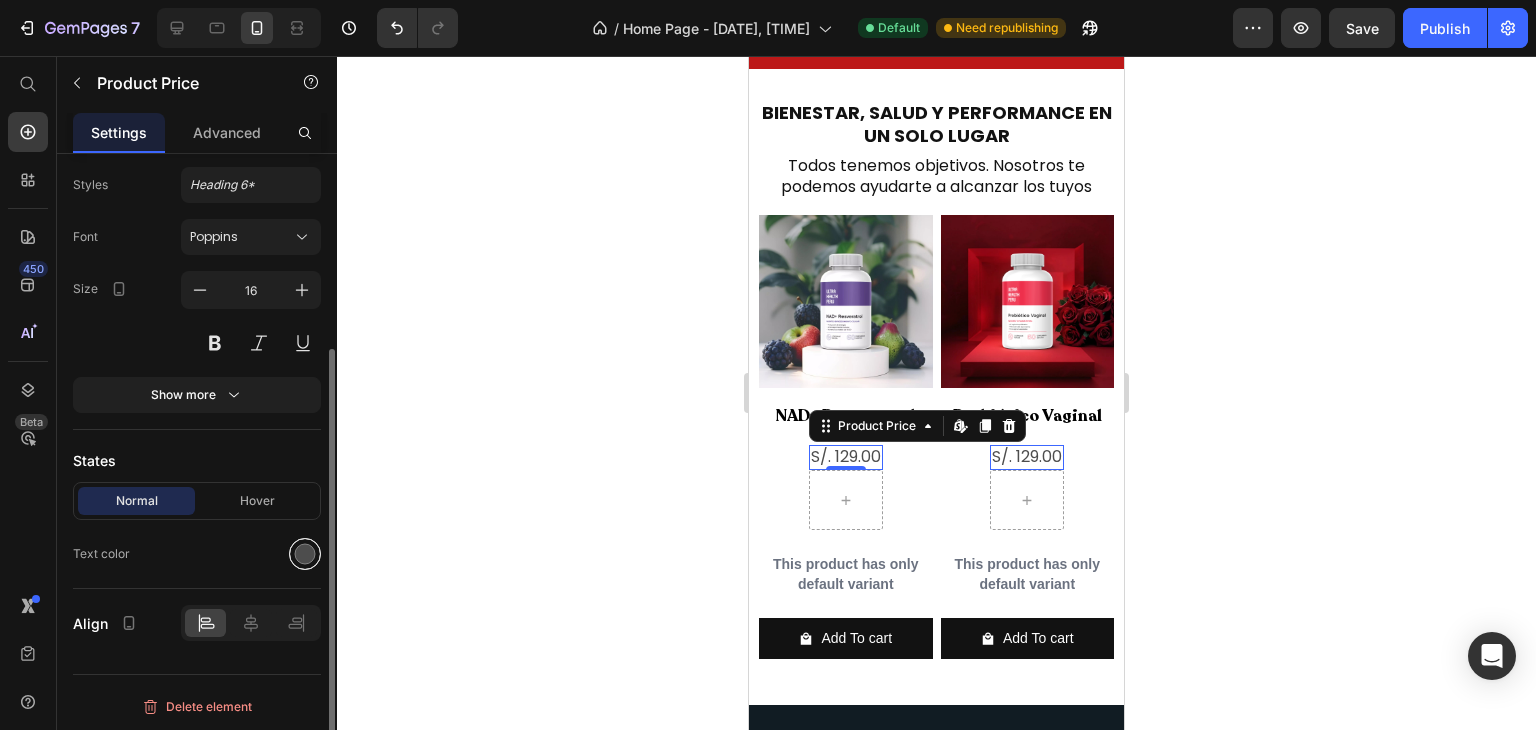 click at bounding box center (305, 554) 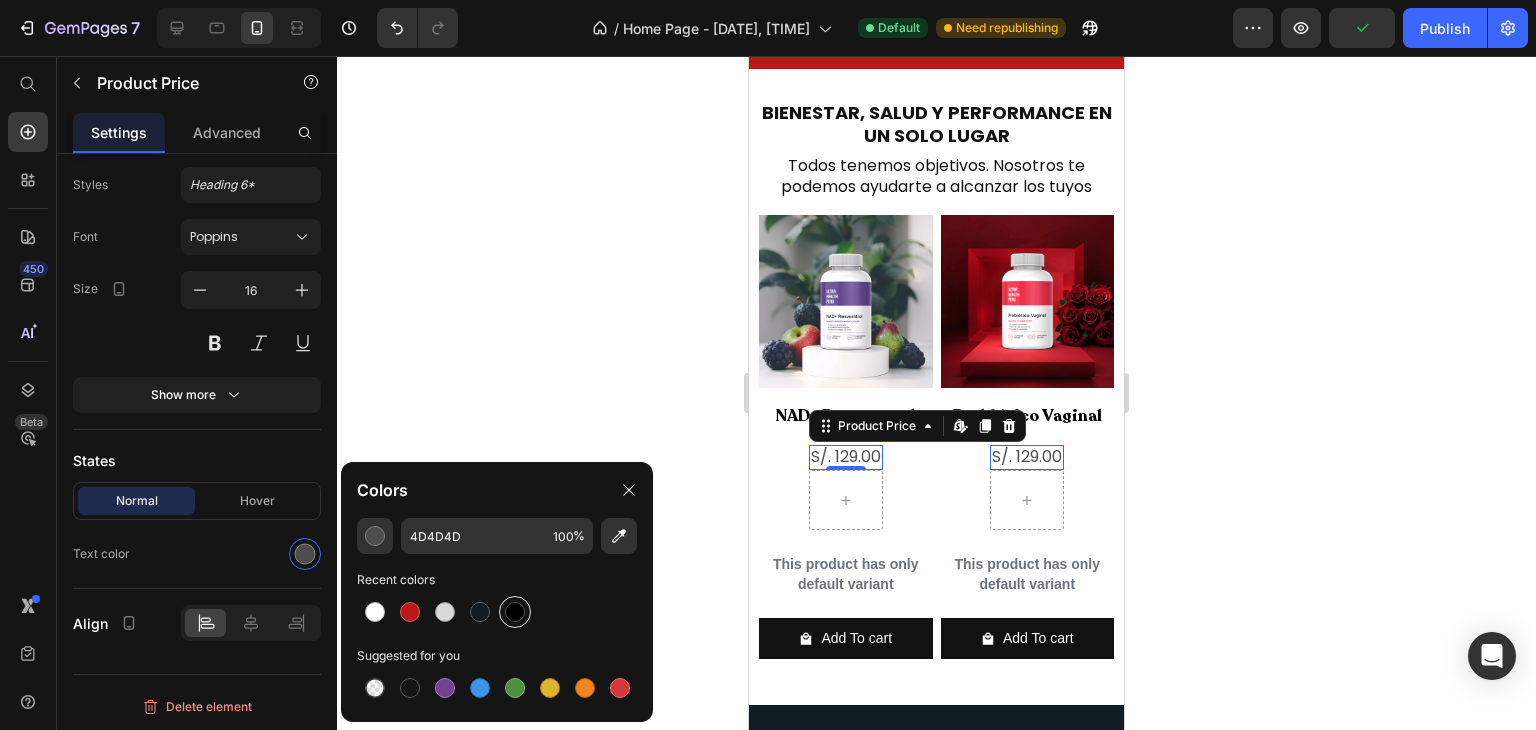click at bounding box center [515, 612] 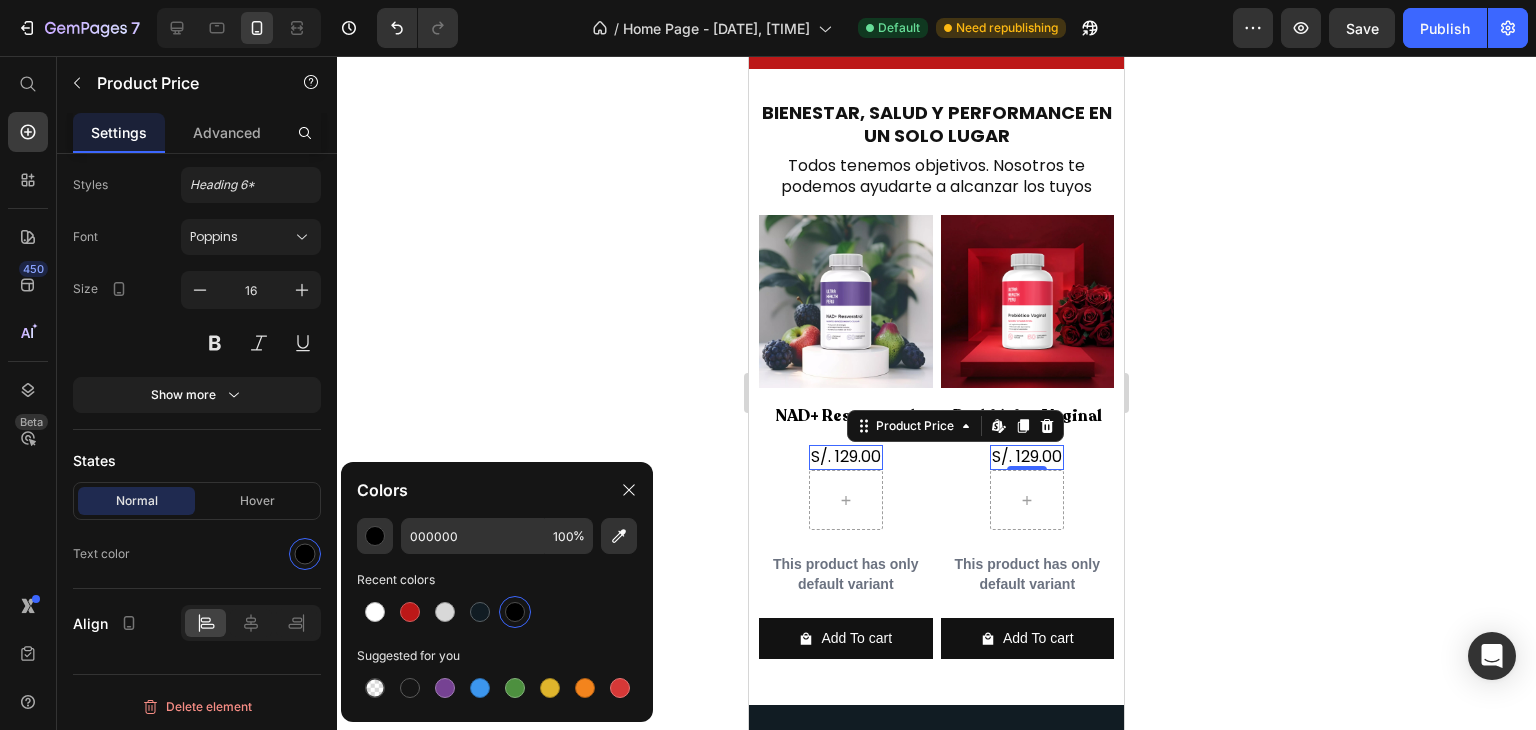 click on "S/. 129.00" at bounding box center [846, 457] 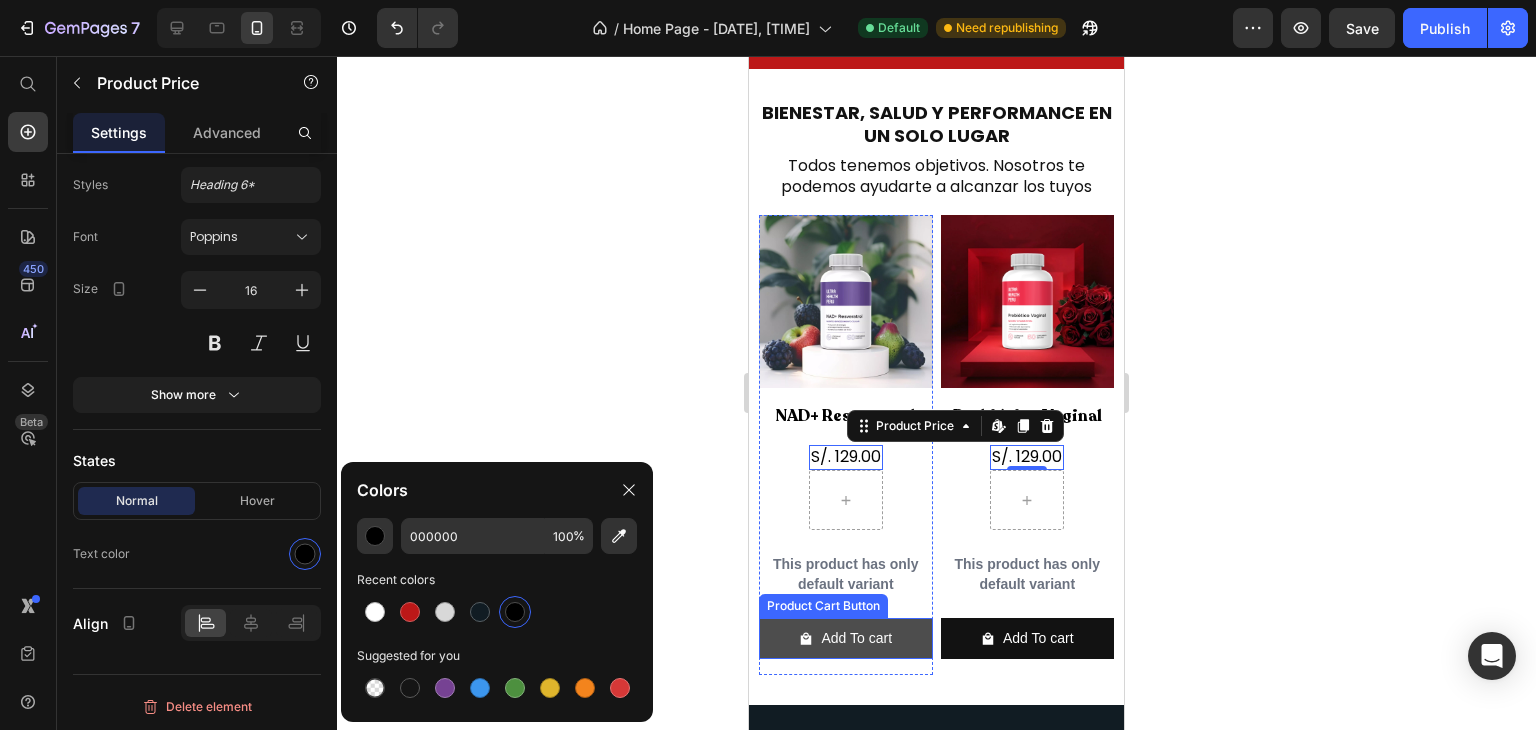 click on "Add To cart" at bounding box center [846, 638] 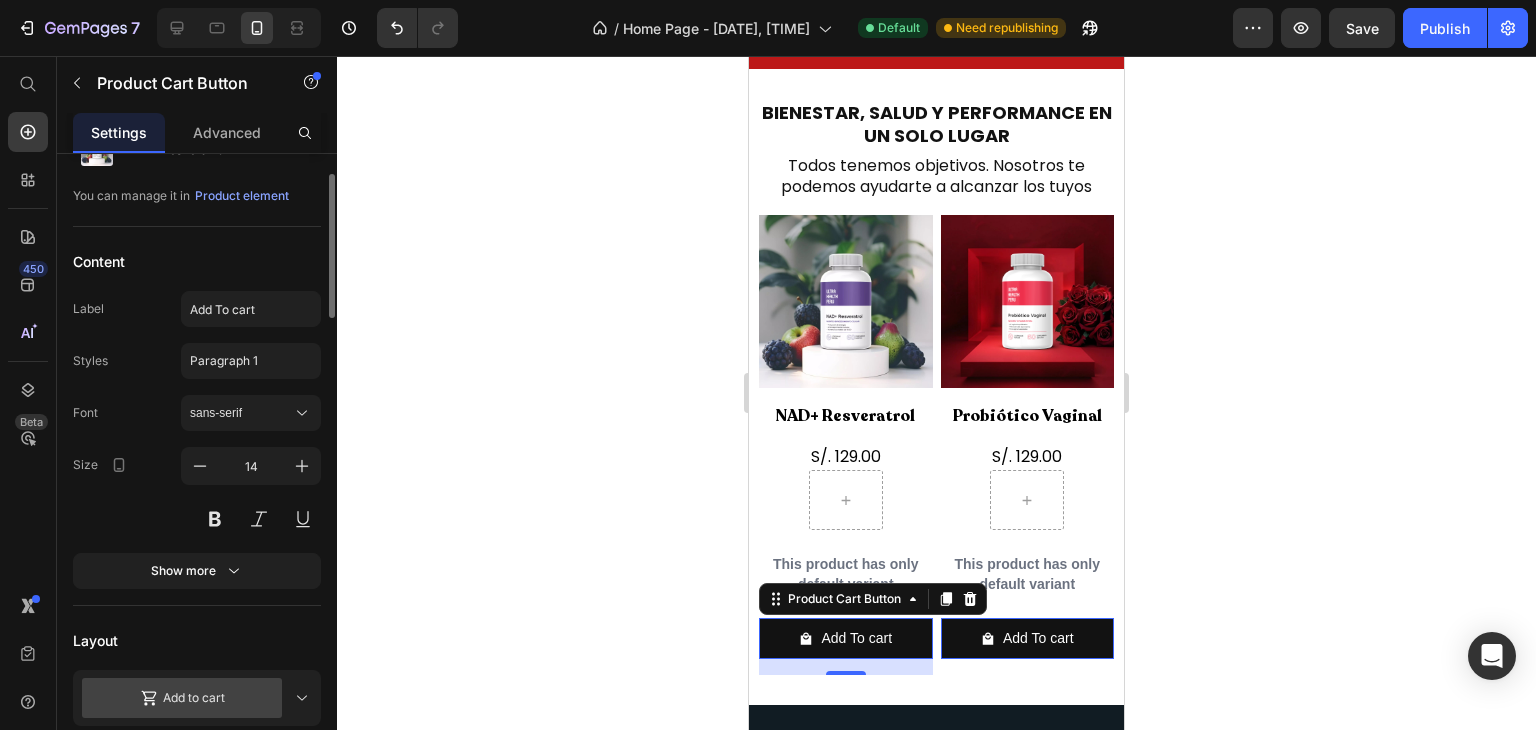 scroll, scrollTop: 87, scrollLeft: 0, axis: vertical 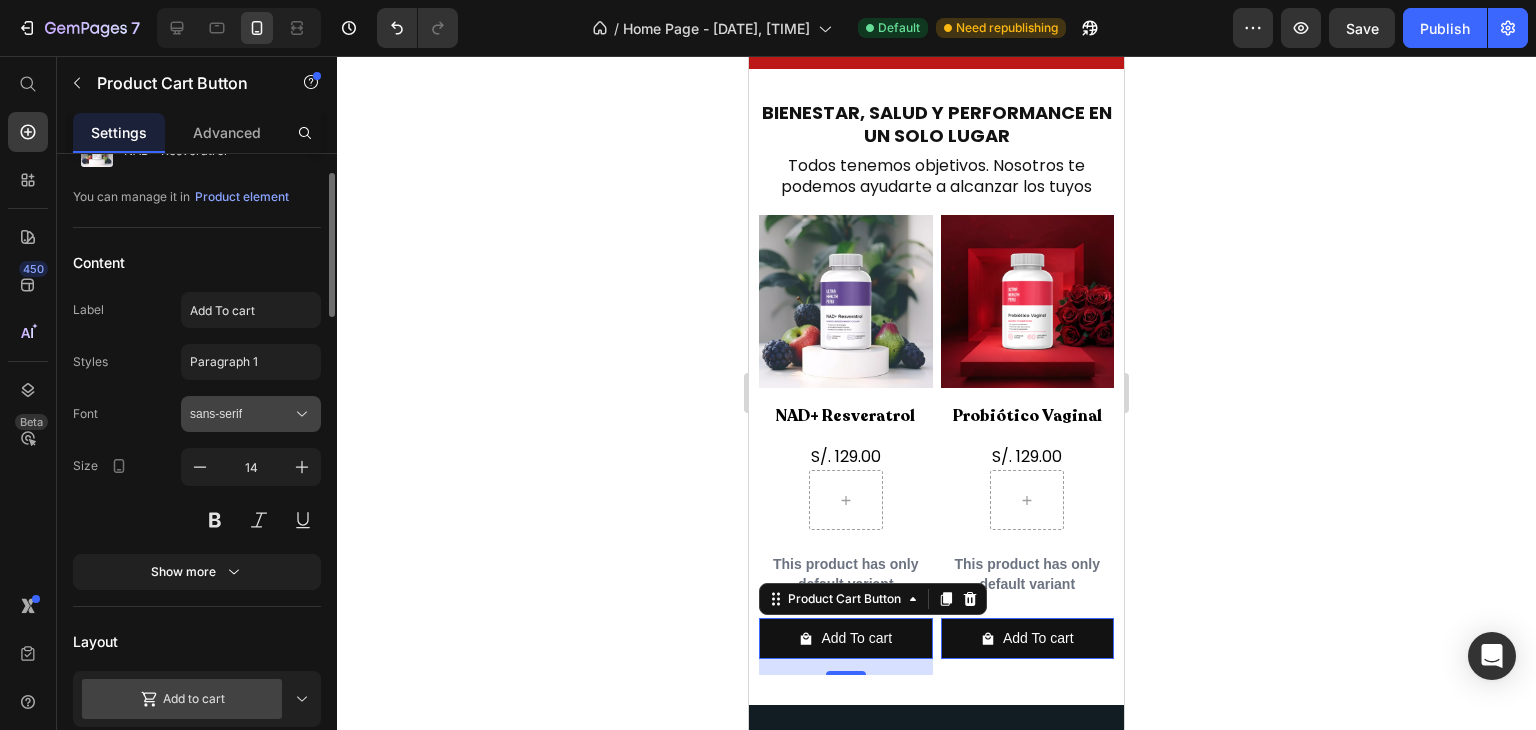 click on "sans-serif" at bounding box center (251, 414) 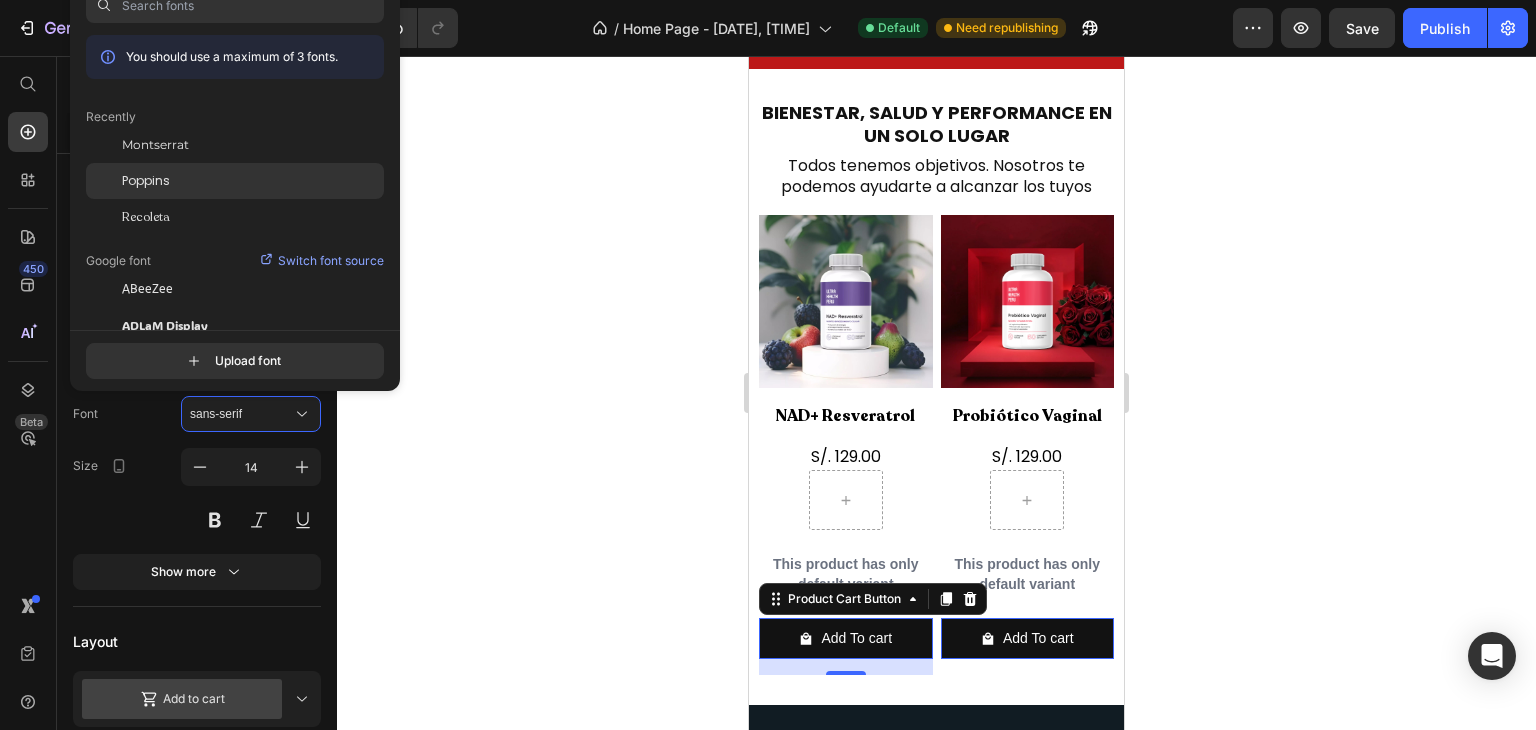 click on "Poppins" at bounding box center (146, 181) 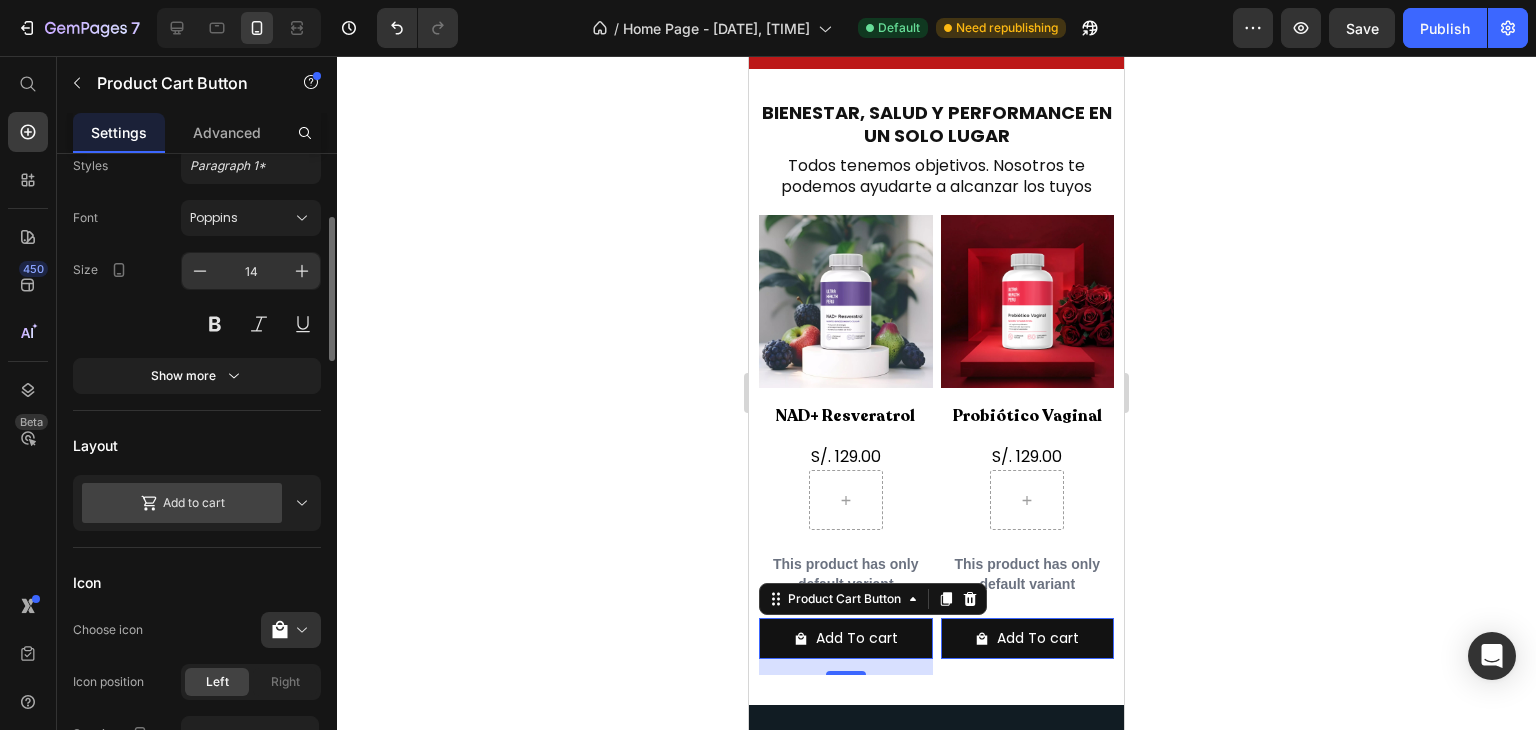 scroll, scrollTop: 284, scrollLeft: 0, axis: vertical 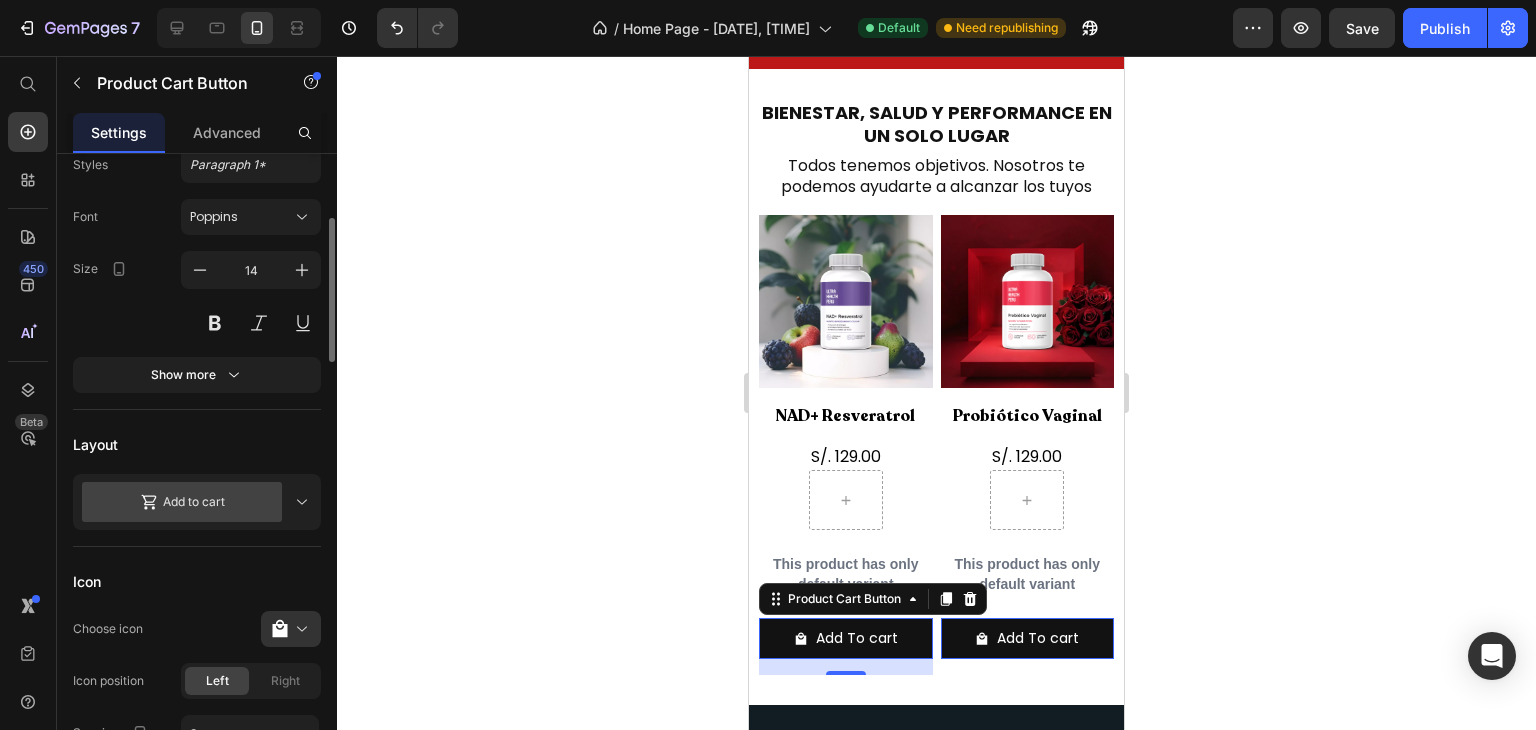 click on "Add to cart" at bounding box center [197, 502] 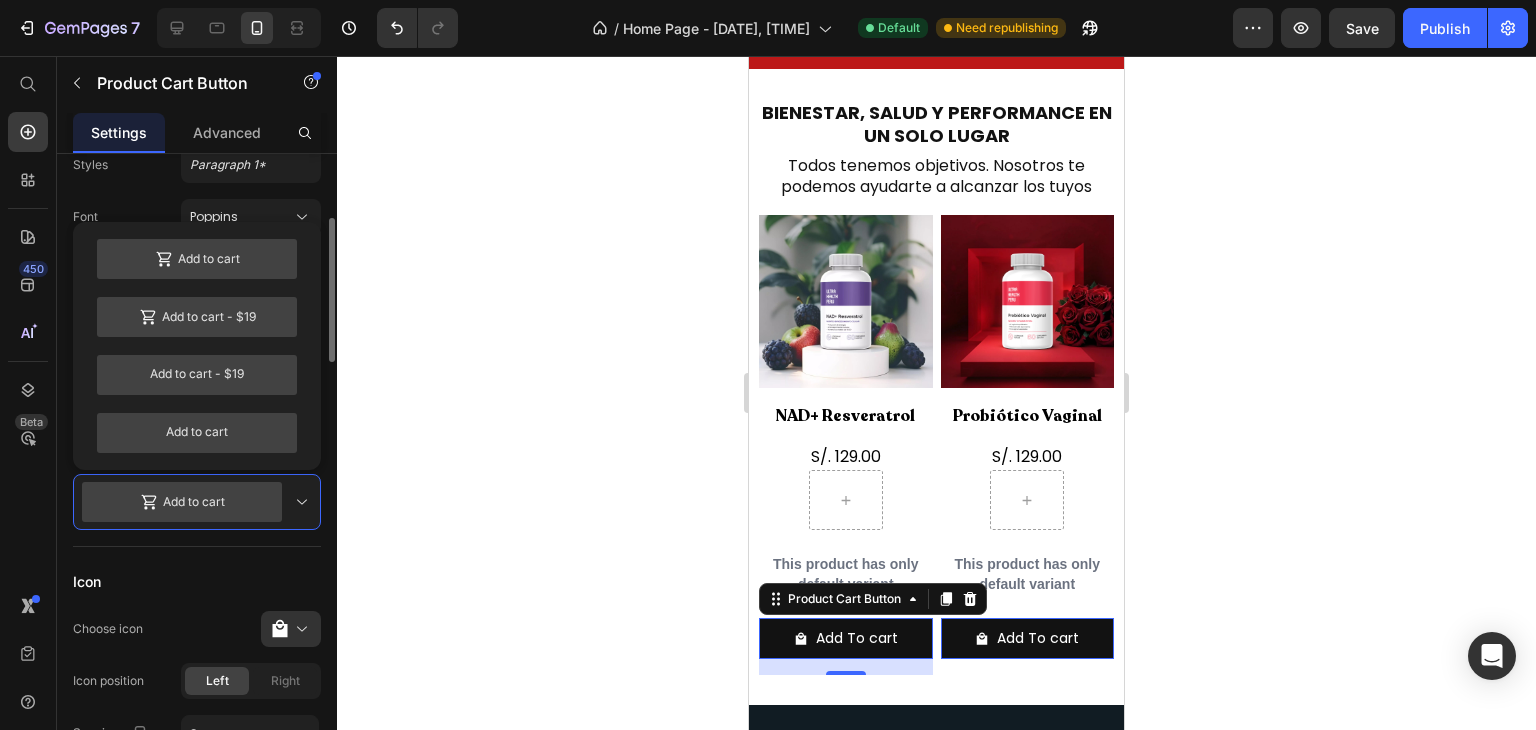 click on "Icon" at bounding box center [197, 581] 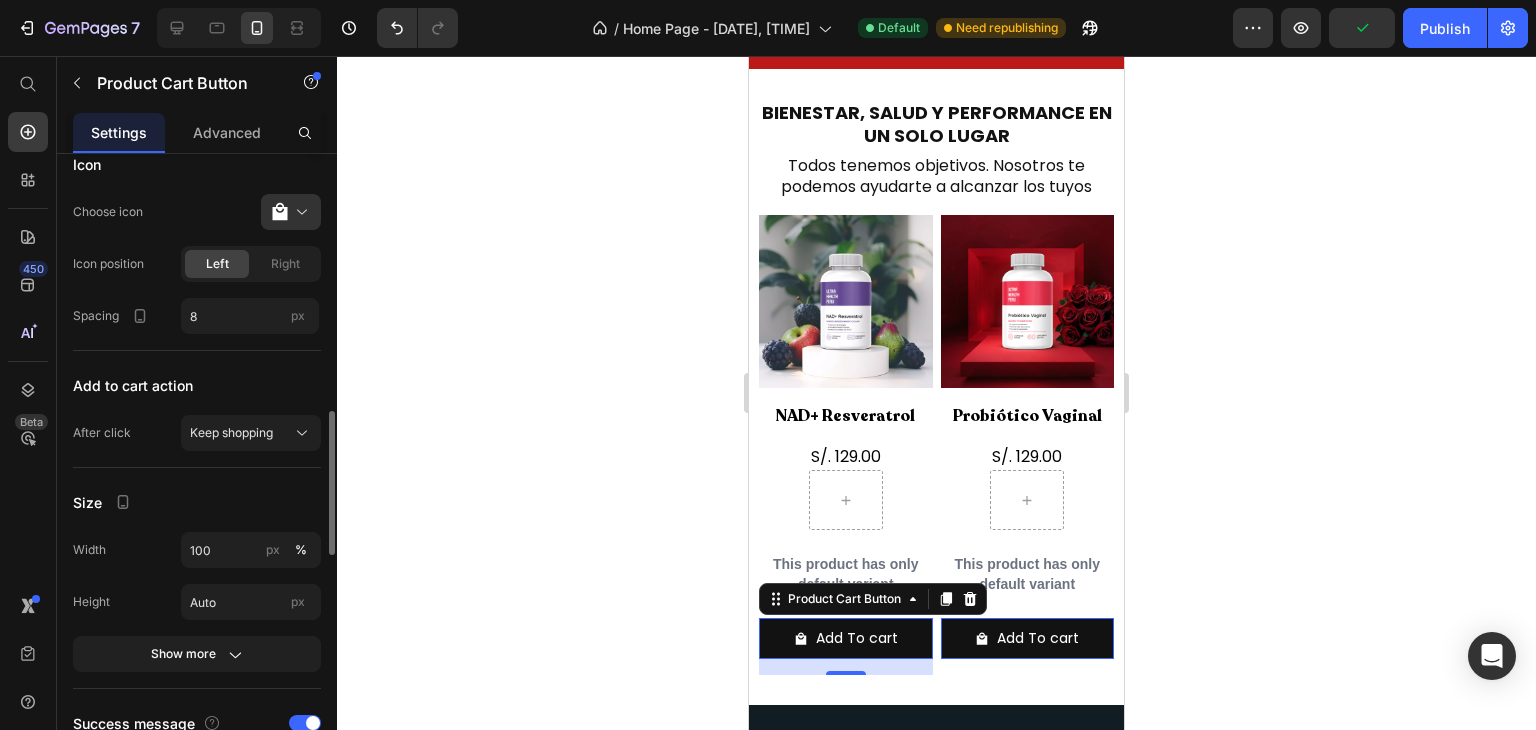 scroll, scrollTop: 783, scrollLeft: 0, axis: vertical 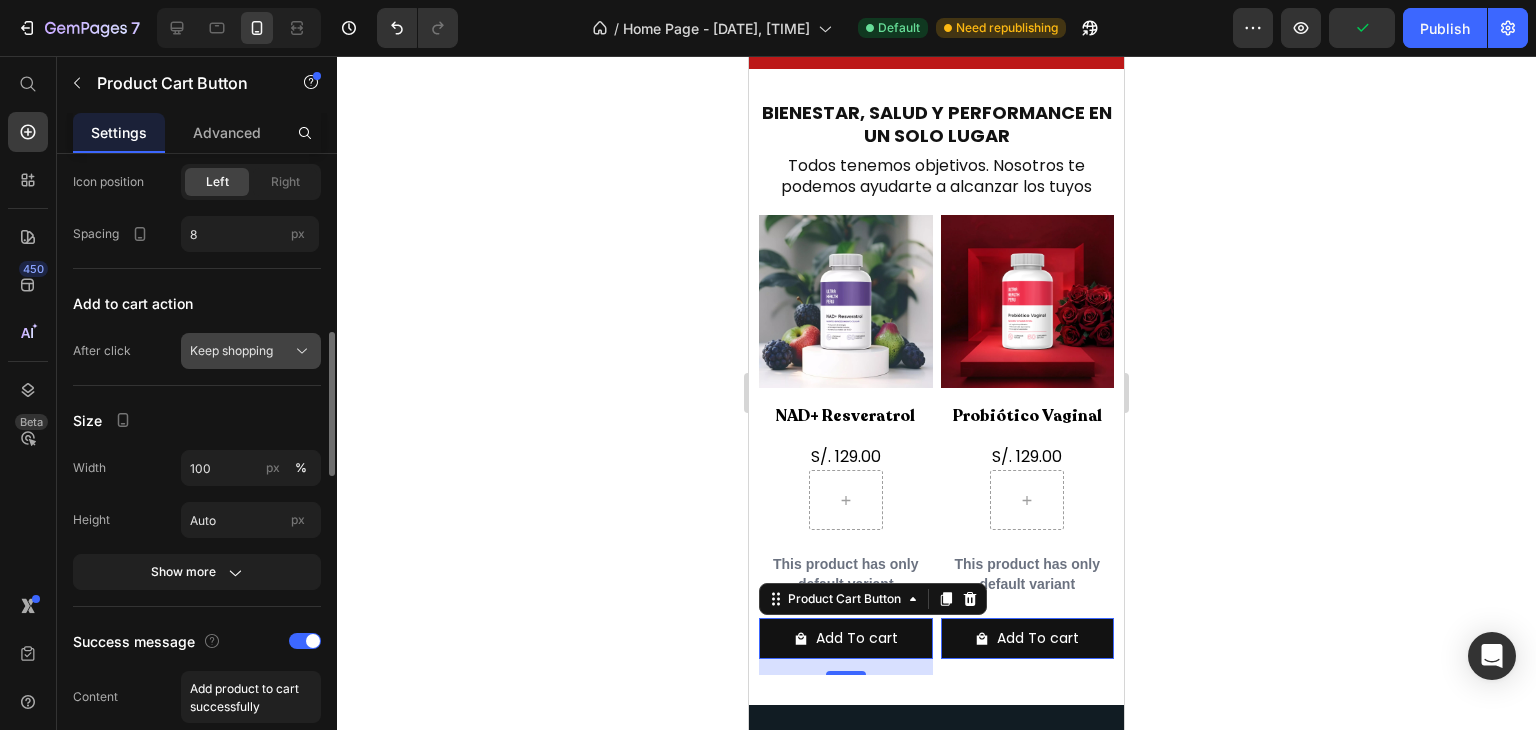 click on "Keep shopping" 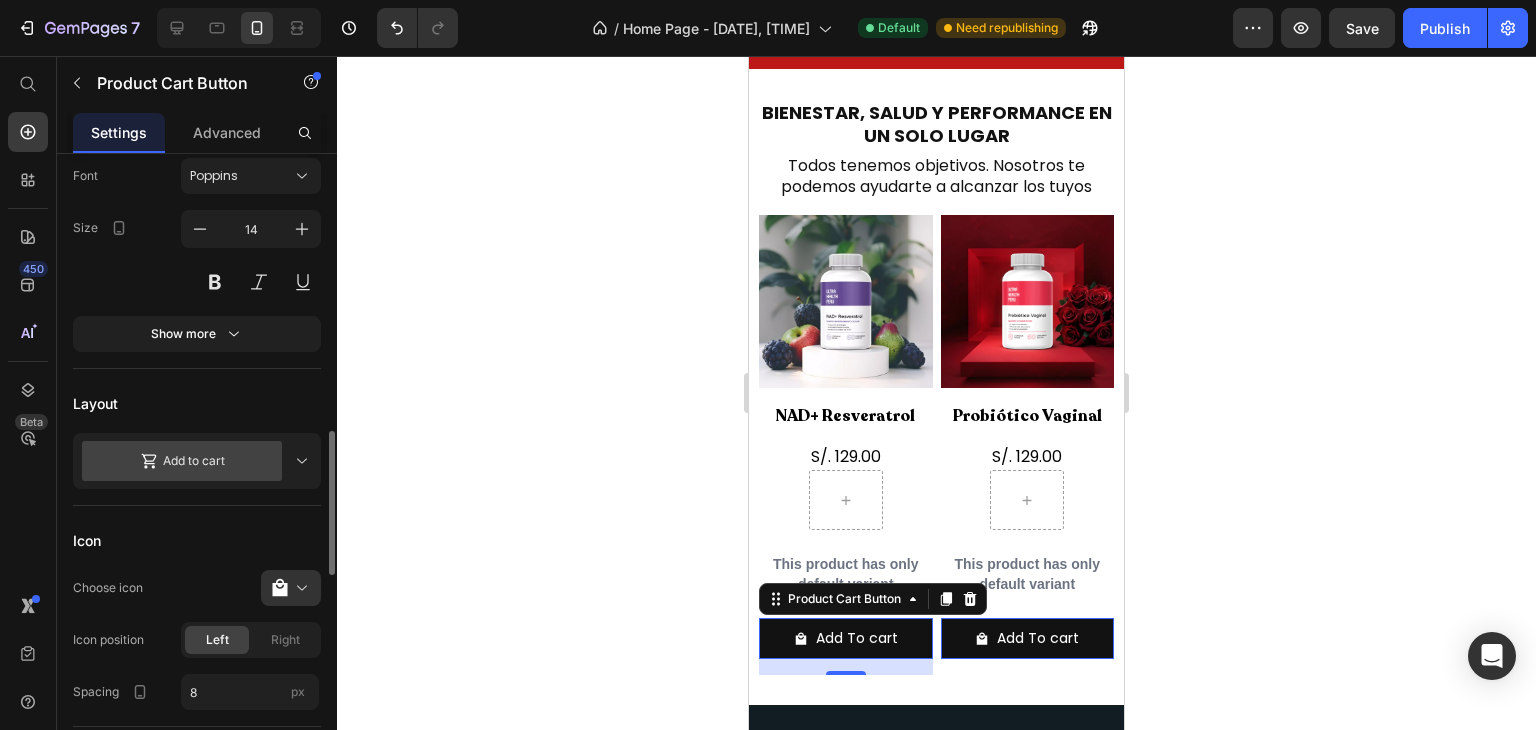 scroll, scrollTop: 0, scrollLeft: 0, axis: both 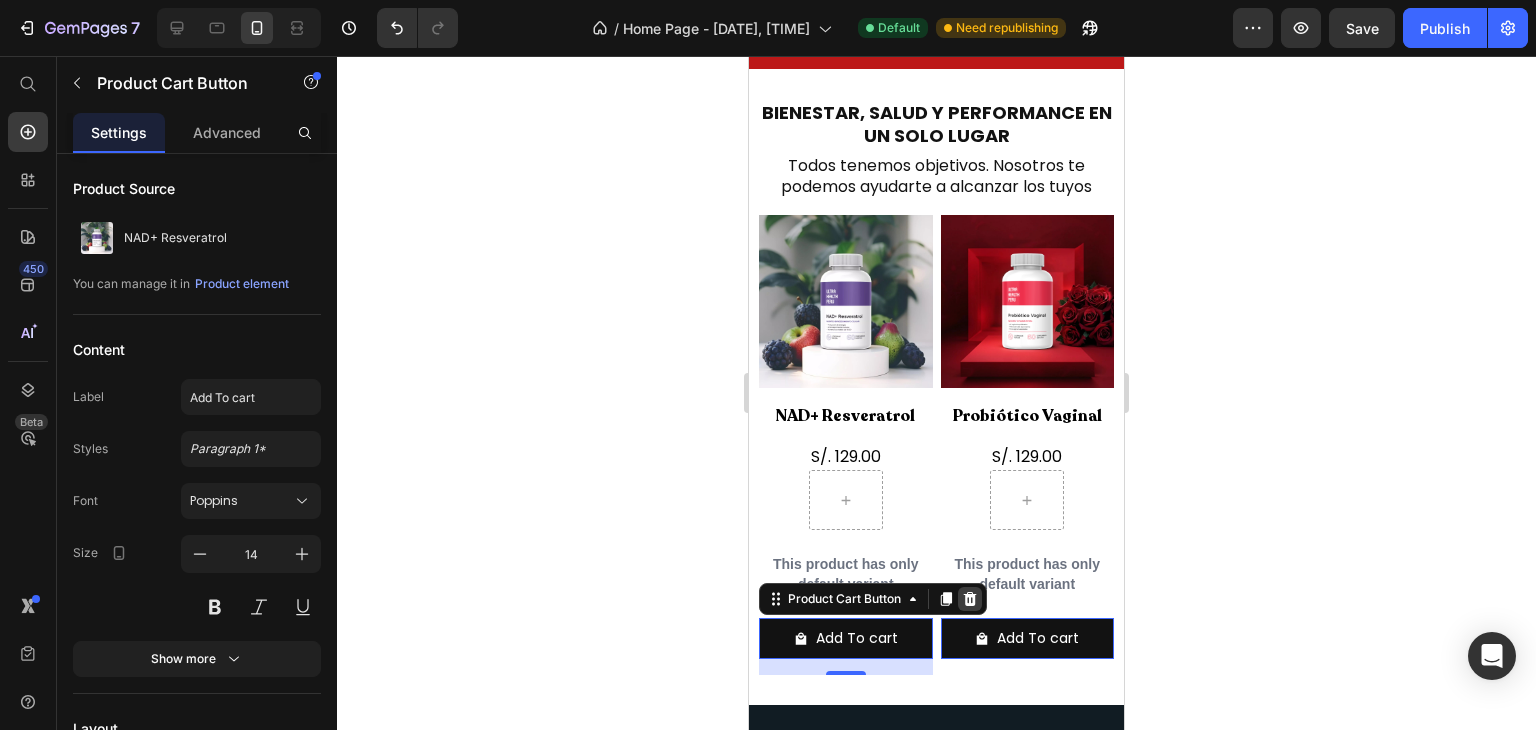 click 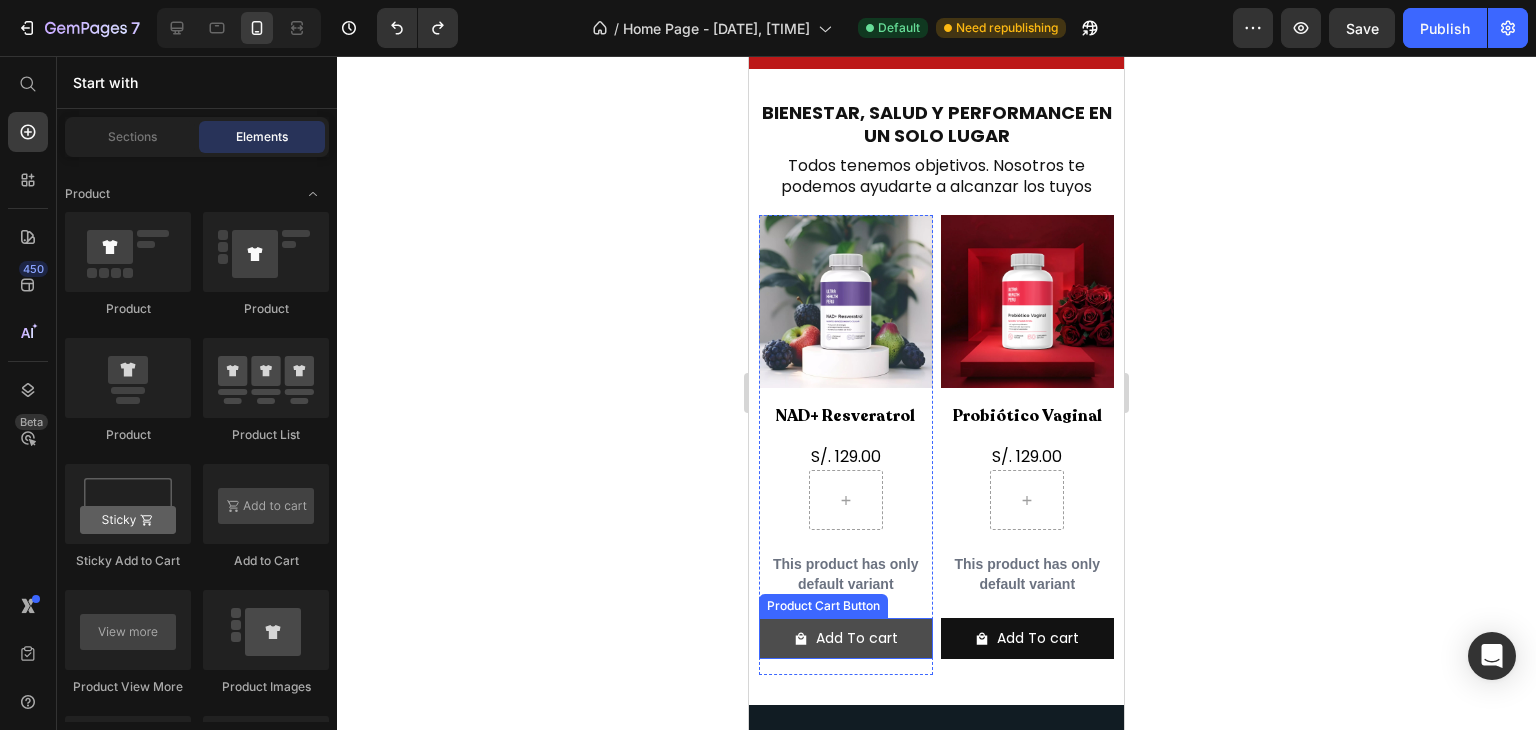 click on "Add To cart" at bounding box center (846, 638) 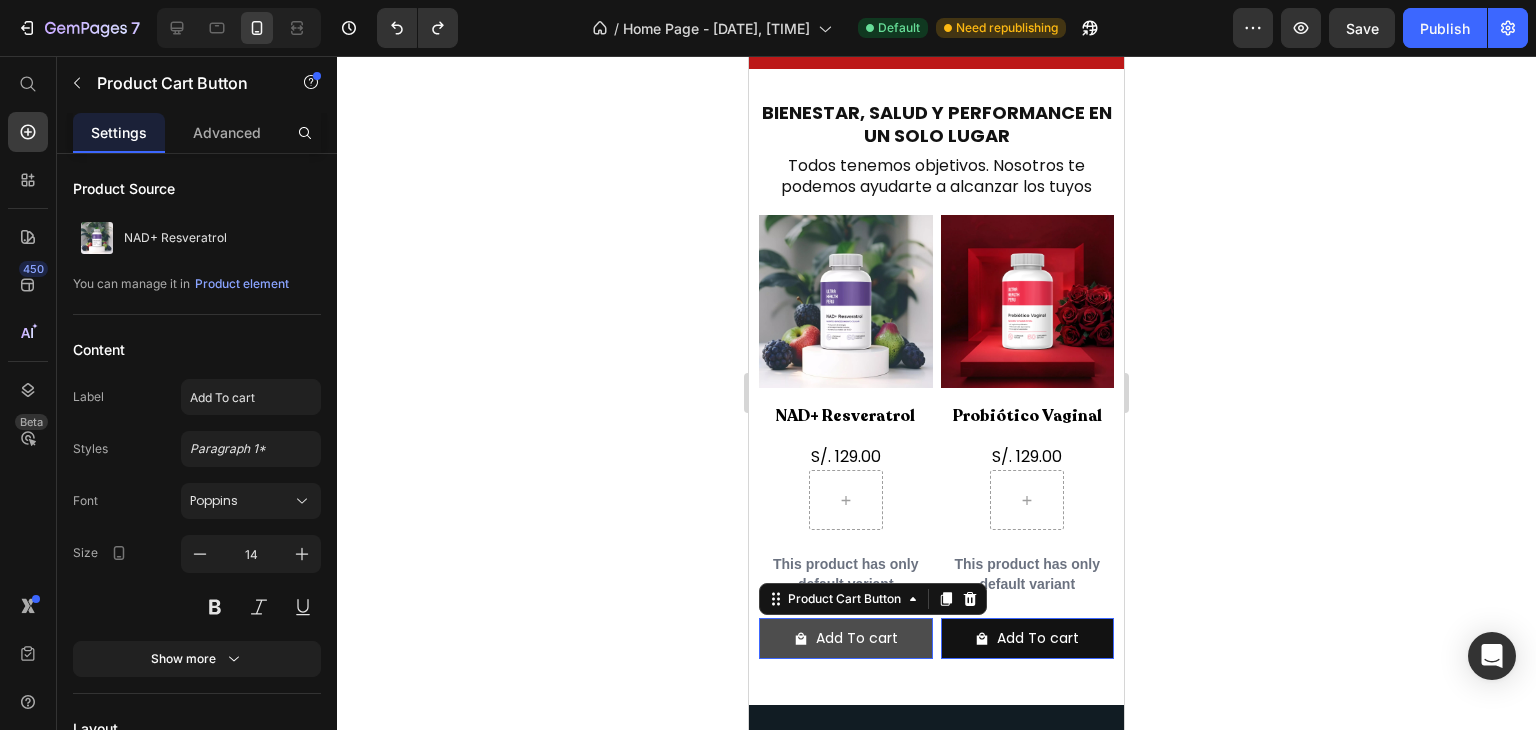 click on "Add To cart" at bounding box center [846, 638] 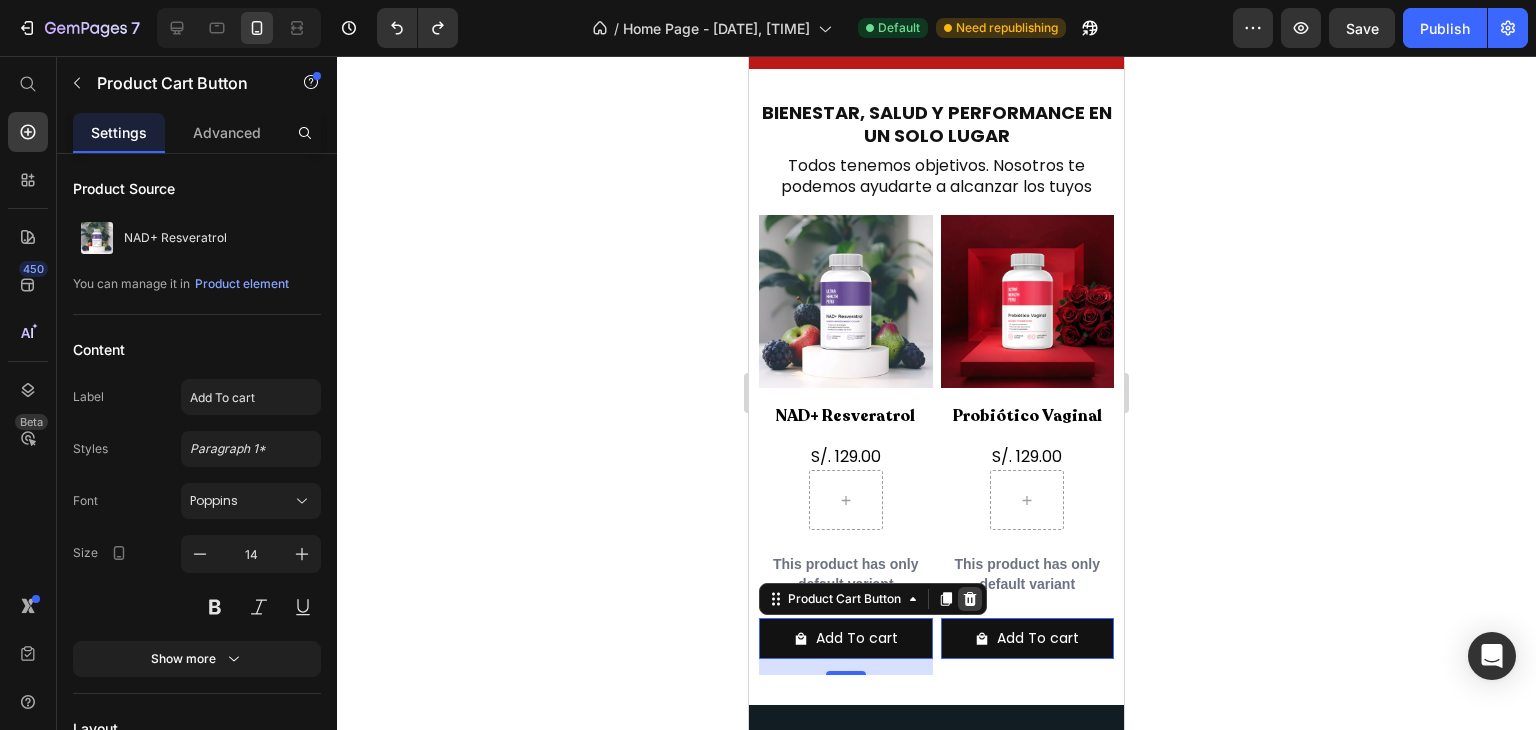 click 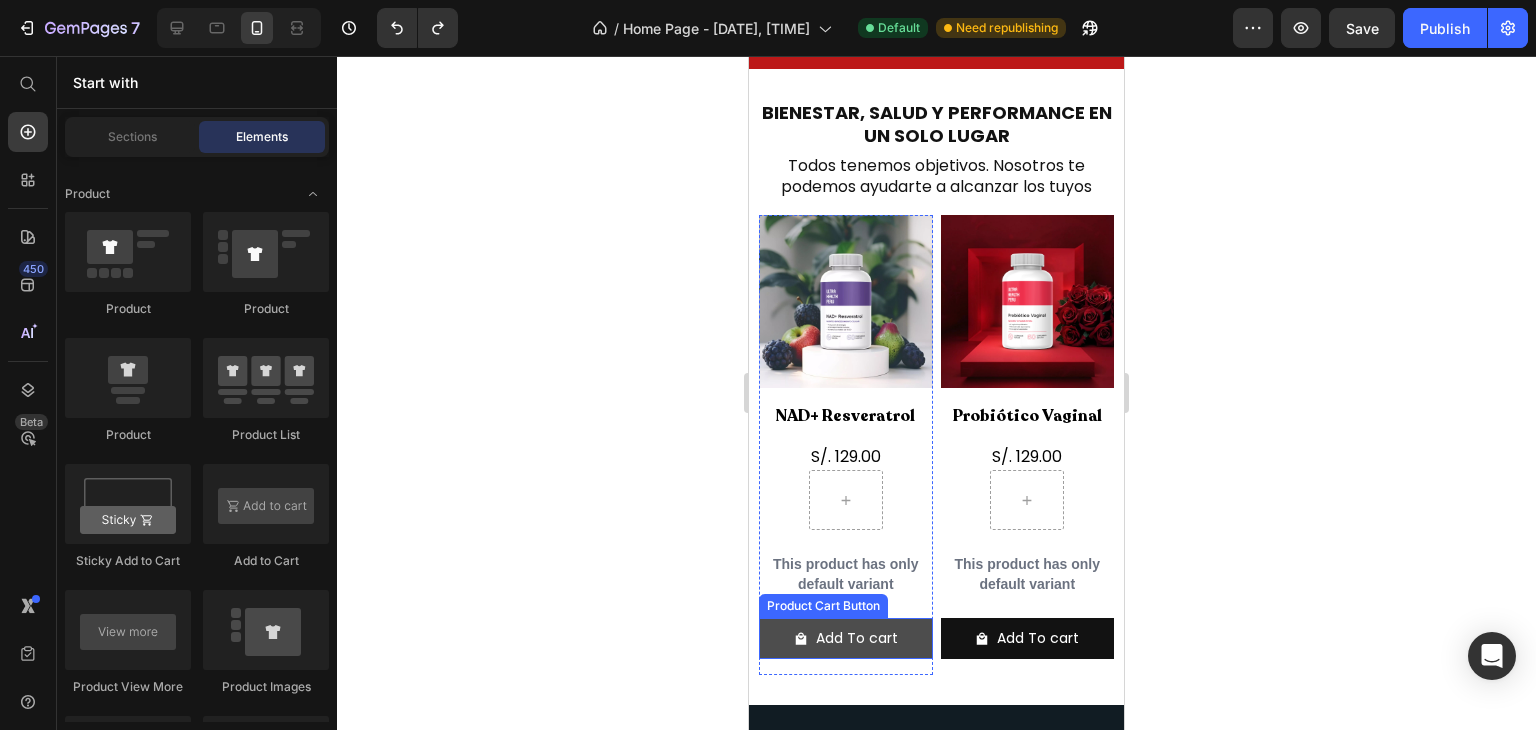 click on "Add To cart" at bounding box center [846, 638] 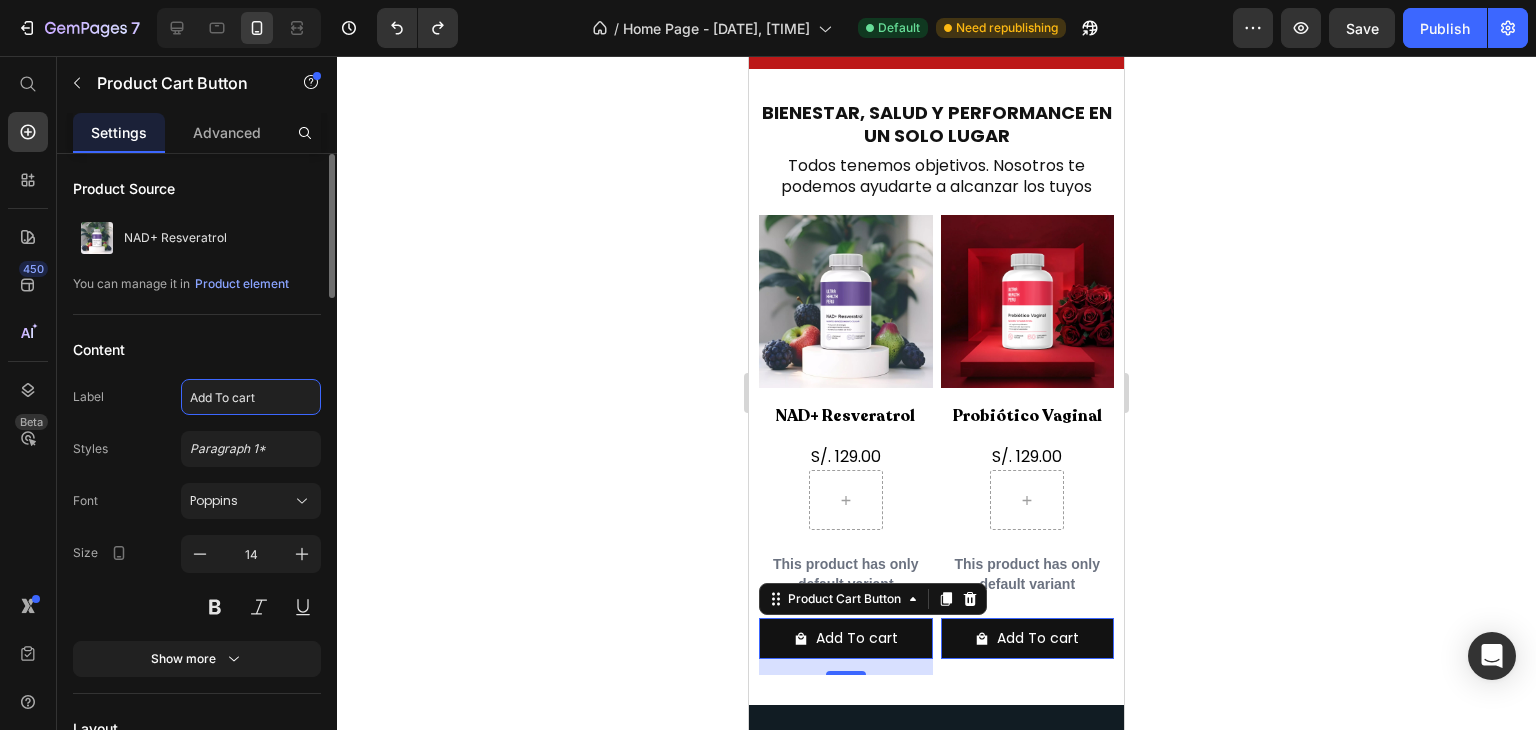 click on "Add To cart" 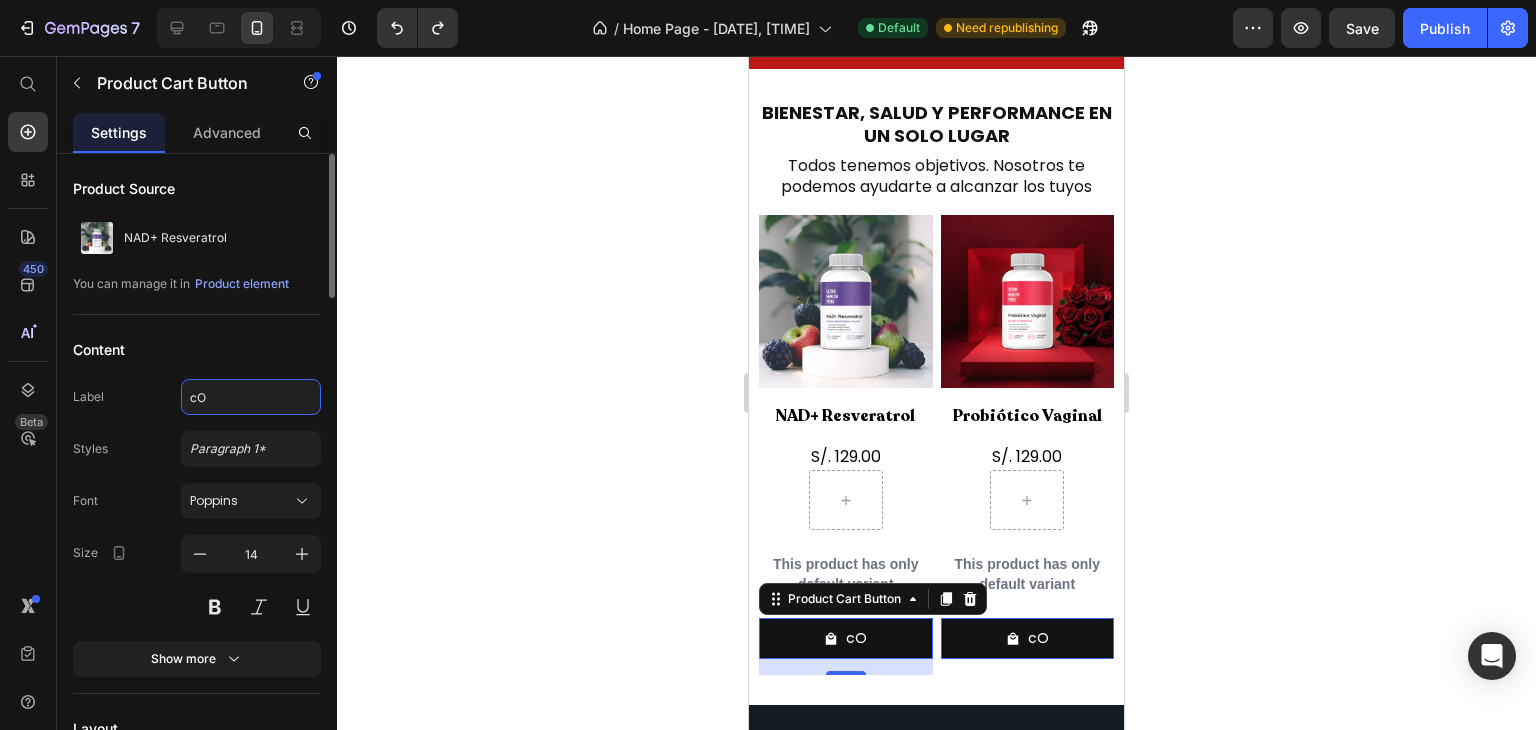 type on "c" 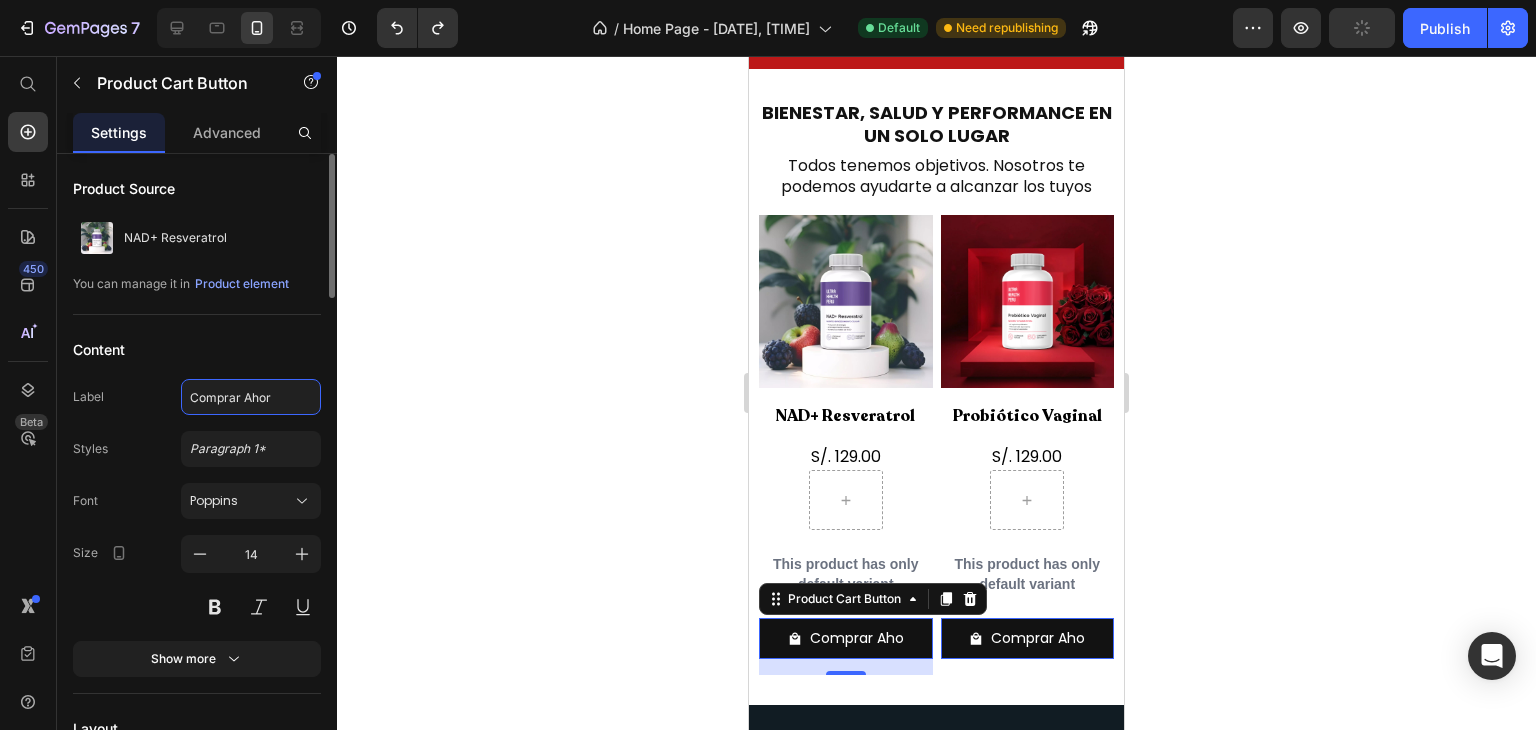 type on "Comprar Ahora" 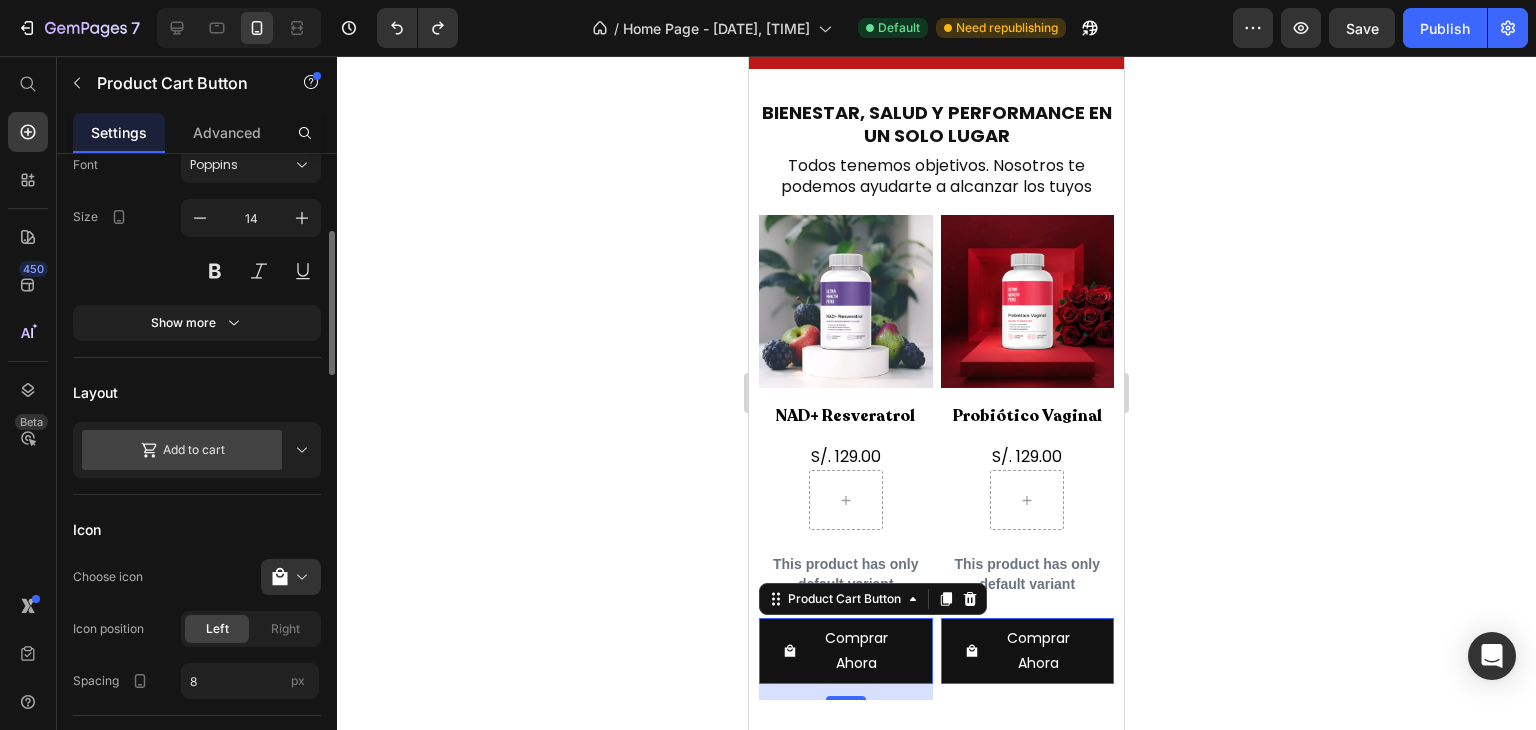scroll, scrollTop: 337, scrollLeft: 0, axis: vertical 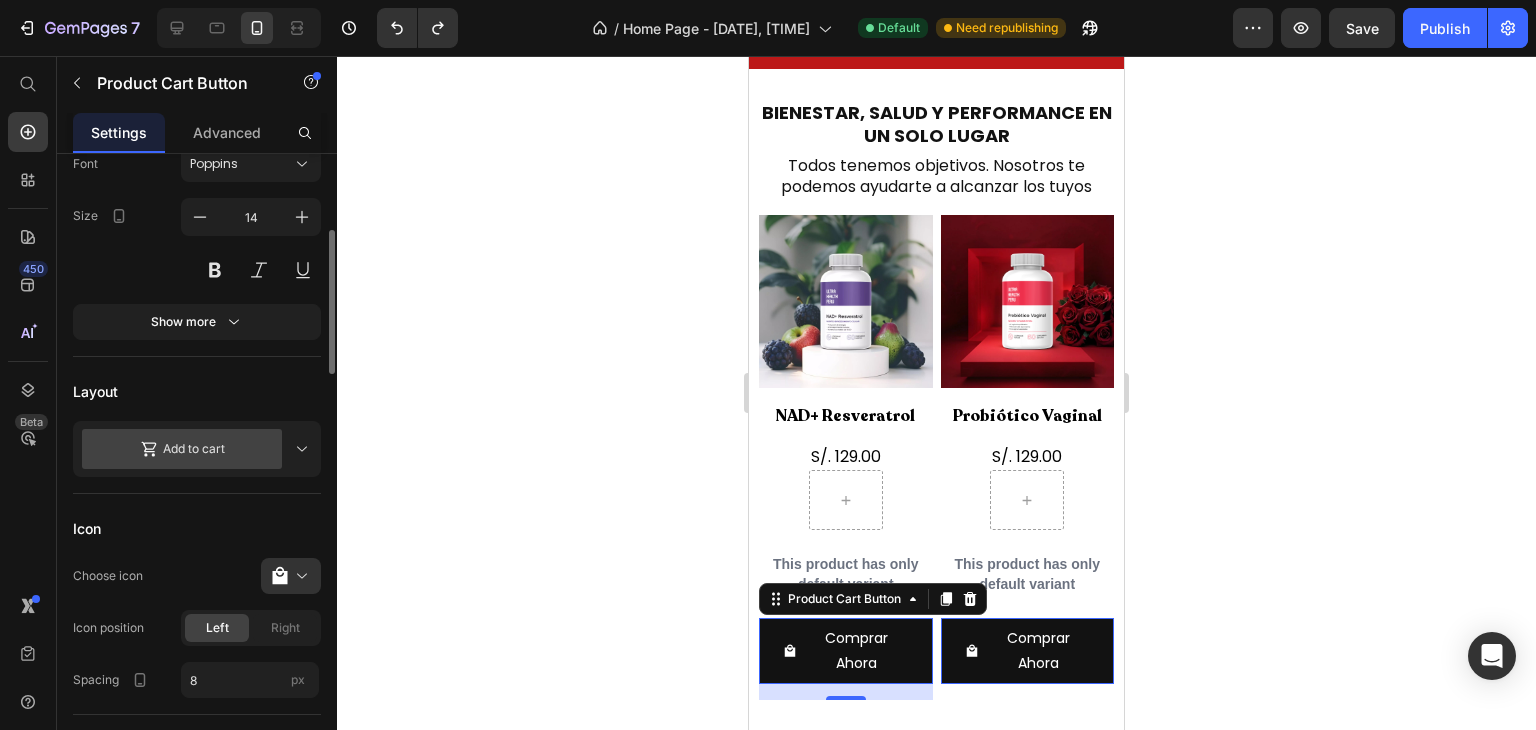 click on "Add to cart" at bounding box center [197, 449] 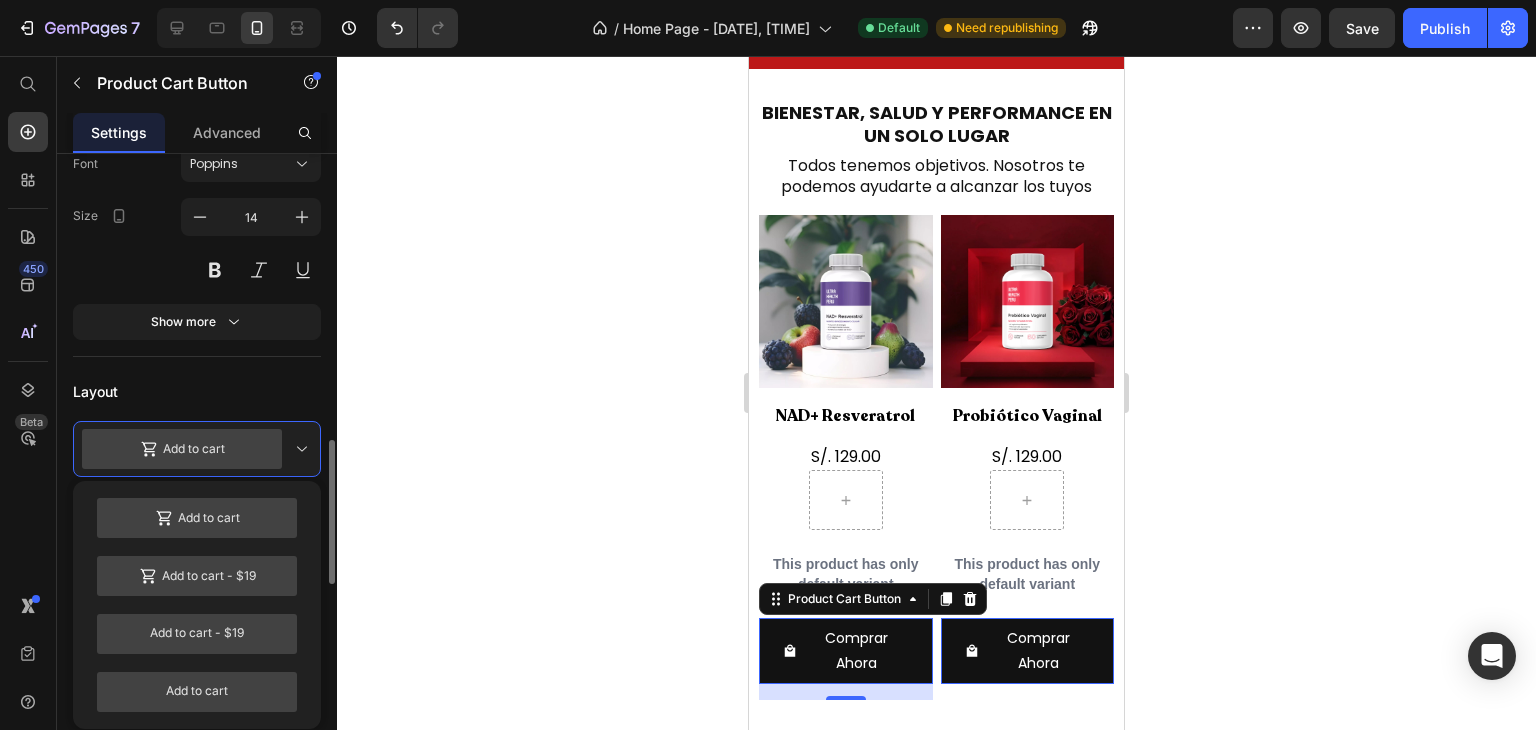 scroll, scrollTop: 570, scrollLeft: 0, axis: vertical 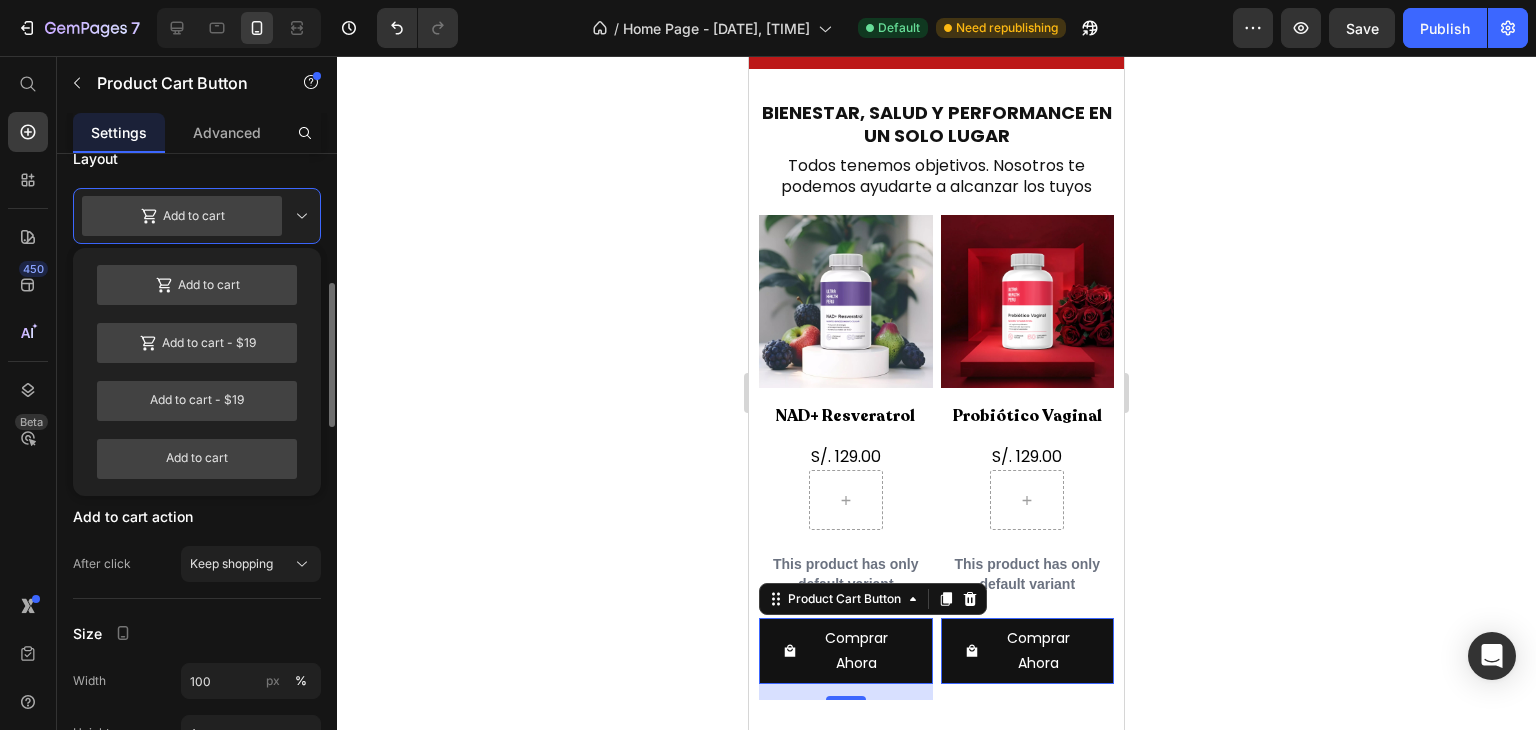 click 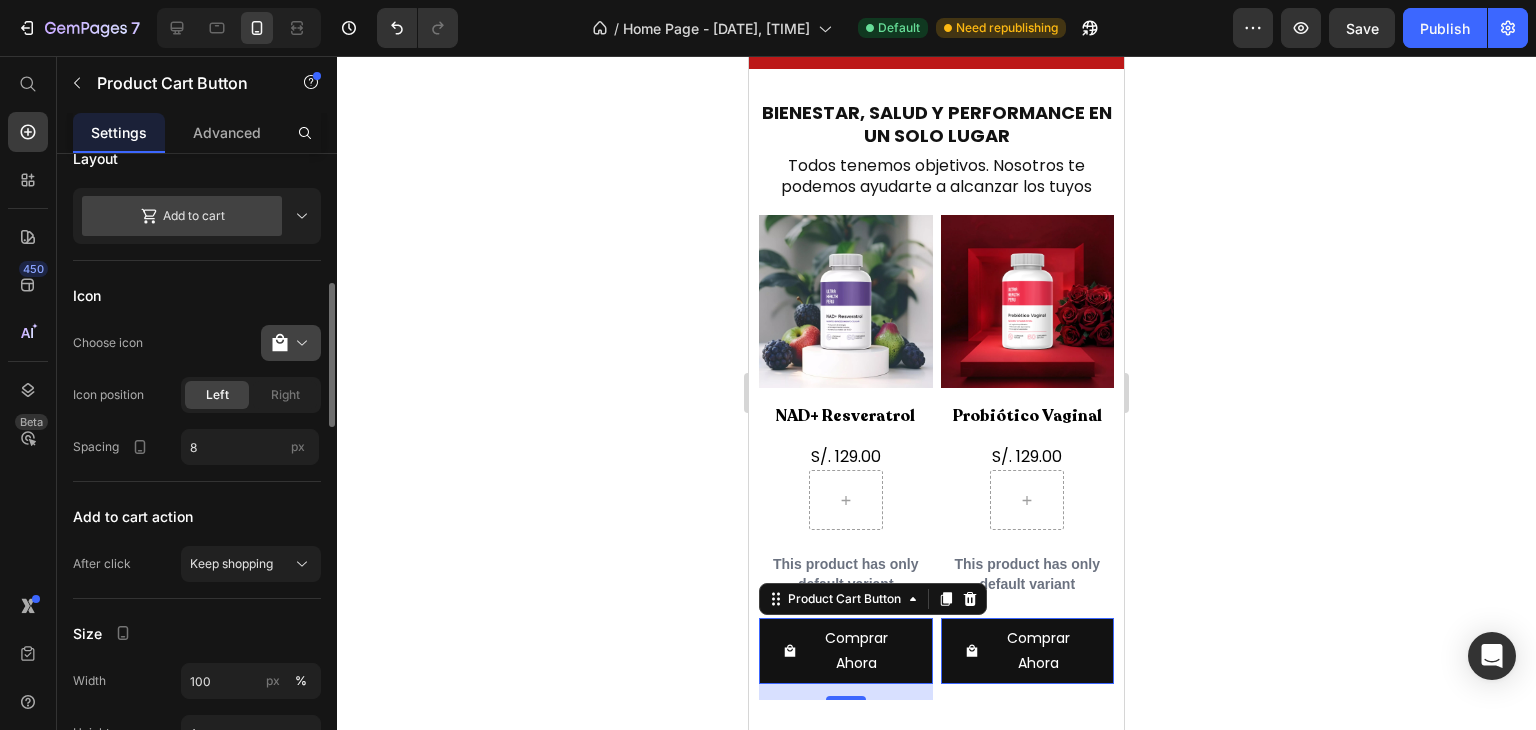 click at bounding box center [299, 343] 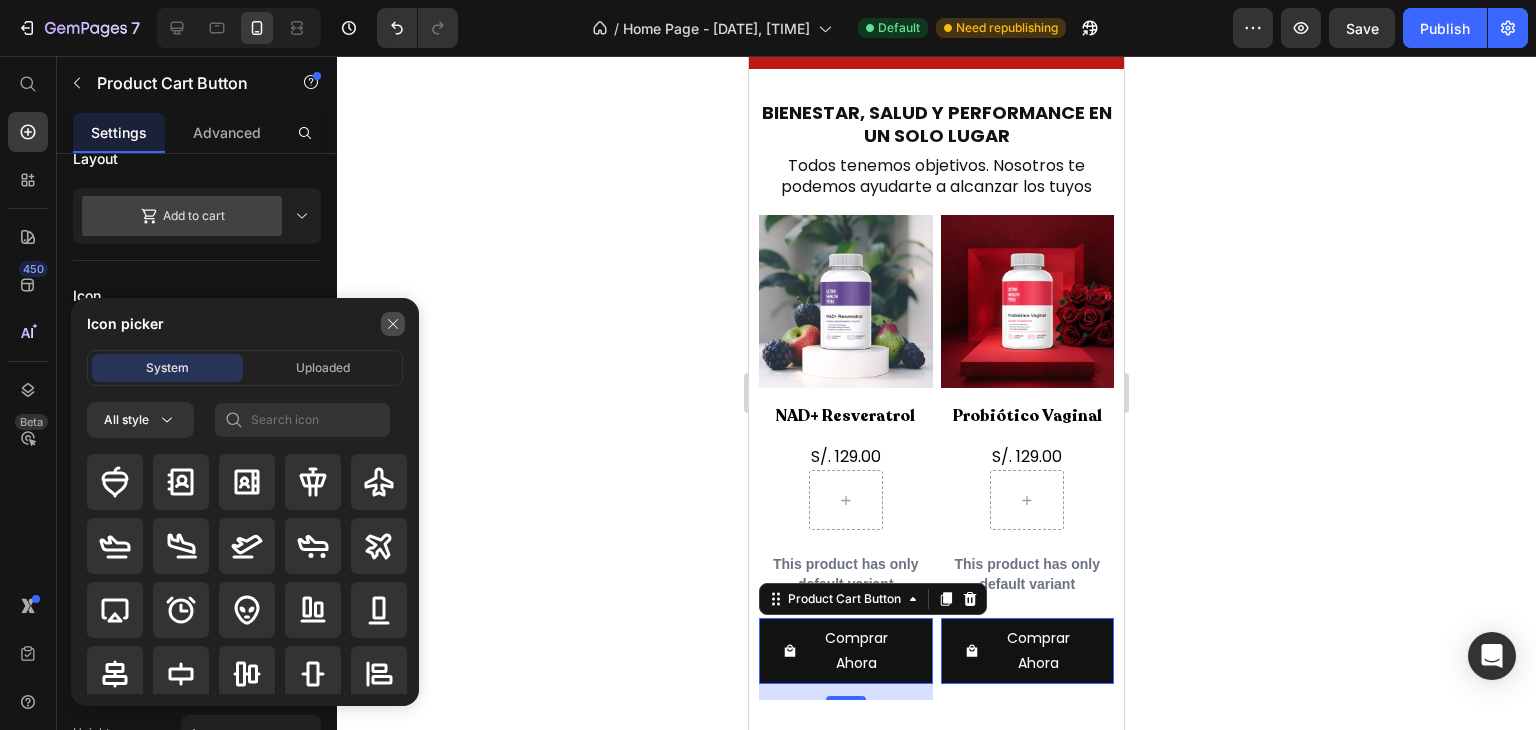 click 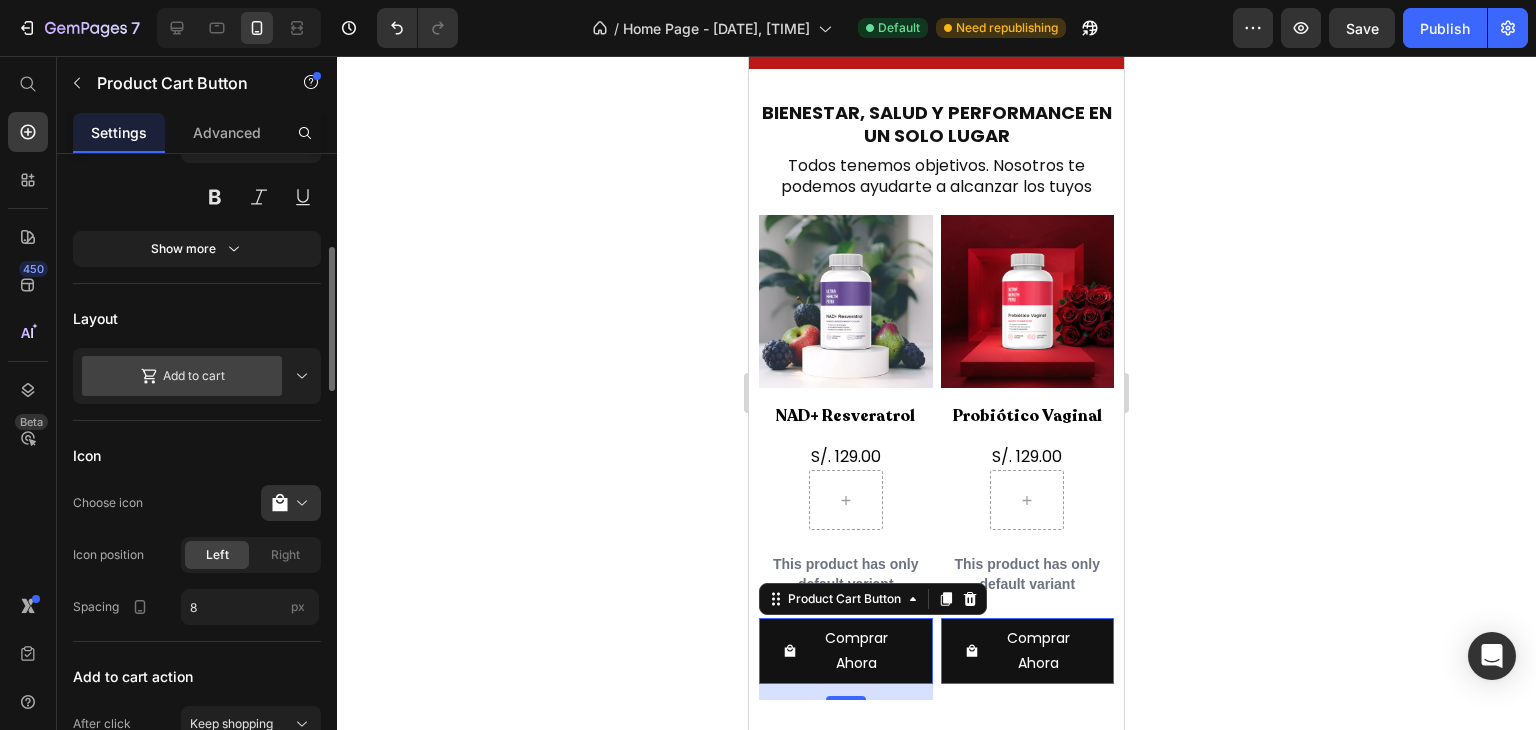 scroll, scrollTop: 423, scrollLeft: 0, axis: vertical 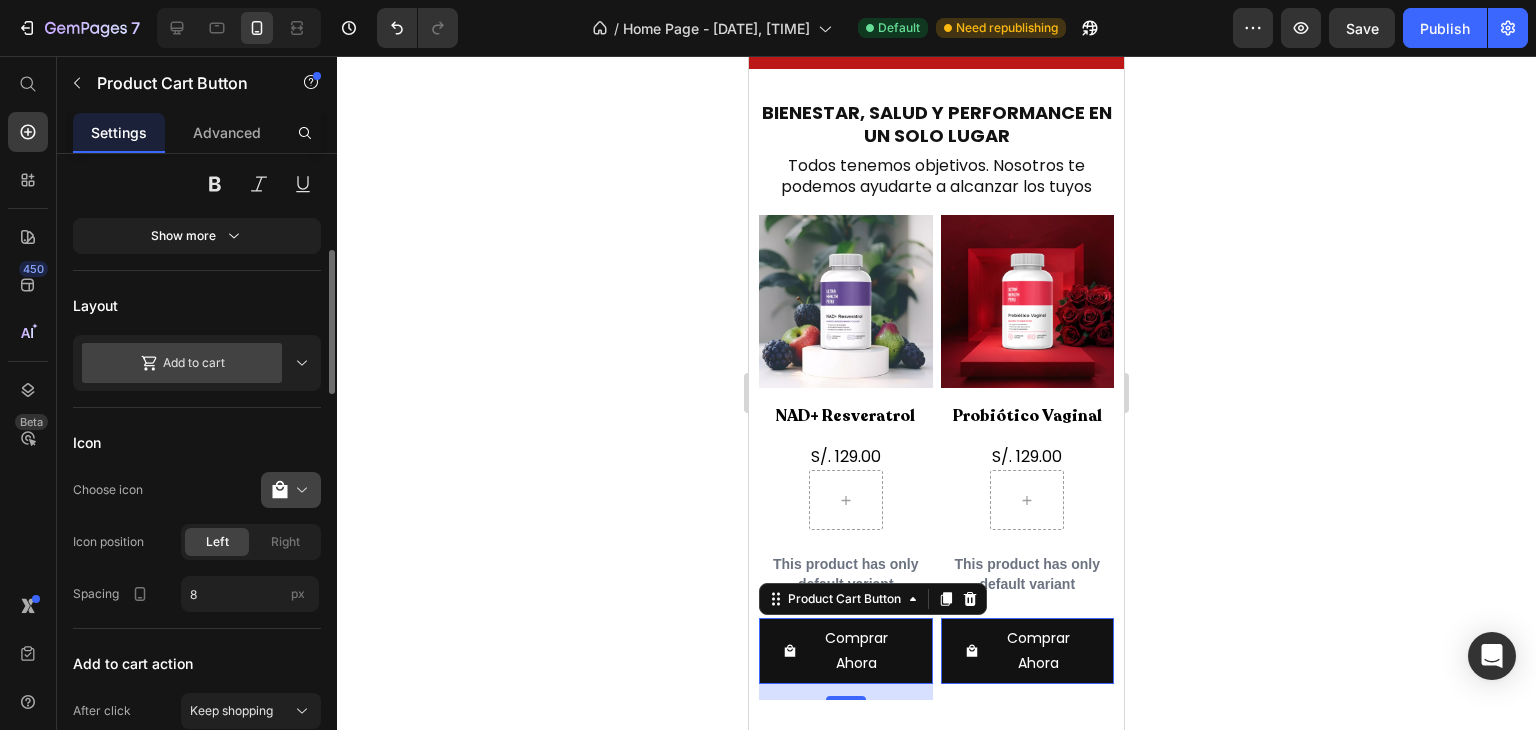 click at bounding box center [299, 490] 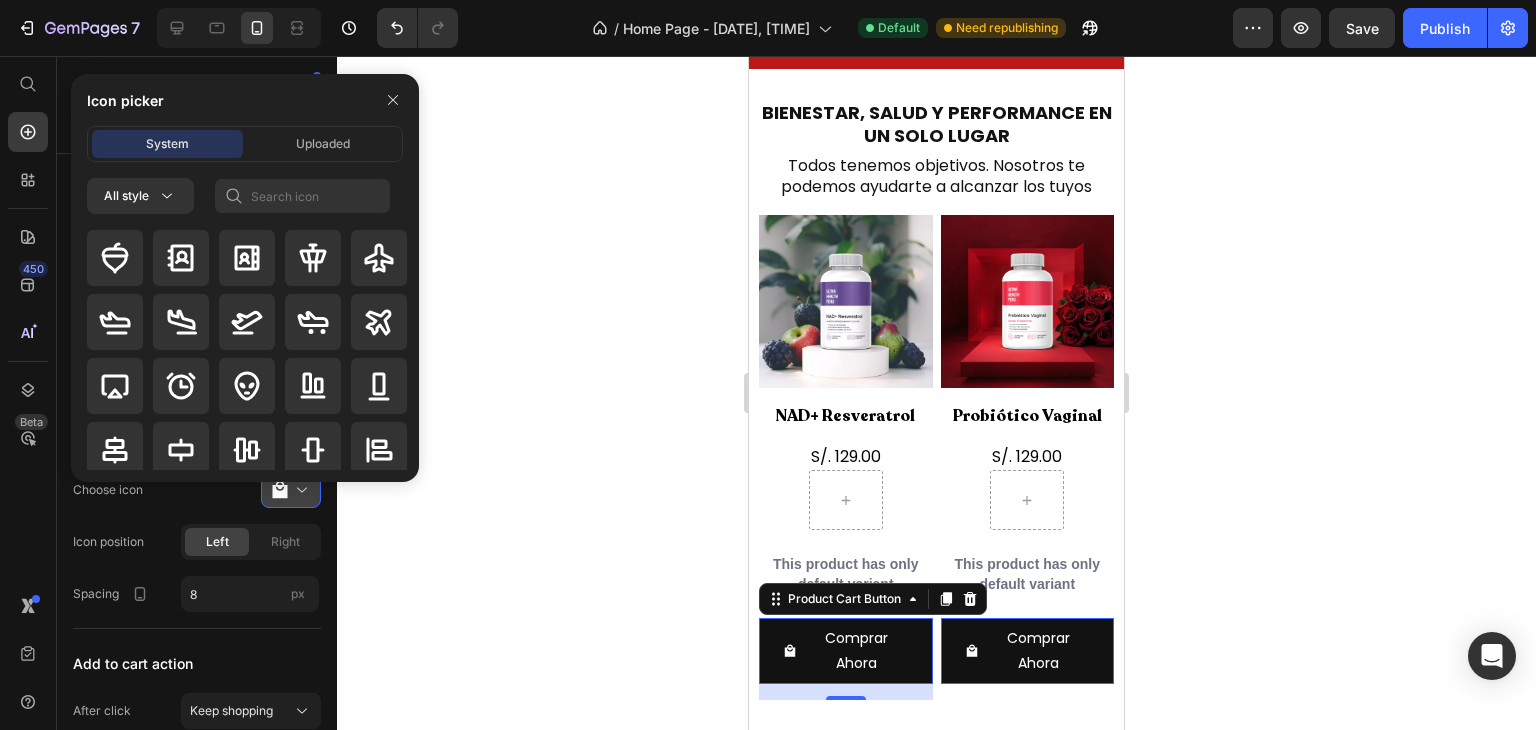 click on "Icon picker System Uploaded All style" at bounding box center [237, 278] 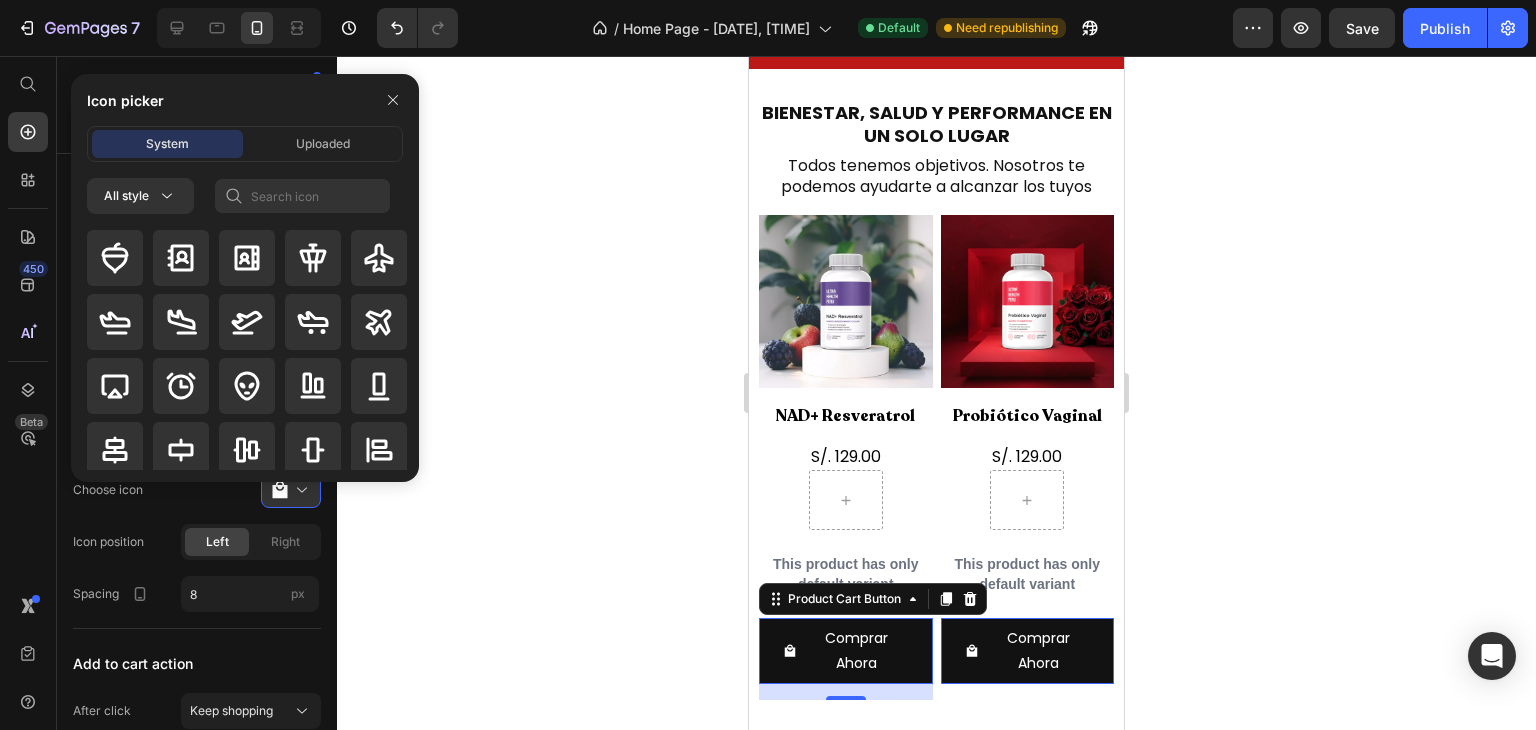 click on "Icon Choose icon Icon position Left Right Spacing 8 px" 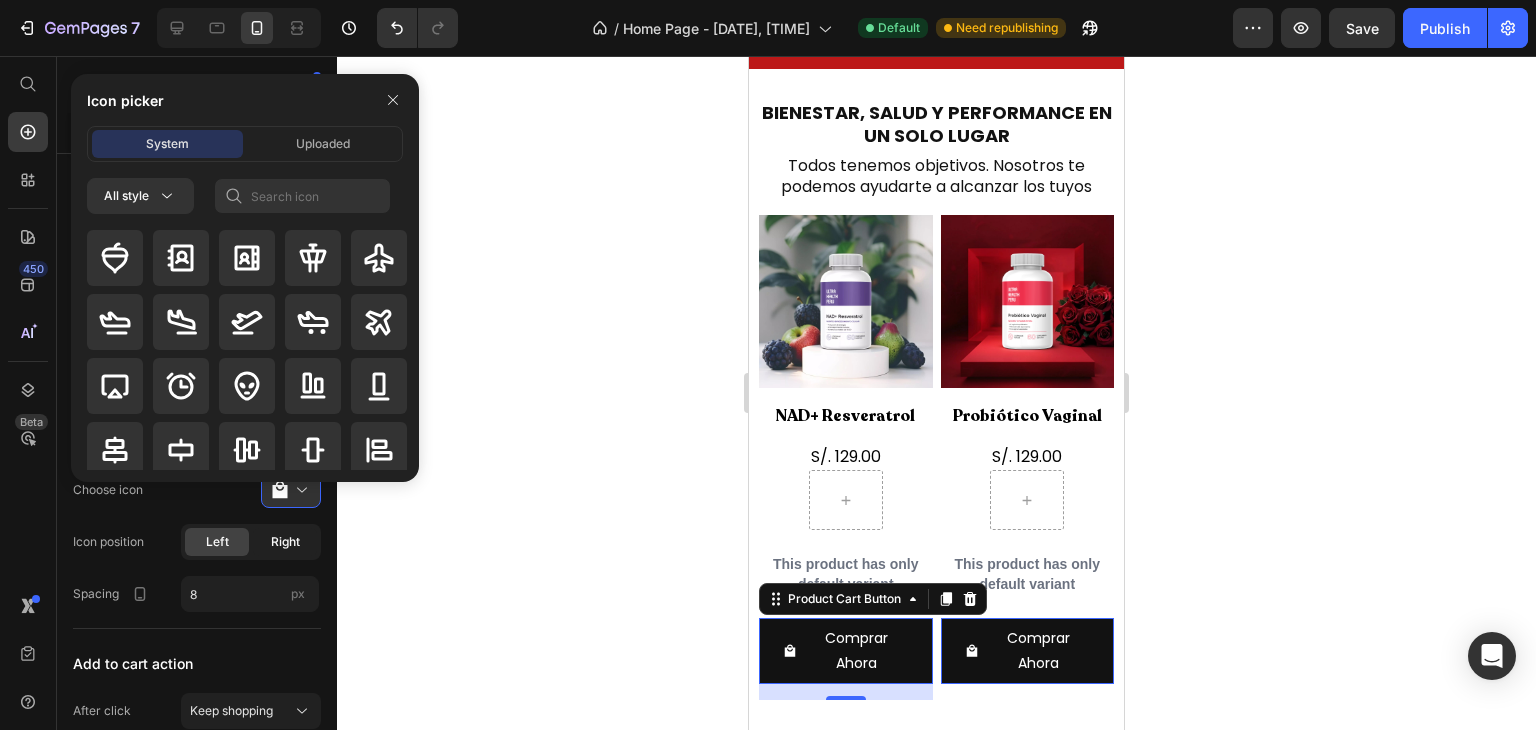 click on "Right" 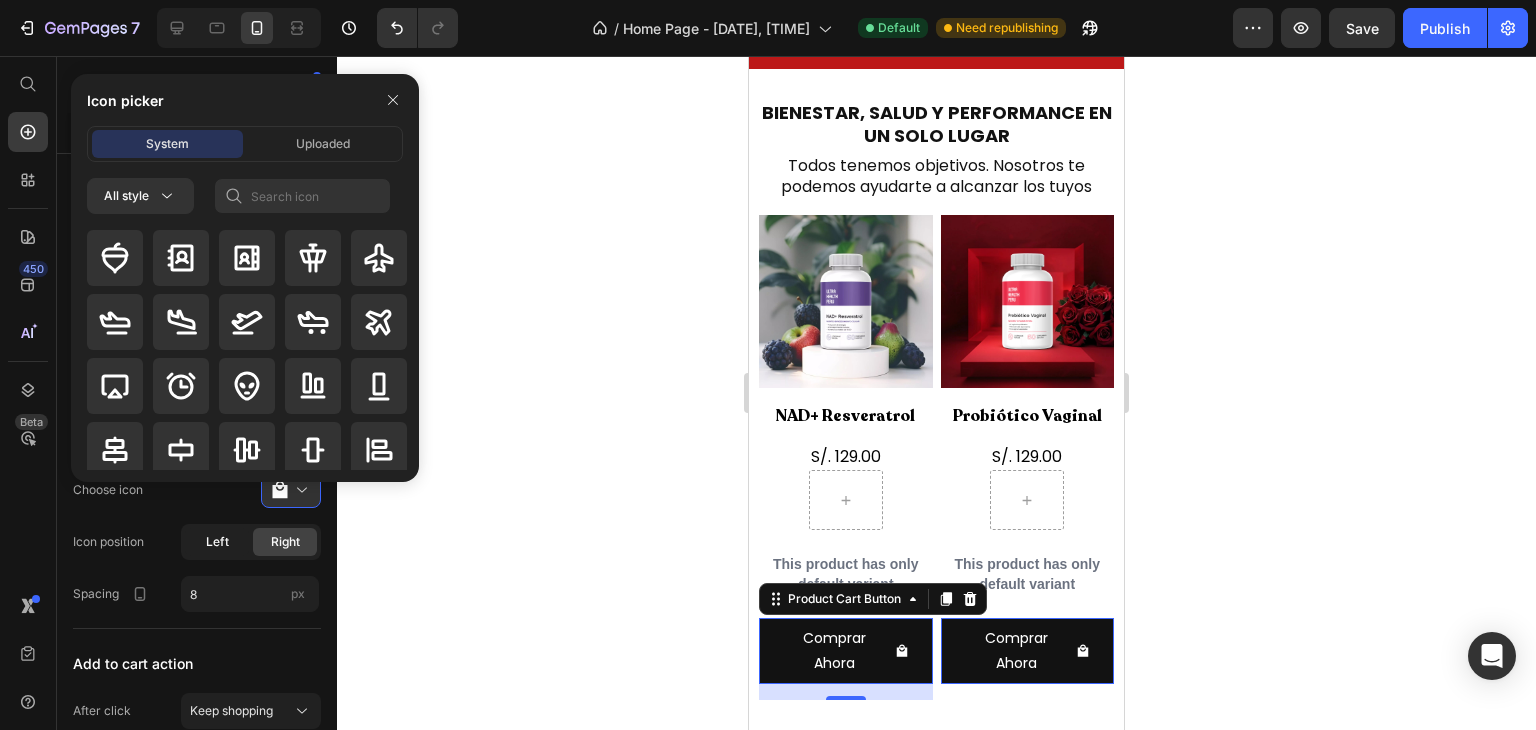 click on "Left" 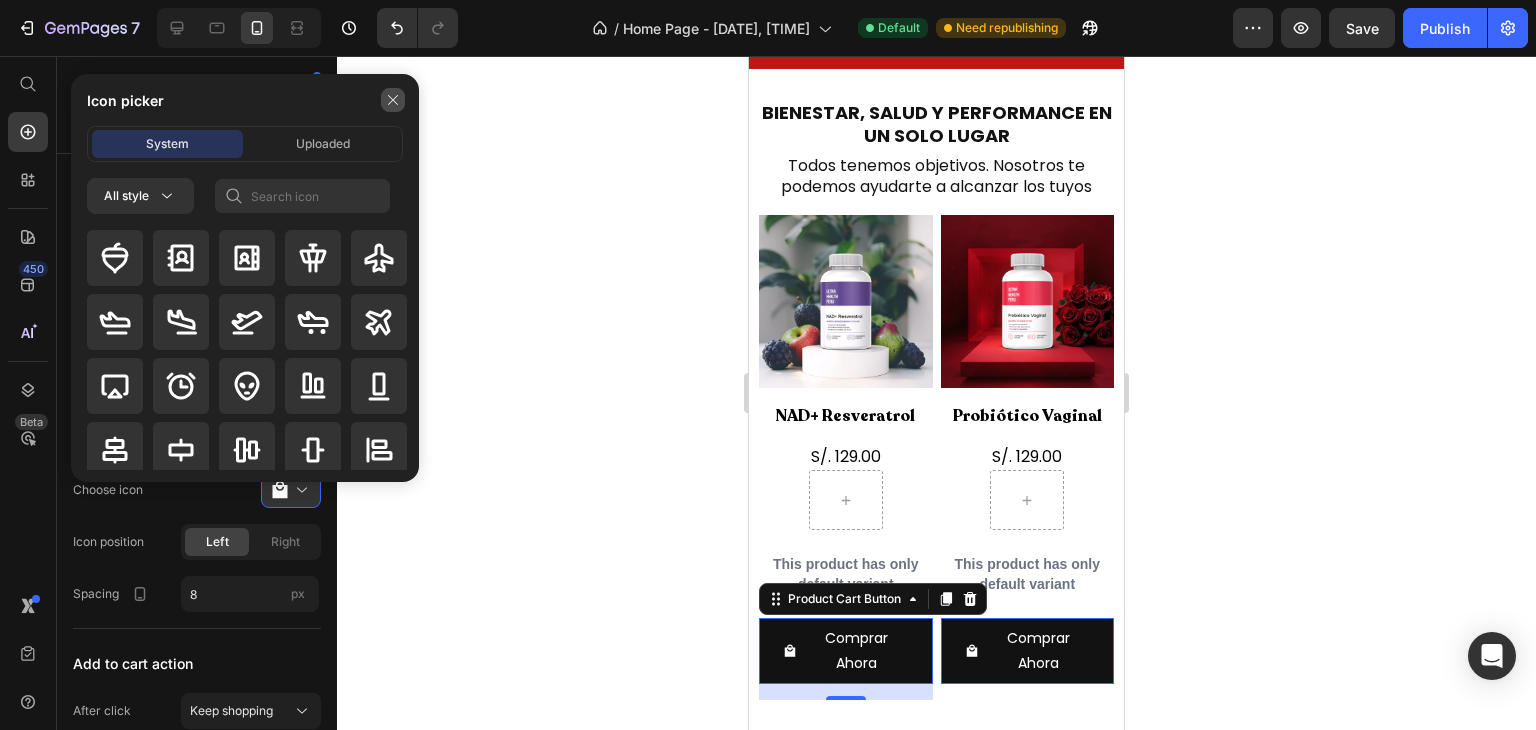 click at bounding box center (393, 100) 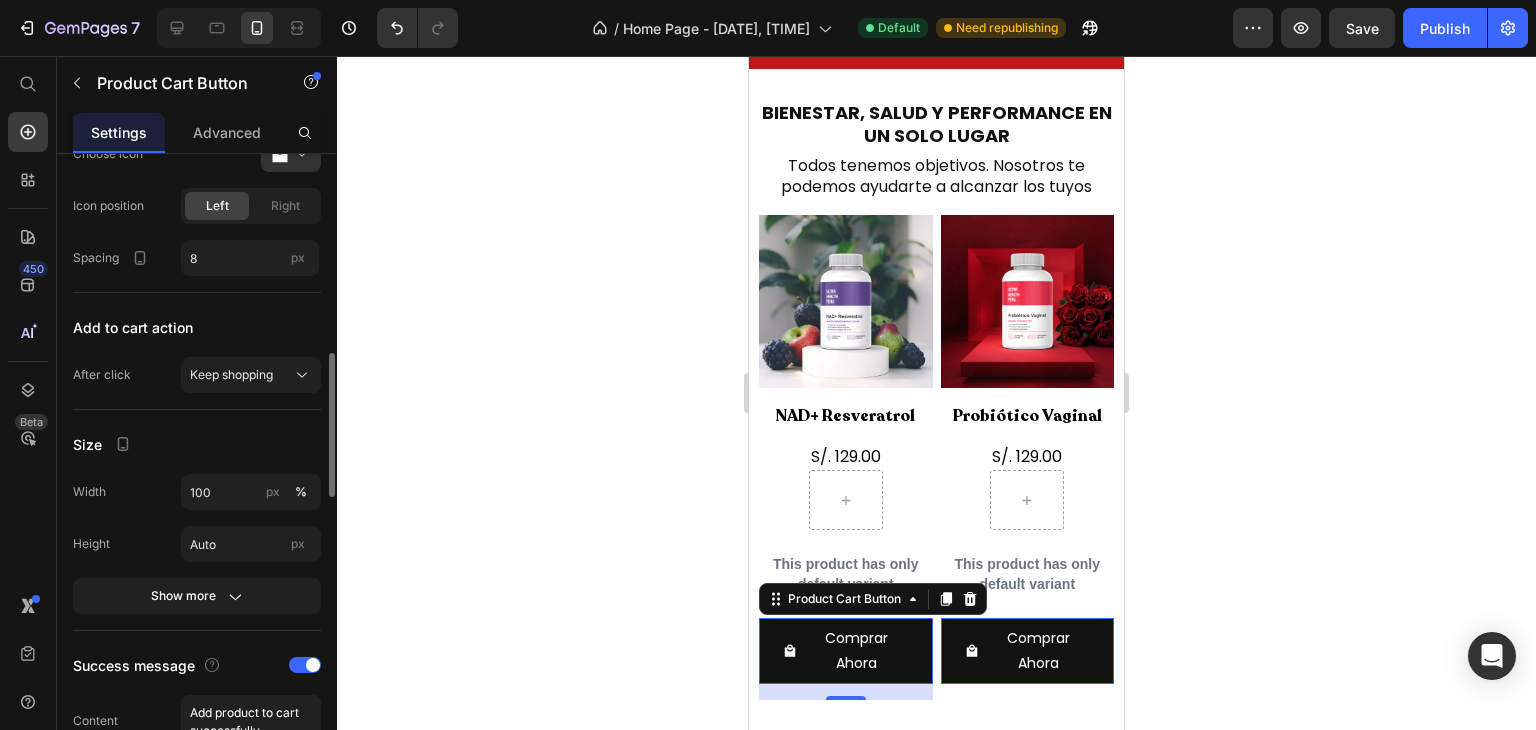 scroll, scrollTop: 981, scrollLeft: 0, axis: vertical 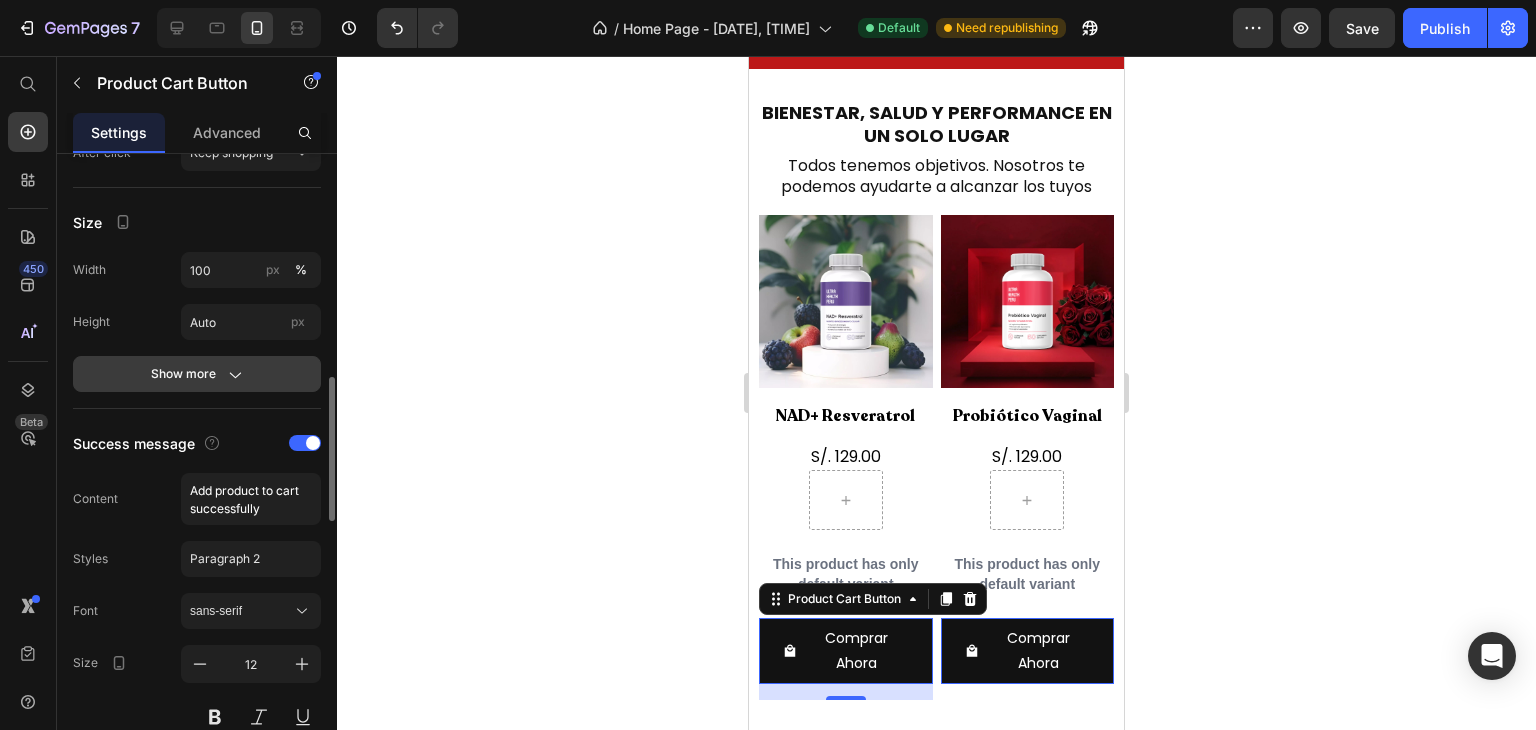 click on "Show more" at bounding box center (197, 374) 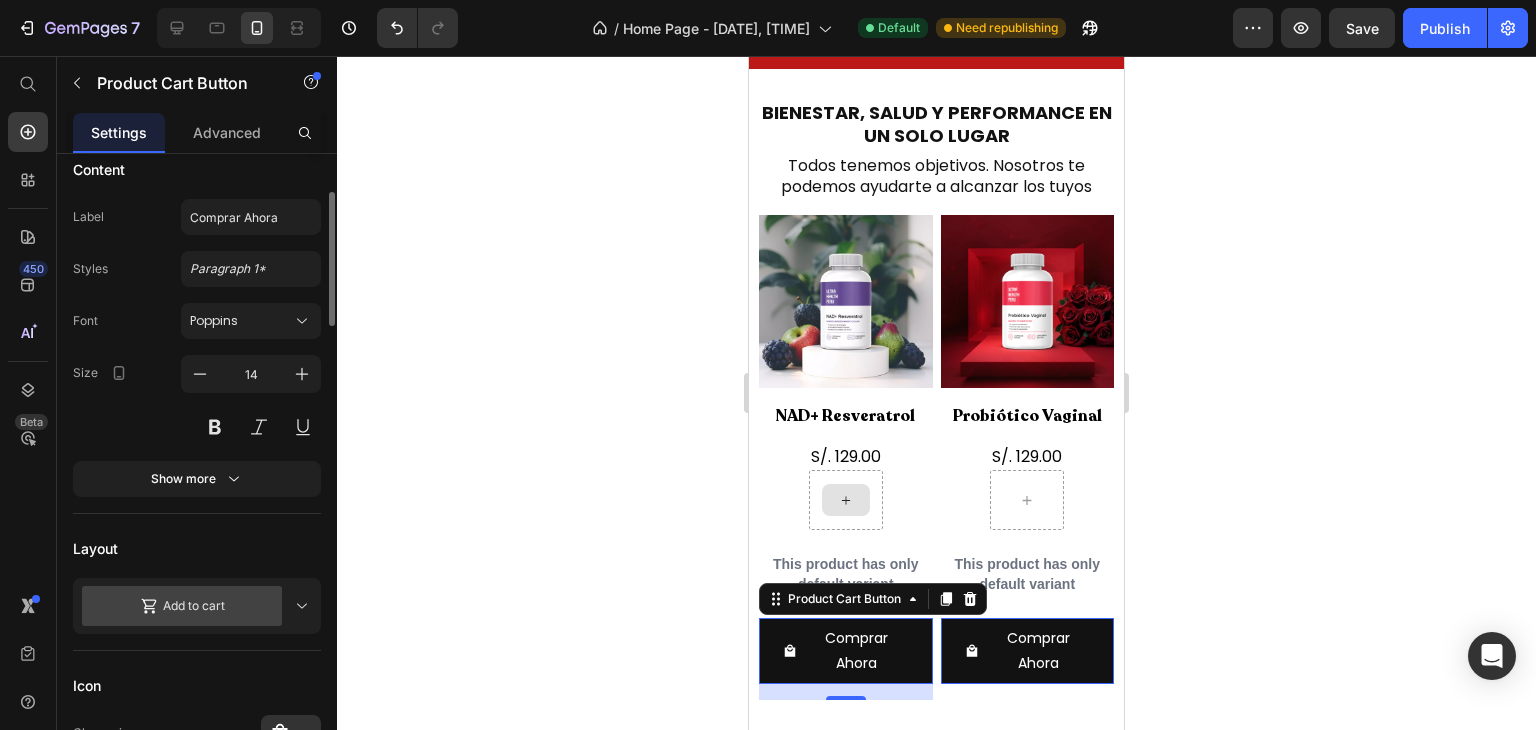 scroll, scrollTop: 180, scrollLeft: 0, axis: vertical 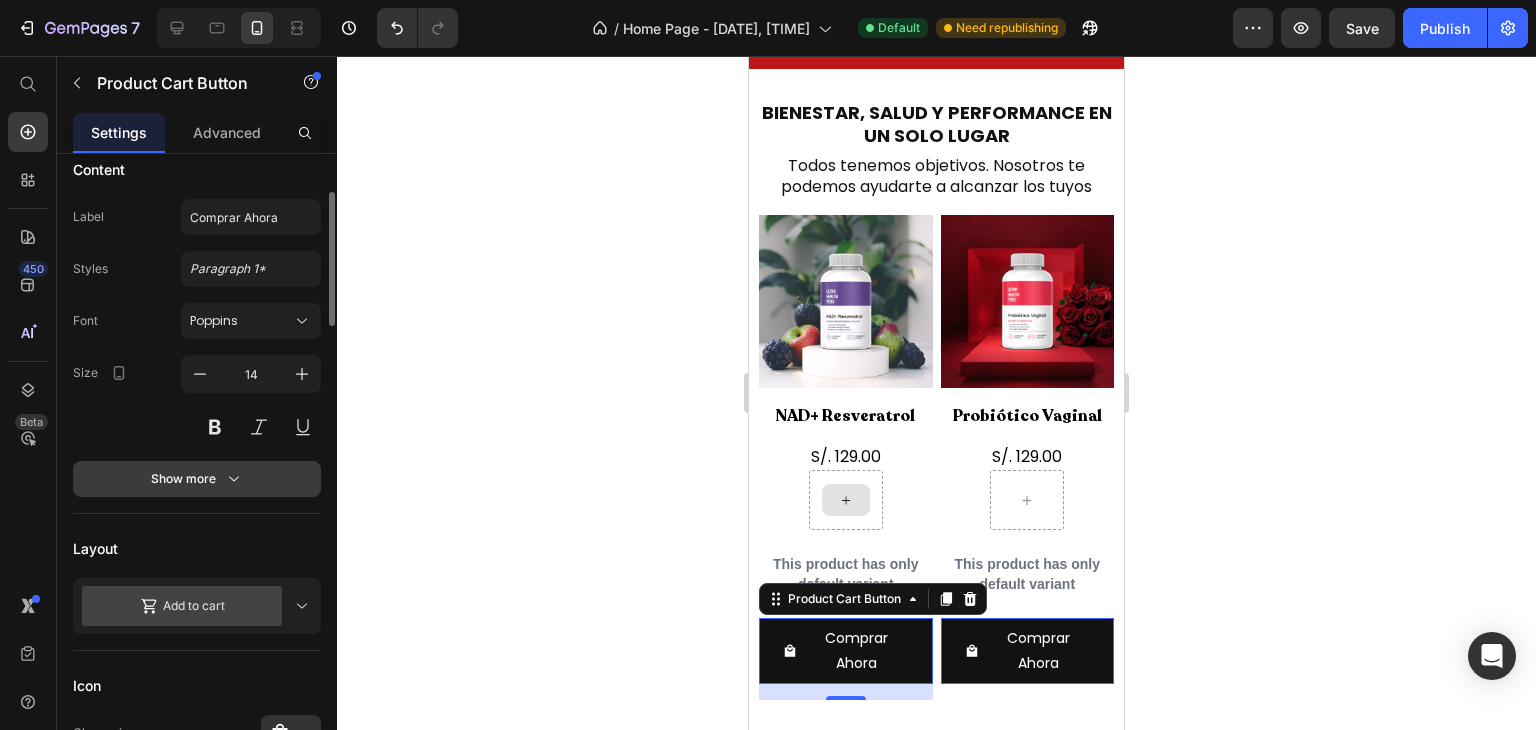 click on "Show more" at bounding box center [197, 479] 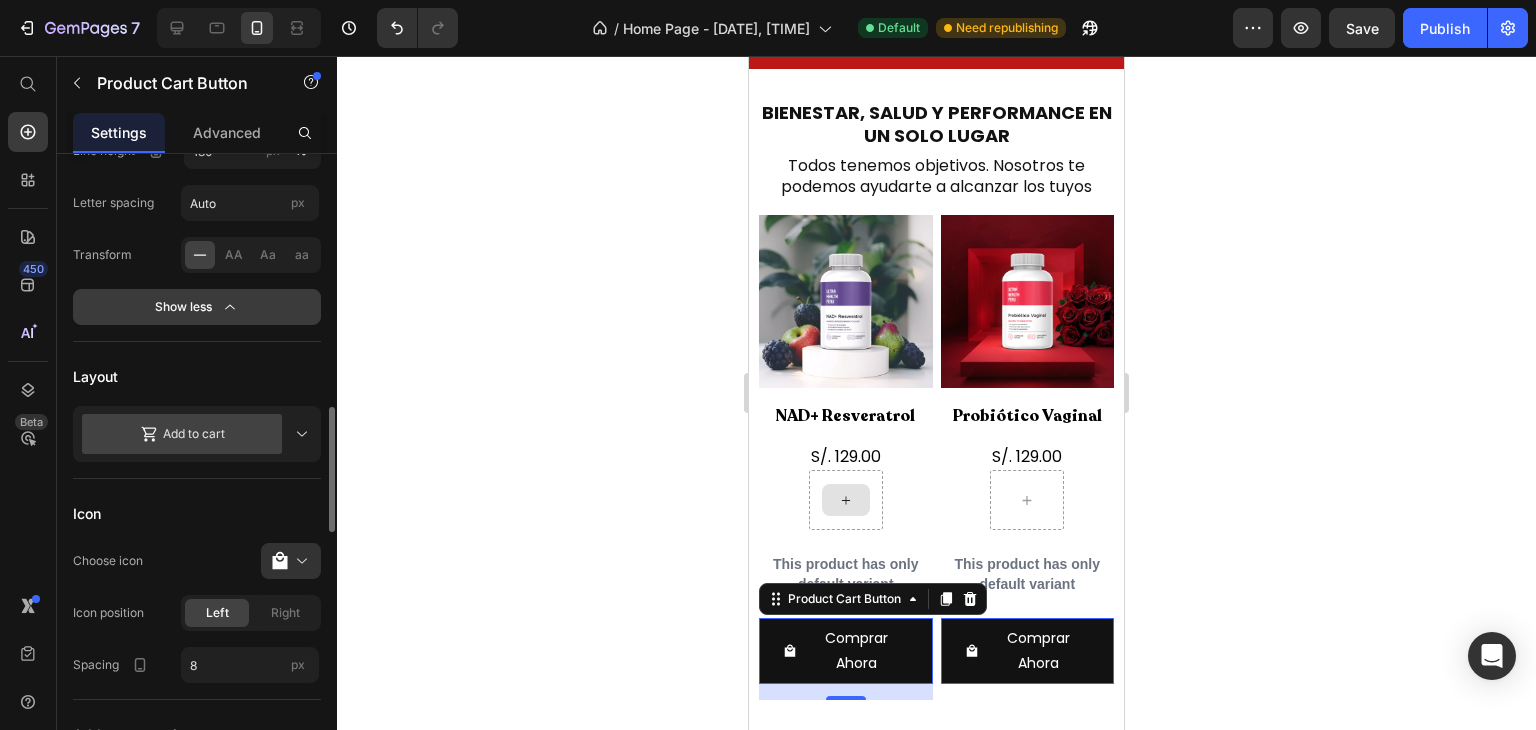 scroll, scrollTop: 679, scrollLeft: 0, axis: vertical 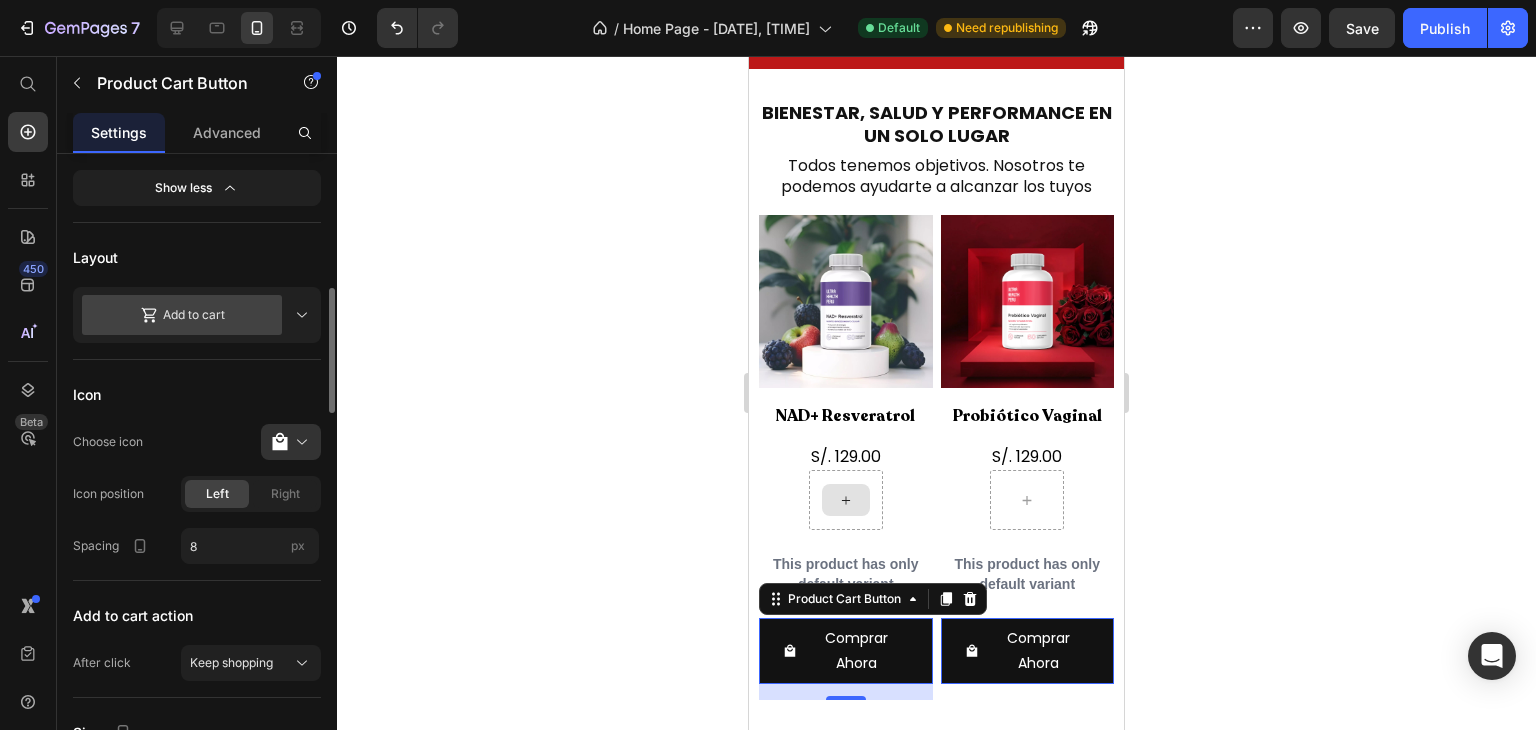 click 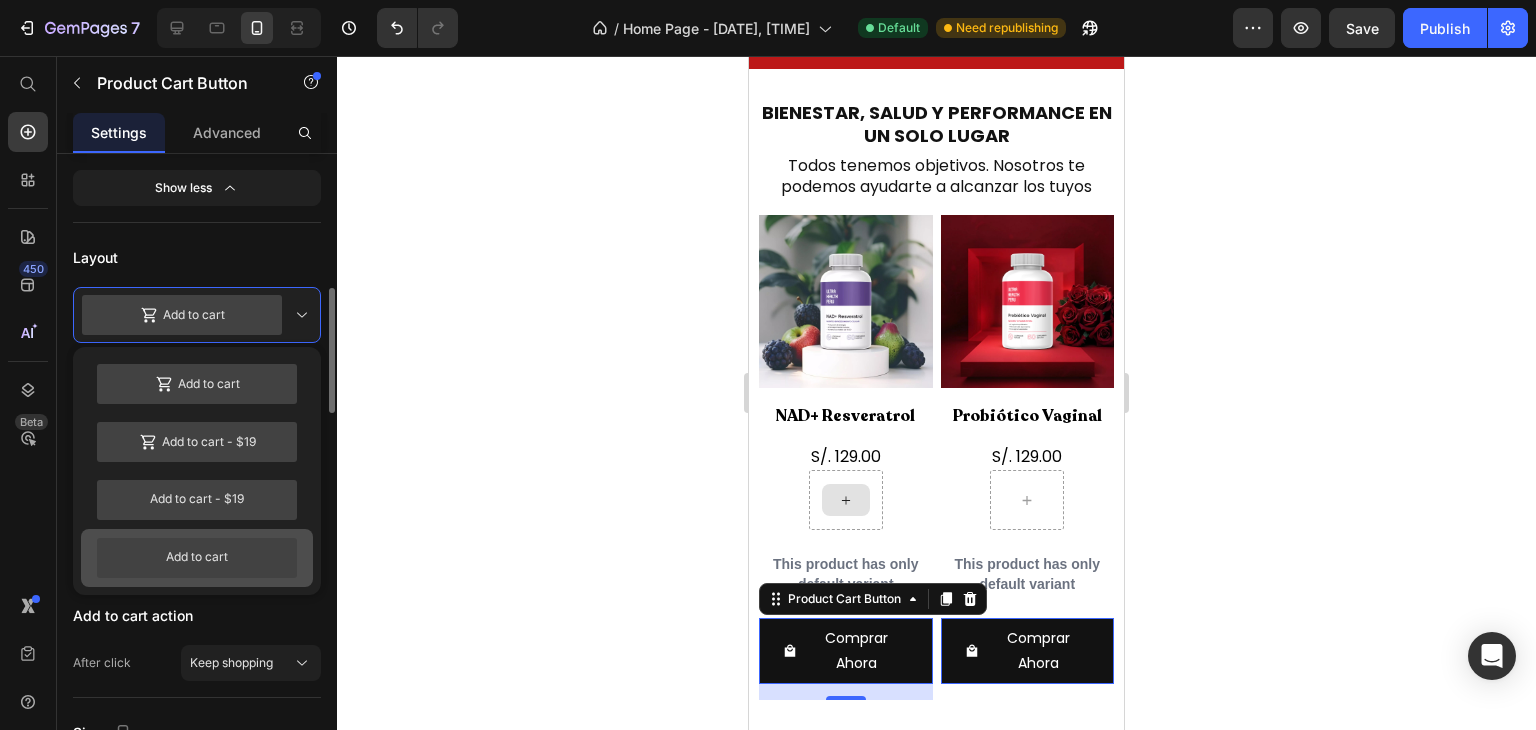 click on "Add to cart" at bounding box center [197, 558] 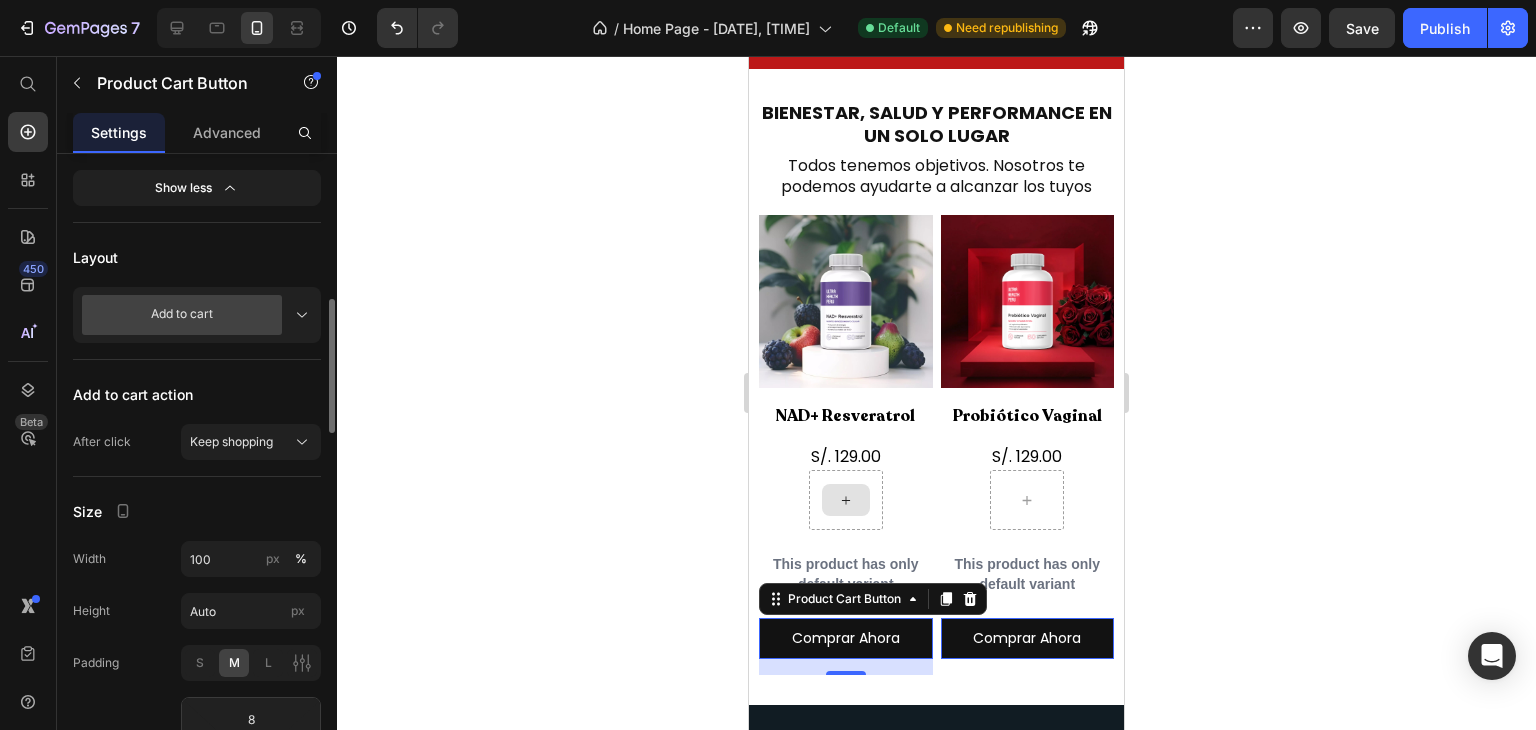 click on "Add to cart" at bounding box center (197, 315) 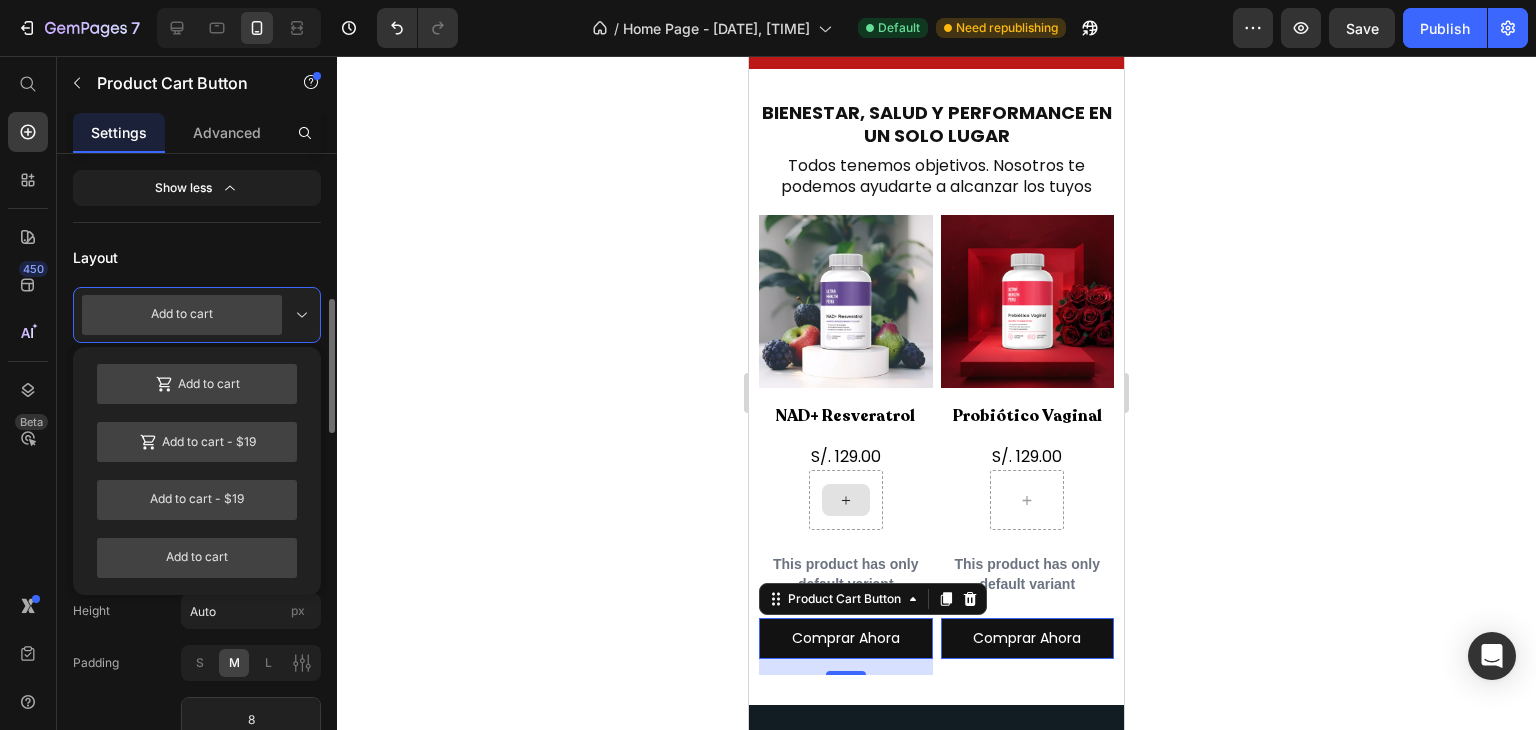 click on "Add to cart" at bounding box center [197, 315] 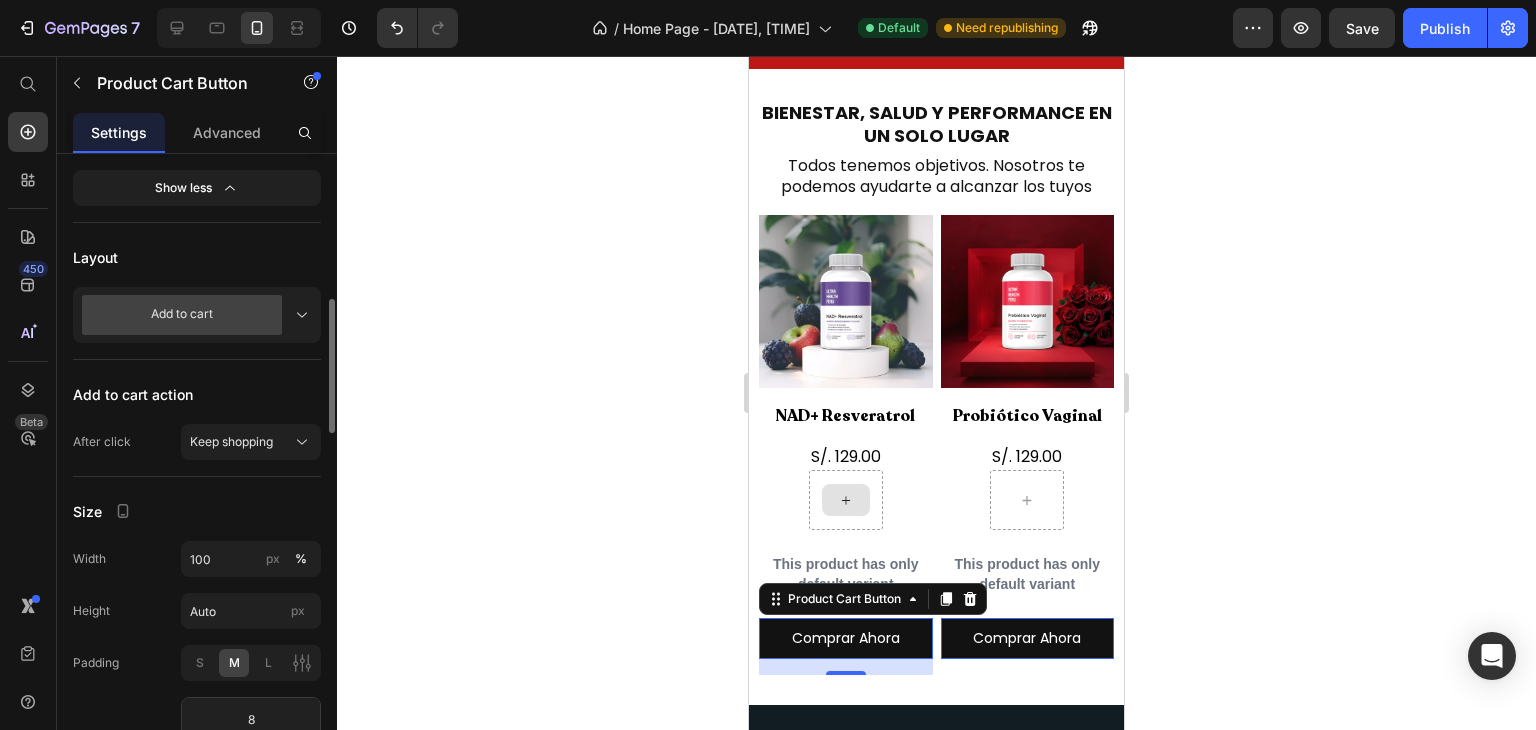click on "Add to cart" at bounding box center [197, 315] 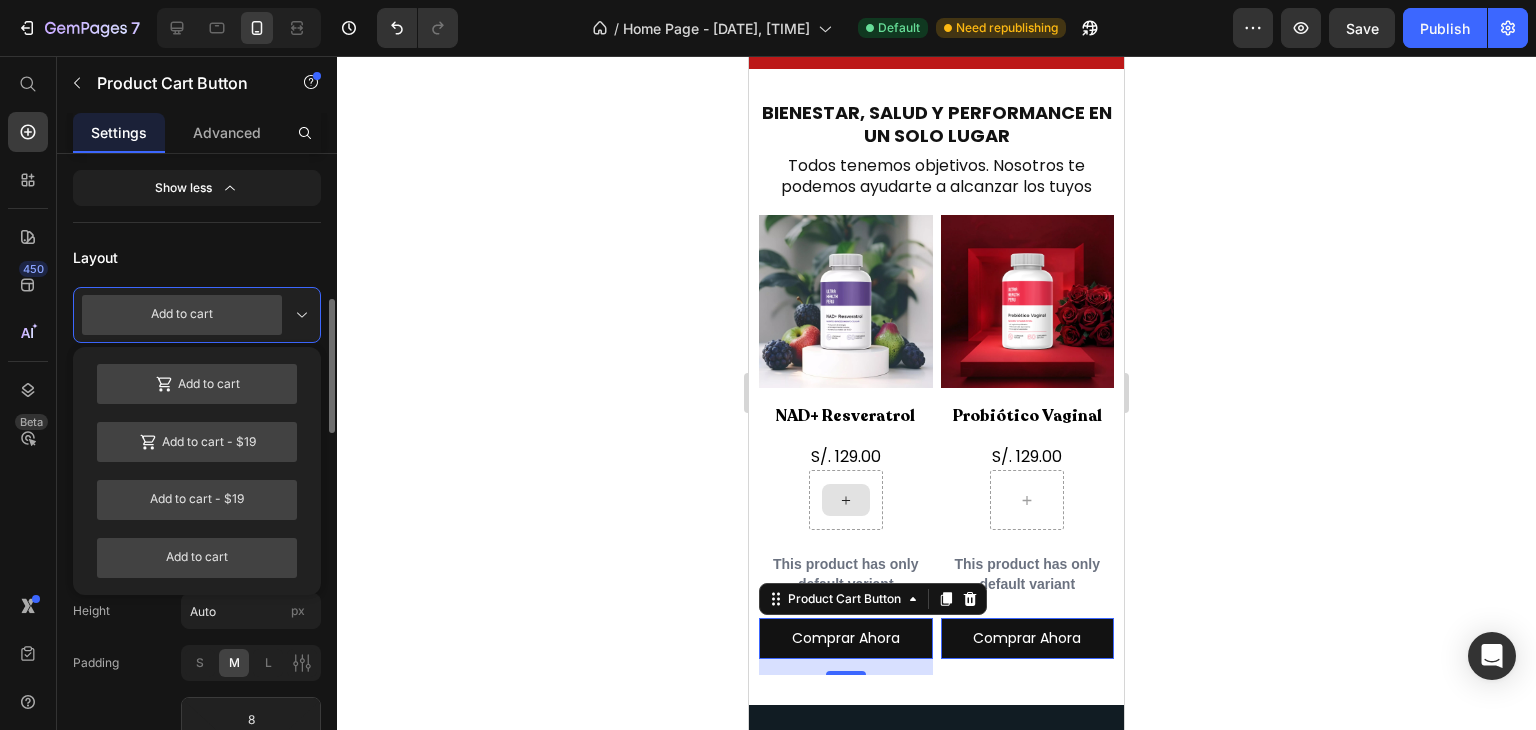 click on "Add to cart" at bounding box center [197, 315] 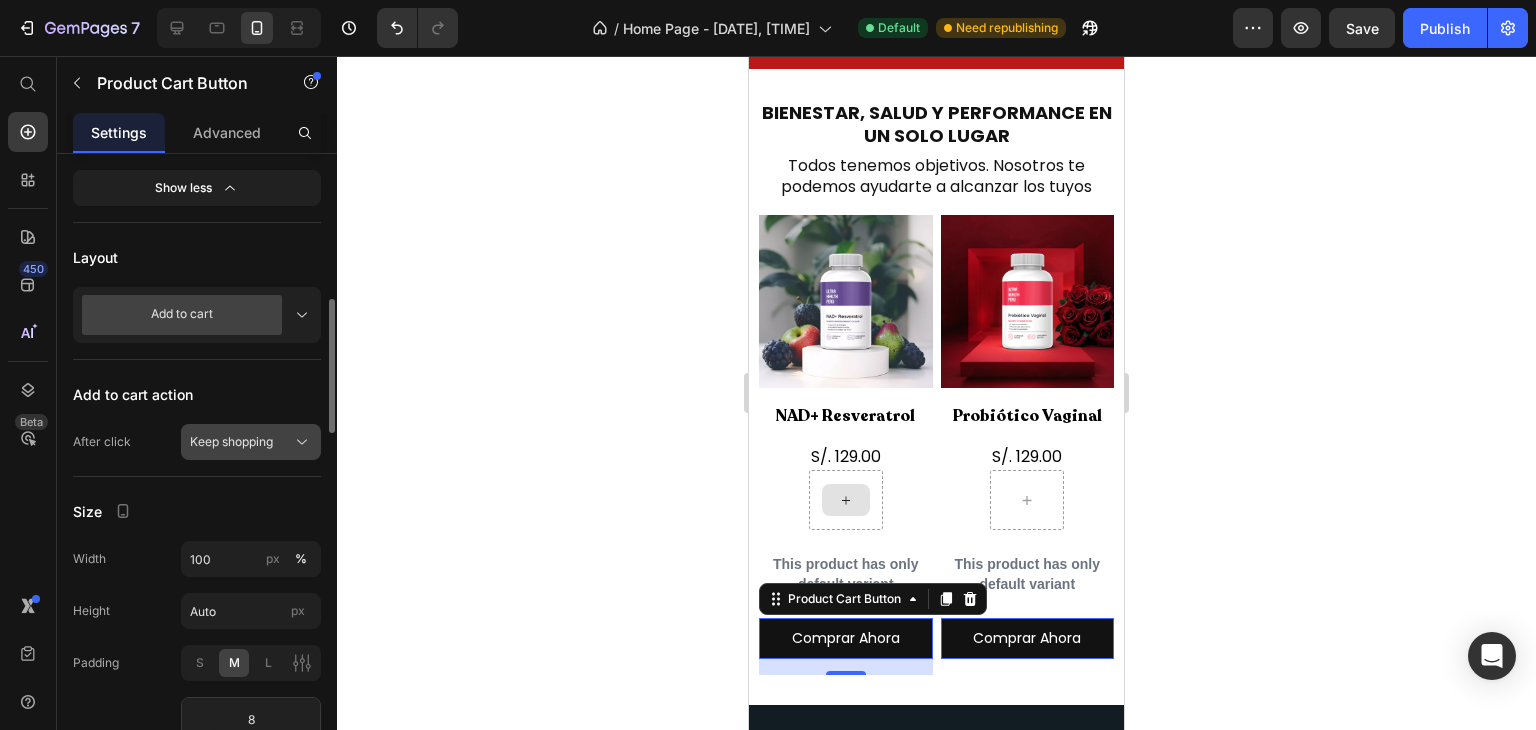 click on "Keep shopping" at bounding box center [231, 442] 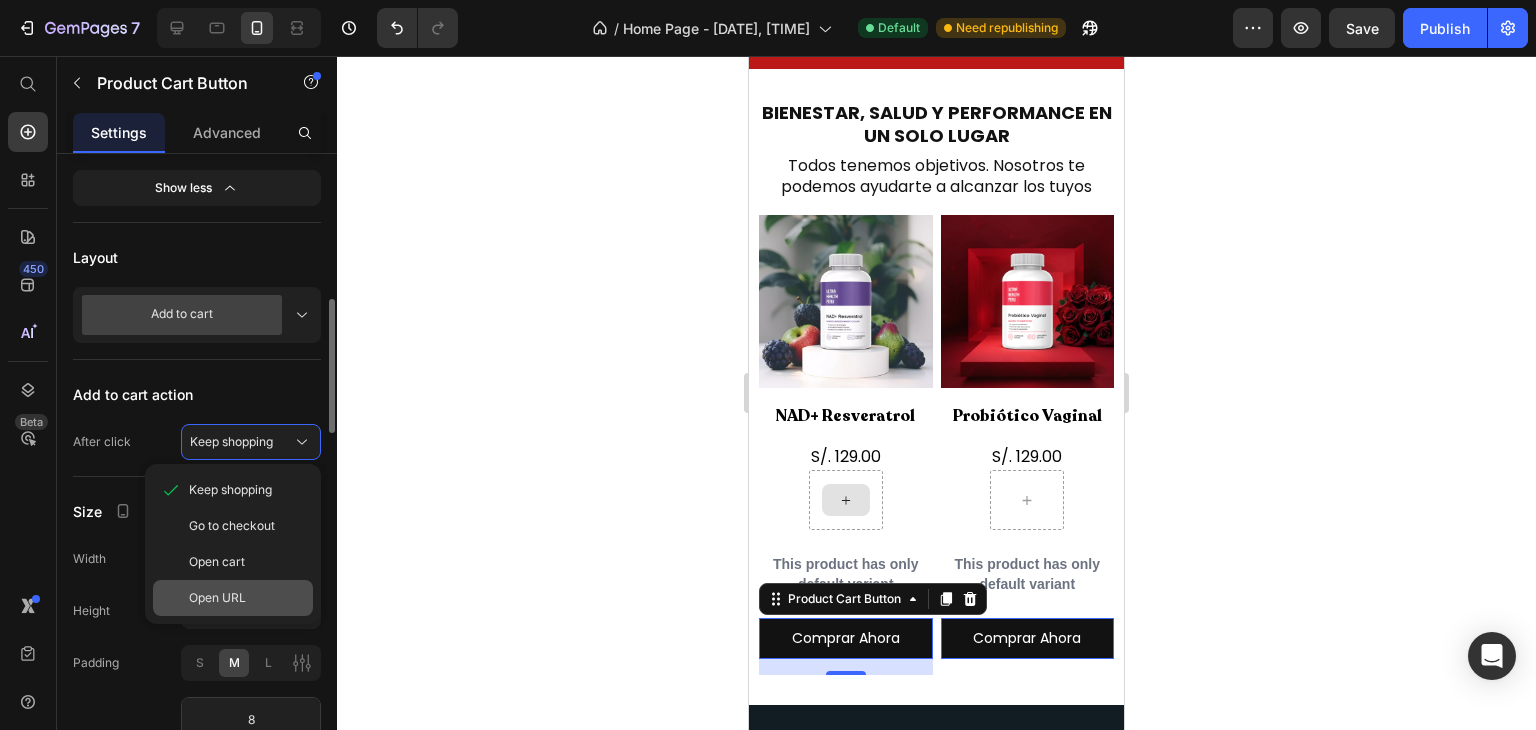 click on "Open URL" at bounding box center (247, 598) 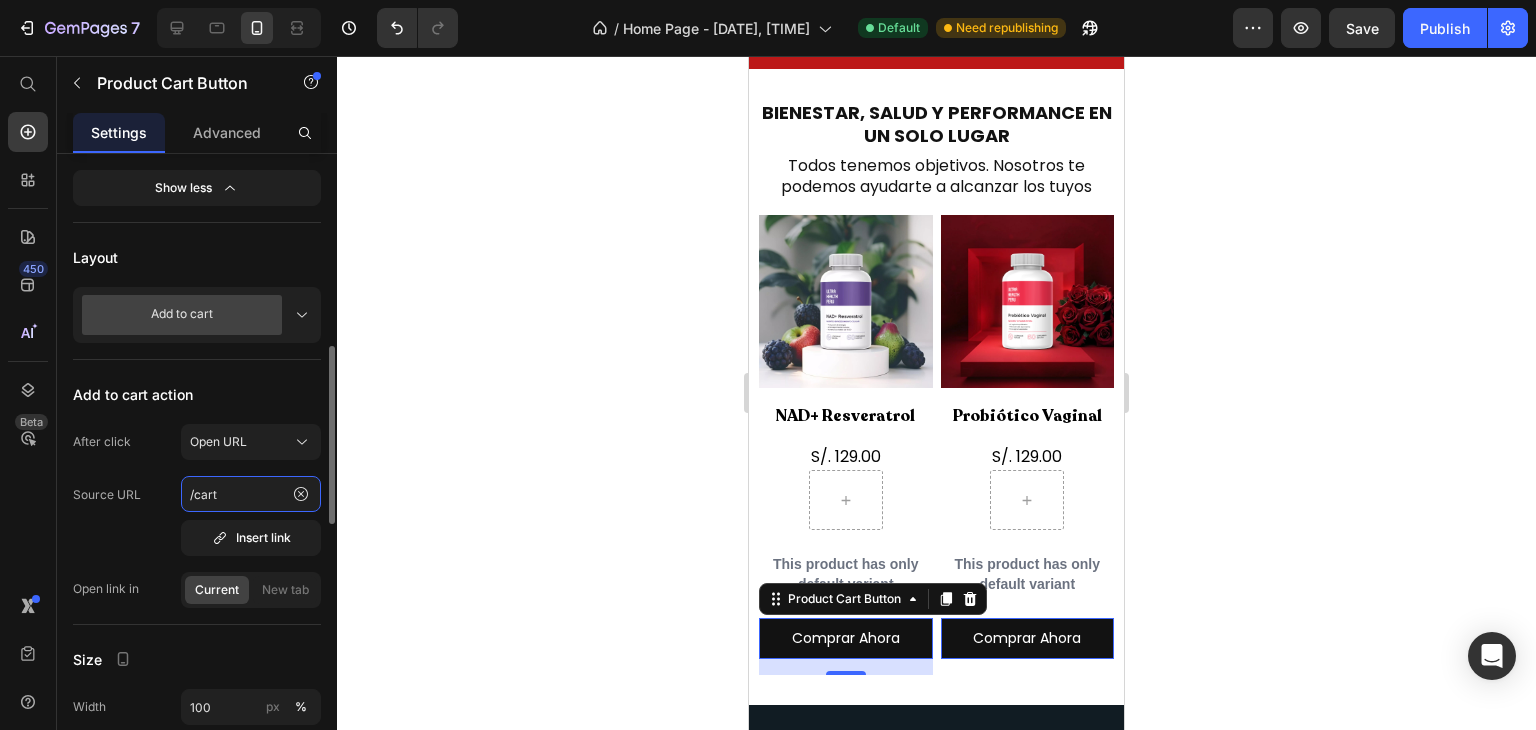 click on "/cart" 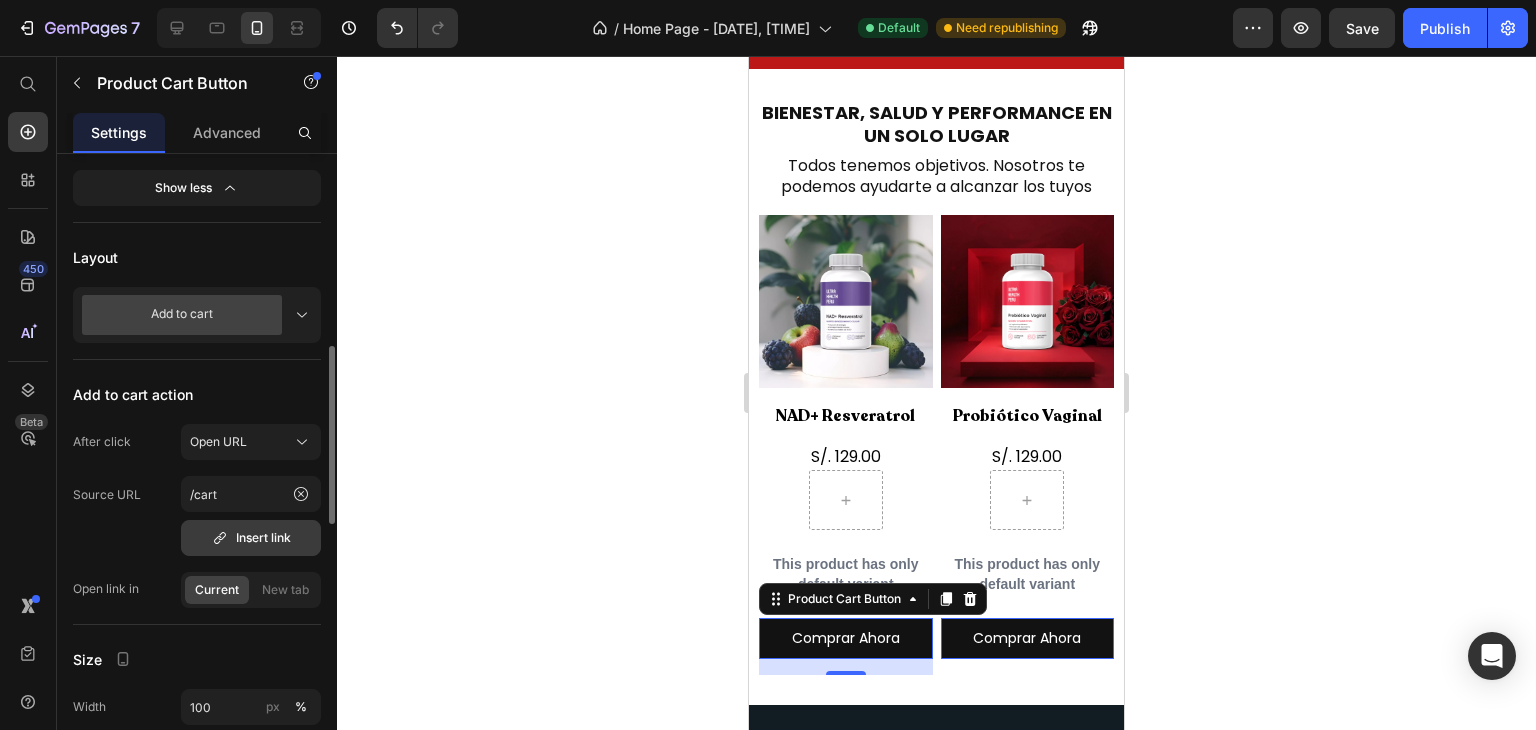 click on "Insert link" at bounding box center [251, 538] 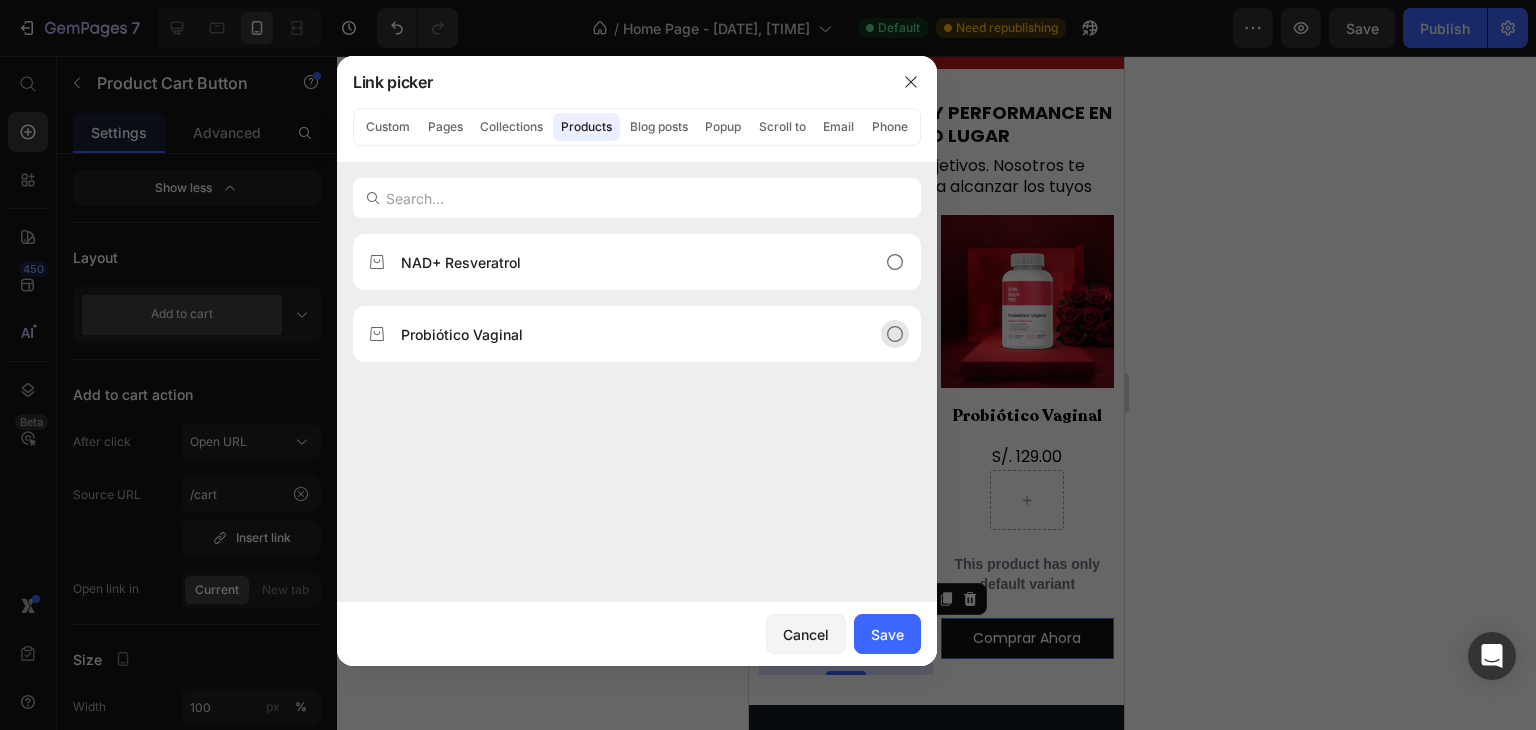 click on "Probiótico Vaginal" at bounding box center (621, 334) 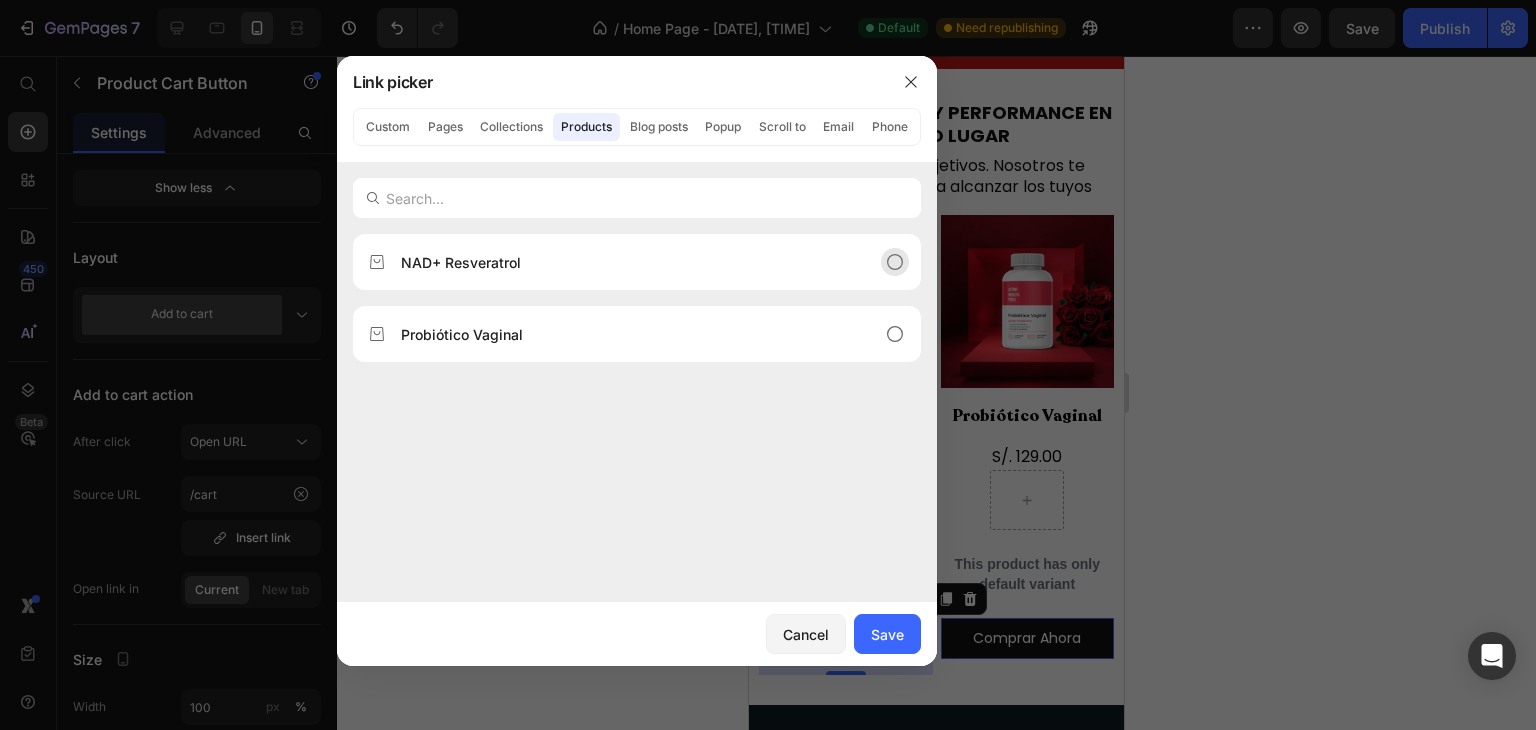 click on "NAD+ Resveratrol" 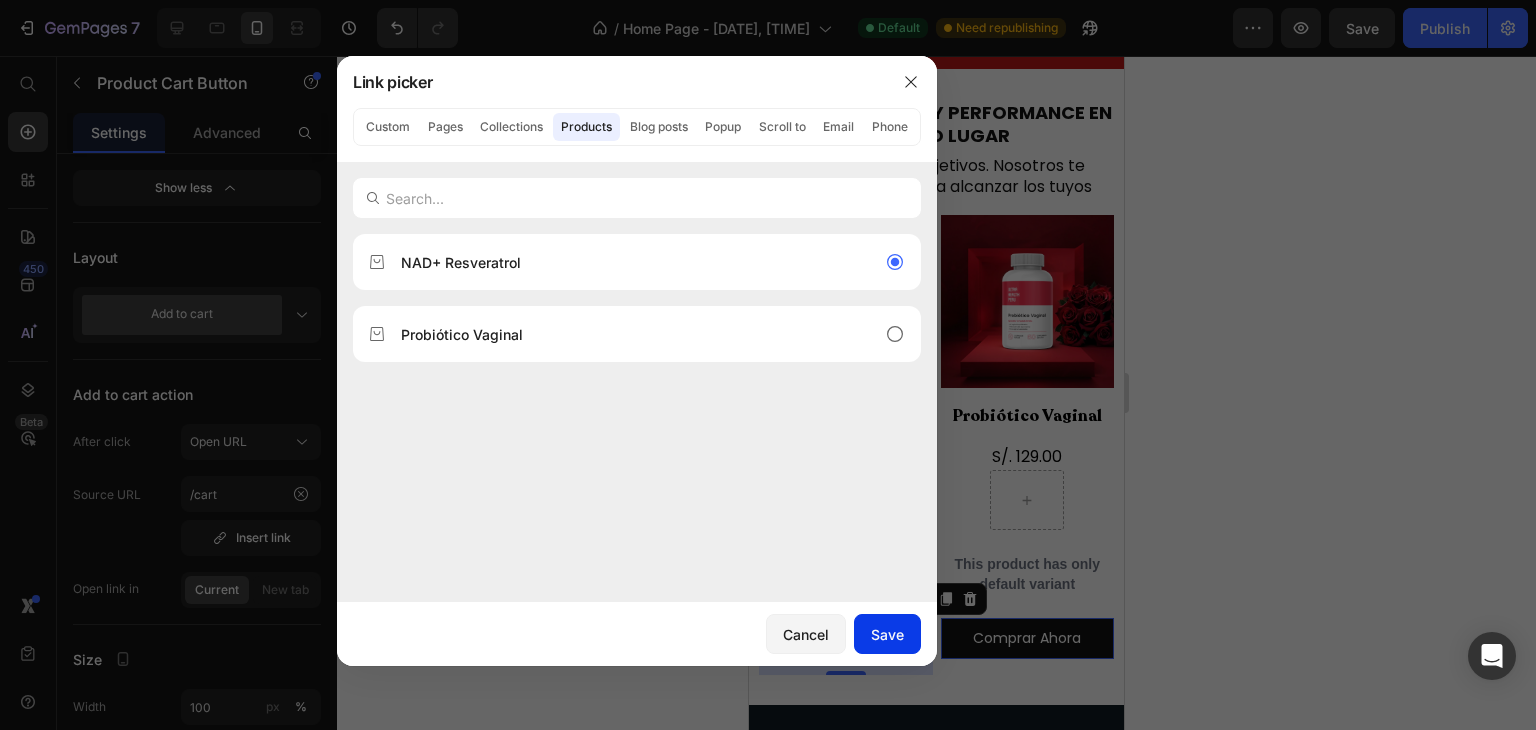 click on "Save" at bounding box center (887, 634) 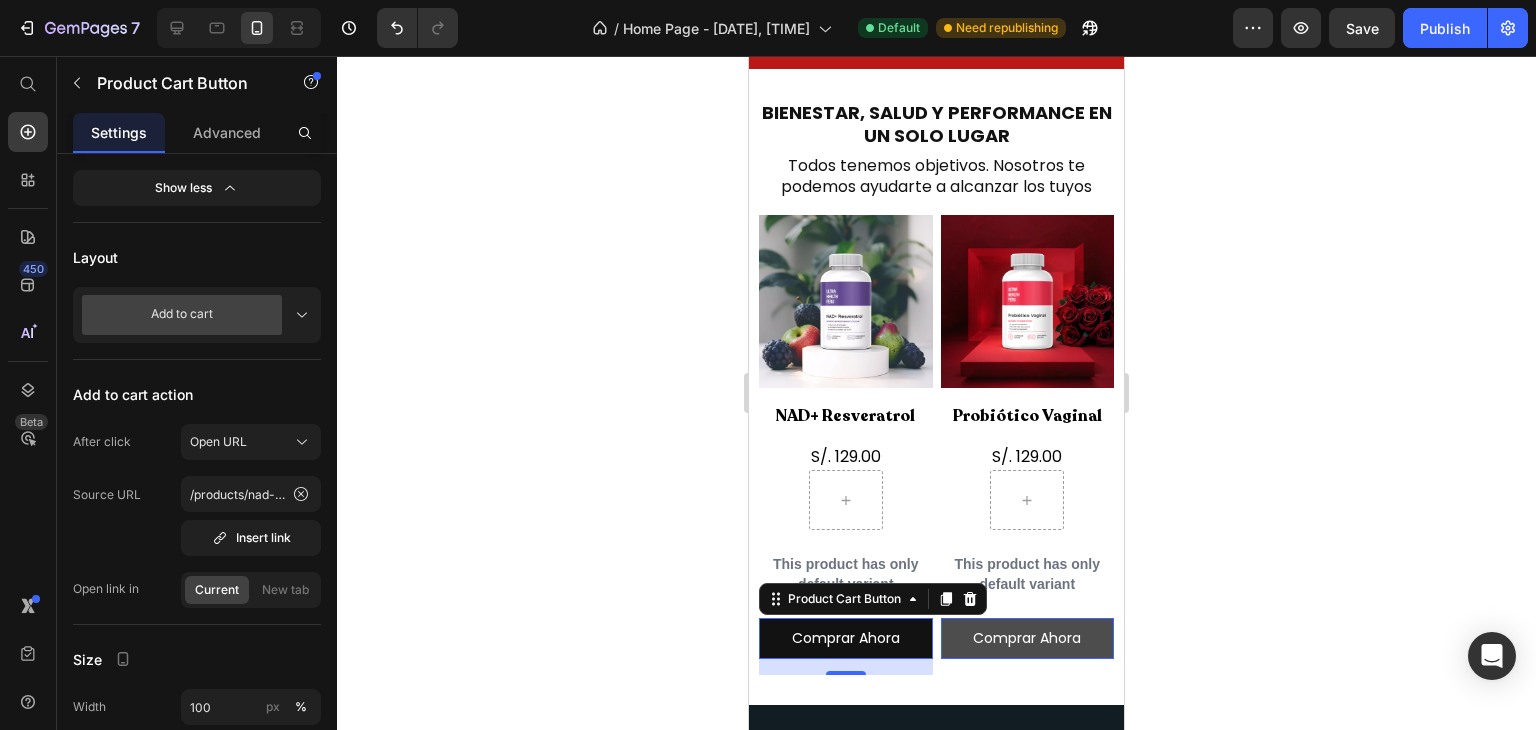 click on "Comprar Ahora" at bounding box center [846, 638] 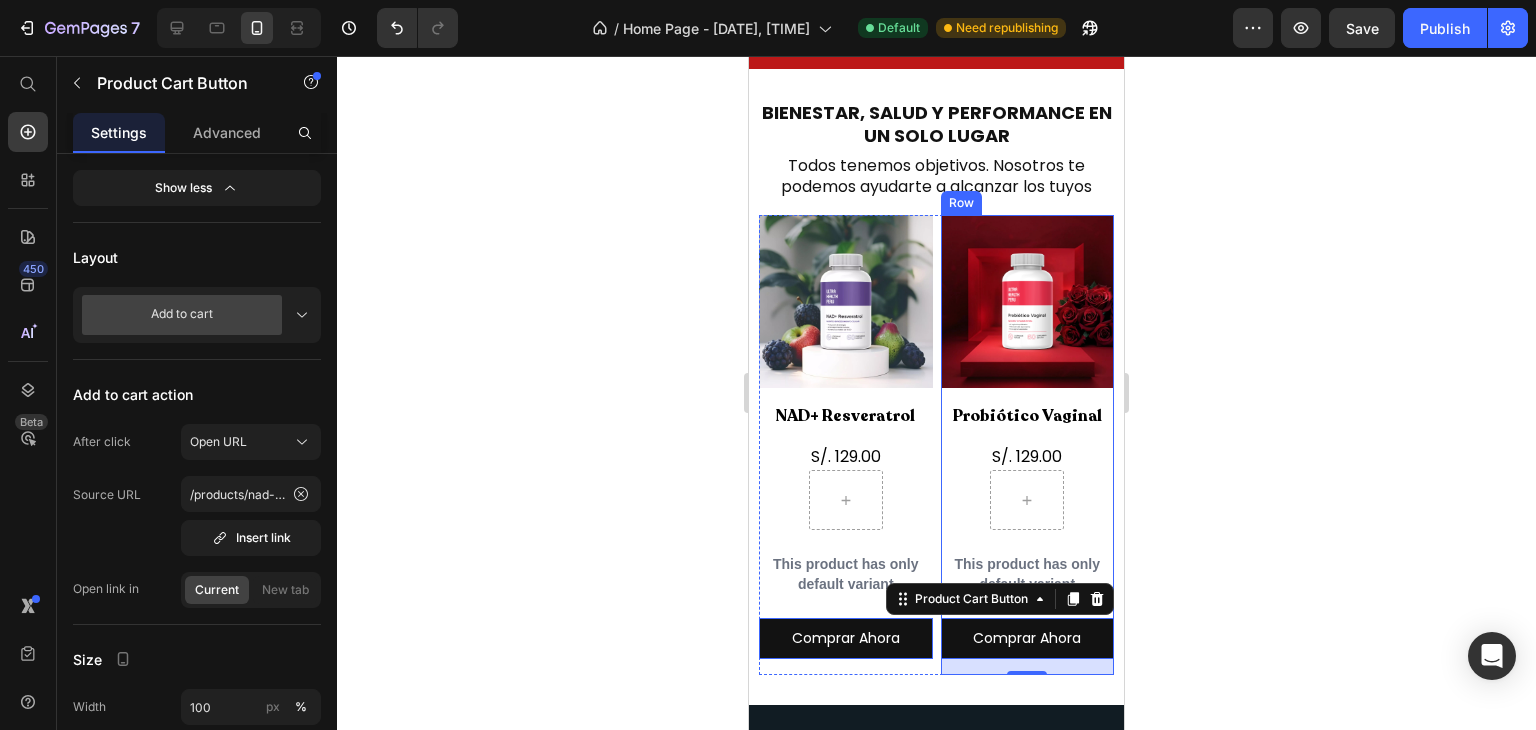 click on "Product Images Probiótico Vaginal Product Title S/. 129.00 Product Price
Row This product has only default variant Product Variants & Swatches Comprar Ahora Product Cart Button   0" at bounding box center (846, 445) 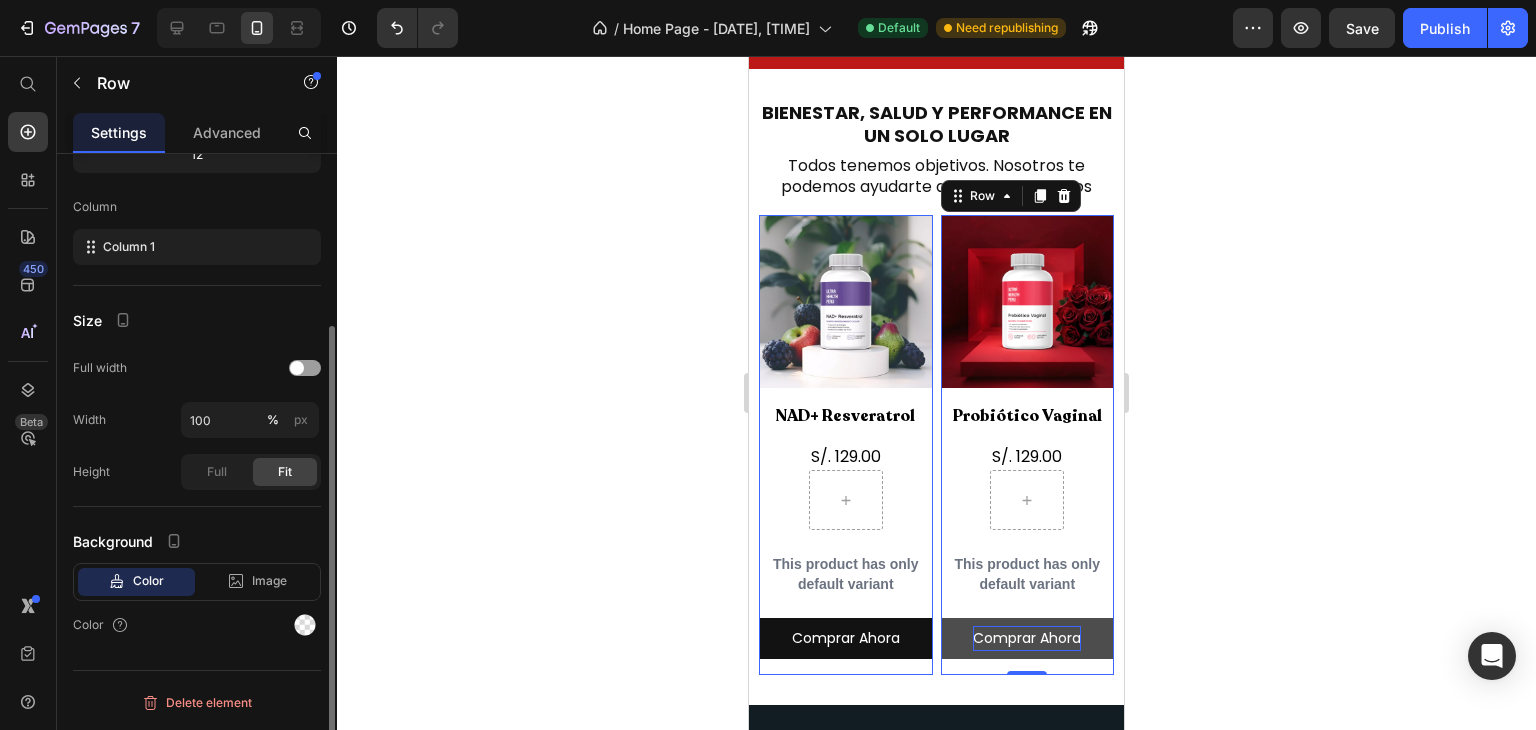 scroll, scrollTop: 0, scrollLeft: 0, axis: both 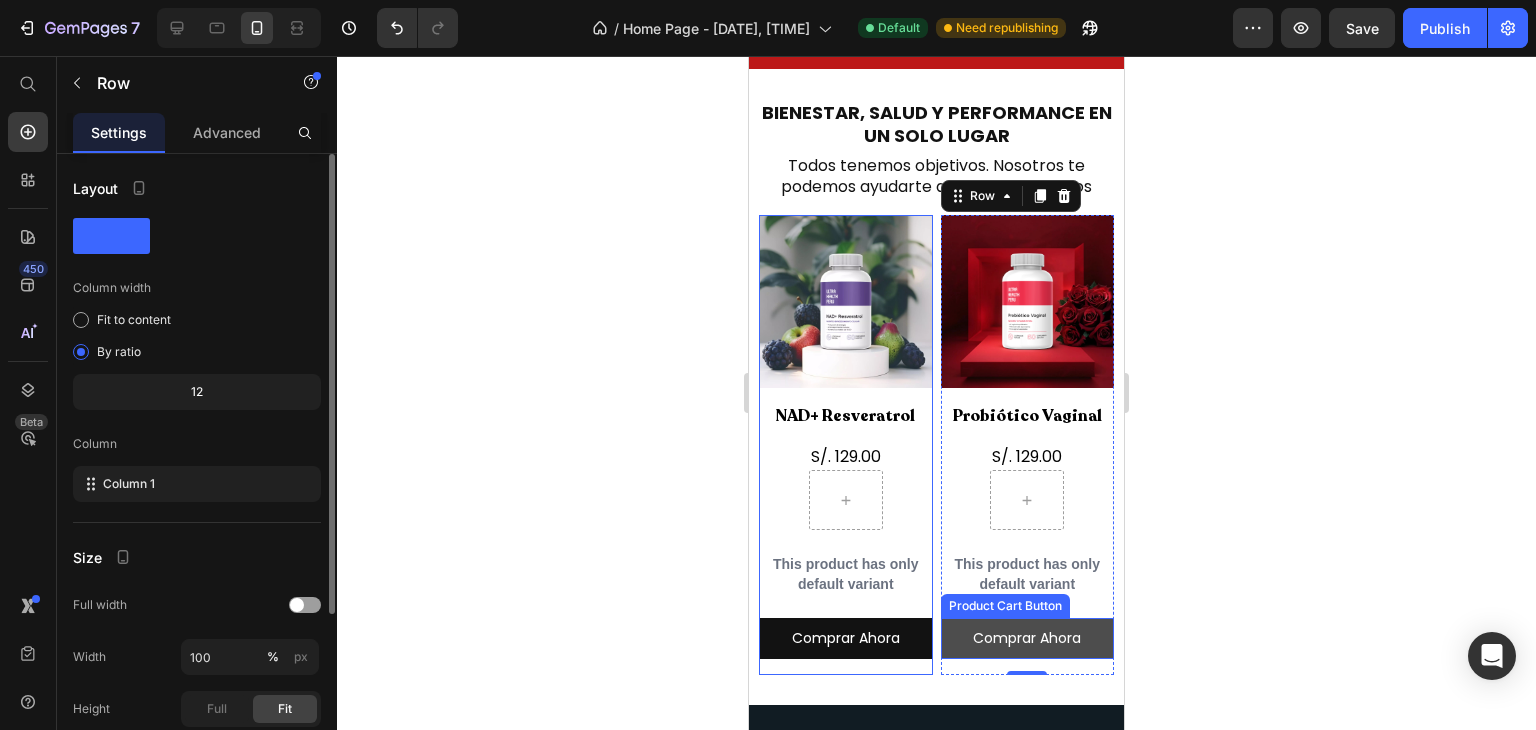 click on "Comprar Ahora" at bounding box center [846, 638] 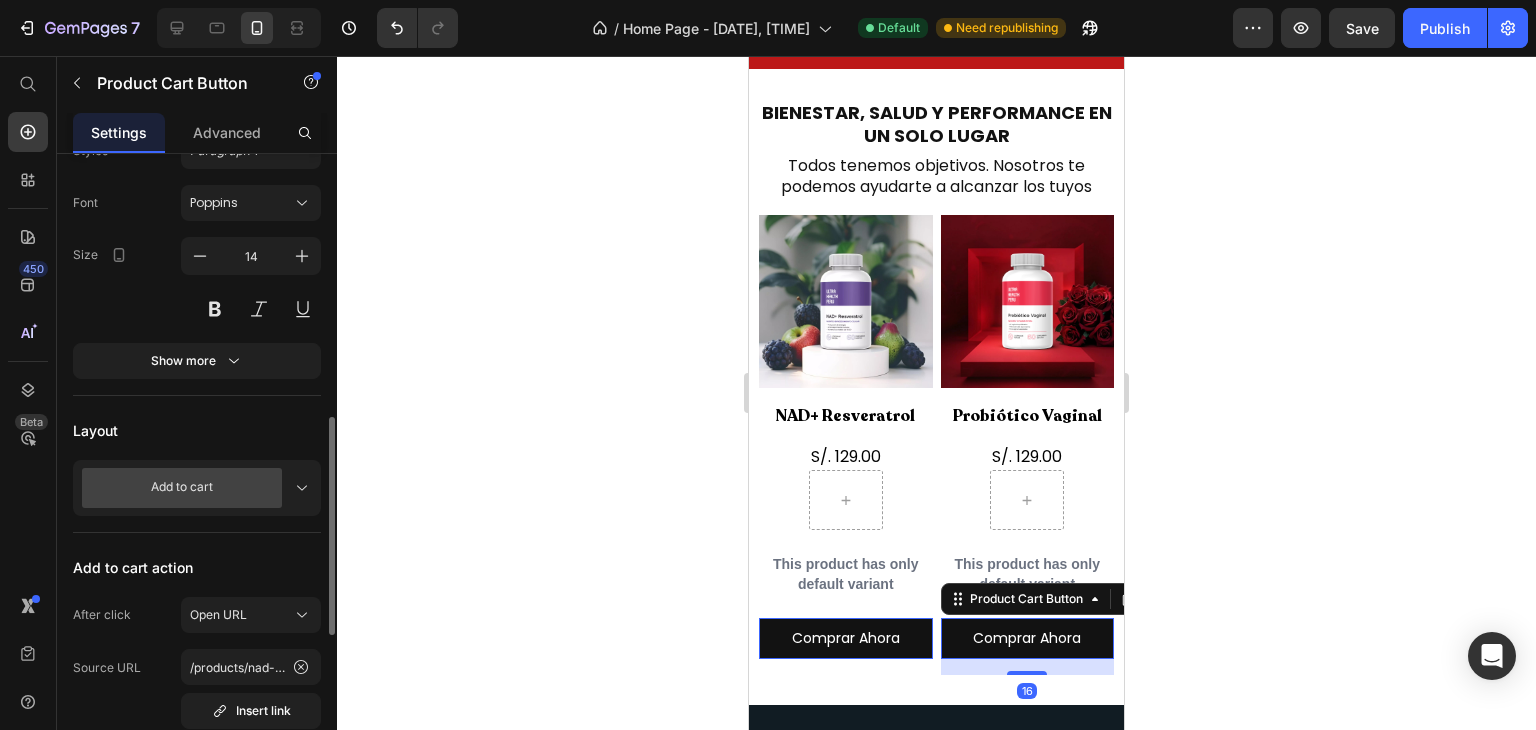 scroll, scrollTop: 451, scrollLeft: 0, axis: vertical 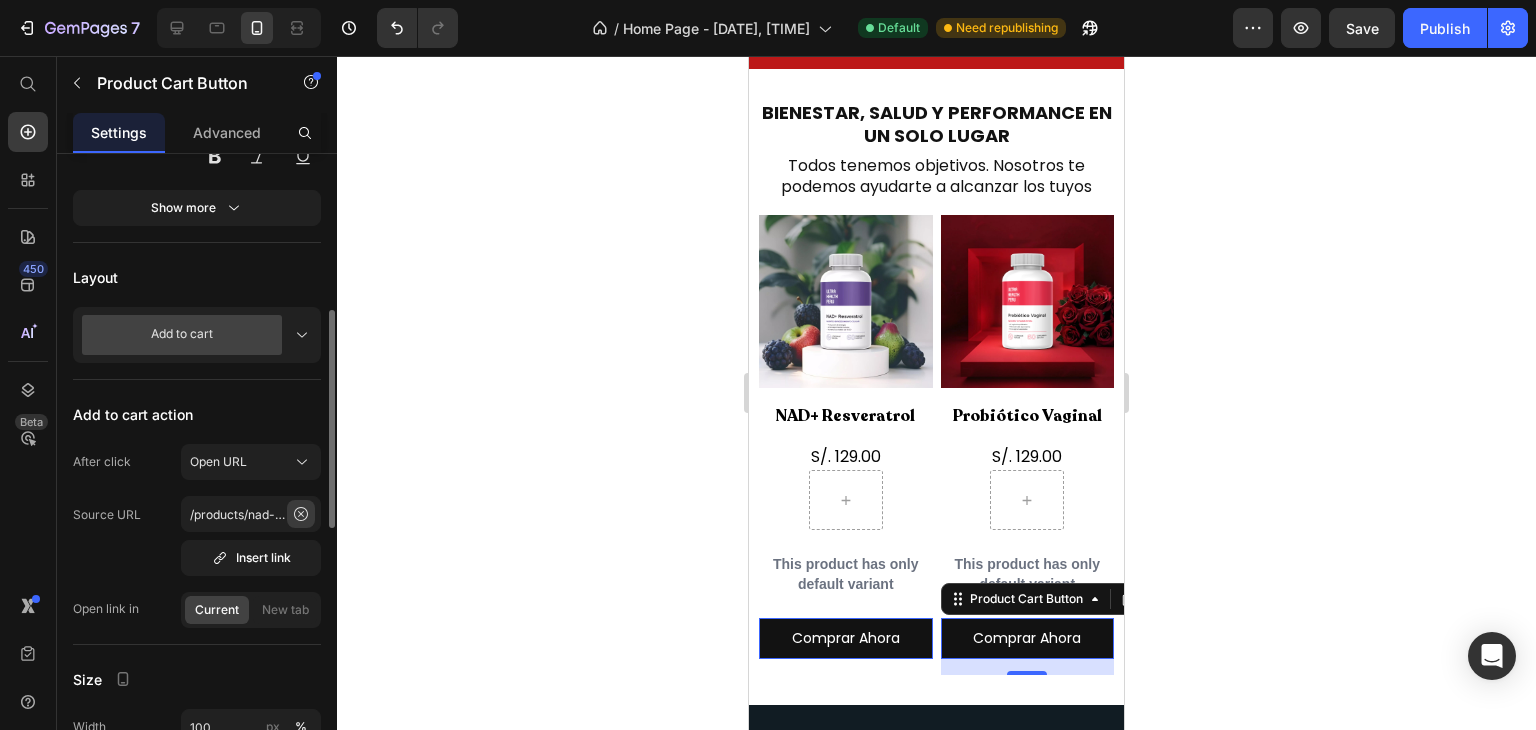 click 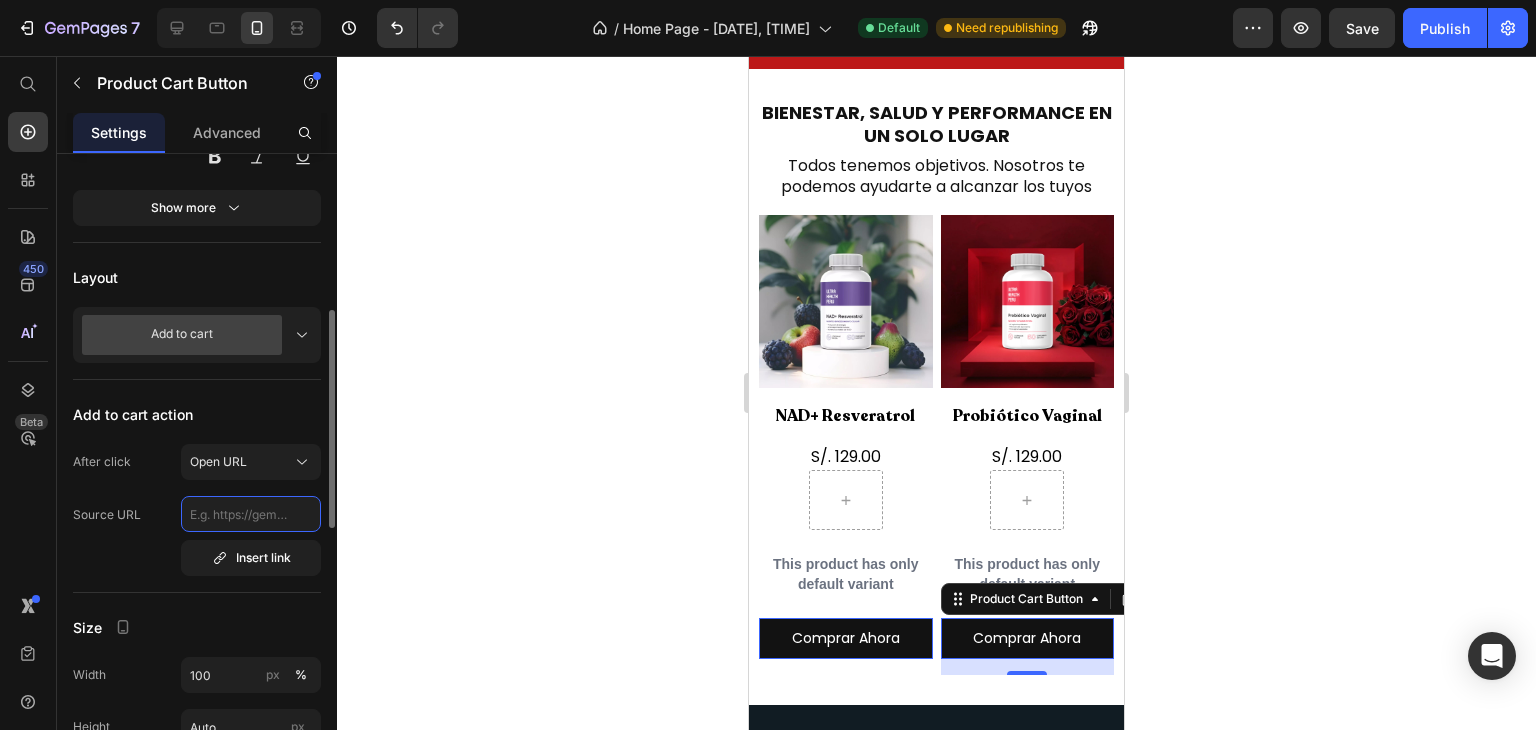 scroll, scrollTop: 0, scrollLeft: 0, axis: both 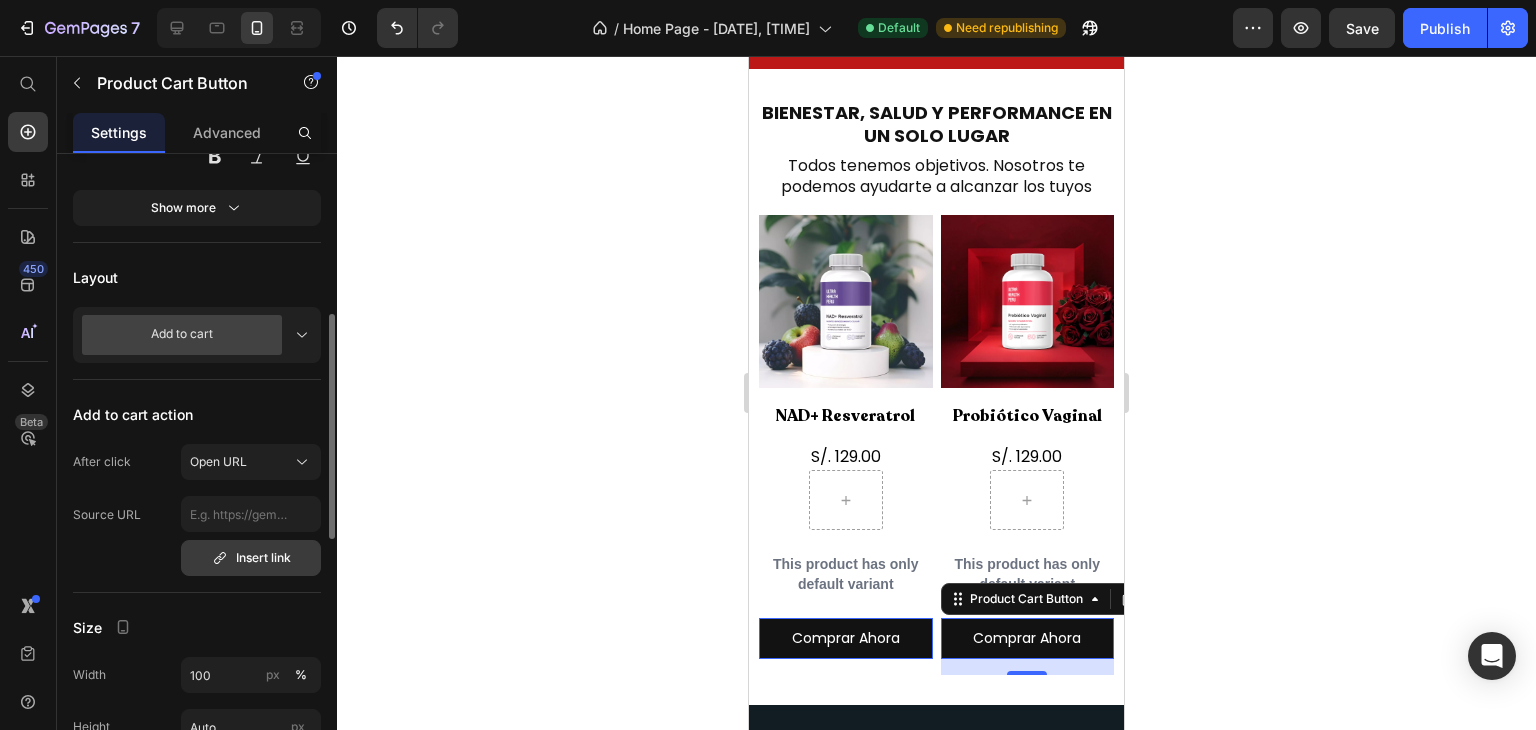 click on "Insert link" at bounding box center [251, 558] 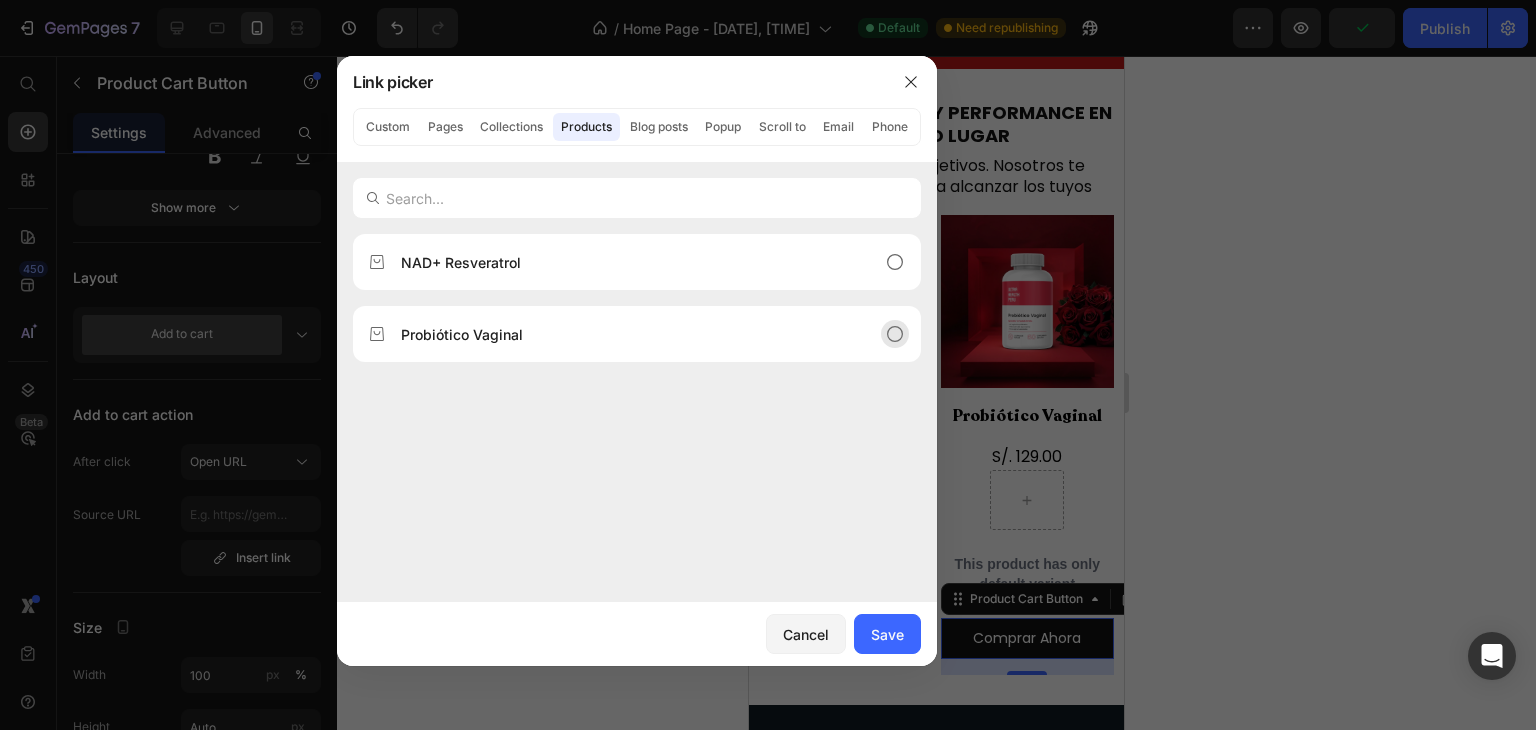 click on "Probiótico Vaginal" 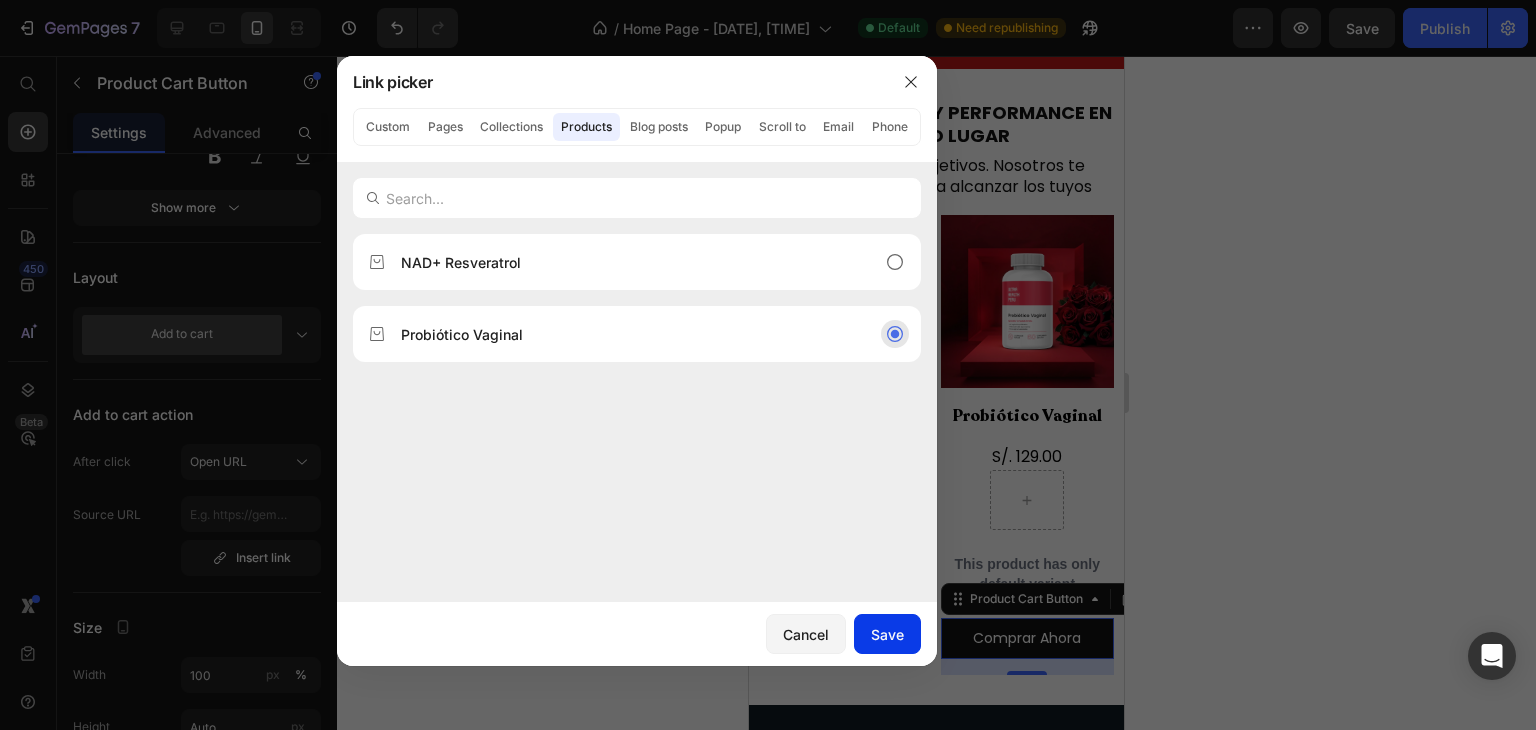 click on "Save" at bounding box center (887, 634) 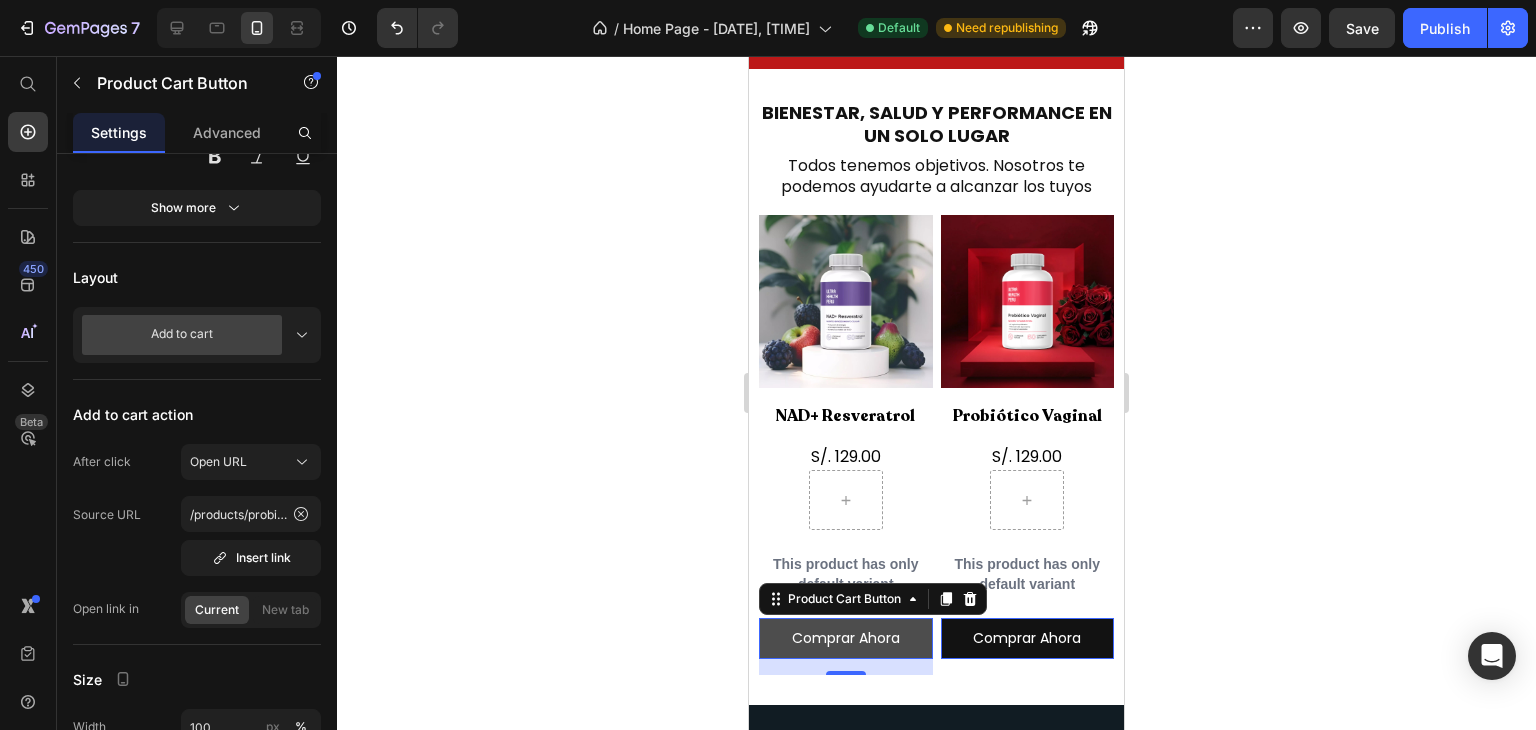 click on "Comprar Ahora" at bounding box center (846, 638) 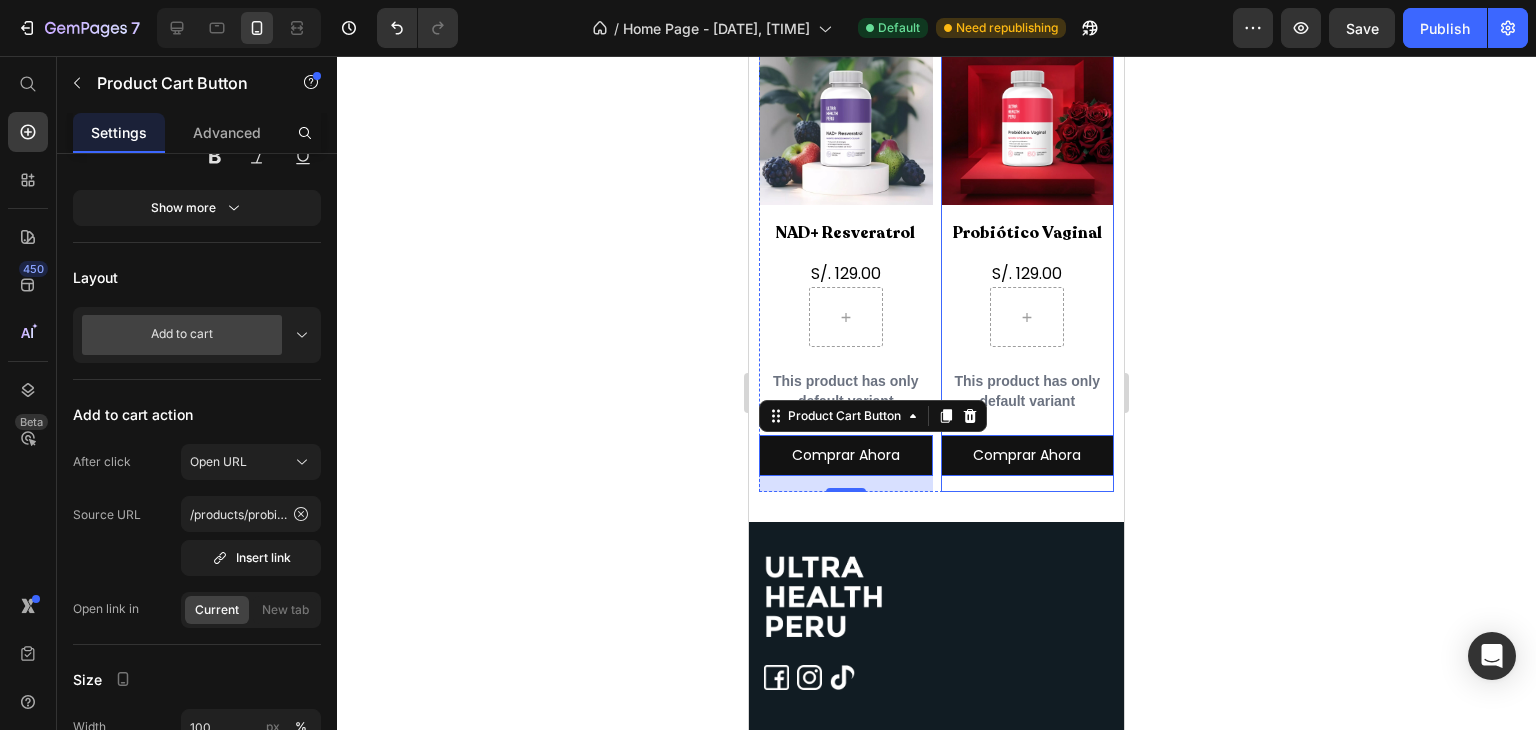 scroll, scrollTop: 722, scrollLeft: 0, axis: vertical 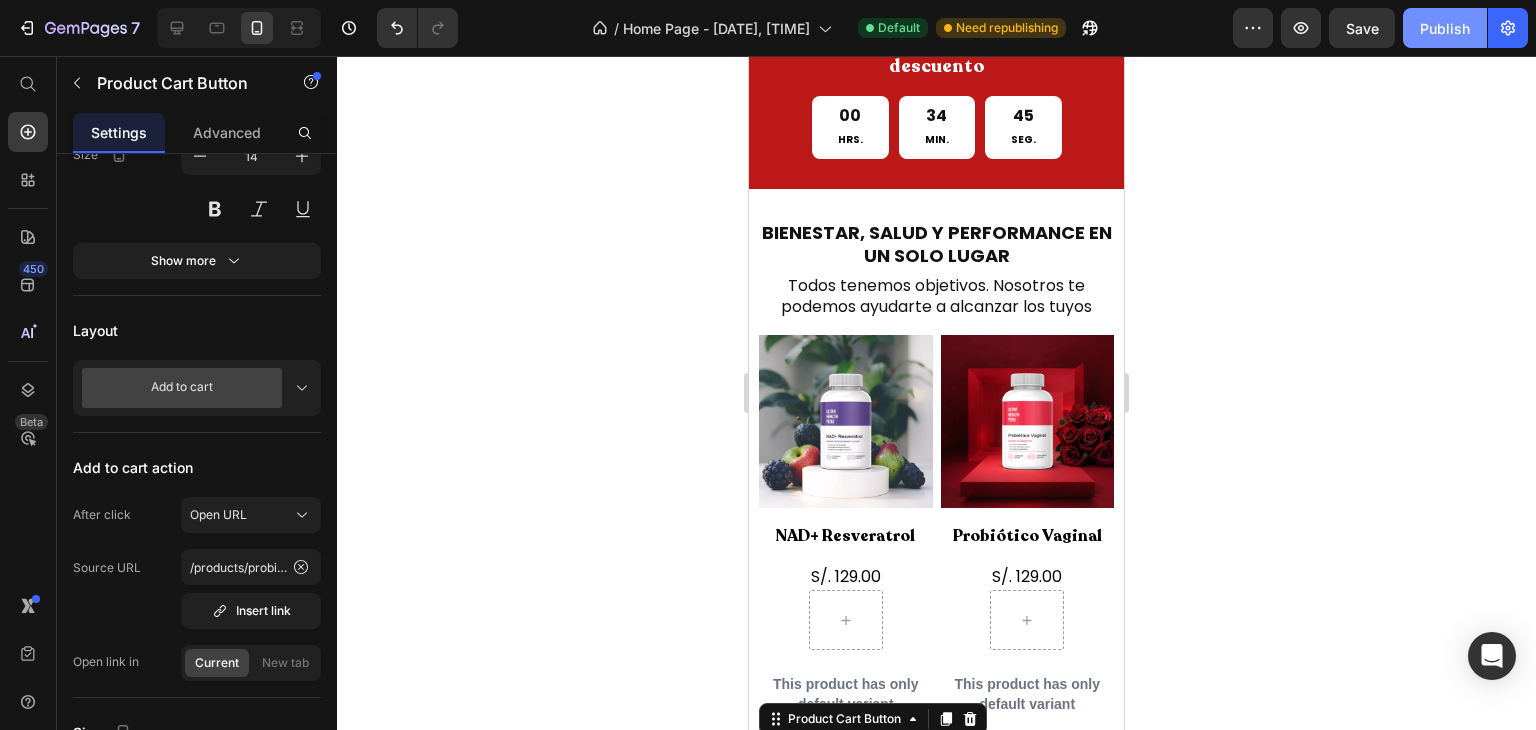 click on "Publish" at bounding box center [1445, 28] 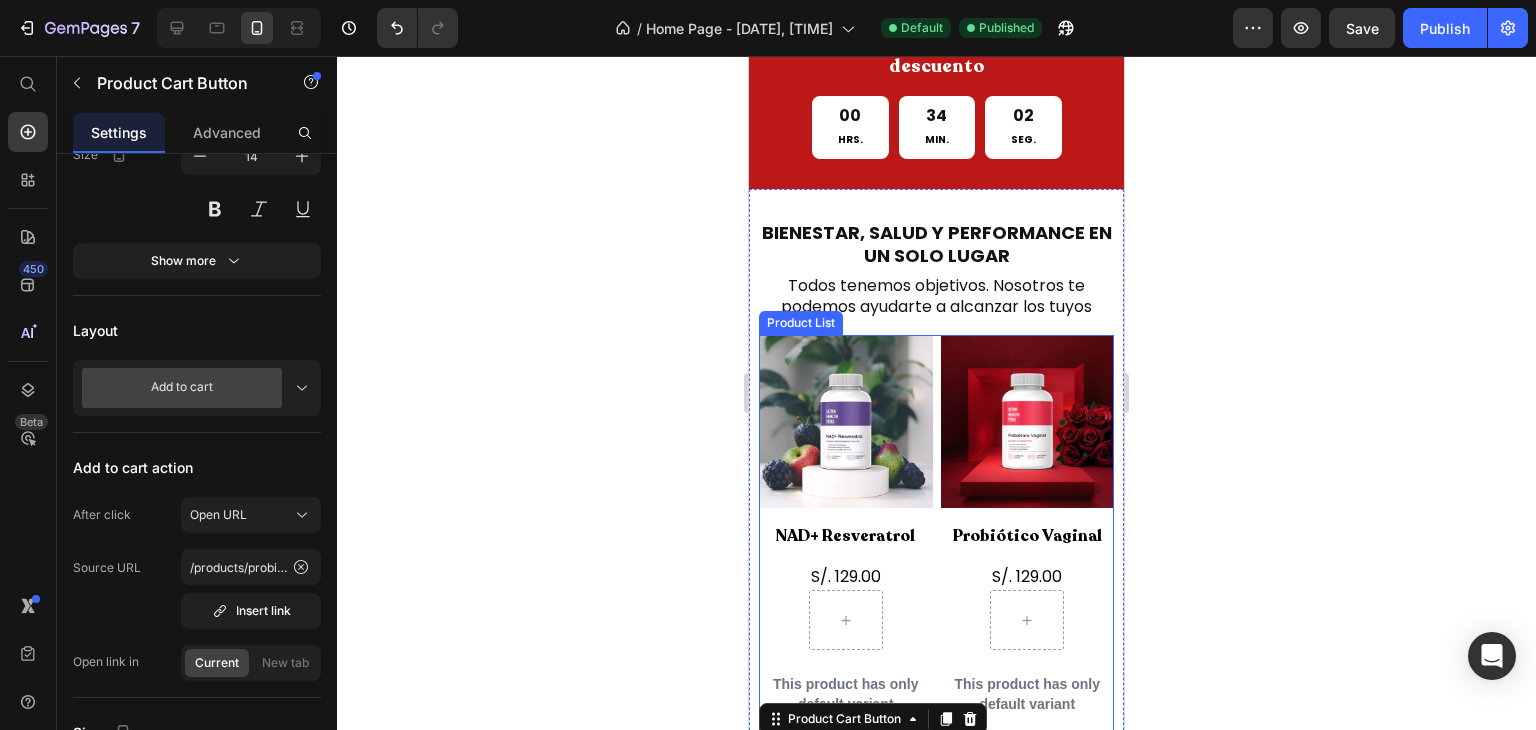 click on "Product Images NAD+ Resveratrol Product Title S/. 129.00 Product Price
Row This product has only default variant Product Variants & Swatches Comprar Ahora Product Cart Button   0 Row Product Images Probiótico Vaginal Product Title S/. 129.00 Product Price
Row This product has only default variant Product Variants & Swatches Comprar Ahora Product Cart Button   16 Row" at bounding box center (936, 565) 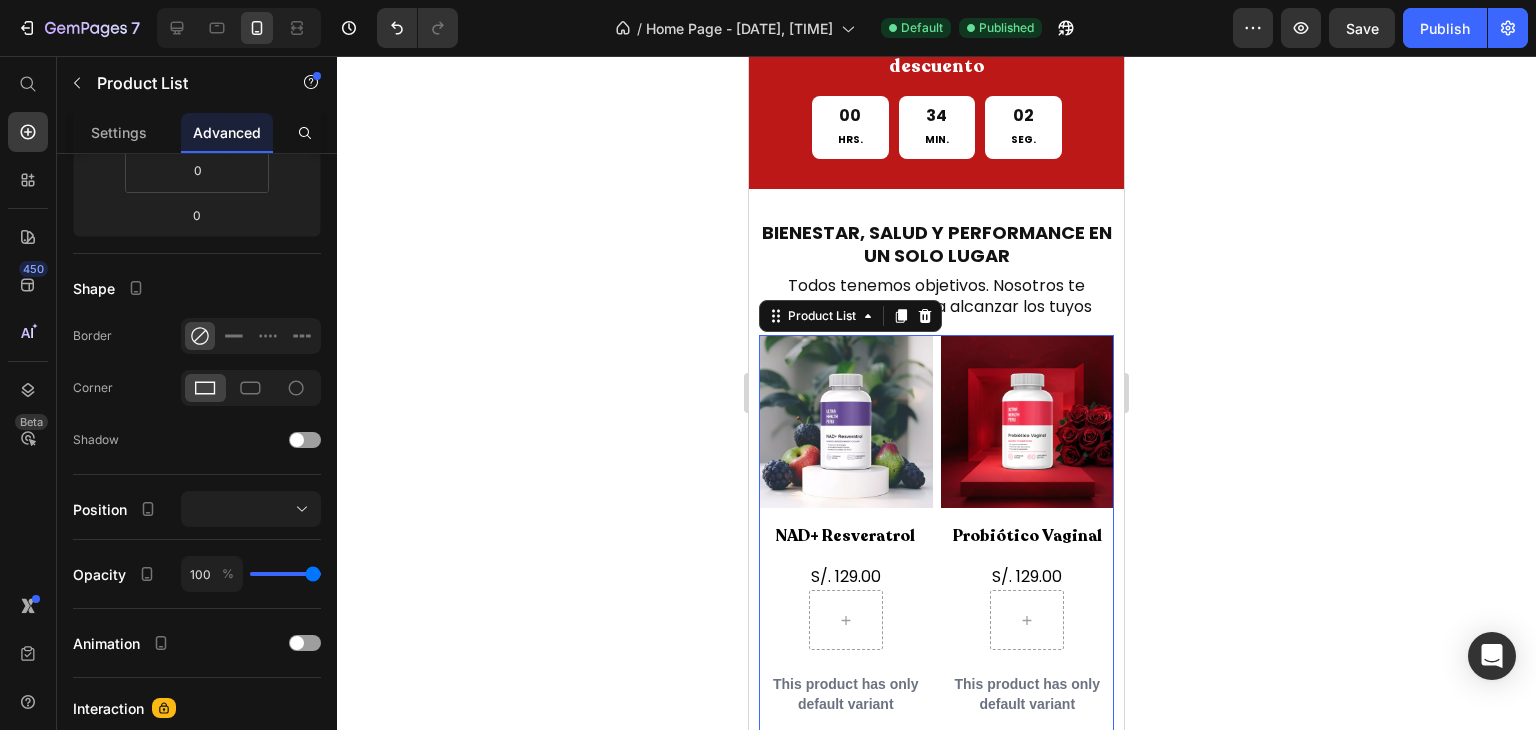 scroll, scrollTop: 0, scrollLeft: 0, axis: both 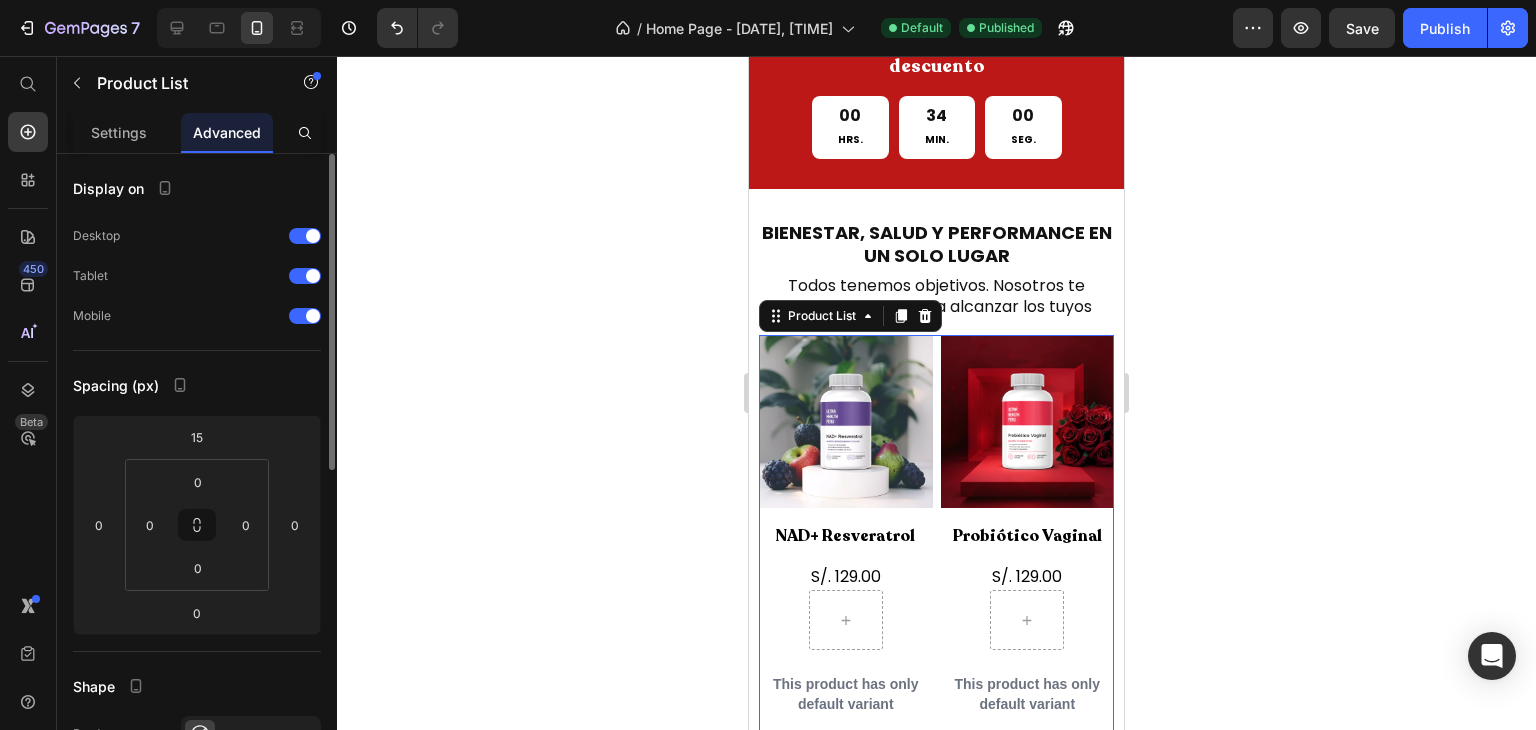 click at bounding box center (925, 316) 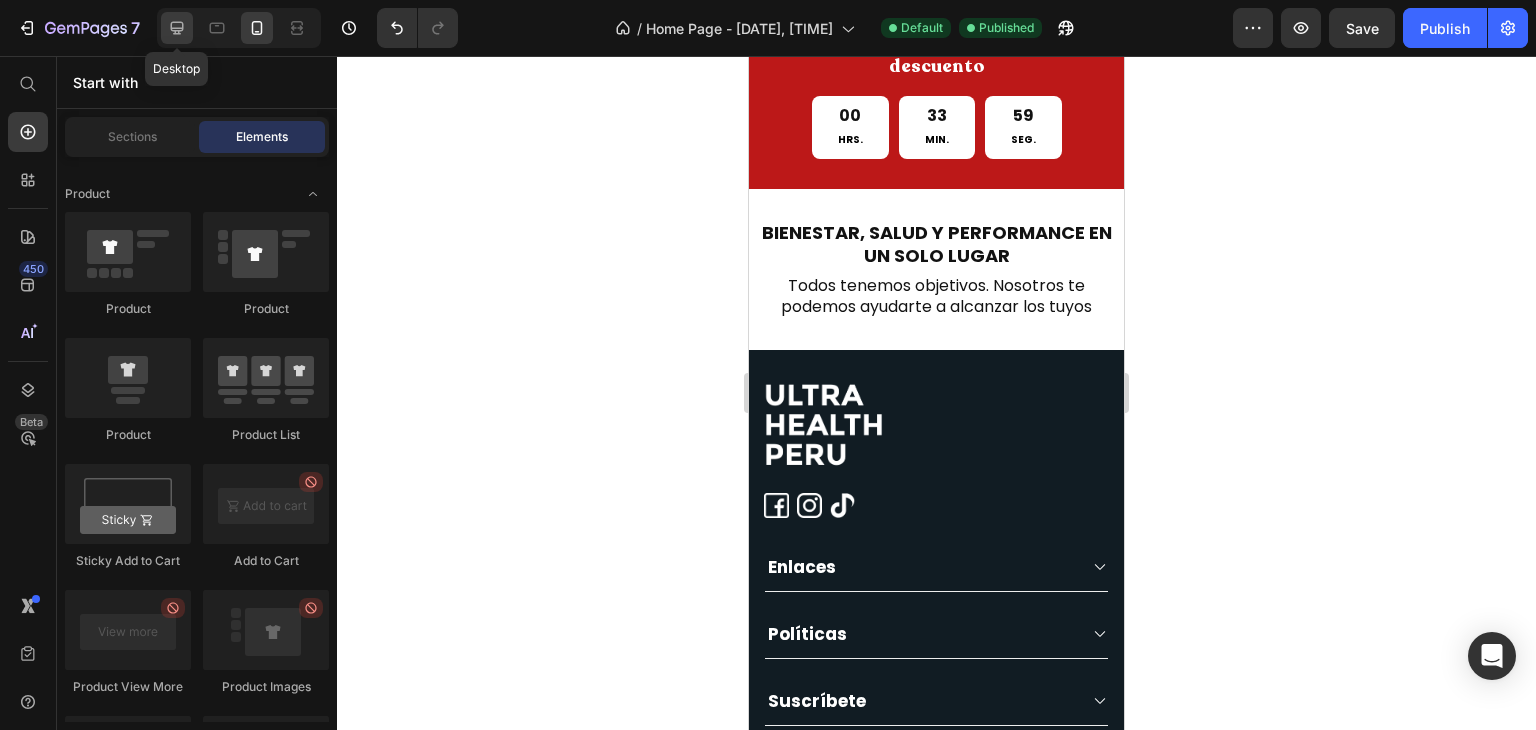 click 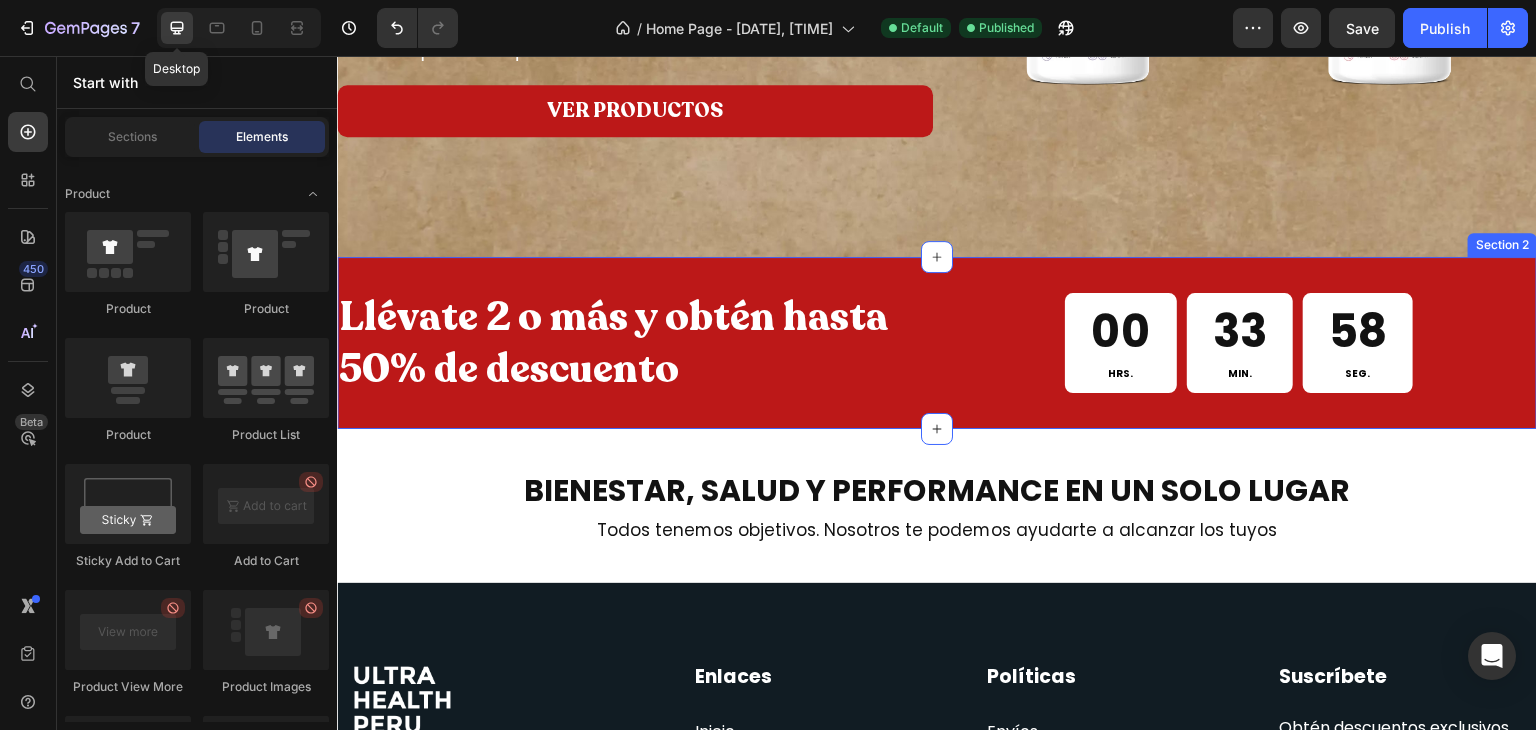 scroll, scrollTop: 397, scrollLeft: 0, axis: vertical 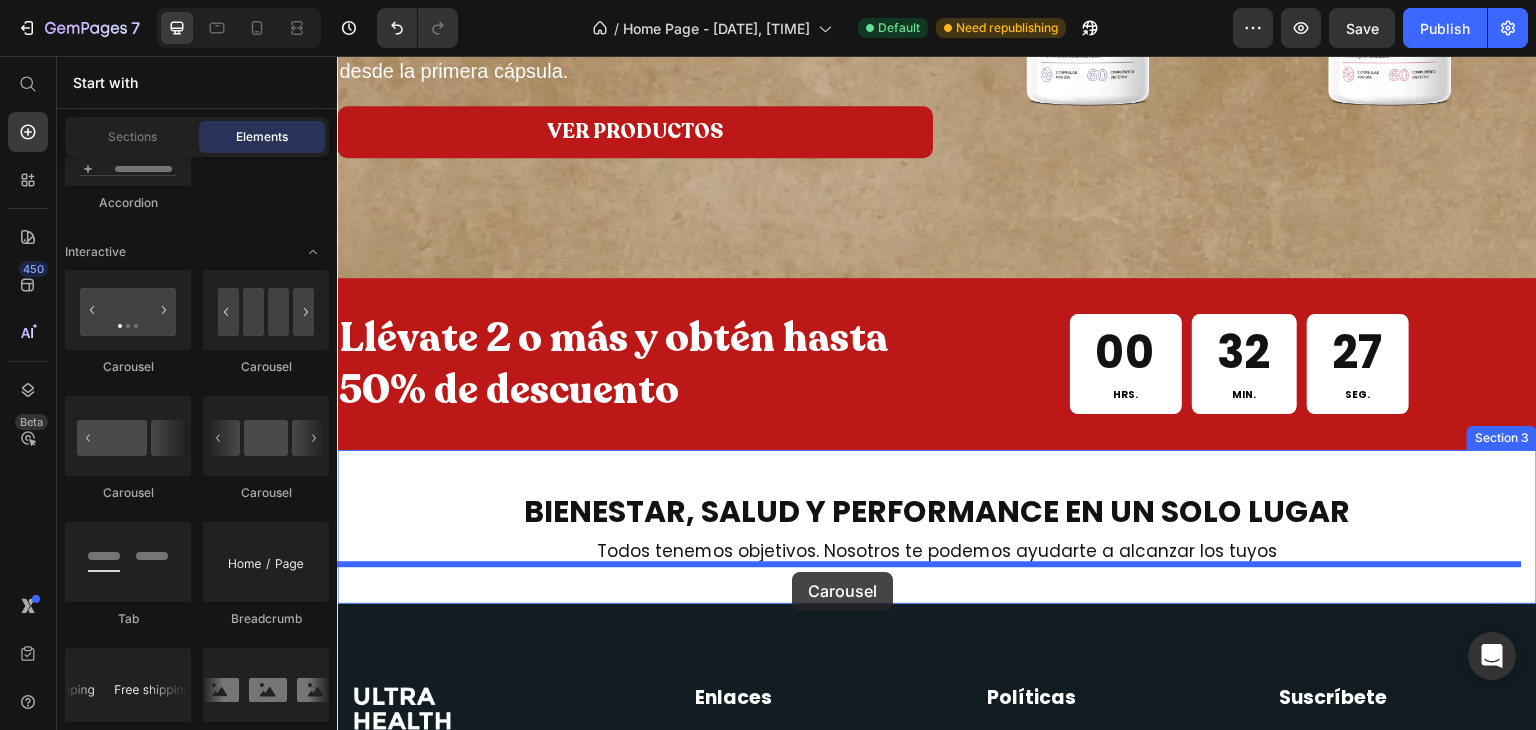 drag, startPoint x: 481, startPoint y: 373, endPoint x: 792, endPoint y: 572, distance: 369.21808 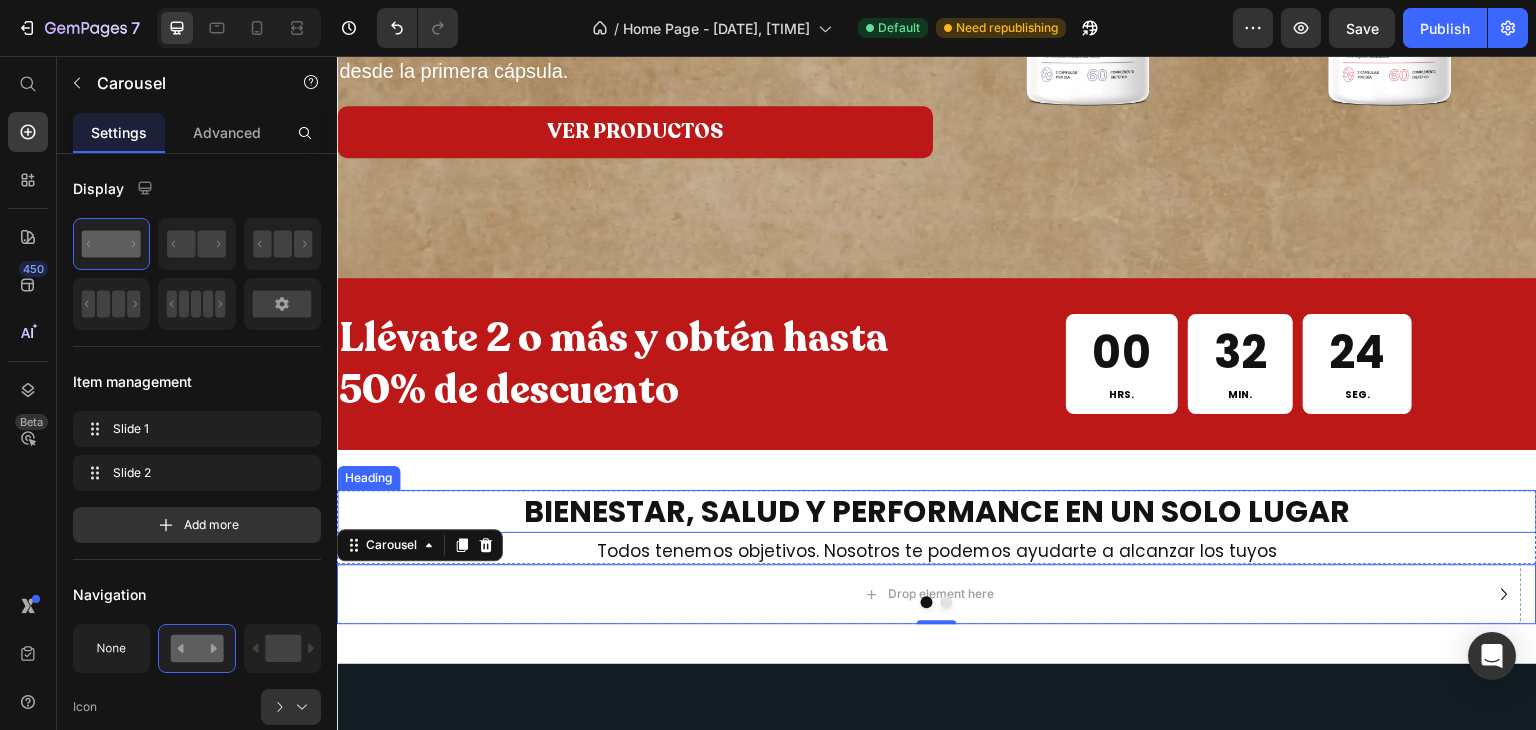 scroll, scrollTop: 488, scrollLeft: 0, axis: vertical 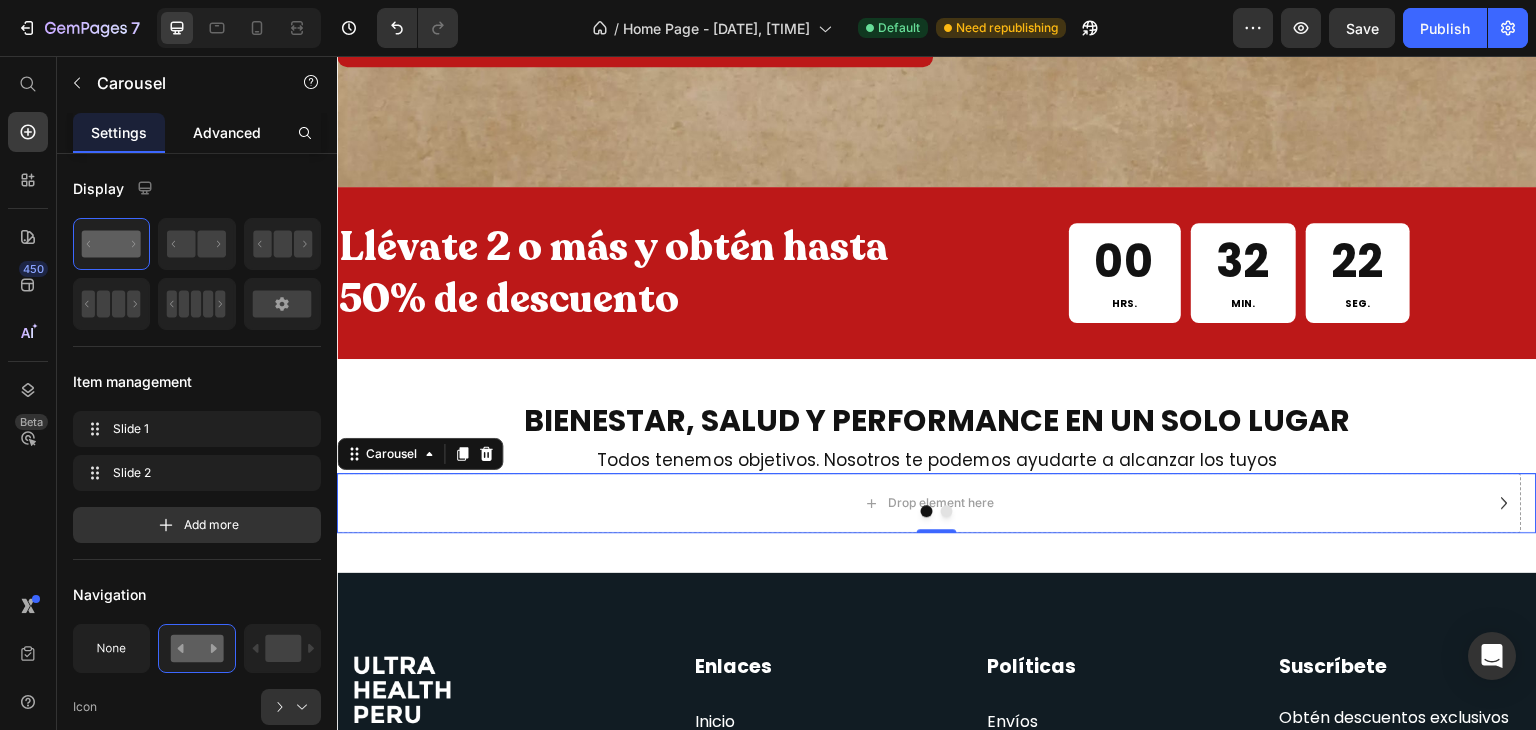 click on "Advanced" at bounding box center [227, 132] 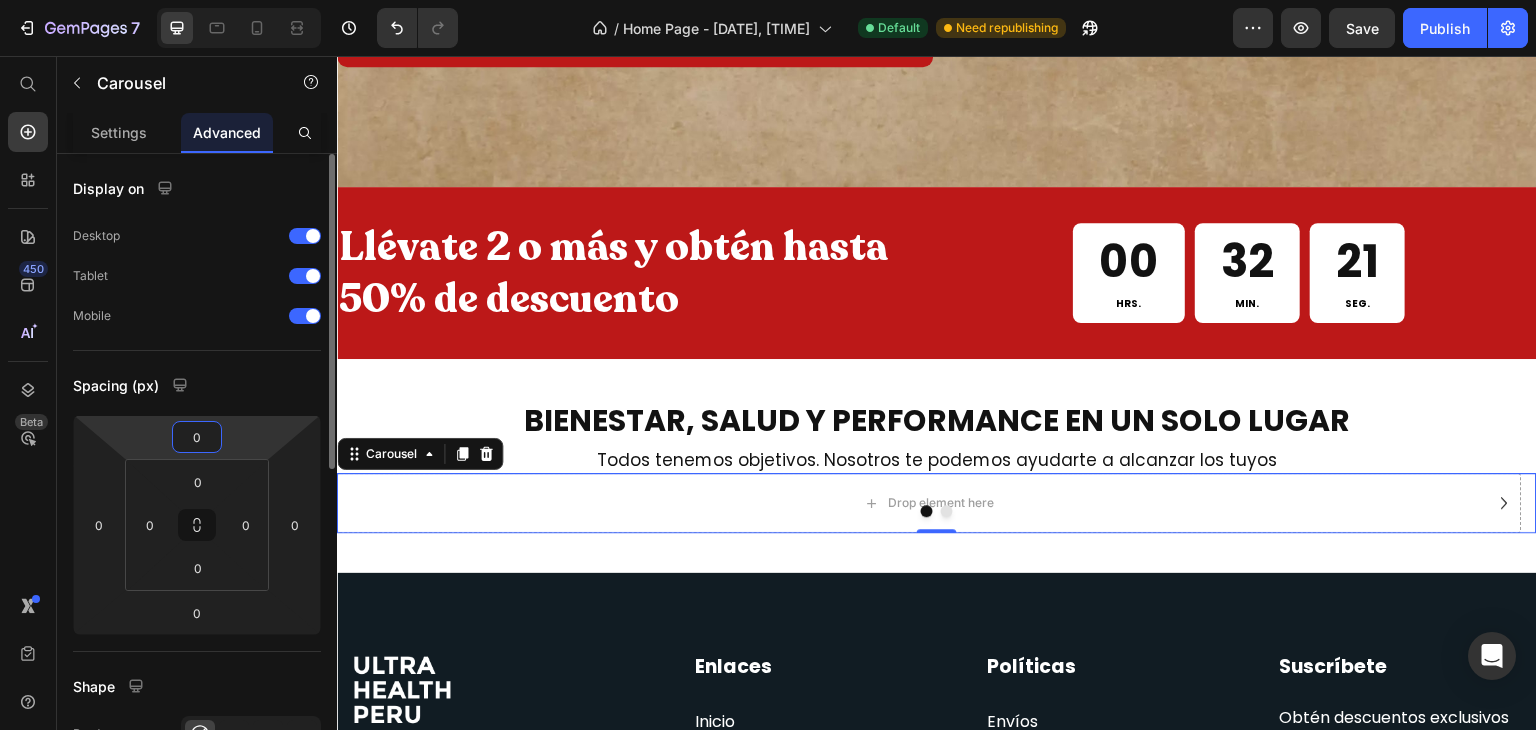 click on "0" at bounding box center (197, 437) 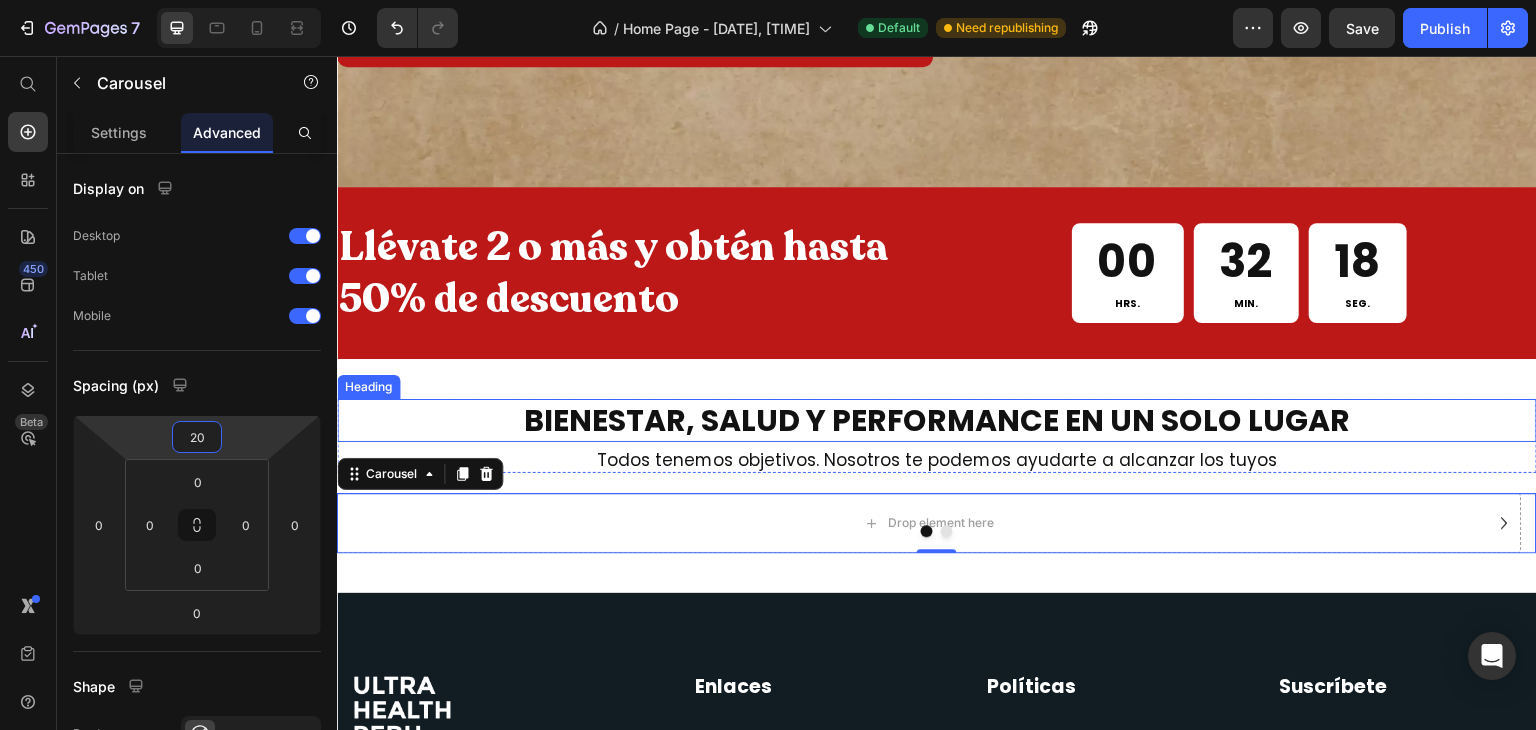 type on "2" 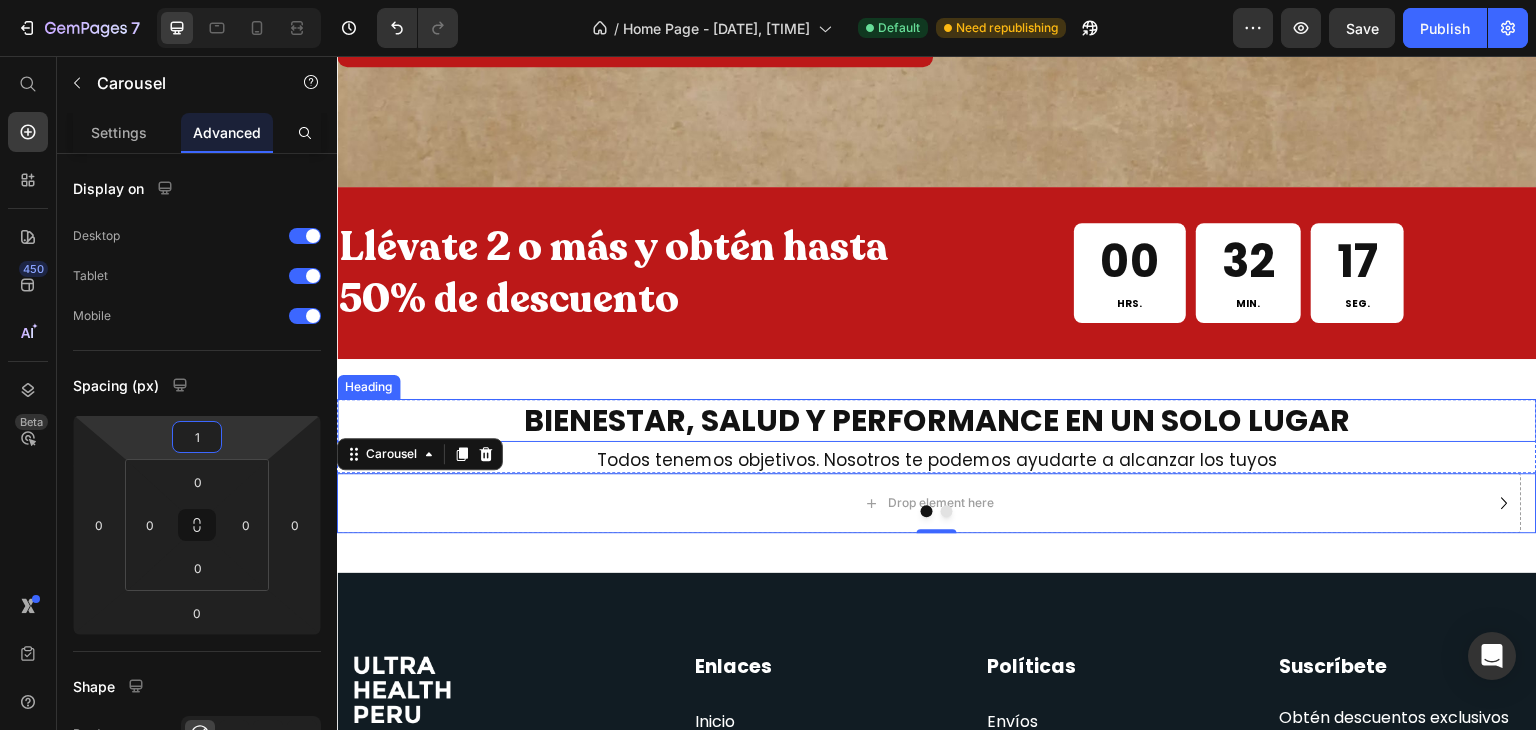 type on "15" 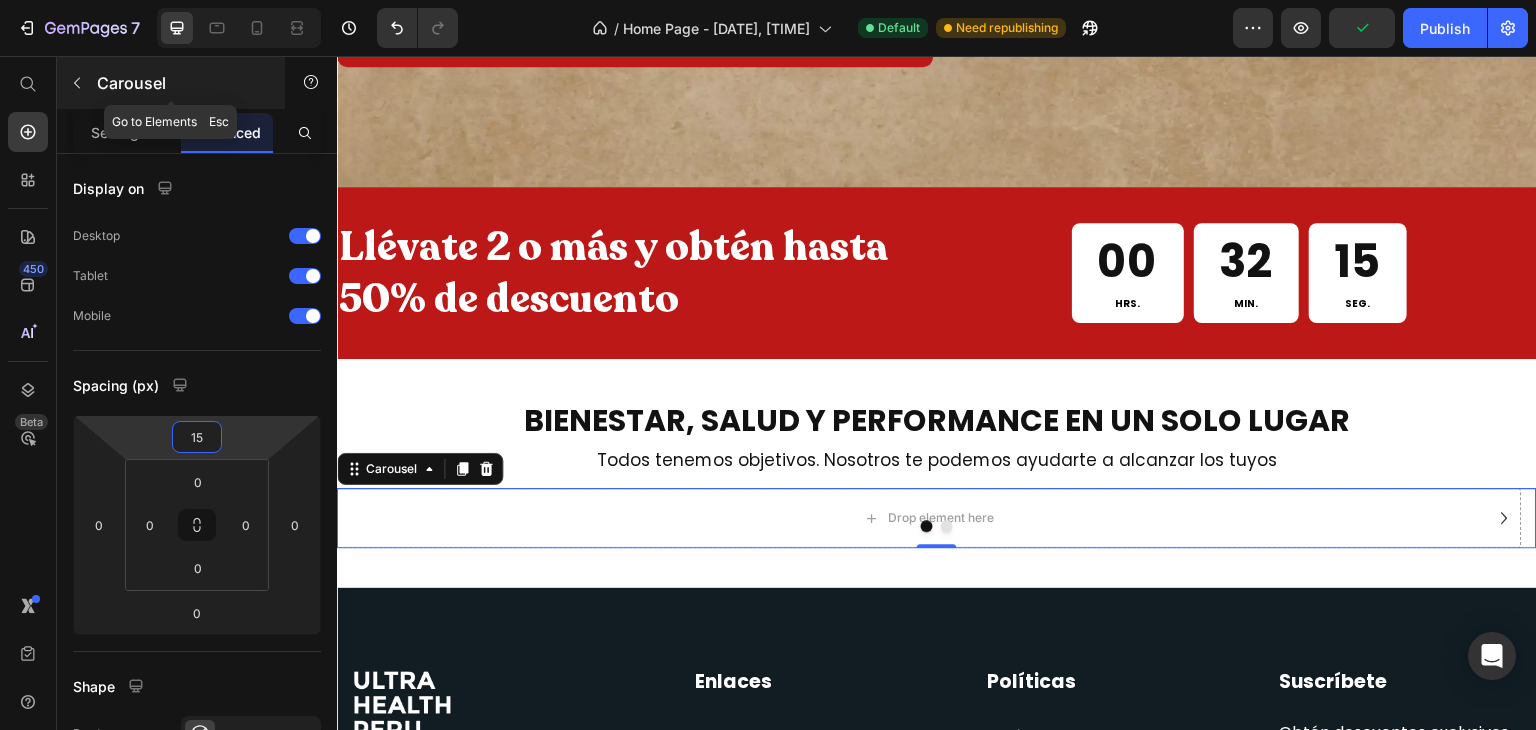 click 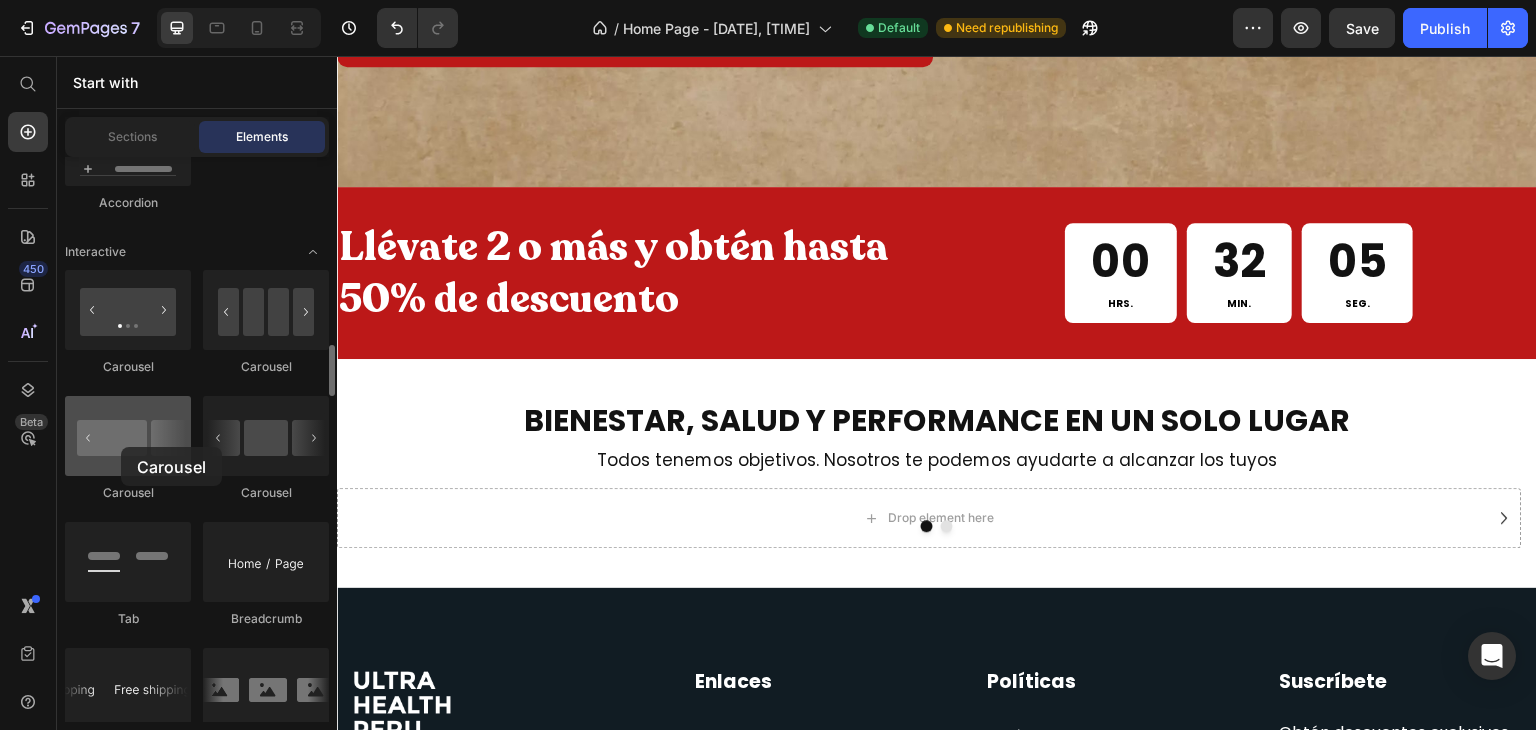 click at bounding box center [128, 436] 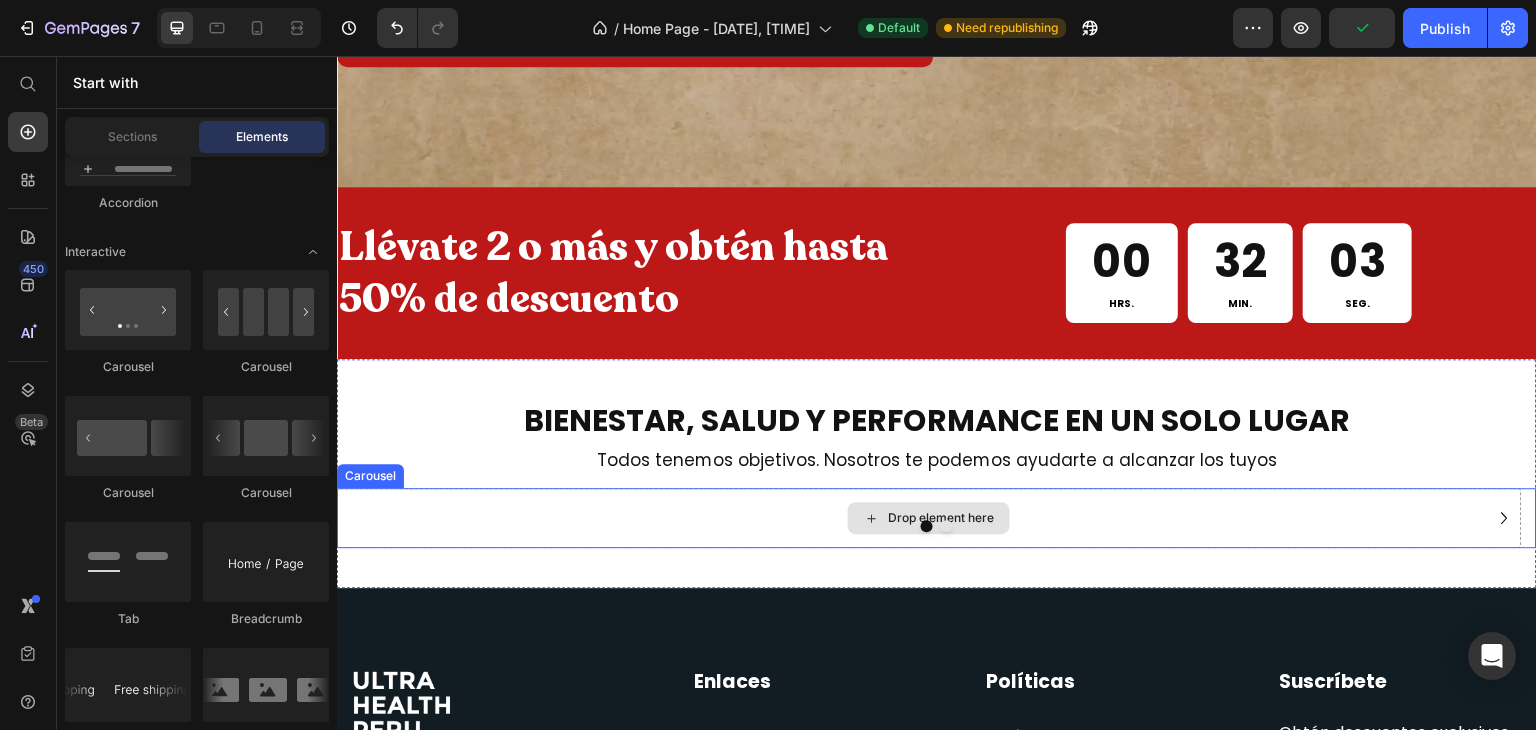 click on "Drop element here" at bounding box center (929, 518) 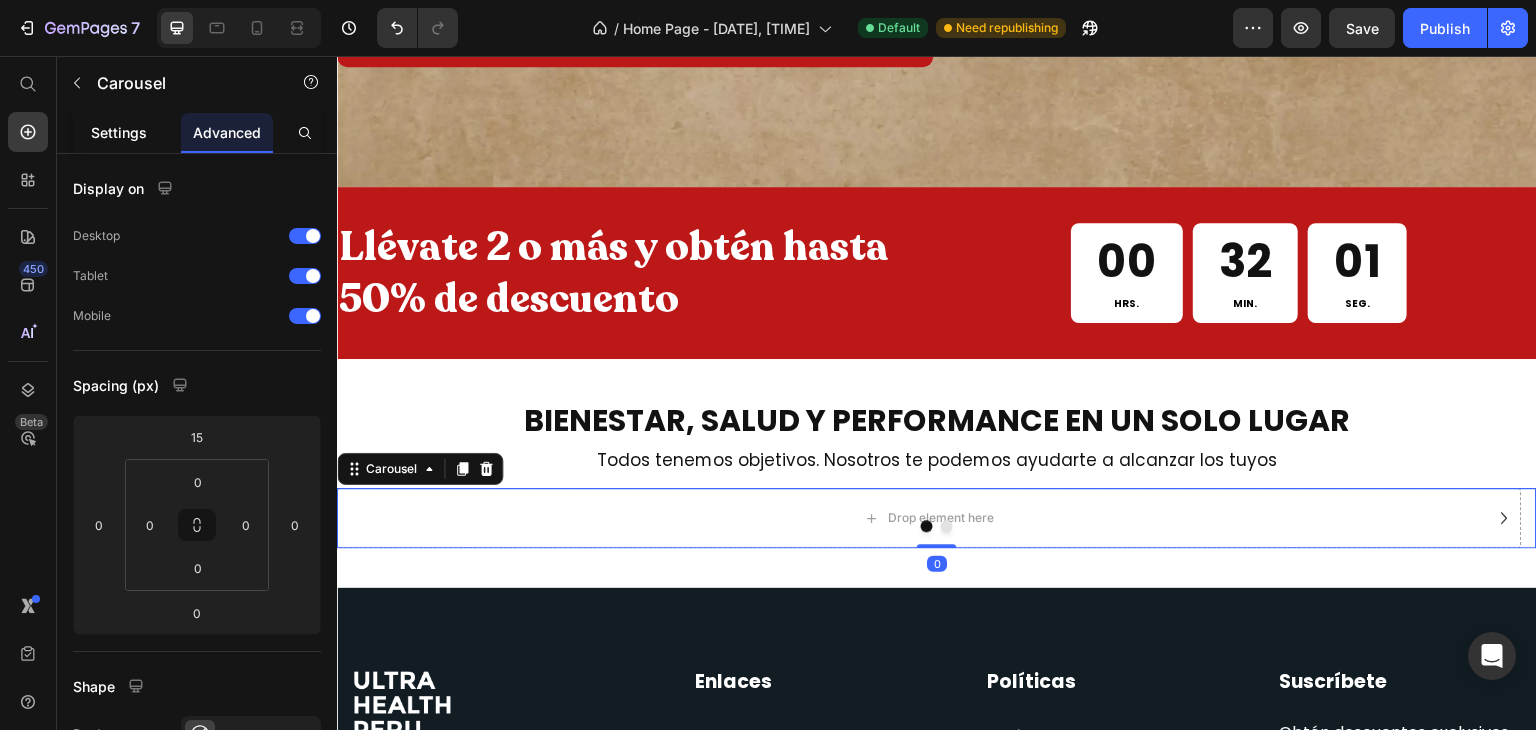 click on "Settings" 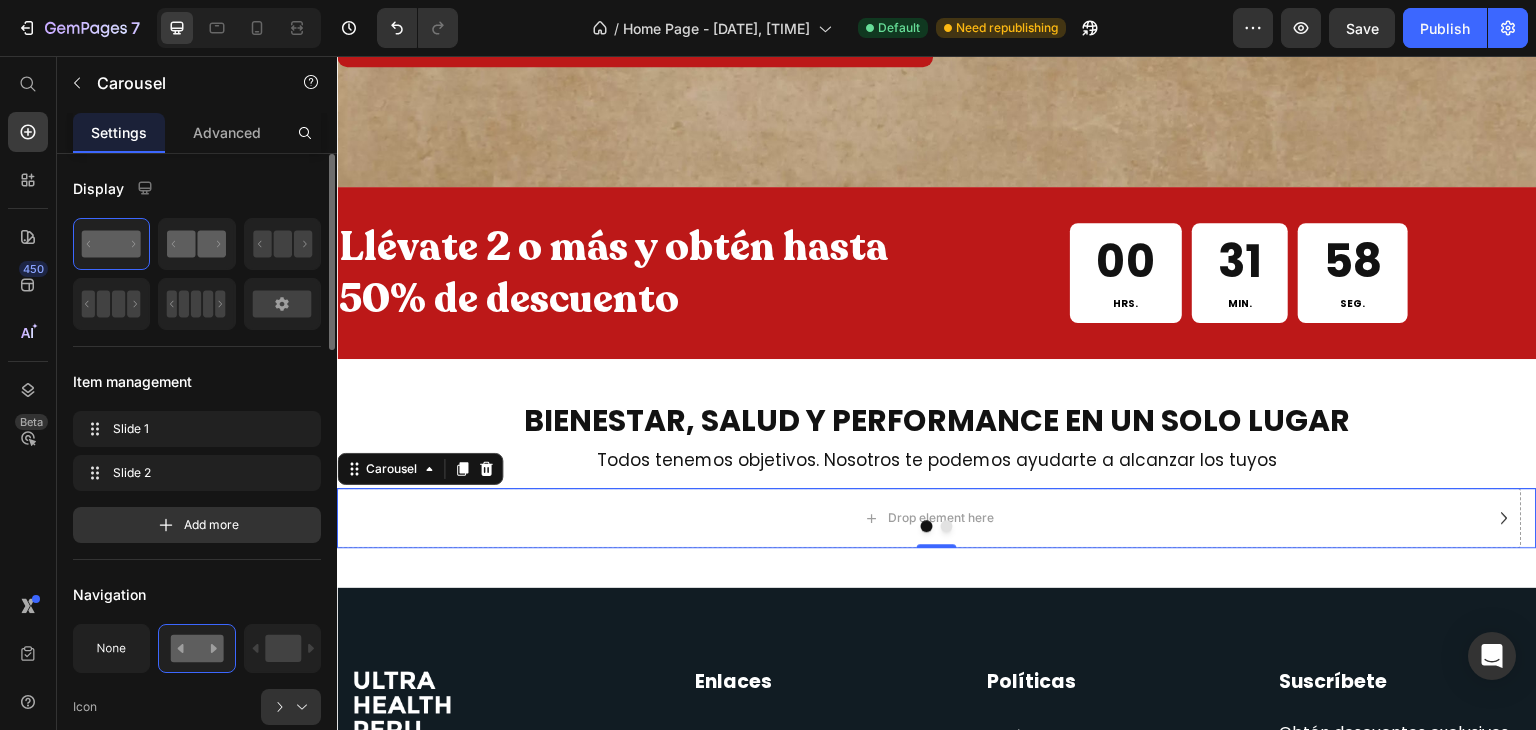 click 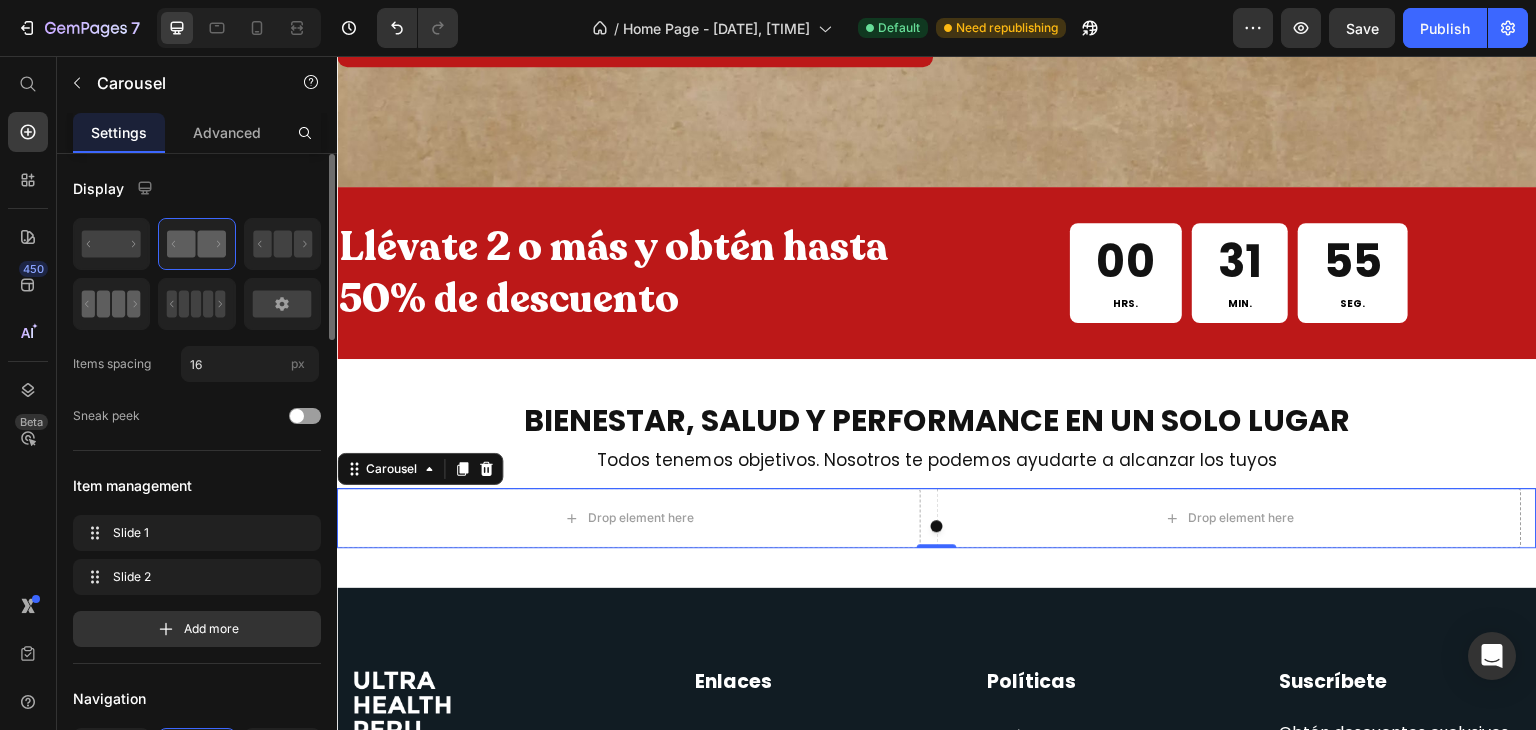 click 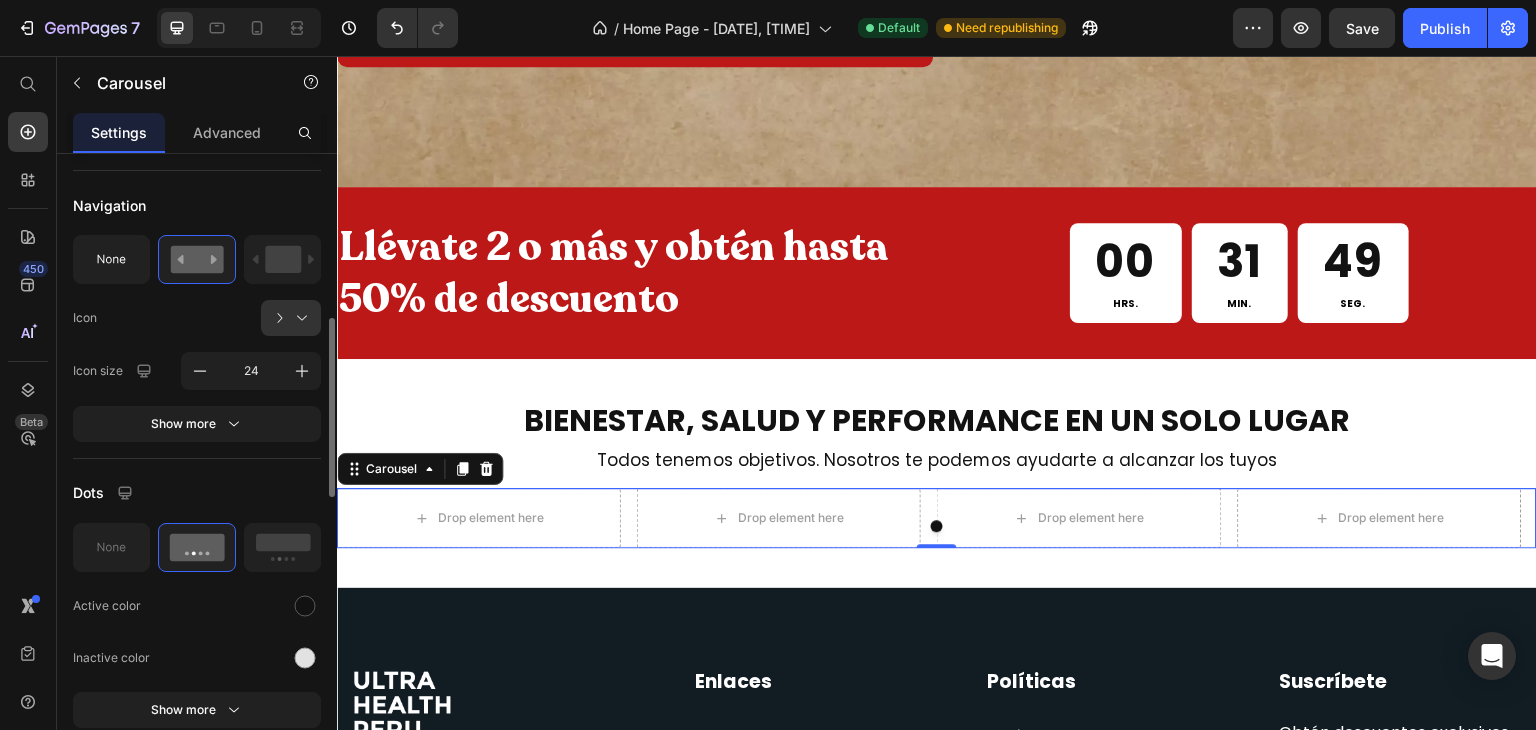 scroll, scrollTop: 588, scrollLeft: 0, axis: vertical 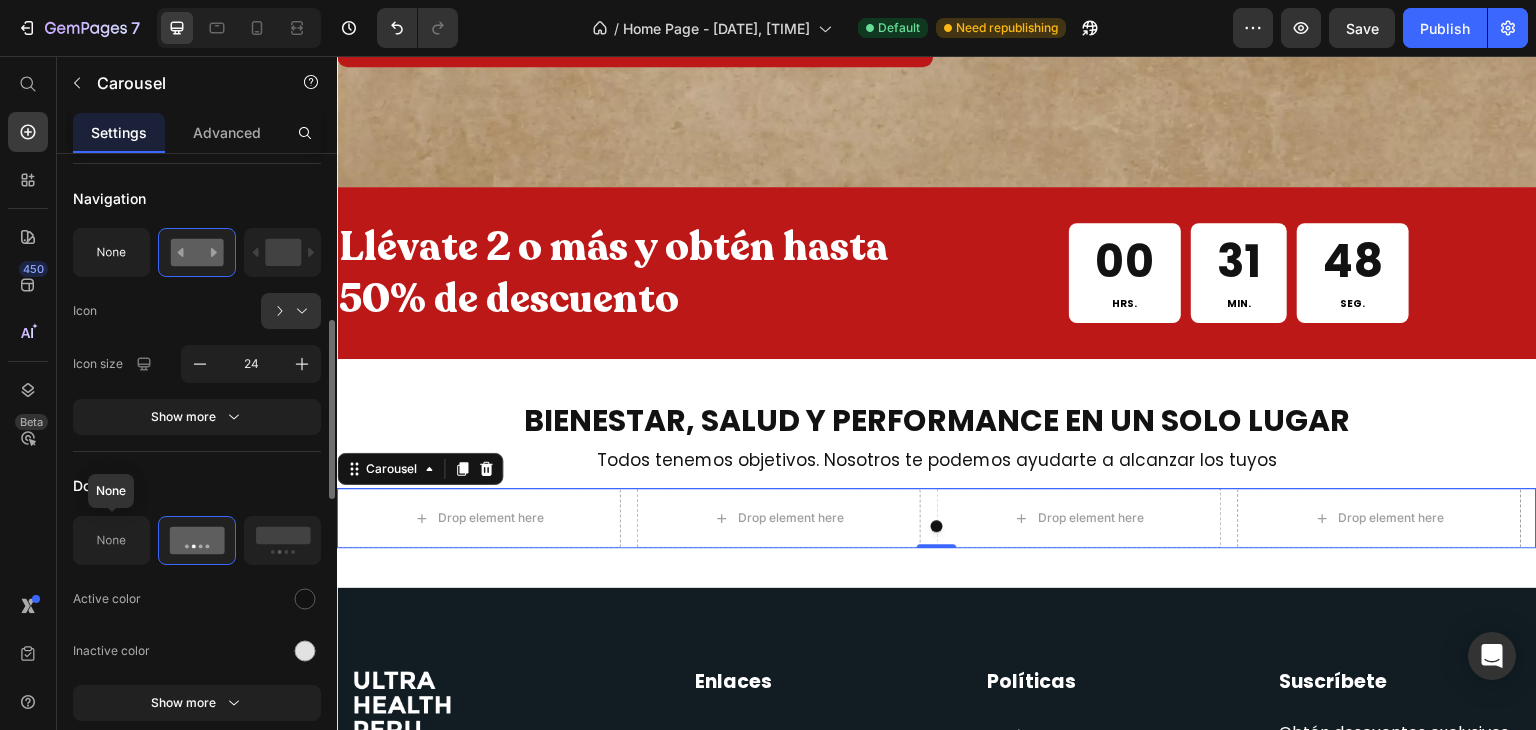 click 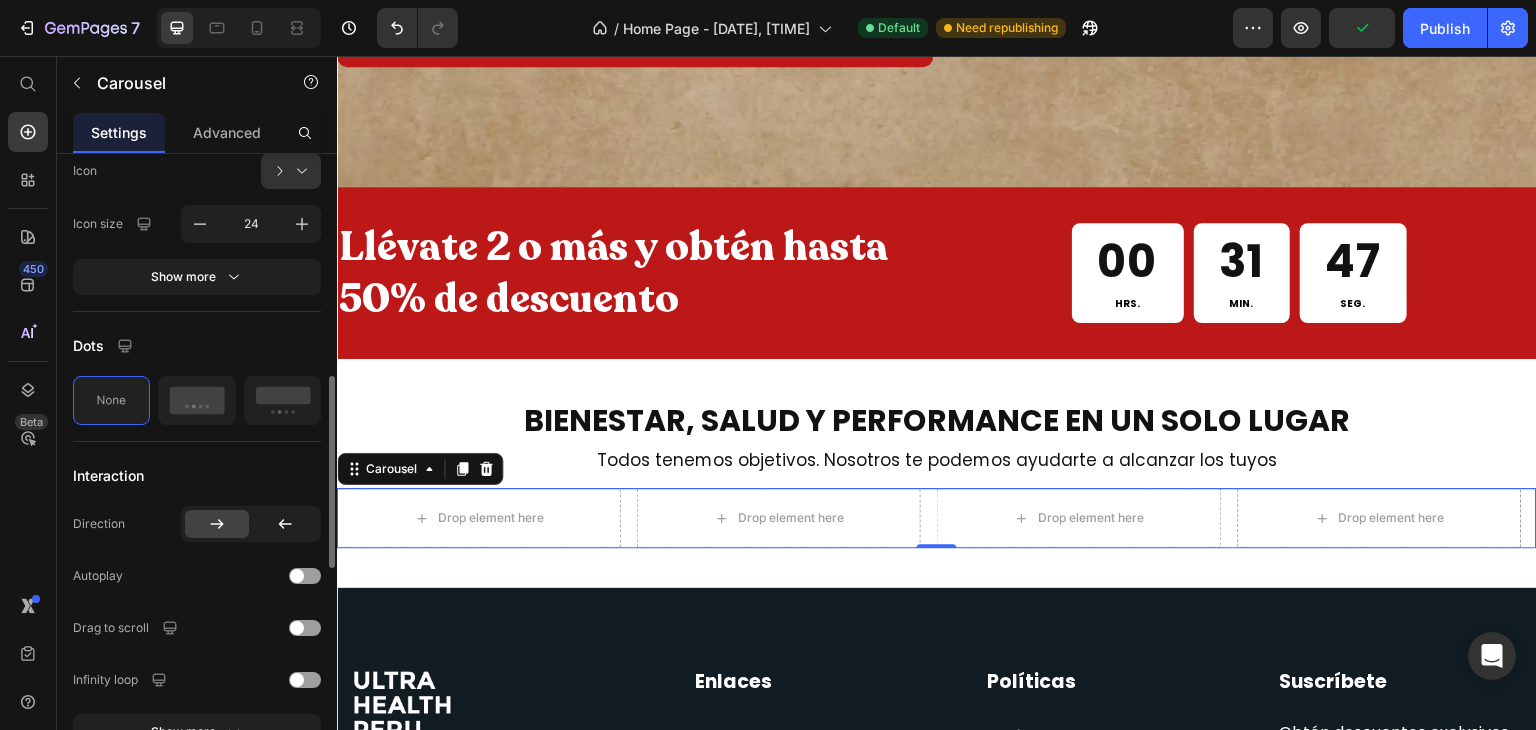 scroll, scrollTop: 728, scrollLeft: 0, axis: vertical 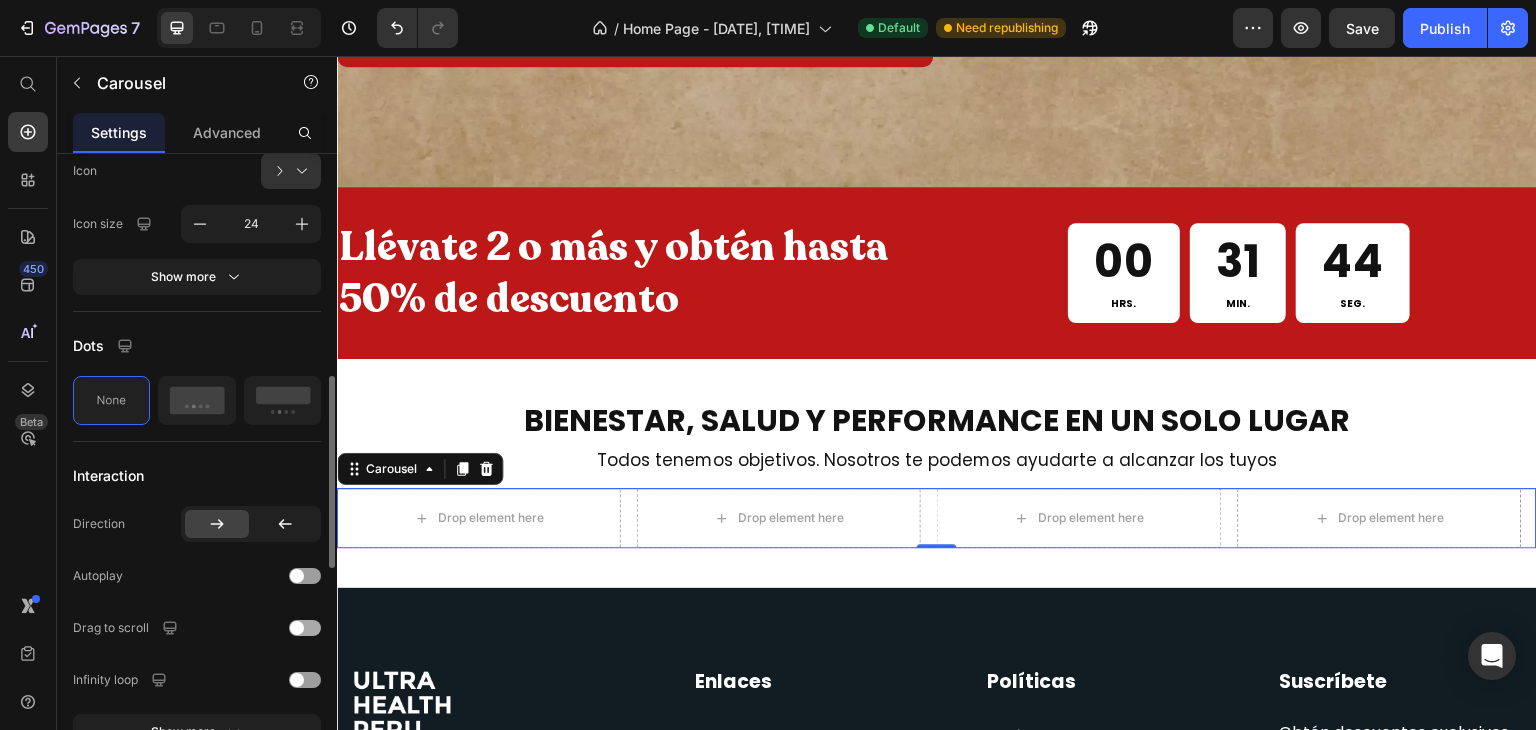 click at bounding box center [305, 628] 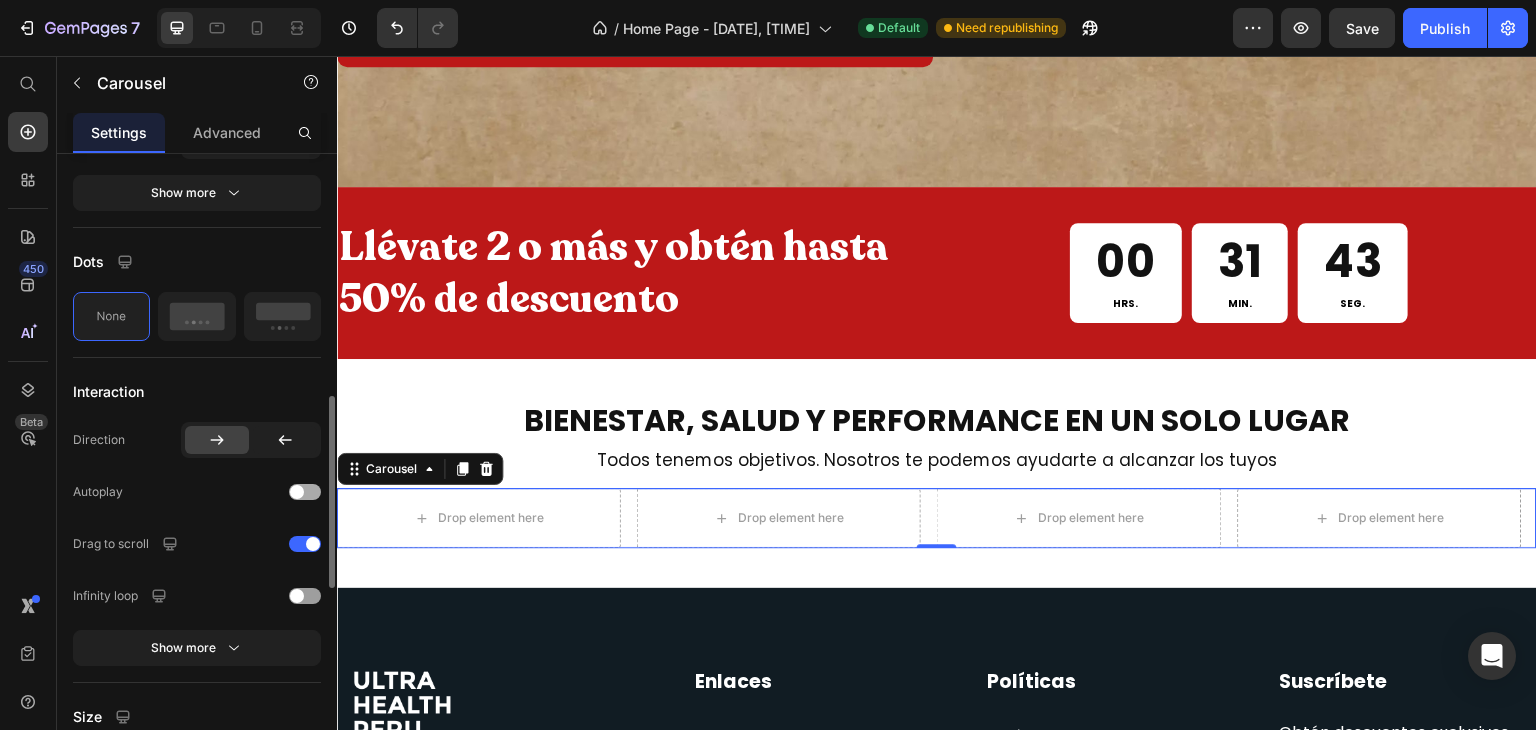 scroll, scrollTop: 812, scrollLeft: 0, axis: vertical 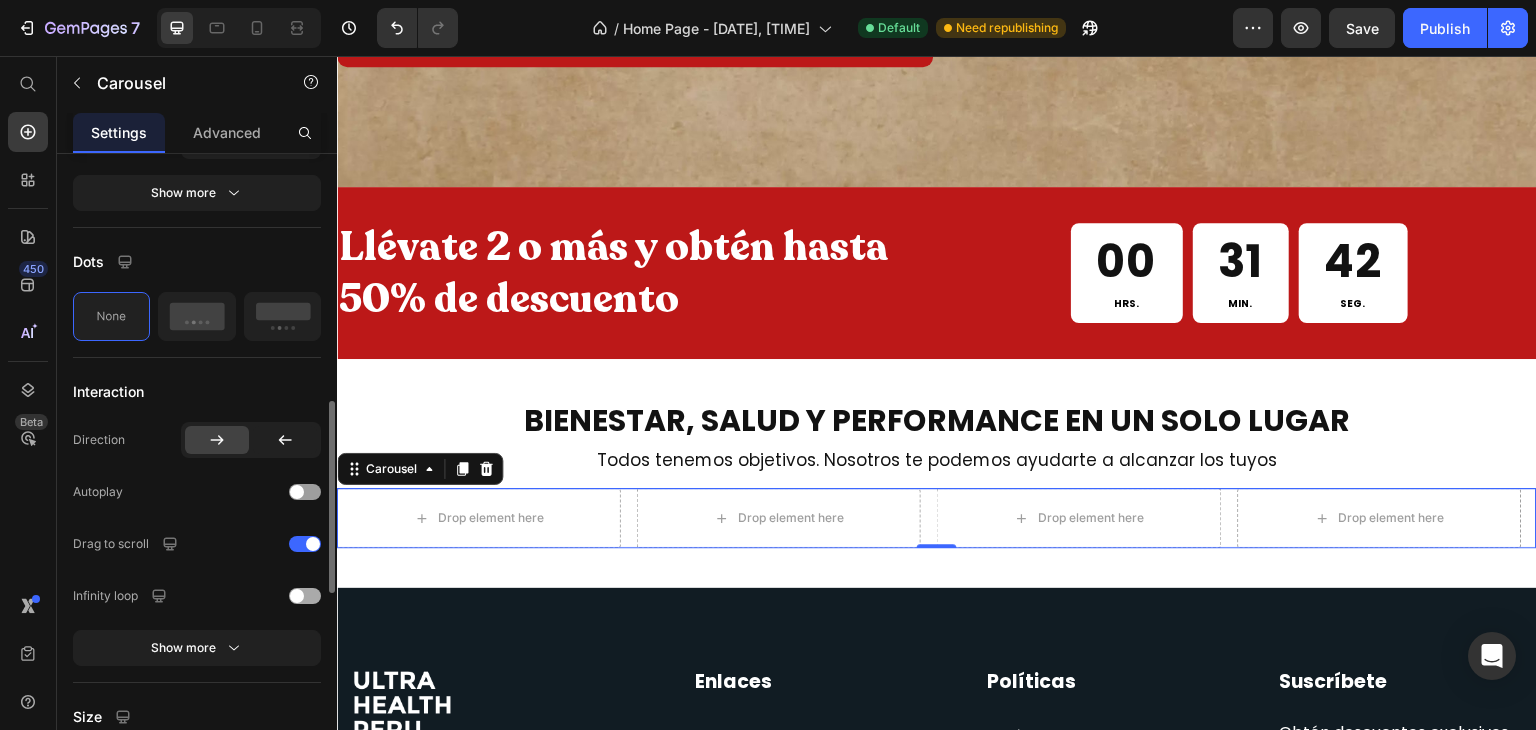 click at bounding box center [297, 596] 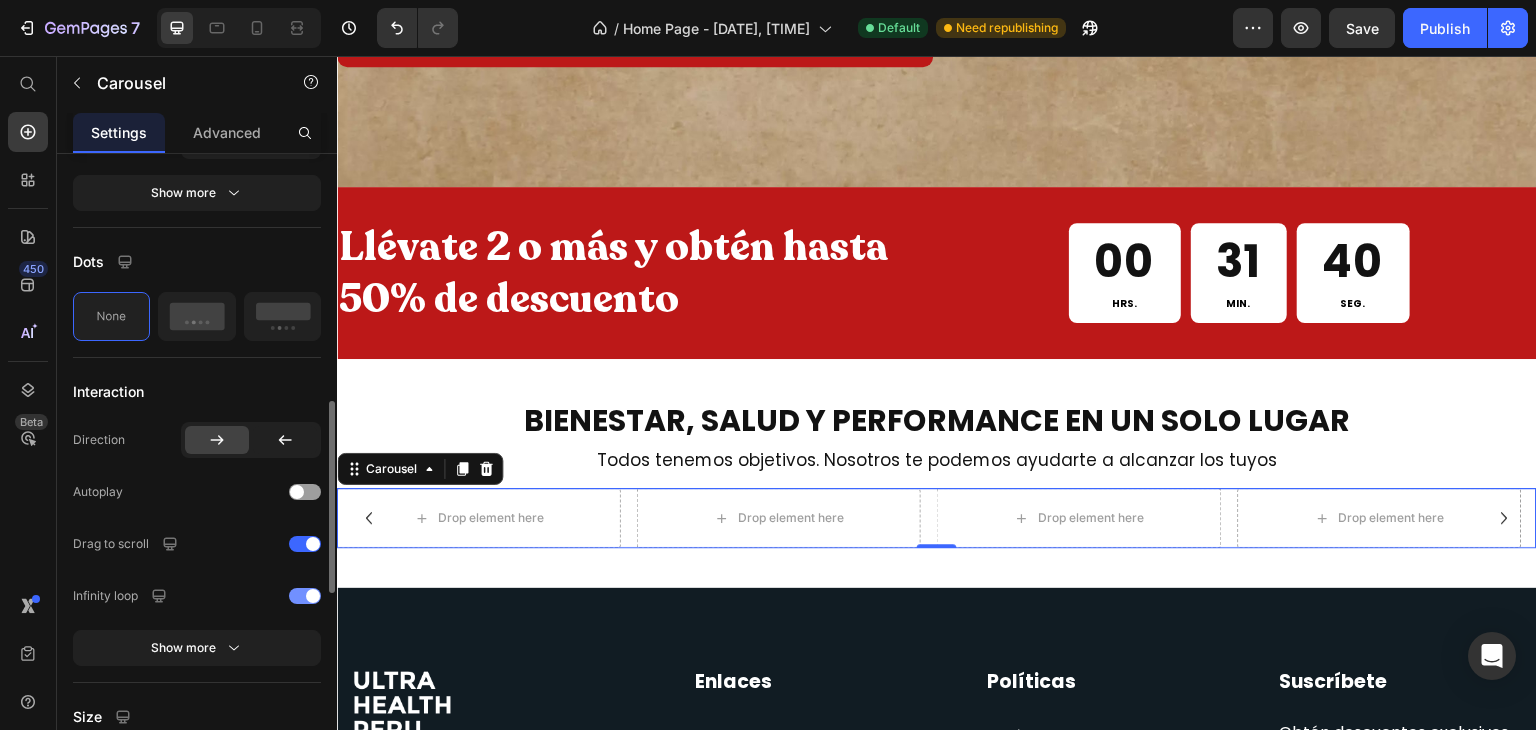 click at bounding box center (305, 596) 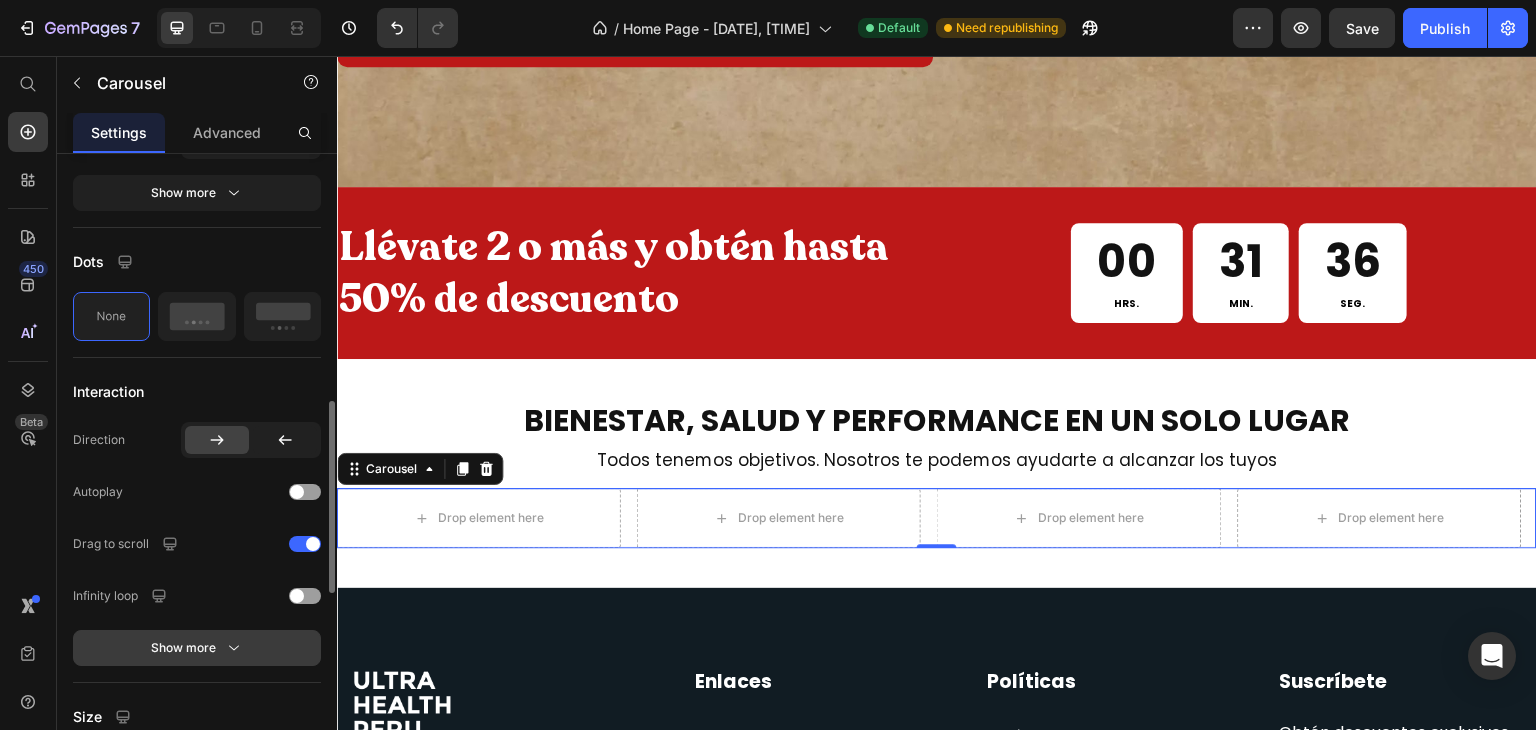 click 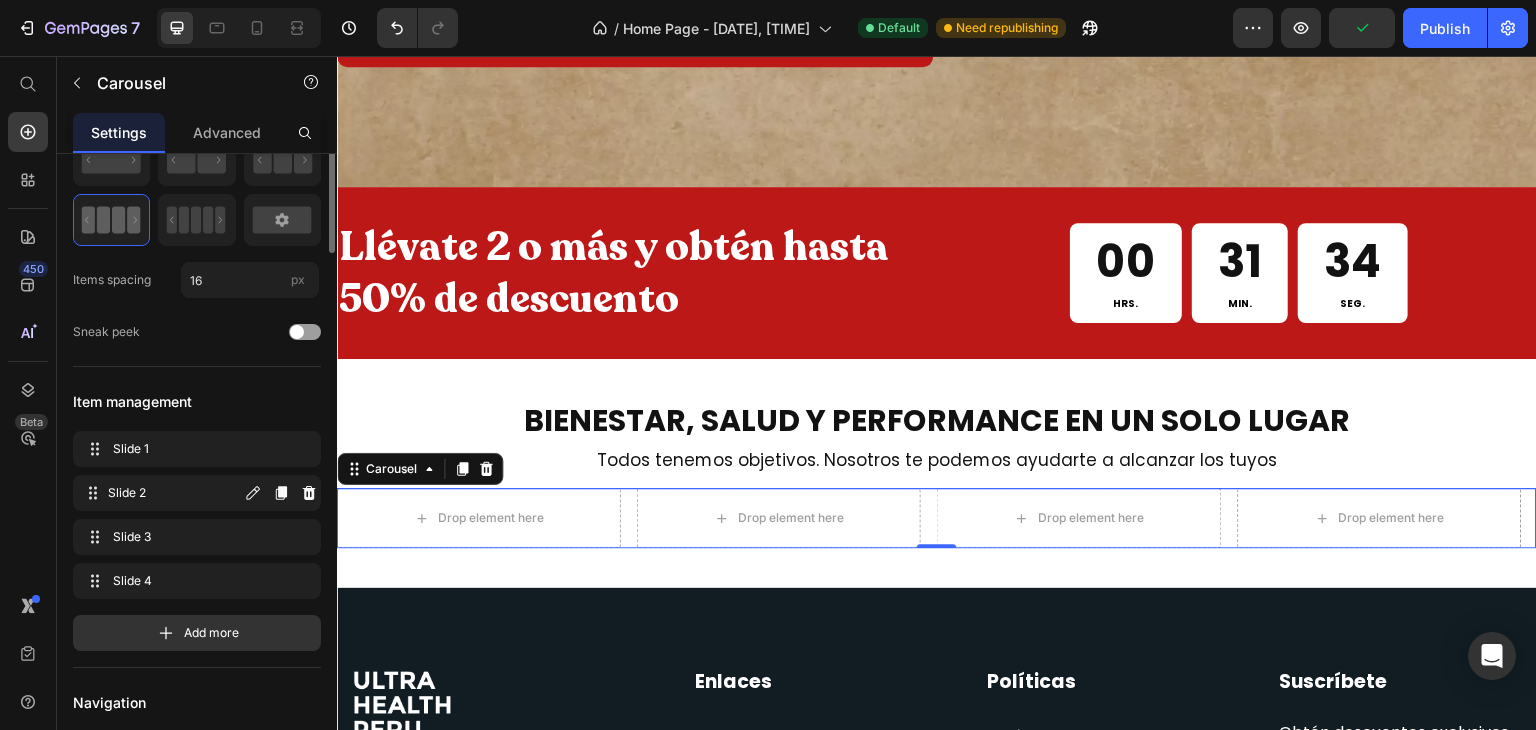 scroll, scrollTop: 0, scrollLeft: 0, axis: both 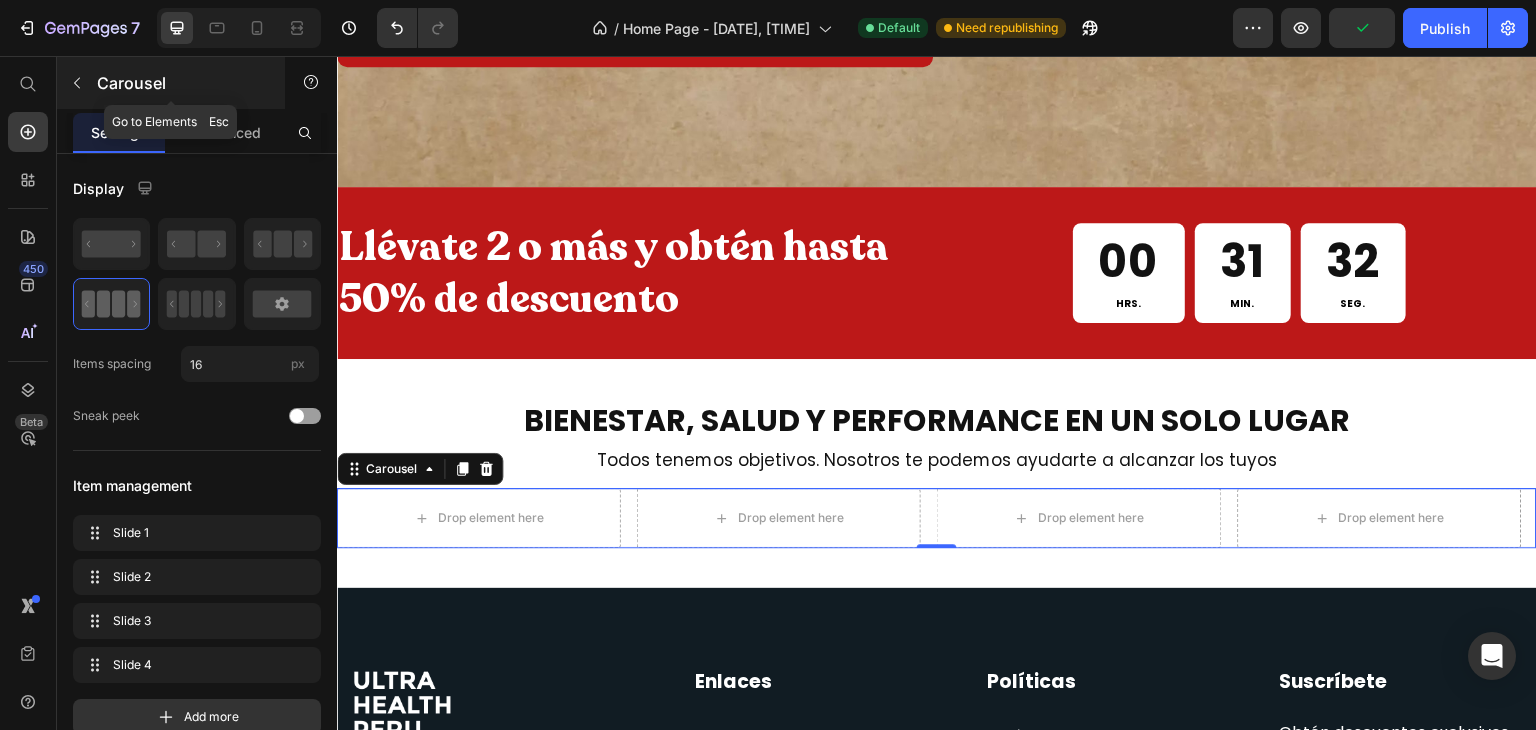 click 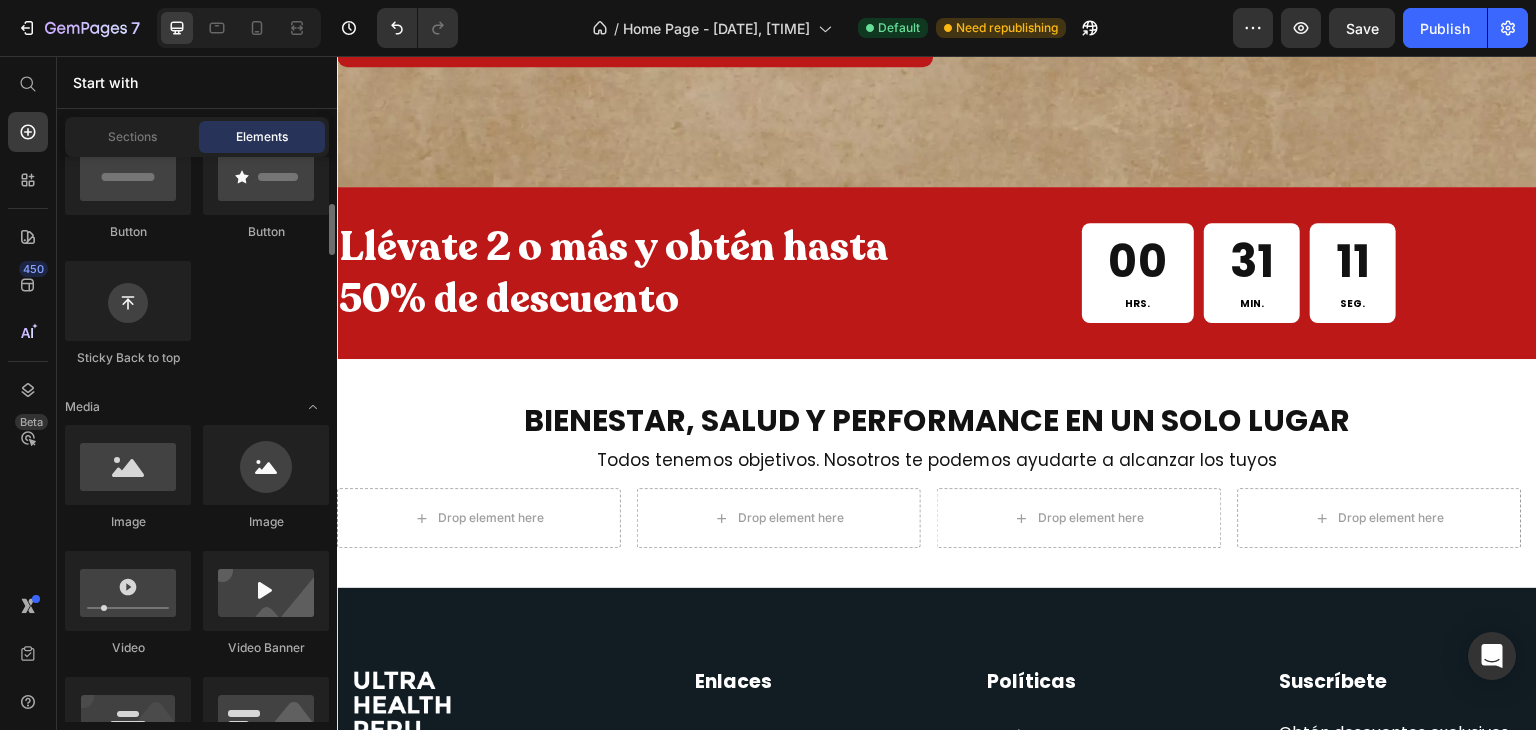 scroll, scrollTop: 608, scrollLeft: 0, axis: vertical 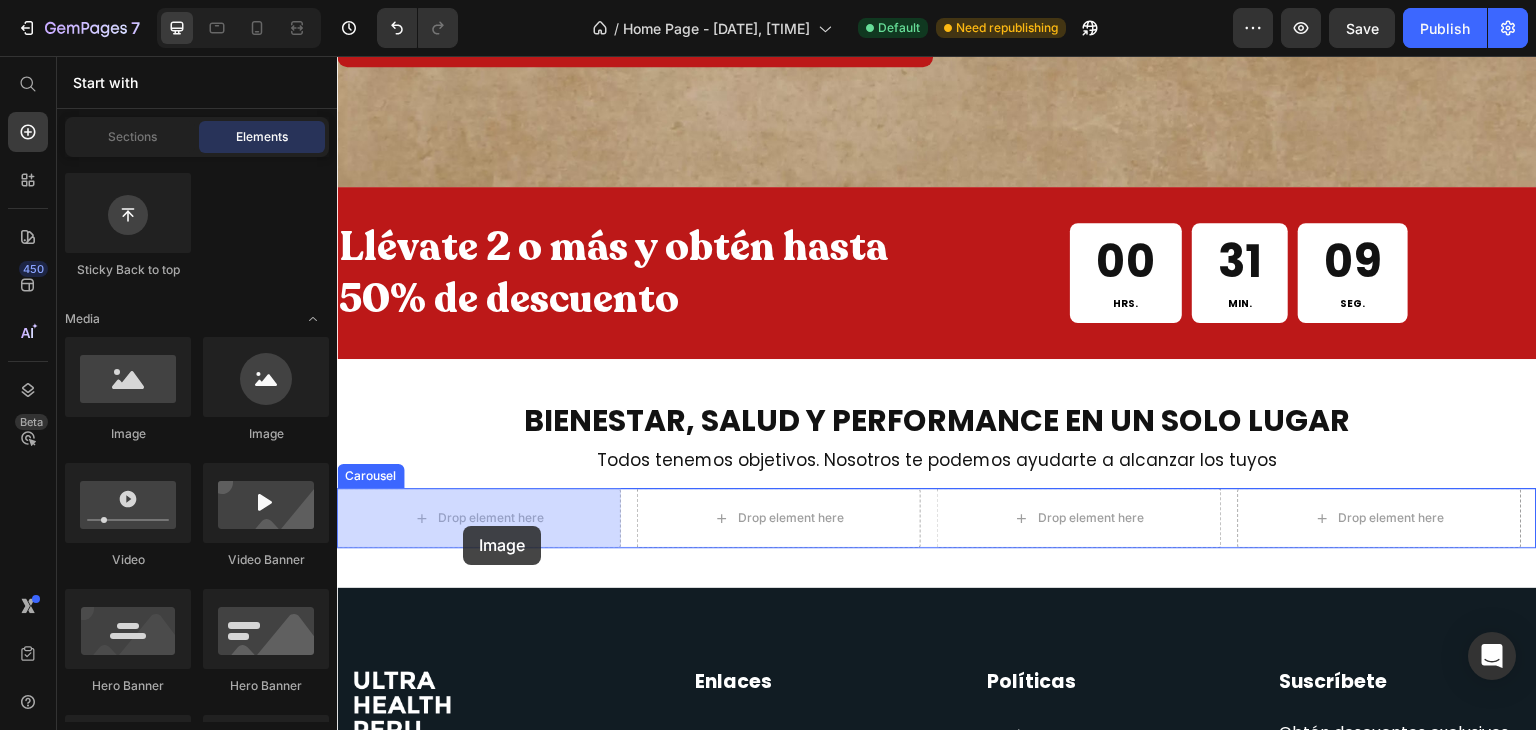 drag, startPoint x: 465, startPoint y: 445, endPoint x: 463, endPoint y: 526, distance: 81.02469 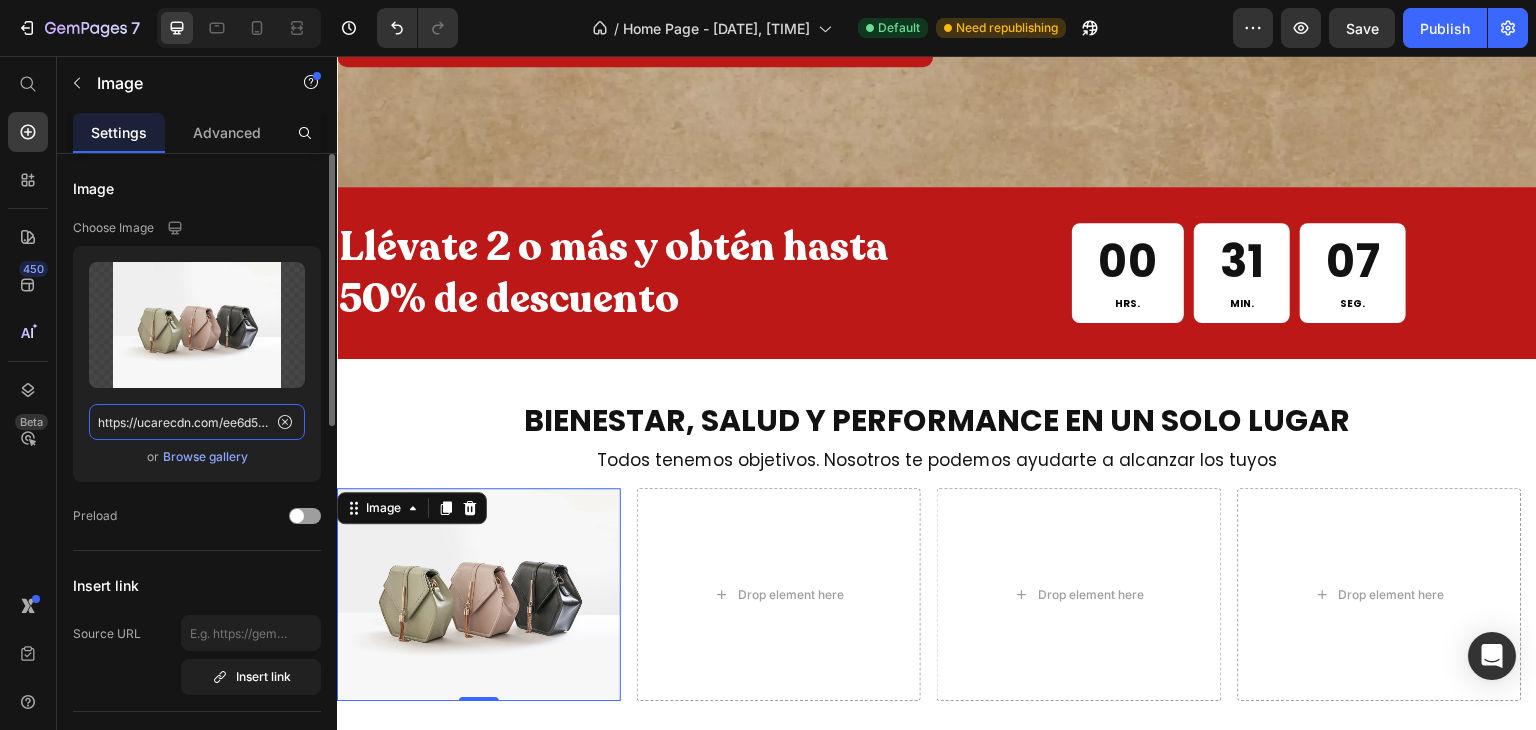 click on "https://ucarecdn.com/ee6d5074-1640-4cc7-8933-47c8589c3dee/-/format/auto/" 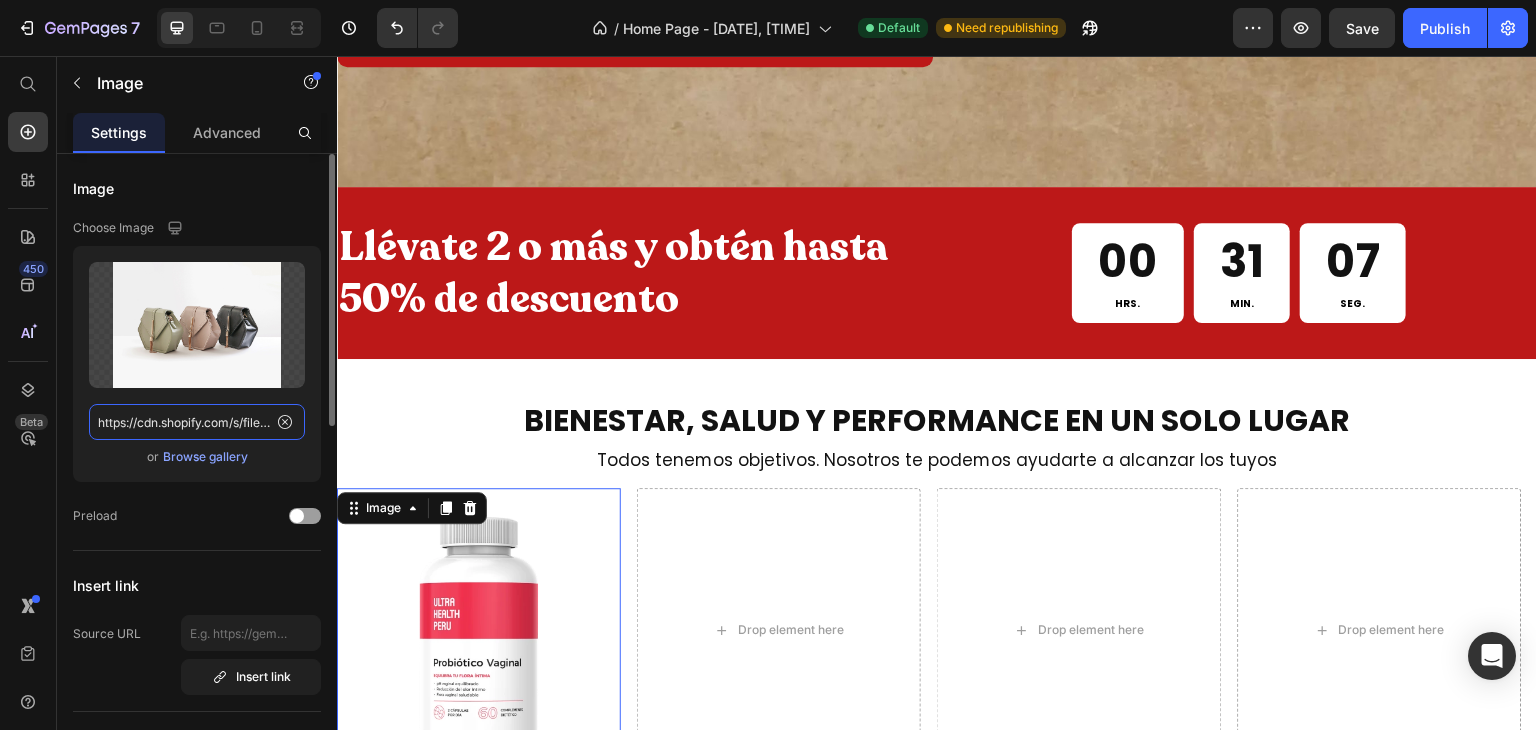 scroll, scrollTop: 0, scrollLeft: 392, axis: horizontal 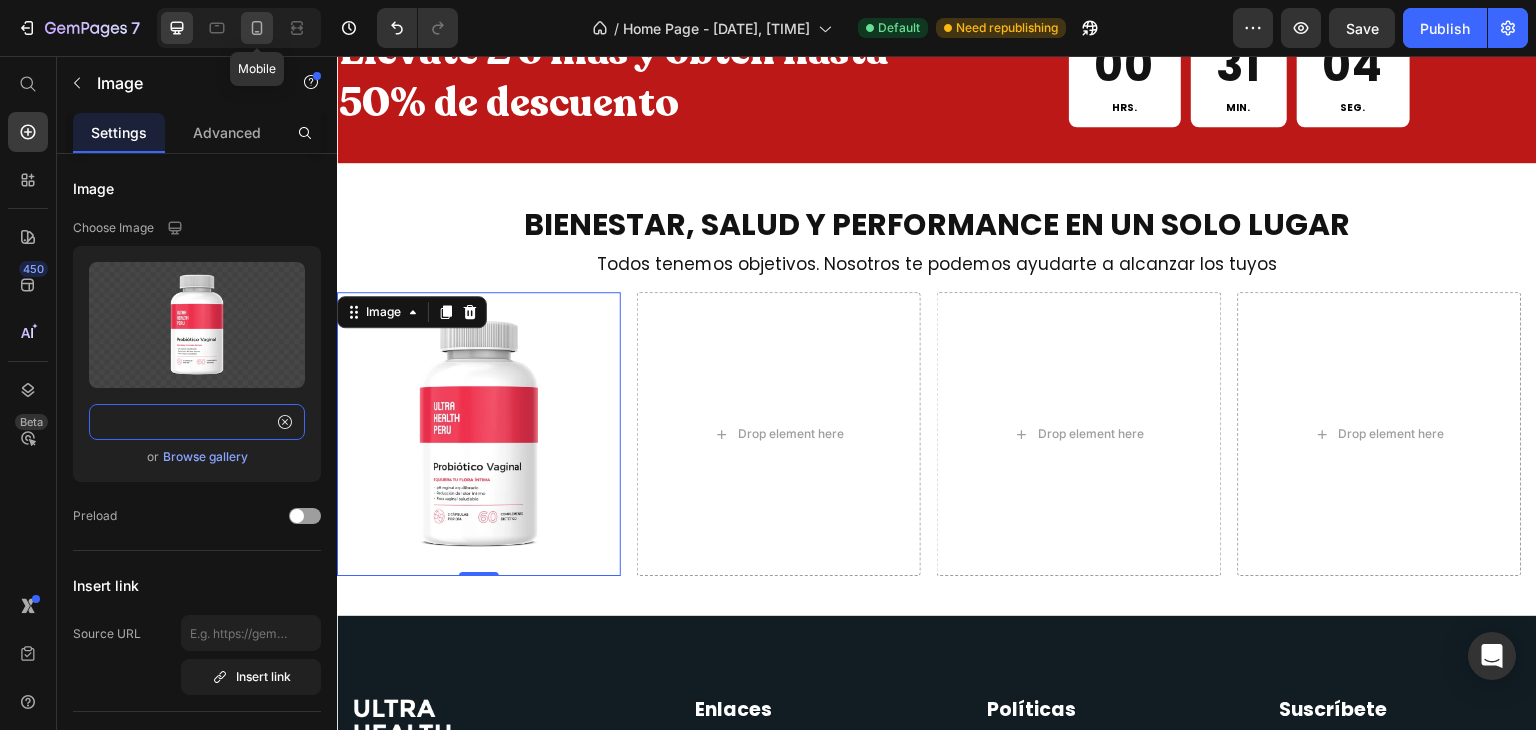 type on "https://cdn.shopify.com/s/files/1/0620/9001/8910/files/PROBIOTICO_VAGINAL.webp?v=1752365930" 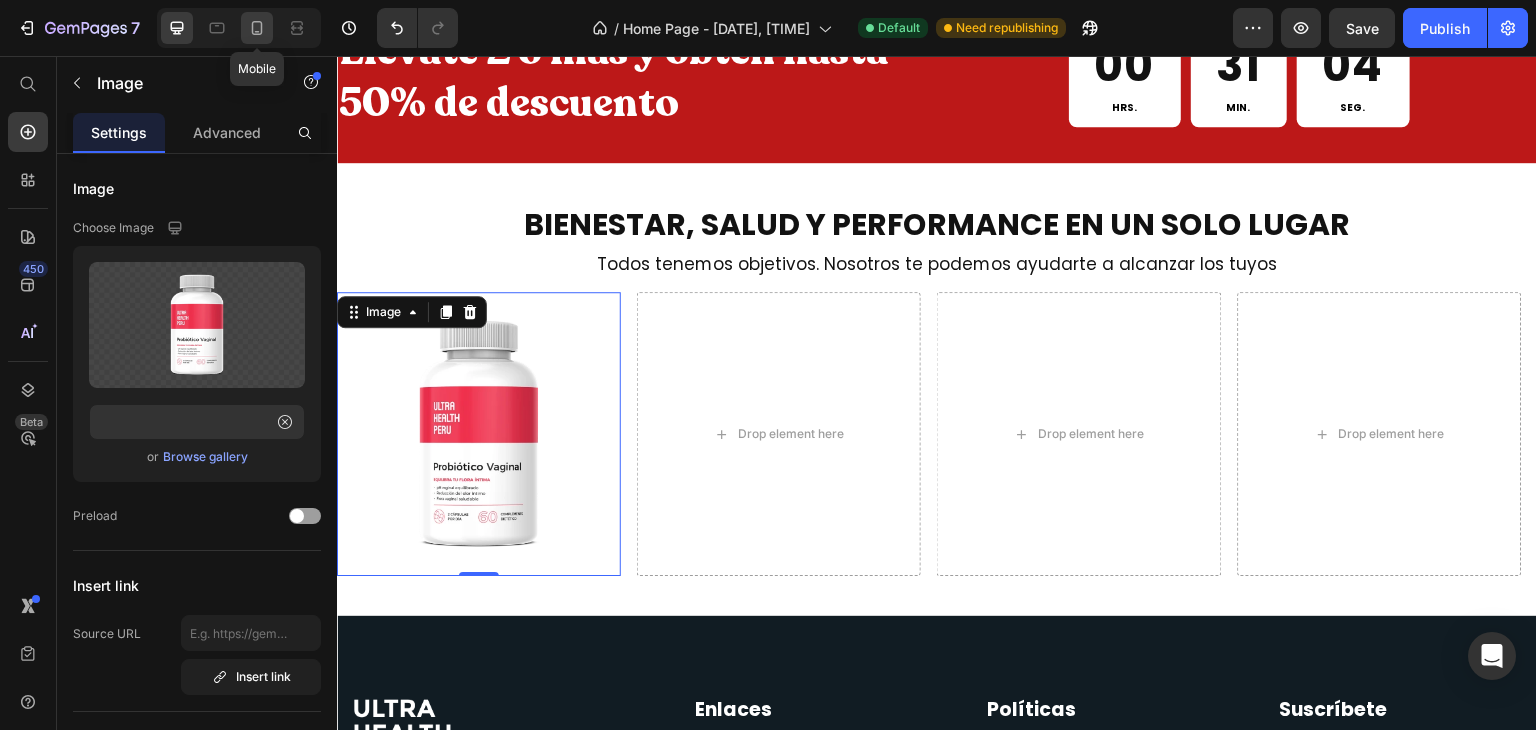 scroll, scrollTop: 0, scrollLeft: 0, axis: both 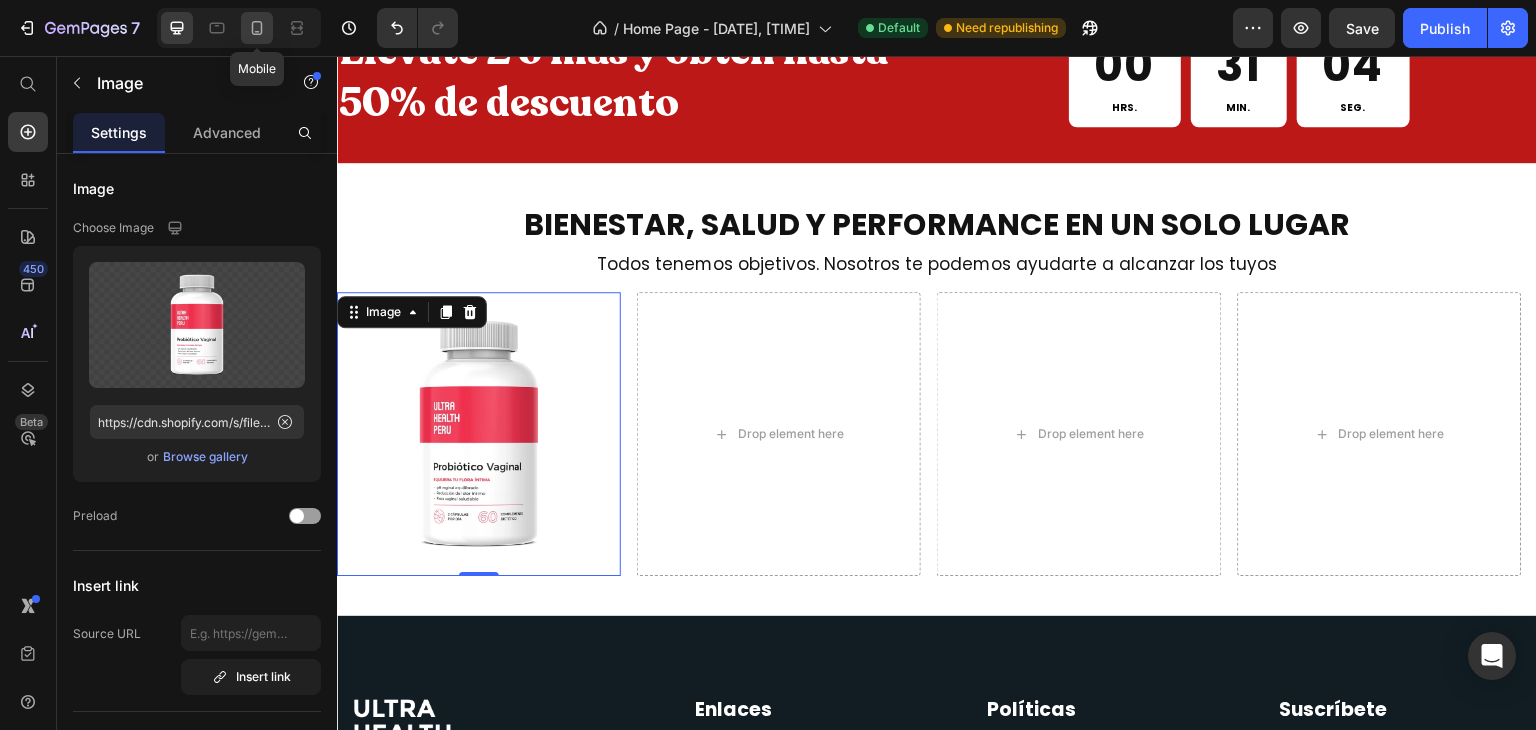 click 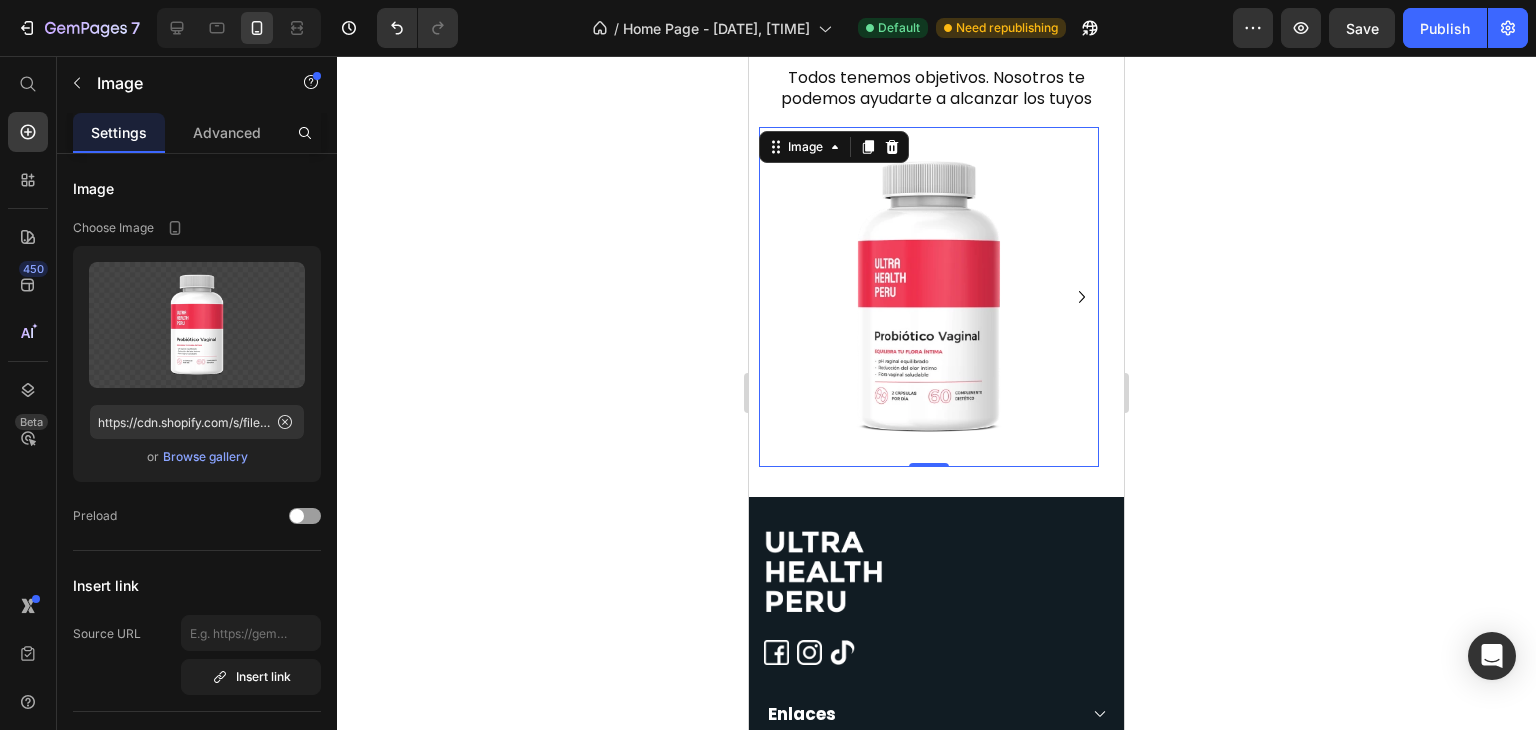 scroll, scrollTop: 462, scrollLeft: 0, axis: vertical 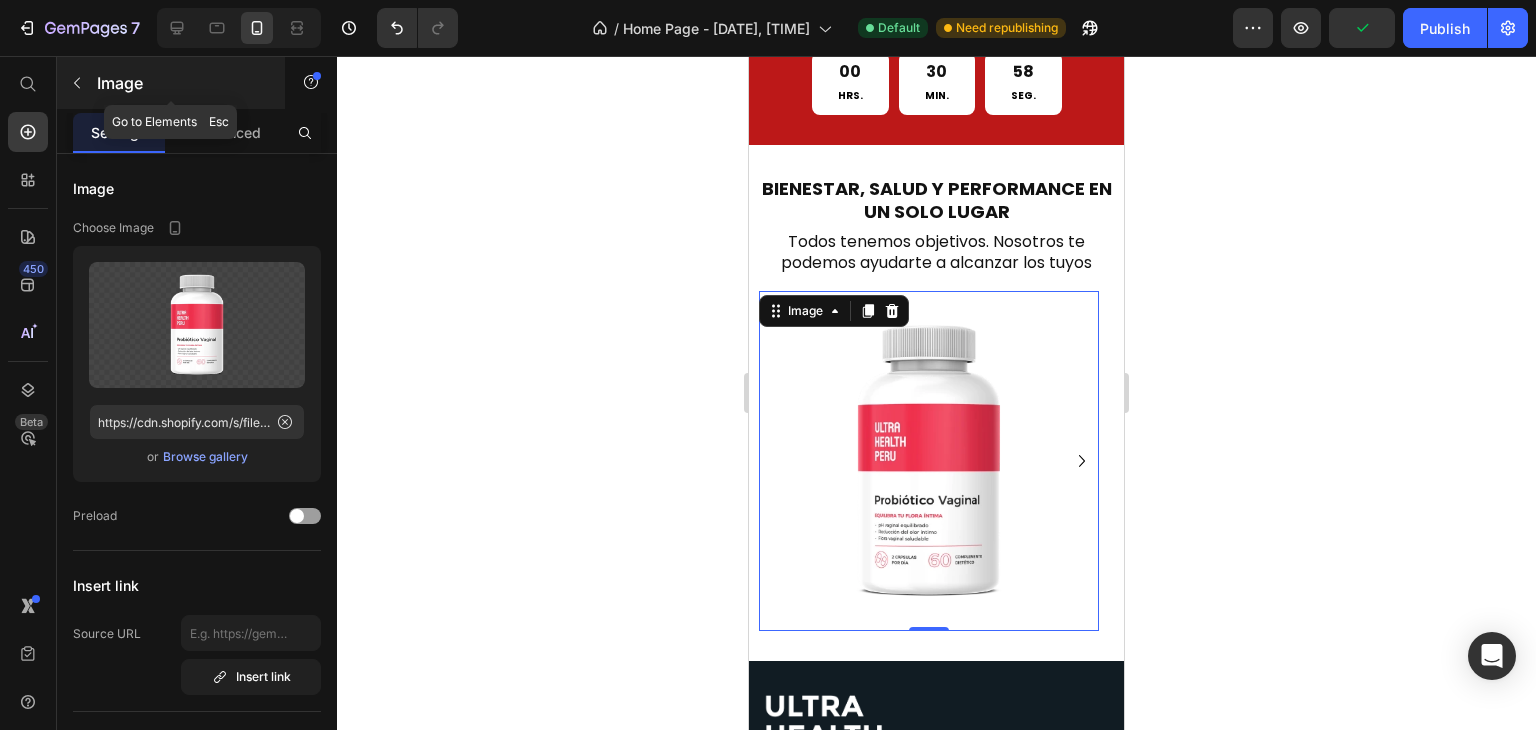 click 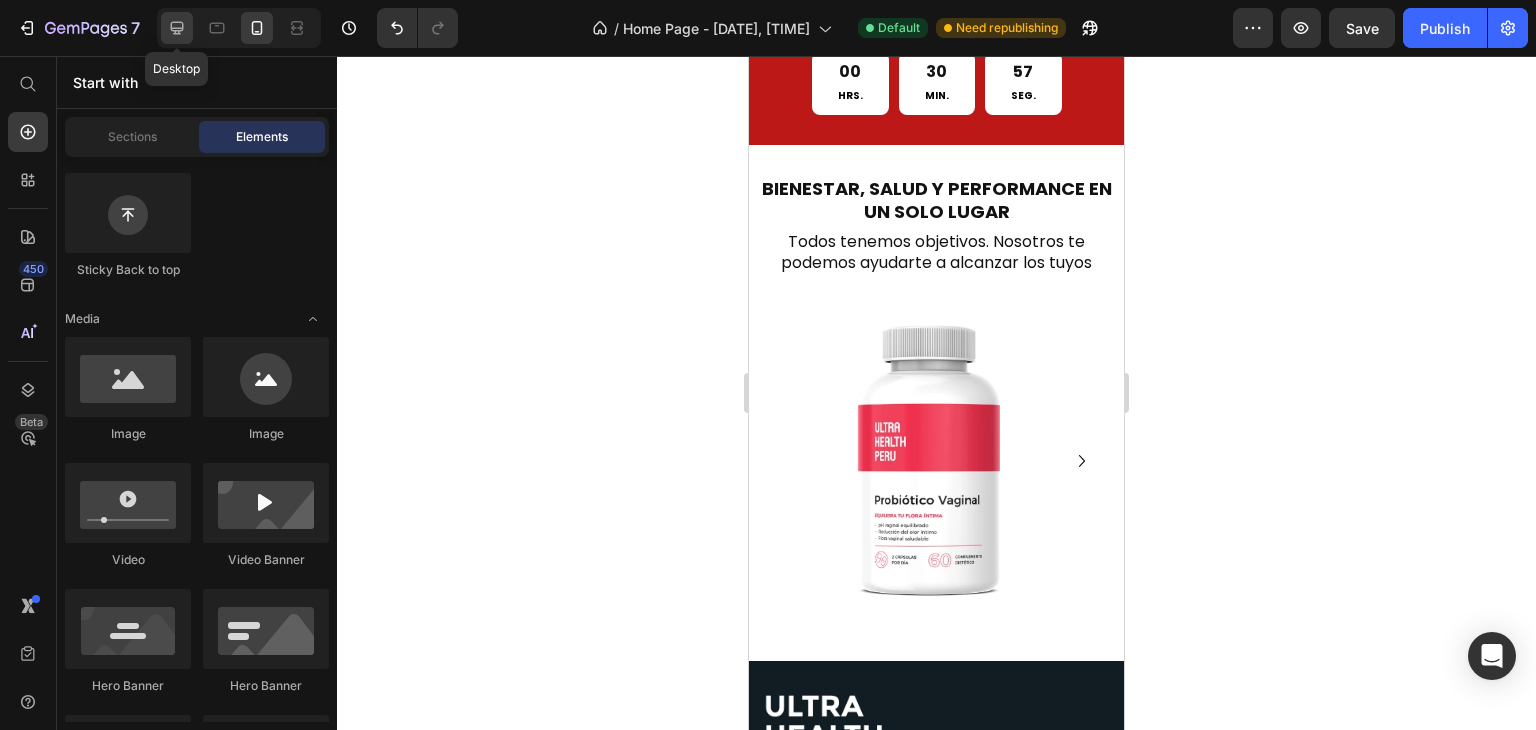 click 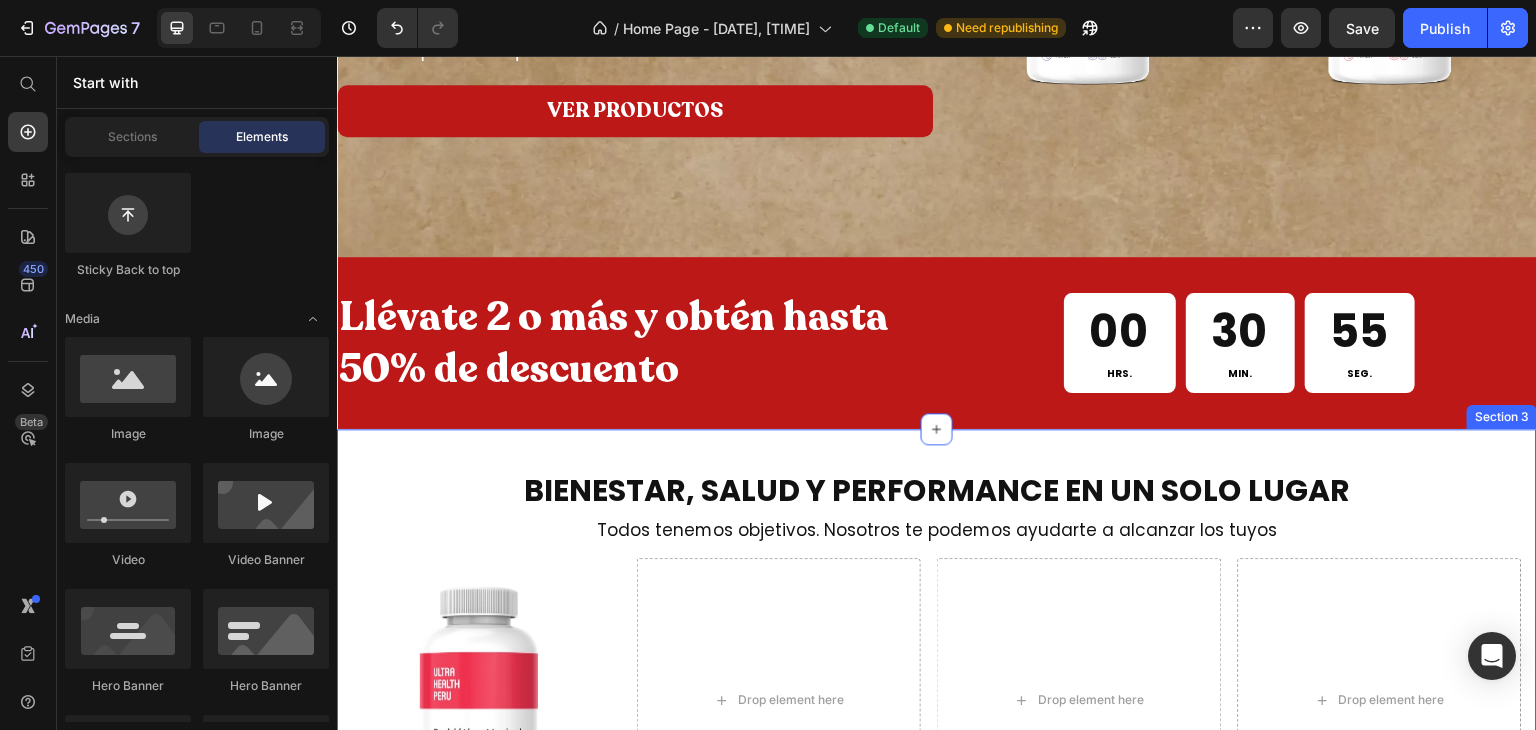 scroll, scrollTop: 655, scrollLeft: 0, axis: vertical 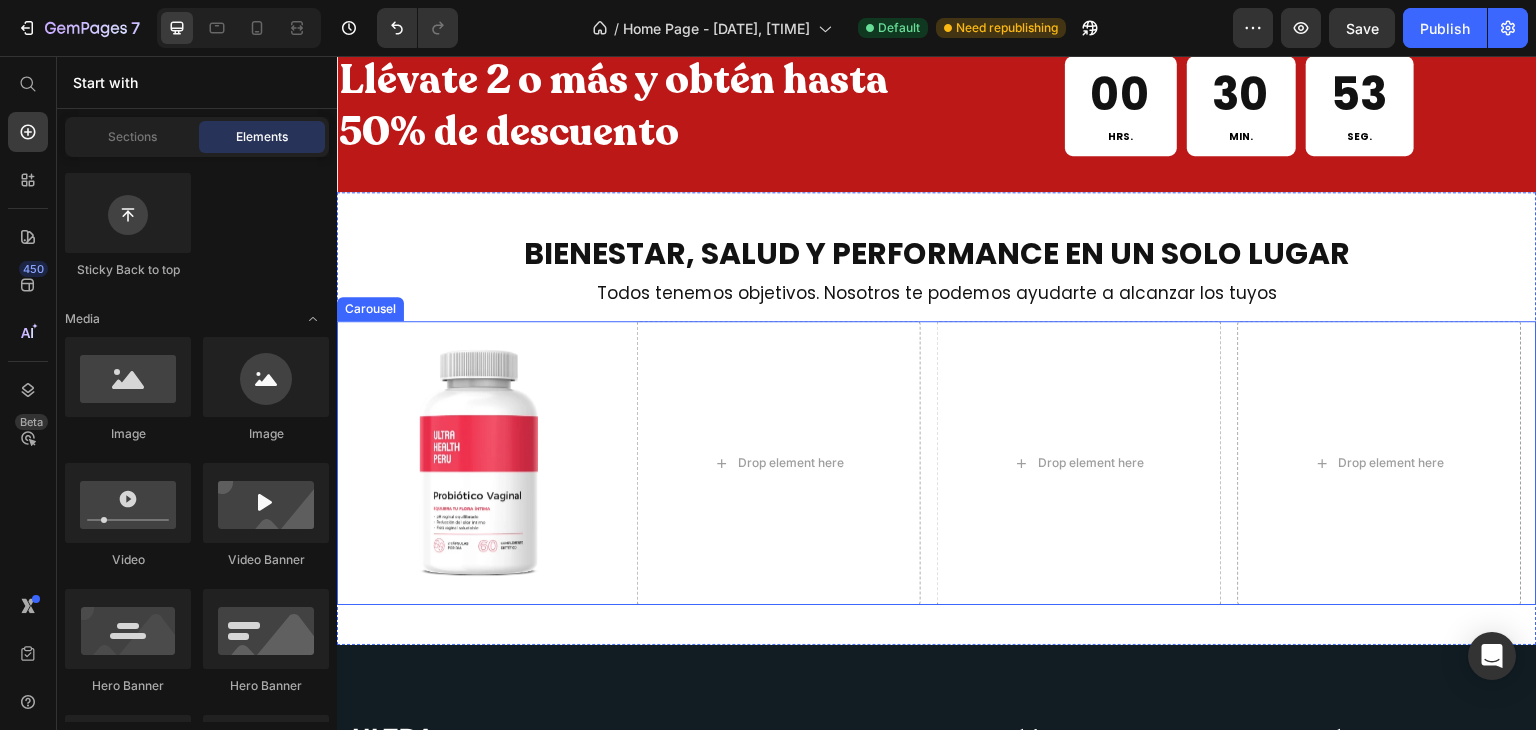click on "Image
Drop element here
Drop element here
Drop element here" at bounding box center [937, 463] 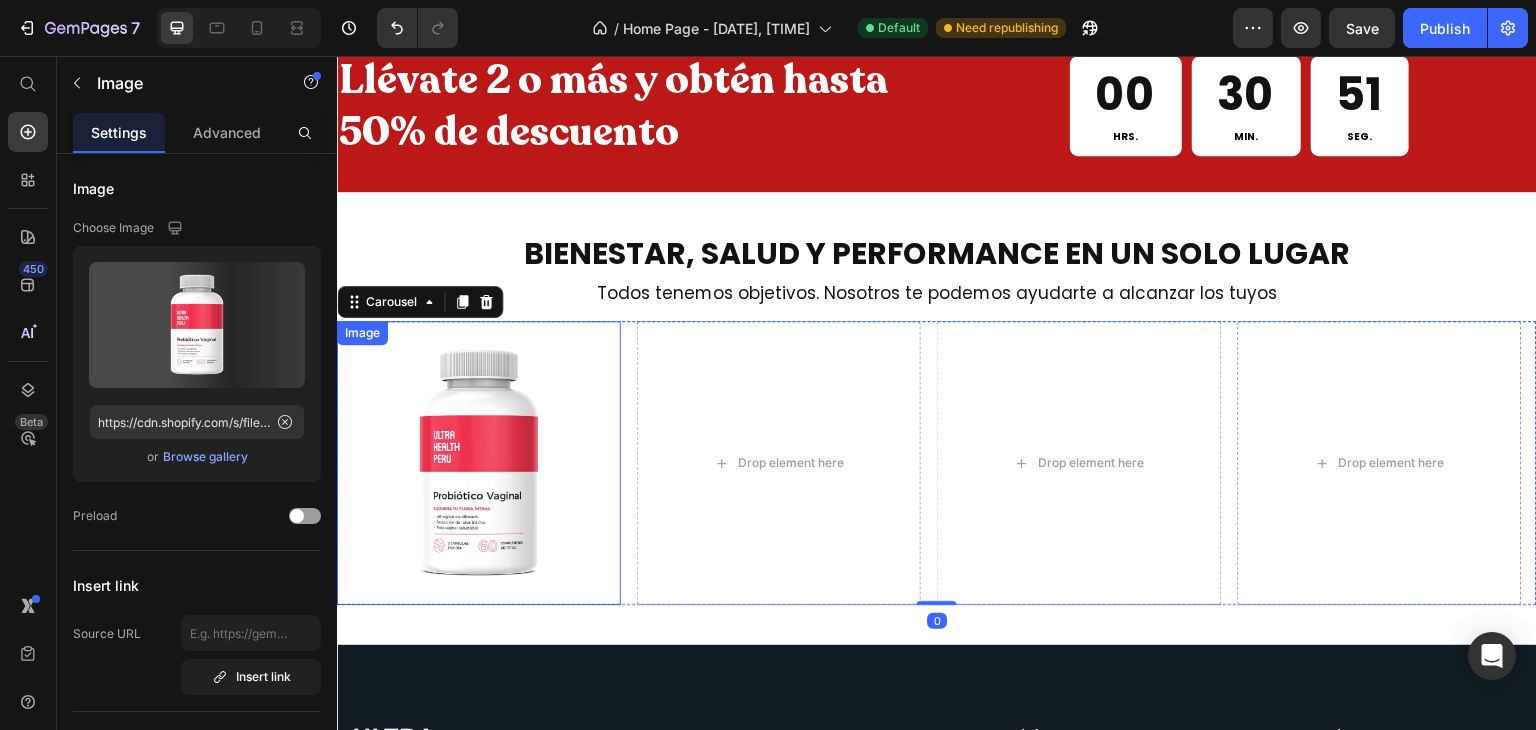 click at bounding box center [479, 463] 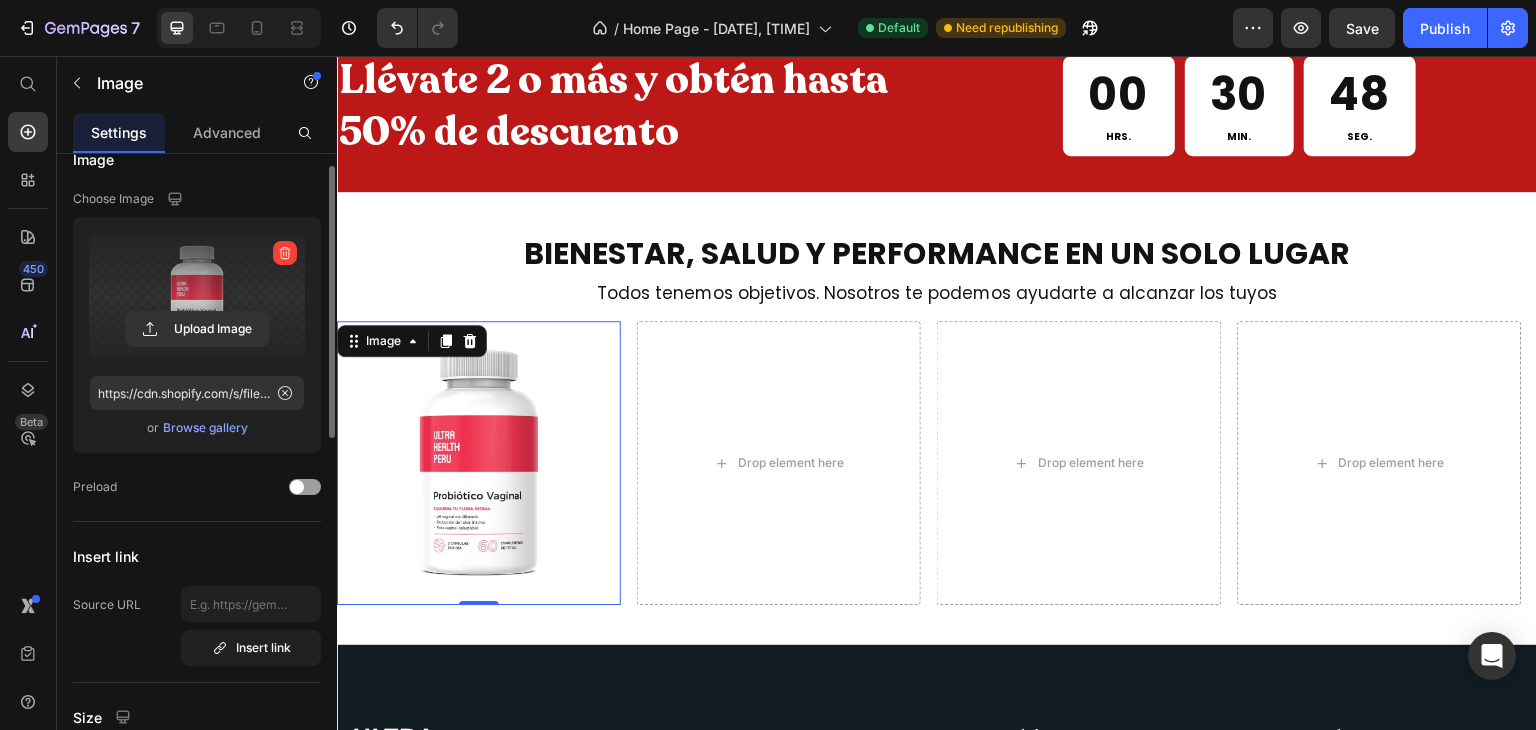 scroll, scrollTop: 0, scrollLeft: 0, axis: both 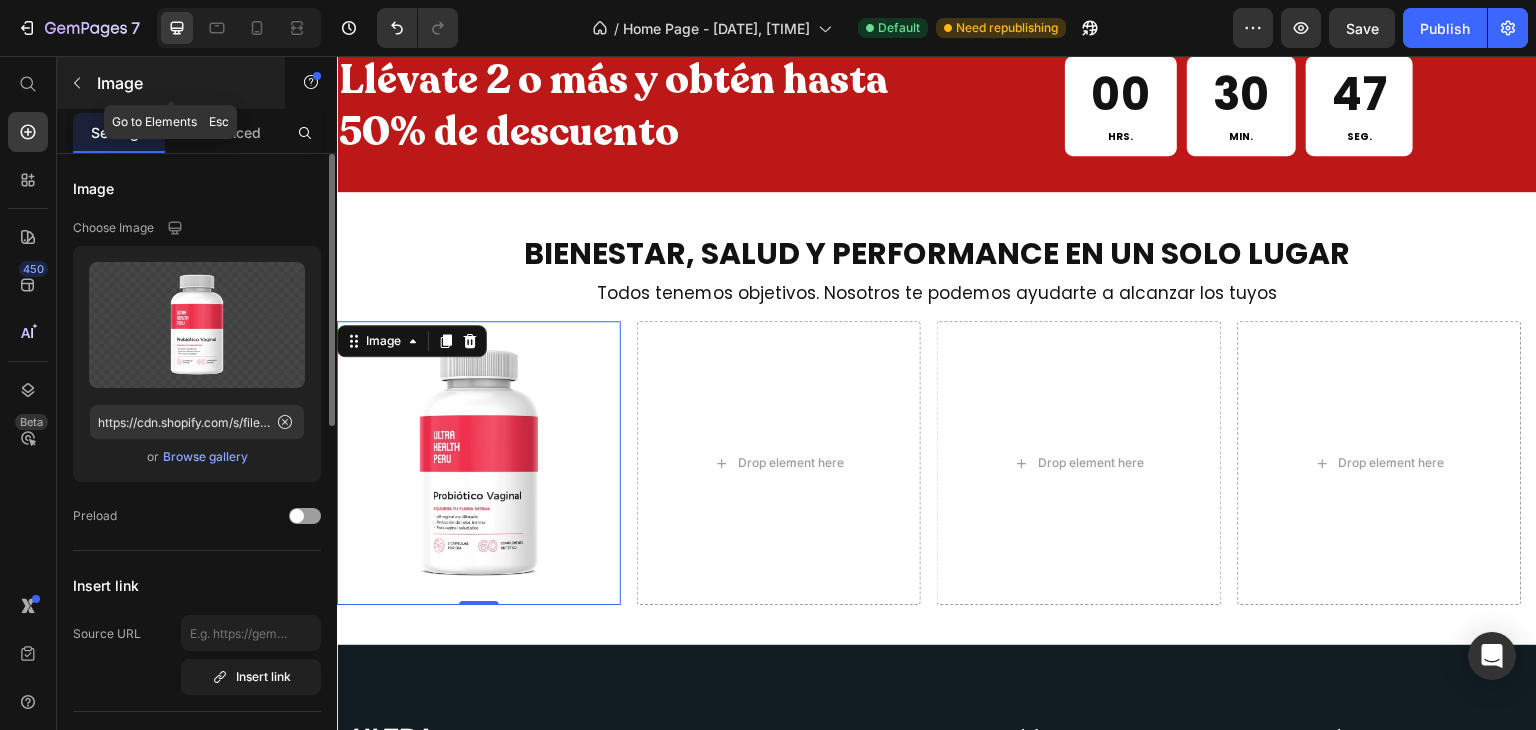 click at bounding box center (77, 83) 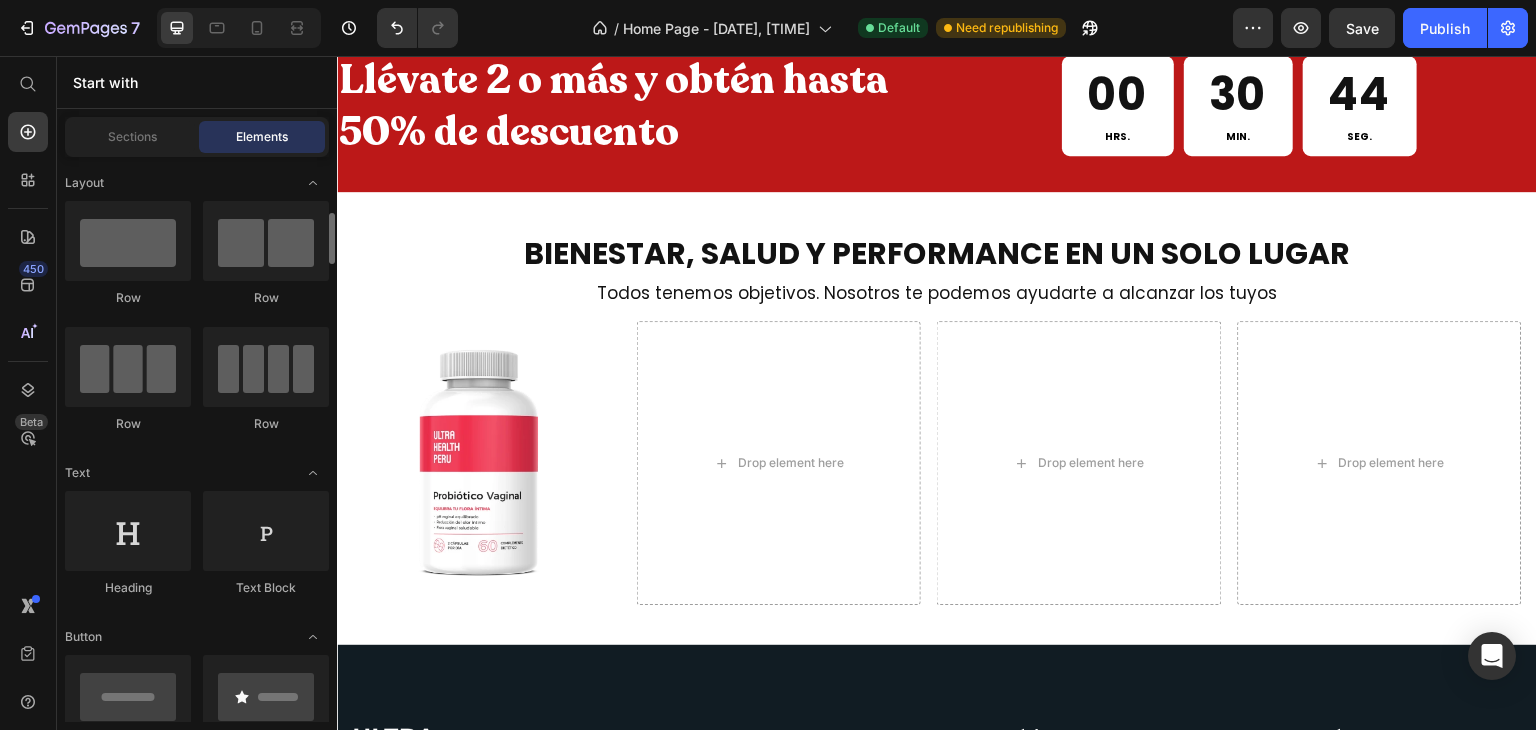 scroll, scrollTop: 132, scrollLeft: 0, axis: vertical 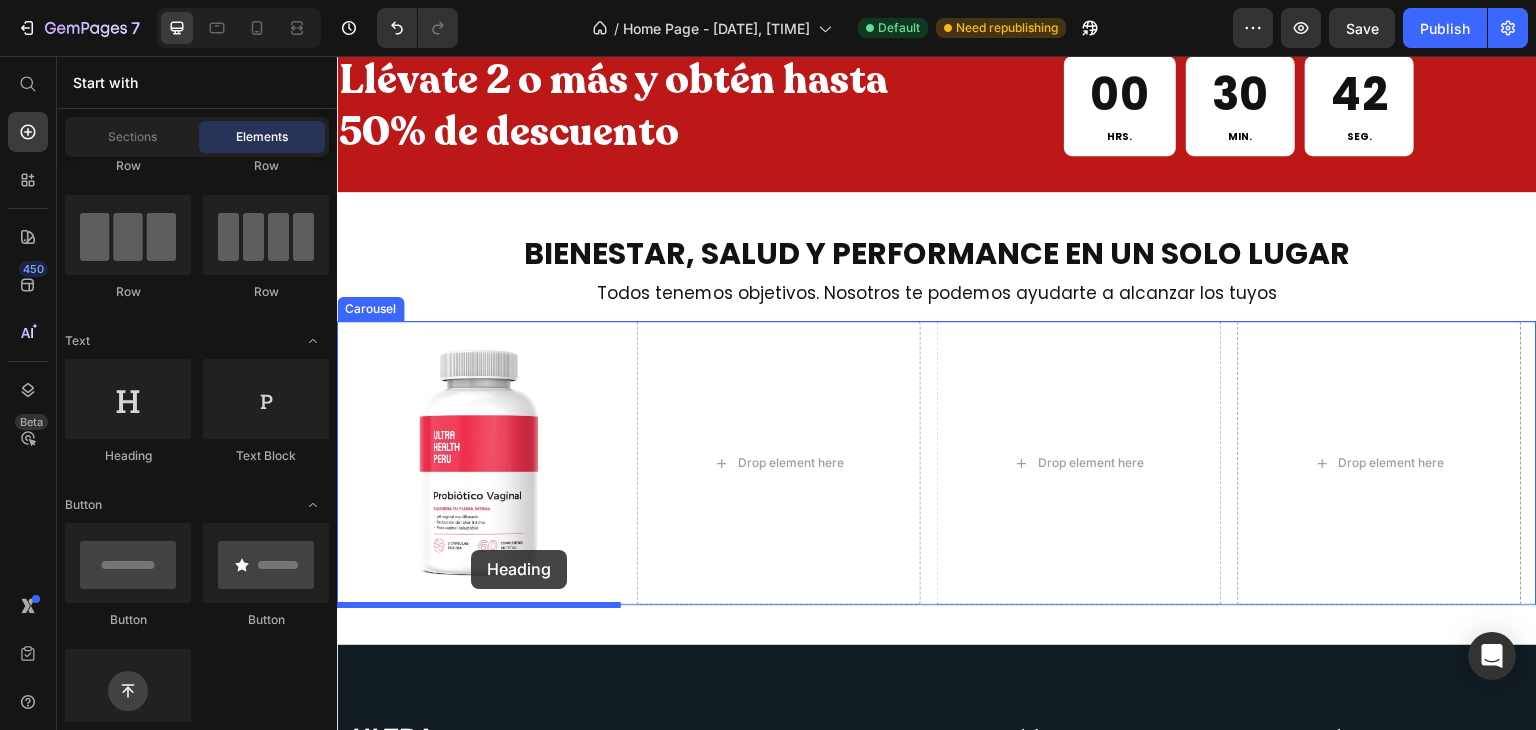 drag, startPoint x: 474, startPoint y: 464, endPoint x: 471, endPoint y: 550, distance: 86.05231 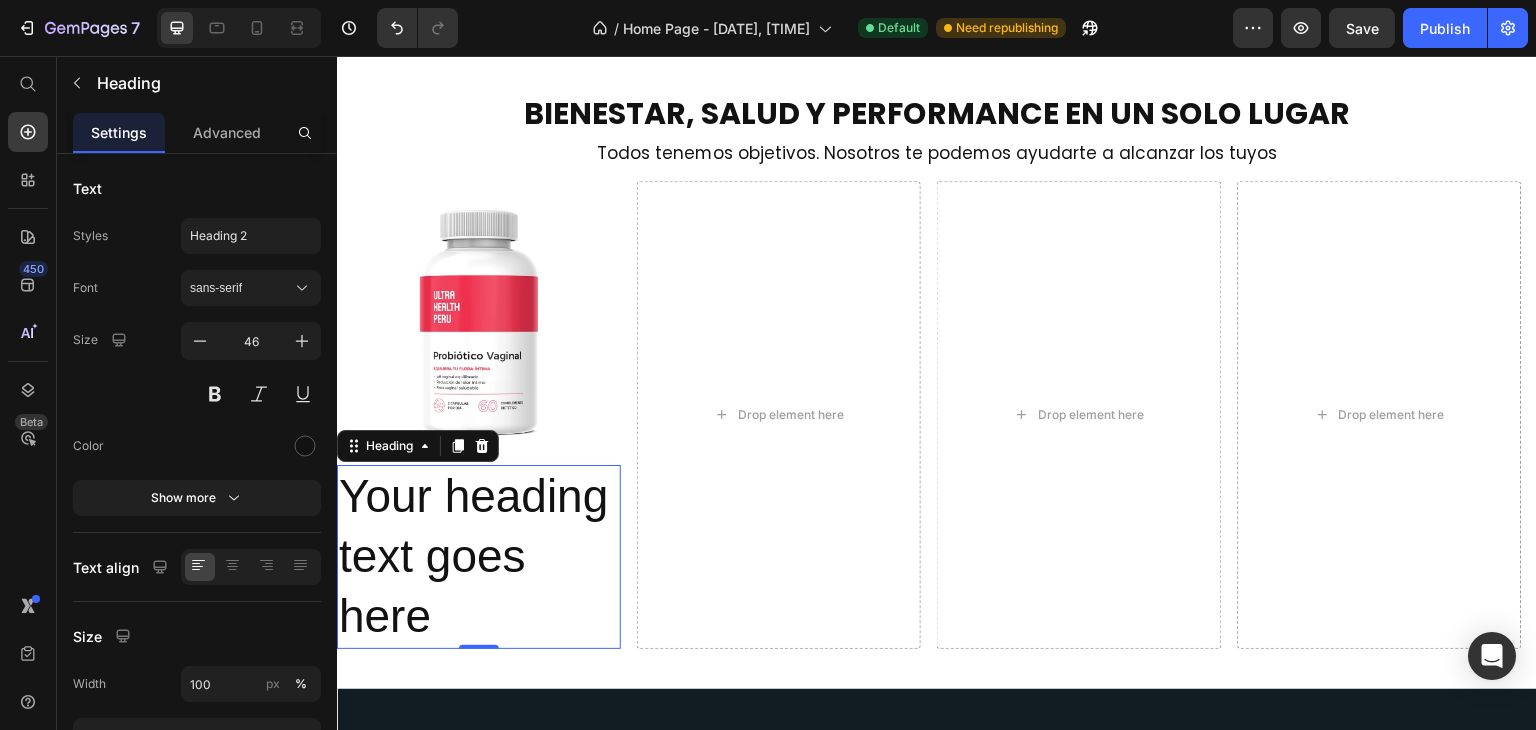 scroll, scrollTop: 796, scrollLeft: 0, axis: vertical 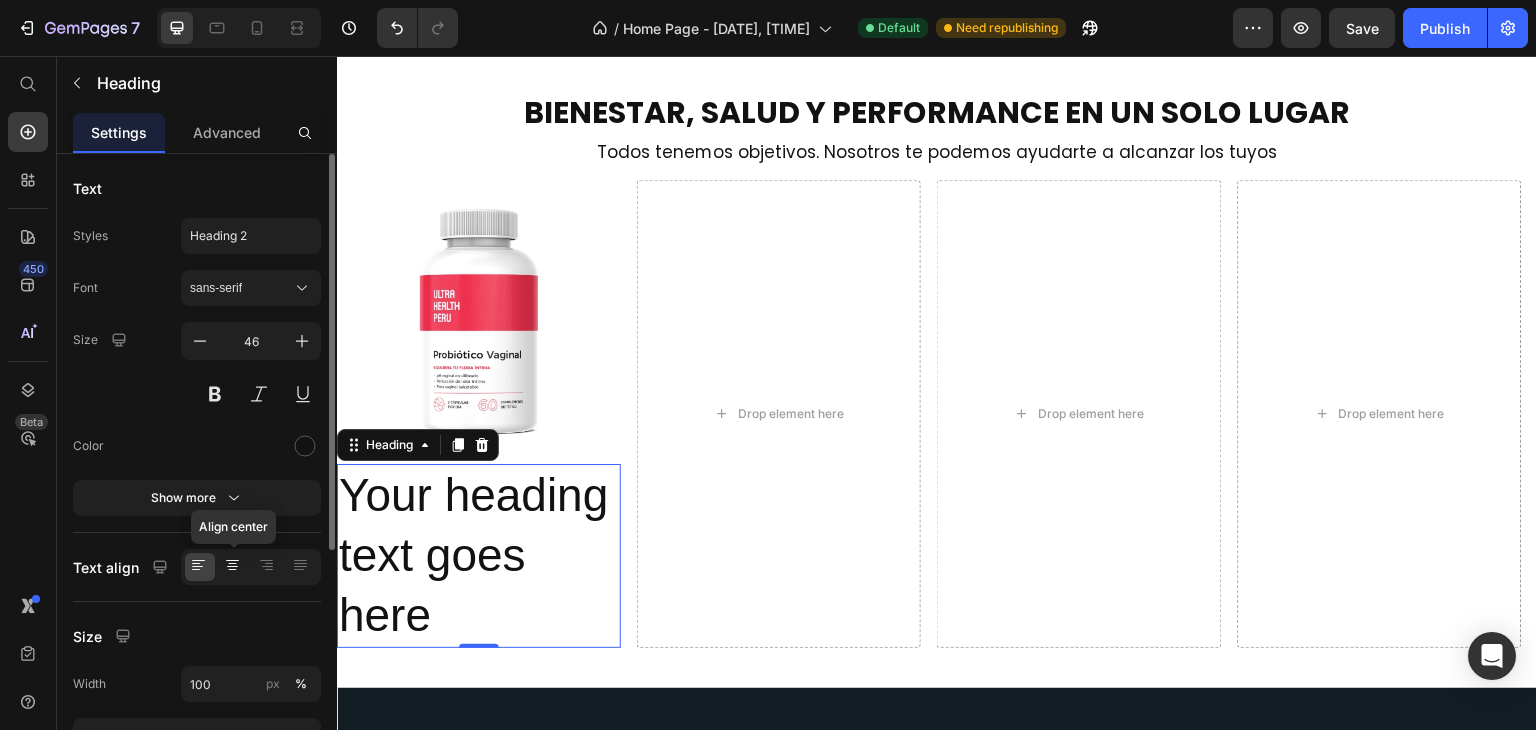 click 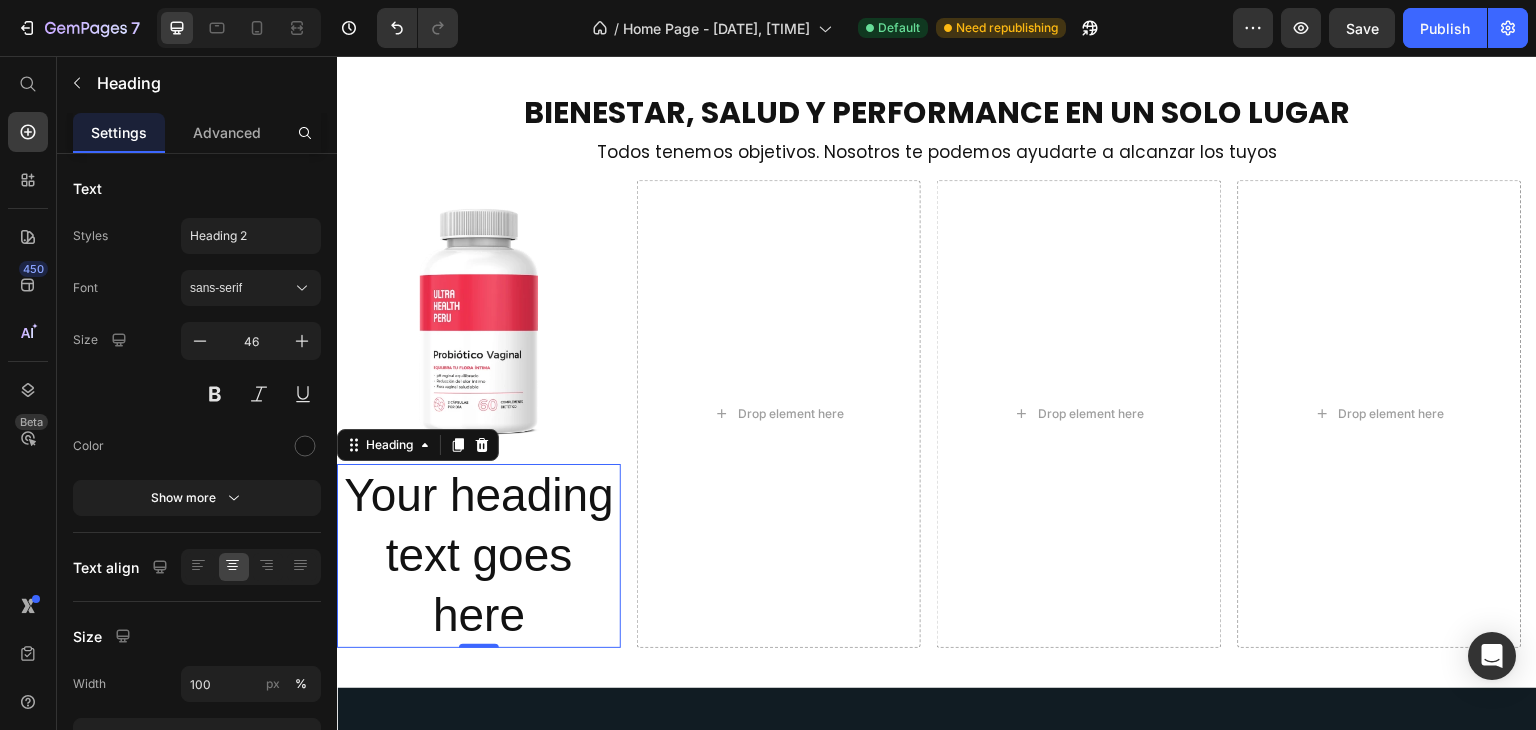 click on "Your heading text goes here" at bounding box center [479, 555] 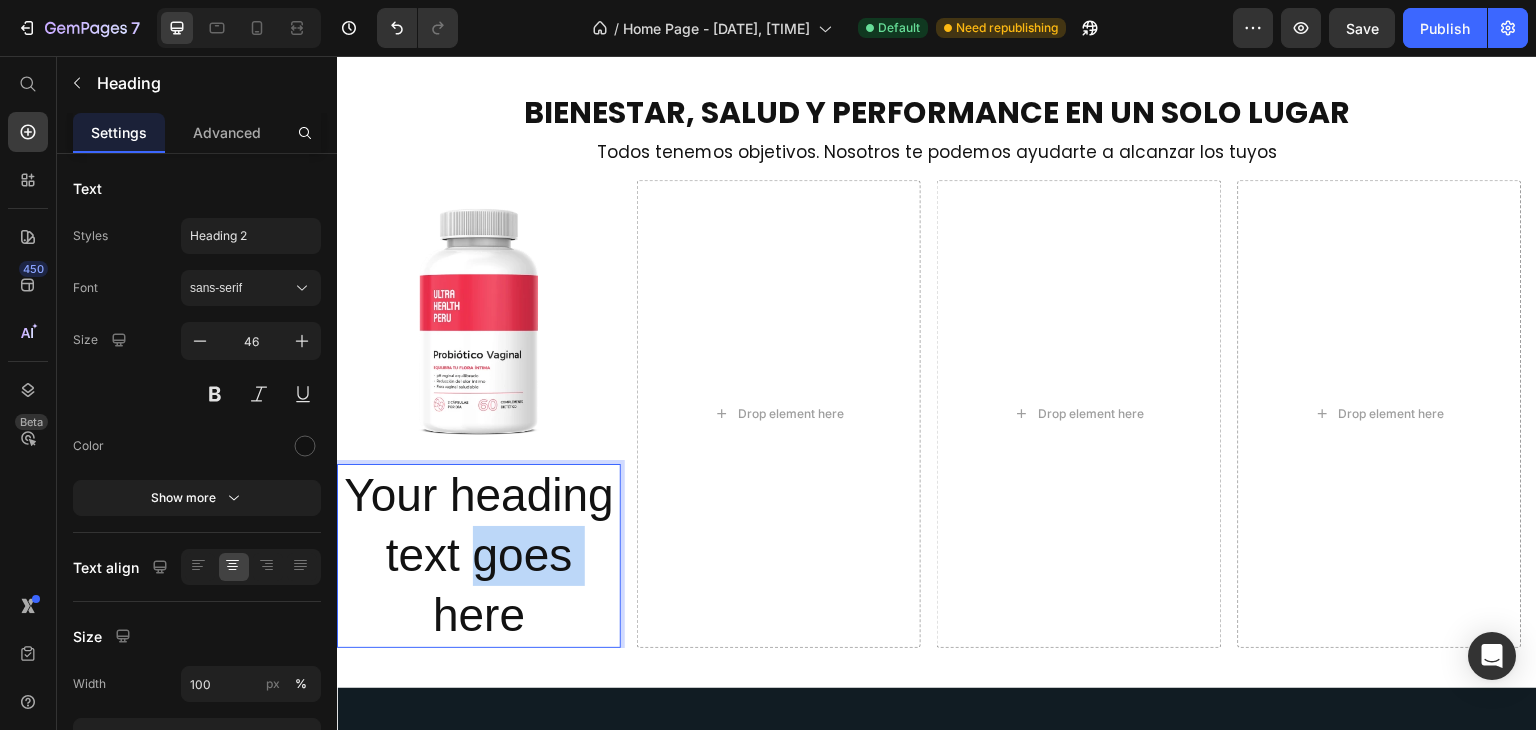 click on "Your heading text goes here" at bounding box center [479, 555] 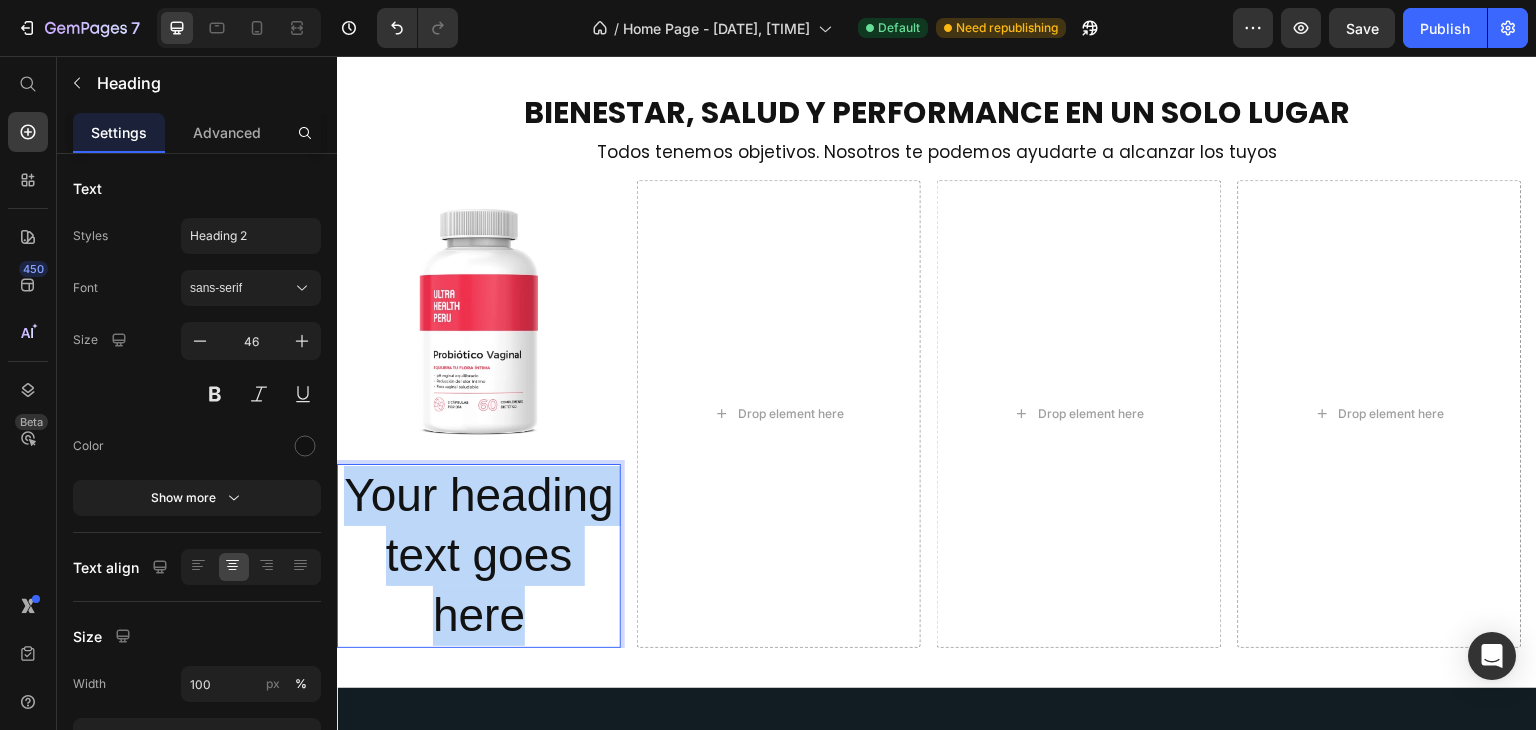 click on "Your heading text goes here" at bounding box center (479, 555) 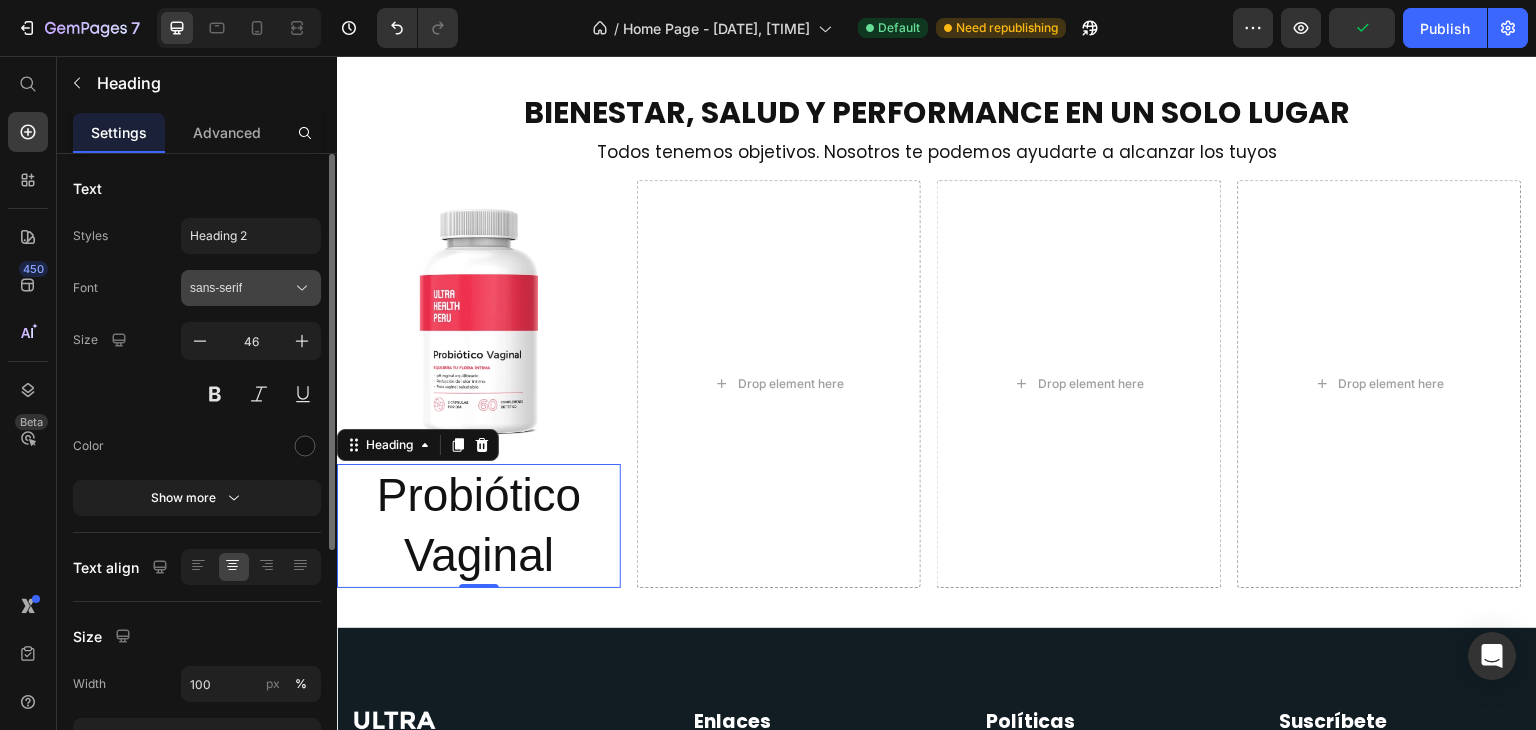 click on "sans-serif" at bounding box center [251, 288] 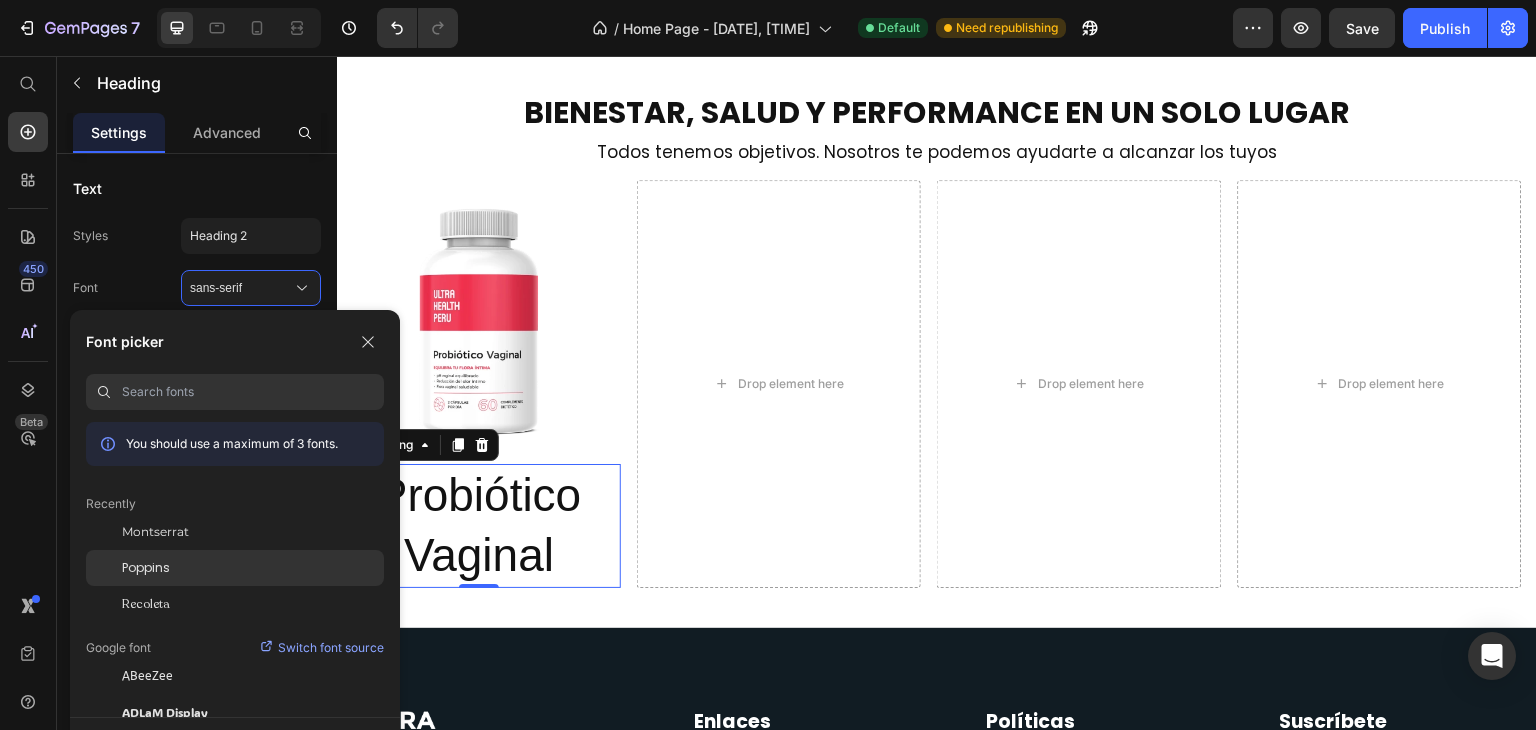 click on "Poppins" 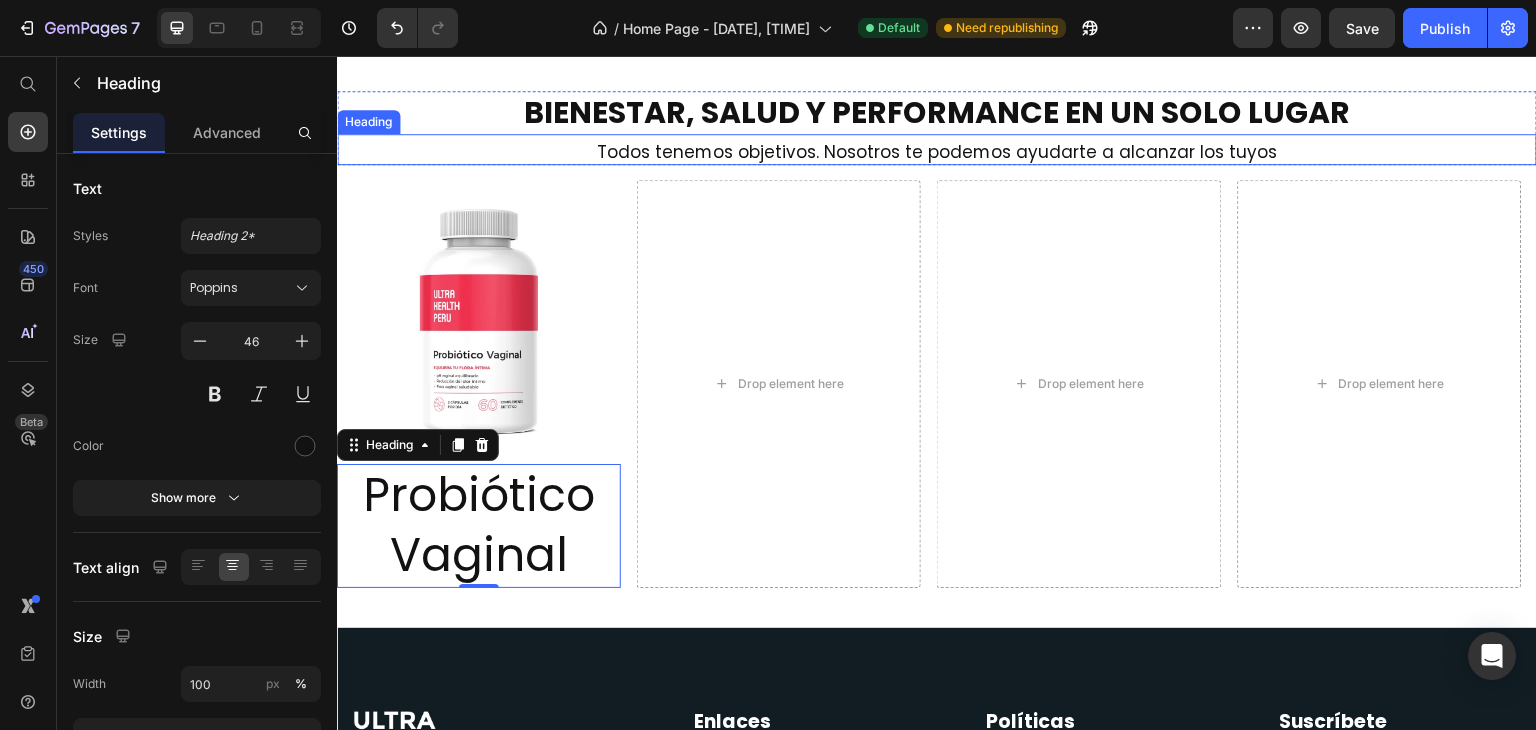 click on "Todos tenemos objetivos. Nosotros te podemos ayudarte a alcanzar los tuyos" at bounding box center [937, 152] 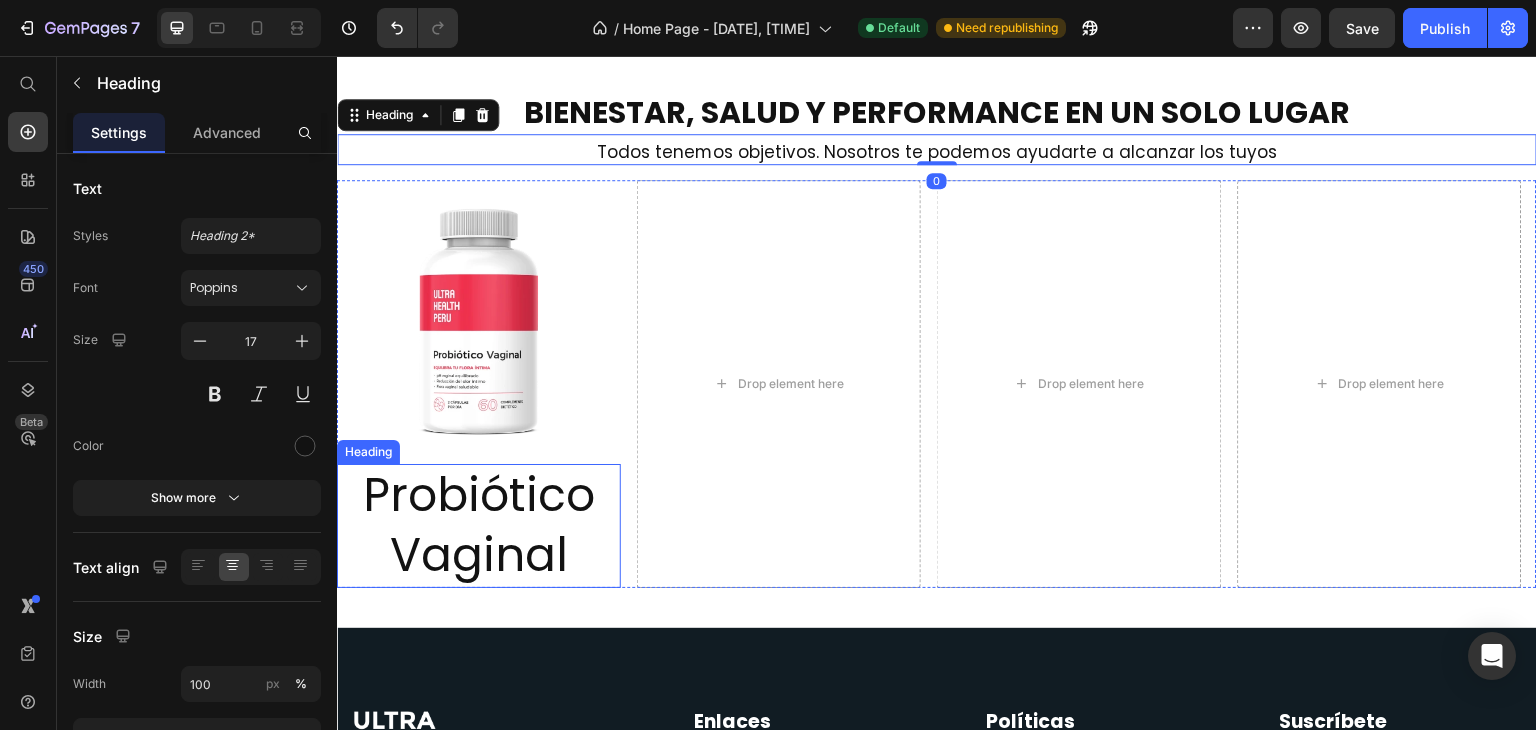 click on "Probiótico Vaginal" at bounding box center (479, 526) 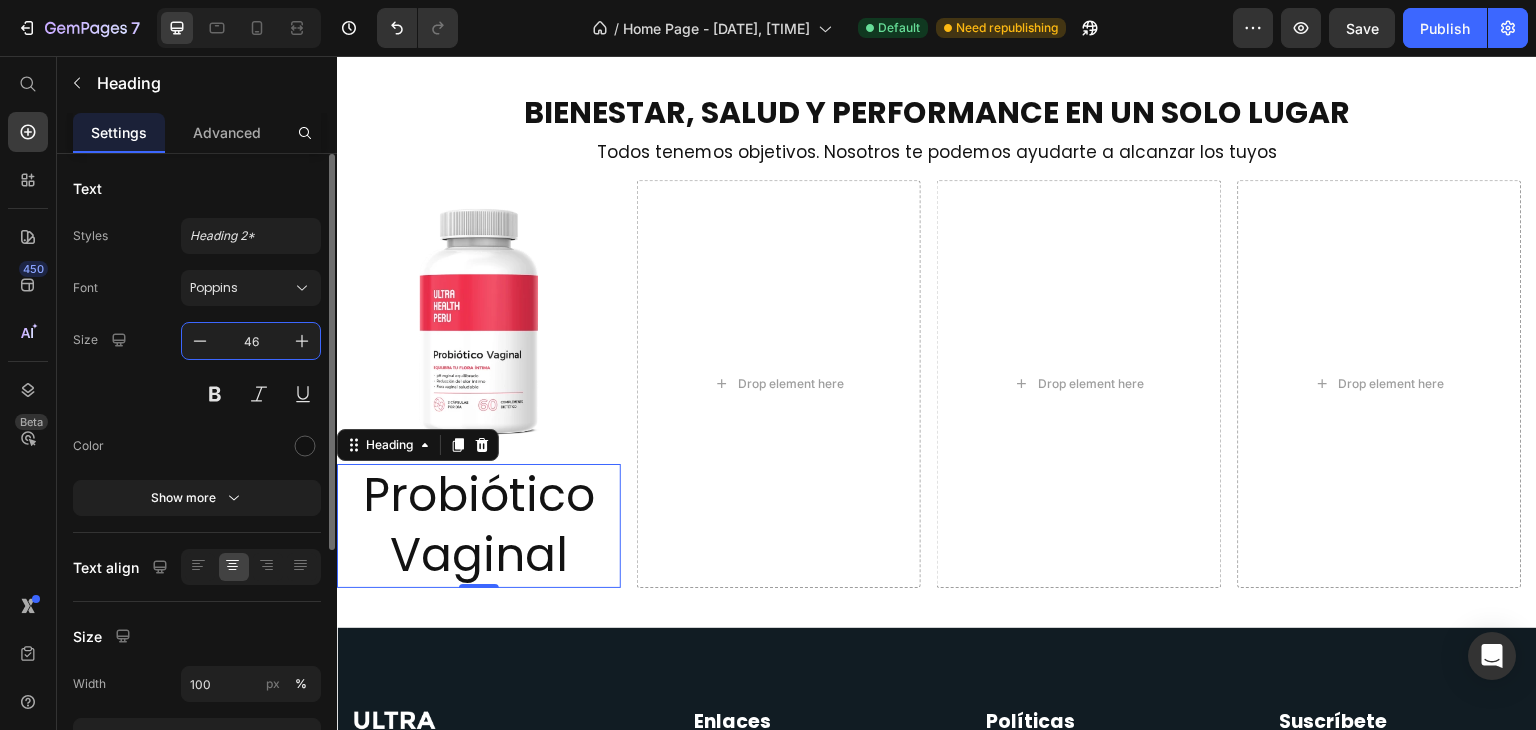 click on "46" at bounding box center (251, 341) 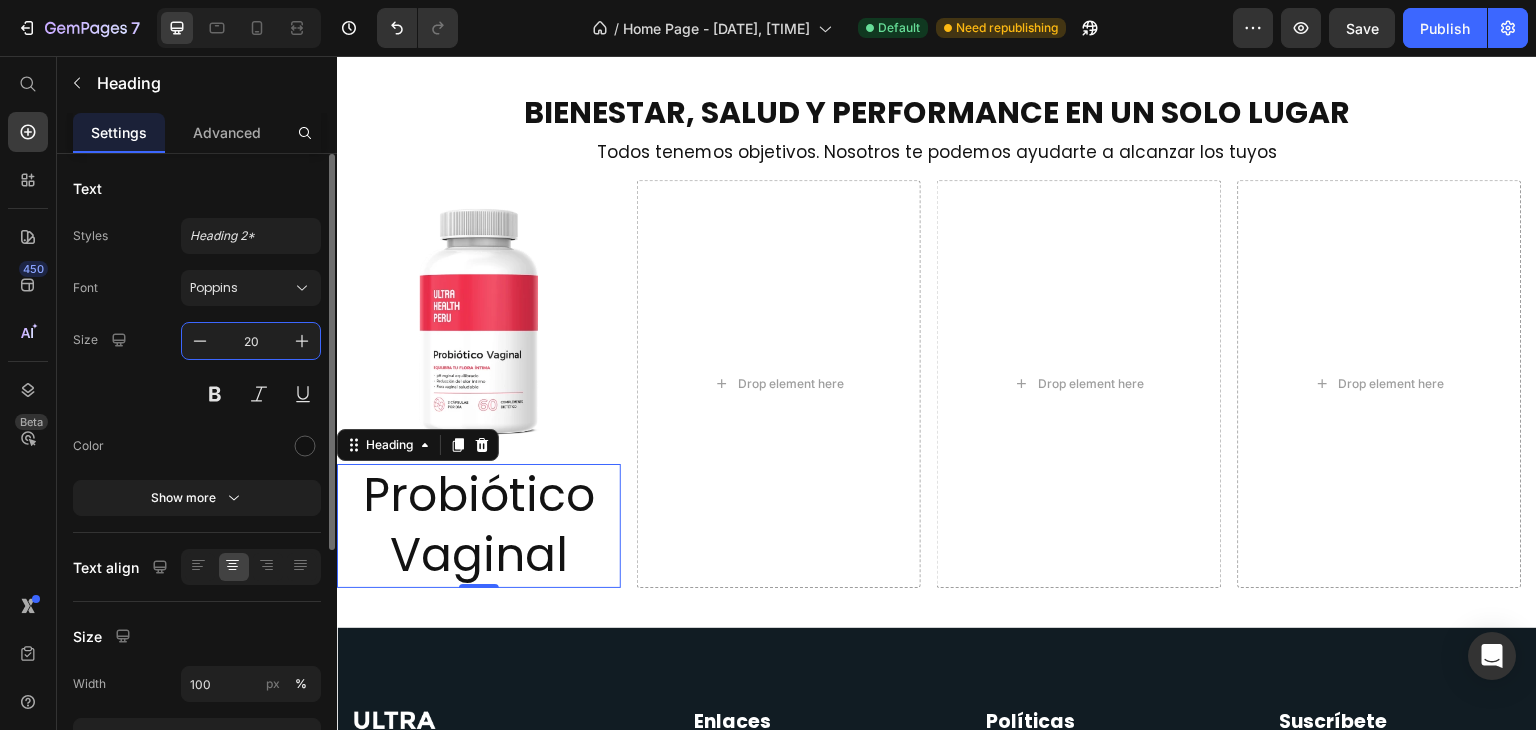 type on "20" 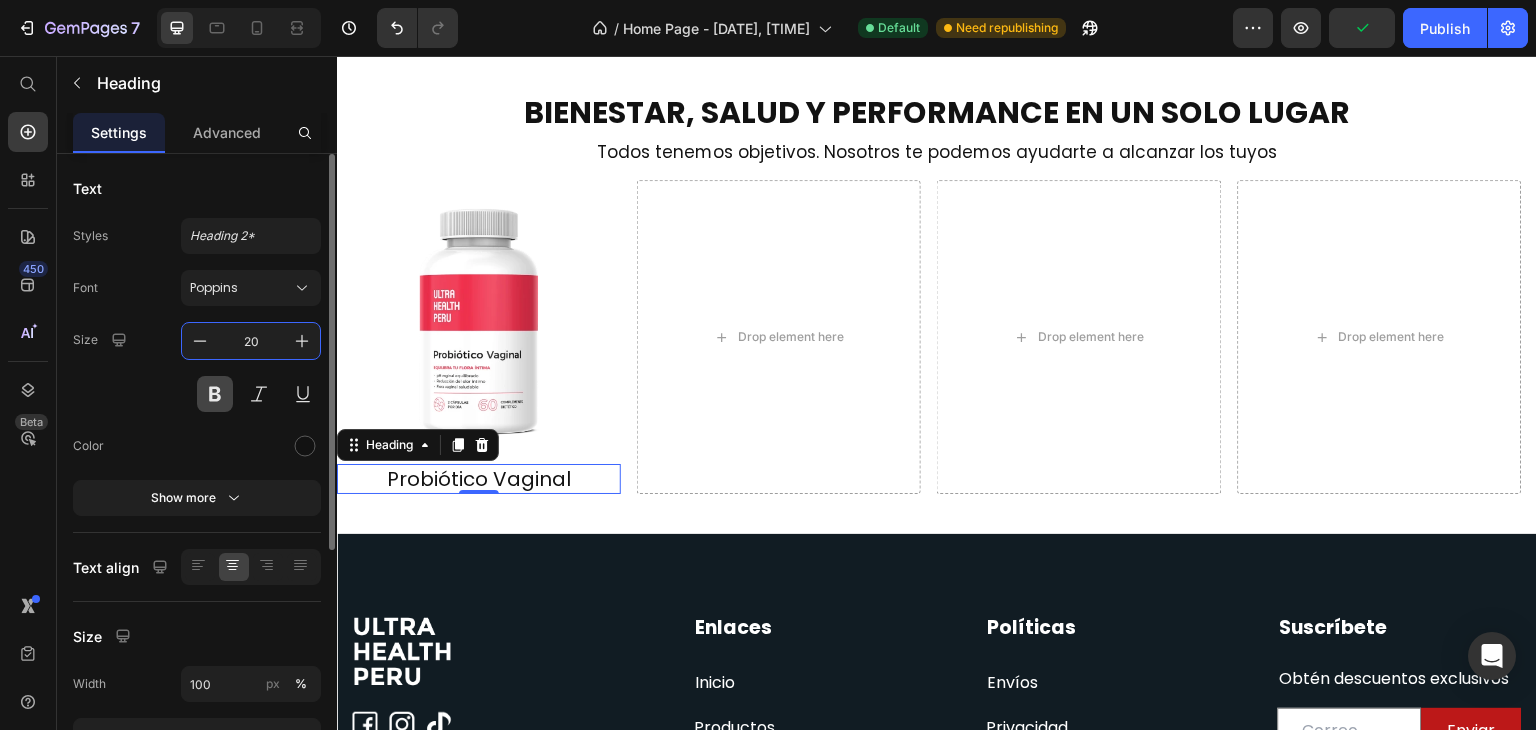 click at bounding box center [215, 394] 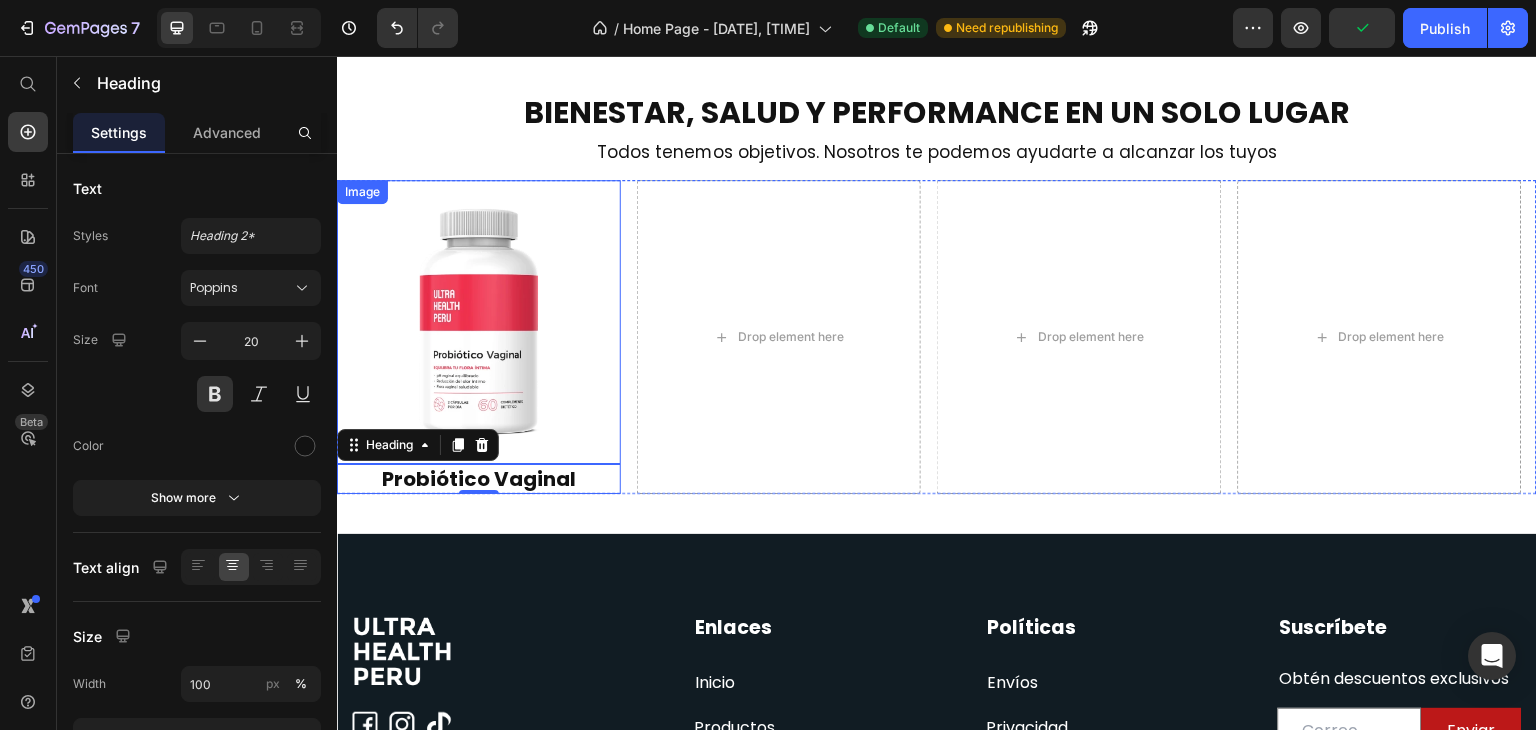 click at bounding box center (479, 322) 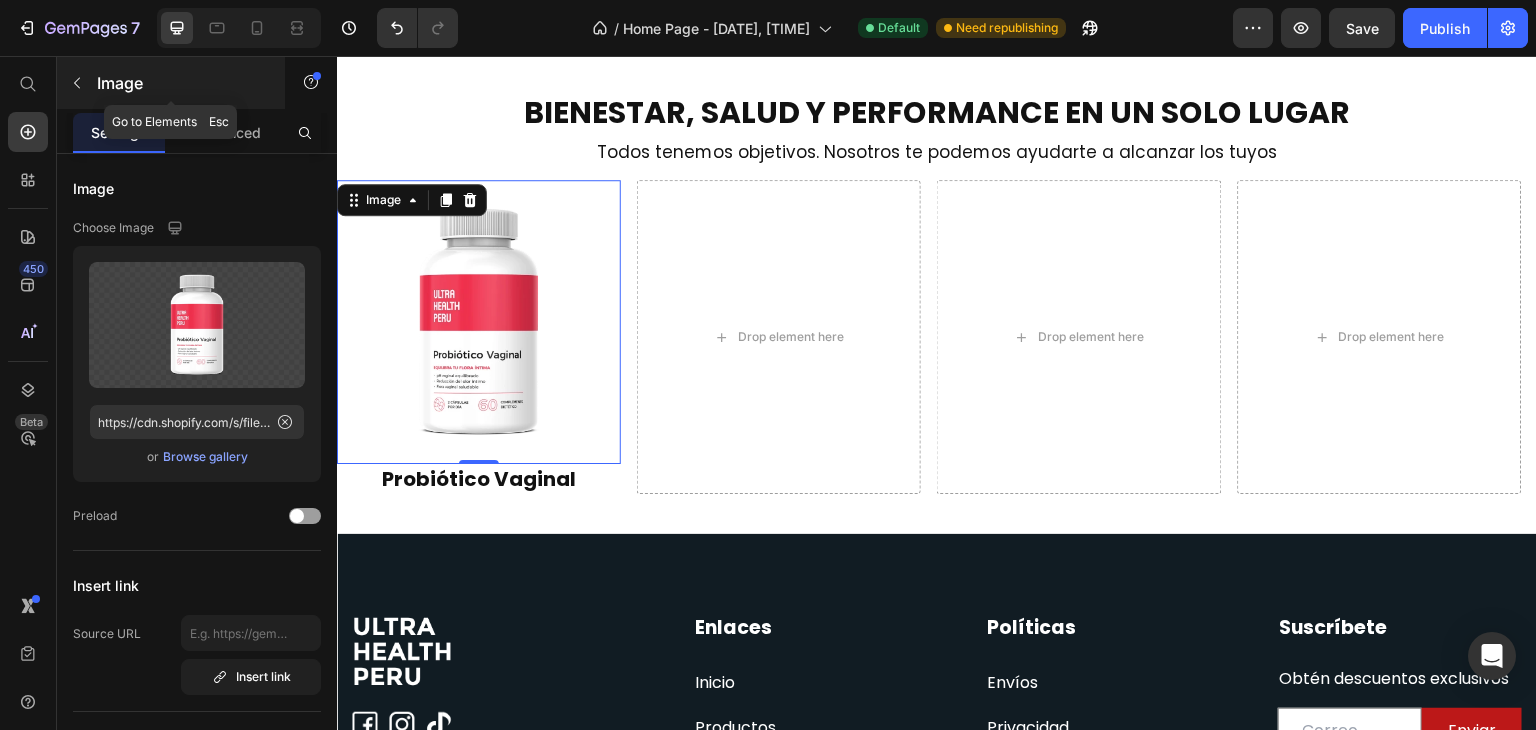 click 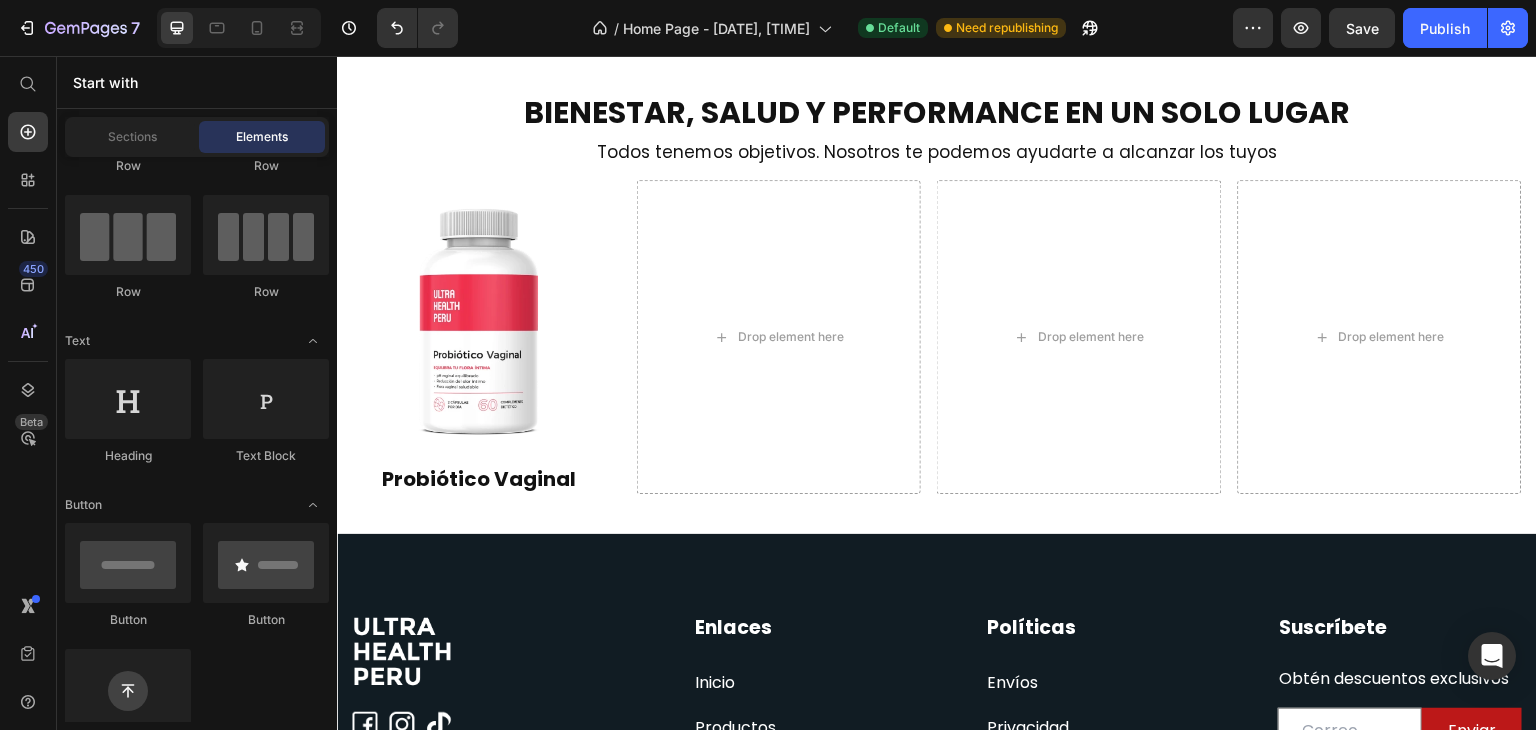 scroll, scrollTop: 199, scrollLeft: 0, axis: vertical 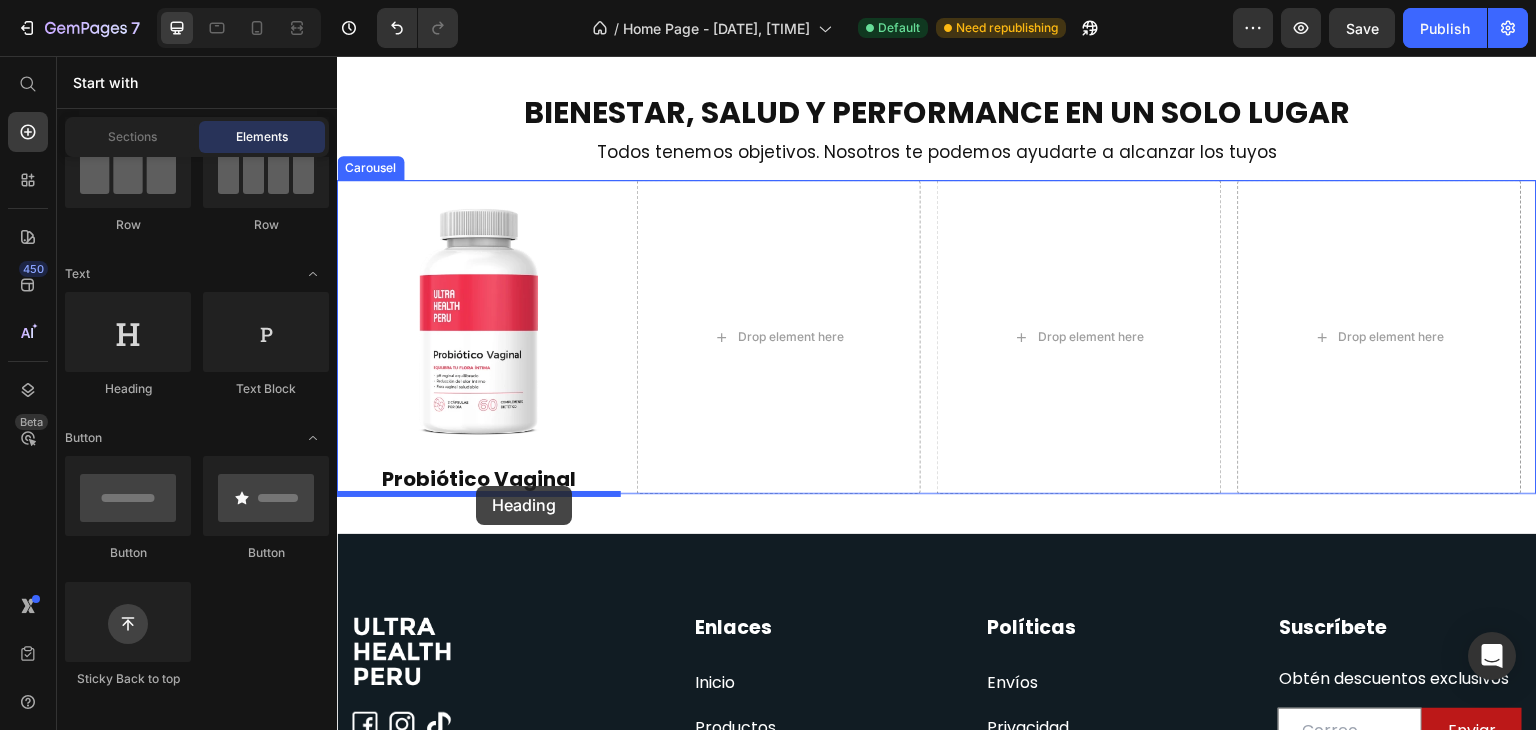 drag, startPoint x: 487, startPoint y: 405, endPoint x: 476, endPoint y: 486, distance: 81.7435 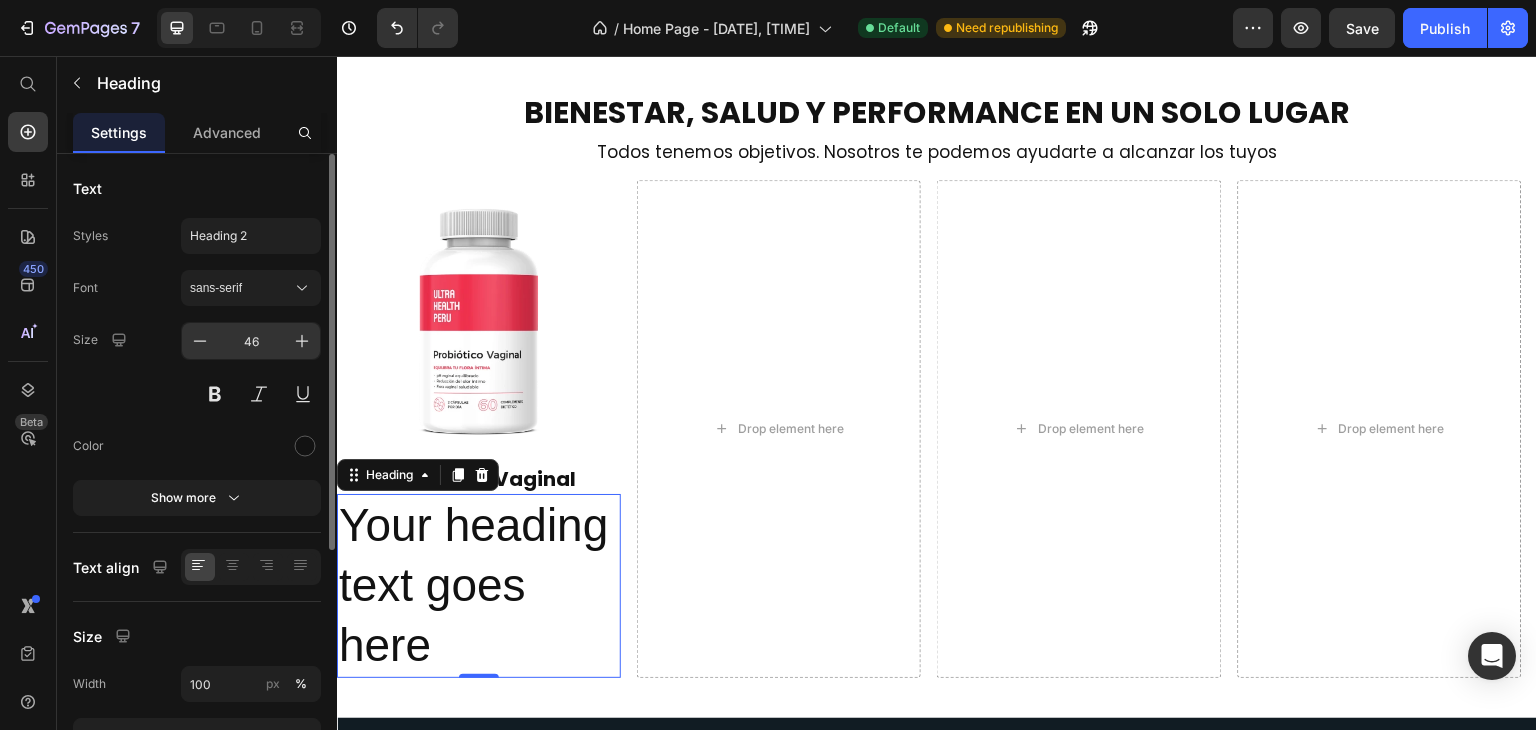 click on "46" at bounding box center (251, 341) 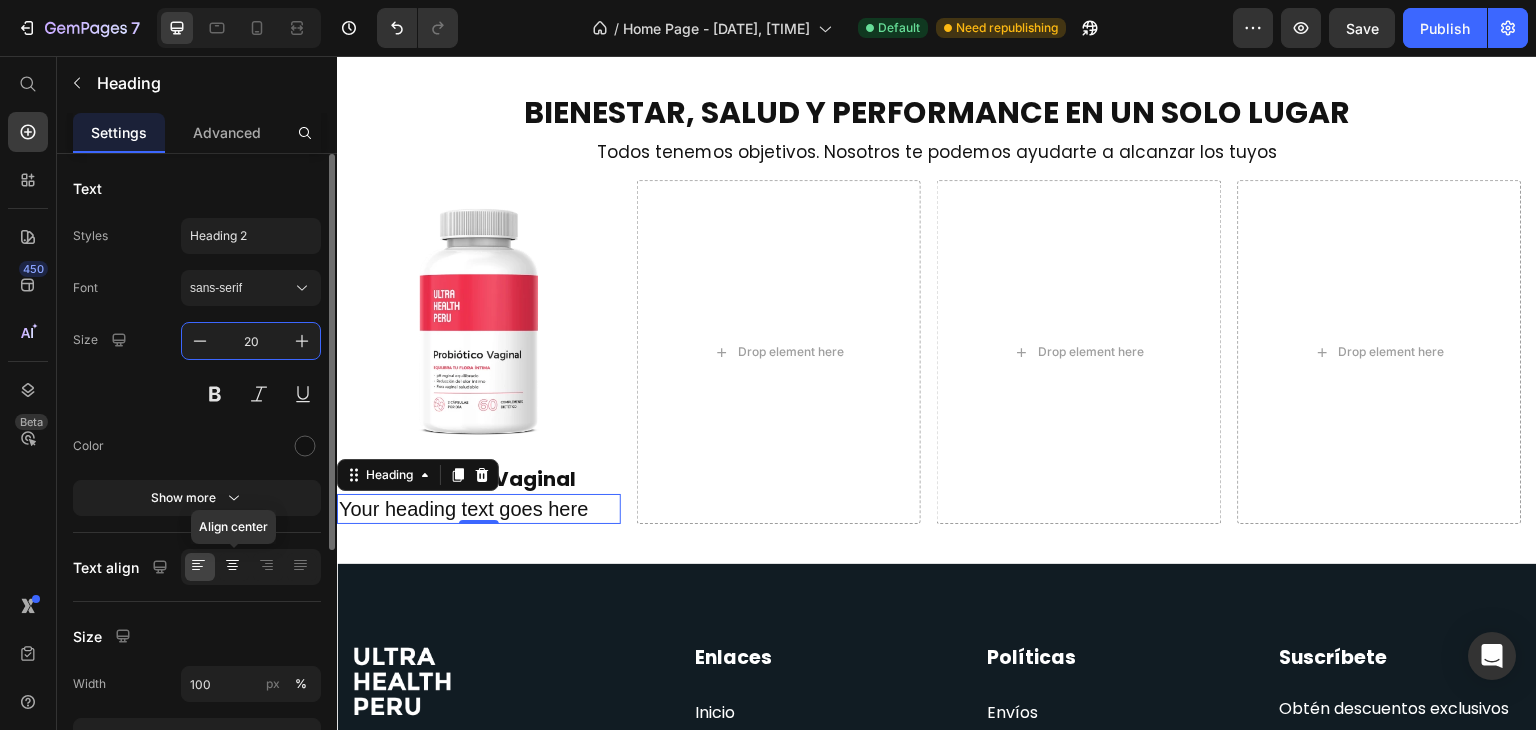 type on "20" 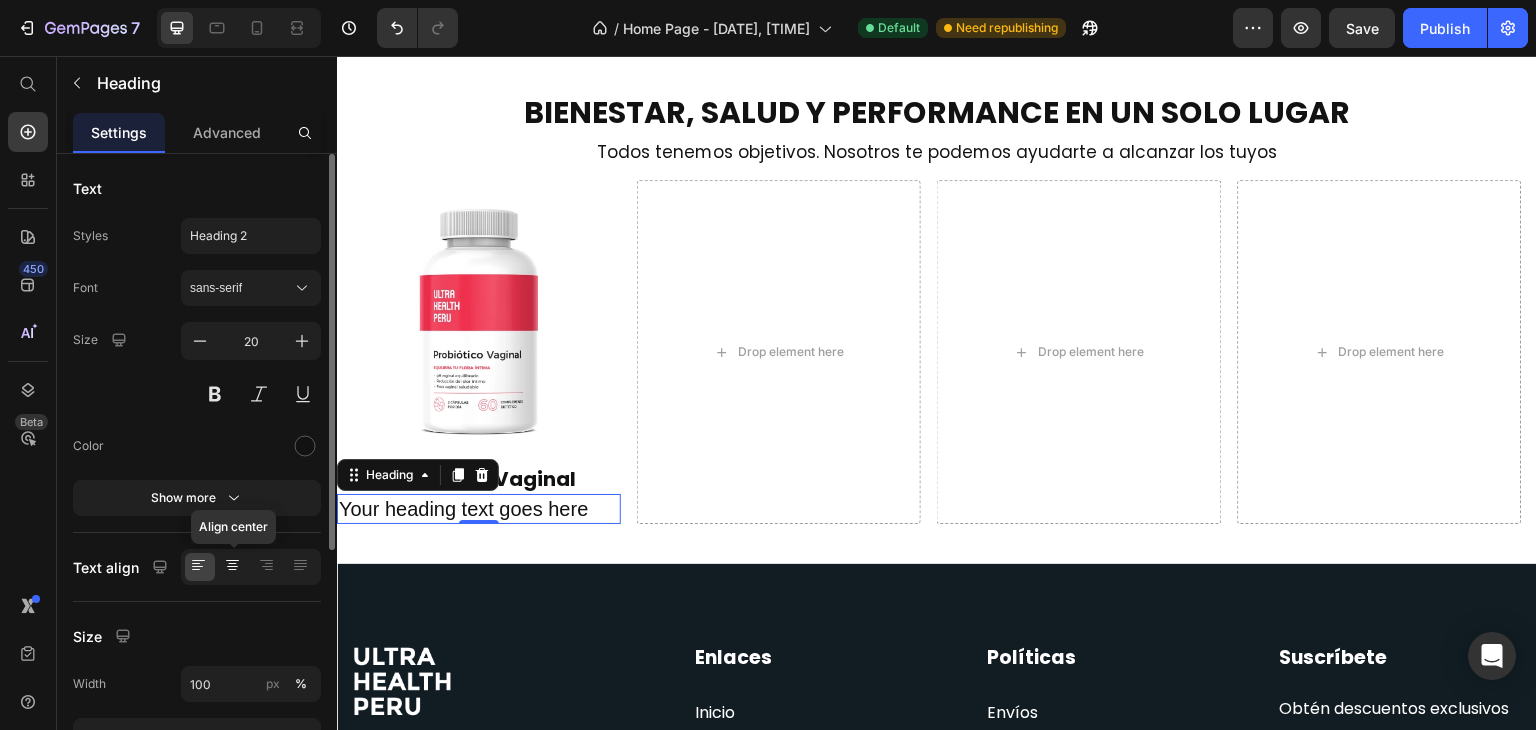 click 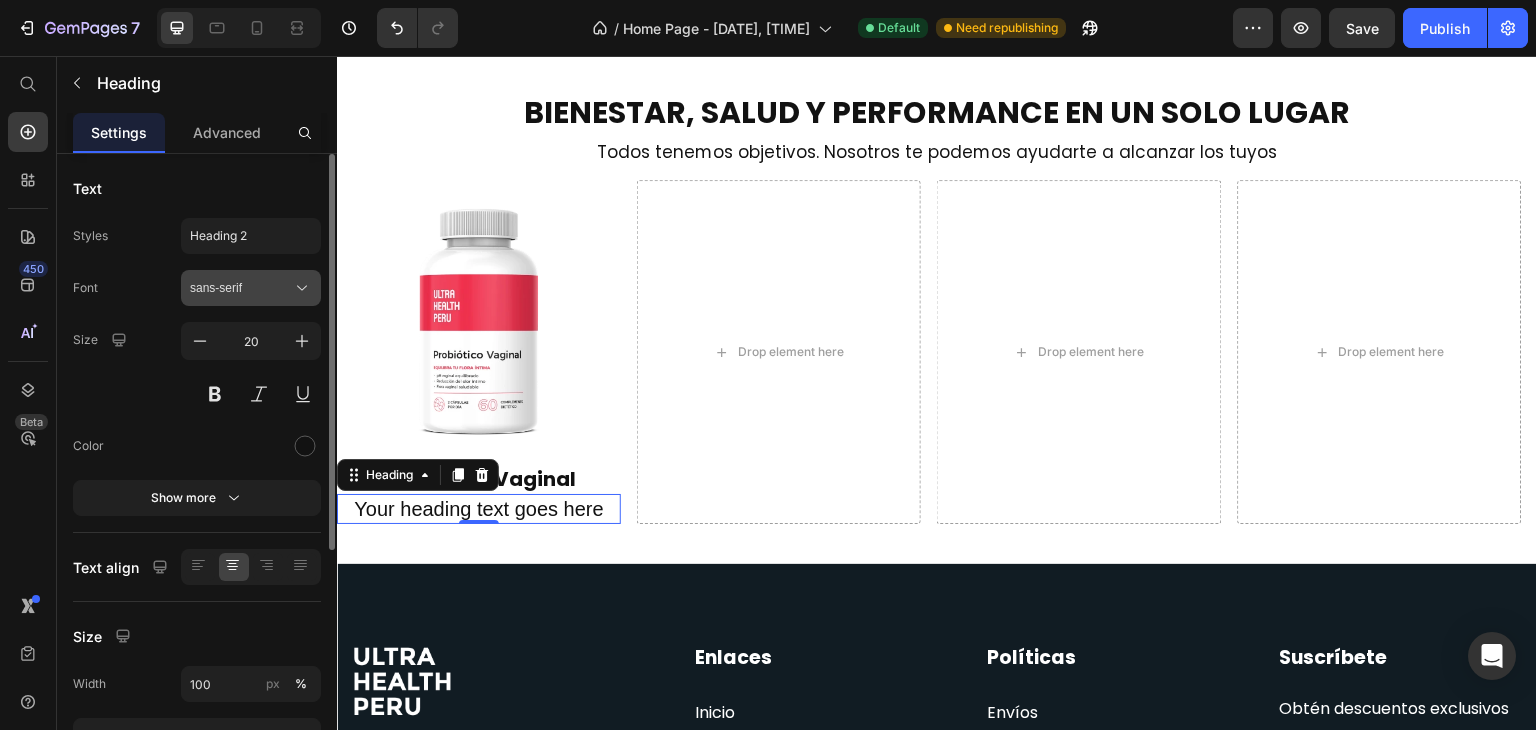 click on "sans-serif" at bounding box center (241, 288) 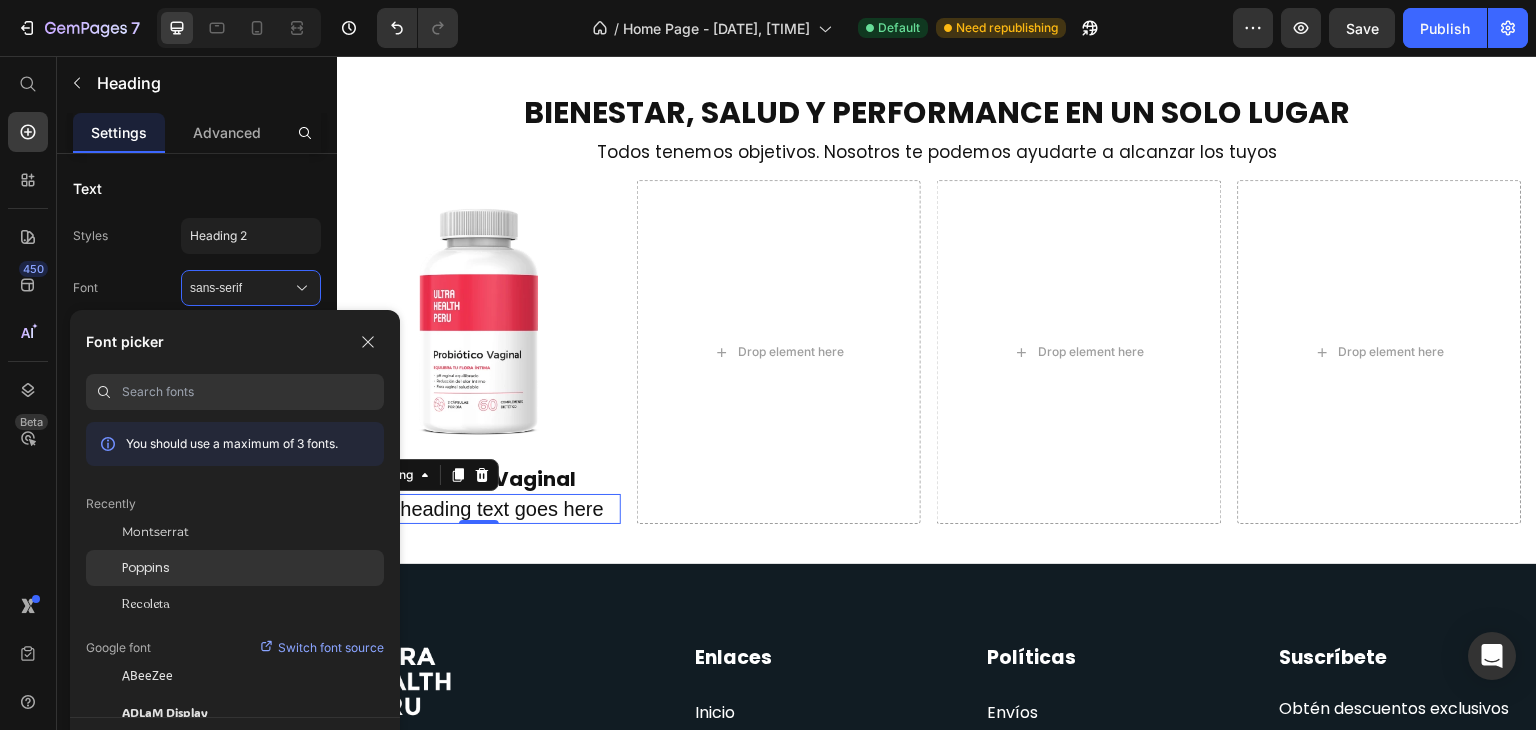 click on "Poppins" 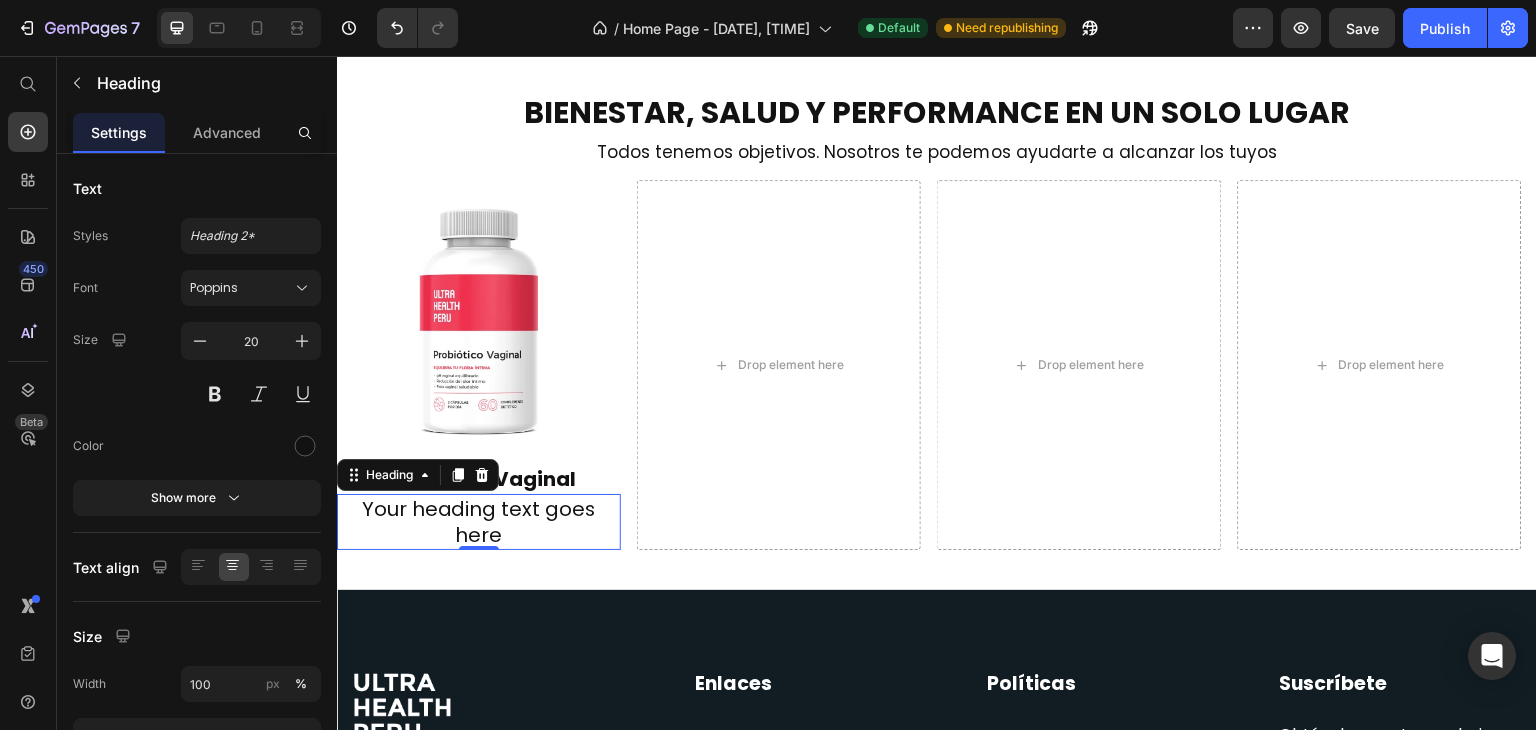 click on "Your heading text goes here" at bounding box center (479, 522) 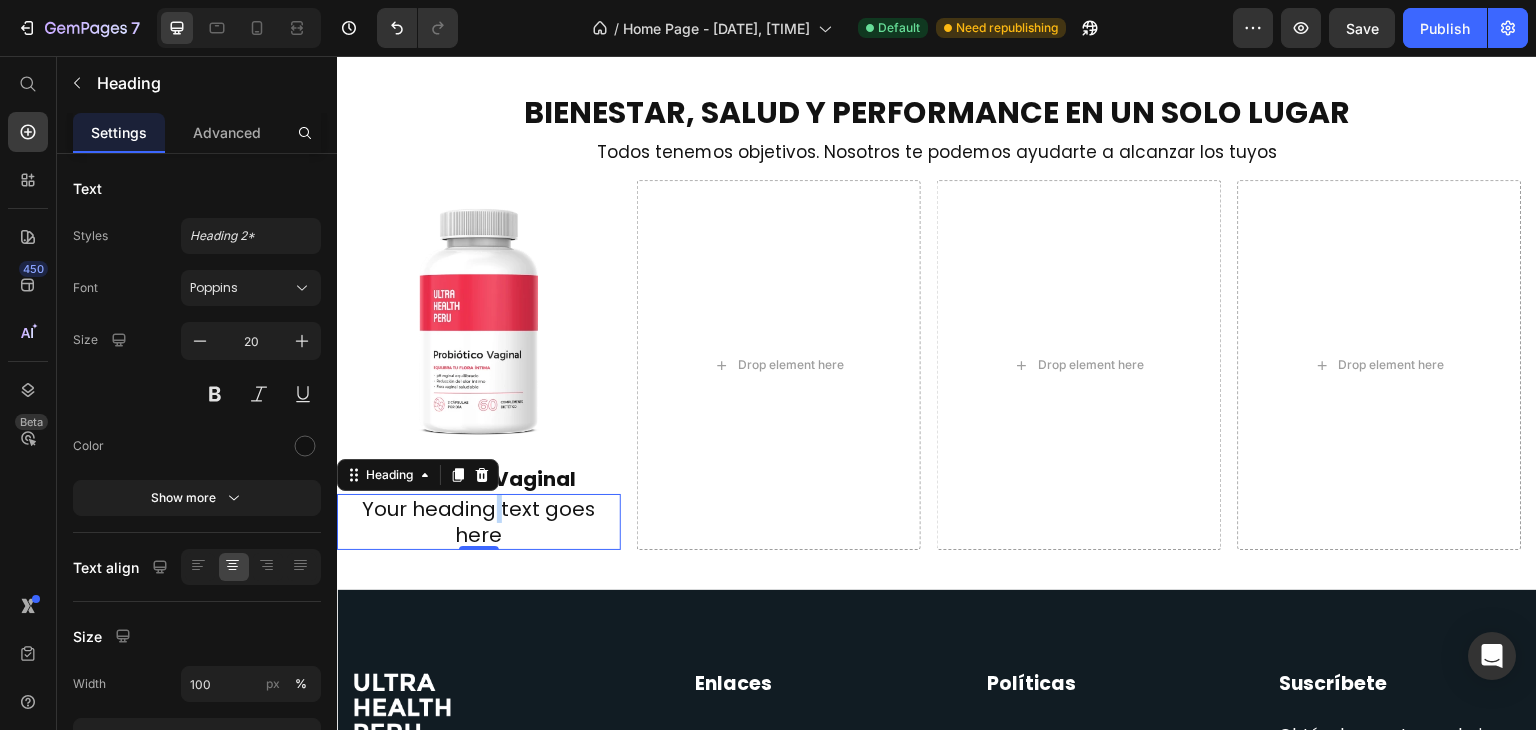 click on "Your heading text goes here" at bounding box center [479, 522] 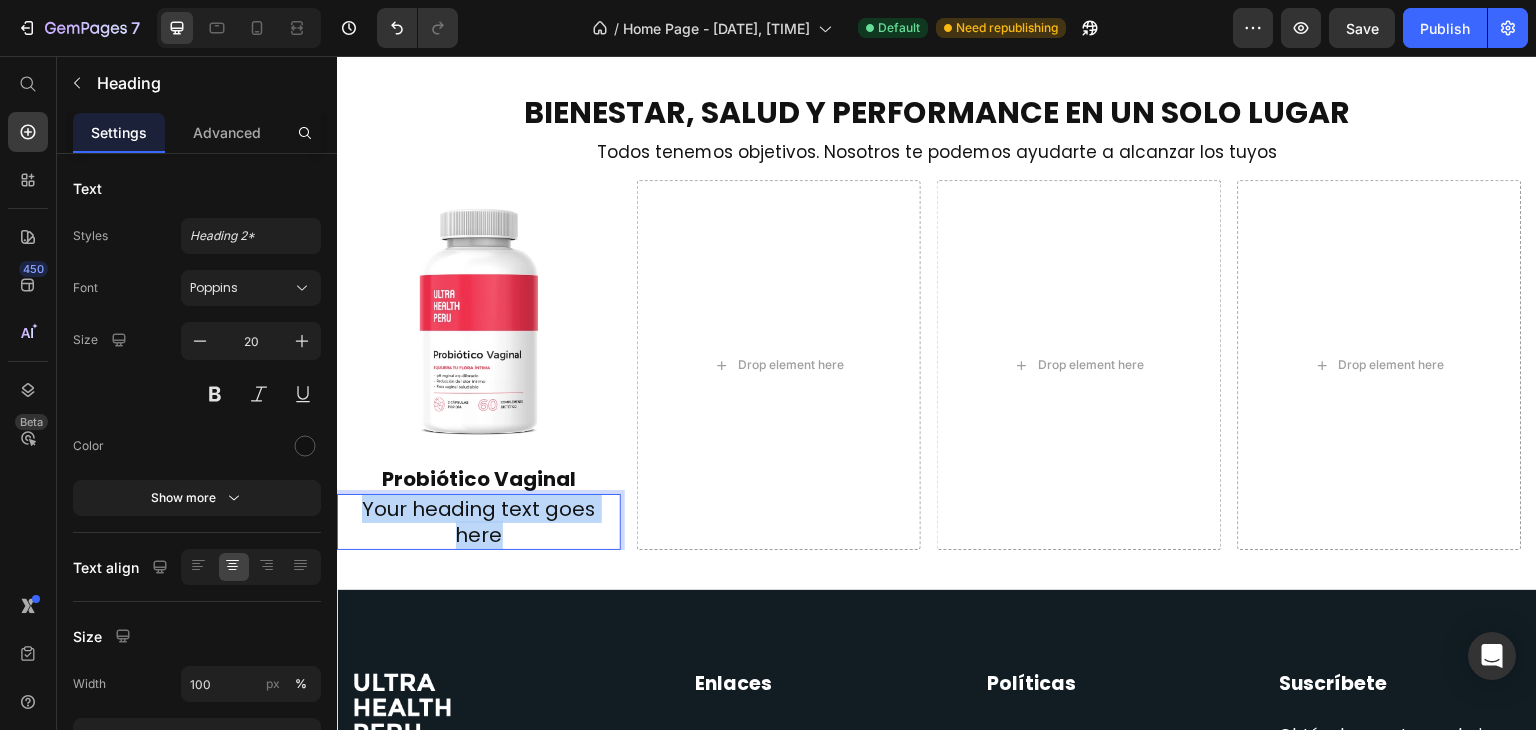 click on "Your heading text goes here" at bounding box center (479, 522) 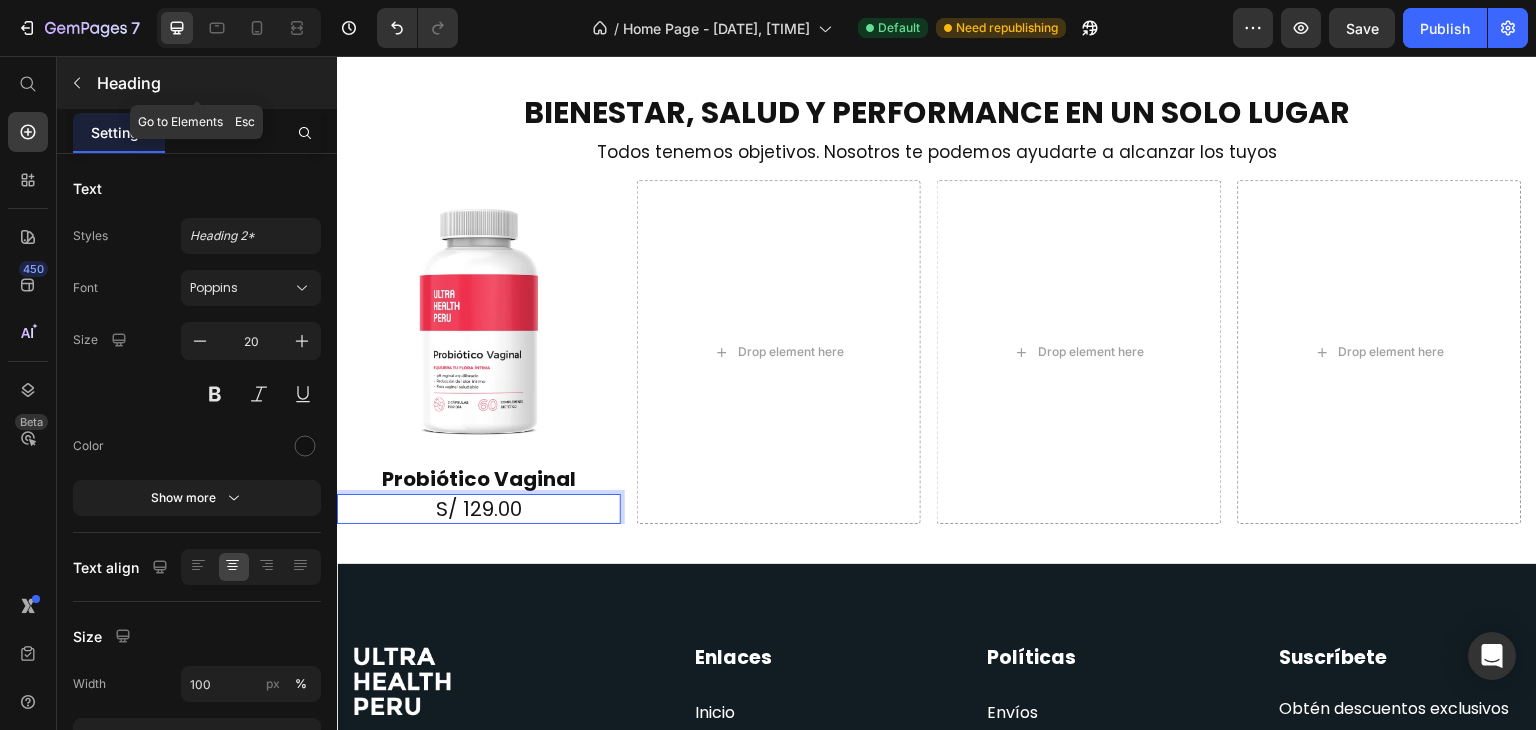 click at bounding box center [77, 83] 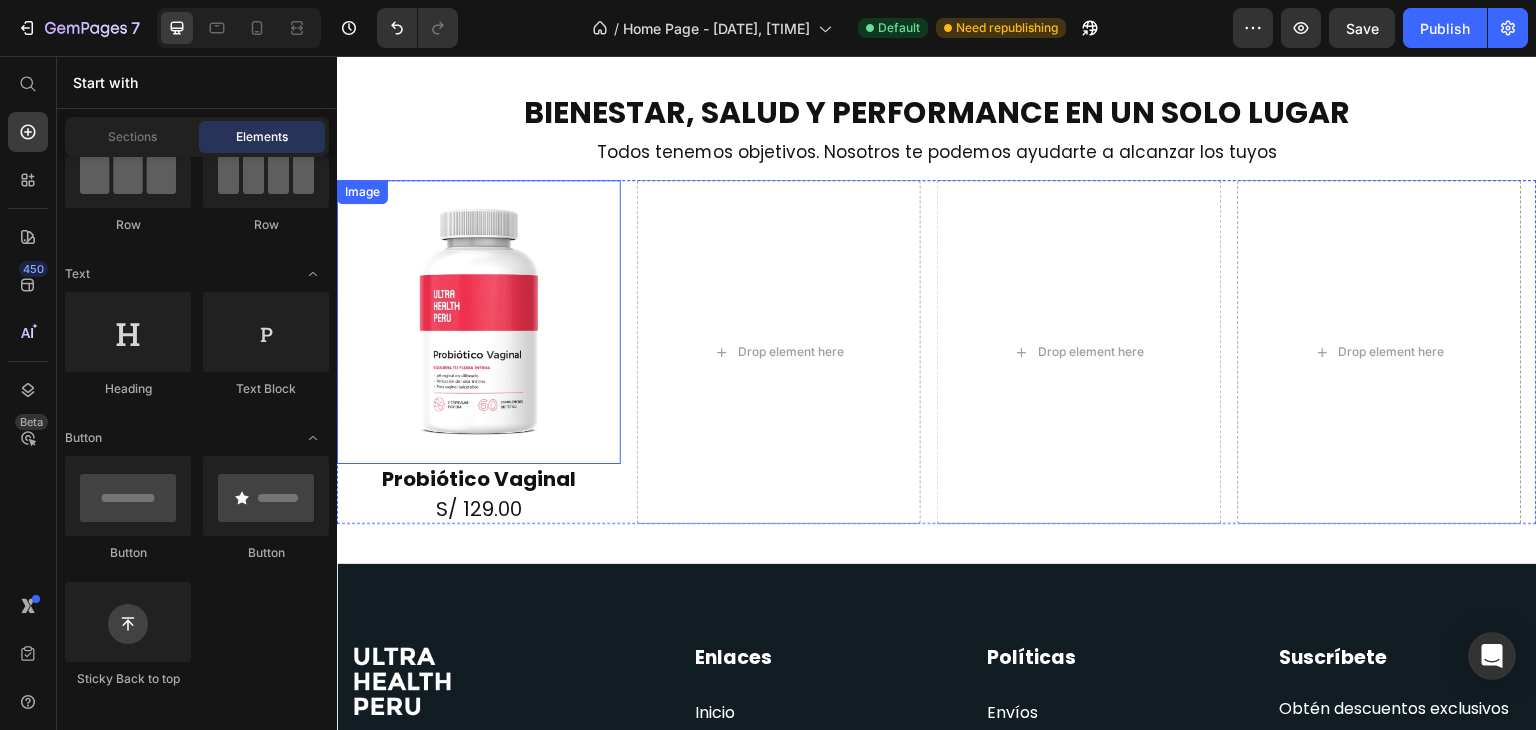 click at bounding box center [479, 322] 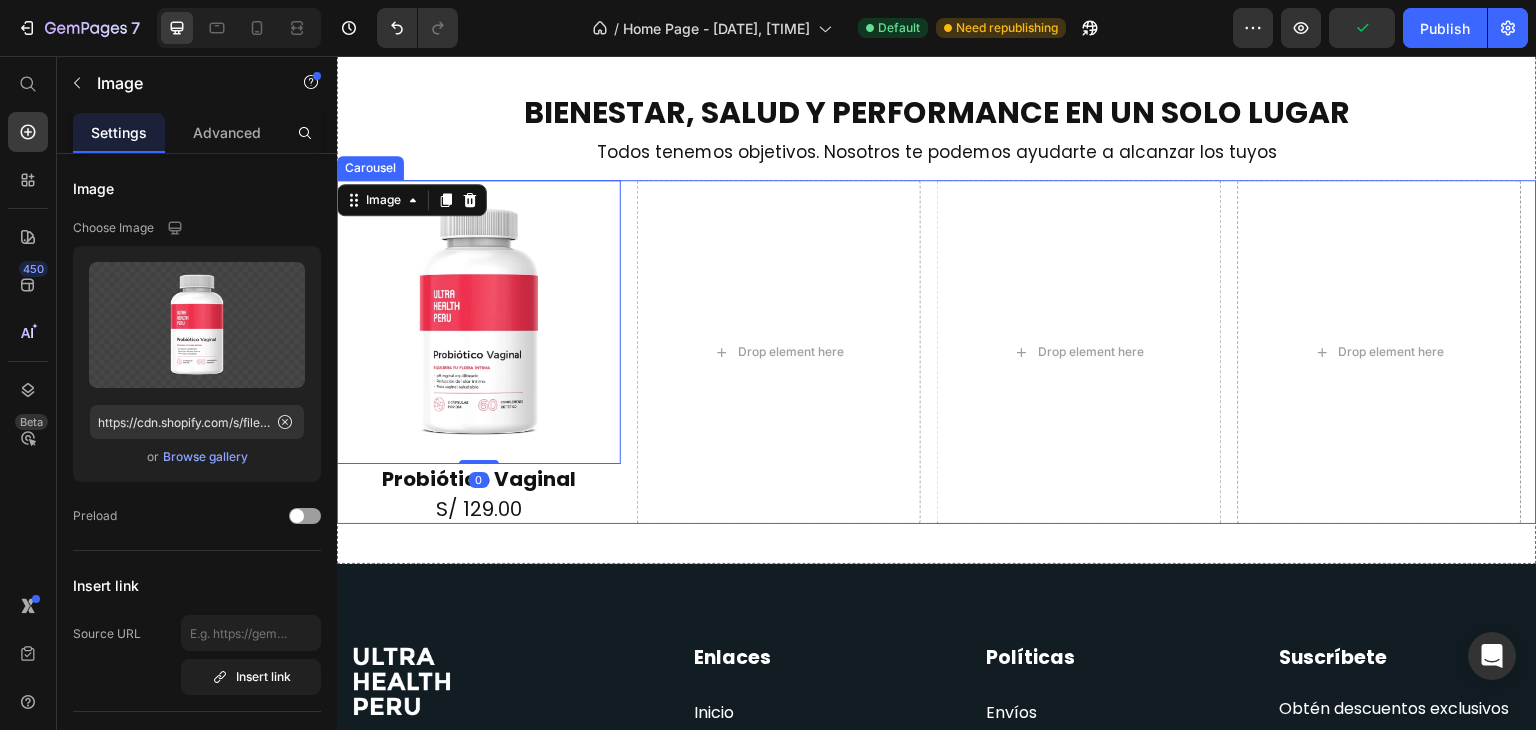 click on "Image   0 Probiótico Vaginal Heading S/ 129.00 Heading
Drop element here
Drop element here
Drop element here" at bounding box center (937, 352) 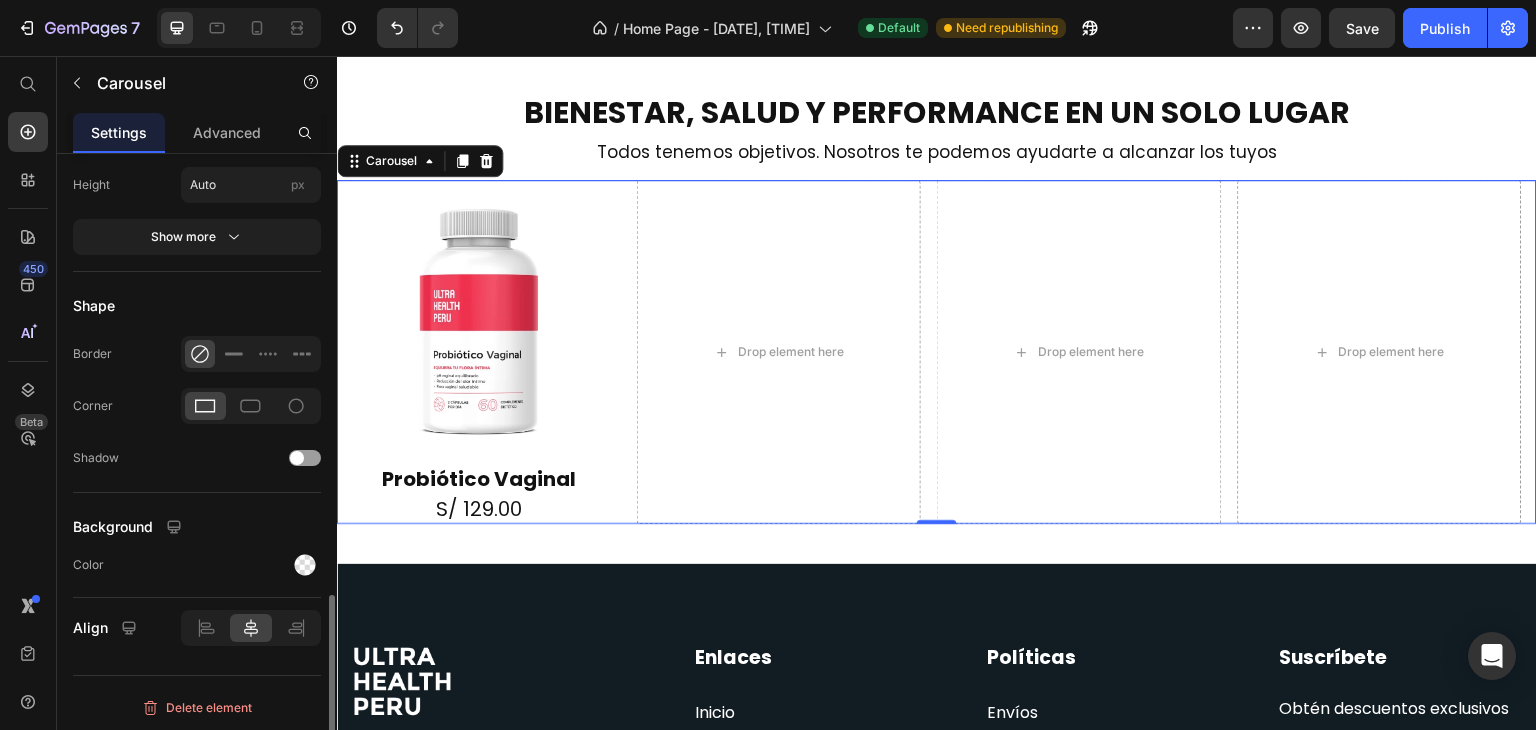 scroll, scrollTop: 1444, scrollLeft: 0, axis: vertical 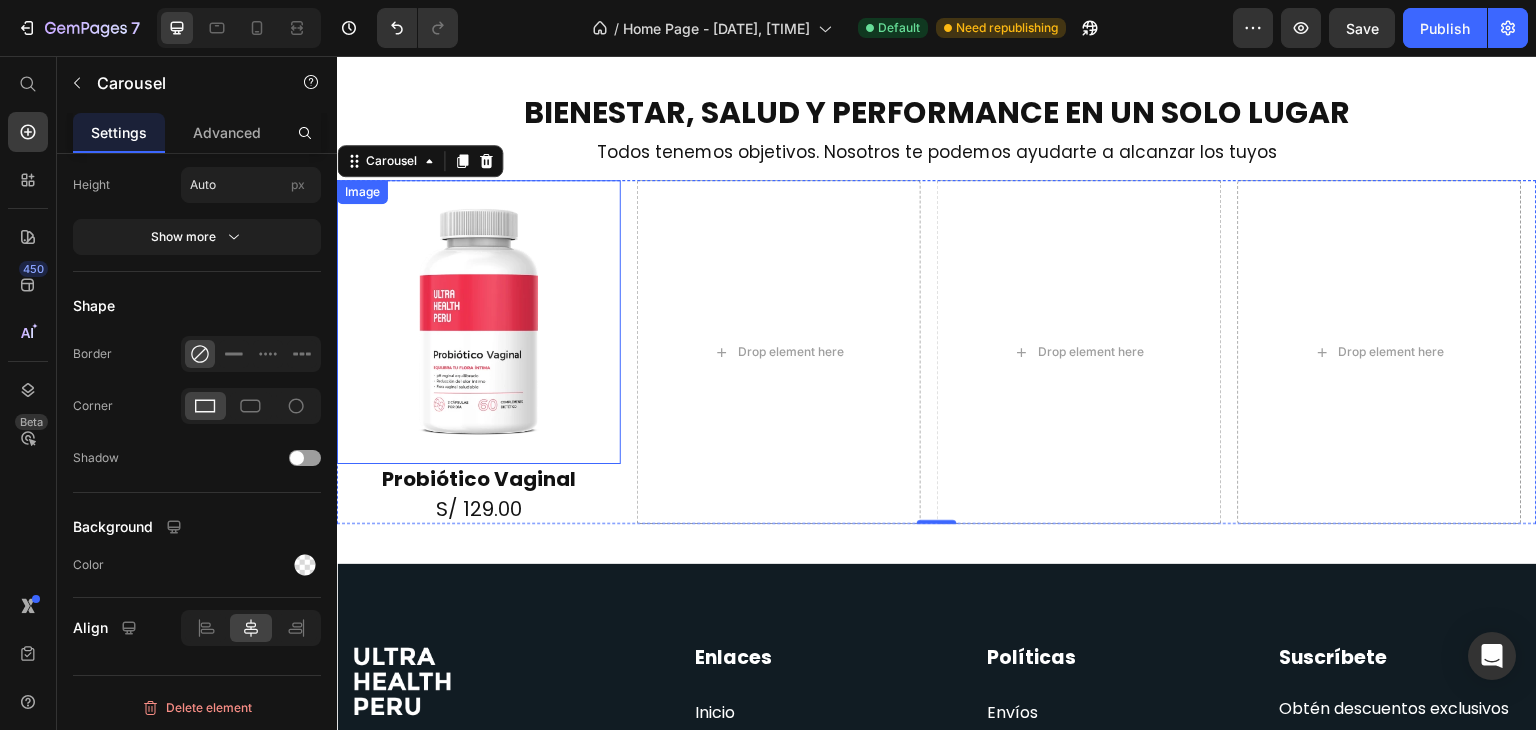 click at bounding box center (479, 322) 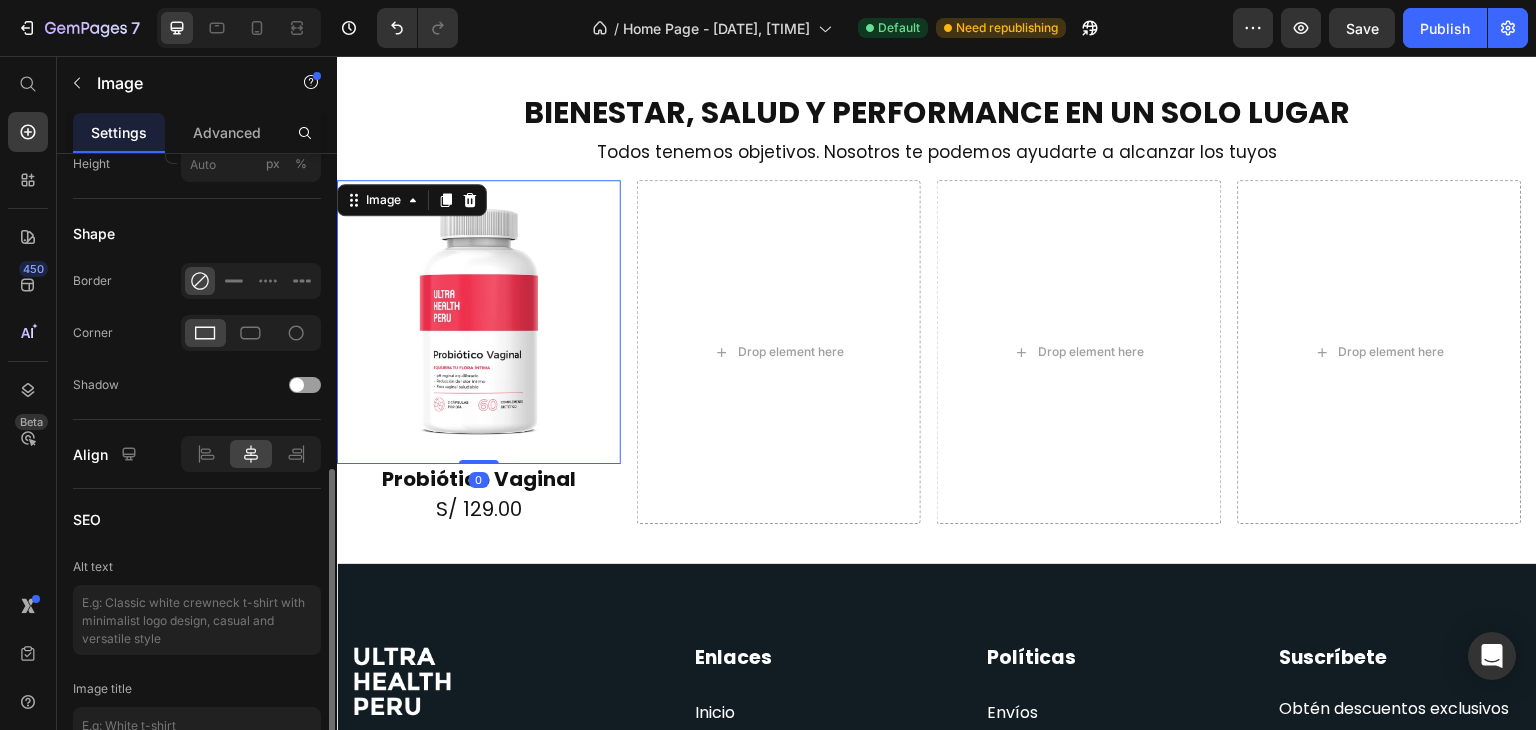 scroll, scrollTop: 733, scrollLeft: 0, axis: vertical 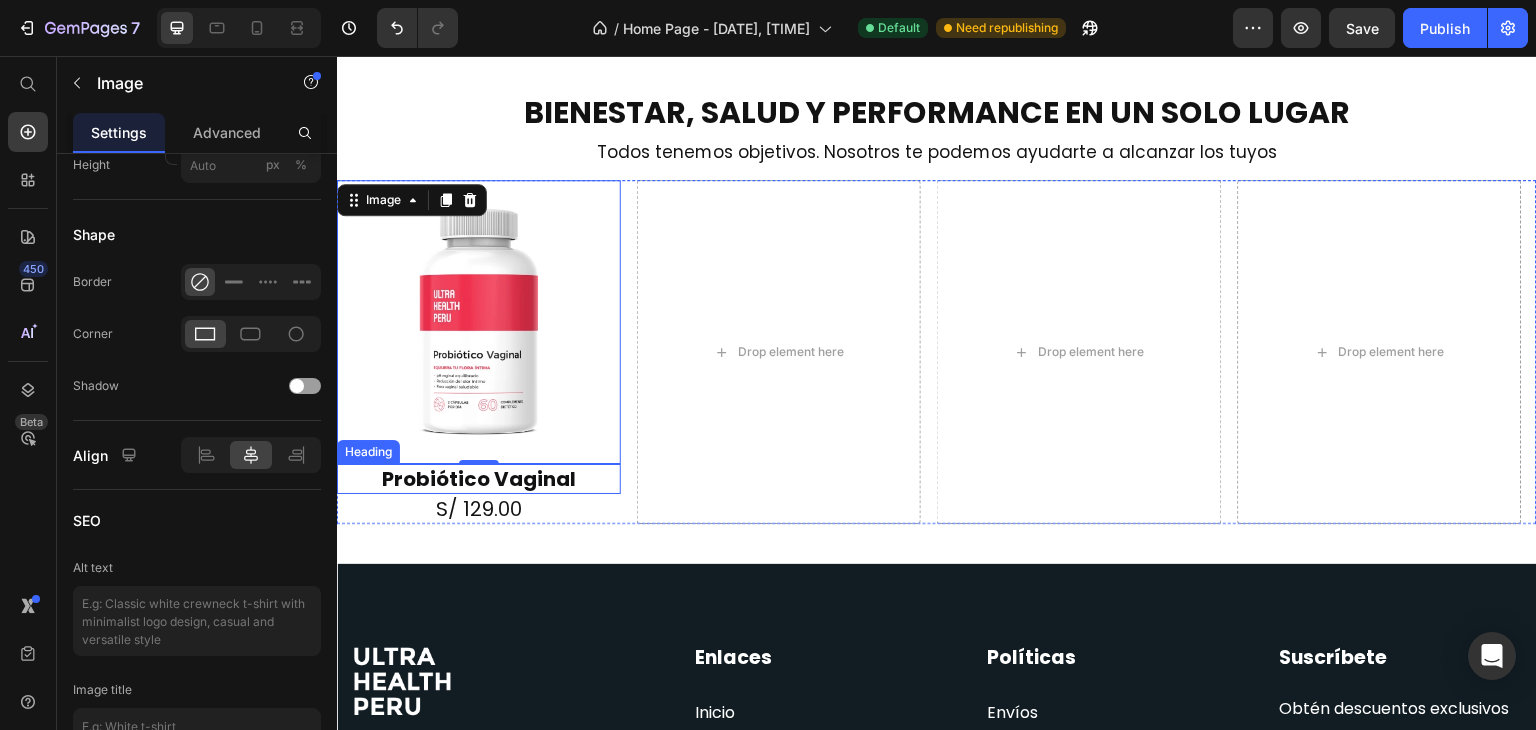 click on "Probiótico Vaginal" at bounding box center (479, 479) 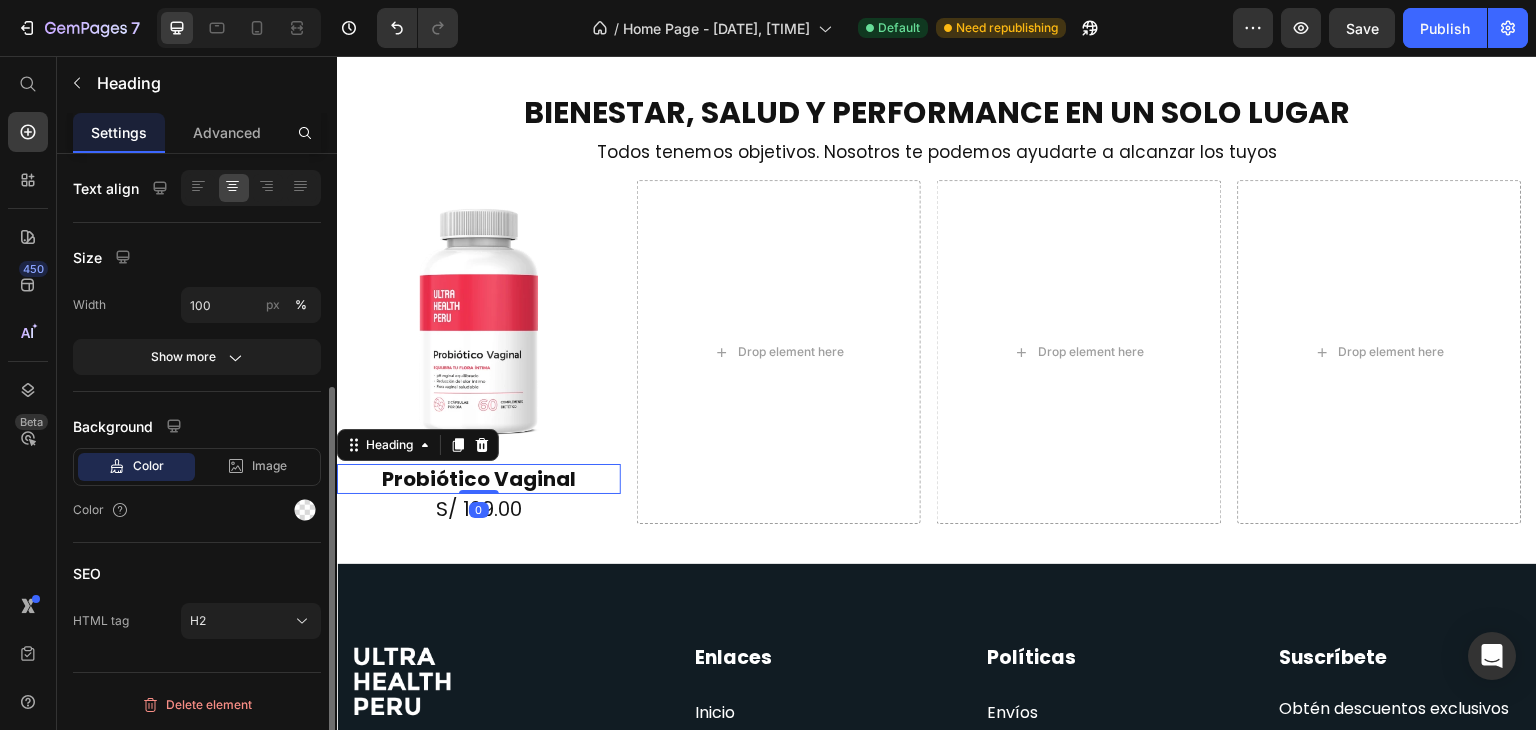 scroll, scrollTop: 0, scrollLeft: 0, axis: both 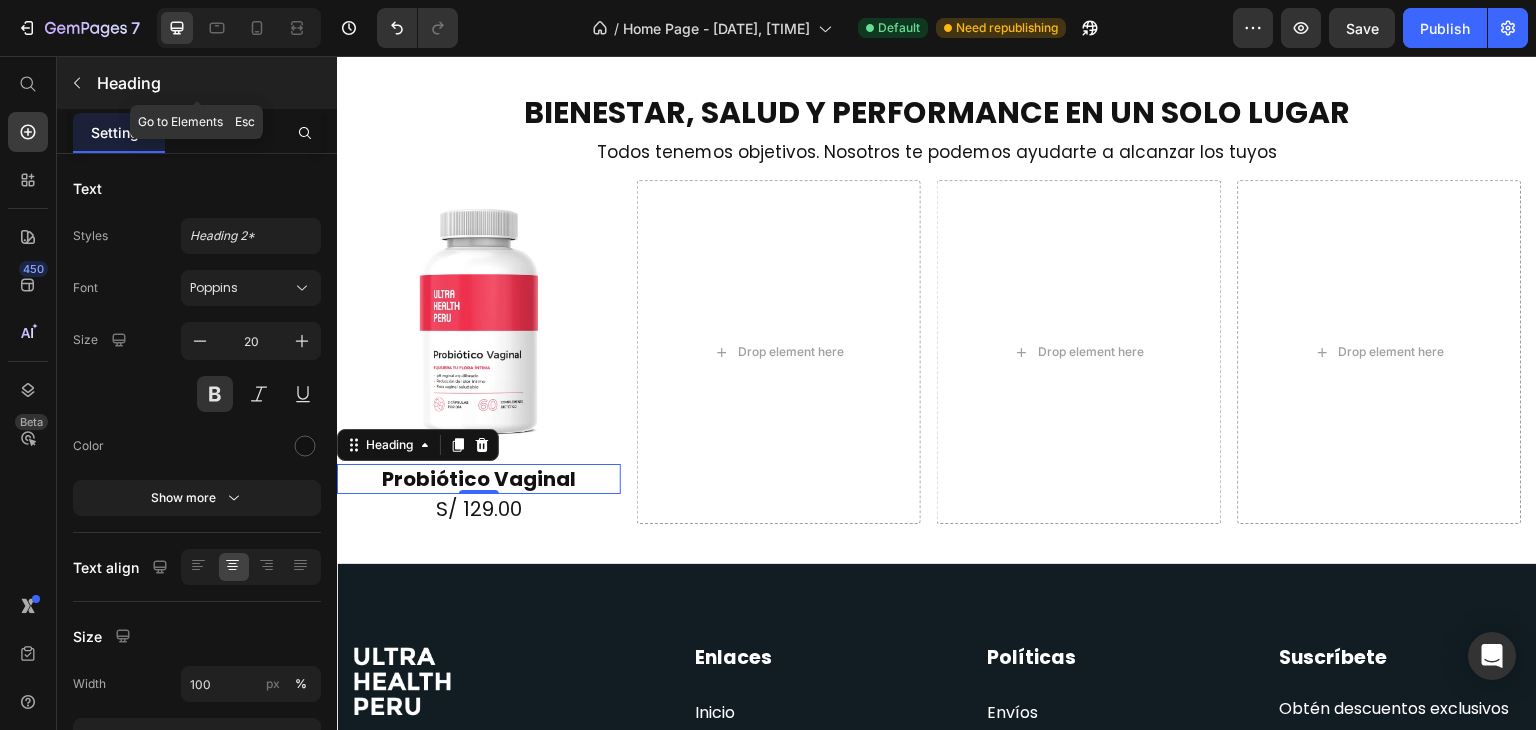 click 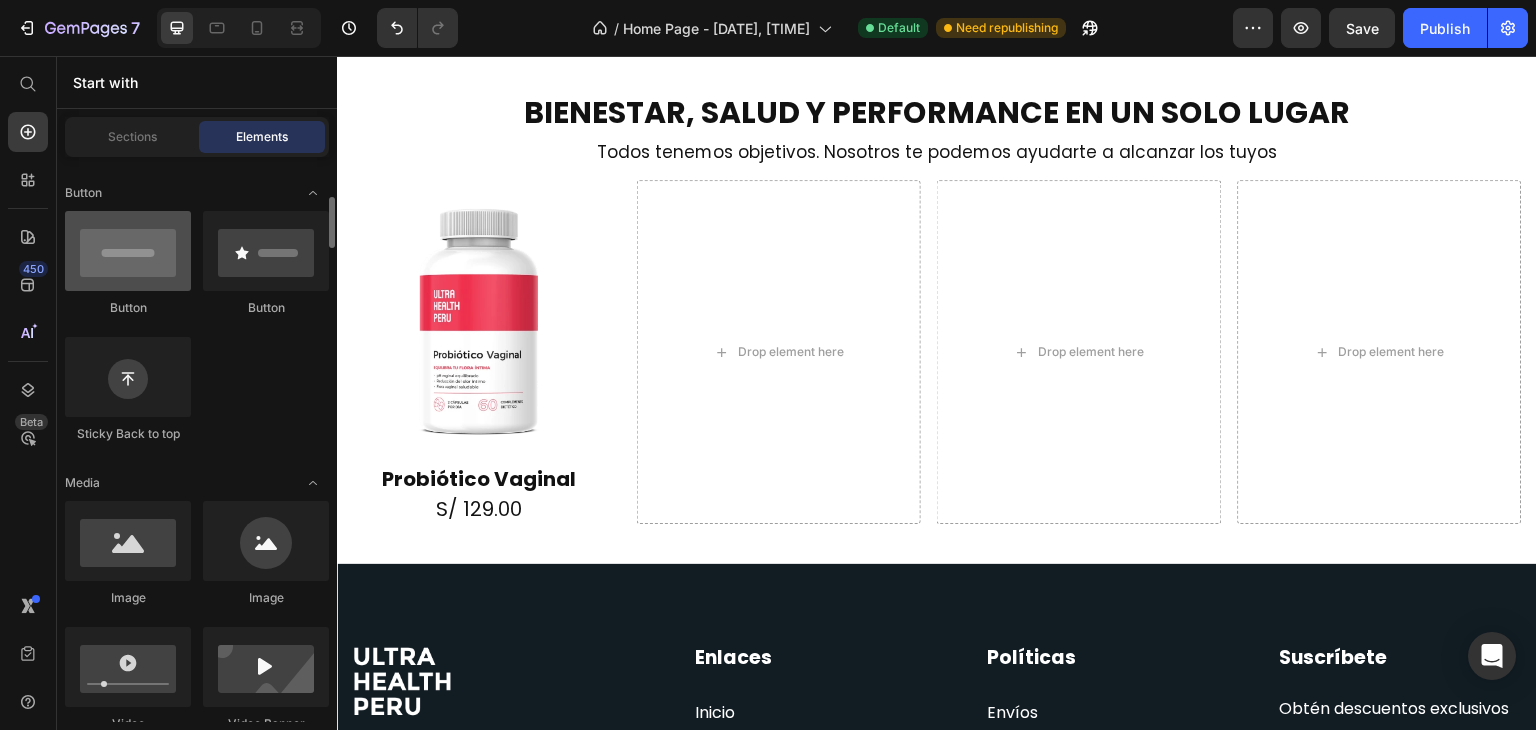 scroll, scrollTop: 444, scrollLeft: 0, axis: vertical 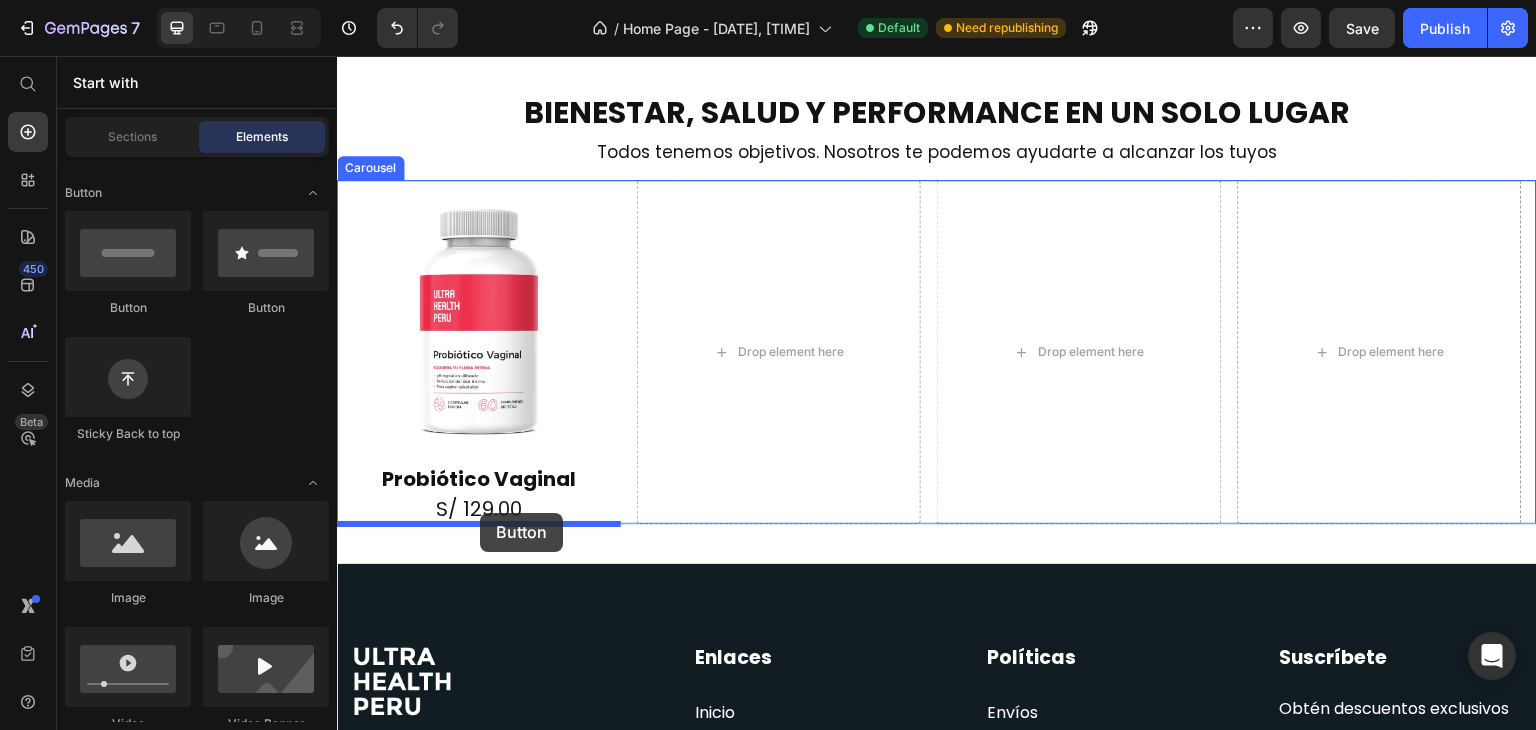 drag, startPoint x: 433, startPoint y: 313, endPoint x: 480, endPoint y: 513, distance: 205.44829 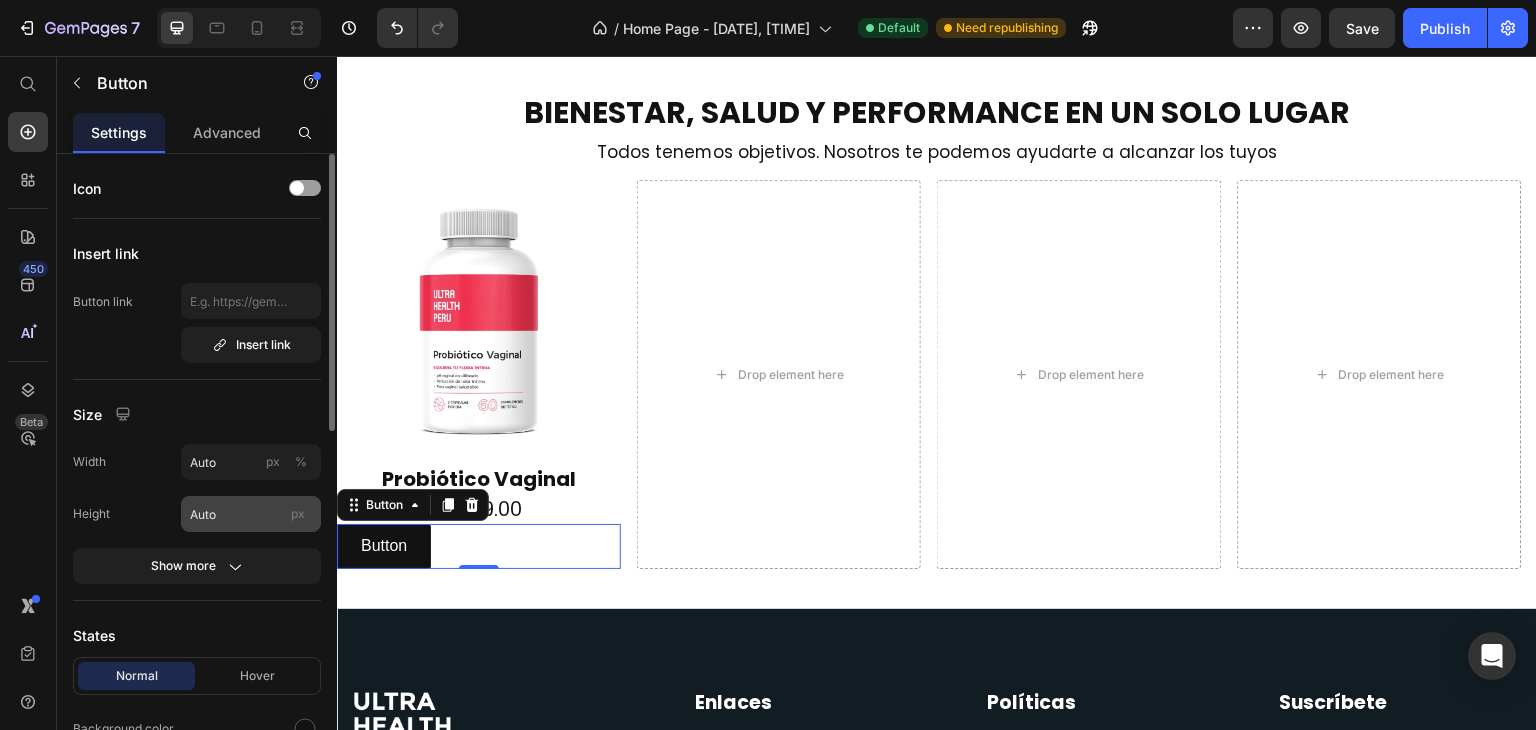 scroll, scrollTop: 80, scrollLeft: 0, axis: vertical 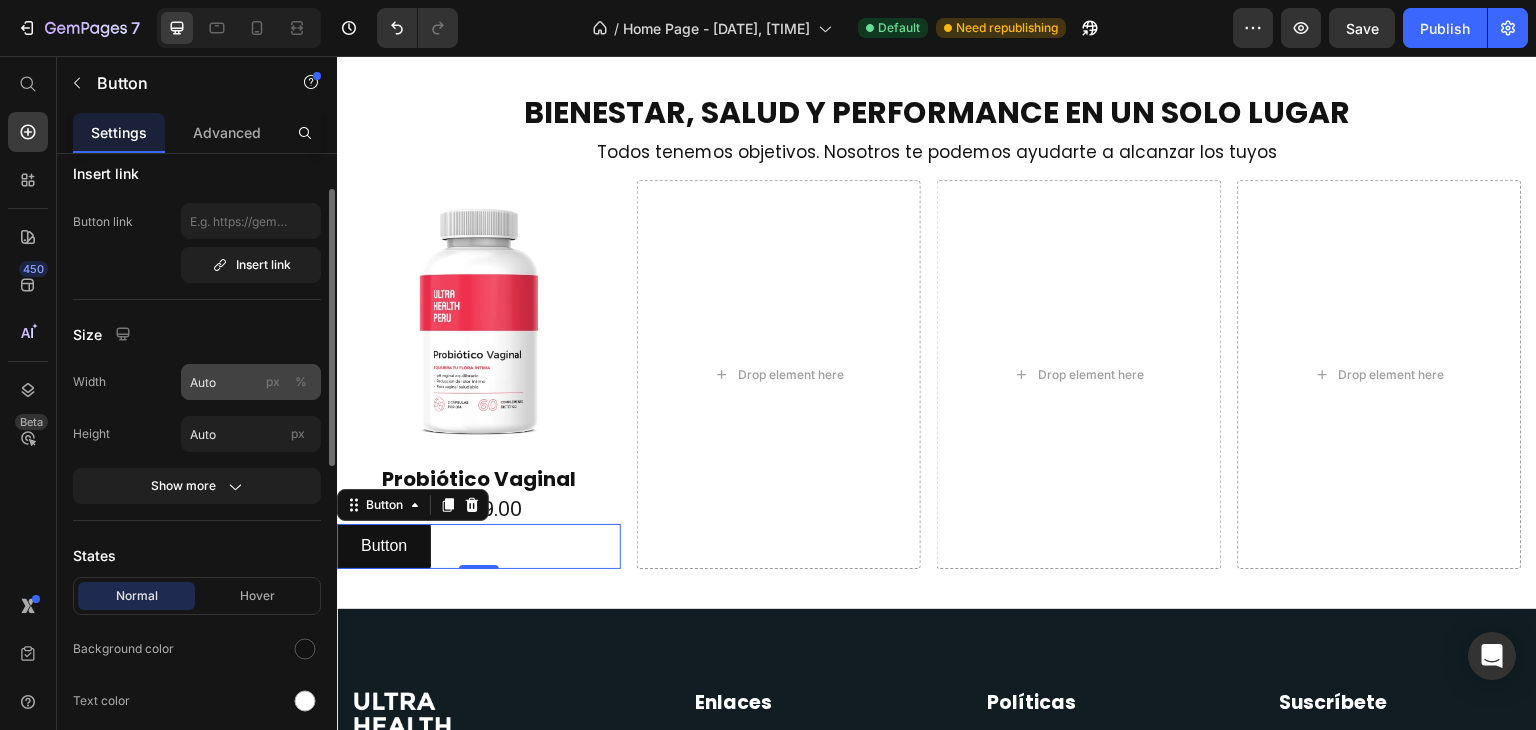 click on "%" at bounding box center [301, 382] 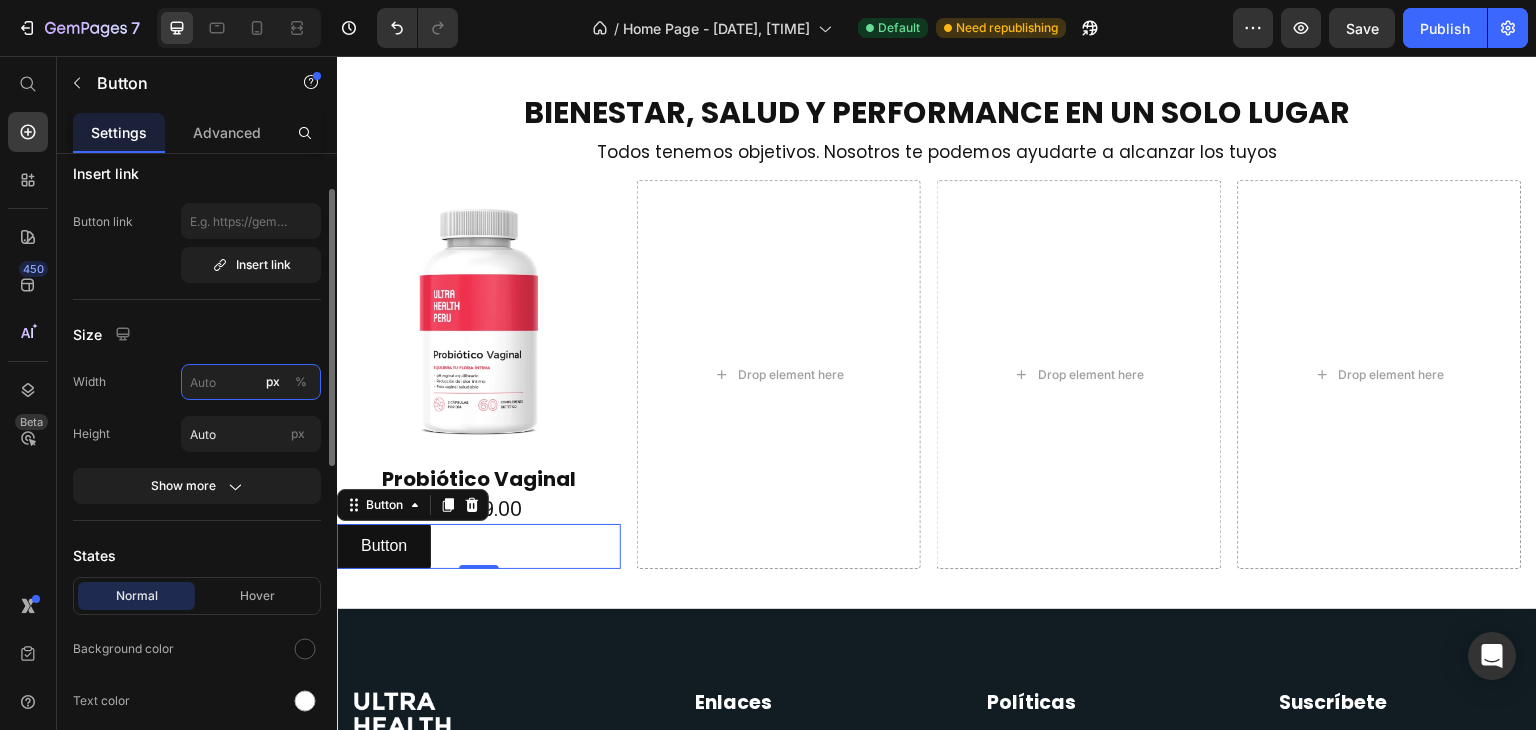 click on "px %" at bounding box center [251, 382] 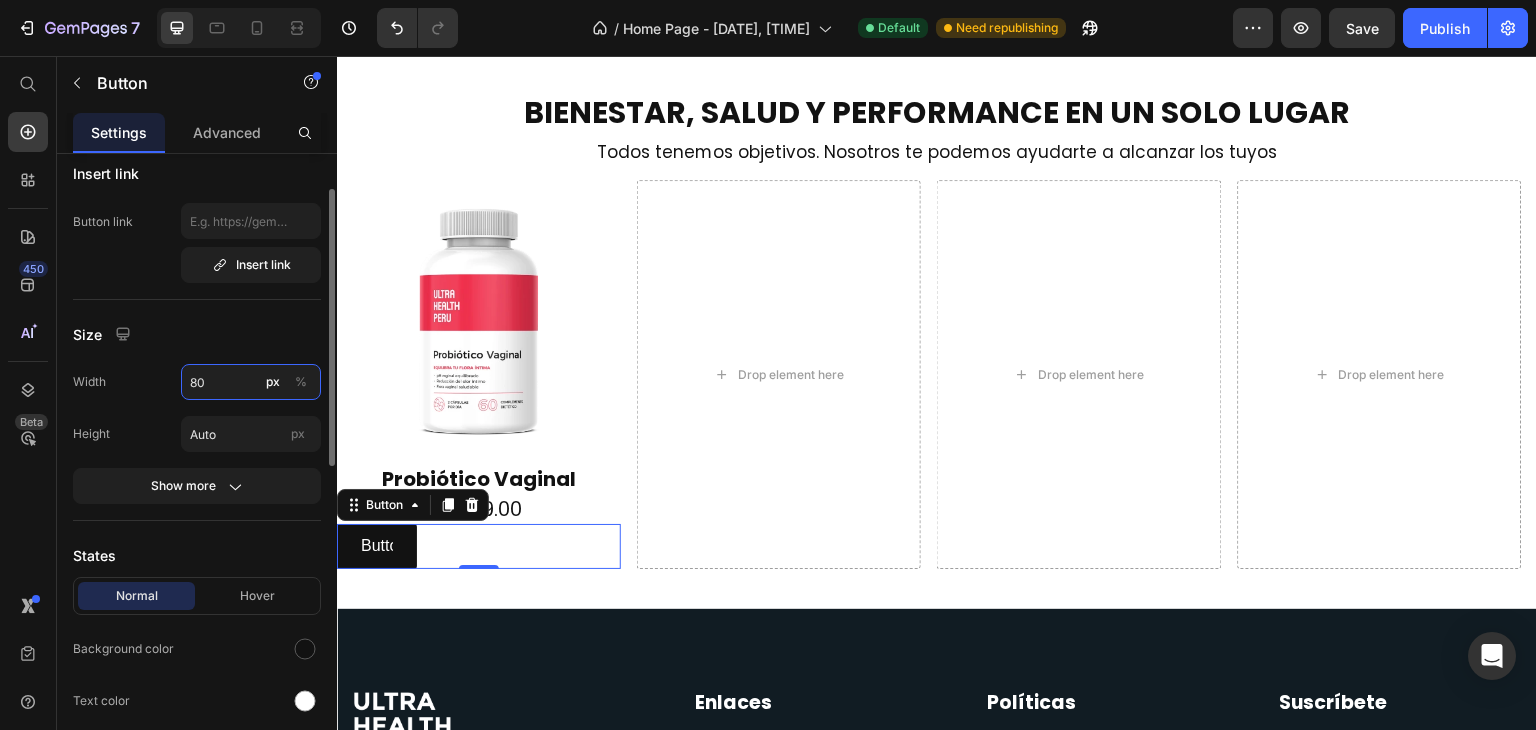 type on "80" 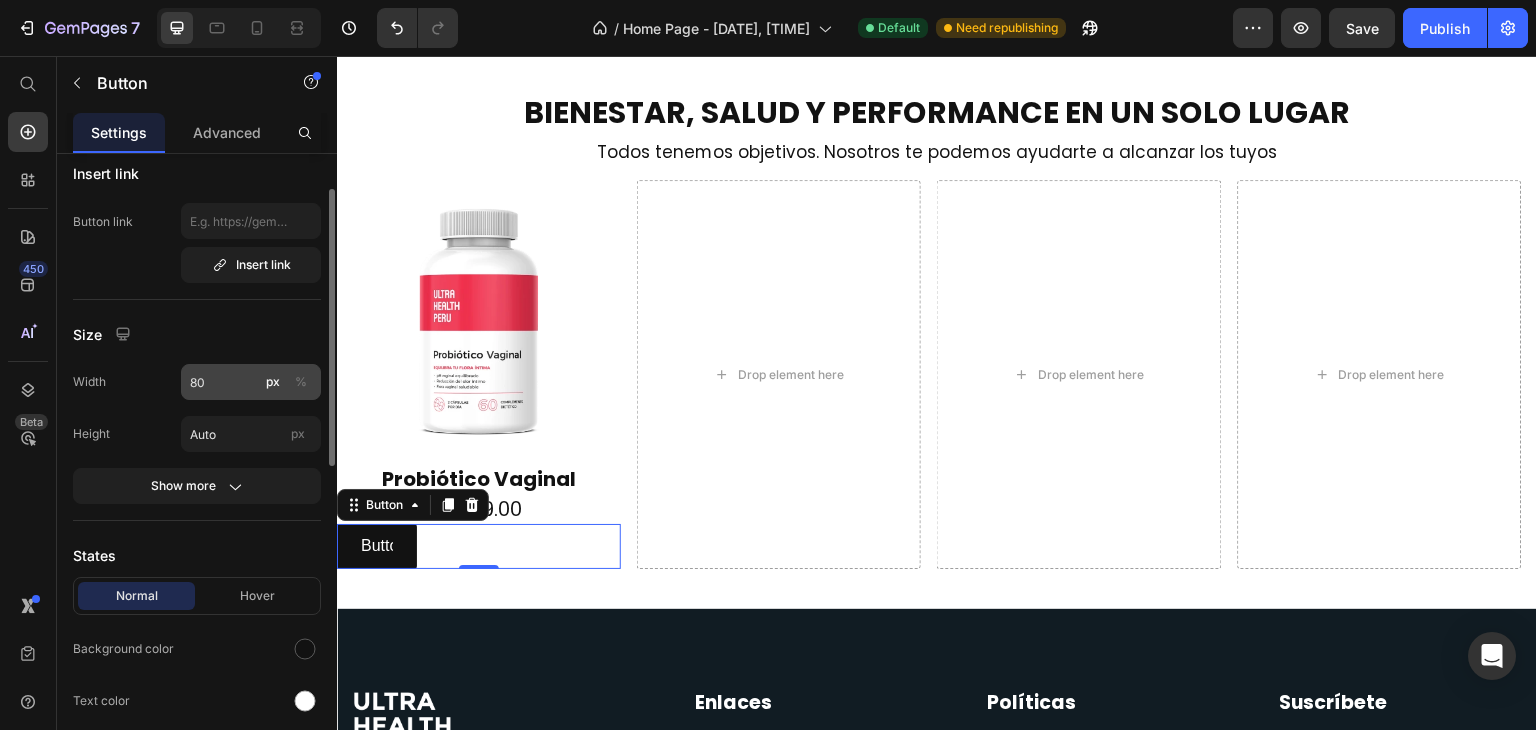 click on "%" at bounding box center [301, 382] 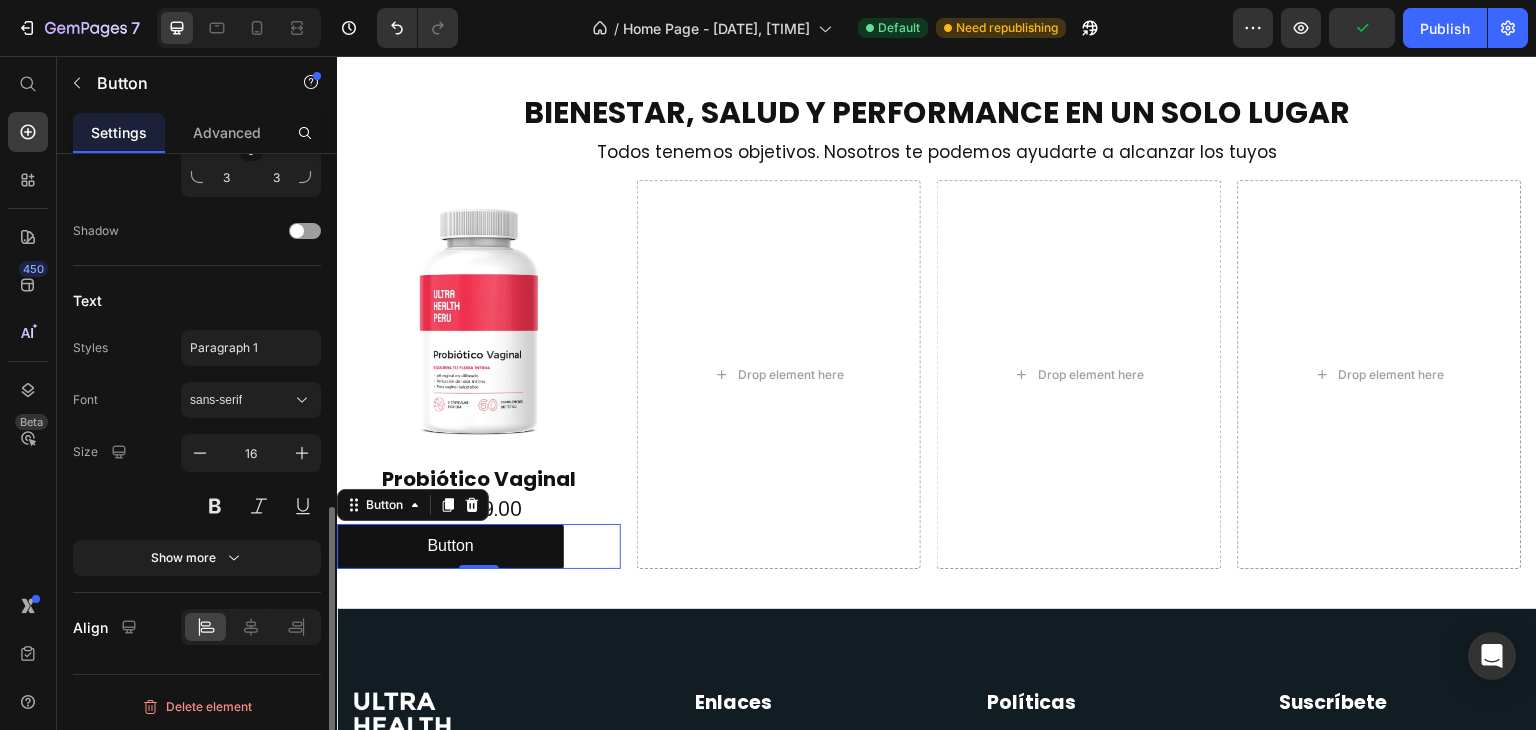 scroll, scrollTop: 808, scrollLeft: 0, axis: vertical 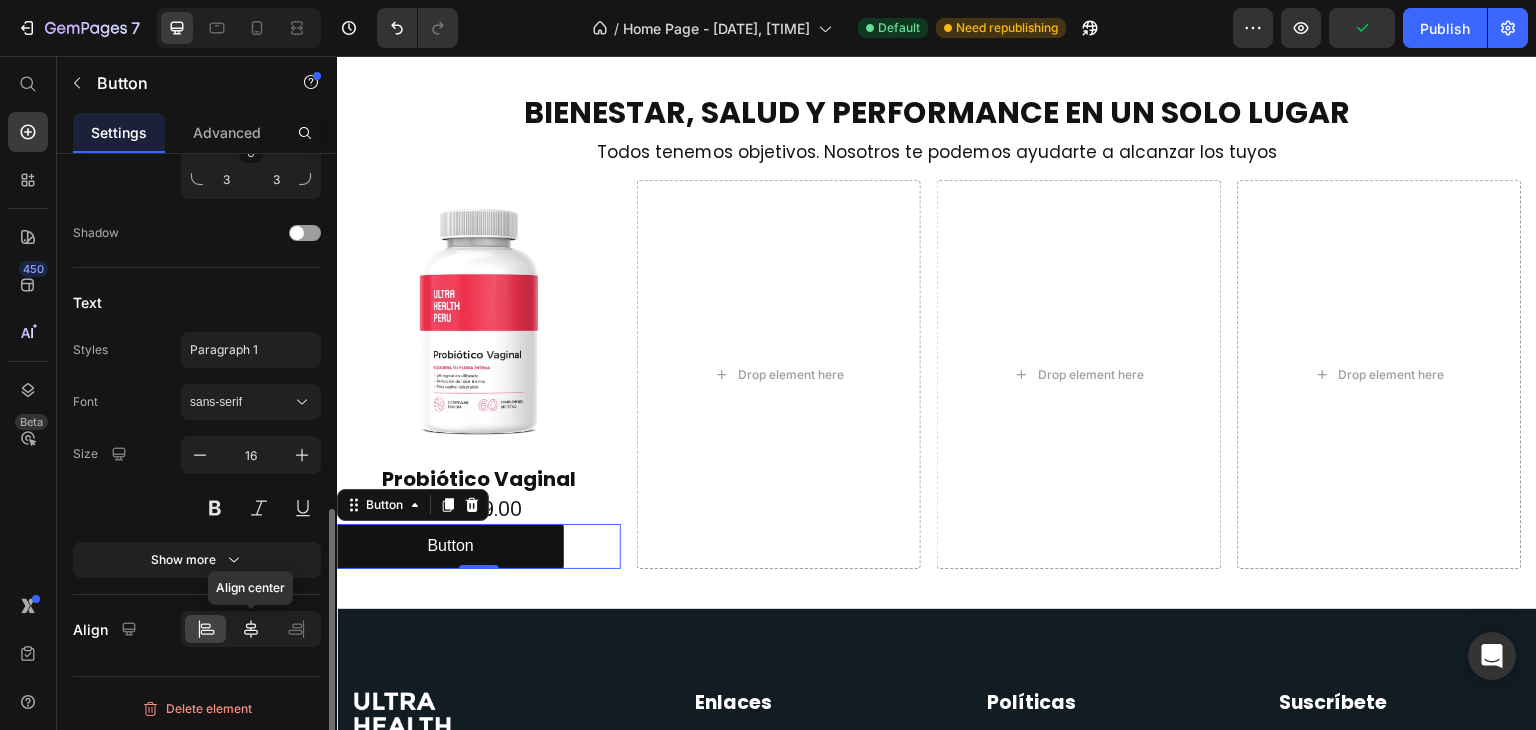 click 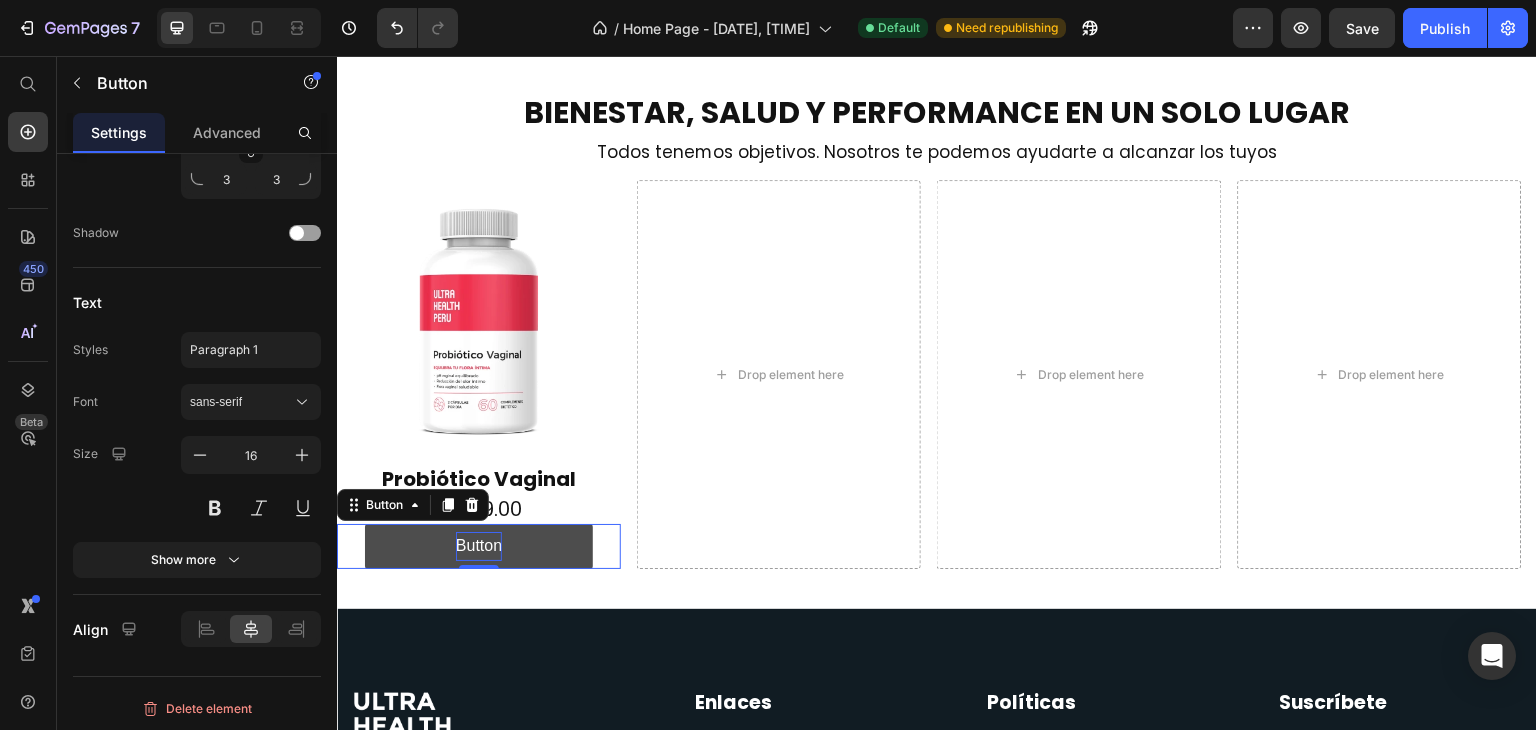 click on "Button" at bounding box center [479, 546] 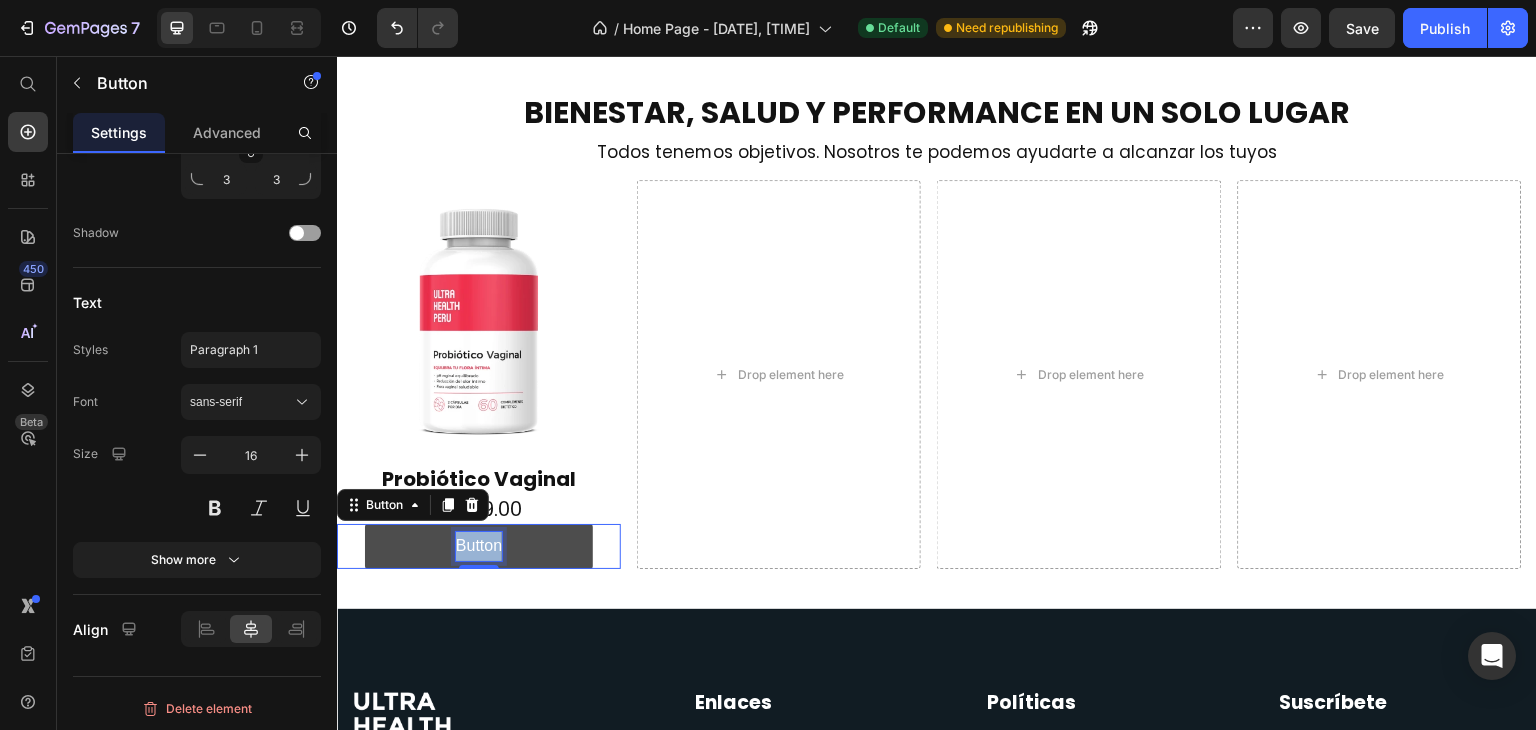 click on "Button" at bounding box center (479, 546) 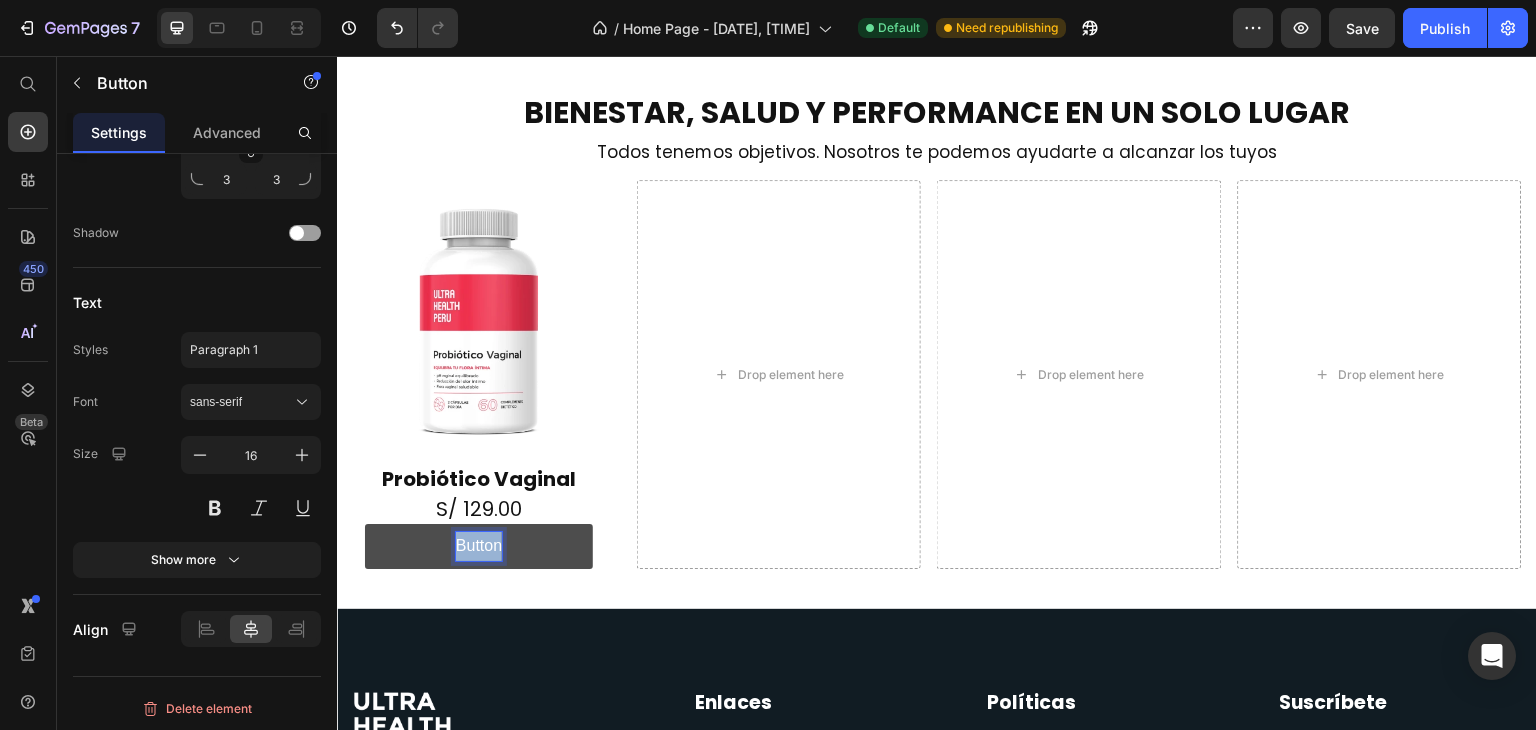 click on "Button" at bounding box center (479, 546) 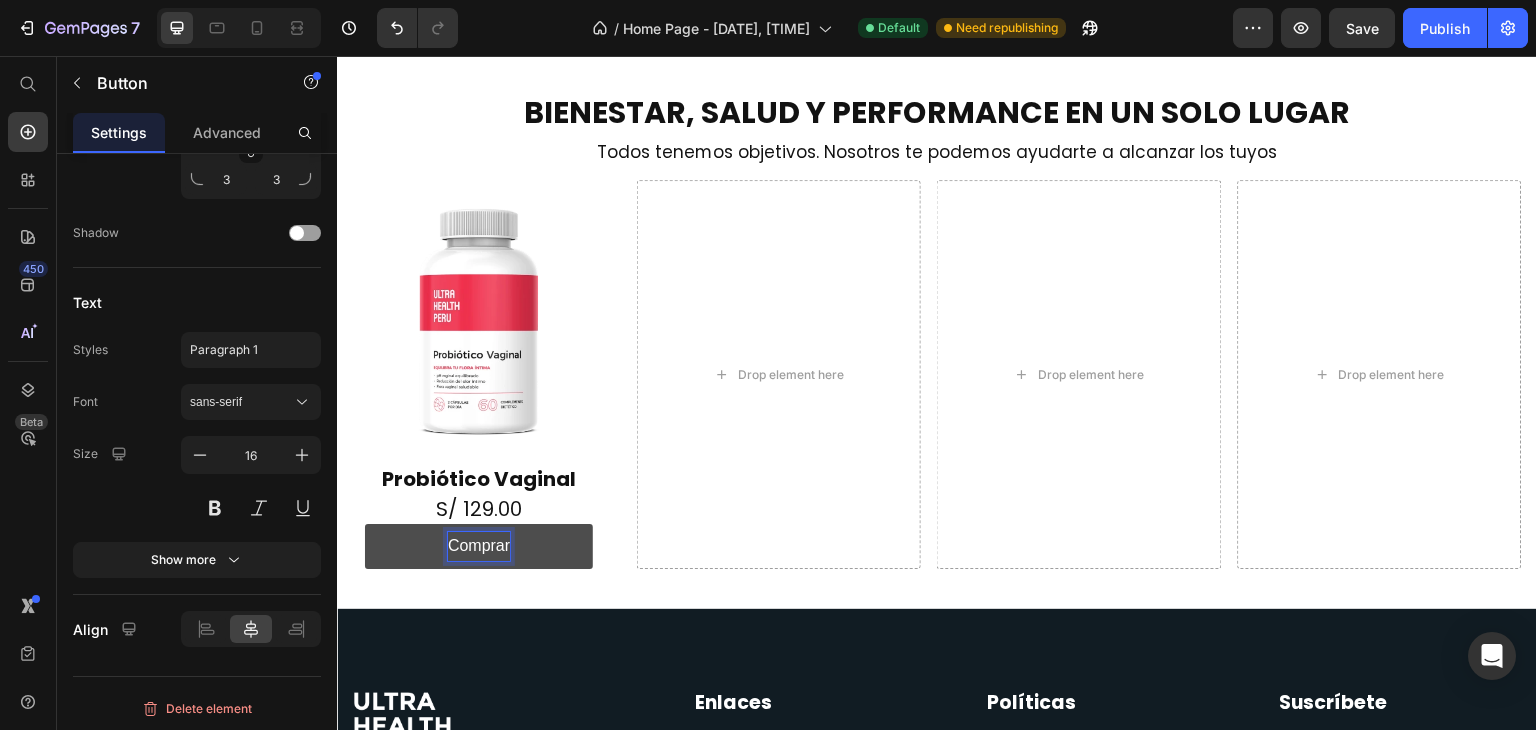 click on "Comprar" at bounding box center (478, 546) 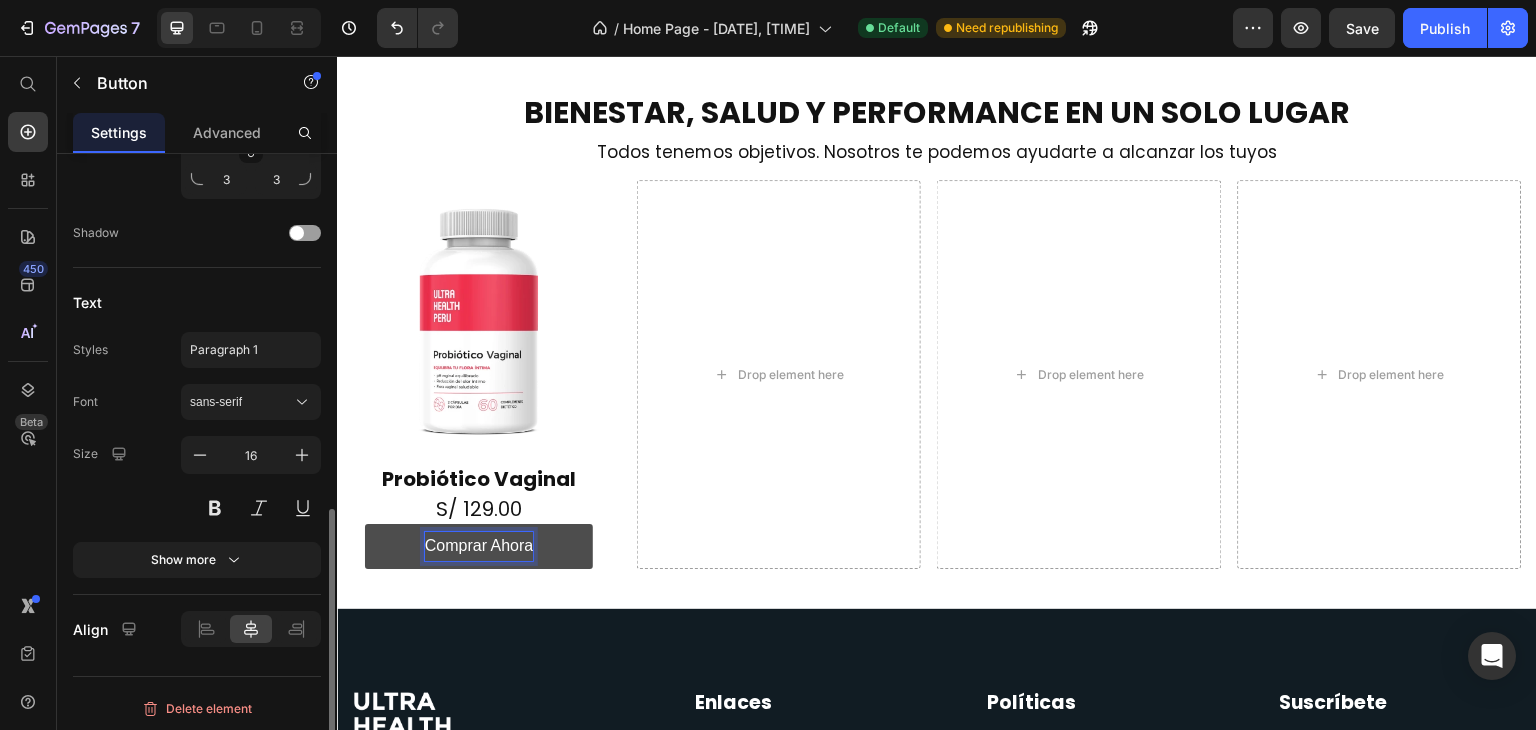 scroll, scrollTop: 690, scrollLeft: 0, axis: vertical 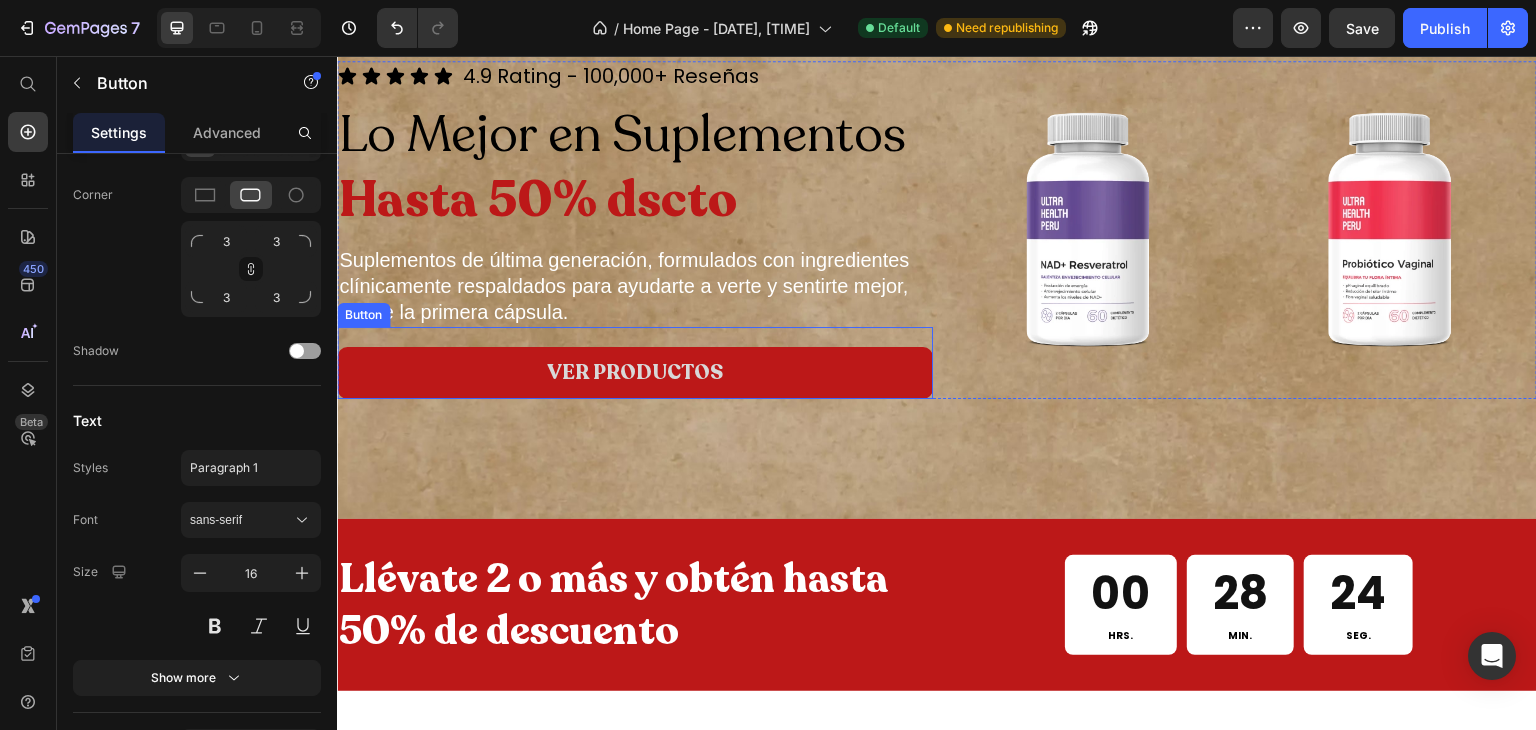 click on "VER PRODUCTOS" at bounding box center [635, 373] 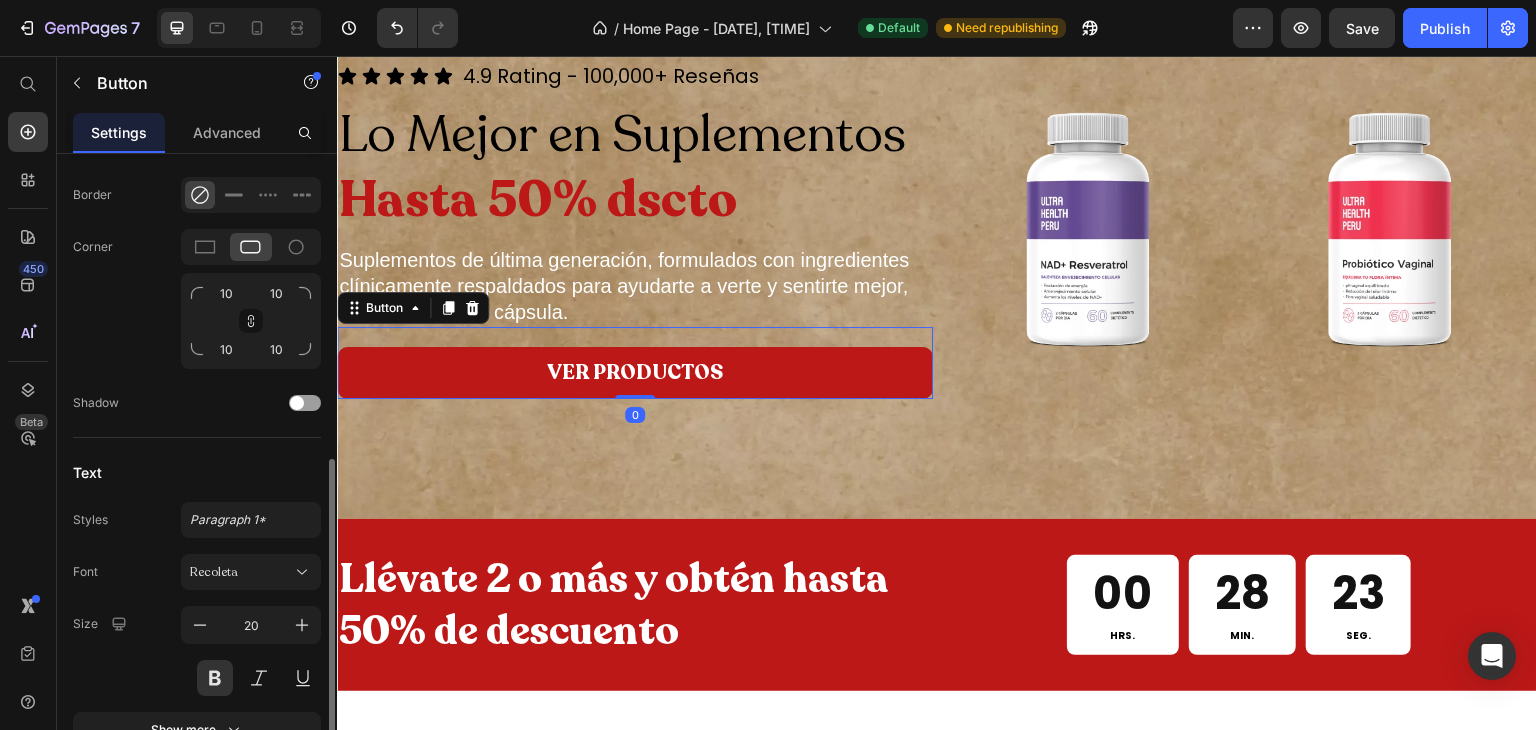 scroll, scrollTop: 797, scrollLeft: 0, axis: vertical 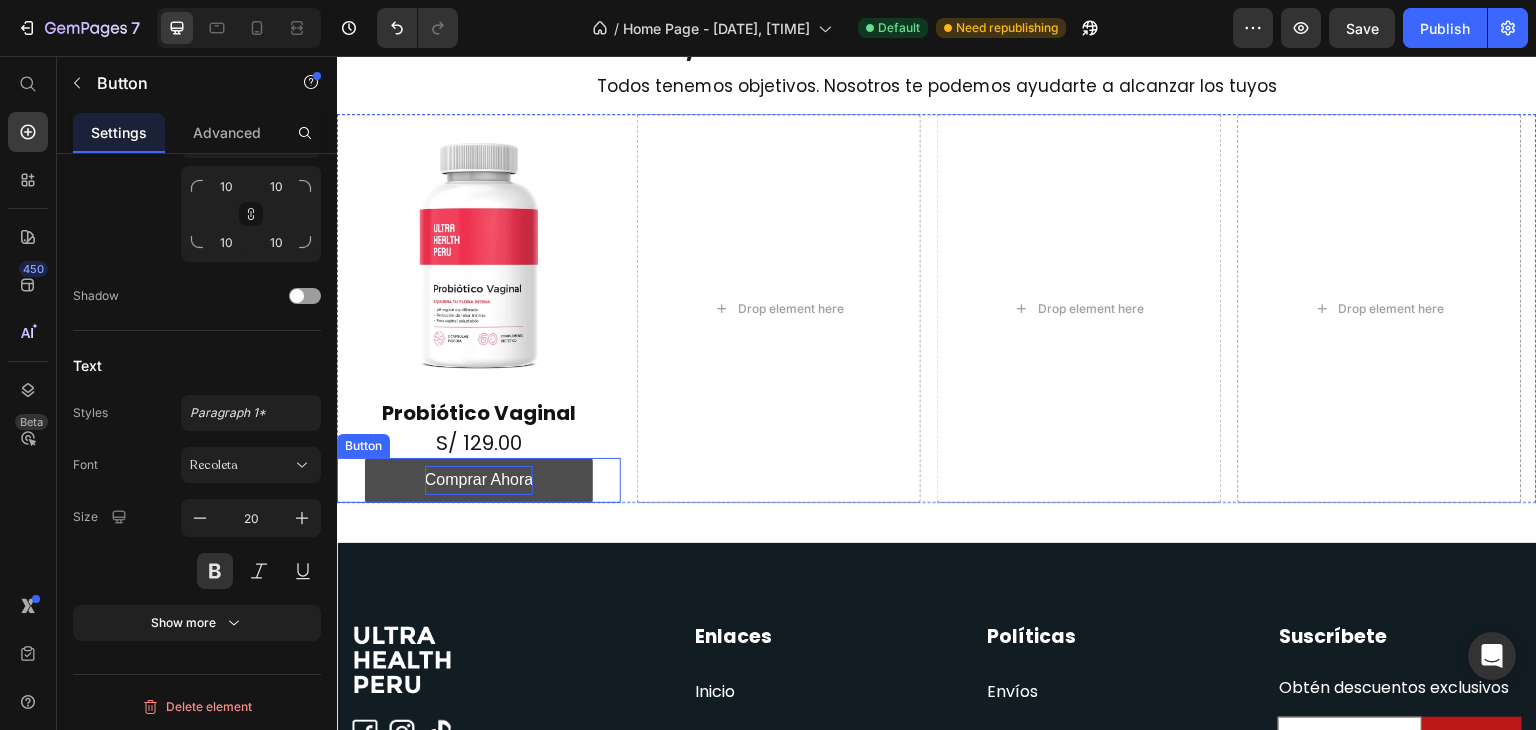 click on "Comprar Ahora" at bounding box center [478, 480] 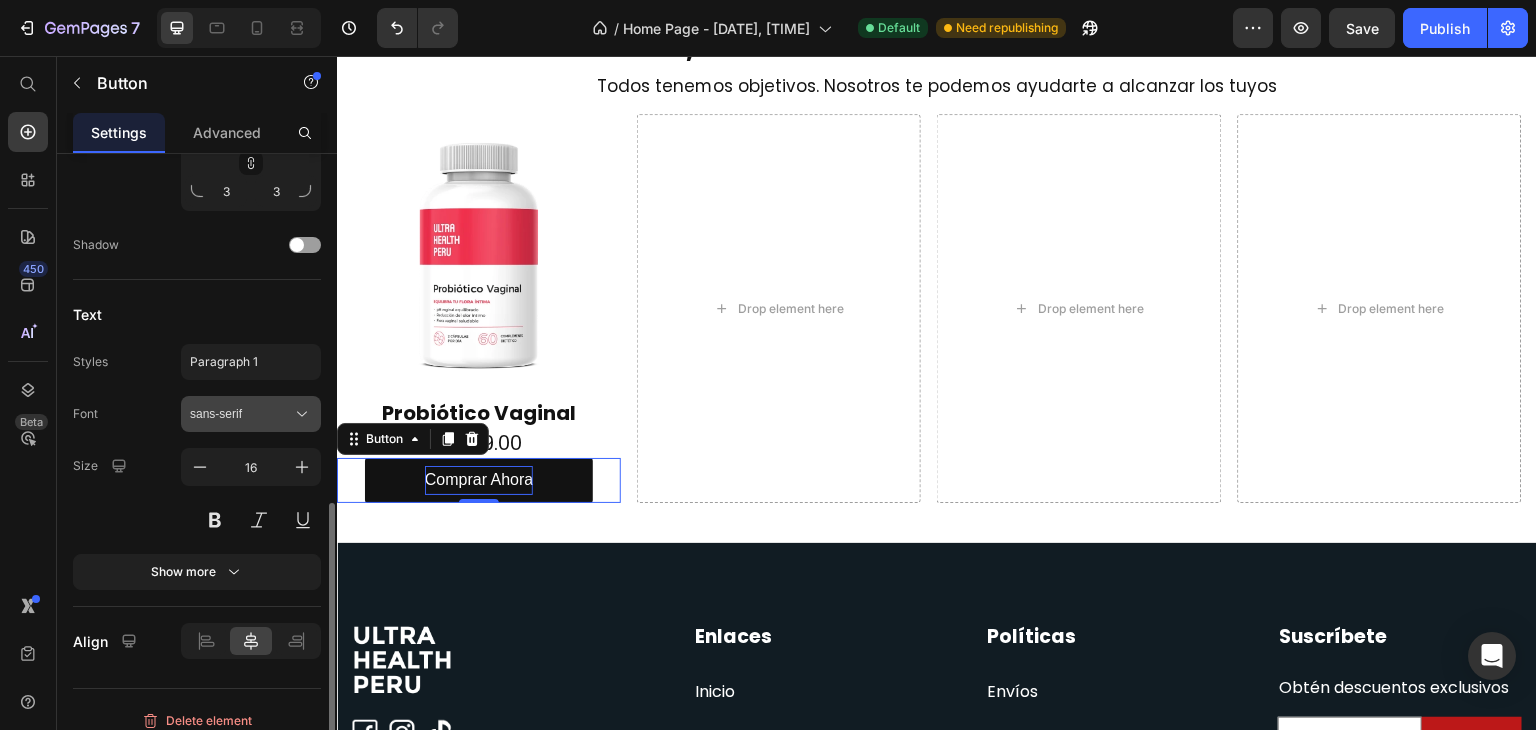 scroll, scrollTop: 810, scrollLeft: 0, axis: vertical 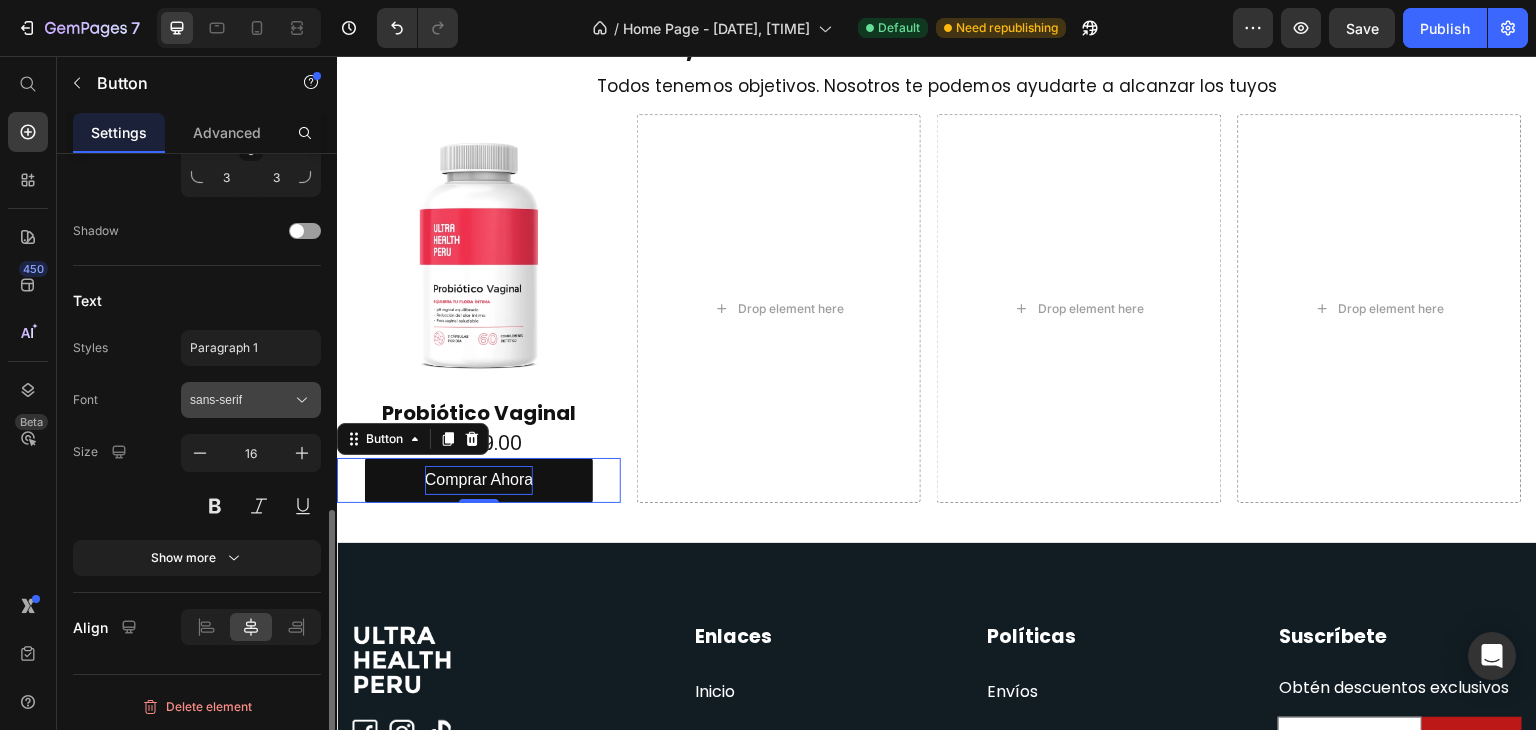 click on "sans-serif" at bounding box center [241, 400] 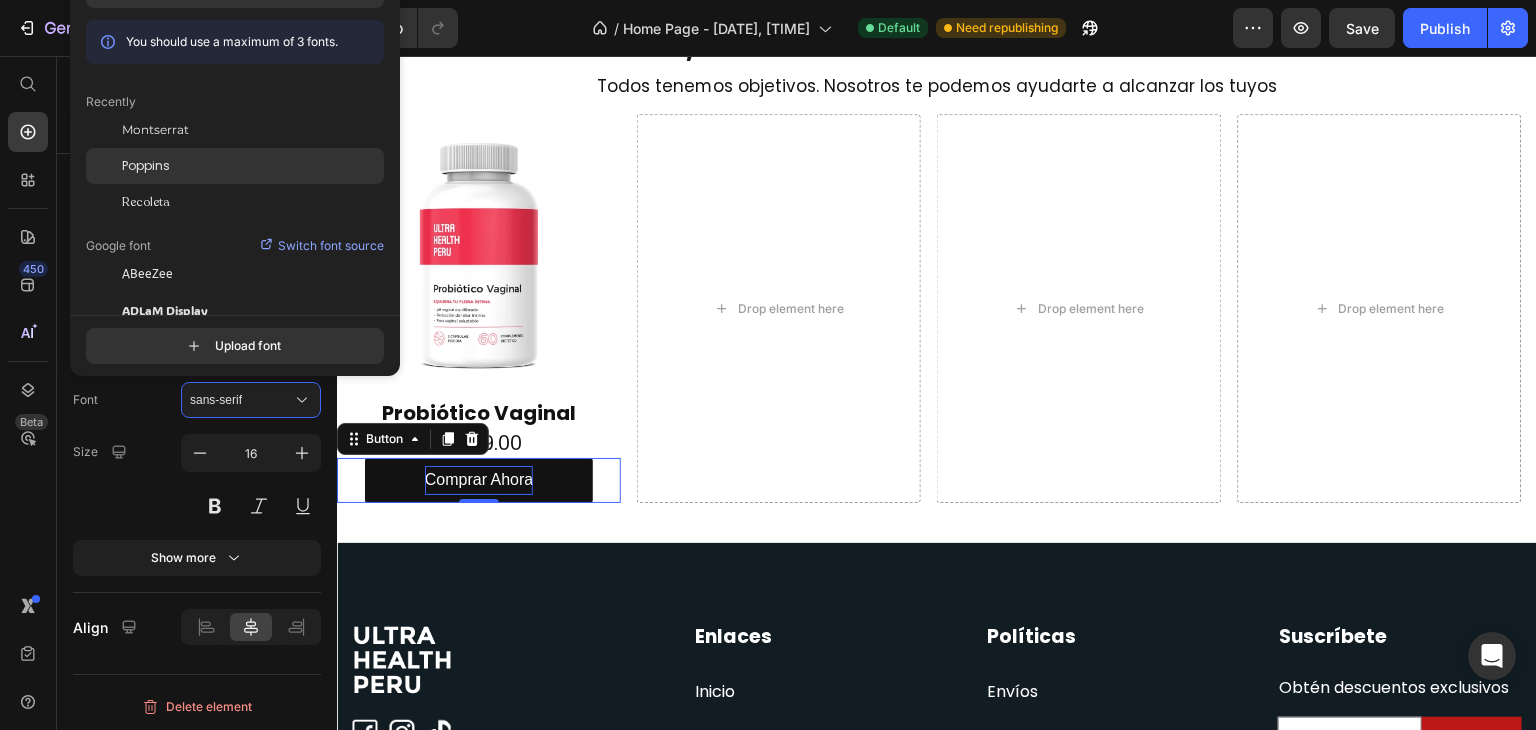 click on "Poppins" 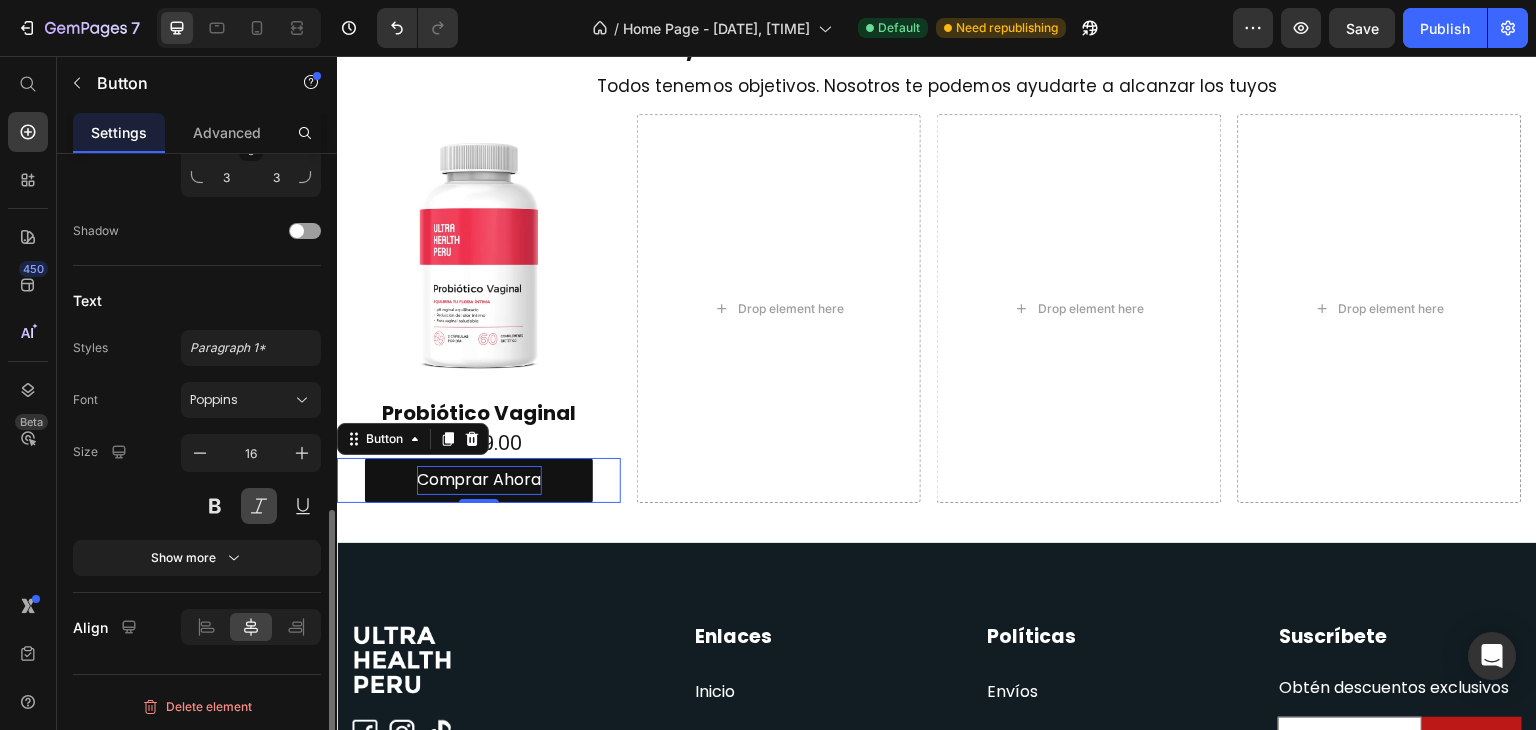 scroll, scrollTop: 809, scrollLeft: 0, axis: vertical 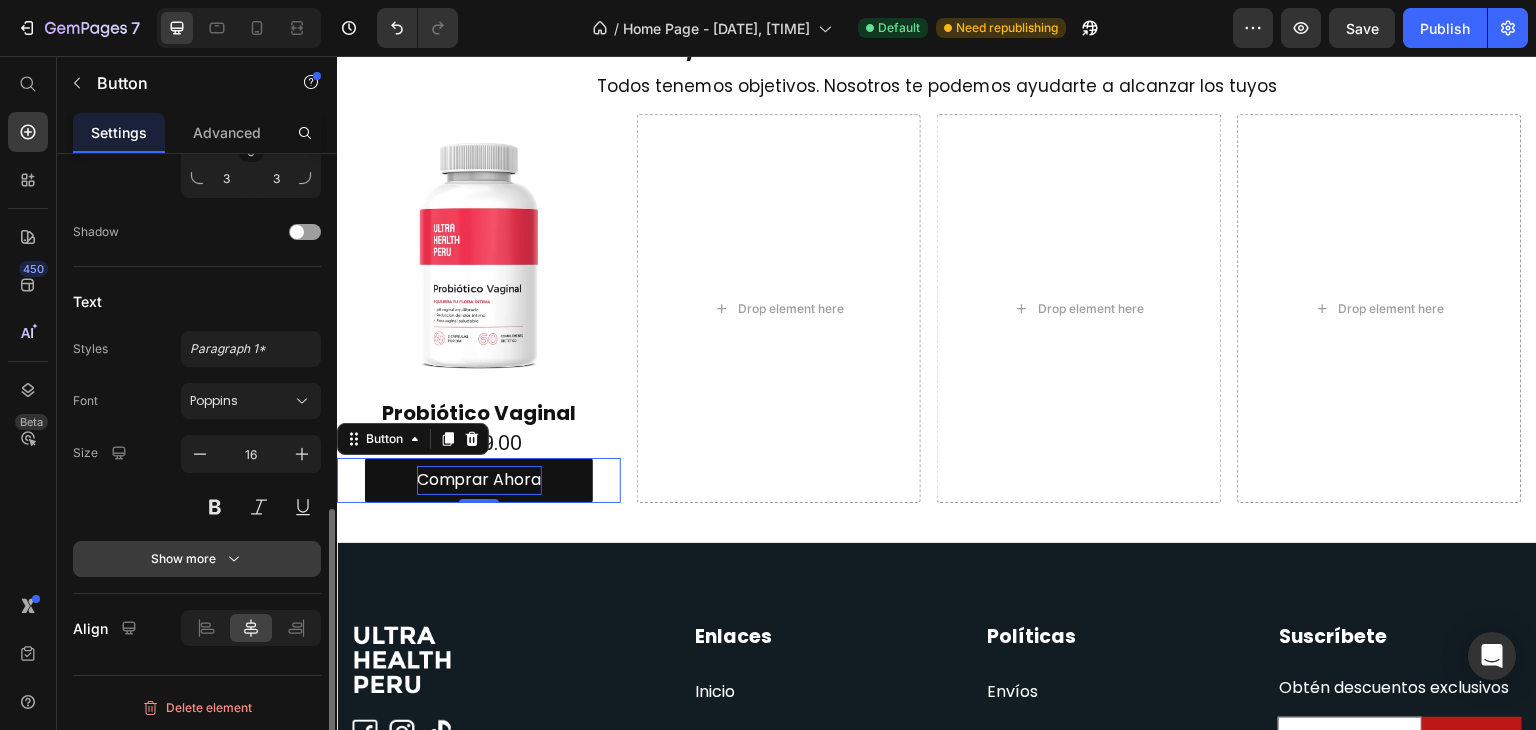 click on "Show more" at bounding box center (197, 559) 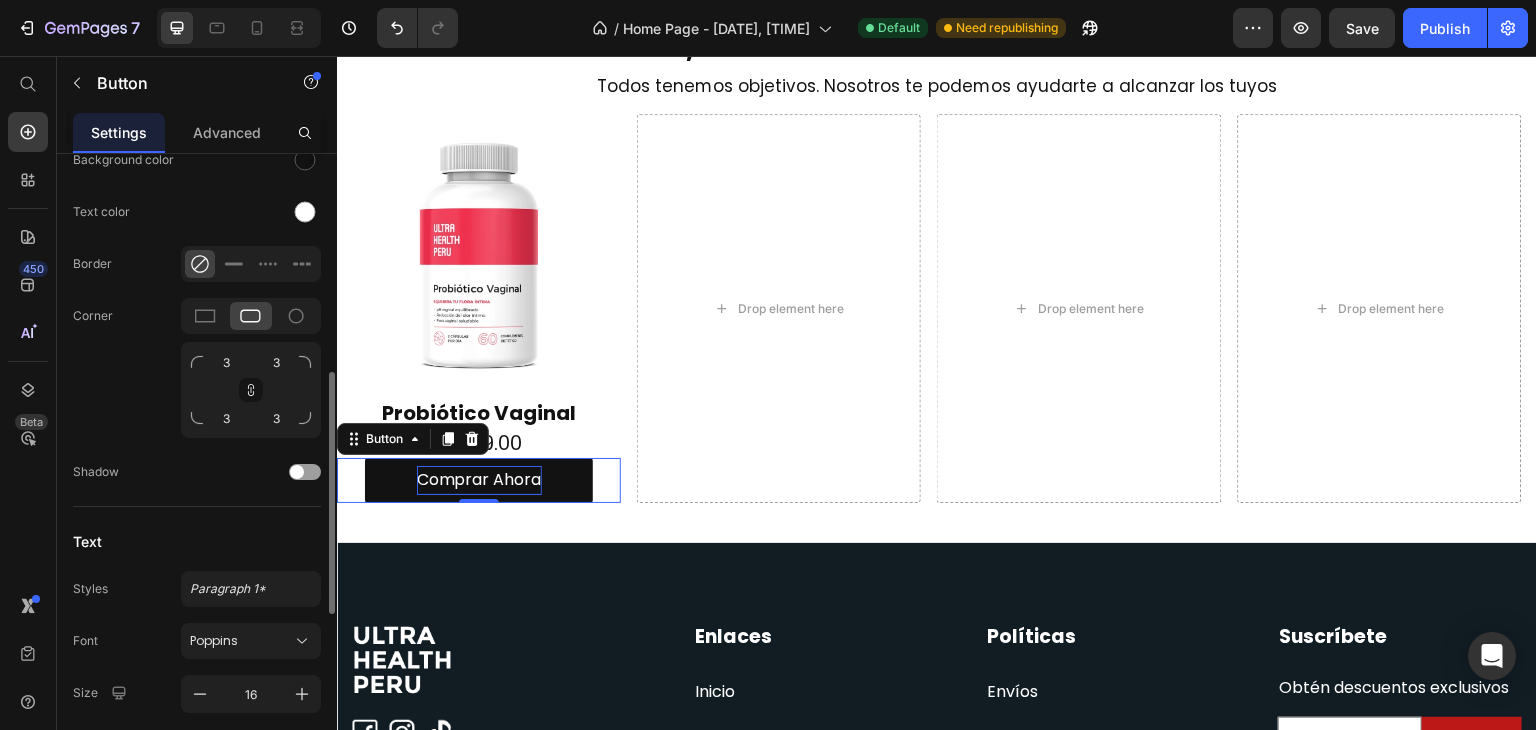 scroll, scrollTop: 465, scrollLeft: 0, axis: vertical 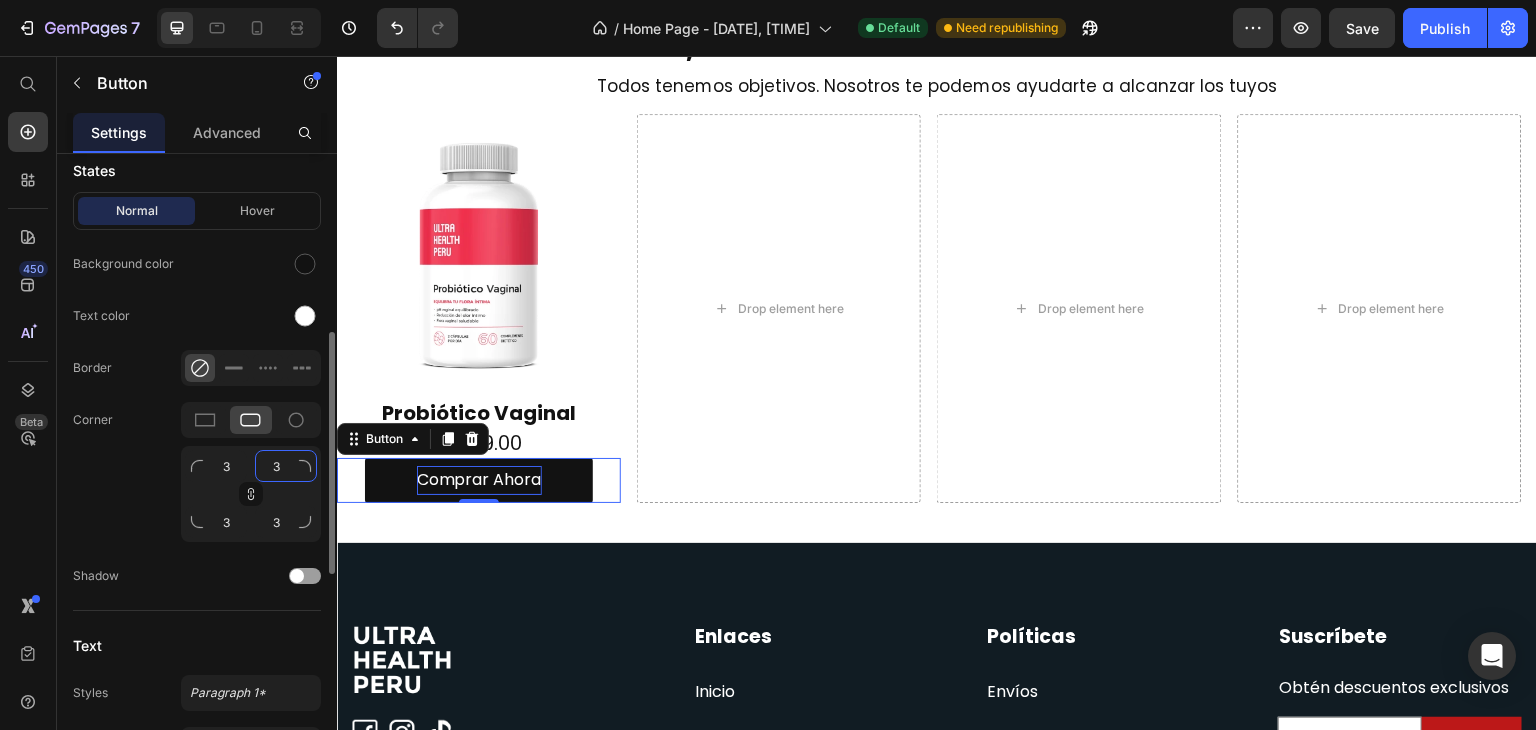 click on "3" 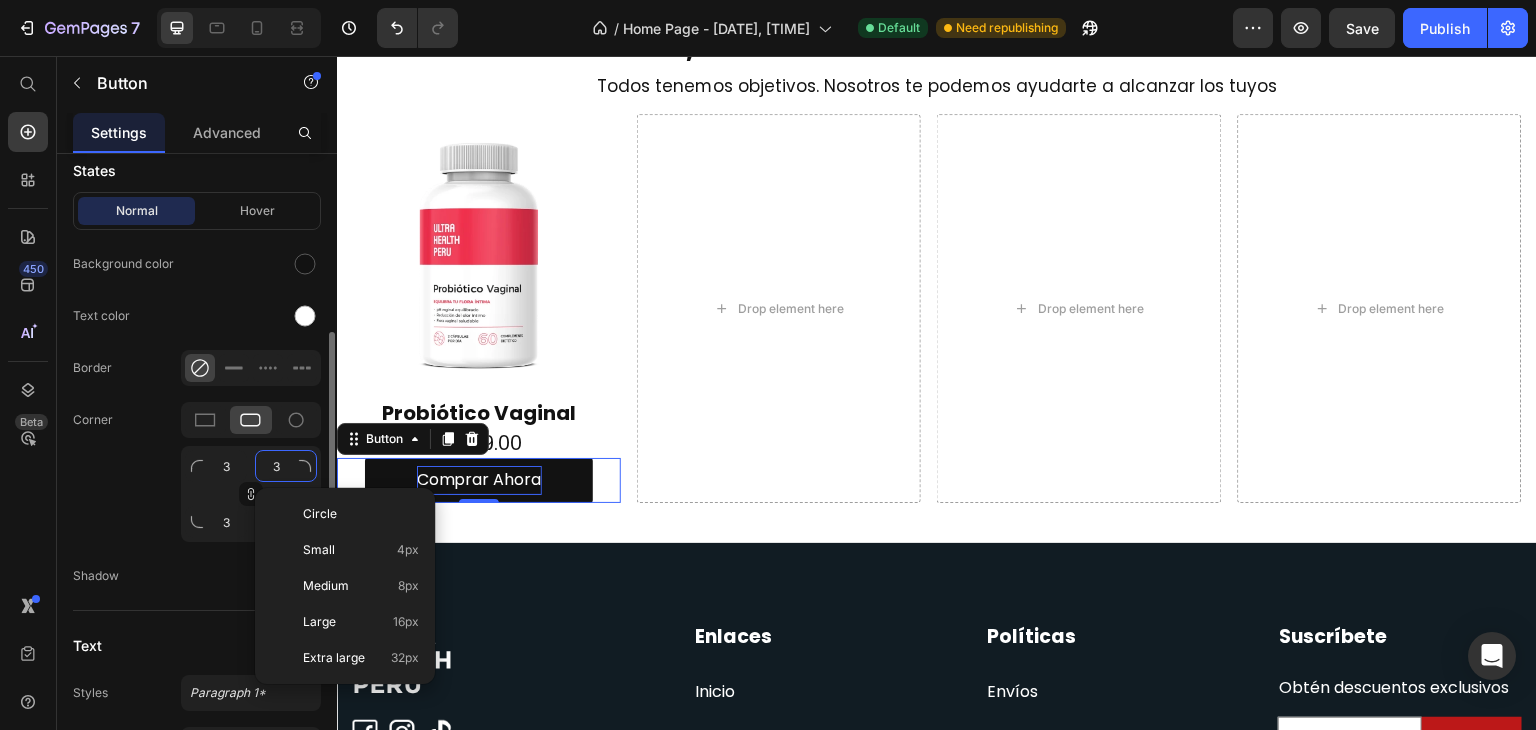type on "1" 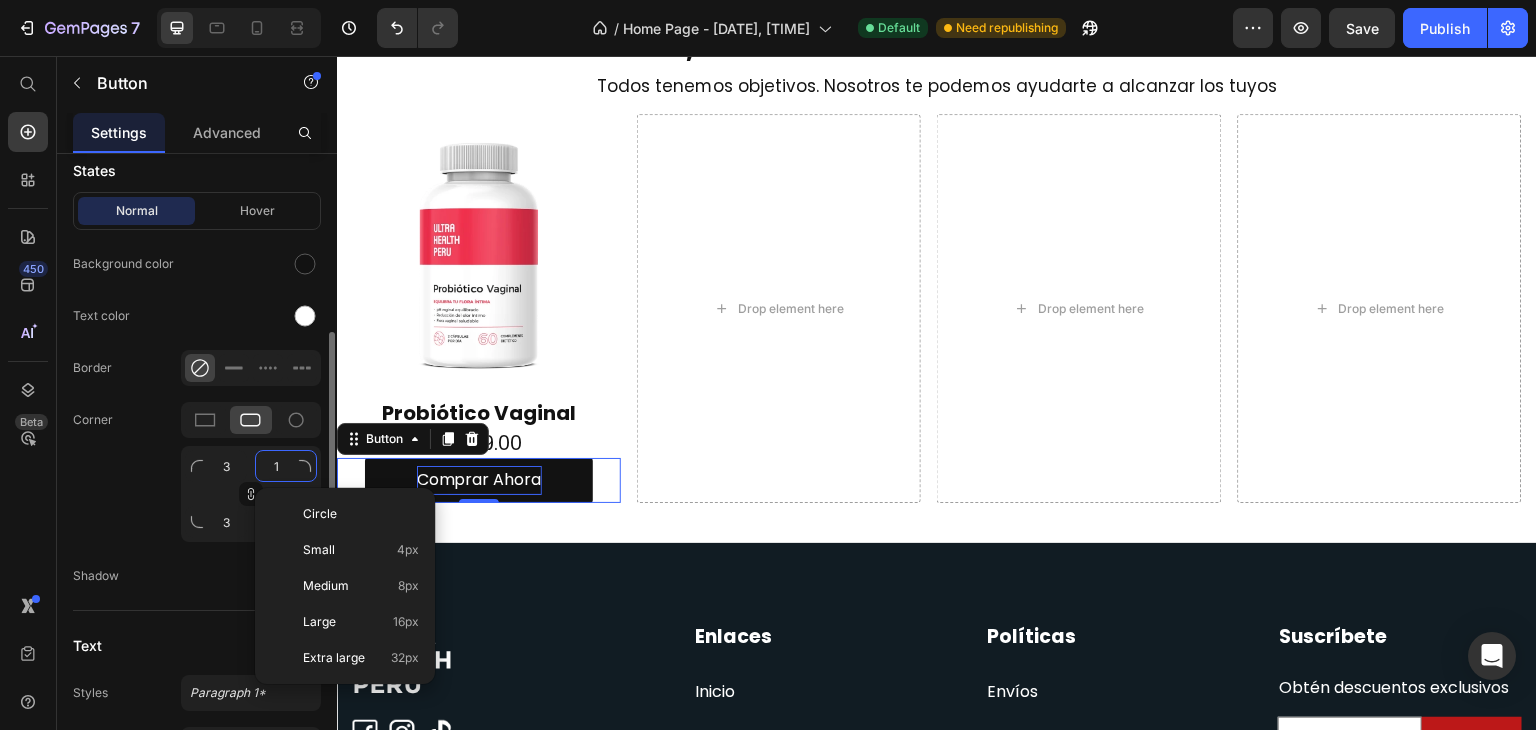 type on "1" 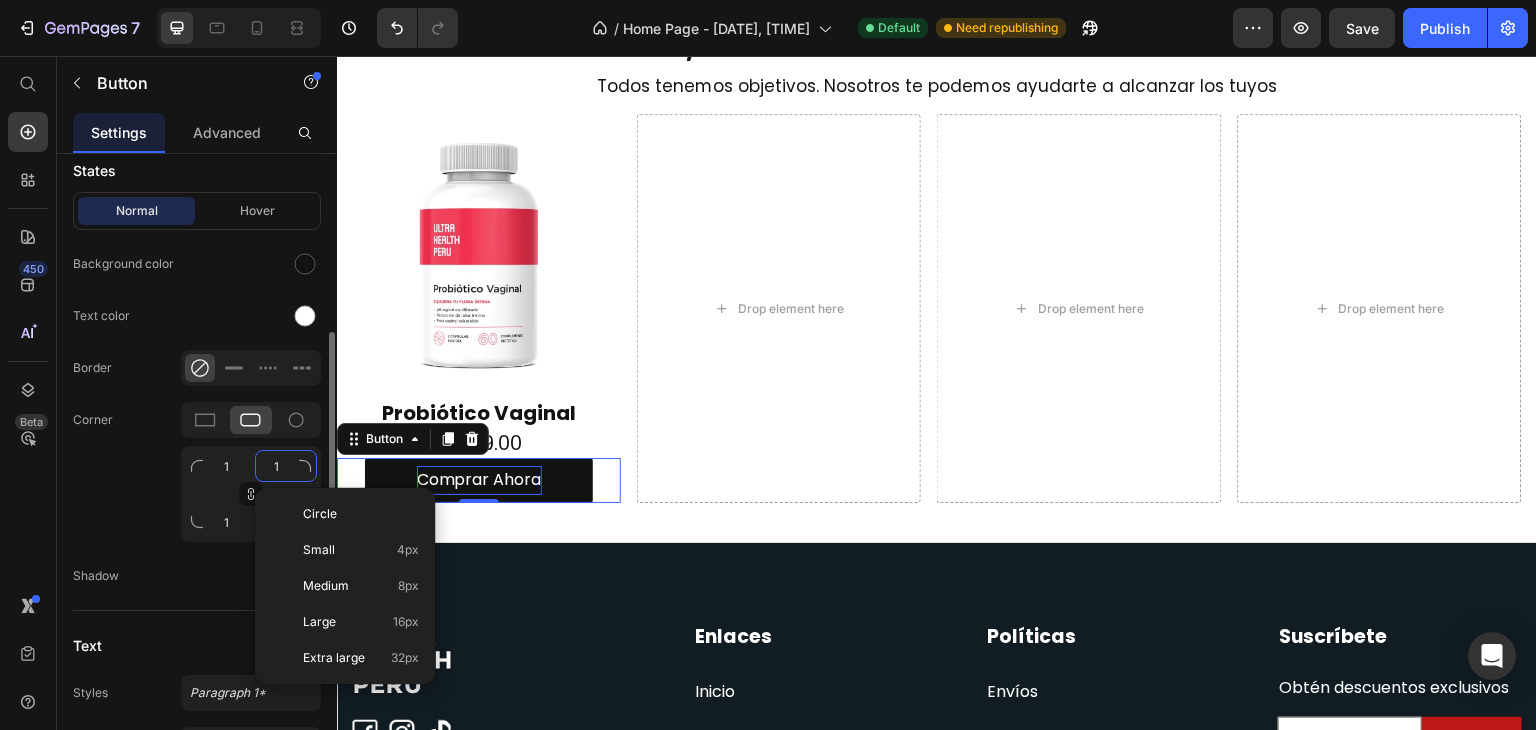 type on "10" 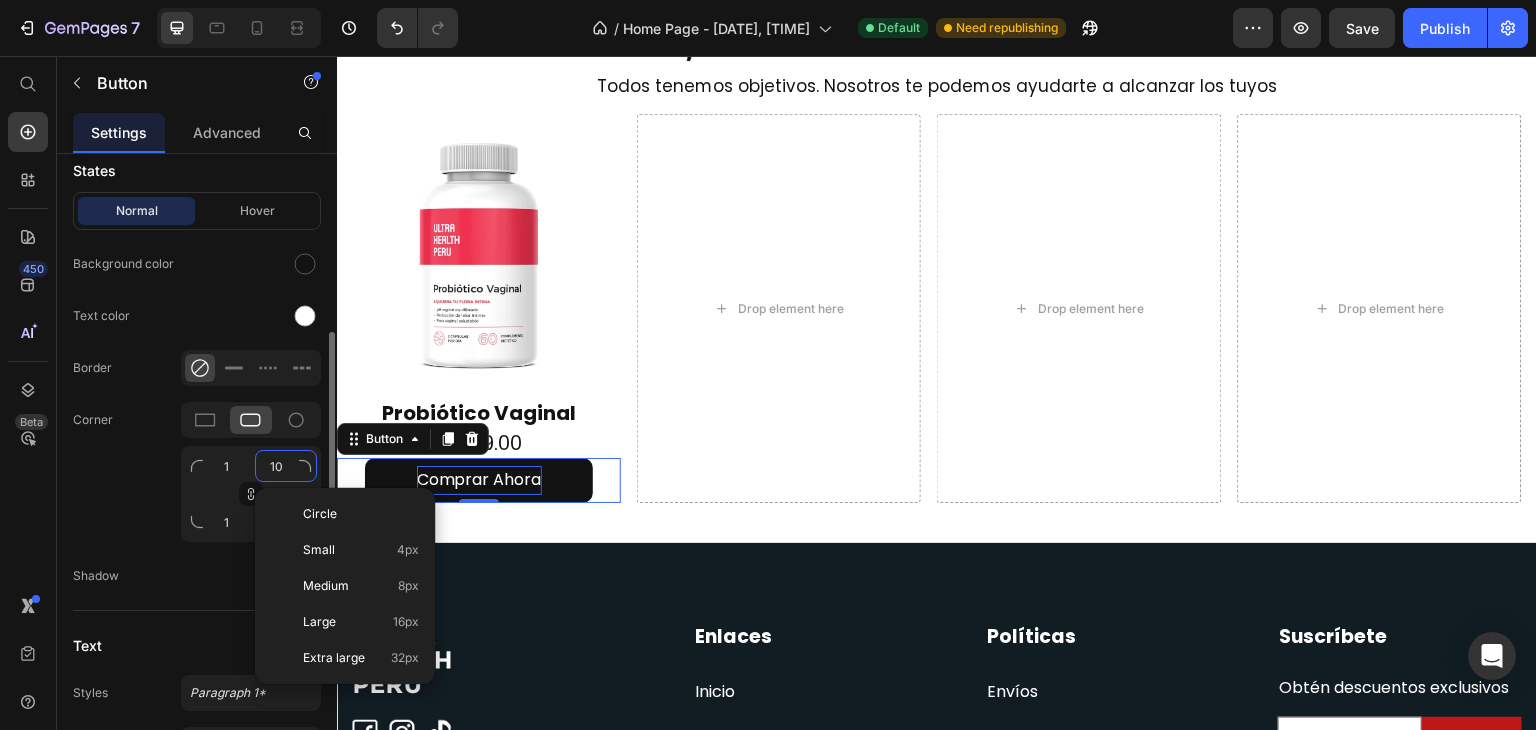type on "10" 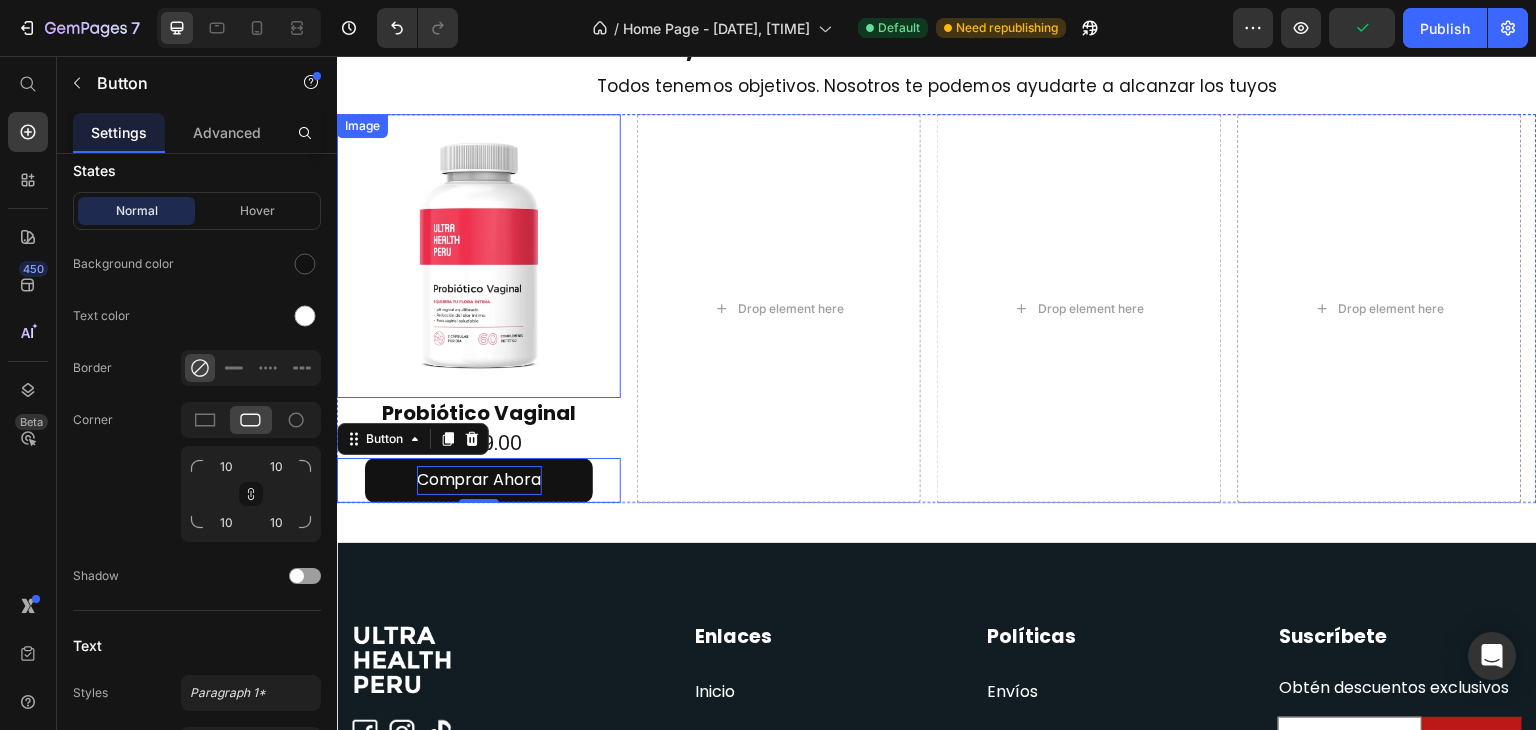 click at bounding box center (479, 256) 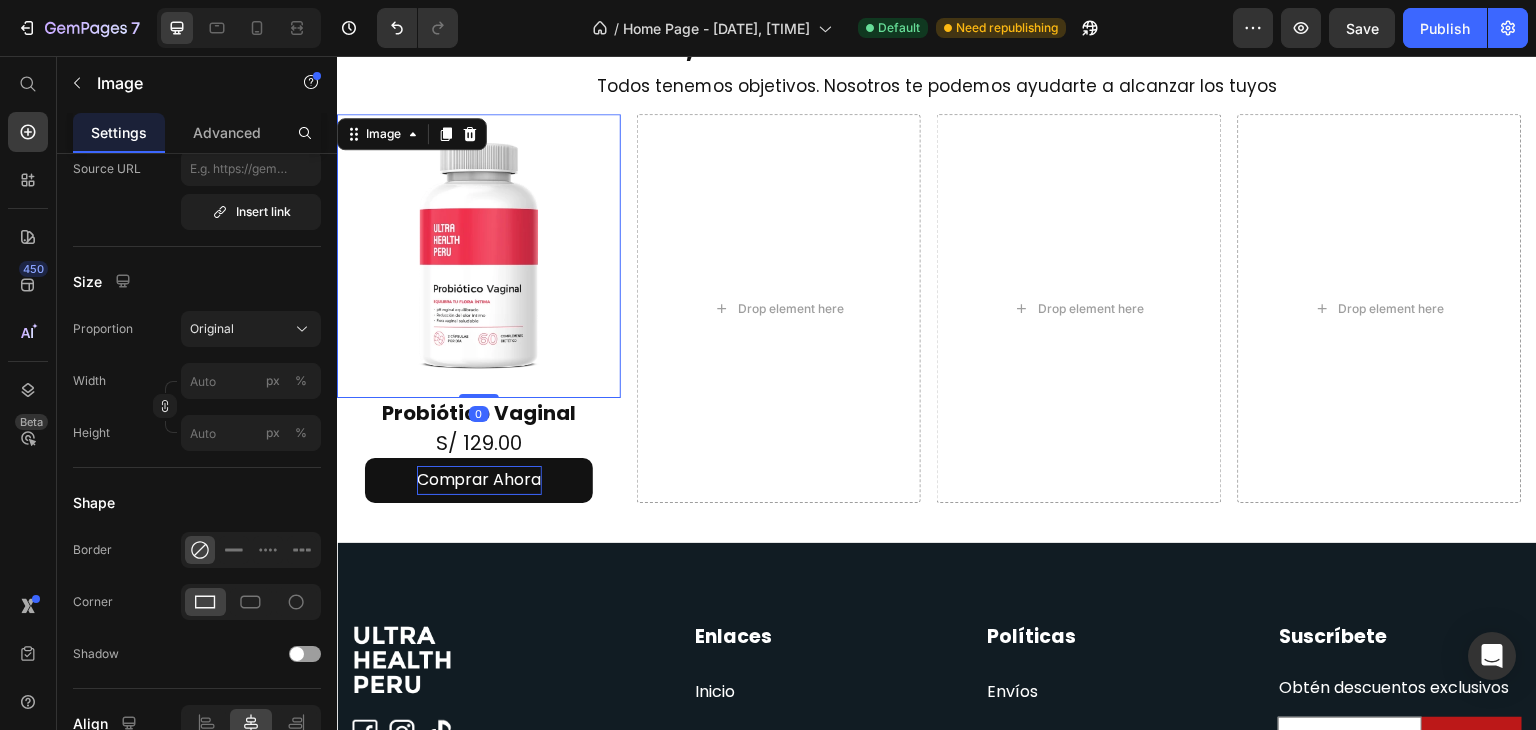 scroll, scrollTop: 0, scrollLeft: 0, axis: both 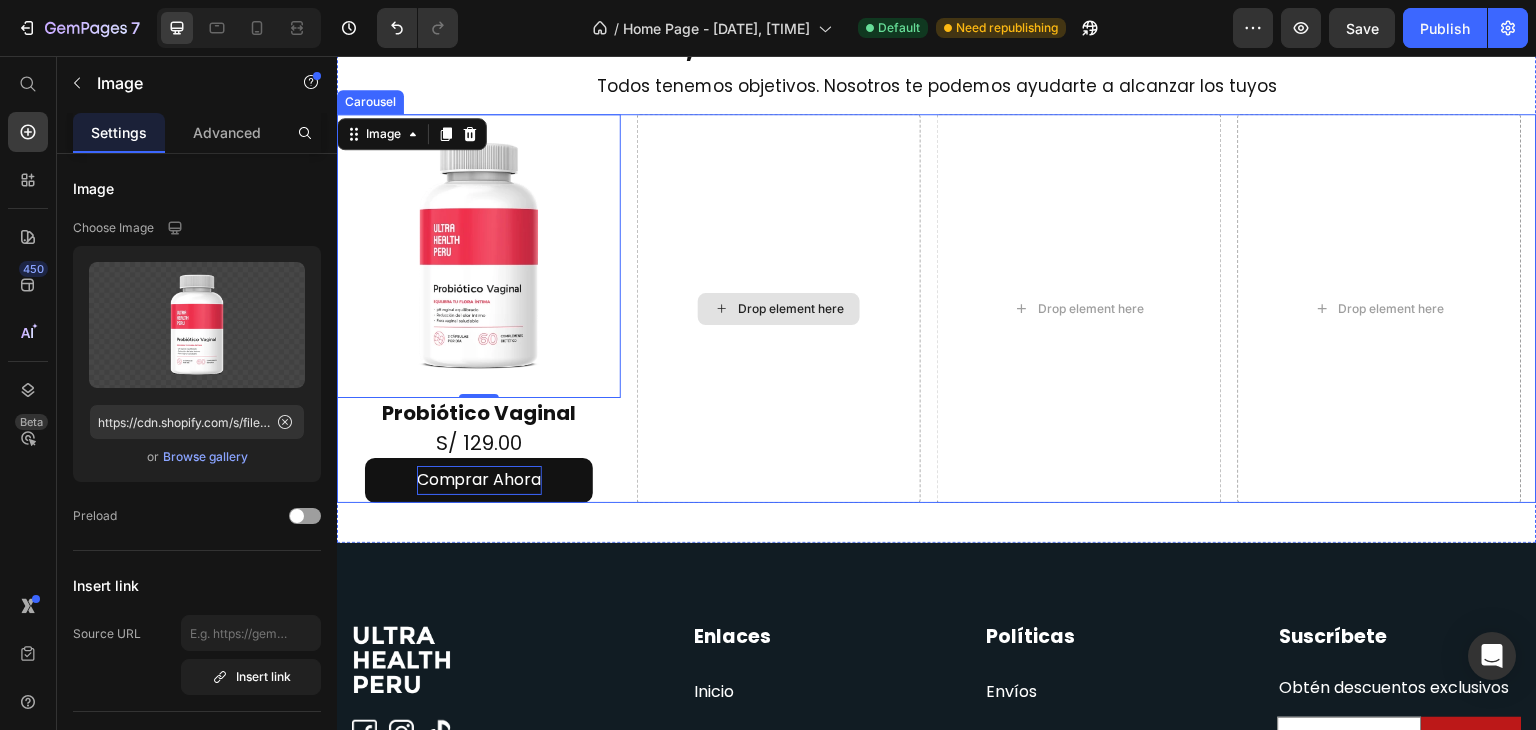 click on "Drop element here" at bounding box center (779, 308) 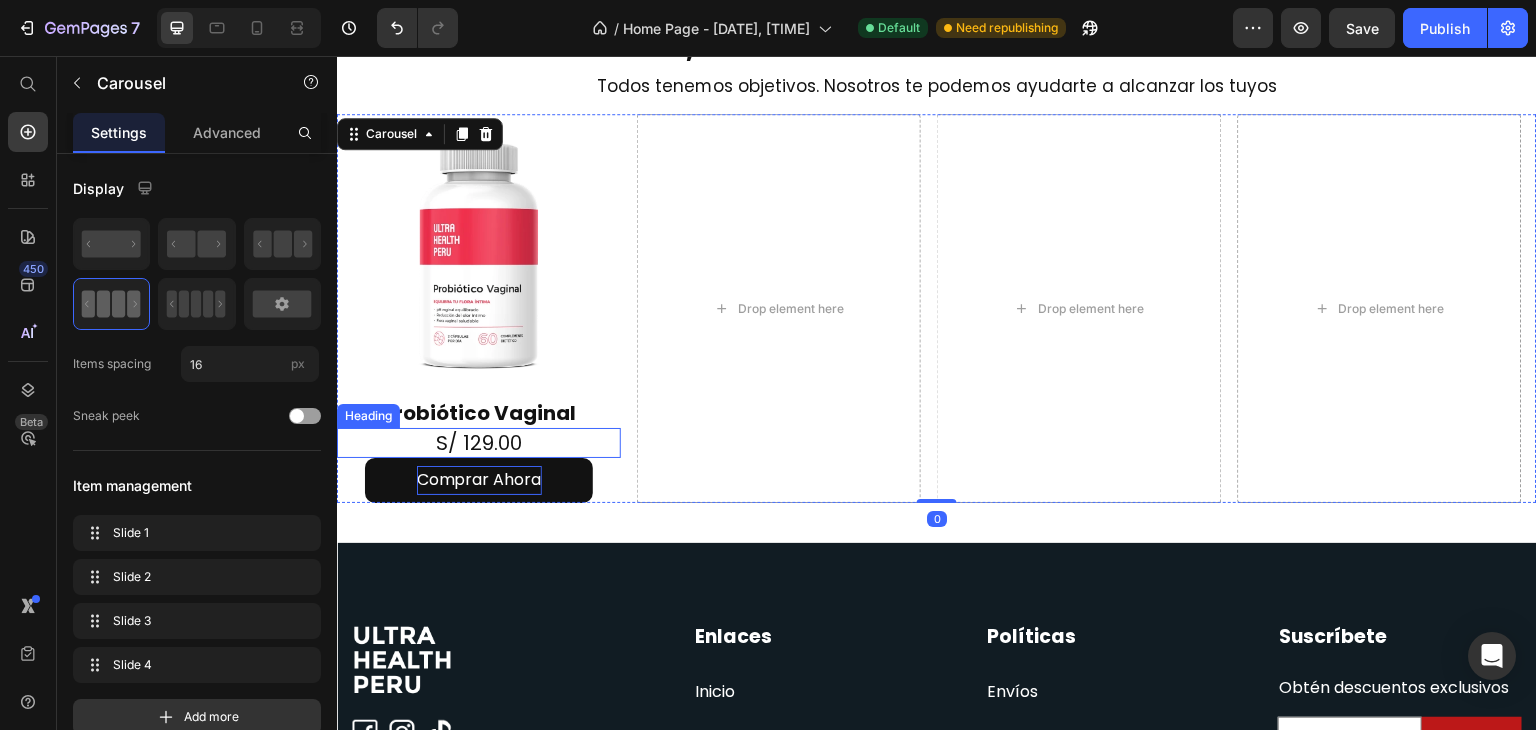 click on "S/ 129.00" at bounding box center (479, 443) 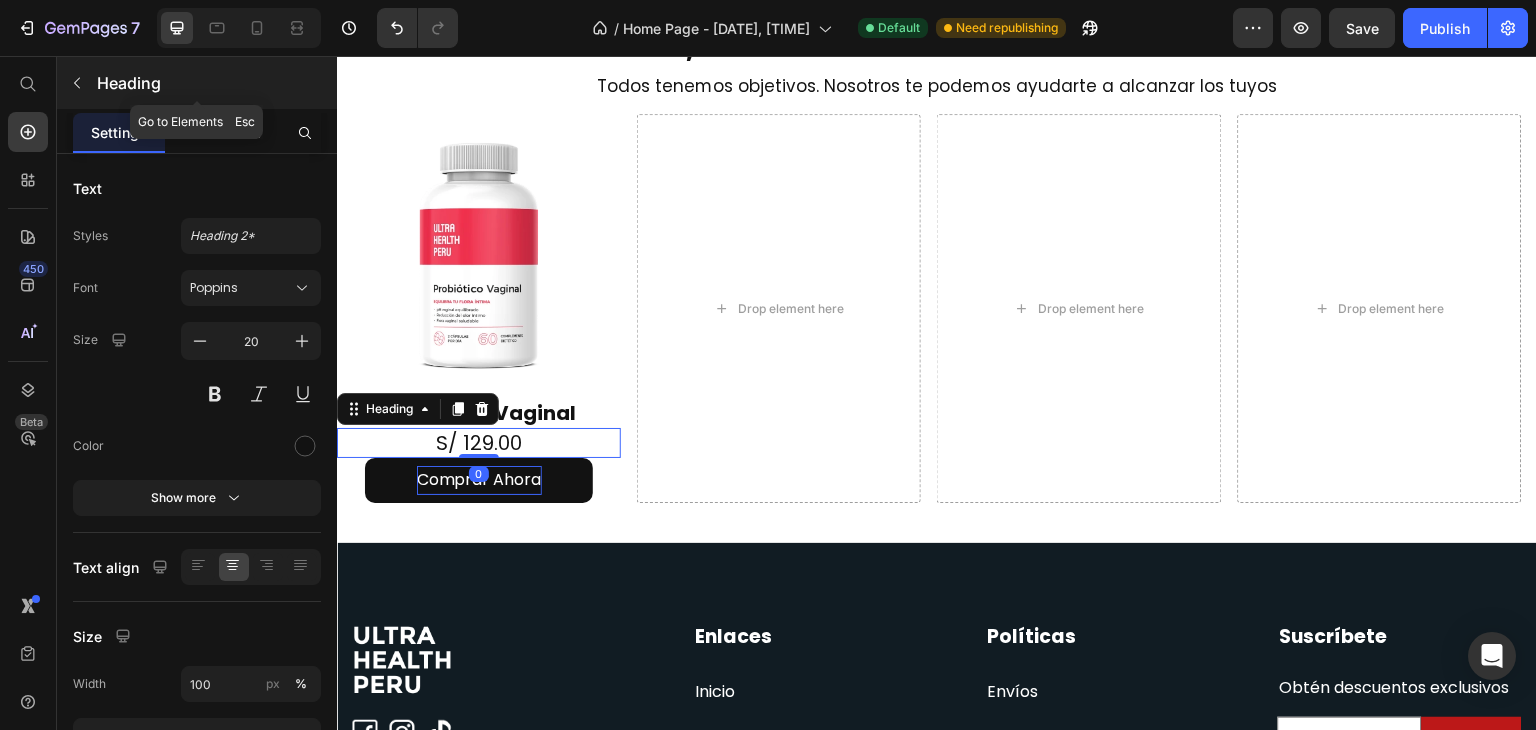 click on "Heading" at bounding box center (197, 83) 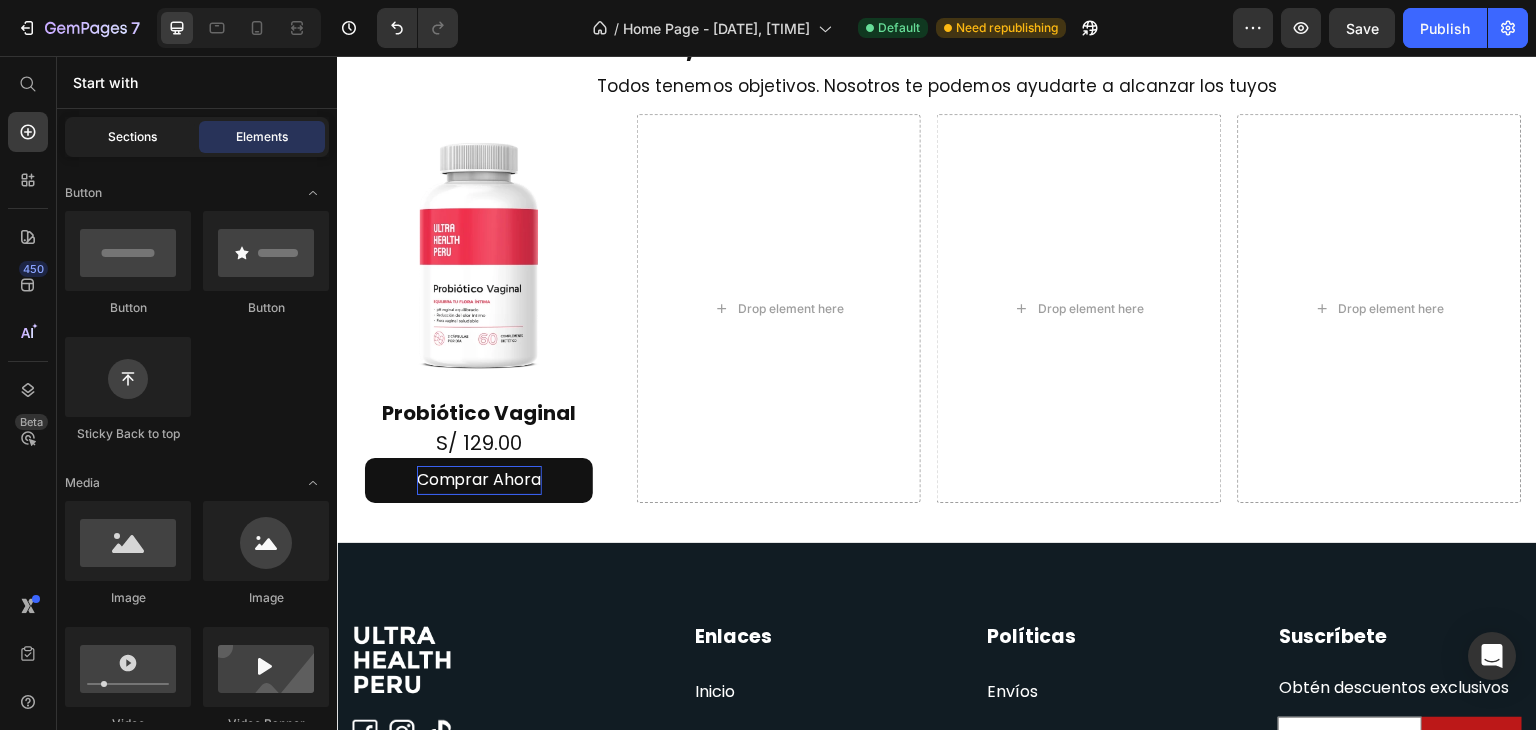 click on "Sections" at bounding box center (132, 137) 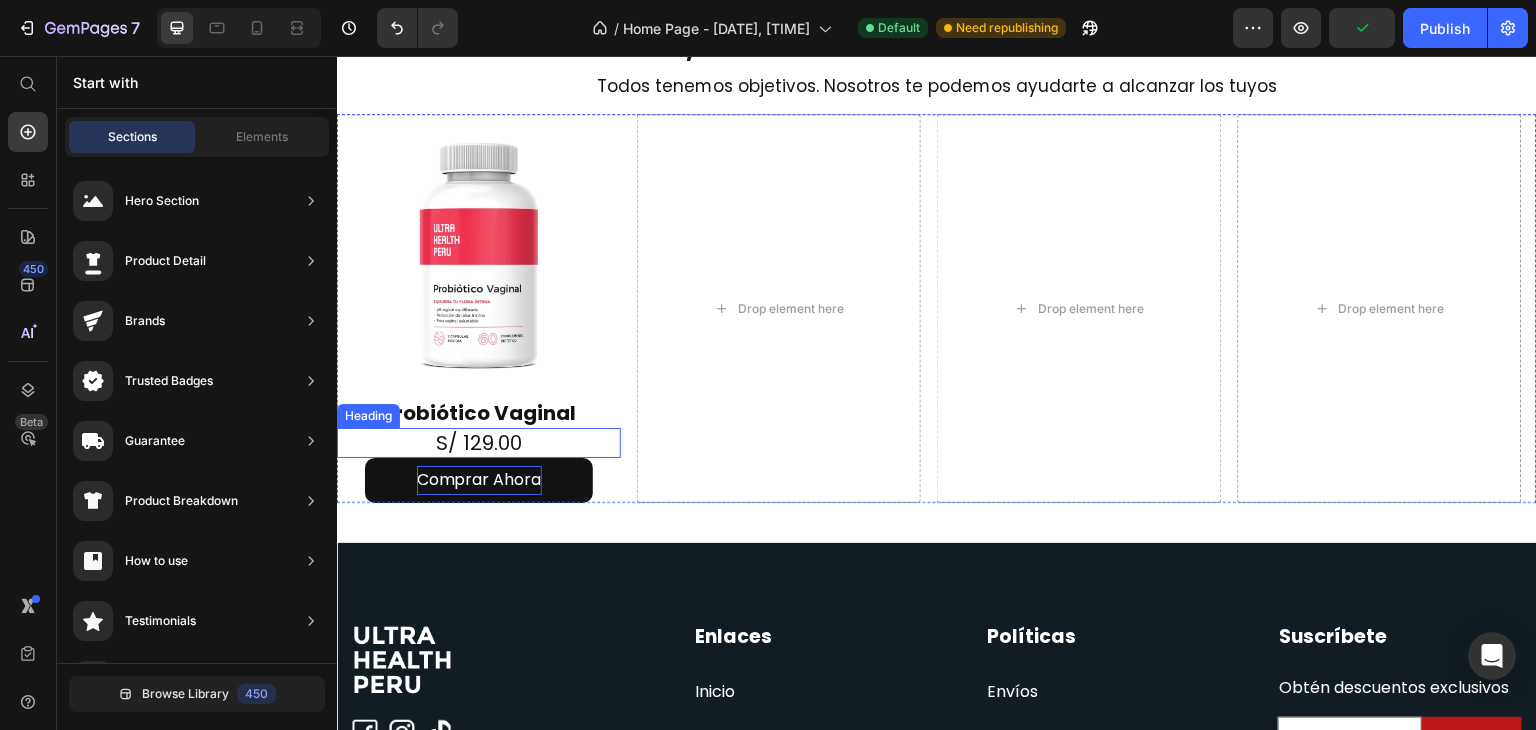 click on "S/ 129.00" at bounding box center (479, 443) 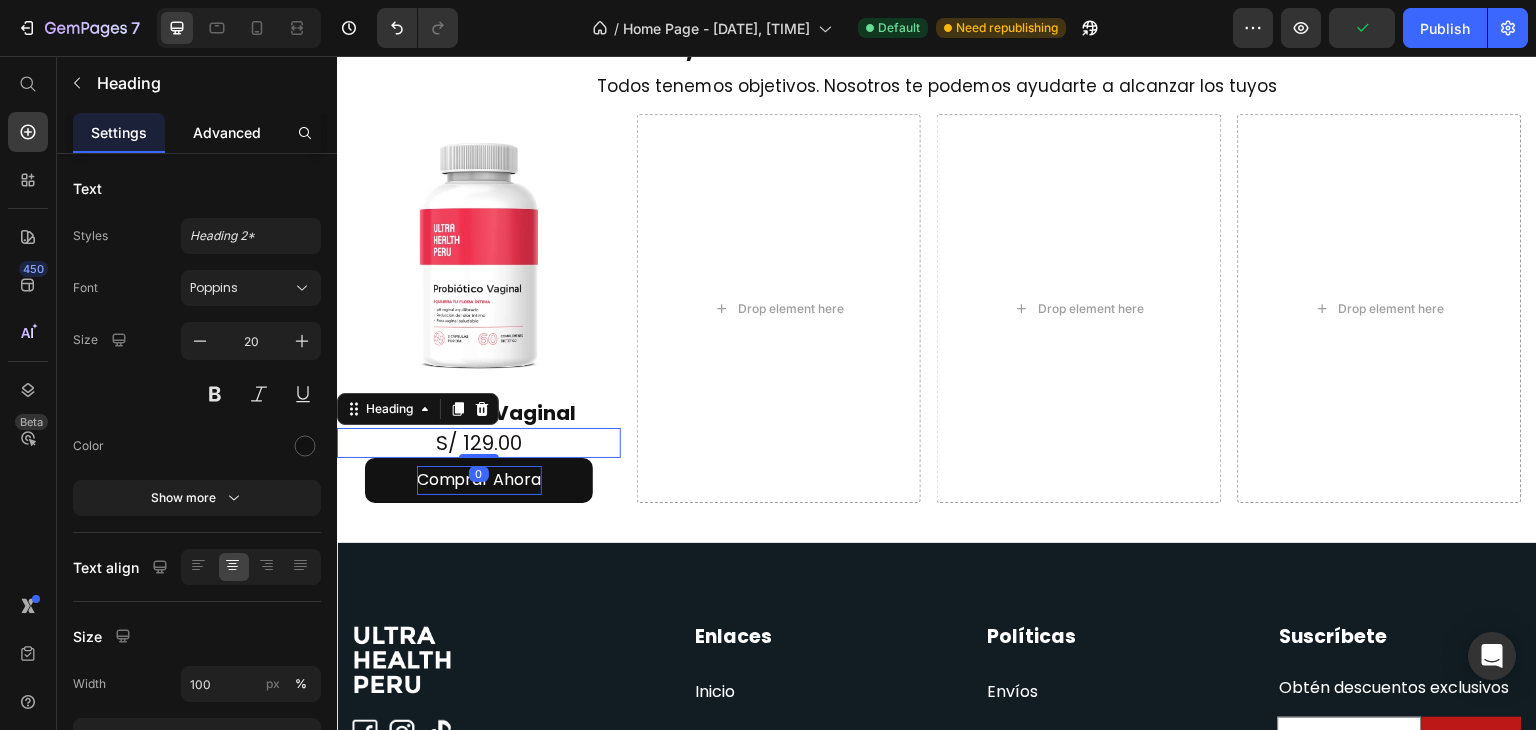 click on "Advanced" at bounding box center [227, 132] 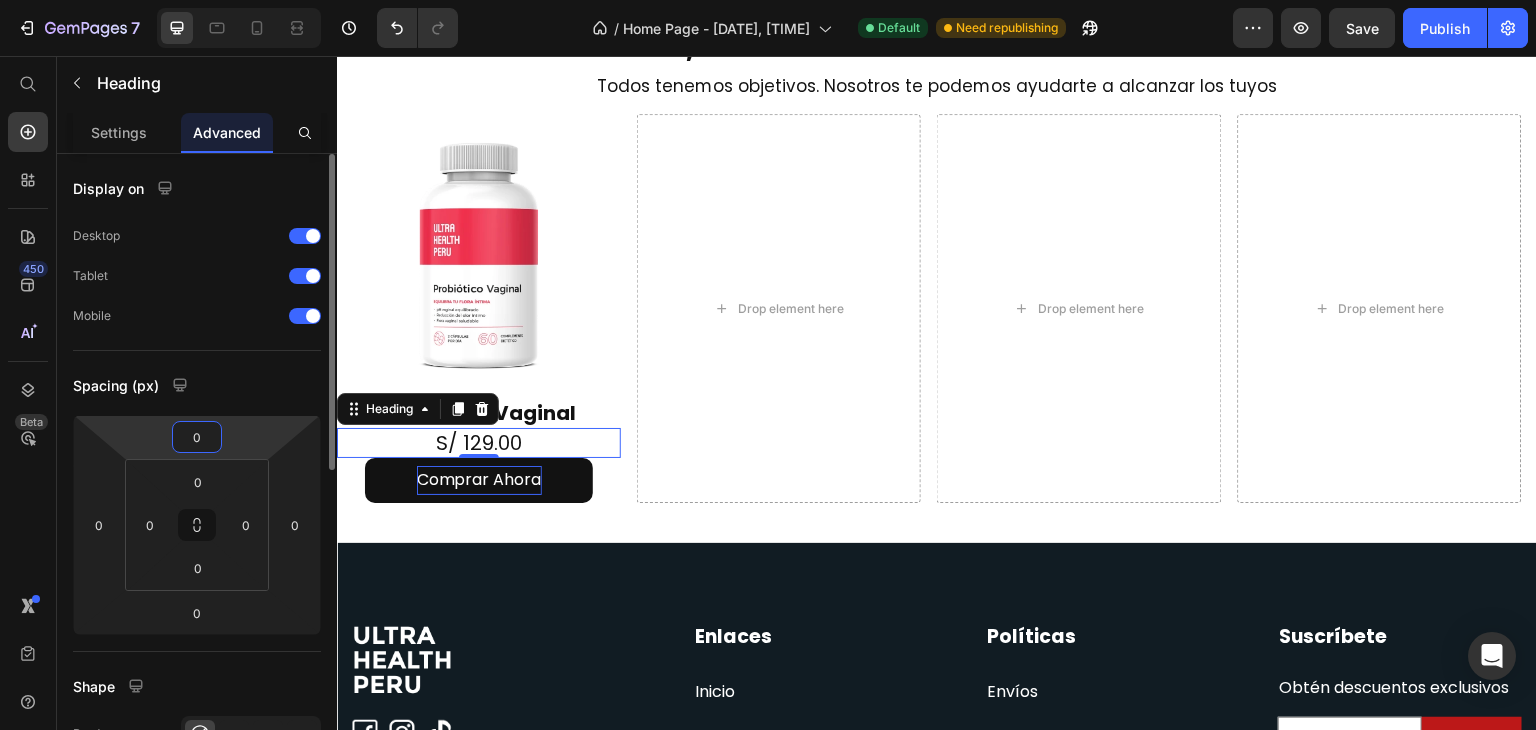 click on "0" at bounding box center (197, 437) 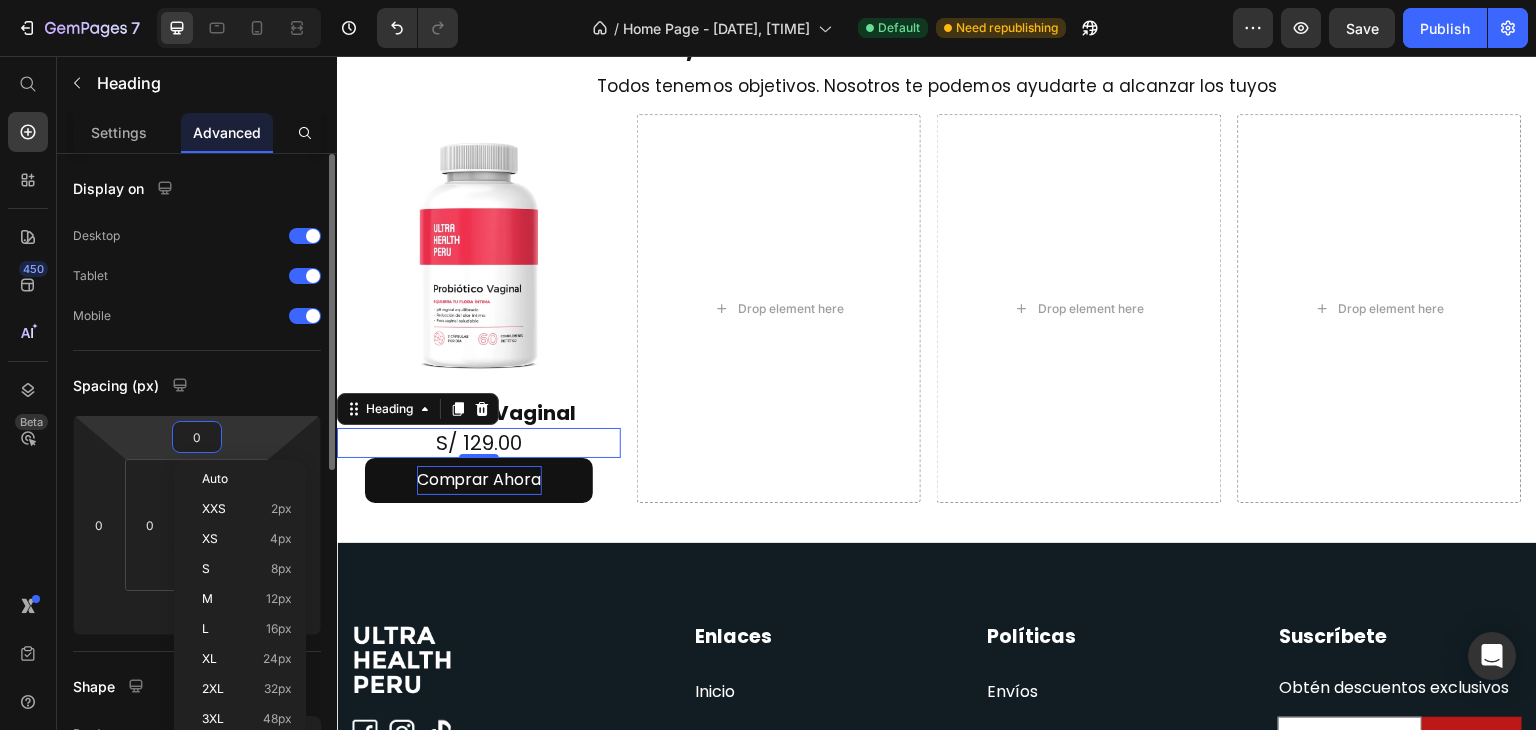 type on "5" 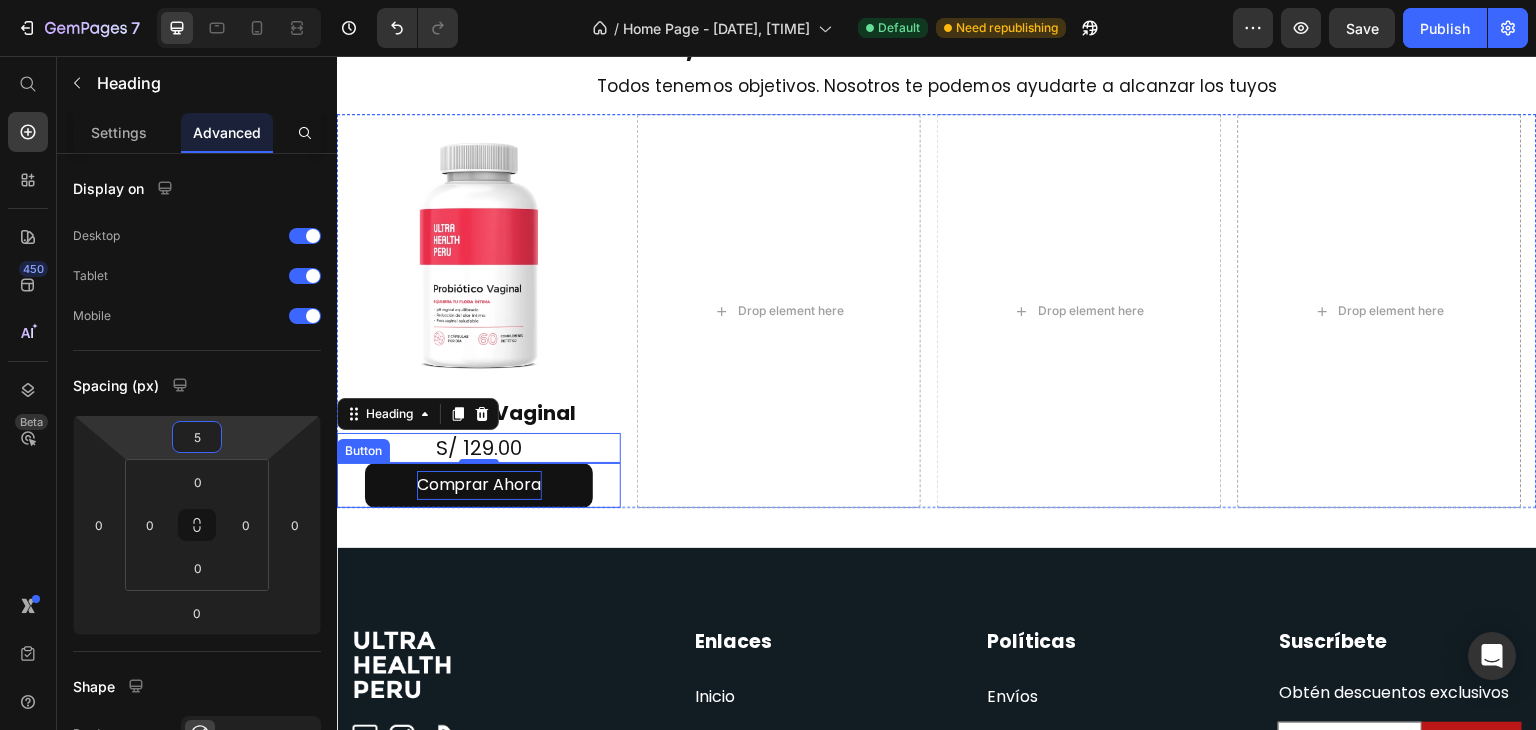 click on "Comprar Ahora Button" at bounding box center [479, 485] 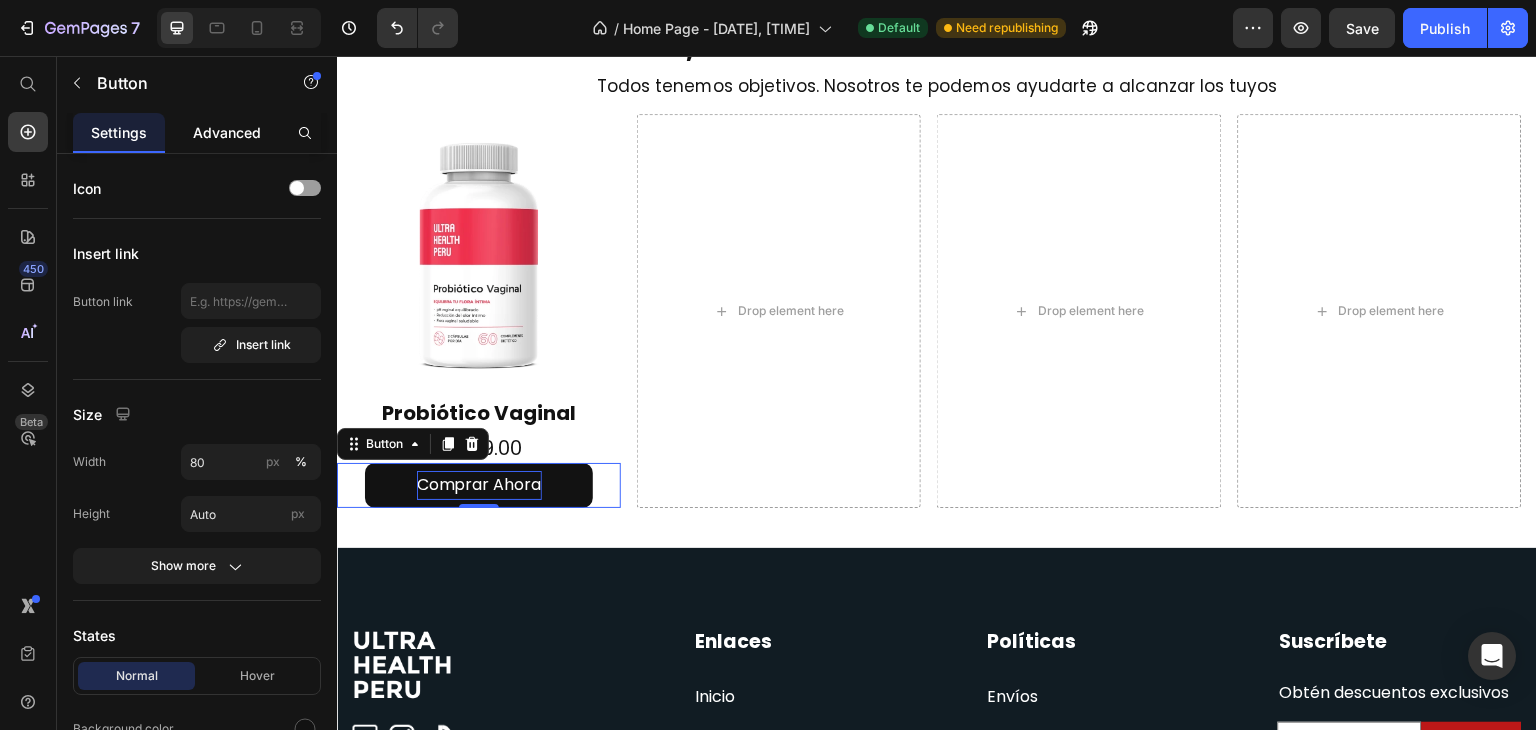 click on "Advanced" at bounding box center [227, 132] 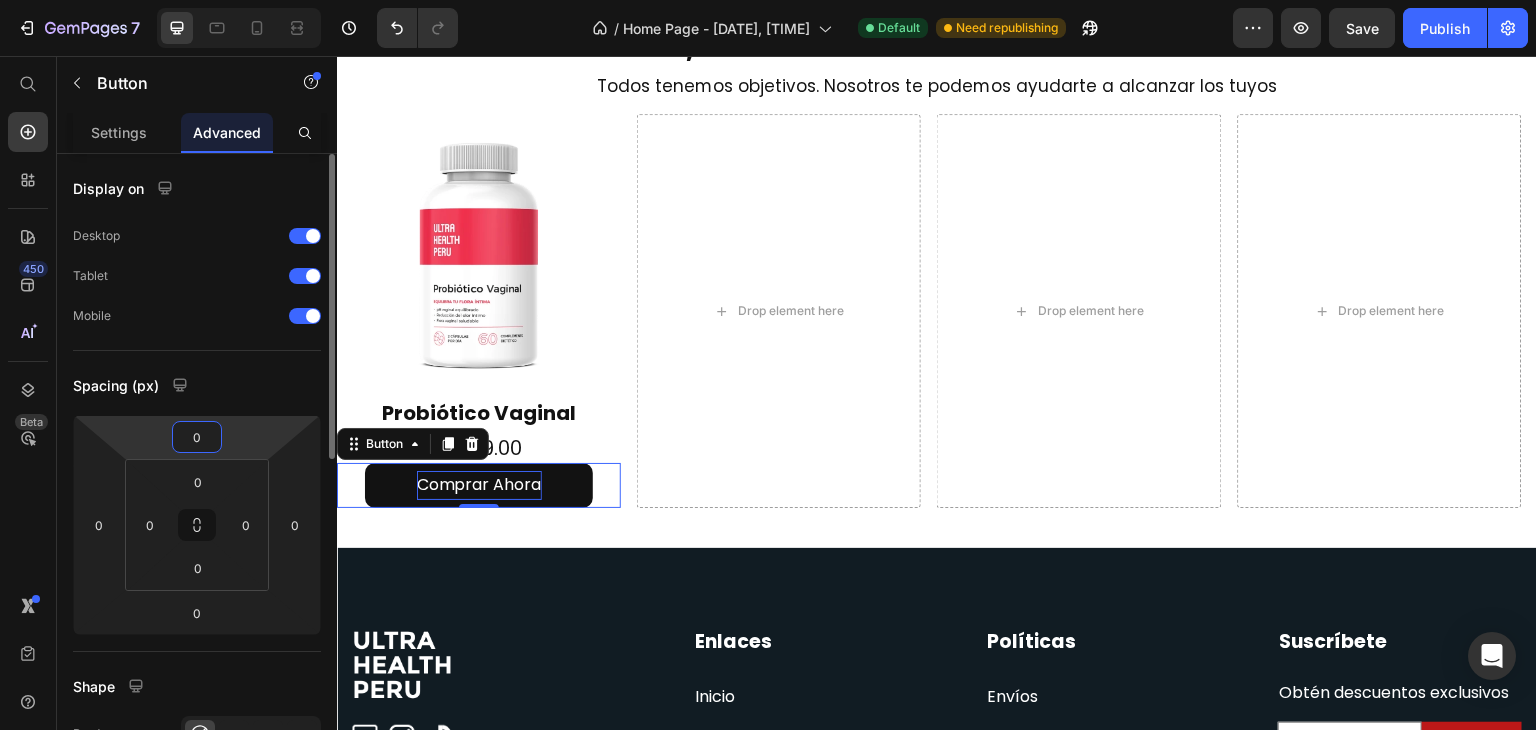click on "0" at bounding box center [197, 437] 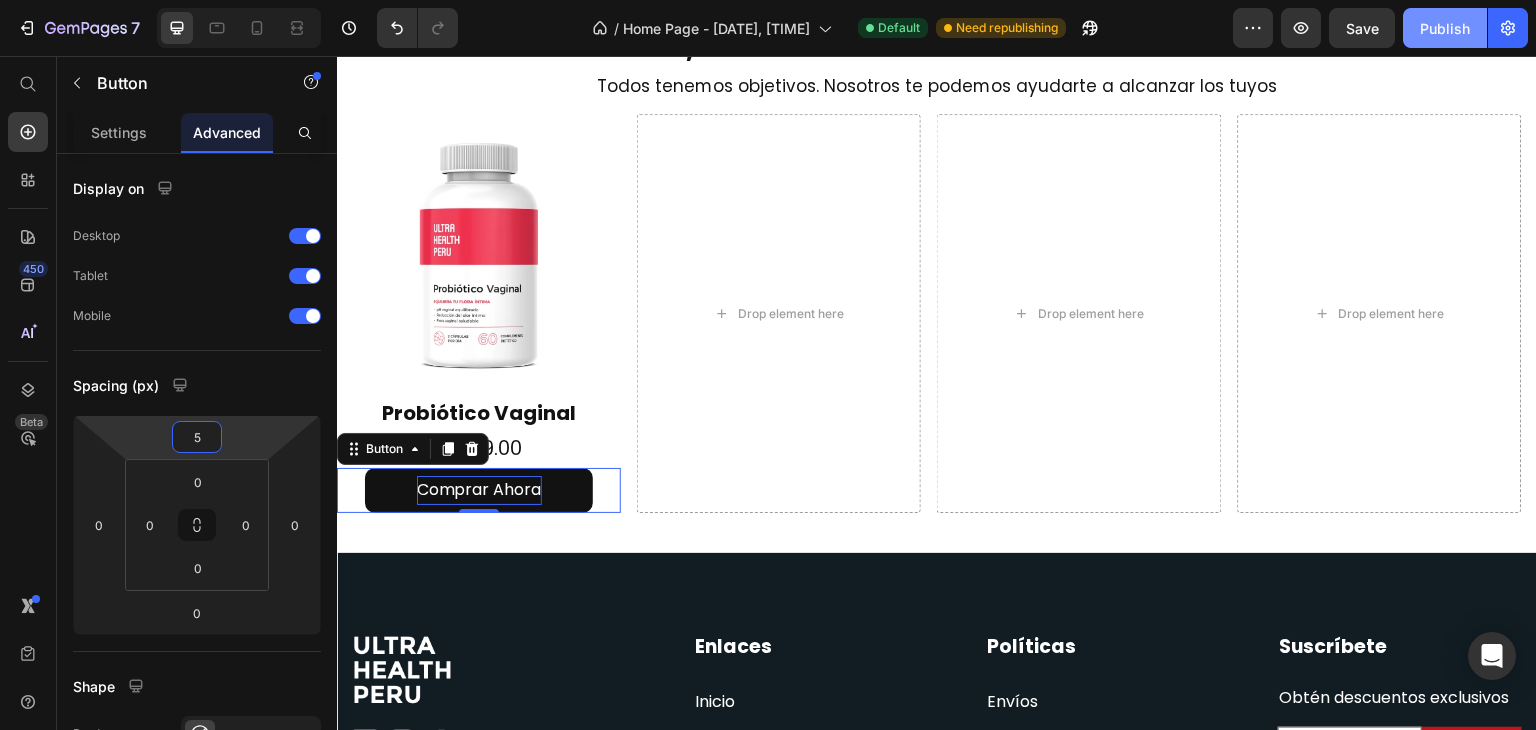 type on "5" 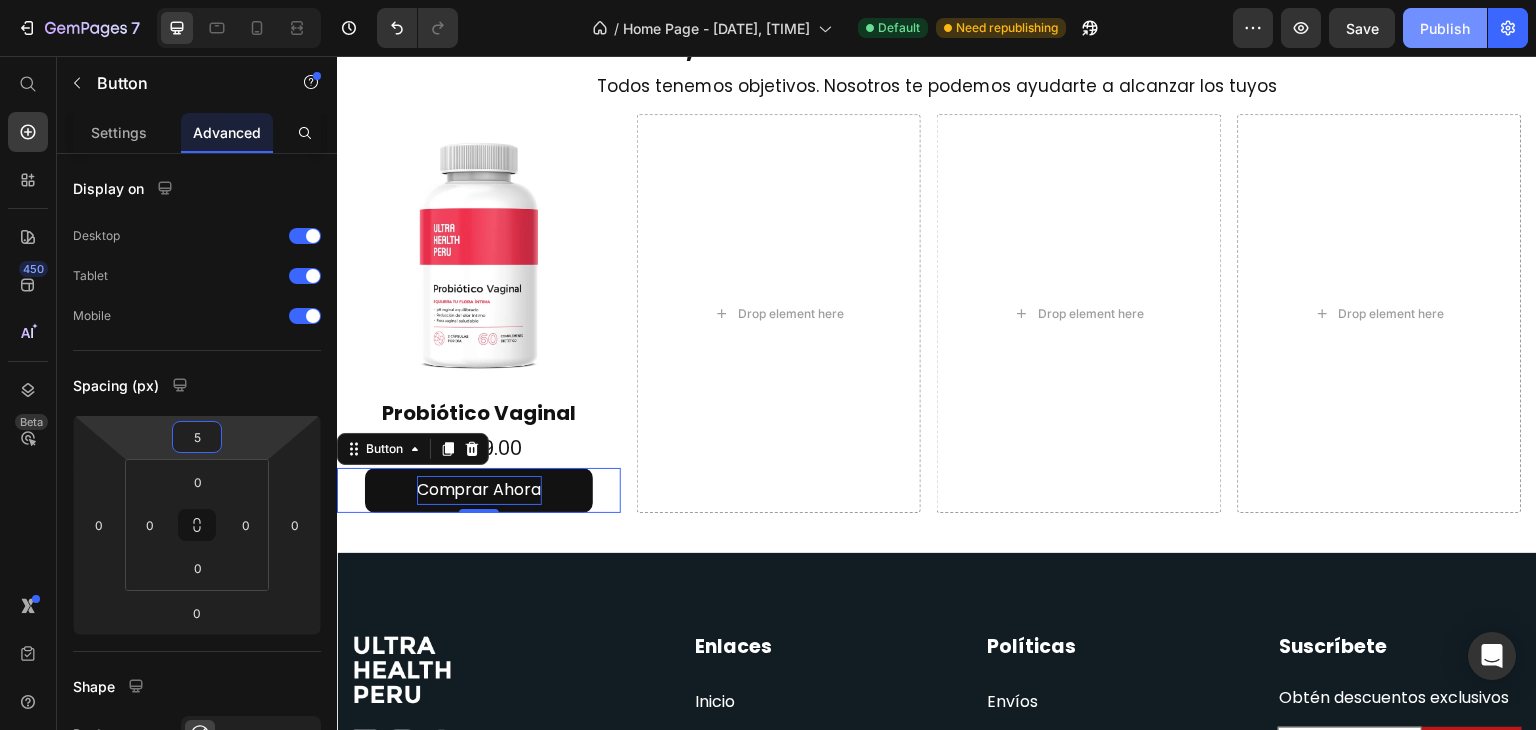 click on "Publish" 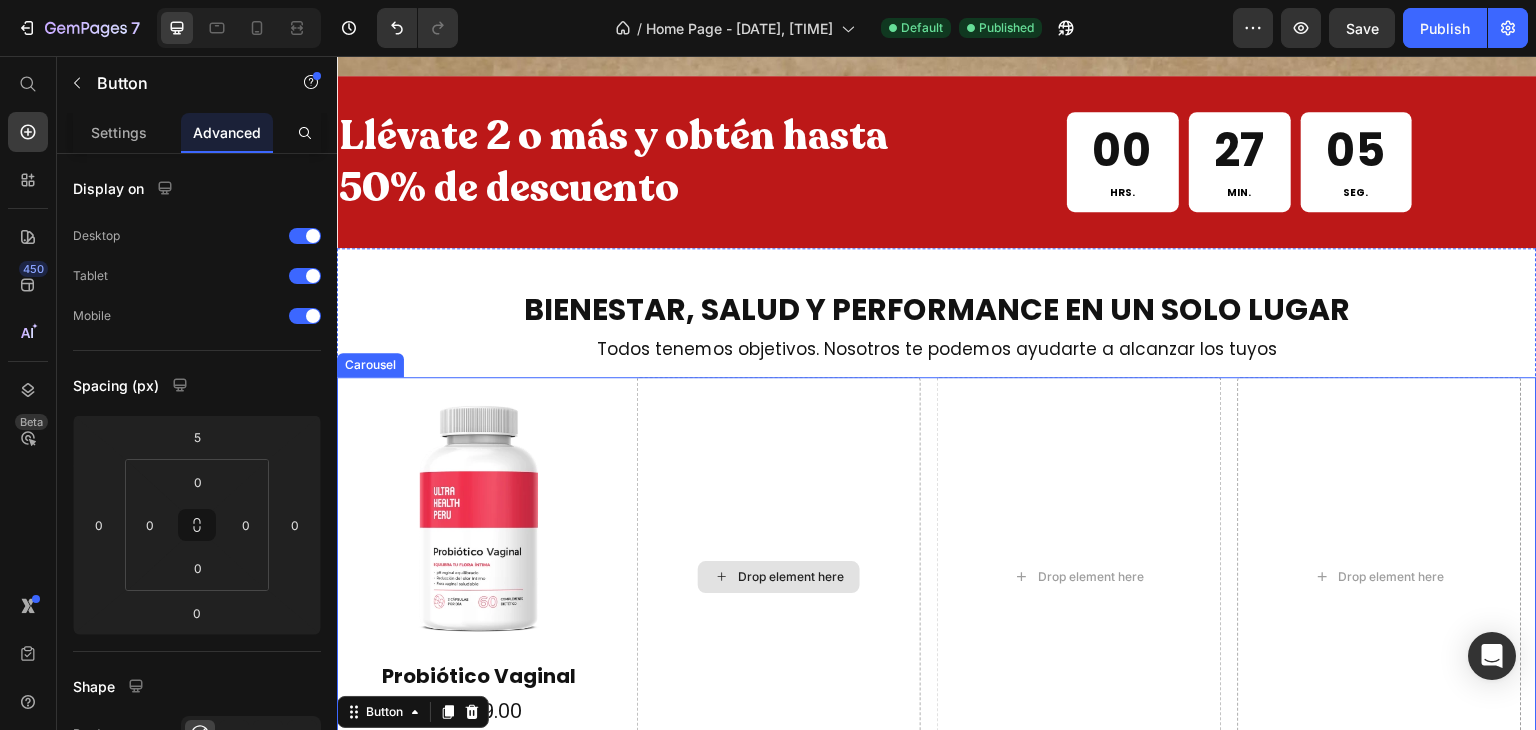 scroll, scrollTop: 592, scrollLeft: 0, axis: vertical 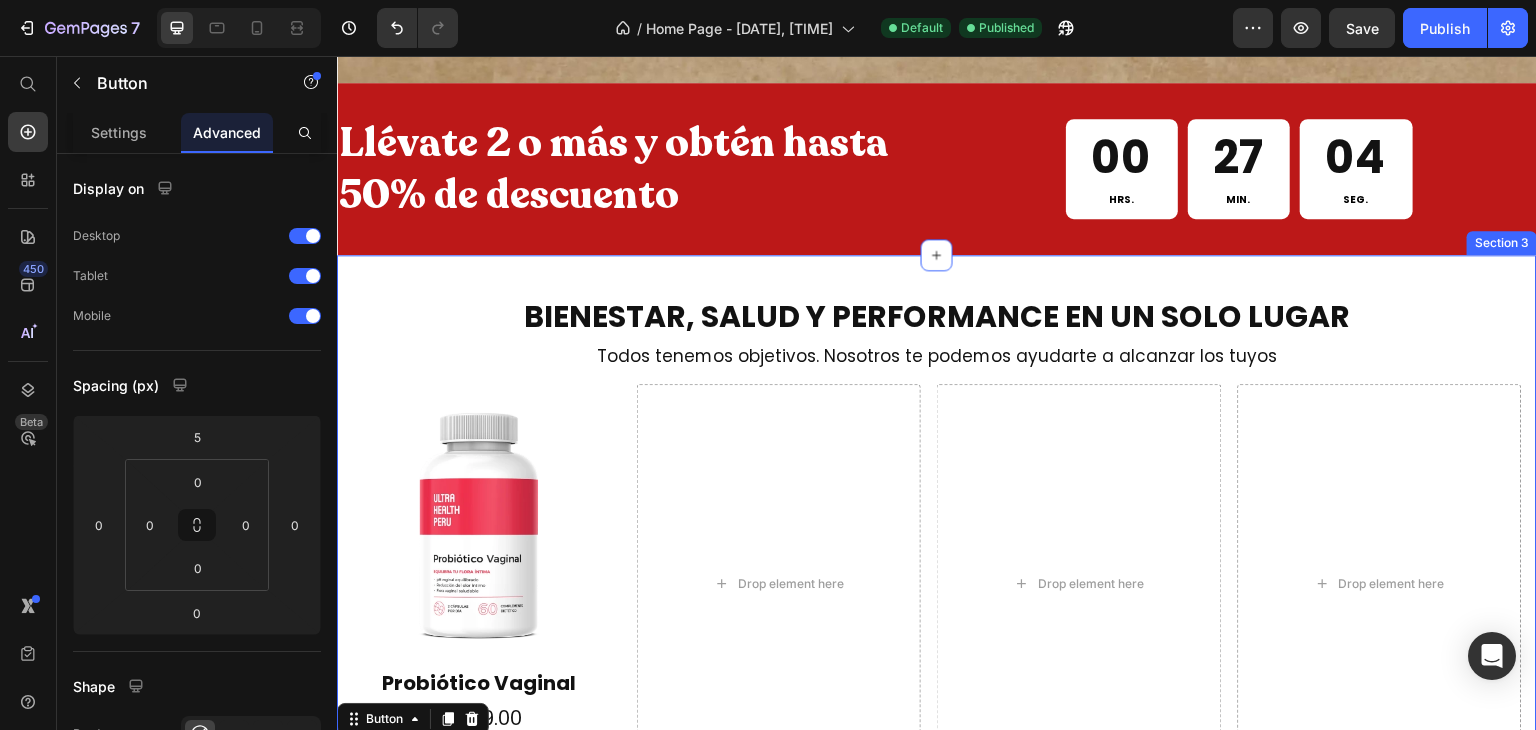 click on "BIENESTAR, SALUD Y PERFORMANCE EN UN SOLO LUGAR Heading Todos tenemos objetivos. Nosotros te podemos ayudarte a alcanzar los tuyos Heading Row
Image Probiótico Vaginal Heading S/ 129.00 Heading Comprar Ahora Button   0
Drop element here
Drop element here
Drop element here
Carousel Section 3" at bounding box center (937, 539) 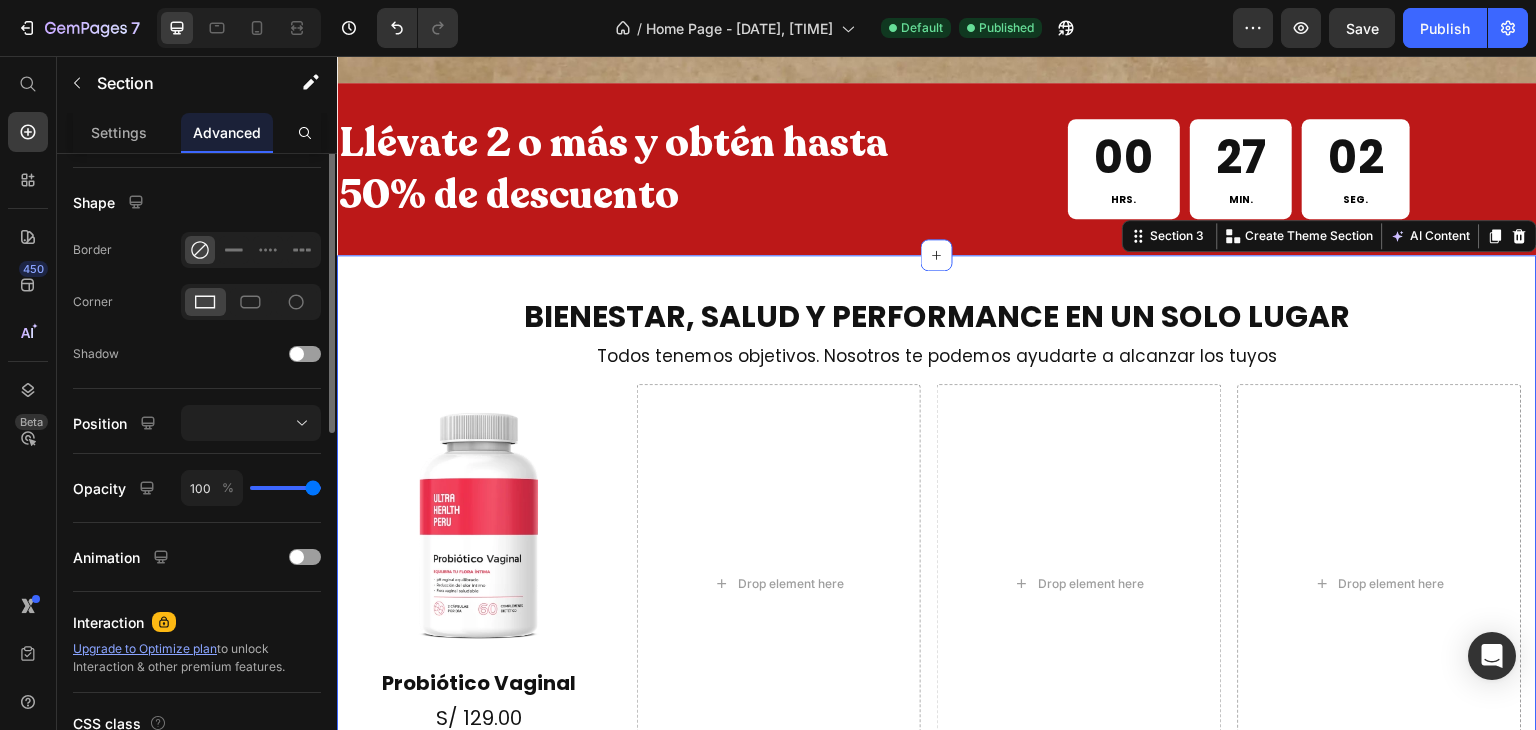 scroll, scrollTop: 289, scrollLeft: 0, axis: vertical 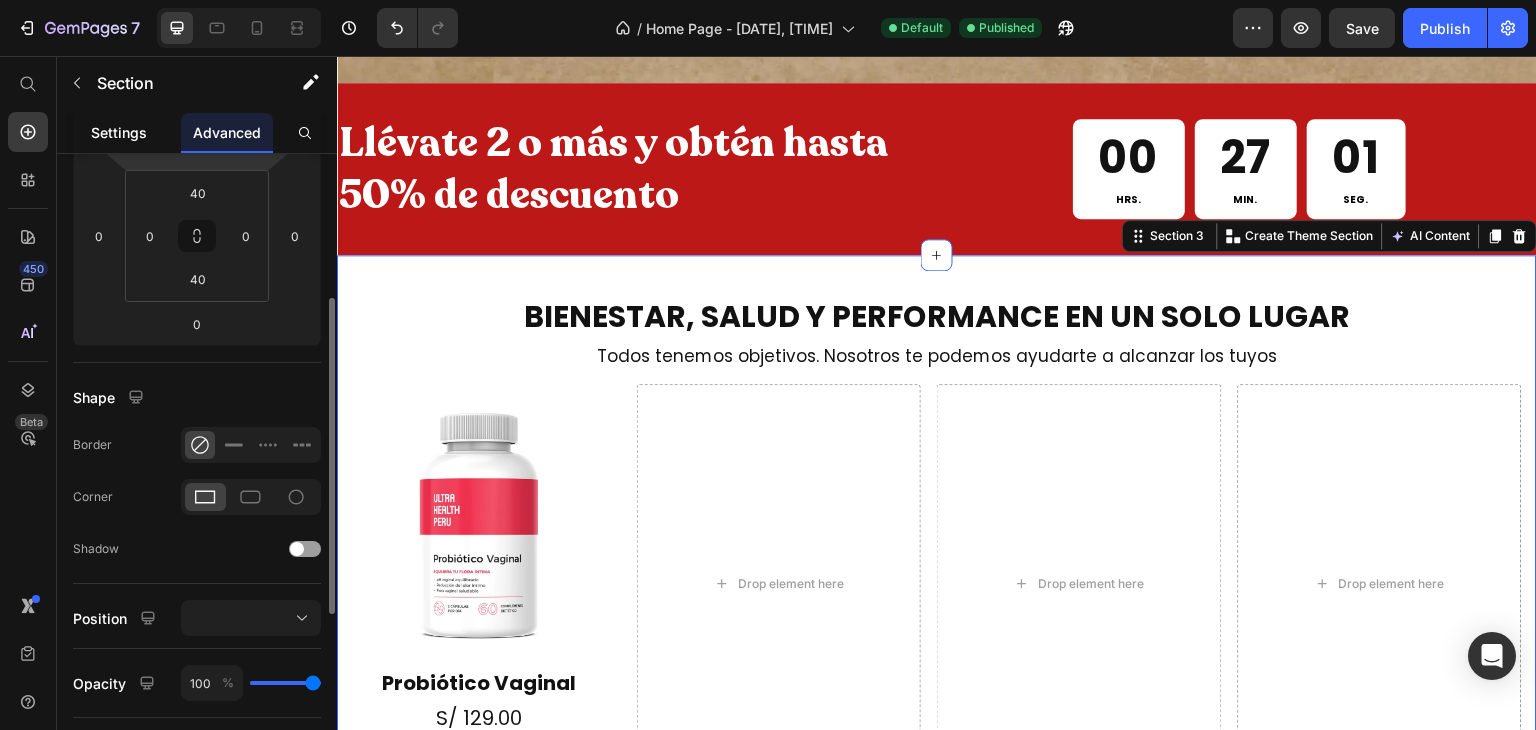 click on "Settings" 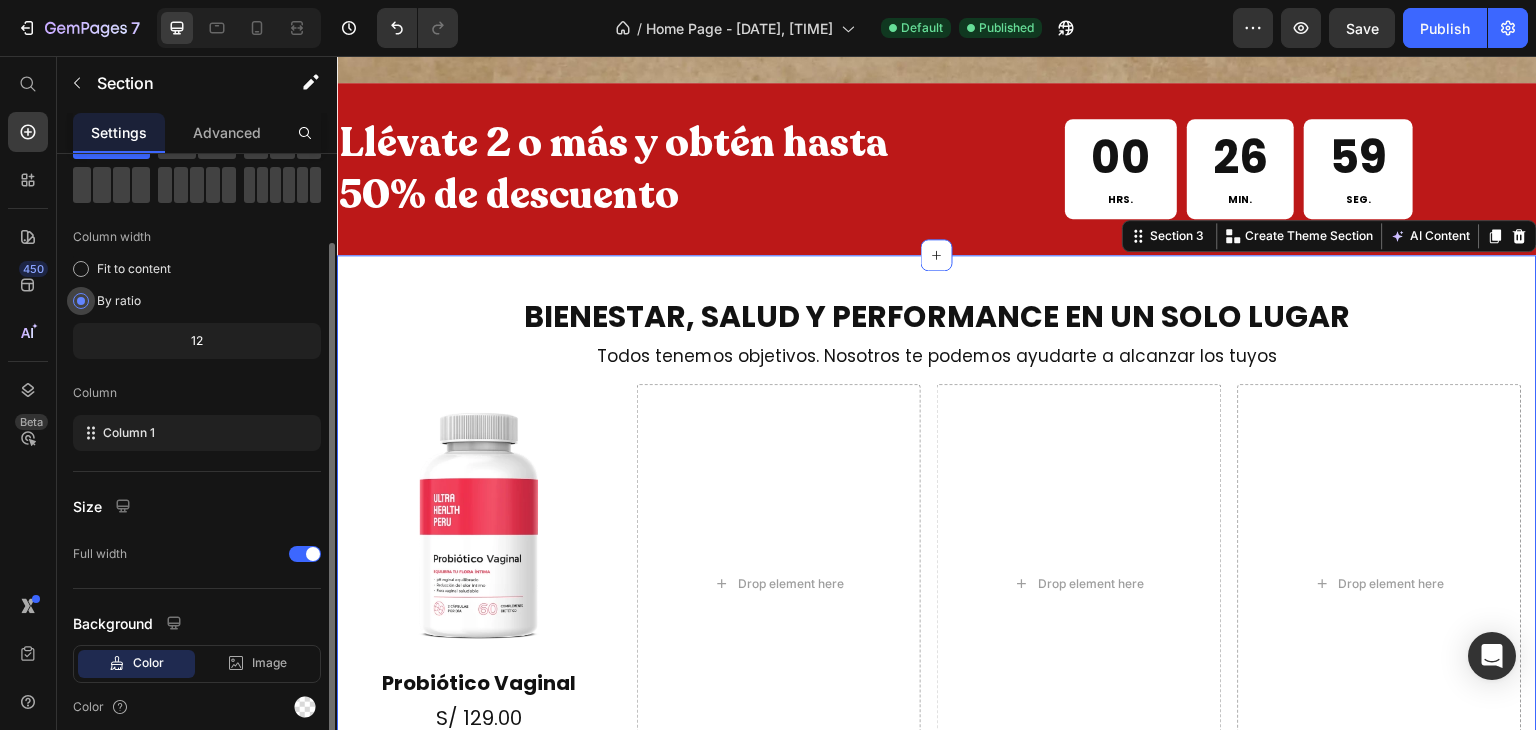 scroll, scrollTop: 94, scrollLeft: 0, axis: vertical 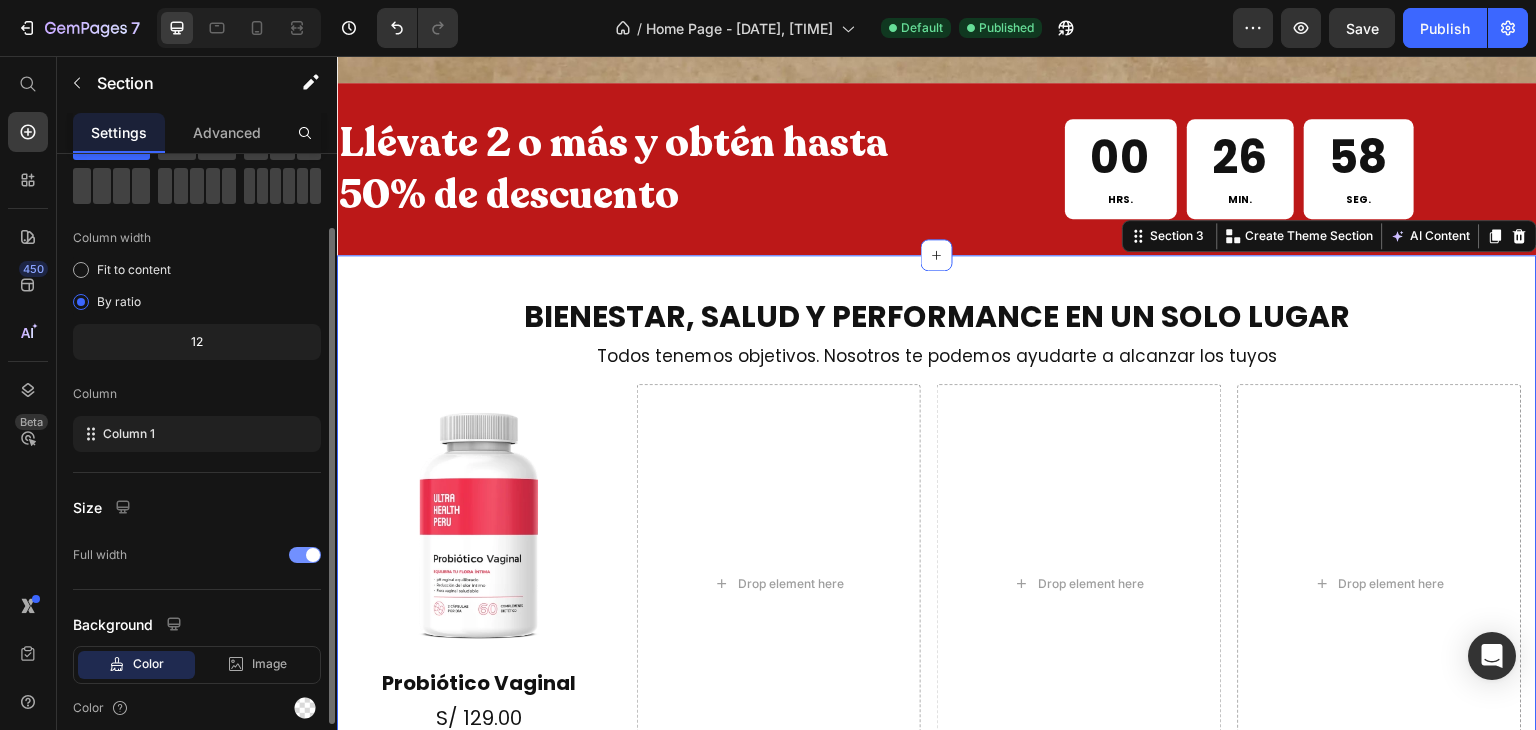 click at bounding box center [313, 555] 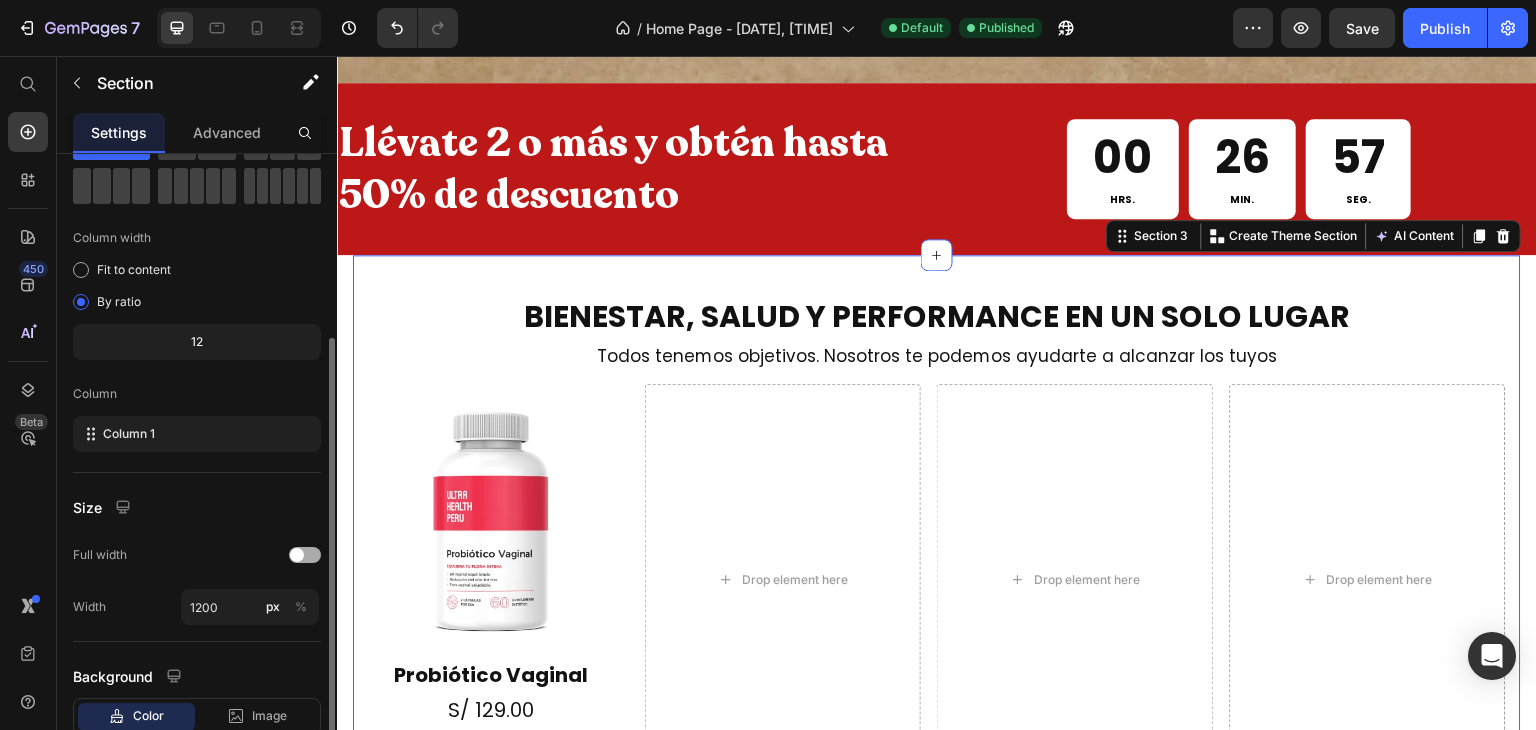 scroll, scrollTop: 176, scrollLeft: 0, axis: vertical 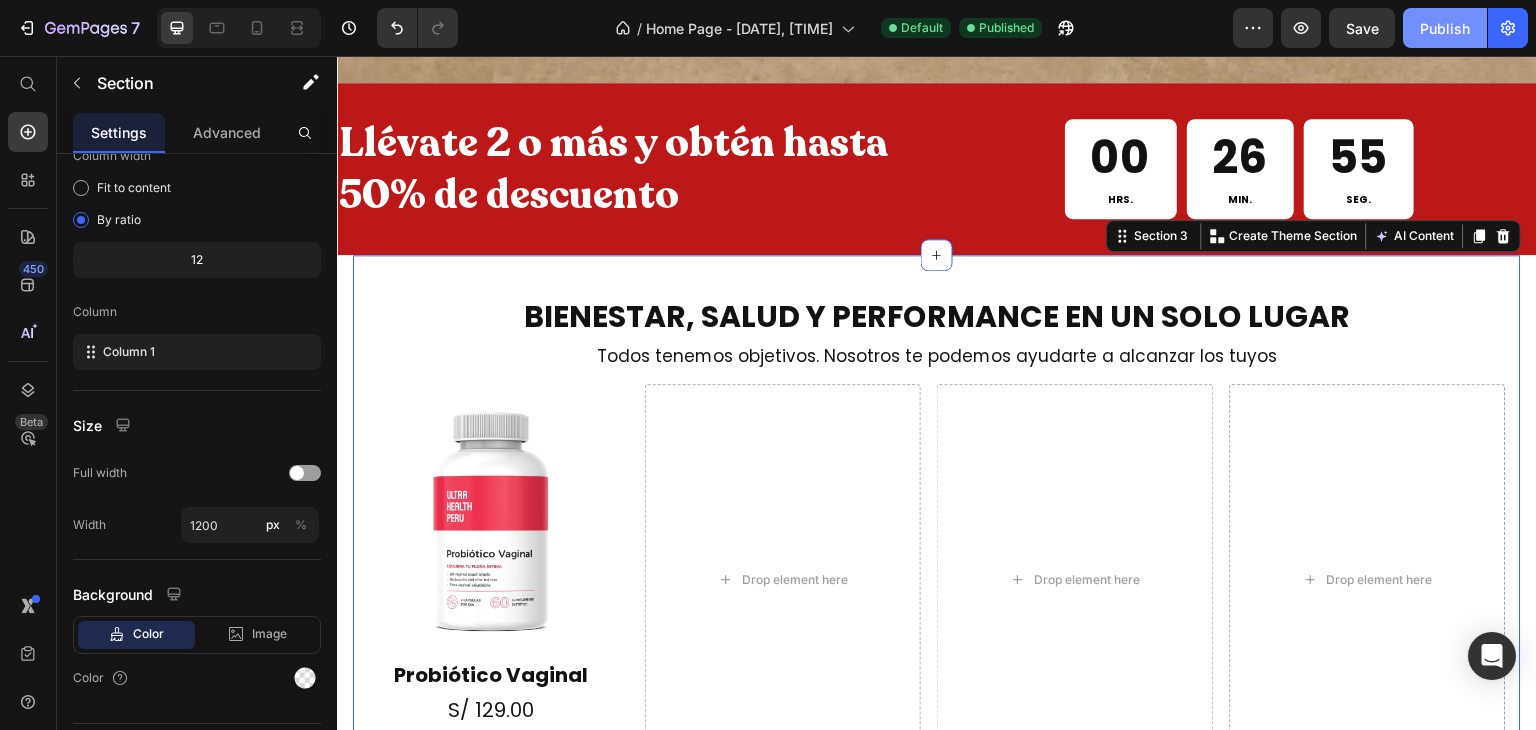 click on "Publish" at bounding box center [1445, 28] 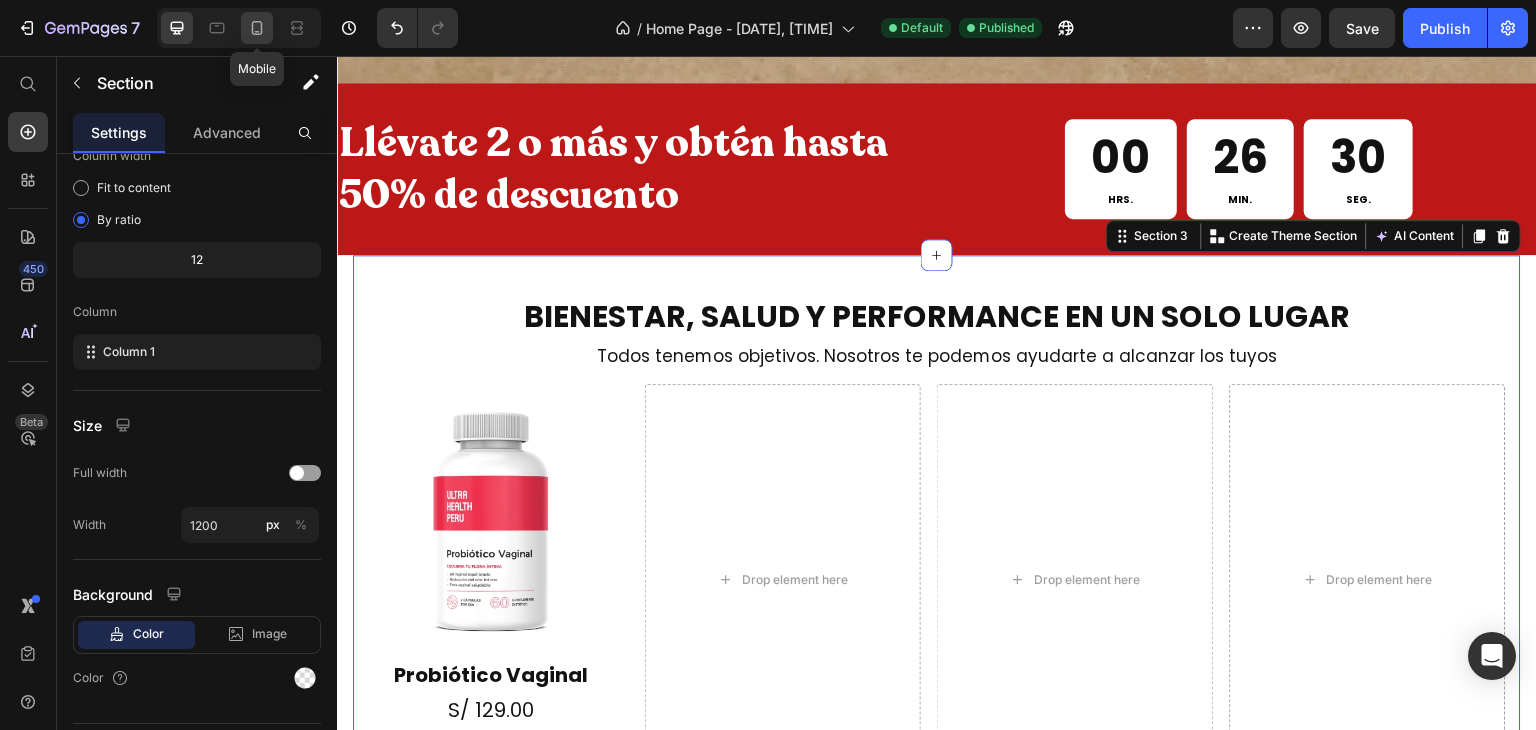 click 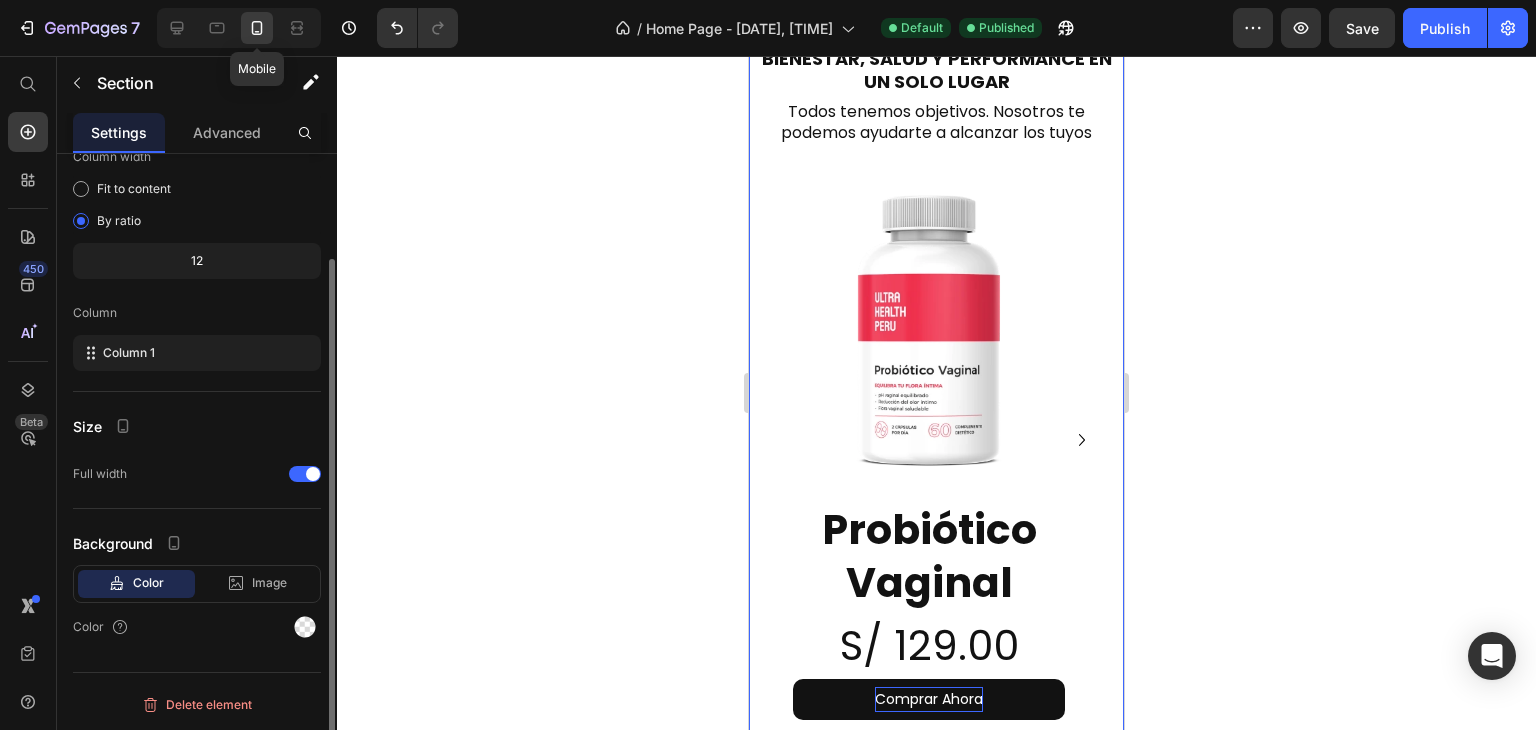 scroll, scrollTop: 129, scrollLeft: 0, axis: vertical 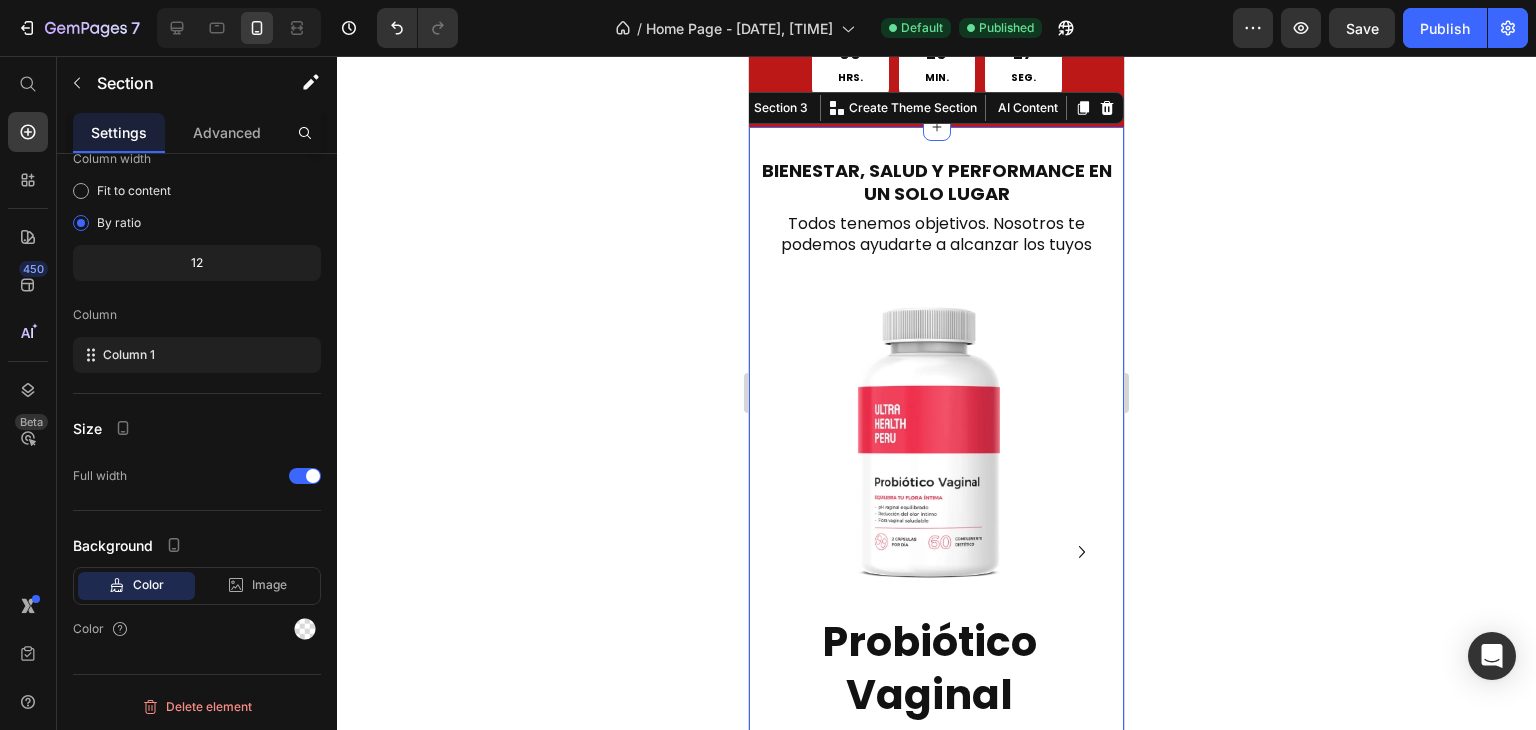 click on "Todos tenemos objetivos. Nosotros te podemos ayudarte a alcanzar los tuyos" at bounding box center [936, 235] 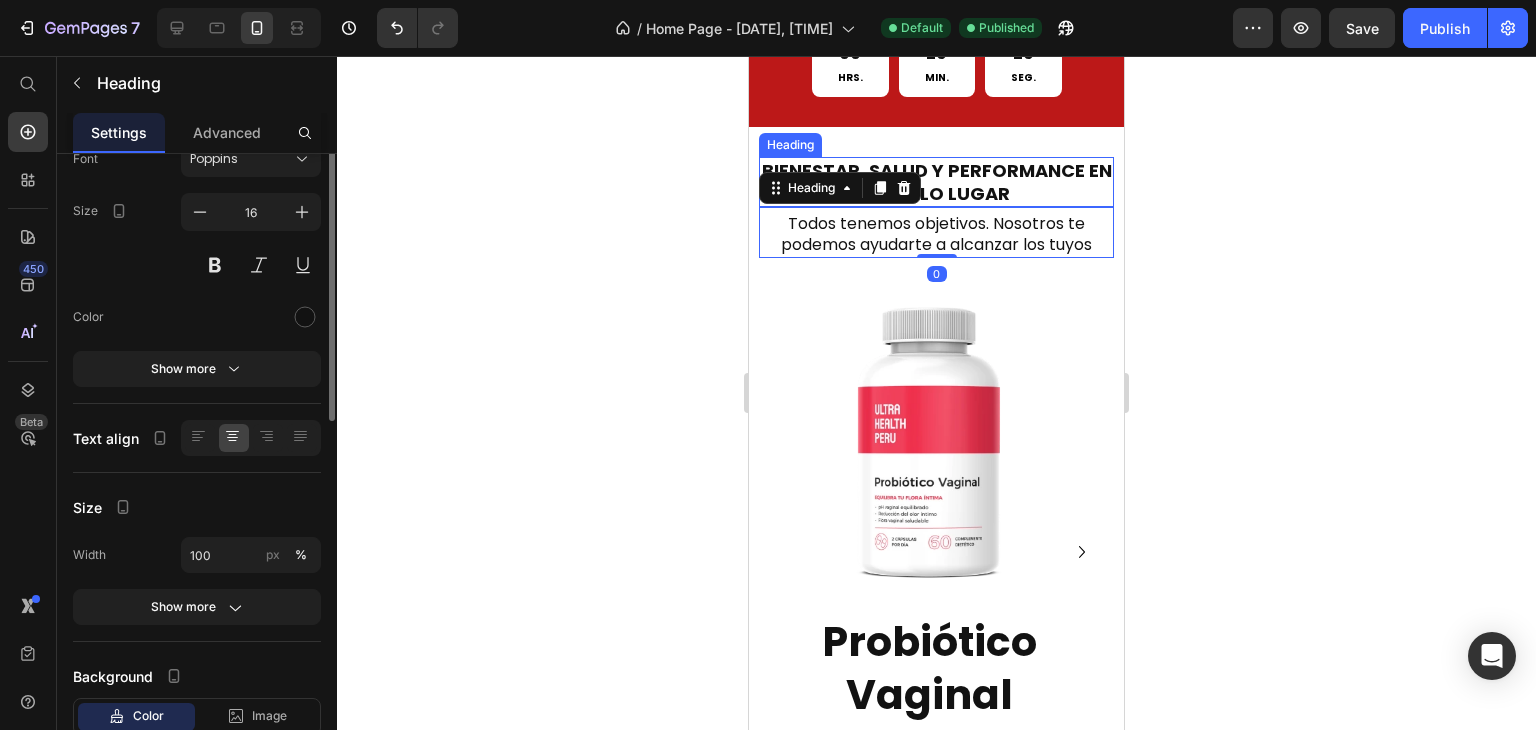 scroll, scrollTop: 0, scrollLeft: 0, axis: both 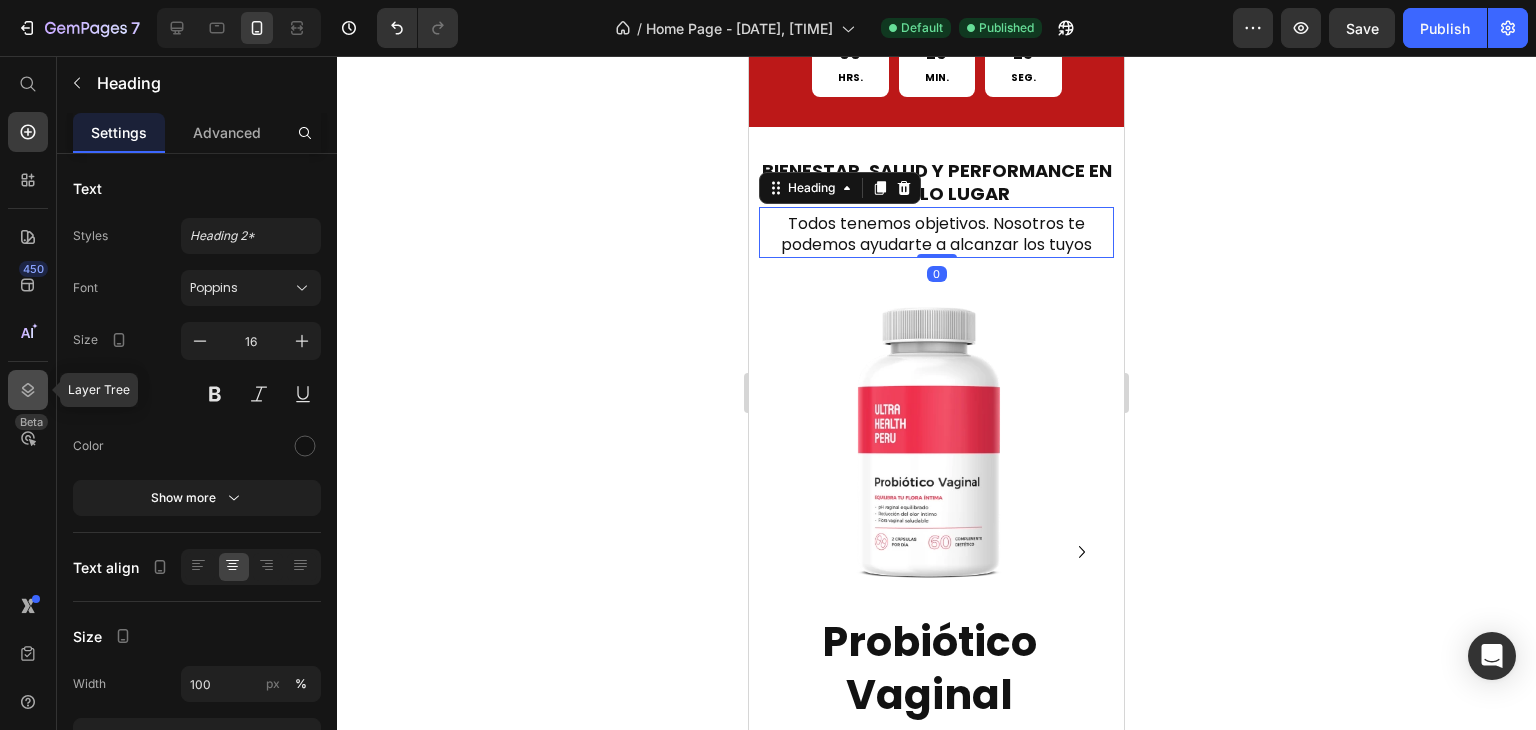 click 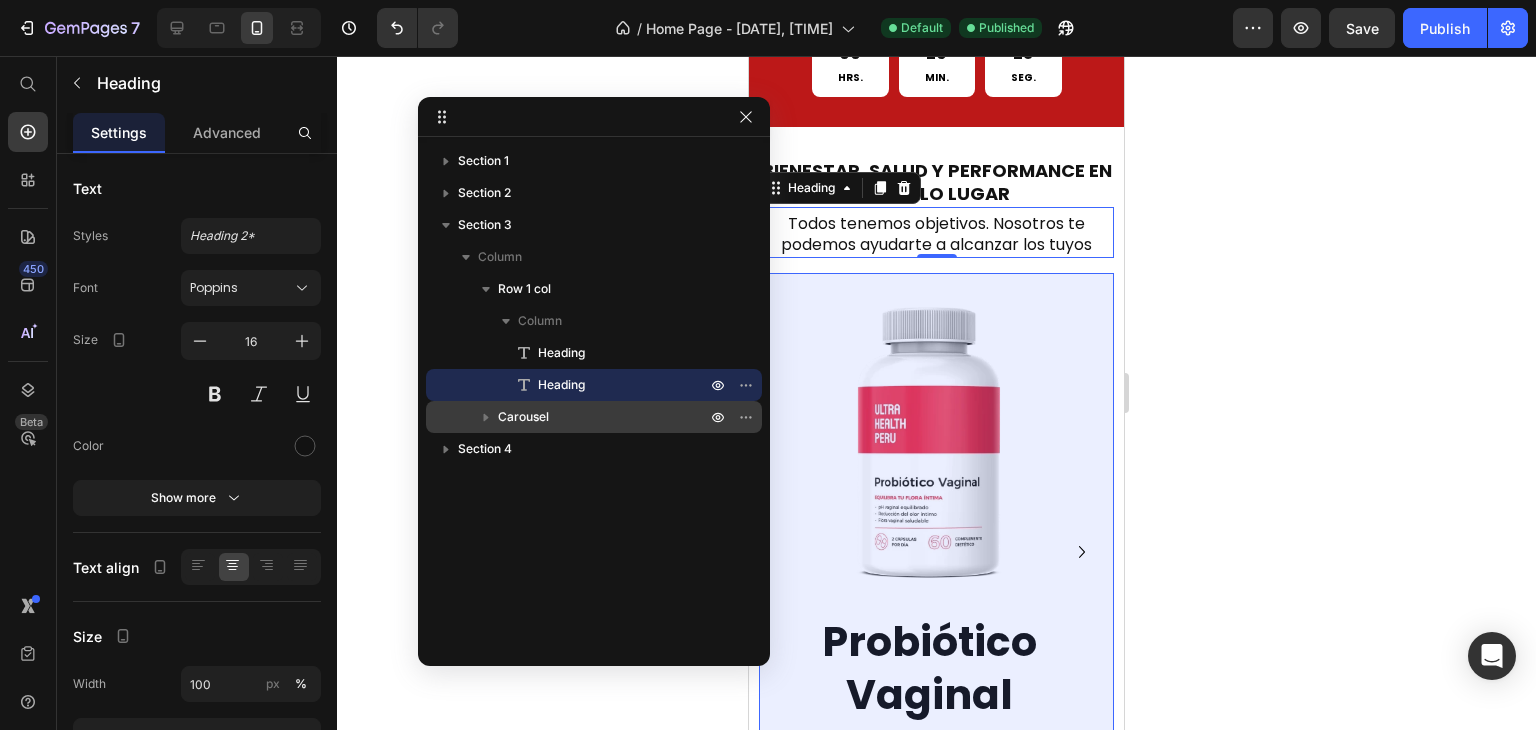 click on "Carousel" at bounding box center (523, 417) 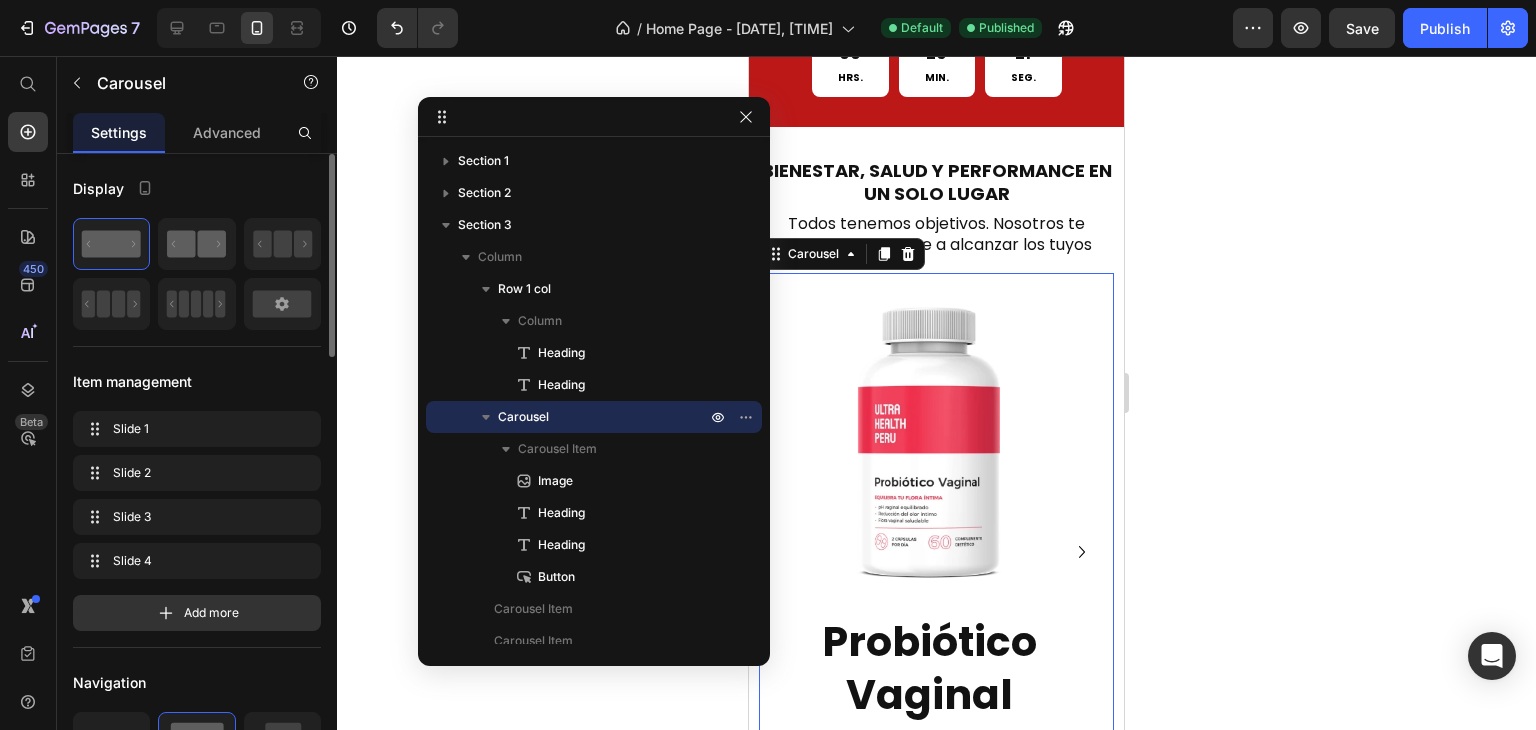 click 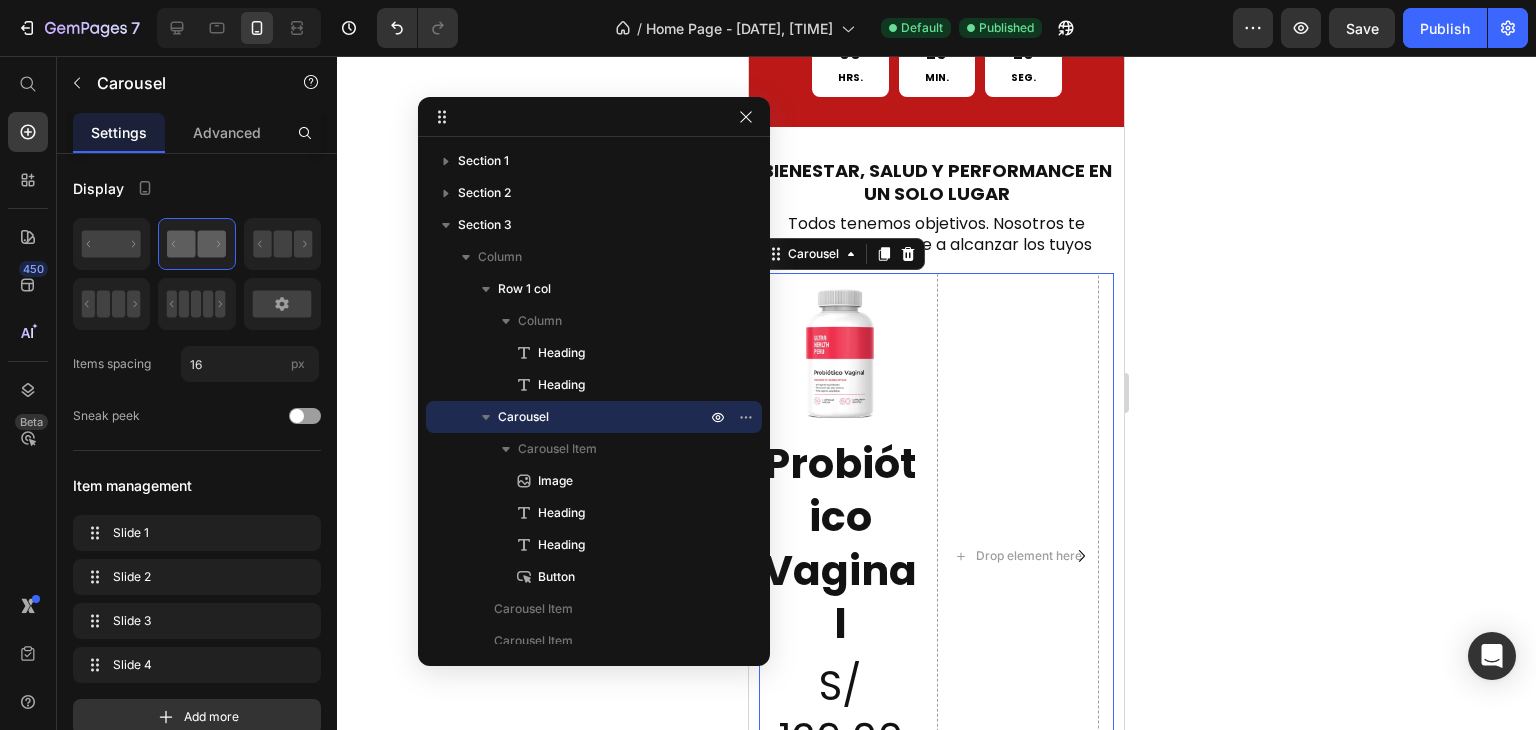 click 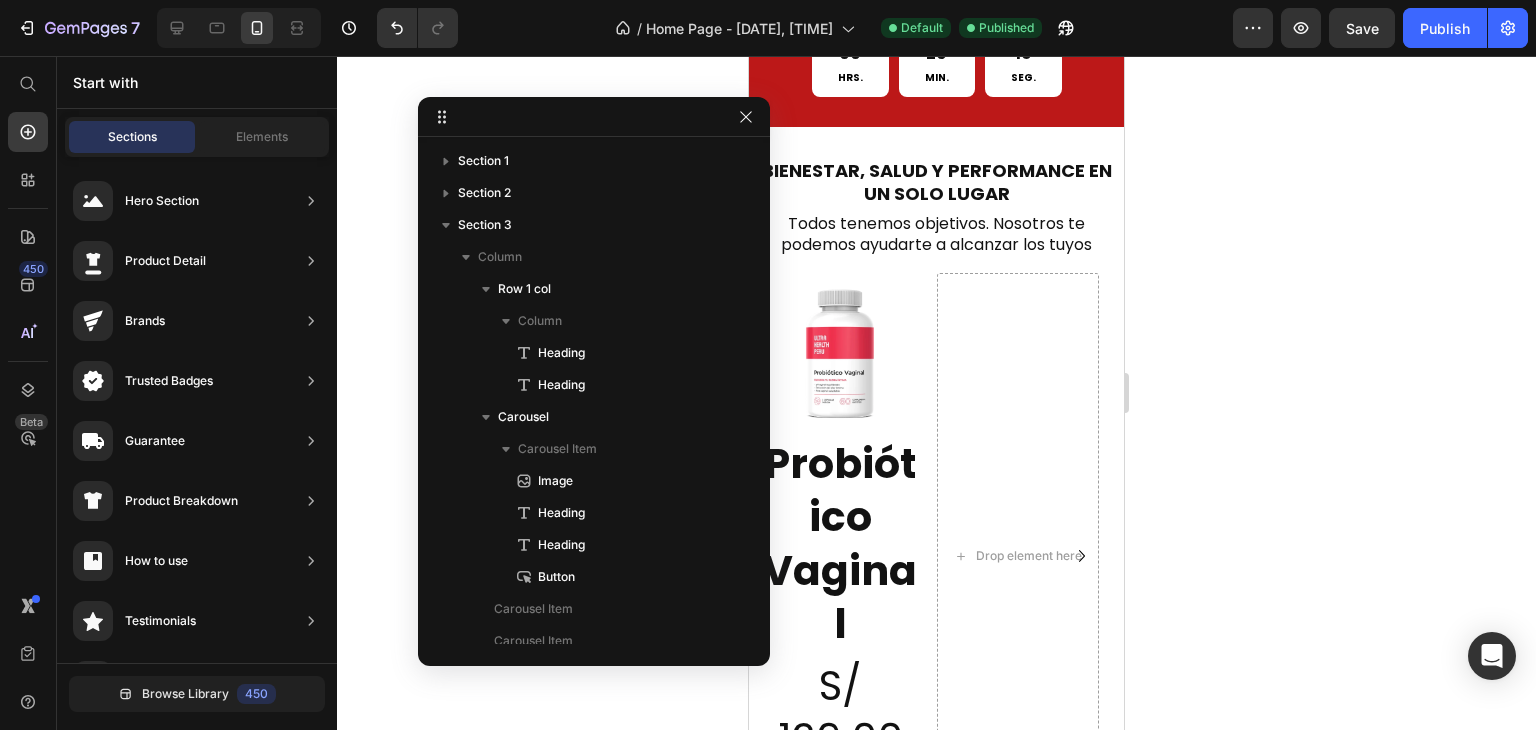 click 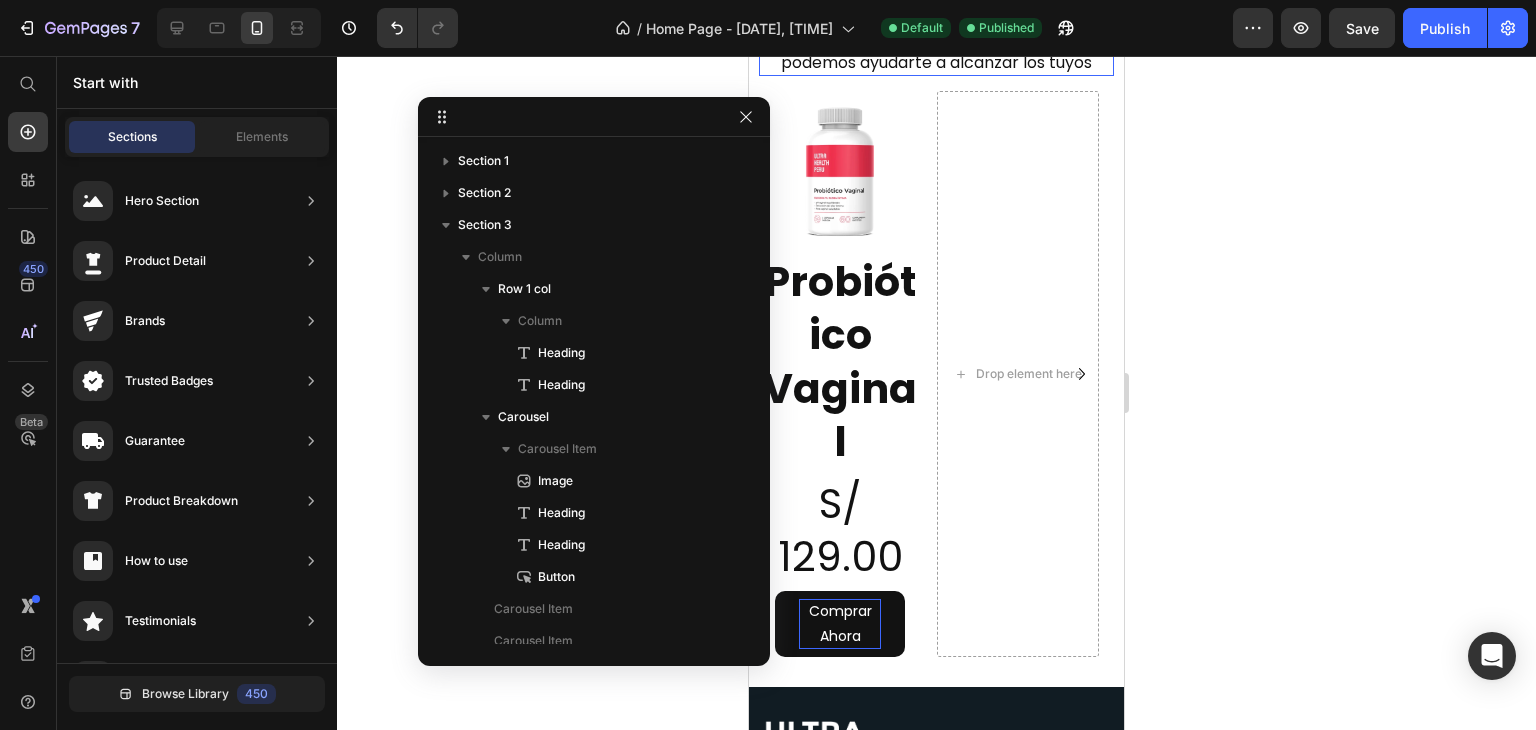 scroll, scrollTop: 664, scrollLeft: 0, axis: vertical 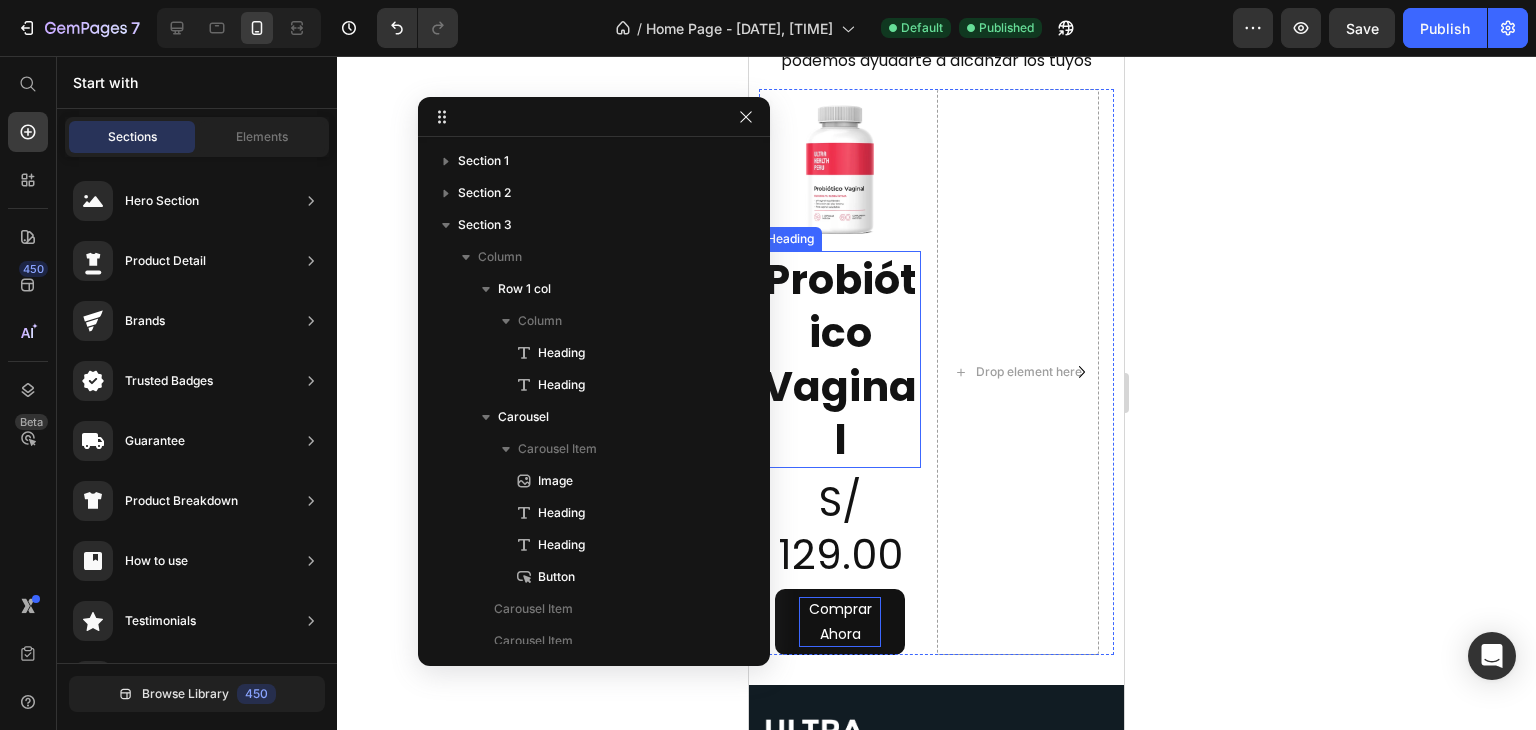 click on "Probiótico Vaginal" at bounding box center (840, 359) 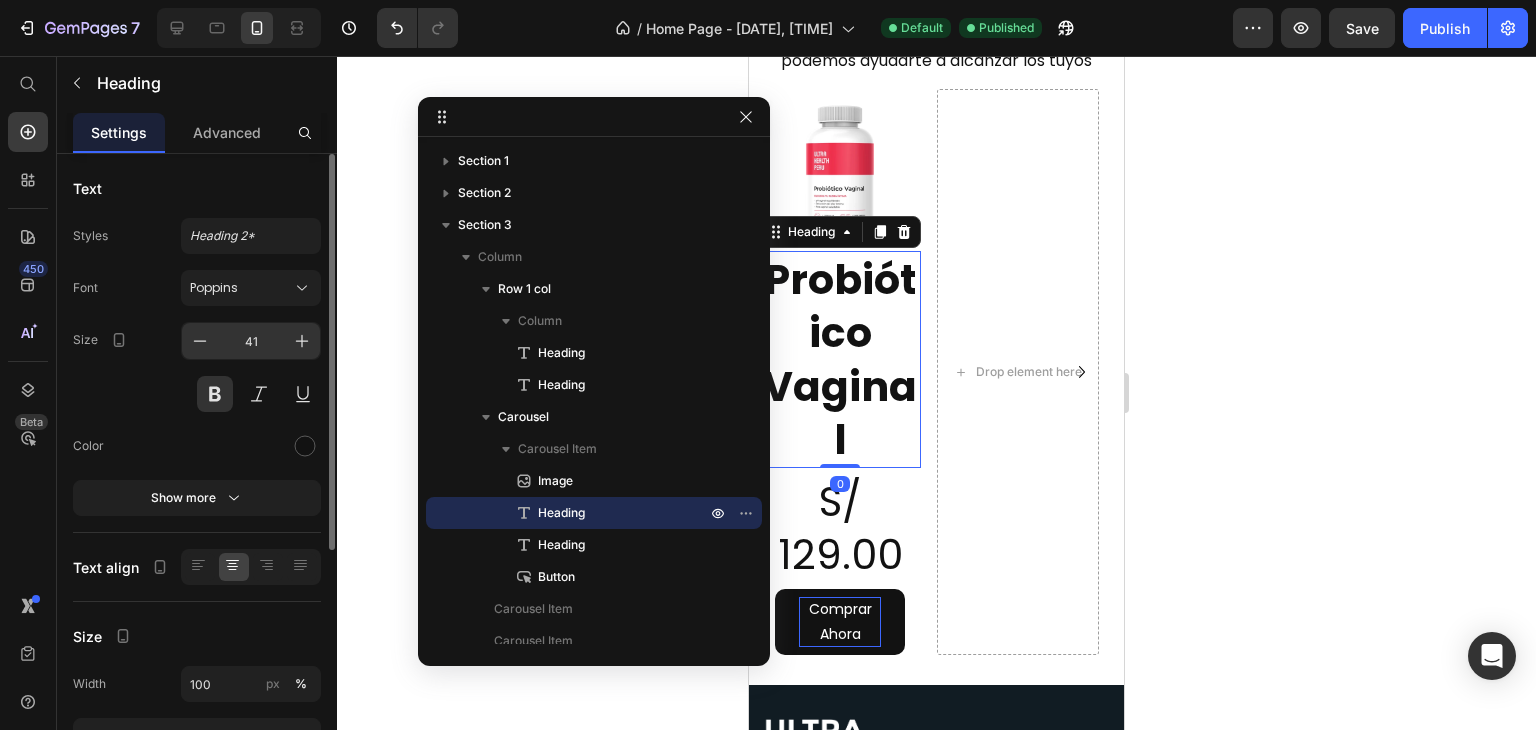 click on "41" at bounding box center (251, 341) 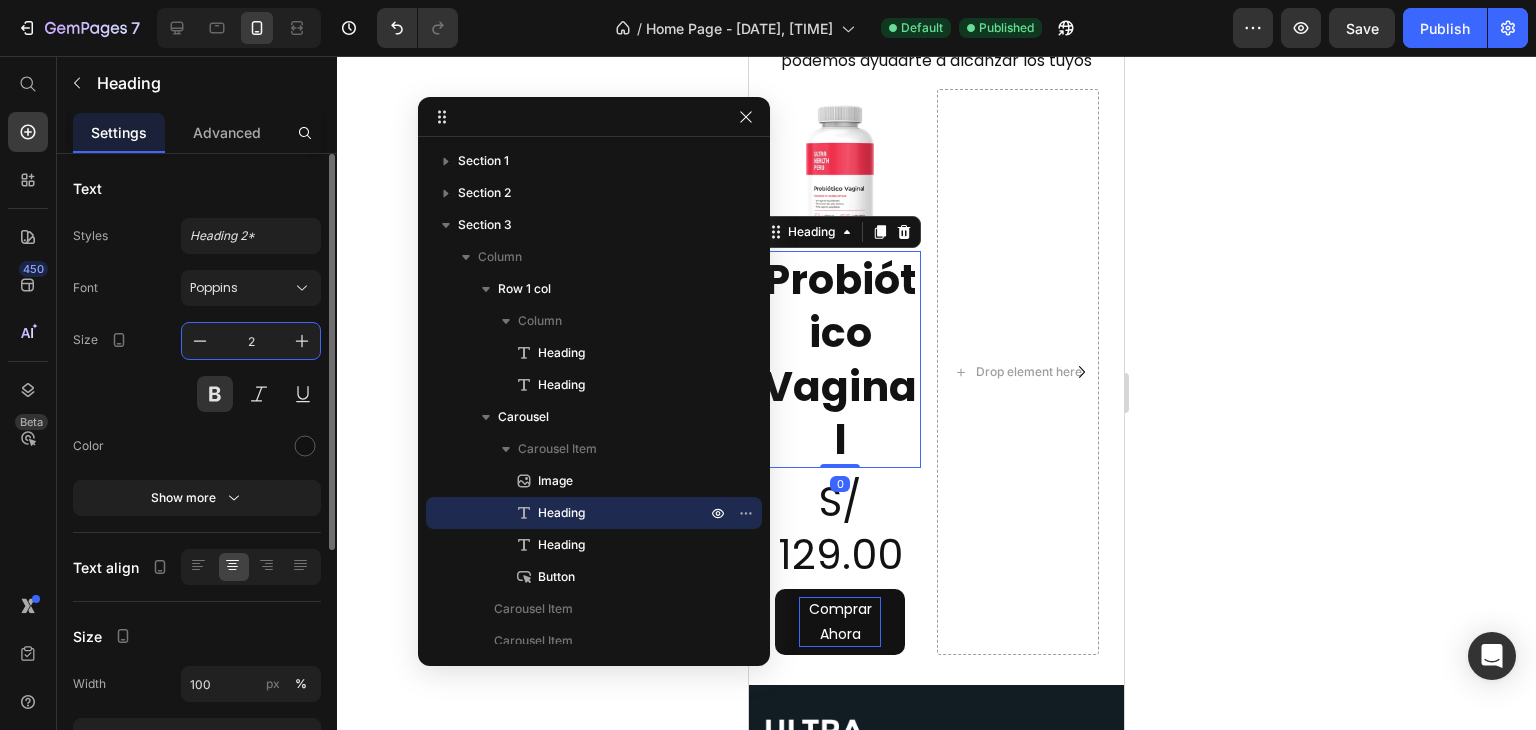 type on "20" 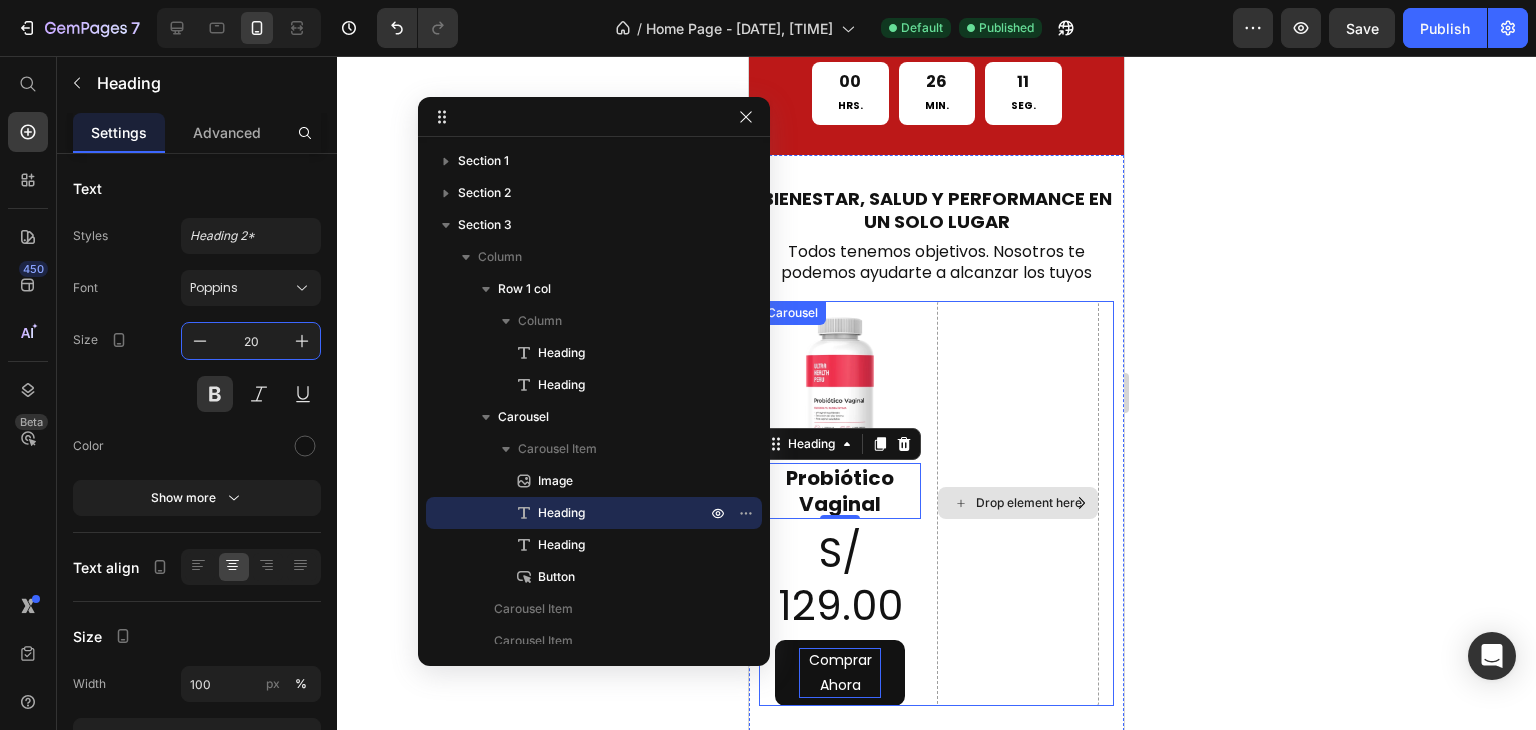 scroll, scrollTop: 448, scrollLeft: 0, axis: vertical 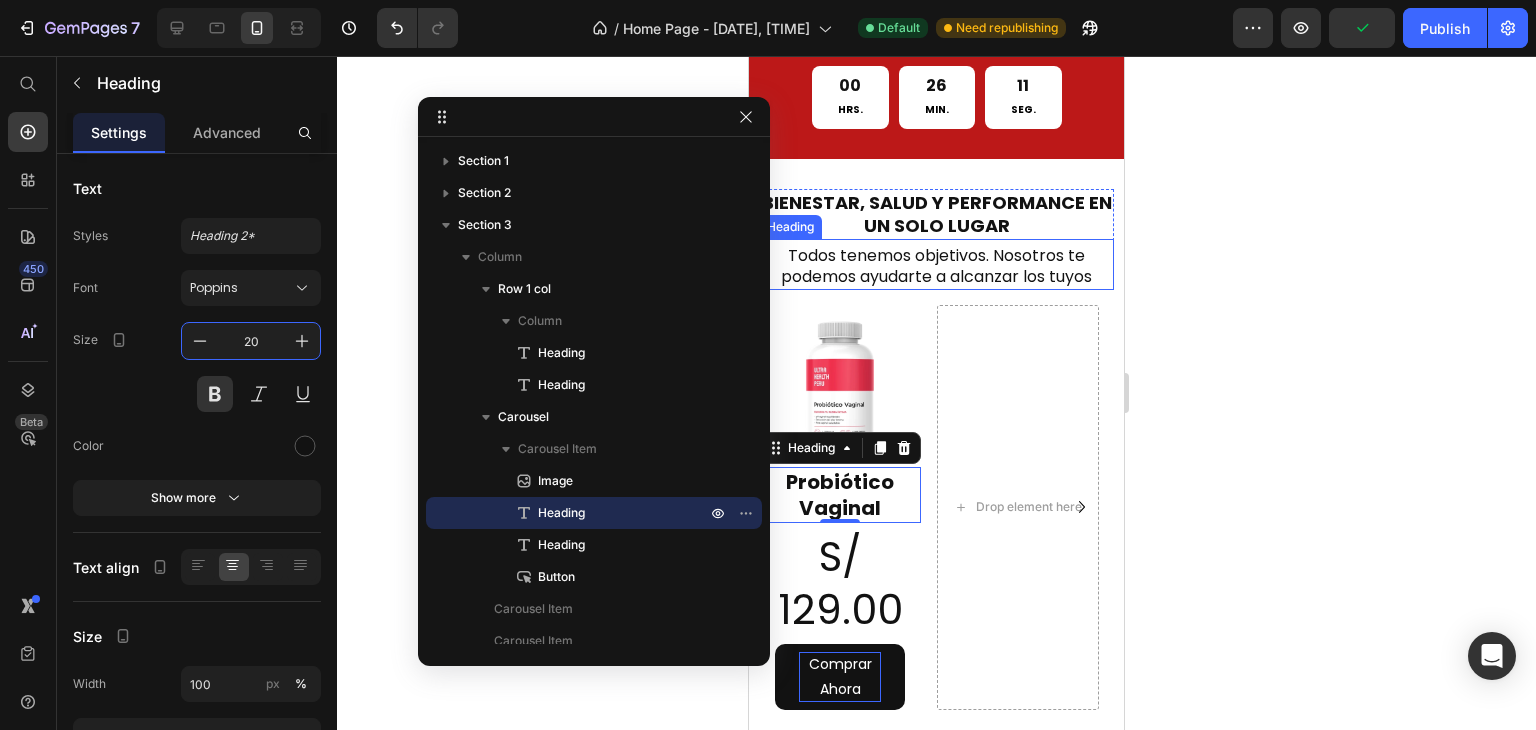 click on "Todos tenemos objetivos. Nosotros te podemos ayudarte a alcanzar los tuyos" at bounding box center (936, 267) 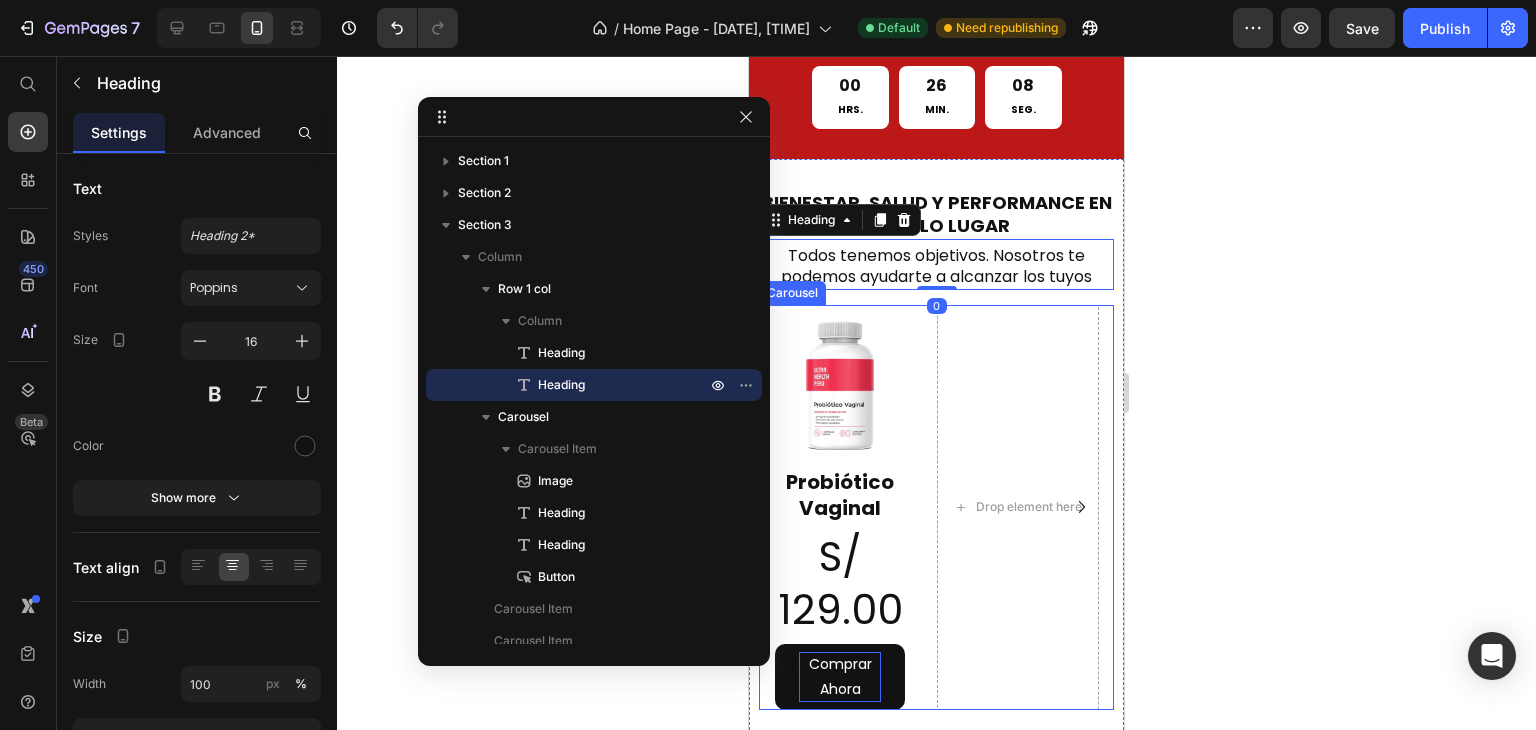 click on "Image Probiótico Vaginal Heading S/ 129.00 Heading Comprar Ahora Button" at bounding box center (840, 507) 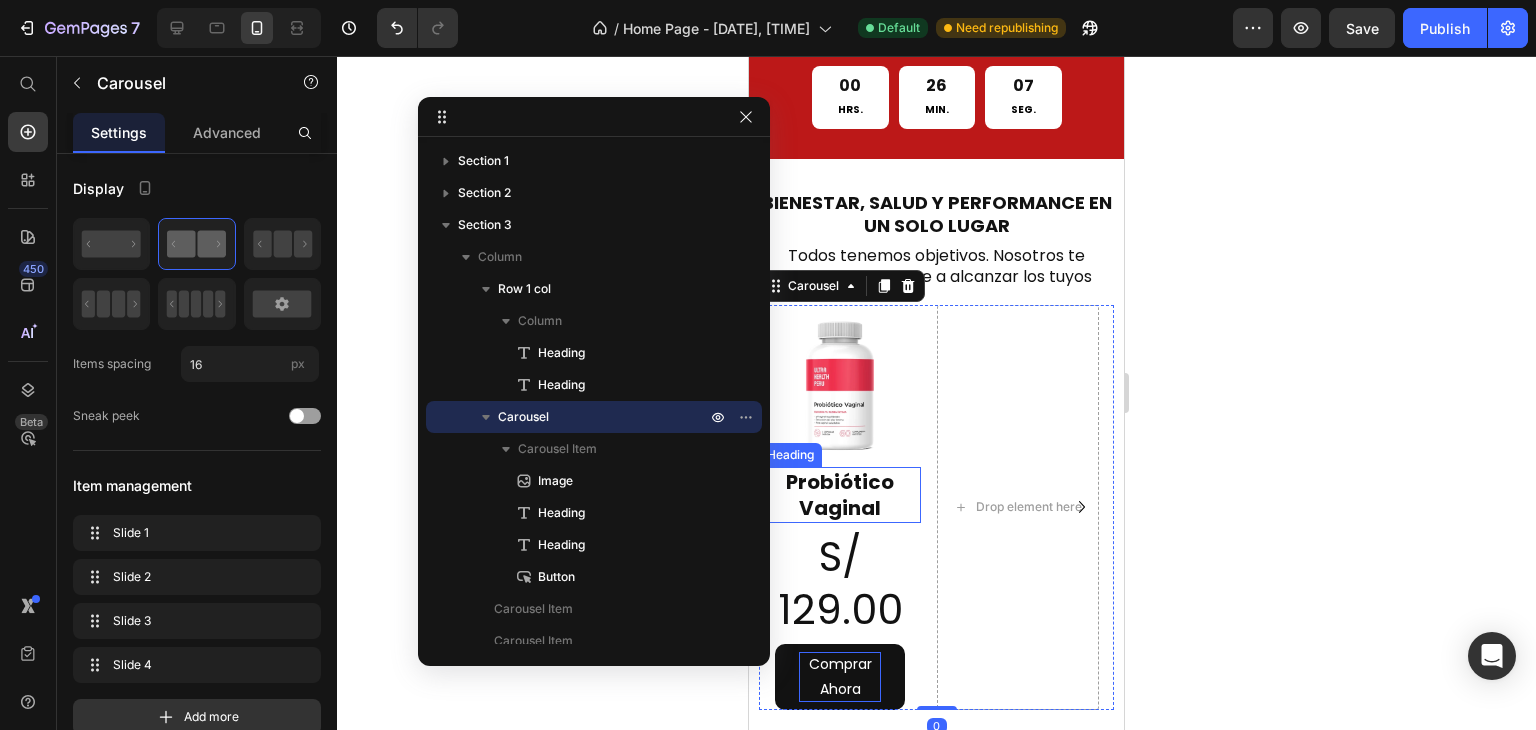 click on "Probiótico Vaginal" at bounding box center (840, 495) 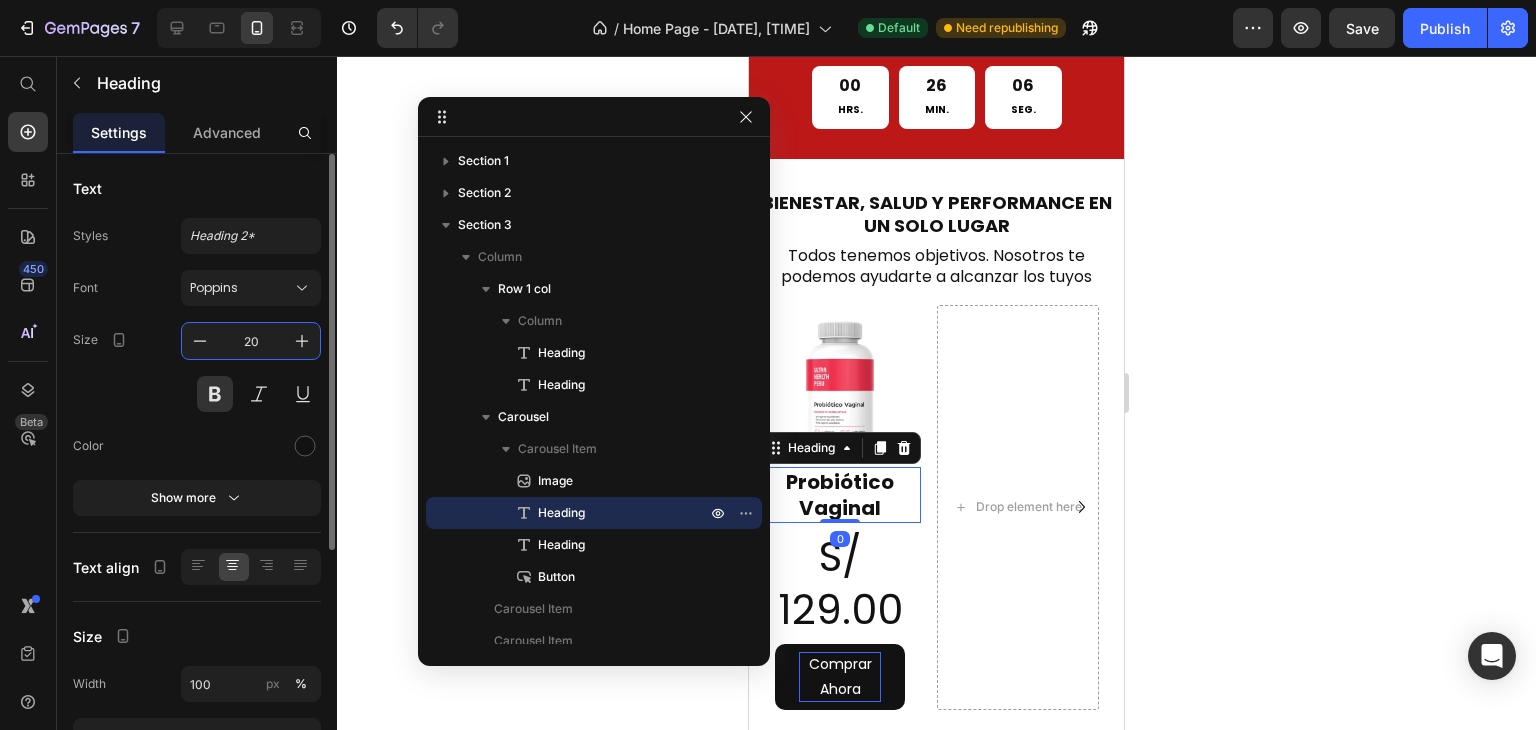 click on "20" at bounding box center (251, 341) 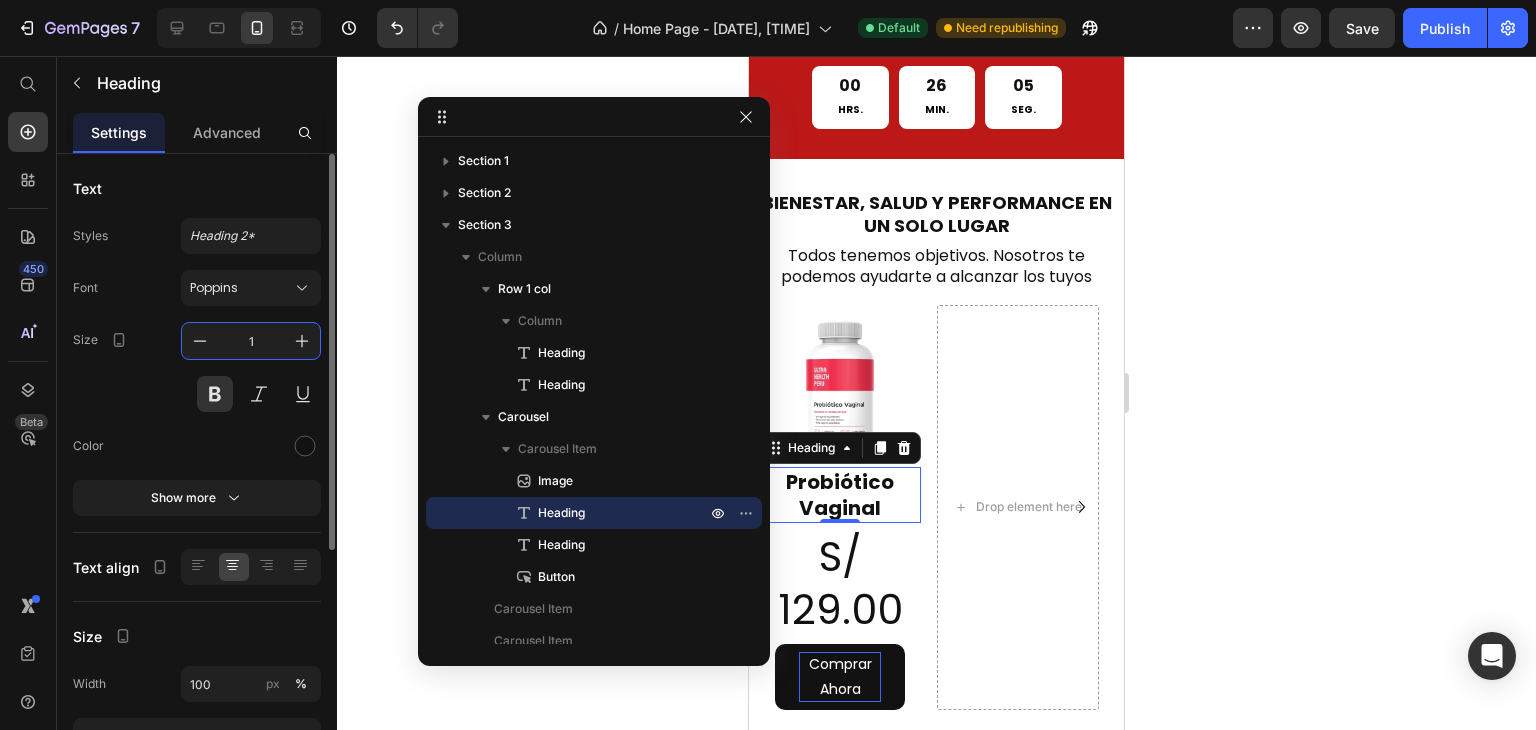 type on "16" 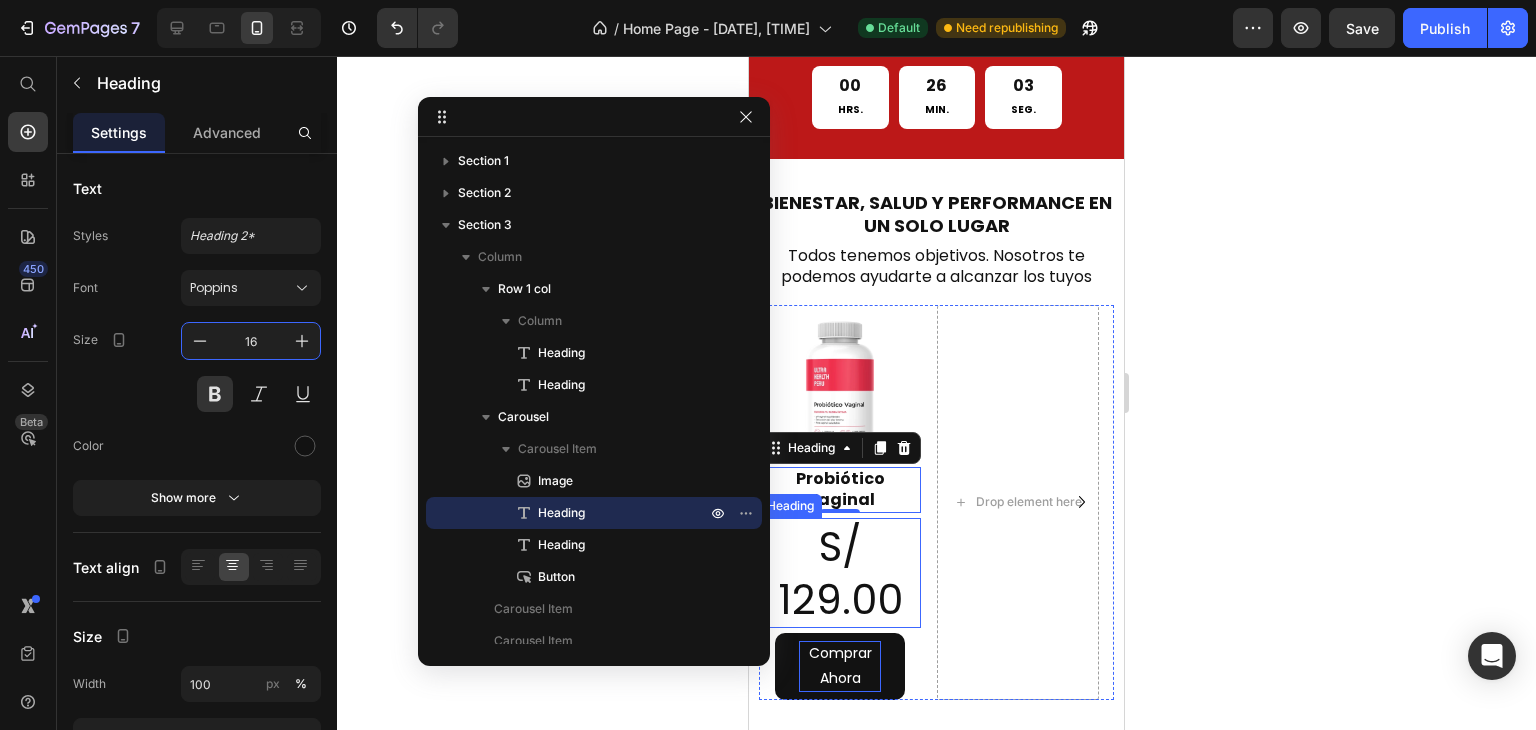 click on "S/ 129.00" at bounding box center (840, 573) 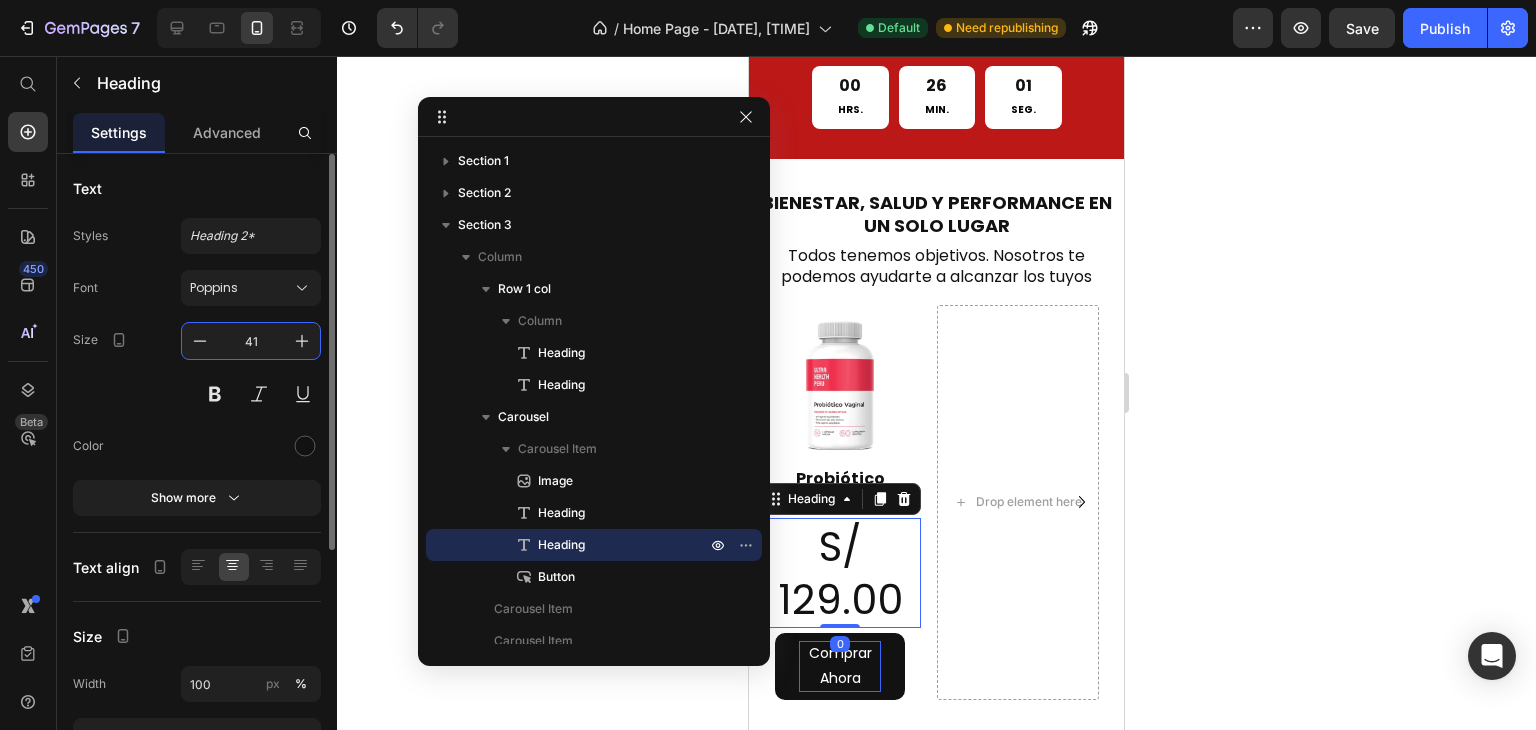 click on "41" at bounding box center (251, 341) 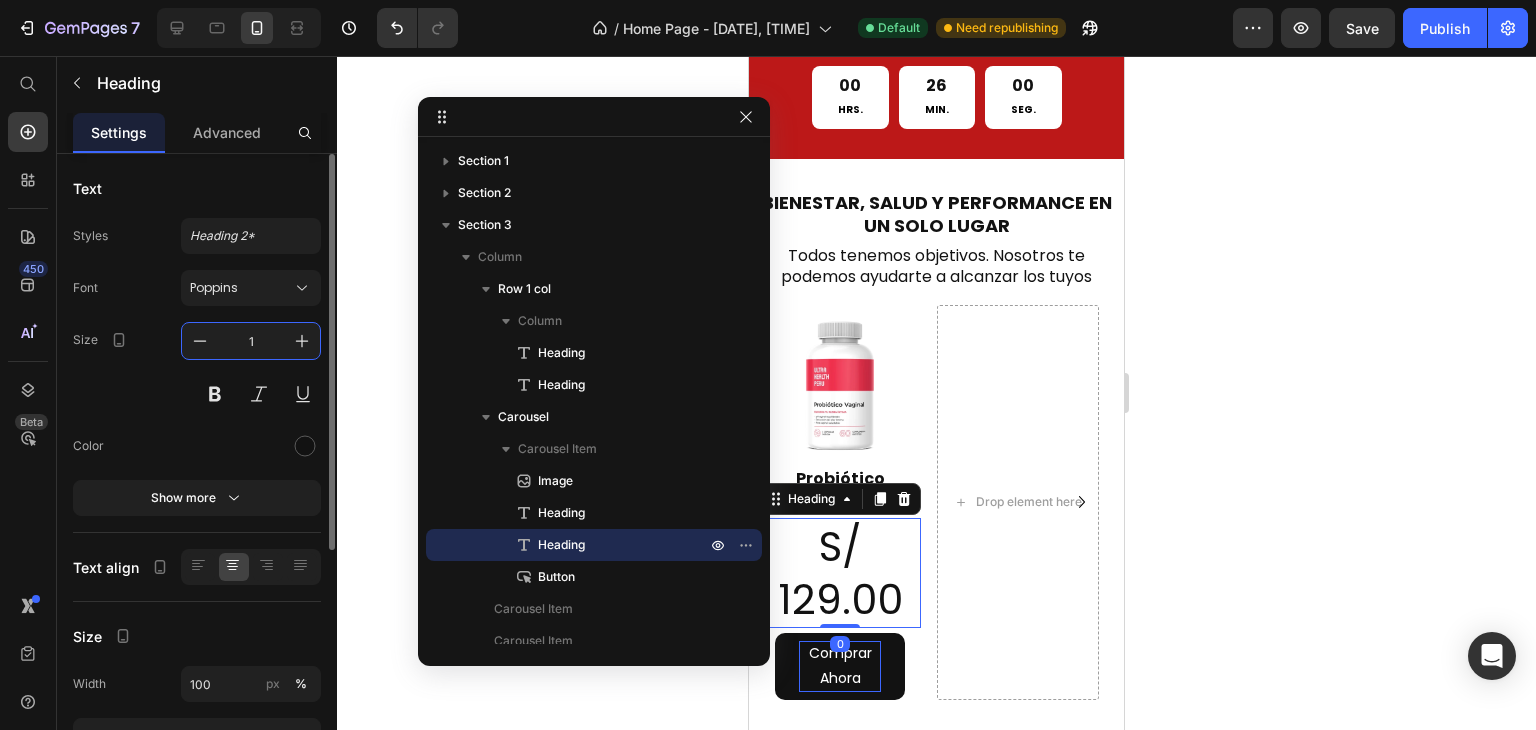 type on "16" 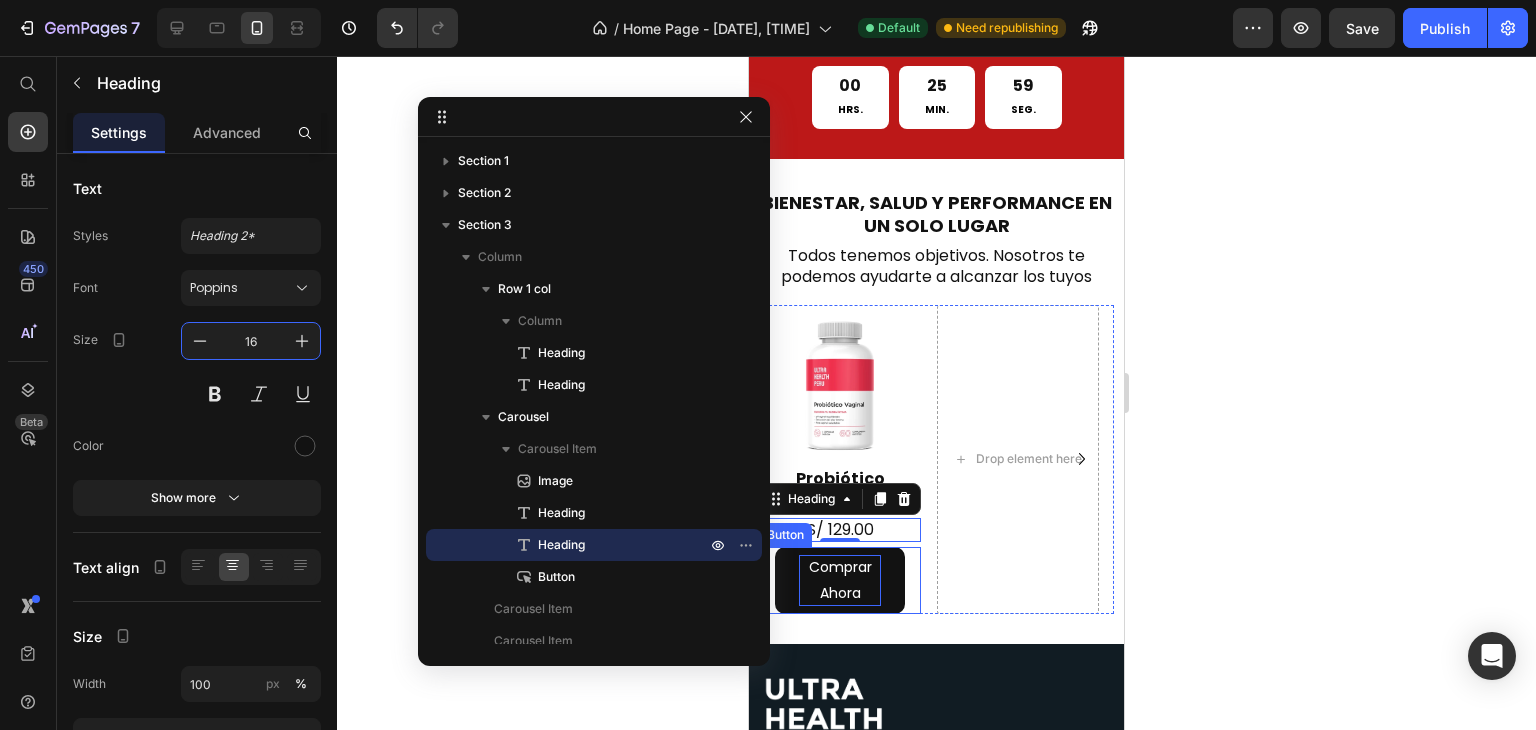 click on "Comprar Ahora" at bounding box center [840, 580] 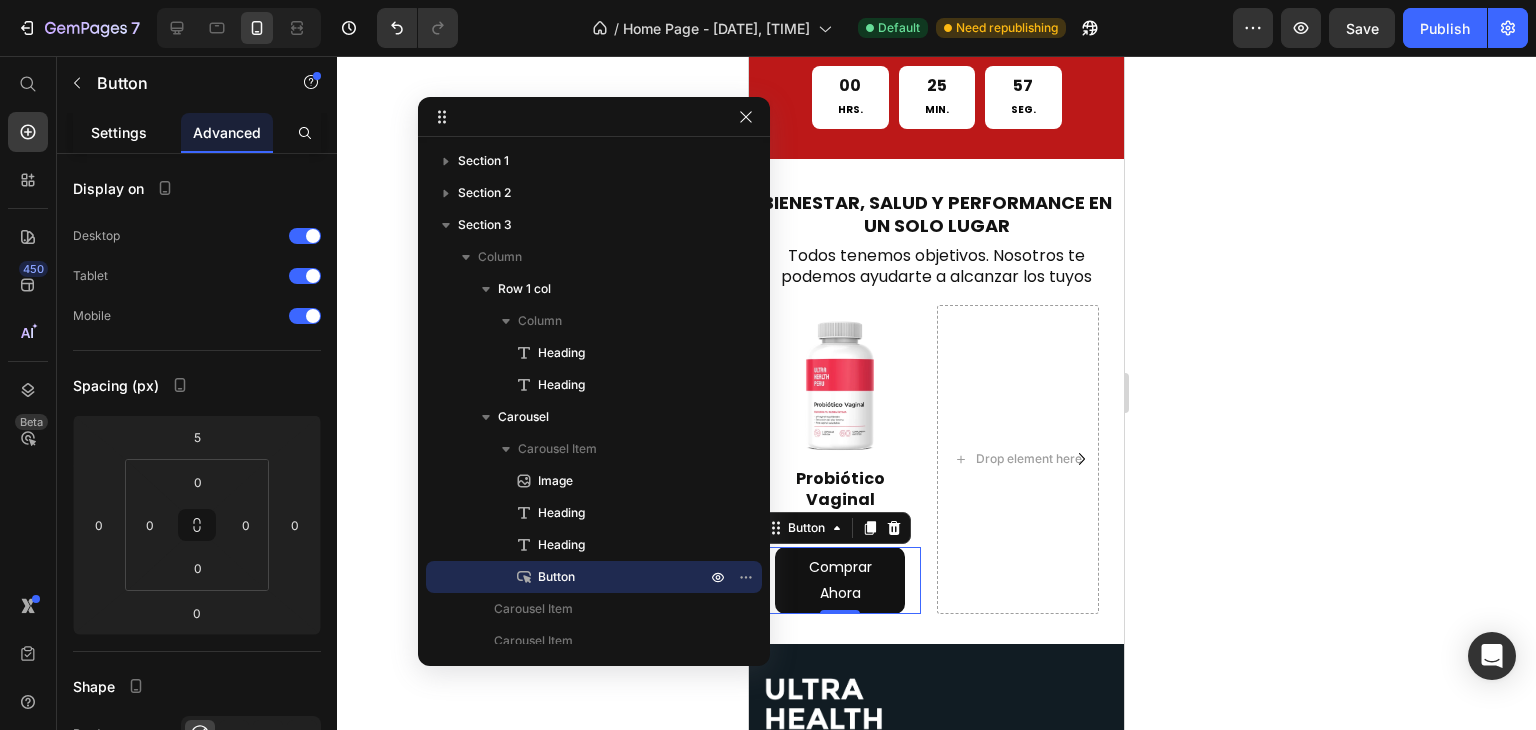 click on "Settings" at bounding box center (119, 132) 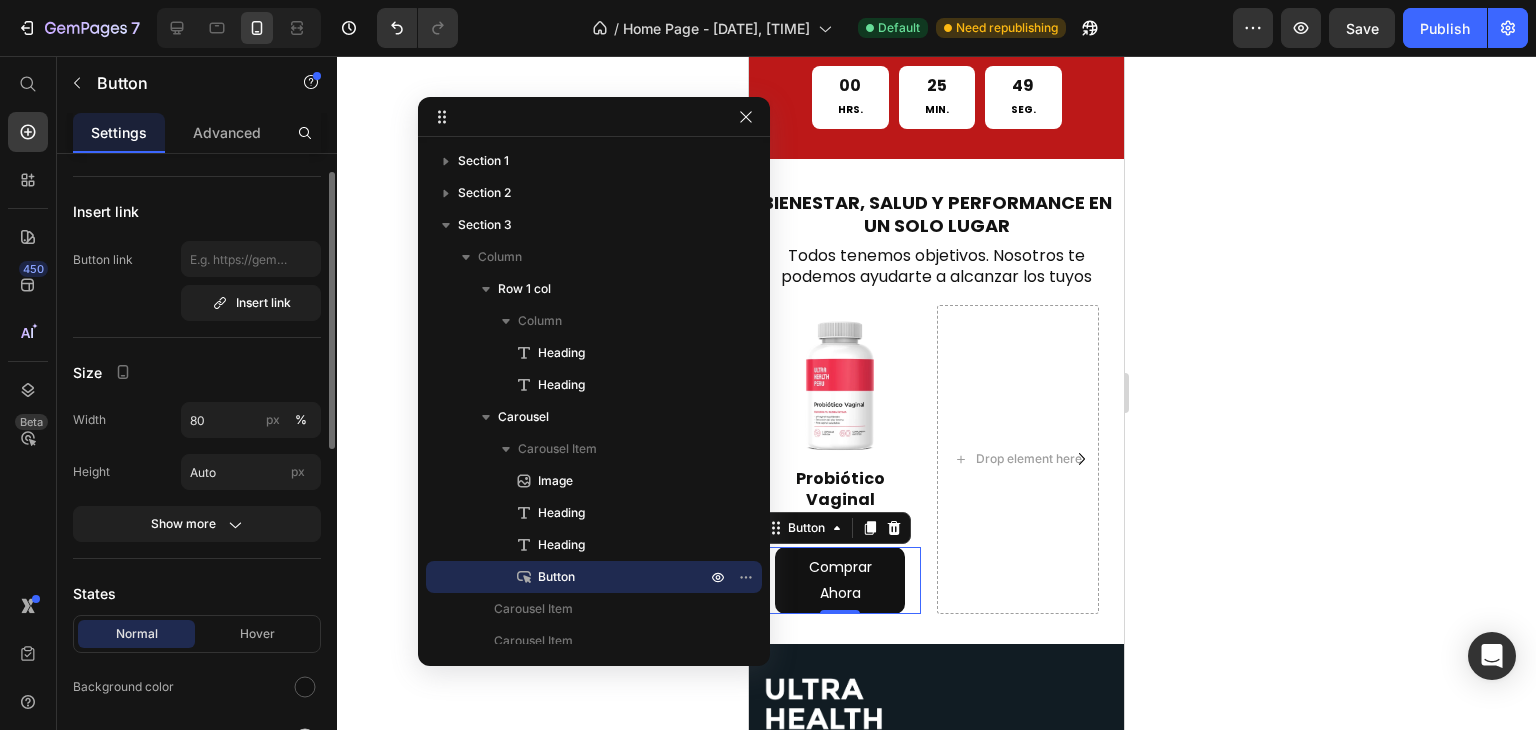 scroll, scrollTop: 43, scrollLeft: 0, axis: vertical 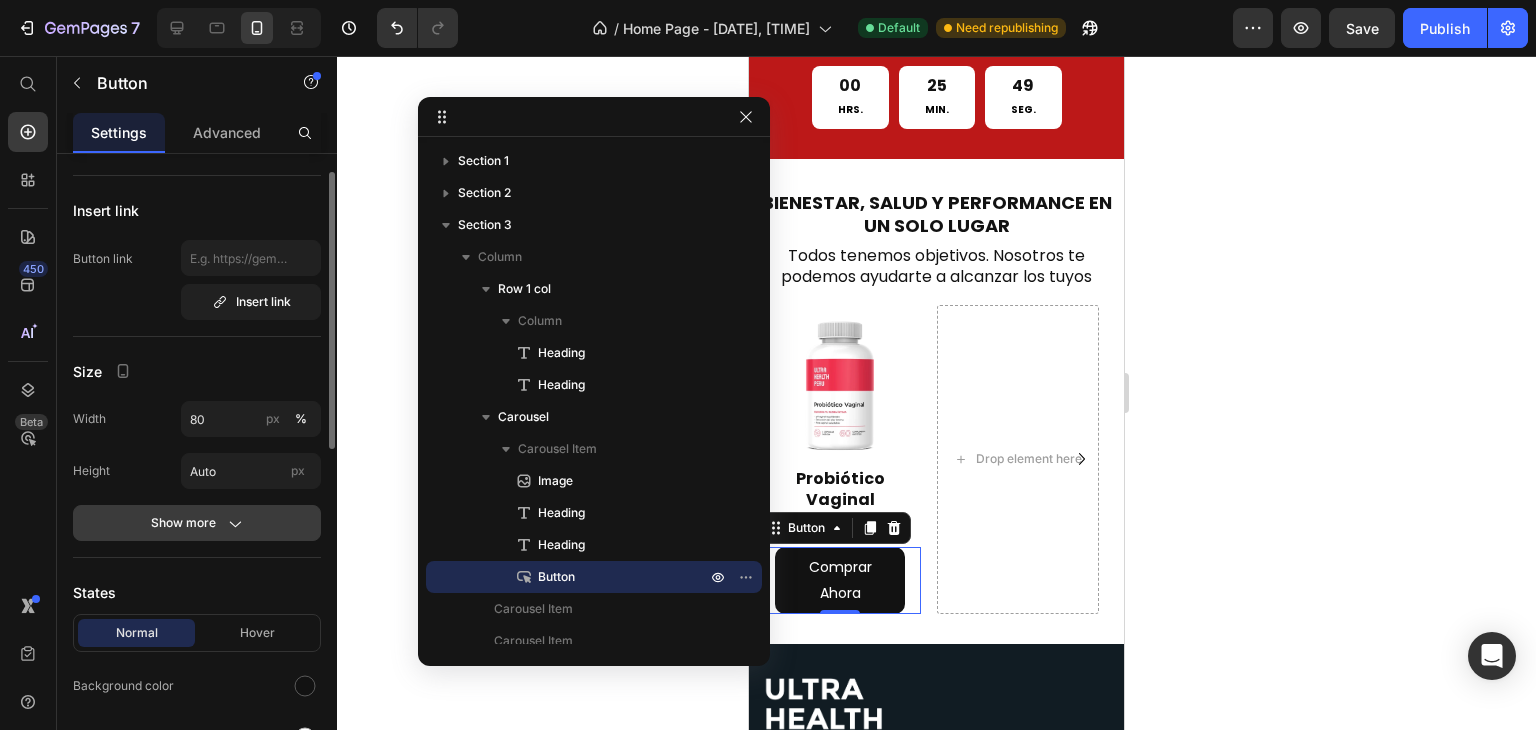 click on "Show more" at bounding box center (197, 523) 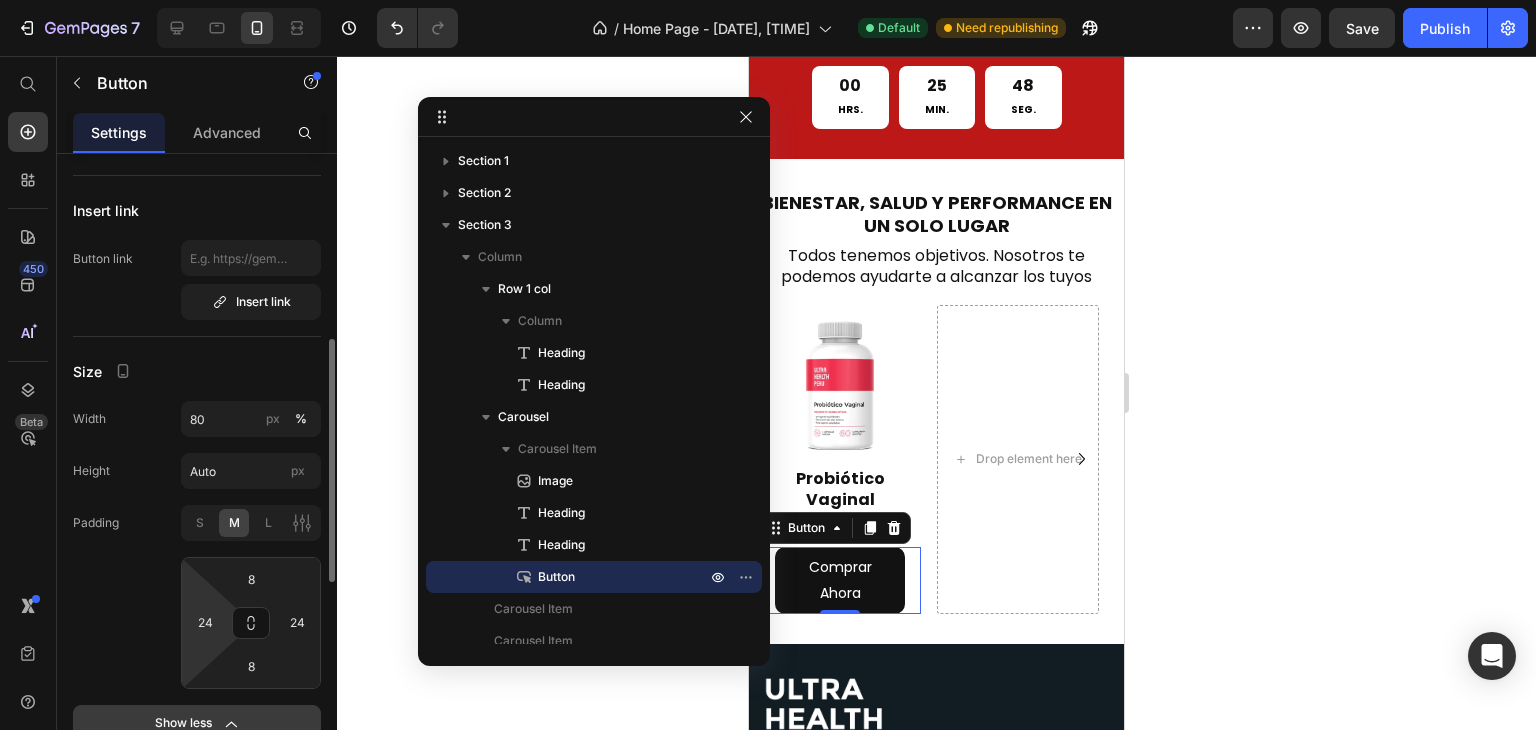 scroll, scrollTop: 166, scrollLeft: 0, axis: vertical 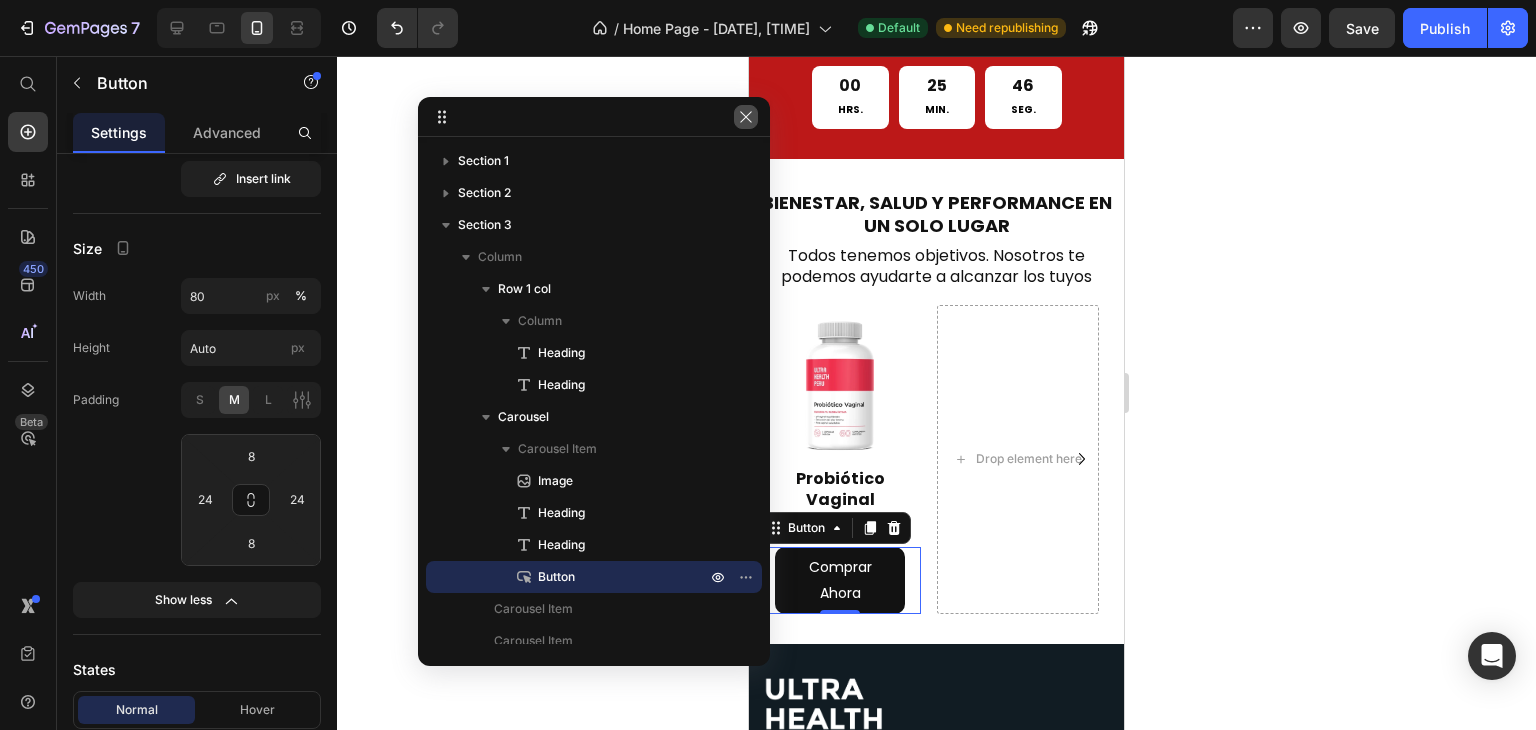 click 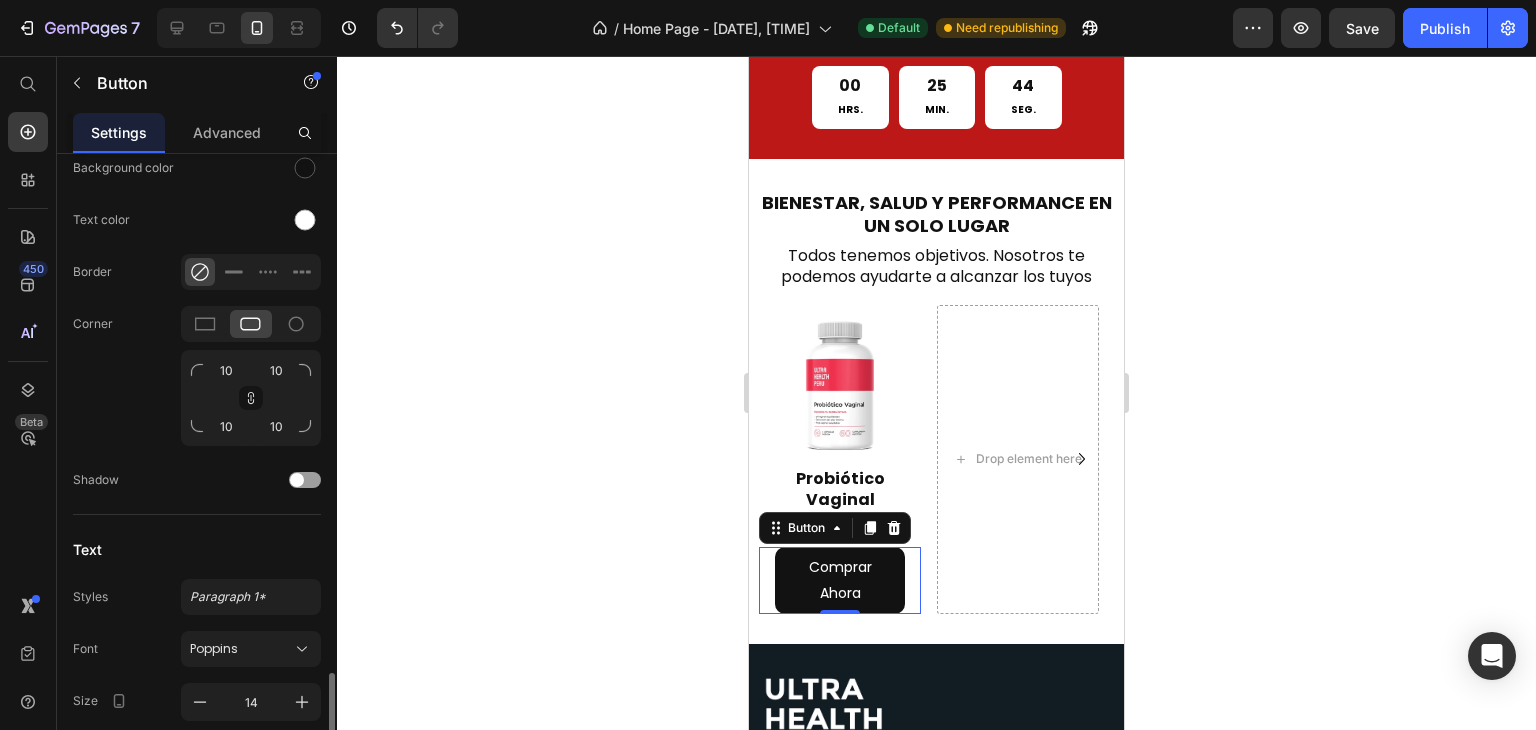 scroll, scrollTop: 926, scrollLeft: 0, axis: vertical 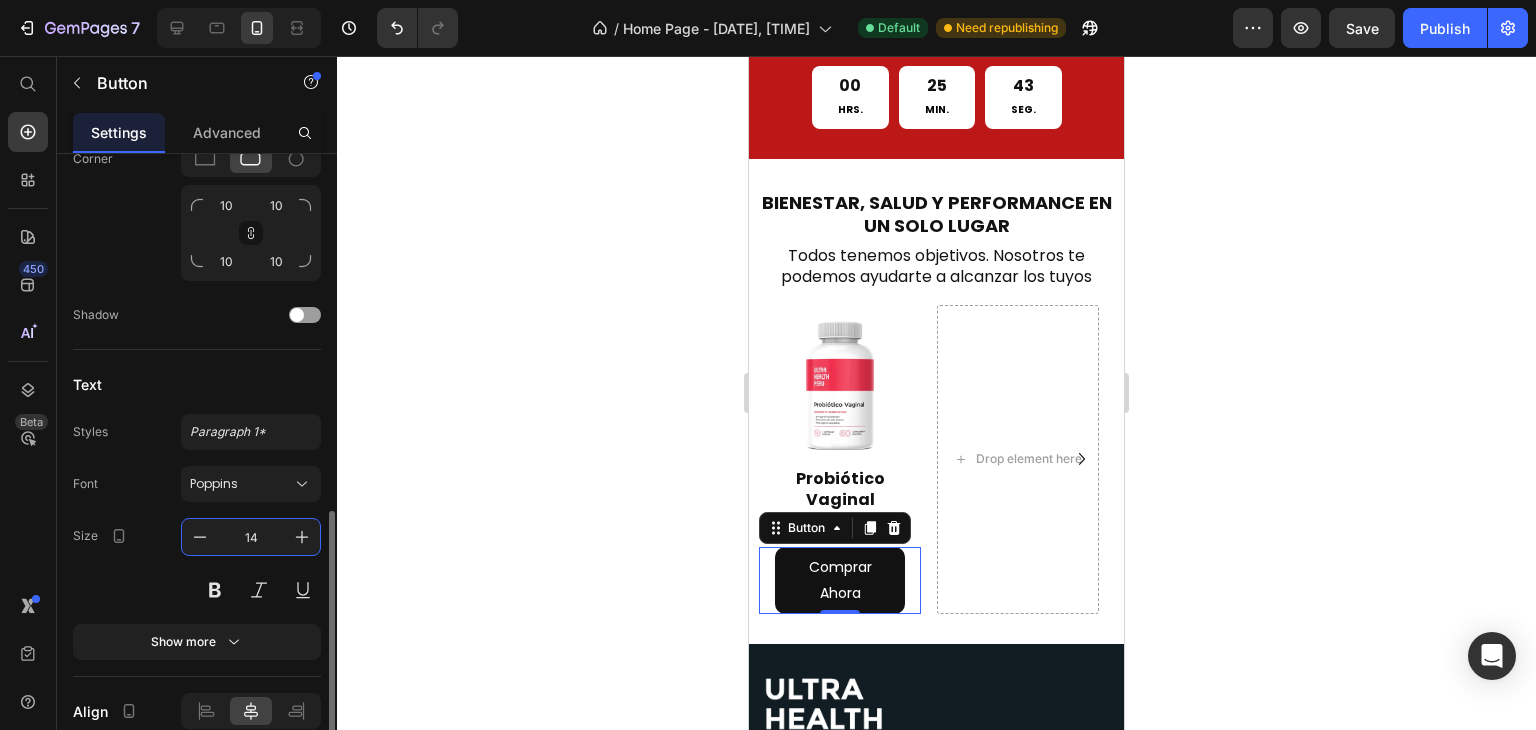 click on "14" at bounding box center [251, 537] 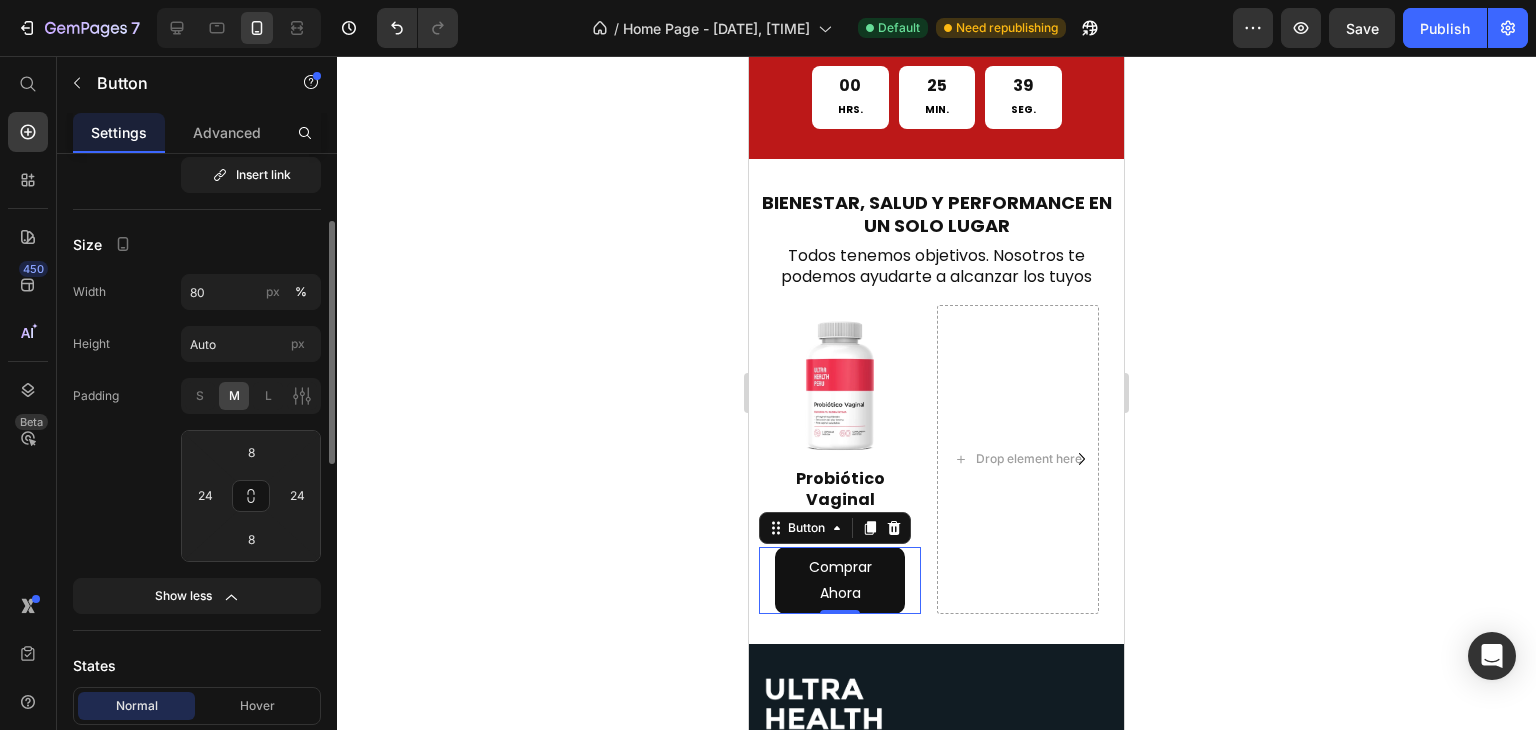 scroll, scrollTop: 169, scrollLeft: 0, axis: vertical 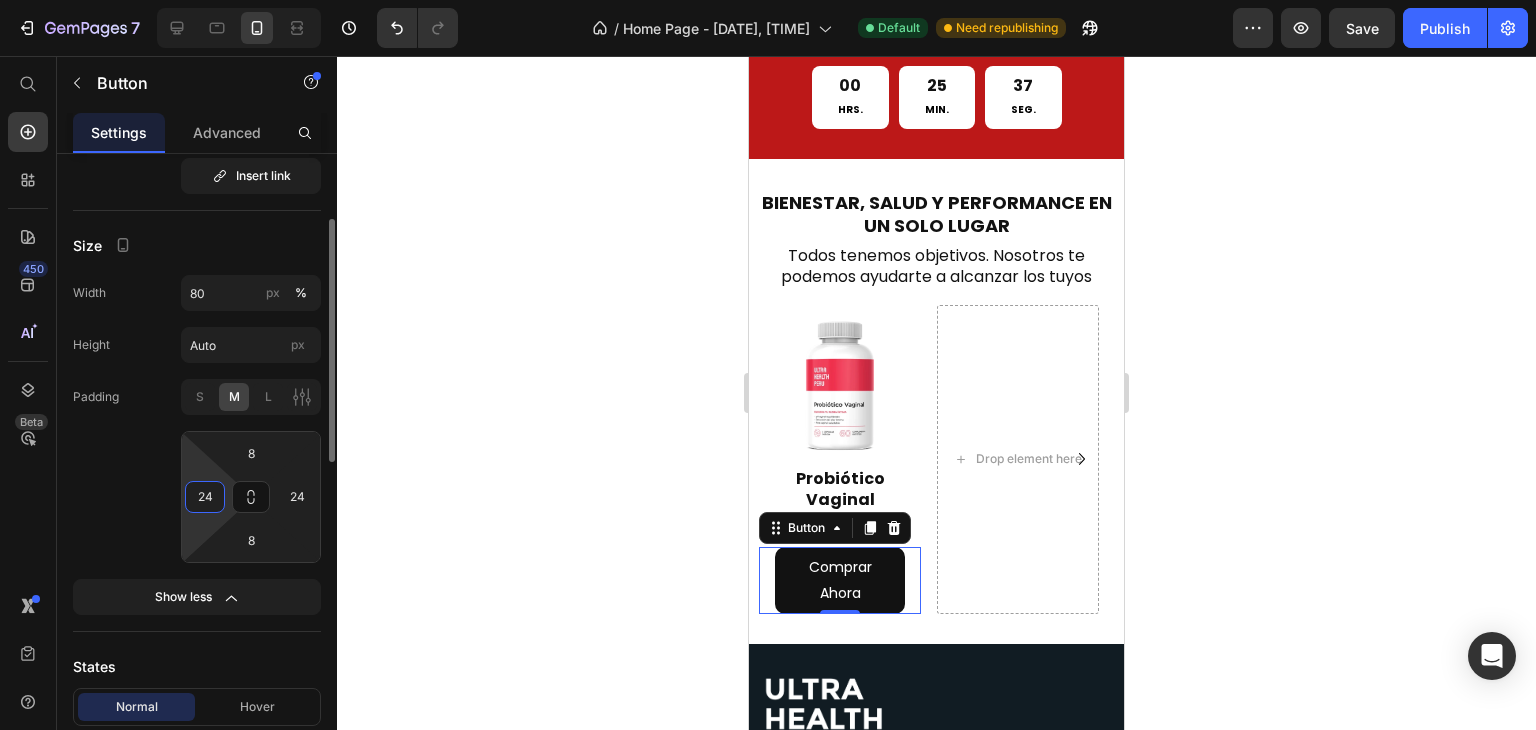 click on "24" at bounding box center (205, 497) 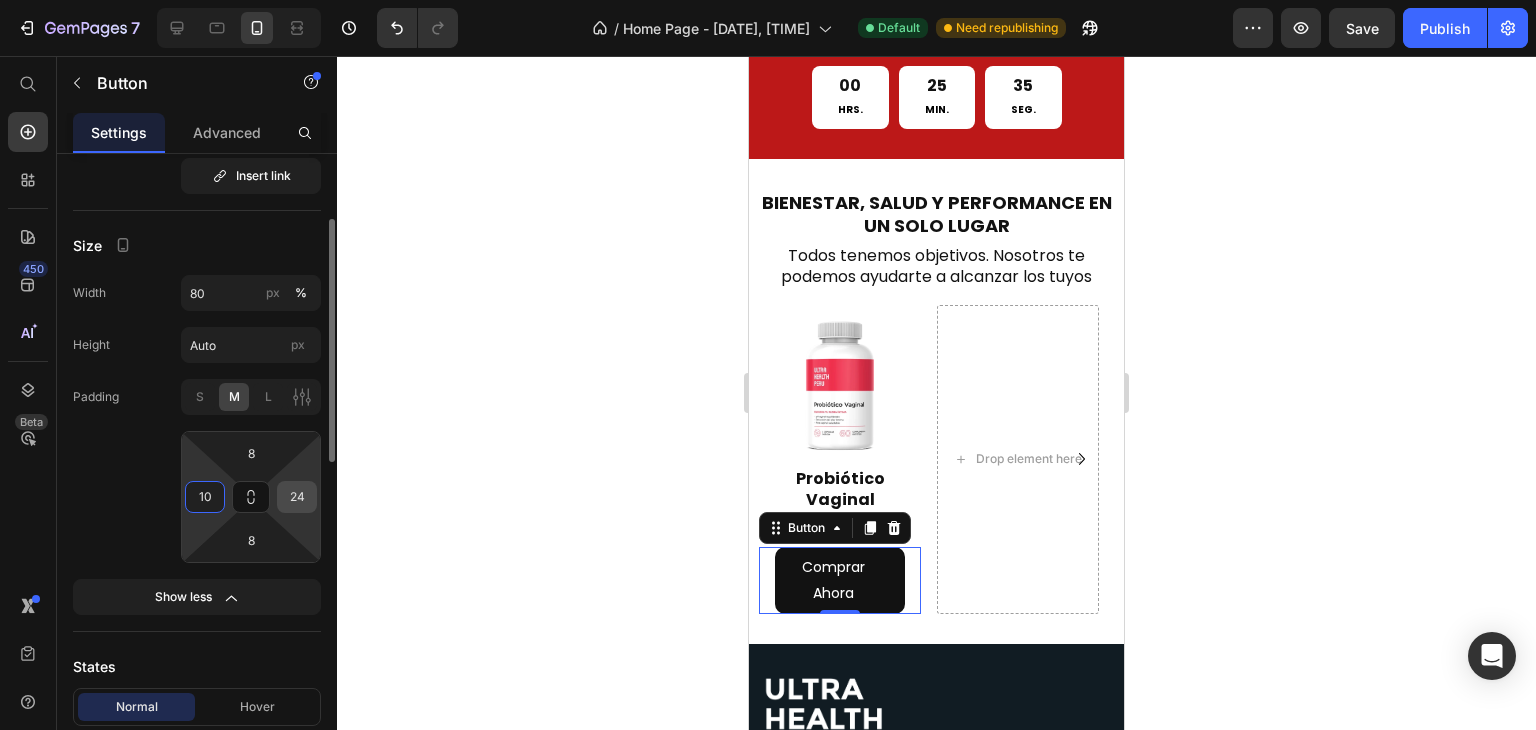 type on "10" 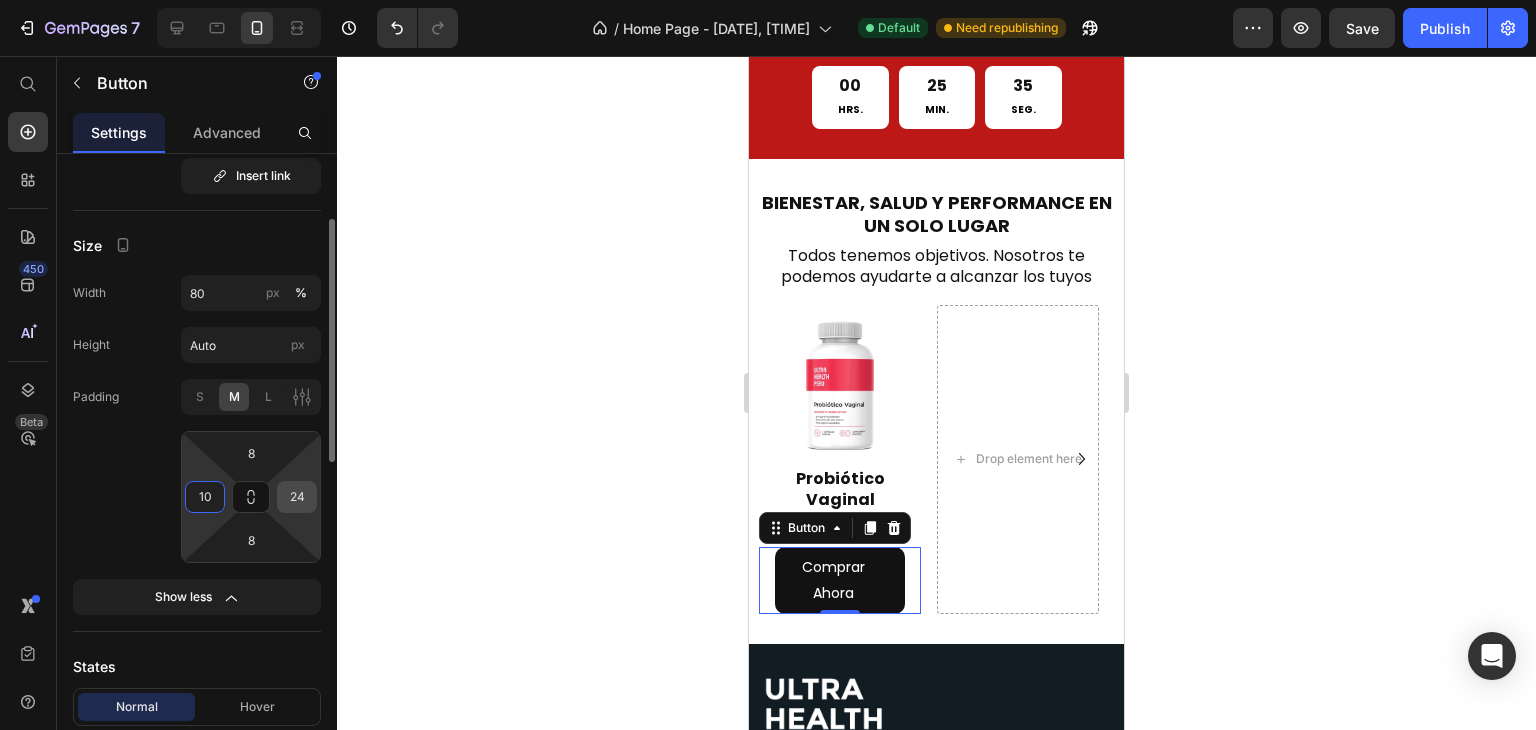 click on "24" at bounding box center [297, 497] 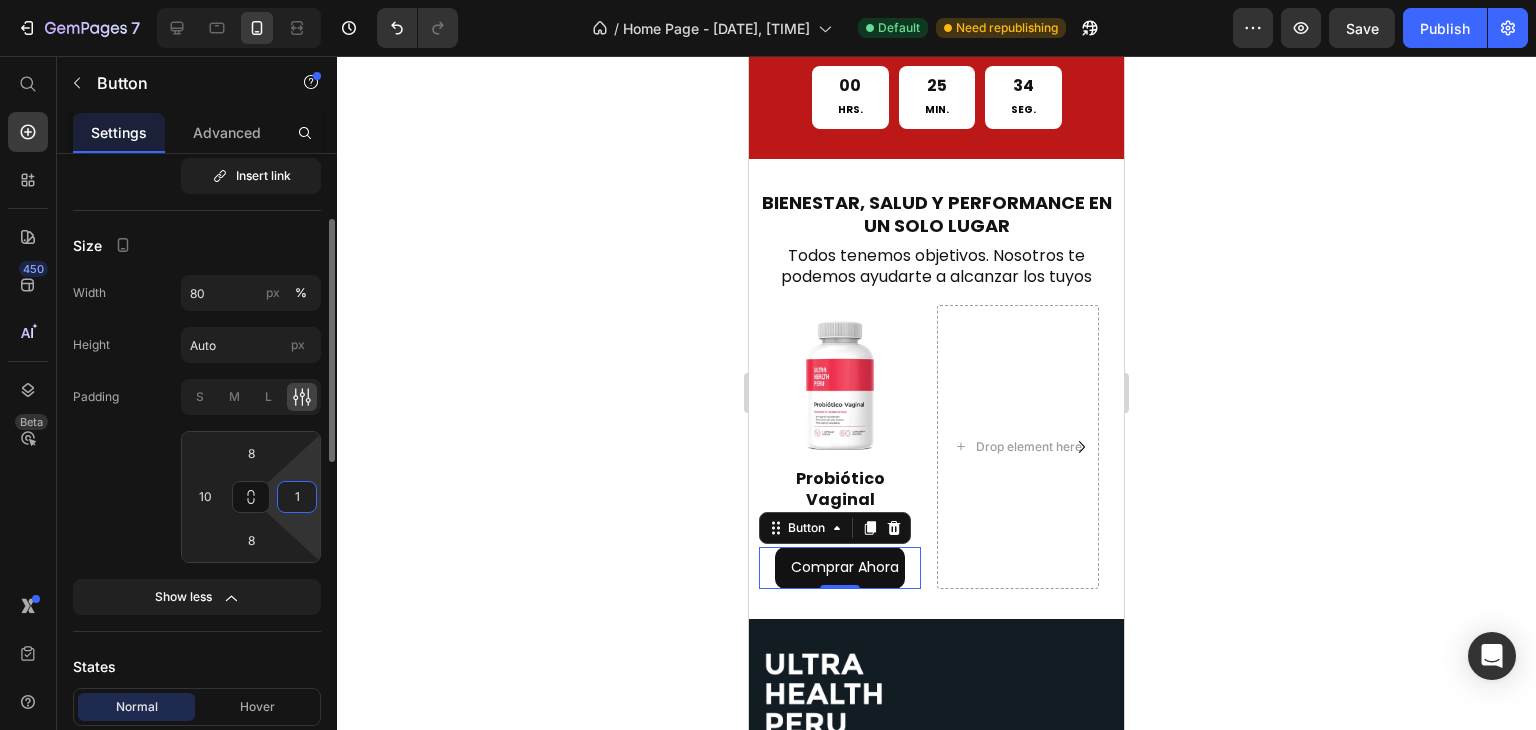 type on "10" 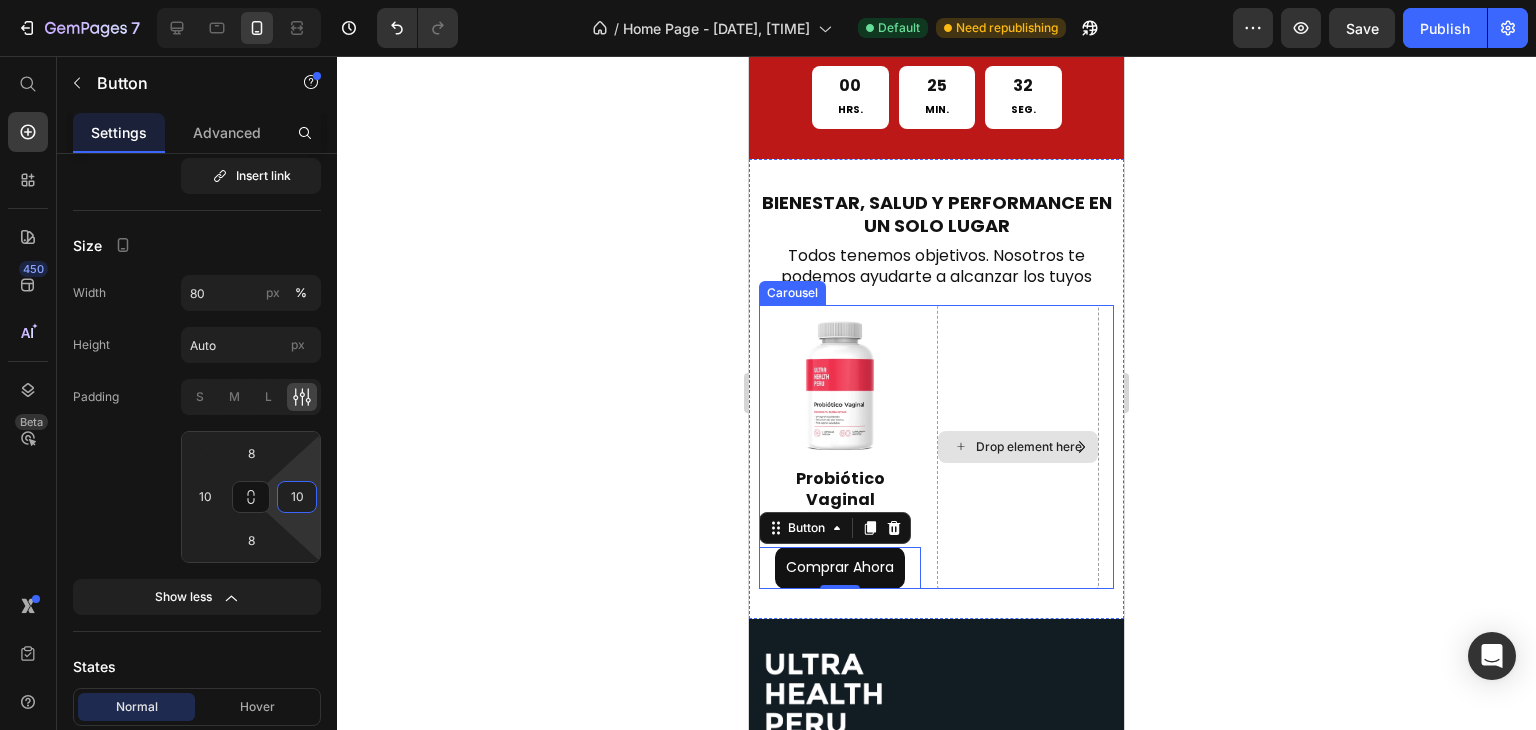 click on "Drop element here" at bounding box center [1018, 447] 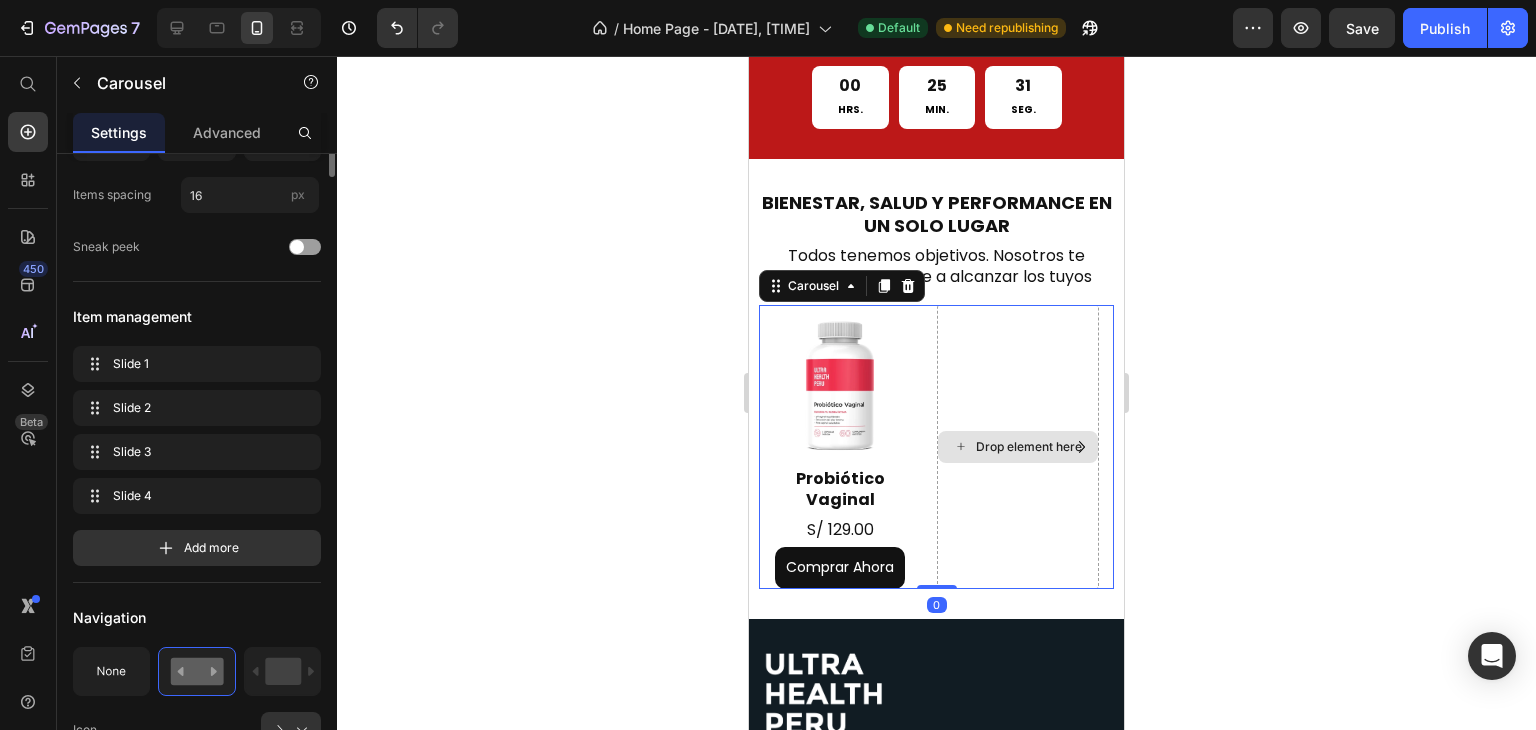 scroll, scrollTop: 0, scrollLeft: 0, axis: both 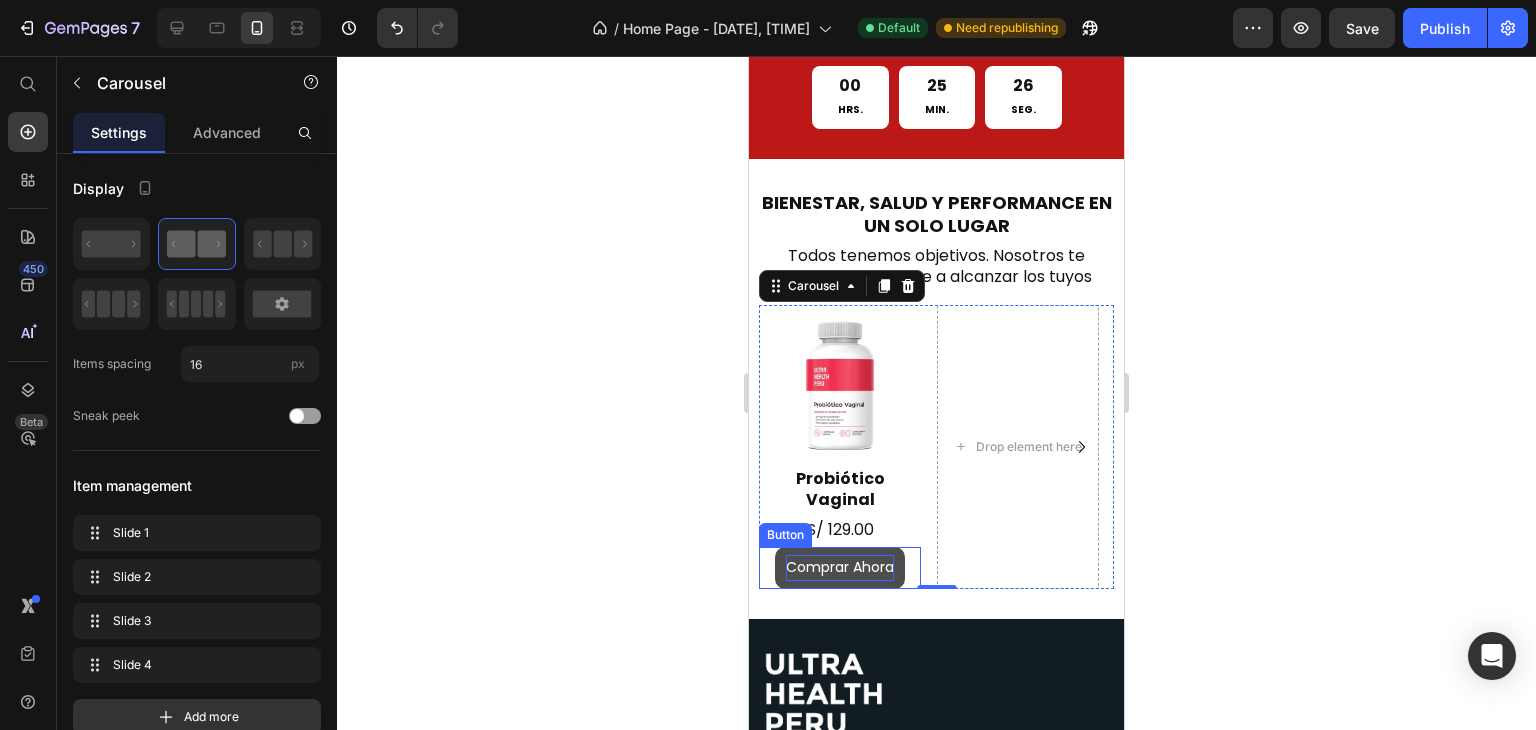 click on "Comprar Ahora" at bounding box center (840, 567) 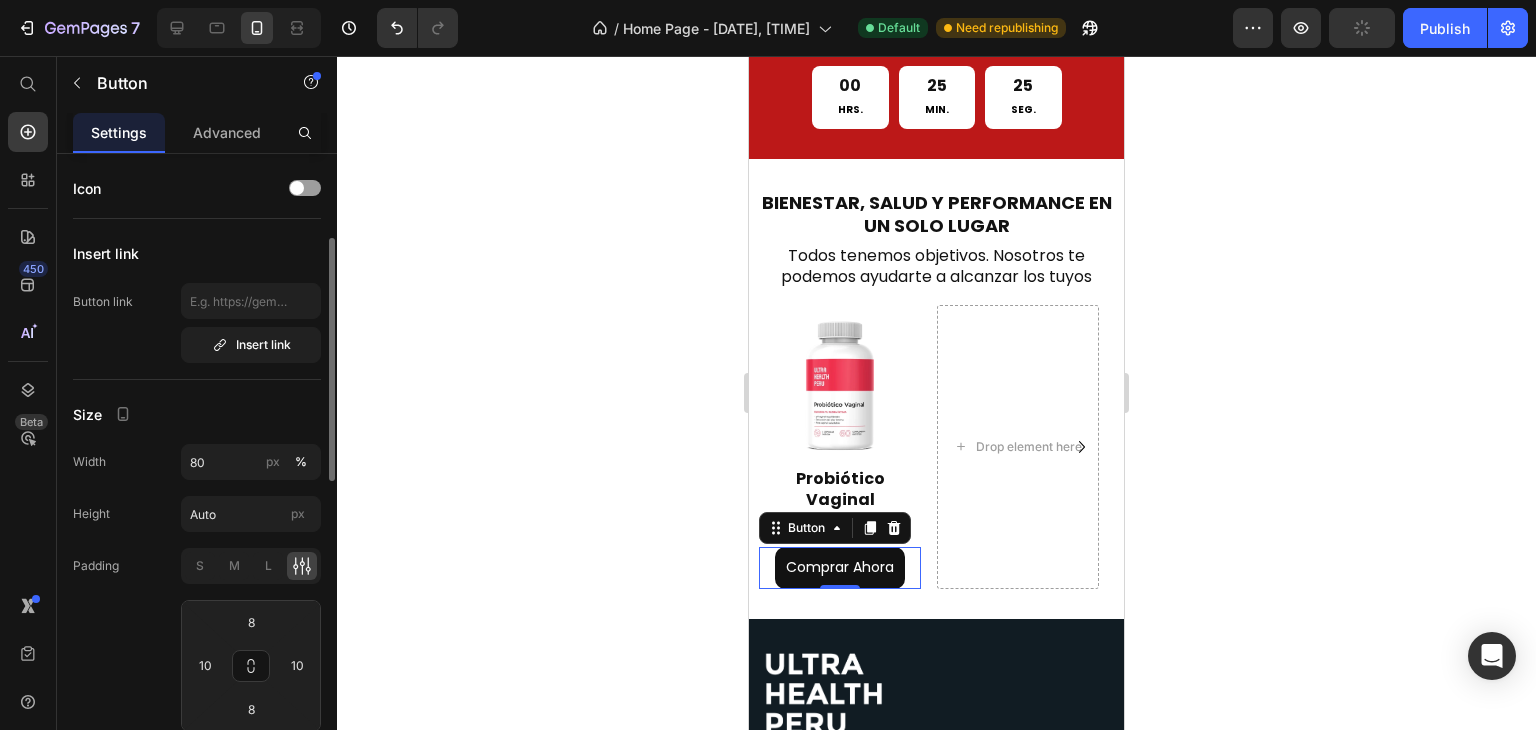scroll, scrollTop: 61, scrollLeft: 0, axis: vertical 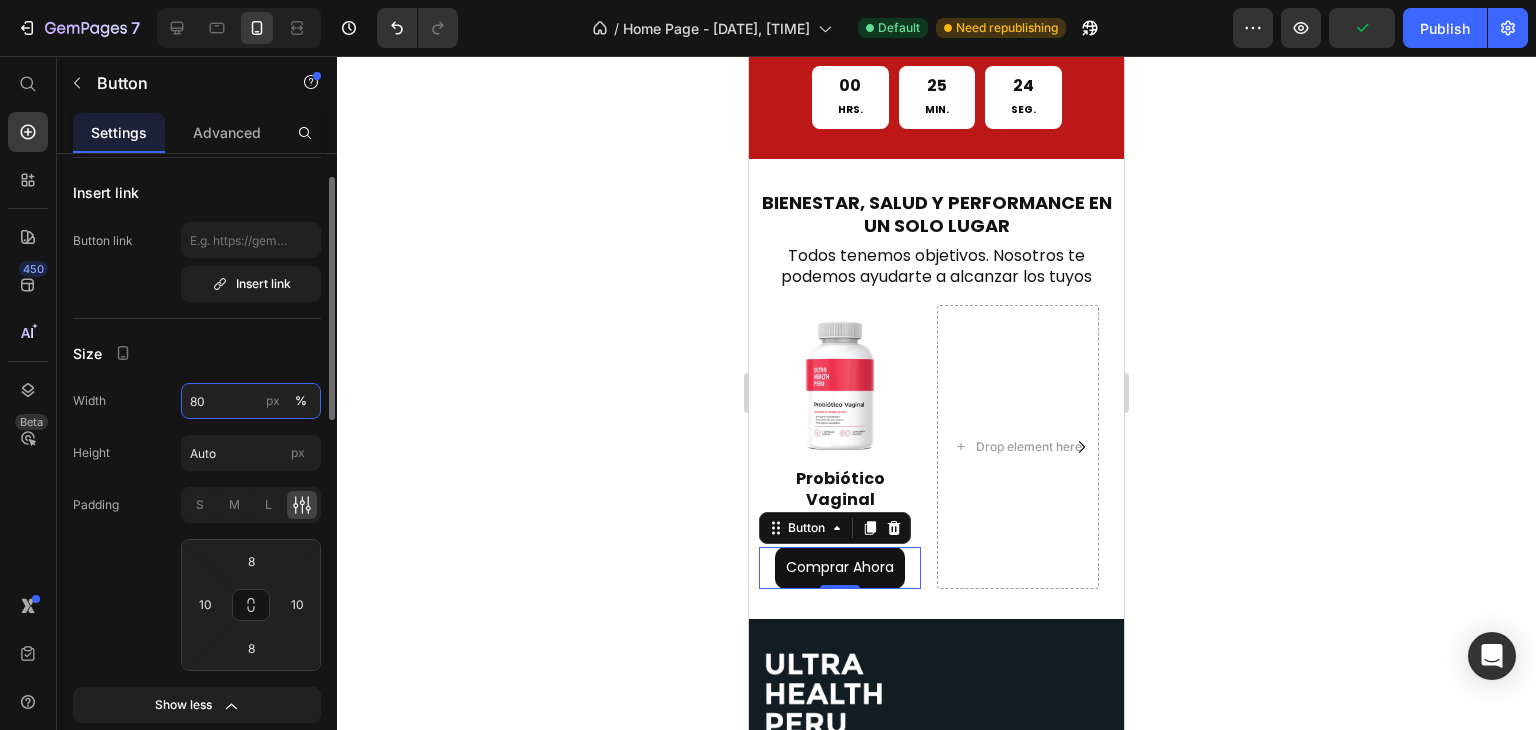 click on "80" at bounding box center [251, 401] 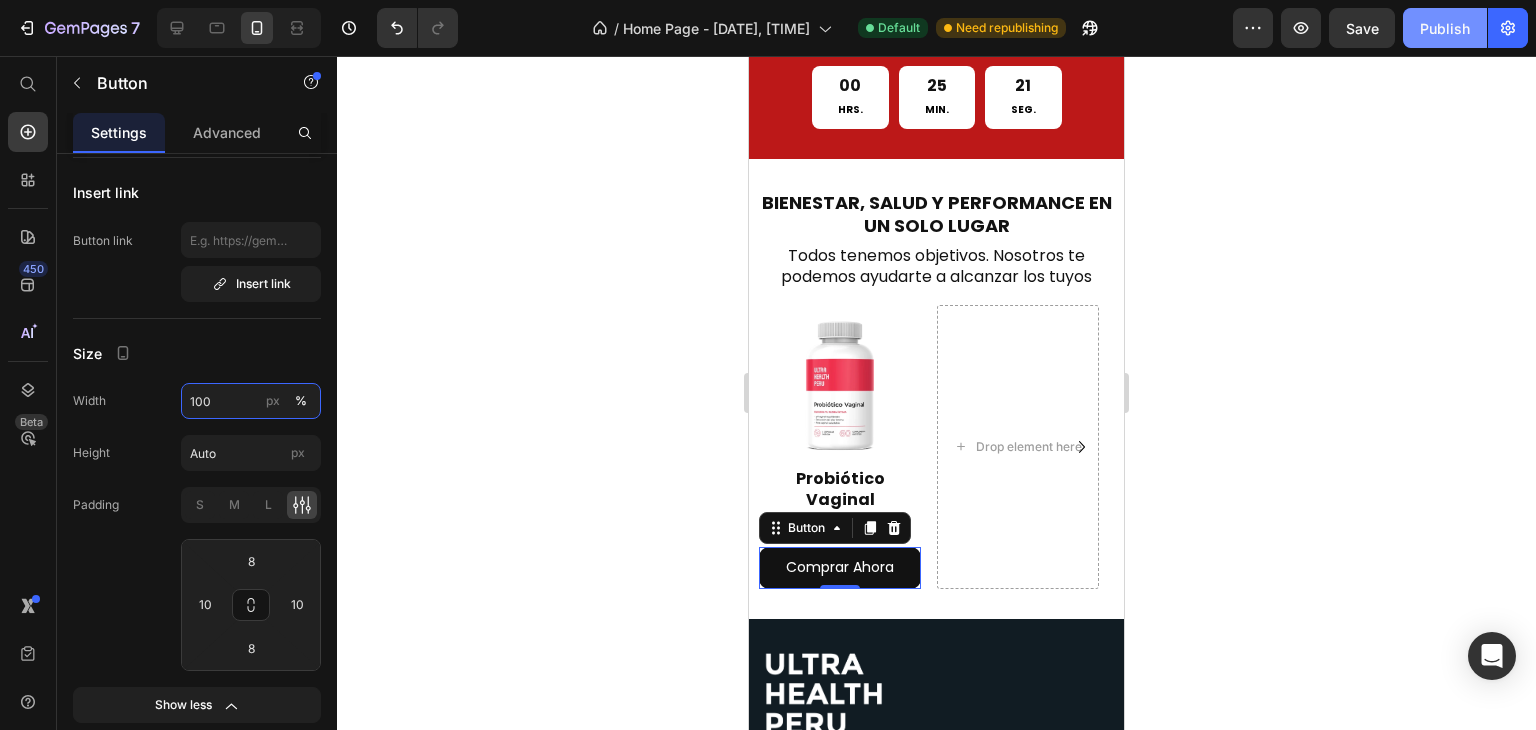 type on "100" 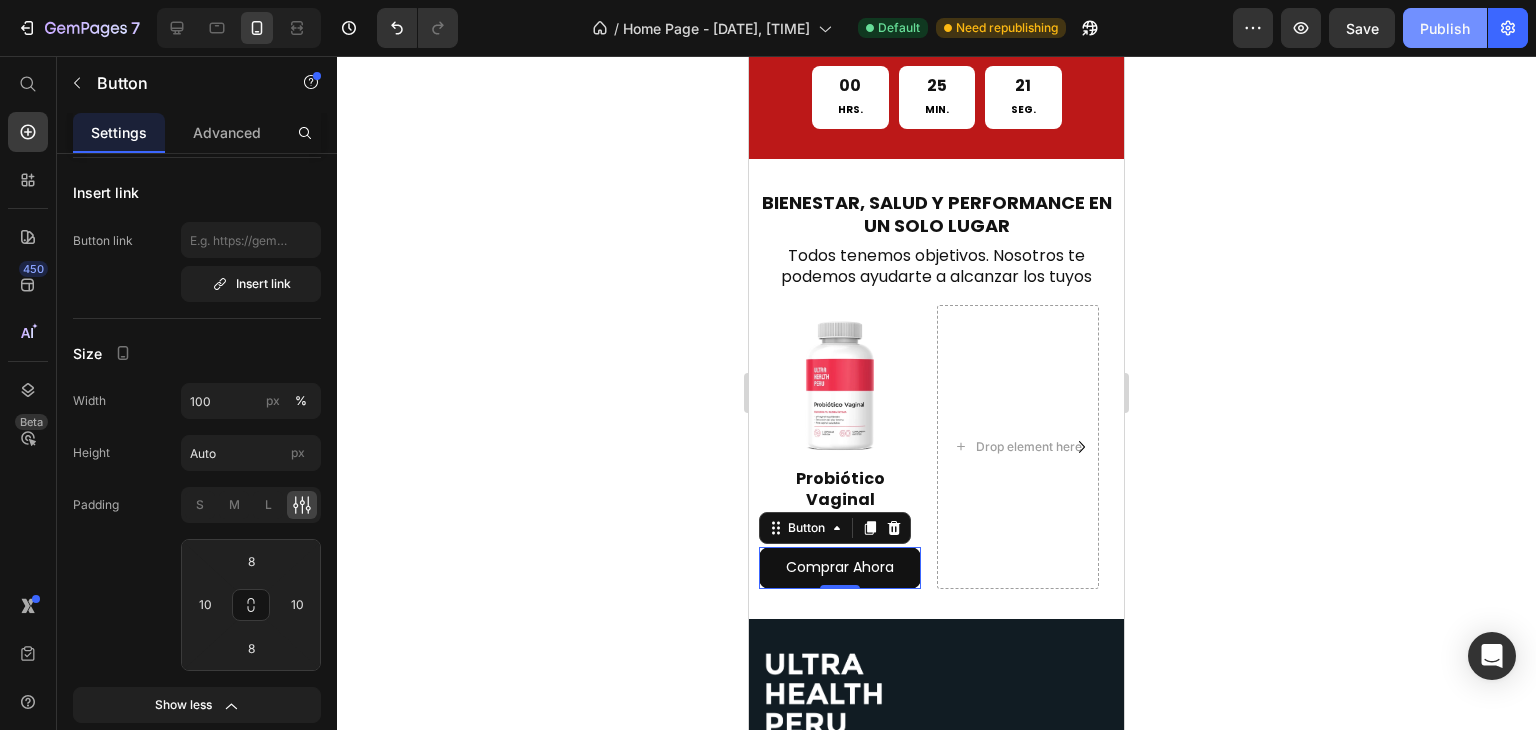 click on "Publish" at bounding box center (1445, 28) 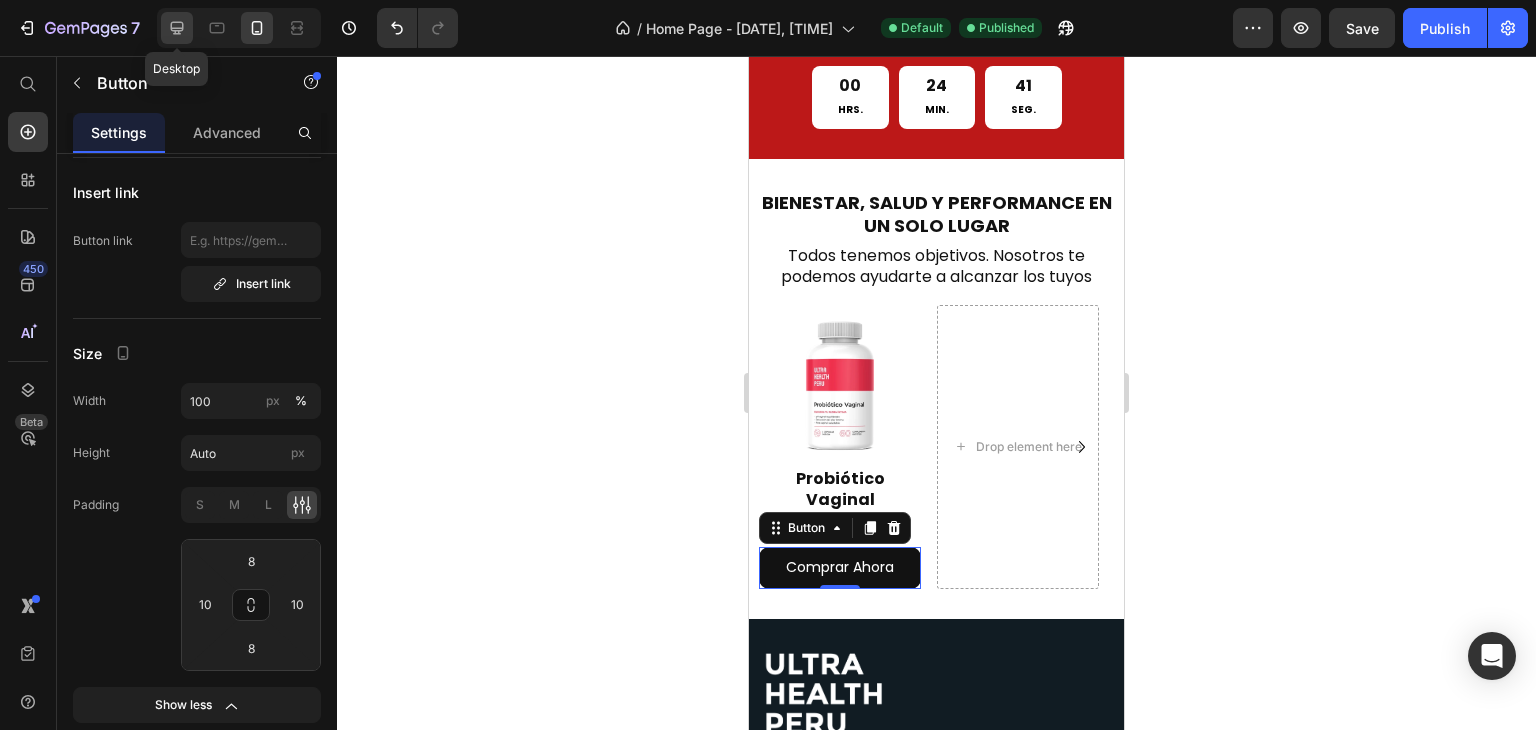 click 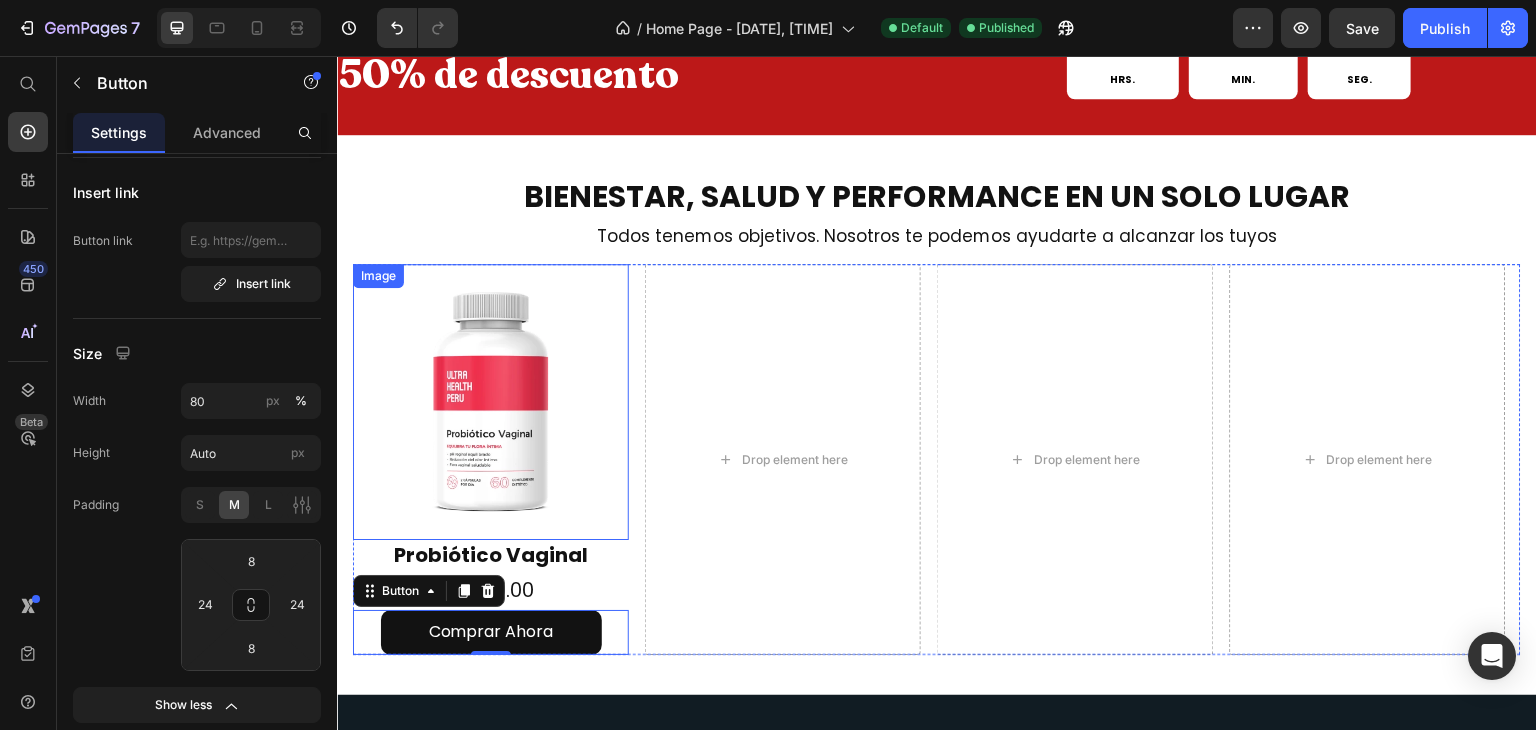 scroll, scrollTop: 725, scrollLeft: 0, axis: vertical 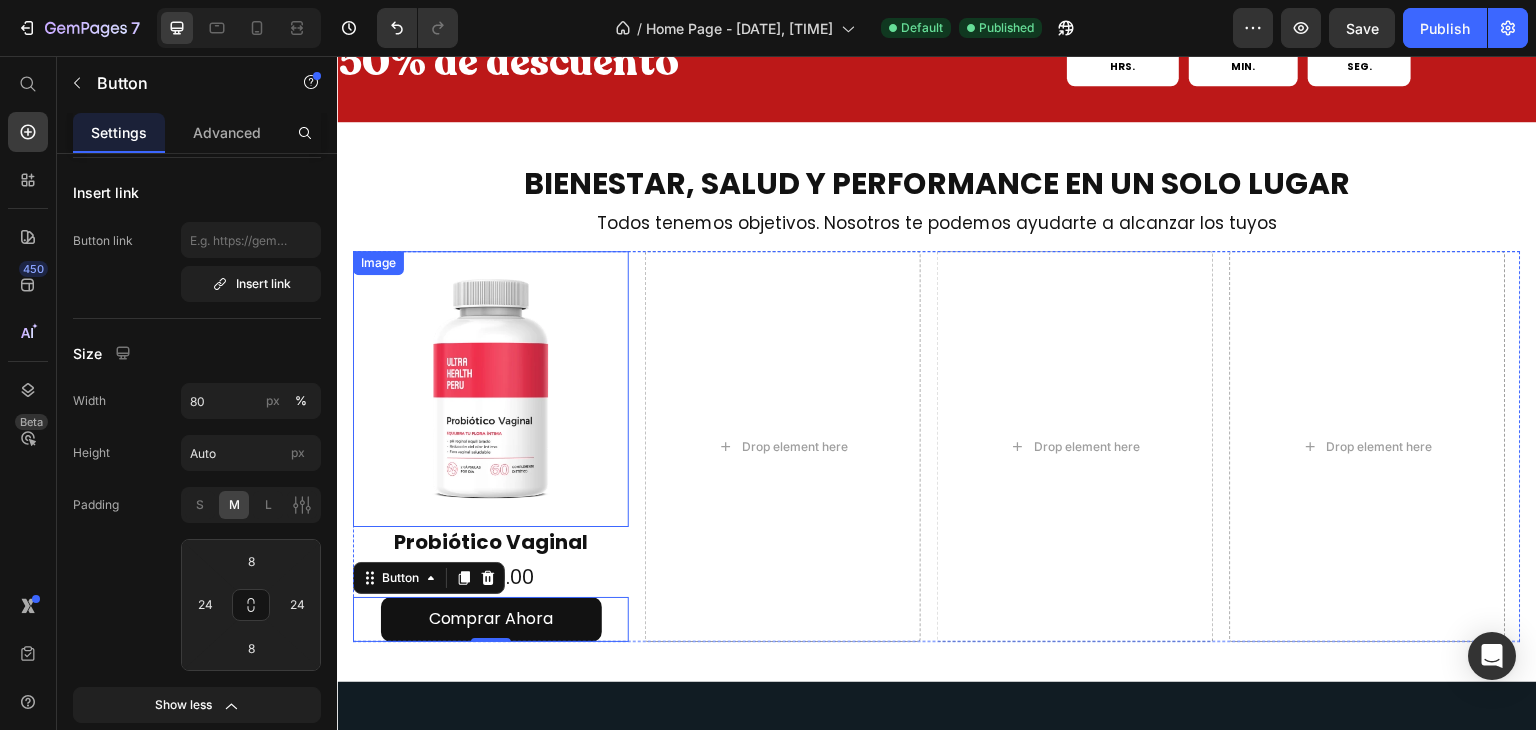 click at bounding box center [491, 389] 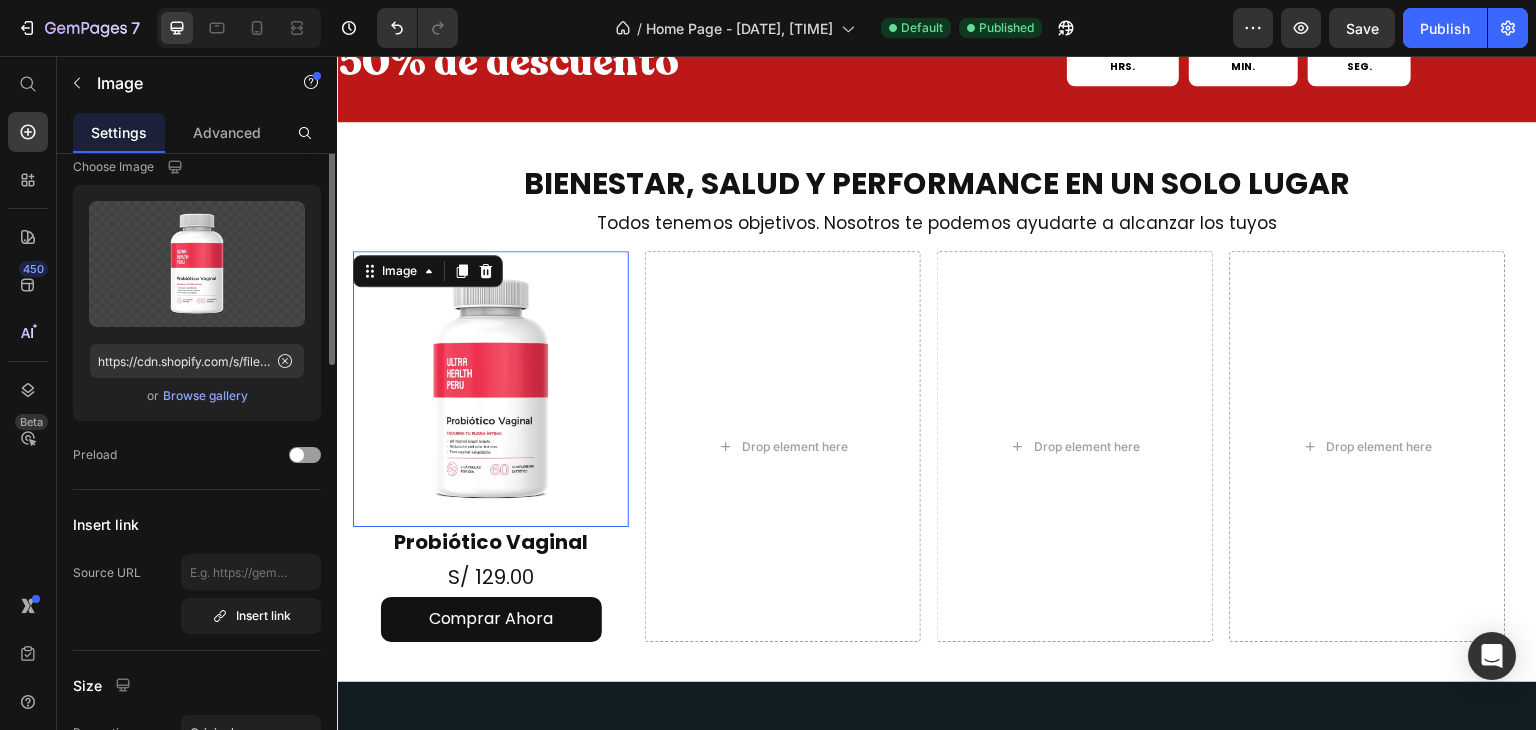 scroll, scrollTop: 0, scrollLeft: 0, axis: both 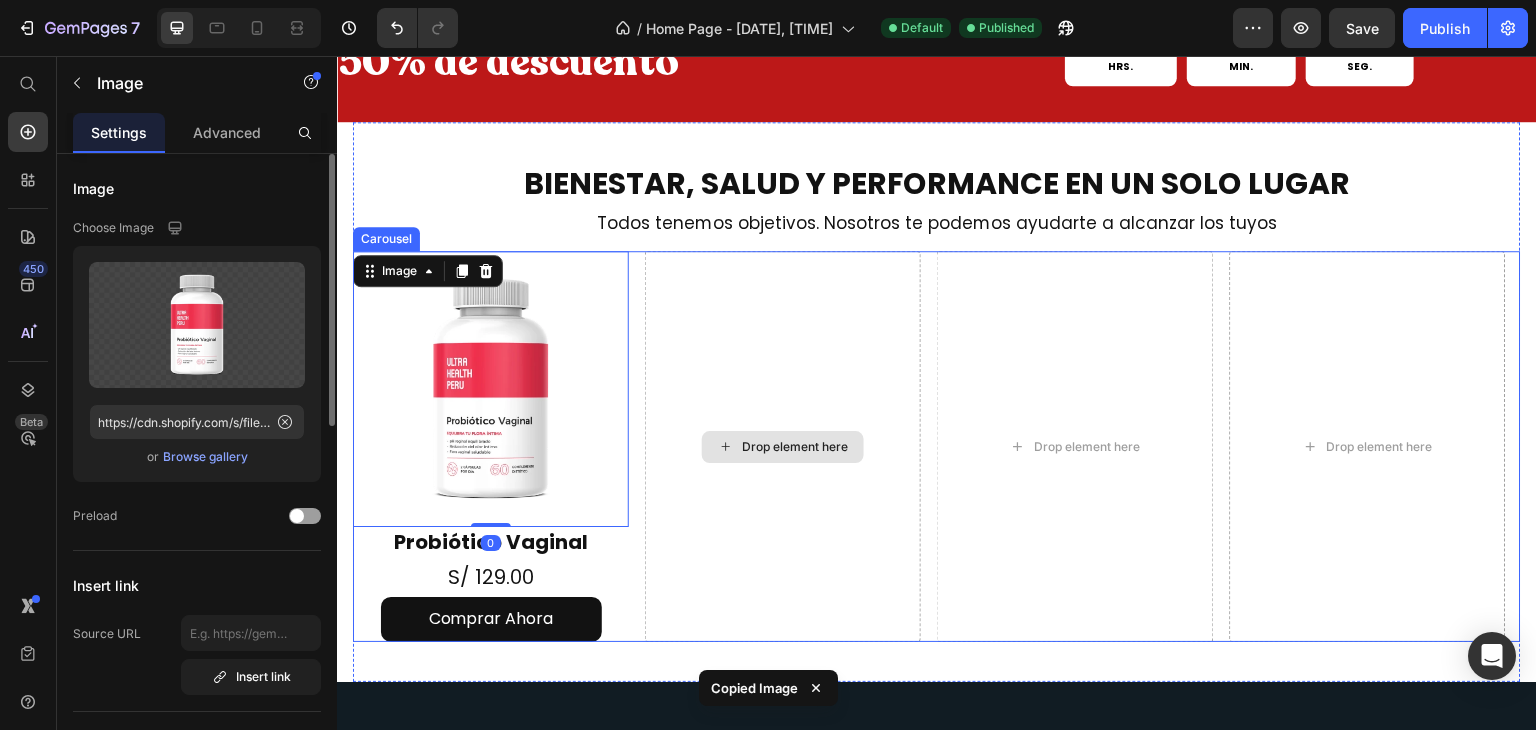 click on "Drop element here" at bounding box center (783, 446) 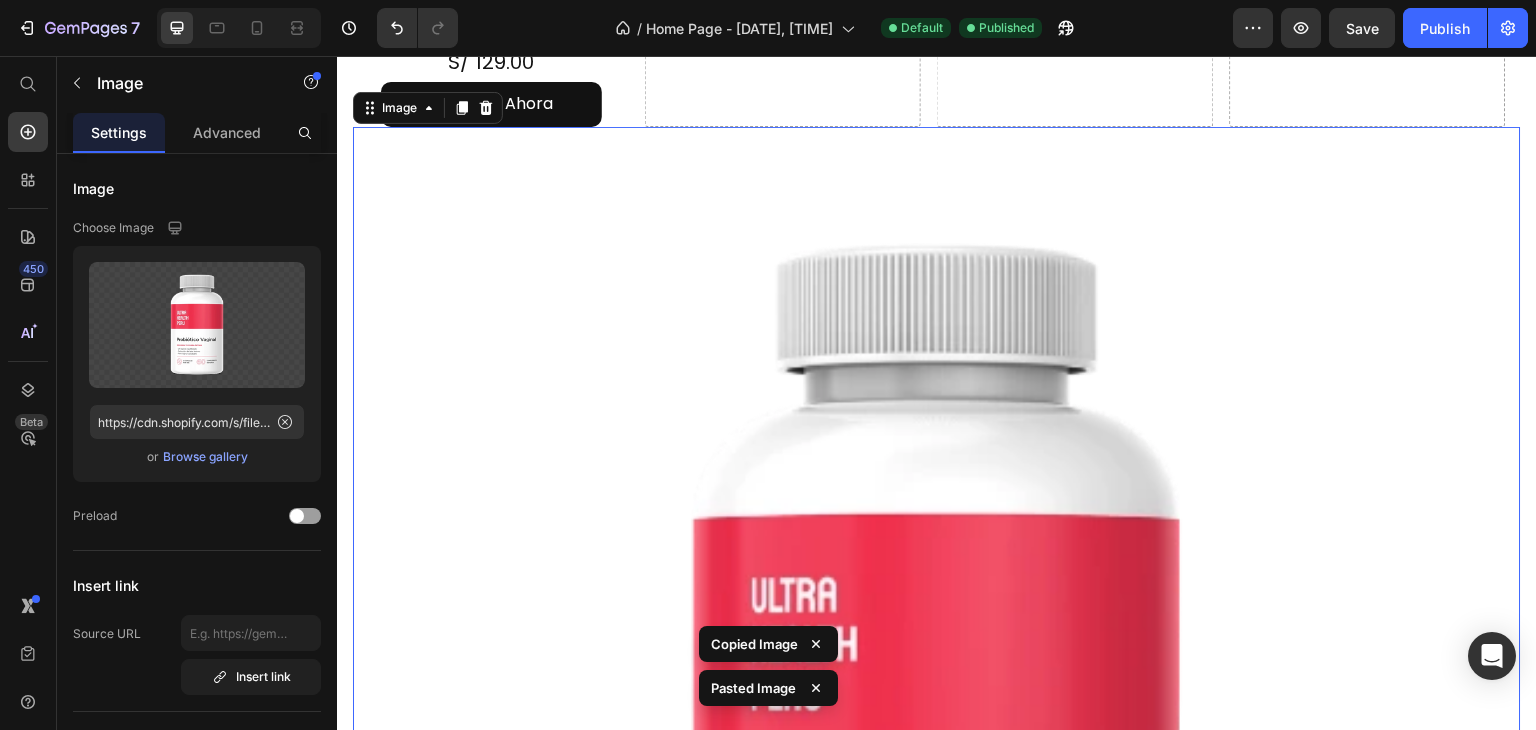 scroll, scrollTop: 961, scrollLeft: 0, axis: vertical 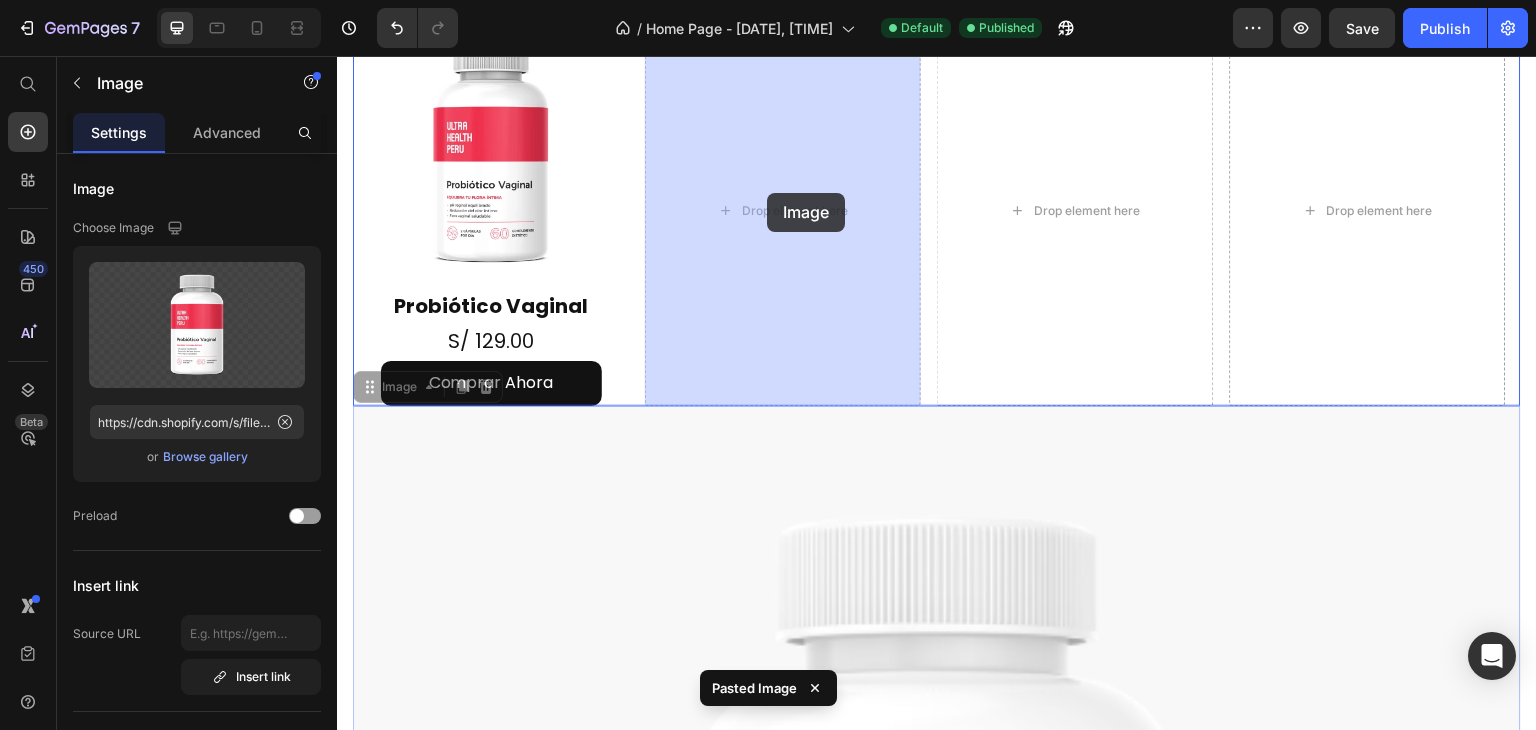 drag, startPoint x: 399, startPoint y: 393, endPoint x: 768, endPoint y: 193, distance: 419.7154 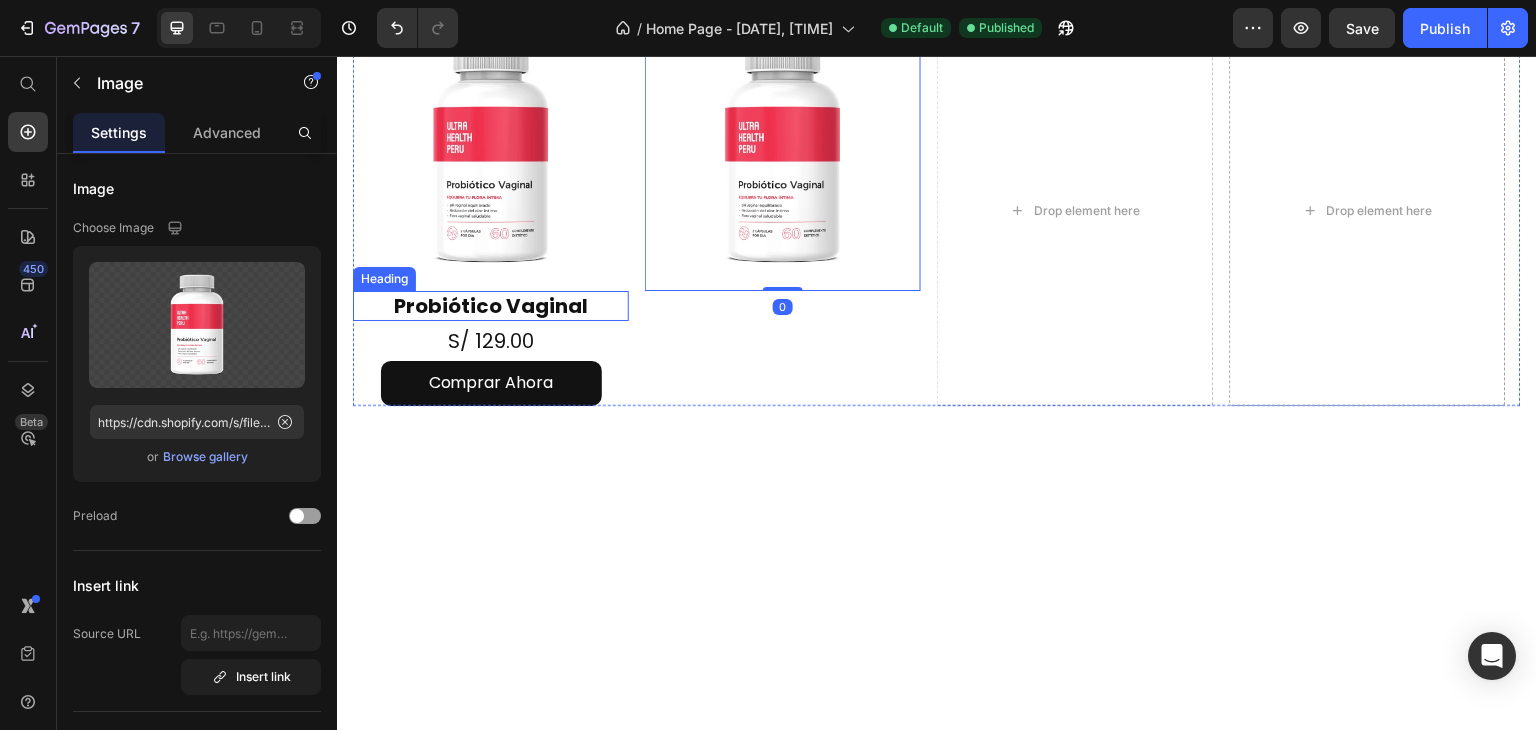 click on "Probiótico Vaginal" at bounding box center (491, 306) 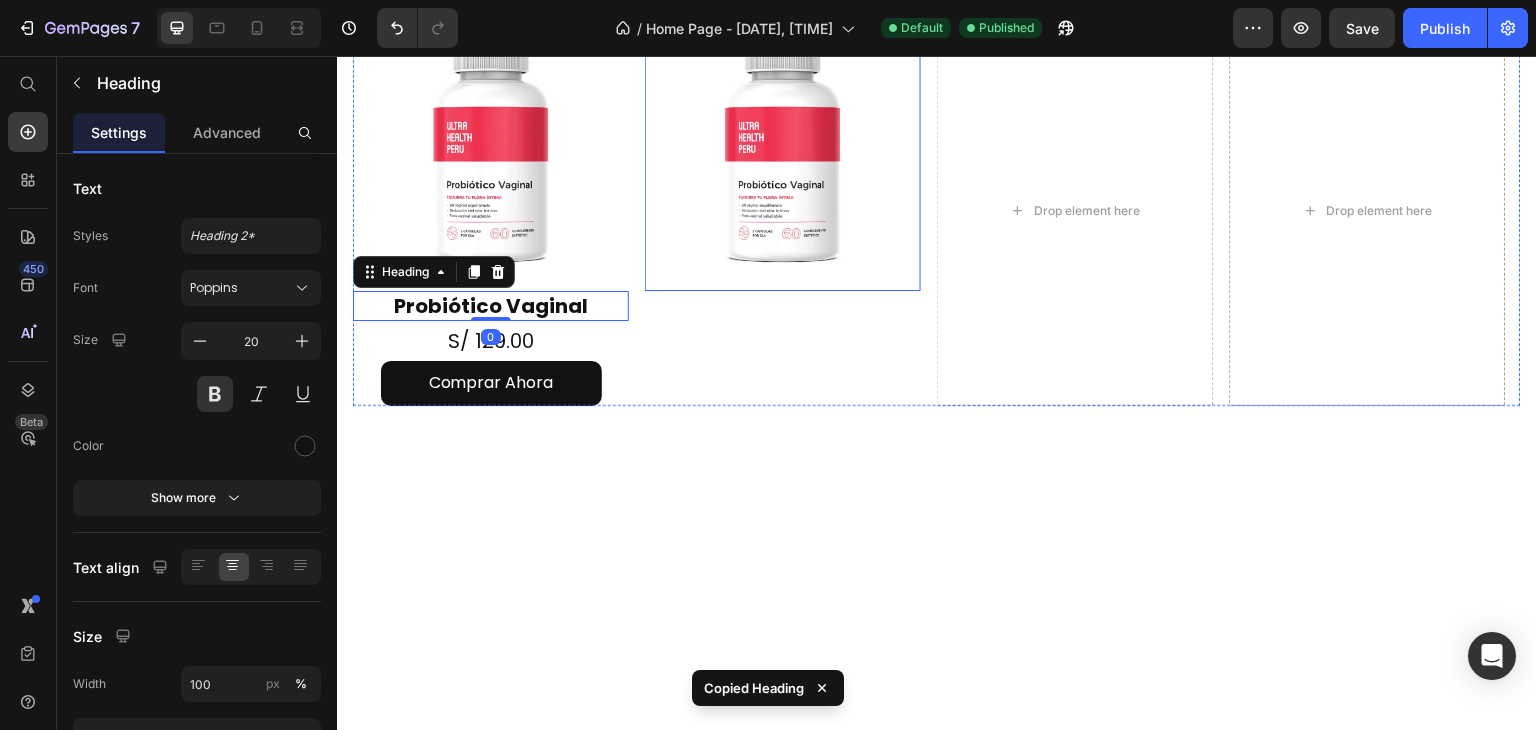 click at bounding box center [783, 153] 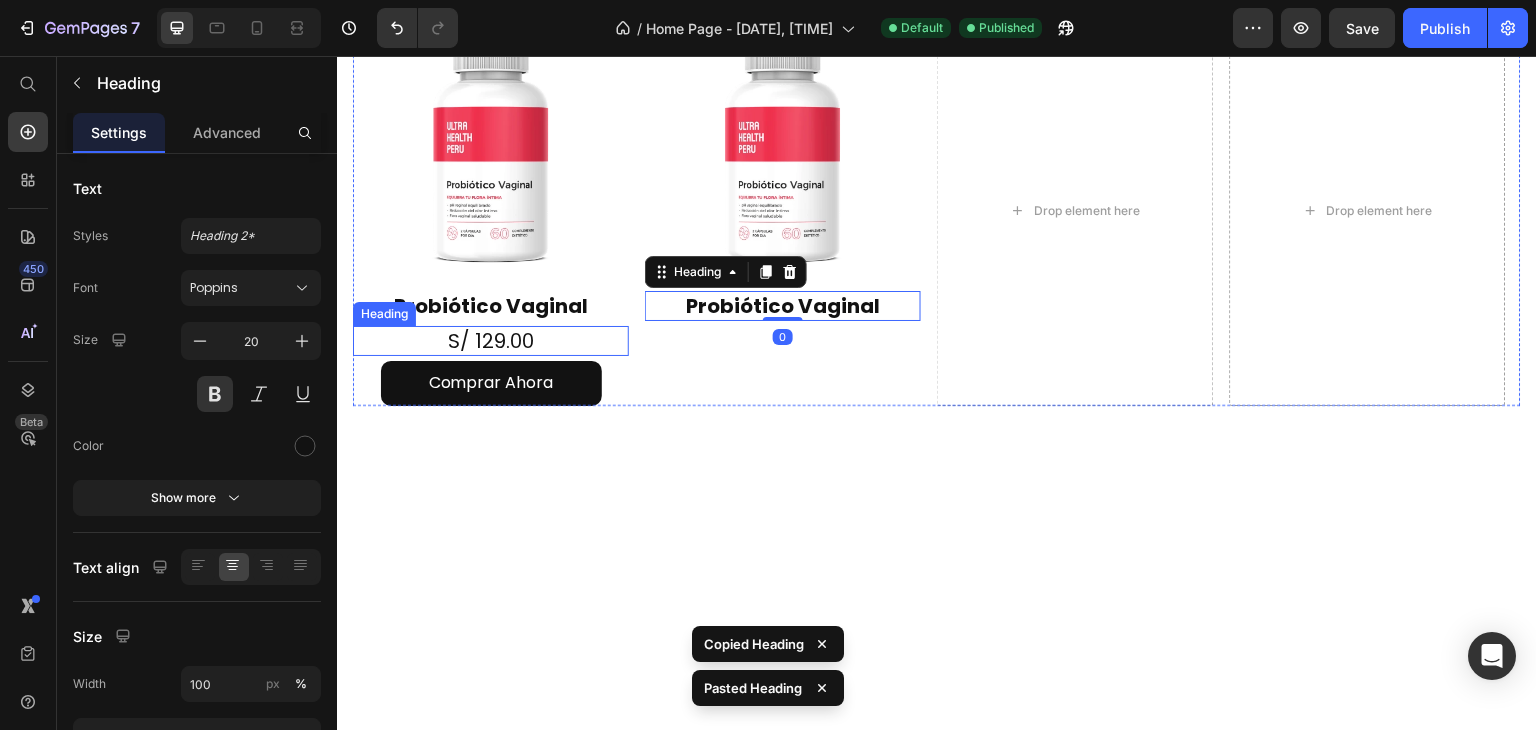 click on "S/ 129.00" at bounding box center (491, 341) 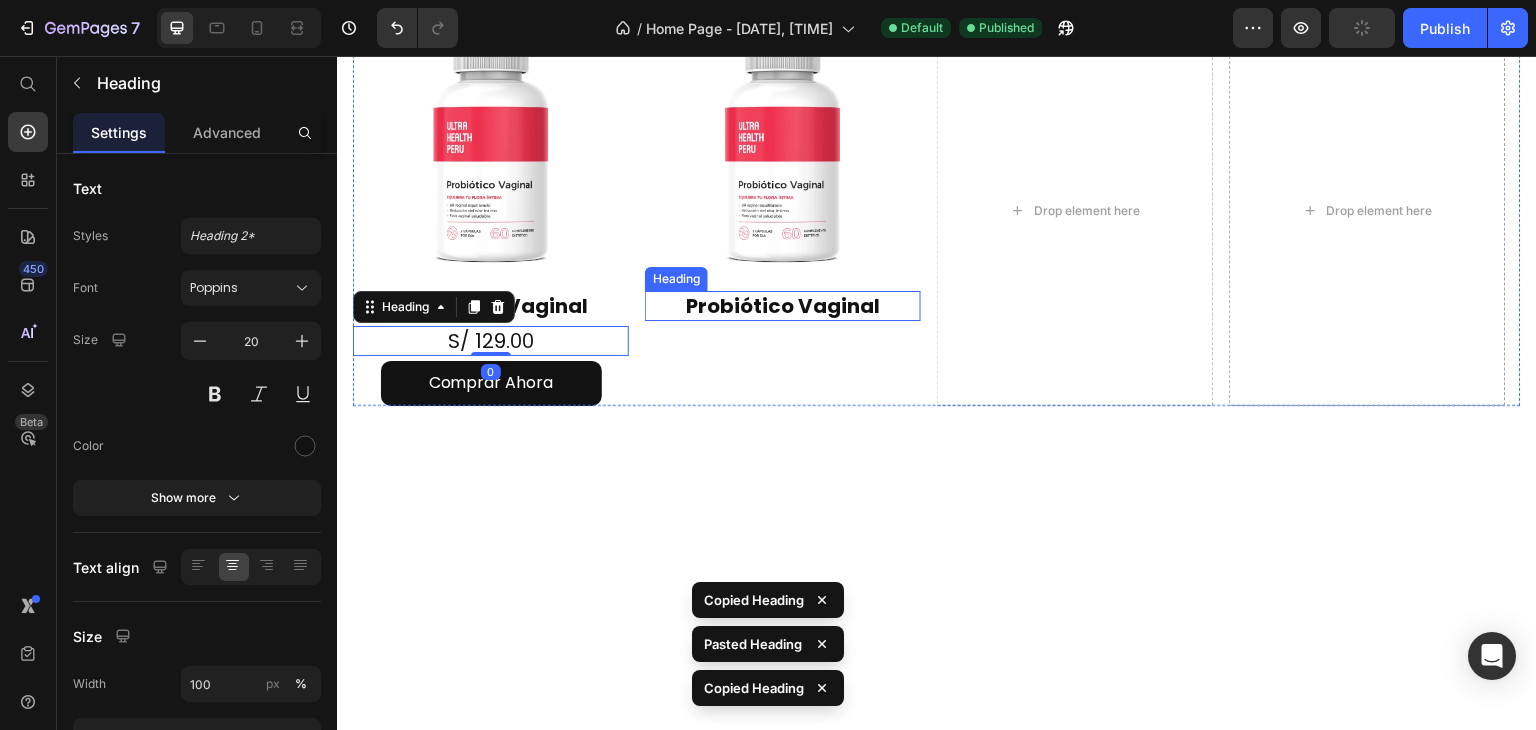 click on "Probiótico Vaginal" at bounding box center (783, 306) 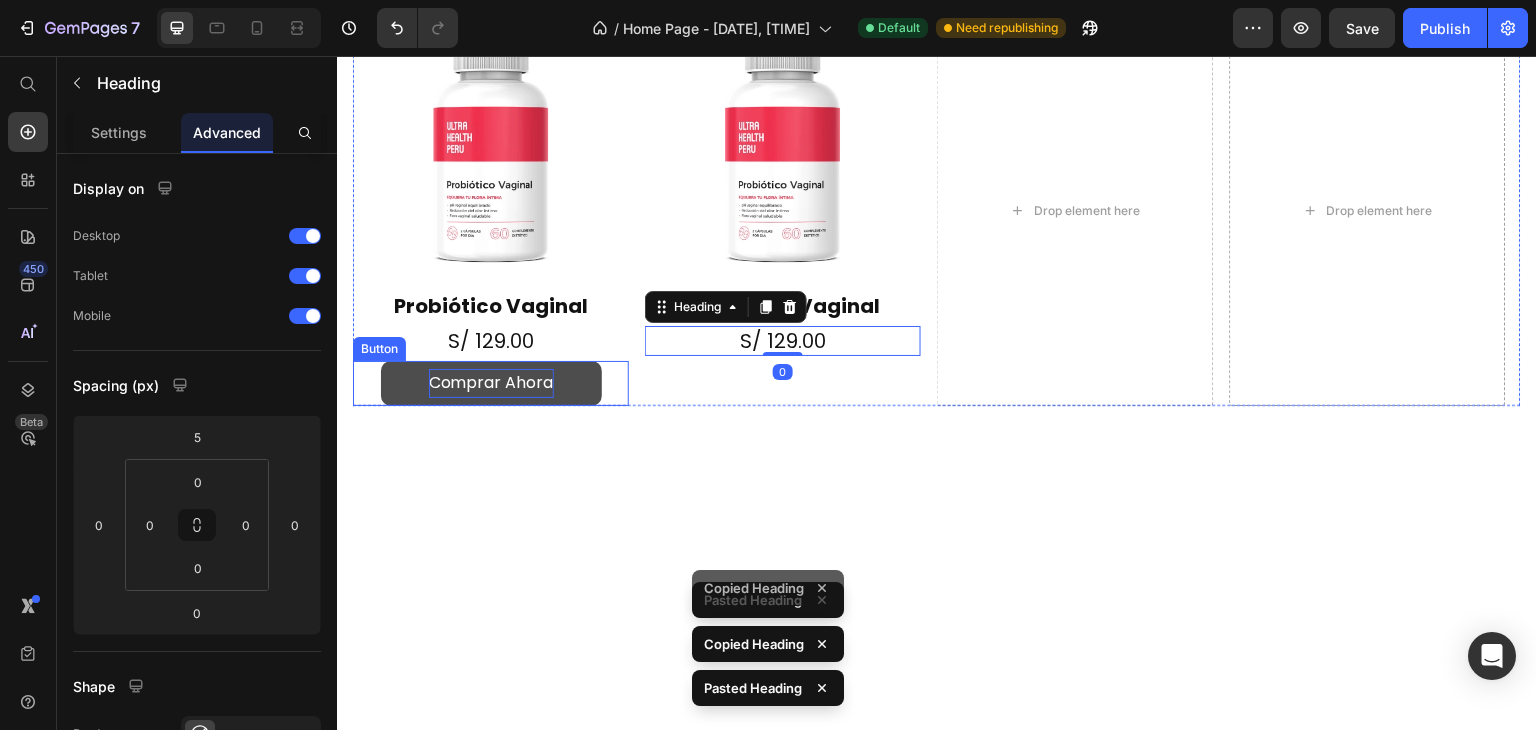 click on "Comprar Ahora" at bounding box center (491, 383) 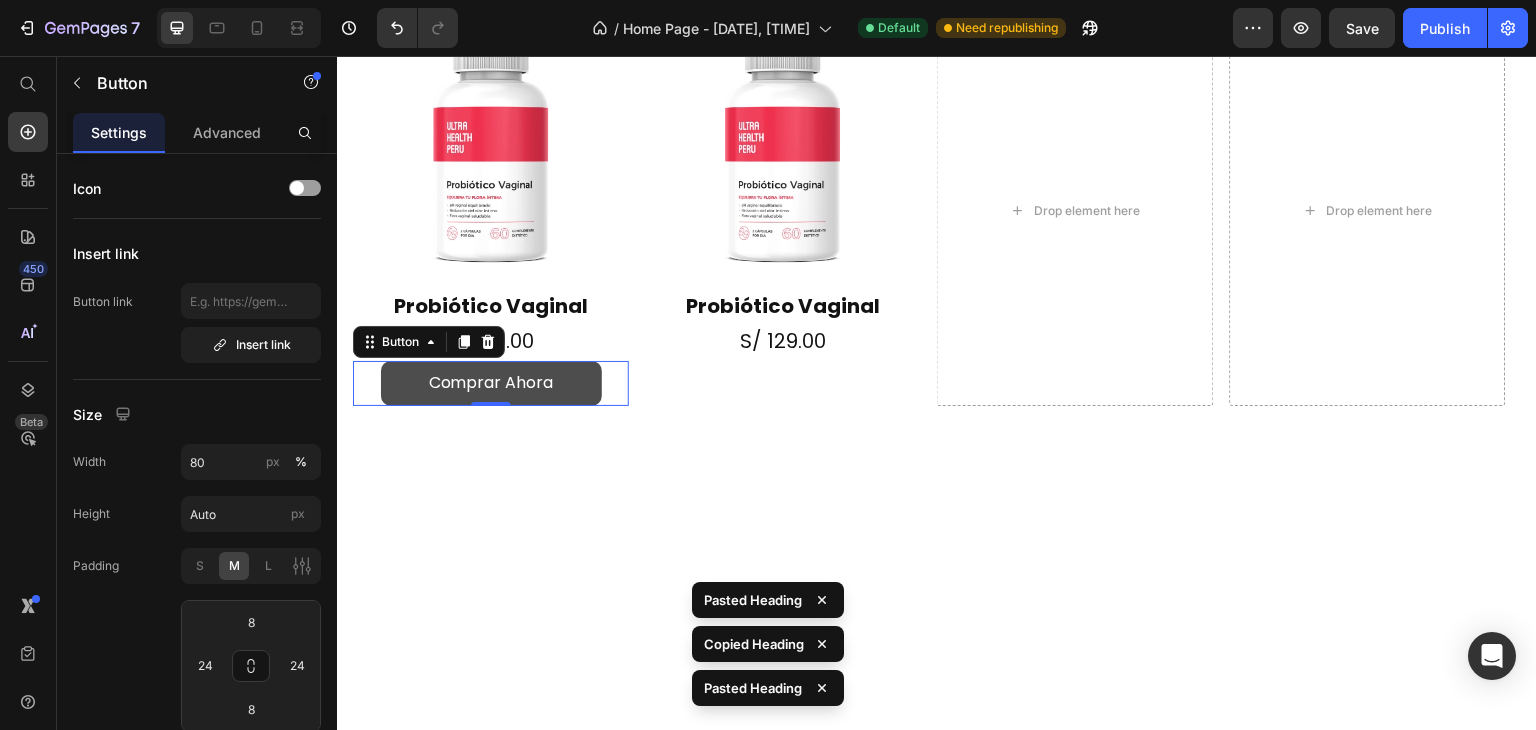 click on "Comprar Ahora" at bounding box center [491, 383] 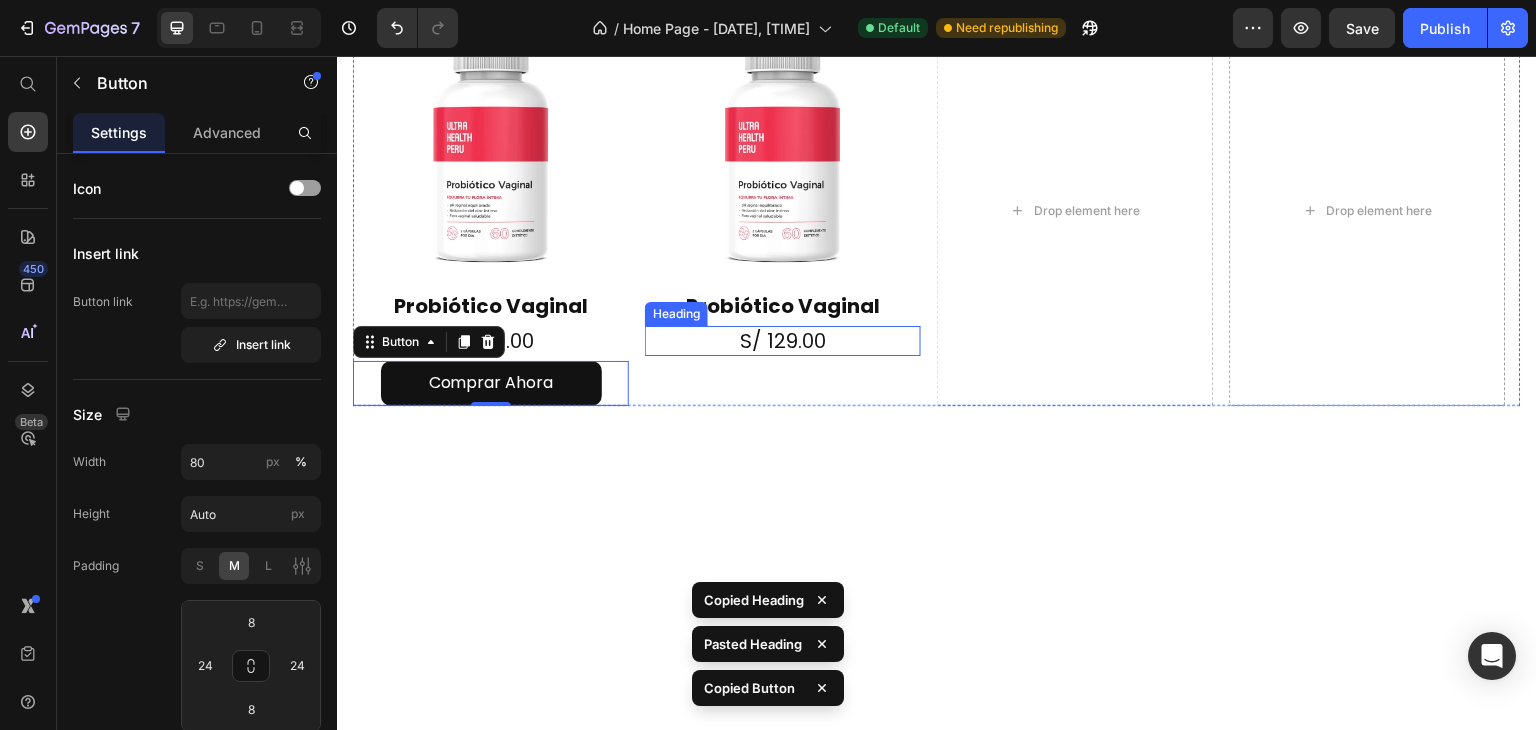 click on "S/ 129.00" at bounding box center [783, 341] 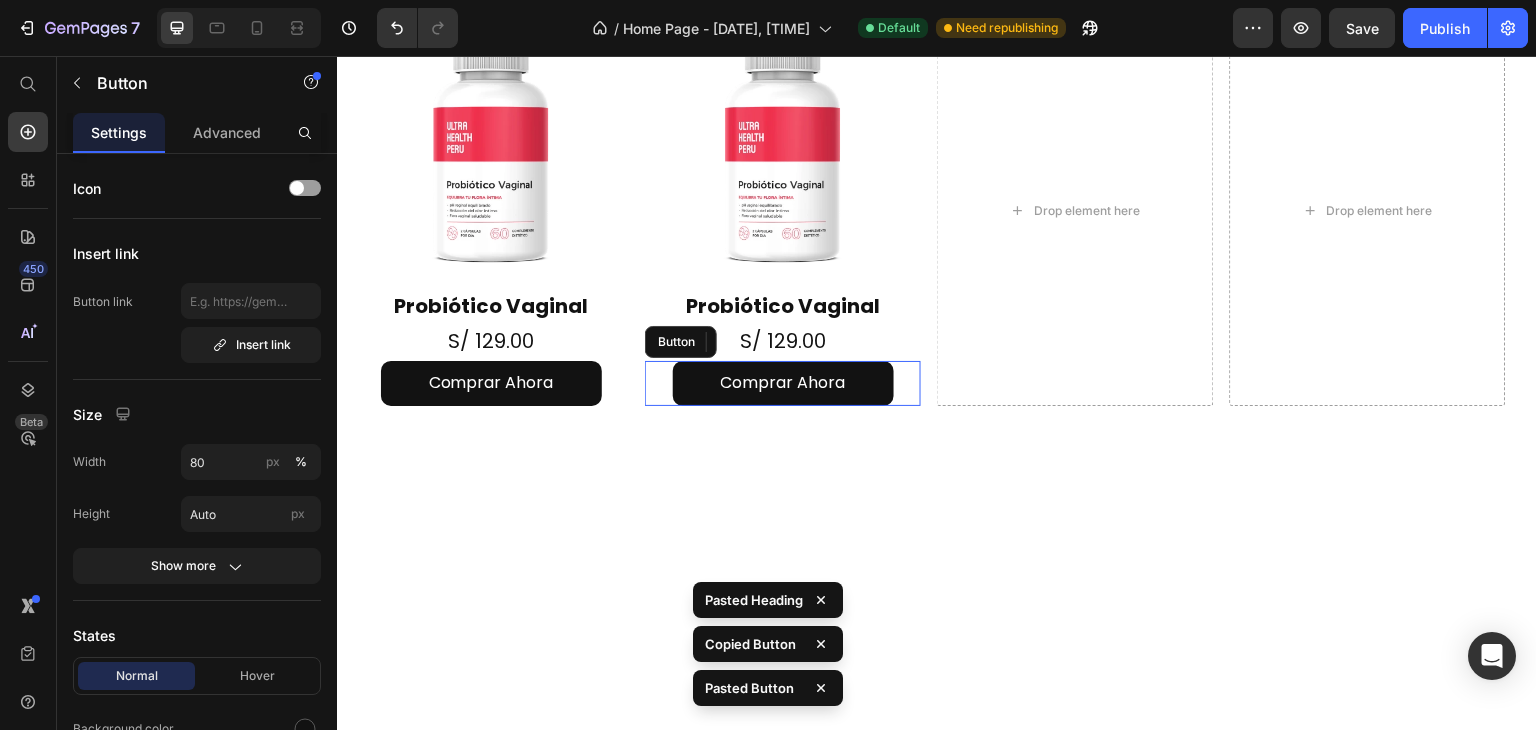 click at bounding box center (783, 153) 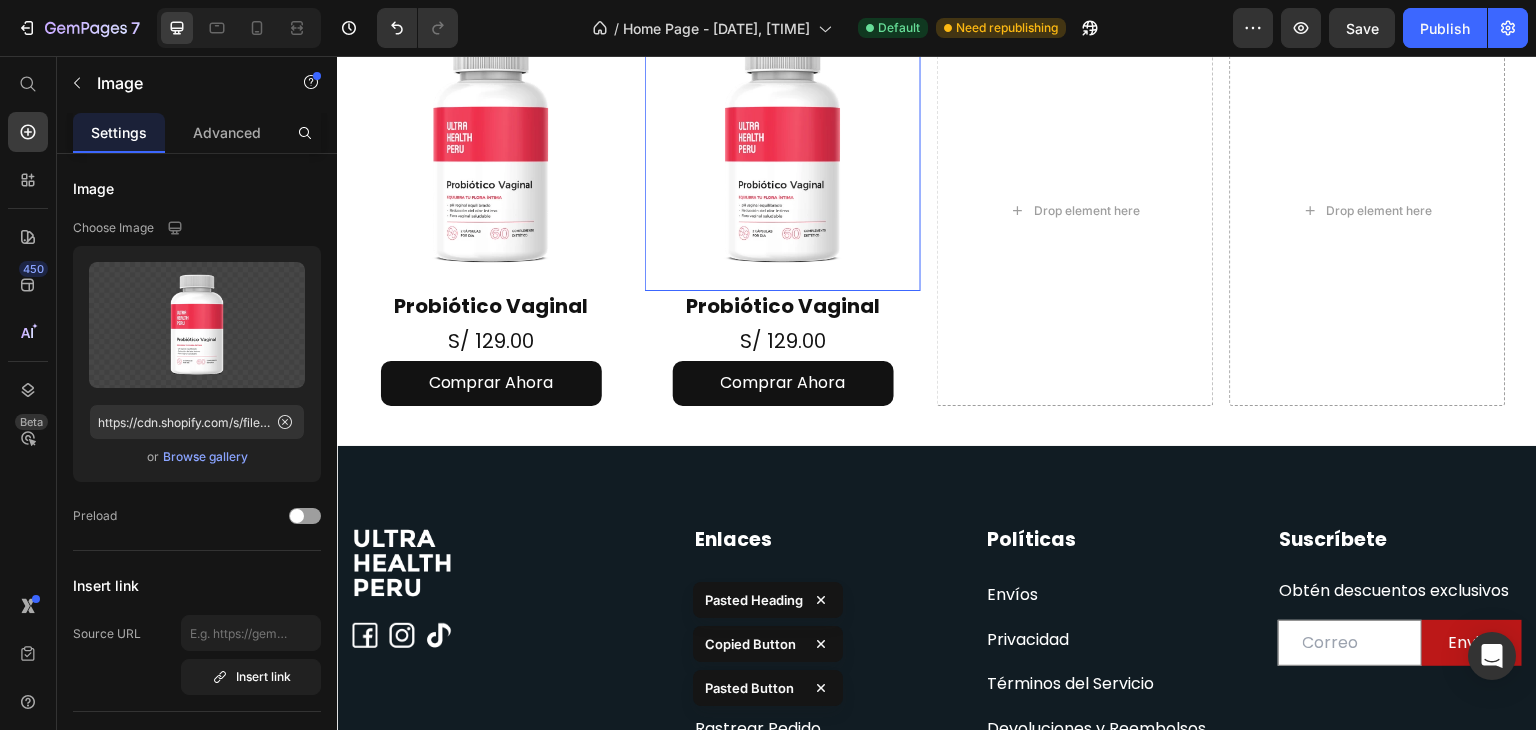 scroll, scrollTop: 798, scrollLeft: 0, axis: vertical 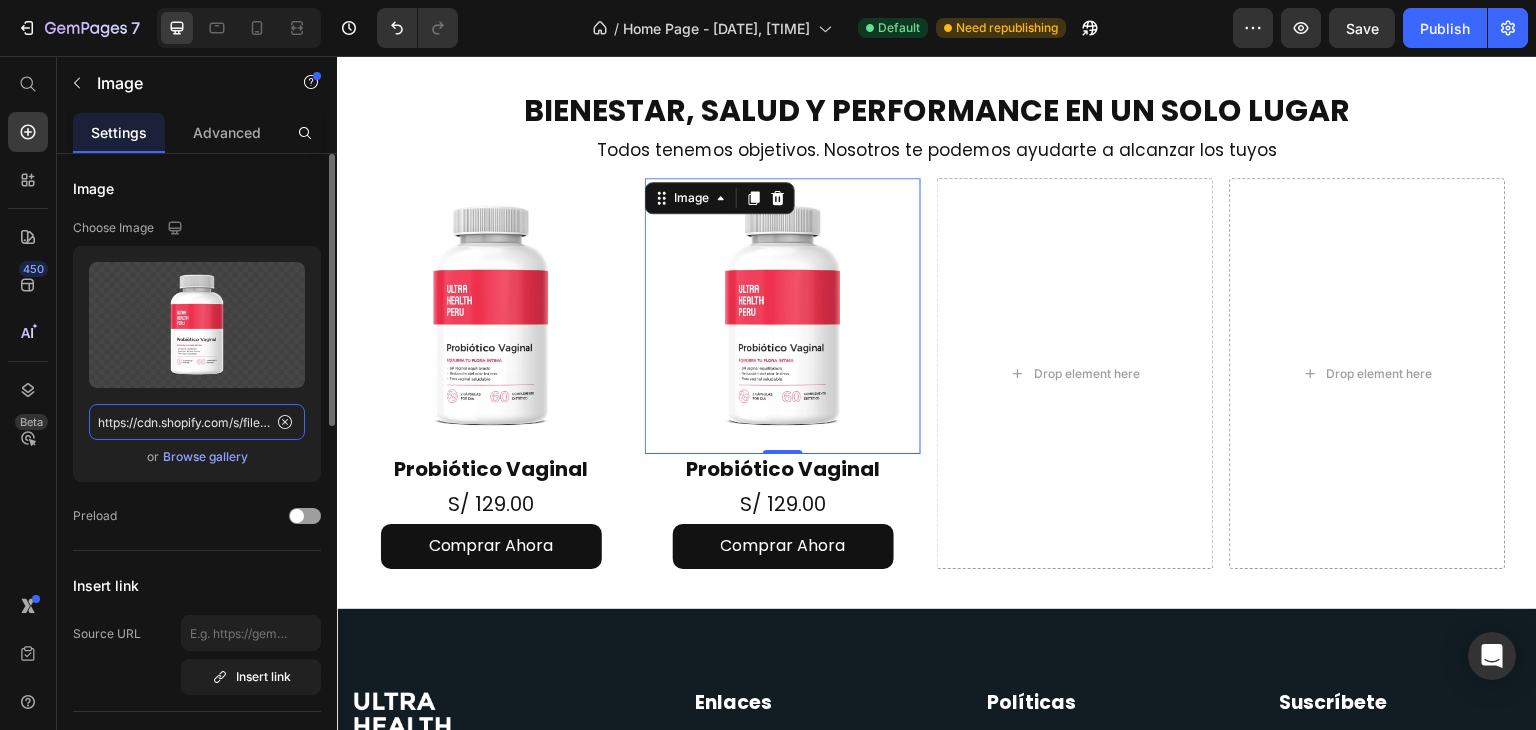 click on "https://cdn.shopify.com/s/files/1/0620/9001/8910/files/PROBIOTICO_VAGINAL.webp?v=1752365930" 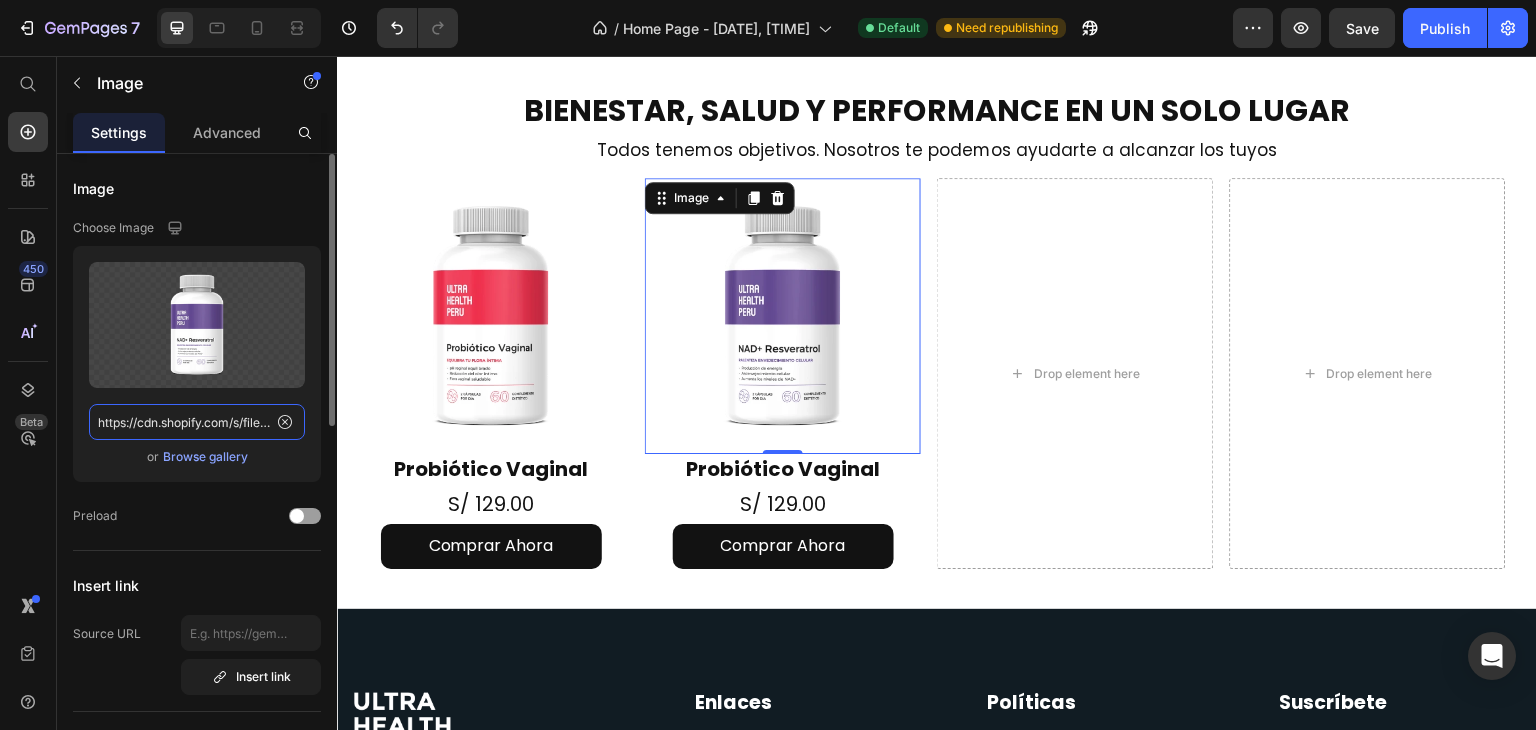scroll, scrollTop: 0, scrollLeft: 630, axis: horizontal 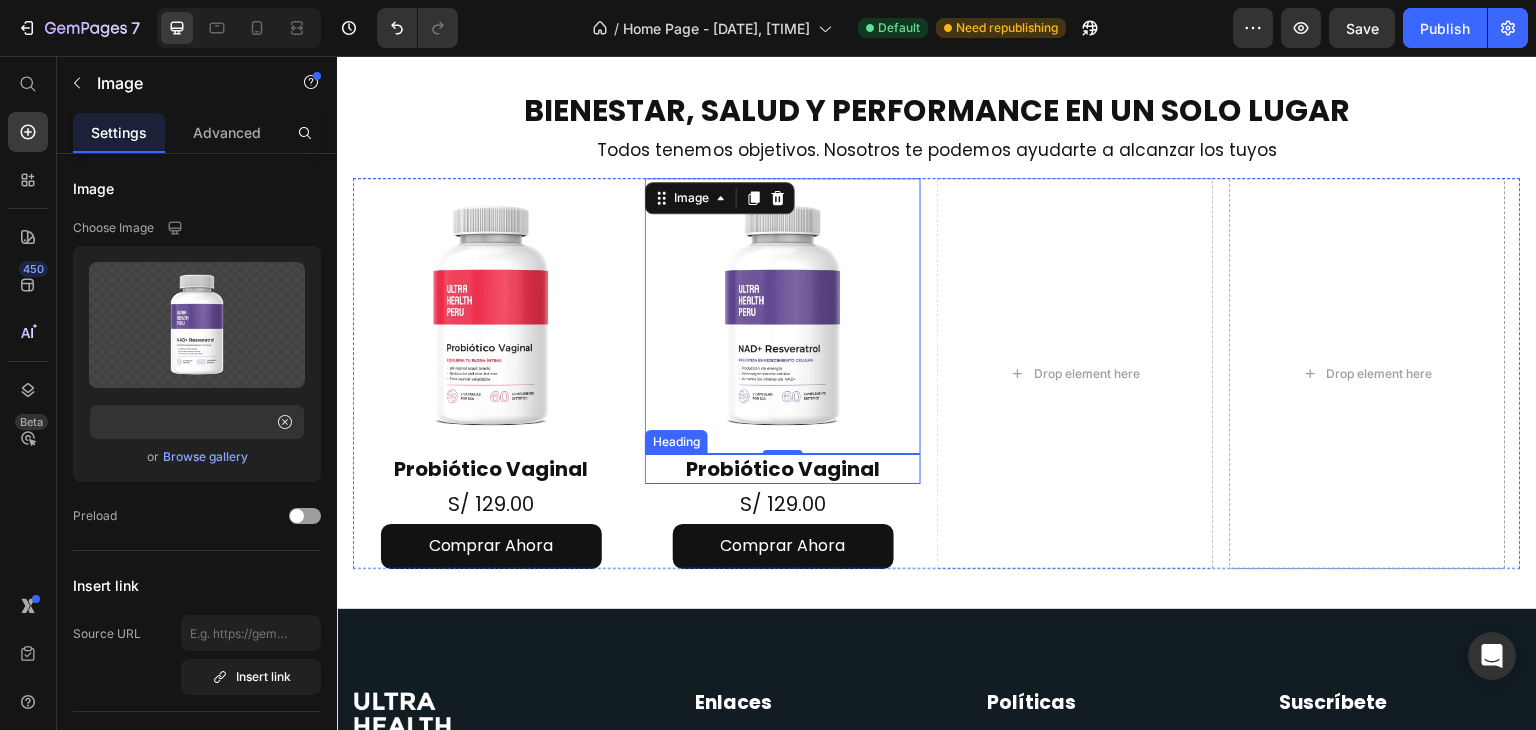 click on "Probiótico Vaginal" at bounding box center (783, 469) 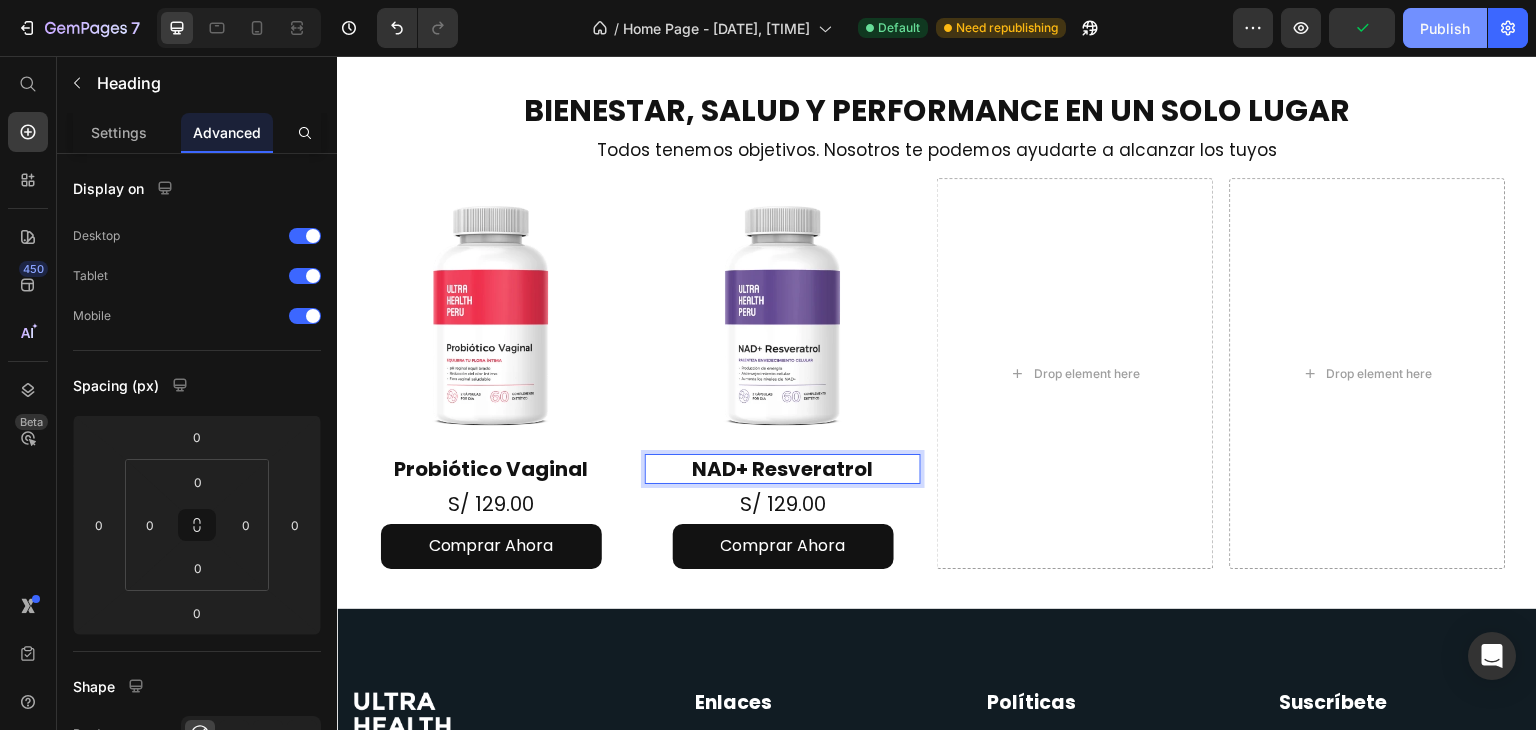 click on "Publish" at bounding box center [1445, 28] 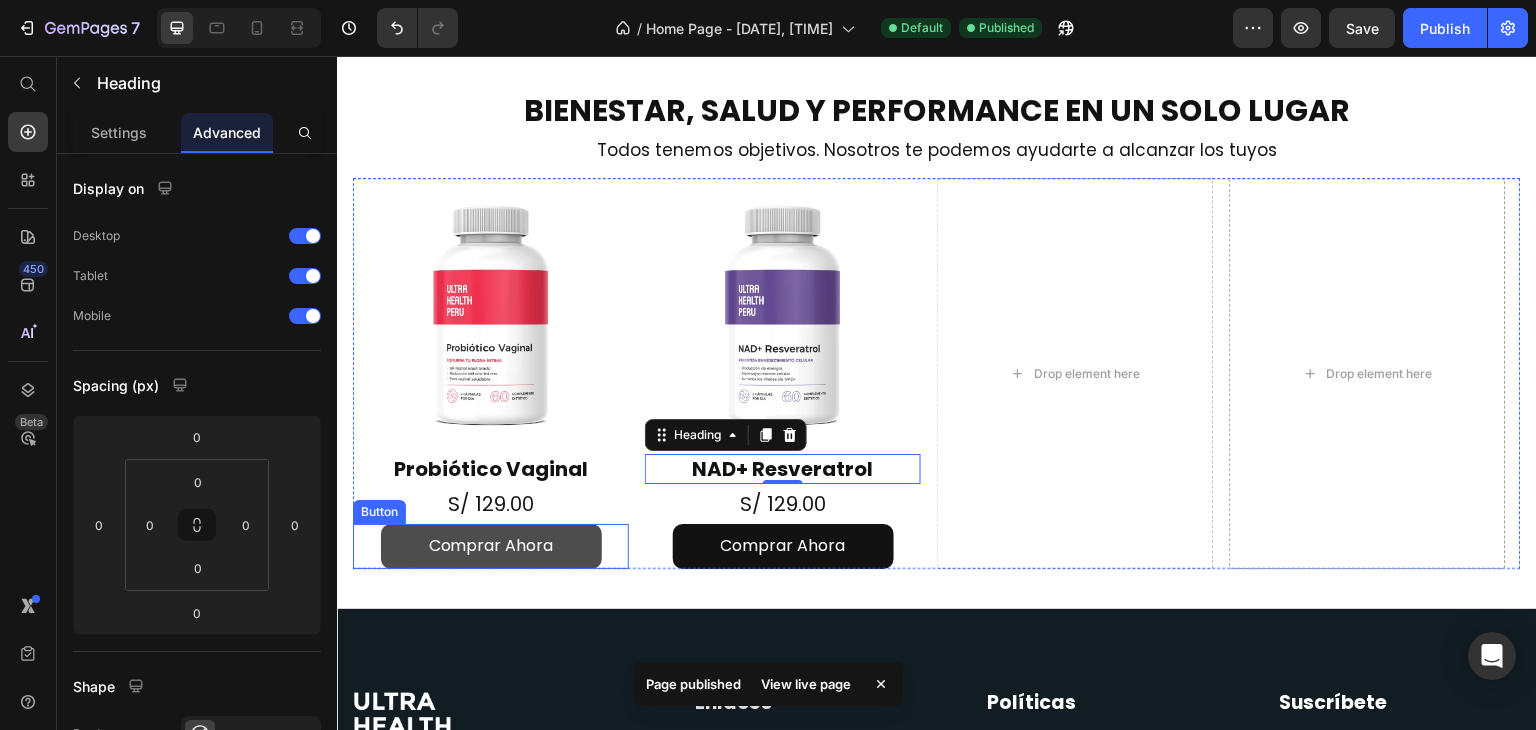 click on "Comprar Ahora" at bounding box center (491, 546) 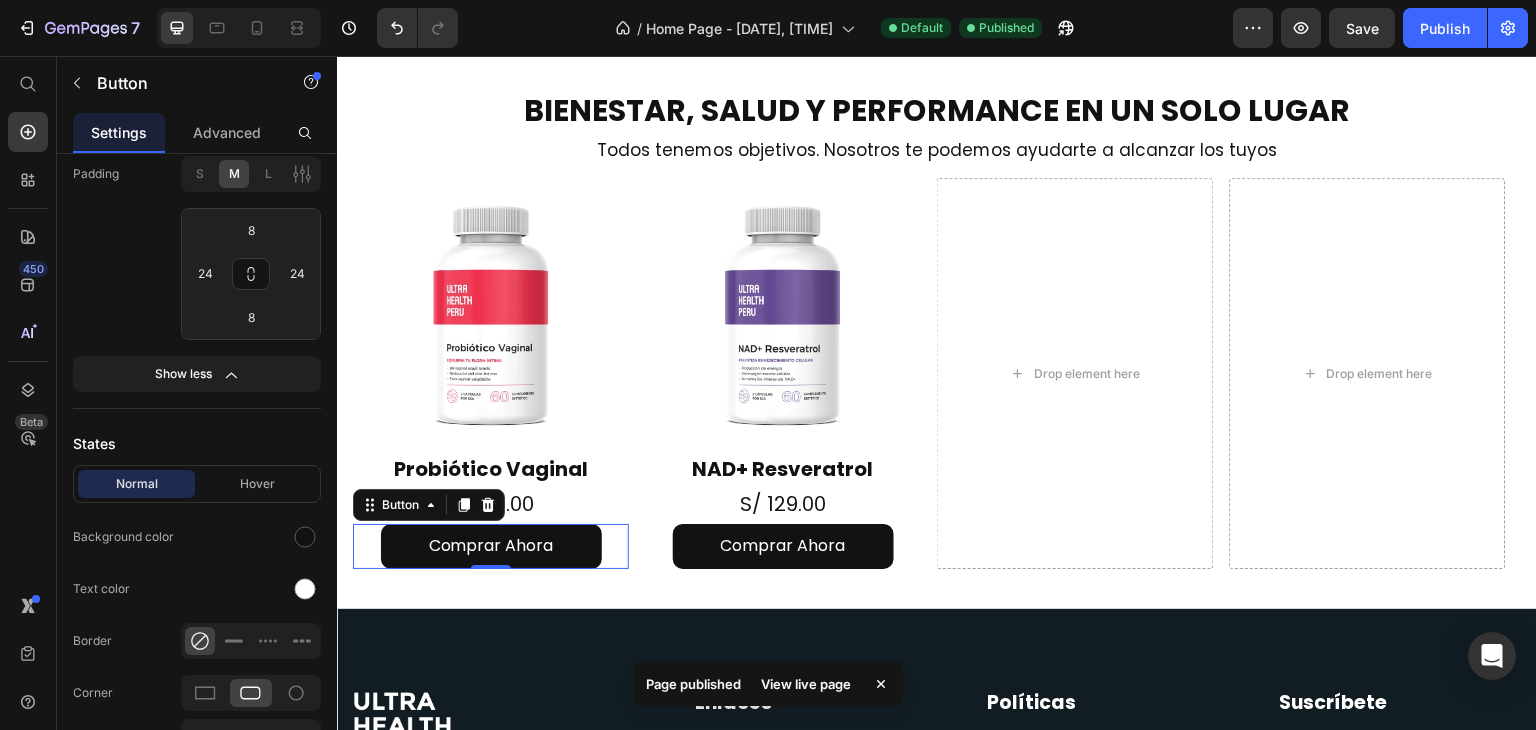 scroll, scrollTop: 0, scrollLeft: 0, axis: both 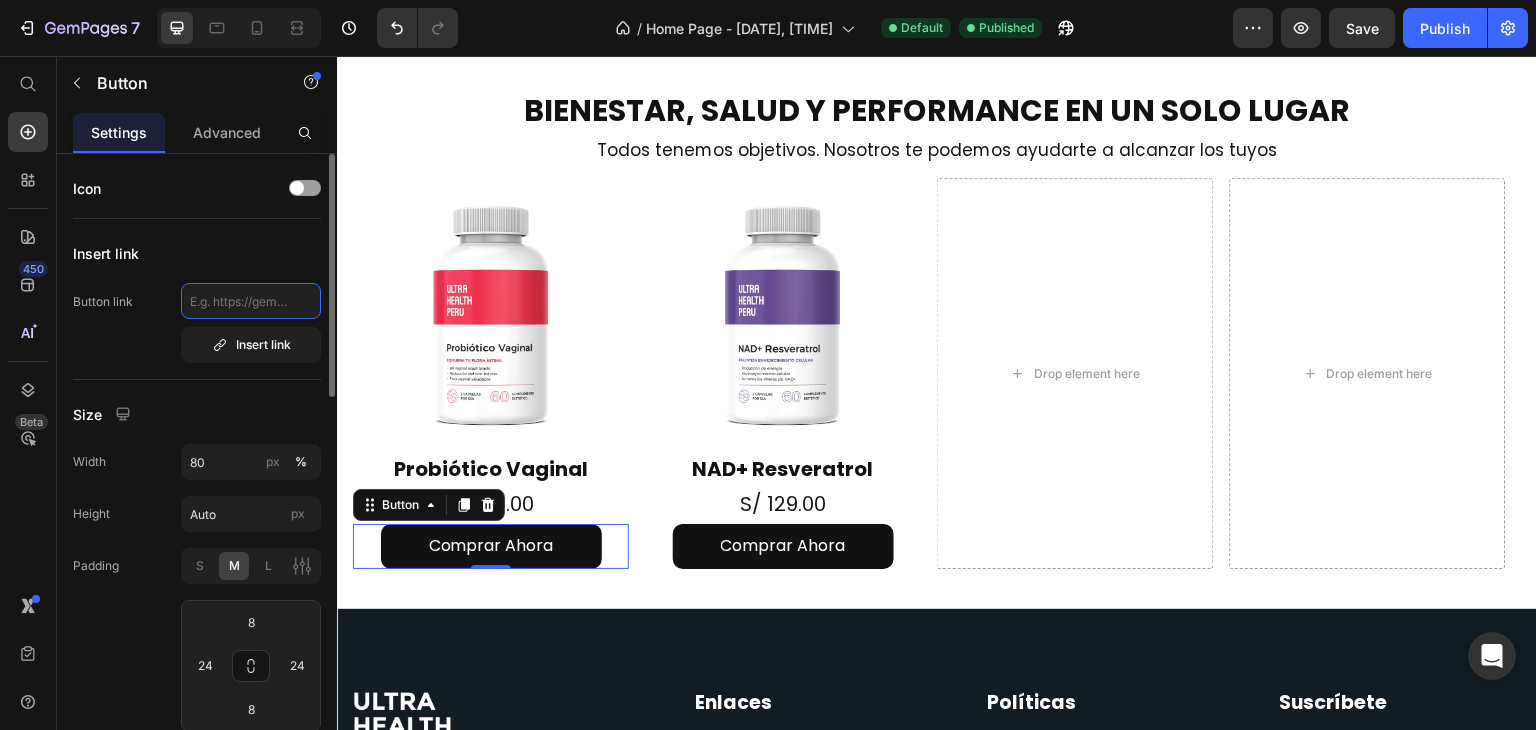 click 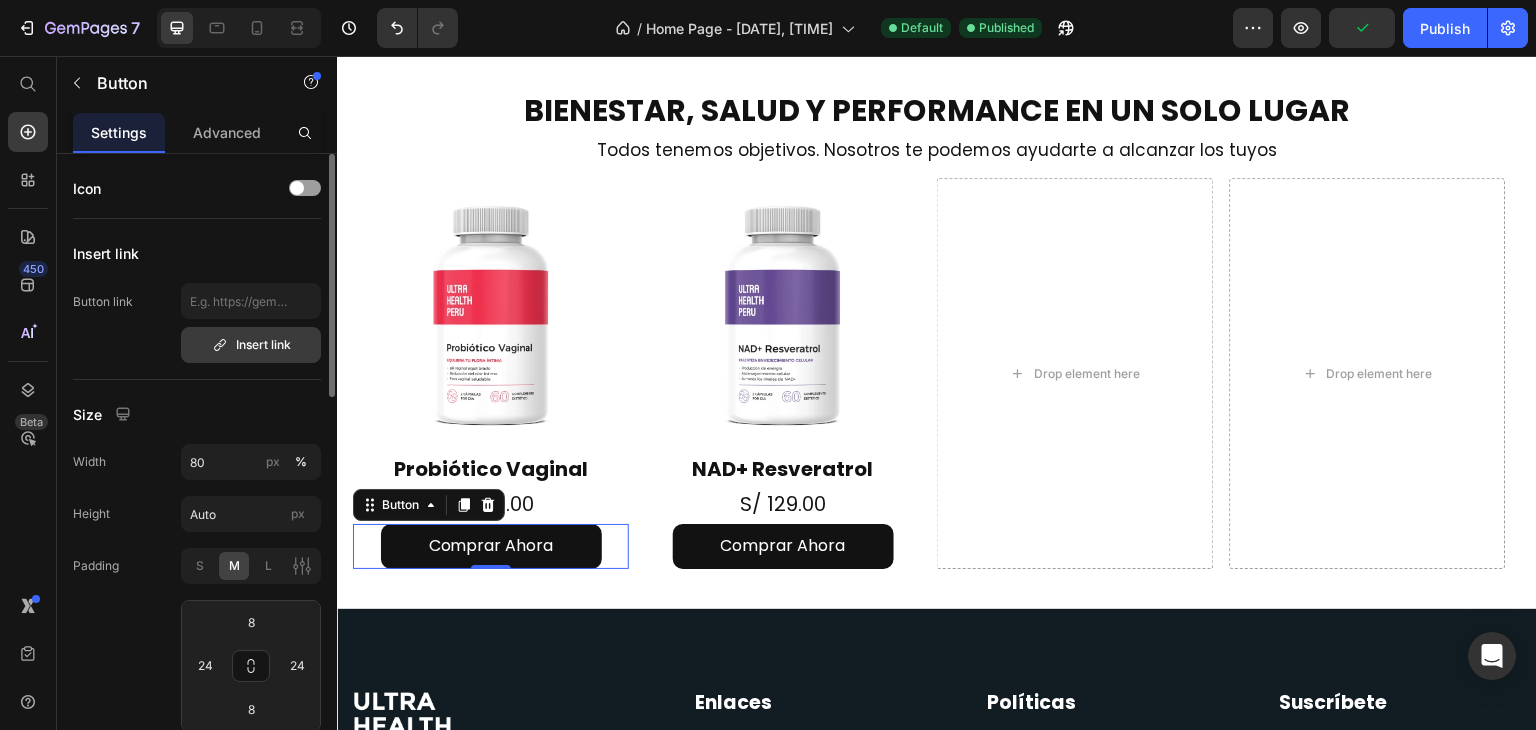 click on "Insert link" at bounding box center [251, 345] 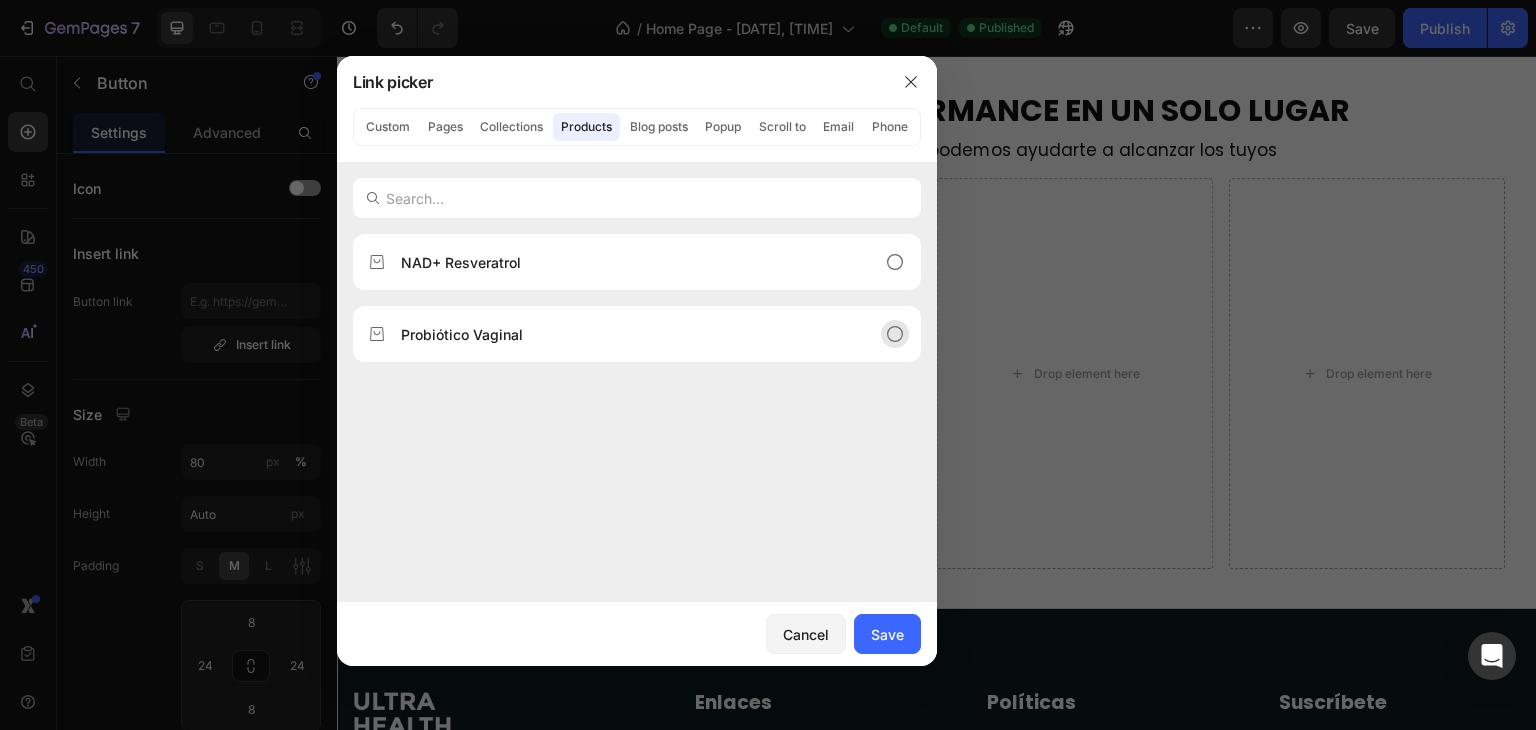 click on "Probiótico Vaginal" 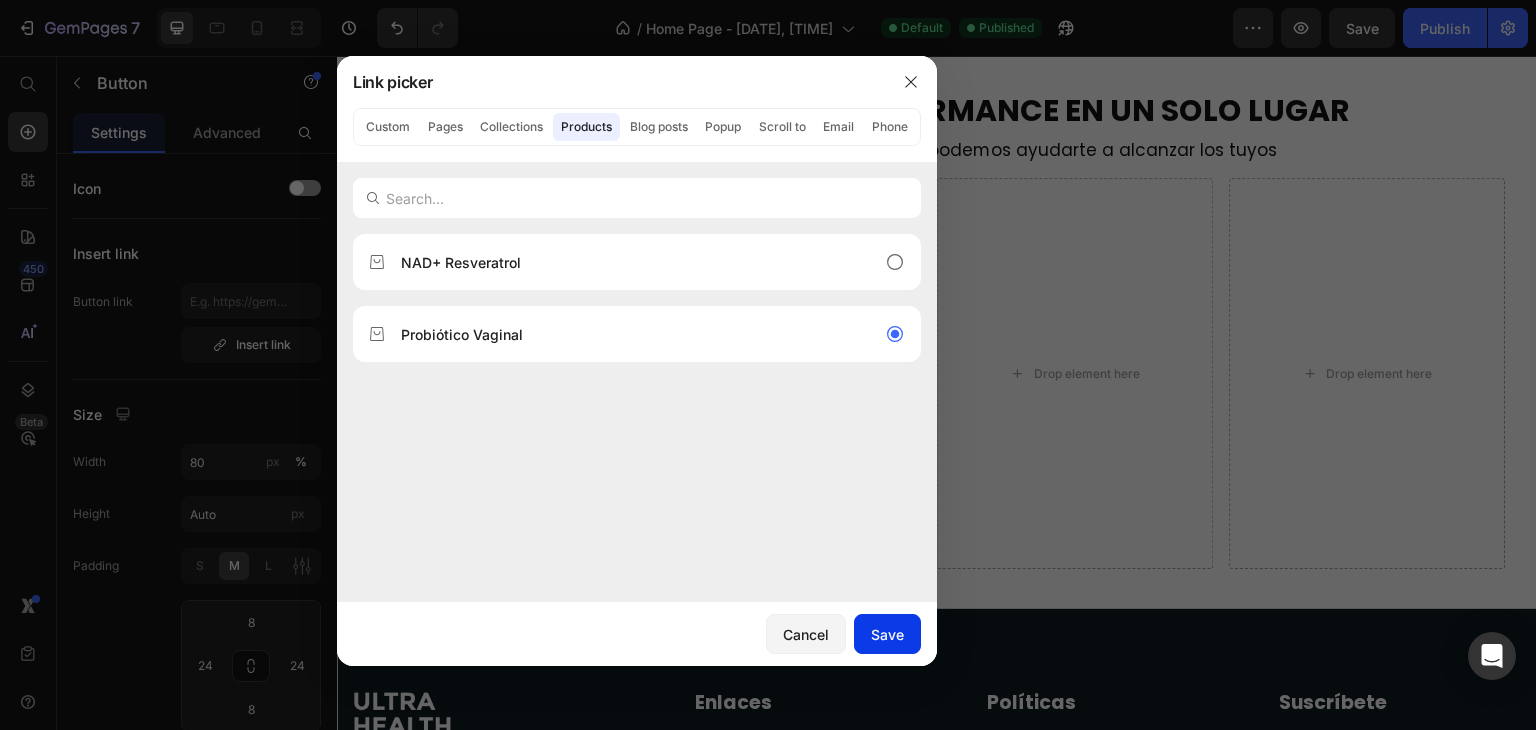click on "Save" 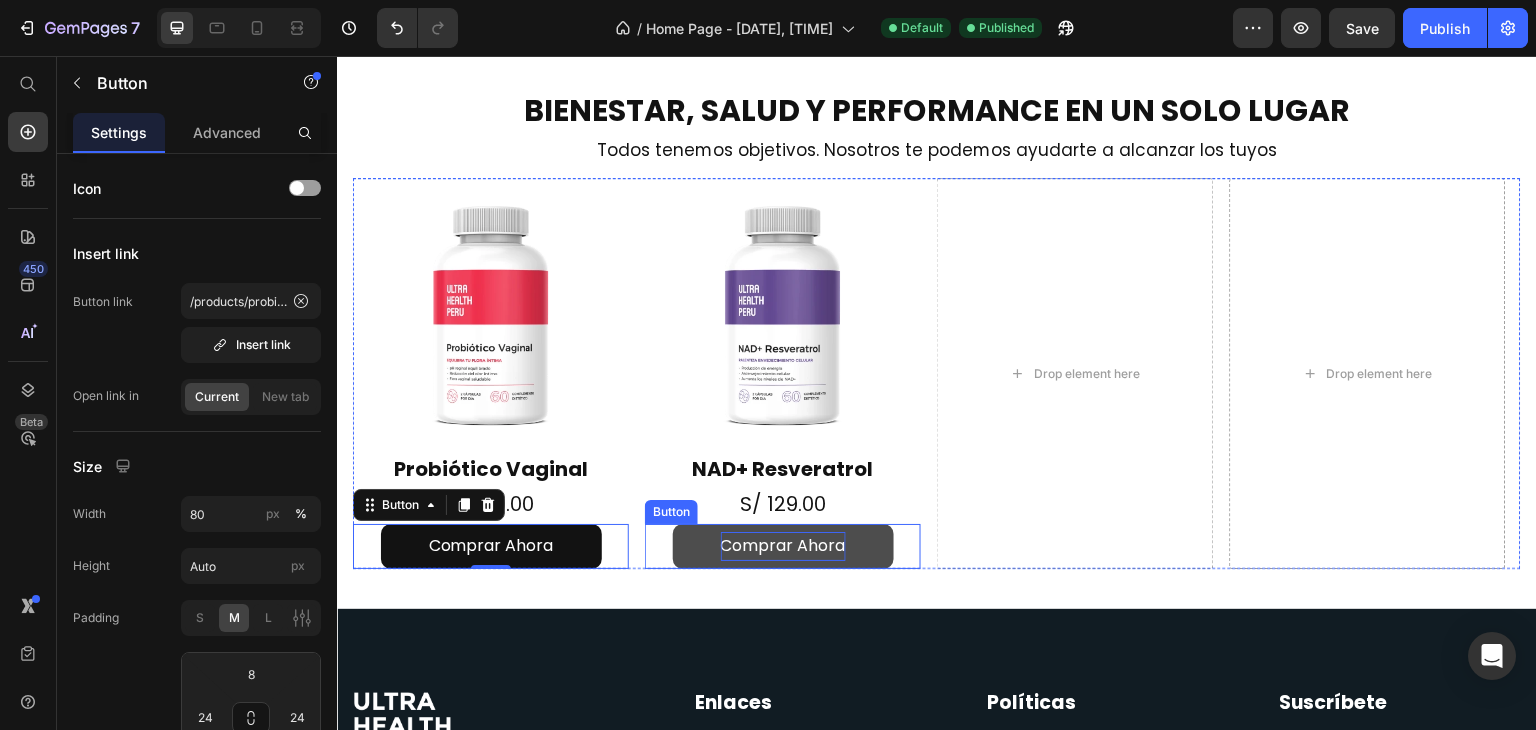 click on "Comprar Ahora" at bounding box center (783, 546) 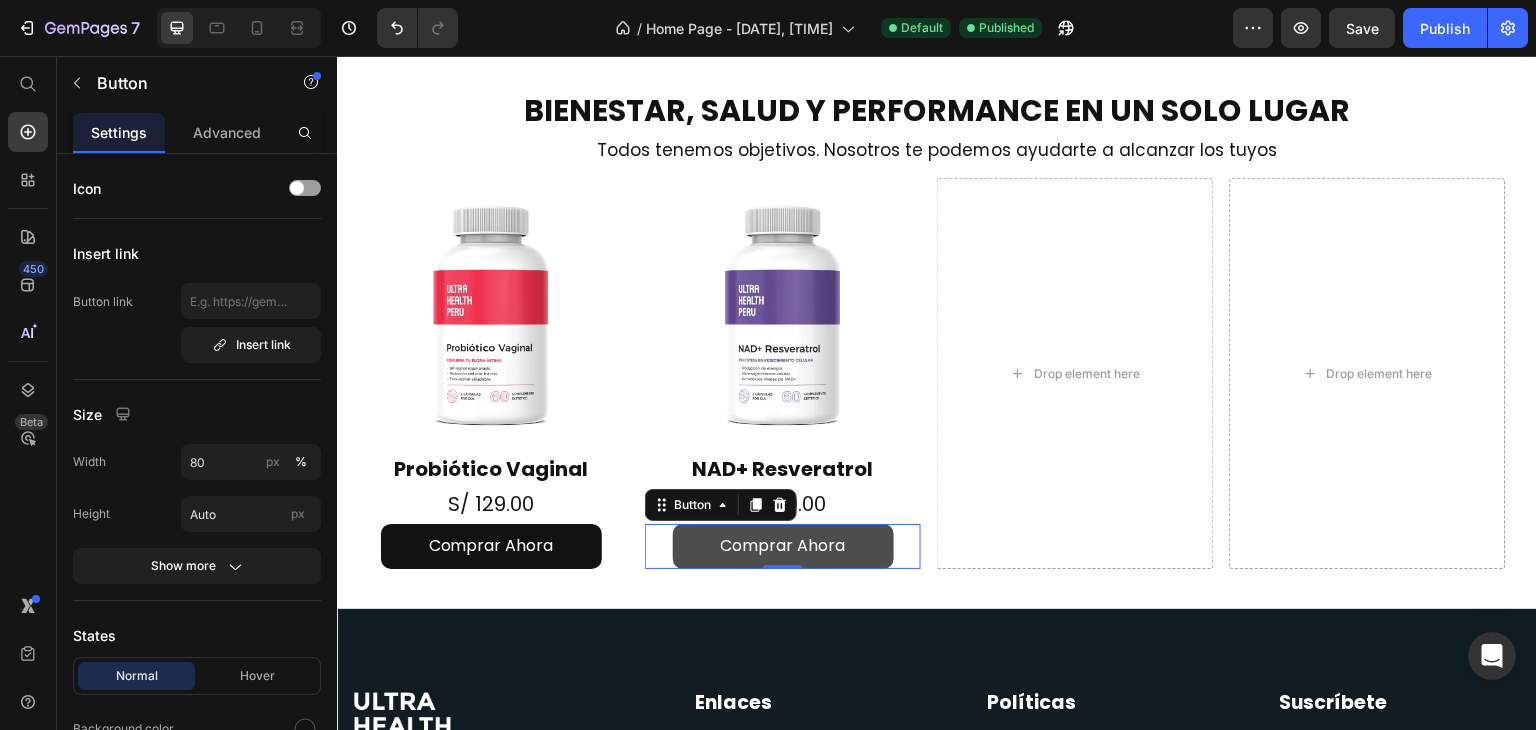 click on "Comprar Ahora" at bounding box center [783, 546] 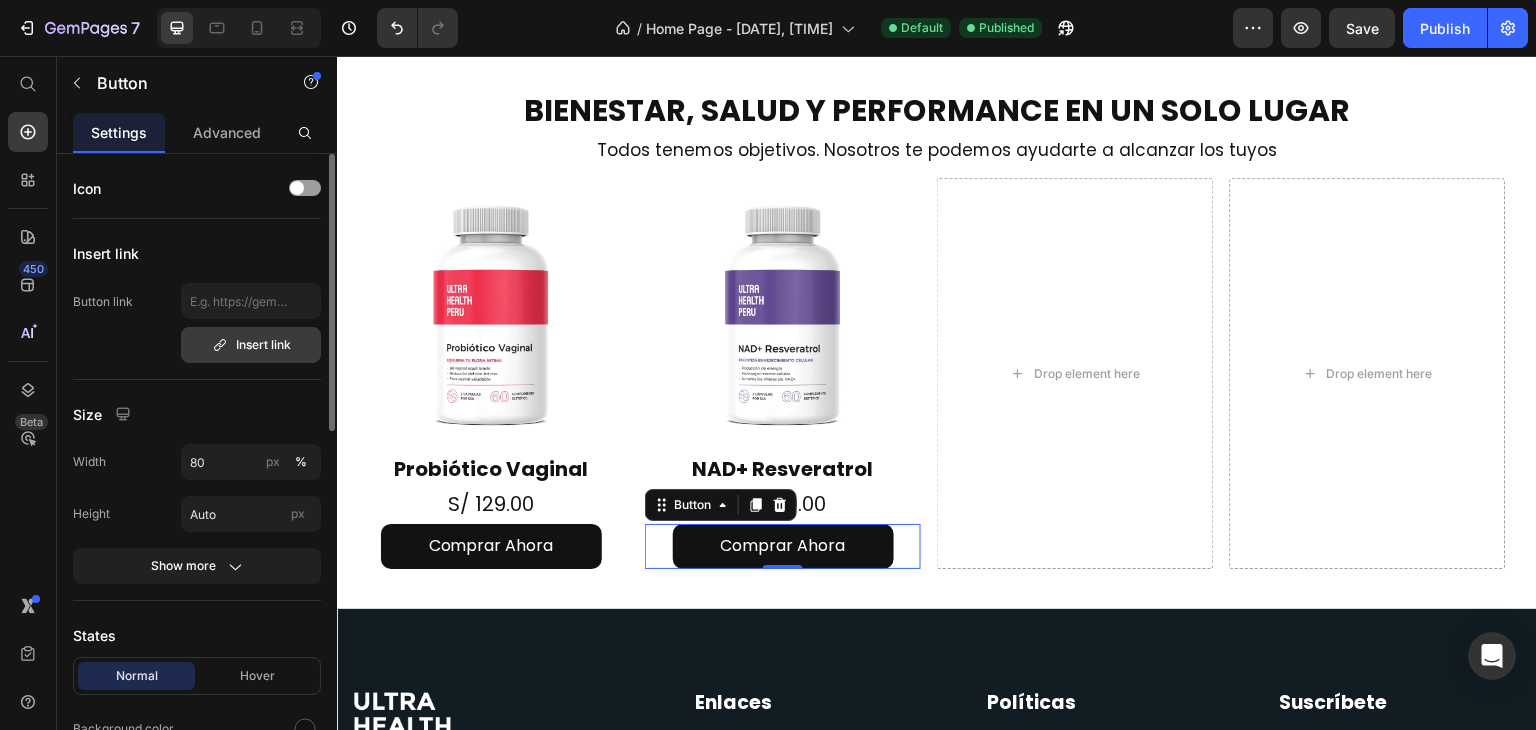 click on "Insert link" at bounding box center (251, 345) 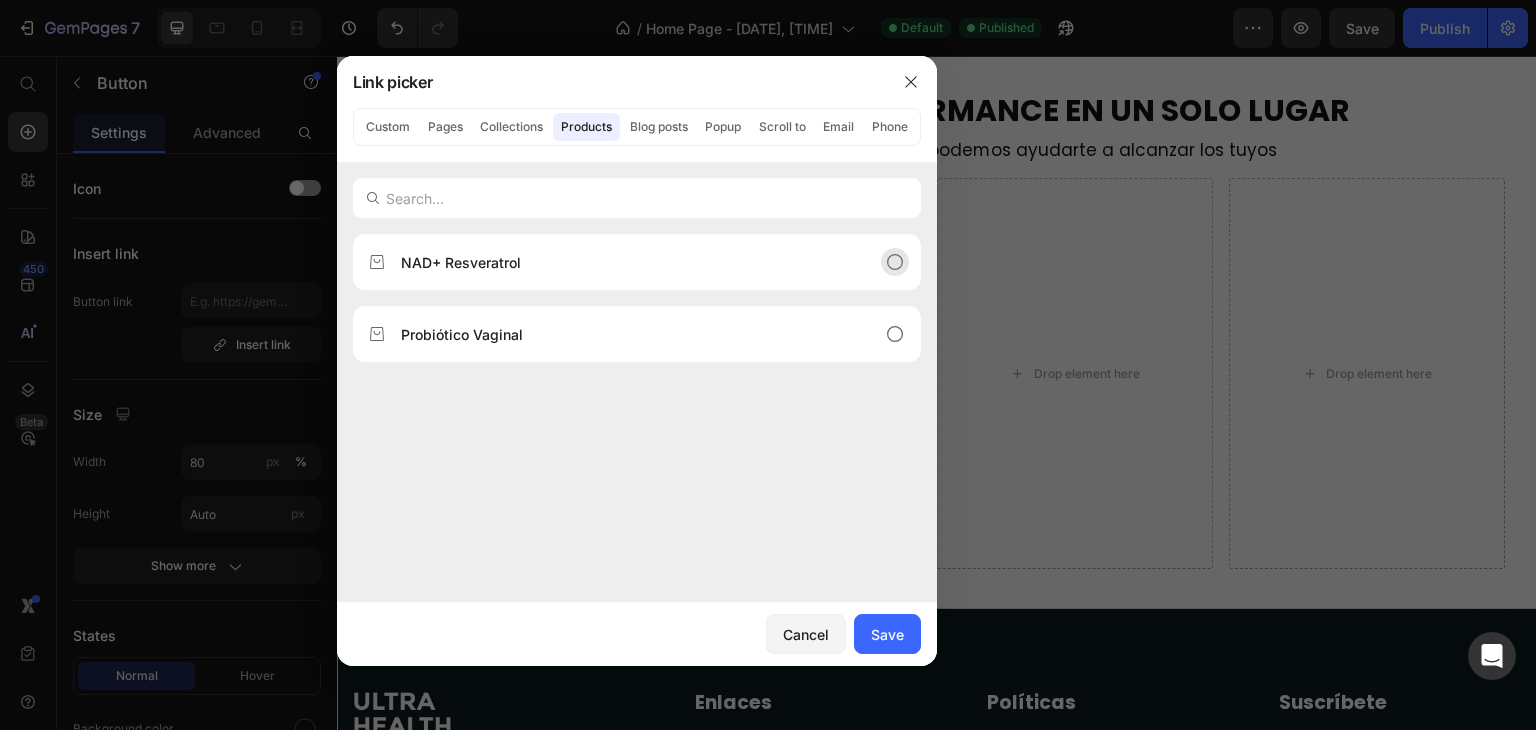 click on "NAD+ Resveratrol" at bounding box center (621, 262) 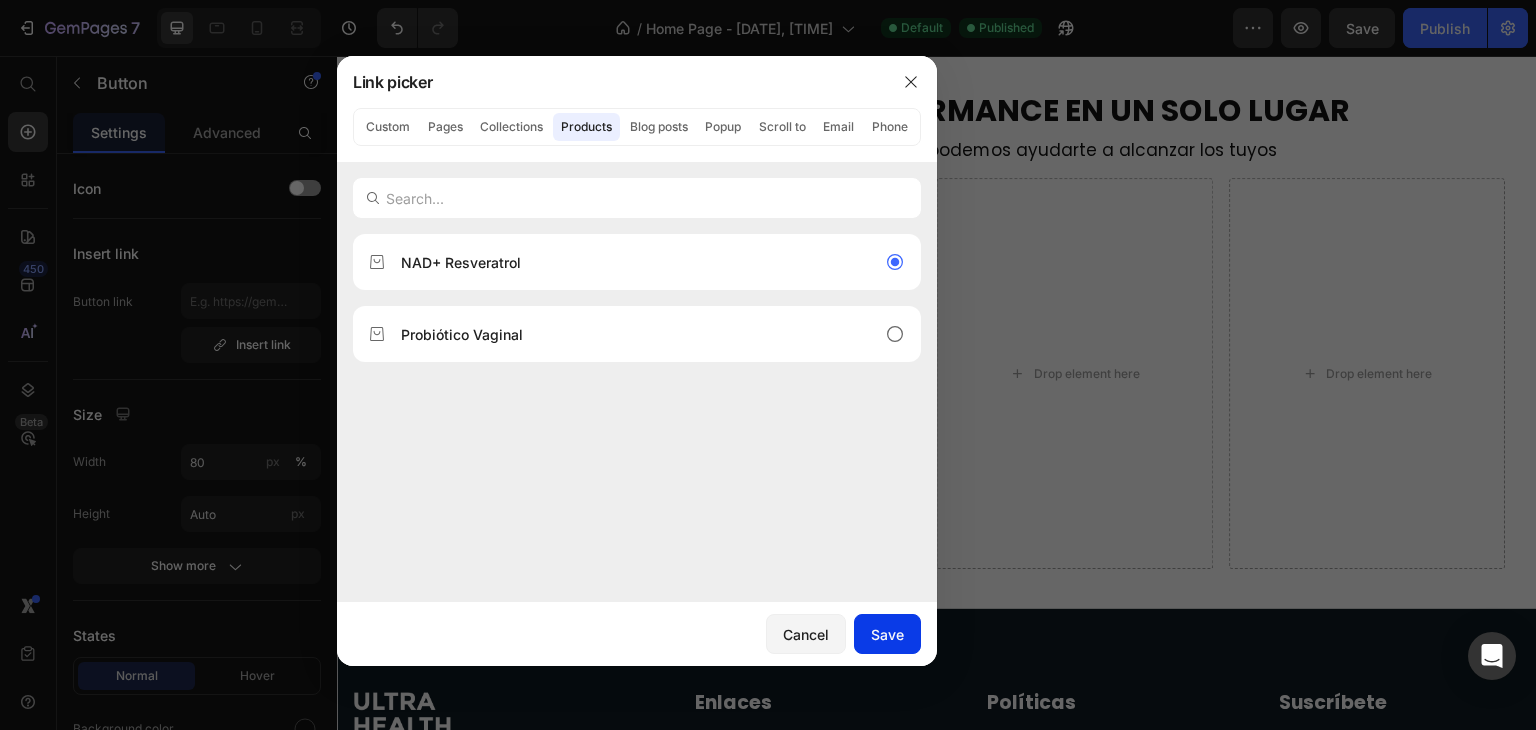 click on "Save" at bounding box center (887, 634) 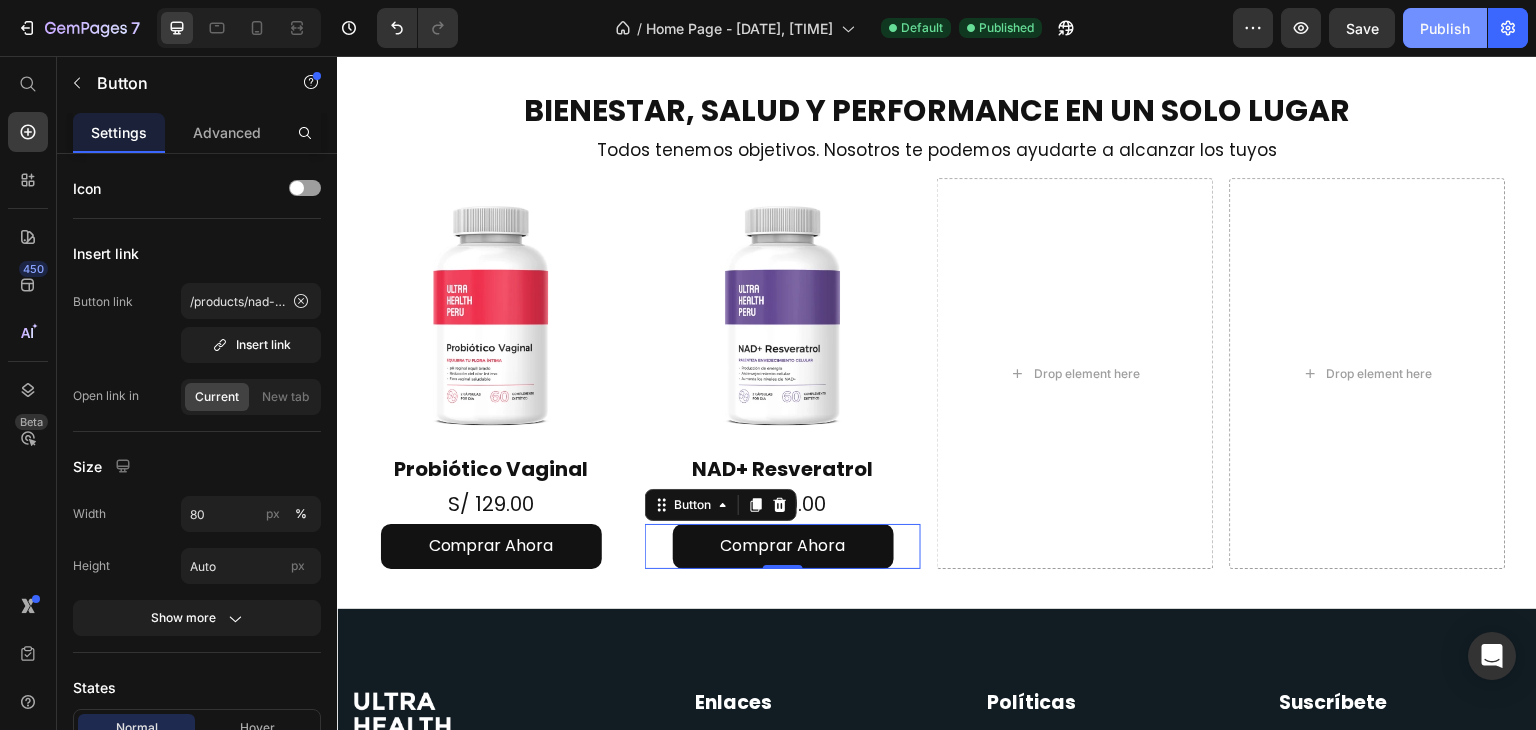 click on "Publish" at bounding box center [1445, 28] 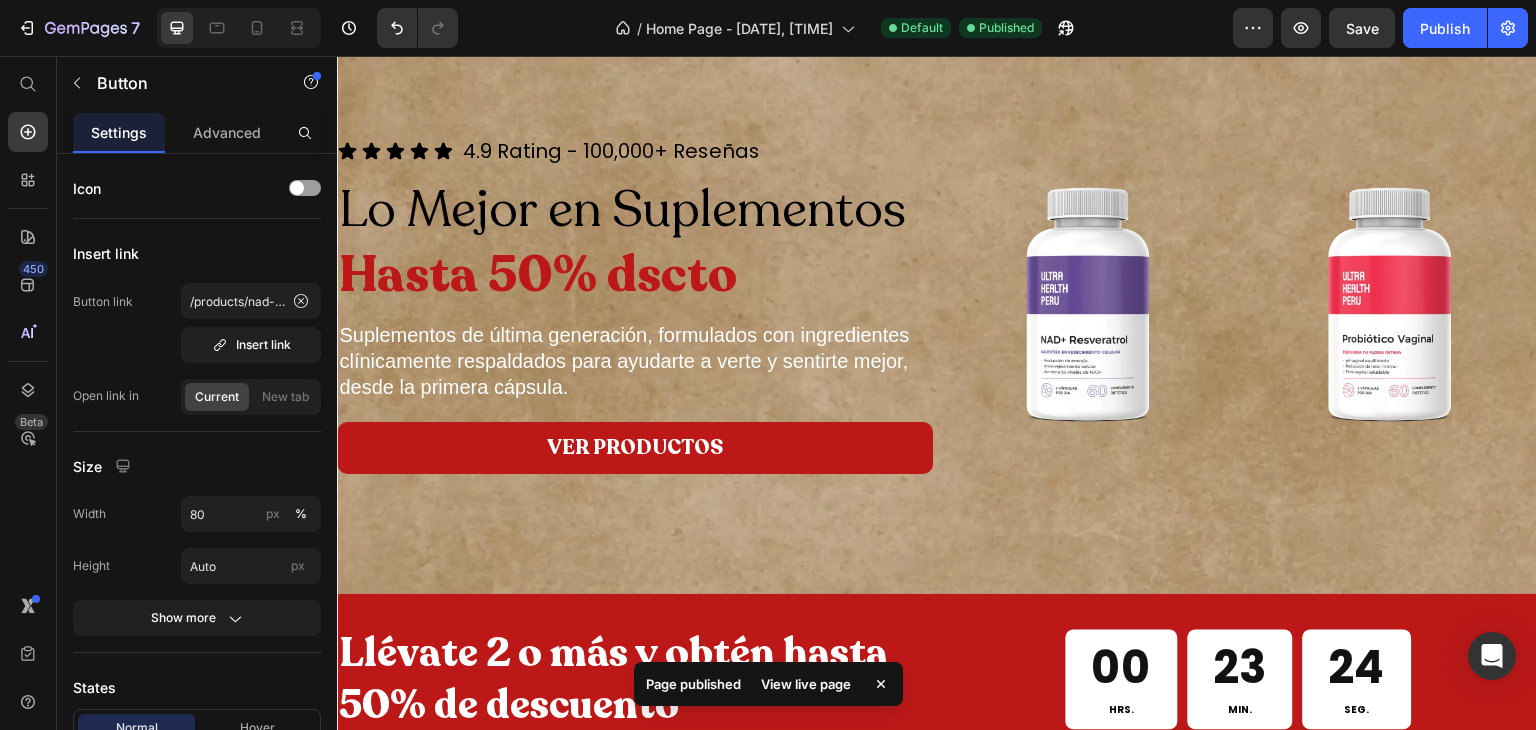 scroll, scrollTop: 0, scrollLeft: 0, axis: both 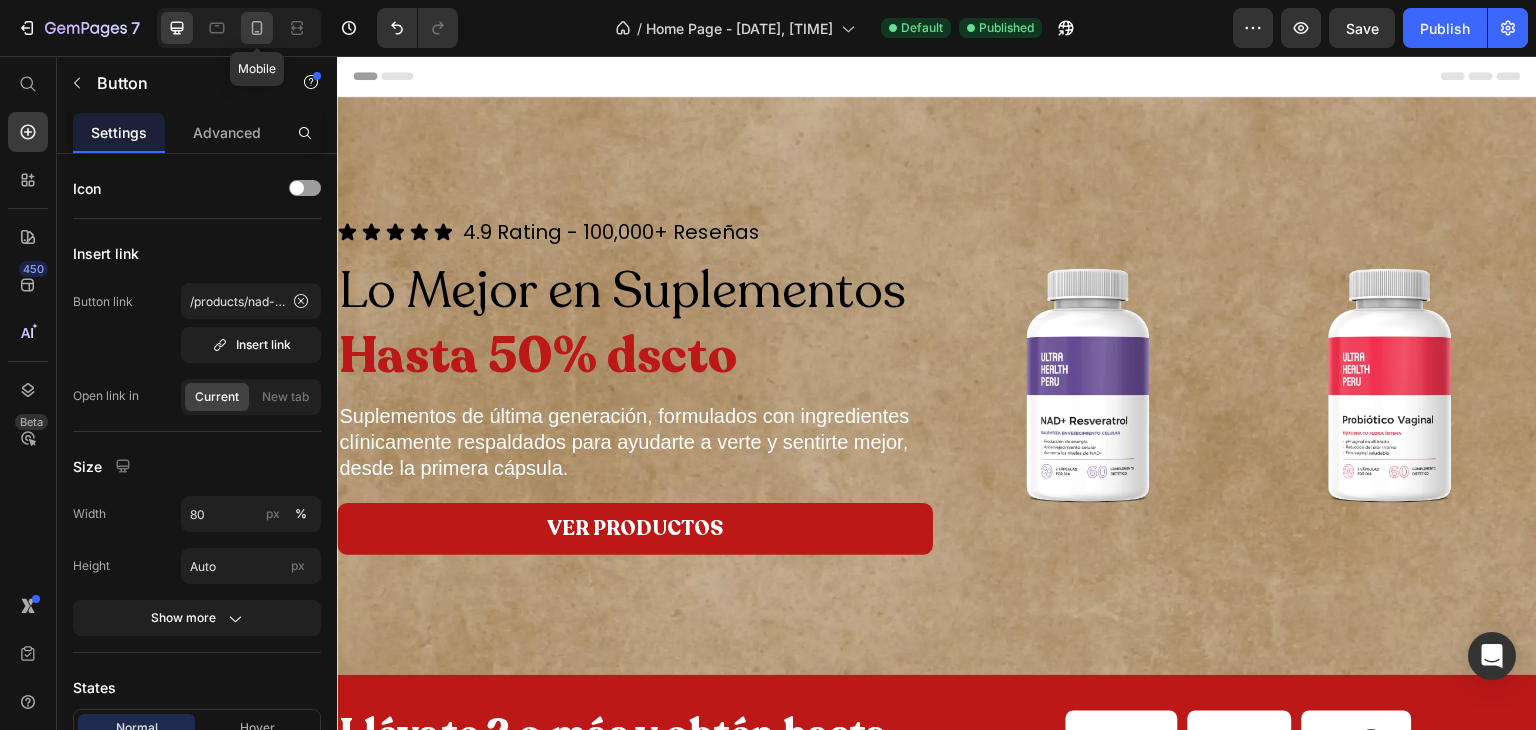 click 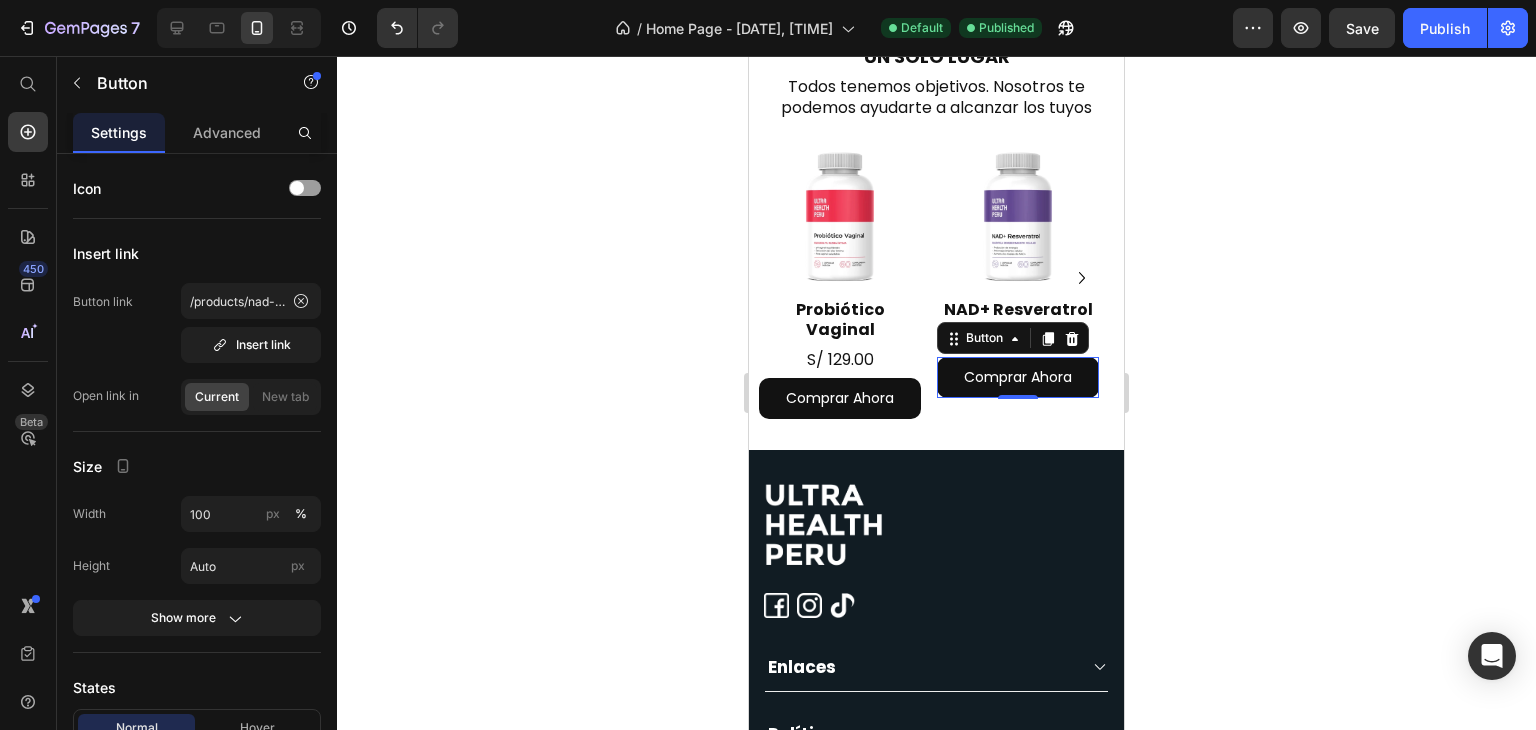 scroll, scrollTop: 616, scrollLeft: 0, axis: vertical 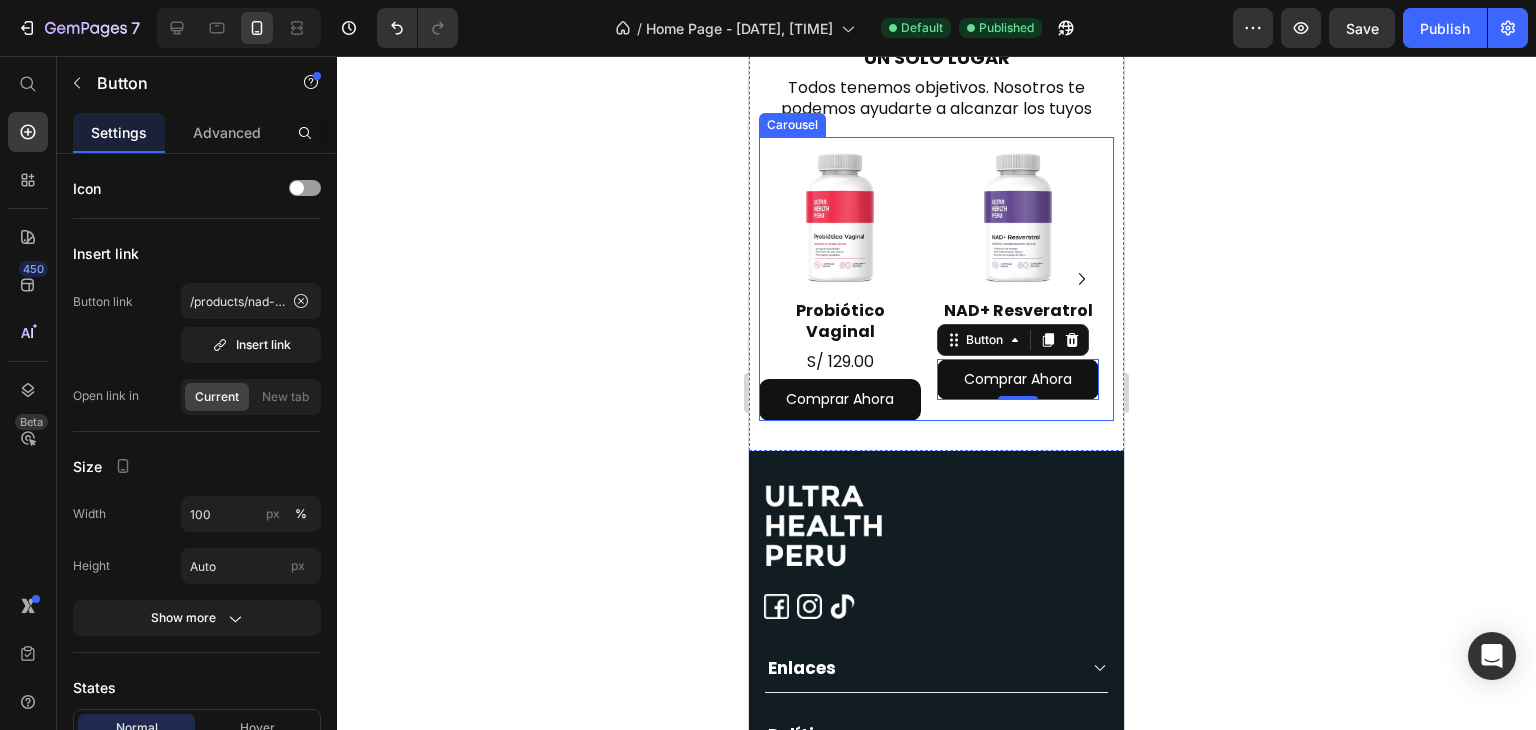 click on "Image Probiótico Vaginal Heading S/ 129.00 Heading Comprar Ahora Button Image NAD+ Resveratrol Heading S/ 129.00 Heading Comprar Ahora Button   0
Drop element here
Drop element here" at bounding box center [936, 279] 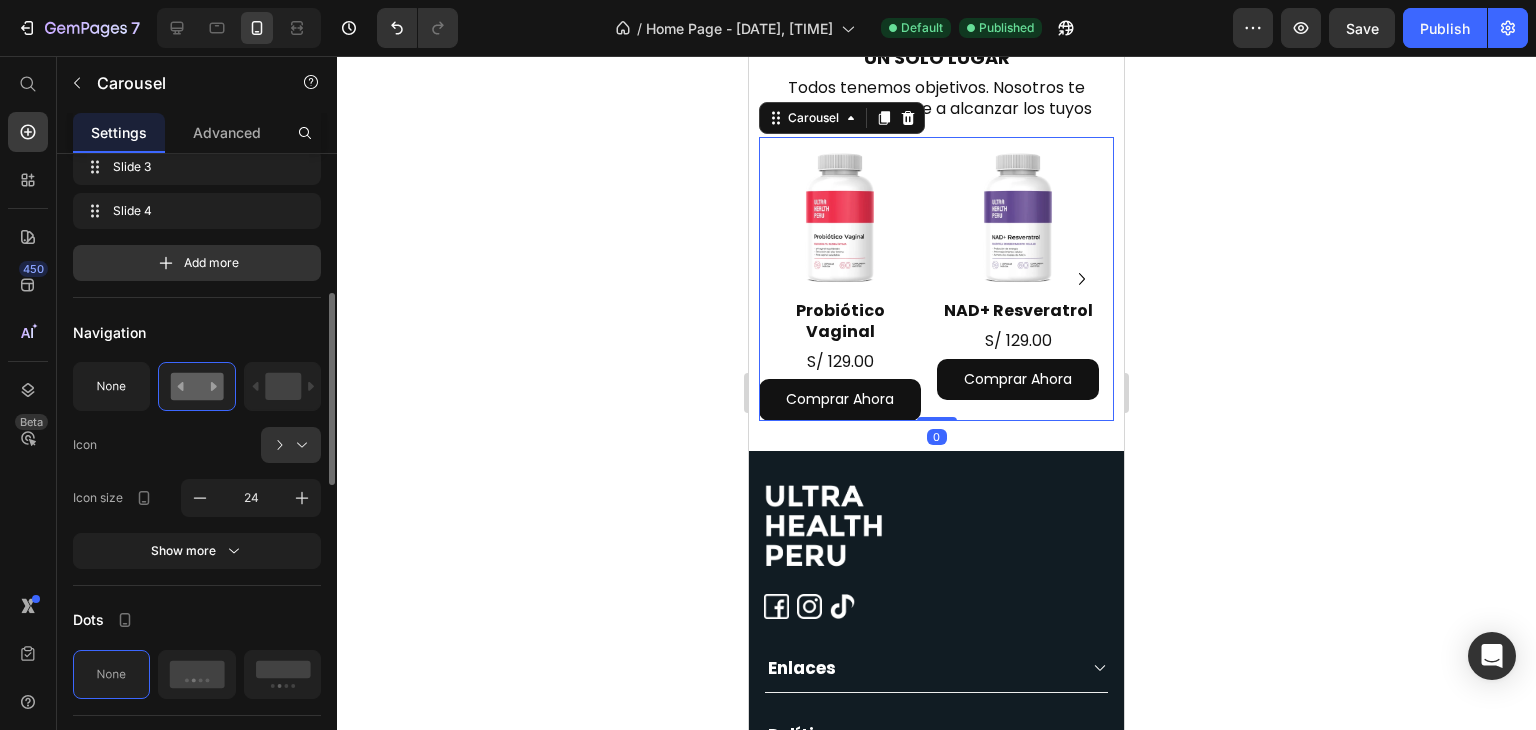 scroll, scrollTop: 455, scrollLeft: 0, axis: vertical 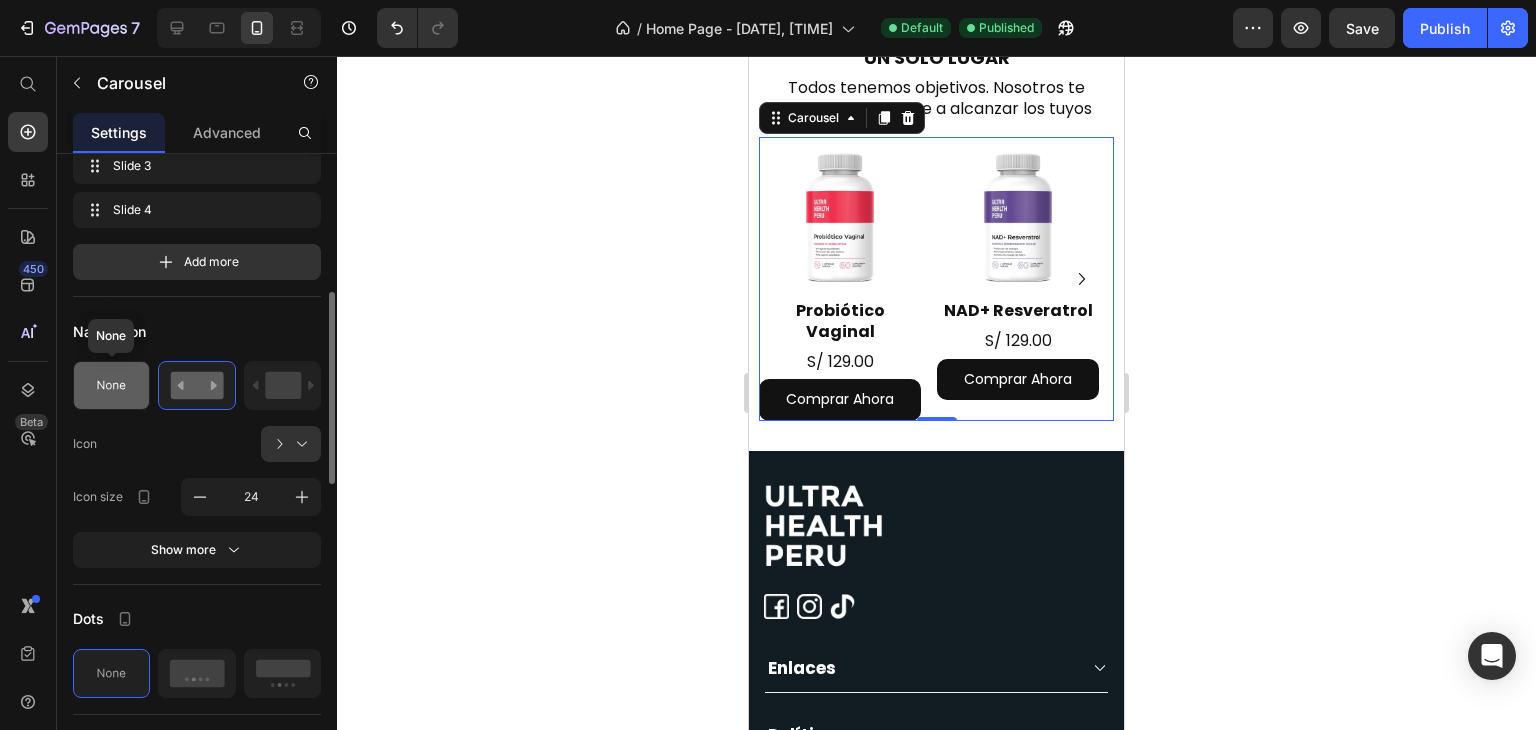 drag, startPoint x: 128, startPoint y: 389, endPoint x: 10, endPoint y: 197, distance: 225.36194 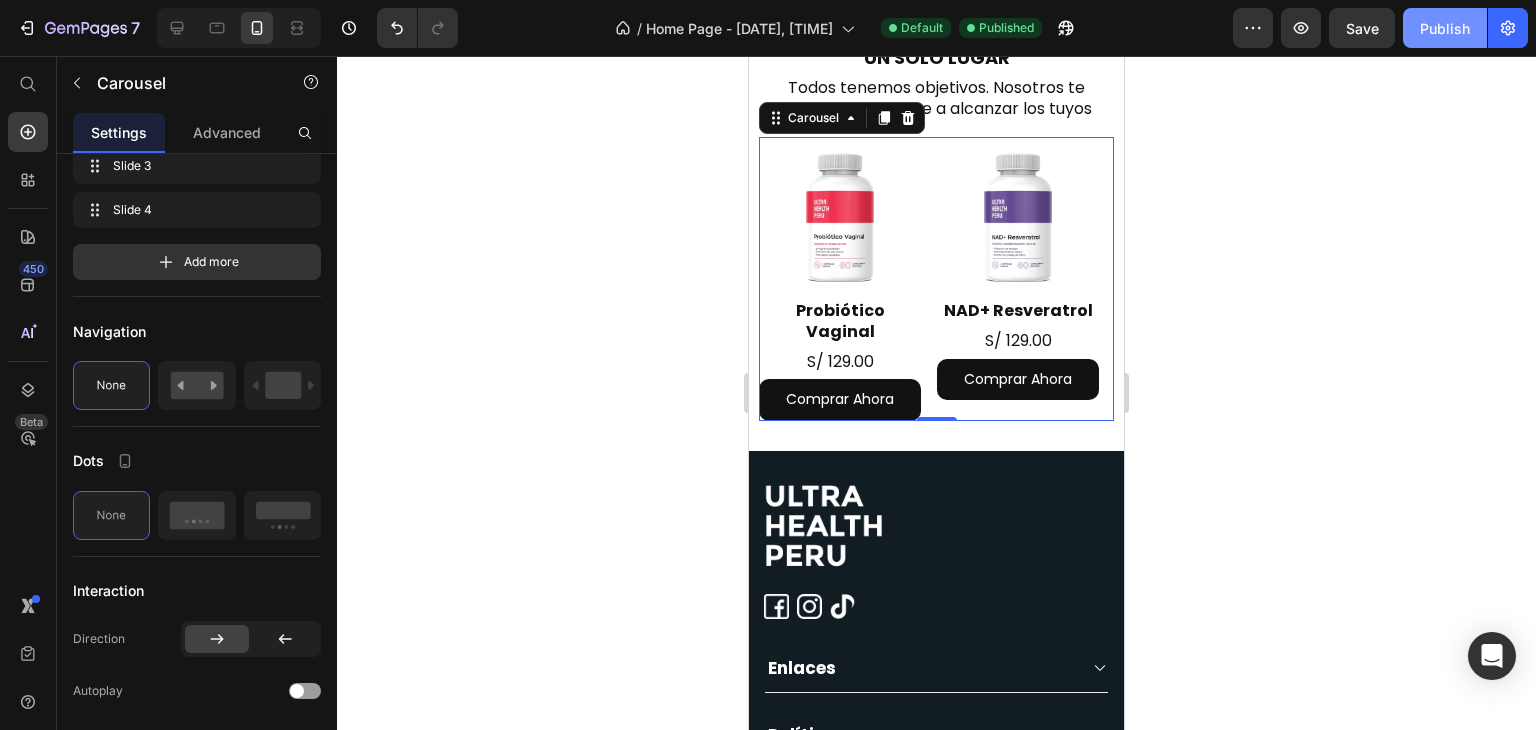 click on "Publish" at bounding box center [1445, 28] 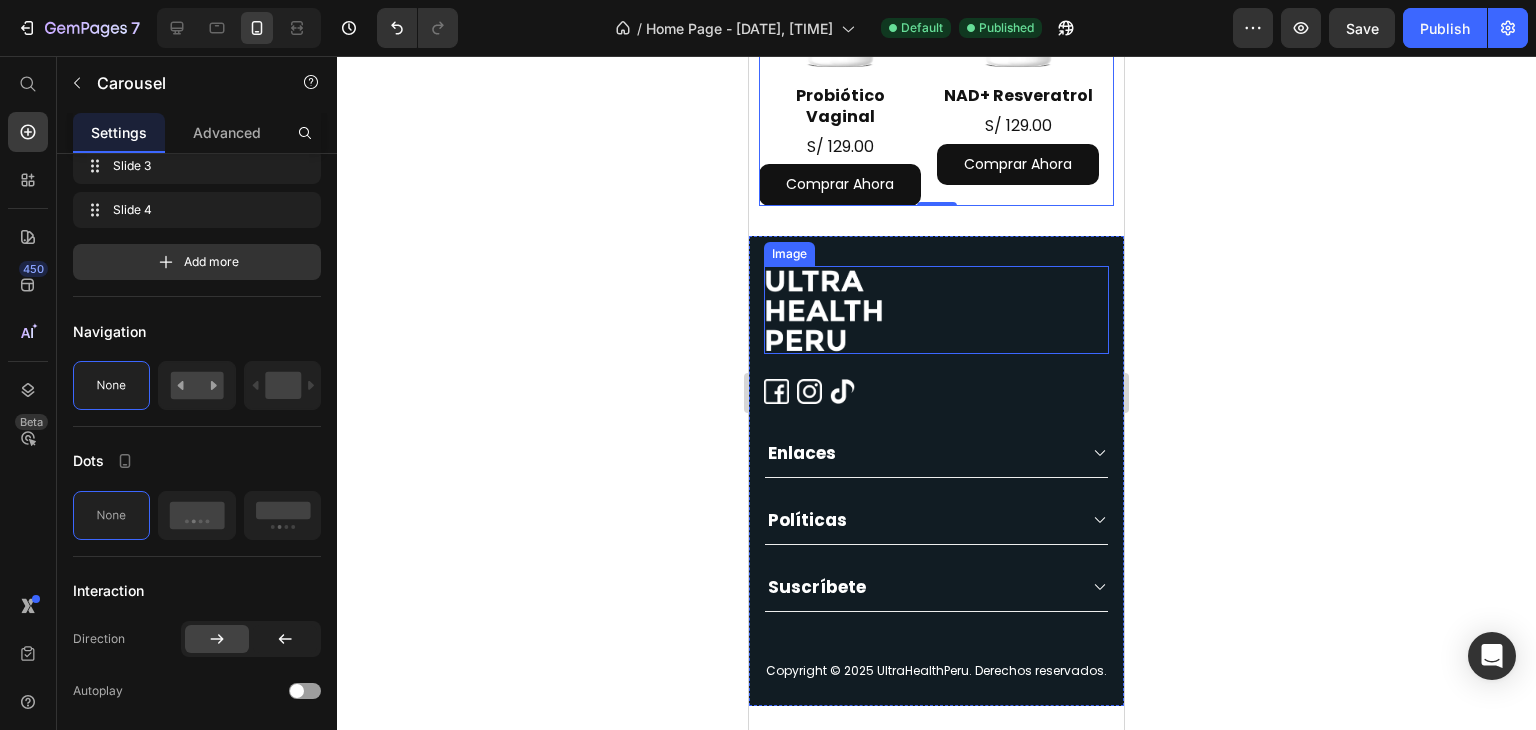 scroll, scrollTop: 832, scrollLeft: 0, axis: vertical 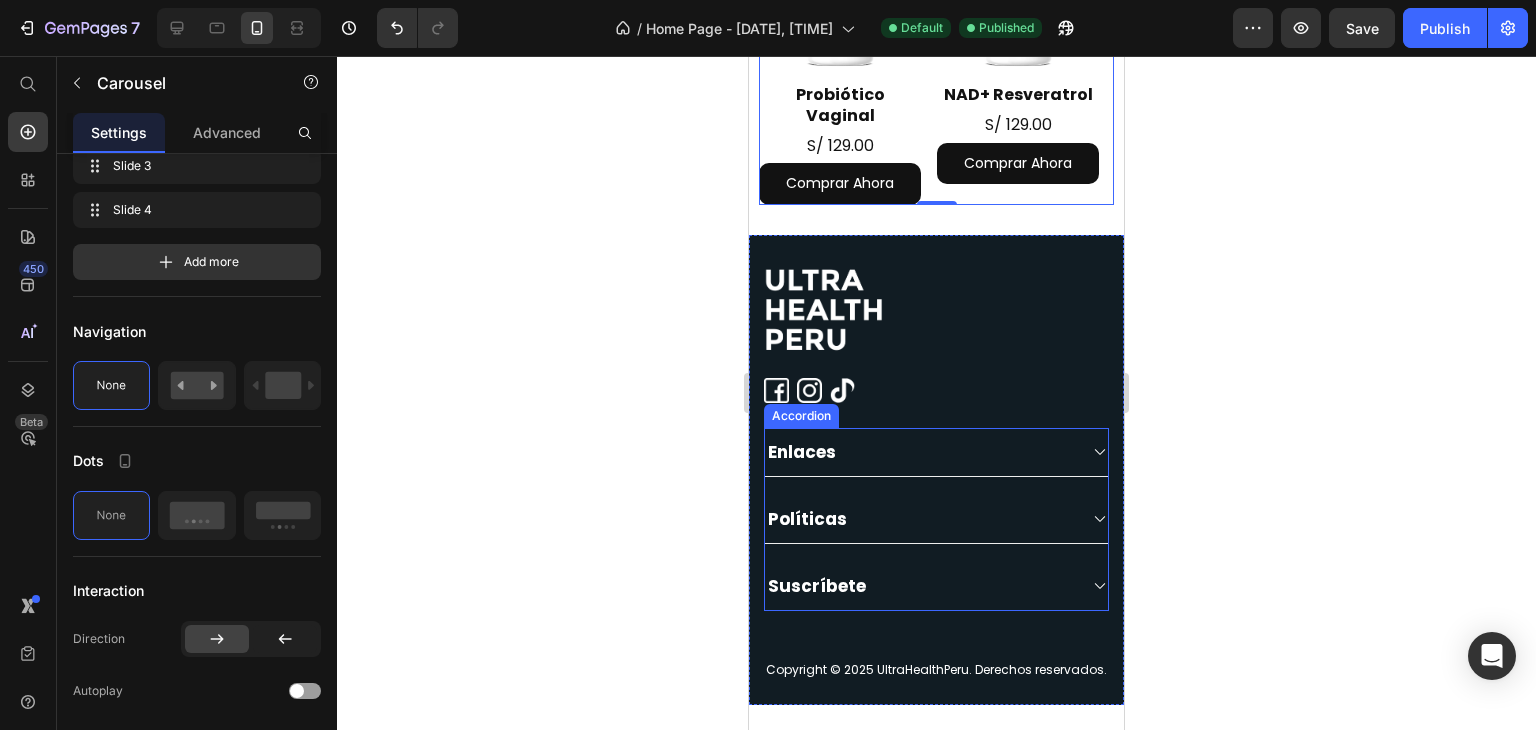 click on "Suscríbete" at bounding box center [936, 586] 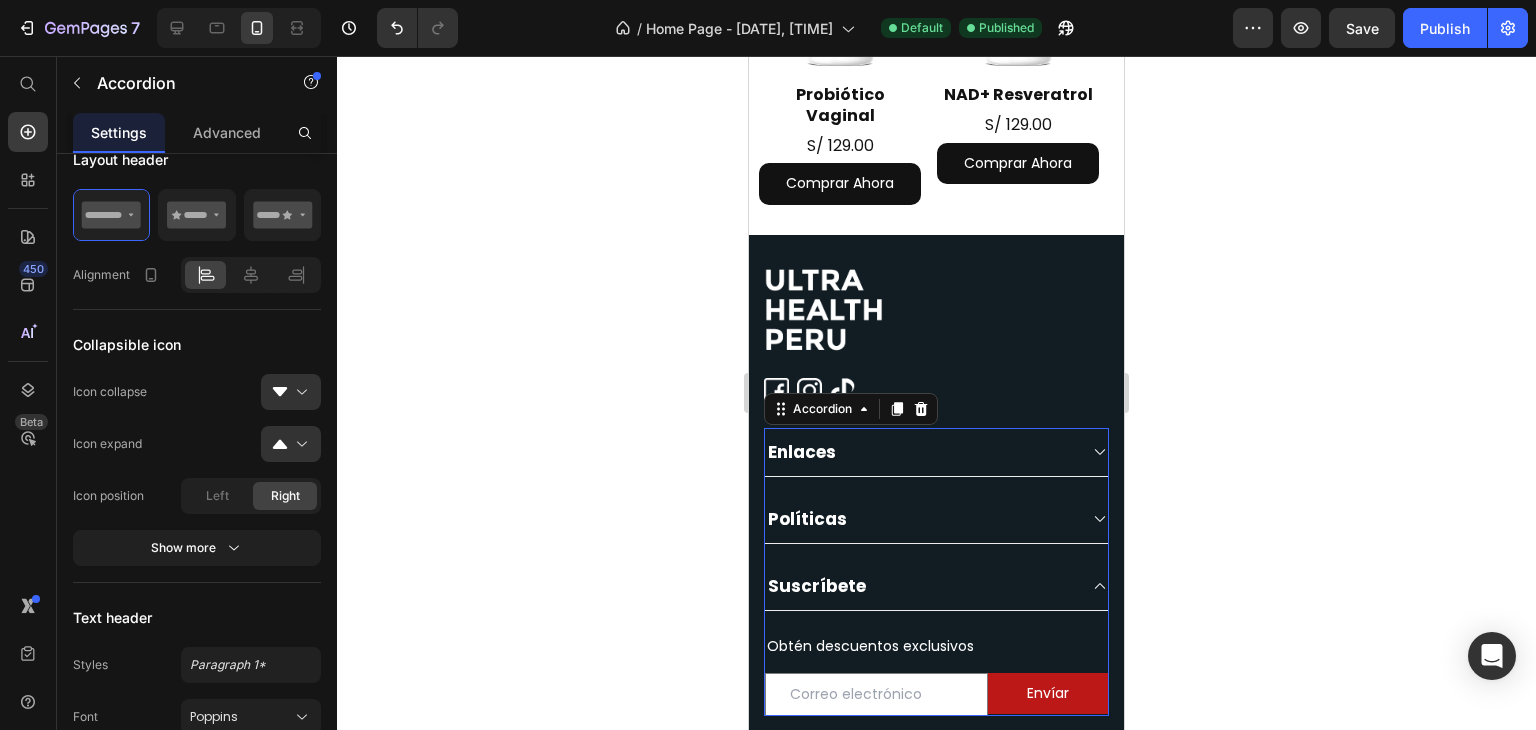 scroll, scrollTop: 0, scrollLeft: 0, axis: both 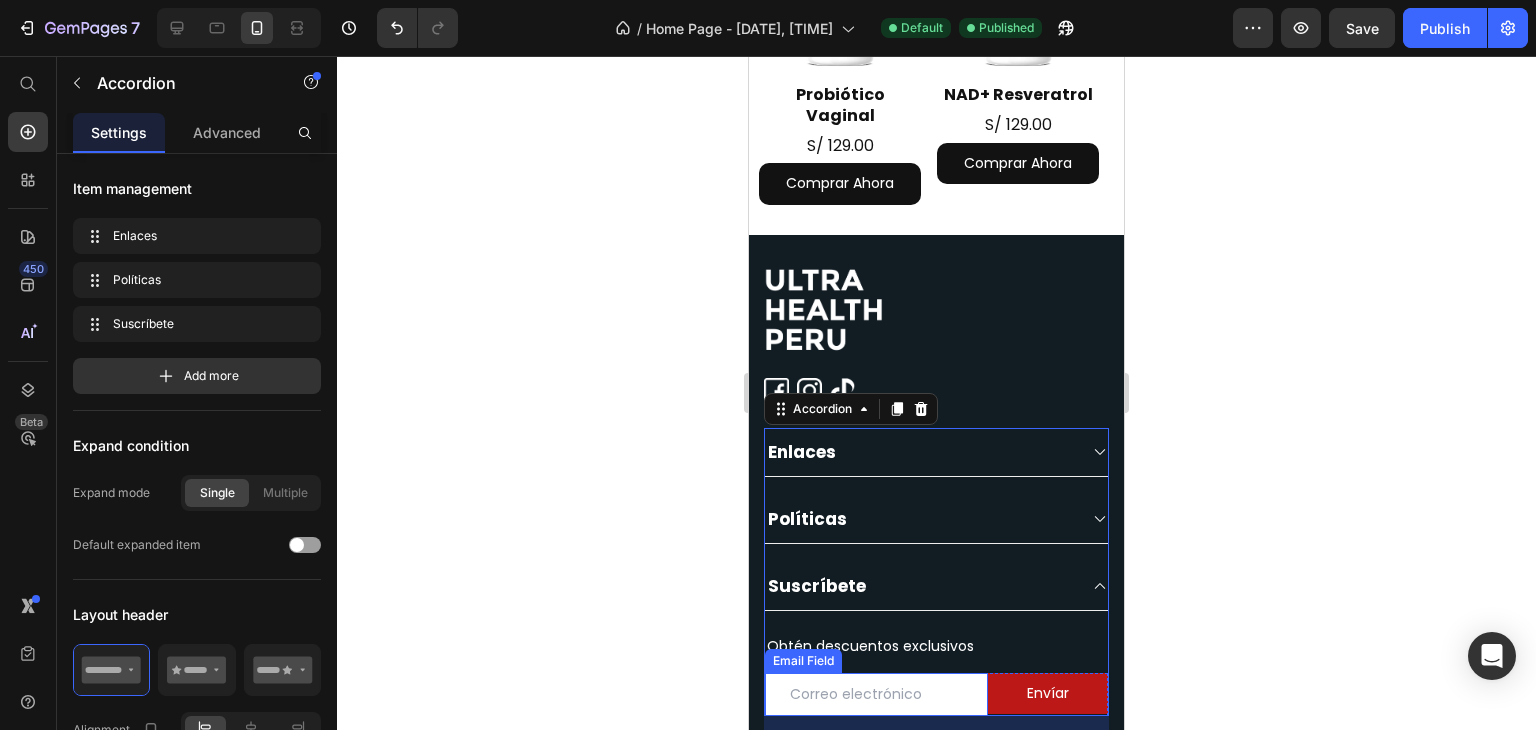 click at bounding box center (876, 694) 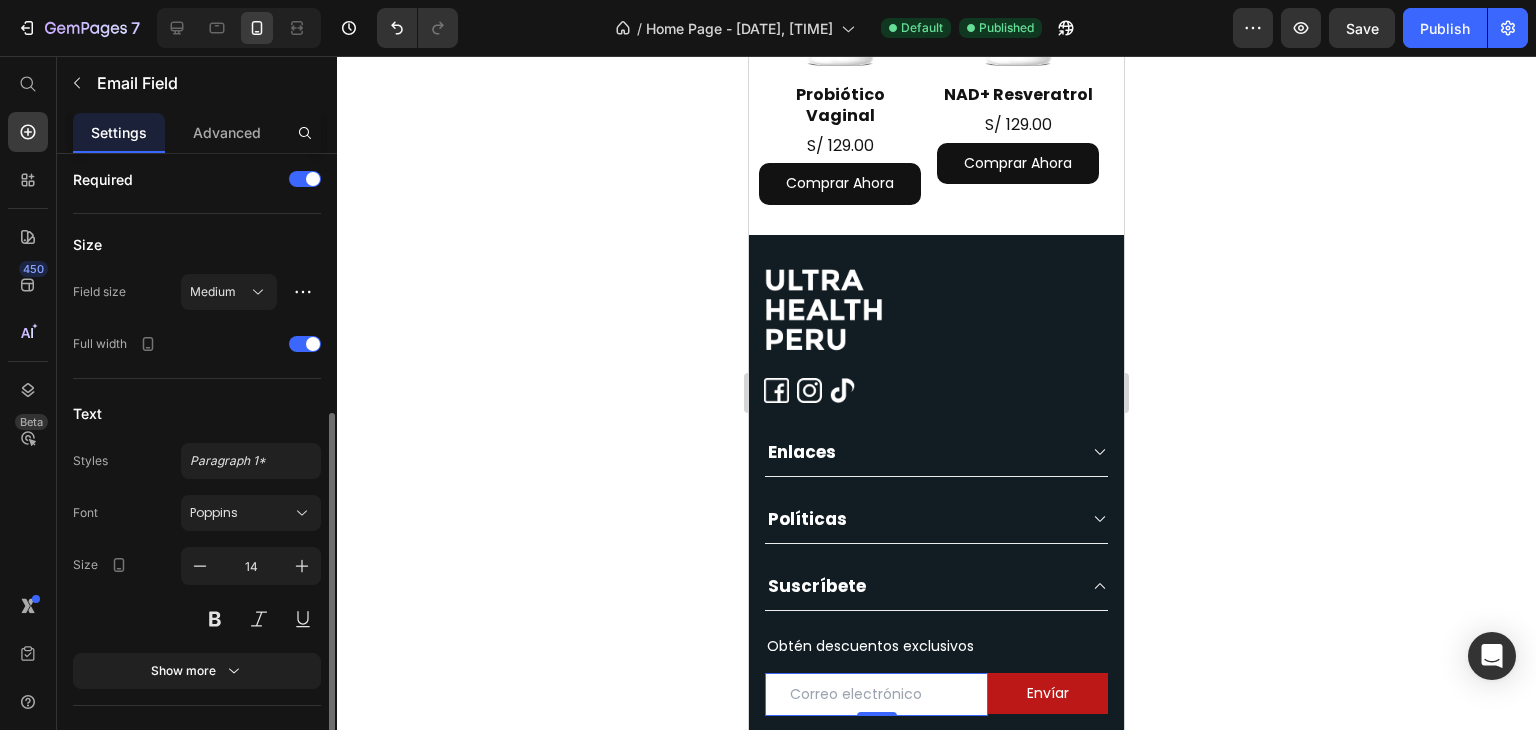 scroll, scrollTop: 188, scrollLeft: 0, axis: vertical 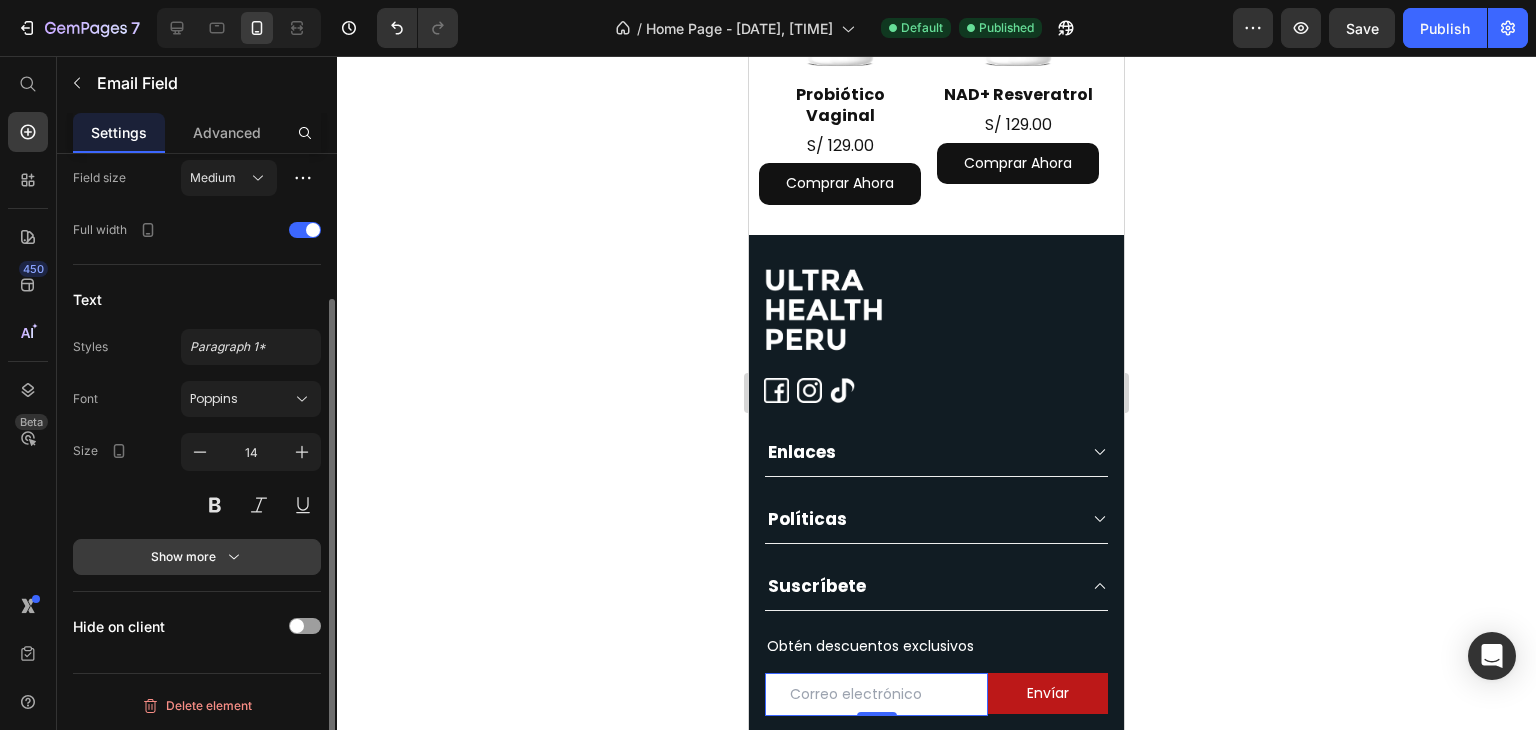 click on "Show more" at bounding box center (197, 557) 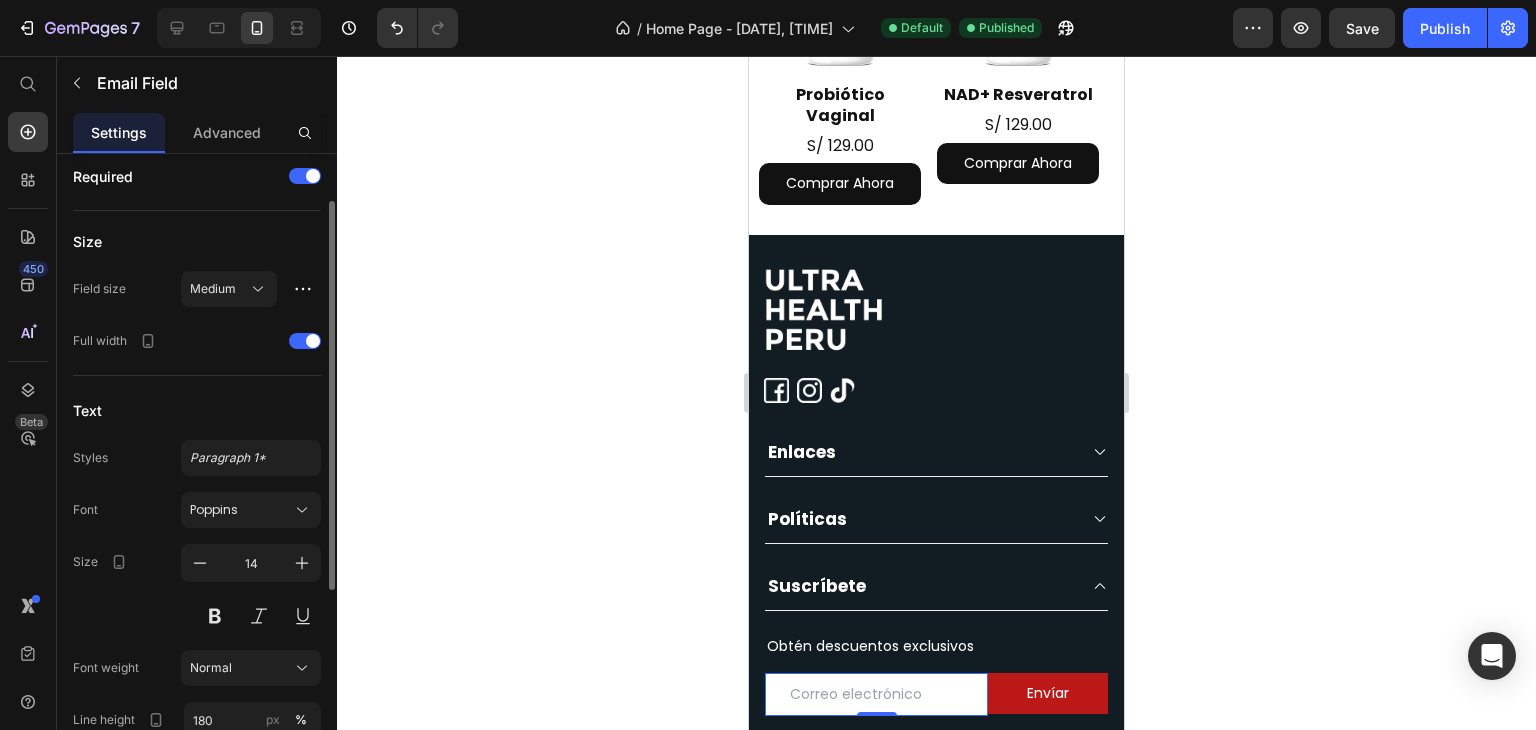 scroll, scrollTop: 0, scrollLeft: 0, axis: both 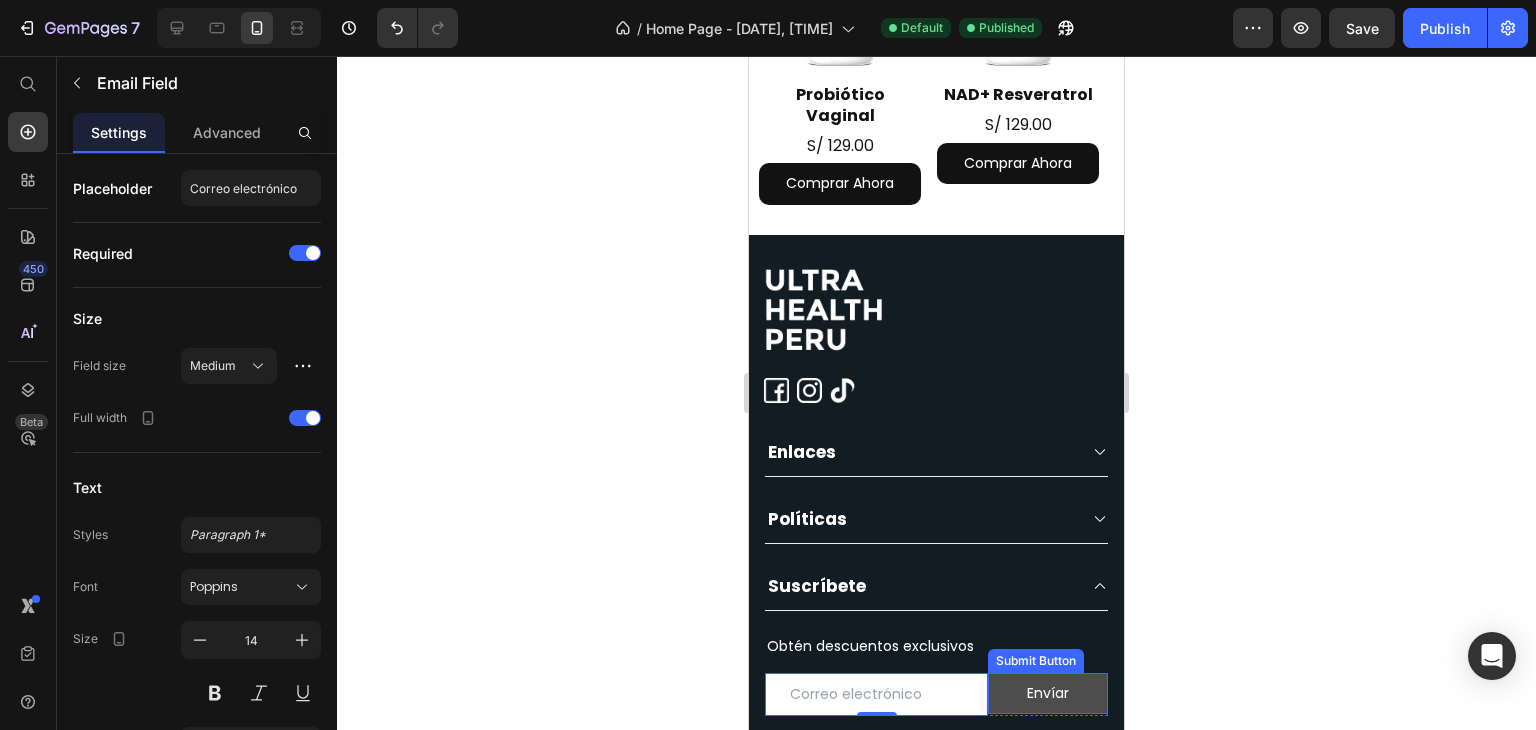 click on "Envíar" at bounding box center [1048, 693] 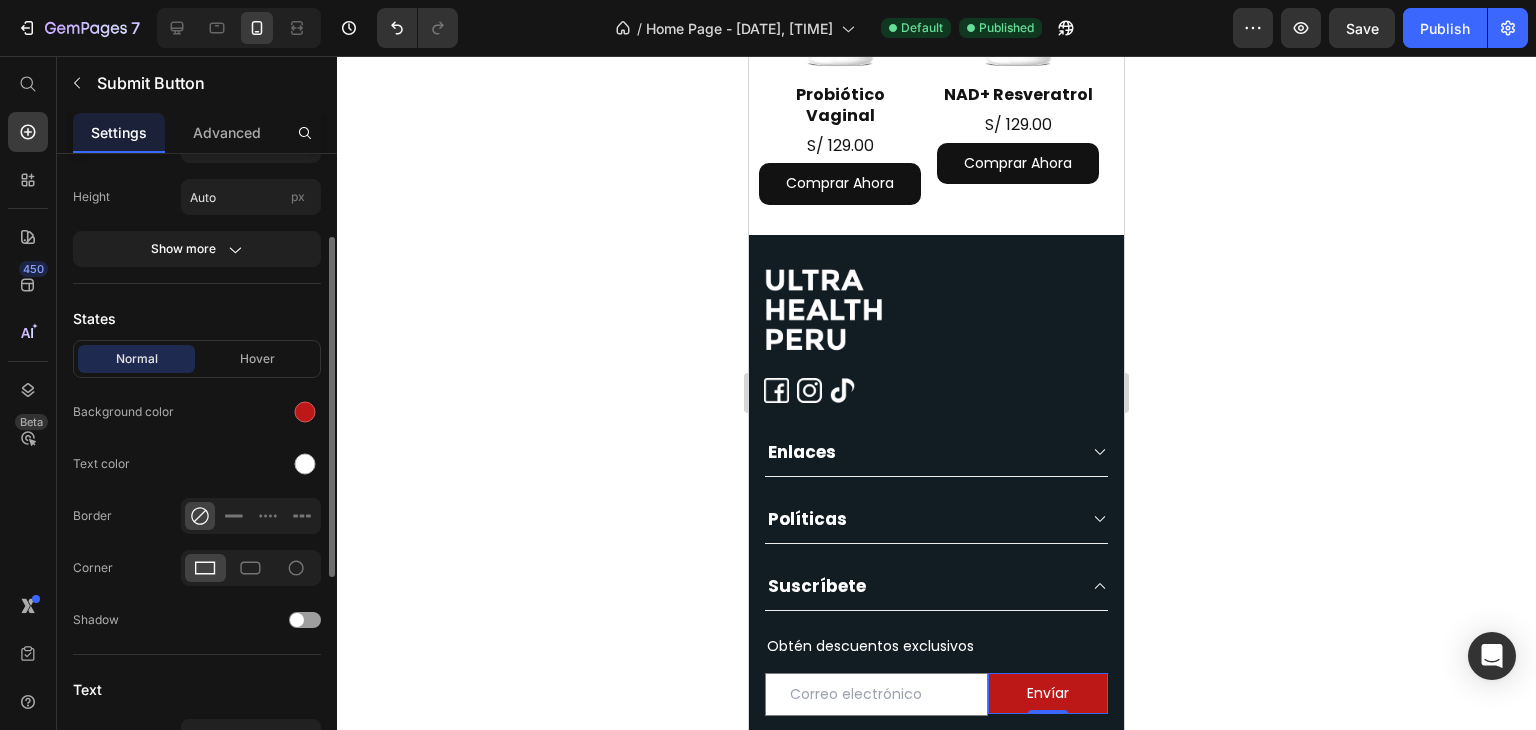 scroll, scrollTop: 156, scrollLeft: 0, axis: vertical 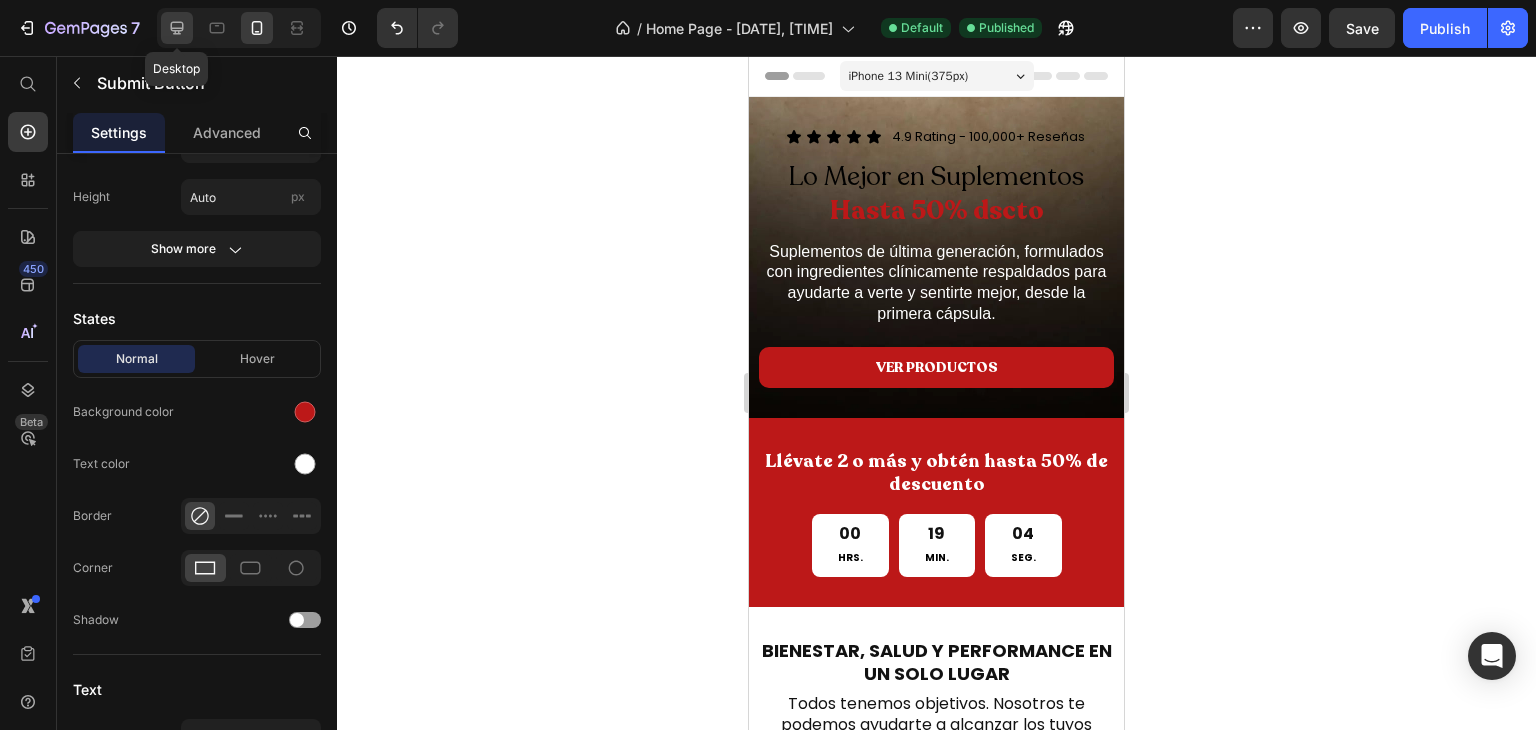click 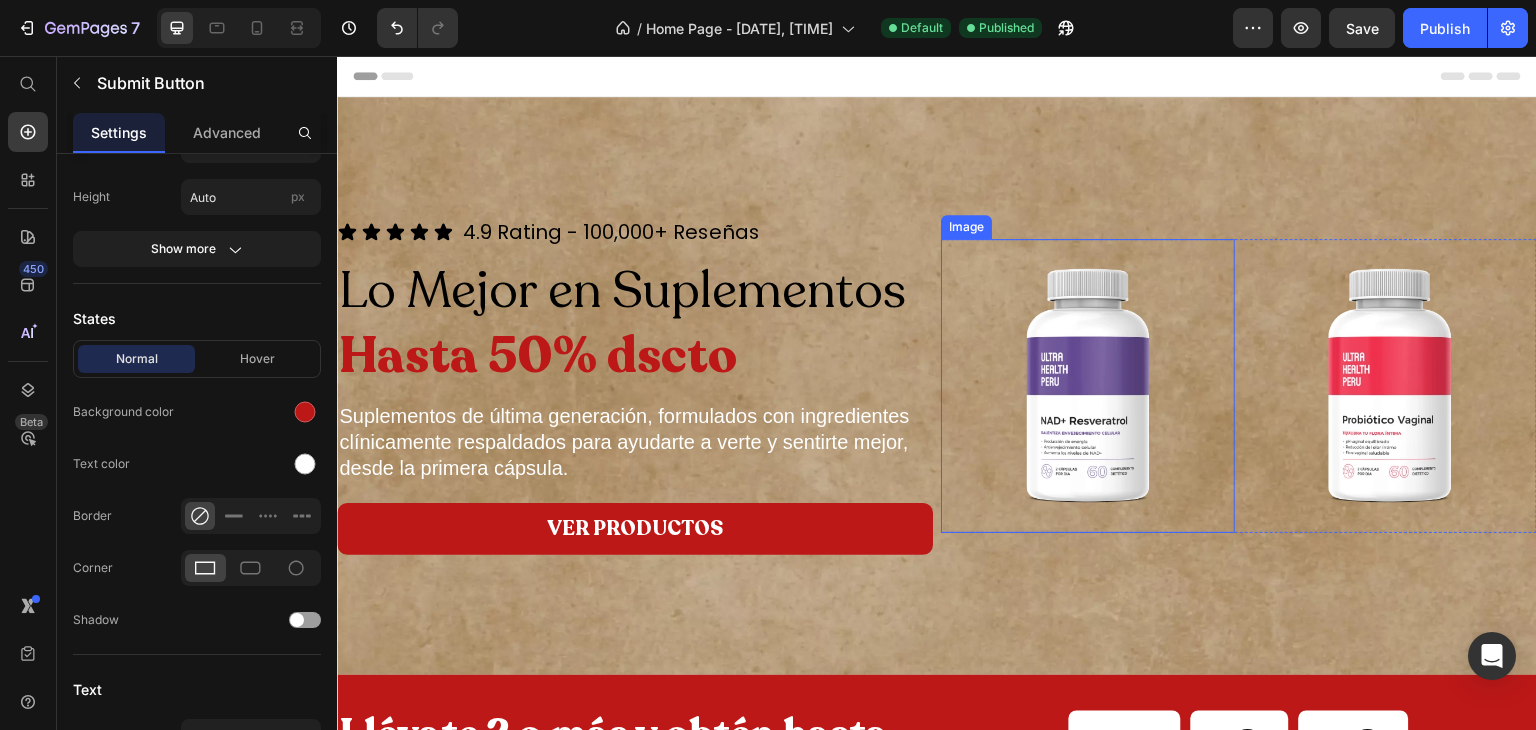 click at bounding box center [1088, 386] 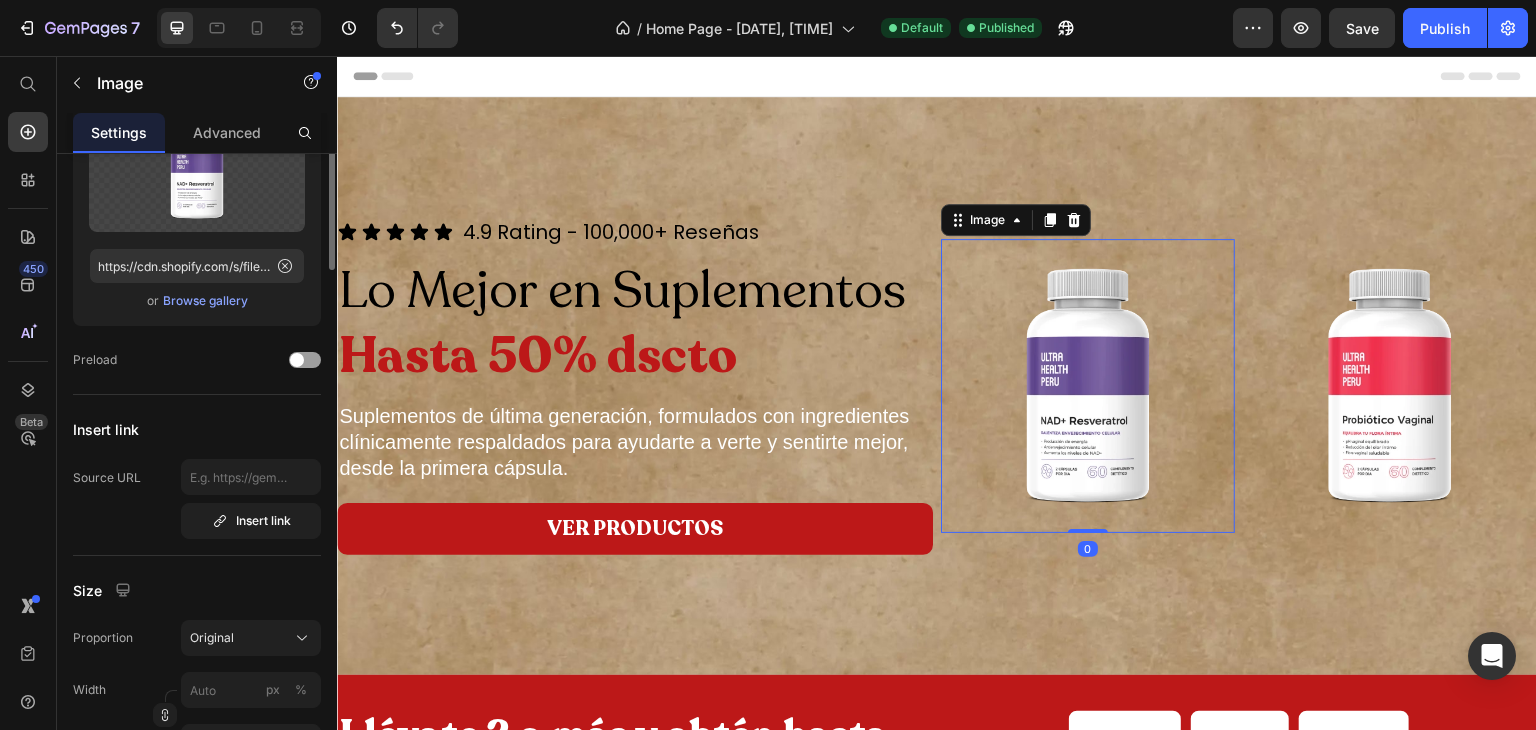 scroll, scrollTop: 0, scrollLeft: 0, axis: both 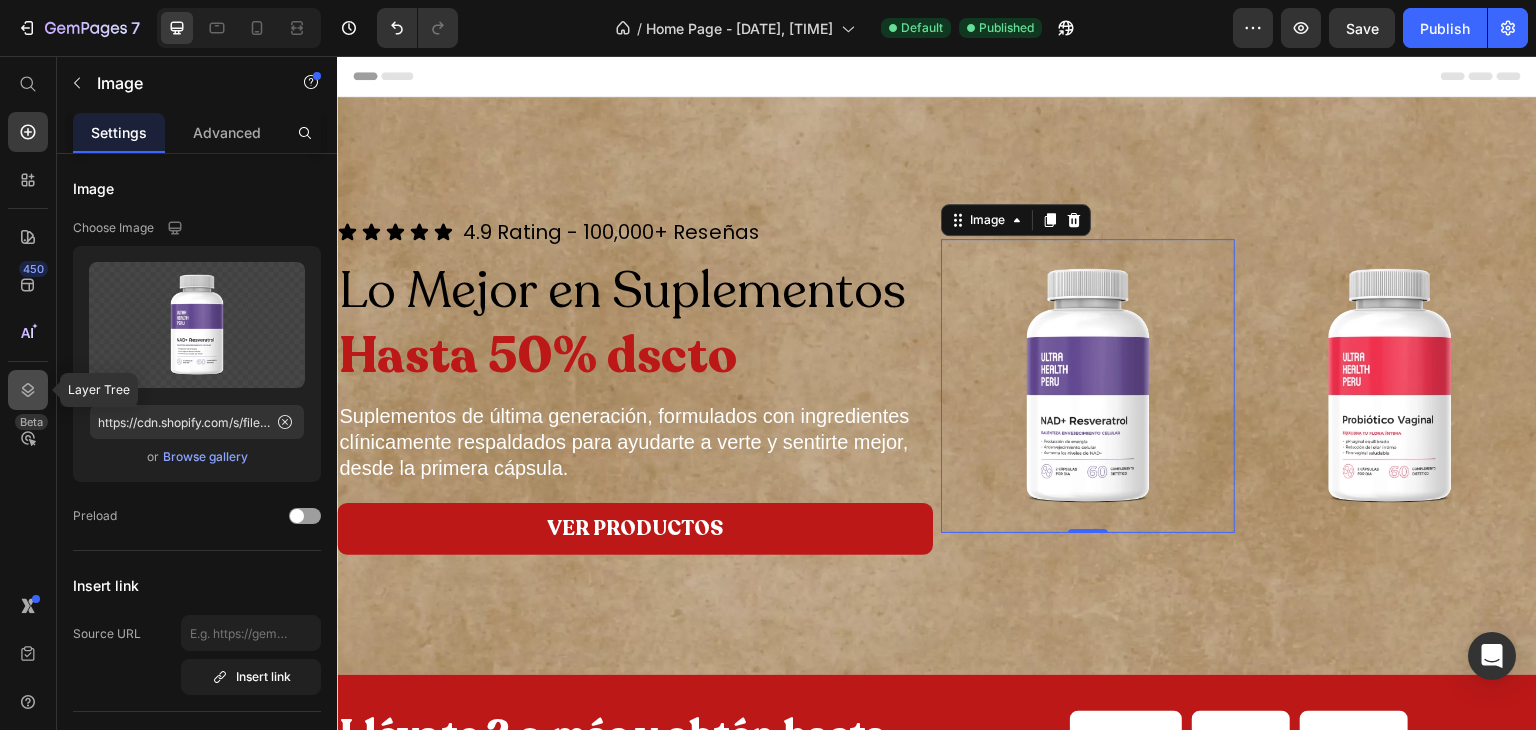 click 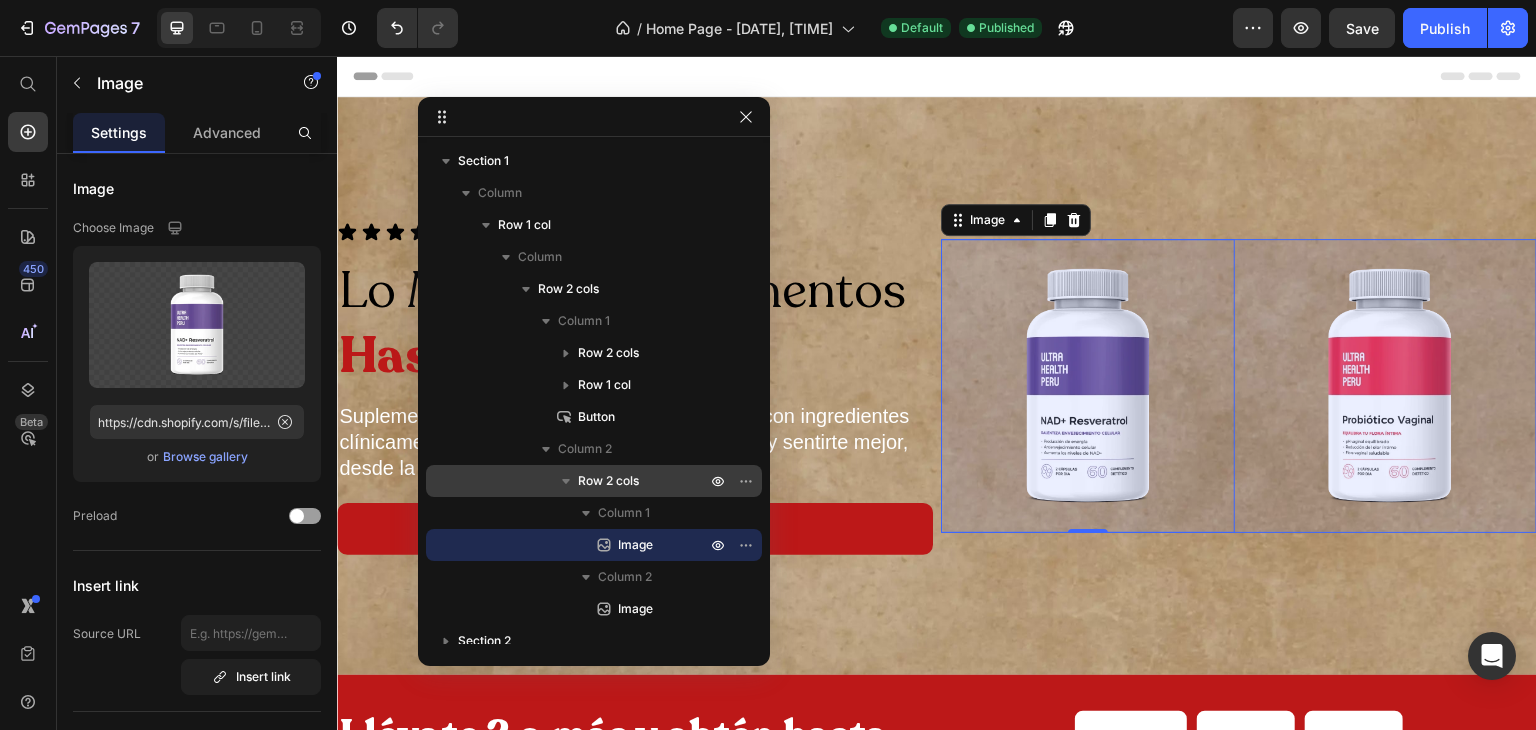 drag, startPoint x: 628, startPoint y: 491, endPoint x: 621, endPoint y: 266, distance: 225.10886 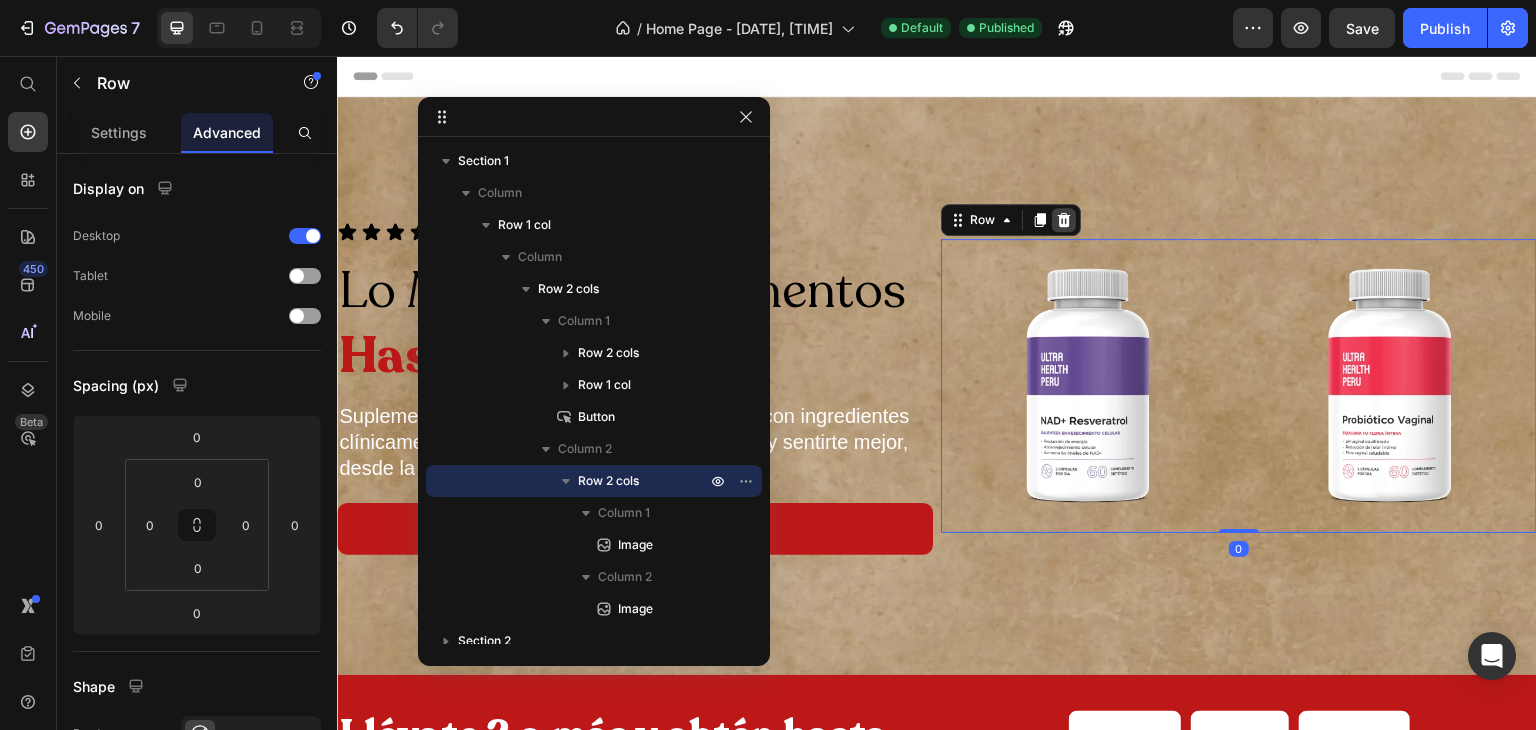 click 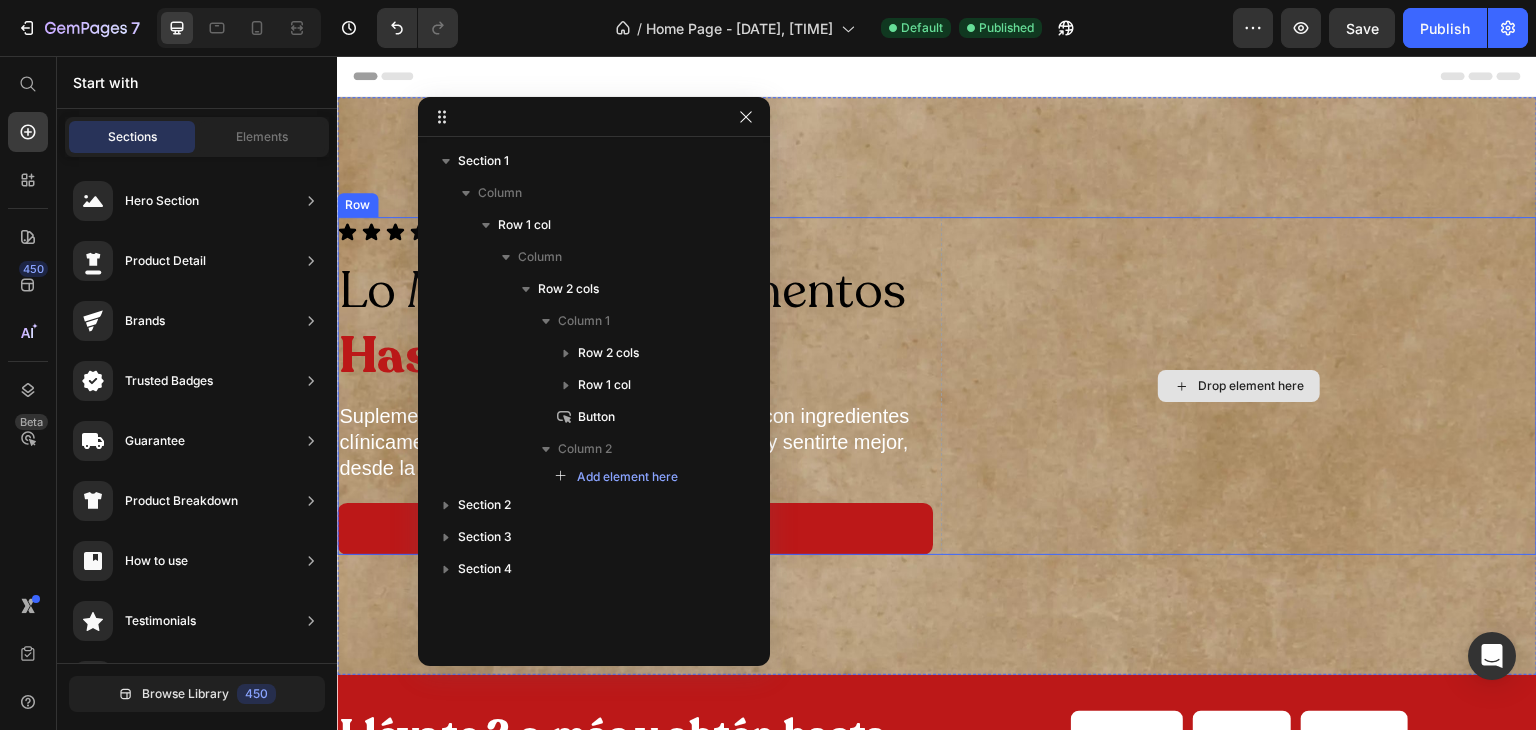 click on "Drop element here" at bounding box center (1239, 386) 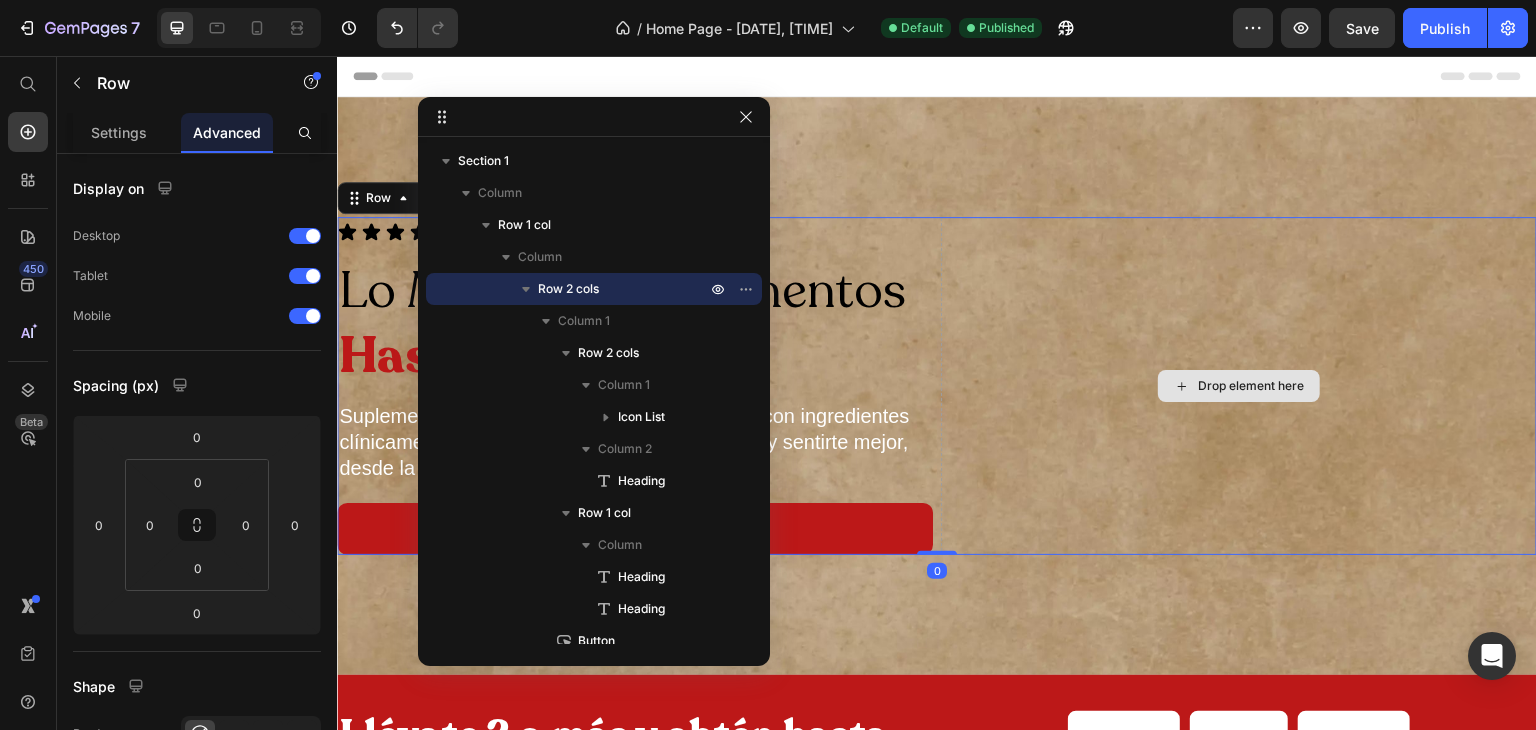 click on "Drop element here" at bounding box center (1239, 386) 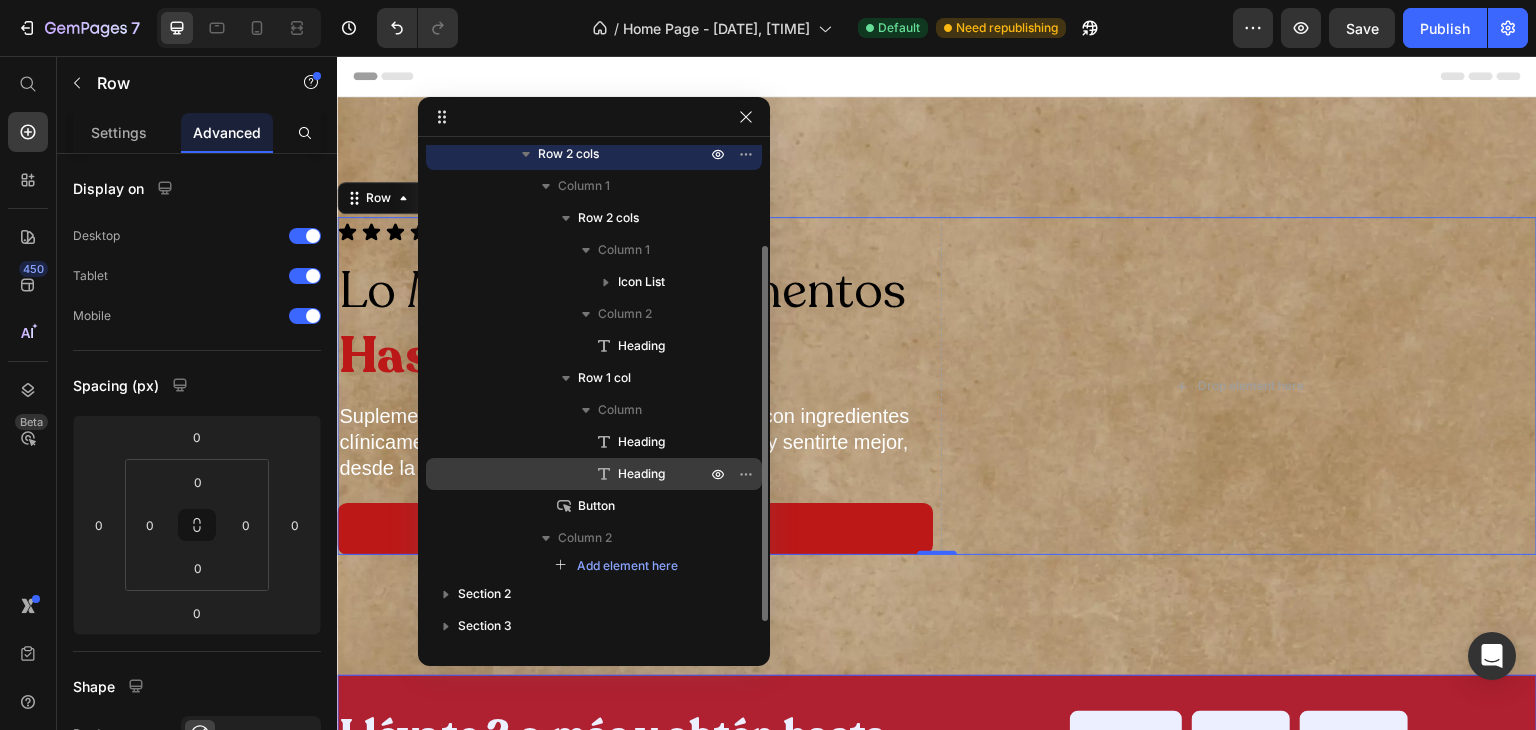 scroll, scrollTop: 136, scrollLeft: 0, axis: vertical 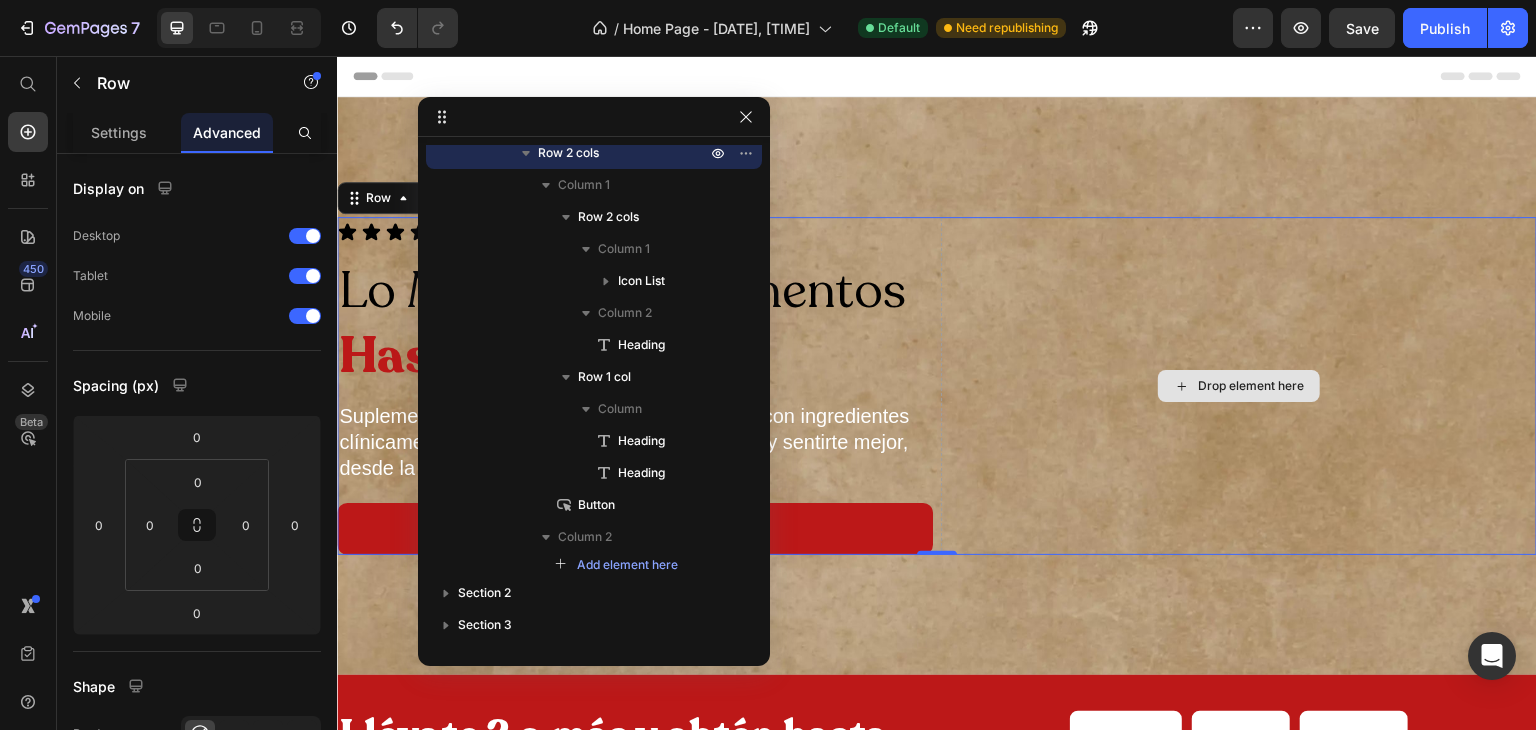 click on "Drop element here" at bounding box center [1239, 386] 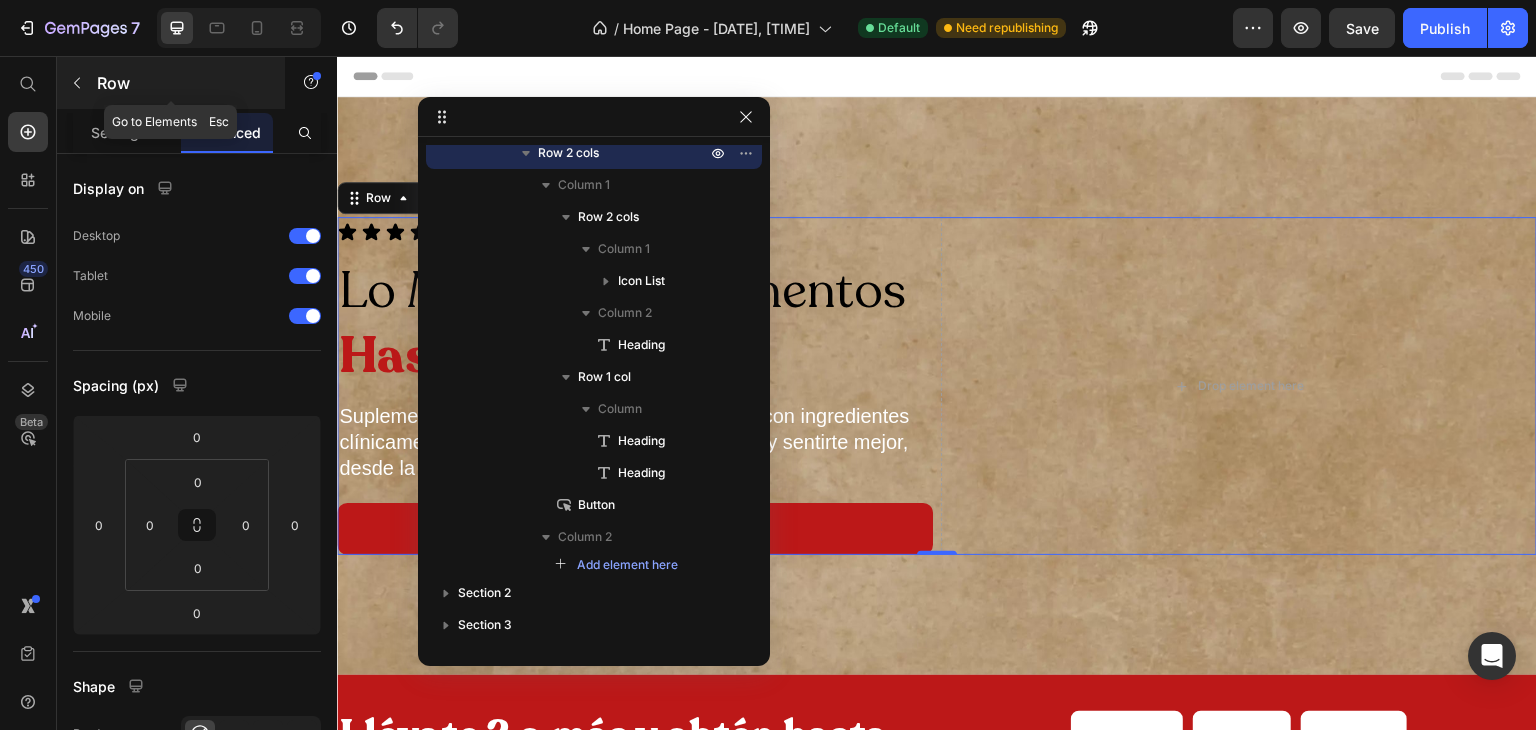click 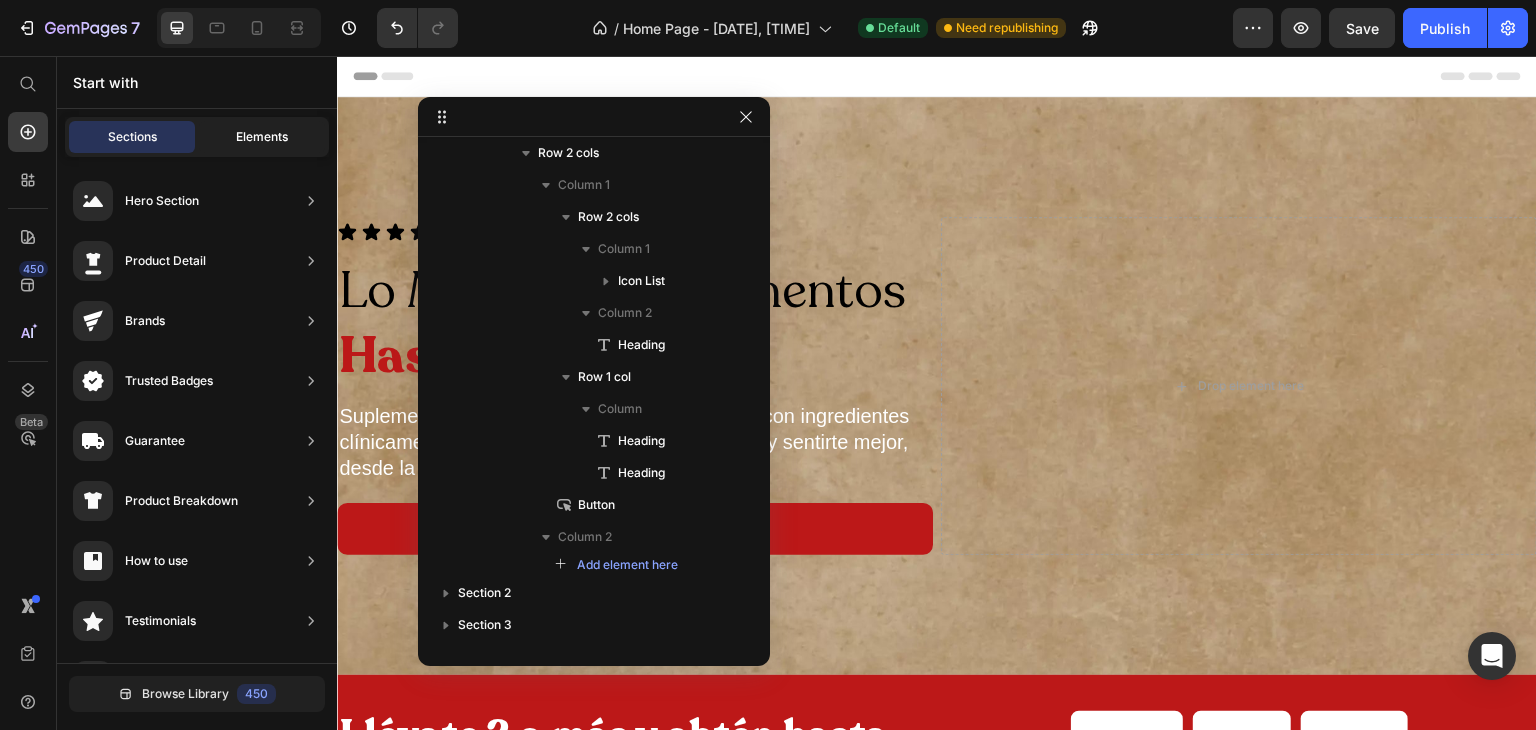 click on "Elements" 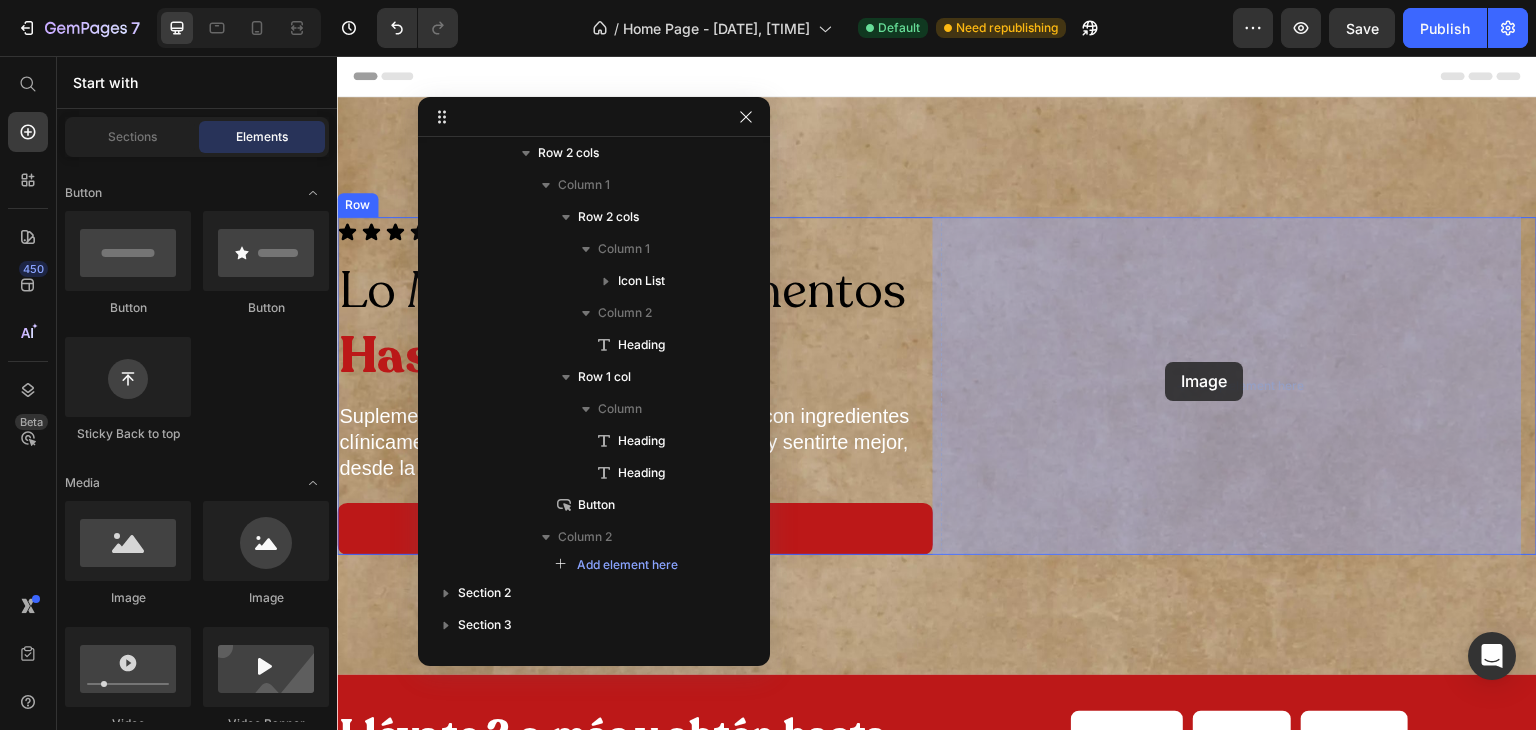 drag, startPoint x: 474, startPoint y: 613, endPoint x: 1166, endPoint y: 362, distance: 736.1148 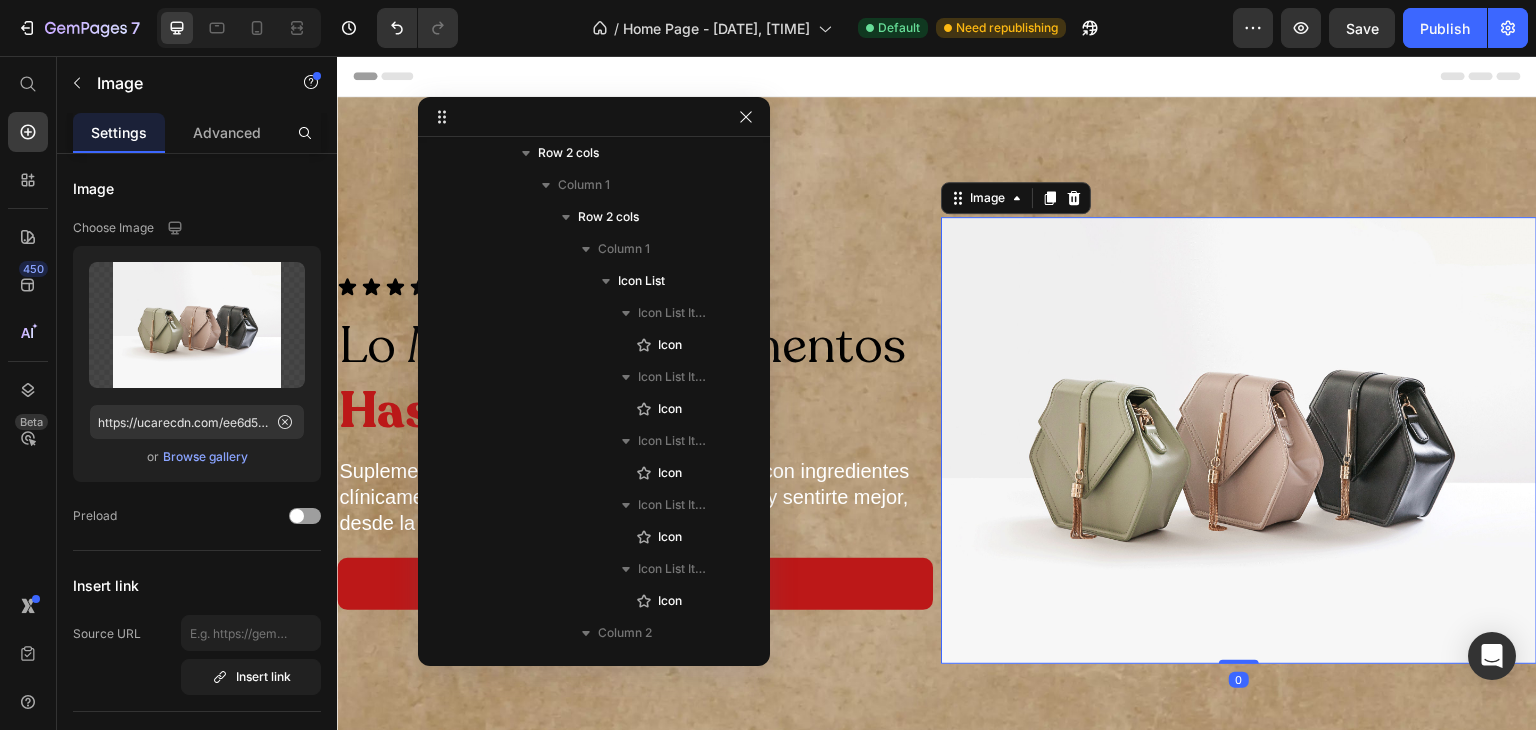 scroll, scrollTop: 492, scrollLeft: 0, axis: vertical 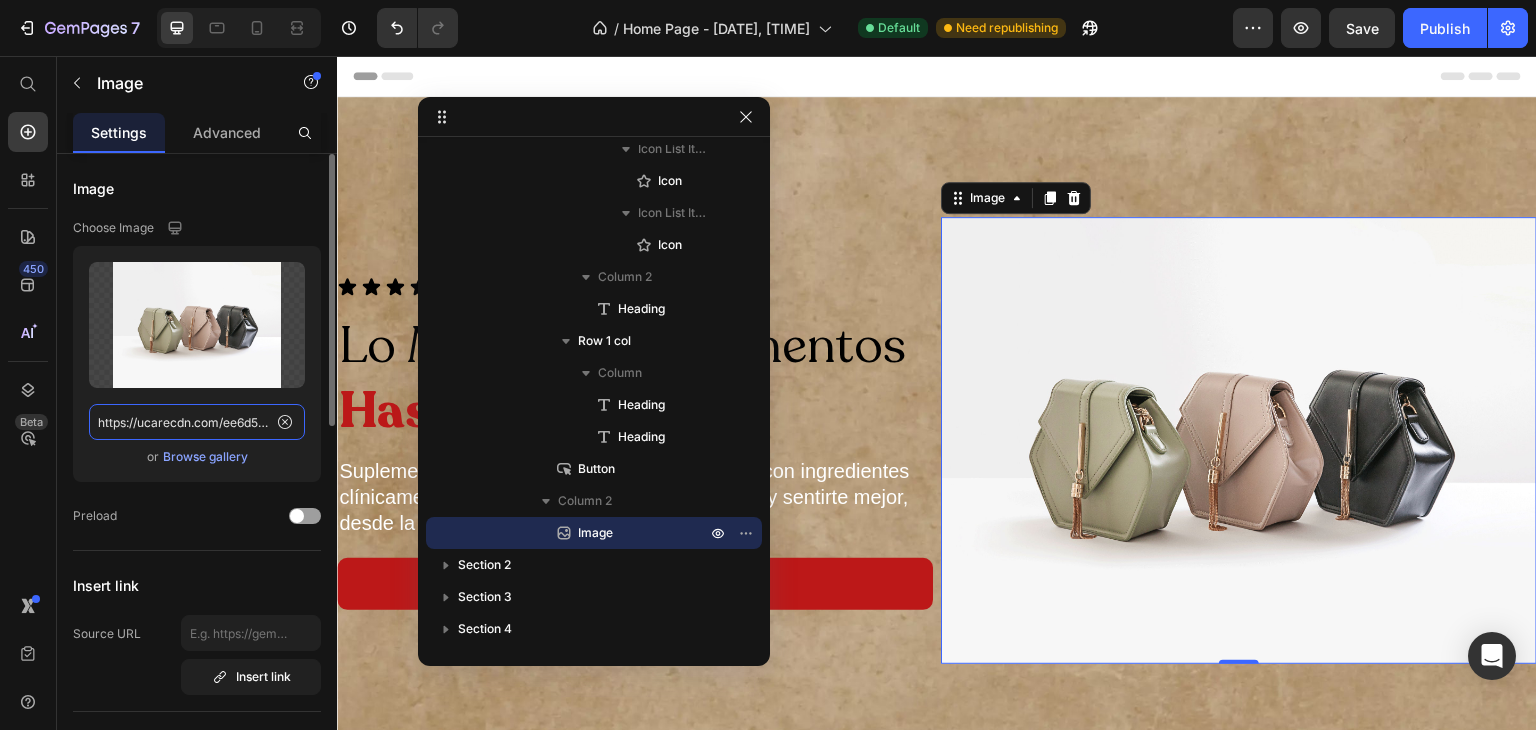 click on "https://ucarecdn.com/ee6d5074-1640-4cc7-8933-47c8589c3dee/-/format/auto/" 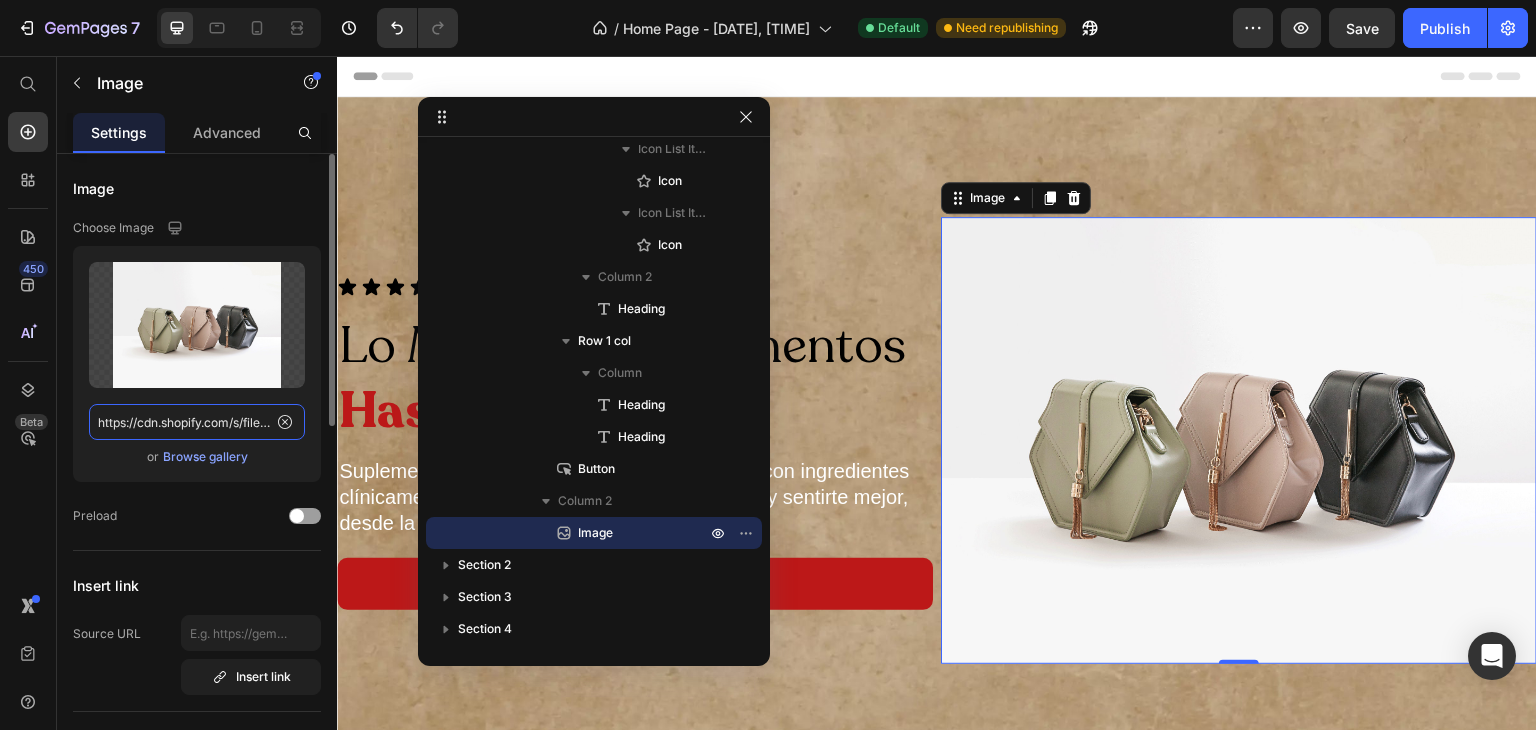 scroll, scrollTop: 0, scrollLeft: 394, axis: horizontal 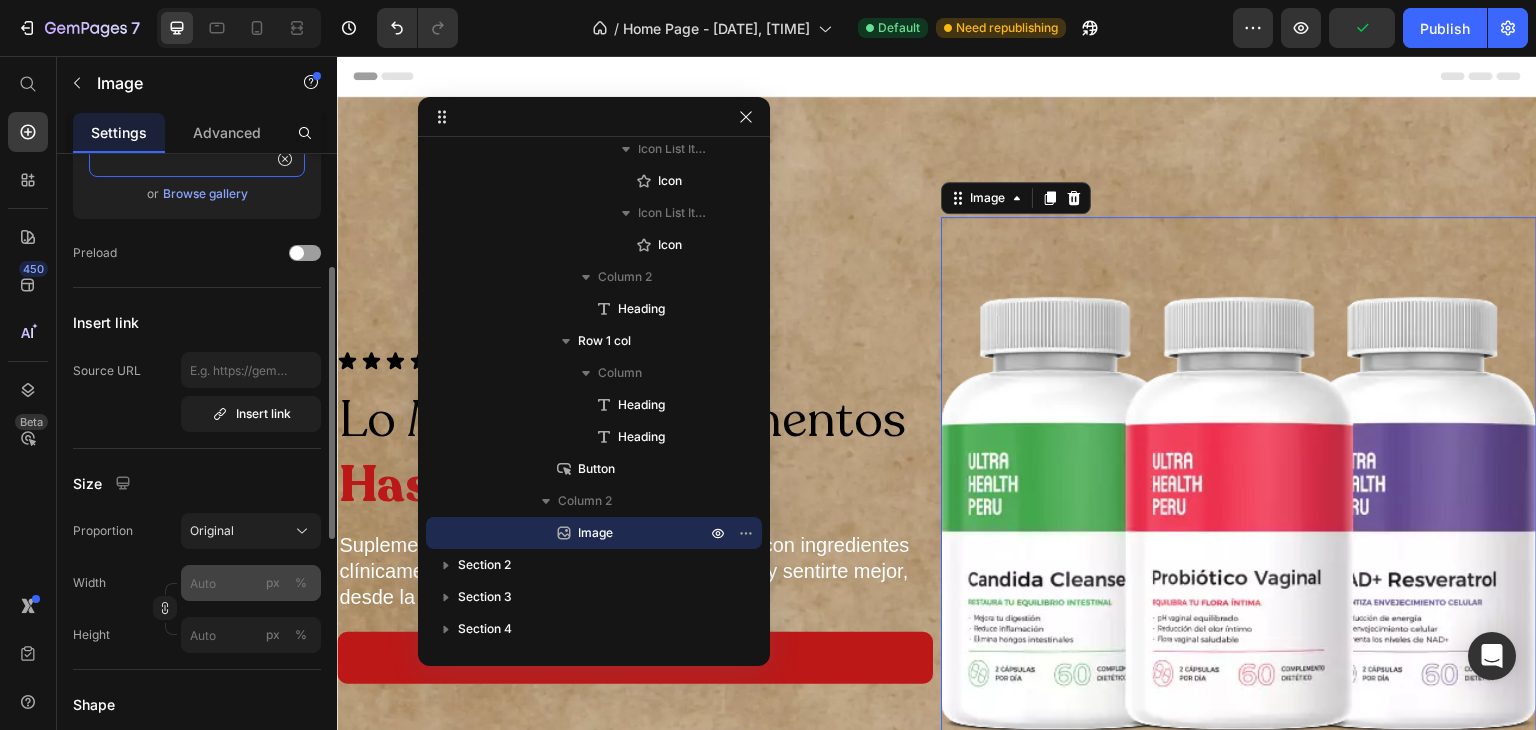 type on "https://cdn.shopify.com/s/files/1/0620/9001/8910/files/BANNER_PRODUCTOS.webp?v=1752469800" 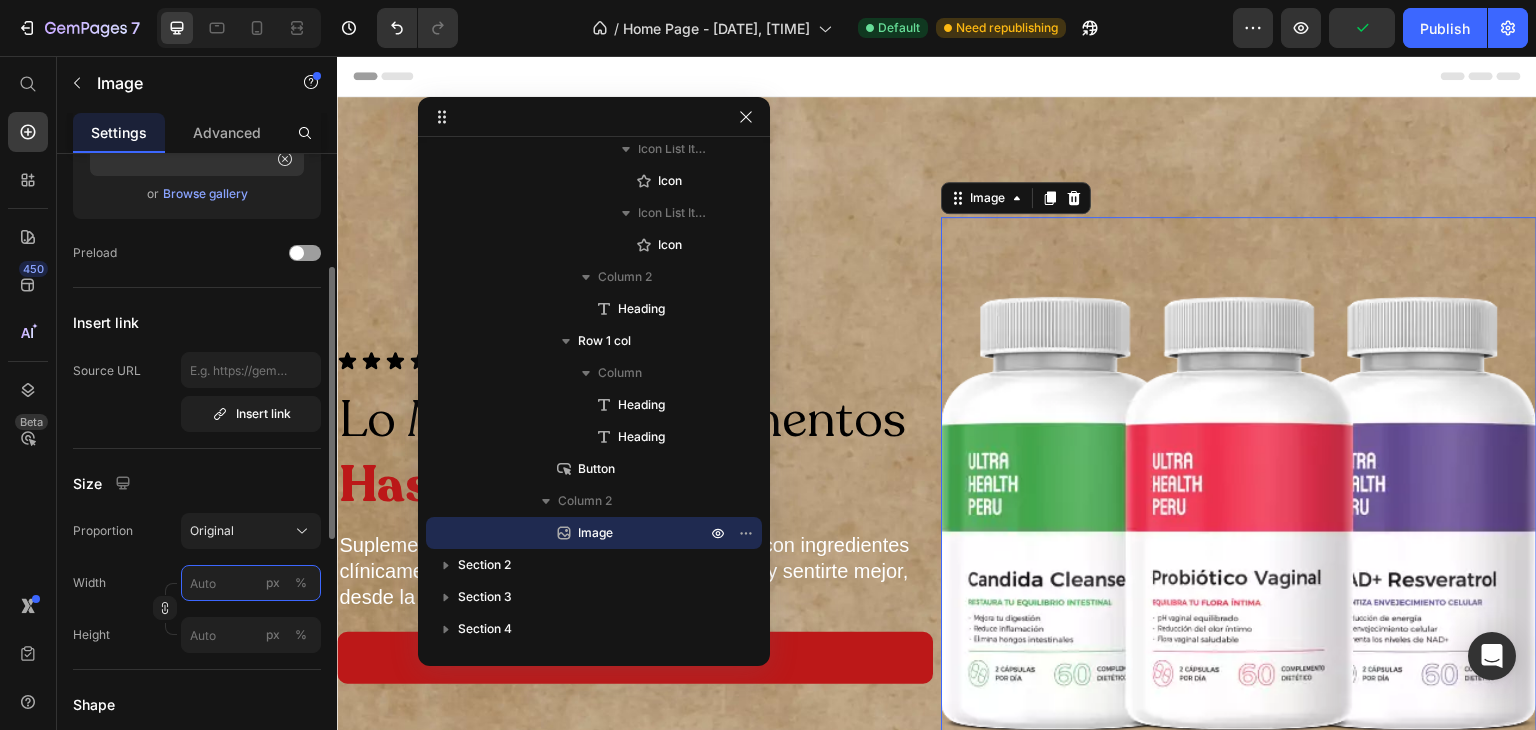 click on "px %" at bounding box center [251, 583] 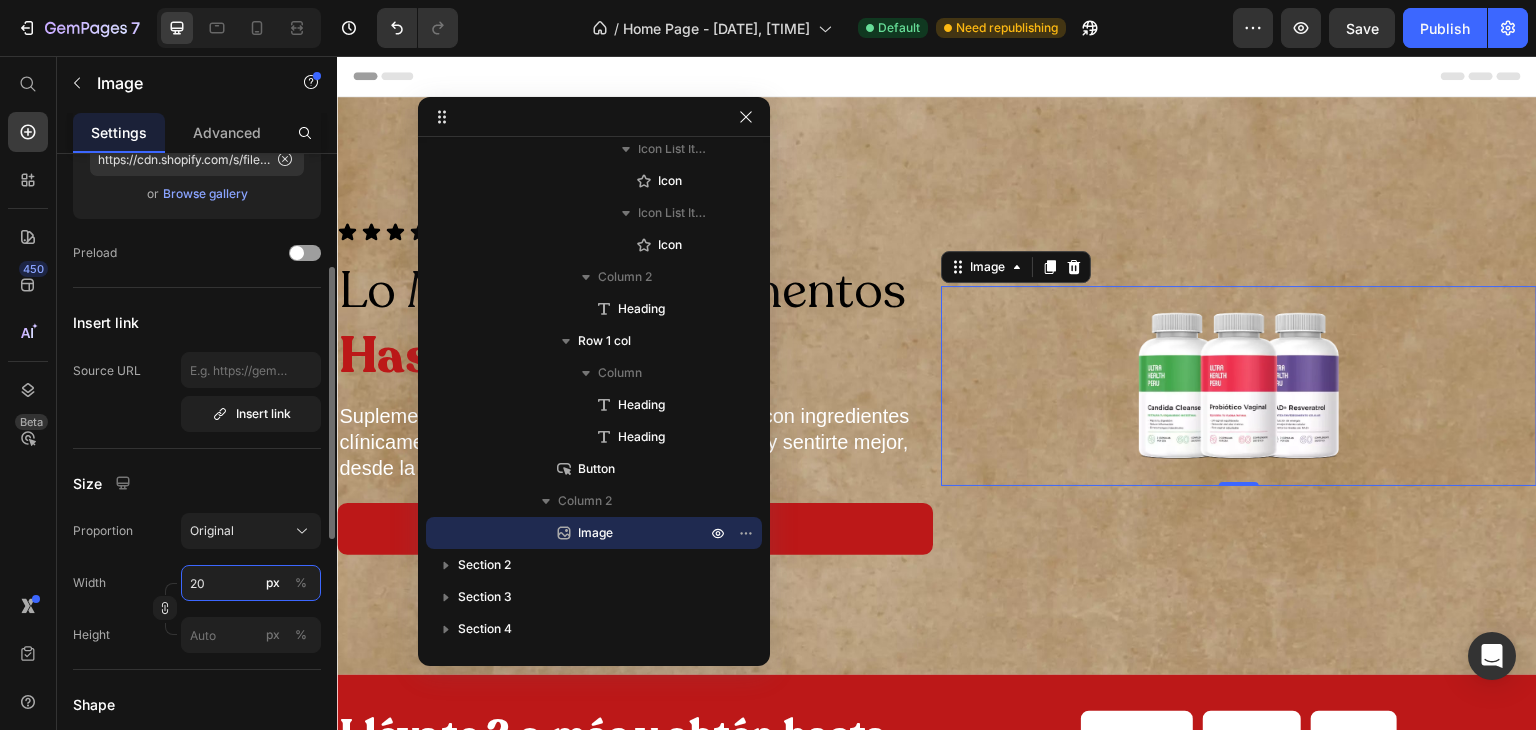 type on "2" 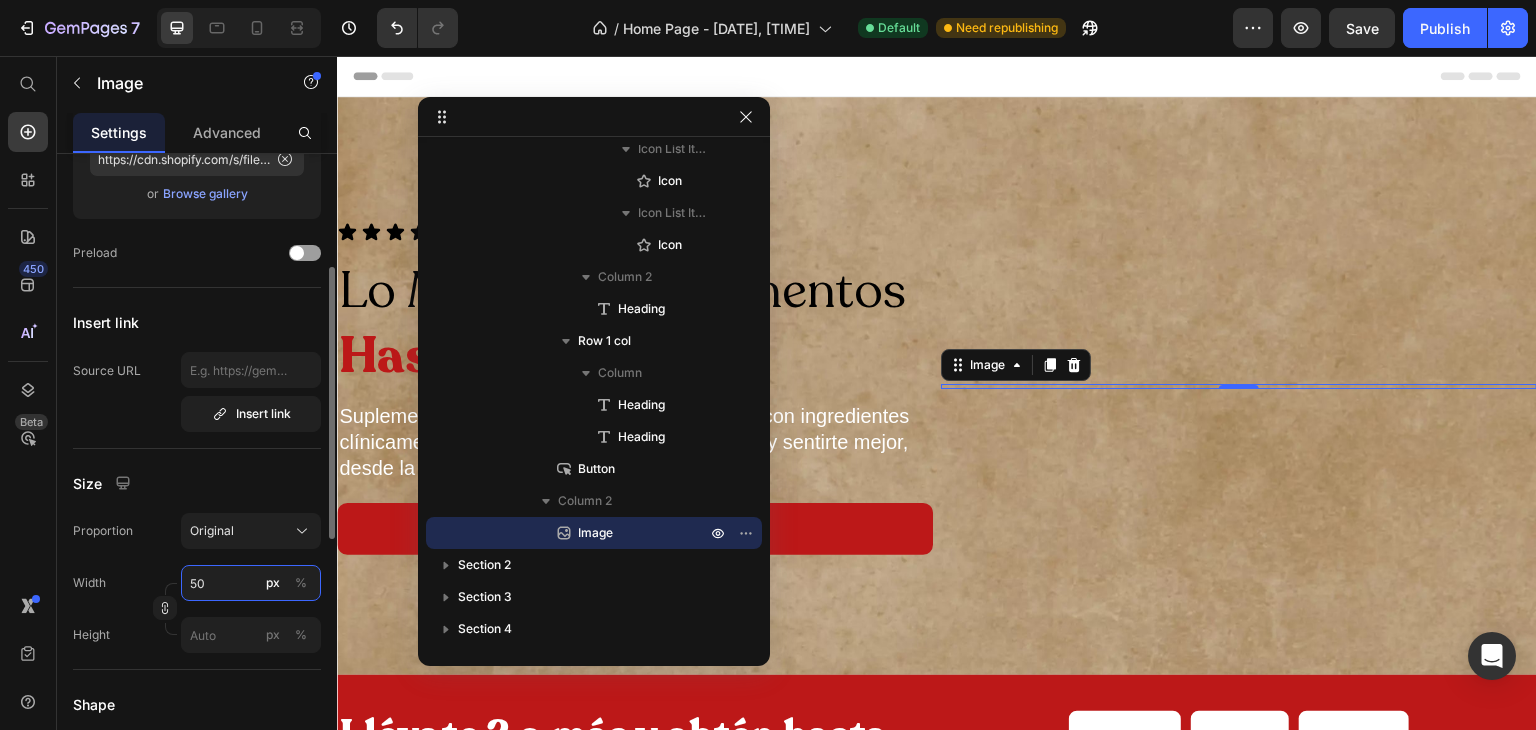 type on "5" 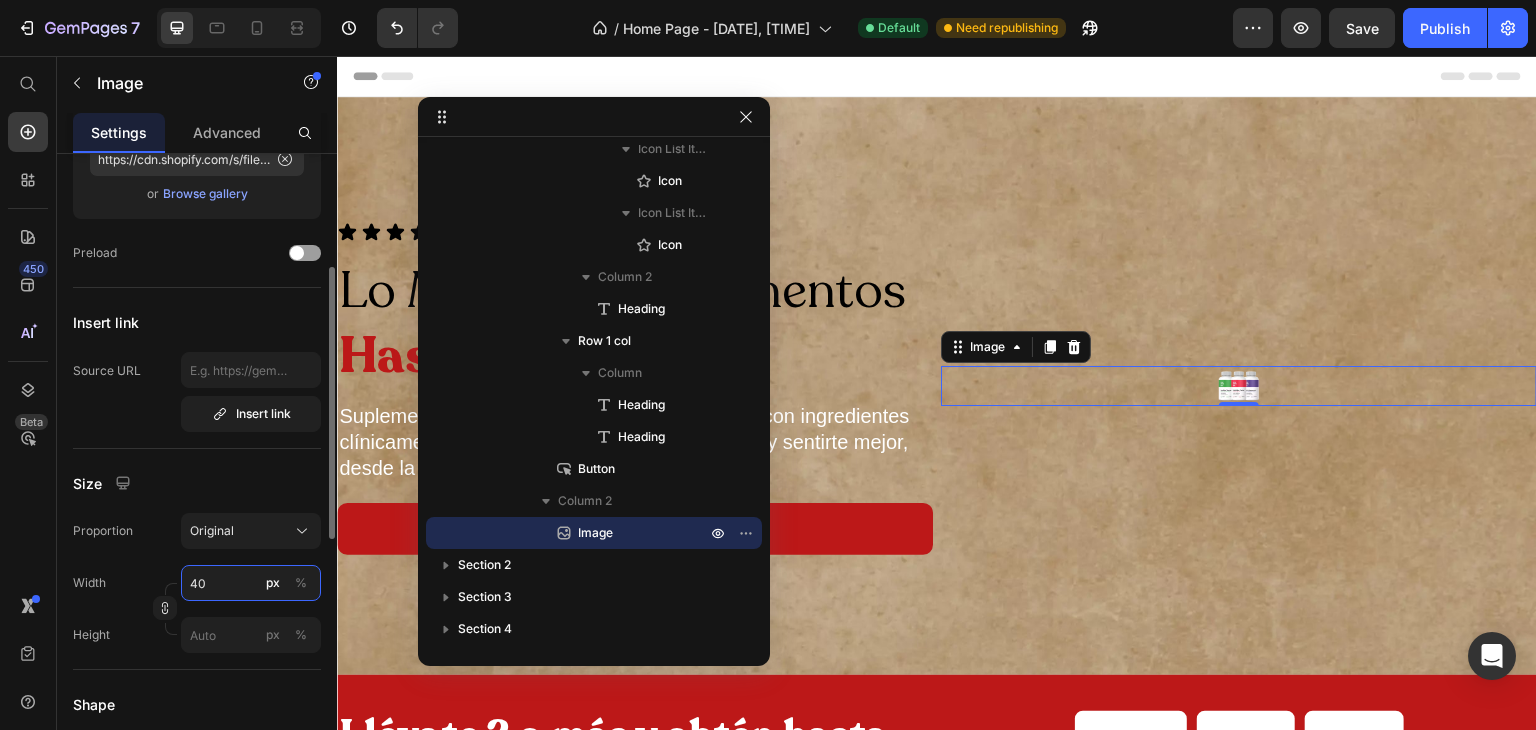 type on "400" 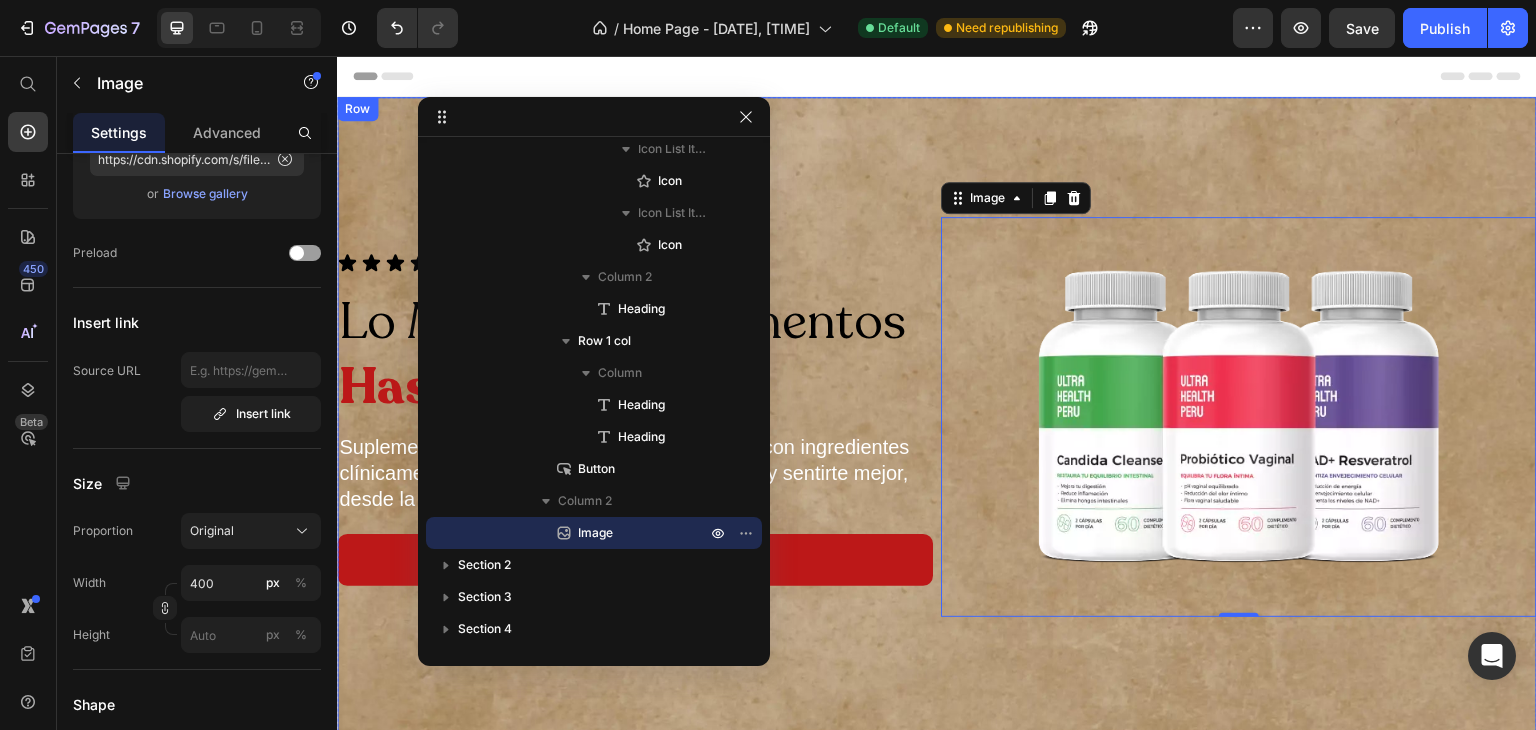 click on "Icon Icon Icon Icon Icon Icon List 4.9 Rating - 100,000+ Reseñas Heading Row Lo Mejor en Suplementos Hasta 50% dscto Heading Suplementos de última generación, formulados con ingredientes clínicamente respaldados para ayudarte a verte y sentirte mejor, desde la primera cápsula. Heading Row VER PRODUCTOS Button Image   0 Row Row" at bounding box center [937, 417] 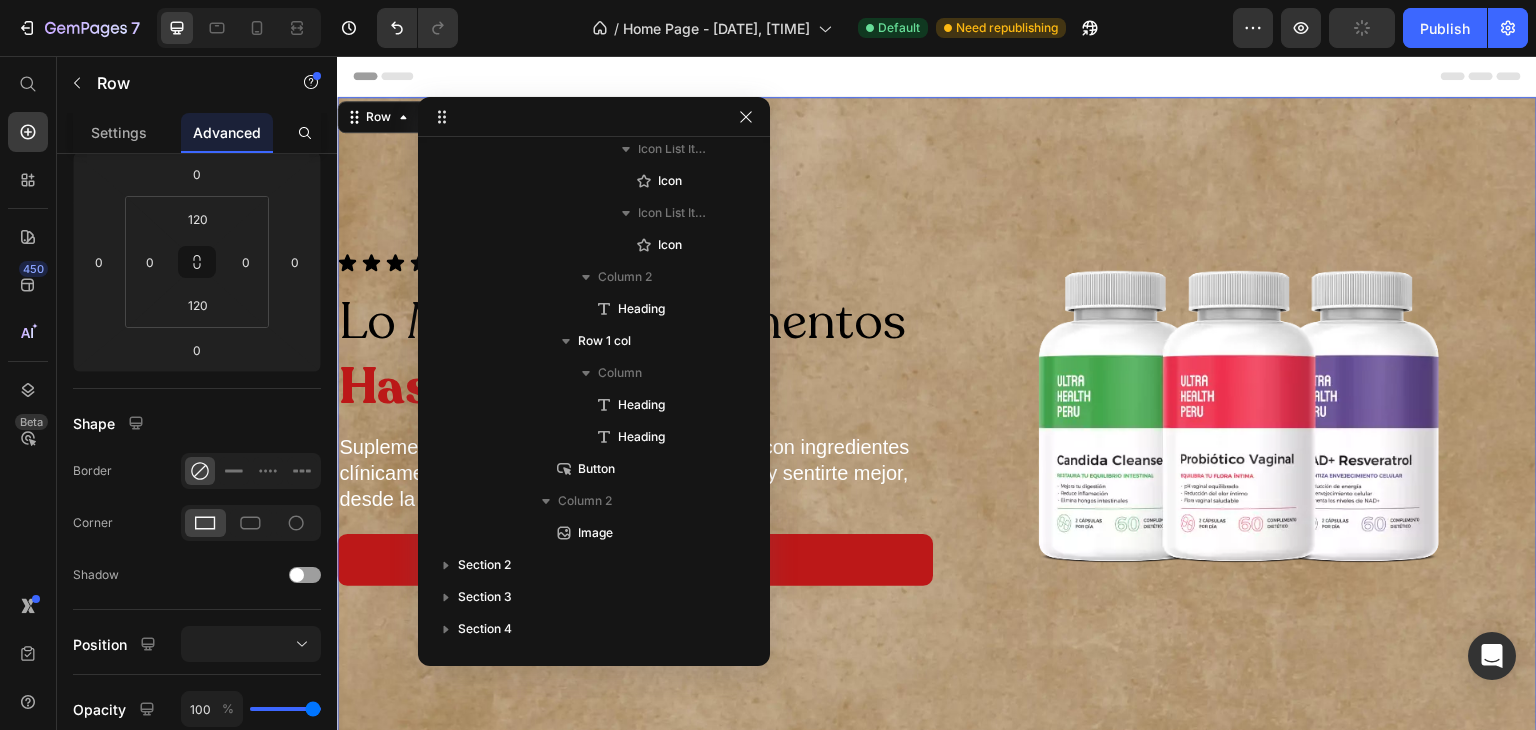 scroll, scrollTop: 0, scrollLeft: 0, axis: both 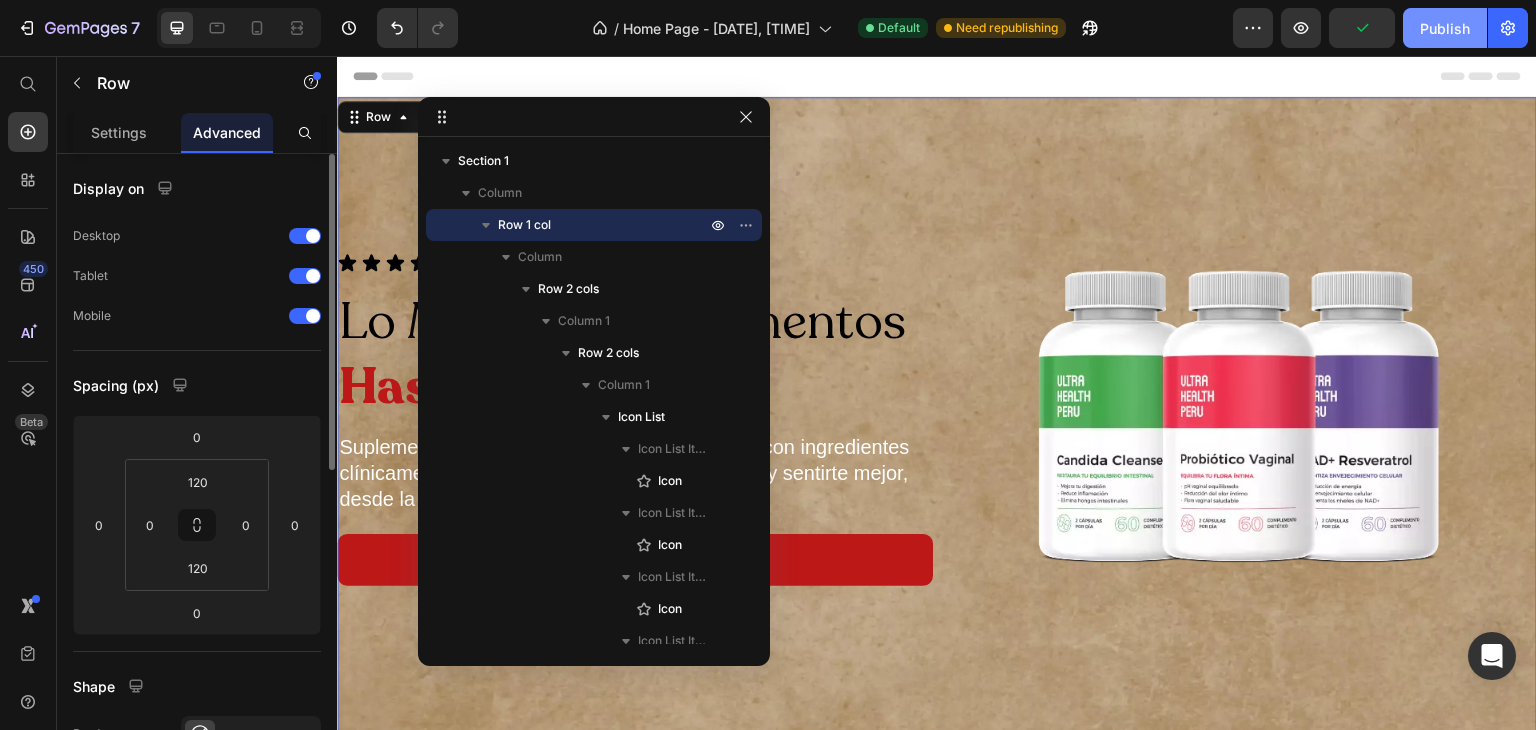 click on "Publish" at bounding box center [1445, 28] 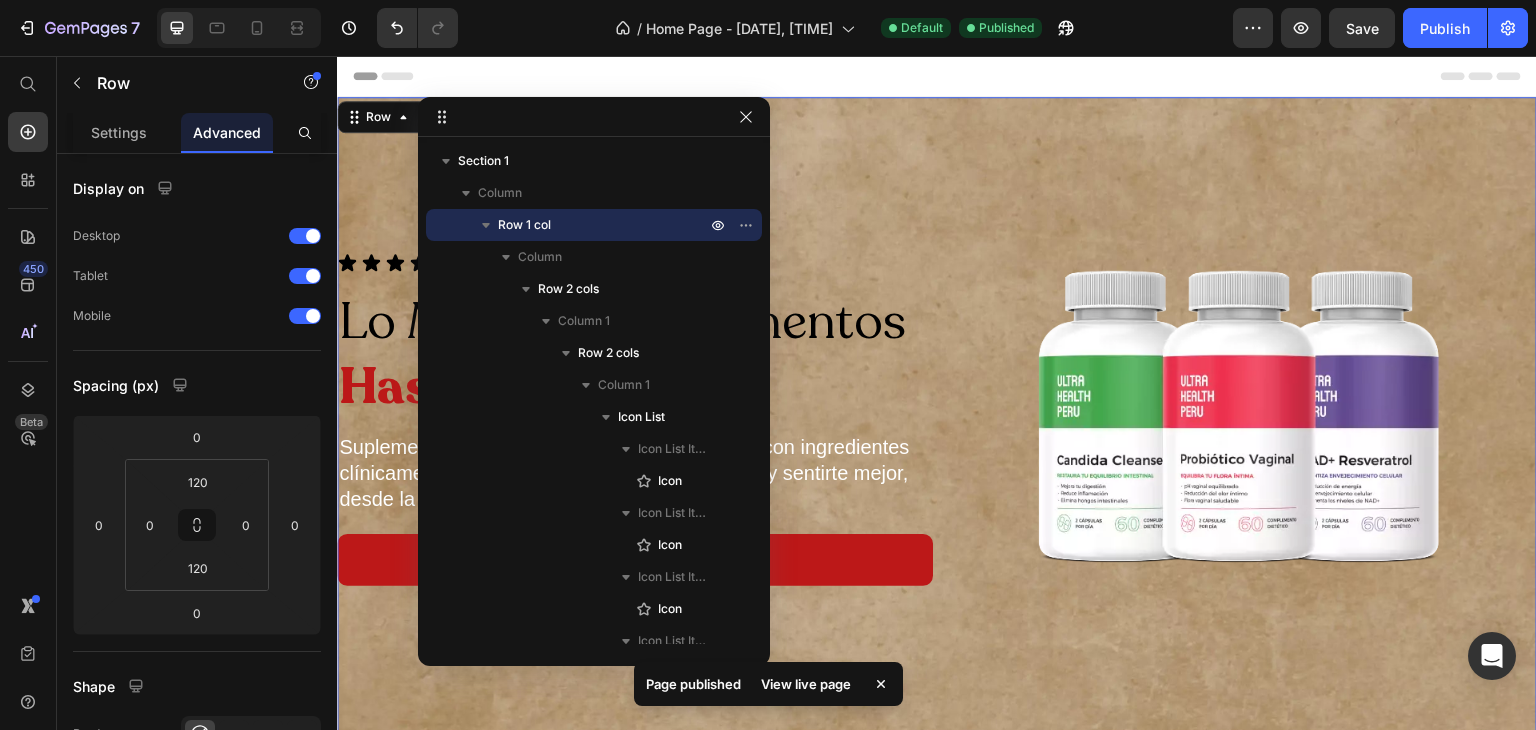 scroll, scrollTop: 0, scrollLeft: 0, axis: both 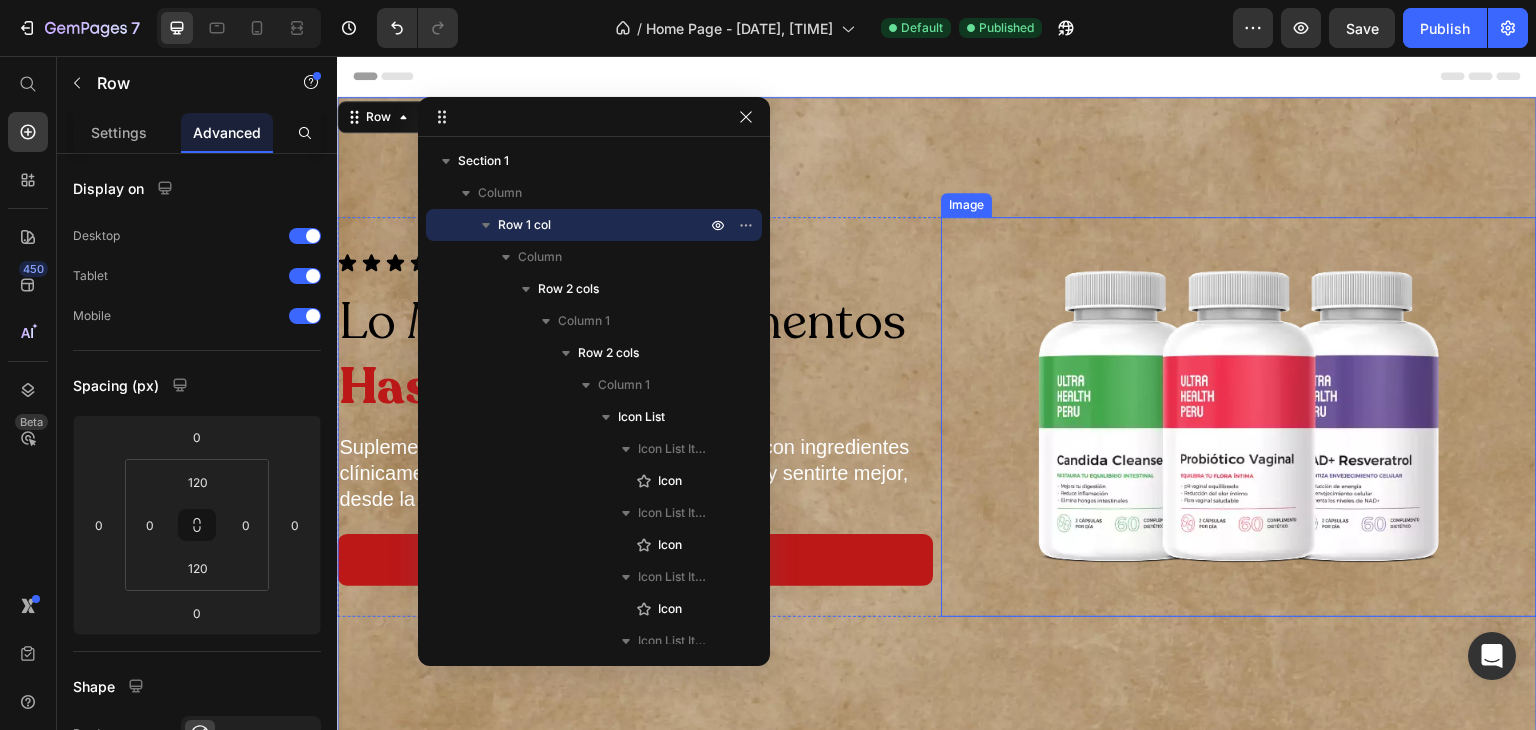 click at bounding box center [1239, 417] 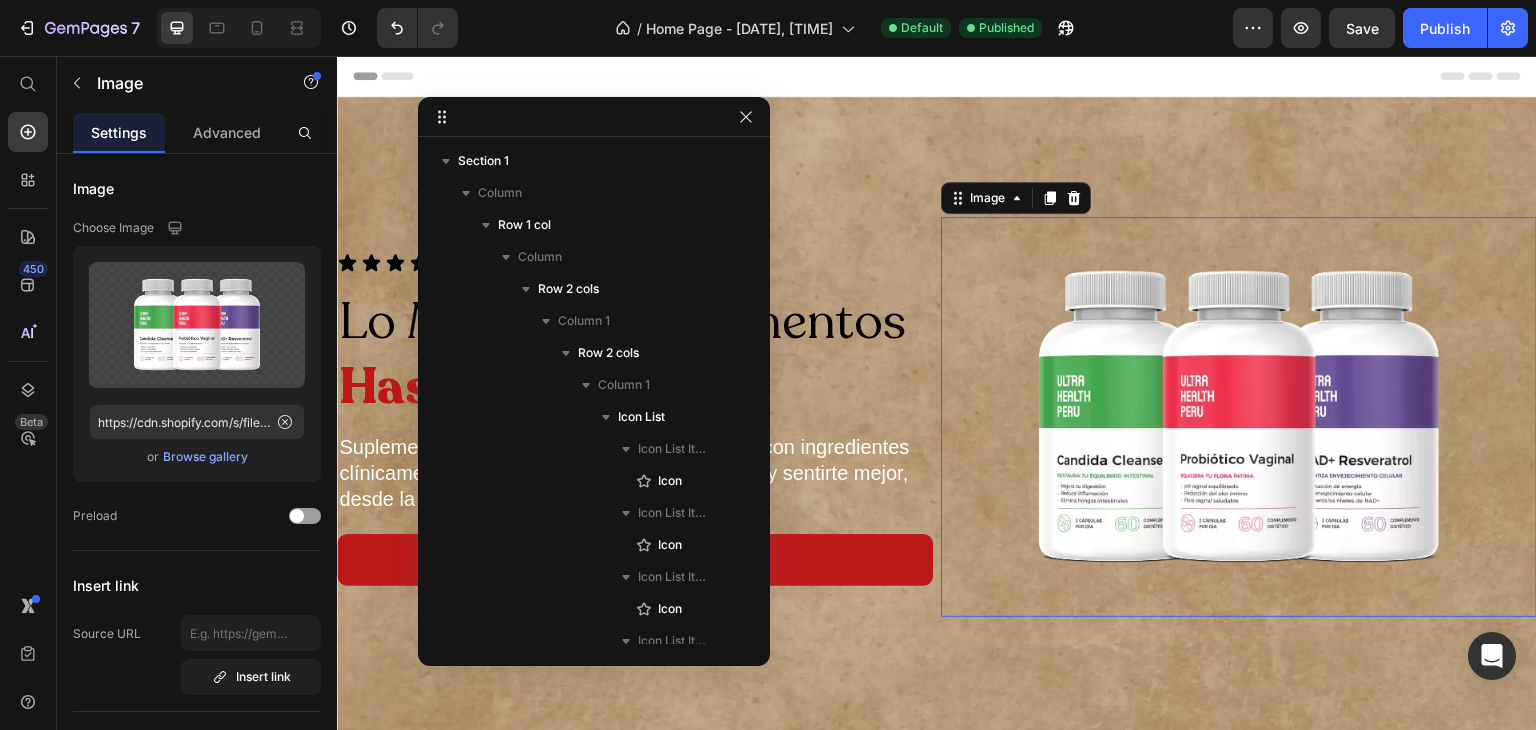 scroll, scrollTop: 492, scrollLeft: 0, axis: vertical 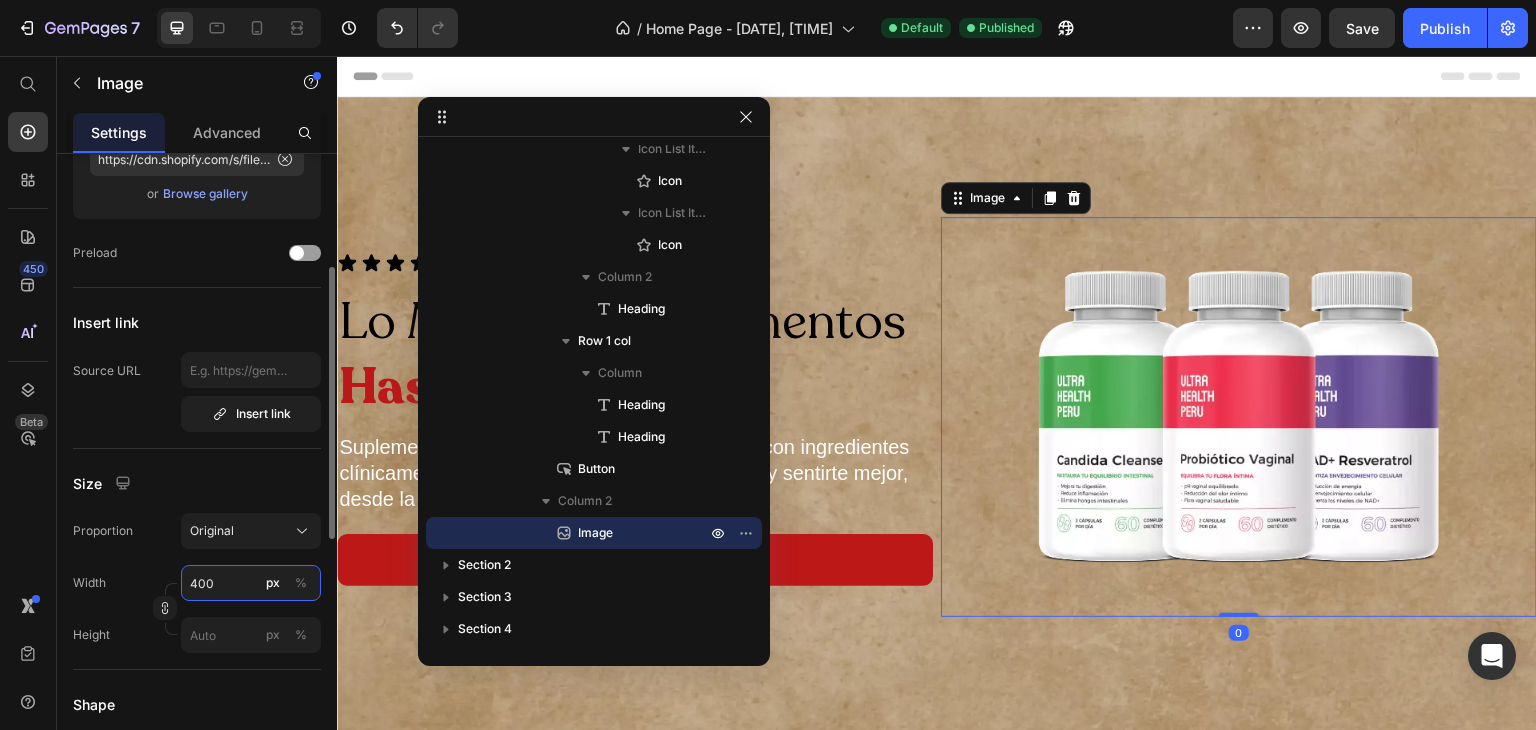 click on "400" at bounding box center [251, 583] 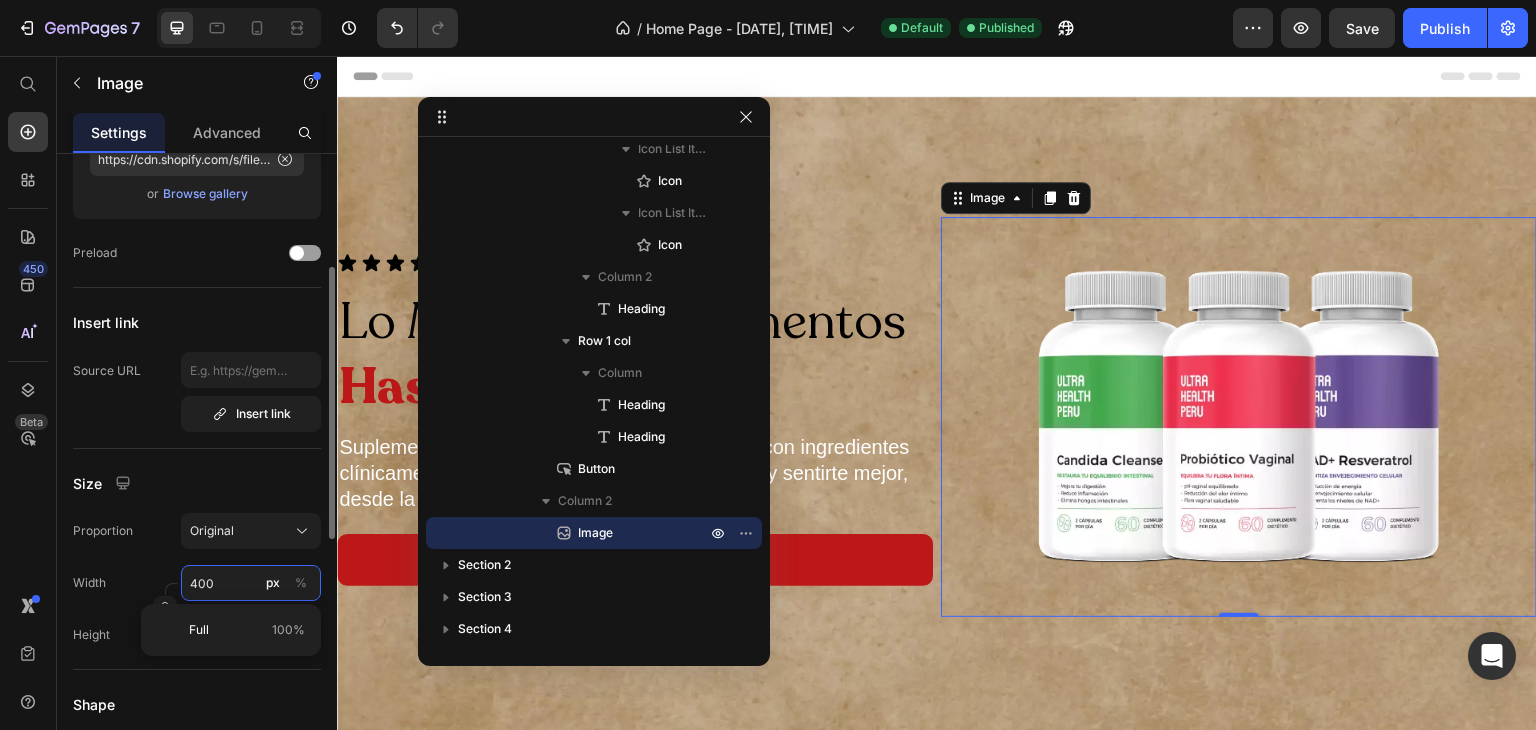 click on "400" at bounding box center (251, 583) 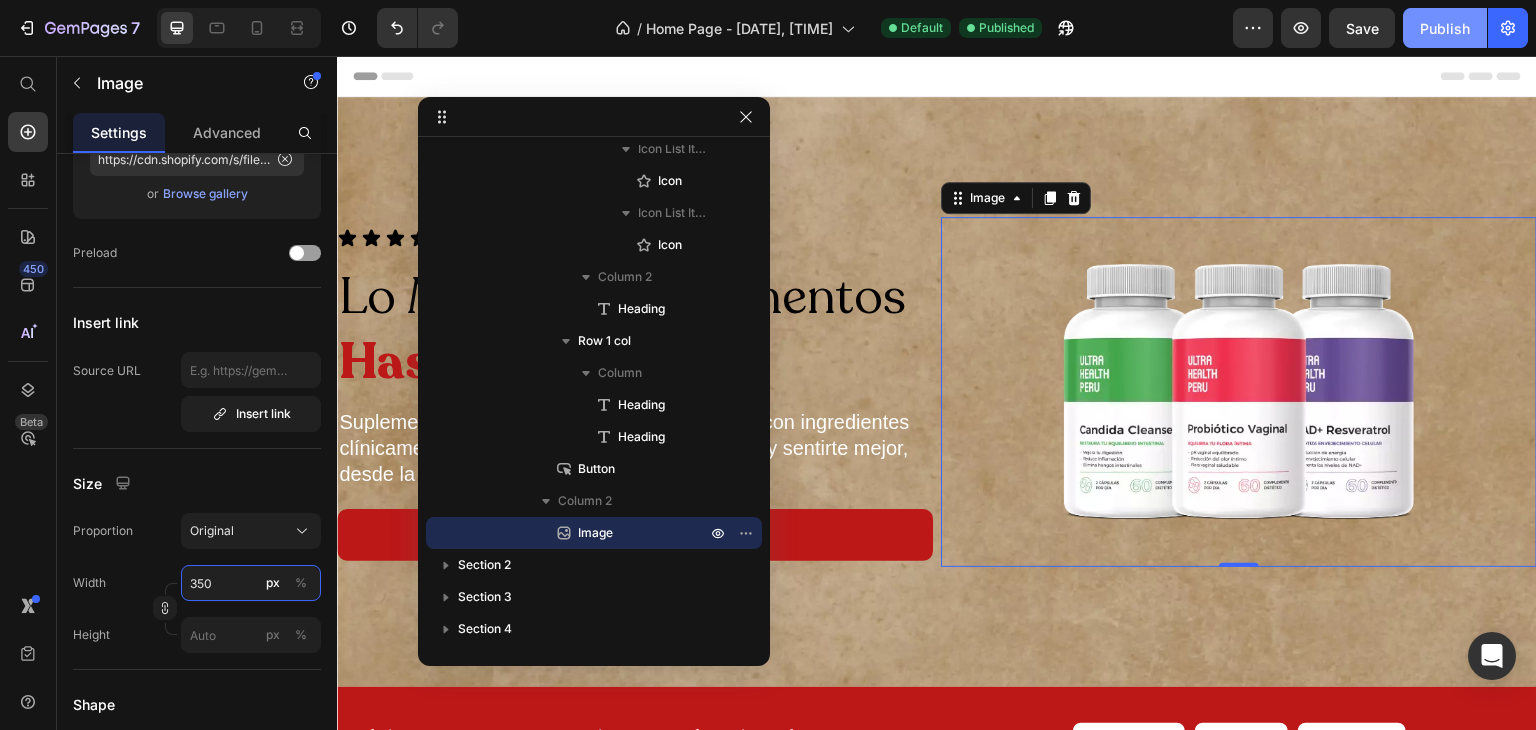 type on "350" 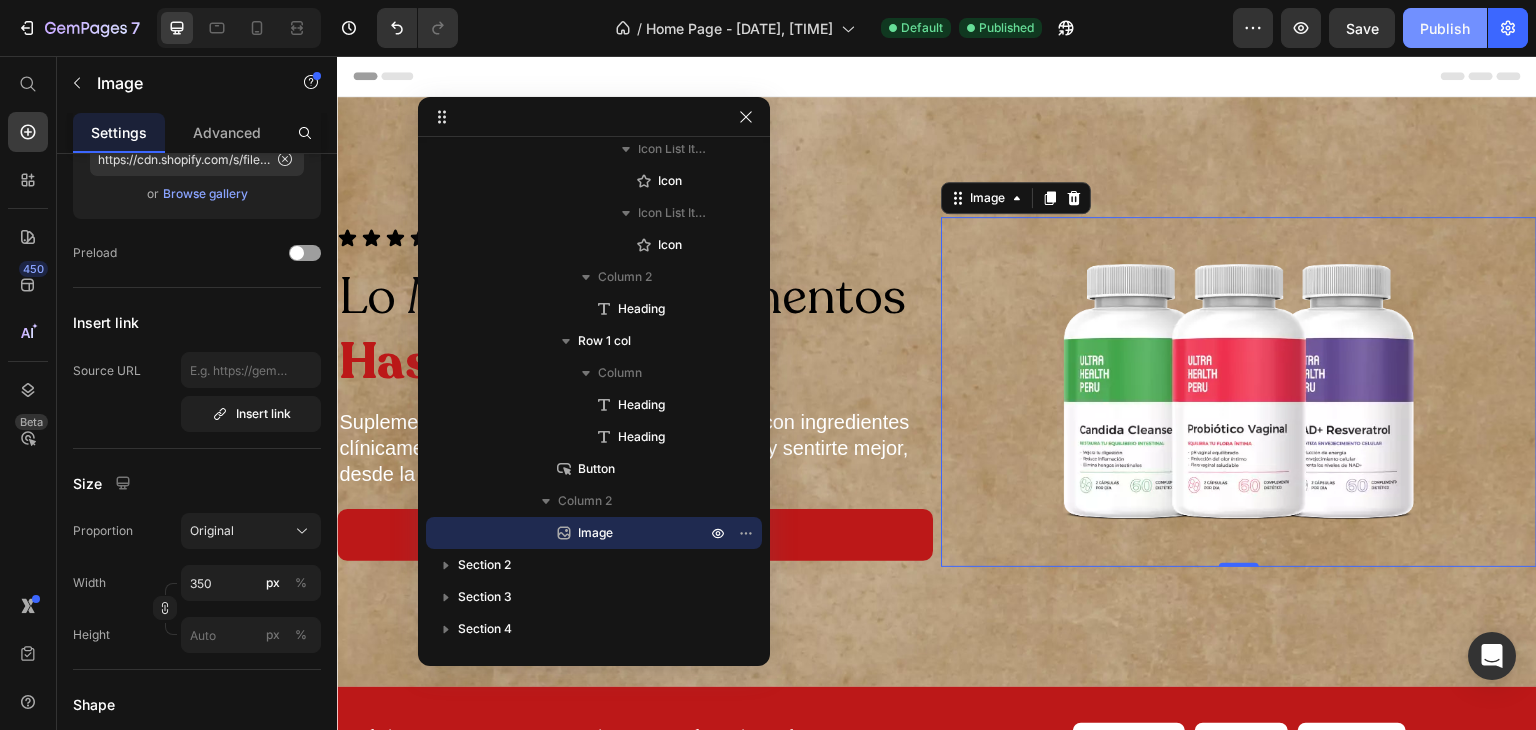 click on "Publish" at bounding box center (1445, 28) 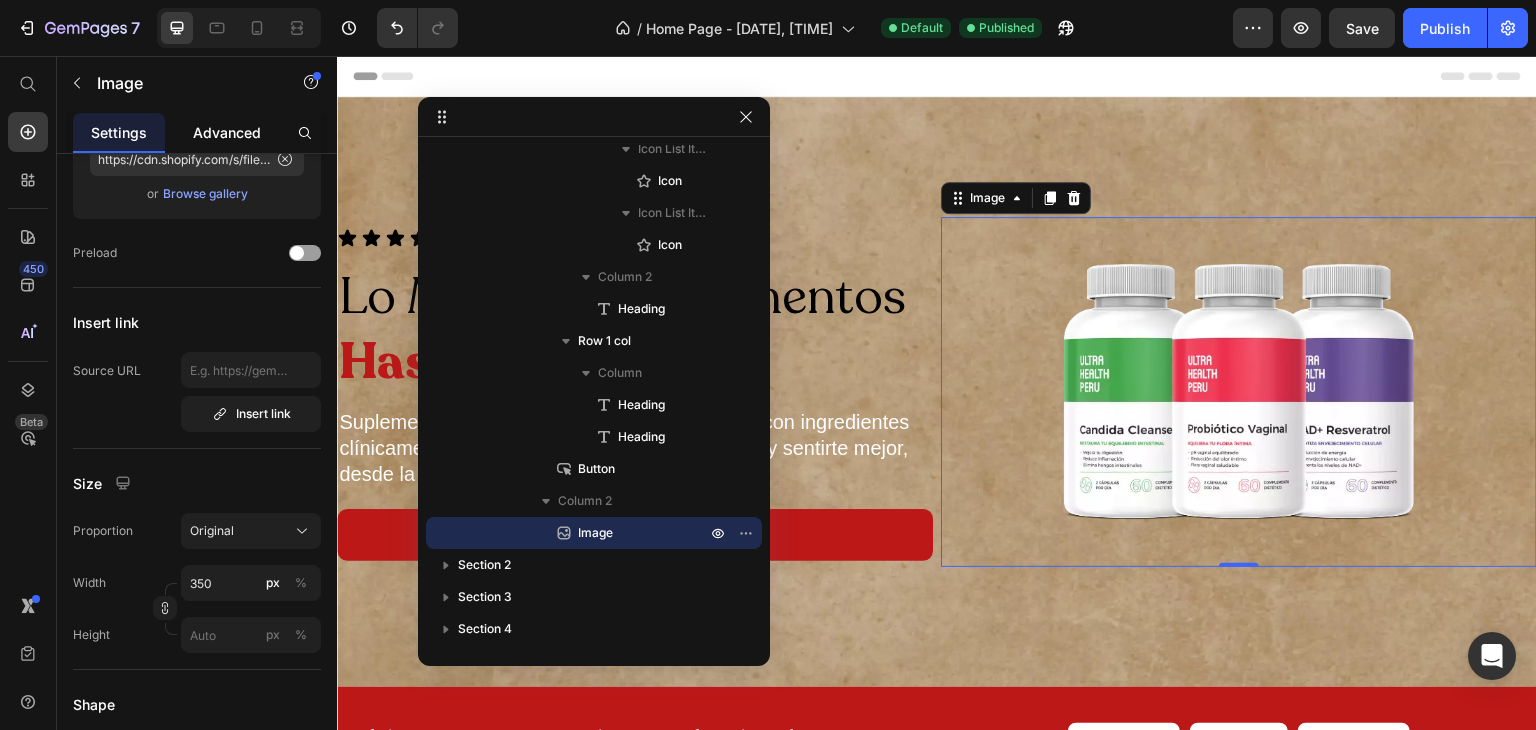 click on "Advanced" at bounding box center [227, 132] 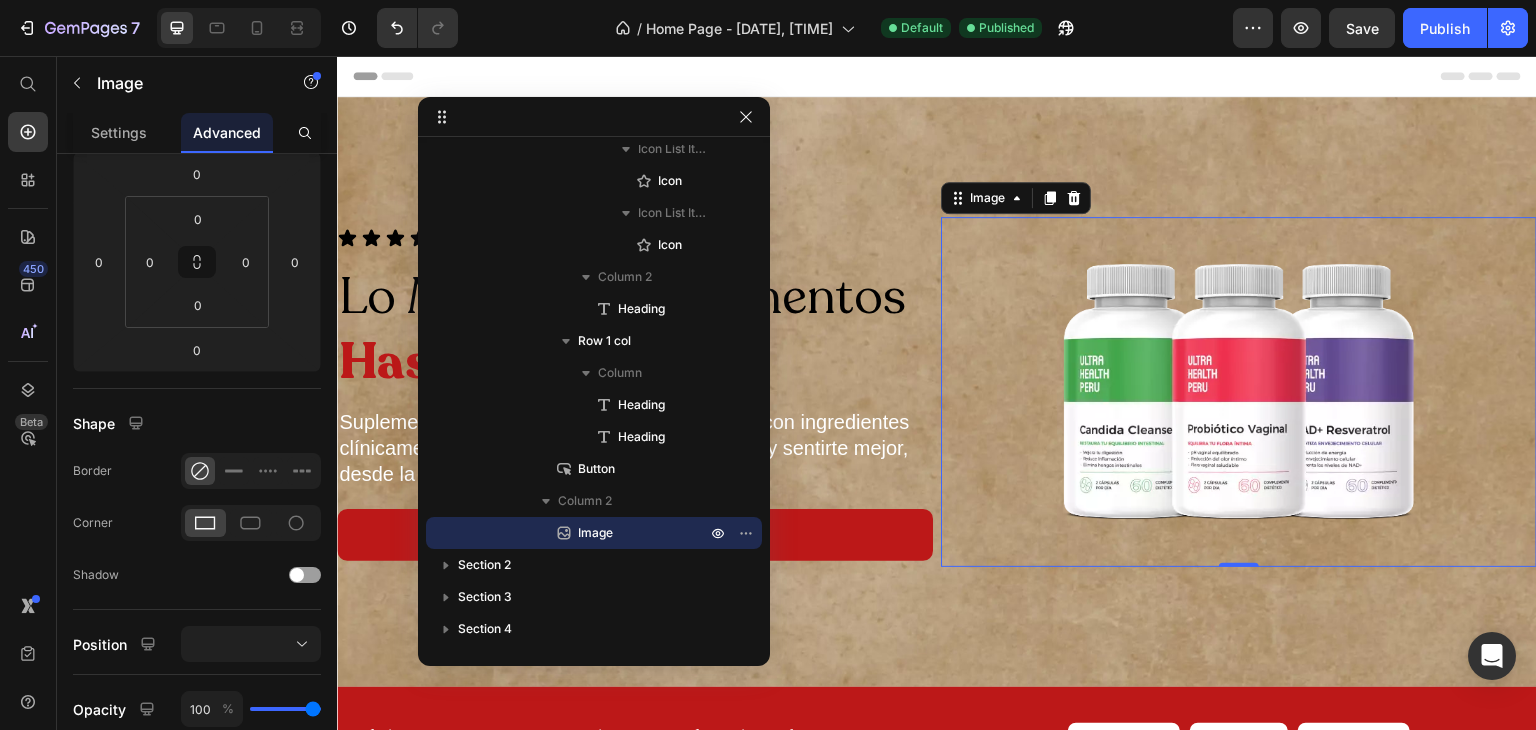 scroll, scrollTop: 0, scrollLeft: 0, axis: both 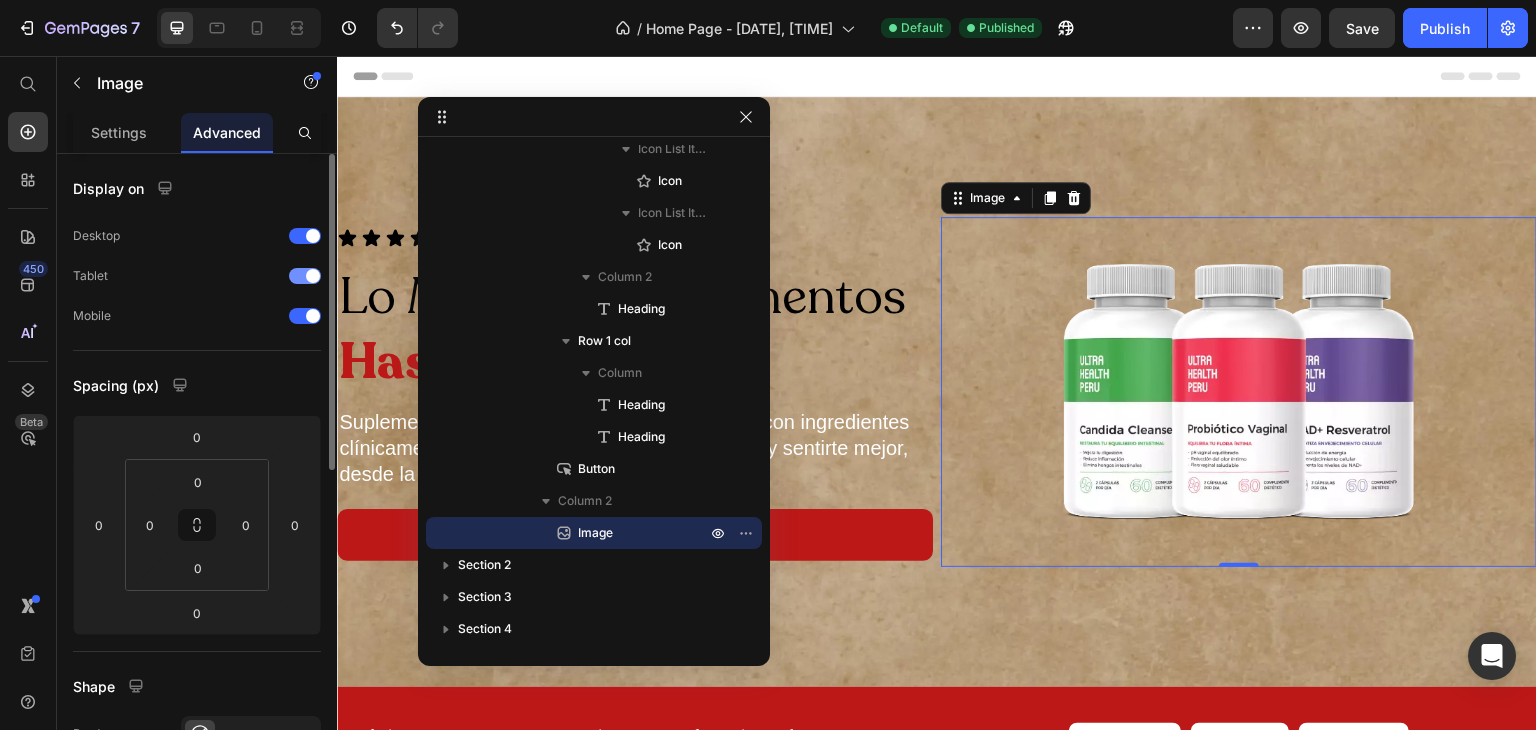 click at bounding box center (313, 276) 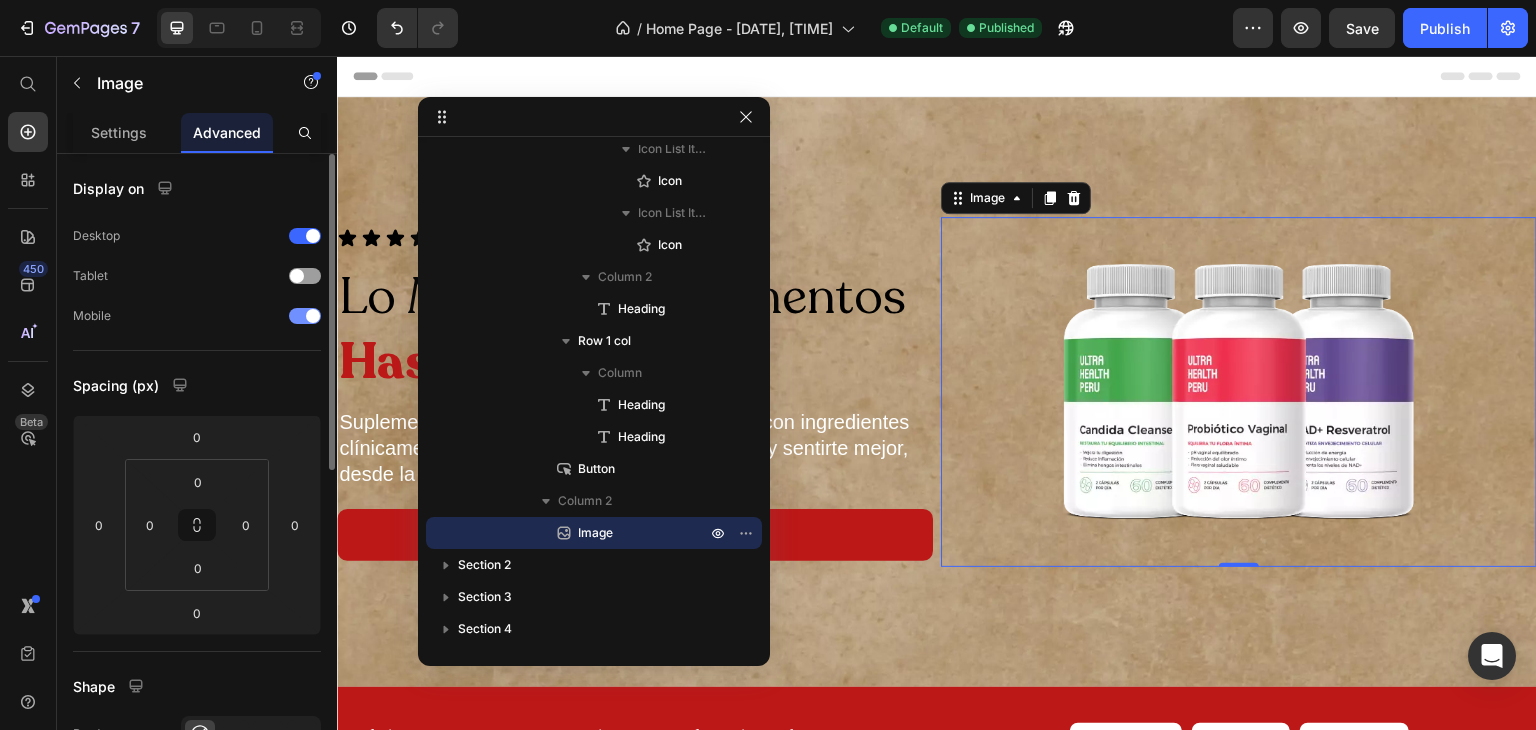 click at bounding box center [313, 316] 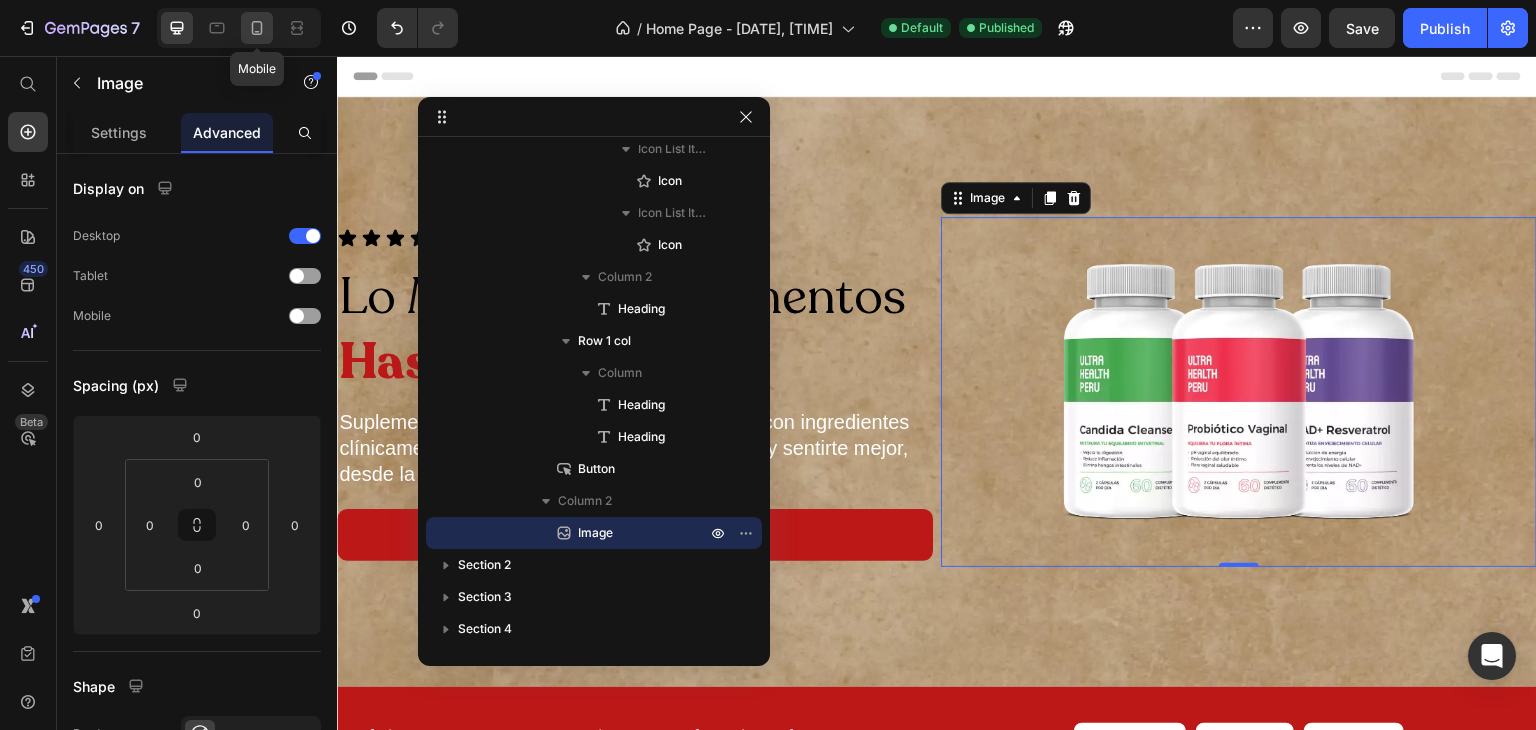 click 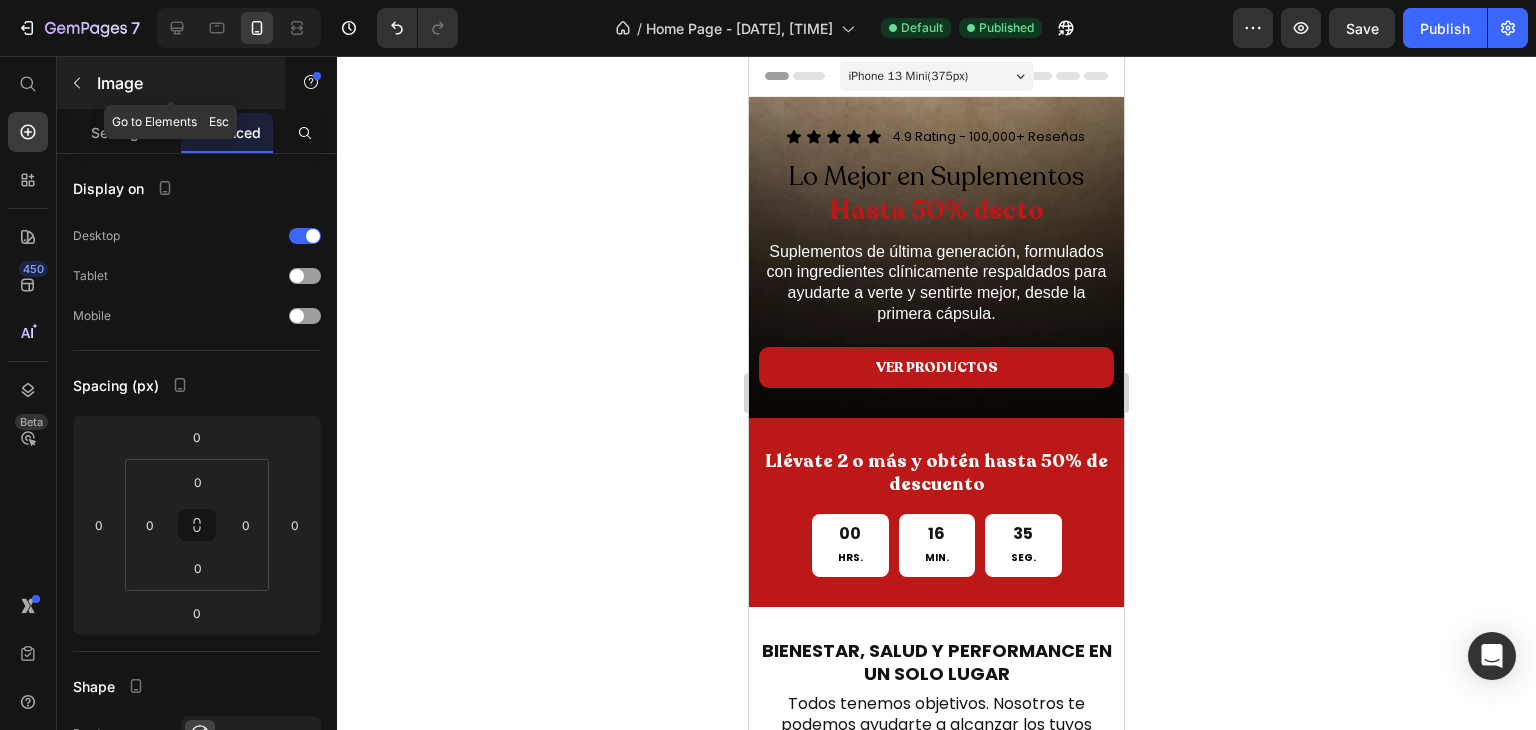 click on "Image" at bounding box center [171, 83] 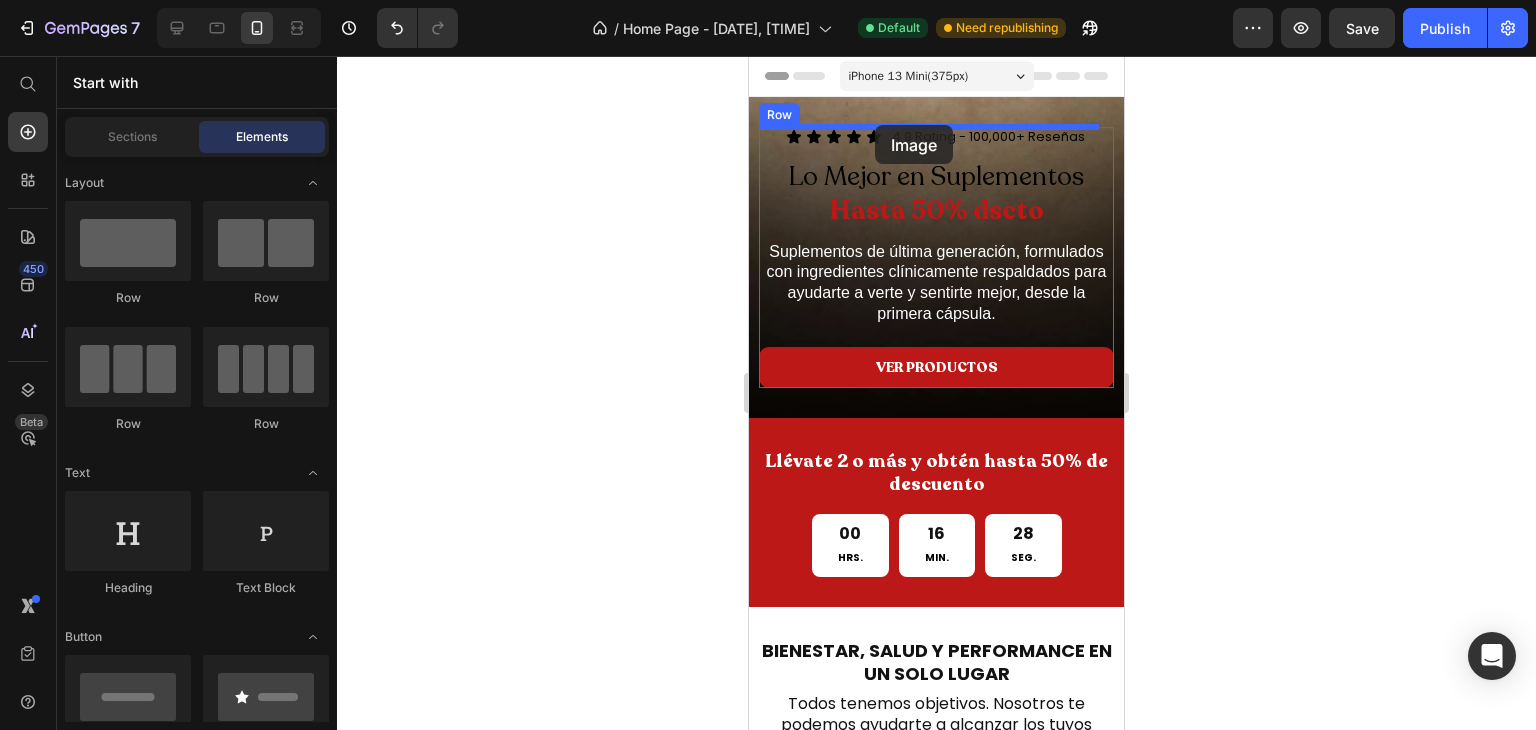 drag, startPoint x: 885, startPoint y: 607, endPoint x: 875, endPoint y: 125, distance: 482.10373 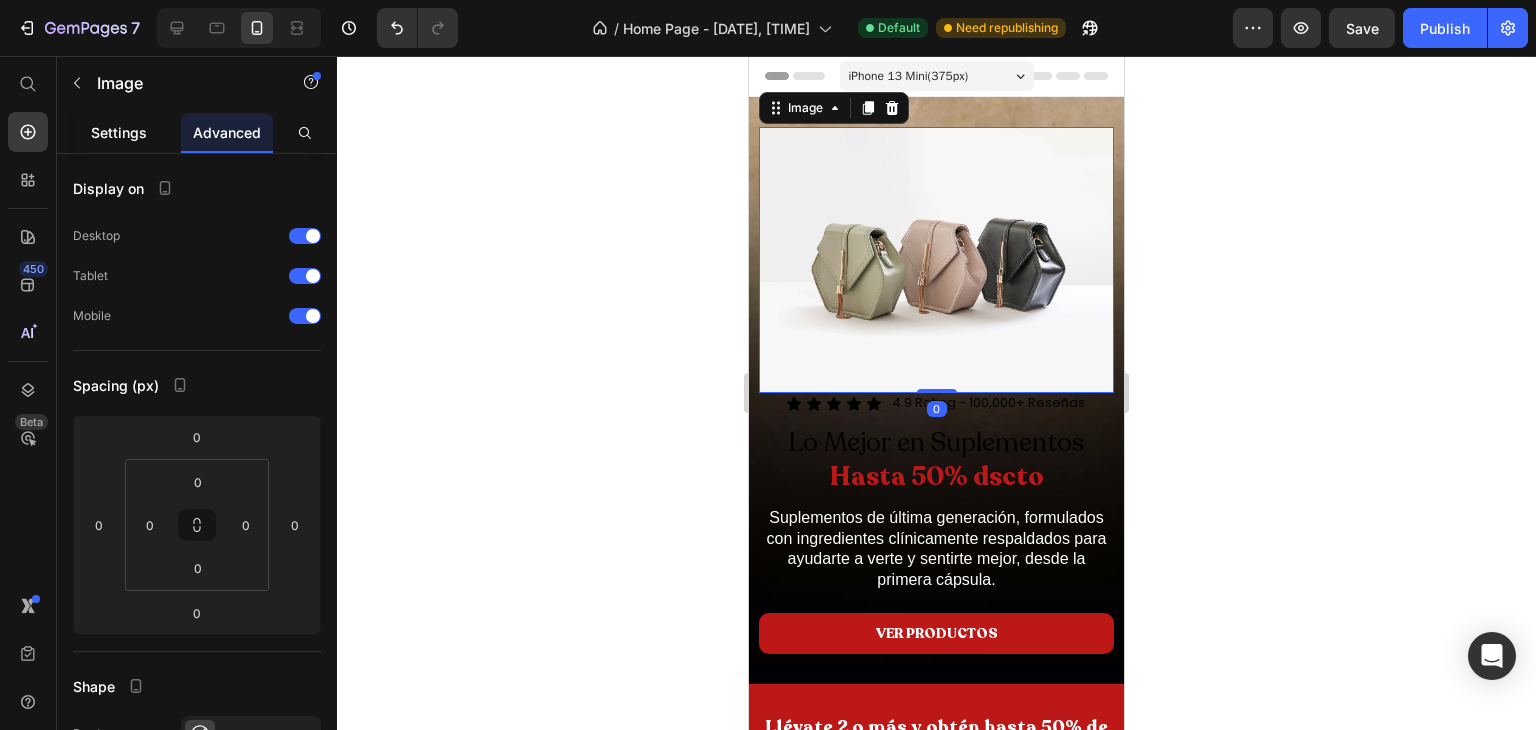 click on "Settings" at bounding box center [119, 132] 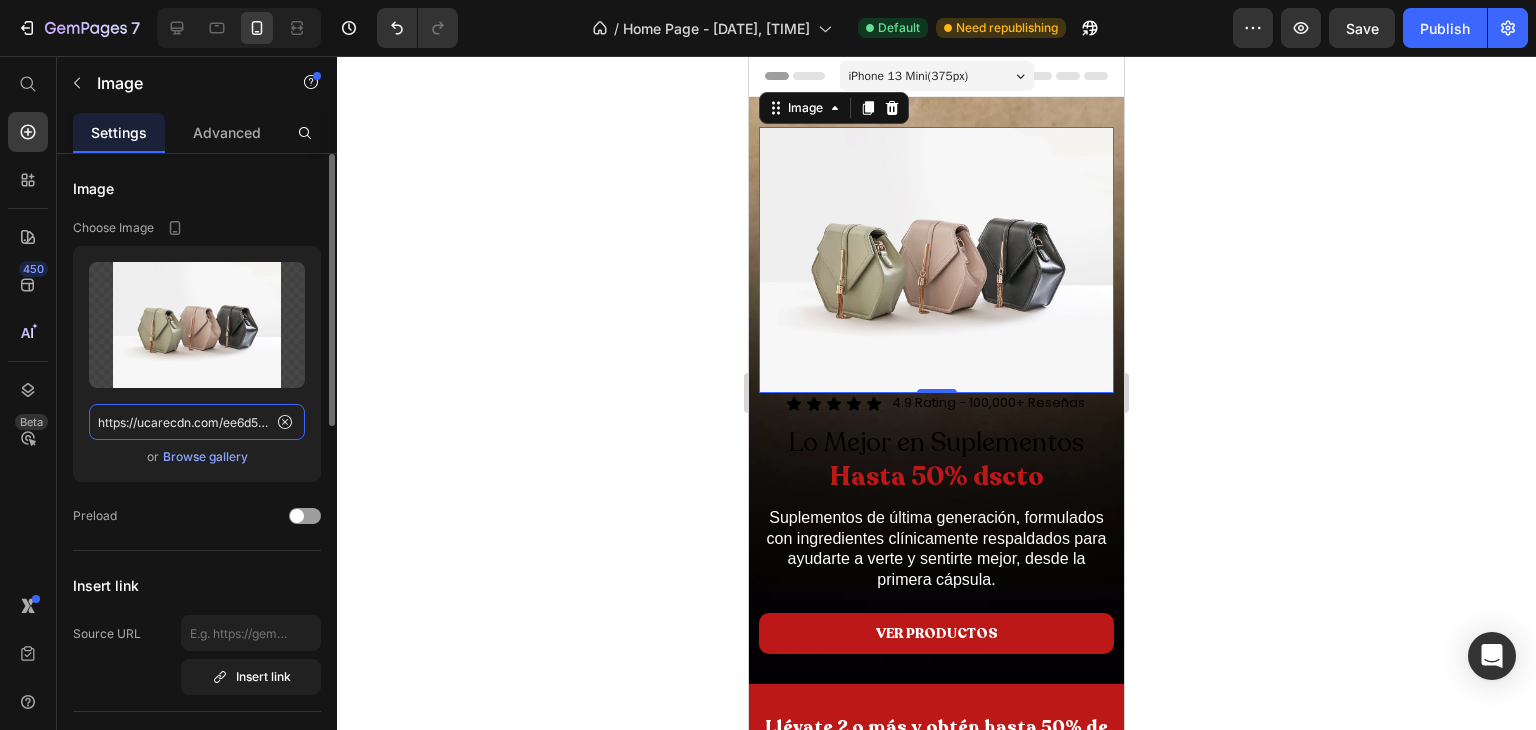 click on "https://ucarecdn.com/ee6d5074-1640-4cc7-8933-47c8589c3dee/-/format/auto/" 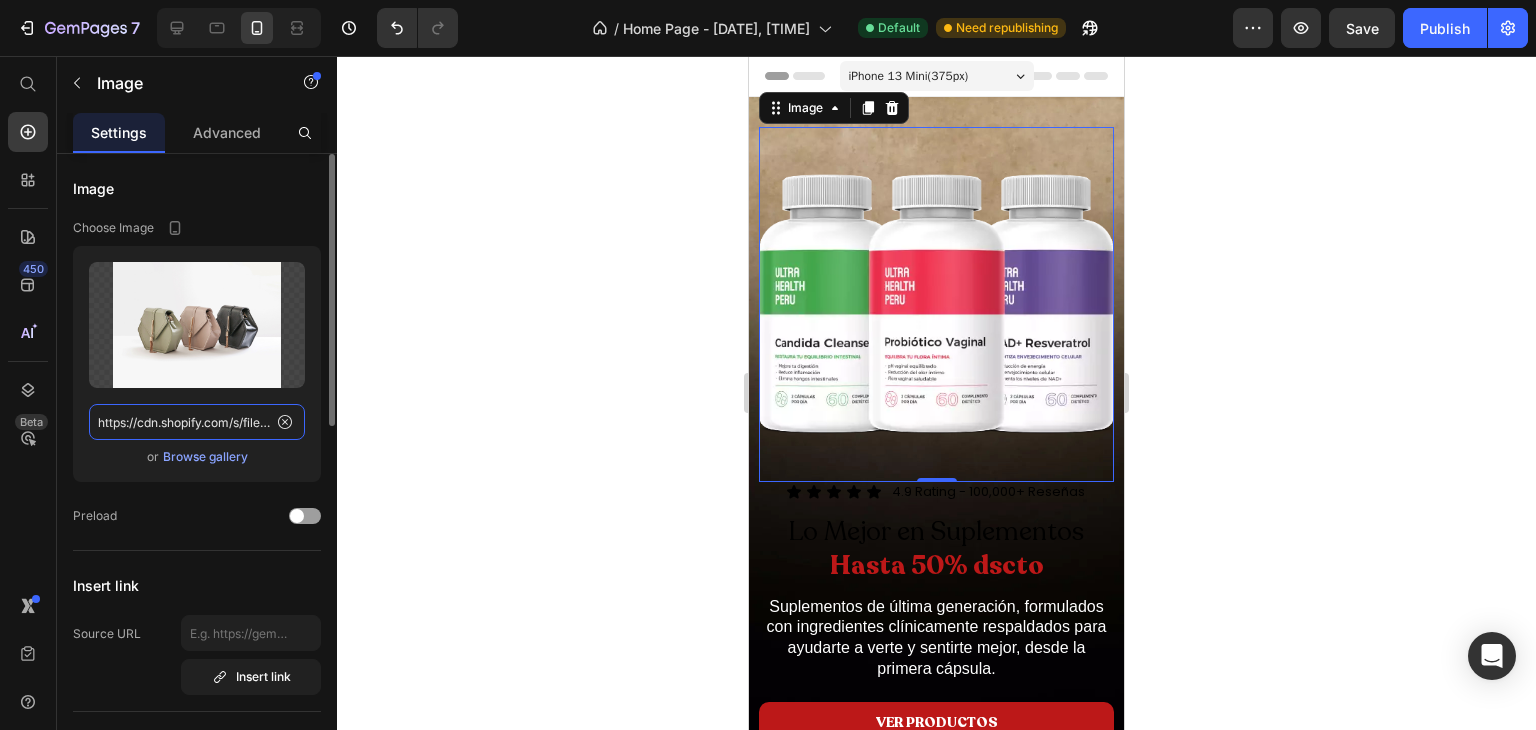 scroll, scrollTop: 0, scrollLeft: 394, axis: horizontal 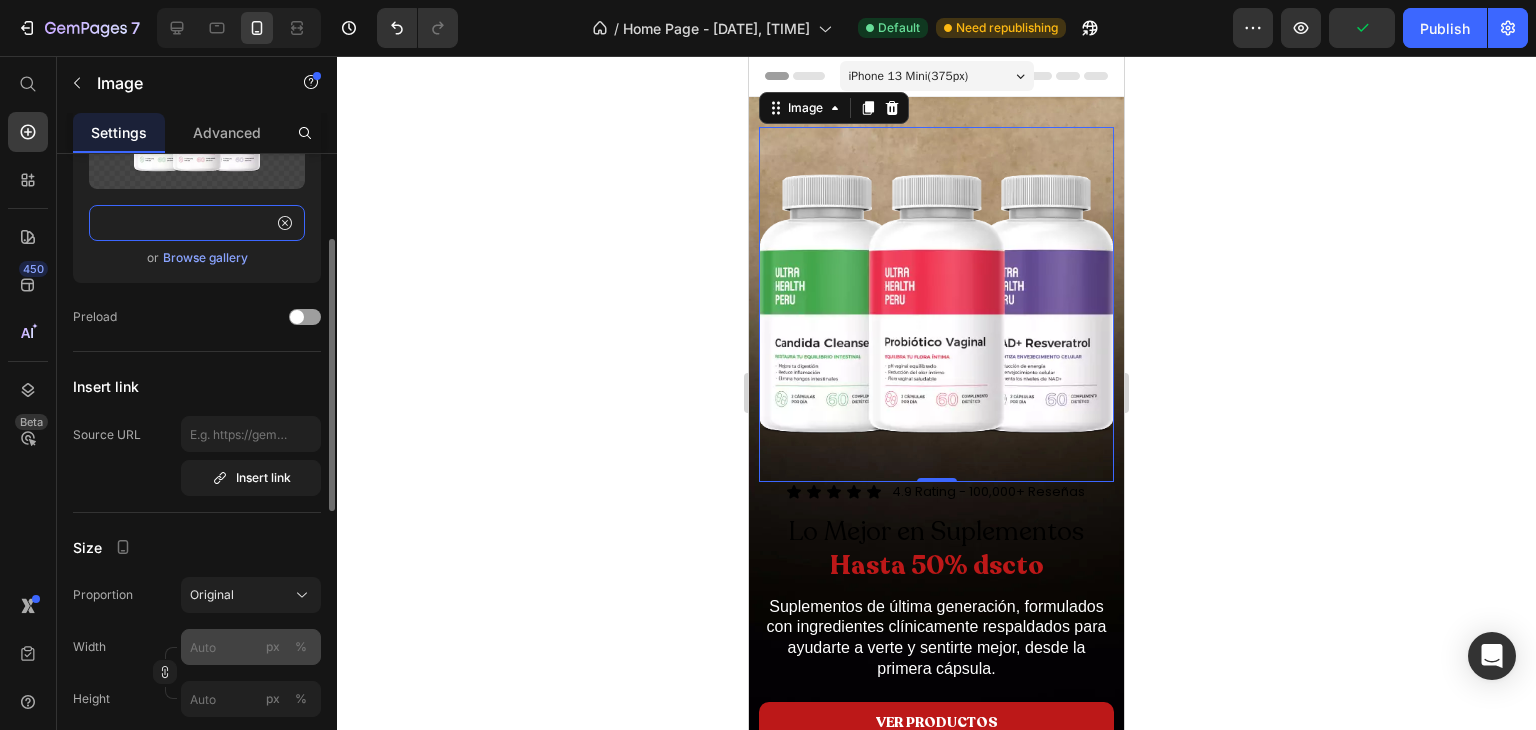 type on "https://cdn.shopify.com/s/files/1/0620/9001/8910/files/BANNER_PRODUCTOS.webp?v=1752469800" 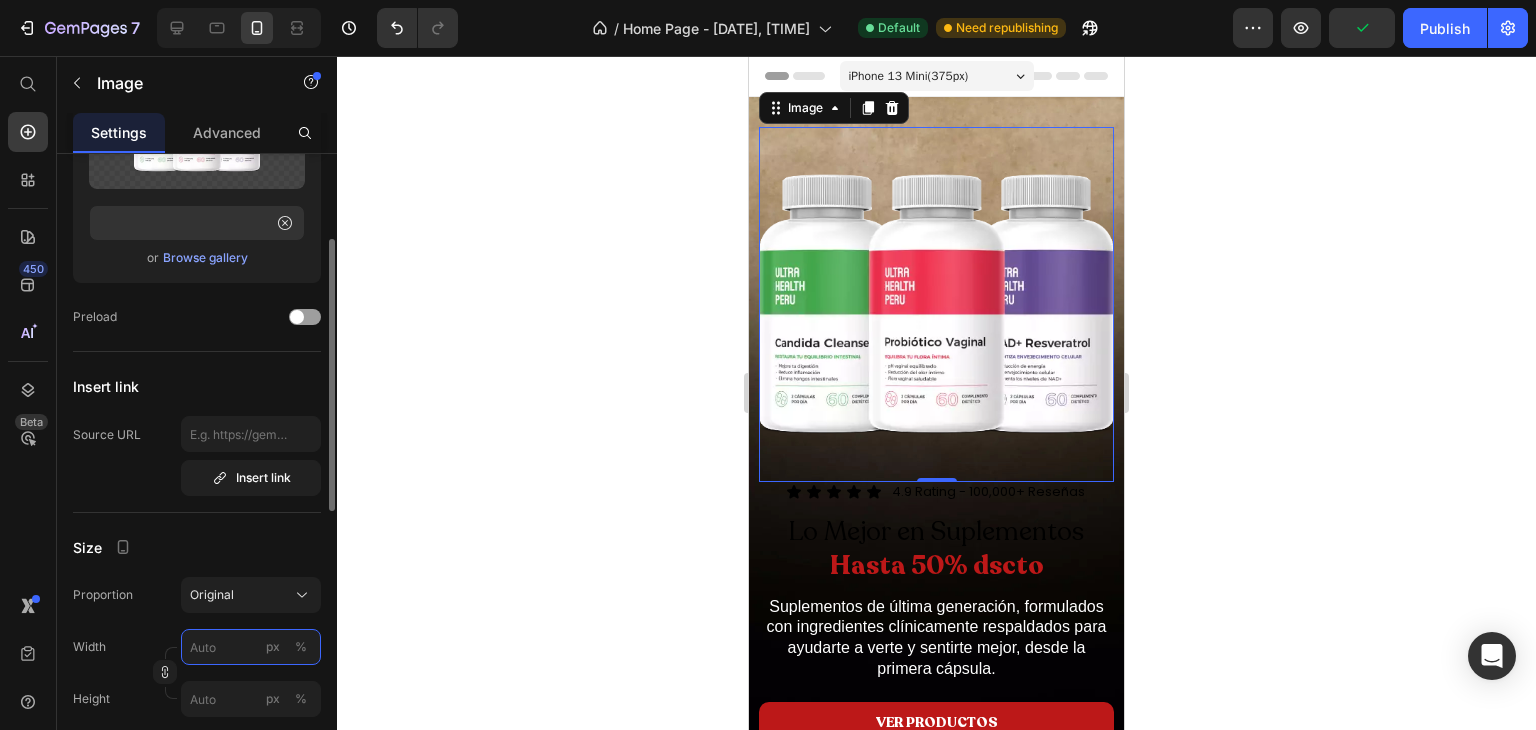click on "px %" at bounding box center (251, 647) 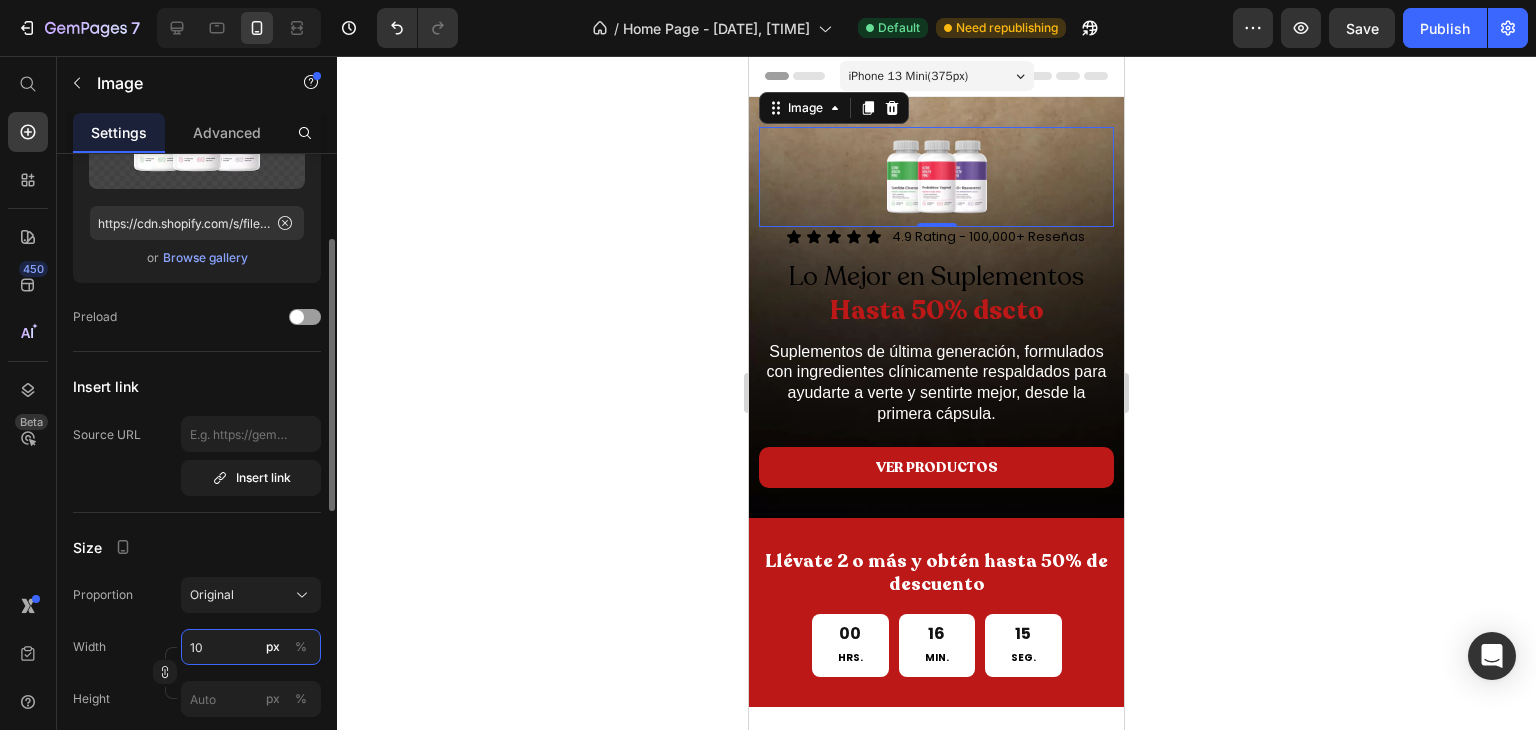 type on "1" 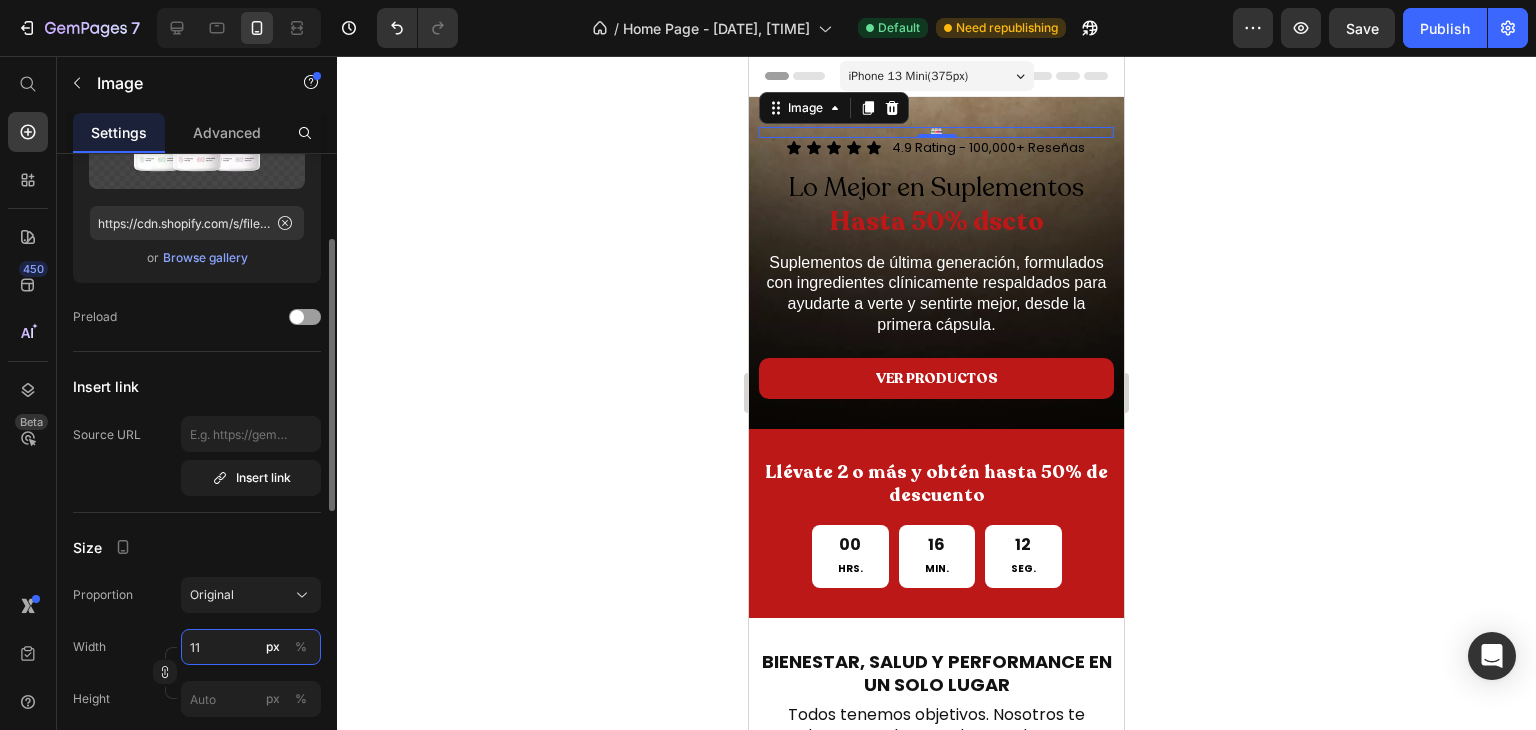 type on "1" 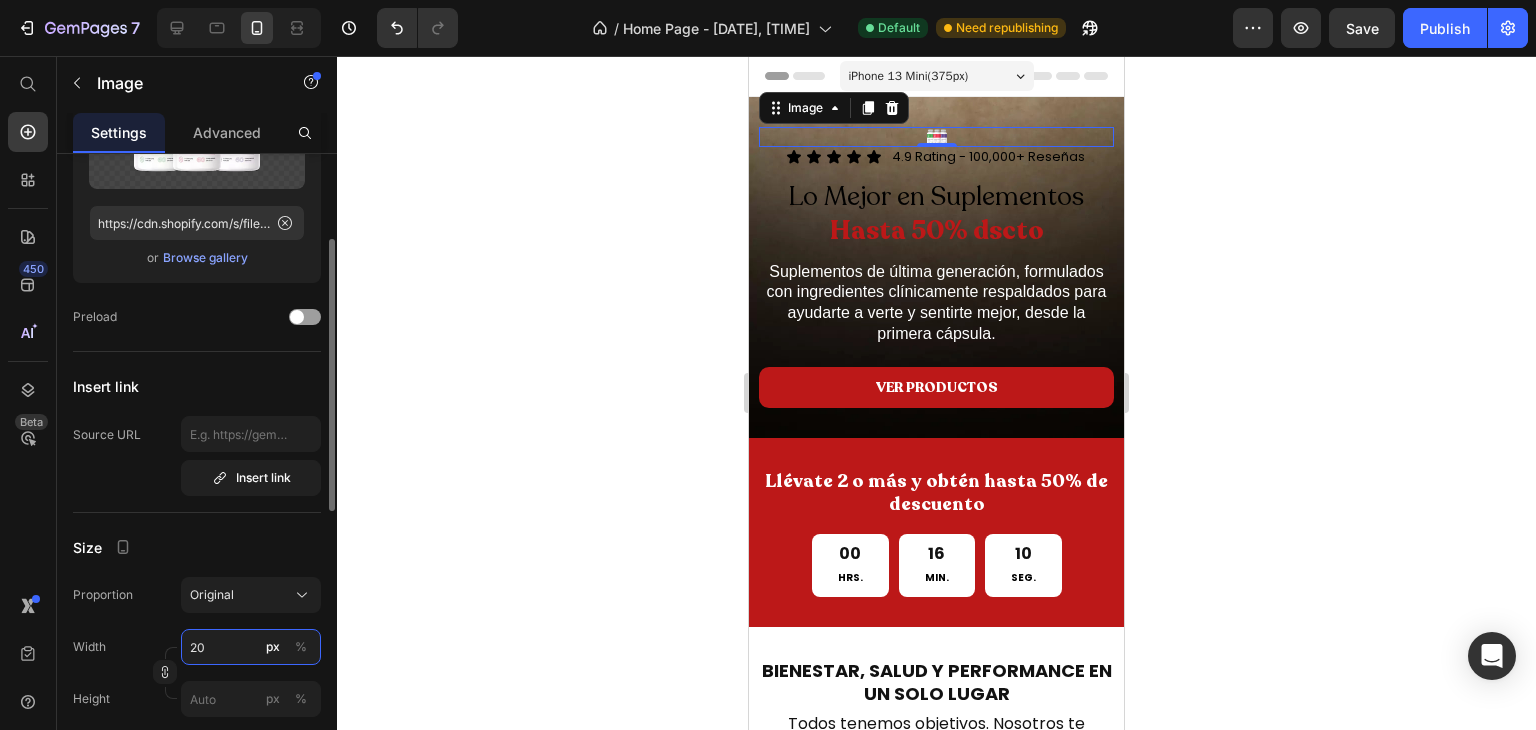 type on "200" 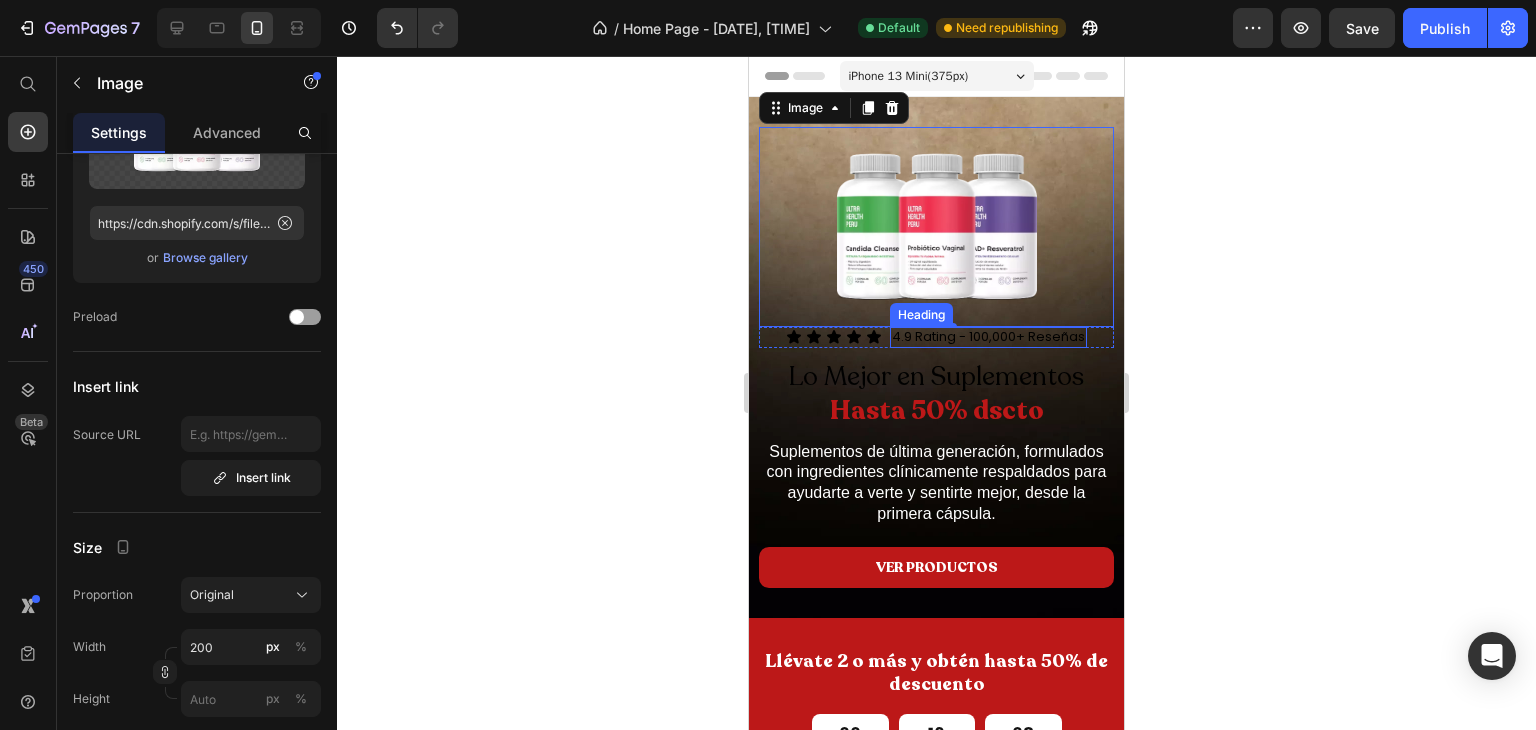 click on "4.9 Rating - 100,000+ Reseñas" at bounding box center (988, 337) 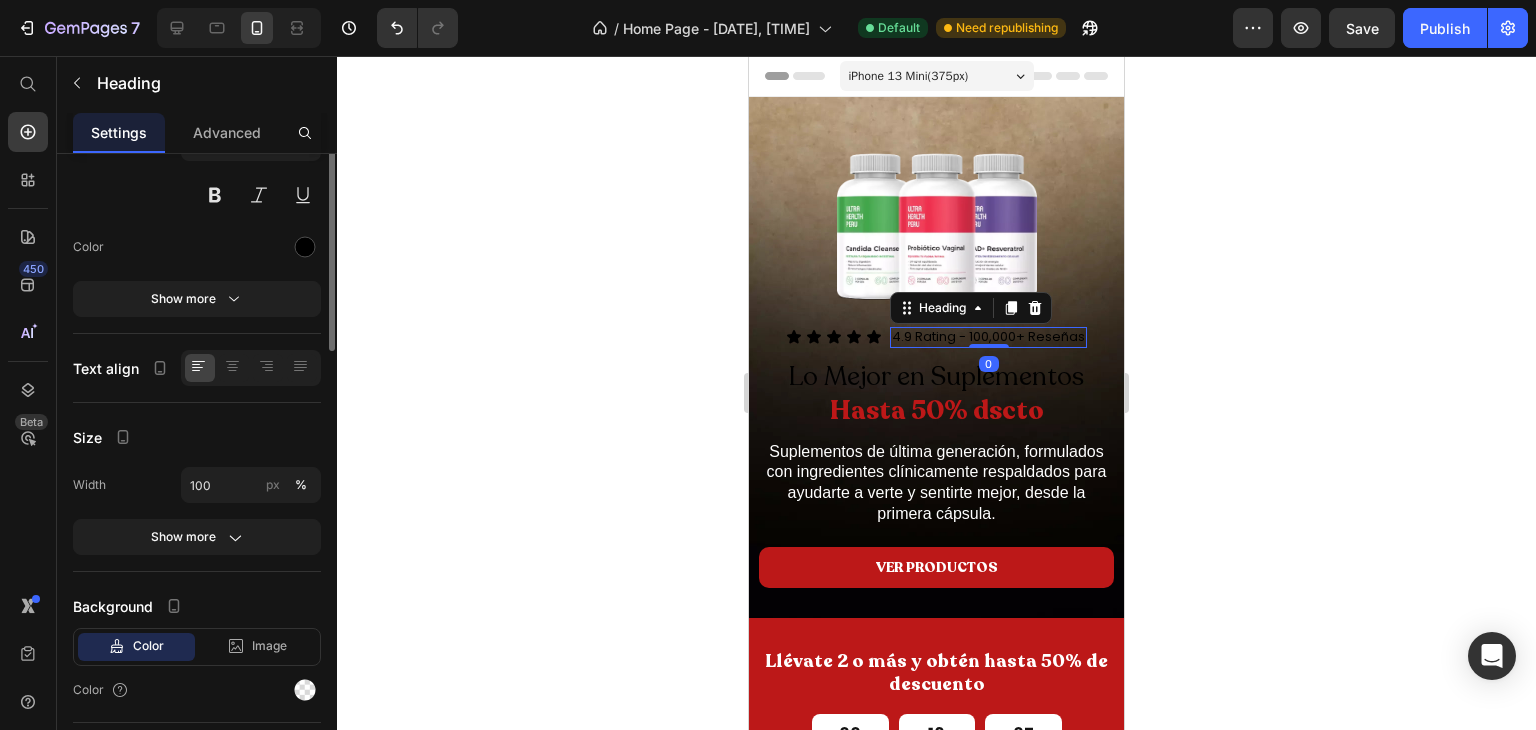 scroll, scrollTop: 0, scrollLeft: 0, axis: both 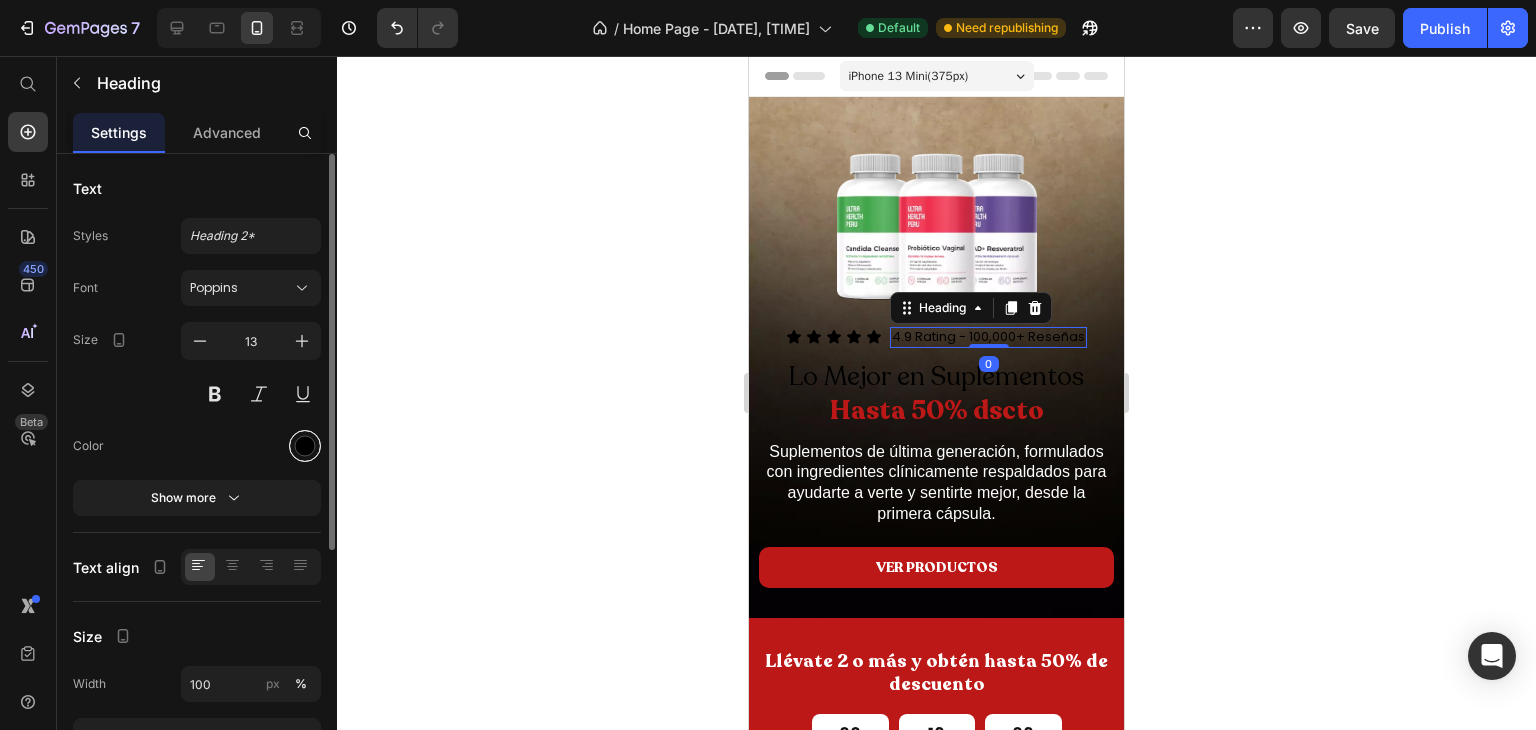 click at bounding box center [305, 446] 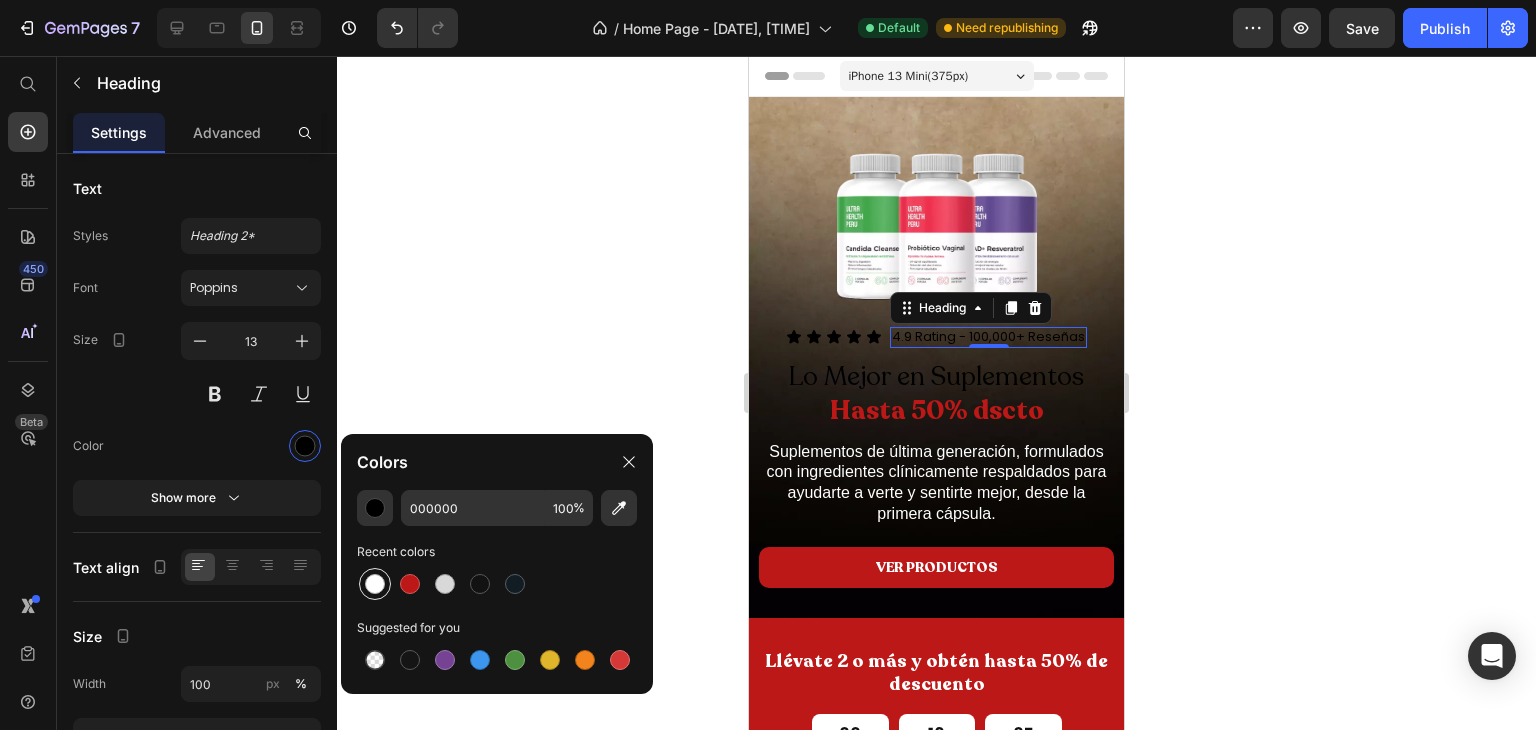 click at bounding box center (375, 584) 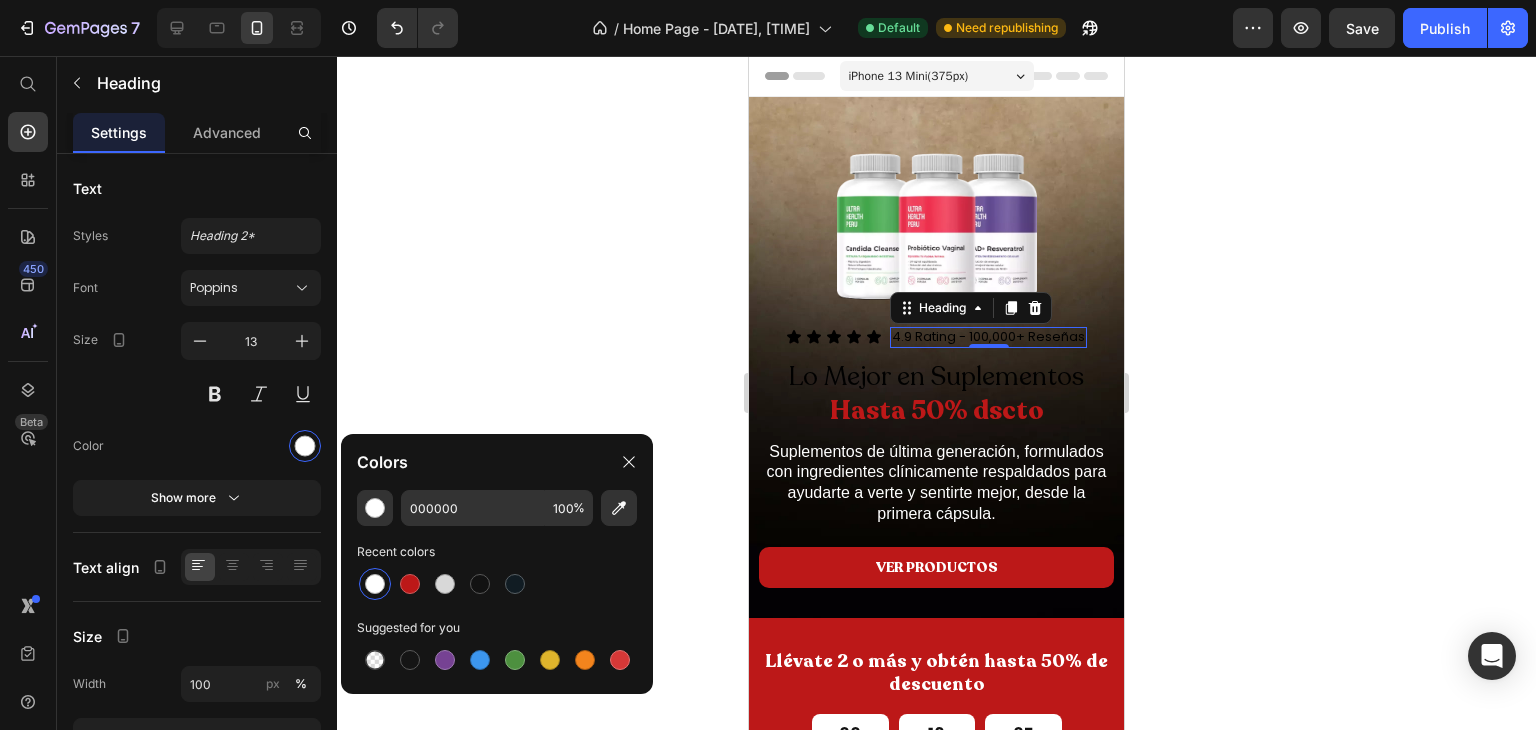 type on "FFFFFF" 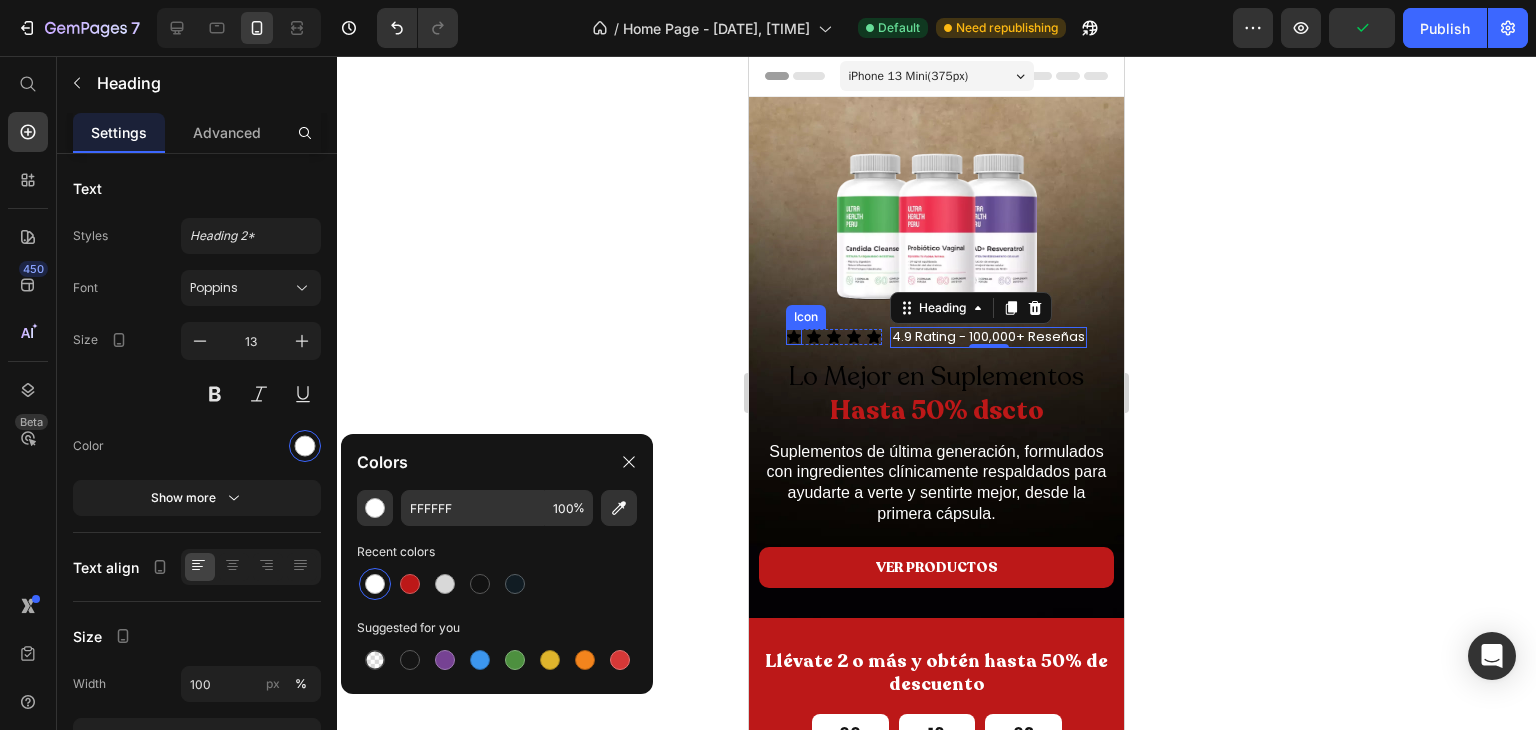 click 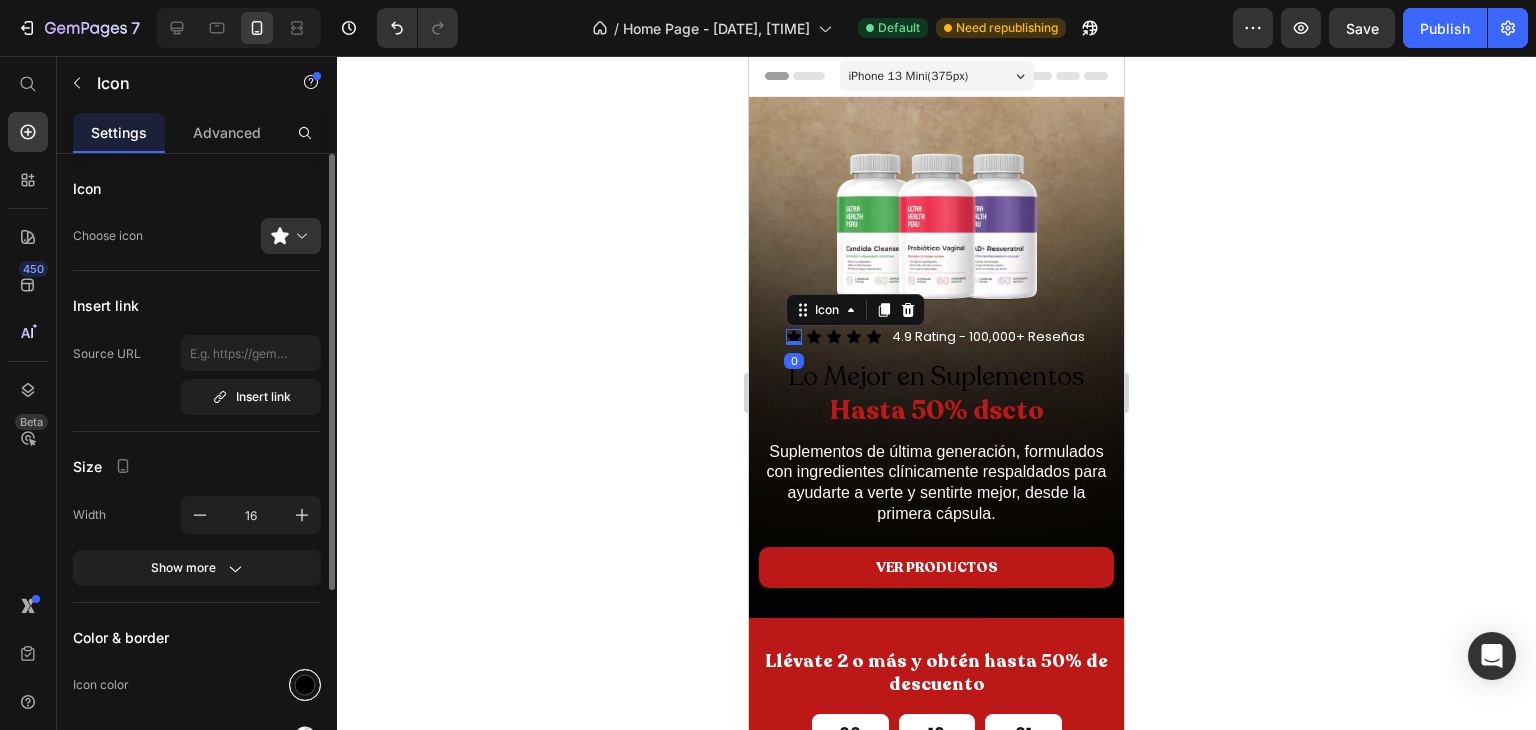 click at bounding box center [305, 685] 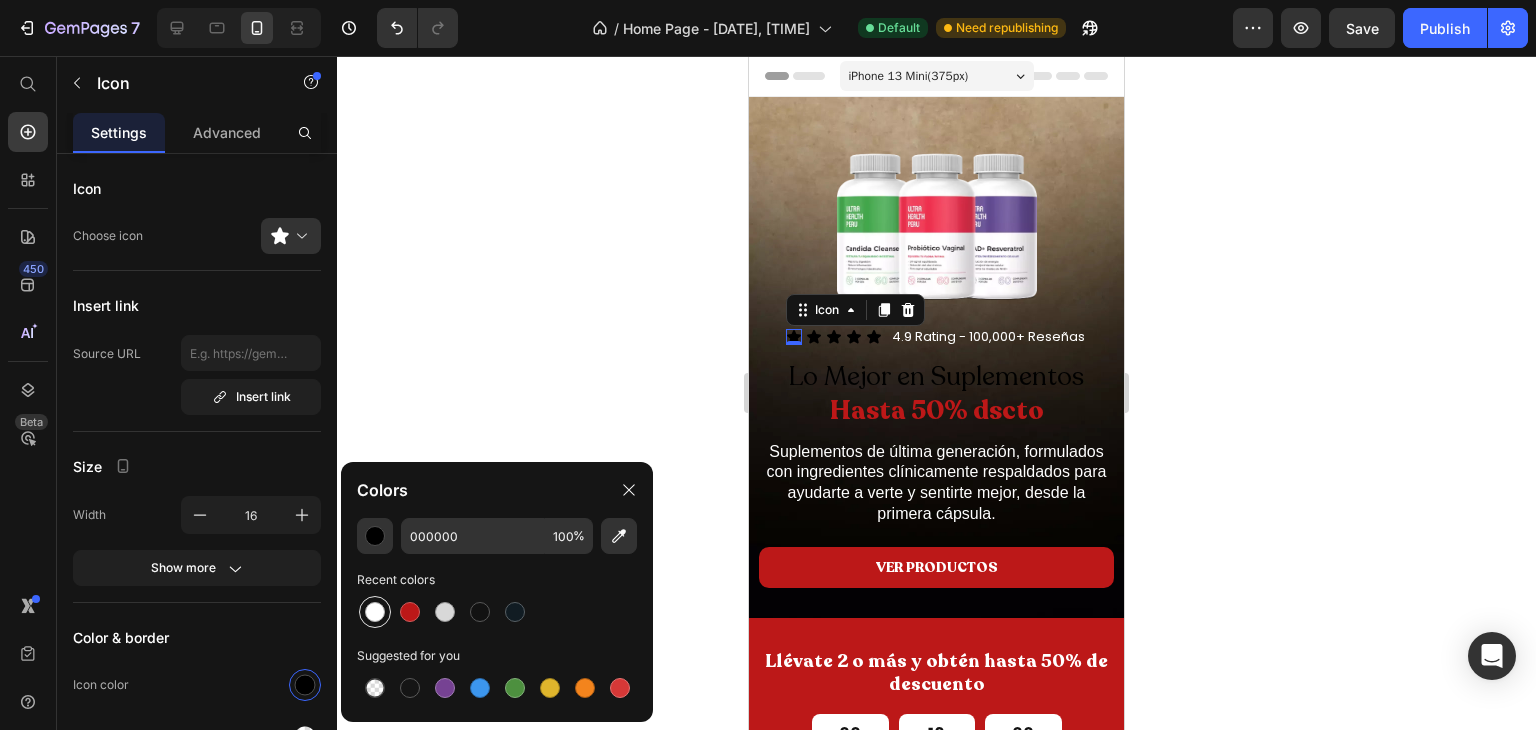 click at bounding box center [375, 612] 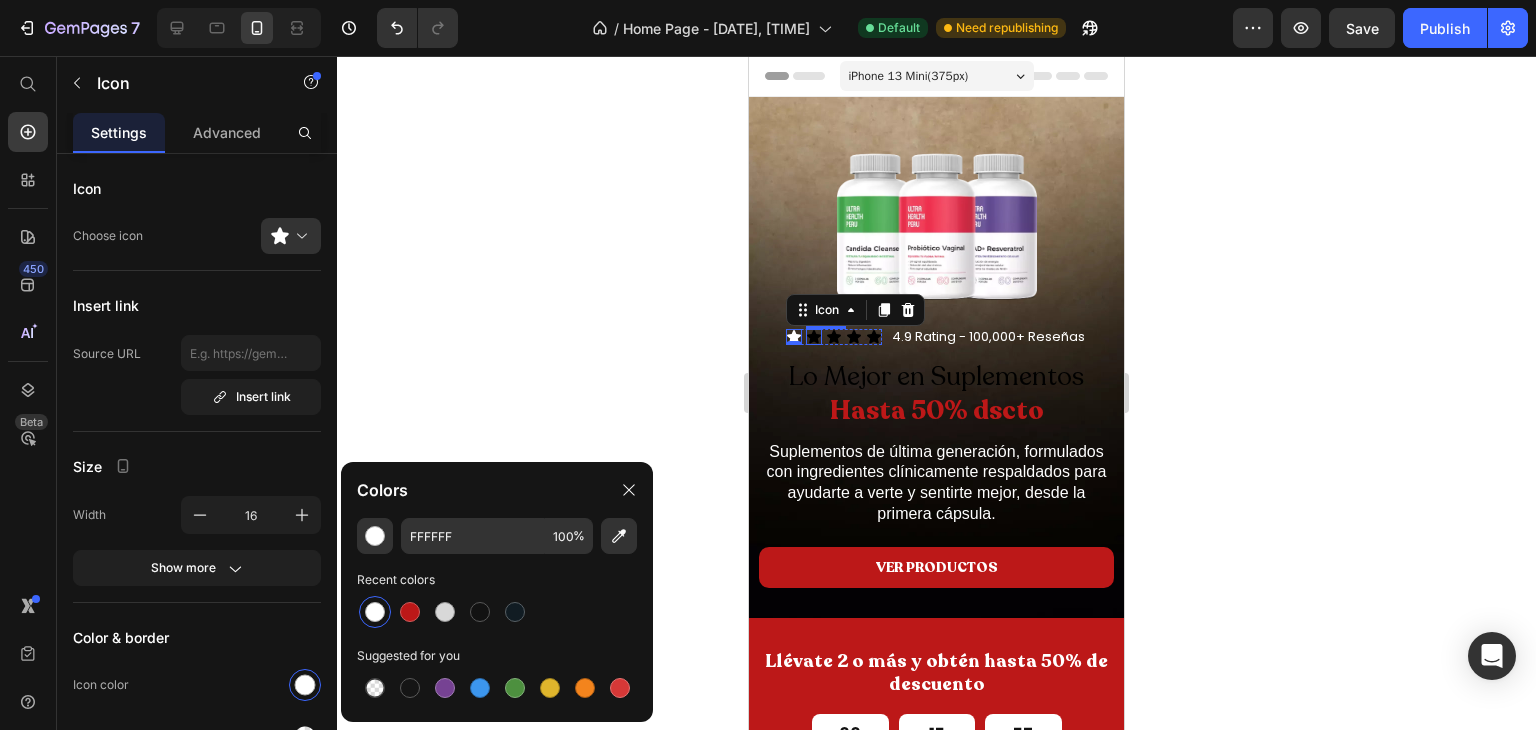 click 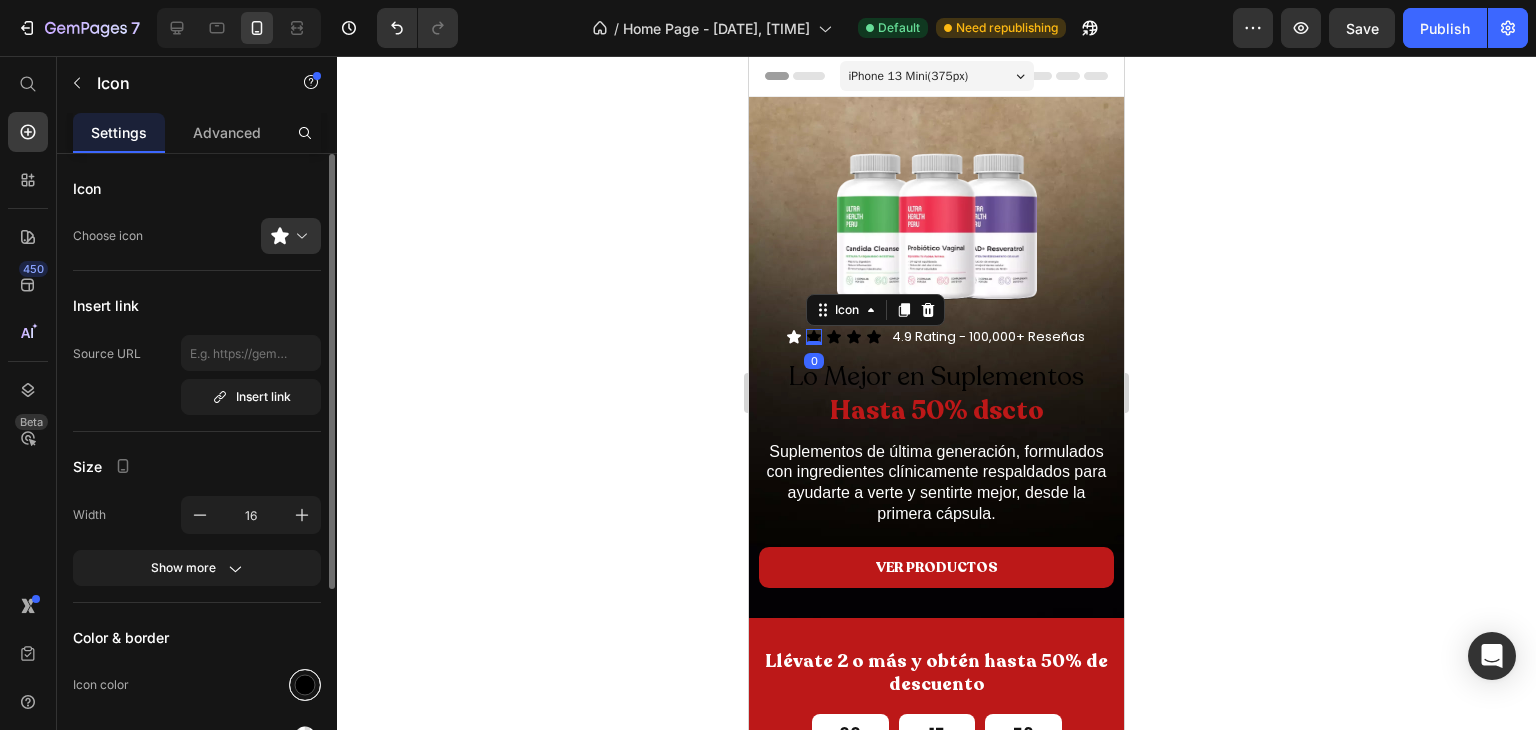 click at bounding box center [305, 685] 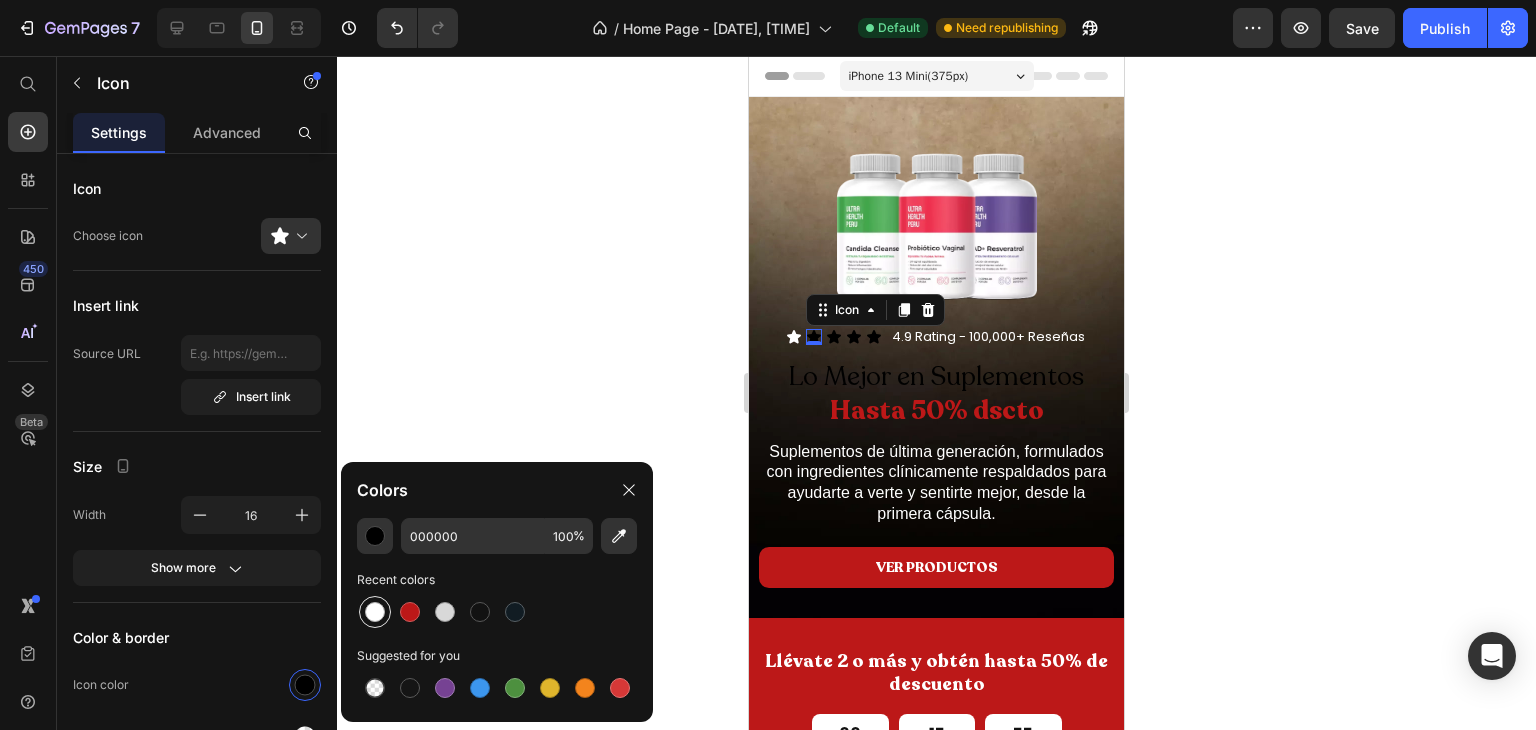 click at bounding box center (375, 612) 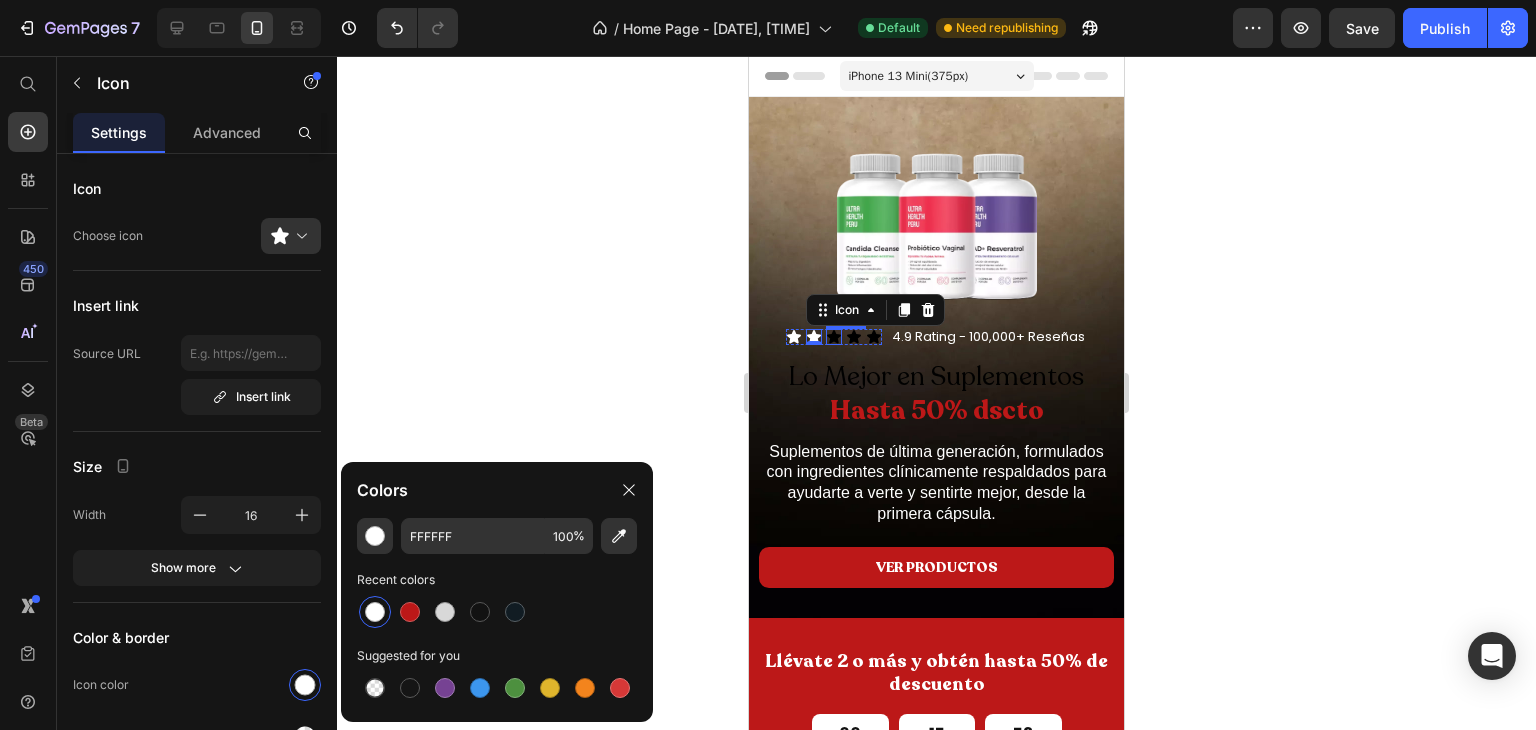 click 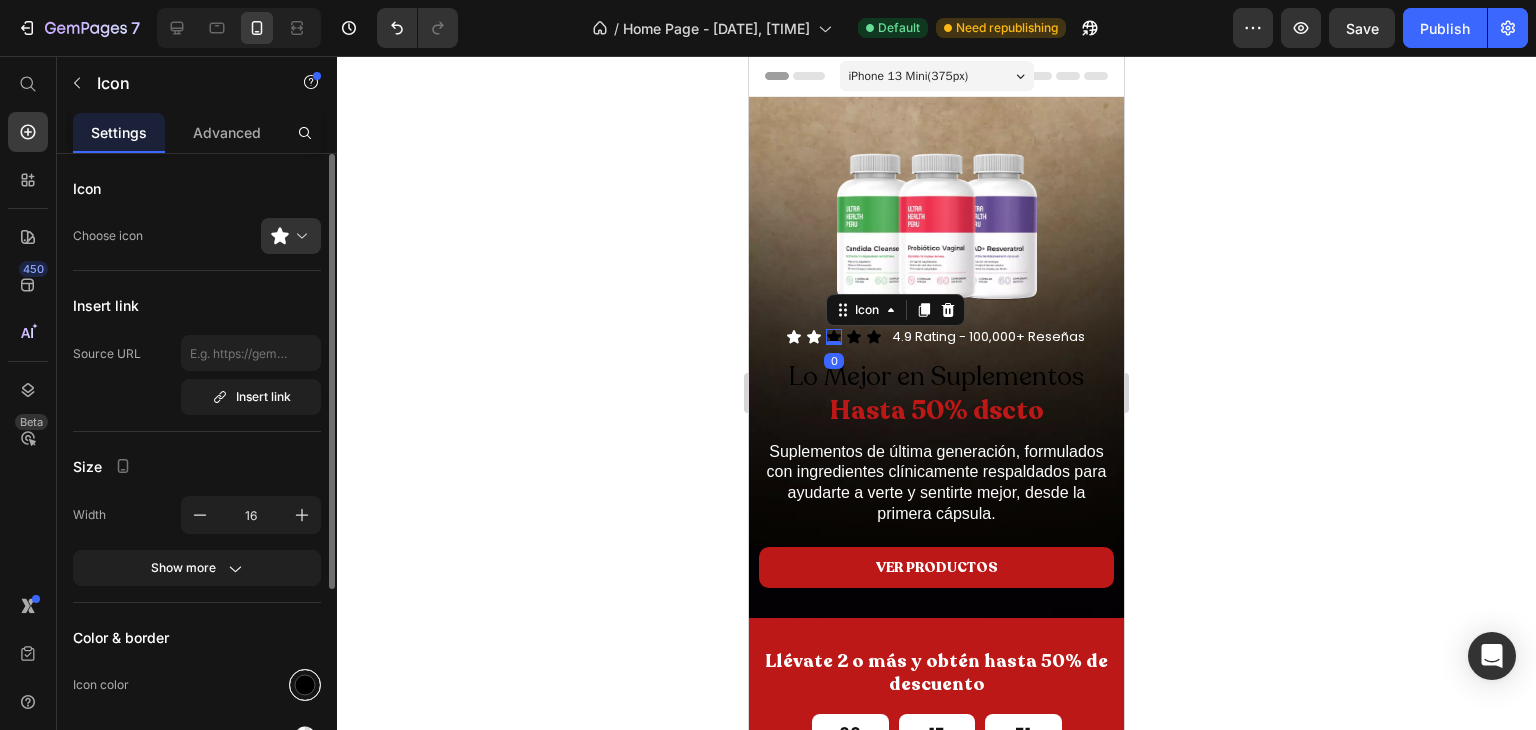 click at bounding box center [305, 685] 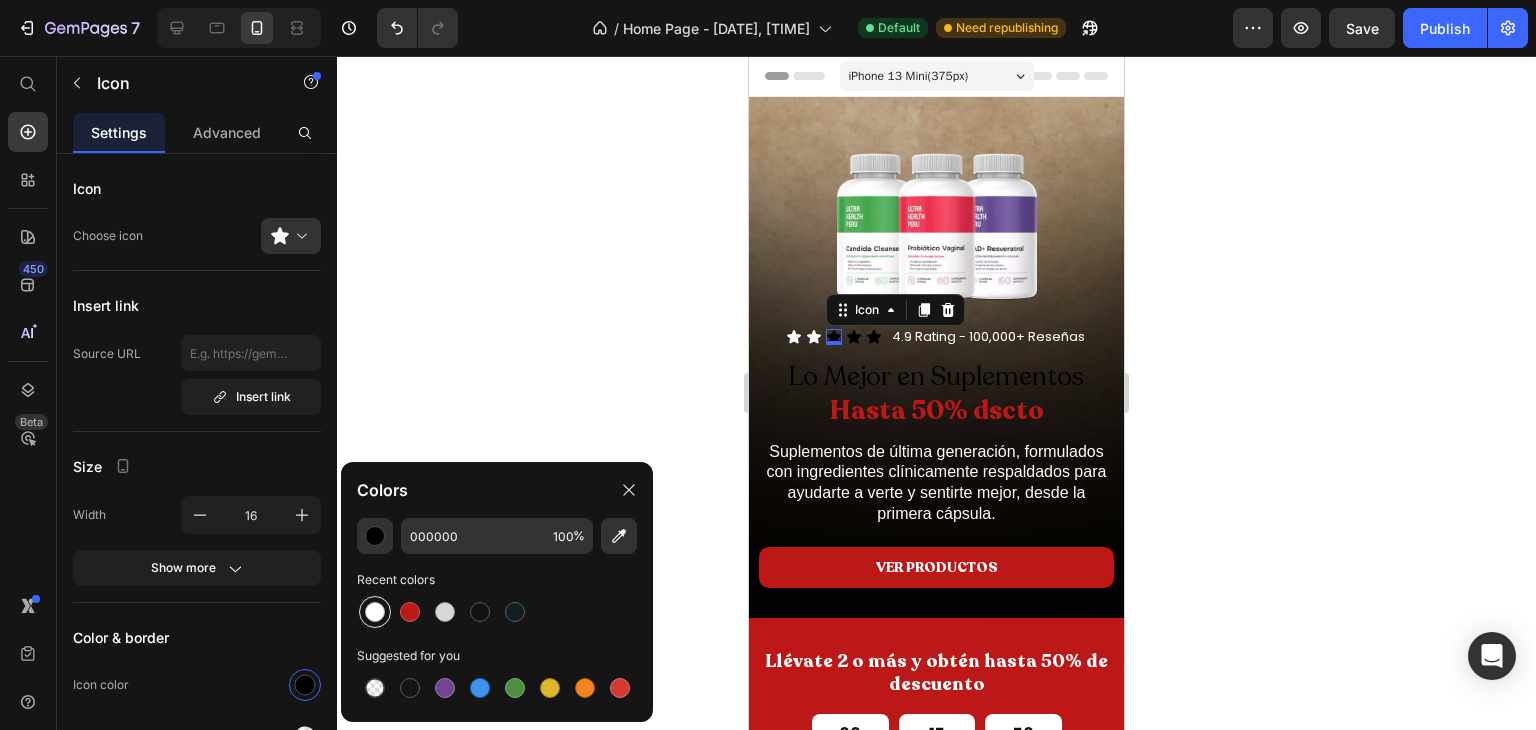 click at bounding box center [375, 612] 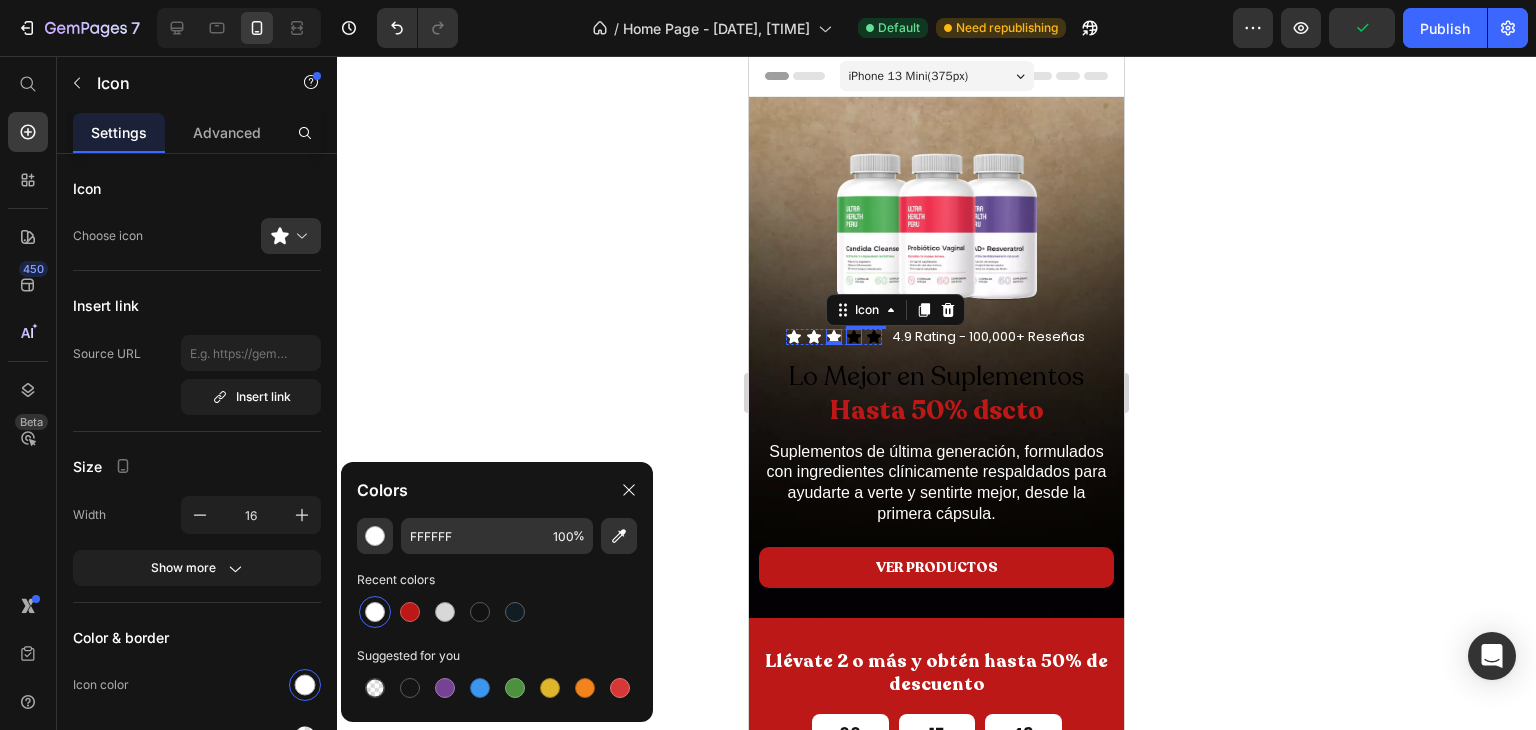 click 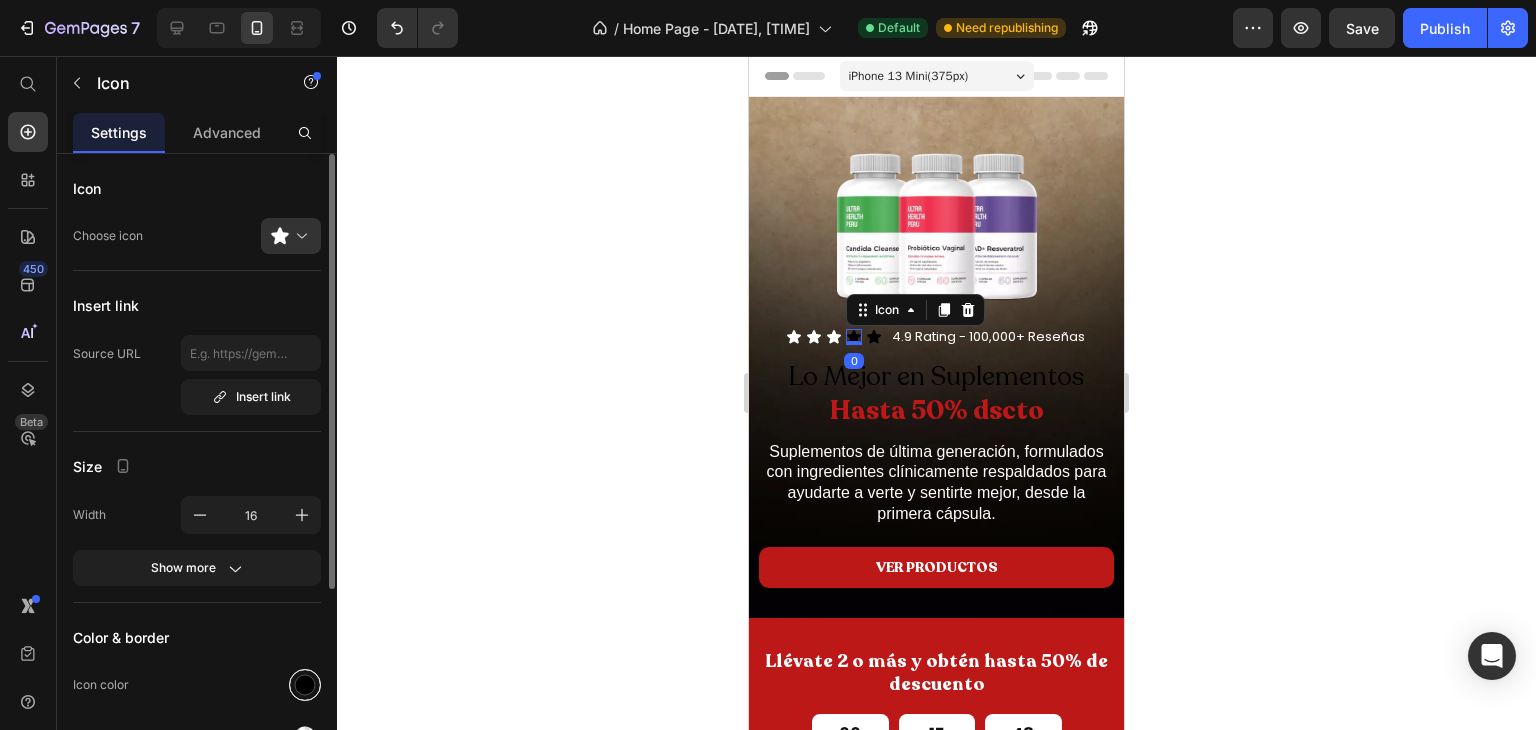click at bounding box center (305, 685) 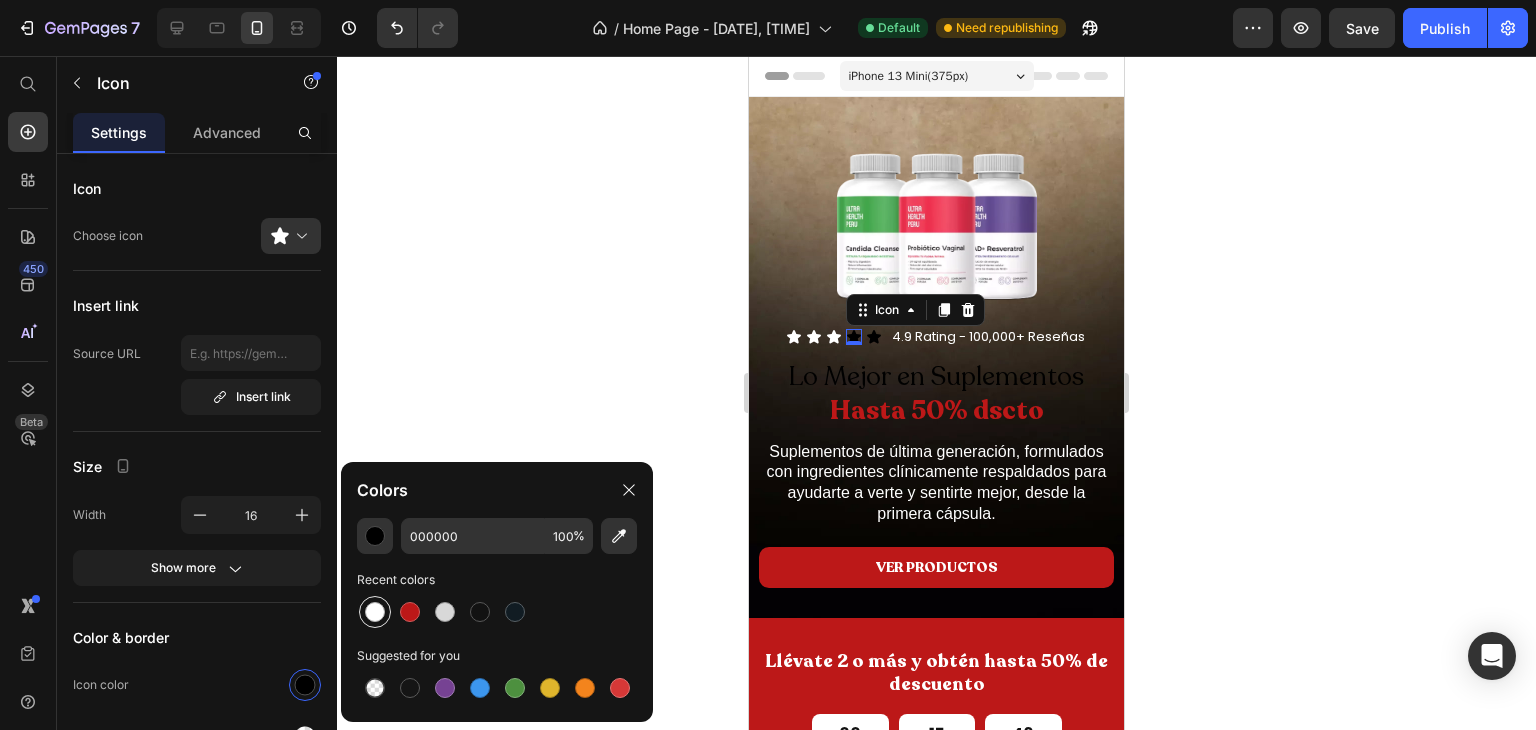 click at bounding box center (375, 612) 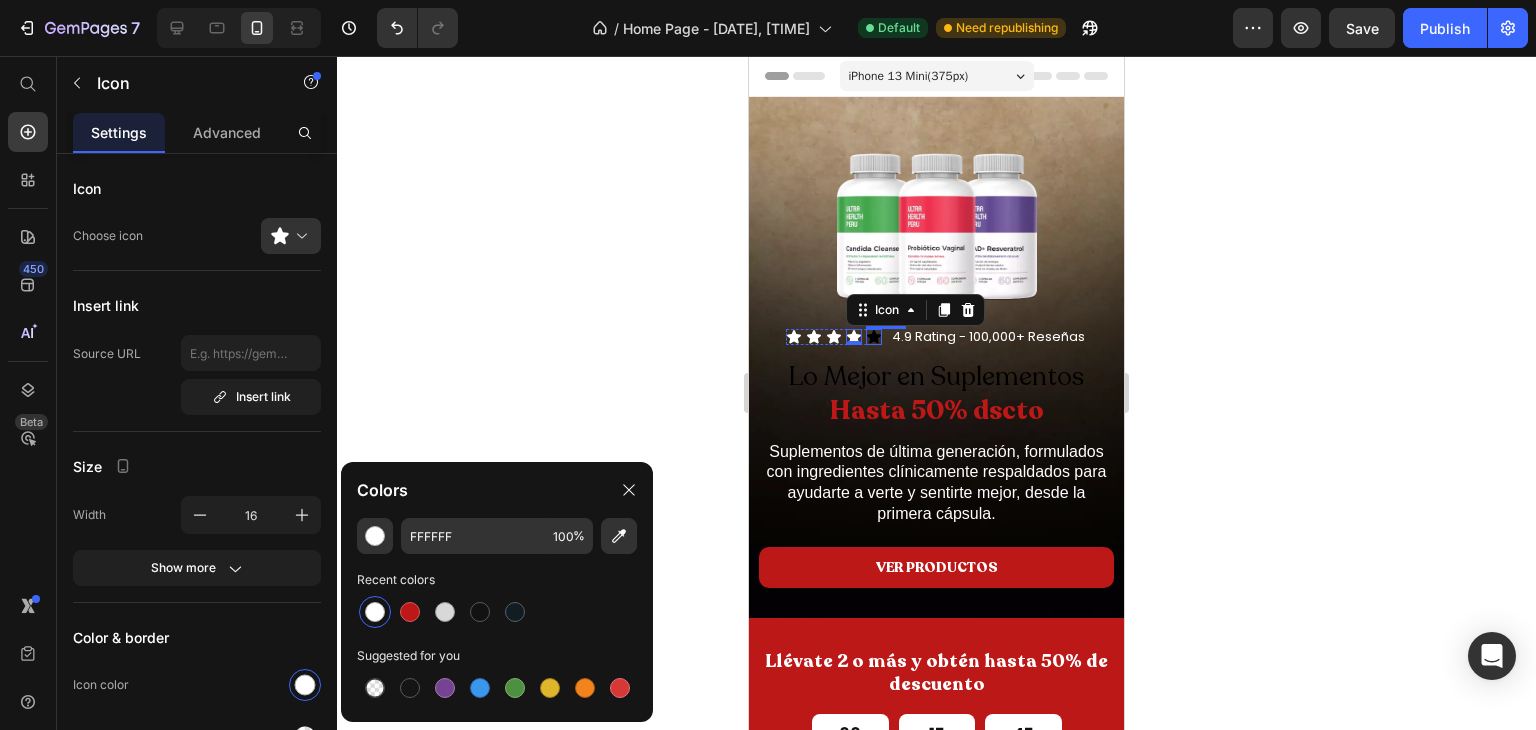 click 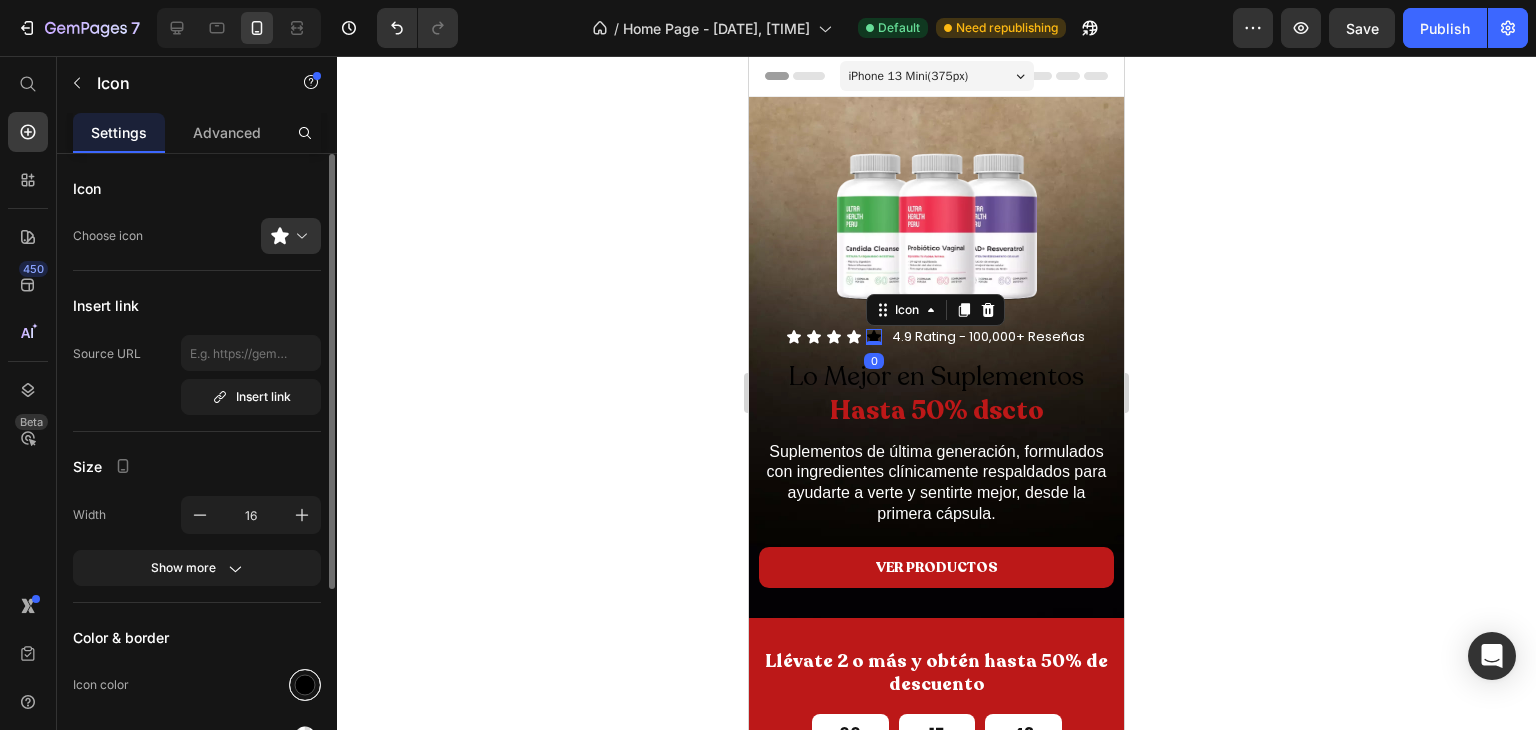 click at bounding box center [305, 685] 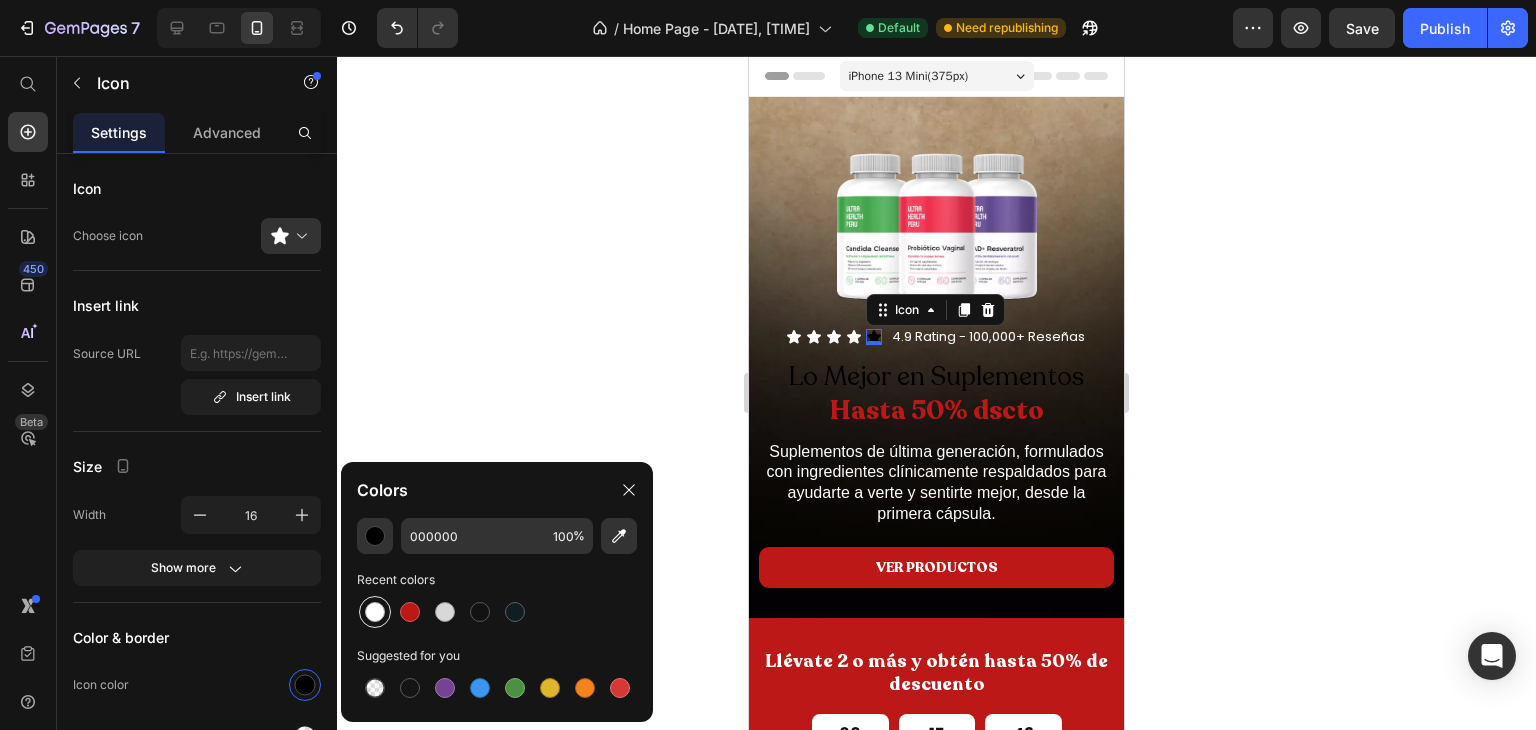 click at bounding box center [375, 612] 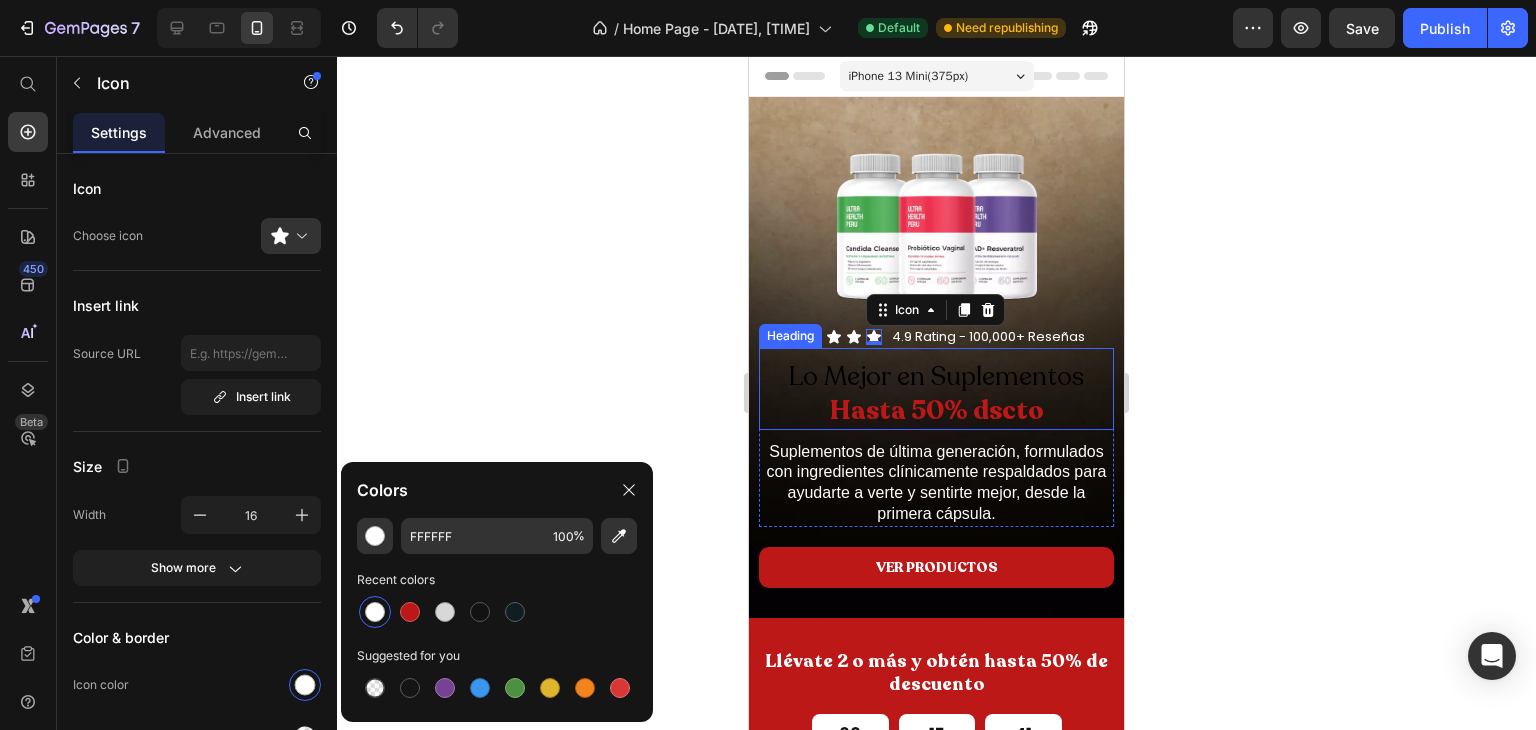 click on "Lo Mejor en Suplementos Hasta 50% dscto" at bounding box center [936, 394] 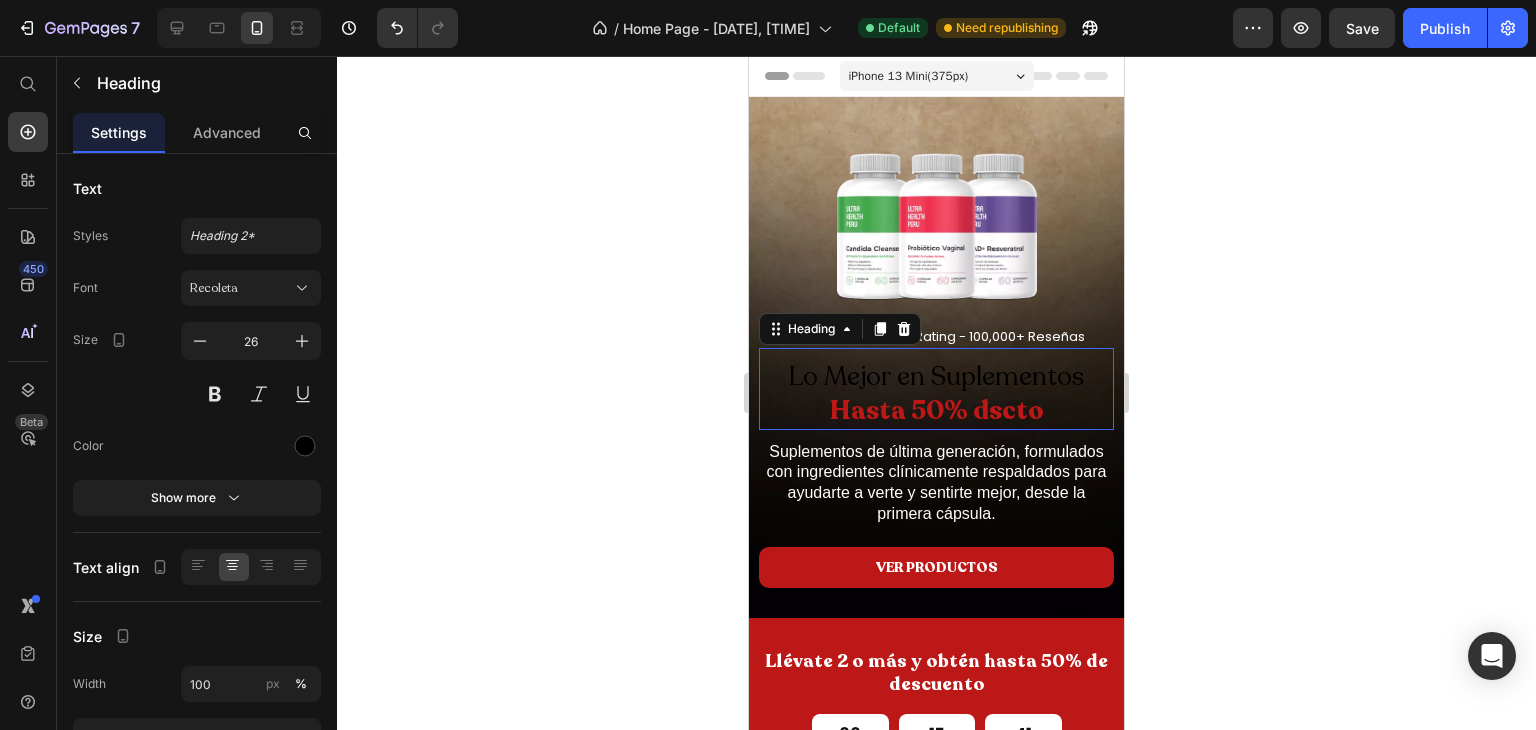 click on "Lo Mejor en Suplementos Hasta 50% dscto" at bounding box center (936, 394) 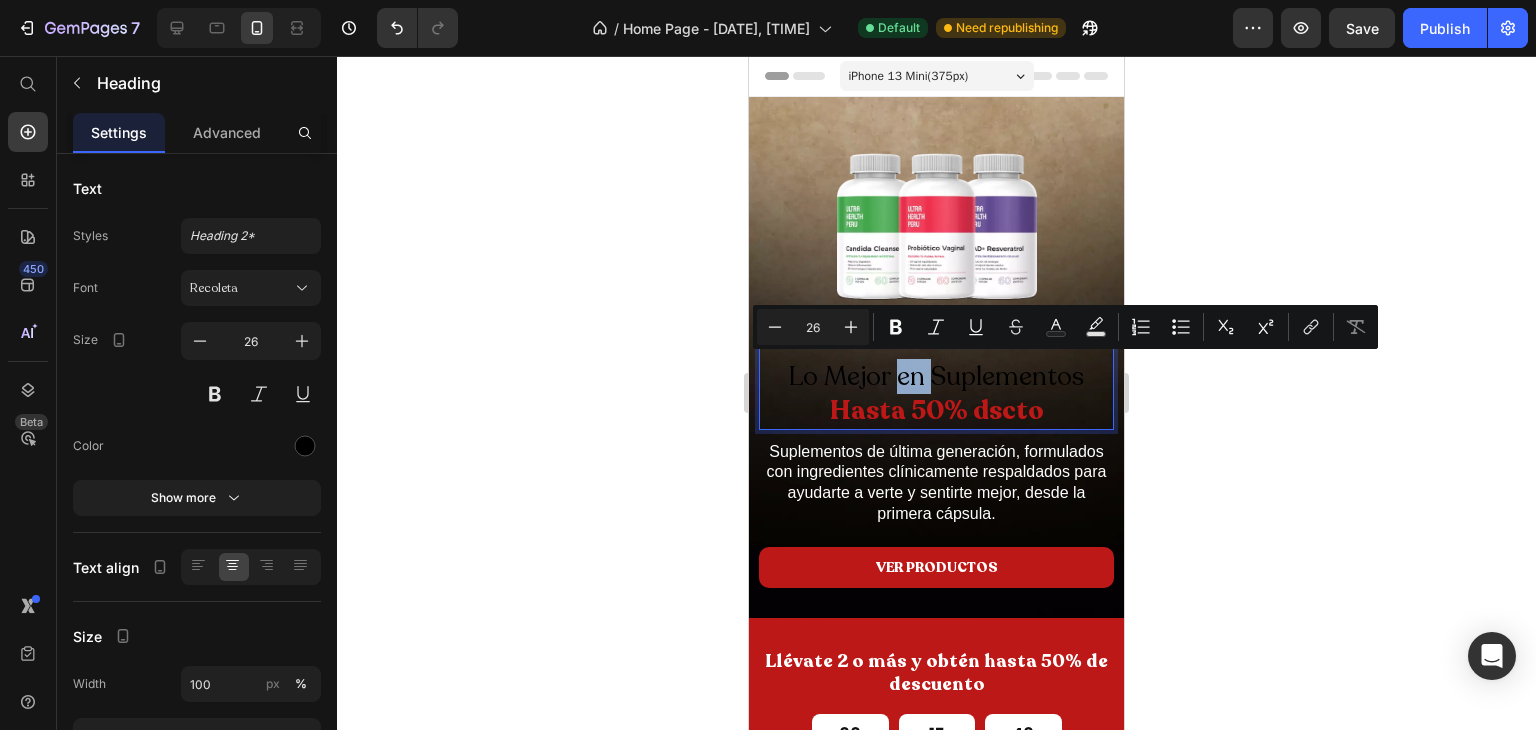 click on "Lo Mejor en Suplementos Hasta 50% dscto" at bounding box center [936, 394] 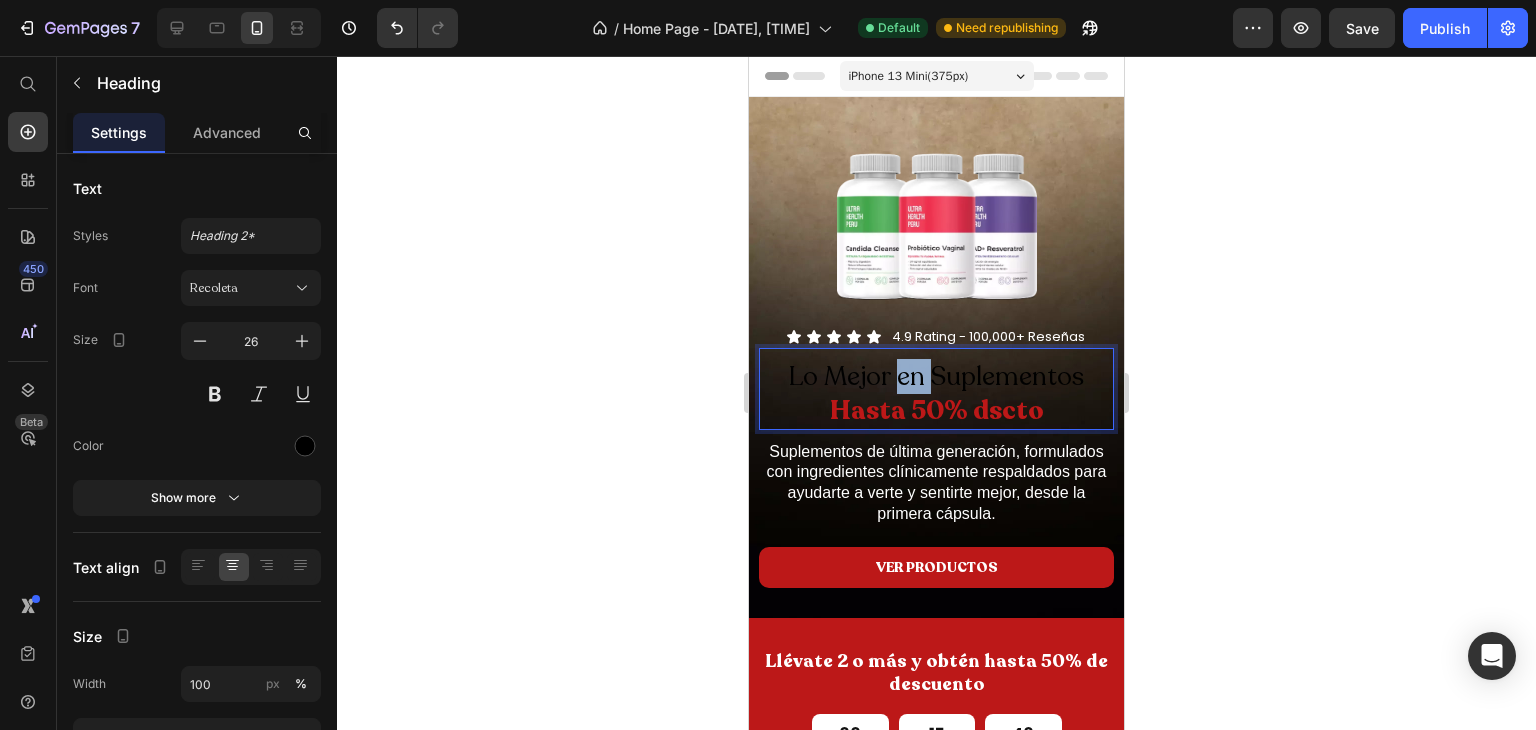 click on "Lo Mejor en Suplementos Hasta 50% dscto" at bounding box center (936, 394) 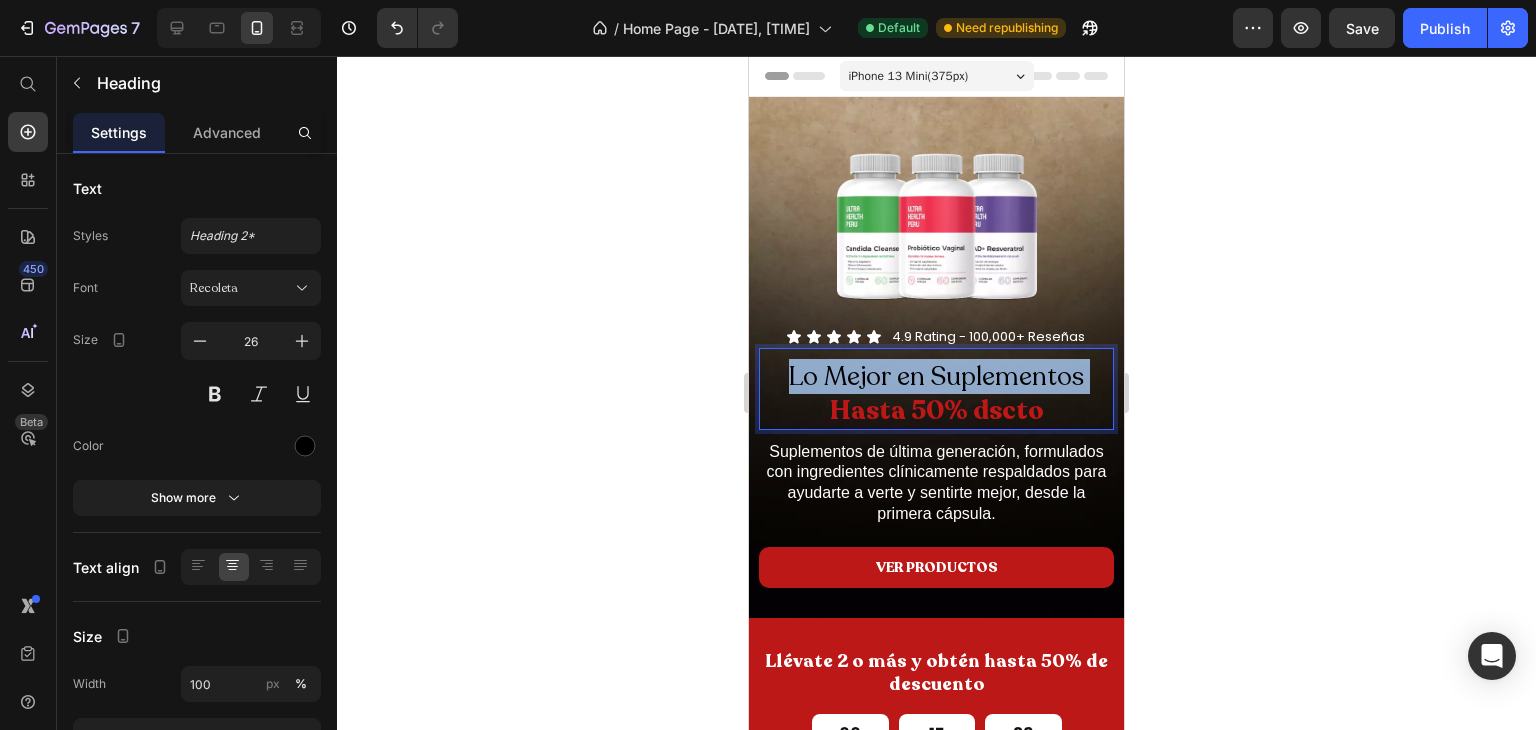 click on "Lo Mejor en Suplementos Hasta 50% dscto" at bounding box center [936, 394] 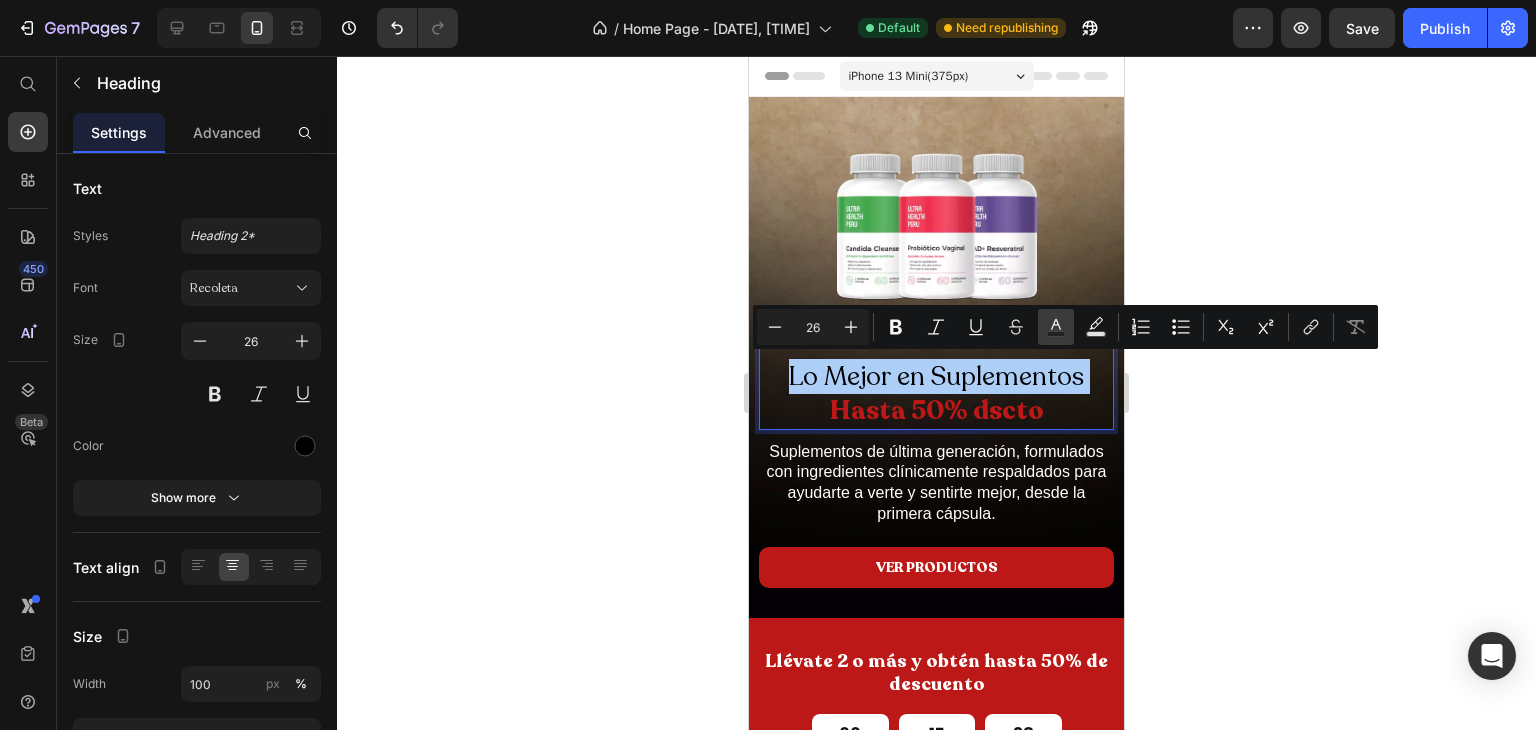 click 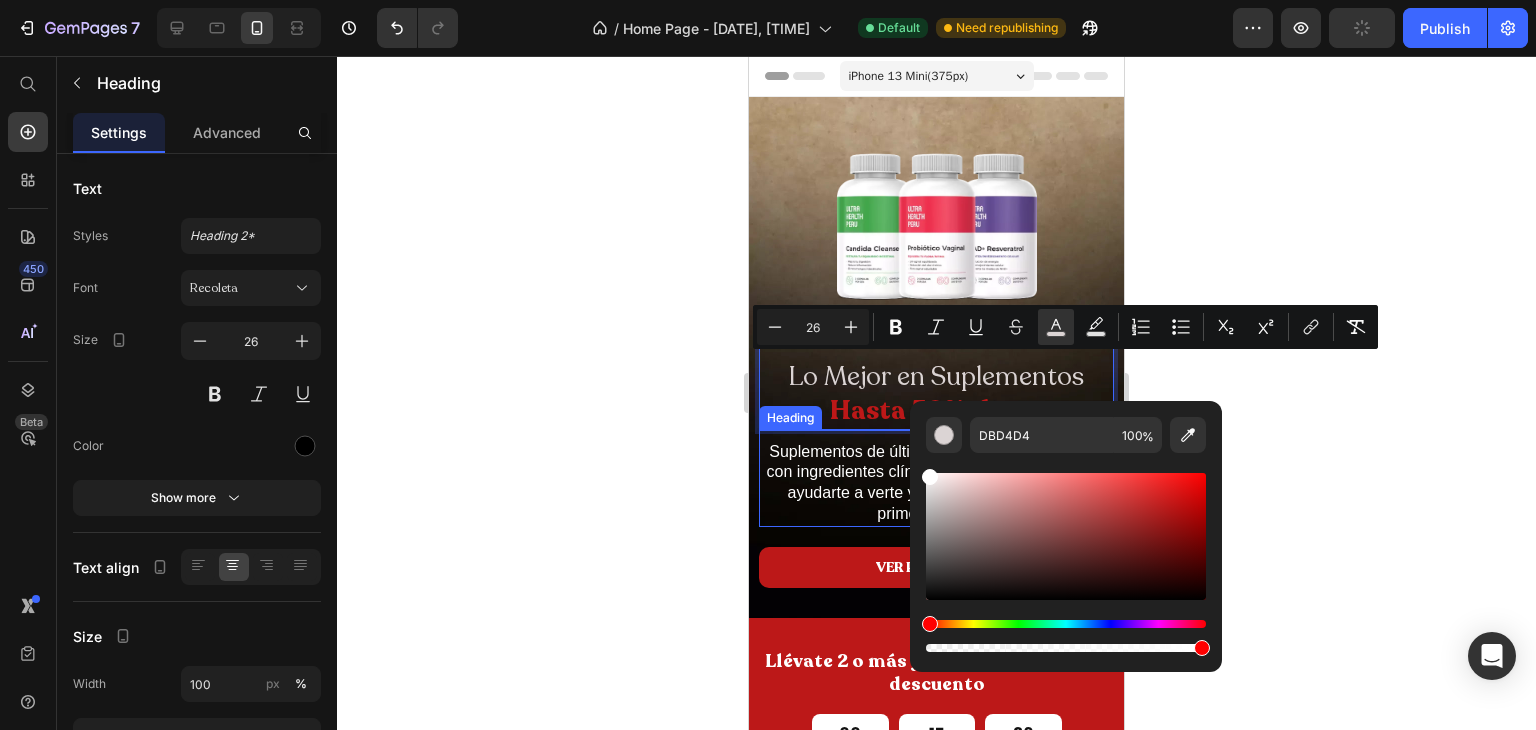 drag, startPoint x: 1685, startPoint y: 546, endPoint x: 905, endPoint y: 455, distance: 785.2904 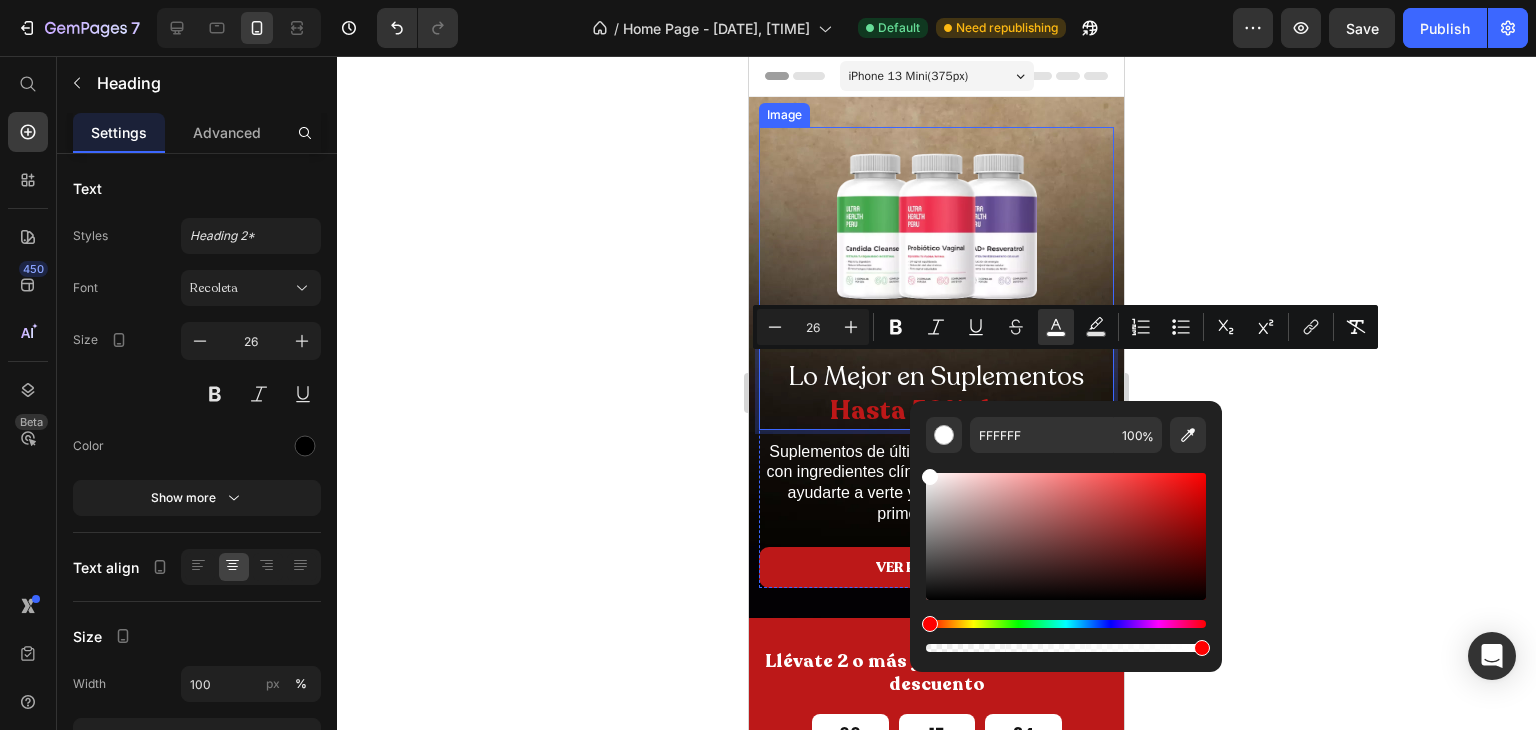click at bounding box center (936, 227) 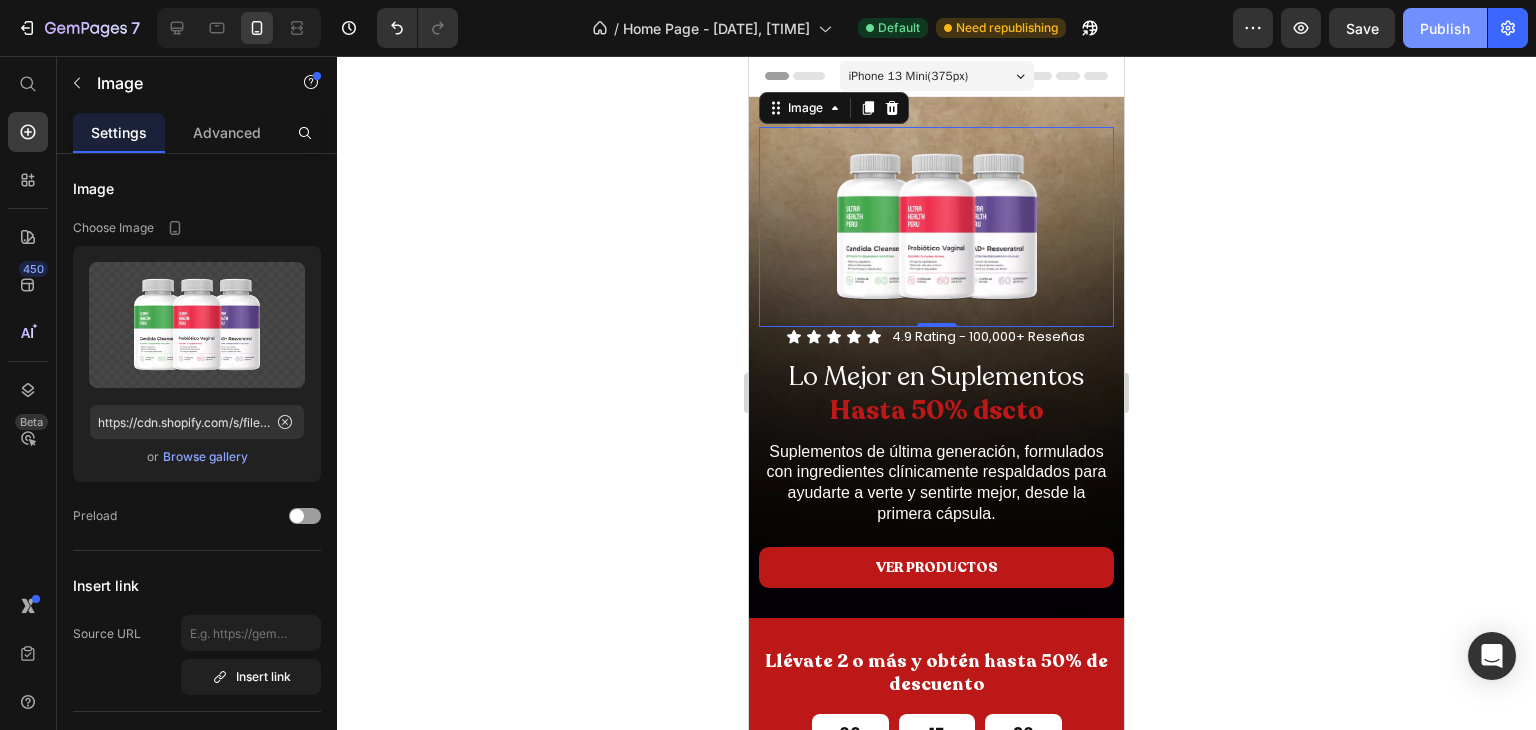 click on "Publish" at bounding box center [1445, 28] 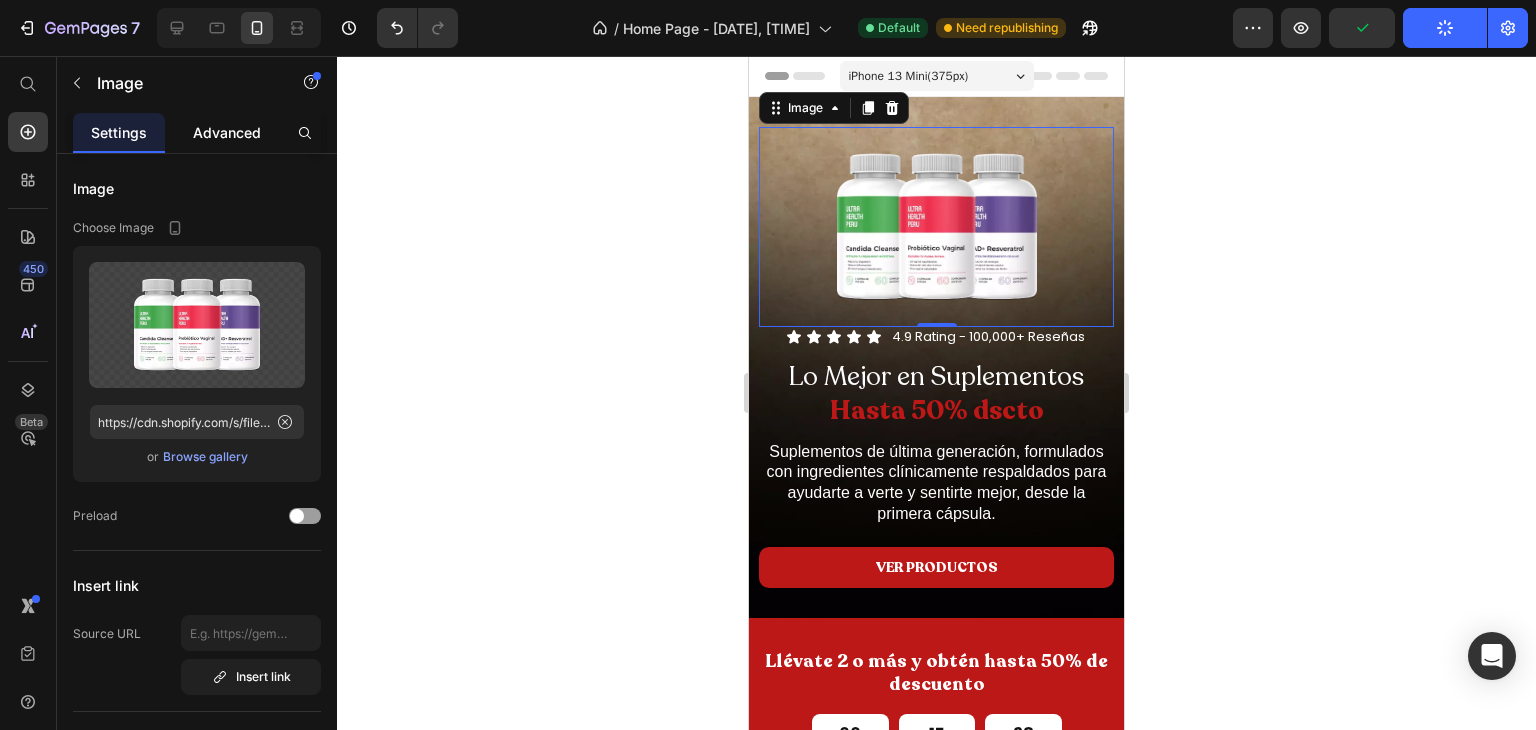click on "Advanced" at bounding box center [227, 132] 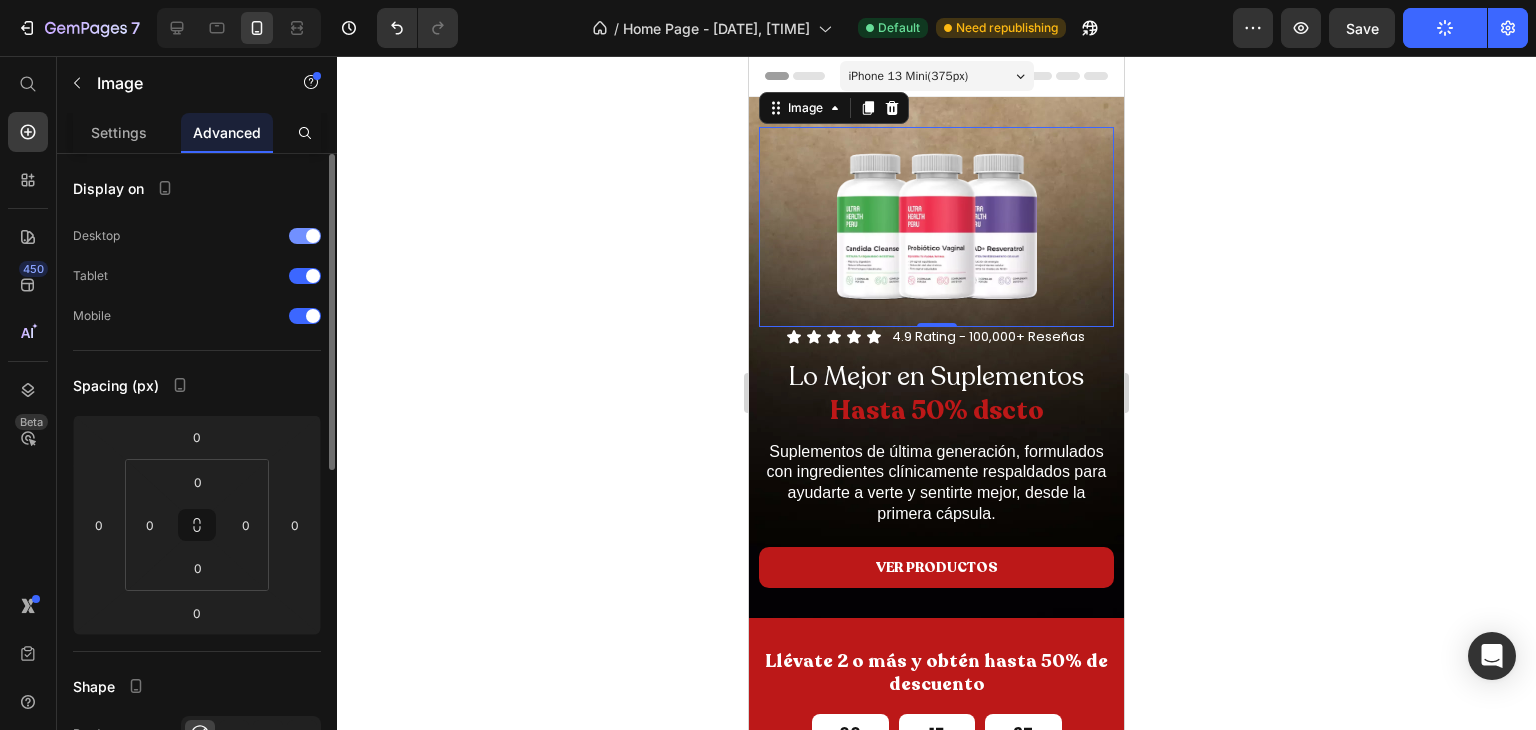 click at bounding box center (313, 236) 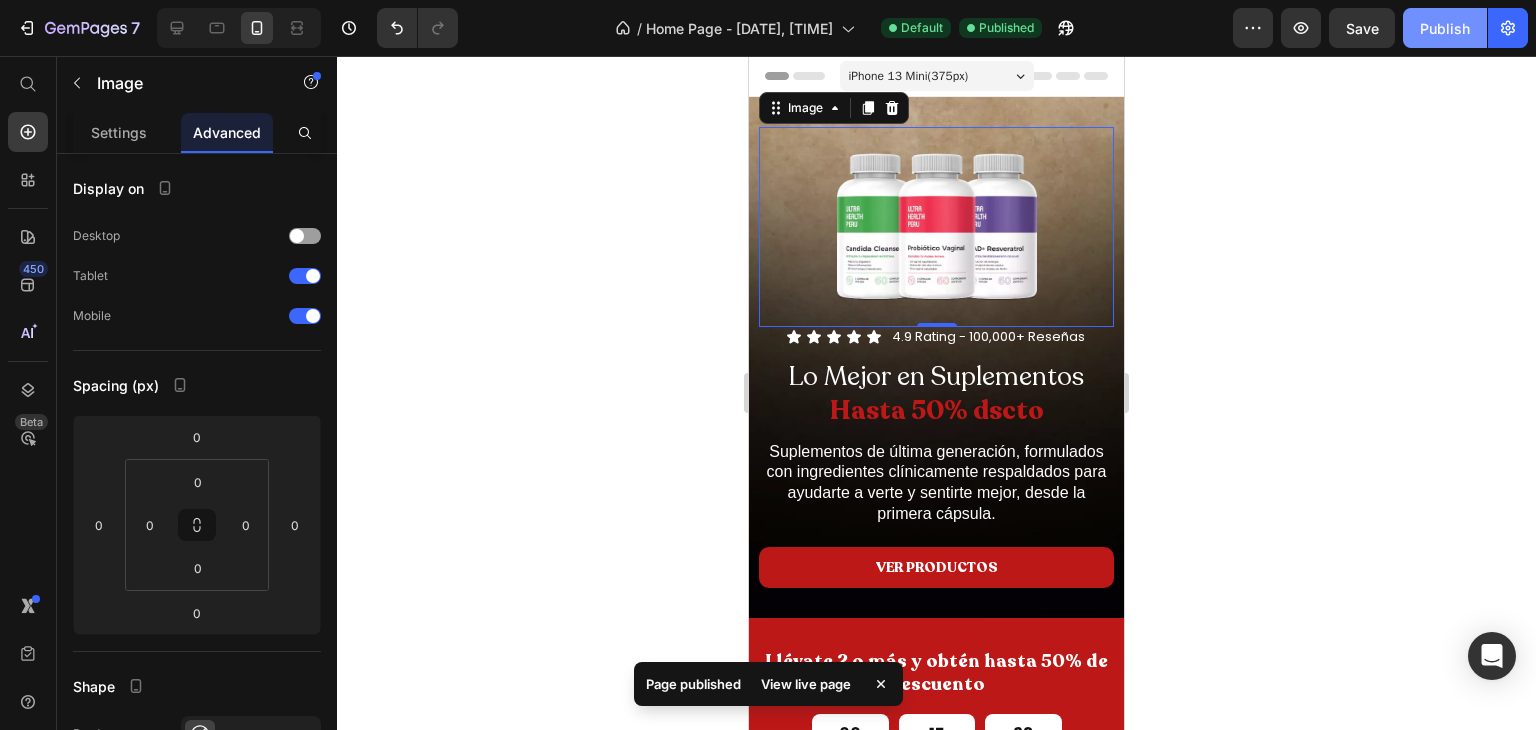 click on "Publish" at bounding box center [1445, 28] 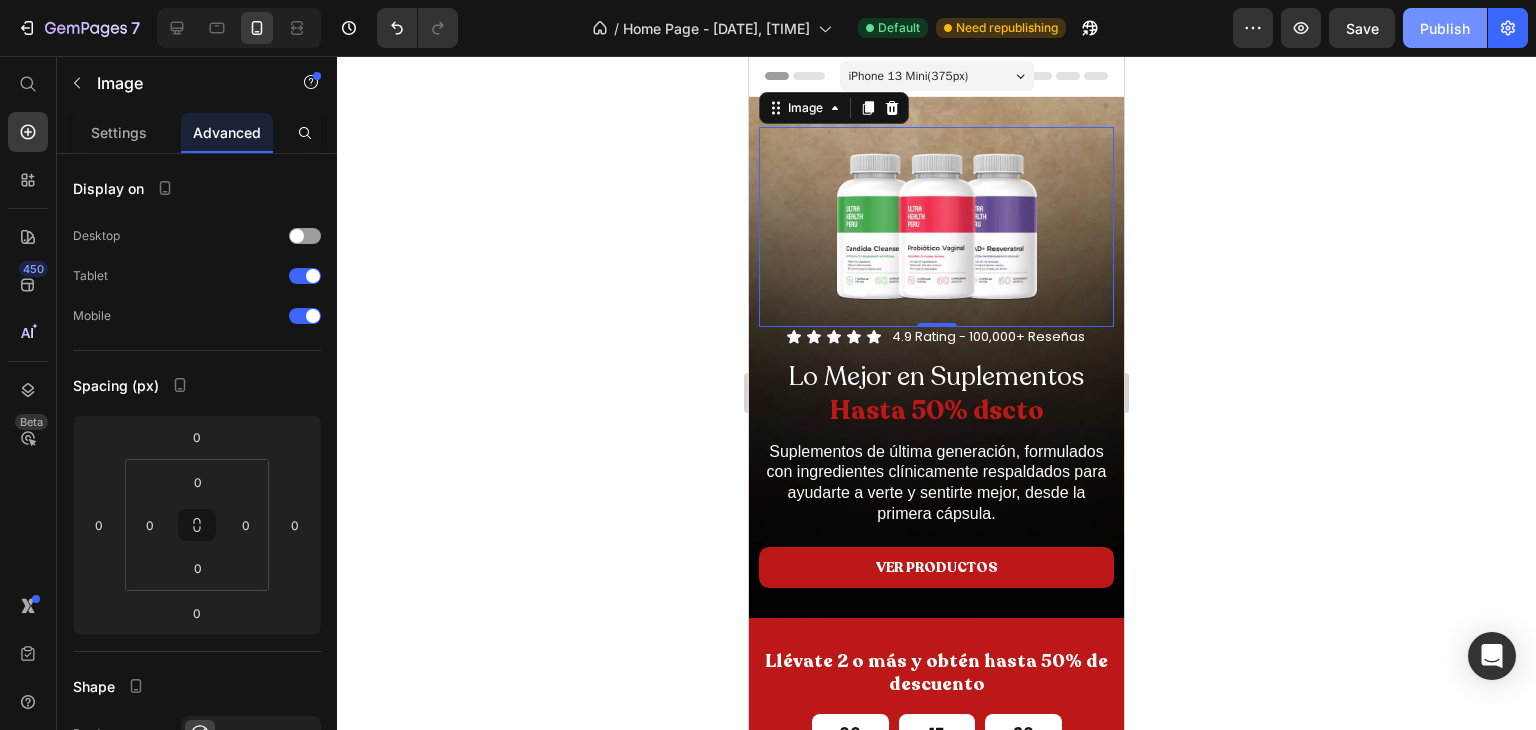 click on "Publish" at bounding box center (1445, 28) 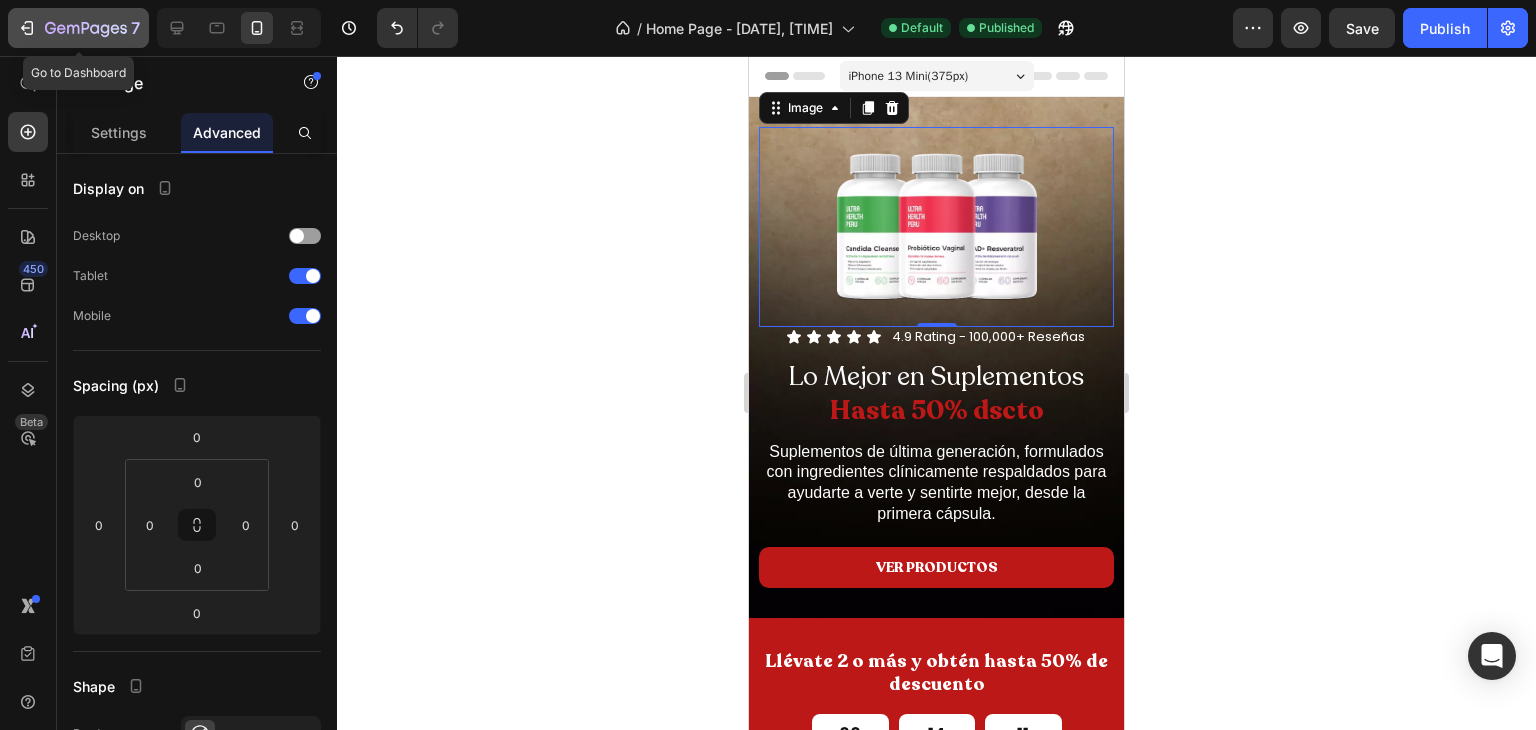 click 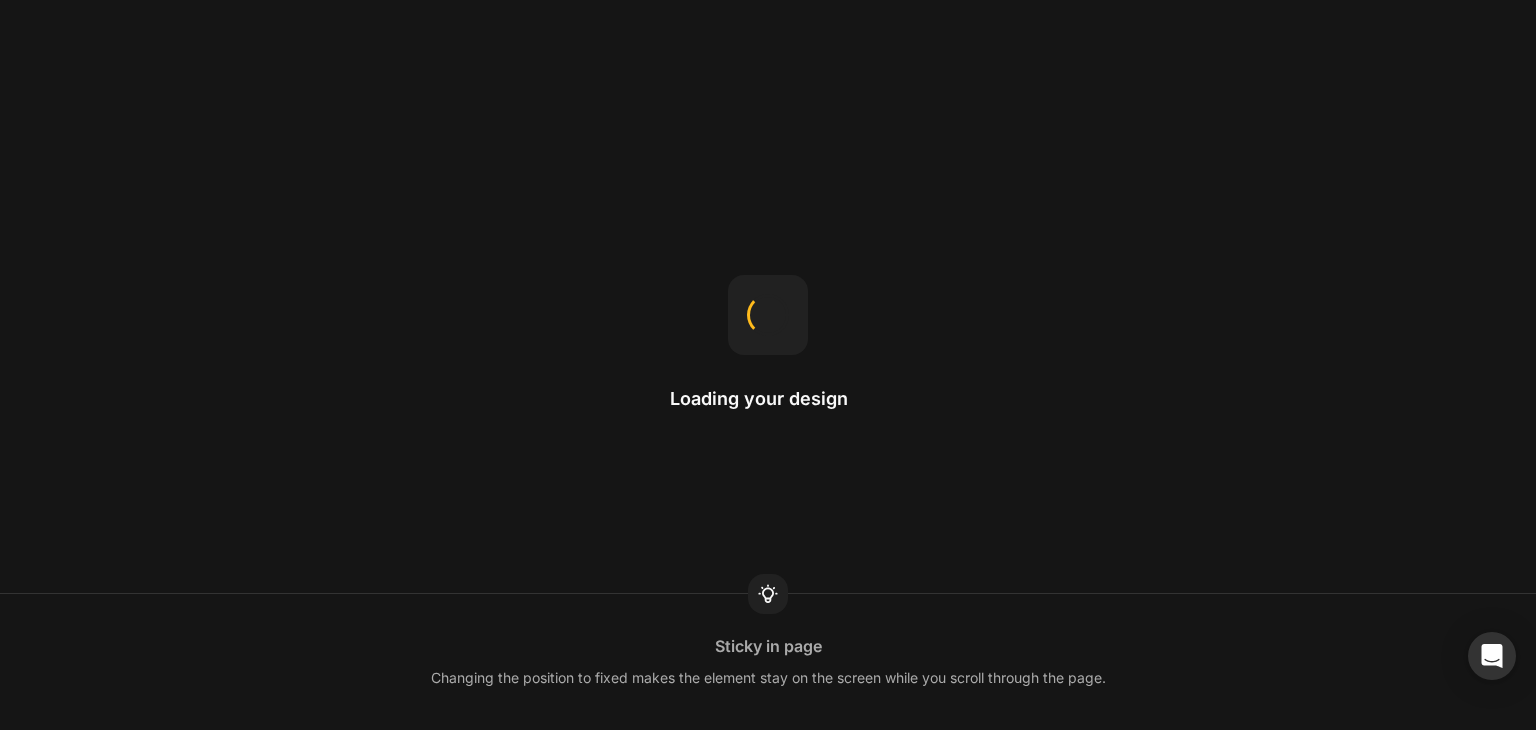 scroll, scrollTop: 0, scrollLeft: 0, axis: both 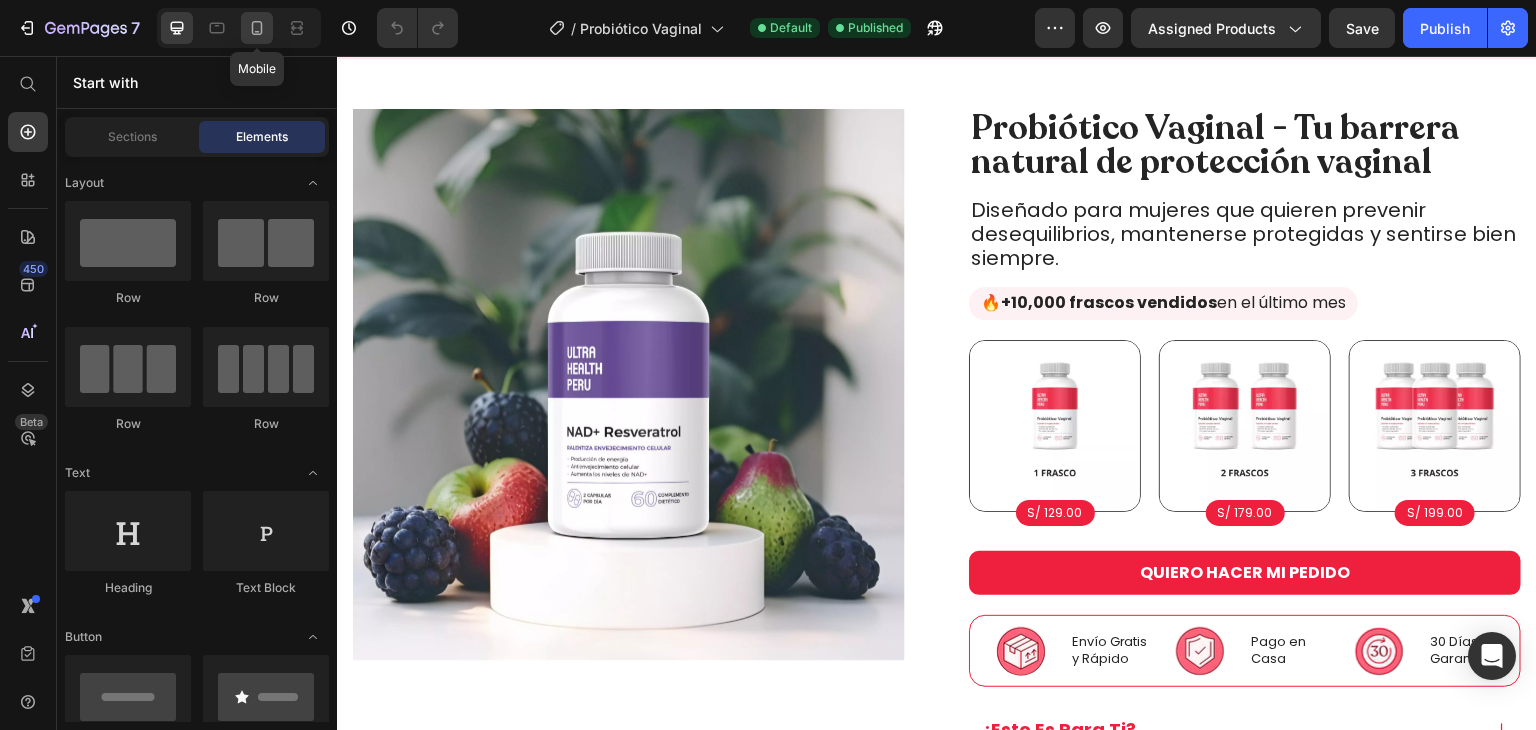 click 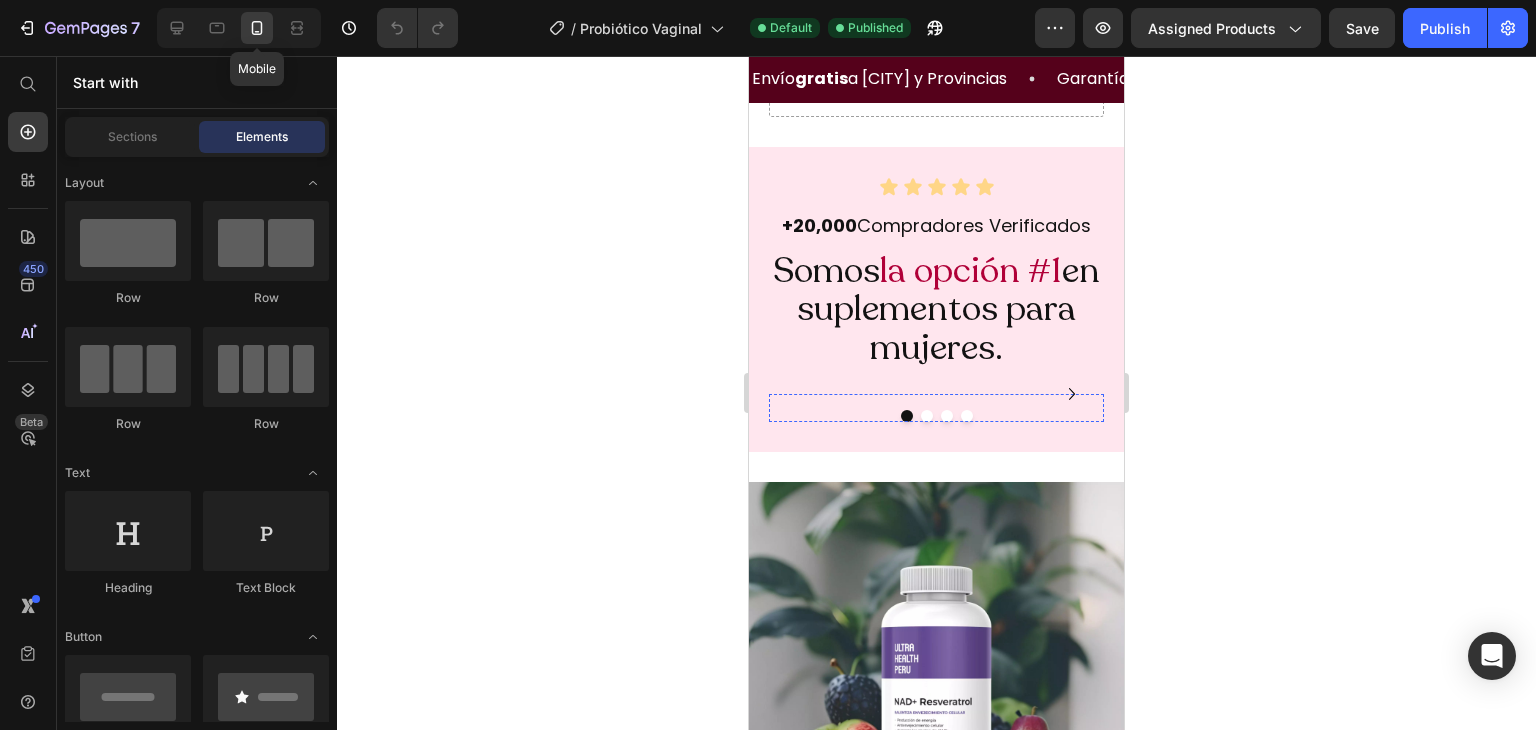 scroll, scrollTop: 1986, scrollLeft: 0, axis: vertical 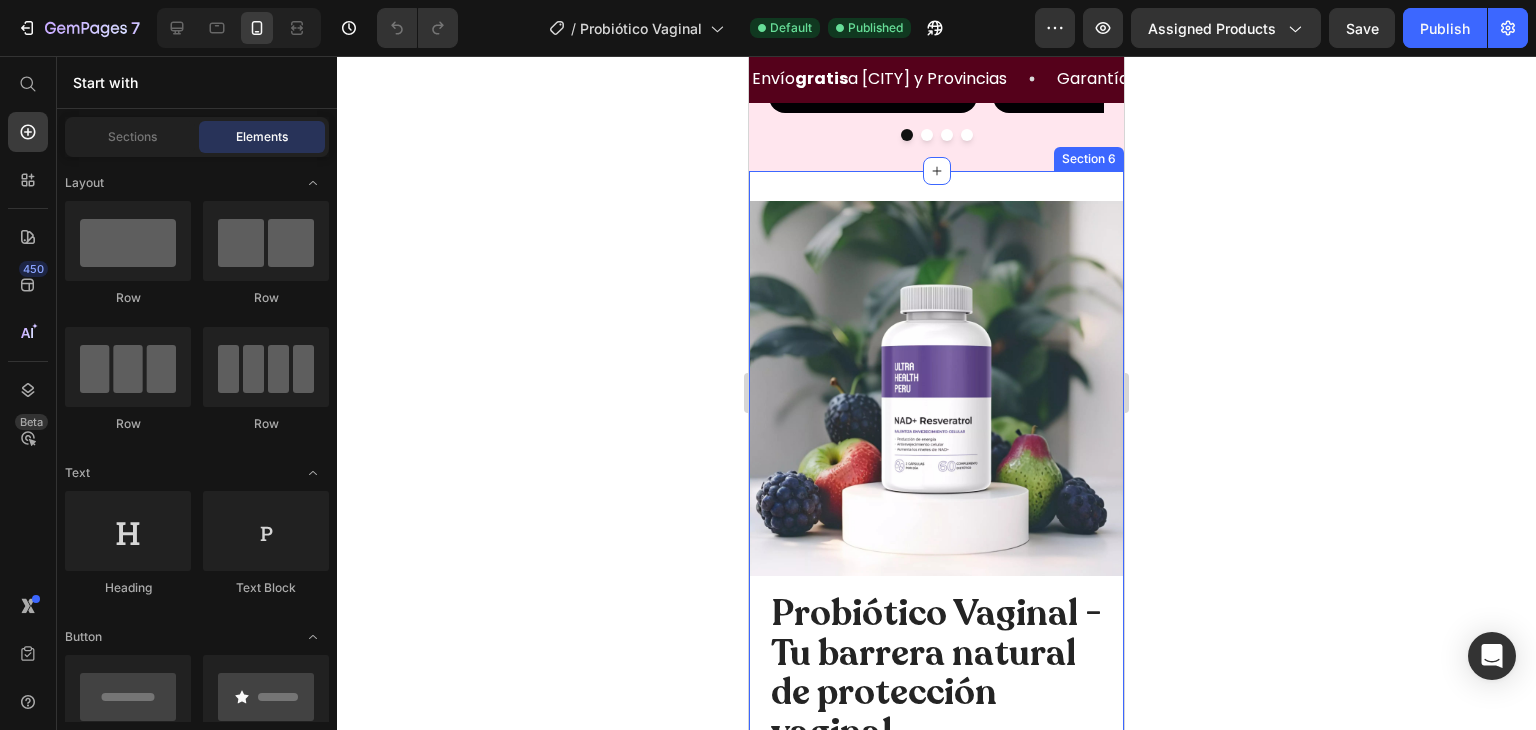 click on "Product Images Probiótico Vaginal - Tu barrera natural de protección vaginal Heading Diseñado para mujeres que quieren prevenir desequilibrios, mantenerse protegidas y sentirse bien siempre. Heading 🔥+10,000 frascos vendidos  en el último mes Button Image S/ 129.00 Button Image S/ 179.00 Button Image S/ 199.00 Button Row QUIERO HACER MI PEDIDO Button Image Envío Gratis y Rápido Heading Image Pago en Casa Heading Image 30 Días de Garantía Heading Row Row Image Envío Gratis y Rápido Heading Image Pago en Casa Heading Image 30 Días de Garantía Heading Row
¿Esto Es Para Ti?
Beneficios
Uso Recomendado
Ingredientes Accordion Icon Icon Icon Icon Icon Icon List “Llevo dos semanas tomándolo y ya noté menos olor ahí abajo. Ahora me siento mucho más tranquila” Heading [FIRST] [LAST] Heading Leer más reseñas Button Row Row" at bounding box center [936, 1404] 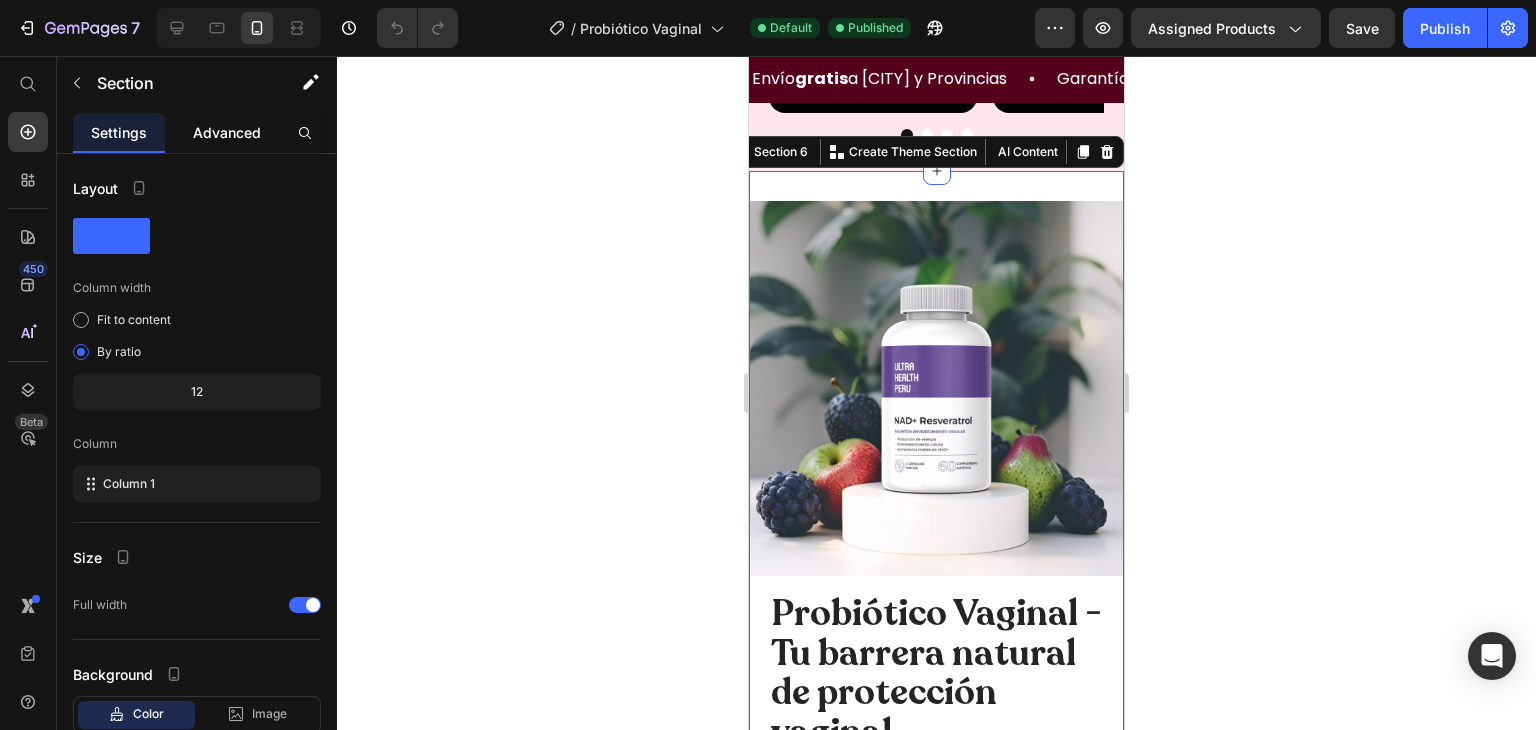 click on "Advanced" at bounding box center [227, 132] 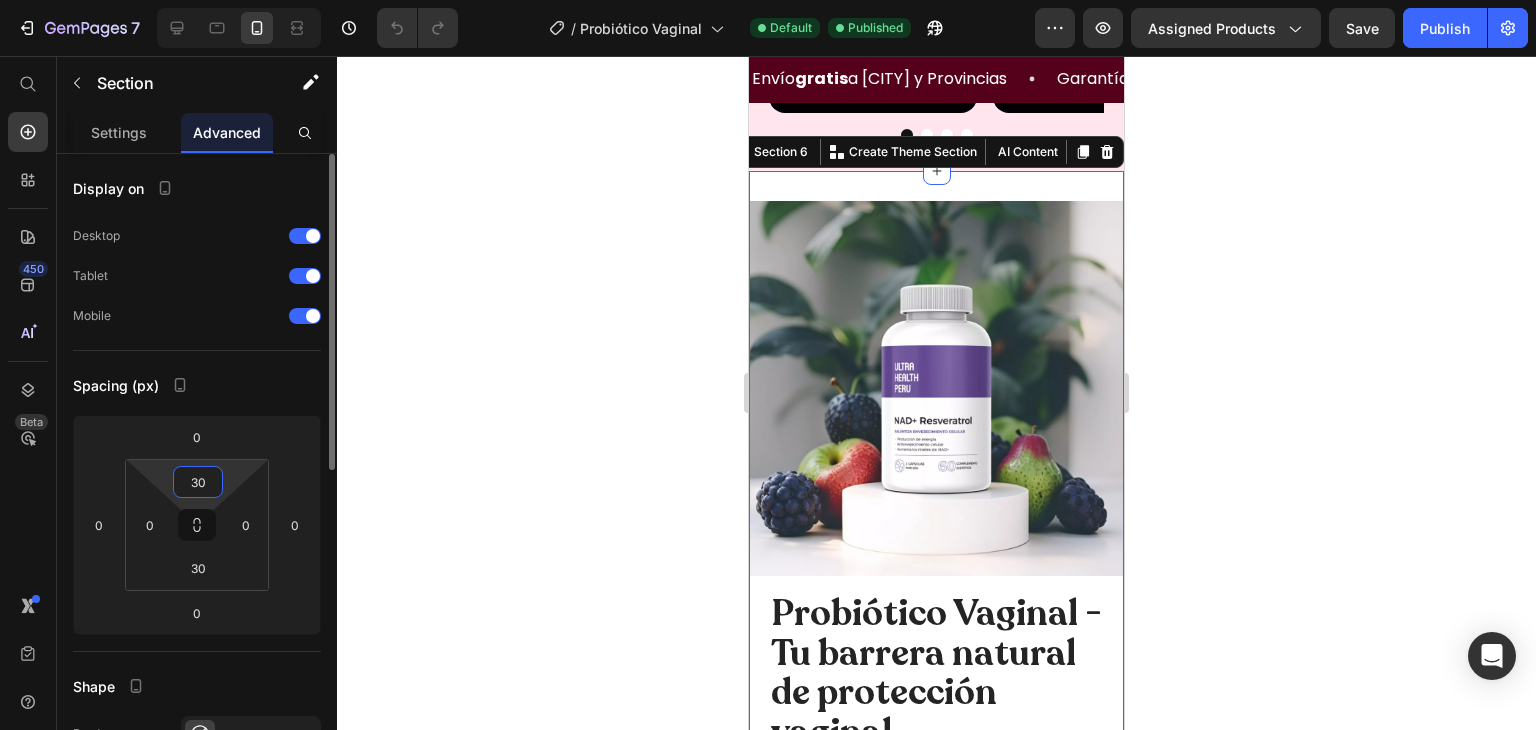 click on "30" at bounding box center (198, 482) 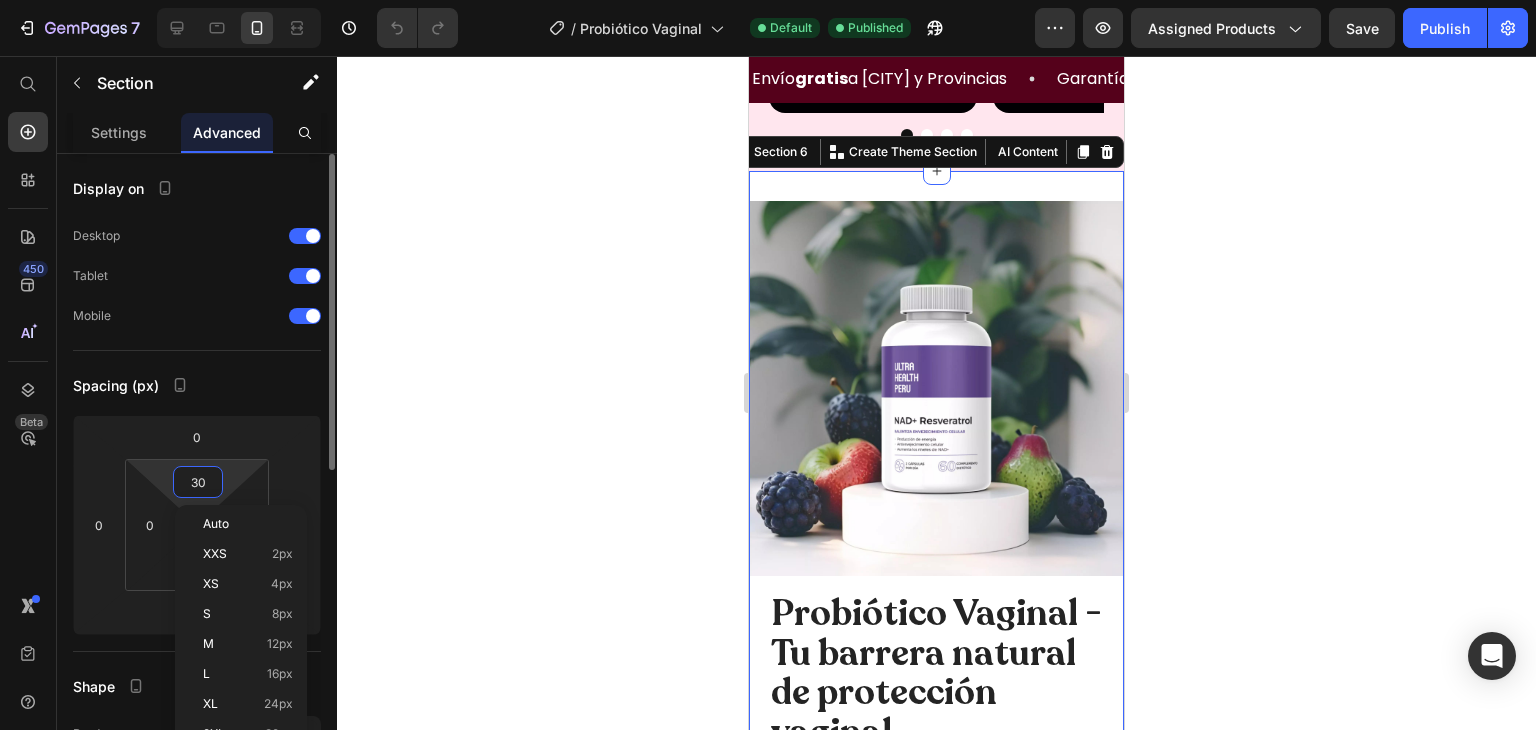 type 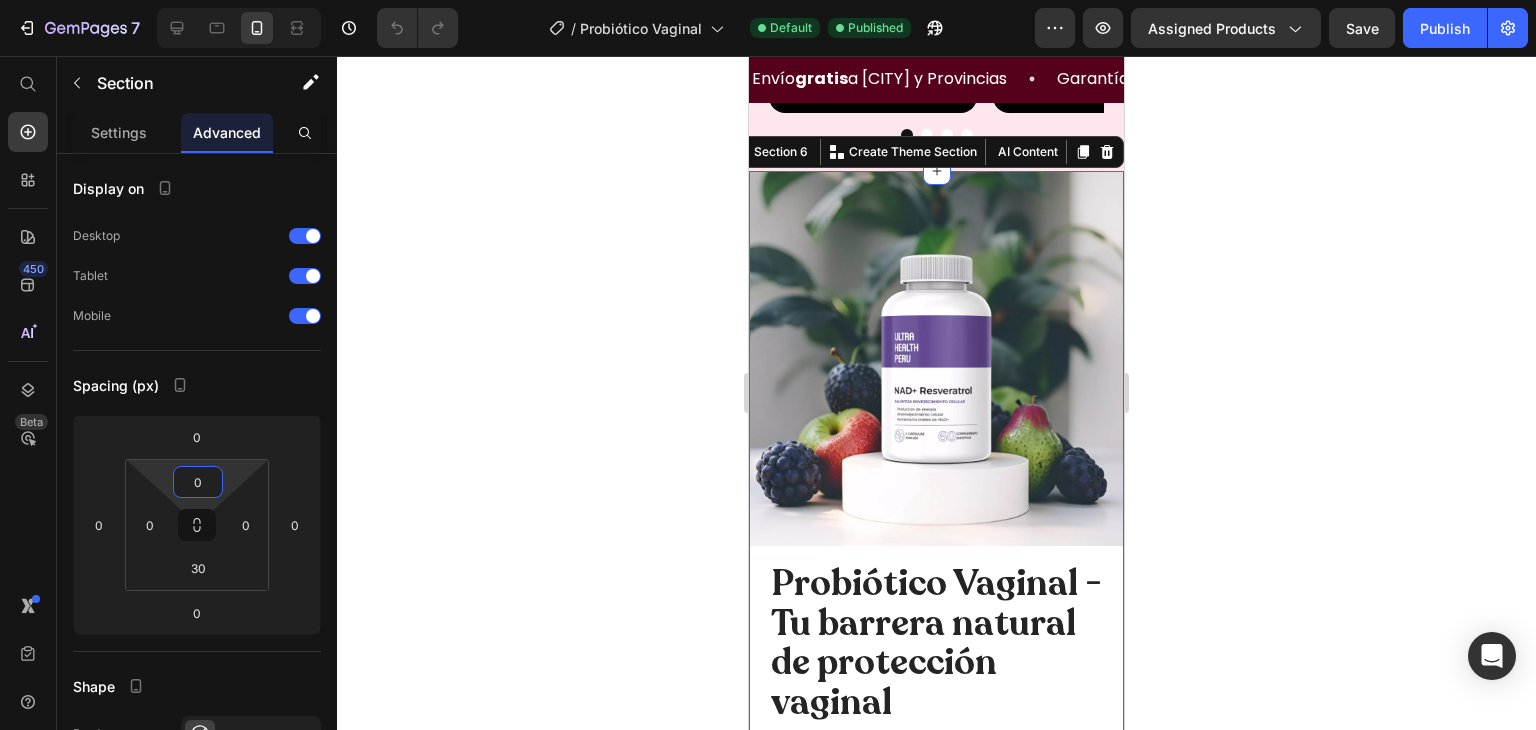 click 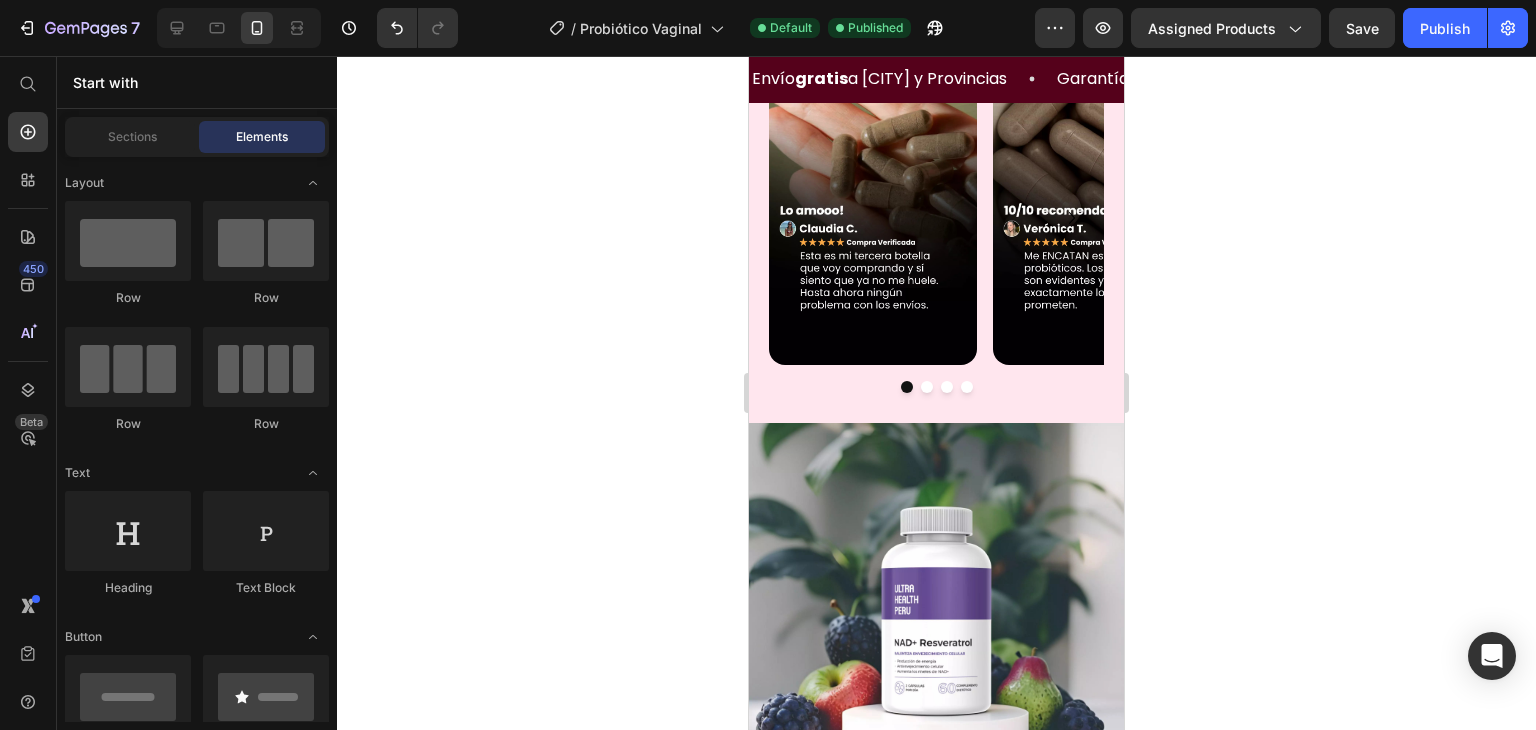 scroll, scrollTop: 2004, scrollLeft: 0, axis: vertical 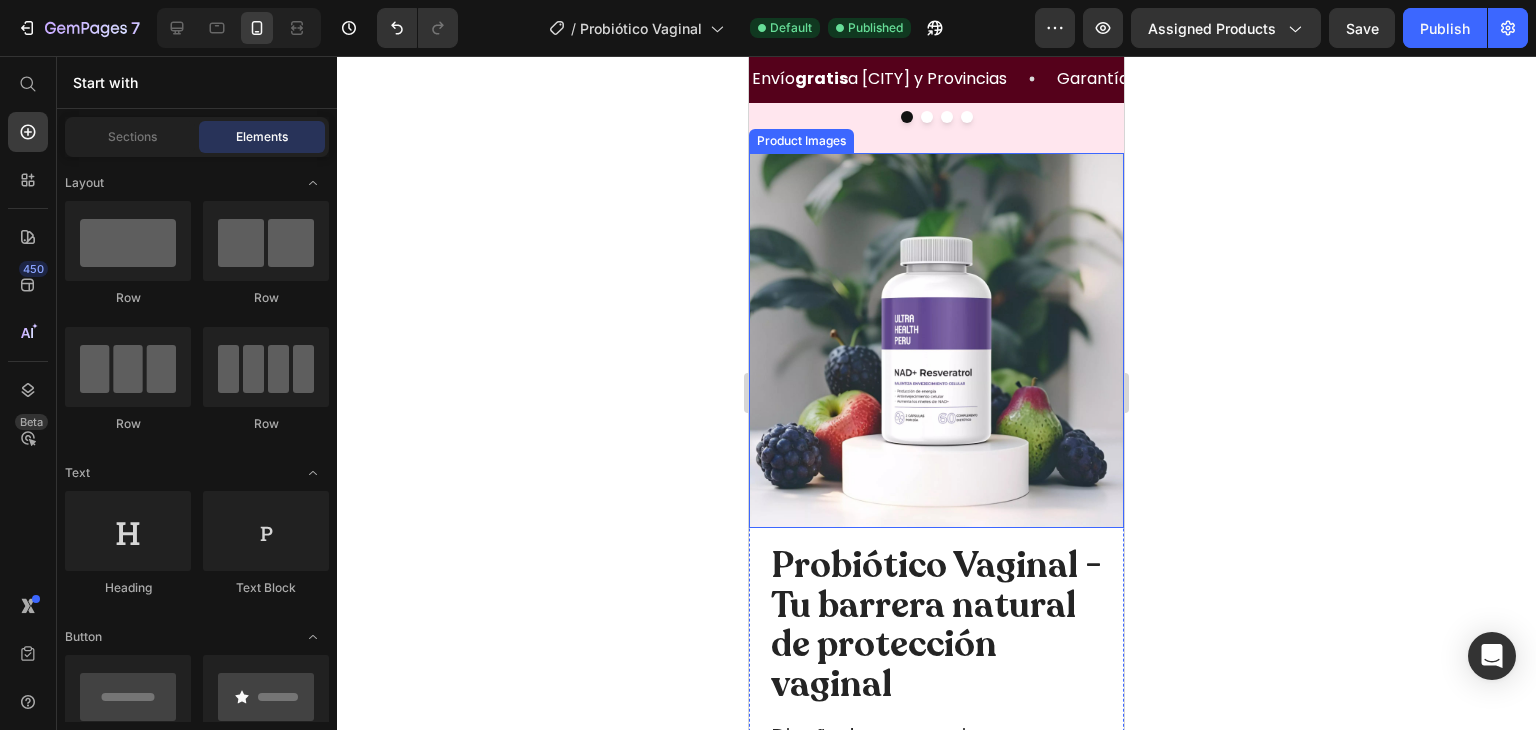 click at bounding box center (936, 340) 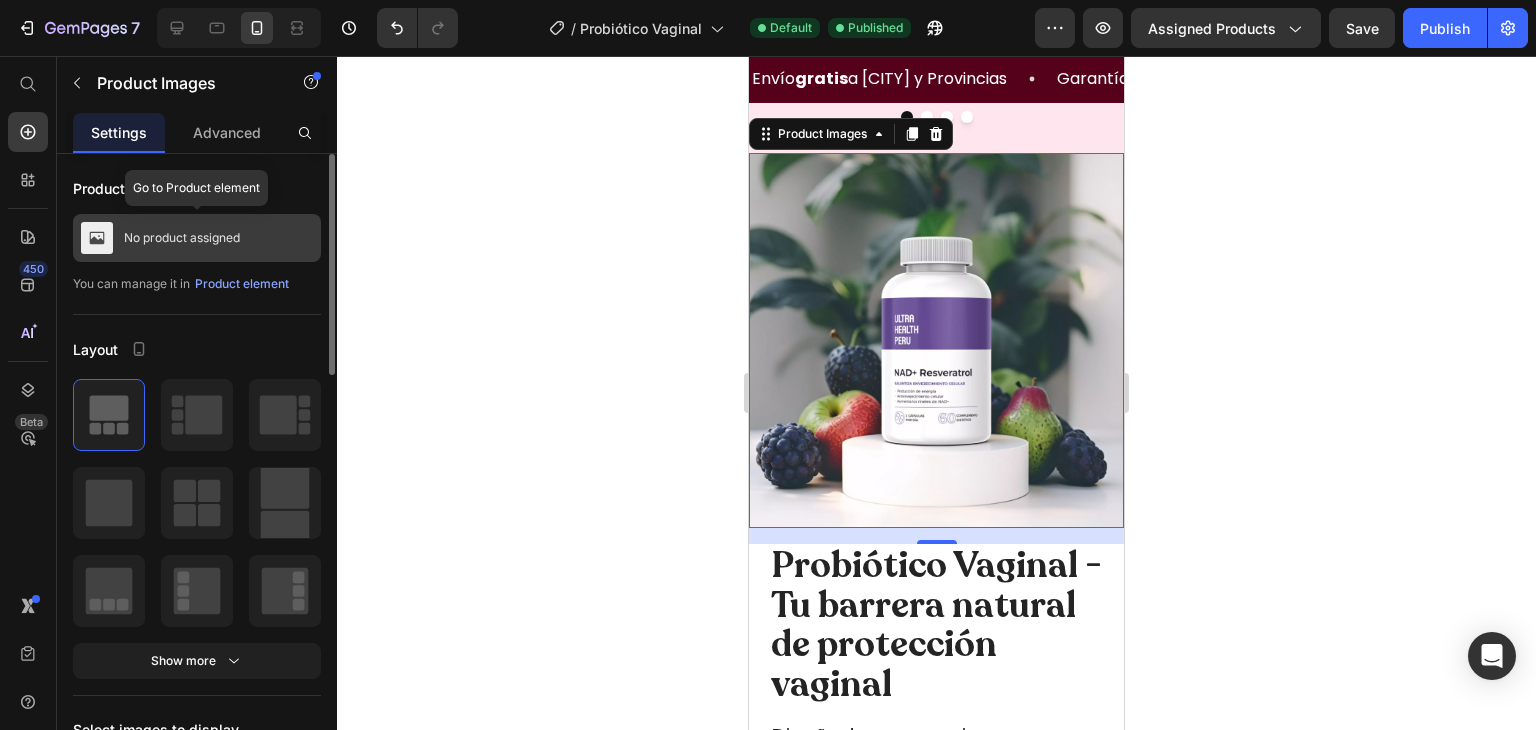 click on "No product assigned" at bounding box center [182, 238] 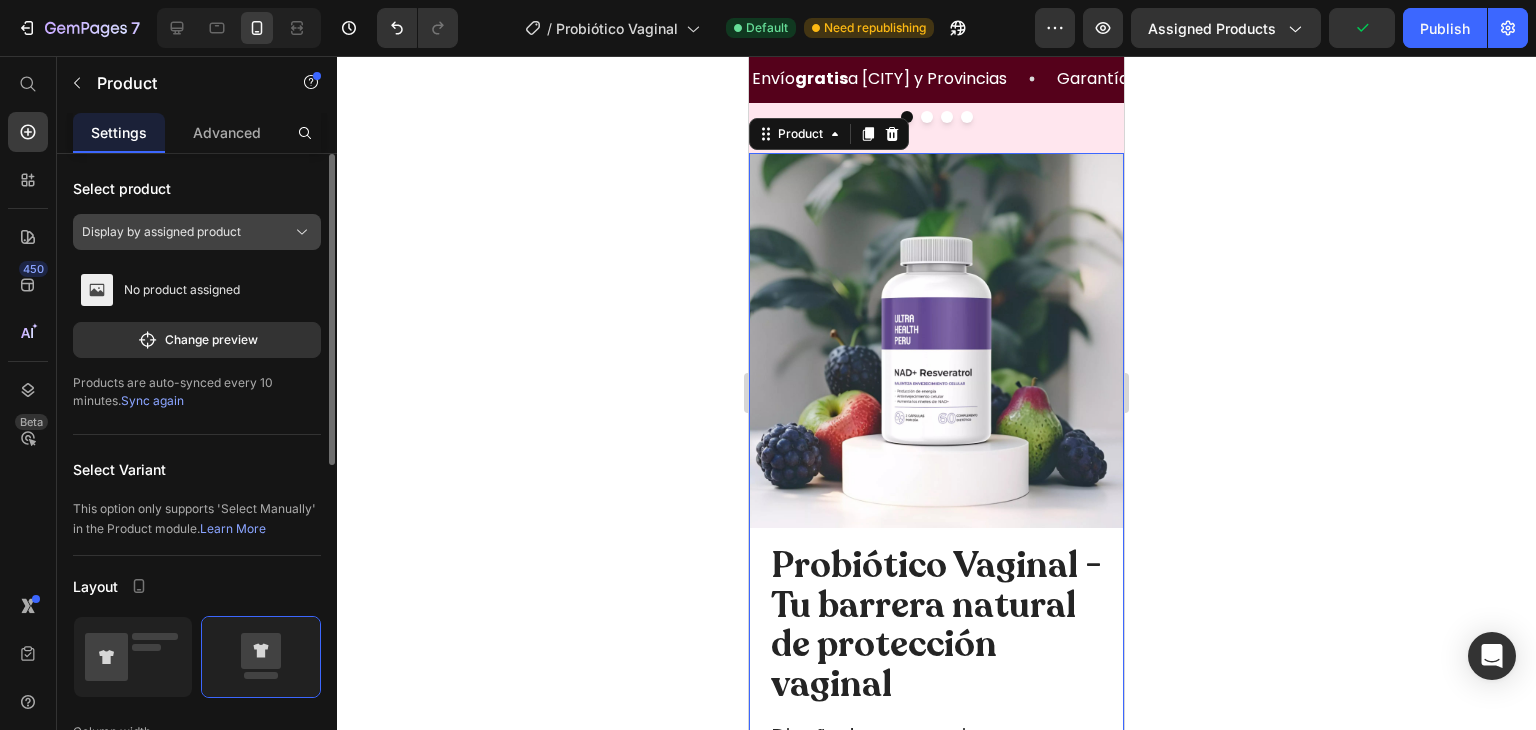 click on "Display by assigned product" at bounding box center (161, 232) 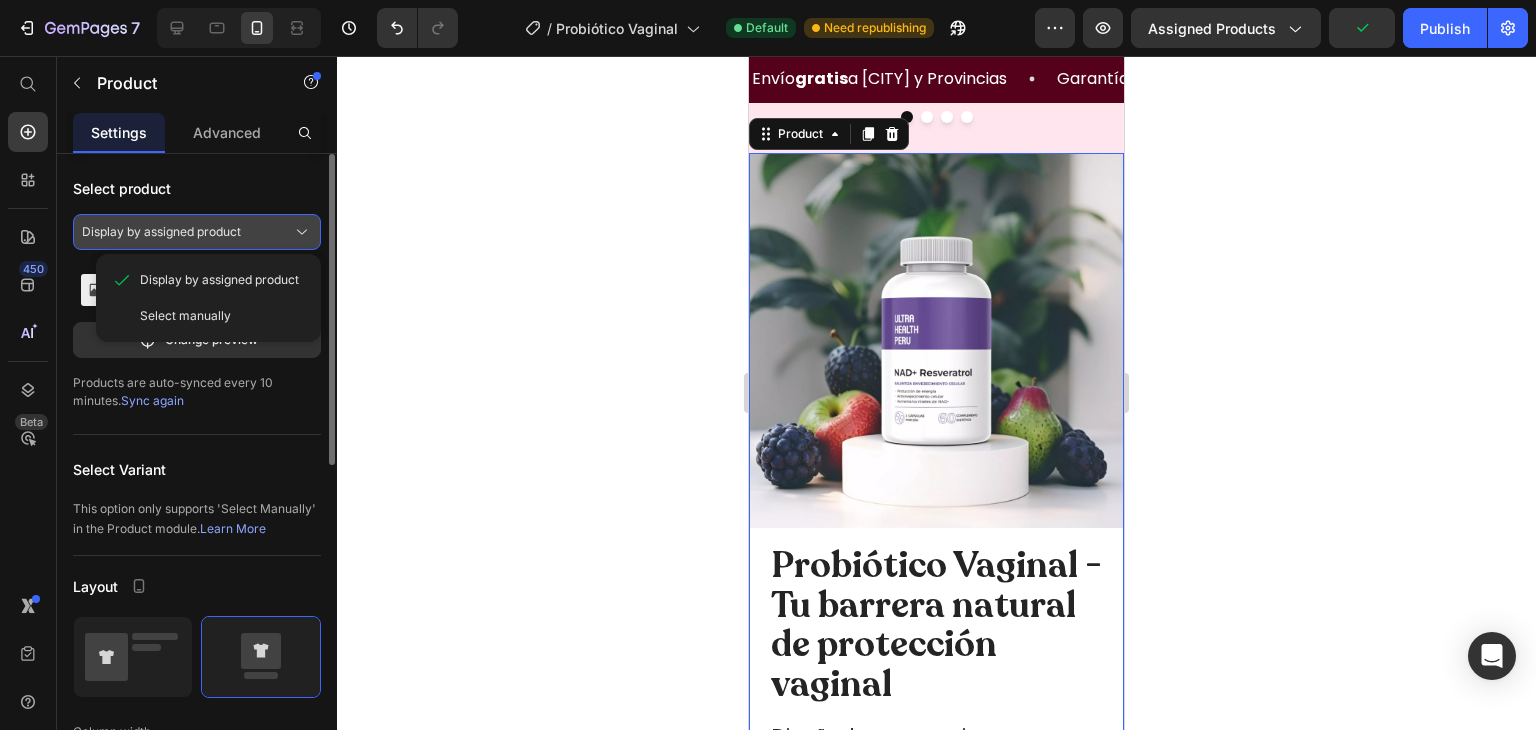 click on "Display by assigned product" at bounding box center [161, 232] 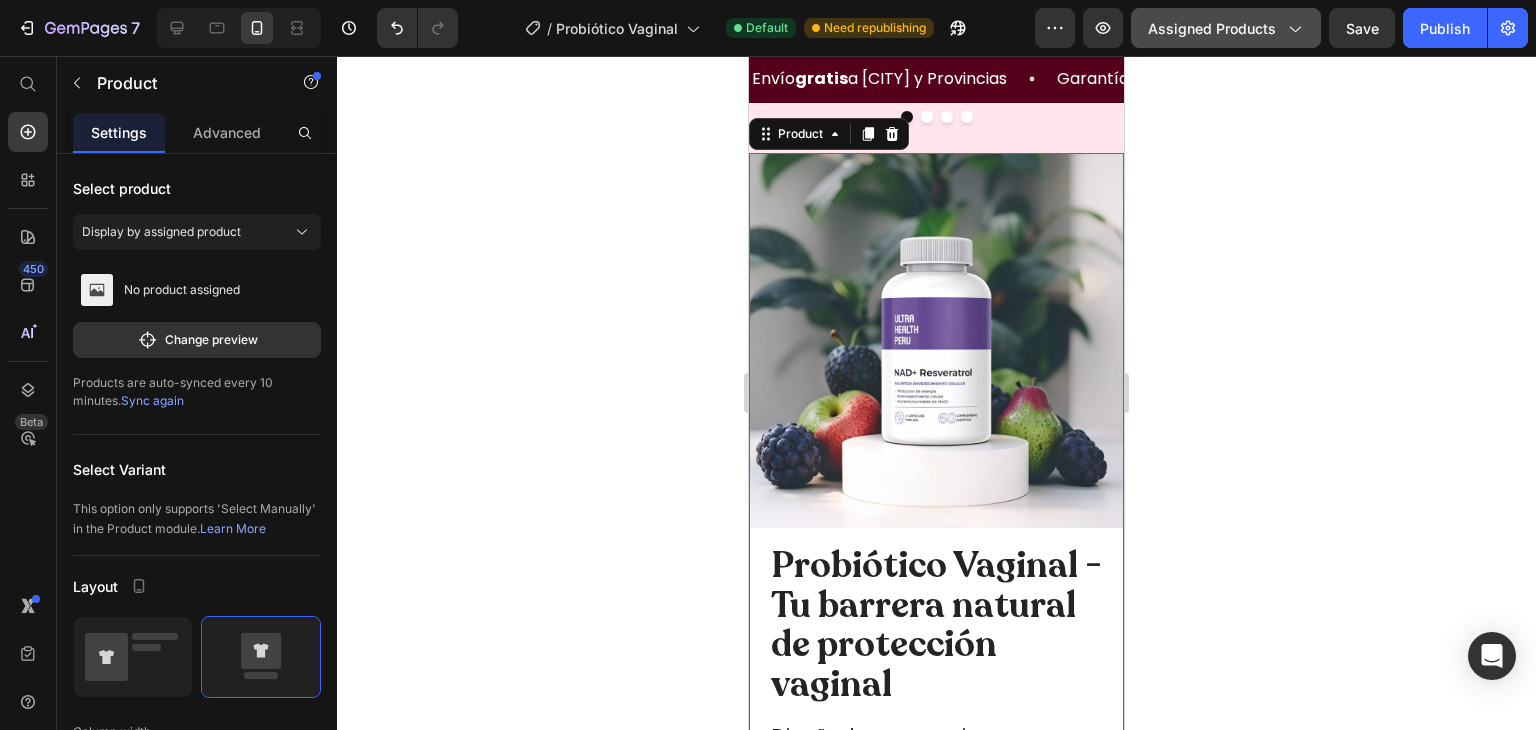click 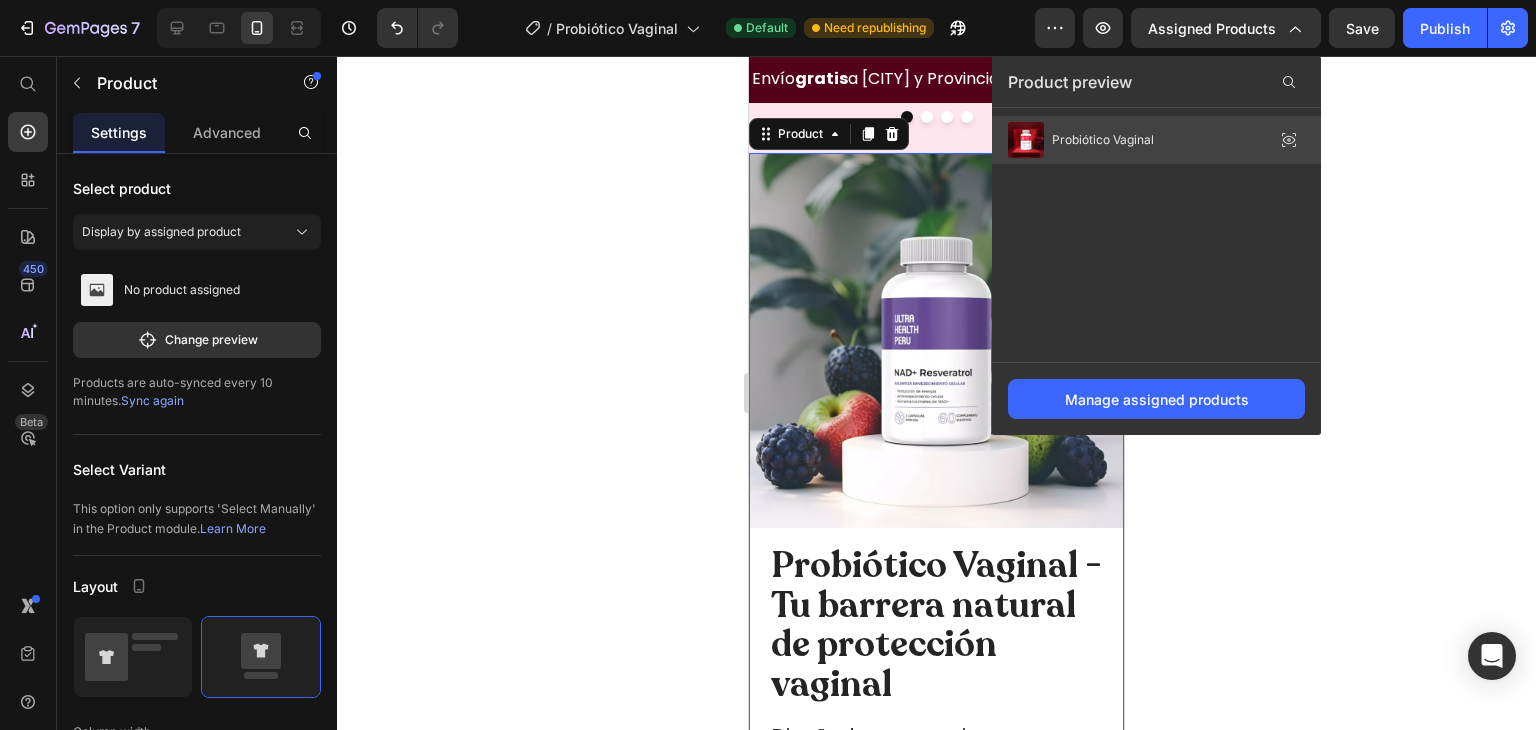 click on "Probiótico Vaginal" at bounding box center (1081, 140) 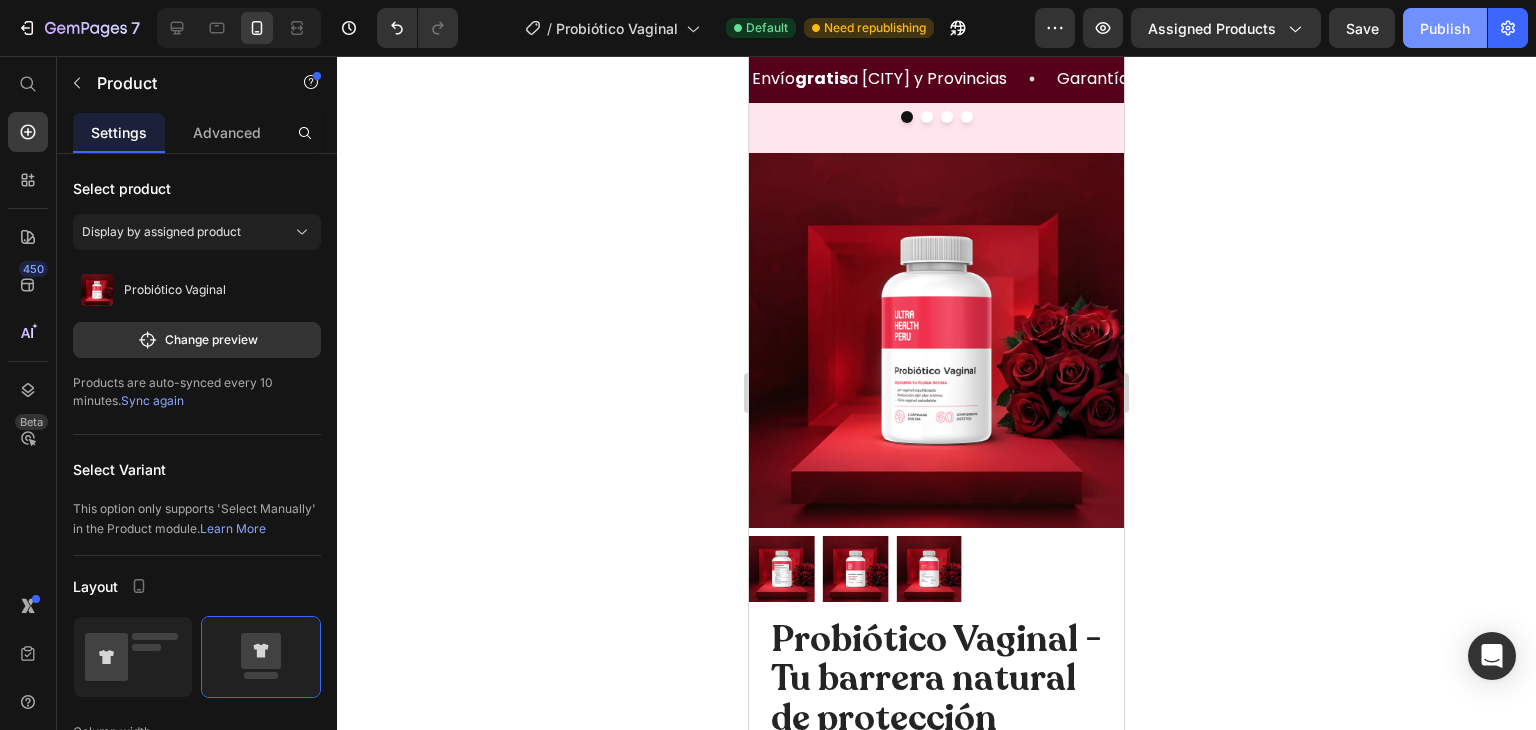 click on "Publish" at bounding box center [1445, 28] 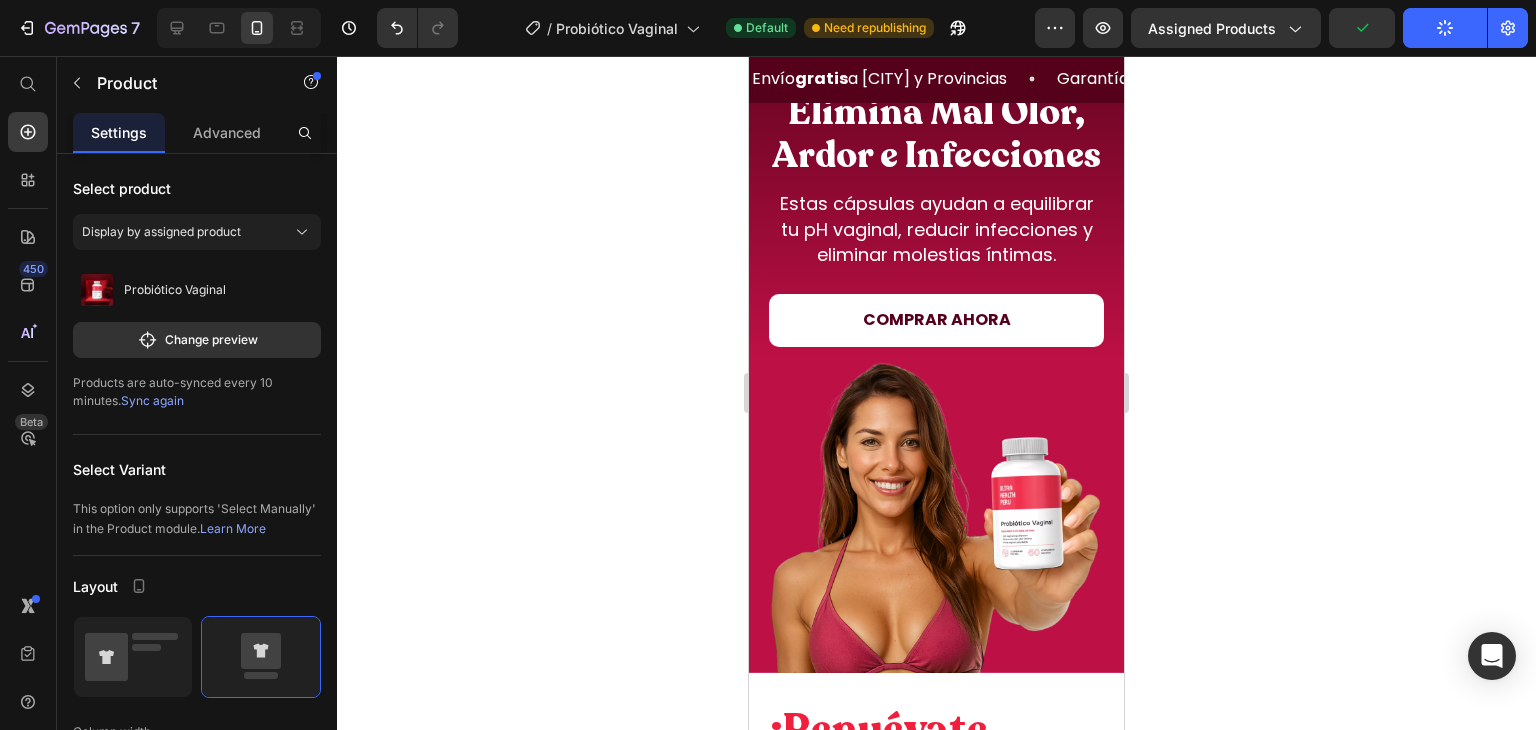 scroll, scrollTop: 0, scrollLeft: 0, axis: both 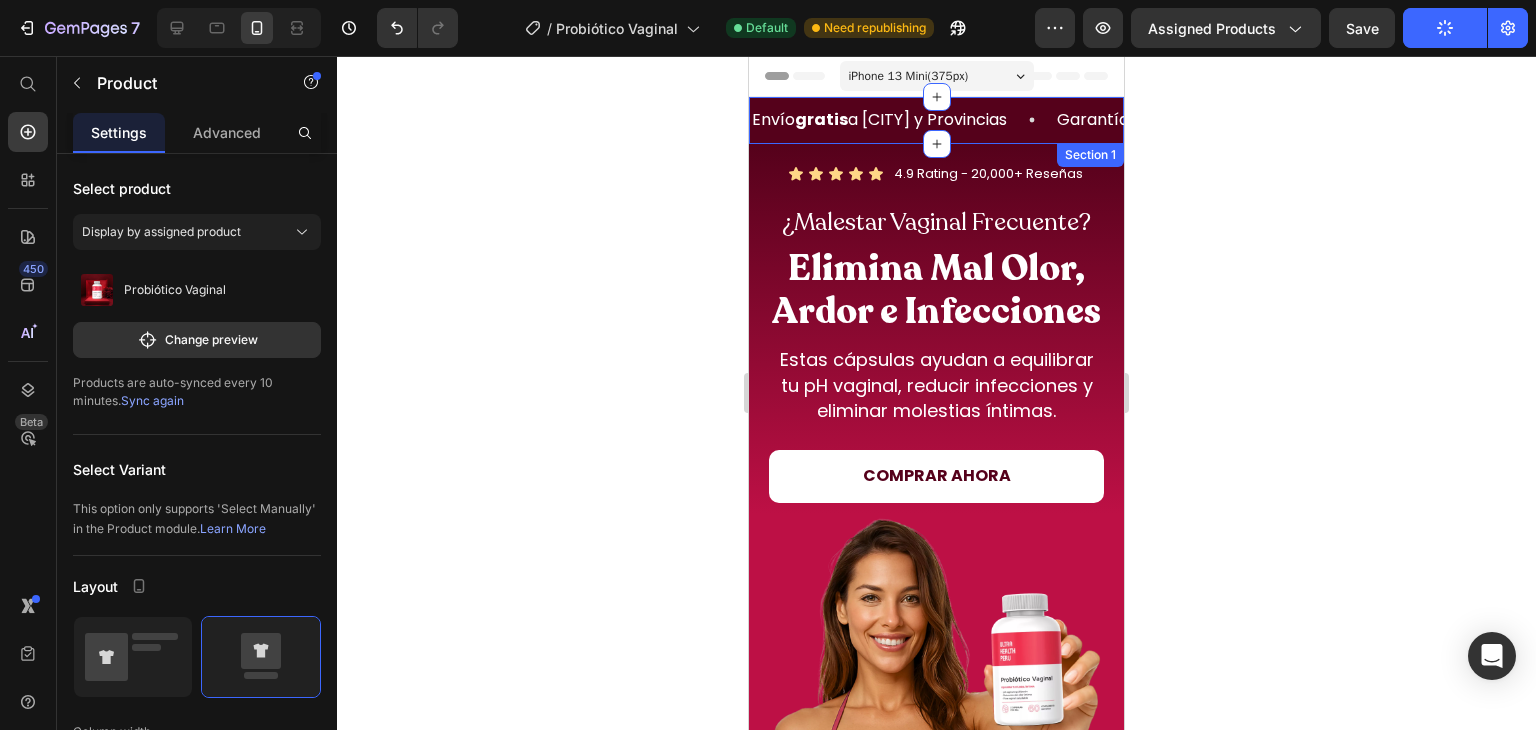 click on "Envío  gratis  a [CITY] y Provincias Heading
Garantía extendida de  30 días Heading
Últimos descuentos de  hasta 50% Heading
Envío  gratis  a [CITY] y Provincias Heading
Garantía extendida de  30 días Heading
Últimos descuentos de  hasta 50% Heading
Marquee Row Section 1" at bounding box center [936, 120] 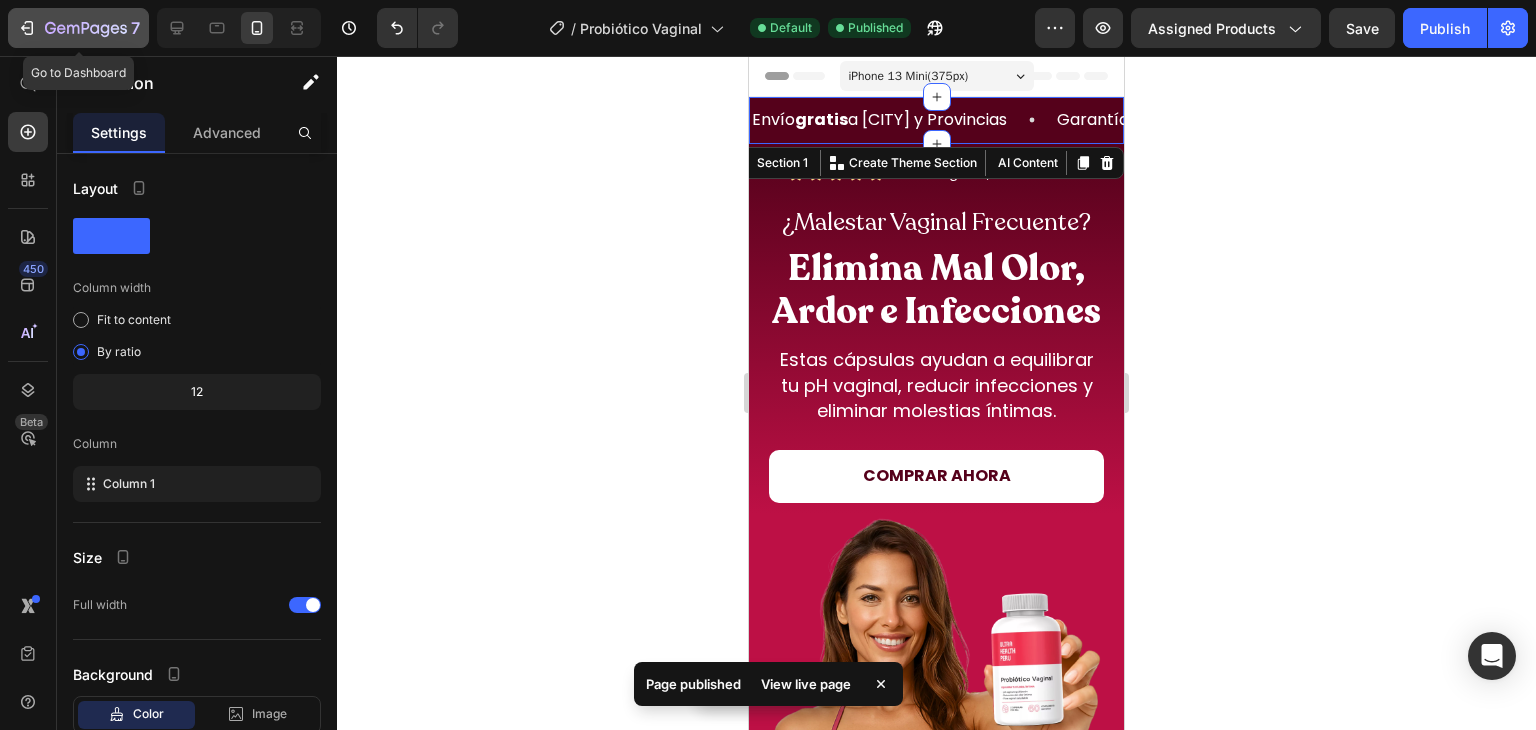 click 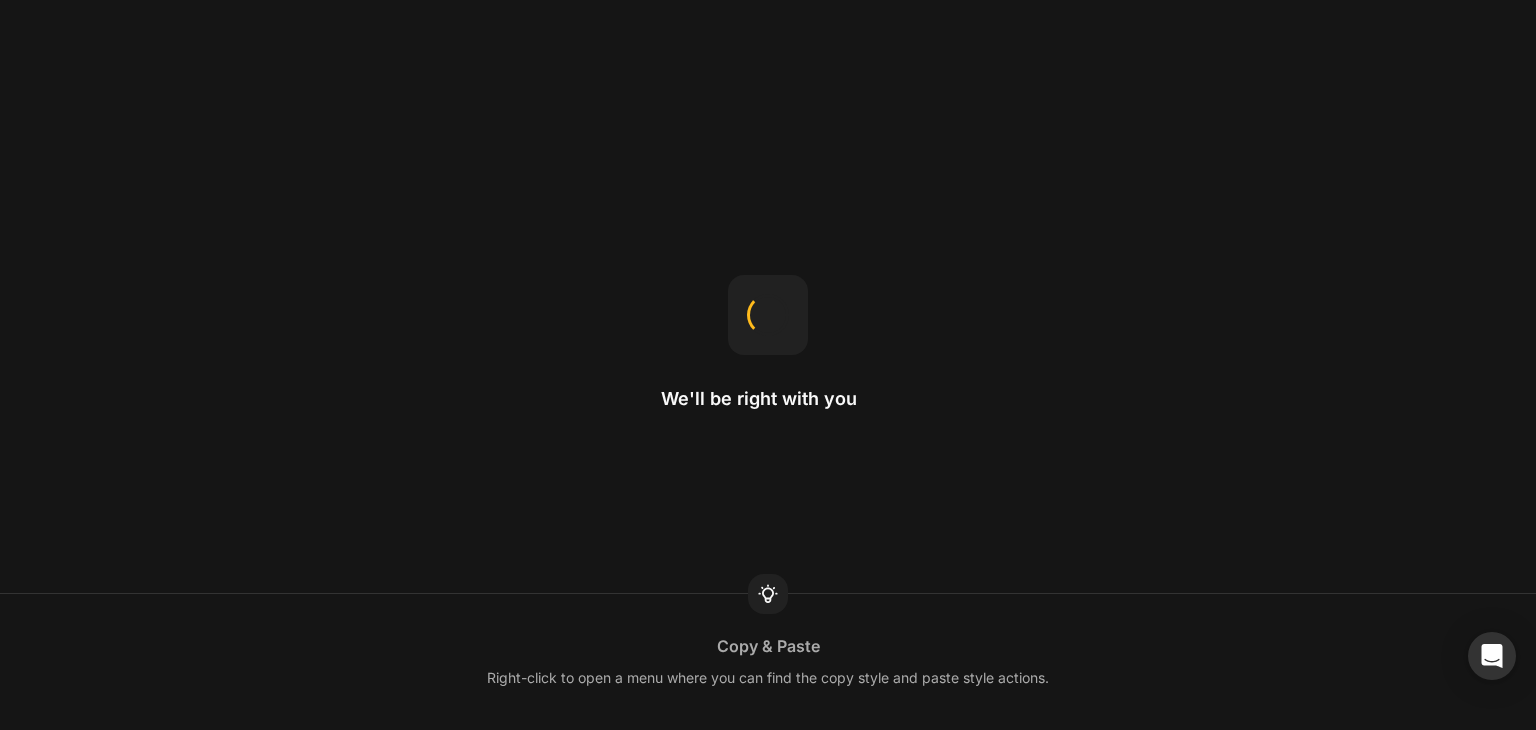 scroll, scrollTop: 0, scrollLeft: 0, axis: both 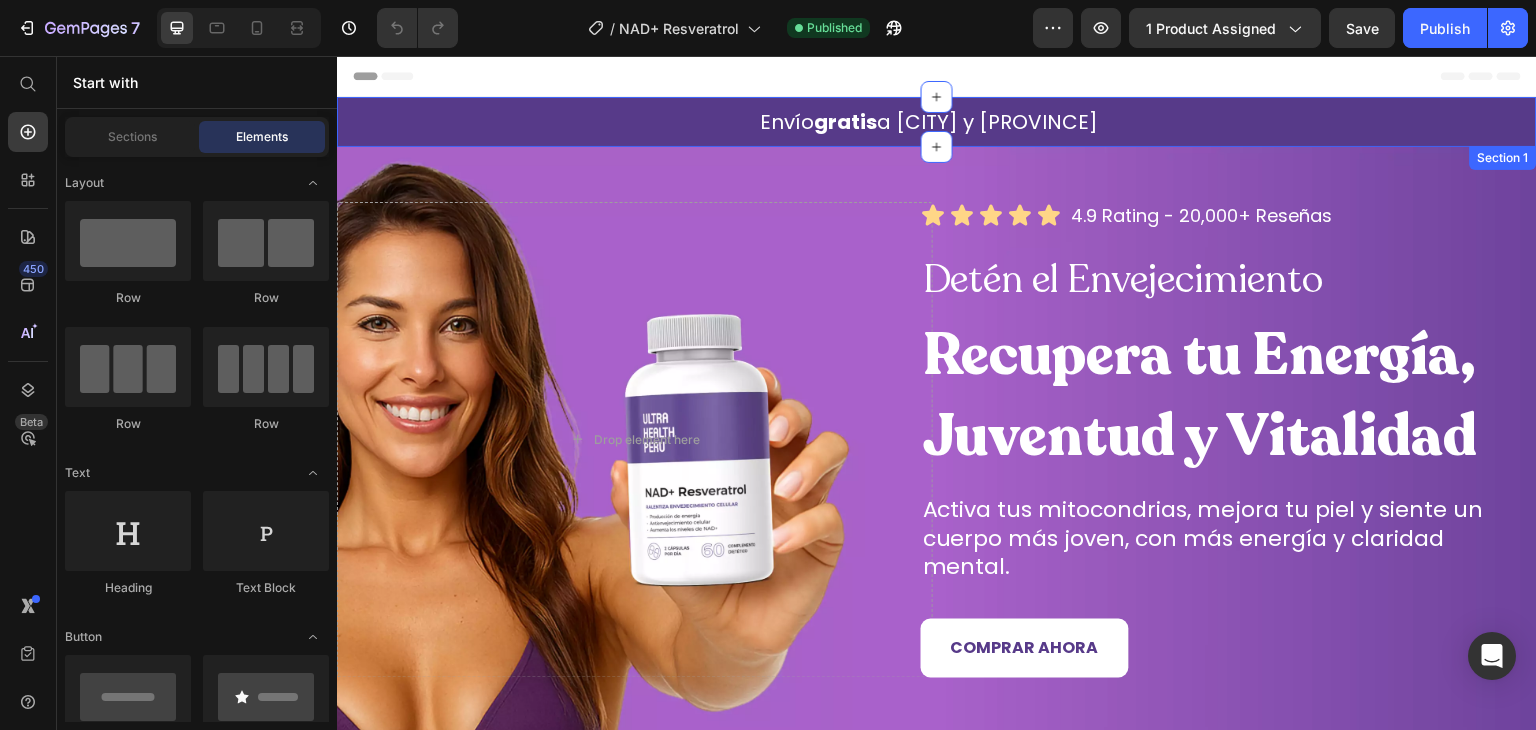 click on "Envío  gratis  a [CITY] y [PROVINCE] Heading Garantía extendida de  30 días Heading Últimos descuentos de  hasta 33% Heading Carousel Row Section 1" at bounding box center [937, 122] 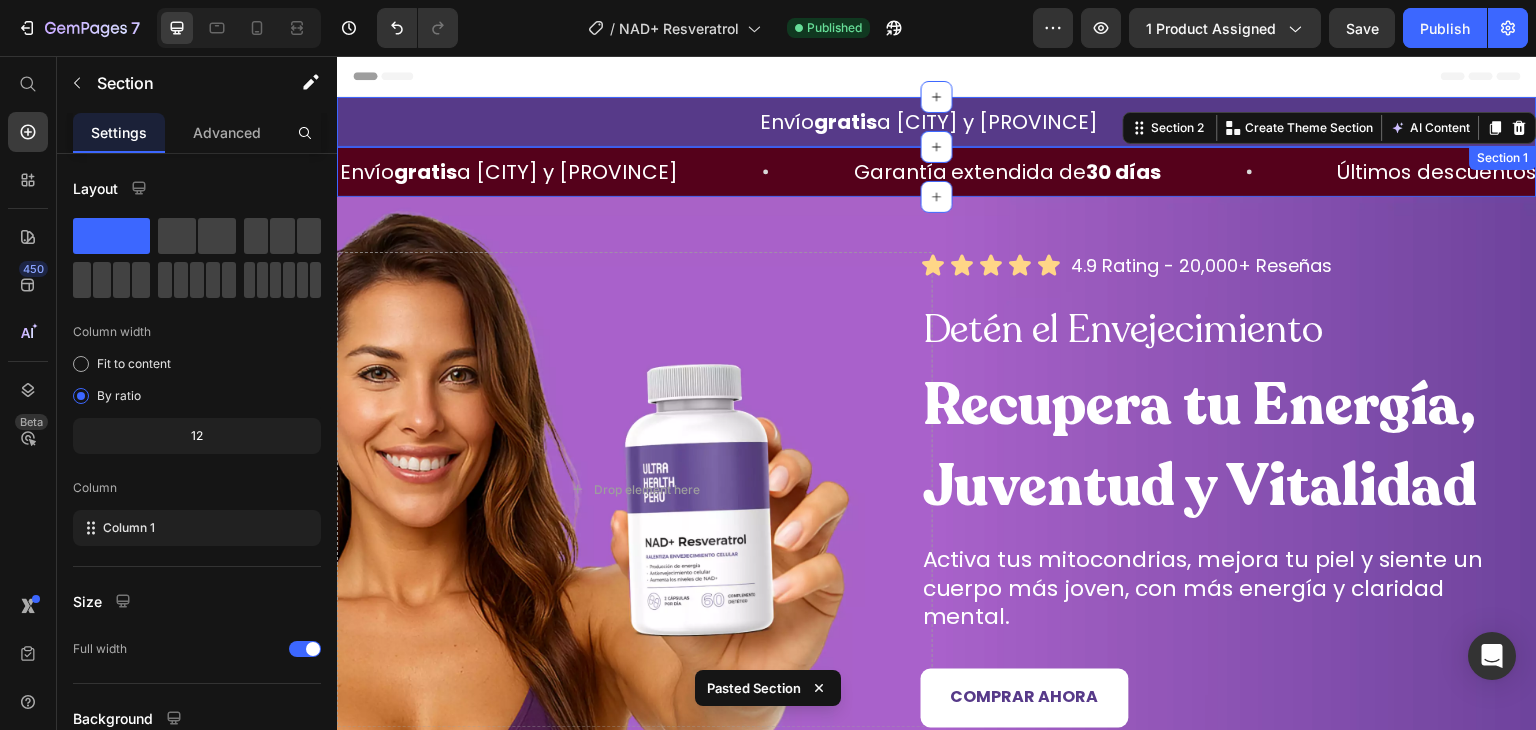 click on "Envío  gratis  a [CITY] y [PROVINCE] Heading Garantía extendida de  30 días Heading Últimos descuentos de  hasta 33% Heading Carousel Row Section 1" at bounding box center (937, 122) 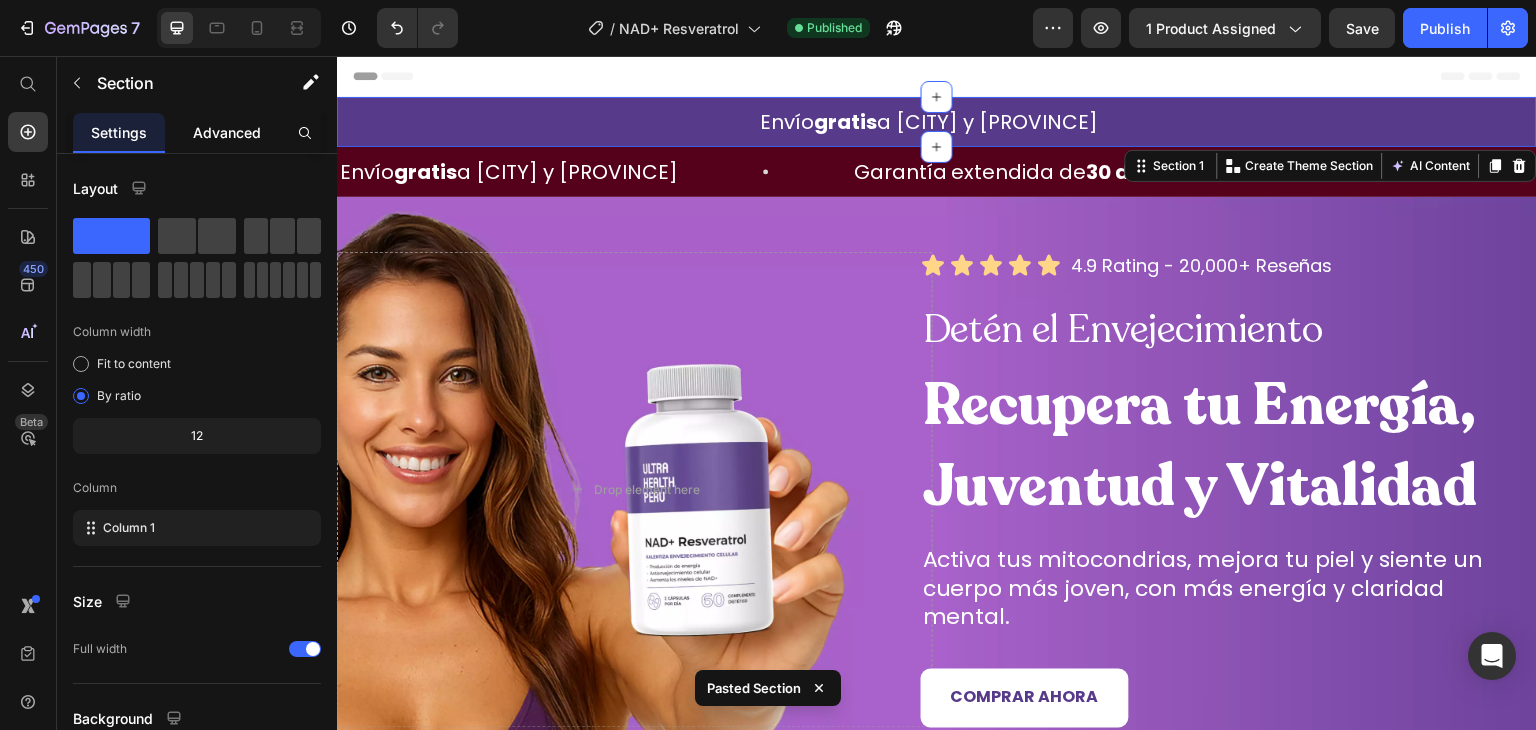 click on "Advanced" at bounding box center (227, 132) 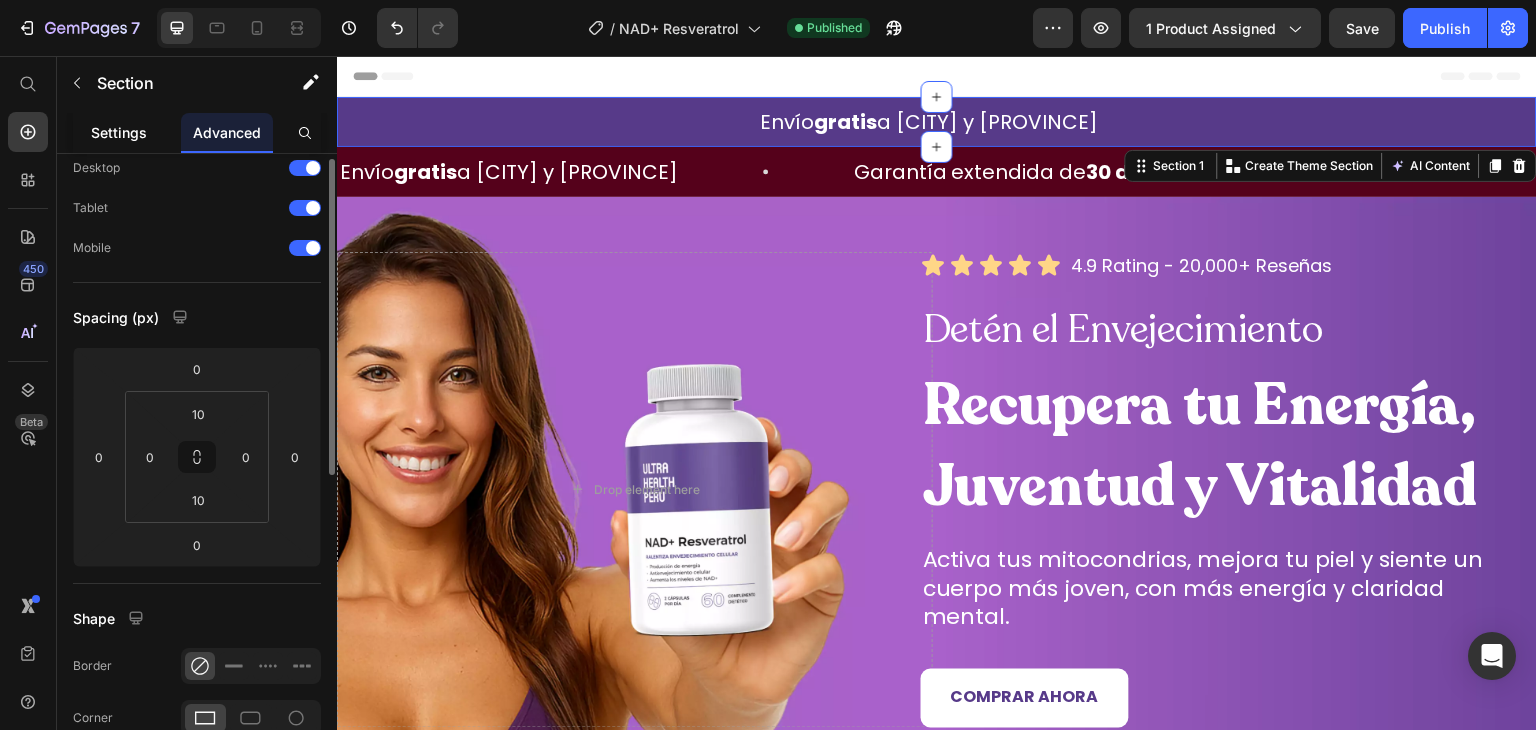 scroll, scrollTop: 49, scrollLeft: 0, axis: vertical 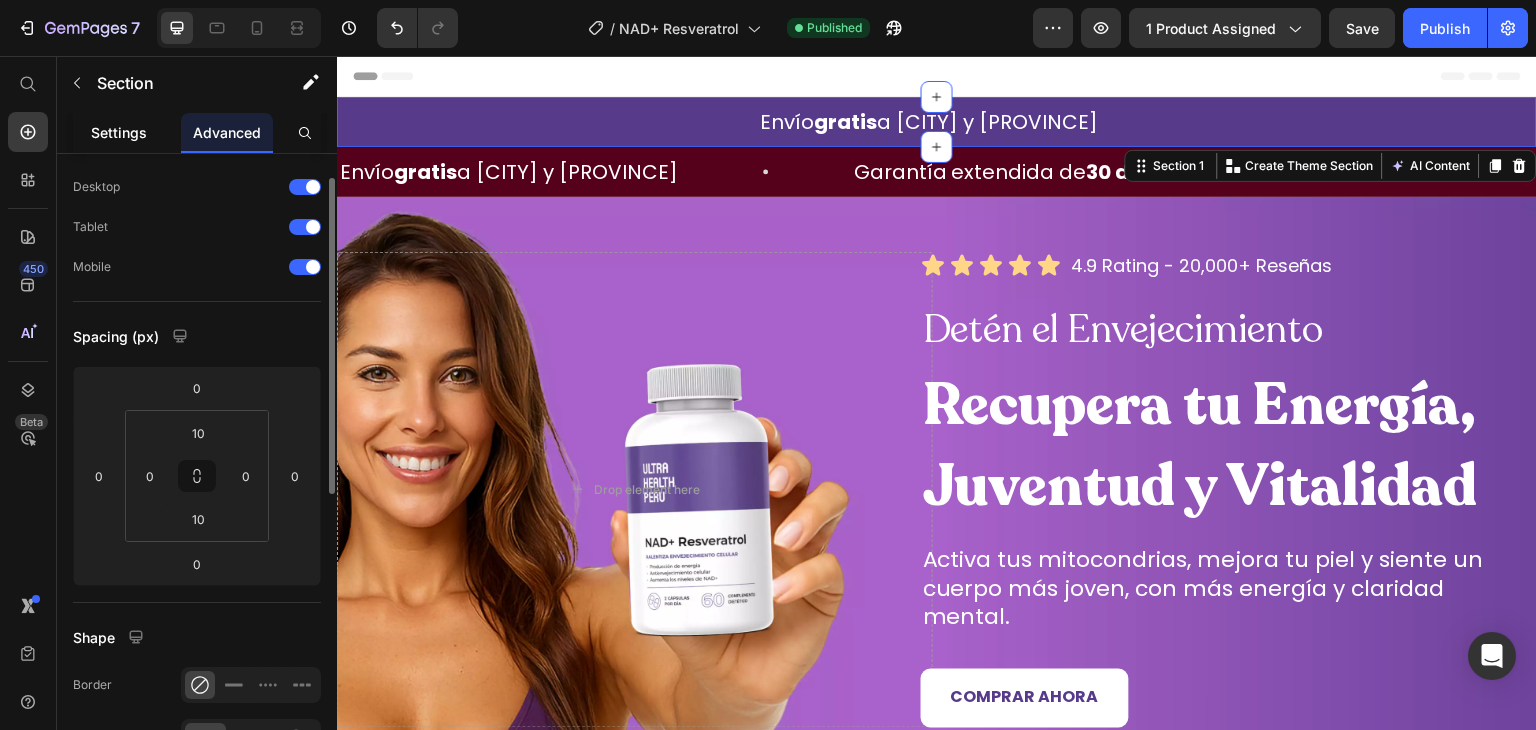 click on "Settings" 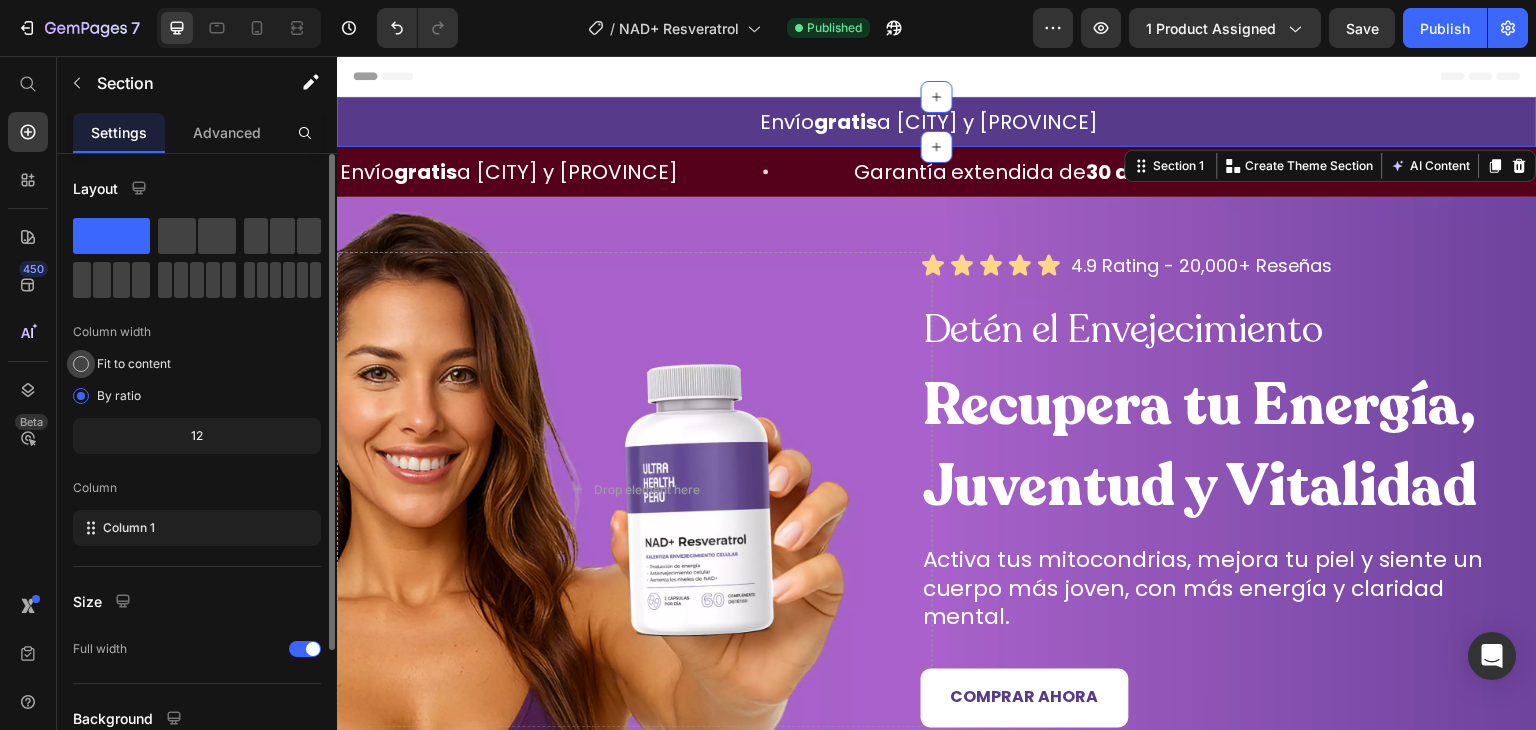 scroll, scrollTop: 173, scrollLeft: 0, axis: vertical 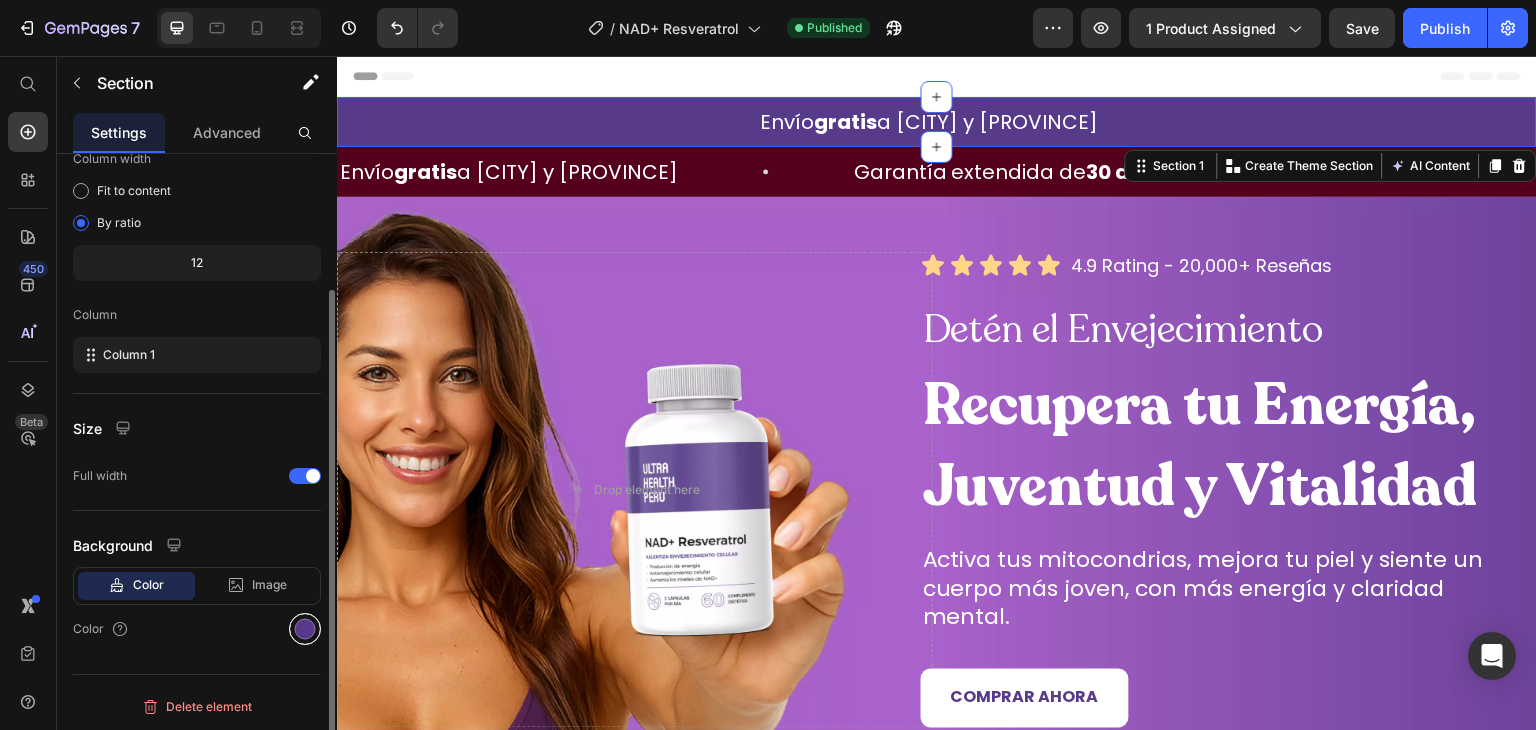 click at bounding box center [305, 629] 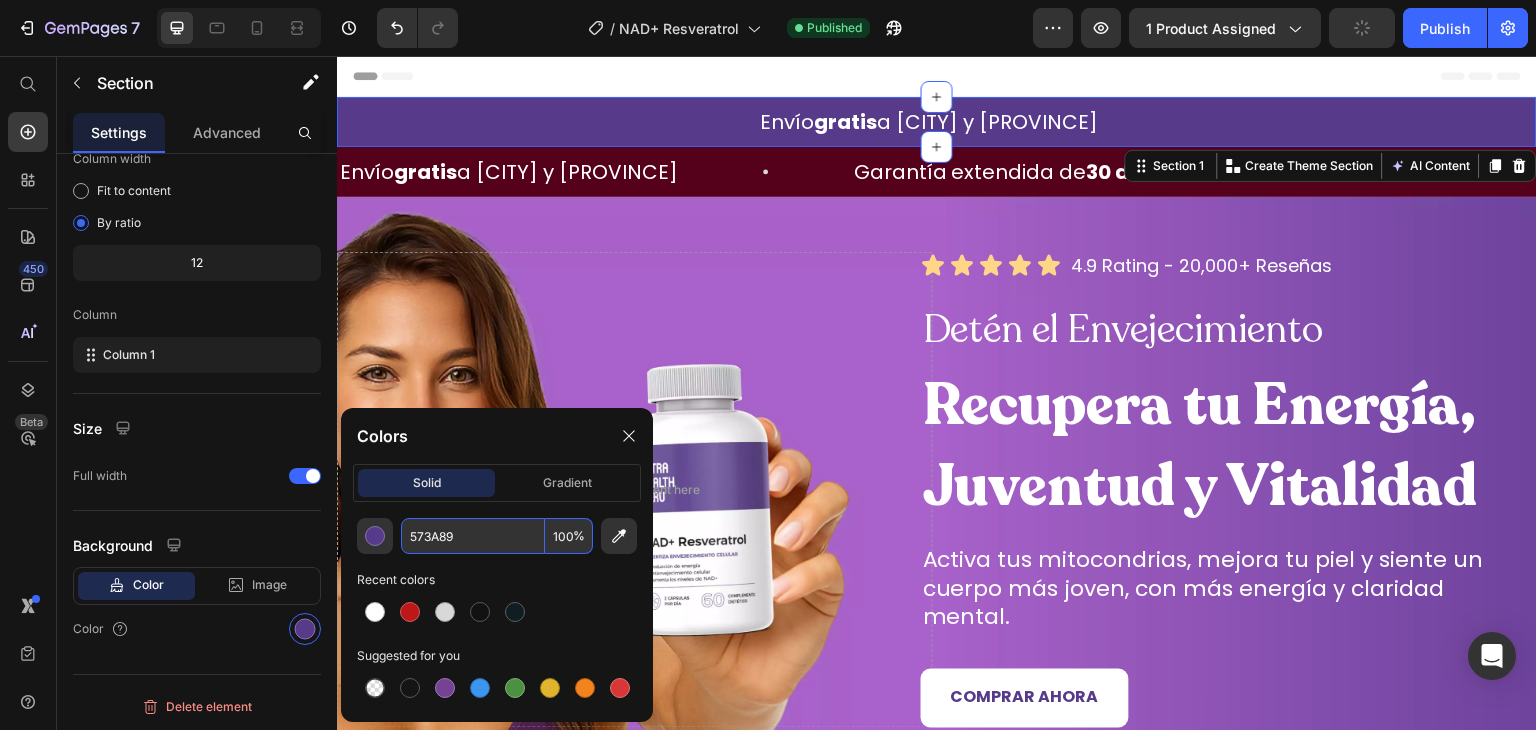 click on "573A89" at bounding box center [473, 536] 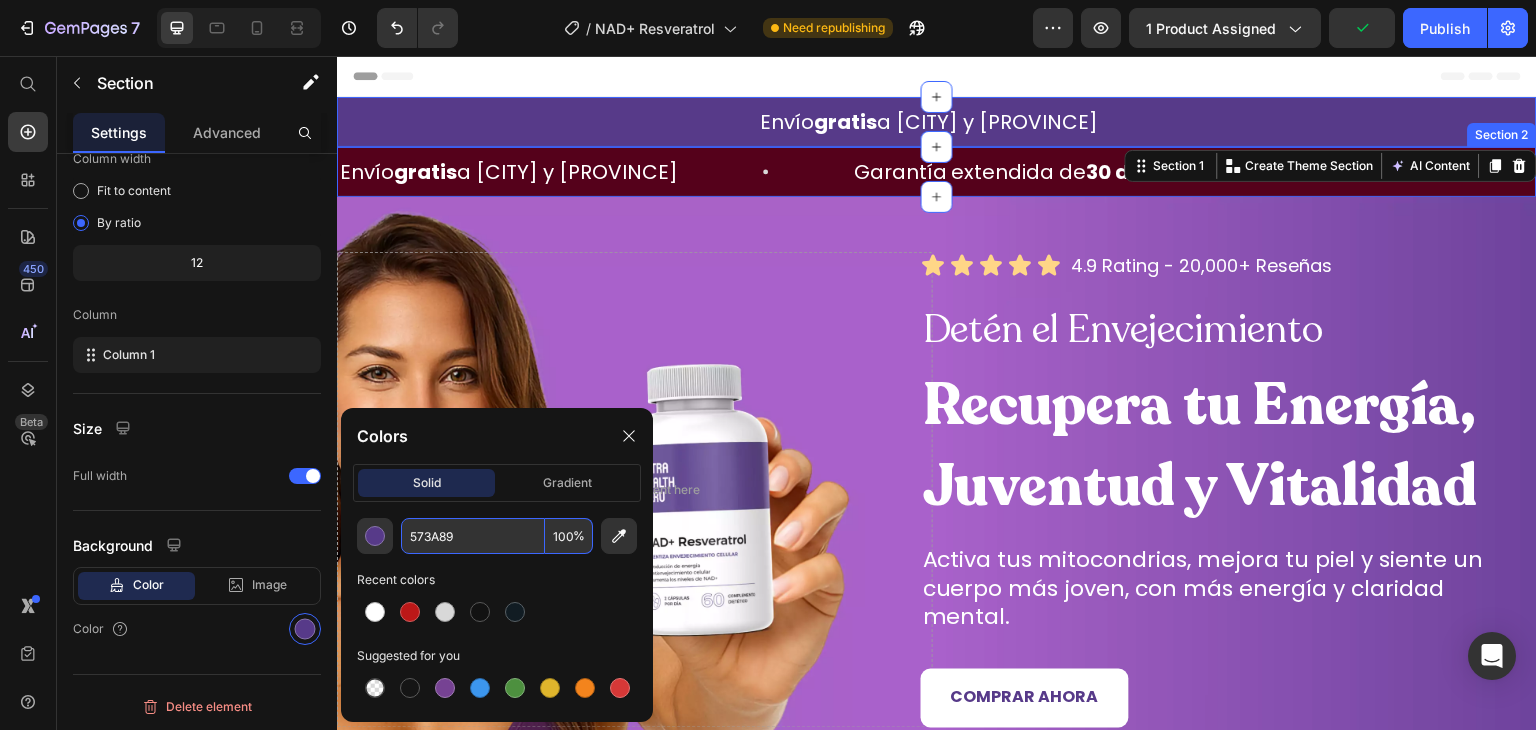 click on "Envío  gratis  a [CITY] y [PROVINCE] Heading
Garantía extendida de  30 días Heading
Últimos descuentos de  hasta 50% Heading
Envío  gratis  a [CITY] y [PROVINCE] Heading
Garantía extendida de  30 días Heading
Últimos descuentos de  hasta 50% Heading
Marquee Row Section 2" at bounding box center [937, 172] 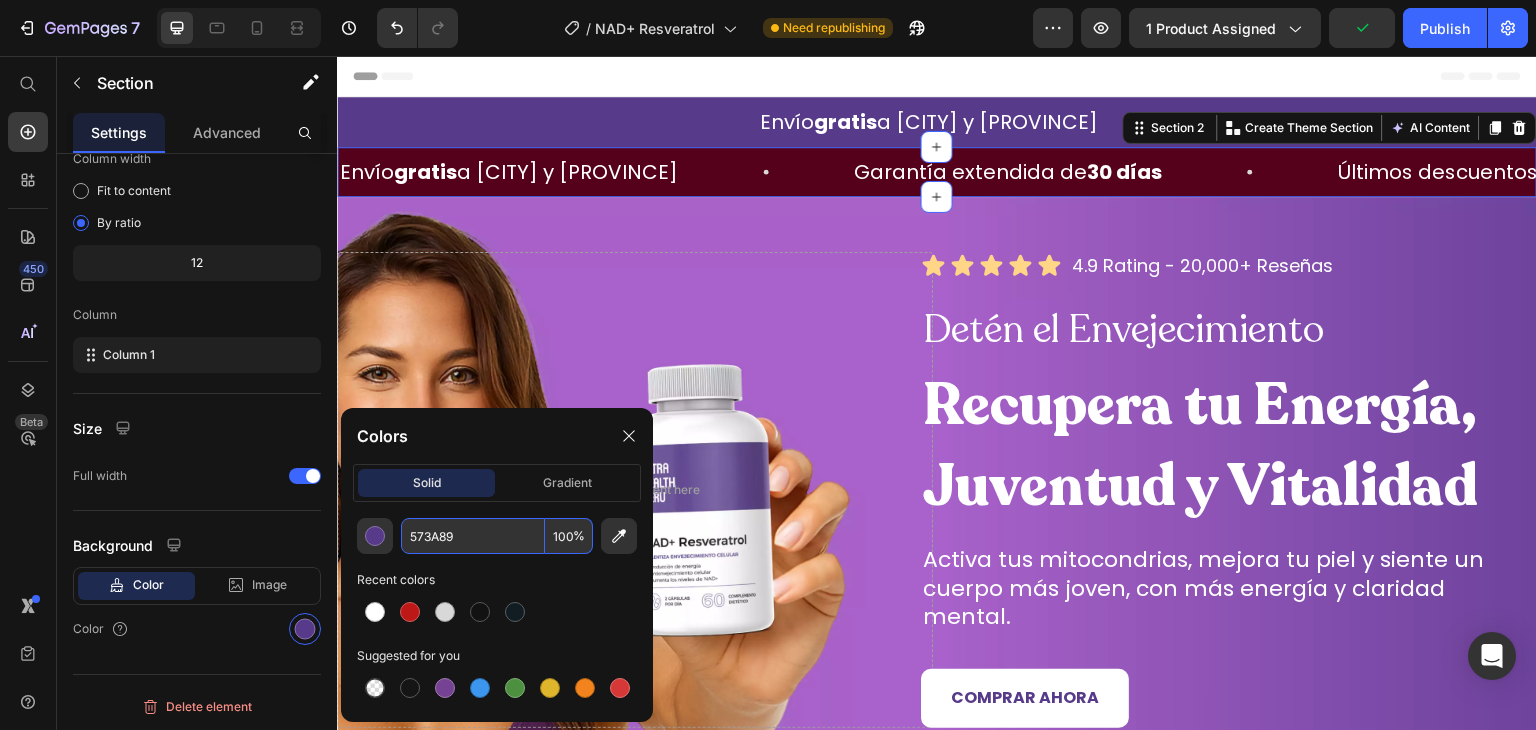 scroll, scrollTop: 172, scrollLeft: 0, axis: vertical 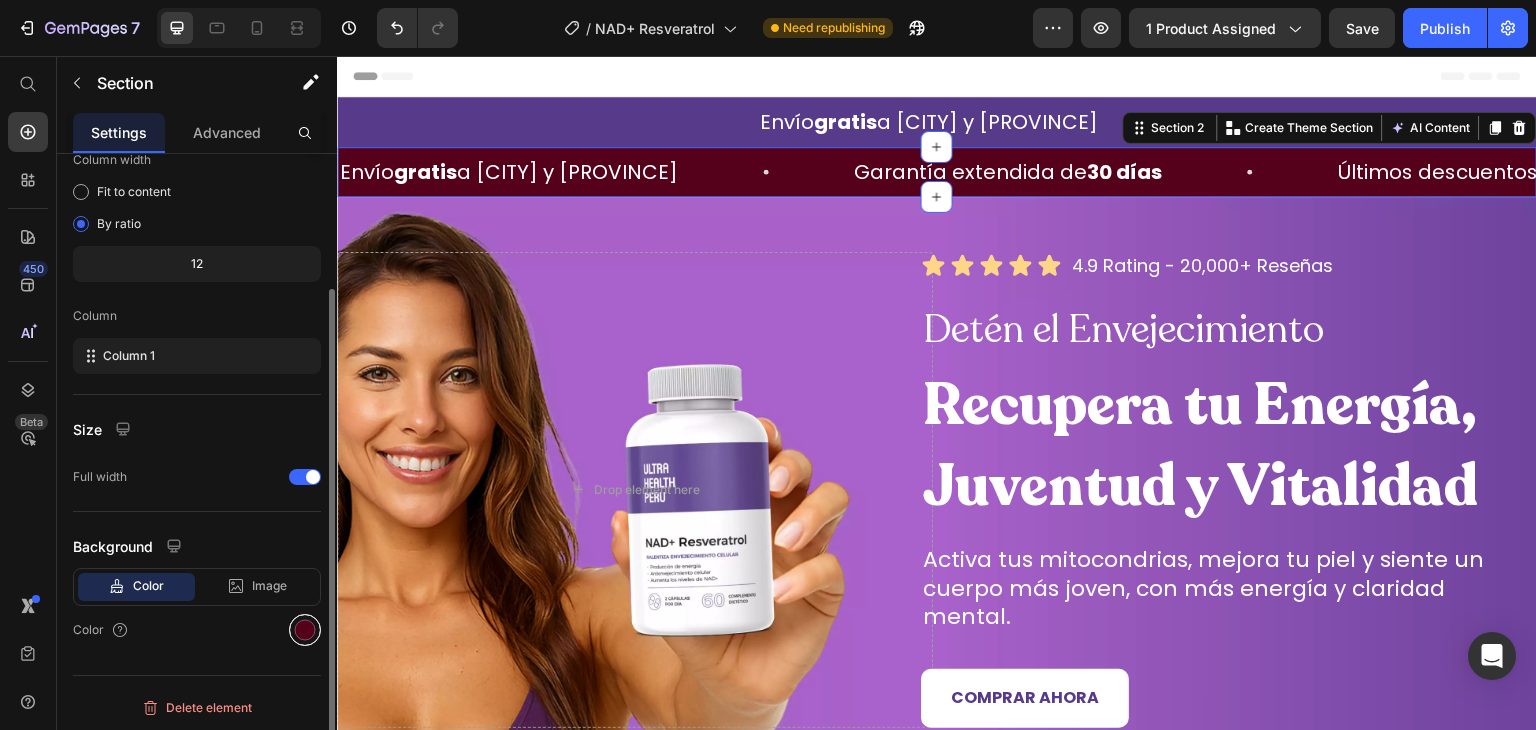 click at bounding box center (305, 630) 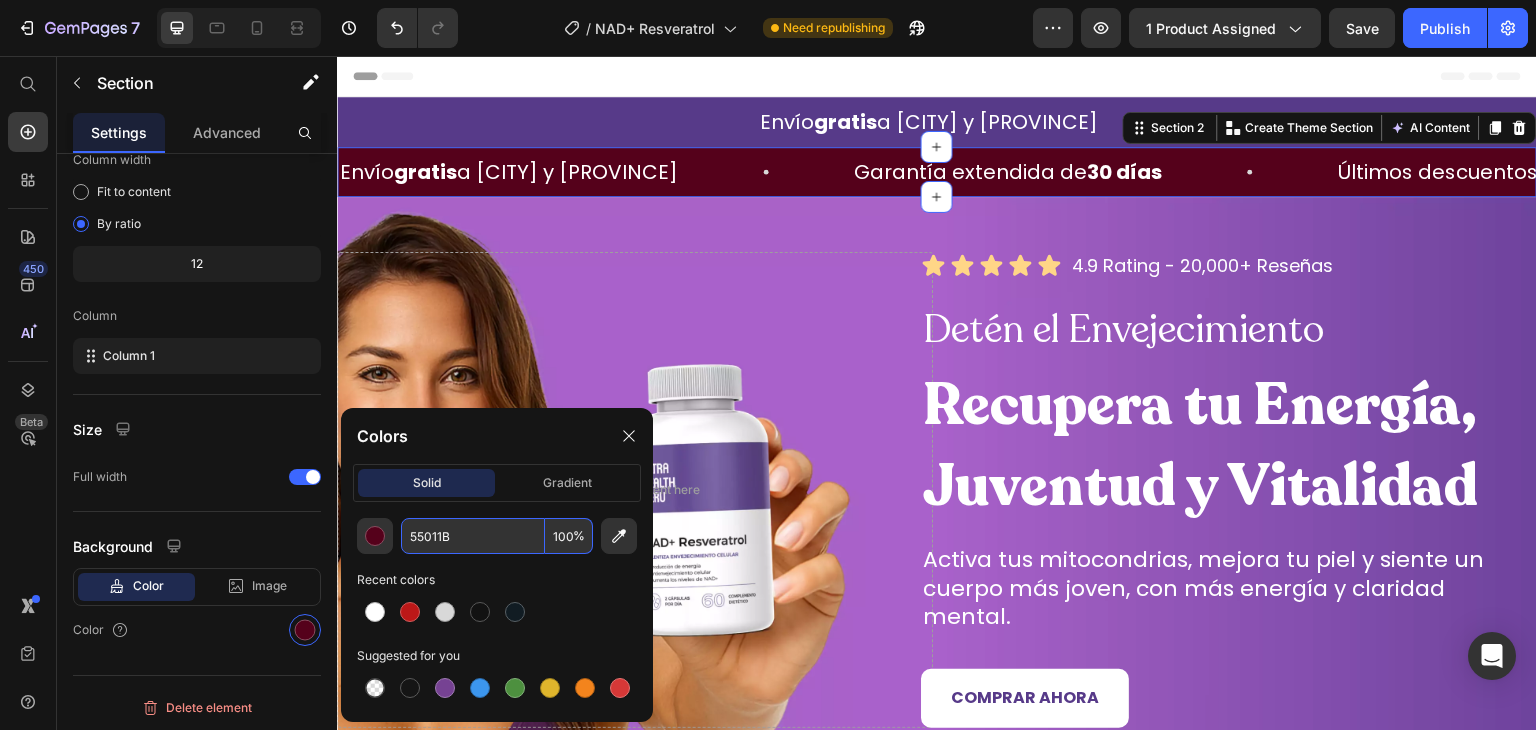 click on "55011B" at bounding box center [473, 536] 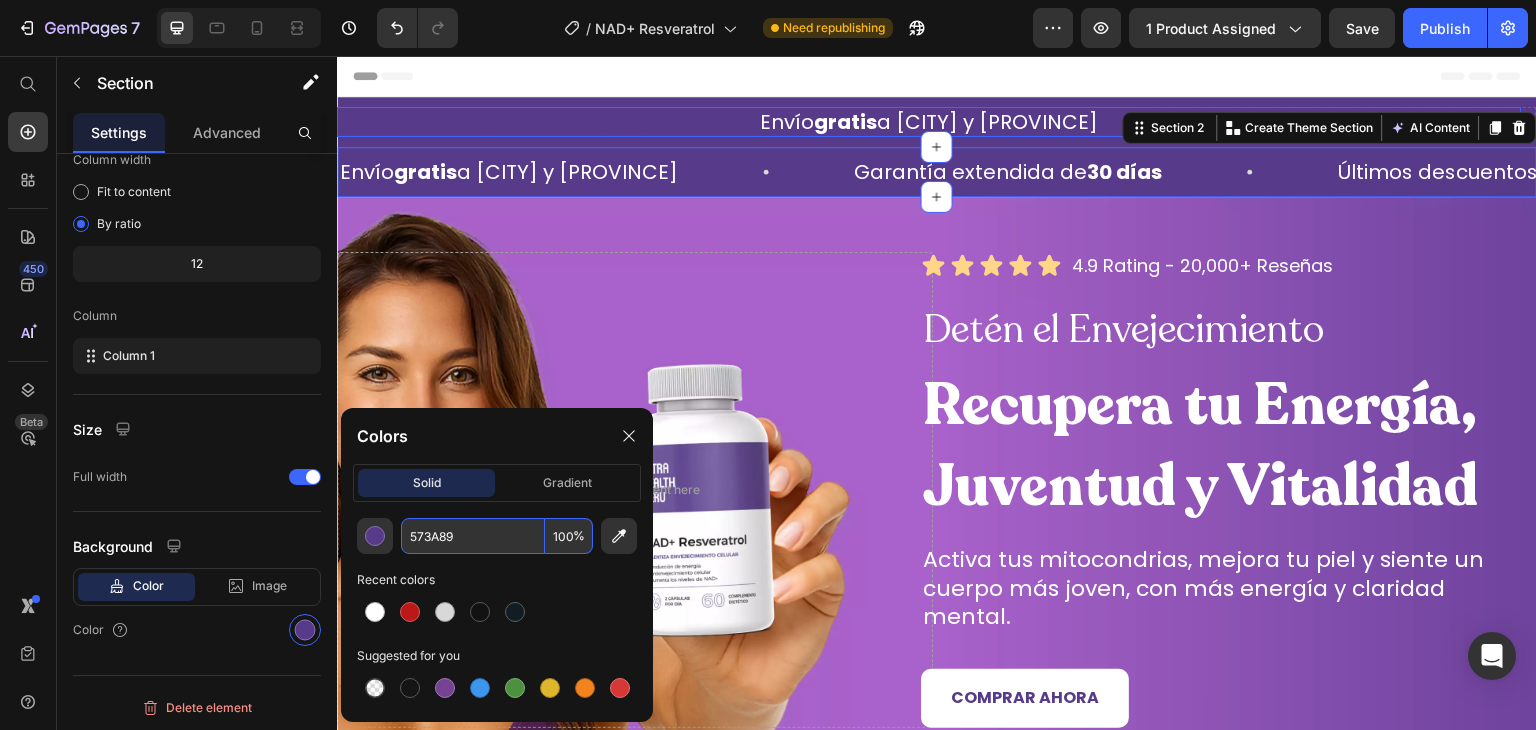 click on "Envío  gratis  a [CITY] y [PROVINCE]" at bounding box center [929, 122] 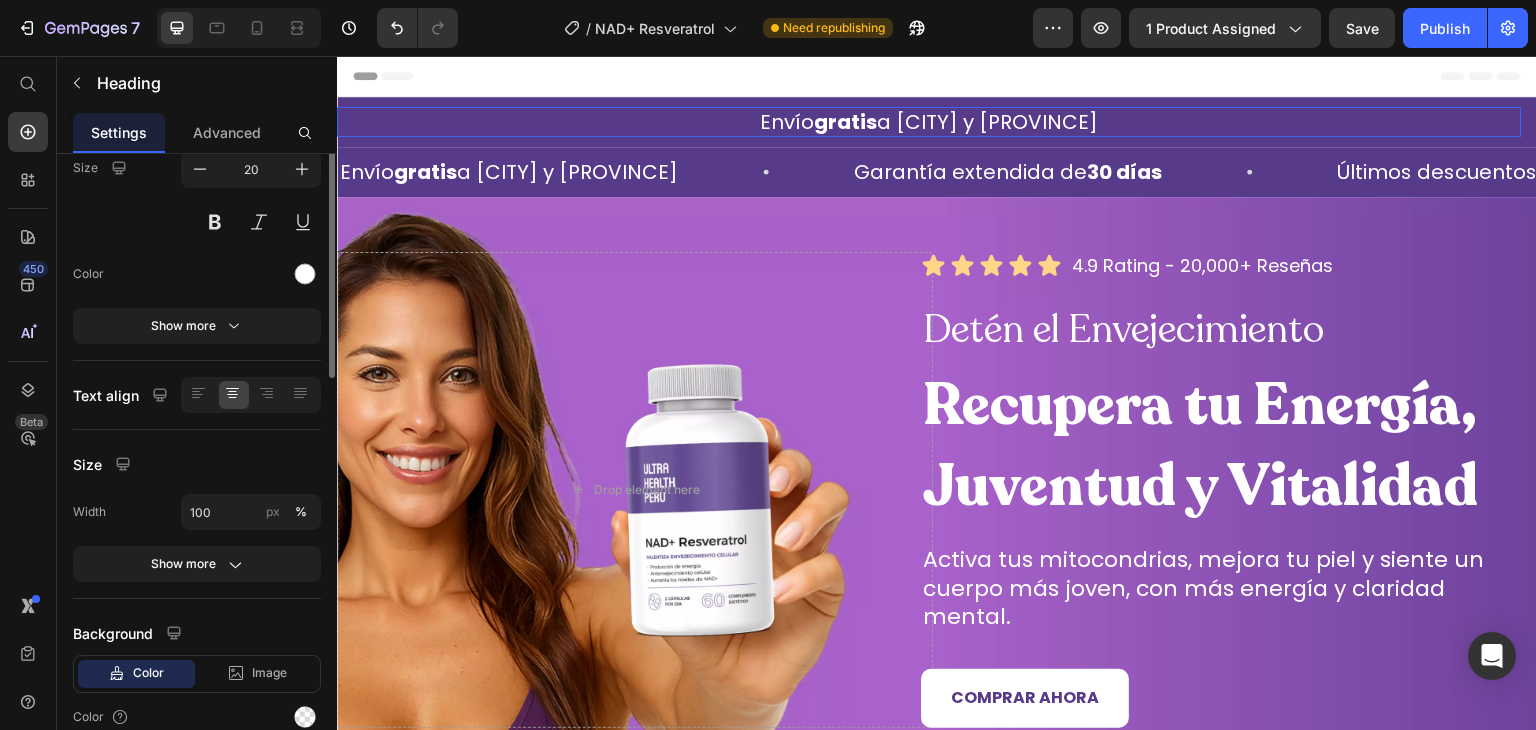 scroll, scrollTop: 0, scrollLeft: 0, axis: both 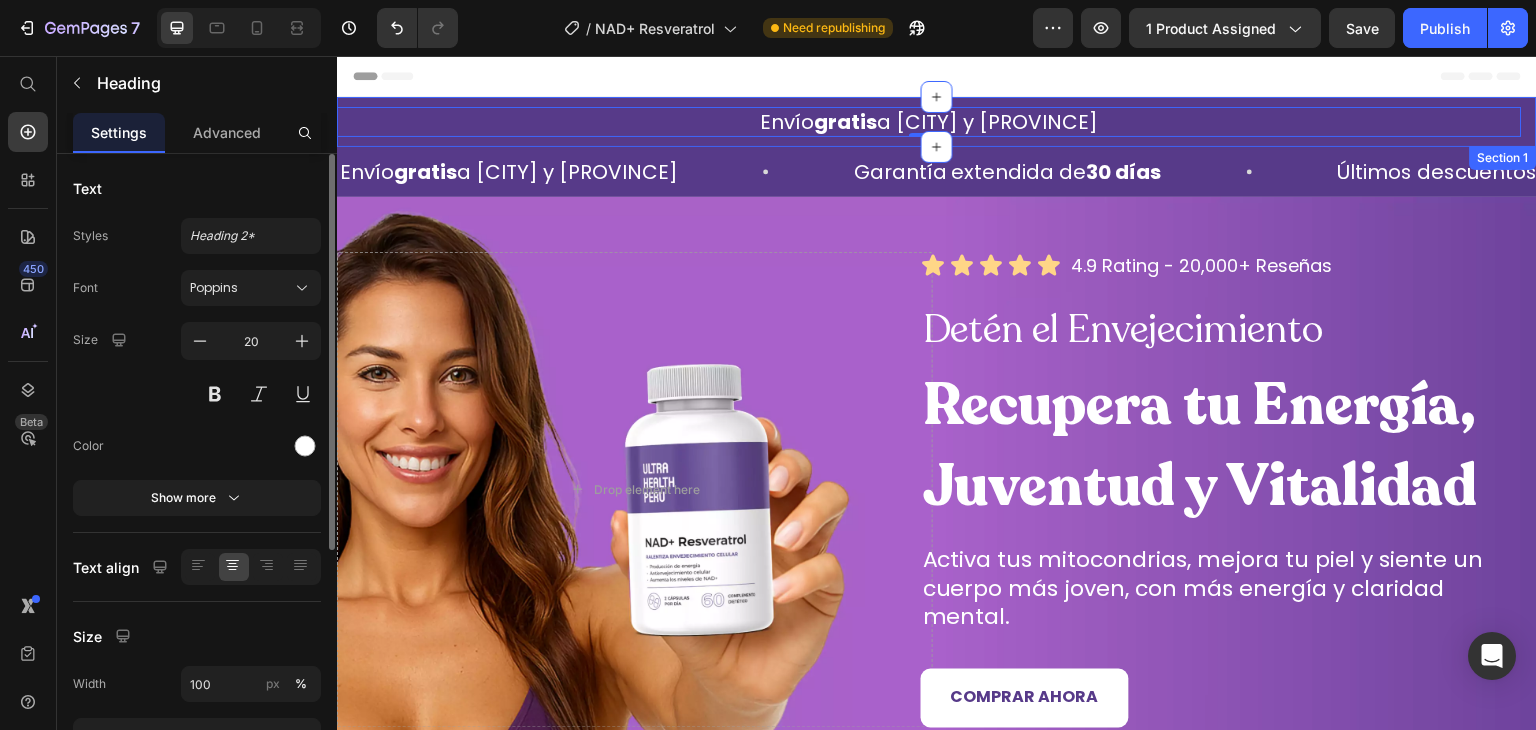 click on "Envío  gratis  a [CITY] y [PROVINCE] Heading   0 Garantía extendida de  30 días Heading Últimos descuentos de  hasta 33% Heading Carousel Row Section 1" at bounding box center (937, 122) 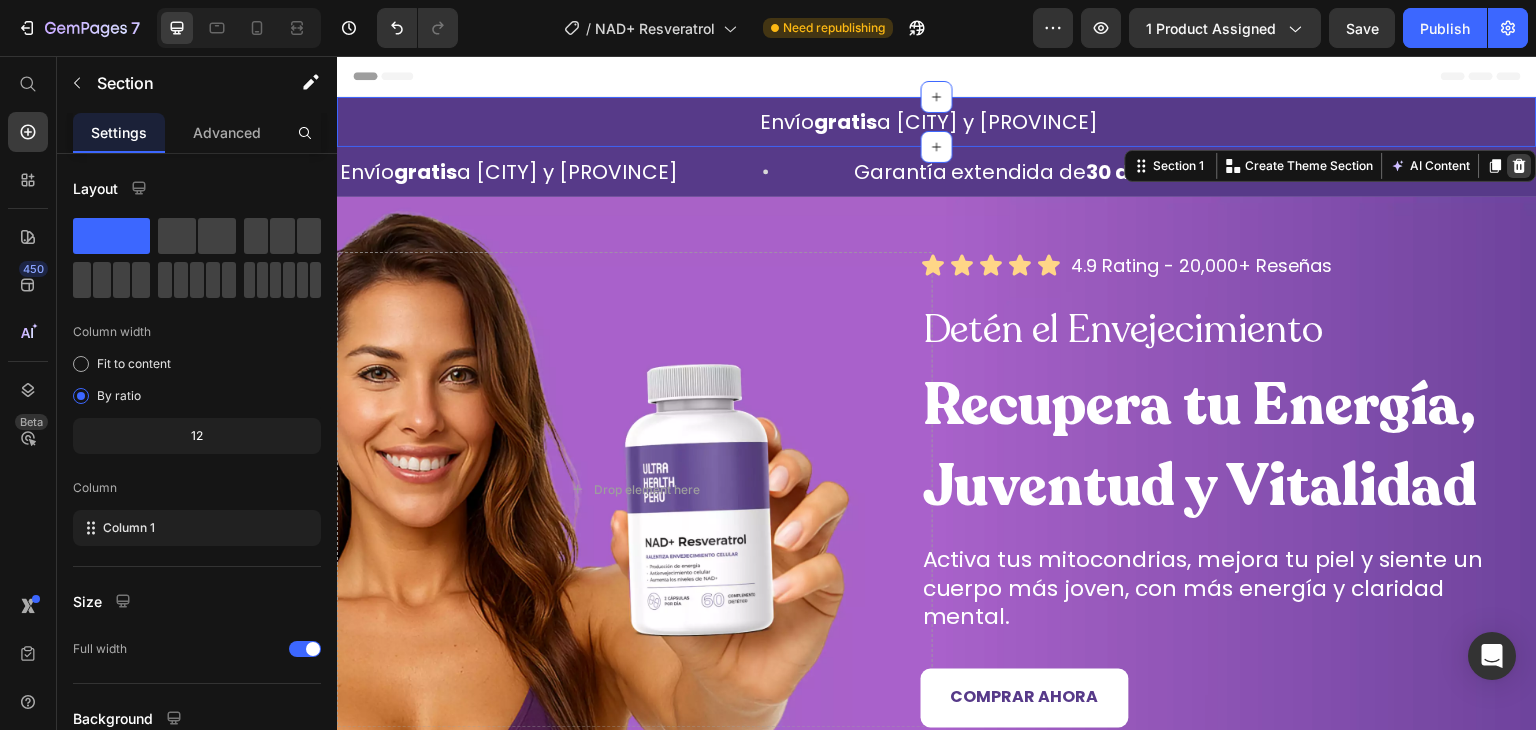 click 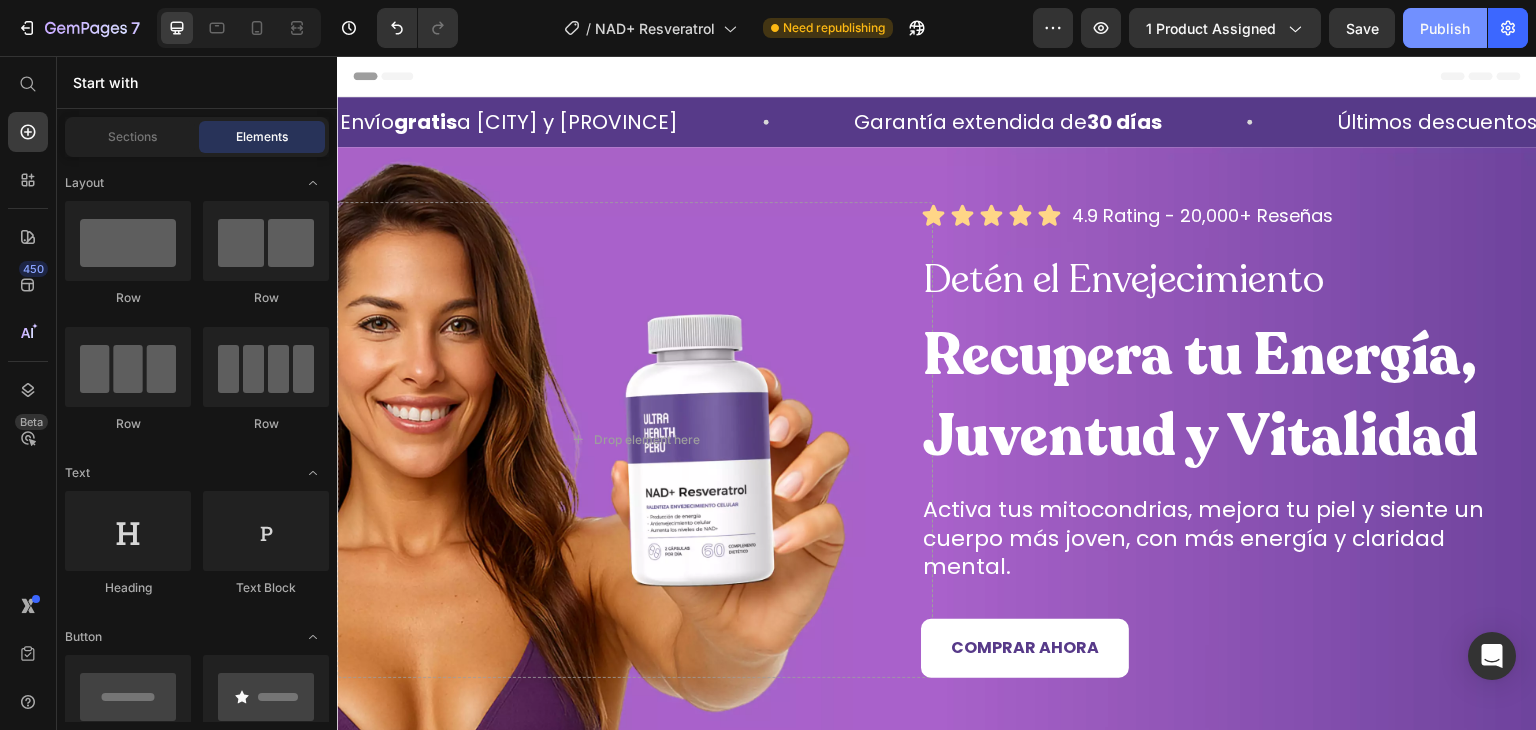 click on "Publish" at bounding box center (1445, 28) 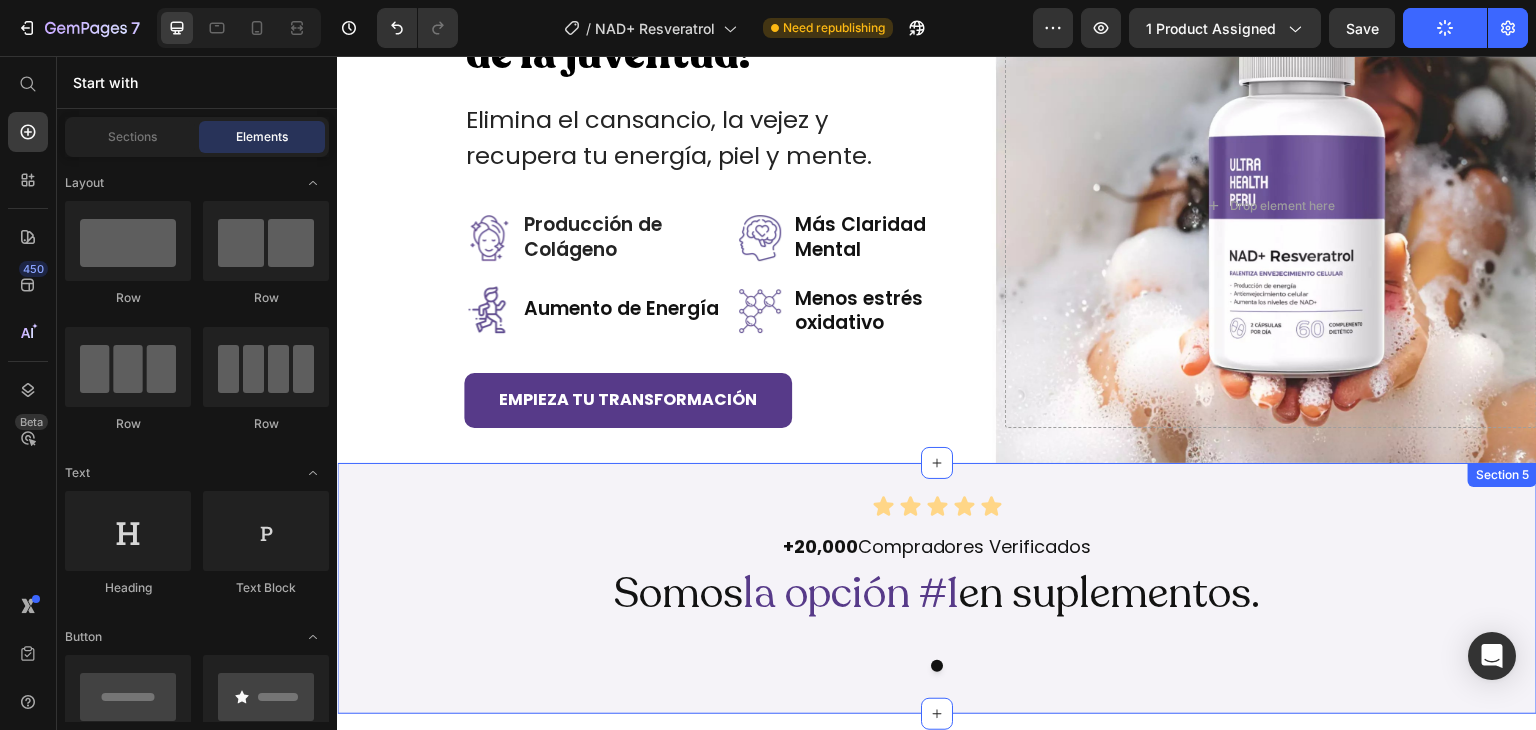 scroll, scrollTop: 0, scrollLeft: 0, axis: both 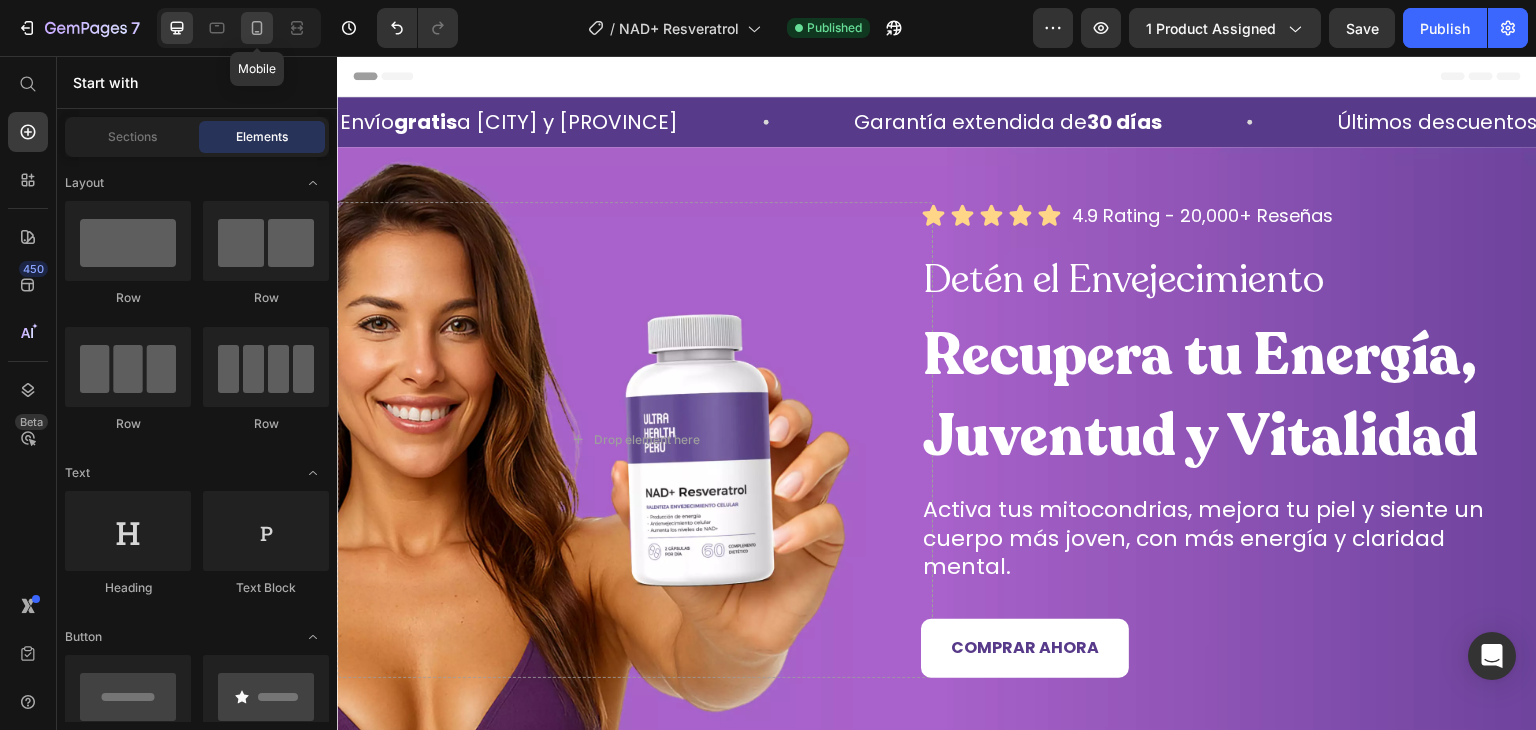 click 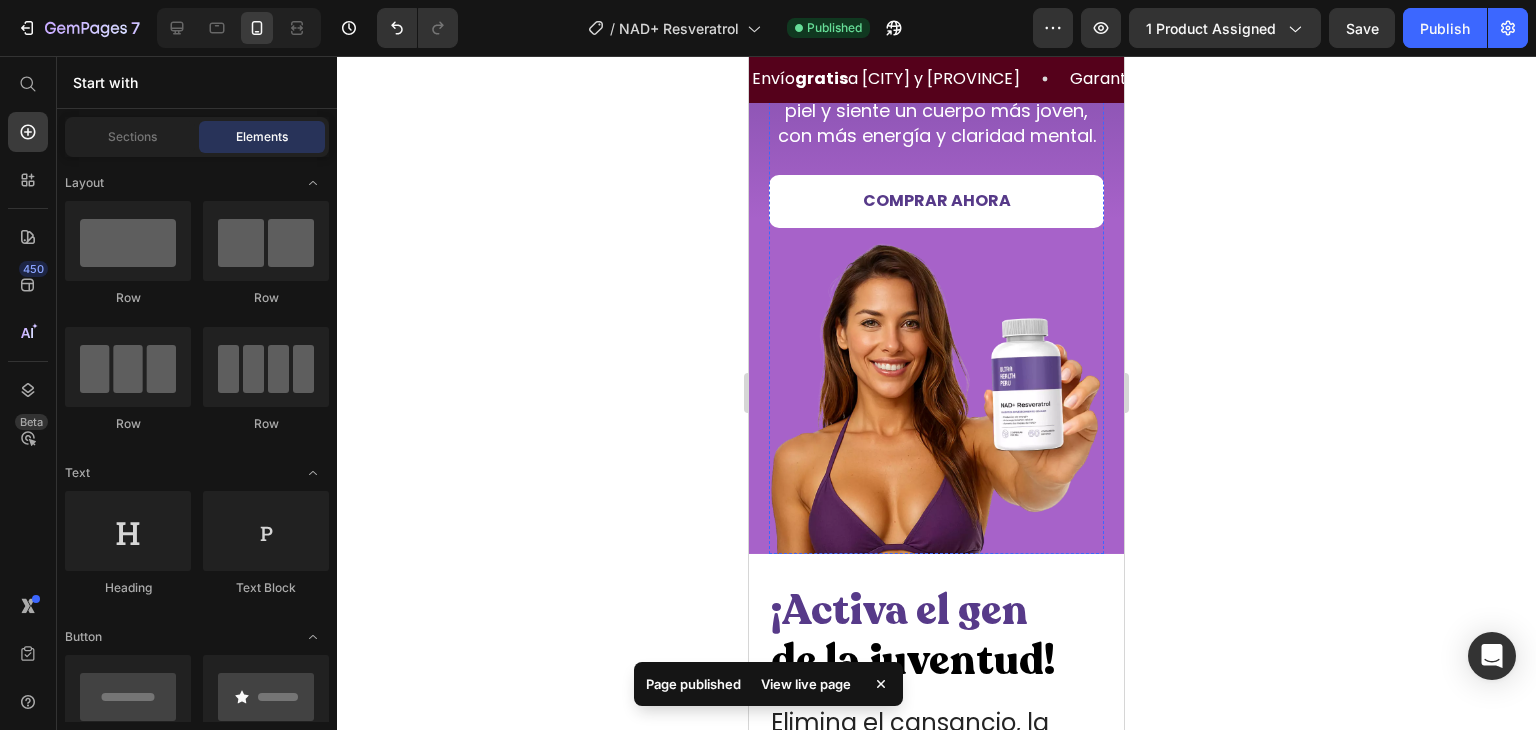 scroll, scrollTop: 0, scrollLeft: 0, axis: both 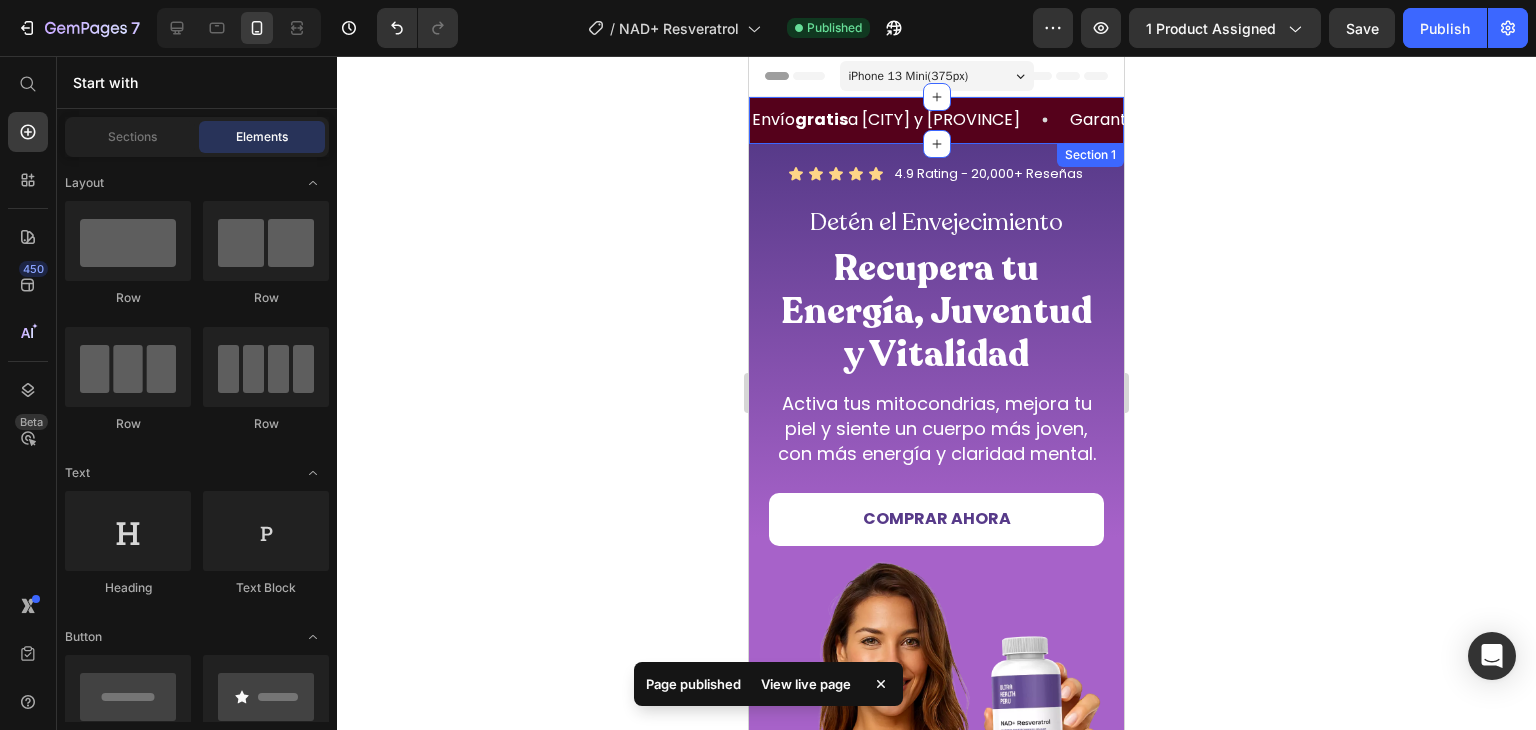click on "Envío  gratis  a [CITY] y [PROVINCE] Heading
Garantía extendida de  30 días Heading
Últimos descuentos de  hasta 50% Heading
Envío  gratis  a [CITY] y [PROVINCE] Heading
Garantía extendida de  30 días Heading
Últimos descuentos de  hasta 50% Heading
Marquee Row Section 1" at bounding box center [936, 120] 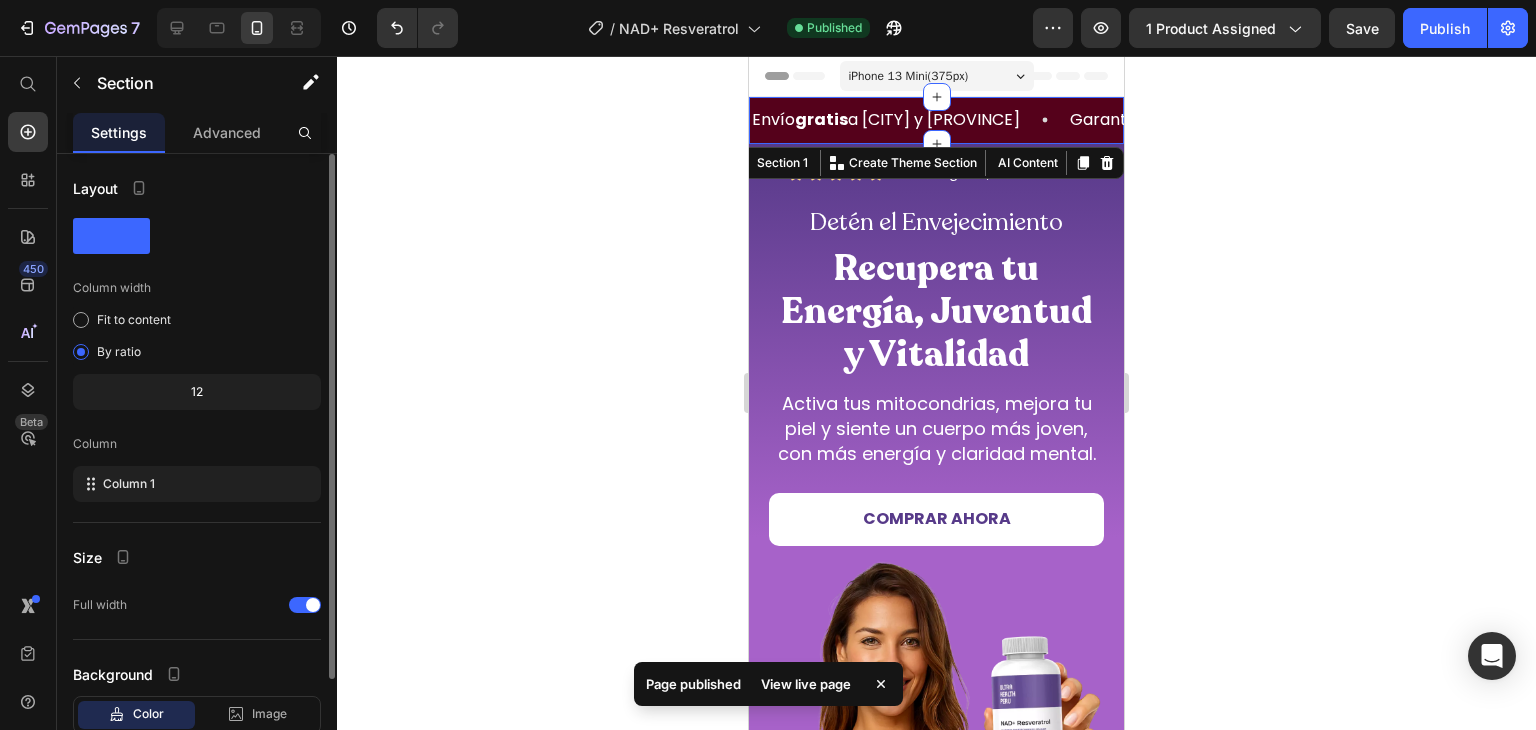 scroll, scrollTop: 129, scrollLeft: 0, axis: vertical 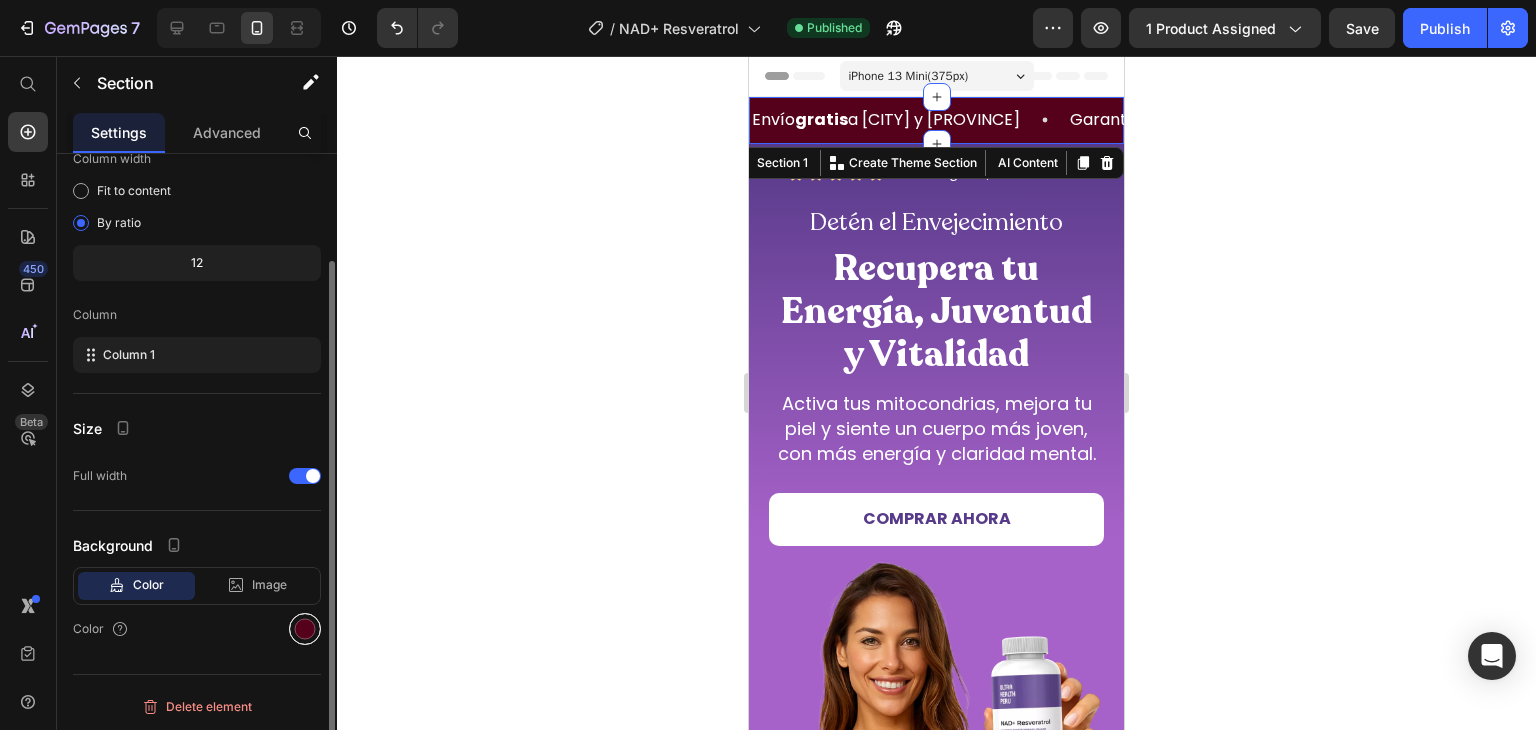 click at bounding box center [305, 629] 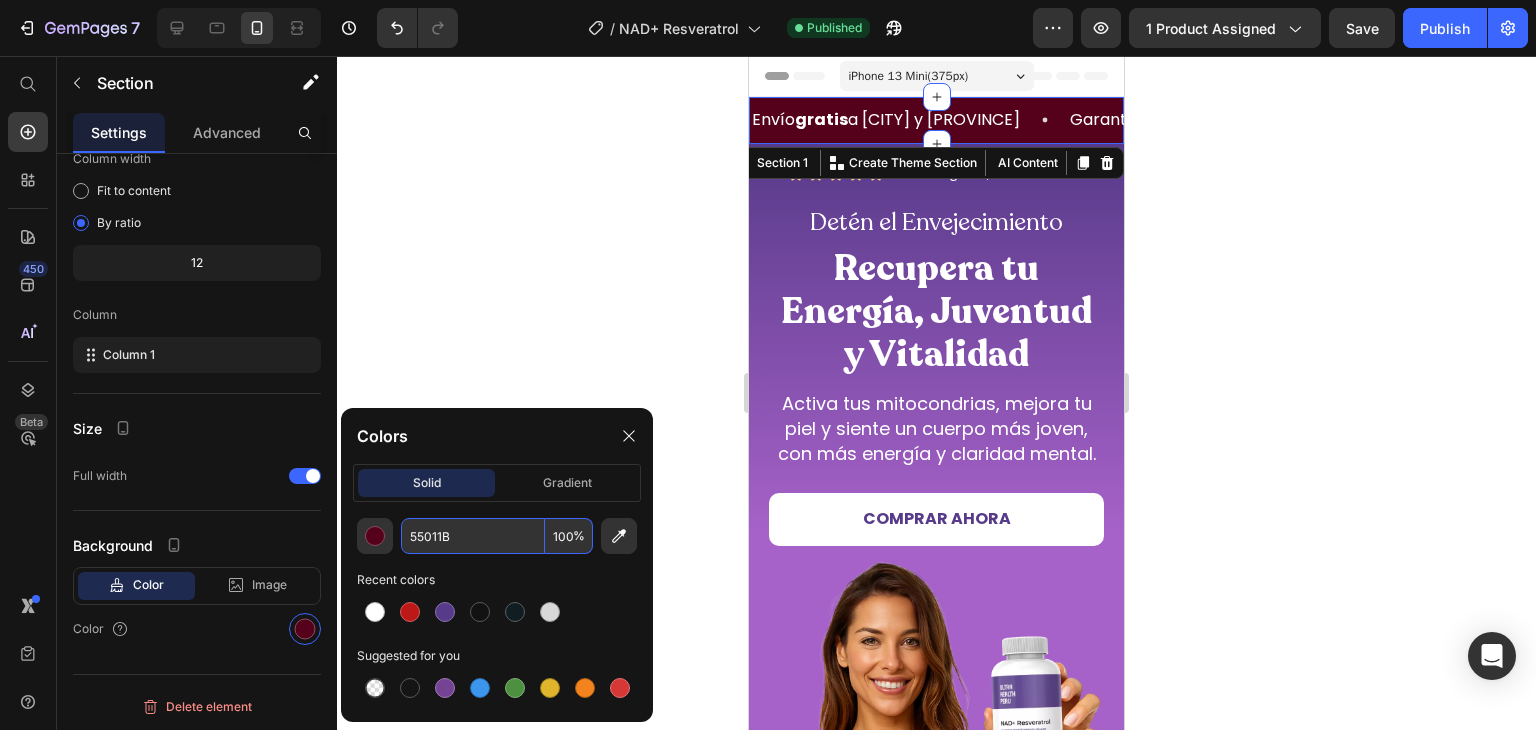click on "55011B" at bounding box center (473, 536) 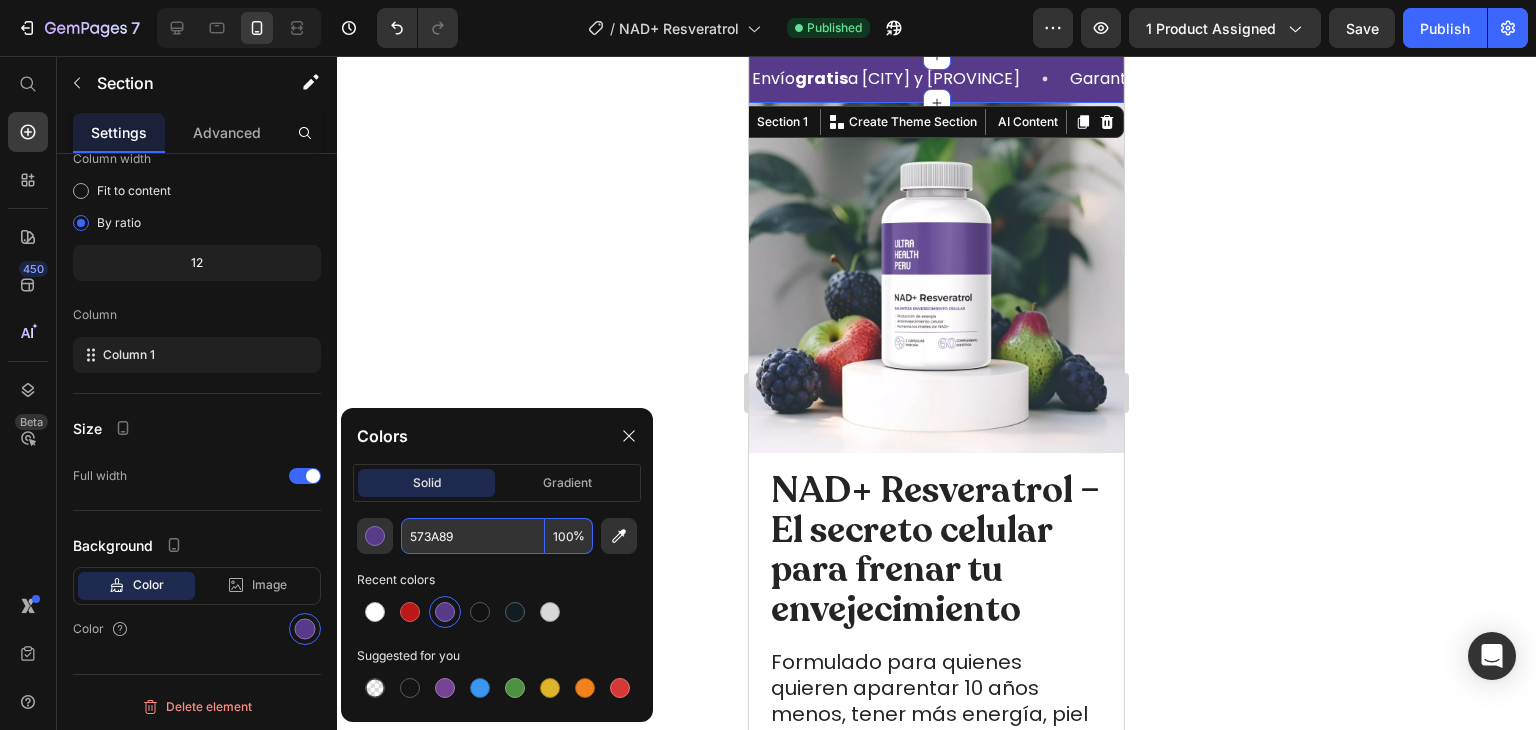 scroll, scrollTop: 1747, scrollLeft: 0, axis: vertical 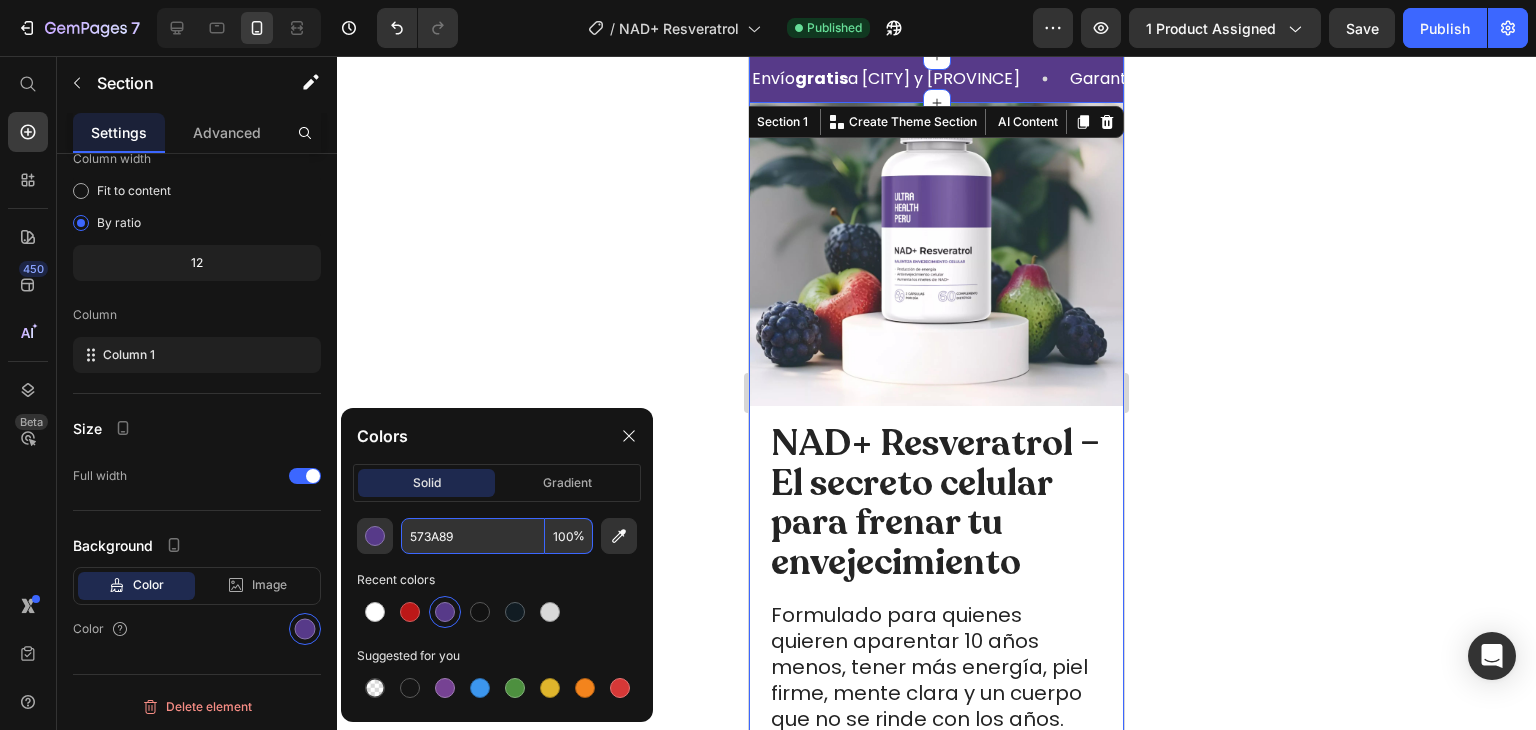 click on "Product Images NAD+ Resveratrol – El secreto celular para frenar tu envejecimiento Heading Formulado para quienes quieren aparentar 10 años menos, tener más energía, piel firme, mente clara y un cuerpo que no se rinde con los años. Heading 🔥+10,000 frascos vendidos  en el último mes Button Image S/ 129.00 Button Image S/ 179.00 Button Image S/ 199.00 Button Row QUIERO HACER MI PEDIDO Button Image Envío Gratis y Rápido Heading Image Pago en Casa Heading Image 30 Días de Garantía Heading Row Row Image Envío Gratis y Rápido Heading Image Pago en Casa Heading Image 30 Días de Garantía Heading Row
¿Esto Es Para Ti?
Beneficios
Uso Recomendado
Ingredientes Accordion Icon Icon Icon Icon Icon Icon List Heading [FIRST] [LAST] Heading Leer más reseñas Button Row Row Product Icon Icon Icon Icon Icon Icon List Heading Row Heading" at bounding box center [936, 1208] 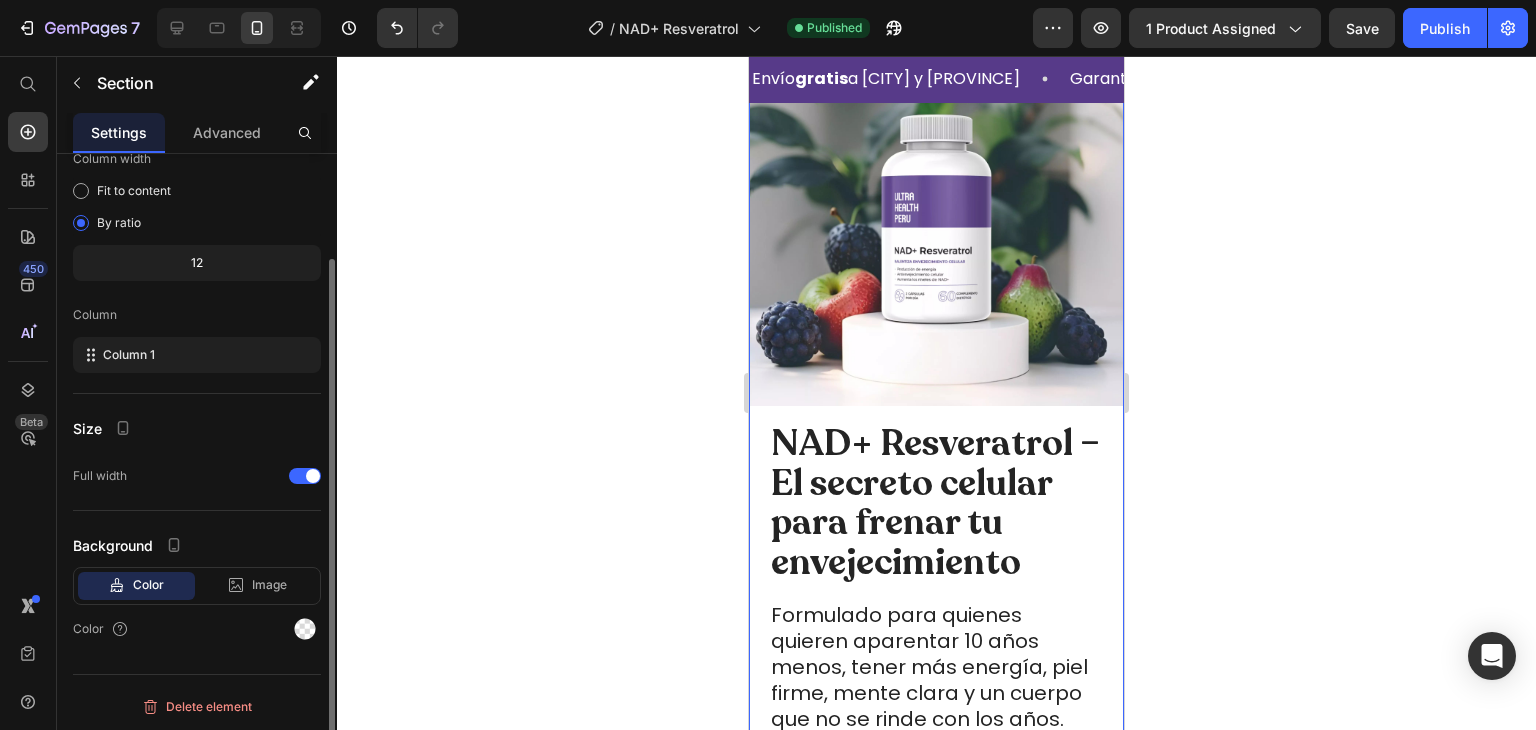 scroll, scrollTop: 128, scrollLeft: 0, axis: vertical 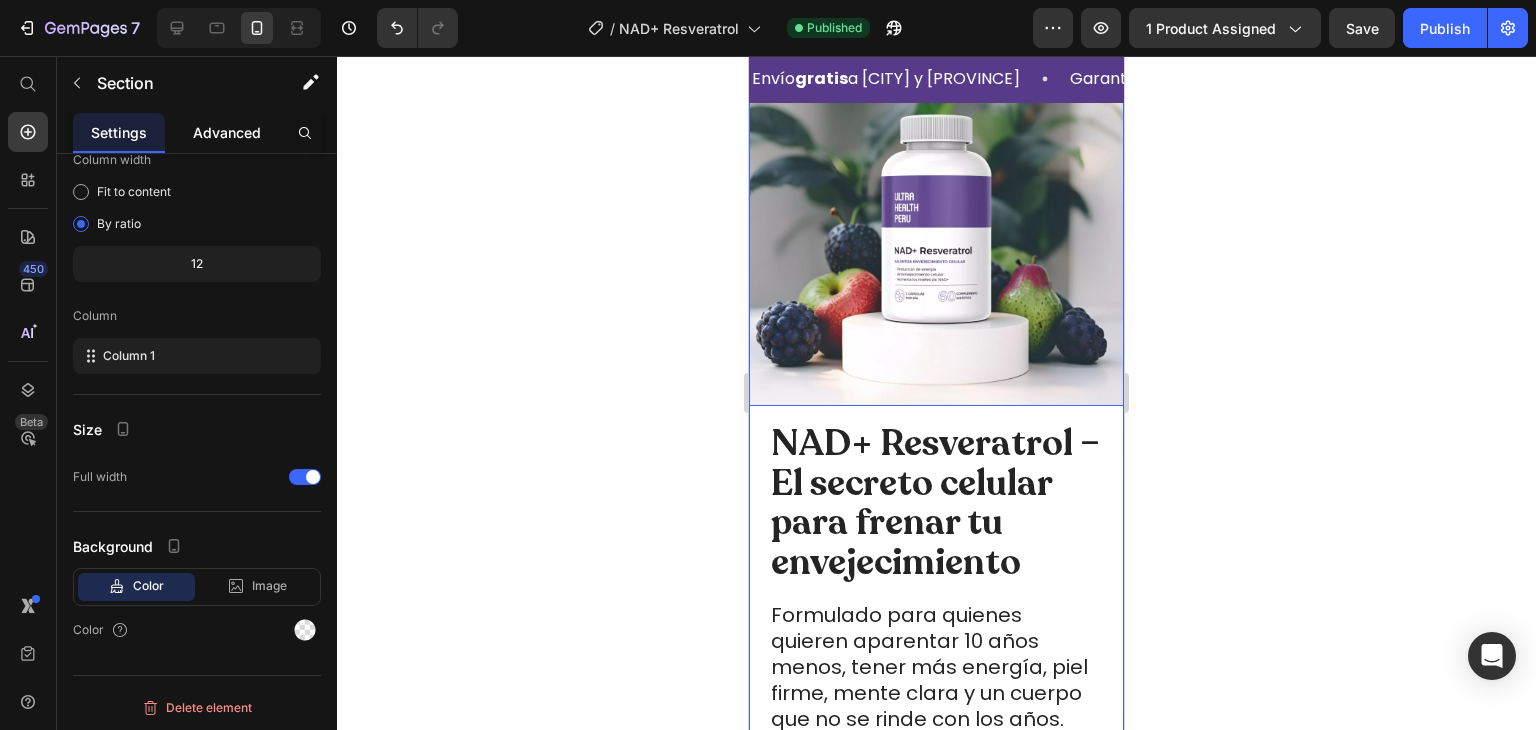 click on "Advanced" at bounding box center (227, 132) 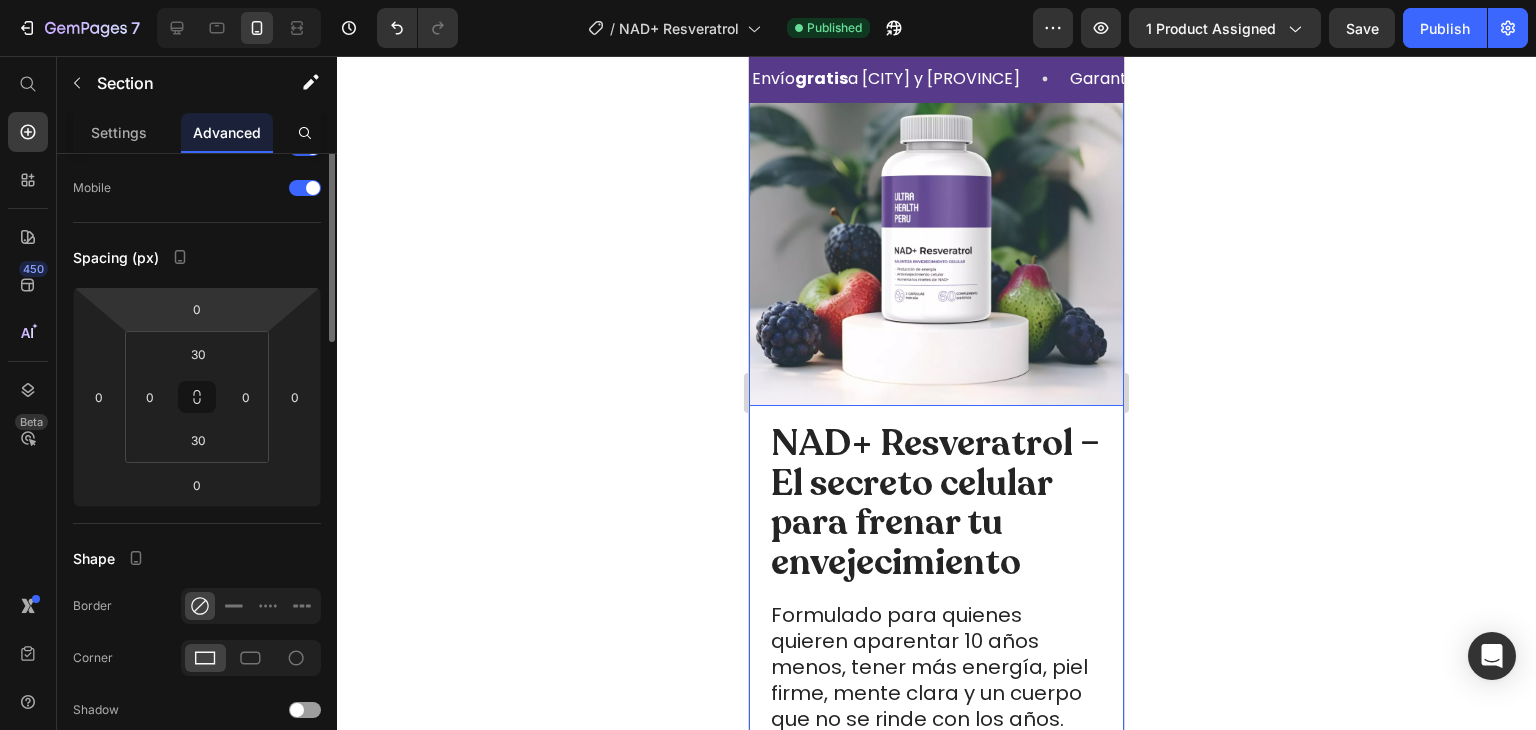 scroll, scrollTop: 0, scrollLeft: 0, axis: both 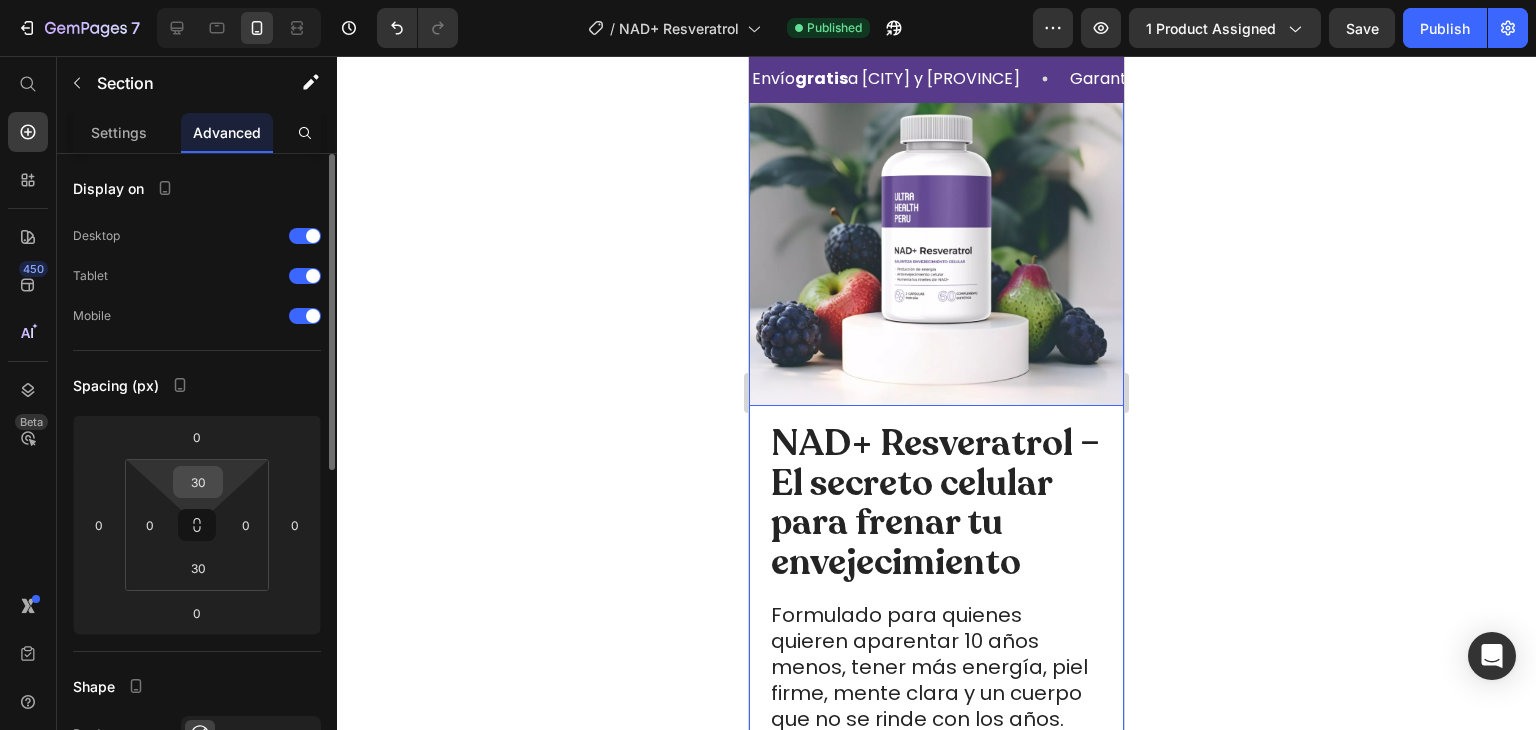click on "30" at bounding box center [198, 482] 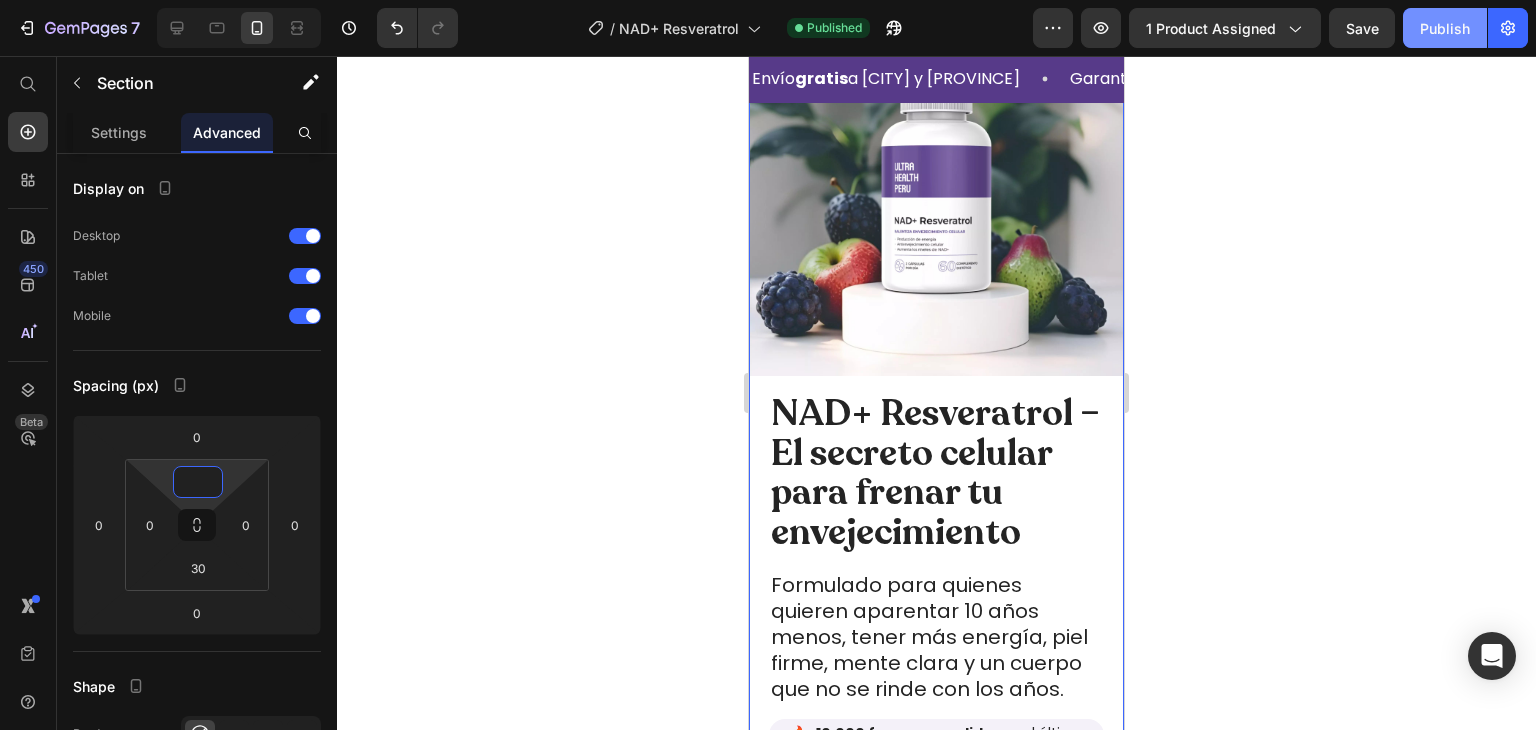 type on "0" 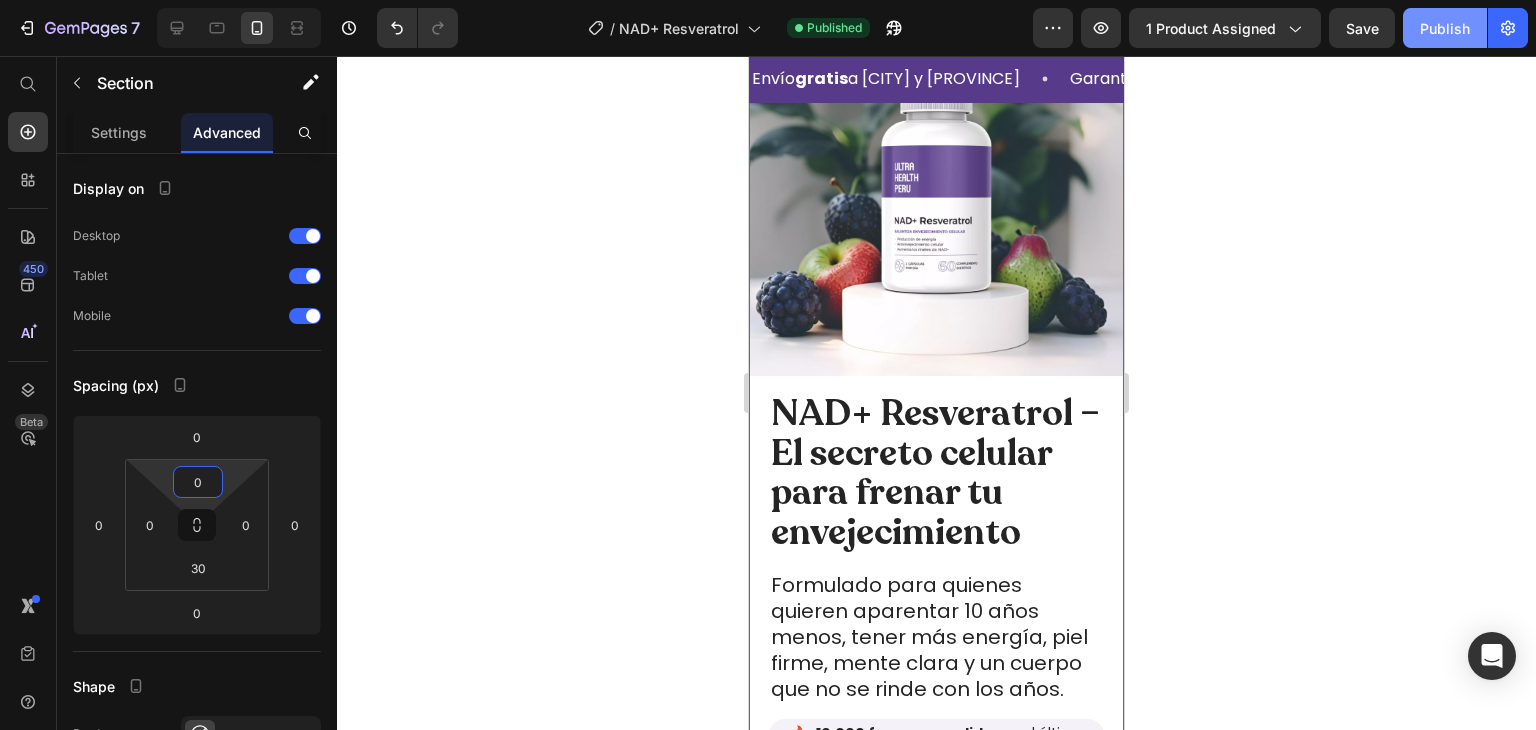 click on "Publish" at bounding box center (1445, 28) 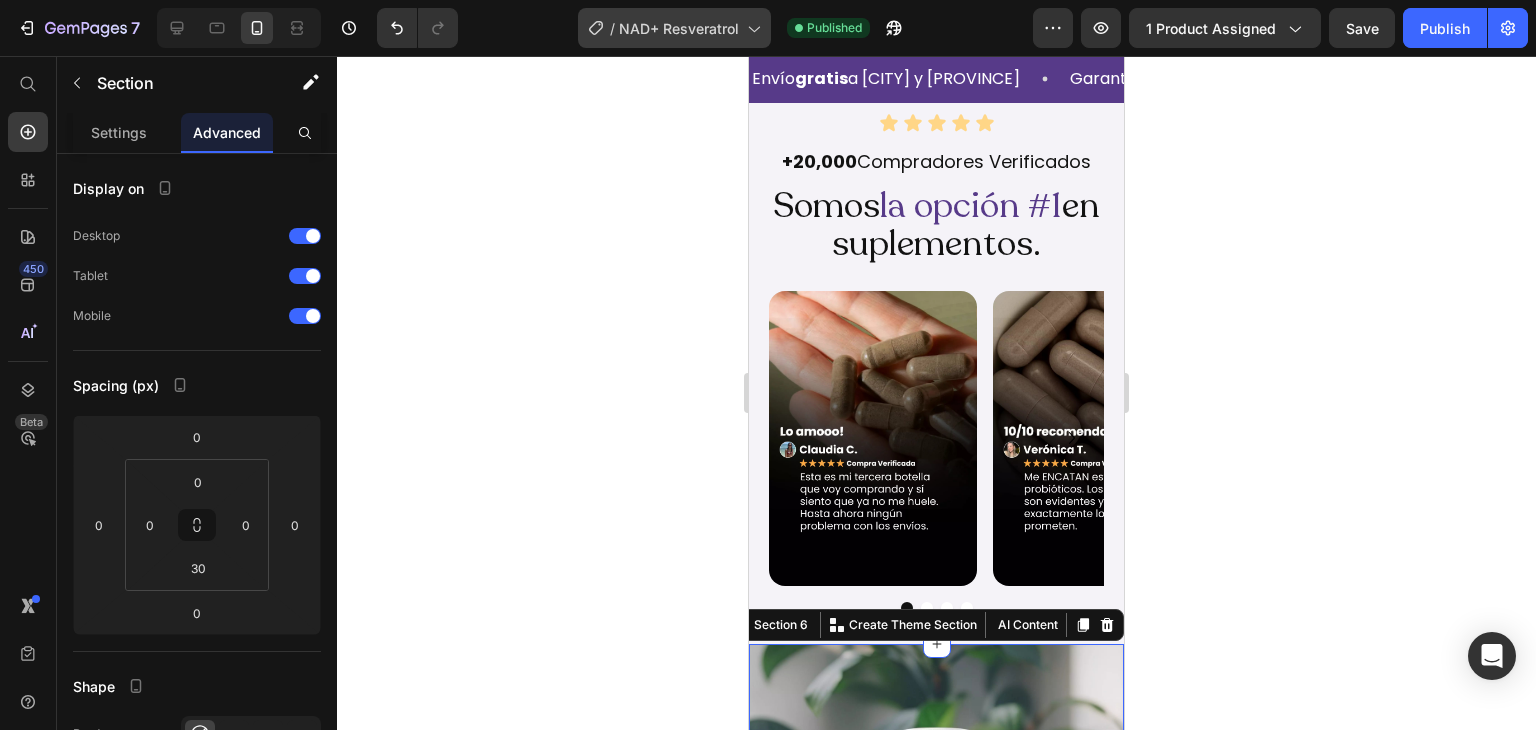 scroll, scrollTop: 1302, scrollLeft: 0, axis: vertical 